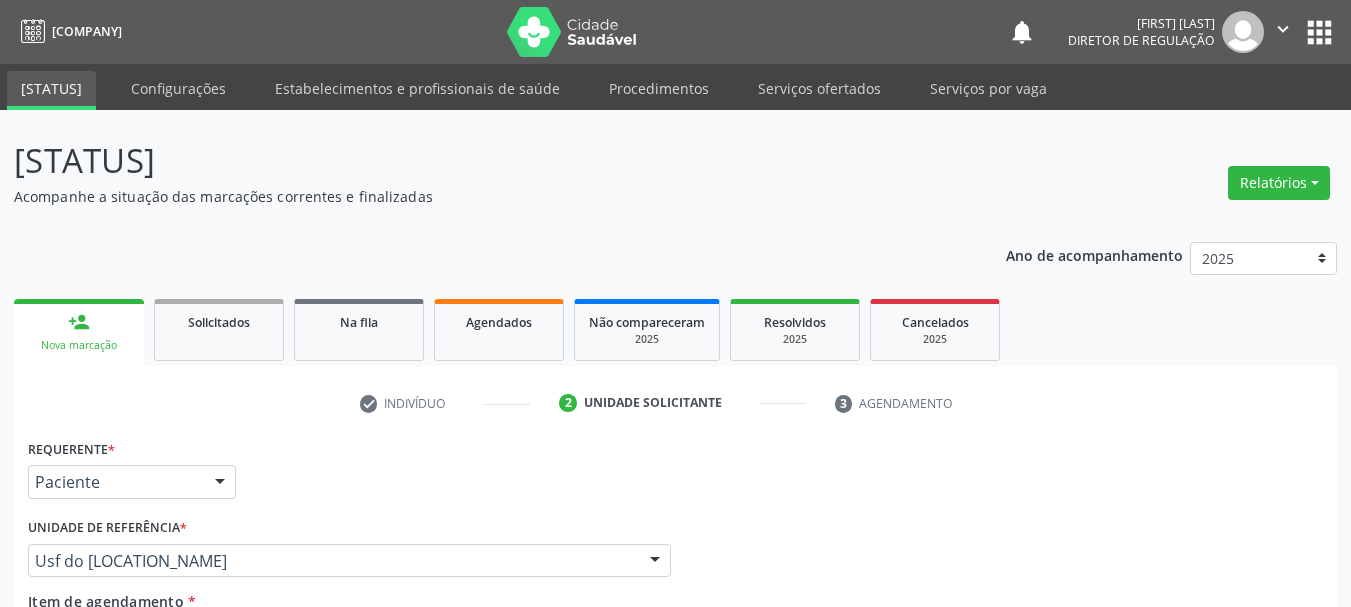 click on "Próximo" at bounding box center (1268, 861) 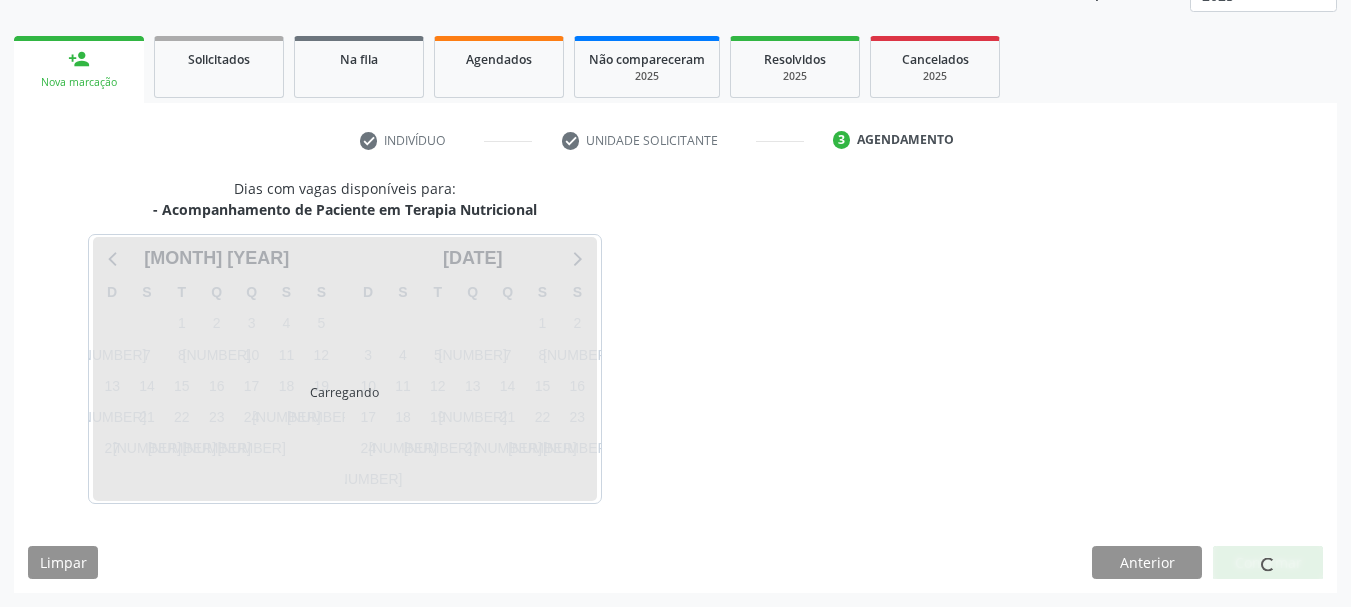 scroll, scrollTop: 263, scrollLeft: 0, axis: vertical 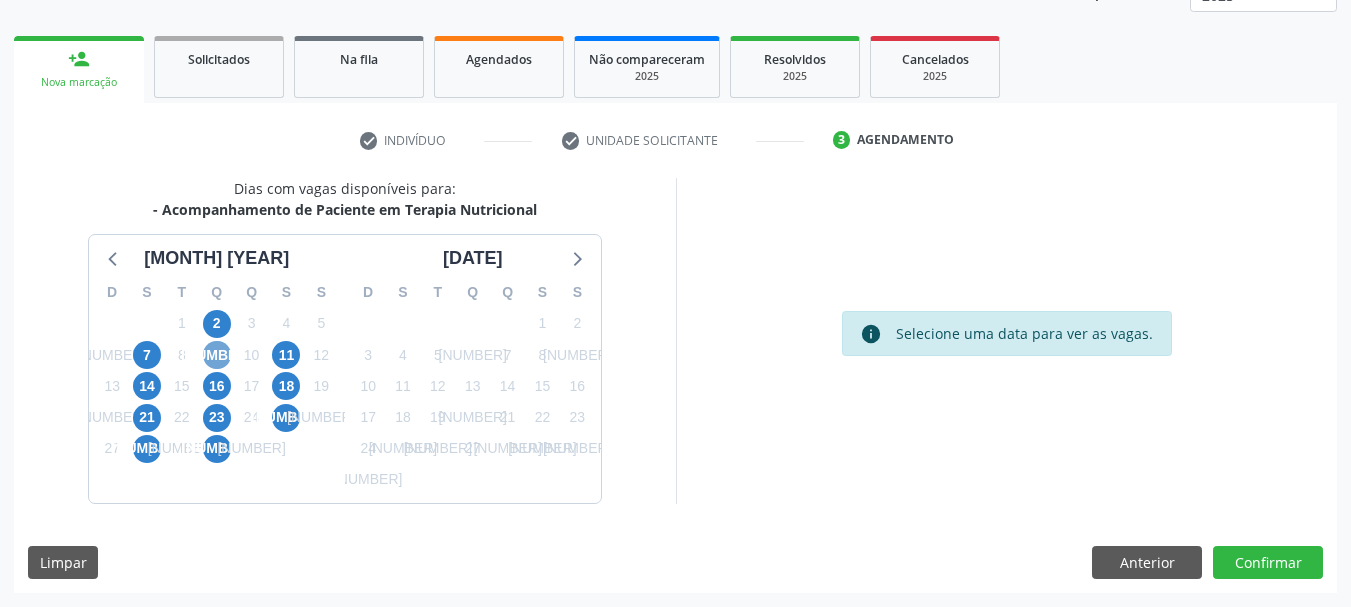click on "9" at bounding box center [217, 355] 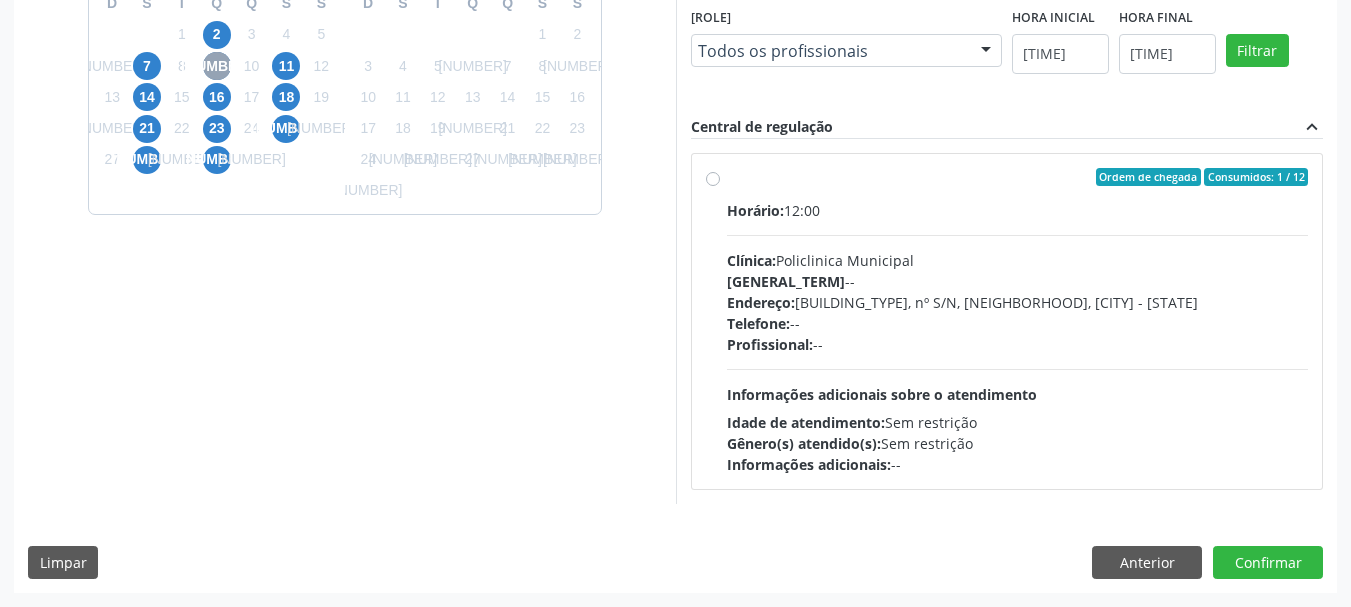 scroll, scrollTop: 452, scrollLeft: 0, axis: vertical 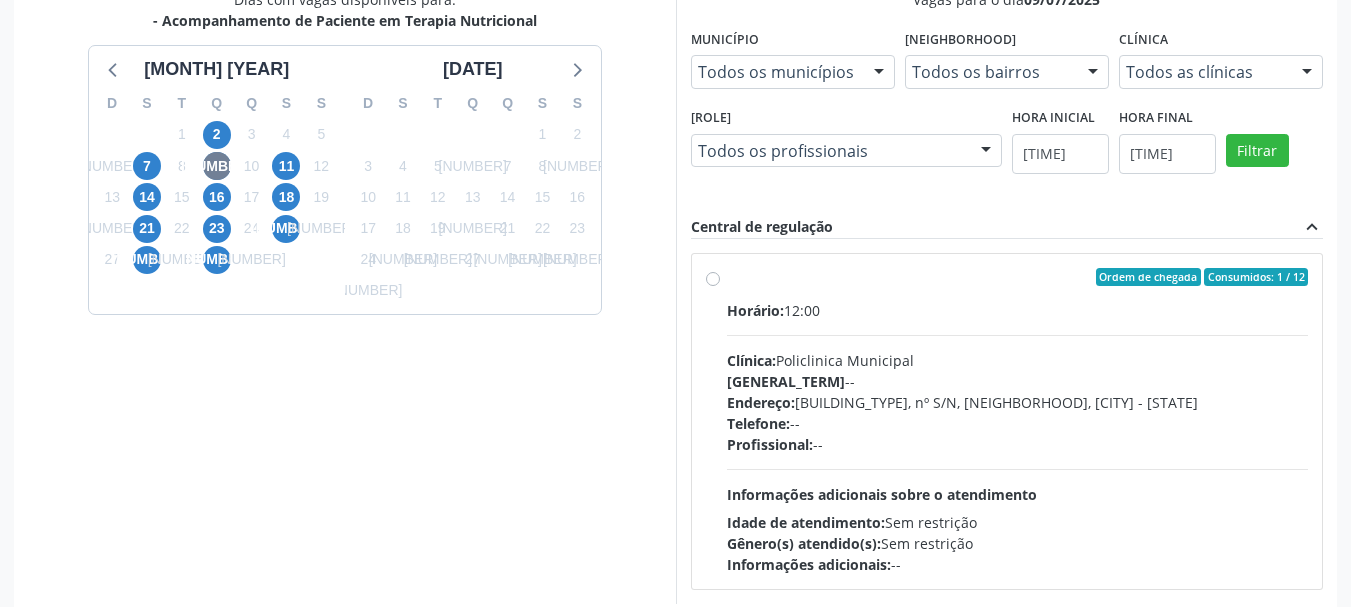 click on "Ordem de chegada
Consumidos: 1 / 12
Horário:   12:00
Clínica:  Policlinica Municipal
Rede:
--
Endereço:   Predio, nº S/N, Ipsep, Serra Talhada - PE
Telefone:   --
Profissional:
--
Informações adicionais sobre o atendimento
Idade de atendimento:
Sem restrição
Gênero(s) atendido(s):
Sem restrição
Informações adicionais:
--" at bounding box center (1018, 421) 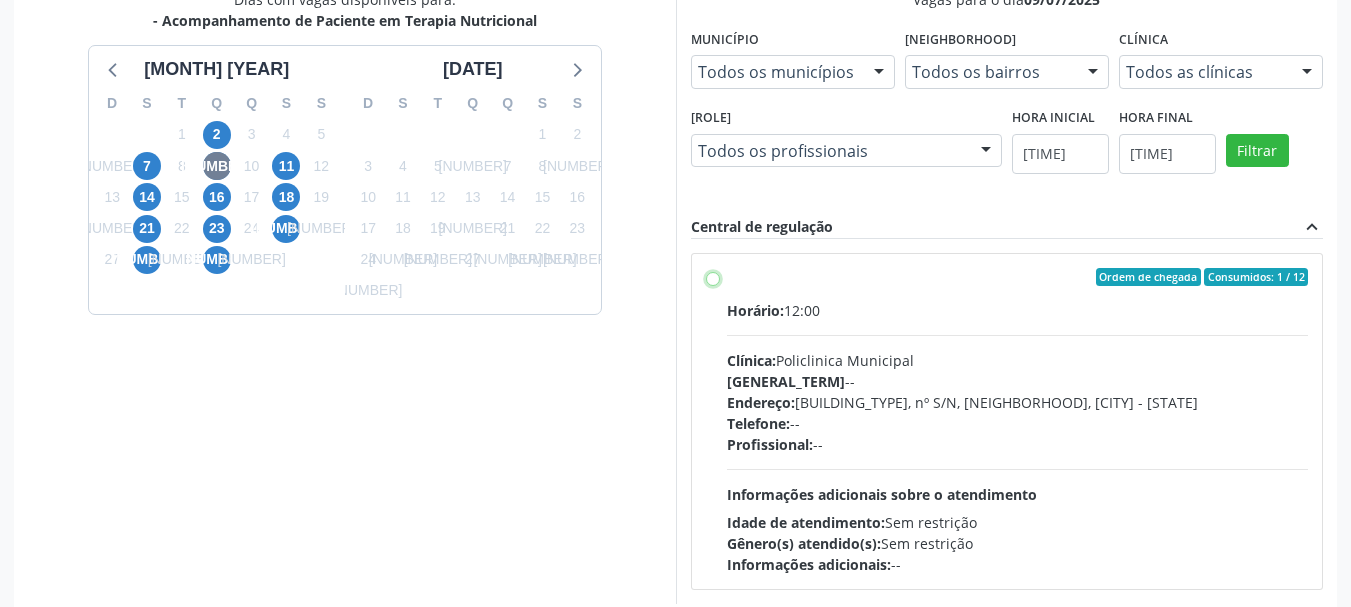 click on "Ordem de chegada
Consumidos: 1 / 12
Horário:   12:00
Clínica:  Policlinica Municipal
Rede:
--
Endereço:   Predio, nº S/N, Ipsep, Serra Talhada - PE
Telefone:   --
Profissional:
--
Informações adicionais sobre o atendimento
Idade de atendimento:
Sem restrição
Gênero(s) atendido(s):
Sem restrição
Informações adicionais:
--" at bounding box center (713, 277) 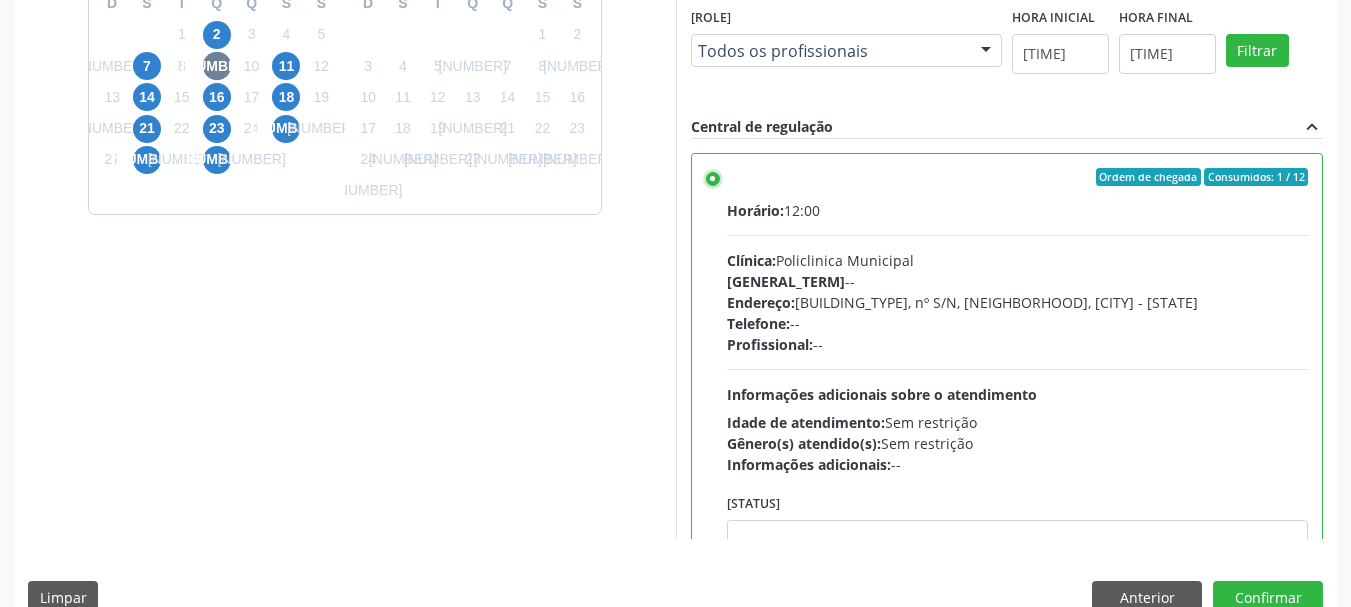 scroll, scrollTop: 588, scrollLeft: 0, axis: vertical 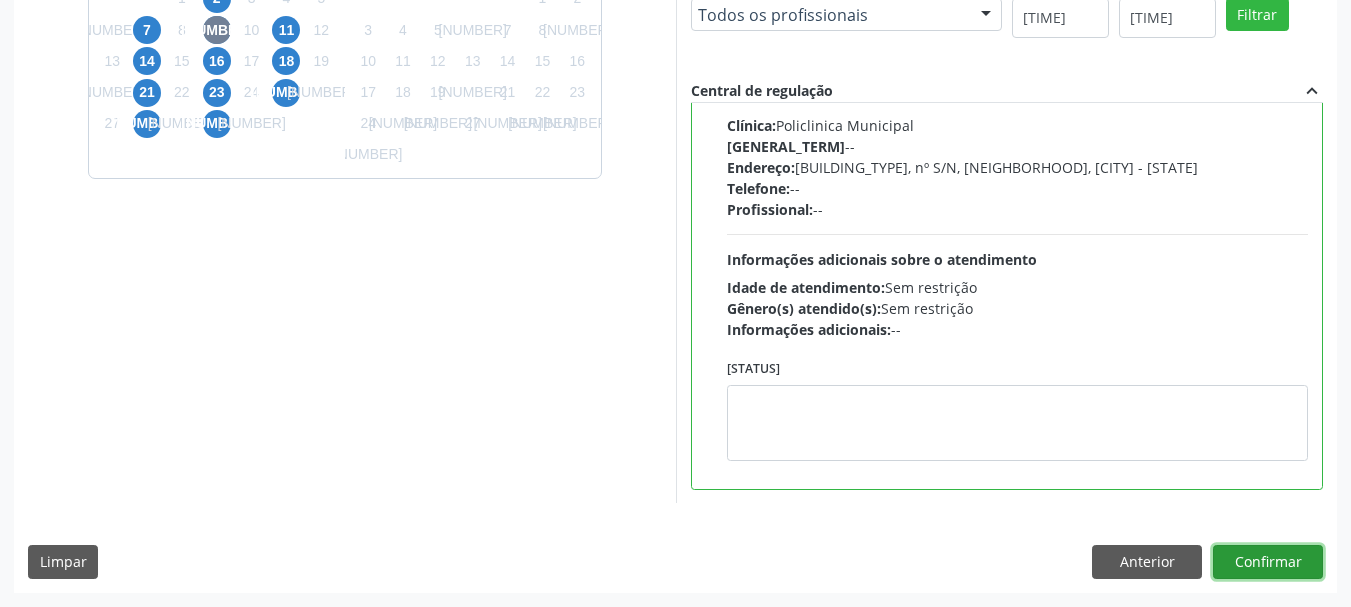 click on "[AREACODE] - Componente Femoral de Revisao Cimentado / Fixacao Biologica" at bounding box center [1268, 562] 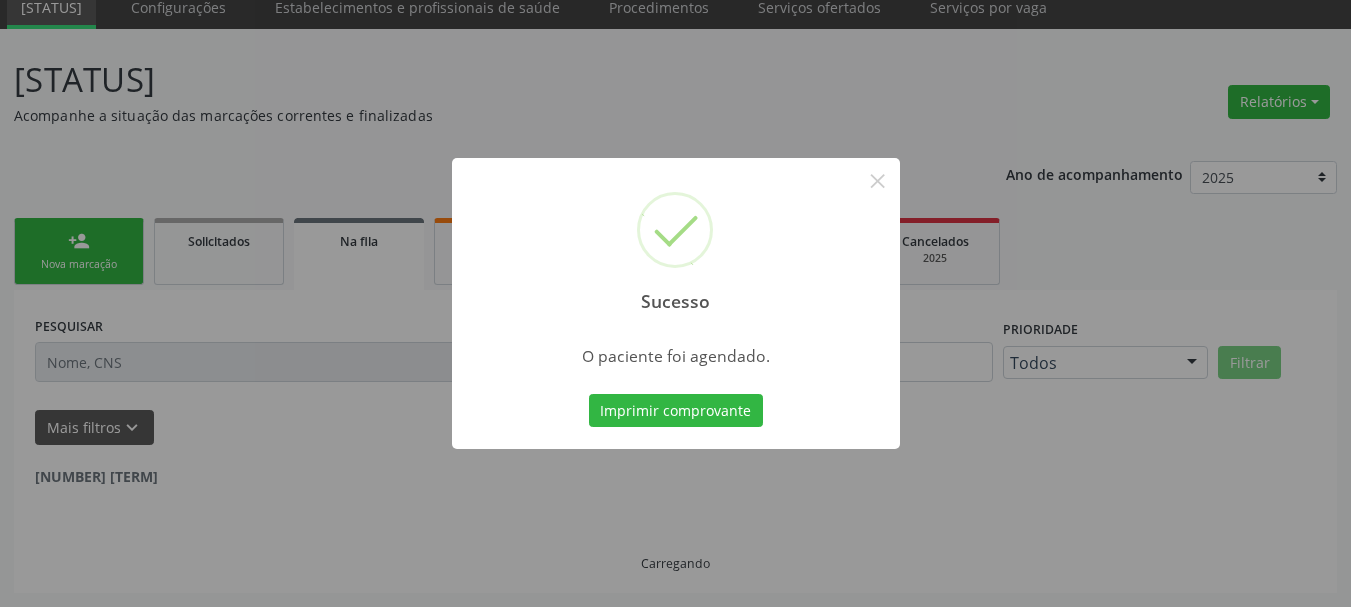 scroll, scrollTop: 60, scrollLeft: 0, axis: vertical 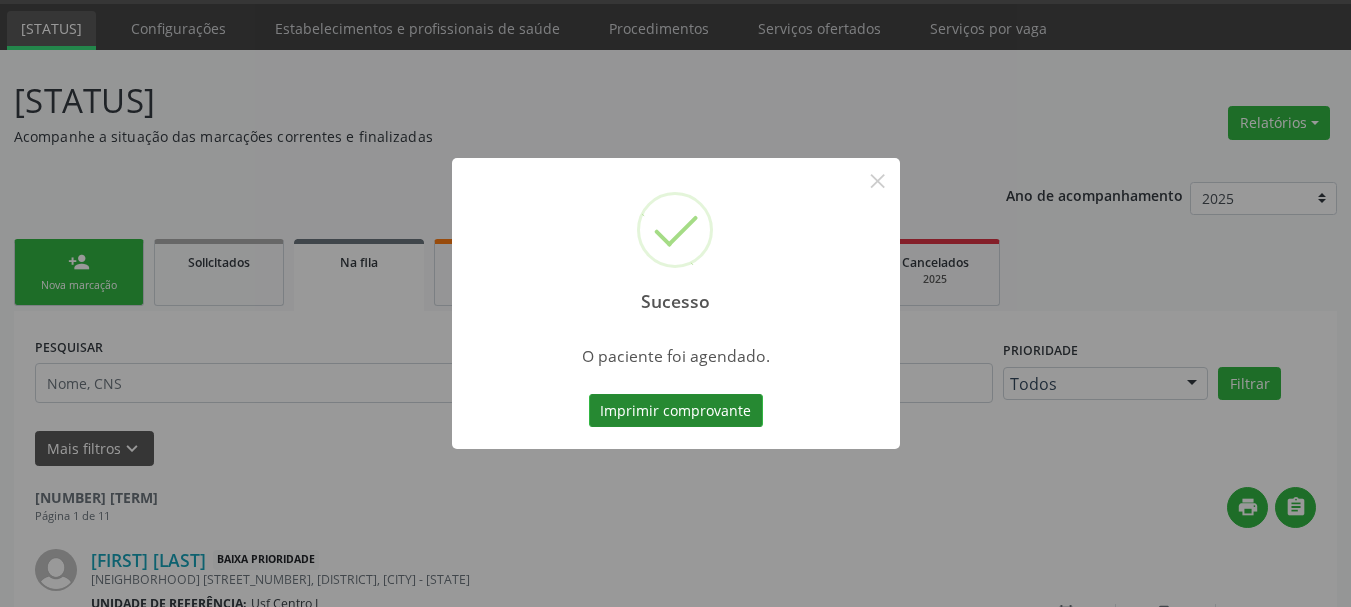 click on "Imprimir comprovante" at bounding box center (676, 411) 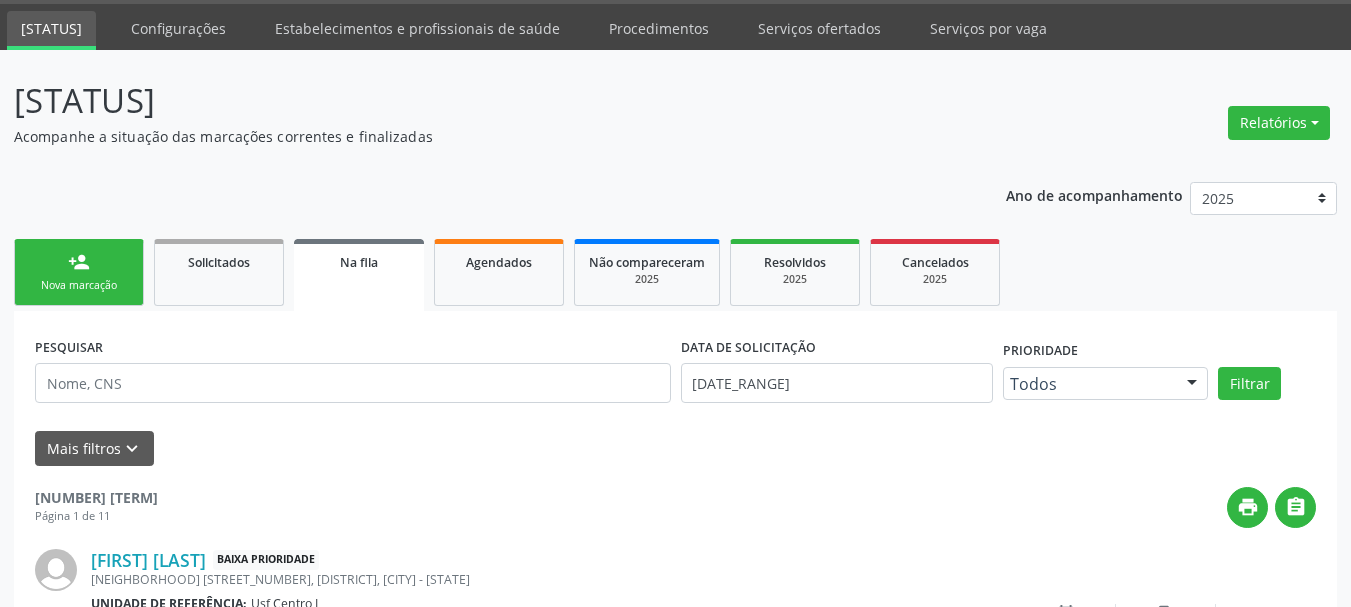 click on "Nova marcação" at bounding box center (79, 285) 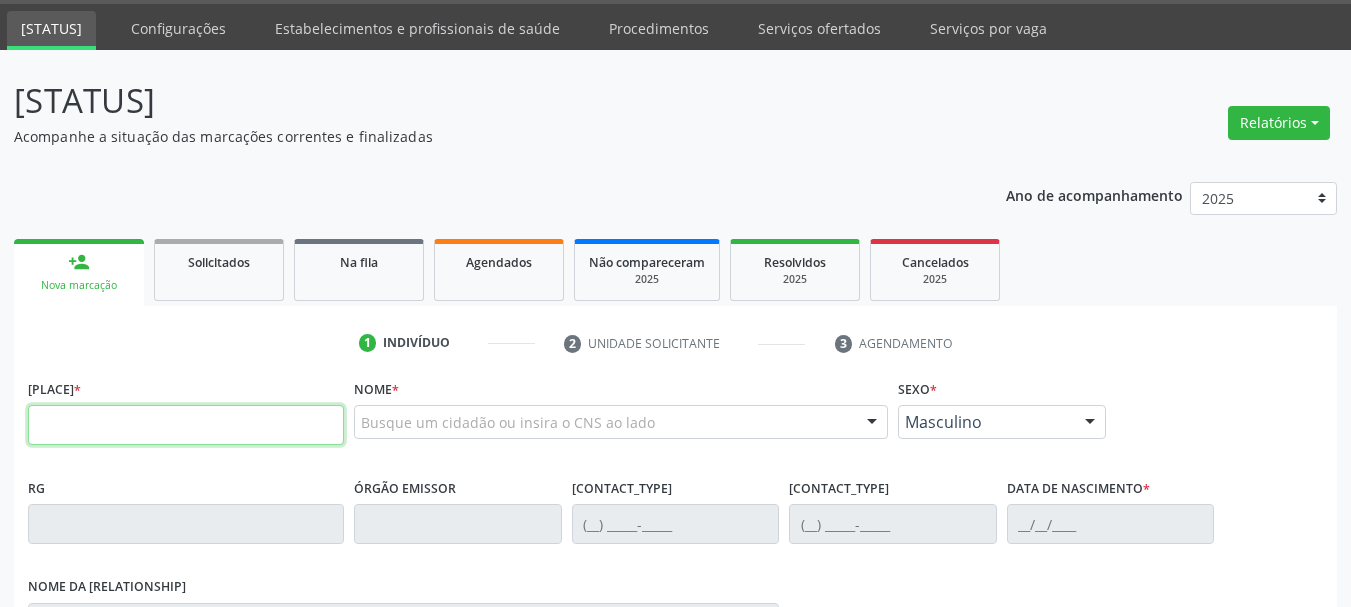 click at bounding box center [186, 425] 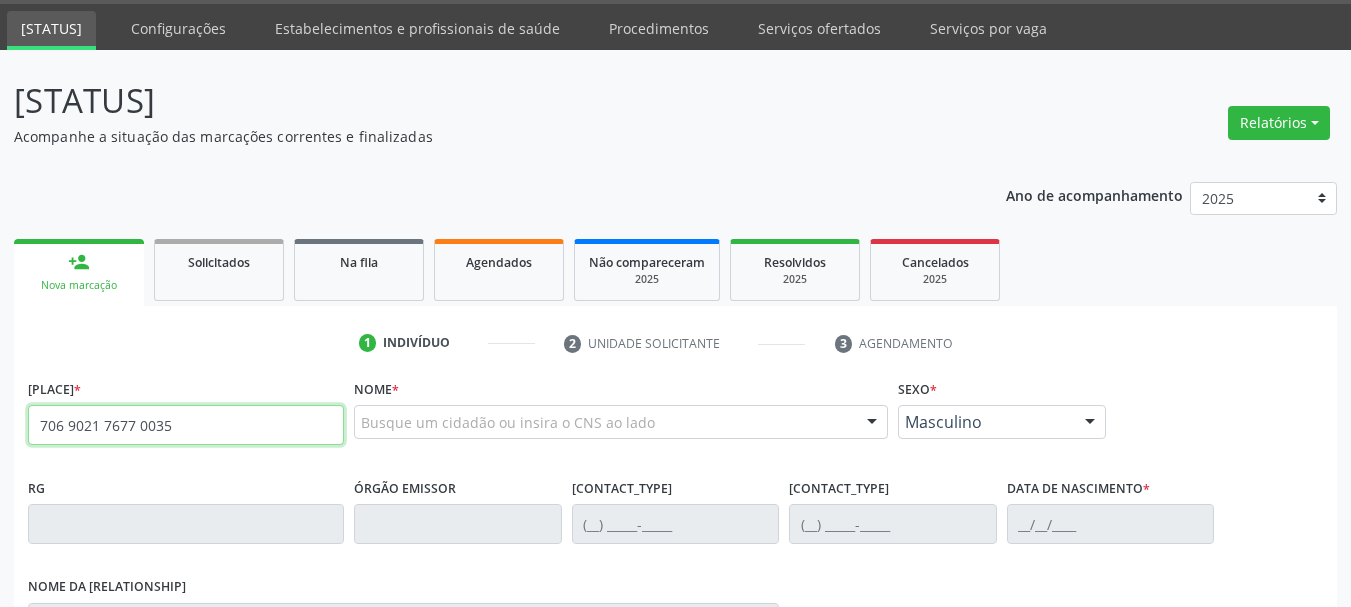 type on "706 9021 7677 0035" 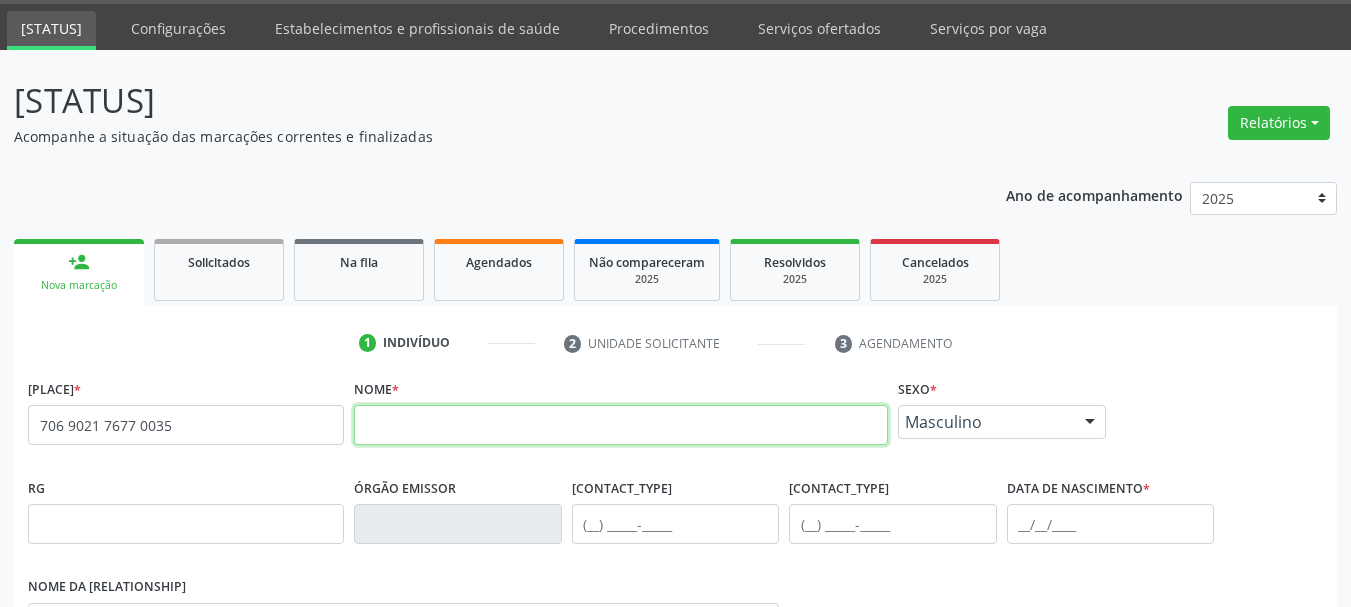 click at bounding box center (621, 425) 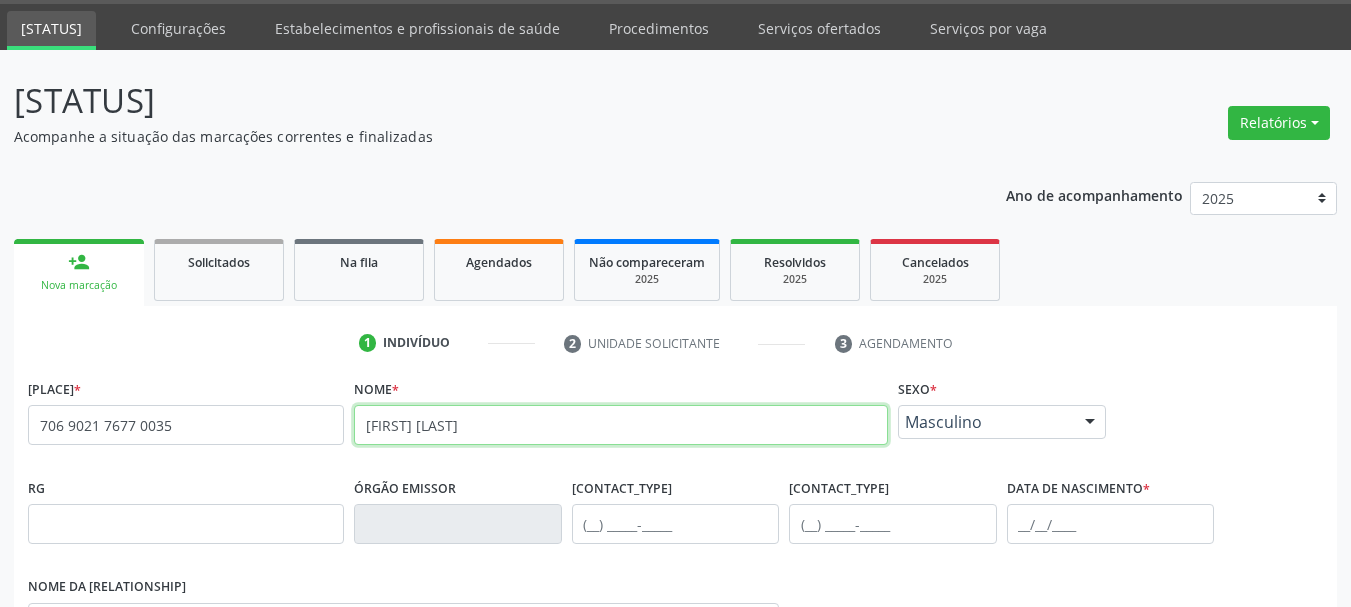 scroll, scrollTop: 260, scrollLeft: 0, axis: vertical 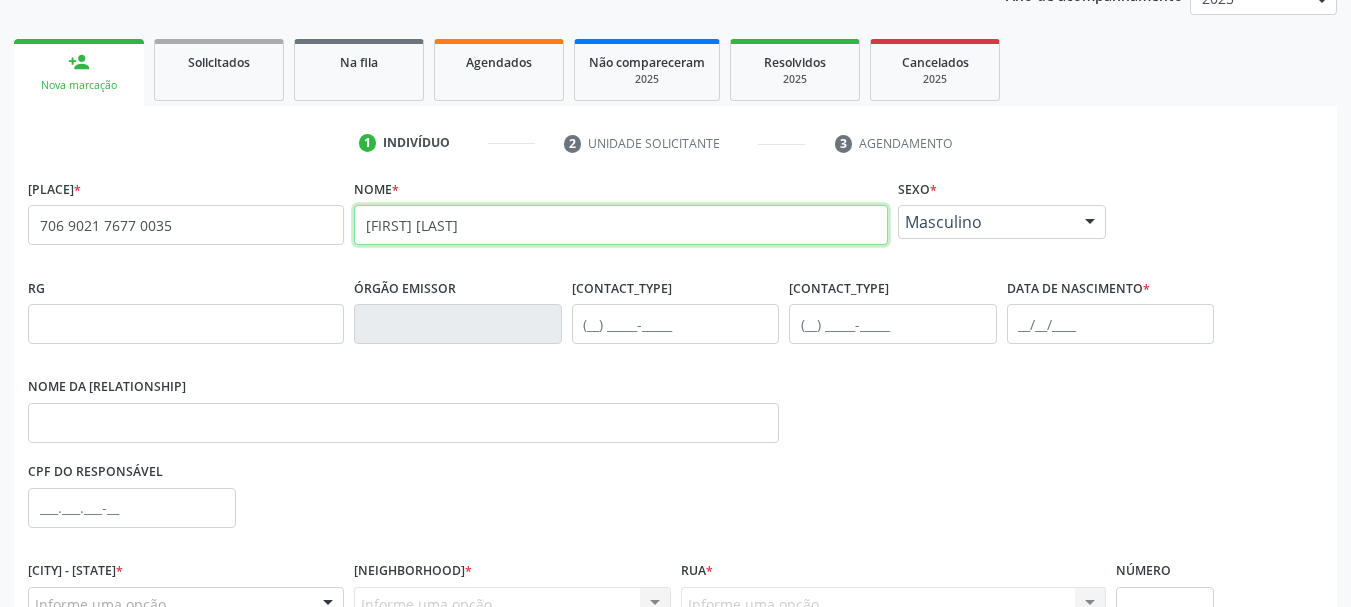 type on "DANIELA GOMES DA CRUZ" 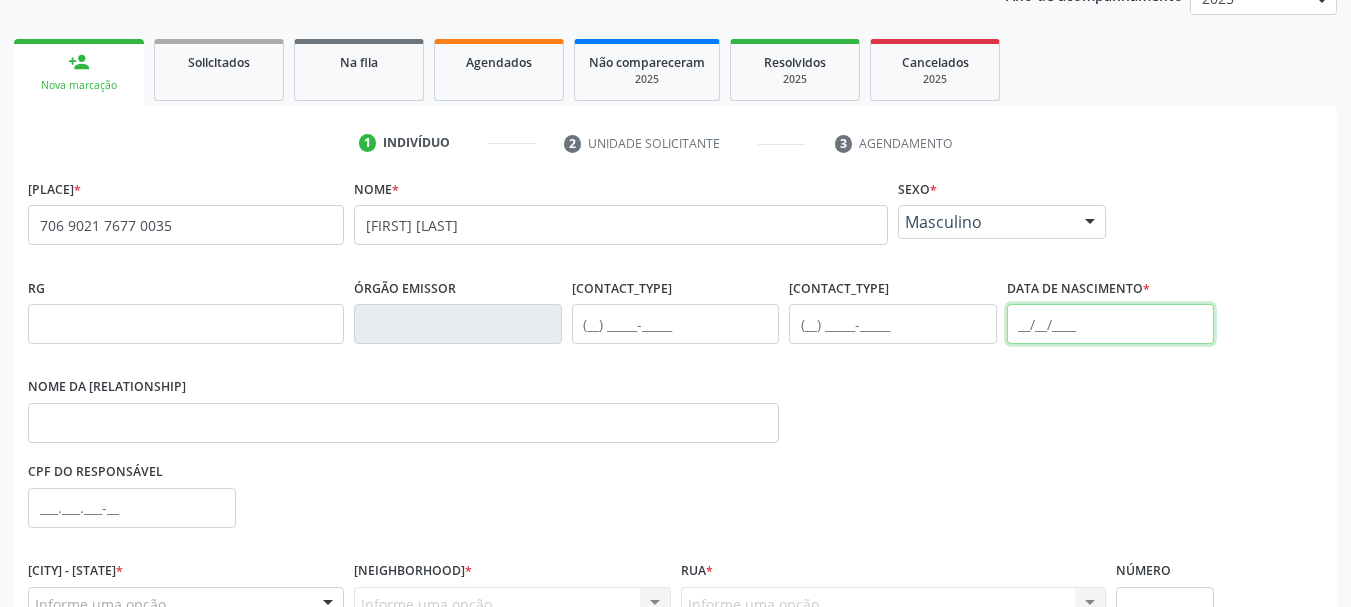 click at bounding box center [1111, 324] 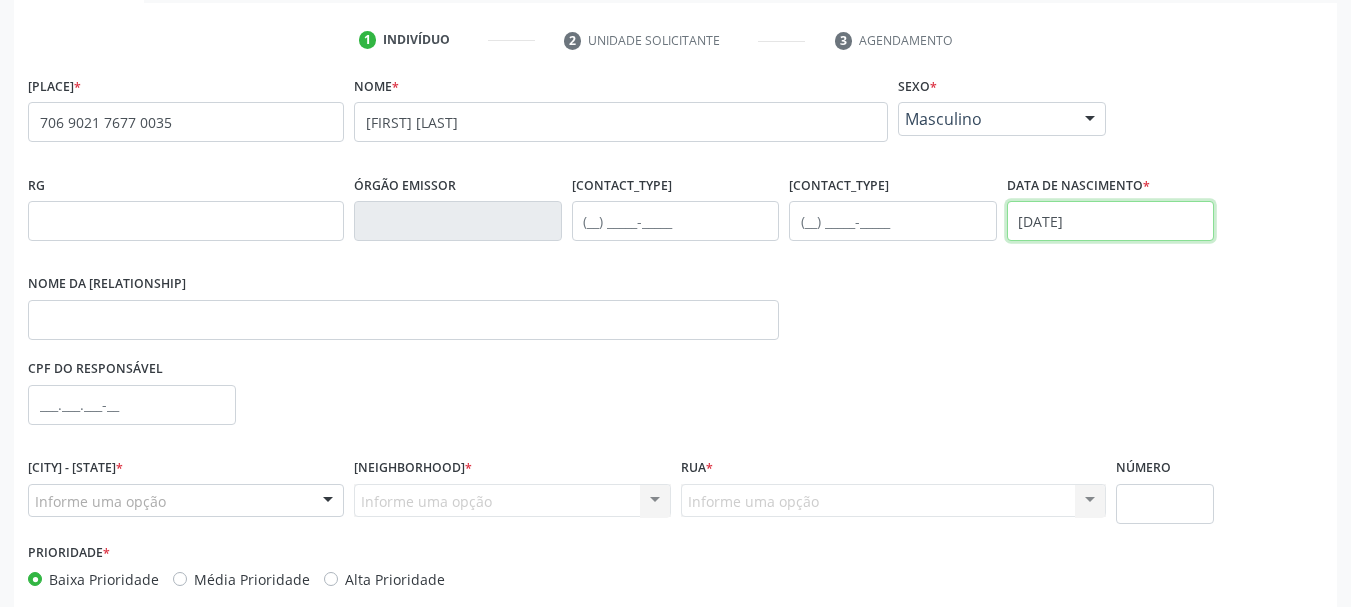 scroll, scrollTop: 463, scrollLeft: 0, axis: vertical 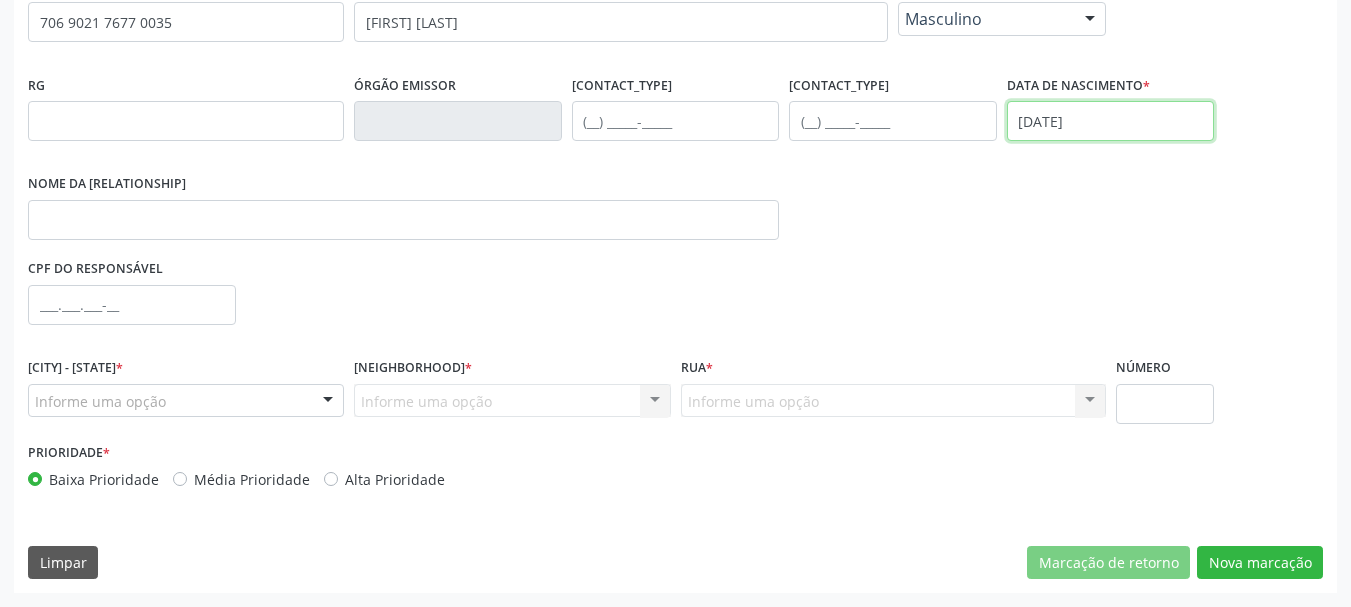 type on "08/11/1986" 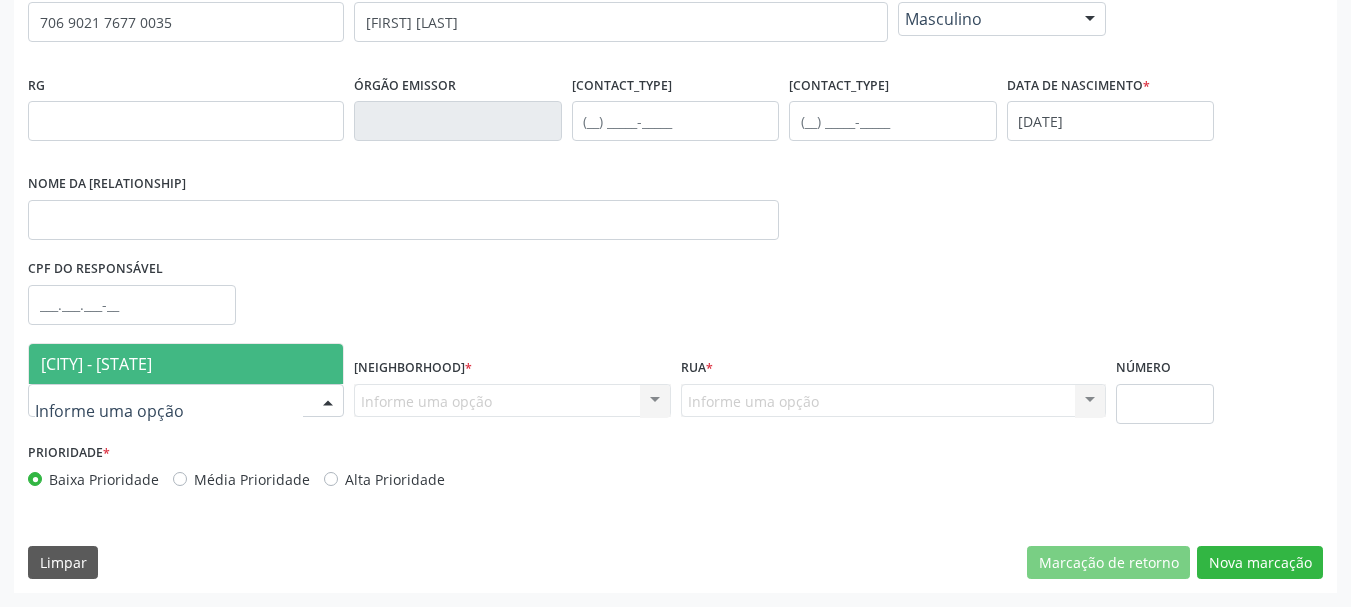 click at bounding box center (186, 401) 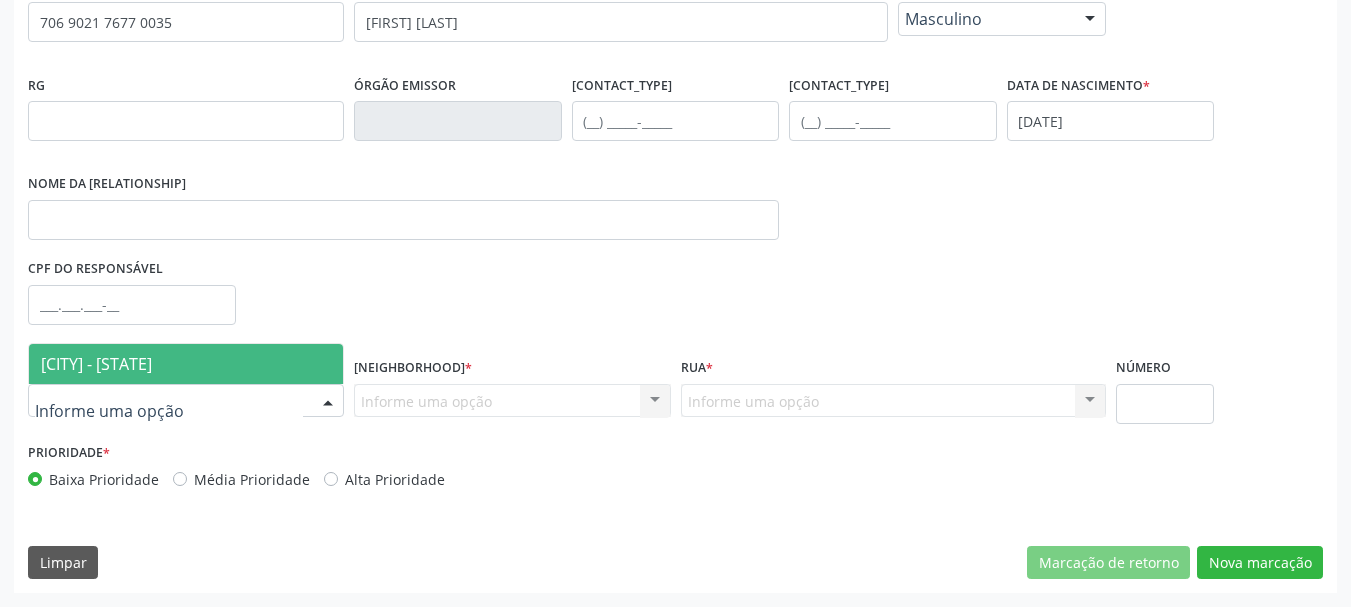 click on "Serra Talhada - PE" at bounding box center (96, 364) 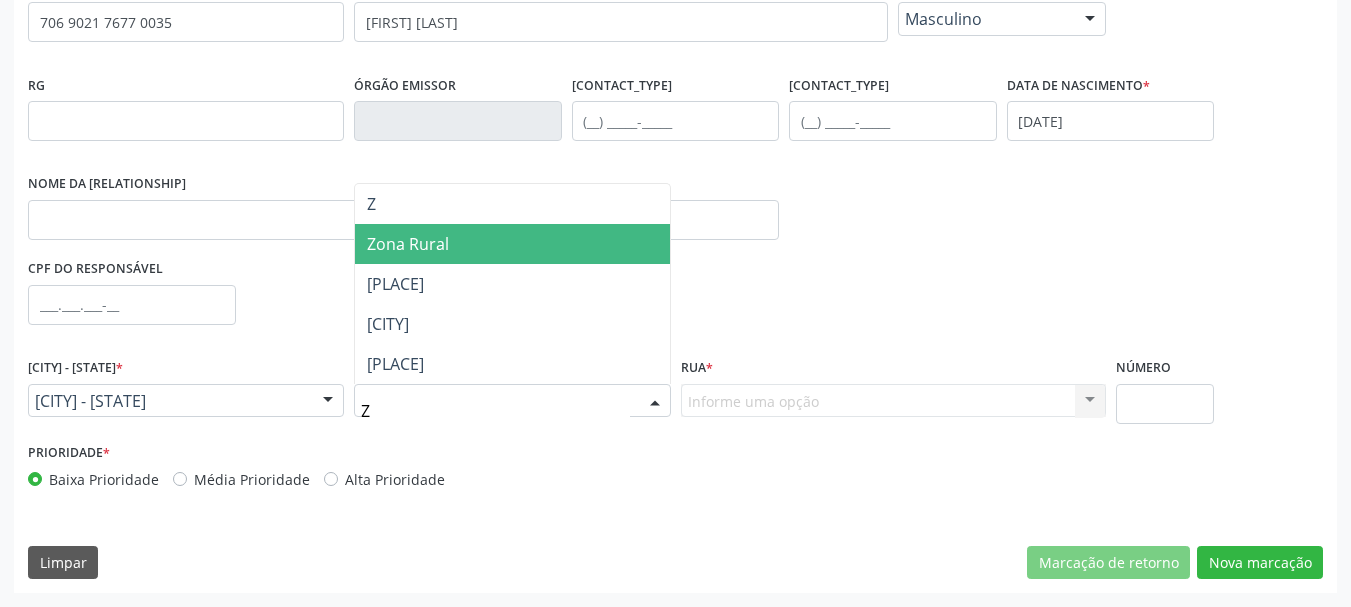 click on "Zona Rural" at bounding box center [512, 244] 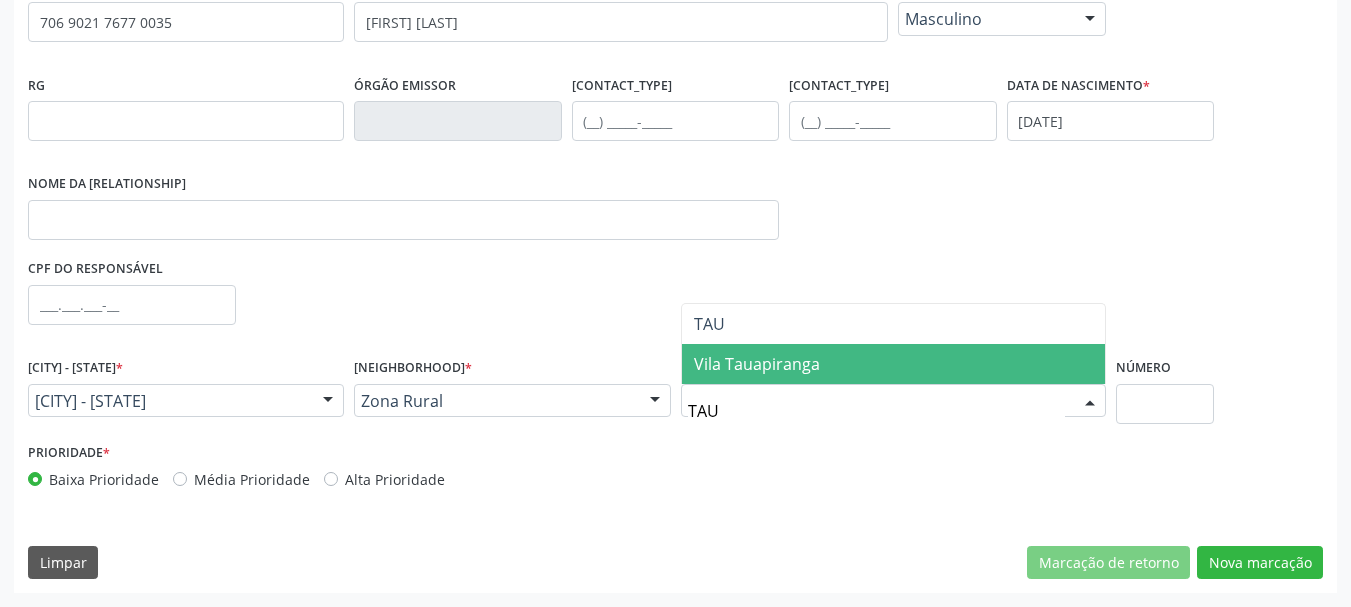 click on "Vila Tauapiranga" at bounding box center [893, 364] 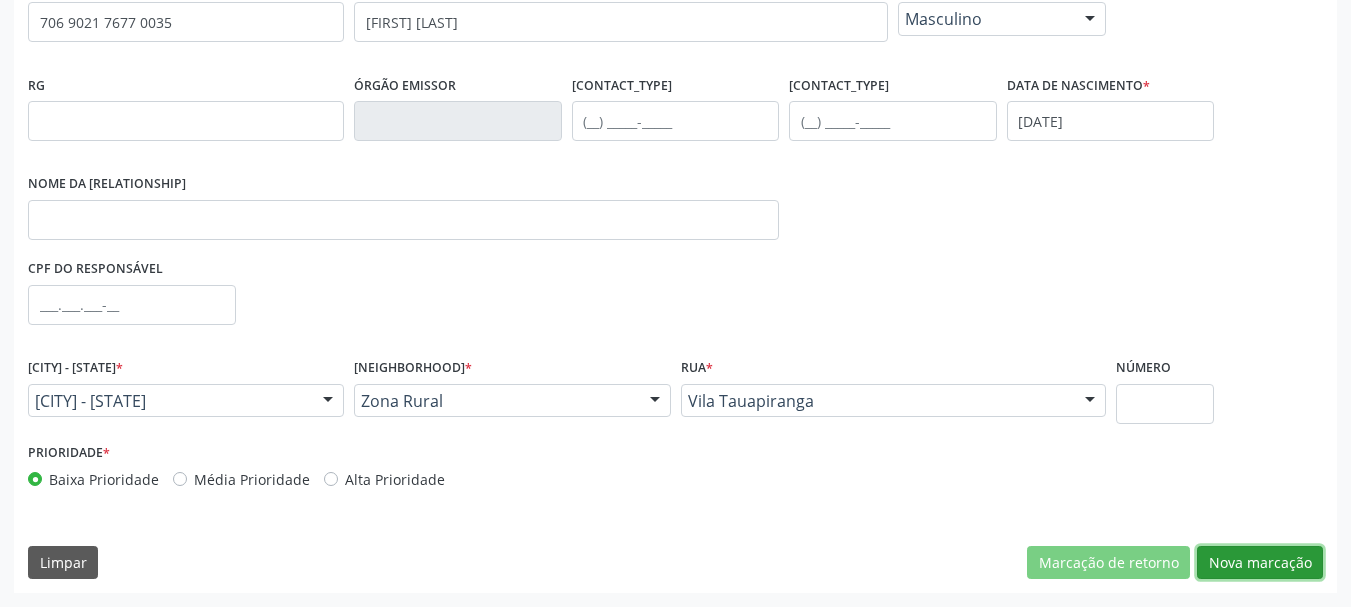 click on "Nova marcação" at bounding box center (1108, 563) 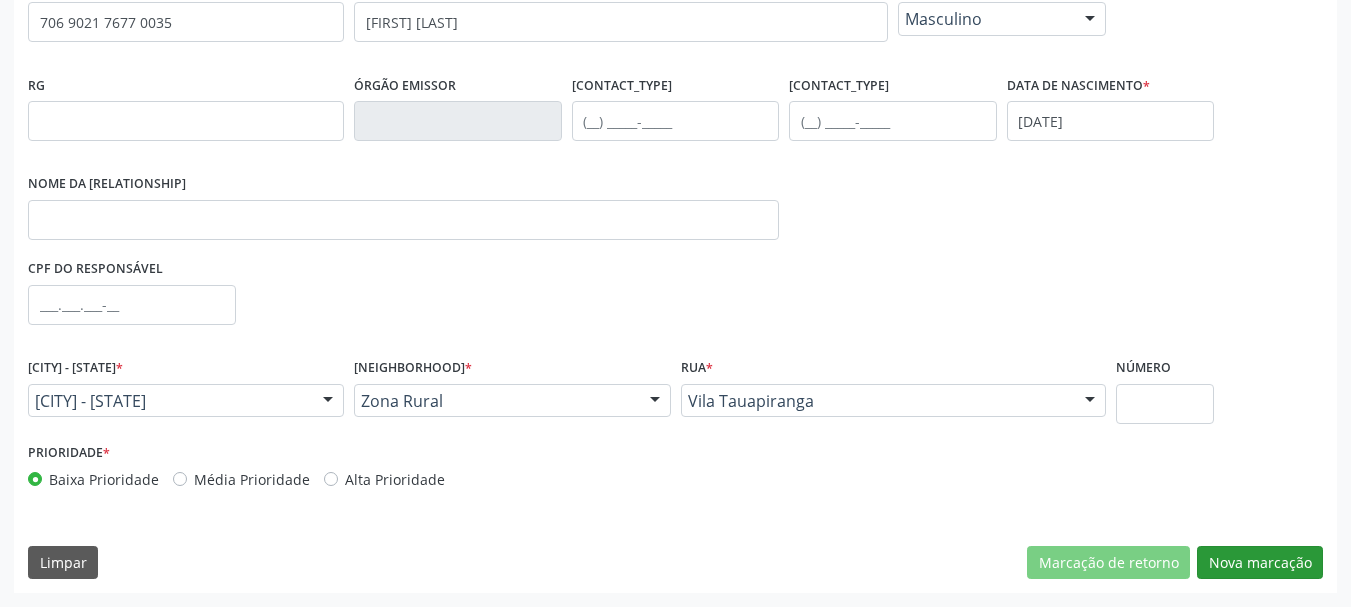 scroll, scrollTop: 299, scrollLeft: 0, axis: vertical 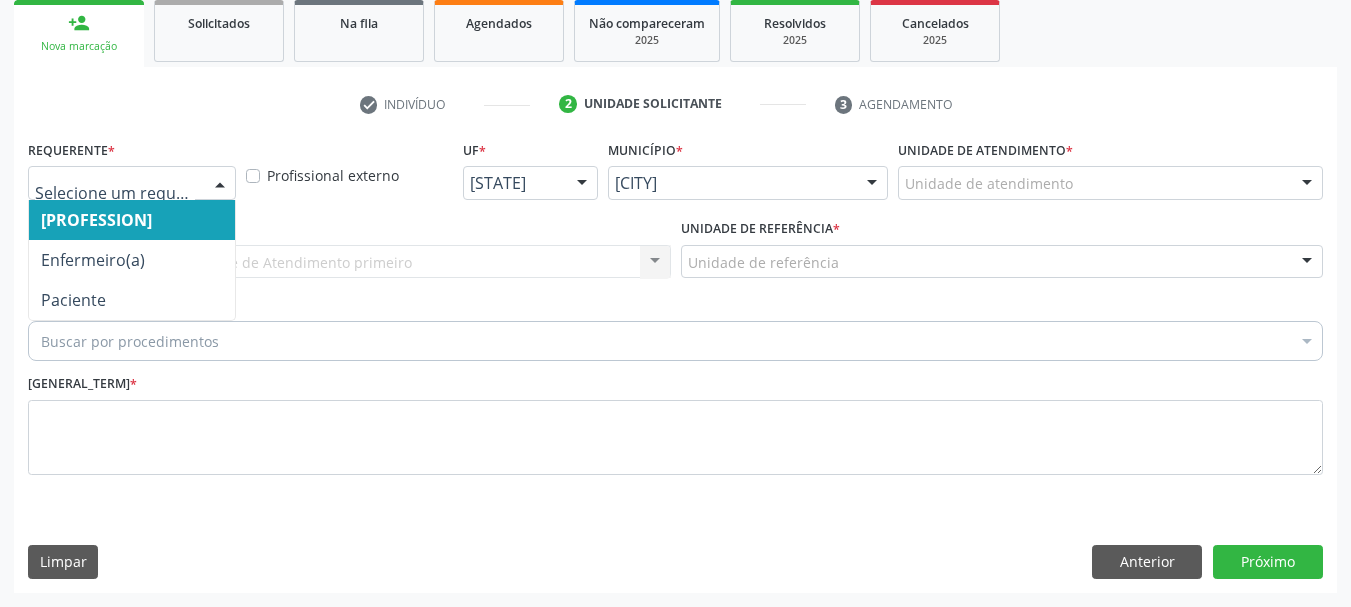 click at bounding box center [220, 184] 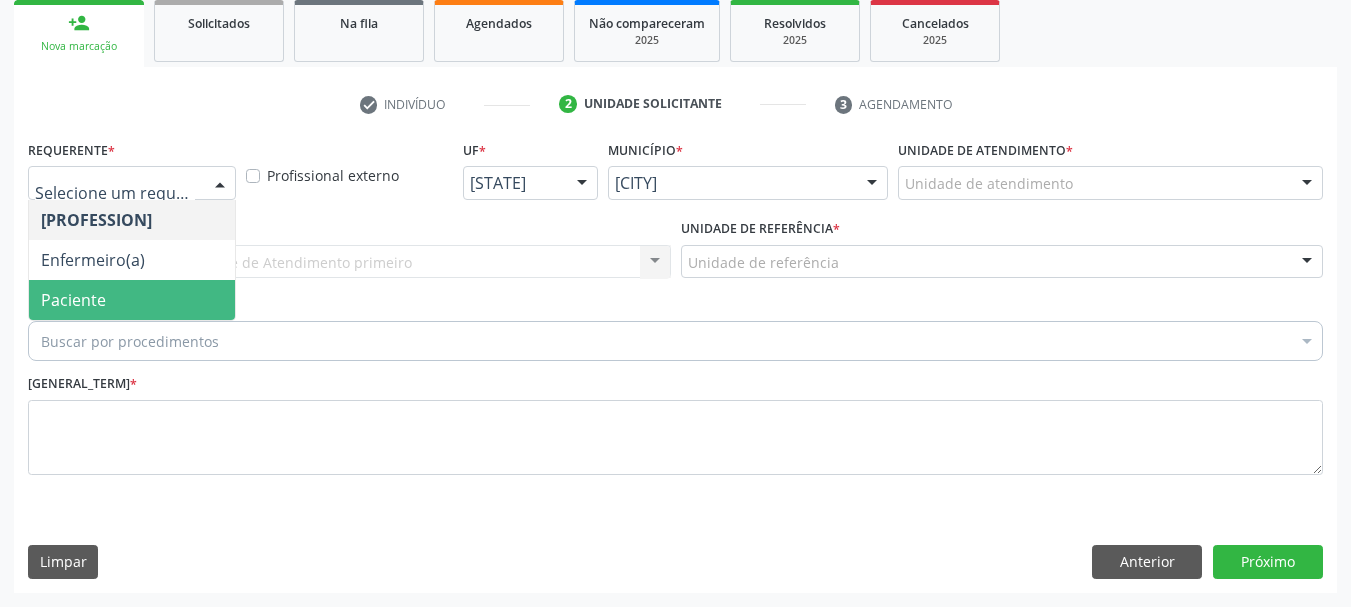 click on "Paciente" at bounding box center (132, 300) 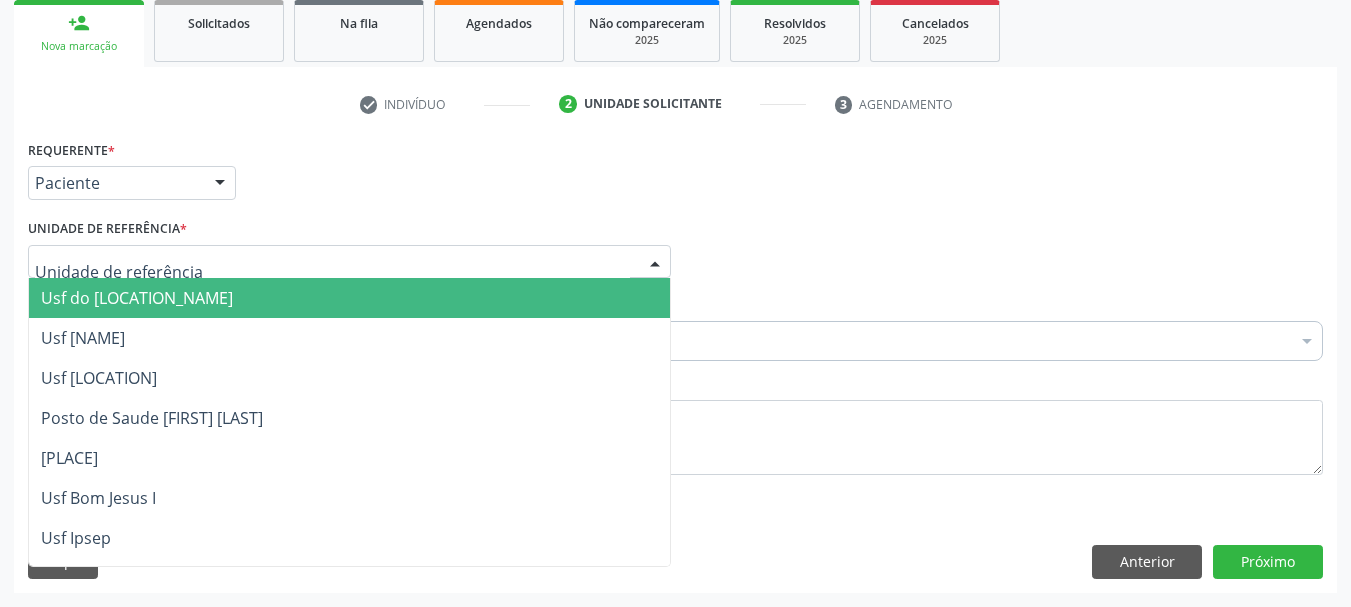 click at bounding box center (349, 262) 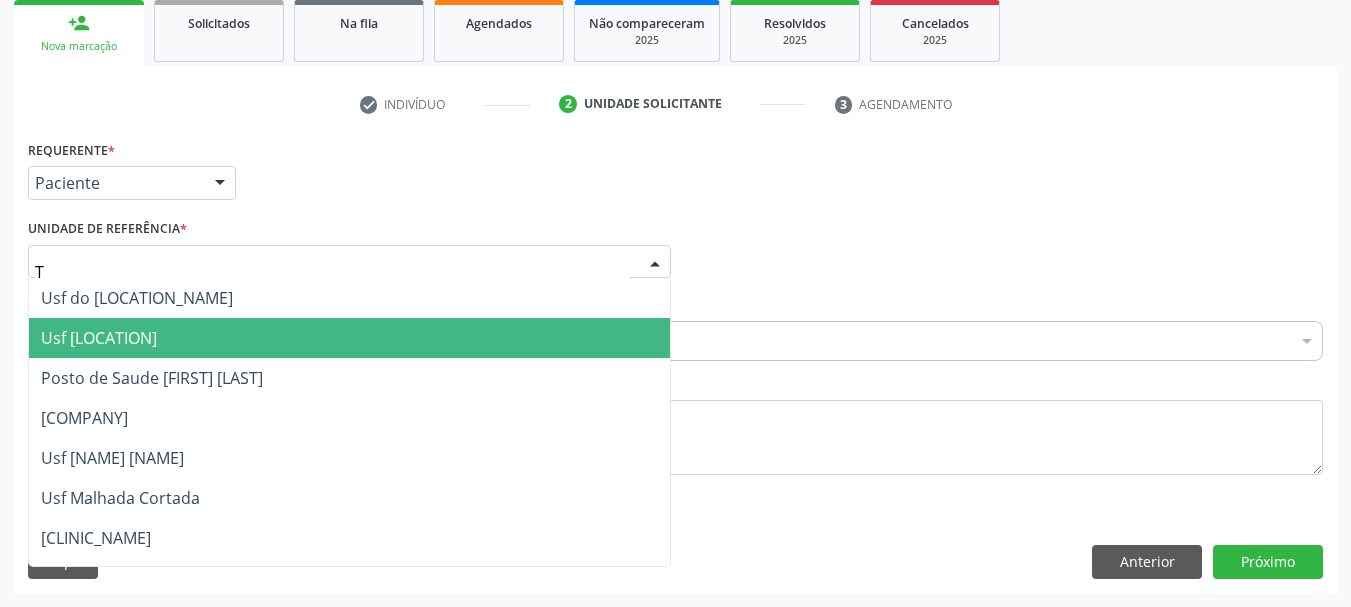 click on "Usf Caicarinha da Penha Tauapiranga" at bounding box center [99, 338] 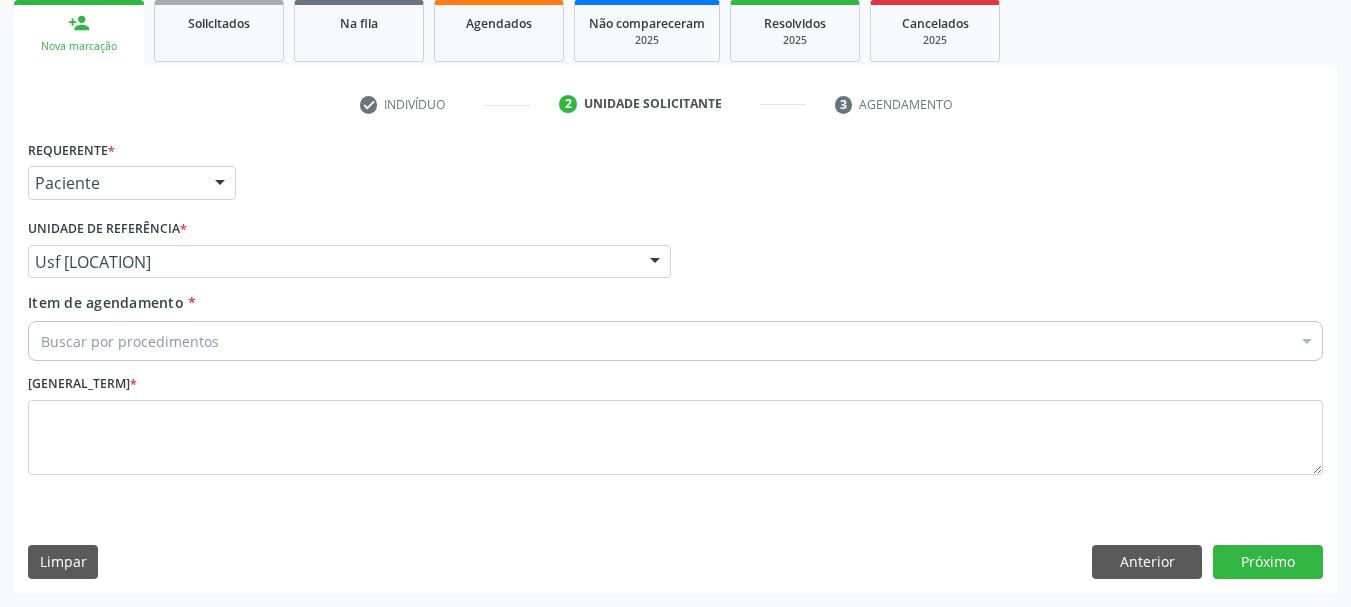 click on "Buscar por procedimentos" at bounding box center (675, 341) 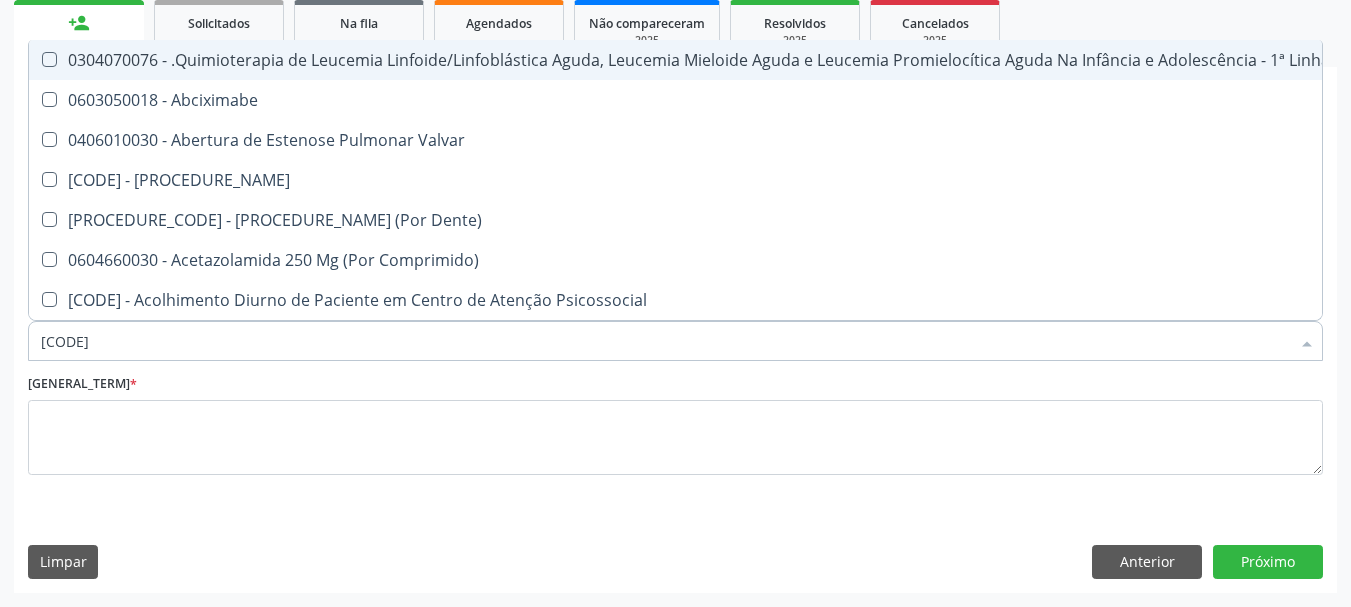 type on "0301" 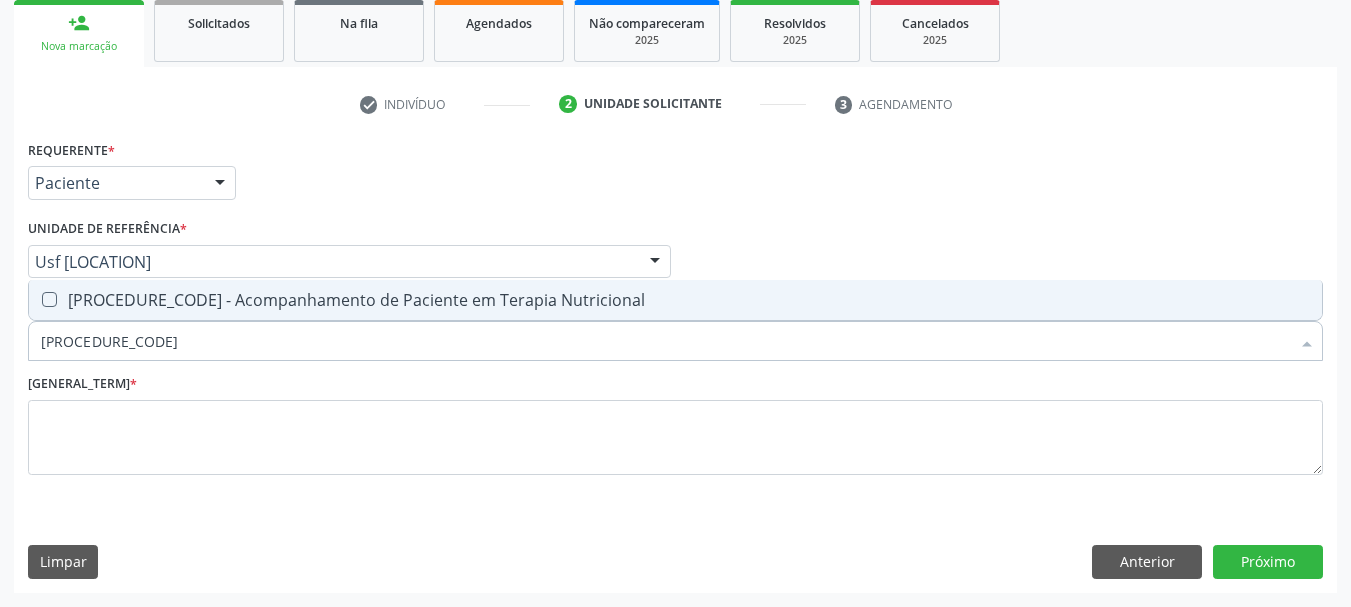 click at bounding box center [49, 299] 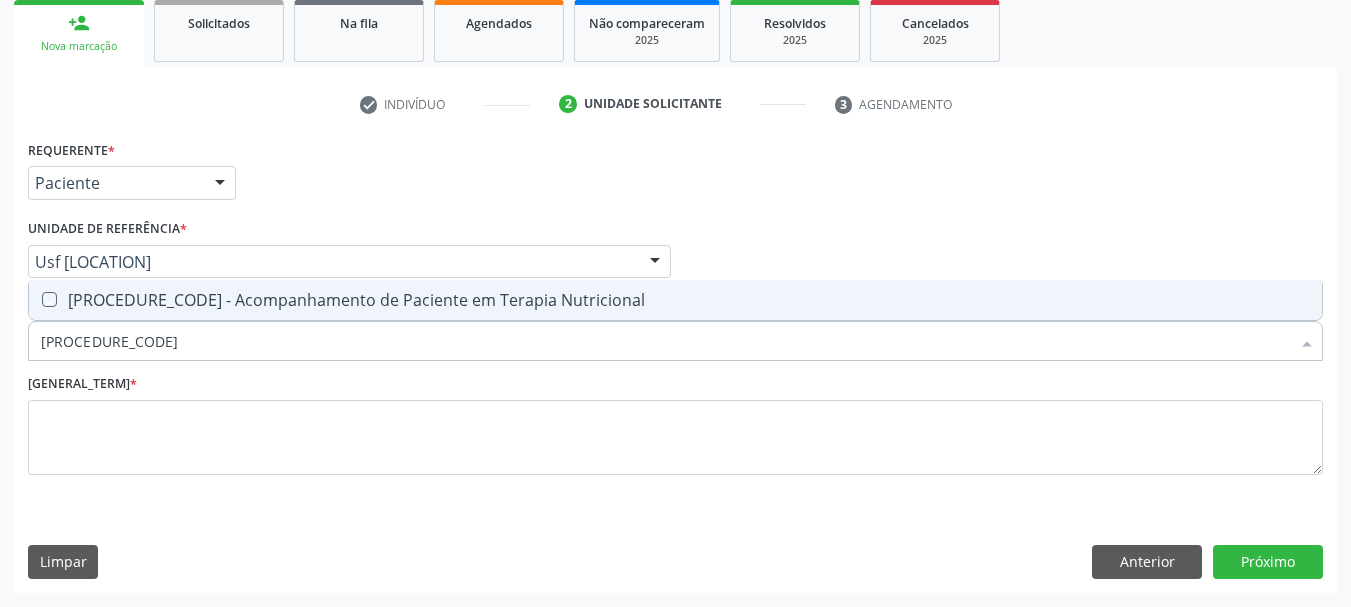 click at bounding box center (35, 299) 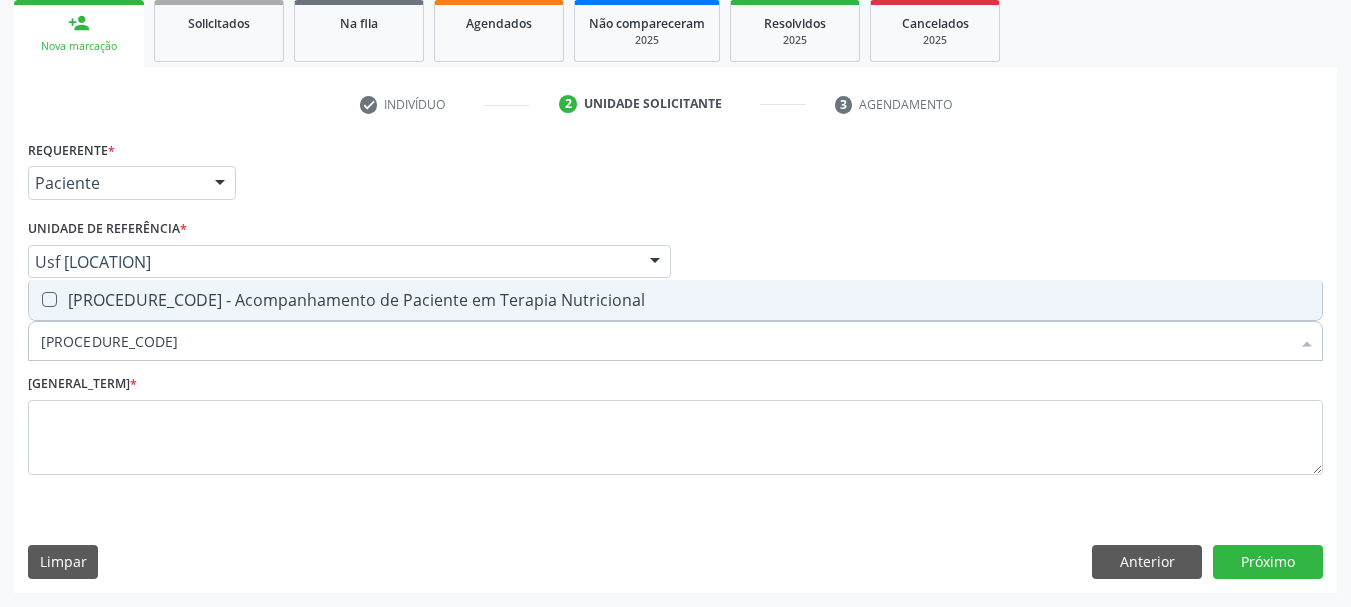 checkbox on "true" 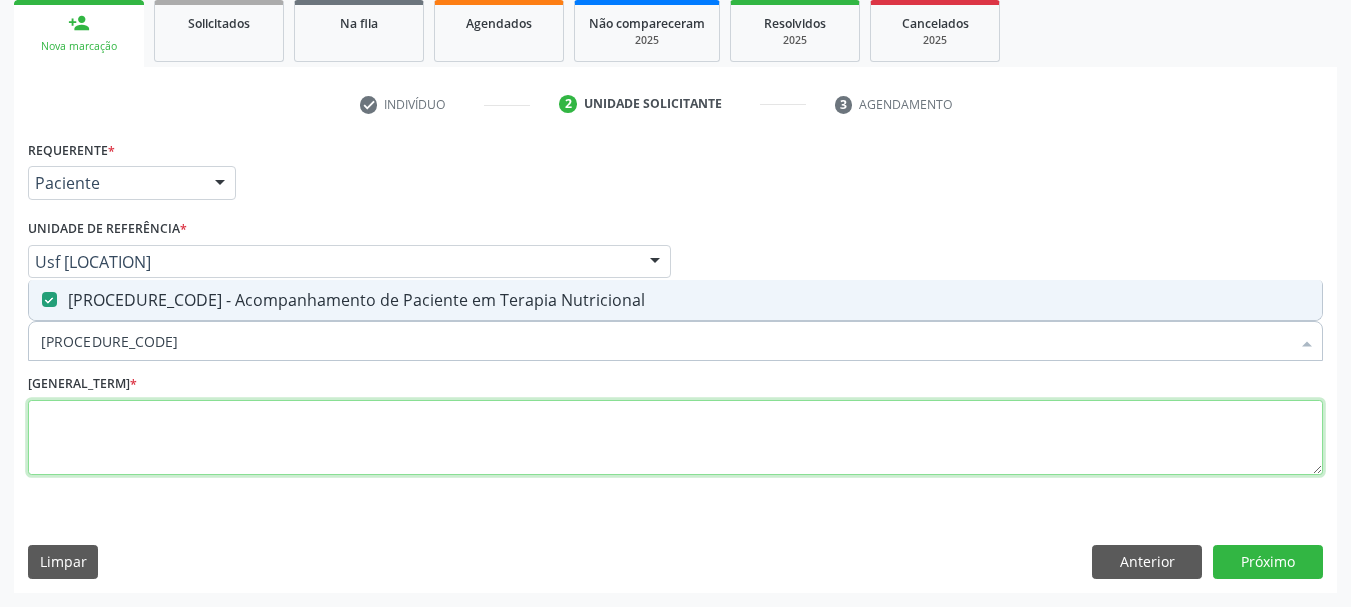 click at bounding box center [675, 438] 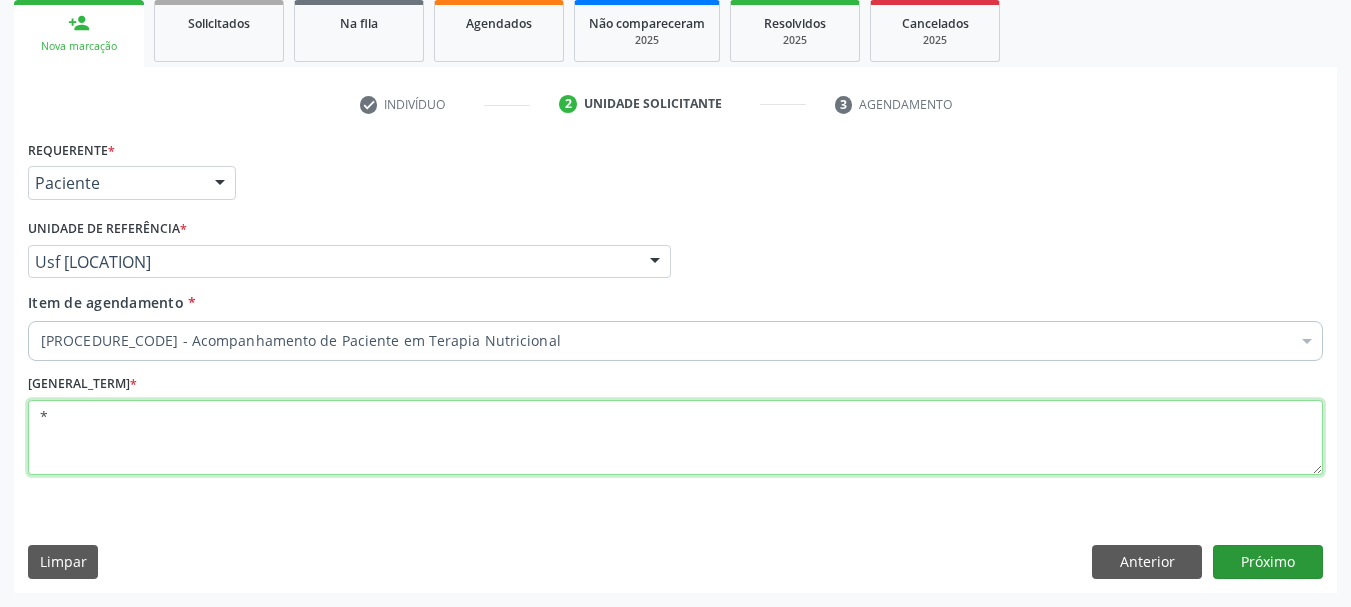 type on "*" 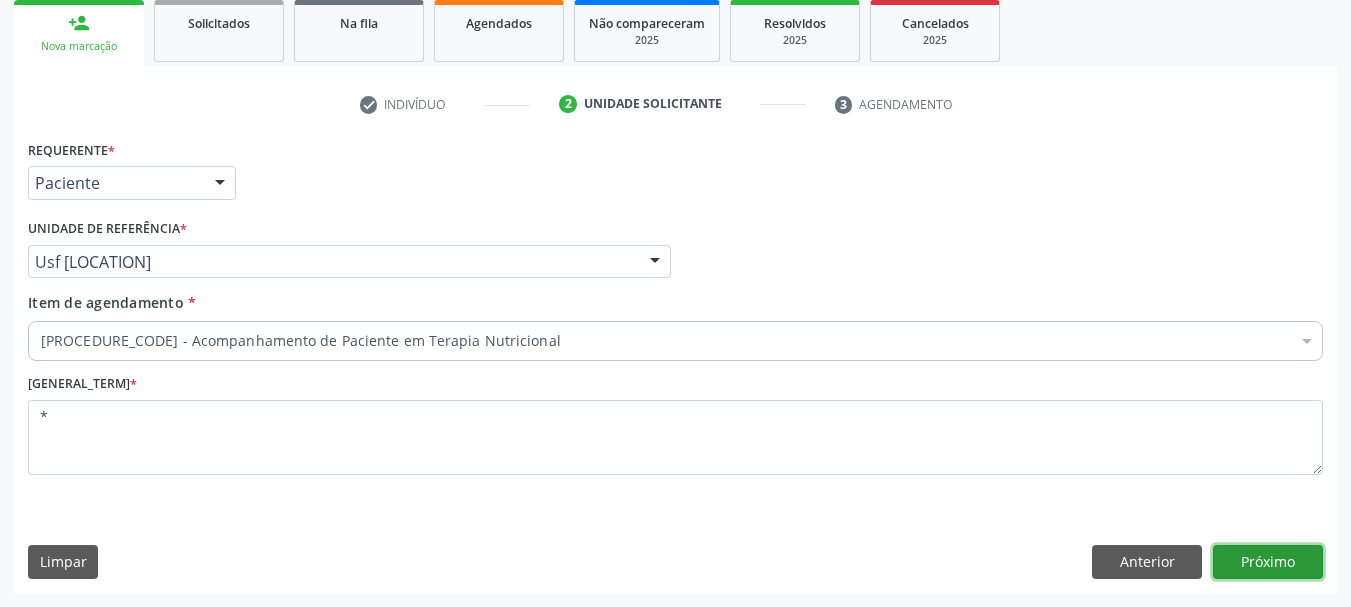 click on "Próximo" at bounding box center (1268, 562) 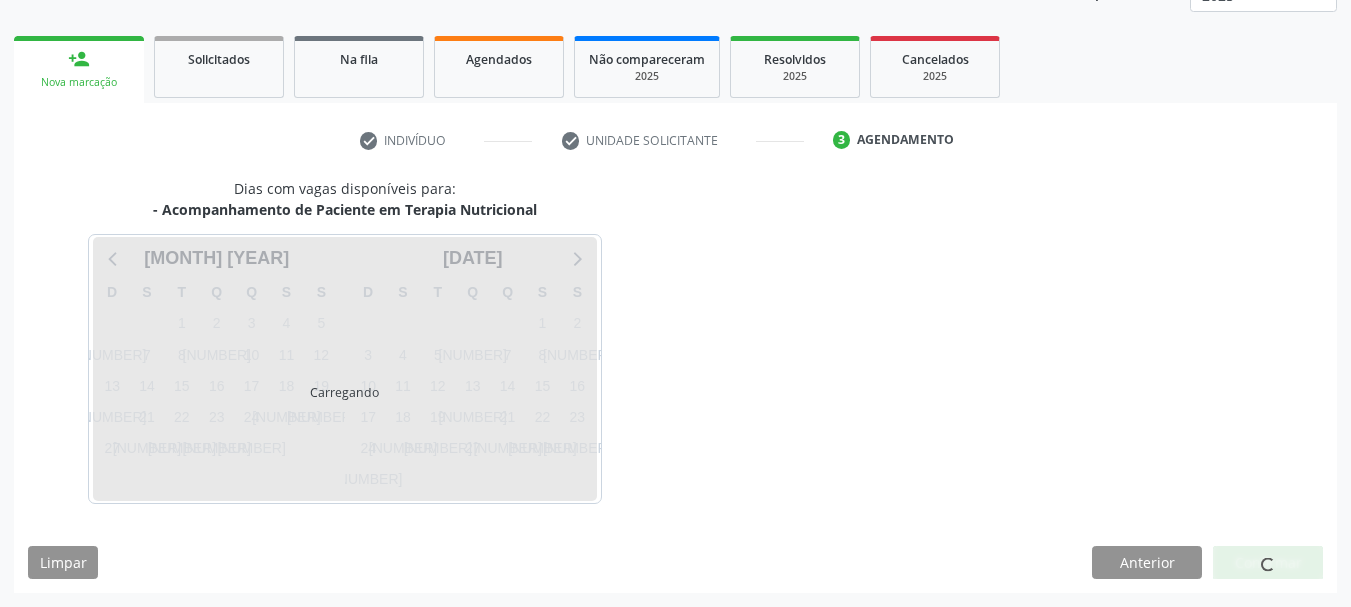 scroll, scrollTop: 263, scrollLeft: 0, axis: vertical 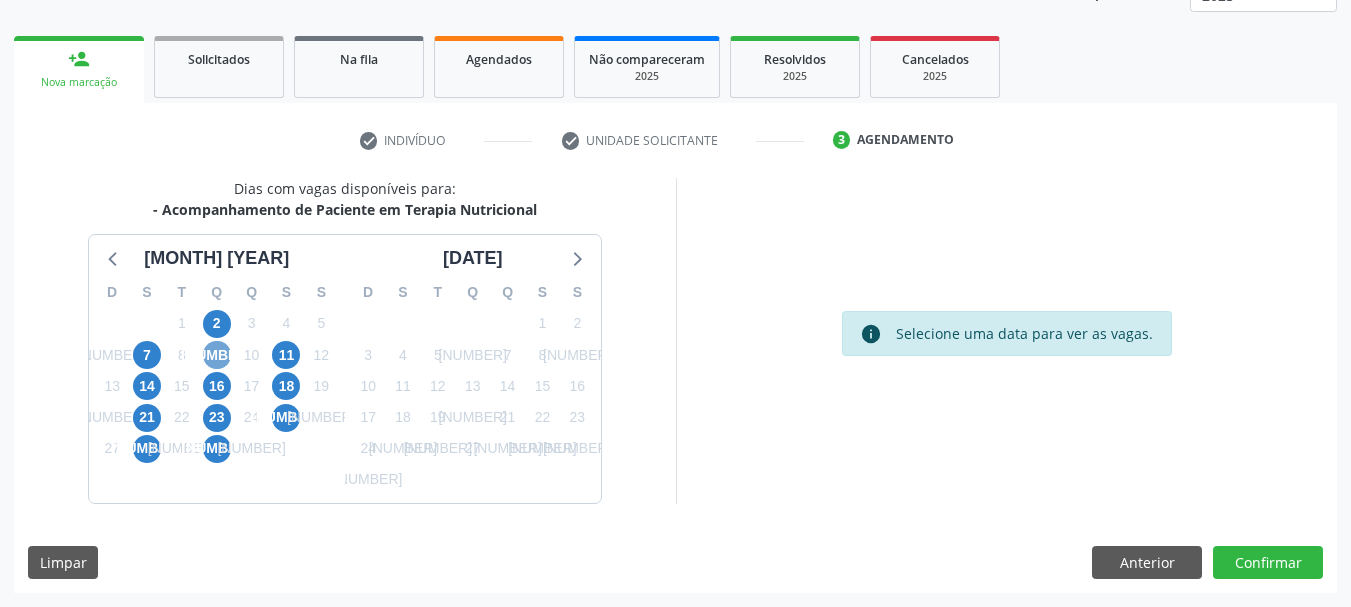 click on "9" at bounding box center (217, 355) 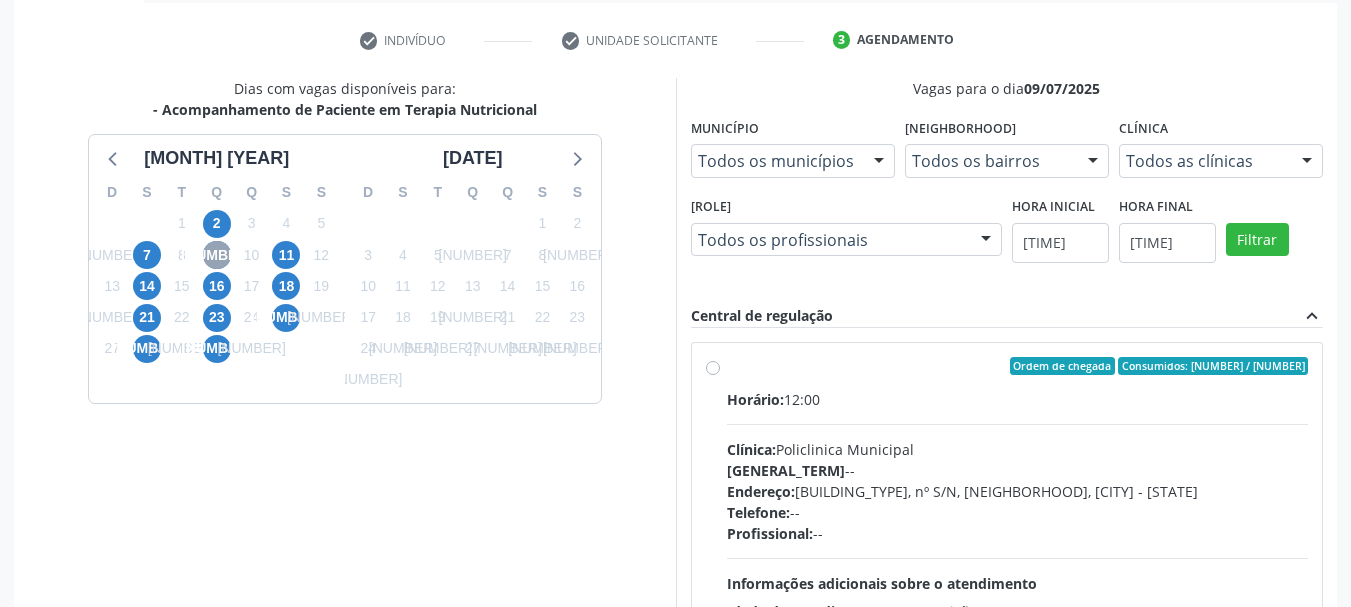 scroll, scrollTop: 463, scrollLeft: 0, axis: vertical 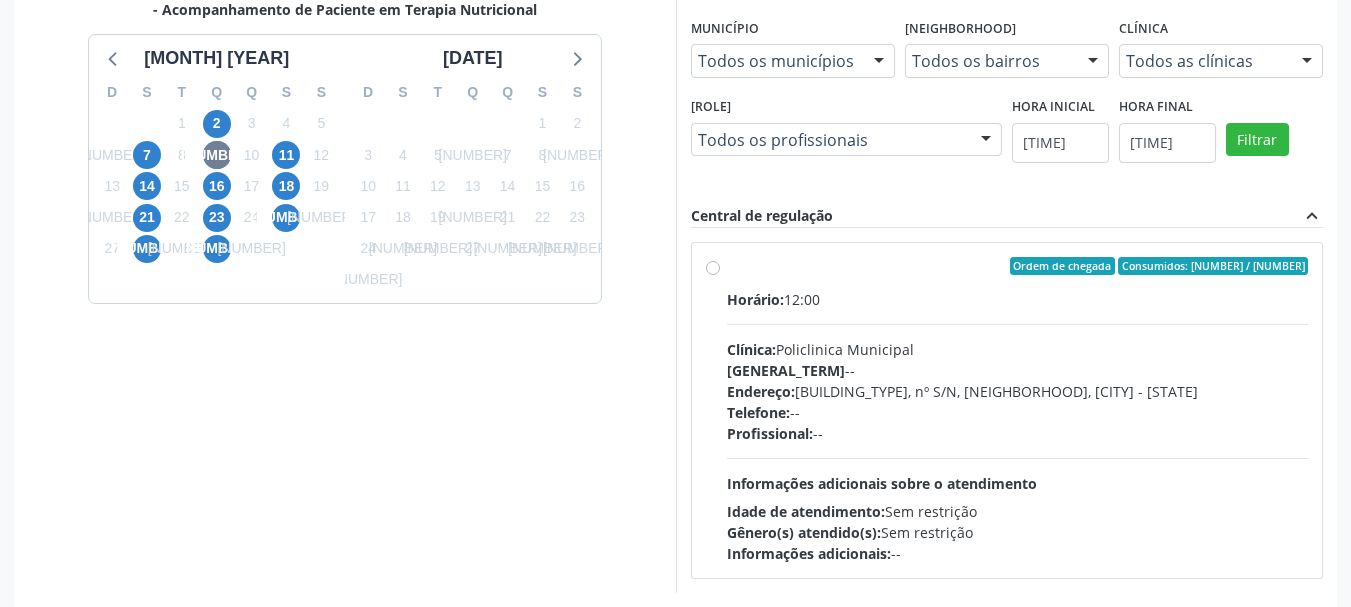 click on "Ordem de chegada
Consumidos: 2 / 12
Horário:   12:00
Clínica:  Policlinica Municipal
Rede:
--
Endereço:   Predio, nº S/N, Ipsep, Serra Talhada - PE
Telefone:   --
Profissional:
--
Informações adicionais sobre o atendimento
Idade de atendimento:
Sem restrição
Gênero(s) atendido(s):
Sem restrição
Informações adicionais:
--" at bounding box center [1018, 410] 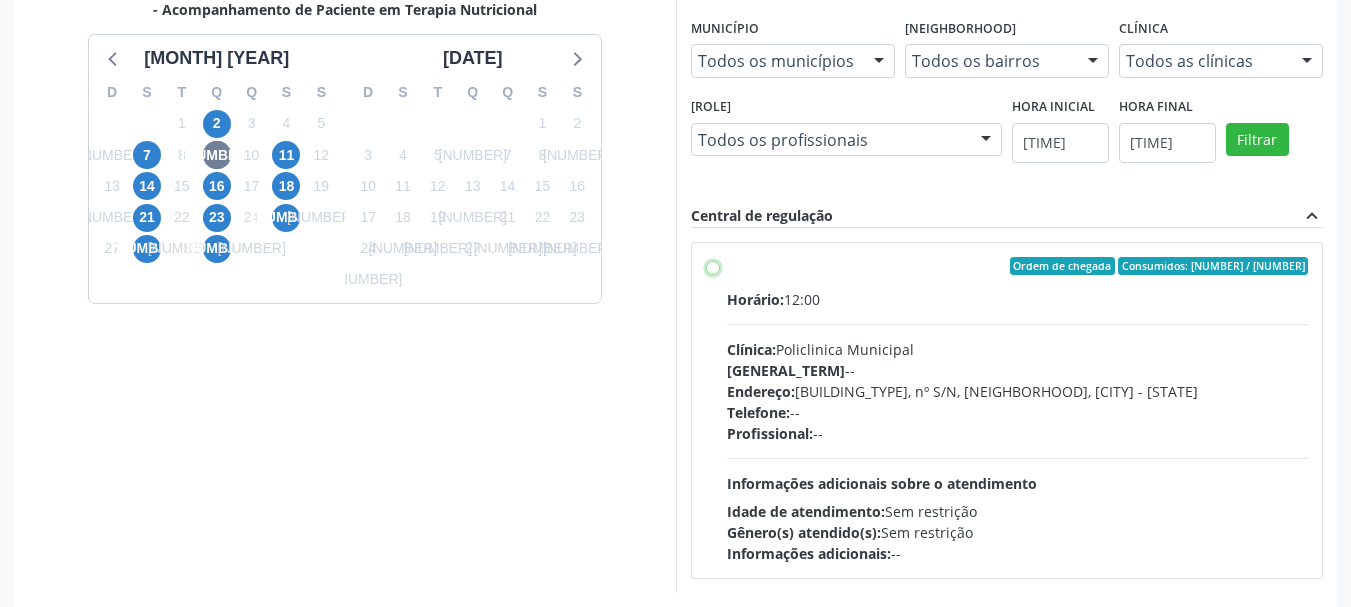 click on "Ordem de chegada
Consumidos: 2 / 12
Horário:   12:00
Clínica:  Policlinica Municipal
Rede:
--
Endereço:   Predio, nº S/N, Ipsep, Serra Talhada - PE
Telefone:   --
Profissional:
--
Informações adicionais sobre o atendimento
Idade de atendimento:
Sem restrição
Gênero(s) atendido(s):
Sem restrição
Informações adicionais:
--" at bounding box center [713, 266] 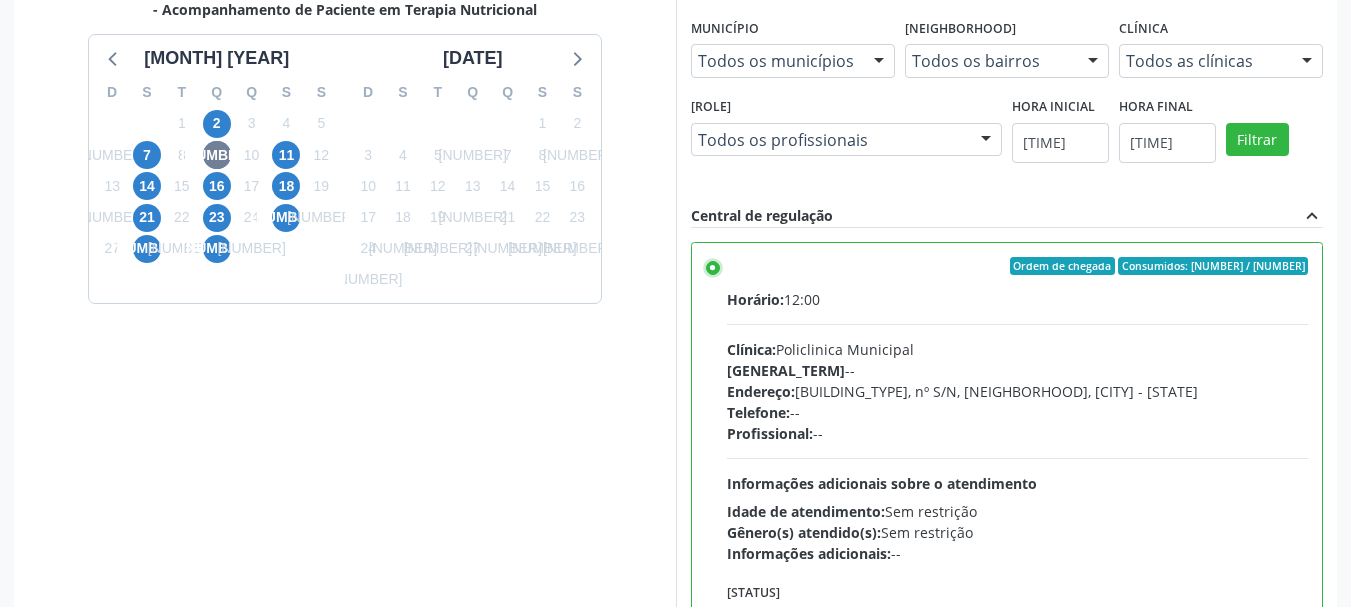 scroll, scrollTop: 588, scrollLeft: 0, axis: vertical 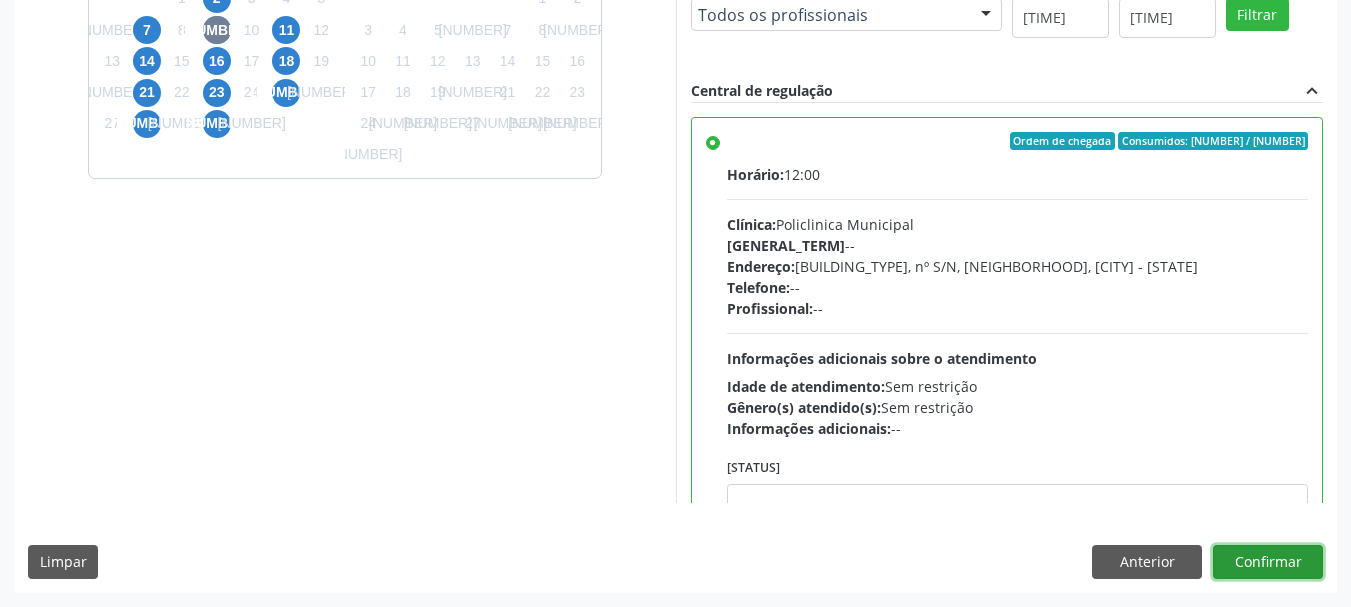 click on "Confirmar" at bounding box center [1268, 562] 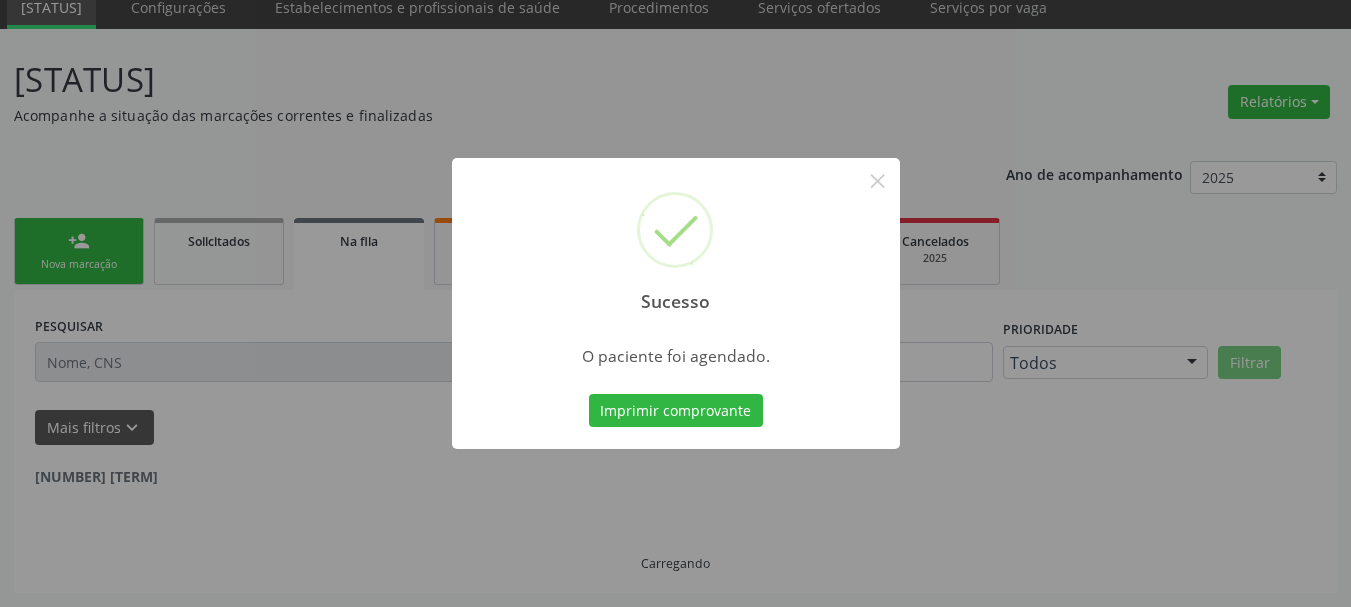 scroll, scrollTop: 60, scrollLeft: 0, axis: vertical 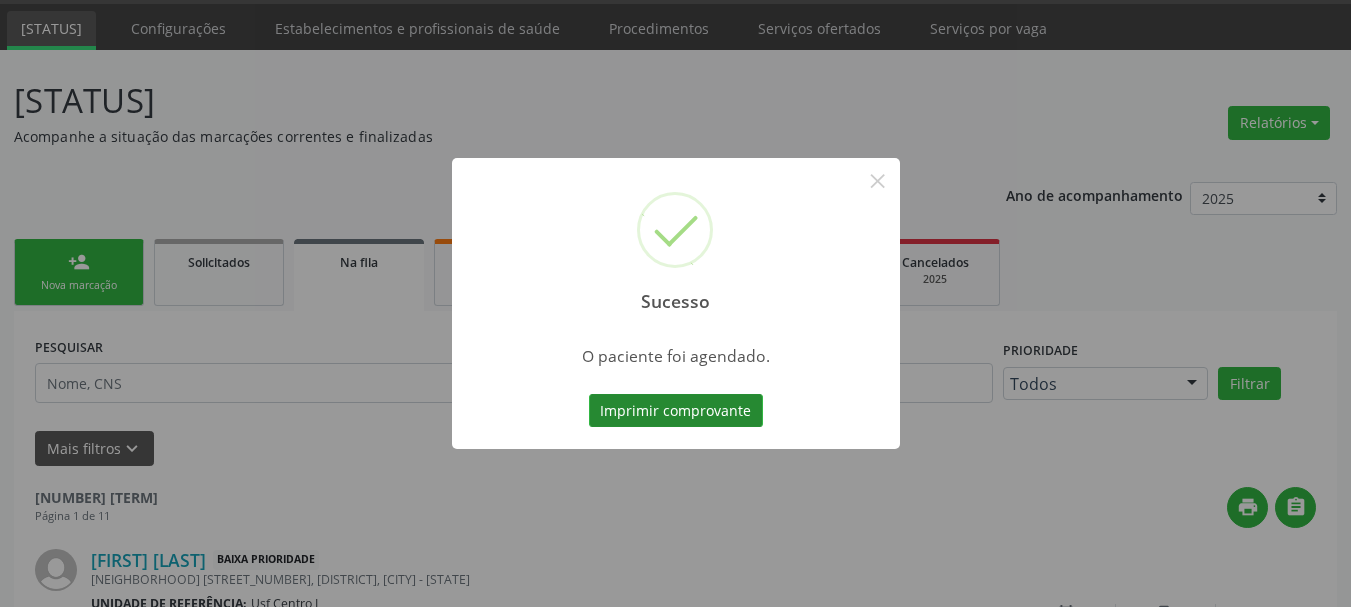 click on "Imprimir comprovante" at bounding box center (676, 411) 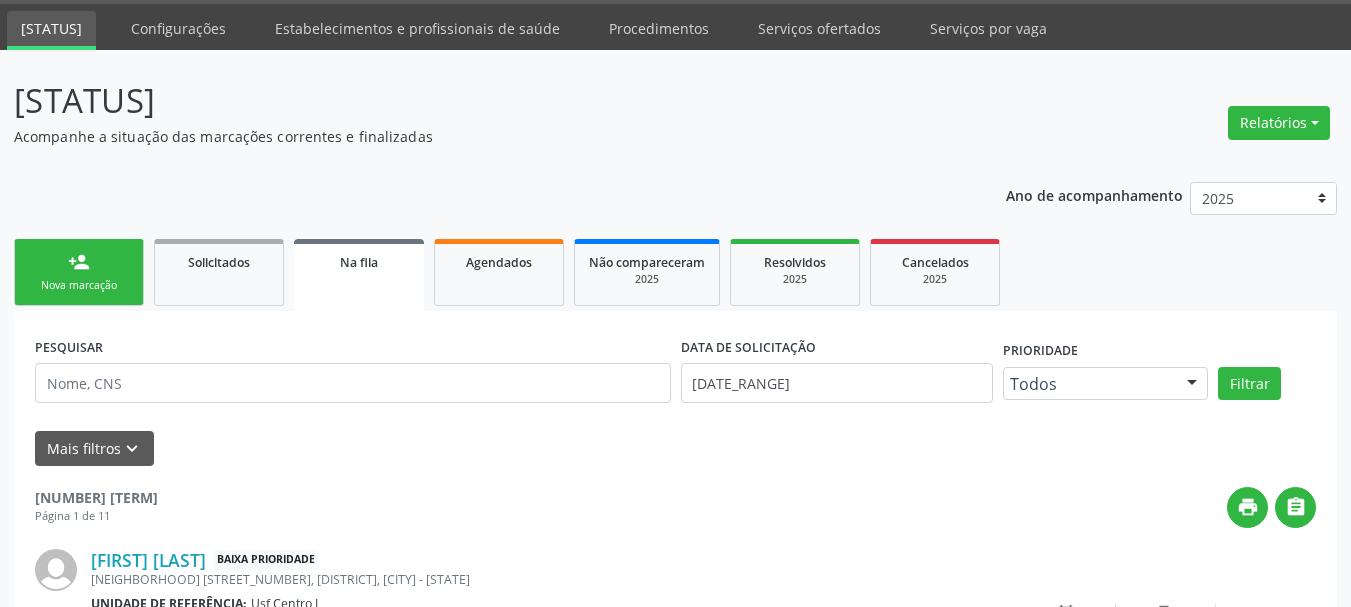 click on "person_add
Nova marcação" at bounding box center (79, 272) 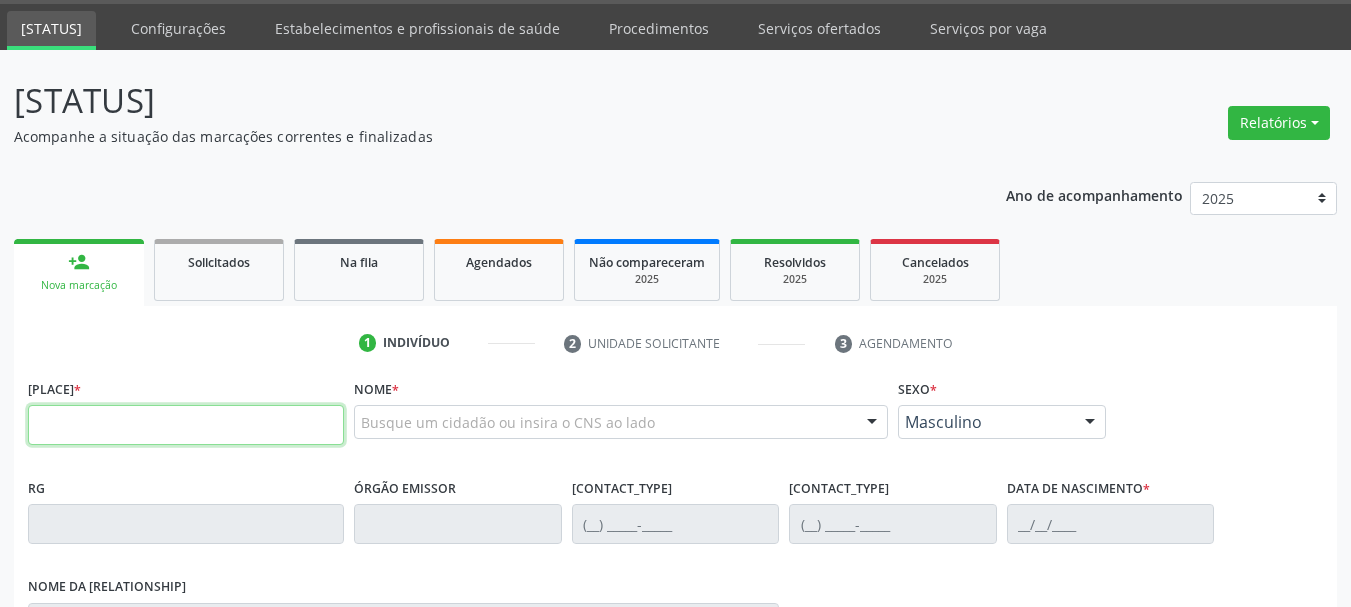 click at bounding box center [186, 425] 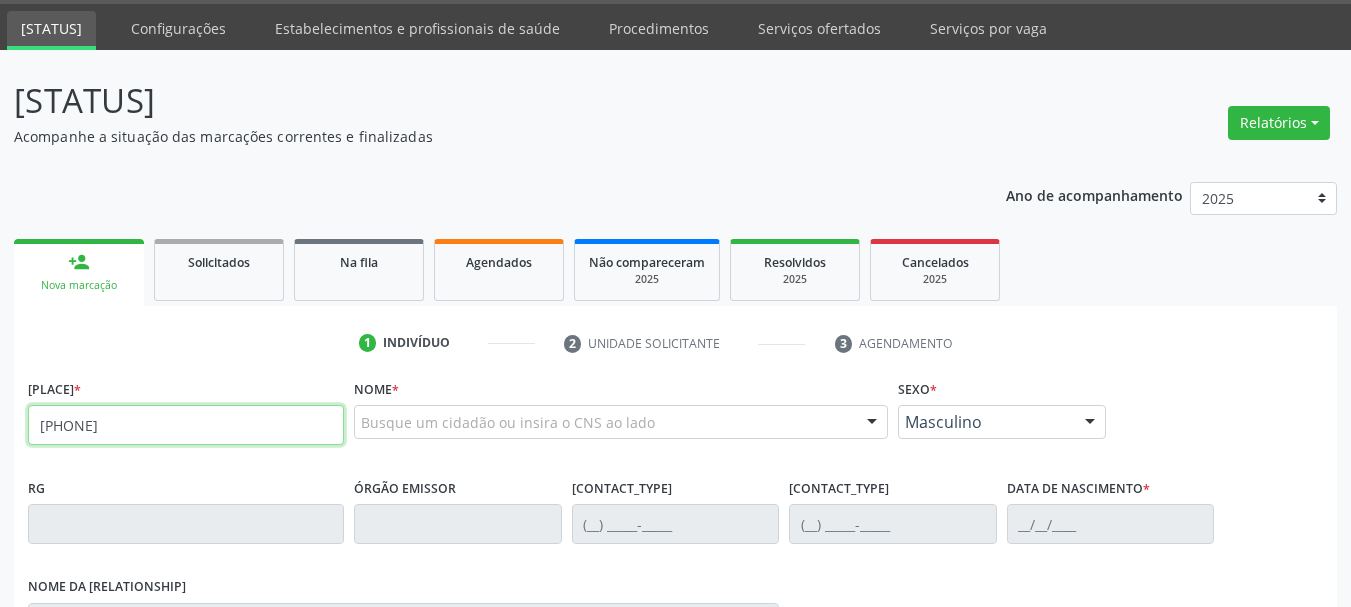 type on "898 0058 3019 7407" 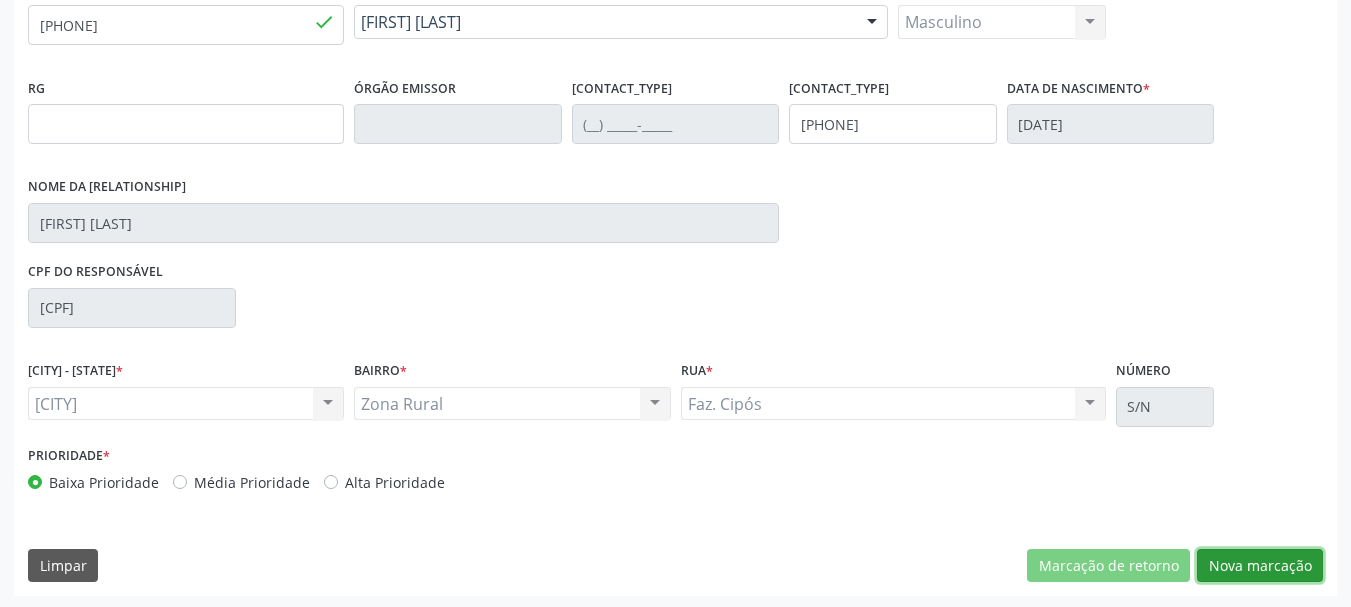 click on "Nova marcação" at bounding box center [1108, 566] 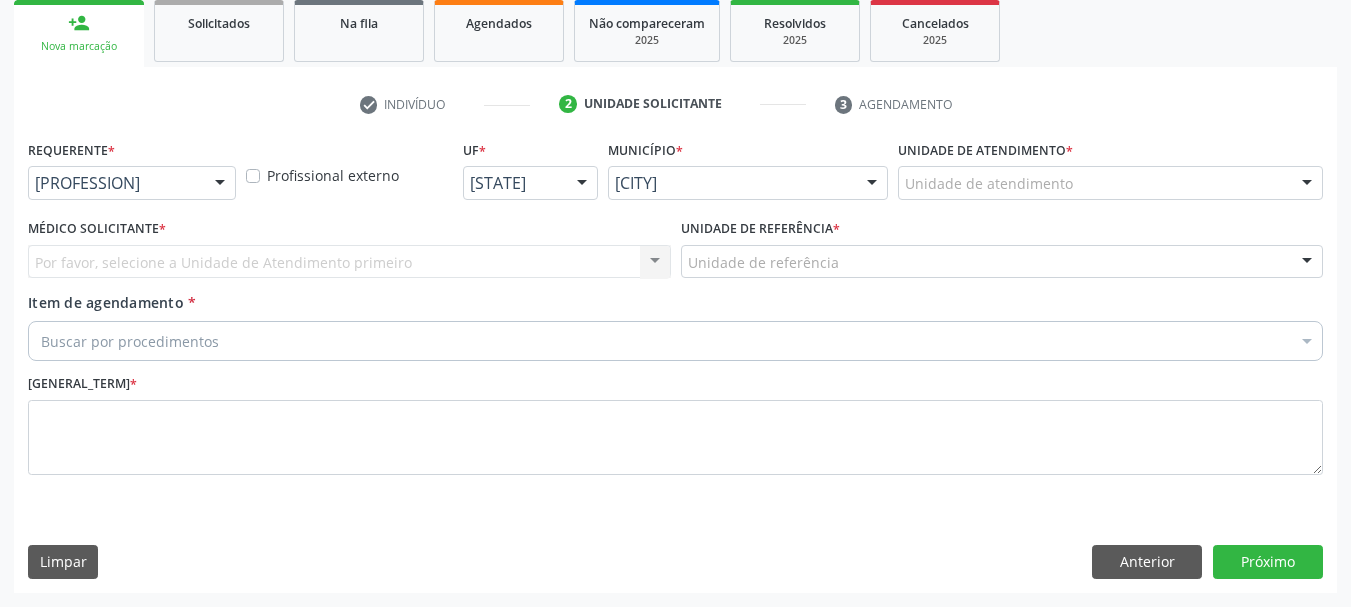 scroll, scrollTop: 299, scrollLeft: 0, axis: vertical 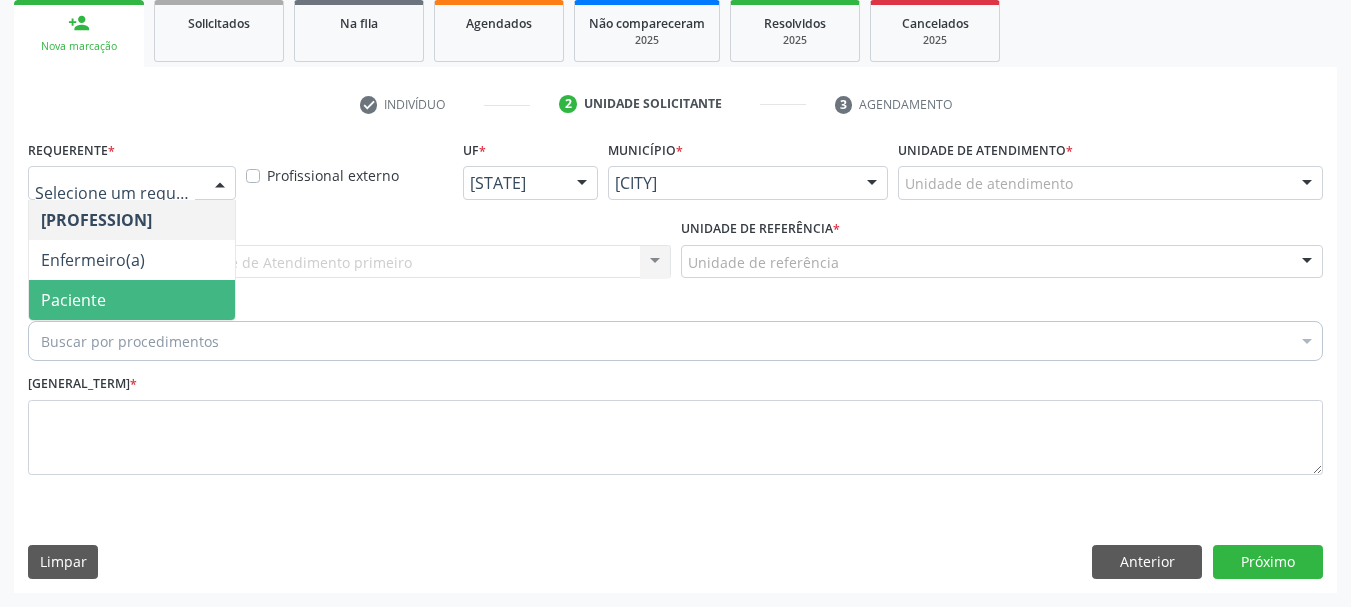 click on "Paciente" at bounding box center [73, 300] 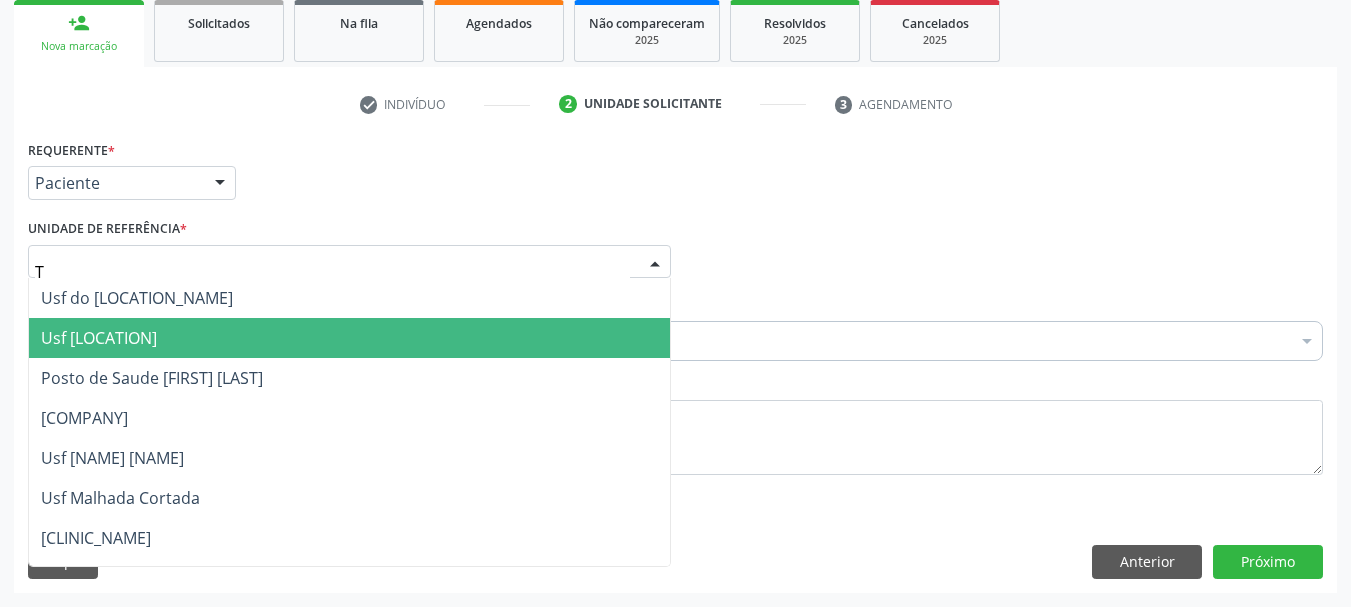 click on "Usf Caicarinha da Penha Tauapiranga" at bounding box center (99, 338) 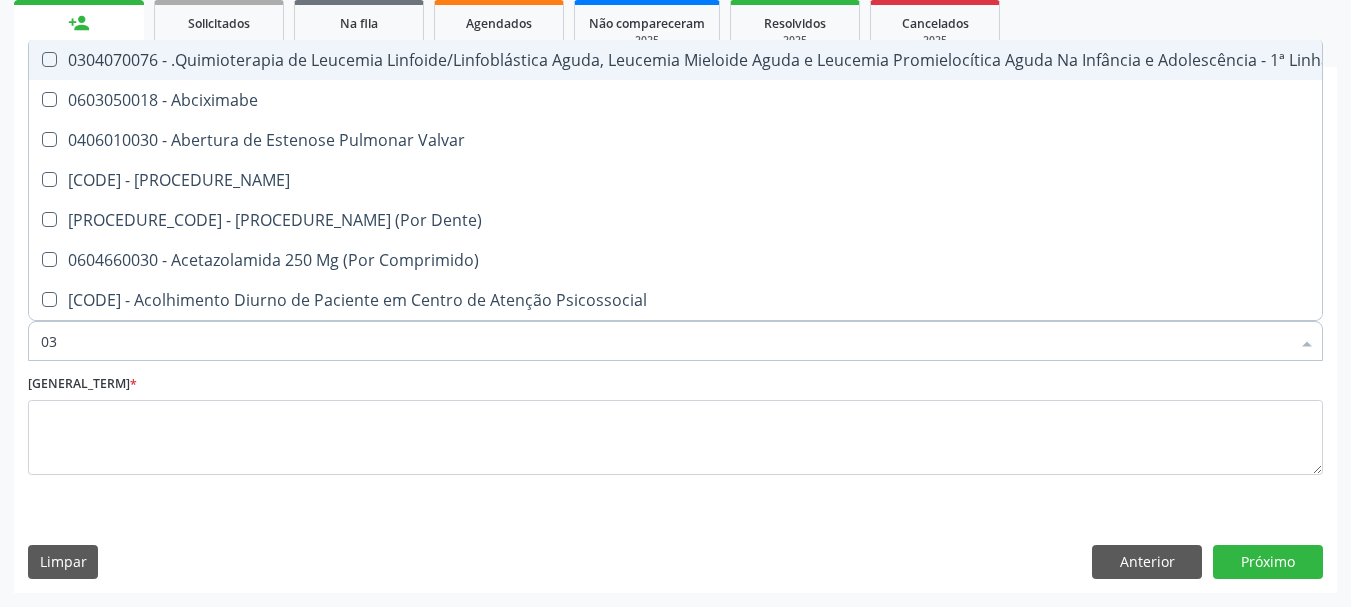 type on "030" 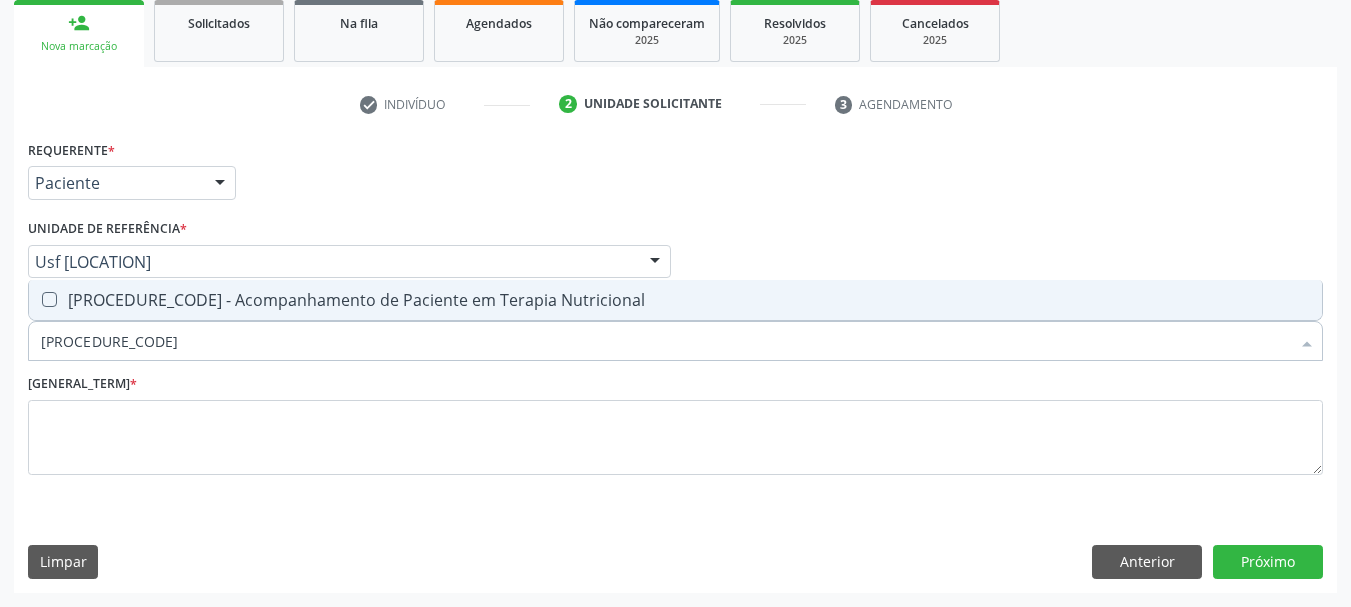 click on "[DATE] - Acompanhamento de Paciente em Terapia Nutricional" at bounding box center (675, 300) 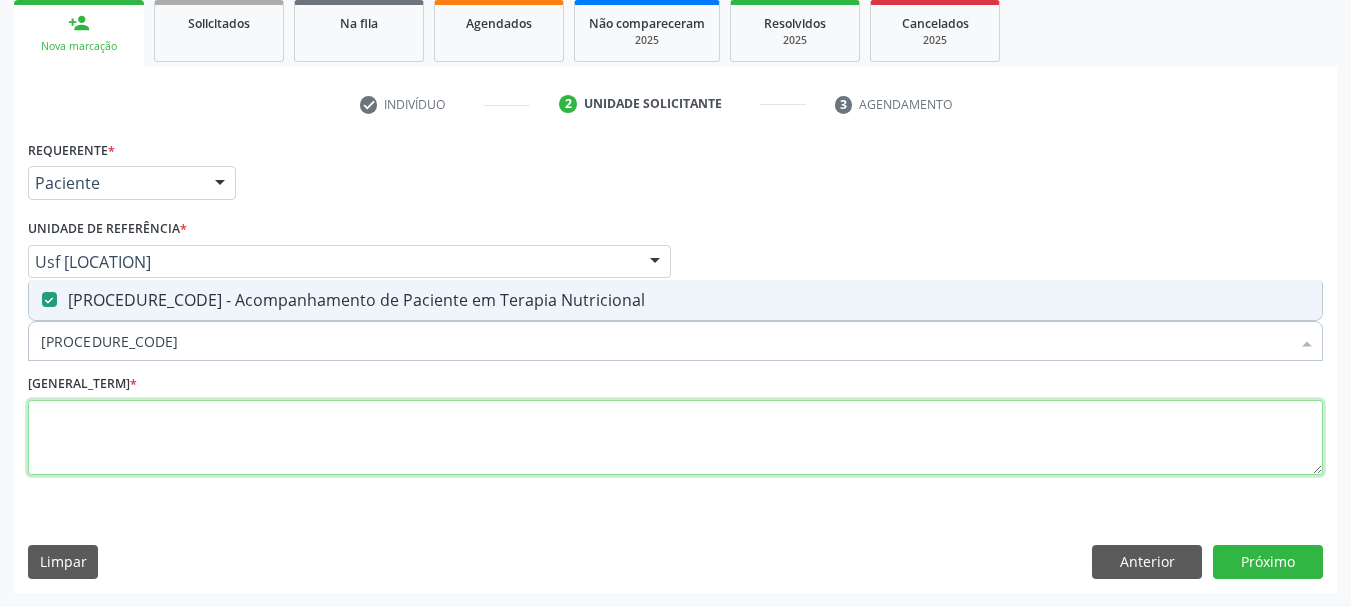 click at bounding box center [675, 438] 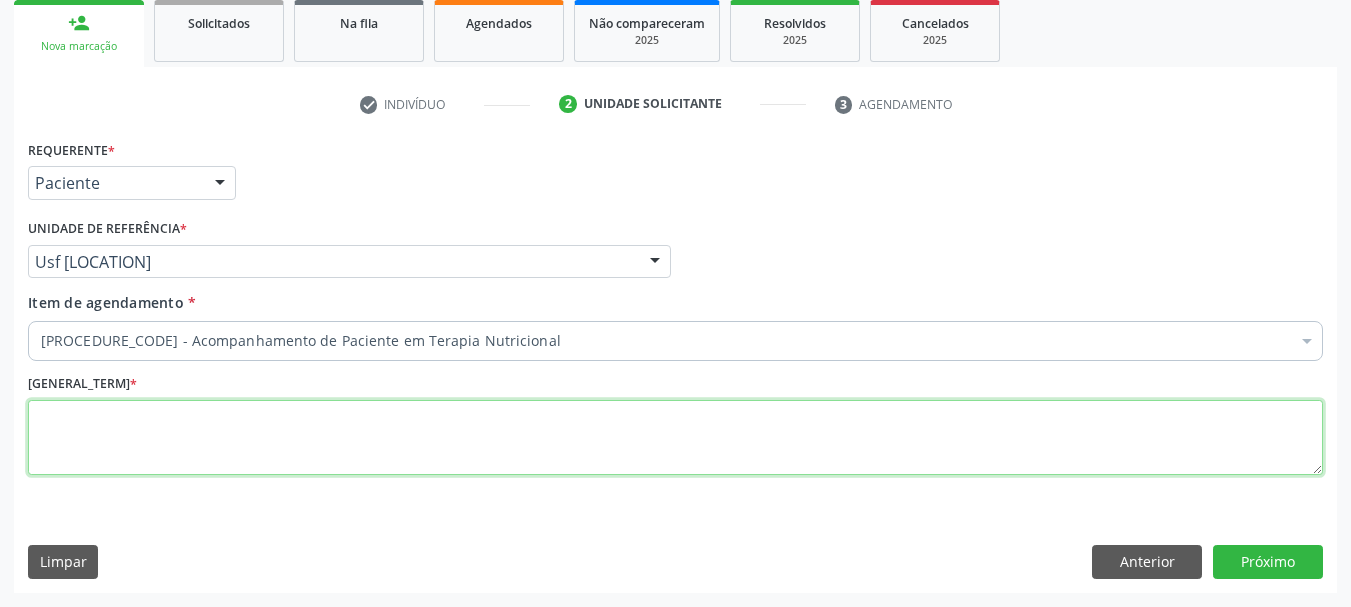 click at bounding box center [675, 438] 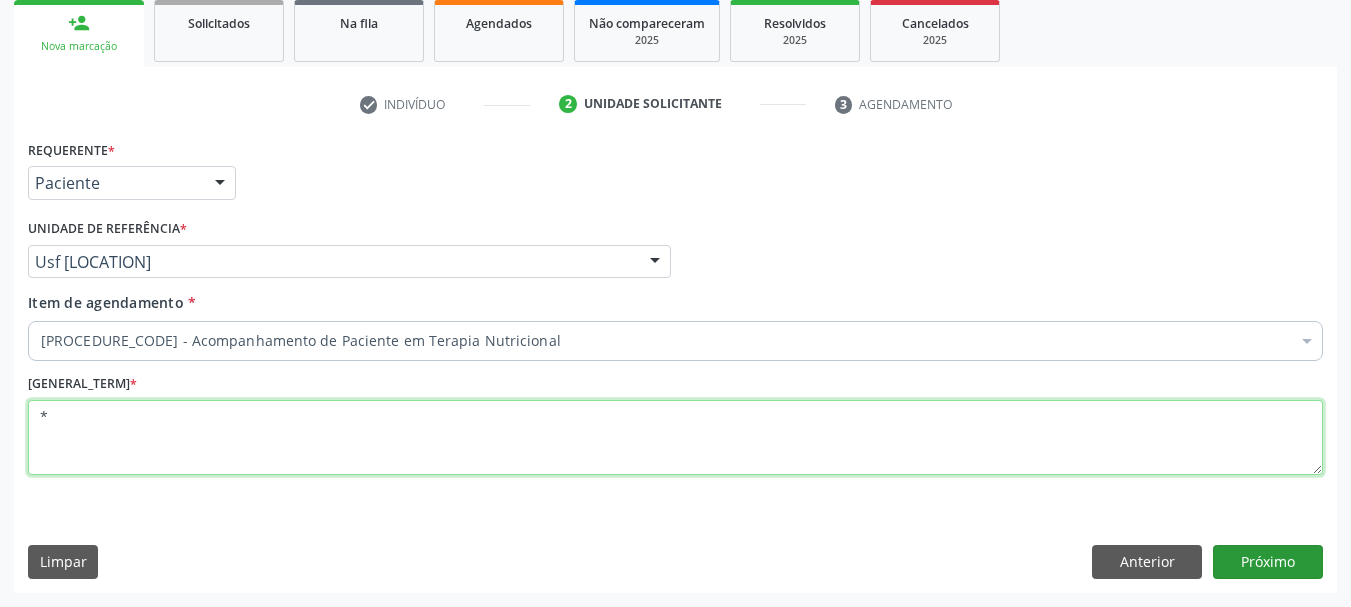 type on "*" 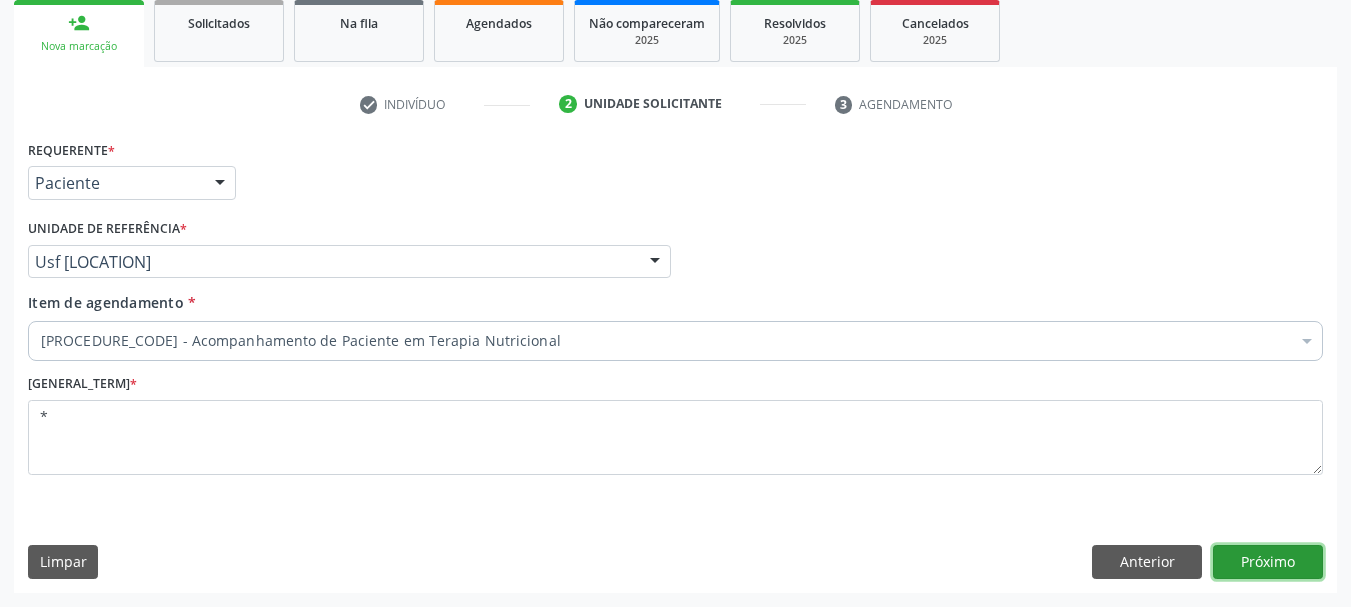 click on "Próximo" at bounding box center [1268, 562] 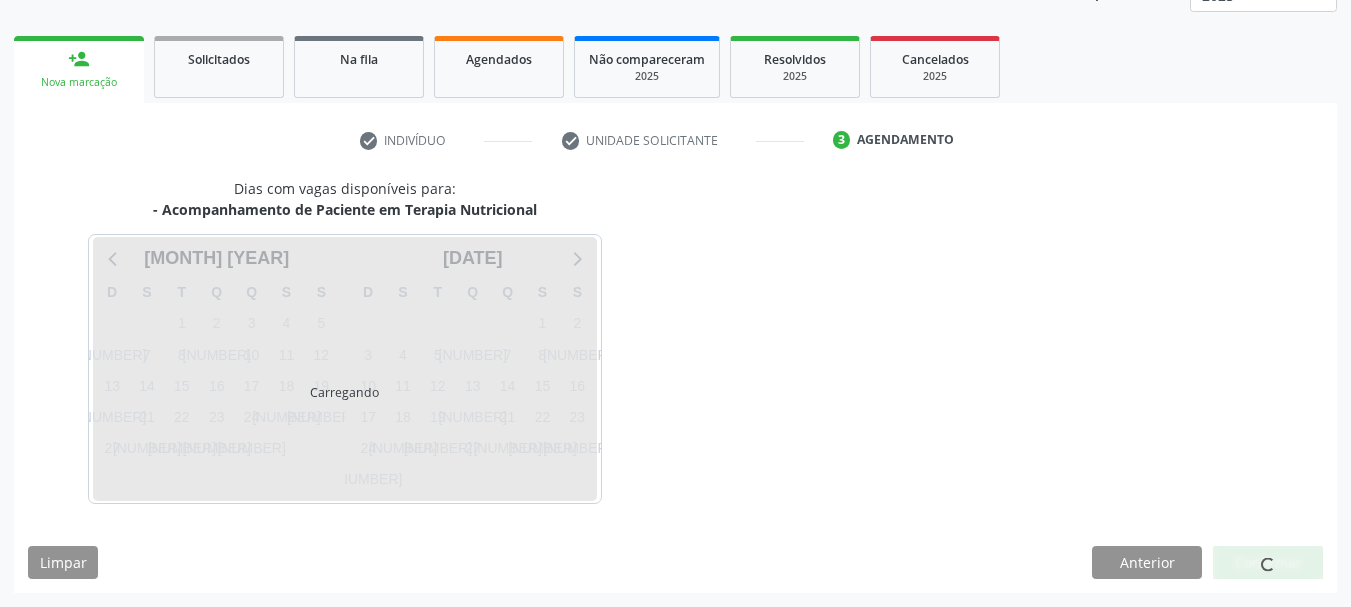 scroll, scrollTop: 263, scrollLeft: 0, axis: vertical 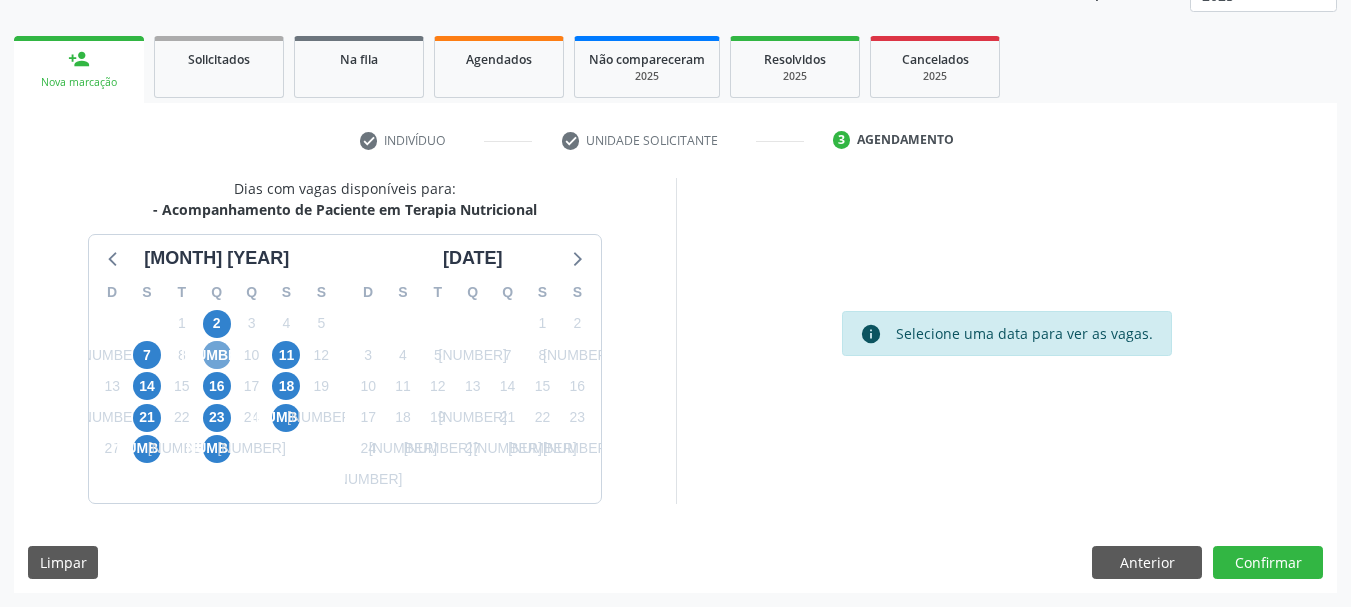 click on "9" at bounding box center [217, 355] 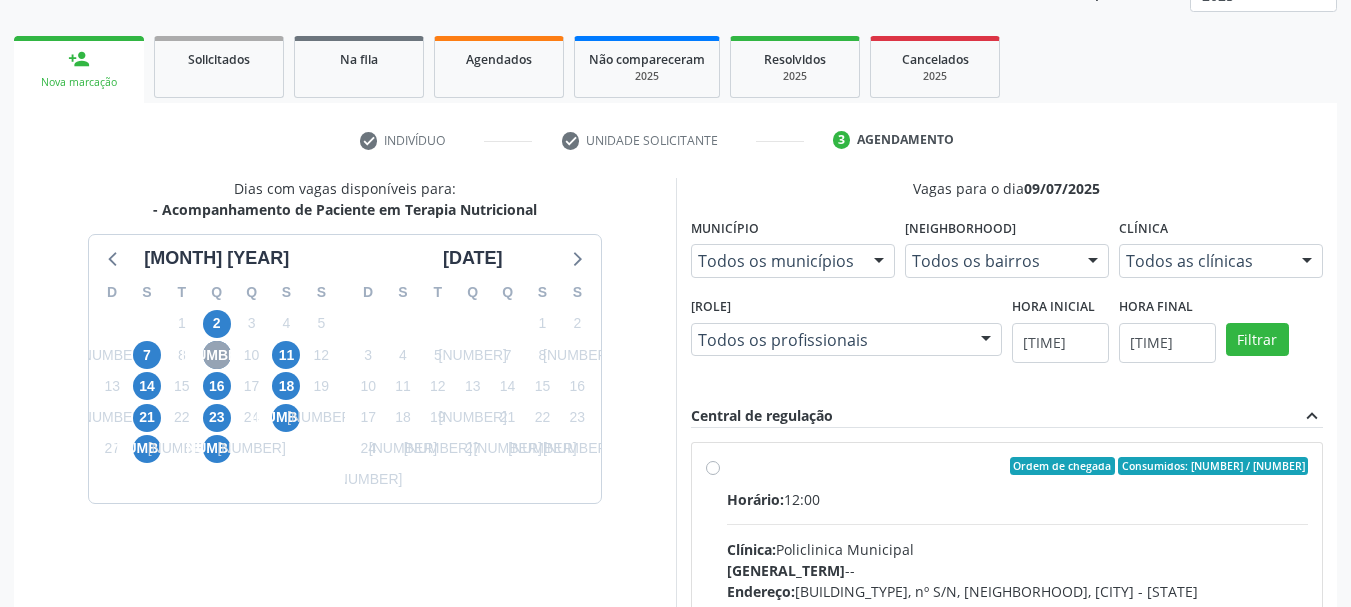 scroll, scrollTop: 363, scrollLeft: 0, axis: vertical 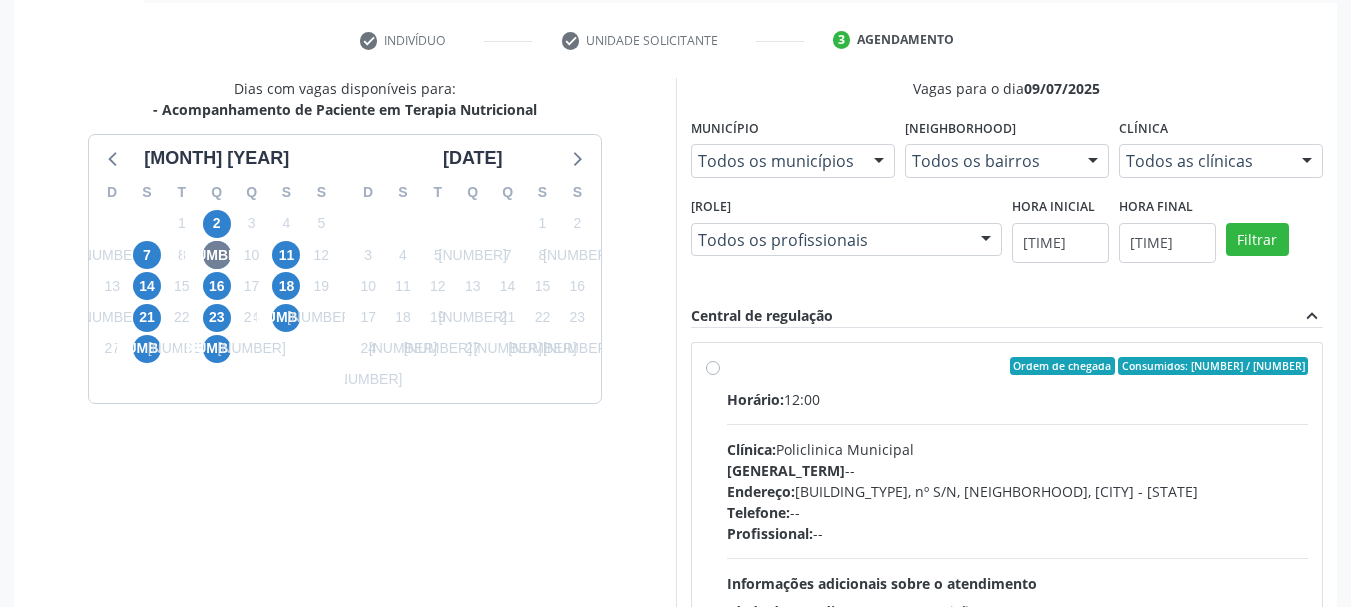 click on "Ordem de chegada
Consumidos: 3 / 12
Horário:   12:00
Clínica:  Policlinica Municipal
Rede:
--
Endereço:   Predio, nº S/N, Ipsep, Serra Talhada - PE
Telefone:   --
Profissional:
--
Informações adicionais sobre o atendimento
Idade de atendimento:
Sem restrição
Gênero(s) atendido(s):
Sem restrição
Informações adicionais:
--" at bounding box center (1007, 510) 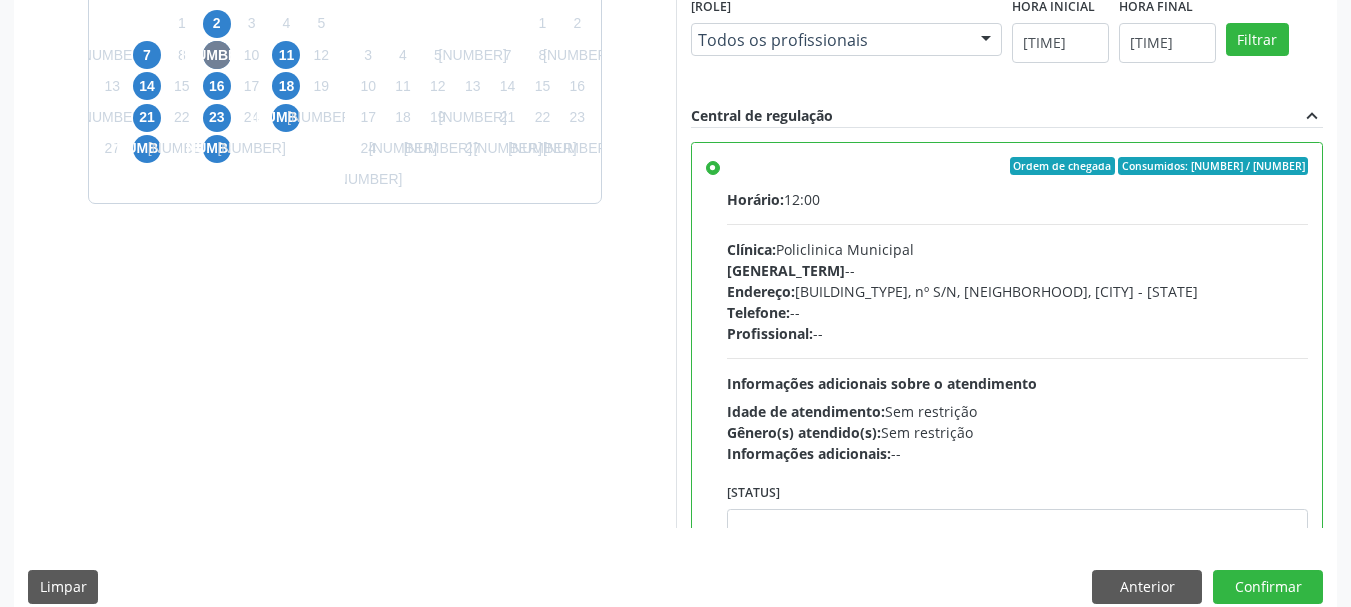 scroll, scrollTop: 588, scrollLeft: 0, axis: vertical 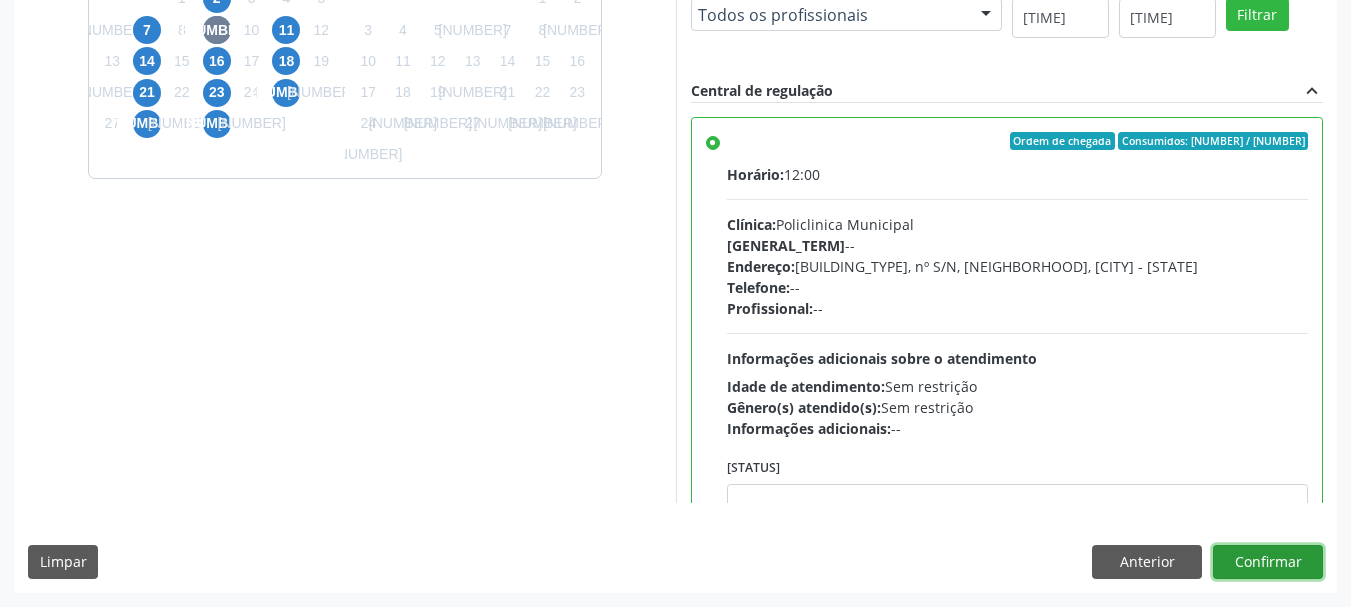 click on "Confirmar" at bounding box center [1268, 562] 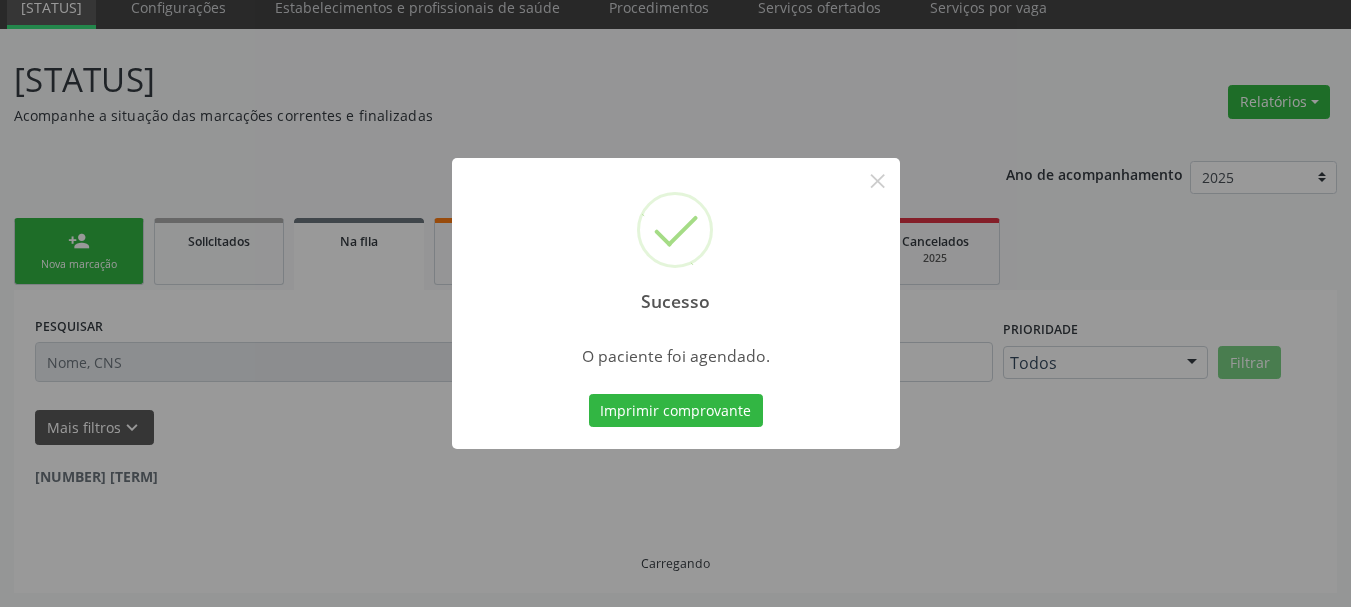 scroll, scrollTop: 60, scrollLeft: 0, axis: vertical 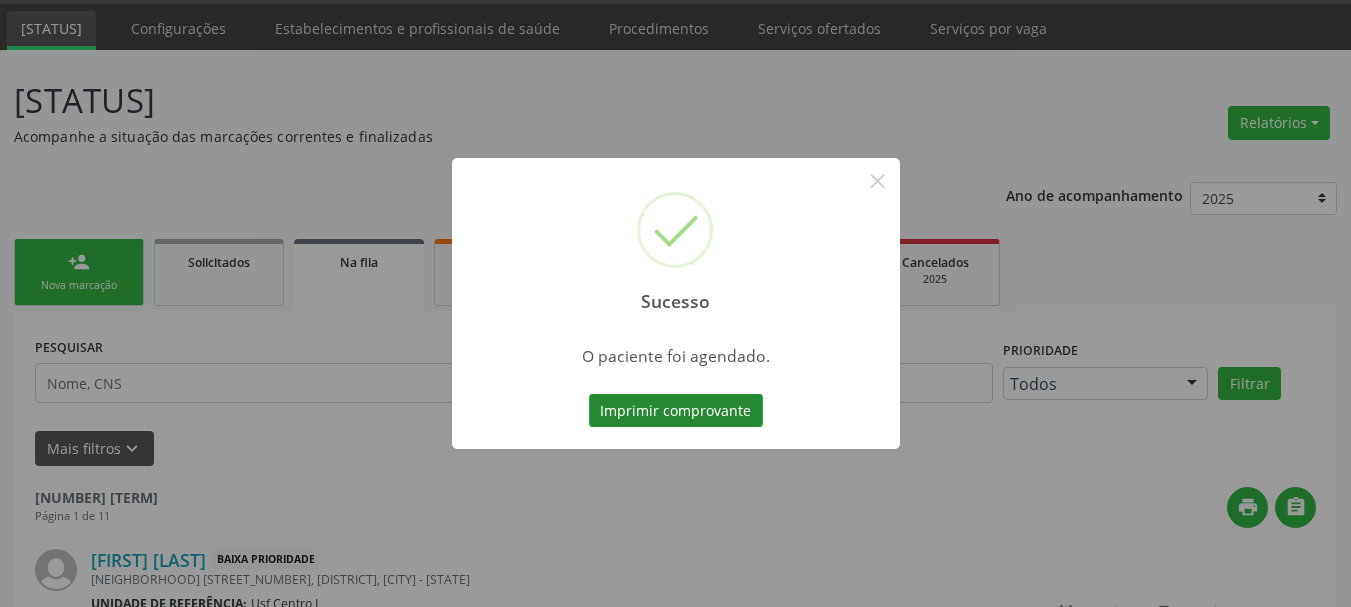 click on "Imprimir comprovante" at bounding box center [676, 411] 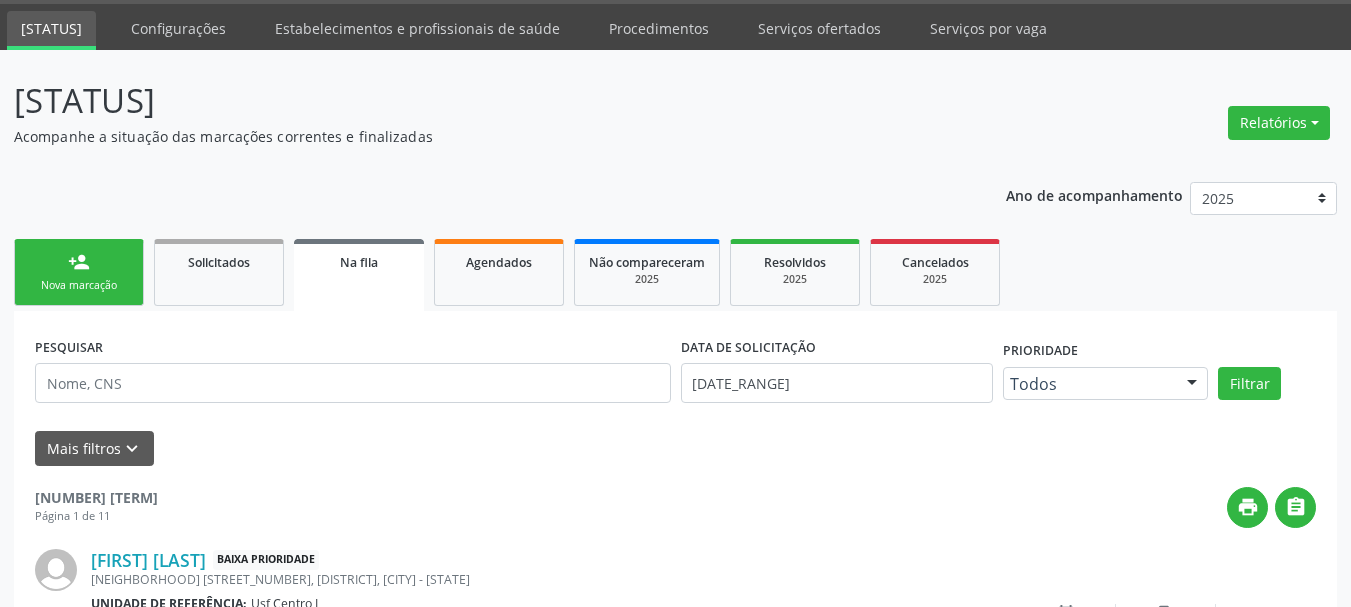 click on "Nova marcação" at bounding box center (79, 285) 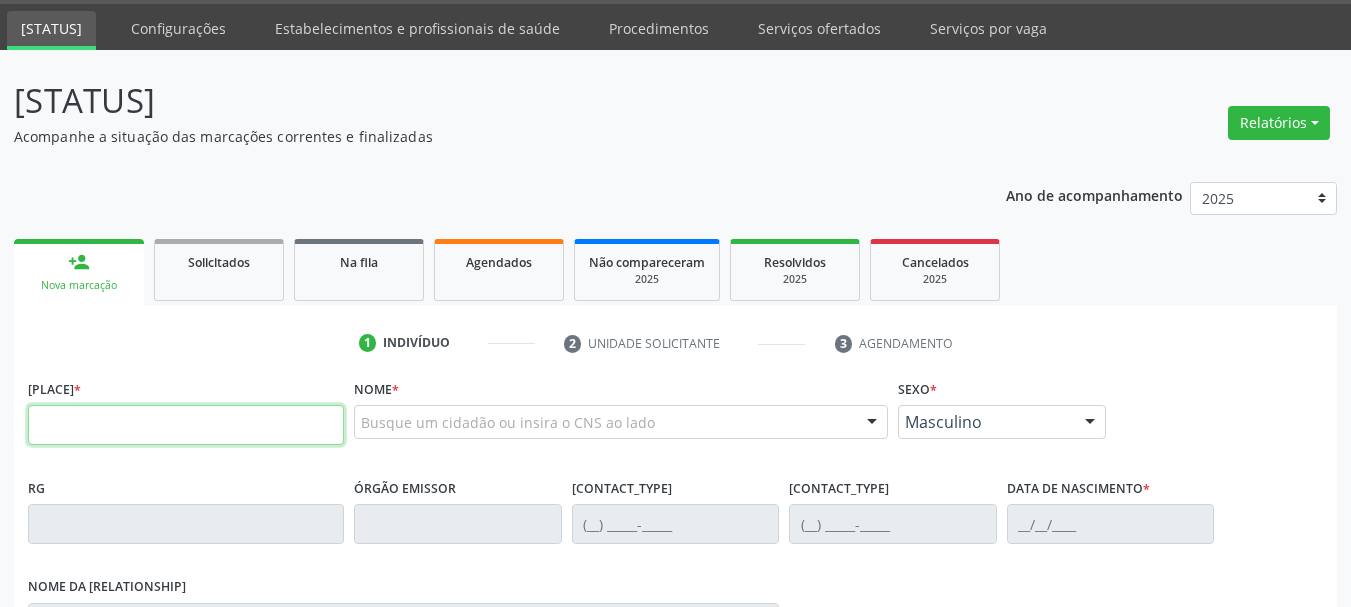 click at bounding box center (186, 425) 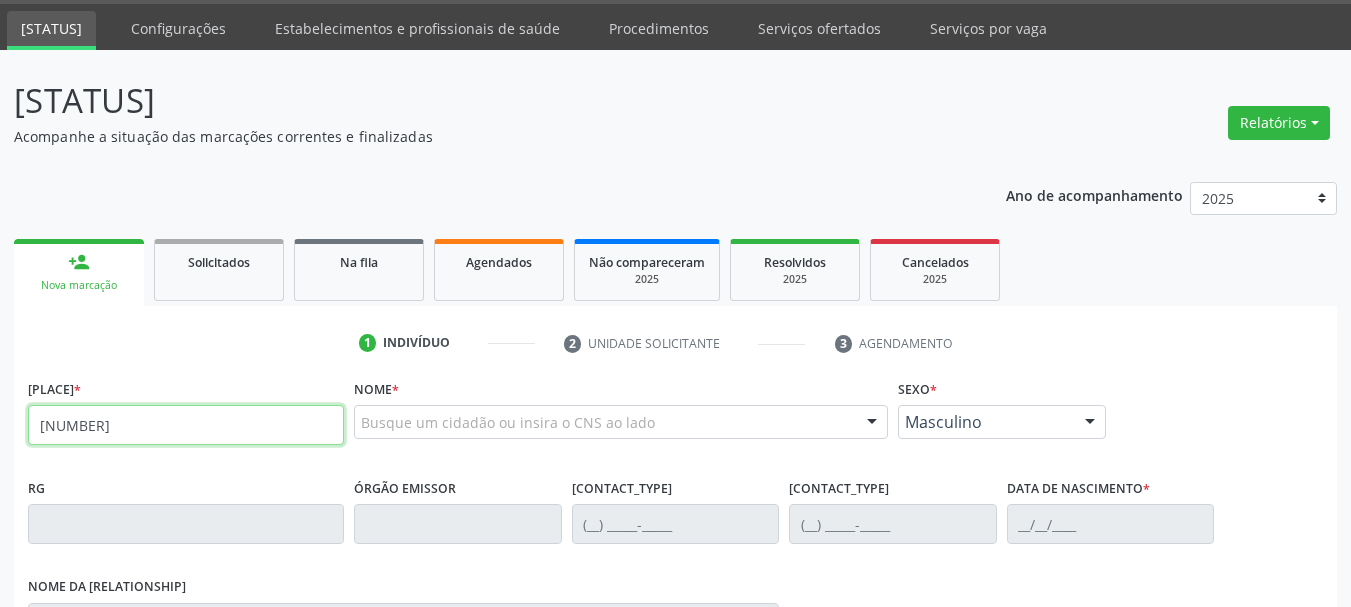 type on "706 9001 0188 0338" 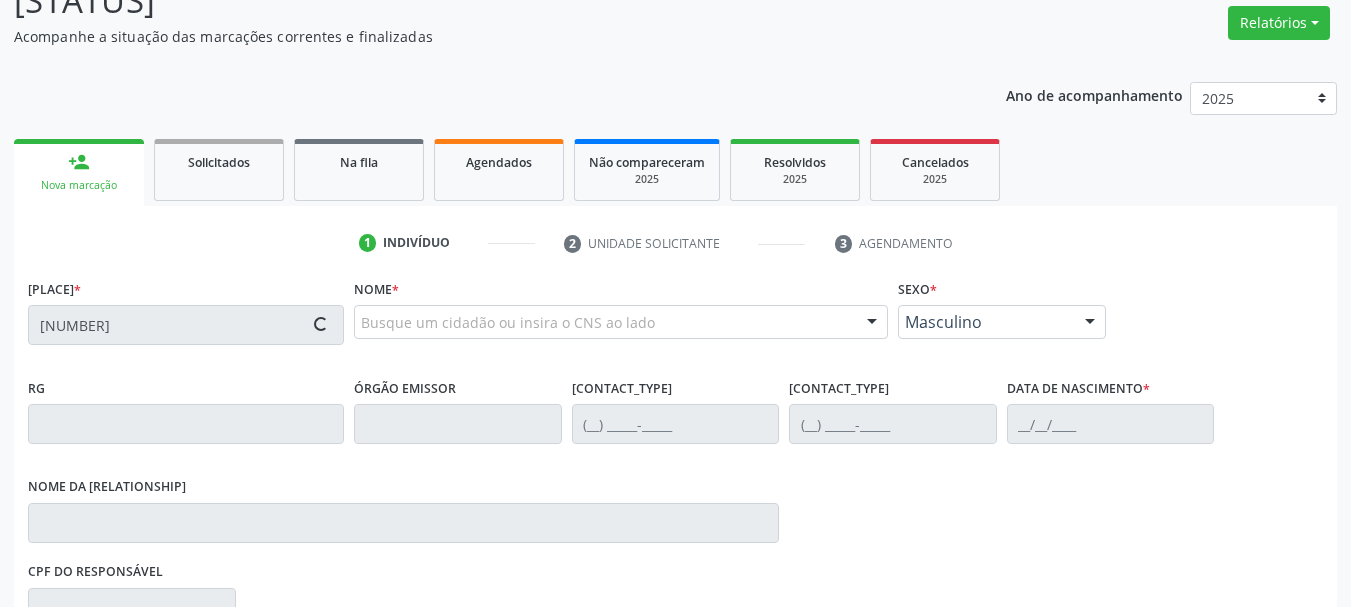 scroll, scrollTop: 260, scrollLeft: 0, axis: vertical 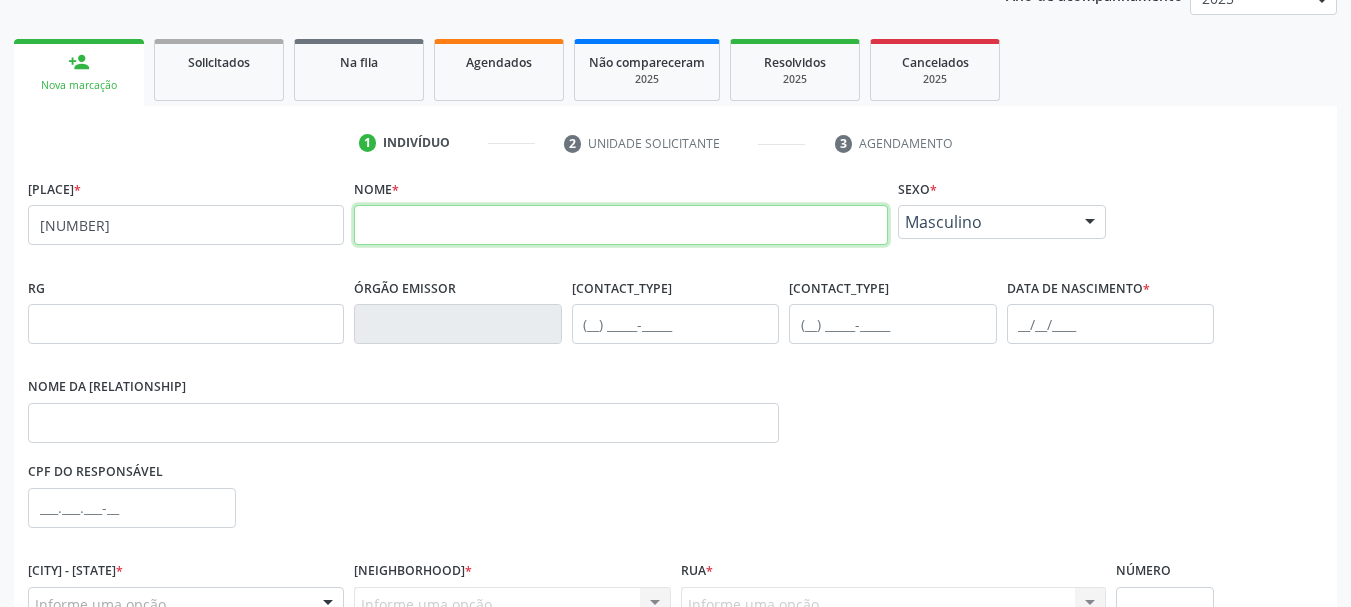 click at bounding box center [621, 225] 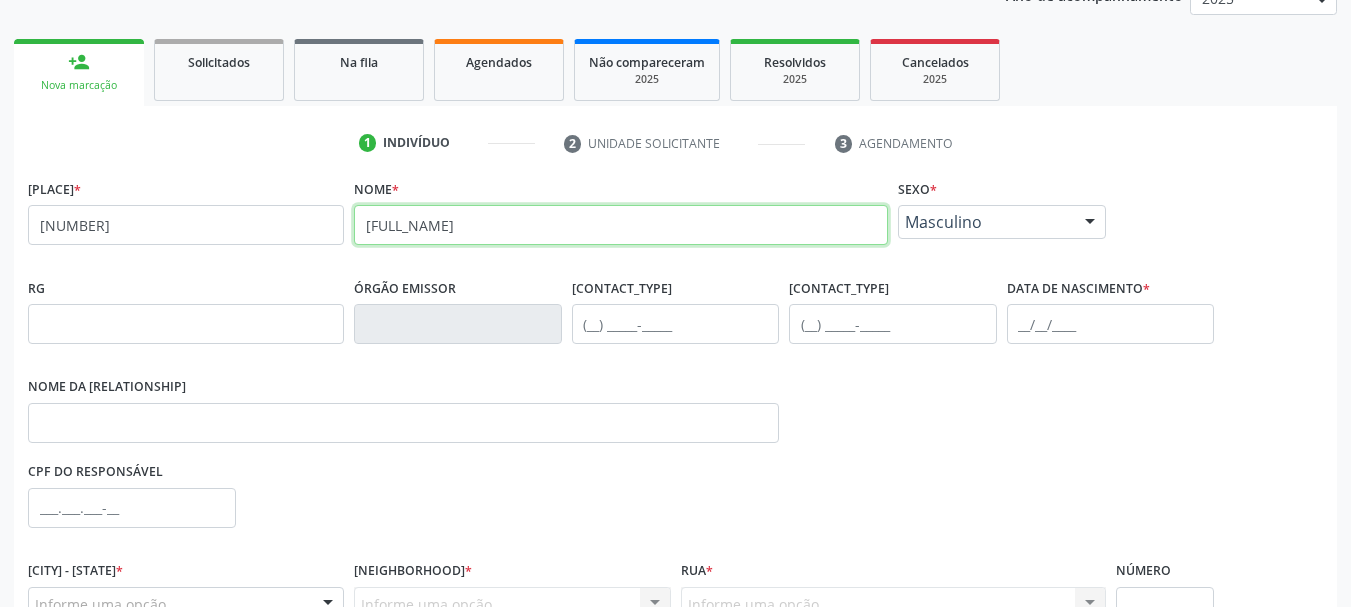 type on "CICERO JOAQUIM DA SILVA" 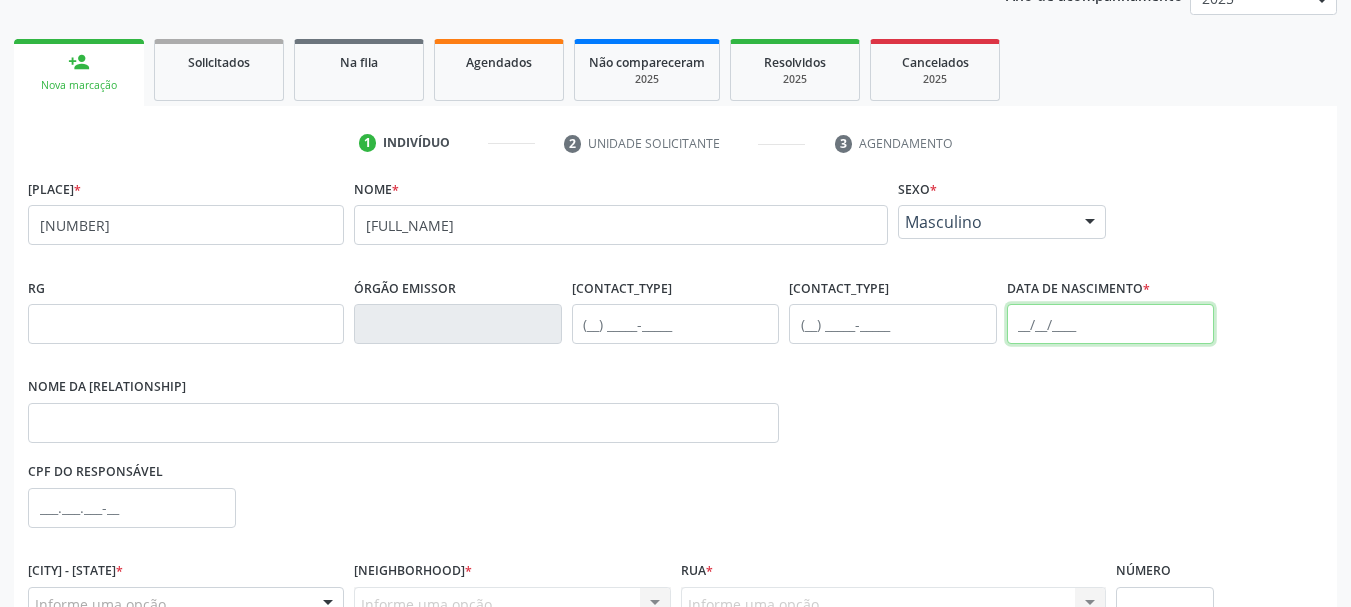 click at bounding box center [1111, 324] 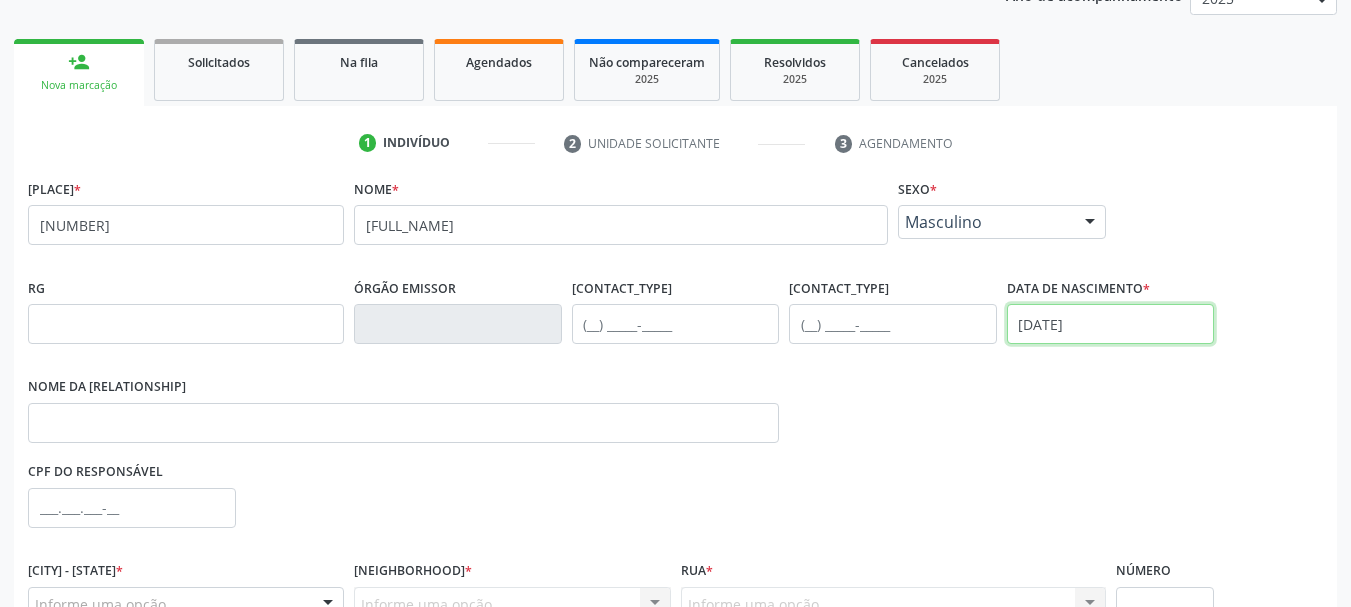 scroll, scrollTop: 360, scrollLeft: 0, axis: vertical 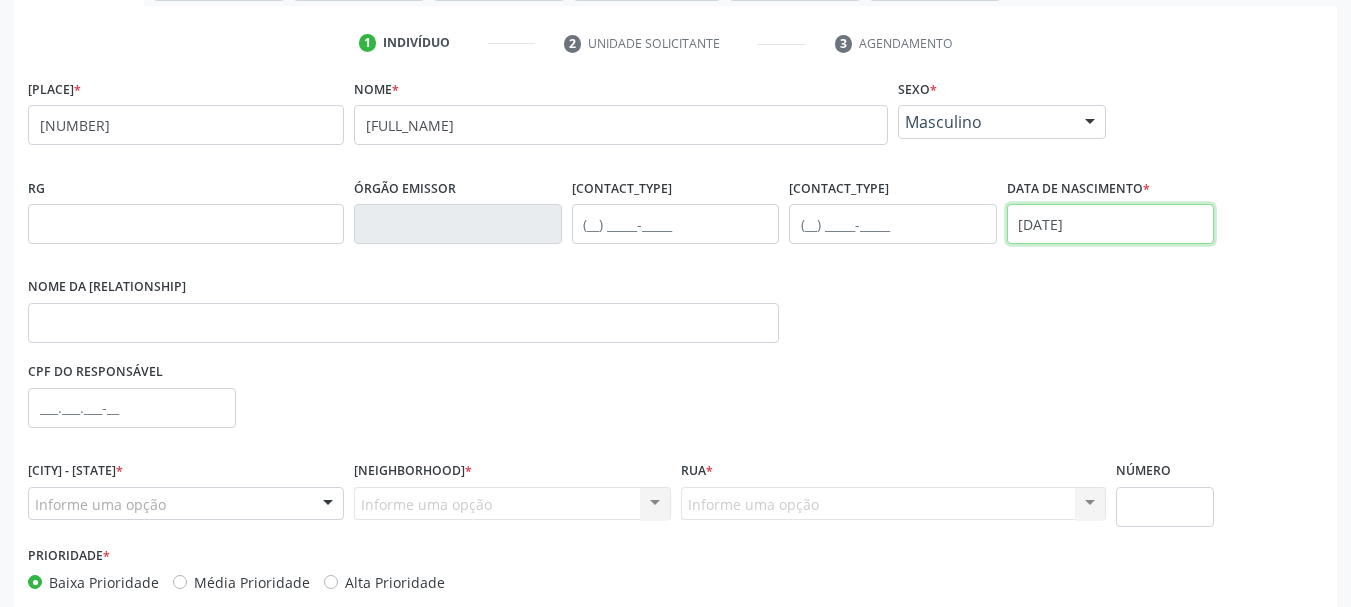 type on "16/11/1937" 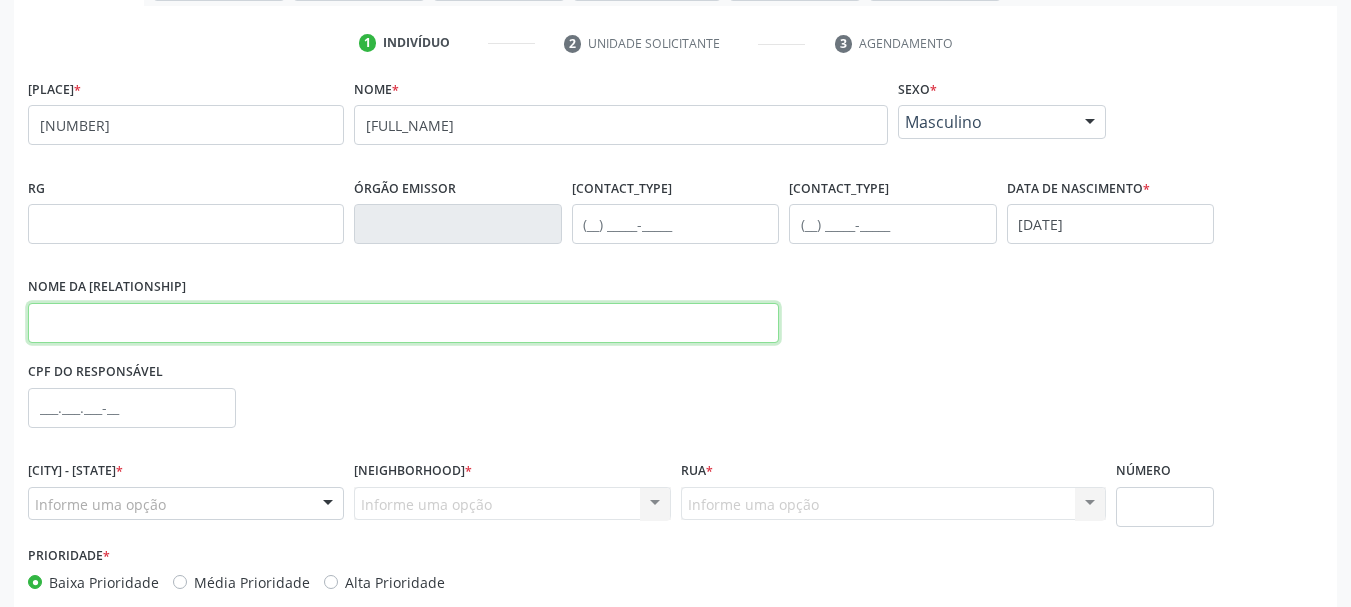 click at bounding box center (403, 323) 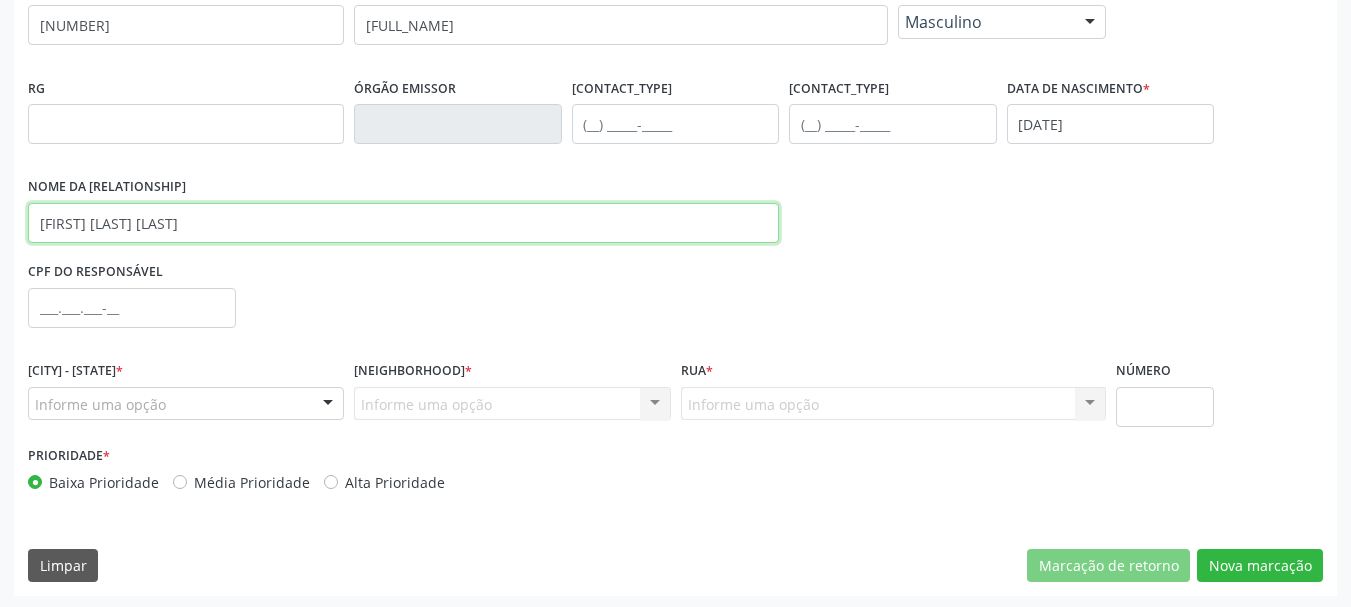 scroll, scrollTop: 463, scrollLeft: 0, axis: vertical 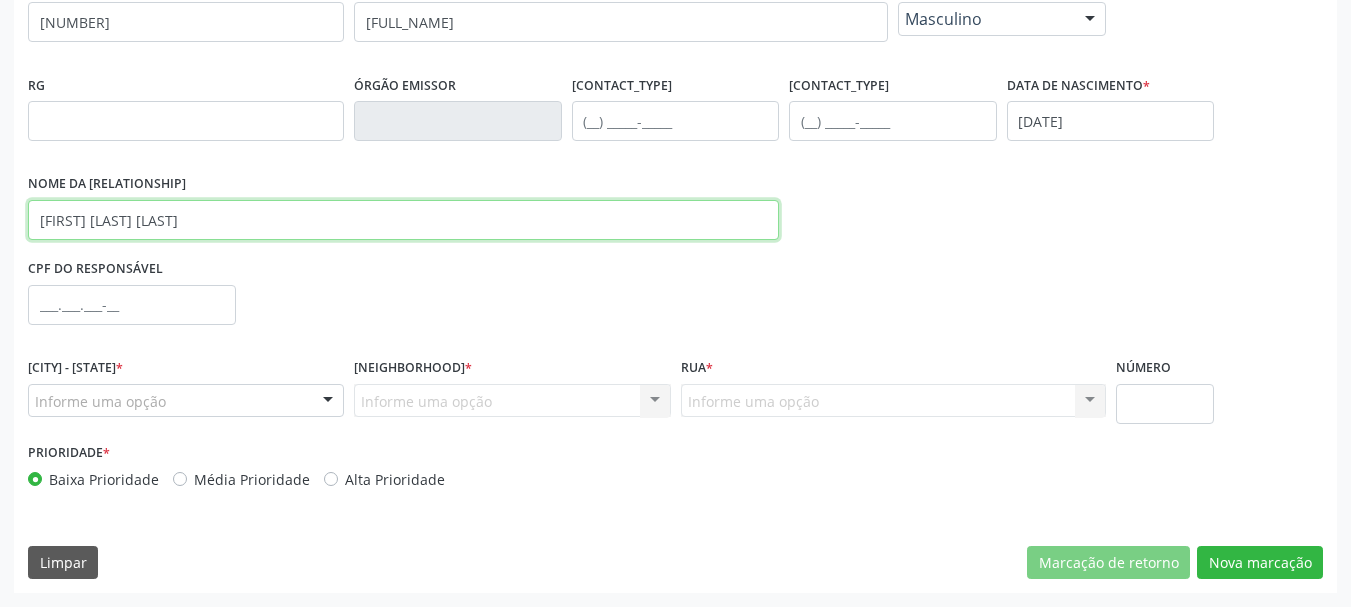 type on "MARIA CORDEIRO DA CONCEIÇÃO" 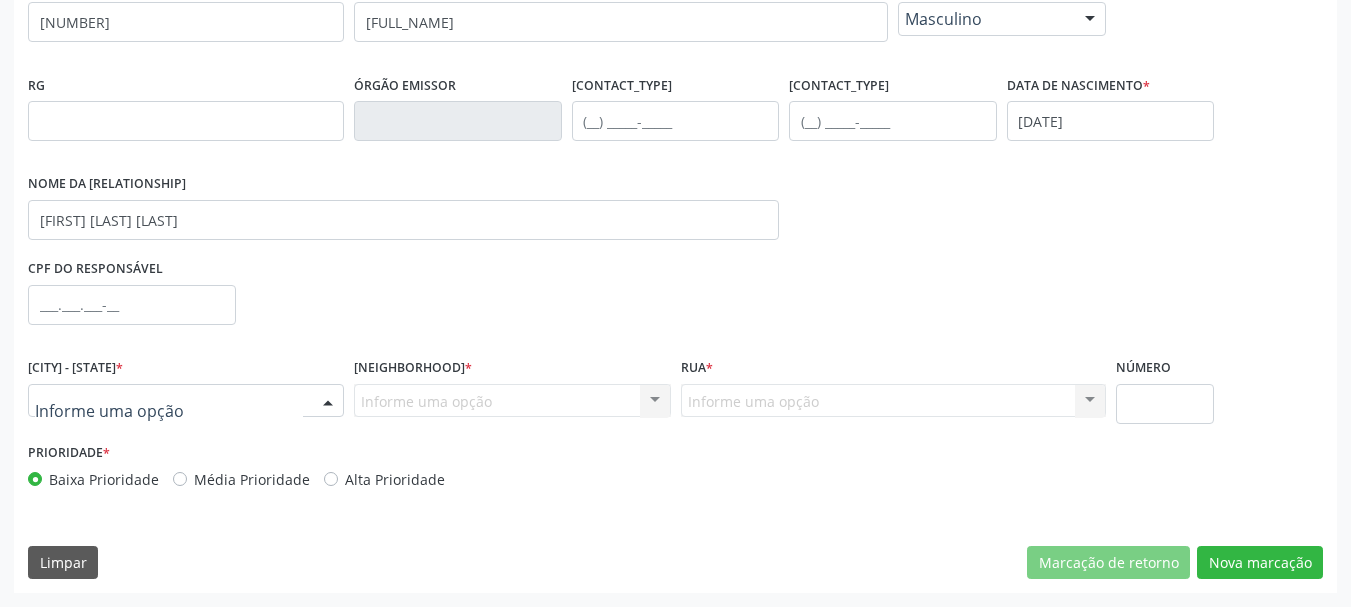 click at bounding box center (186, 401) 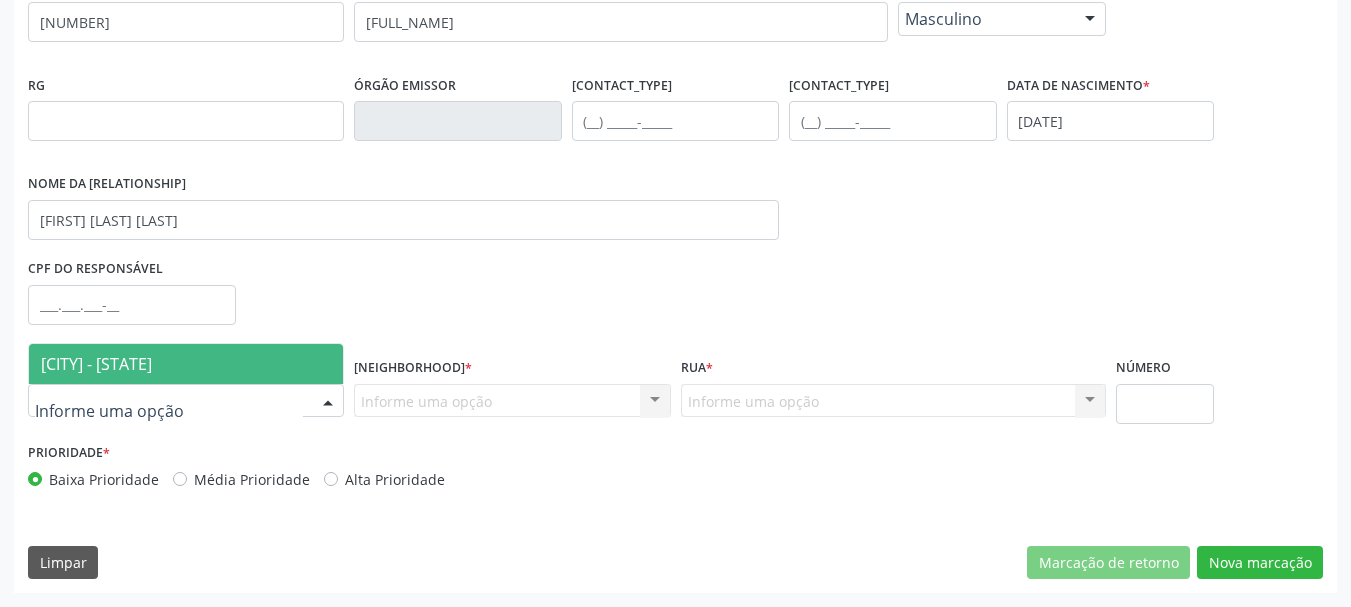 click on "[CITY] - [STATE]" at bounding box center [186, 364] 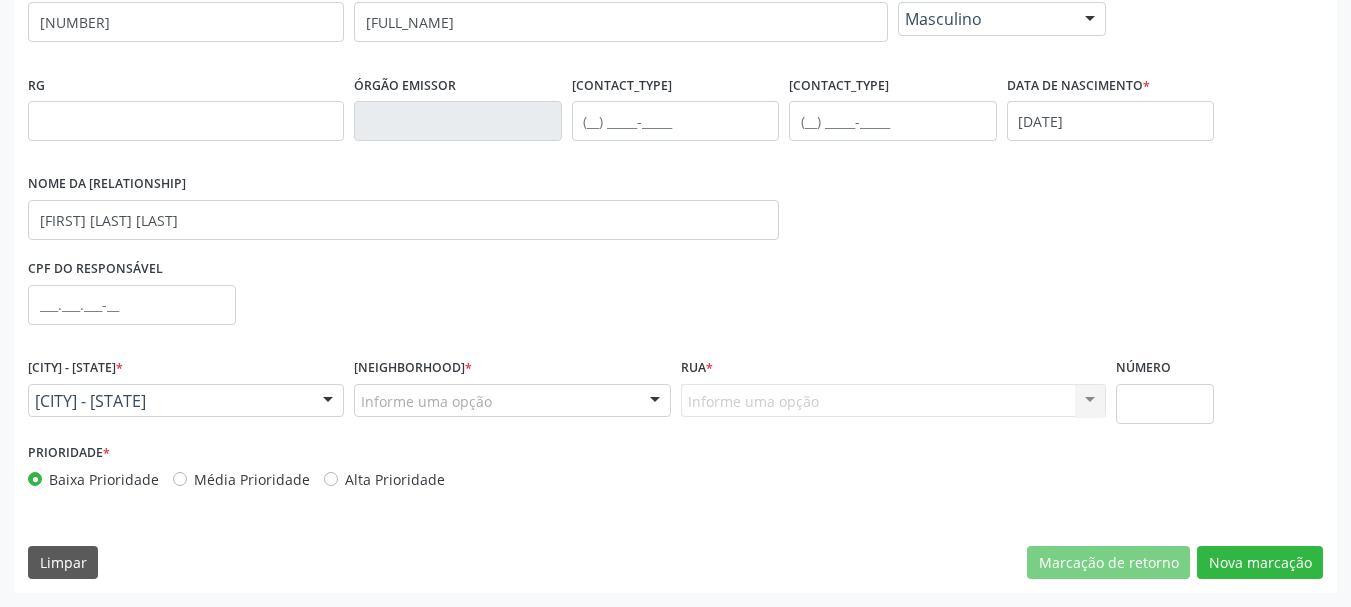 click on "Informe uma opção" at bounding box center (512, 401) 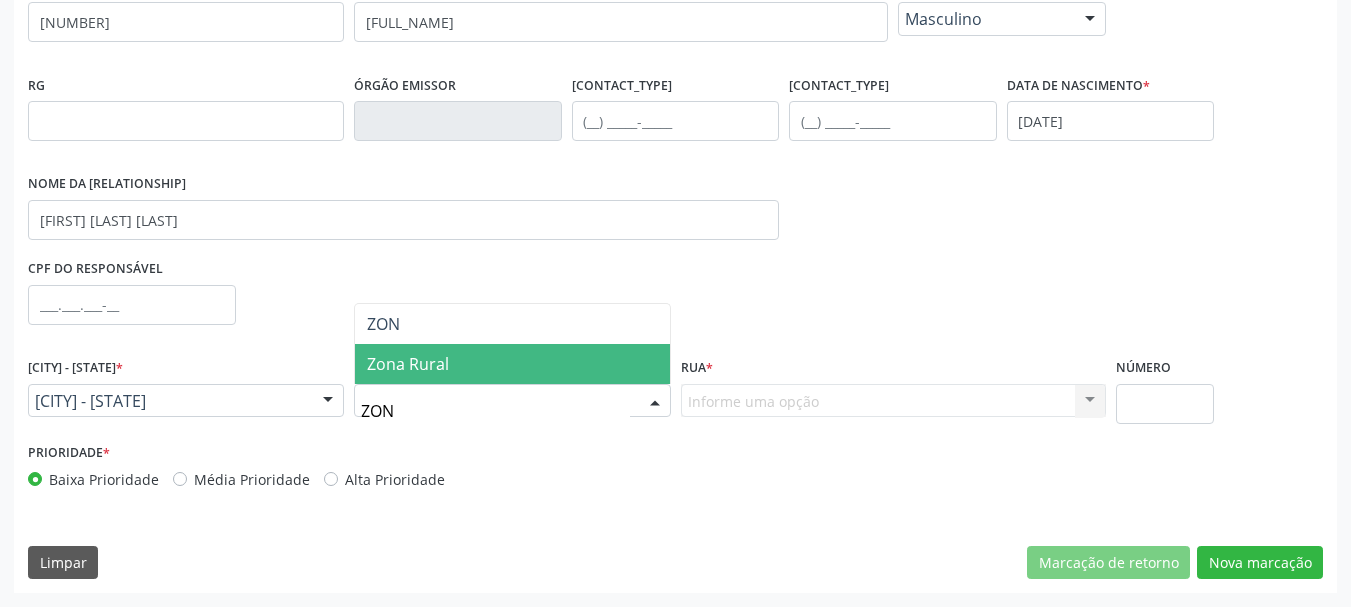 click on "[LOCATION_TYPE]" at bounding box center [512, 364] 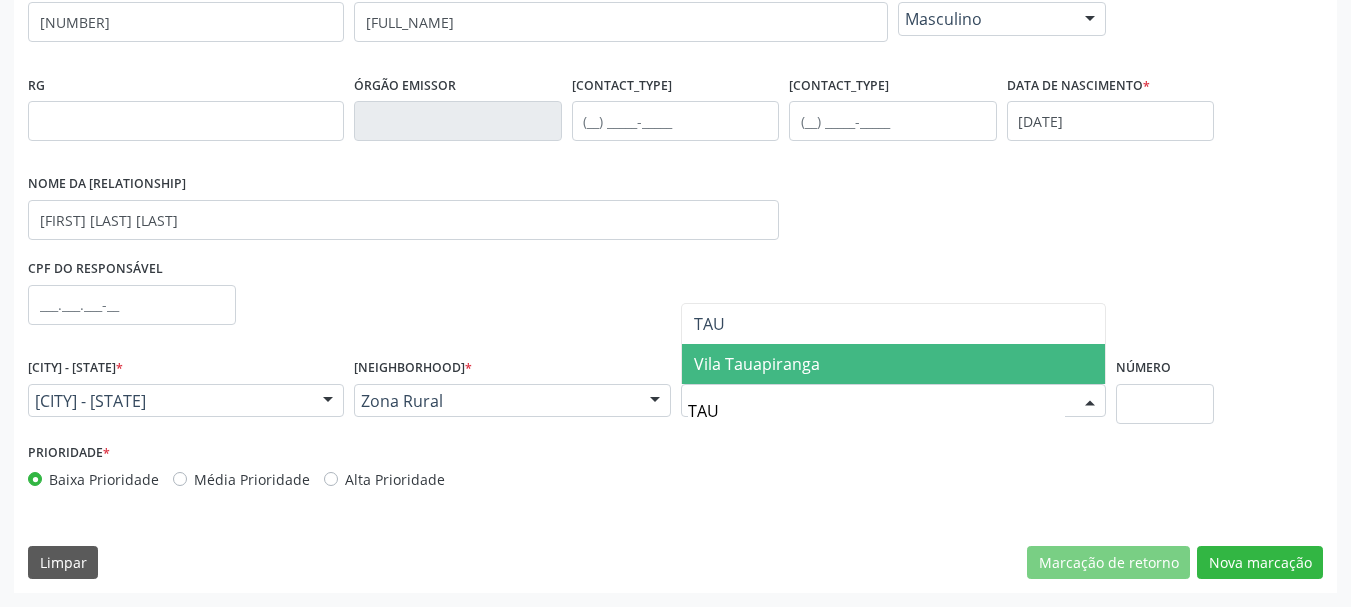 click on "Vila Tauapiranga" at bounding box center (893, 364) 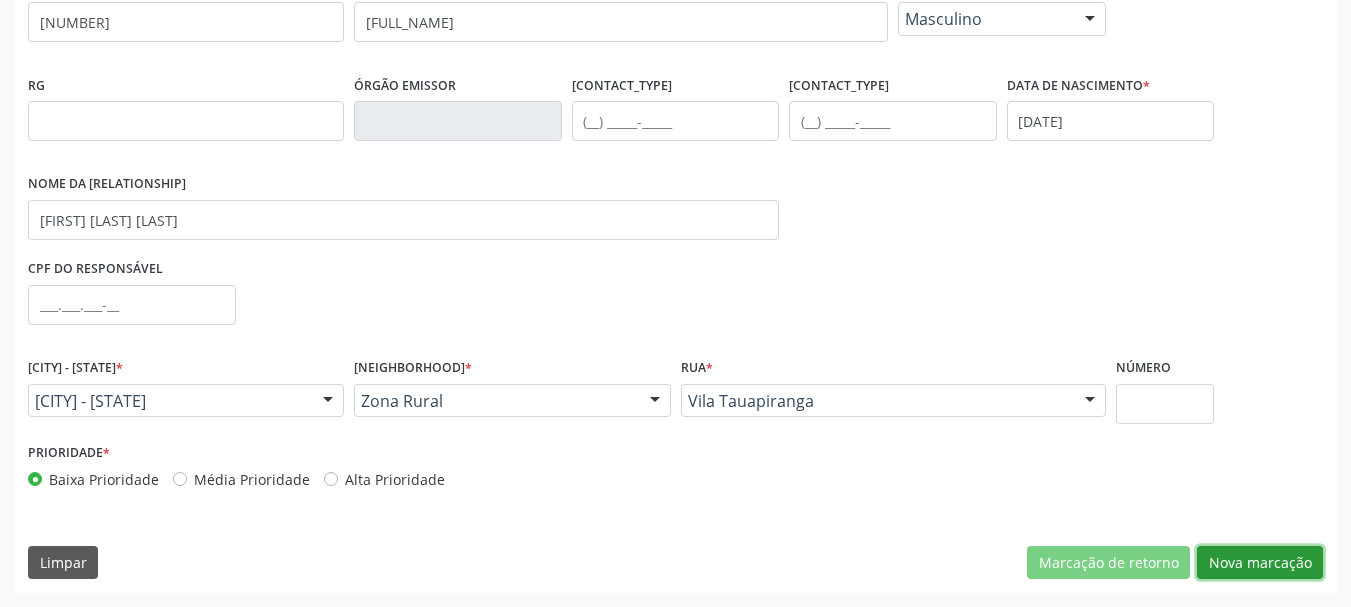 click on "Nova marcação" at bounding box center [1108, 563] 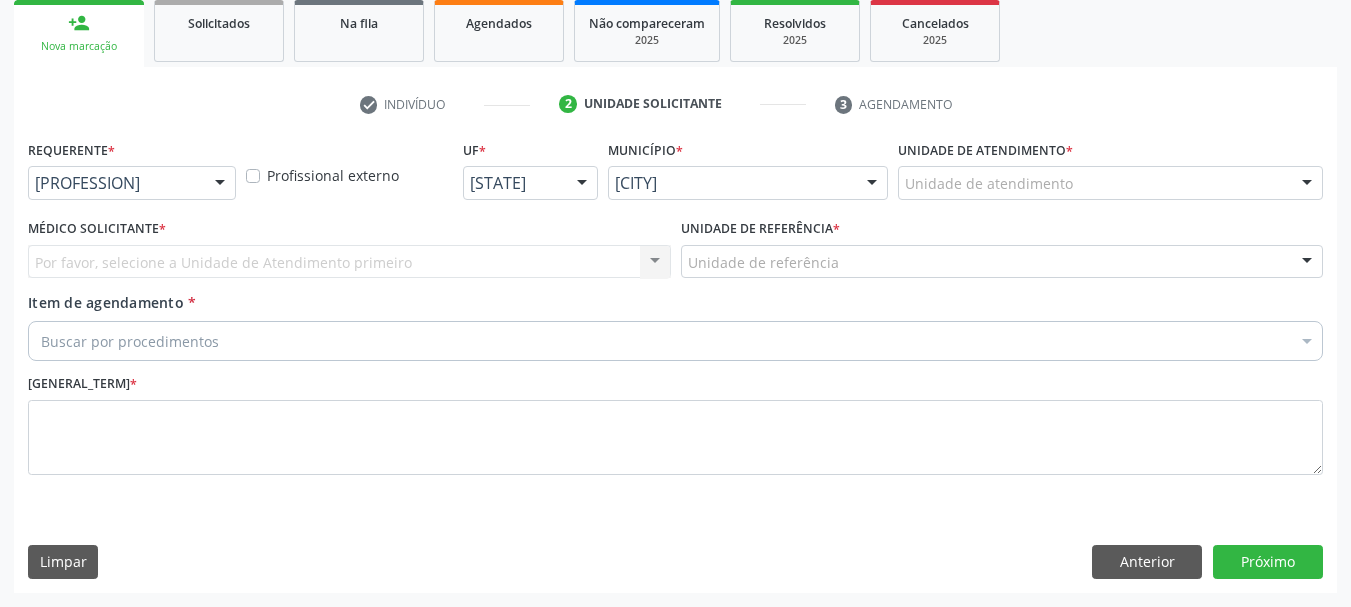 scroll, scrollTop: 299, scrollLeft: 0, axis: vertical 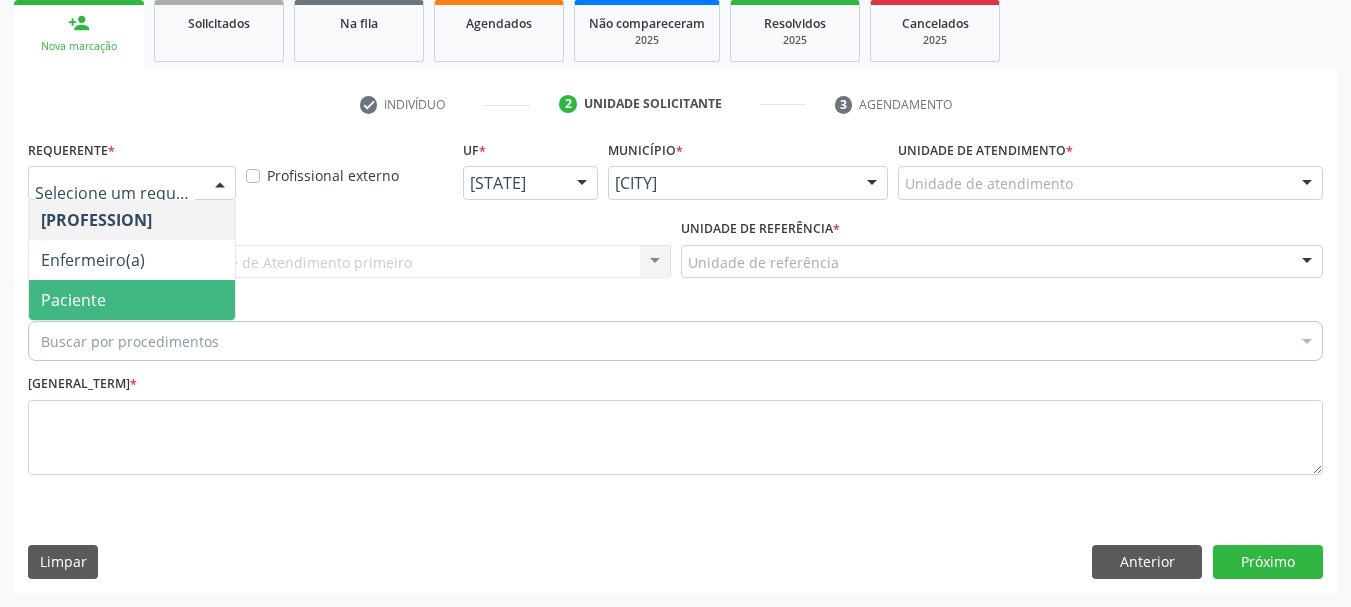 click on "Paciente" at bounding box center [73, 300] 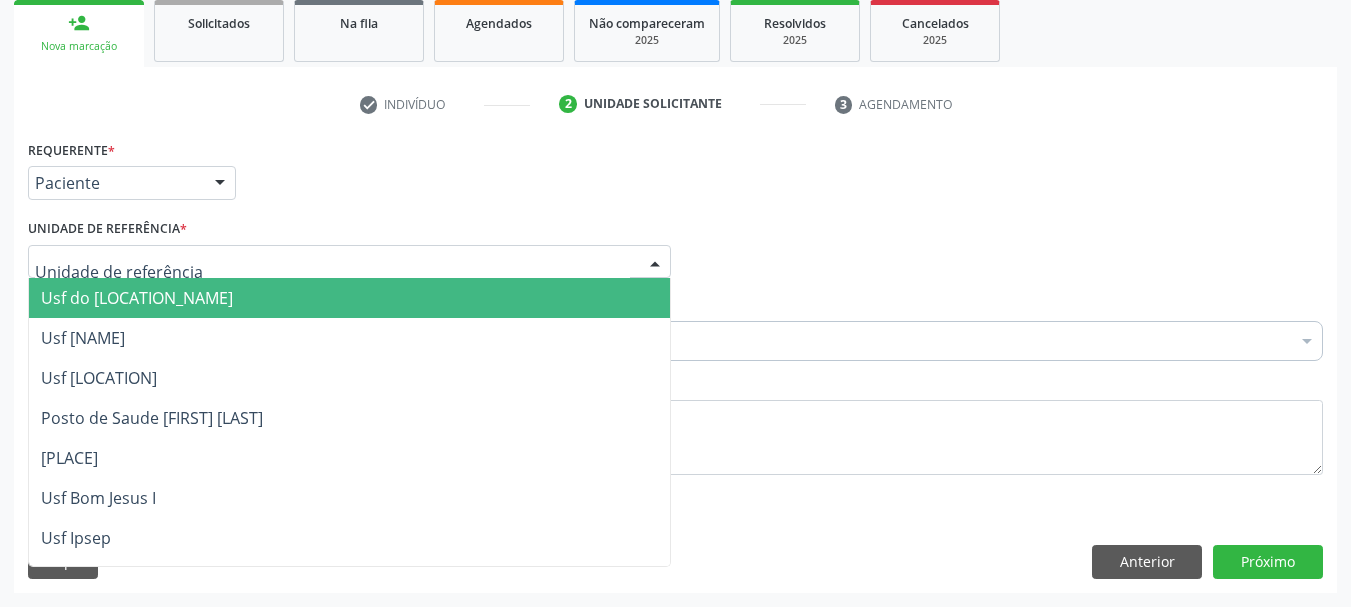 click at bounding box center [349, 262] 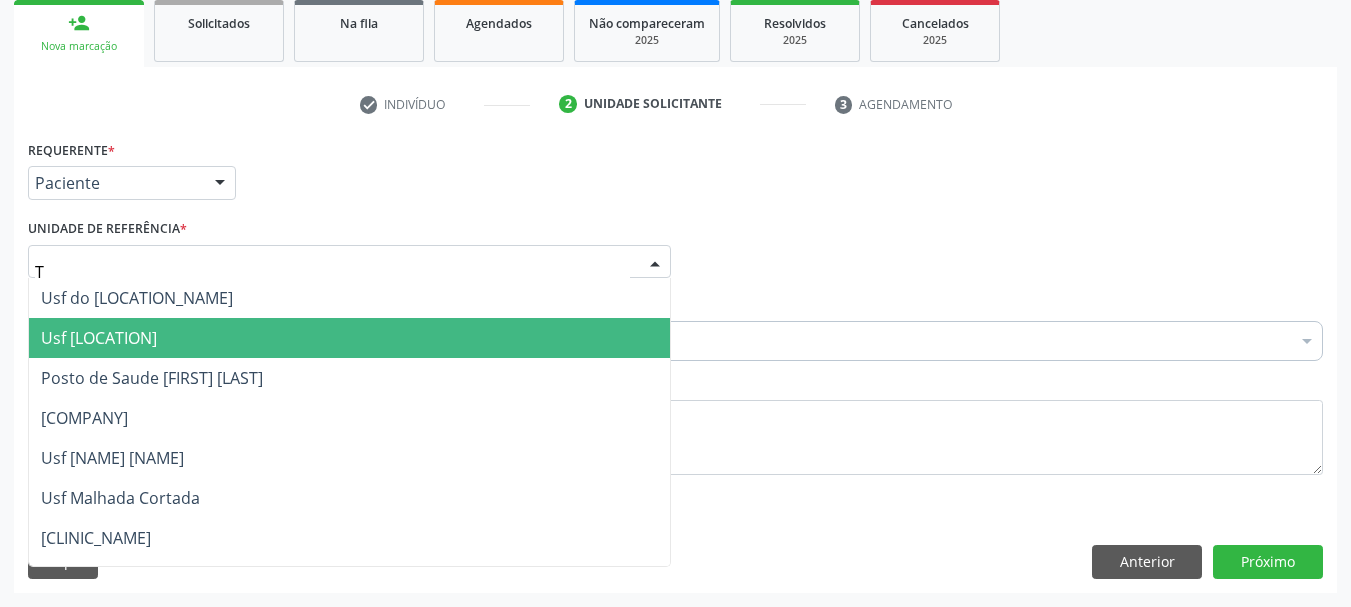 click on "Usf Caicarinha da Penha Tauapiranga" at bounding box center (349, 338) 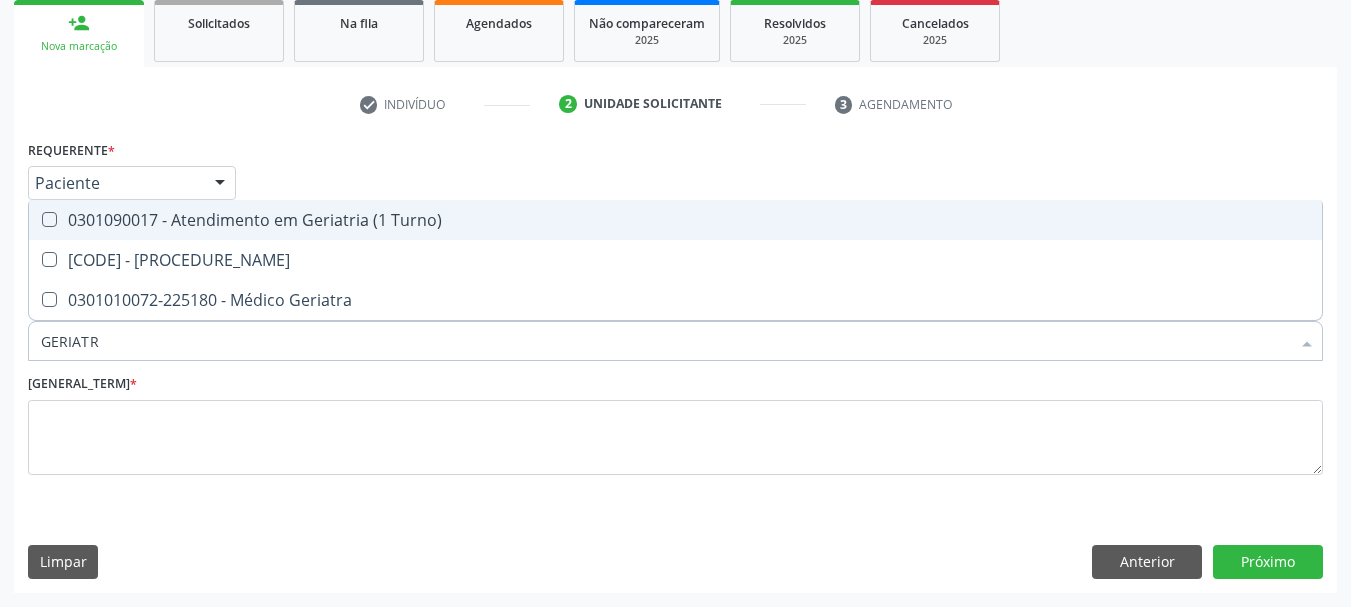 type on "GERIATRA" 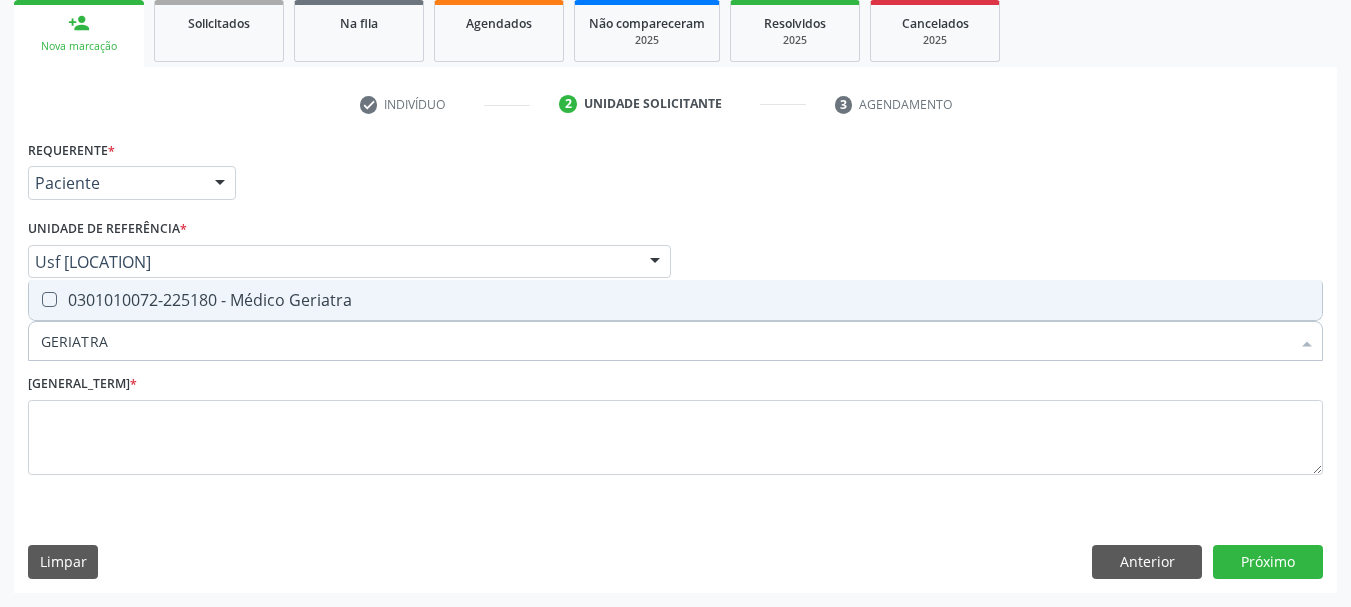 click at bounding box center [49, 299] 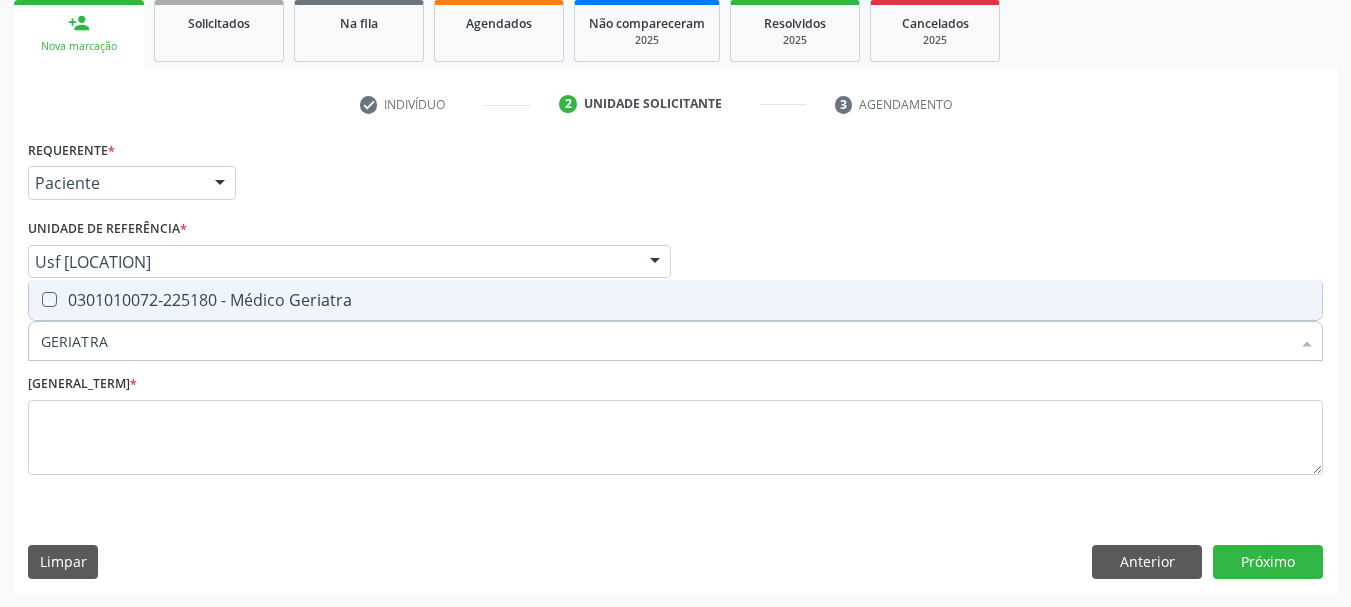 click at bounding box center (35, 299) 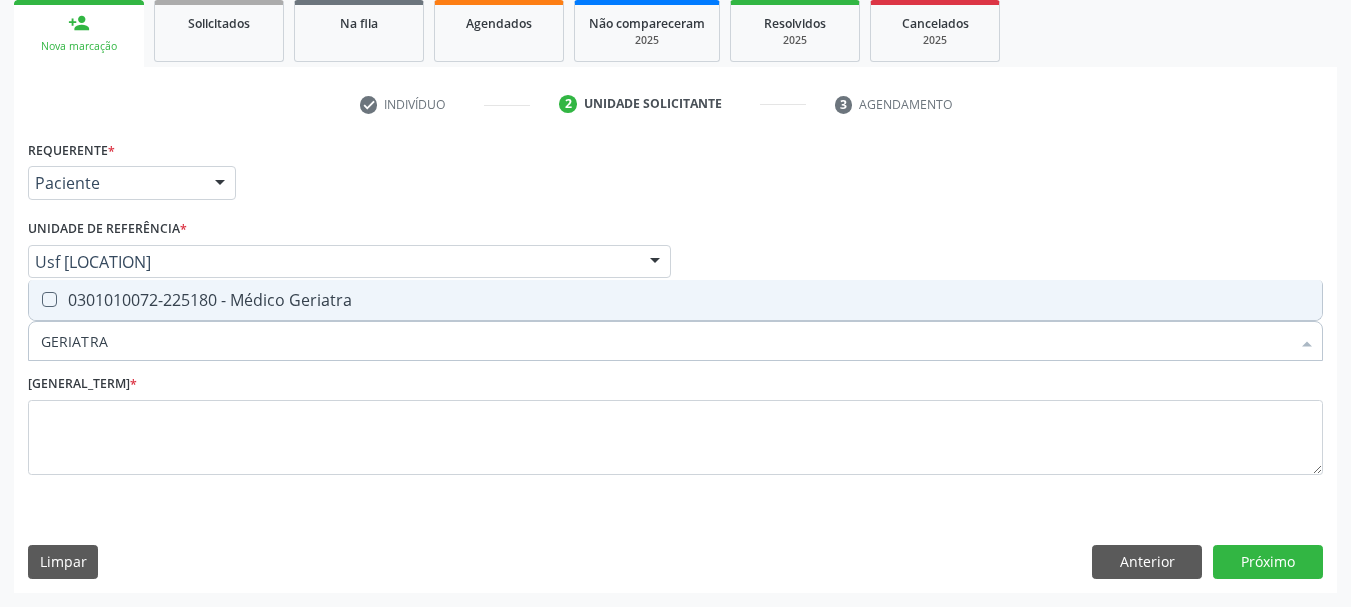 checkbox on "true" 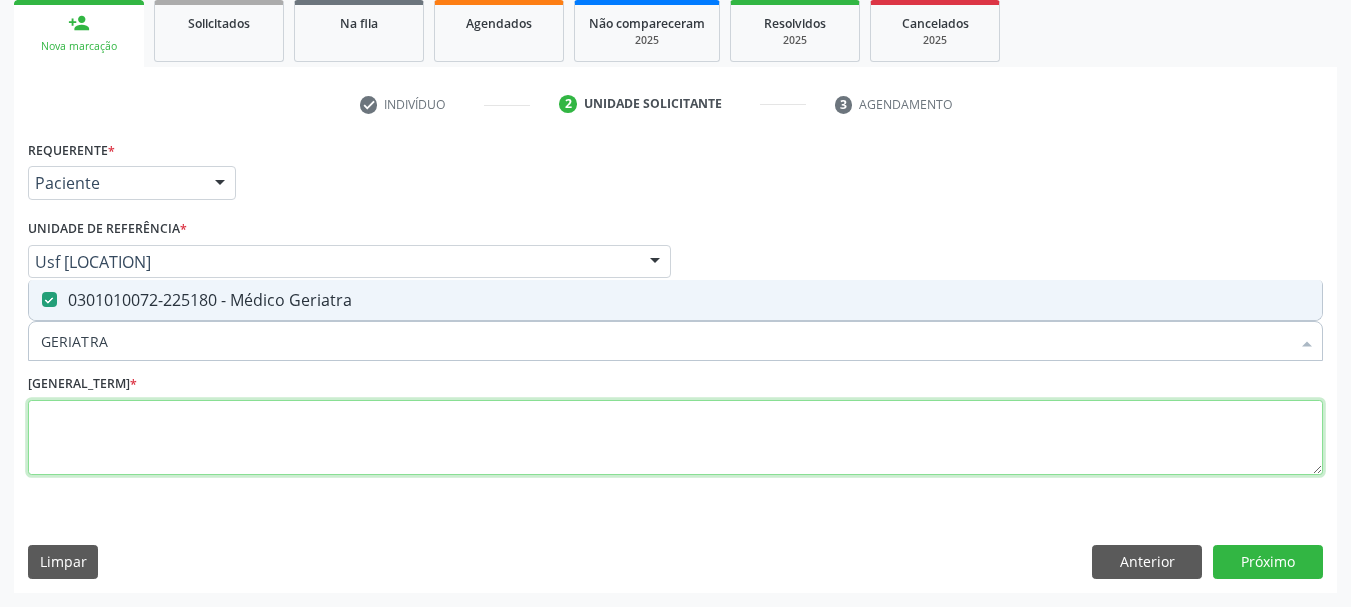 click at bounding box center [675, 438] 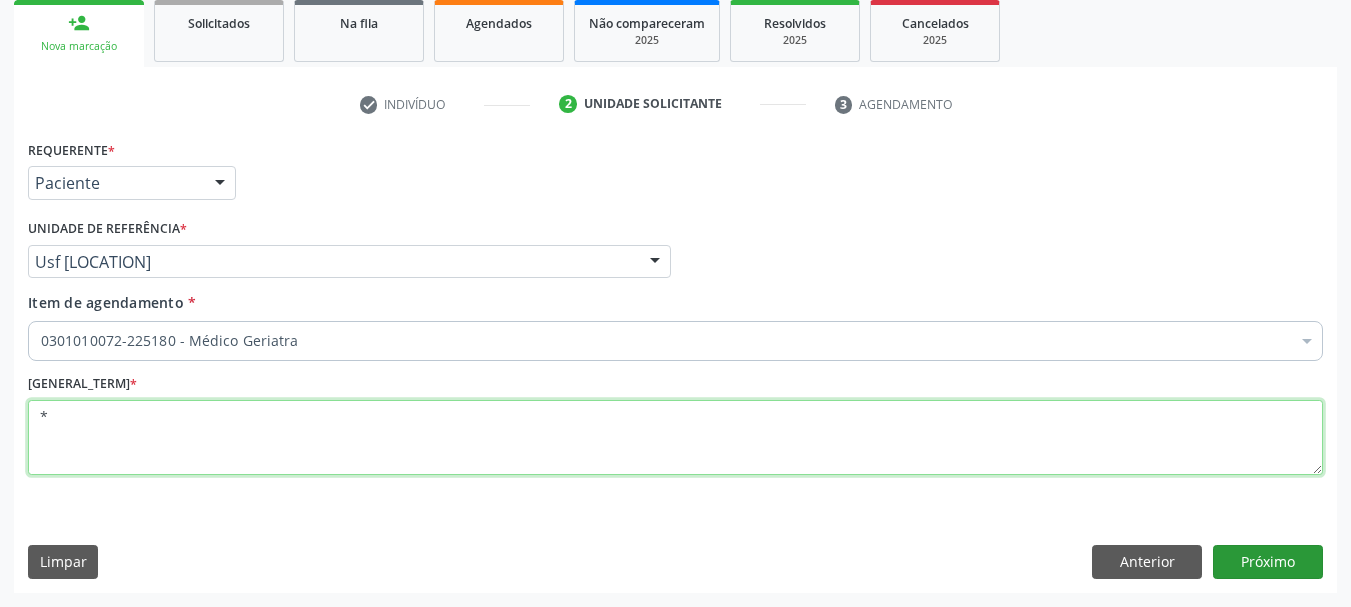 type on "*" 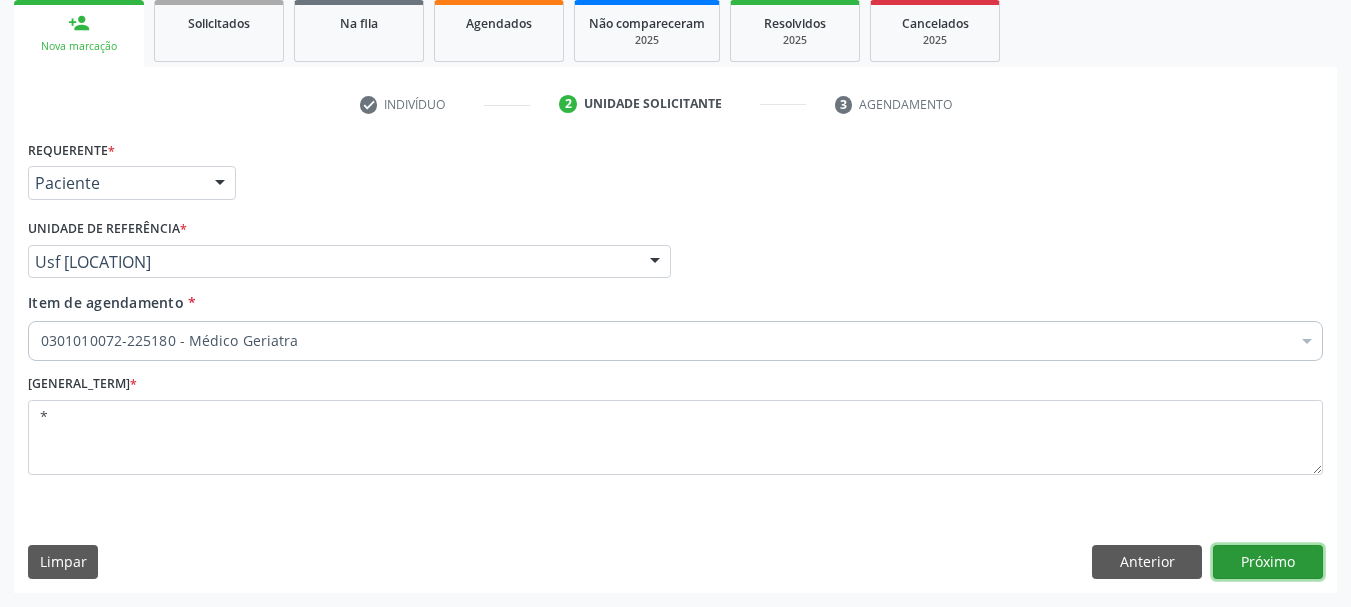 click on "Próximo" at bounding box center (1268, 562) 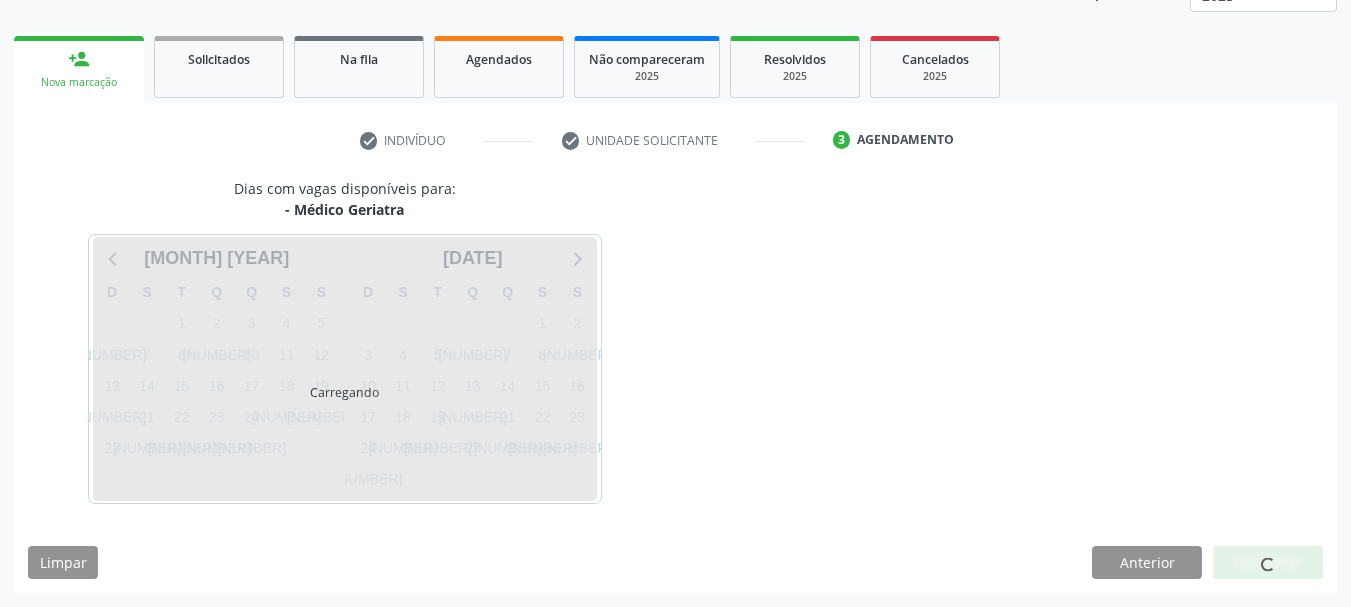 scroll, scrollTop: 263, scrollLeft: 0, axis: vertical 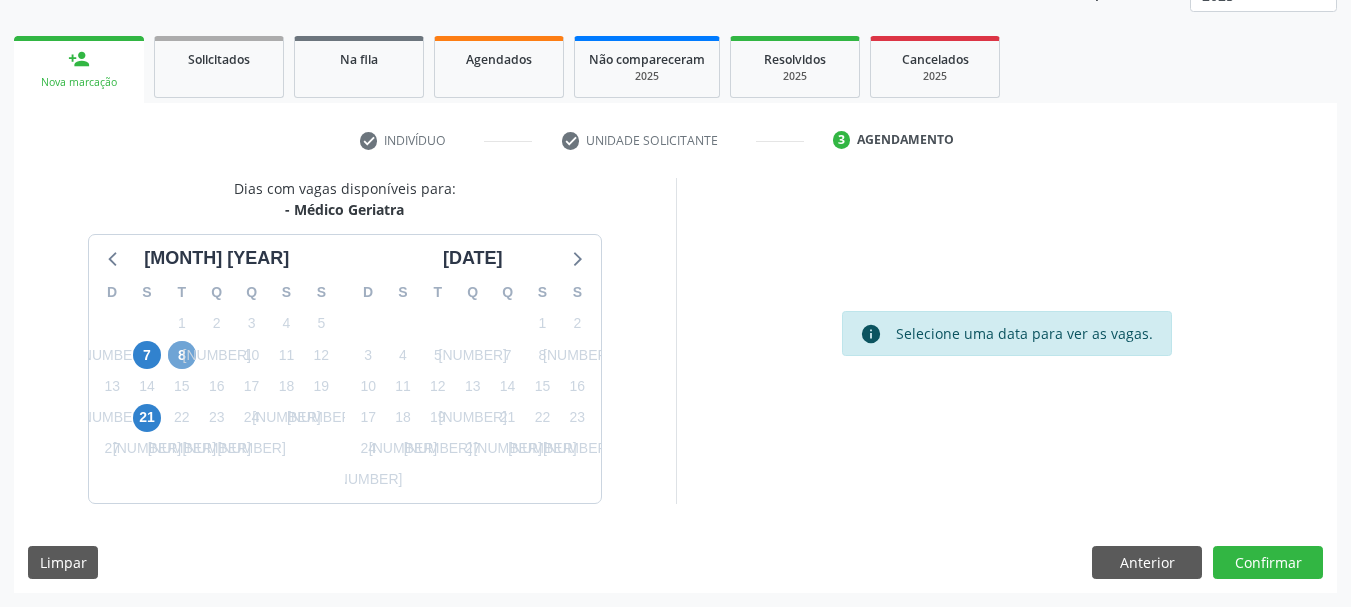 click on "8" at bounding box center (182, 355) 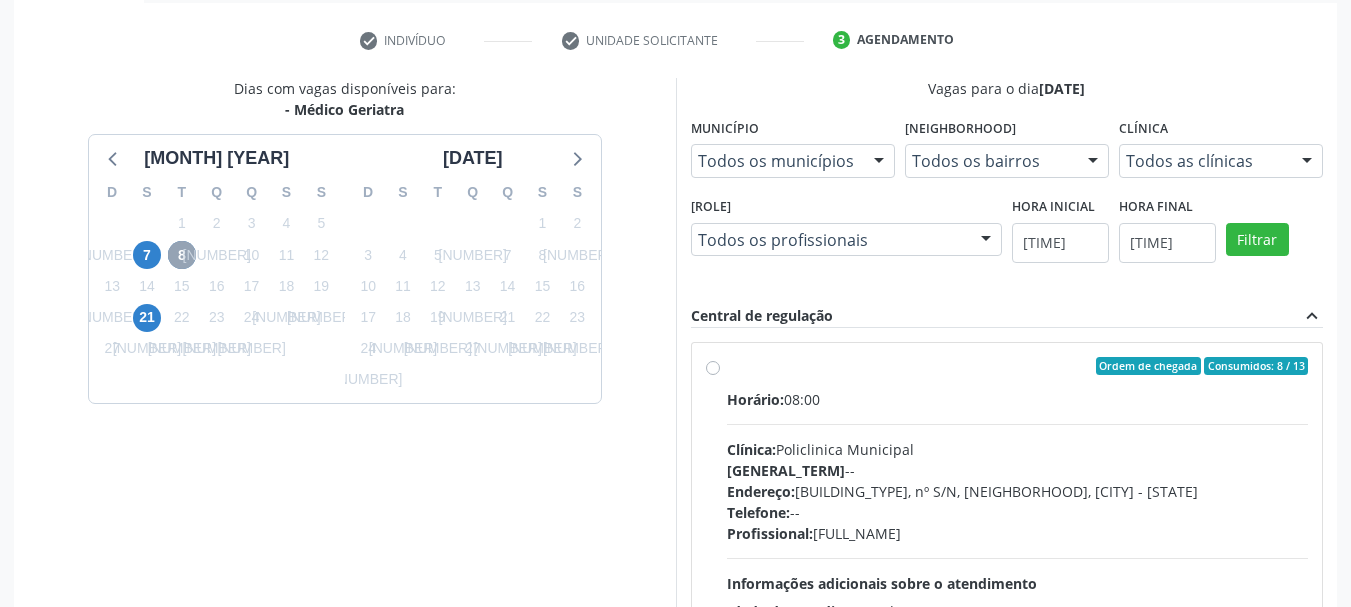 scroll, scrollTop: 463, scrollLeft: 0, axis: vertical 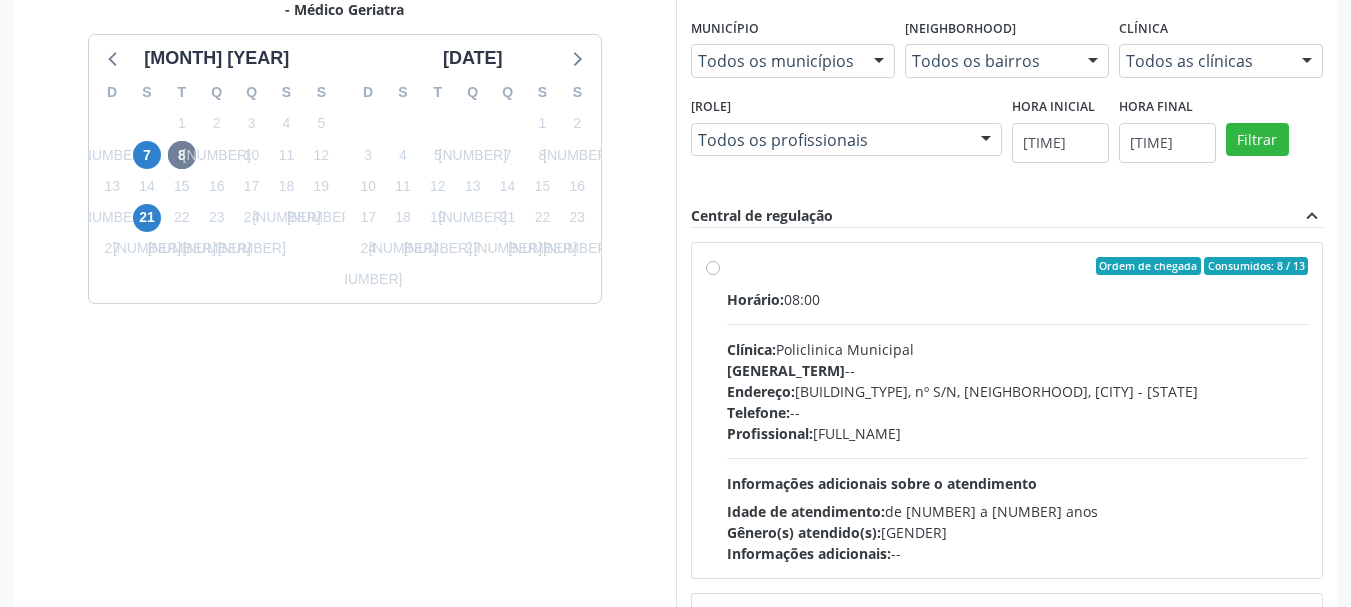 click on "Ordem de chegada
Consumidos: 8 / 13
Horário:   08:00
Clínica:  Policlinica Municipal
Rede:
--
Endereço:   Predio, nº S/N, Ipsep, Serra Talhada - PE
Telefone:   --
Profissional:
Stella Miriam do Nascimento Rodrigues
Informações adicionais sobre o atendimento
Idade de atendimento:
de 0 a 120 anos
Gênero(s) atendido(s):
Masculino e Feminino
Informações adicionais:
--" at bounding box center [1018, 410] 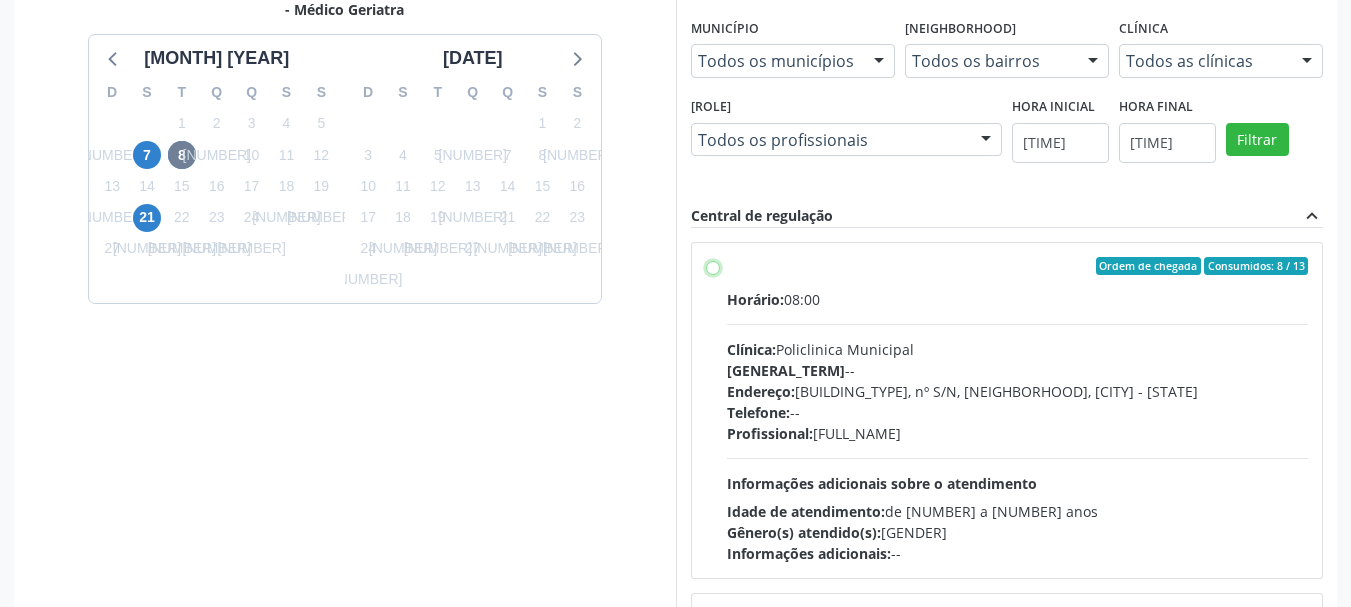 click on "Ordem de chegada
Consumidos: 8 / 13
Horário:   08:00
Clínica:  Policlinica Municipal
Rede:
--
Endereço:   Predio, nº S/N, Ipsep, Serra Talhada - PE
Telefone:   --
Profissional:
Stella Miriam do Nascimento Rodrigues
Informações adicionais sobre o atendimento
Idade de atendimento:
de 0 a 120 anos
Gênero(s) atendido(s):
Masculino e Feminino
Informações adicionais:
--" at bounding box center [713, 266] 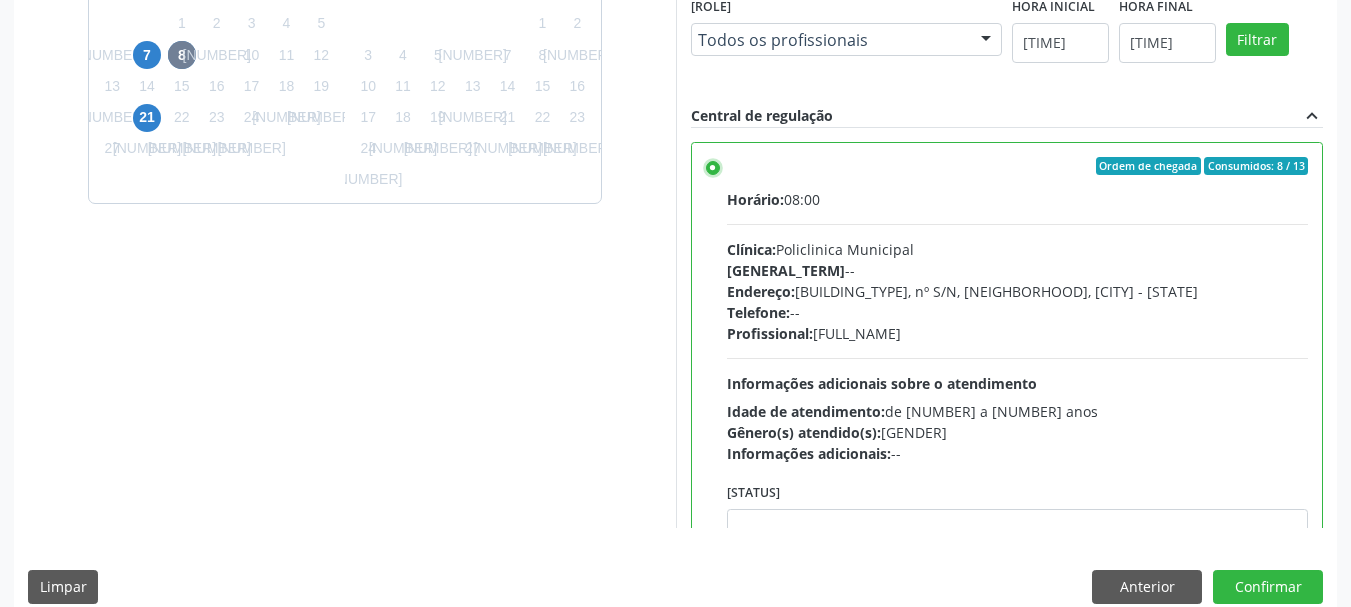 scroll, scrollTop: 588, scrollLeft: 0, axis: vertical 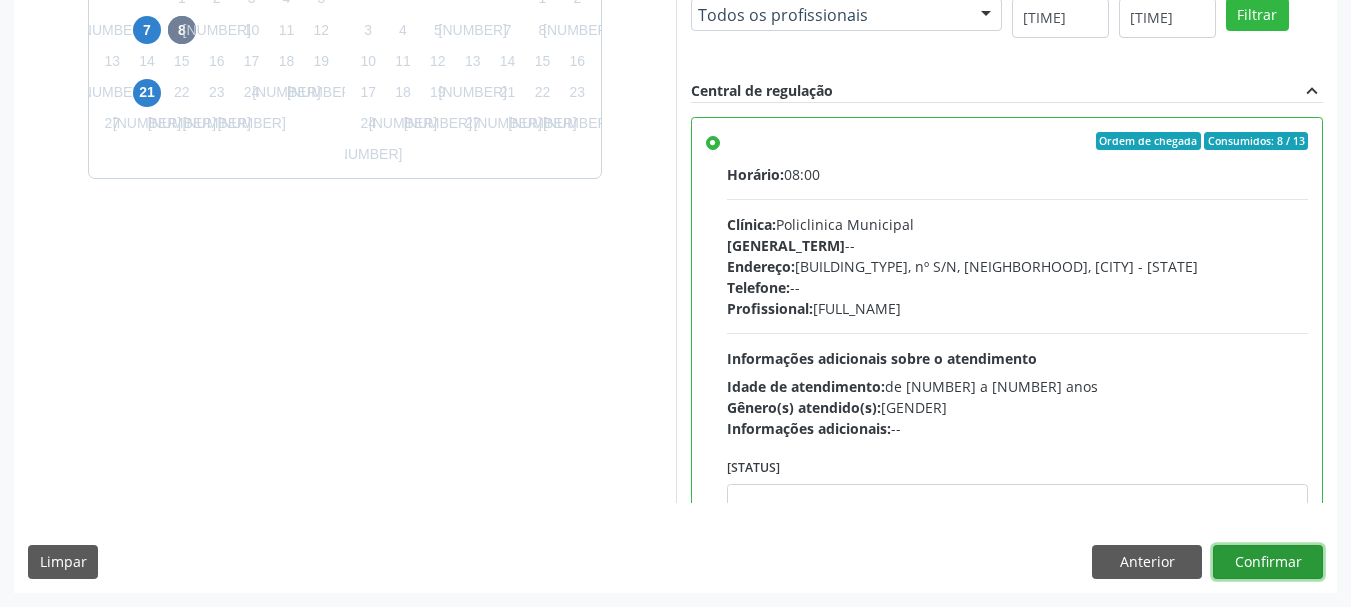 click on "Confirmar" at bounding box center (1268, 562) 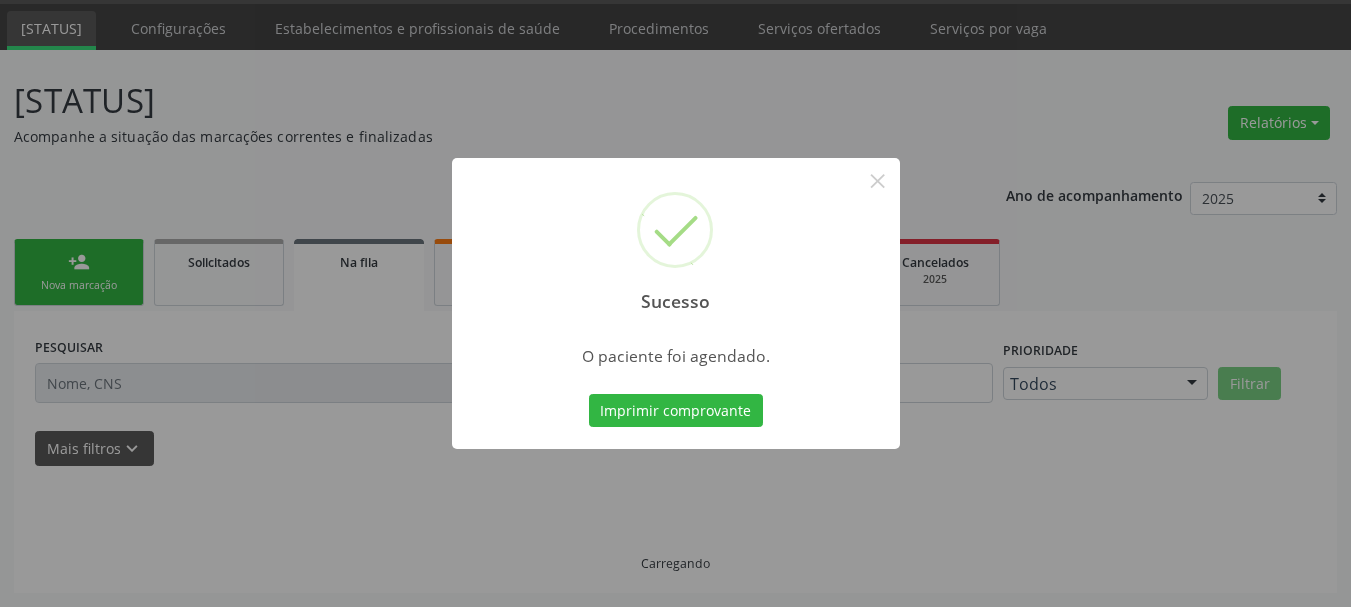 scroll, scrollTop: 60, scrollLeft: 0, axis: vertical 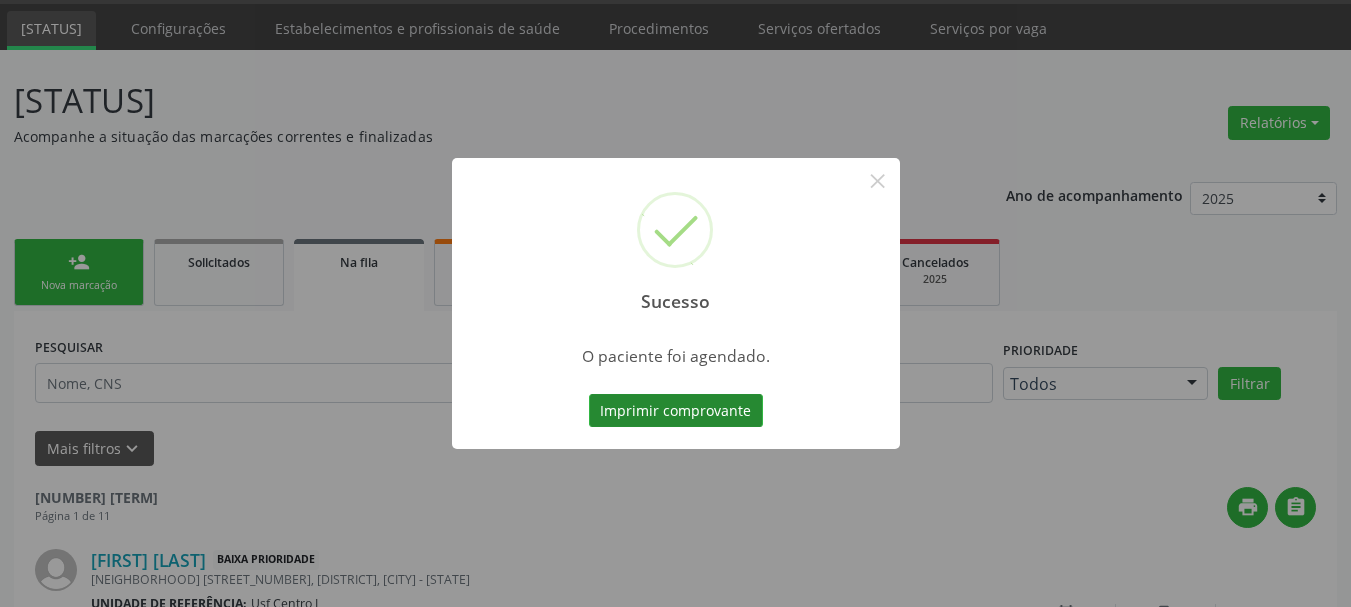 click on "Imprimir comprovante" at bounding box center [676, 411] 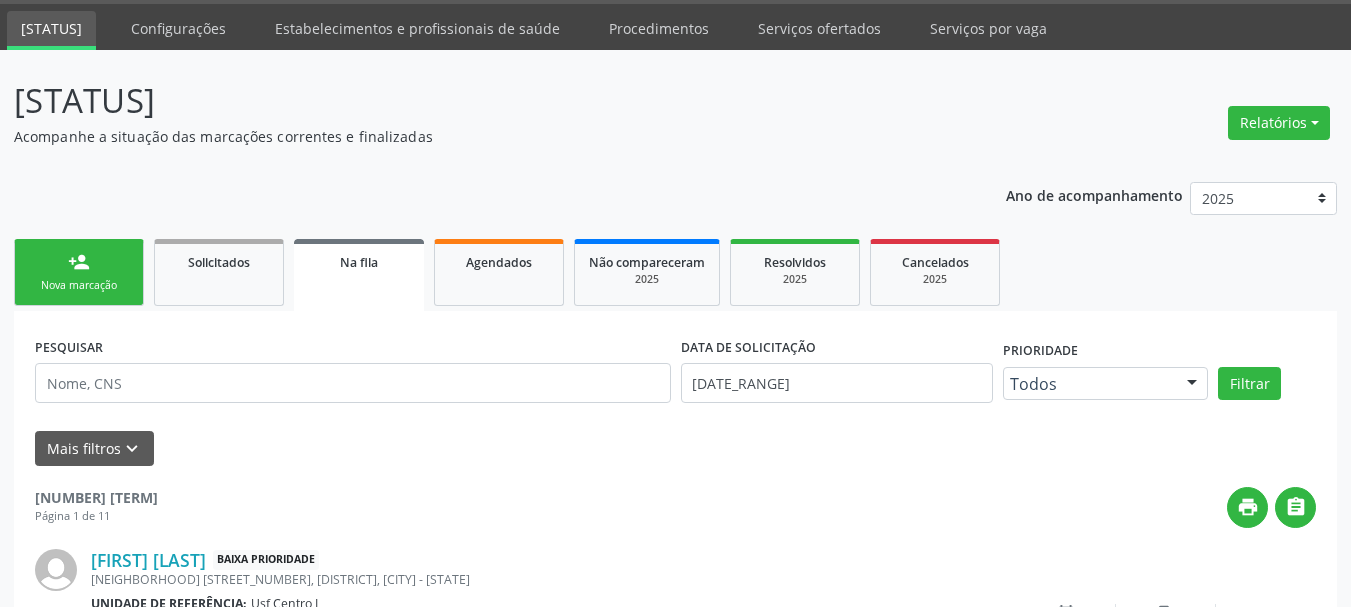 scroll, scrollTop: 160, scrollLeft: 0, axis: vertical 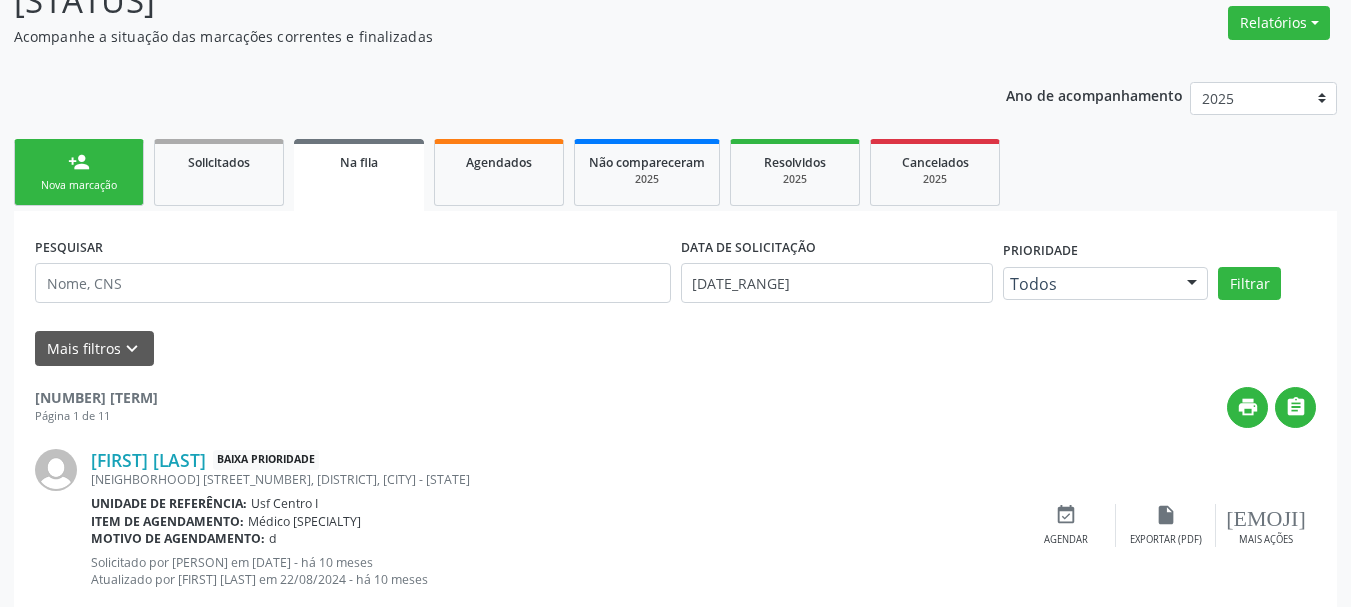 click on "Nova marcação" at bounding box center [79, 185] 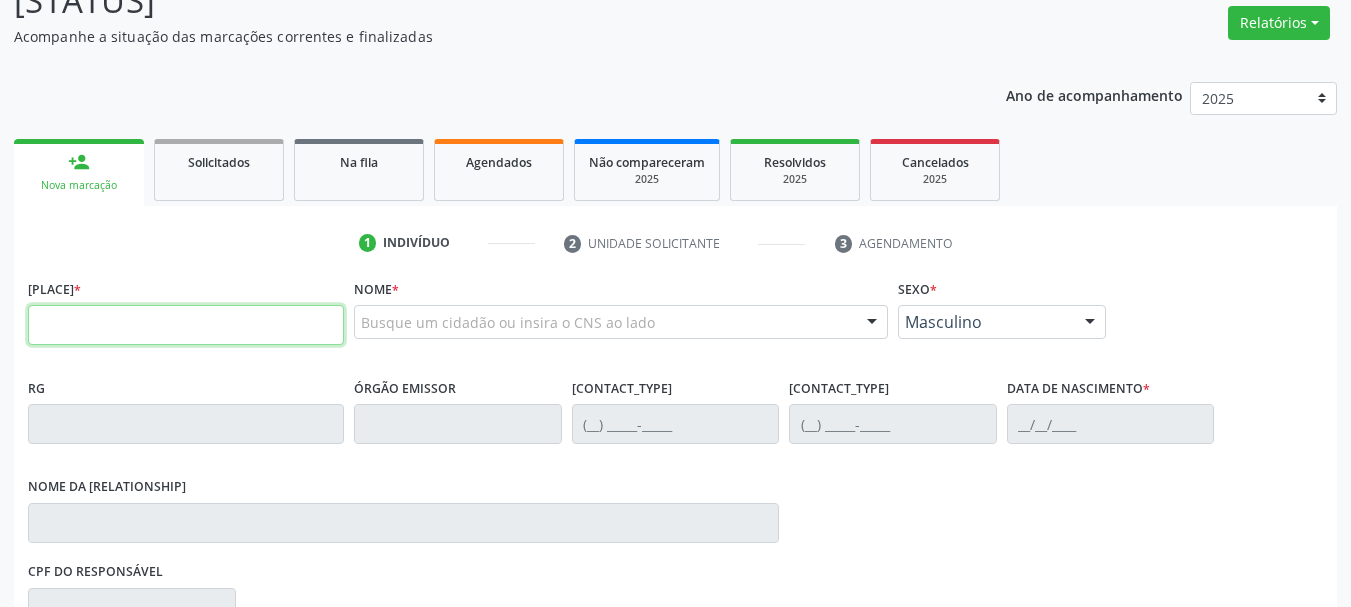 click at bounding box center (186, 325) 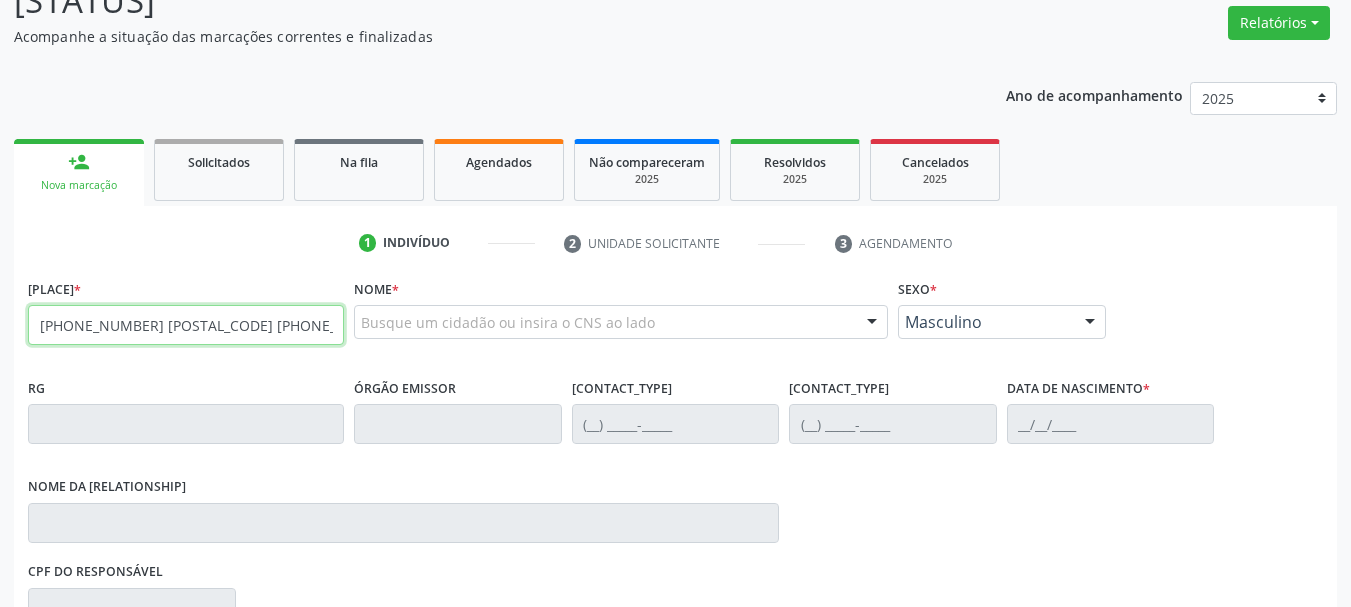 type on "898 0037 0249 2293" 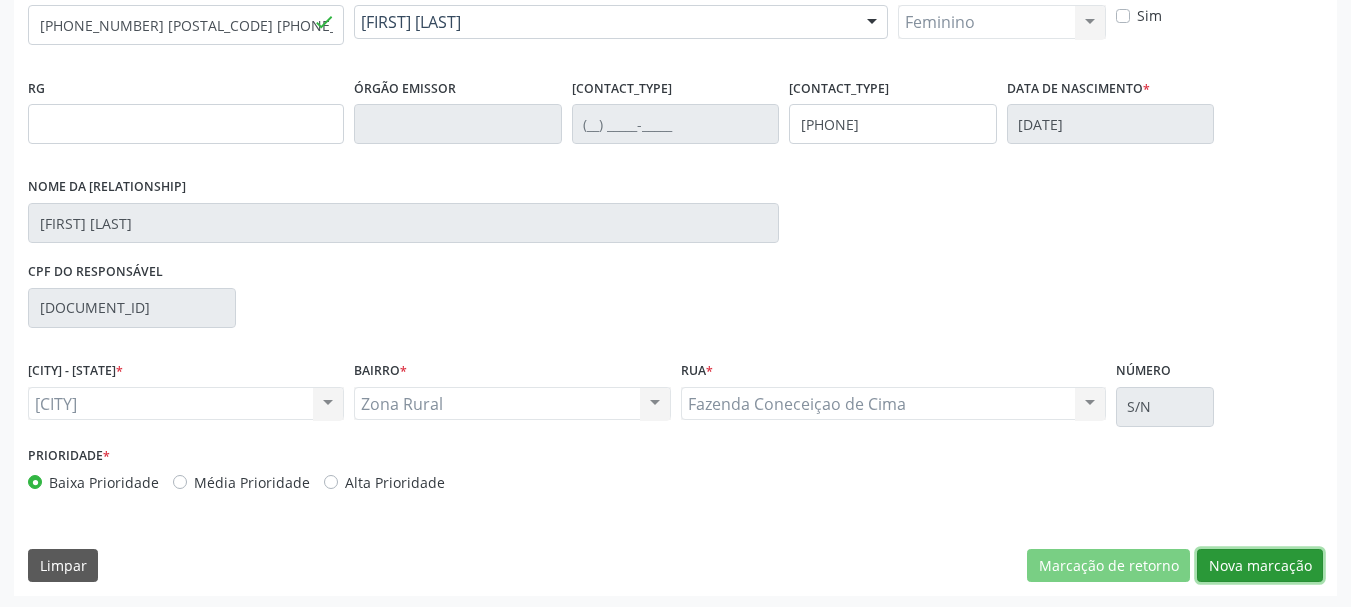 click on "Nova marcação" at bounding box center [1108, 566] 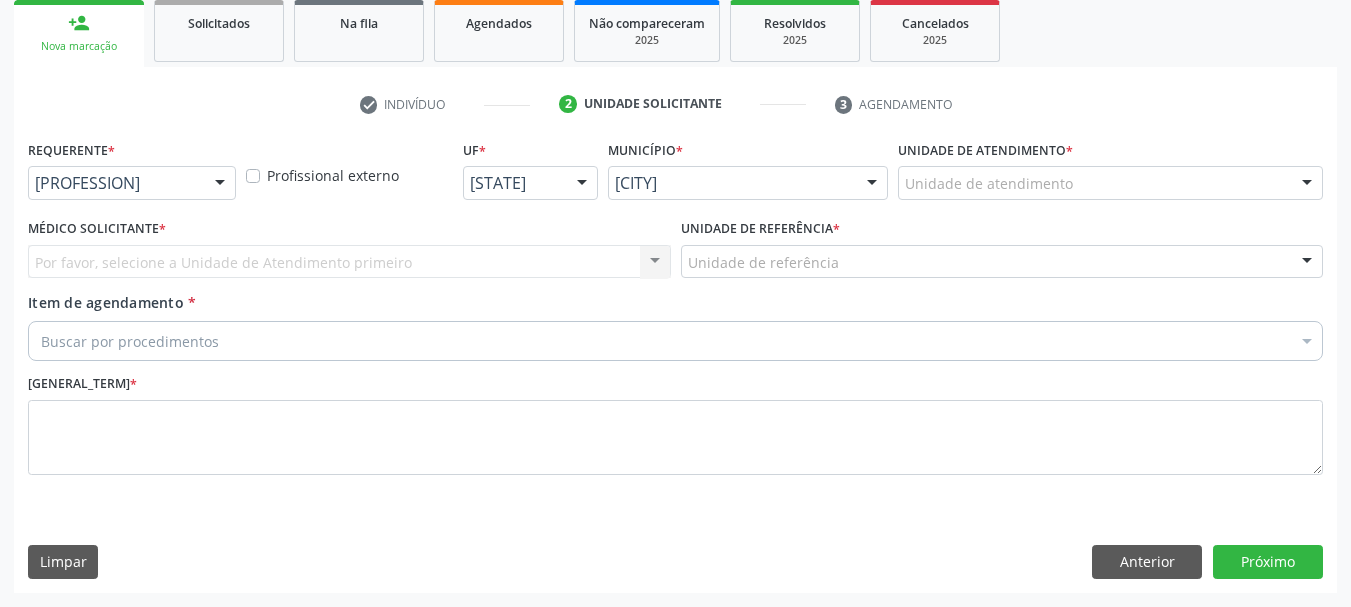 click at bounding box center [220, 184] 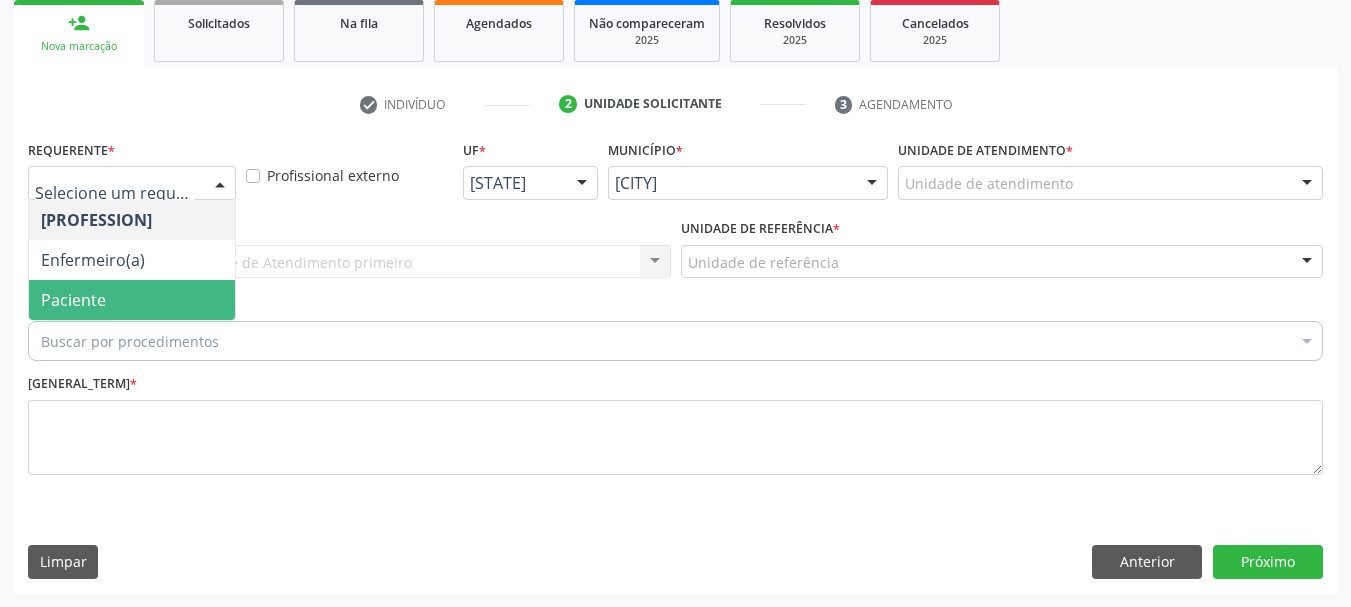 click on "Paciente" at bounding box center [73, 300] 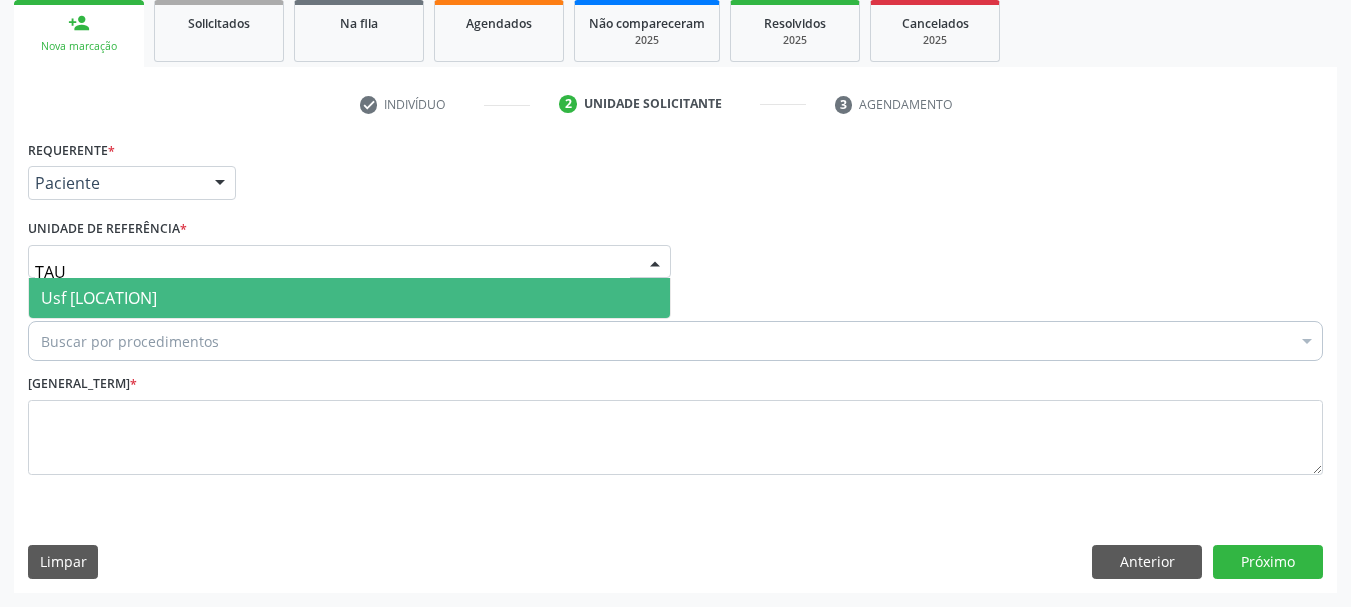 click on "Usf Caicarinha da Penha Tauapiranga" at bounding box center (99, 298) 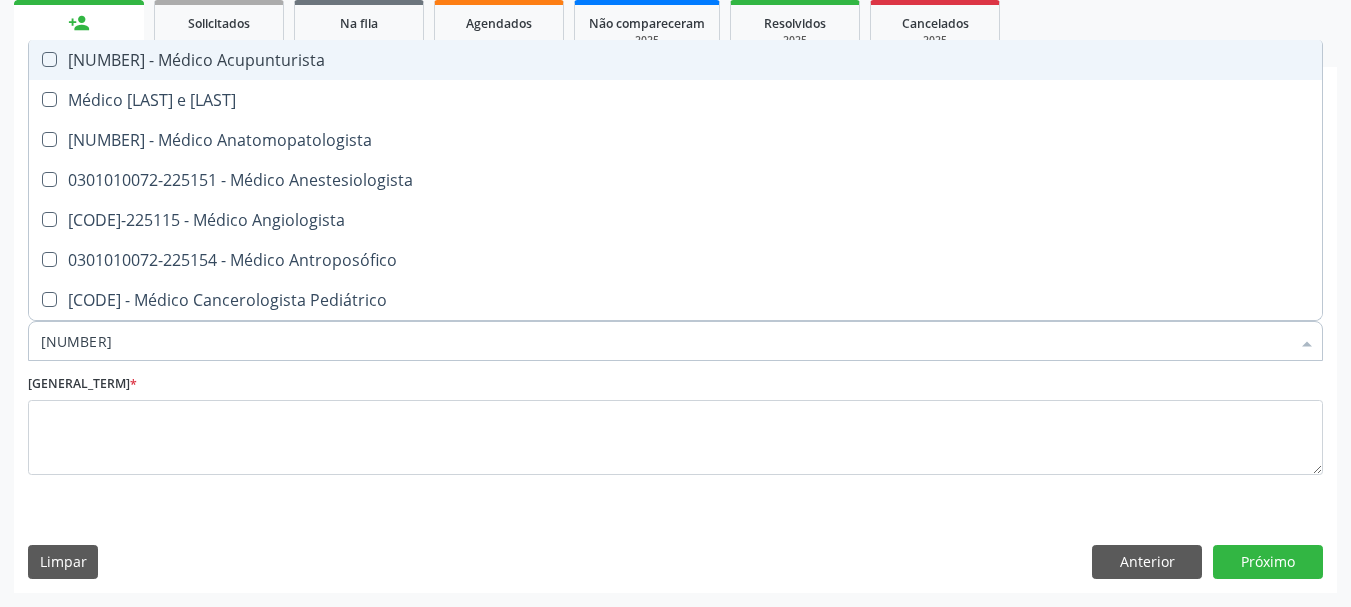 type on "22513" 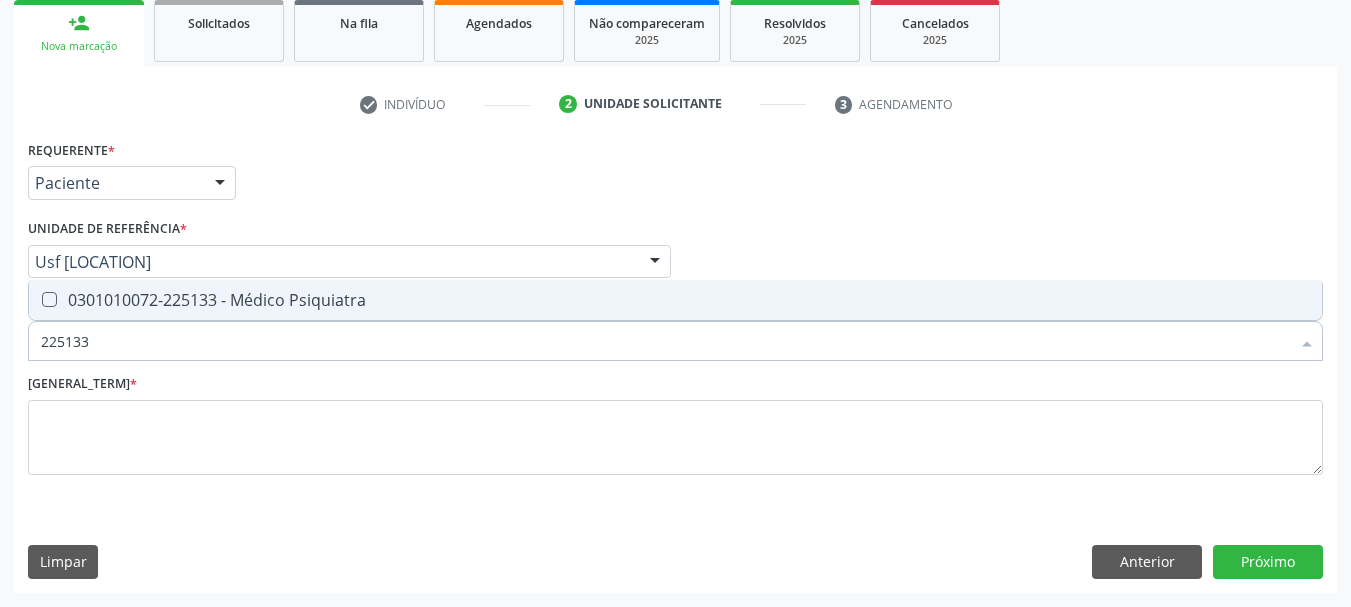 click at bounding box center [36, 300] 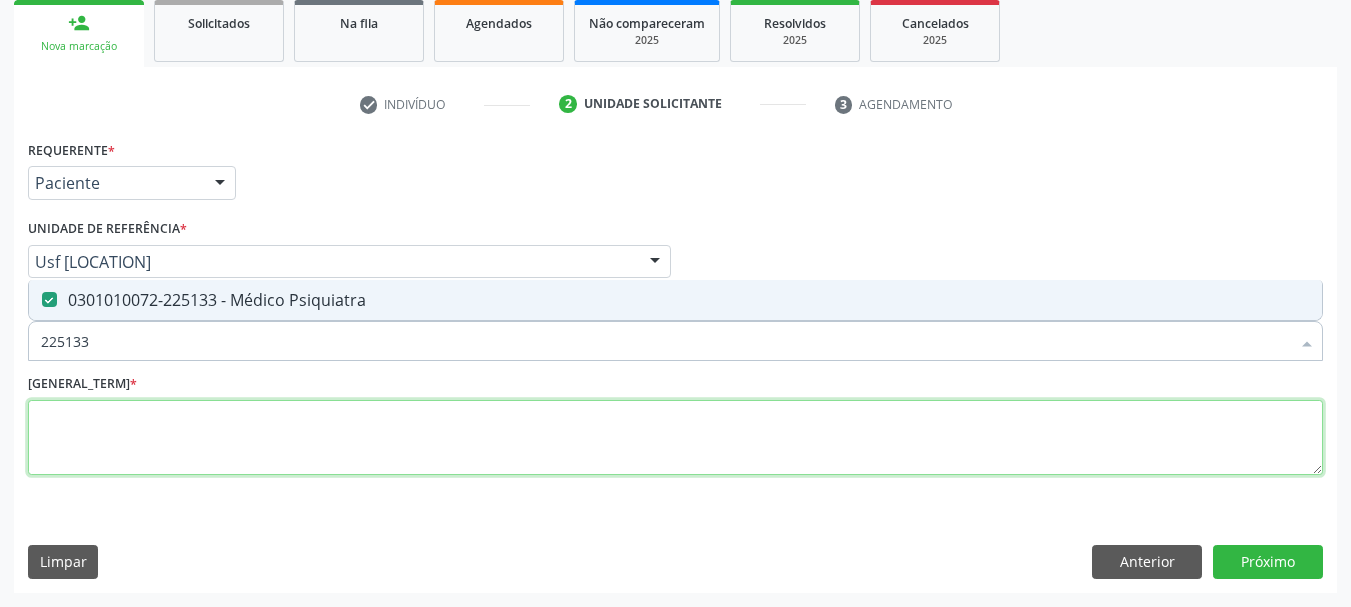 click at bounding box center (675, 438) 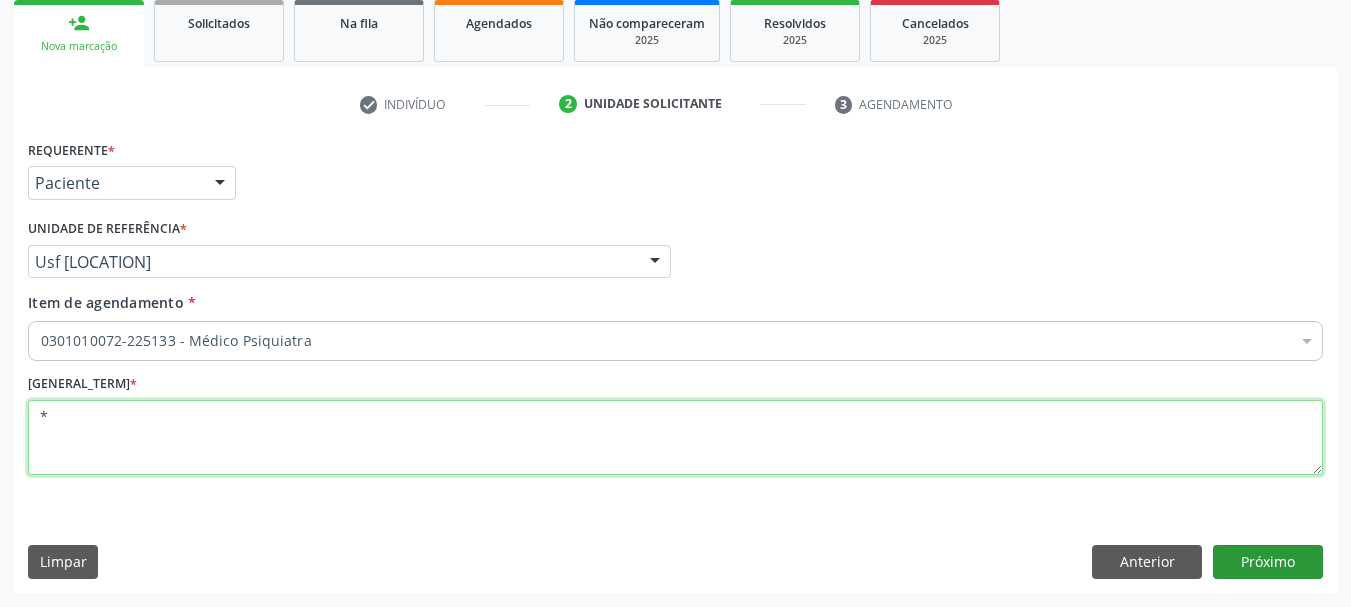 type on "*" 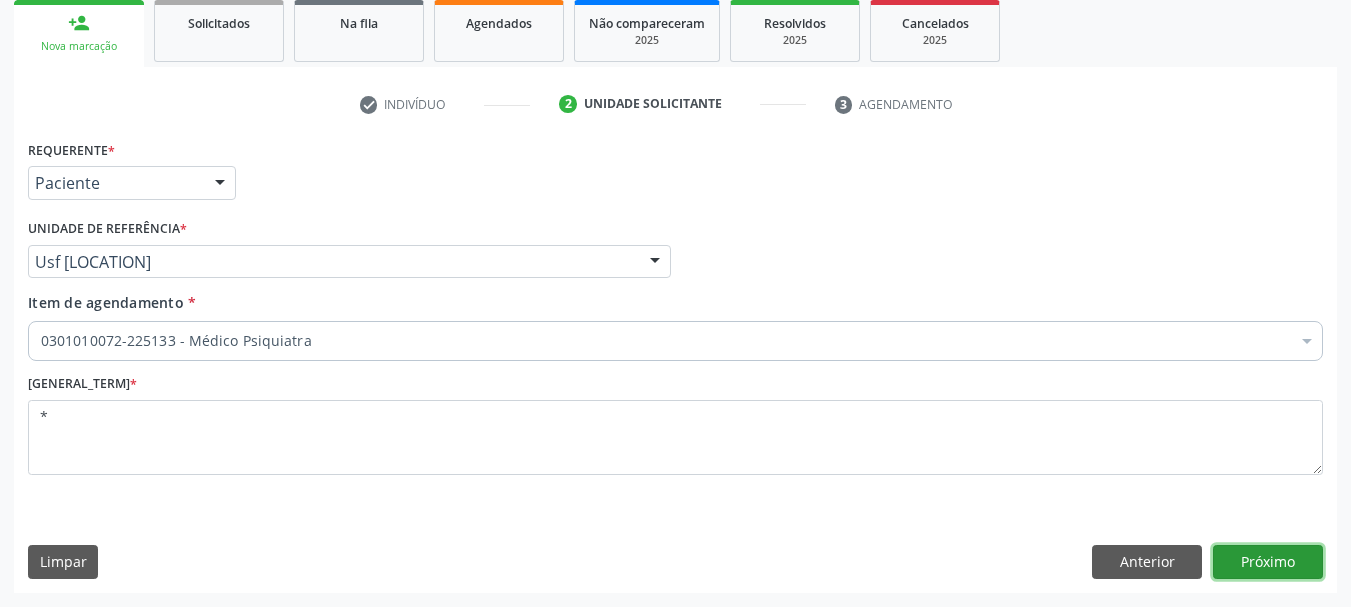 click on "Próximo" at bounding box center [1268, 562] 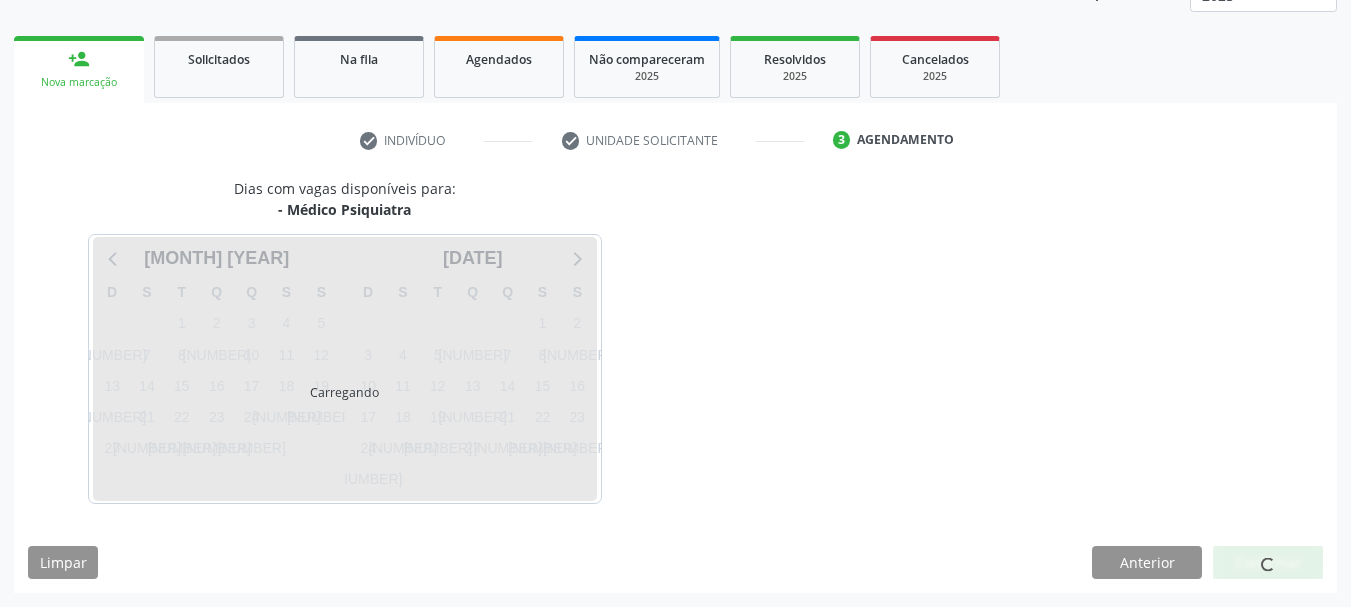 scroll, scrollTop: 263, scrollLeft: 0, axis: vertical 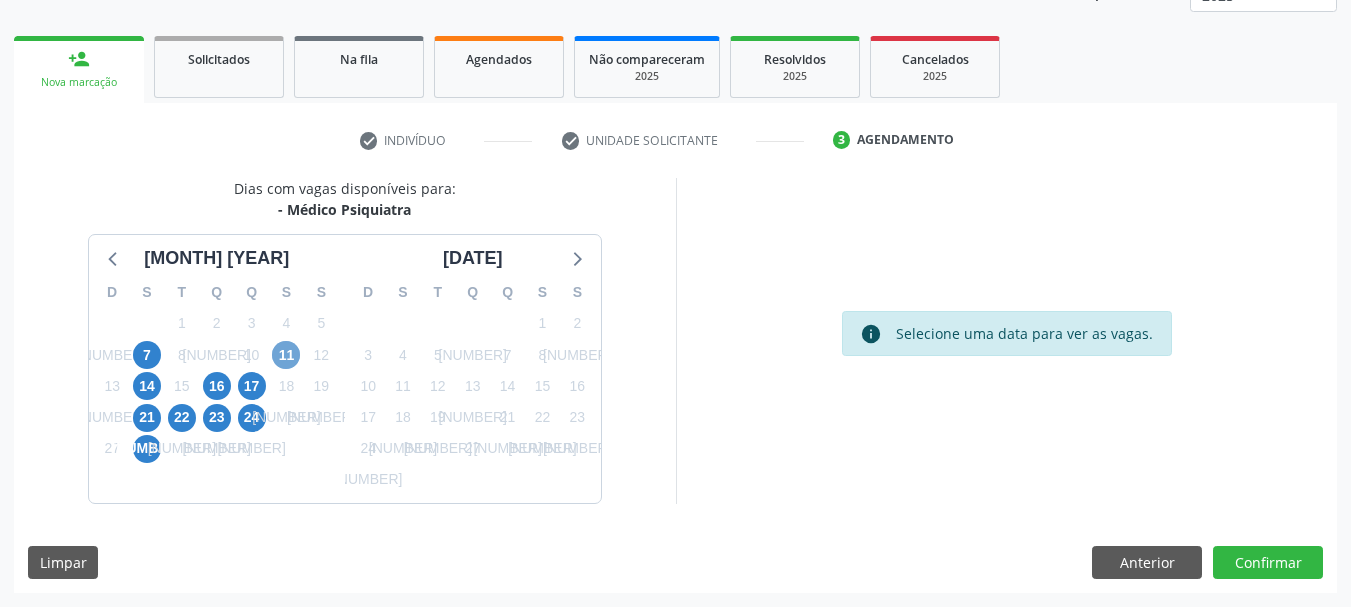 click on "11" at bounding box center (286, 355) 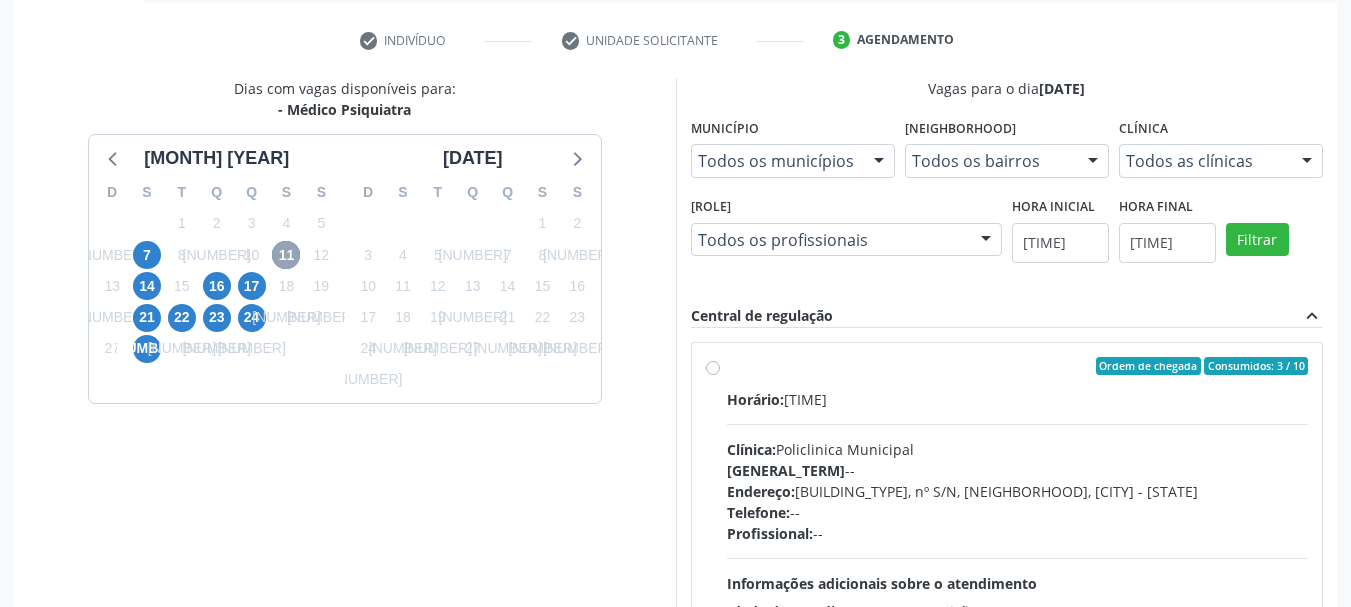 scroll, scrollTop: 463, scrollLeft: 0, axis: vertical 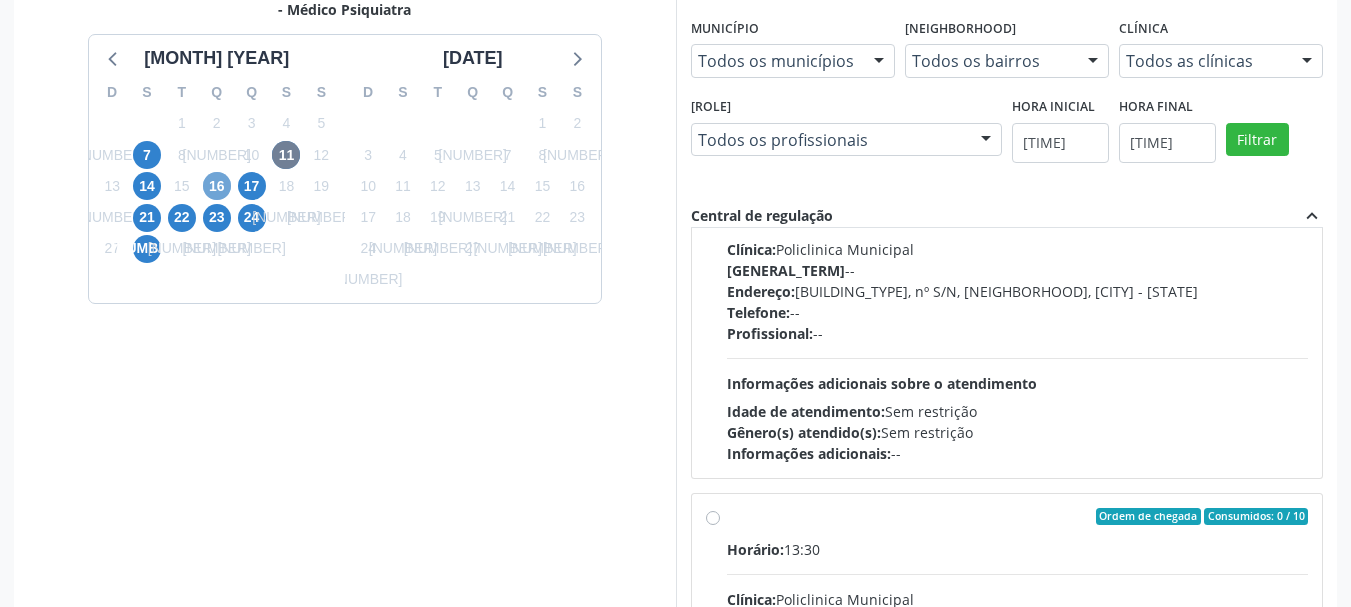 click on "16" at bounding box center [217, 186] 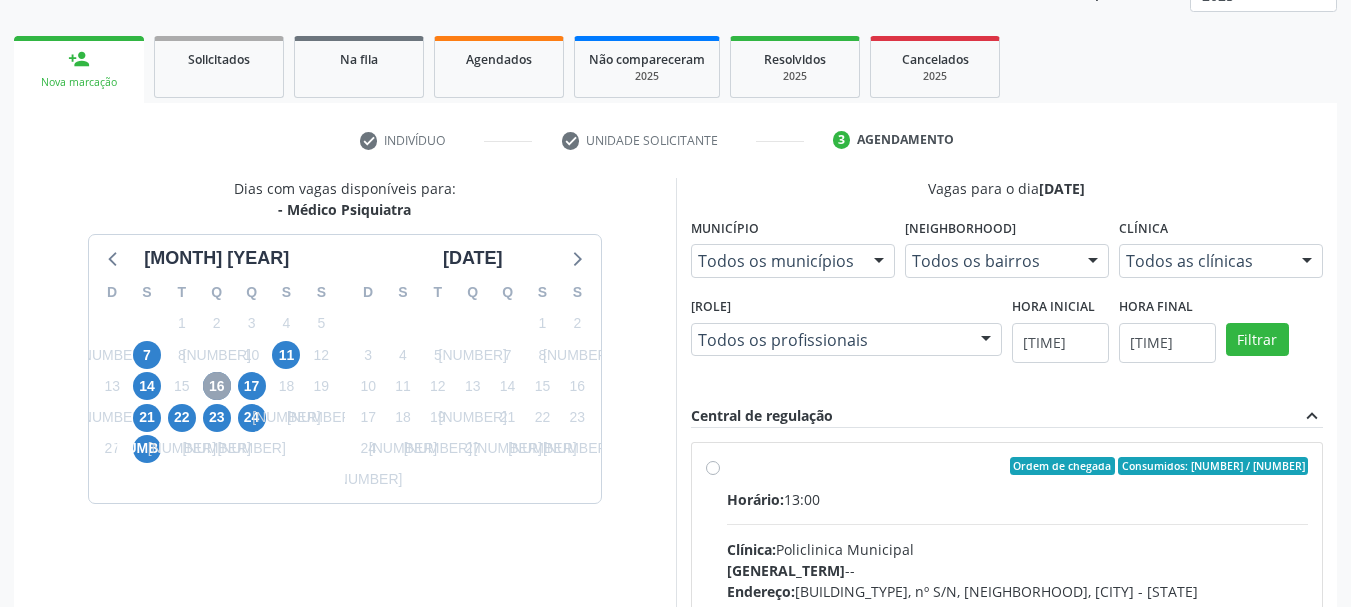 scroll, scrollTop: 463, scrollLeft: 0, axis: vertical 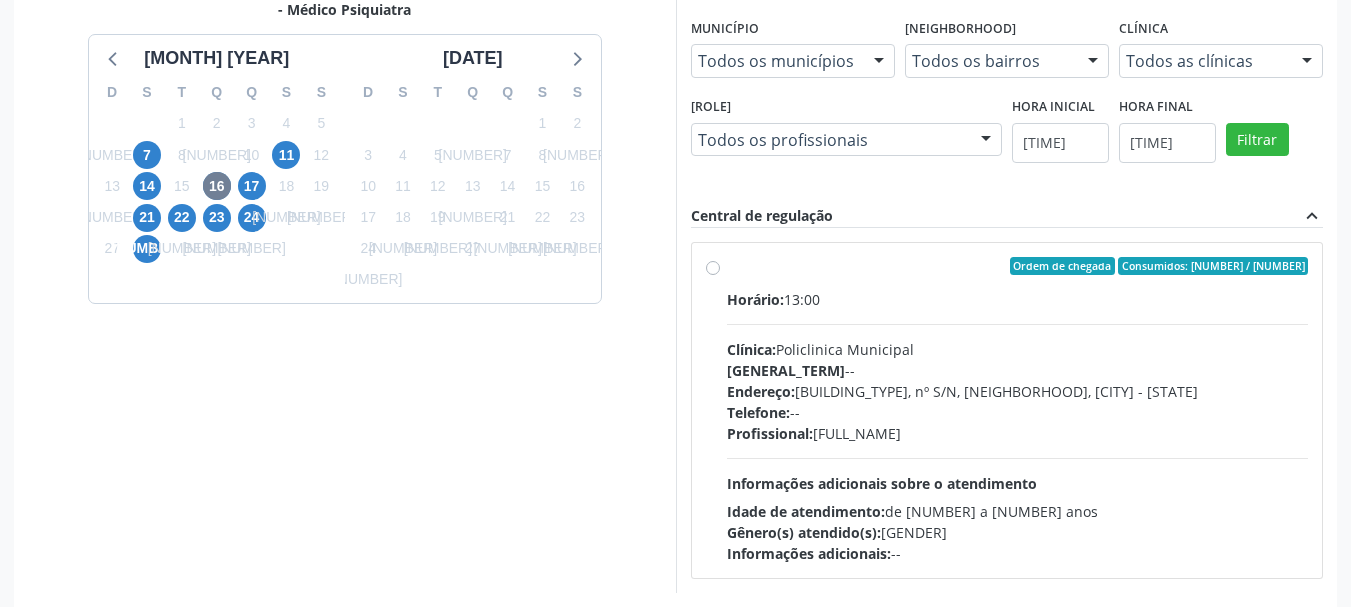 click on "Ordem de chegada
Consumidos: 3 / 20
Horário:   13:00
Clínica:  Policlinica Municipal
Rede:
--
Endereço:   Predio, nº S/N, Ipsep, Serra Talhada - PE
Telefone:   --
Profissional:
Maria Augusta Soares Sobreira Machado
Informações adicionais sobre o atendimento
Idade de atendimento:
de 0 a 120 anos
Gênero(s) atendido(s):
Masculino e Feminino
Informações adicionais:
--" at bounding box center [1018, 410] 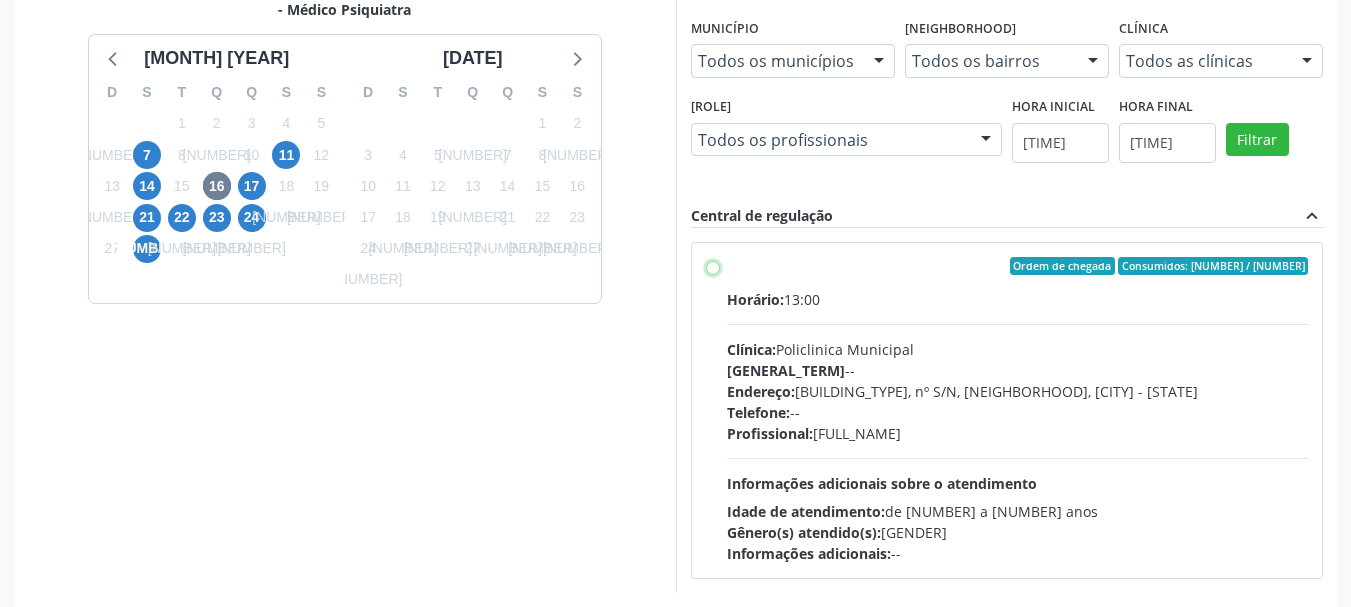 click on "Ordem de chegada
Consumidos: 3 / 20
Horário:   13:00
Clínica:  Policlinica Municipal
Rede:
--
Endereço:   Predio, nº S/N, Ipsep, Serra Talhada - PE
Telefone:   --
Profissional:
Maria Augusta Soares Sobreira Machado
Informações adicionais sobre o atendimento
Idade de atendimento:
de 0 a 120 anos
Gênero(s) atendido(s):
Masculino e Feminino
Informações adicionais:
--" at bounding box center (713, 266) 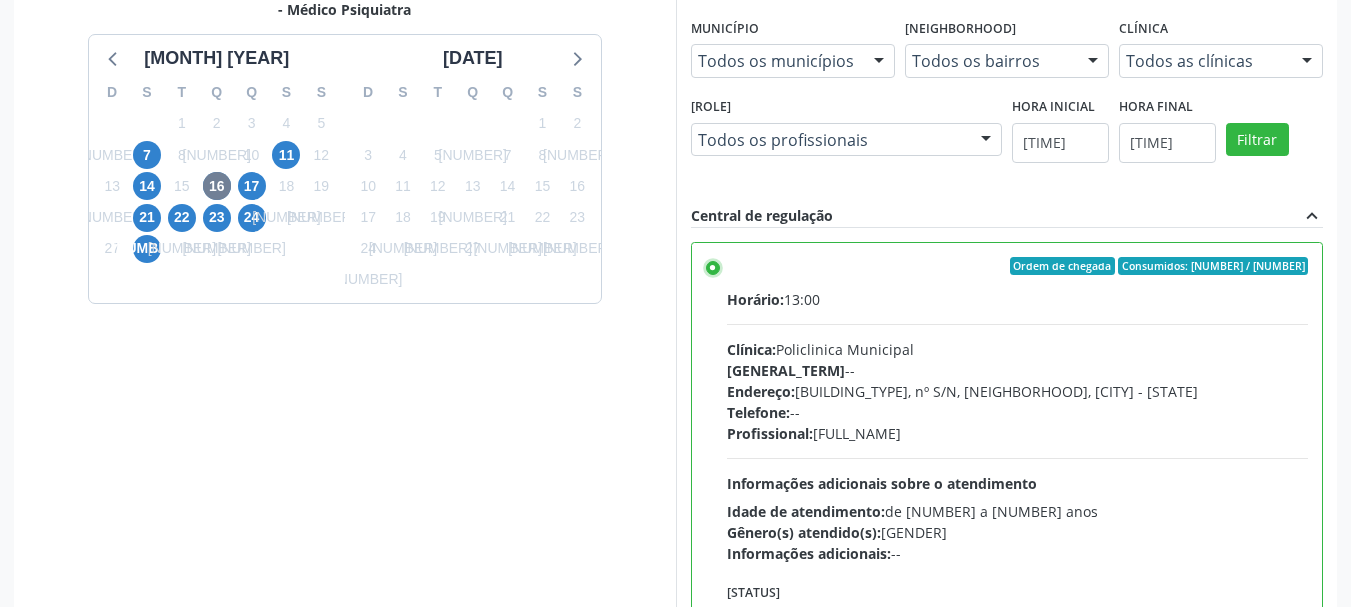 scroll, scrollTop: 588, scrollLeft: 0, axis: vertical 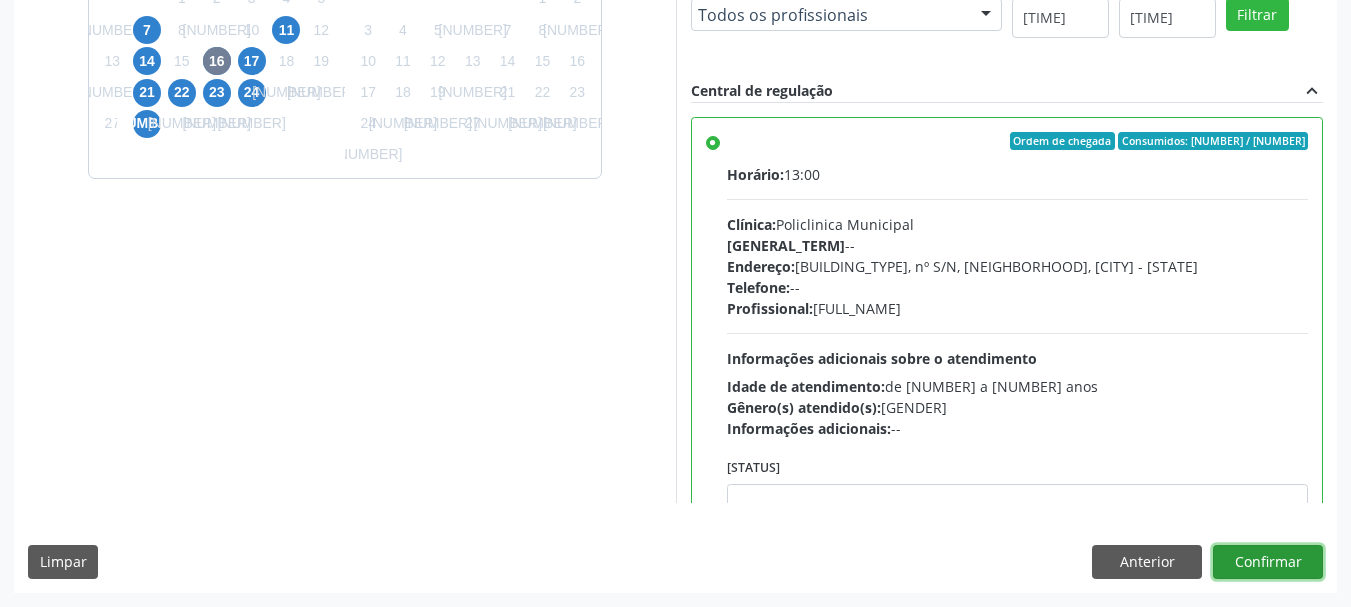 click on "Confirmar" at bounding box center (1268, 562) 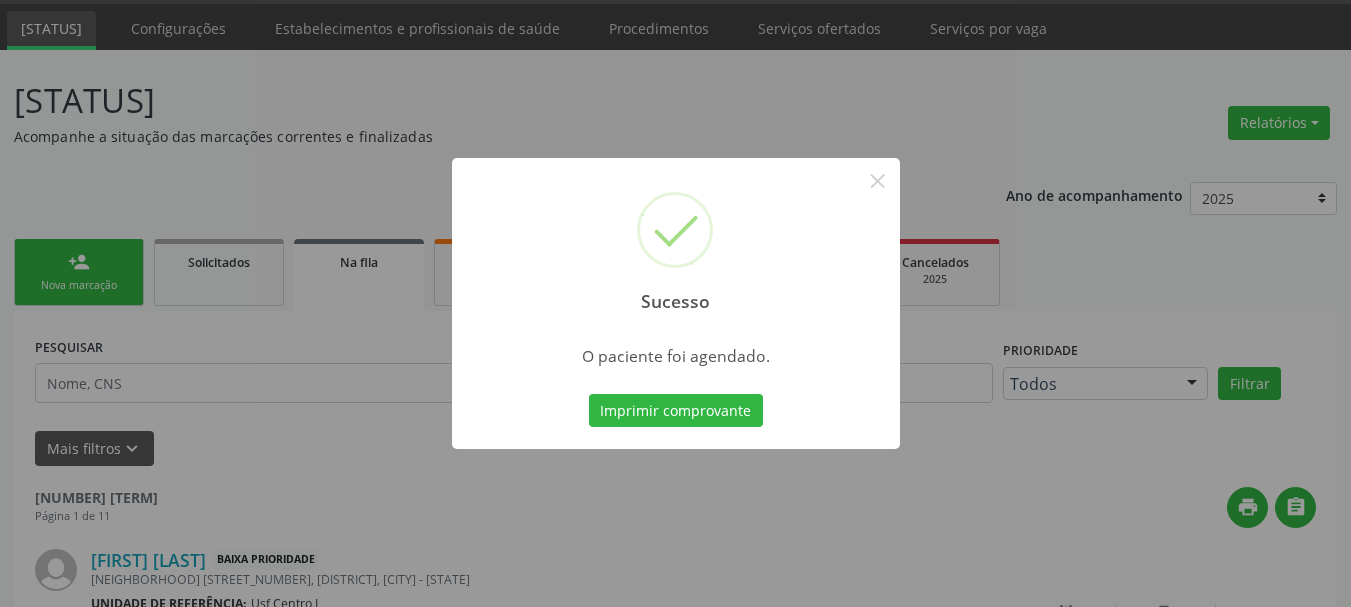 scroll, scrollTop: 81, scrollLeft: 0, axis: vertical 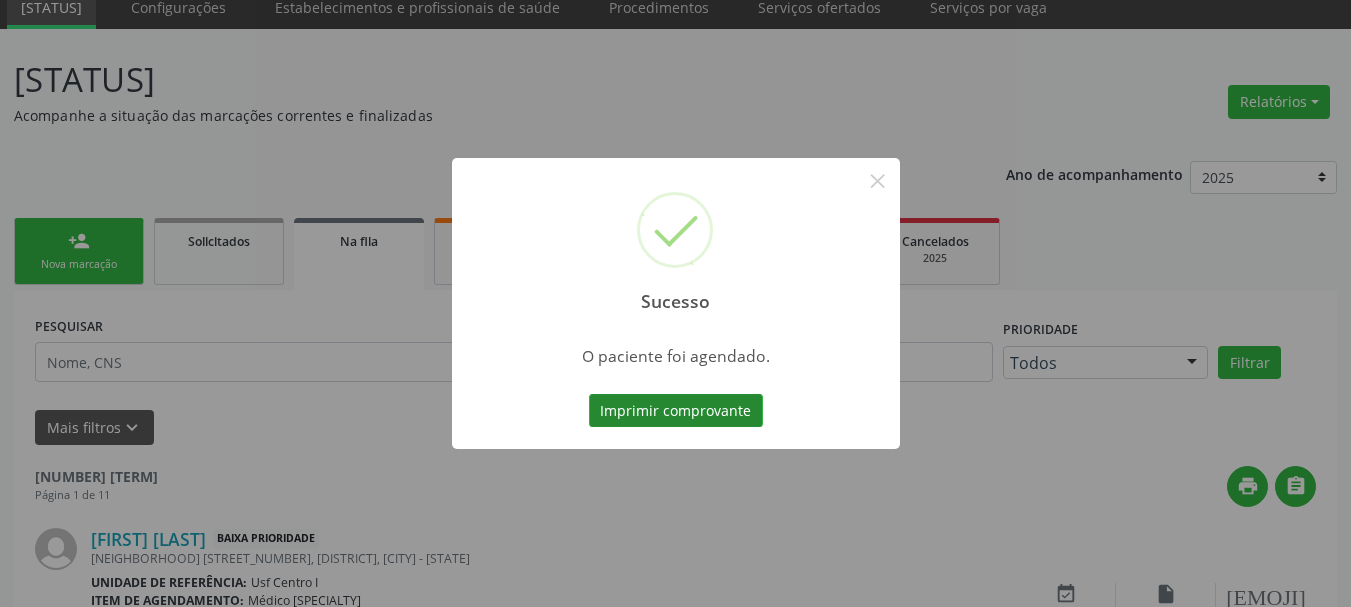 click on "Imprimir comprovante" at bounding box center [676, 411] 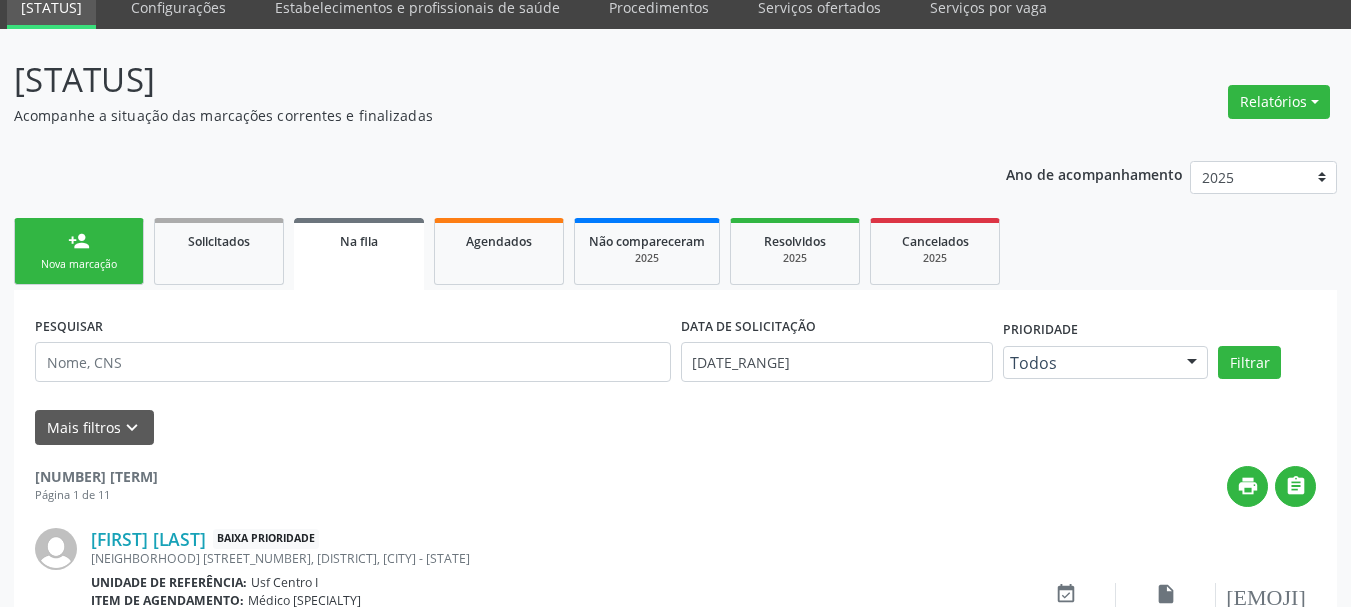 click on "Nova marcação" at bounding box center (79, 264) 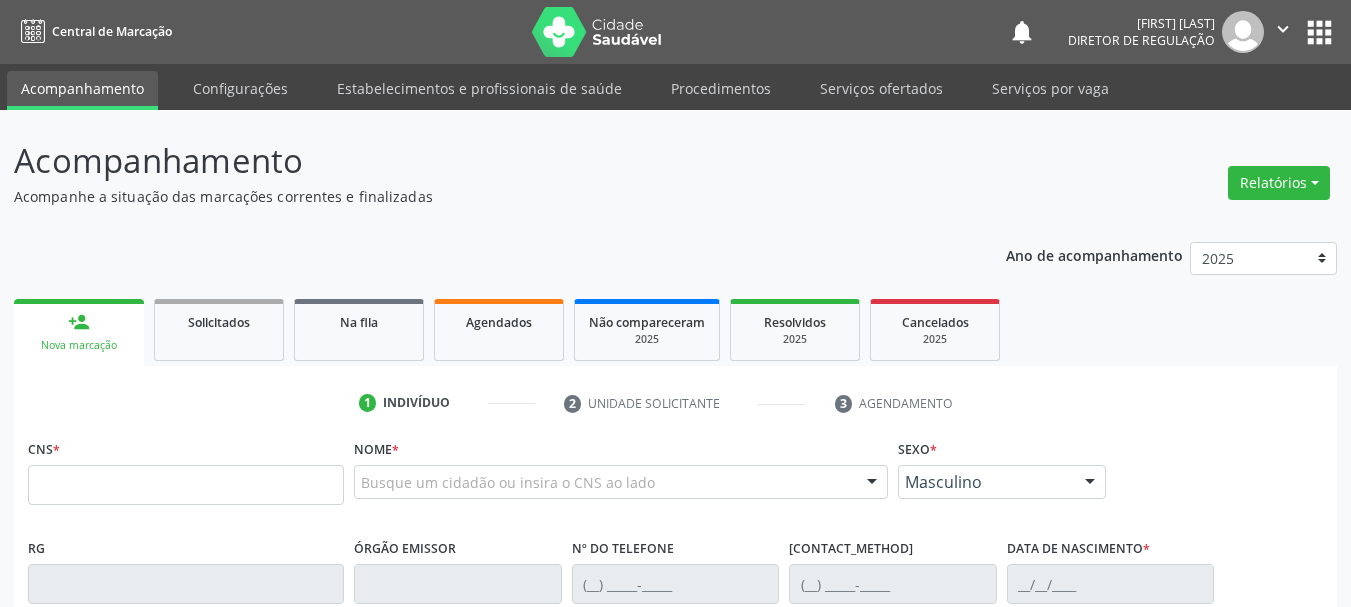scroll, scrollTop: 81, scrollLeft: 0, axis: vertical 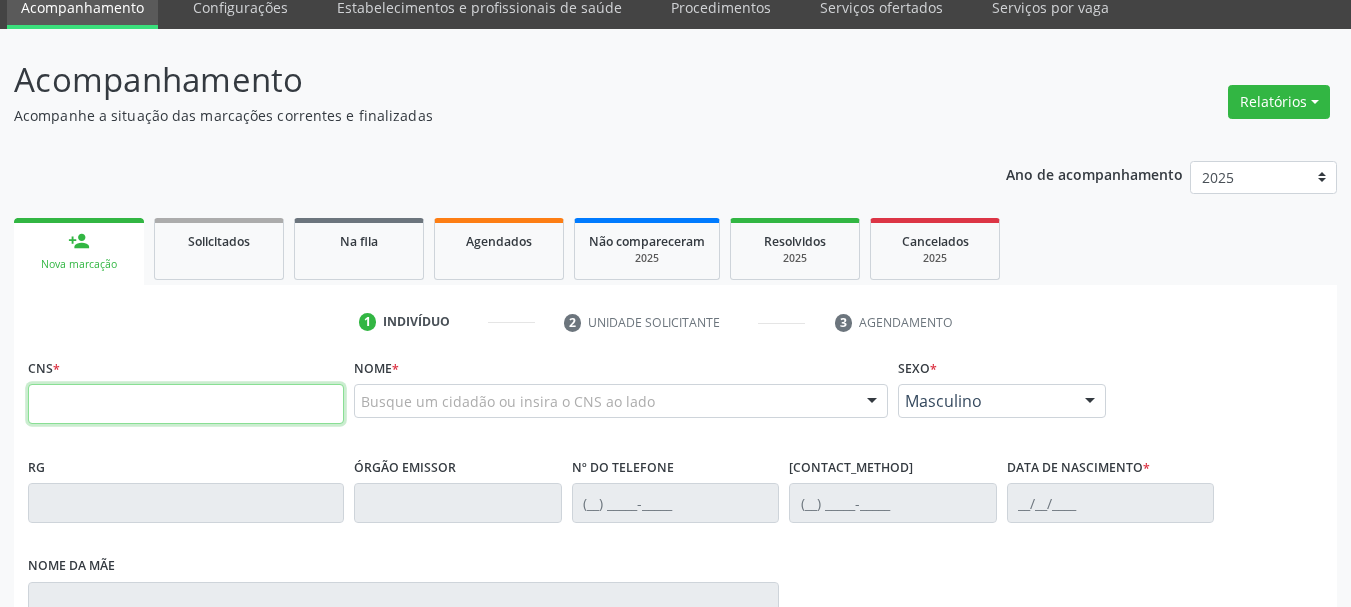 click at bounding box center [186, 404] 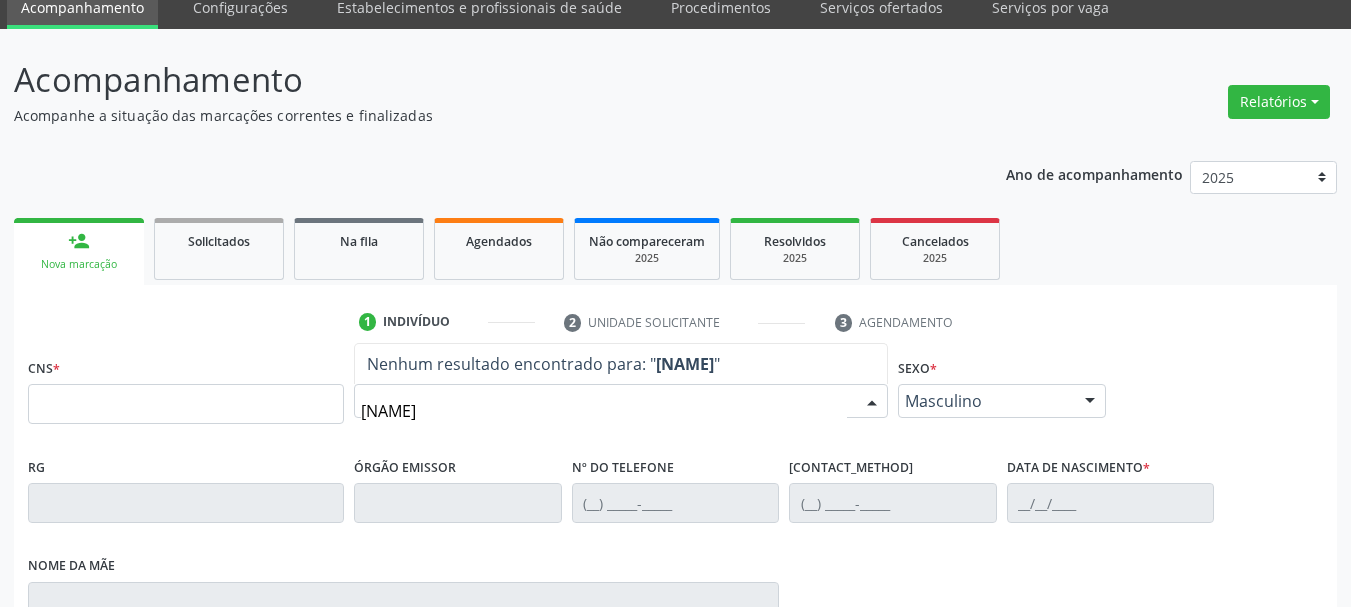 type on "[NAME]" 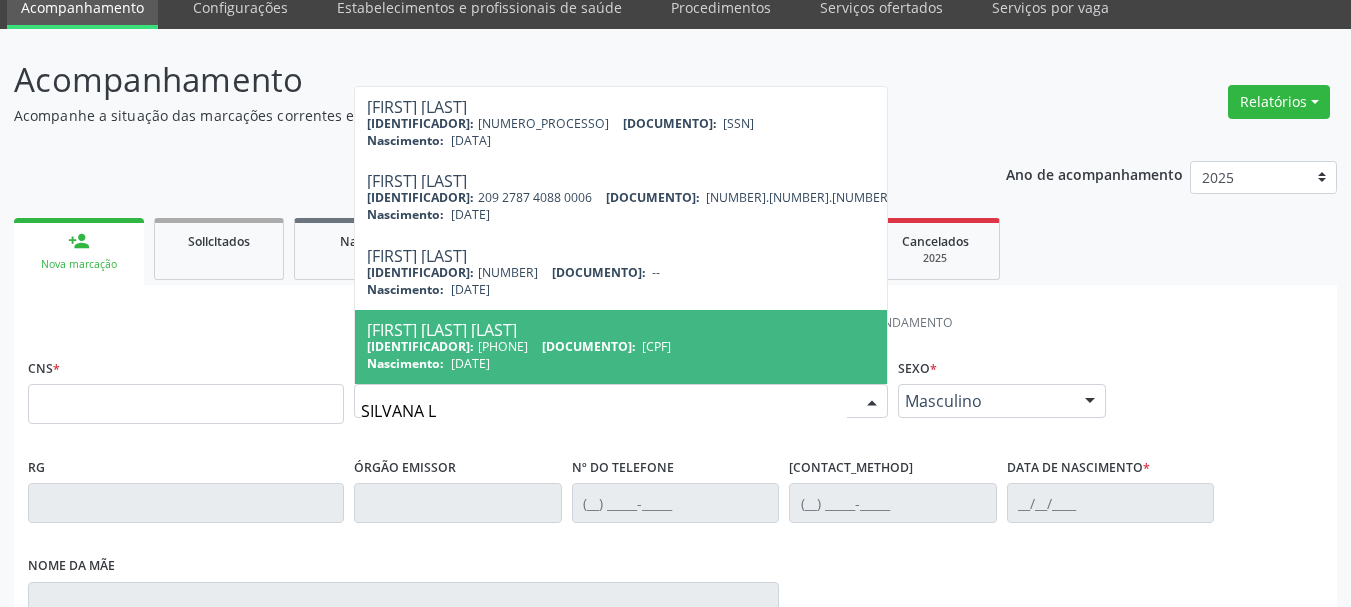 click on "[CPF]" at bounding box center (656, 346) 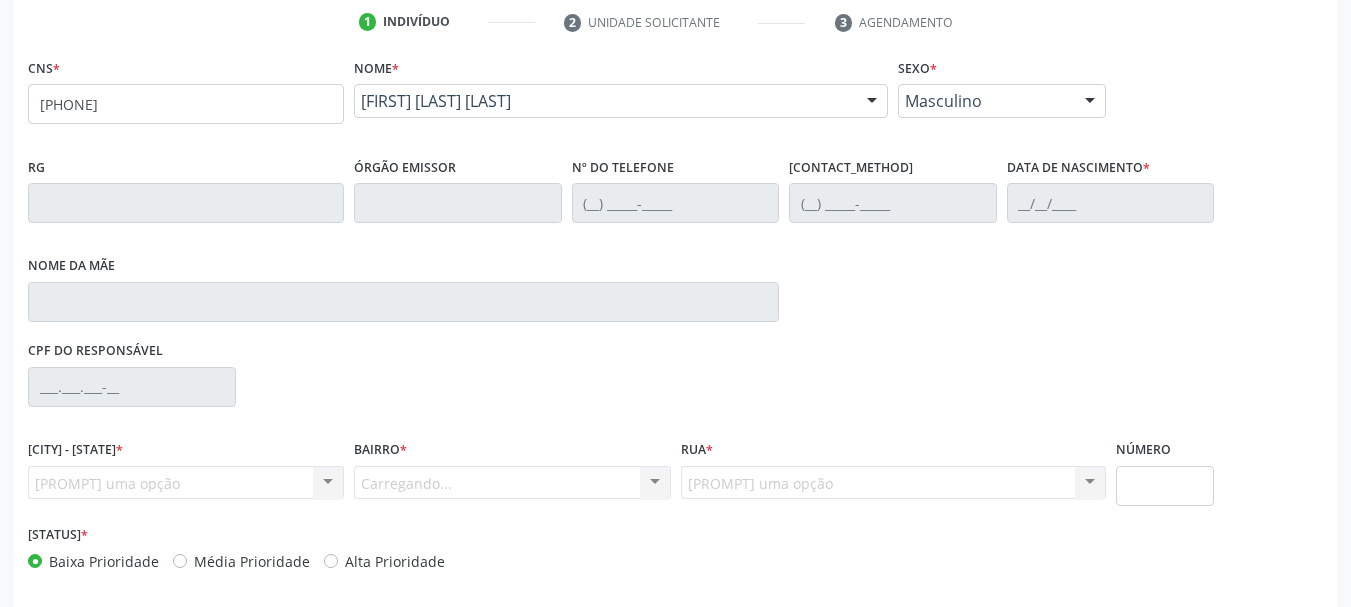 scroll, scrollTop: 463, scrollLeft: 0, axis: vertical 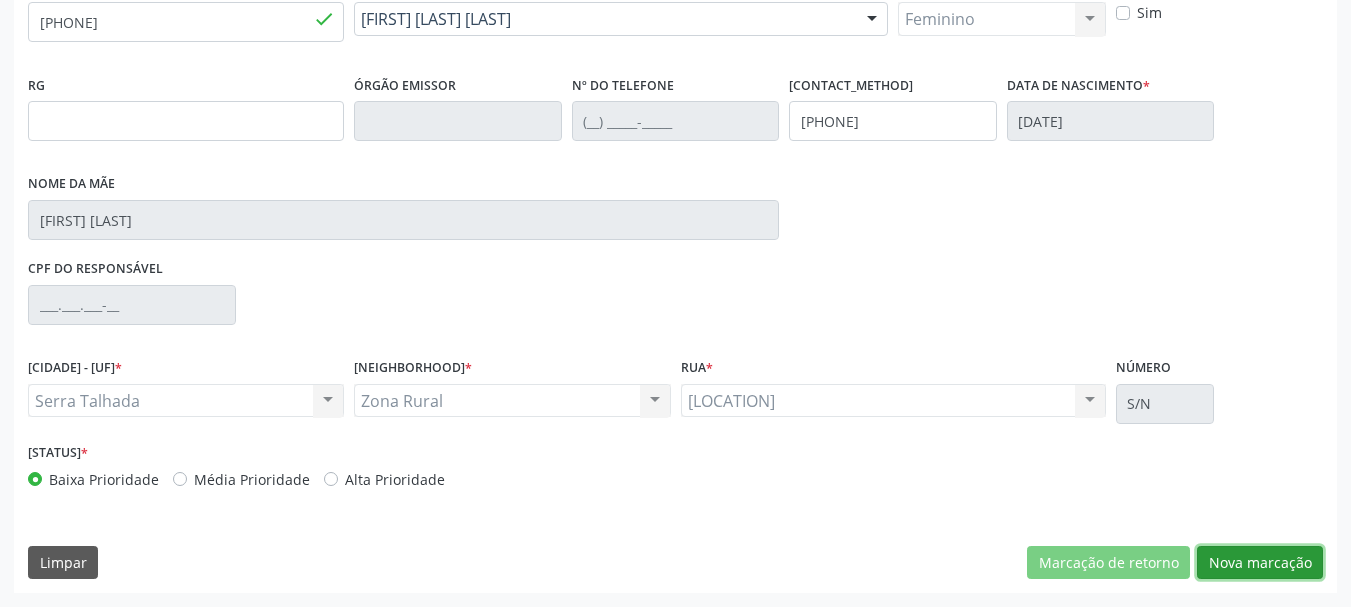 click on "Nova marcação" at bounding box center (1108, 563) 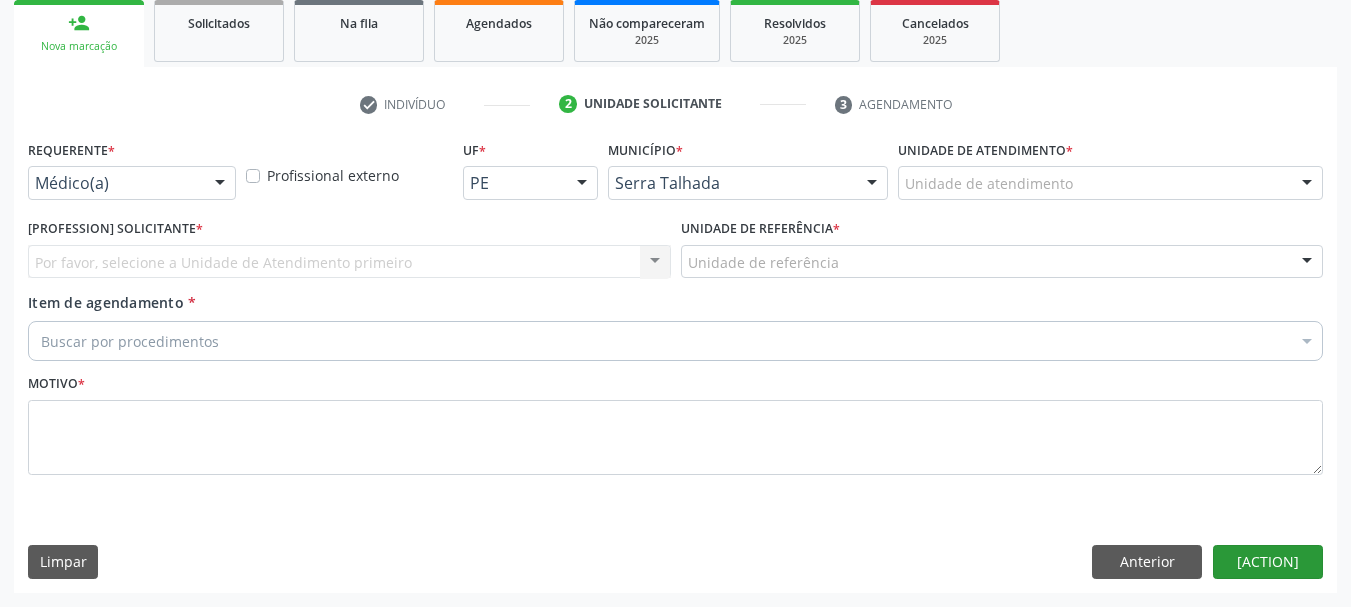 scroll, scrollTop: 299, scrollLeft: 0, axis: vertical 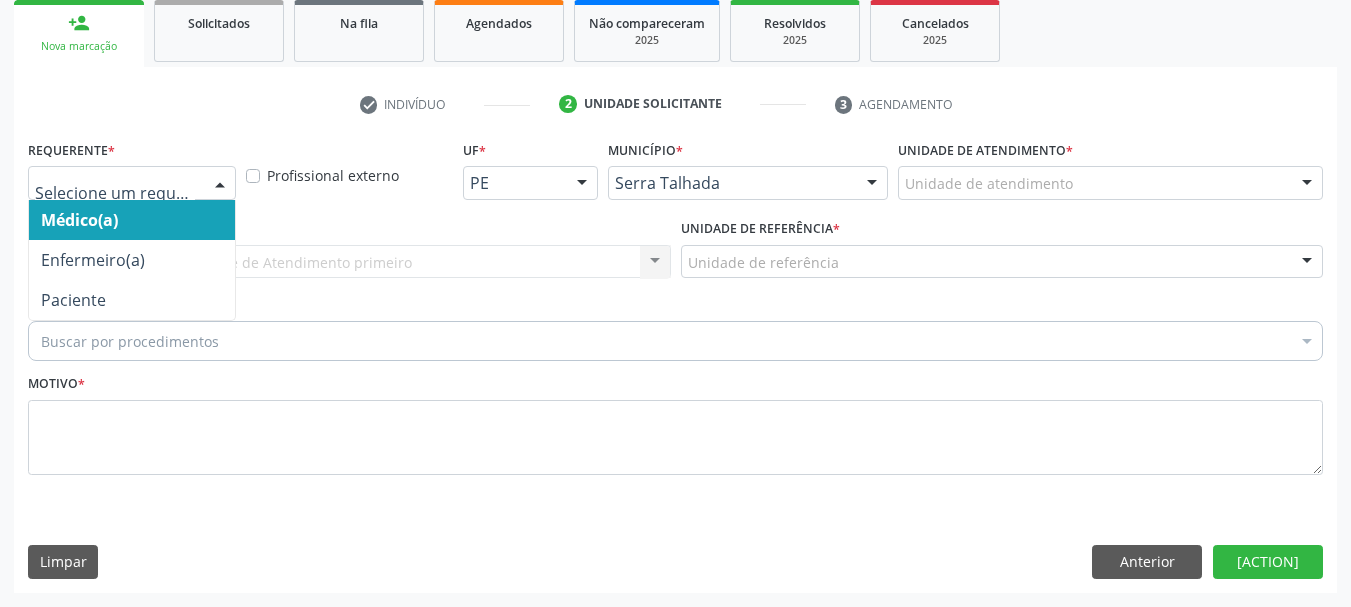 click at bounding box center [220, 184] 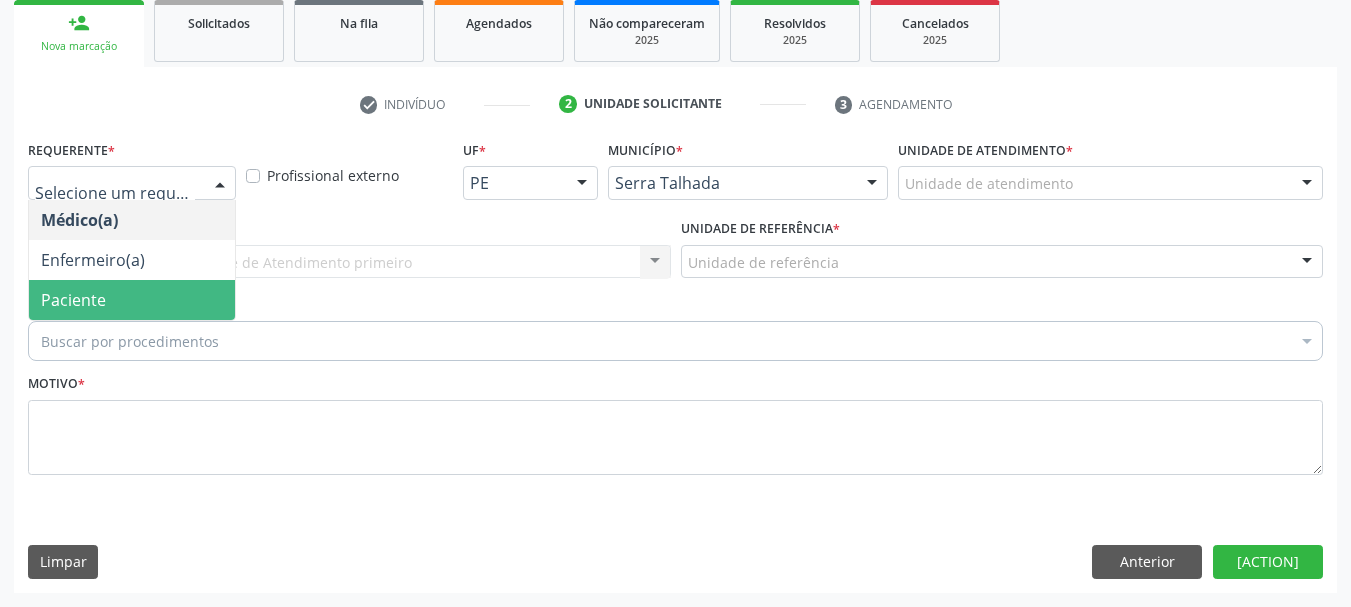 click on "Paciente" at bounding box center (73, 300) 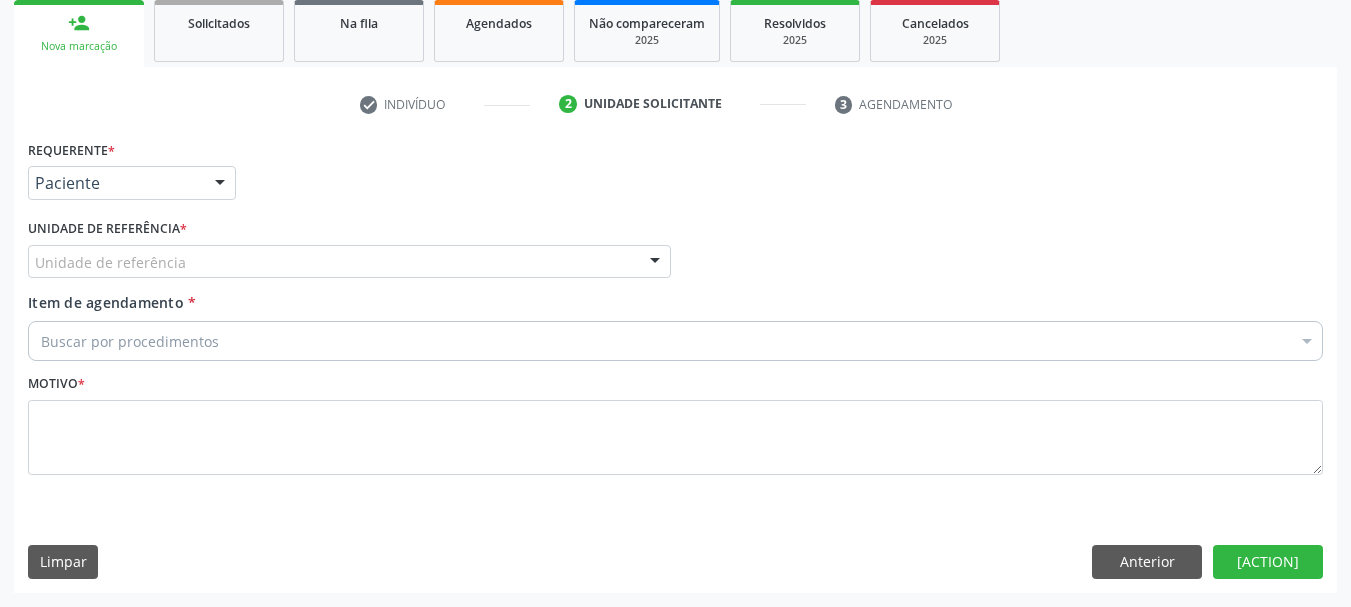 click on "[SERVICE_NAME]" at bounding box center [349, 262] 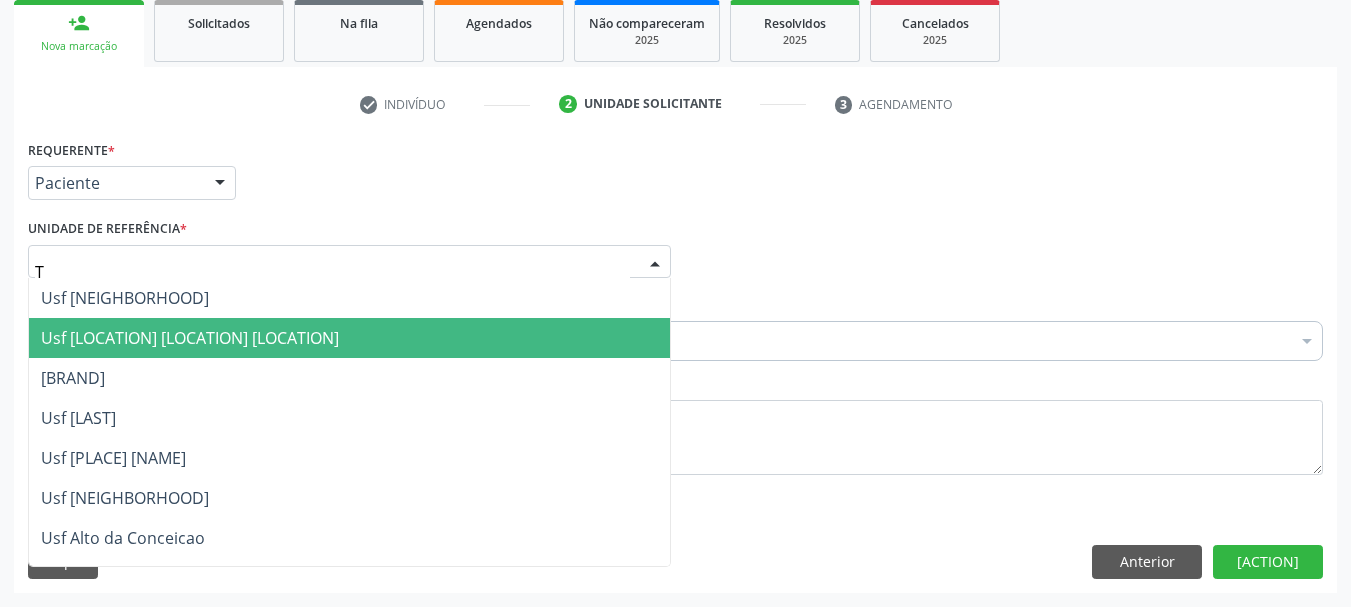 click on "Usf Caicarinha da Penha Tauapiranga" at bounding box center [190, 338] 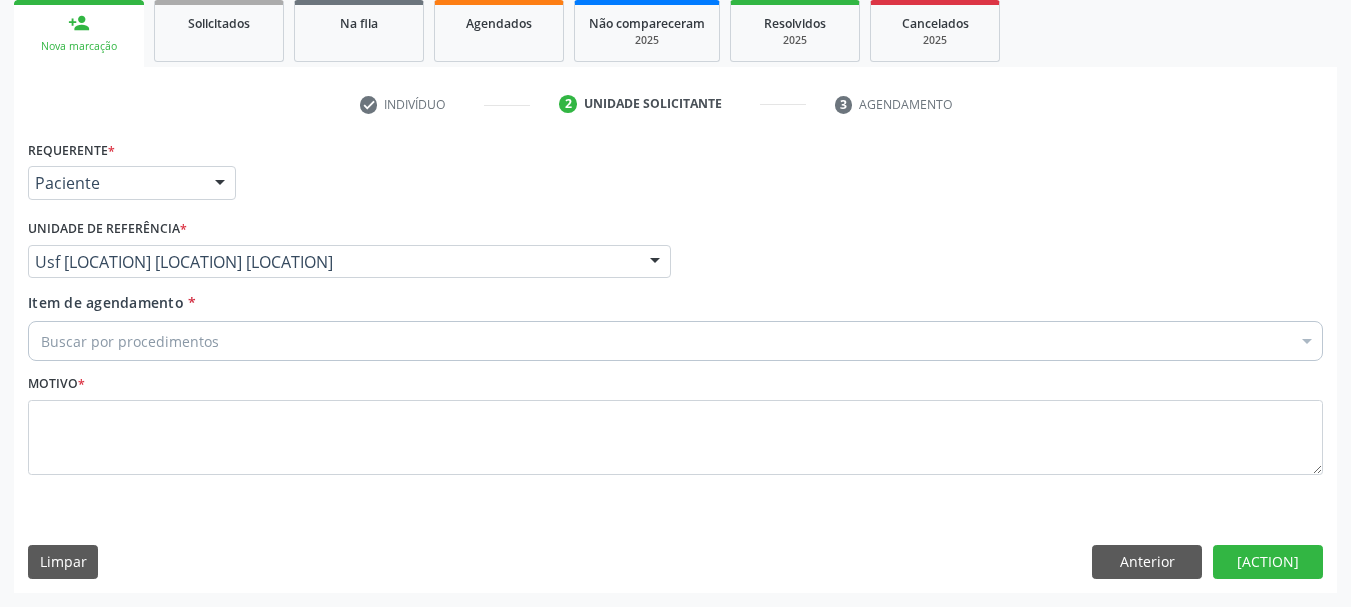 click on "Buscar por procedimentos" at bounding box center [675, 341] 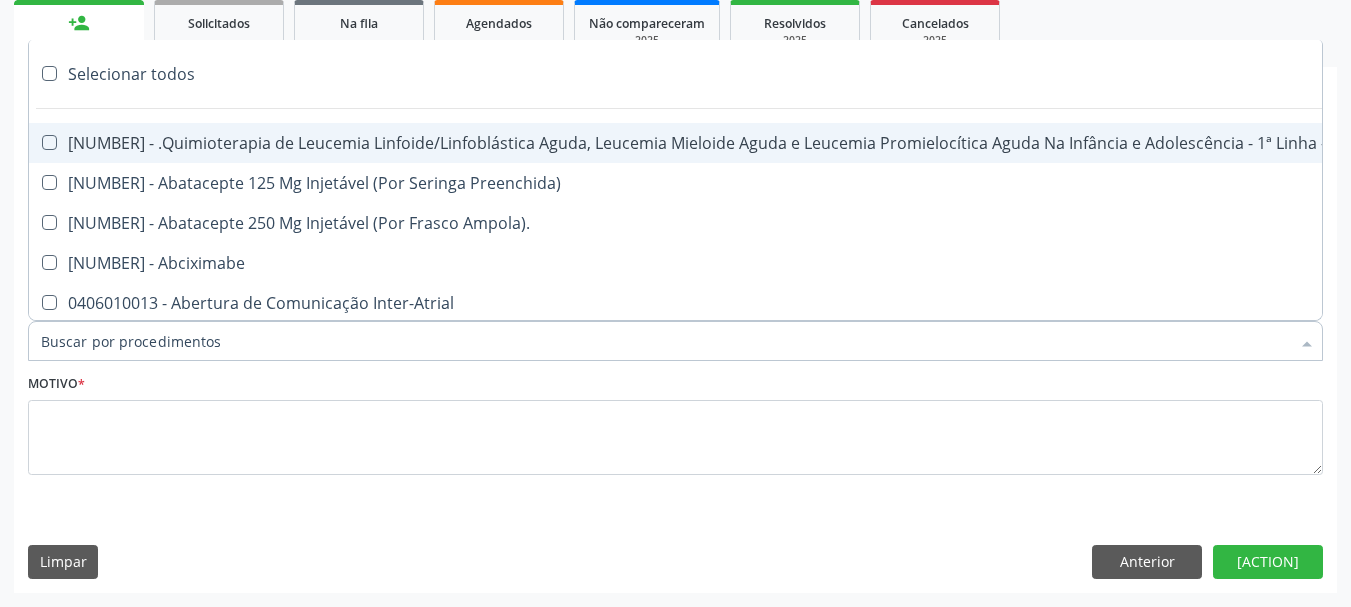 type on "P" 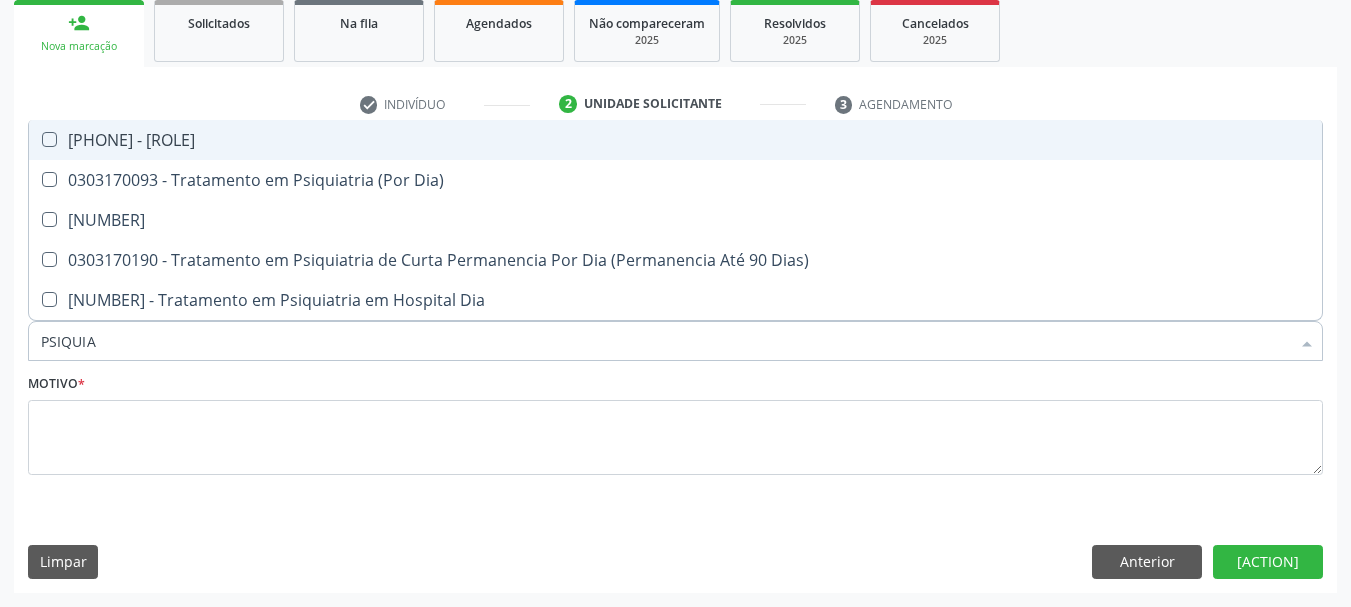 click at bounding box center (49, 139) 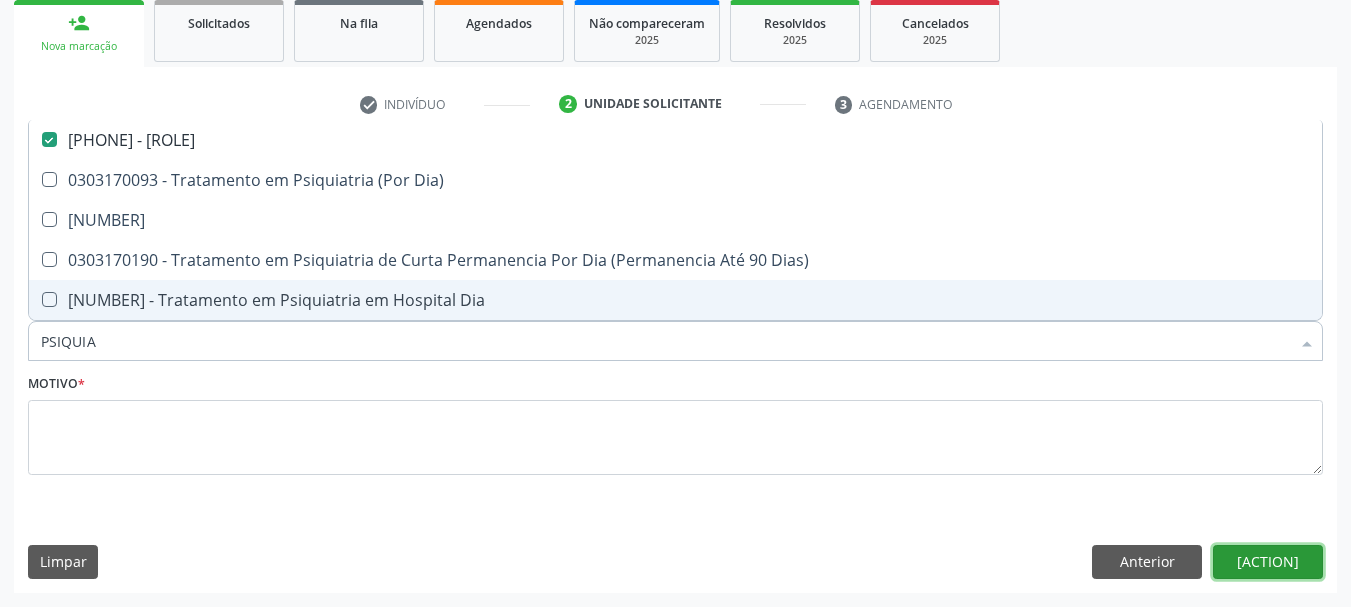 click on "Próximo" at bounding box center [1268, 562] 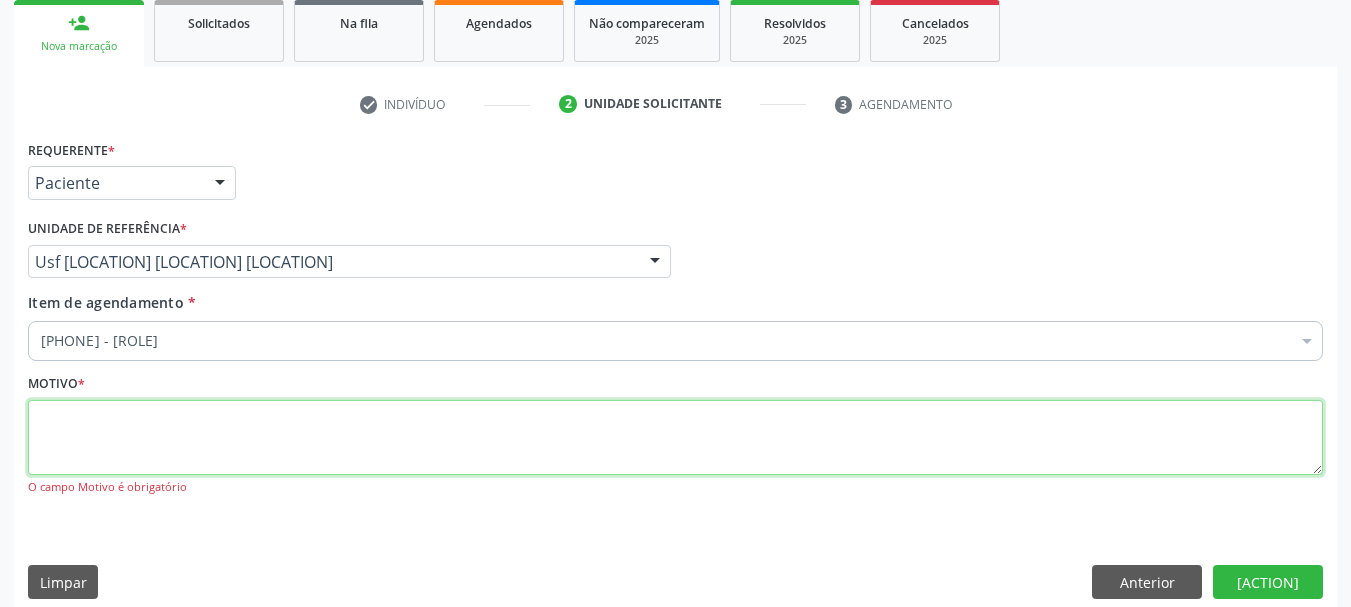 click at bounding box center [675, 438] 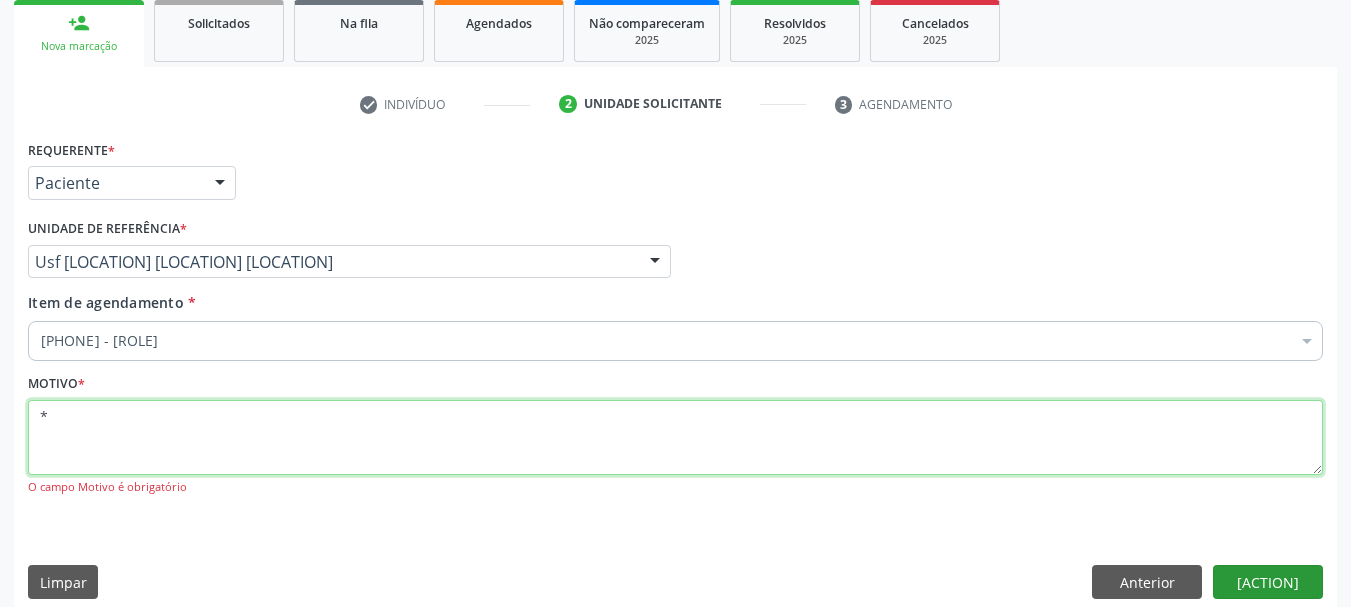 type on "*" 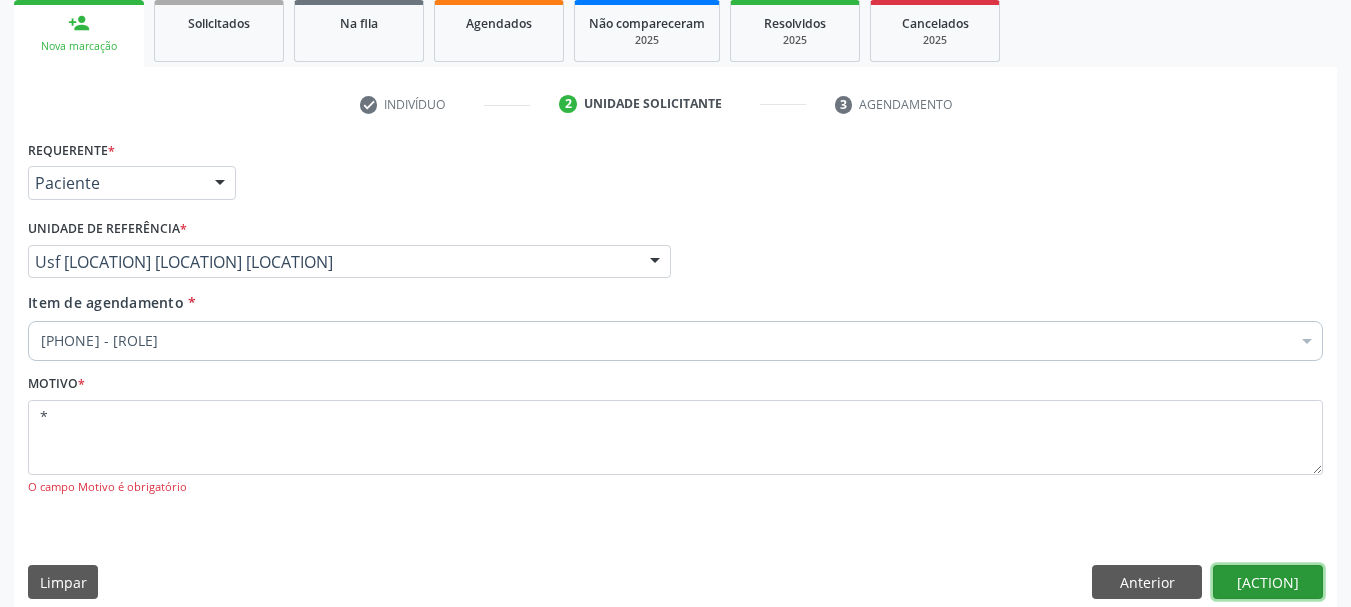 click on "Próximo" at bounding box center (1268, 582) 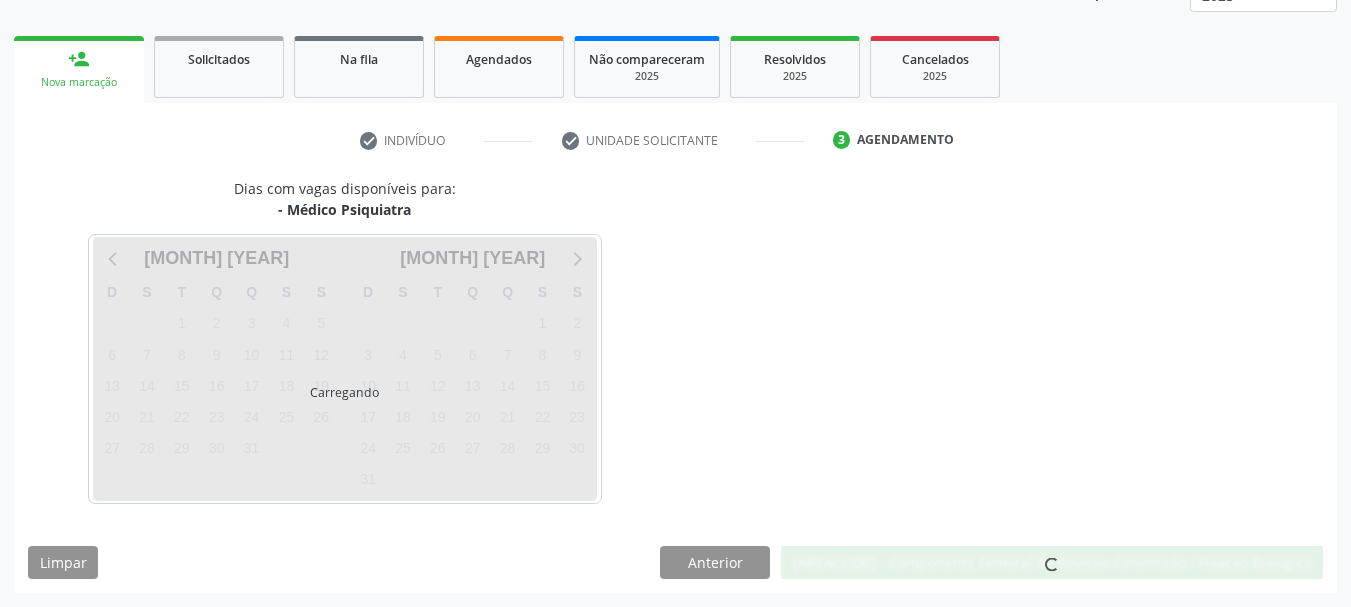 scroll, scrollTop: 263, scrollLeft: 0, axis: vertical 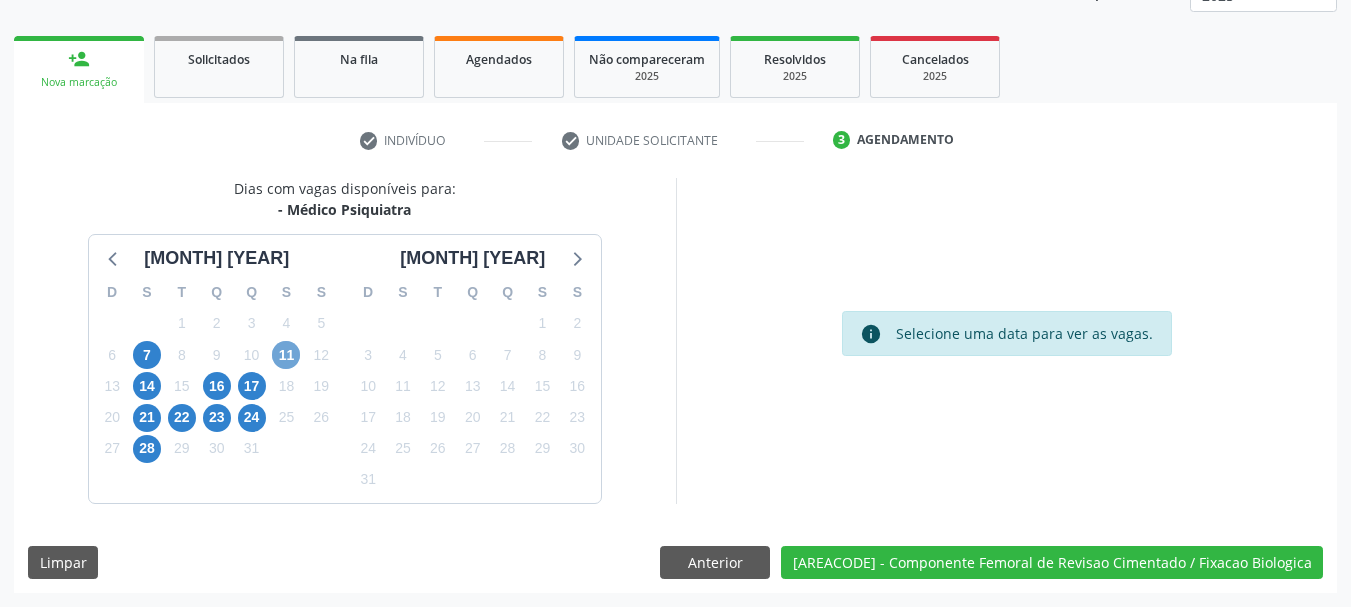 click on "11" at bounding box center [286, 355] 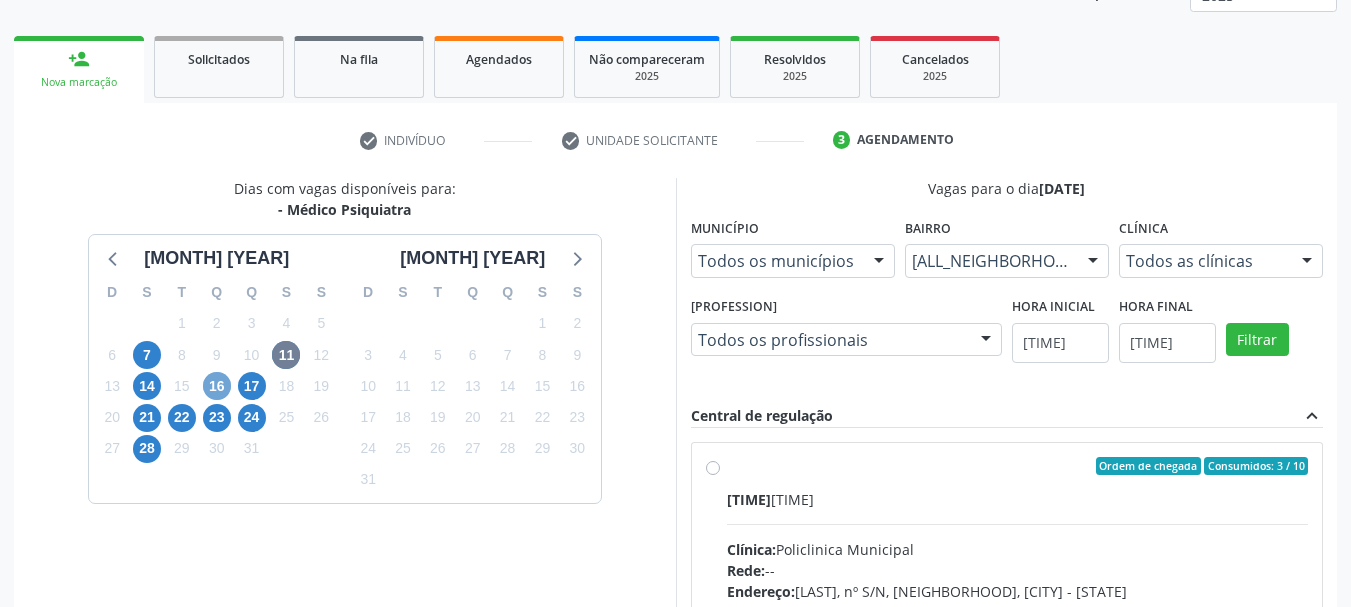 click on "16" at bounding box center (217, 386) 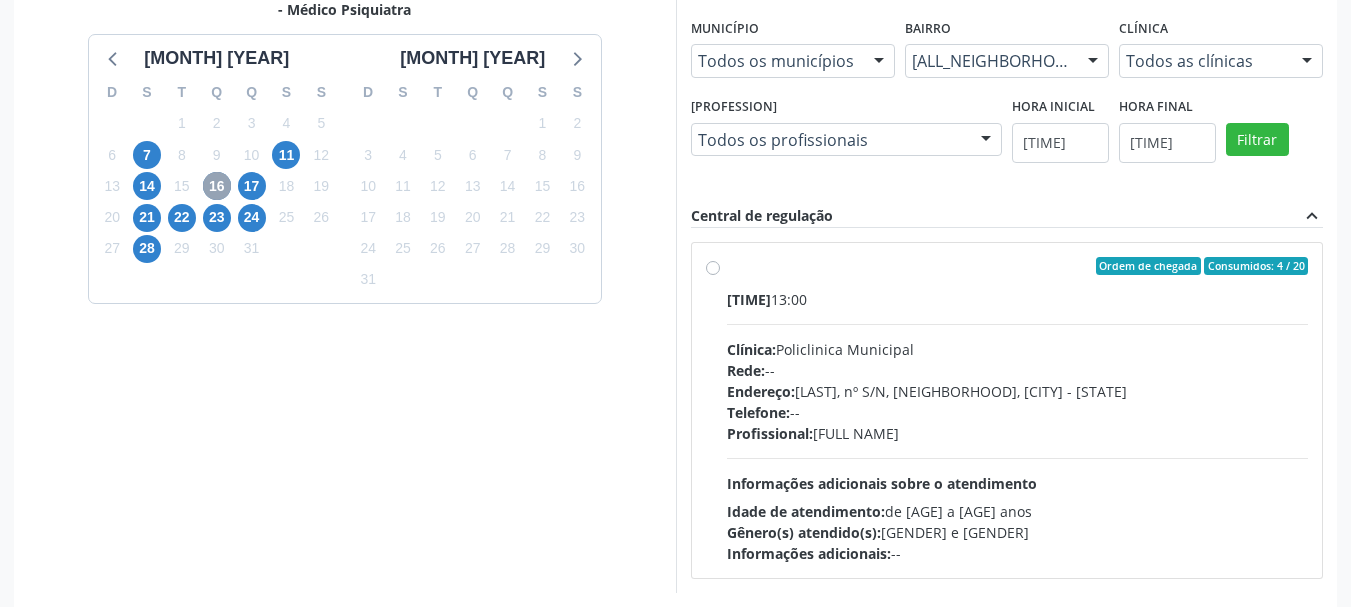 scroll, scrollTop: 552, scrollLeft: 0, axis: vertical 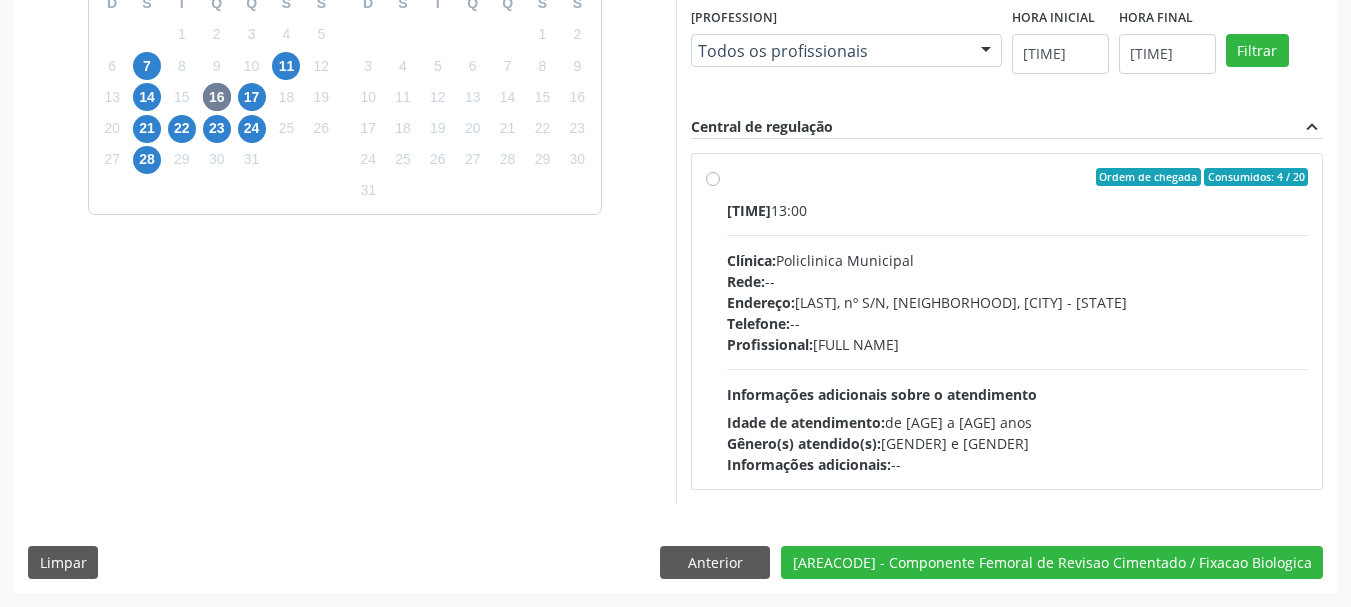 click on "Ordem de chegada
Consumidos: 4 / 20
Horário:   13:00
Clínica:  Policlinica Municipal
Rede:
--
Endereço:   Predio, nº S/N, Ipsep, Serra Talhada - PE
Telefone:   --
Profissional:
Maria Augusta Soares Sobreira Machado
Informações adicionais sobre o atendimento
Idade de atendimento:
de 0 a 120 anos
Gênero(s) atendido(s):
Masculino e Feminino
Informações adicionais:
--" at bounding box center [1018, 321] 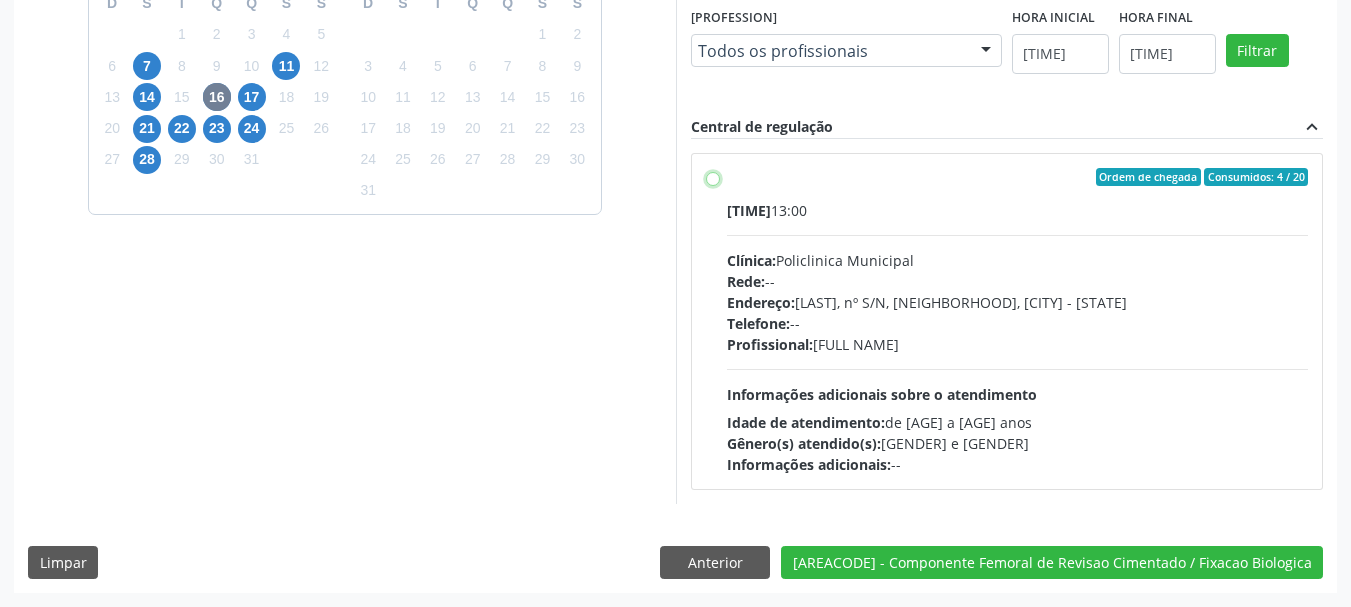 click on "Ordem de chegada
Consumidos: 4 / 20
Horário:   13:00
Clínica:  Policlinica Municipal
Rede:
--
Endereço:   Predio, nº S/N, Ipsep, Serra Talhada - PE
Telefone:   --
Profissional:
Maria Augusta Soares Sobreira Machado
Informações adicionais sobre o atendimento
Idade de atendimento:
de 0 a 120 anos
Gênero(s) atendido(s):
Masculino e Feminino
Informações adicionais:
--" at bounding box center [713, 177] 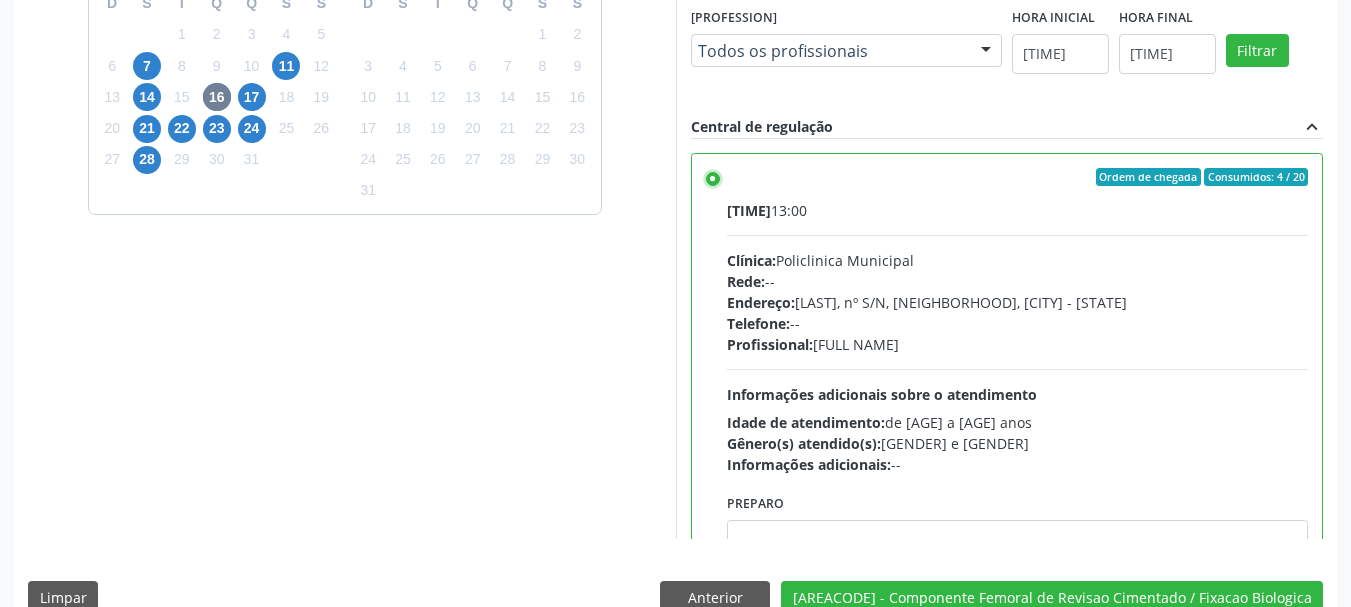 scroll, scrollTop: 99, scrollLeft: 0, axis: vertical 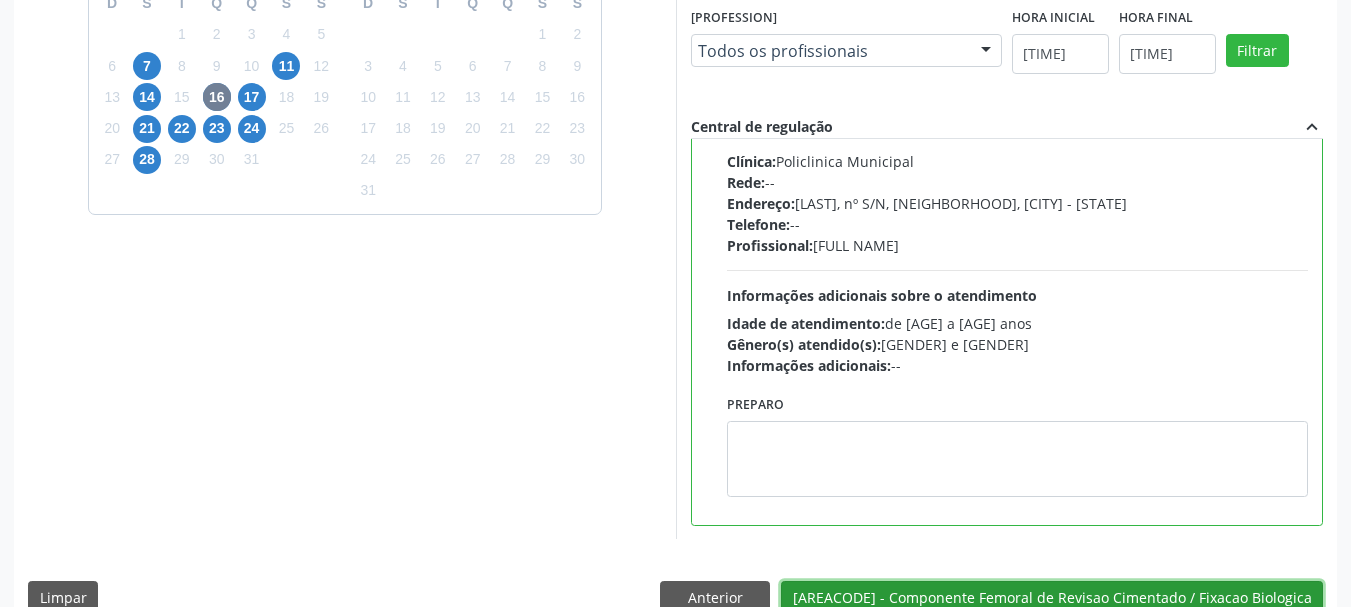 click on "Confirmar" at bounding box center (1052, 598) 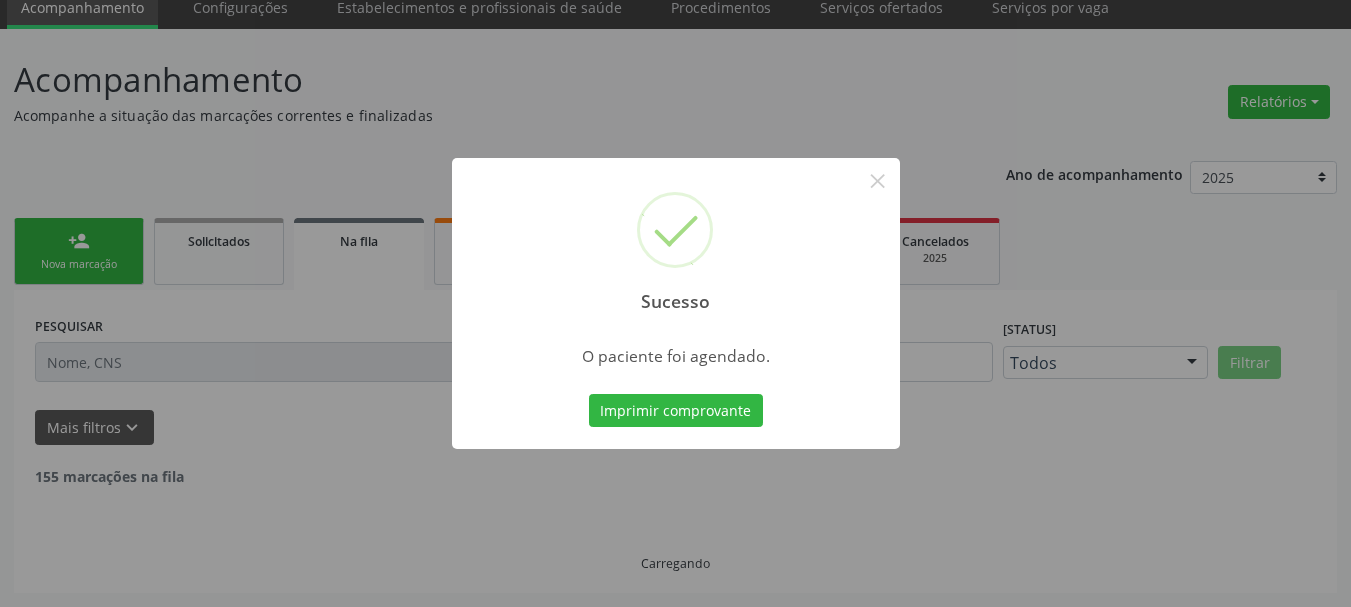 scroll, scrollTop: 60, scrollLeft: 0, axis: vertical 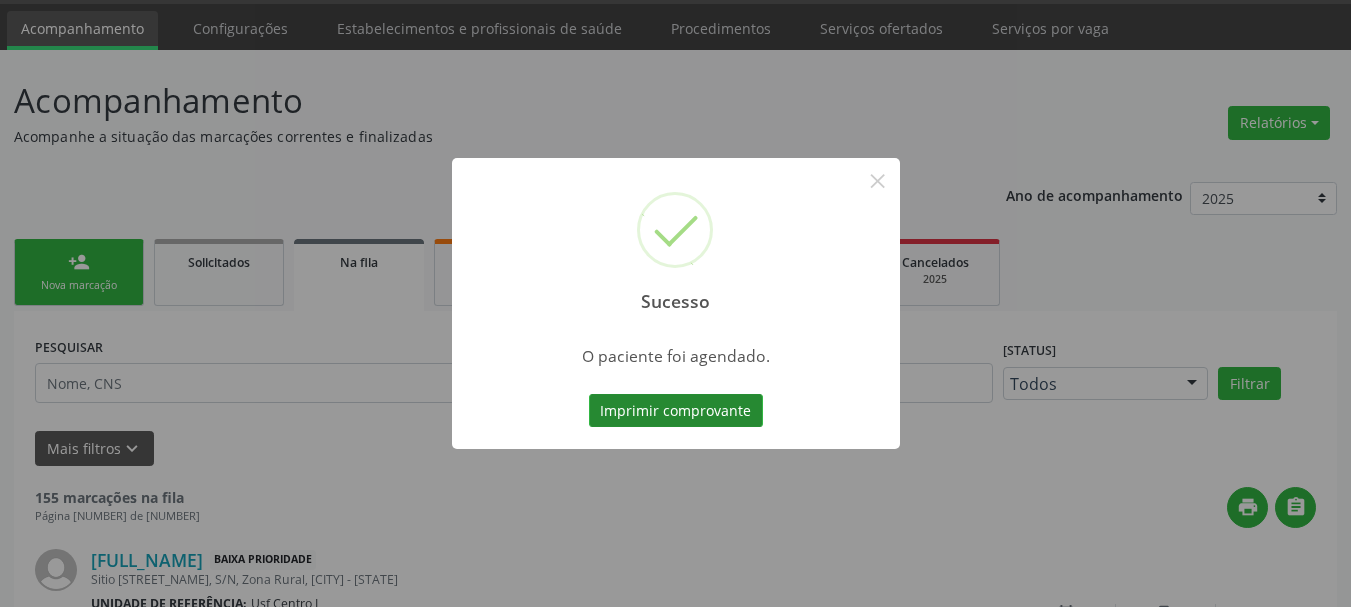 click on "Imprimir comprovante" at bounding box center [676, 411] 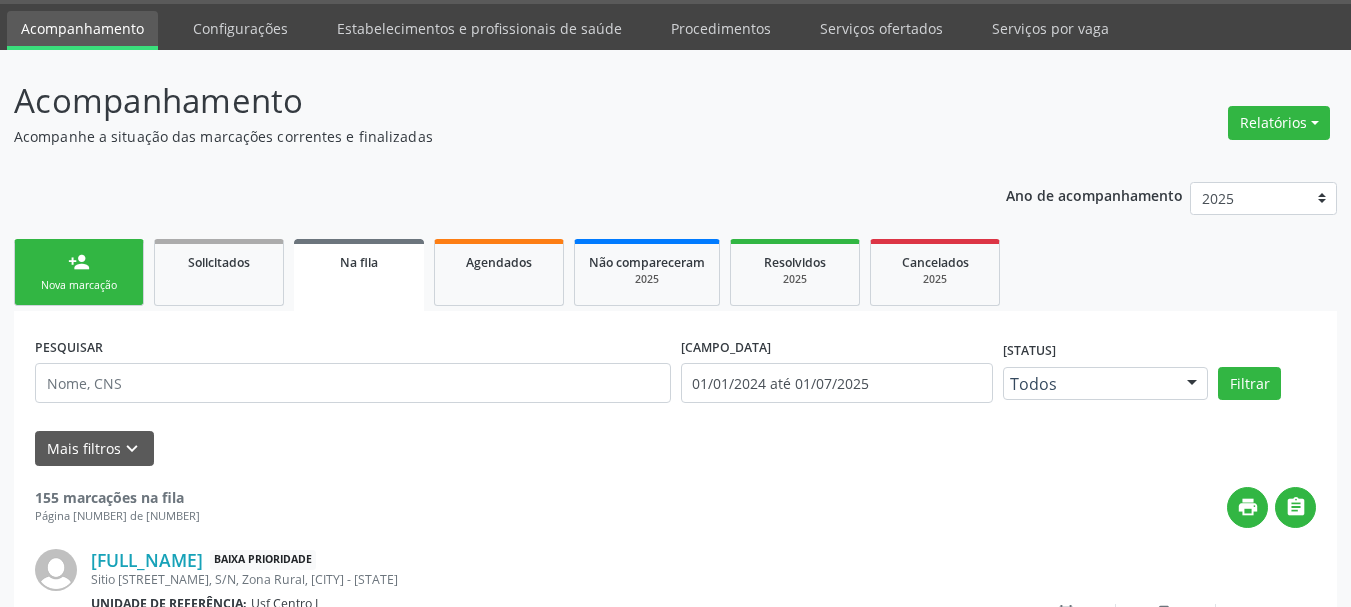 click on "person_add
Nova marcação" at bounding box center [79, 272] 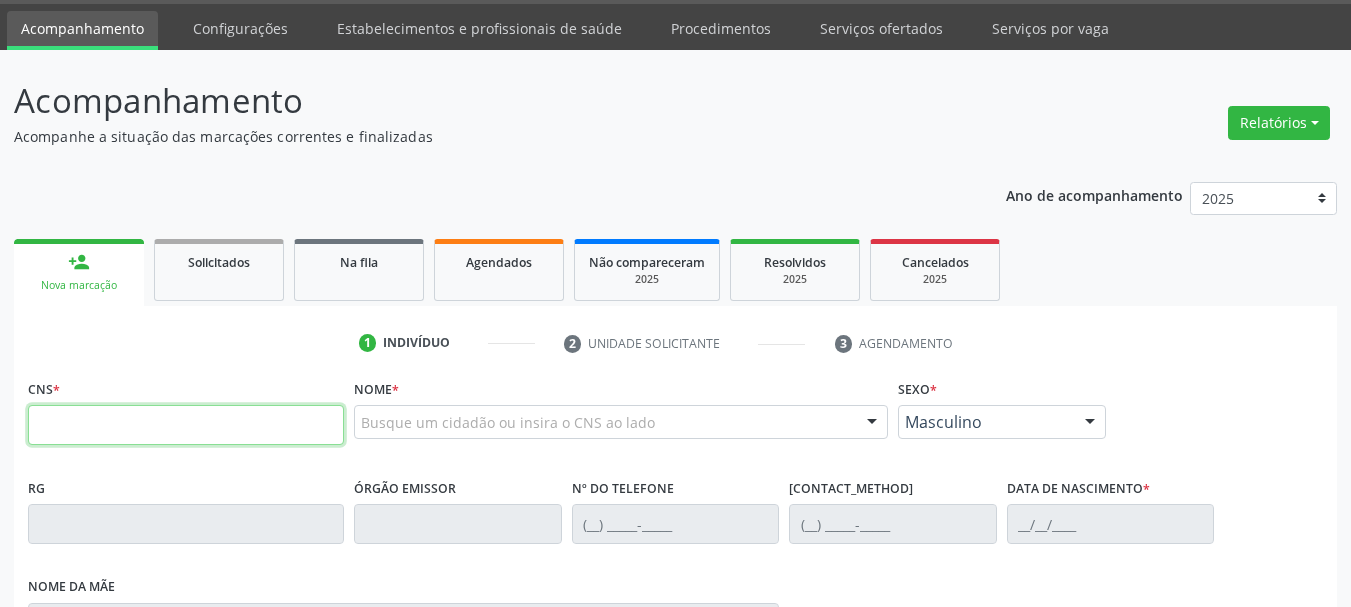 click at bounding box center (186, 425) 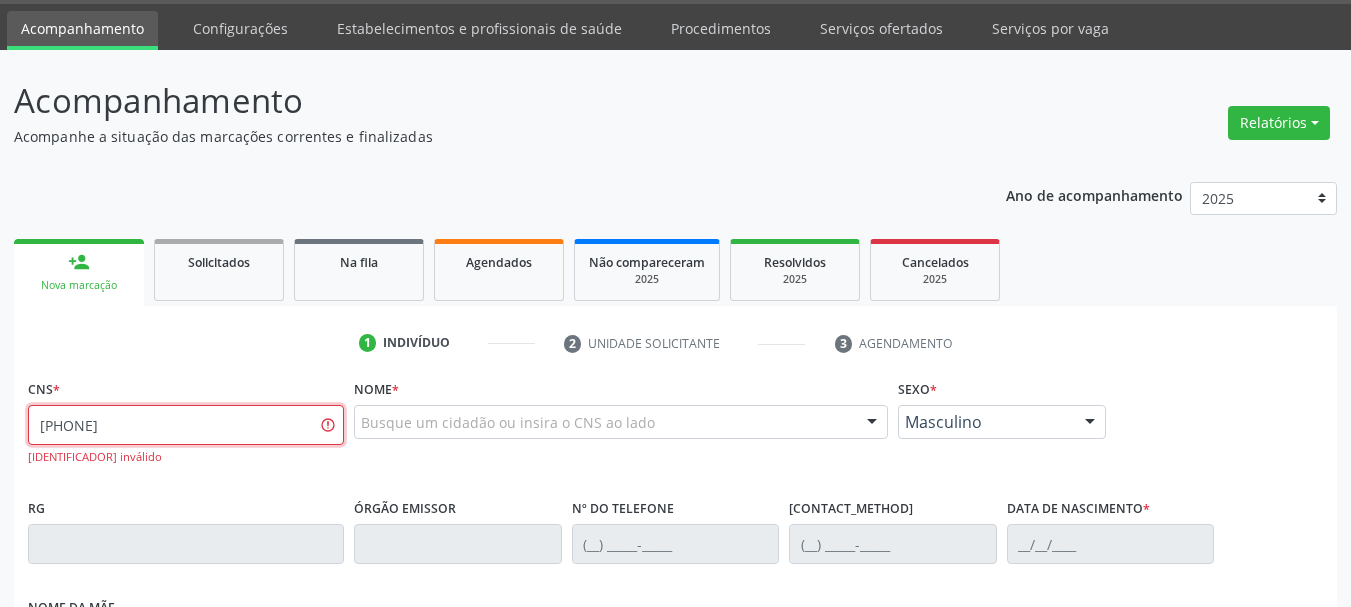 click on "702 0048 7446 1287" at bounding box center [186, 425] 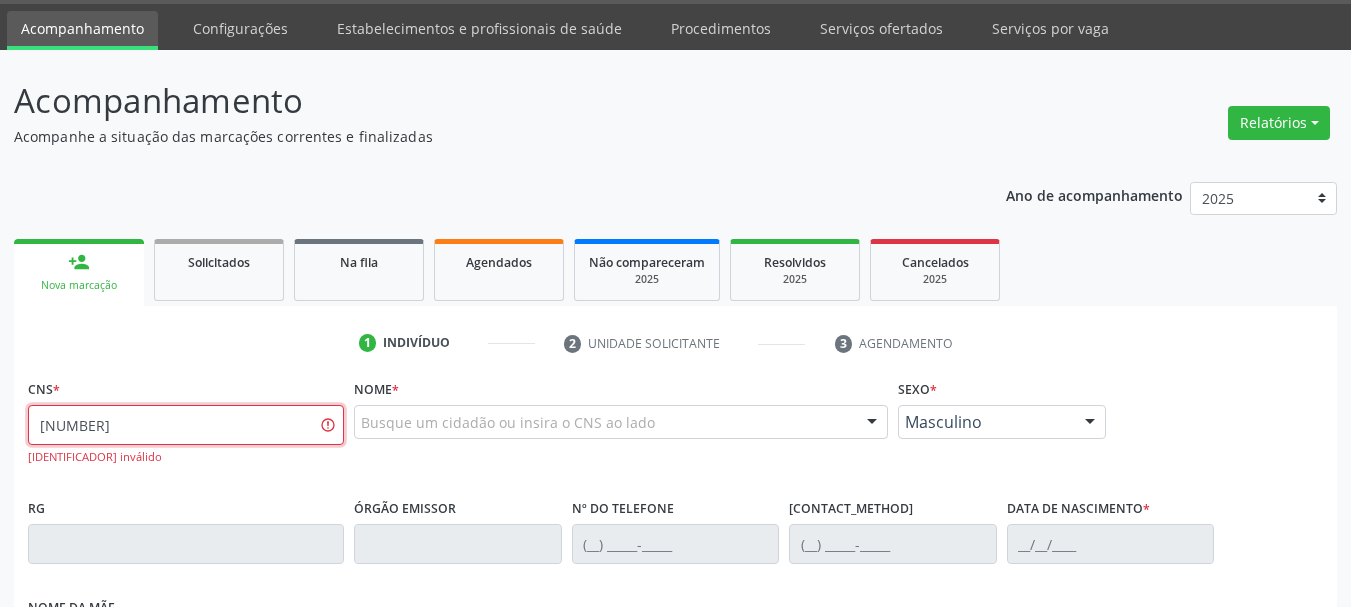 type on "702 0048 9746 1287" 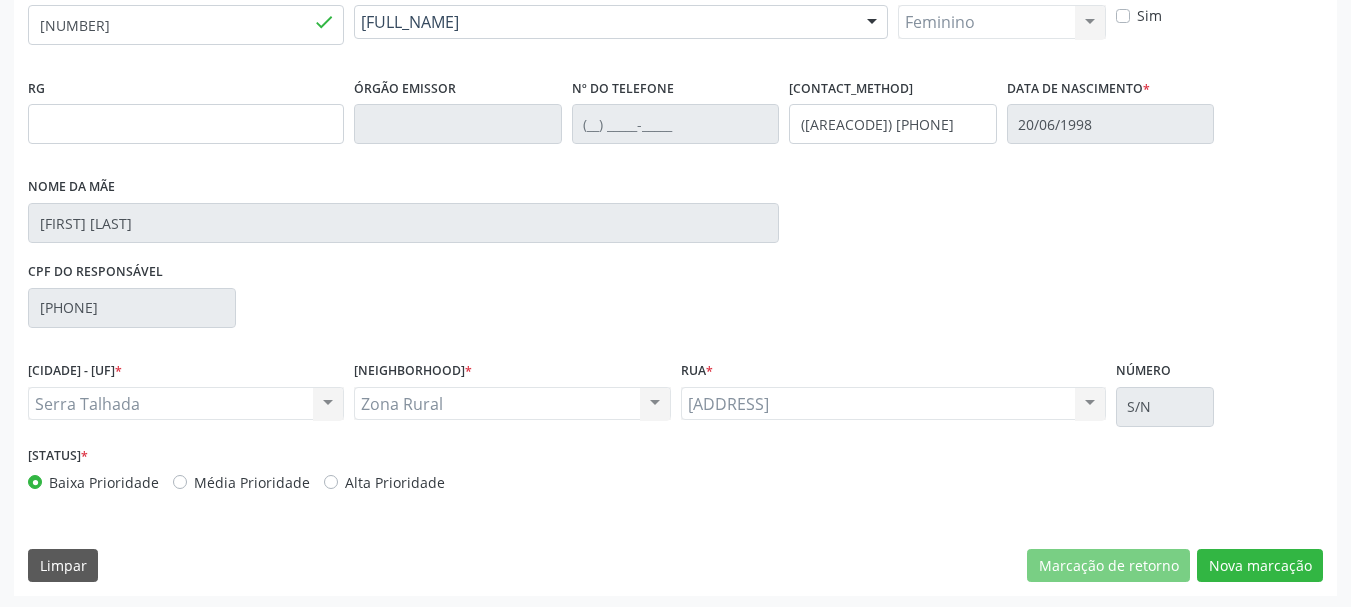 scroll, scrollTop: 463, scrollLeft: 0, axis: vertical 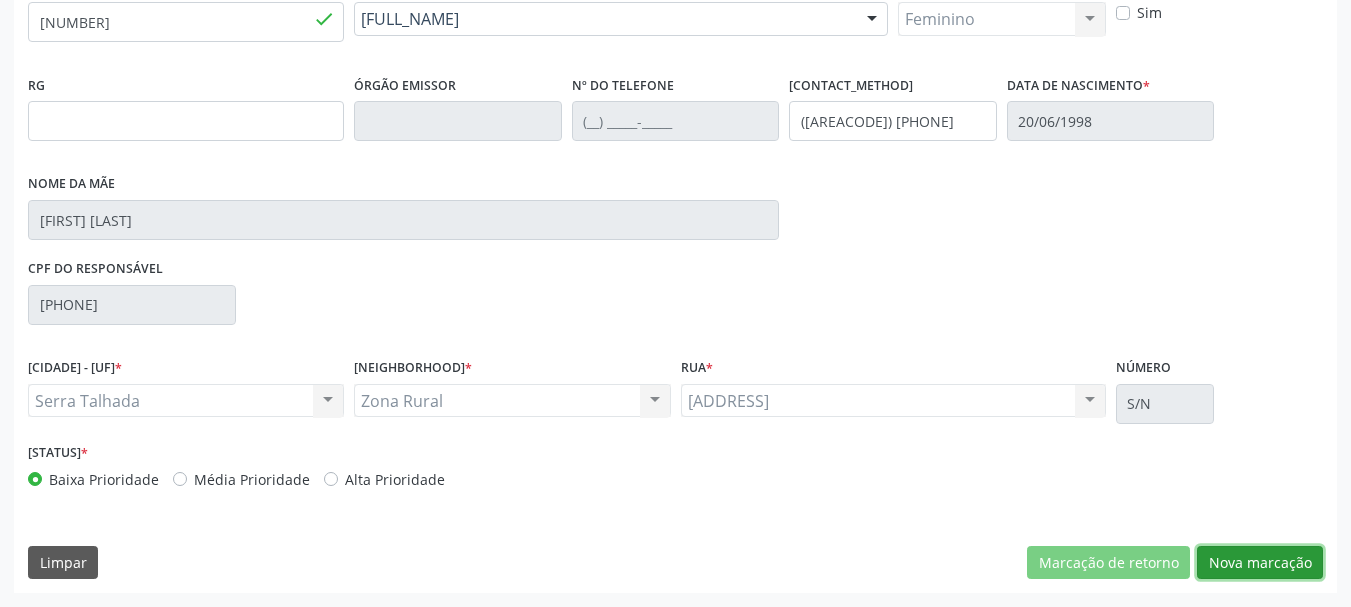 click on "Nova marcação" at bounding box center [1108, 563] 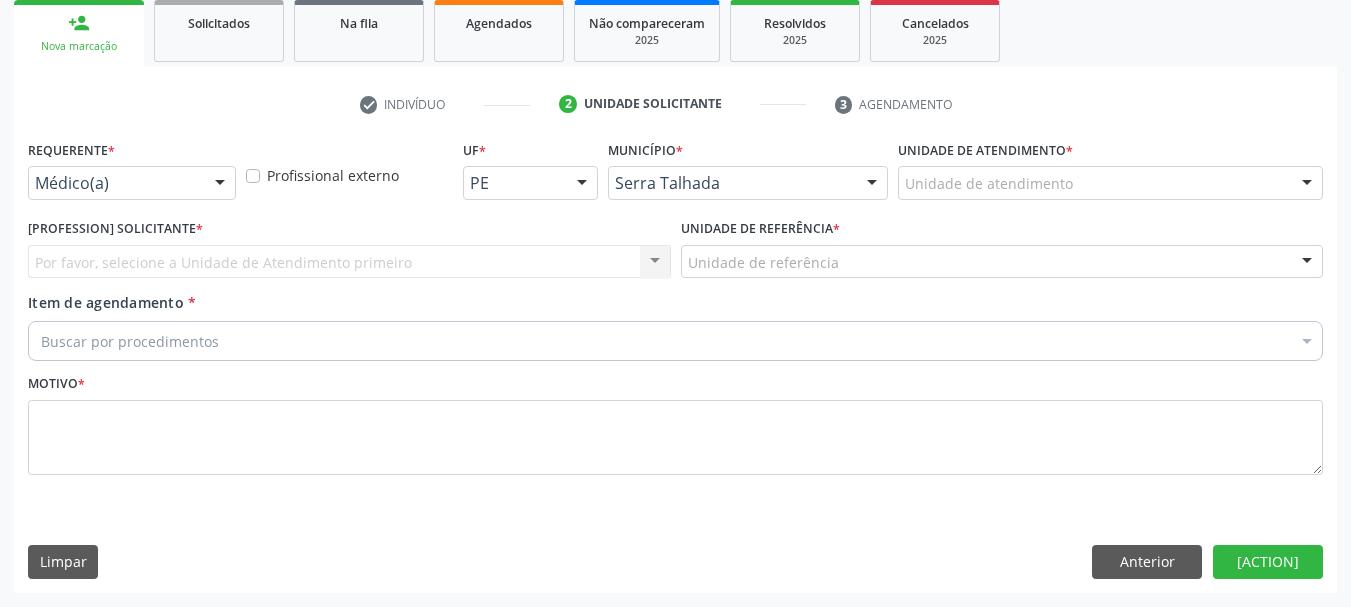 scroll, scrollTop: 299, scrollLeft: 0, axis: vertical 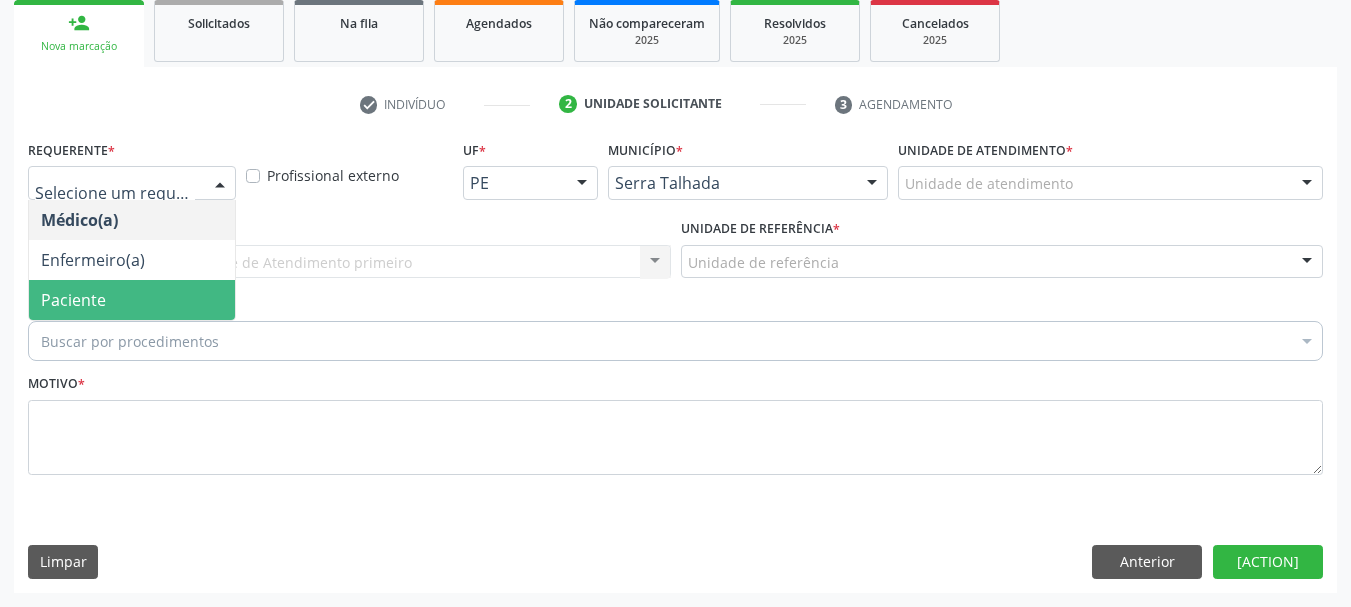click on "Paciente" at bounding box center [132, 300] 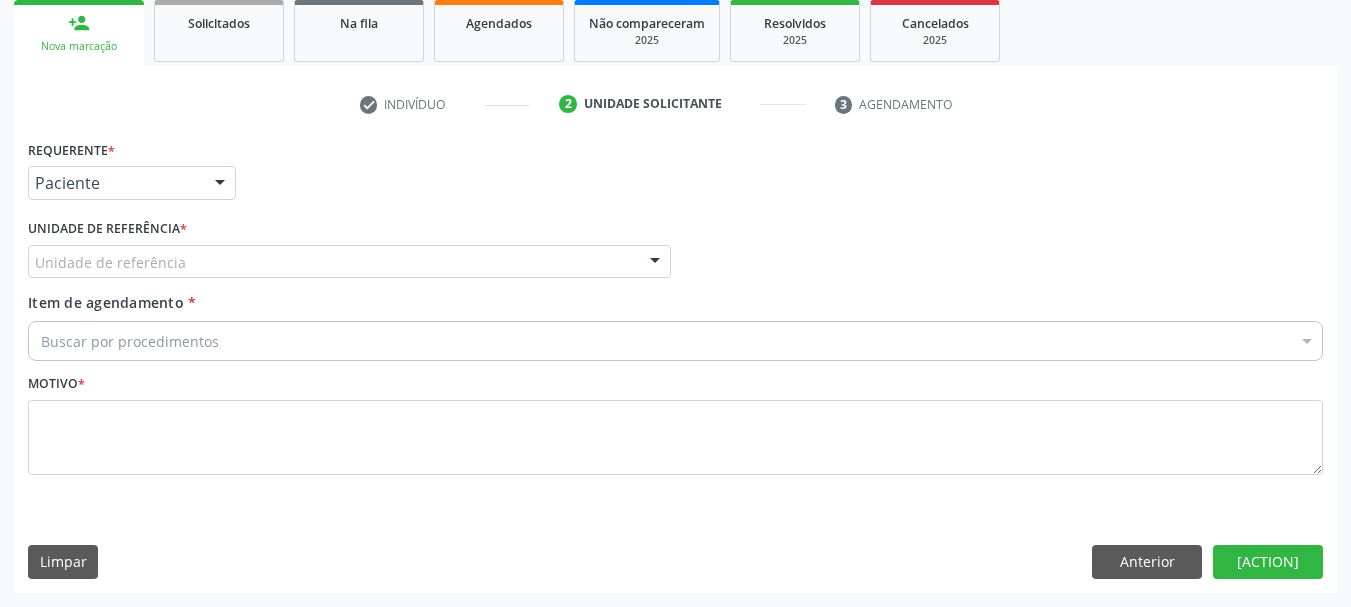 click on "[PERSON]" at bounding box center [349, 262] 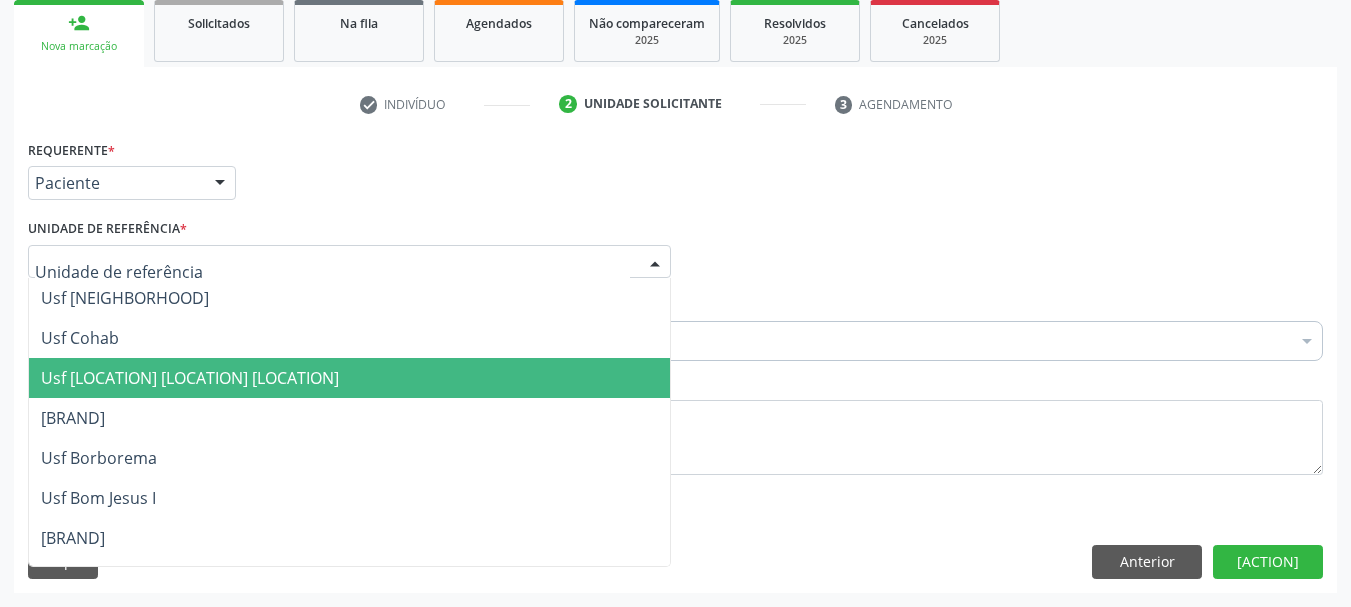 click on "Usf Caicarinha da Penha Tauapiranga" at bounding box center (349, 378) 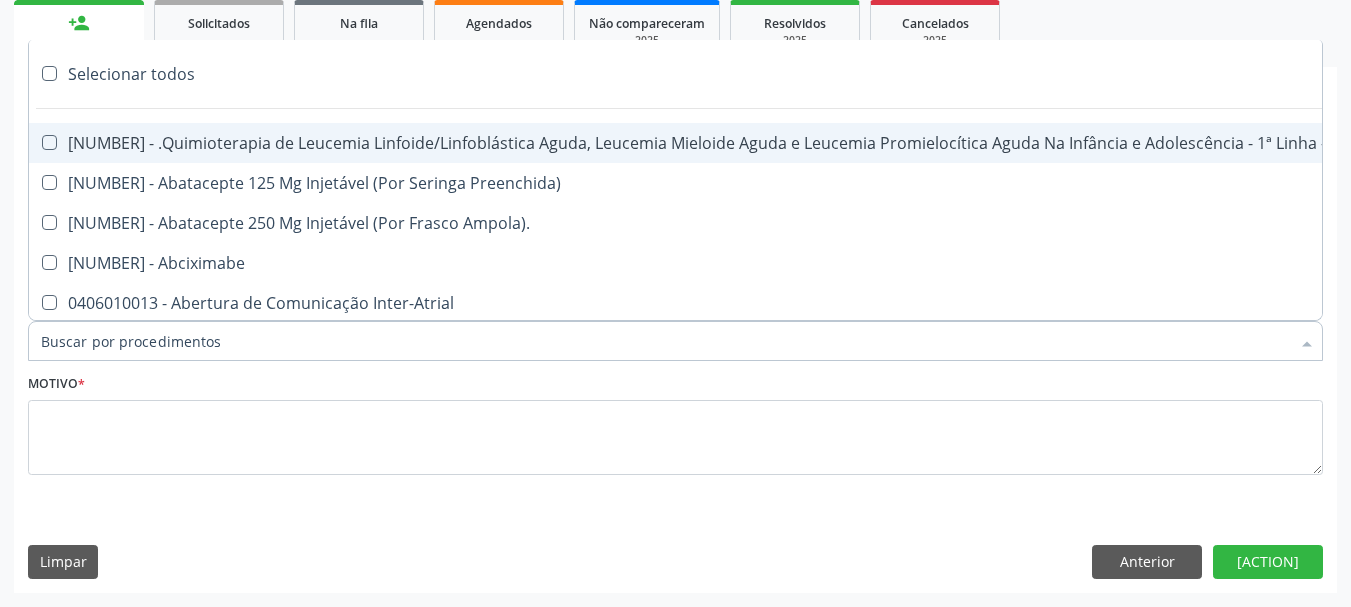 type on "P" 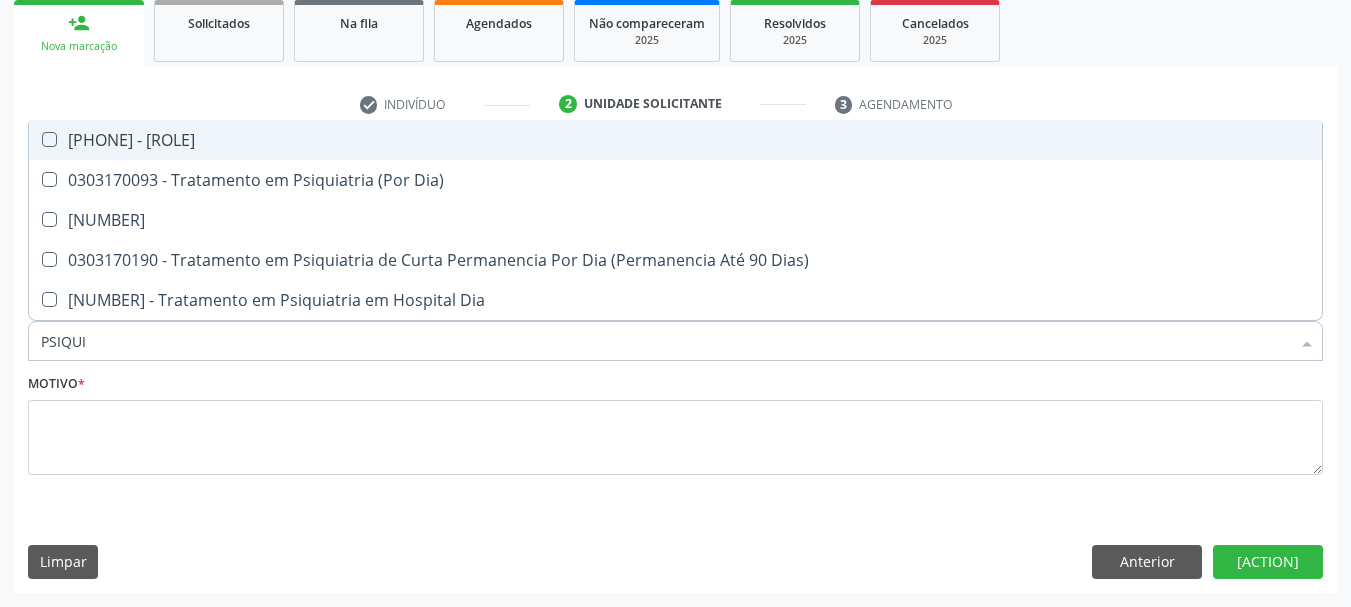 click at bounding box center [49, 139] 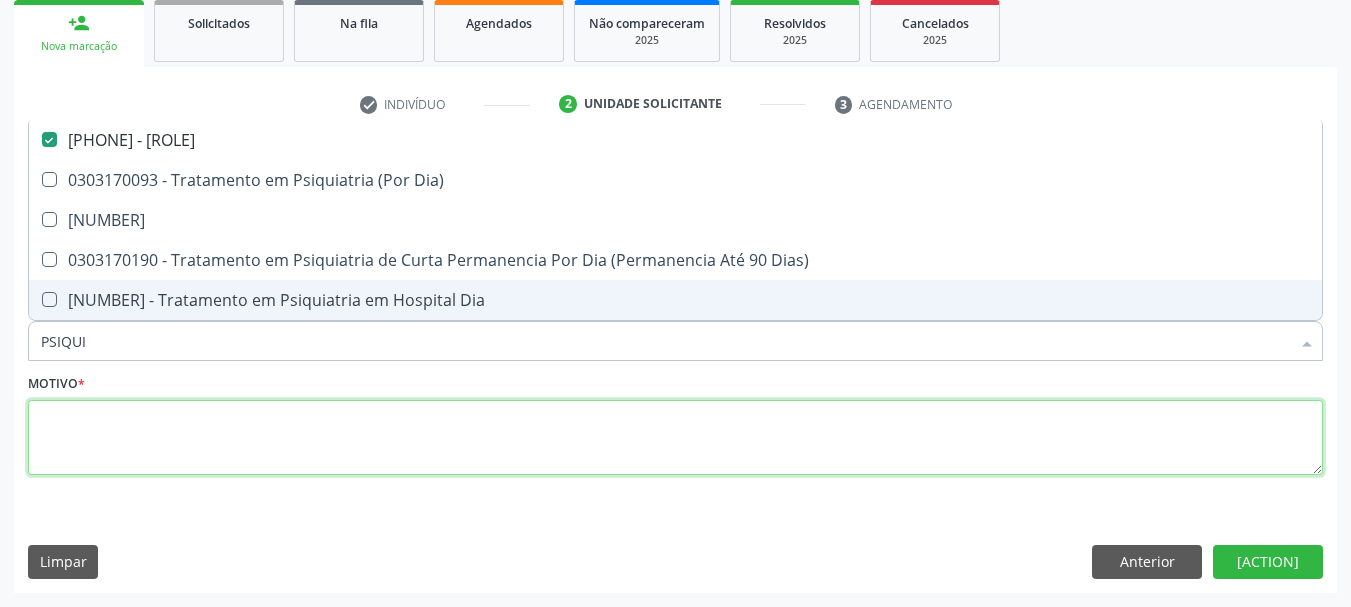 click at bounding box center (675, 438) 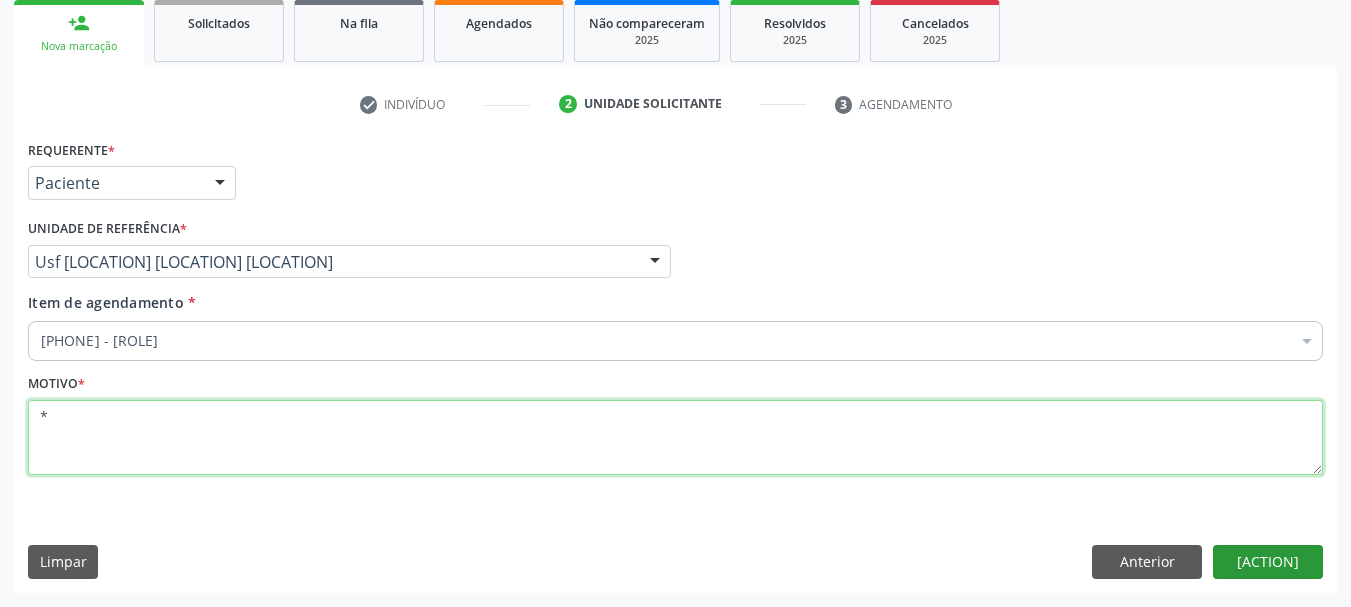 type on "*" 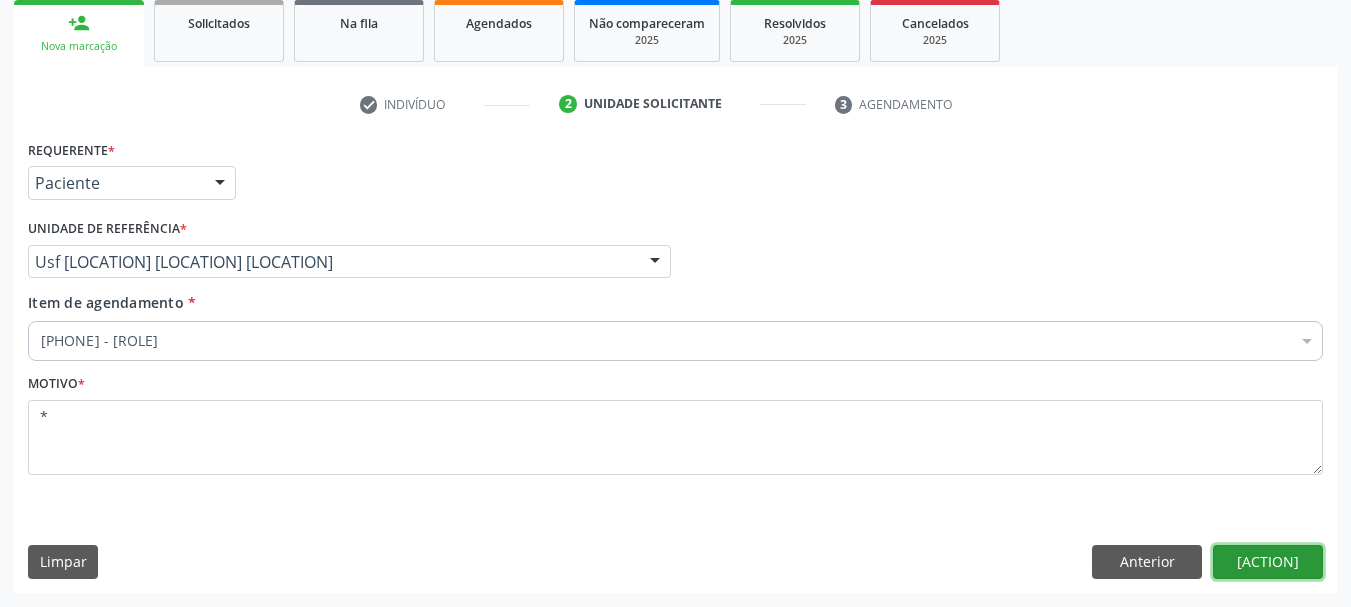 click on "Próximo" at bounding box center [1268, 562] 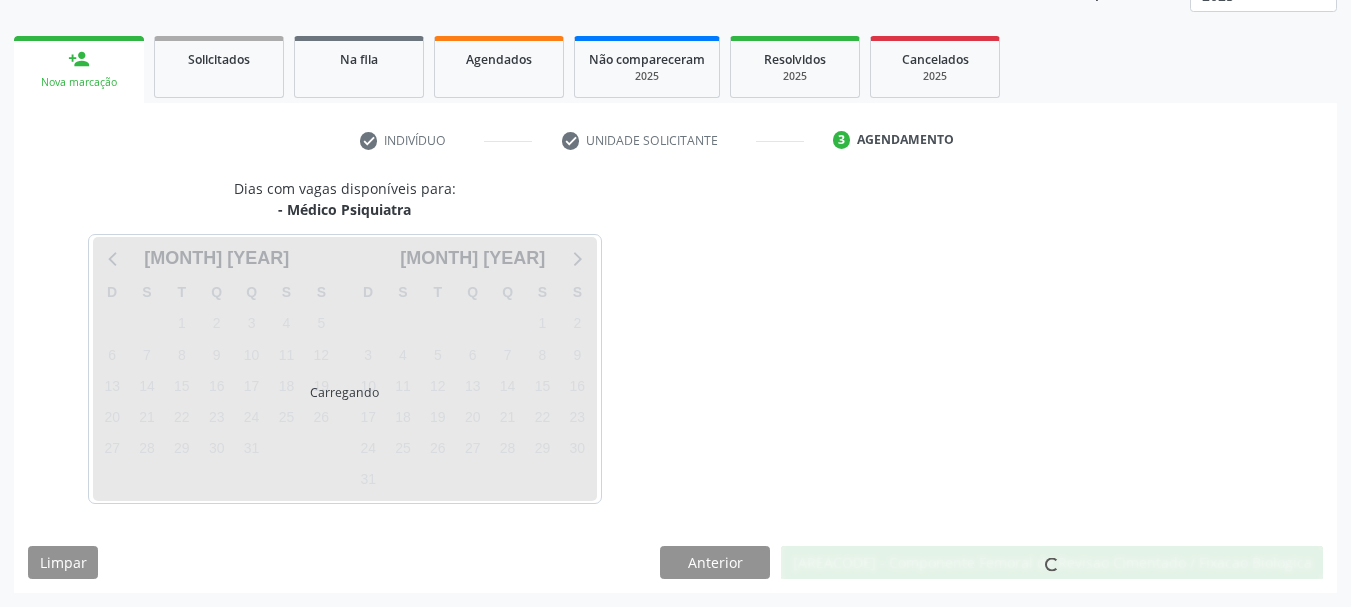 scroll, scrollTop: 263, scrollLeft: 0, axis: vertical 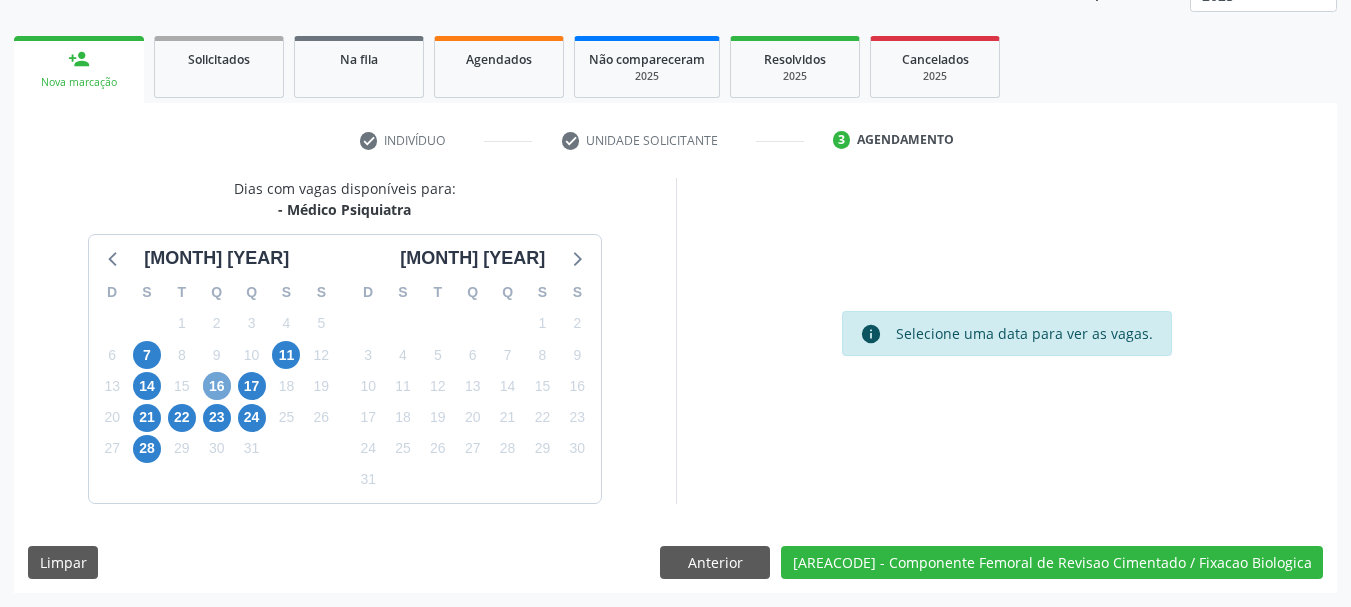 click on "16" at bounding box center (217, 386) 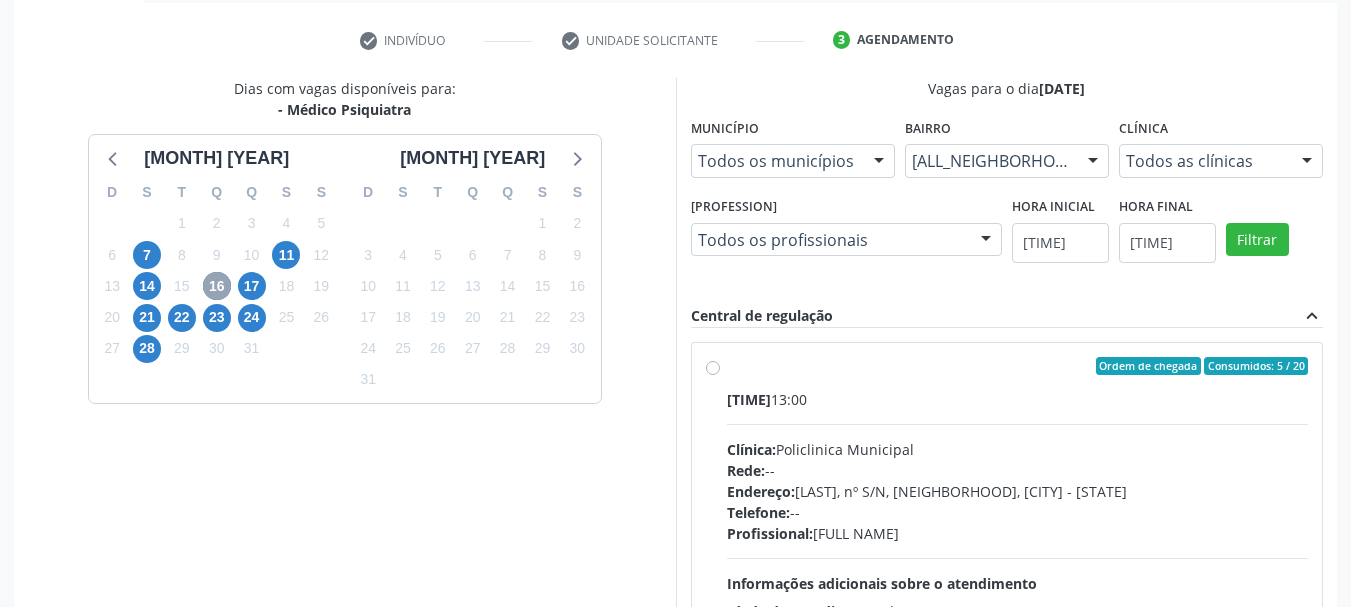 scroll, scrollTop: 463, scrollLeft: 0, axis: vertical 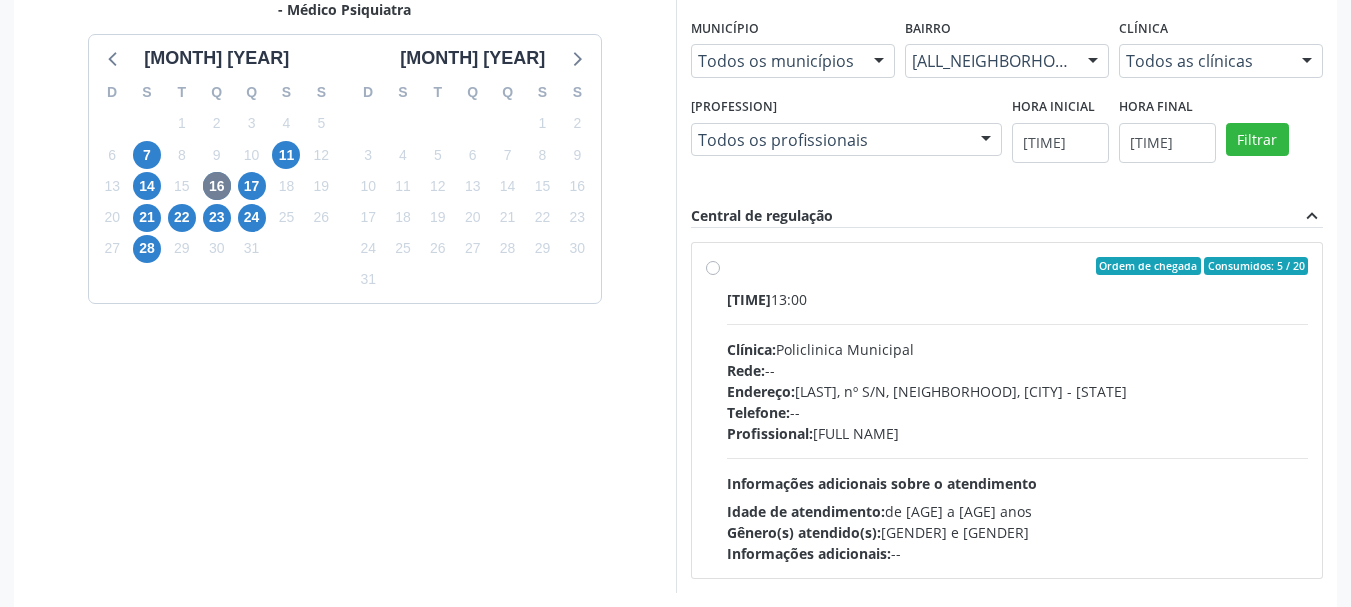 click on "Ordem de chegada
Consumidos: 5 / 20
Horário:   13:00
Clínica:  Policlinica Municipal
Rede:
--
Endereço:   Predio, nº S/N, Ipsep, Serra Talhada - PE
Telefone:   --
Profissional:
Maria Augusta Soares Sobreira Machado
Informações adicionais sobre o atendimento
Idade de atendimento:
de 0 a 120 anos
Gênero(s) atendido(s):
Masculino e Feminino
Informações adicionais:
--" at bounding box center (1007, 410) 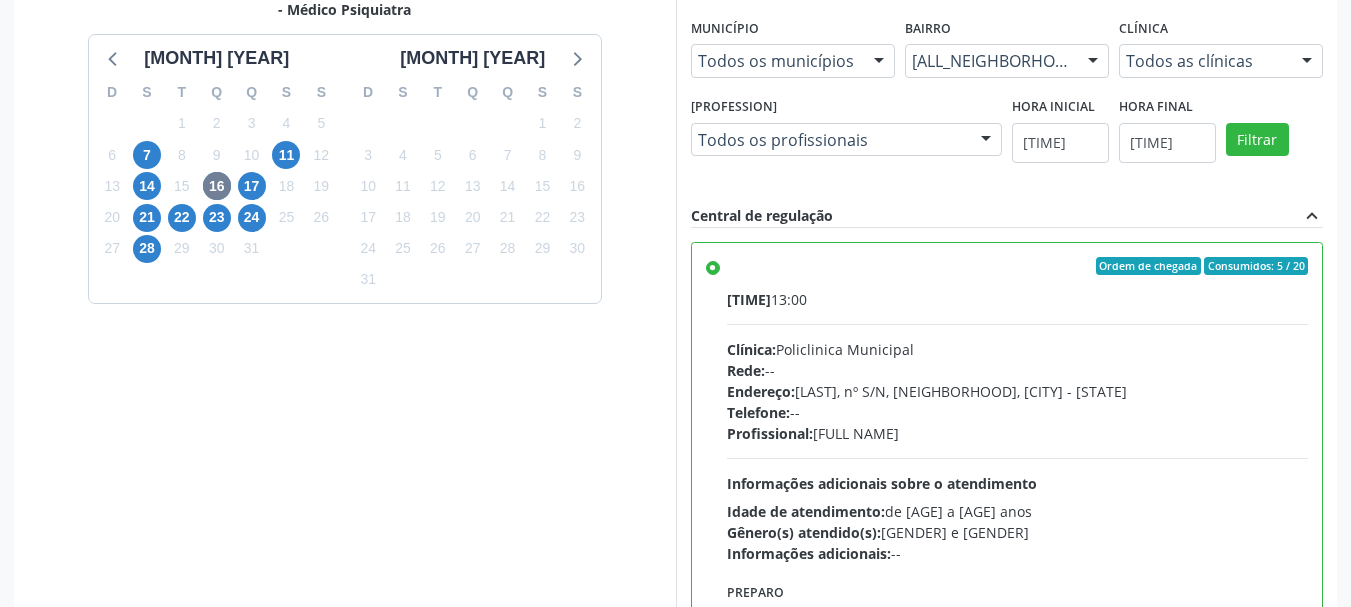 scroll, scrollTop: 99, scrollLeft: 0, axis: vertical 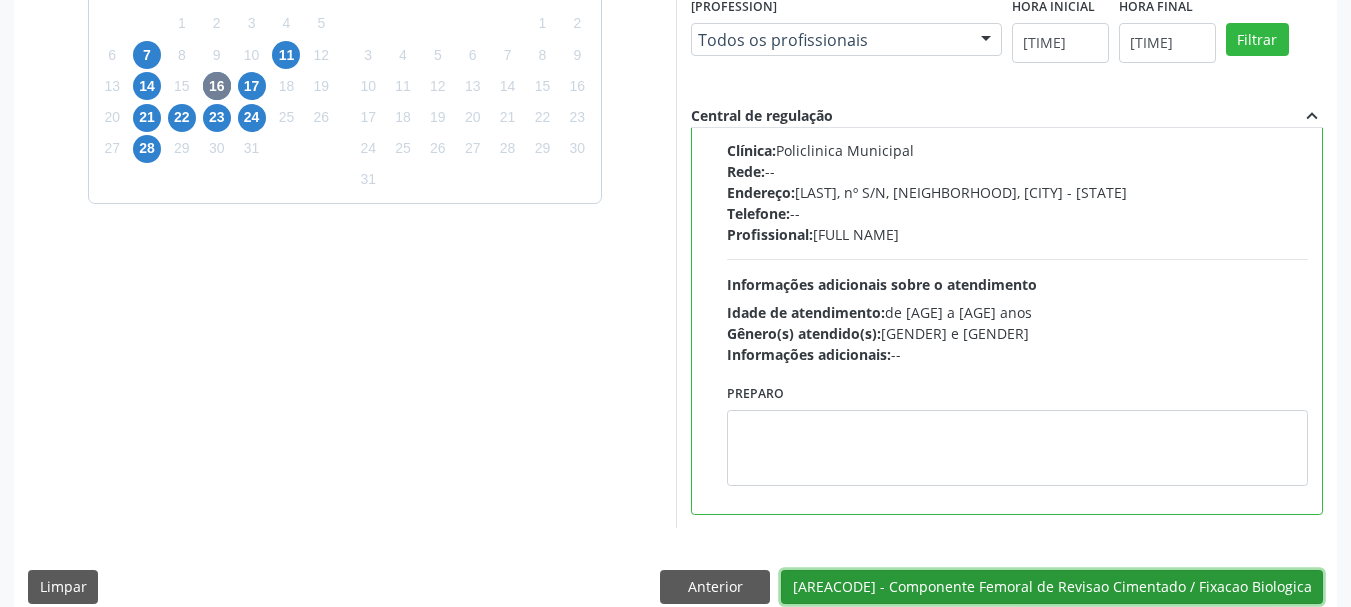 click on "Confirmar" at bounding box center [1052, 587] 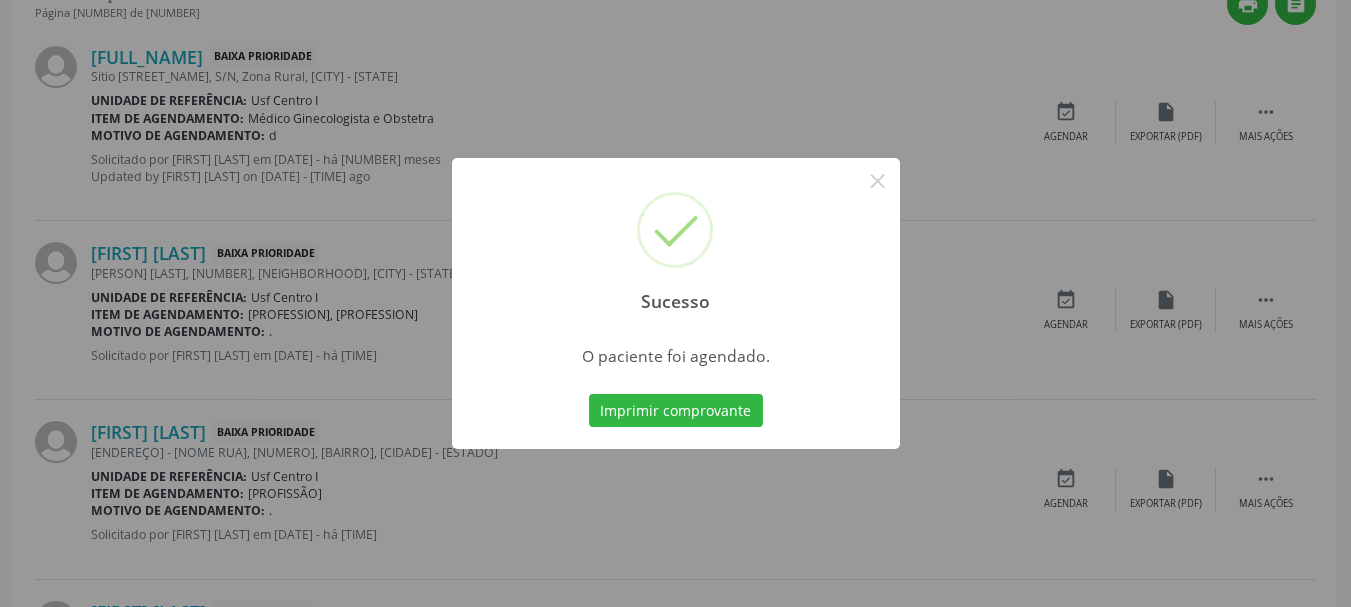 scroll, scrollTop: 60, scrollLeft: 0, axis: vertical 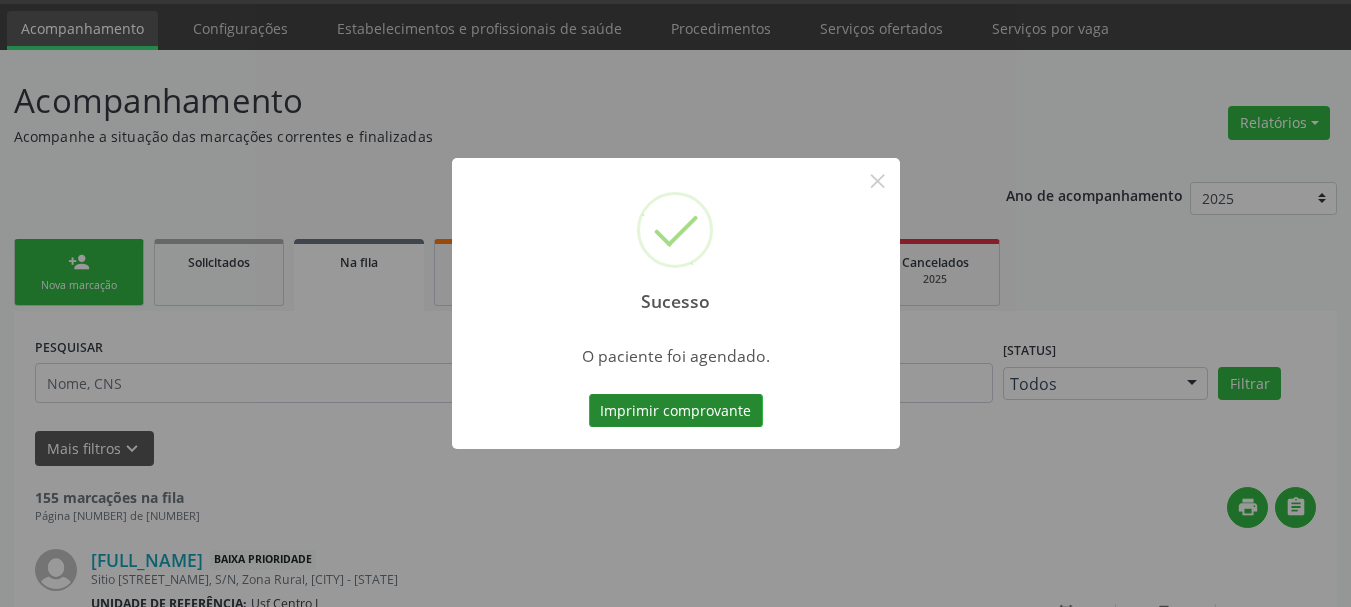 click on "Imprimir comprovante" at bounding box center [676, 411] 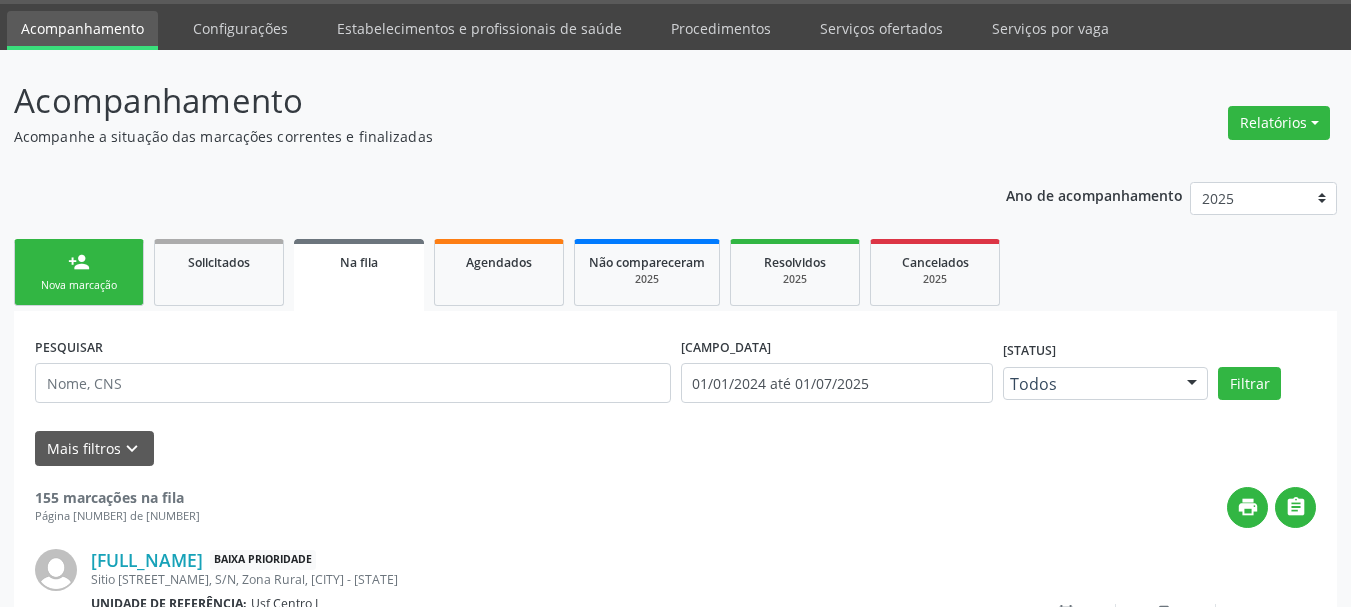 click on "Nova marcação" at bounding box center [79, 285] 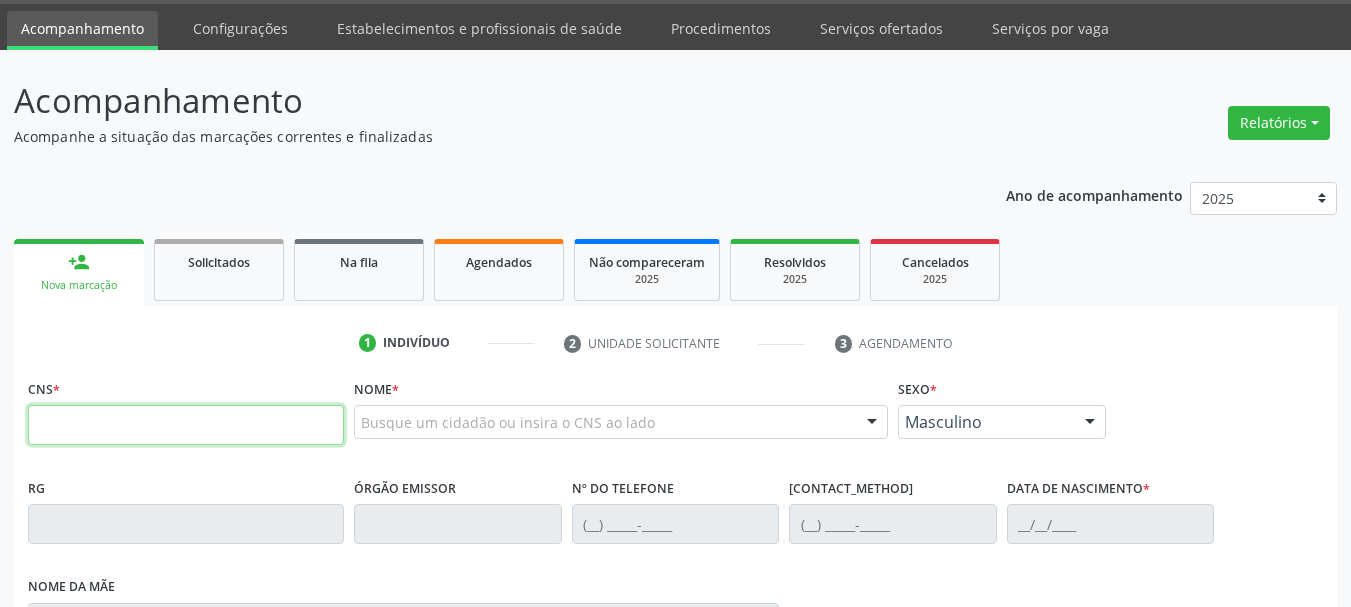 click at bounding box center (186, 425) 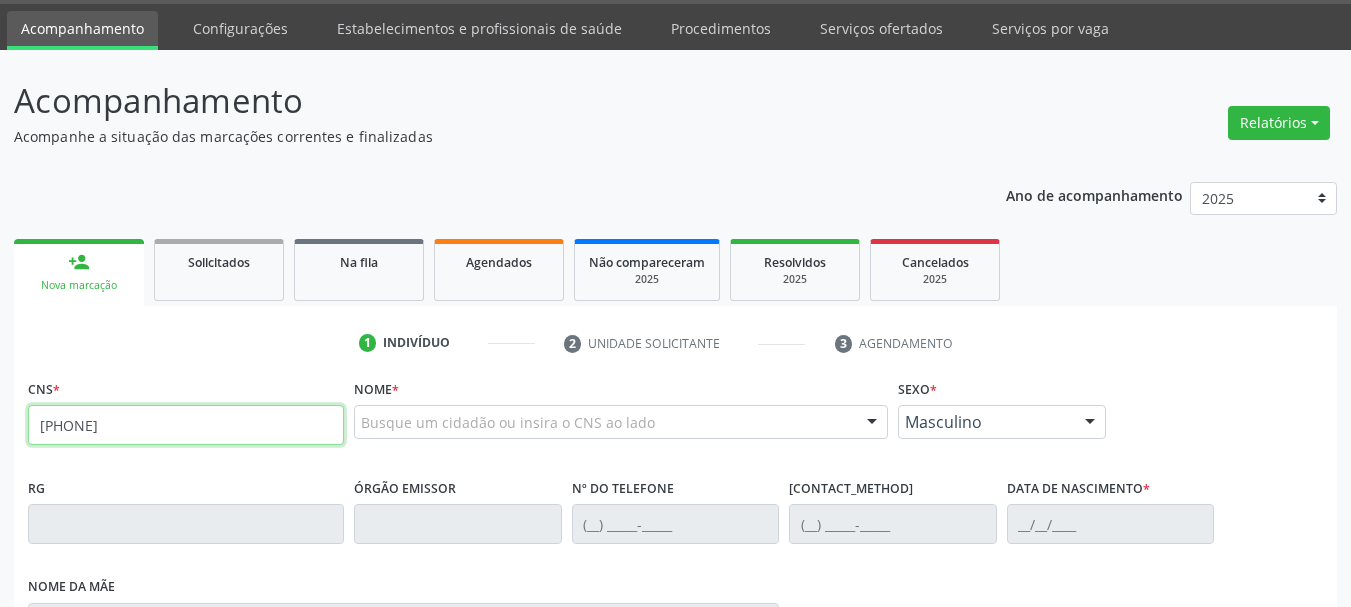 type on "898 0041 3018 2163" 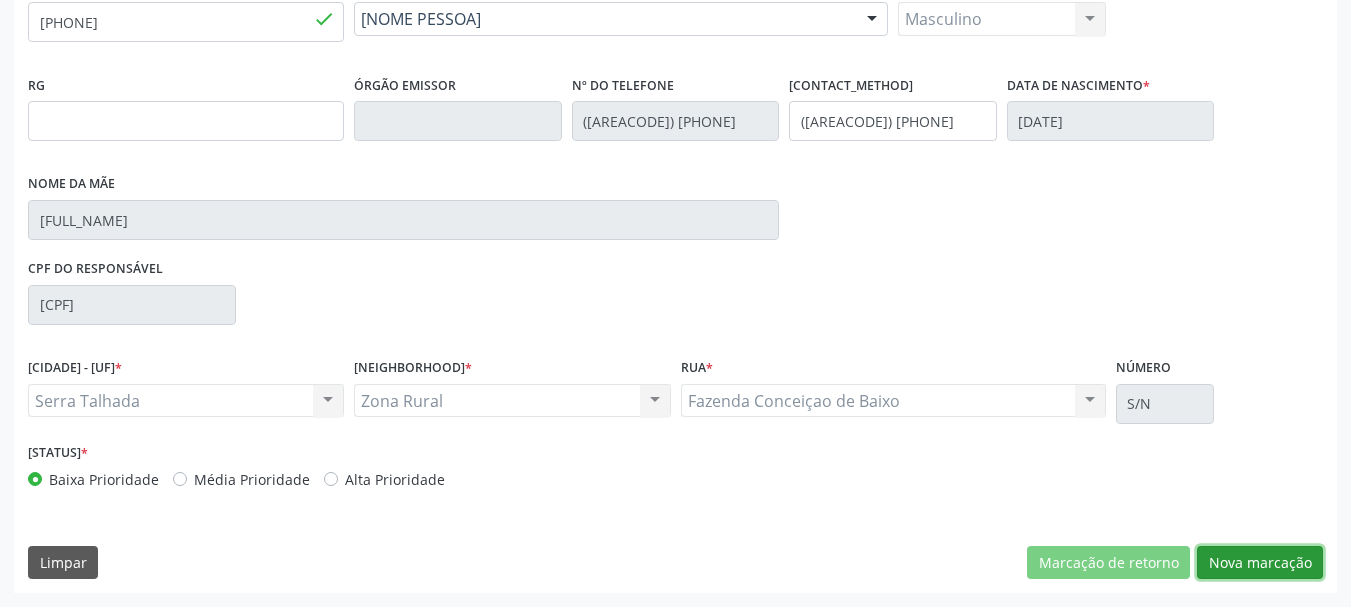 click on "Nova marcação" at bounding box center (1108, 563) 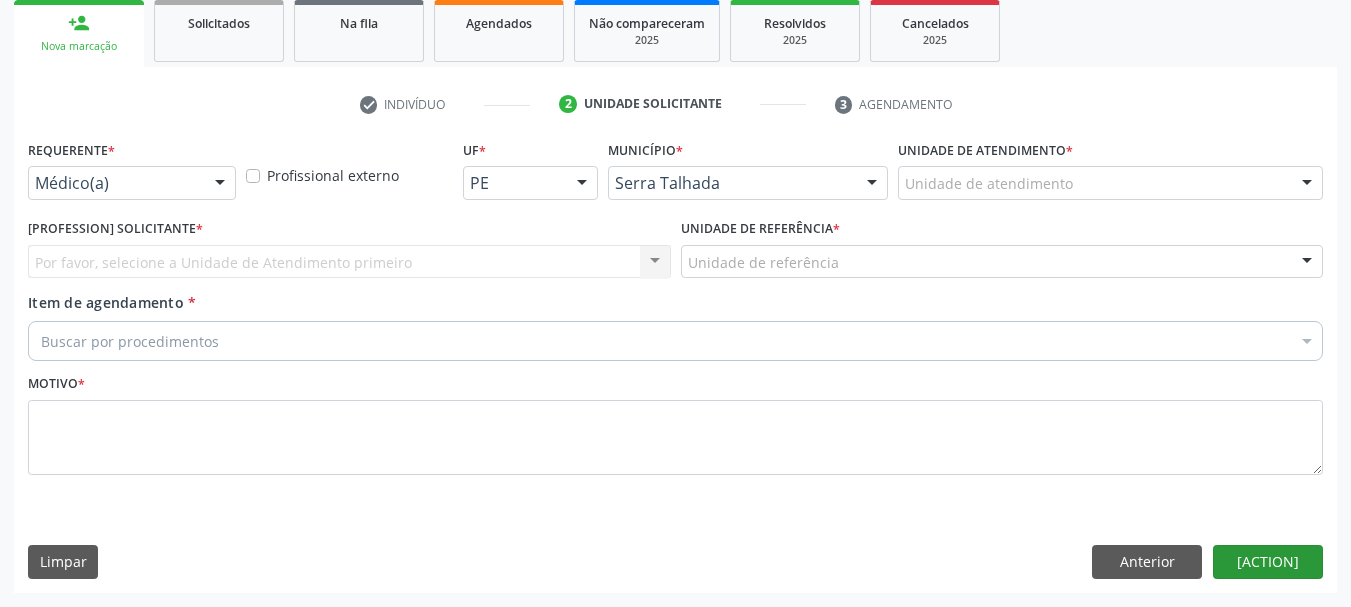 scroll, scrollTop: 299, scrollLeft: 0, axis: vertical 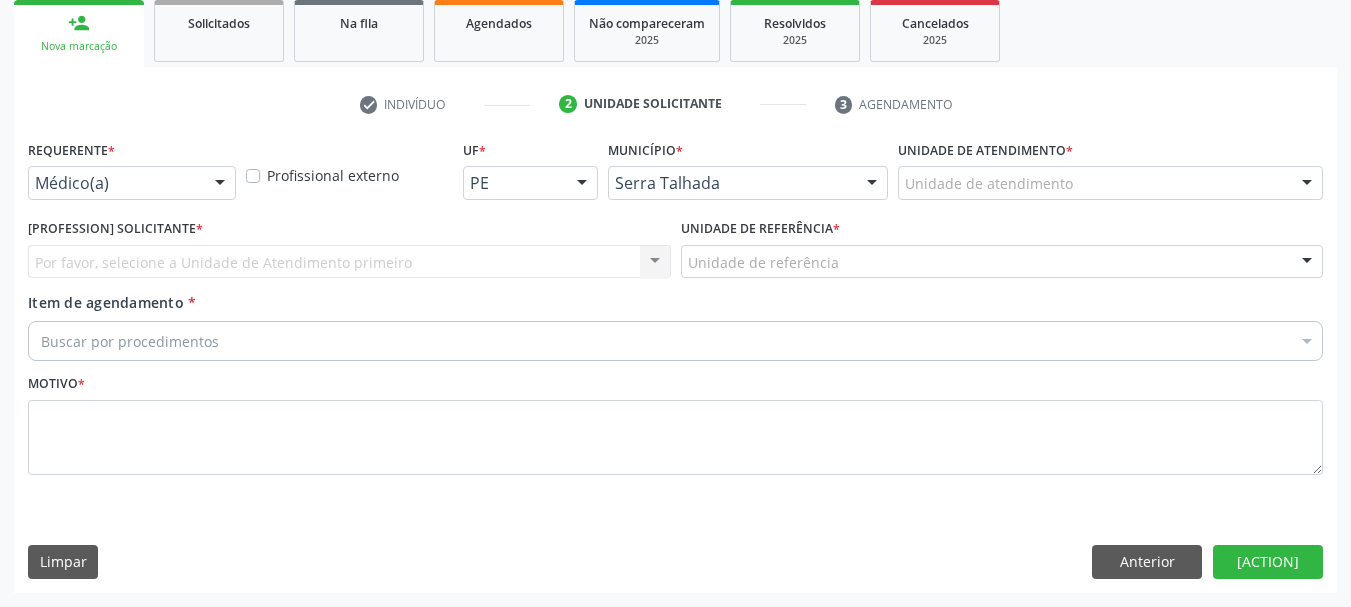 click at bounding box center (220, 184) 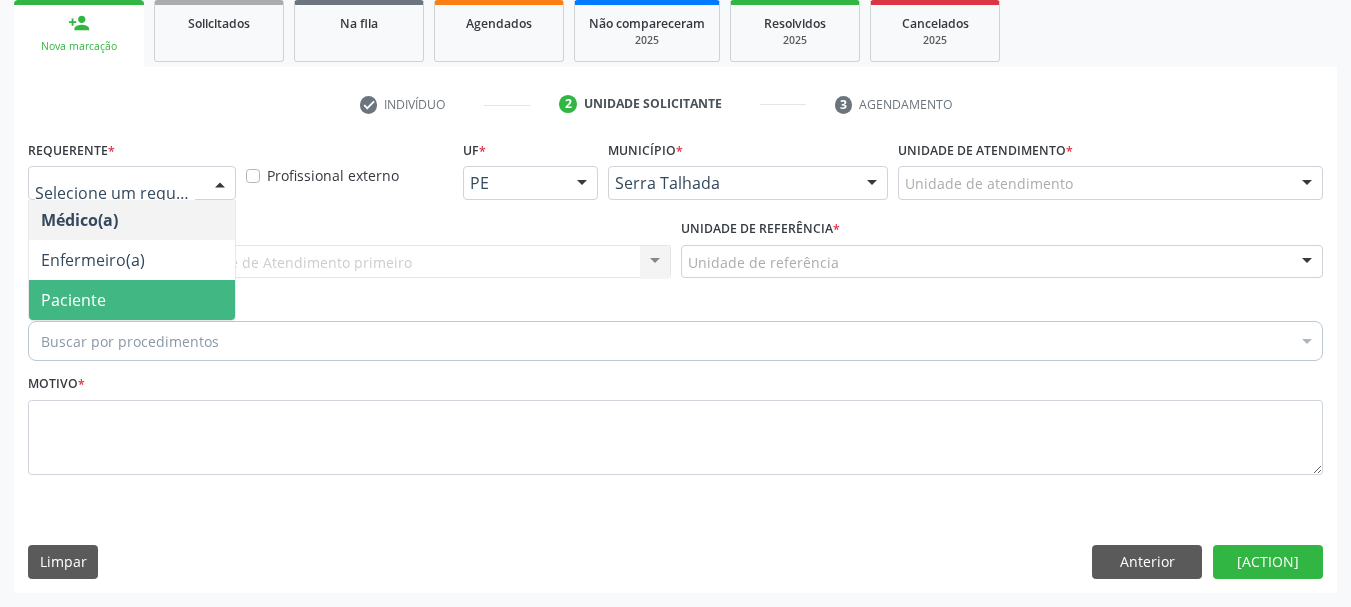 click on "Paciente" at bounding box center (73, 300) 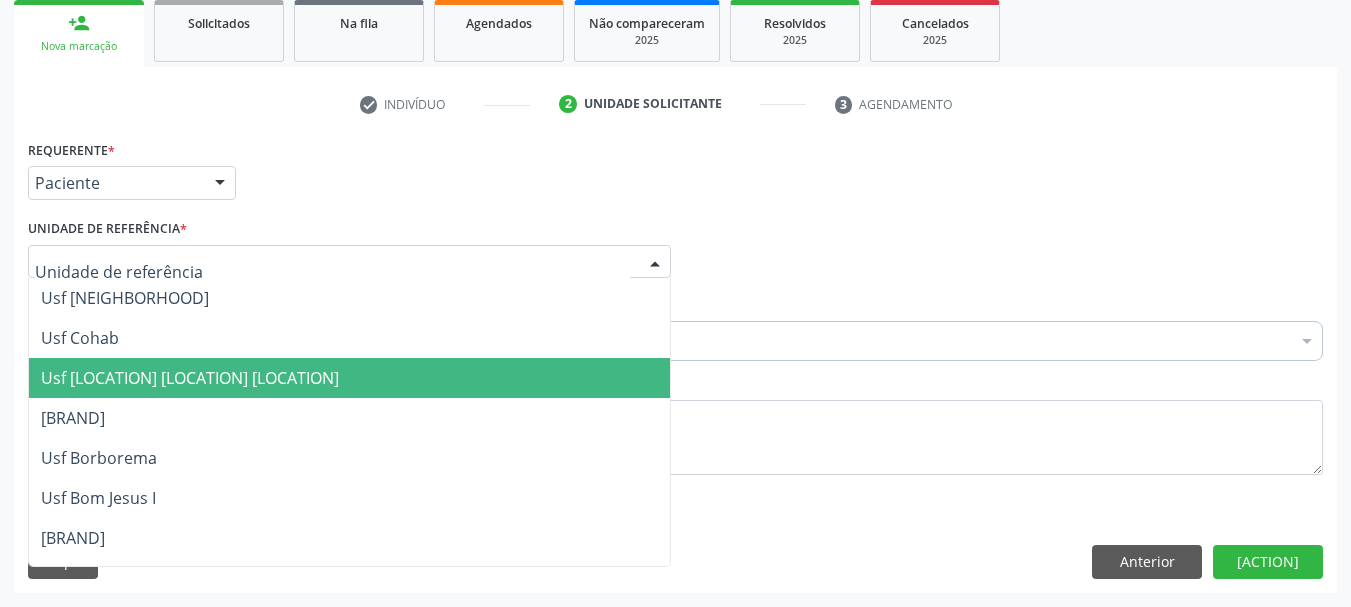 click on "Usf Caicarinha da Penha Tauapiranga" at bounding box center [190, 378] 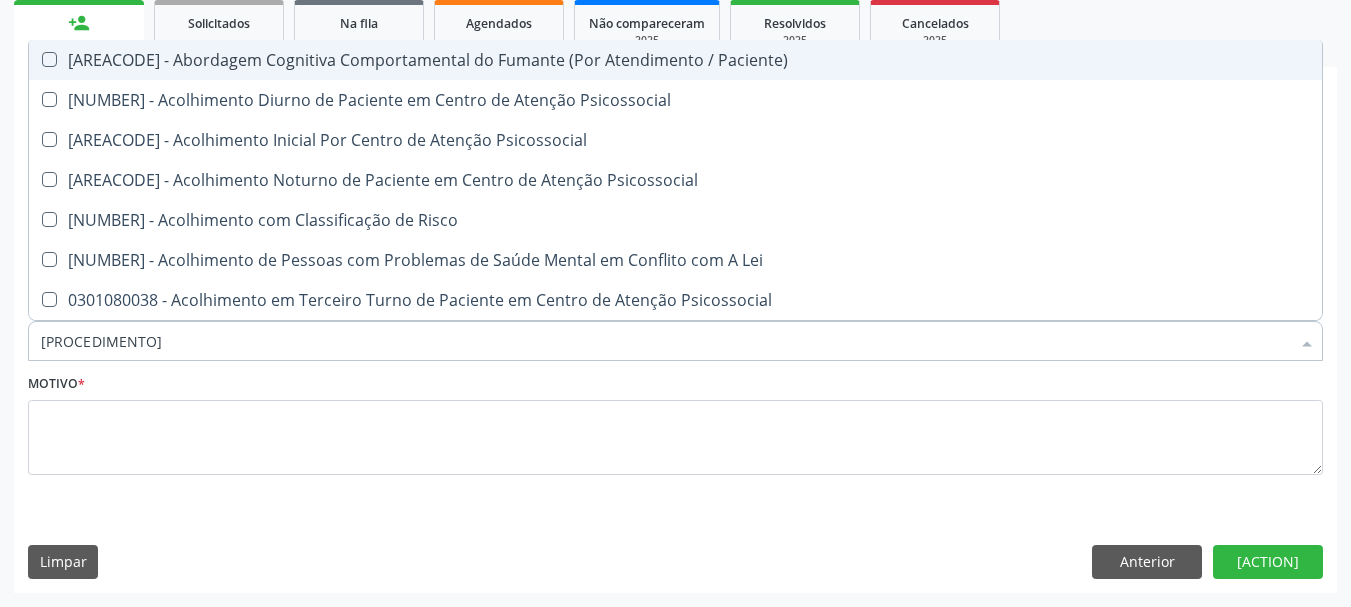 type on "03010" 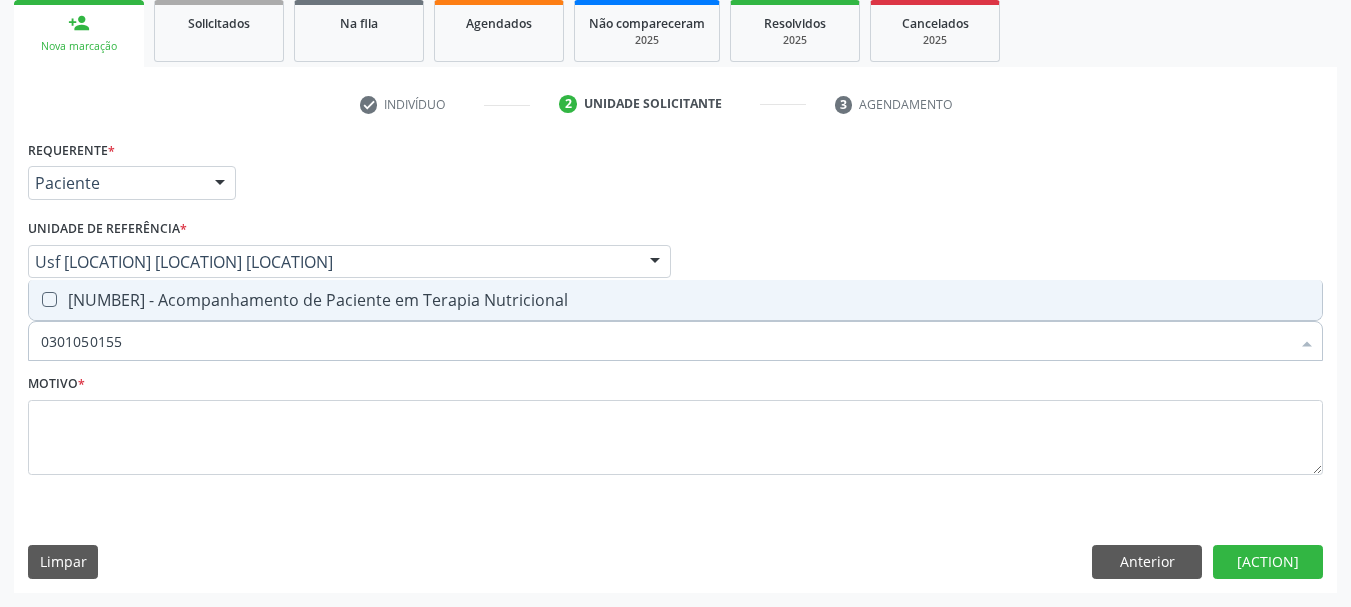 click at bounding box center (49, 299) 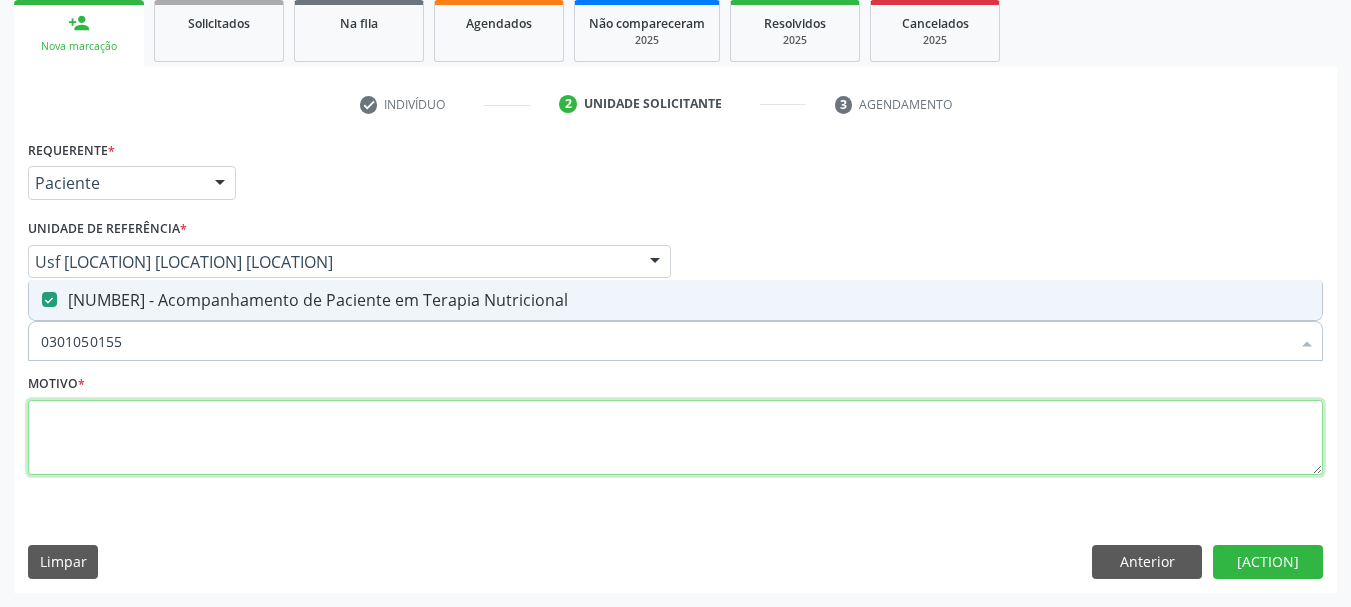 click at bounding box center (675, 438) 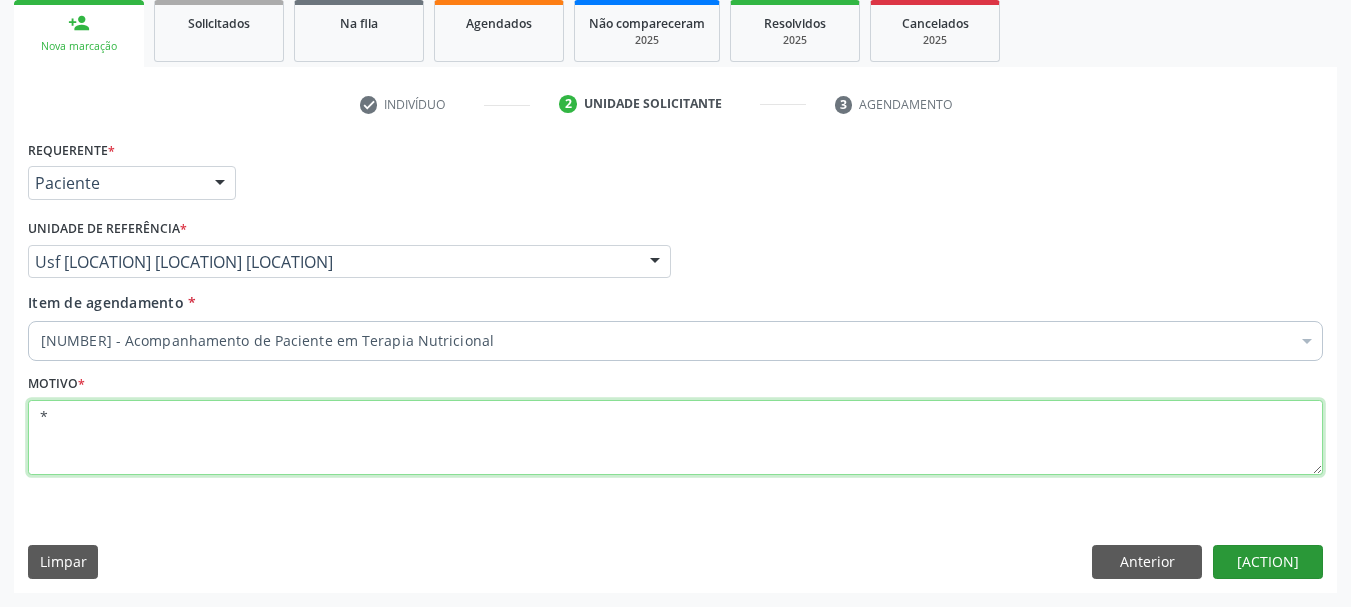 type on "*" 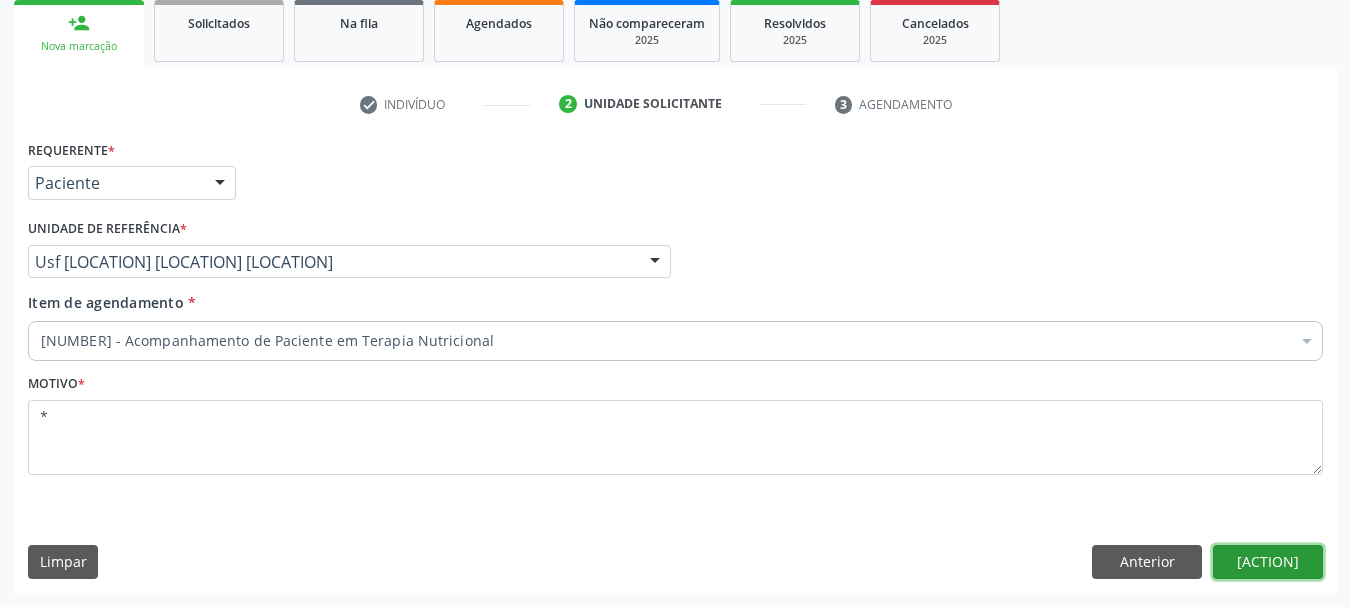 click on "Próximo" at bounding box center (1268, 562) 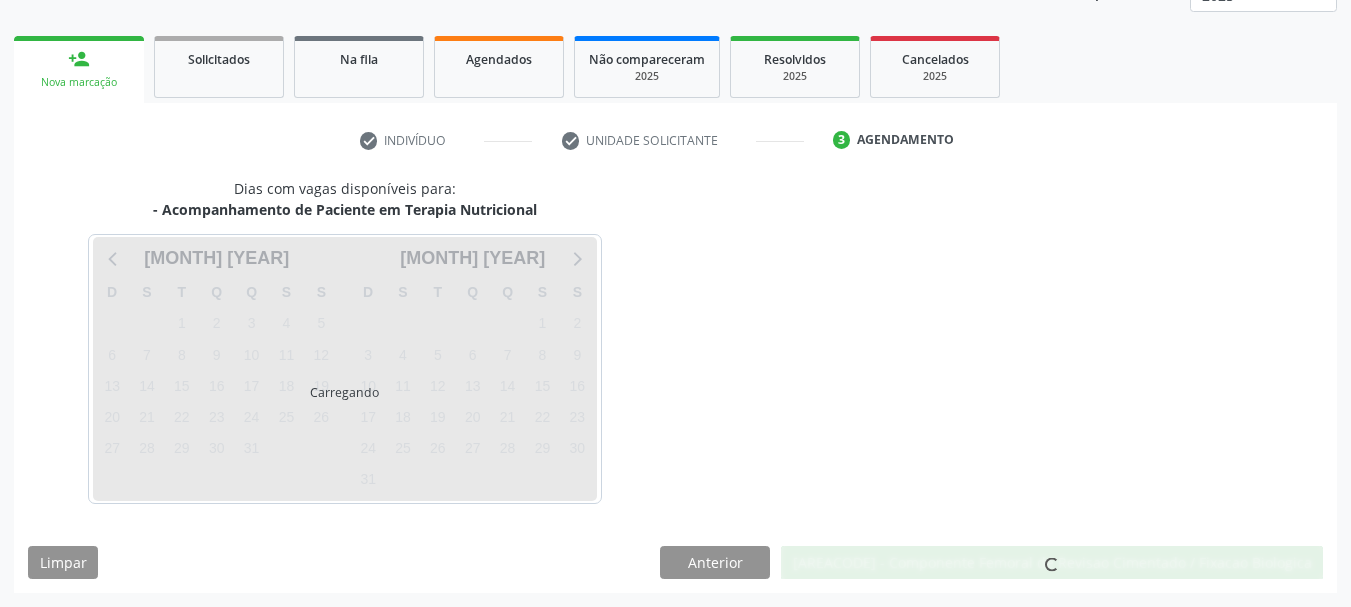 scroll, scrollTop: 263, scrollLeft: 0, axis: vertical 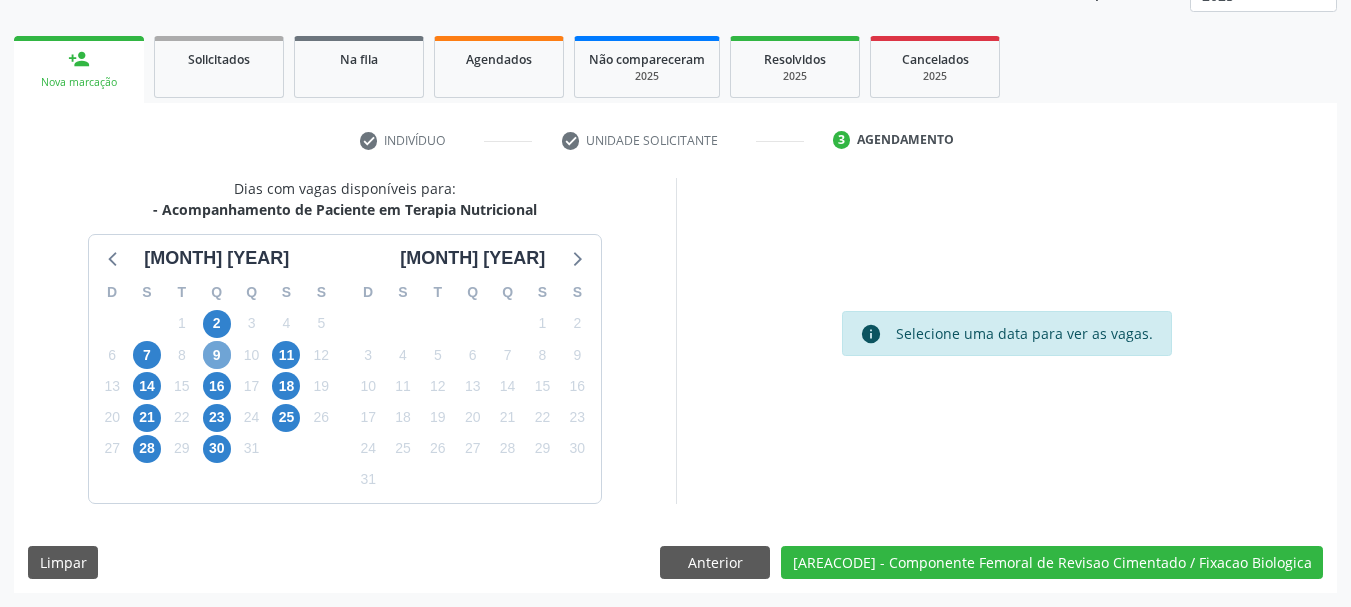 click on "9" at bounding box center (217, 355) 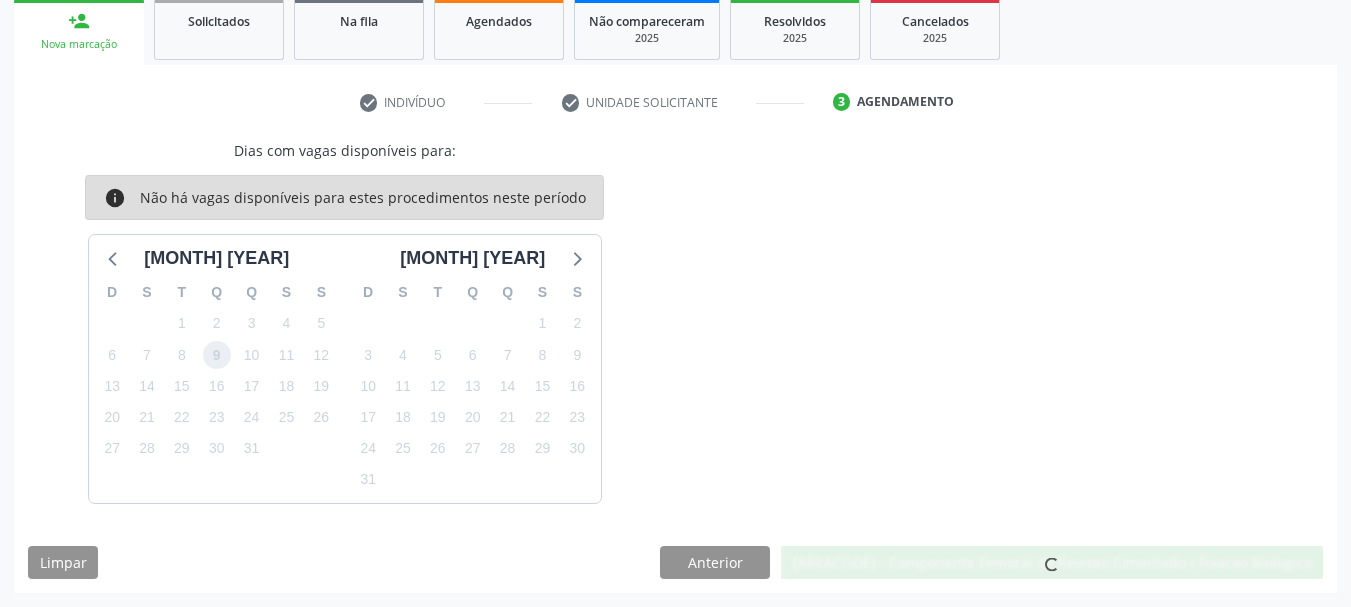 scroll, scrollTop: 0, scrollLeft: 0, axis: both 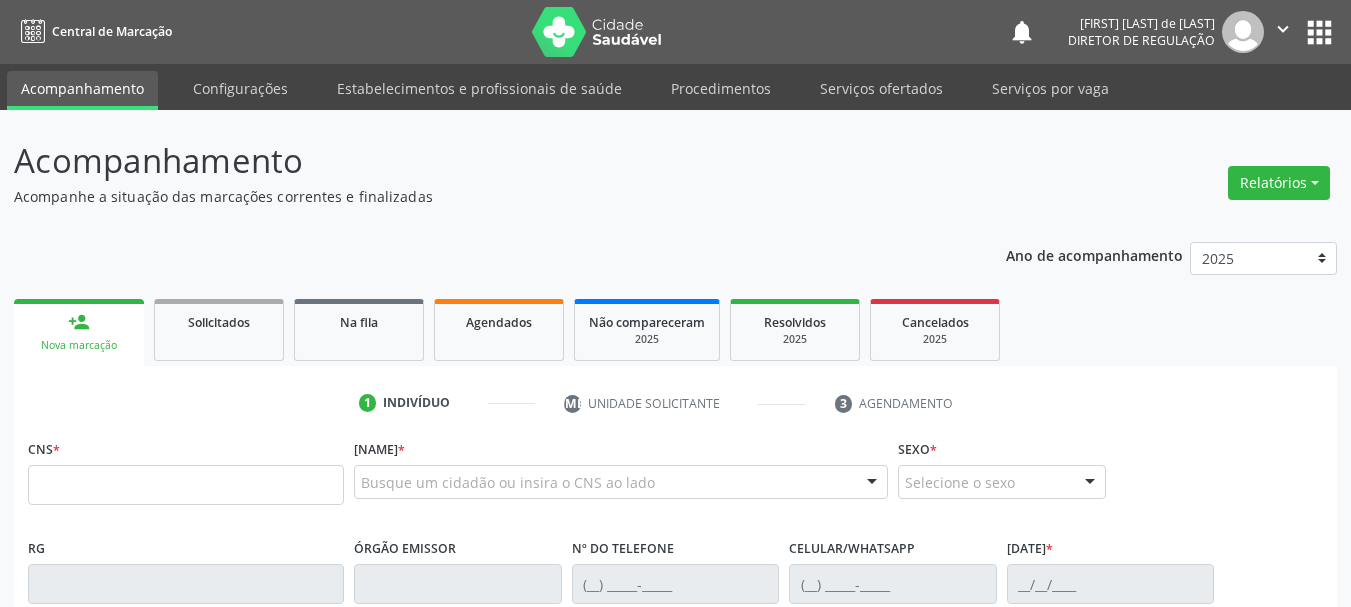 click at bounding box center (186, 485) 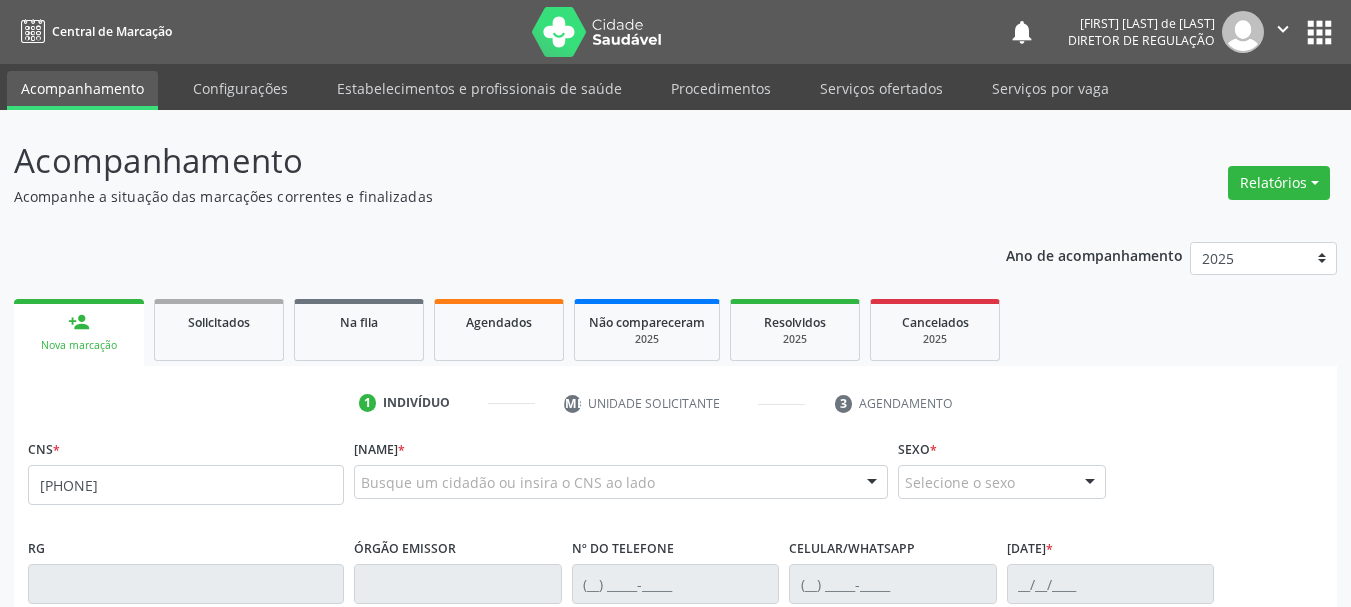 type on "898 0037 2428 7595" 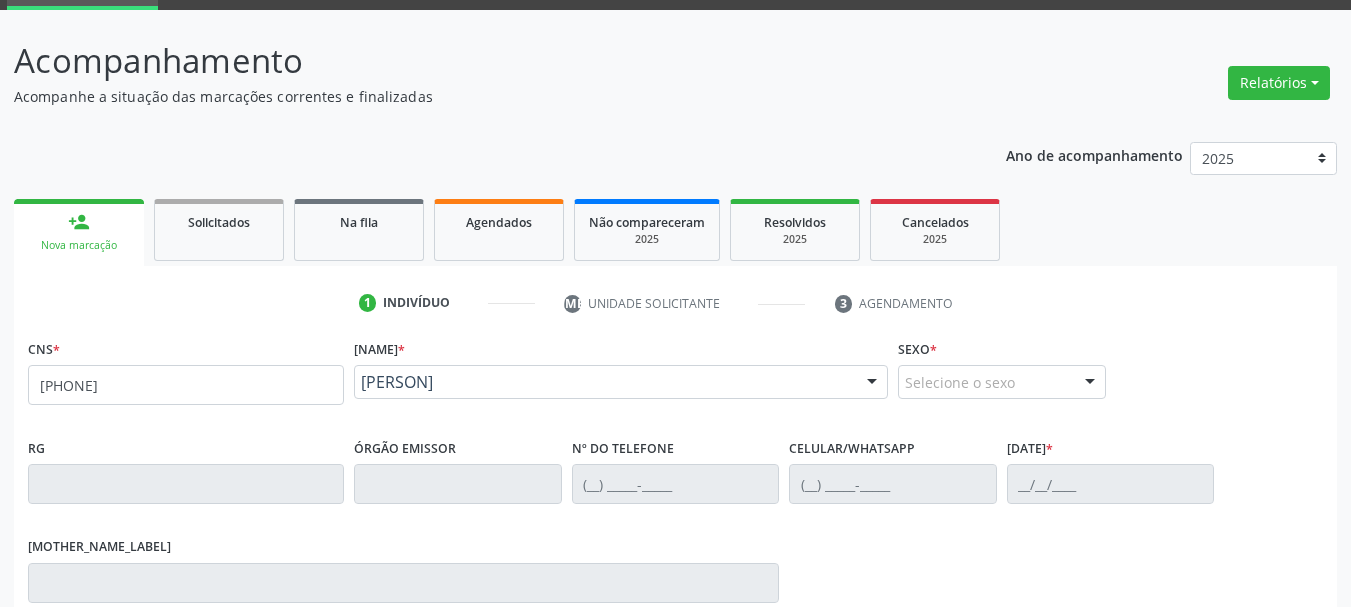 scroll, scrollTop: 200, scrollLeft: 0, axis: vertical 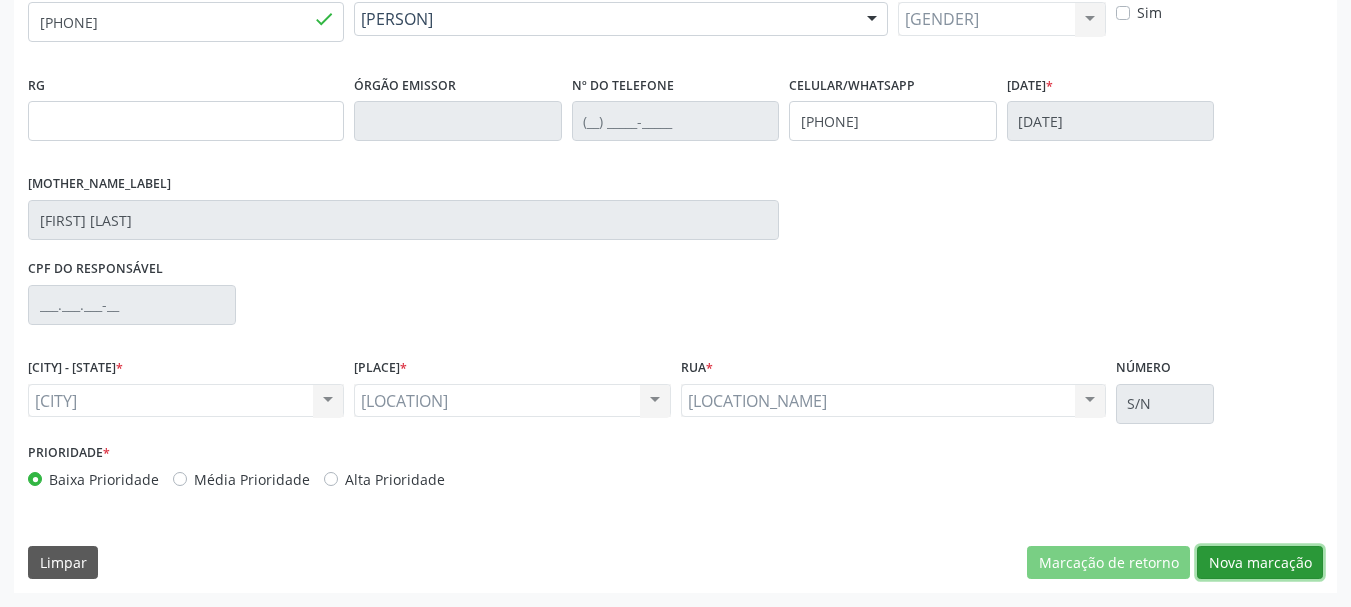 click on "Nova marcação" at bounding box center (1108, 563) 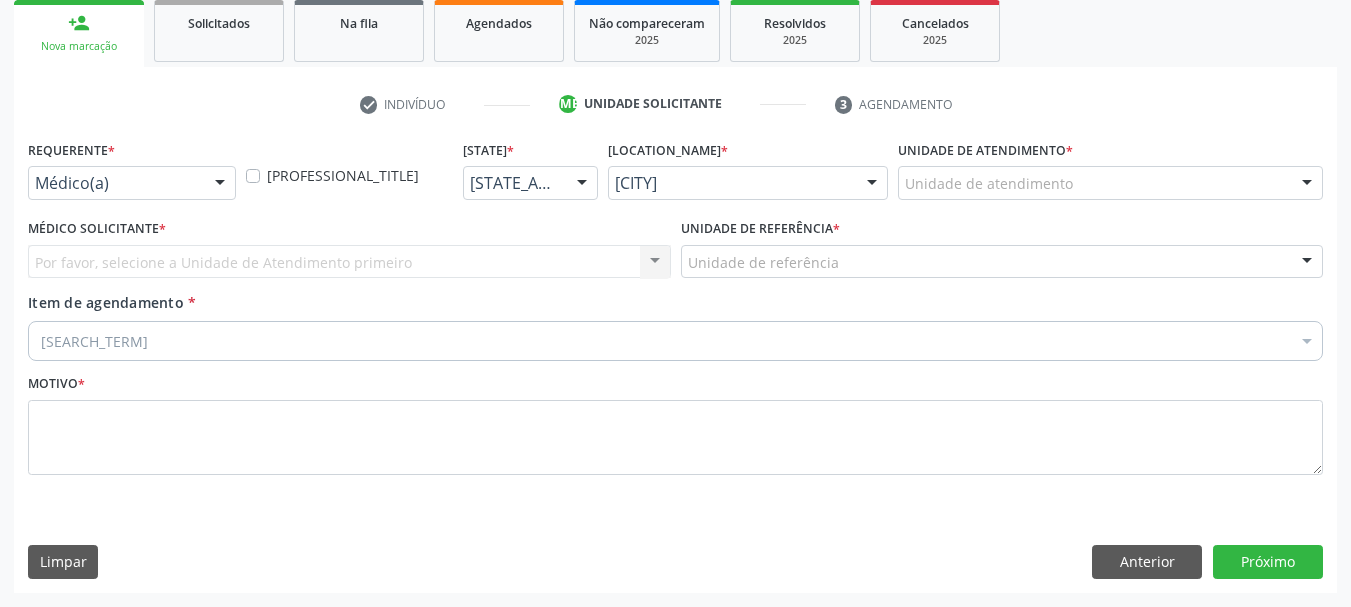 scroll, scrollTop: 299, scrollLeft: 0, axis: vertical 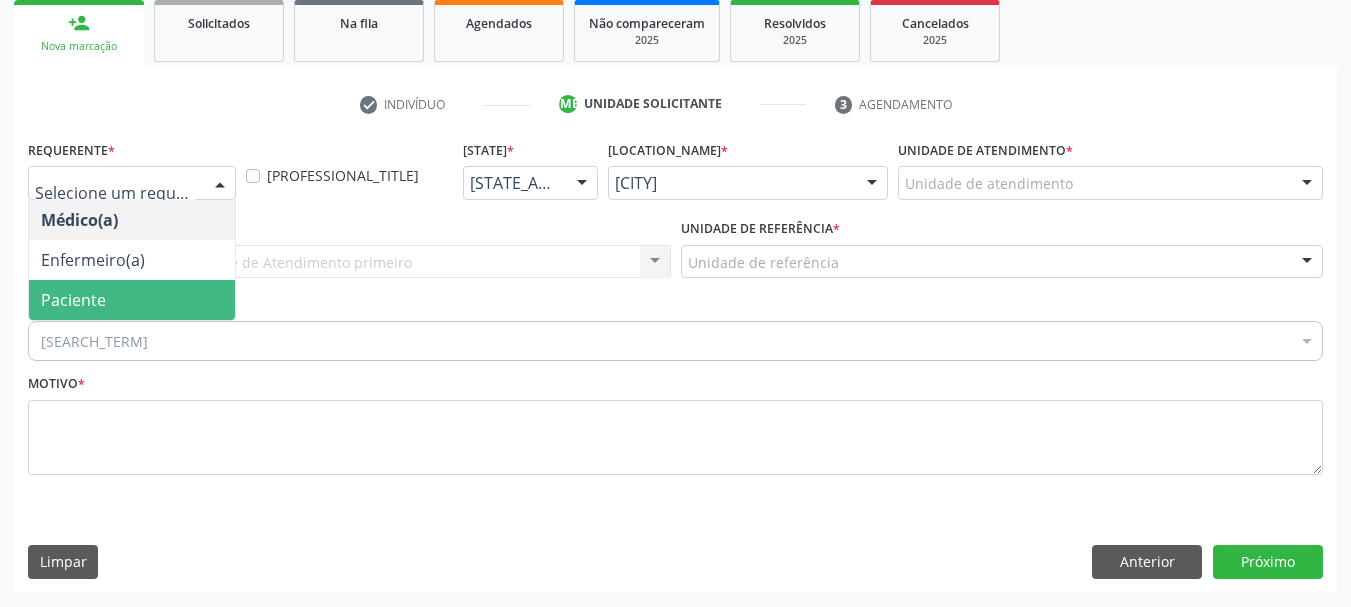 click on "Paciente" at bounding box center (73, 300) 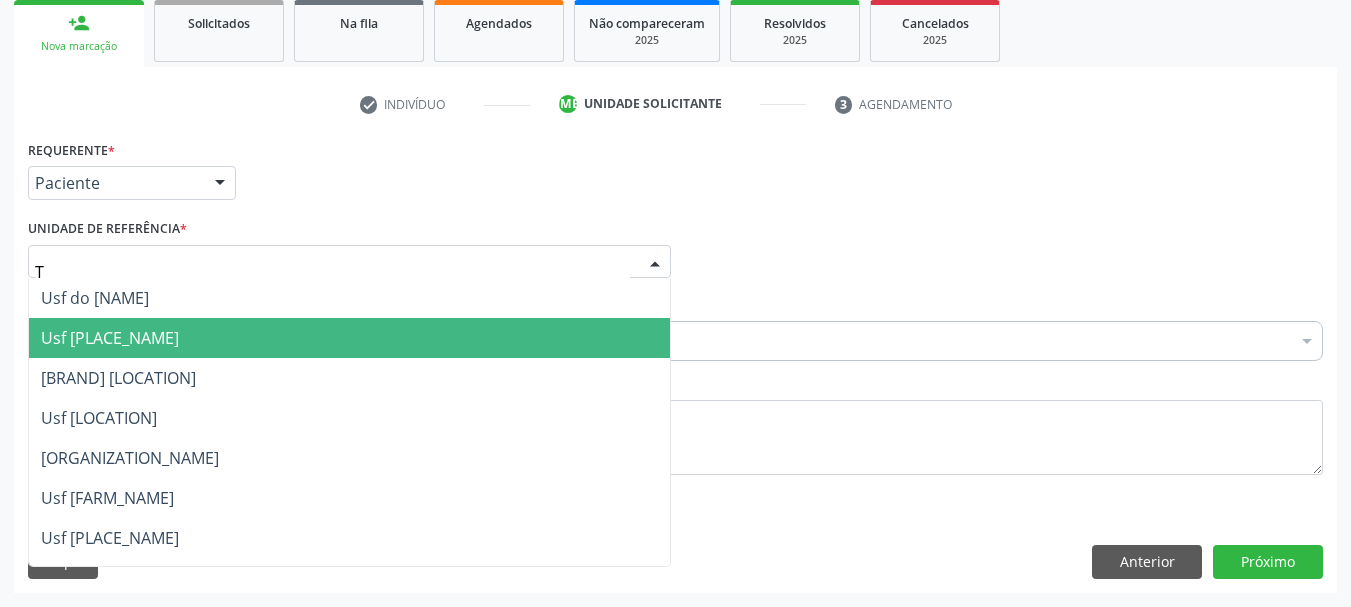 click on "Usf [LOCATION] [LOCATION] [LOCATION]" at bounding box center [110, 338] 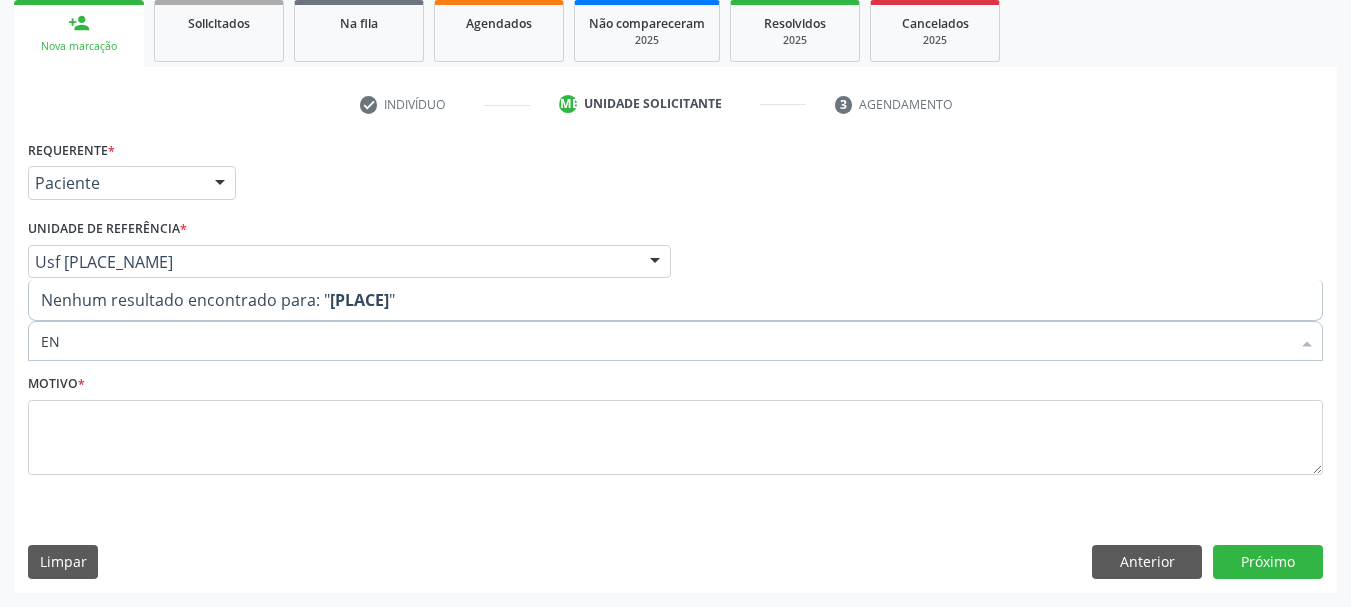 type on "E" 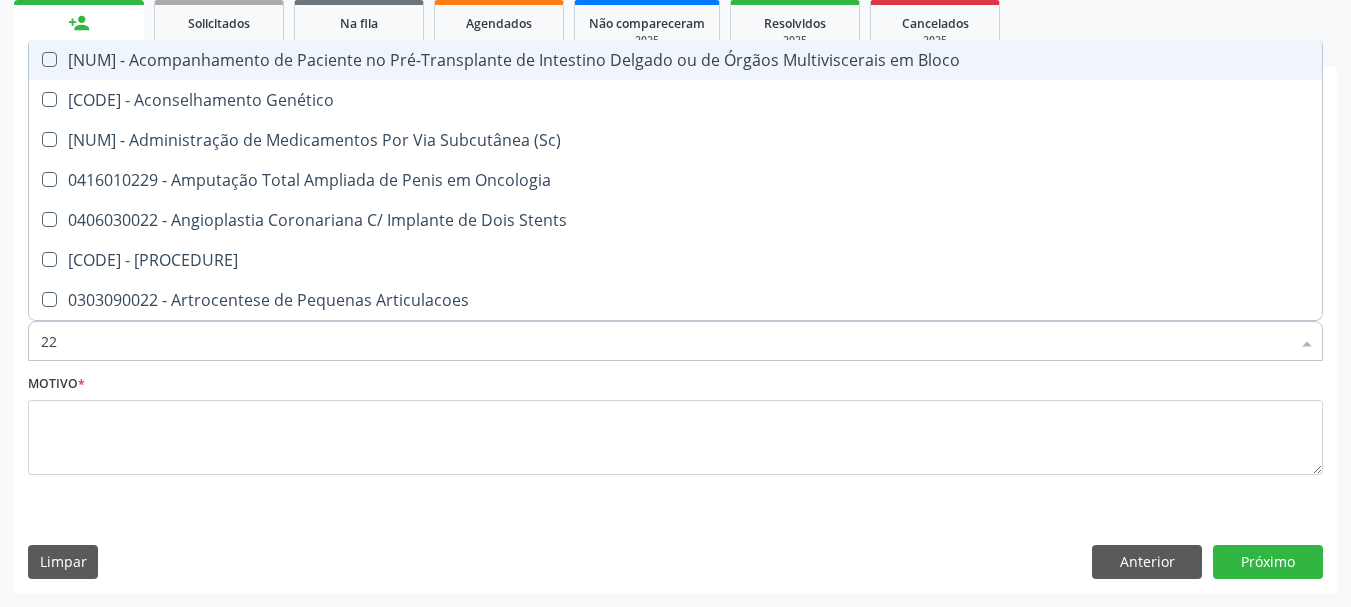 type on "2" 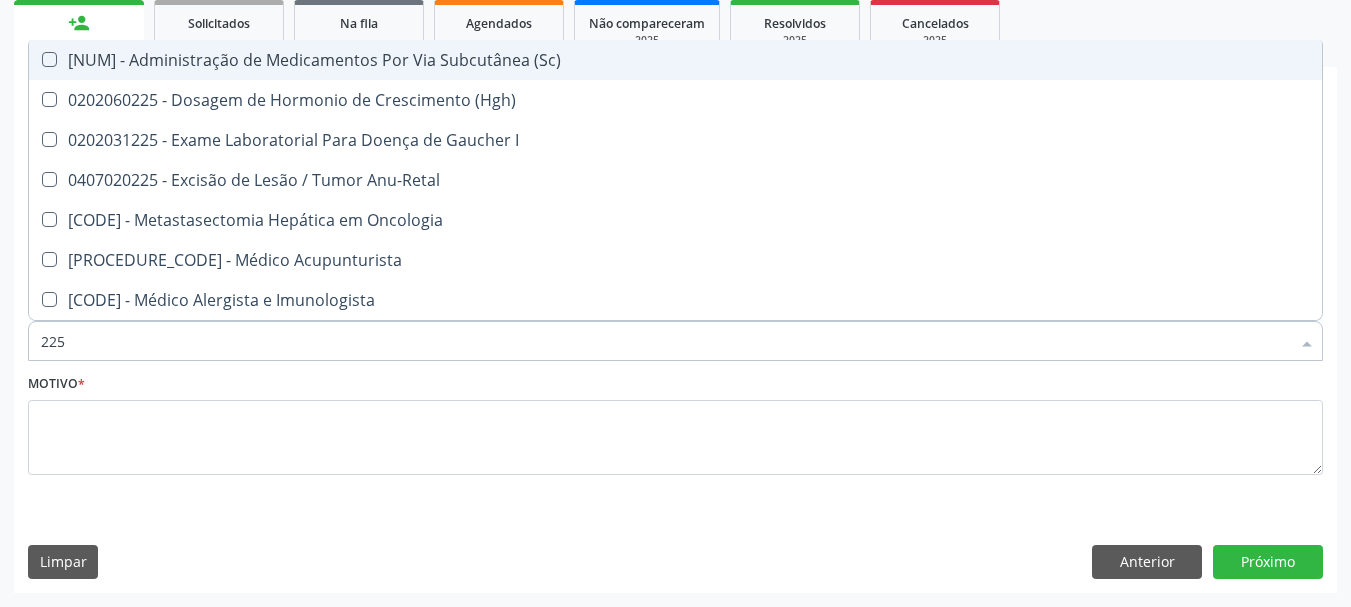 type on "2251" 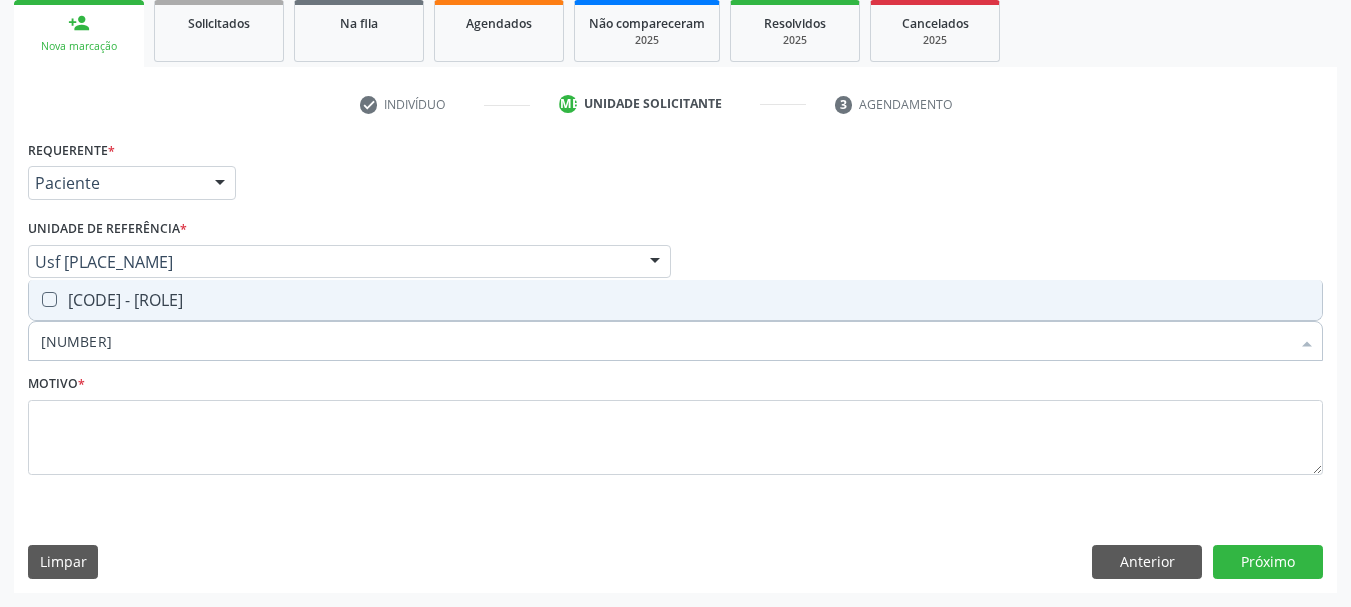 click on "0301010072-225155 - Médico Endocrinologista e Metabologista" at bounding box center (675, 300) 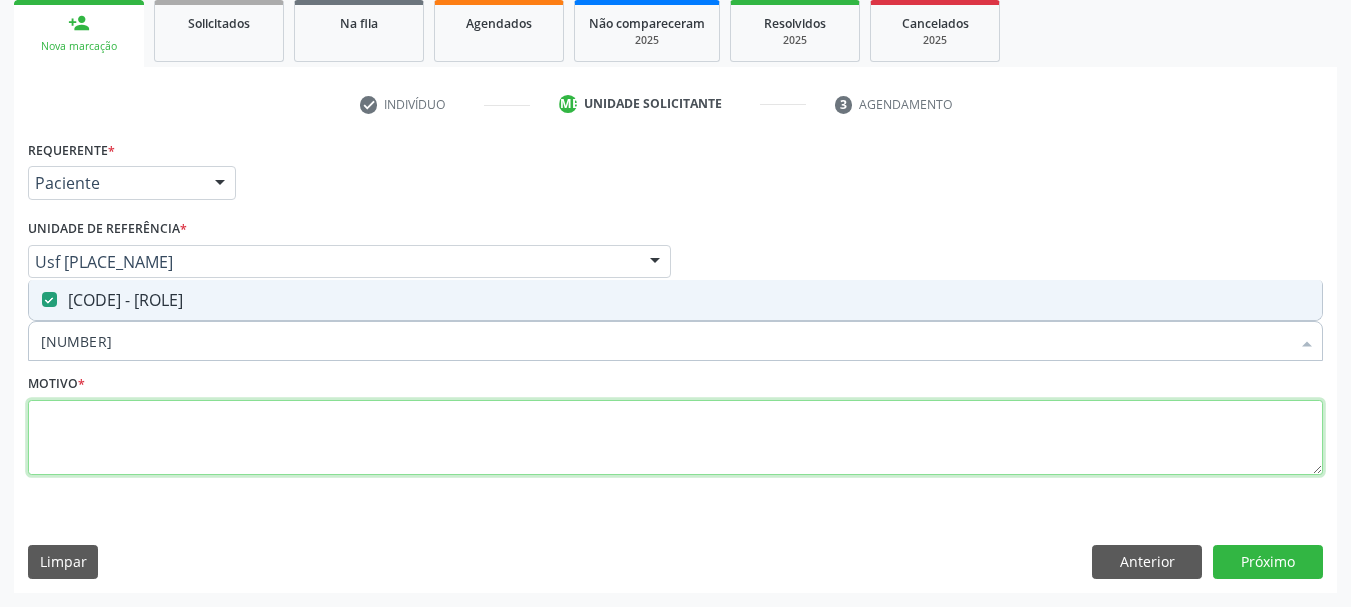 click at bounding box center (675, 438) 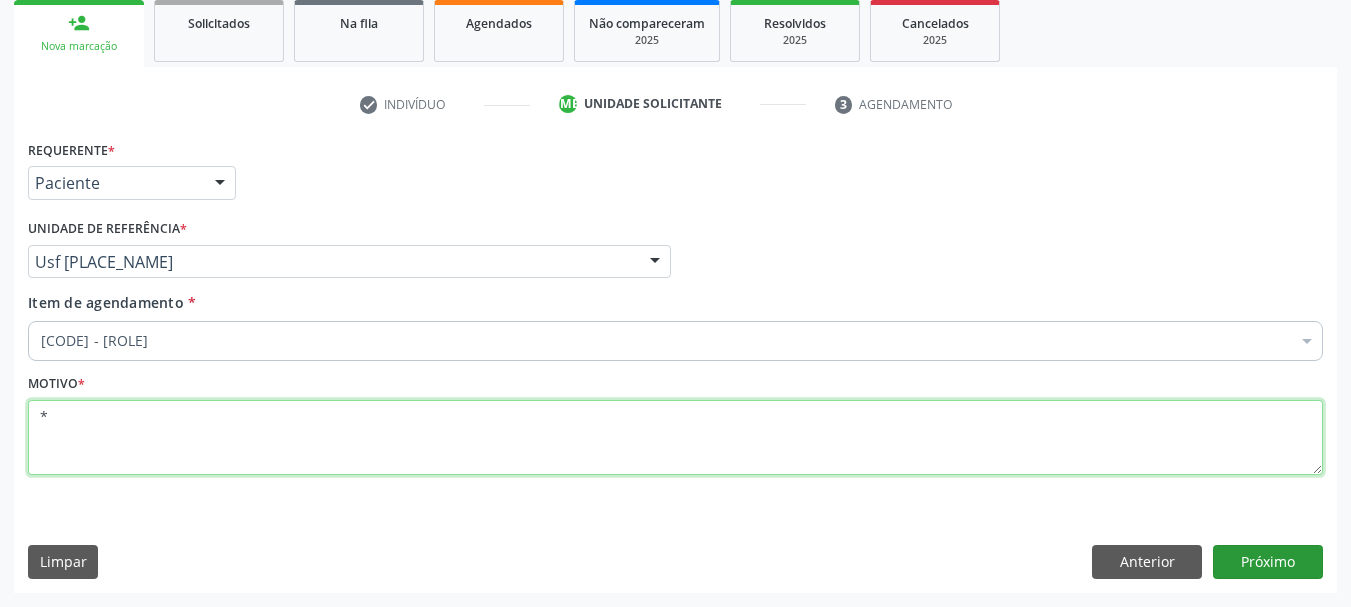 type on "*" 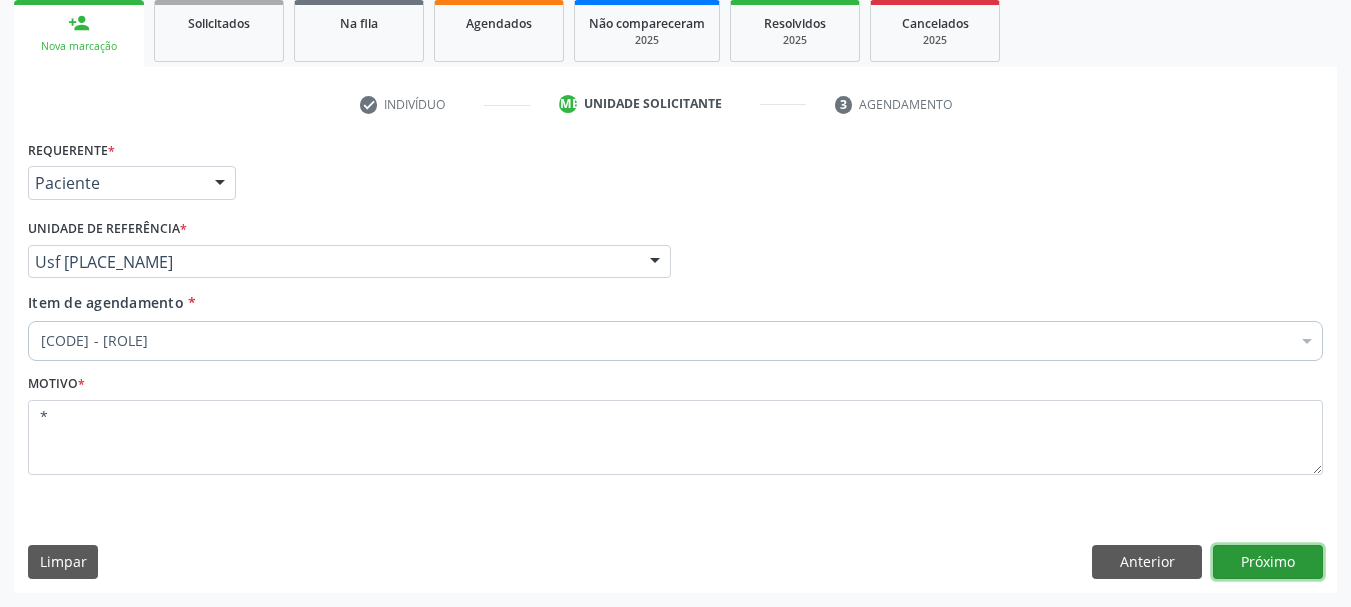 click on "Próximo" at bounding box center [1268, 562] 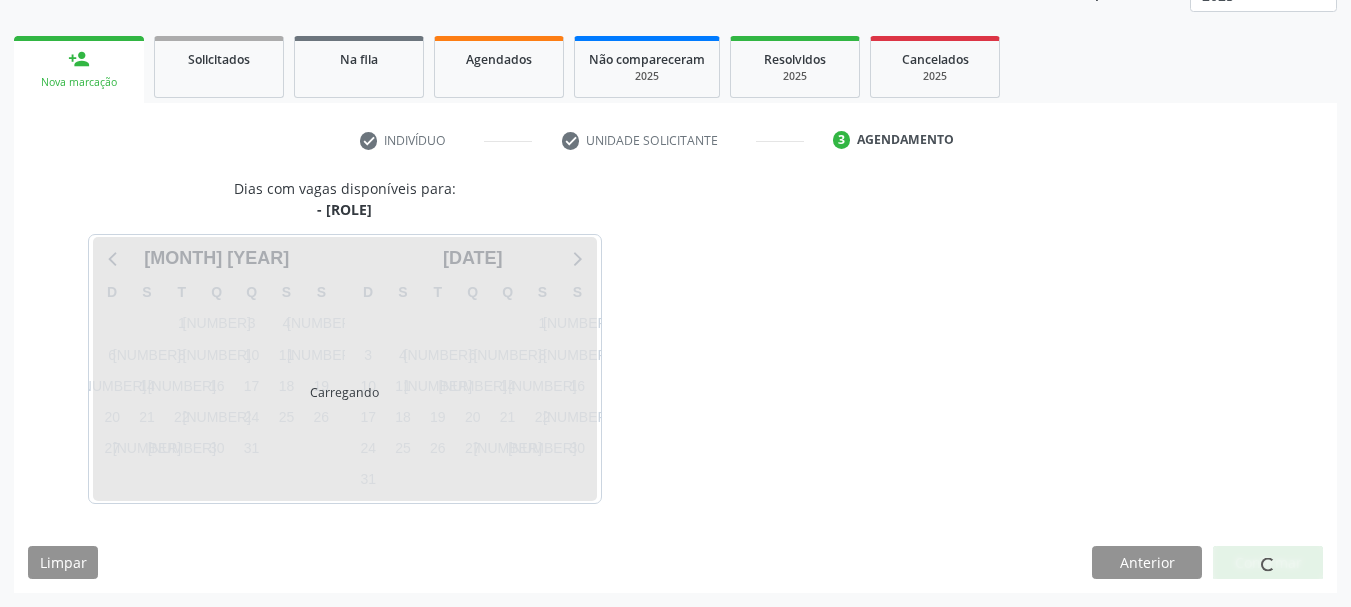 scroll, scrollTop: 263, scrollLeft: 0, axis: vertical 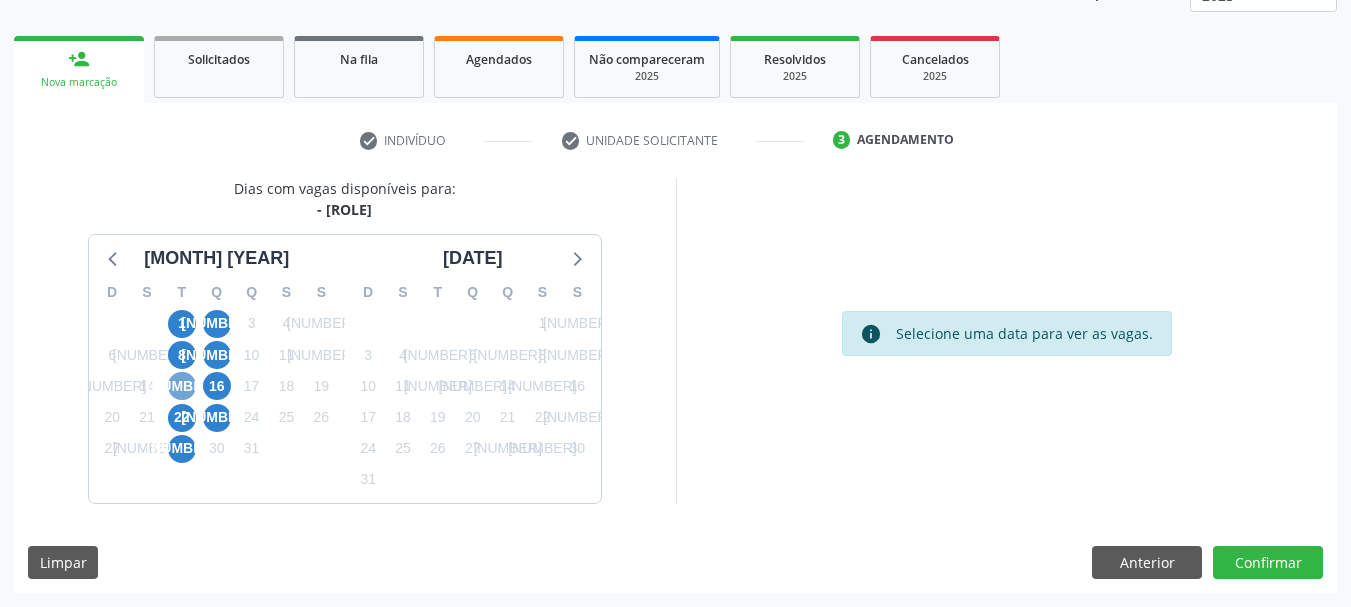 click on "[AGE]" at bounding box center (182, 386) 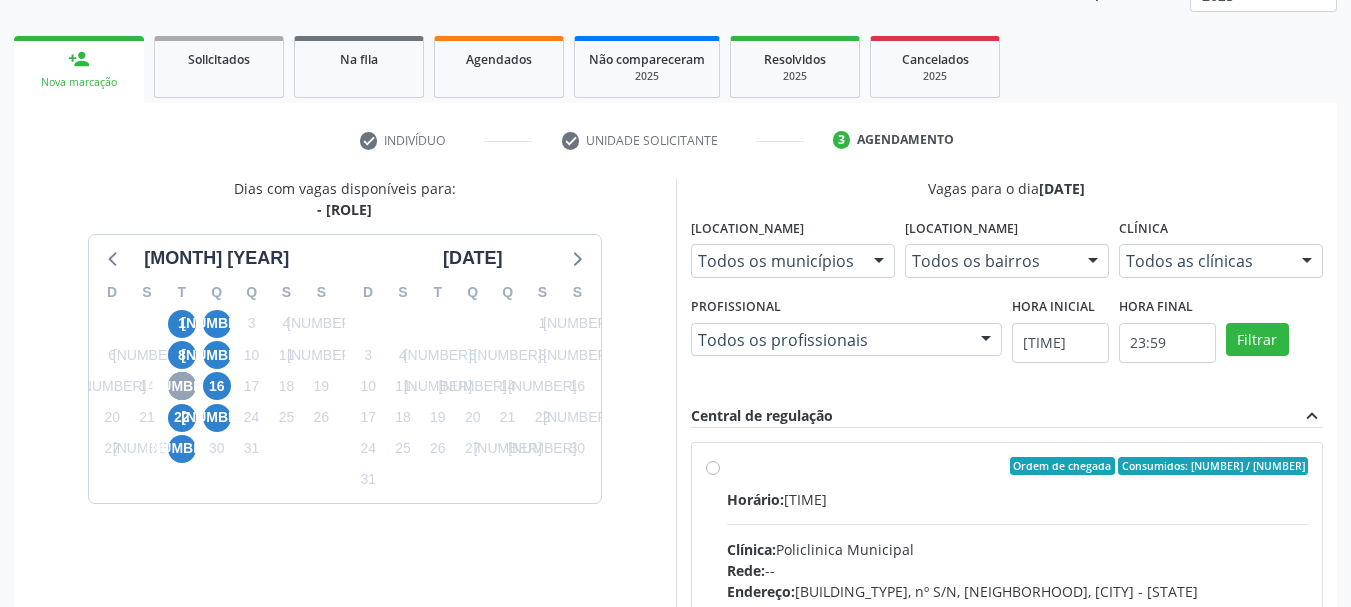 scroll, scrollTop: 363, scrollLeft: 0, axis: vertical 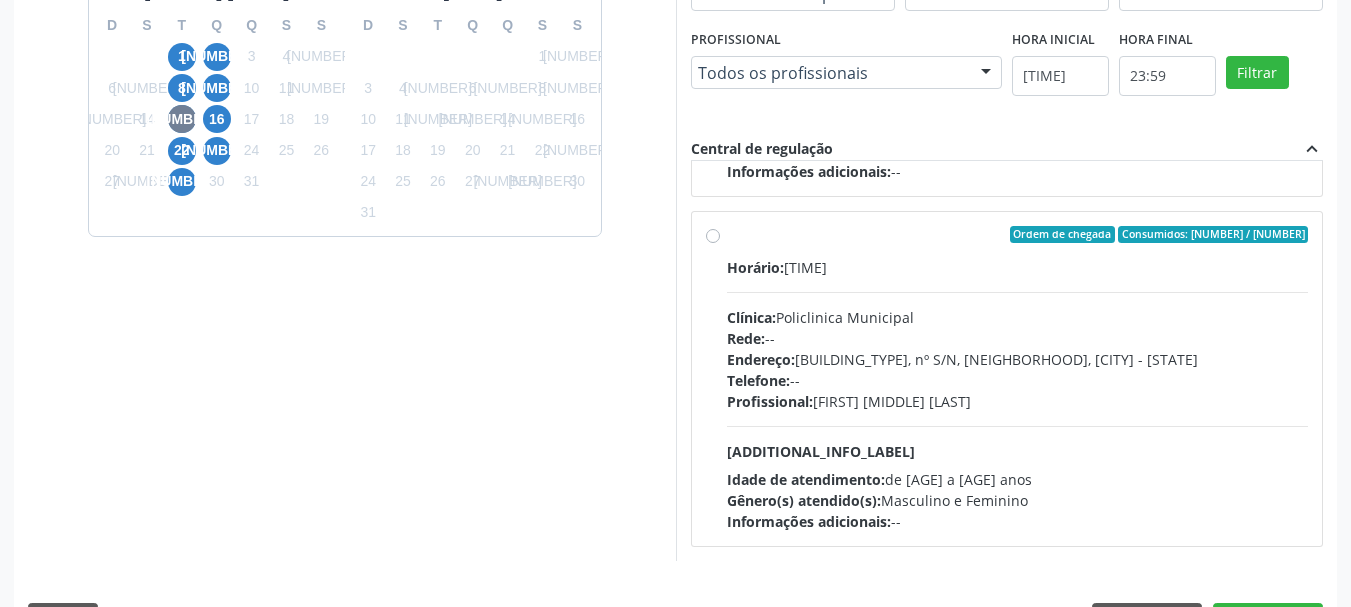 click on "Ordem de chegada
Consumidos: 4 / 15
Horário:   14:30
Clínica:  Policlinica Municipal
Rede:
--
Endereço:   Predio, nº S/N, Ipsep, Serra Talhada - PE
Telefone:   --
Profissional:
Livya Susany Bezerra de Lima
Informações adicionais sobre o atendimento
Idade de atendimento:
de 0 a 120 anos
Gênero(s) atendido(s):
Masculino e Feminino
Informações adicionais:
--" at bounding box center [1018, 379] 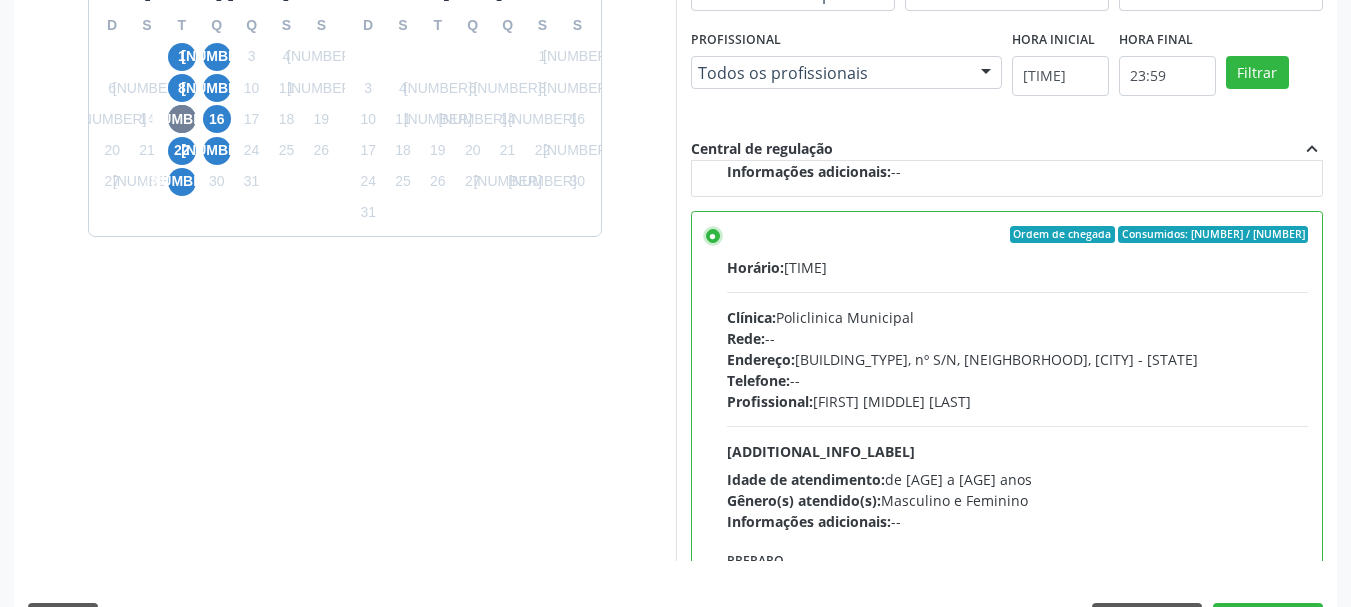 scroll, scrollTop: 588, scrollLeft: 0, axis: vertical 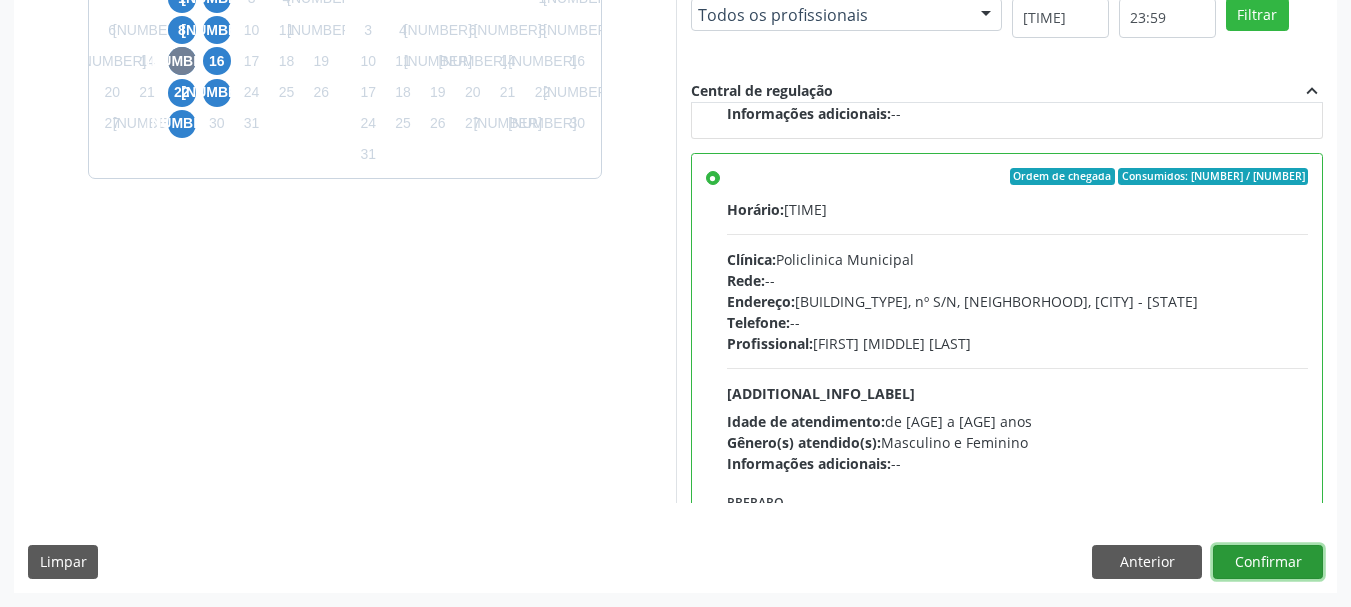click on "Confirmar" at bounding box center (1268, 562) 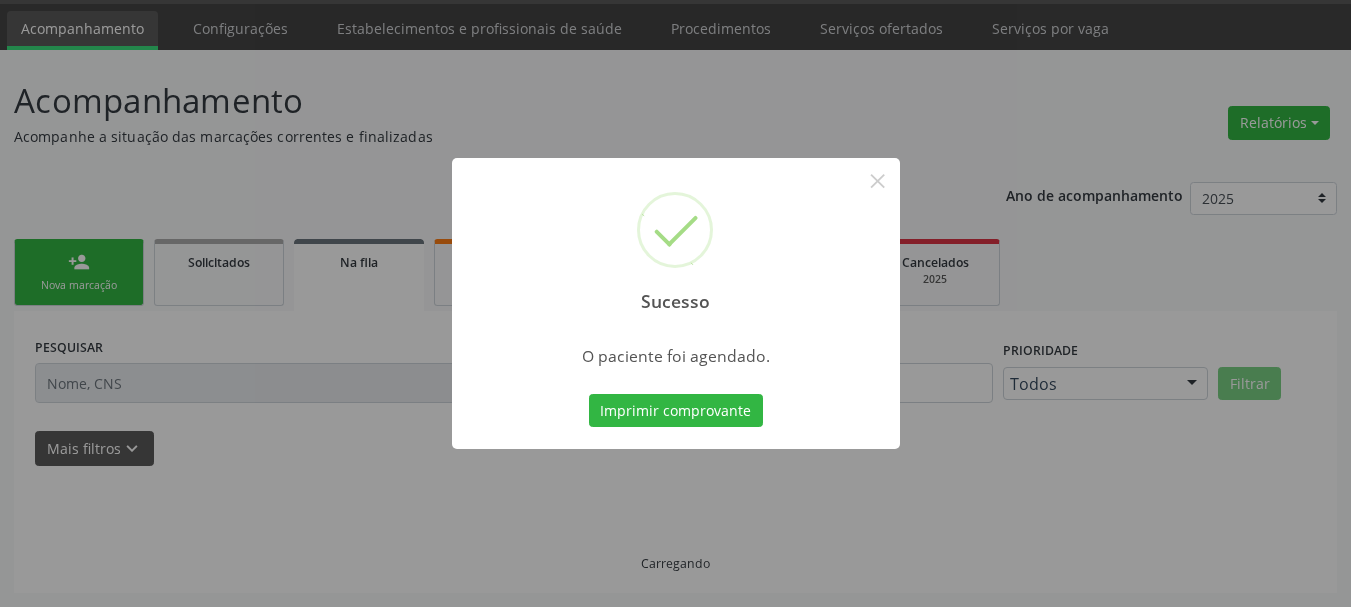 scroll, scrollTop: 60, scrollLeft: 0, axis: vertical 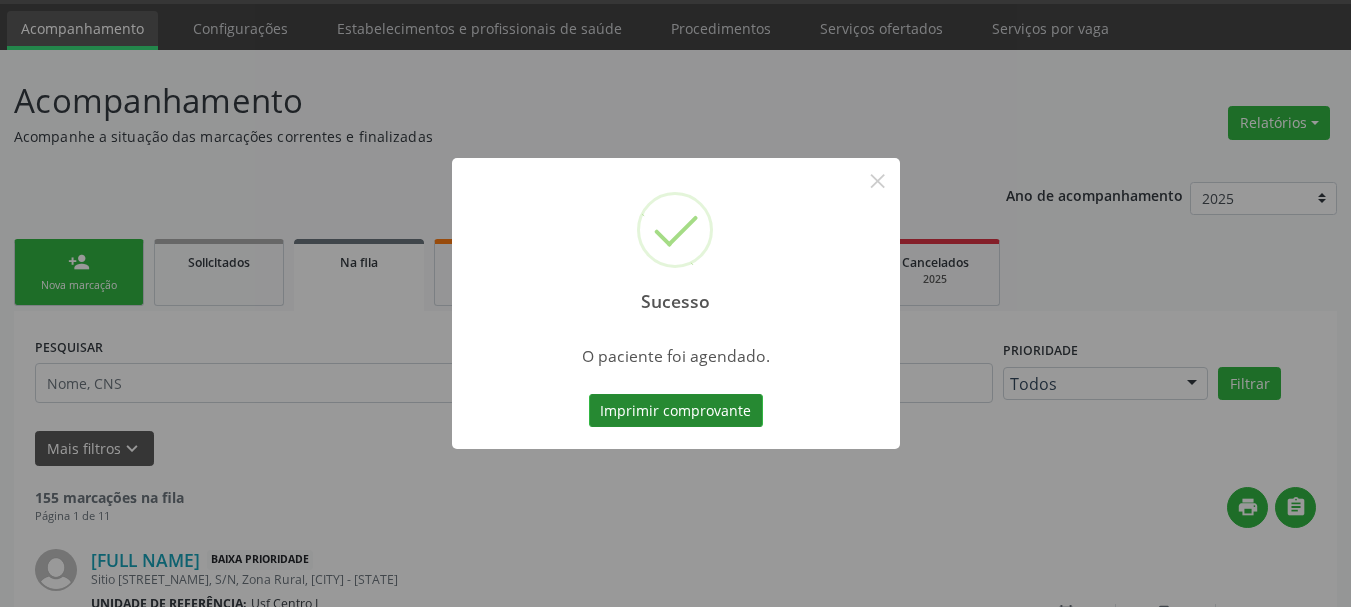 click on "Imprimir comprovante" at bounding box center [676, 411] 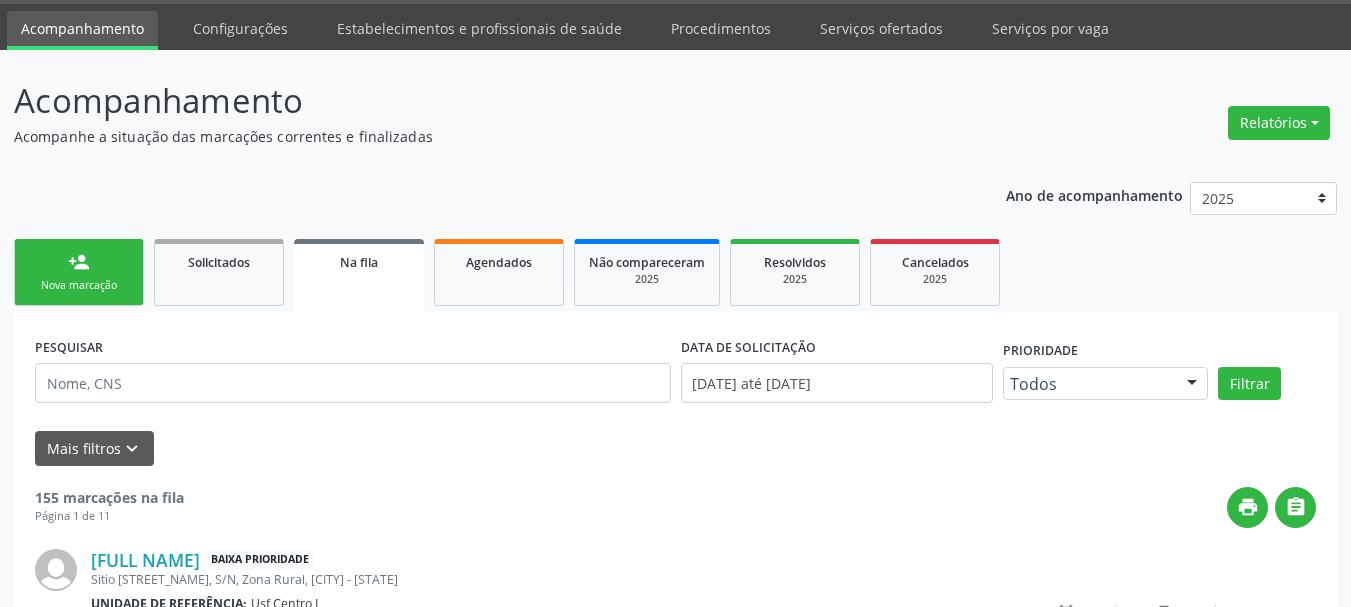 click on "person_add
Nova marcação" at bounding box center (79, 272) 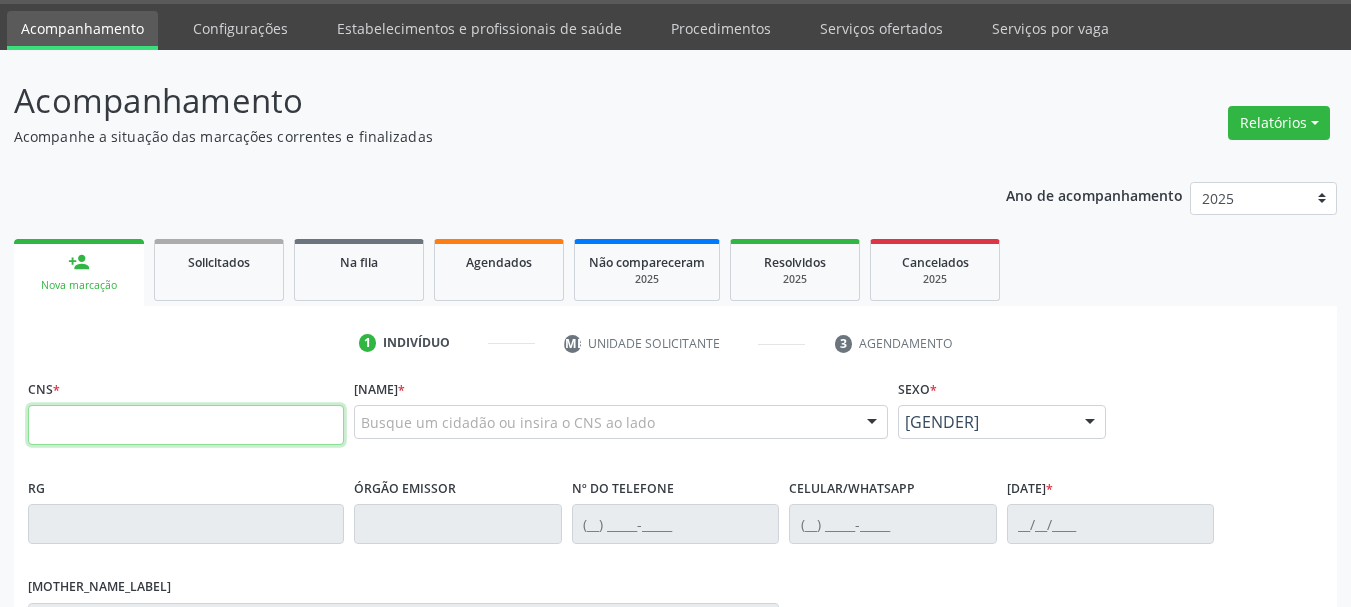 click at bounding box center [186, 425] 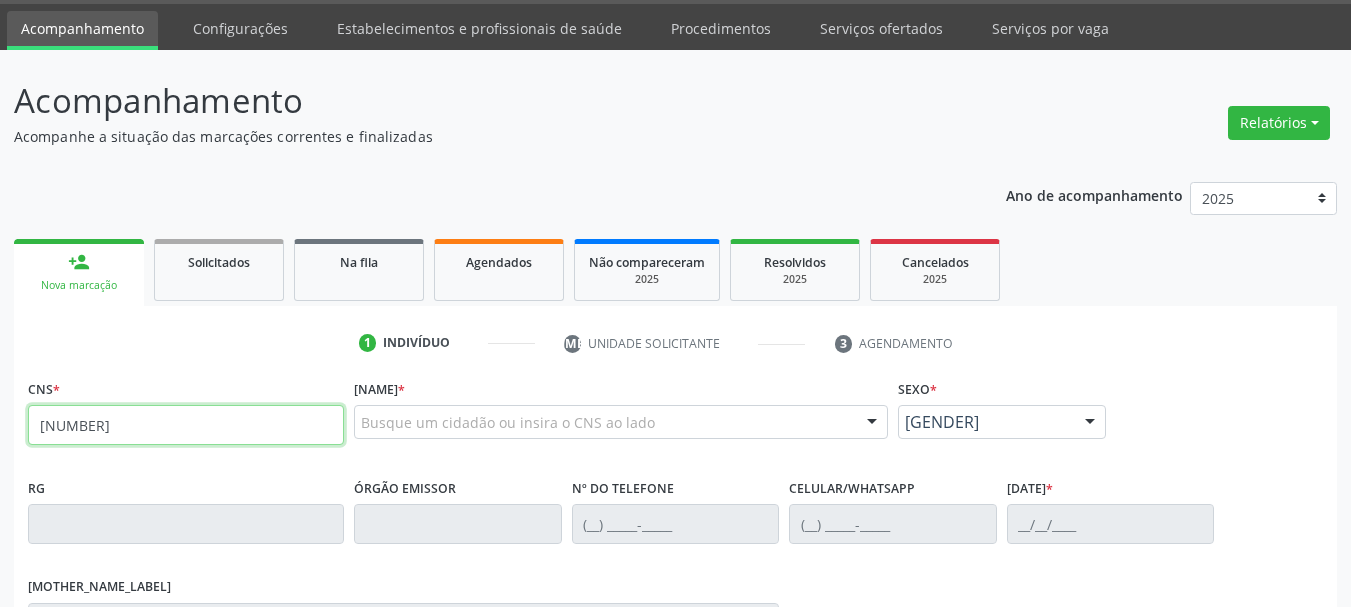 type on "898 0029 4739 3742" 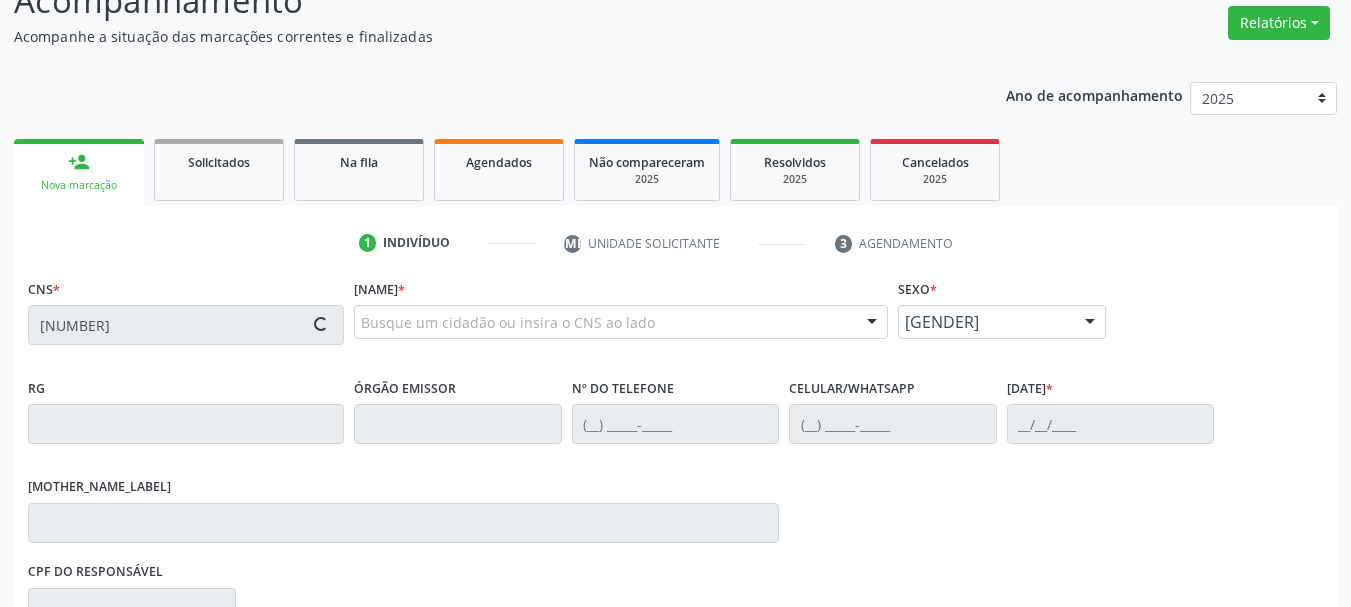 scroll, scrollTop: 260, scrollLeft: 0, axis: vertical 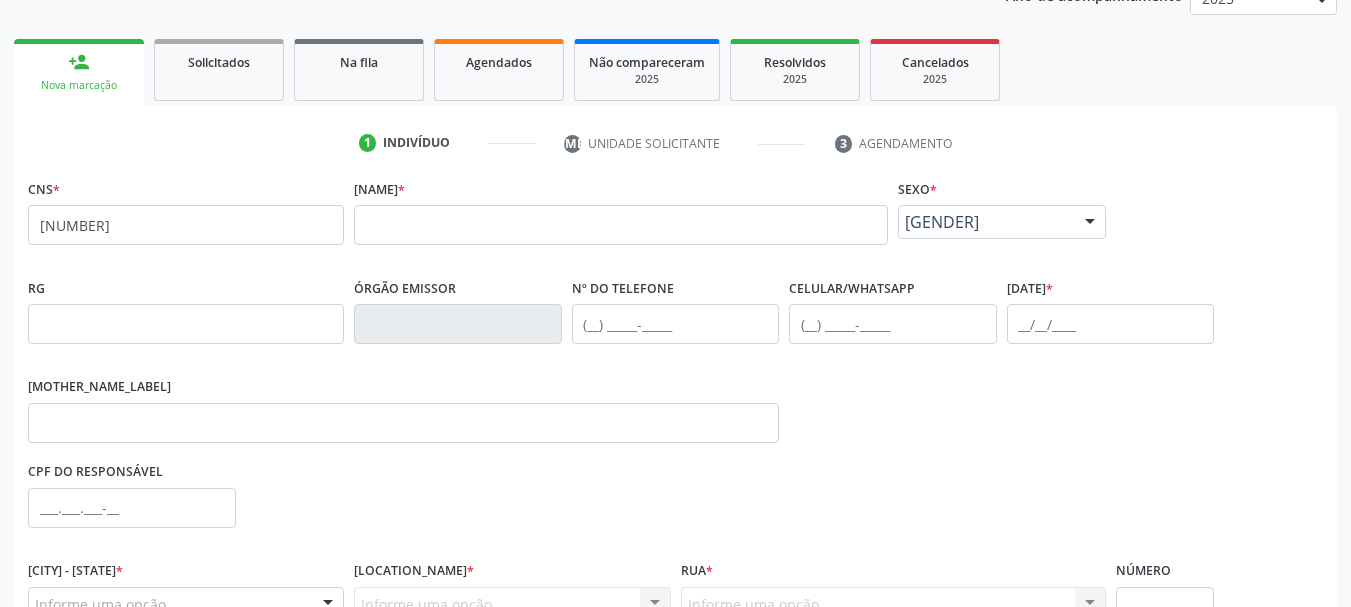click on "none" at bounding box center [291, 222] 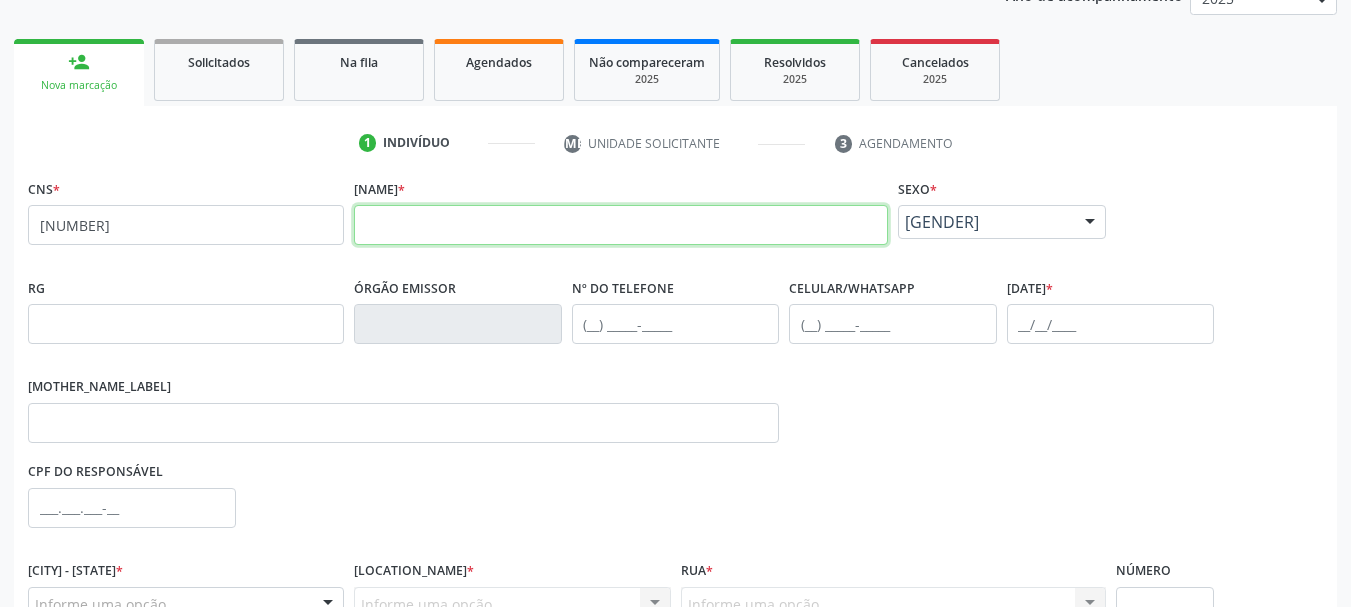 click at bounding box center (621, 225) 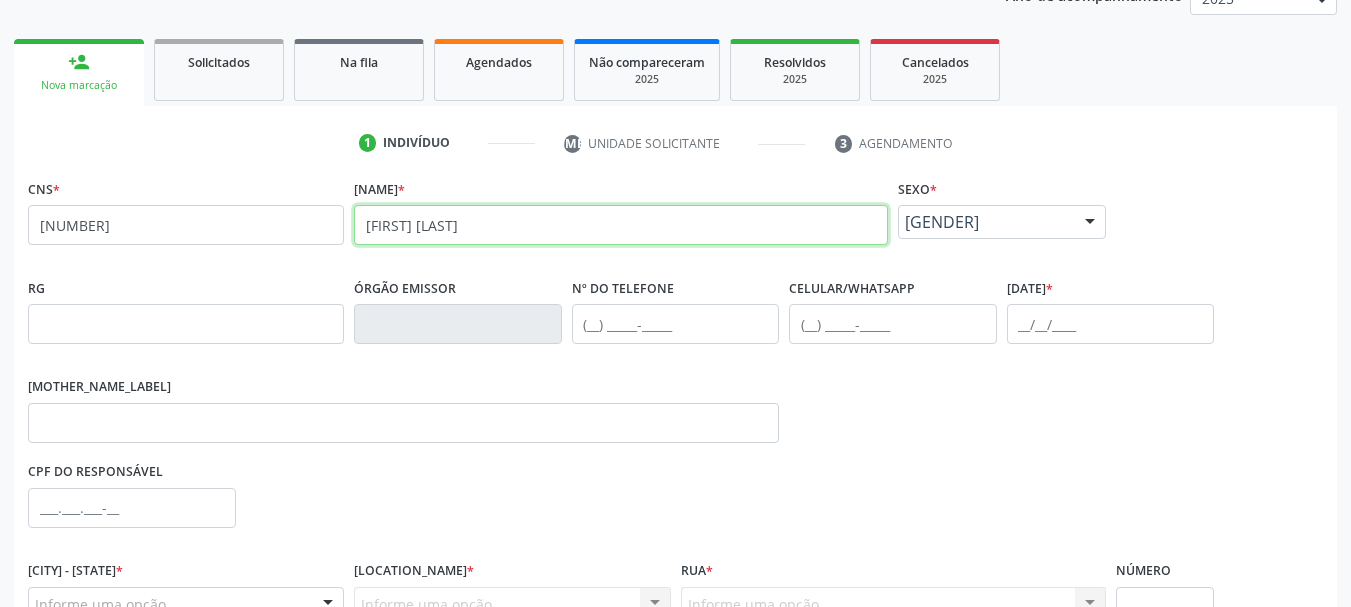 type on "MARIA DAS GRAÇAS DE ARAUJO NETO" 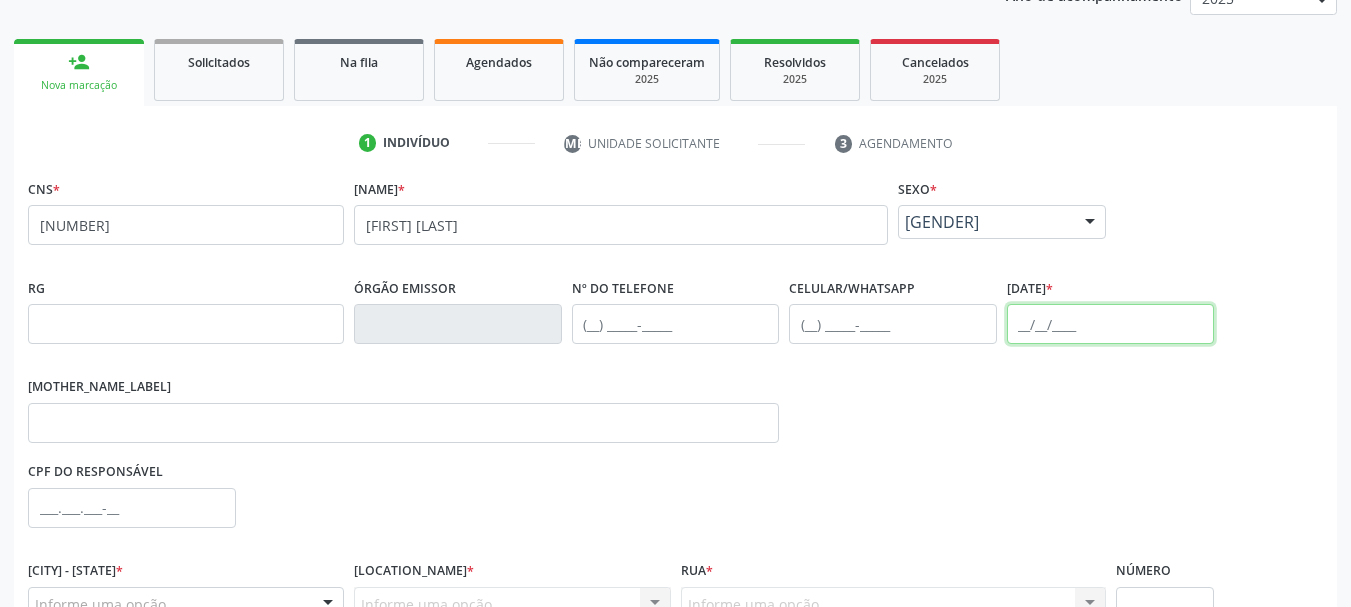 click at bounding box center (1111, 324) 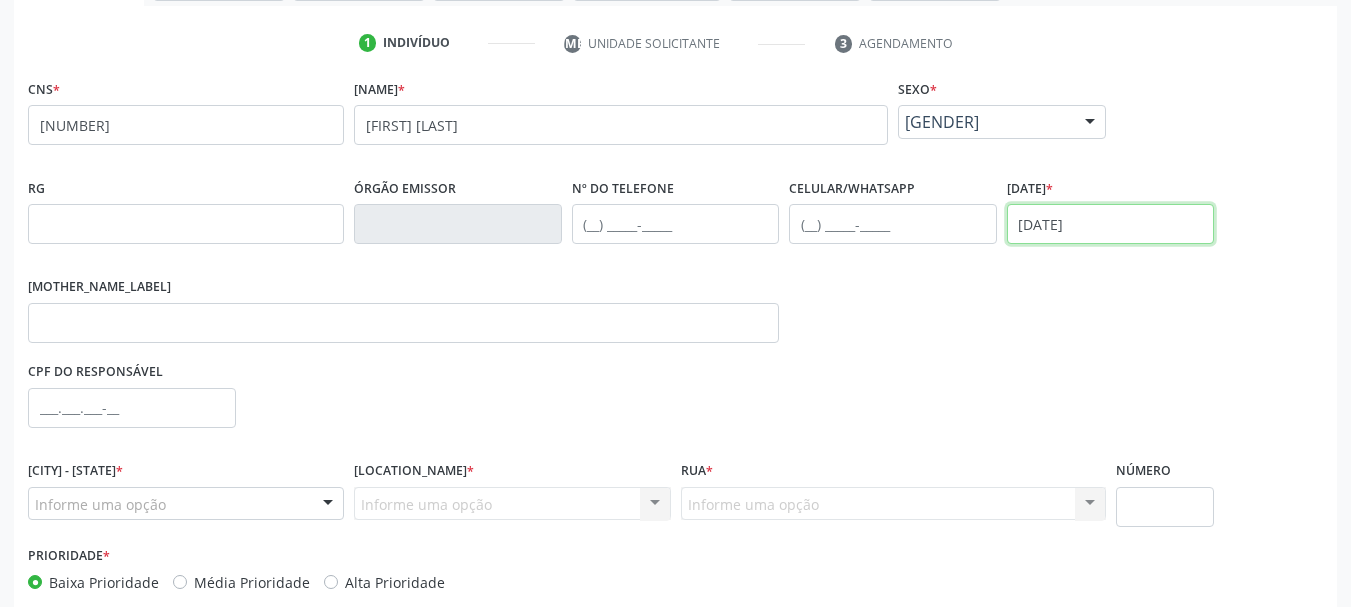 scroll, scrollTop: 460, scrollLeft: 0, axis: vertical 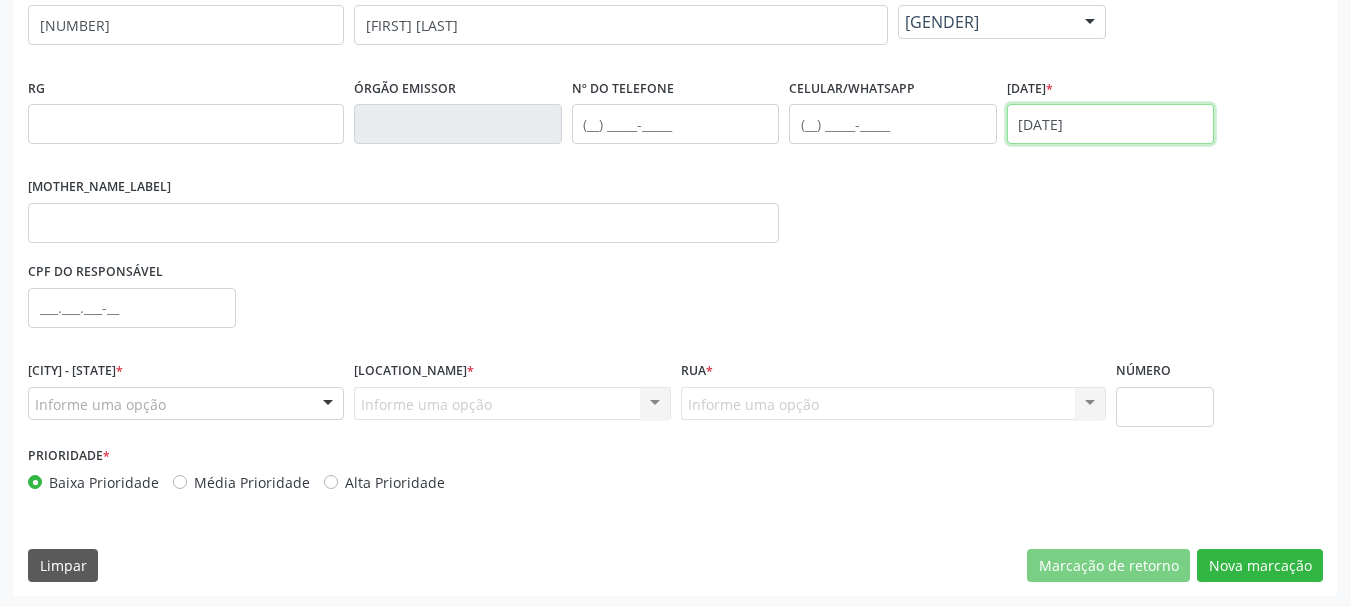 type on "08/11/1964" 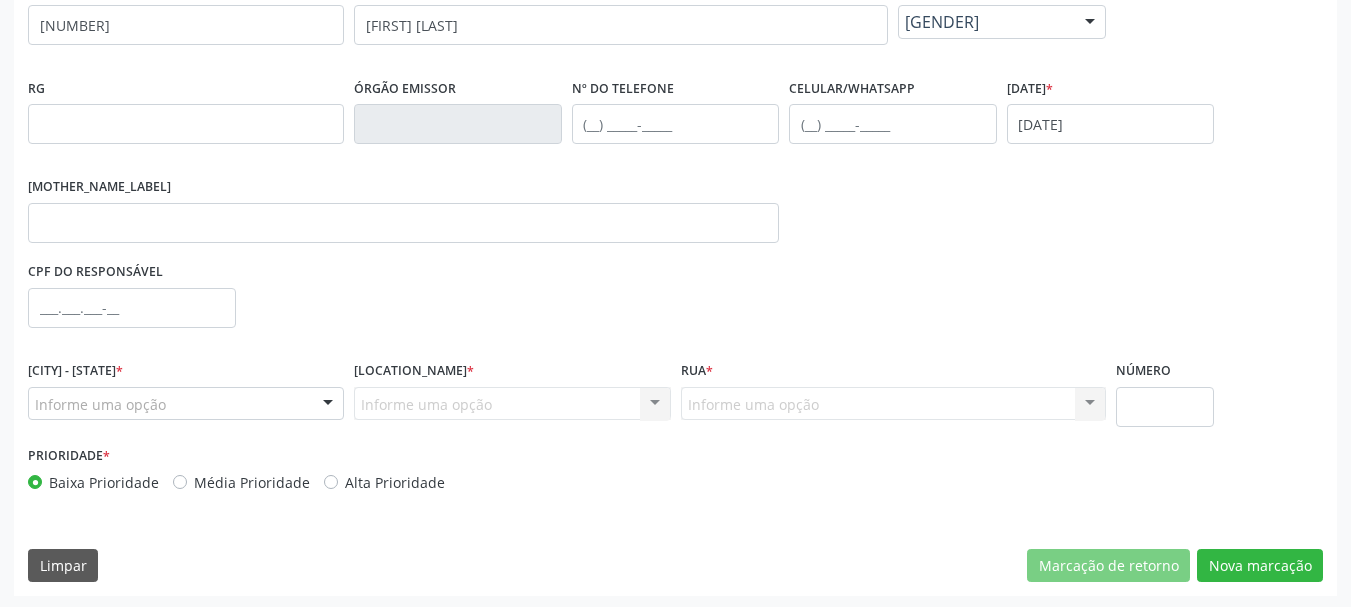 click on "Informe uma opção" at bounding box center (186, 404) 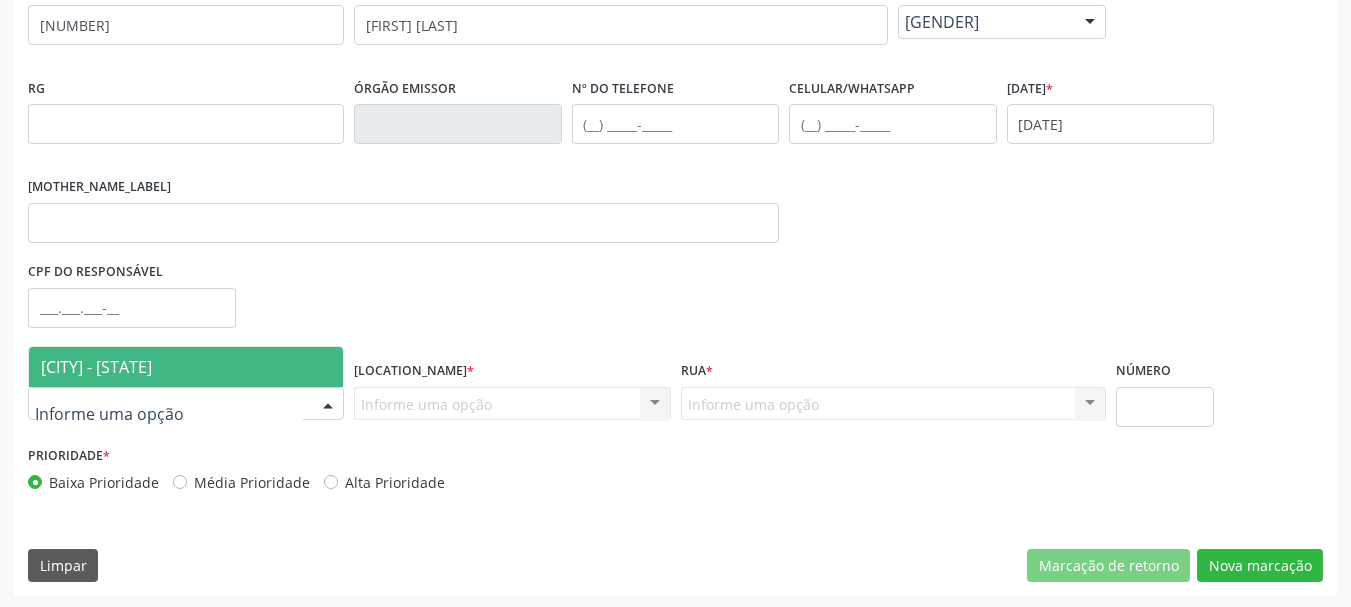 click on "Serra Talhada - PE" at bounding box center (186, 367) 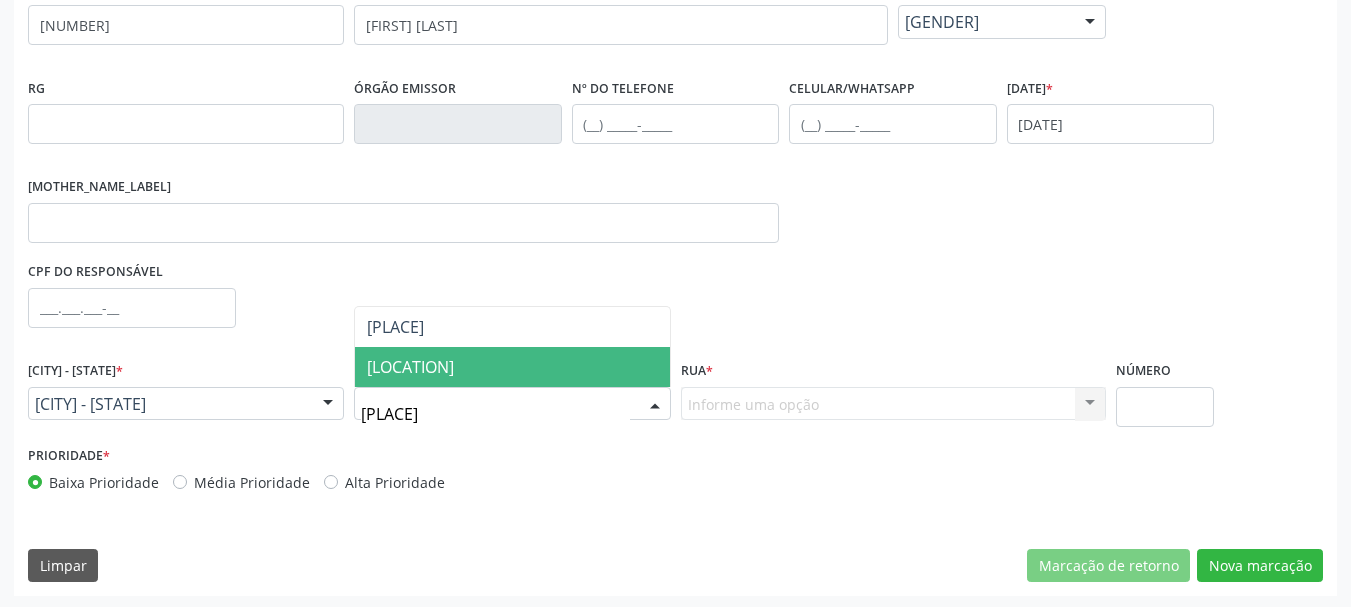 click on "Zona Rural" at bounding box center (512, 367) 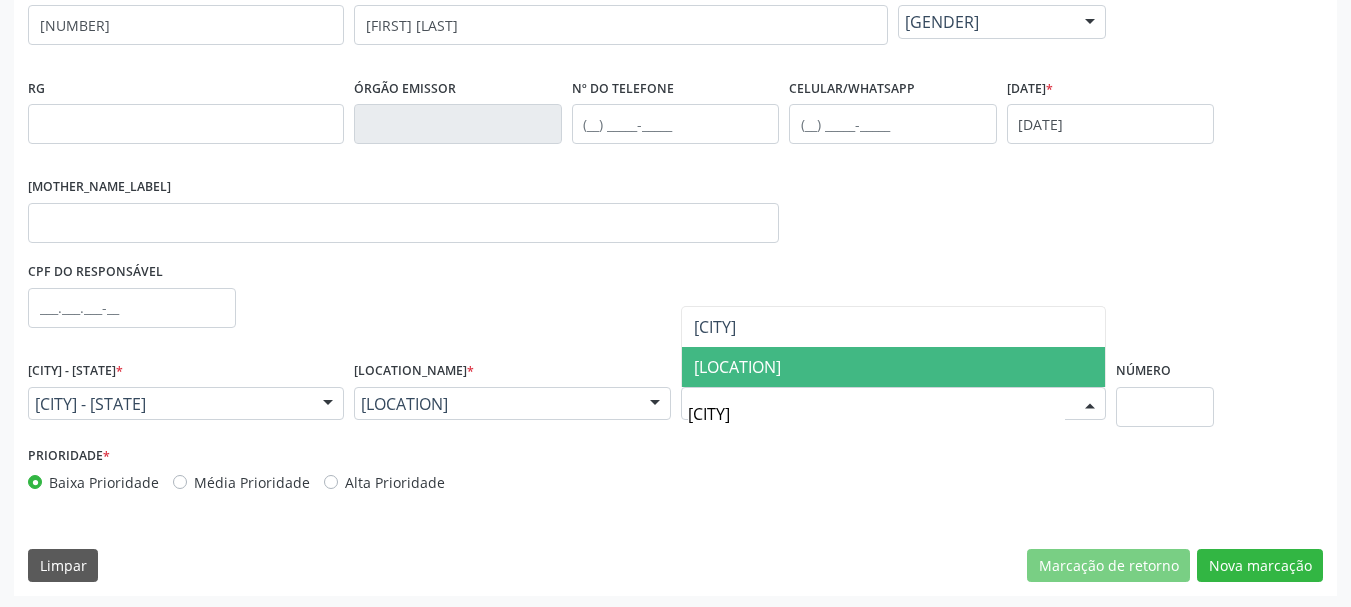 click on "Vila Tauapiranga" at bounding box center (737, 367) 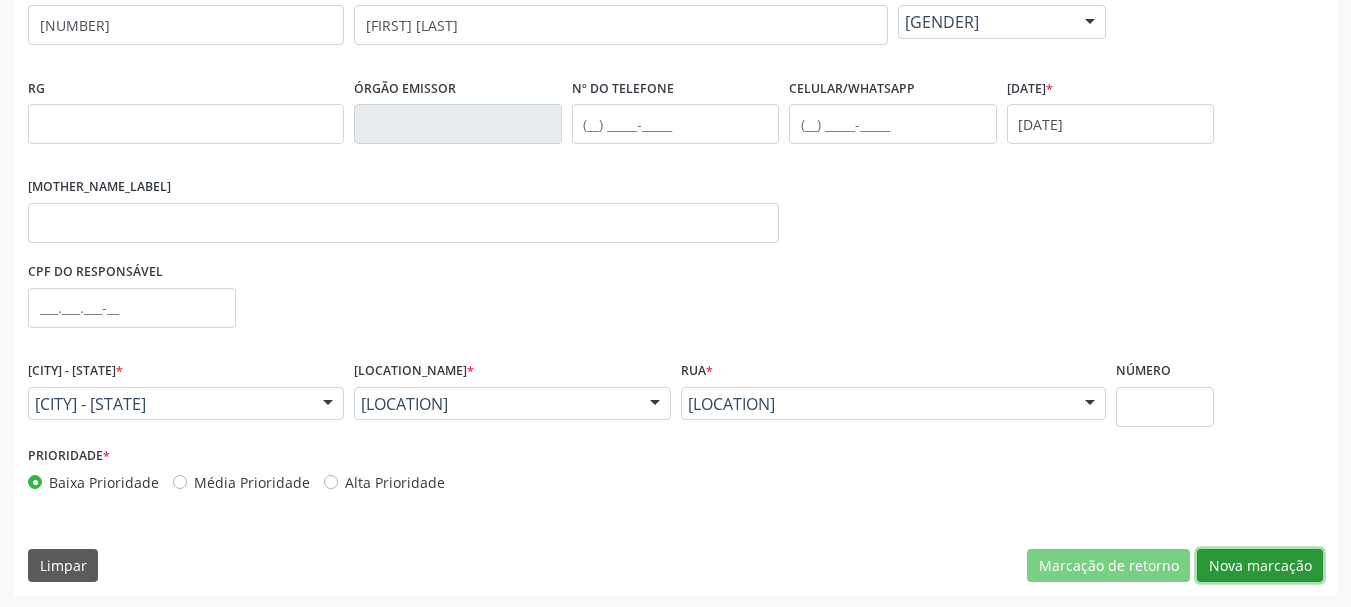 click on "Nova marcação" at bounding box center (1108, 566) 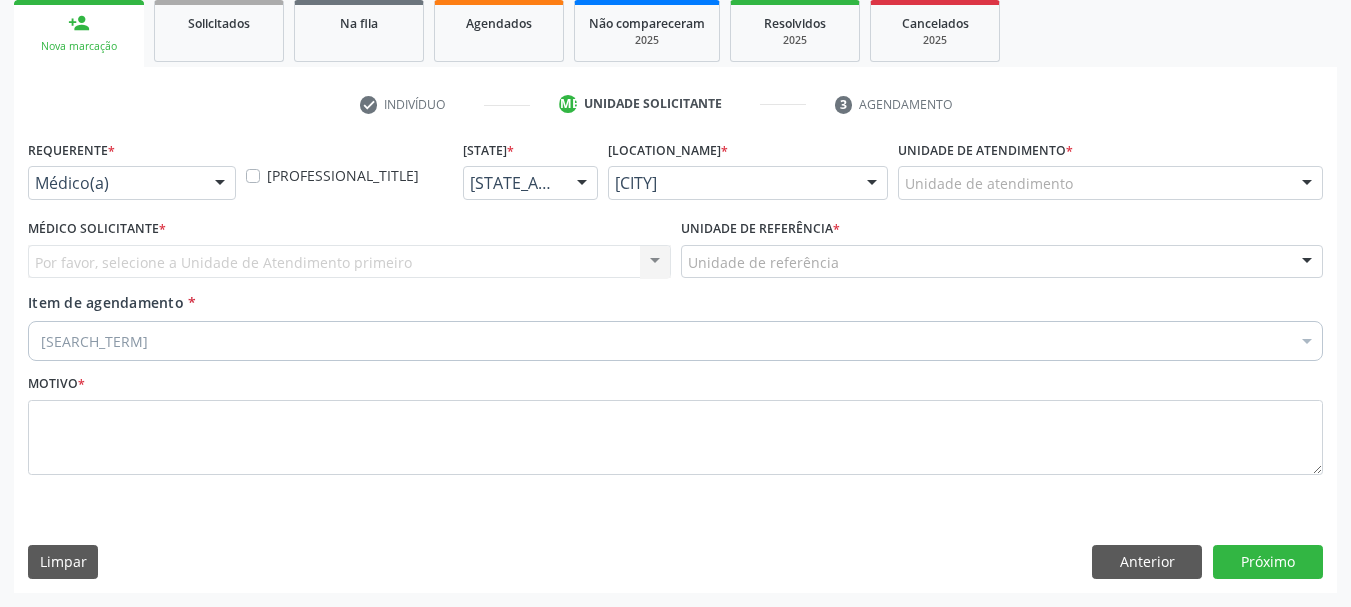 scroll, scrollTop: 299, scrollLeft: 0, axis: vertical 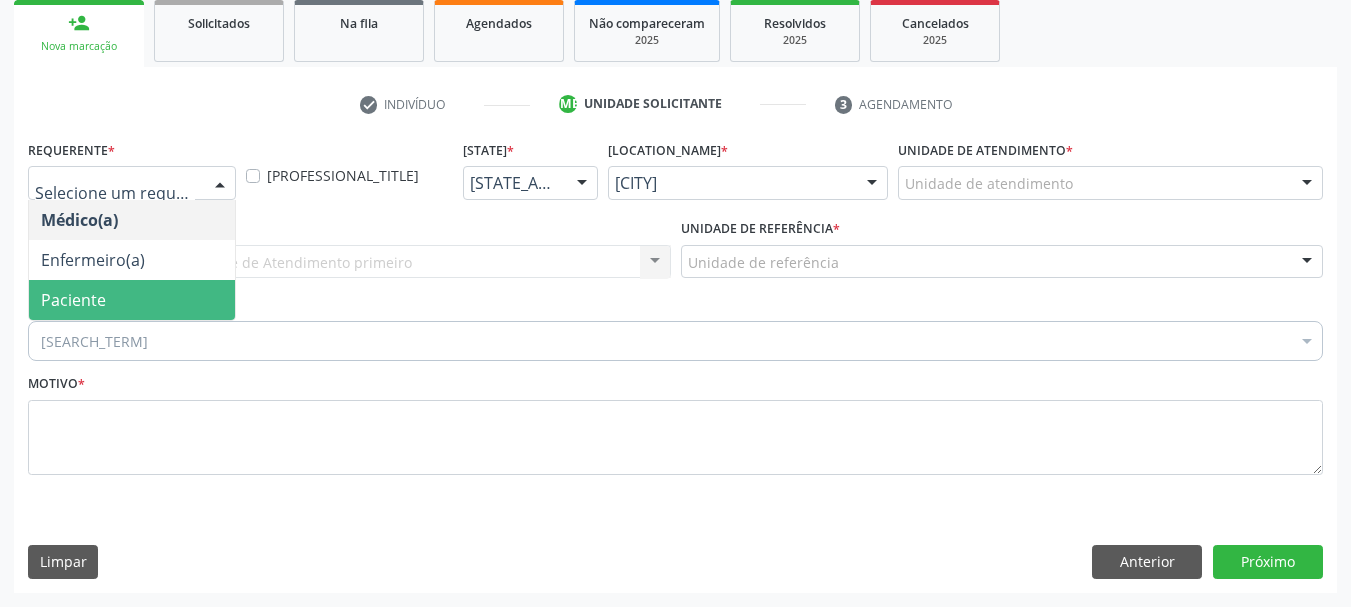 click on "Paciente" at bounding box center [132, 300] 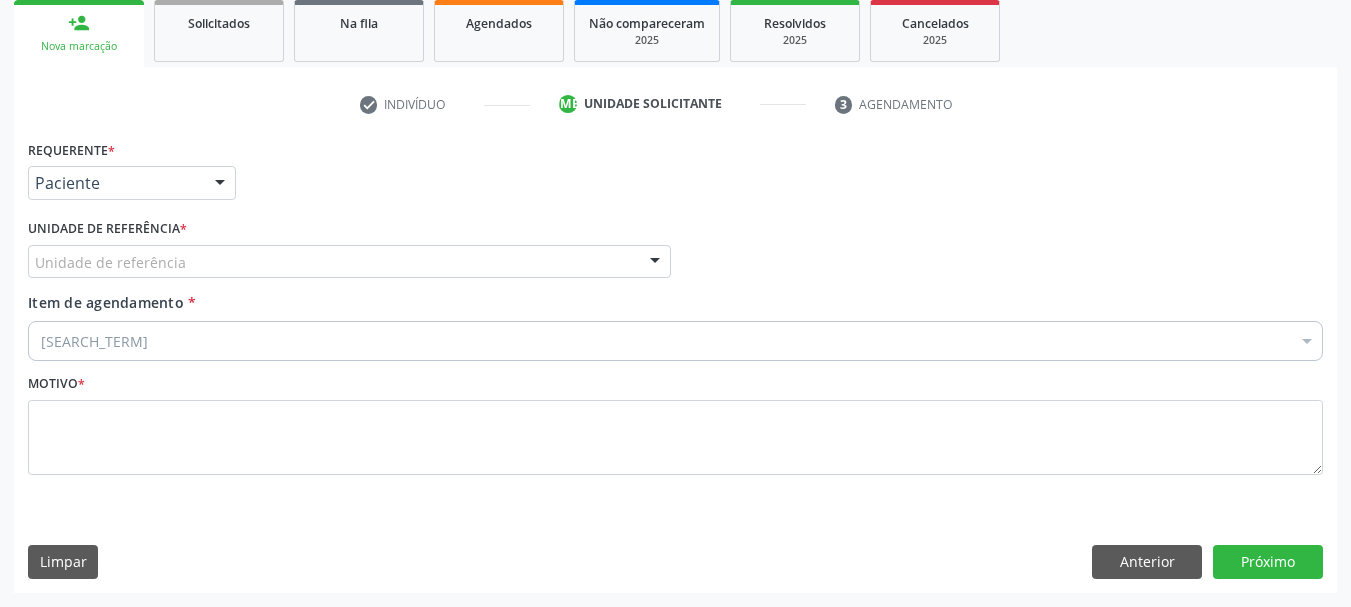 click on "Buscar por procedimentos" at bounding box center [675, 341] 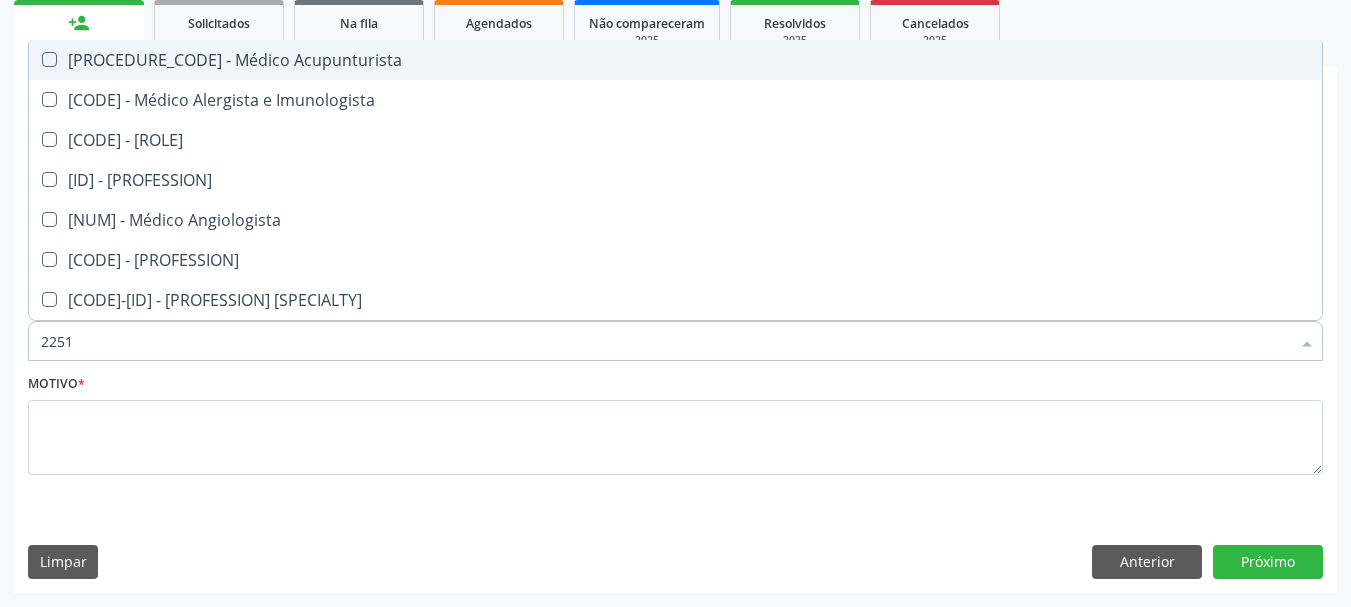 type on "22515" 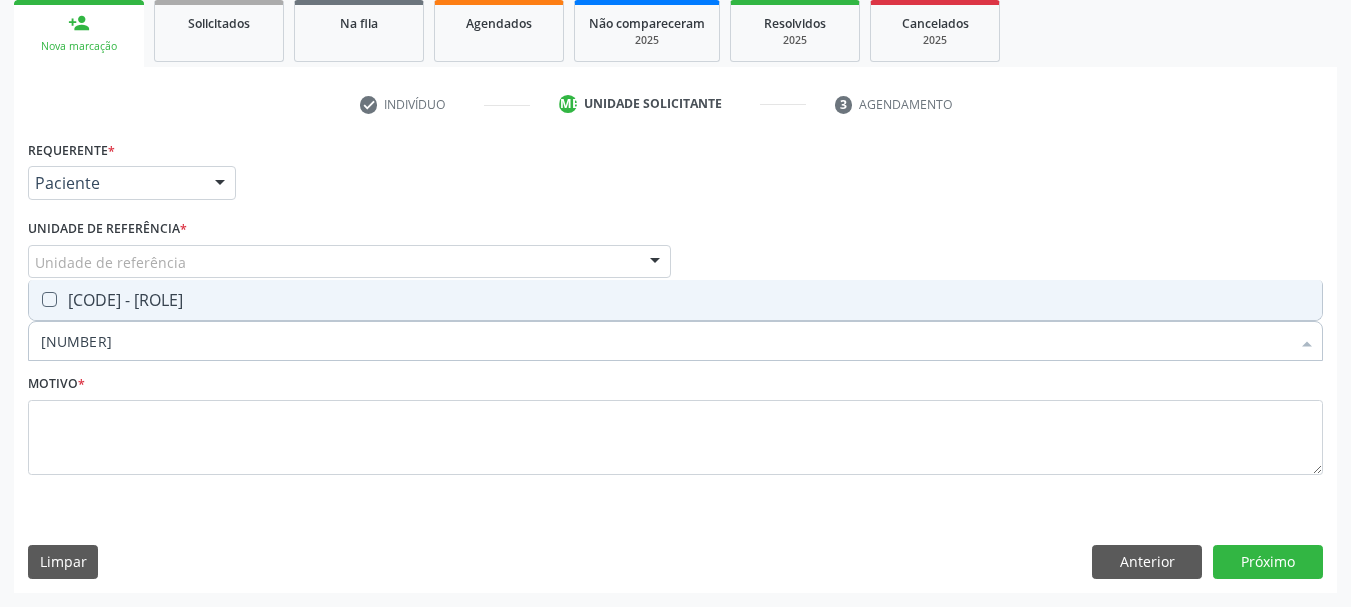 click on "0301010072-225155 - Médico Endocrinologista e Metabologista" at bounding box center (675, 300) 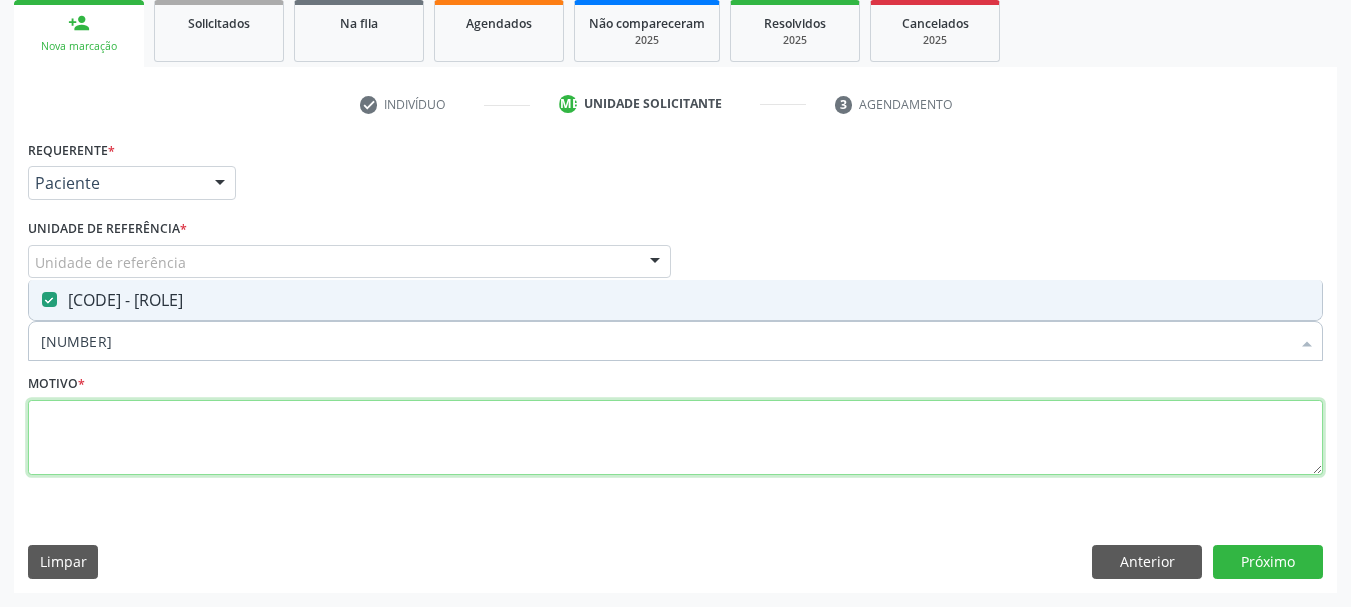 click at bounding box center [675, 438] 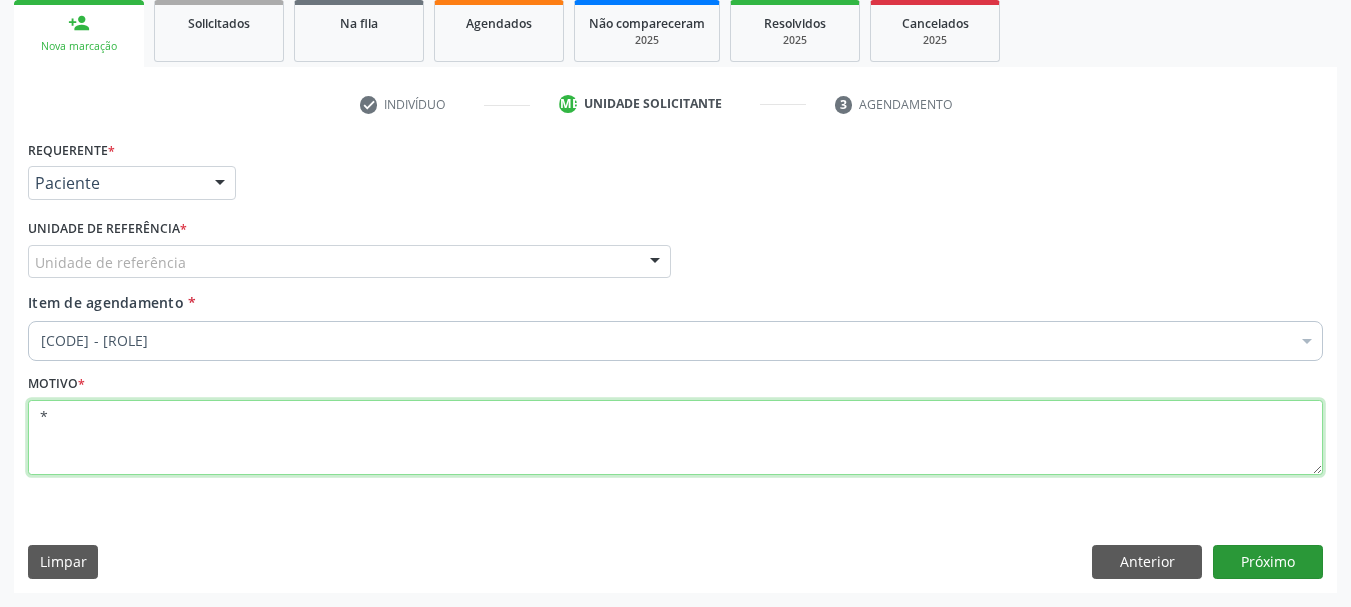 type on "*" 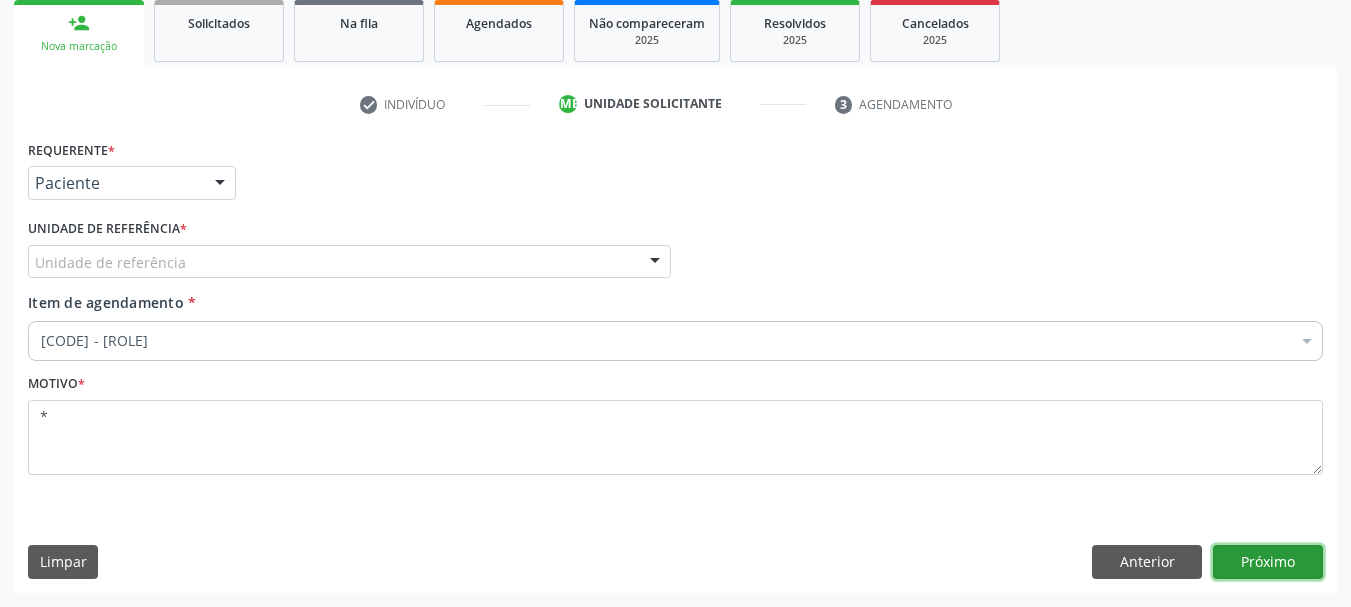 click on "Próximo" at bounding box center (1268, 562) 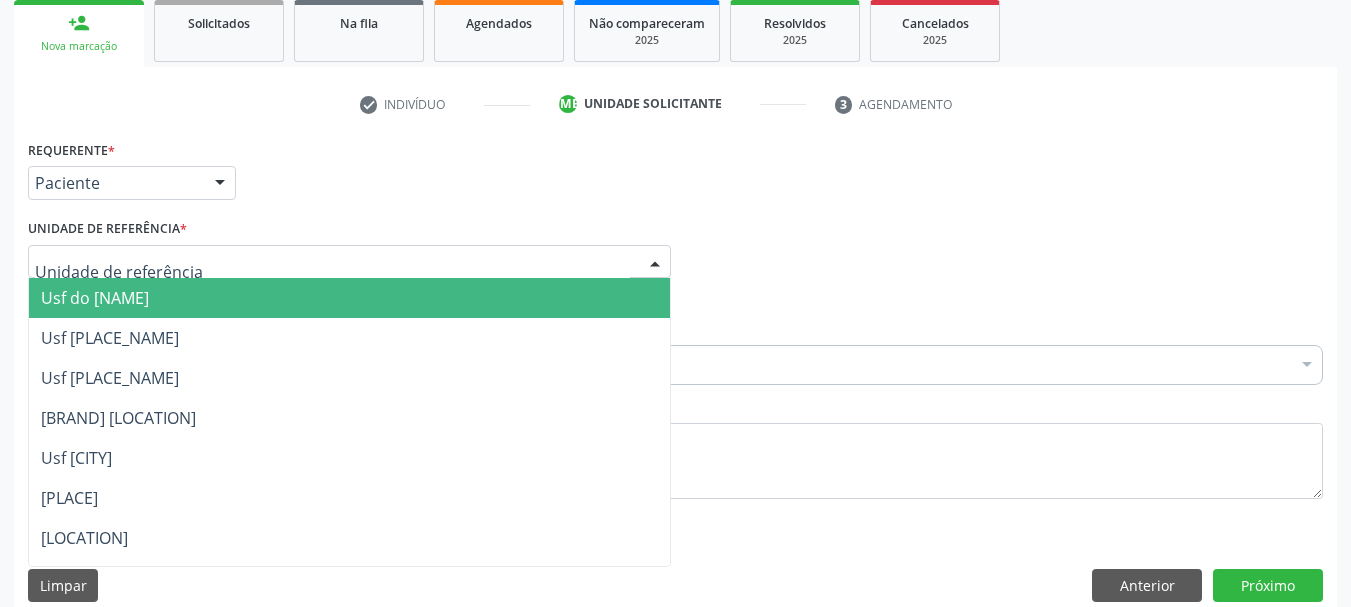 click at bounding box center (349, 262) 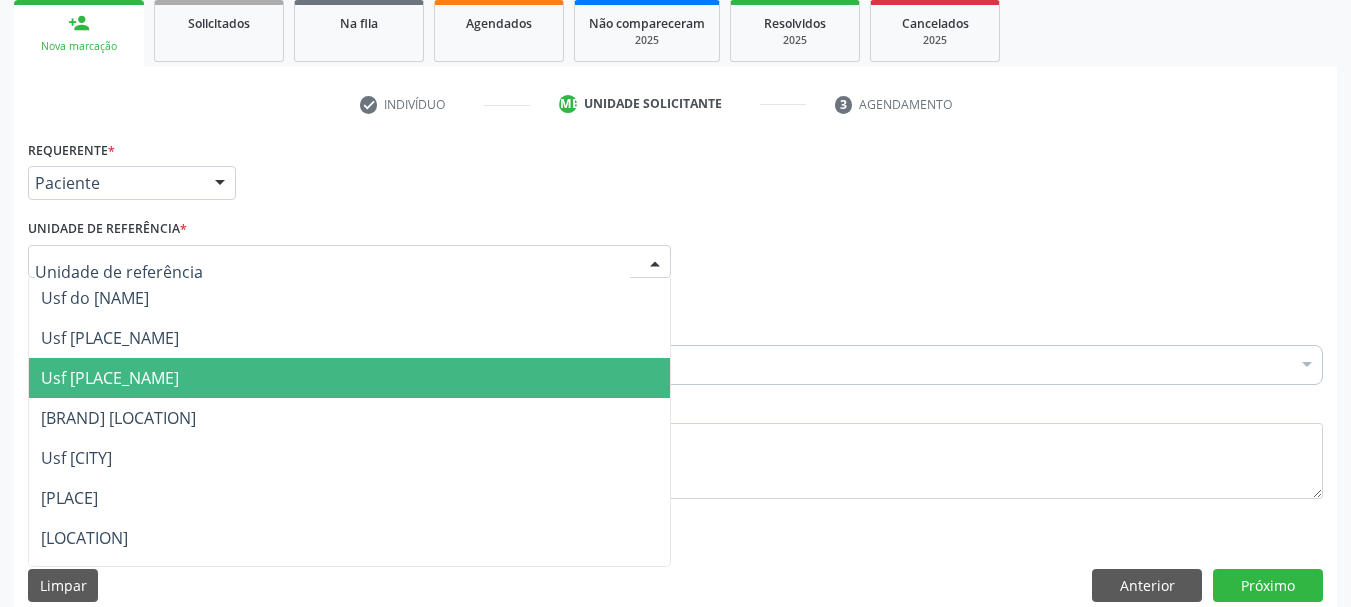 click on "Usf Caicarinha da Penha Tauapiranga" at bounding box center [349, 378] 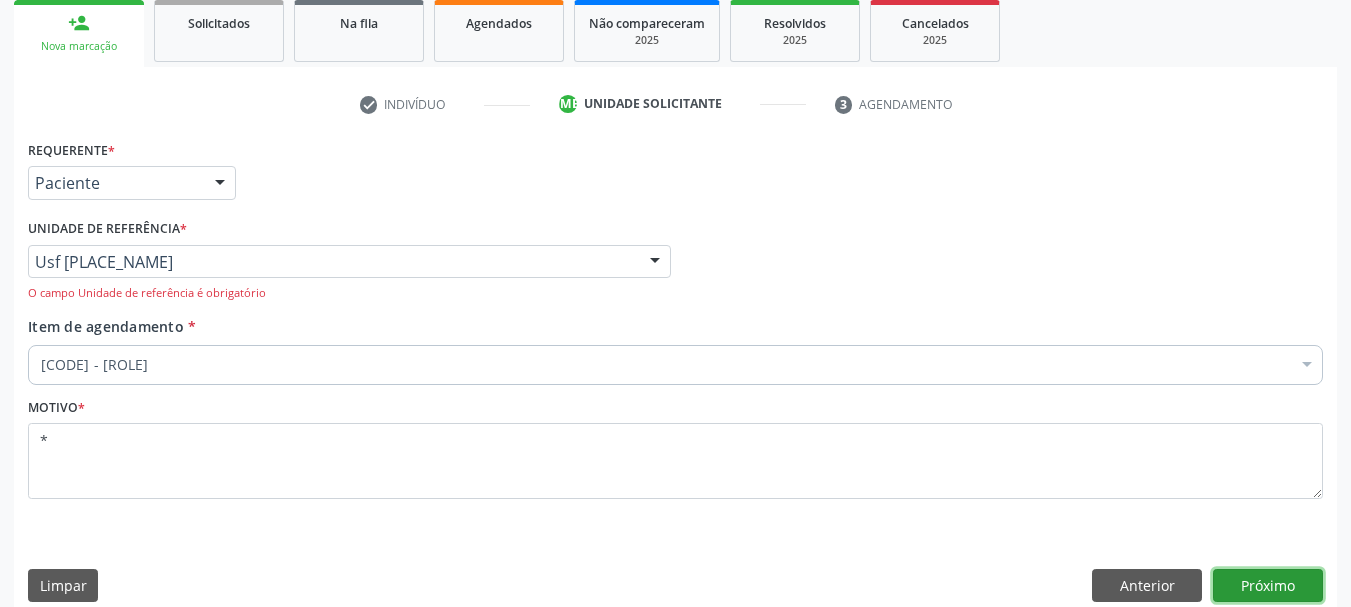 click on "Próximo" at bounding box center (1268, 586) 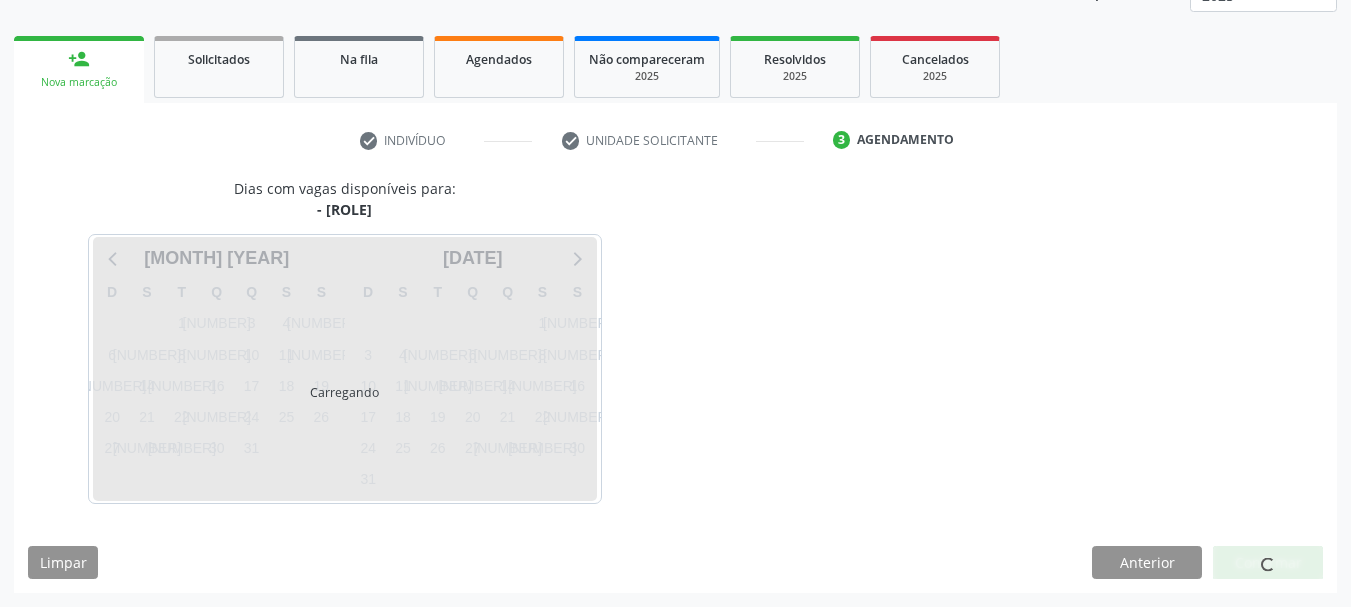scroll, scrollTop: 263, scrollLeft: 0, axis: vertical 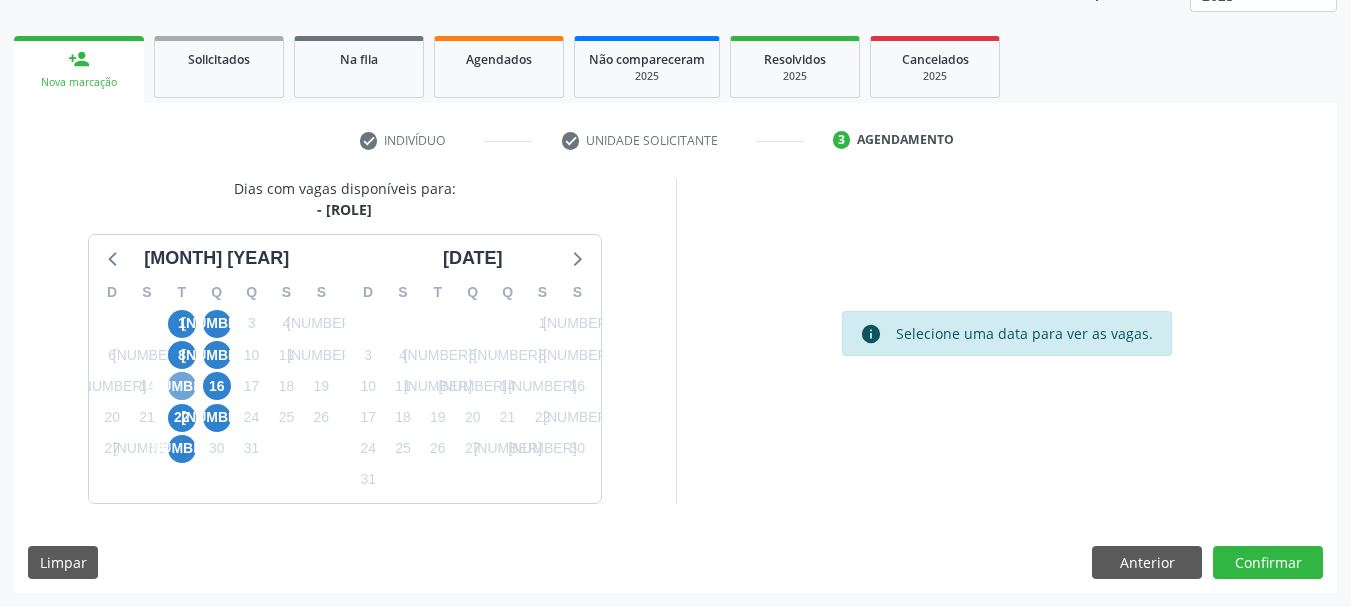 click on "[AGE]" at bounding box center (182, 386) 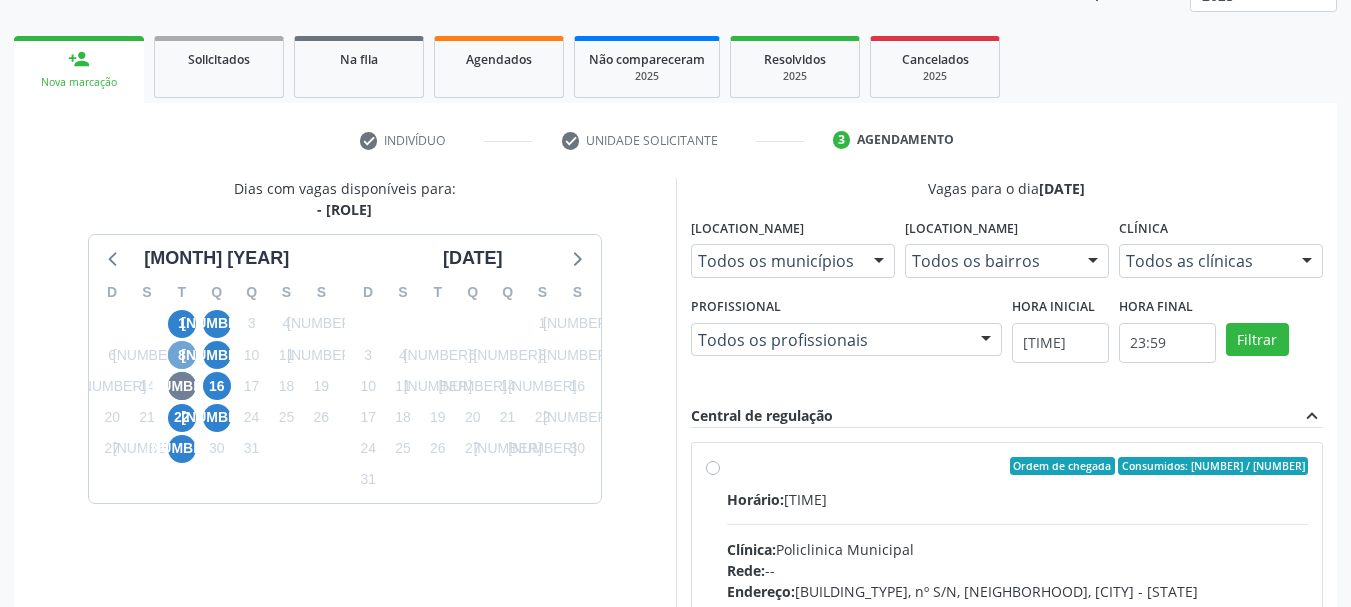click on "8" at bounding box center (182, 355) 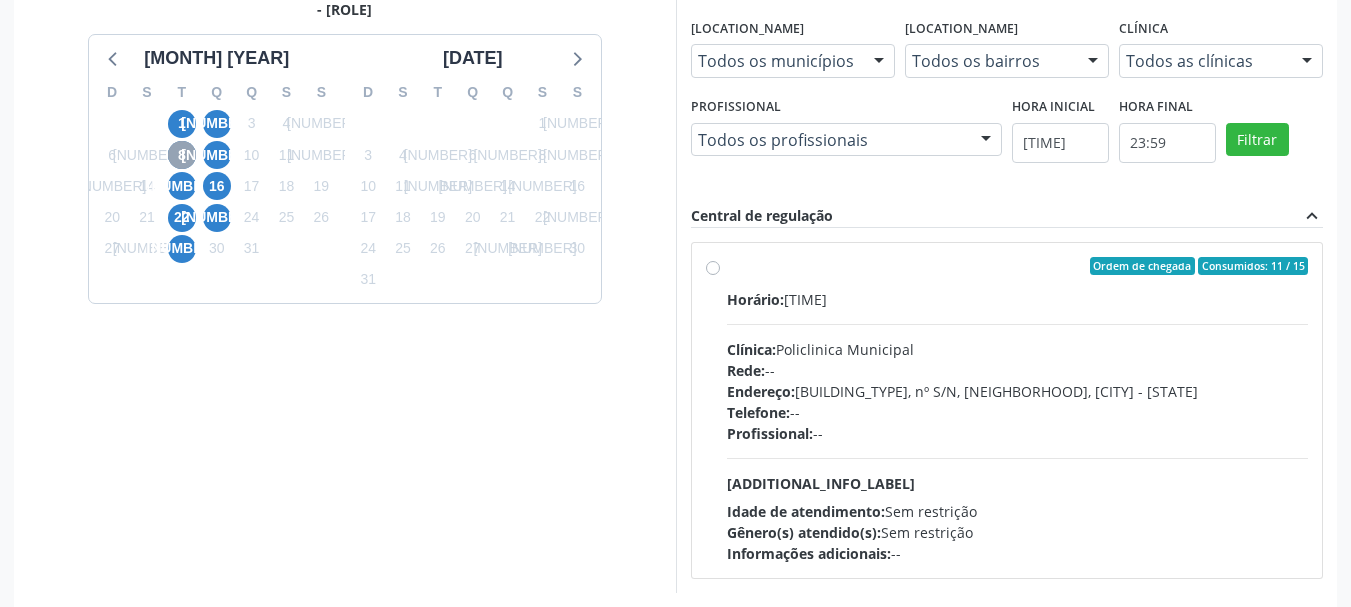scroll, scrollTop: 552, scrollLeft: 0, axis: vertical 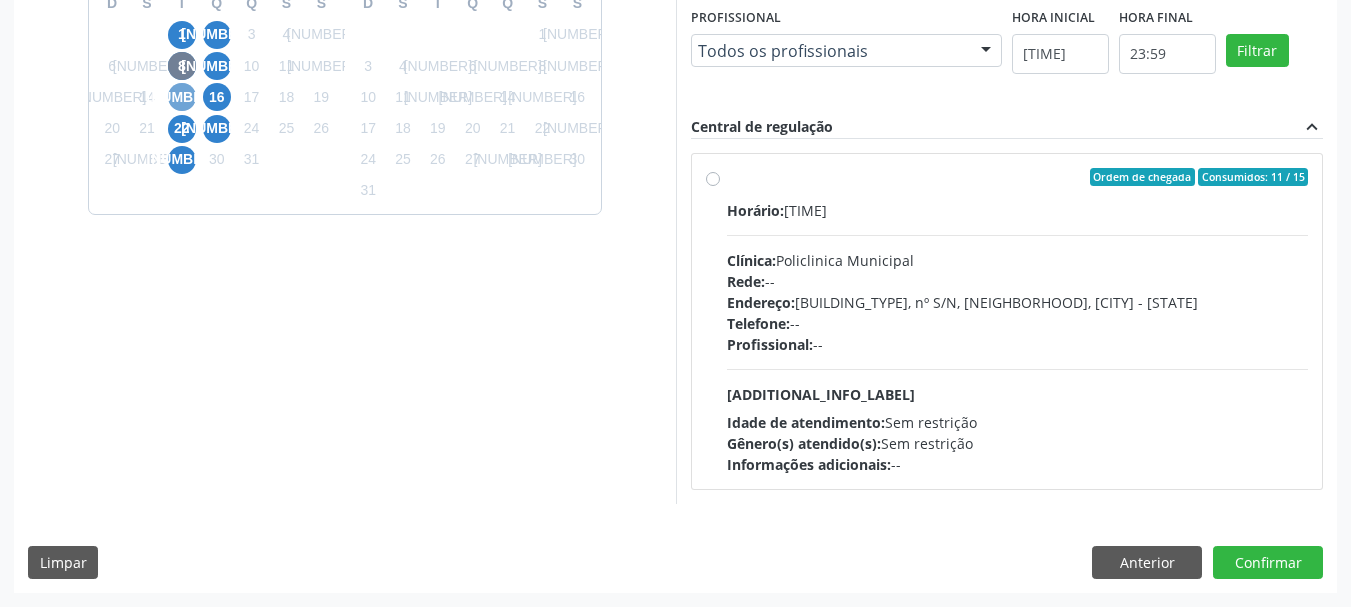 click on "15" at bounding box center (182, 97) 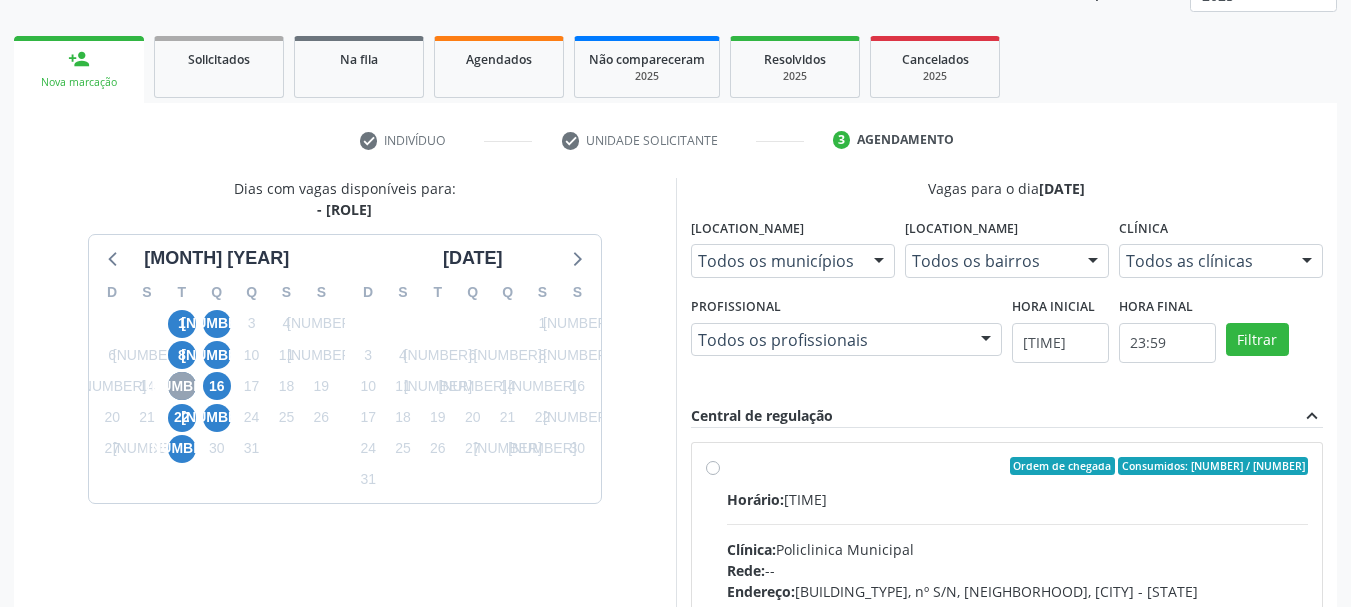 scroll, scrollTop: 552, scrollLeft: 0, axis: vertical 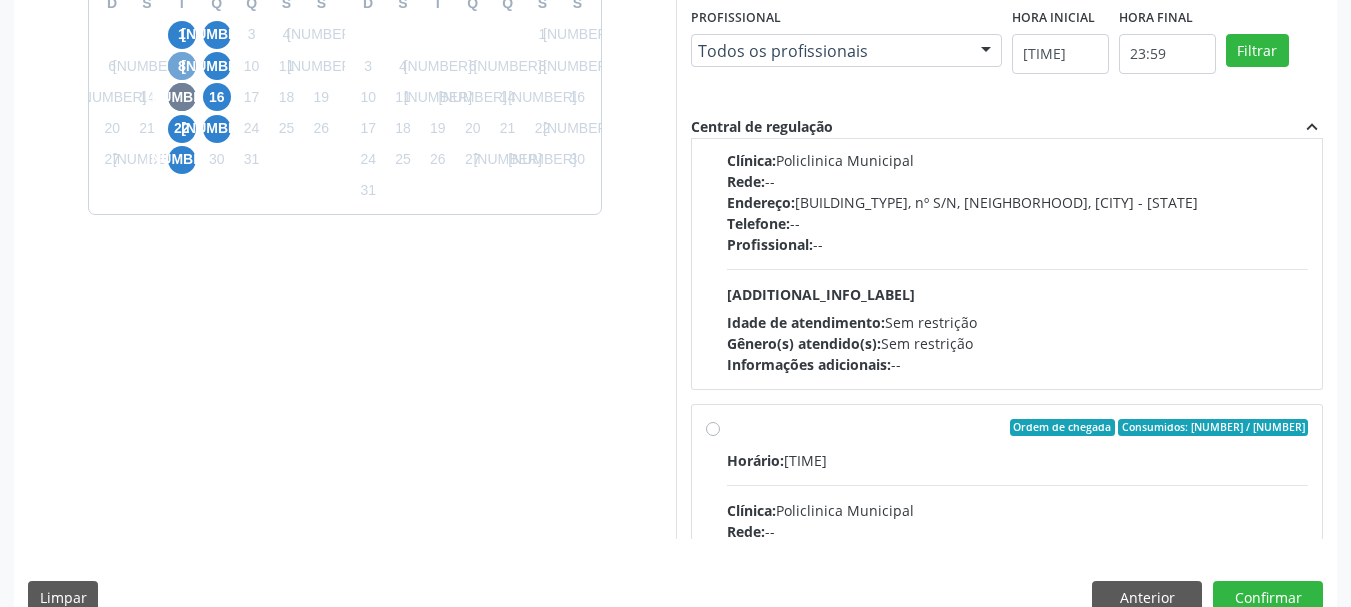 click on "8" at bounding box center (182, 66) 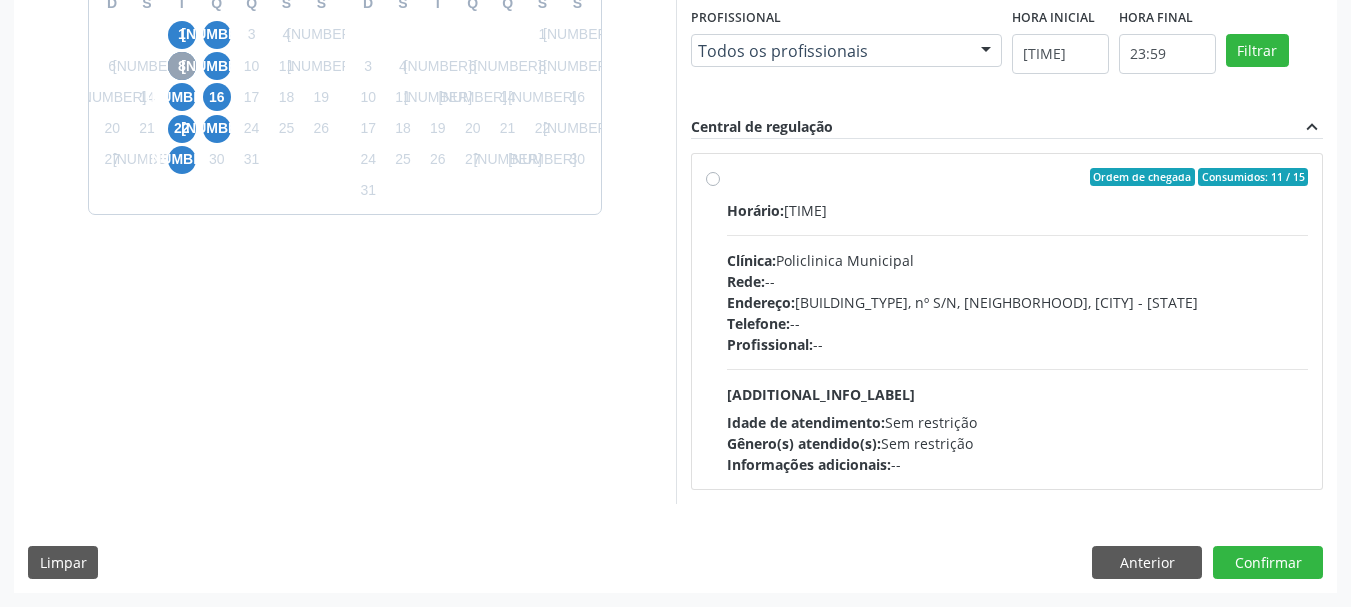 scroll, scrollTop: 452, scrollLeft: 0, axis: vertical 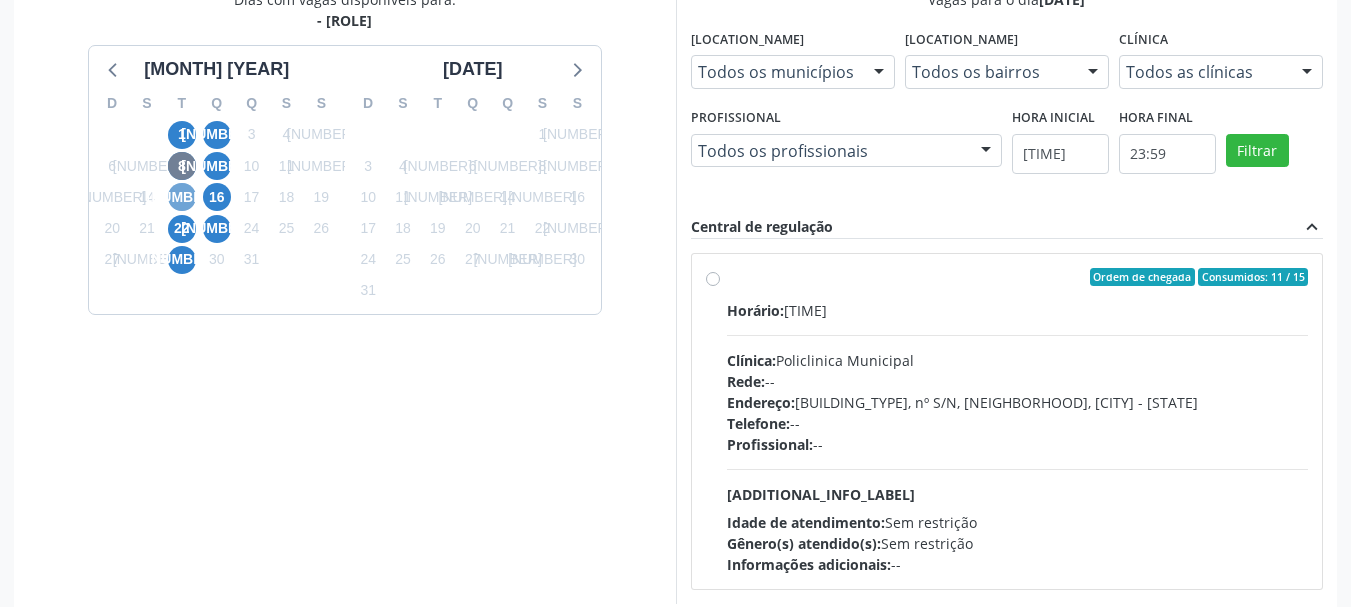 click on "15" at bounding box center (182, 197) 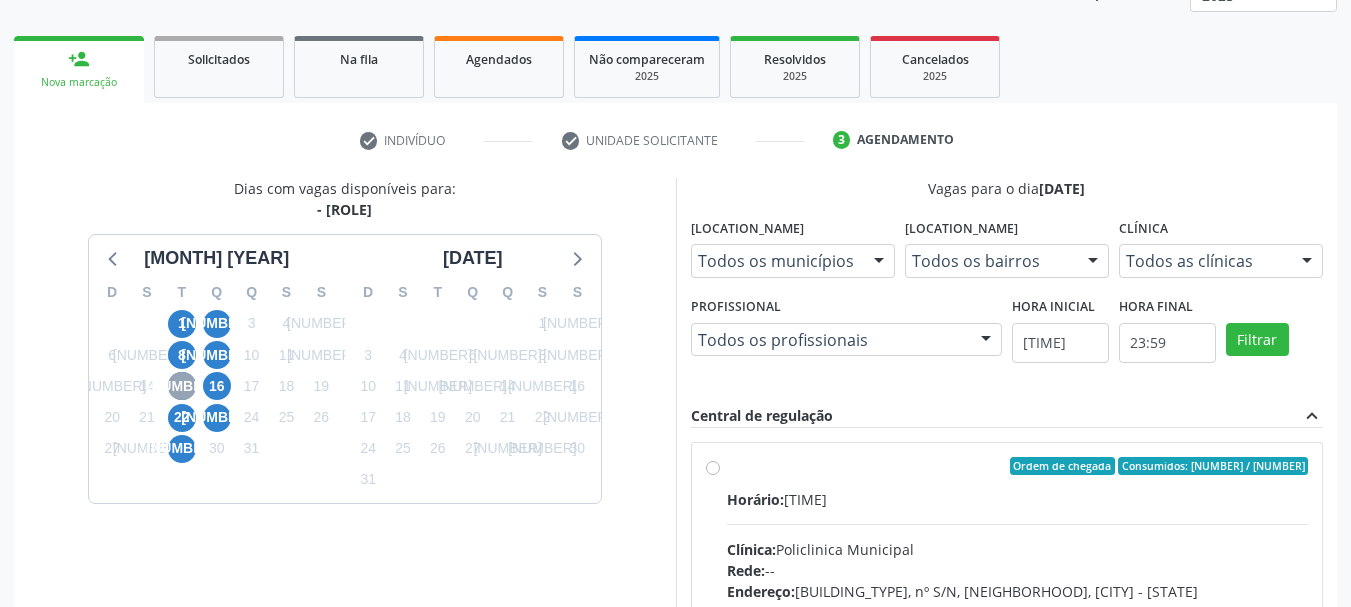 scroll, scrollTop: 452, scrollLeft: 0, axis: vertical 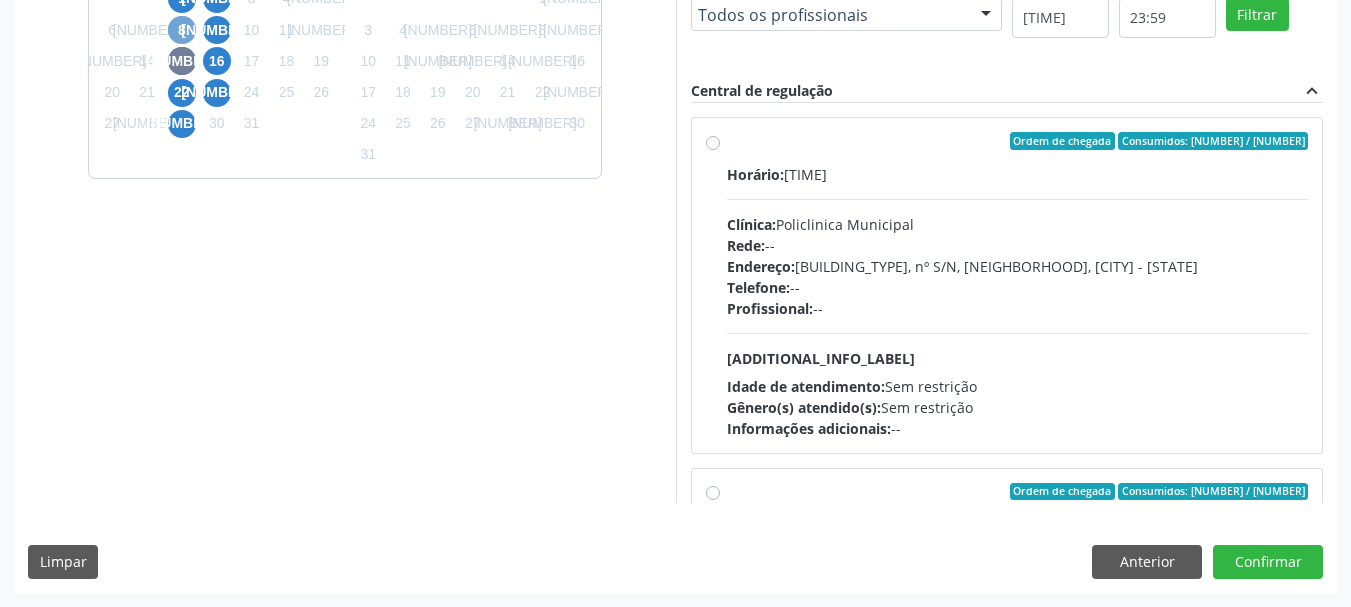 click on "8" at bounding box center (182, 30) 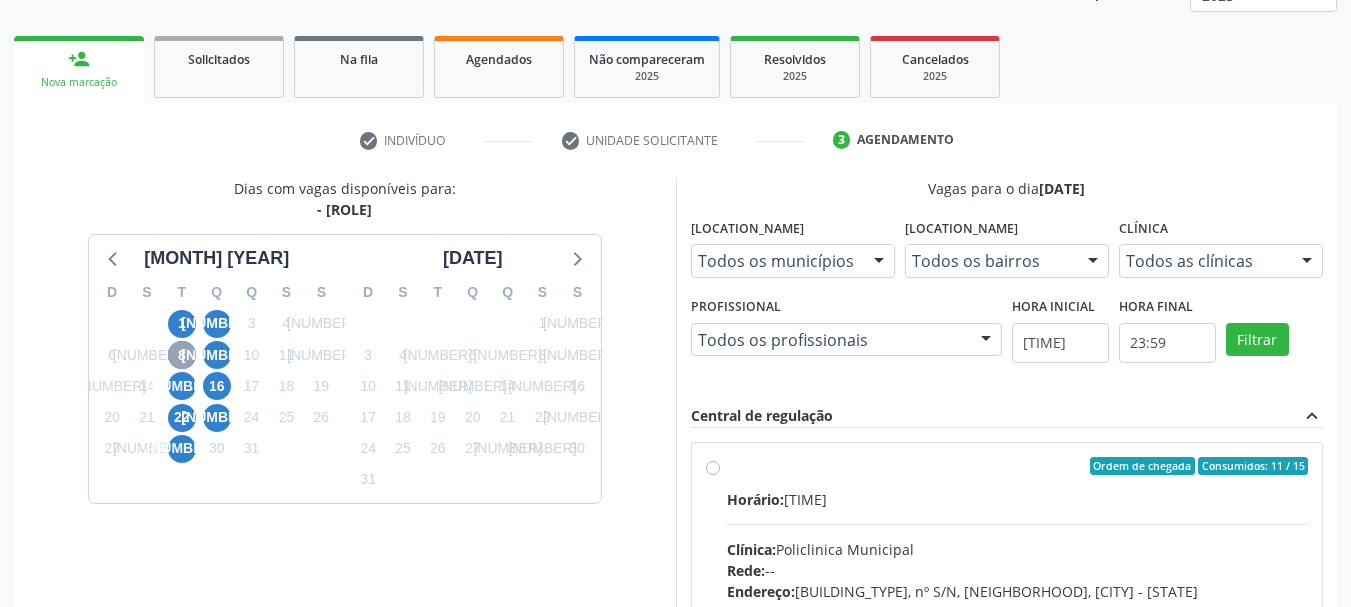 scroll, scrollTop: 552, scrollLeft: 0, axis: vertical 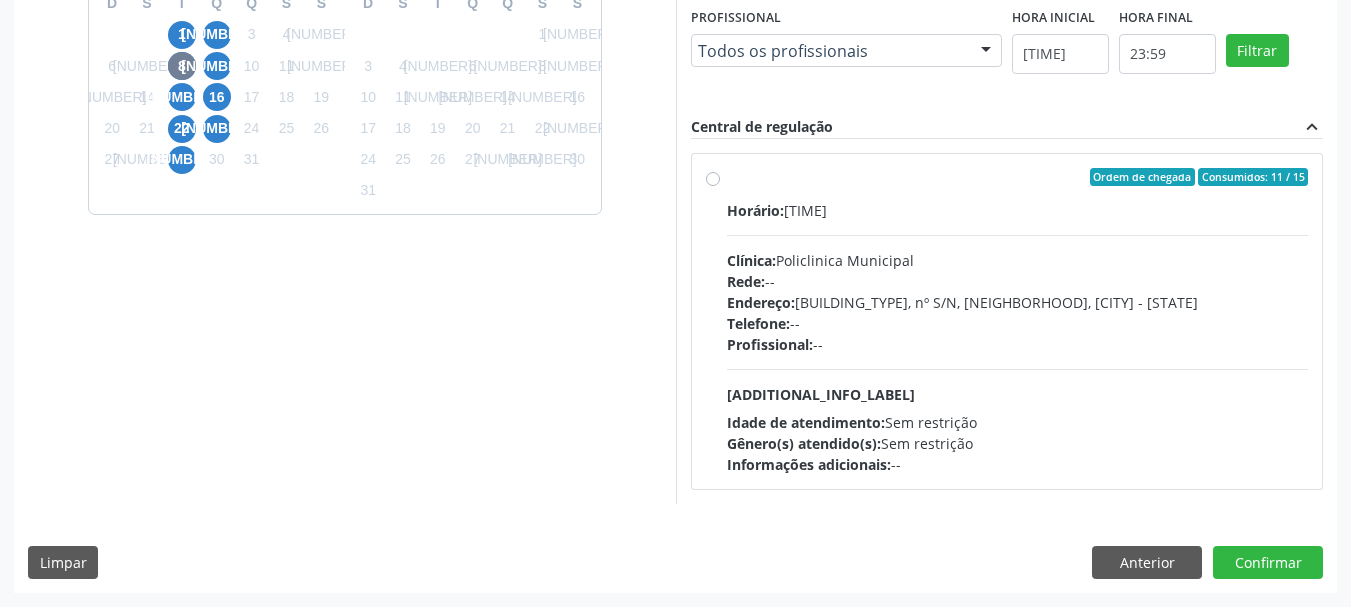 click on "Ordem de chegada
Consumidos: 11 / 15
Horário:   13:30
Clínica:  Policlinica Municipal
Rede:
--
Endereço:   Predio, nº S/N, Ipsep, Serra Talhada - PE
Telefone:   --
Profissional:
--
Informações adicionais sobre o atendimento
Idade de atendimento:
Sem restrição
Gênero(s) atendido(s):
Sem restrição
Informações adicionais:
--" at bounding box center (1018, 321) 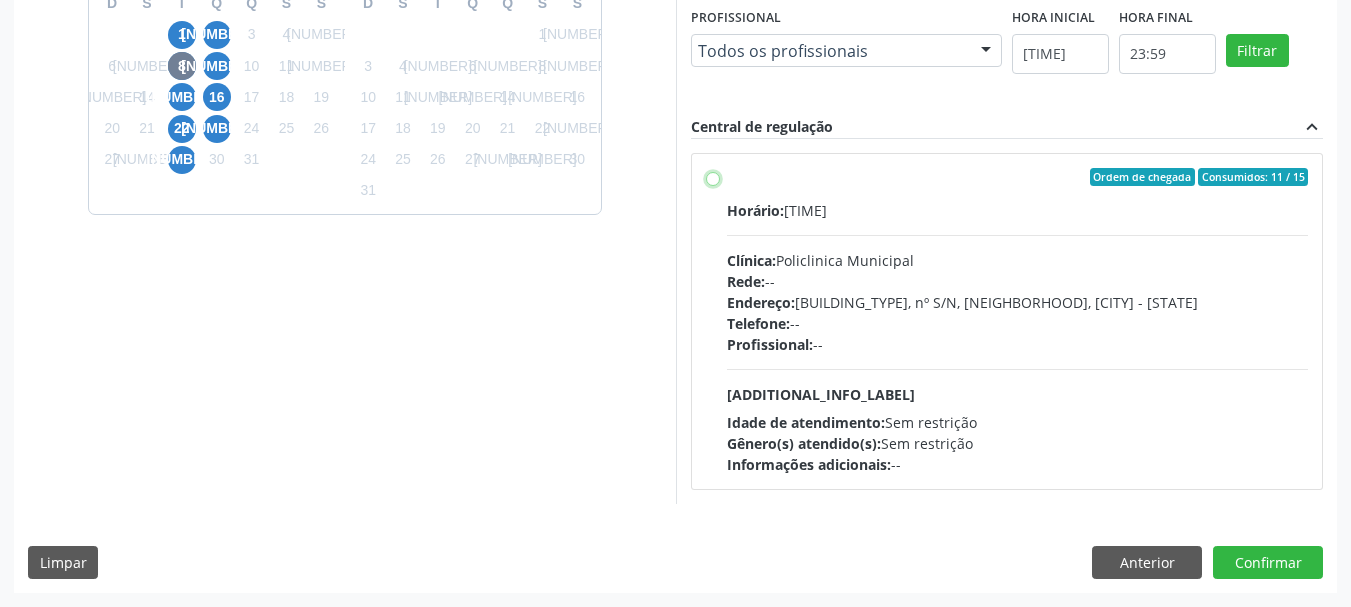 click on "Ordem de chegada
Consumidos: 11 / 15
Horário:   13:30
Clínica:  Policlinica Municipal
Rede:
--
Endereço:   Predio, nº S/N, Ipsep, Serra Talhada - PE
Telefone:   --
Profissional:
--
Informações adicionais sobre o atendimento
Idade de atendimento:
Sem restrição
Gênero(s) atendido(s):
Sem restrição
Informações adicionais:
--" at bounding box center (713, 177) 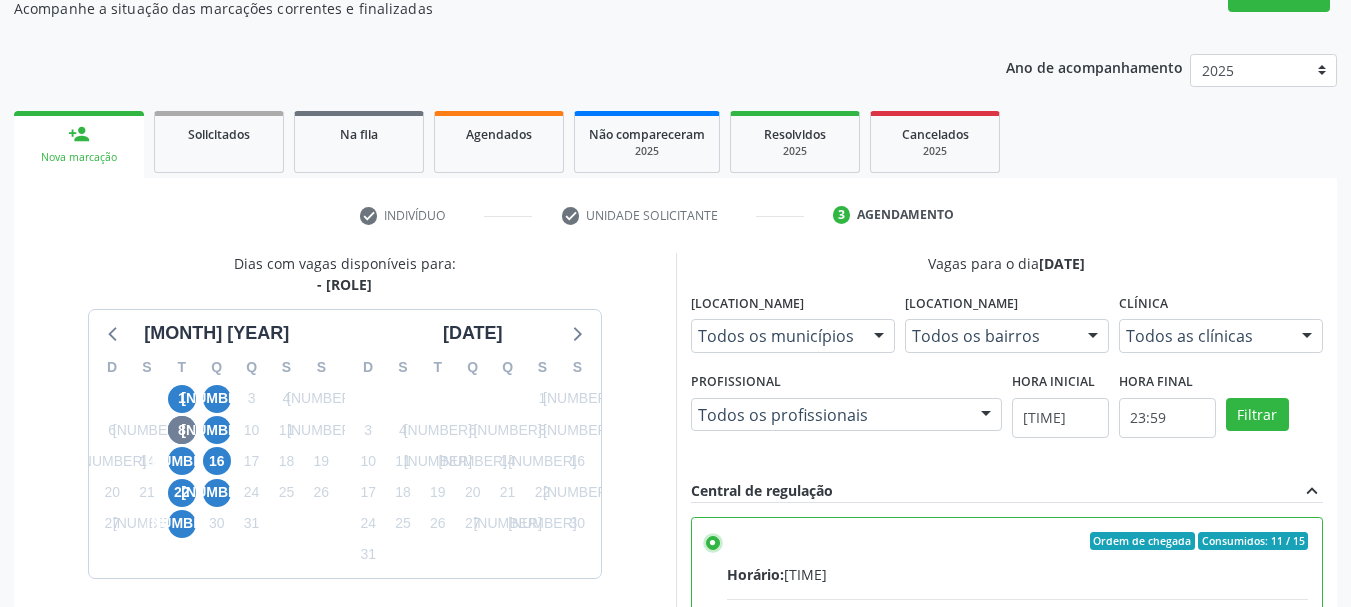 scroll, scrollTop: 288, scrollLeft: 0, axis: vertical 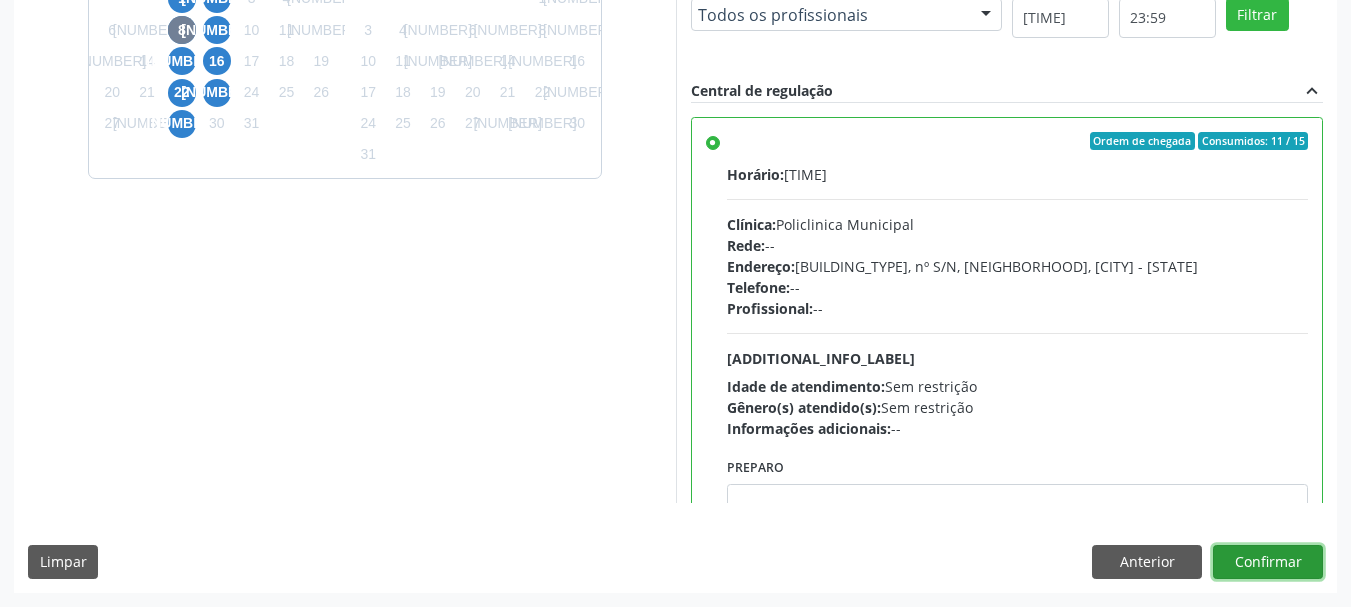 click on "Confirmar" at bounding box center [1268, 562] 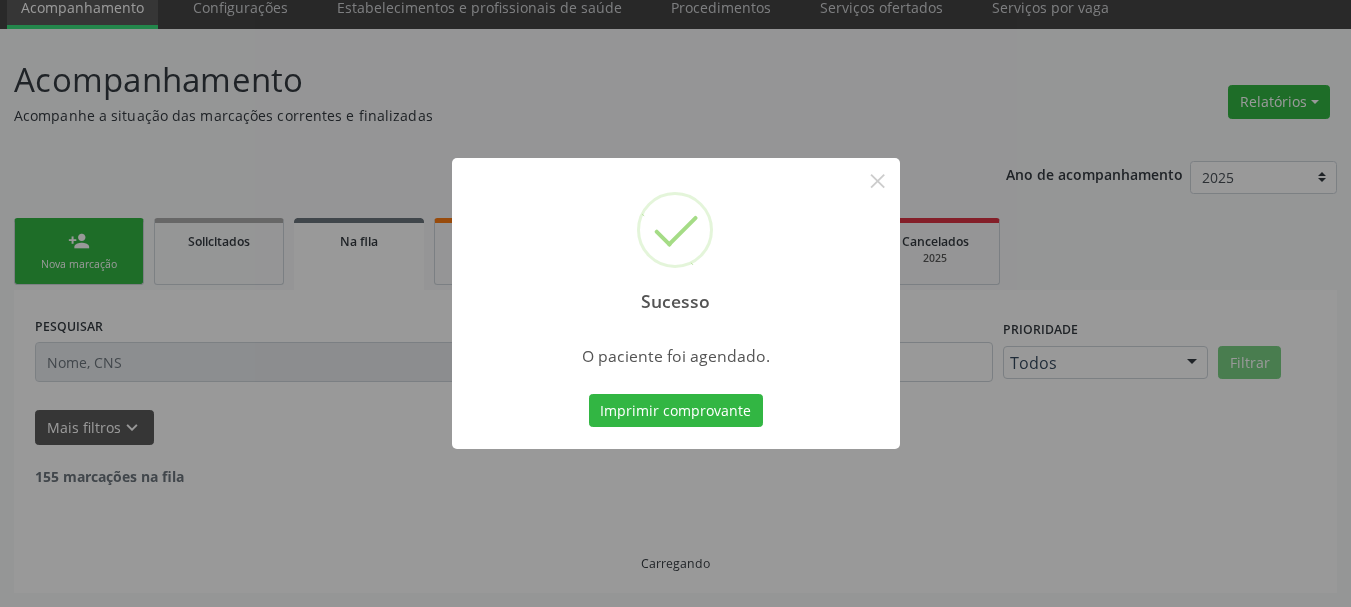 scroll, scrollTop: 60, scrollLeft: 0, axis: vertical 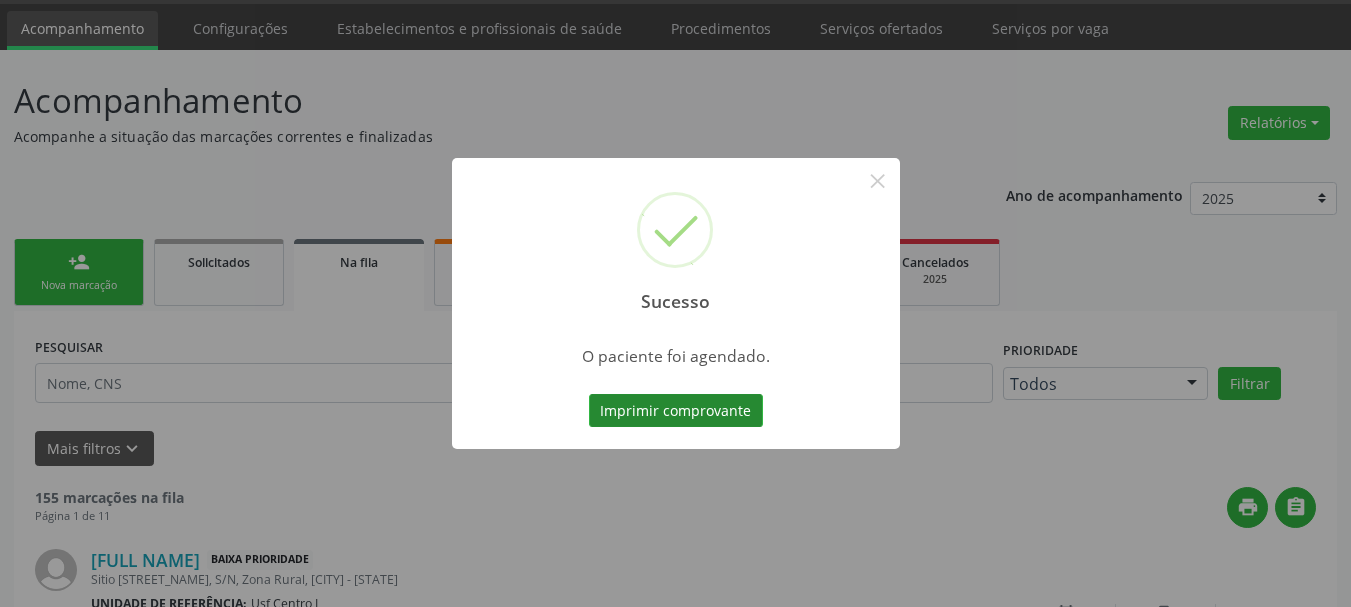 click on "Imprimir comprovante" at bounding box center [676, 411] 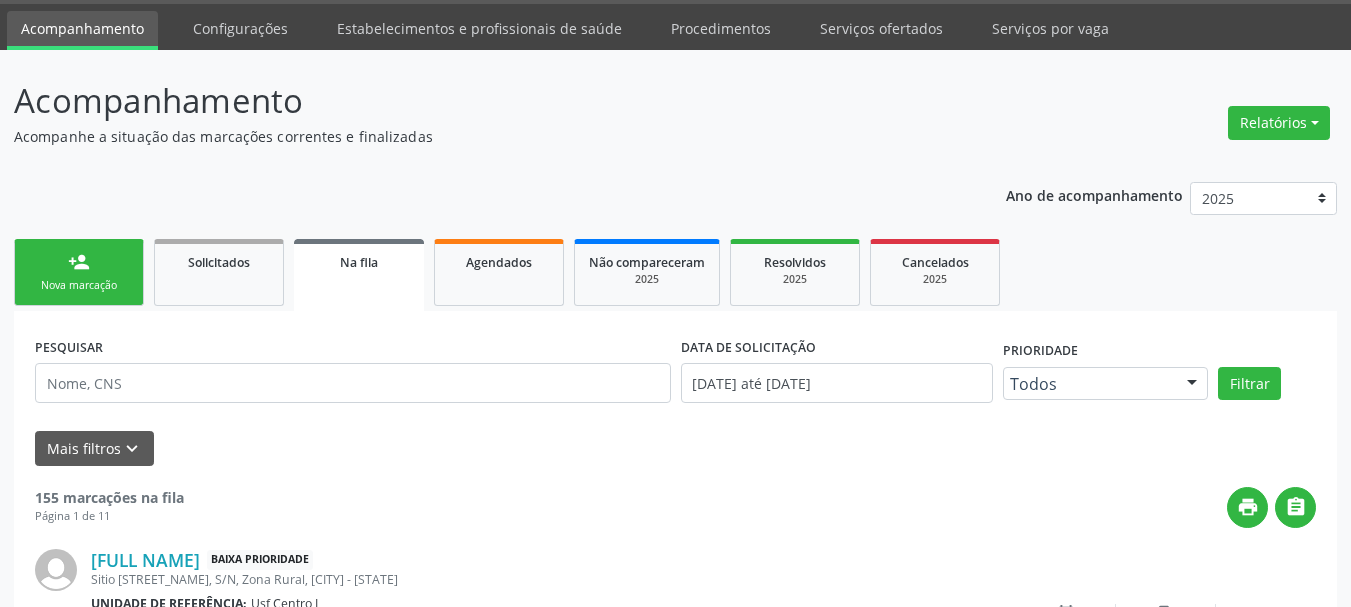 click on "person_add" at bounding box center (79, 262) 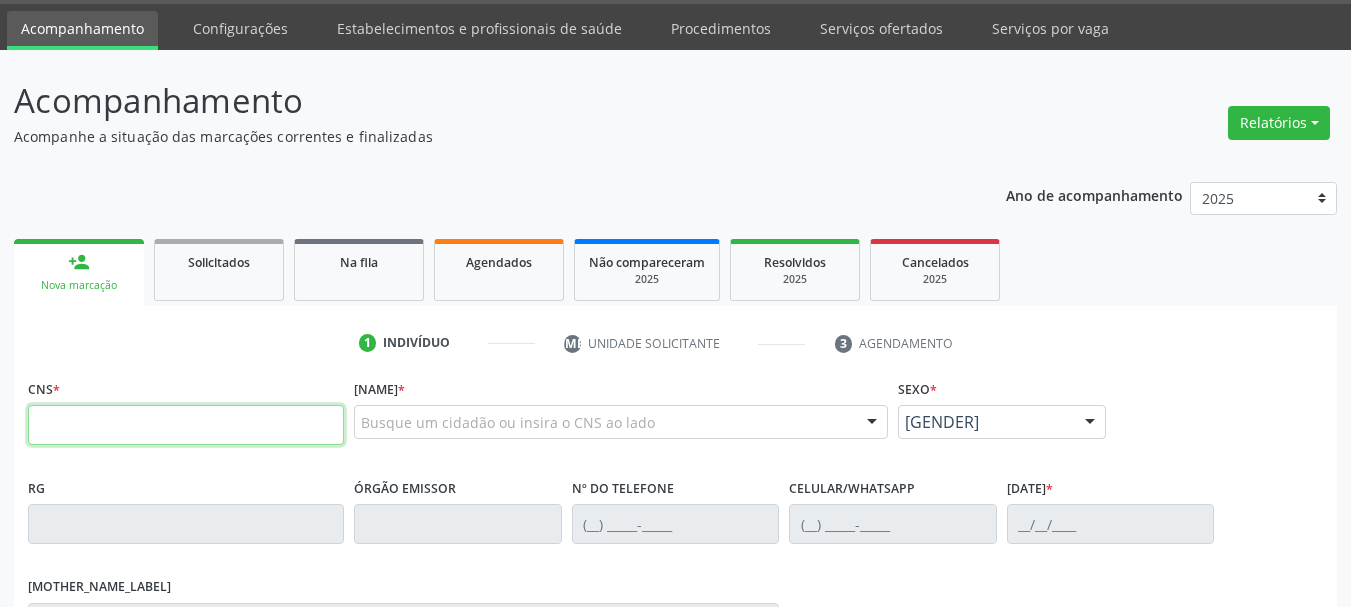 click at bounding box center (186, 425) 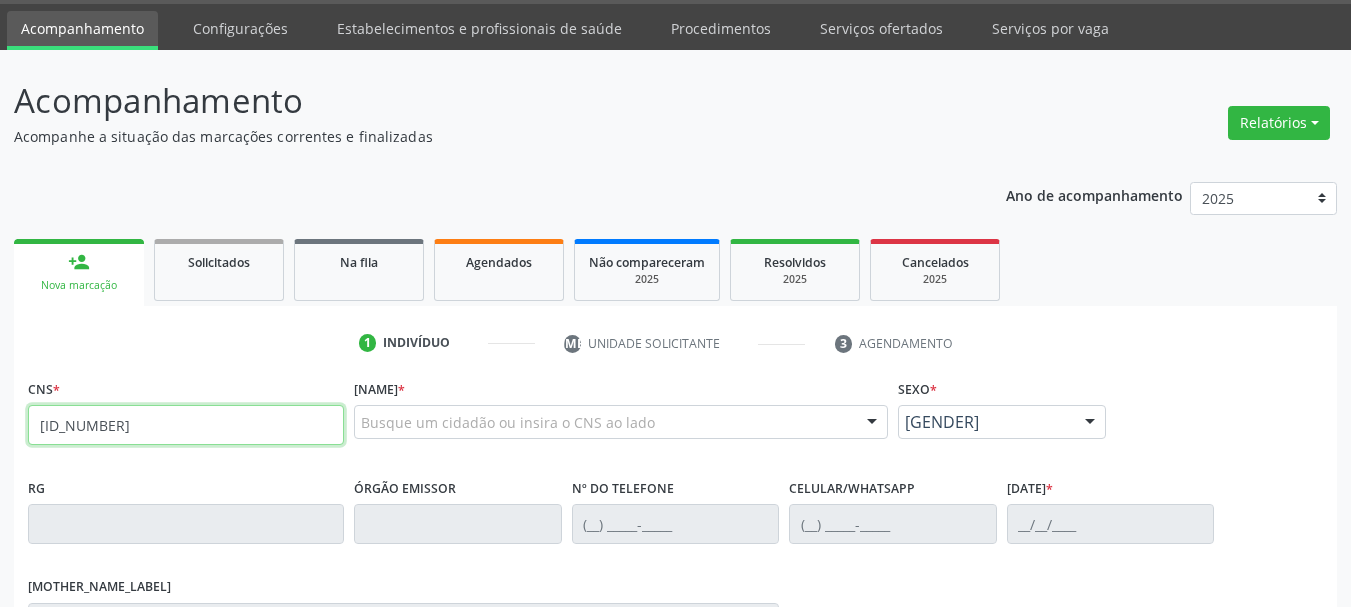 type on "700 5025 6770 8057" 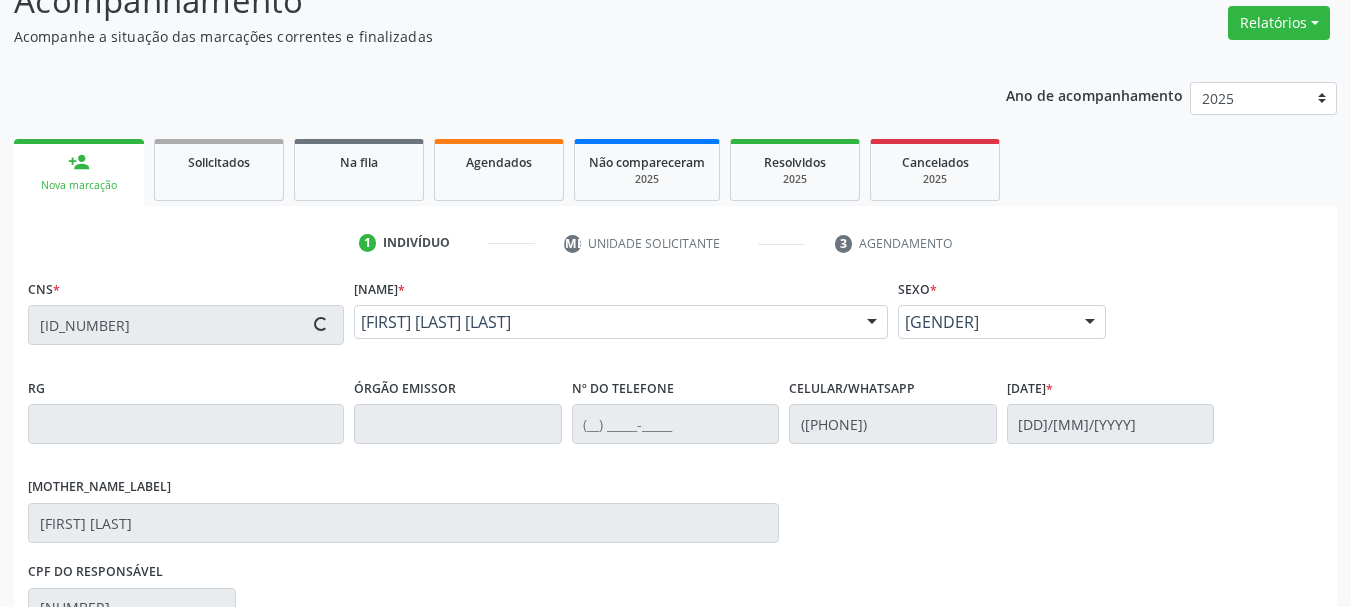scroll, scrollTop: 360, scrollLeft: 0, axis: vertical 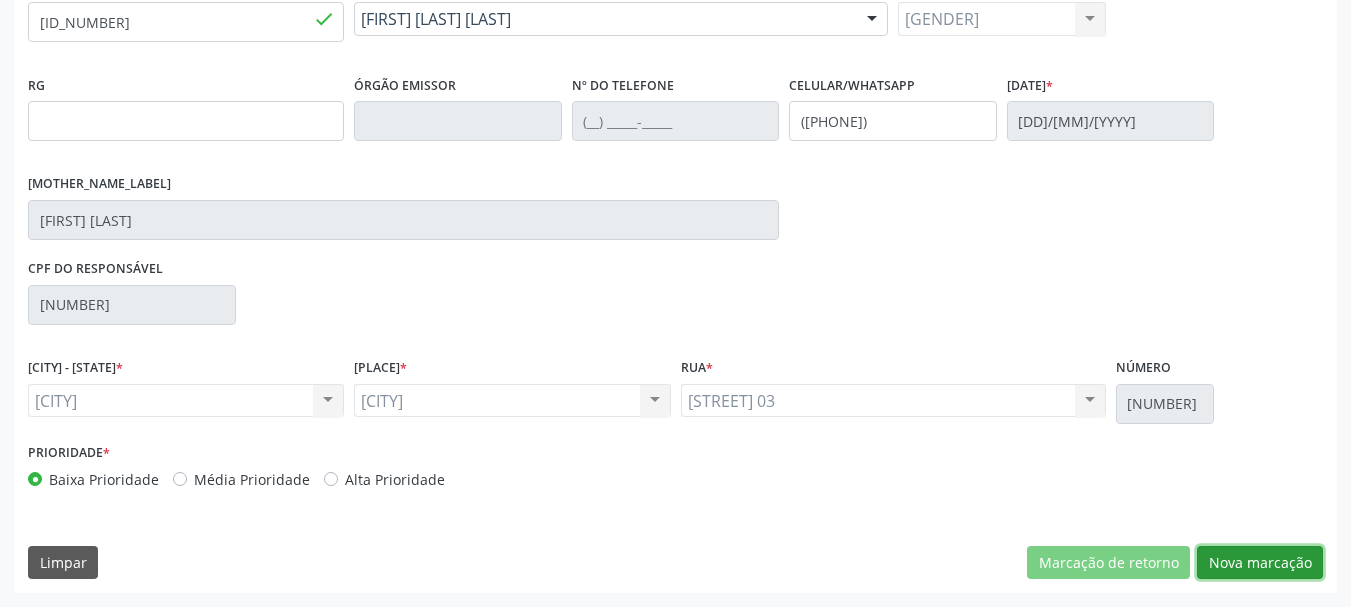 click on "Nova marcação" at bounding box center (1108, 563) 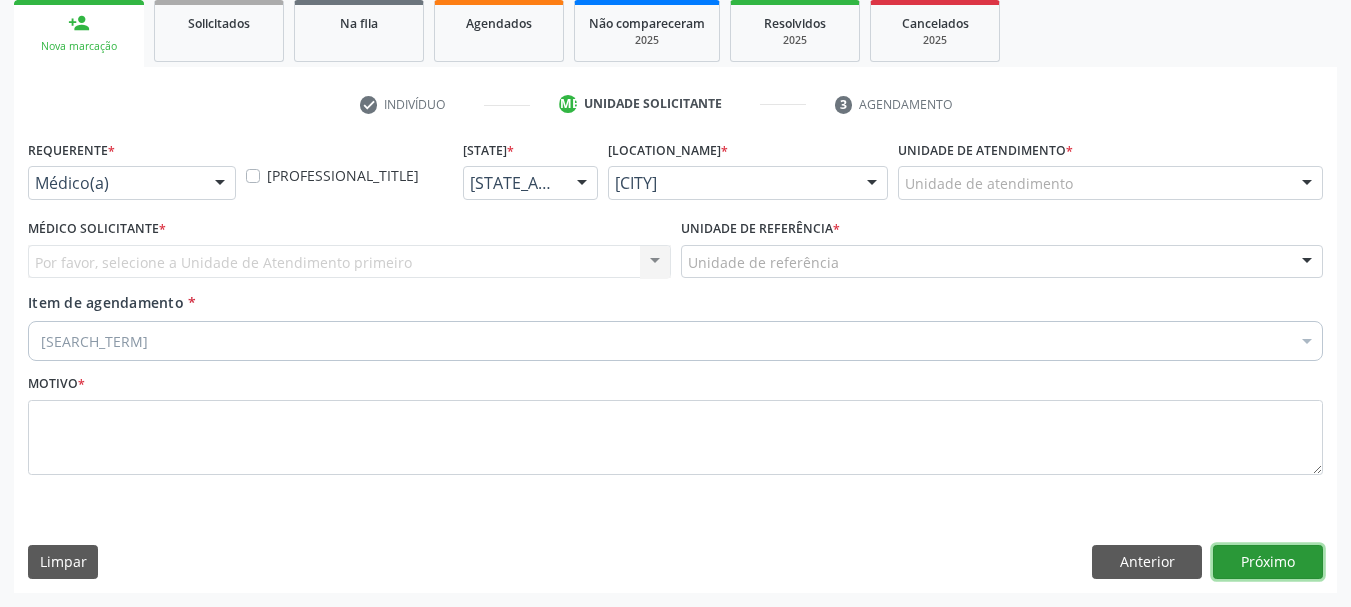 click on "Próximo" at bounding box center [1268, 562] 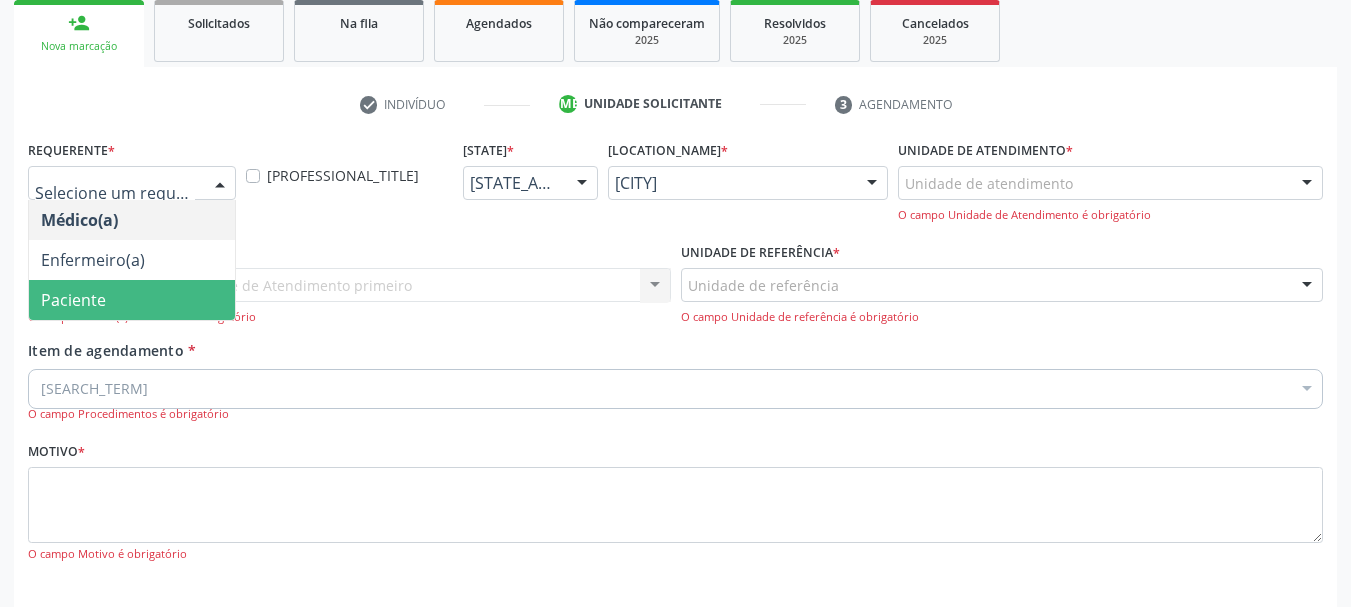 click on "Paciente" at bounding box center [132, 300] 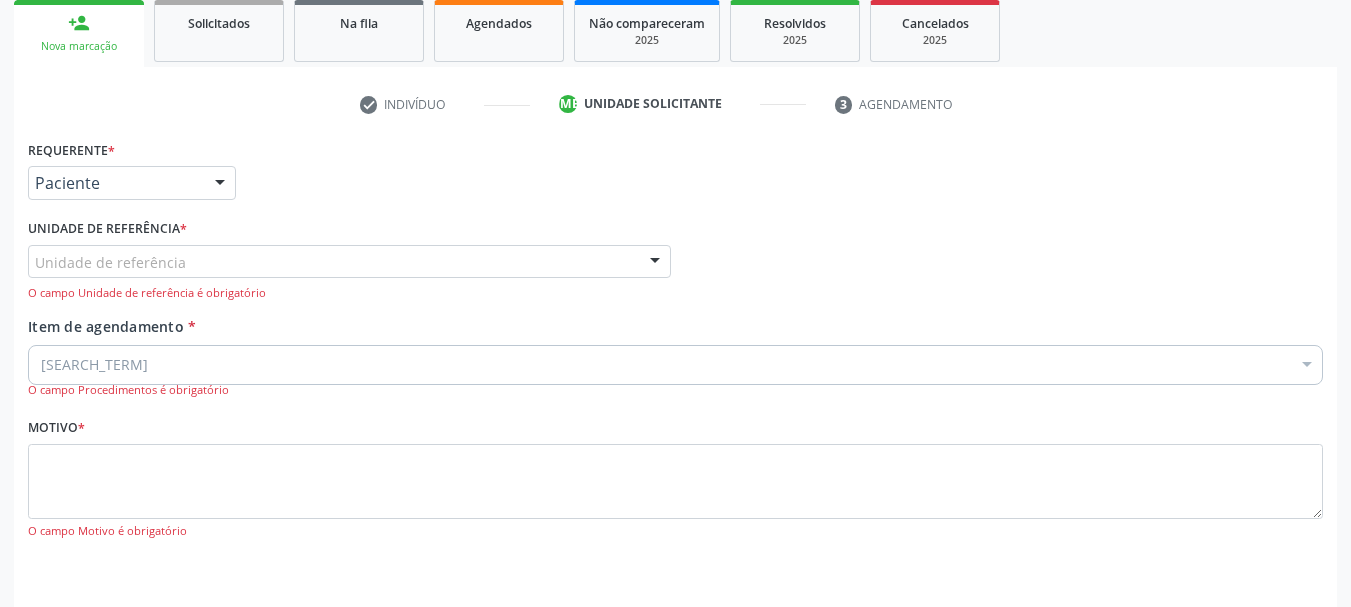 click on "Unidade de referência" at bounding box center (349, 262) 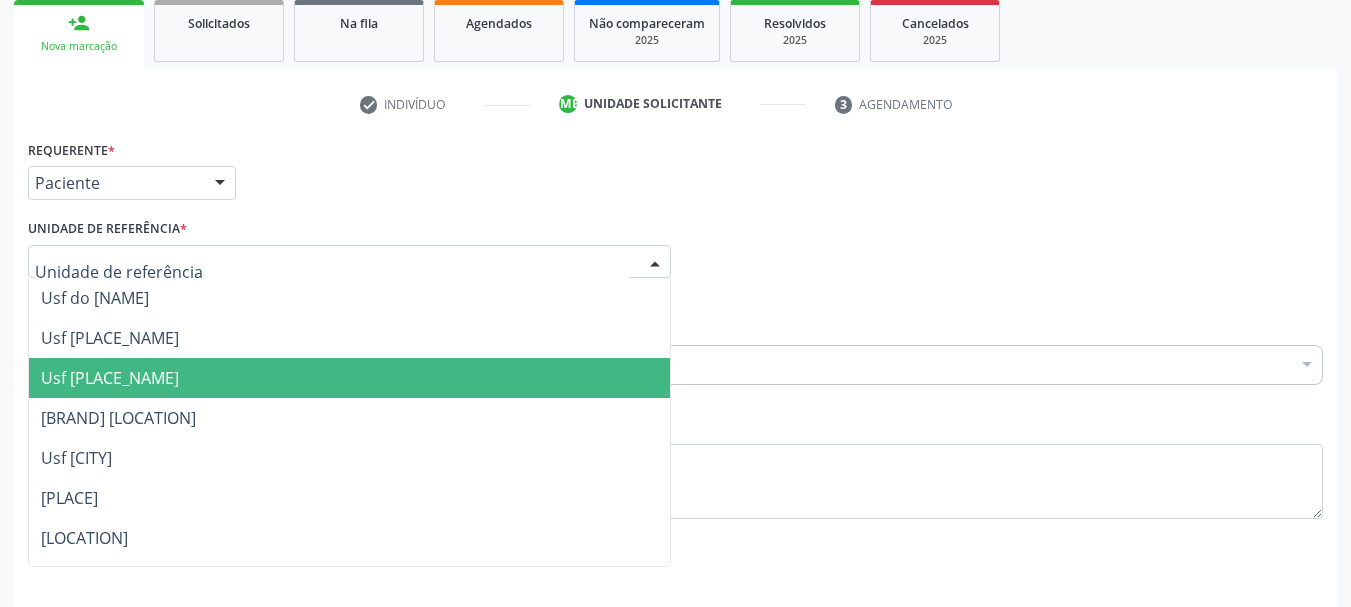click on "Usf Caicarinha da Penha Tauapiranga" at bounding box center (110, 378) 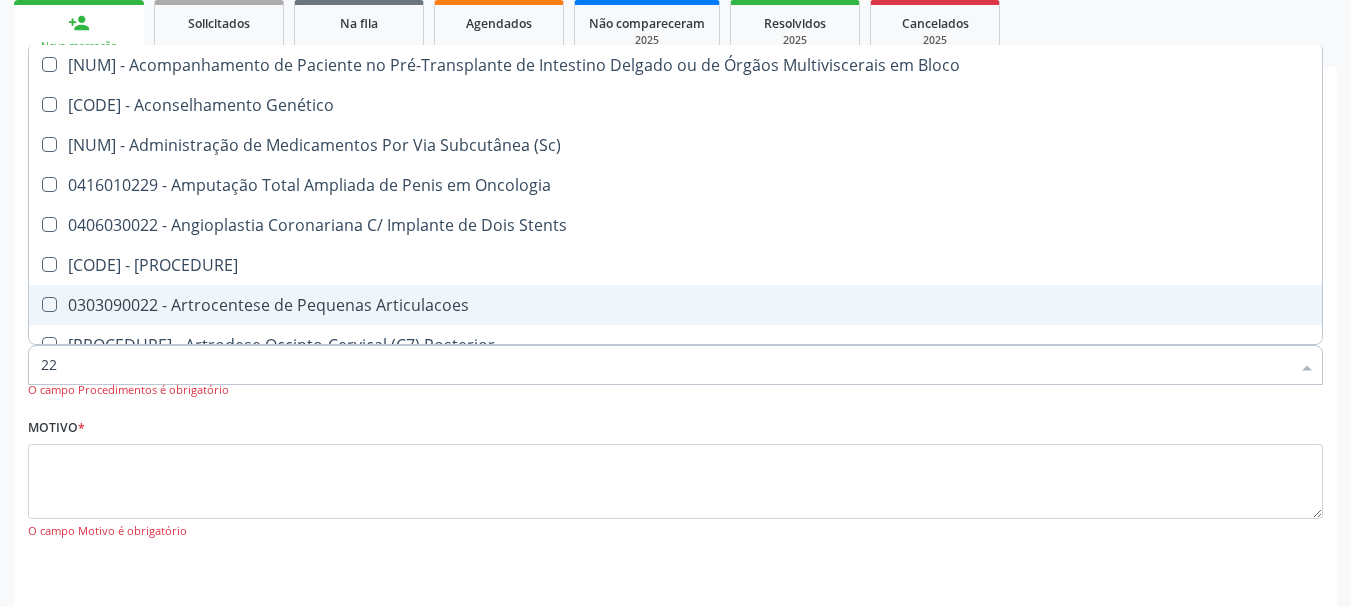 type on "225" 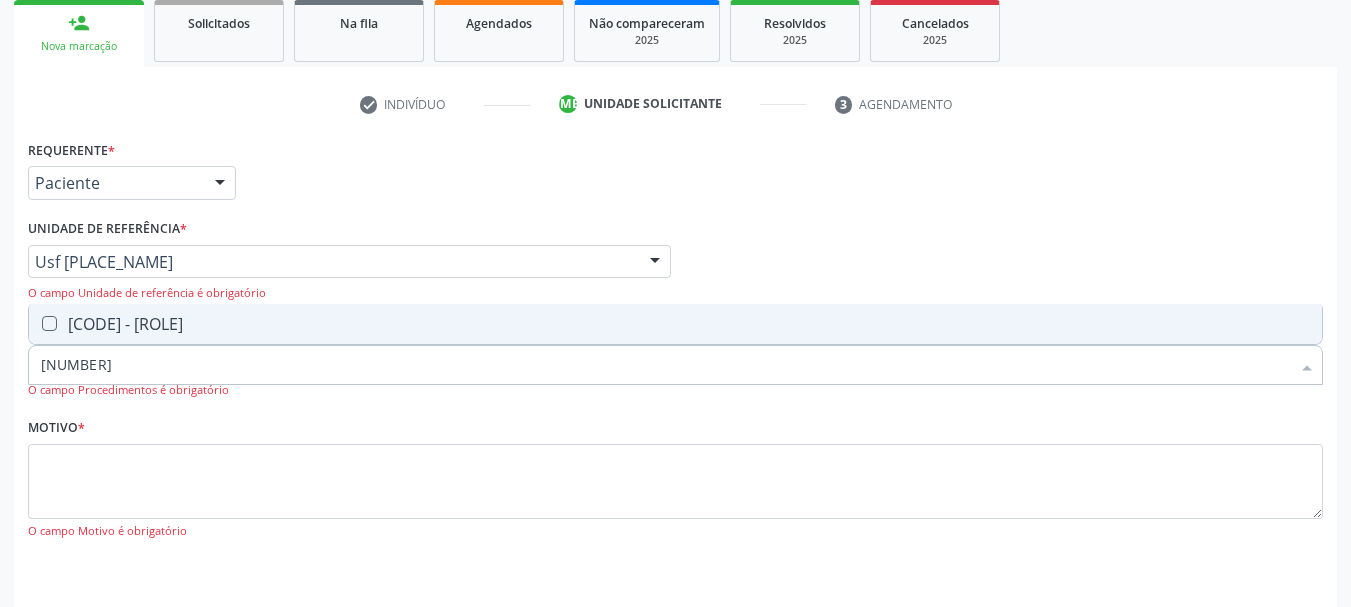 click at bounding box center [49, 323] 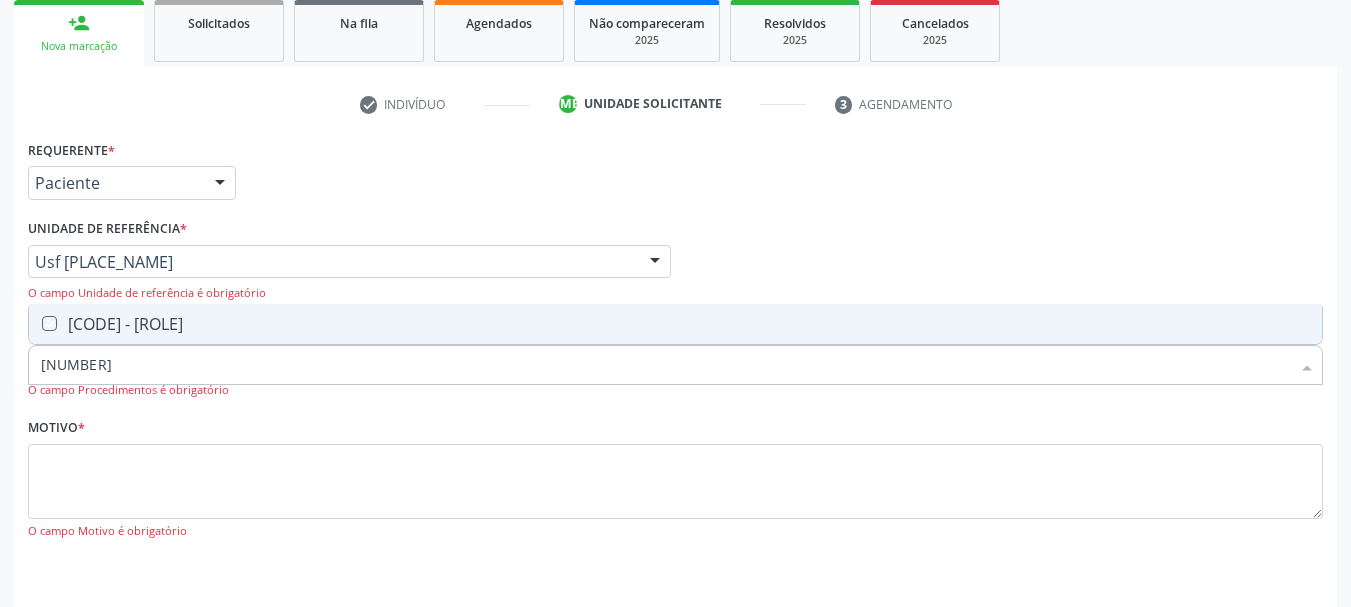 click at bounding box center [35, 323] 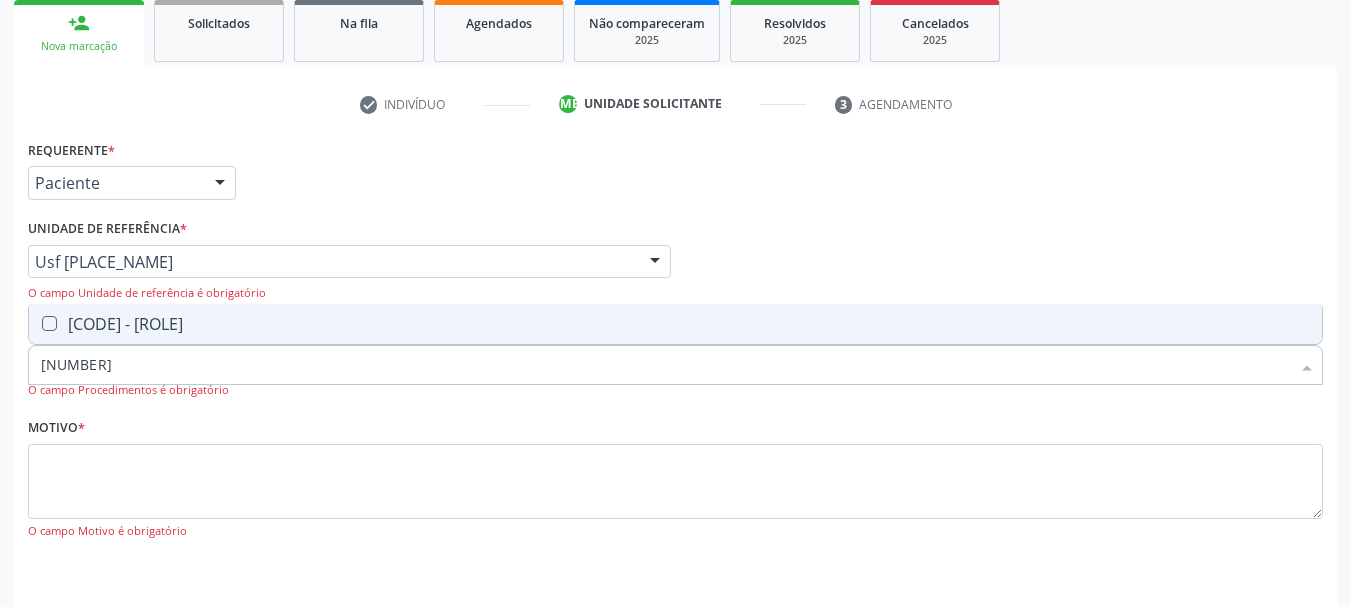 checkbox on "true" 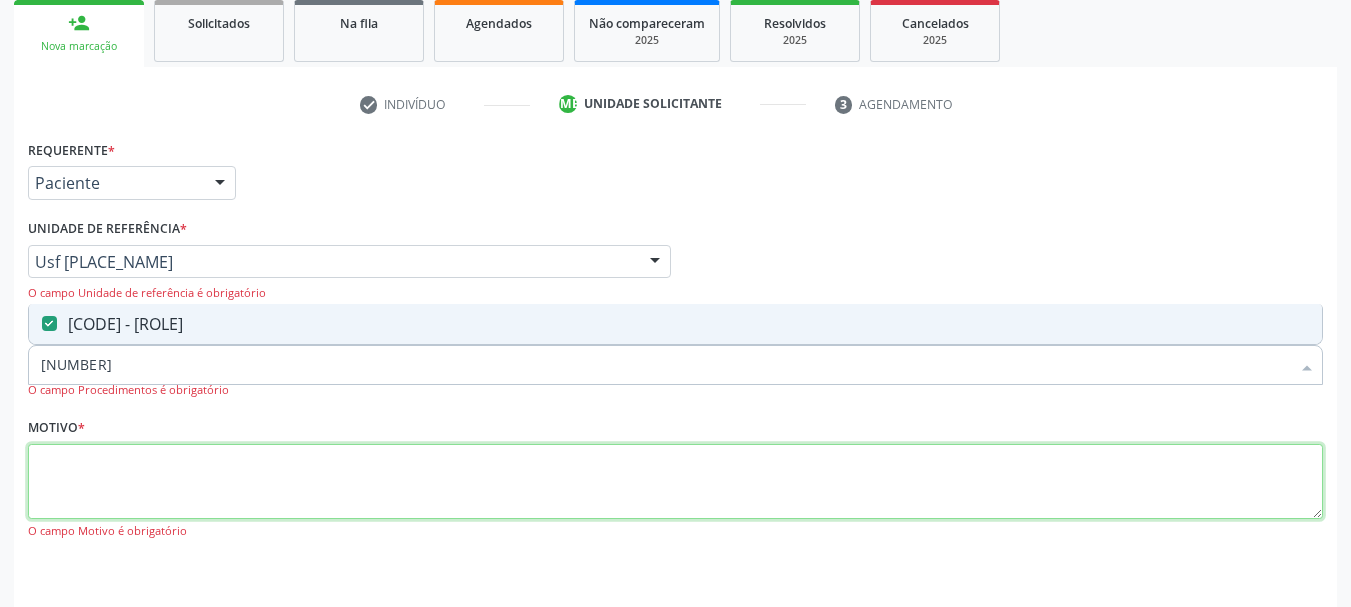 click at bounding box center (675, 482) 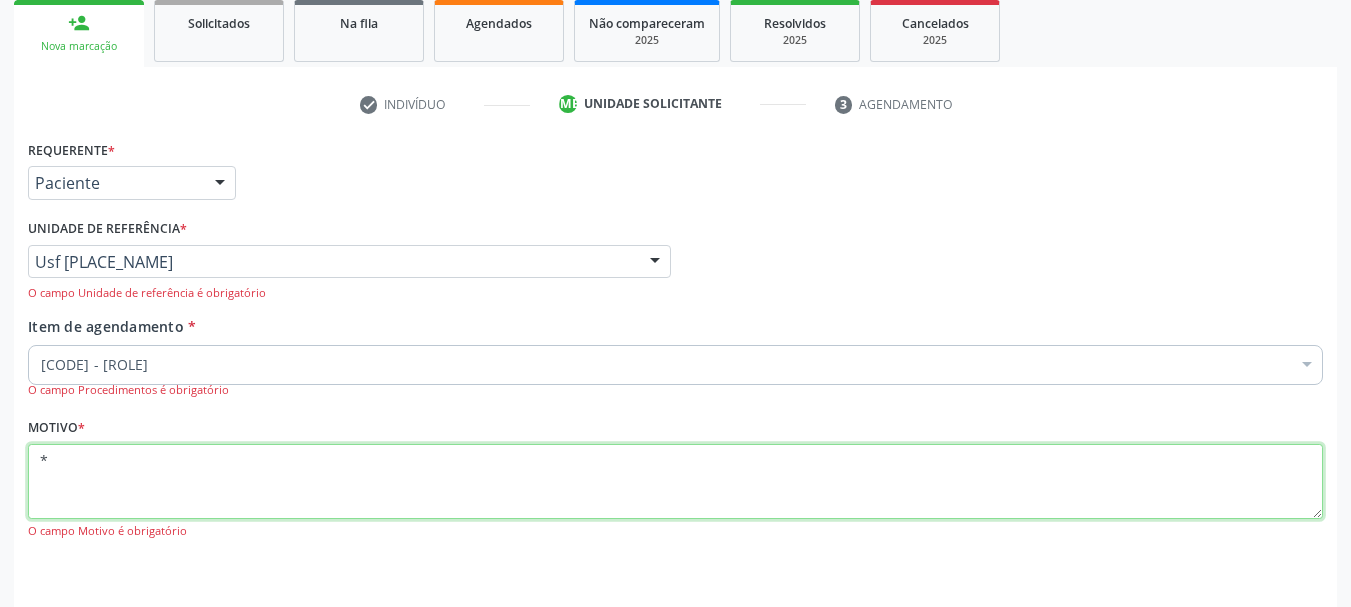 scroll, scrollTop: 363, scrollLeft: 0, axis: vertical 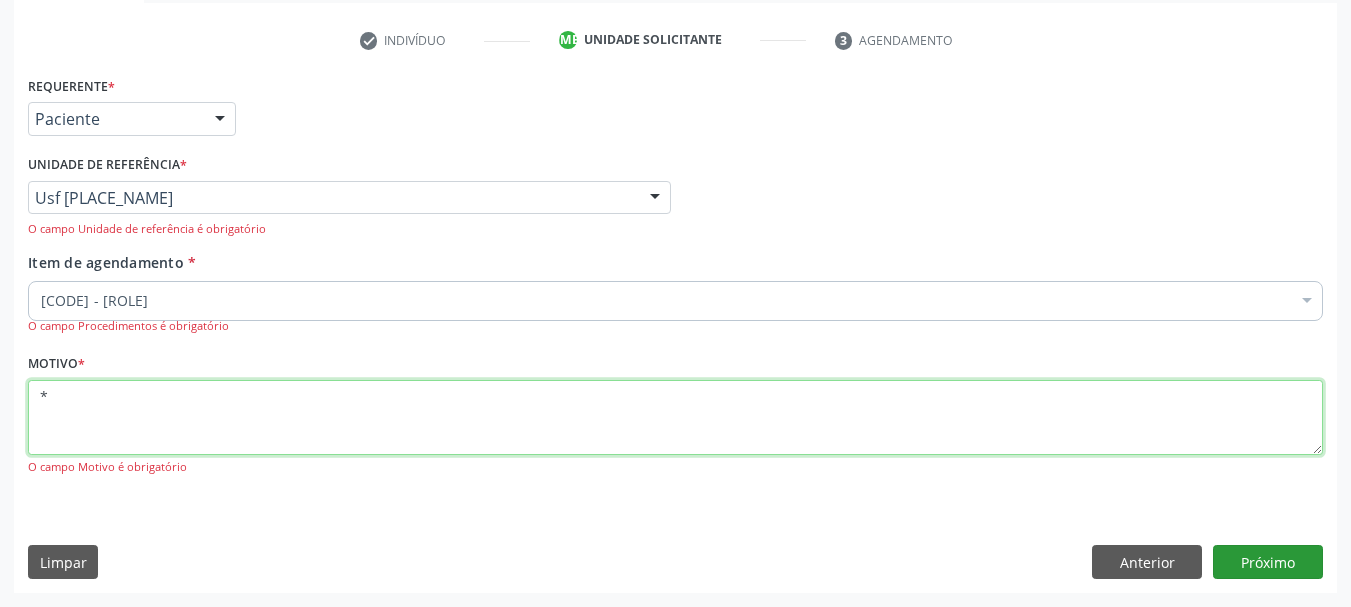 type on "*" 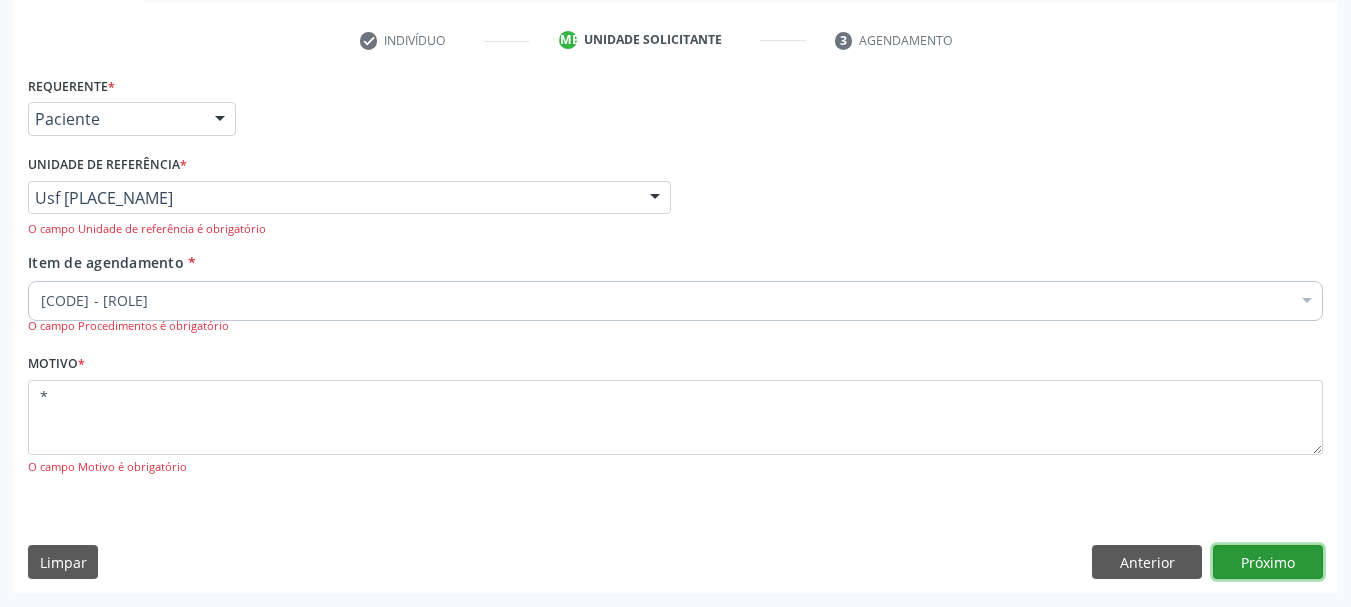 click on "Próximo" at bounding box center (1268, 562) 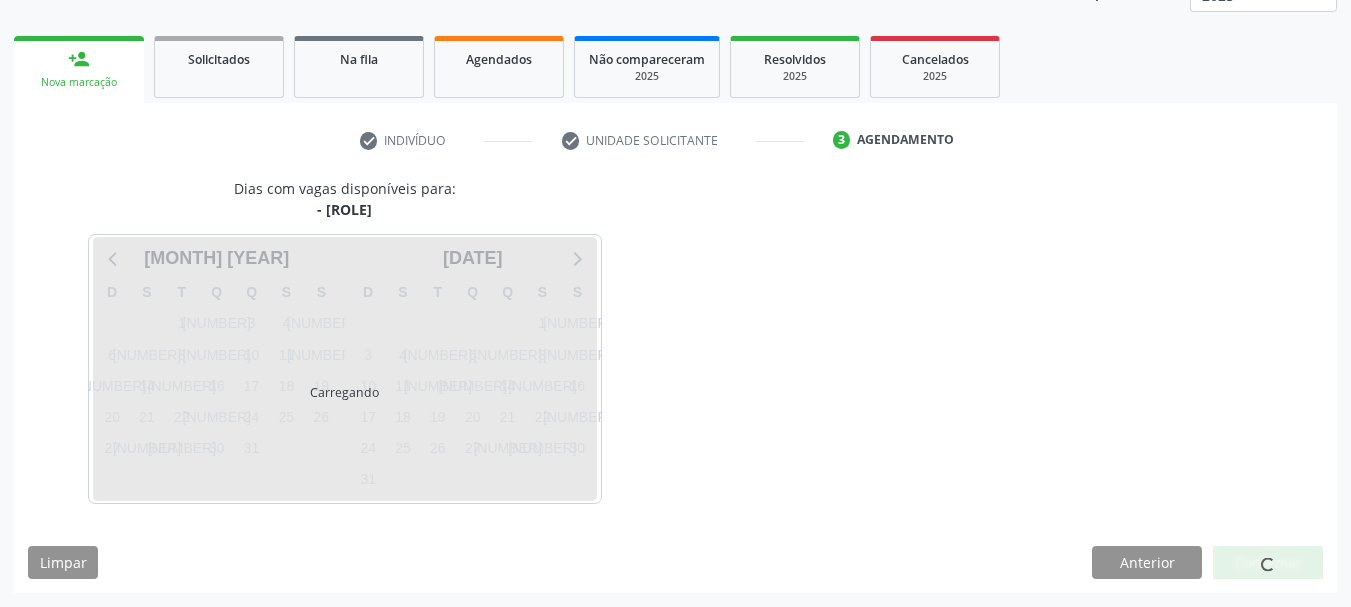 scroll, scrollTop: 263, scrollLeft: 0, axis: vertical 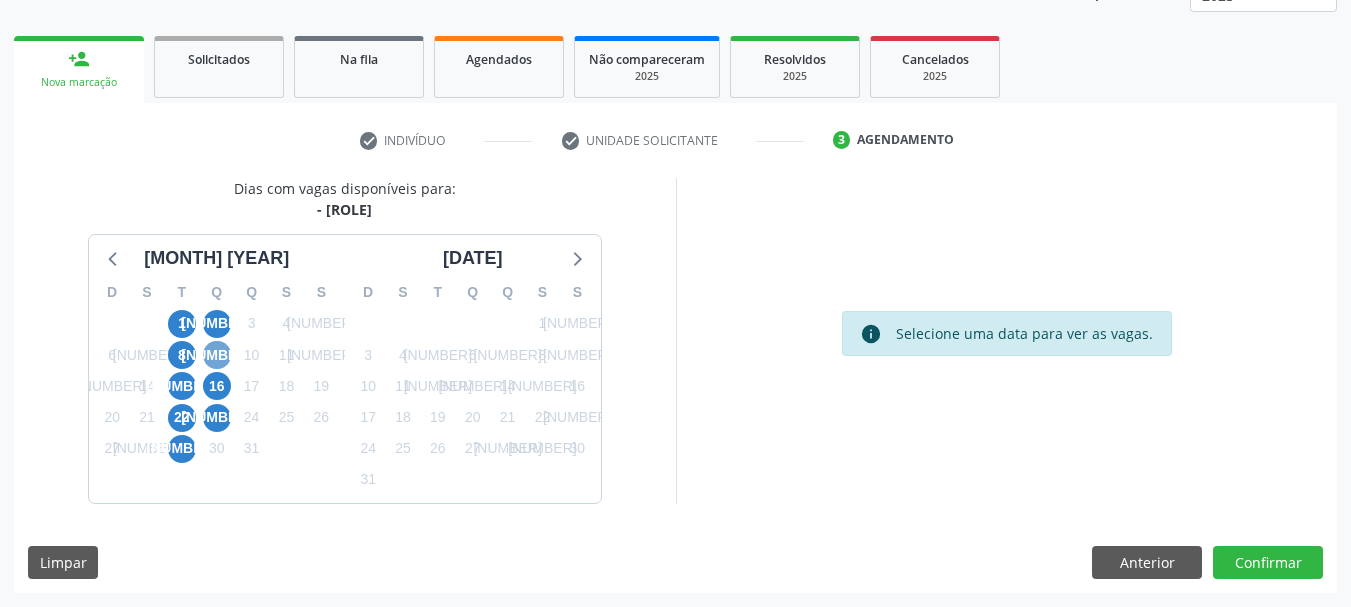 click on "9" at bounding box center [217, 355] 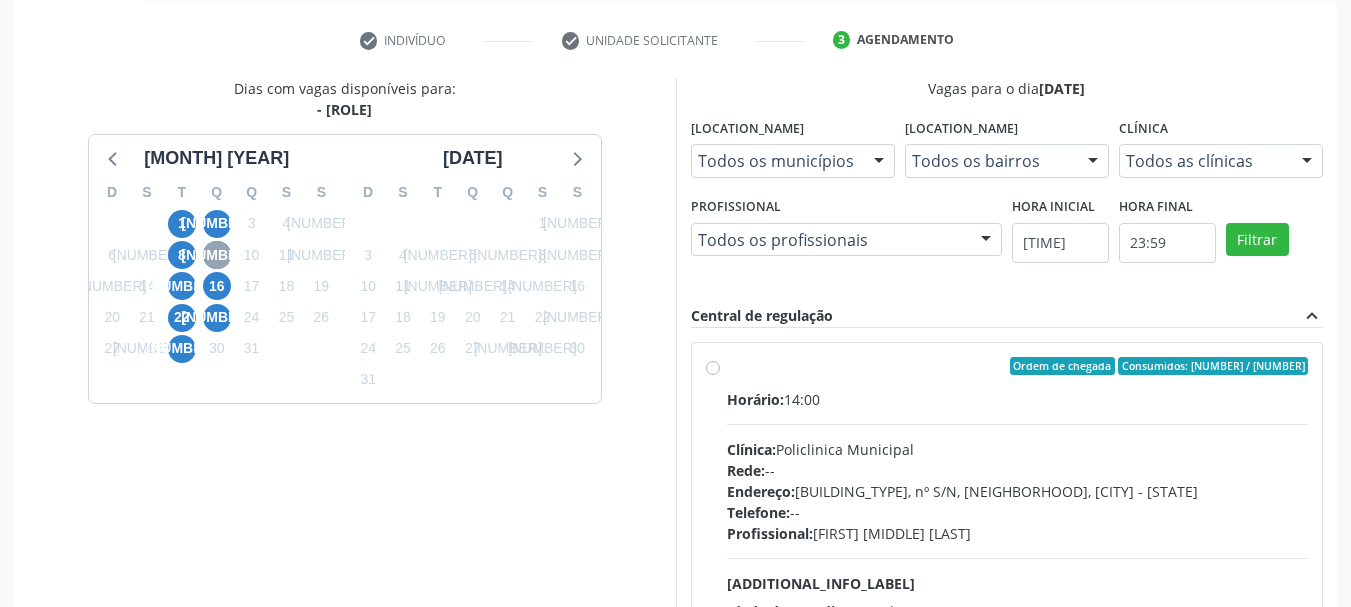 scroll, scrollTop: 463, scrollLeft: 0, axis: vertical 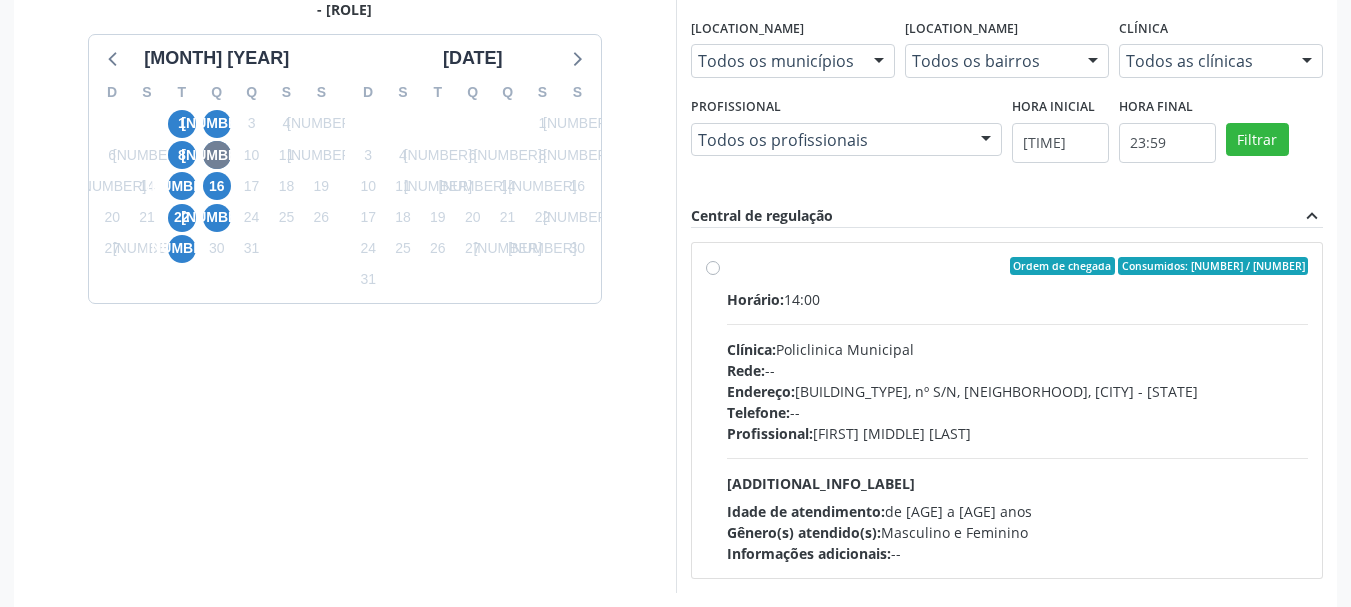 click on "Ordem de chegada
Consumidos: 3 / 10
Horário:   14:00
Clínica:  Policlinica Municipal
Rede:
--
Endereço:   Predio, nº S/N, Ipsep, Serra Talhada - PE
Telefone:   --
Profissional:
Antonio Carlos Brito Pereira de Meneses
Informações adicionais sobre o atendimento
Idade de atendimento:
de 0 a 120 anos
Gênero(s) atendido(s):
Masculino e Feminino
Informações adicionais:
--" at bounding box center [1018, 410] 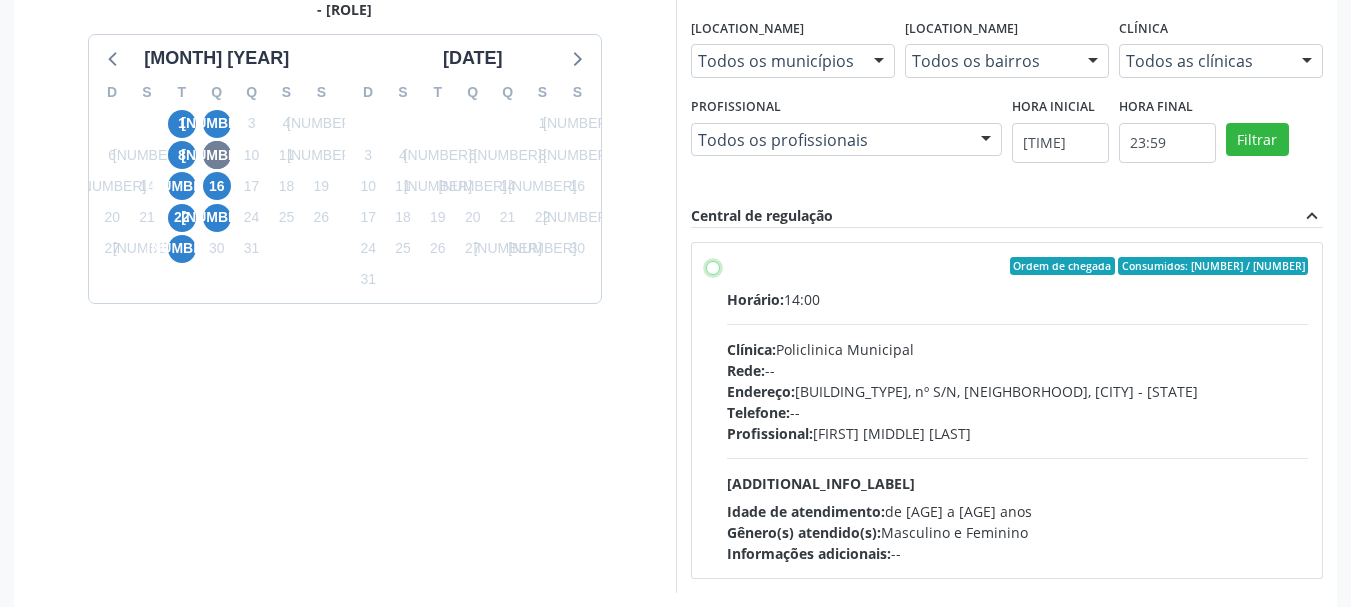 click on "Ordem de chegada
Consumidos: 3 / 10
Horário:   14:00
Clínica:  Policlinica Municipal
Rede:
--
Endereço:   Predio, nº S/N, Ipsep, Serra Talhada - PE
Telefone:   --
Profissional:
Antonio Carlos Brito Pereira de Meneses
Informações adicionais sobre o atendimento
Idade de atendimento:
de 0 a 120 anos
Gênero(s) atendido(s):
Masculino e Feminino
Informações adicionais:
--" at bounding box center (713, 266) 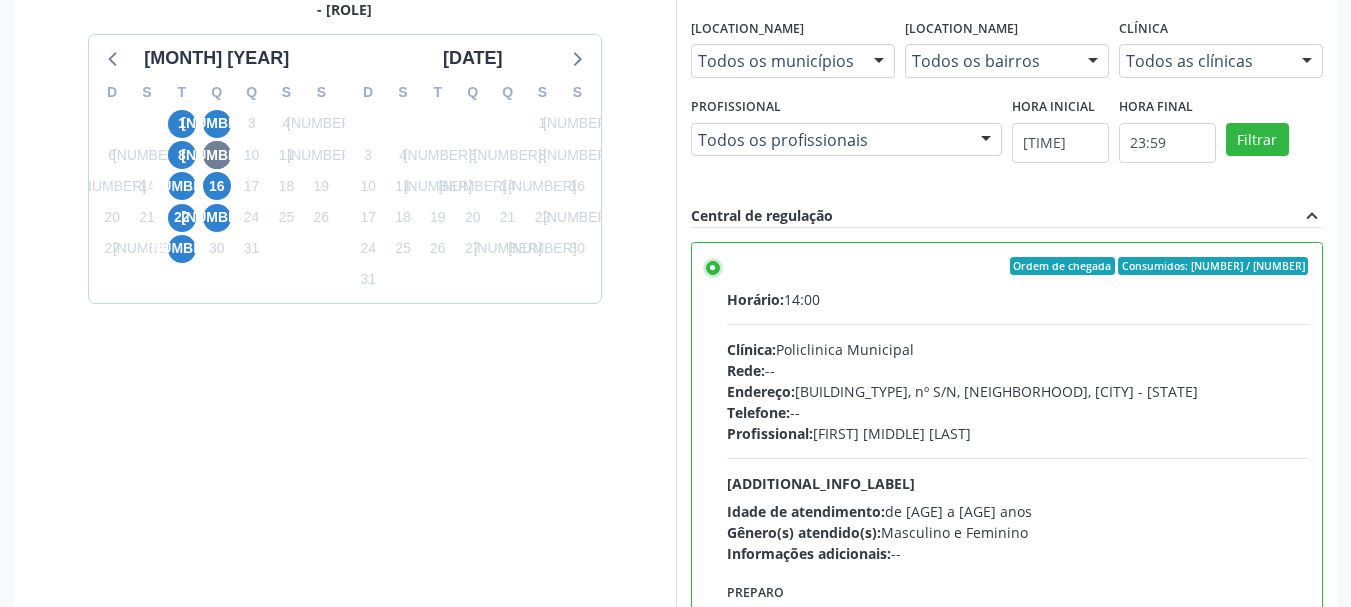 scroll, scrollTop: 588, scrollLeft: 0, axis: vertical 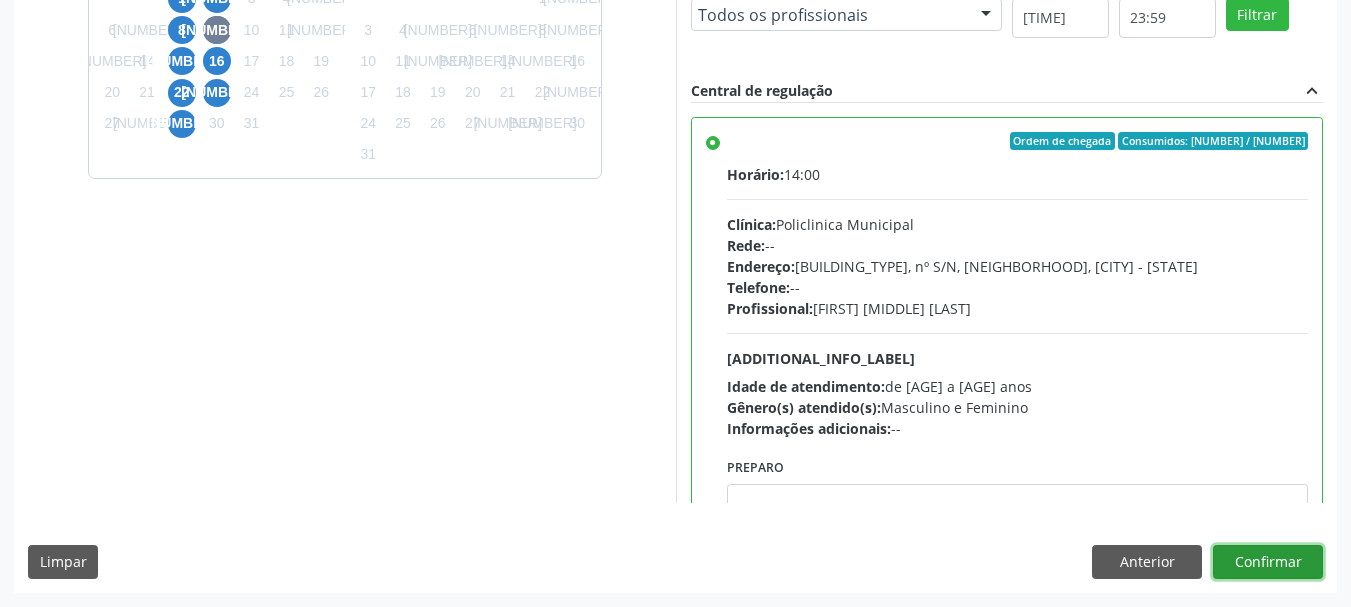 click on "Confirmar" at bounding box center [1268, 562] 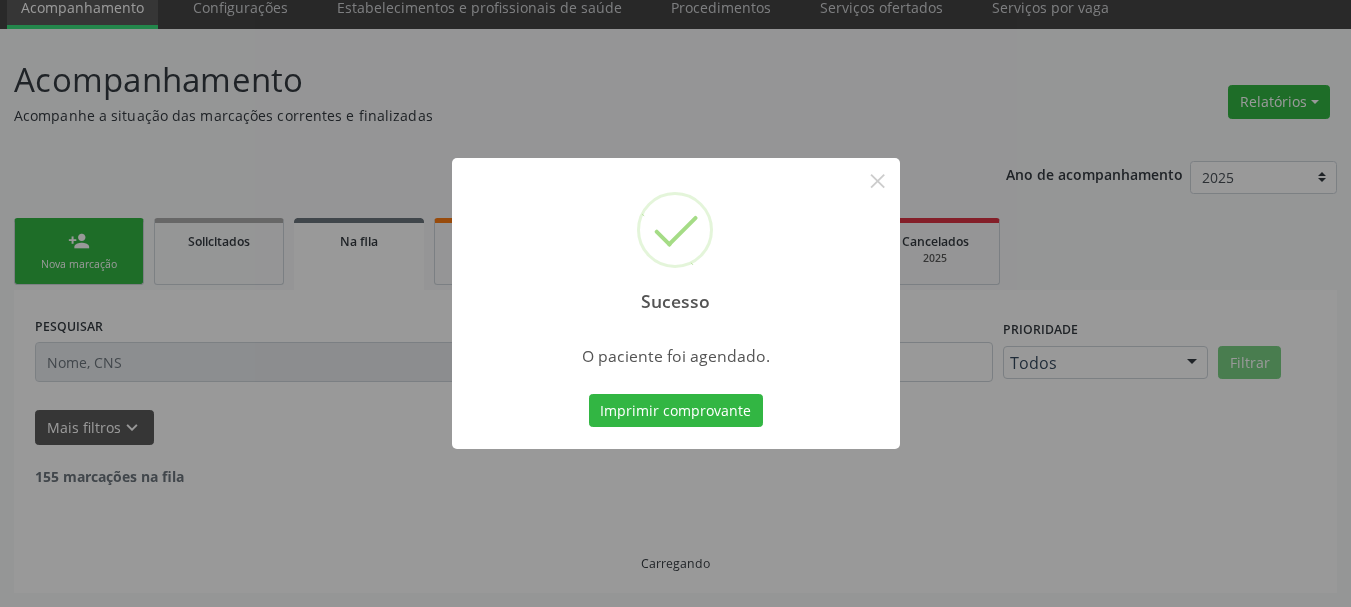 scroll, scrollTop: 60, scrollLeft: 0, axis: vertical 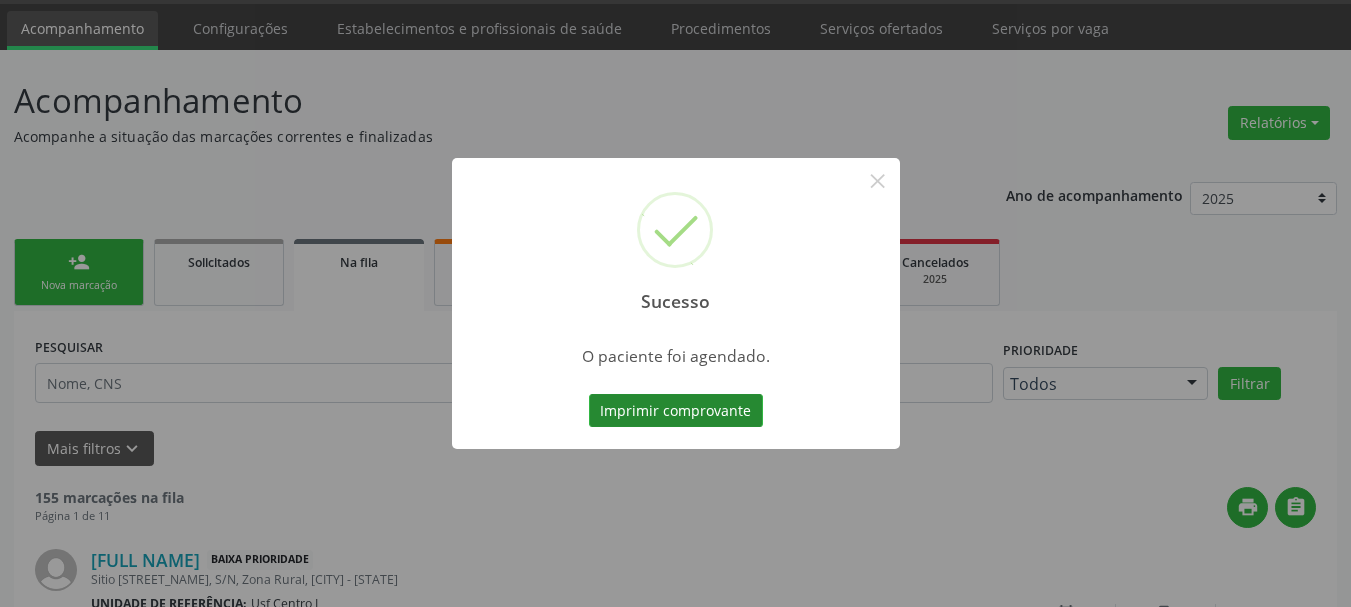 click on "Imprimir comprovante" at bounding box center [676, 411] 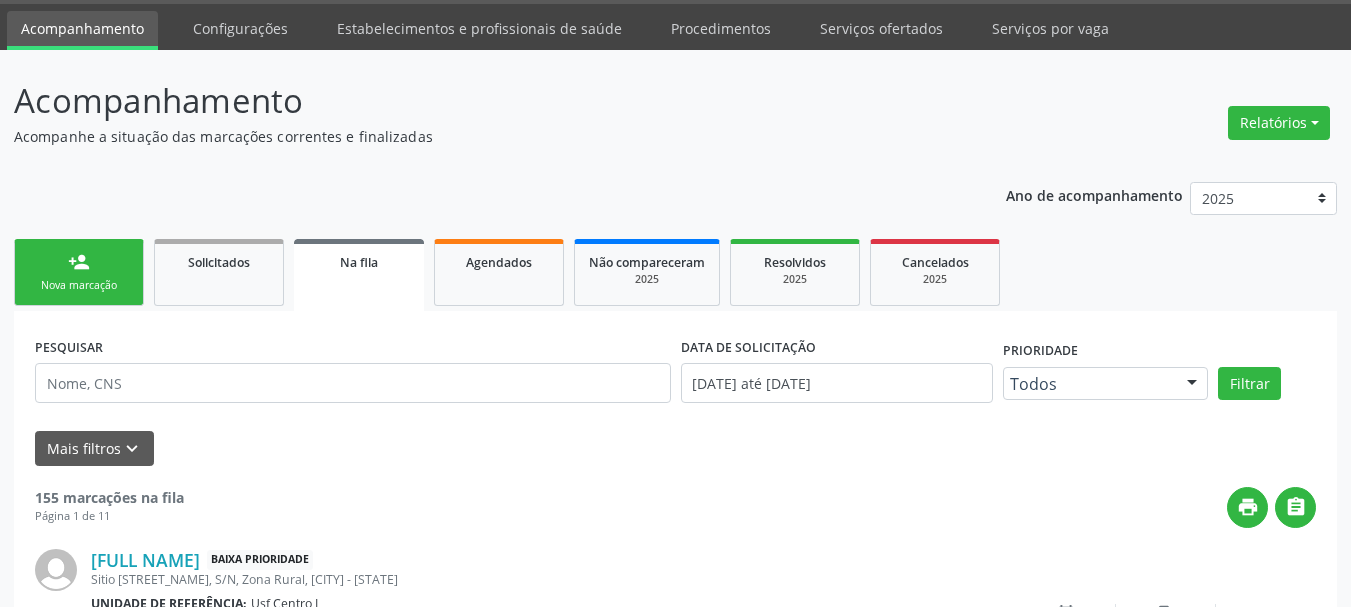 click on "person_add
Nova marcação" at bounding box center [79, 272] 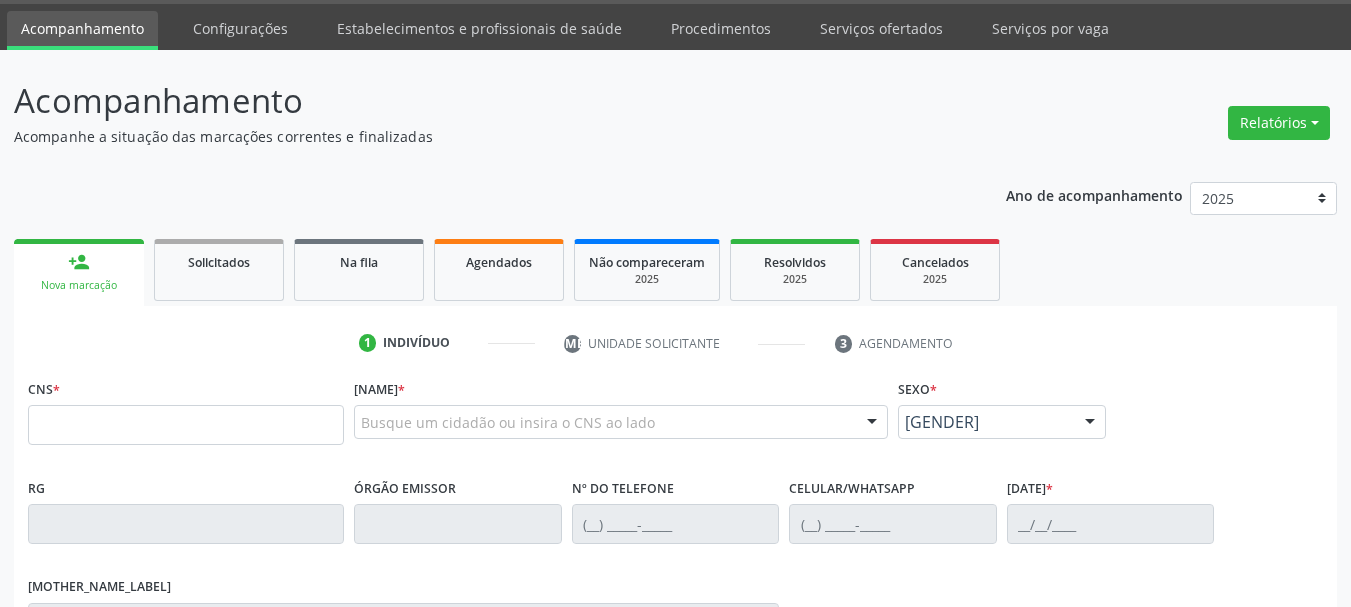 click on "Nova marcação" at bounding box center [79, 285] 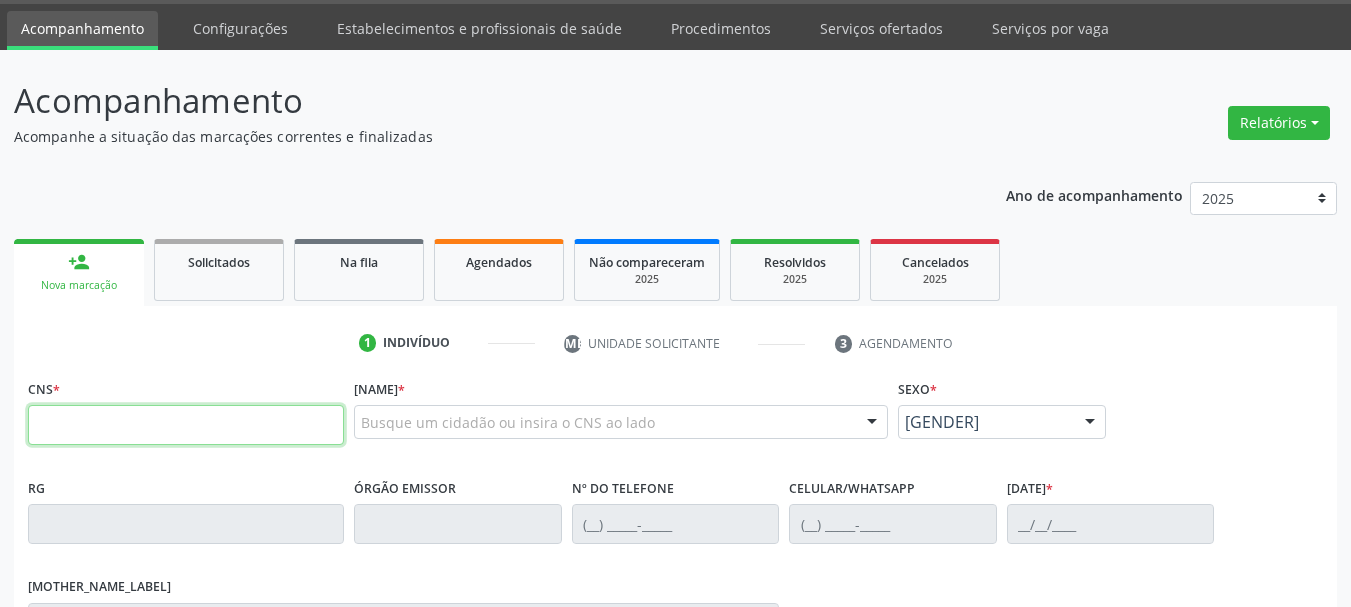 click at bounding box center [186, 425] 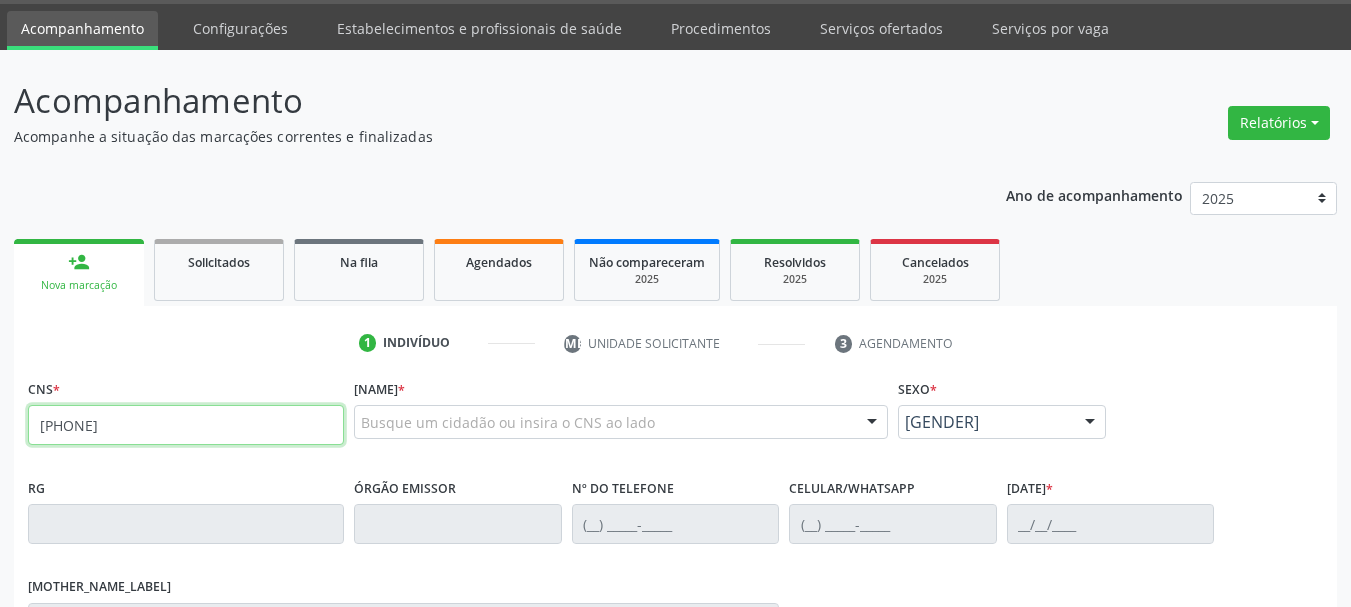 type on "708 3017 0036 6960" 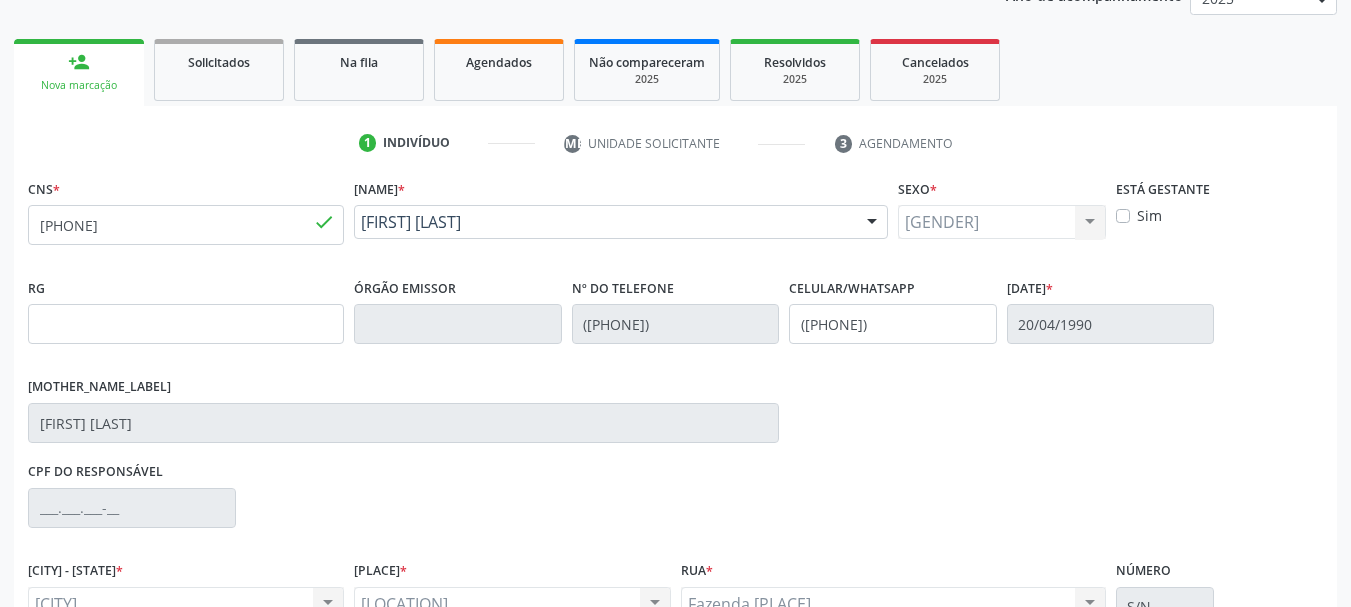 scroll, scrollTop: 463, scrollLeft: 0, axis: vertical 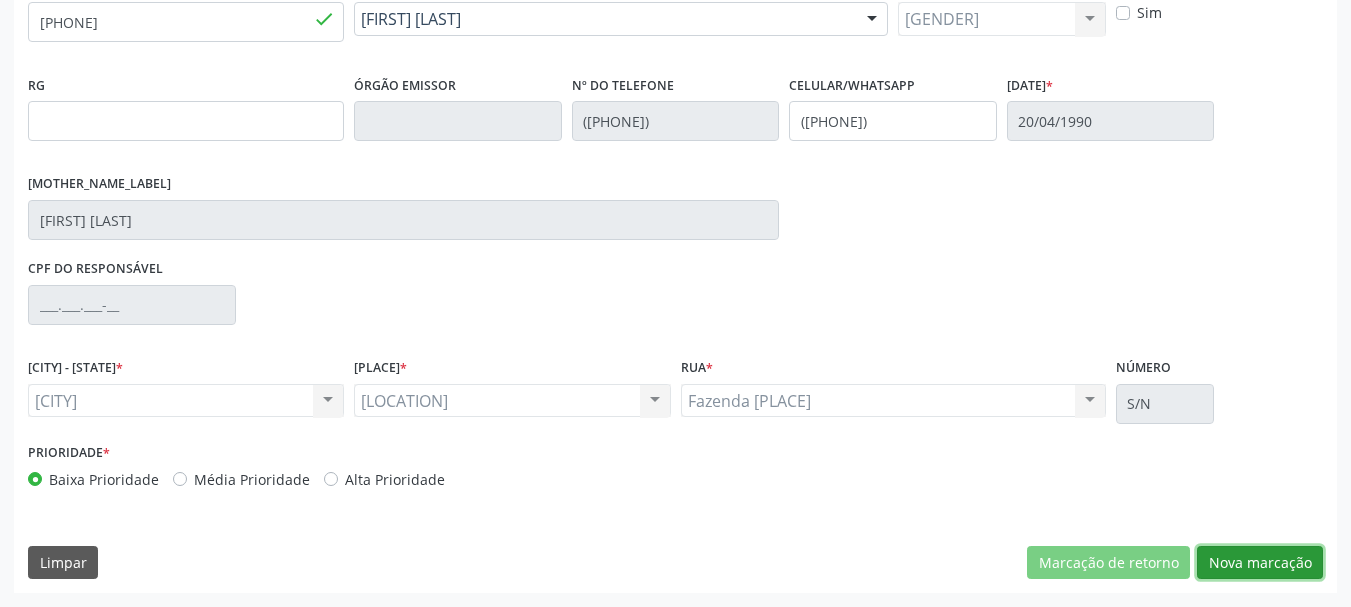 click on "Nova marcação" at bounding box center (1108, 563) 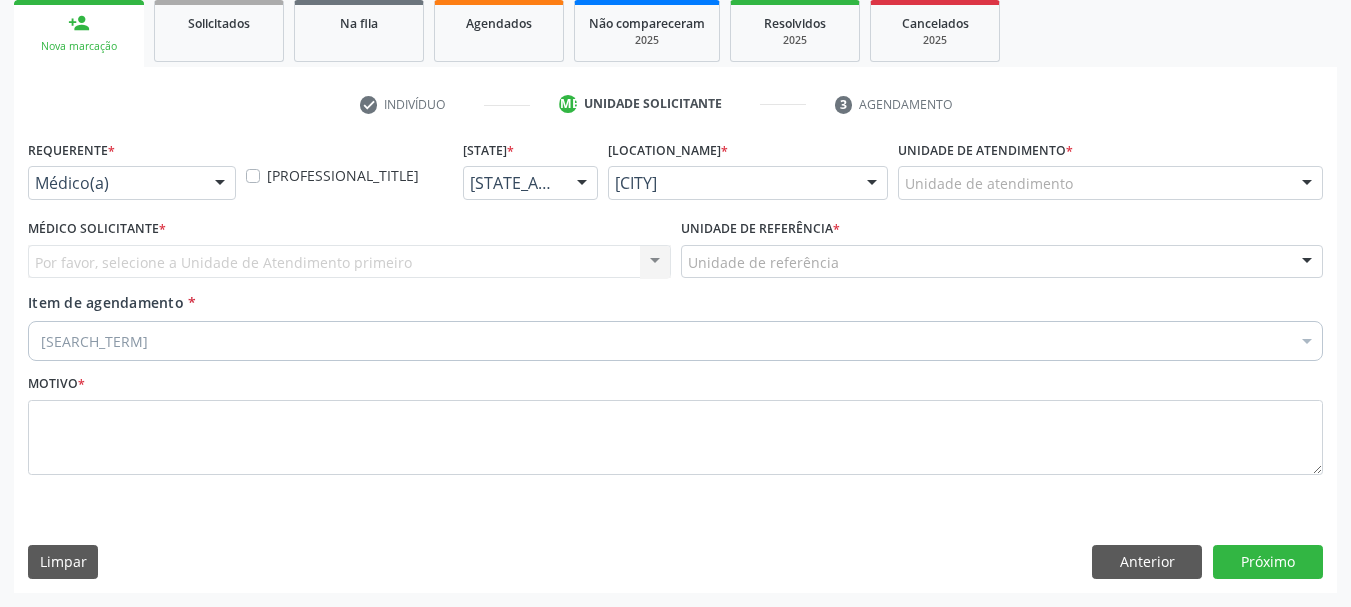 scroll, scrollTop: 299, scrollLeft: 0, axis: vertical 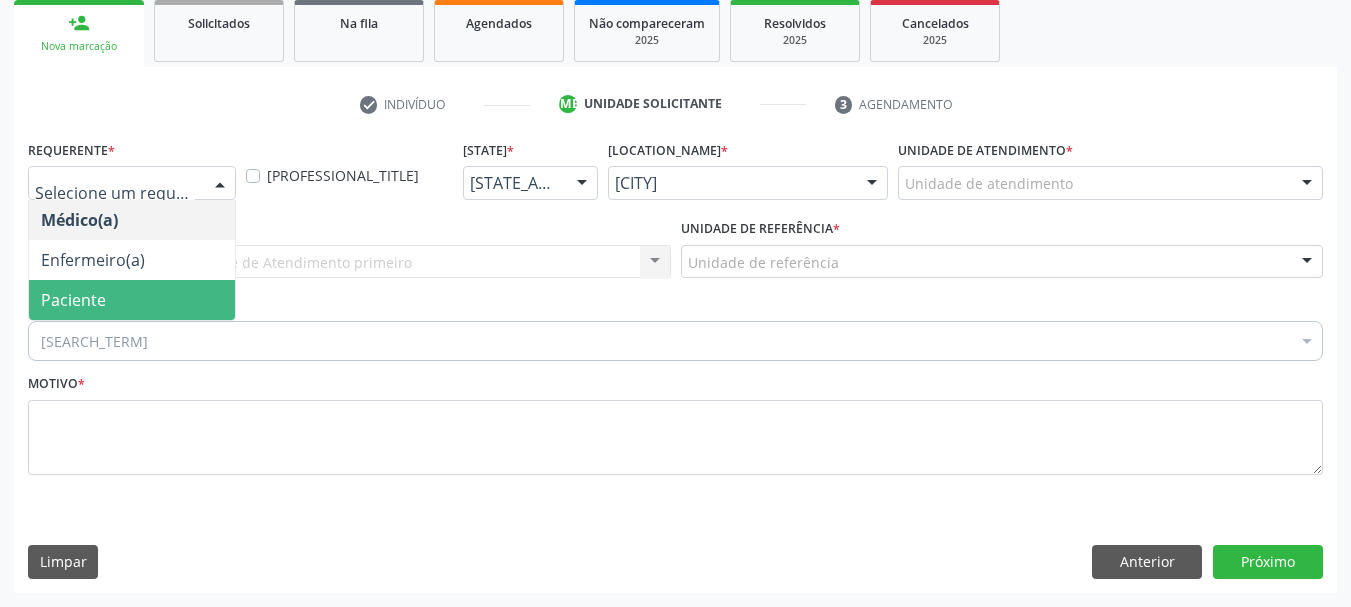 click on "Paciente" at bounding box center [132, 300] 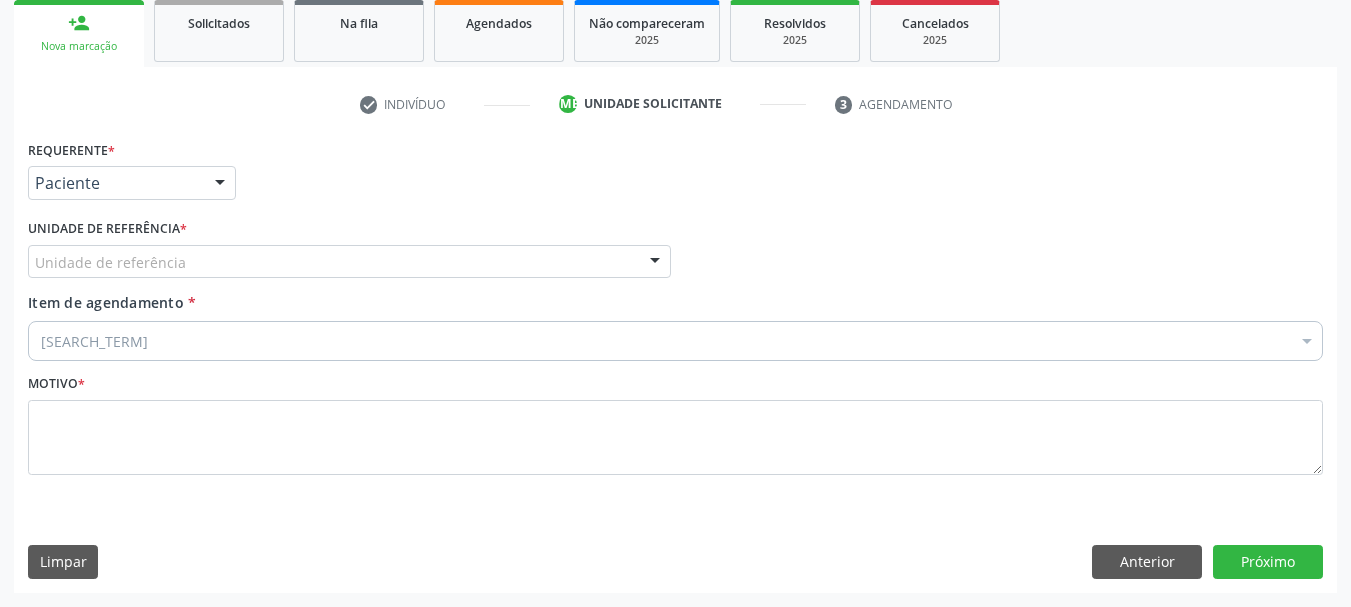 click on "Unidade de referência" at bounding box center (349, 262) 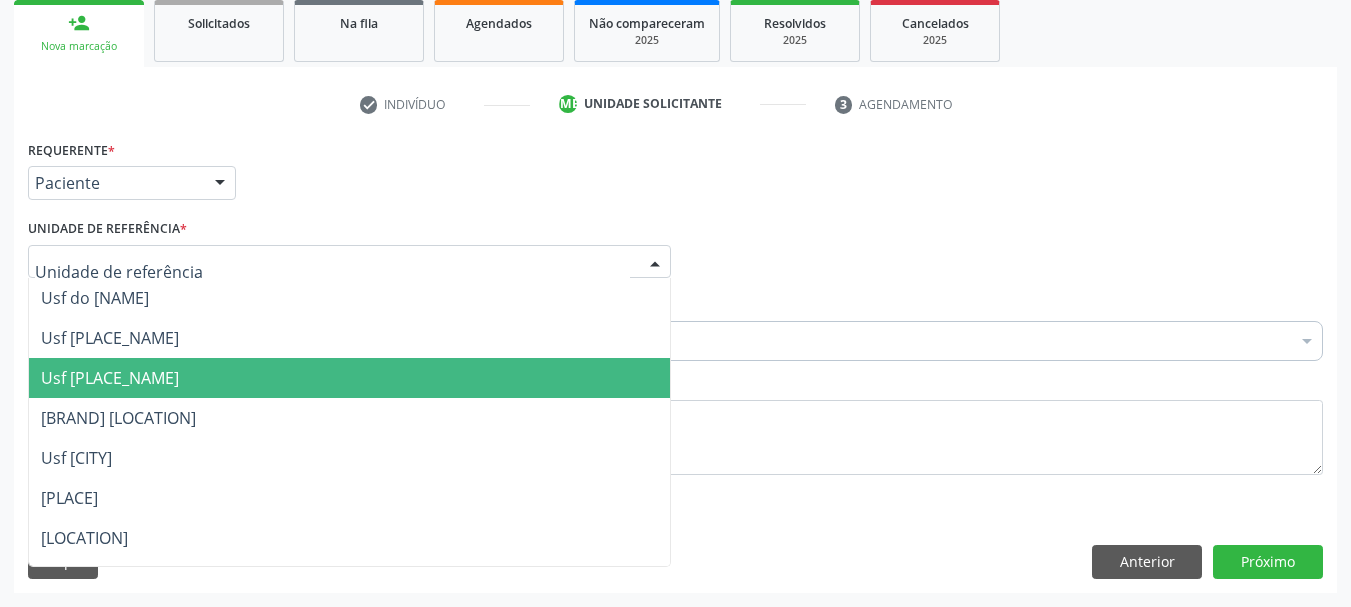 click on "Usf [LOCATION] [LOCATION]" at bounding box center [110, 378] 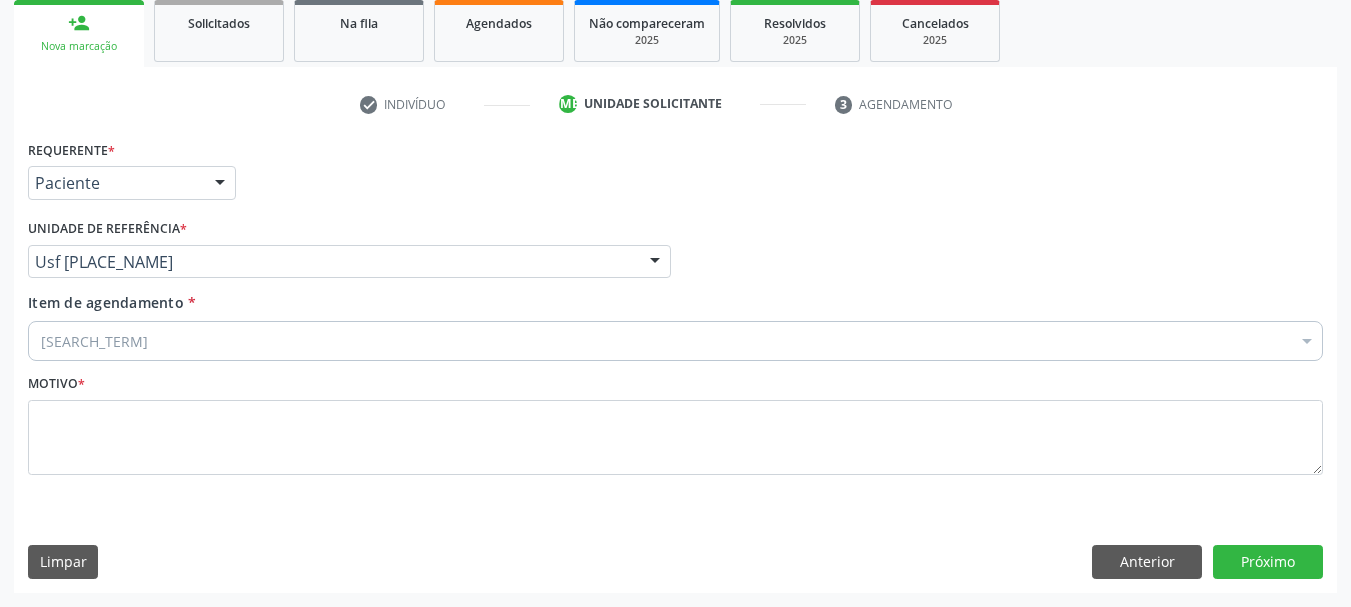 click on "Buscar por procedimentos" at bounding box center (675, 341) 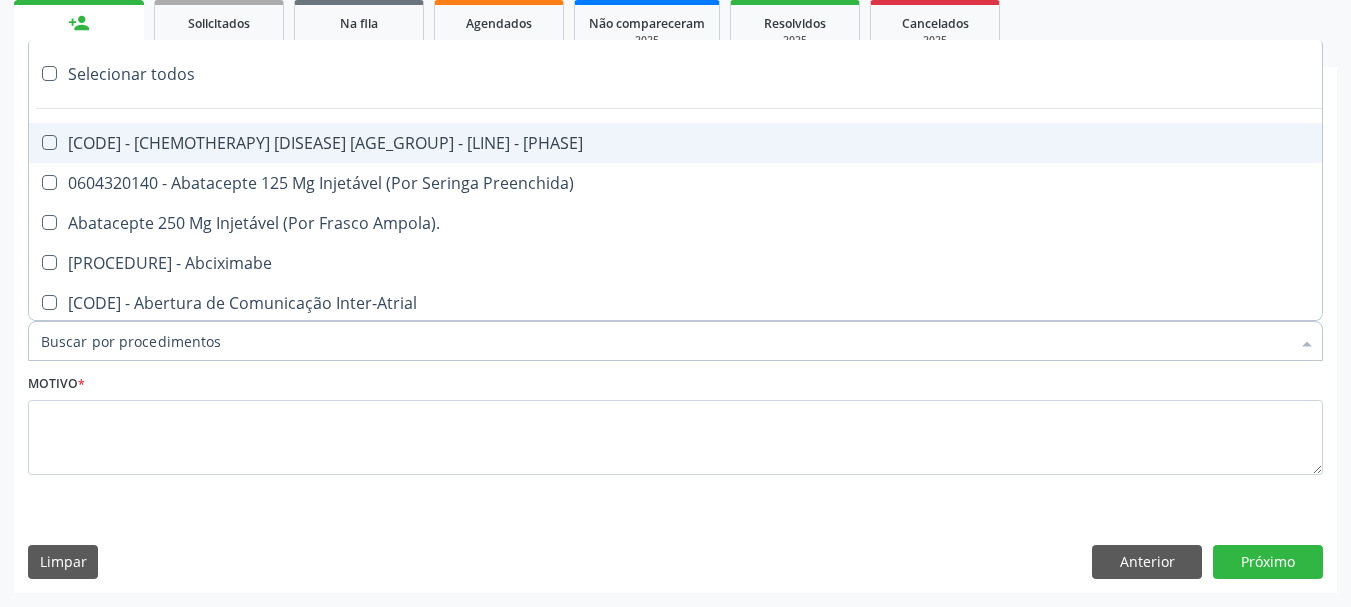 click on "Item de agendamento
*" at bounding box center (665, 341) 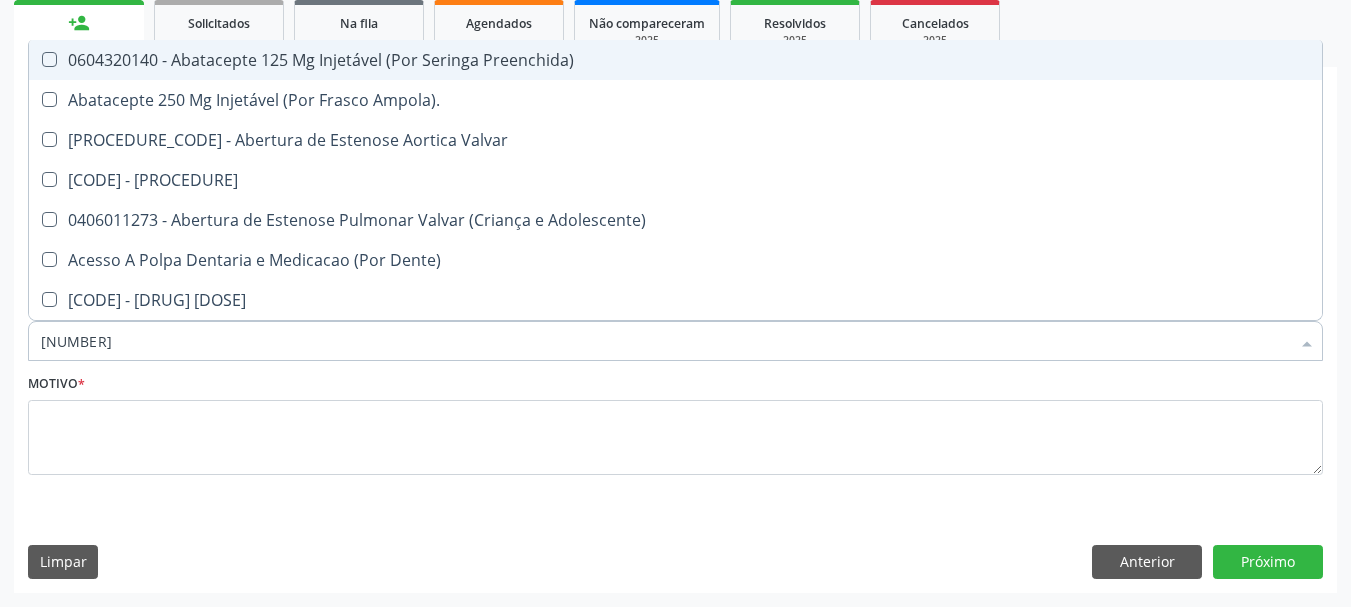 type on "[AGE]" 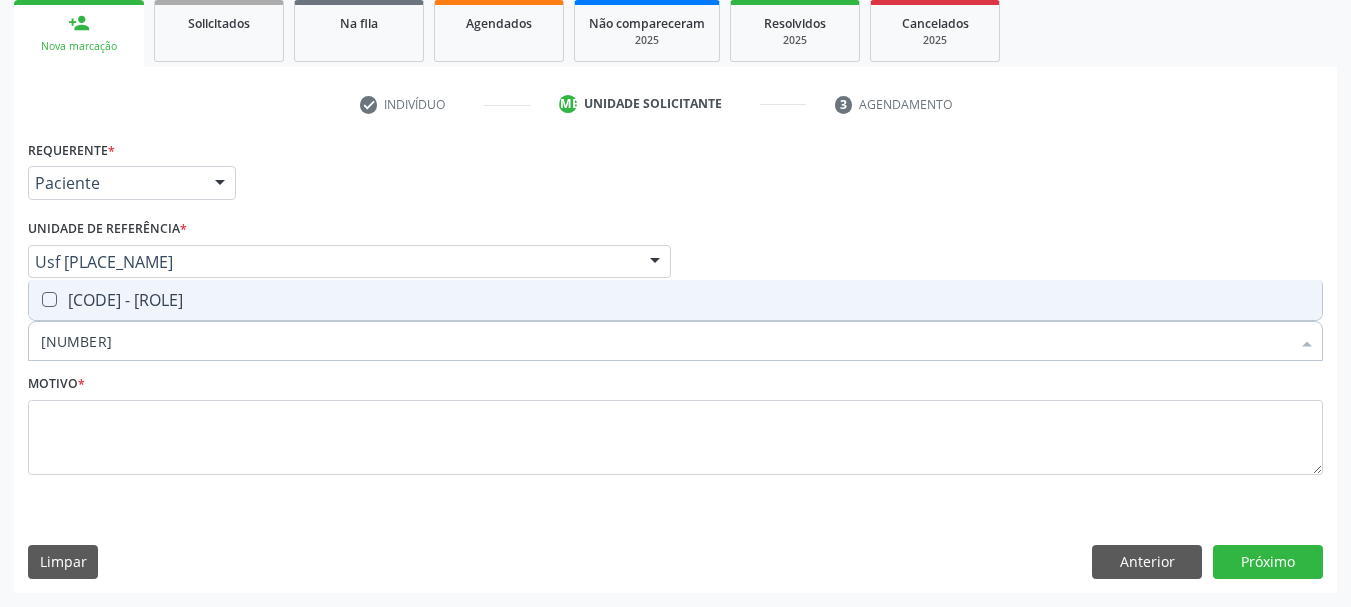 click at bounding box center (49, 299) 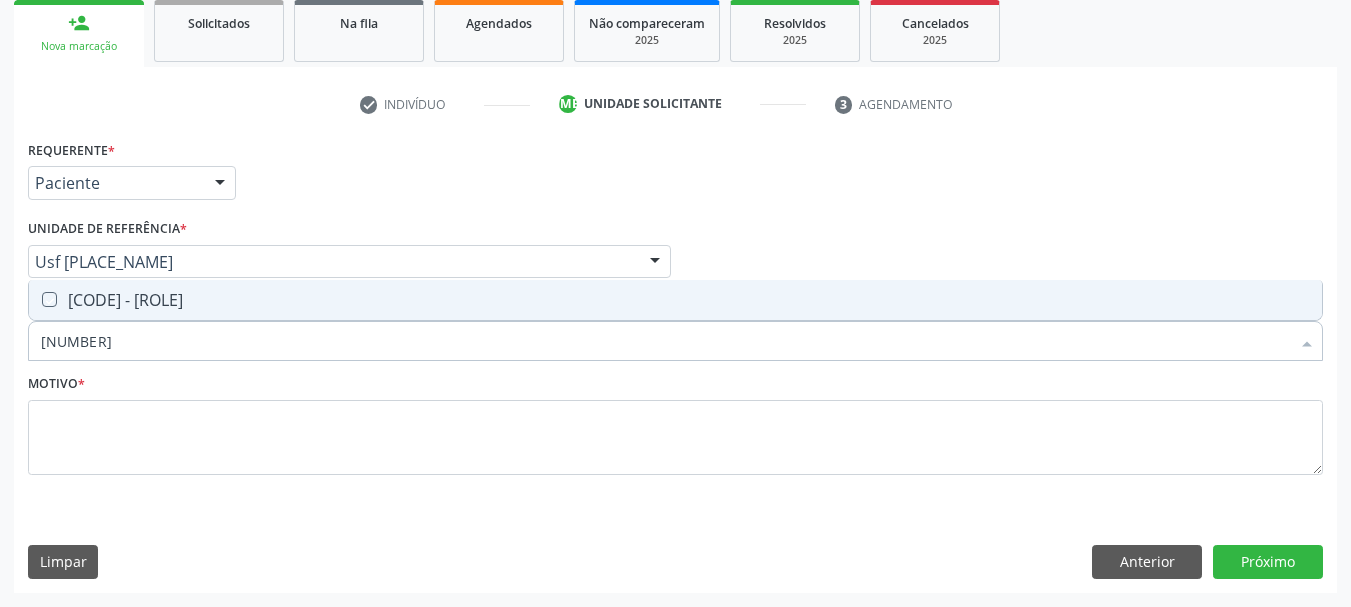 click at bounding box center (35, 299) 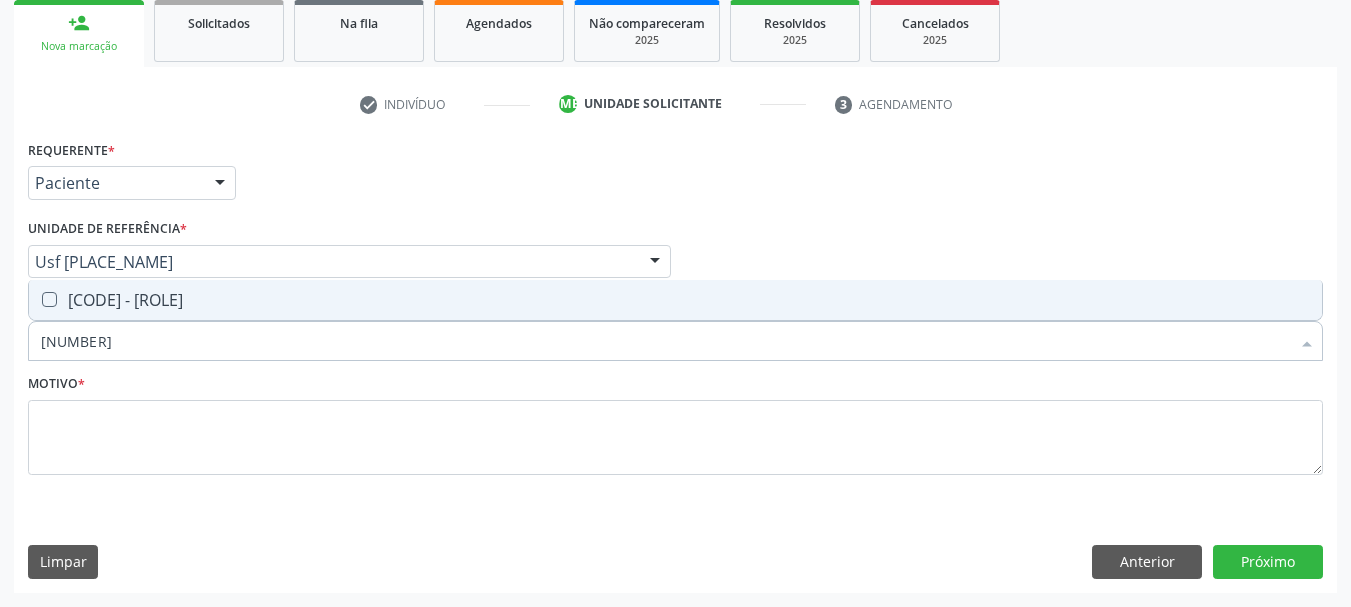 checkbox on "true" 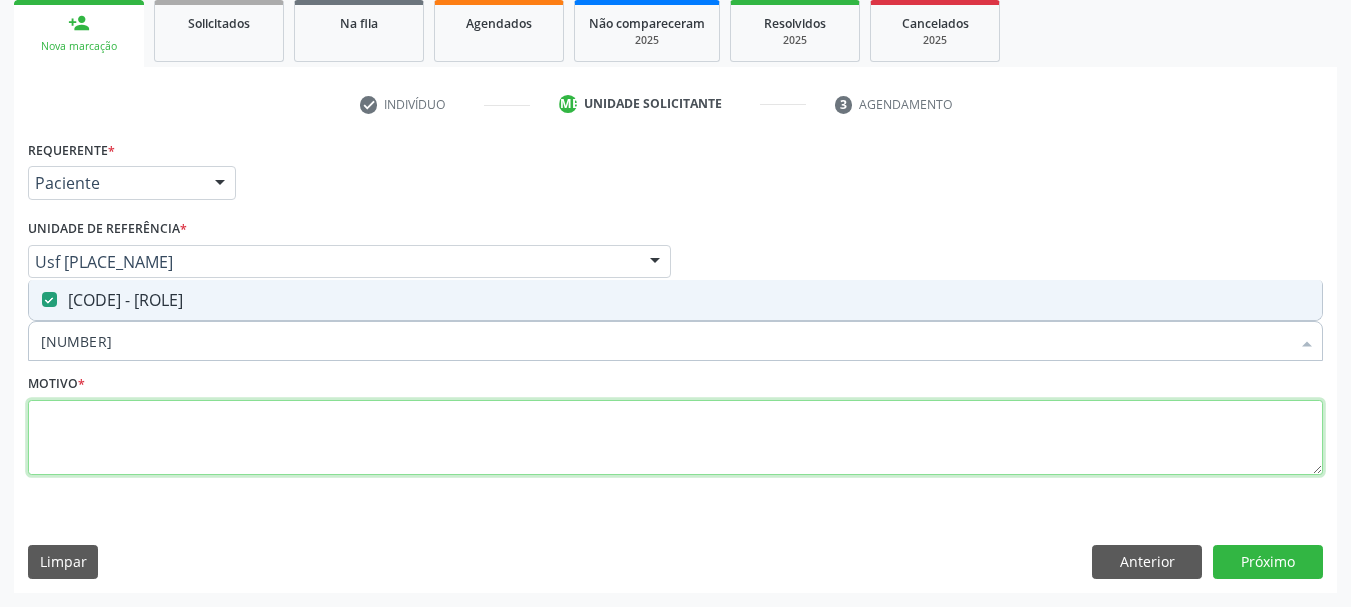 click at bounding box center [675, 438] 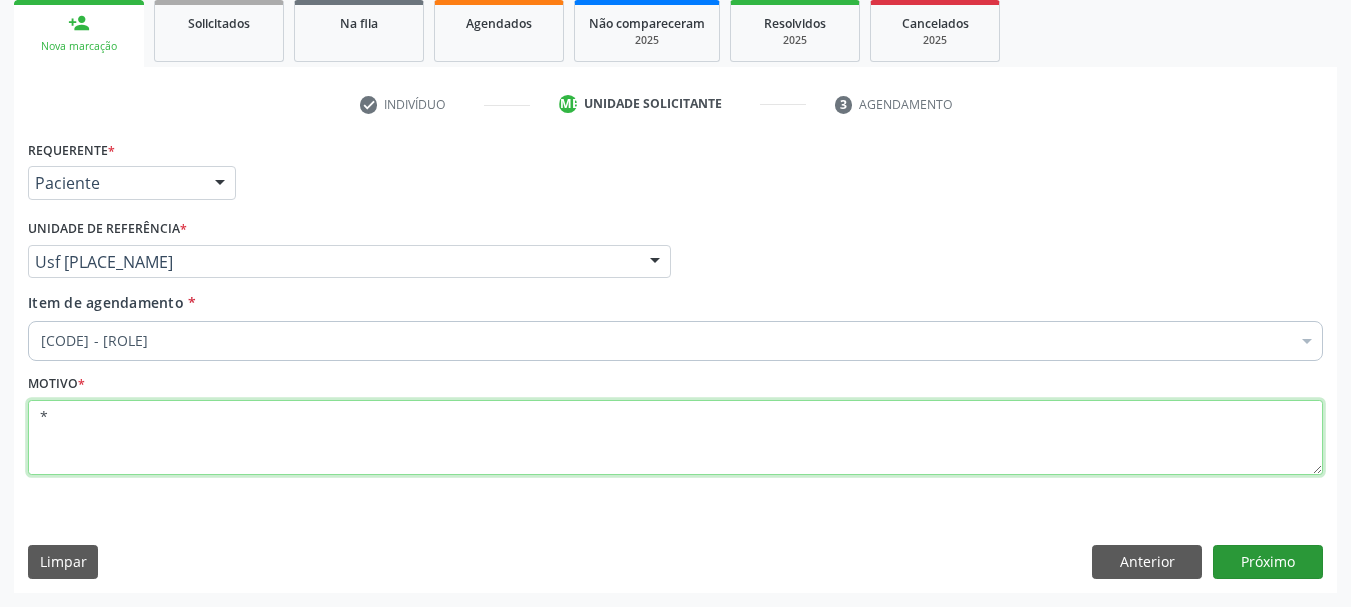 type on "*" 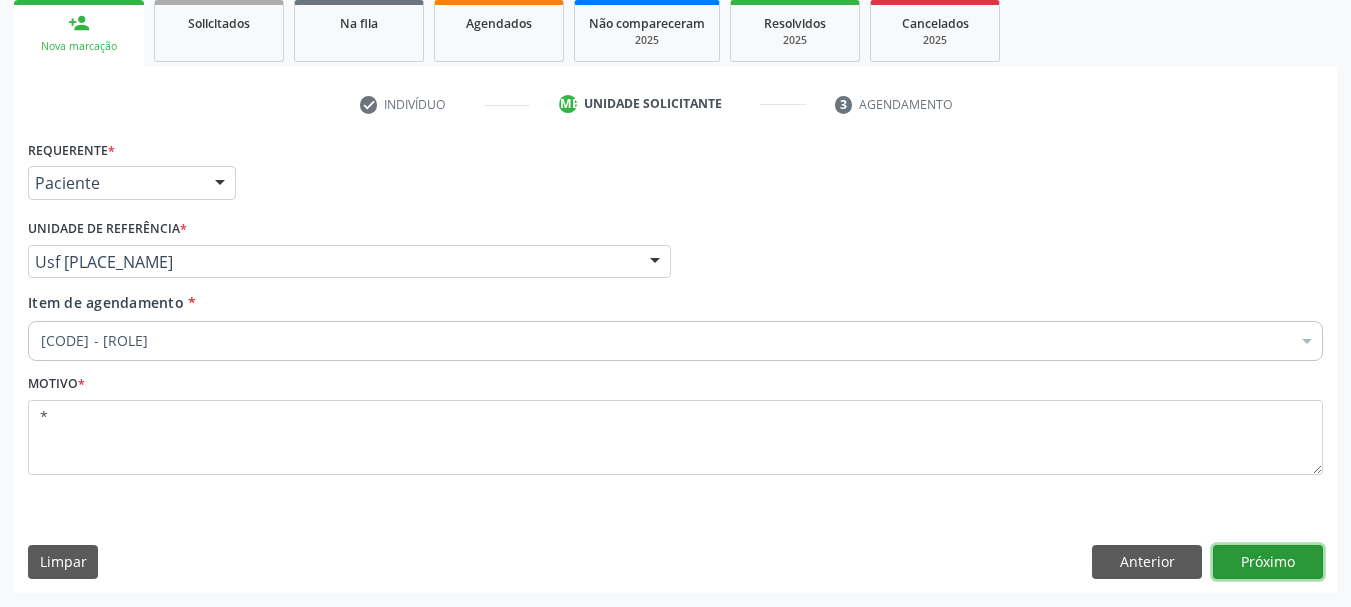 click on "Próximo" at bounding box center (1268, 562) 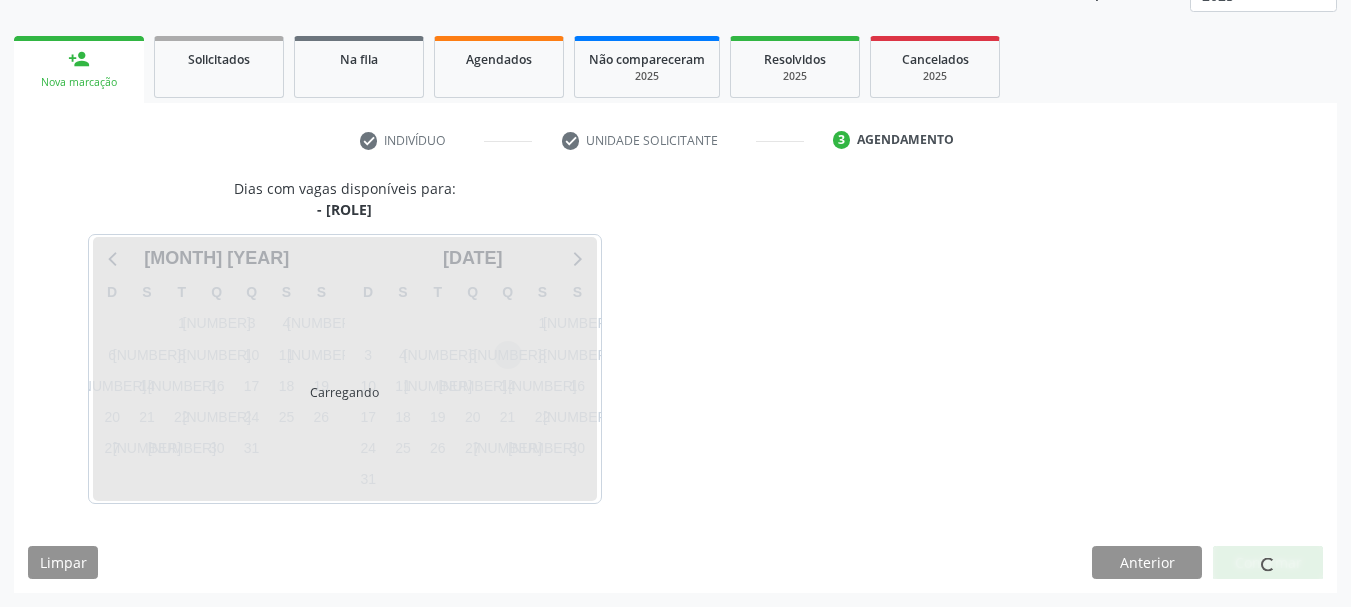scroll, scrollTop: 263, scrollLeft: 0, axis: vertical 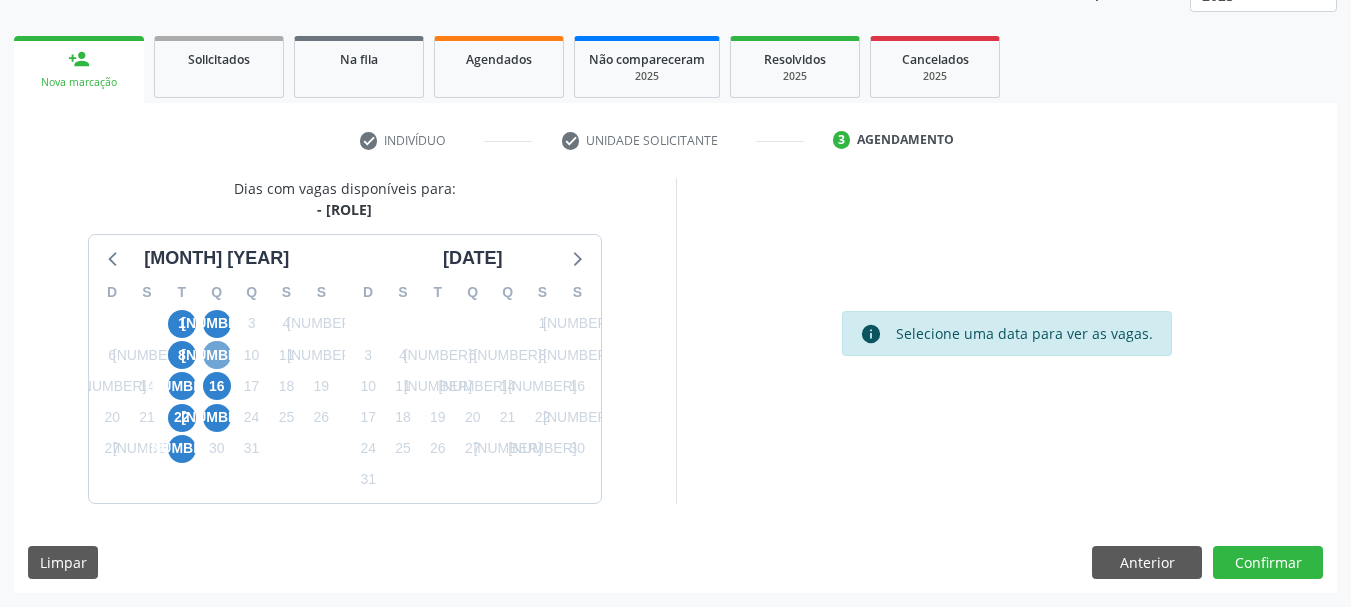 click on "9" at bounding box center (217, 355) 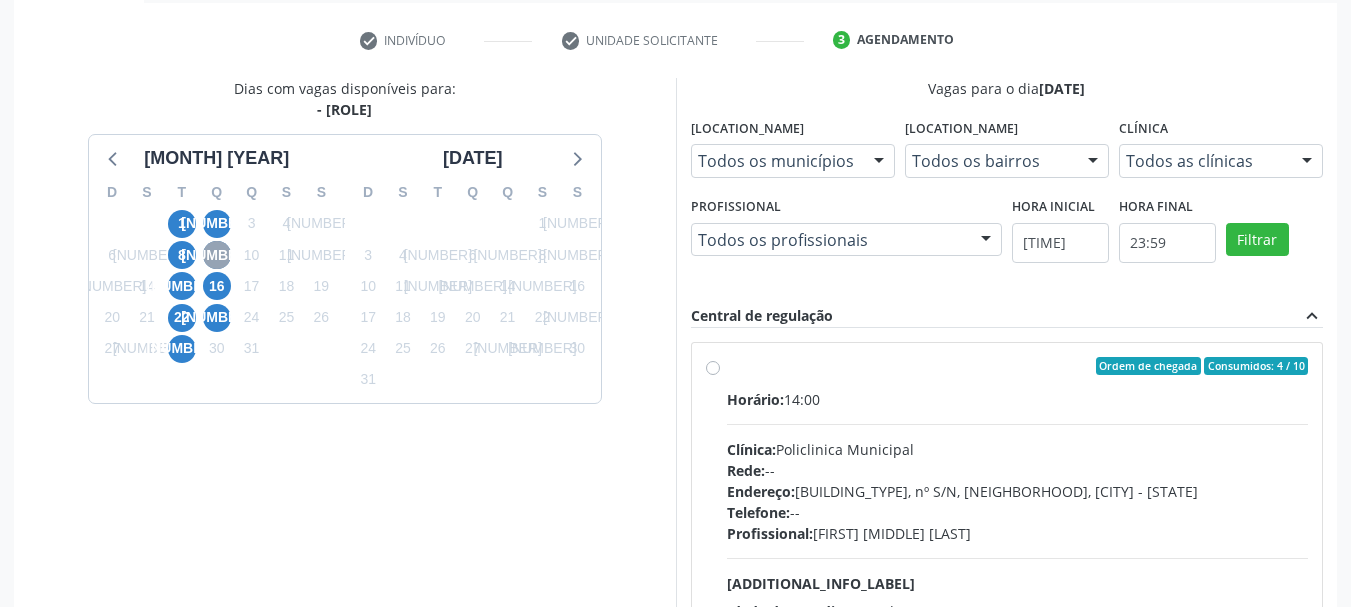 scroll, scrollTop: 463, scrollLeft: 0, axis: vertical 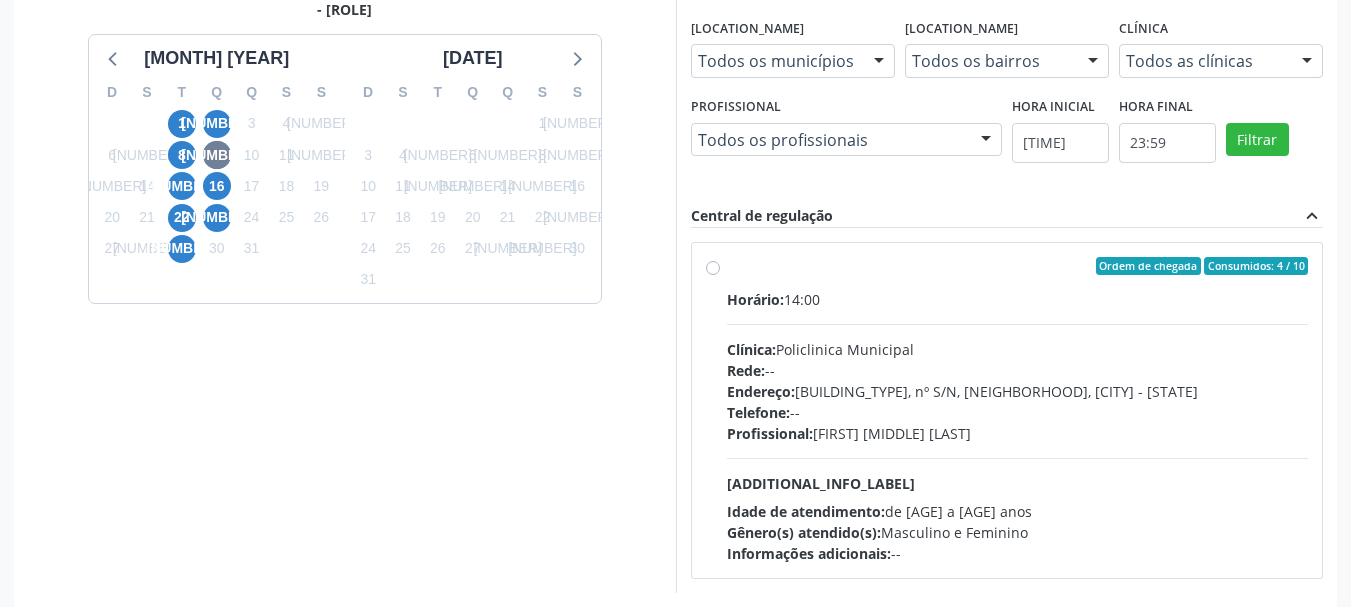 click on "Ordem de chegada
Consumidos: 4 / 10
Horário:   14:00
Clínica:  Policlinica Municipal
Rede:
--
Endereço:   Predio, nº S/N, Ipsep, Serra Talhada - PE
Telefone:   --
Profissional:
Antonio Carlos Brito Pereira de Meneses
Informações adicionais sobre o atendimento
Idade de atendimento:
de 0 a 120 anos
Gênero(s) atendido(s):
Masculino e Feminino
Informações adicionais:
--" at bounding box center (1007, 410) 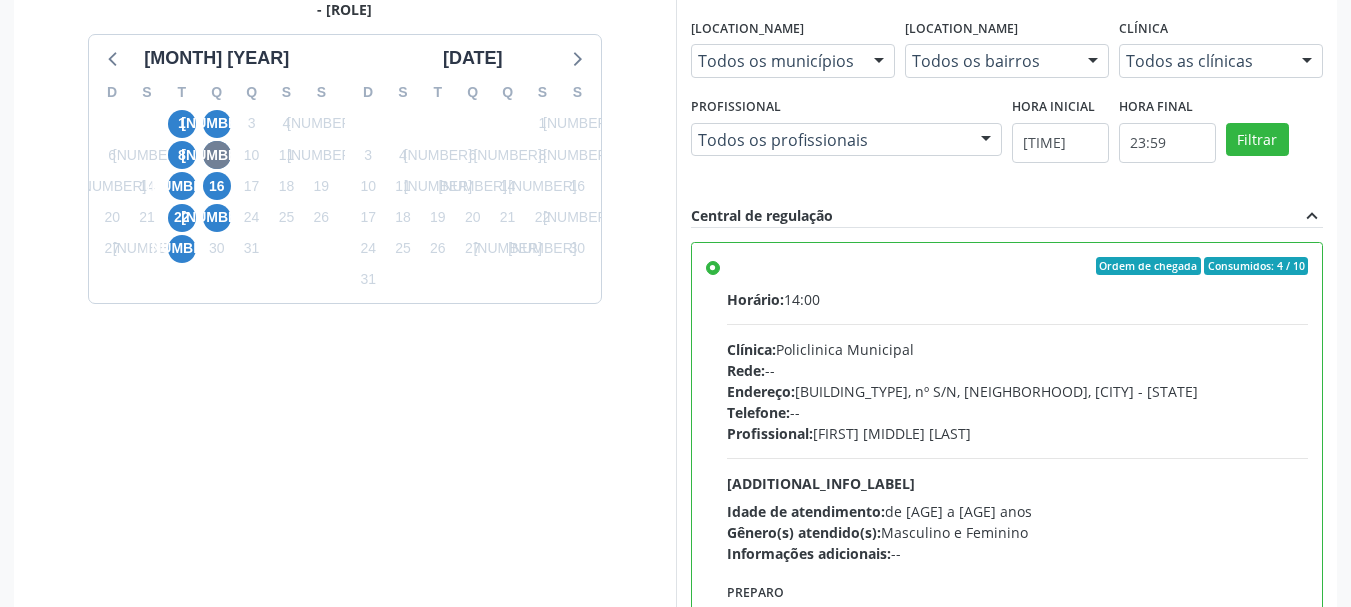 scroll, scrollTop: 563, scrollLeft: 0, axis: vertical 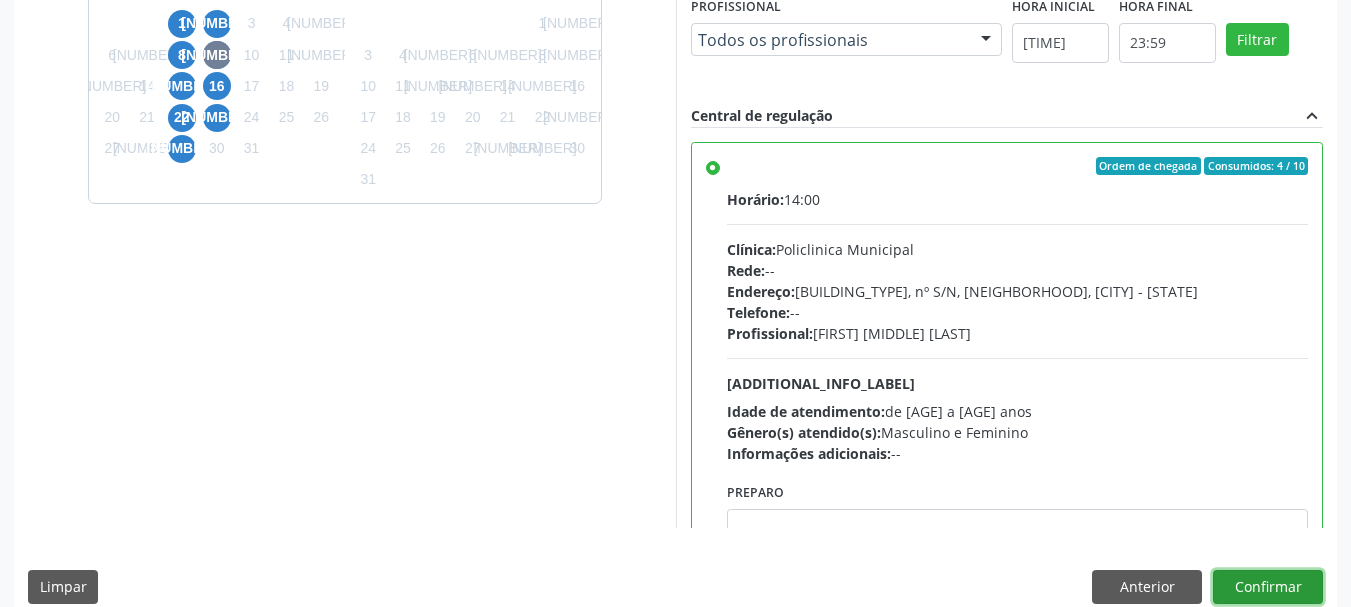 click on "Confirmar" at bounding box center (1268, 587) 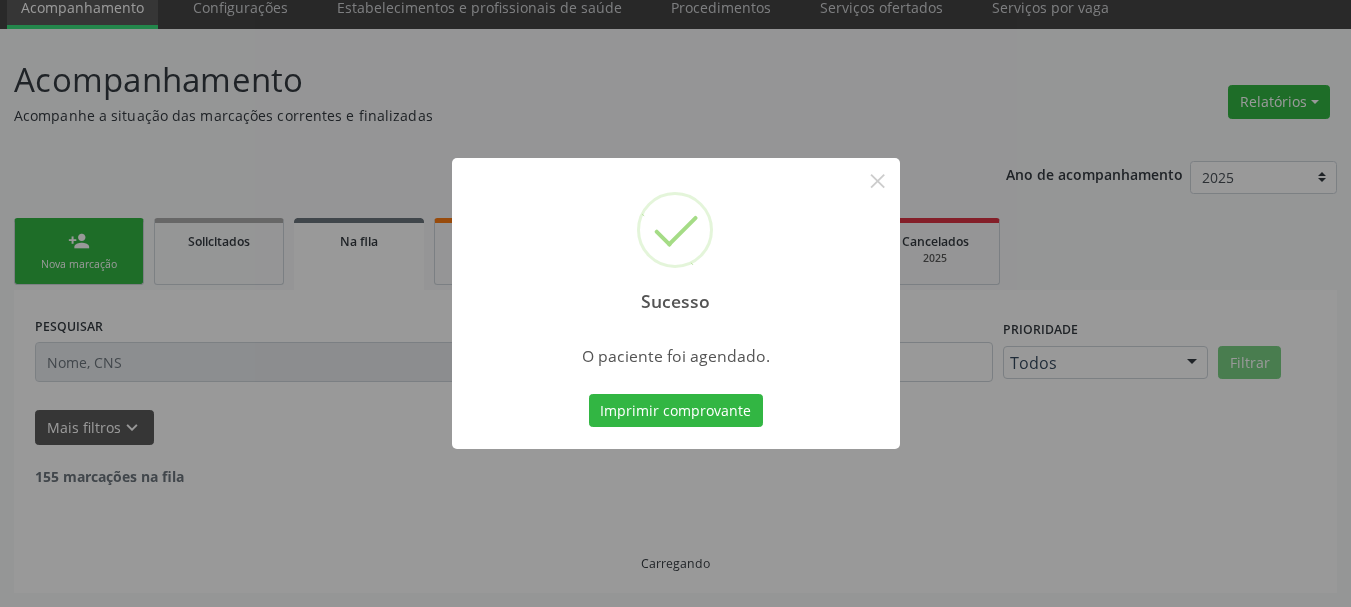 scroll, scrollTop: 60, scrollLeft: 0, axis: vertical 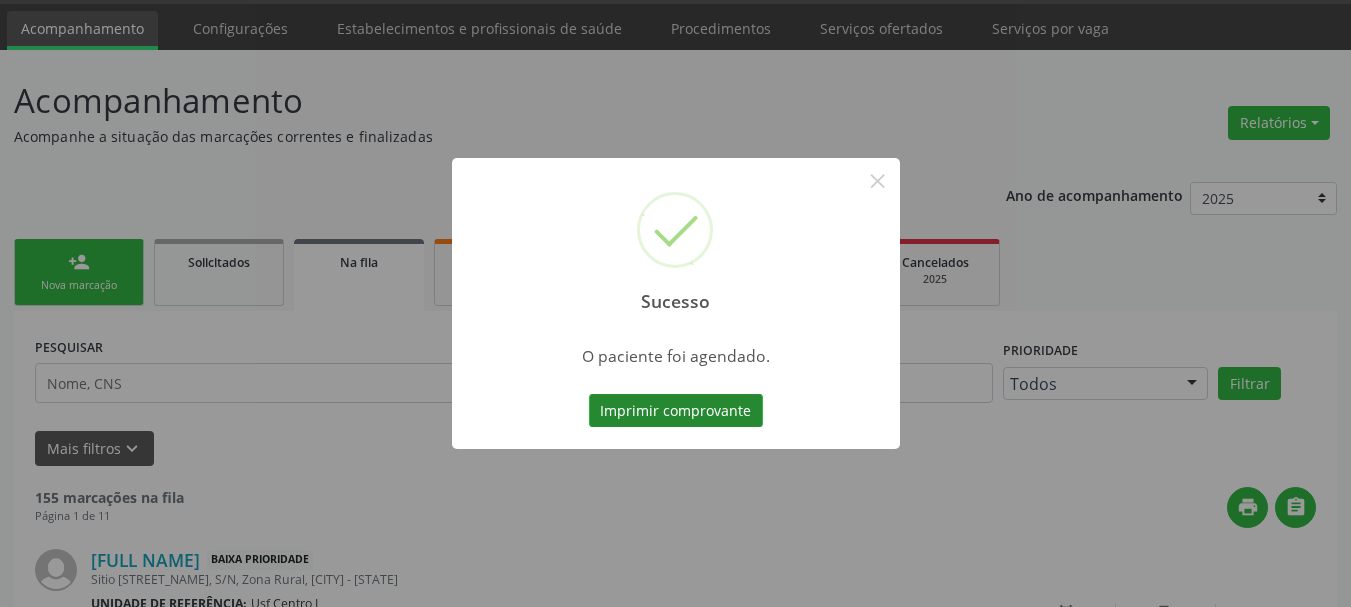 click on "Imprimir comprovante" at bounding box center (676, 411) 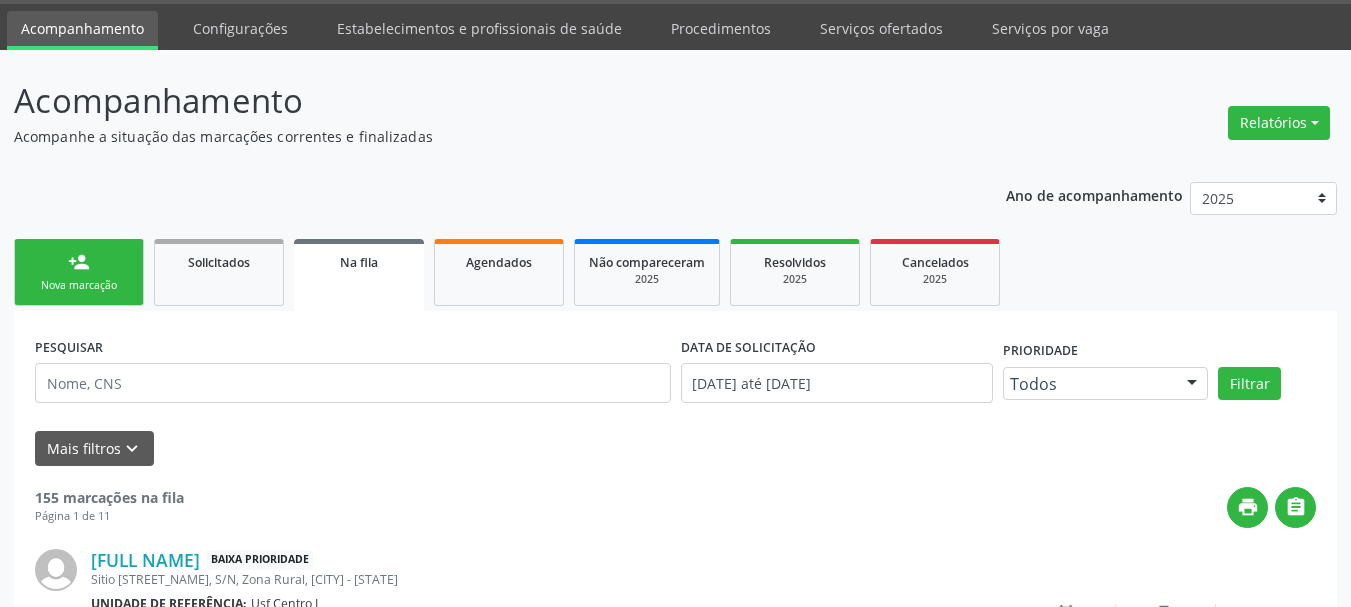 click on "Nova marcação" at bounding box center [79, 285] 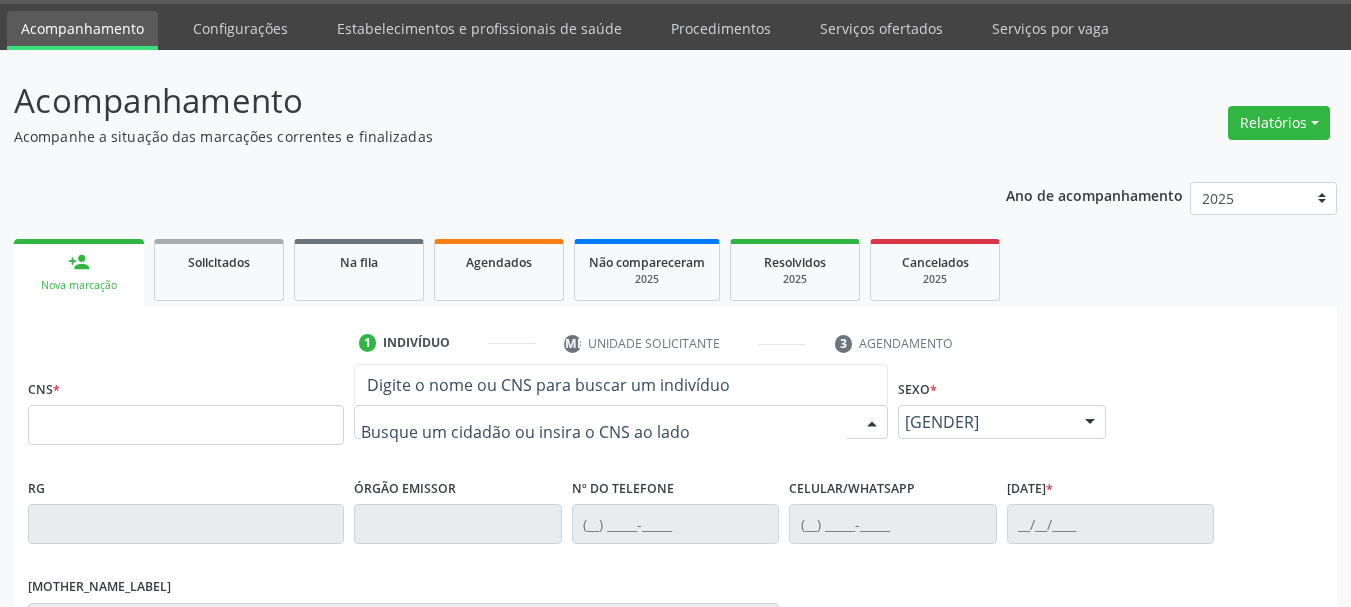 click on "Nenhum resultado encontrado para: "   "
Digite o nome ou CNS para buscar um indivíduo" at bounding box center [621, 422] 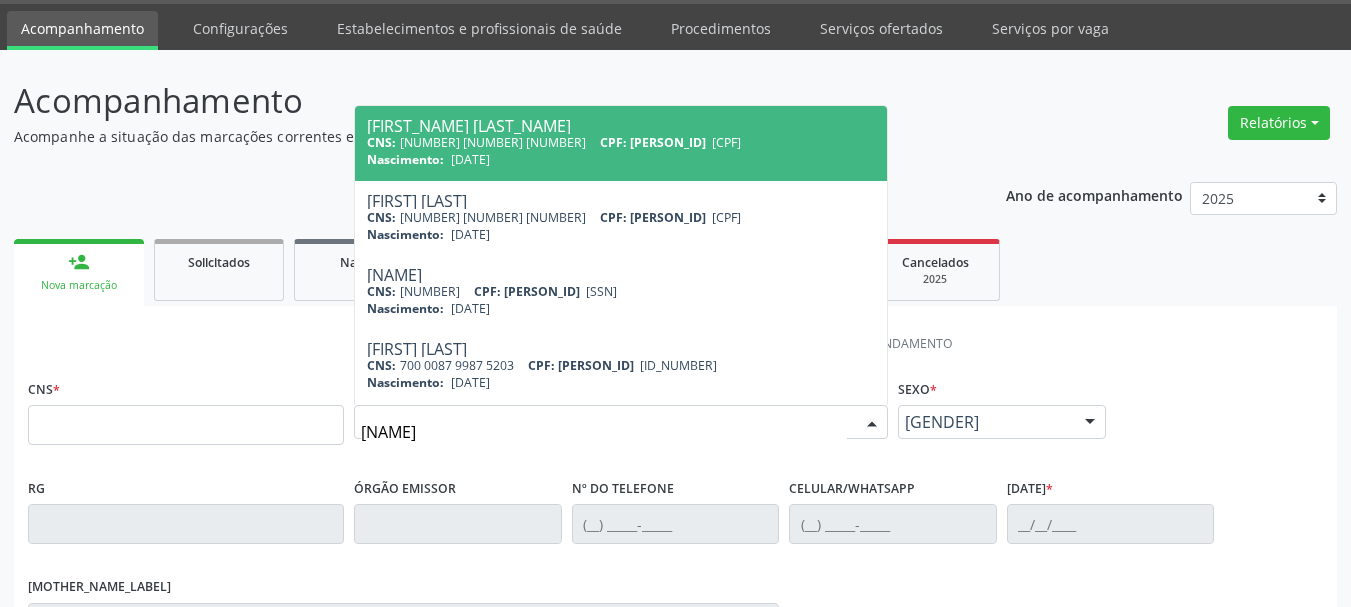 type on "JANICLEIA" 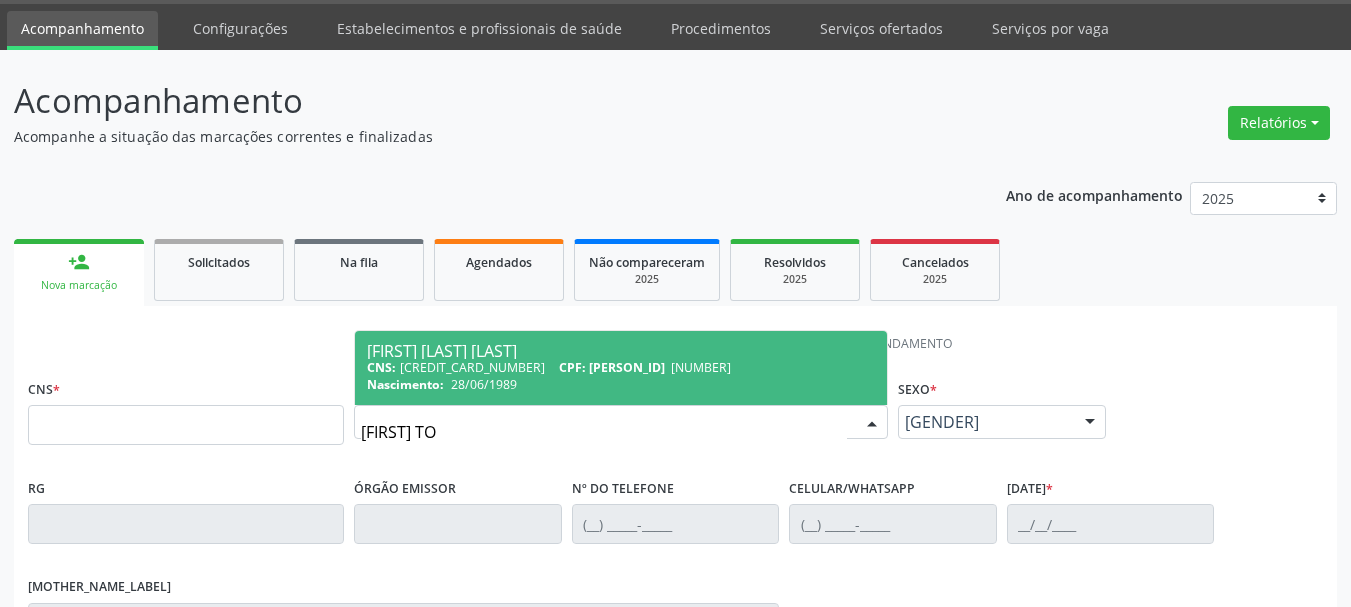 click on "CNS:
700 2079 9441 5027
CPF:
081.497.334-50" at bounding box center (621, 367) 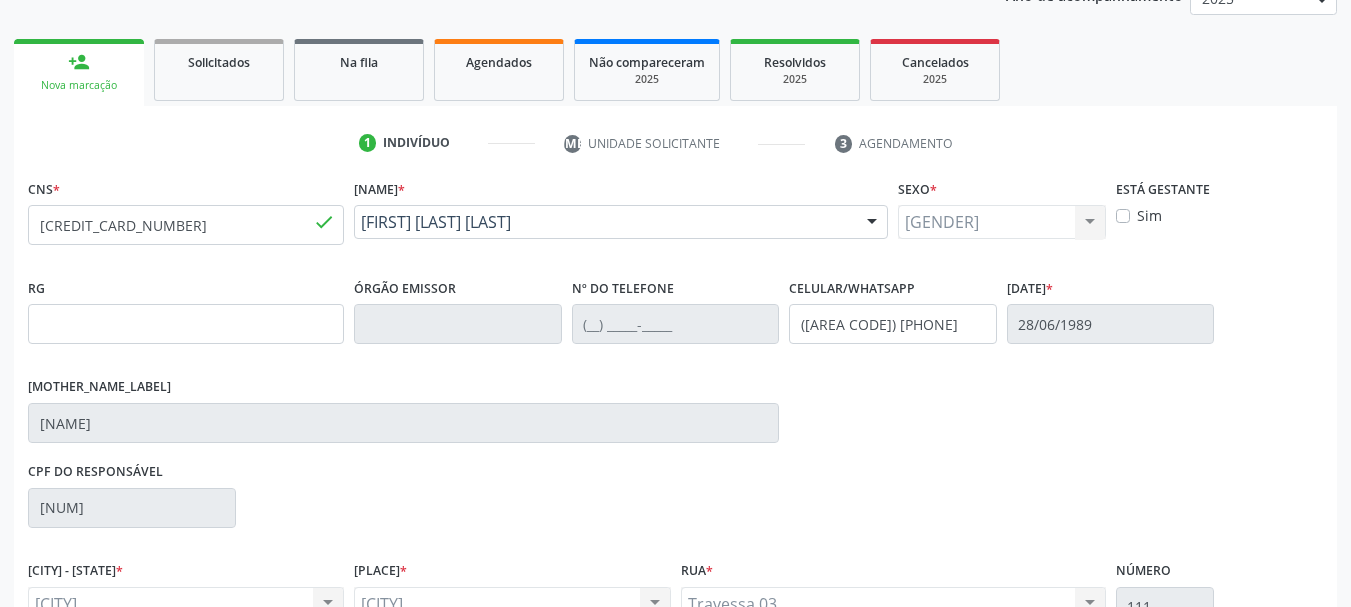 scroll, scrollTop: 460, scrollLeft: 0, axis: vertical 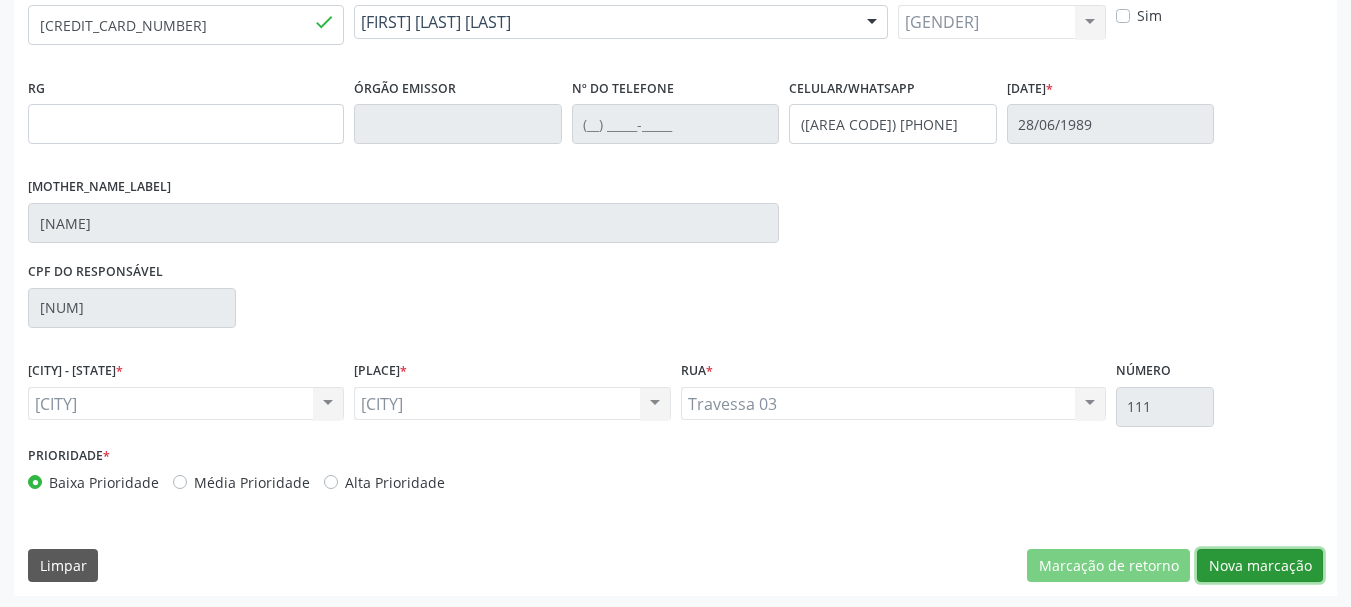 click on "Nova marcação" at bounding box center (1108, 566) 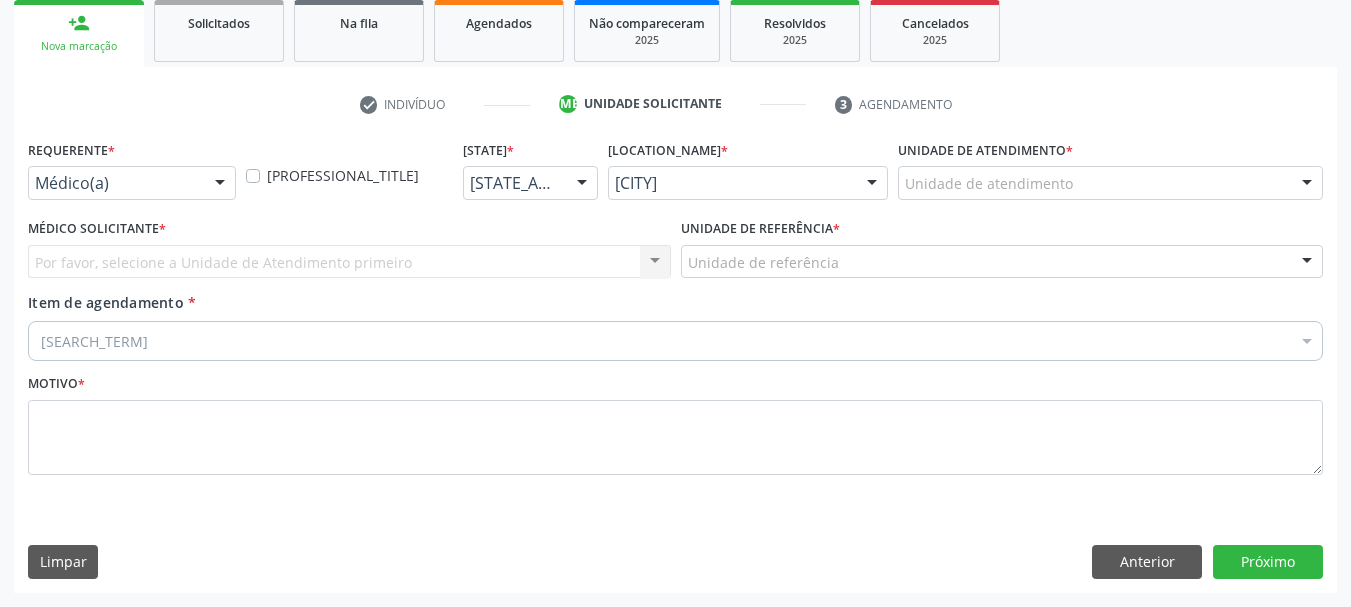 scroll, scrollTop: 299, scrollLeft: 0, axis: vertical 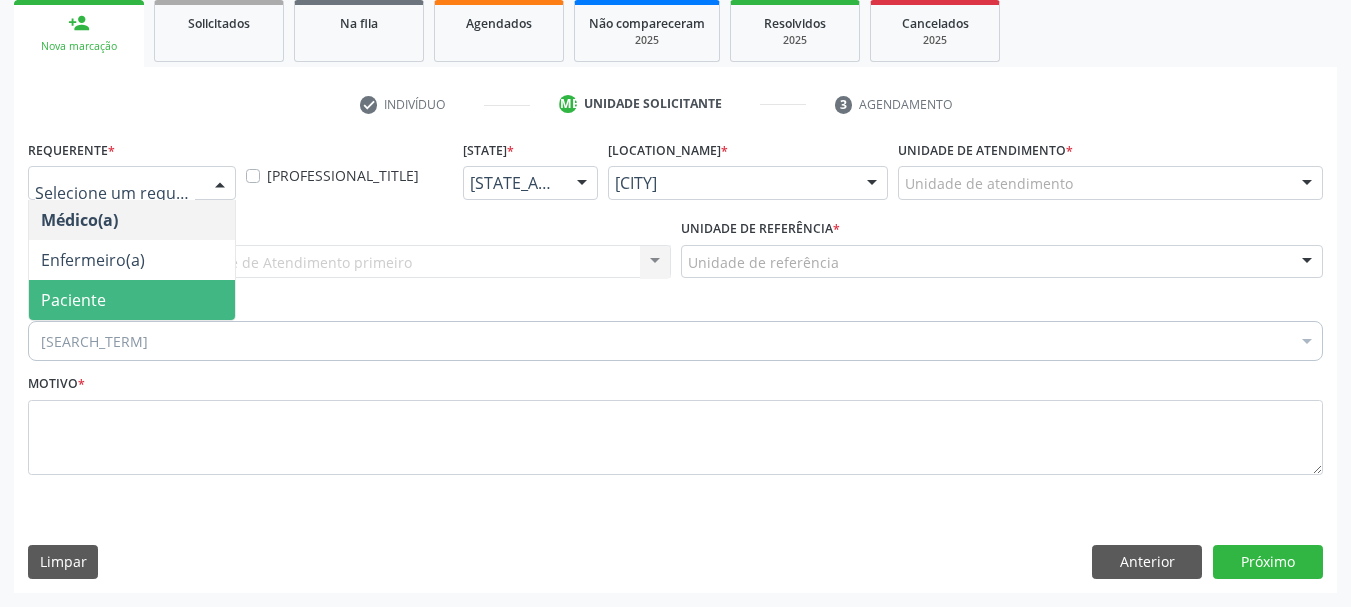 click on "Paciente" at bounding box center [73, 300] 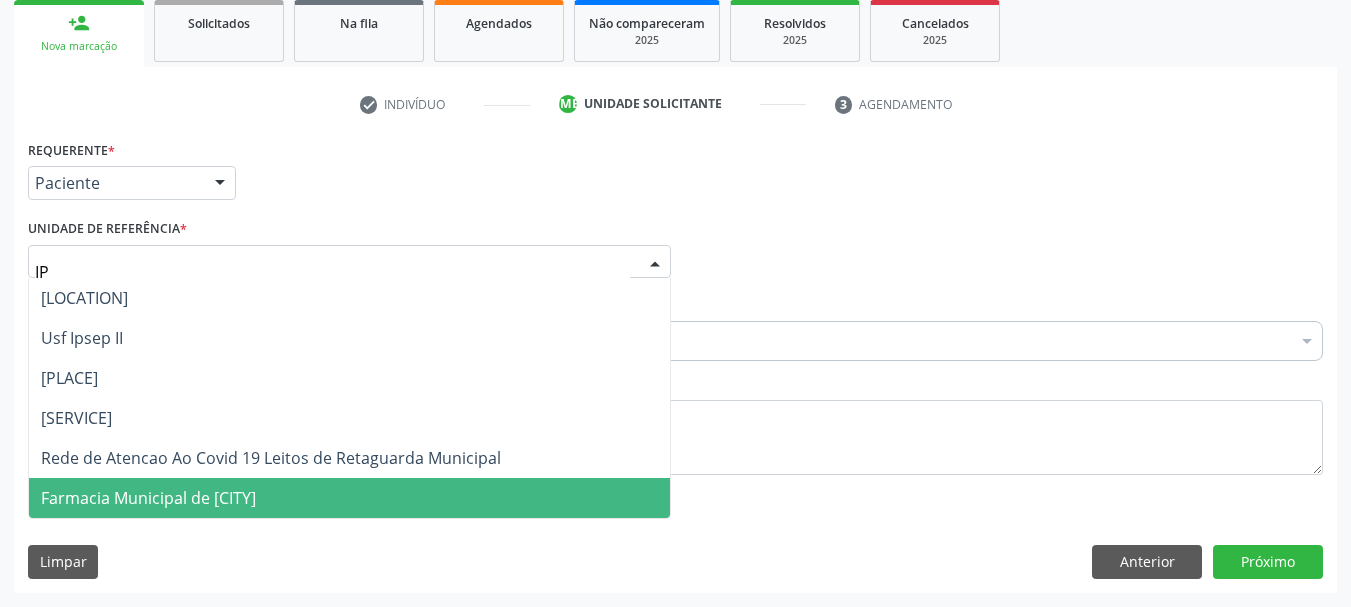 scroll, scrollTop: 0, scrollLeft: 0, axis: both 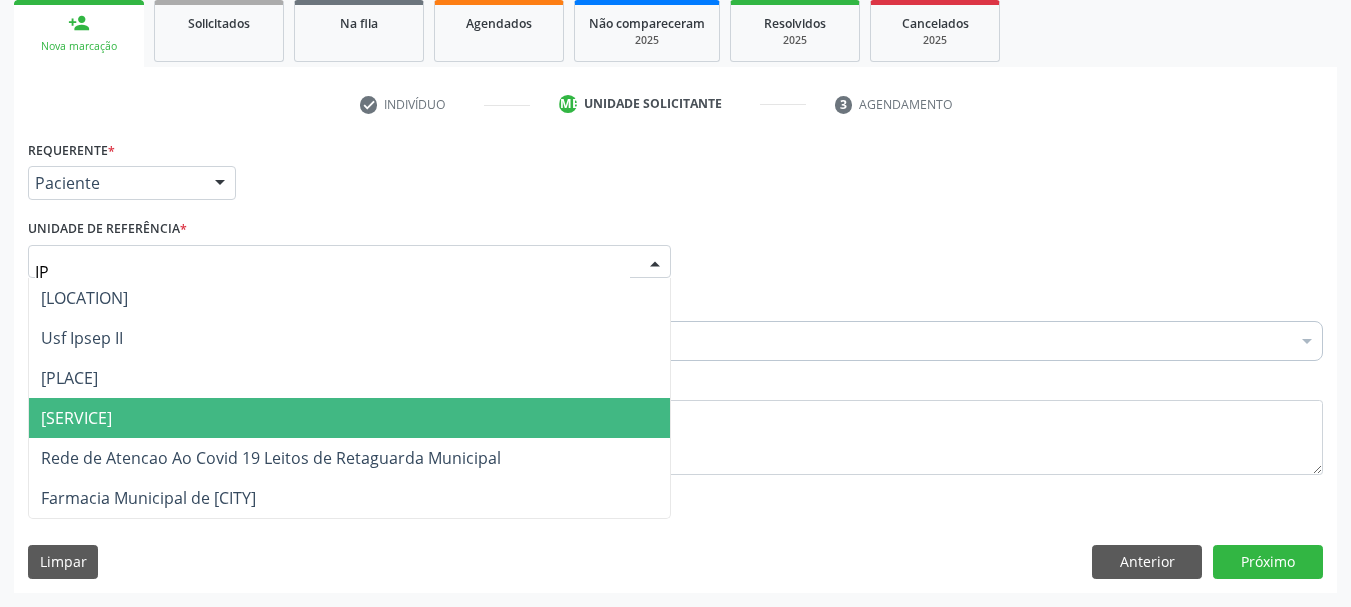 click on "Usf Ipsep III" at bounding box center (349, 418) 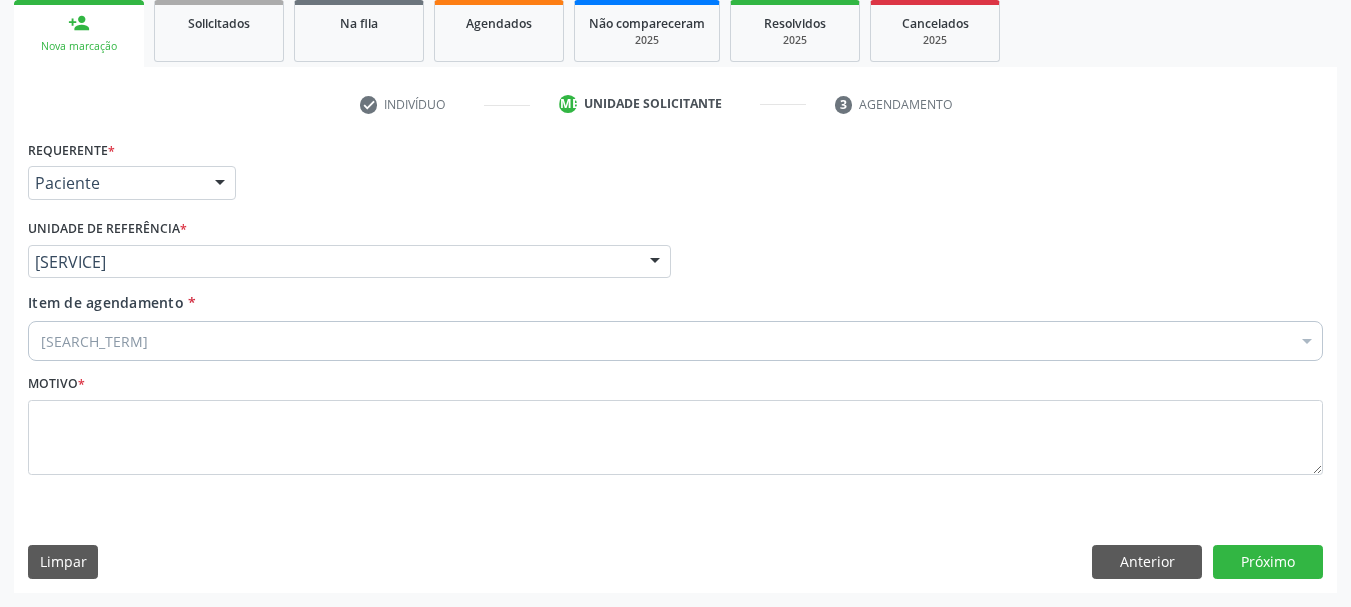 click on "Buscar por procedimentos" at bounding box center [675, 341] 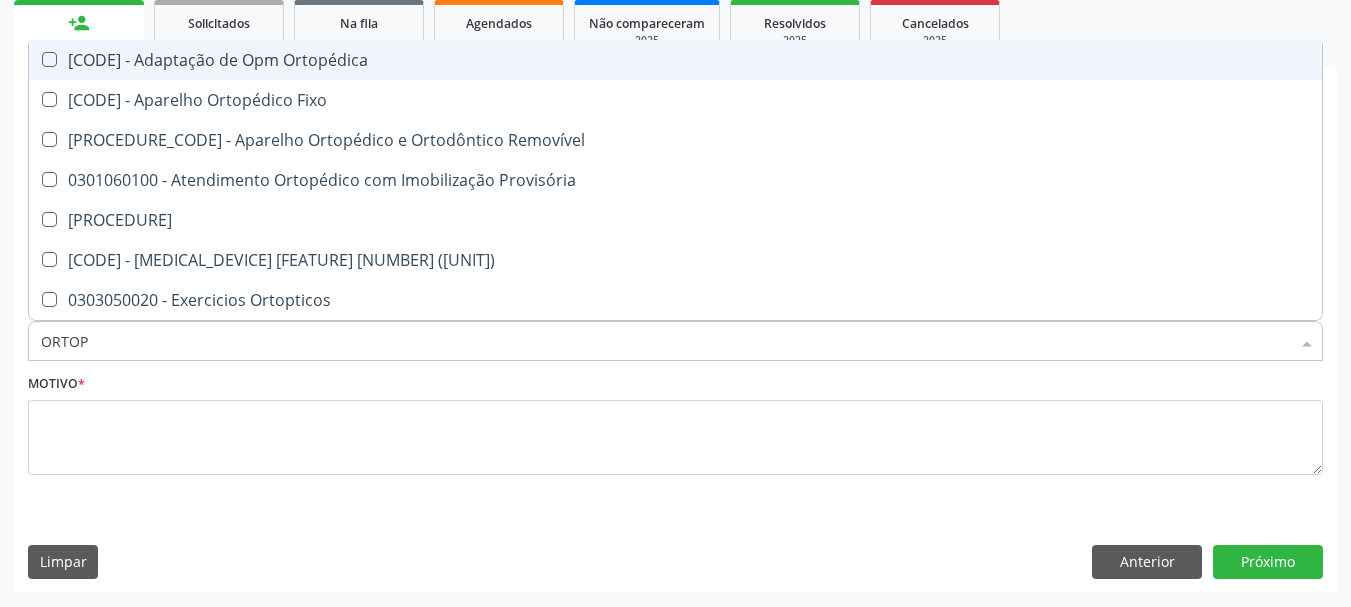 type on "ORTO" 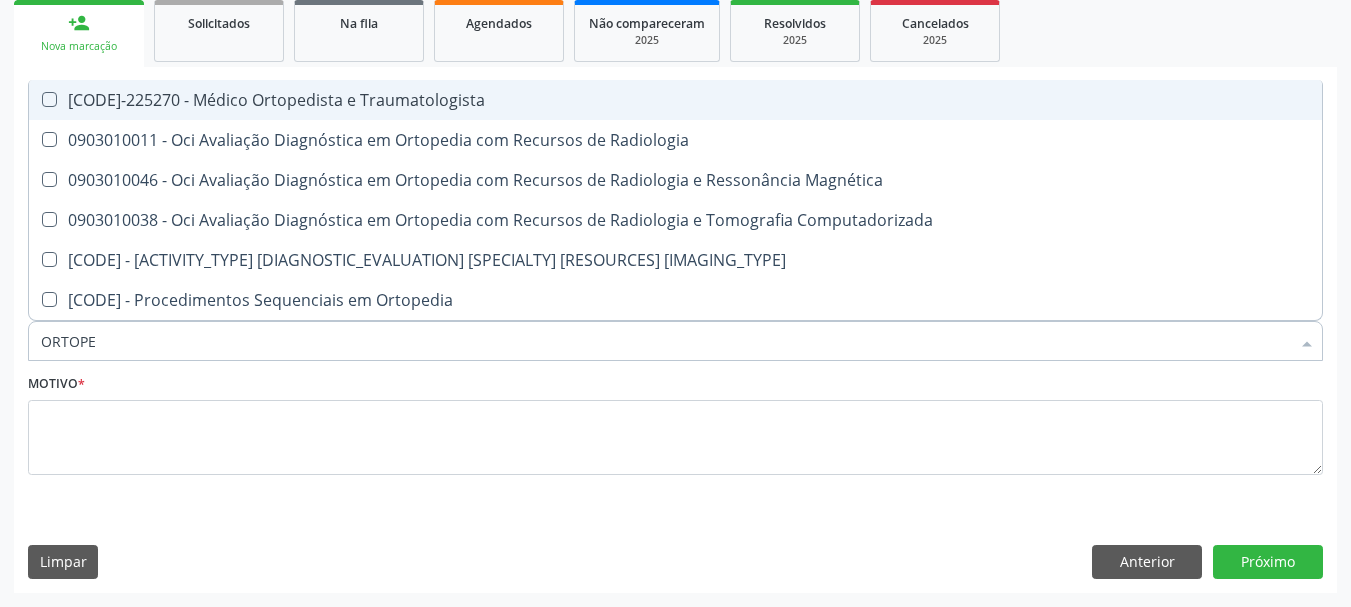 click at bounding box center [36, 100] 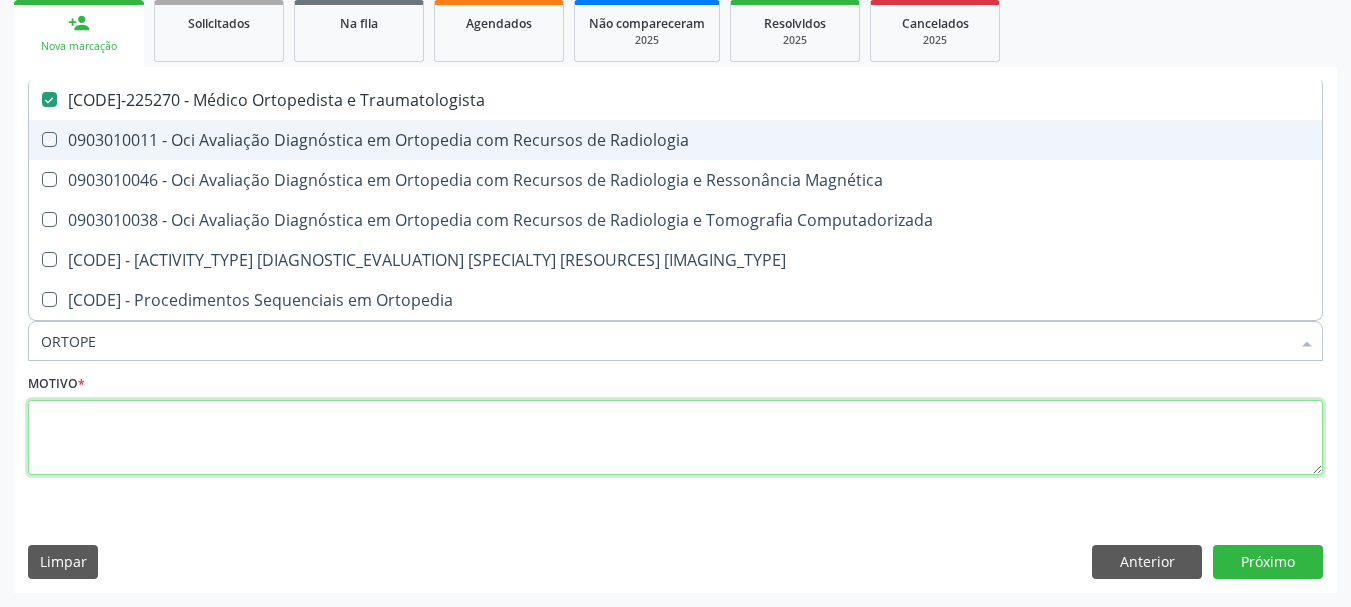 click at bounding box center (675, 438) 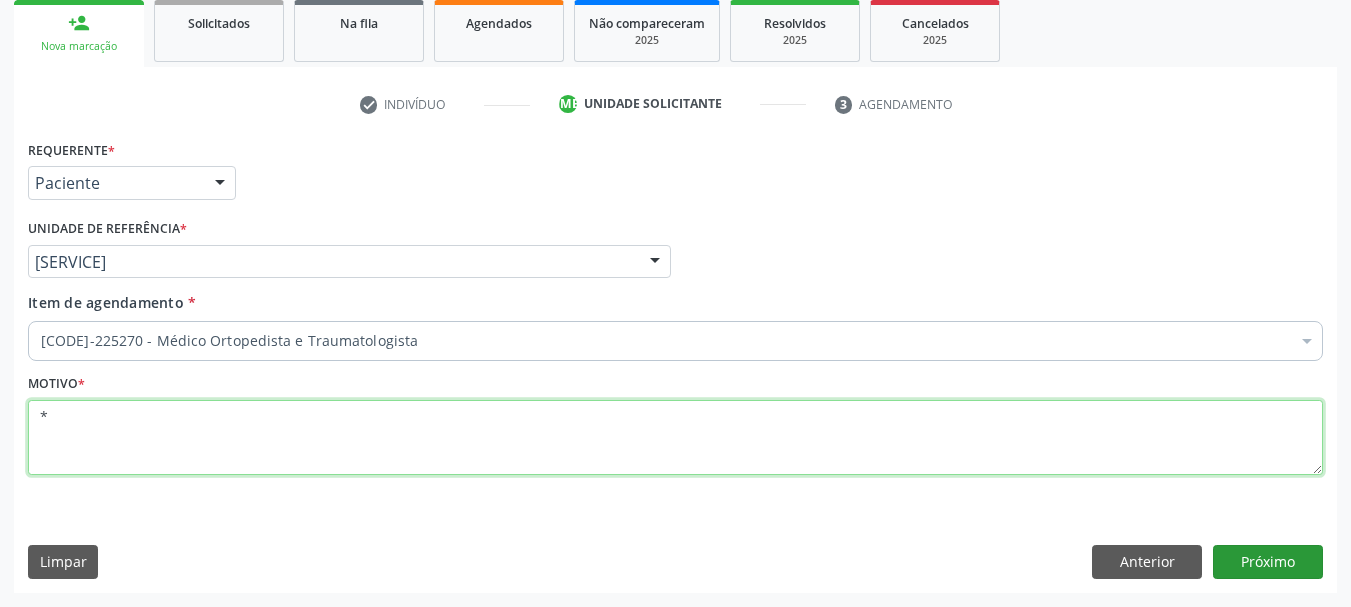 type on "*" 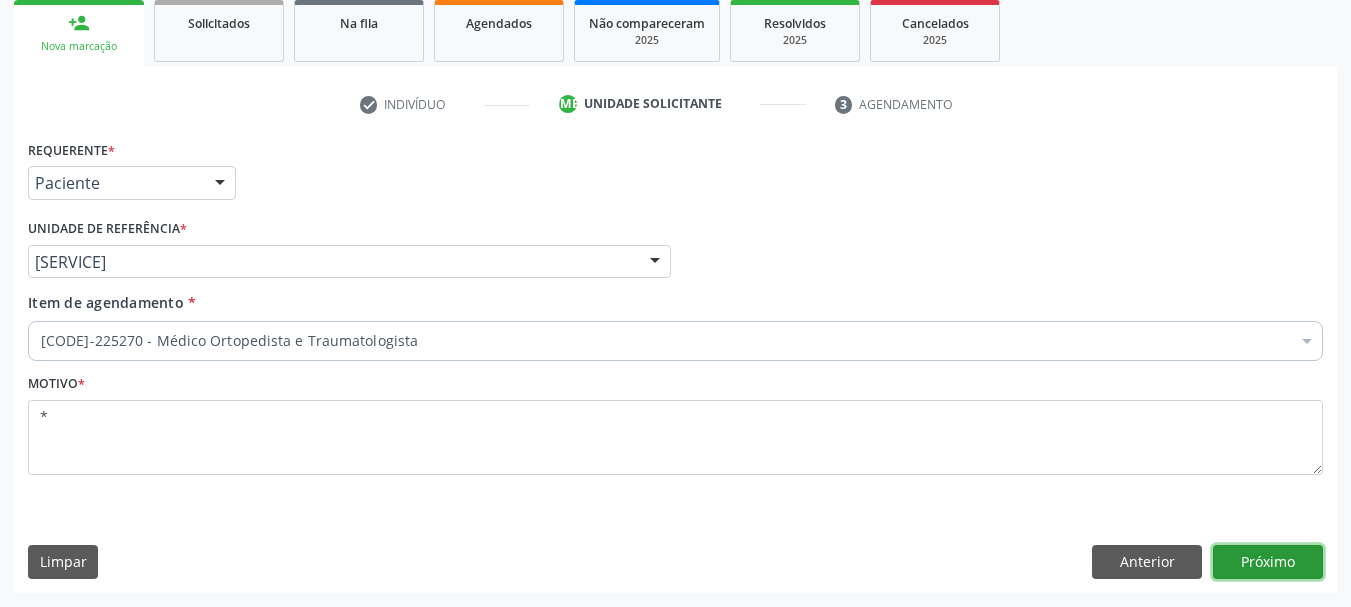 click on "Próximo" at bounding box center (1268, 562) 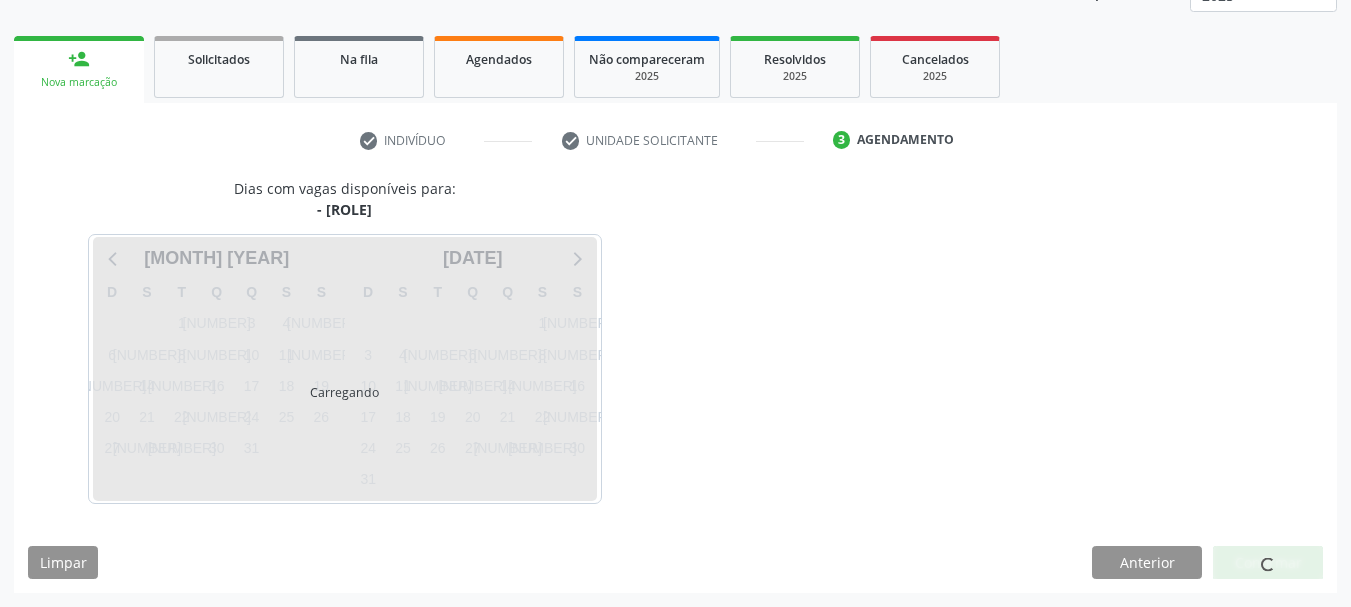 scroll, scrollTop: 263, scrollLeft: 0, axis: vertical 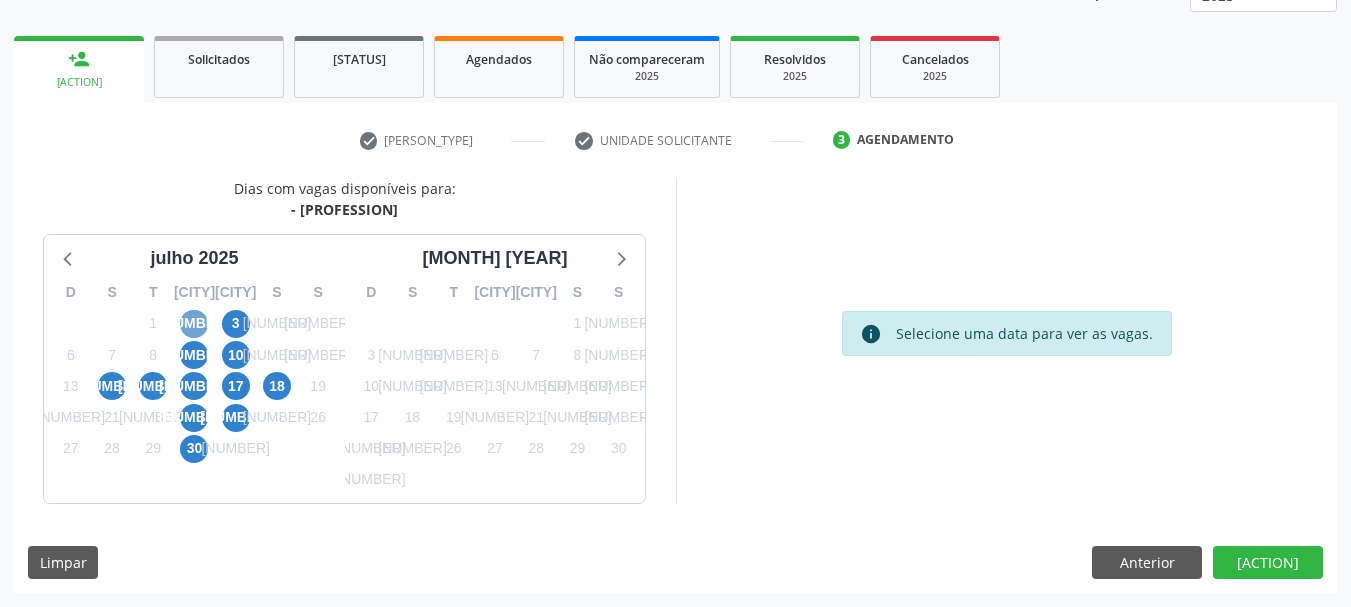 click on "[NUMBER]" at bounding box center (194, 324) 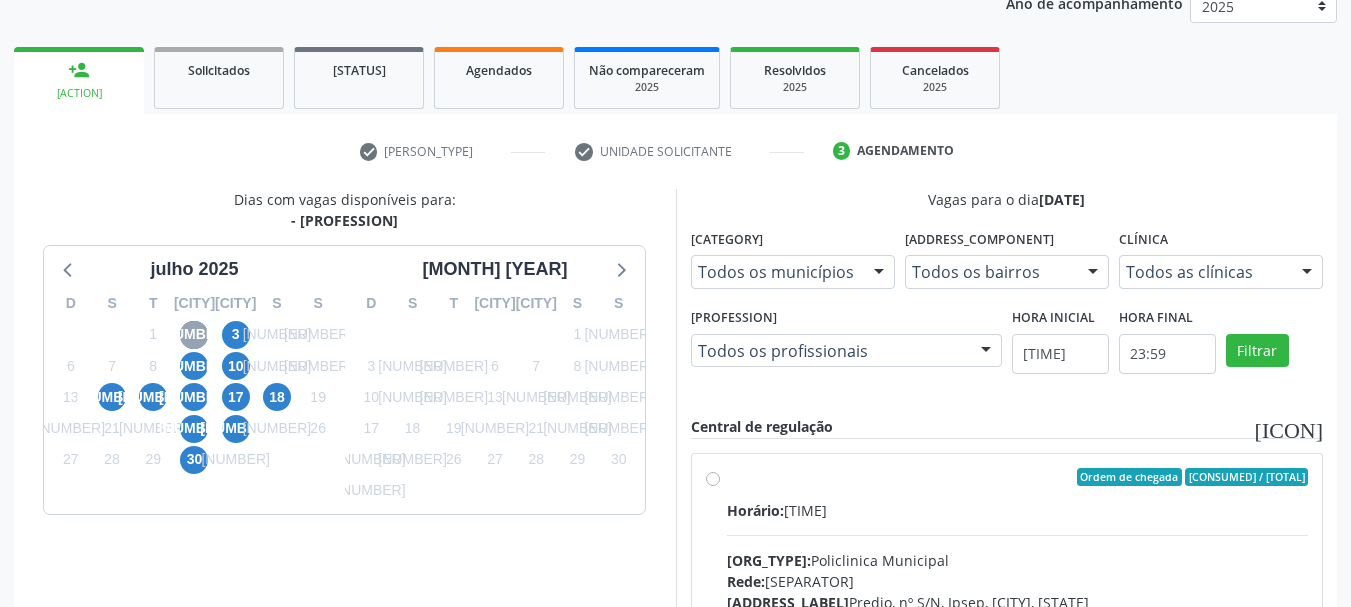 scroll, scrollTop: 152, scrollLeft: 0, axis: vertical 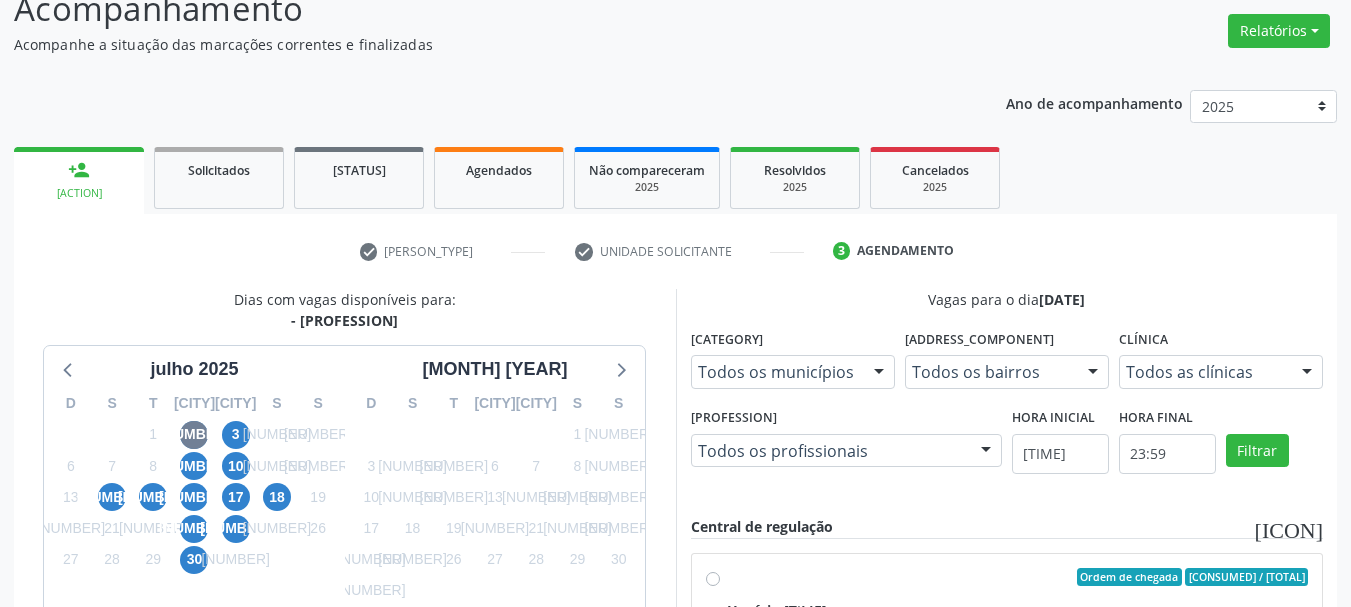 click on "person_add
Nova marcação" at bounding box center [79, 180] 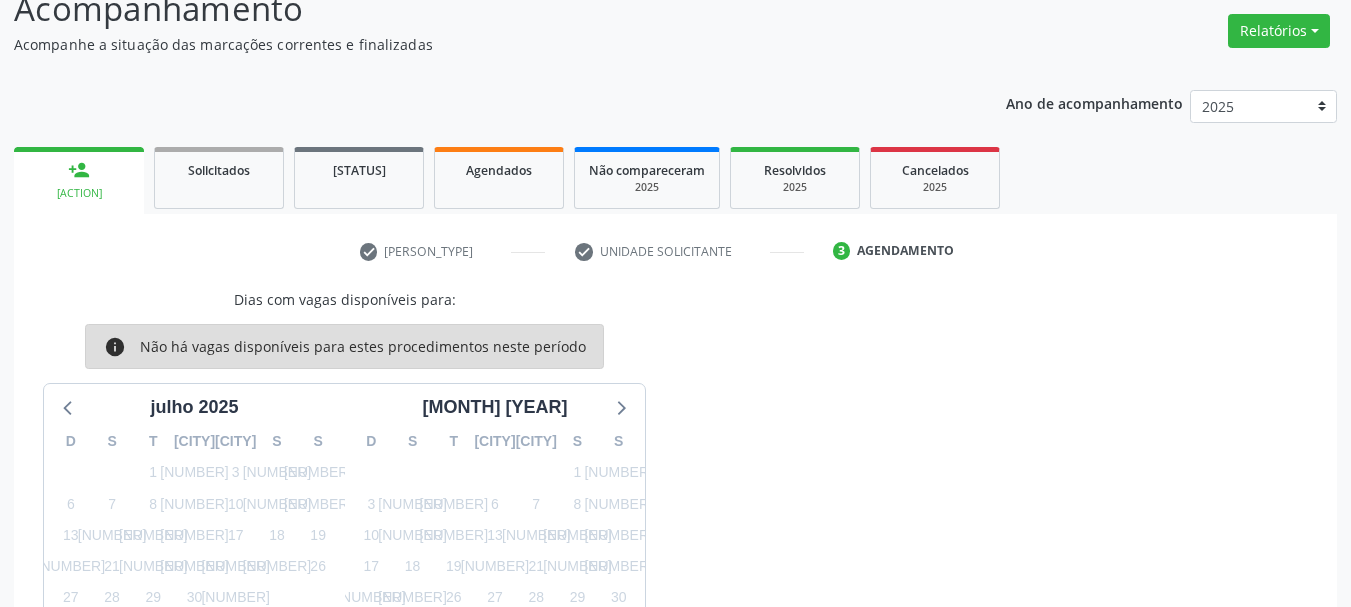 scroll, scrollTop: 0, scrollLeft: 0, axis: both 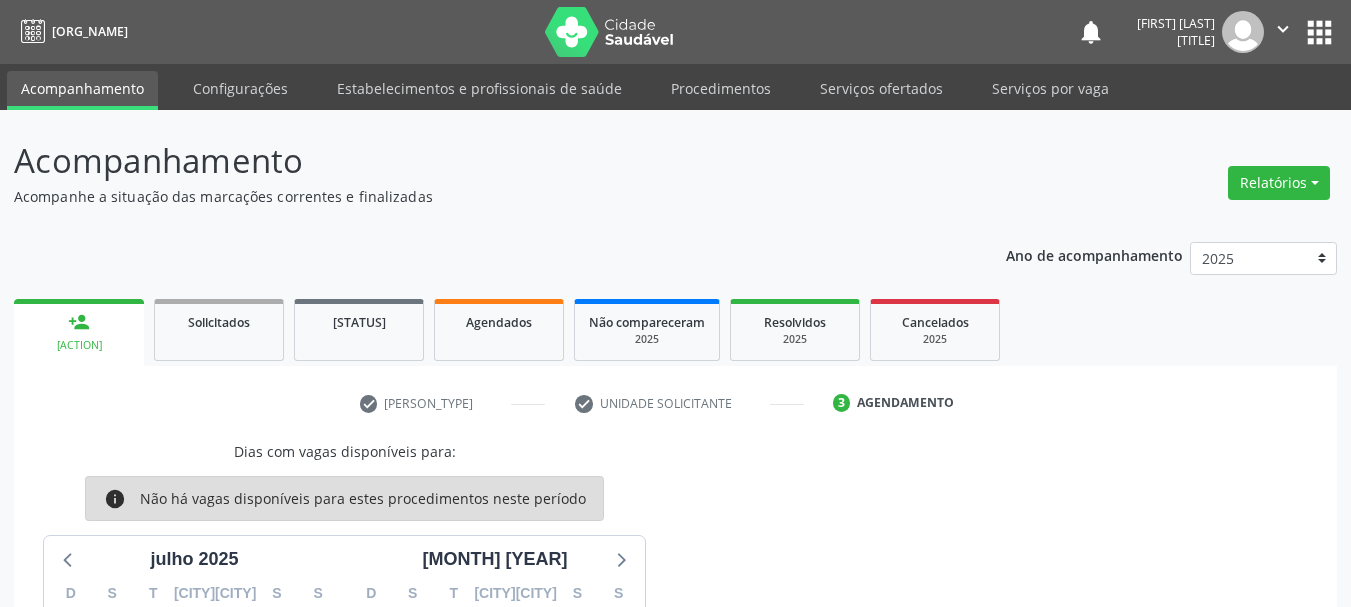 click on "person_add
Nova marcação" at bounding box center [79, 332] 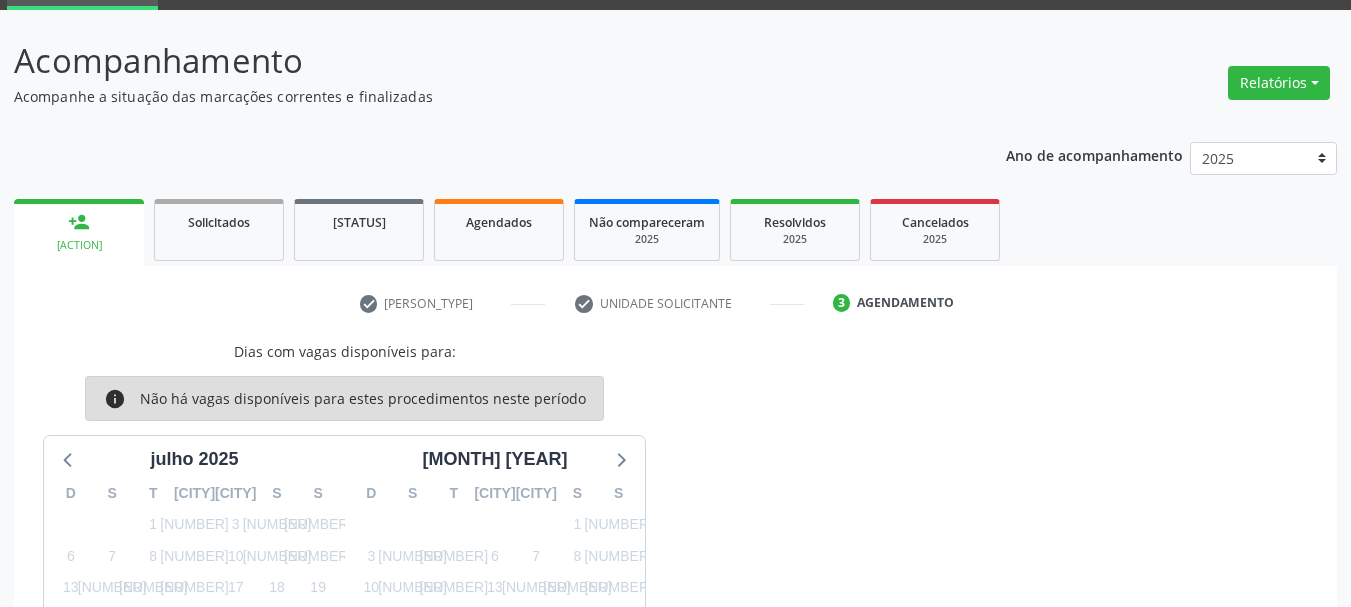 scroll, scrollTop: 0, scrollLeft: 0, axis: both 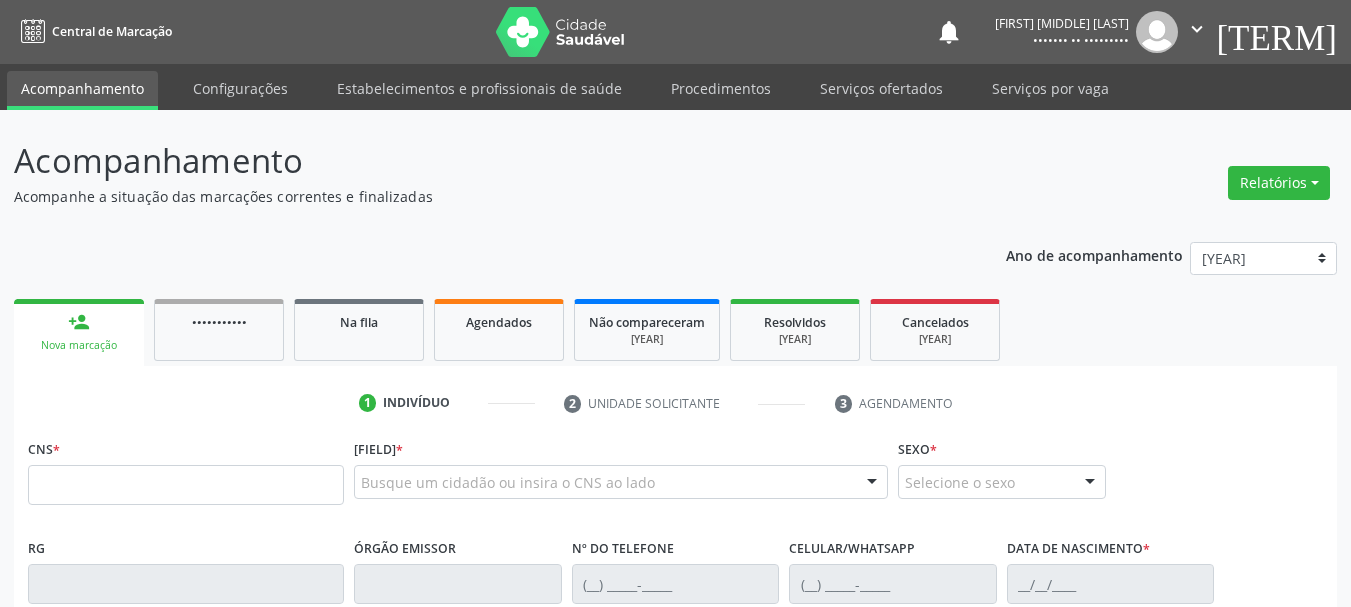 click at bounding box center [186, 485] 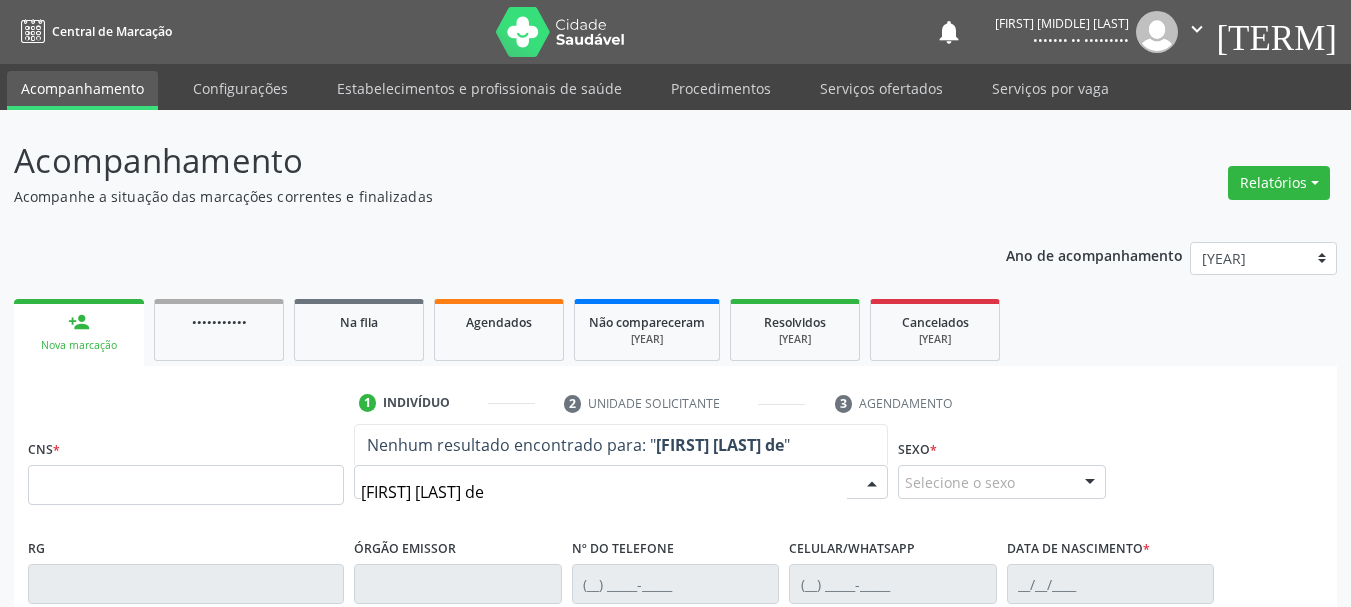 type on "[FIRST] [LAST] de" 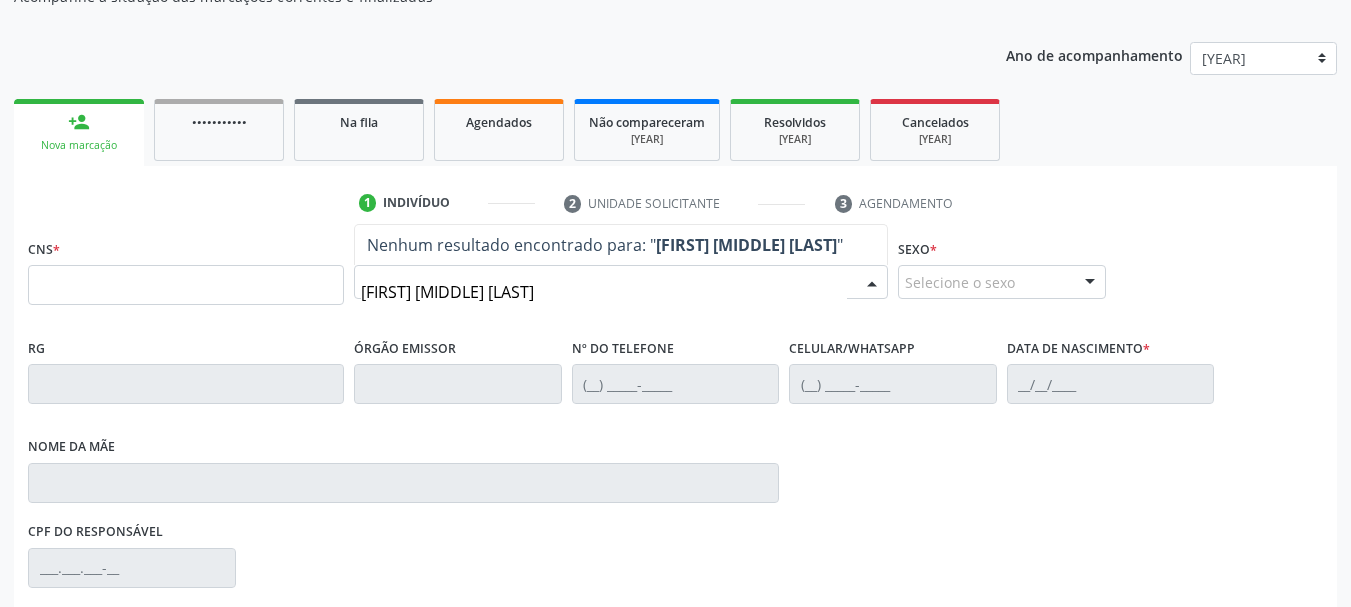 scroll, scrollTop: 300, scrollLeft: 0, axis: vertical 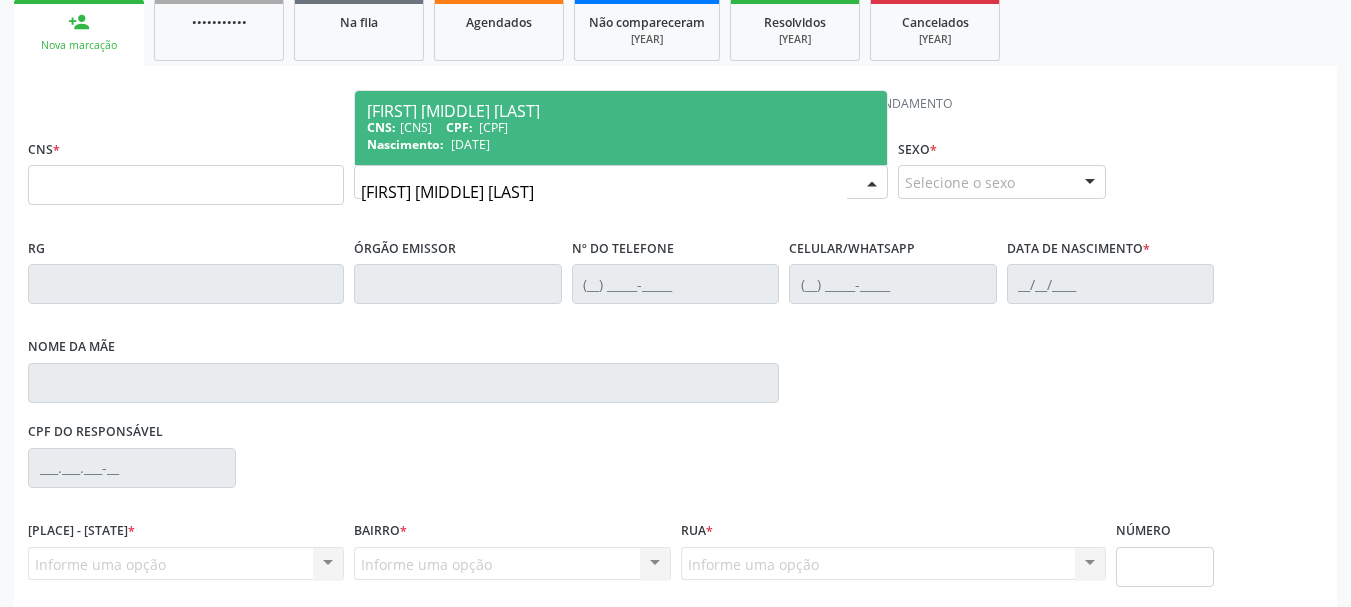 click on "Nascimento:
[DATE]" at bounding box center [621, 144] 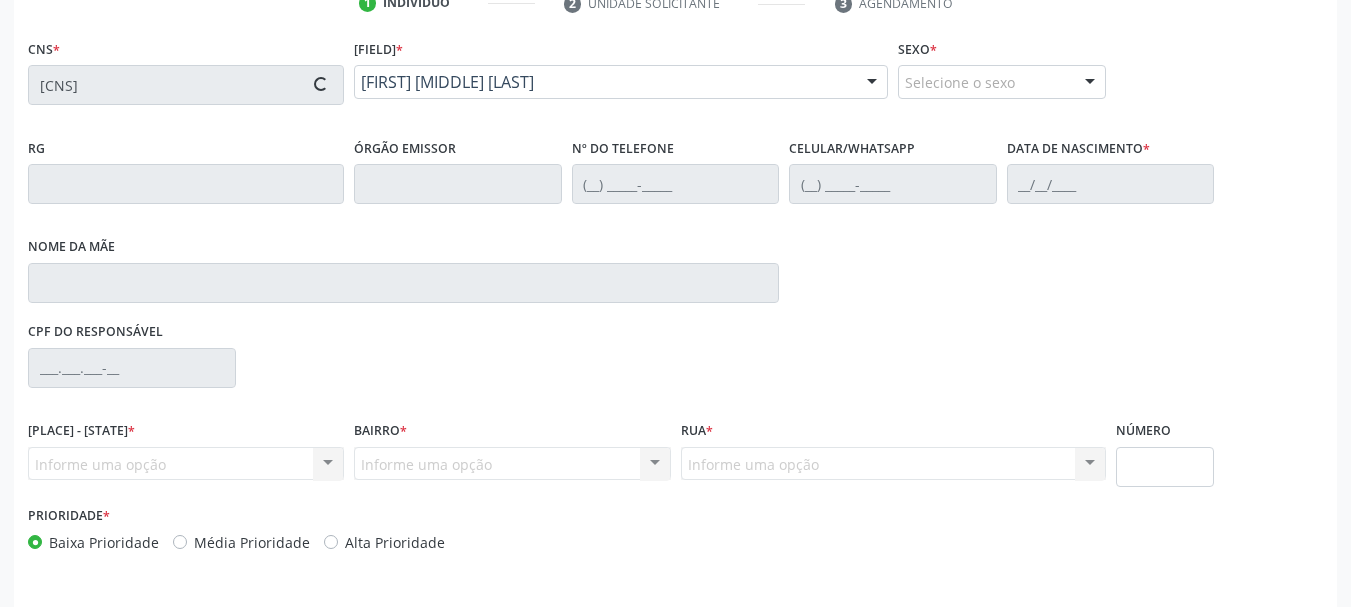 scroll, scrollTop: 463, scrollLeft: 0, axis: vertical 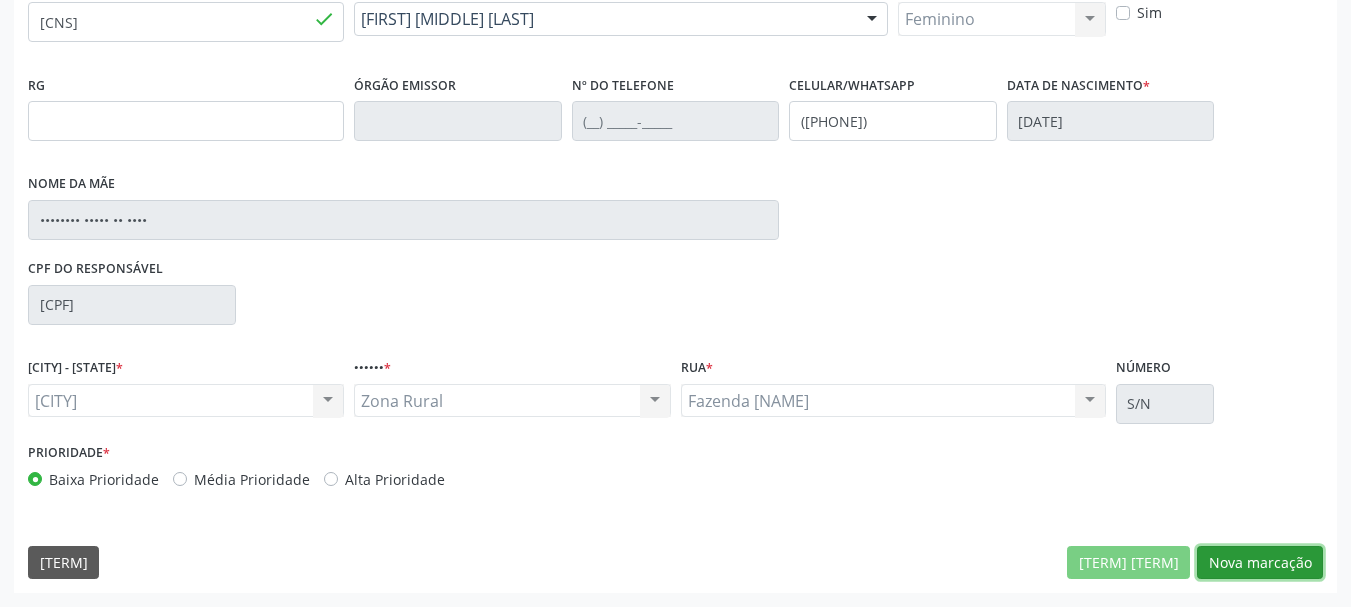 click on "Nova marcação" at bounding box center [1128, 563] 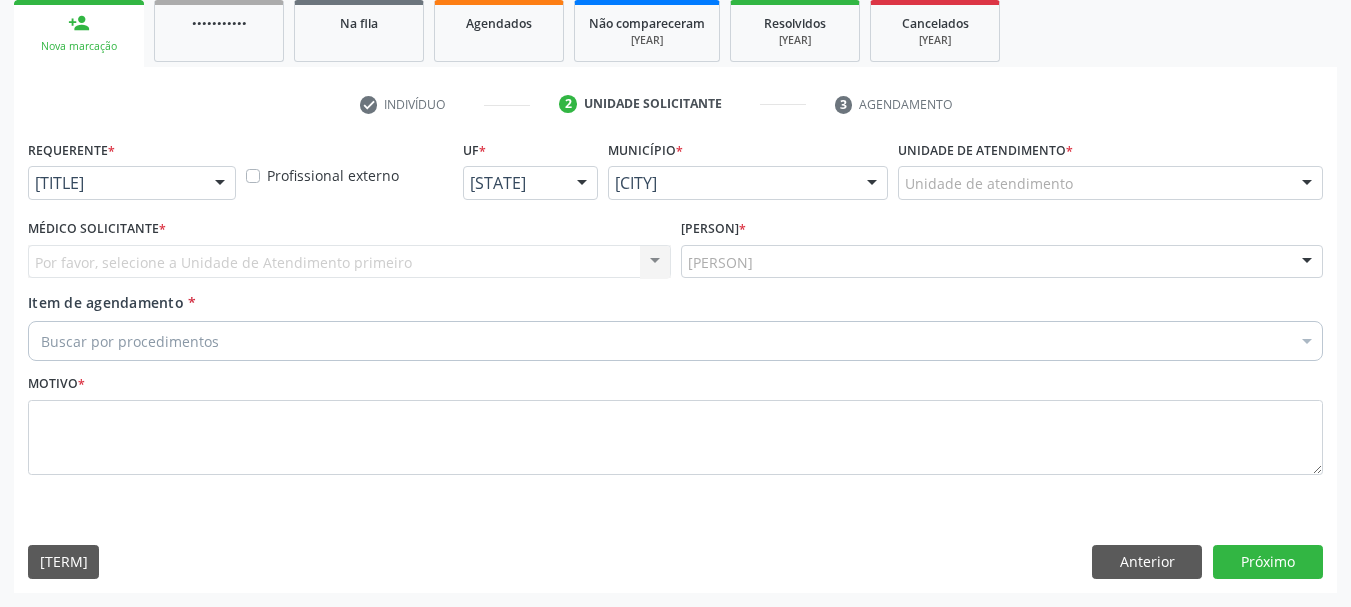 scroll, scrollTop: 299, scrollLeft: 0, axis: vertical 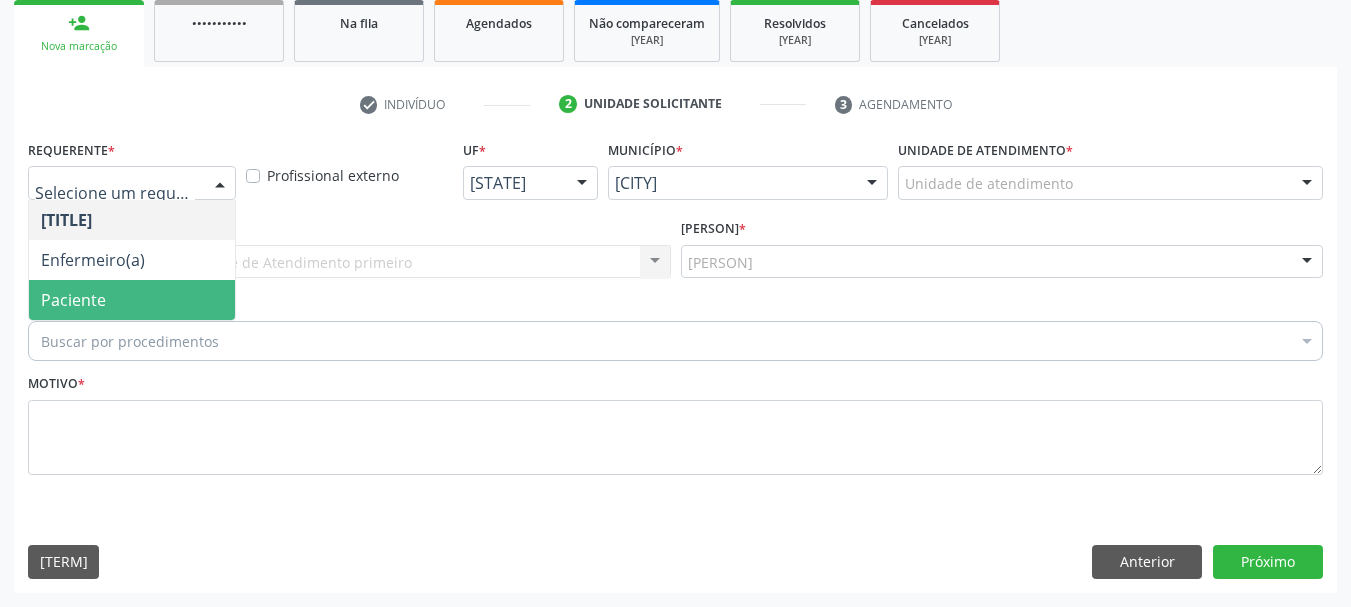 click on "Paciente" at bounding box center (132, 300) 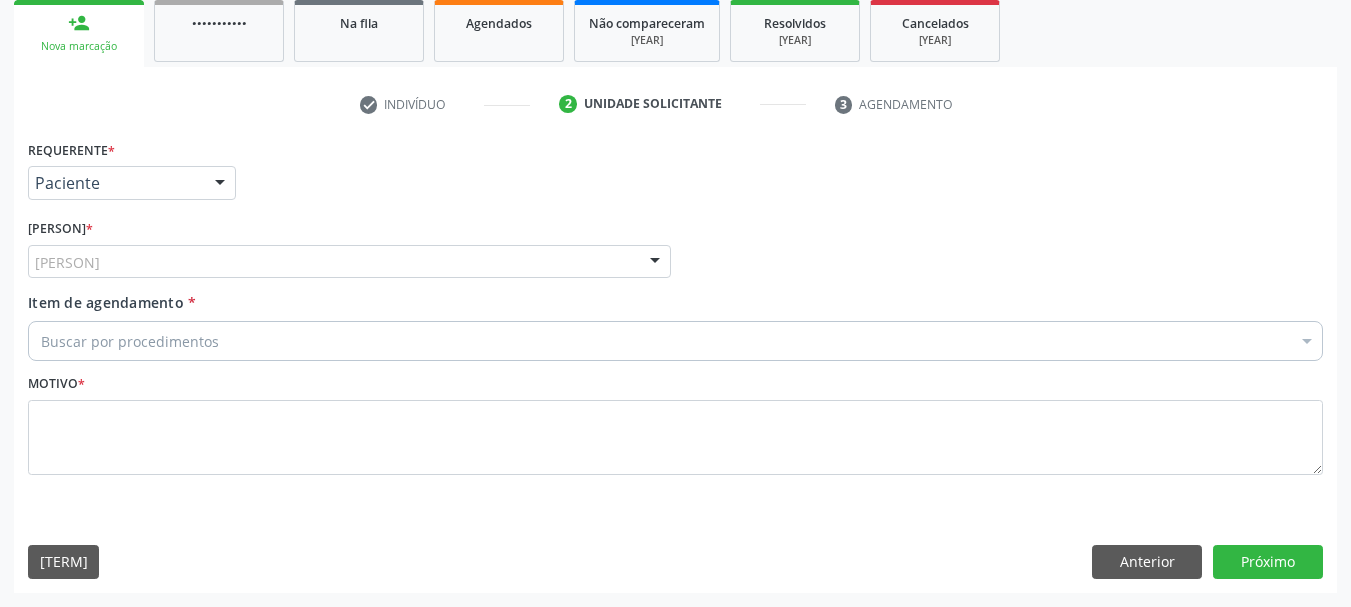 click on "[PERSON]" at bounding box center [349, 262] 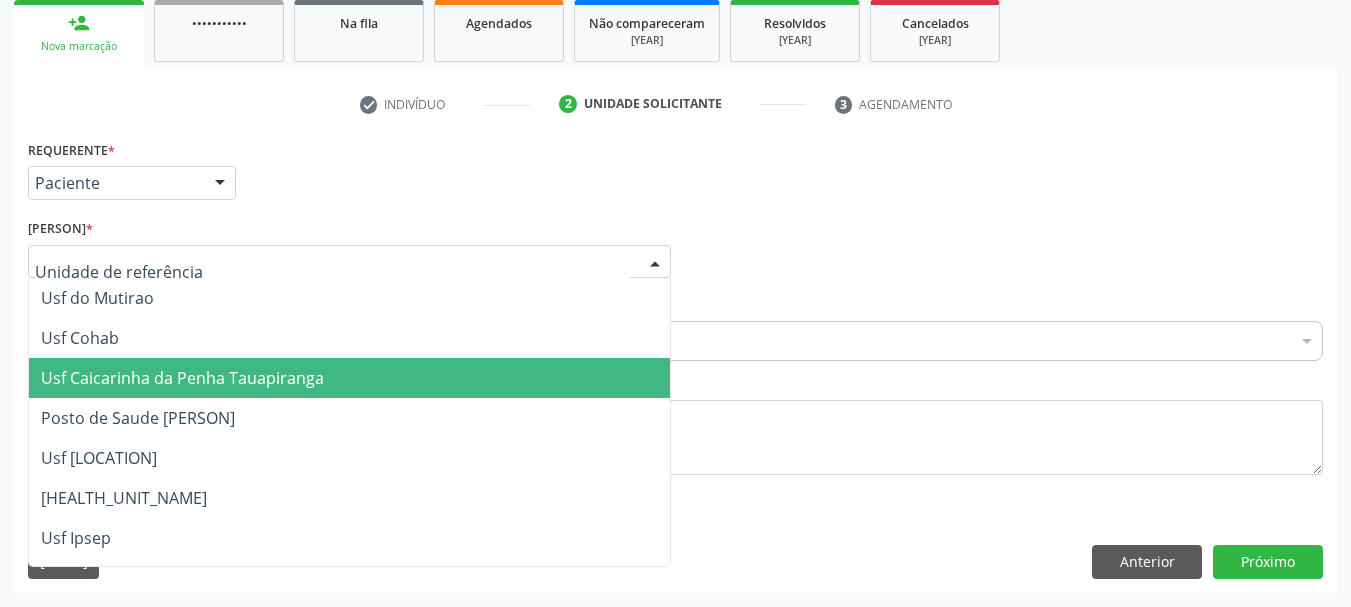click on "Usf Caicarinha da Penha Tauapiranga" at bounding box center [182, 378] 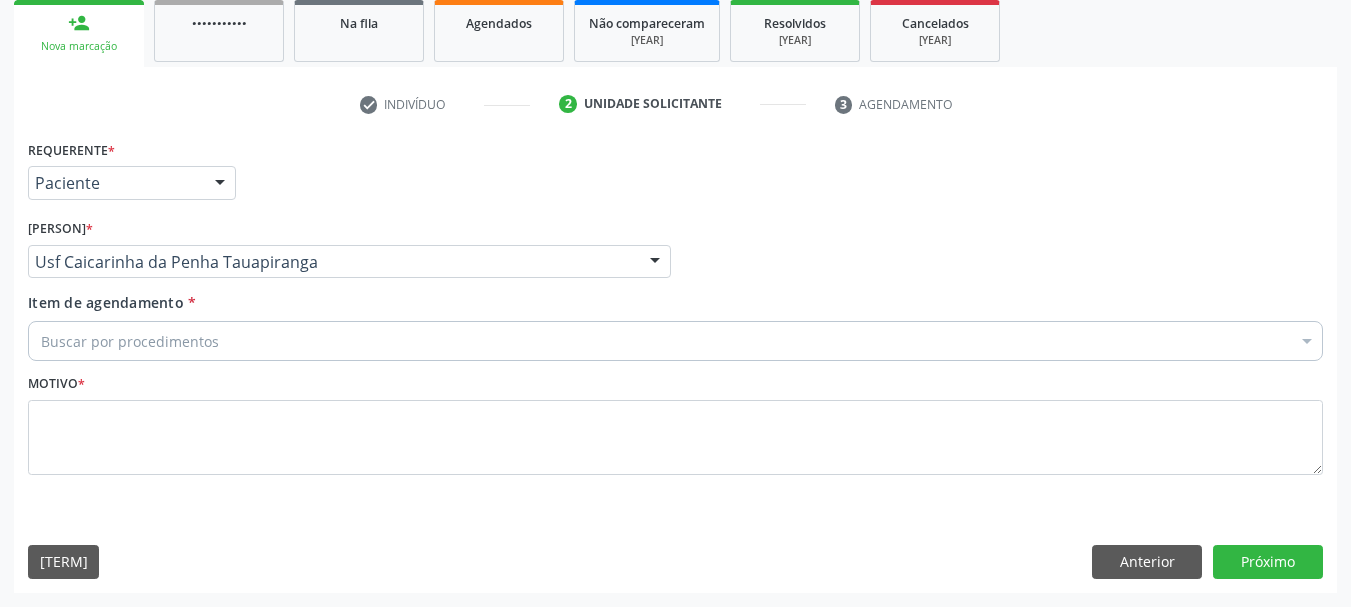 click on "Buscar por procedimentos" at bounding box center [675, 341] 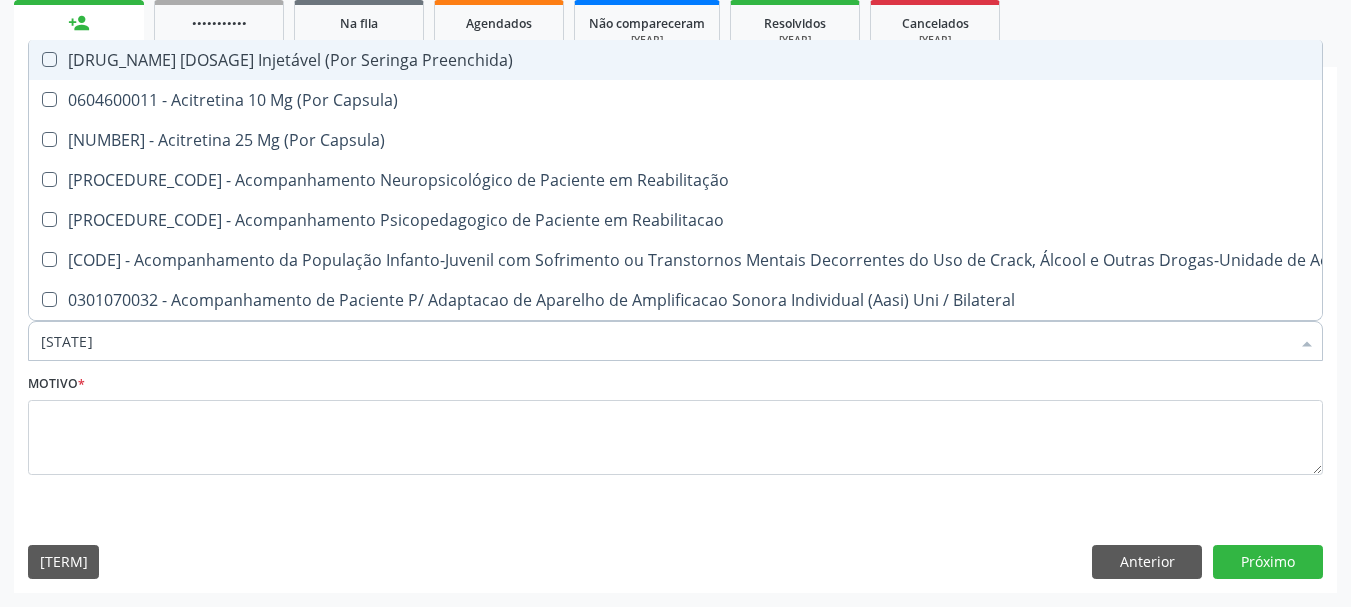 type on "•••" 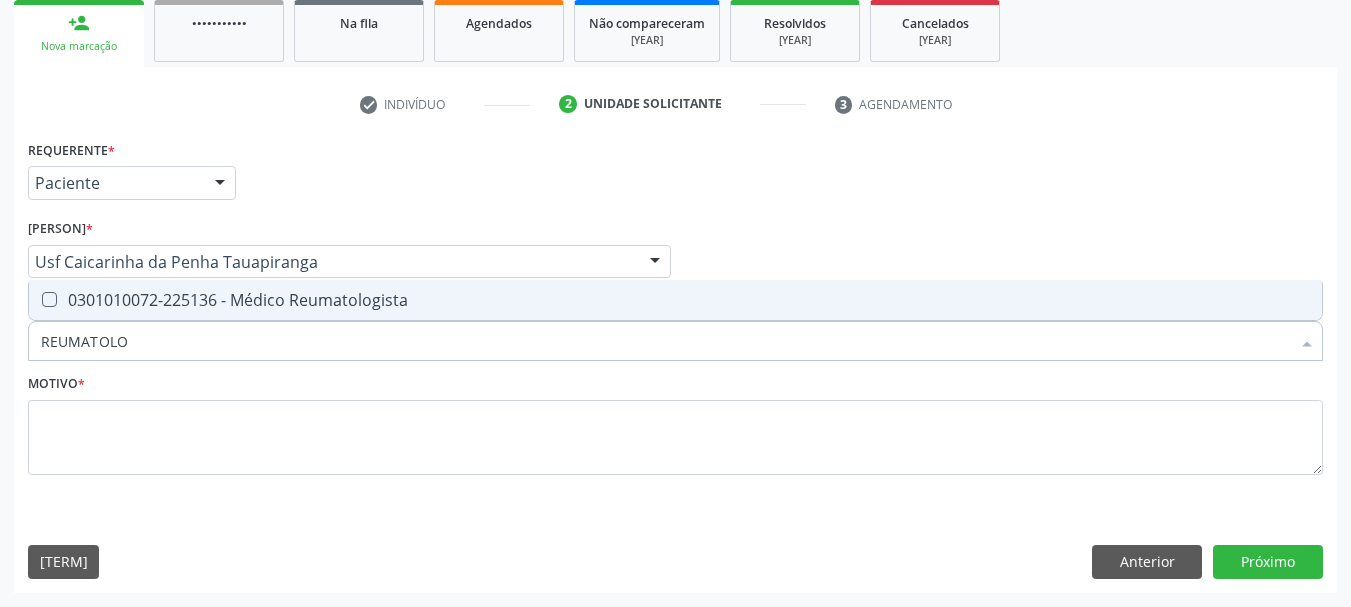 click on "0301010072-225136 - Médico Reumatologista" at bounding box center [675, 300] 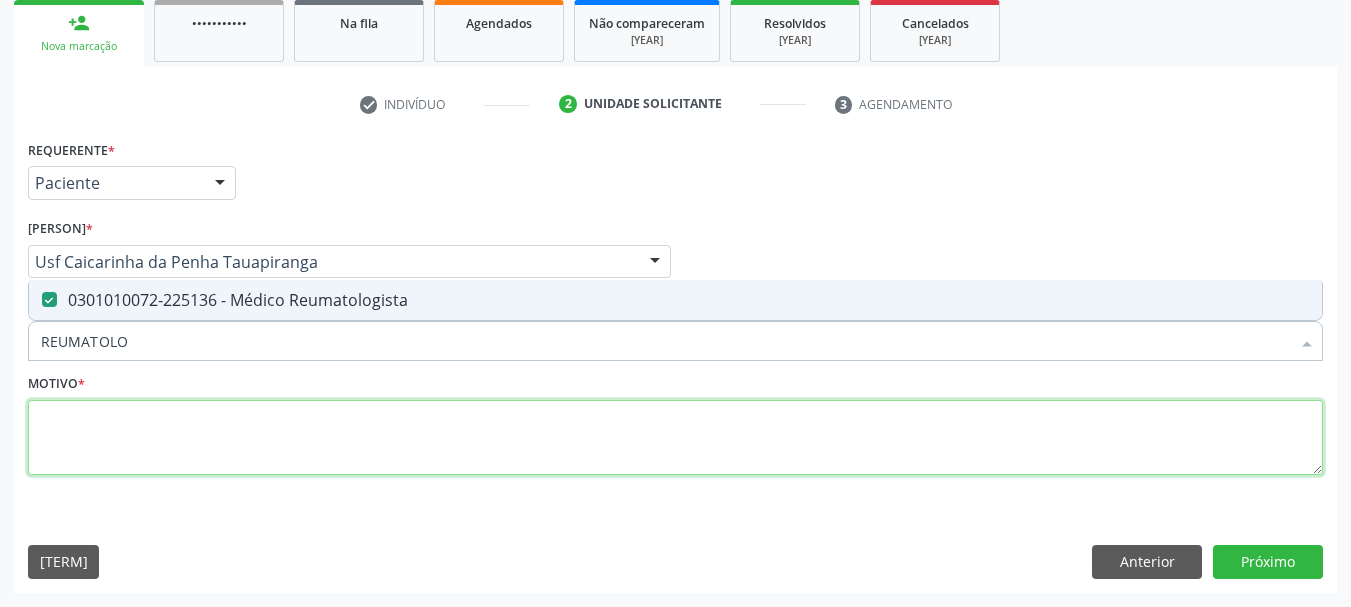 click at bounding box center [675, 438] 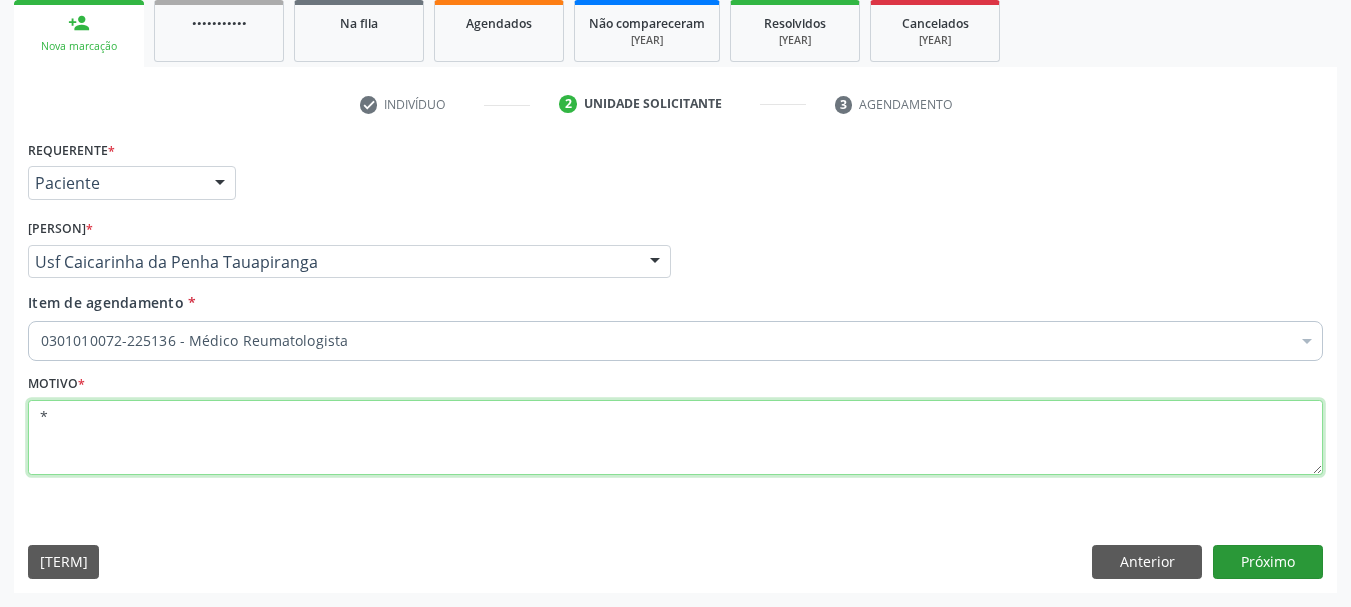 type on "*" 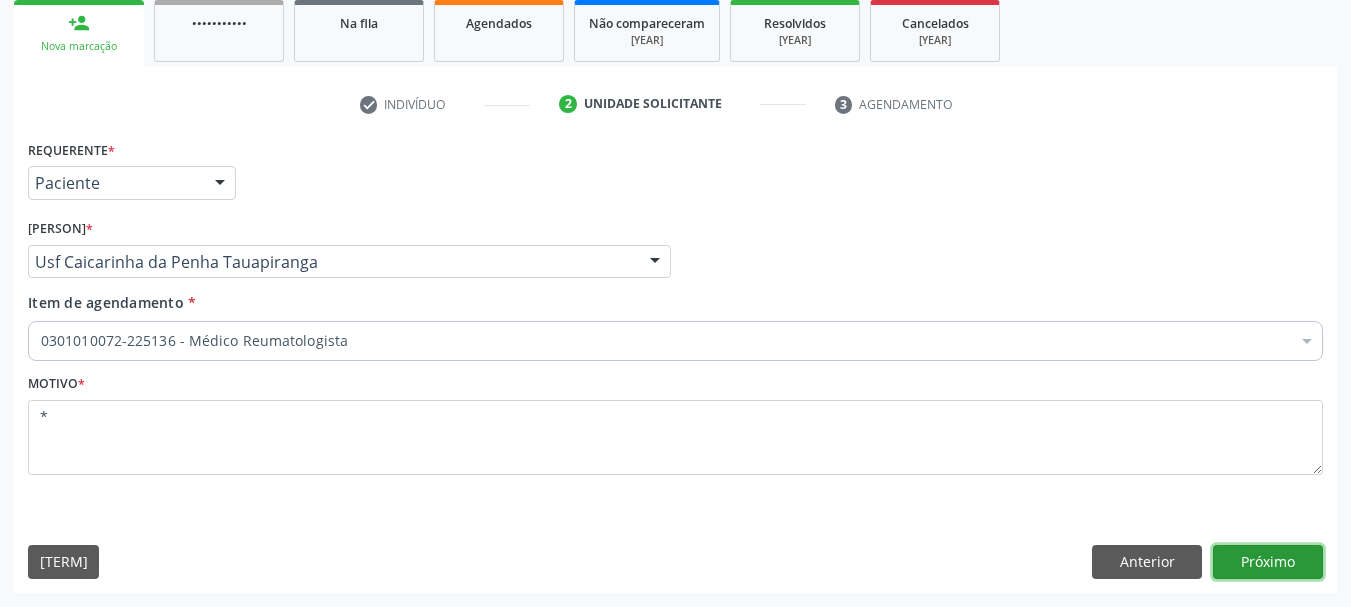 click on "Próximo" at bounding box center (1268, 562) 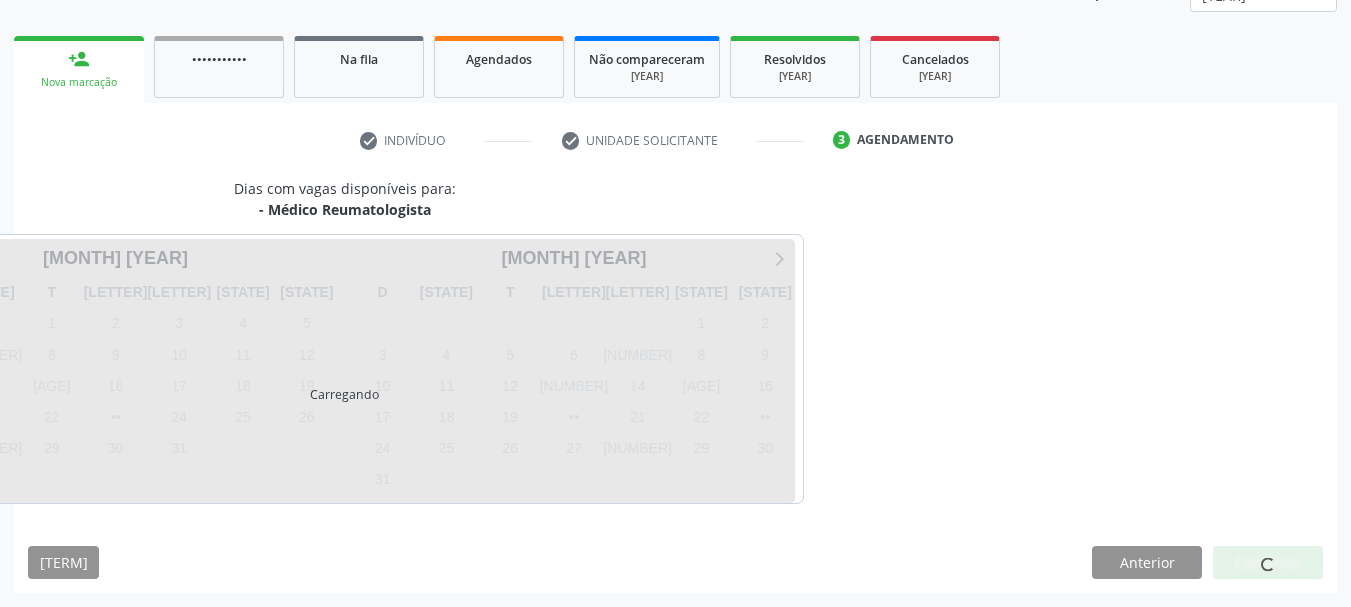 scroll, scrollTop: 263, scrollLeft: 0, axis: vertical 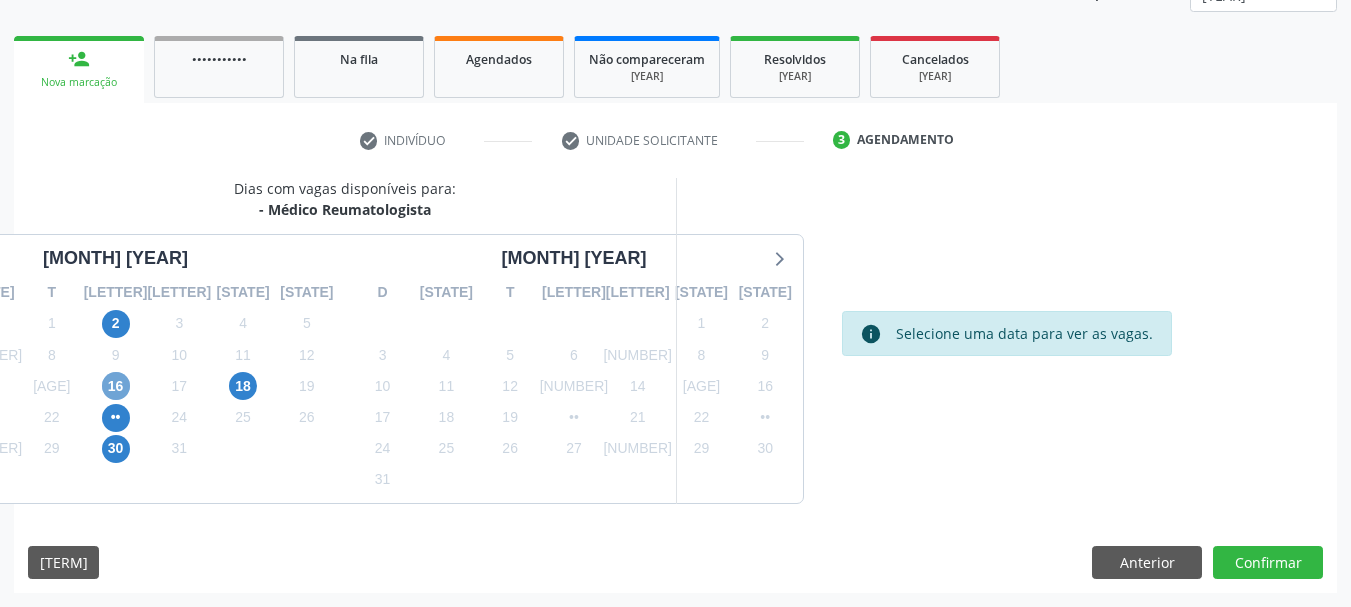 click on "16" at bounding box center [116, 386] 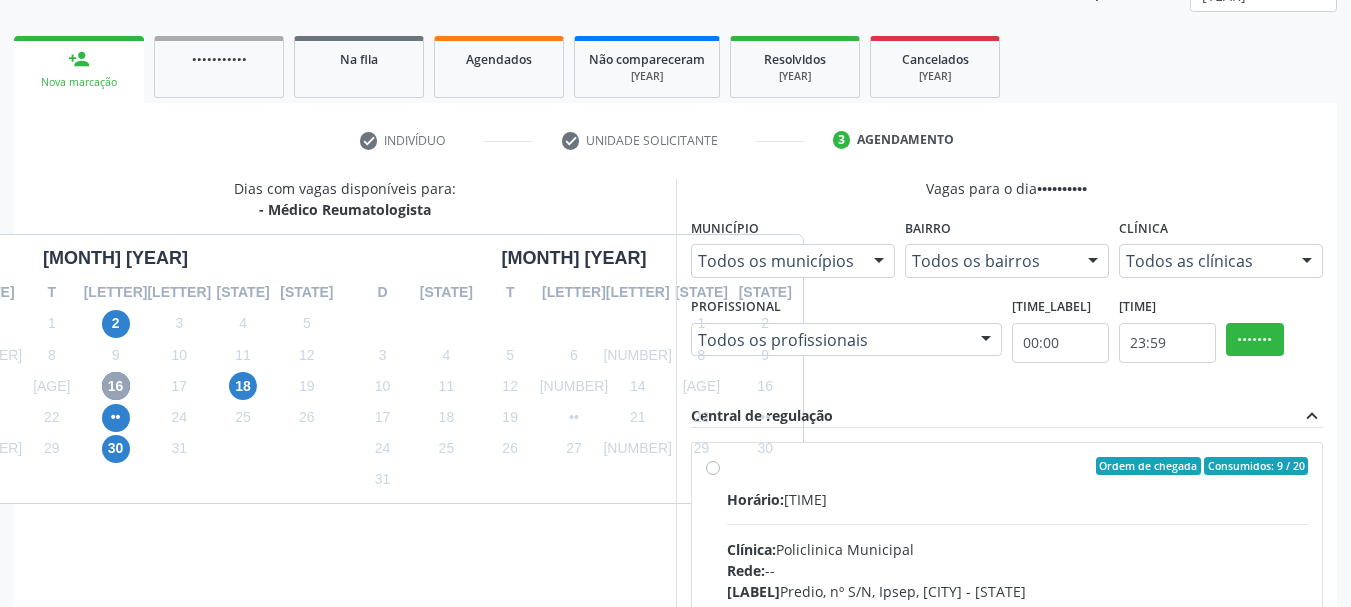 scroll, scrollTop: 363, scrollLeft: 0, axis: vertical 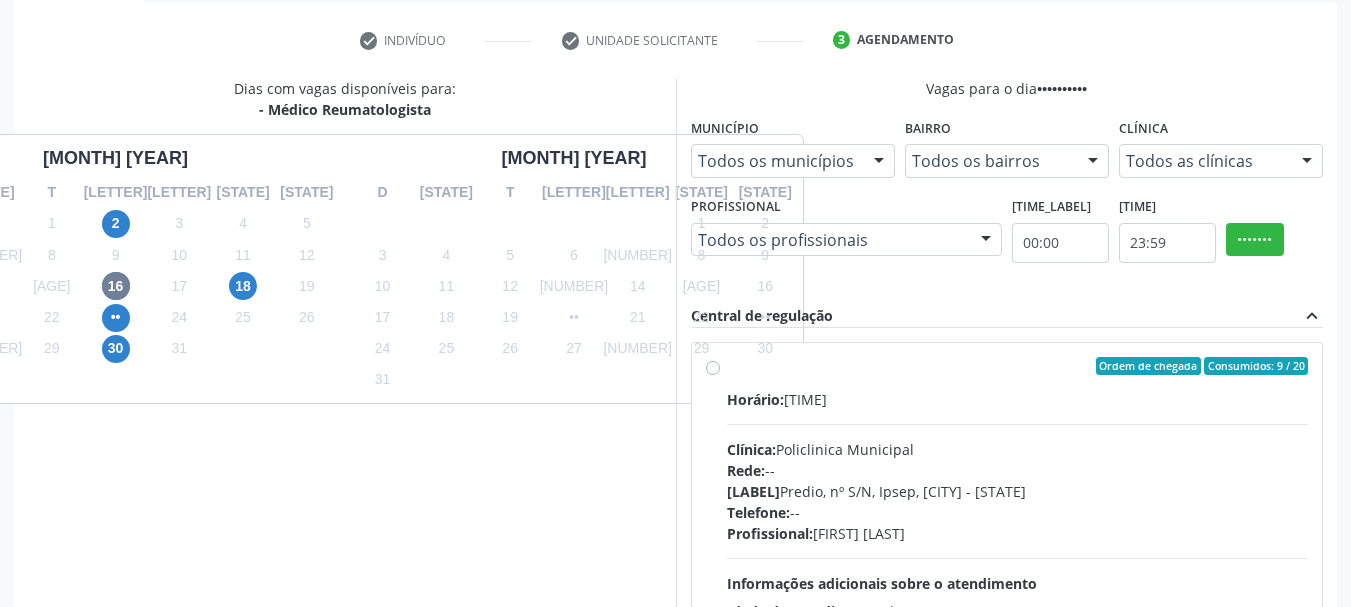 click on "Ordem de chegada
Consumidos: 9 / 20
Horário:   [TIME]
Clínica:  Policlinica Municipal
Rede:
--
Endereço:   Predio, nº S/N, Ipsep, [CITY], [STATE]
Telefone:   --
Profissional:
[FIRST] [LAST]
Informações adicionais sobre o atendimento
Idade de atendimento:
de 0 a 120 anos
Gênero(s) atendido(s):
Masculino e Feminino
Informações adicionais:
--" at bounding box center [1007, 510] 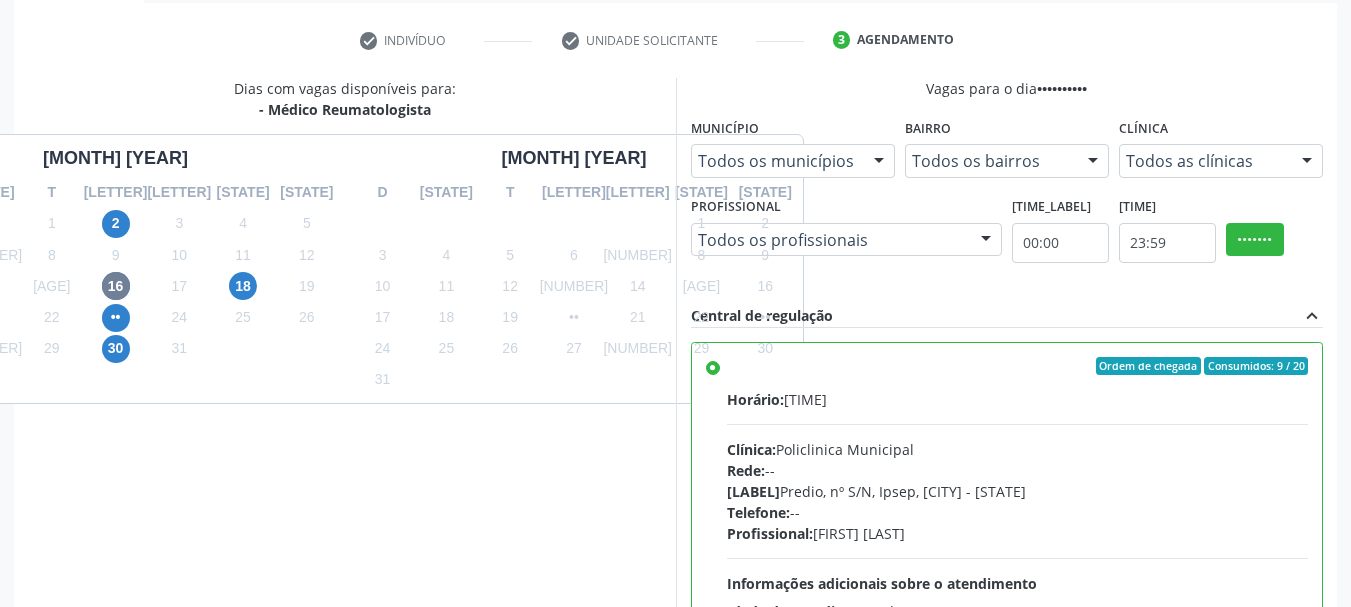 scroll, scrollTop: 99, scrollLeft: 0, axis: vertical 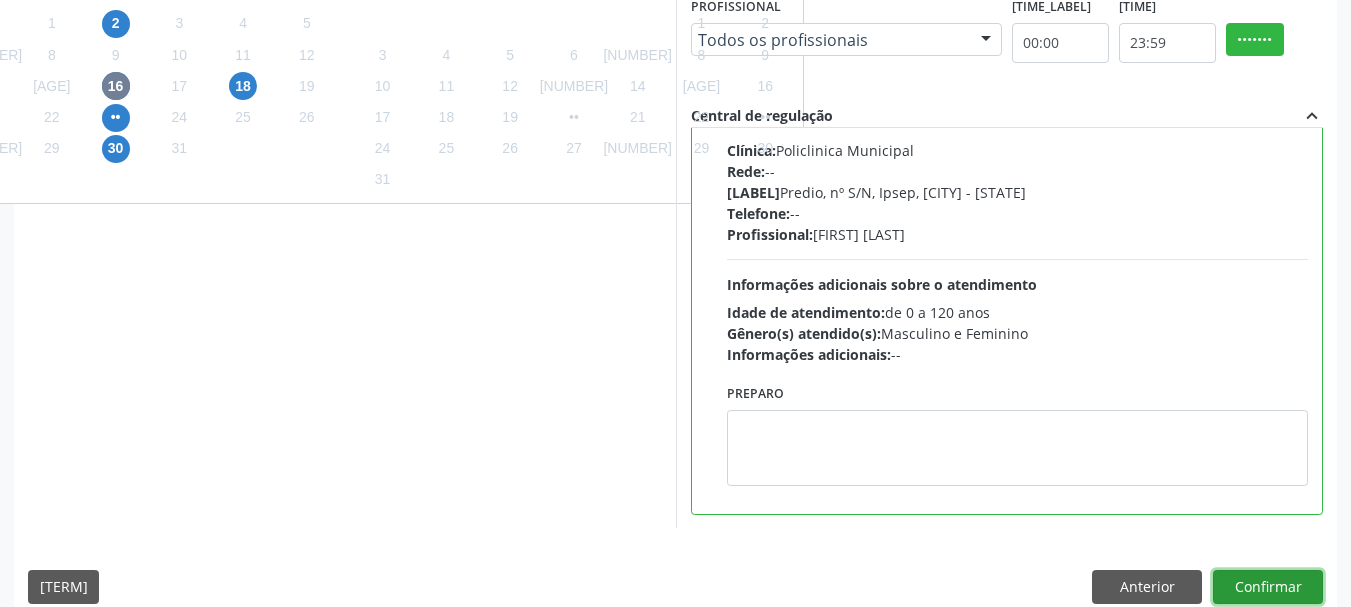 click on "Confirmar" at bounding box center [1268, 587] 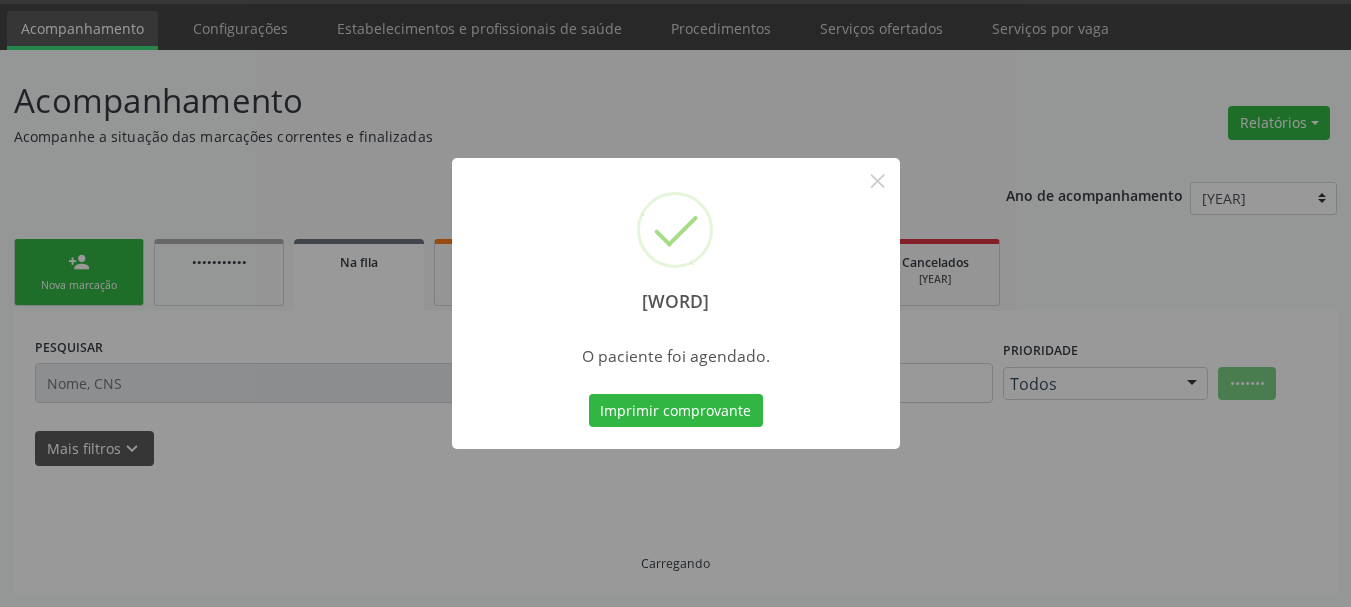 scroll, scrollTop: 60, scrollLeft: 0, axis: vertical 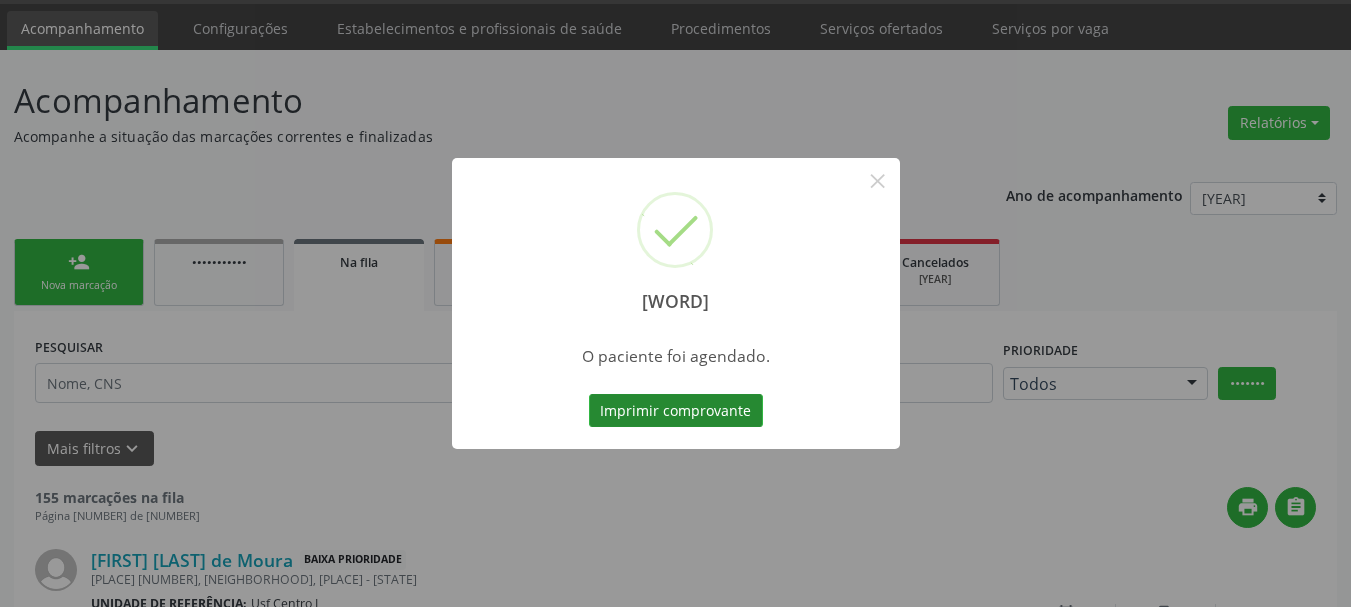 click on "Imprimir comprovante" at bounding box center [676, 411] 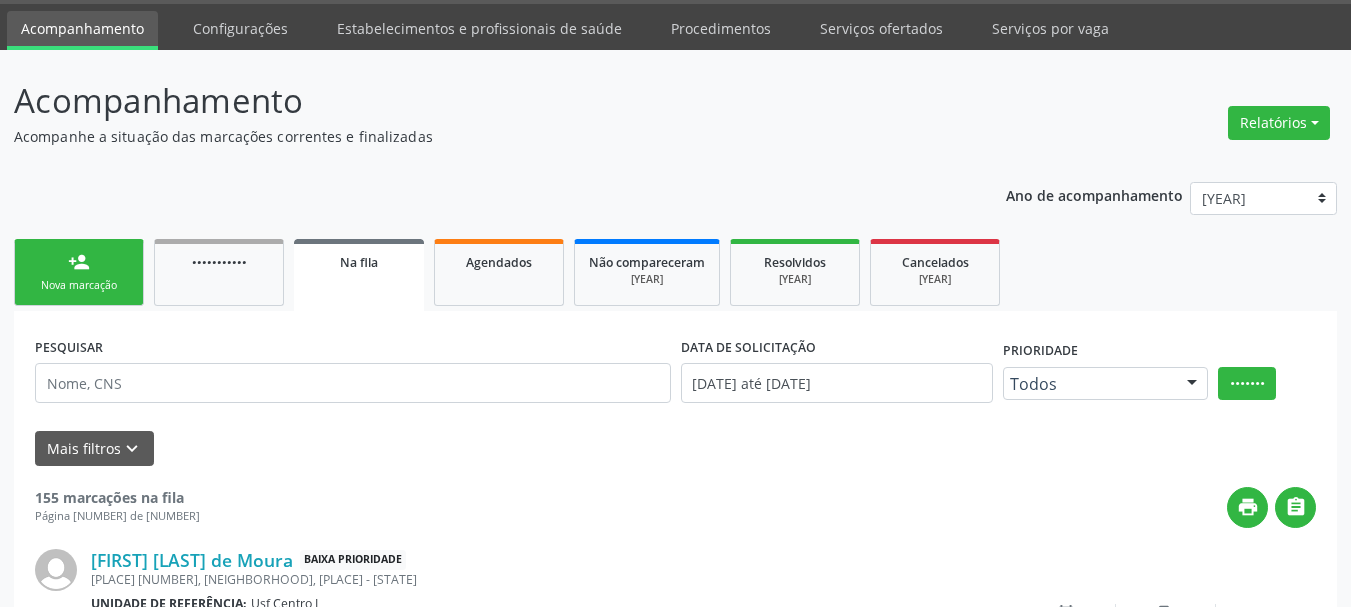 click on "person_add
Nova marcação" at bounding box center (79, 272) 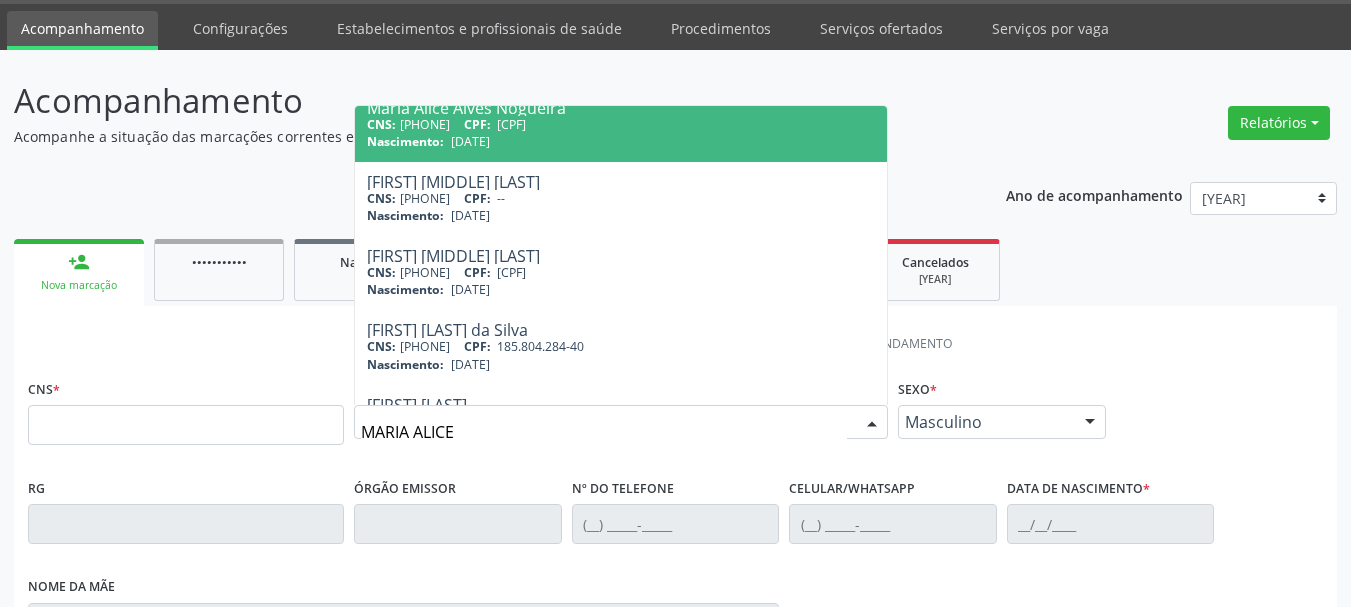 scroll, scrollTop: 216, scrollLeft: 0, axis: vertical 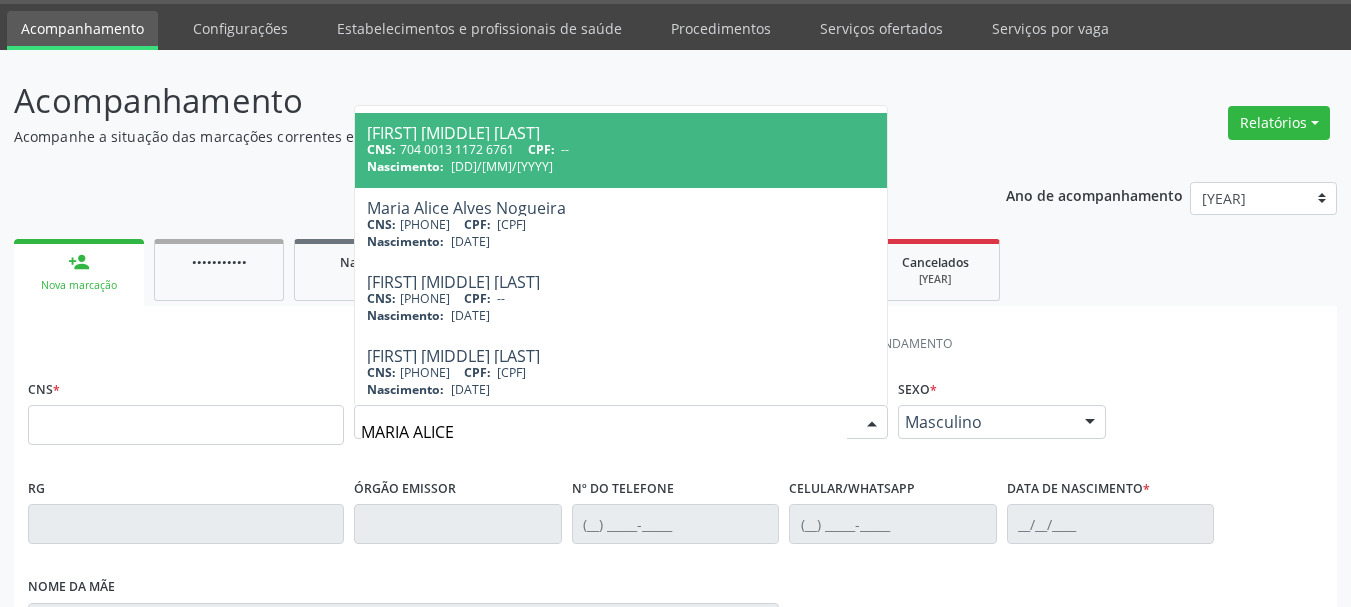 click on "1
Indivíduo
2
Unidade solicitante
3
Agendamento
CNS
*
Nome
*
[FIRST] [LAST]
[FIRST] [LAST]
CNS:
[CNS]
CPF:
[CPF]
Nascimento:
[DATE]
[FIRST] [LAST]
CNS:
[CNS]
CPF:
[CPF]
Nascimento:
[DATE]
[FIRST] [LAST]
CNS:
[CNS]
CPF:    --   Nascimento:
[DATE]
[FIRST] [LAST]
CNS:
[CNS]
CPF:    --   Nascimento:
[DATE]
[FIRST] [LAST]
CNS:
[CNS]
CPF:
[CPF]
Nascimento:
[DATE]
[FIRST] [LAST]" at bounding box center (675, 661) 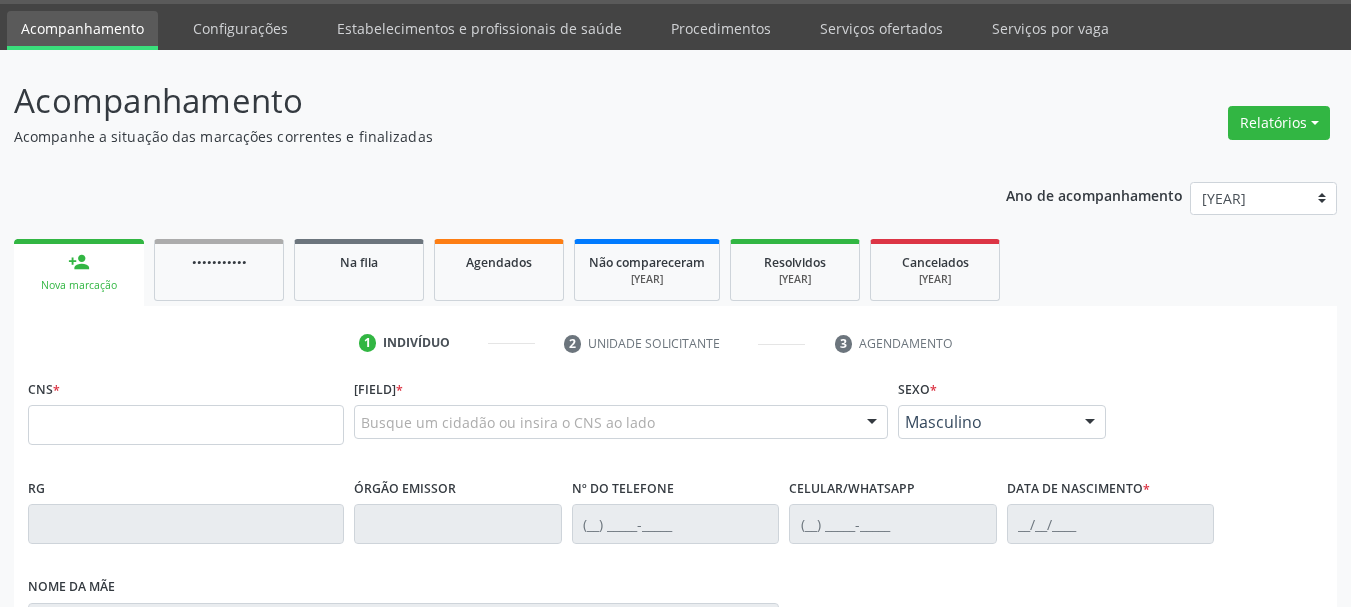 scroll, scrollTop: 0, scrollLeft: 0, axis: both 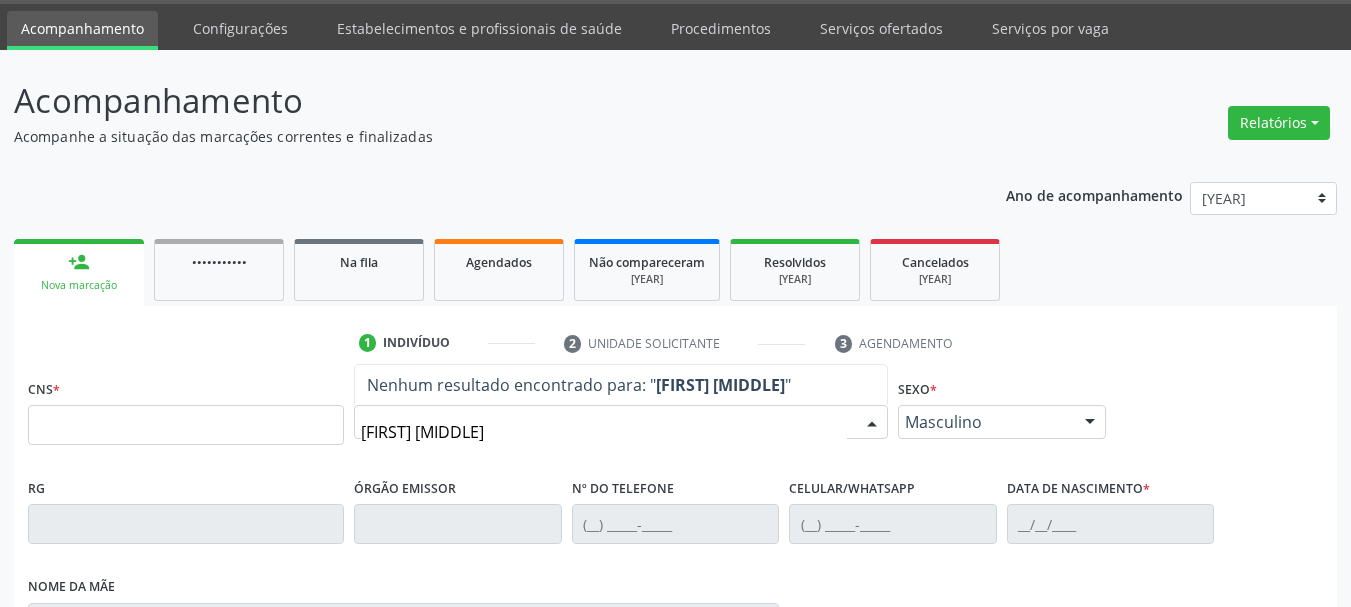 type on "[FIRST] [MIDDLE]" 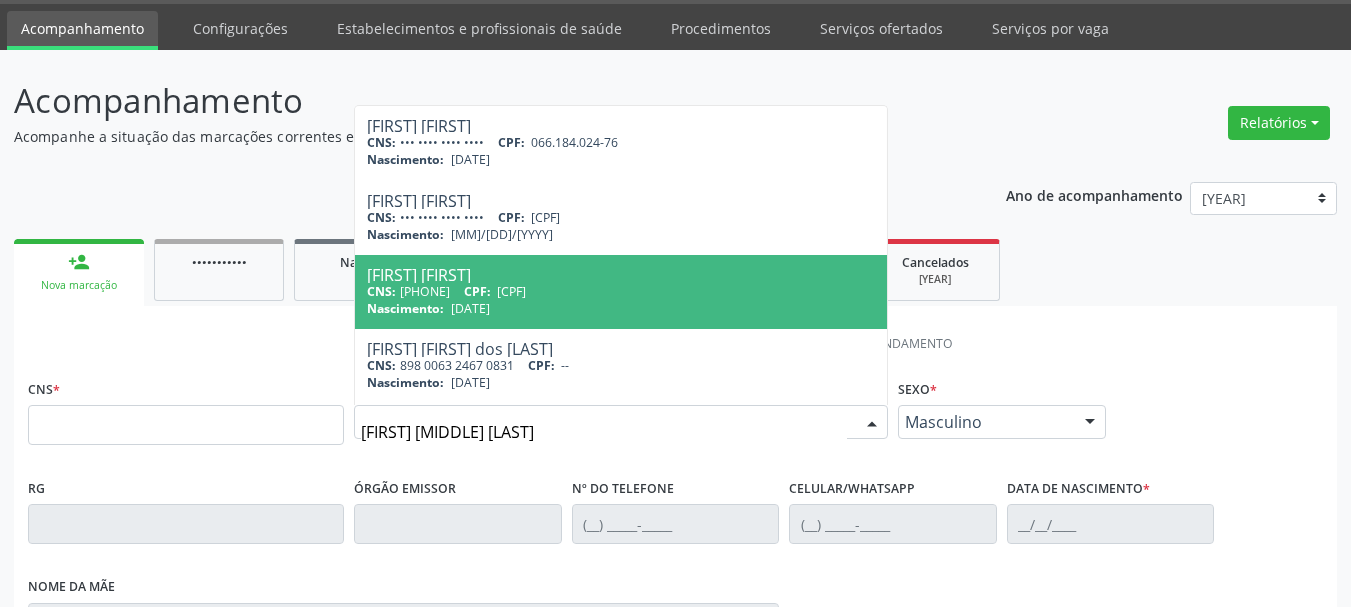 click on "[CPF]" at bounding box center (511, 291) 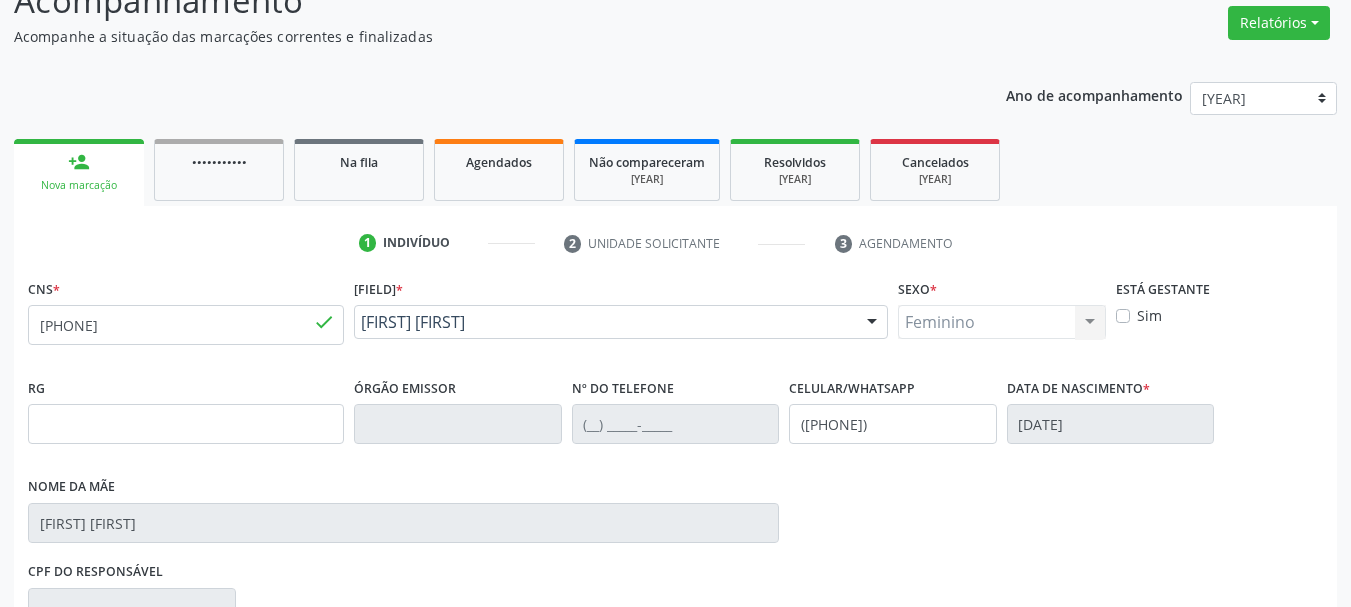 scroll, scrollTop: 260, scrollLeft: 0, axis: vertical 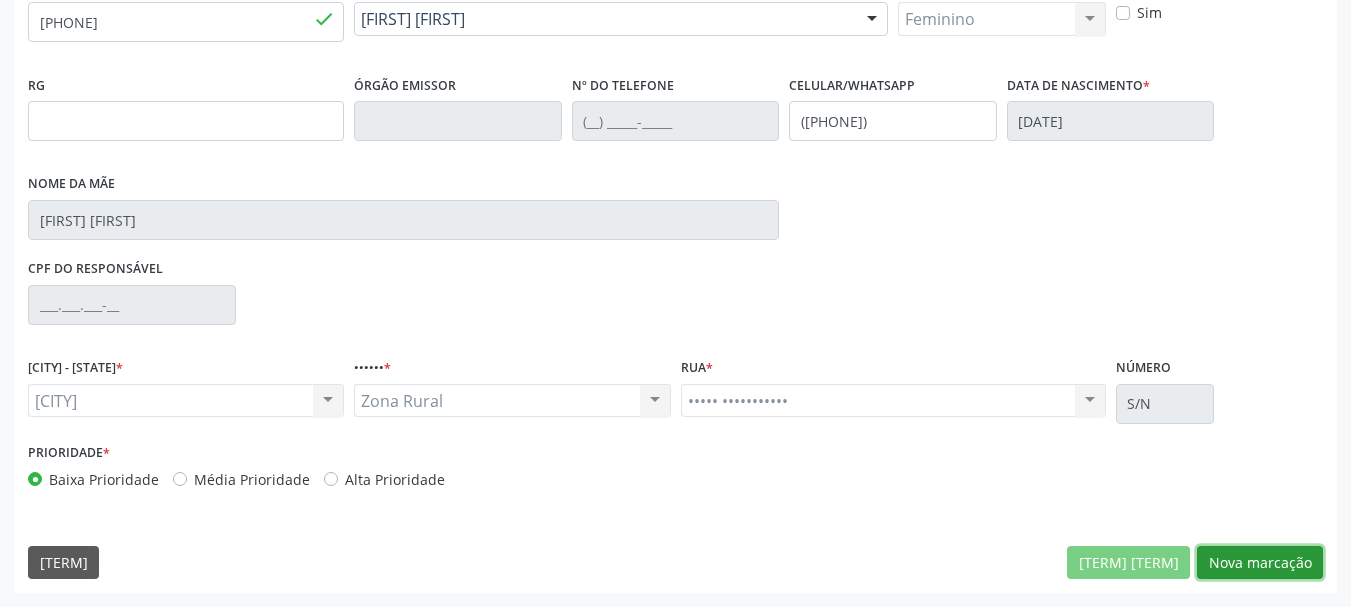 click on "Nova marcação" at bounding box center (1128, 563) 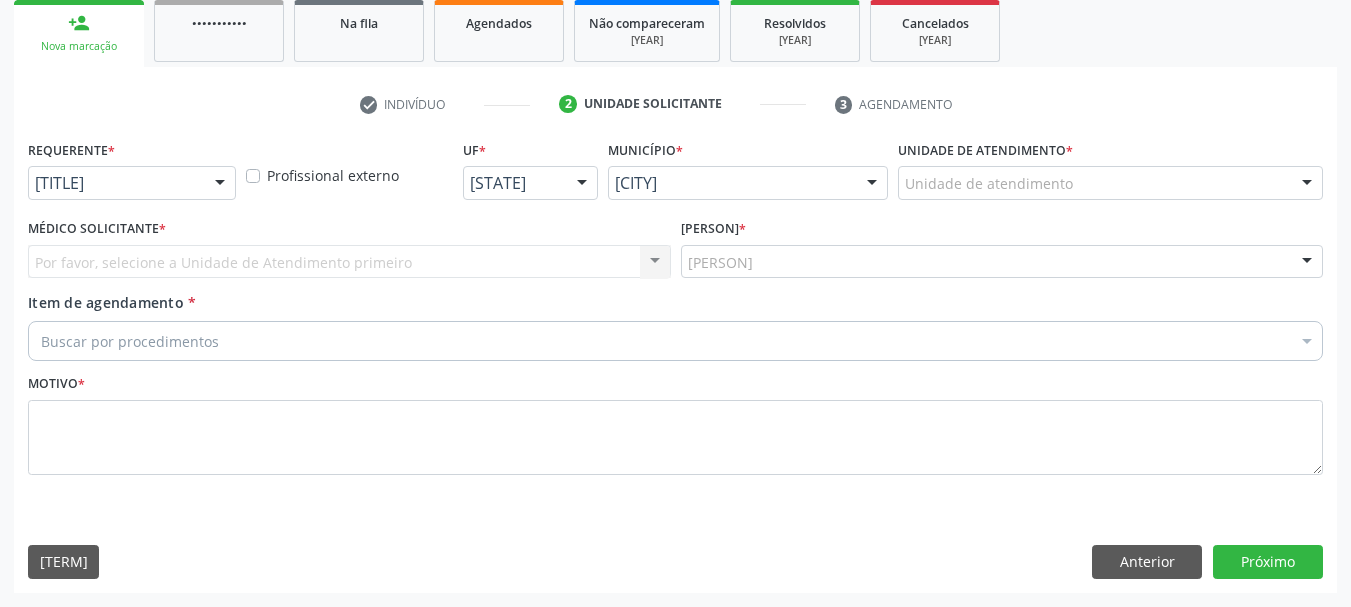 scroll, scrollTop: 299, scrollLeft: 0, axis: vertical 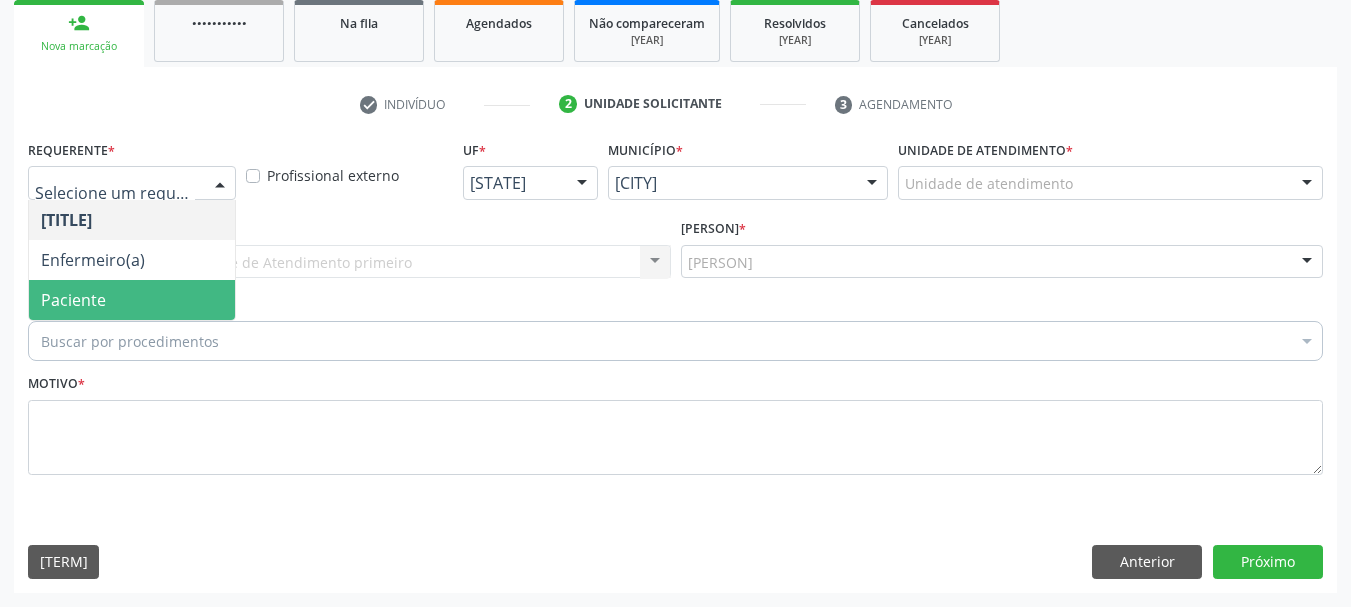 click on "Paciente" at bounding box center [132, 300] 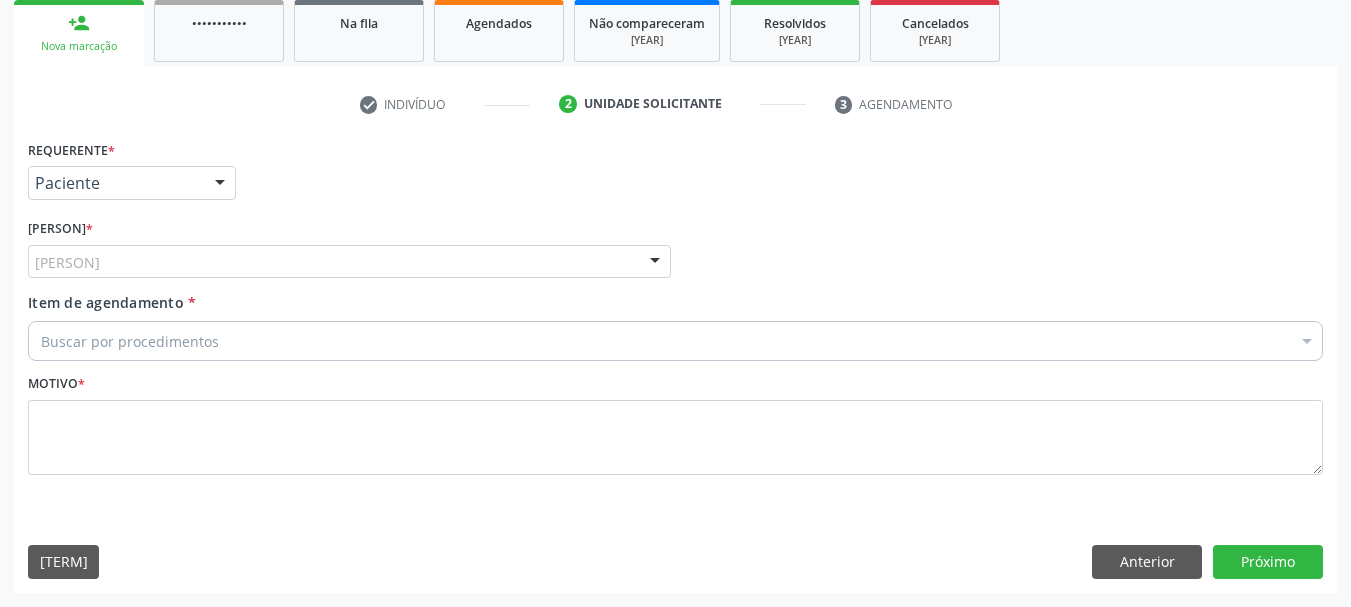 click on "[PERSON]" at bounding box center (349, 262) 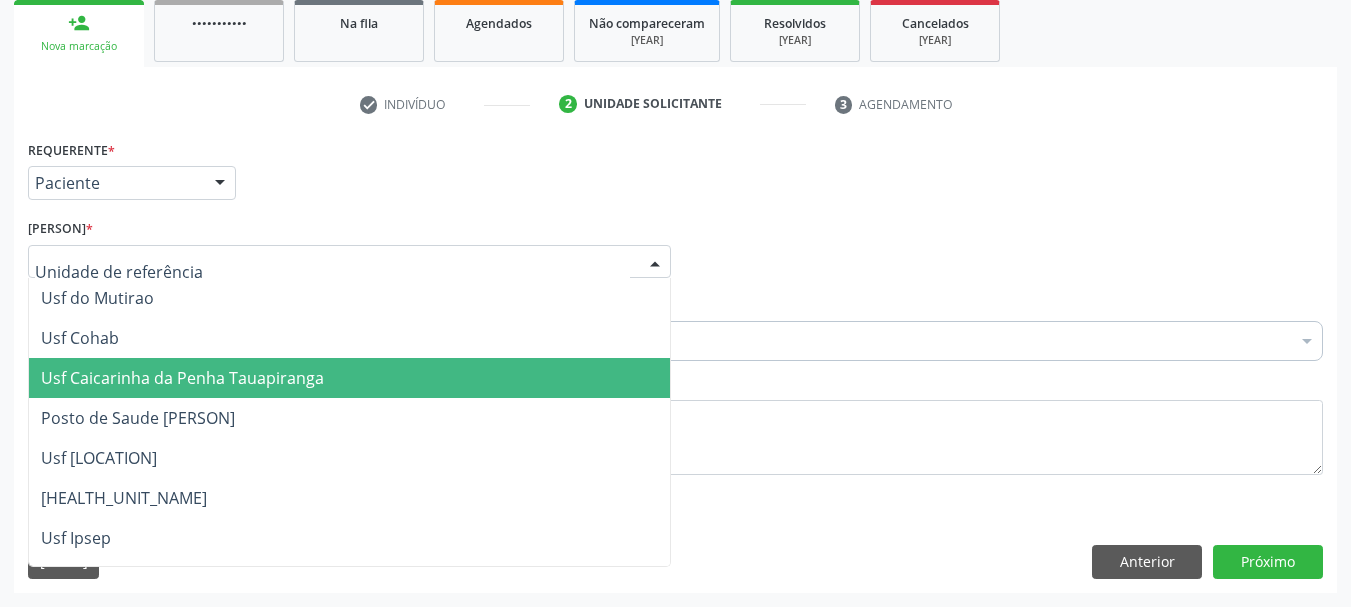 click on "Usf Caicarinha da Penha Tauapiranga" at bounding box center [182, 378] 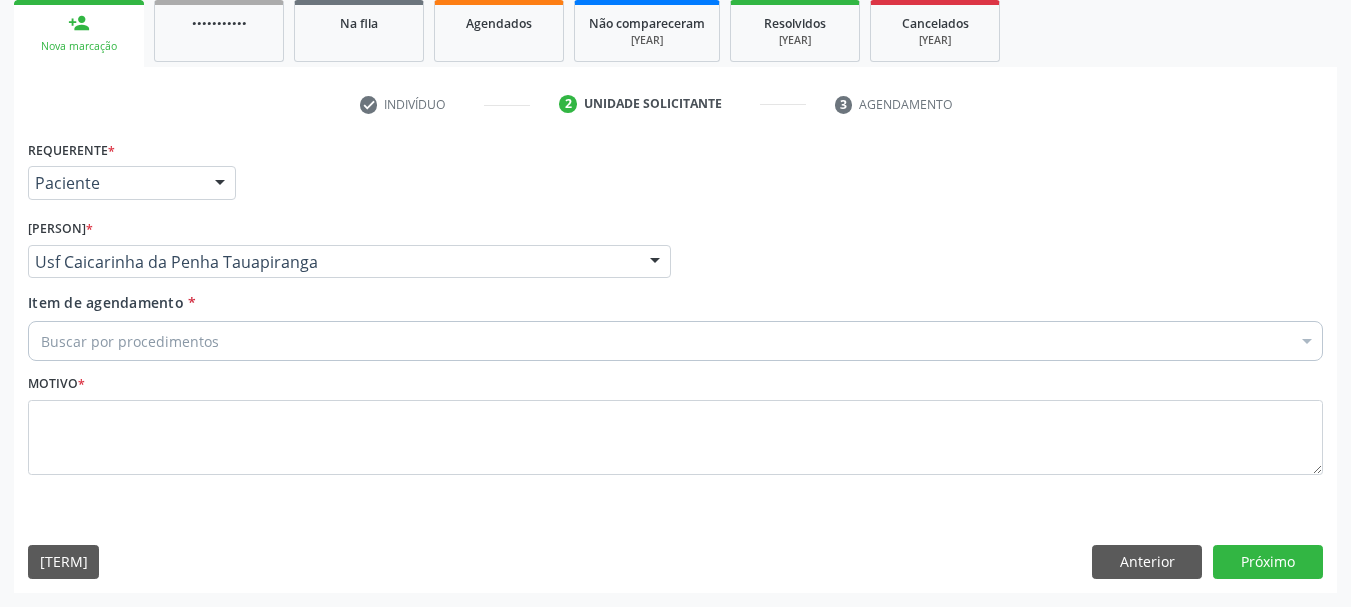 click on "Buscar por procedimentos" at bounding box center [675, 341] 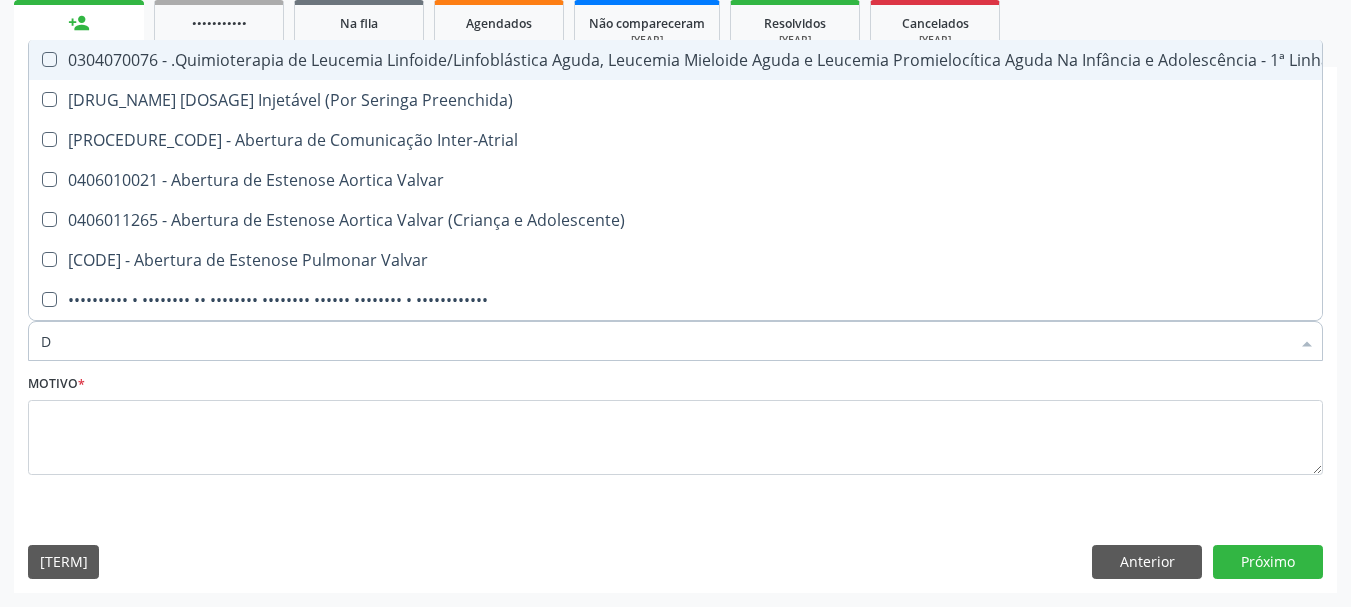 type on "DE" 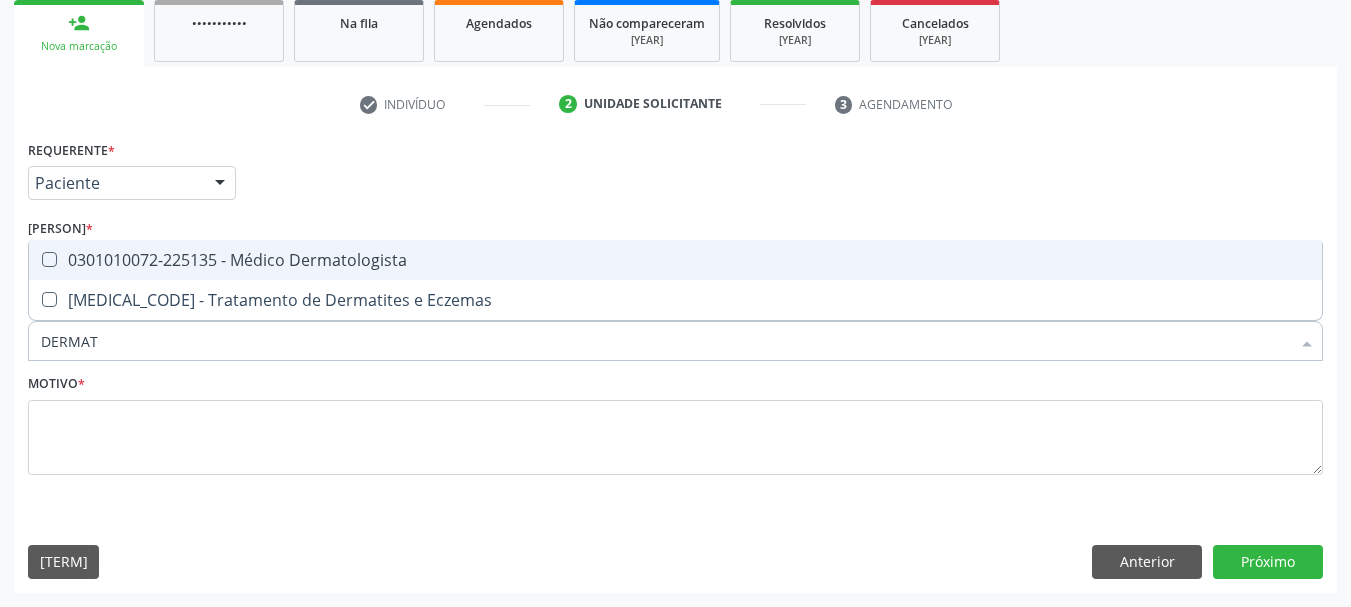 click at bounding box center [49, 259] 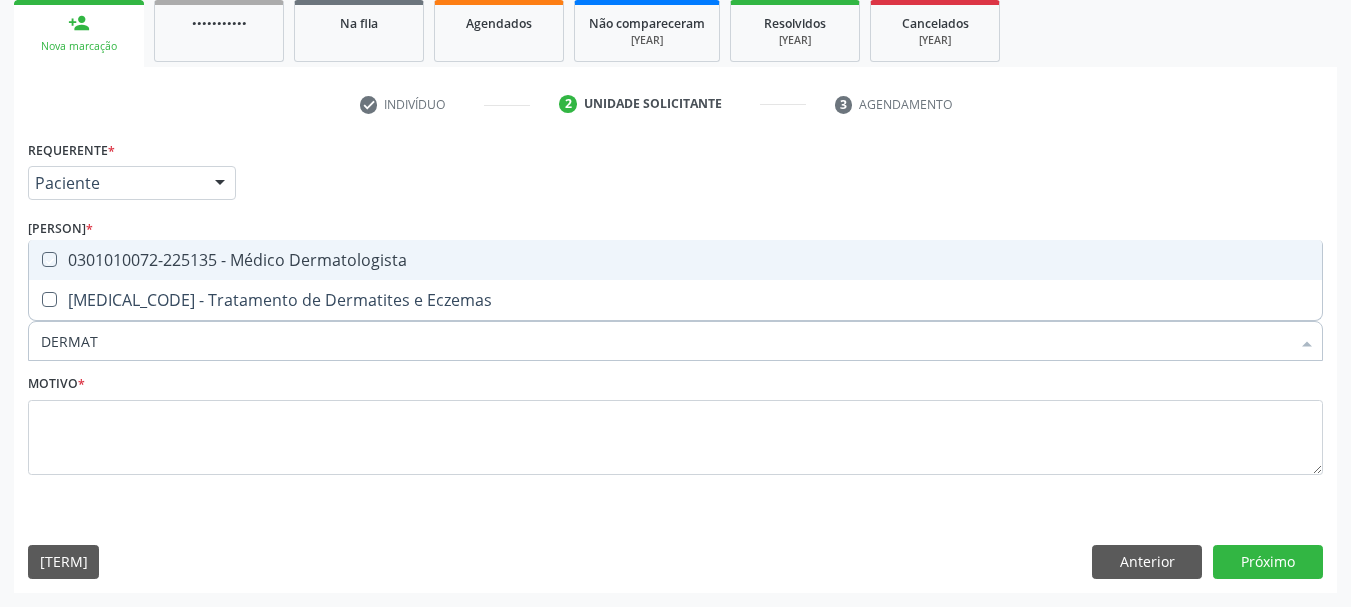 click at bounding box center (35, 259) 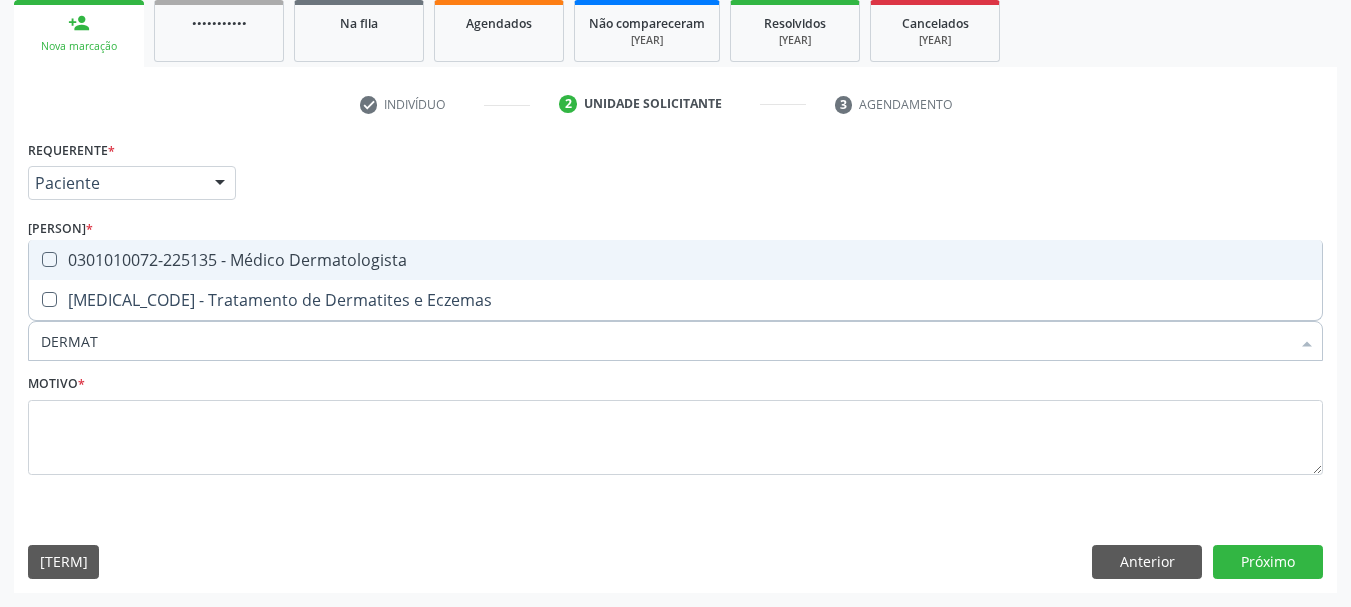 checkbox on "true" 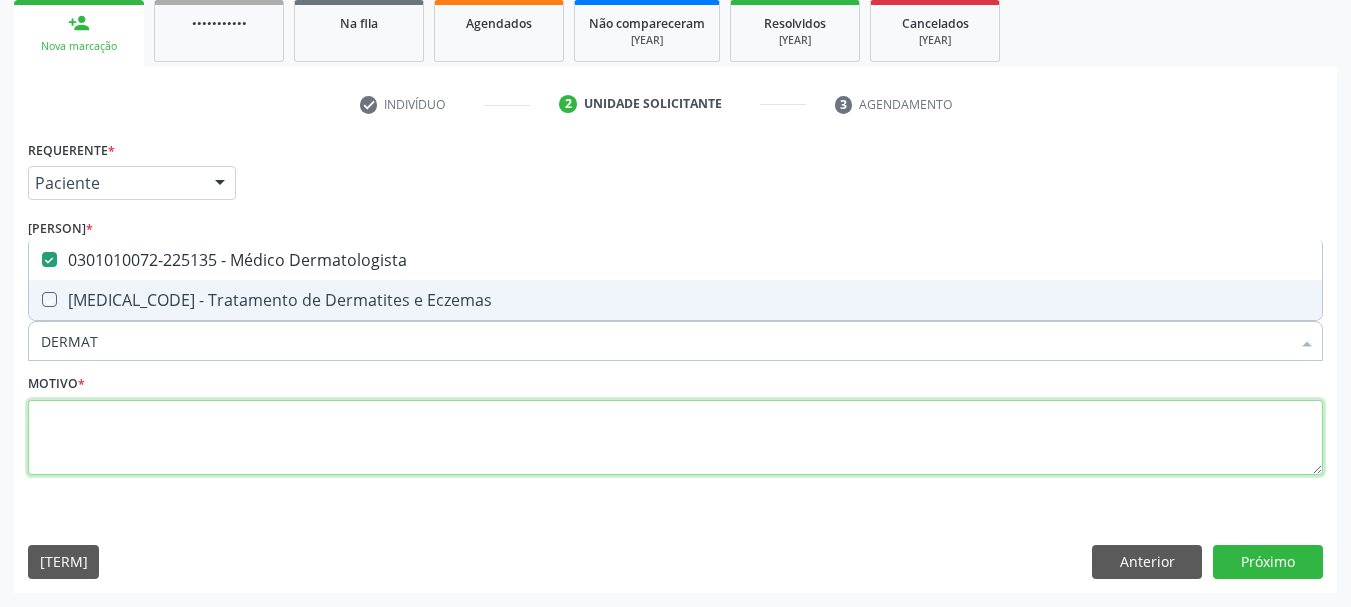 click at bounding box center (675, 438) 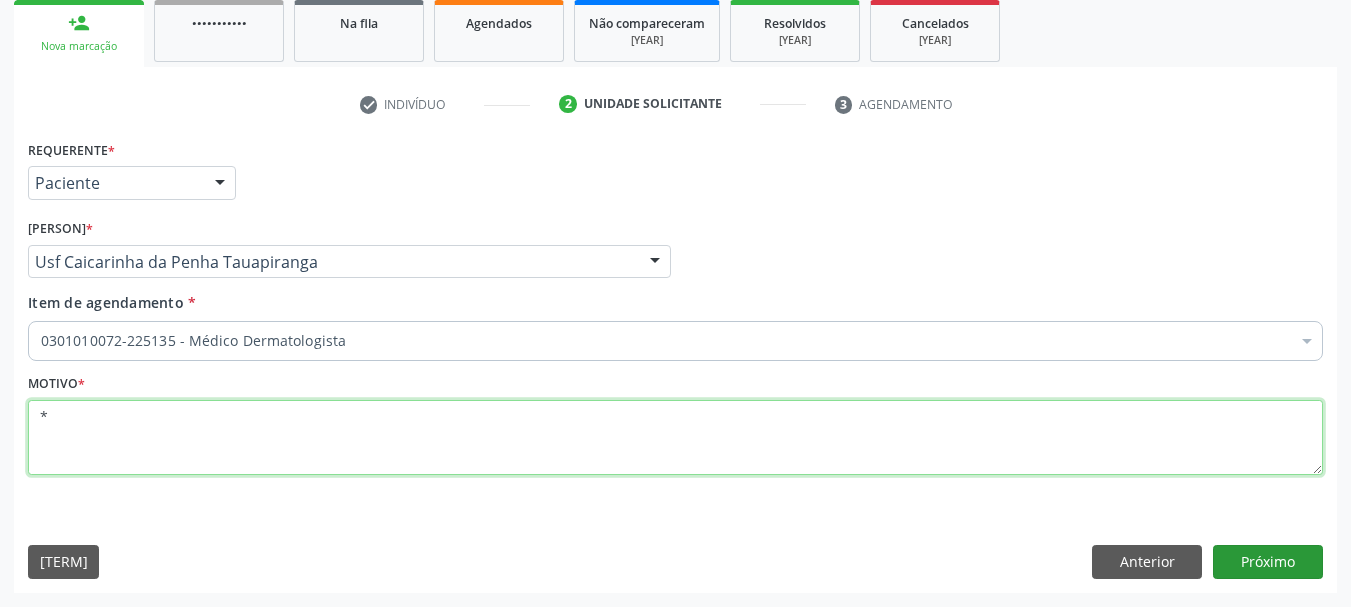 type on "*" 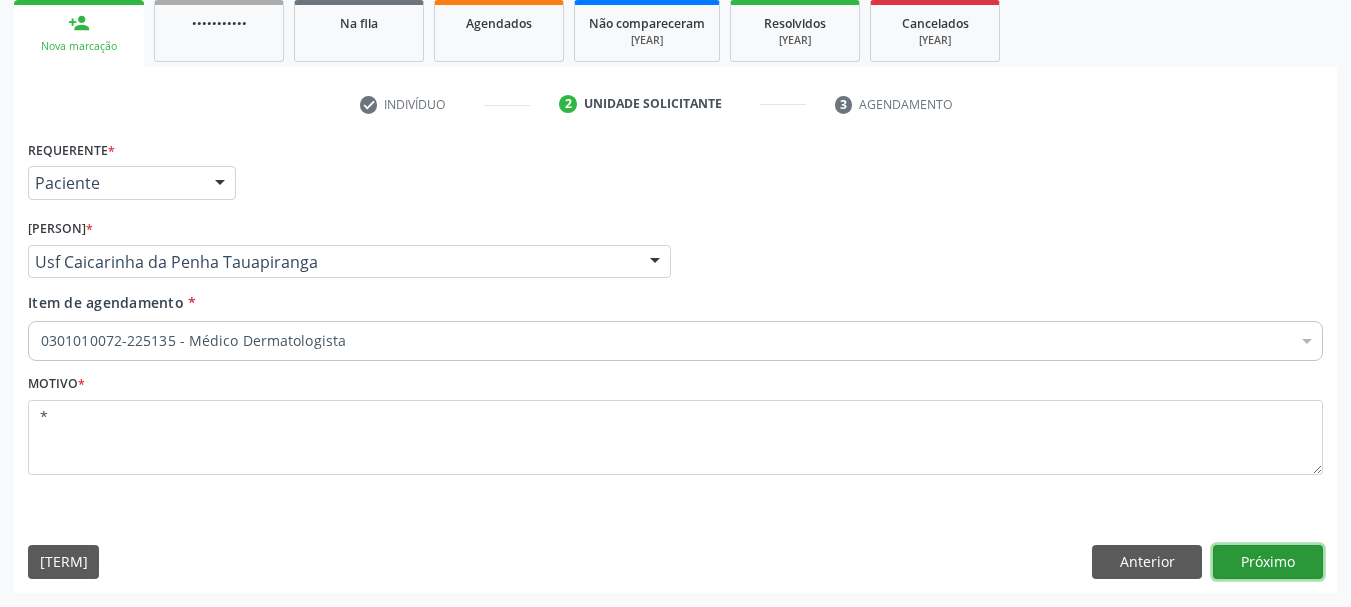 click on "Próximo" at bounding box center (1268, 562) 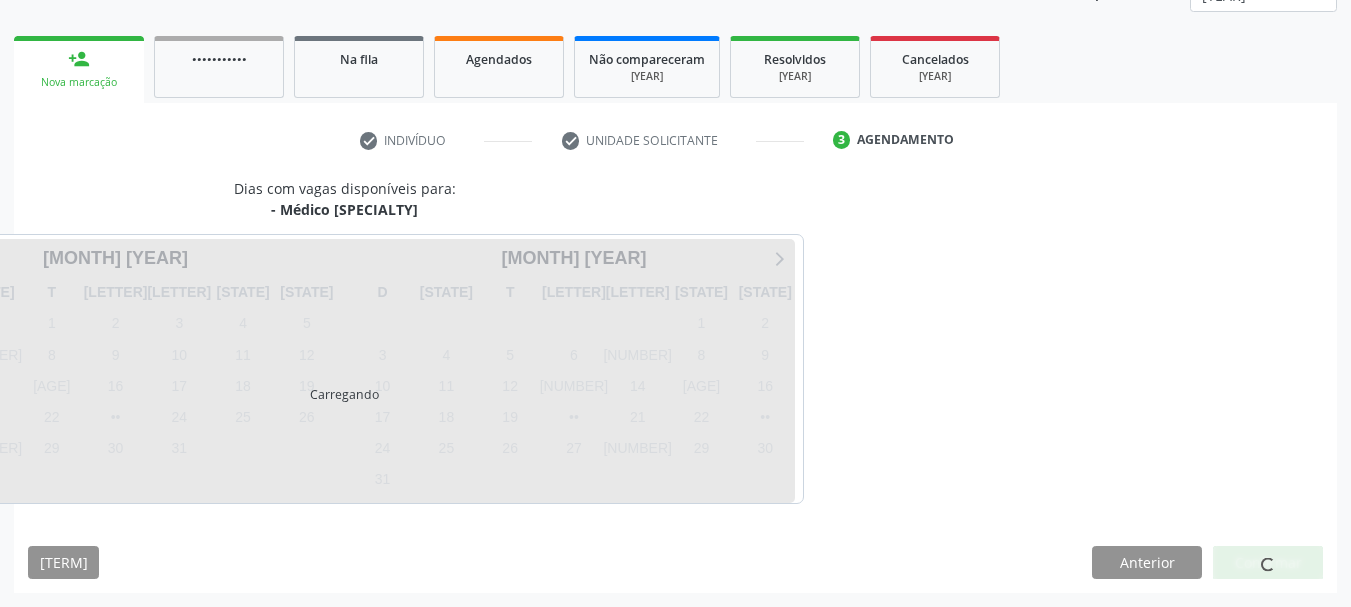 scroll, scrollTop: 263, scrollLeft: 0, axis: vertical 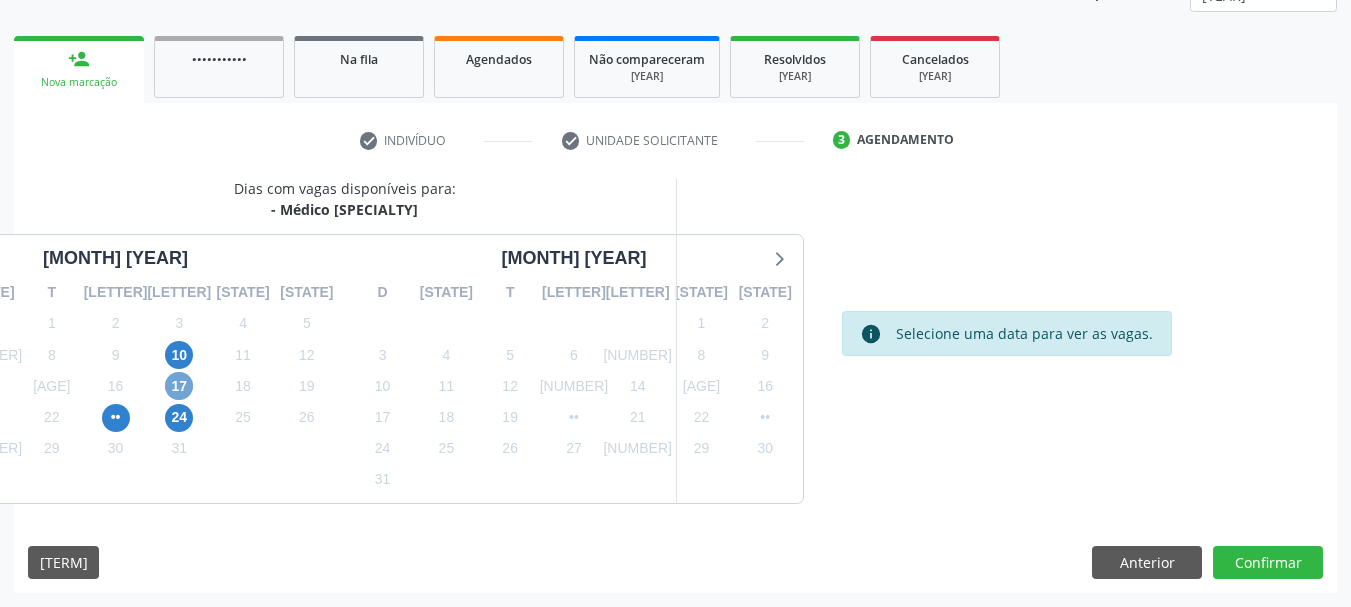 click on "17" at bounding box center (179, 386) 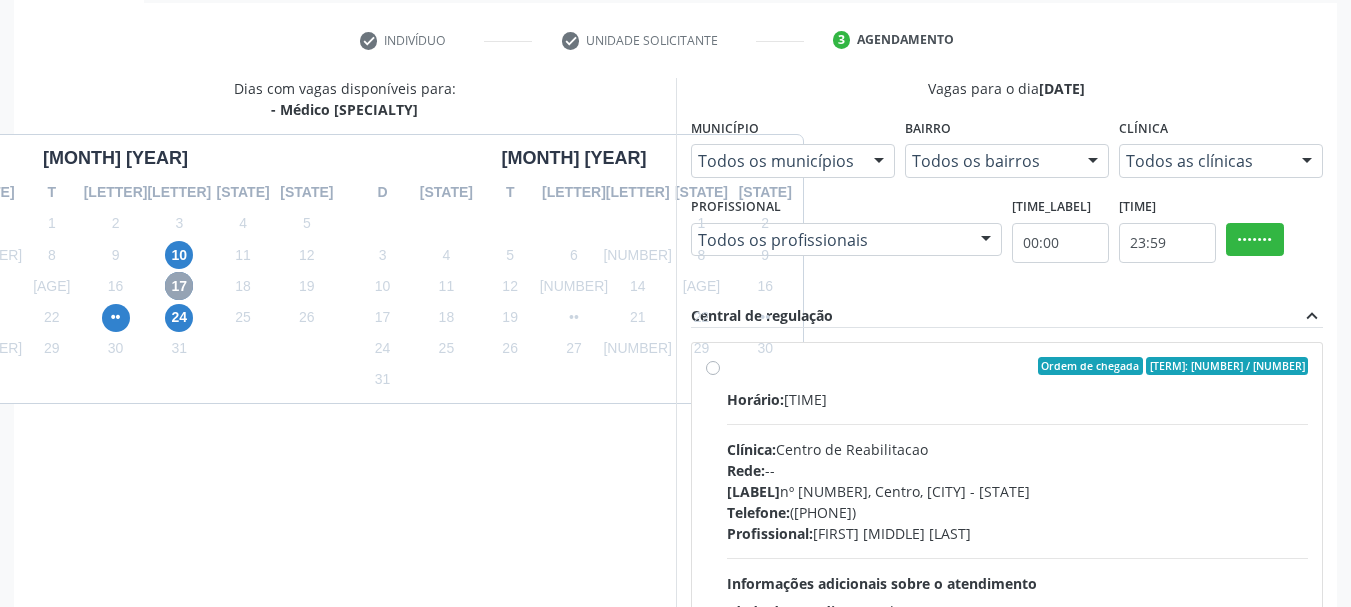scroll, scrollTop: 463, scrollLeft: 0, axis: vertical 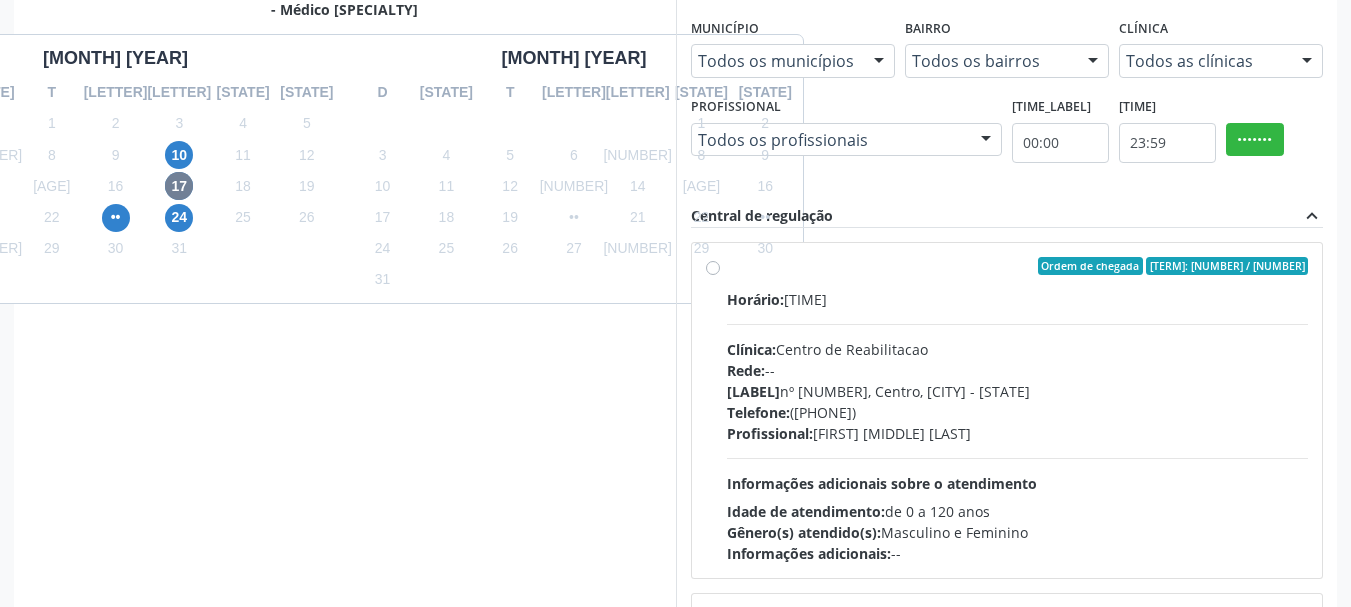 click on "Ordem de chegada
Consumidos: 7 / 8
Horário:   14:00
Clínica:  Centro de Reabilitacao
Rede:
--
Endereço:   nº 1083, Centro, Serra Talhada - PE
Telefone:   (81) 38313112
Profissional:
Catharina Maria Freire de Lucena Pousa
Informações adicionais sobre o atendimento
Idade de atendimento:
de 0 a 120 anos
Gênero(s) atendido(s):
Masculino e Feminino
Informações adicionais:
--" at bounding box center [1007, 410] 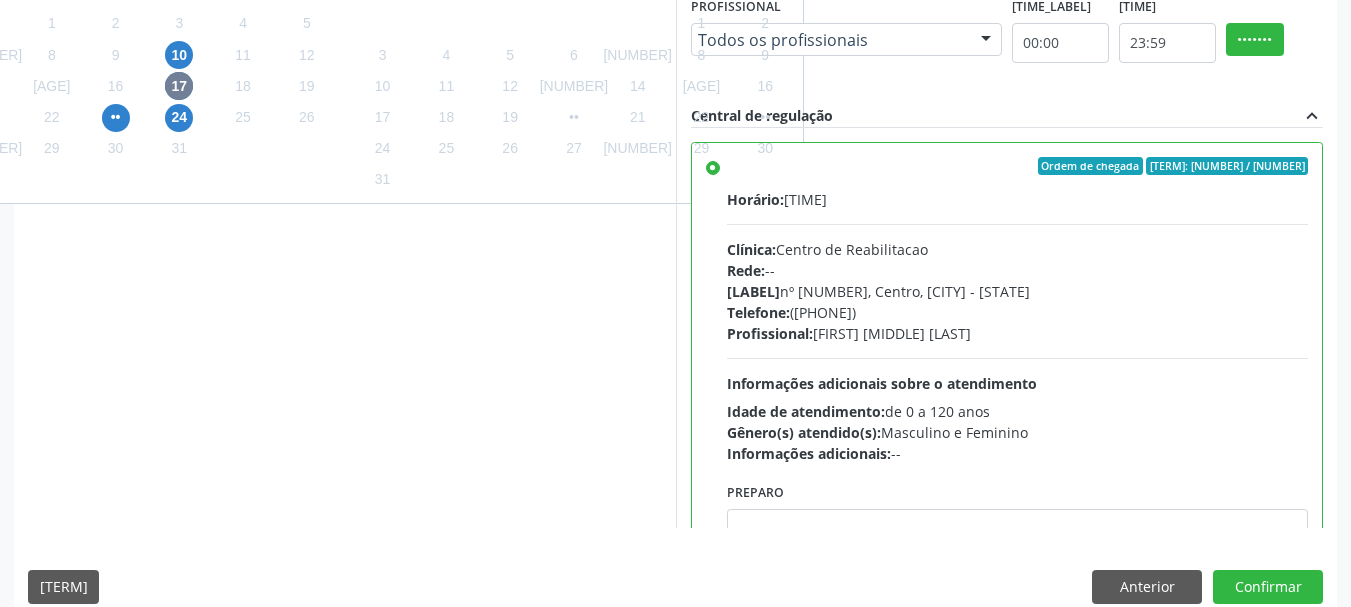scroll, scrollTop: 588, scrollLeft: 0, axis: vertical 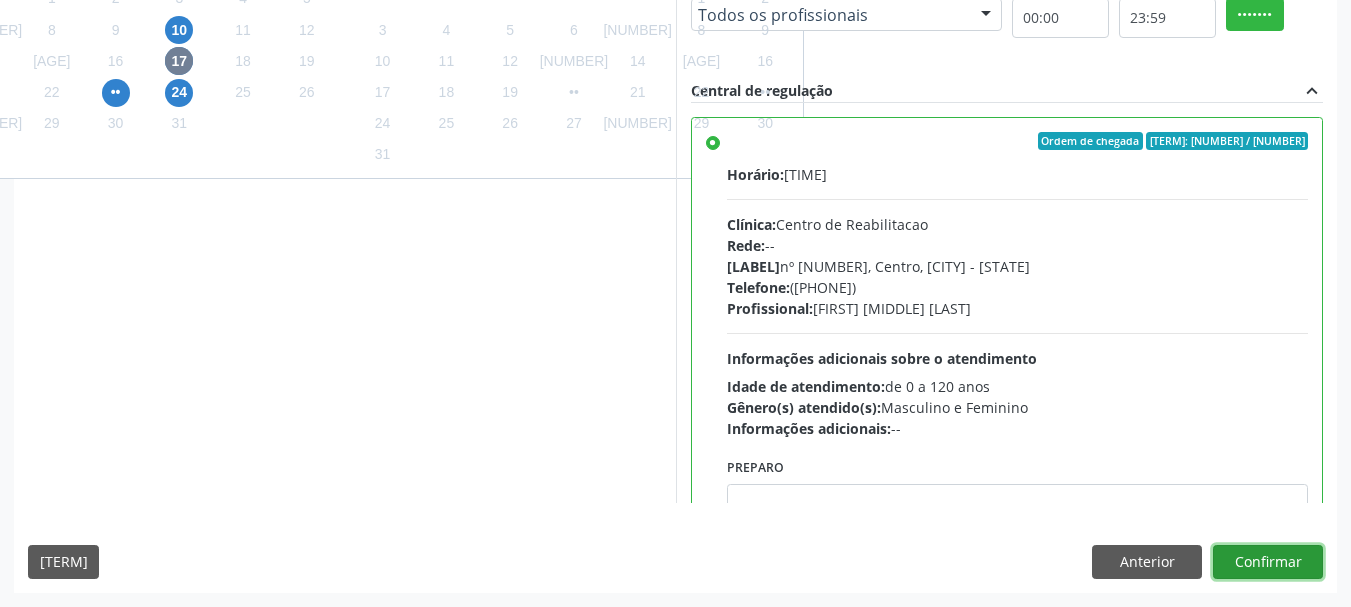 click on "Confirmar" at bounding box center (1268, 562) 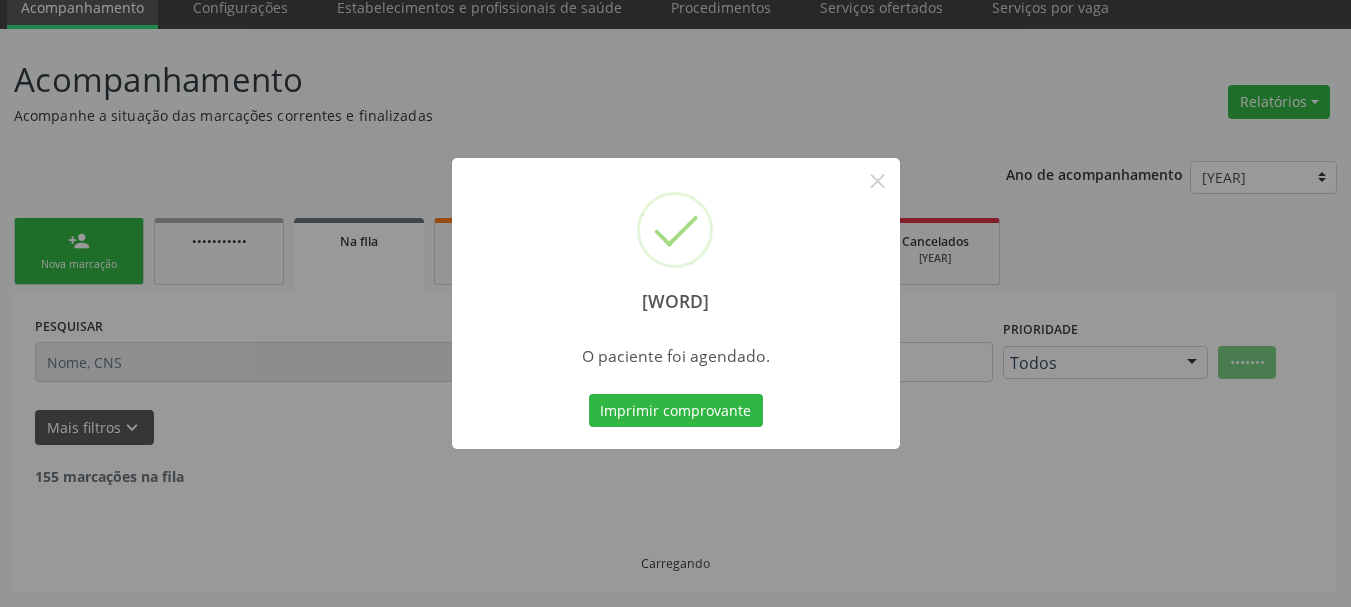 scroll, scrollTop: 60, scrollLeft: 0, axis: vertical 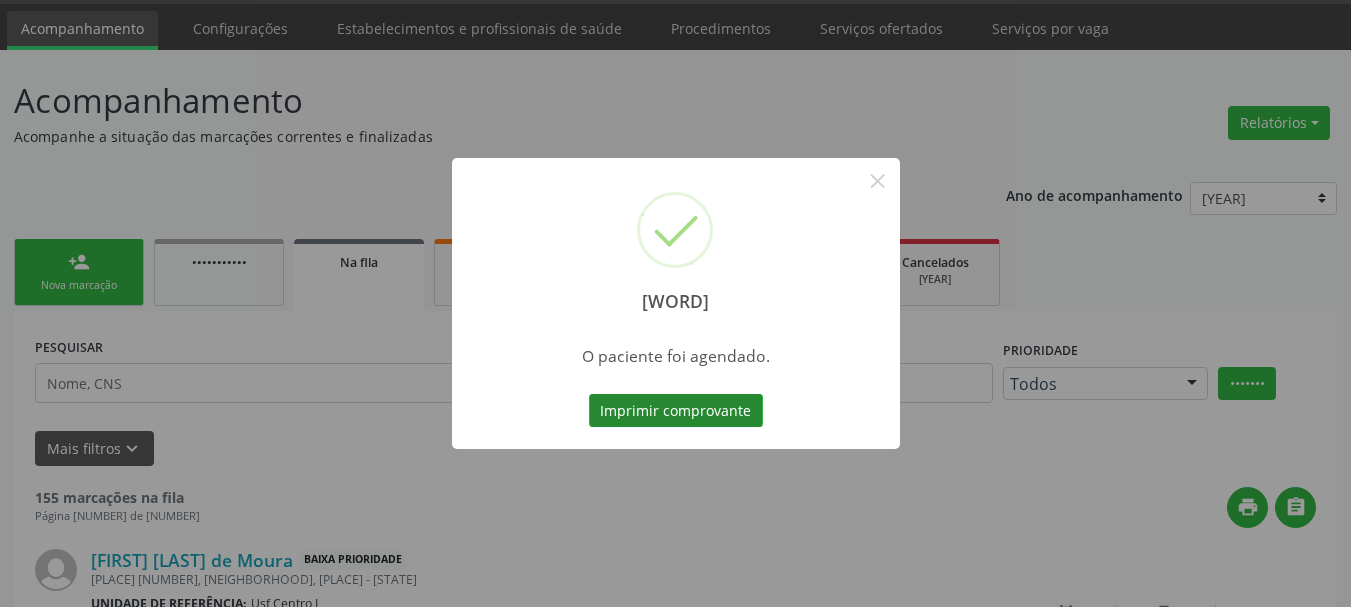 click on "Imprimir comprovante" at bounding box center [676, 411] 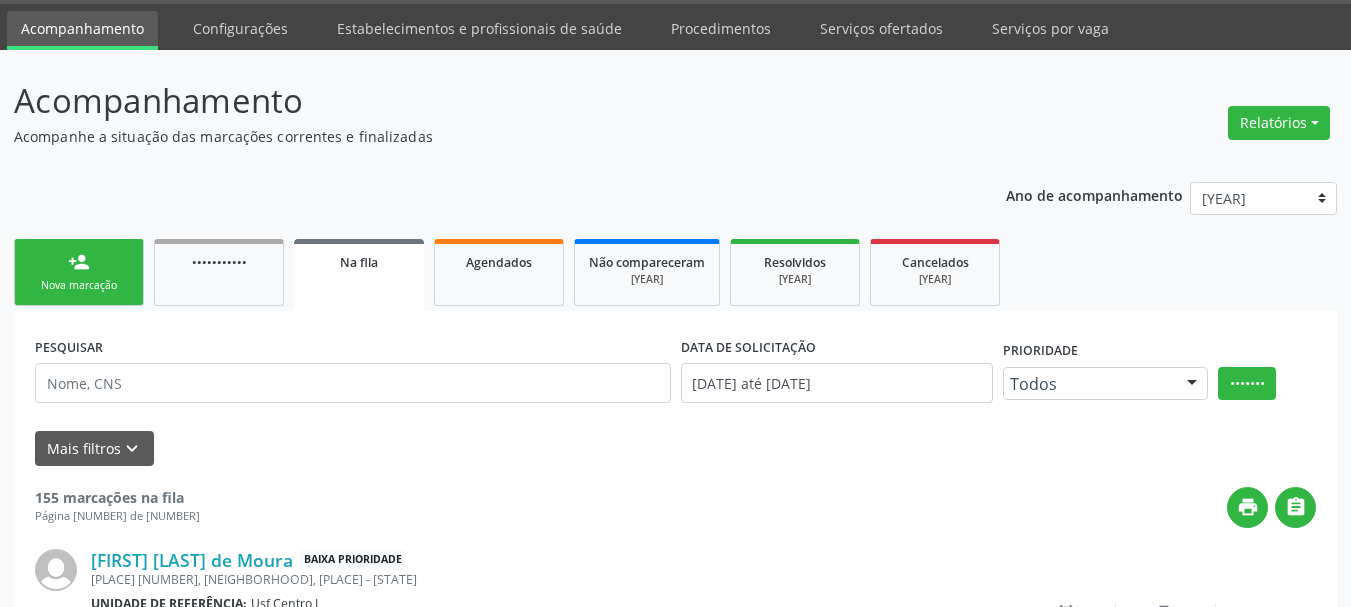 click on "person_add
Nova marcação" at bounding box center (79, 272) 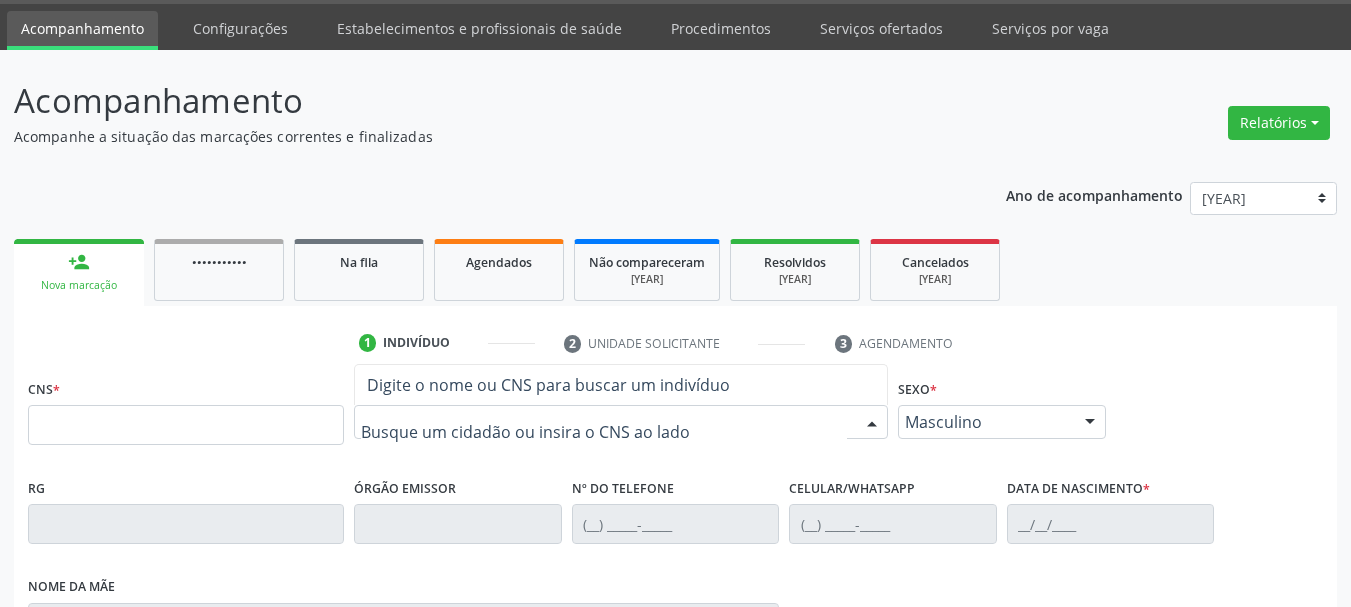 click at bounding box center [621, 422] 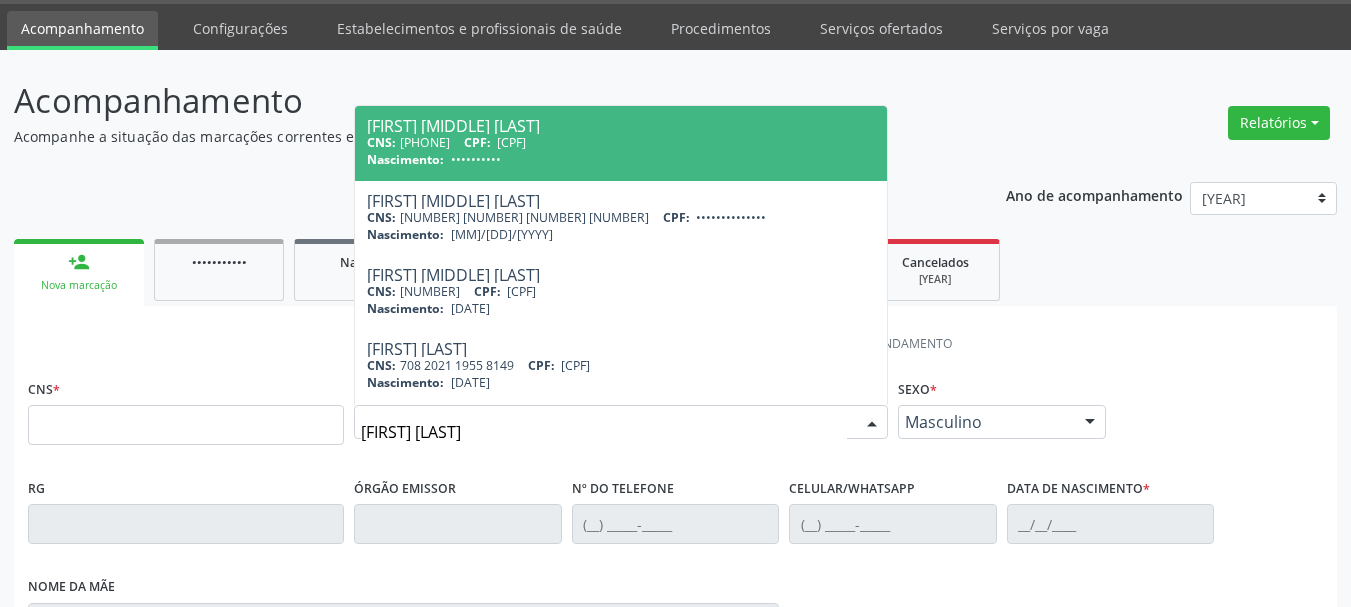 type on "MARIA LENILDA DA" 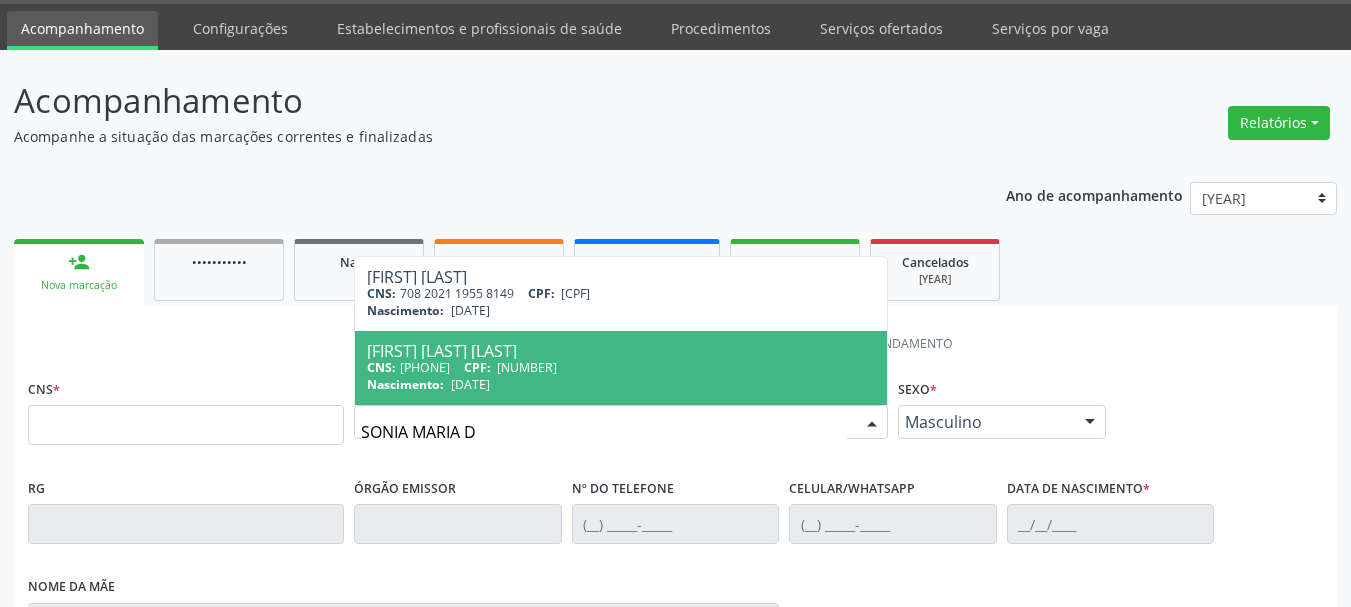 click on "CNS:
703 0028 3642 6674
CPF:
048.586.804-01" at bounding box center [621, 367] 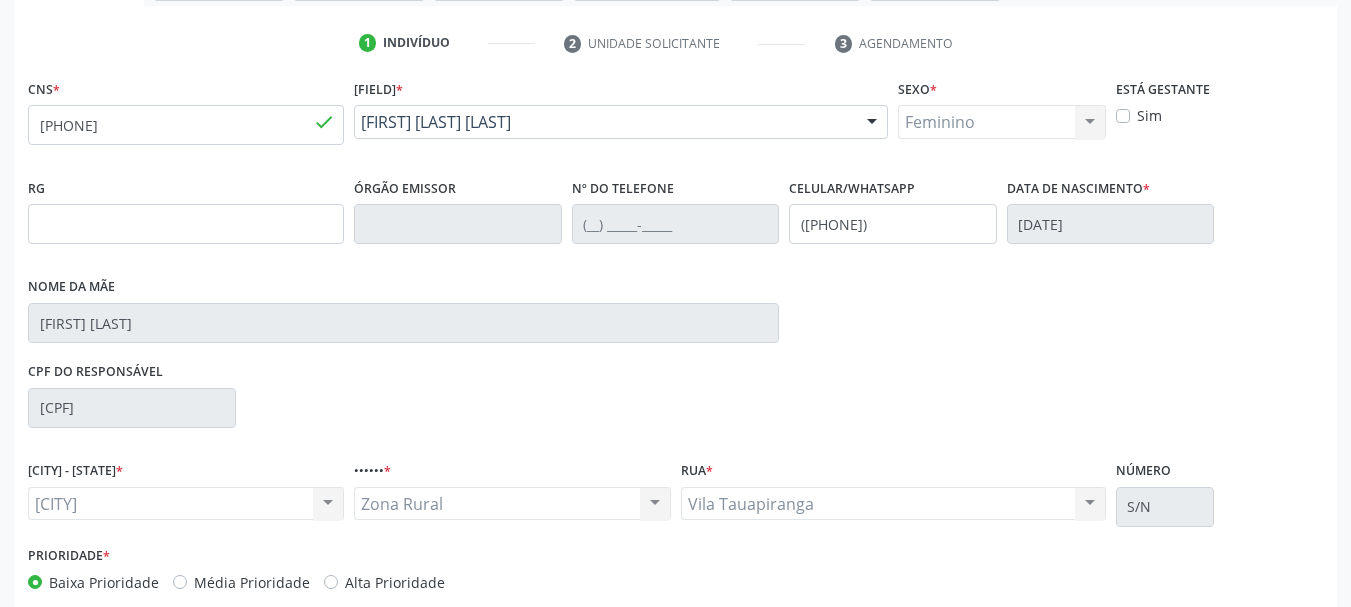scroll, scrollTop: 463, scrollLeft: 0, axis: vertical 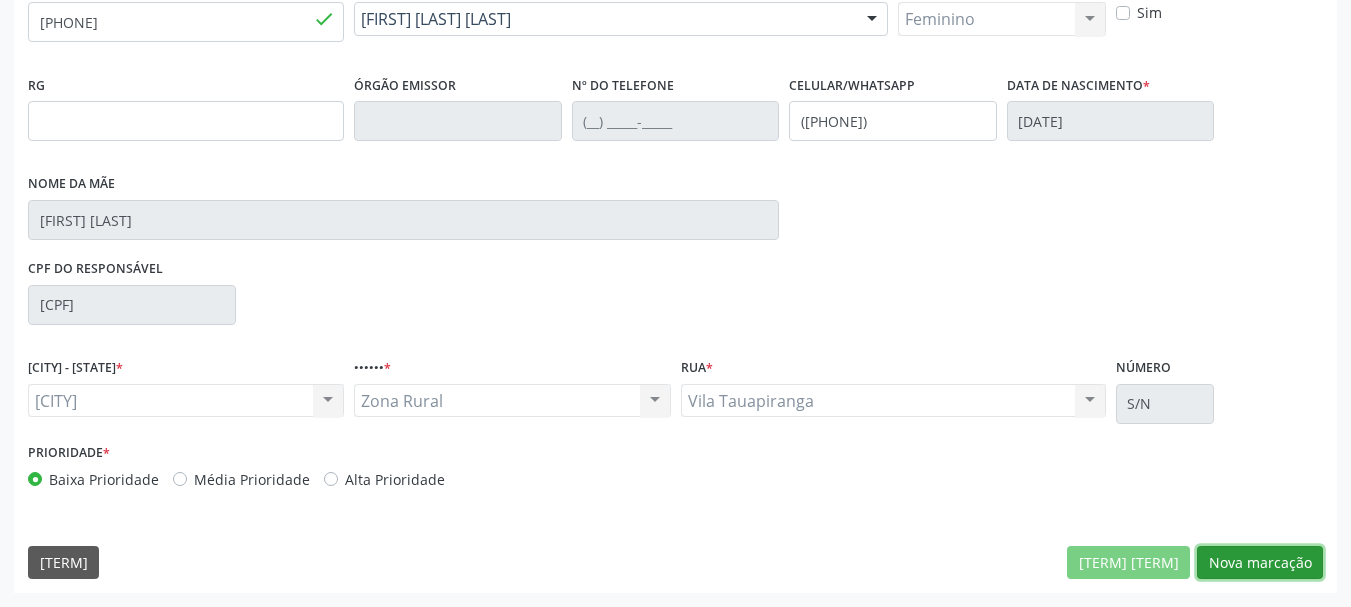 click on "Nova marcação" at bounding box center (1128, 563) 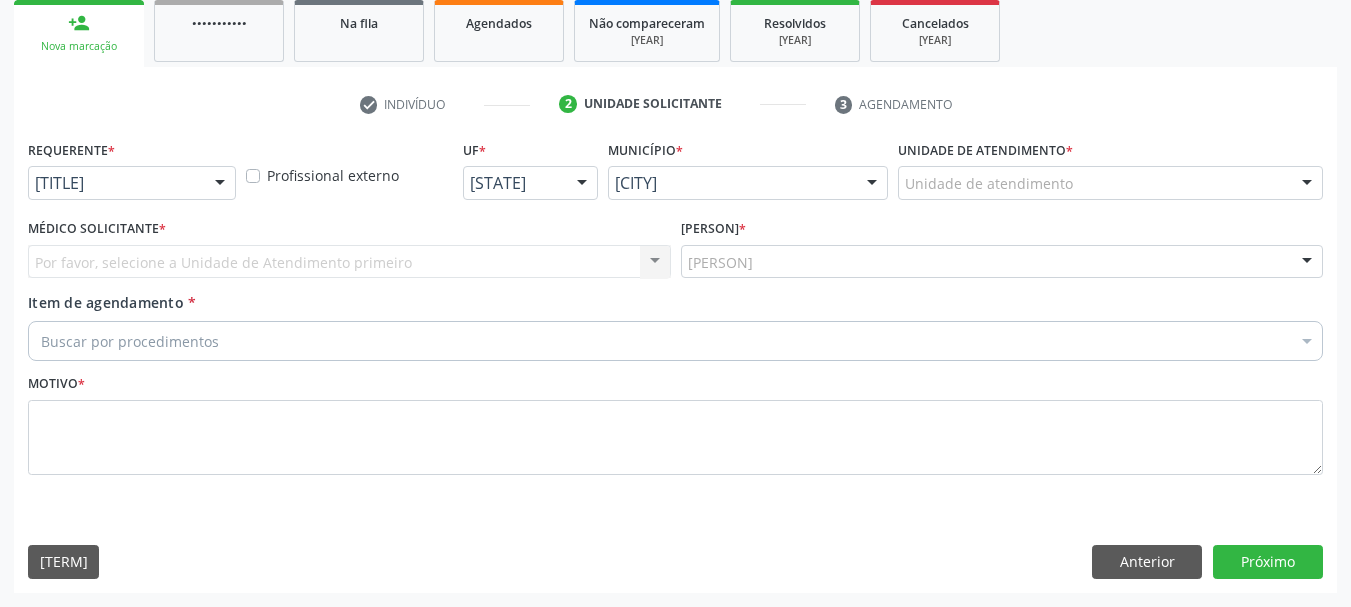 scroll, scrollTop: 299, scrollLeft: 0, axis: vertical 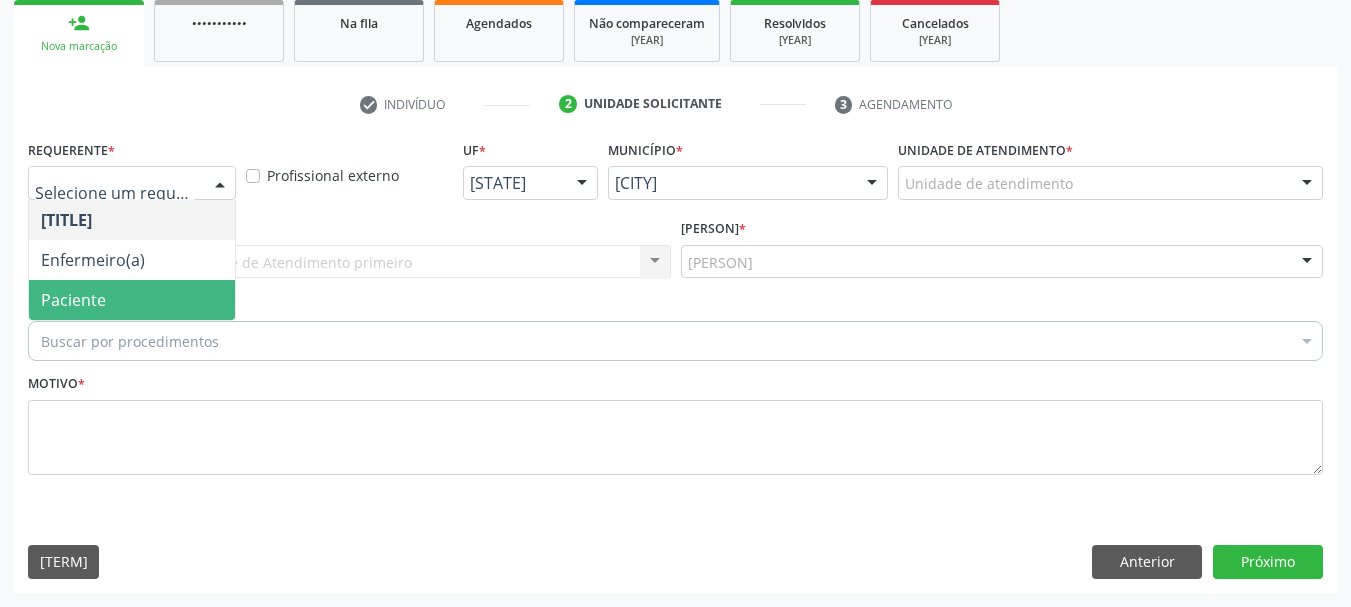 click on "Paciente" at bounding box center (132, 300) 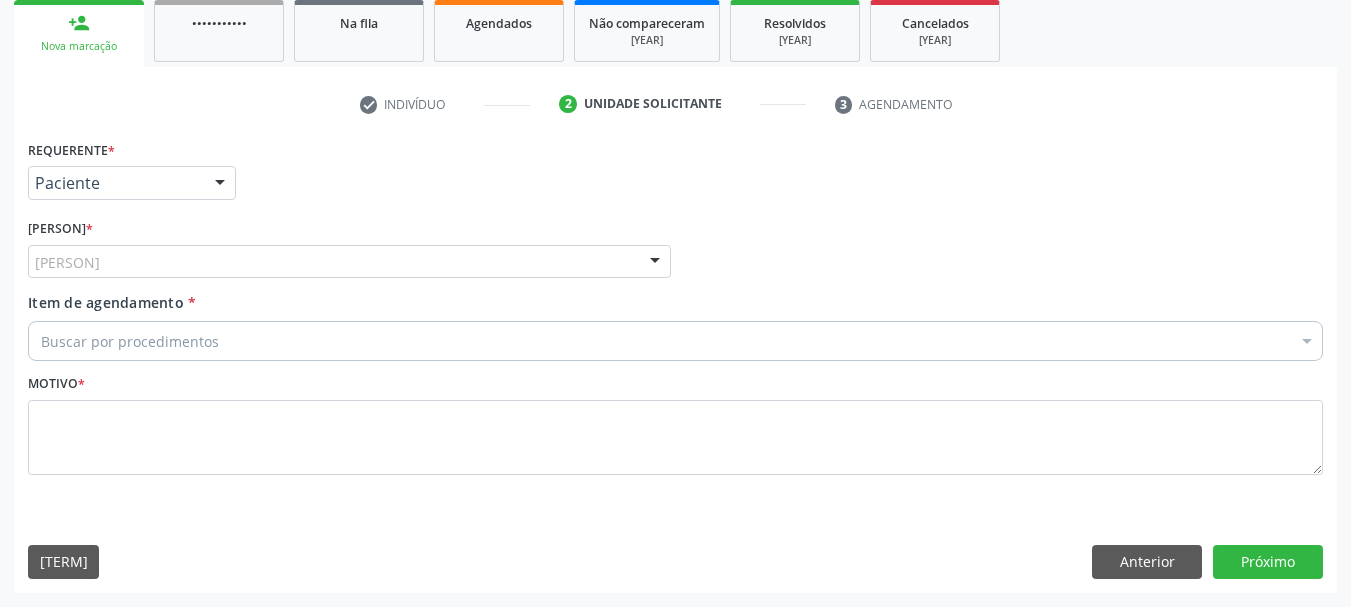 click on "Unidade de referência" at bounding box center (349, 262) 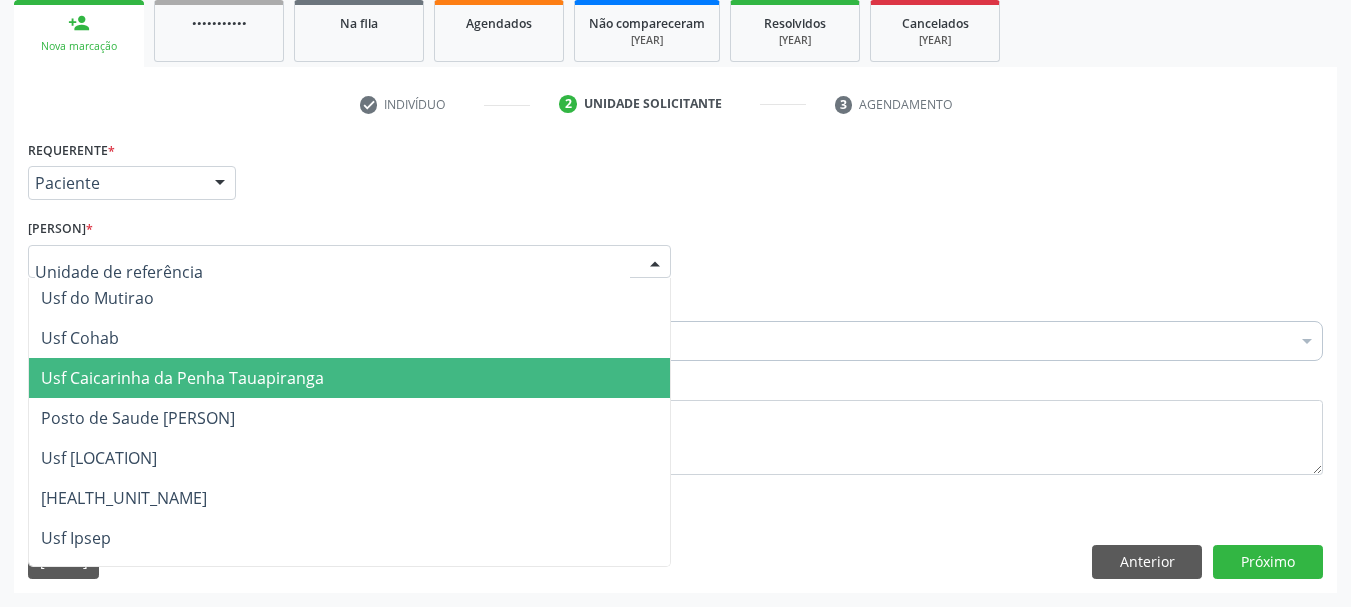 click on "Usf Caicarinha da Penha Tauapiranga" at bounding box center [182, 378] 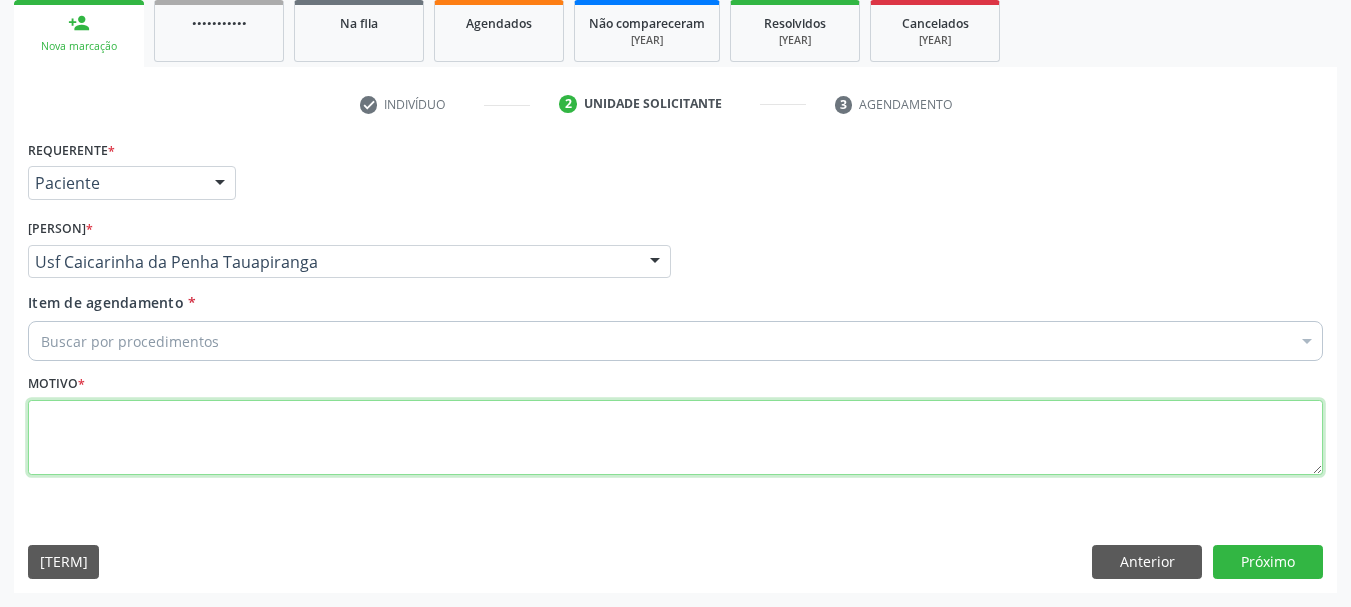 click at bounding box center [675, 438] 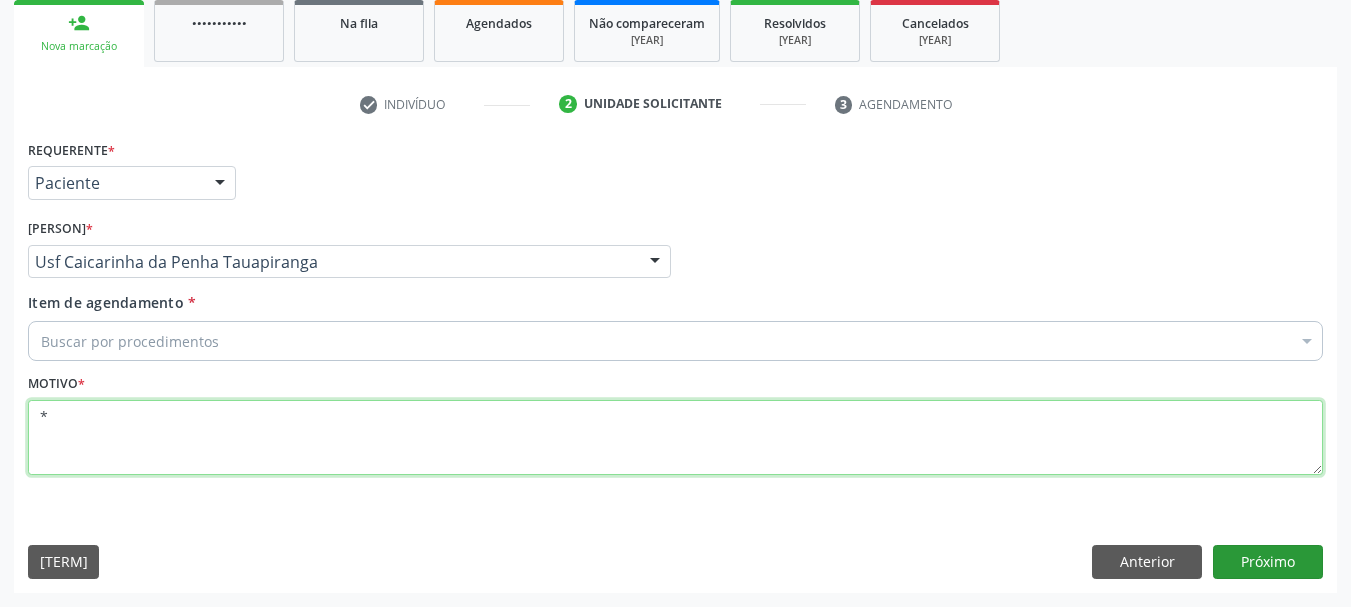 type on "*" 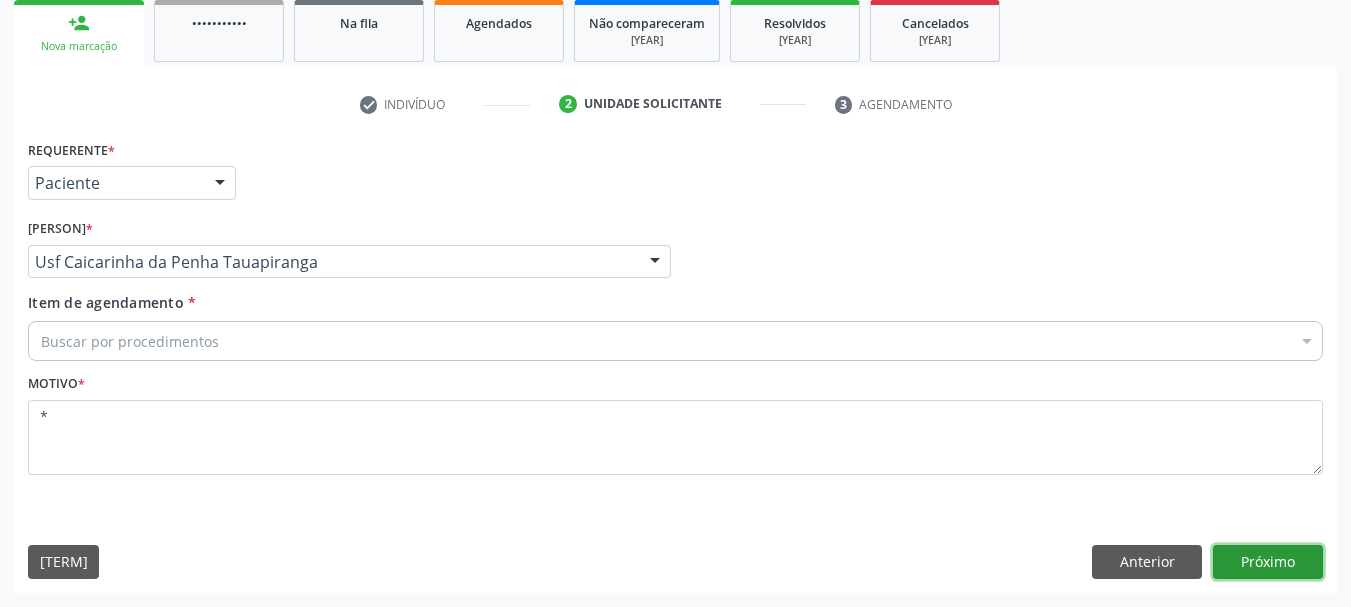 click on "Próximo" at bounding box center (1268, 562) 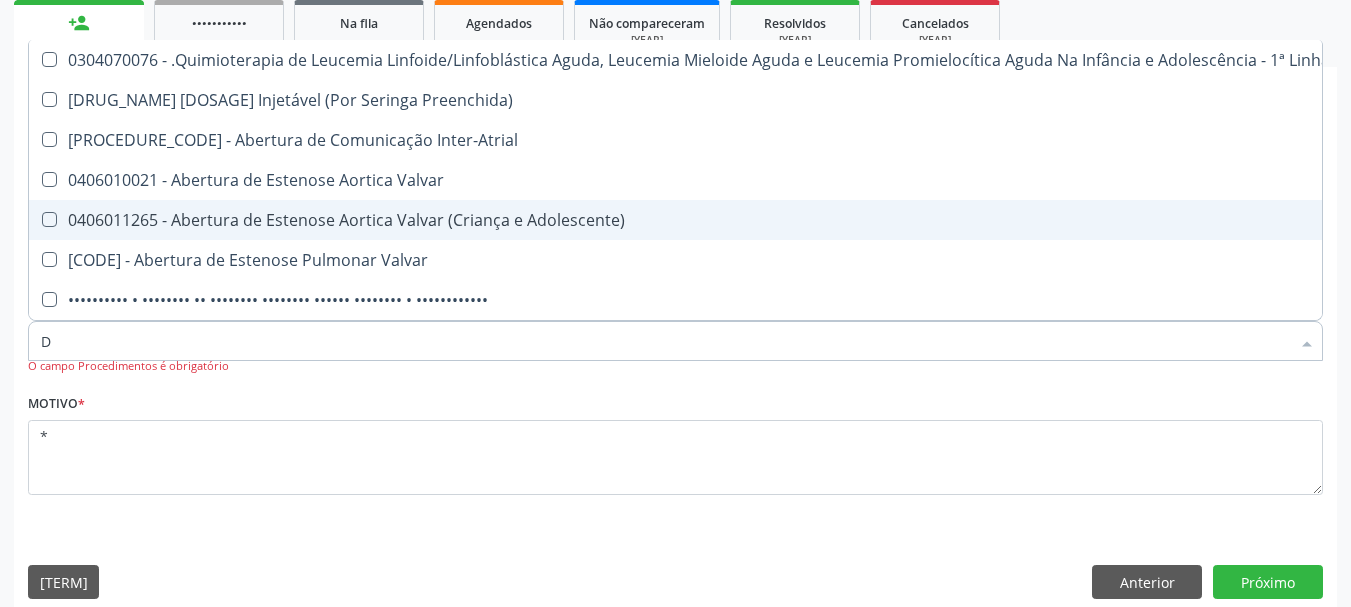 type on "DE" 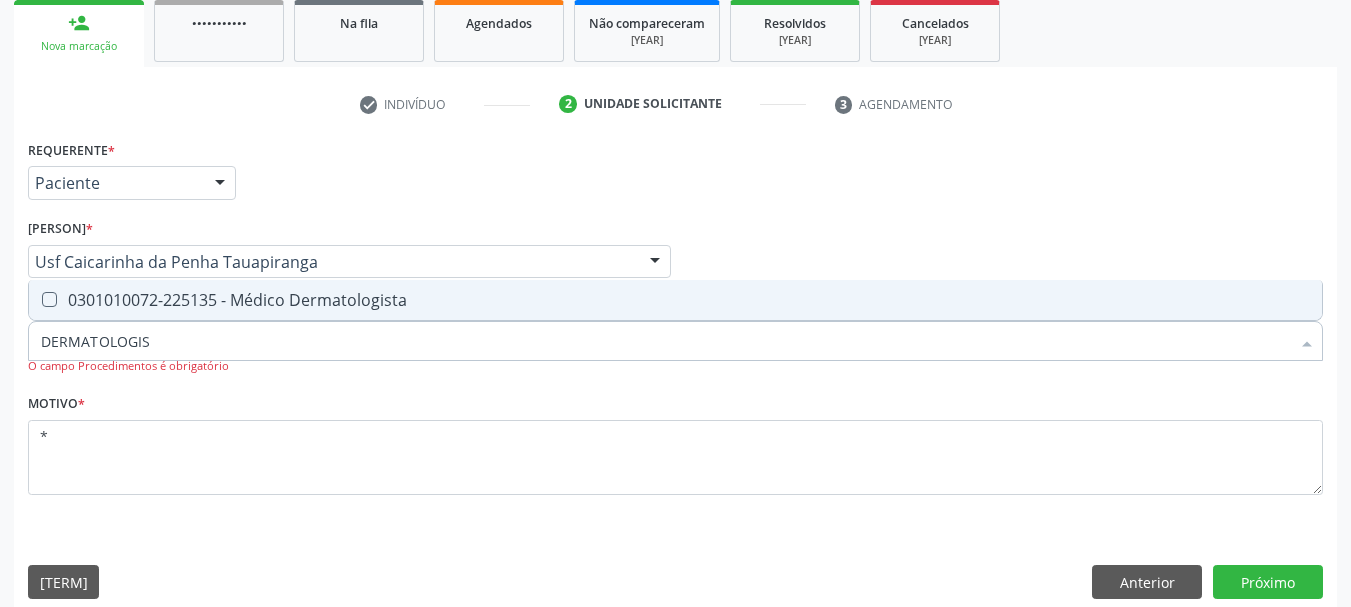 click at bounding box center [49, 299] 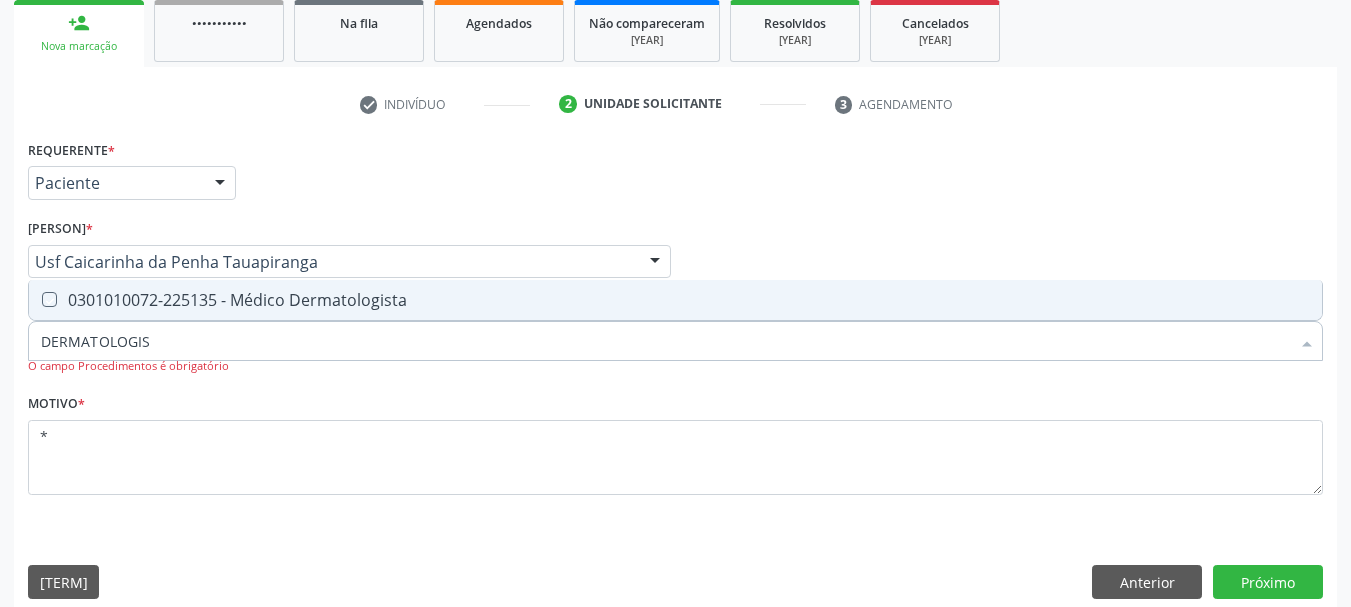 click at bounding box center (35, 299) 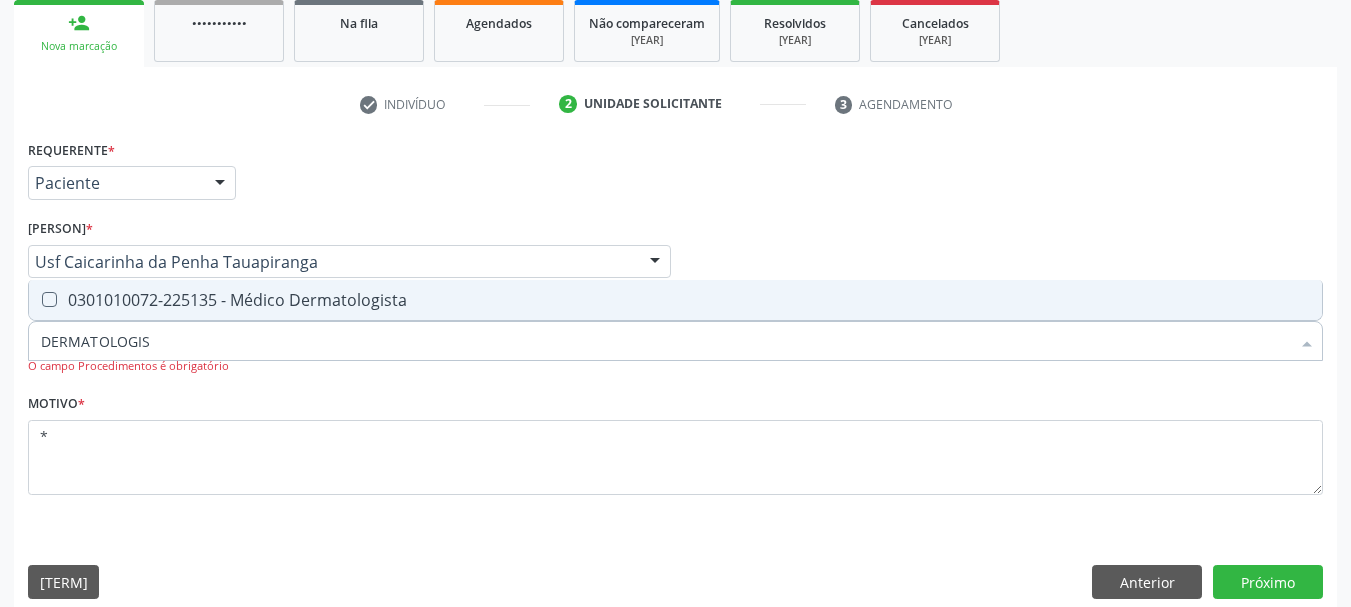 checkbox on "true" 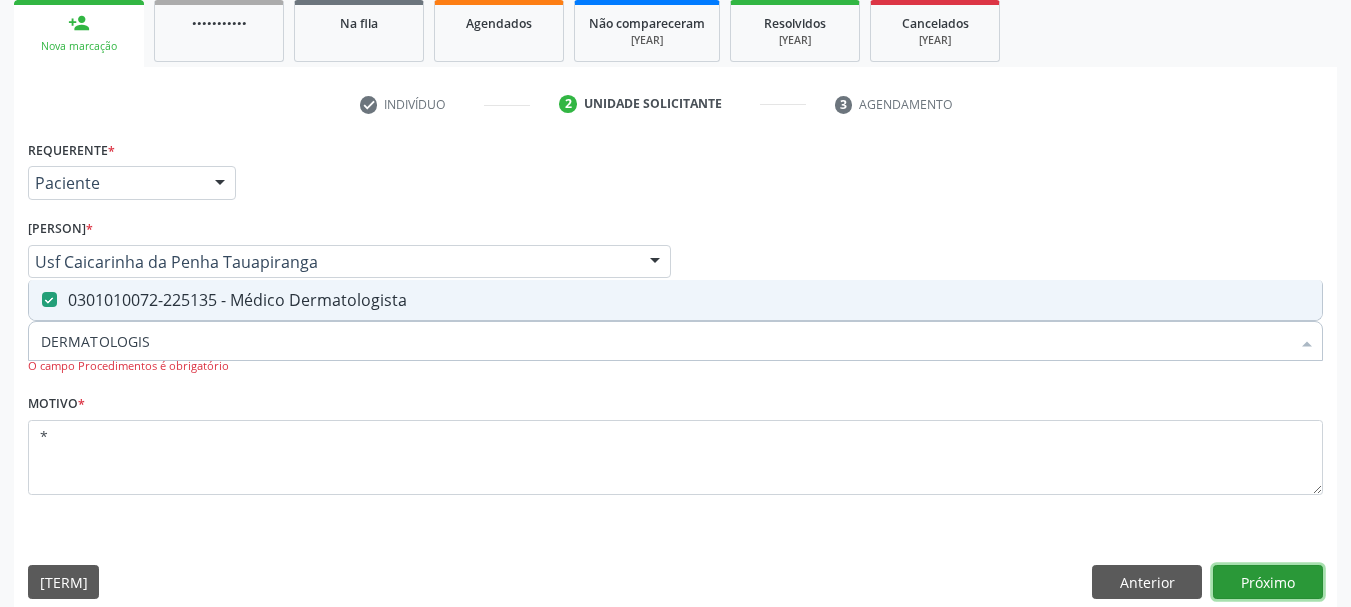 click on "Próximo" at bounding box center [1268, 582] 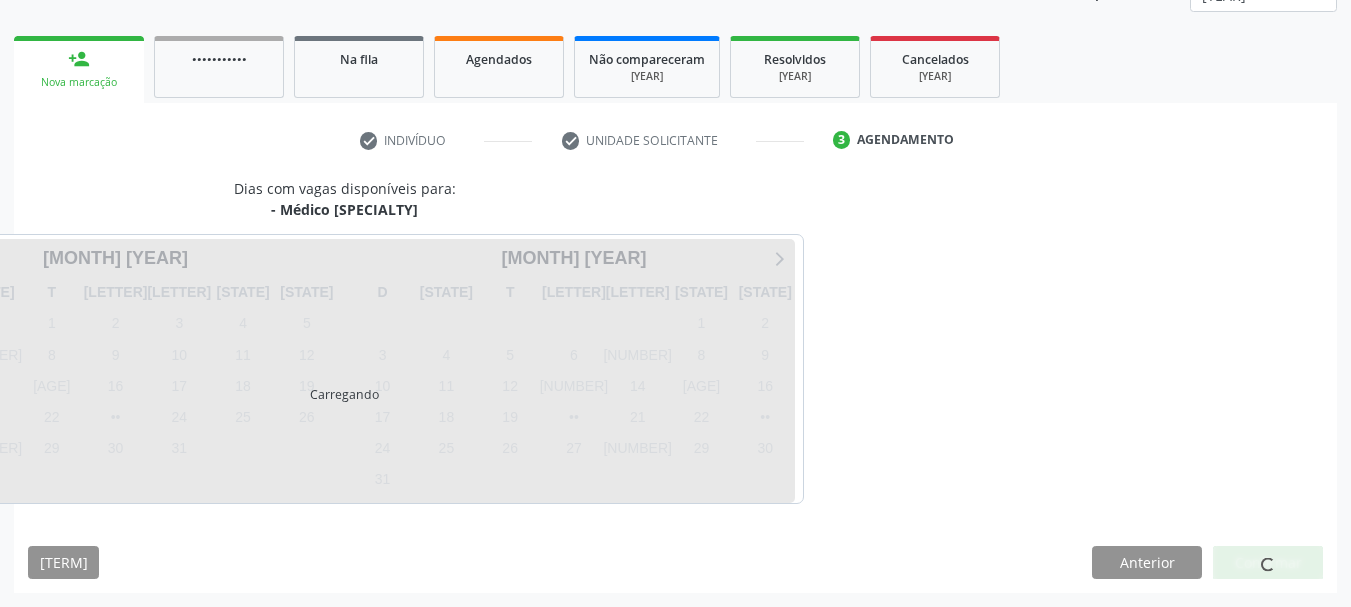 scroll, scrollTop: 263, scrollLeft: 0, axis: vertical 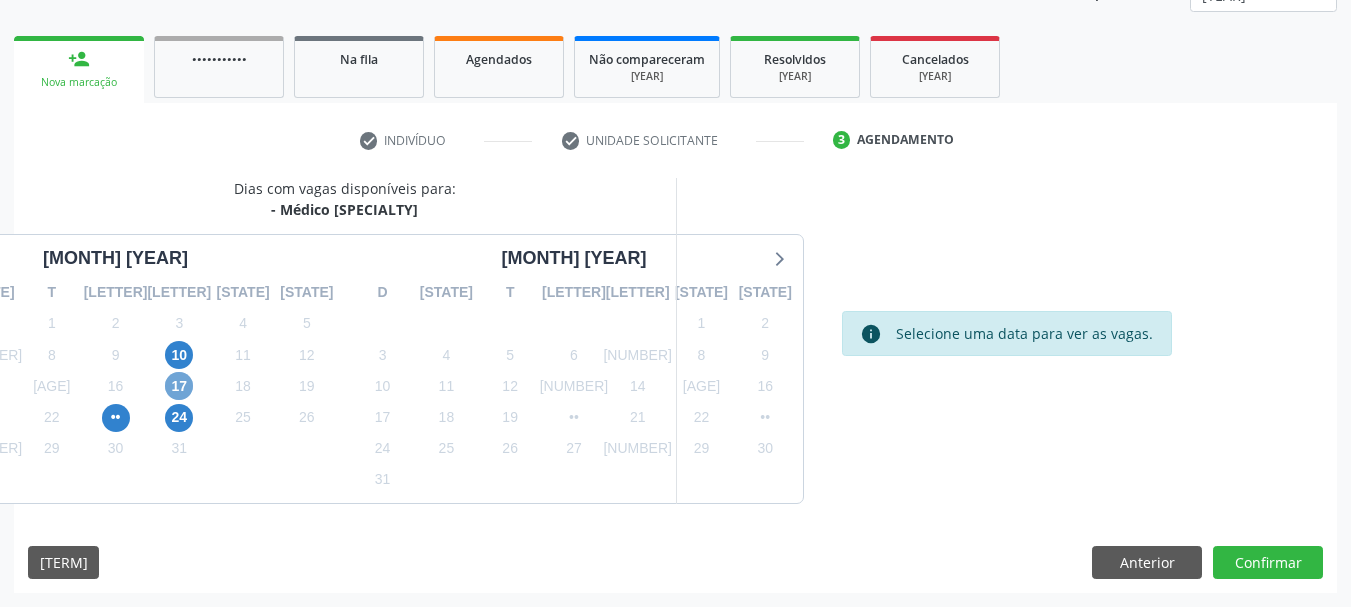click on "17" at bounding box center (179, 386) 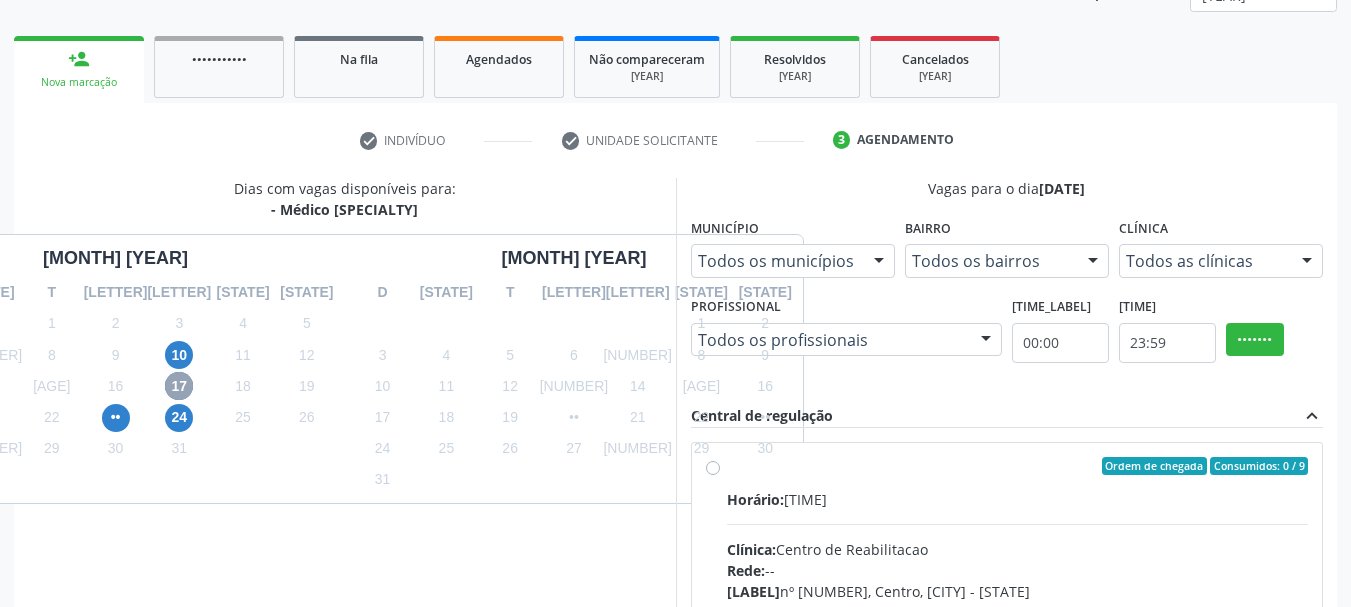 scroll, scrollTop: 363, scrollLeft: 0, axis: vertical 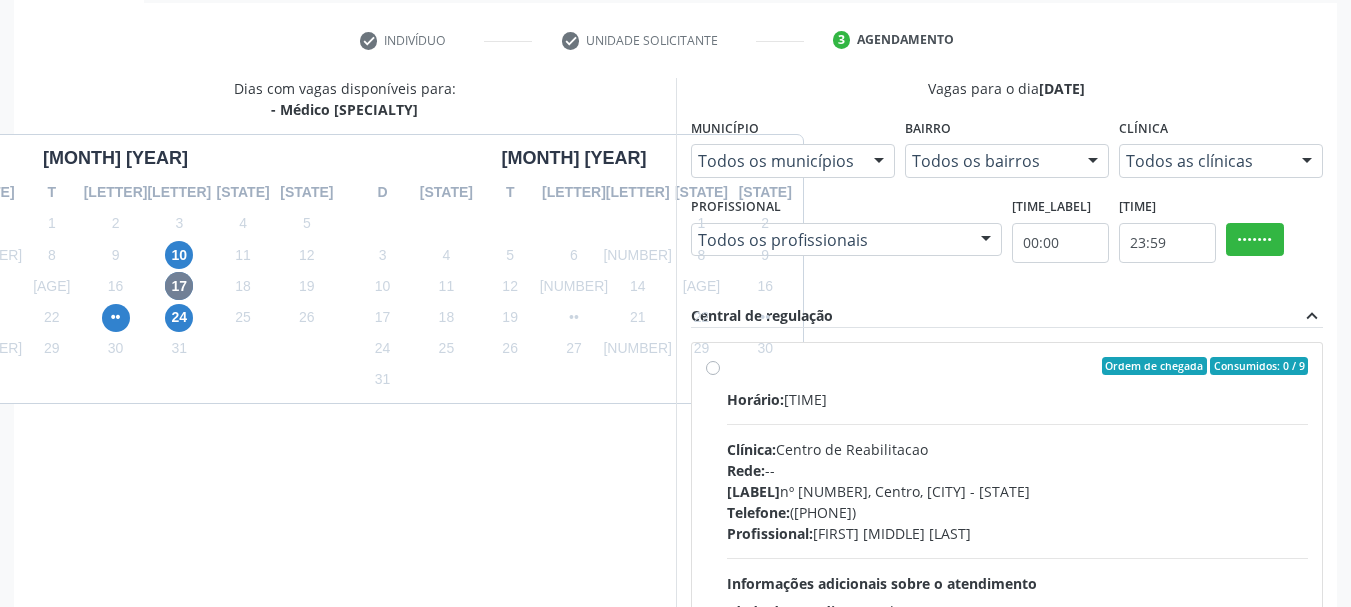 click on "Ordem de chegada
Consumidos: 0 / 9
Horário:   15:00
Clínica:  Centro de Reabilitacao
Rede:
--
Endereço:   nº 1083, Centro, Serra Talhada - PE
Telefone:   (81) 38313112
Profissional:
Catharina Maria Freire de Lucena Pousa
Informações adicionais sobre o atendimento
Idade de atendimento:
de 0 a 120 anos
Gênero(s) atendido(s):
Masculino e Feminino
Informações adicionais:
--" at bounding box center [1018, 510] 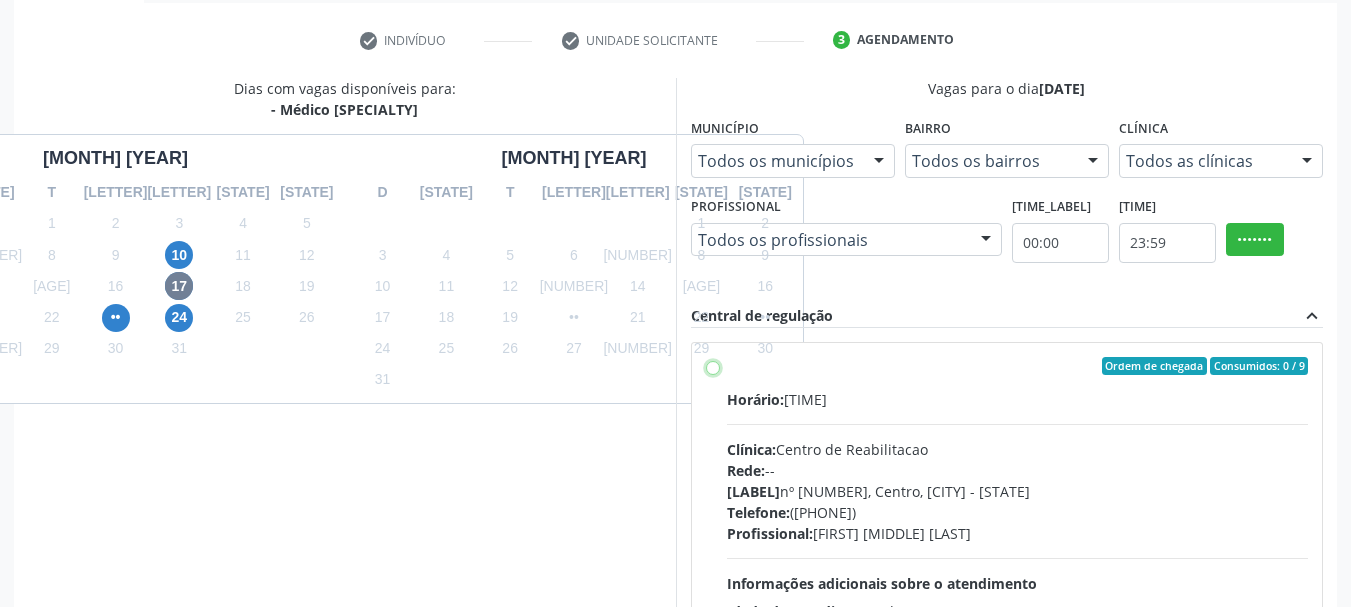 click on "Ordem de chegada
Consumidos: 0 / 9
Horário:   15:00
Clínica:  Centro de Reabilitacao
Rede:
--
Endereço:   nº 1083, Centro, Serra Talhada - PE
Telefone:   (81) 38313112
Profissional:
Catharina Maria Freire de Lucena Pousa
Informações adicionais sobre o atendimento
Idade de atendimento:
de 0 a 120 anos
Gênero(s) atendido(s):
Masculino e Feminino
Informações adicionais:
--" at bounding box center [713, 366] 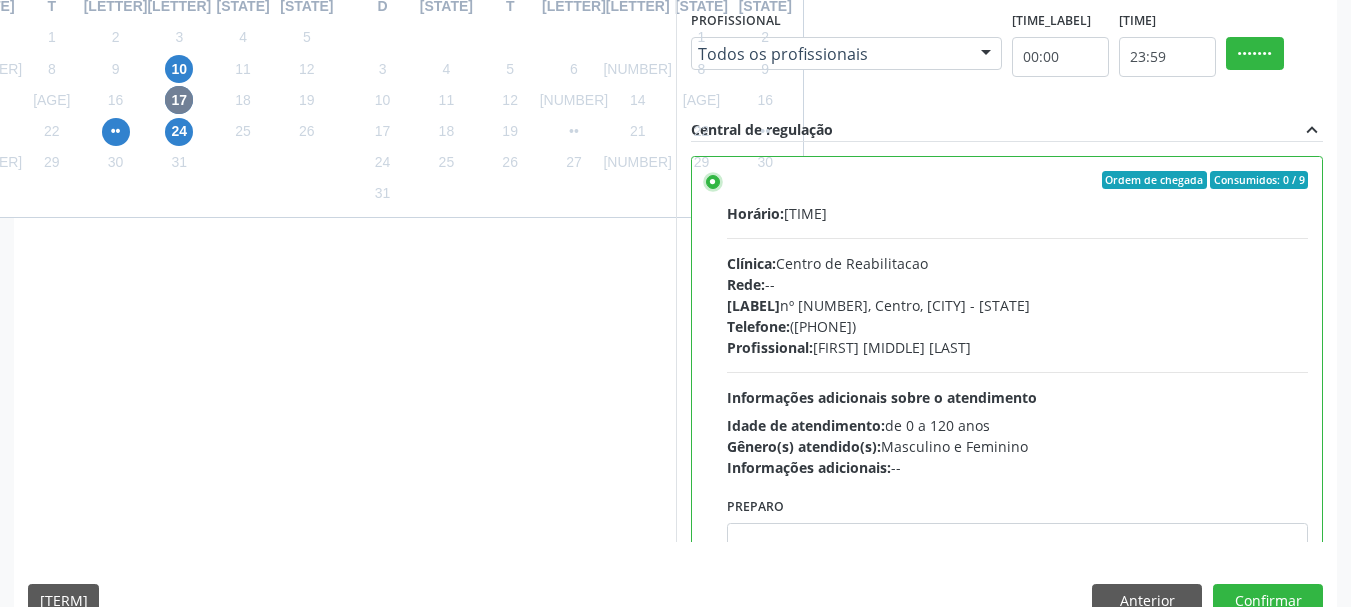 scroll, scrollTop: 588, scrollLeft: 0, axis: vertical 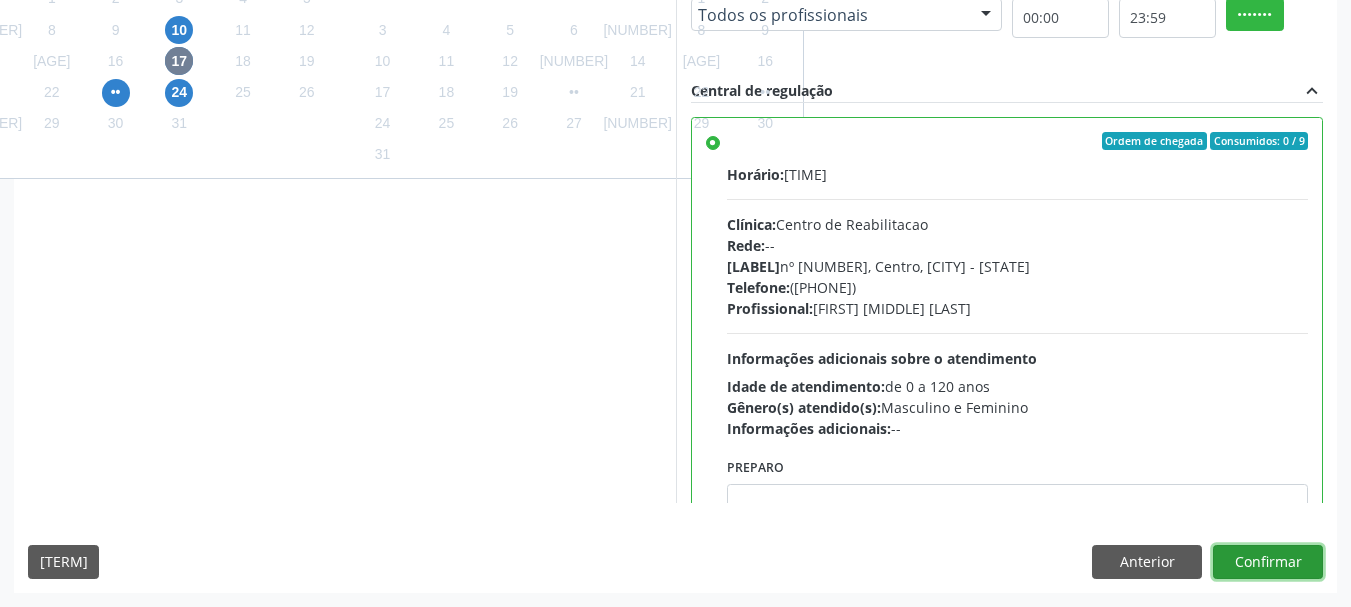 click on "Confirmar" at bounding box center (1268, 562) 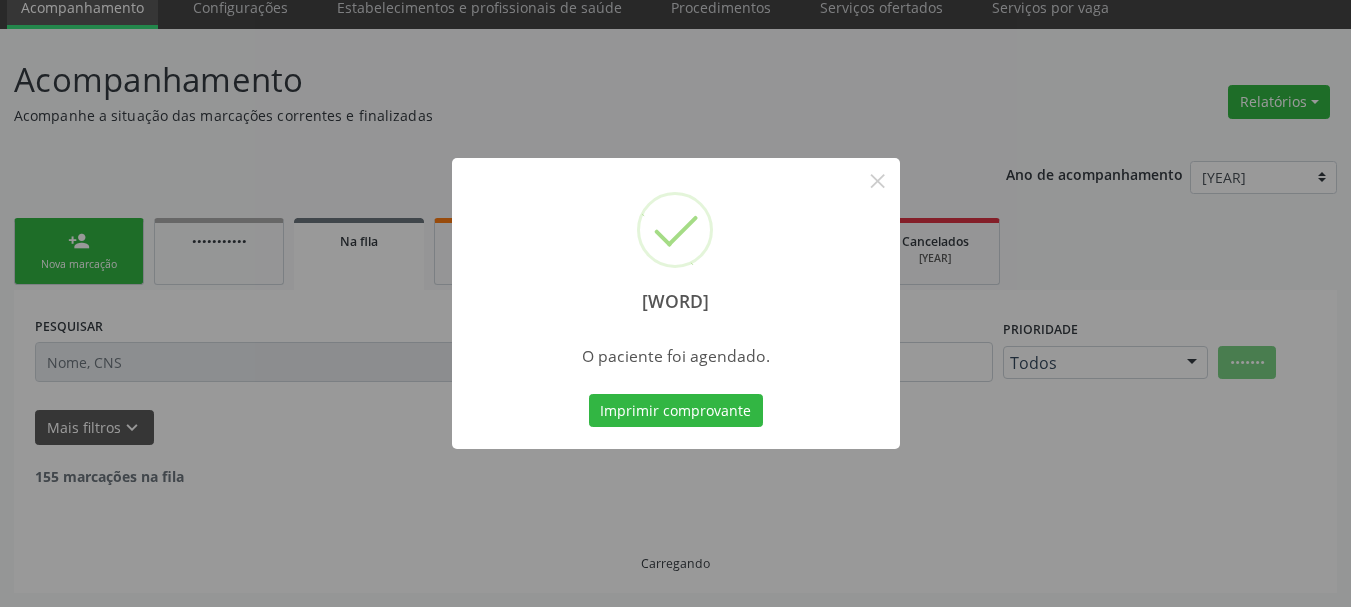 scroll, scrollTop: 60, scrollLeft: 0, axis: vertical 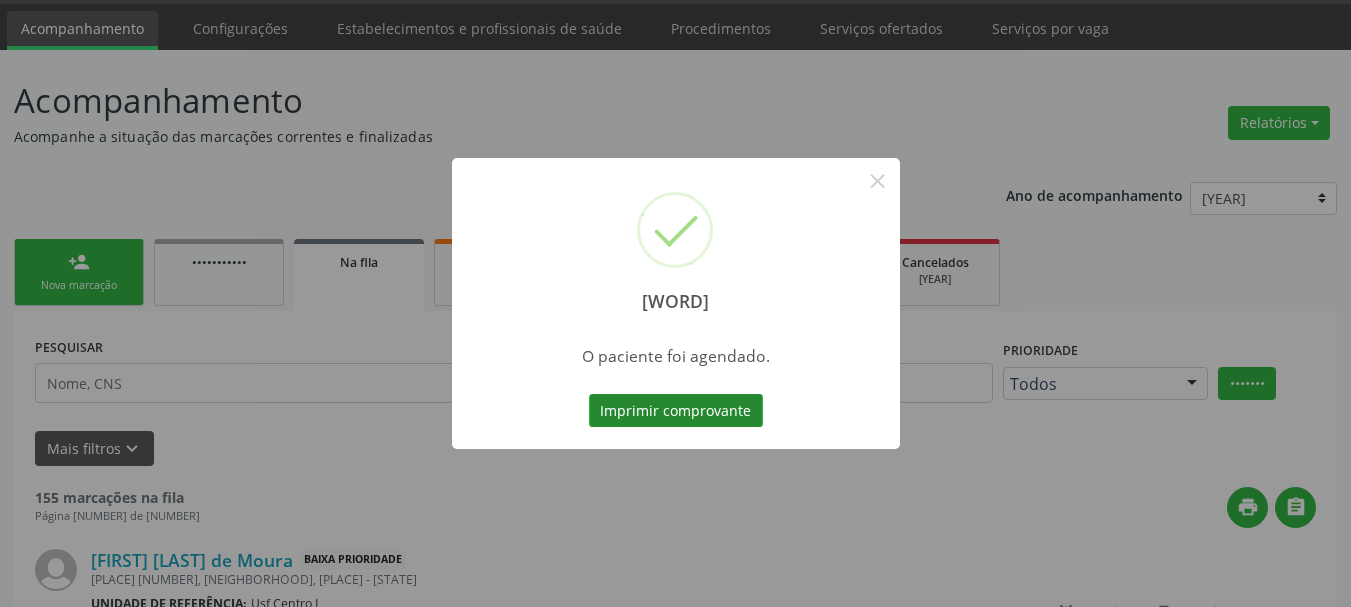 click on "Imprimir comprovante" at bounding box center (676, 411) 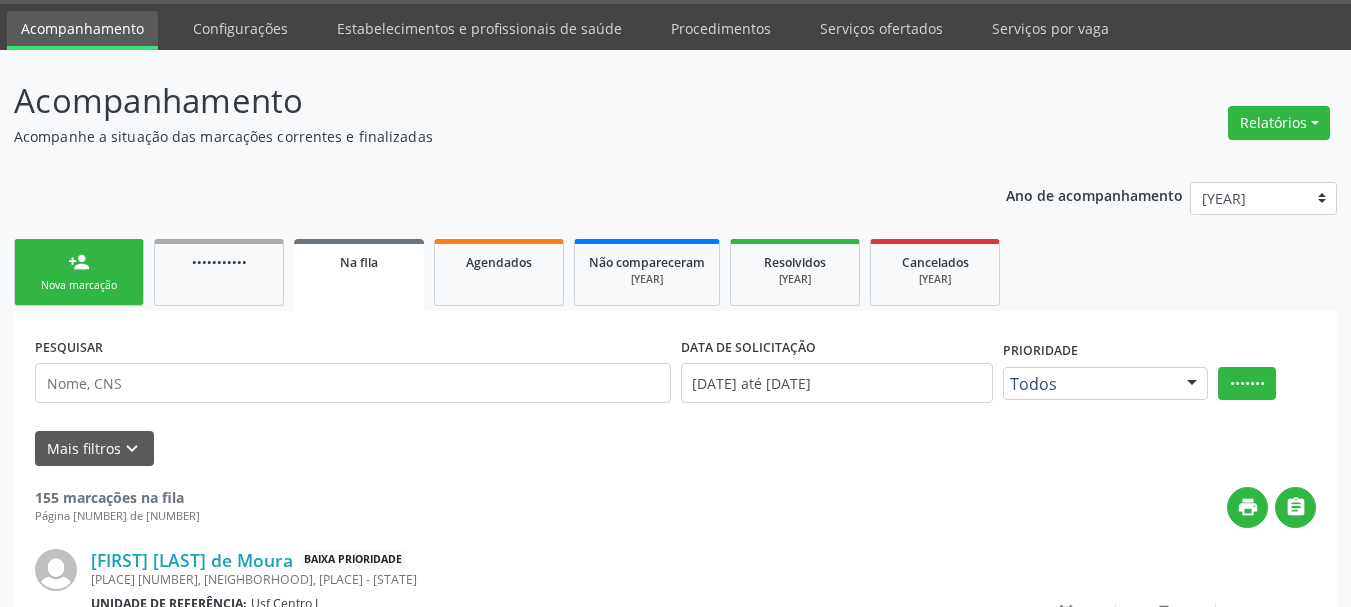 click on "Nova marcação" at bounding box center [79, 285] 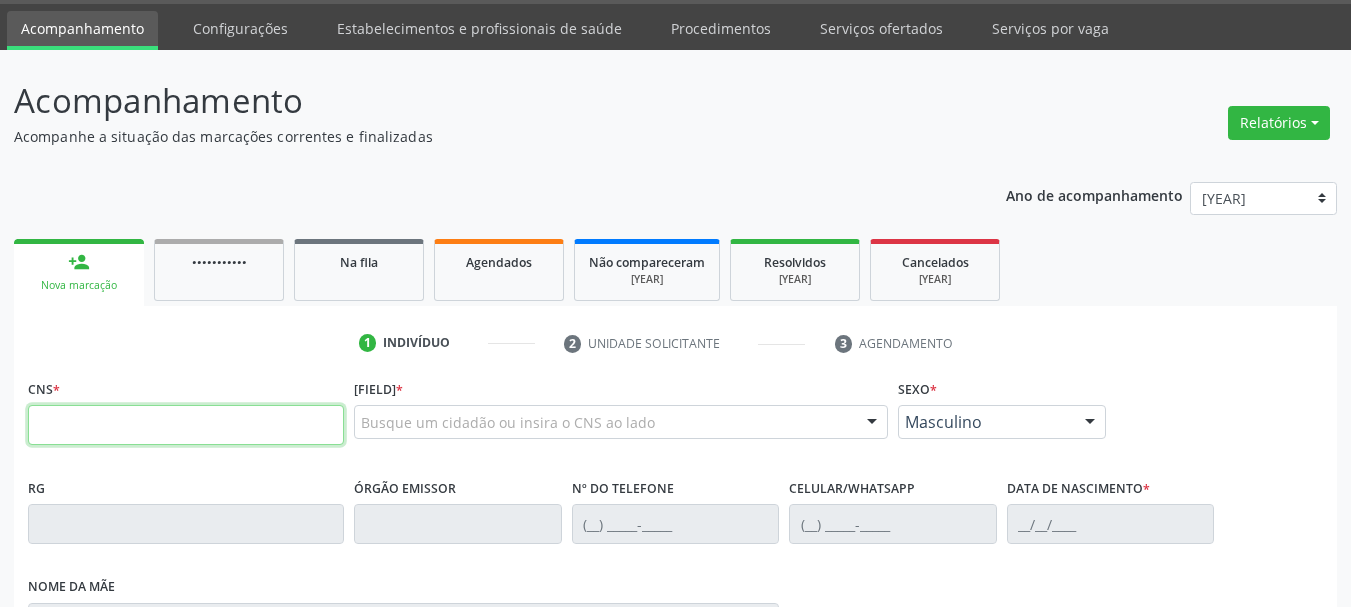 click at bounding box center (186, 425) 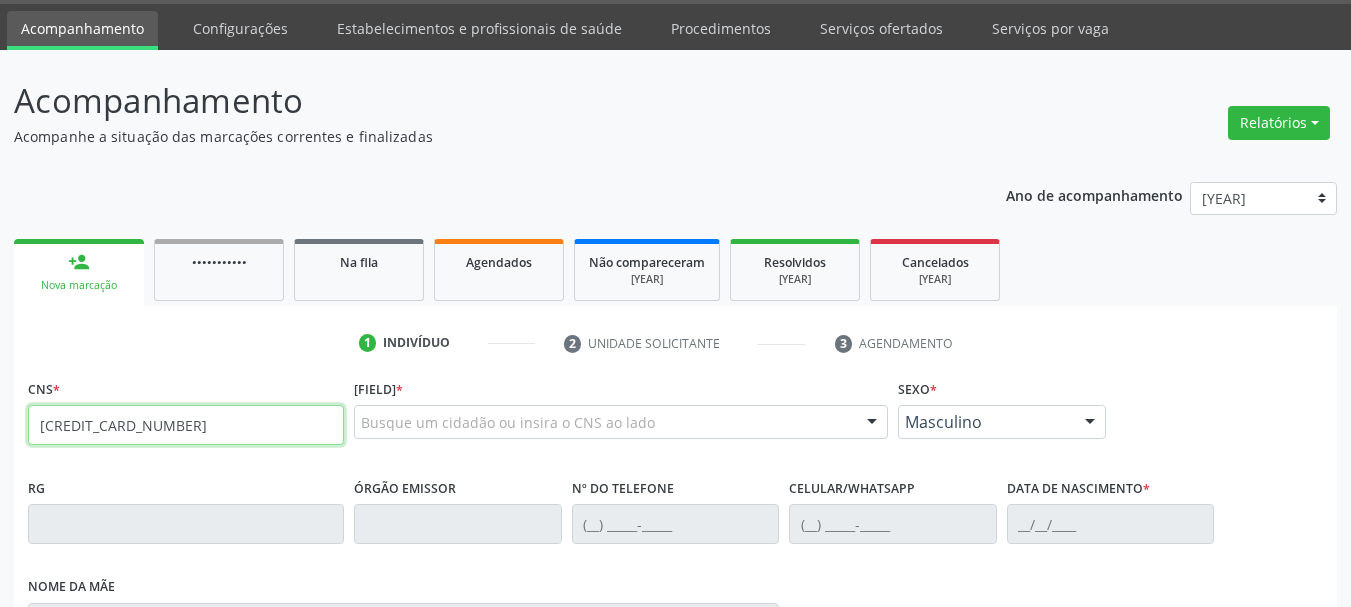 type on "700 0054 9414 7600" 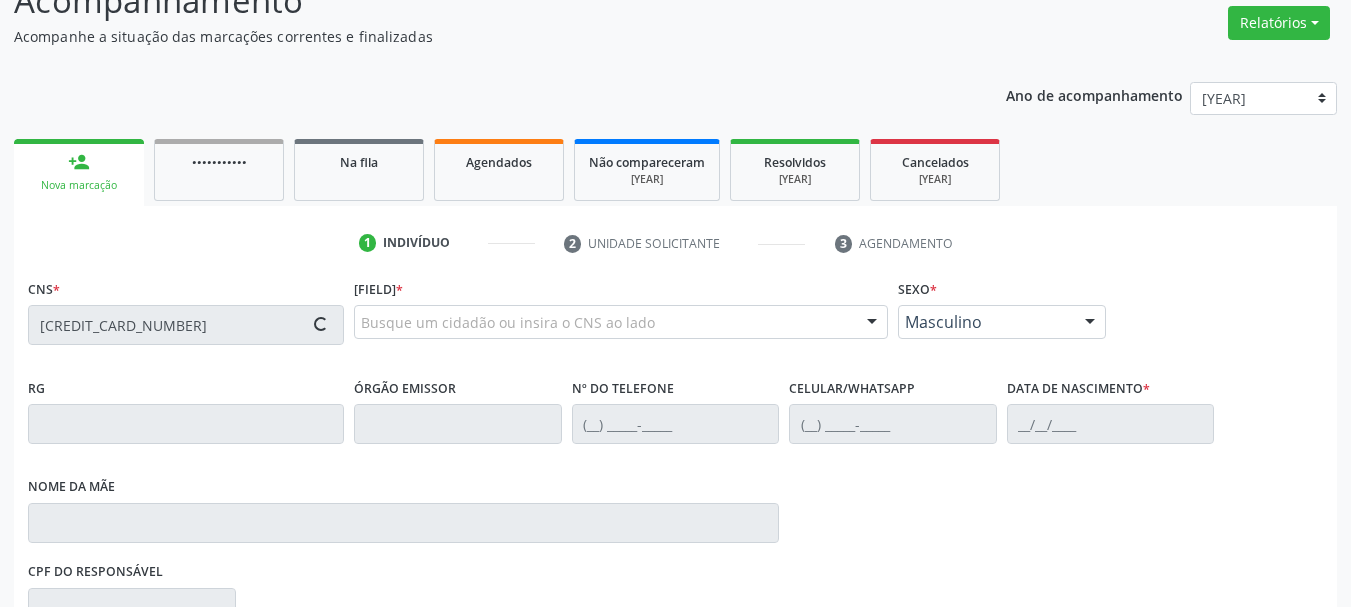 scroll, scrollTop: 260, scrollLeft: 0, axis: vertical 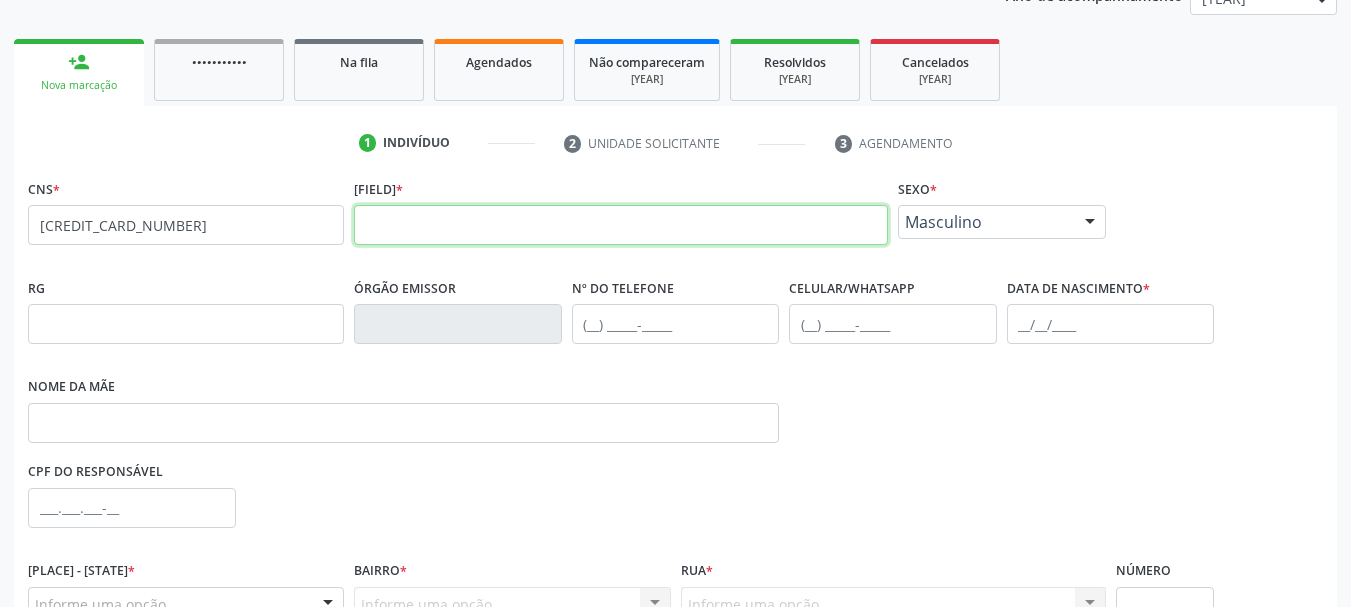 click at bounding box center [621, 225] 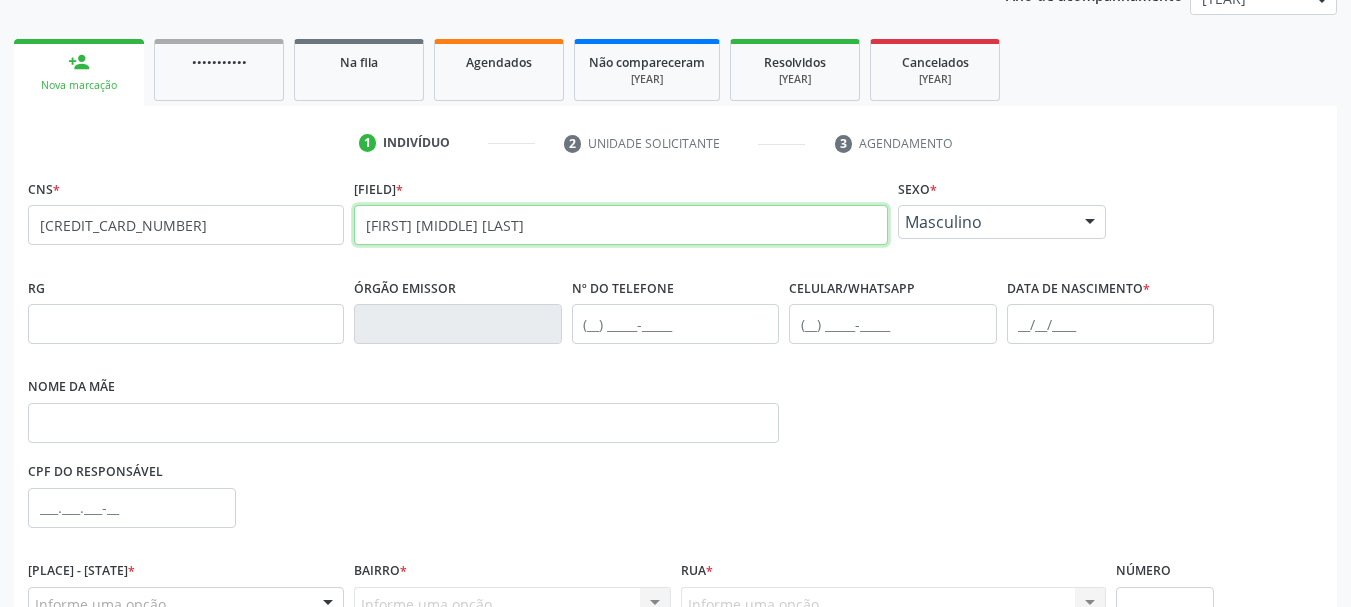 type on "SONIA MARIA DA SILVA" 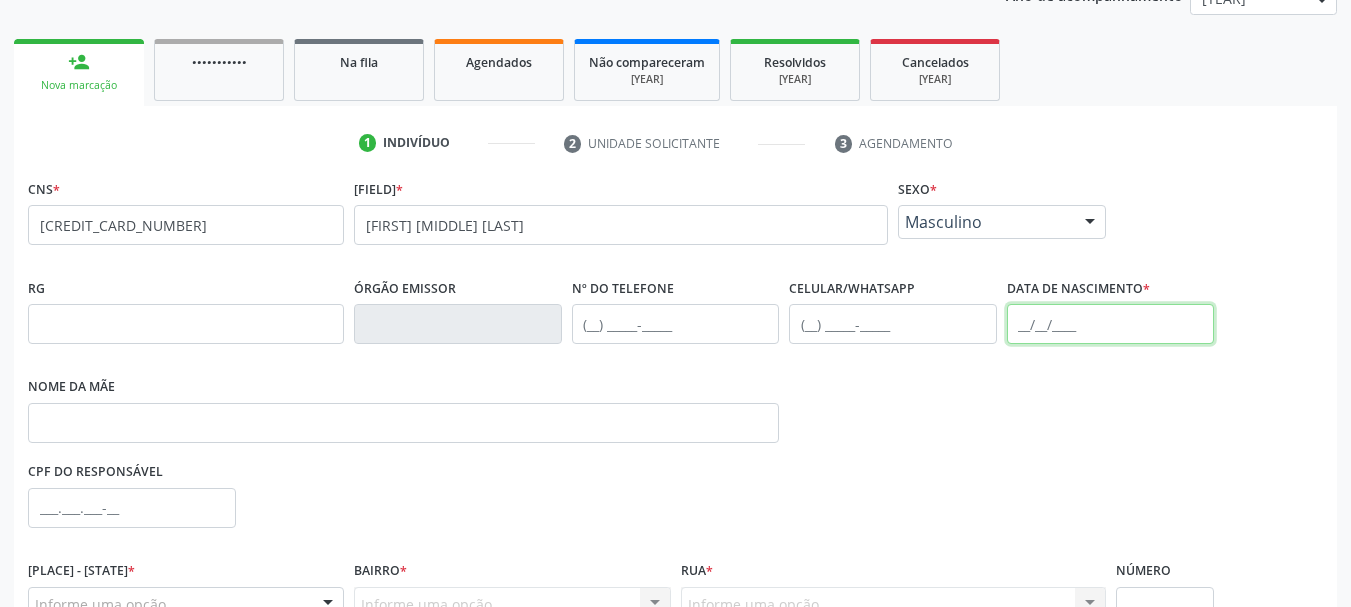 click at bounding box center [1111, 324] 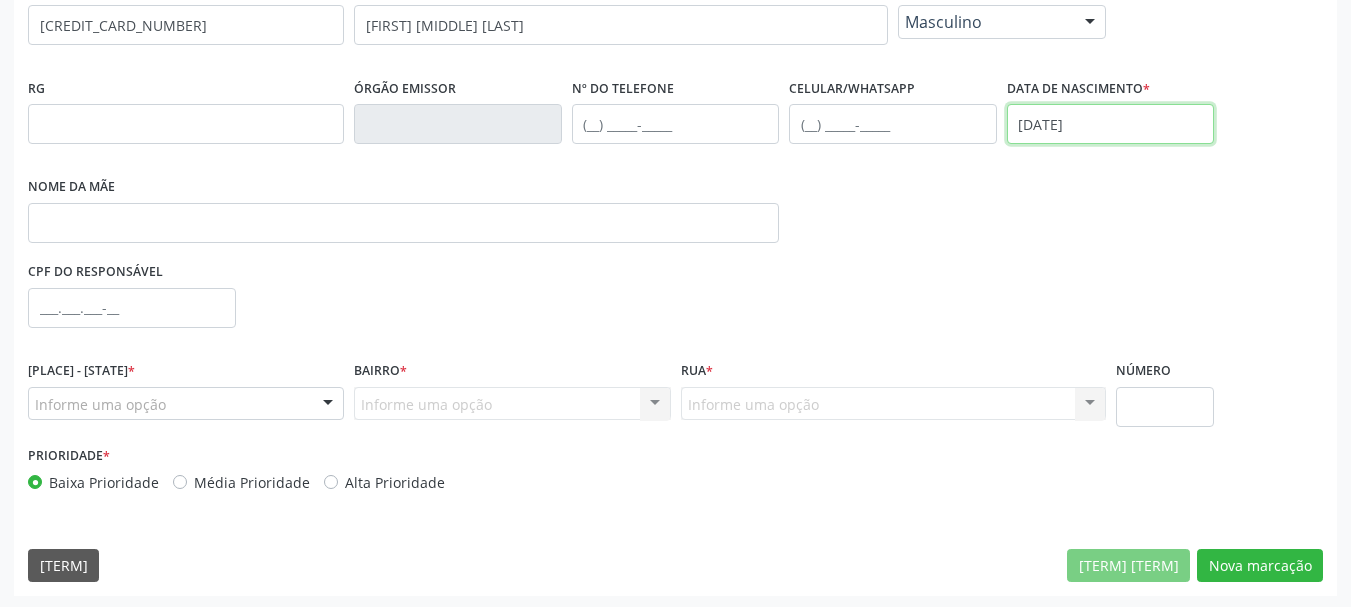 scroll, scrollTop: 463, scrollLeft: 0, axis: vertical 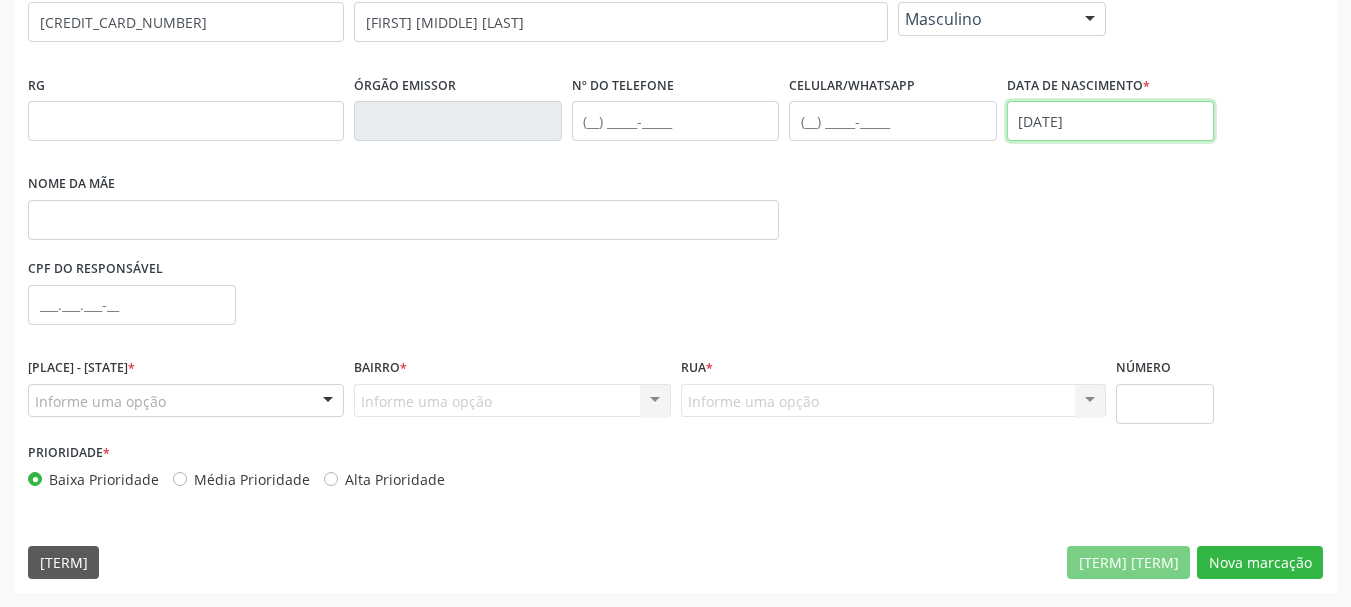 type on "24/03/1954" 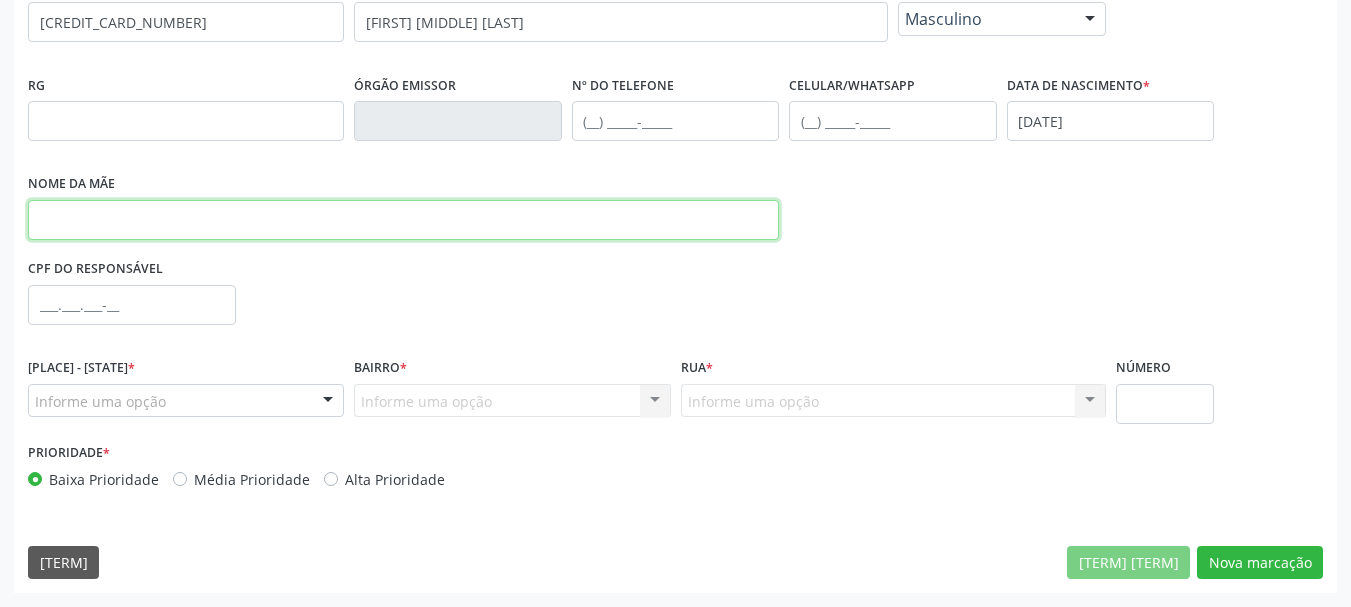 click at bounding box center (403, 220) 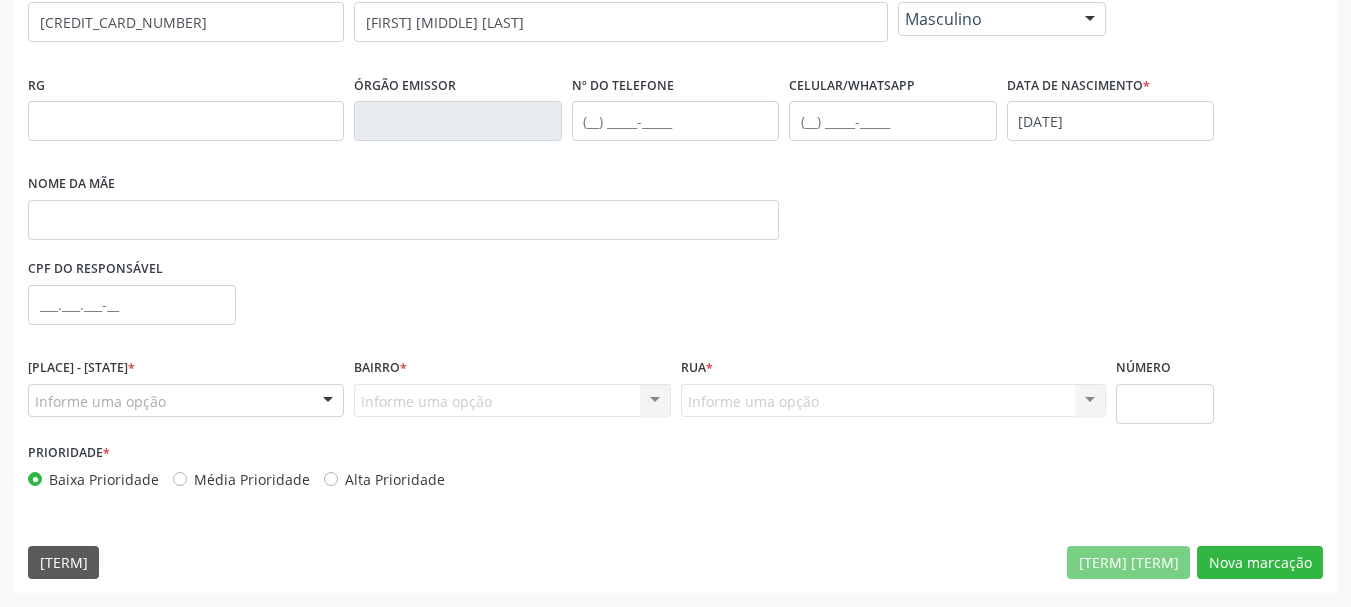 click on "Informe uma opção" at bounding box center [186, 401] 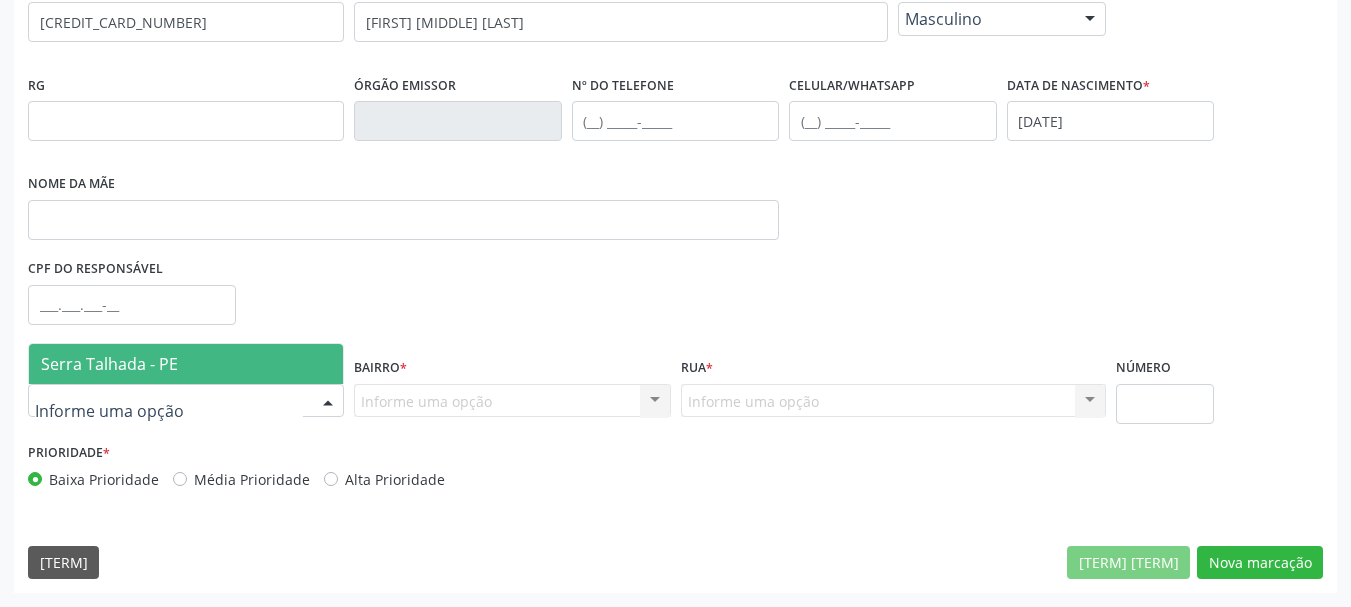 click on "[CIDADE] - [ESTADO]" at bounding box center (109, 364) 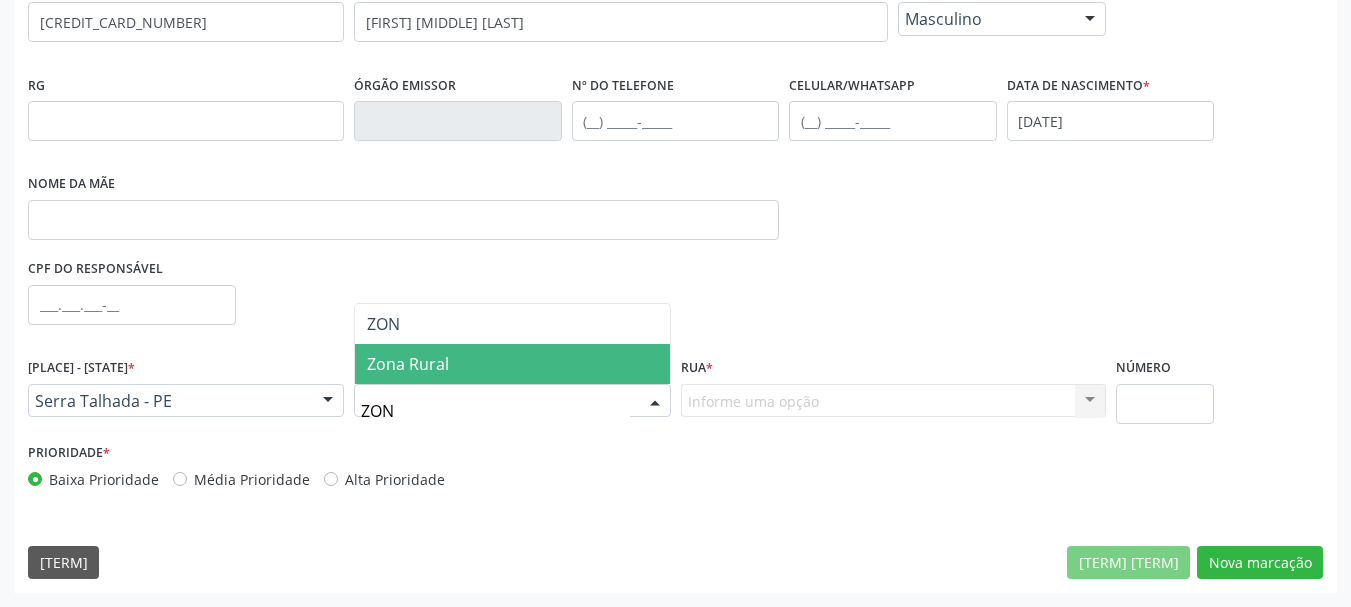 click on "Zona Rural" at bounding box center (512, 364) 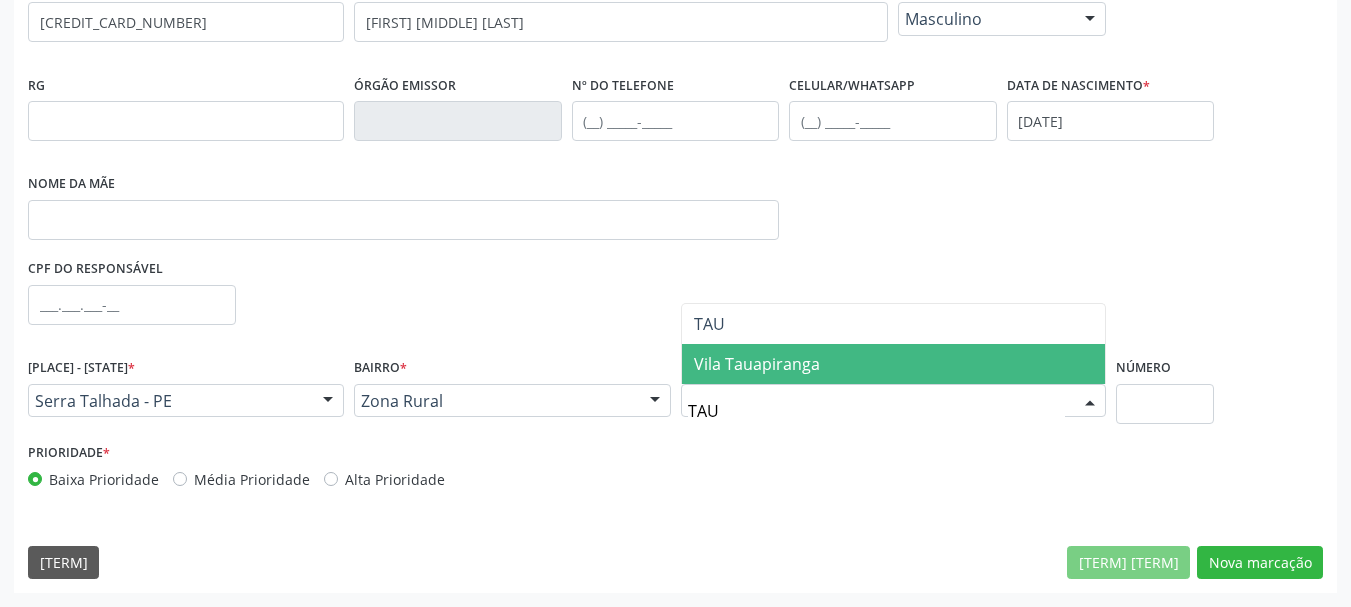 click on "Vila Tauapiranga" at bounding box center (757, 364) 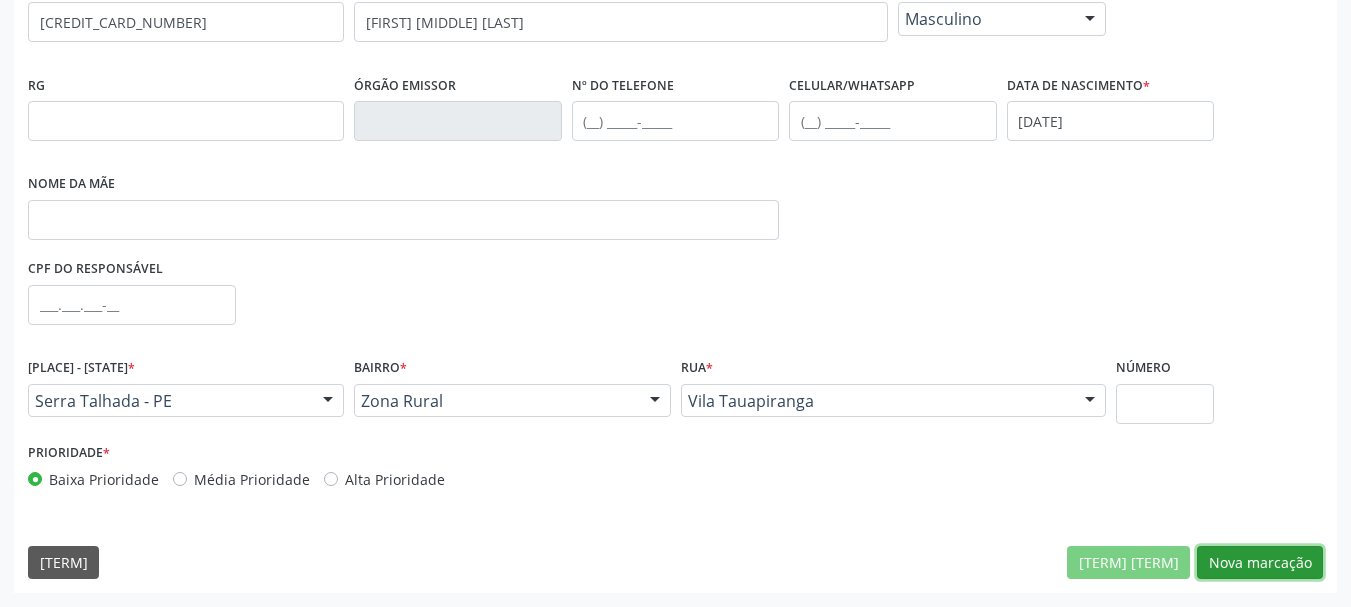 click on "Nova marcação" at bounding box center (1128, 563) 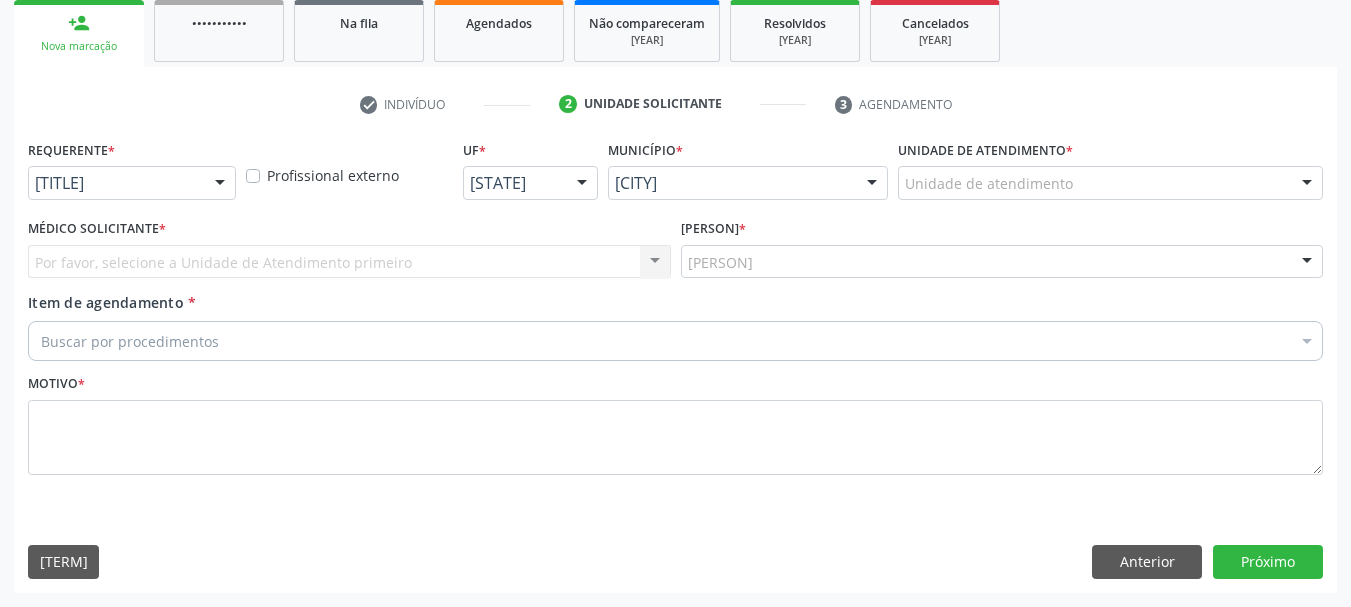 scroll, scrollTop: 299, scrollLeft: 0, axis: vertical 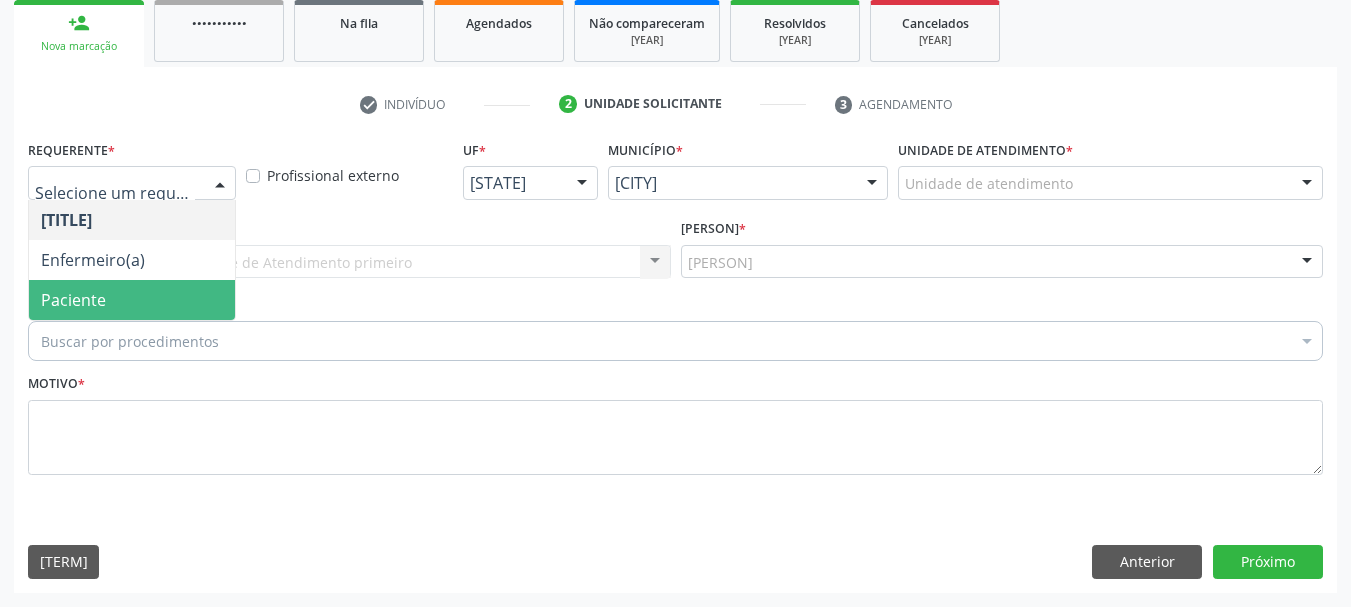 click on "Paciente" at bounding box center [132, 300] 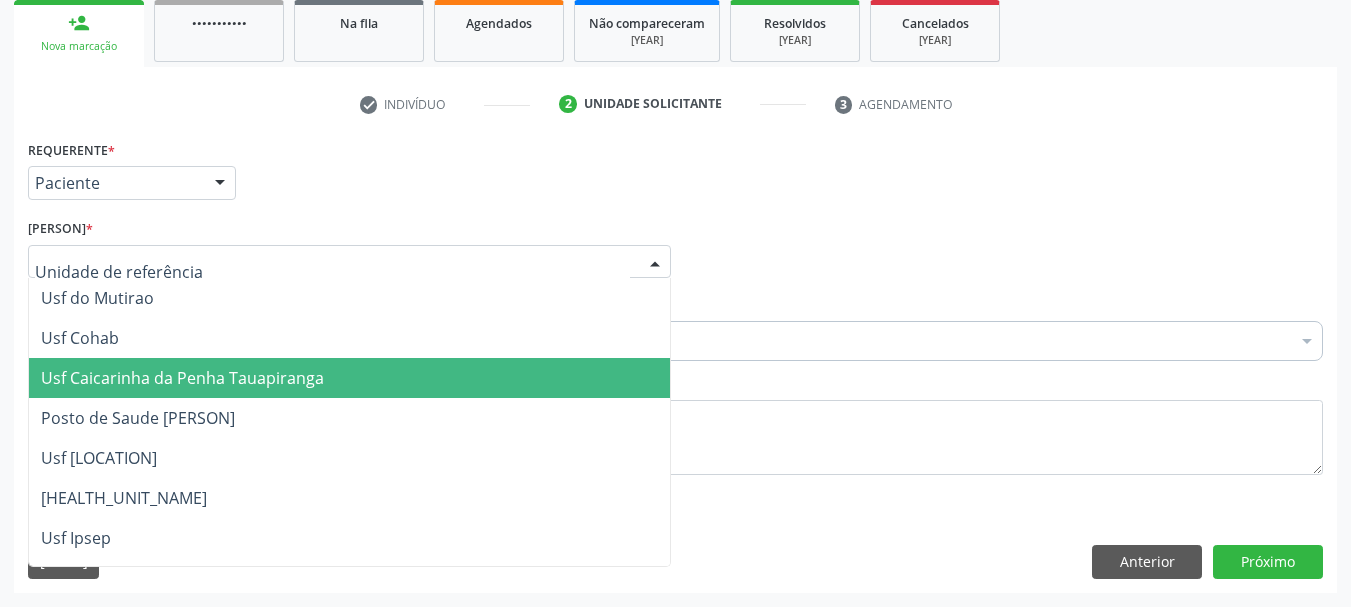 click on "Usf [LOCATION] [LOCATION]" at bounding box center [182, 378] 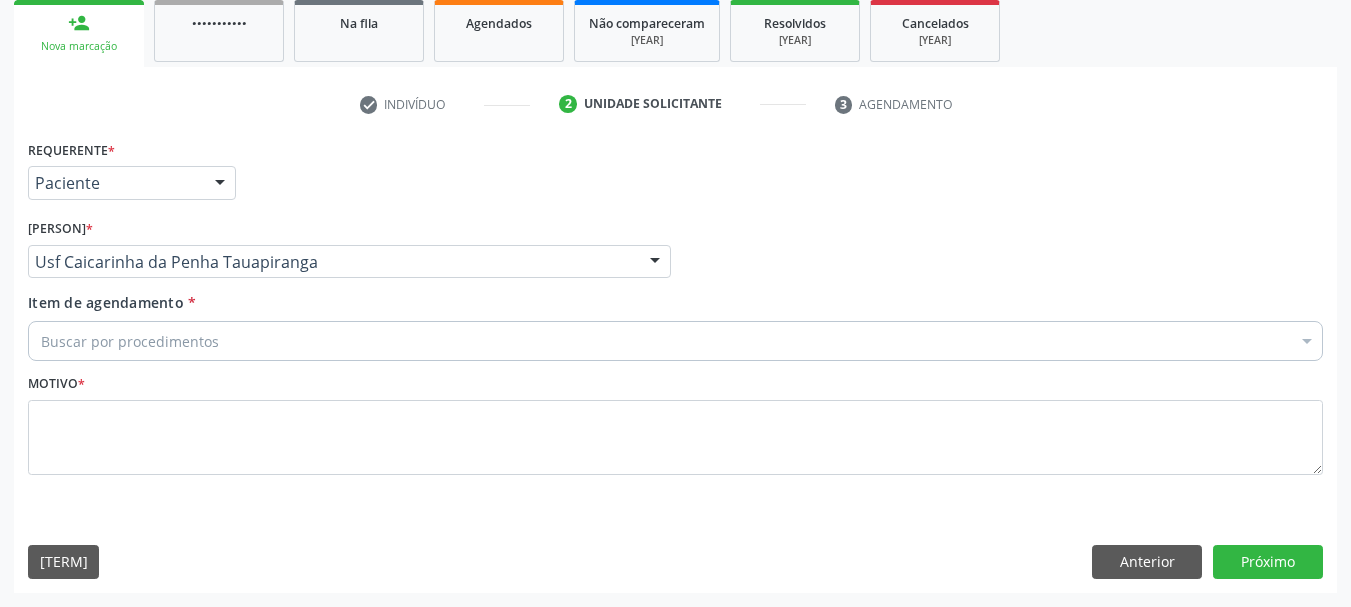 click on "Buscar por procedimentos" at bounding box center [675, 341] 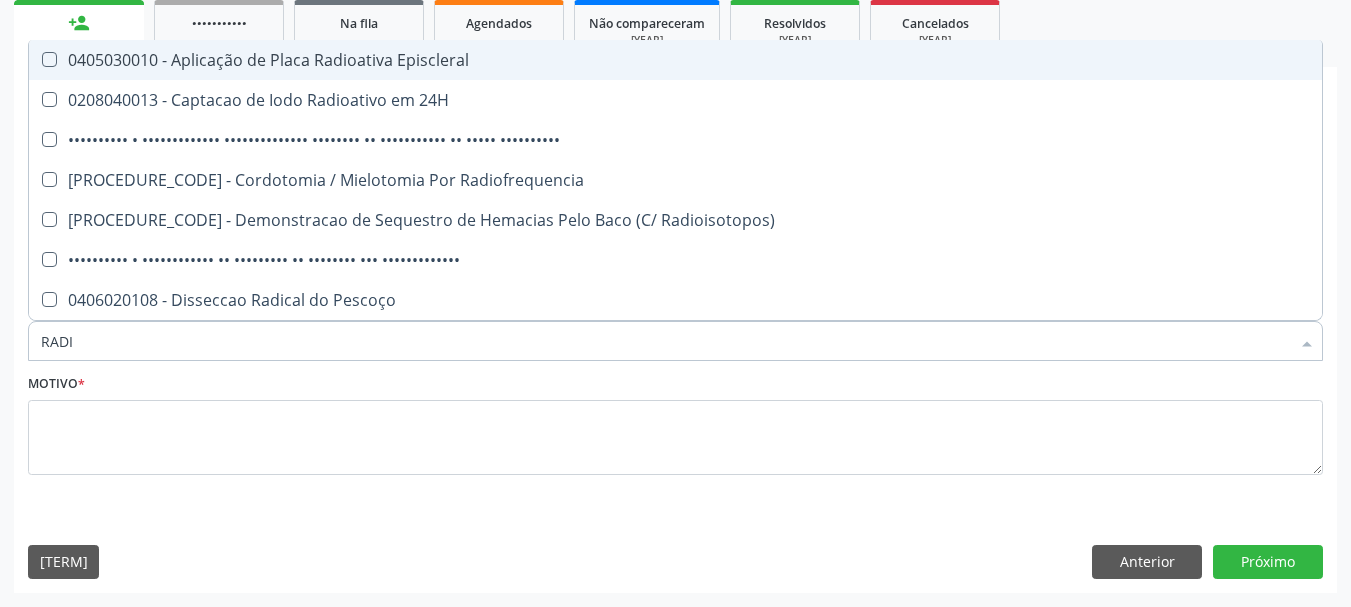 type on "RADIO" 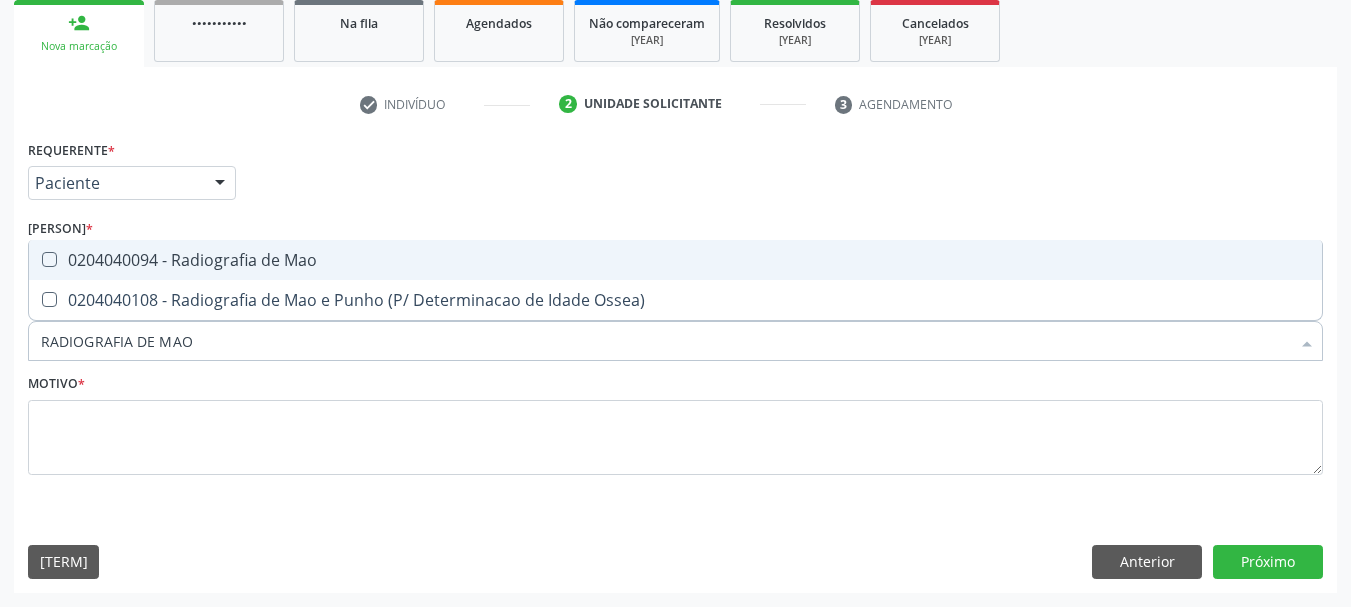click on "0204040094 - Radiografia de Mao" at bounding box center [675, 260] 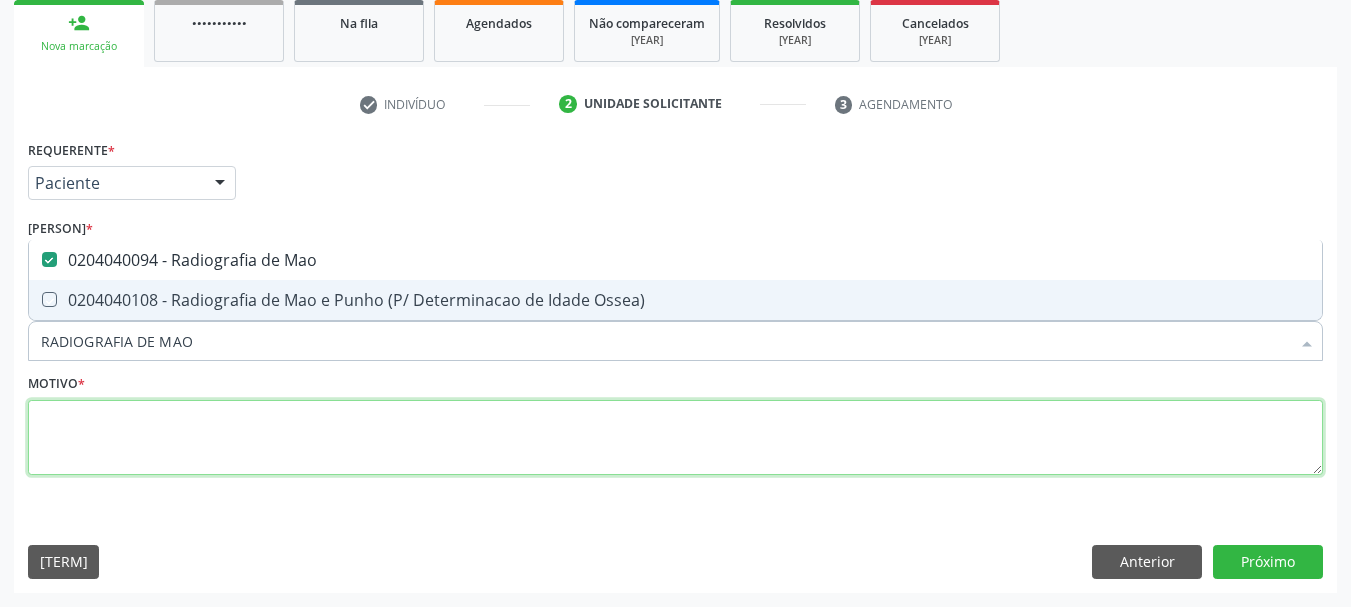 click at bounding box center (675, 438) 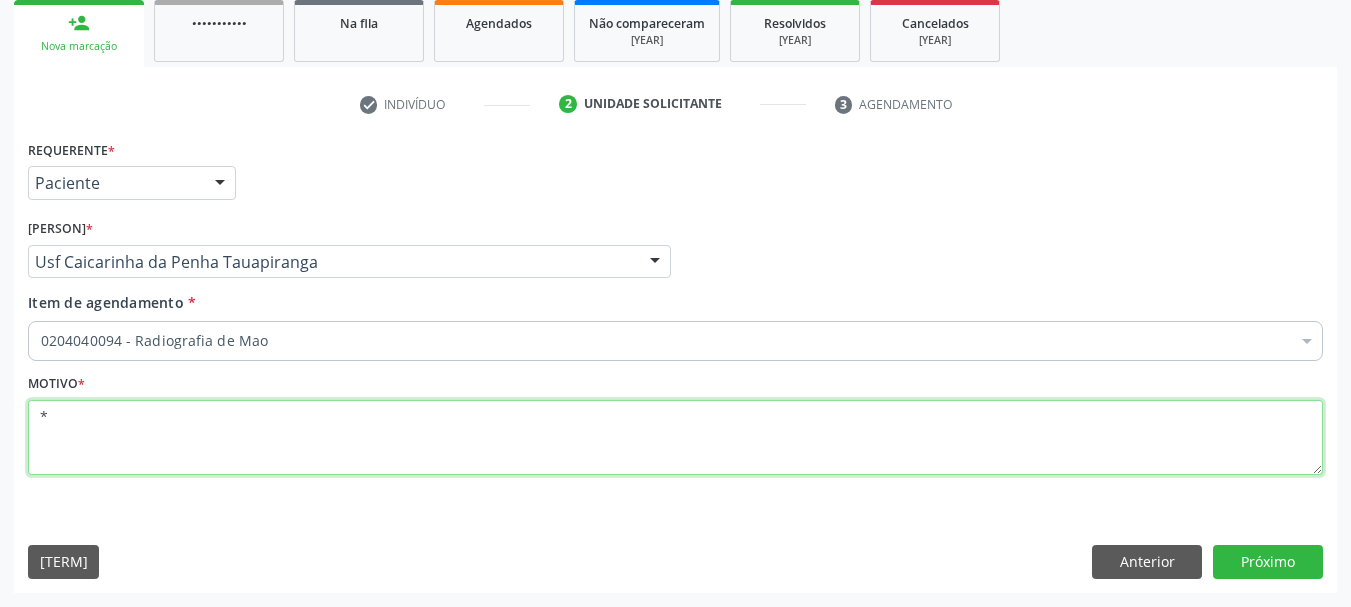type on "*" 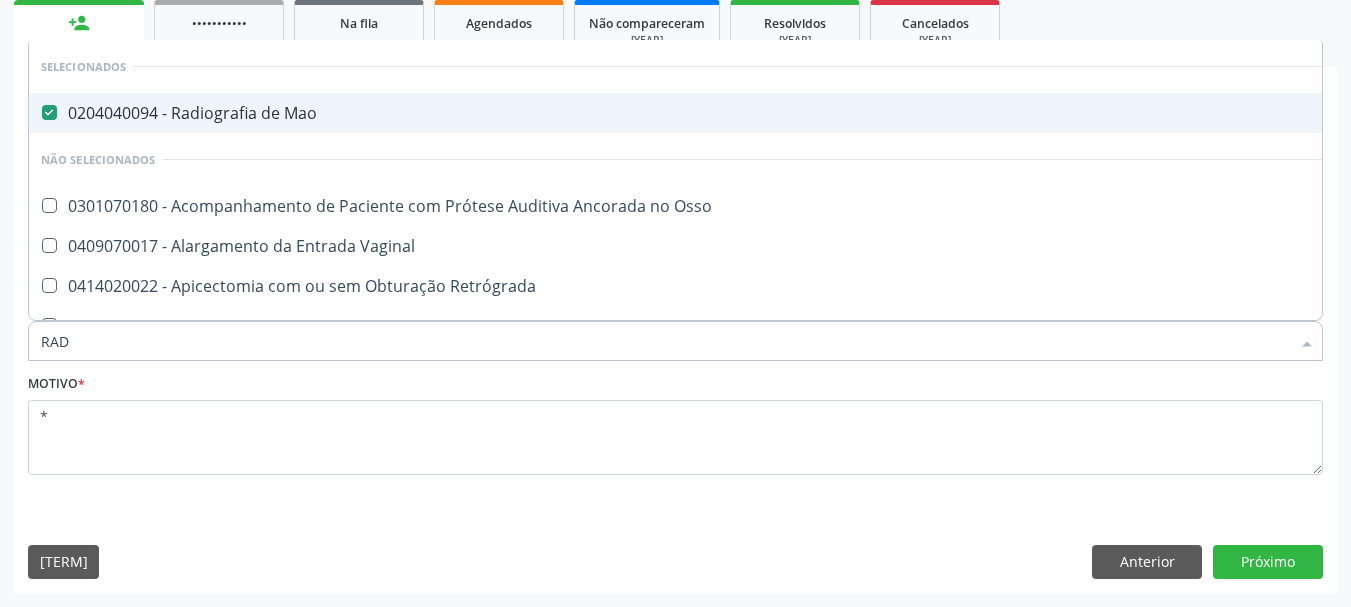 type on "RADI" 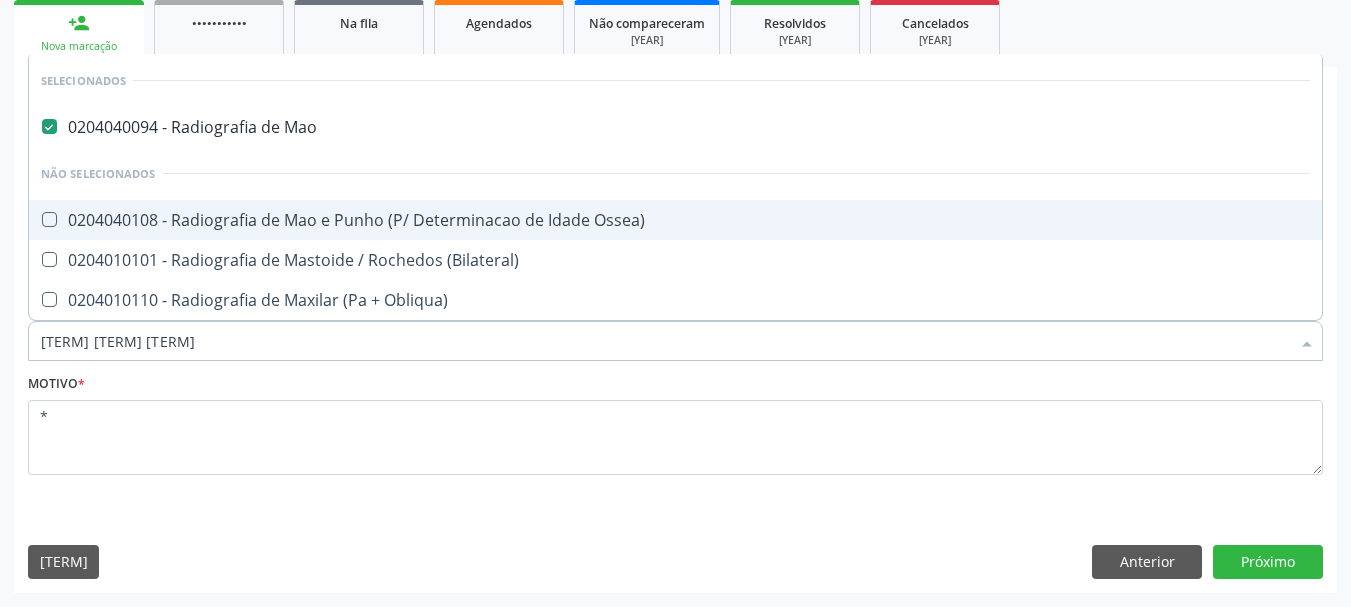 click at bounding box center (49, 219) 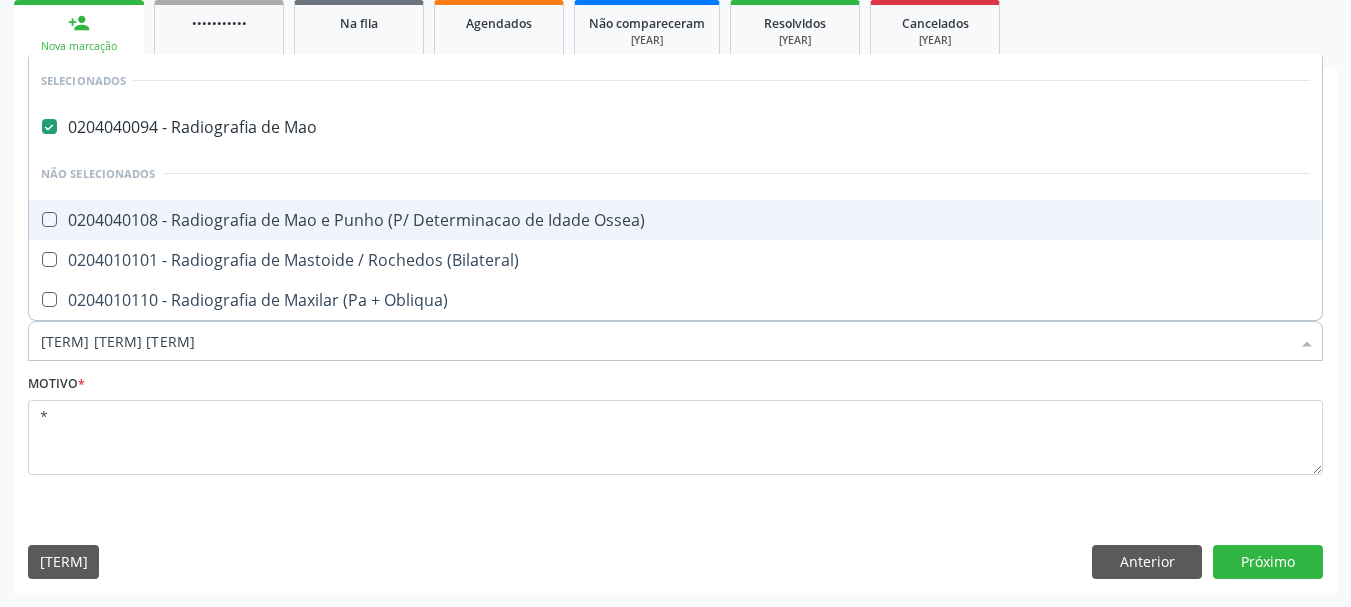 checkbox on "true" 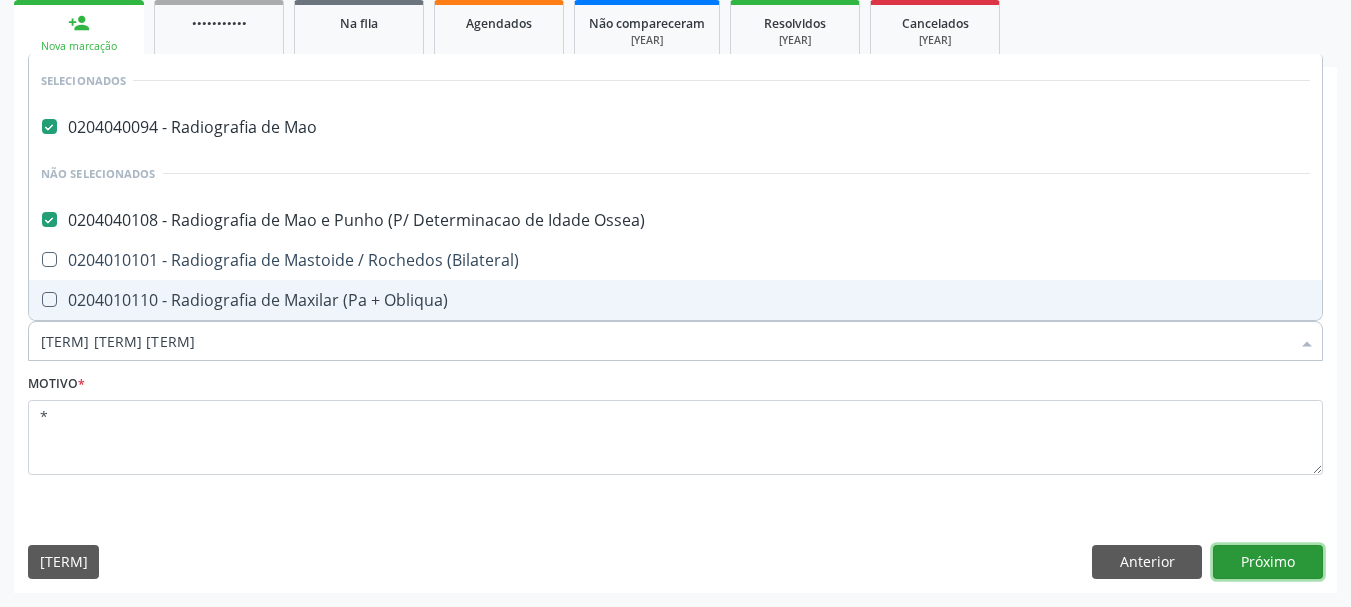 click on "Próximo" at bounding box center [1268, 562] 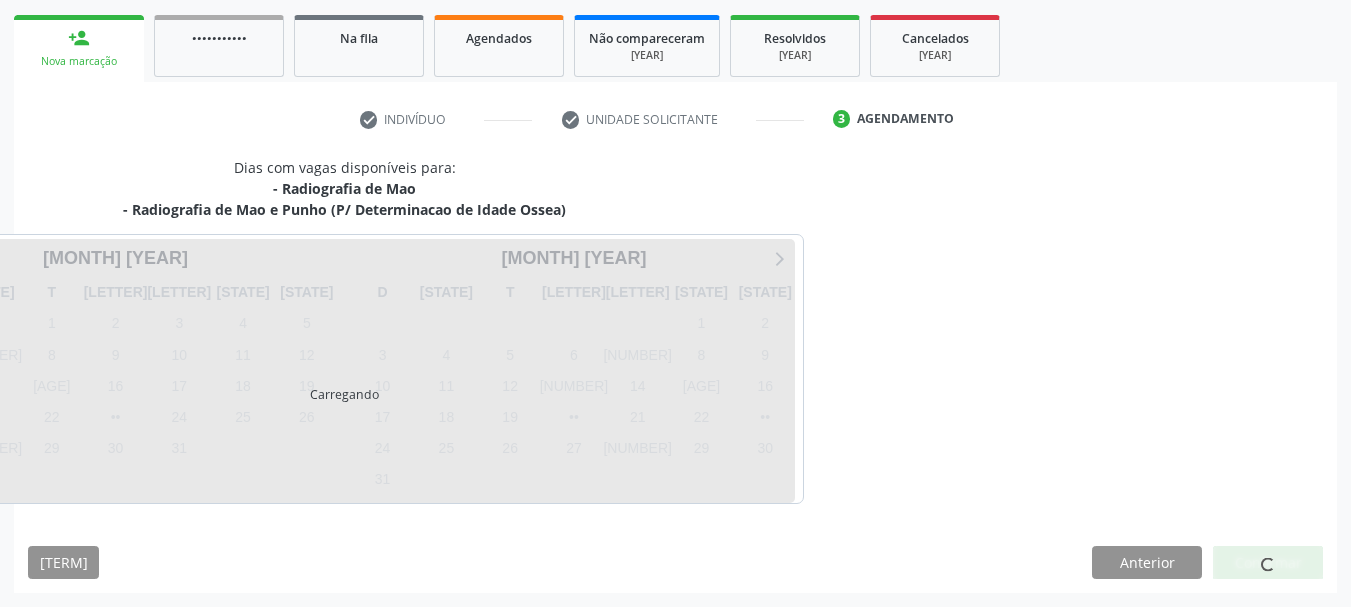 scroll, scrollTop: 284, scrollLeft: 0, axis: vertical 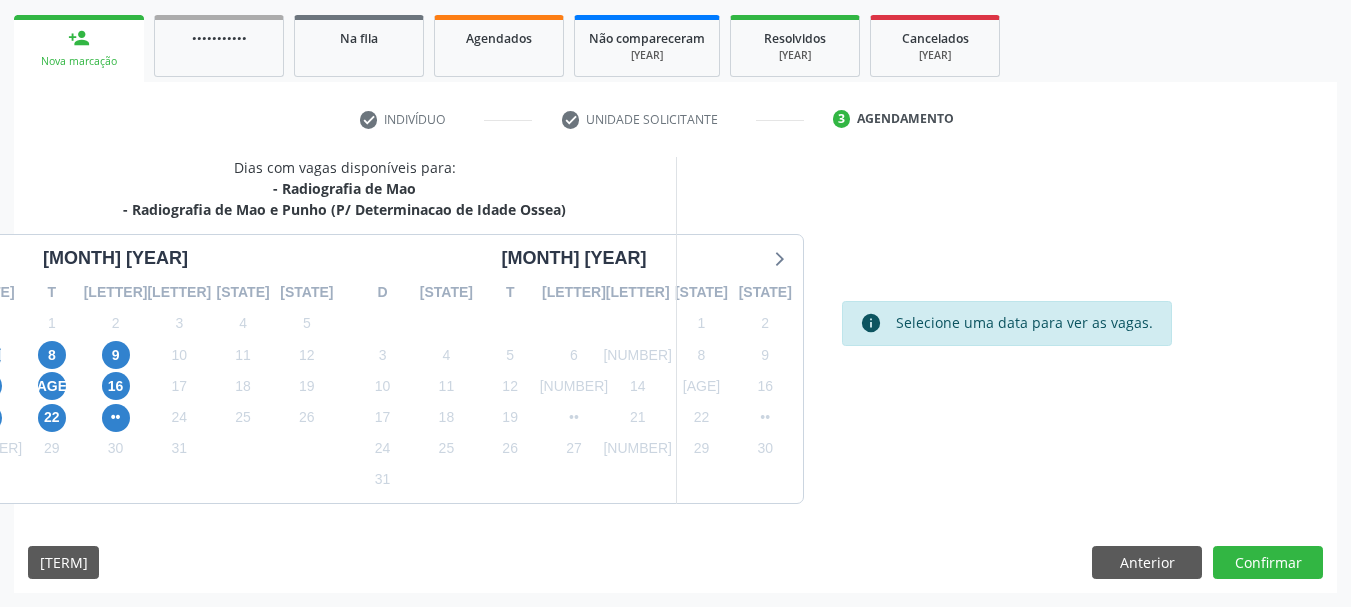 click on "7" at bounding box center [-12, 355] 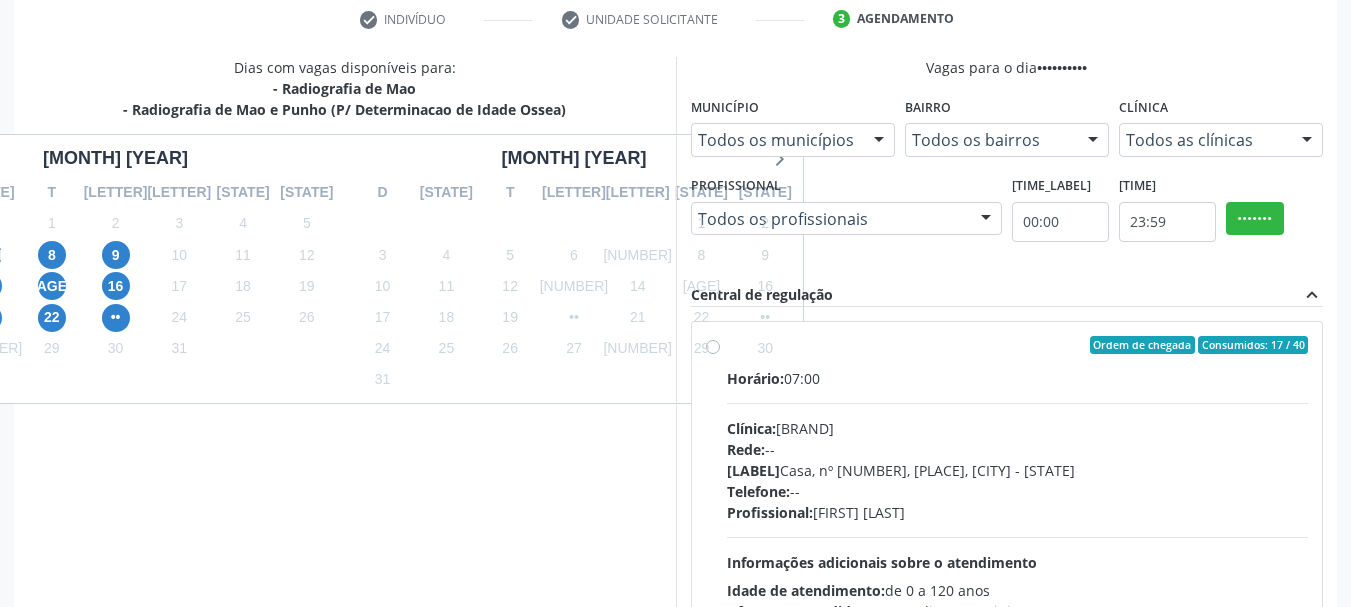scroll, scrollTop: 484, scrollLeft: 0, axis: vertical 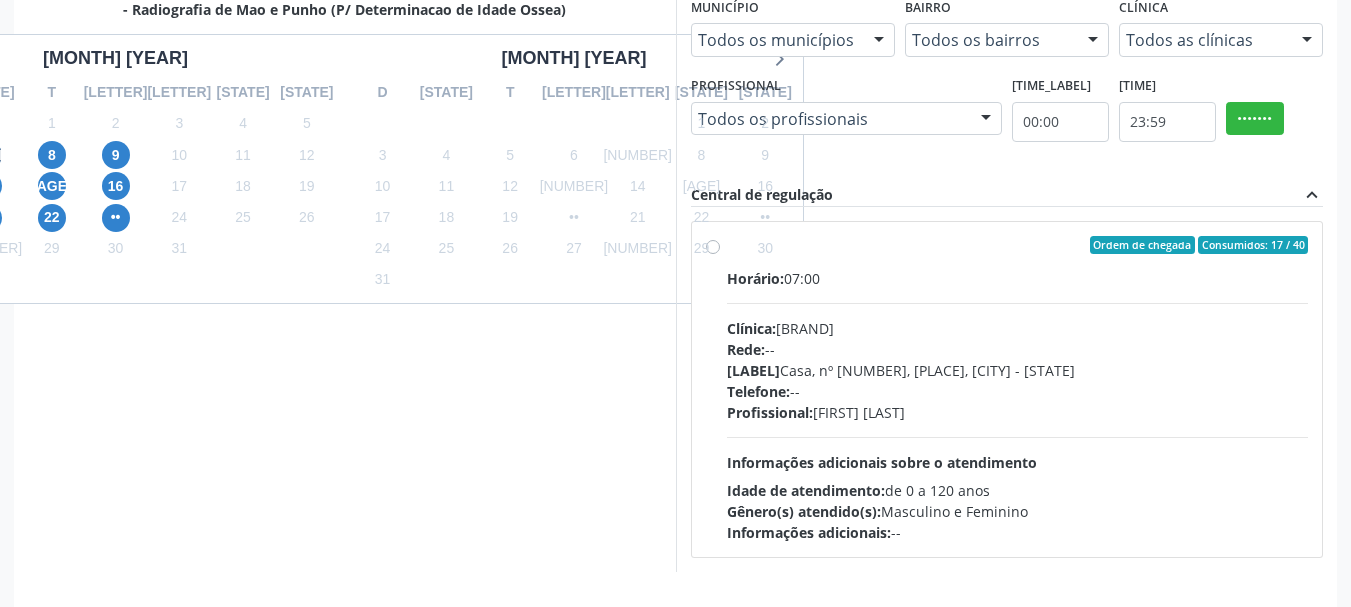 click on "Ordem de chegada
Consumidos: 17 / 40
Horário:   07:00
Clínica:  Cem
Rede:
--
Endereço:   Casa, nº 393, Nossa Senhora da Pen, Serra Talhada - PE
Telefone:   --
Profissional:
Ebenone Antonio da Silva
Informações adicionais sobre o atendimento
Idade de atendimento:
de 0 a 120 anos
Gênero(s) atendido(s):
Masculino e Feminino
Informações adicionais:
--" at bounding box center (1018, 389) 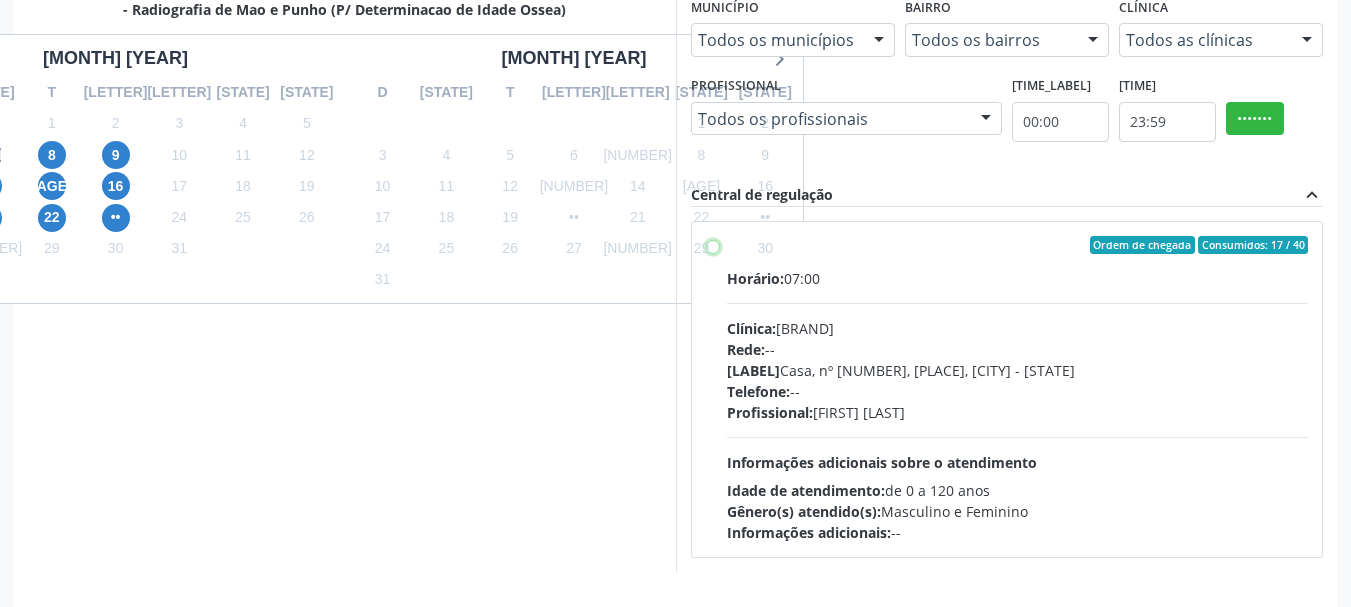 click on "Ordem de chegada
Consumidos: 17 / 40
Horário:   07:00
Clínica:  Cem
Rede:
--
Endereço:   Casa, nº 393, Nossa Senhora da Pen, Serra Talhada - PE
Telefone:   --
Profissional:
Ebenone Antonio da Silva
Informações adicionais sobre o atendimento
Idade de atendimento:
de 0 a 120 anos
Gênero(s) atendido(s):
Masculino e Feminino
Informações adicionais:
--" at bounding box center [713, 245] 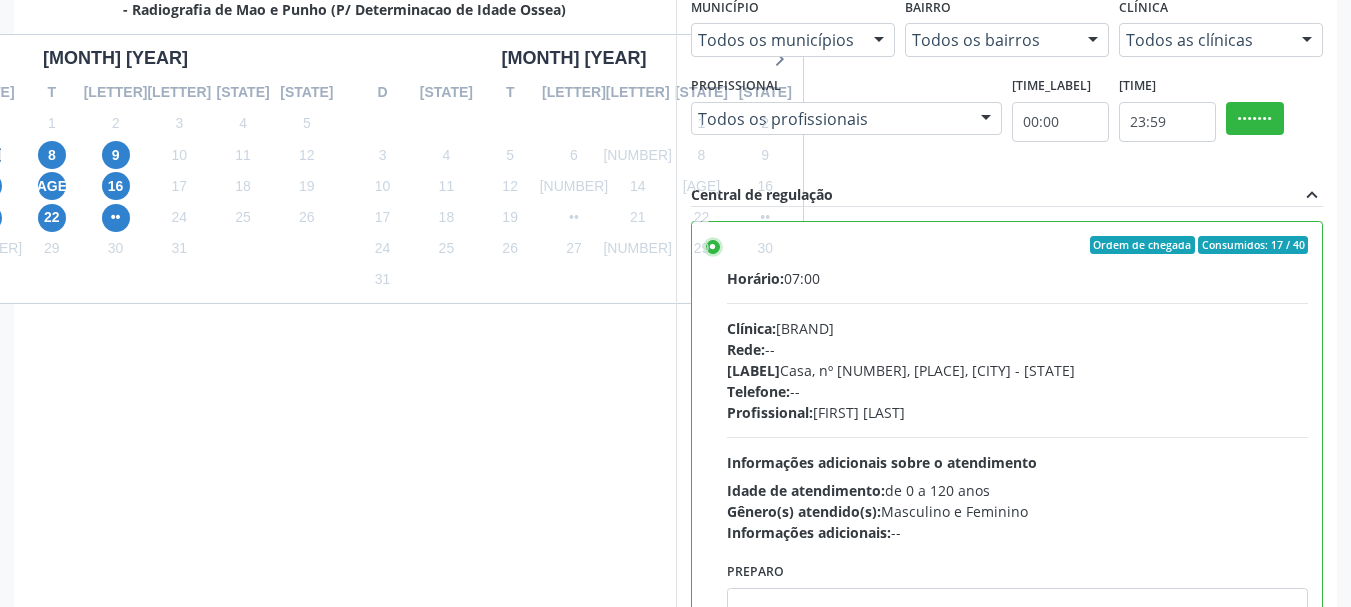 scroll, scrollTop: 99, scrollLeft: 0, axis: vertical 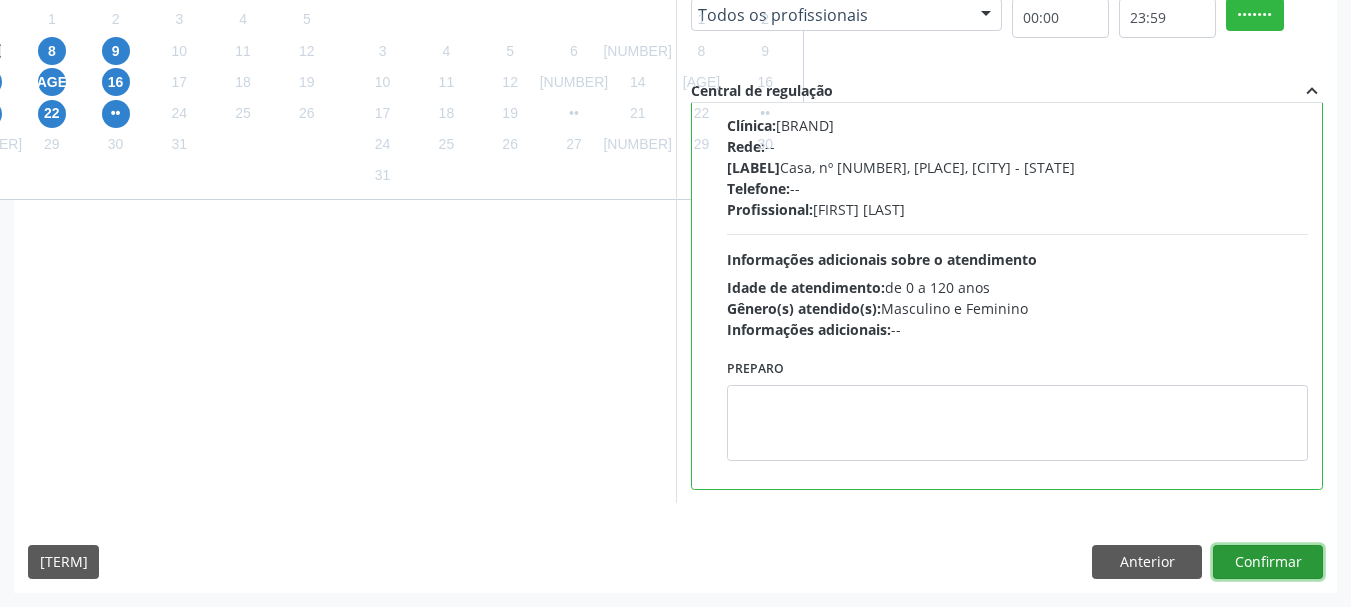 click on "Confirmar" at bounding box center [1268, 562] 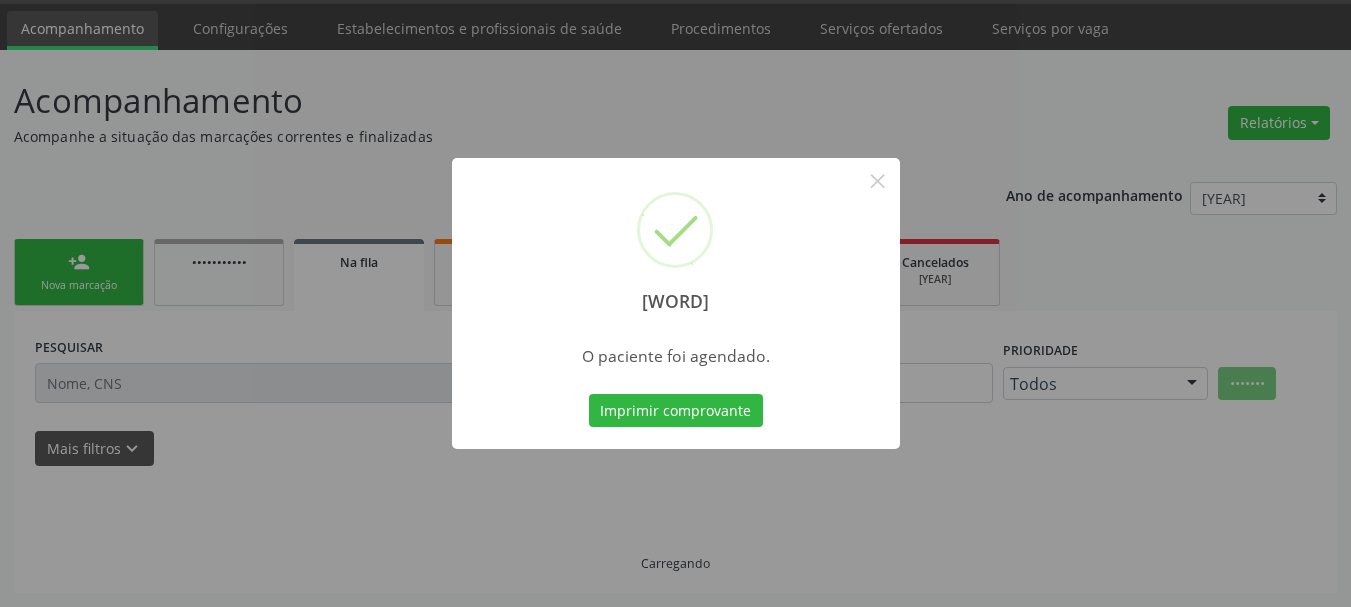 scroll, scrollTop: 60, scrollLeft: 0, axis: vertical 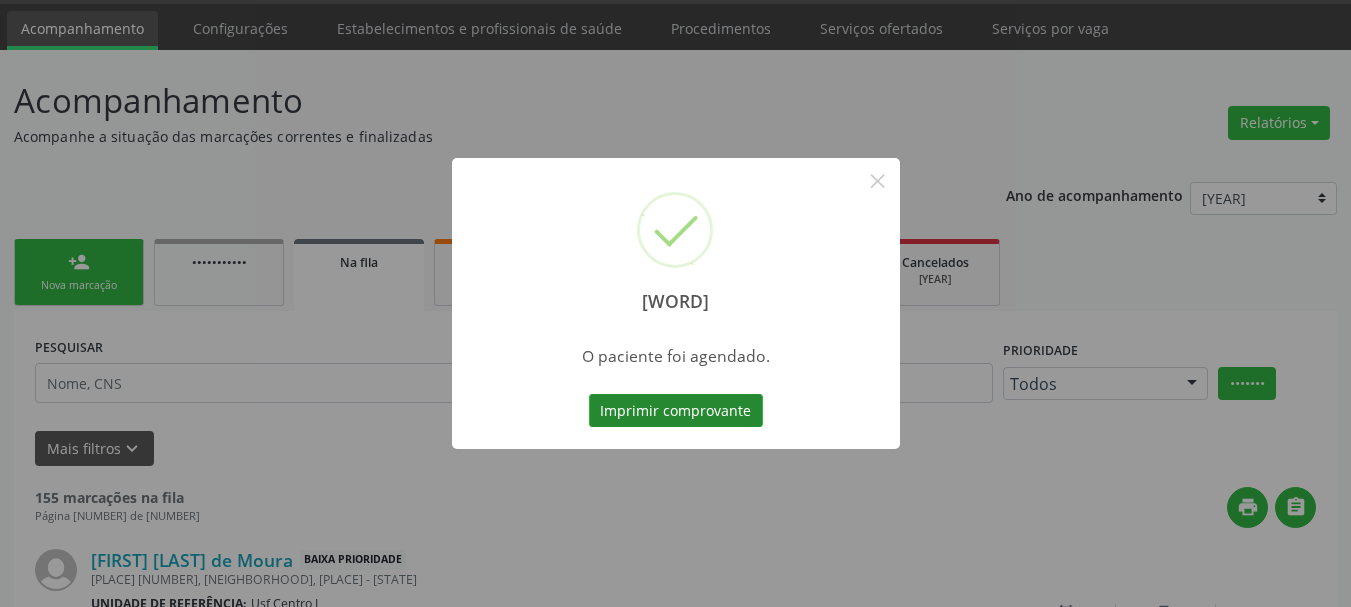 click on "Imprimir comprovante" at bounding box center [676, 411] 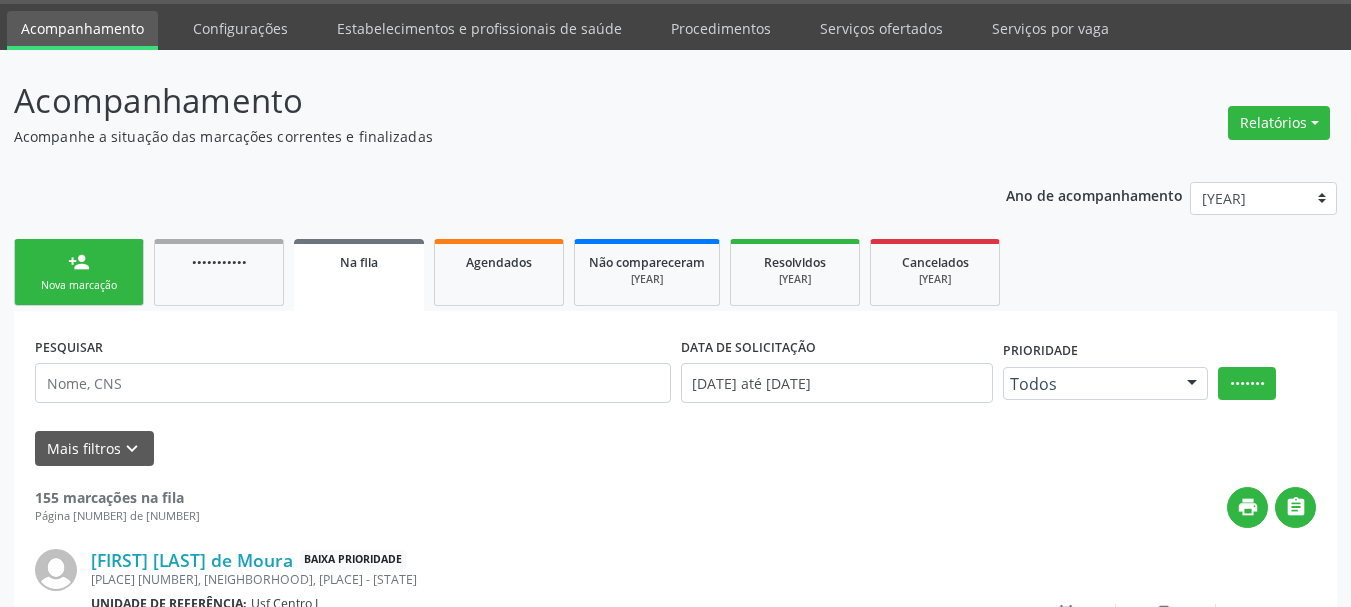 click on "person_add
Nova marcação" at bounding box center [79, 272] 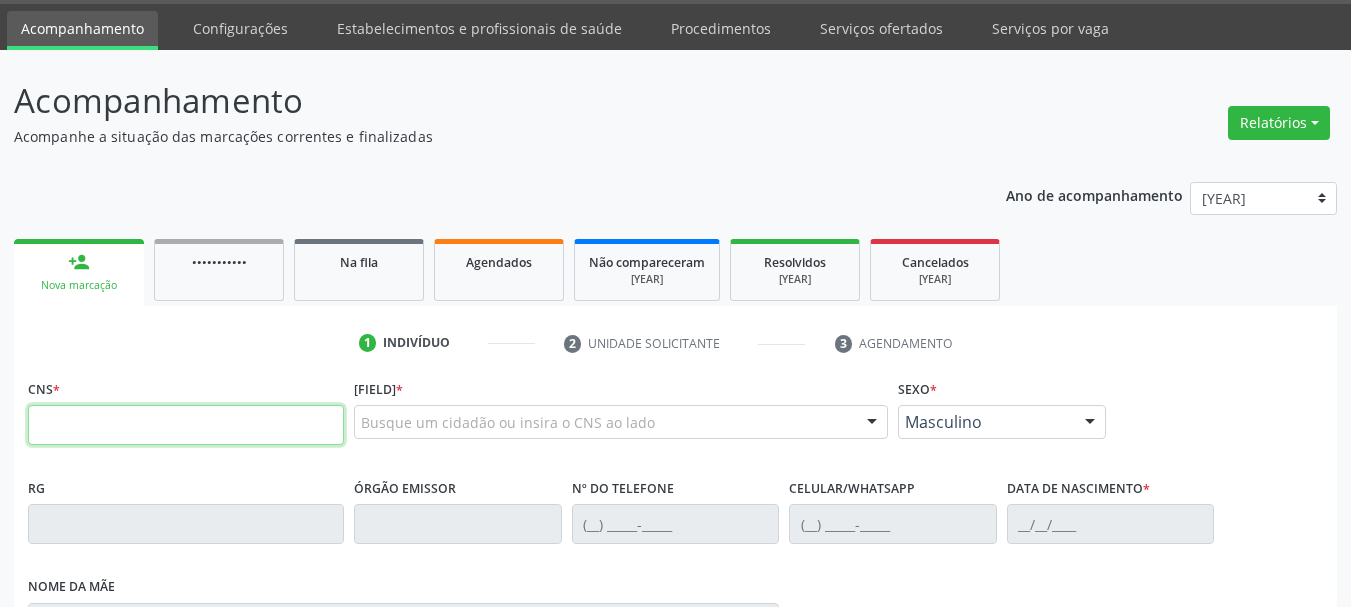 click at bounding box center (186, 425) 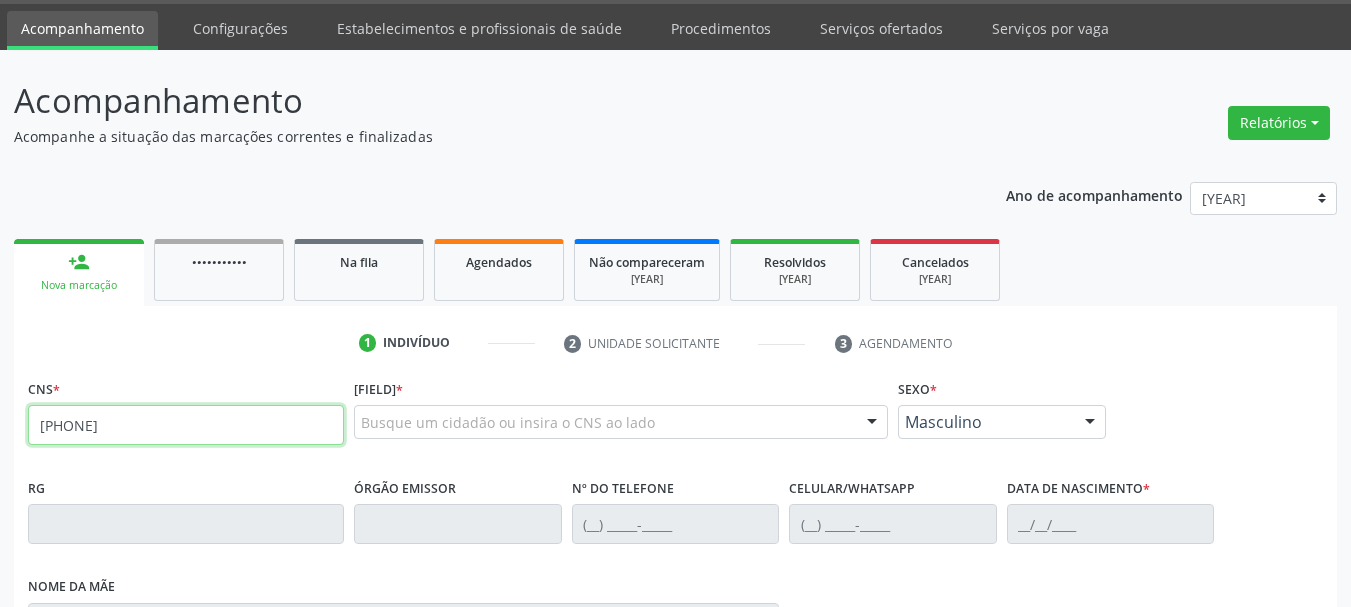 type on "898 0039 1734 8146" 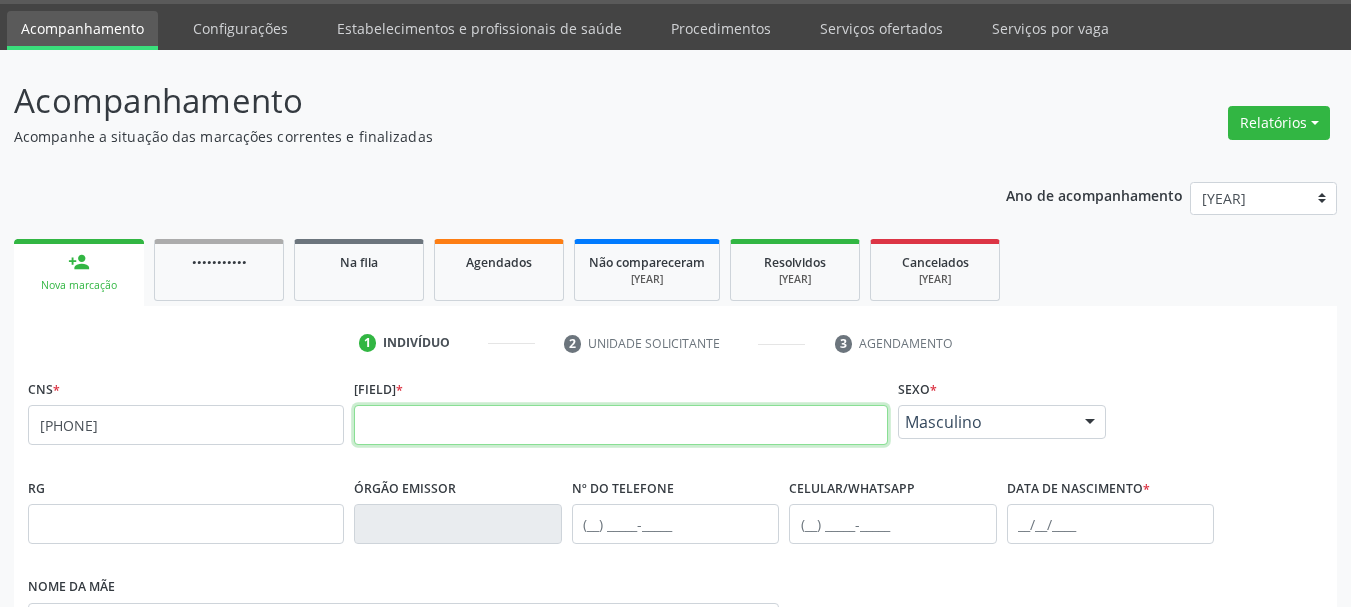 click at bounding box center [621, 425] 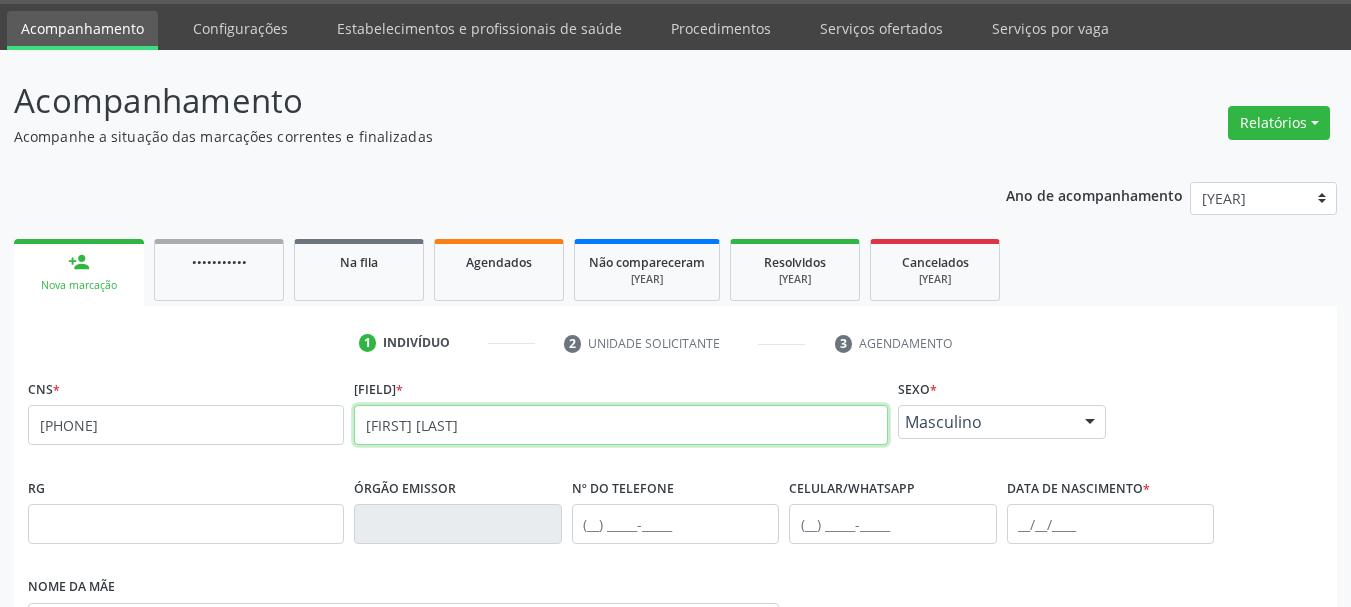 scroll, scrollTop: 260, scrollLeft: 0, axis: vertical 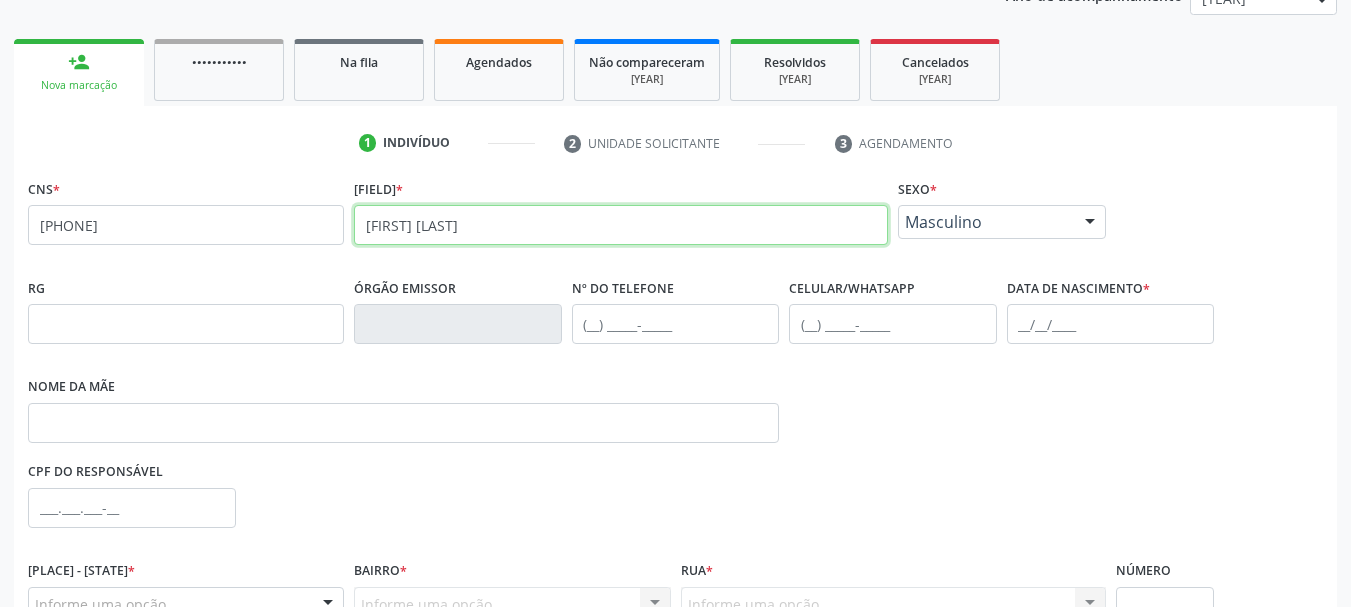 type on "JOAO FERREIRA DOS SANTOS" 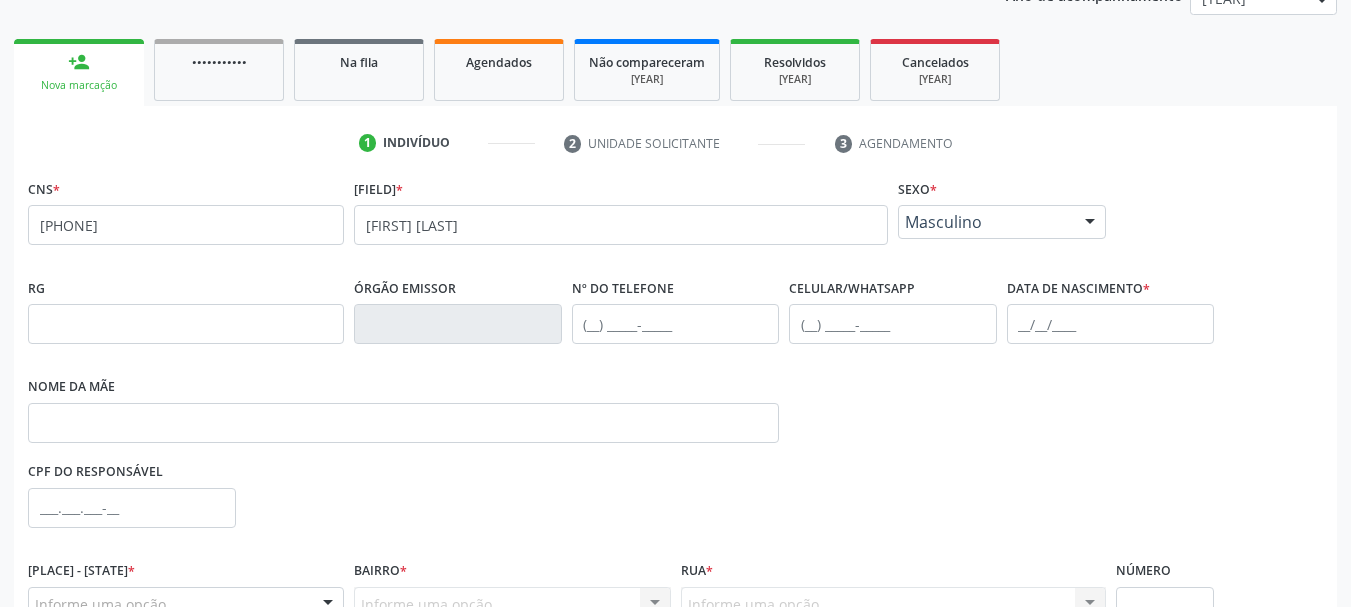click on "Celular/WhatsApp" at bounding box center (893, 322) 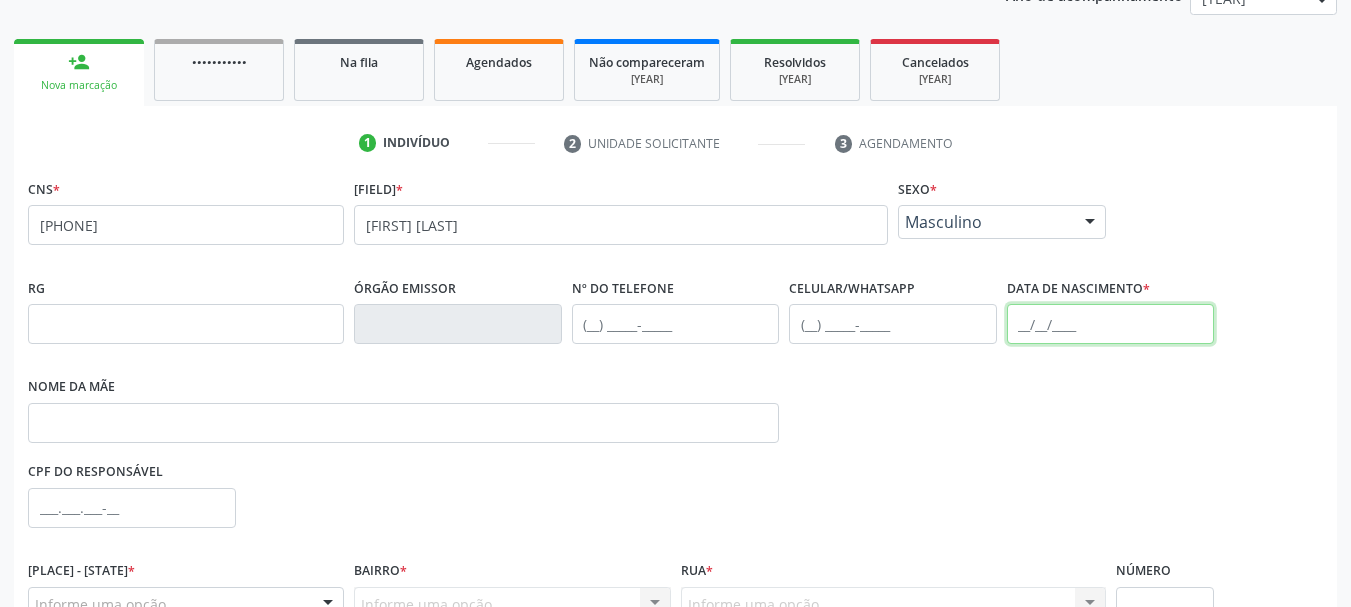 click at bounding box center (1111, 324) 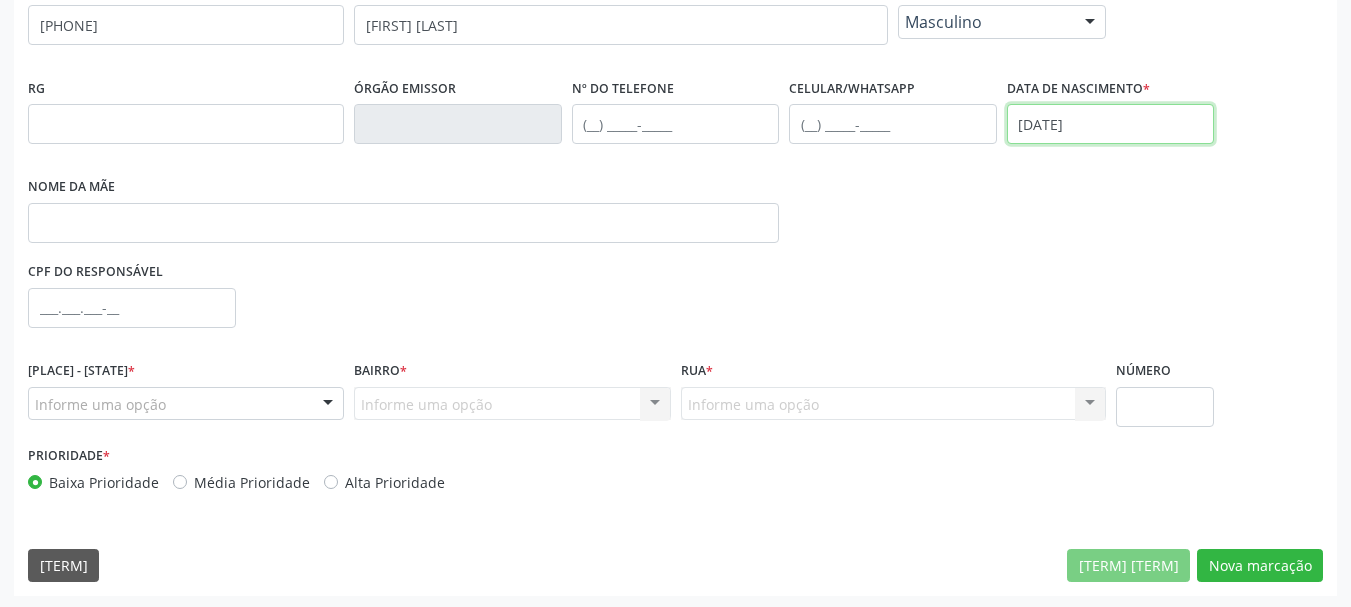 scroll, scrollTop: 463, scrollLeft: 0, axis: vertical 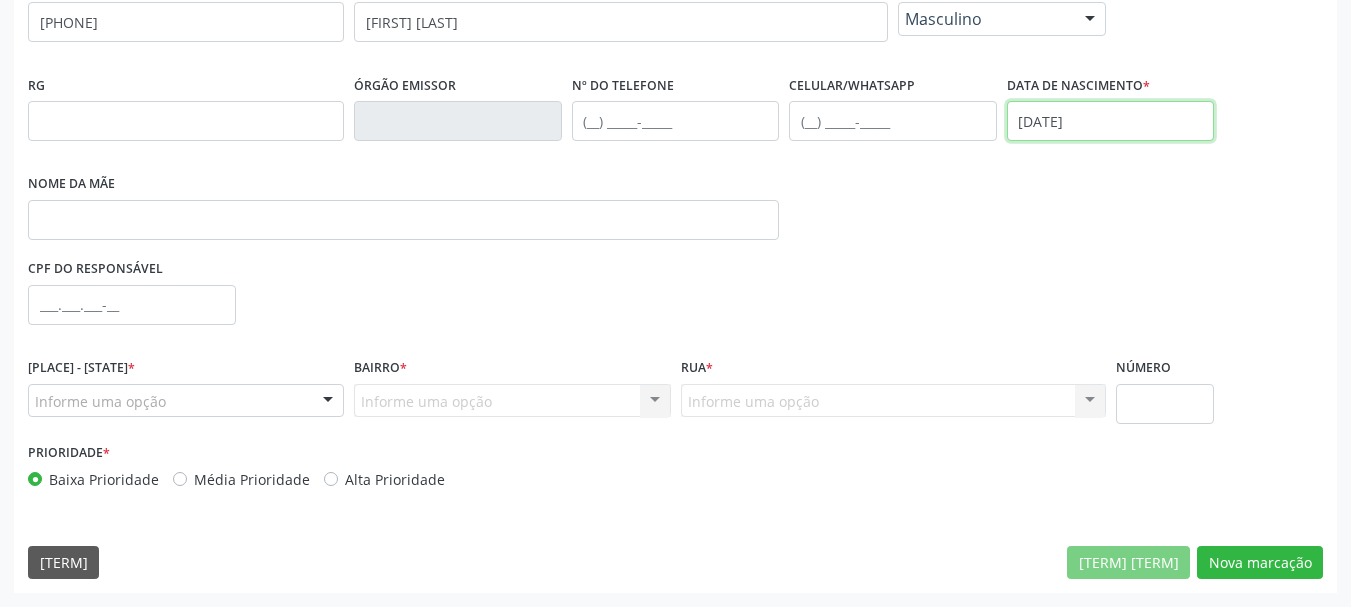 type on "26/10/1945" 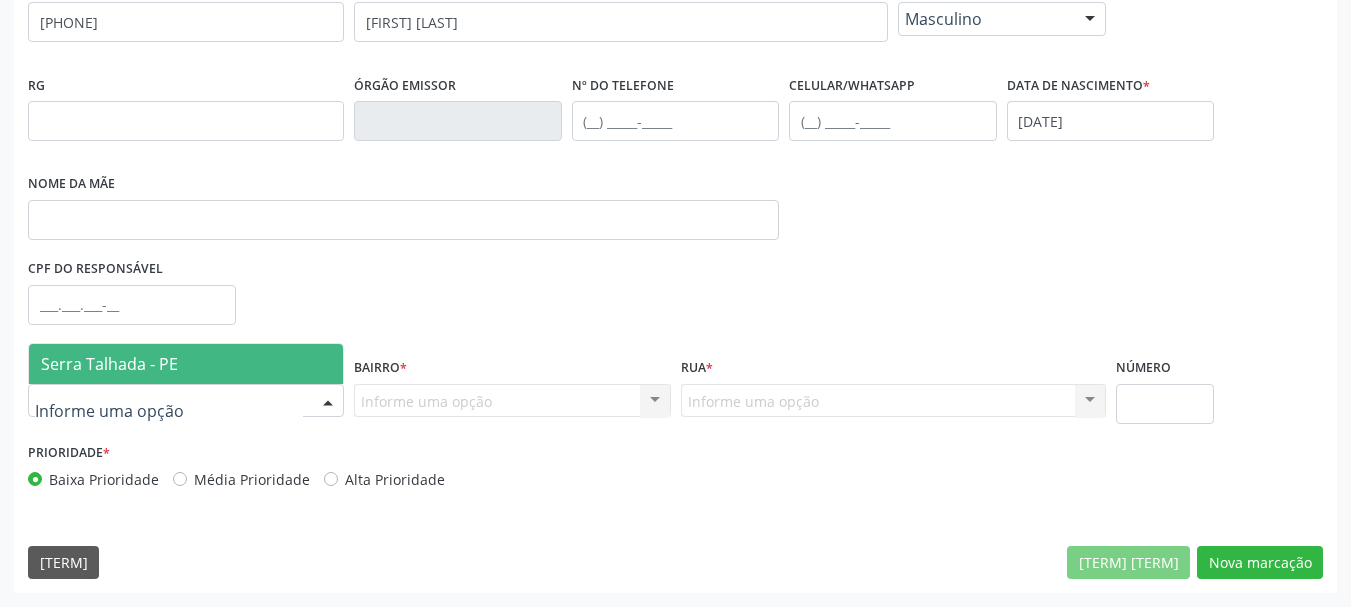 click on "[CITY] - [STATE]" at bounding box center (186, 364) 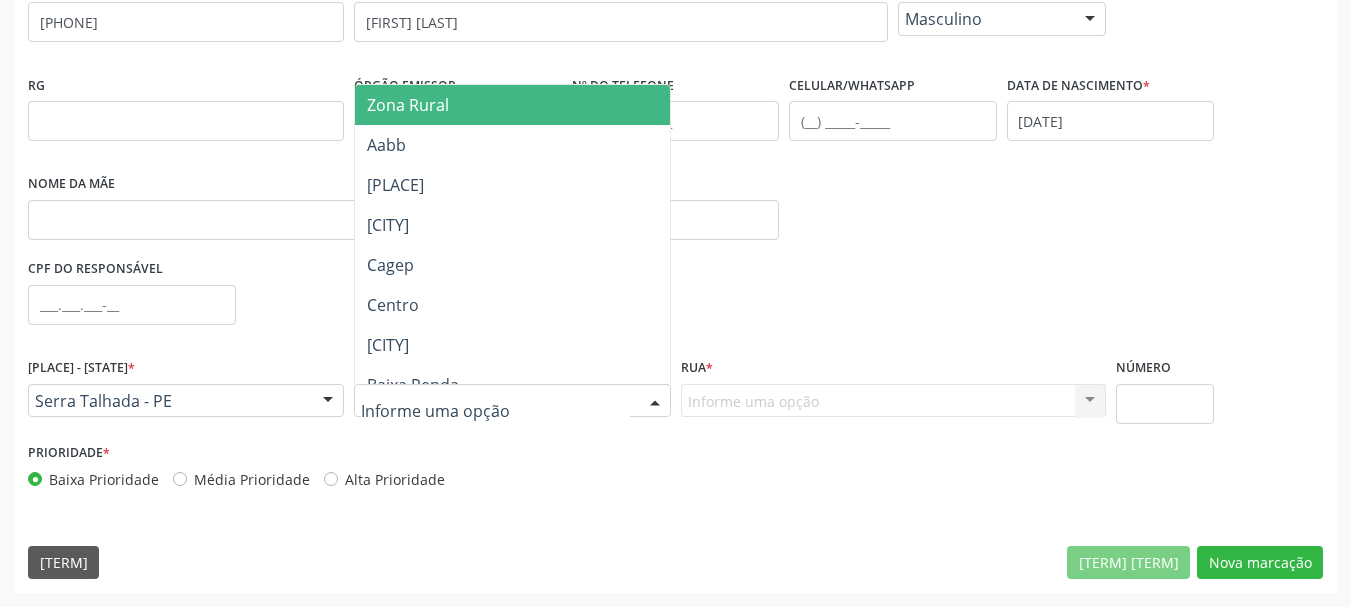 click at bounding box center [512, 401] 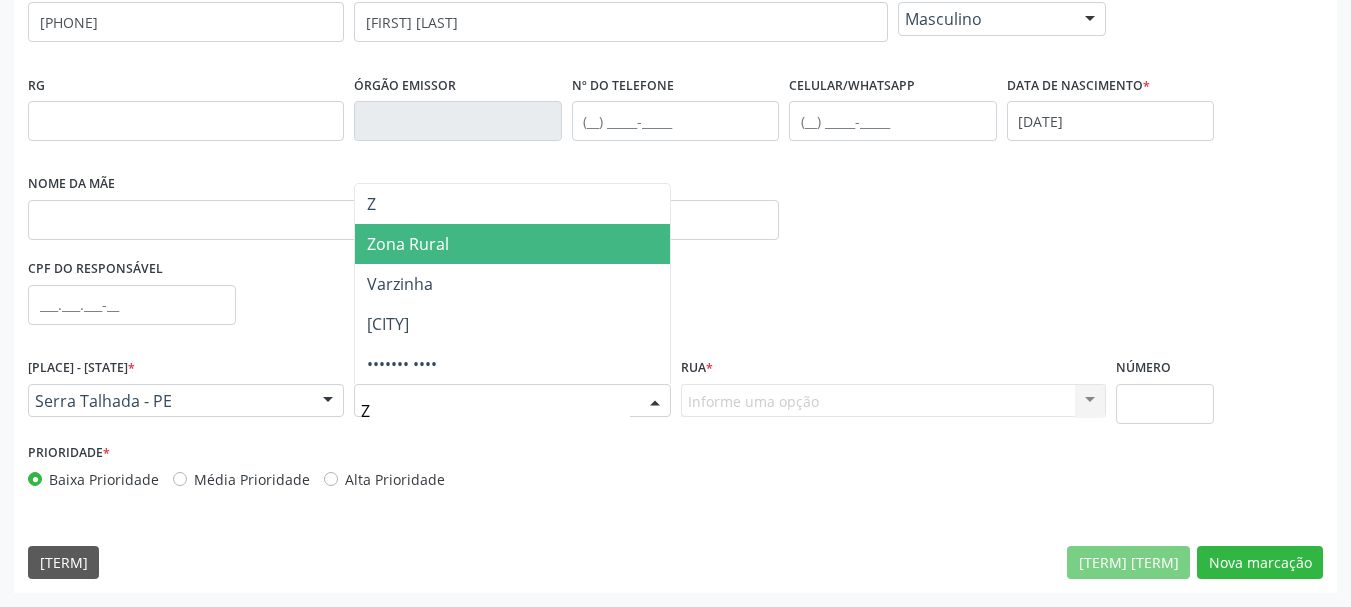 click on "[ADDRESS]" at bounding box center [512, 244] 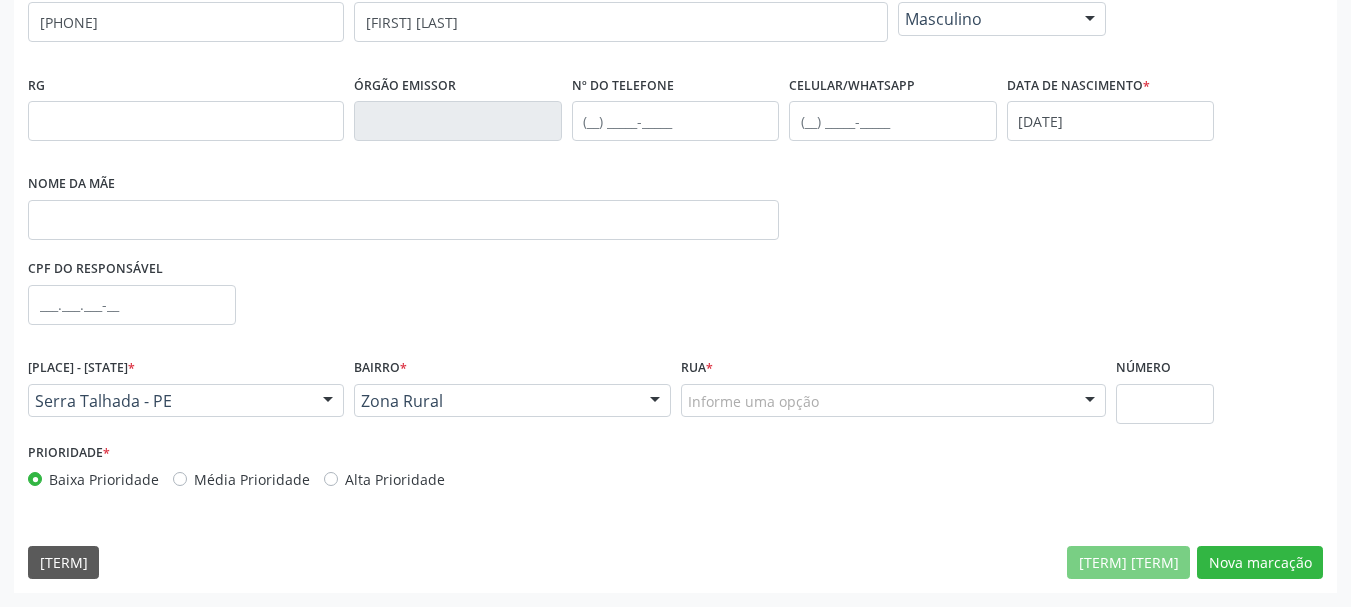 click on "Informe uma opção" at bounding box center [893, 401] 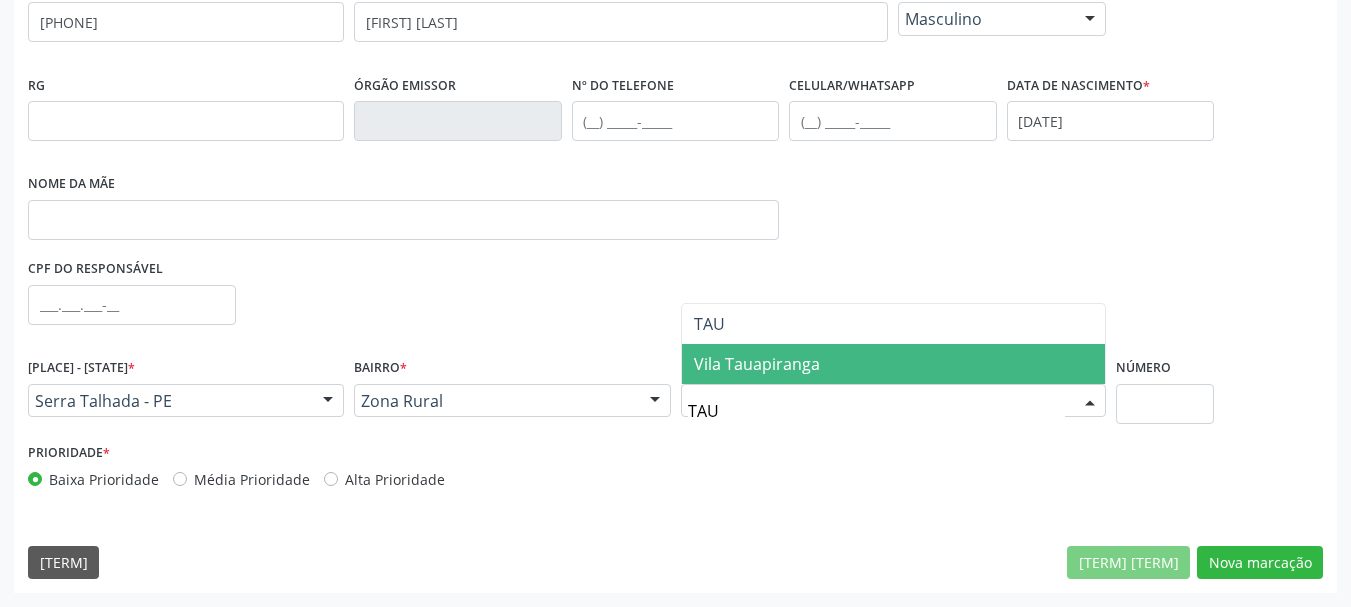 click on "[LOCATION]" at bounding box center (757, 364) 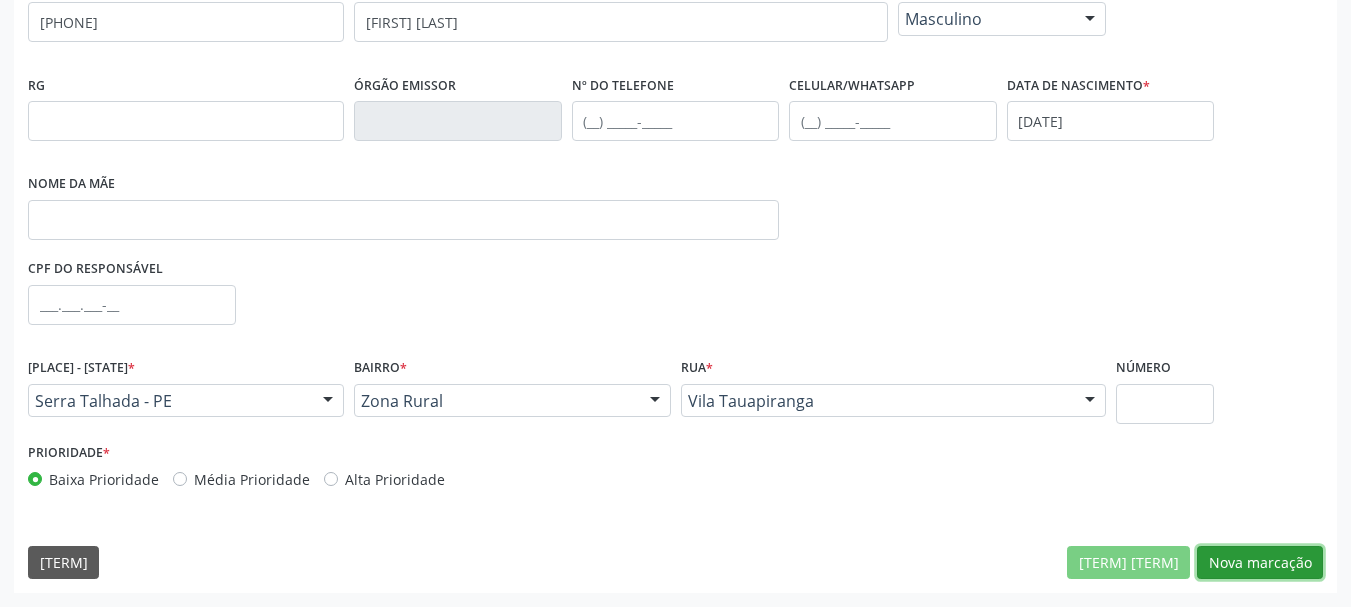 click on "Nova marcação" at bounding box center (1128, 563) 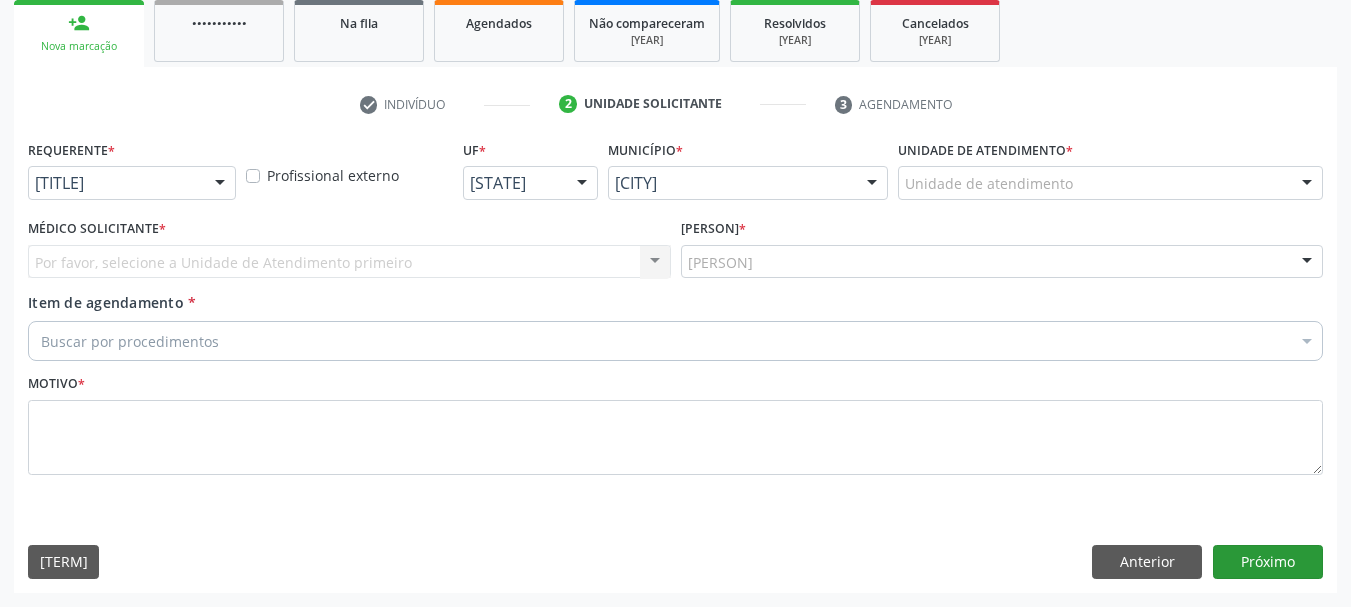 scroll, scrollTop: 299, scrollLeft: 0, axis: vertical 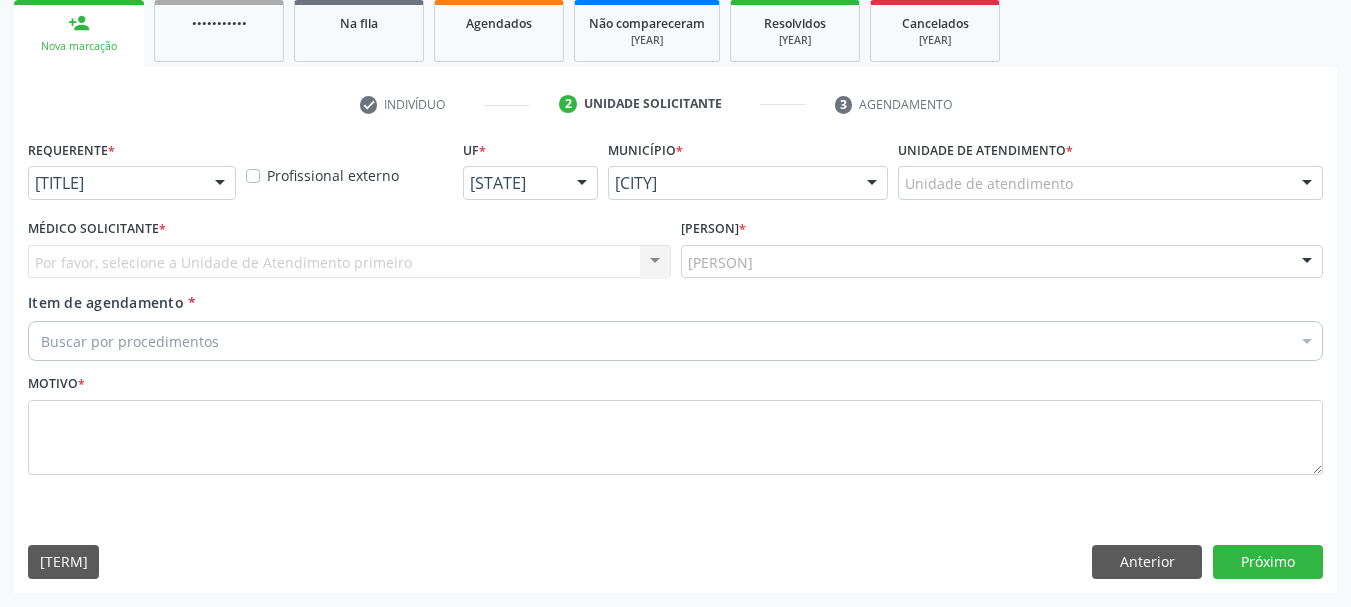 click at bounding box center (220, 184) 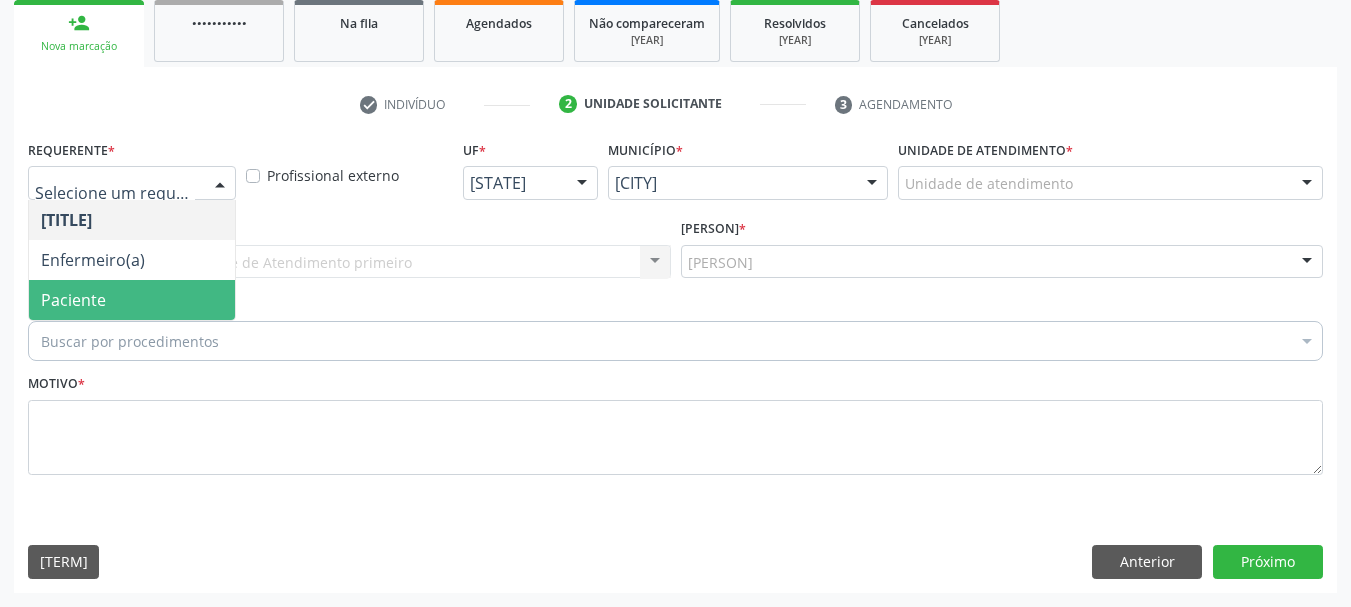 click on "Paciente" at bounding box center (73, 300) 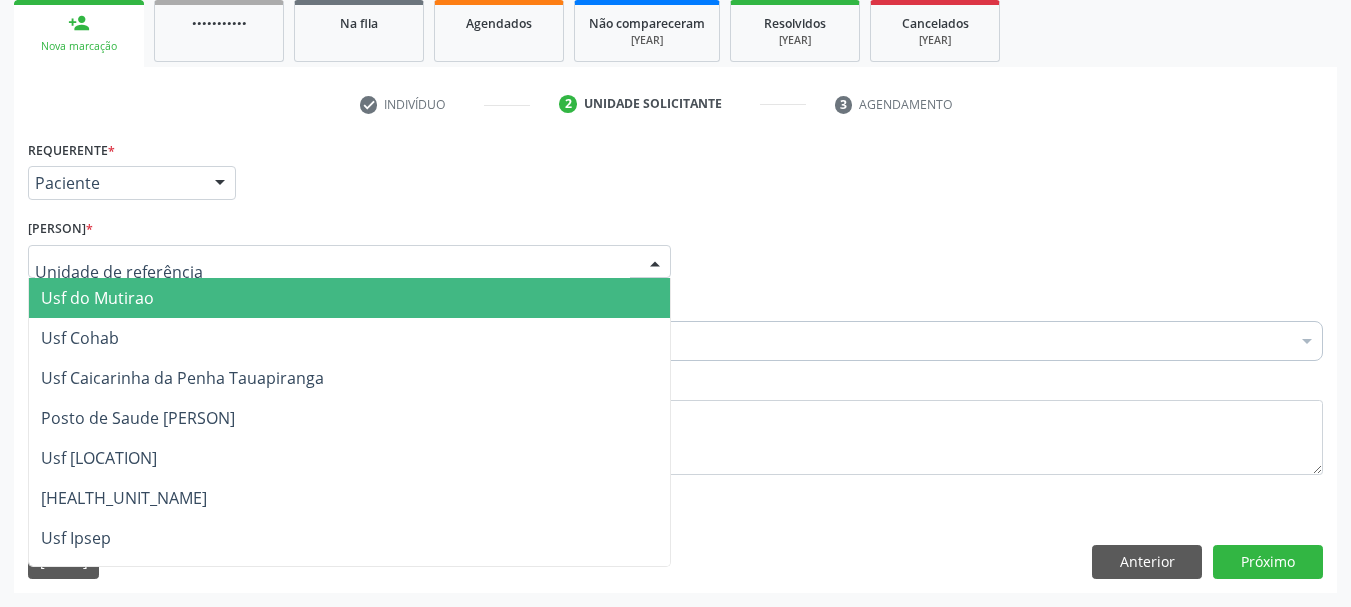 click at bounding box center (349, 262) 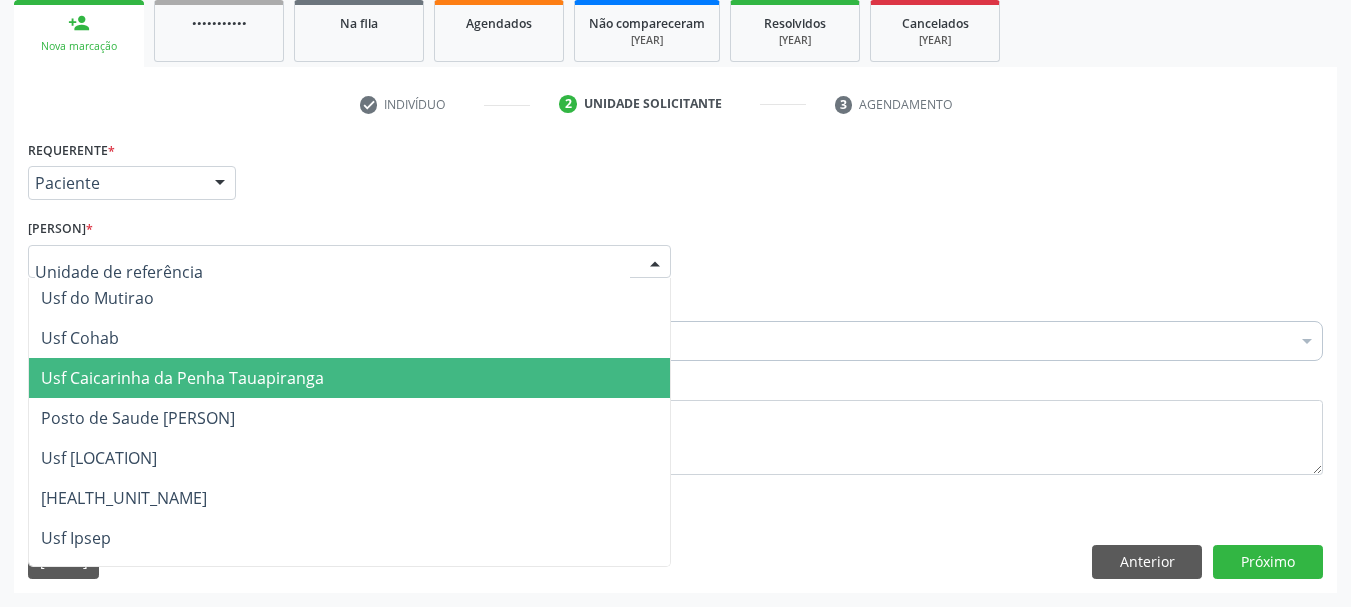 click on "[LOCATION]" at bounding box center [182, 378] 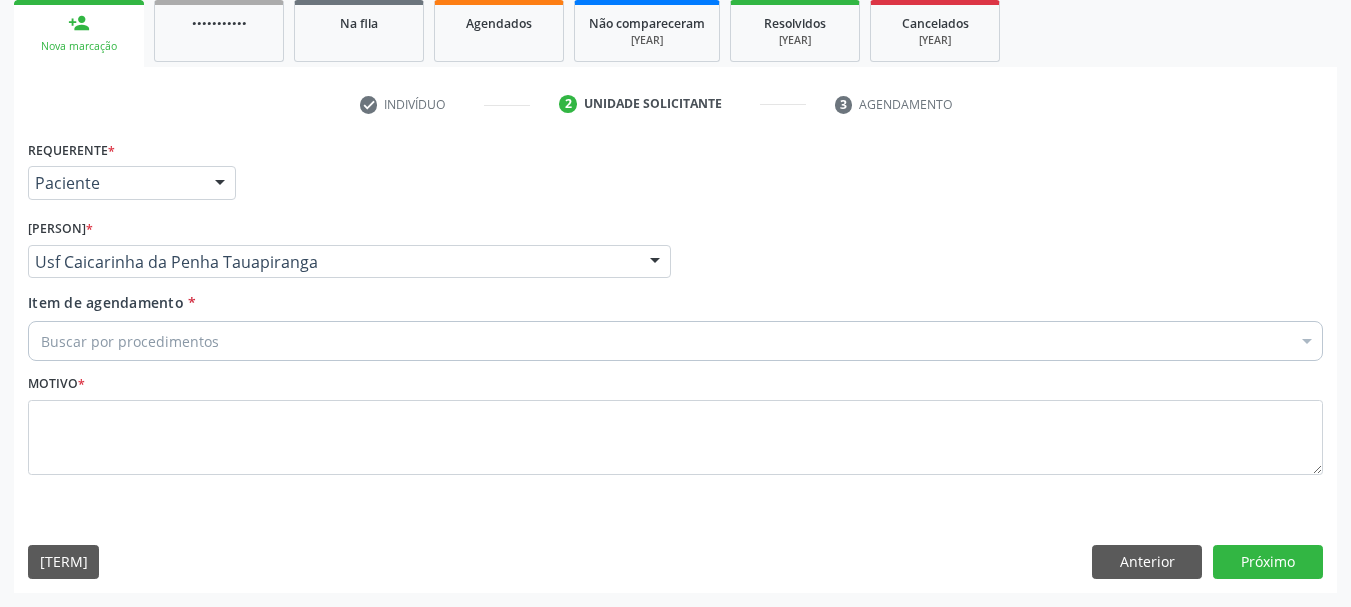 click on "Buscar por procedimentos" at bounding box center [675, 341] 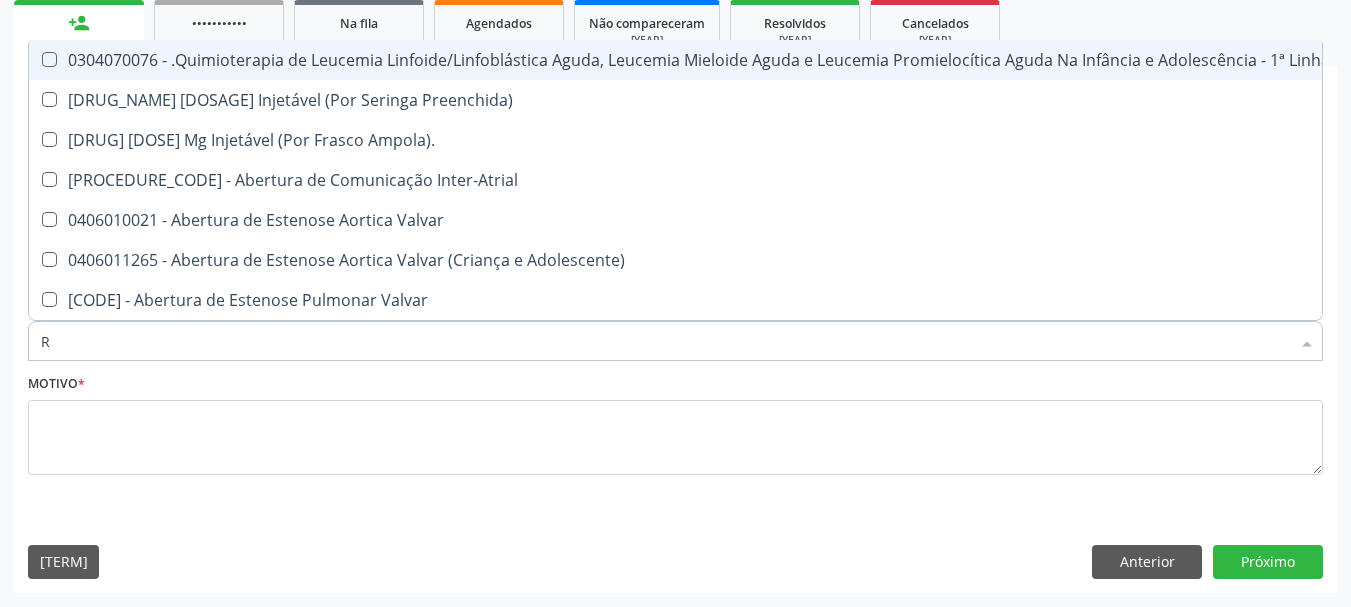 type on "RA" 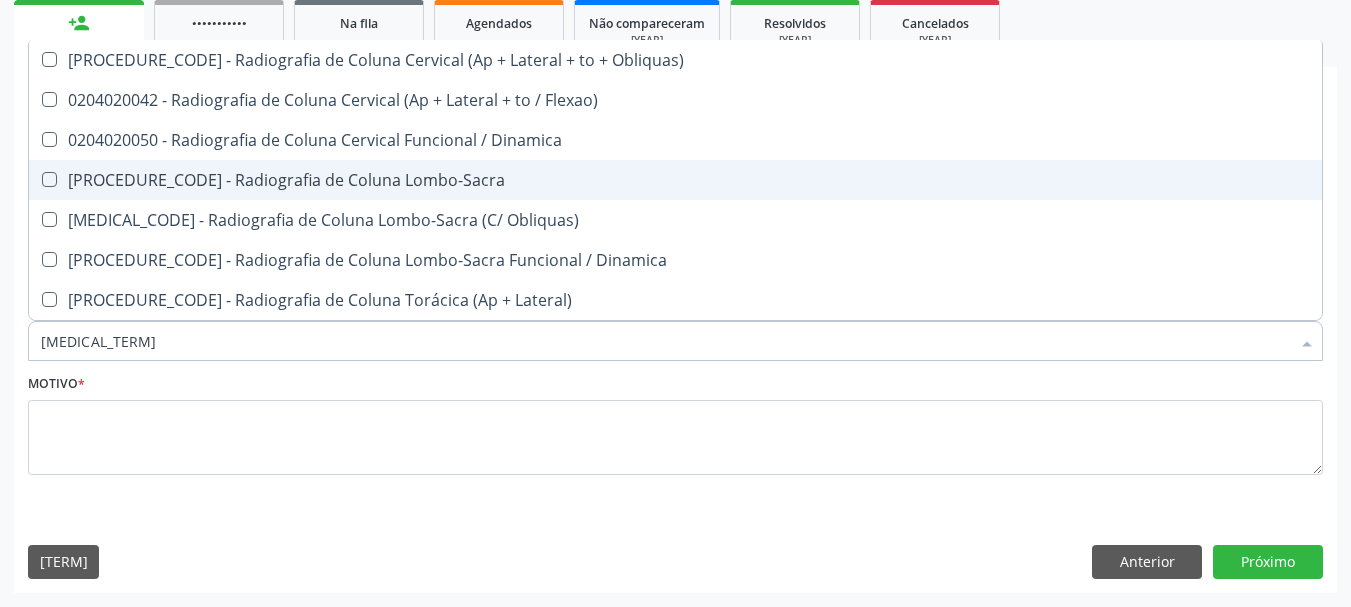 click at bounding box center (49, 179) 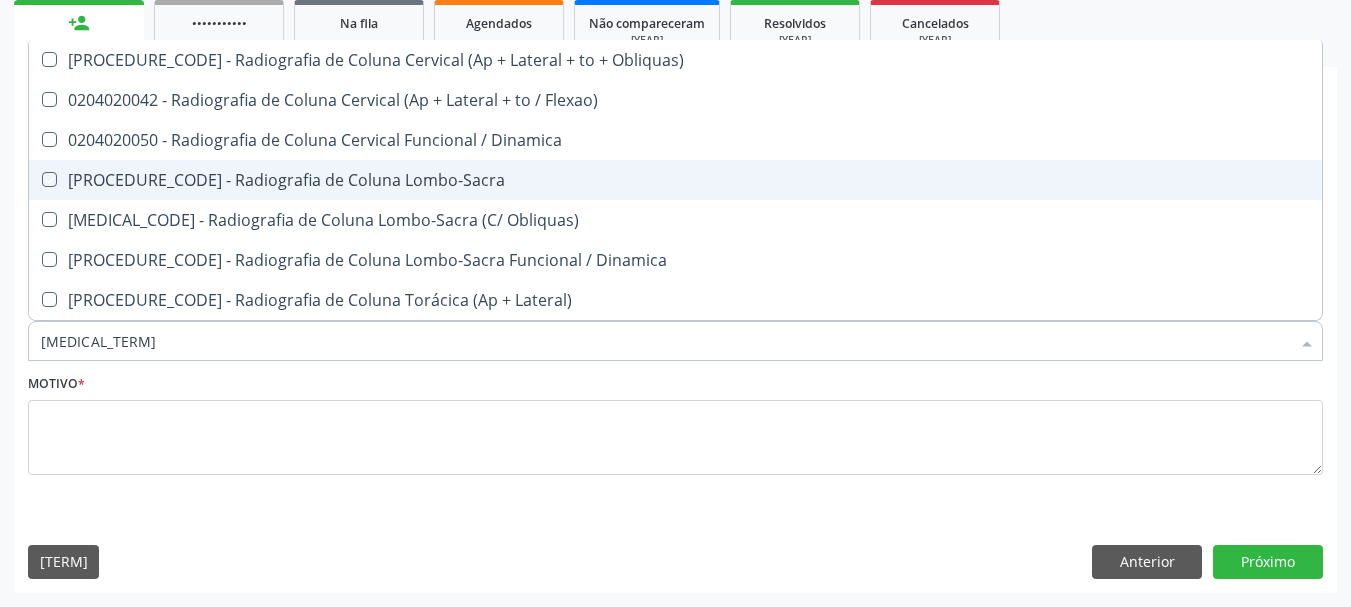 click at bounding box center (35, 179) 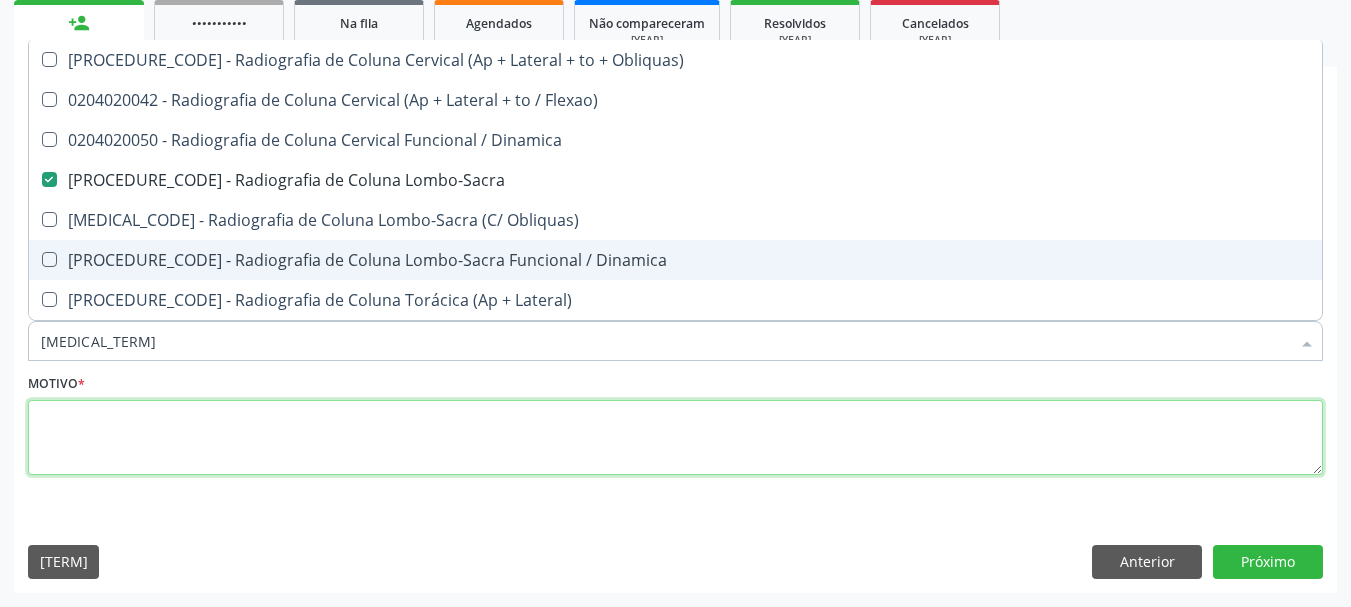 click at bounding box center [675, 438] 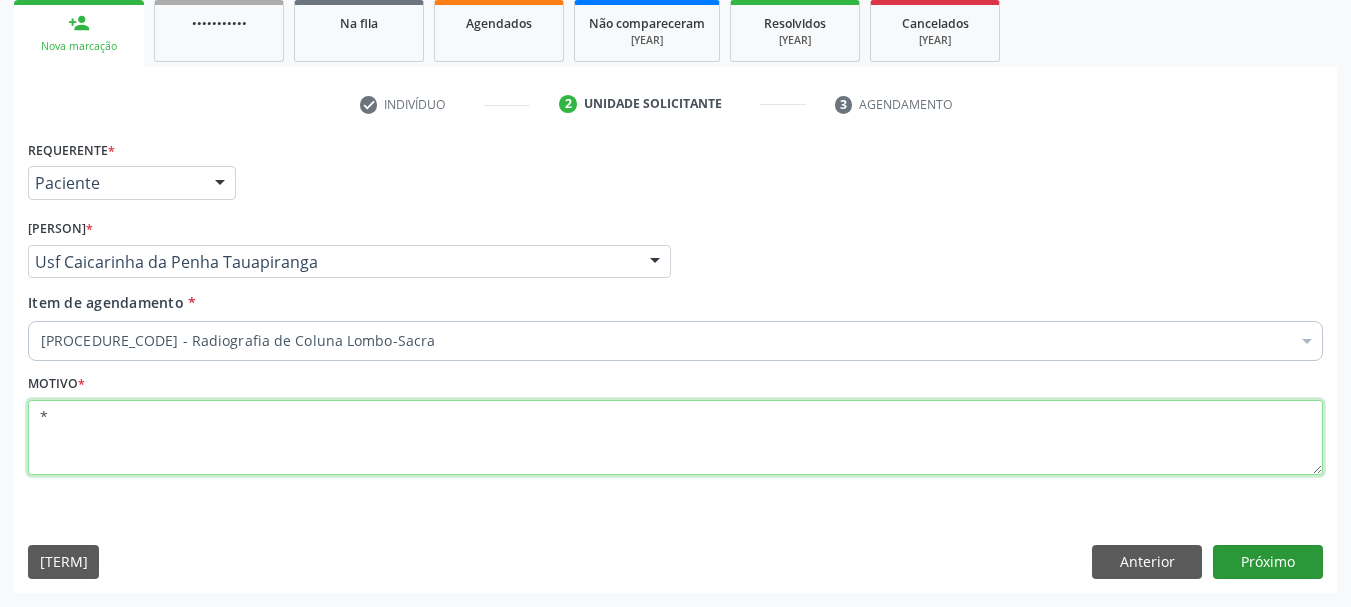 type on "*" 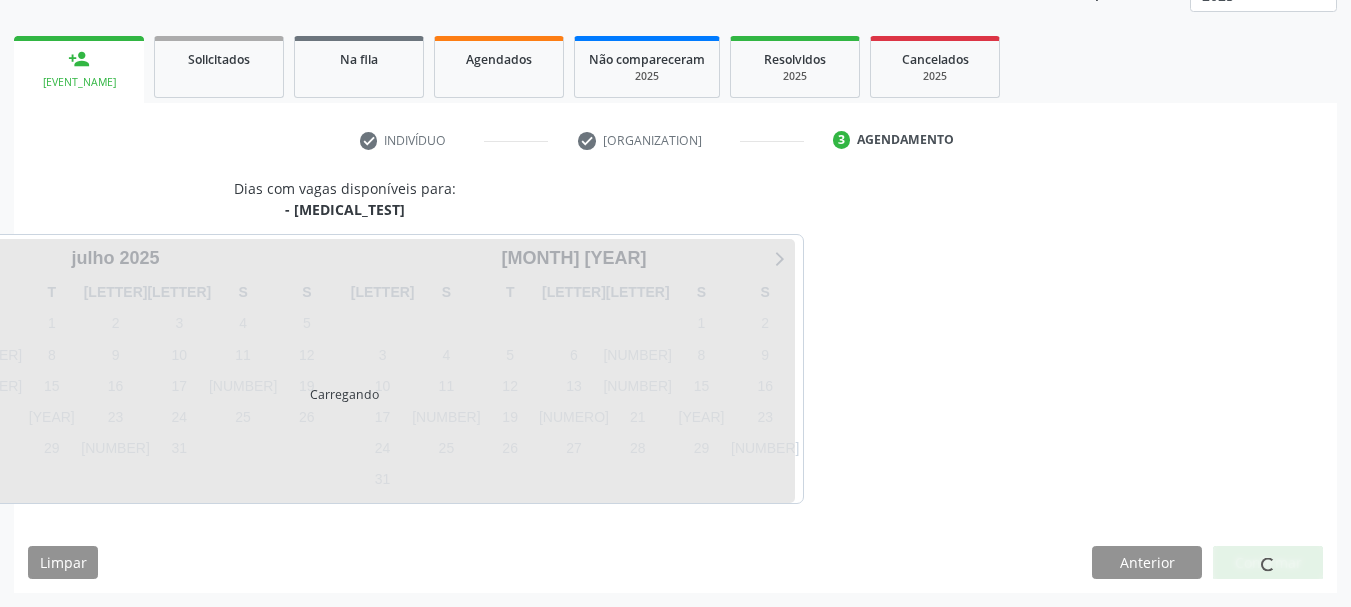scroll, scrollTop: 263, scrollLeft: 0, axis: vertical 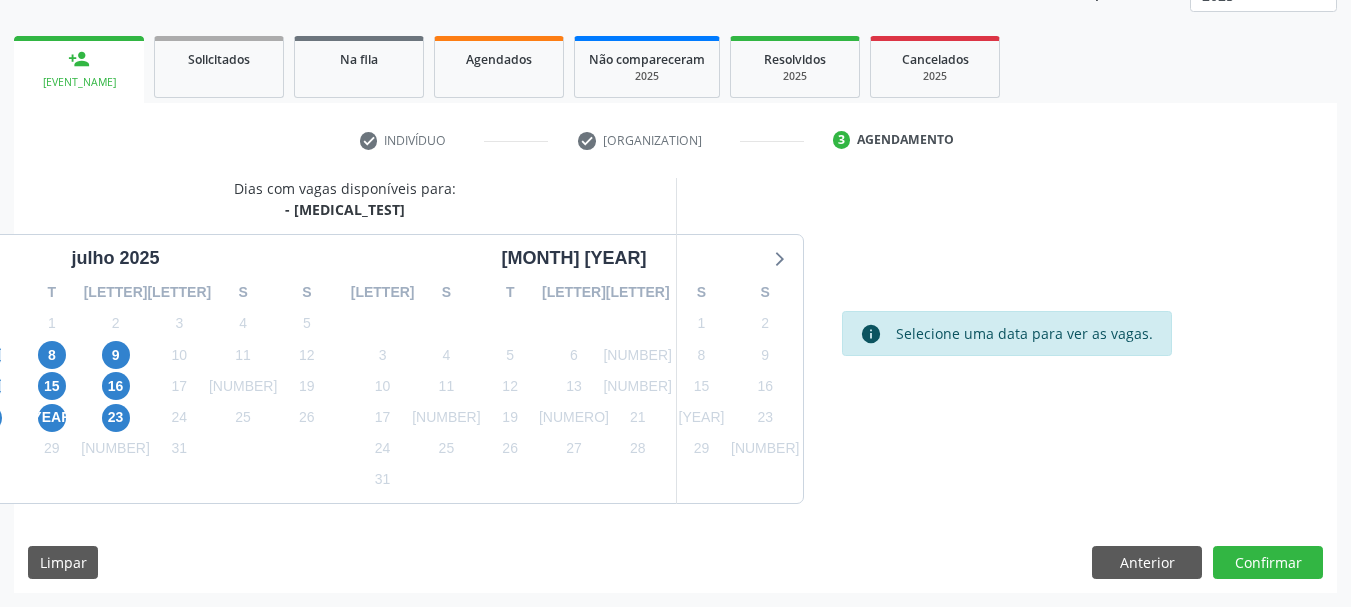 click on "8" at bounding box center (52, 355) 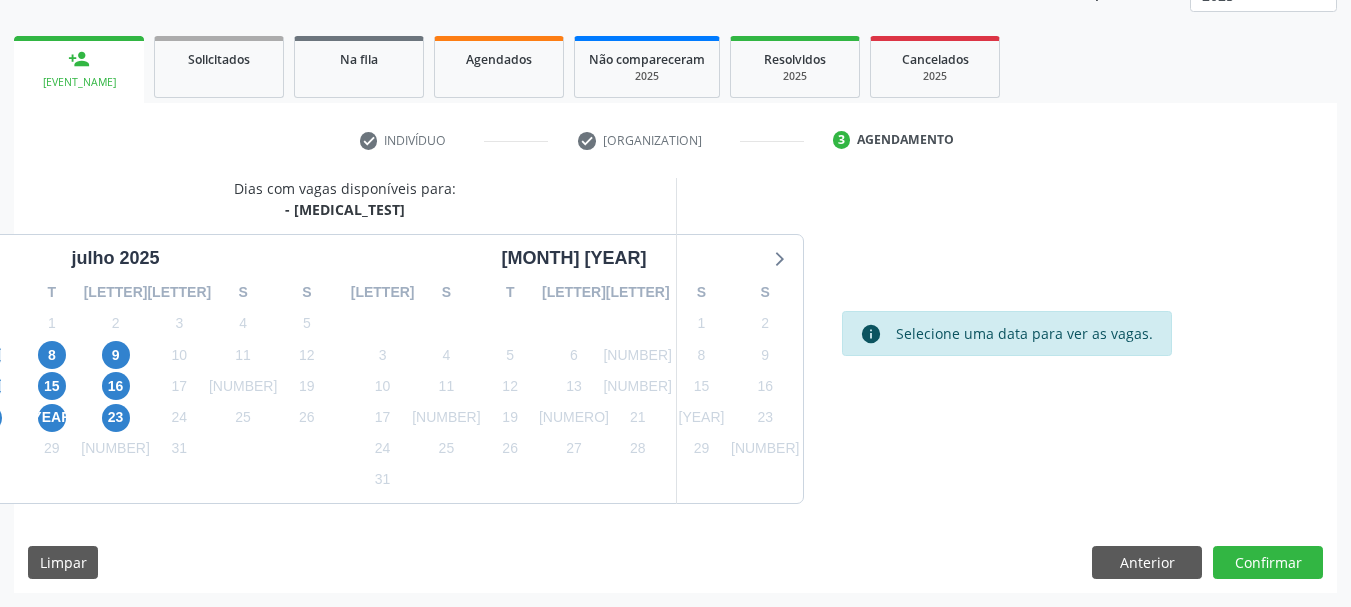 click on "7" at bounding box center [-12, 355] 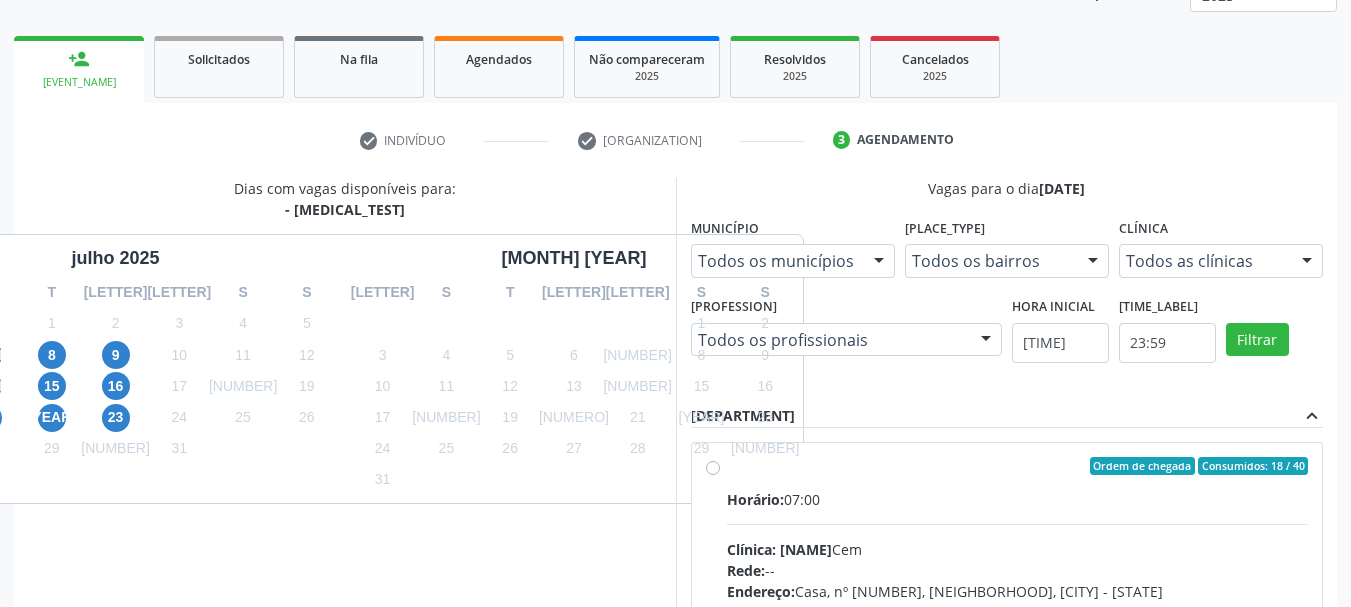 click on "Ordem de chegada
Consumidos: 18 / 40" at bounding box center (1018, 466) 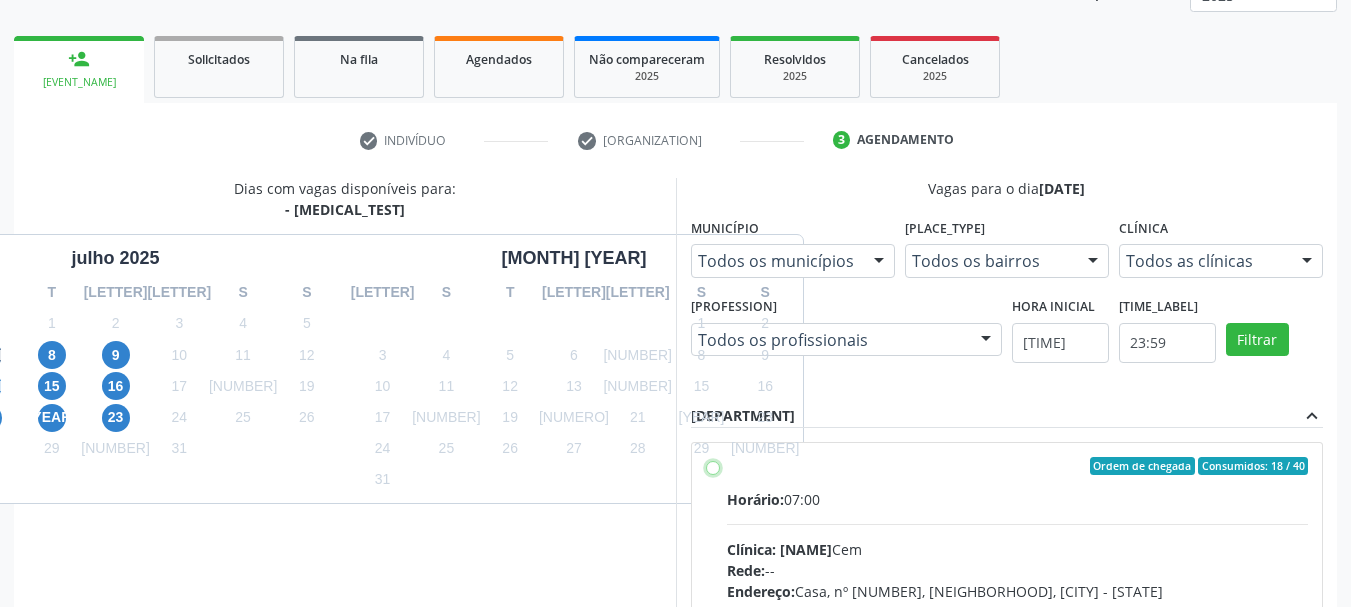 click on "Ordem de chegada
Consumidos: 18 / 40
Horário:   07:00
Clínica:  Cem
Rede:
--
Endereço:   Casa, nº 393, Nossa Senhora da Pen, Serra Talhada - PE
Telefone:   --
Profissional:
Ebenone Antonio da Silva
Informações adicionais sobre o atendimento
Idade de atendimento:
de 0 a 120 anos
Gênero(s) atendido(s):
Masculino e Feminino
Informações adicionais:
--" at bounding box center (713, 466) 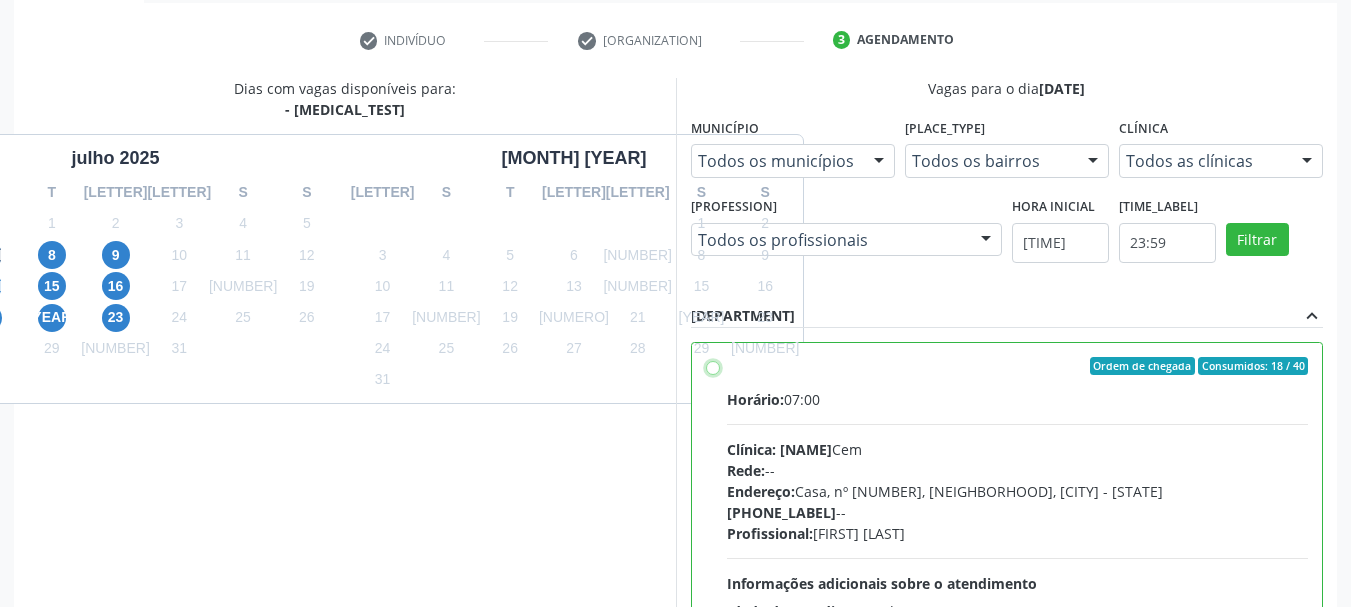 scroll, scrollTop: 588, scrollLeft: 0, axis: vertical 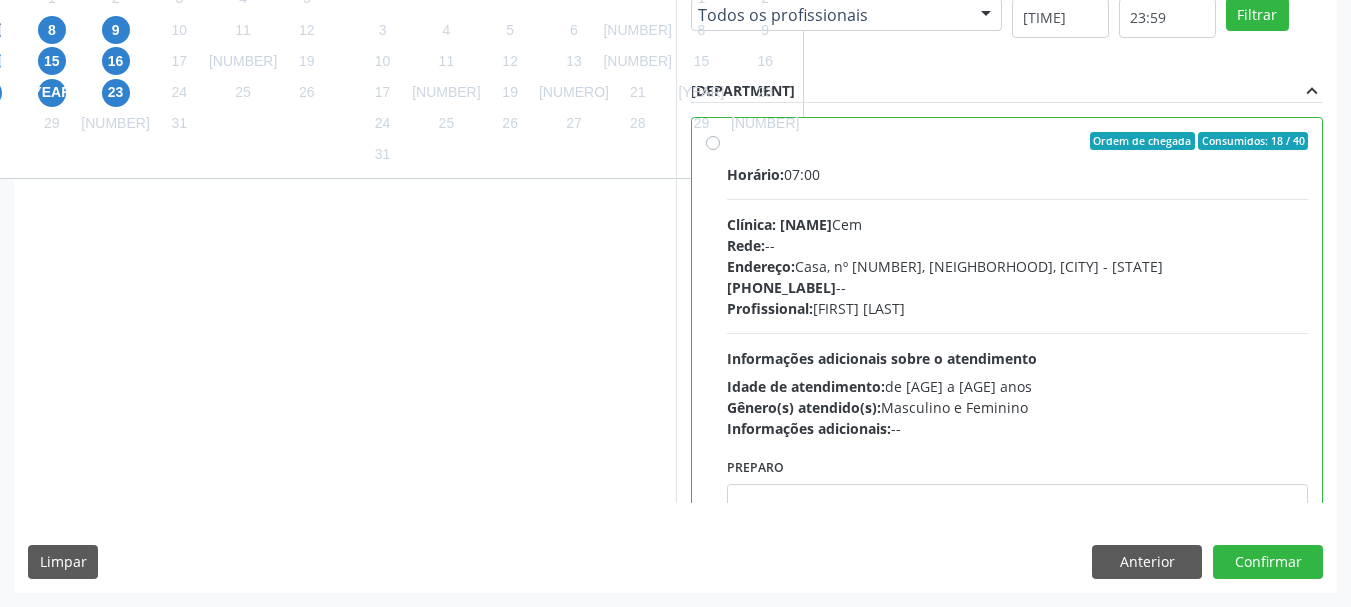 click on "Dias com vagas disponíveis para:
- Radiografia de Coluna Lombo-Sacra
julho 2025 D S T Q Q S S 29 30 1 2 3 4 5 6 7 8 9 10 11 12 13 14 15 16 17 18 19 20 21 22 23 24 25 26 27 28 29 30 31 1 2 3 4 5 6 7 8 9 agosto 2025 D S T Q Q S S 27 28 29 30 31 1 2 3 4 5 6 7 8 9 10 11 12 13 14 15 16 17 18 19 20 21 22 23 24 25 26 27 28 29 30 31 1 2 3 4 5 6
Vagas para o dia
07/07/2025
Município
Todos os municípios         Todos os municípios   Serra Talhada - PE
Nenhum resultado encontrado para: "   "
Não há nenhuma opção para ser exibida.
Bairro
Todos os bairros         Todos os bairros   Nossa Senhora da Pen
Nenhum resultado encontrado para: "   "
Não há nenhuma opção para ser exibida.
Clínica
Todos as clínicas         Todos as clínicas   Cem
Nenhum resultado encontrado para: "   "
Profissional" at bounding box center (675, 222) 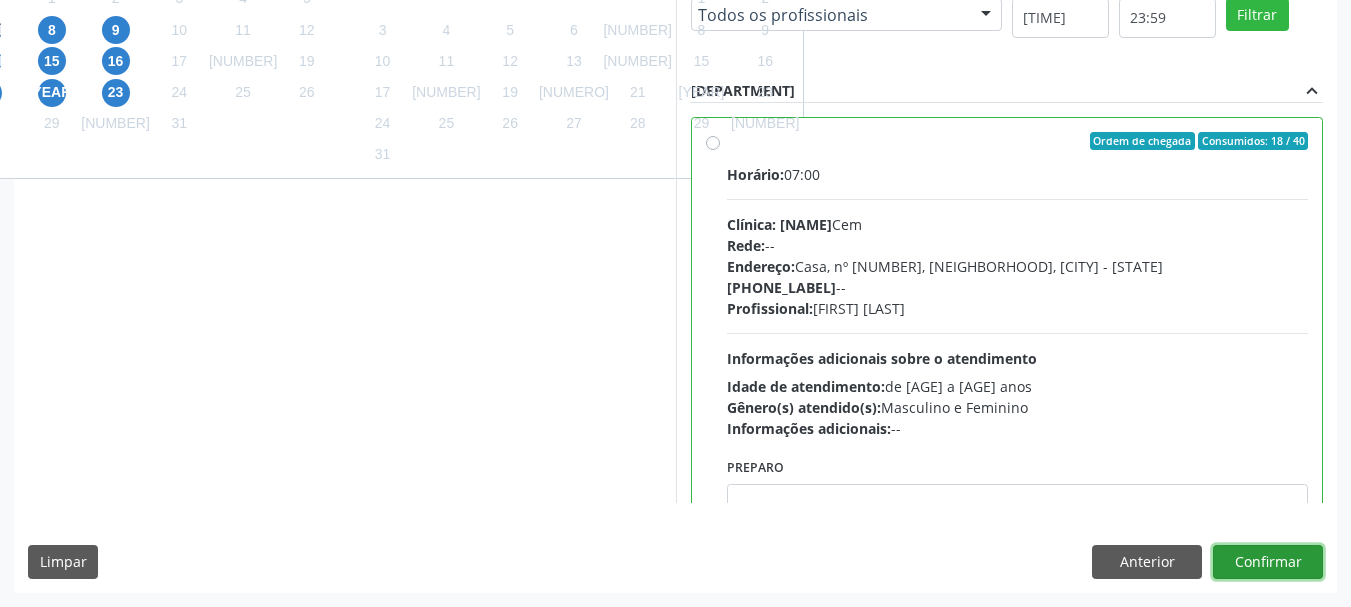 click on "Confirmar" at bounding box center (1268, 562) 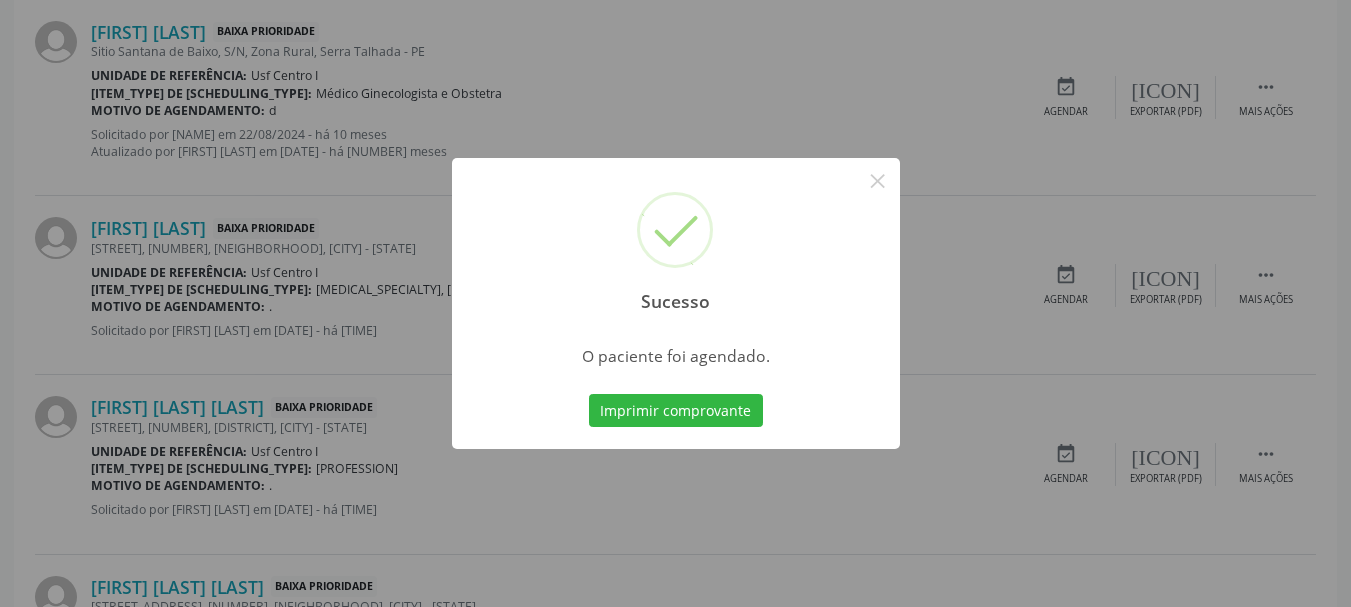 scroll, scrollTop: 60, scrollLeft: 0, axis: vertical 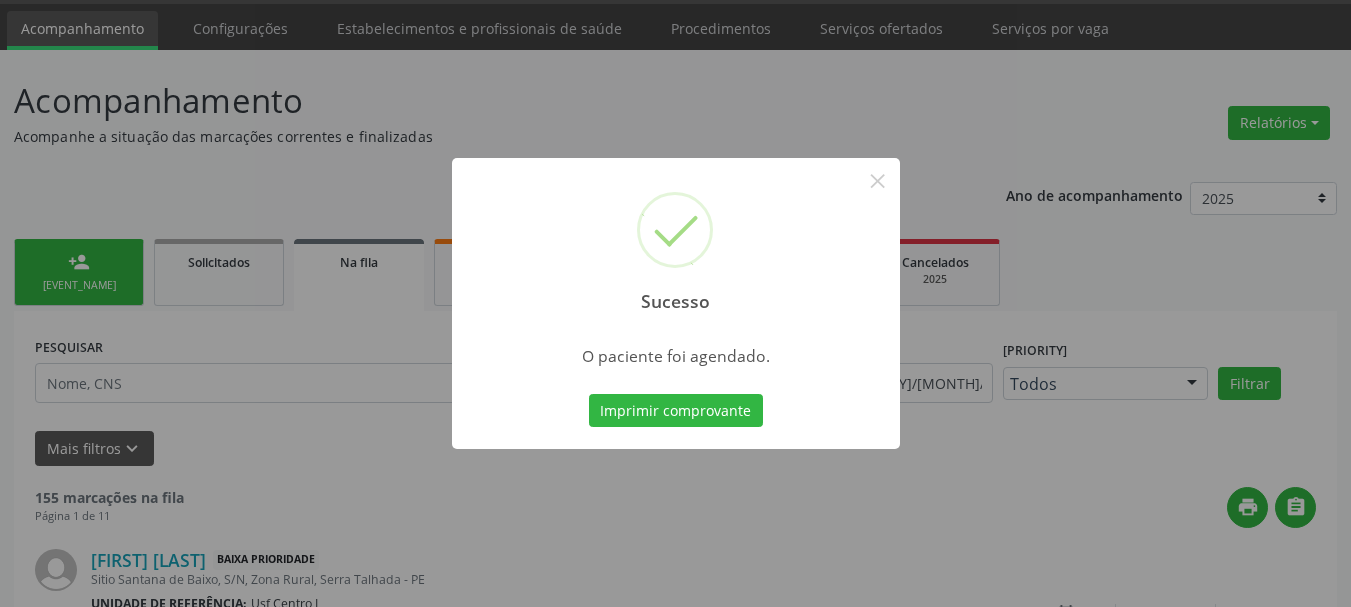 click on "Sucesso × O paciente foi agendado. Imprimir comprovante Cancel" at bounding box center [676, 304] 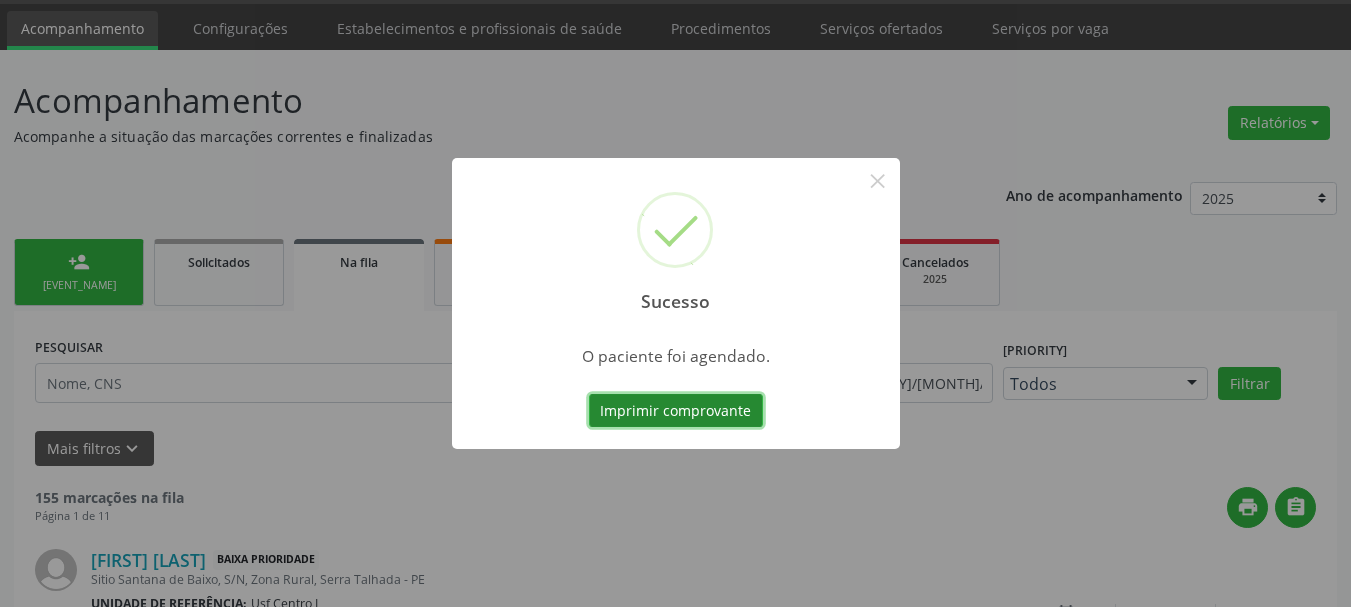 click on "Imprimir comprovante" at bounding box center [676, 411] 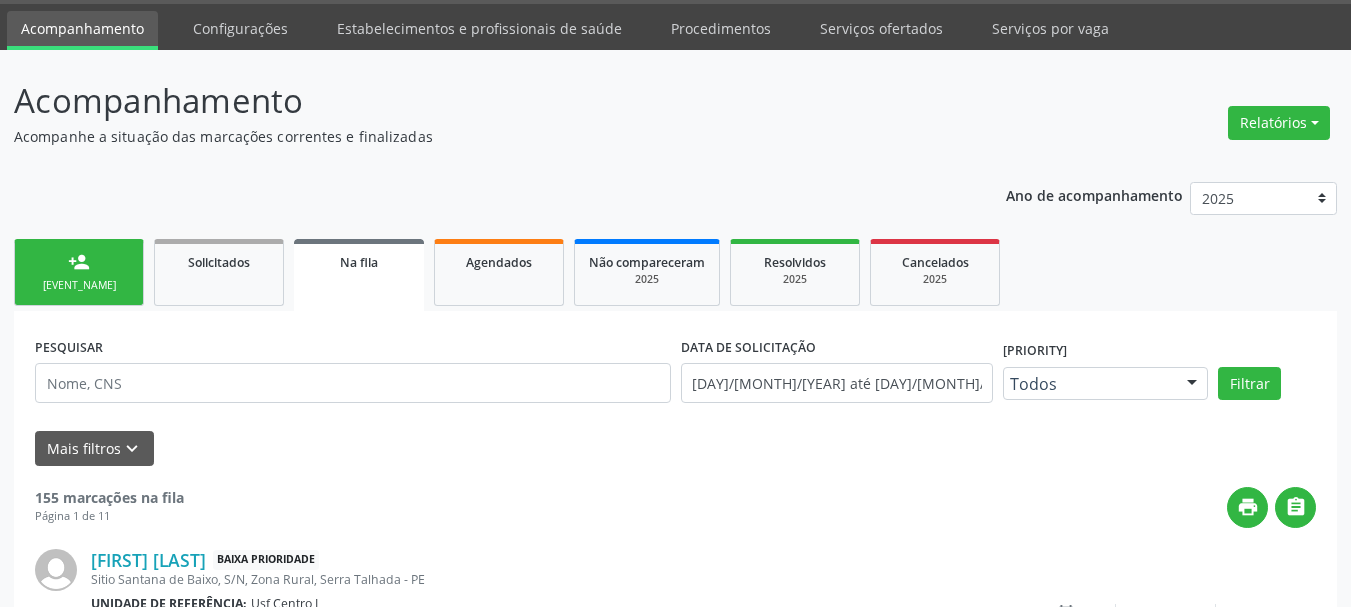 drag, startPoint x: 99, startPoint y: 272, endPoint x: 112, endPoint y: 164, distance: 108.779594 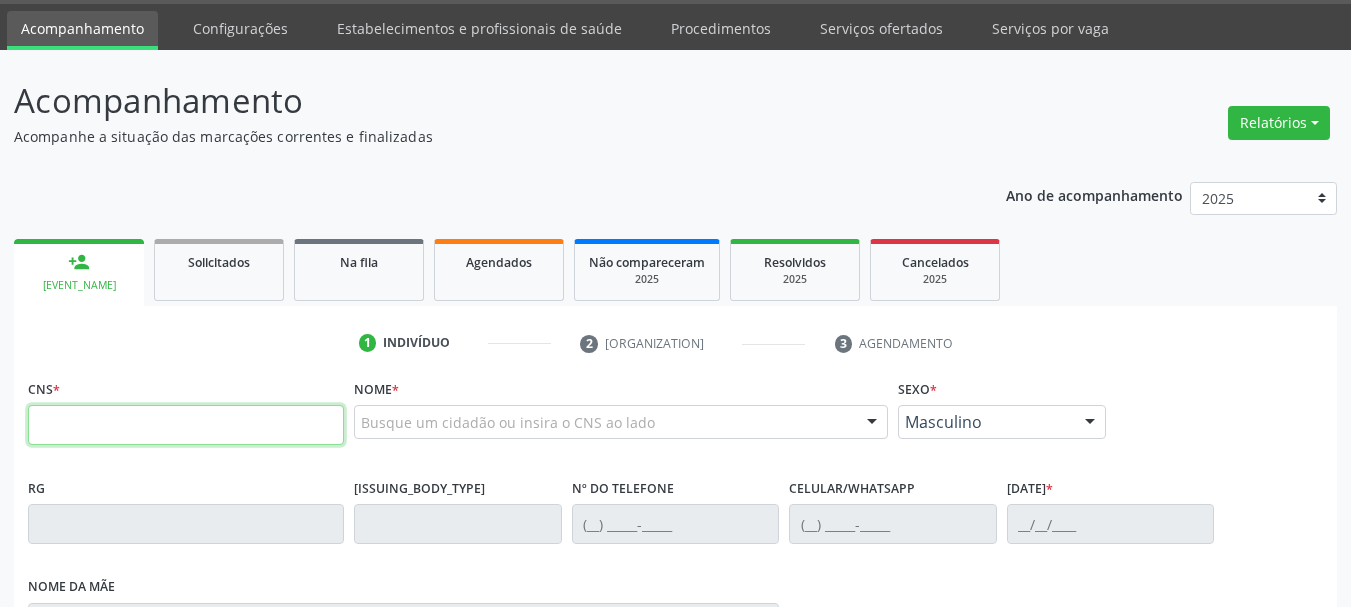 click at bounding box center (186, 425) 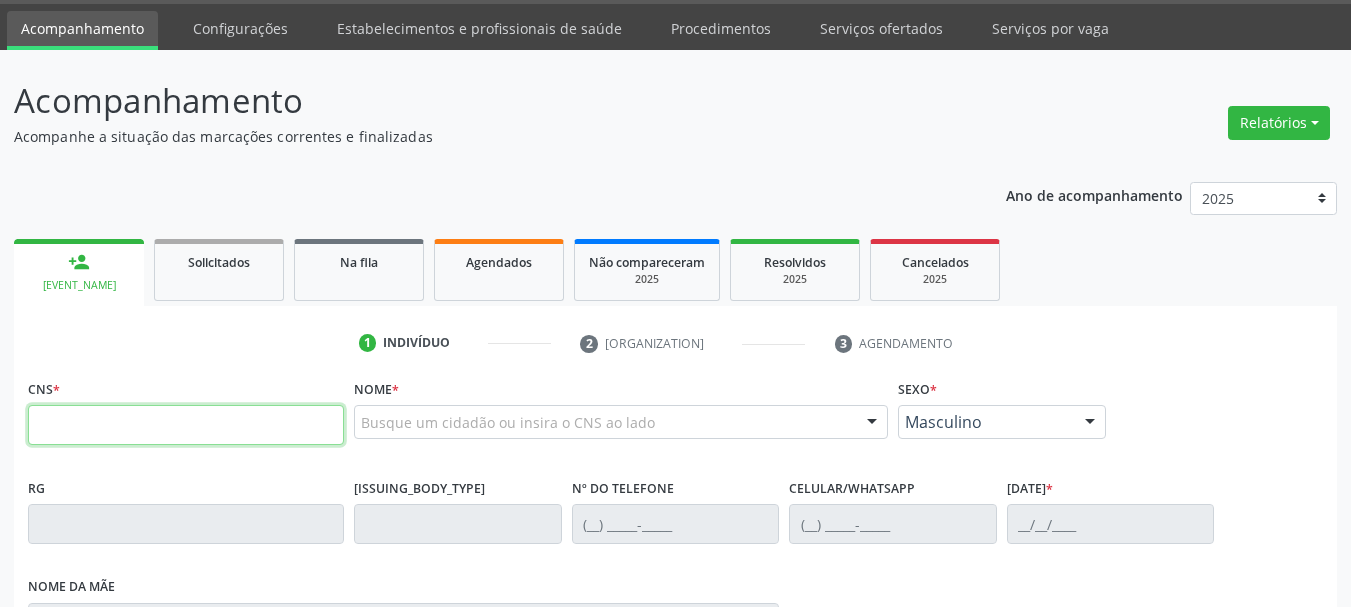 click at bounding box center (186, 425) 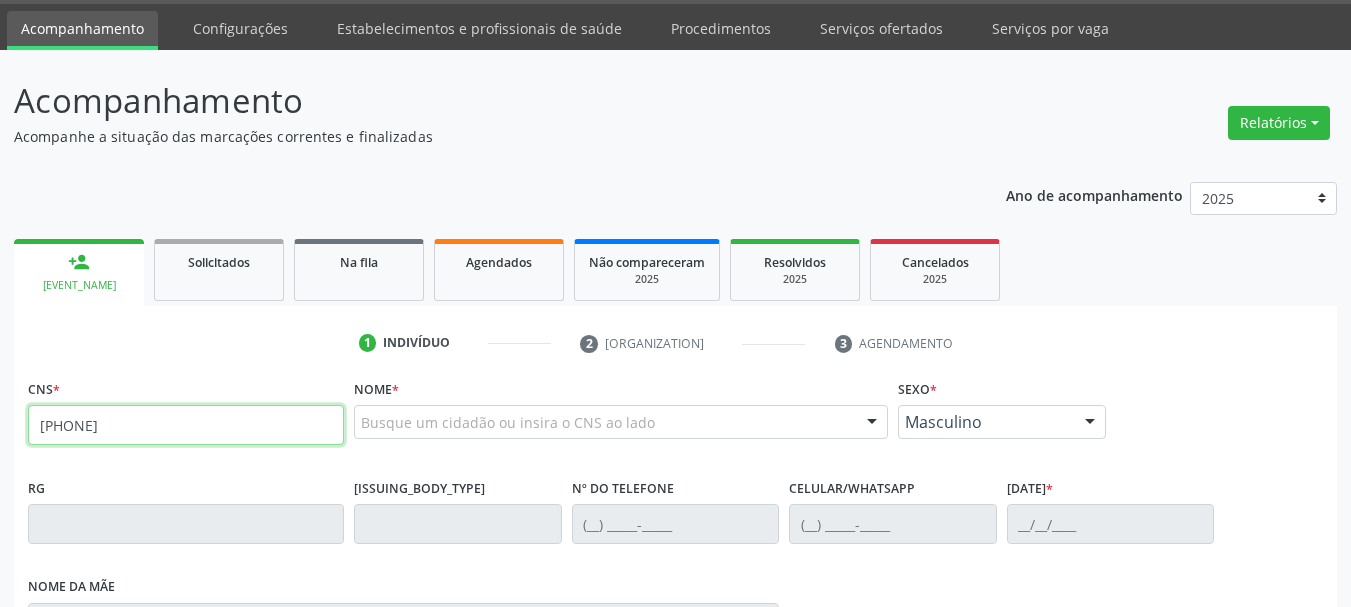 type on "707 0098 8539 2035" 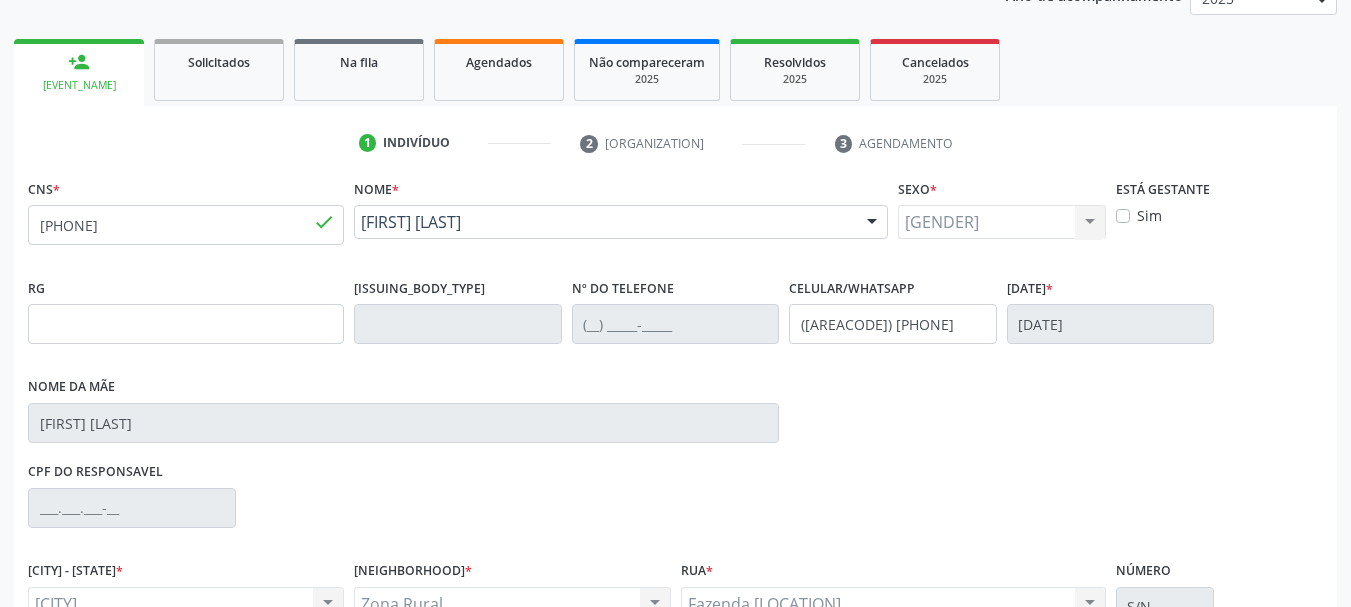 scroll, scrollTop: 460, scrollLeft: 0, axis: vertical 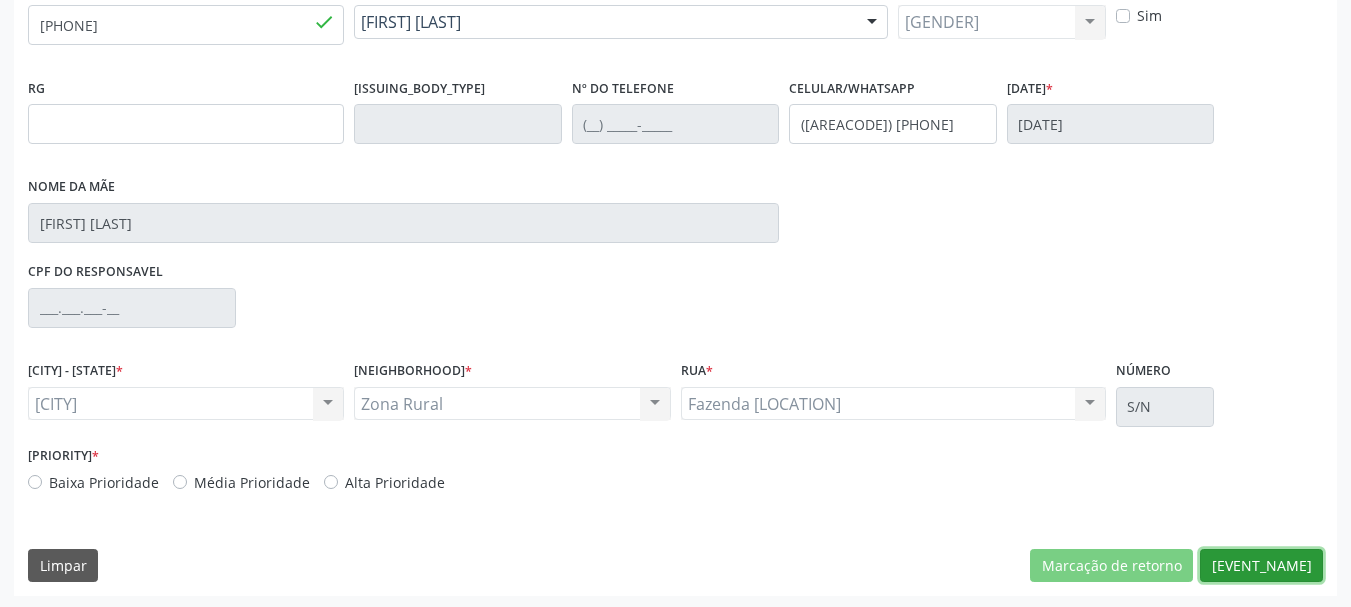 click on "Nova marcação" at bounding box center [1111, 566] 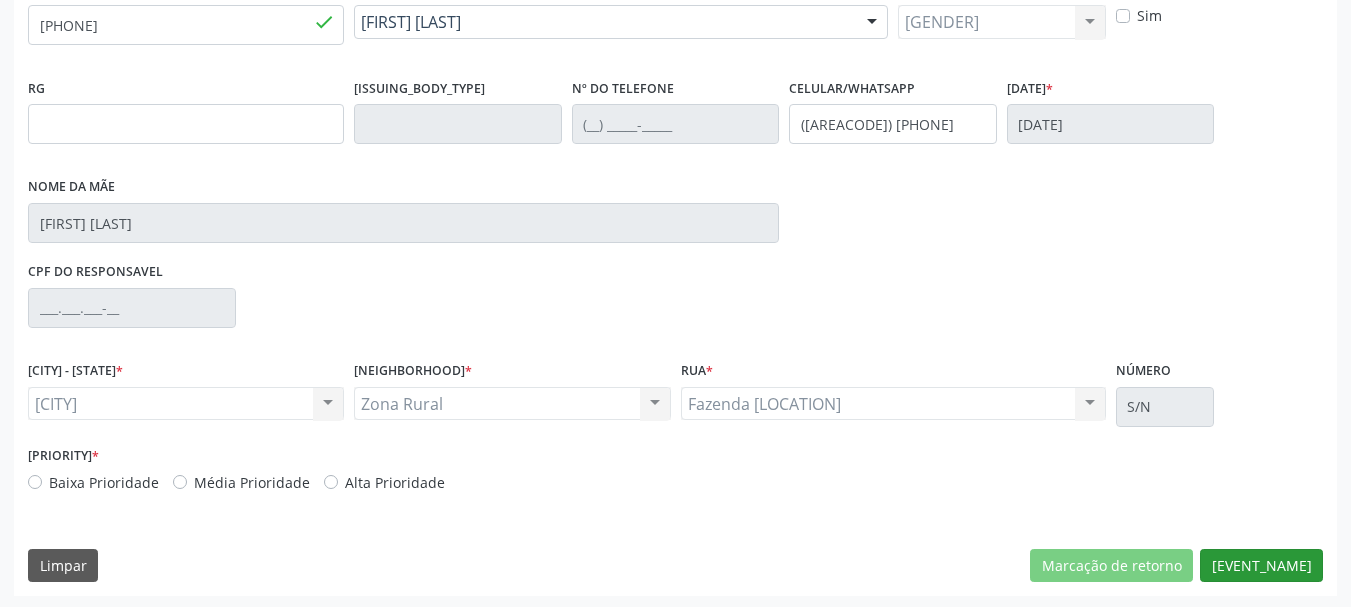scroll, scrollTop: 299, scrollLeft: 0, axis: vertical 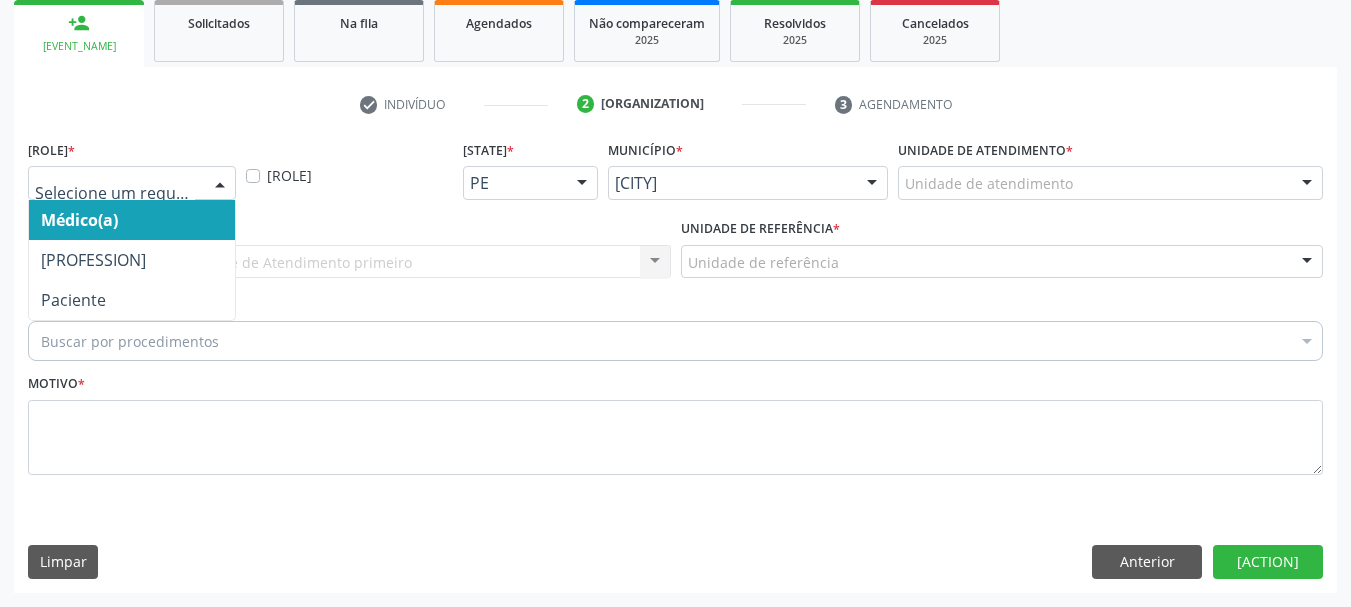 click at bounding box center [220, 184] 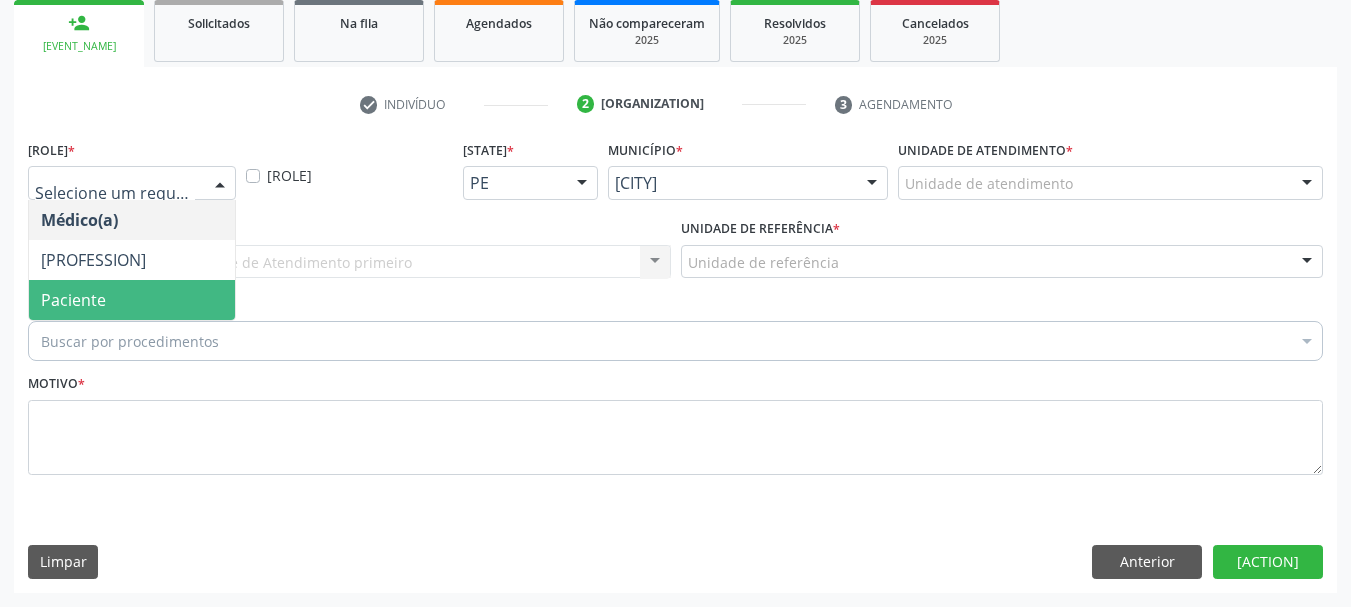 click on "Paciente" at bounding box center (132, 300) 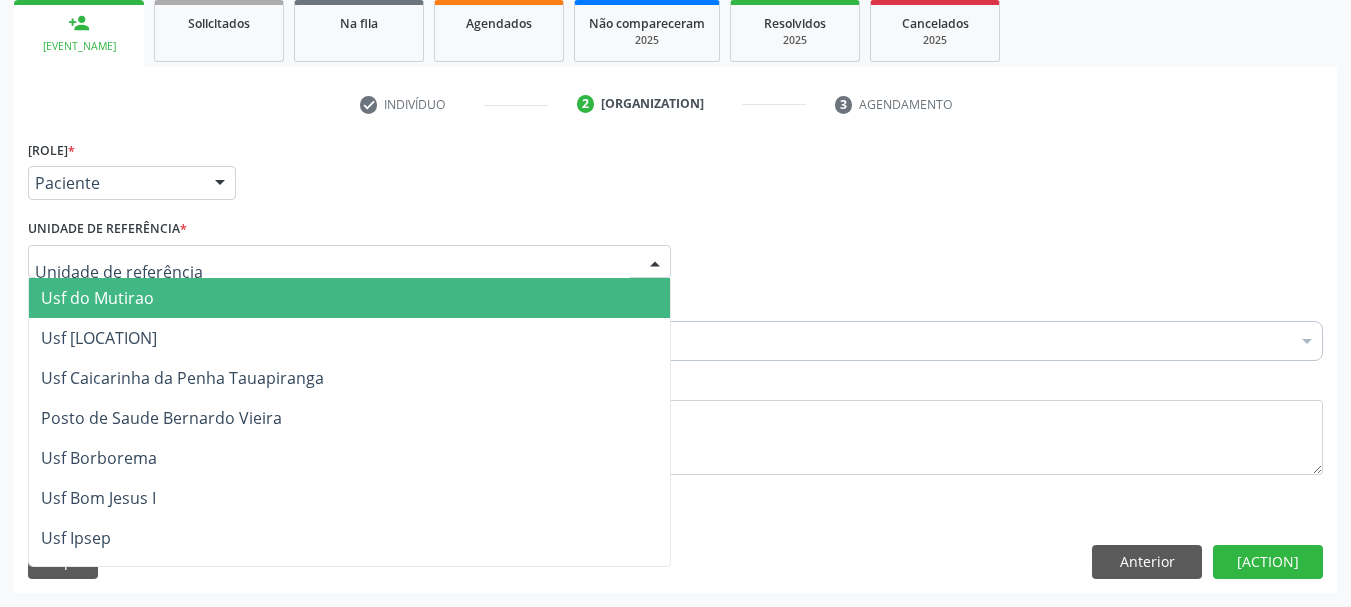 click at bounding box center [349, 262] 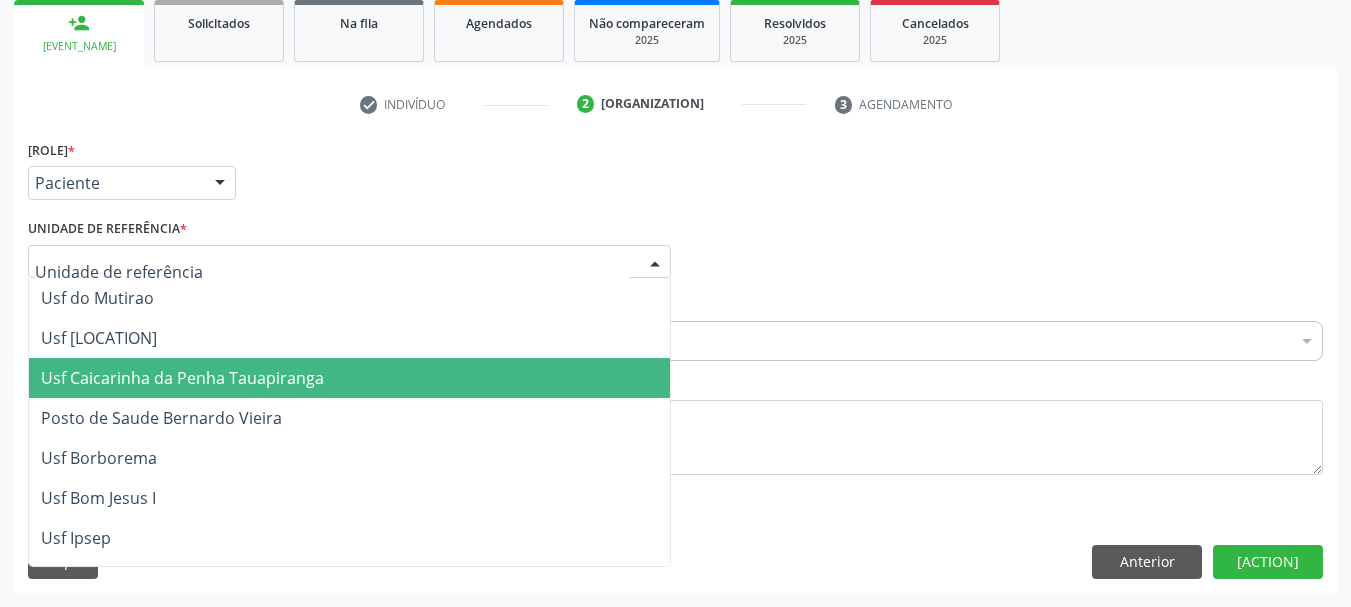 click on "Usf Caicarinha da Penha Tauapiranga" at bounding box center [349, 378] 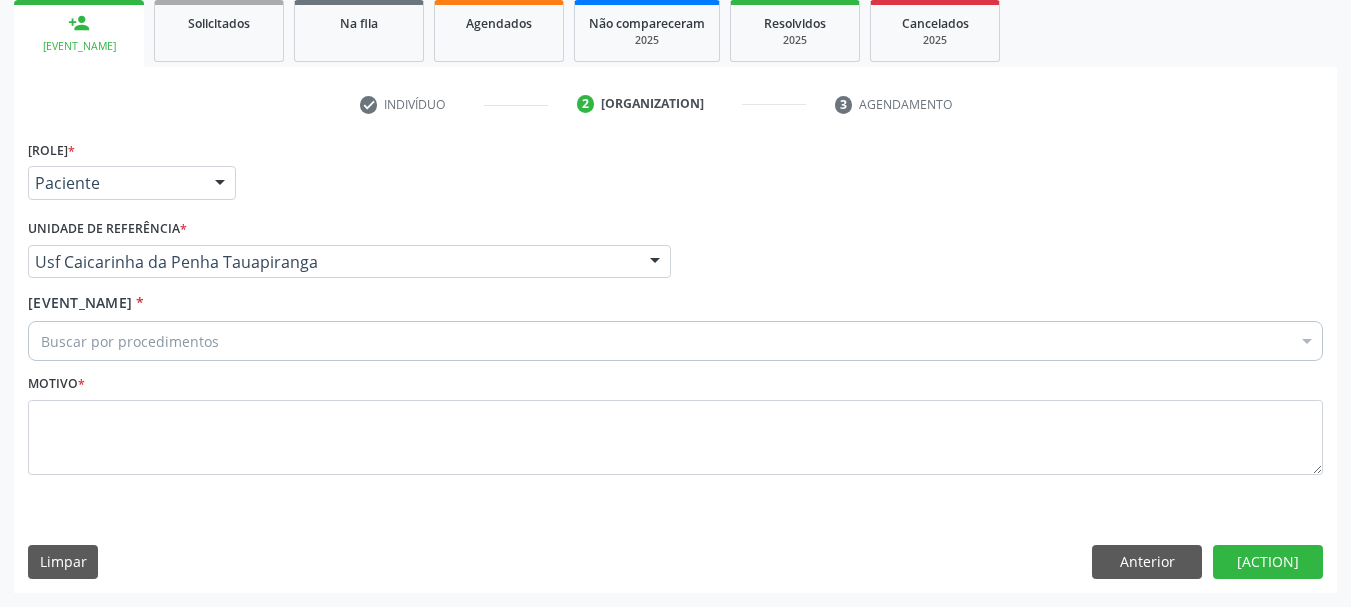 click on "Buscar por procedimentos" at bounding box center (675, 341) 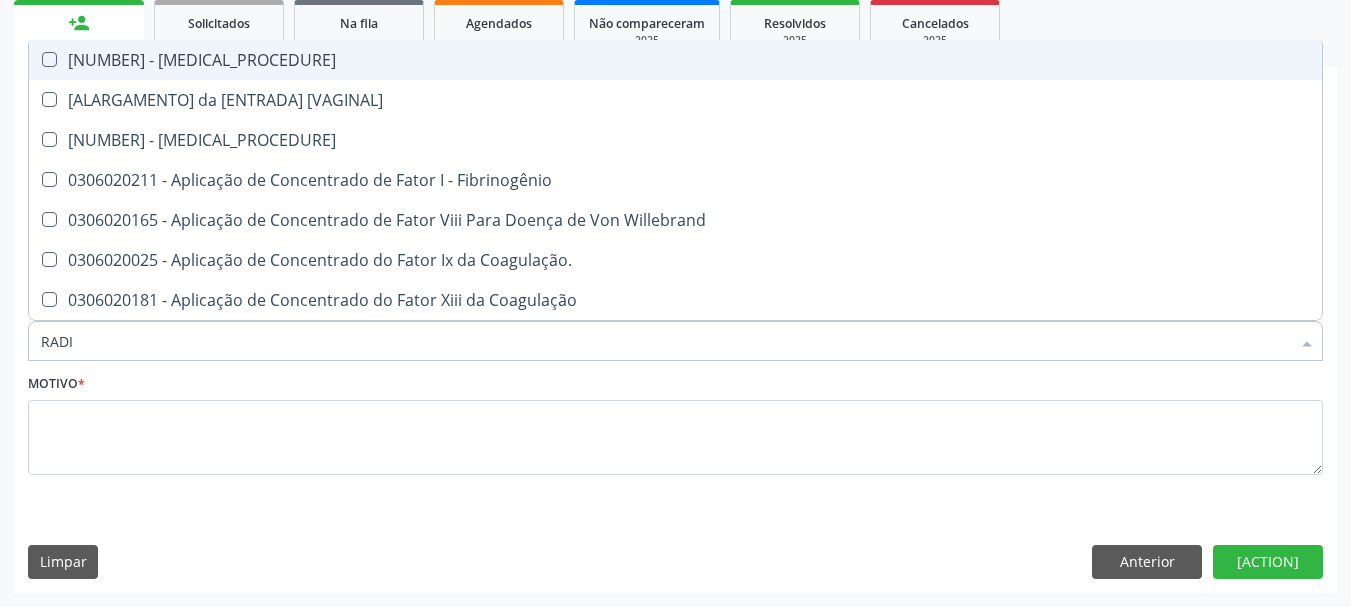 type on "RADIO" 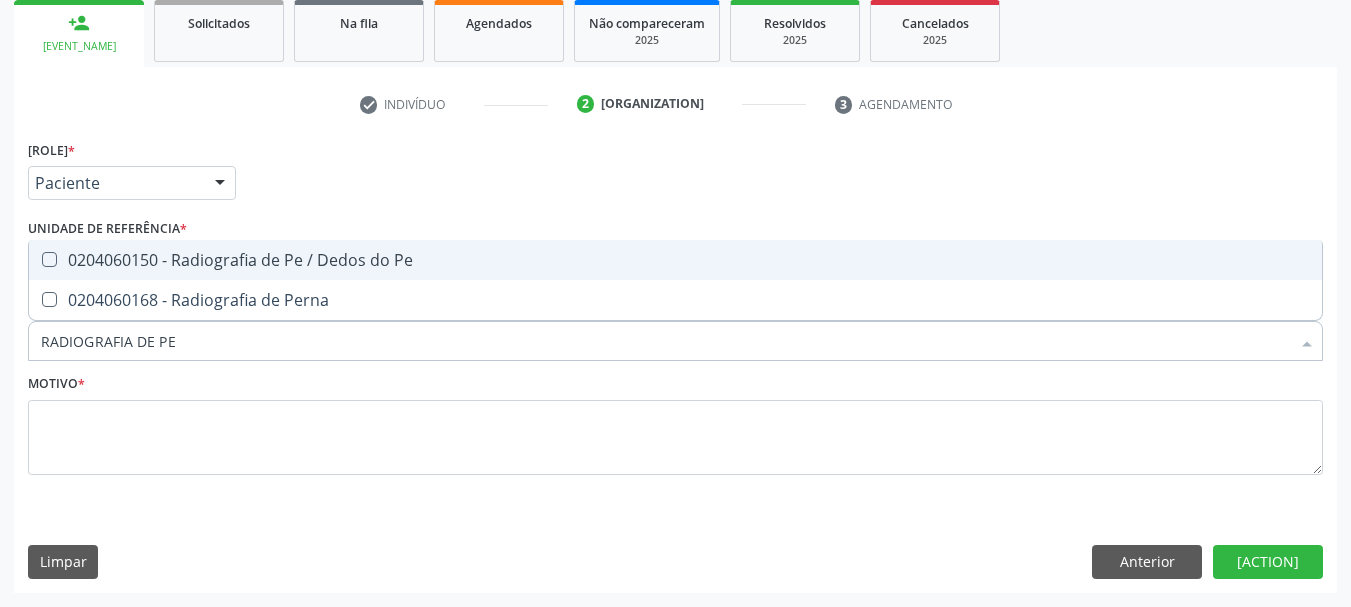 click on "0204060150 - Radiografia de Pe / Dedos do Pe" at bounding box center [675, 260] 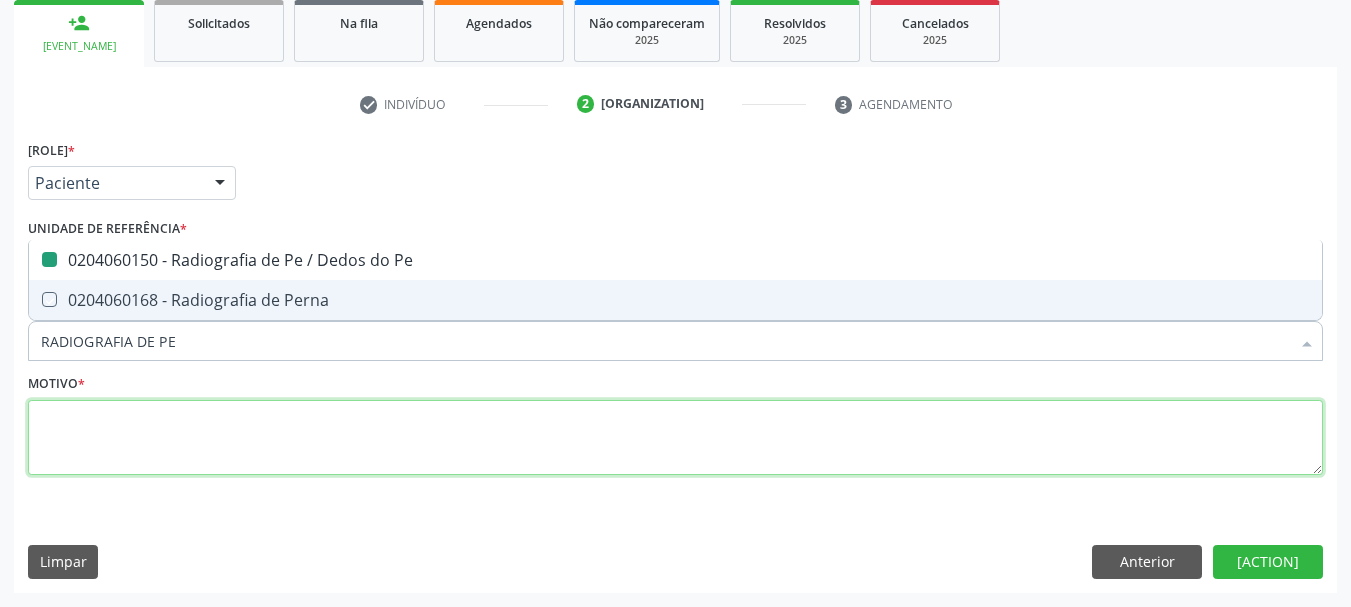 click at bounding box center [675, 438] 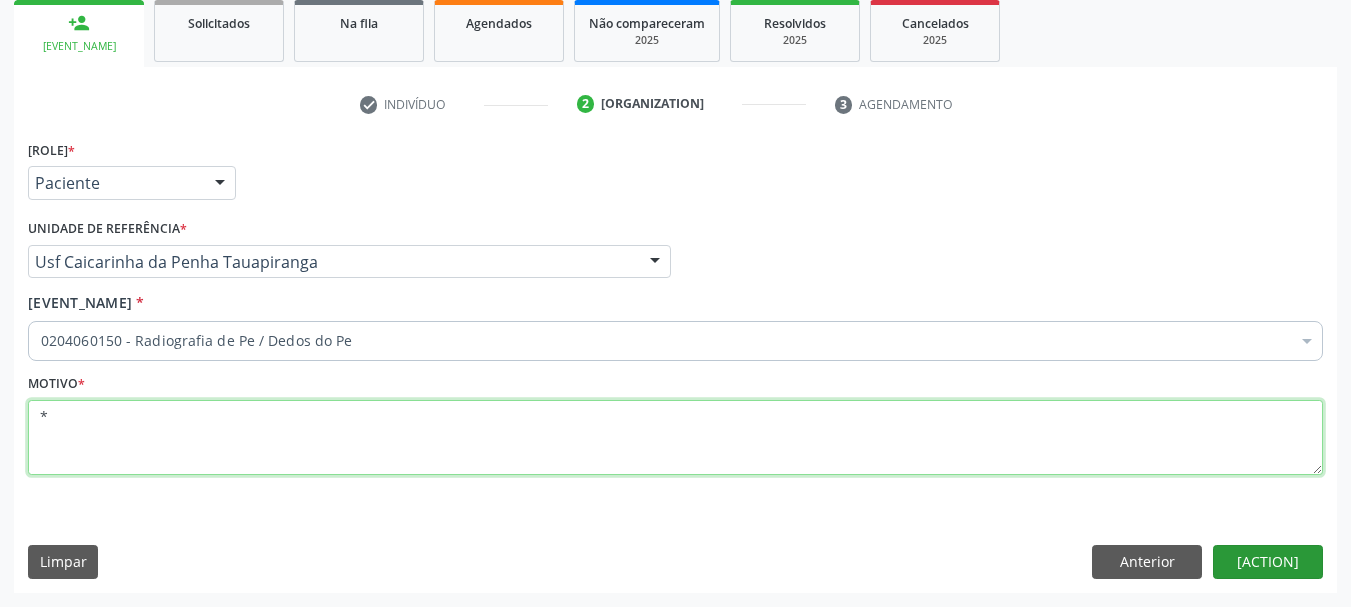 type on "*" 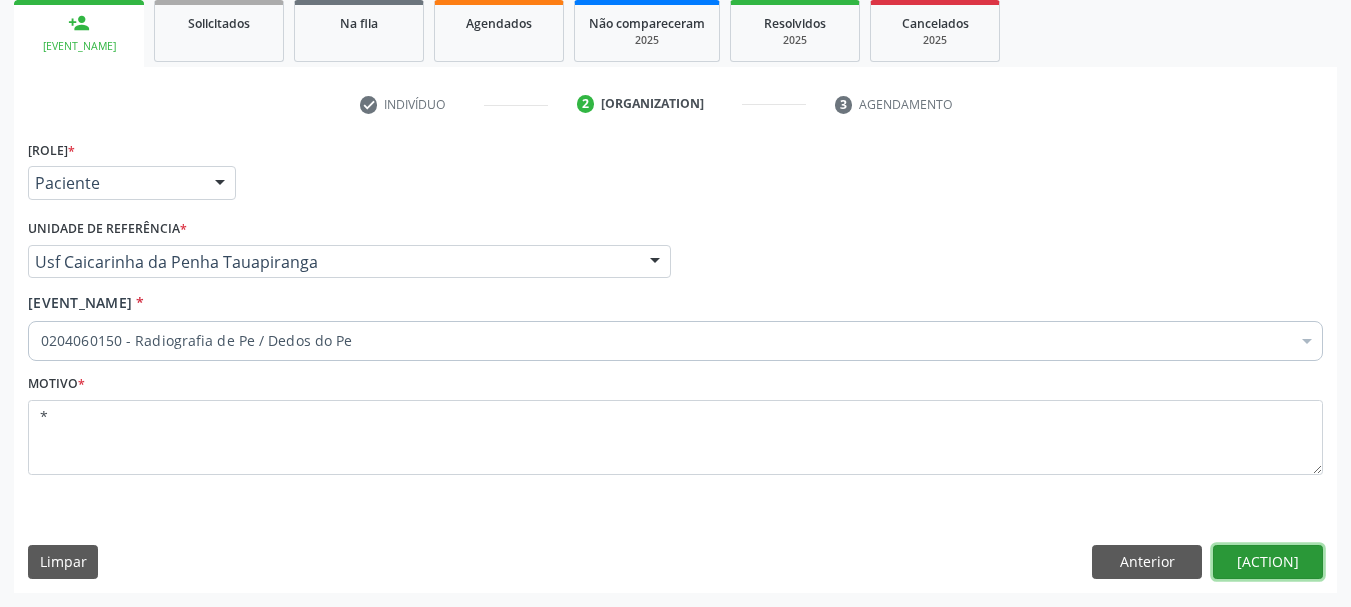 click on "Próximo" at bounding box center [1268, 562] 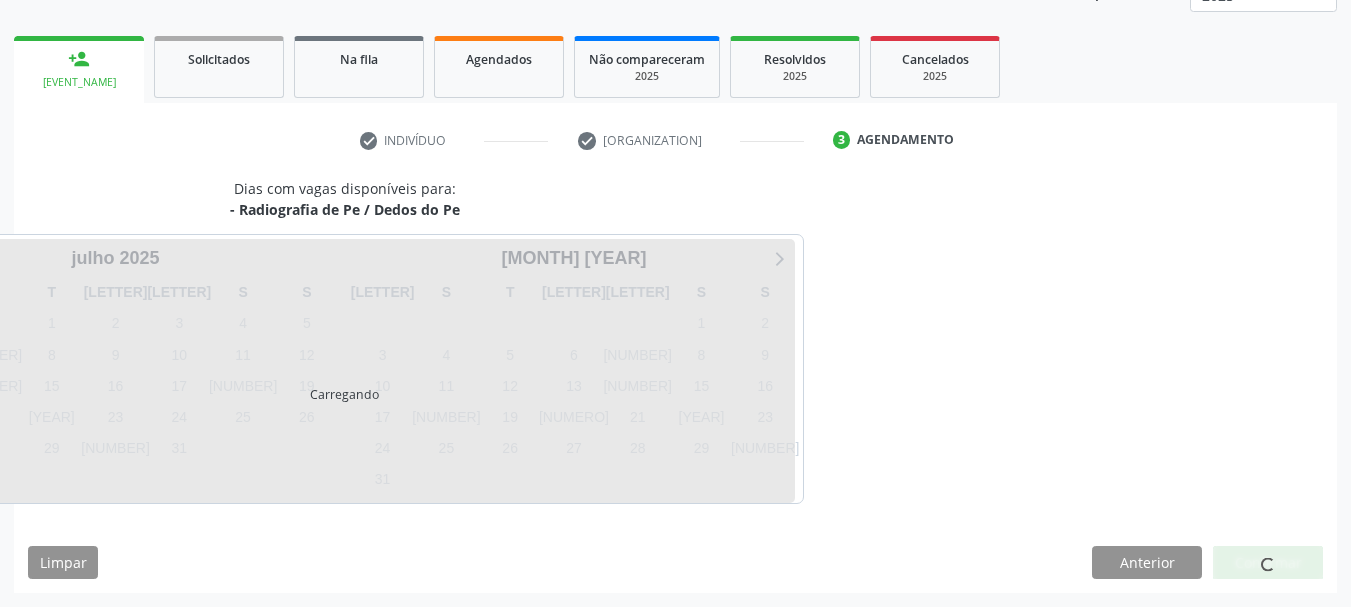 scroll, scrollTop: 263, scrollLeft: 0, axis: vertical 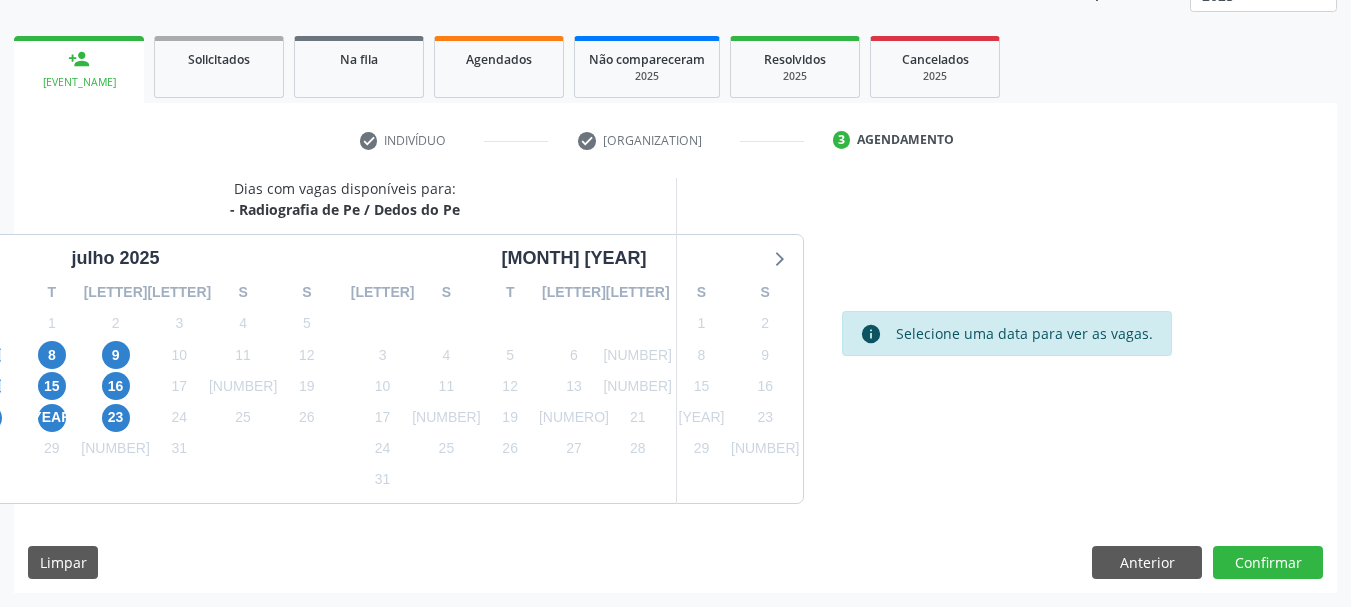 click on "7" at bounding box center (-12, 355) 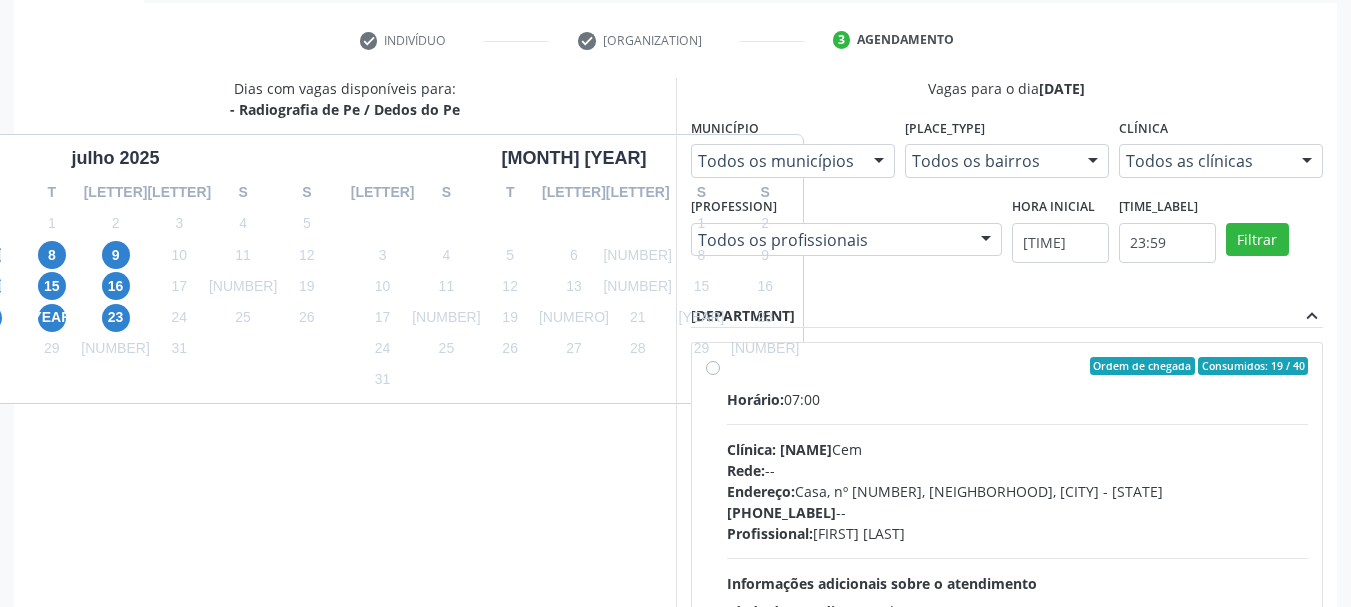 scroll, scrollTop: 463, scrollLeft: 0, axis: vertical 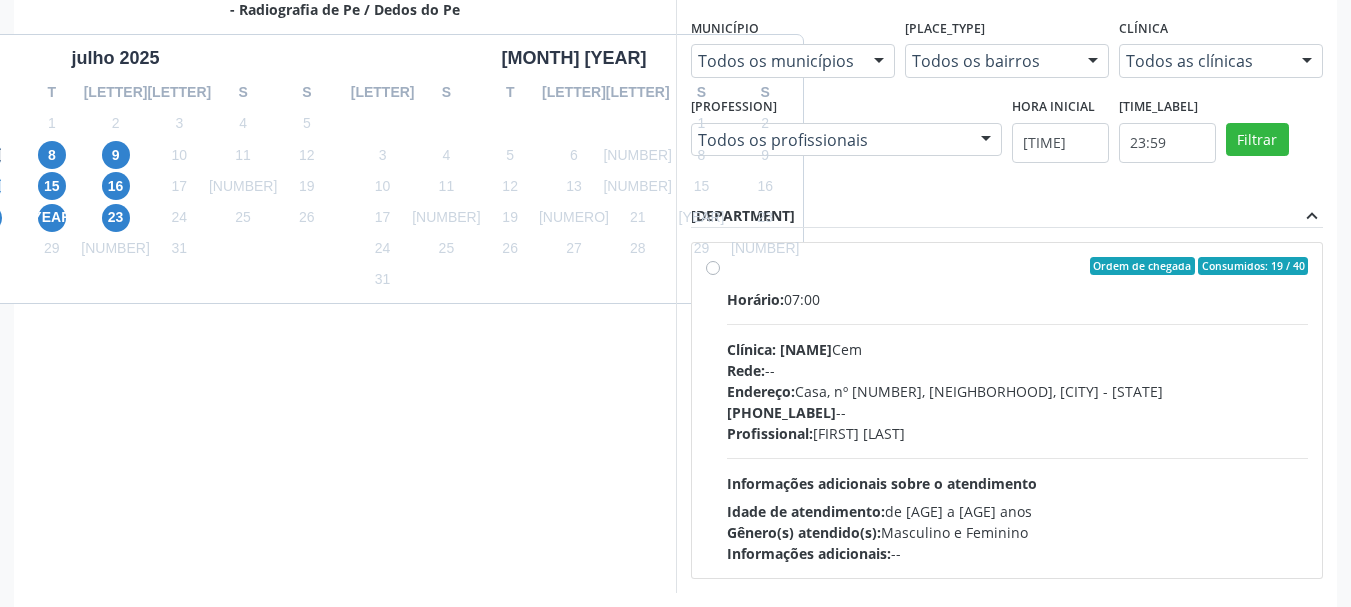click on "Ordem de chegada
Consumidos: 19 / 40
Horário:   07:00
Clínica:  Cem
Rede:
--
Endereço:   Casa, nº 393, Nossa Senhora da Pen, Serra Talhada - PE
Telefone:   --
Profissional:
Ebenone Antonio da Silva
Informações adicionais sobre o atendimento
Idade de atendimento:
de 0 a 120 anos
Gênero(s) atendido(s):
Masculino e Feminino
Informações adicionais:
--" at bounding box center (1018, 410) 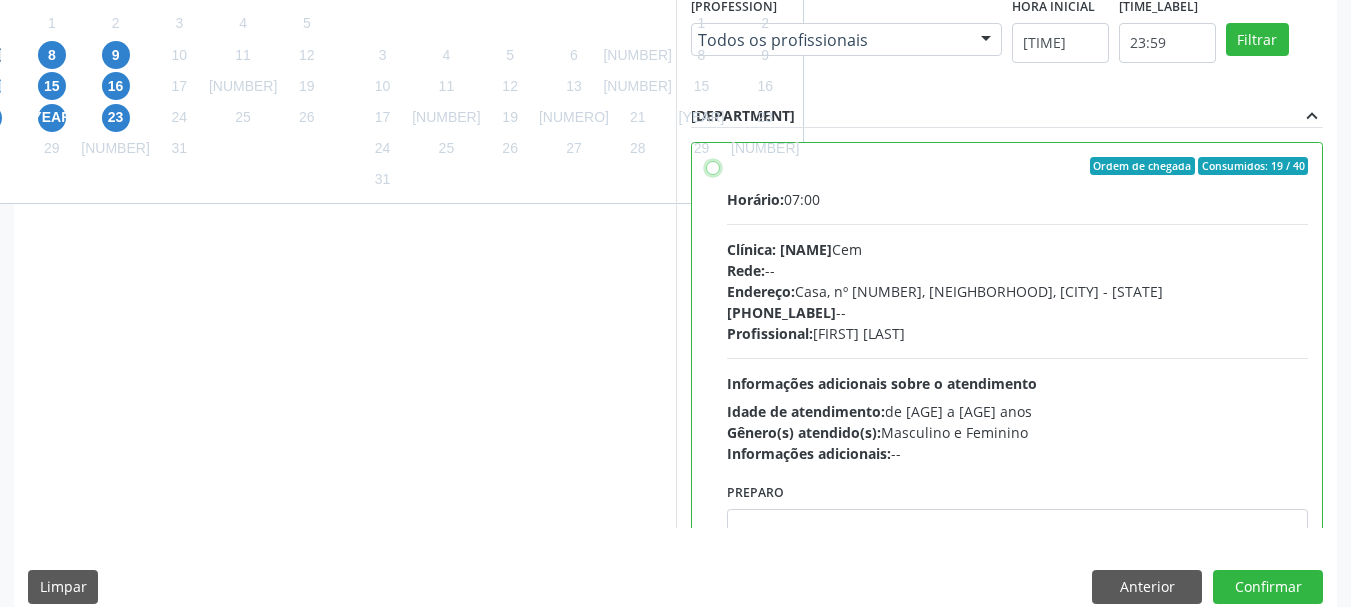 scroll, scrollTop: 588, scrollLeft: 0, axis: vertical 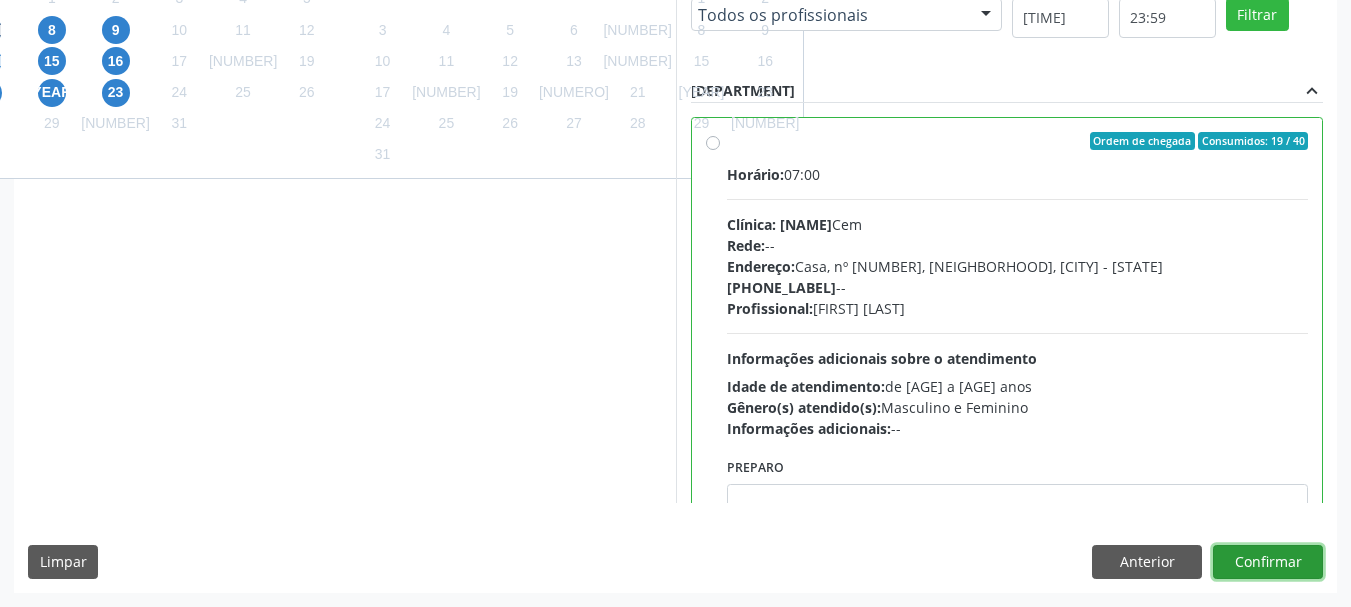 click on "Confirmar" at bounding box center (1268, 562) 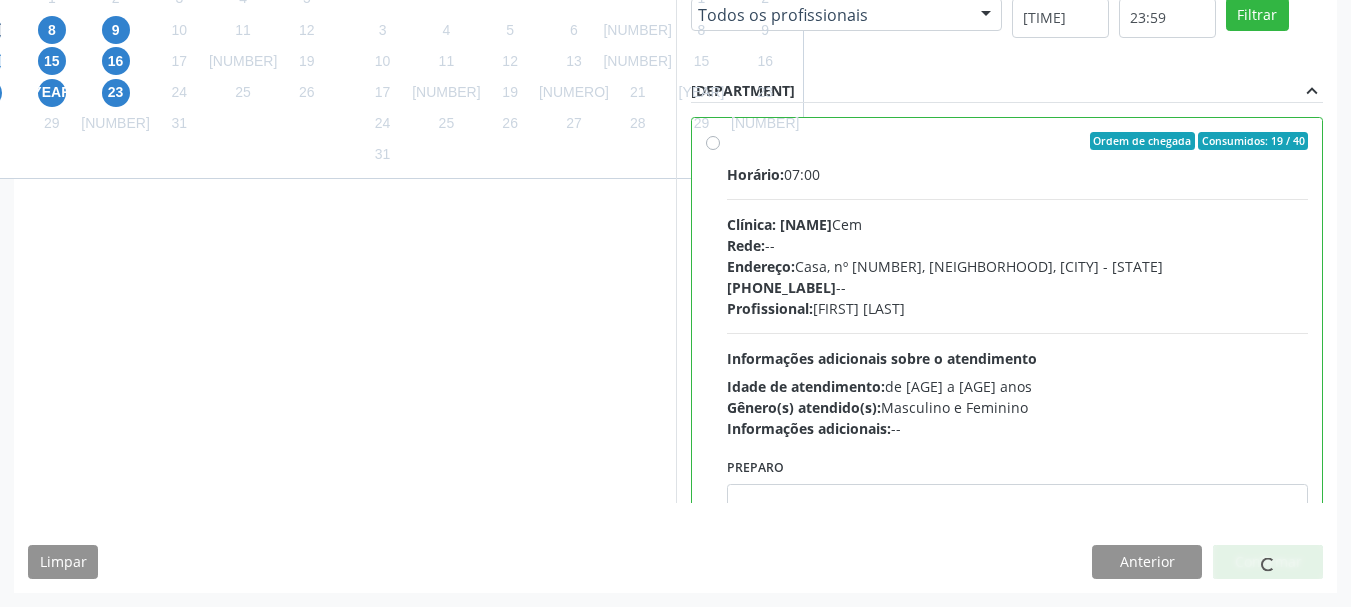 scroll, scrollTop: 60, scrollLeft: 0, axis: vertical 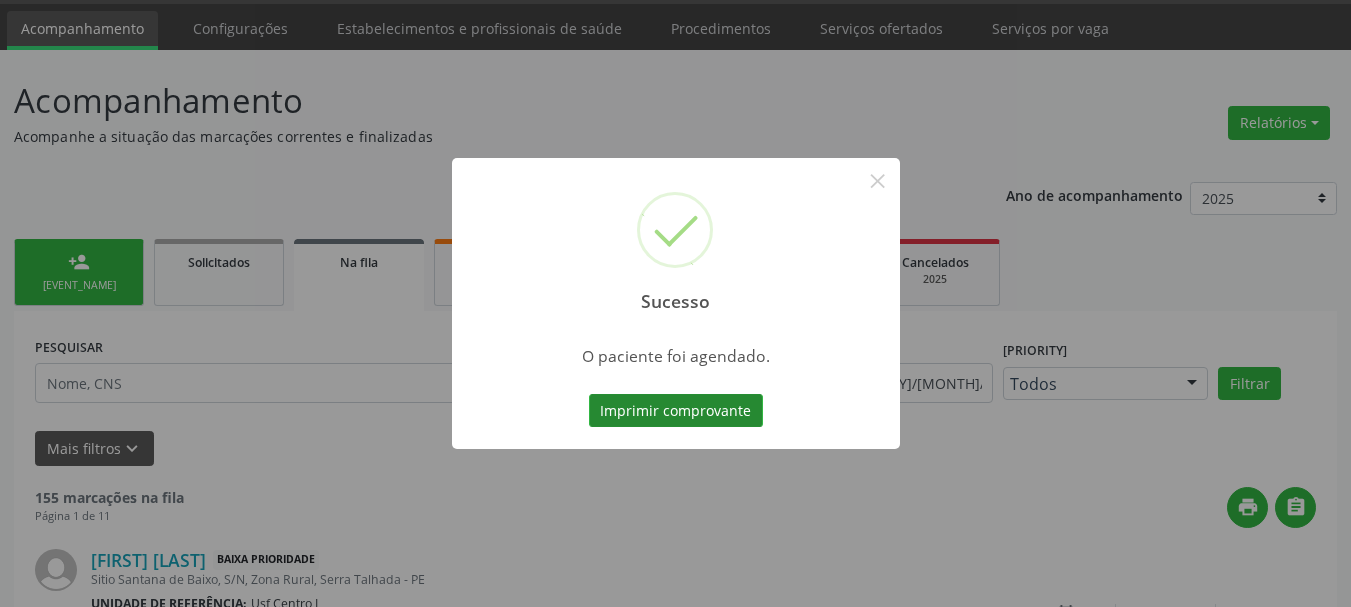 click on "Imprimir comprovante" at bounding box center [676, 411] 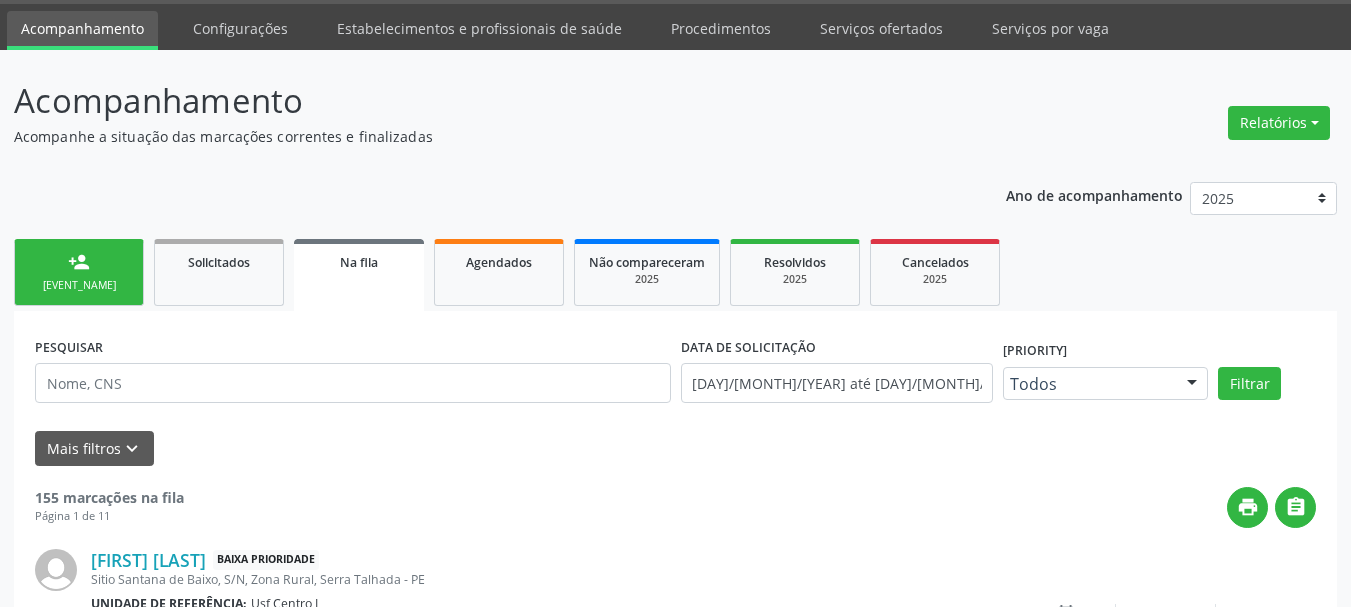 click on "person_add
Nova marcação" at bounding box center [79, 272] 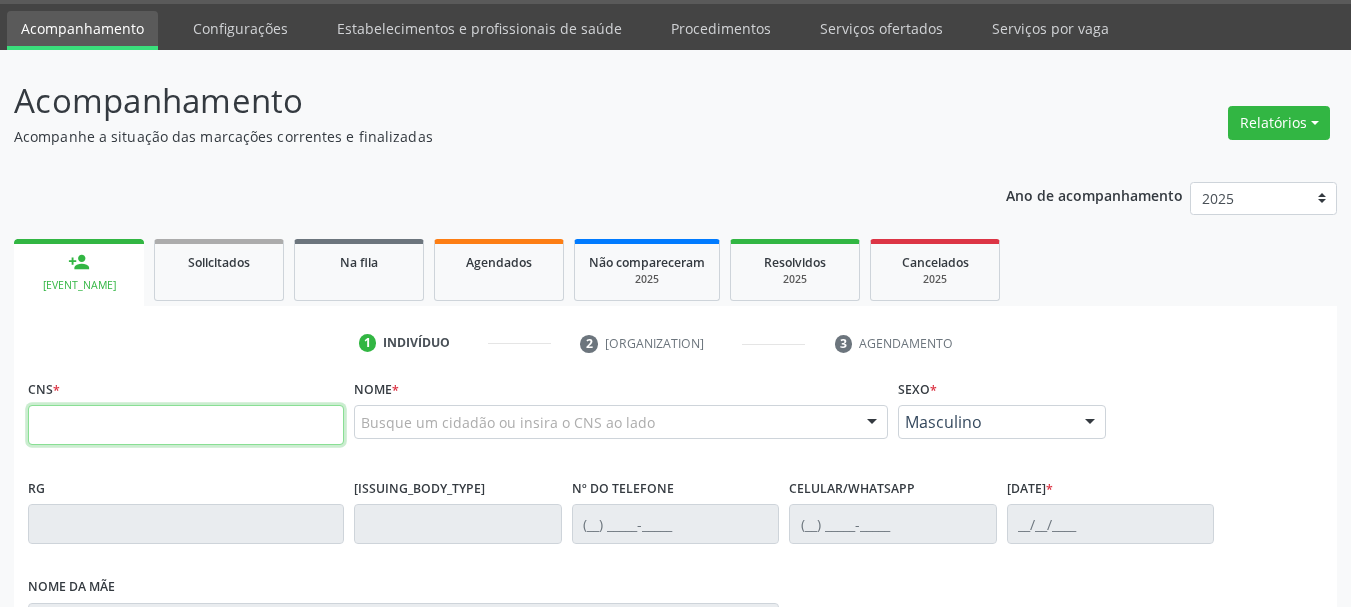 click at bounding box center [186, 425] 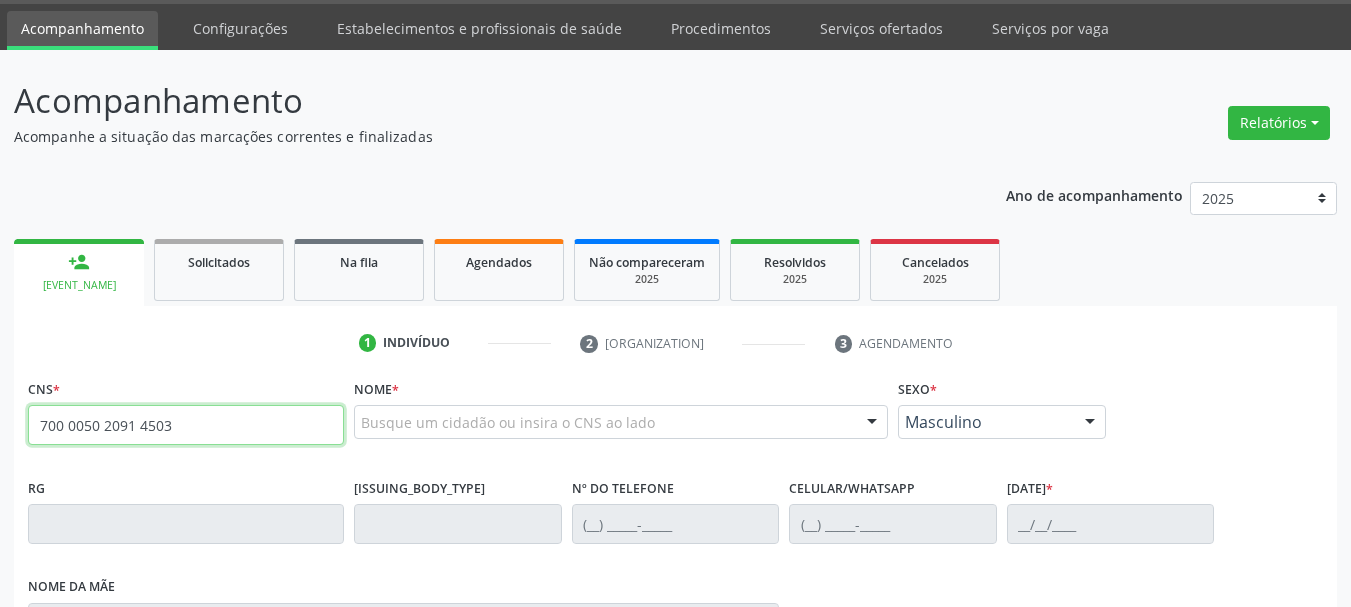 type on "700 0050 2091 4503" 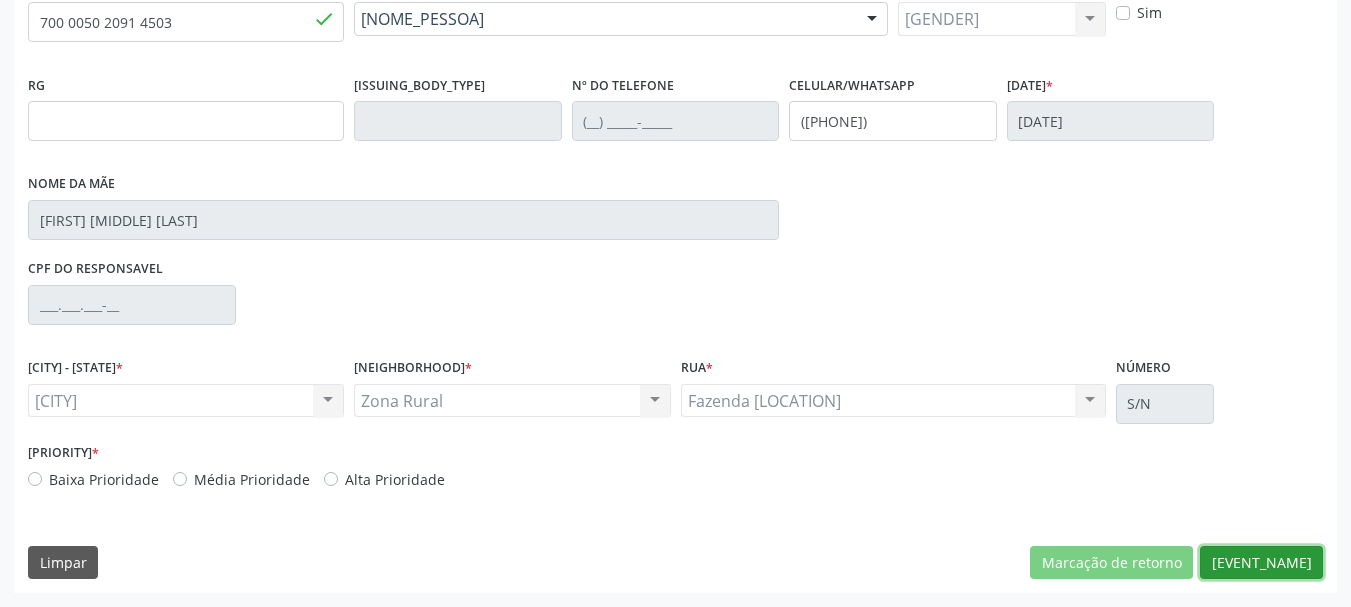 click on "Nova marcação" at bounding box center [1111, 563] 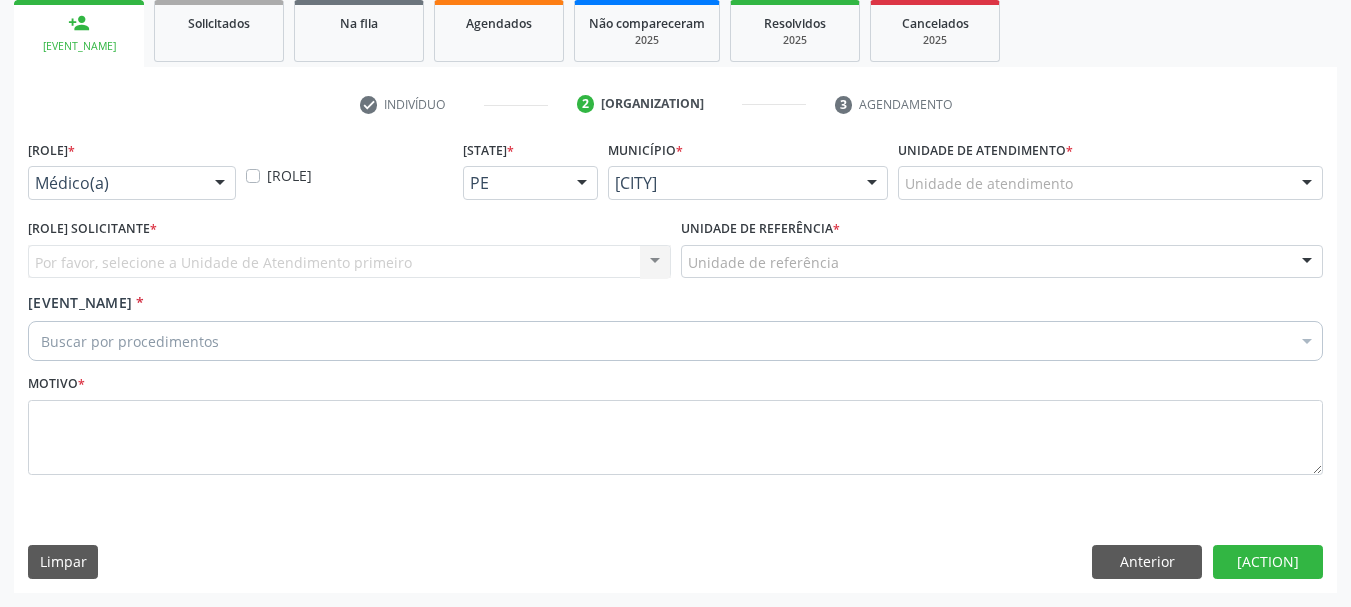 scroll, scrollTop: 299, scrollLeft: 0, axis: vertical 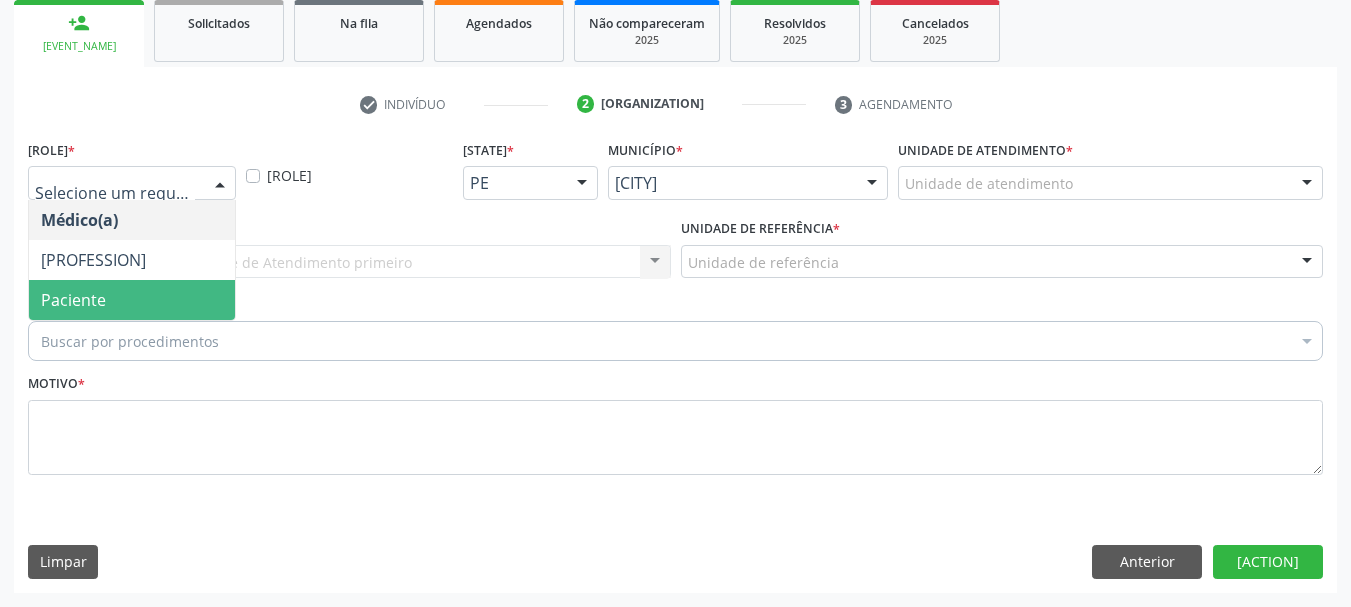 click on "Paciente" at bounding box center (132, 300) 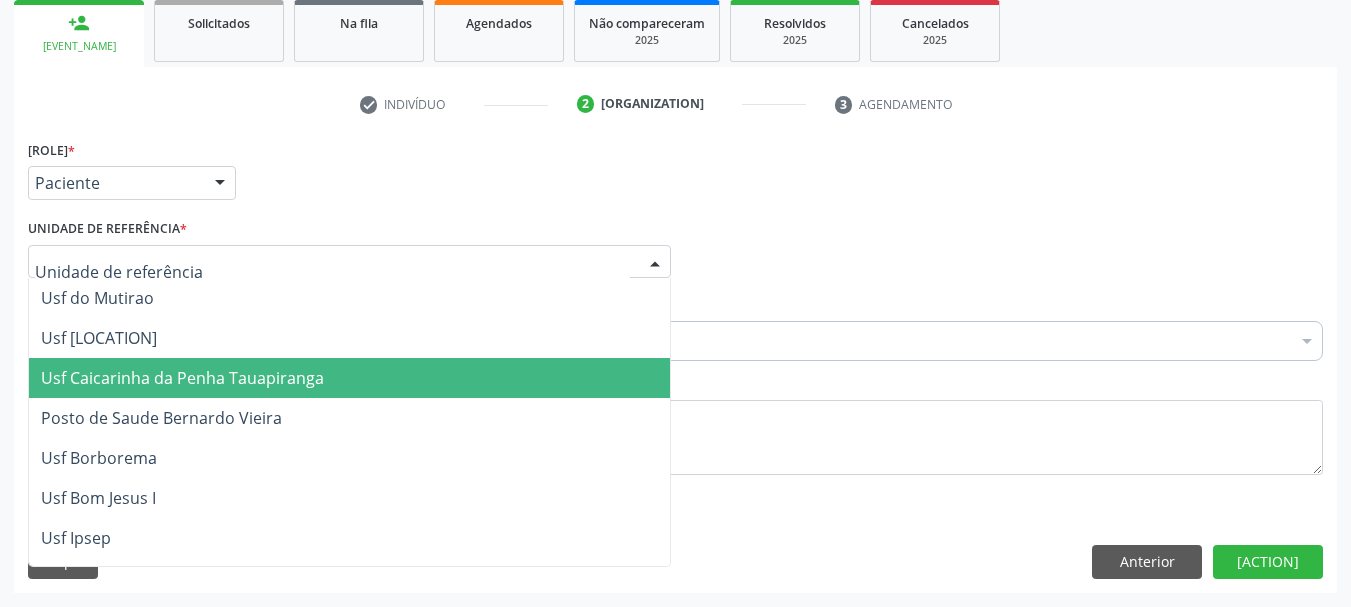 click on "Usf [LOCATION] [LOCATION]" at bounding box center (182, 378) 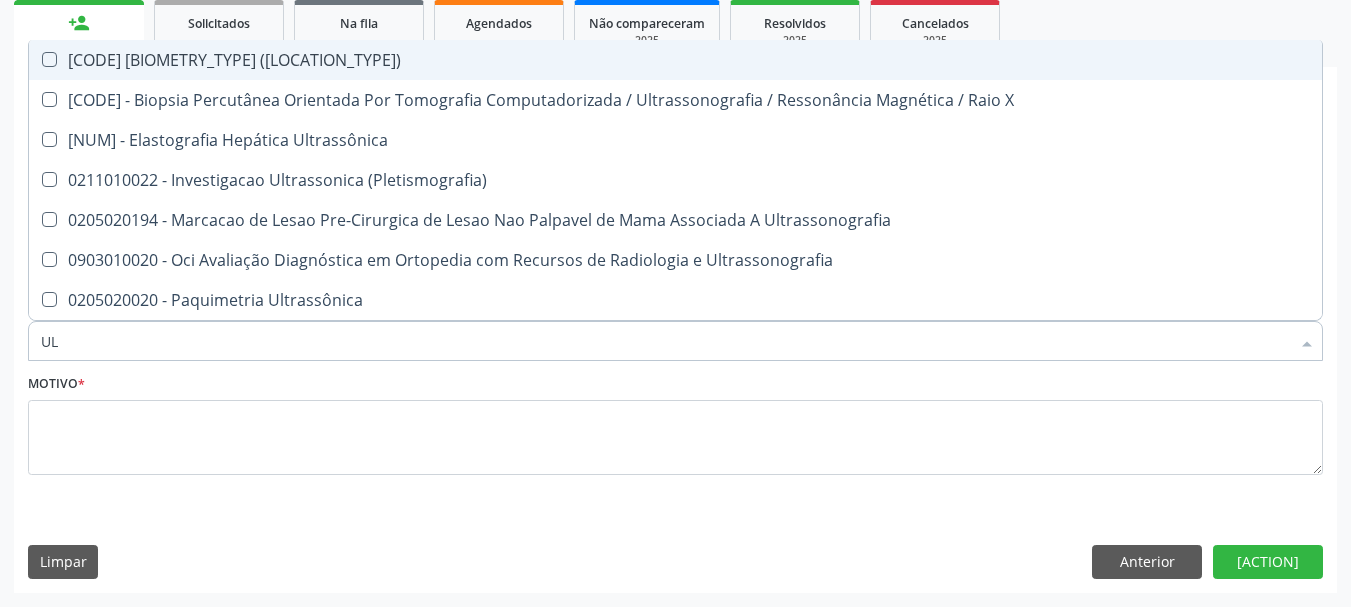 type on "[STATE]" 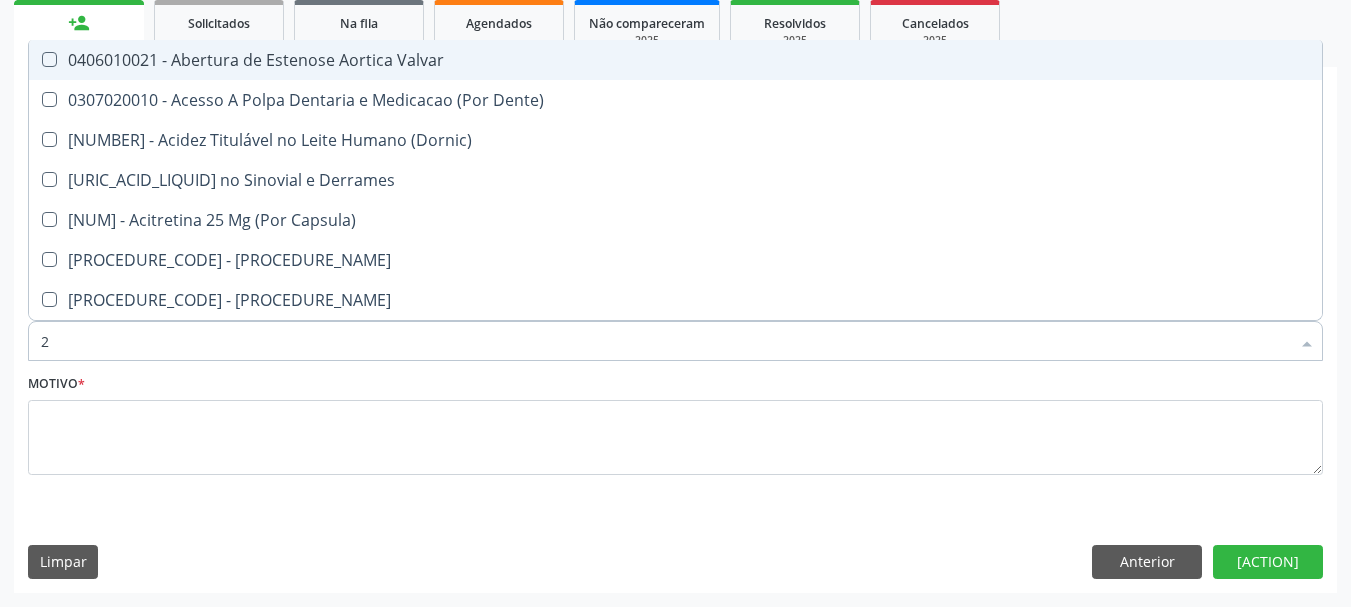 type on "020" 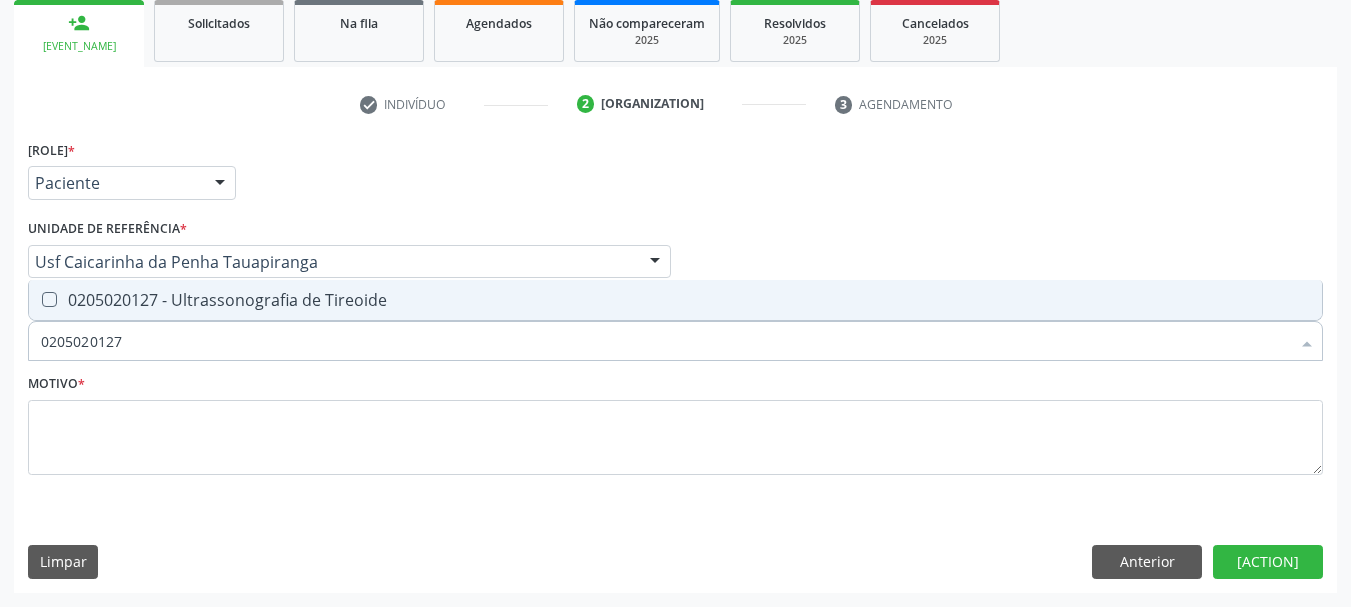 click on "[NUMBER] - Ultrassonografia de Tireoide" at bounding box center (675, 300) 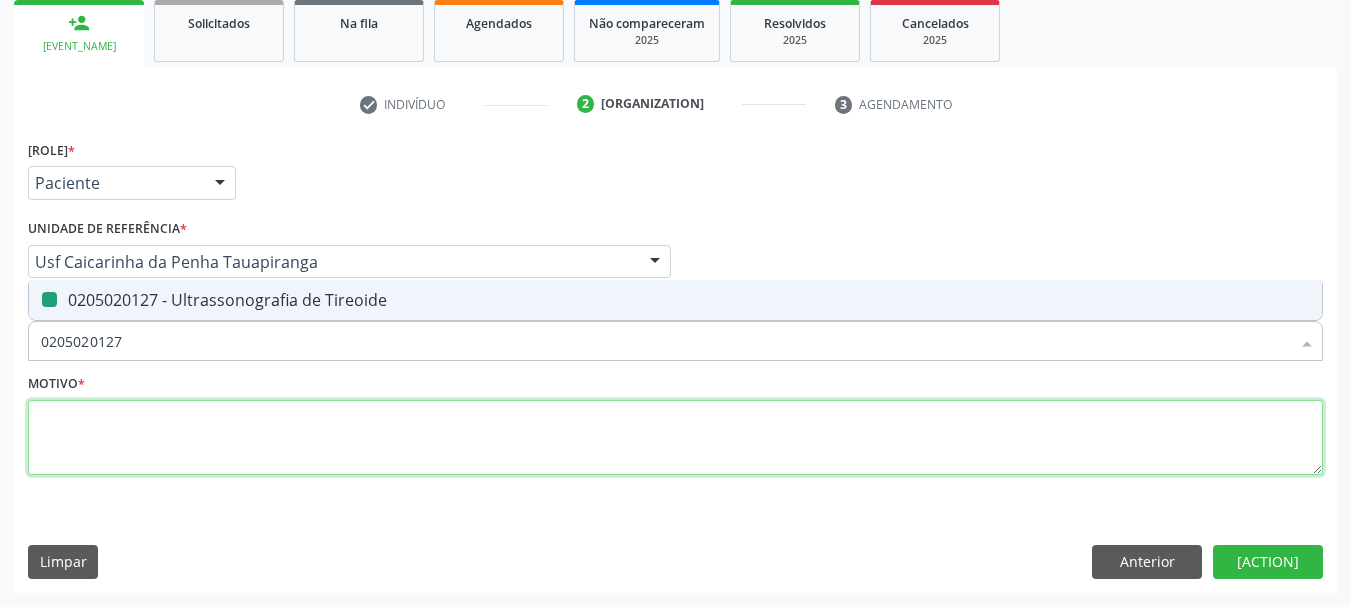 click at bounding box center (675, 438) 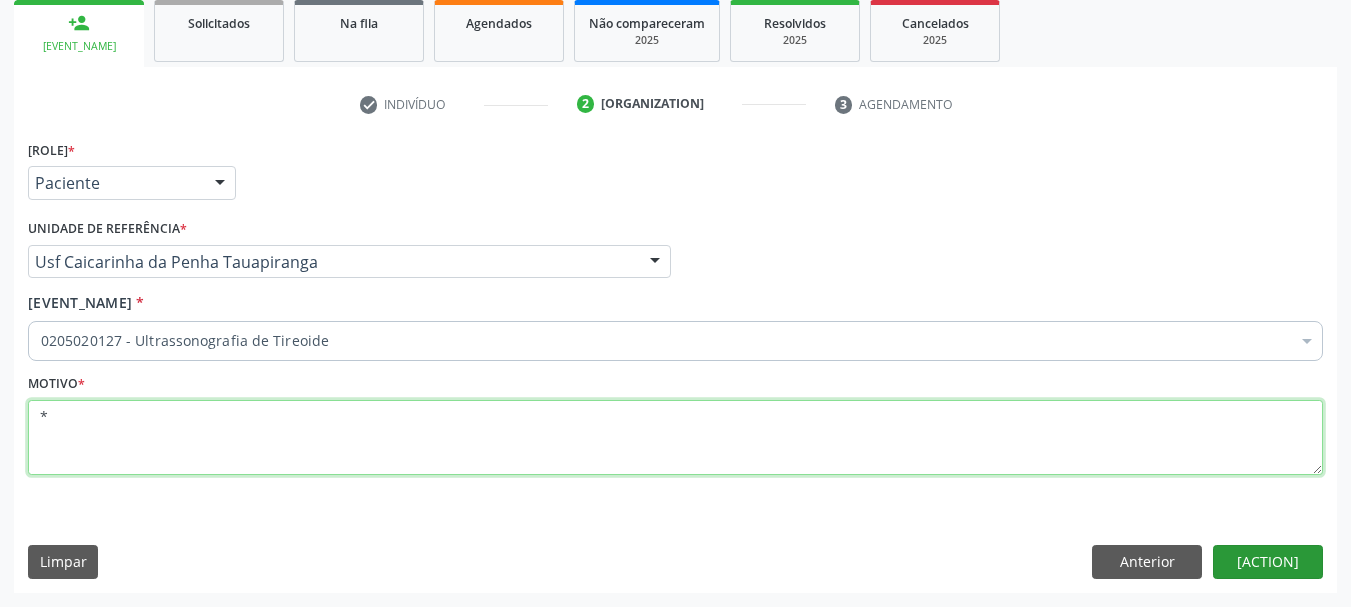 type on "*" 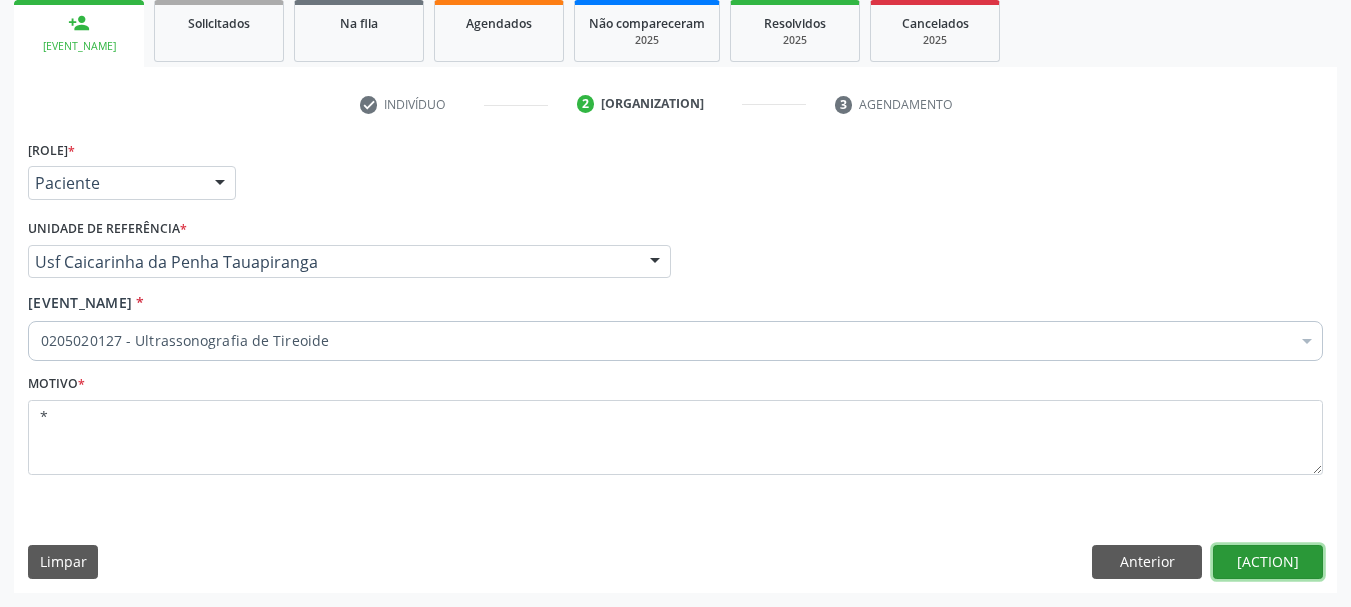 click on "Próximo" at bounding box center (1268, 562) 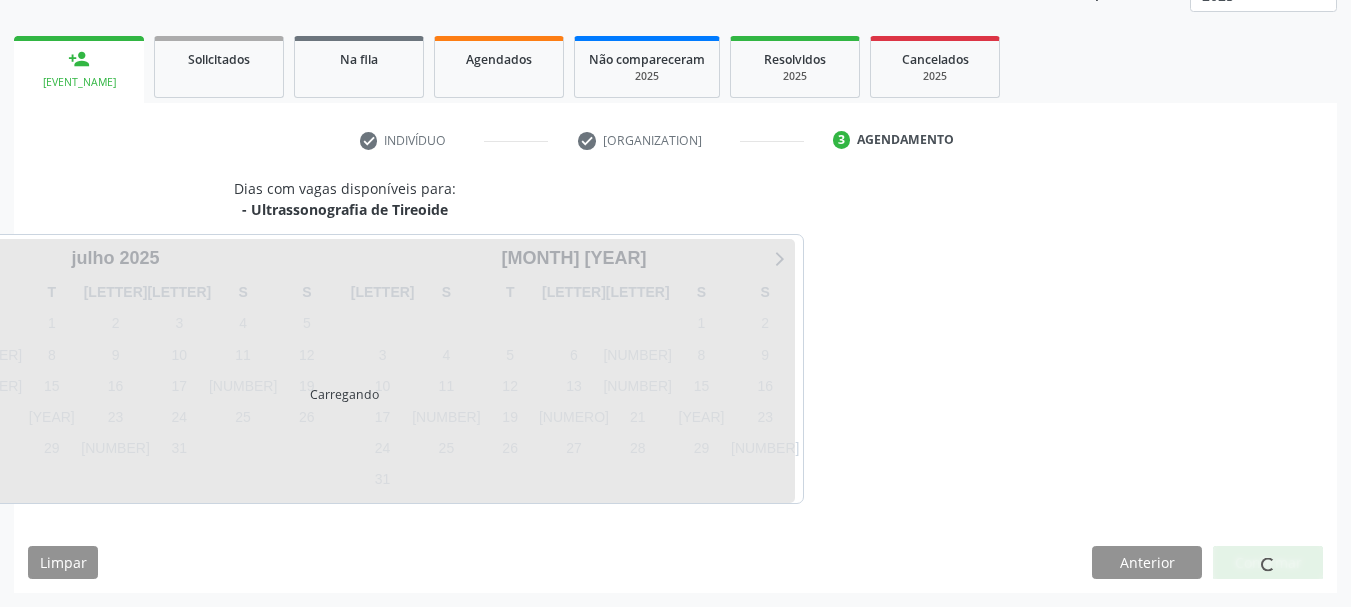 scroll, scrollTop: 263, scrollLeft: 0, axis: vertical 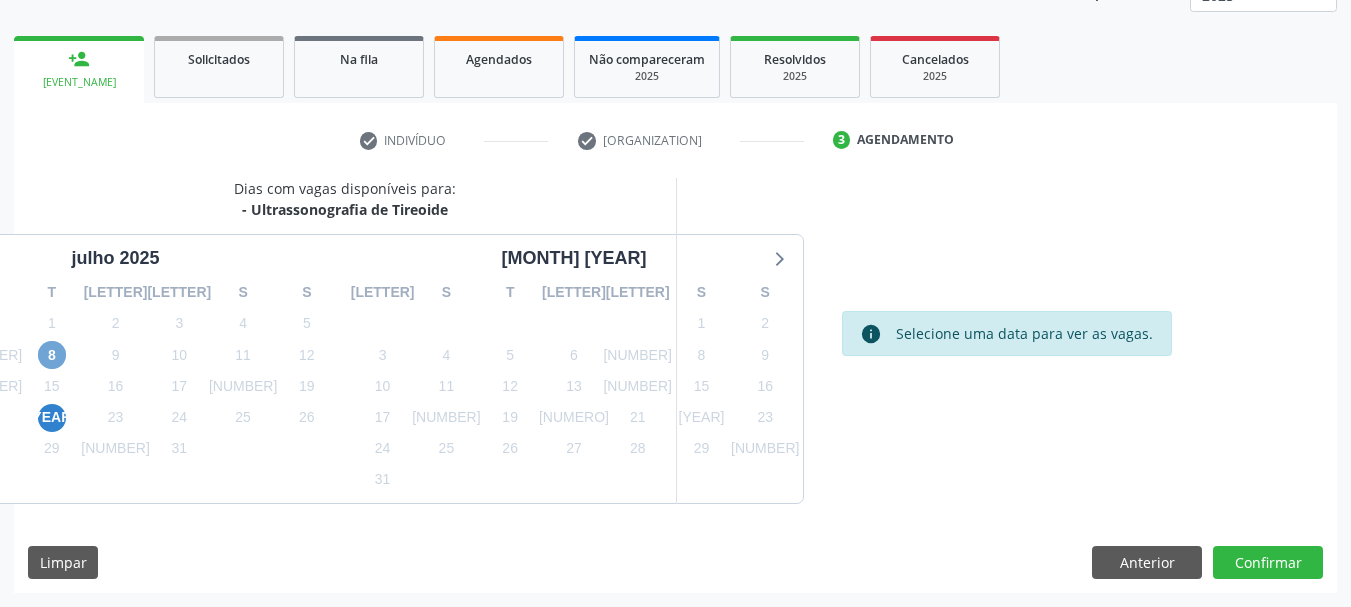 click on "8" at bounding box center [52, 355] 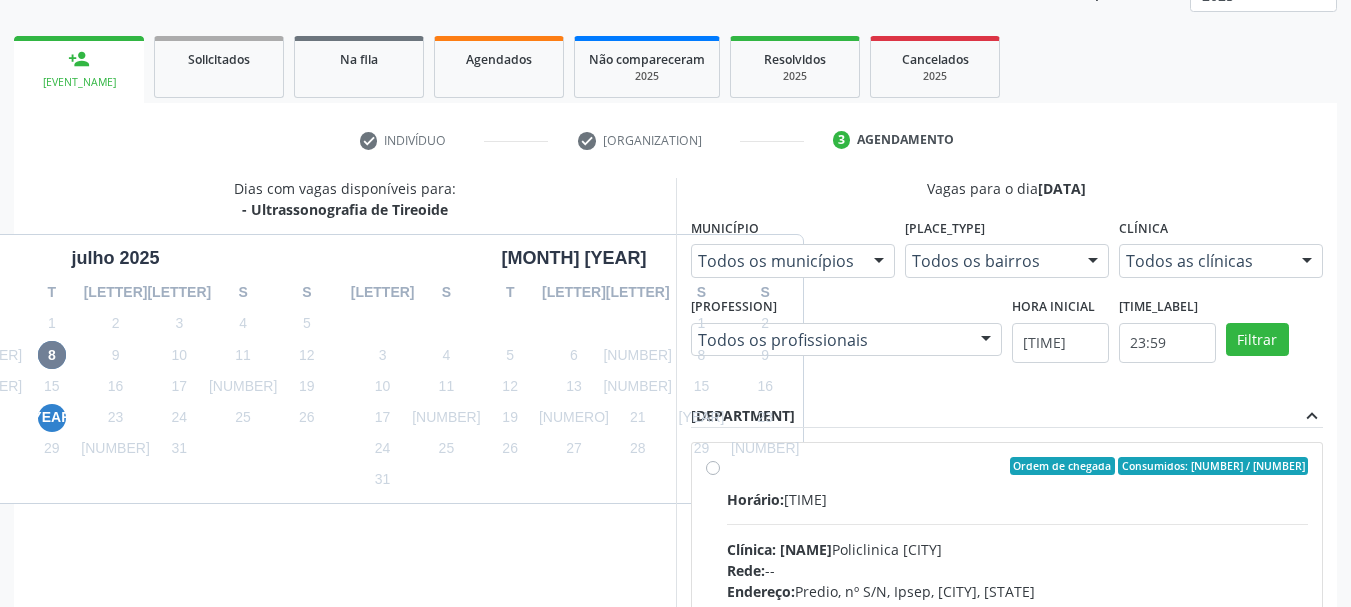 click on "Ordem de chegada
Consumidos: 13 / 15
Horário:   07:30
Clínica:  Policlinica Municipal
Rede:
--
Endereço:   Predio, nº S/N, Ipsep, Serra Talhada - PE
Telefone:   --
Profissional:
Antonio Carlos Brito Pereira de Meneses
Informações adicionais sobre o atendimento
Idade de atendimento:
de 0 a 120 anos
Gênero(s) atendido(s):
Masculino e Feminino
Informações adicionais:
--" at bounding box center [1007, 610] 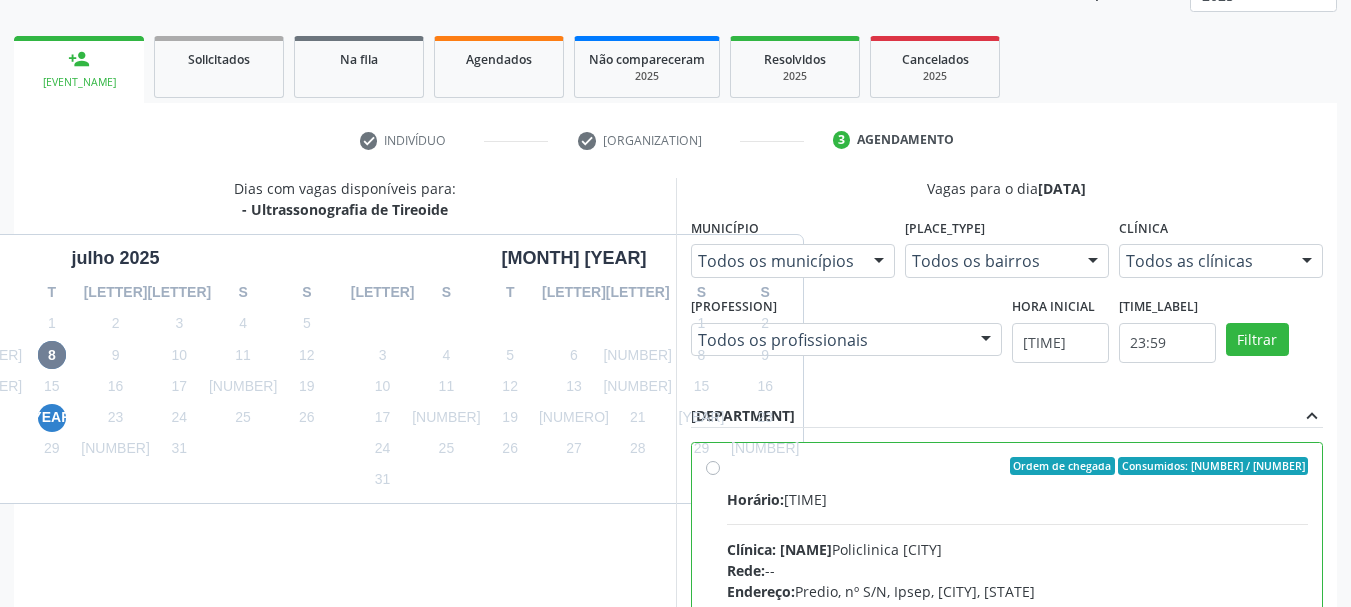 scroll, scrollTop: 100, scrollLeft: 0, axis: vertical 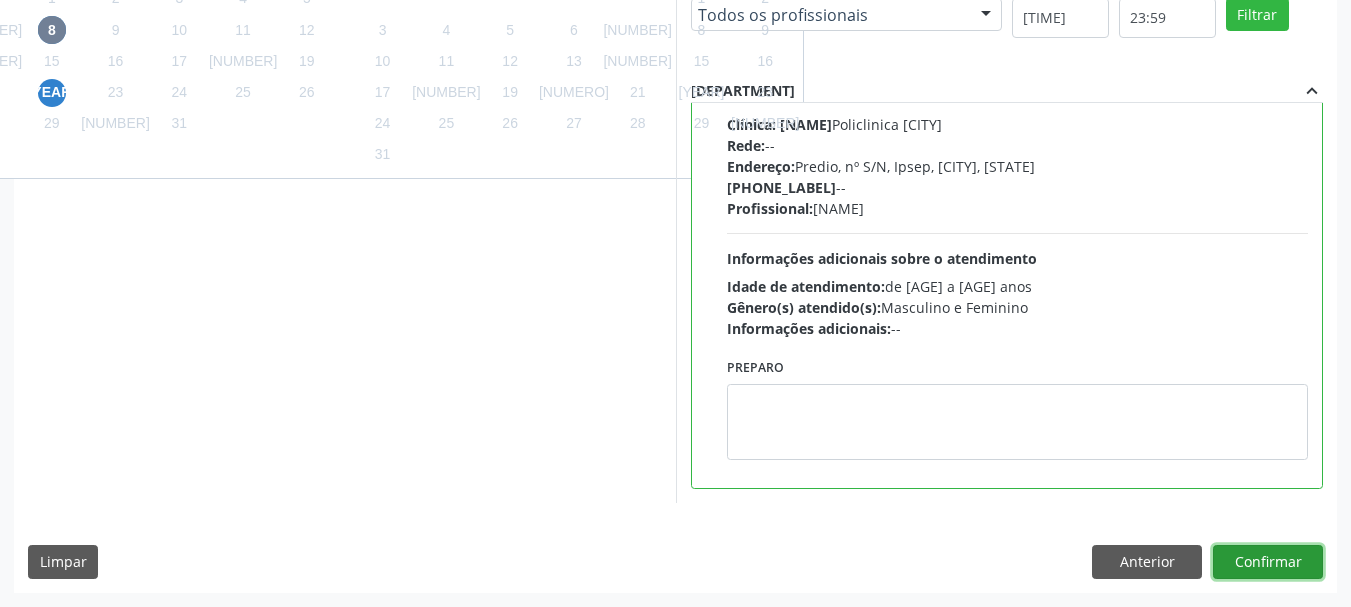 click on "Confirmar" at bounding box center (1268, 562) 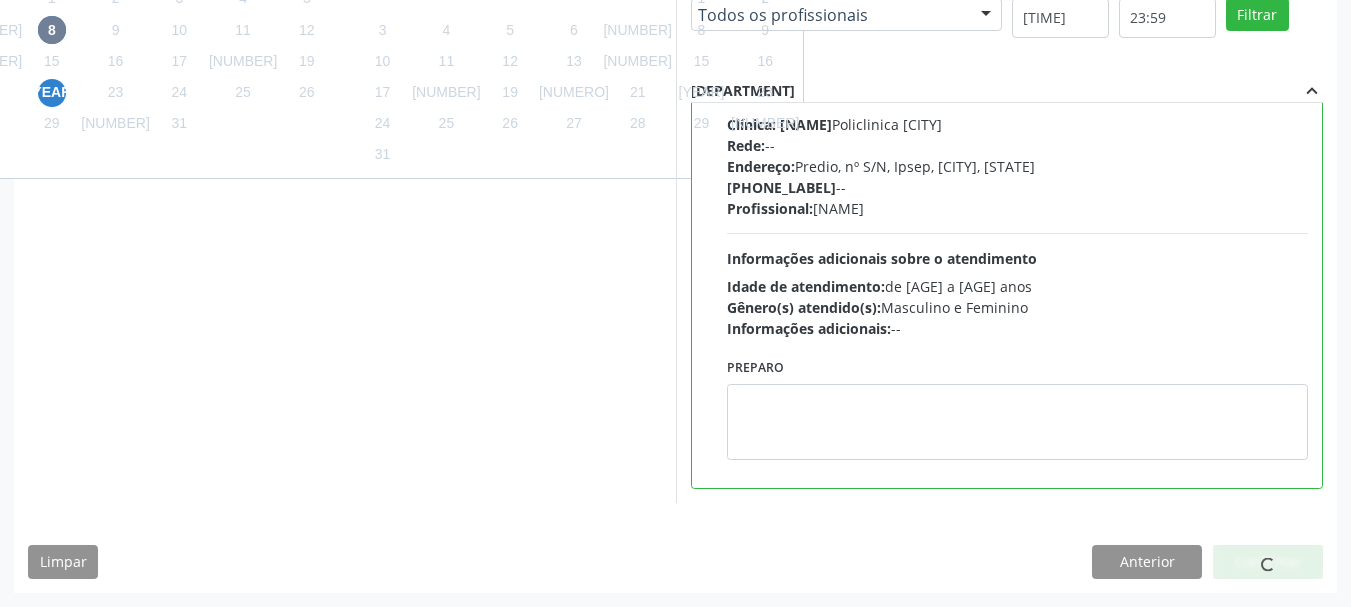 scroll, scrollTop: 60, scrollLeft: 0, axis: vertical 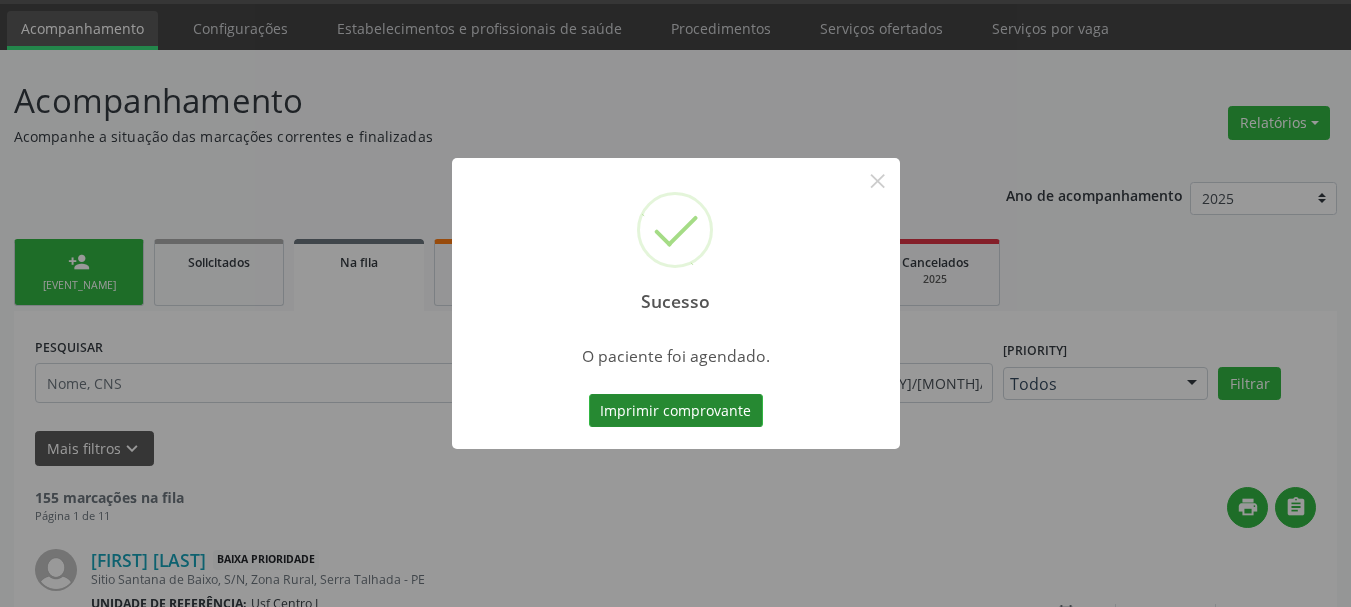 click on "Imprimir comprovante" at bounding box center (676, 411) 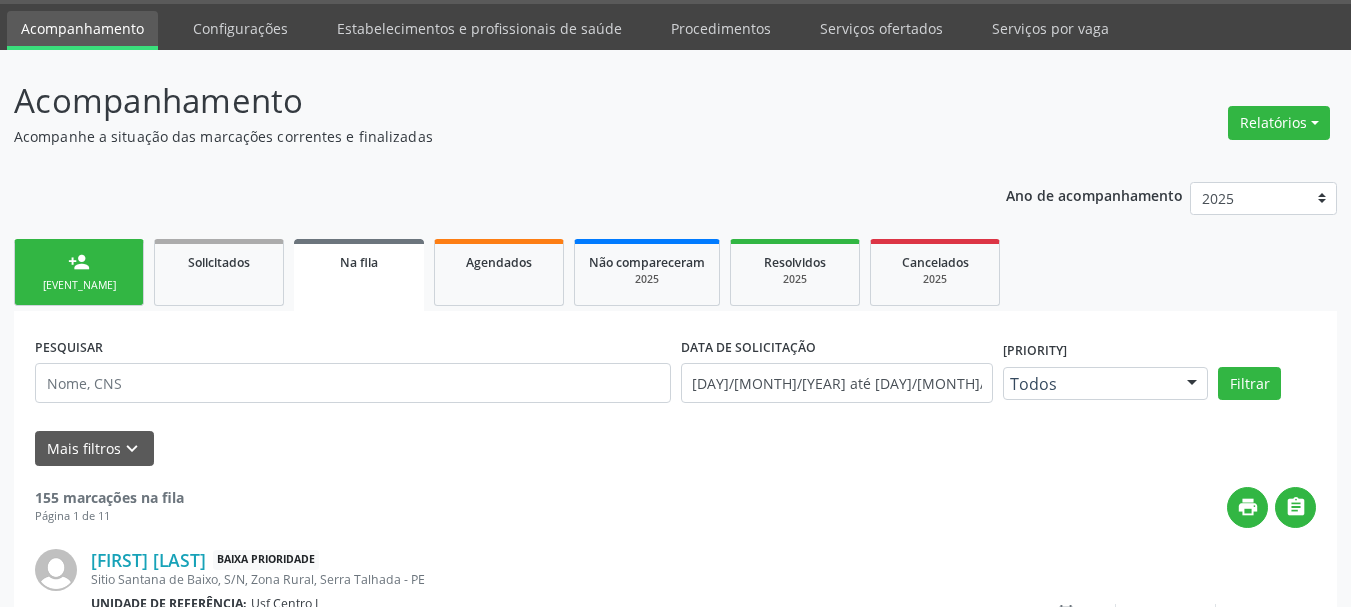 click on "person_add
Nova marcação" at bounding box center [79, 272] 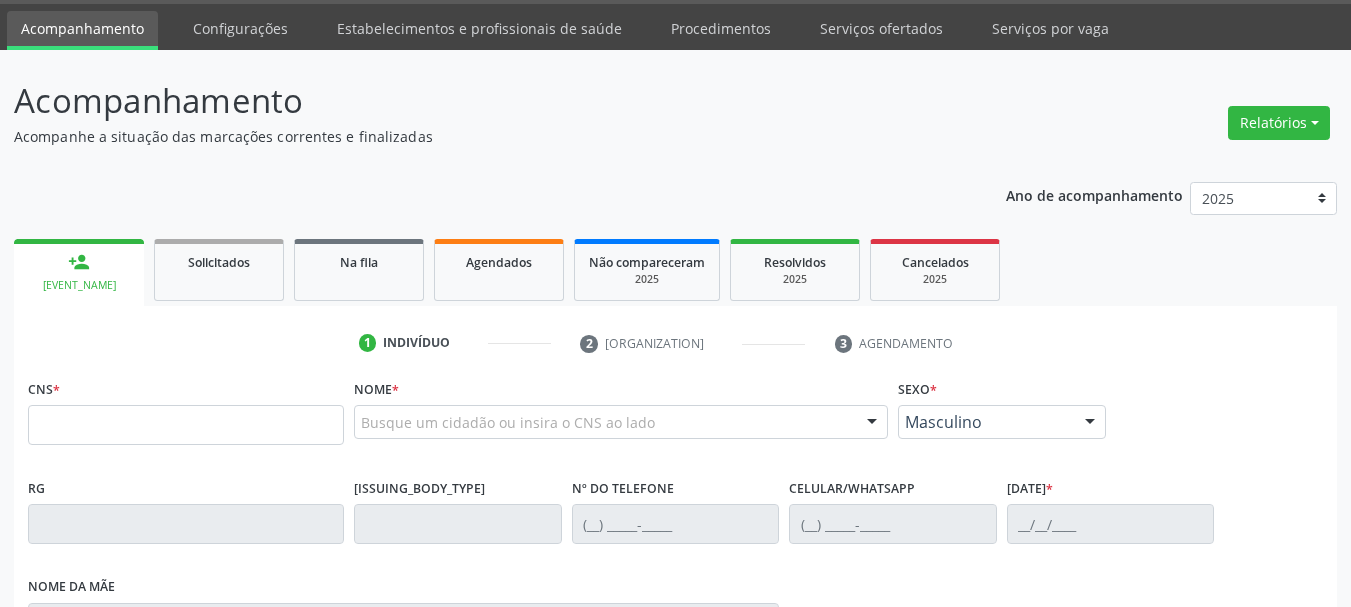 scroll, scrollTop: 160, scrollLeft: 0, axis: vertical 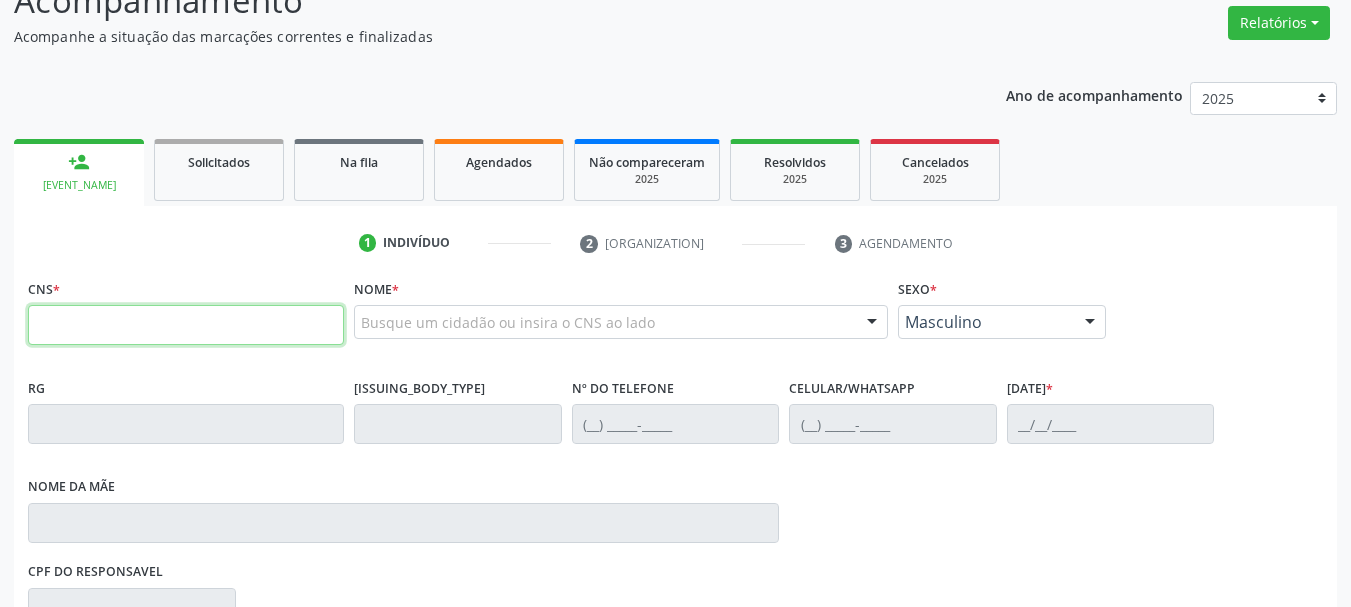 click at bounding box center [186, 325] 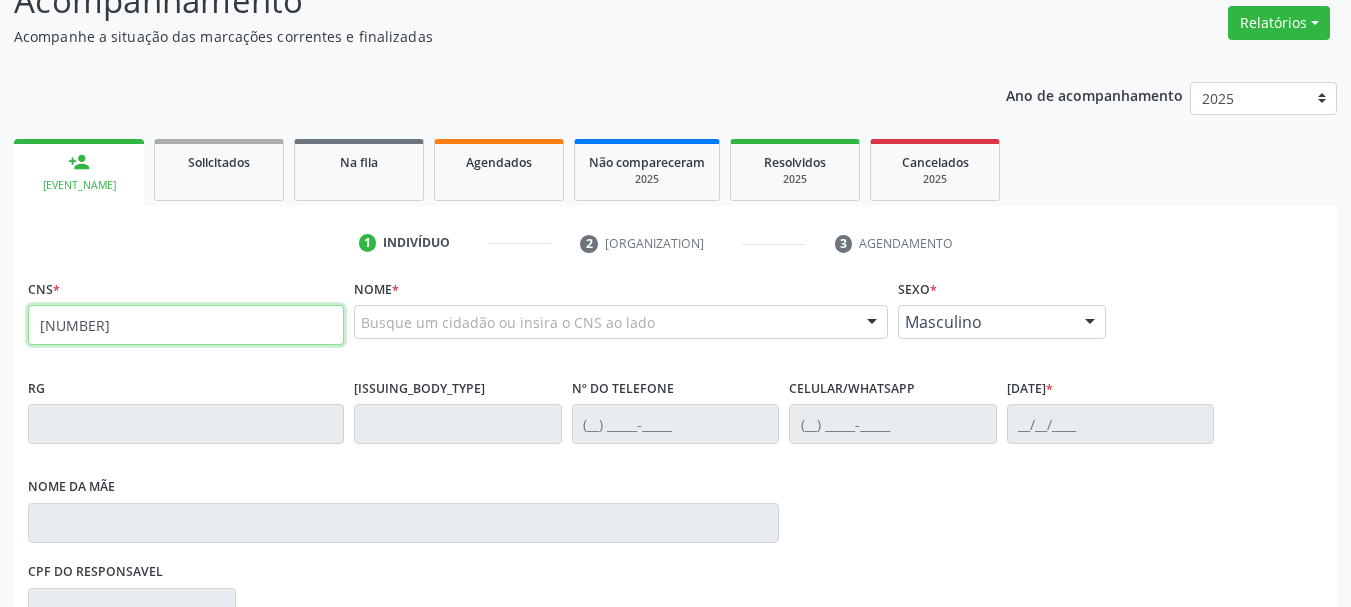 type on "708 2041 9791 0744" 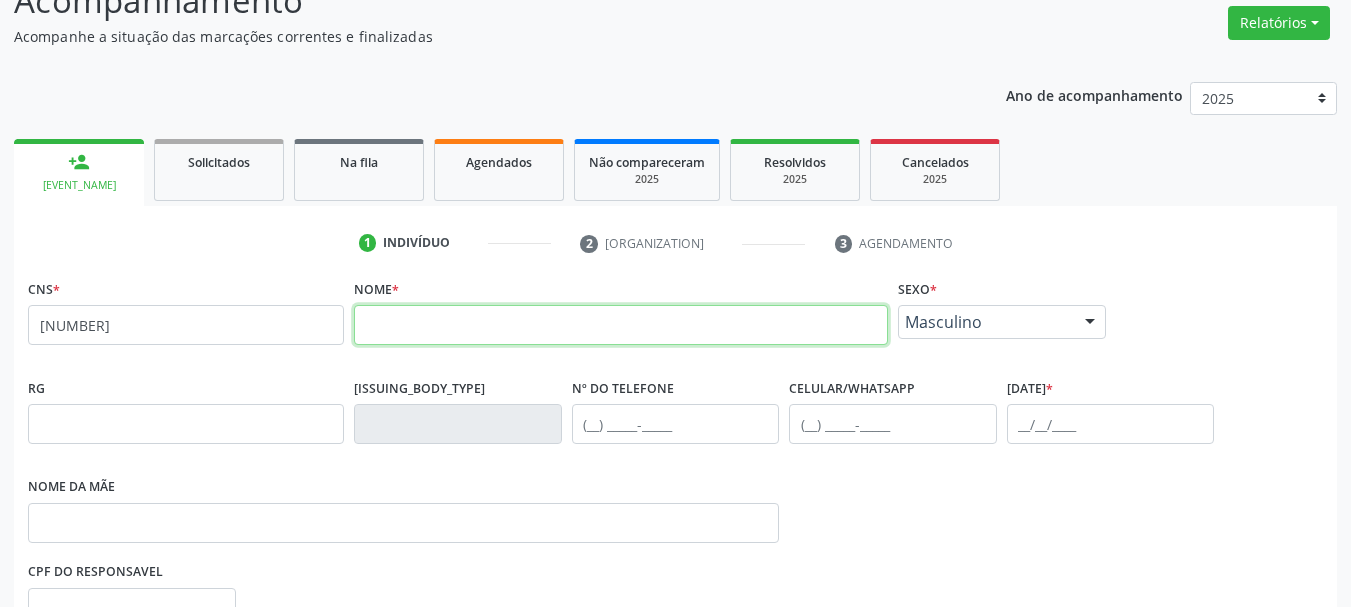 click at bounding box center [621, 325] 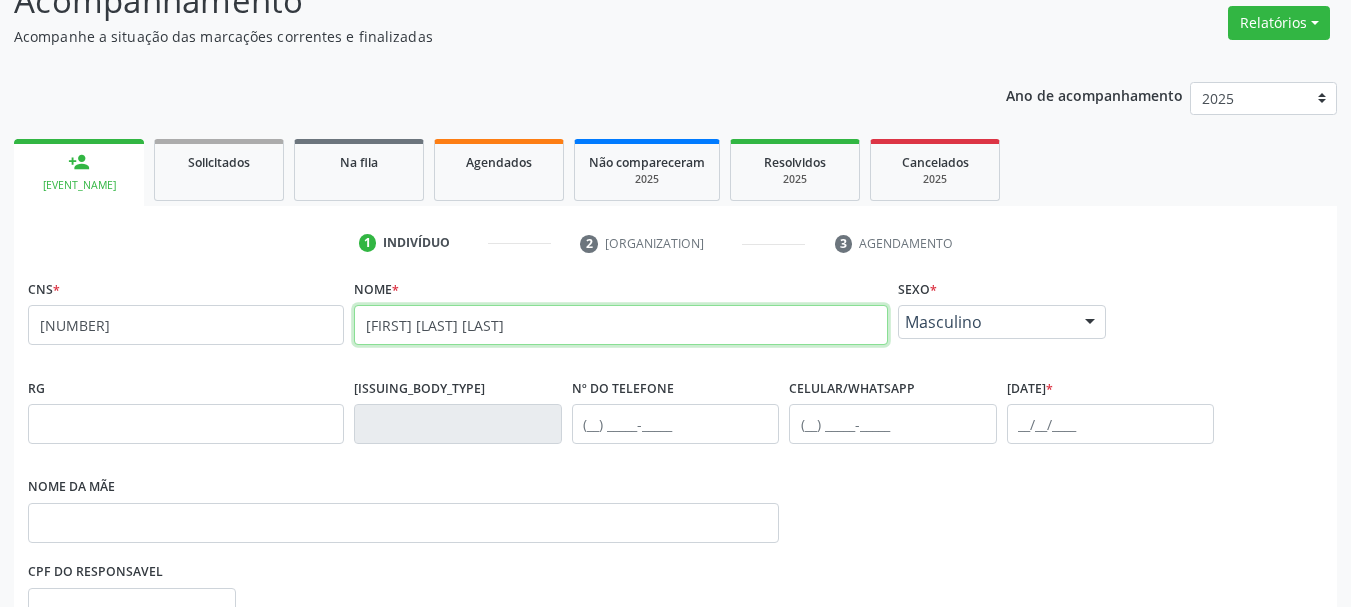 type on "MARINALVA BARROS DE MOURA" 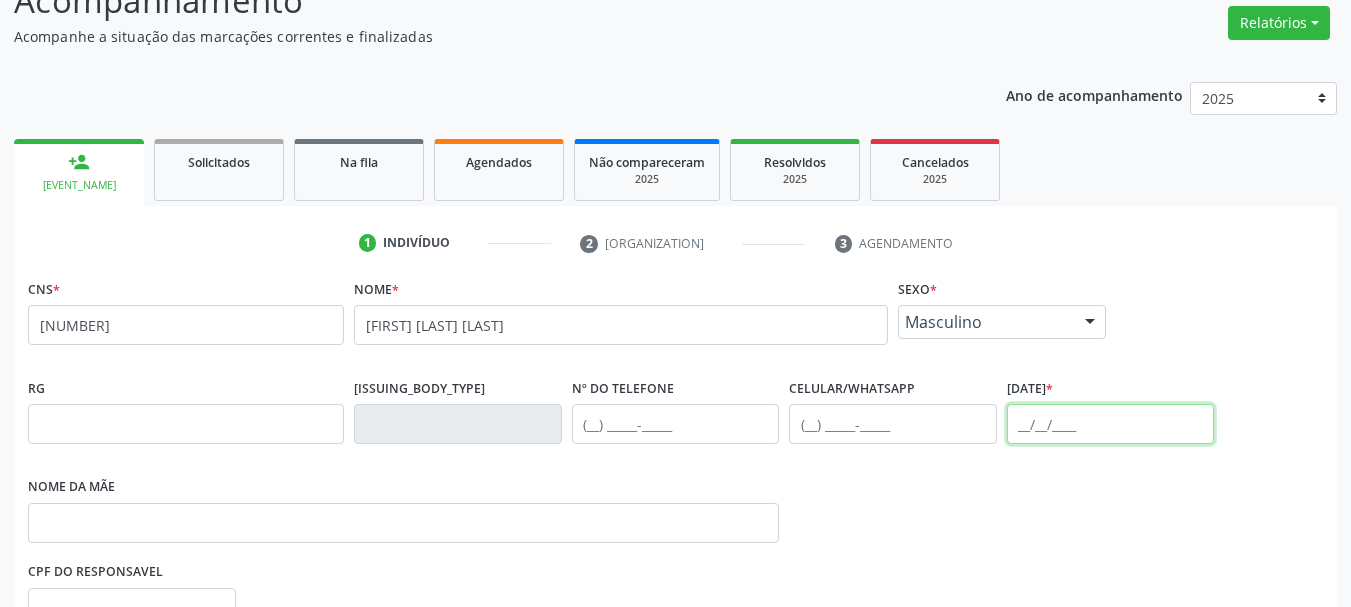 click at bounding box center (1111, 424) 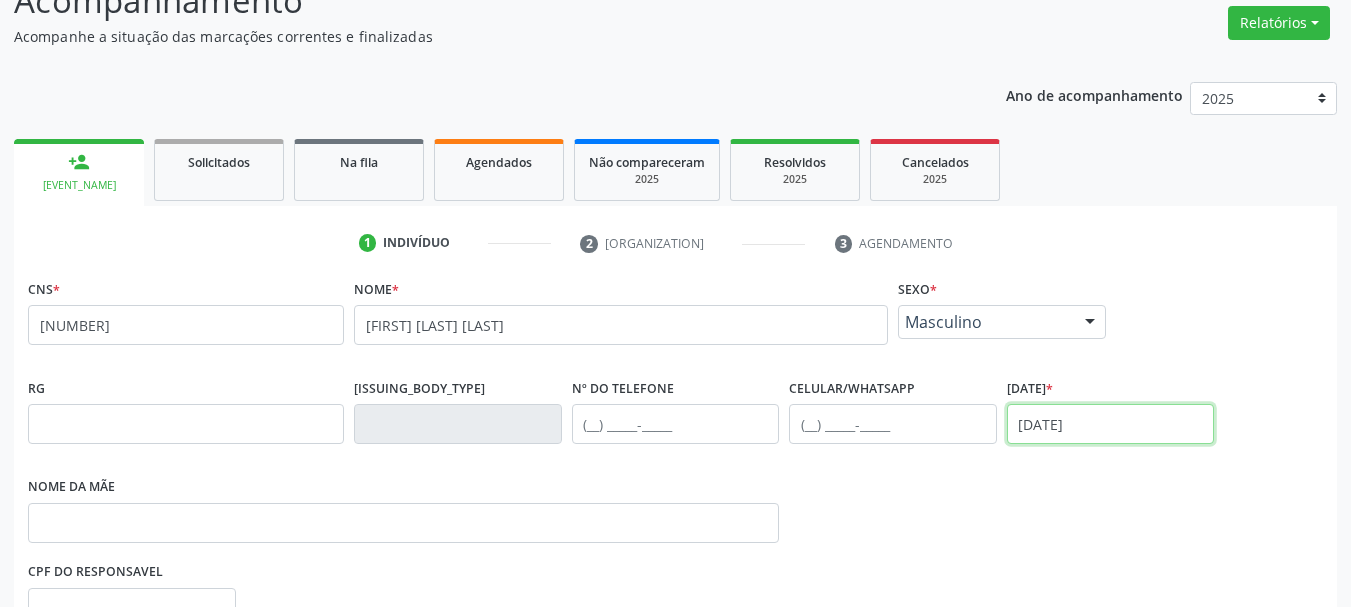 scroll, scrollTop: 260, scrollLeft: 0, axis: vertical 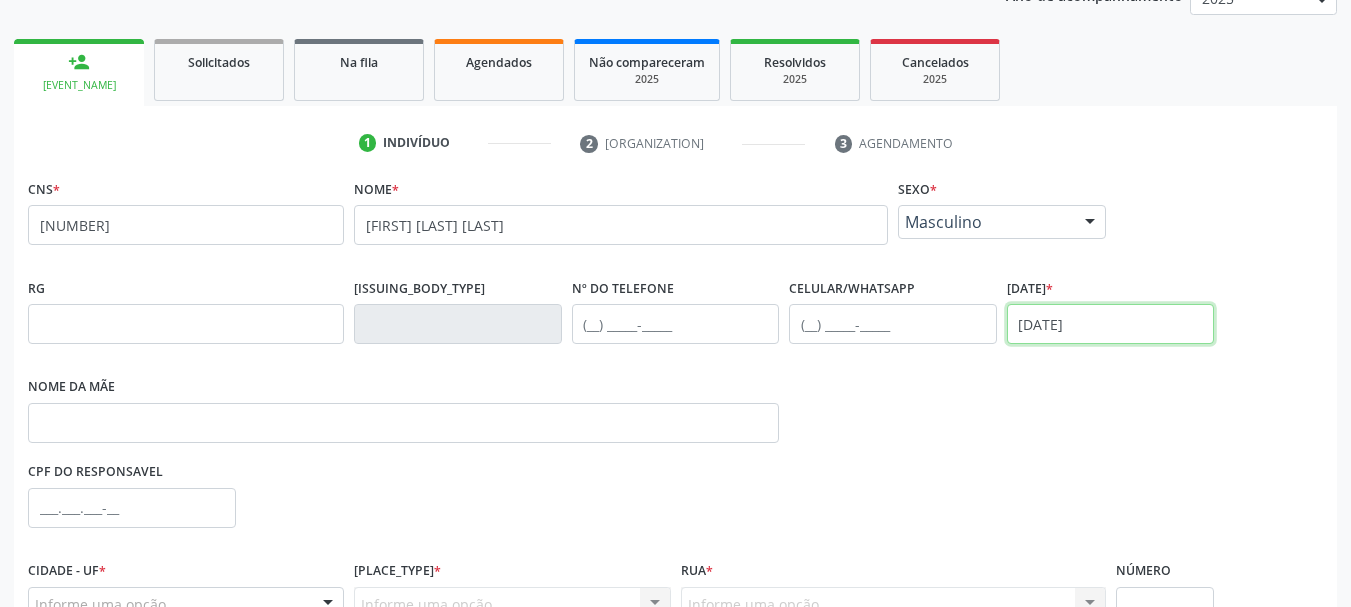 type on "27/02/1963" 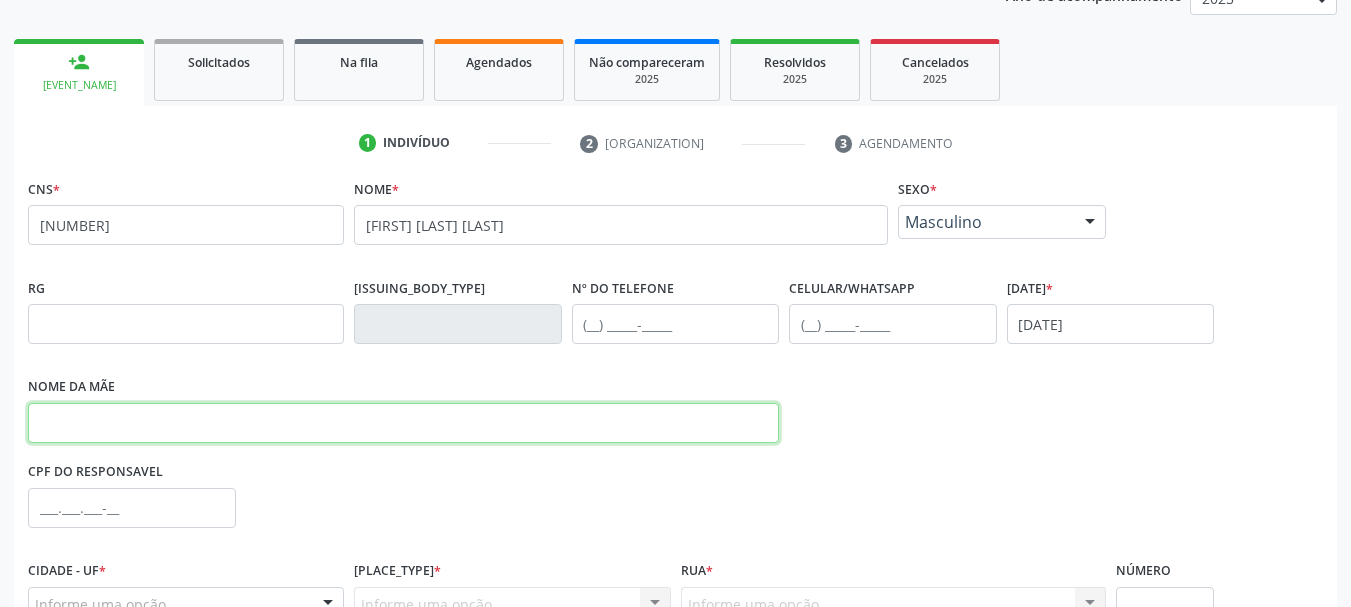 click at bounding box center [403, 423] 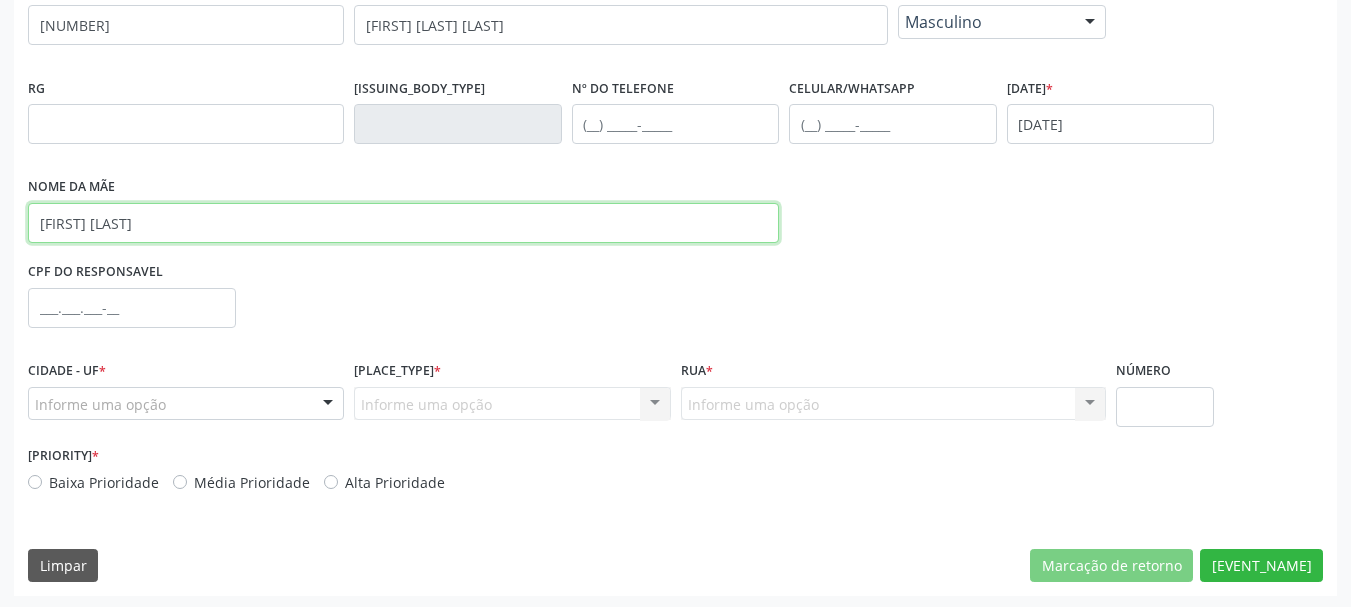 scroll, scrollTop: 463, scrollLeft: 0, axis: vertical 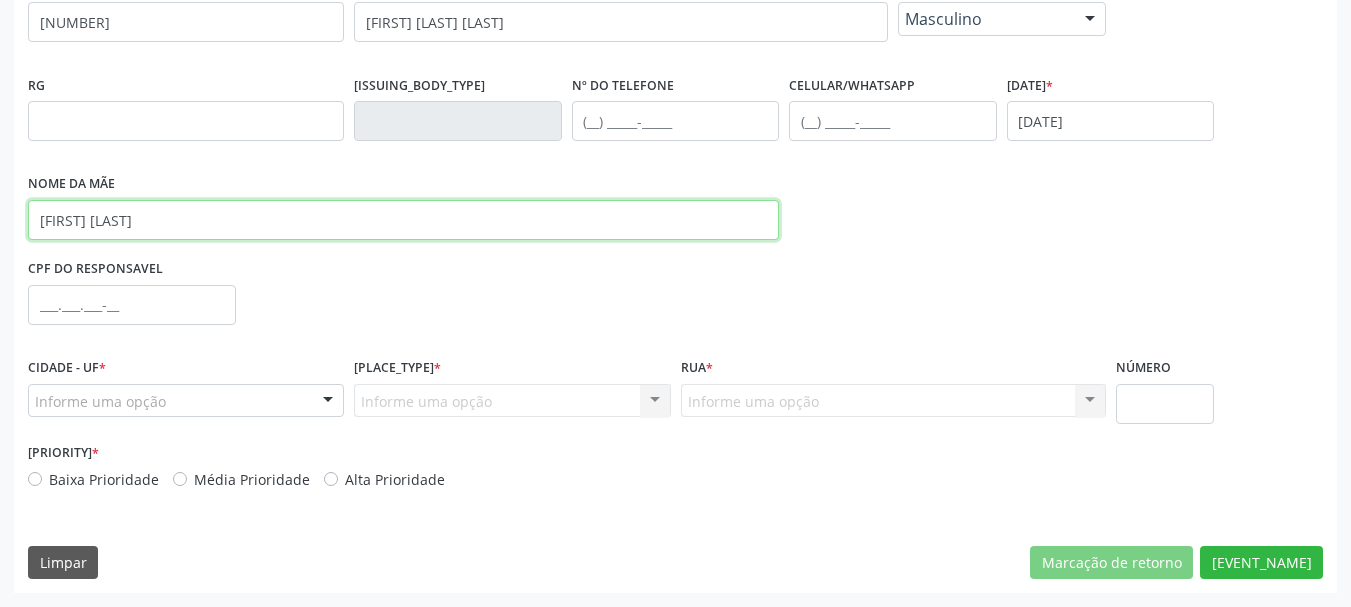 type on "MUZIA RUFINO DE MOURA" 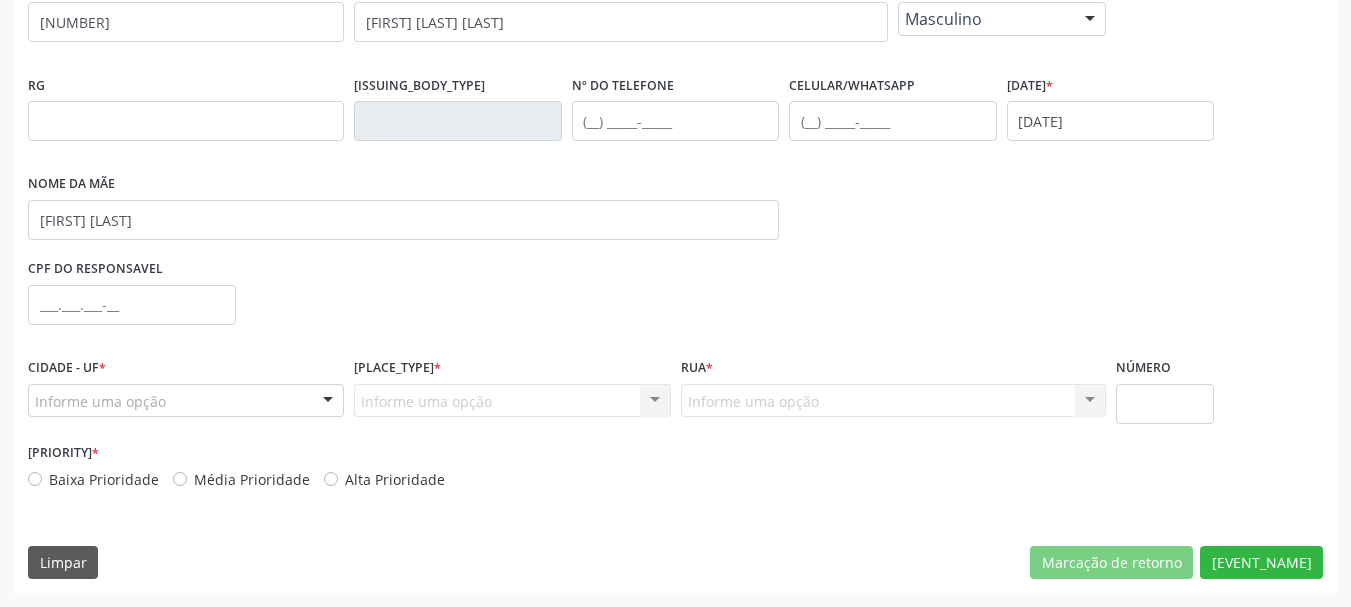 click on "Informe uma opção" at bounding box center [186, 401] 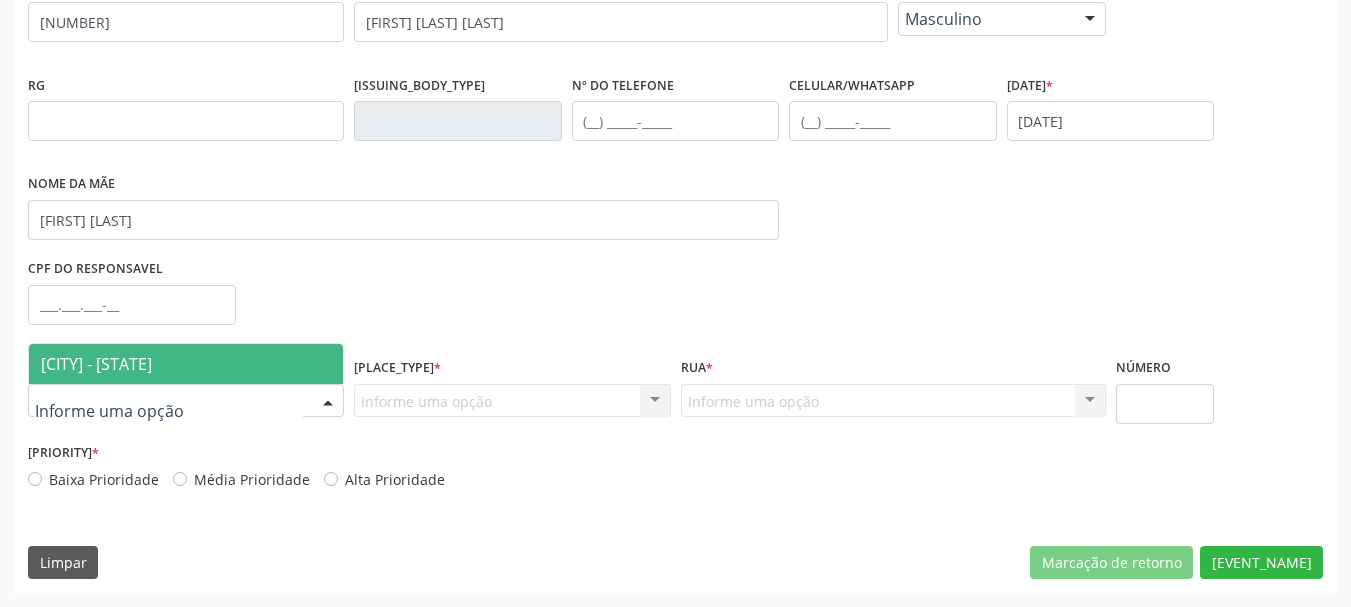 click on "[CITY] - [STATE]" at bounding box center (186, 364) 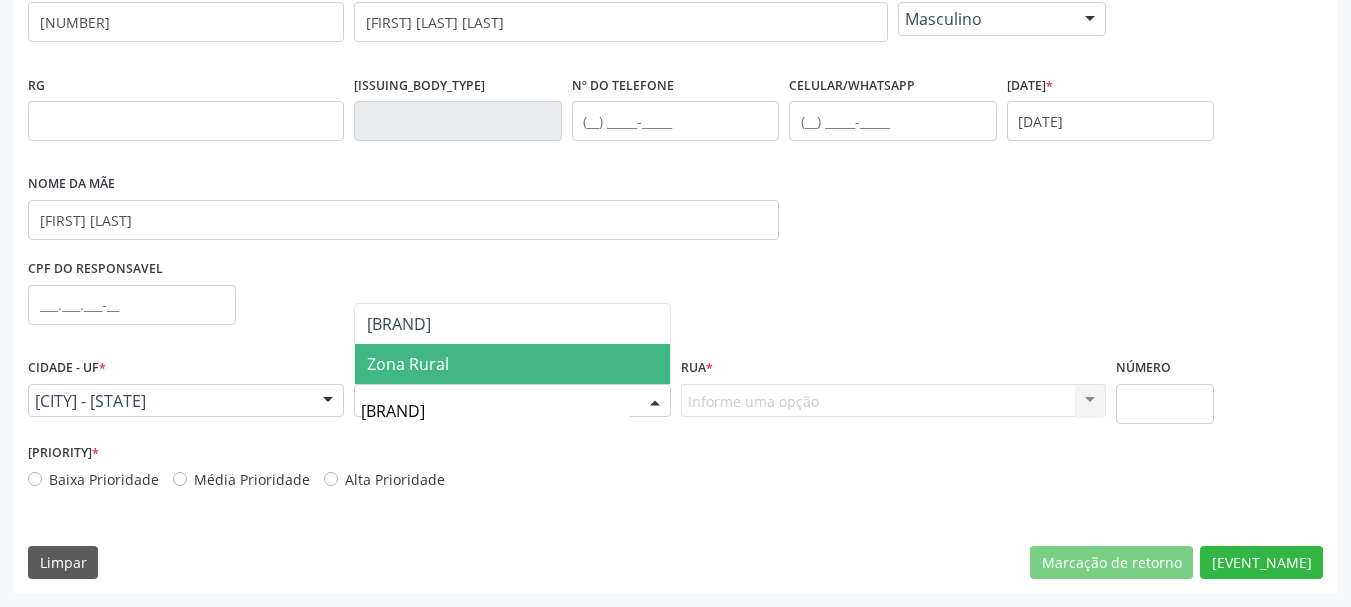 click on "[ADDRESS]" at bounding box center (408, 364) 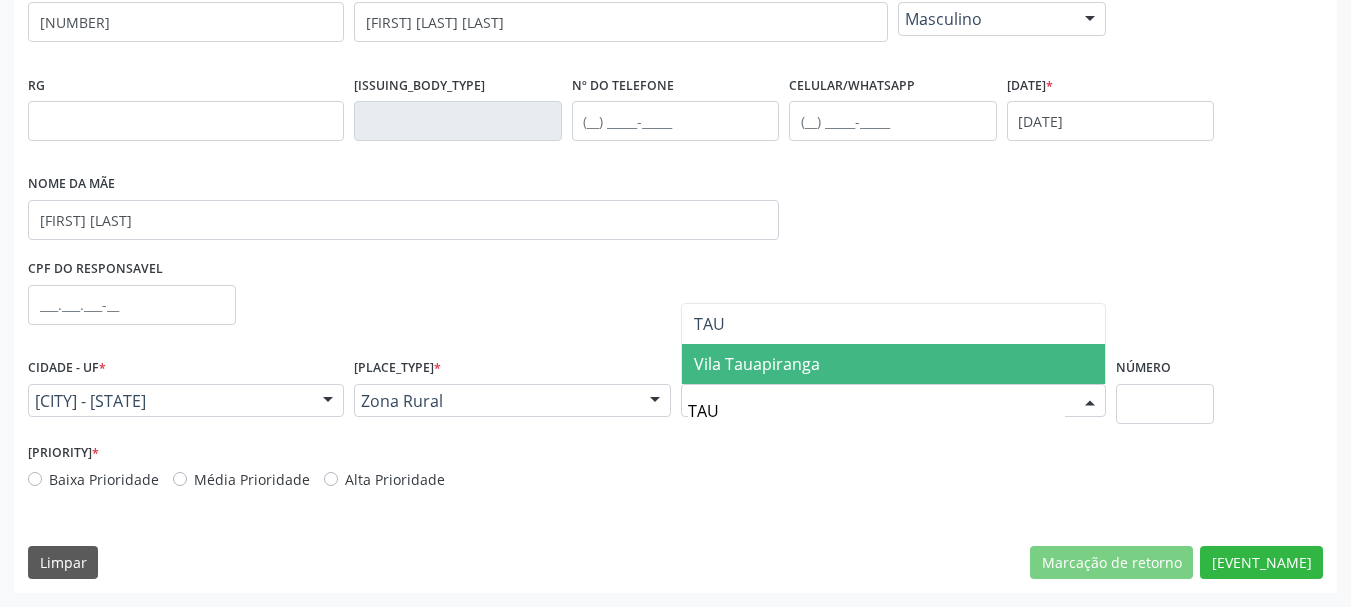 click on "[LOCATION]" at bounding box center (757, 364) 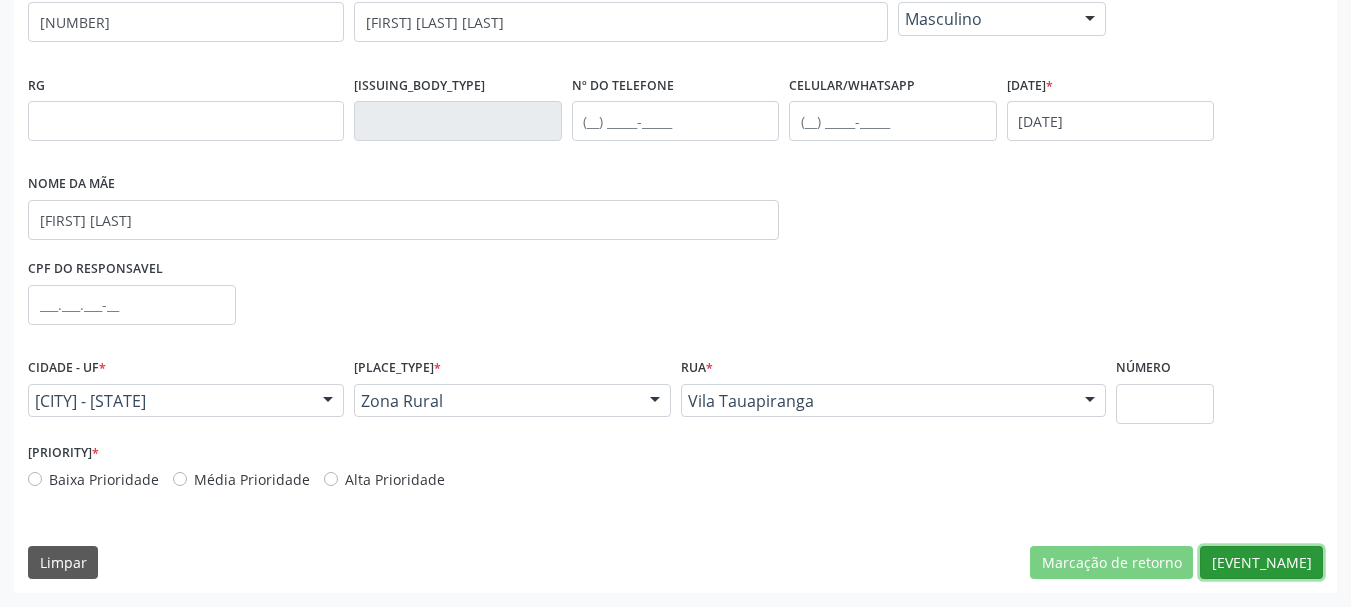 click on "Nova marcação" at bounding box center [1111, 563] 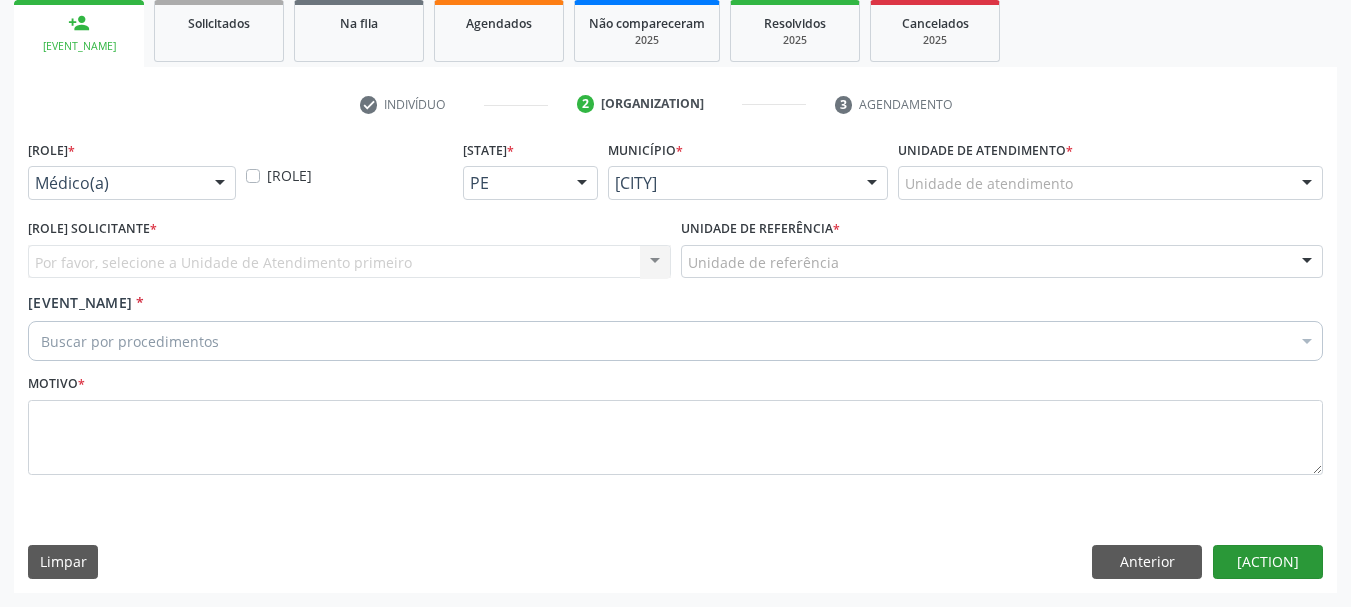 scroll, scrollTop: 299, scrollLeft: 0, axis: vertical 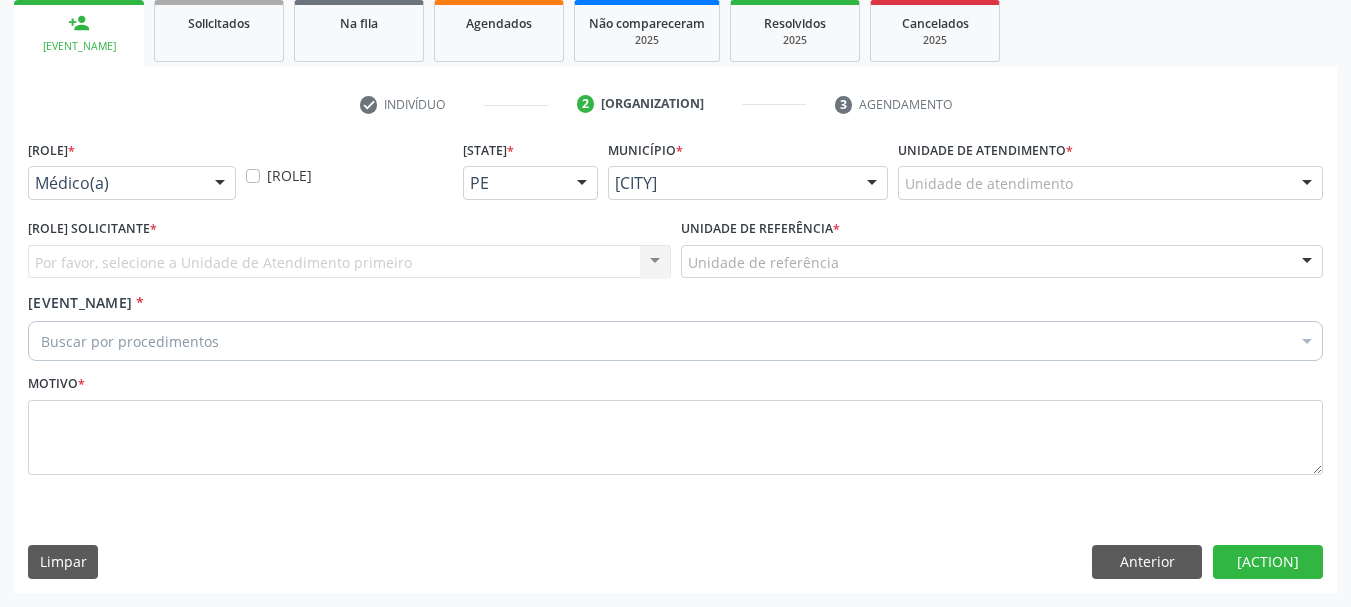 click at bounding box center (220, 184) 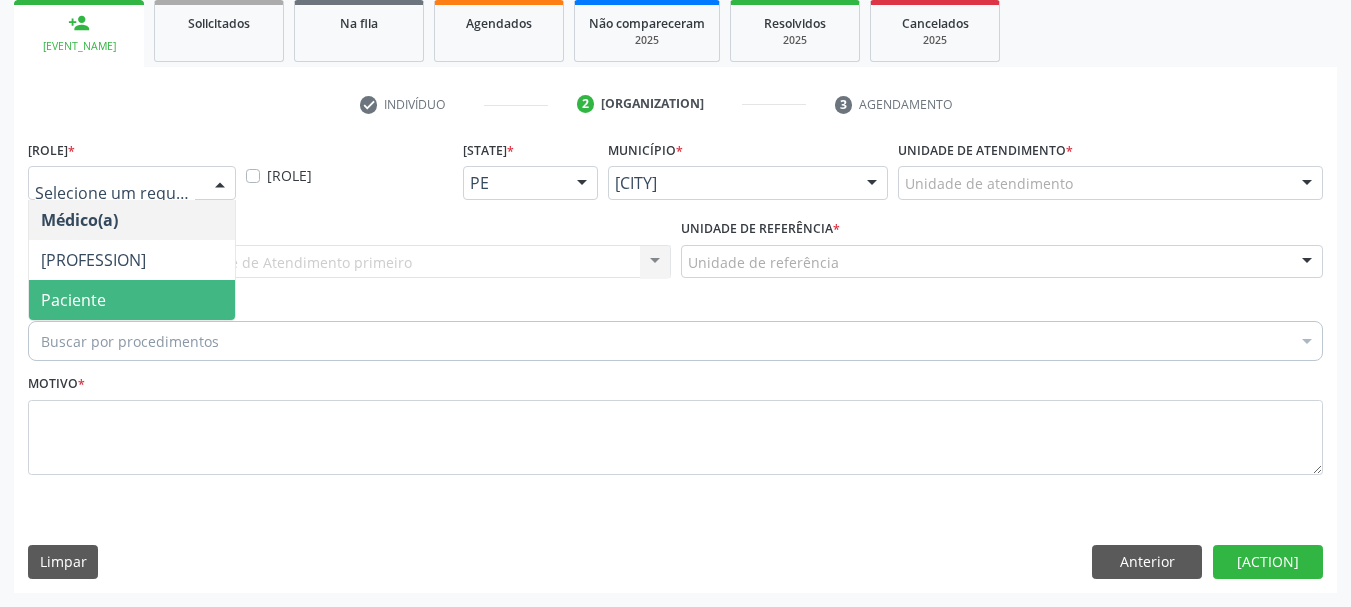 click on "Paciente" at bounding box center [132, 300] 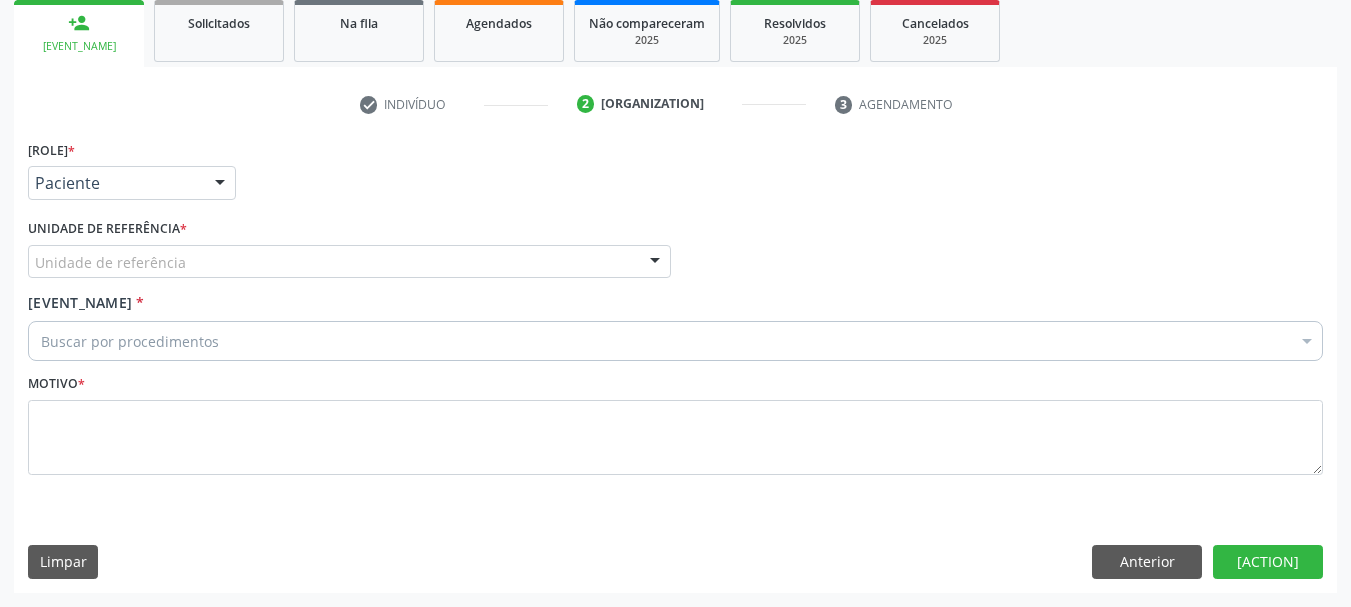 click on "Unidade de referência" at bounding box center [349, 262] 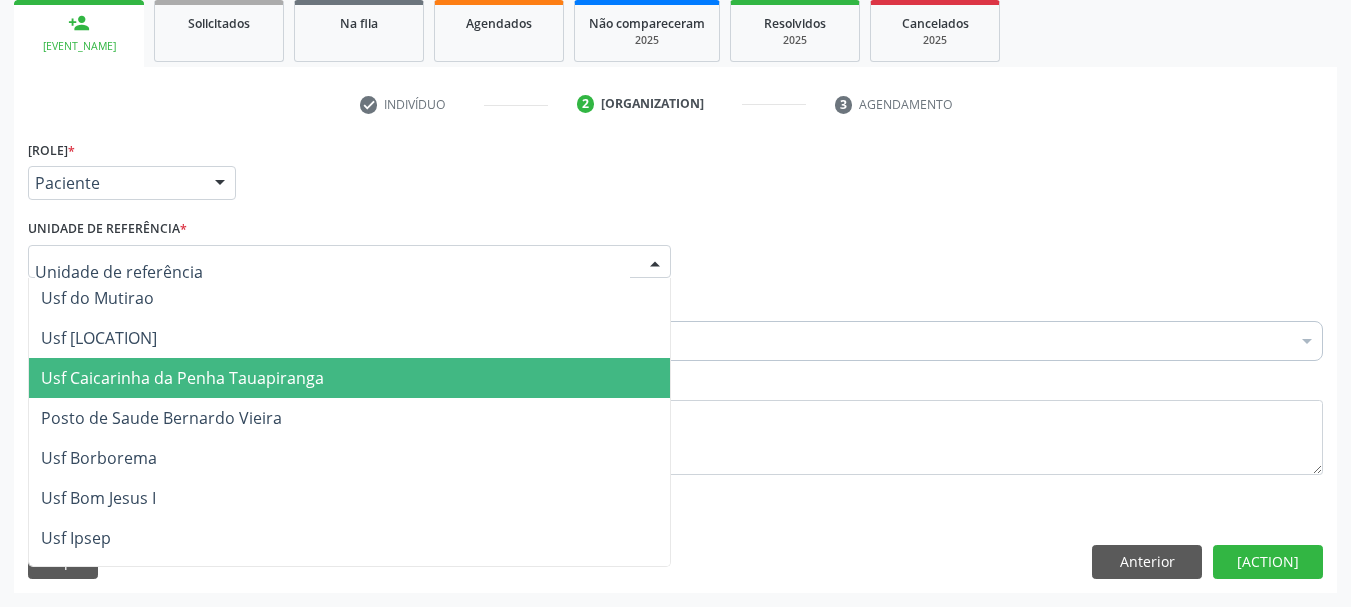 click on "Usf Caicarinha da Penha Tauapiranga" at bounding box center [182, 378] 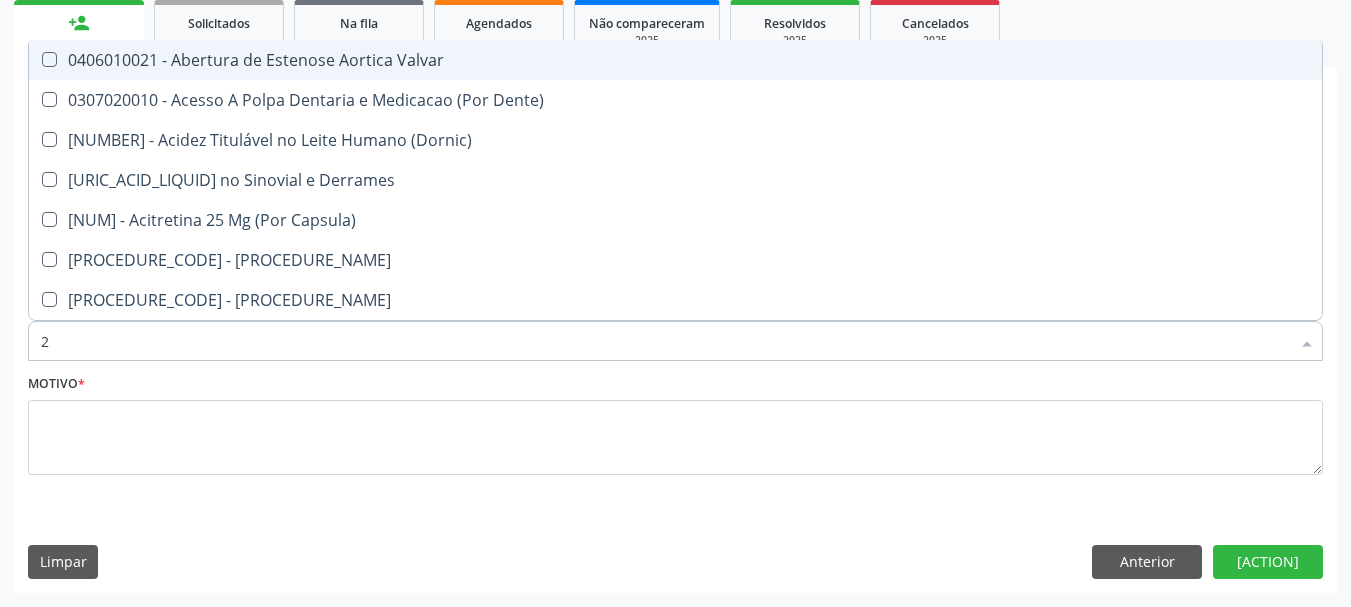 type on "020" 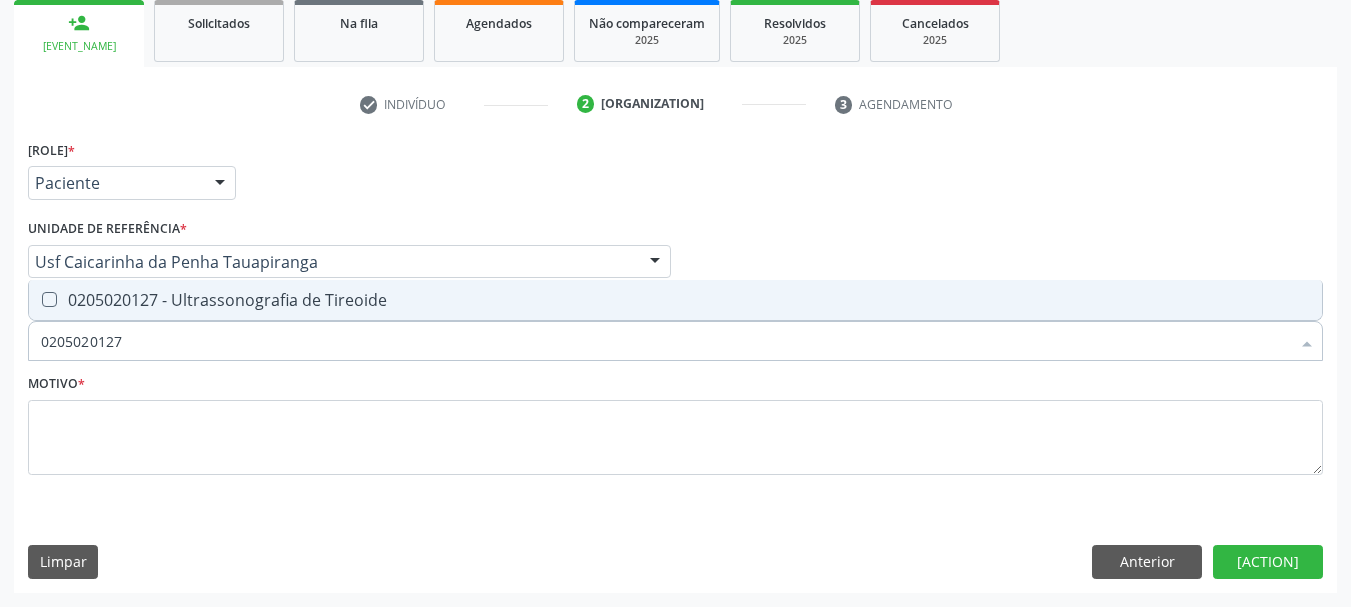 click on "0205020127 - Ultrassonografia de Tireoide" at bounding box center (675, 300) 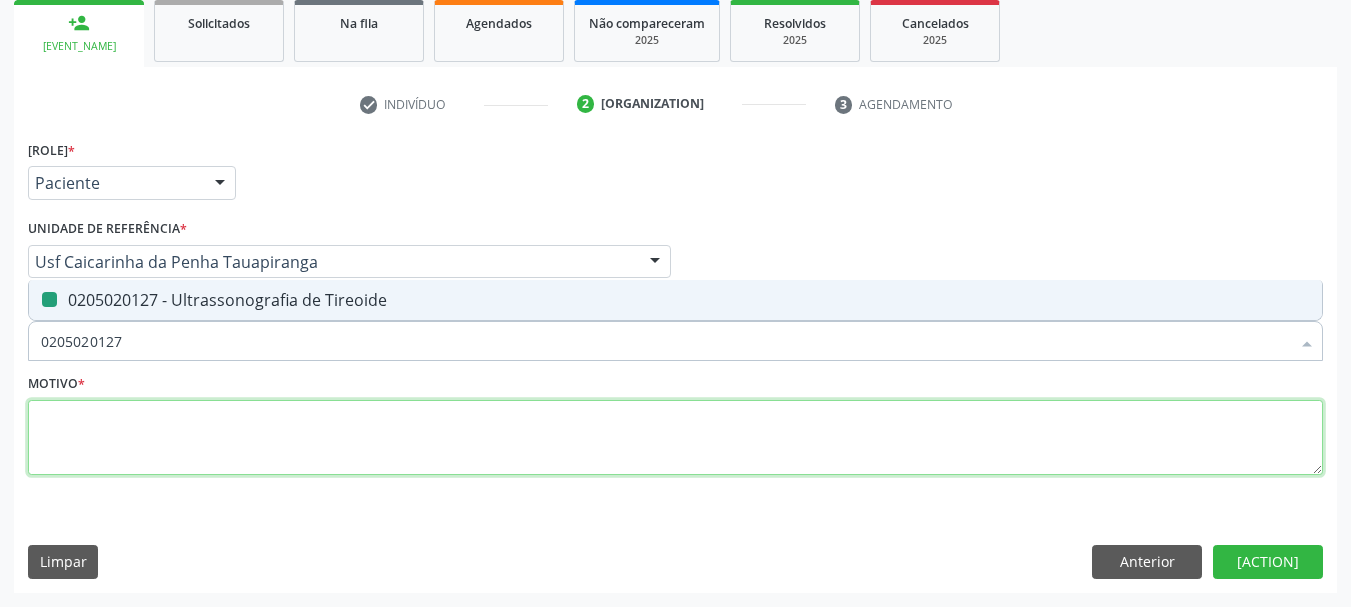click at bounding box center [675, 438] 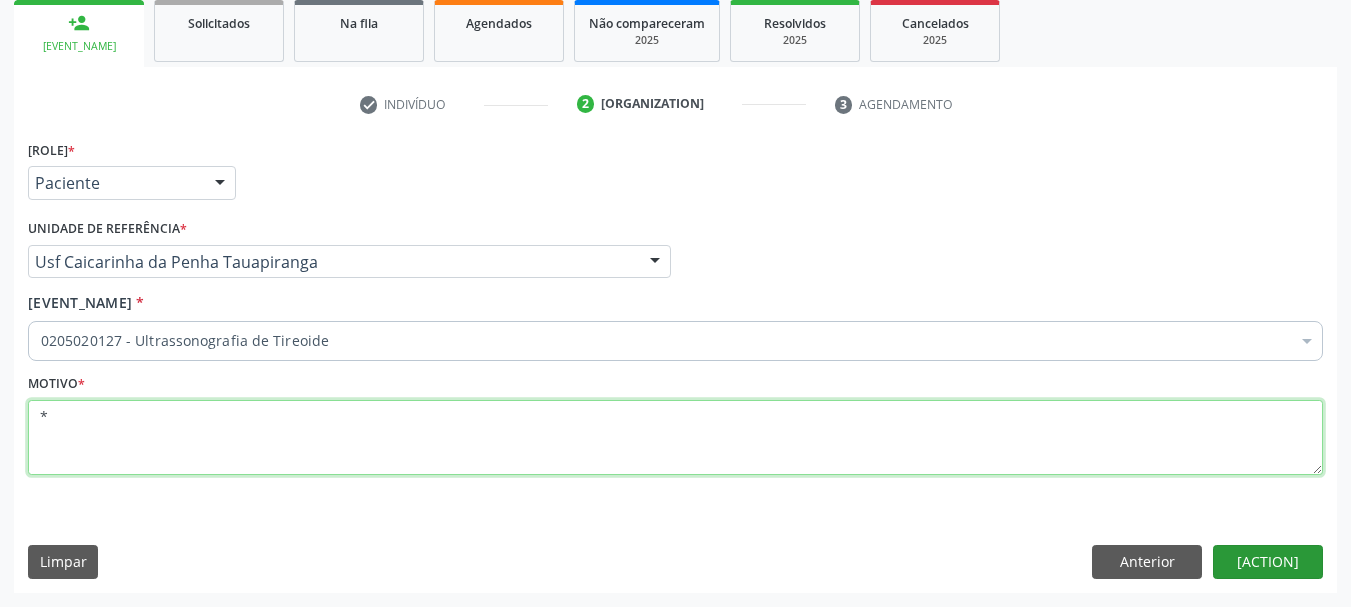 type on "*" 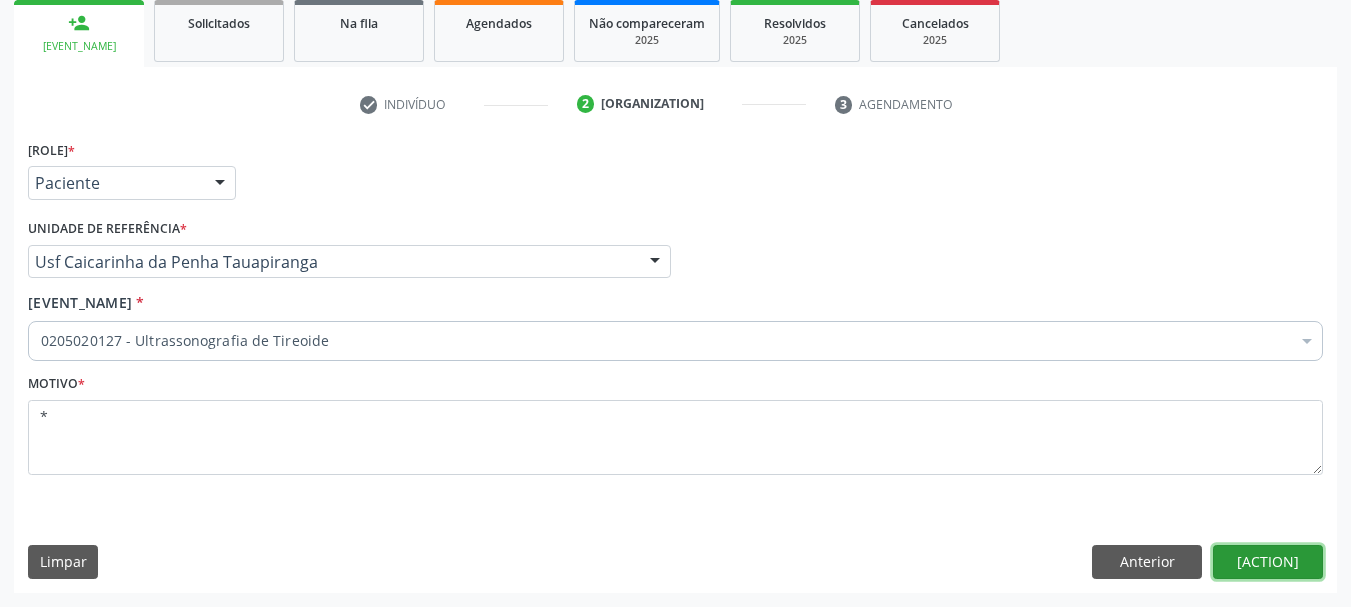 click on "Próximo" at bounding box center [1268, 562] 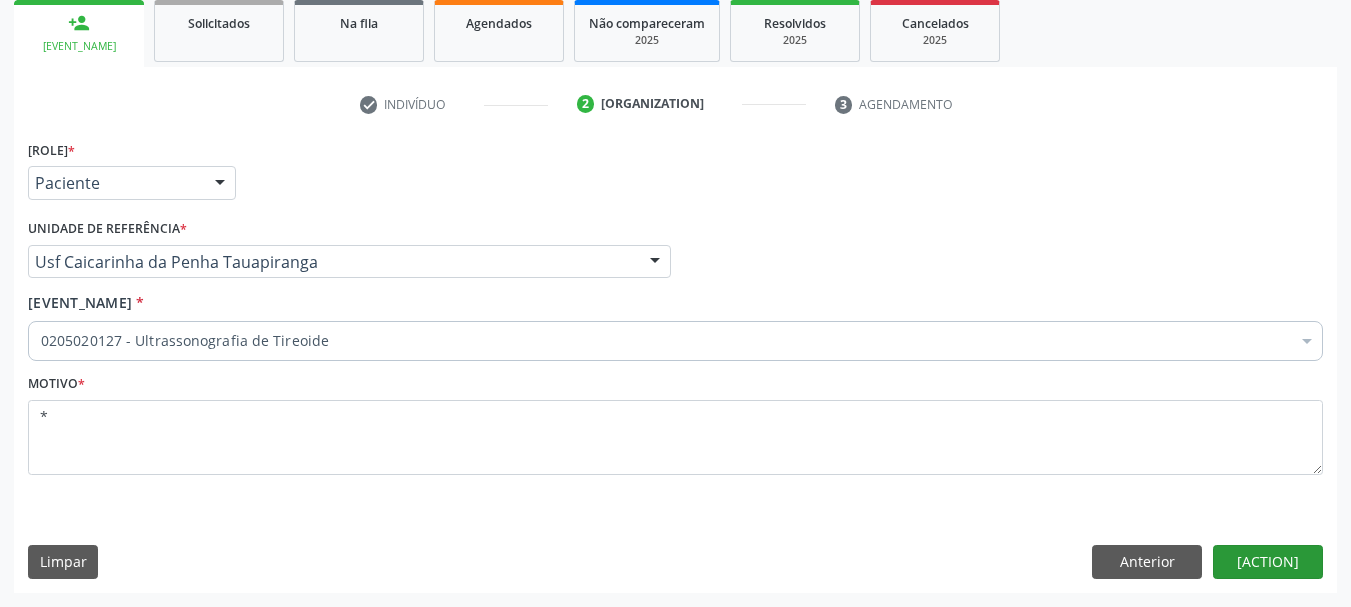 scroll, scrollTop: 263, scrollLeft: 0, axis: vertical 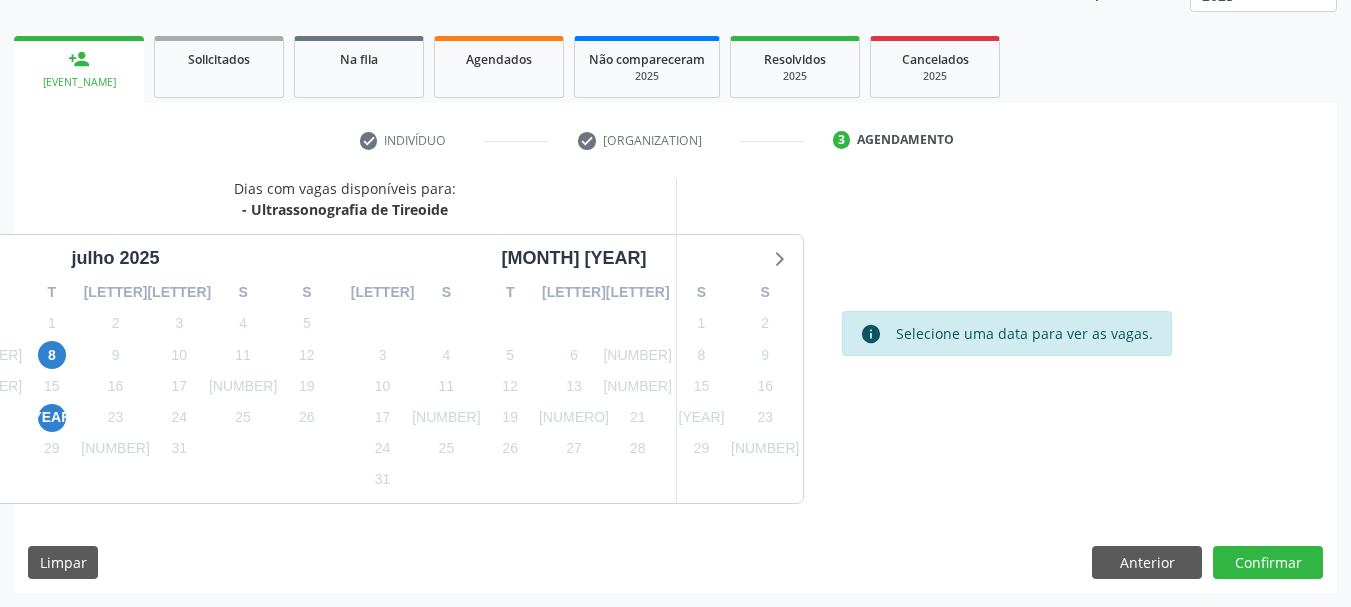 click on "1" at bounding box center (52, 323) 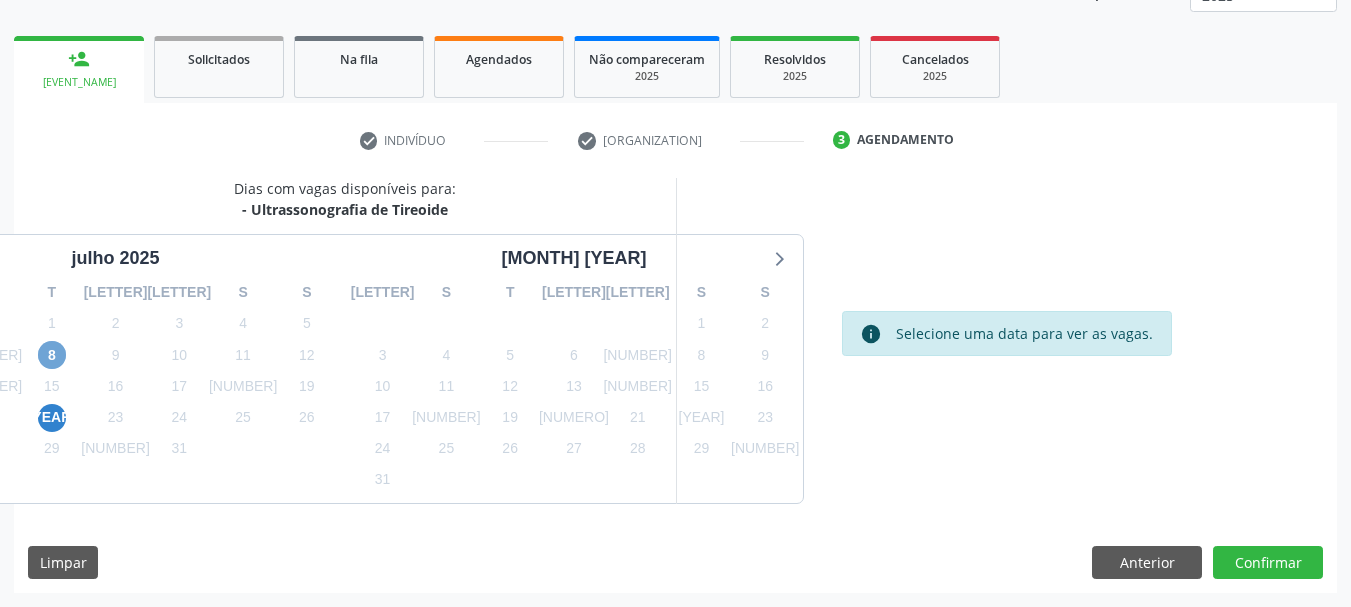 click on "8" at bounding box center (52, 355) 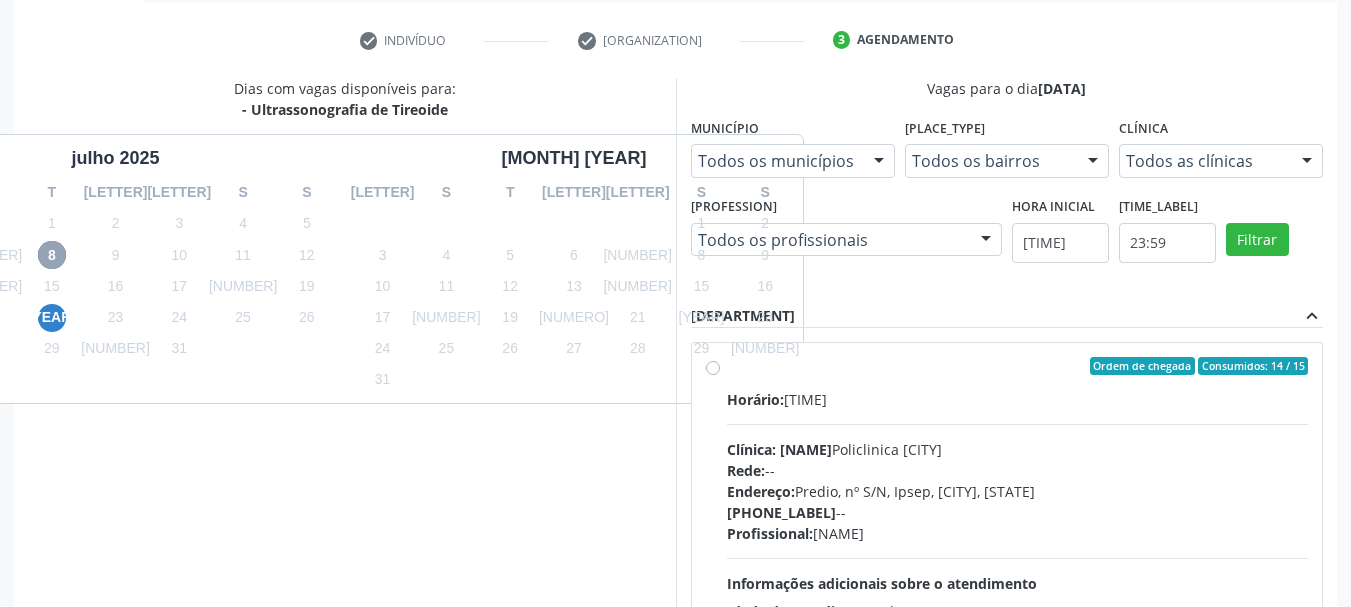 scroll, scrollTop: 463, scrollLeft: 0, axis: vertical 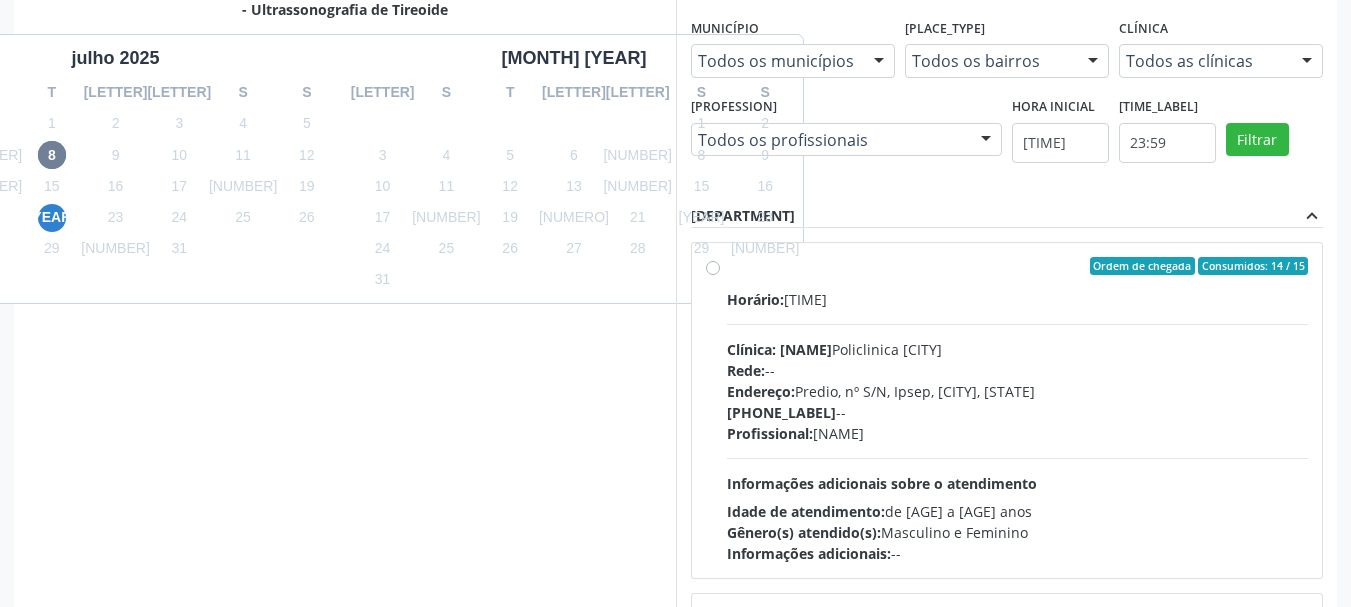 click on "Ordem de chegada
Consumidos: 14 / 15
Horário:   07:30
Clínica:  Policlinica Municipal
Rede:
--
Endereço:   Predio, nº S/N, Ipsep, Serra Talhada - PE
Telefone:   --
Profissional:
Antonio Carlos Brito Pereira de Meneses
Informações adicionais sobre o atendimento
Idade de atendimento:
de 0 a 120 anos
Gênero(s) atendido(s):
Masculino e Feminino
Informações adicionais:
--" at bounding box center (1007, 410) 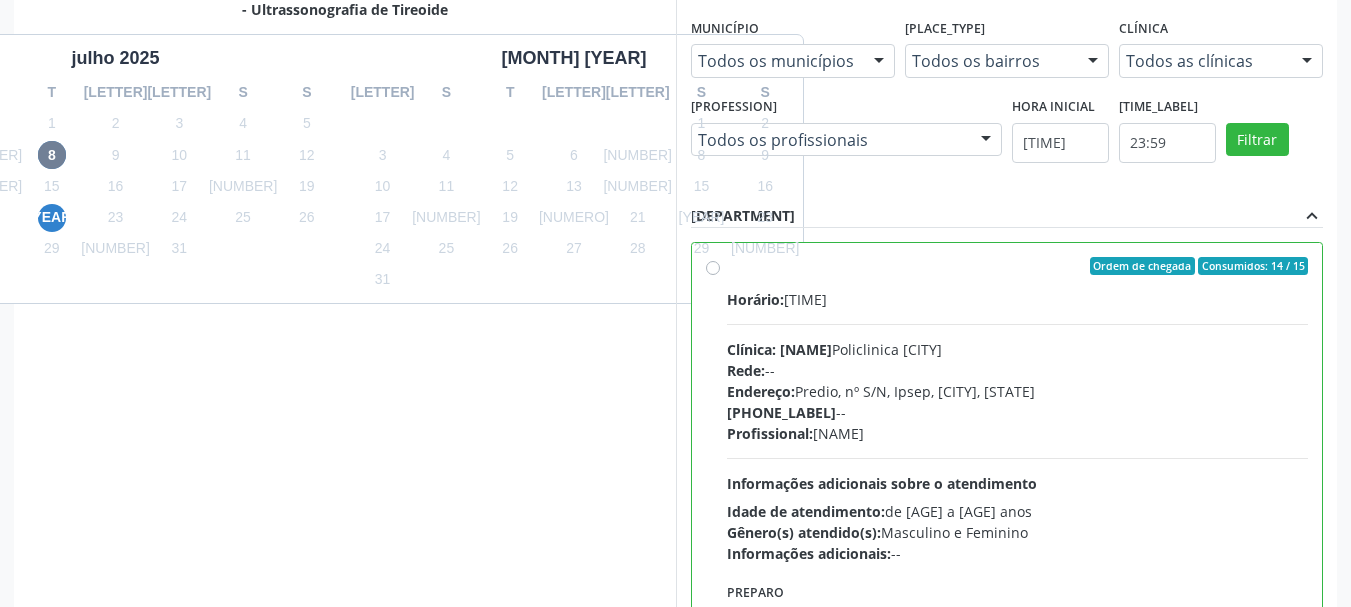 scroll, scrollTop: 200, scrollLeft: 0, axis: vertical 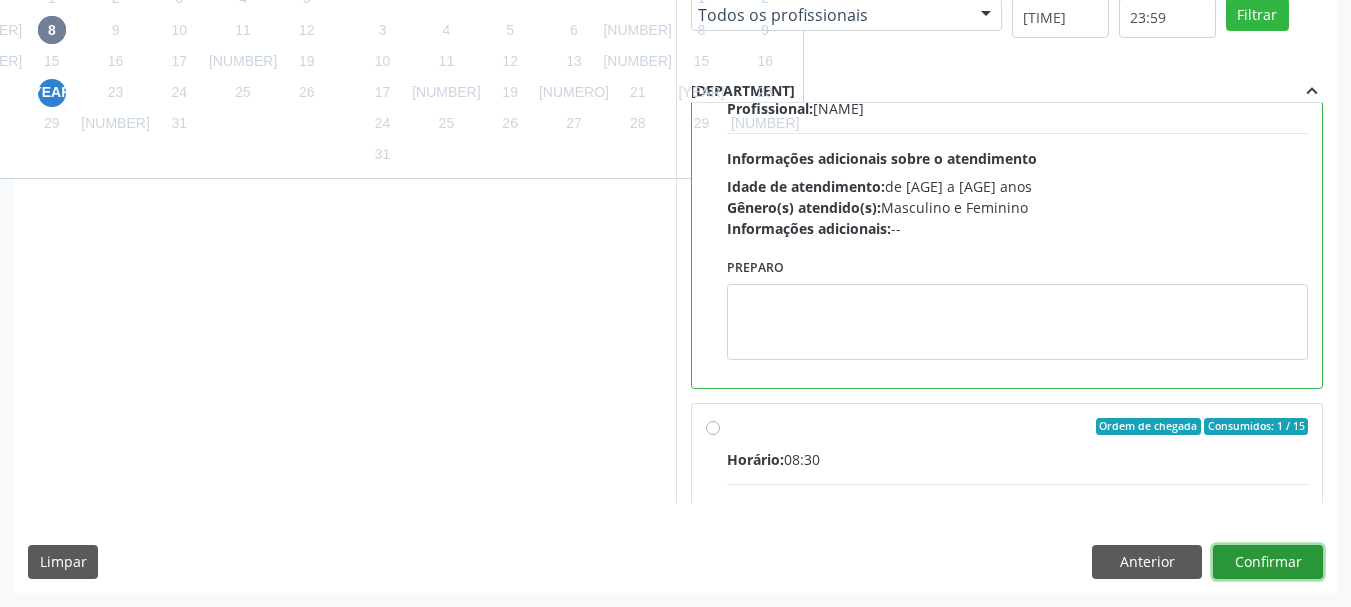 click on "Confirmar" at bounding box center [1268, 562] 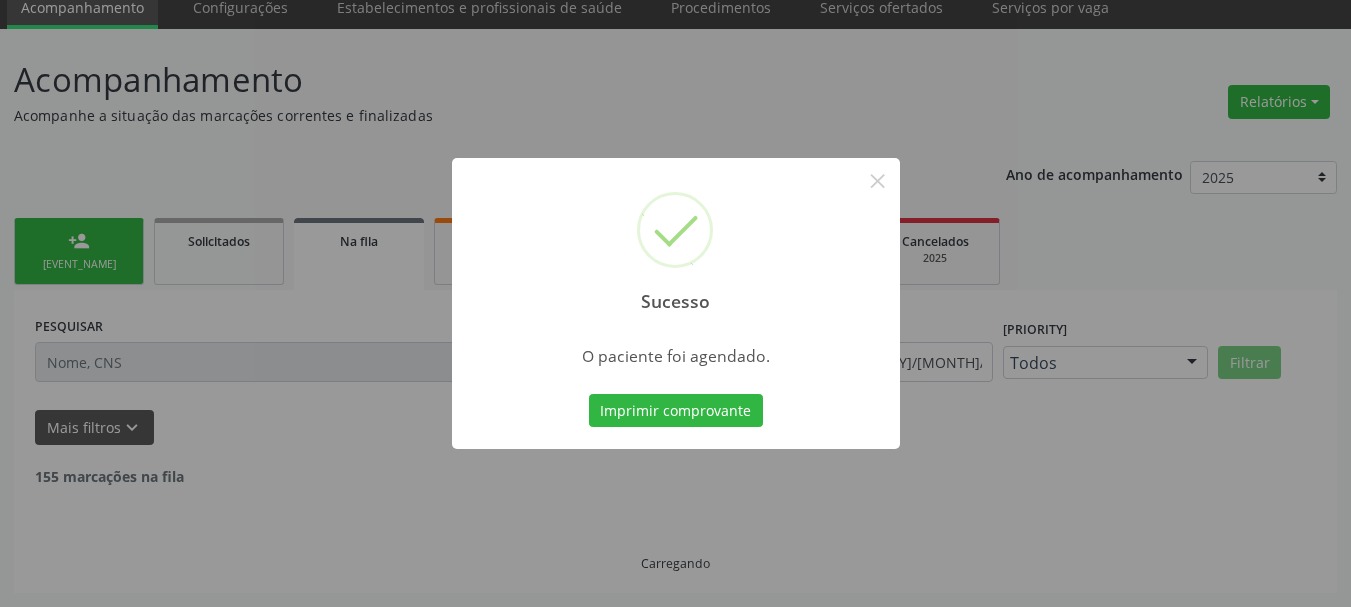 scroll, scrollTop: 60, scrollLeft: 0, axis: vertical 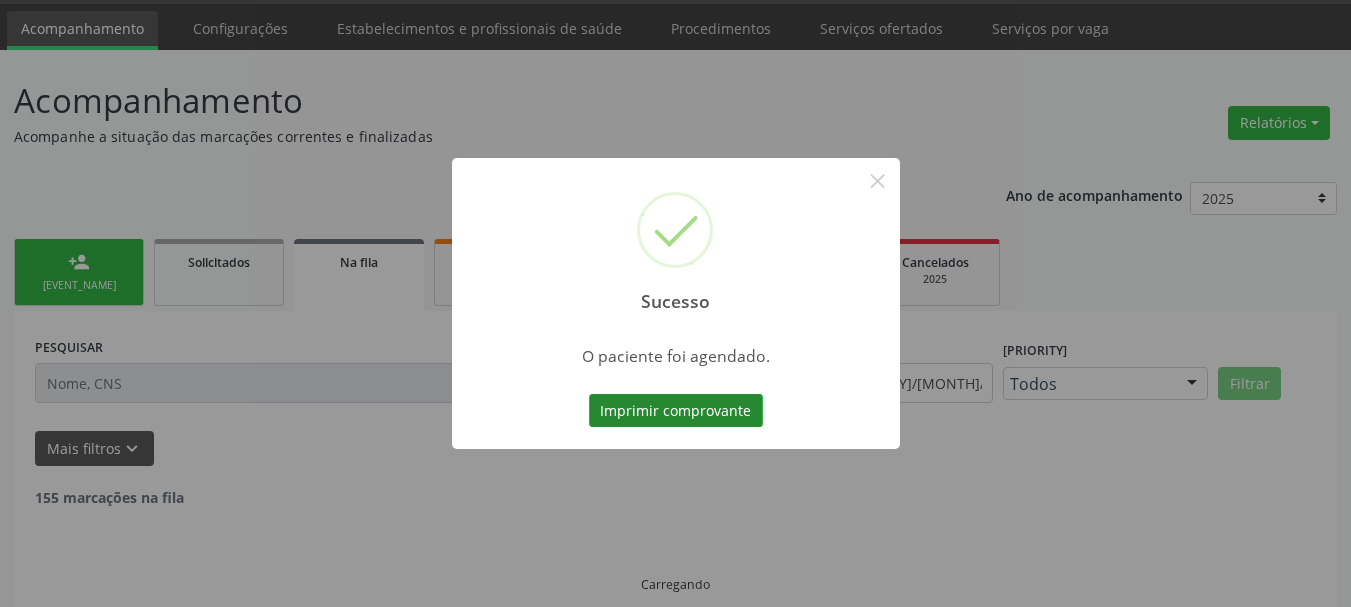 click on "Imprimir comprovante" at bounding box center (676, 411) 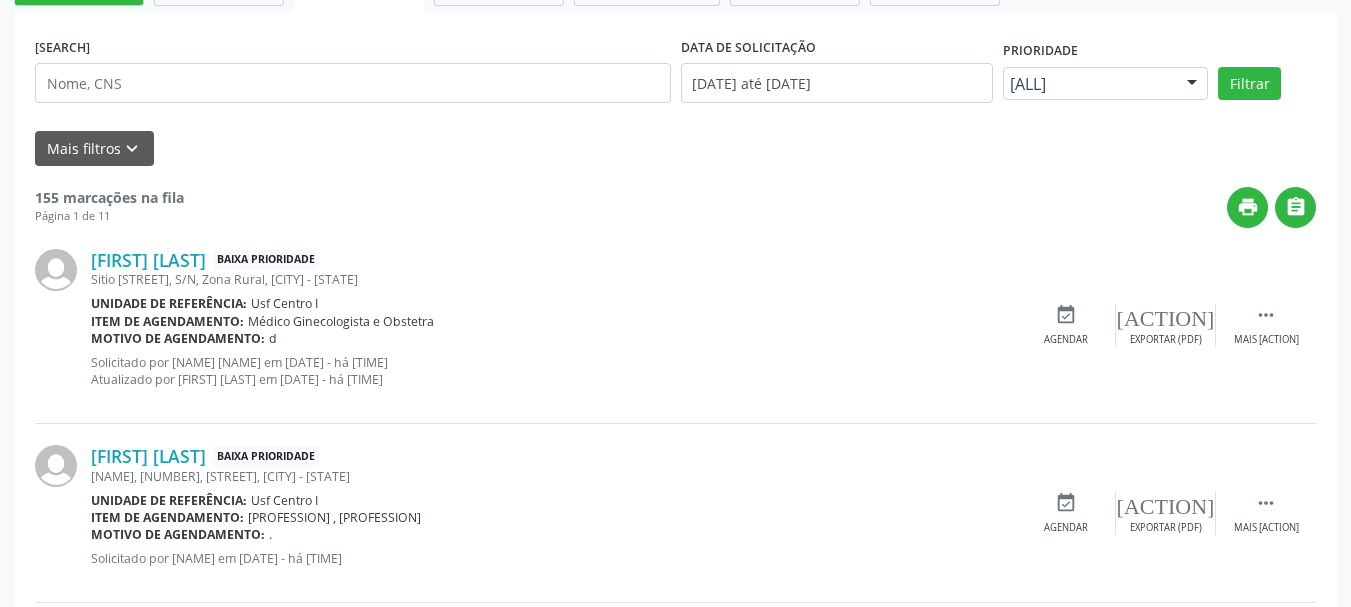 scroll, scrollTop: 160, scrollLeft: 0, axis: vertical 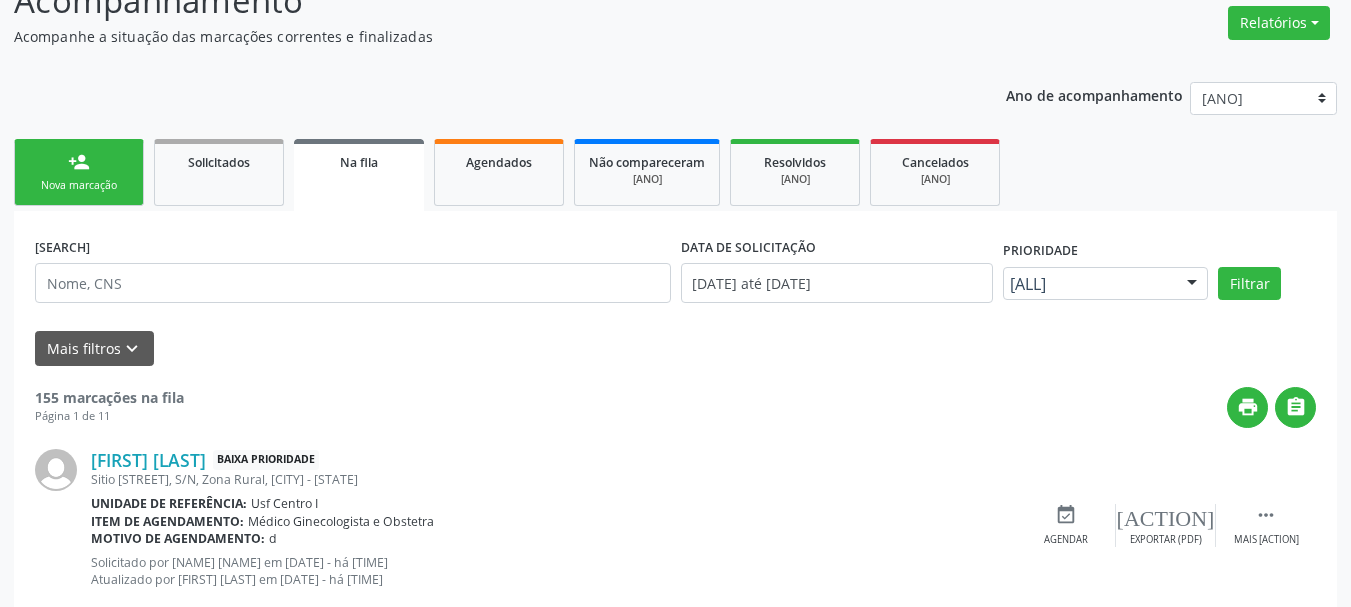 click on "person_add
Nova marcação" at bounding box center (79, 172) 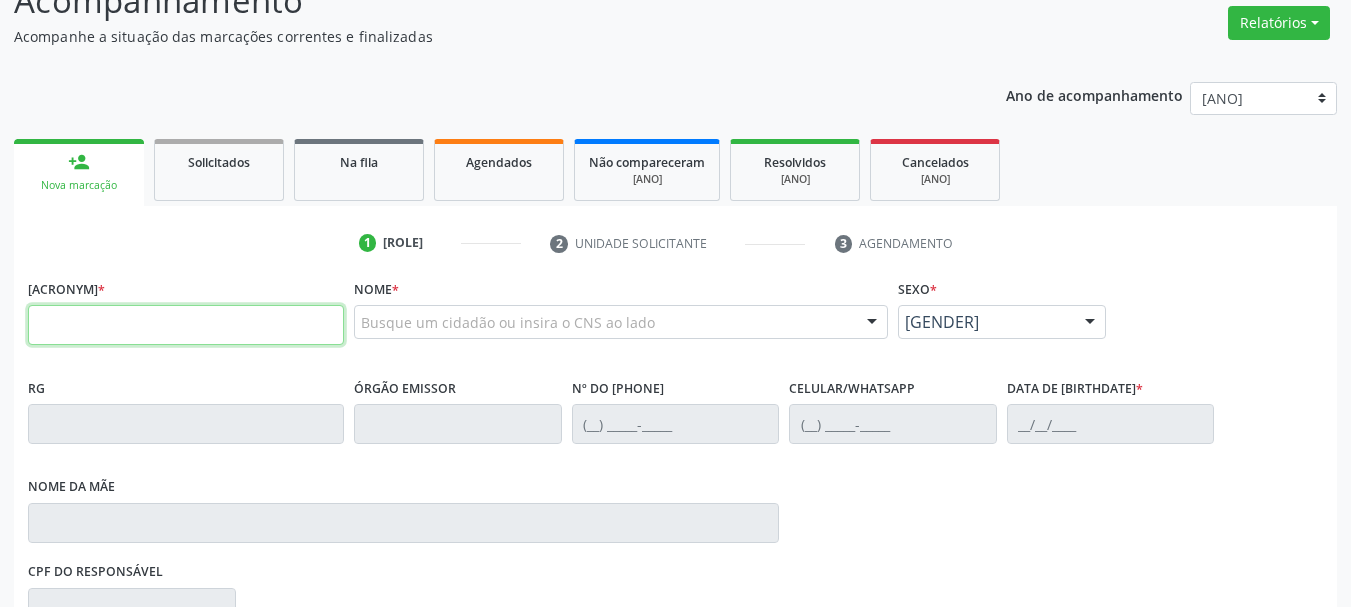 click at bounding box center [186, 325] 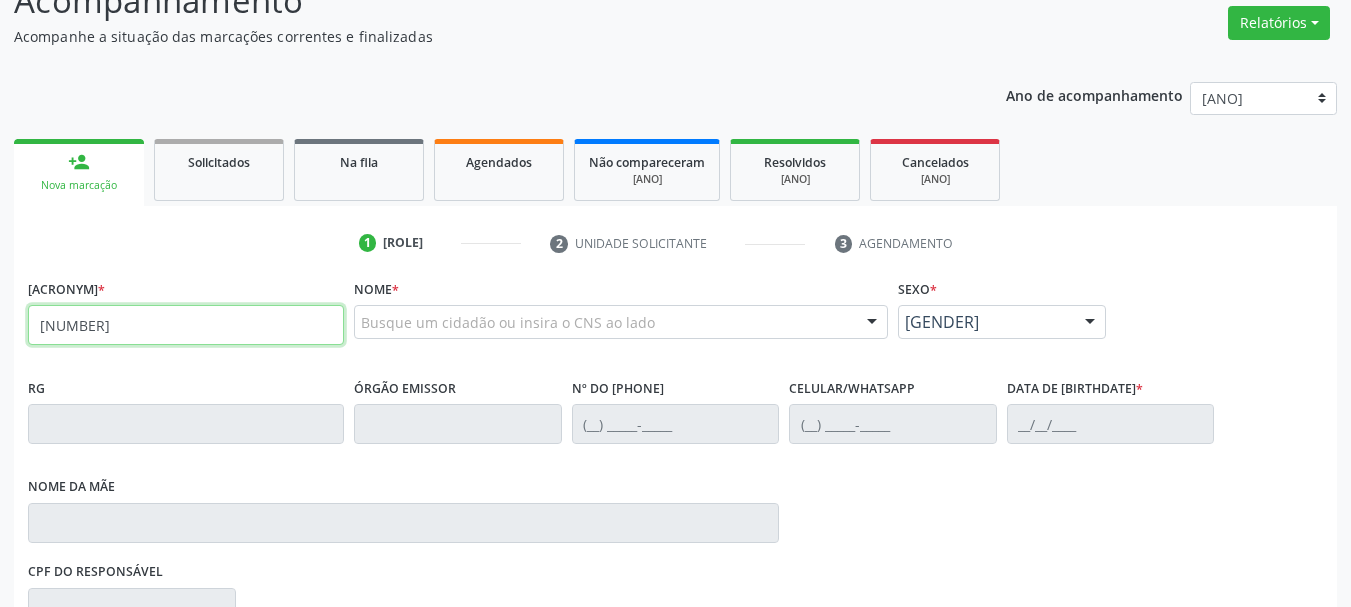 type on "[NUMBER]" 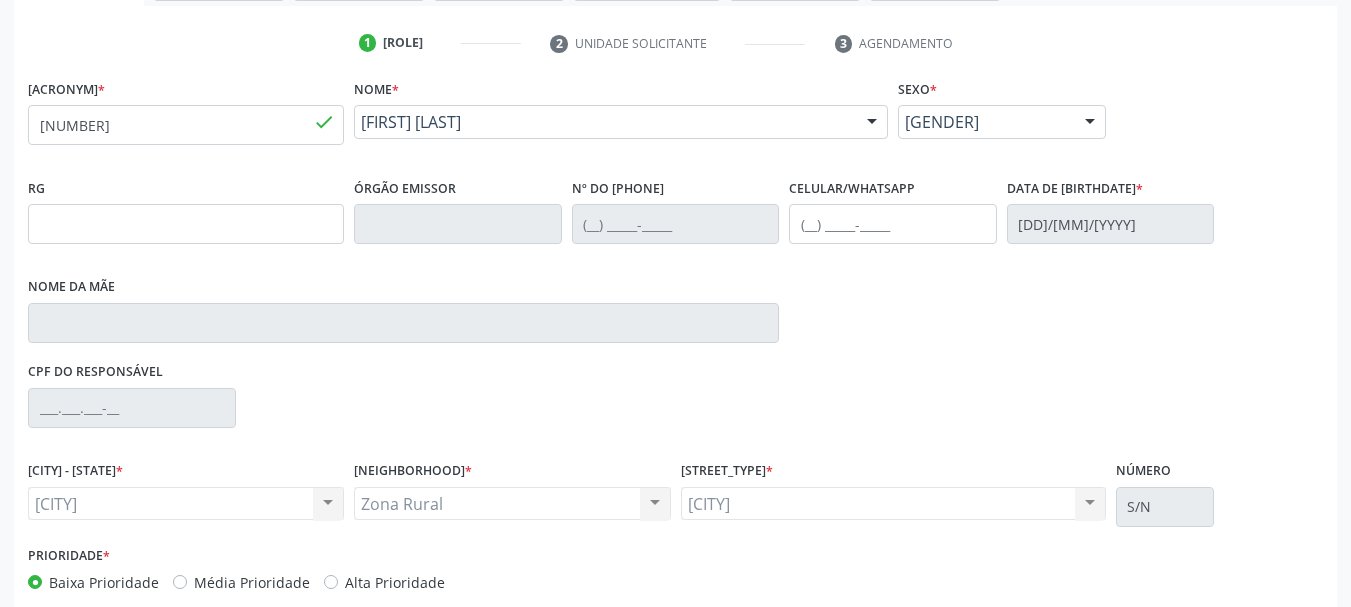 scroll, scrollTop: 463, scrollLeft: 0, axis: vertical 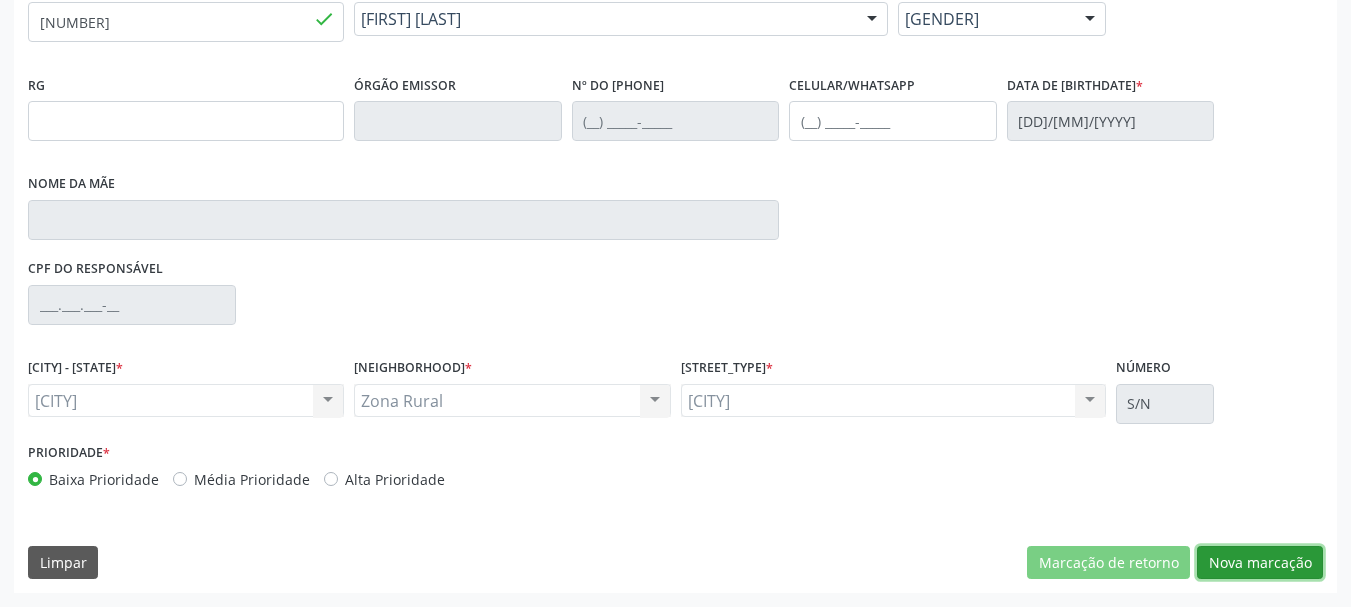 click on "Nova marcação" at bounding box center [1108, 563] 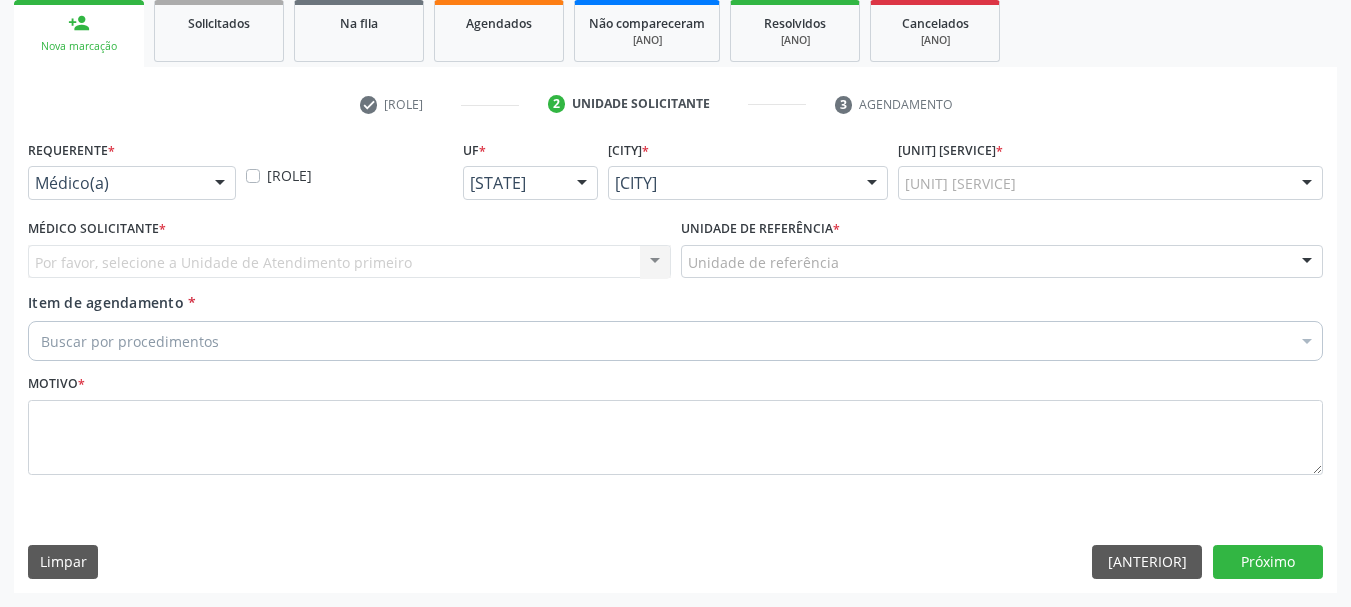 scroll, scrollTop: 299, scrollLeft: 0, axis: vertical 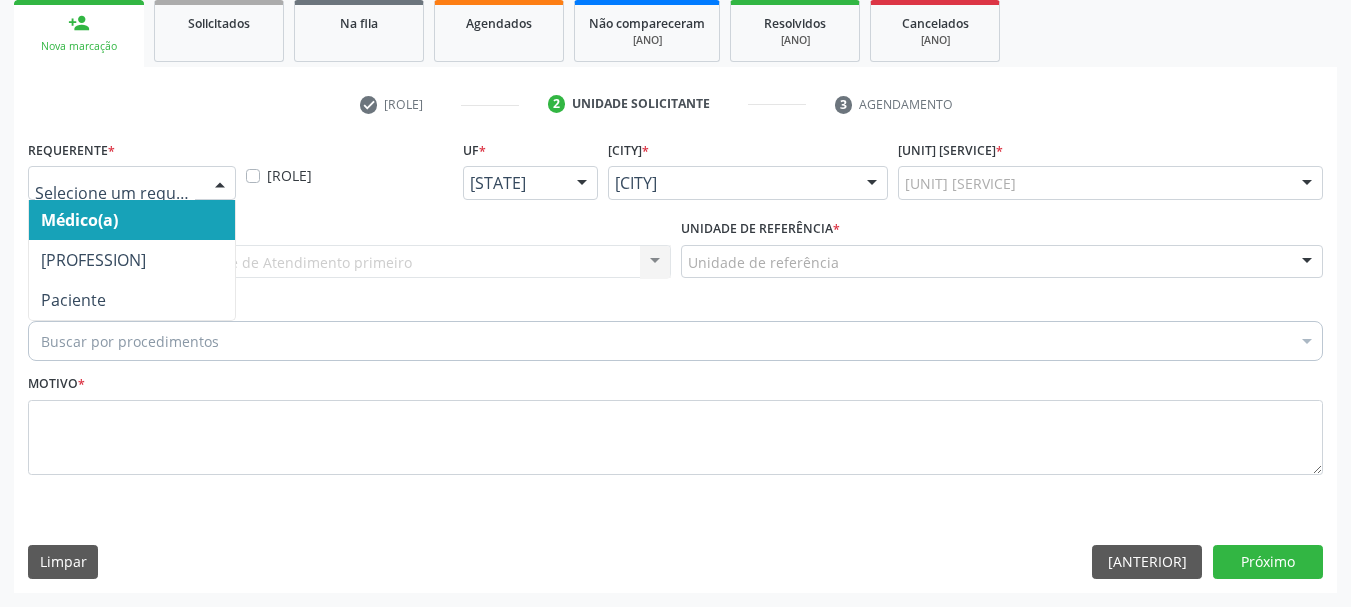 click at bounding box center [220, 184] 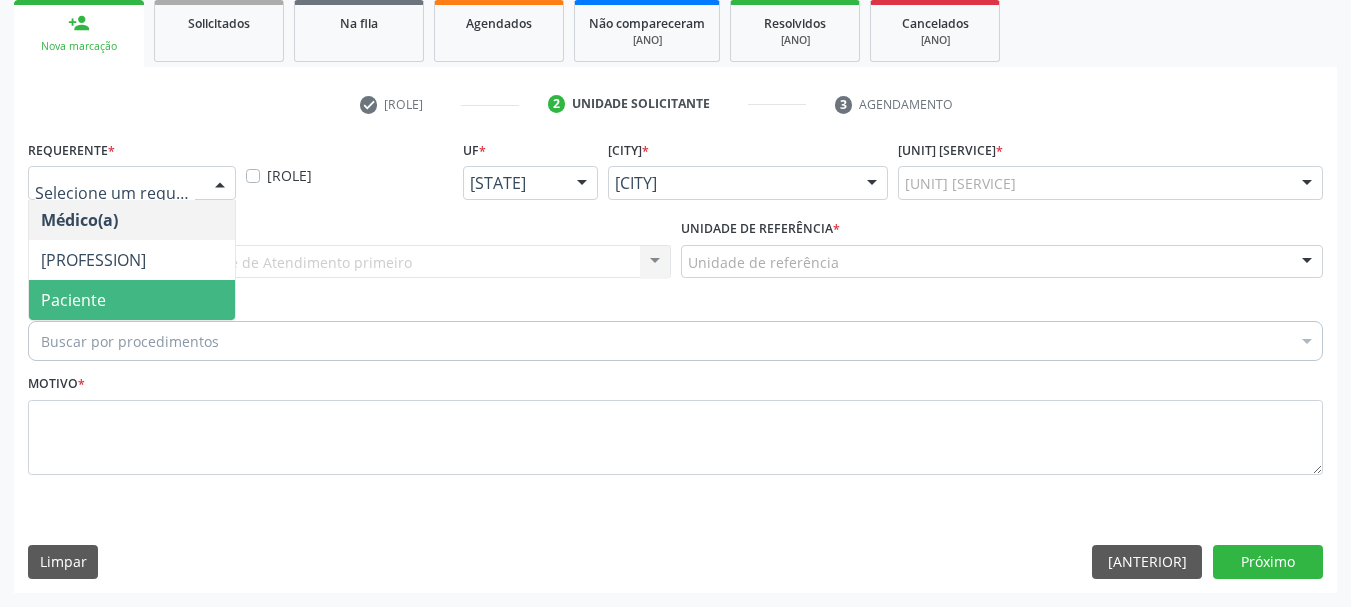click on "Paciente" at bounding box center (73, 300) 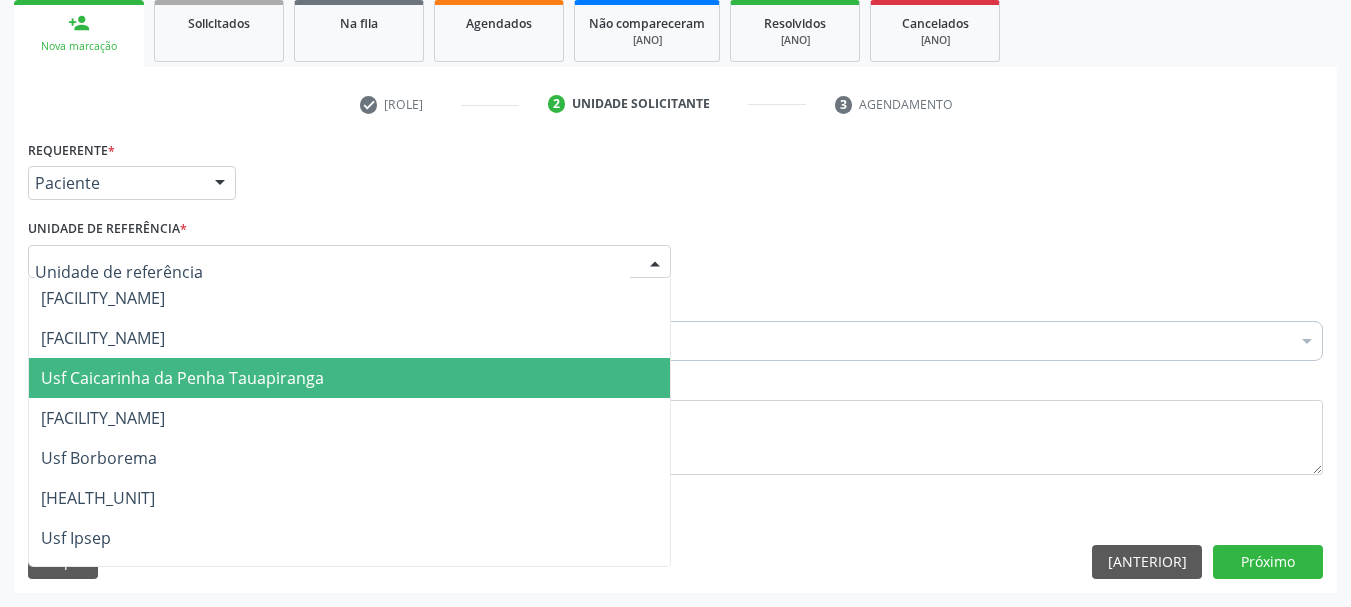 click on "Usf [LOCATION] [LOCATION] [LOCATION]" at bounding box center (182, 378) 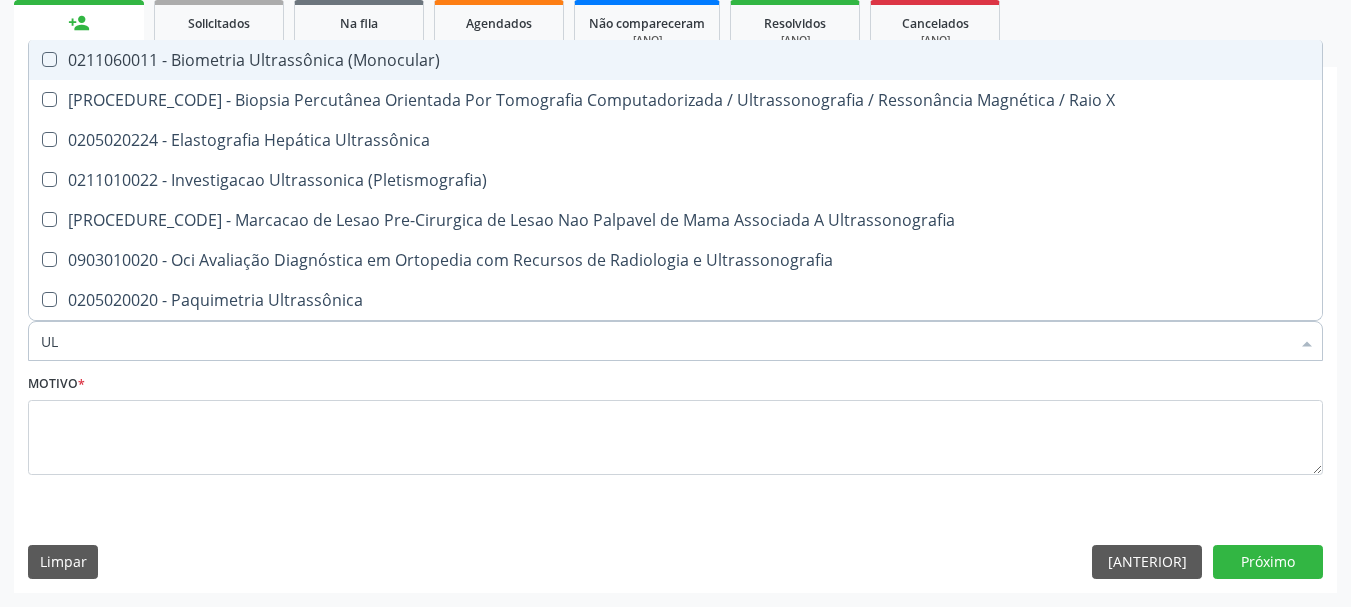 type on "U" 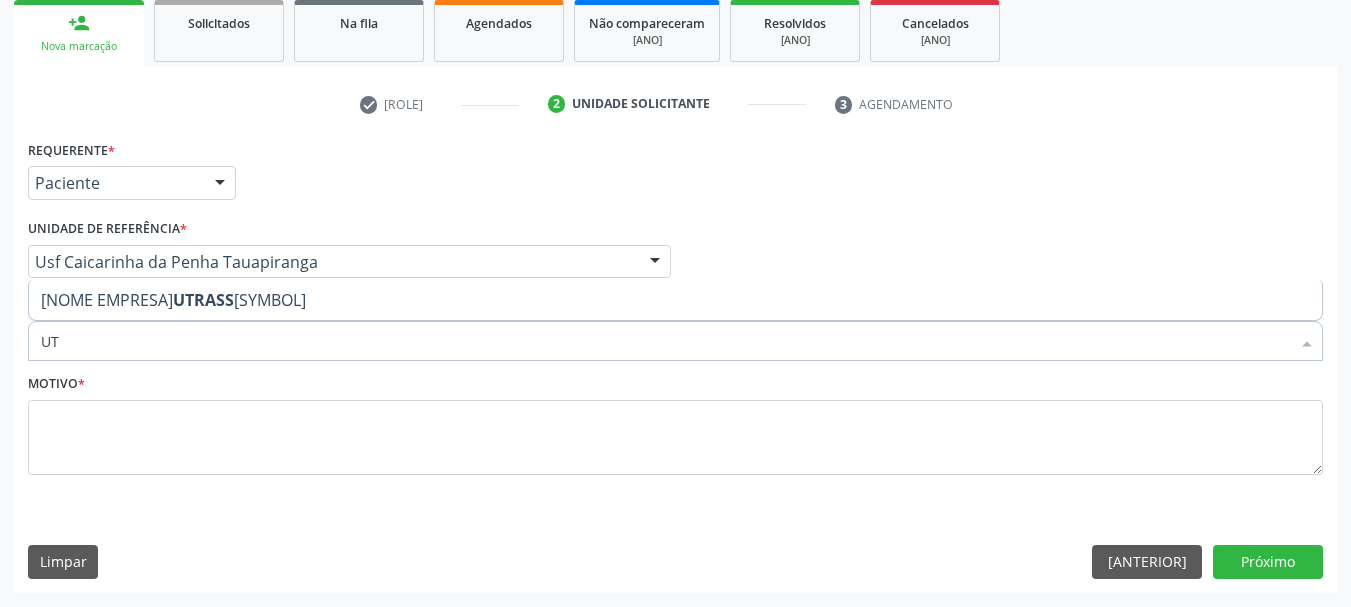 type on "U" 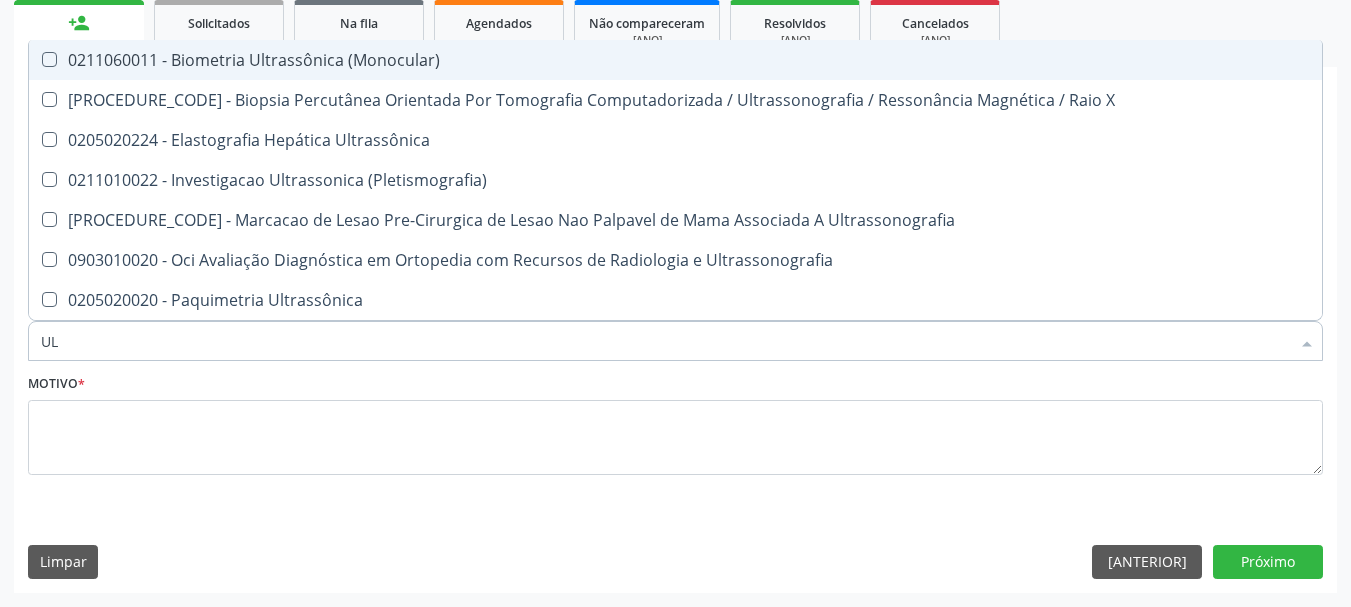 type on "U" 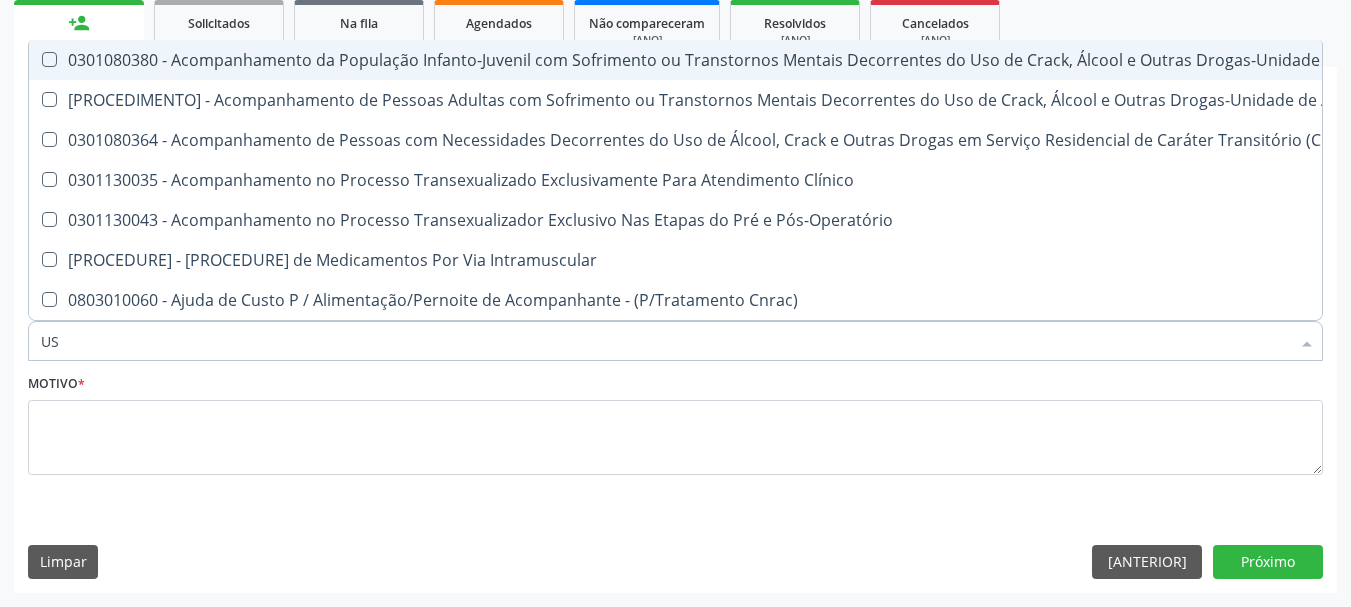 type on "USG" 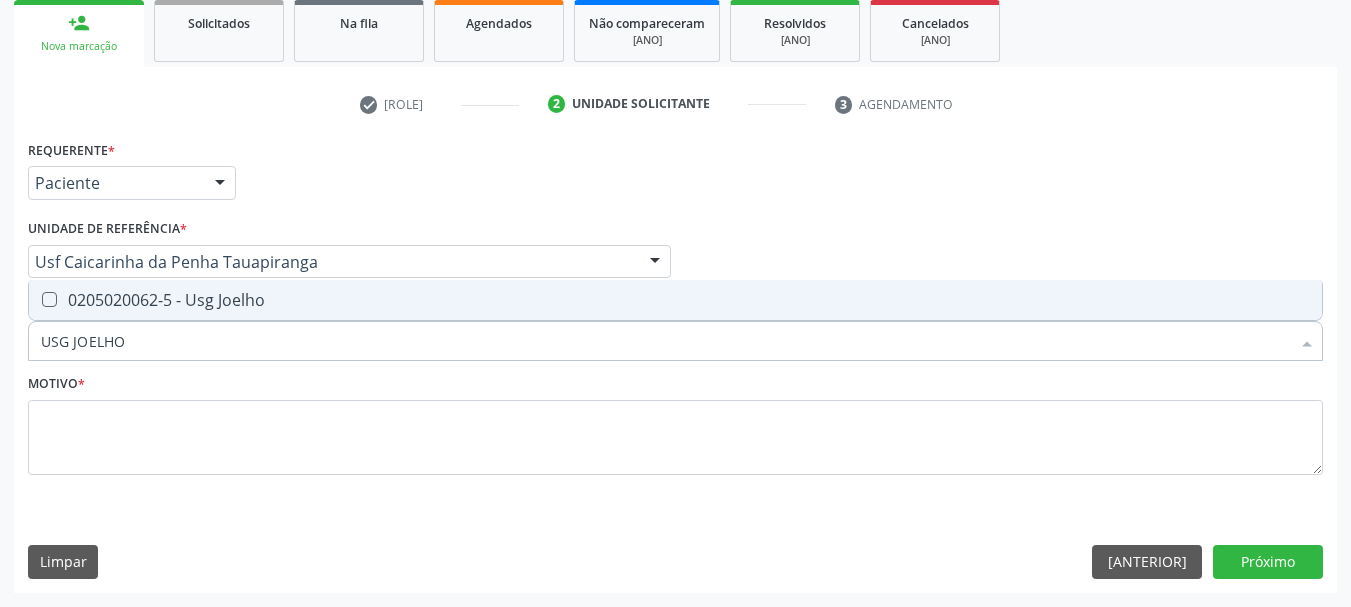 click at bounding box center [49, 299] 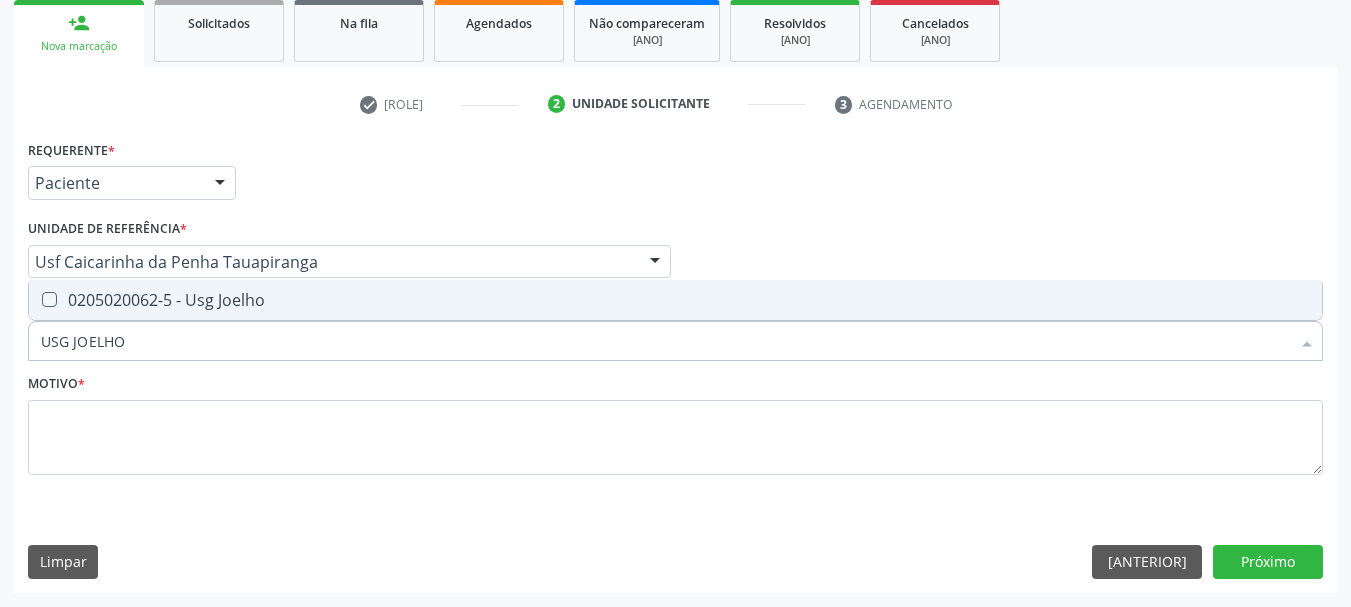 click at bounding box center [35, 299] 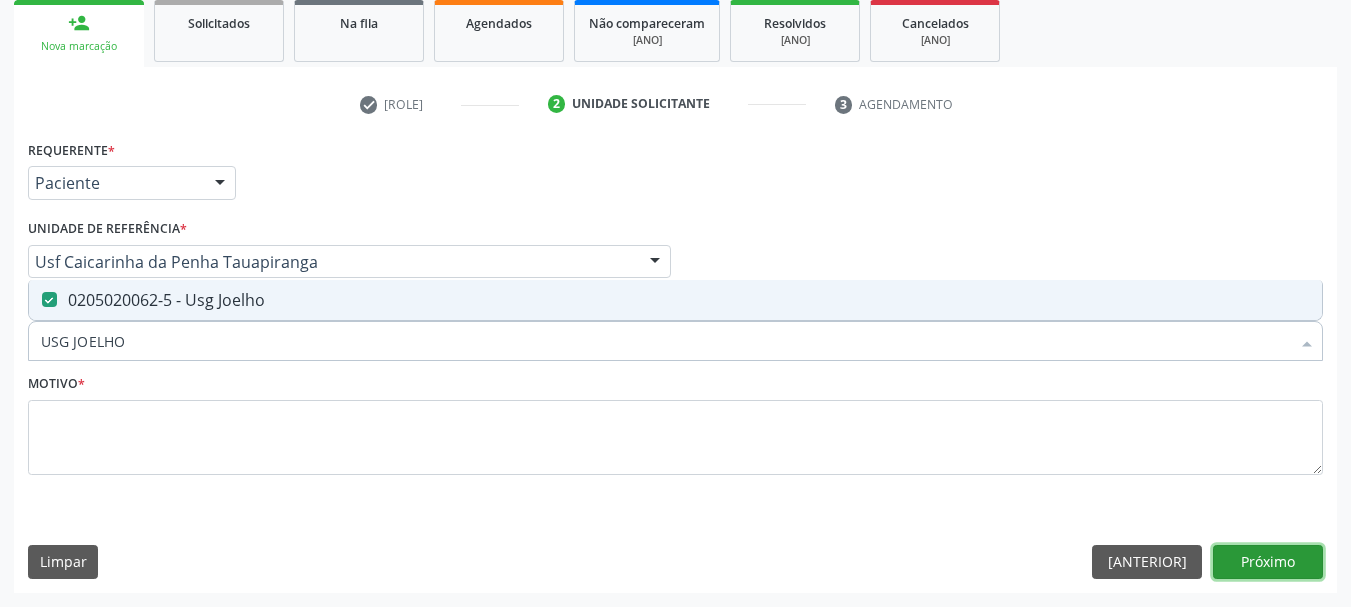 click on "Próximo" at bounding box center [1268, 562] 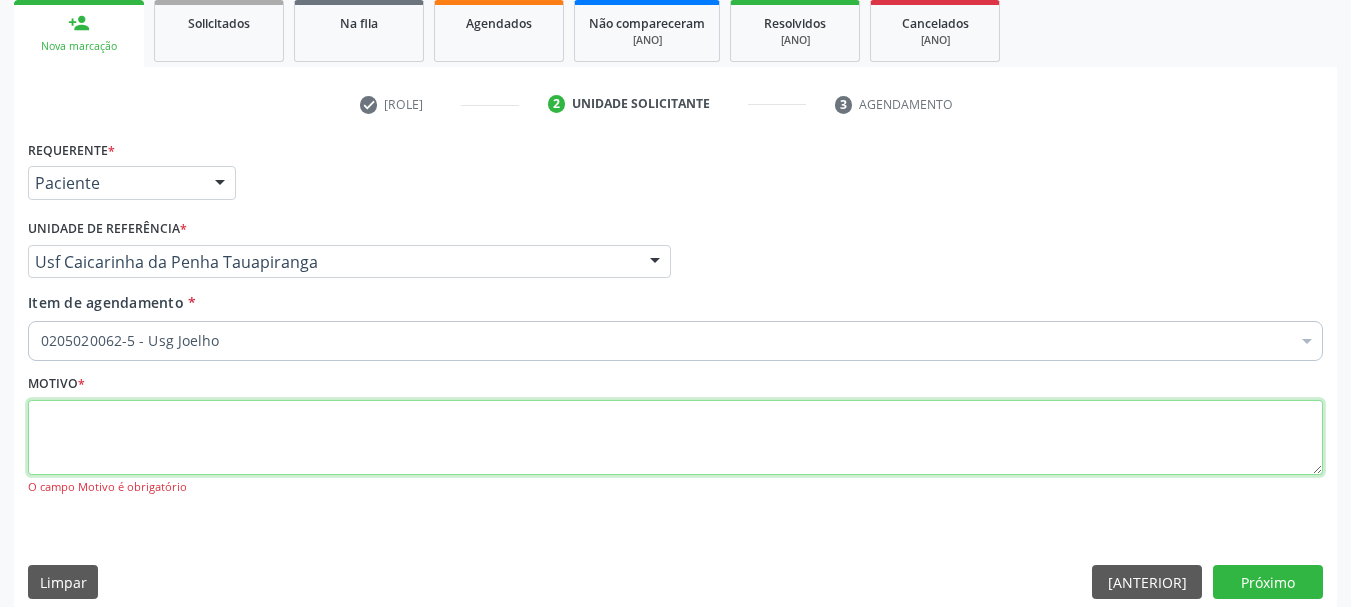 click at bounding box center [675, 438] 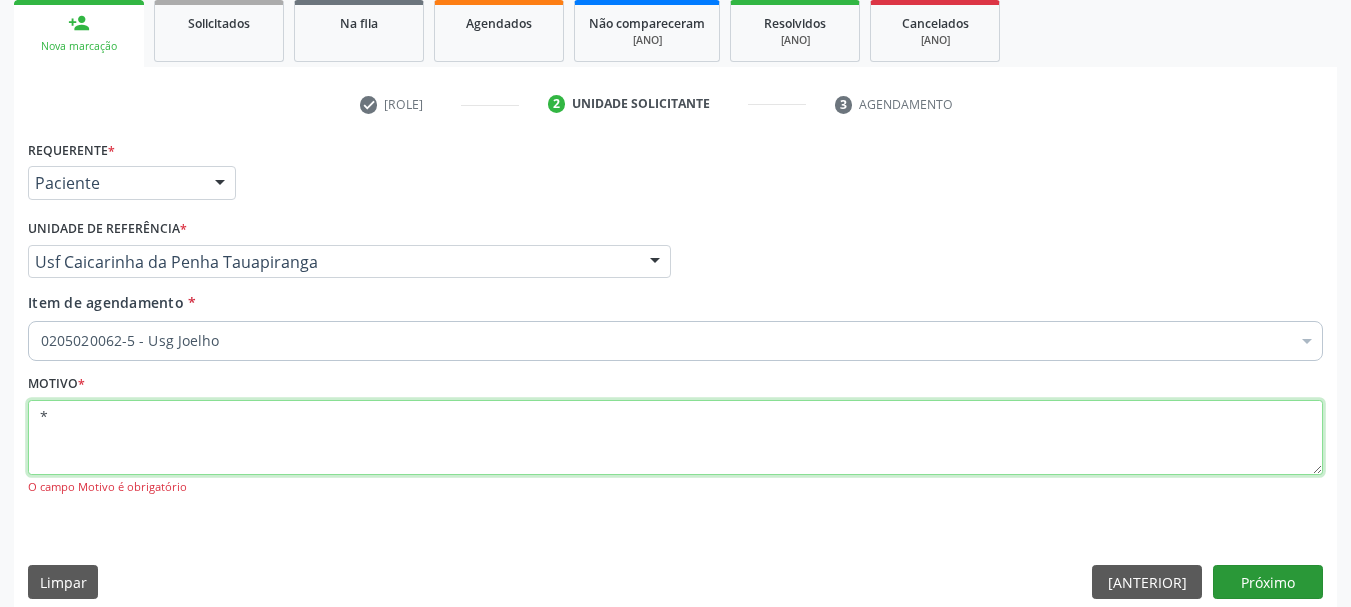 type on "*" 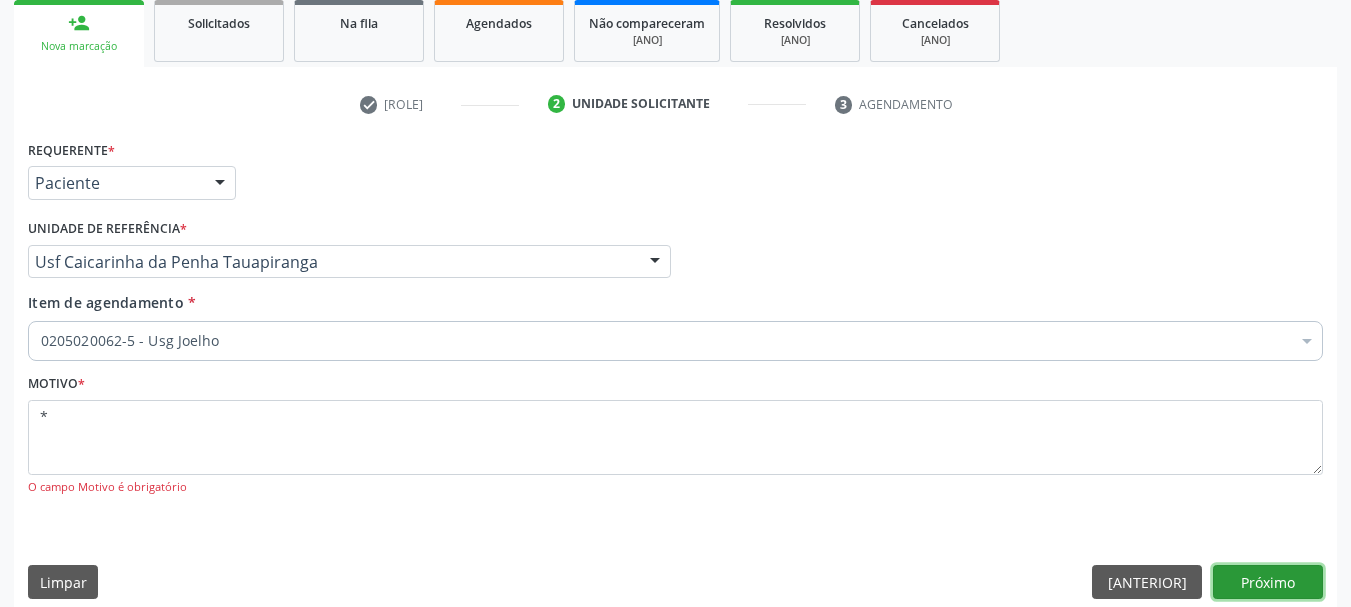 click on "Próximo" at bounding box center [1268, 582] 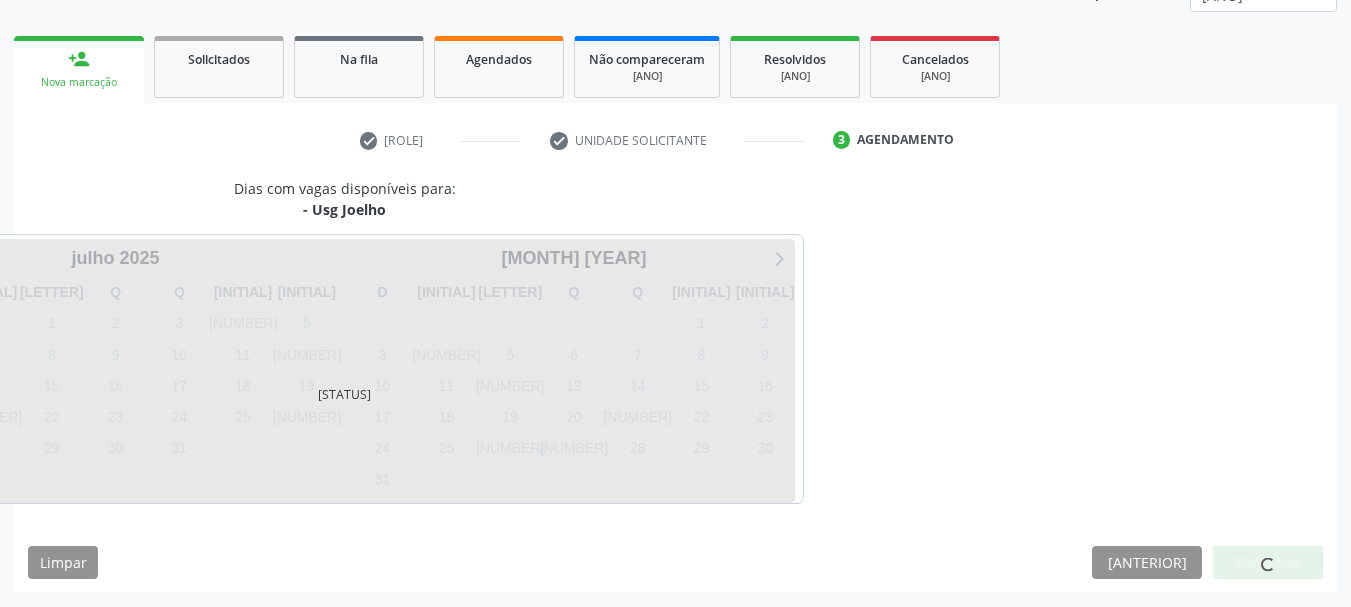 scroll, scrollTop: 263, scrollLeft: 0, axis: vertical 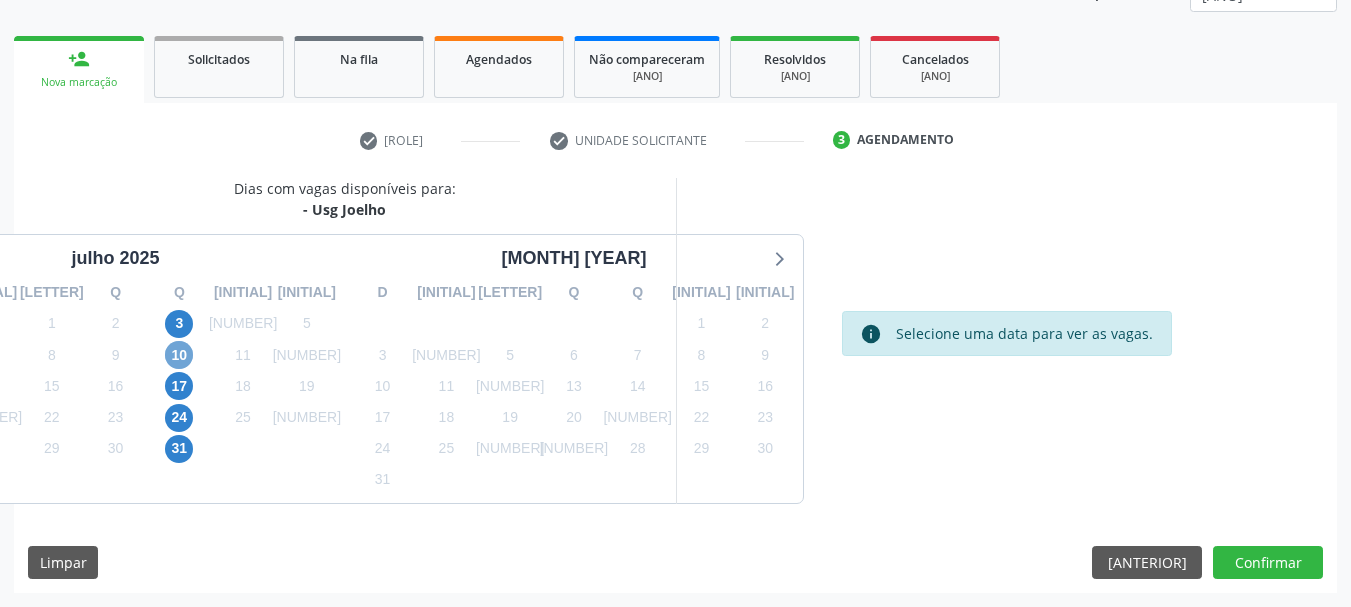 click on "10" at bounding box center (179, 355) 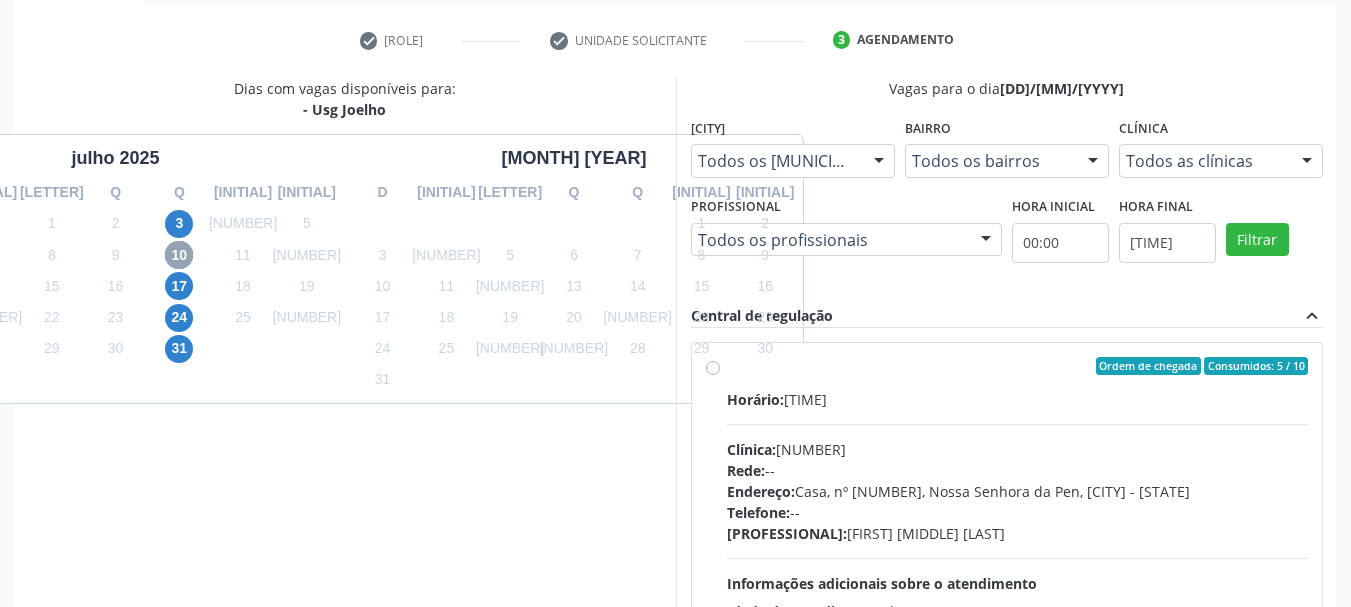 scroll, scrollTop: 463, scrollLeft: 0, axis: vertical 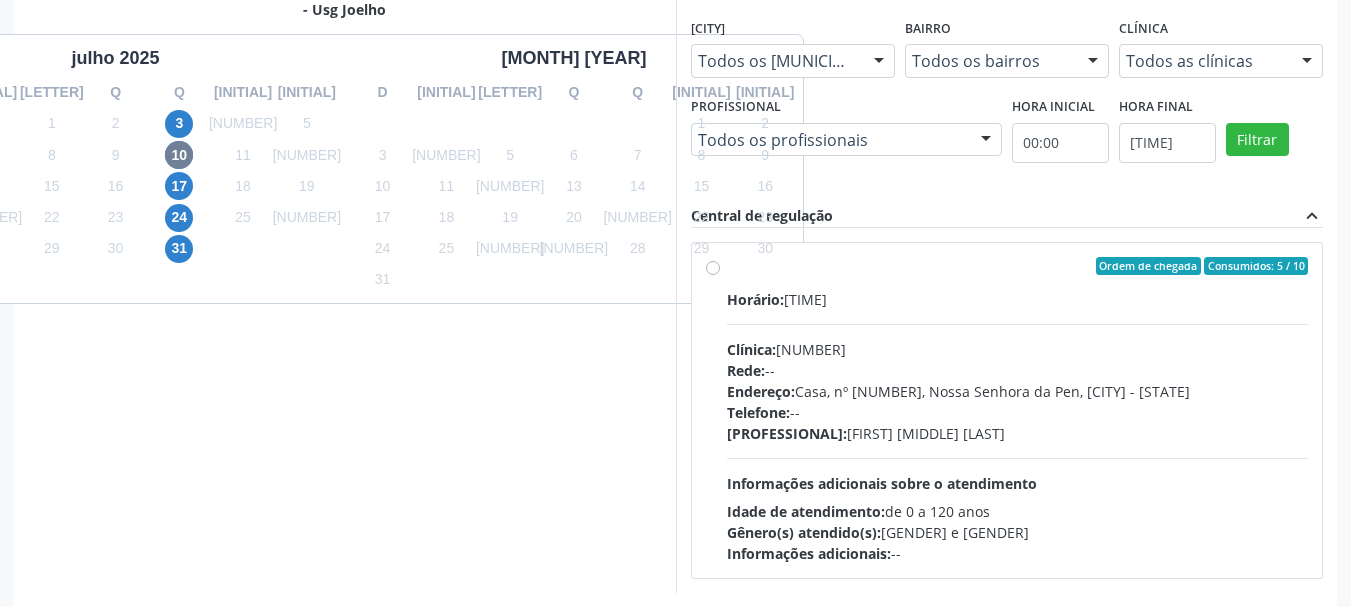 click on "Ordem de chegada
Consumidos: 5 / 10
Horário:   07:00
Clínica:  Cem
Rede:
--
Endereço:   Casa, nº 393, Nossa Senhora da Pen, Serra Talhada - PE
Telefone:   --
Profissional:
Ebenone Antonio da Silva
Informações adicionais sobre o atendimento
Idade de atendimento:
de 0 a 120 anos
Gênero(s) atendido(s):
Masculino e Feminino
Informações adicionais:
--" at bounding box center (1018, 410) 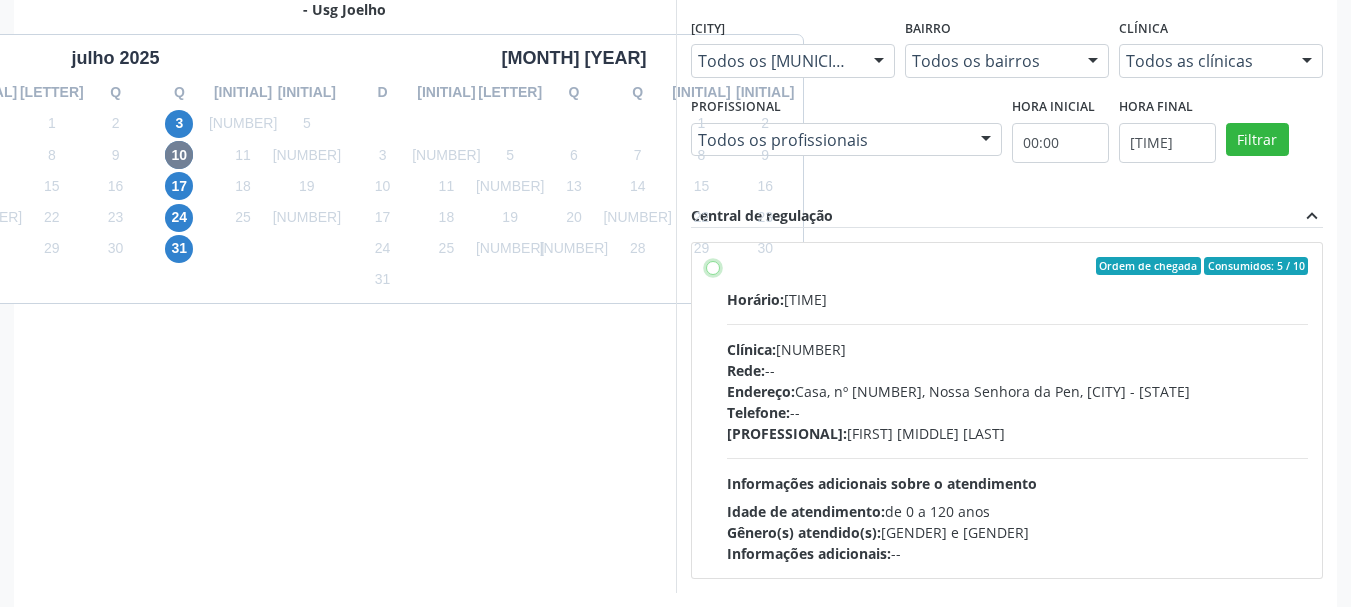 click on "Ordem de chegada
Consumidos: 5 / 10
Horário:   07:00
Clínica:  Cem
Rede:
--
Endereço:   Casa, nº 393, Nossa Senhora da Pen, Serra Talhada - PE
Telefone:   --
Profissional:
Ebenone Antonio da Silva
Informações adicionais sobre o atendimento
Idade de atendimento:
de 0 a 120 anos
Gênero(s) atendido(s):
Masculino e Feminino
Informações adicionais:
--" at bounding box center [713, 266] 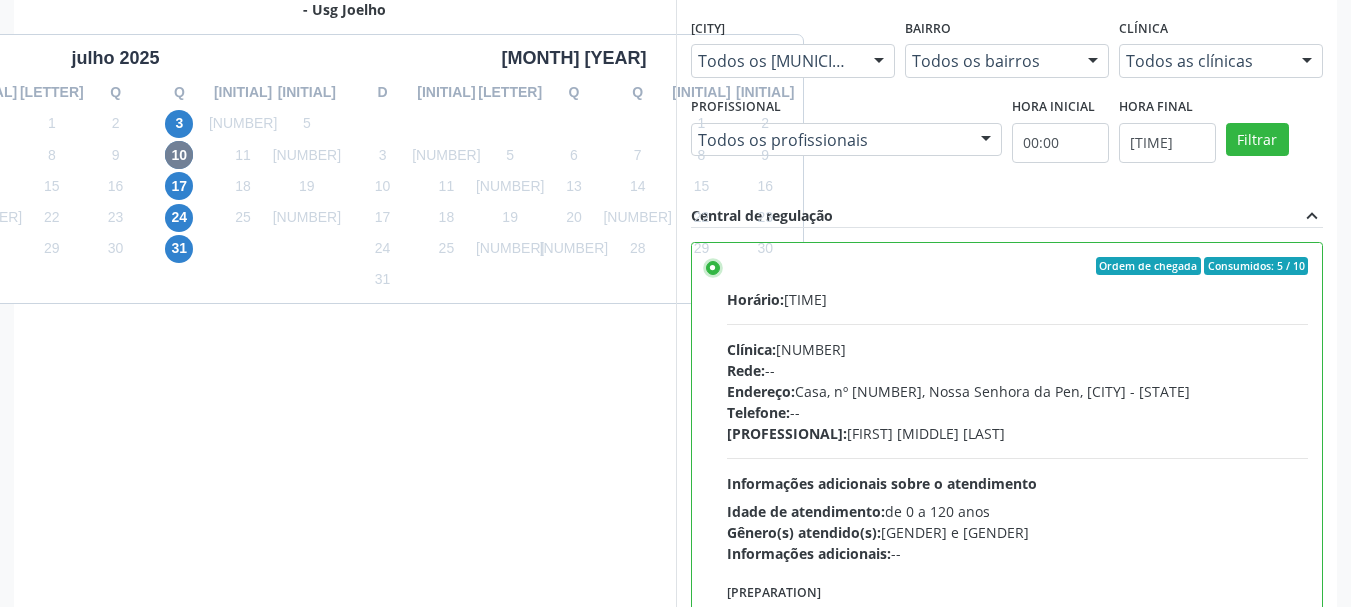 scroll, scrollTop: 99, scrollLeft: 0, axis: vertical 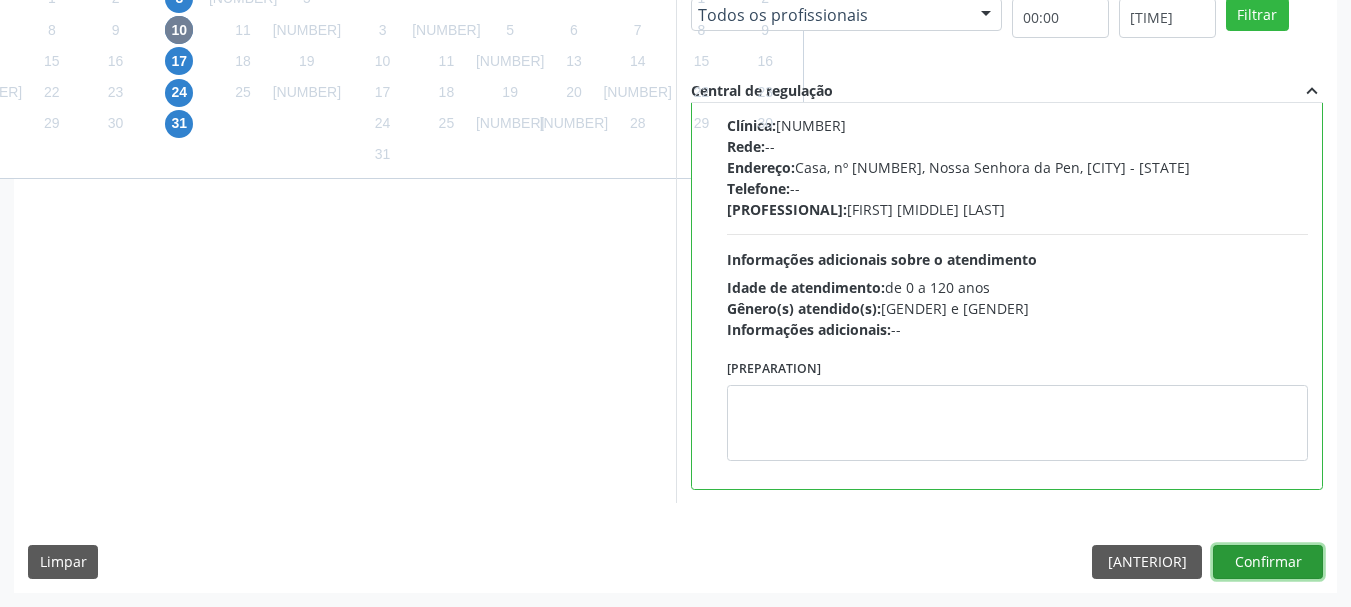 click on "Confirmar" at bounding box center [1268, 562] 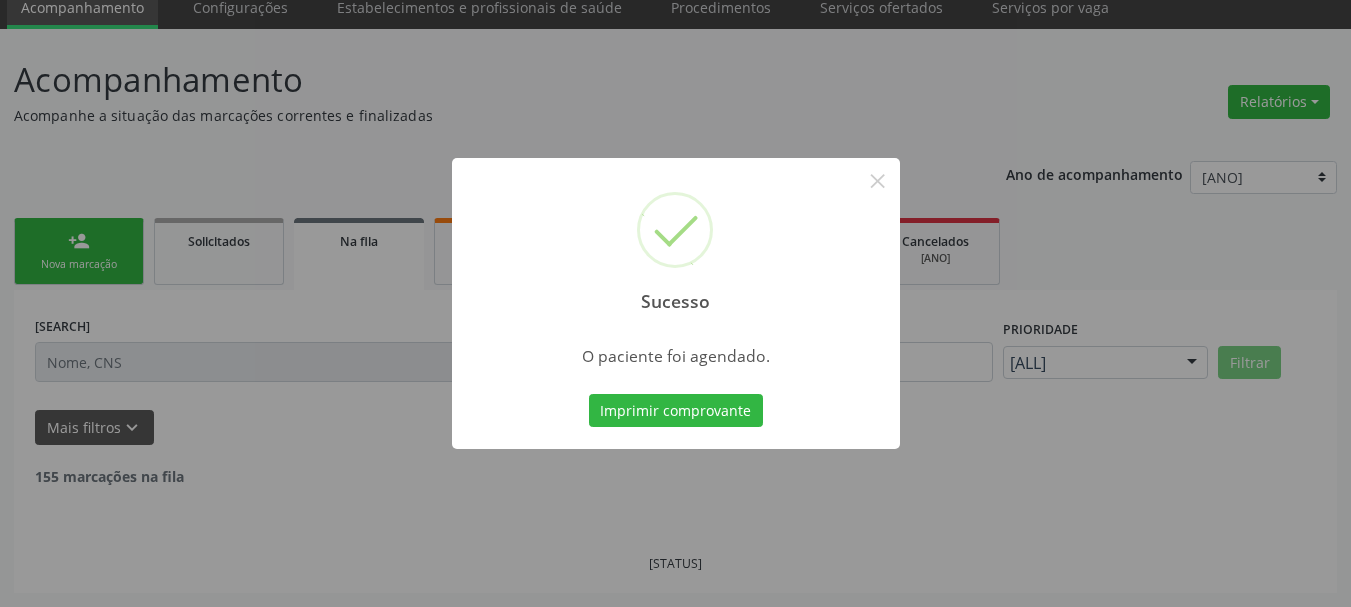scroll, scrollTop: 60, scrollLeft: 0, axis: vertical 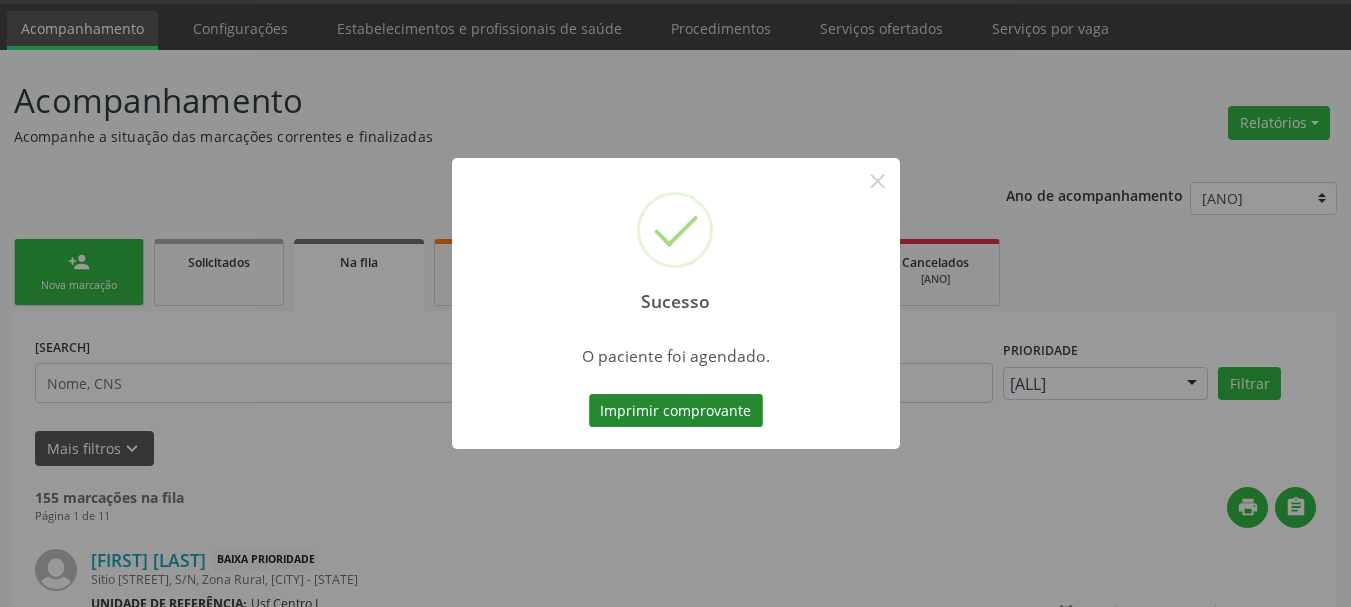 click on "Imprimir comprovante" at bounding box center (676, 411) 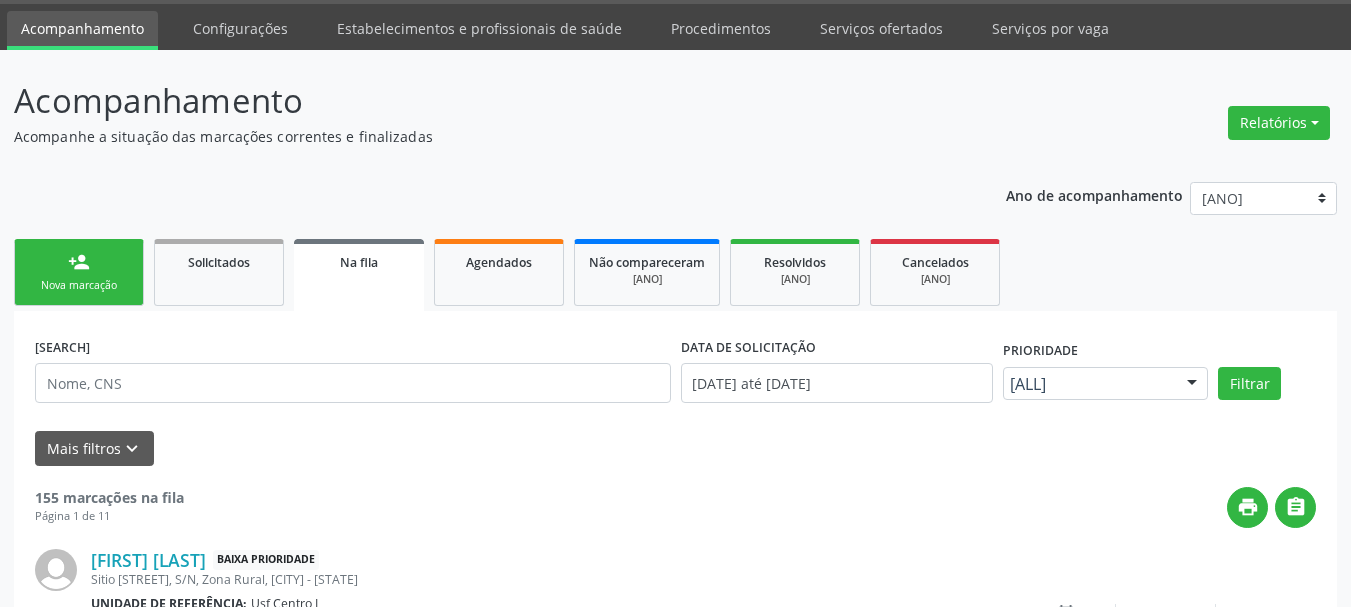 click on "person_add
Nova marcação" at bounding box center [79, 272] 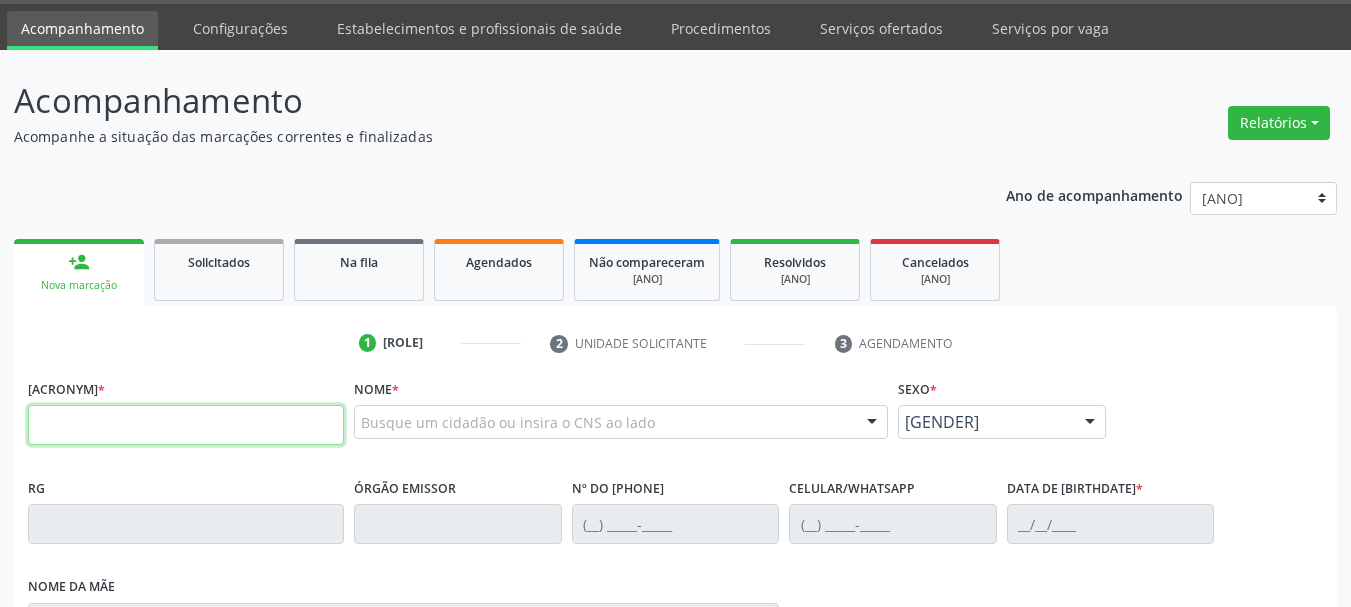 click at bounding box center (186, 425) 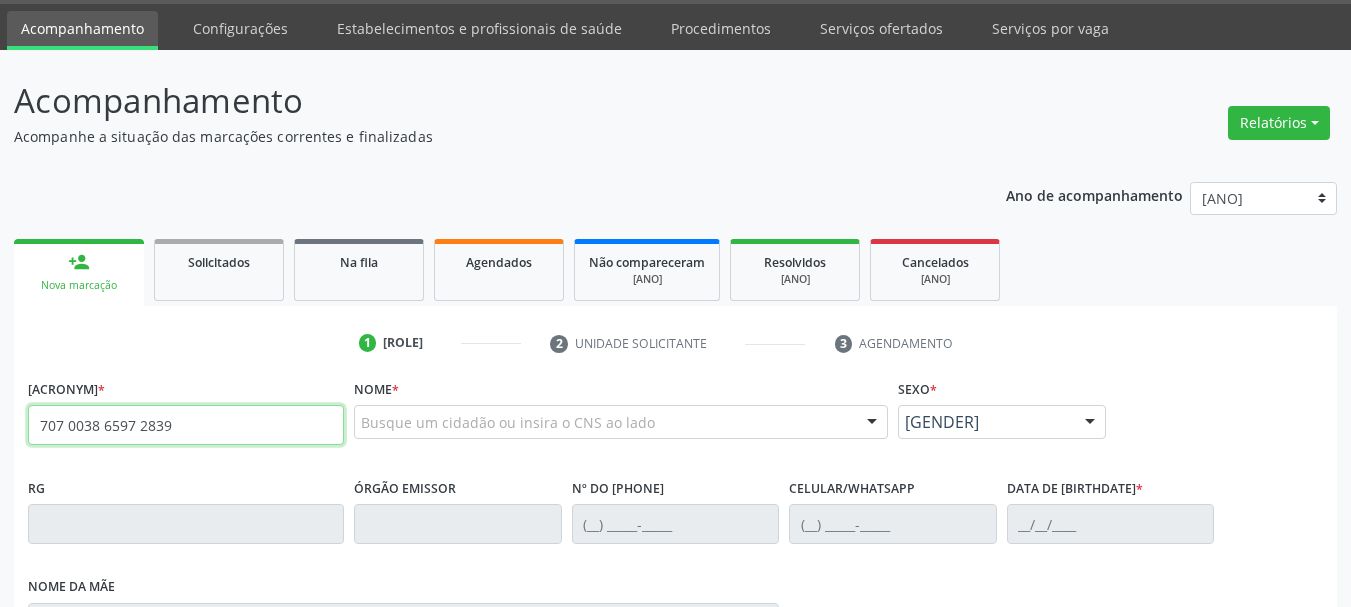 type on "707 0038 6597 2839" 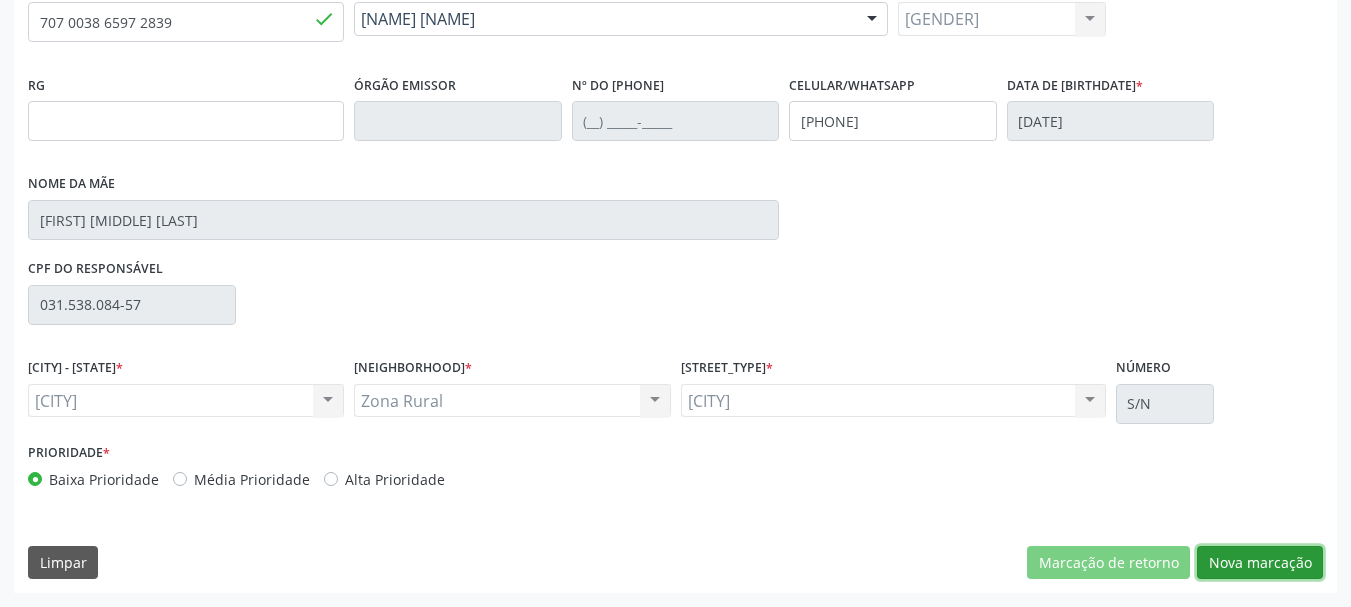 click on "Nova marcação" at bounding box center (1108, 563) 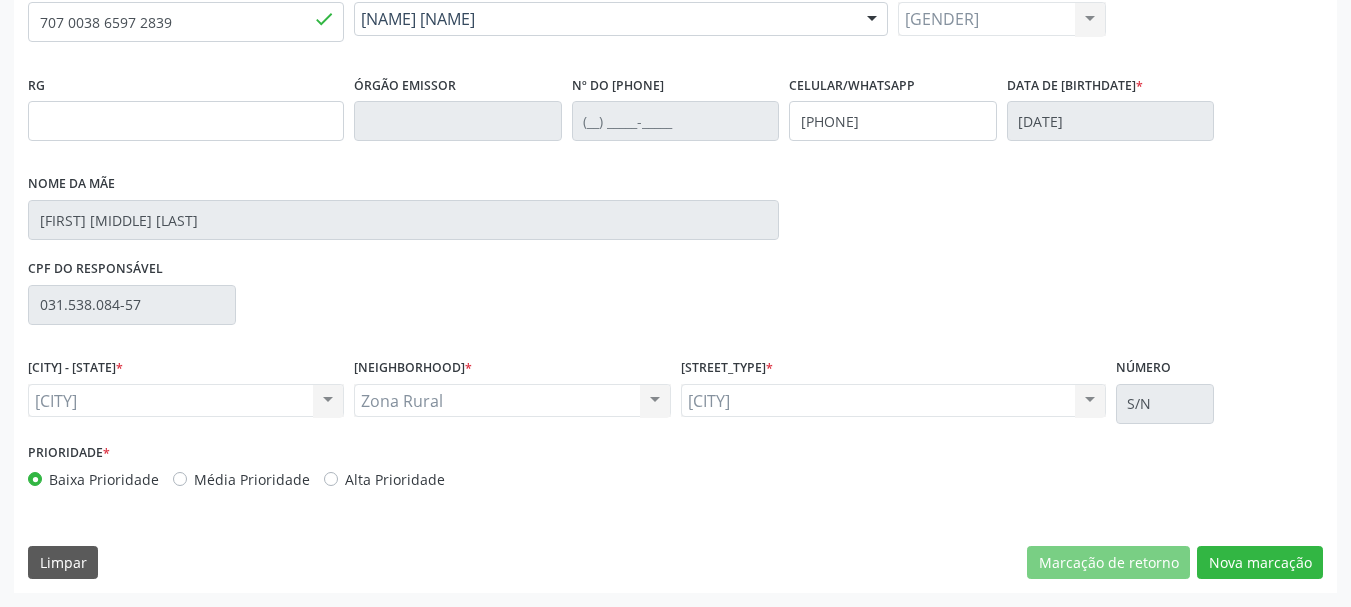 scroll, scrollTop: 299, scrollLeft: 0, axis: vertical 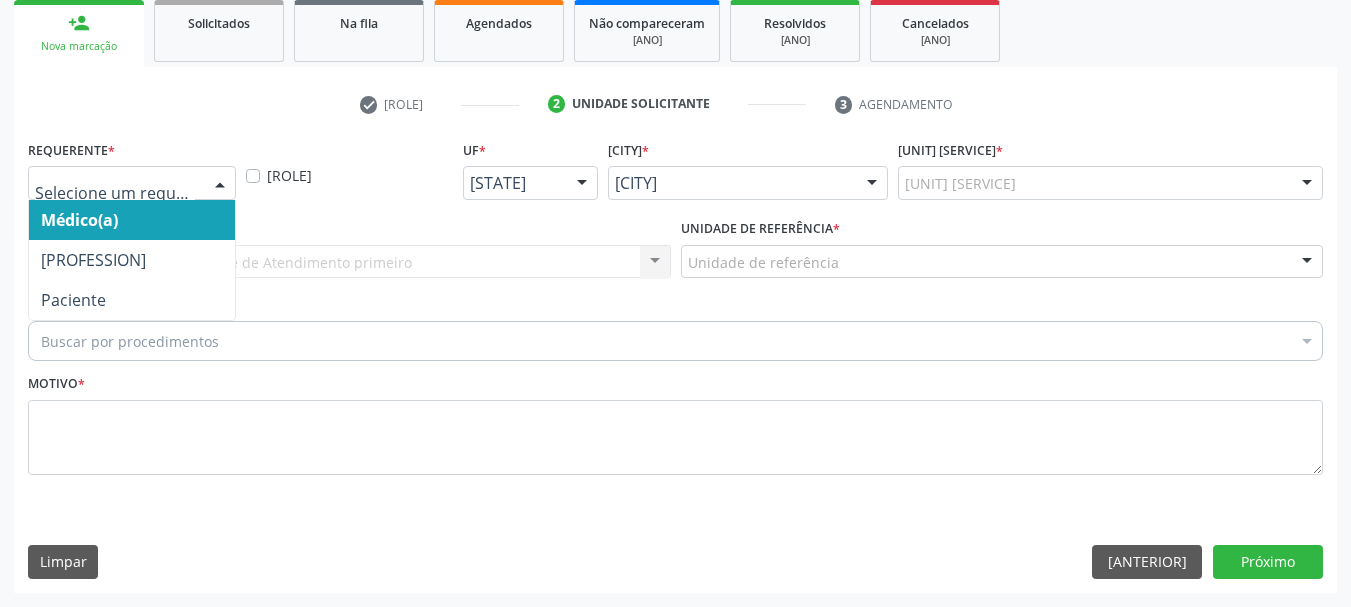 click at bounding box center [132, 183] 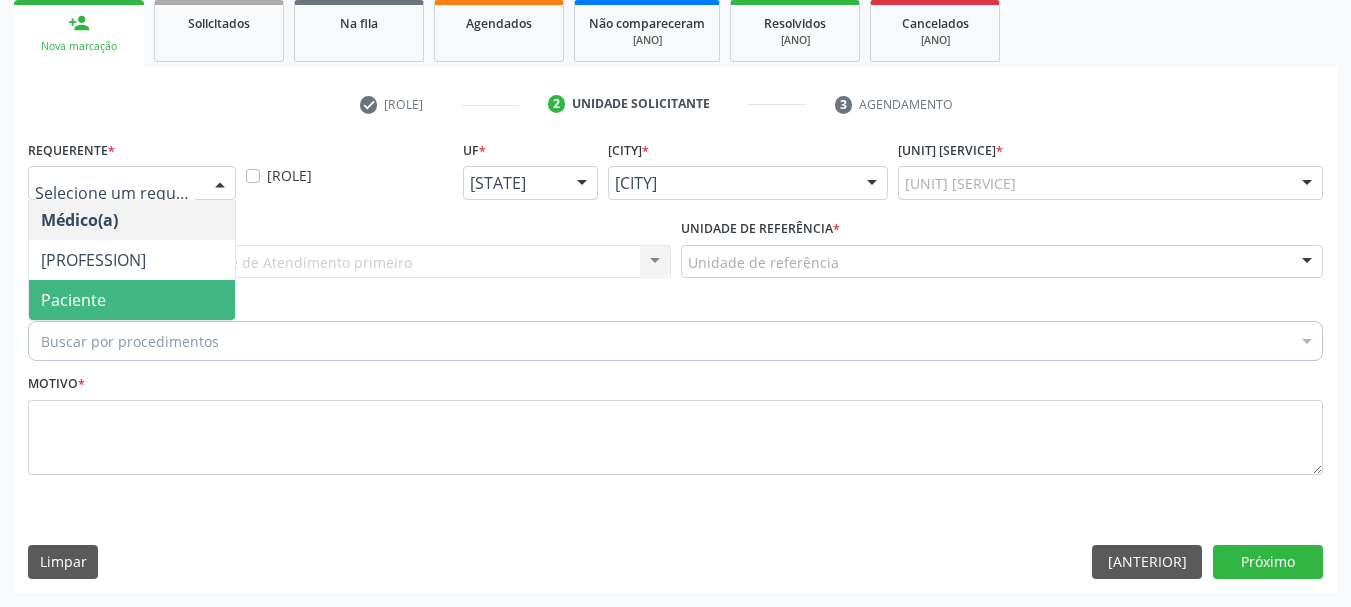 click on "Paciente" at bounding box center [132, 300] 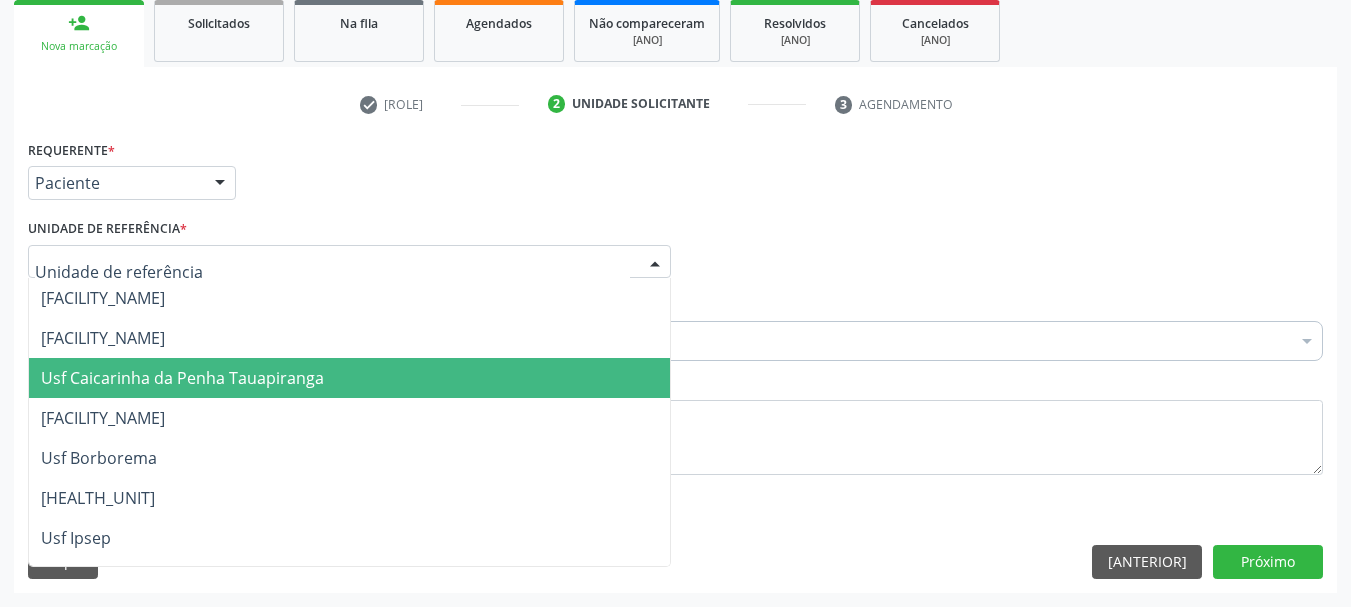 click on "Usf Caicarinha da Penha Tauapiranga" at bounding box center (182, 378) 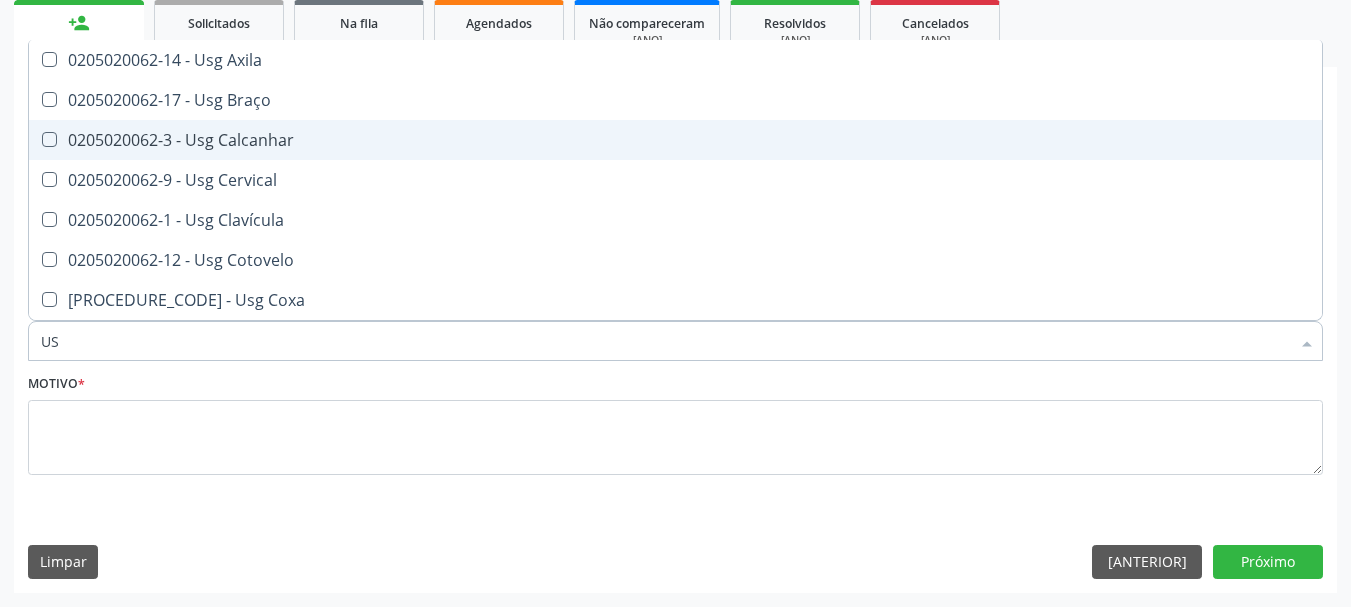 type on "U" 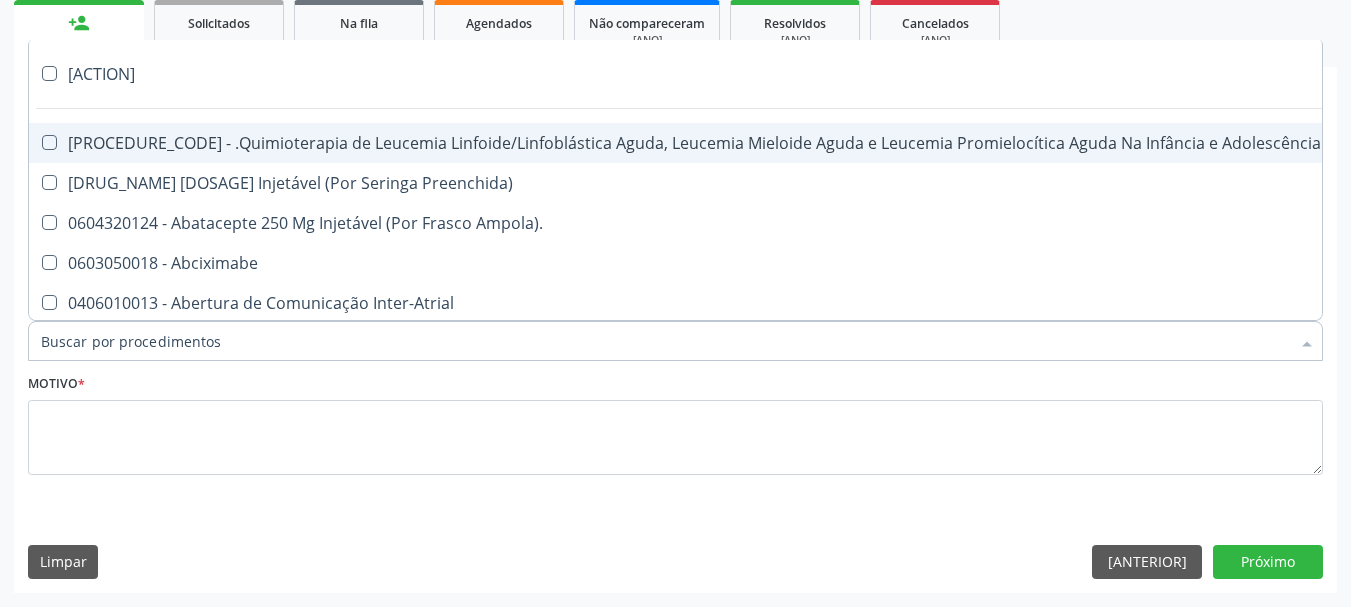 type on "U" 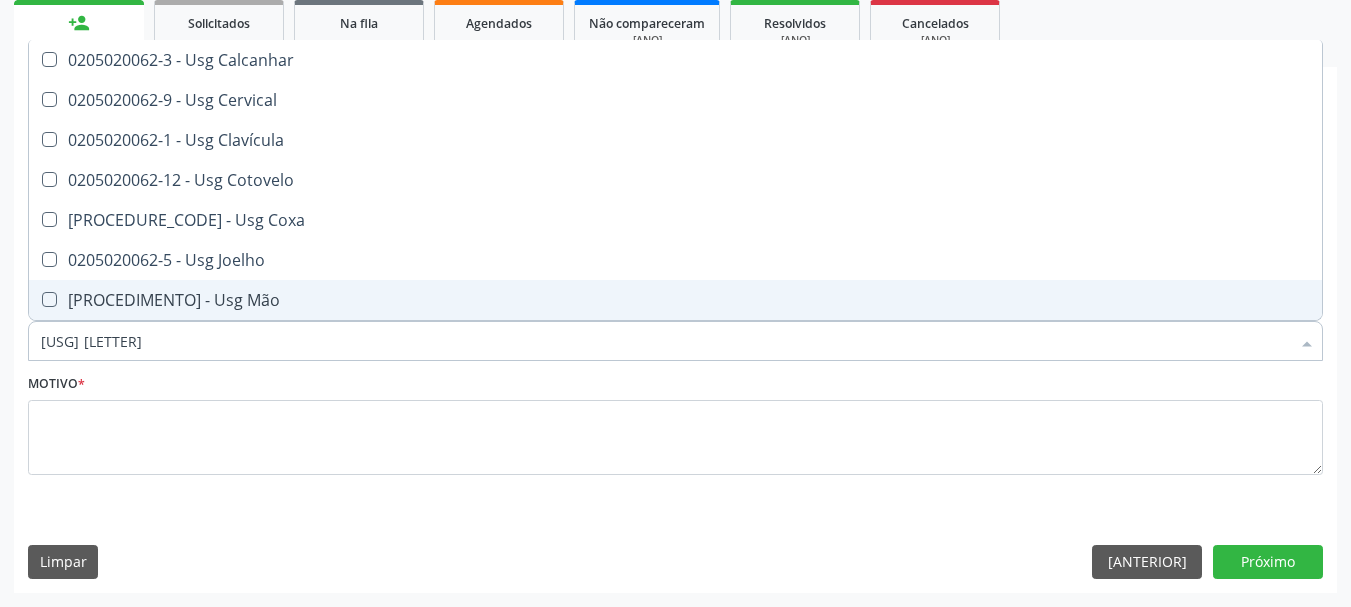scroll, scrollTop: 0, scrollLeft: 0, axis: both 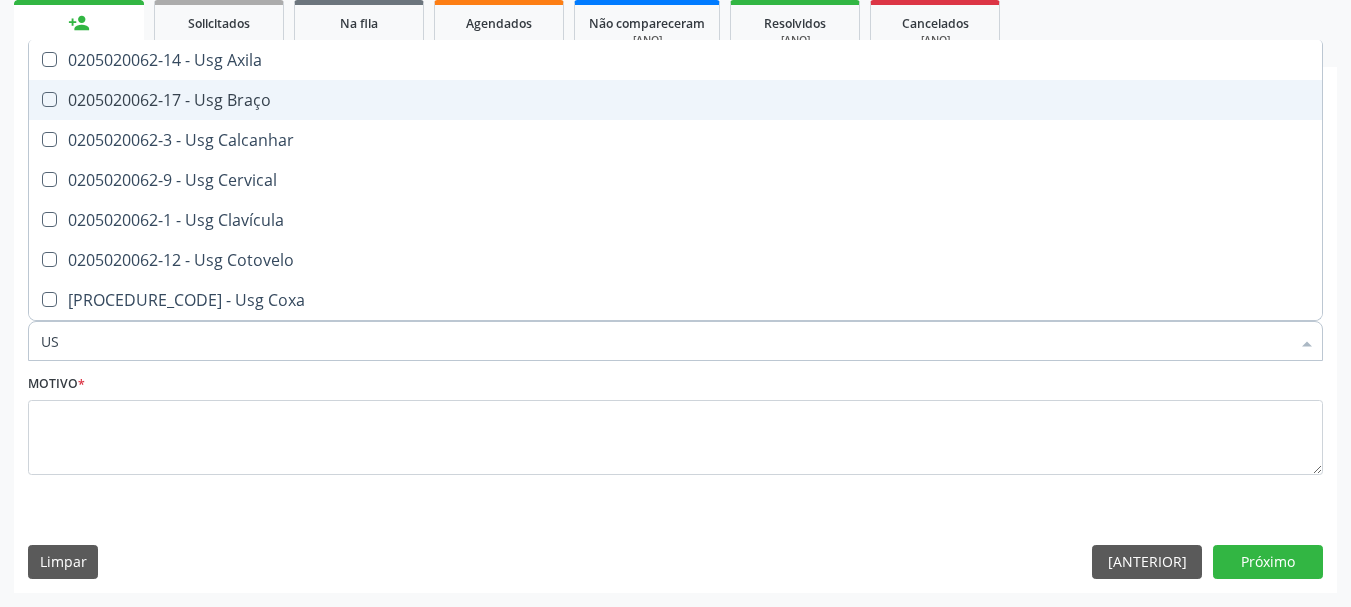 type on "U" 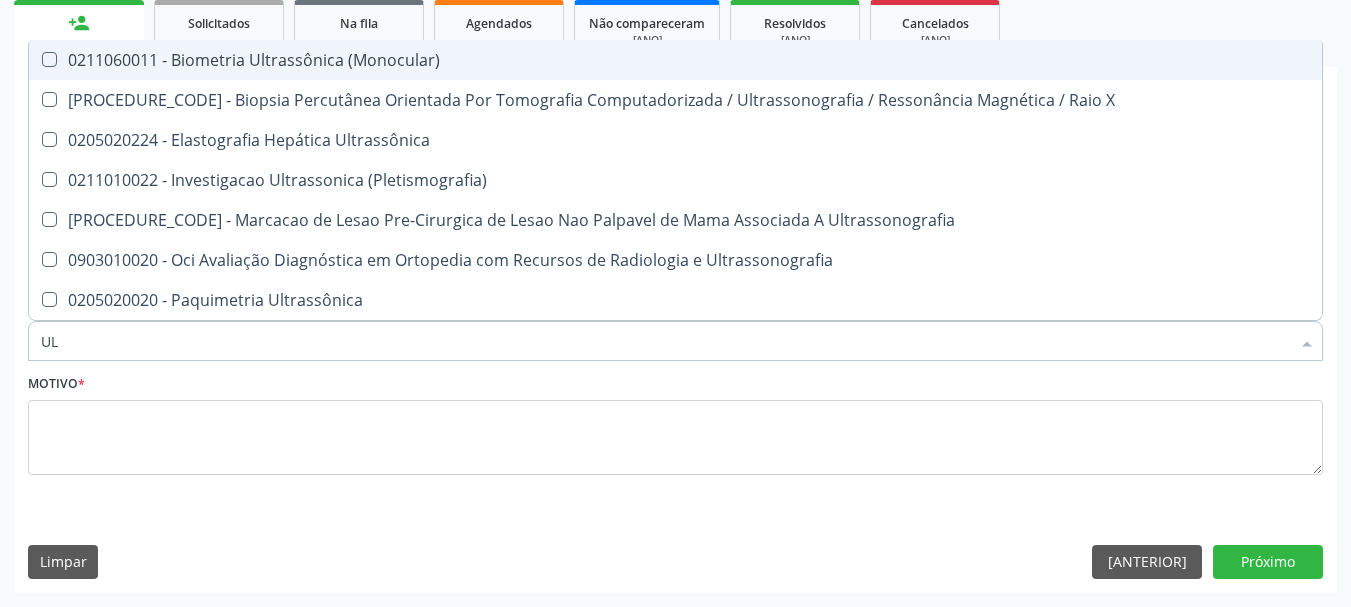 type on "U" 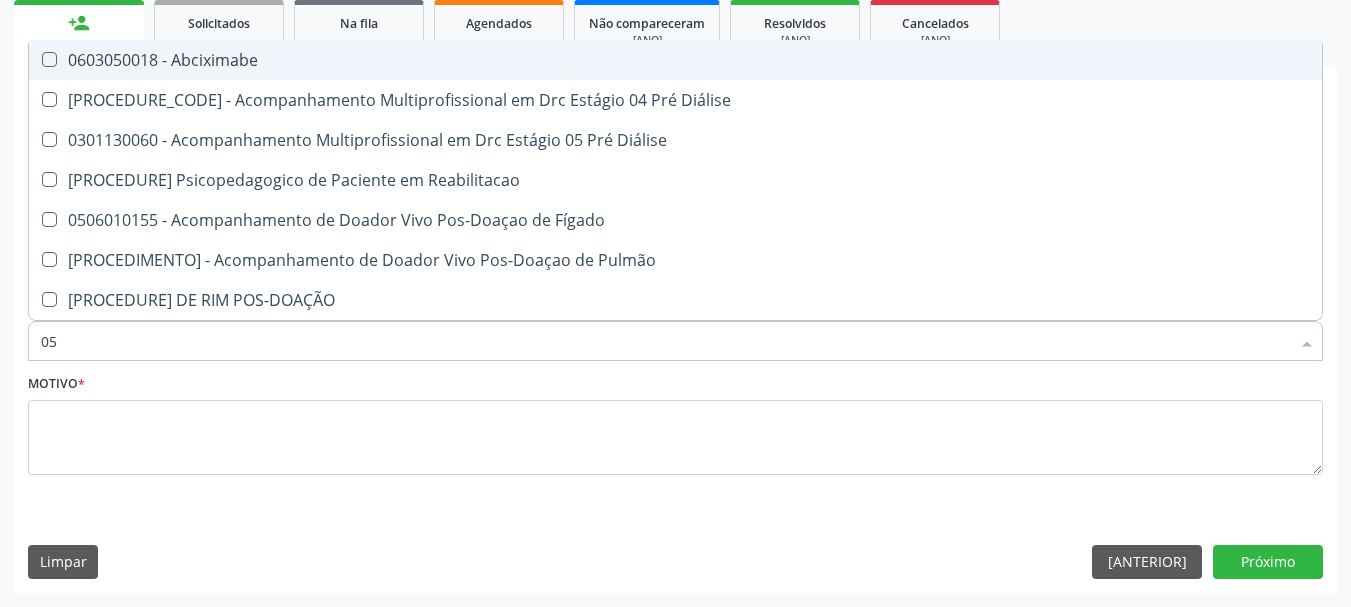 type on "0" 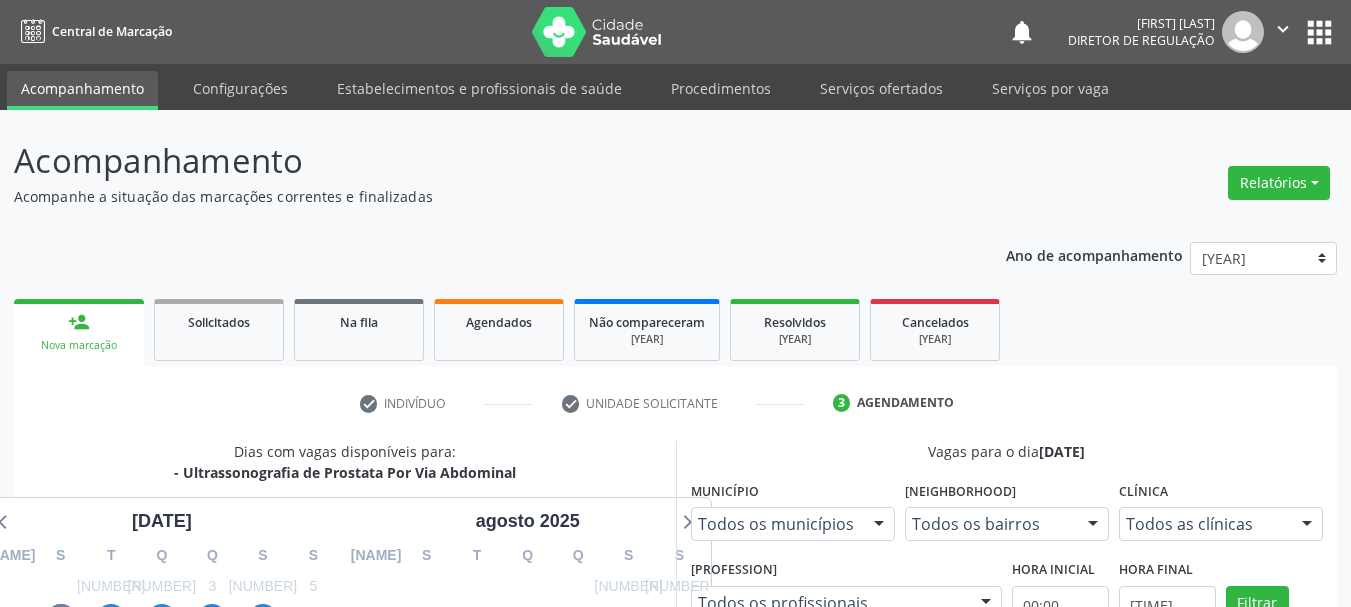 scroll, scrollTop: 363, scrollLeft: 0, axis: vertical 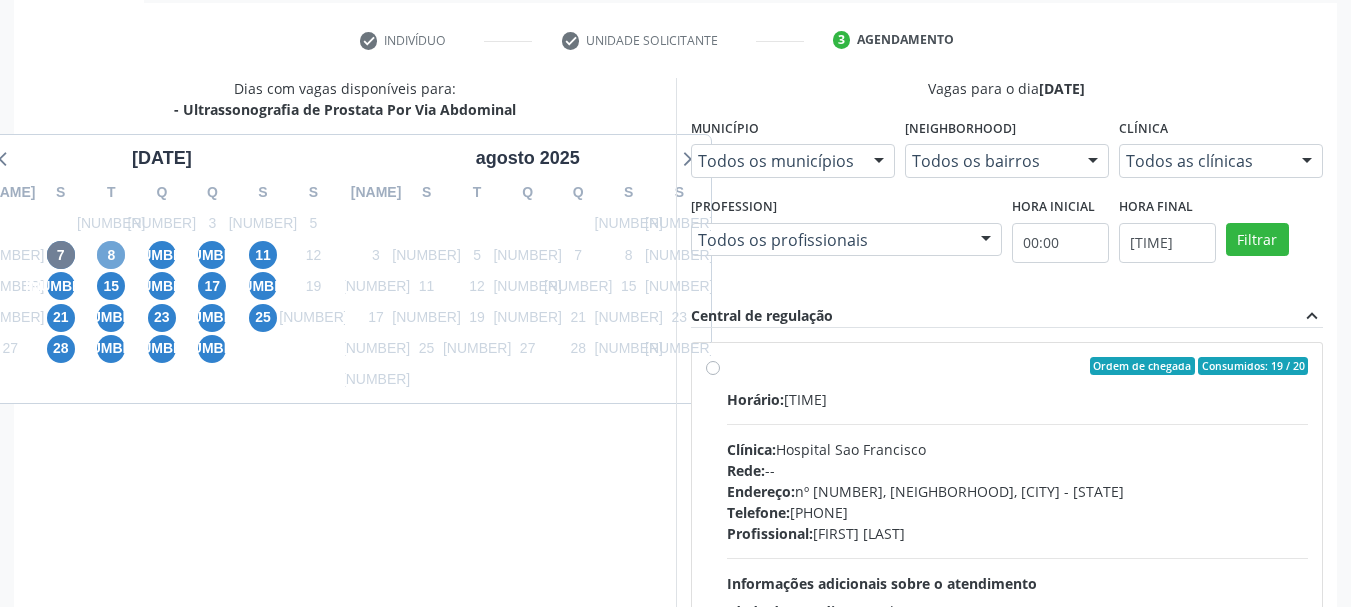 click on "8" at bounding box center (111, 255) 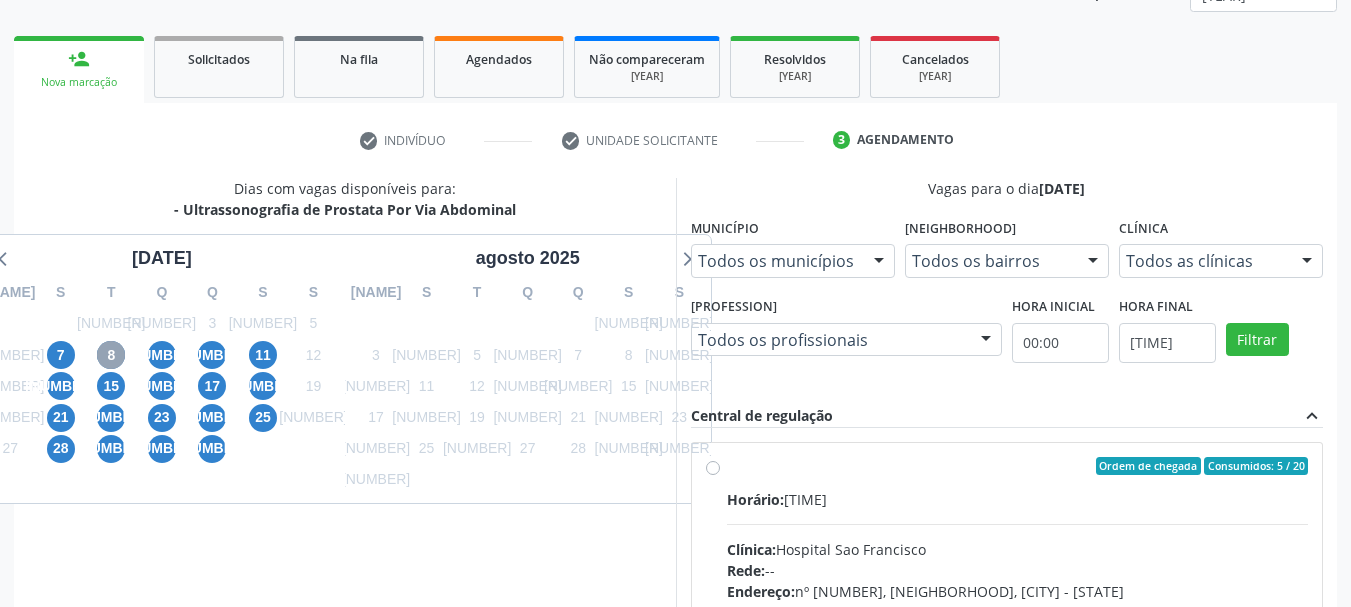 scroll, scrollTop: 363, scrollLeft: 0, axis: vertical 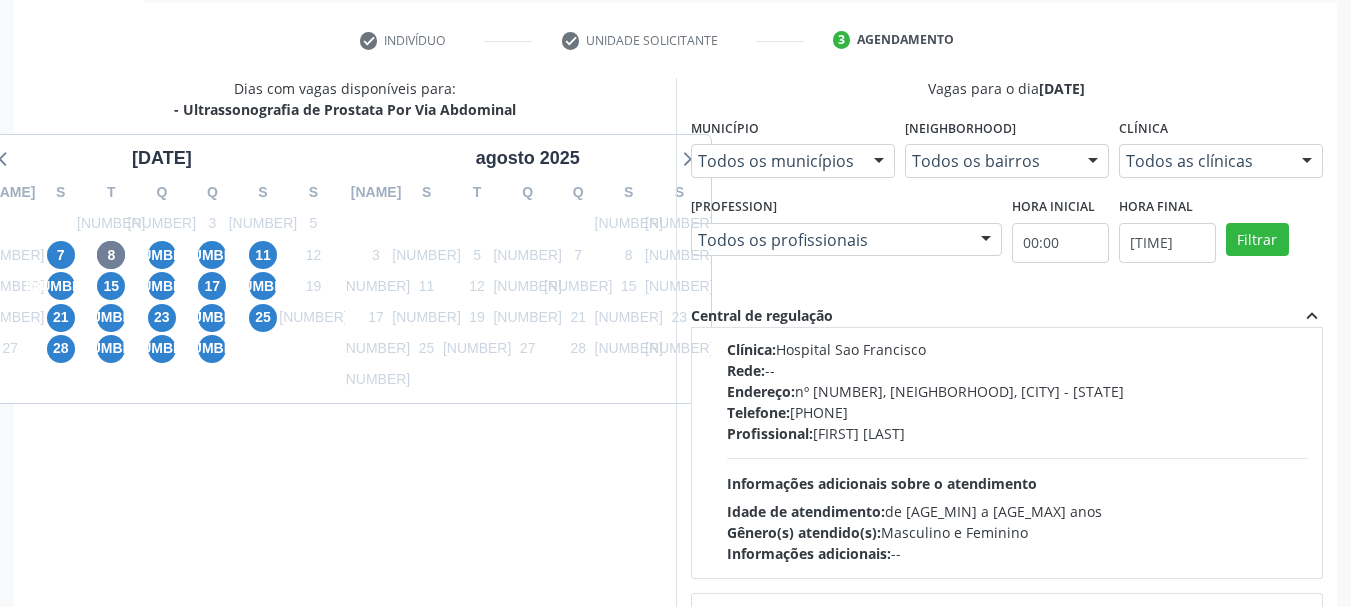 click on "Clínica:" at bounding box center [755, 299] 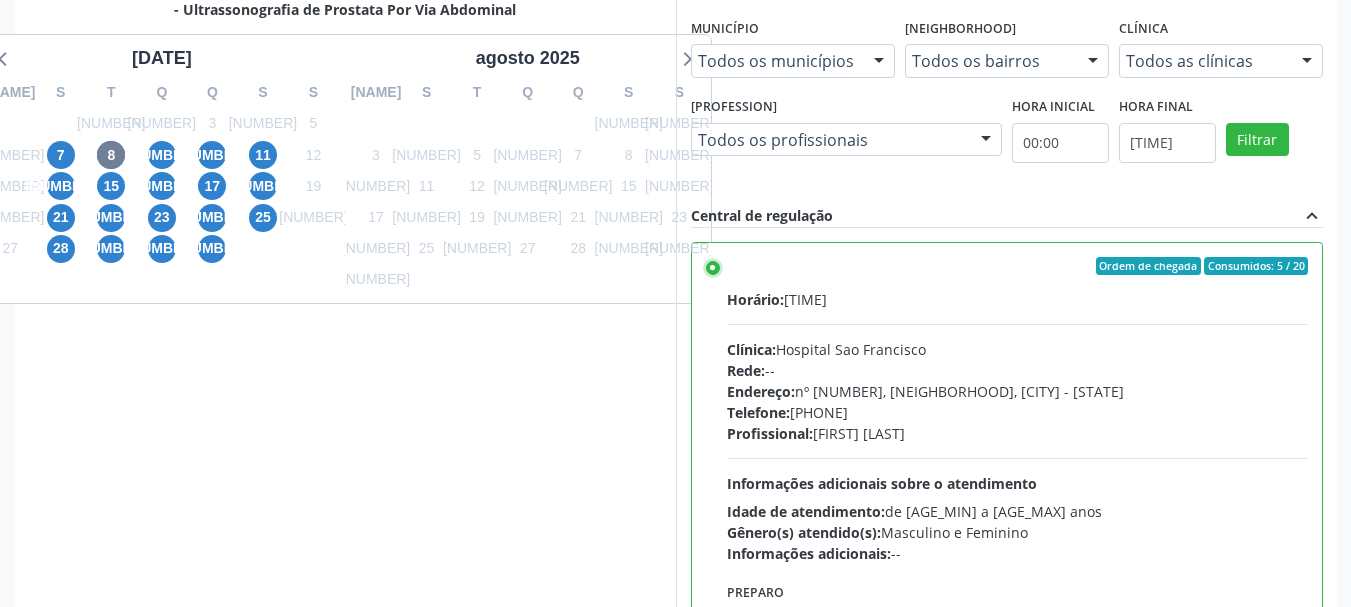 scroll, scrollTop: 588, scrollLeft: 0, axis: vertical 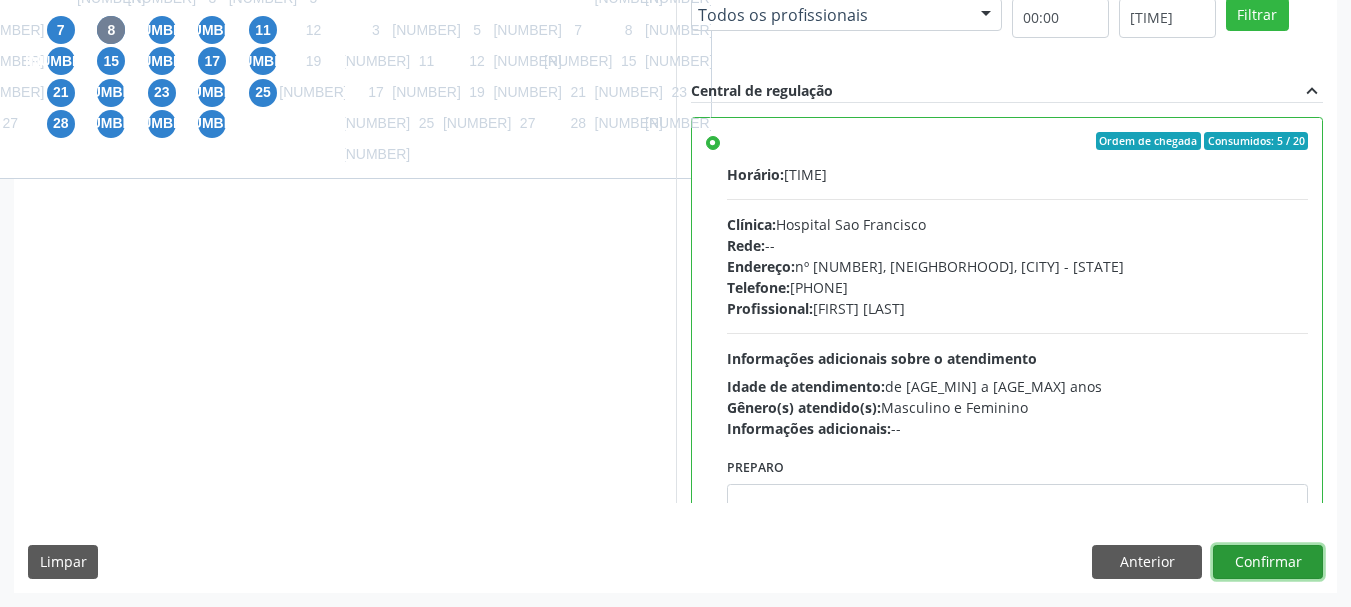 click on "[AREACODE] - Componente Femoral de Revisao Cimentado / Fixacao Biologica" at bounding box center (1268, 562) 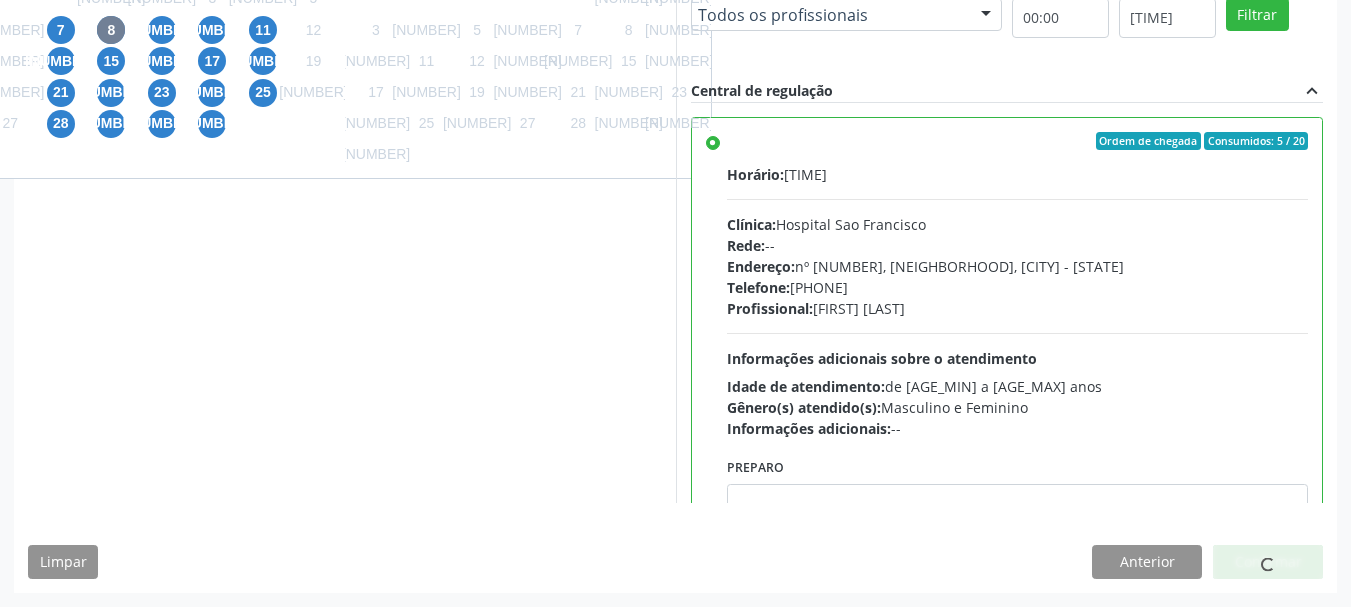 scroll, scrollTop: 60, scrollLeft: 0, axis: vertical 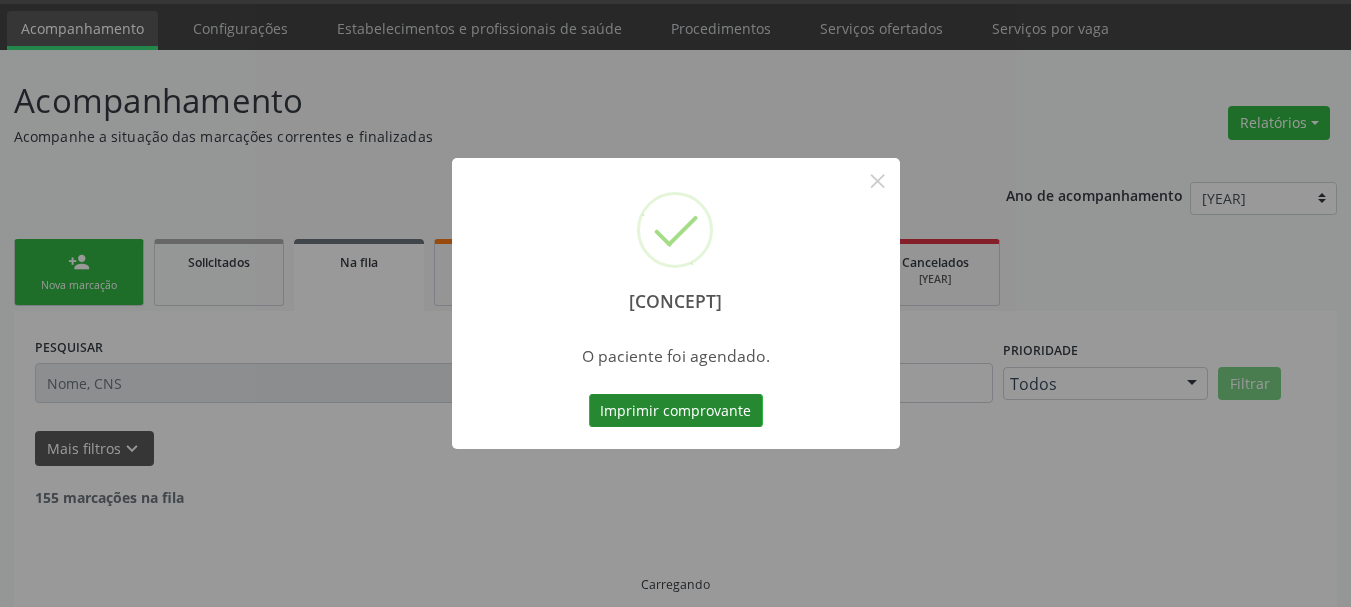 click on "Imprimir comprovante" at bounding box center [676, 411] 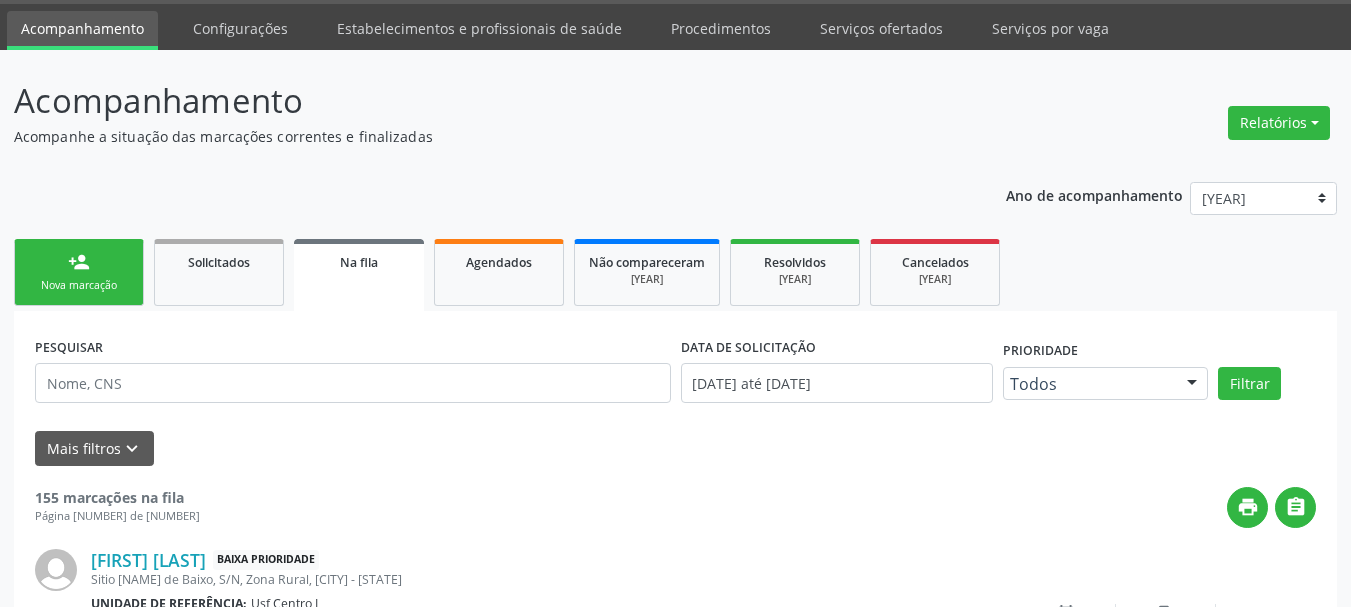 click on "person_add" at bounding box center (79, 262) 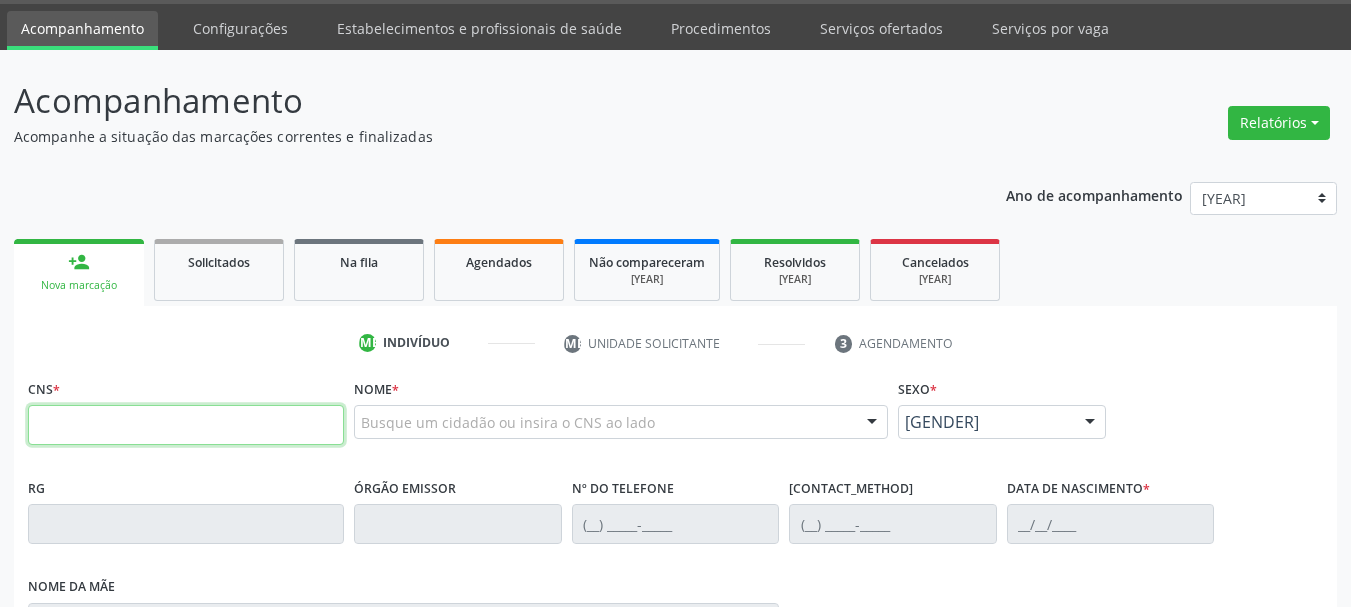 click at bounding box center (186, 425) 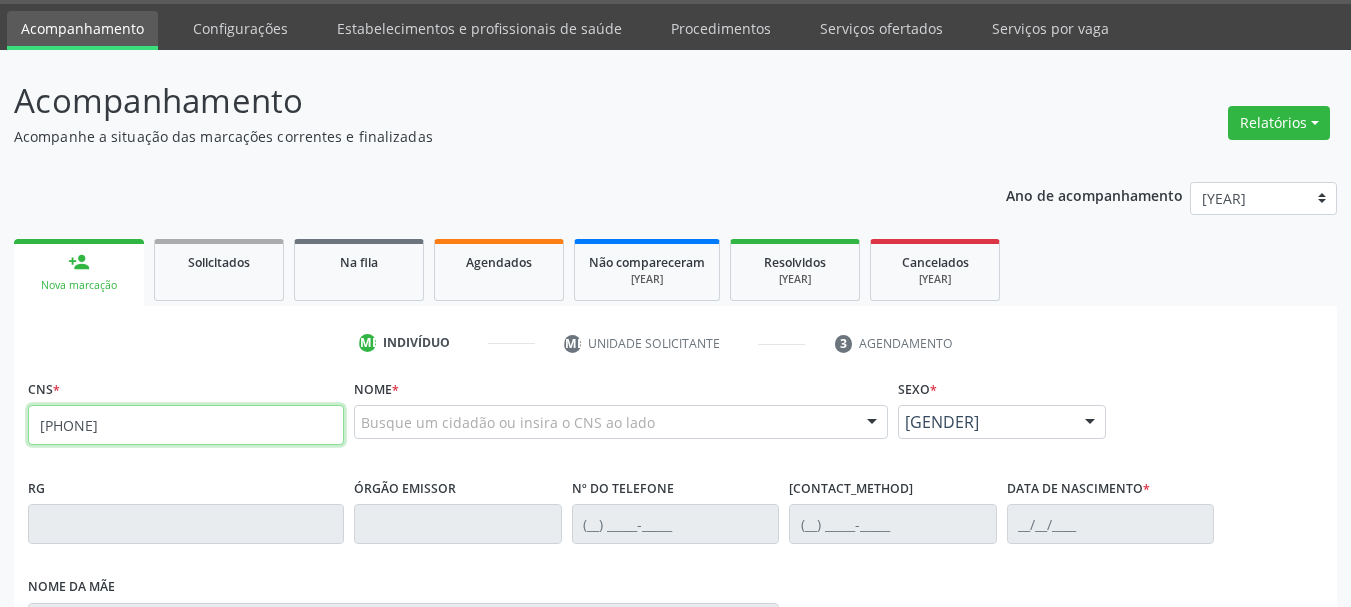 type on "706 9021 7677 0035" 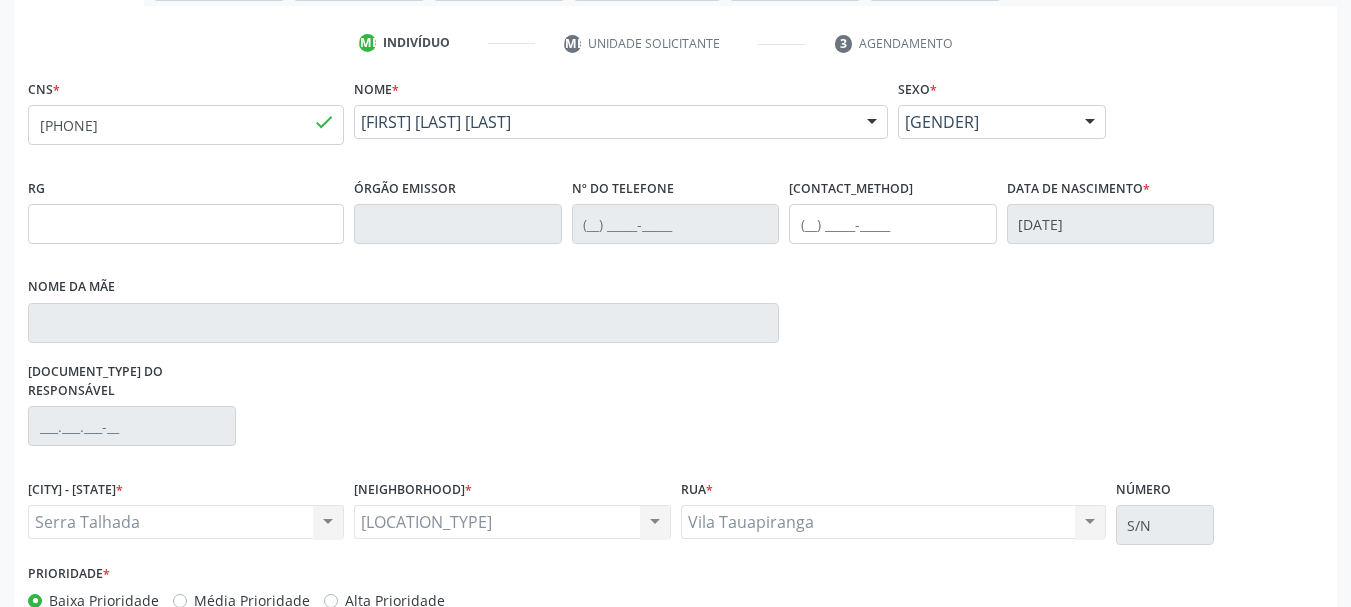 scroll, scrollTop: 460, scrollLeft: 0, axis: vertical 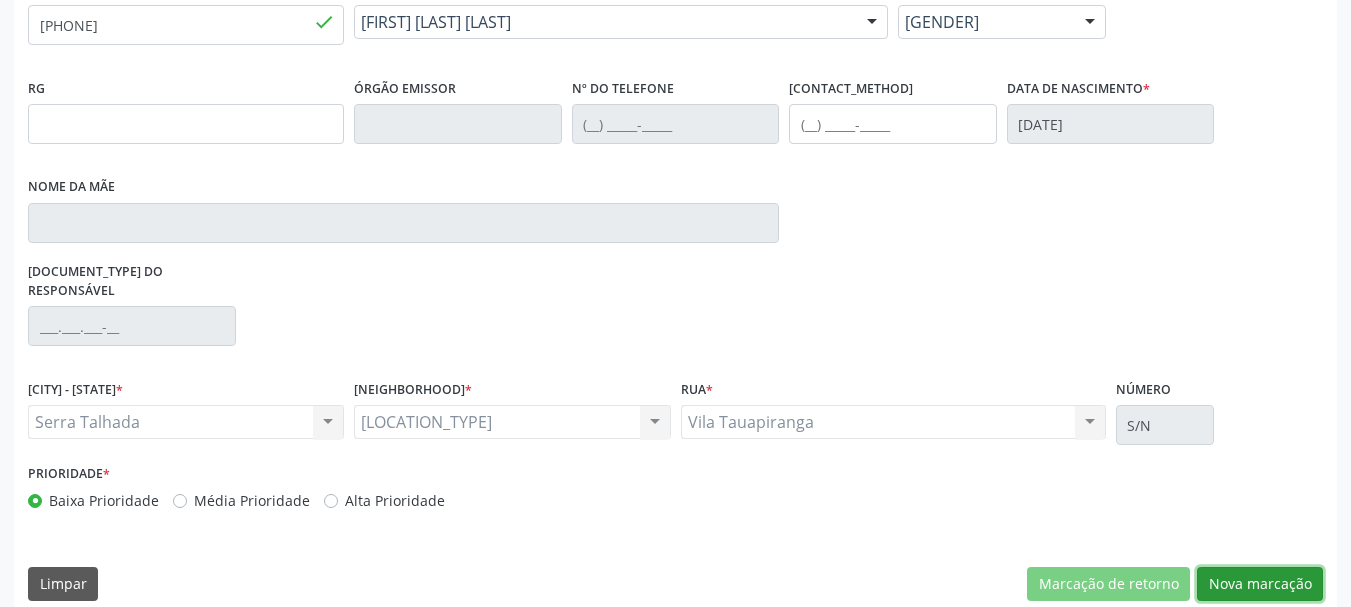 click on "Nova marcação" at bounding box center (1108, 584) 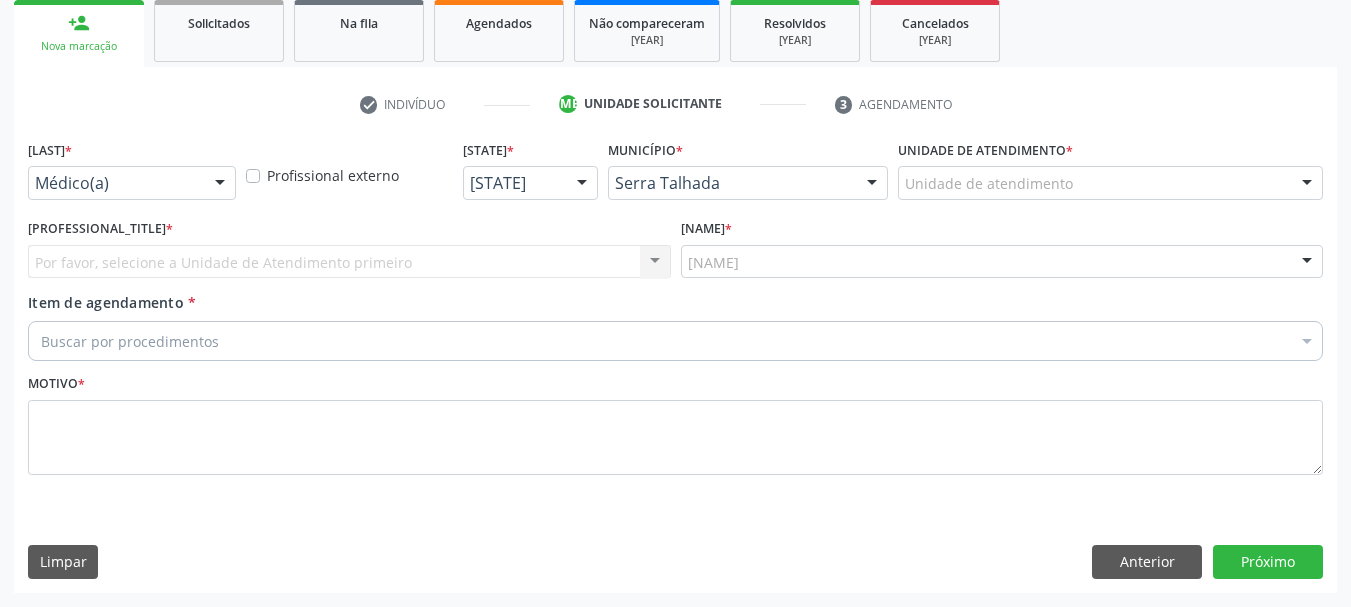 scroll, scrollTop: 299, scrollLeft: 0, axis: vertical 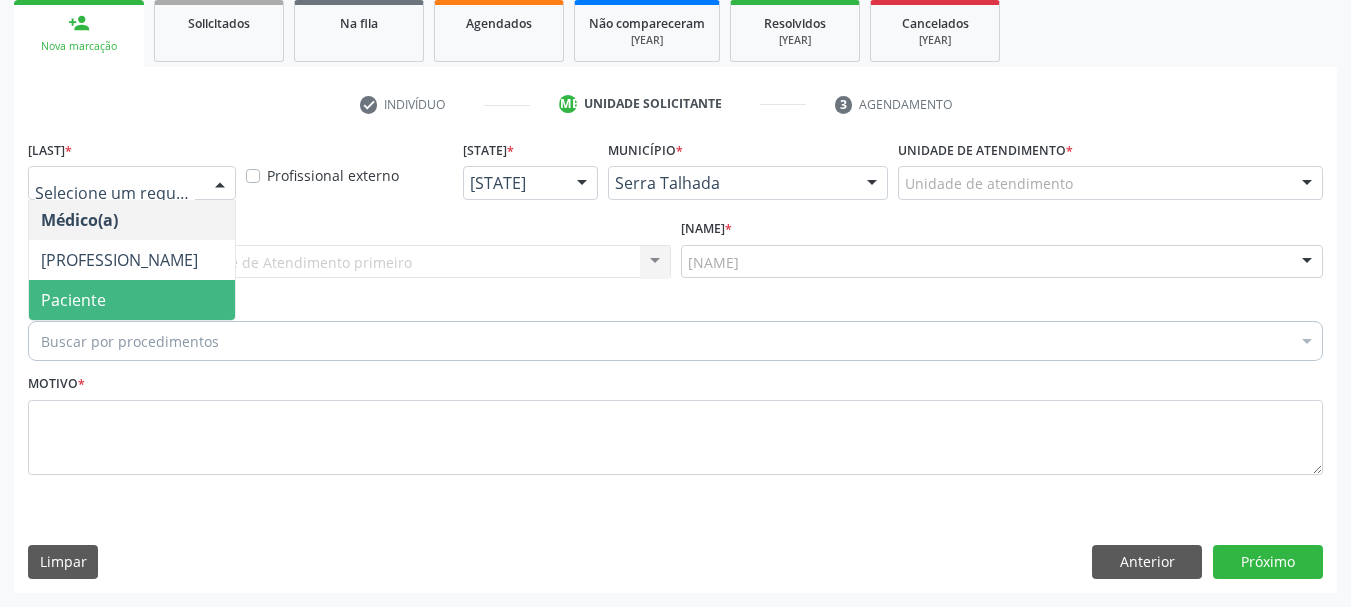 drag, startPoint x: 126, startPoint y: 286, endPoint x: 269, endPoint y: 279, distance: 143.17122 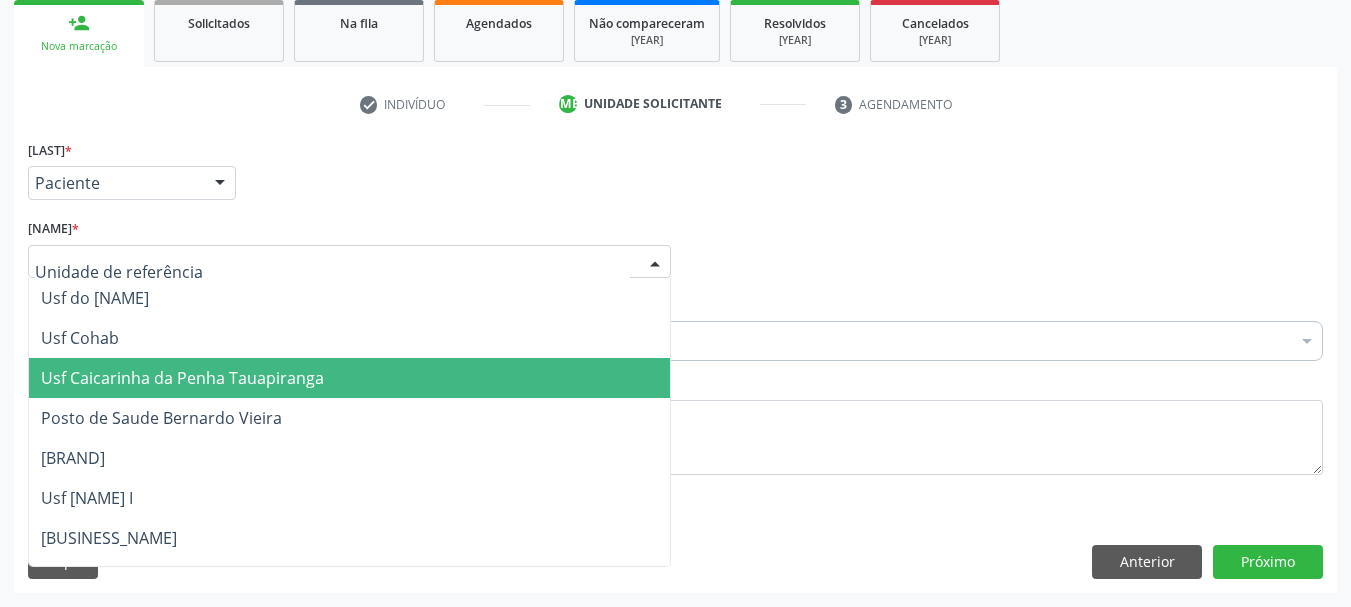 click on "Usf Caicarinha da Penha Tauapiranga" at bounding box center [182, 378] 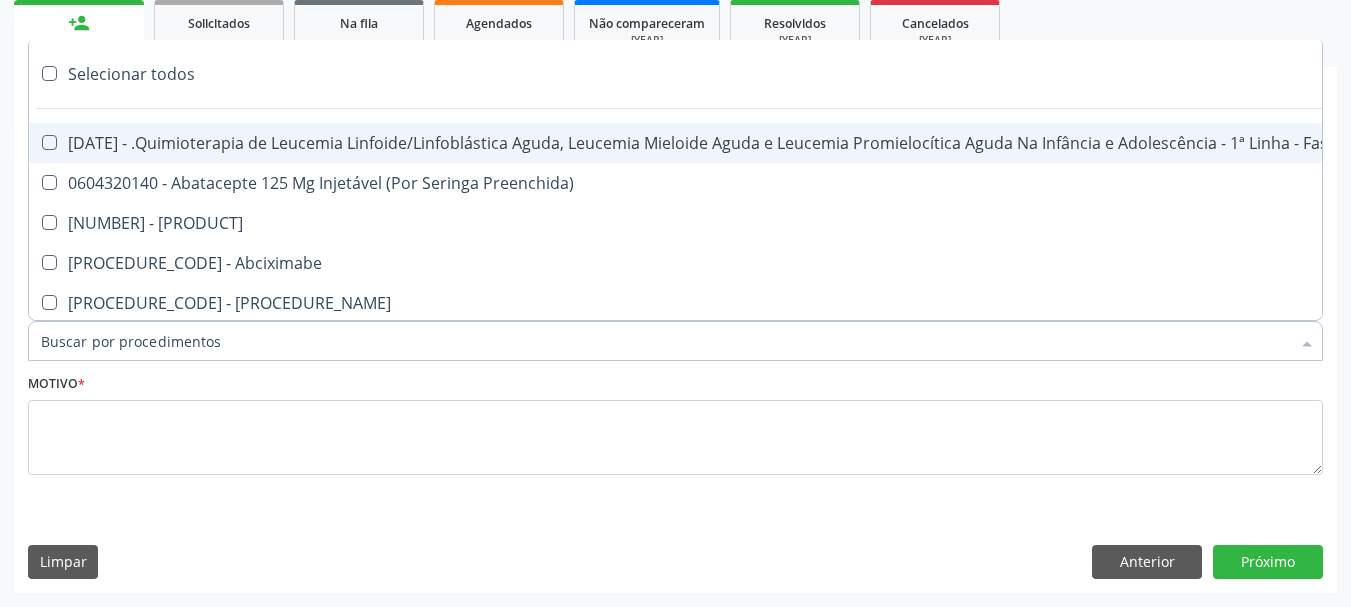 click on "Item de agendamento
*" at bounding box center (665, 341) 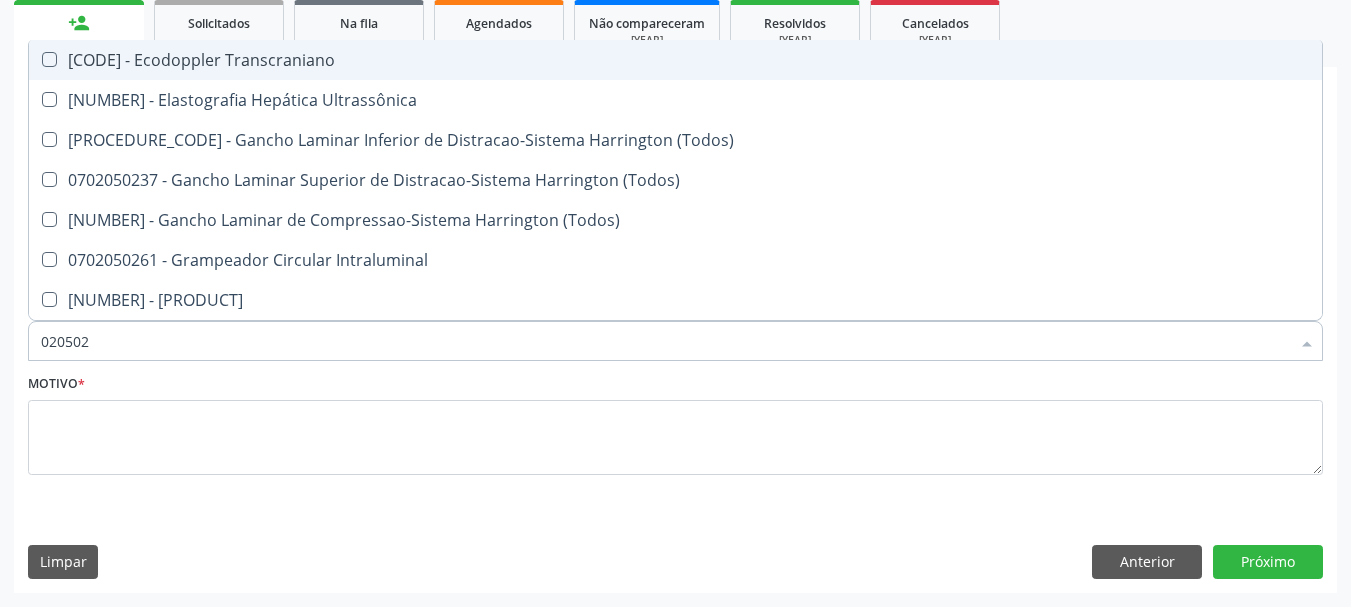 type on "0205020" 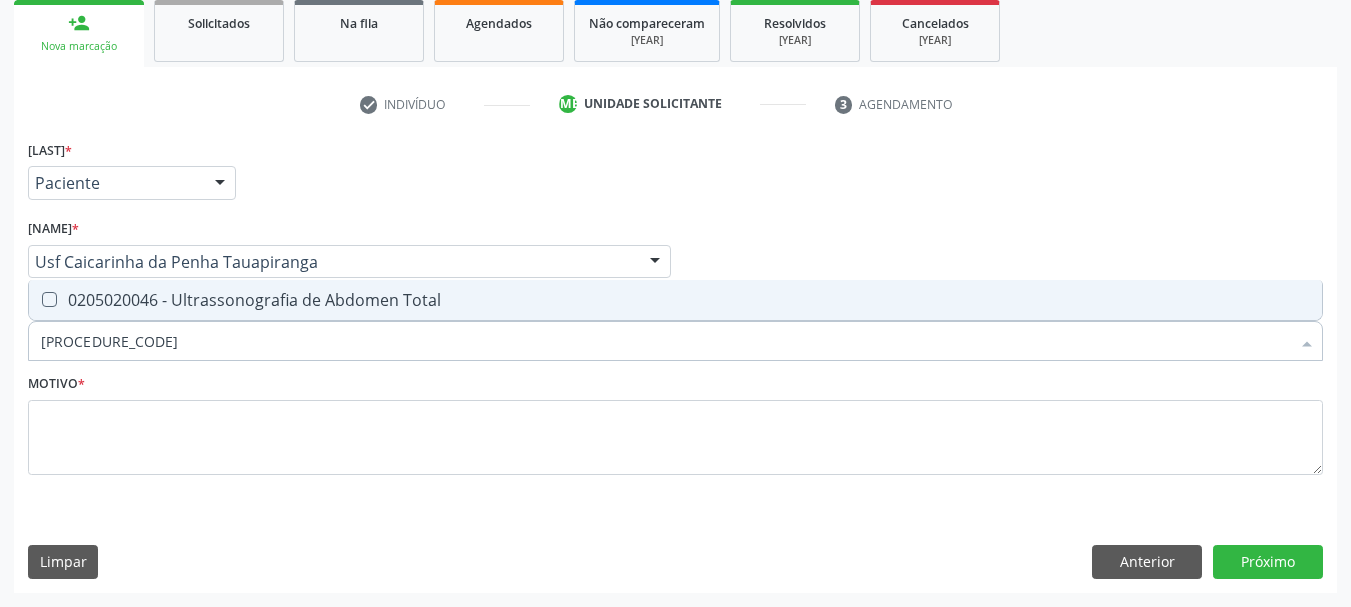 click at bounding box center [49, 299] 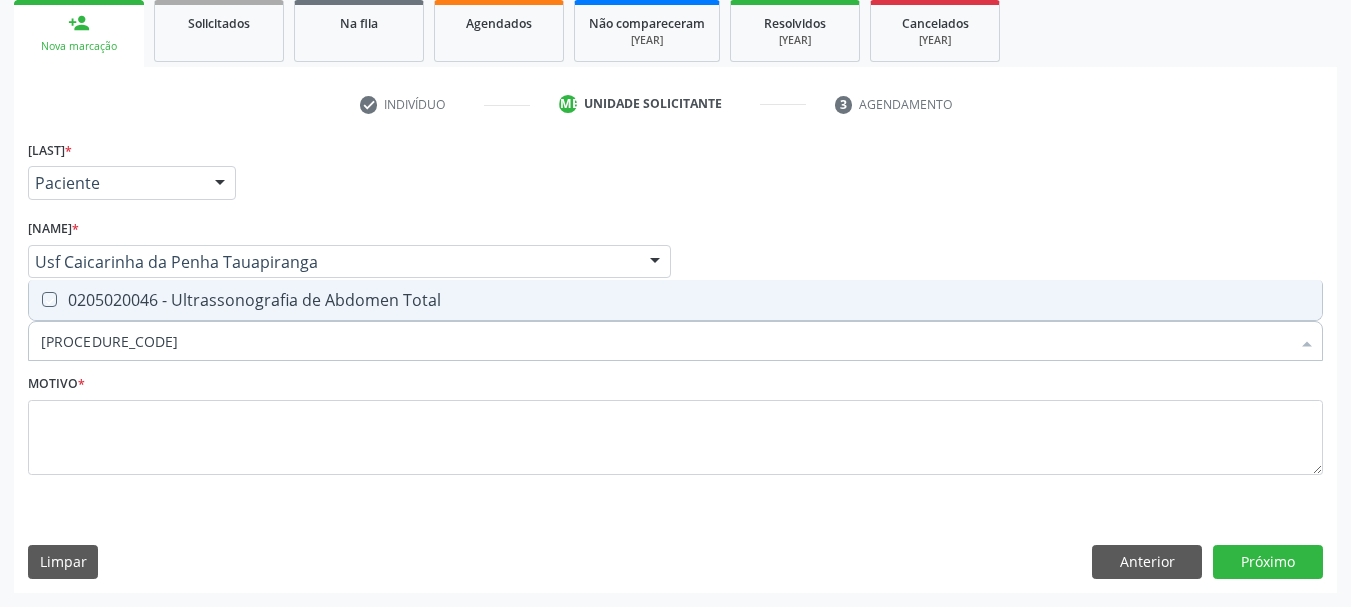 click at bounding box center [35, 299] 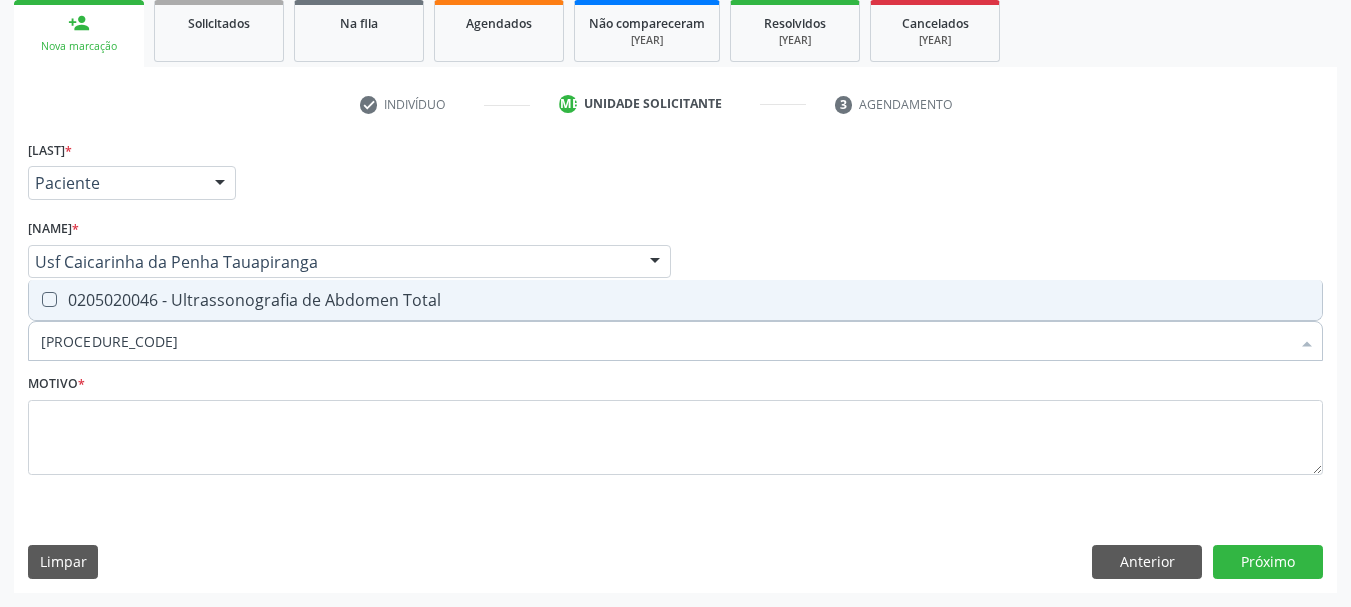 checkbox on "true" 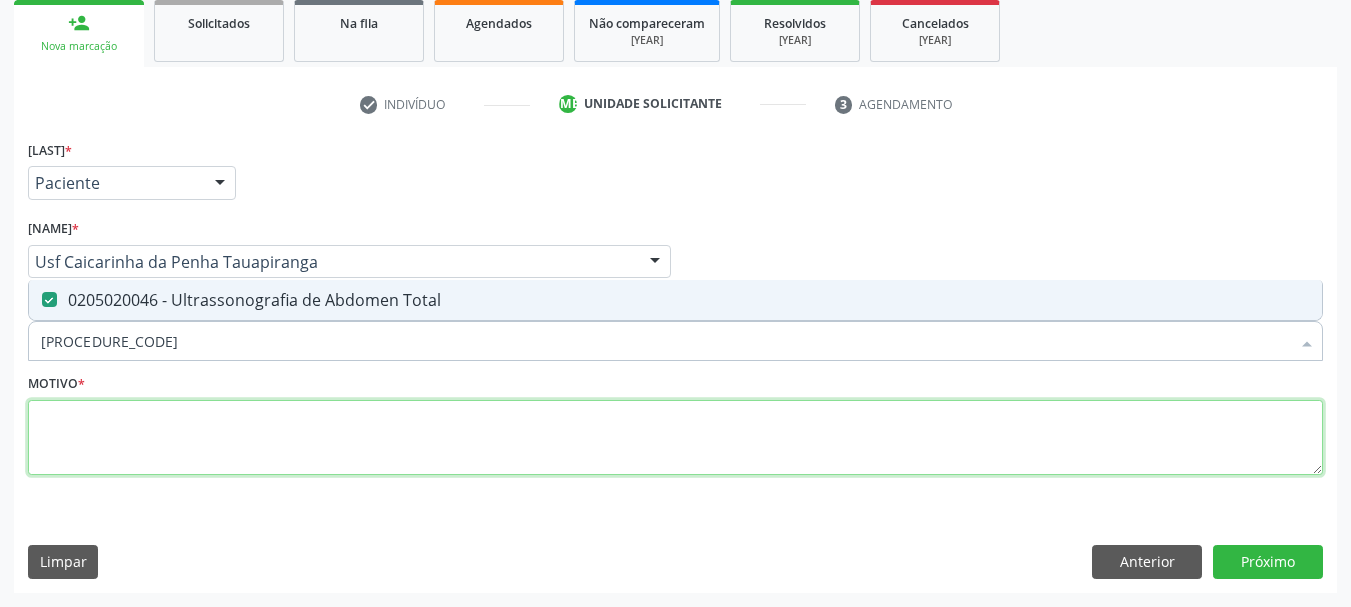 click at bounding box center [675, 438] 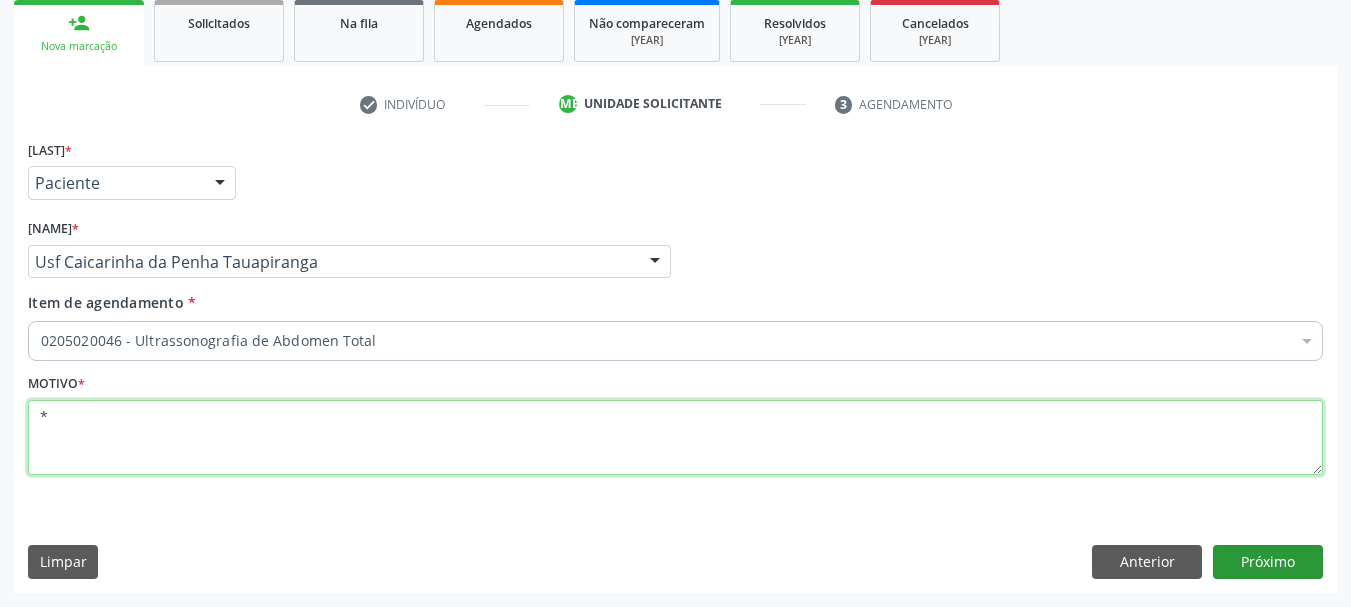 type on "*" 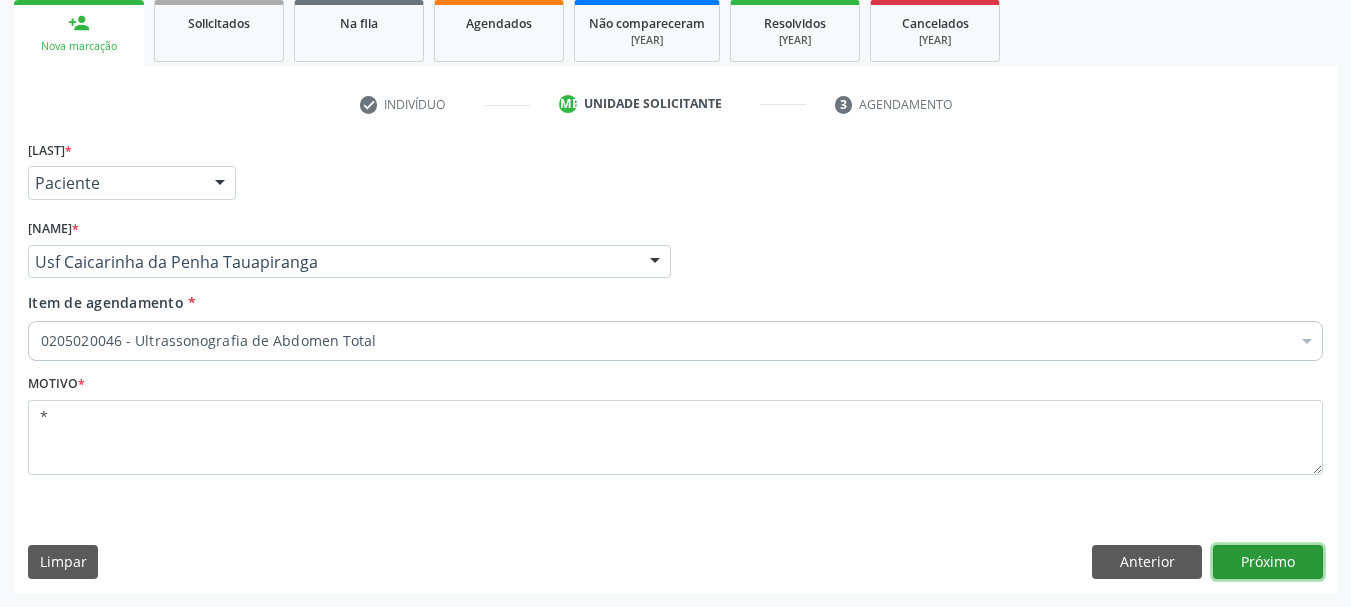 click on "Próximo" at bounding box center (1268, 562) 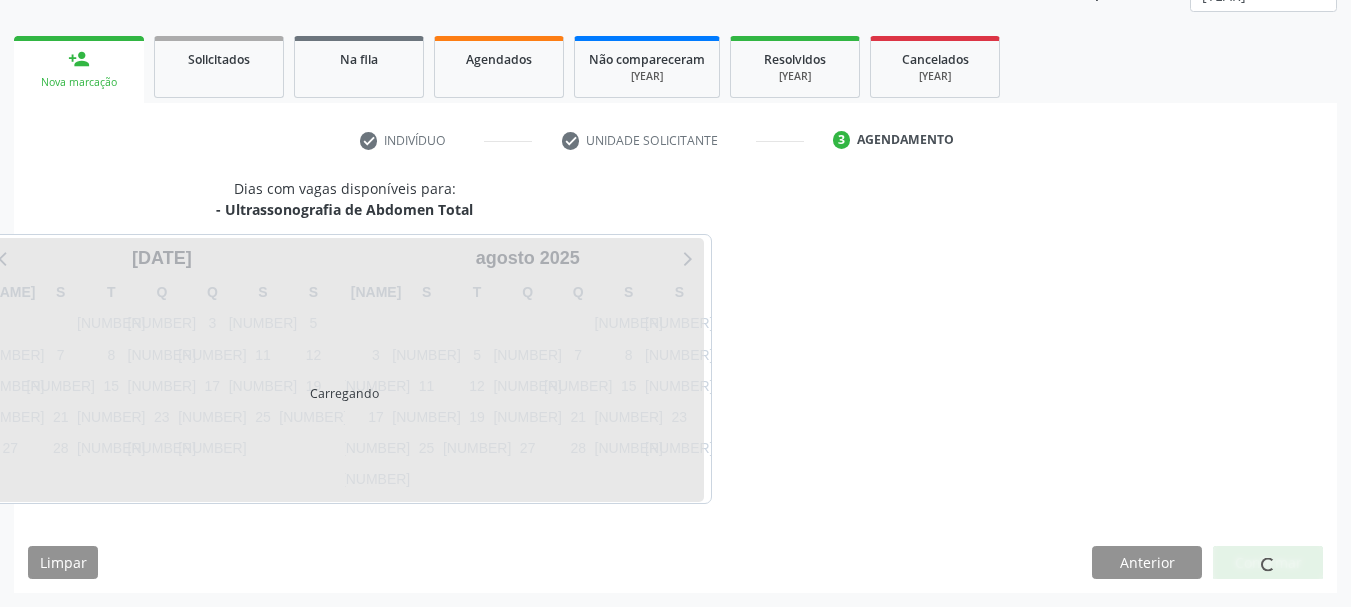 scroll, scrollTop: 263, scrollLeft: 0, axis: vertical 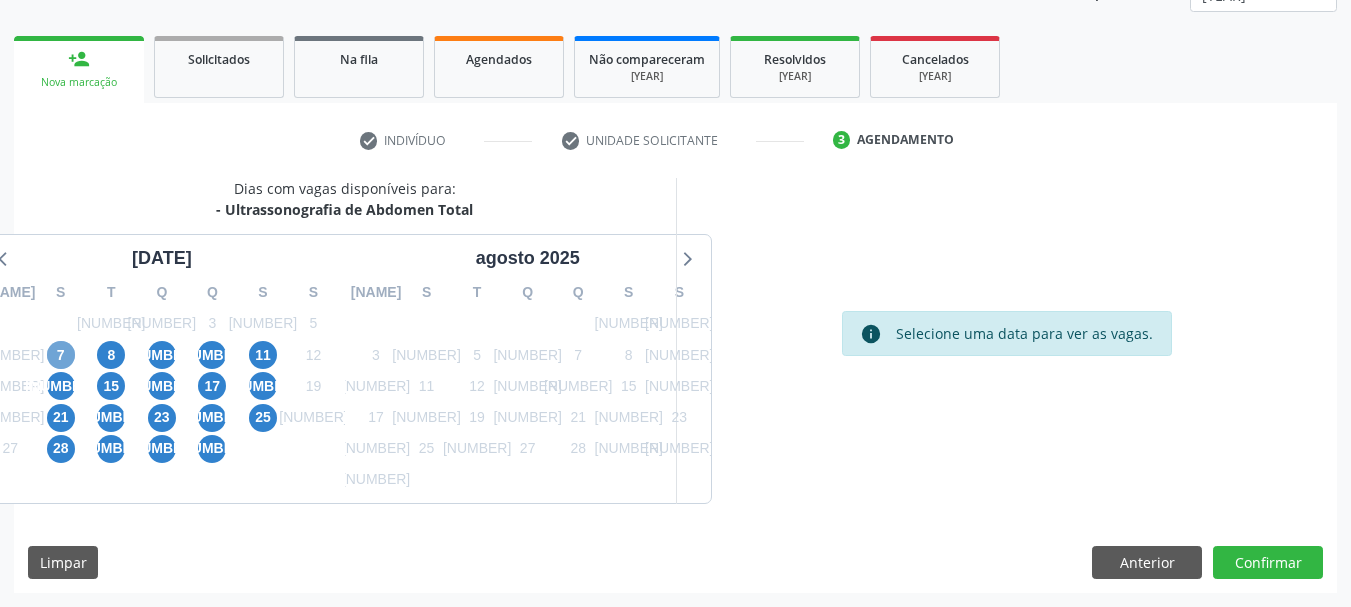 click on "[NUMBER]" at bounding box center (61, 355) 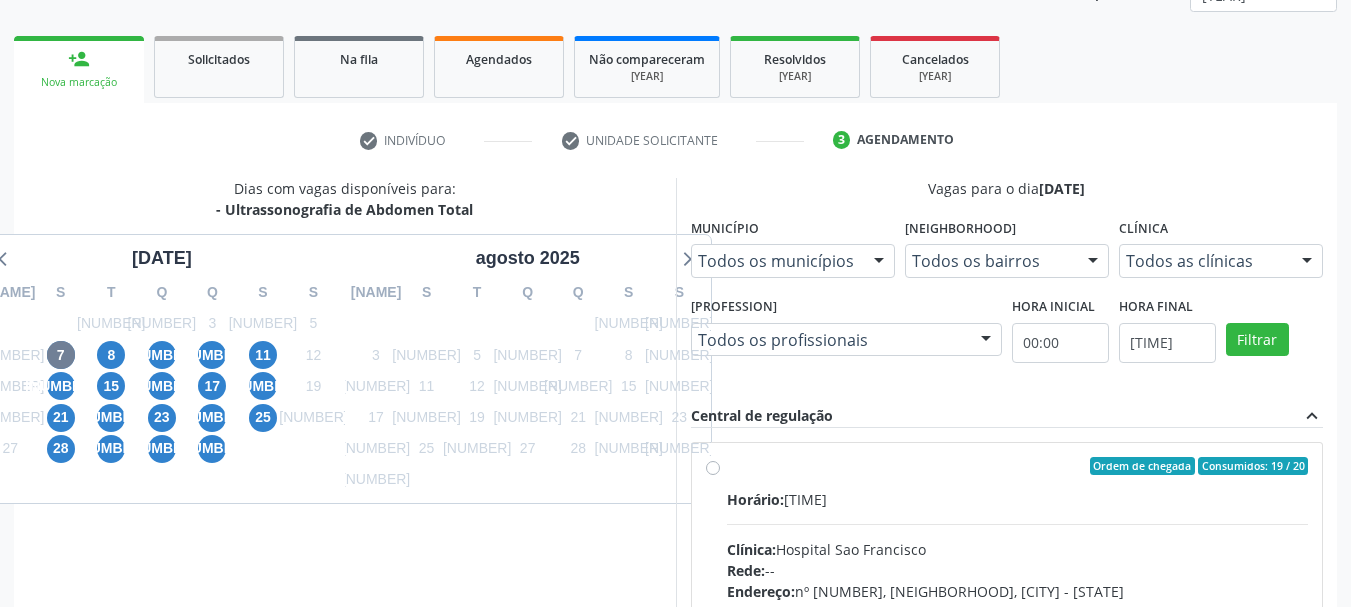 click on "Ordem de chegada
Consumidos: 19 / 20
Horário:   07:00
Clínica:  Hospital Sao Francisco
Rede:
--
Endereço:   nº 384, Varzea, Serra Talhada - PE
Telefone:   (81) 38312142
Profissional:
Yuri Araujo Magalhaes
Informações adicionais sobre o atendimento
Idade de atendimento:
de 0 a 120 anos
Gênero(s) atendido(s):
Masculino e Feminino
Informações adicionais:
--" at bounding box center [1018, 610] 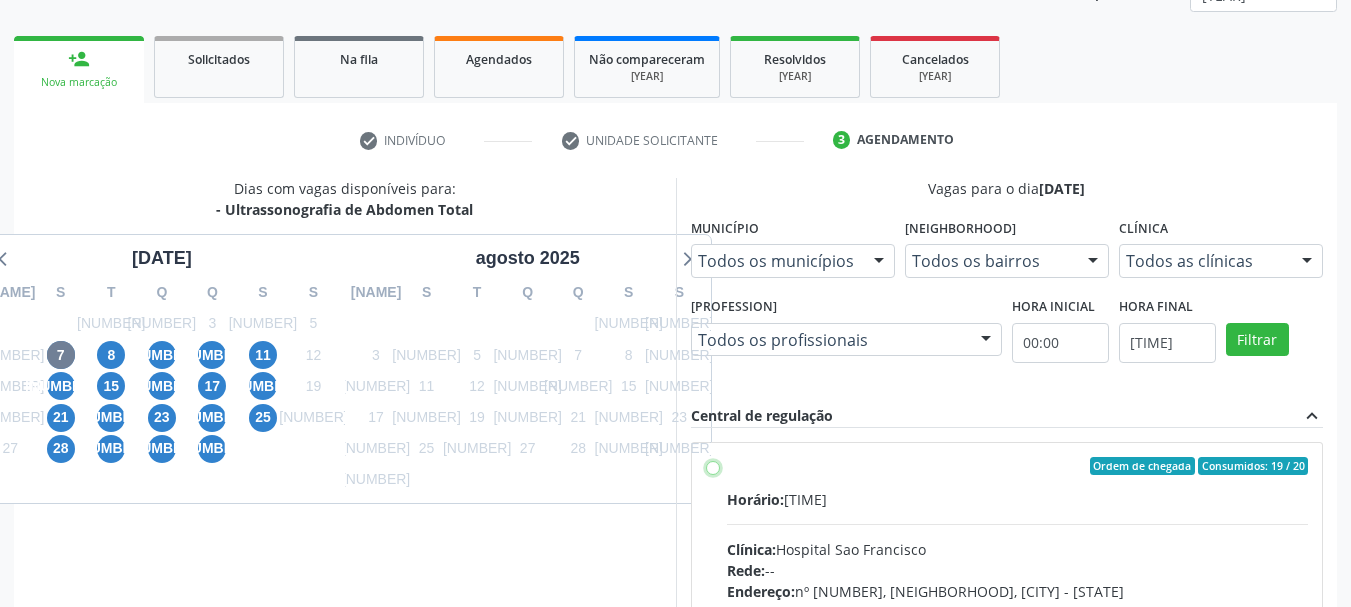 click on "Ordem de chegada
Consumidos: 19 / 20
Horário:   07:00
Clínica:  Hospital Sao Francisco
Rede:
--
Endereço:   nº 384, Varzea, Serra Talhada - PE
Telefone:   (81) 38312142
Profissional:
Yuri Araujo Magalhaes
Informações adicionais sobre o atendimento
Idade de atendimento:
de 0 a 120 anos
Gênero(s) atendido(s):
Masculino e Feminino
Informações adicionais:
--" at bounding box center [713, 466] 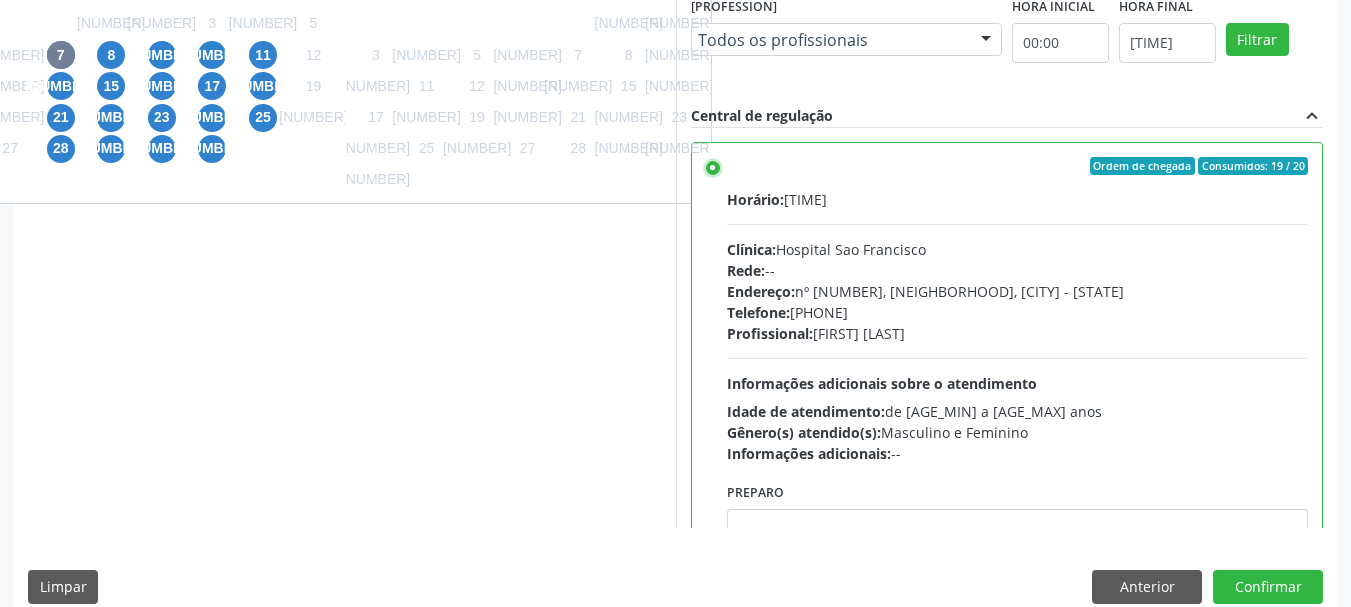 scroll, scrollTop: 588, scrollLeft: 0, axis: vertical 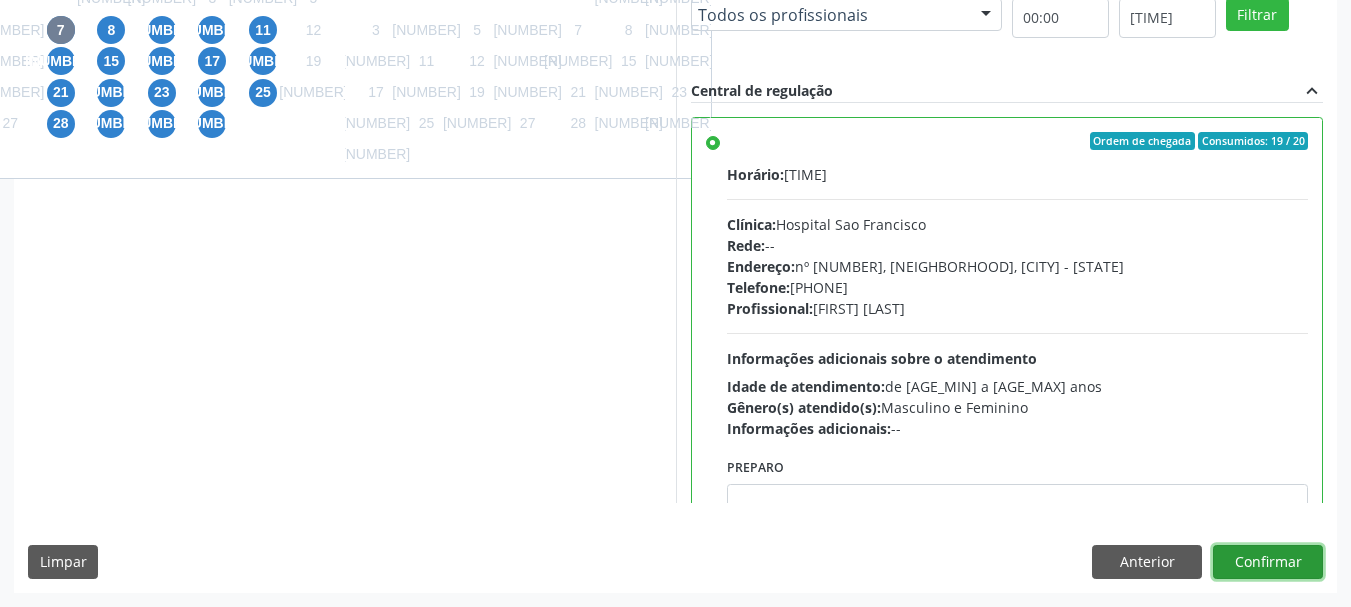 click on "Confirmar" at bounding box center (1268, 562) 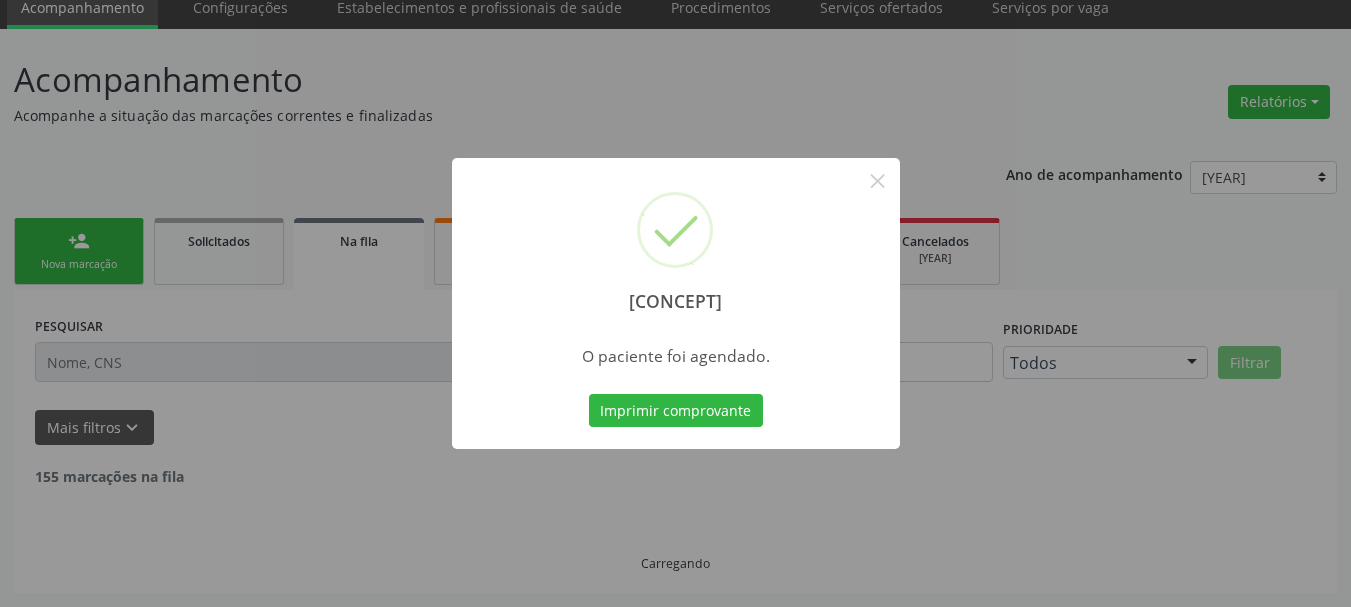 scroll, scrollTop: 60, scrollLeft: 0, axis: vertical 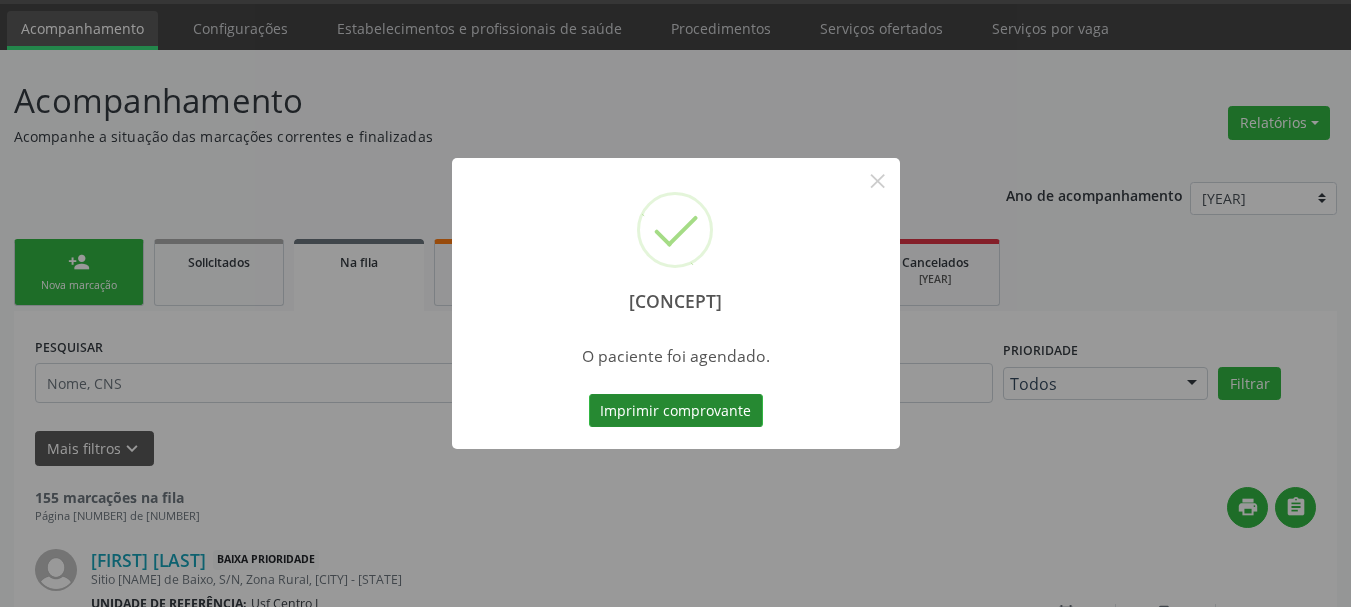 click on "Imprimir comprovante" at bounding box center [676, 411] 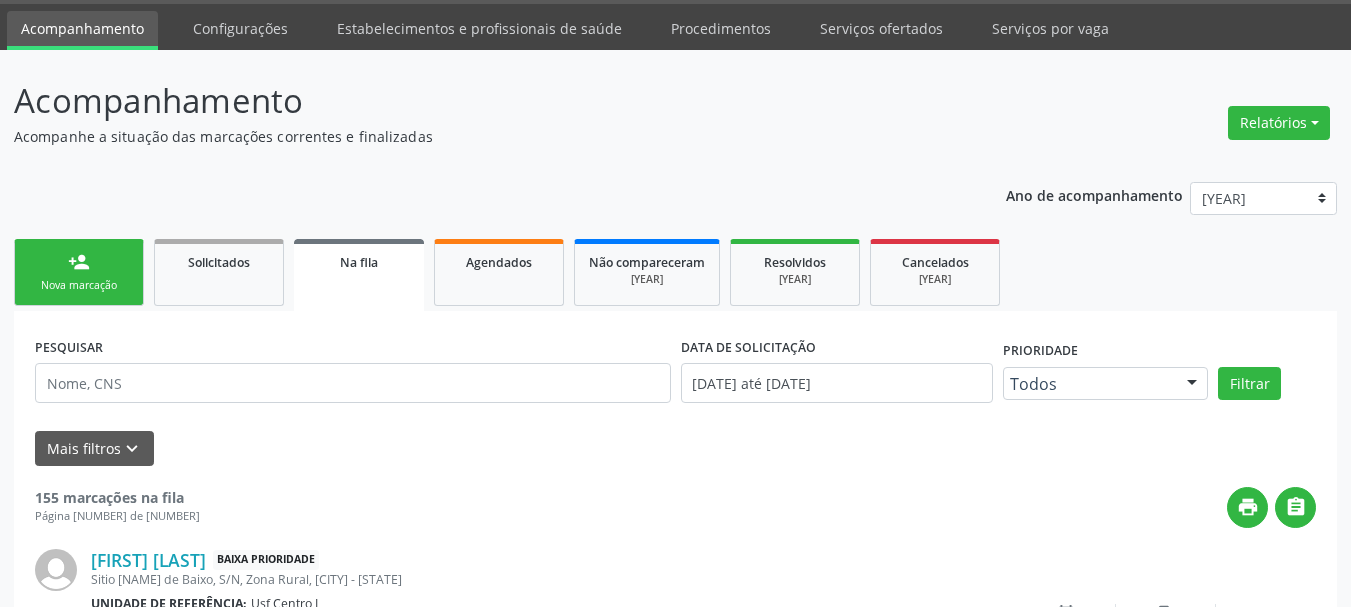 click on "person_add
Nova marcação" at bounding box center (79, 272) 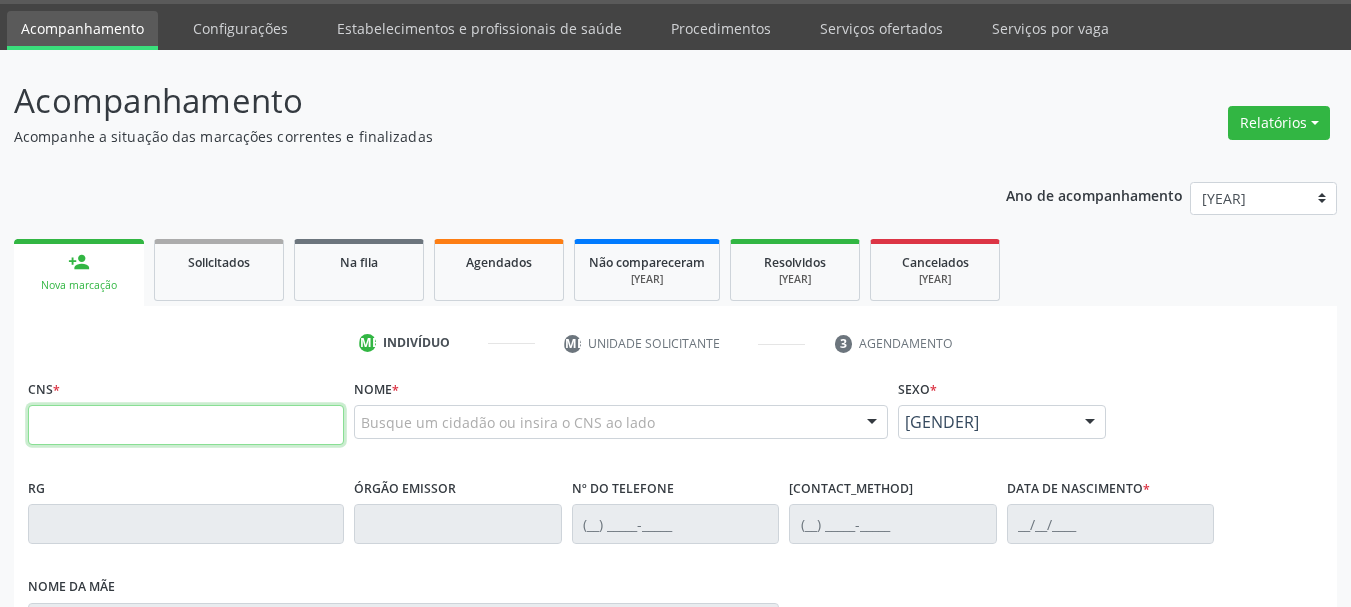 click at bounding box center (186, 425) 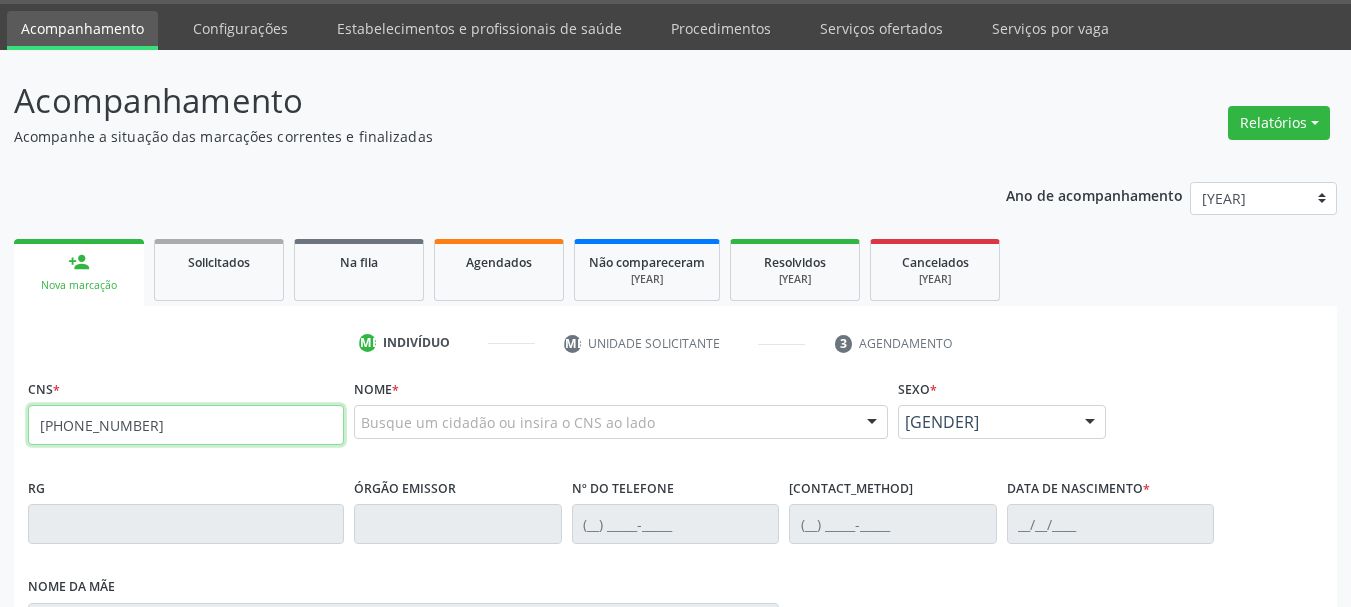 type on "700 0069 2161 0602" 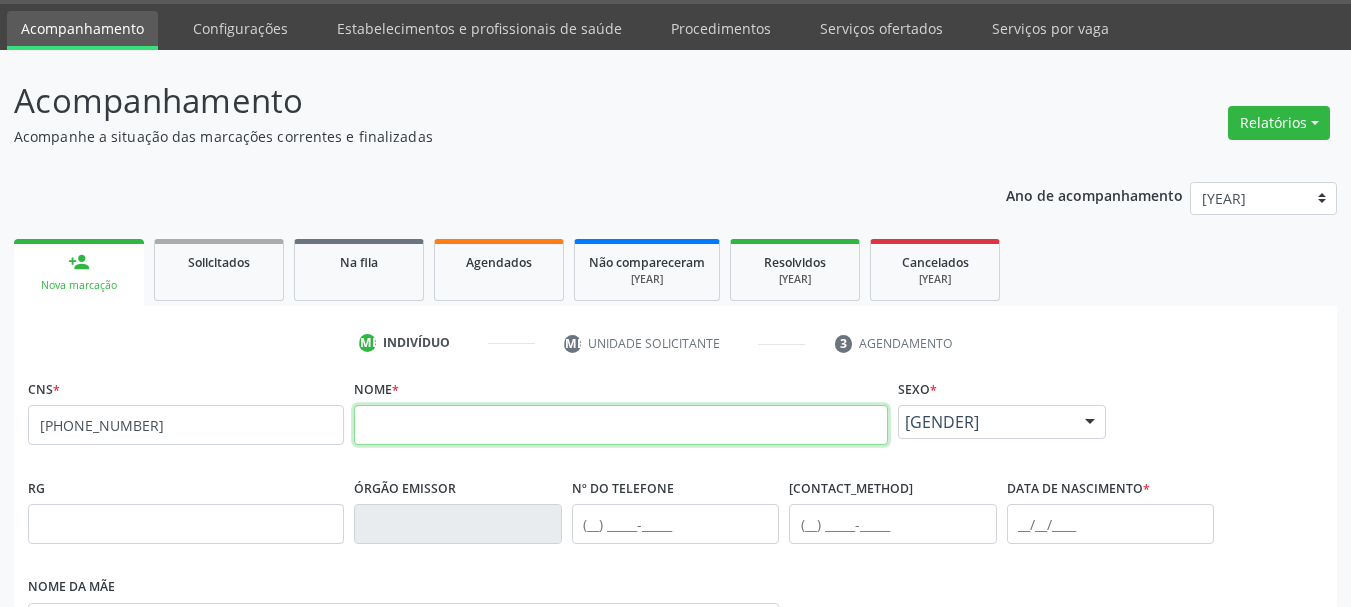 click at bounding box center [621, 425] 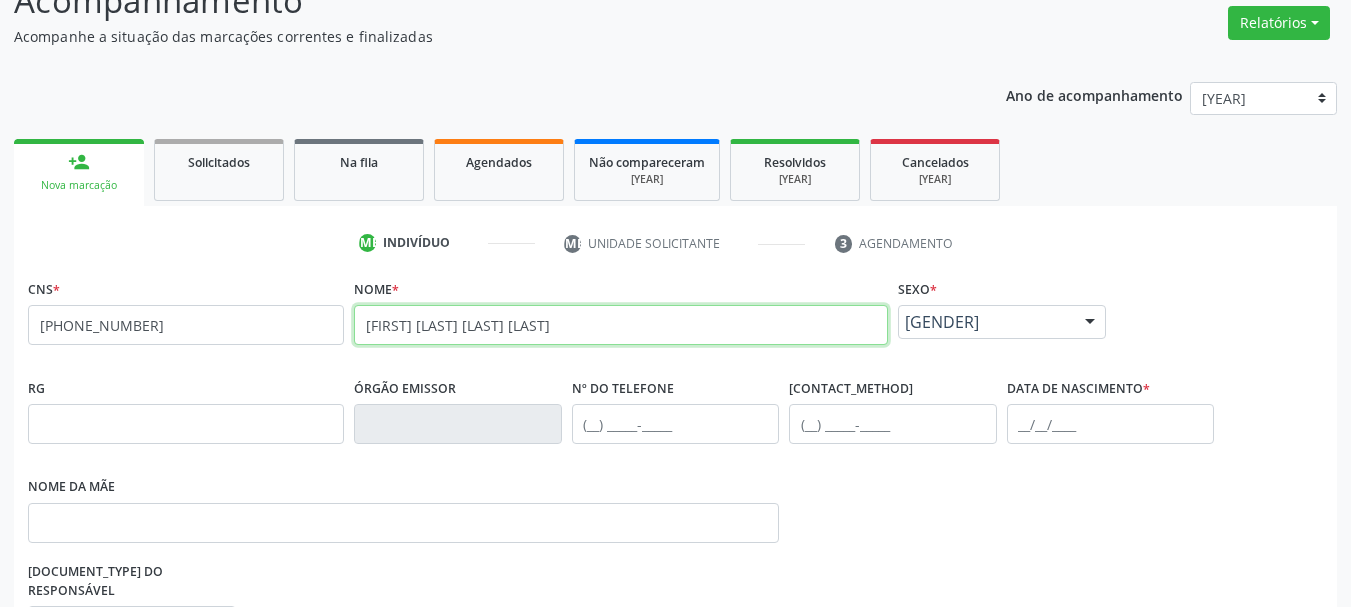 scroll, scrollTop: 360, scrollLeft: 0, axis: vertical 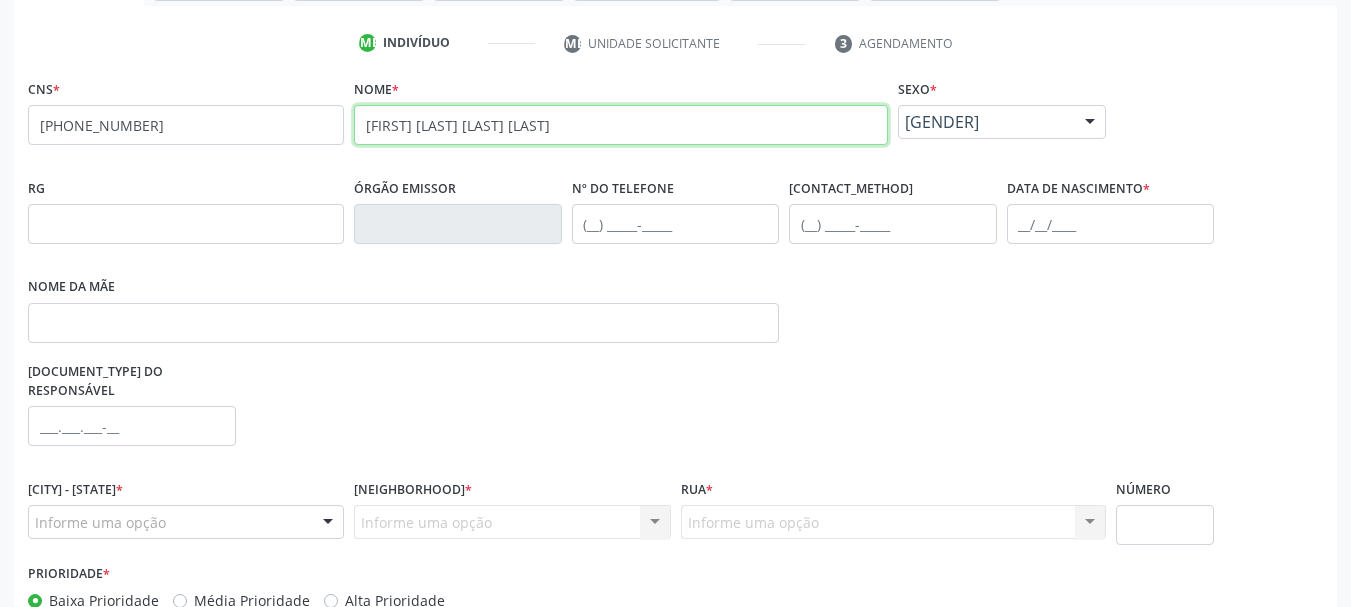 type on "MARIA APARECIDA MARTINS PEREIRA DOS SANTOS" 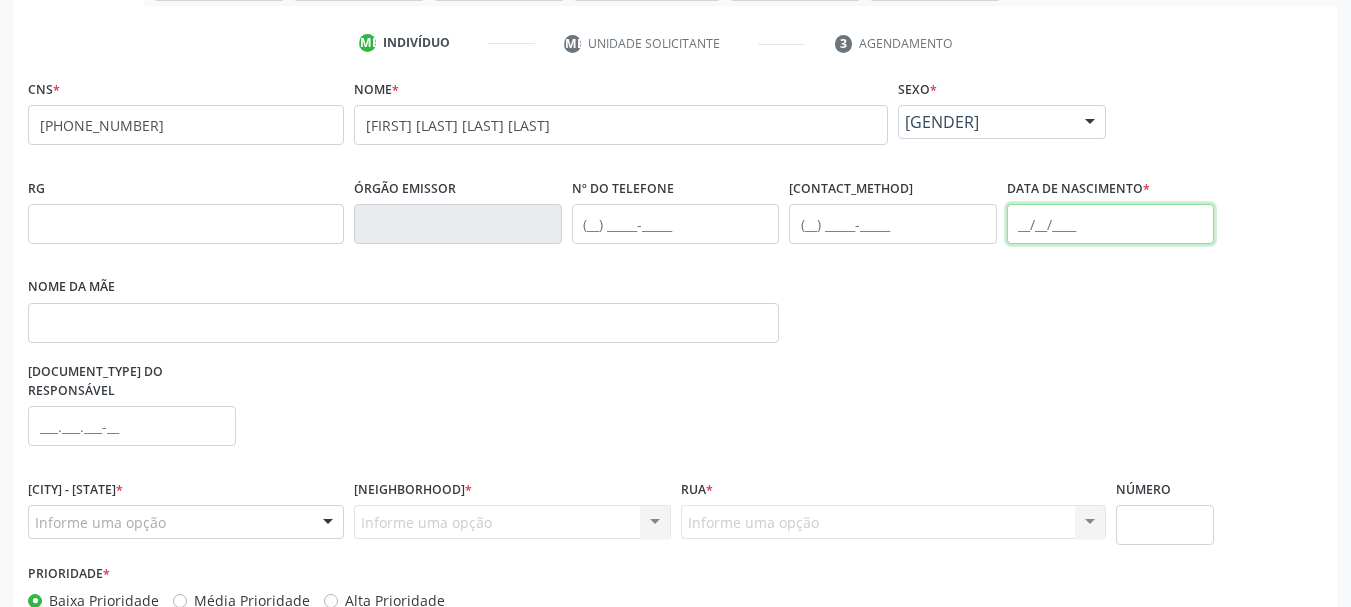 click at bounding box center [1111, 224] 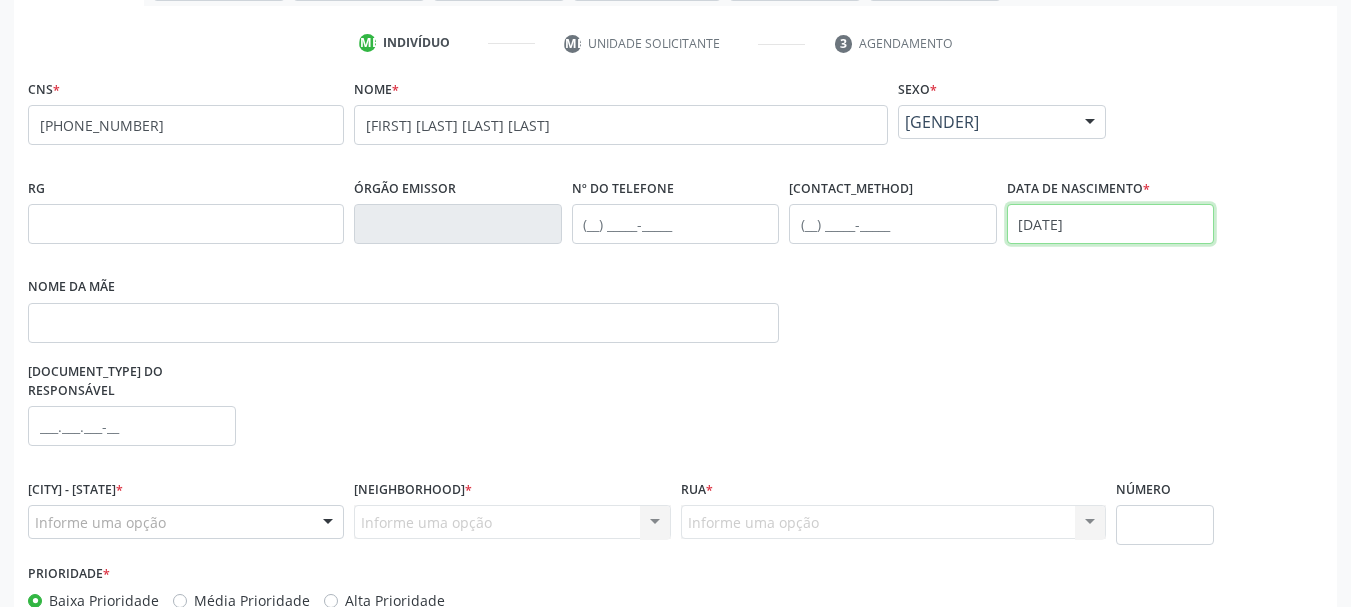 scroll, scrollTop: 463, scrollLeft: 0, axis: vertical 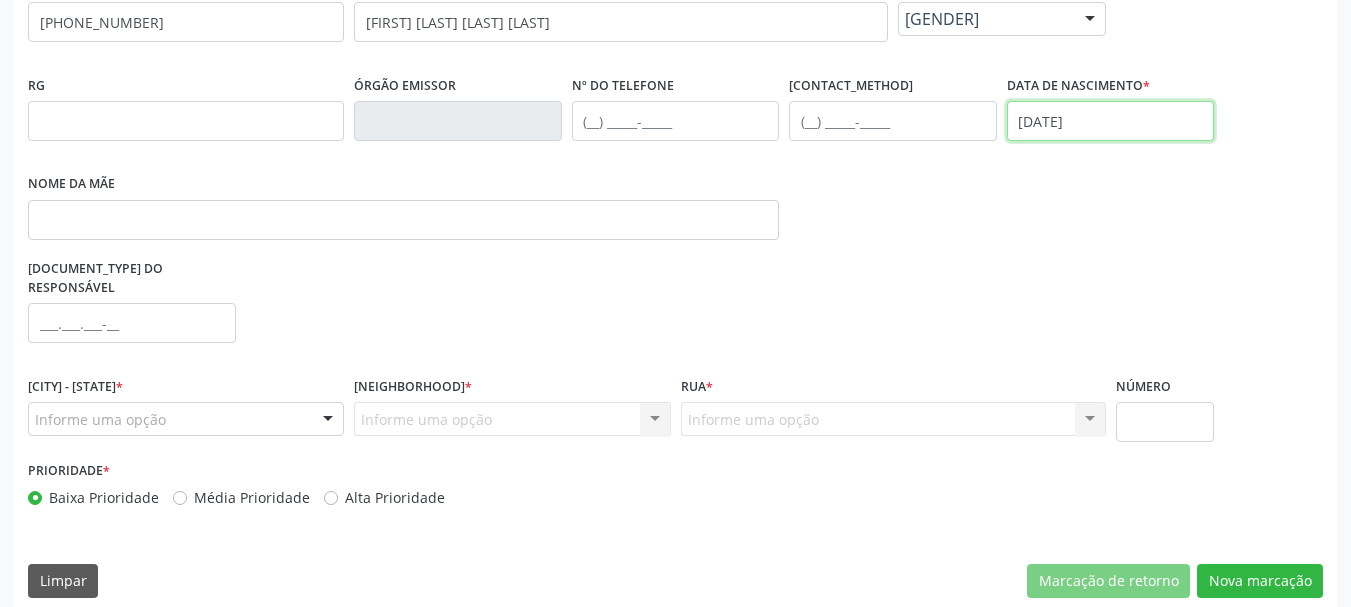 type on "15/07/1969" 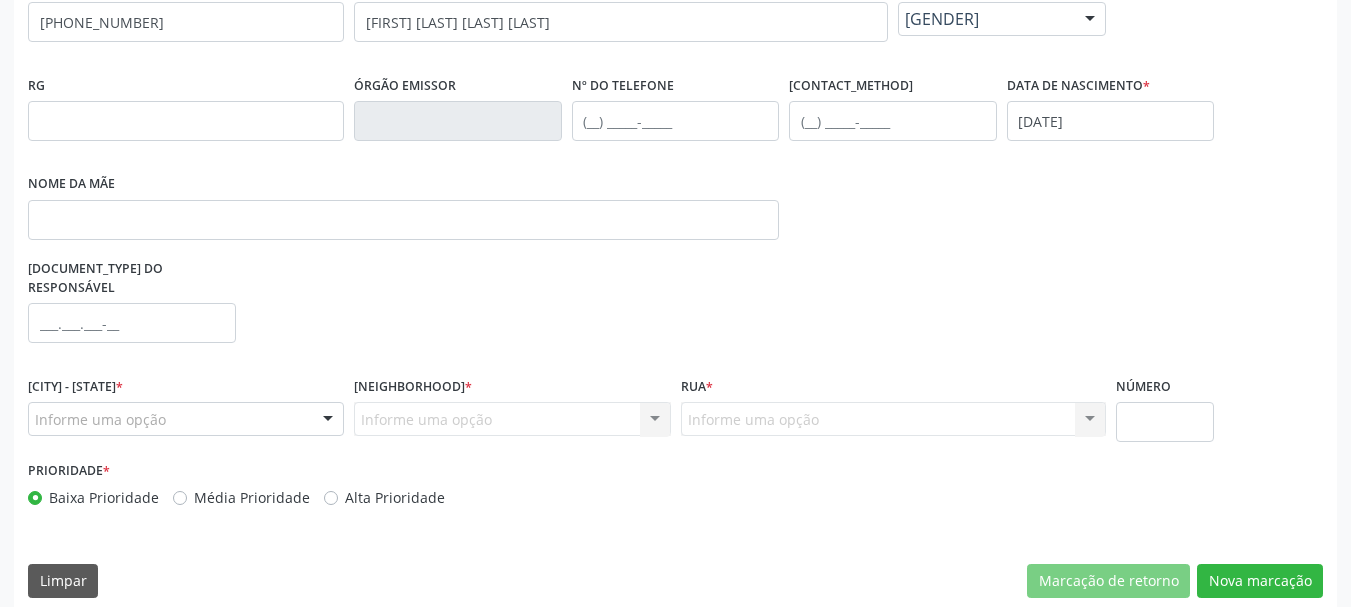click on "Informe uma opção" at bounding box center (186, 419) 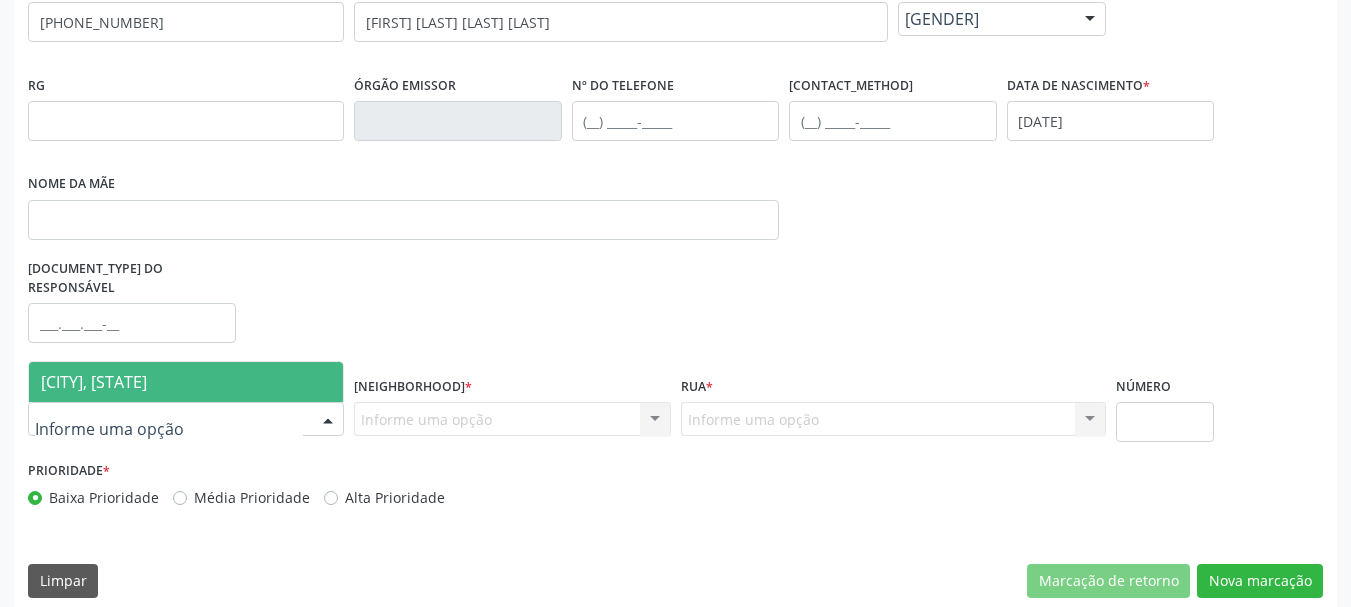 click on "Serra Talhada - PE" at bounding box center [94, 382] 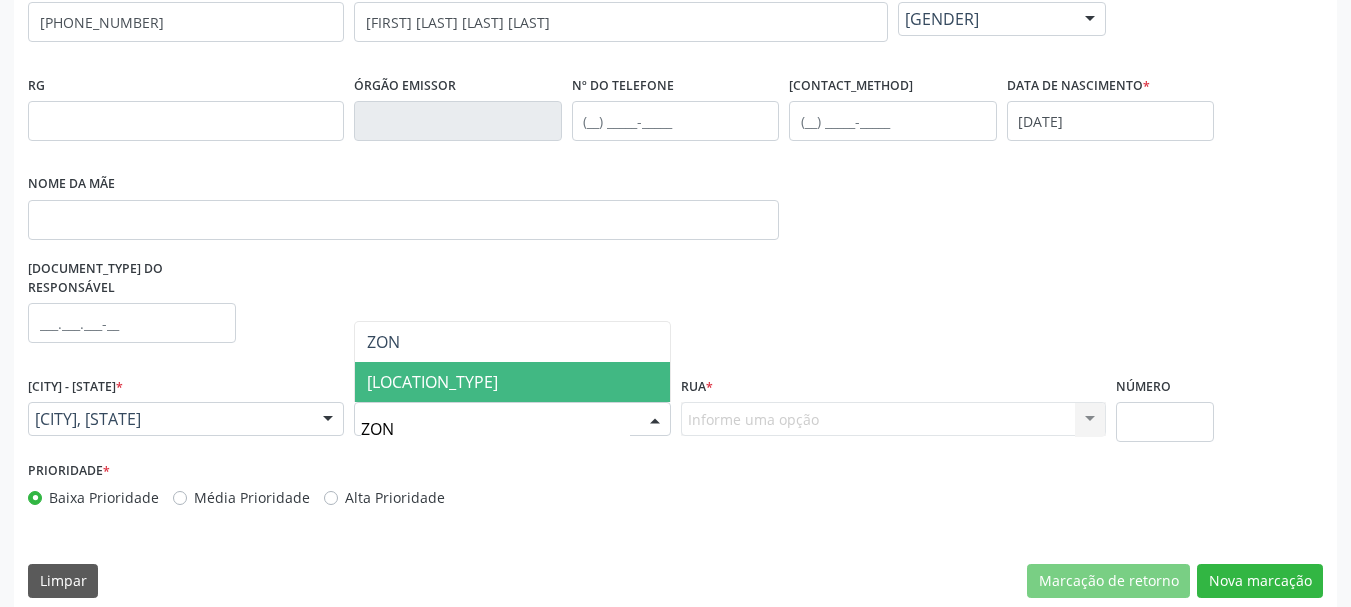 click on "Zona Rural" at bounding box center (512, 382) 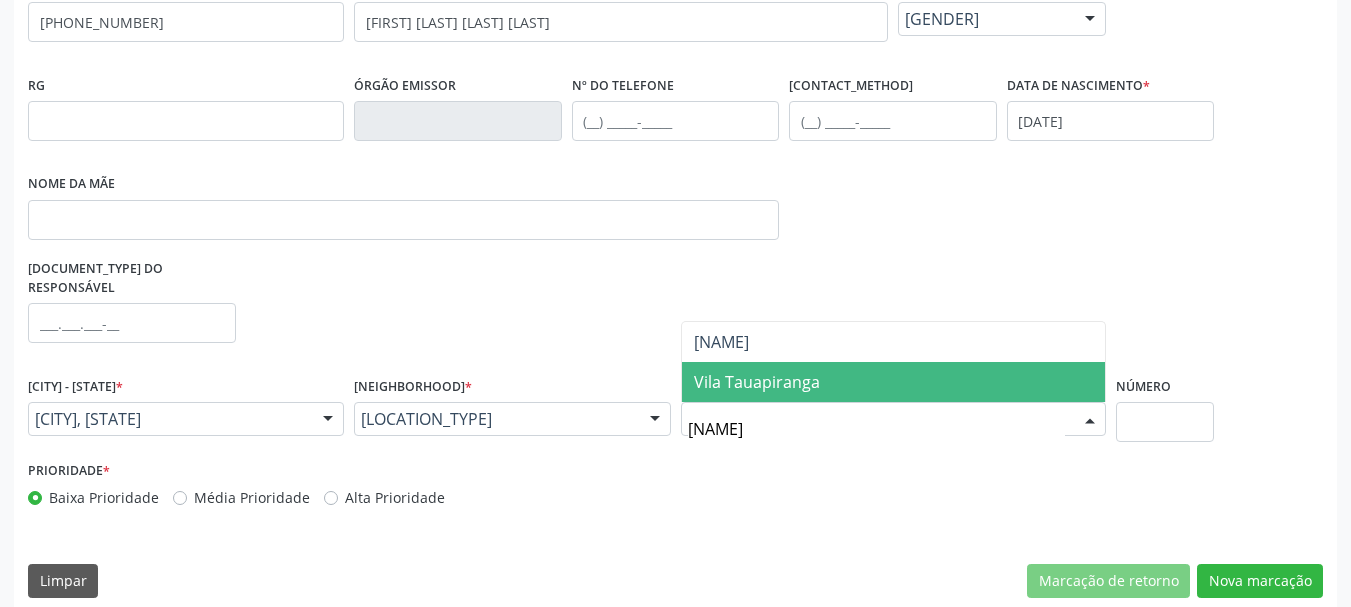 click on "Vila Tauapiranga" at bounding box center (893, 382) 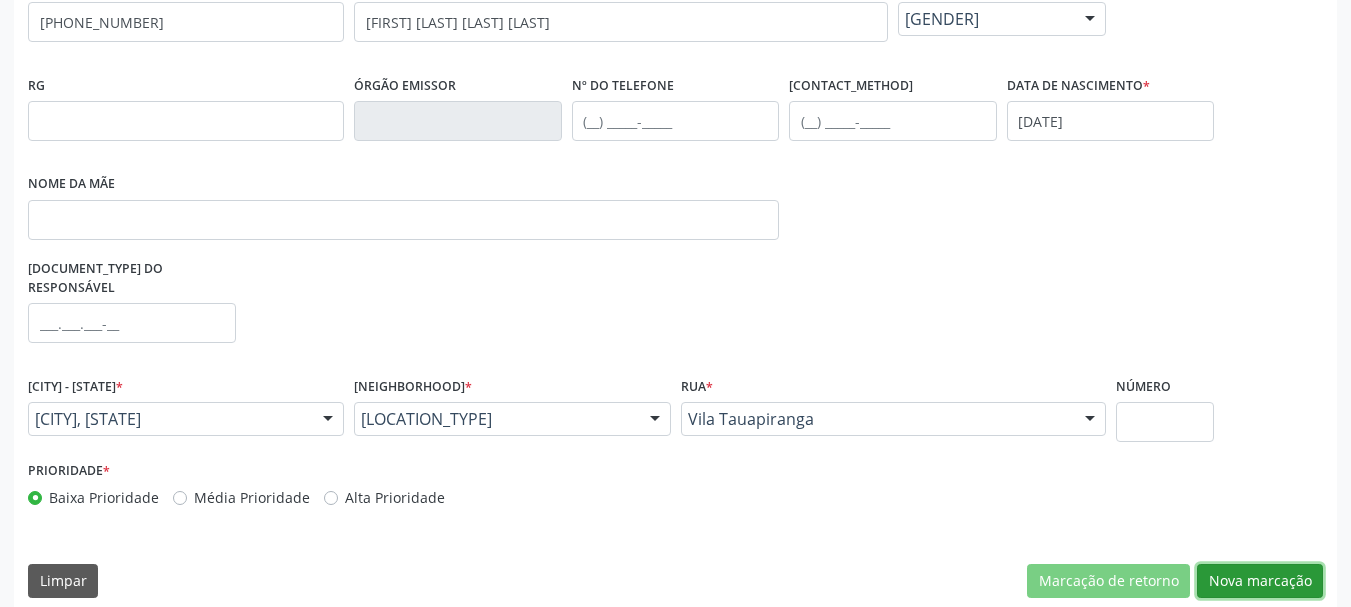 click on "Nova marcação" at bounding box center (1108, 581) 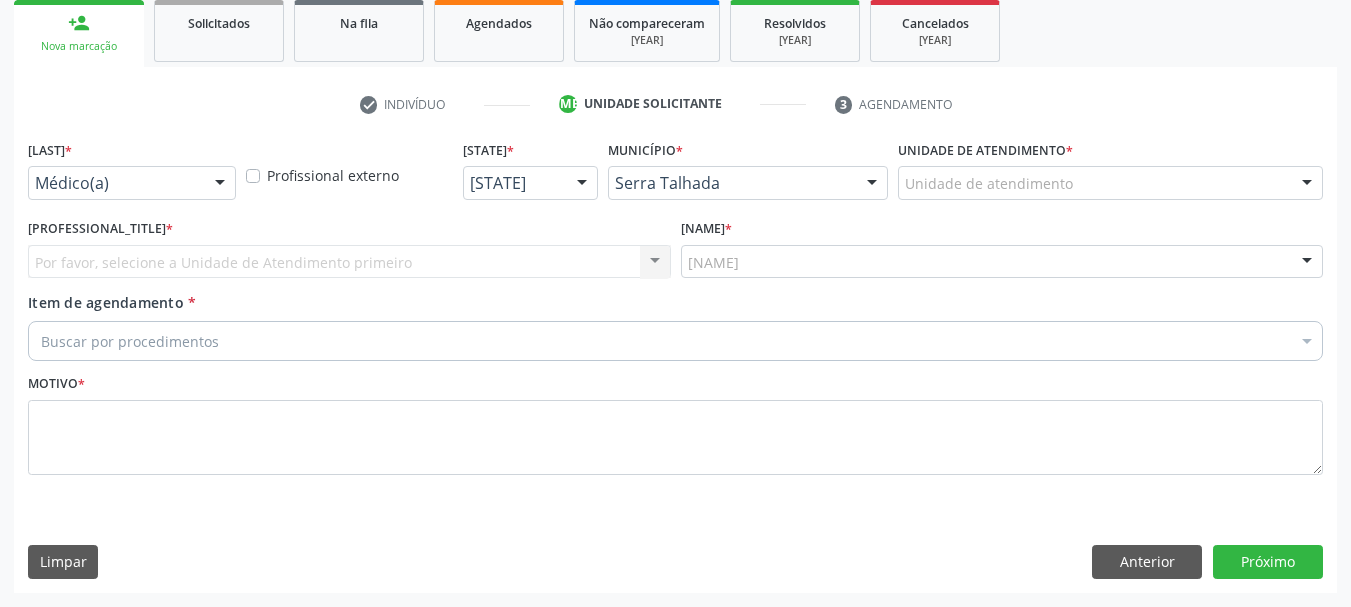 scroll, scrollTop: 299, scrollLeft: 0, axis: vertical 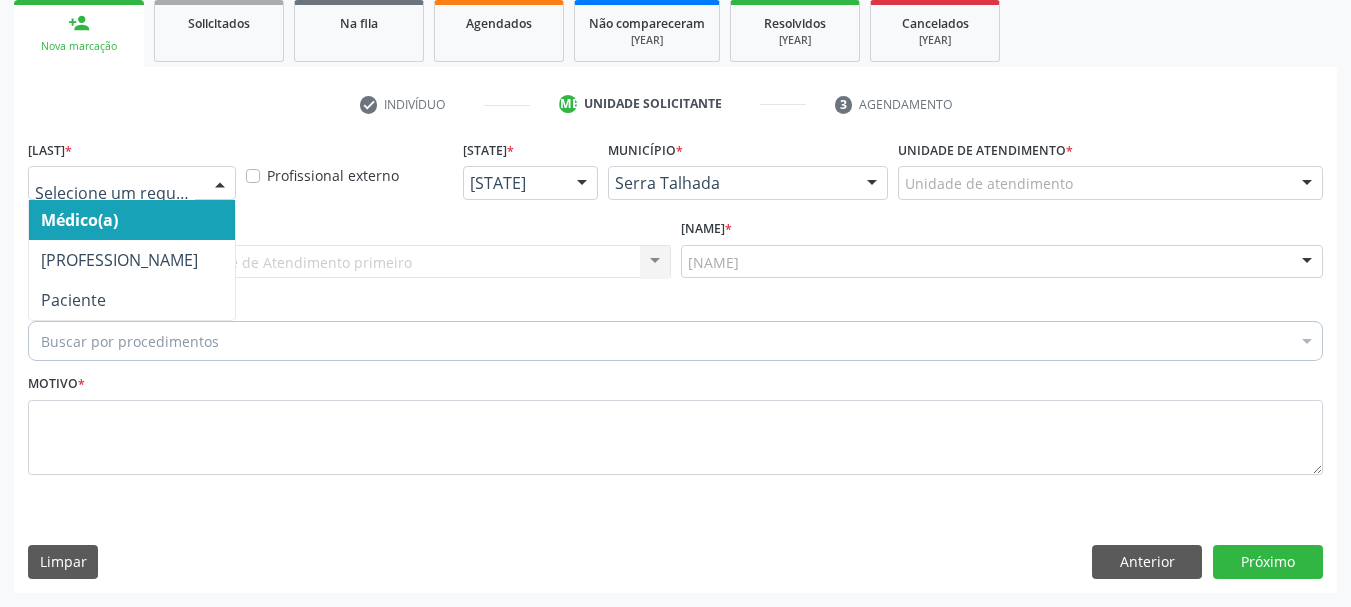 click on "Médico(a)   Enfermeiro(a)   Paciente
Nenhum resultado encontrado para: "   "
Não há nenhuma opção para ser exibida." at bounding box center (132, 183) 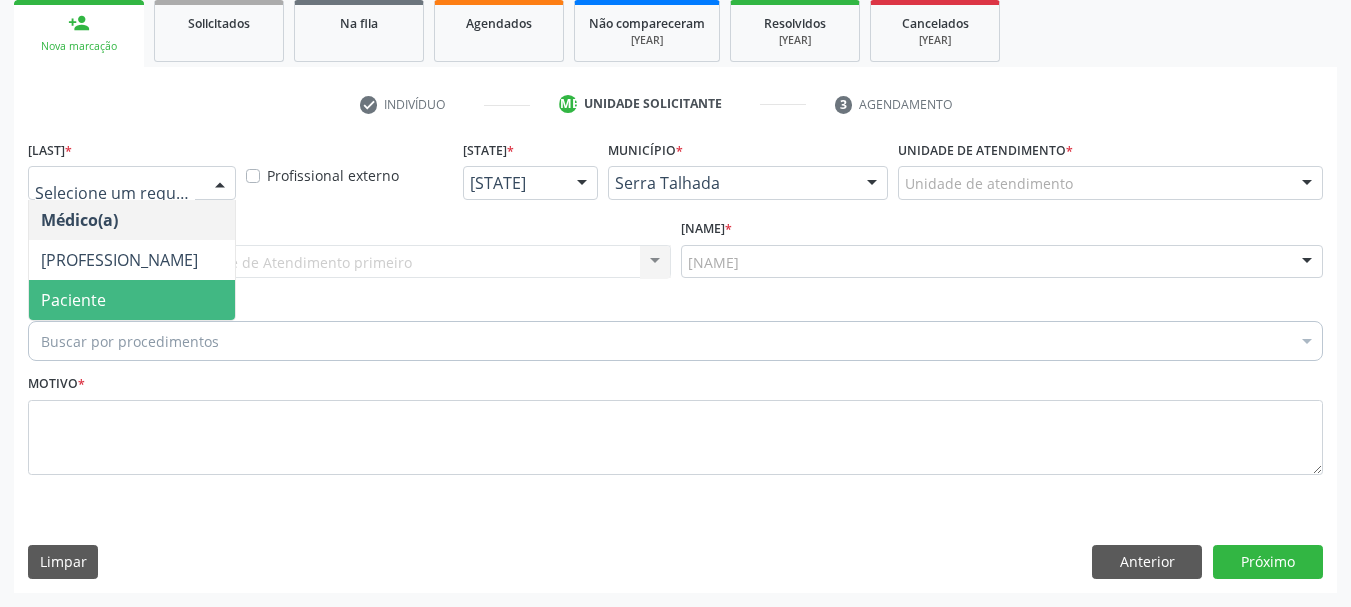 click on "Paciente" at bounding box center [132, 300] 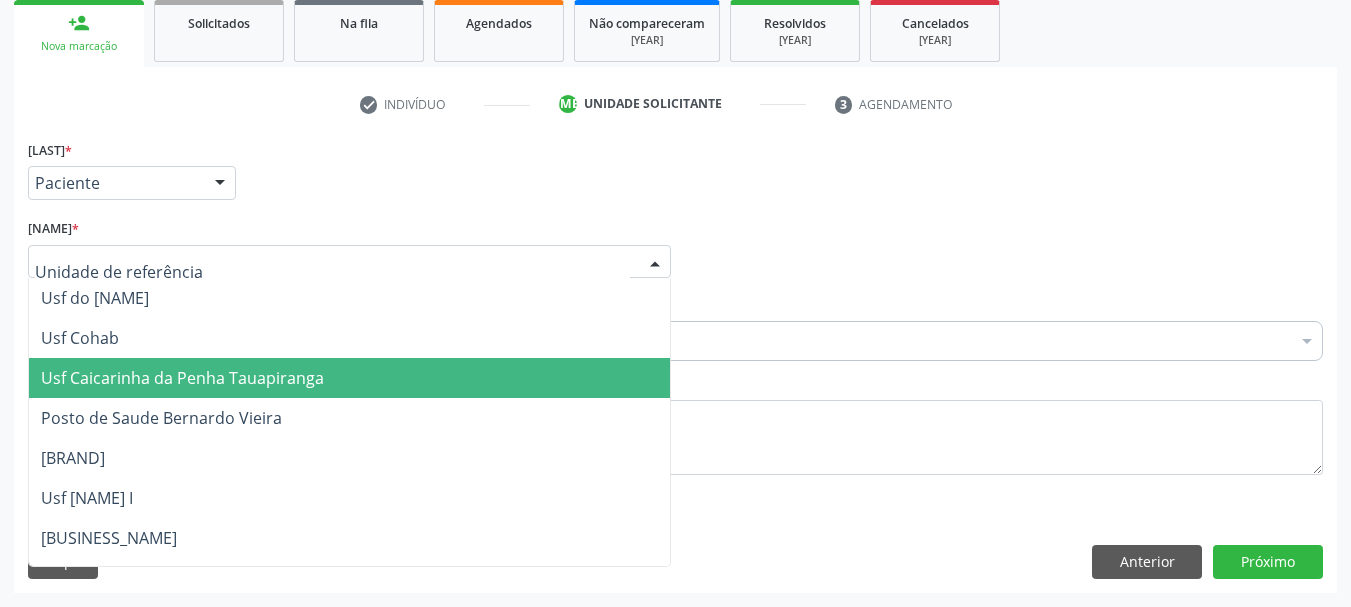click on "Usf Caicarinha da Penha Tauapiranga" at bounding box center [182, 378] 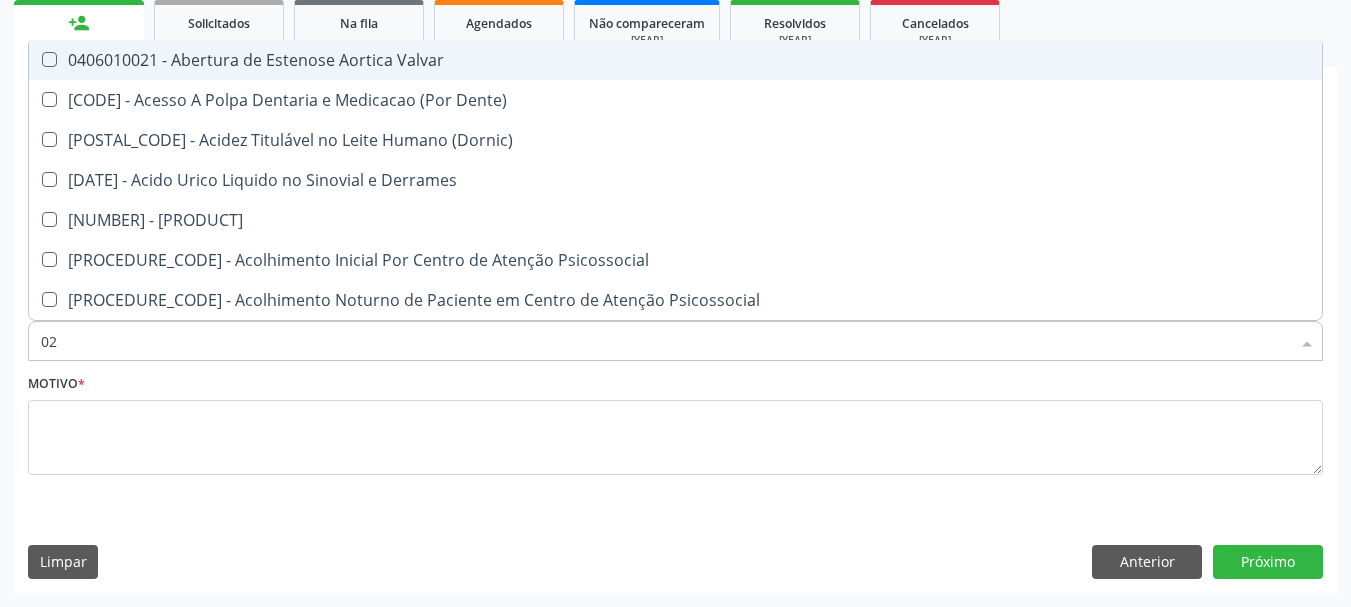type on "020" 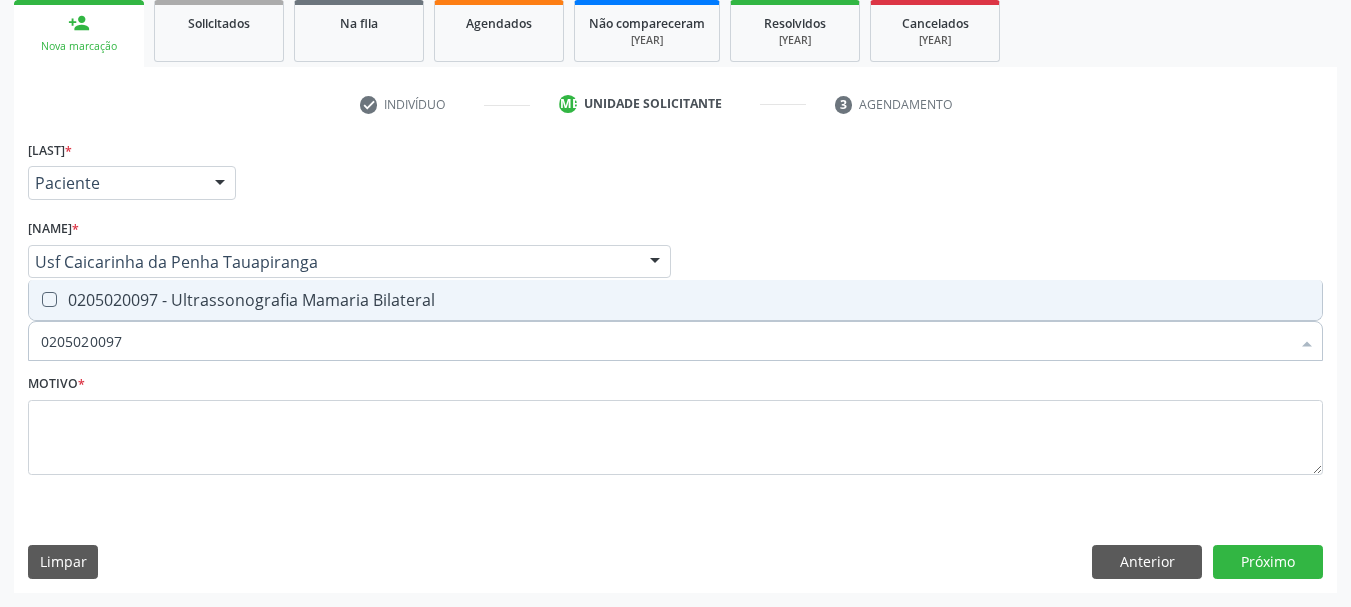 click on "0205020097 - Ultrassonografia Mamaria Bilateral" at bounding box center [675, 300] 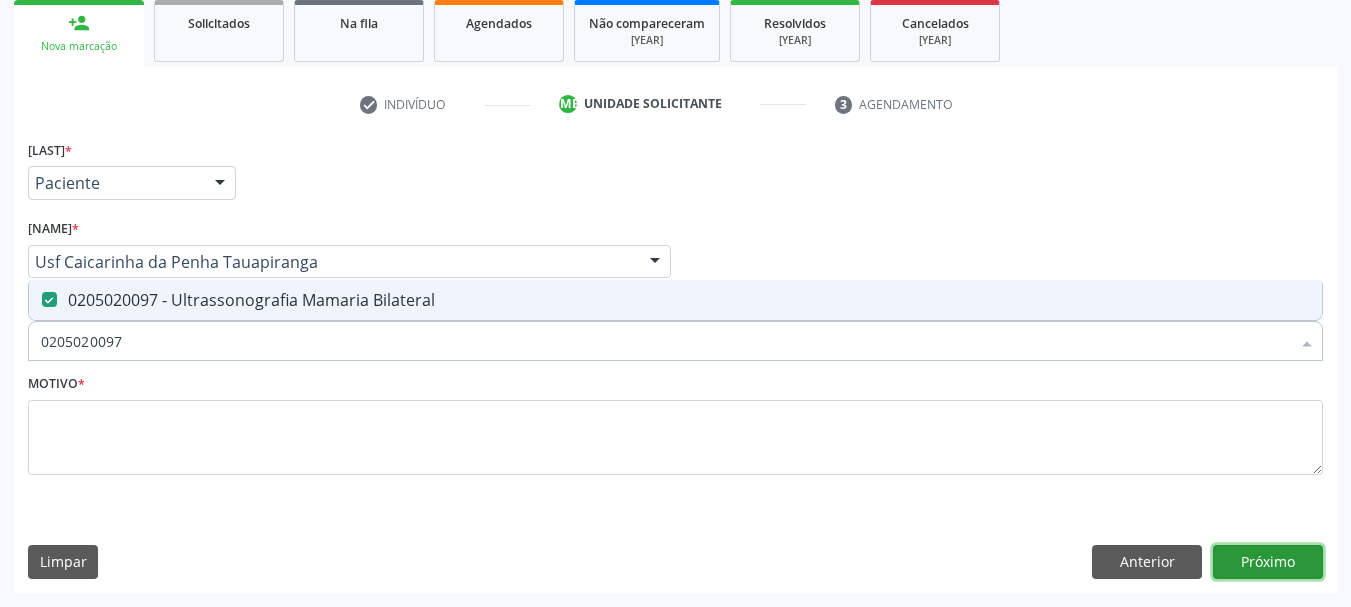 click on "Próximo" at bounding box center (1268, 562) 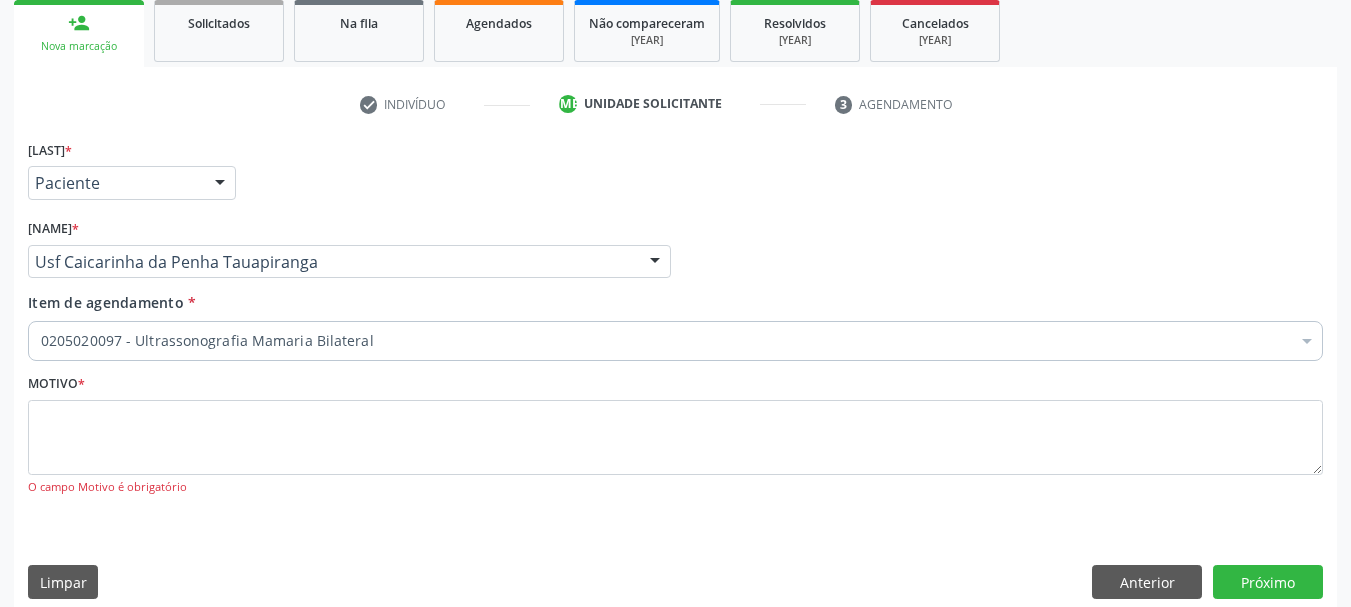 click on "Motivo
*
O campo Motivo é obrigatório" at bounding box center [675, 432] 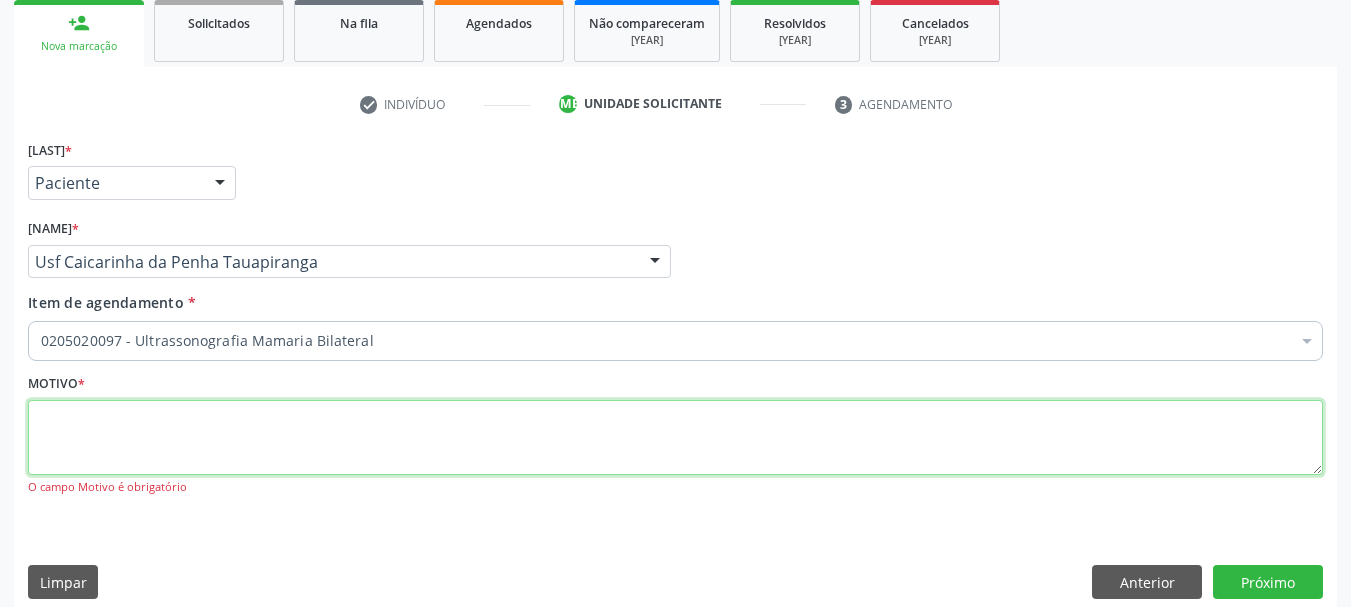 click at bounding box center (675, 438) 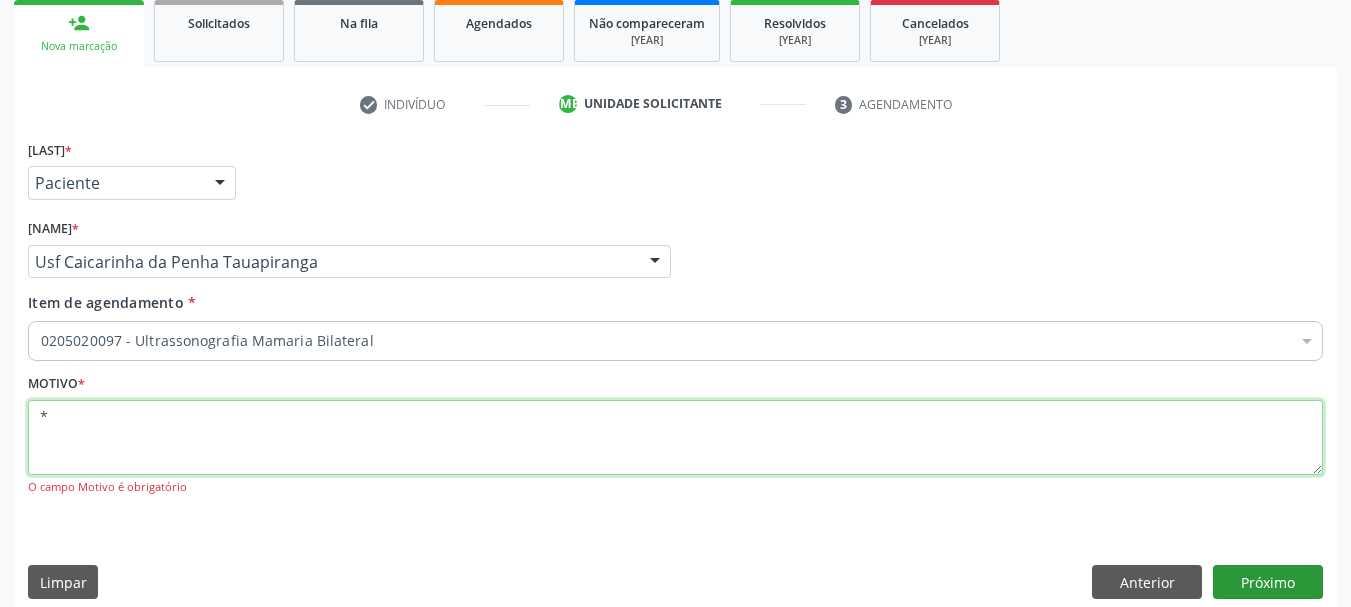 type on "*" 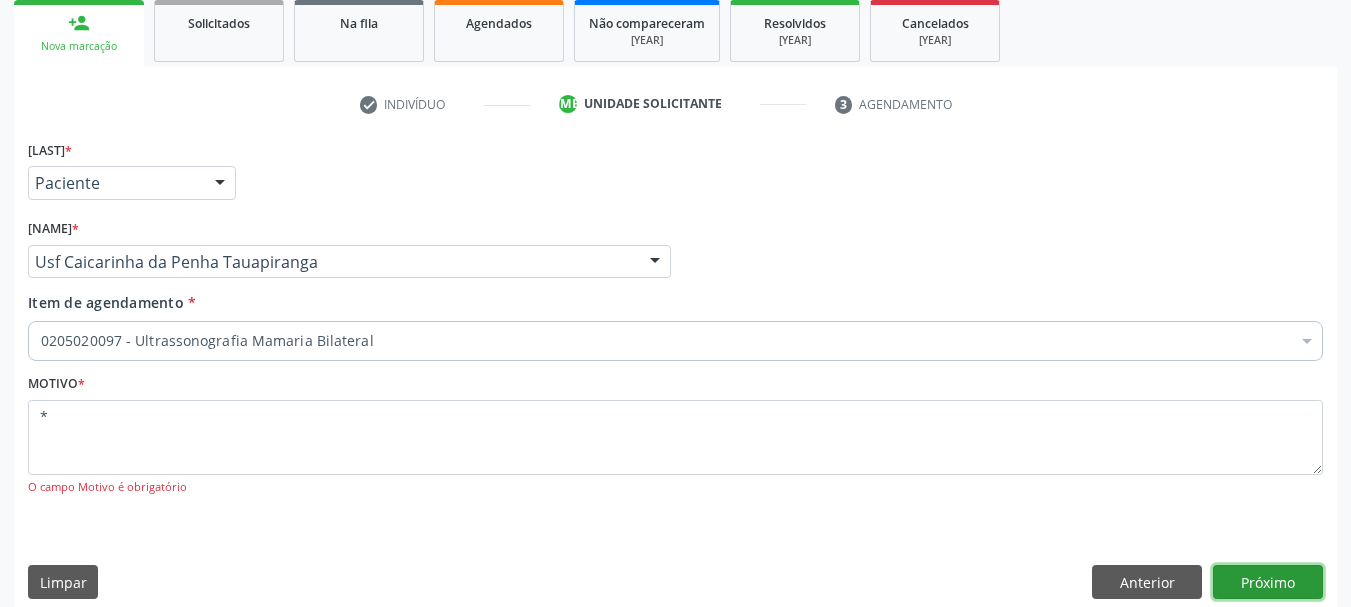 click on "Próximo" at bounding box center [1268, 582] 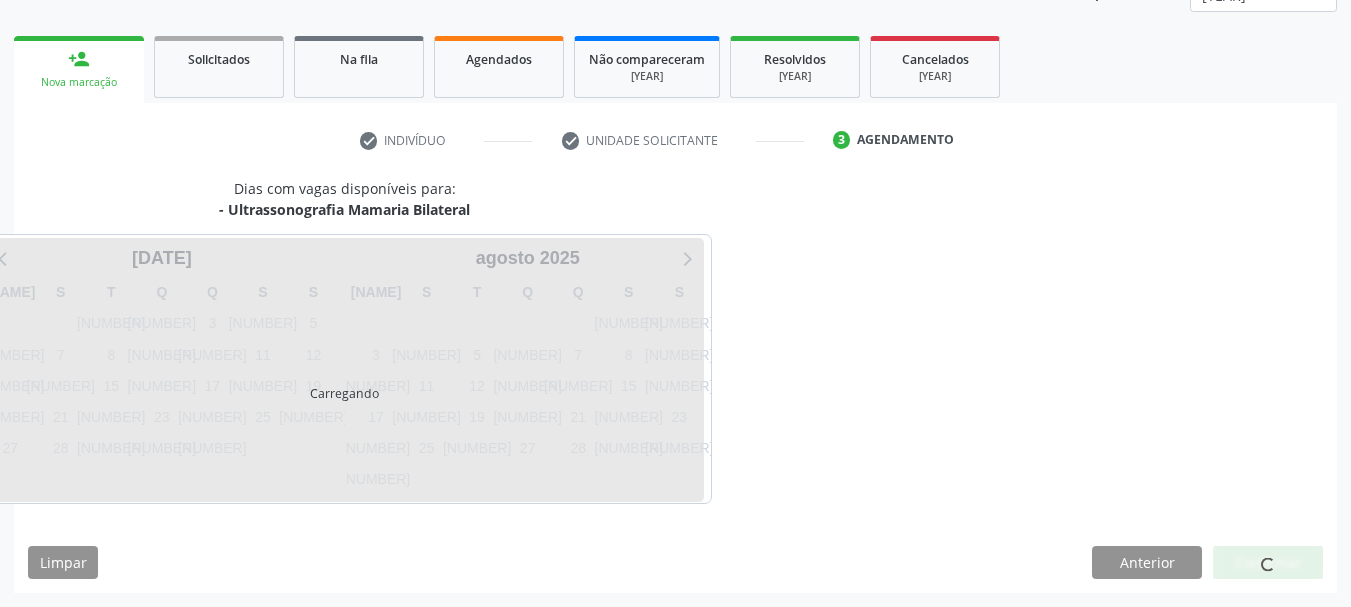 scroll, scrollTop: 263, scrollLeft: 0, axis: vertical 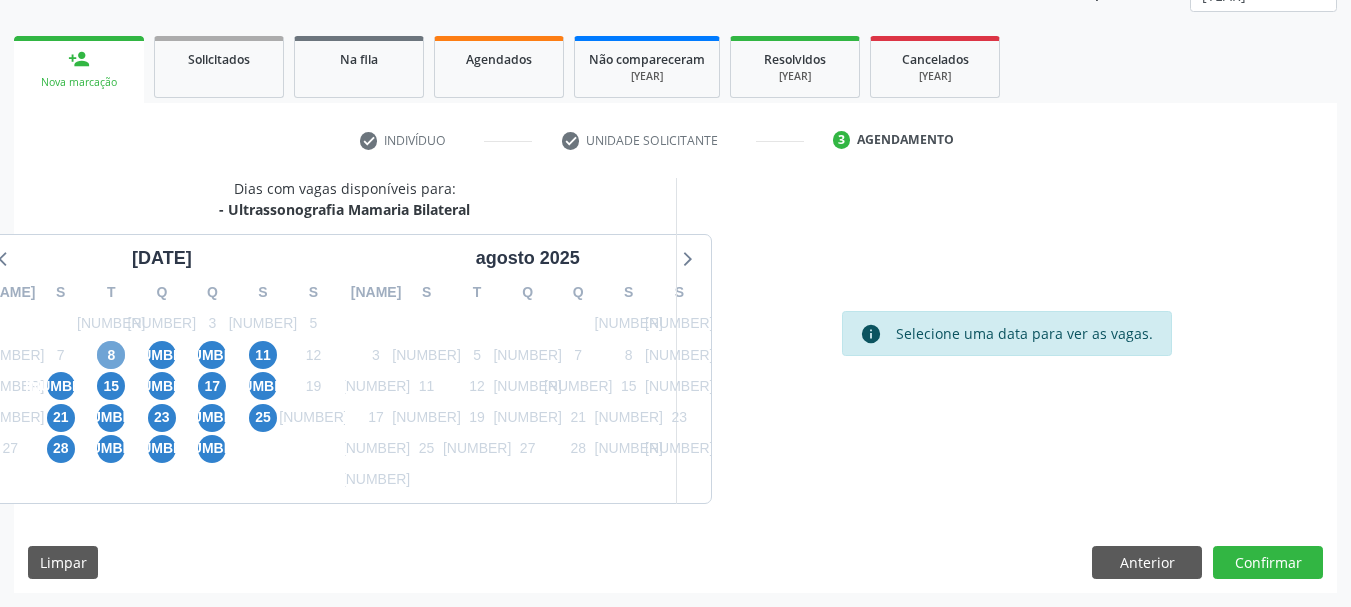 click on "8" at bounding box center [111, 355] 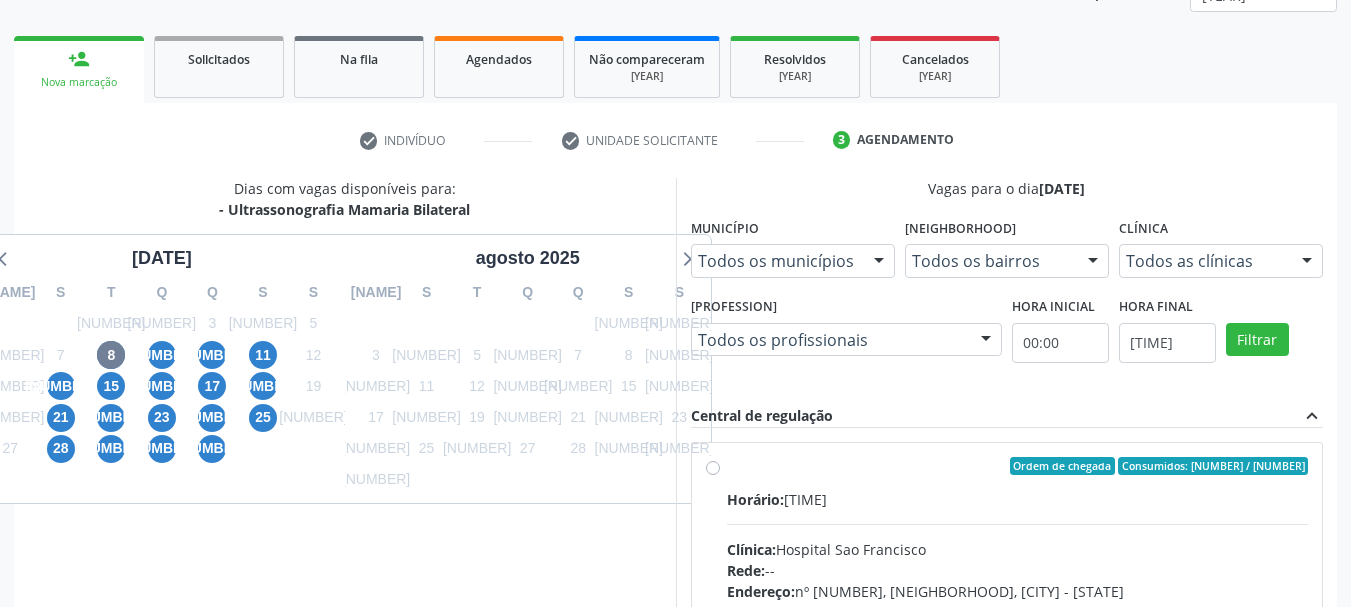 click on "Ordem de chegada
Consumidos: 6 / 20
Horário:   07:00
Clínica:  Hospital Sao Francisco
Rede:
--
Endereço:   nº 384, Varzea, Serra Talhada - PE
Telefone:   (81) 38312142
Profissional:
Yuri Araujo Magalhaes
Informações adicionais sobre o atendimento
Idade de atendimento:
de 0 a 120 anos
Gênero(s) atendido(s):
Masculino e Feminino
Informações adicionais:
--" at bounding box center (1018, 610) 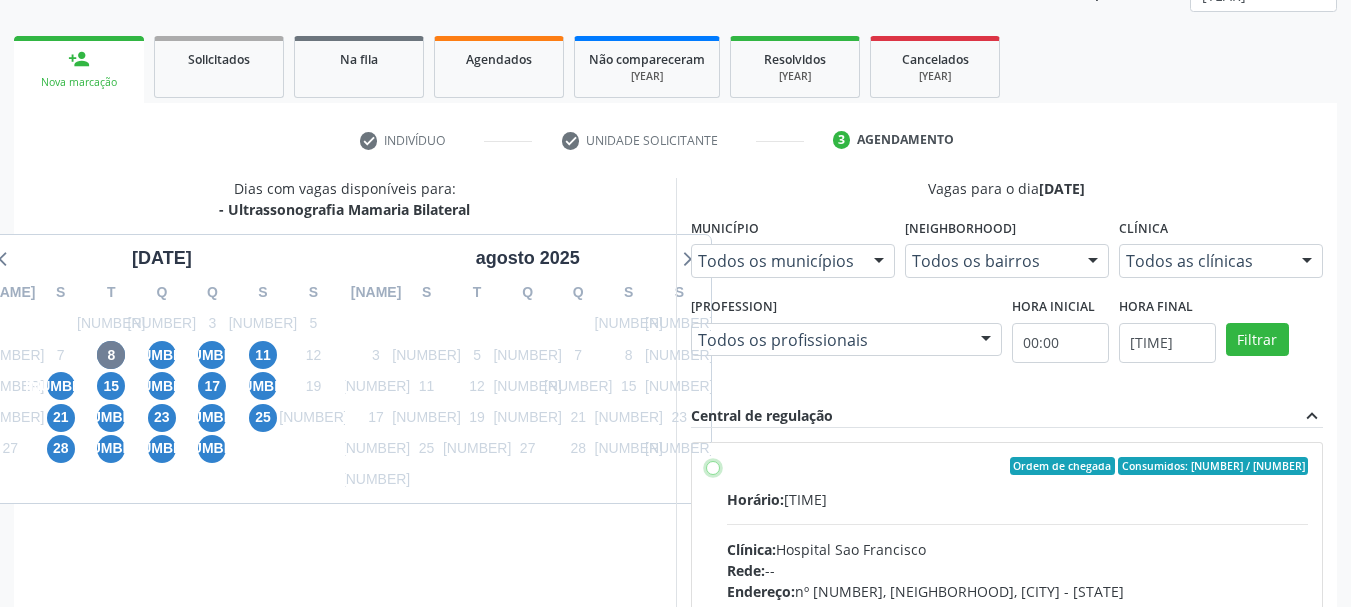 click on "Ordem de chegada
Consumidos: 6 / 20
Horário:   07:00
Clínica:  Hospital Sao Francisco
Rede:
--
Endereço:   nº 384, Varzea, Serra Talhada - PE
Telefone:   (81) 38312142
Profissional:
Yuri Araujo Magalhaes
Informações adicionais sobre o atendimento
Idade de atendimento:
de 0 a 120 anos
Gênero(s) atendido(s):
Masculino e Feminino
Informações adicionais:
--" at bounding box center [713, 466] 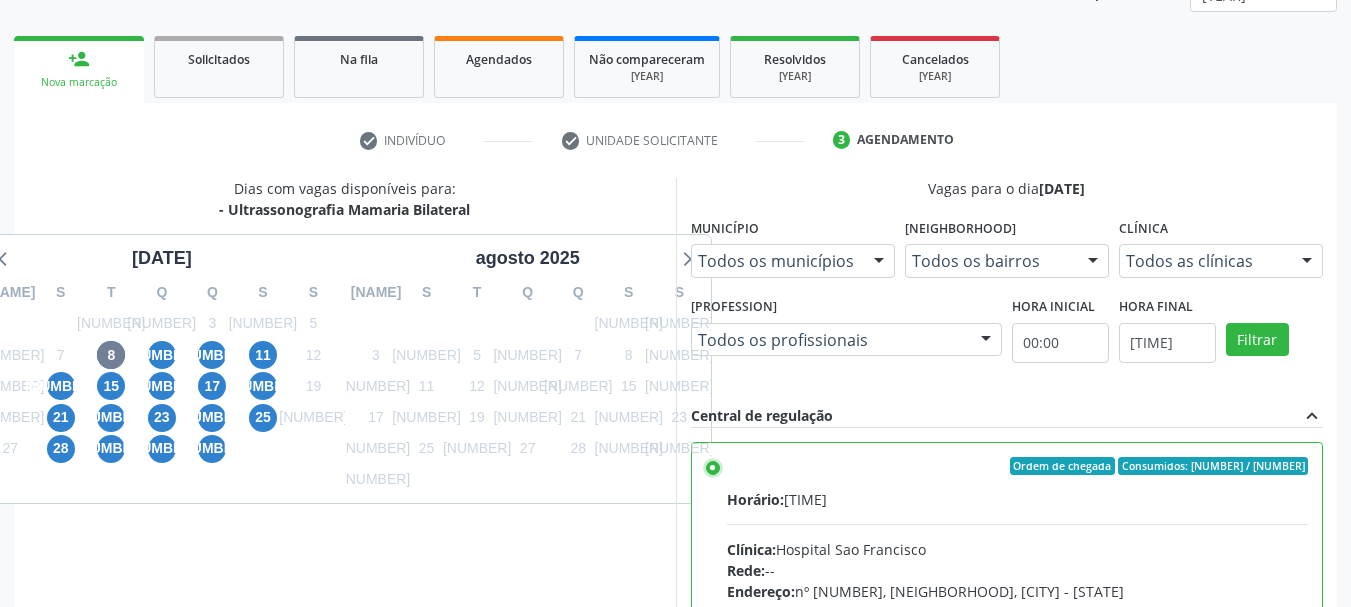 scroll, scrollTop: 99, scrollLeft: 0, axis: vertical 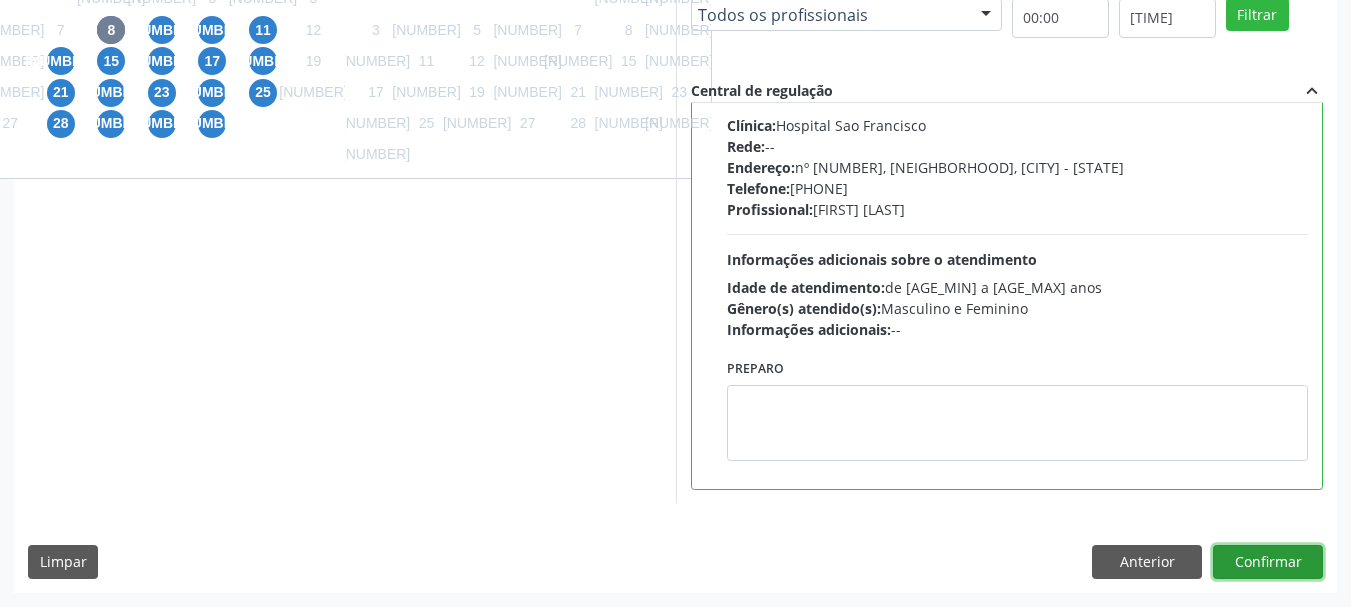 click on "Confirmar" at bounding box center [1268, 562] 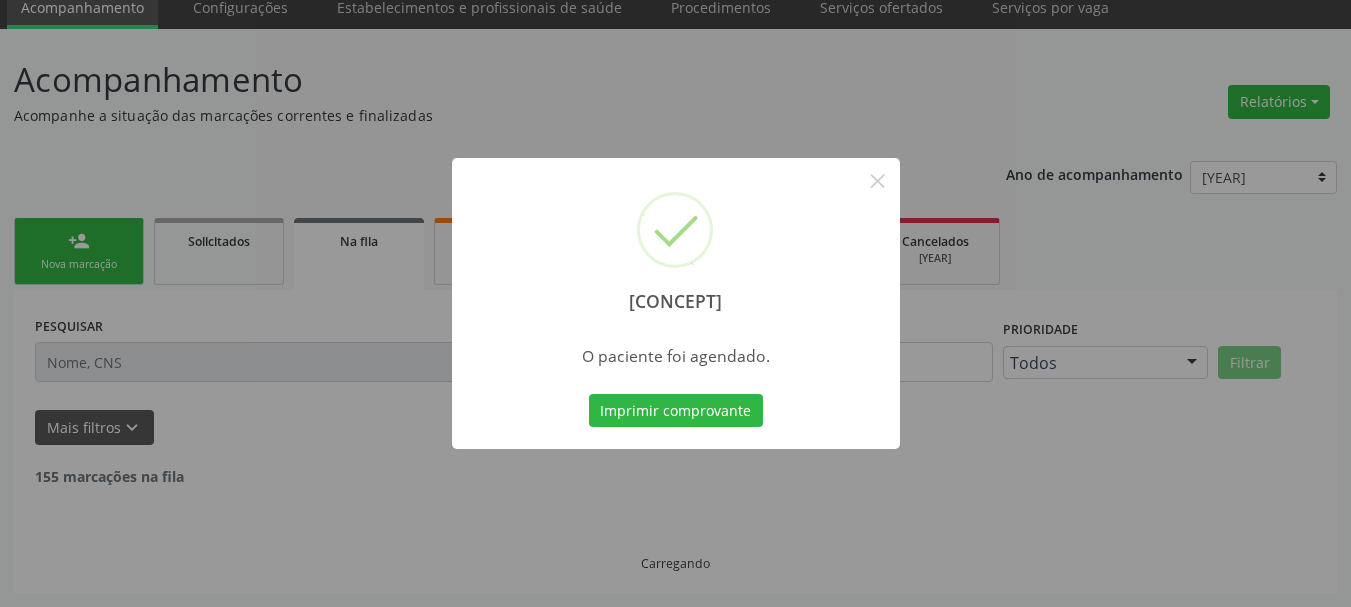 scroll, scrollTop: 60, scrollLeft: 0, axis: vertical 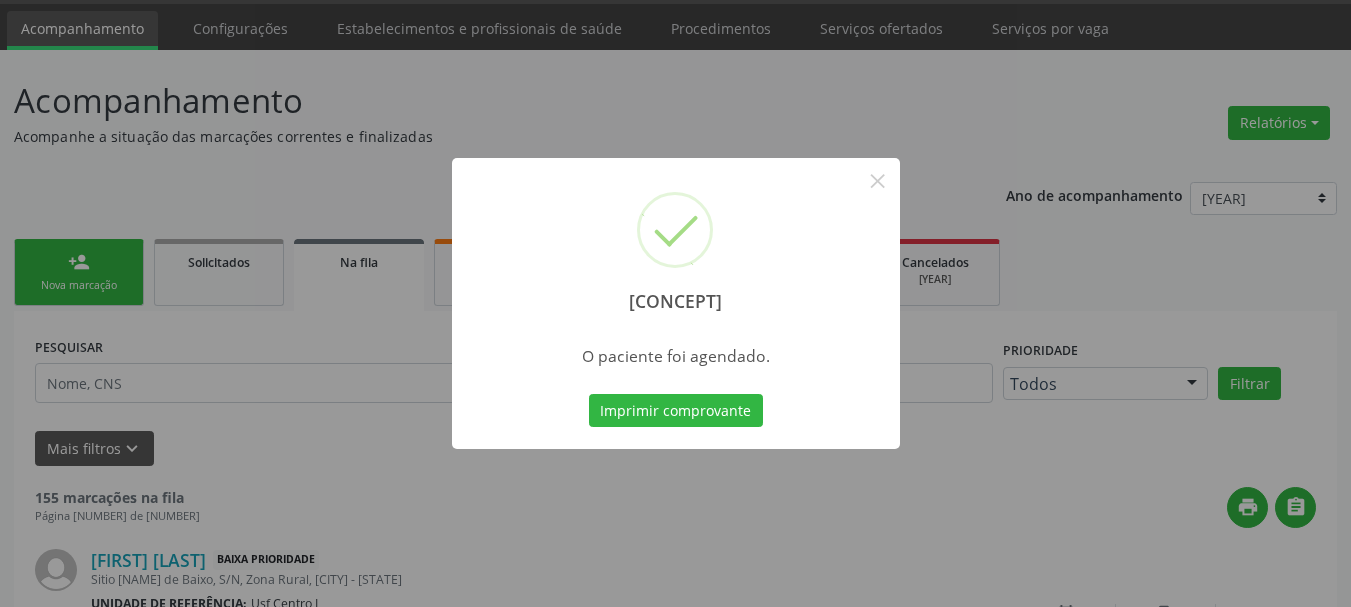 click on "Imprimir comprovante Cancel" at bounding box center (675, 411) 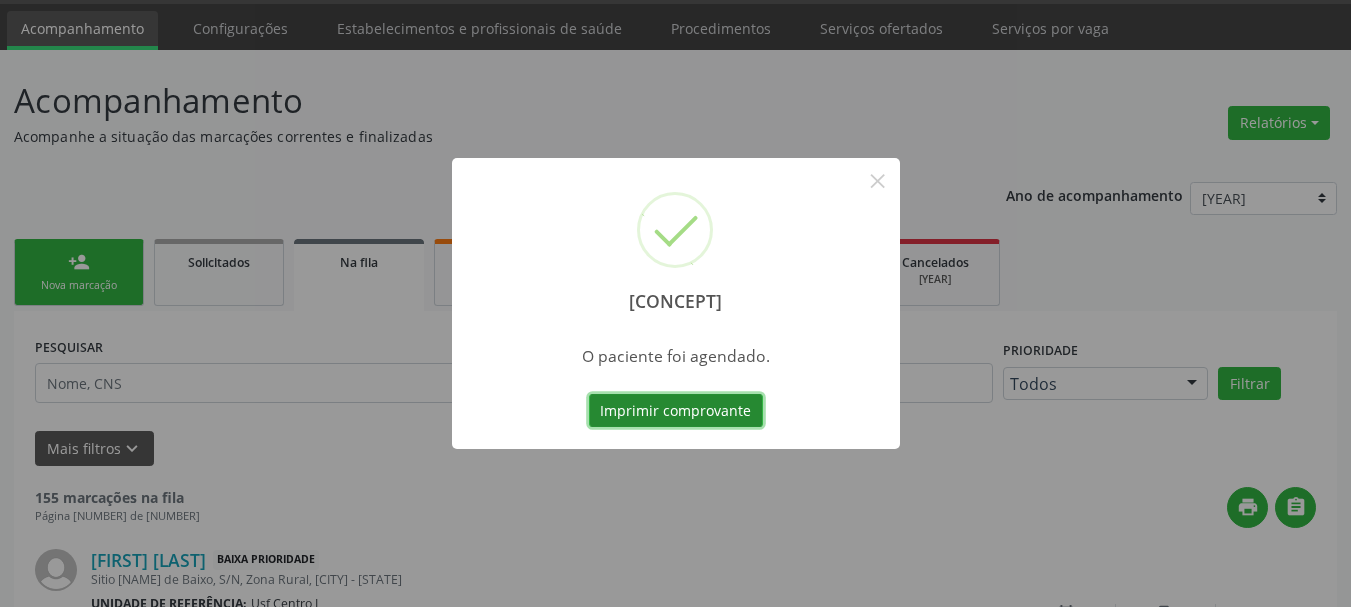 click on "Imprimir comprovante" at bounding box center [676, 411] 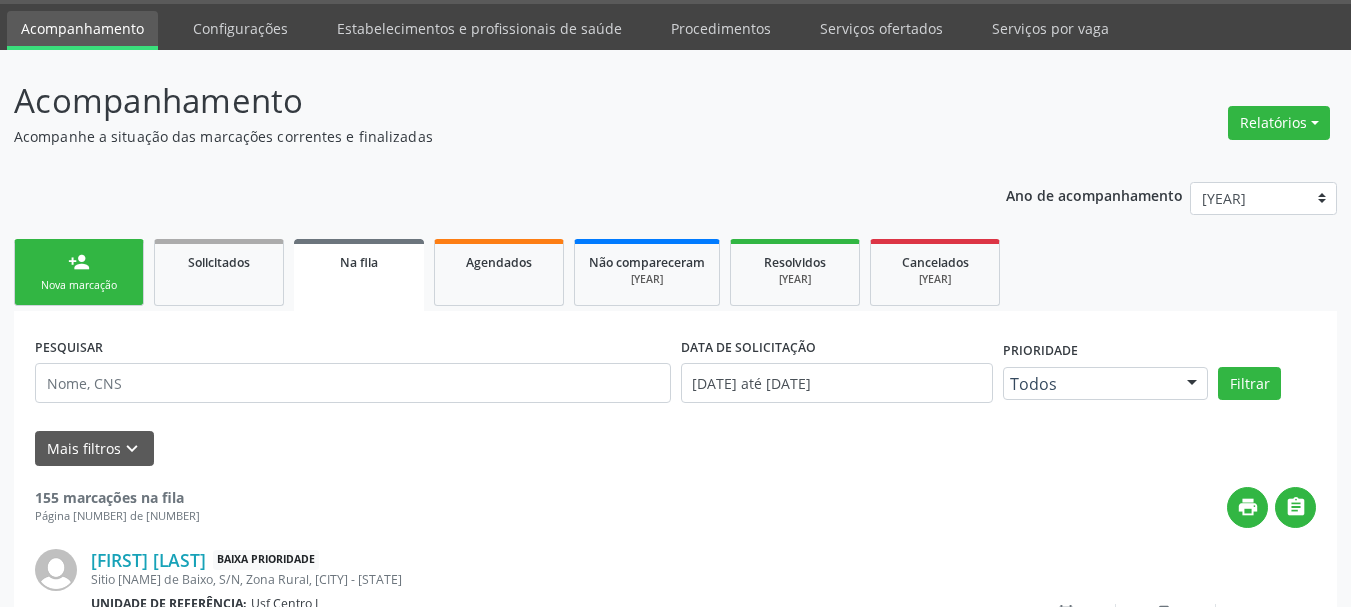 click on "Nova marcação" at bounding box center (79, 285) 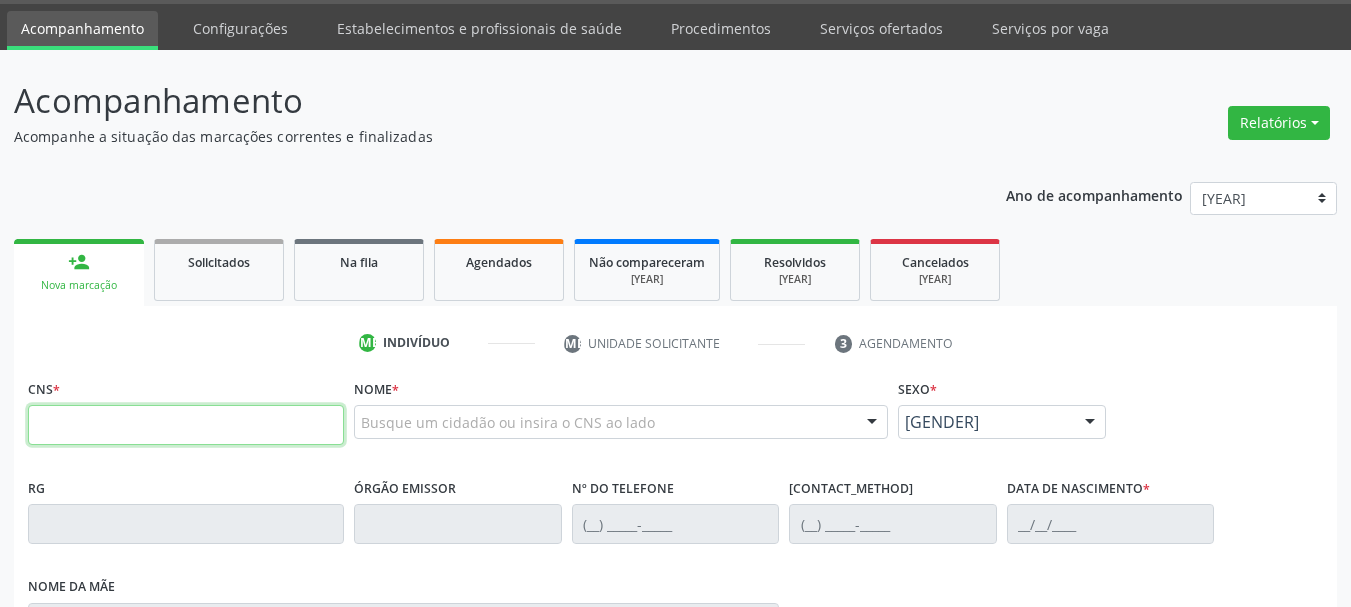 click at bounding box center [186, 425] 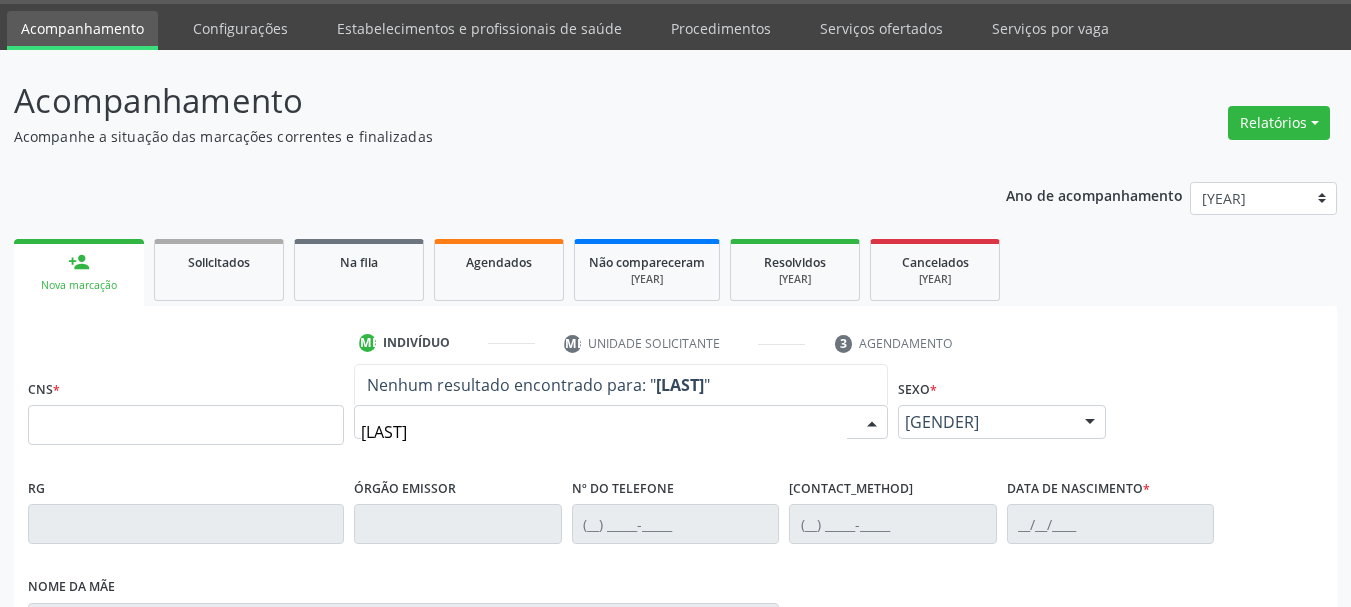 type on "JANICLEIDE" 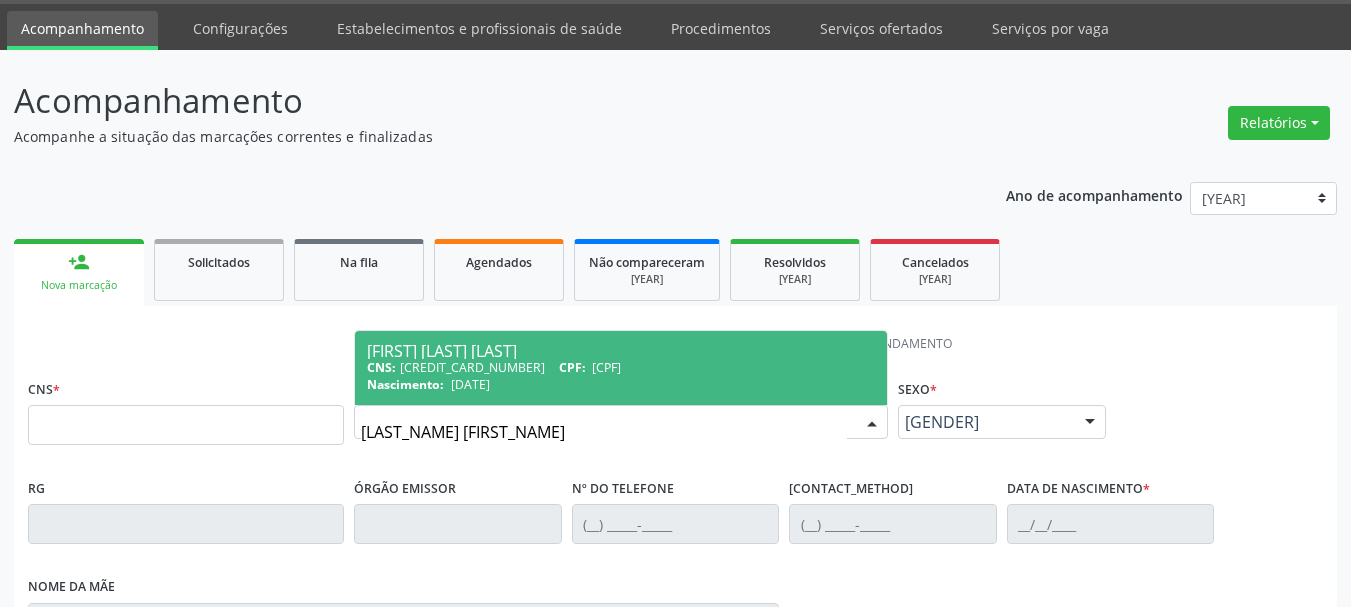 click on "JANICLEIDE TORRES" at bounding box center (604, 432) 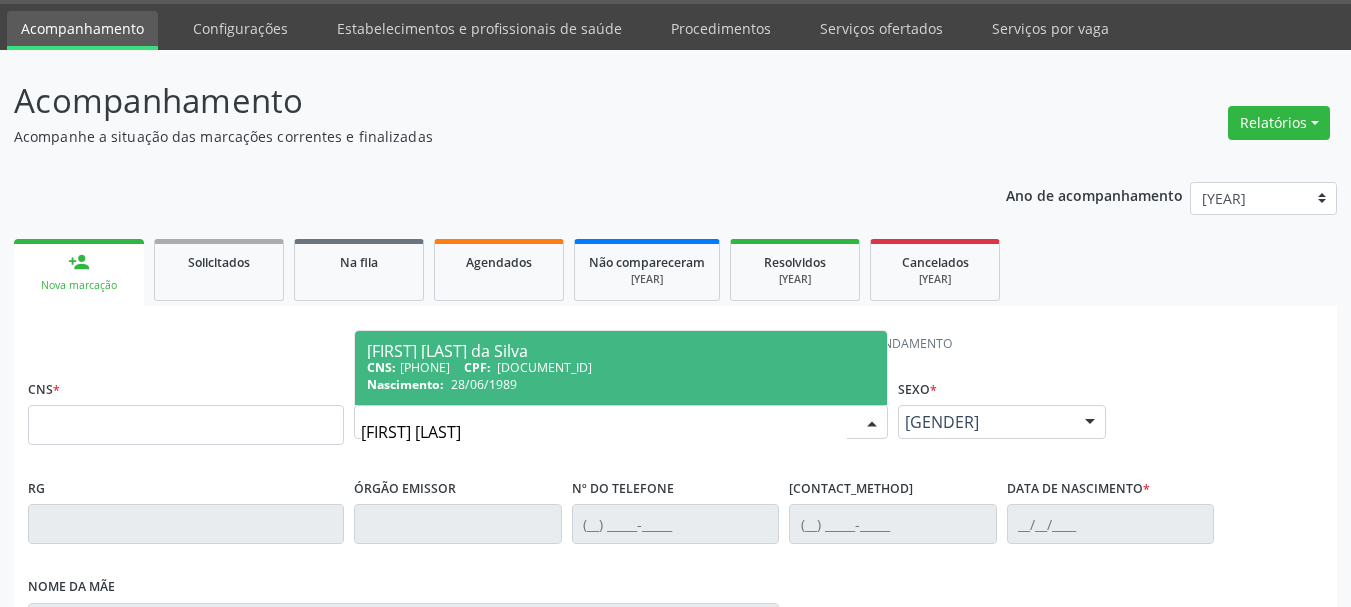 click on "CNS:
700 2079 9441 5027
CPF:
081.497.334-50" at bounding box center (621, 367) 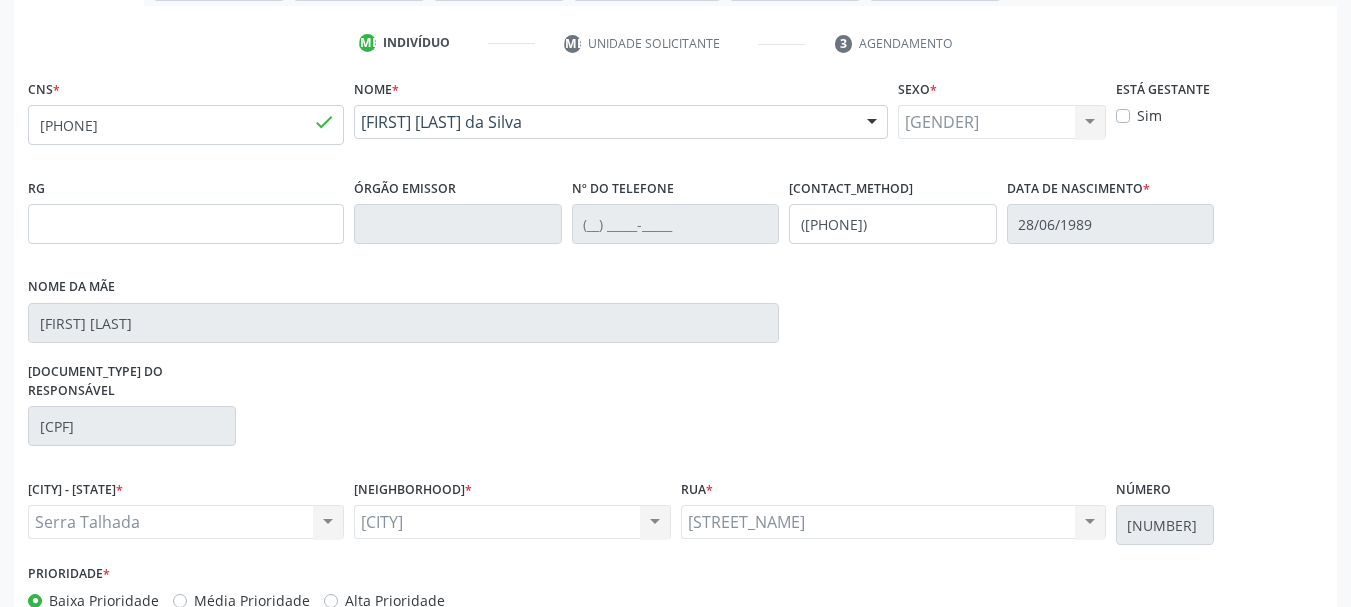 scroll, scrollTop: 460, scrollLeft: 0, axis: vertical 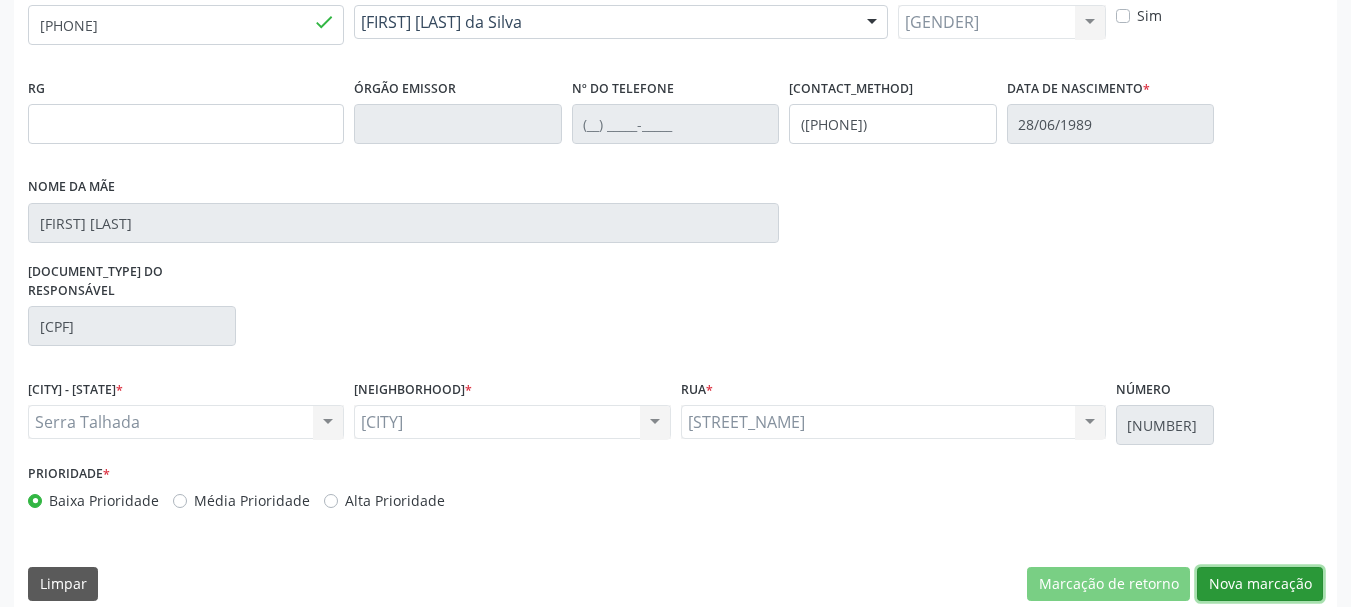 click on "Nova marcação" at bounding box center [1108, 584] 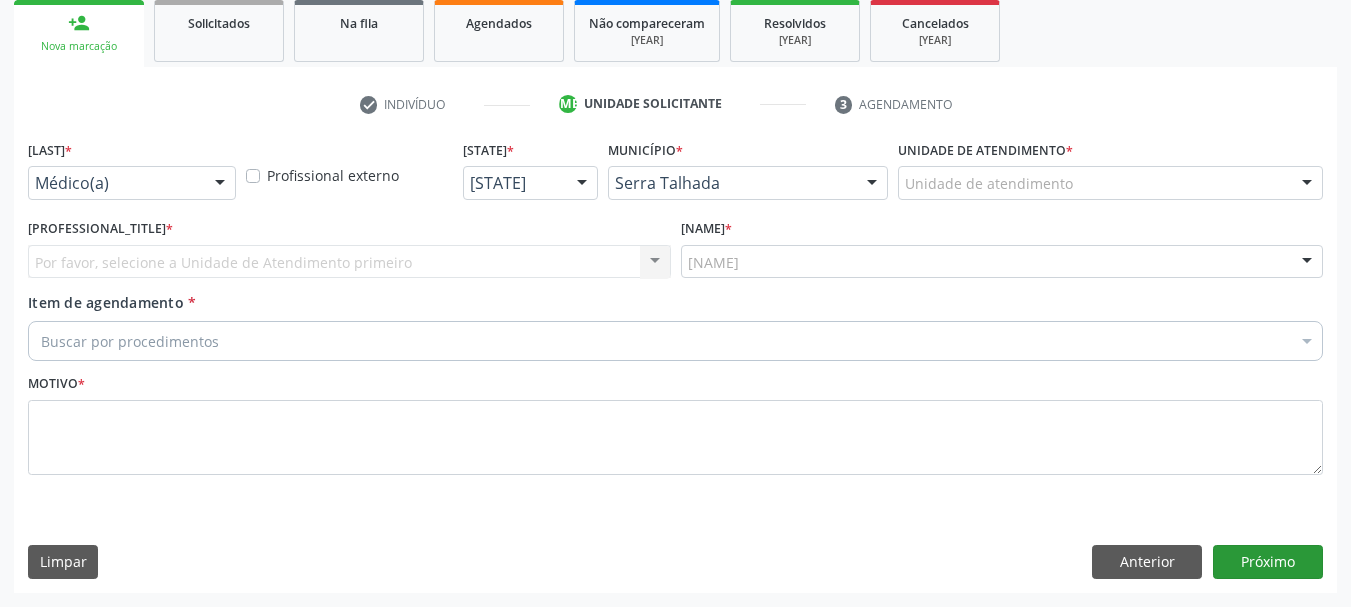 scroll, scrollTop: 299, scrollLeft: 0, axis: vertical 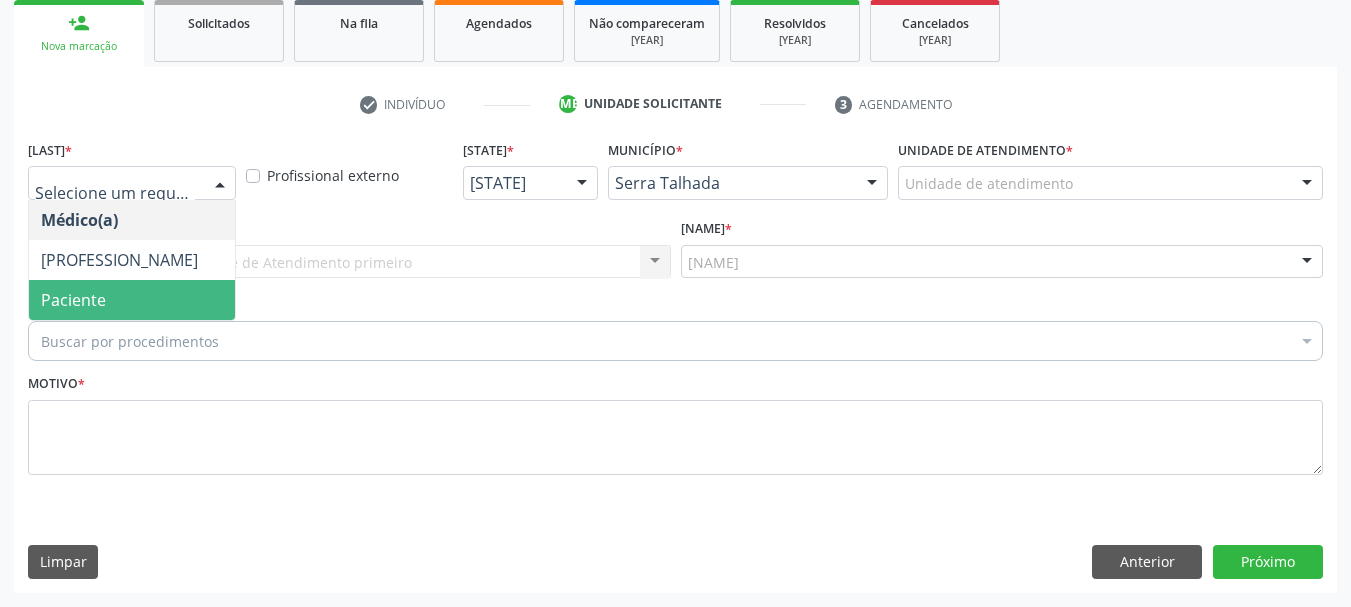 click on "Paciente" at bounding box center (132, 300) 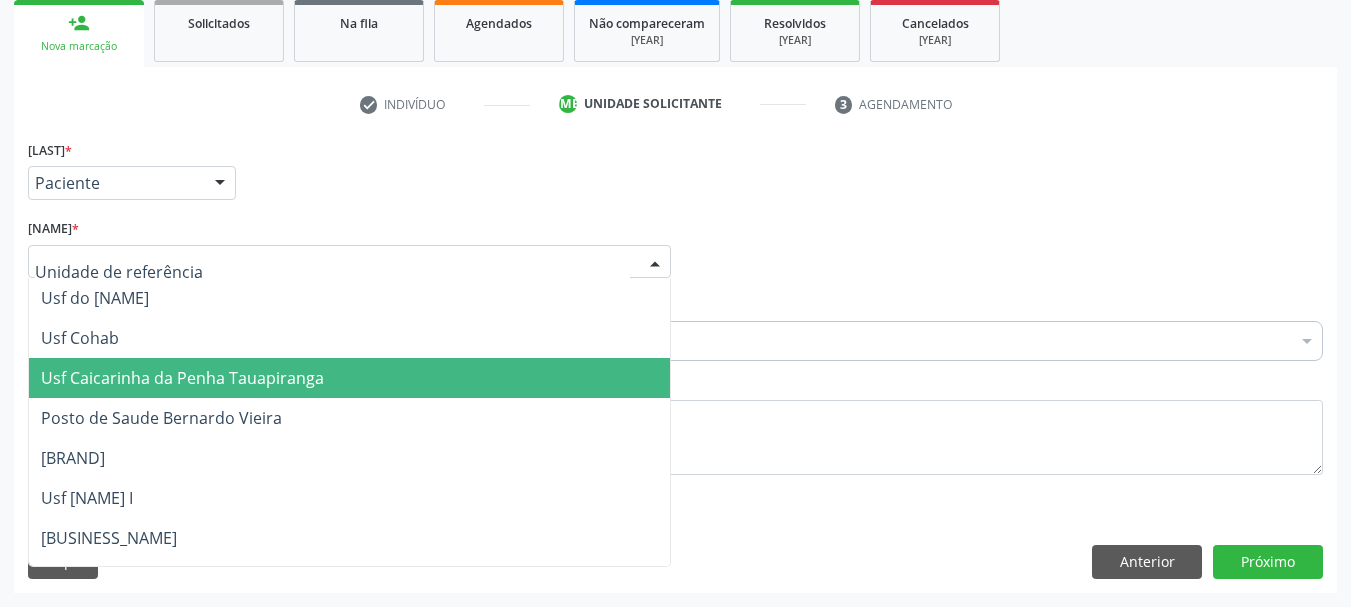 click on "Usf Caicarinha da Penha Tauapiranga" at bounding box center [349, 378] 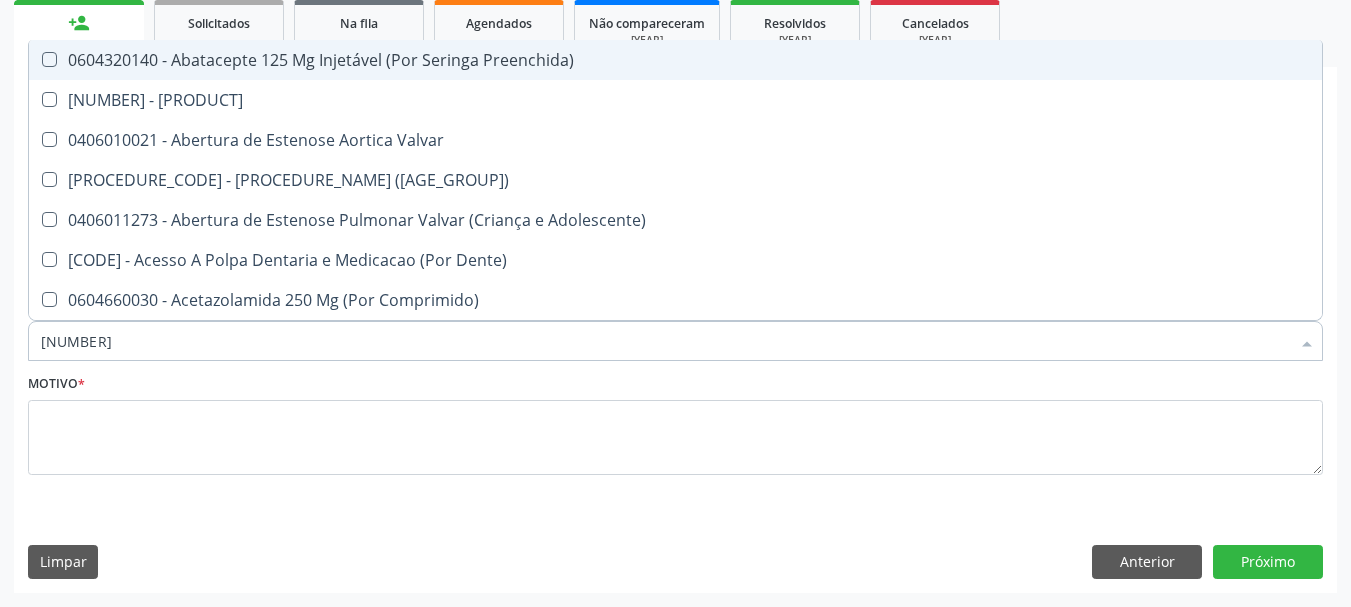type on "22" 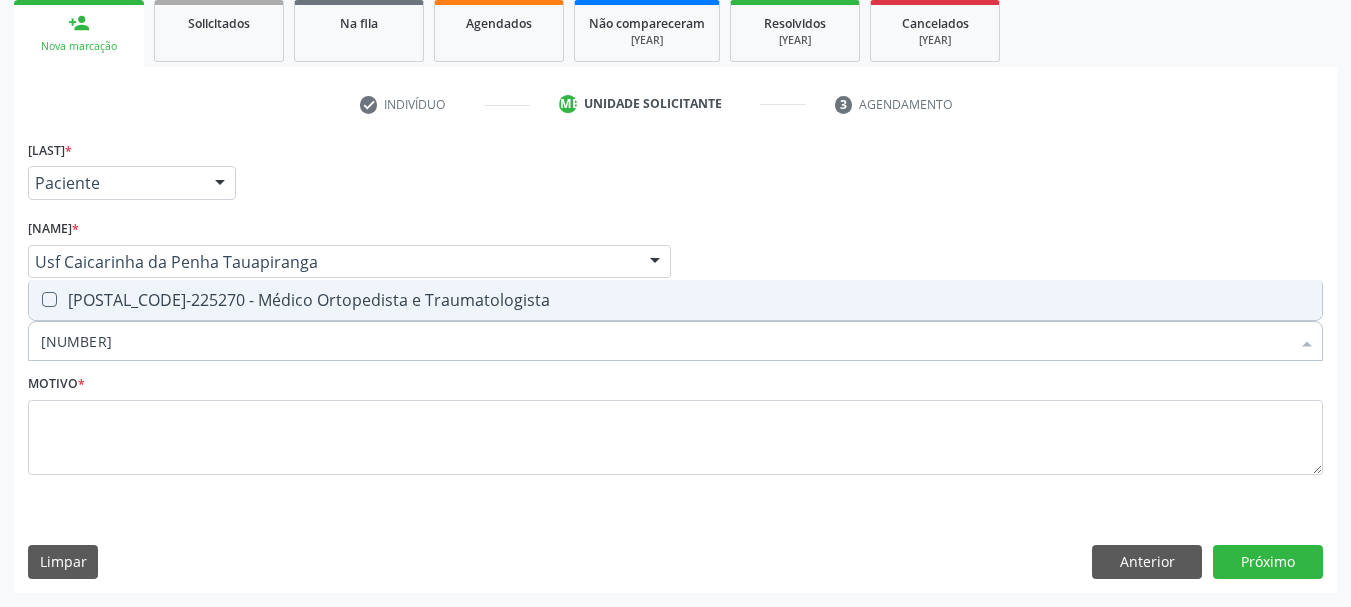 click at bounding box center [49, 299] 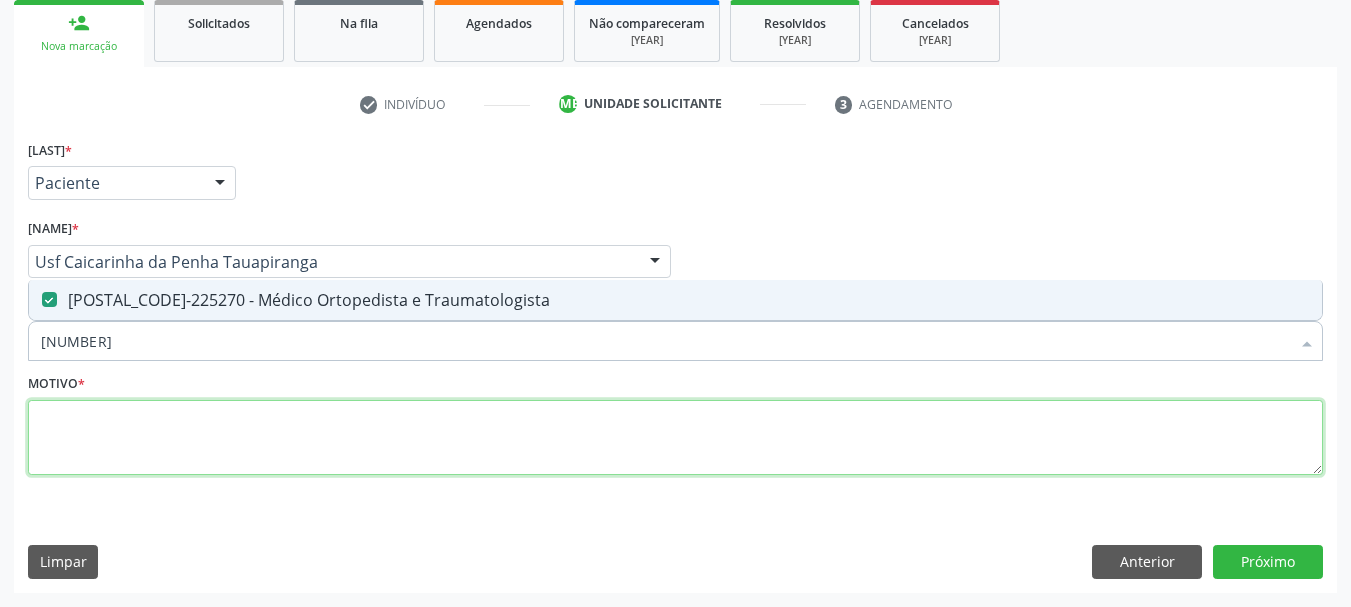 click at bounding box center (675, 438) 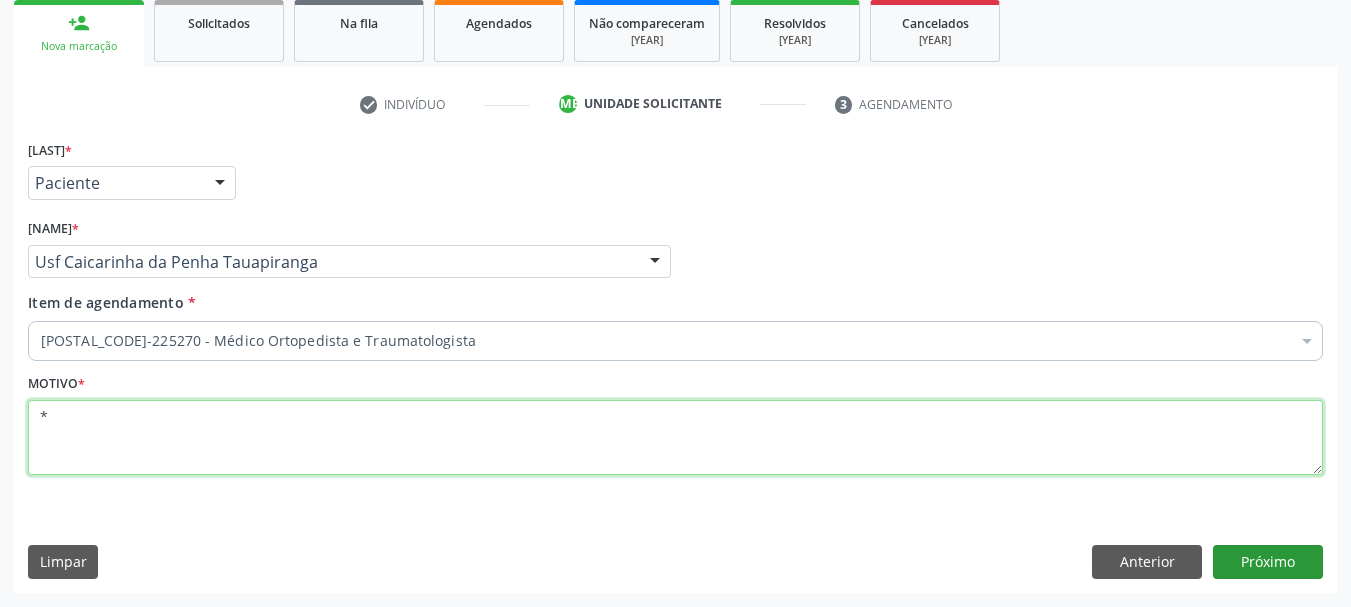 type on "*" 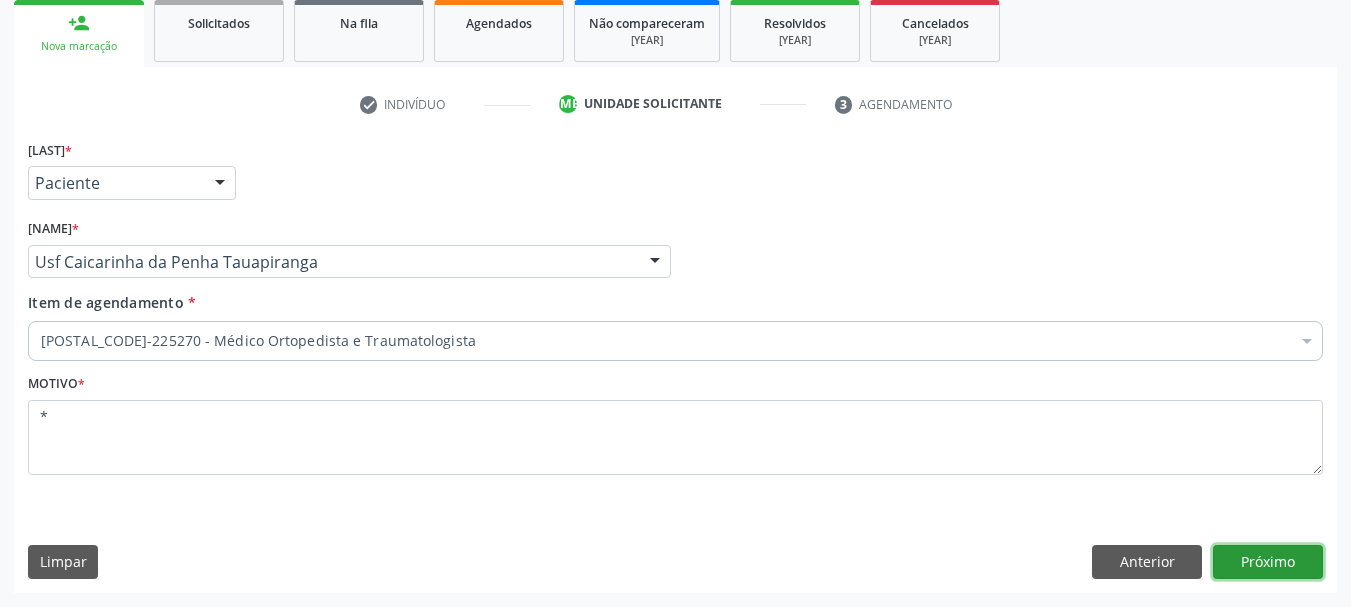click on "Próximo" at bounding box center [1268, 562] 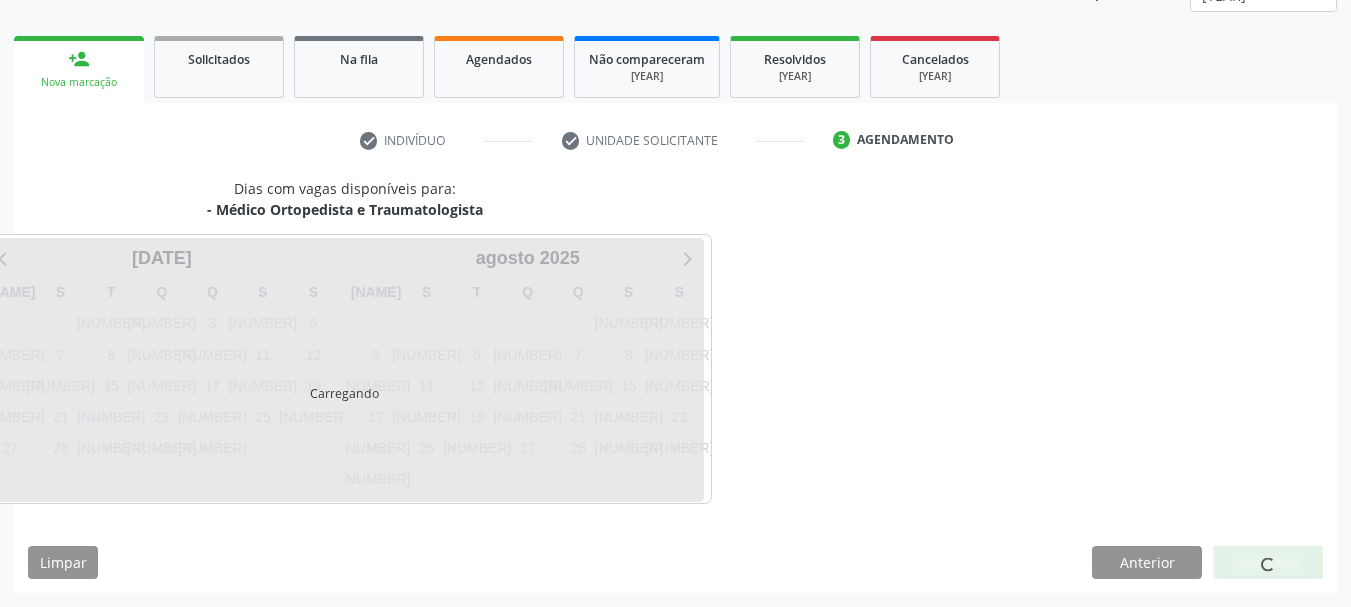 scroll, scrollTop: 263, scrollLeft: 0, axis: vertical 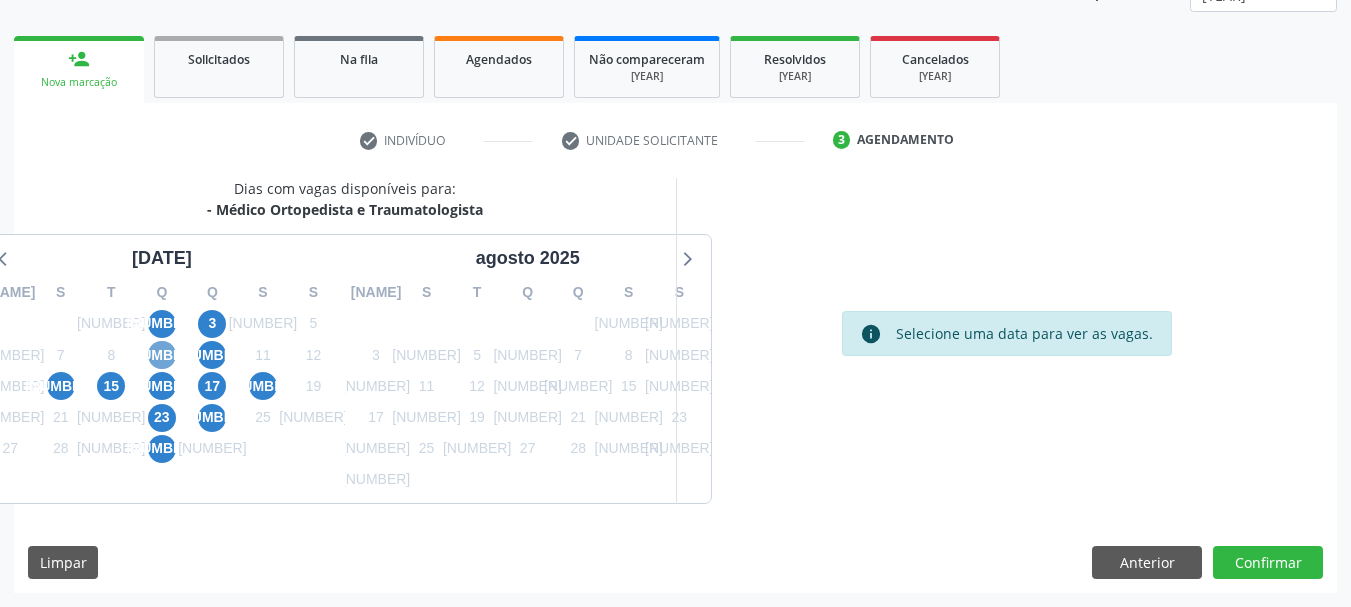 click on "[NUMBER]" at bounding box center [162, 355] 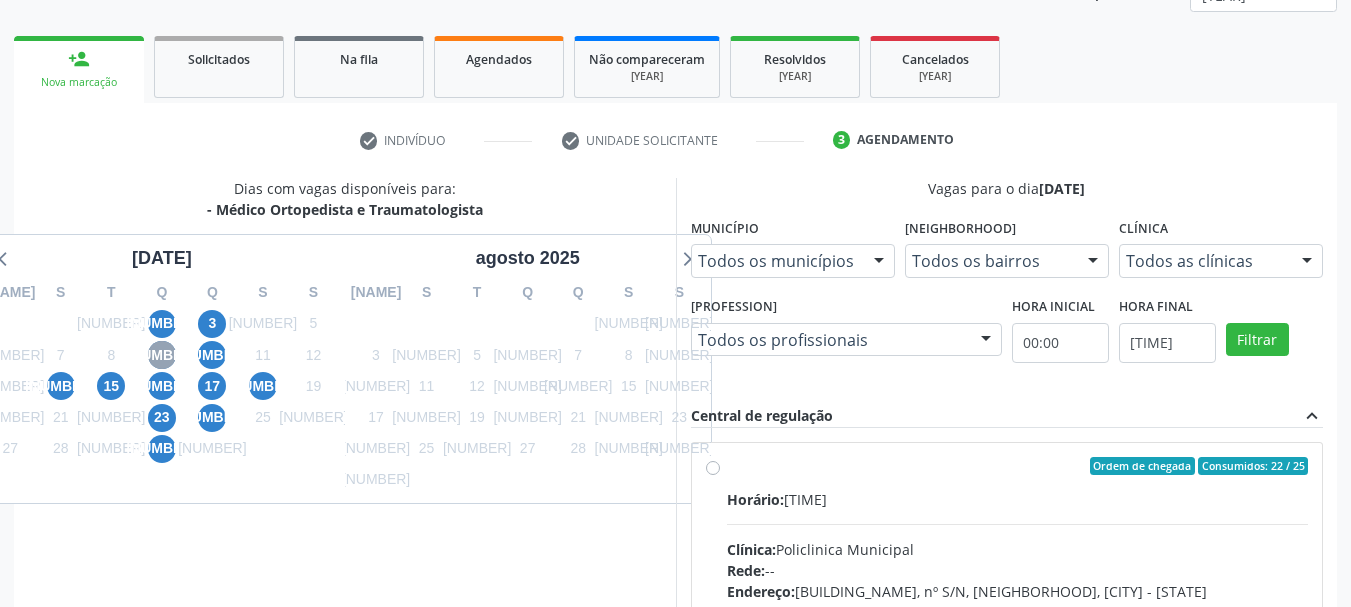 scroll, scrollTop: 363, scrollLeft: 0, axis: vertical 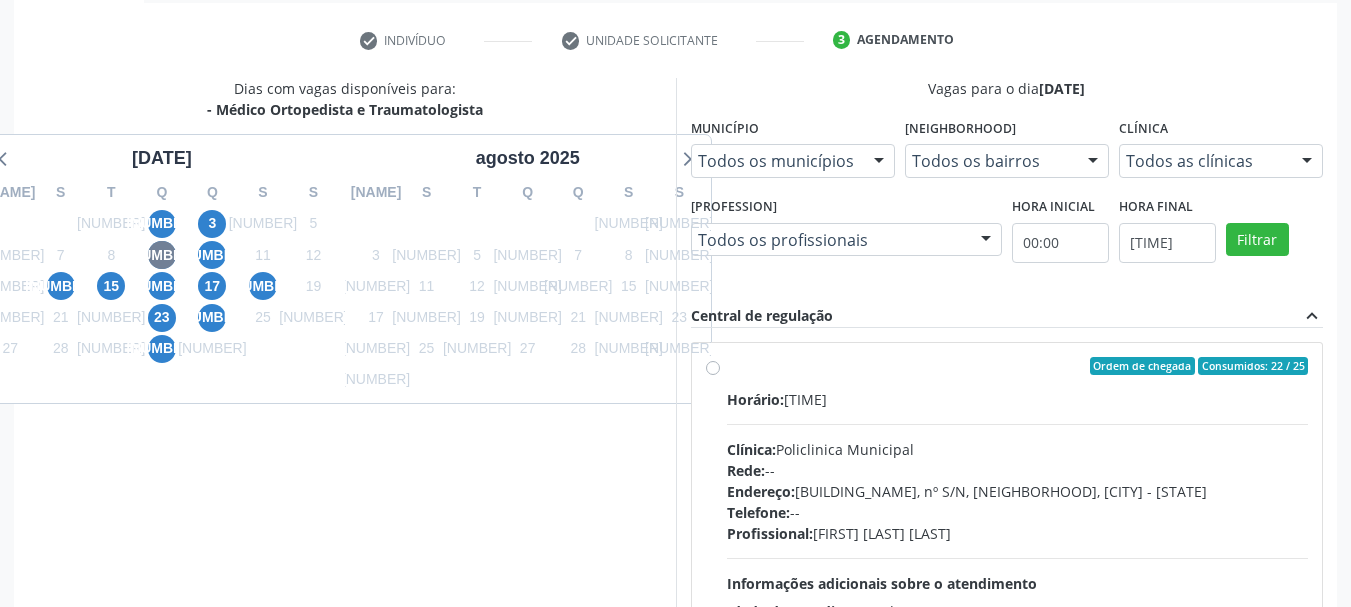 click on "Ordem de chegada
Consumidos: 22 / 25
Horário:   07:30
Clínica:  Policlinica Municipal
Rede:
--
Endereço:   Predio, nº S/N, Ipsep, Serra Talhada - PE
Telefone:   --
Profissional:
Joao Bosco Barreto Couto Neto
Informações adicionais sobre o atendimento
Idade de atendimento:
de 0 a 120 anos
Gênero(s) atendido(s):
Masculino e Feminino
Informações adicionais:
--" at bounding box center (1007, 510) 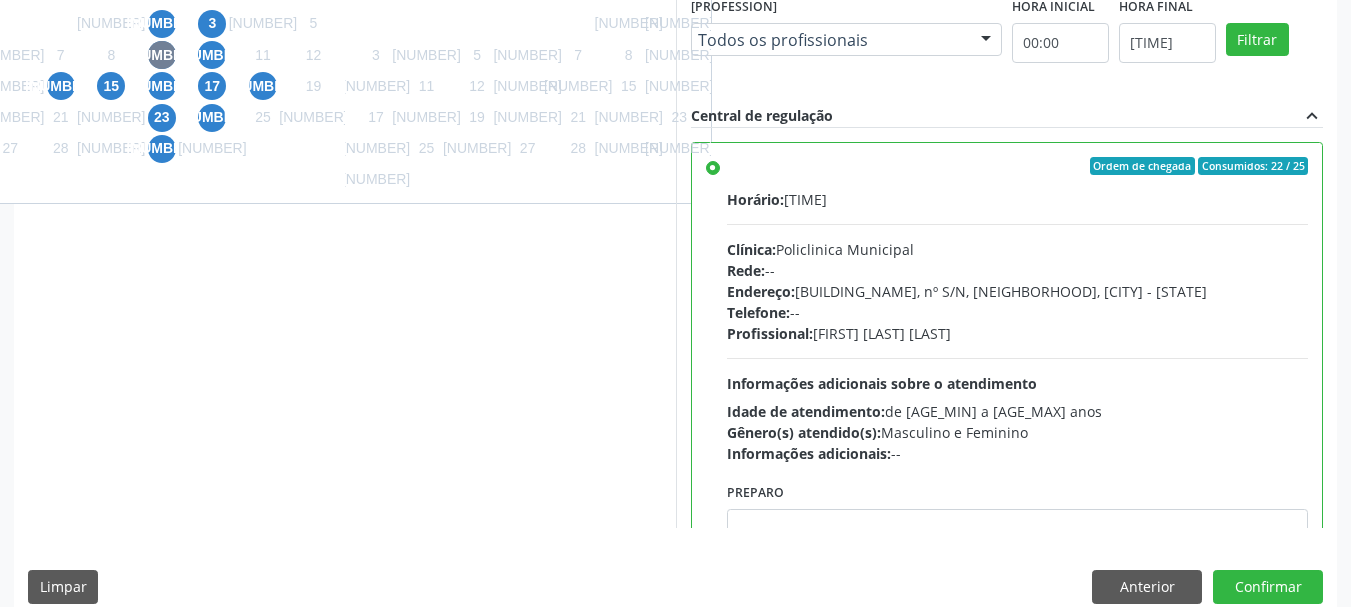 scroll, scrollTop: 588, scrollLeft: 0, axis: vertical 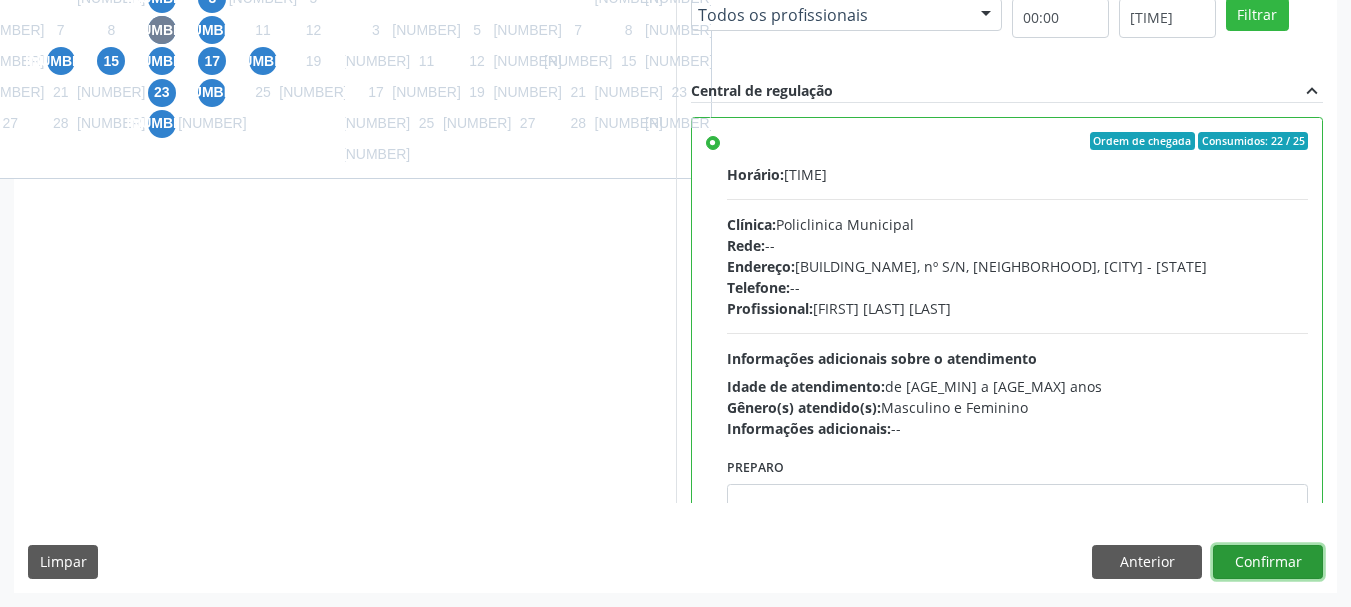 click on "Confirmar" at bounding box center [1268, 562] 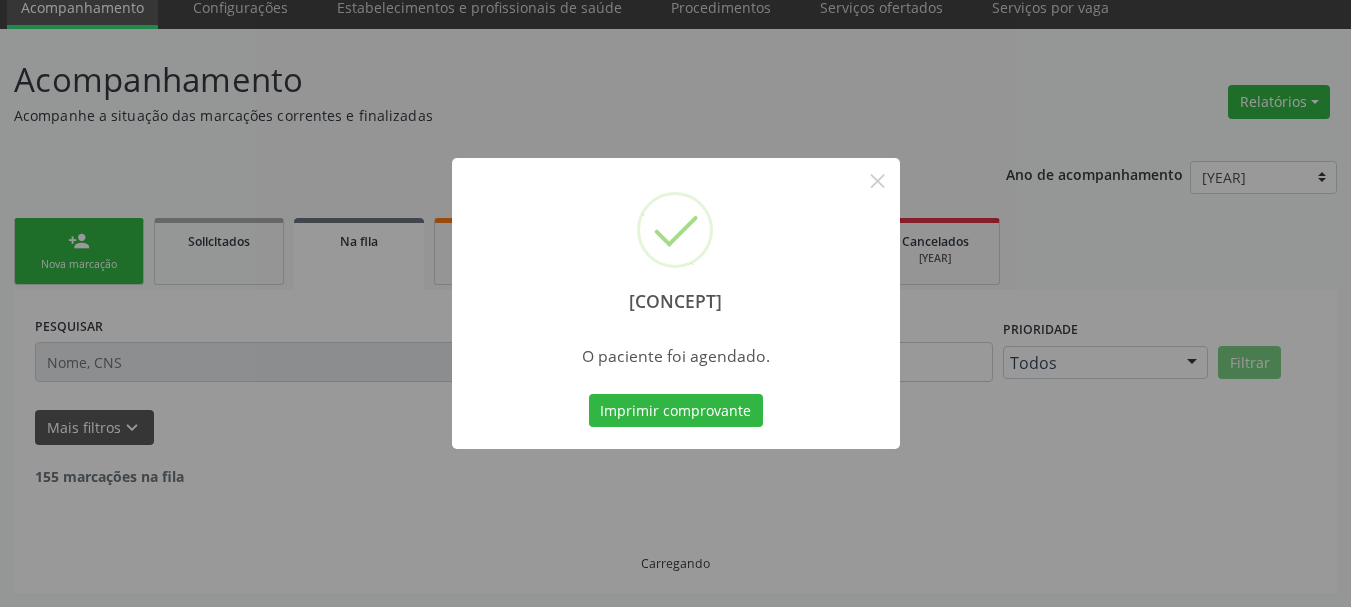 scroll, scrollTop: 60, scrollLeft: 0, axis: vertical 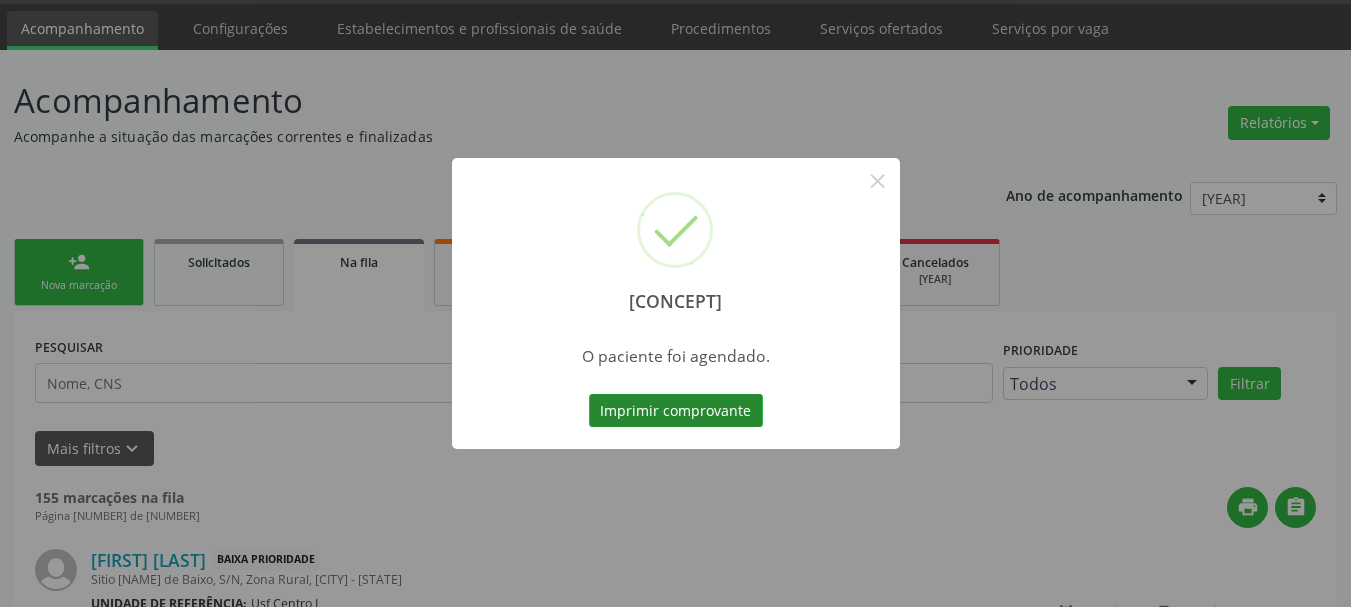 click on "Imprimir comprovante" at bounding box center [676, 411] 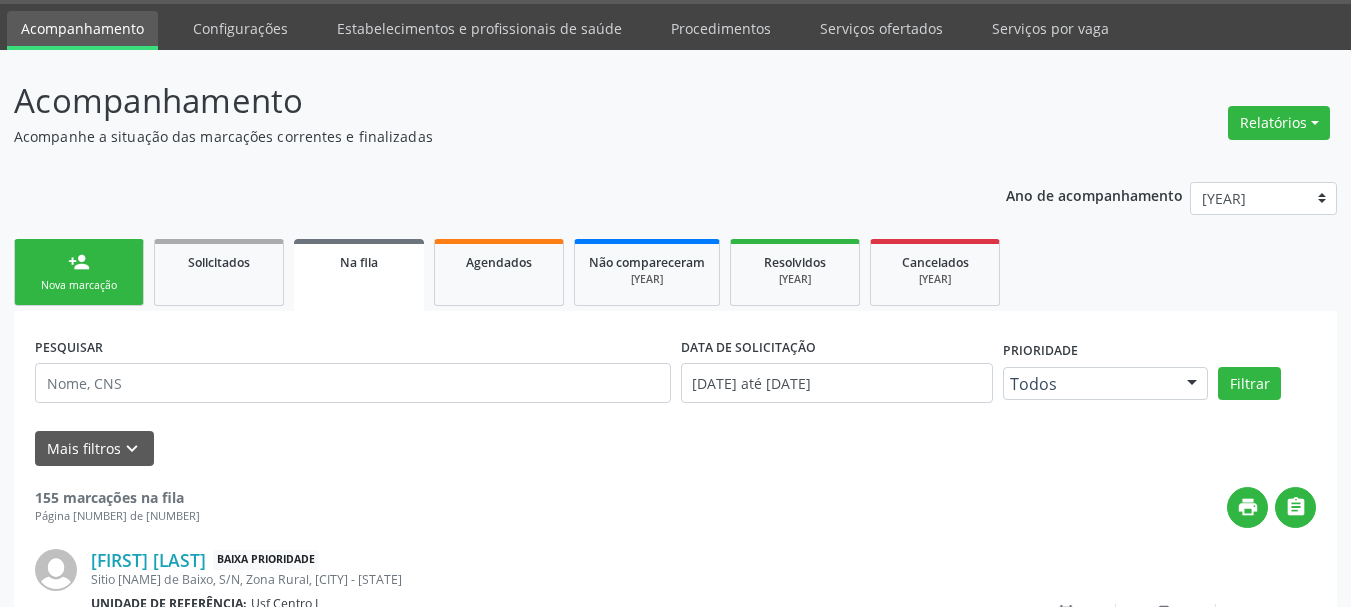 click on "person_add
Nova marcação" at bounding box center (79, 272) 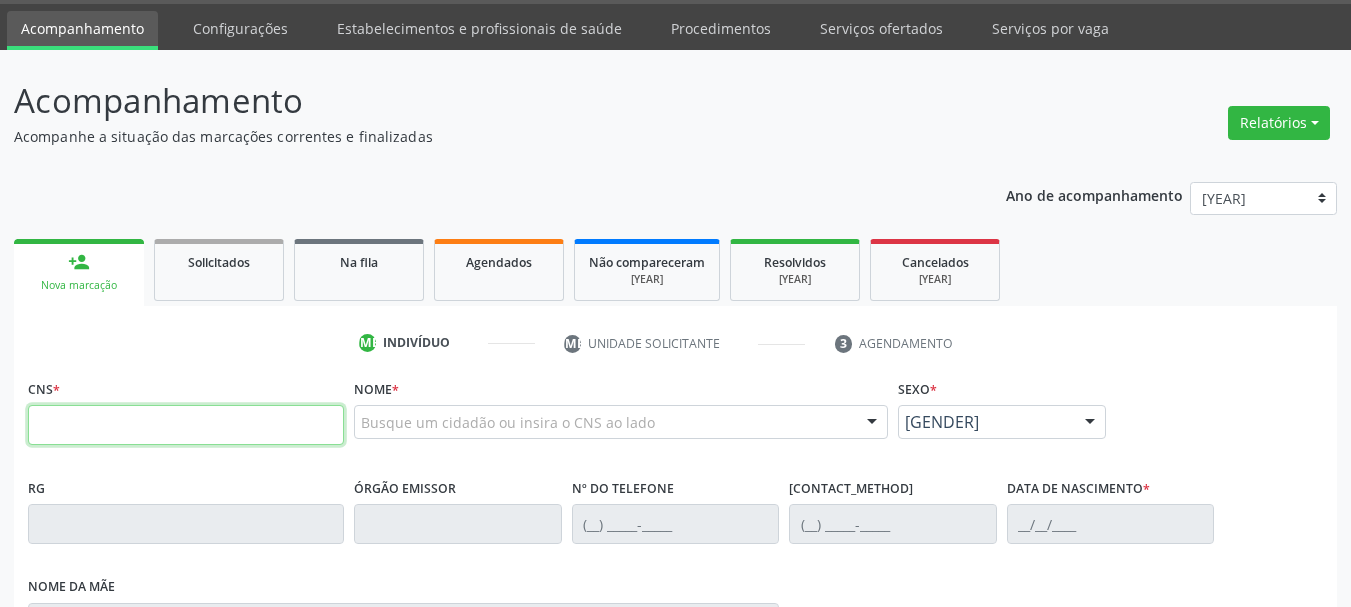 click at bounding box center [186, 425] 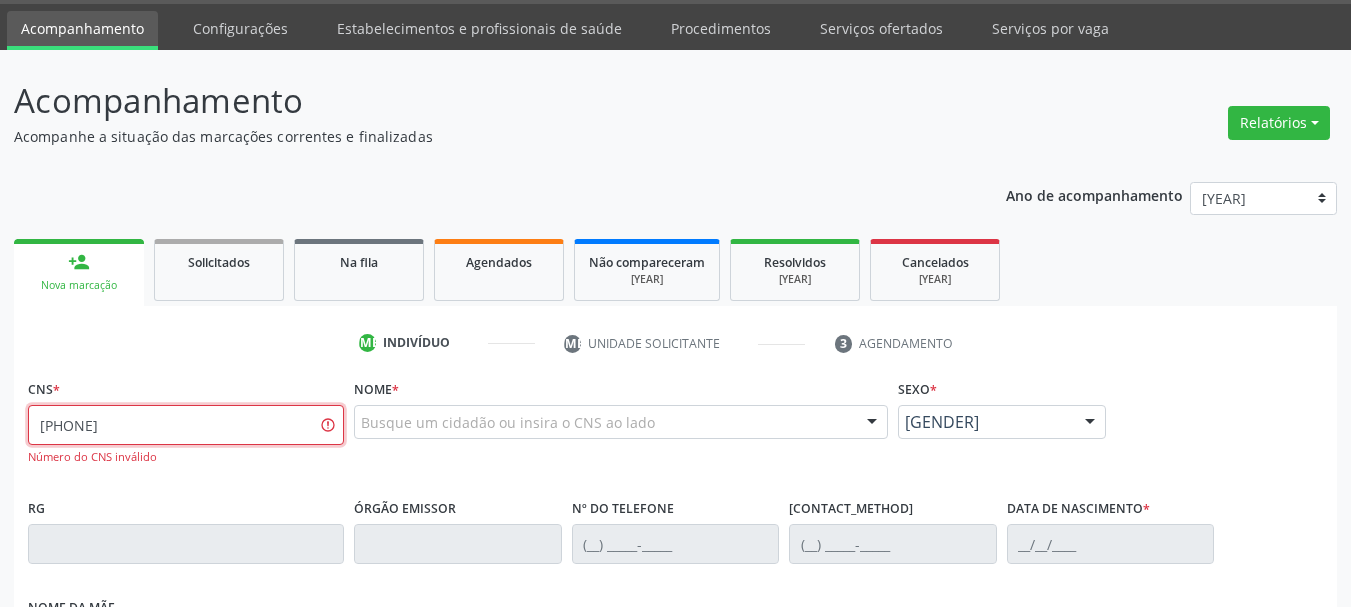 type on "700 5014 9255 56" 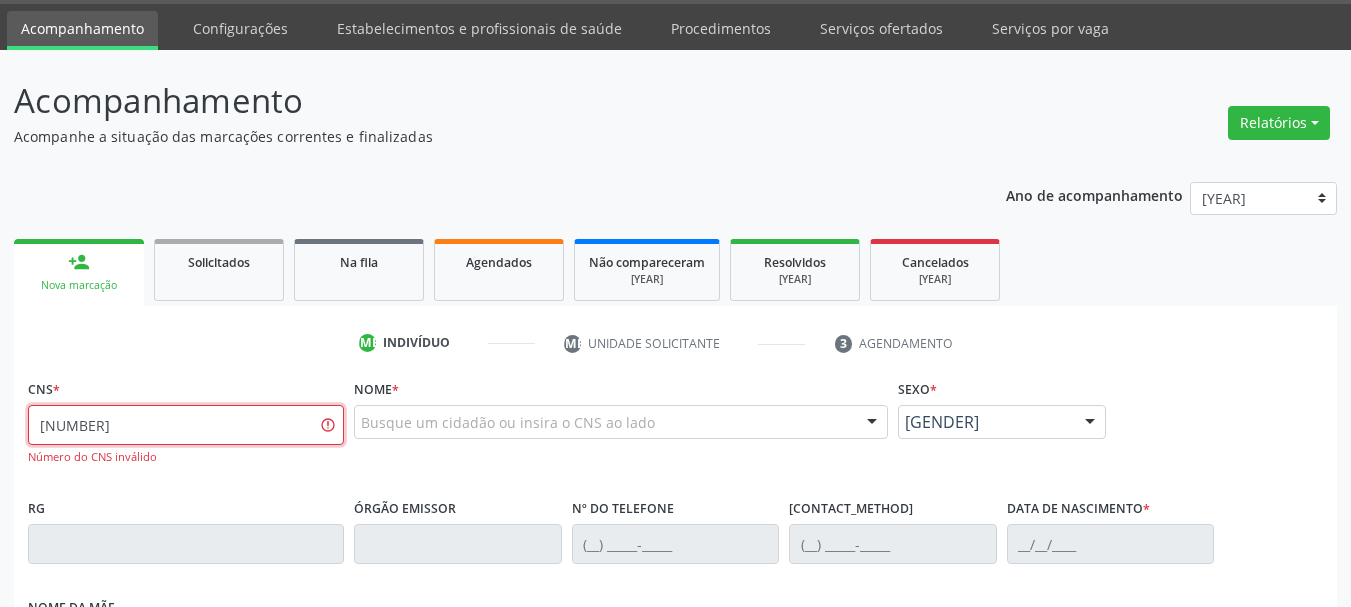 type on "700 5014 9245 5660" 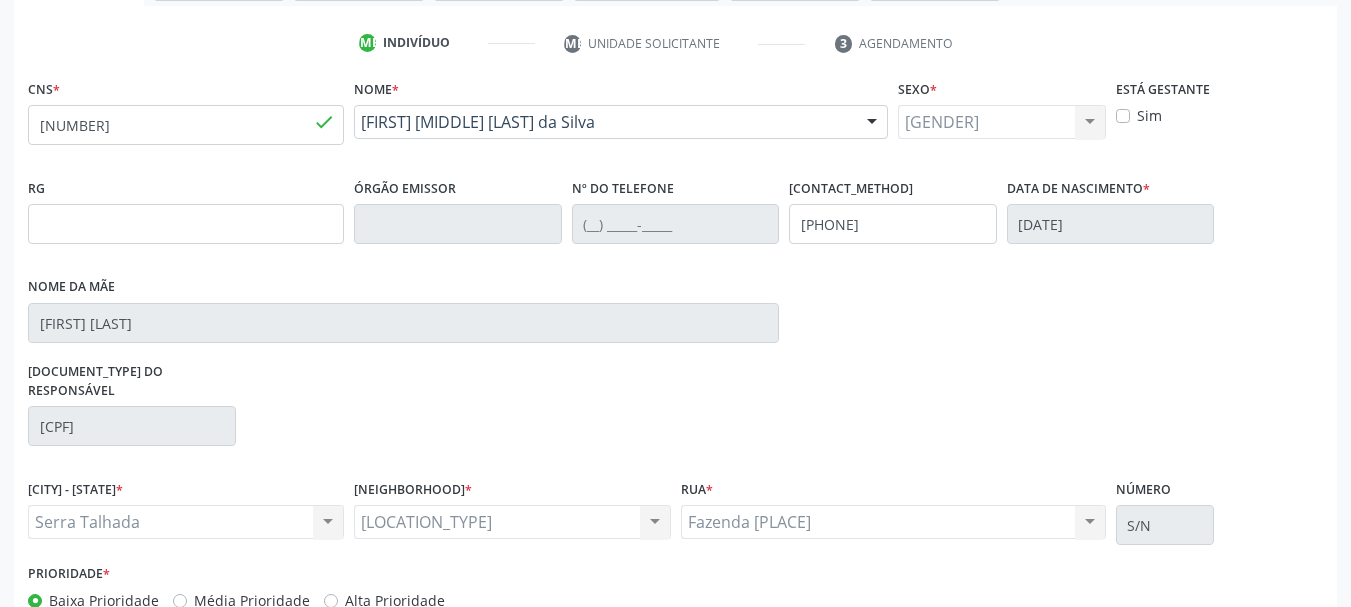 scroll, scrollTop: 463, scrollLeft: 0, axis: vertical 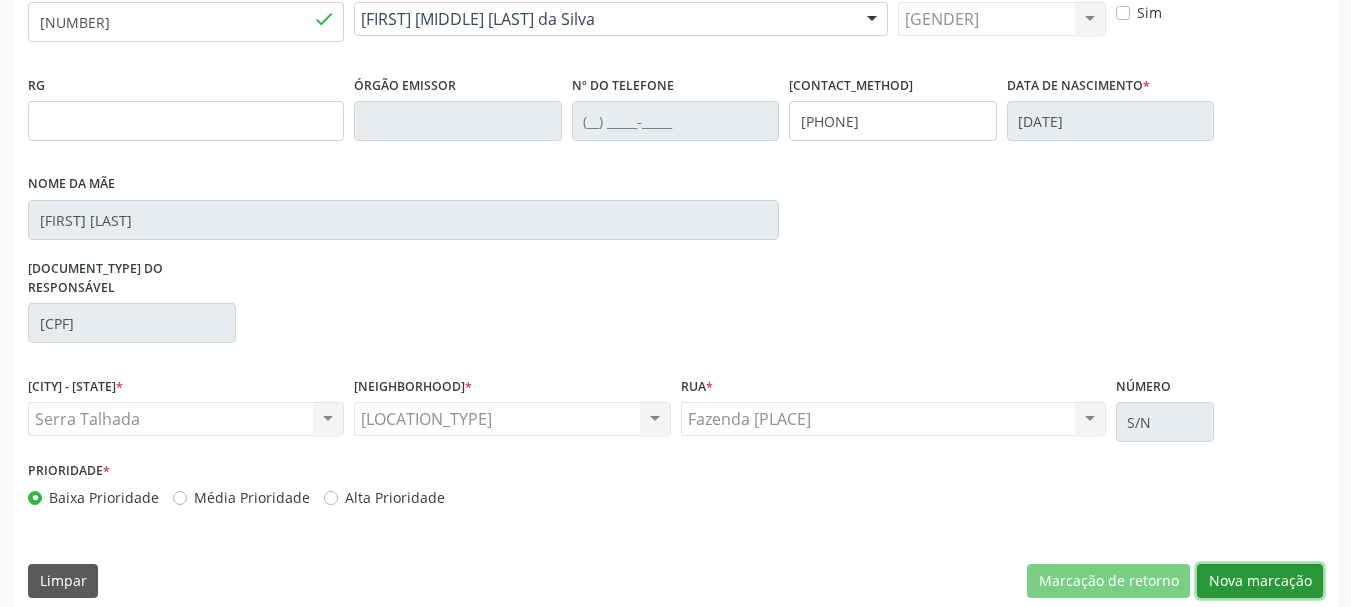 click on "Nova marcação" at bounding box center (1108, 581) 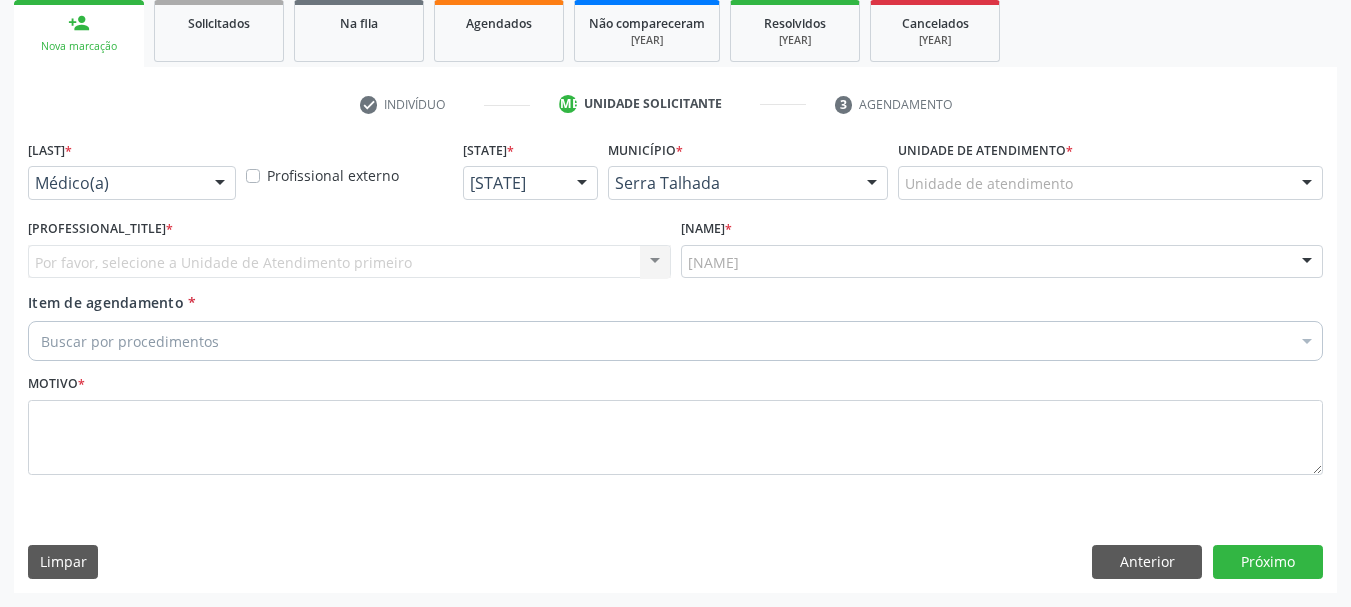 scroll, scrollTop: 299, scrollLeft: 0, axis: vertical 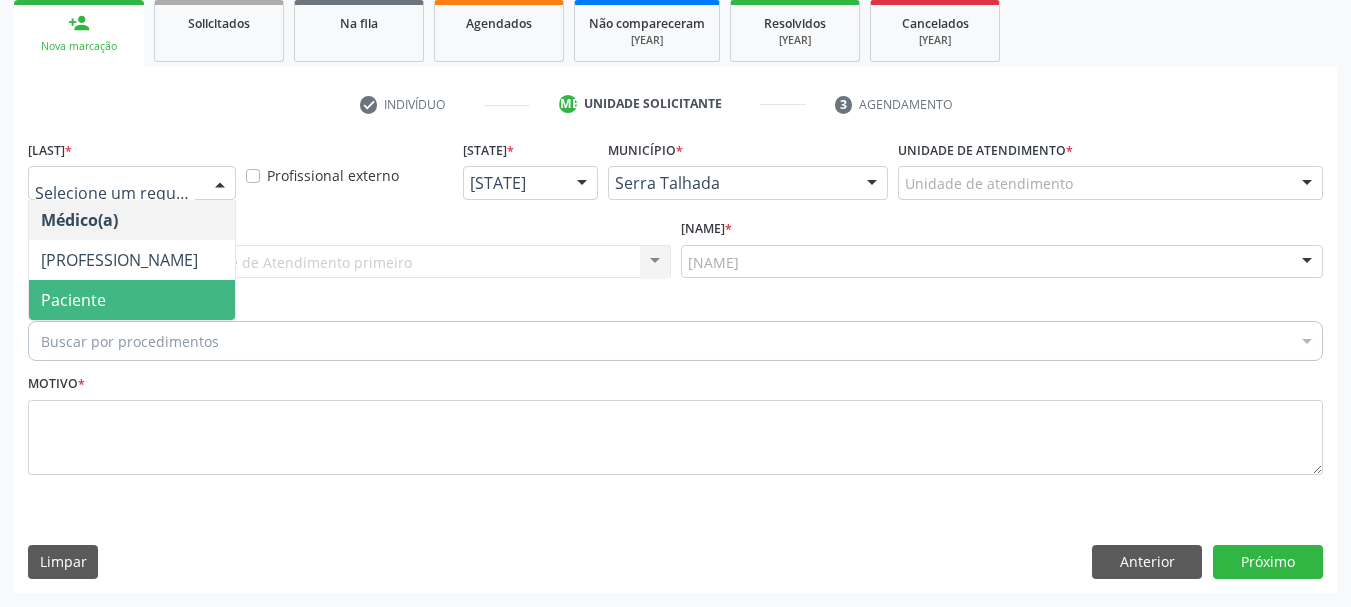 click on "Paciente" at bounding box center [132, 300] 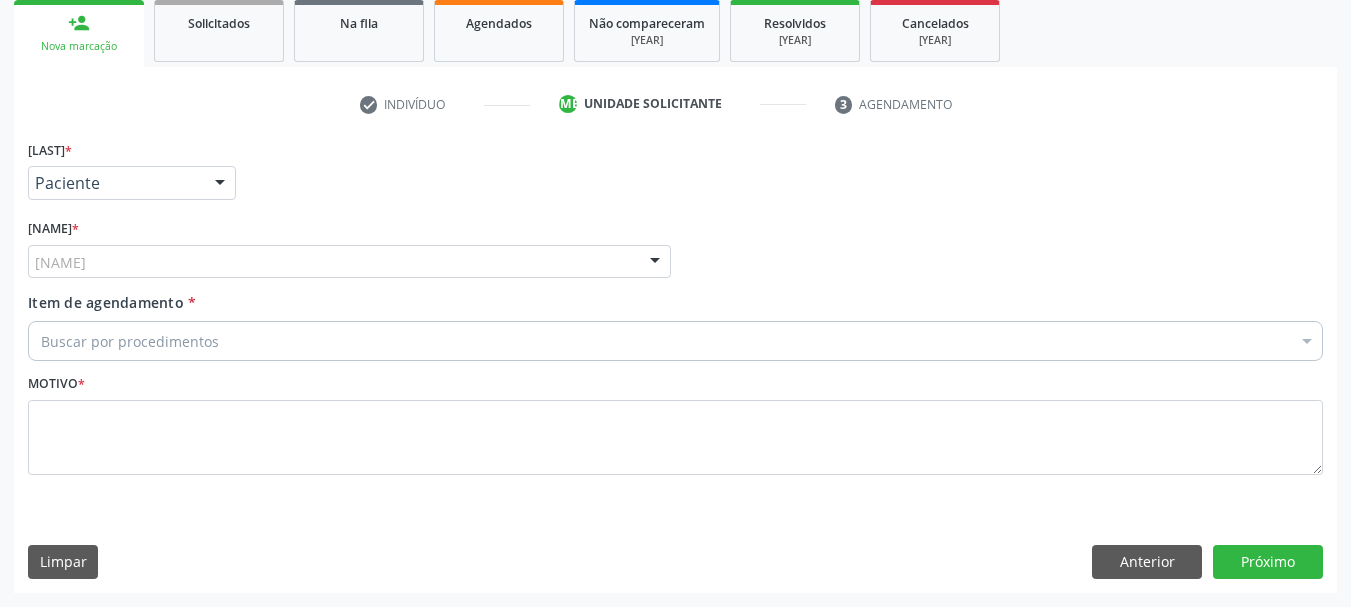 click on "Unidade de referência" at bounding box center [349, 262] 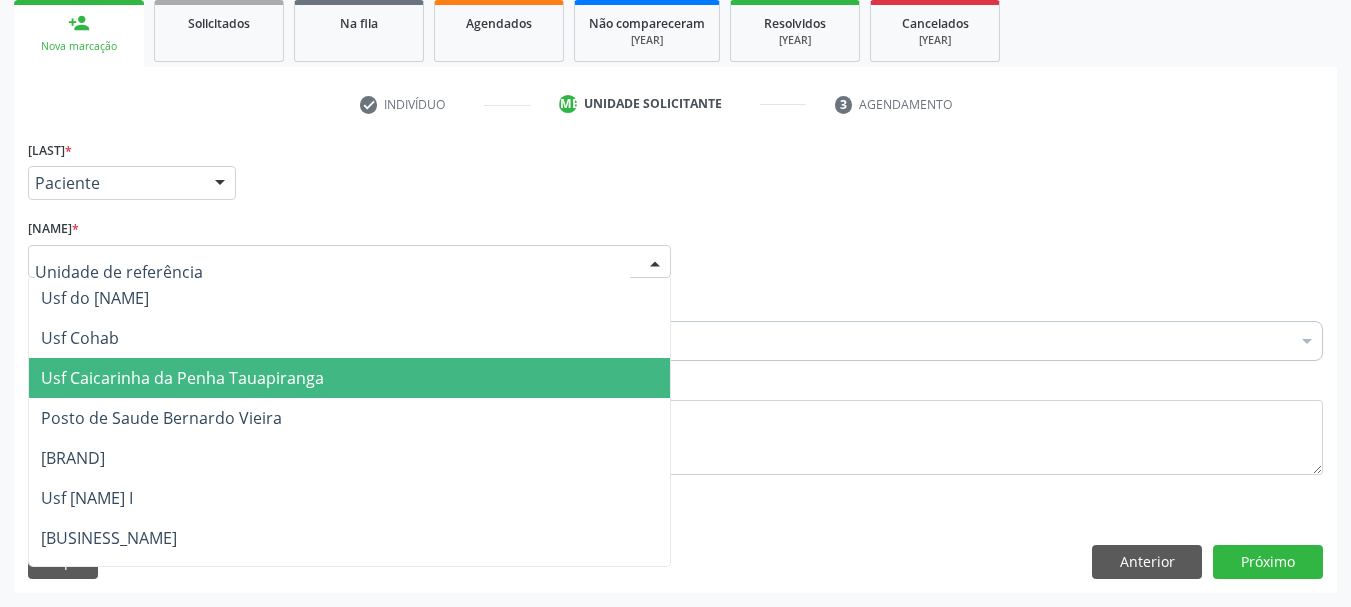 click on "Usf [LOCATION] [LOCATION]" at bounding box center [182, 378] 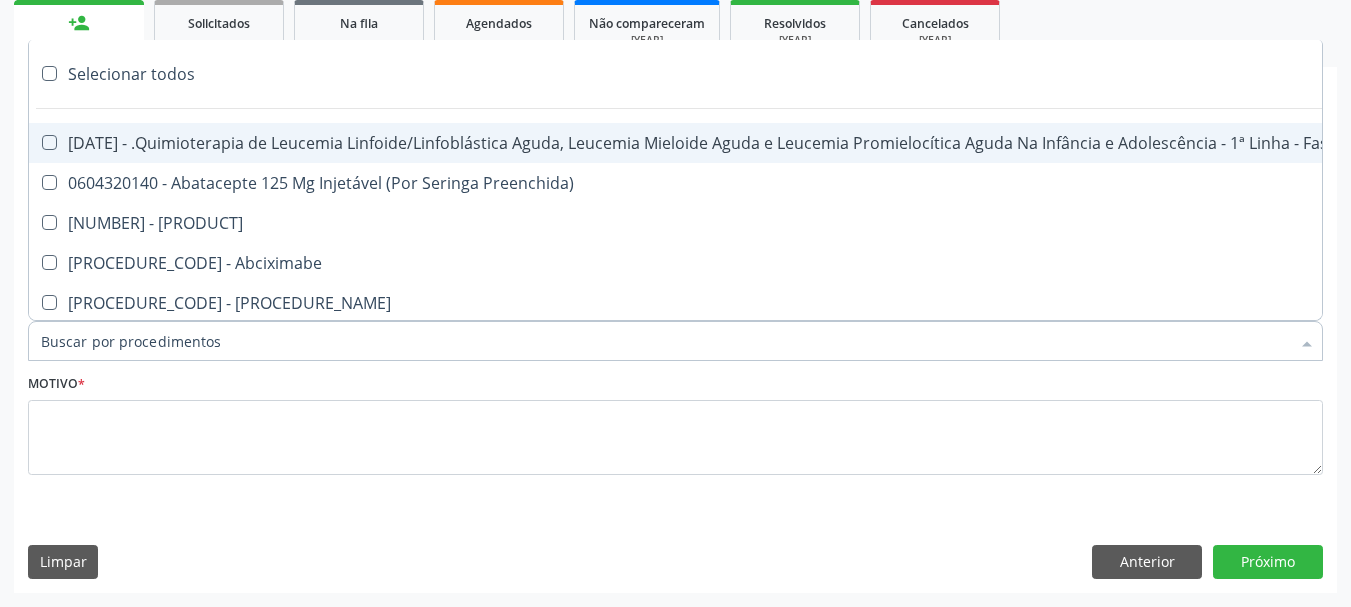 click on "Item de agendamento
*" at bounding box center (665, 341) 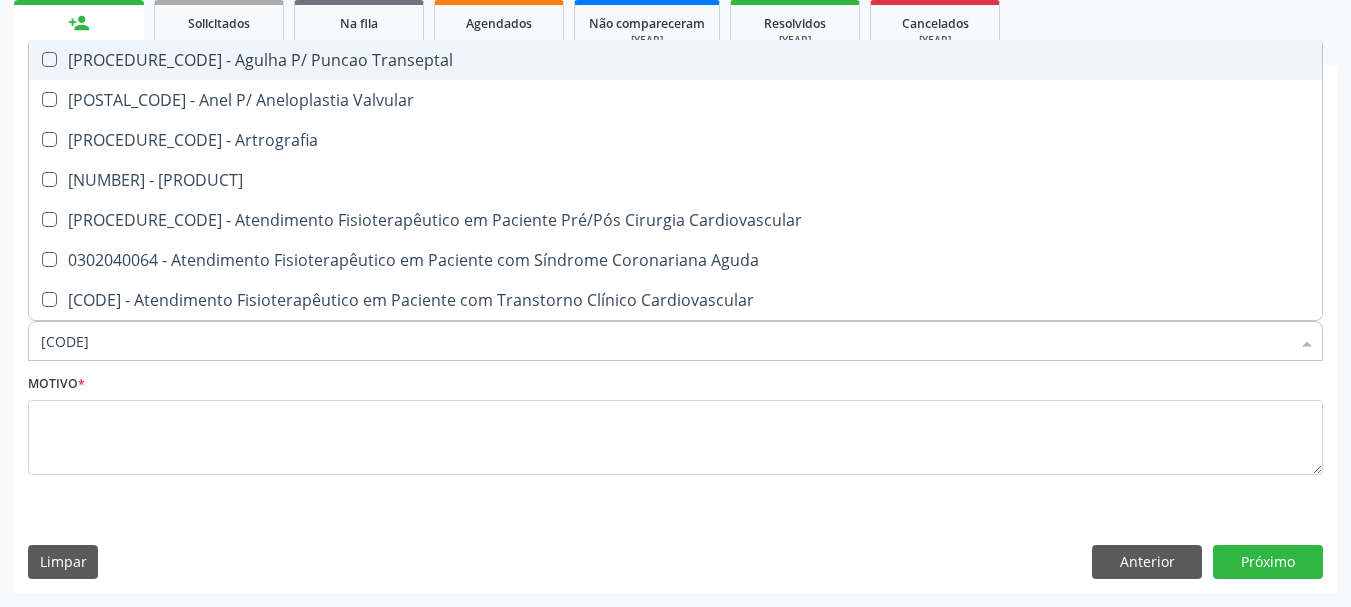 type on "0204030" 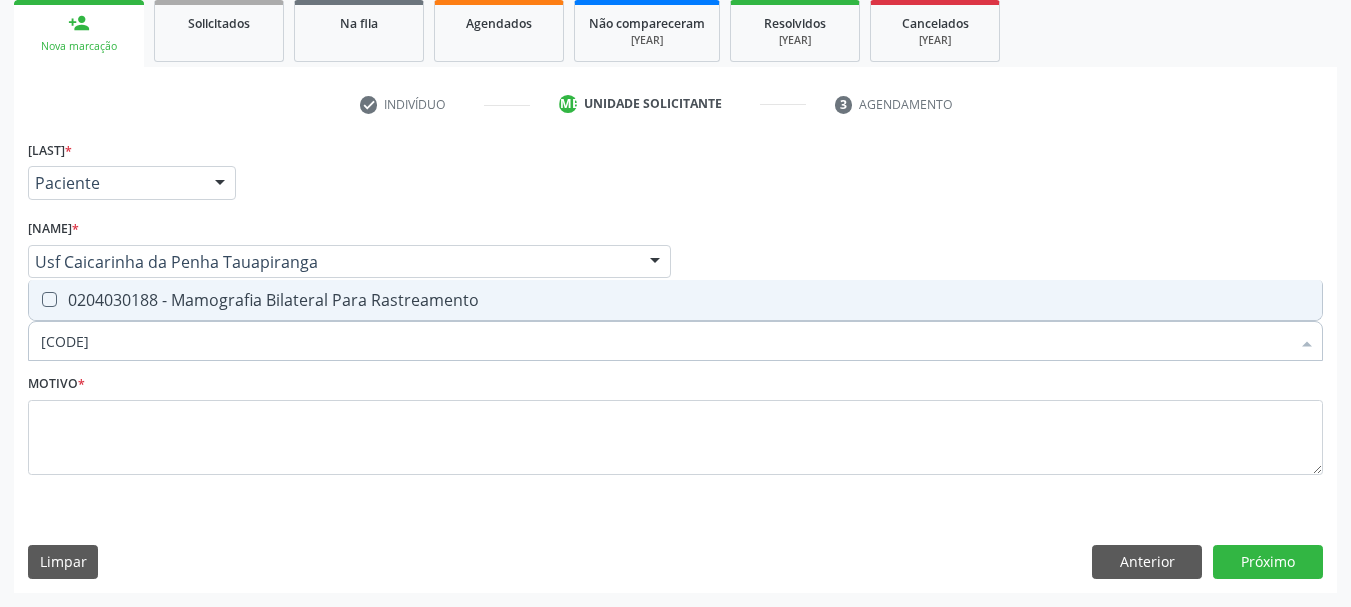 drag, startPoint x: 147, startPoint y: 350, endPoint x: 0, endPoint y: 325, distance: 149.1107 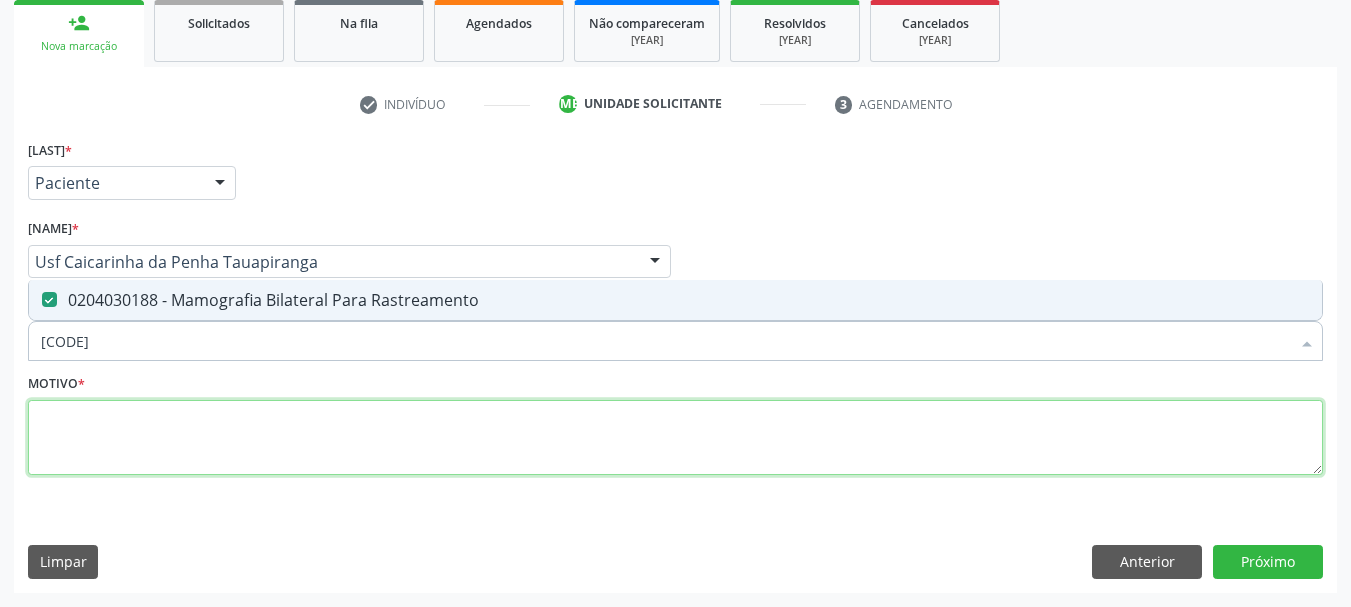click at bounding box center (675, 438) 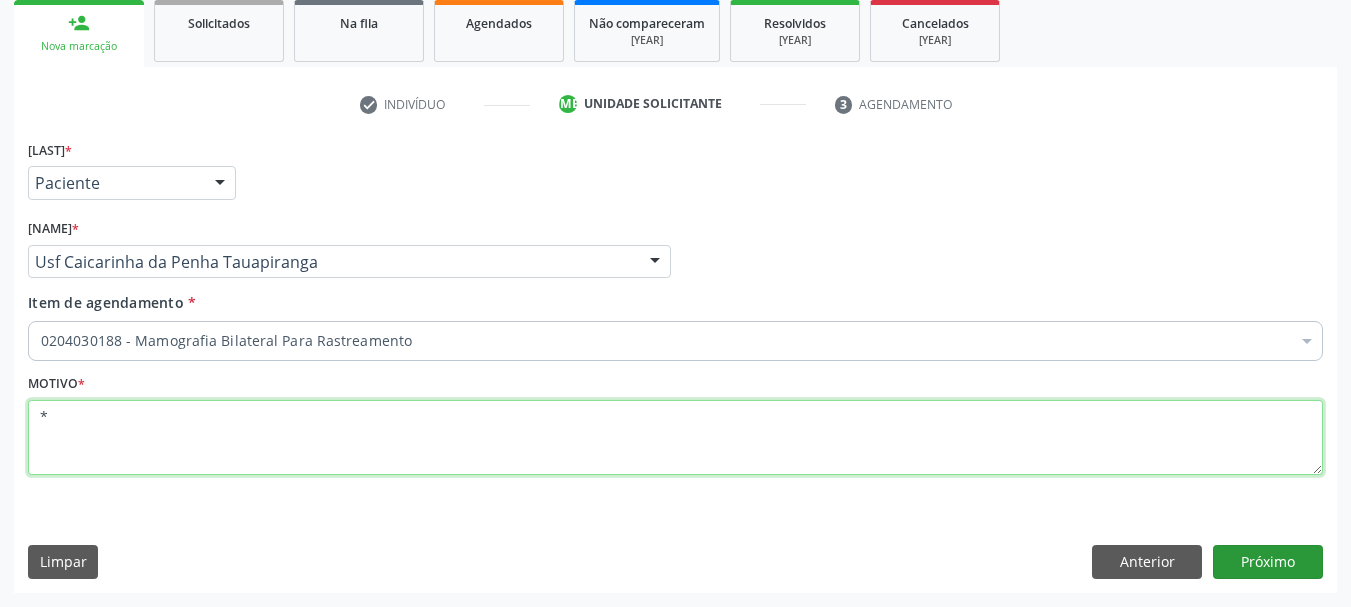 type on "*" 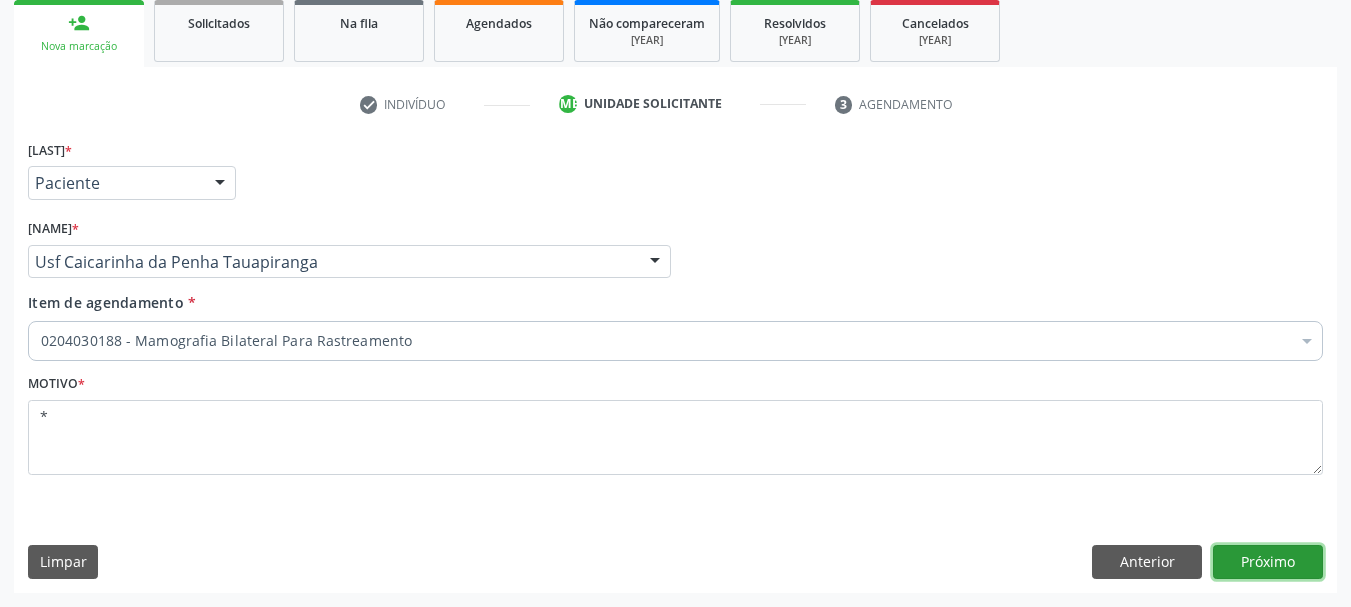click on "Próximo" at bounding box center [1268, 562] 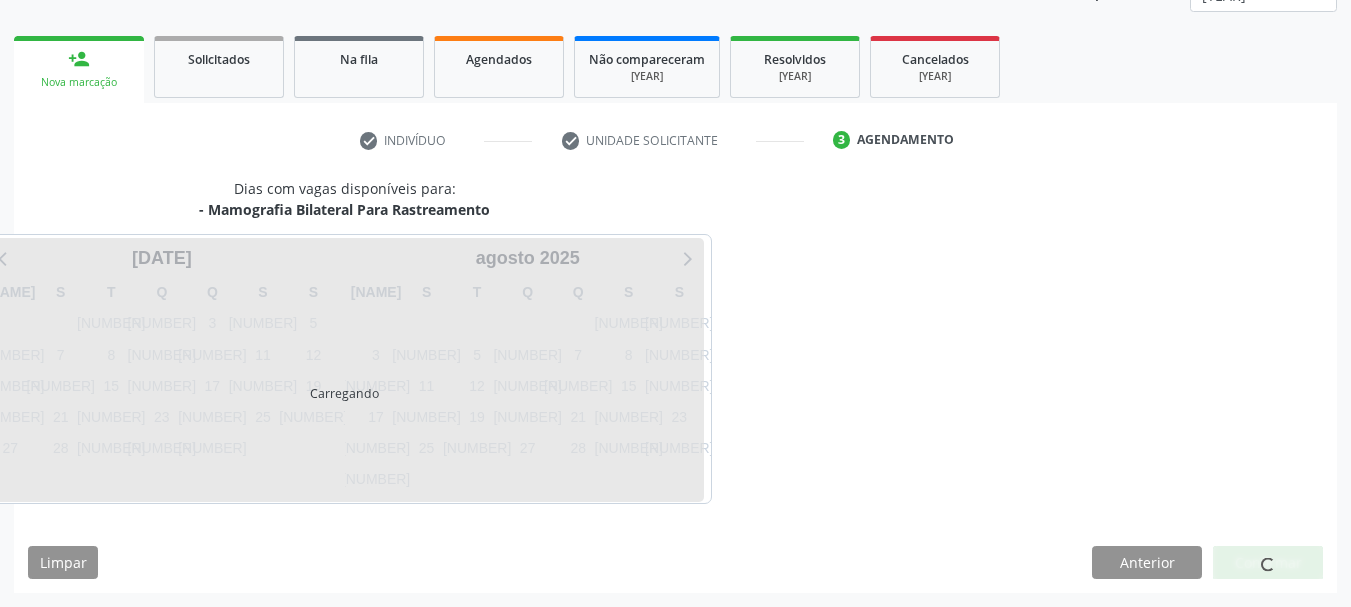 scroll, scrollTop: 263, scrollLeft: 0, axis: vertical 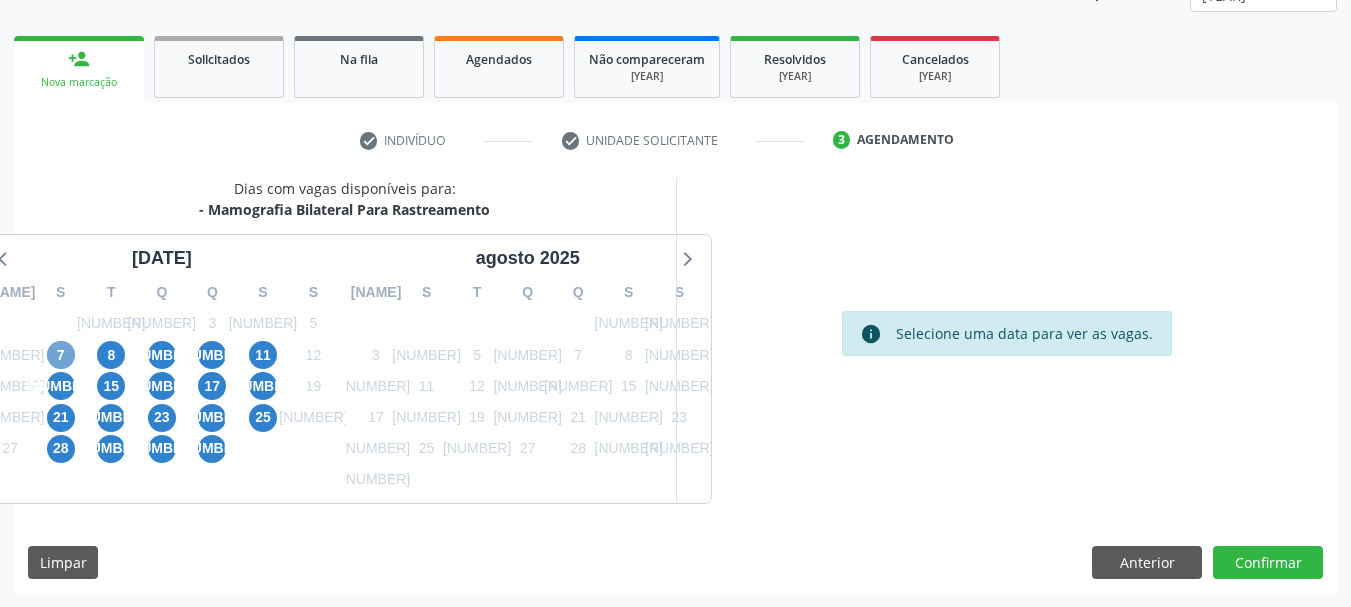 click on "7" at bounding box center (61, 355) 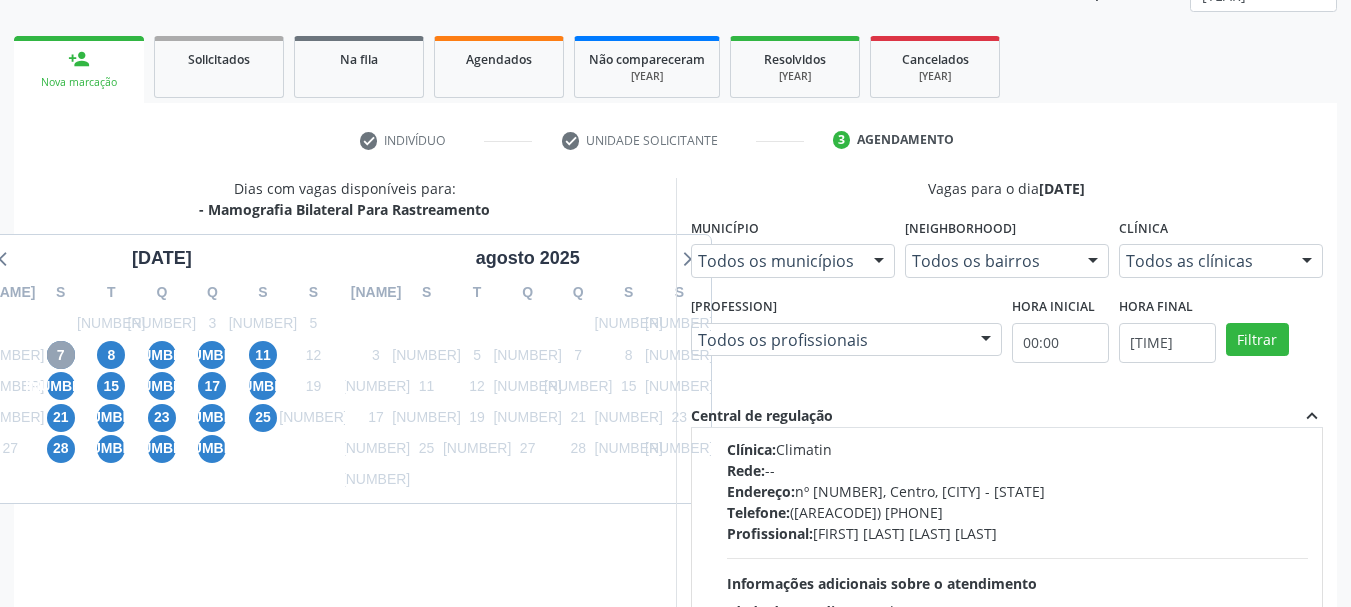 scroll, scrollTop: 0, scrollLeft: 0, axis: both 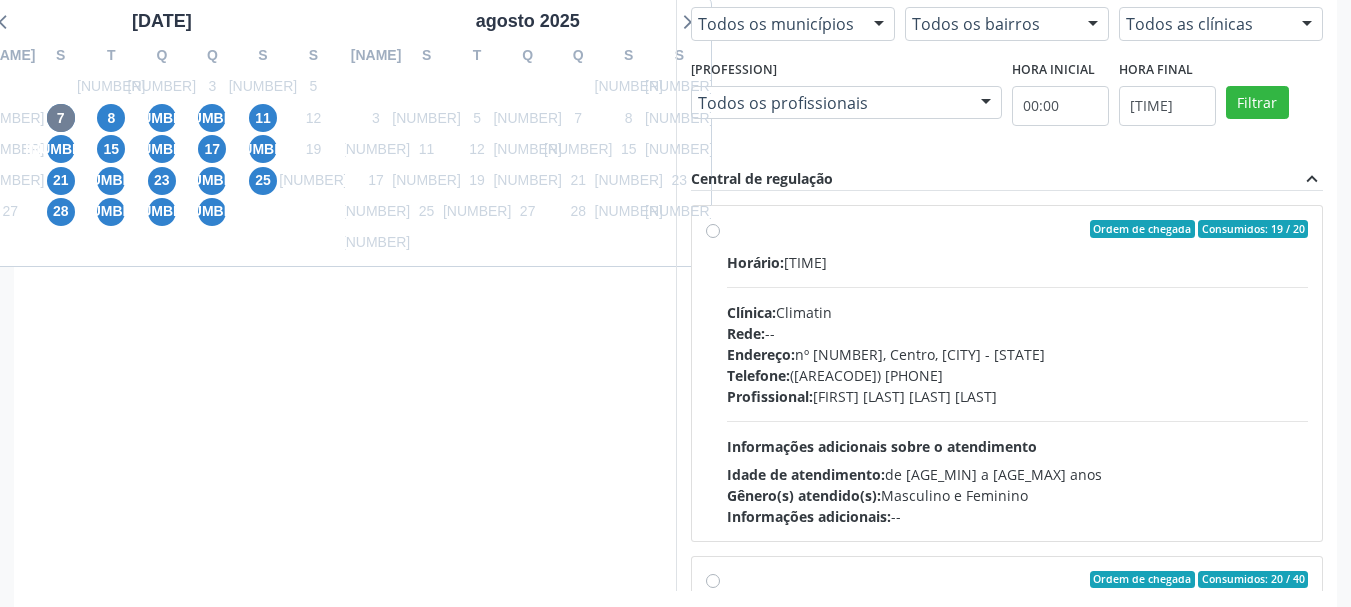 click on "Ordem de chegada
Consumidos: 19 / 20
Horário:   07:00
Clínica:  Climatin
Rede:
--
Endereço:   nº 00640, Centro, Serra Talhada - PE
Telefone:   (81) 38311133
Profissional:
Ana Carolina Barboza de Andrada Melo Lyra
Informações adicionais sobre o atendimento
Idade de atendimento:
de 0 a 120 anos
Gênero(s) atendido(s):
Masculino e Feminino
Informações adicionais:
--" at bounding box center [1007, 373] 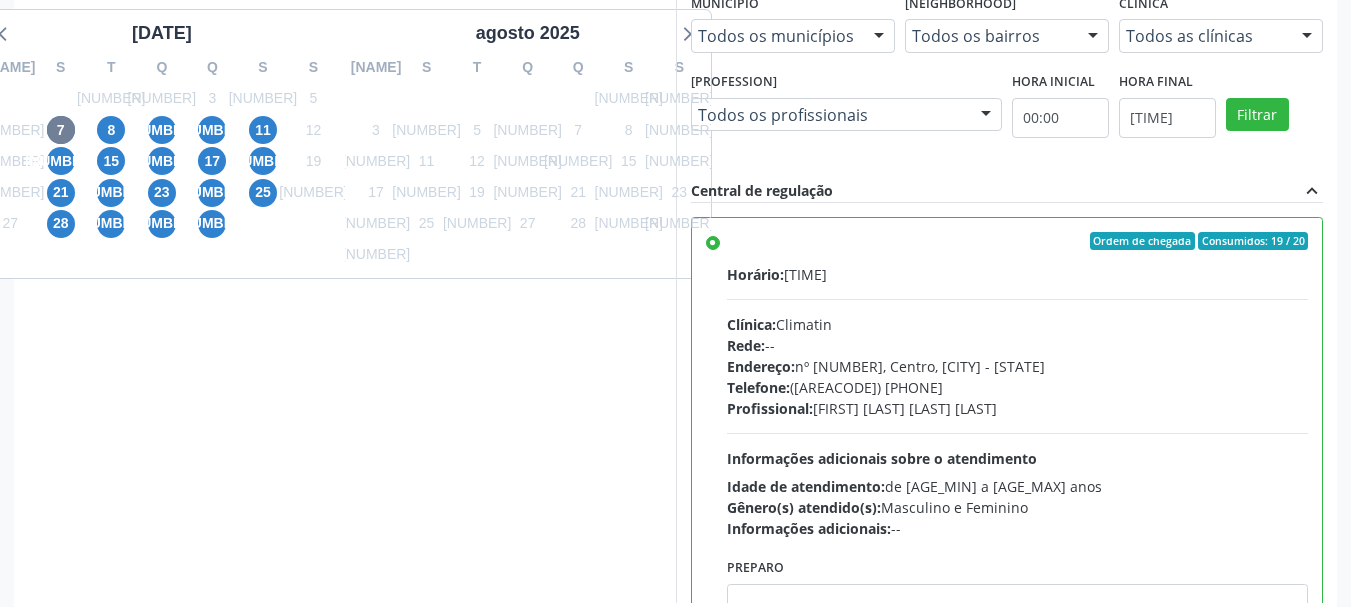 scroll, scrollTop: 388, scrollLeft: 0, axis: vertical 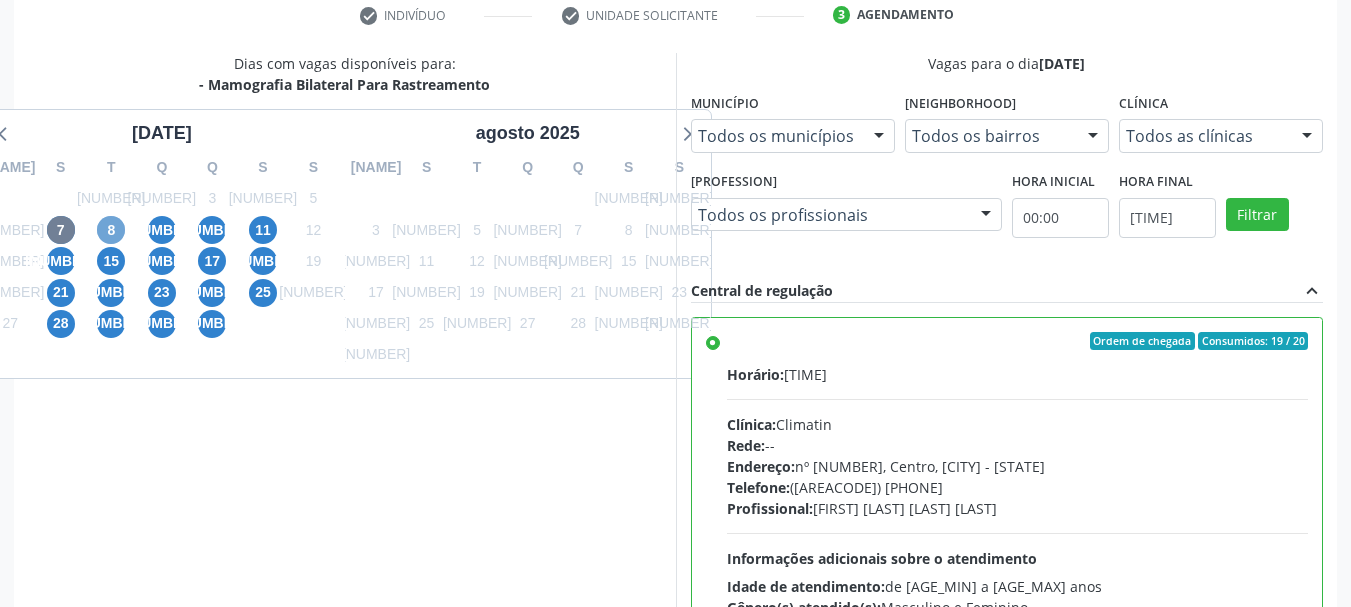 click on "8" at bounding box center [111, 230] 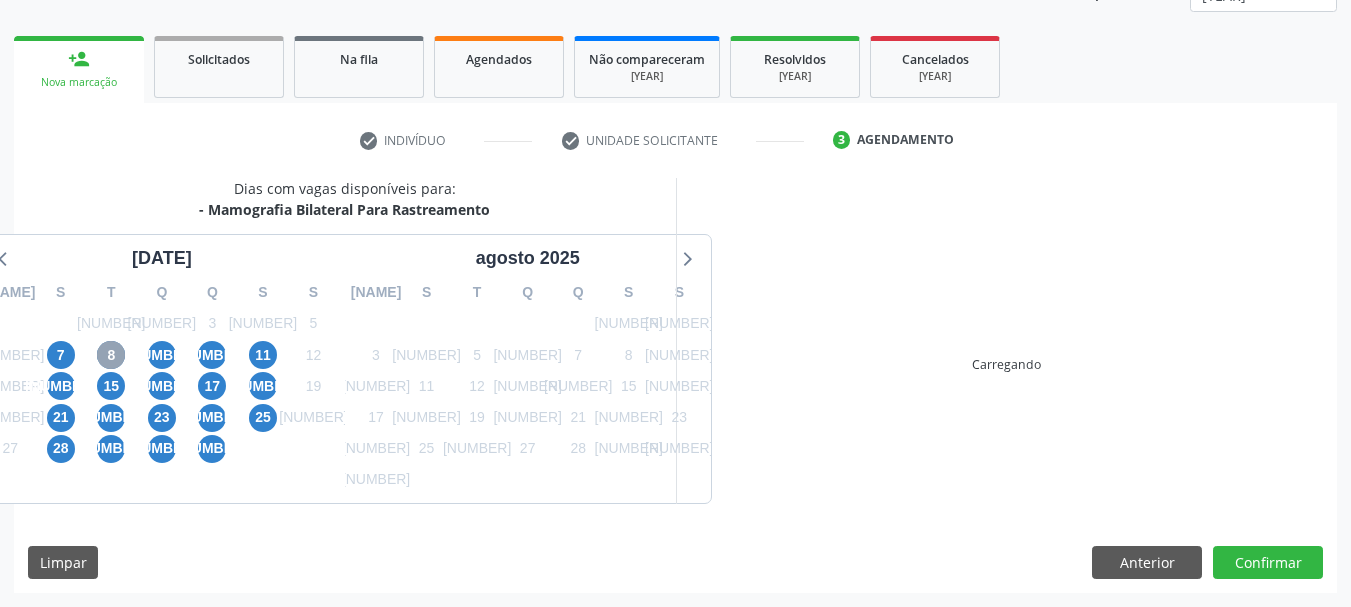 scroll, scrollTop: 388, scrollLeft: 0, axis: vertical 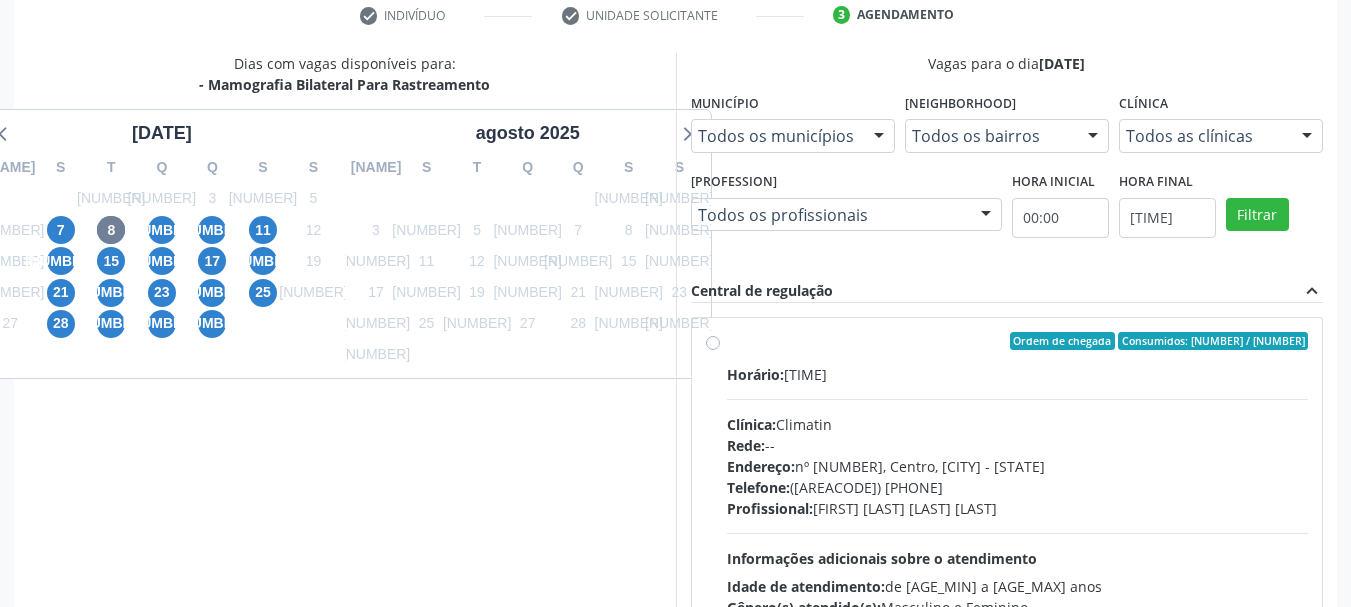 click on "Ordem de chegada
Consumidos: 1 / 20
Horário:   07:00
Clínica:  Climatin
Rede:
--
Endereço:   nº 00640, Centro, Serra Talhada - PE
Telefone:   (81) 38311133
Profissional:
Ana Carolina Barboza de Andrada Melo Lyra
Informações adicionais sobre o atendimento
Idade de atendimento:
de 0 a 120 anos
Gênero(s) atendido(s):
Masculino e Feminino
Informações adicionais:
--" at bounding box center (1018, 485) 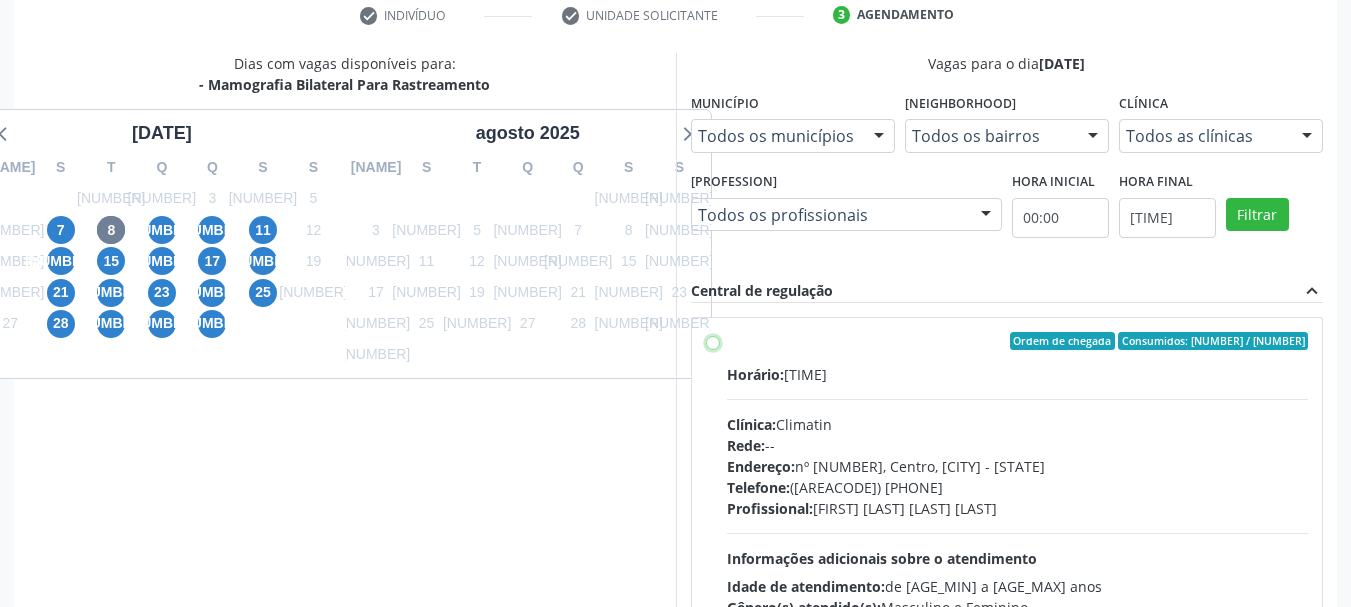 click on "Ordem de chegada
Consumidos: 1 / 20
Horário:   07:00
Clínica:  Climatin
Rede:
--
Endereço:   nº 00640, Centro, Serra Talhada - PE
Telefone:   (81) 38311133
Profissional:
Ana Carolina Barboza de Andrada Melo Lyra
Informações adicionais sobre o atendimento
Idade de atendimento:
de 0 a 120 anos
Gênero(s) atendido(s):
Masculino e Feminino
Informações adicionais:
--" at bounding box center (713, 341) 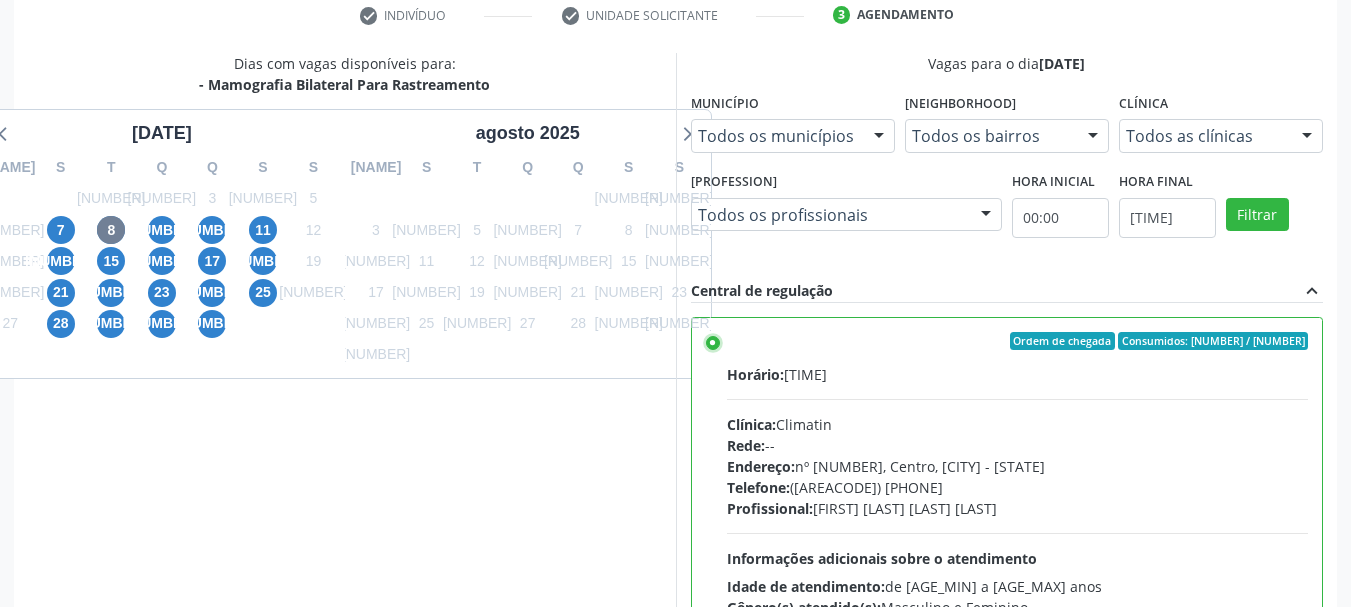 scroll, scrollTop: 488, scrollLeft: 0, axis: vertical 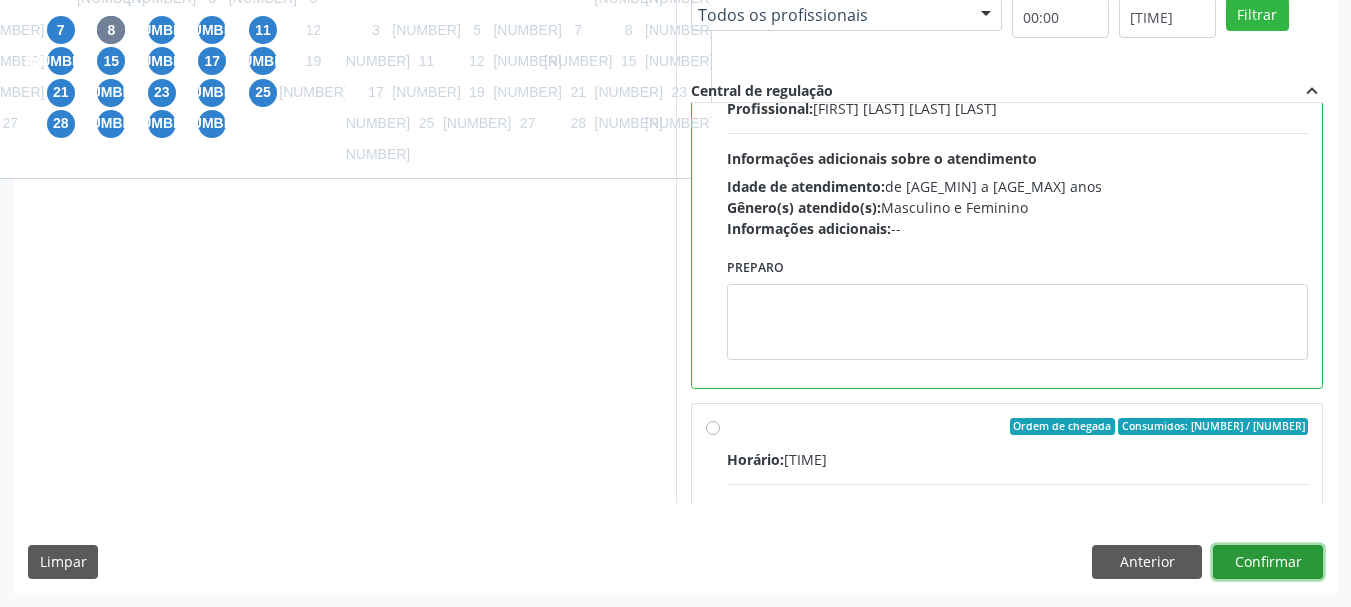 click on "Confirmar" at bounding box center [1268, 562] 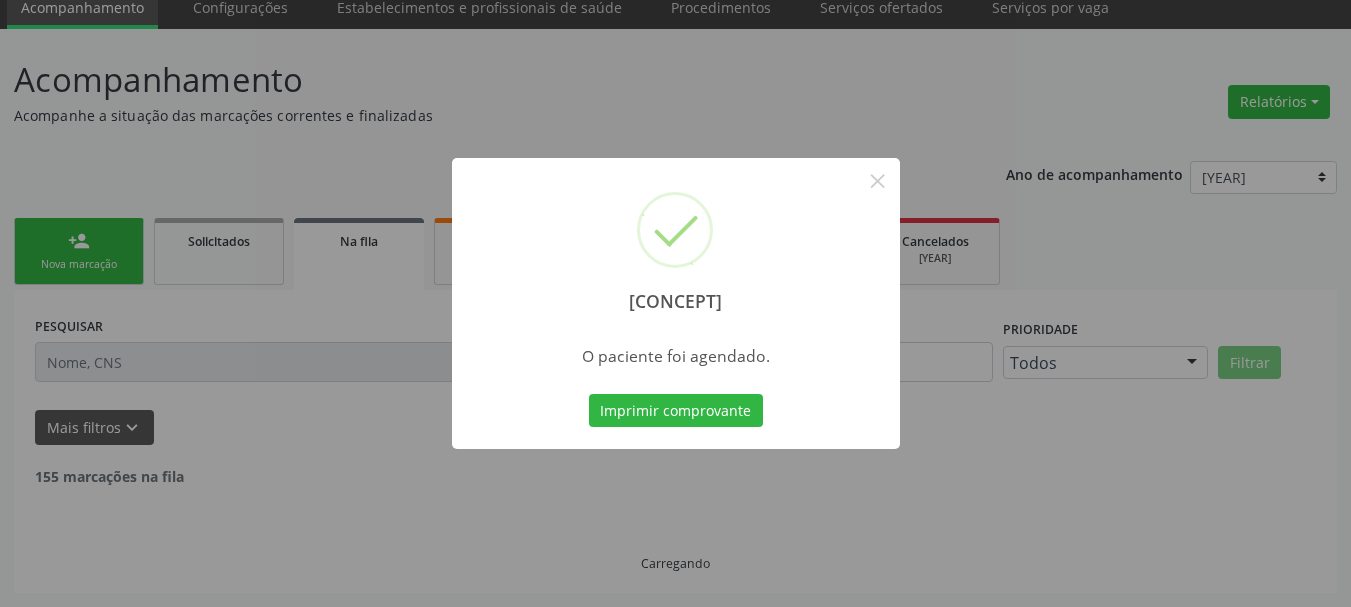 scroll, scrollTop: 60, scrollLeft: 0, axis: vertical 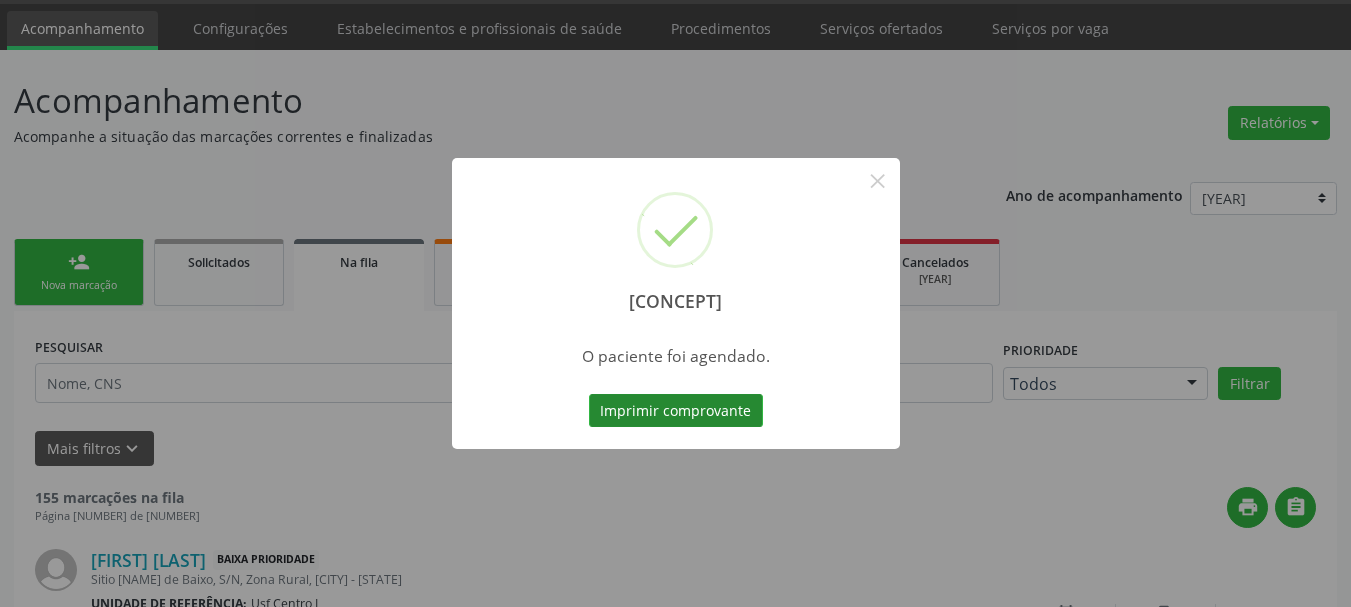 click on "Imprimir comprovante" at bounding box center (676, 411) 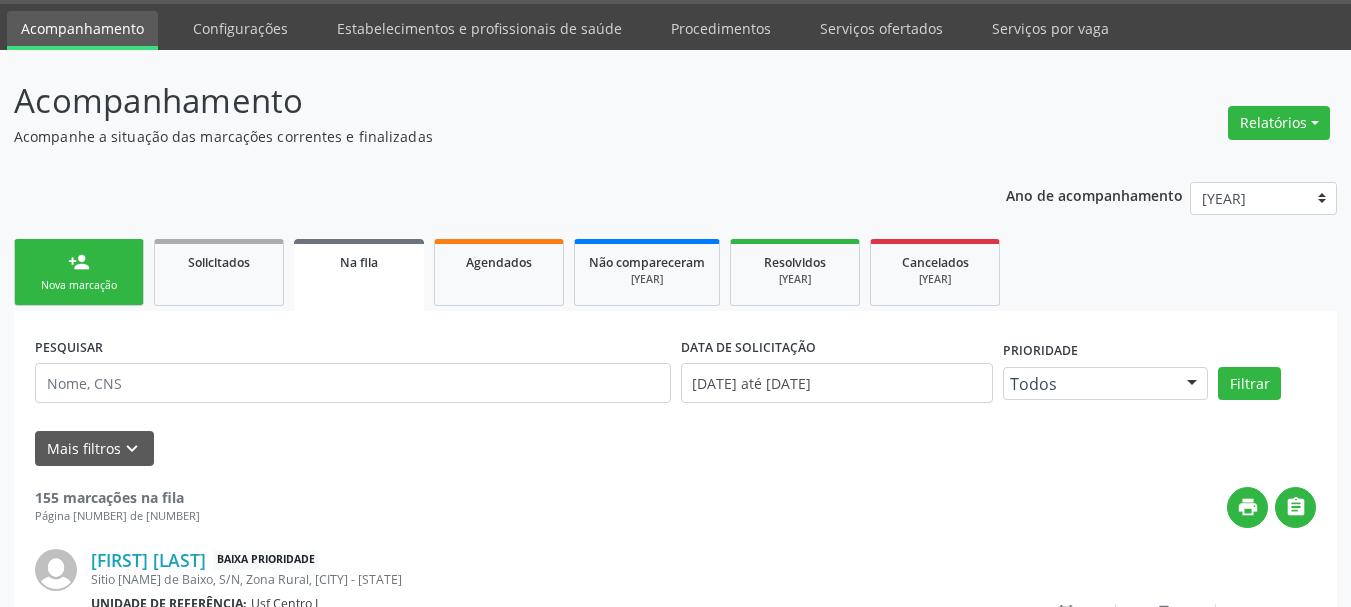 click on "person_add
Nova marcação" at bounding box center (79, 272) 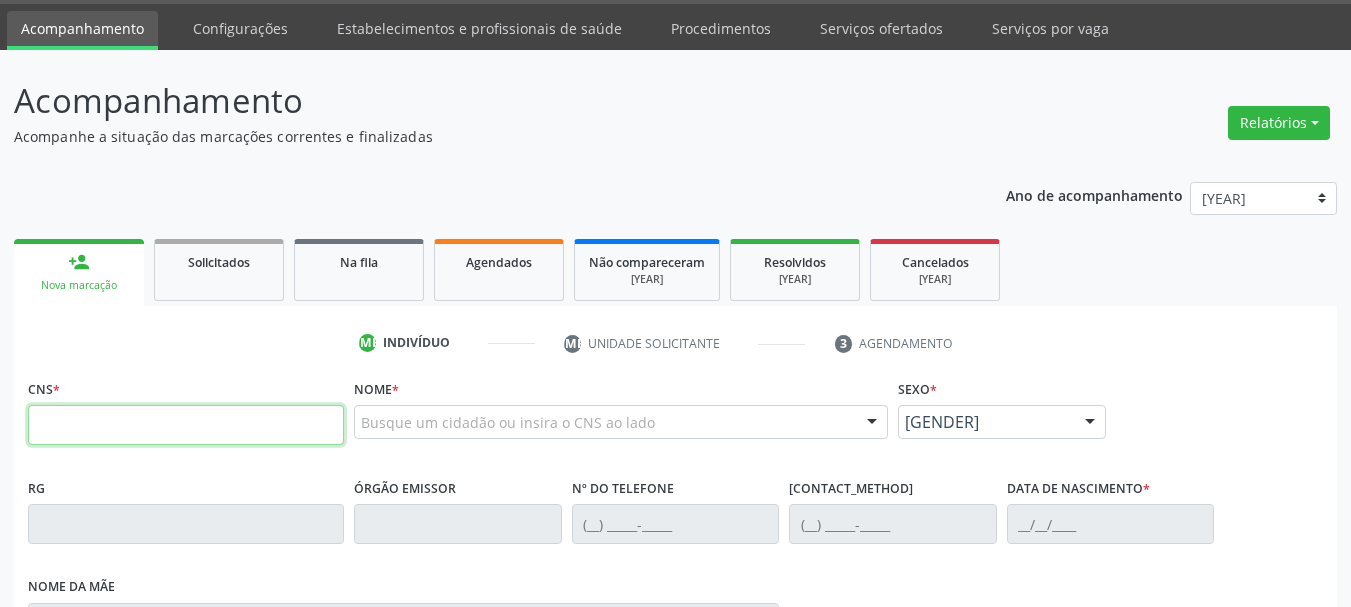 click at bounding box center (186, 425) 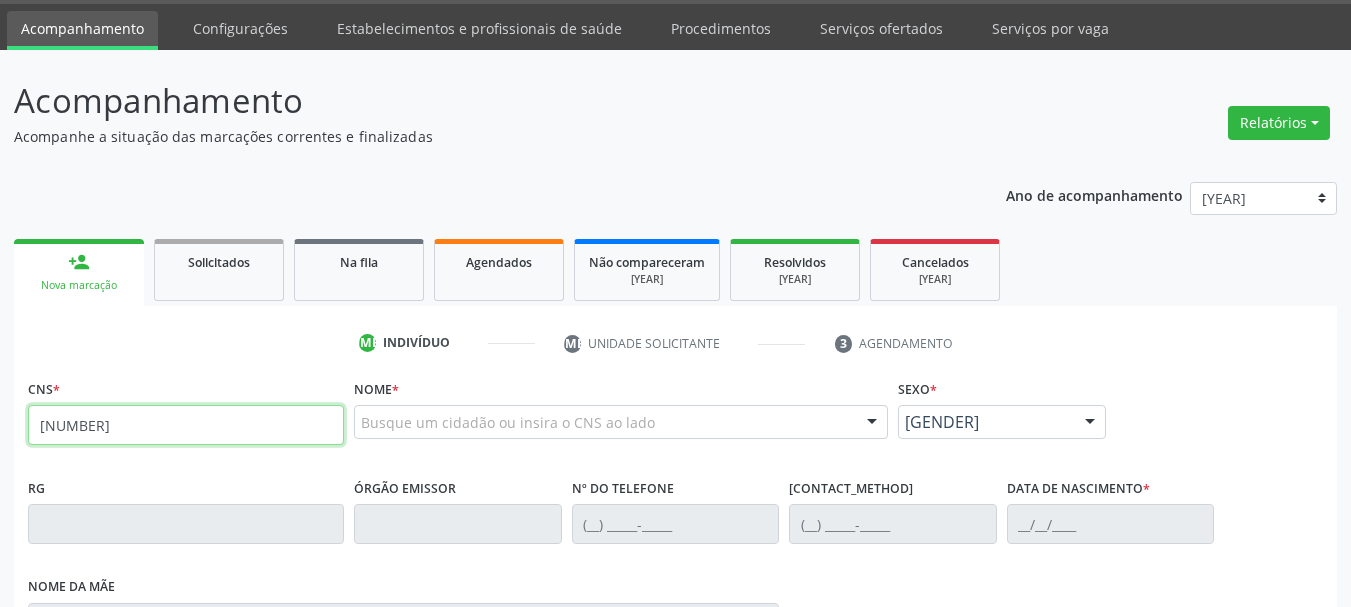 type on "700 5049 3944 7154" 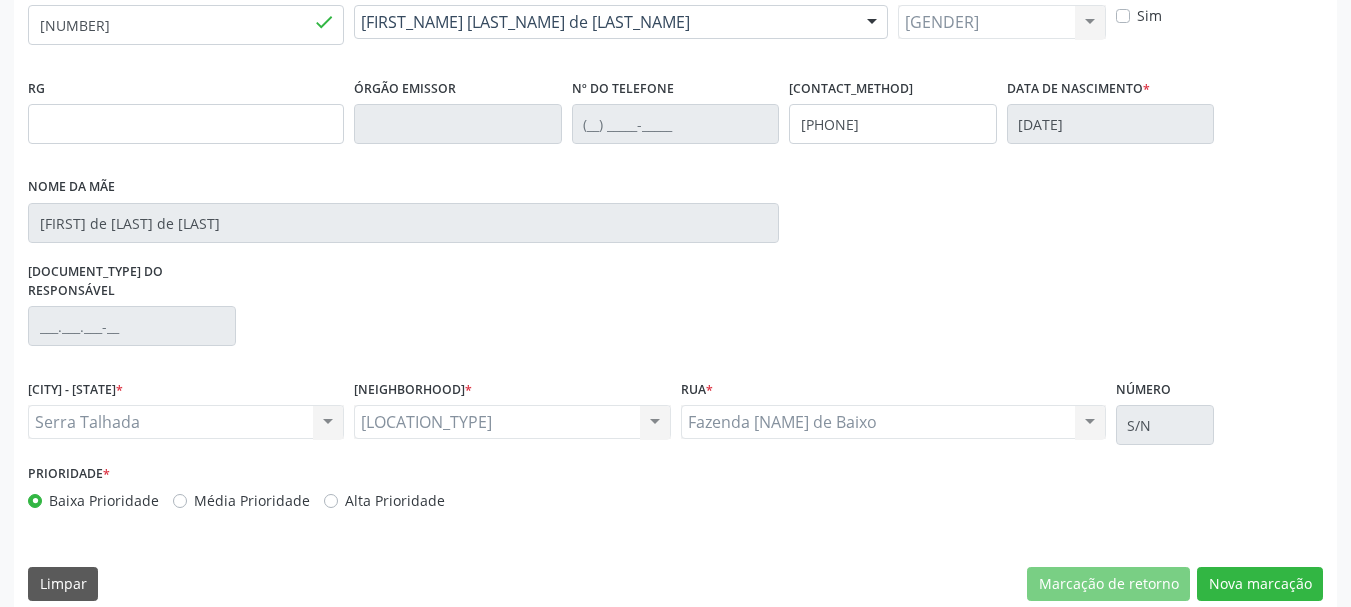scroll, scrollTop: 463, scrollLeft: 0, axis: vertical 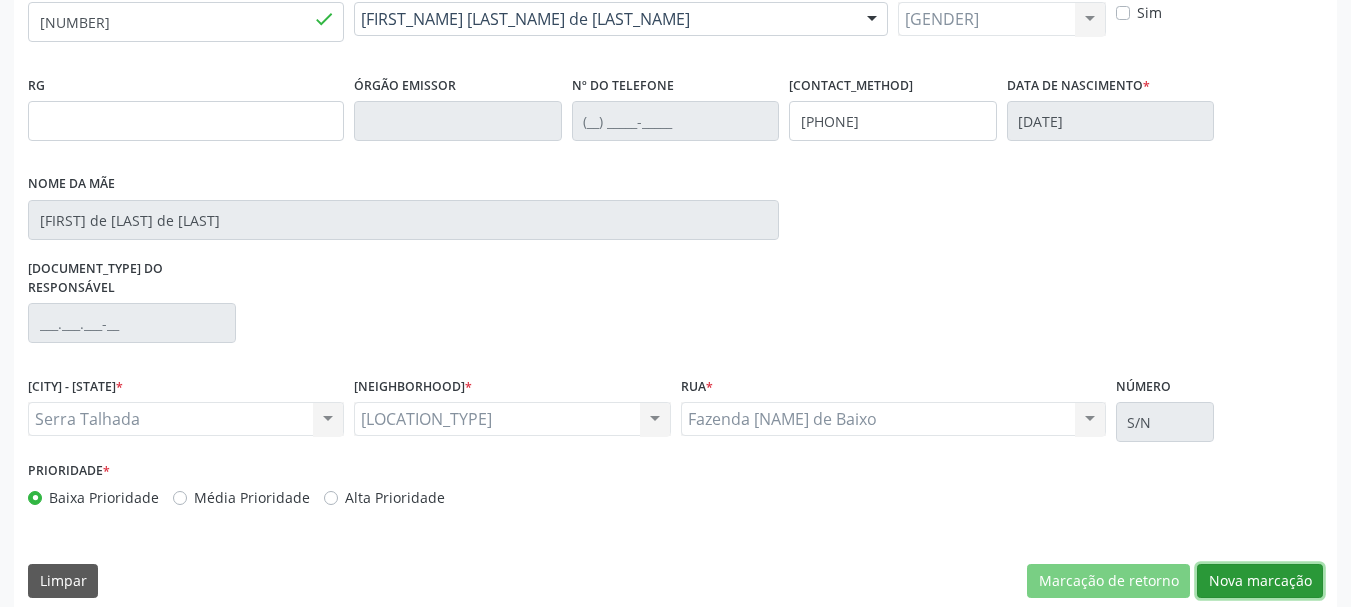 click on "Nova marcação" at bounding box center (1108, 581) 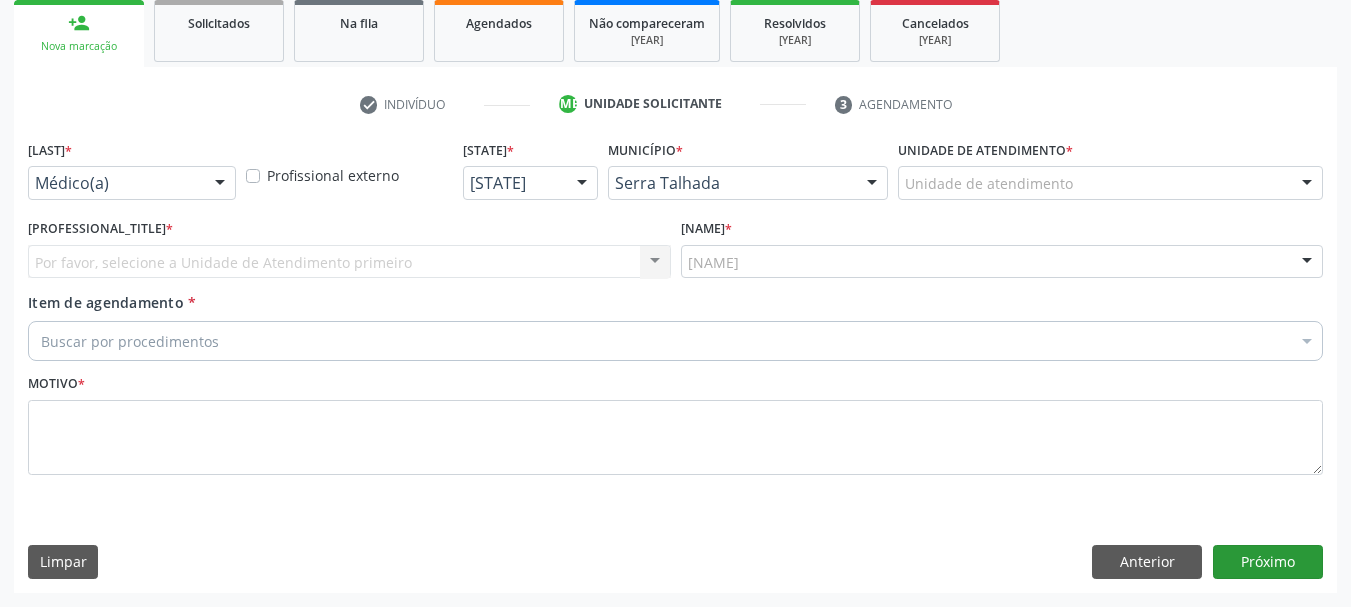 scroll, scrollTop: 299, scrollLeft: 0, axis: vertical 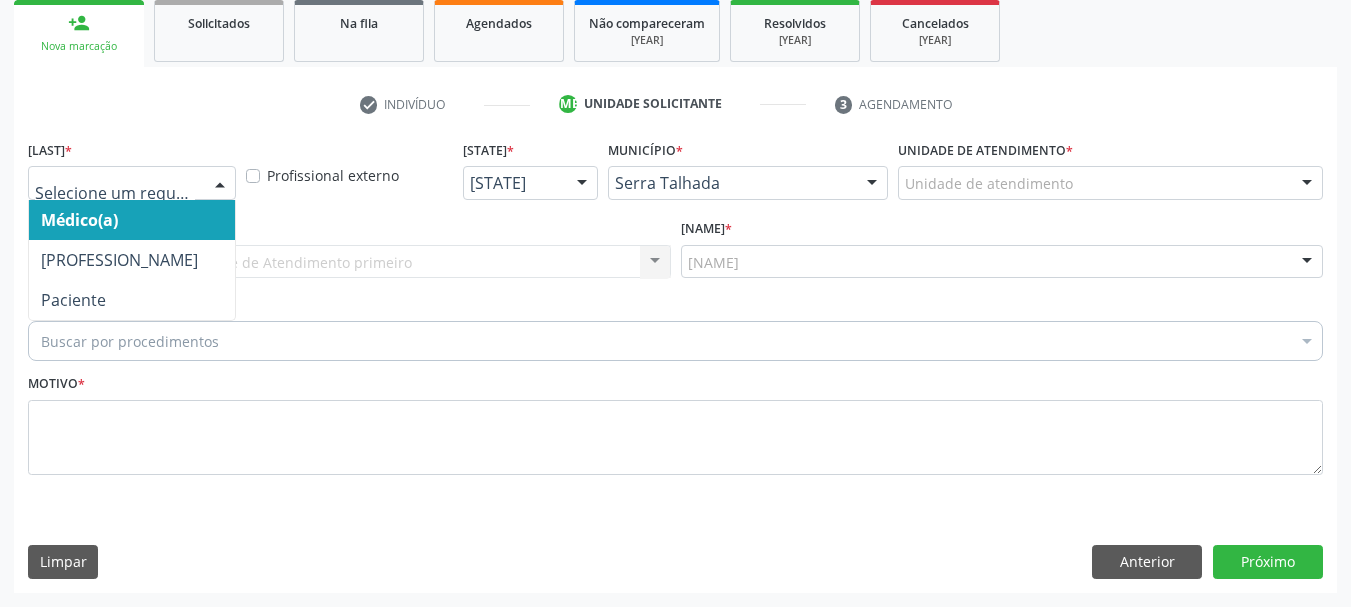 click at bounding box center (220, 184) 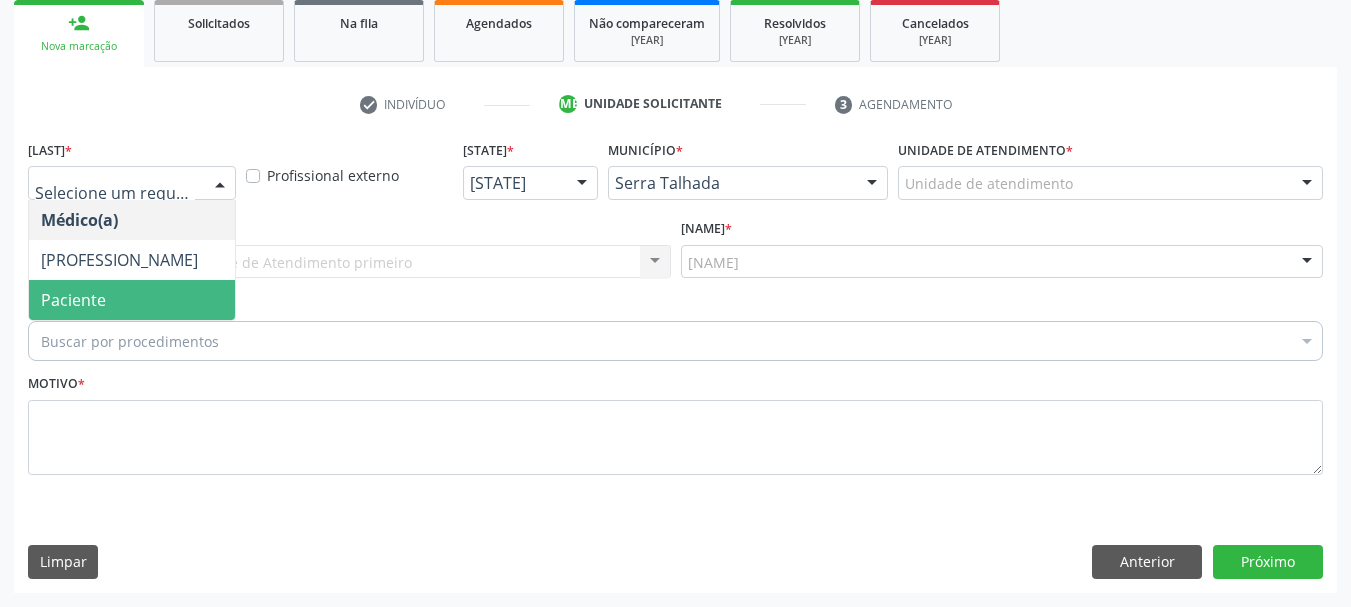 click on "Paciente" at bounding box center (73, 300) 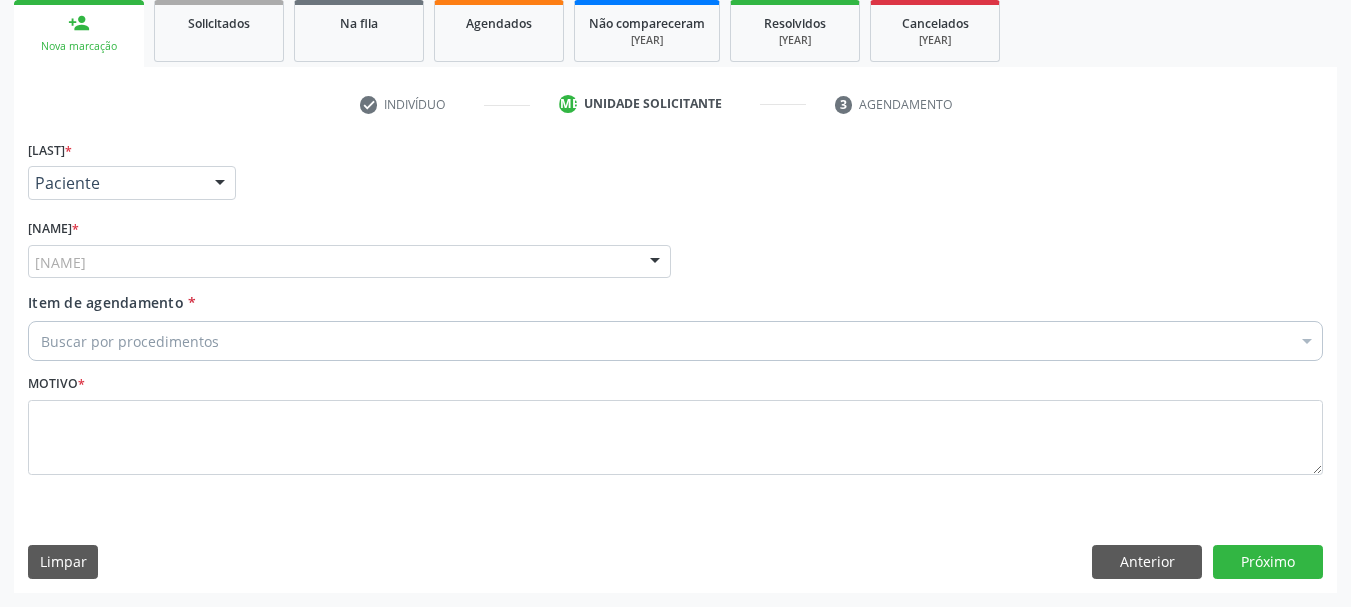 click on "Unidade de referência" at bounding box center (349, 262) 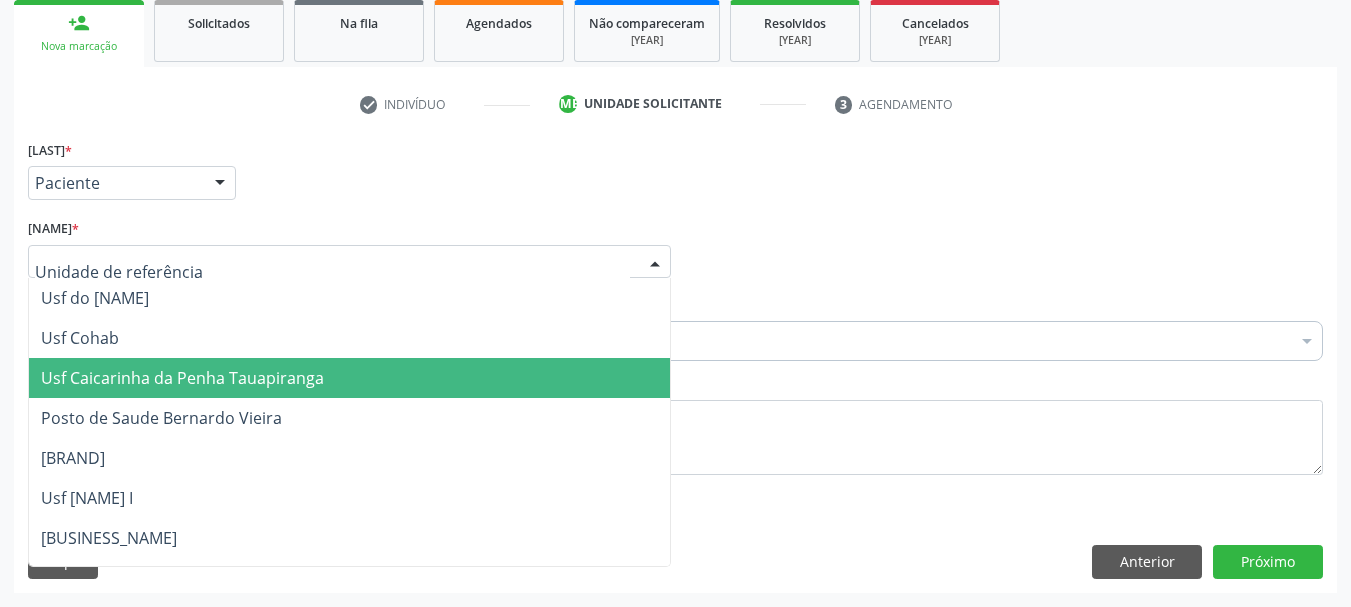 click on "[LOCATION]" at bounding box center [182, 378] 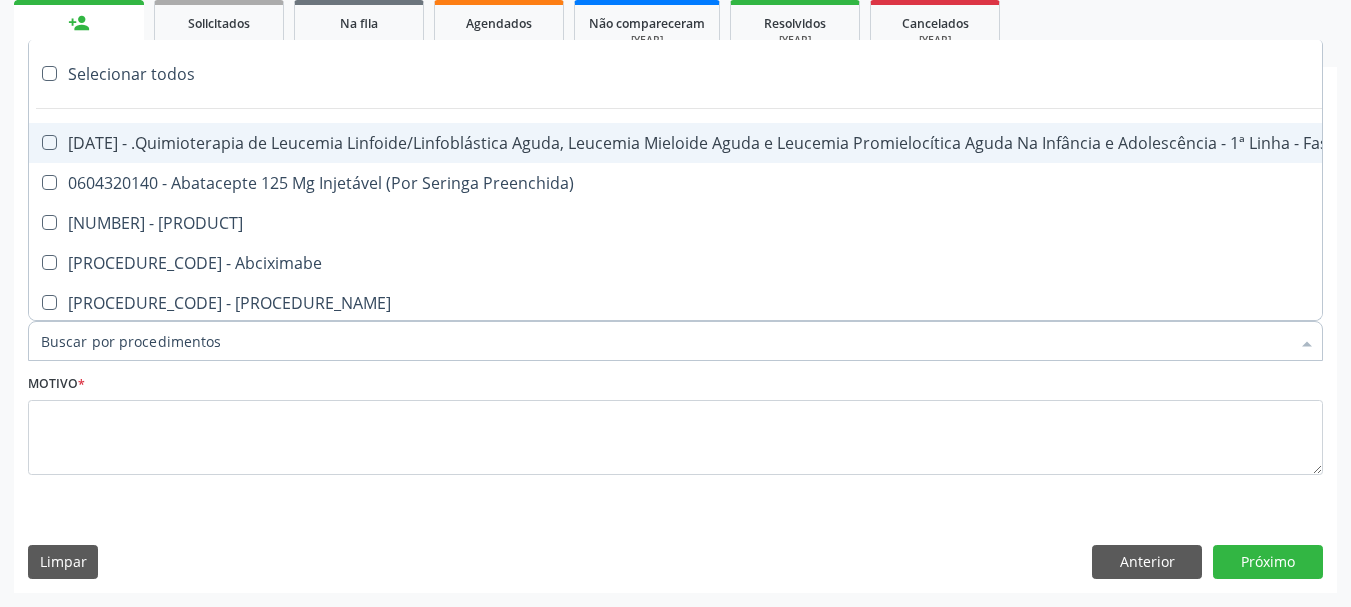paste on "0204030188" 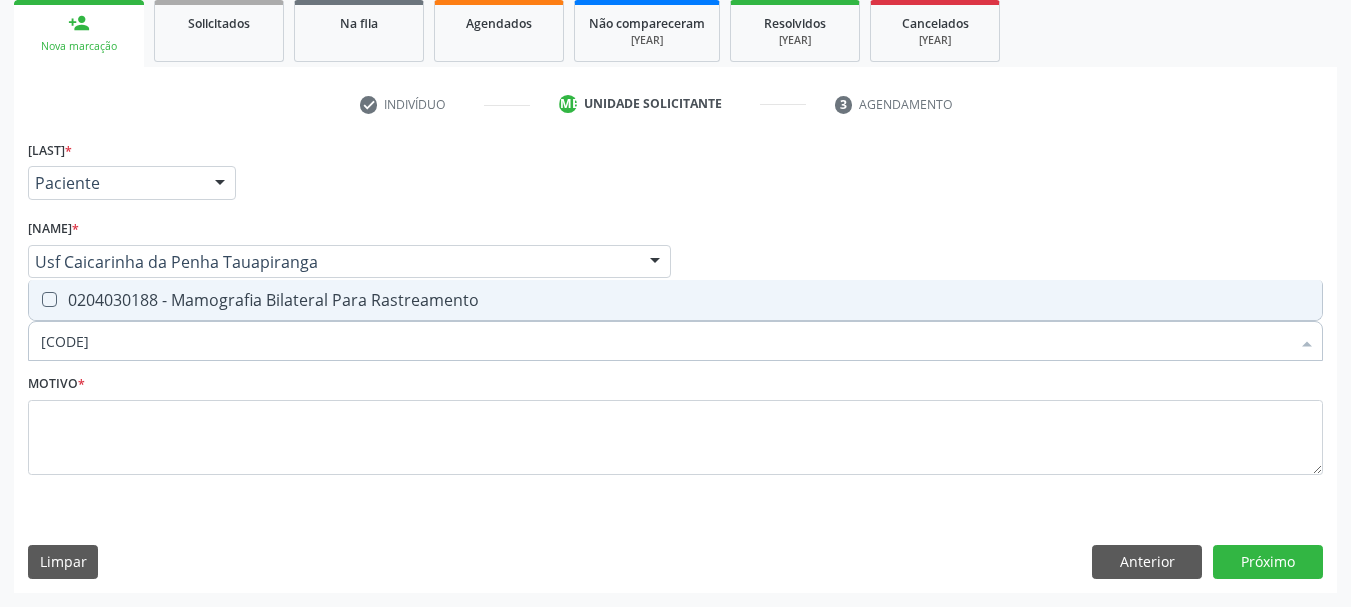 click at bounding box center [49, 299] 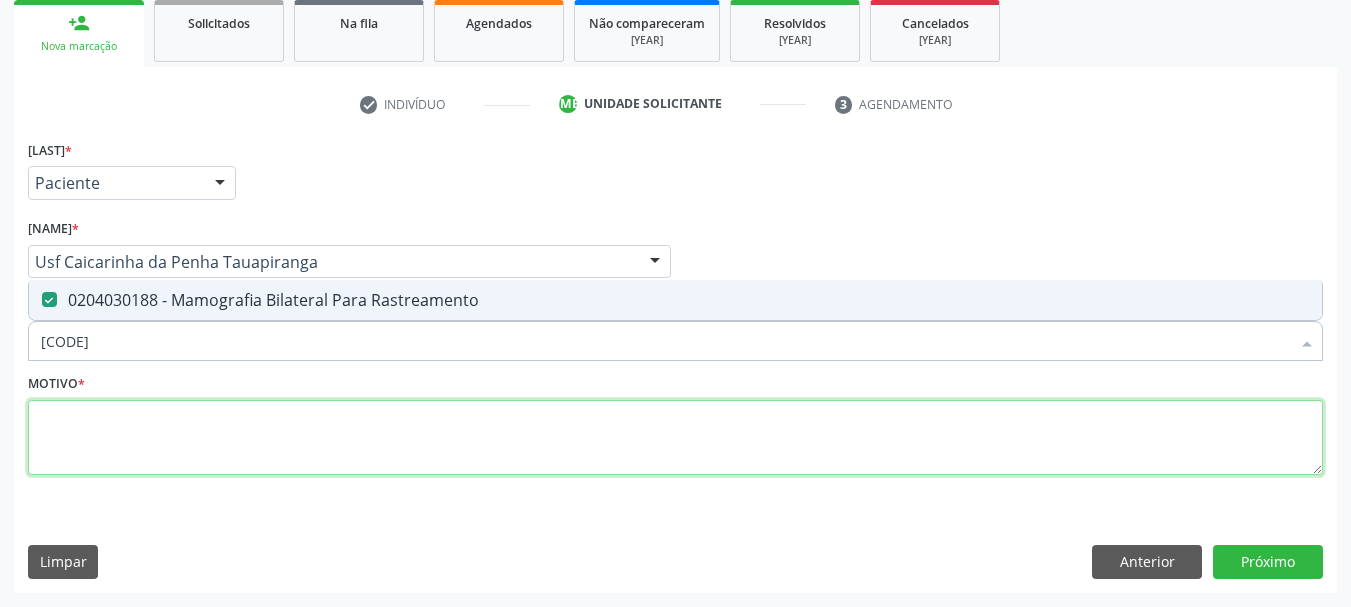 click at bounding box center [675, 438] 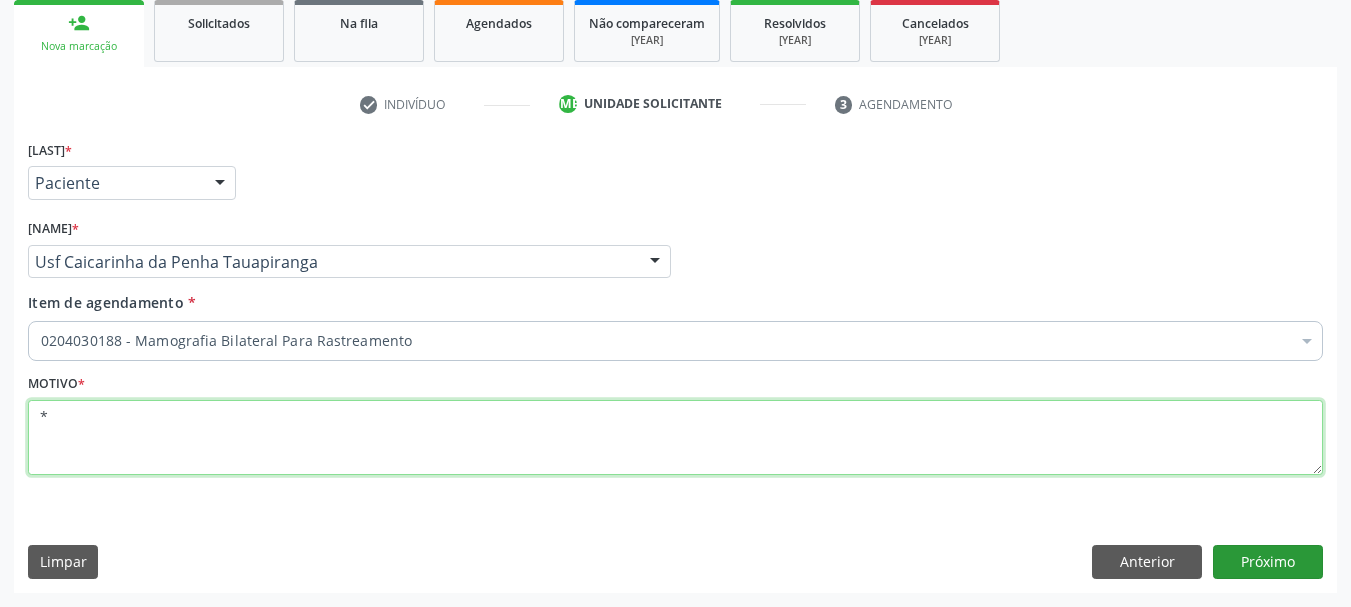 type on "*" 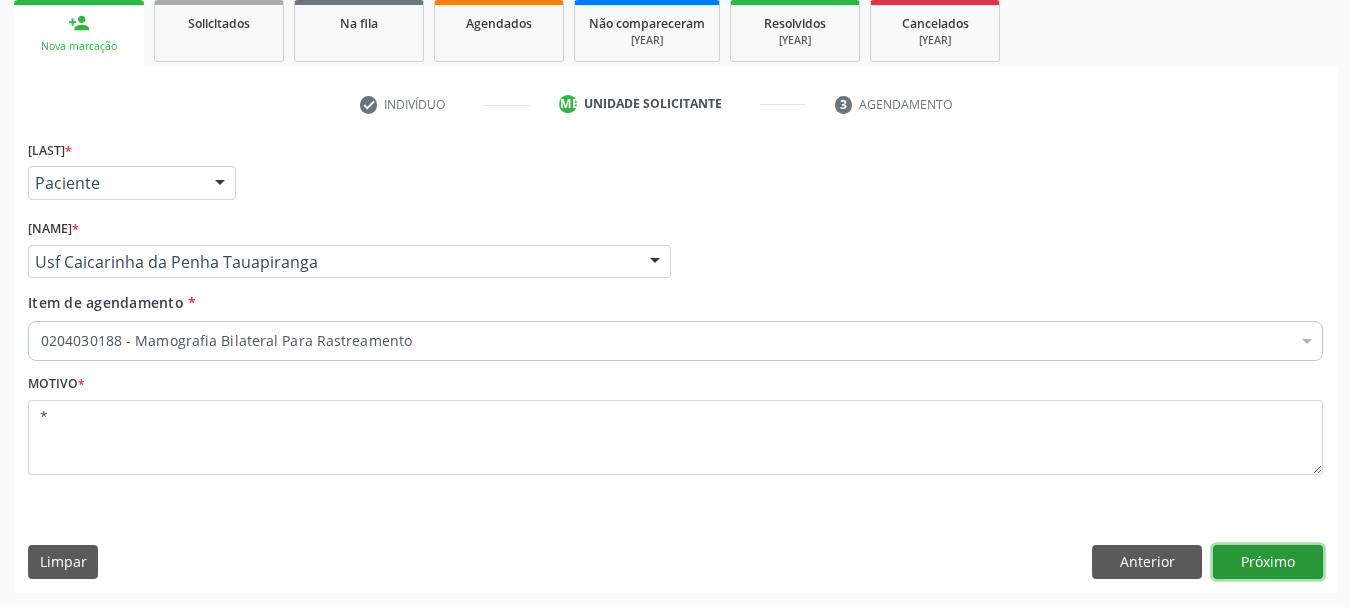 click on "Próximo" at bounding box center [1268, 562] 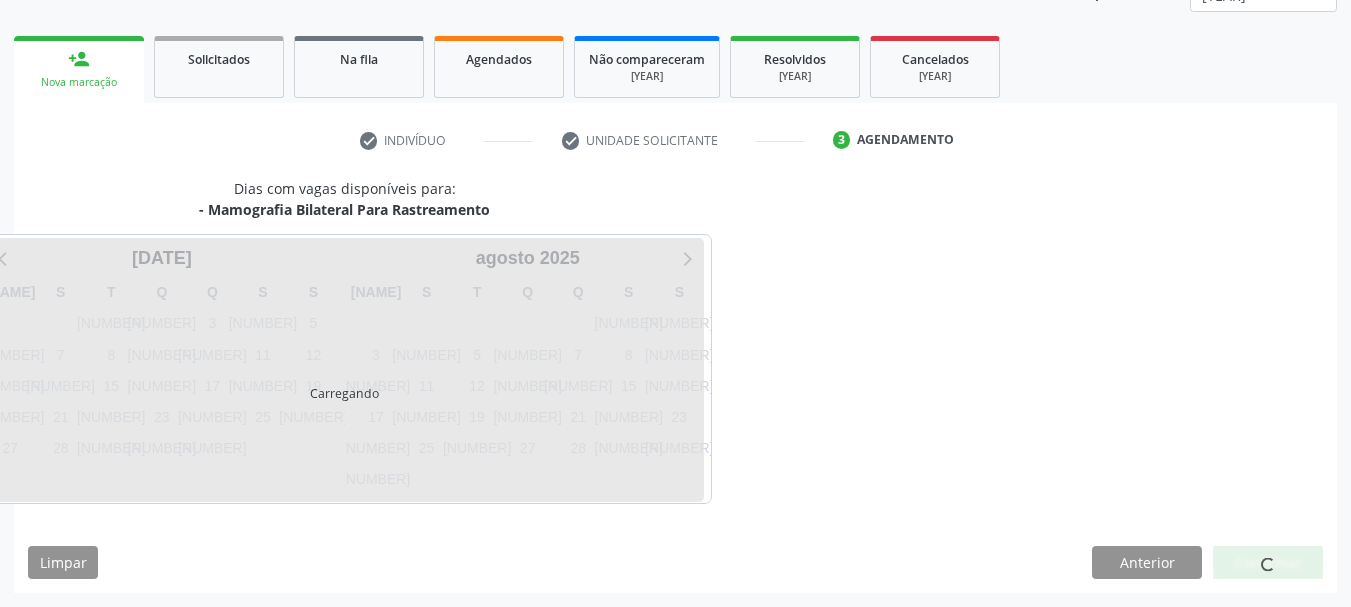 scroll, scrollTop: 263, scrollLeft: 0, axis: vertical 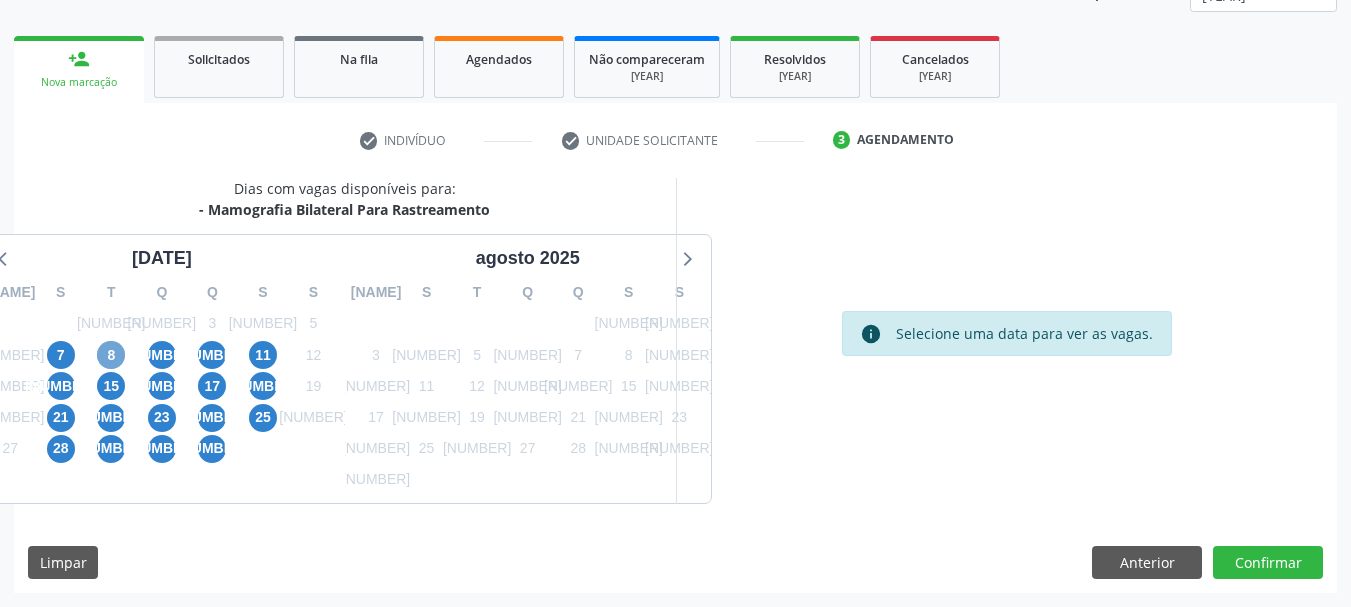 click on "8" at bounding box center (111, 355) 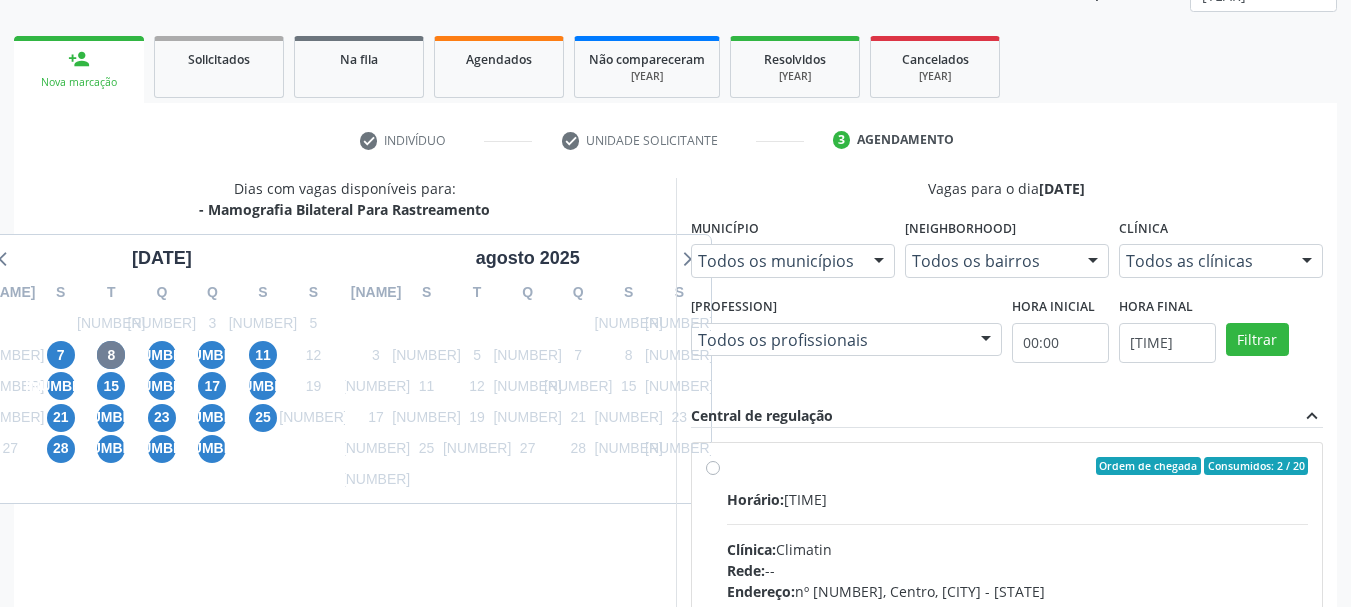 click on "Ordem de chegada
Consumidos: 2 / 20
Horário:   07:00
Clínica:  Climatin
Rede:
--
Endereço:   nº 00640, Centro, Serra Talhada - PE
Telefone:   (81) 38311133
Profissional:
Ana Carolina Barboza de Andrada Melo Lyra
Informações adicionais sobre o atendimento
Idade de atendimento:
de 0 a 120 anos
Gênero(s) atendido(s):
Masculino e Feminino
Informações adicionais:
--" at bounding box center [1007, 610] 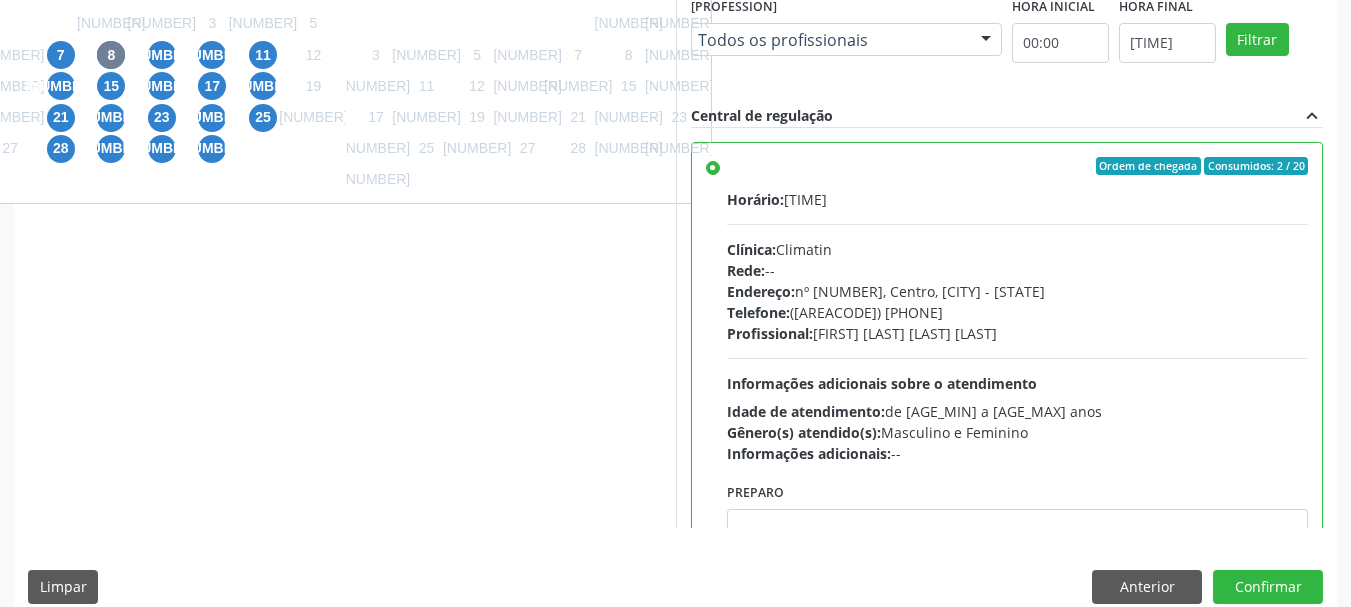 scroll, scrollTop: 588, scrollLeft: 0, axis: vertical 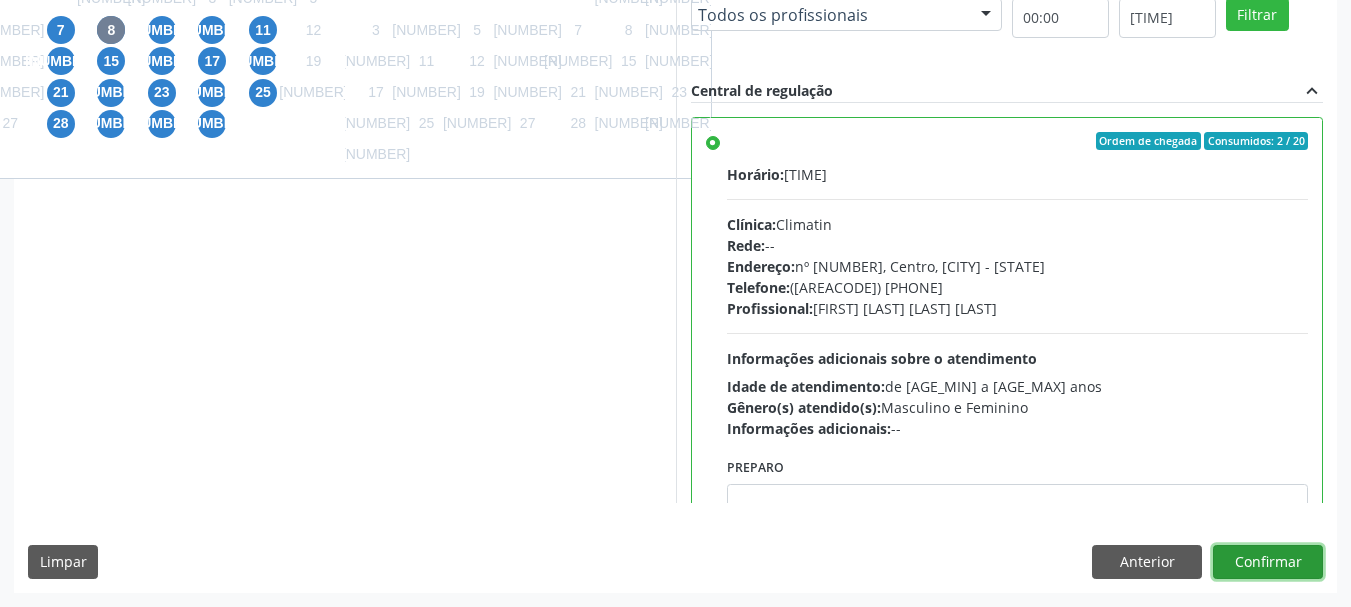 click on "Confirmar" at bounding box center (1268, 562) 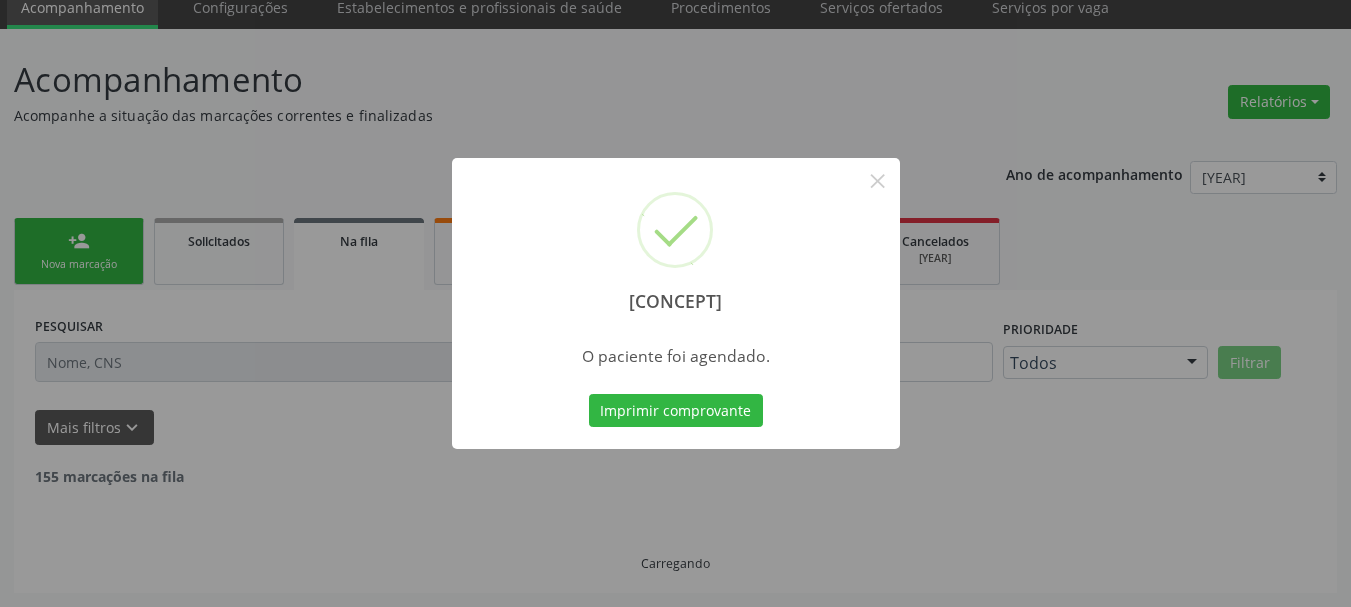scroll, scrollTop: 60, scrollLeft: 0, axis: vertical 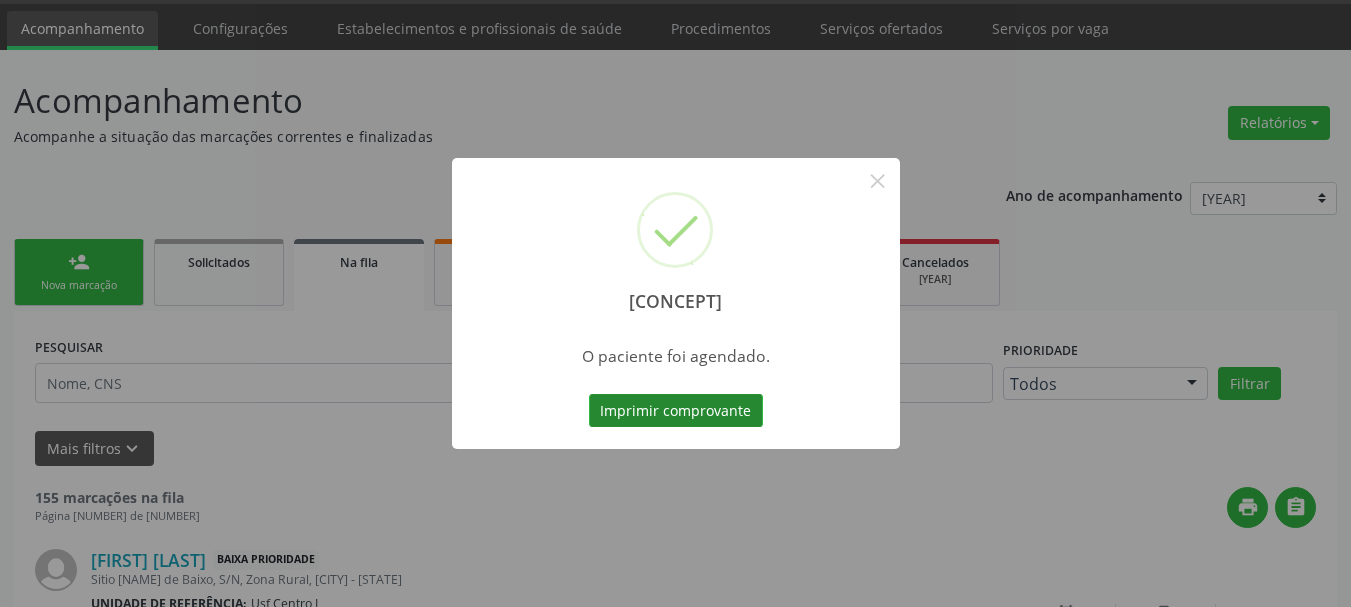 click on "Imprimir comprovante" at bounding box center (676, 411) 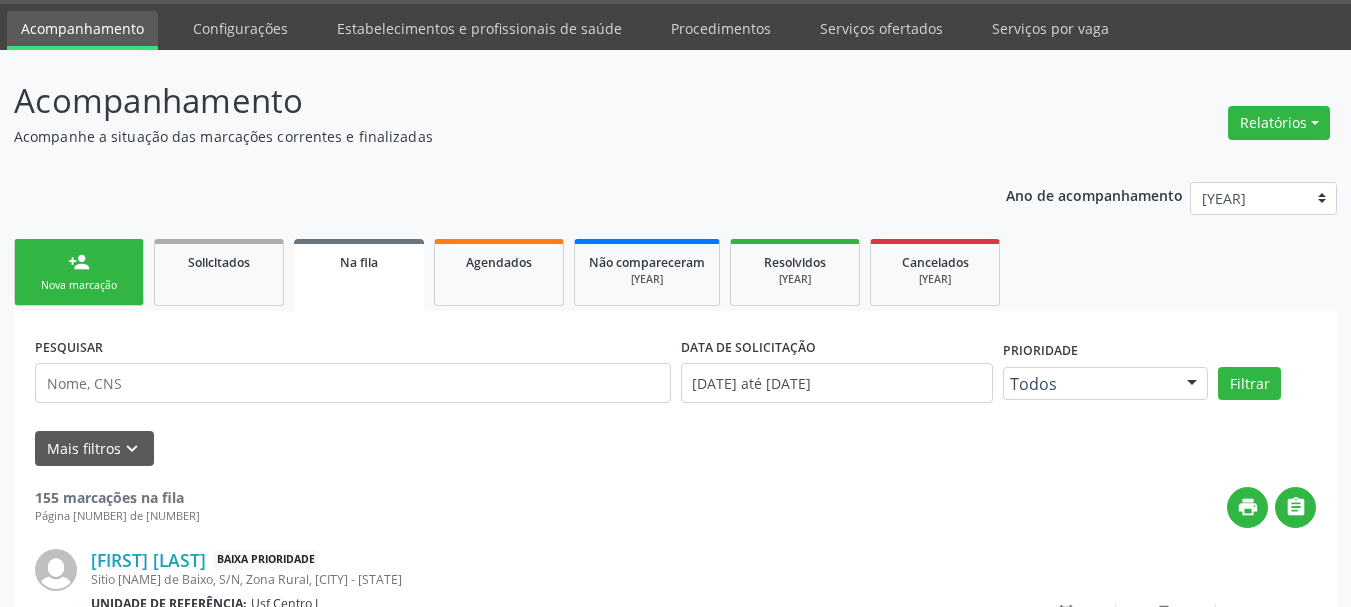 click on "Nova marcação" at bounding box center (79, 285) 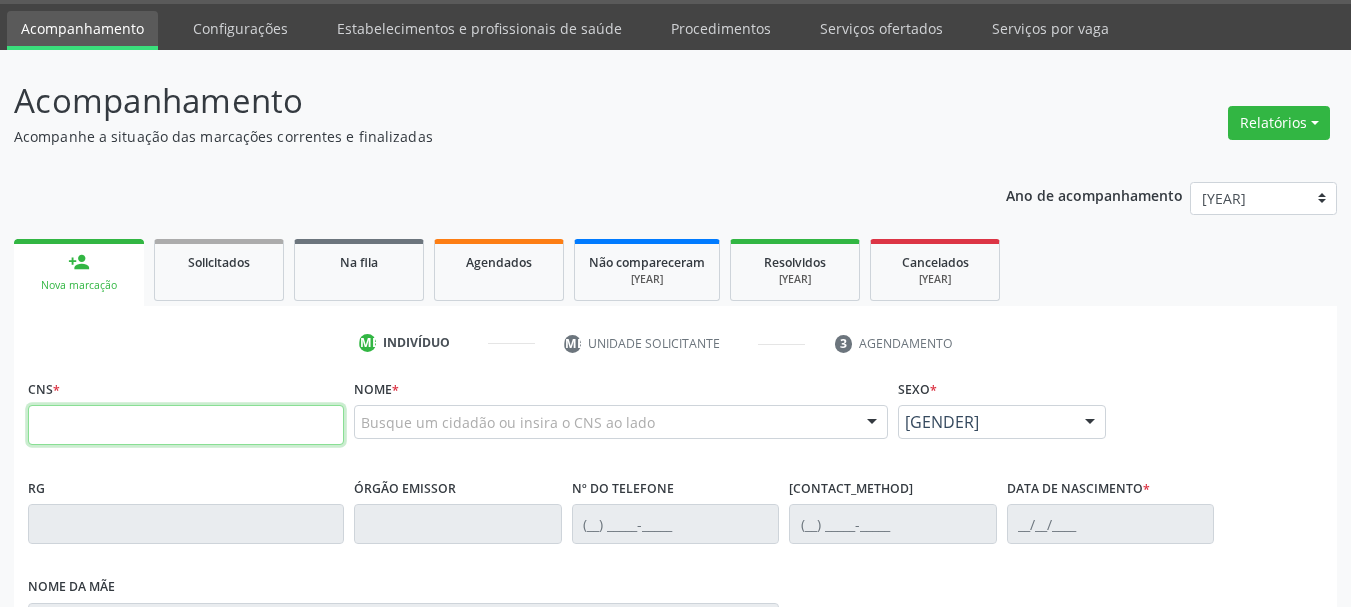 click at bounding box center (186, 425) 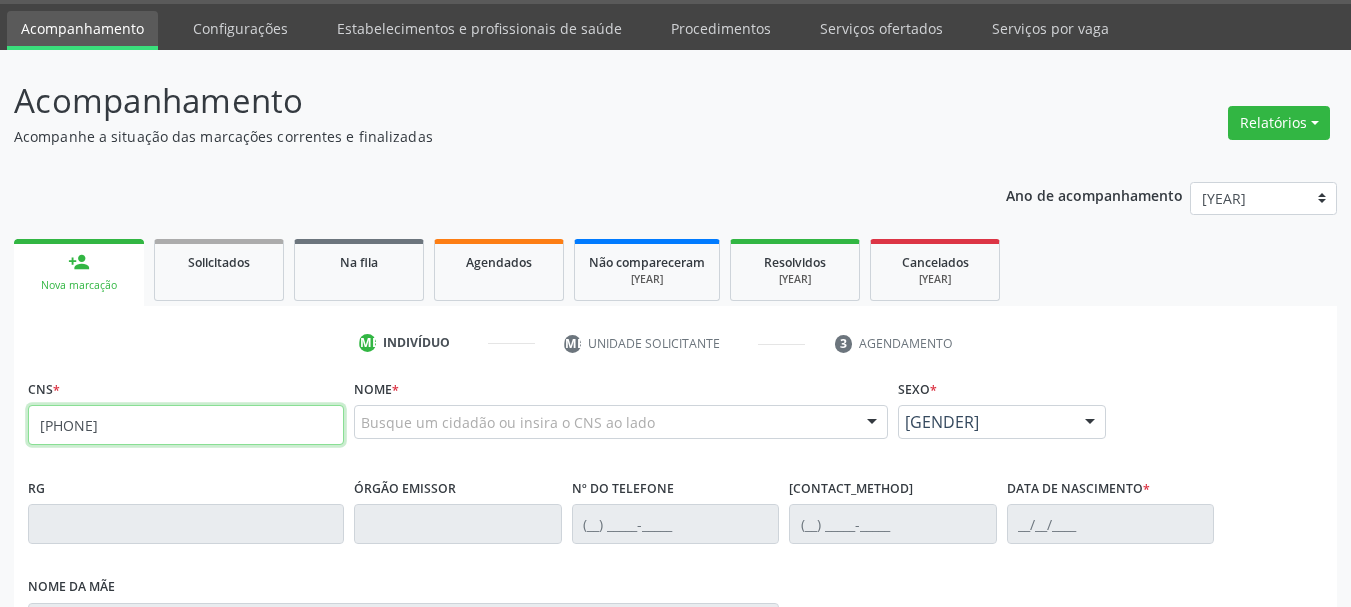type on "801 4404 9099 8009" 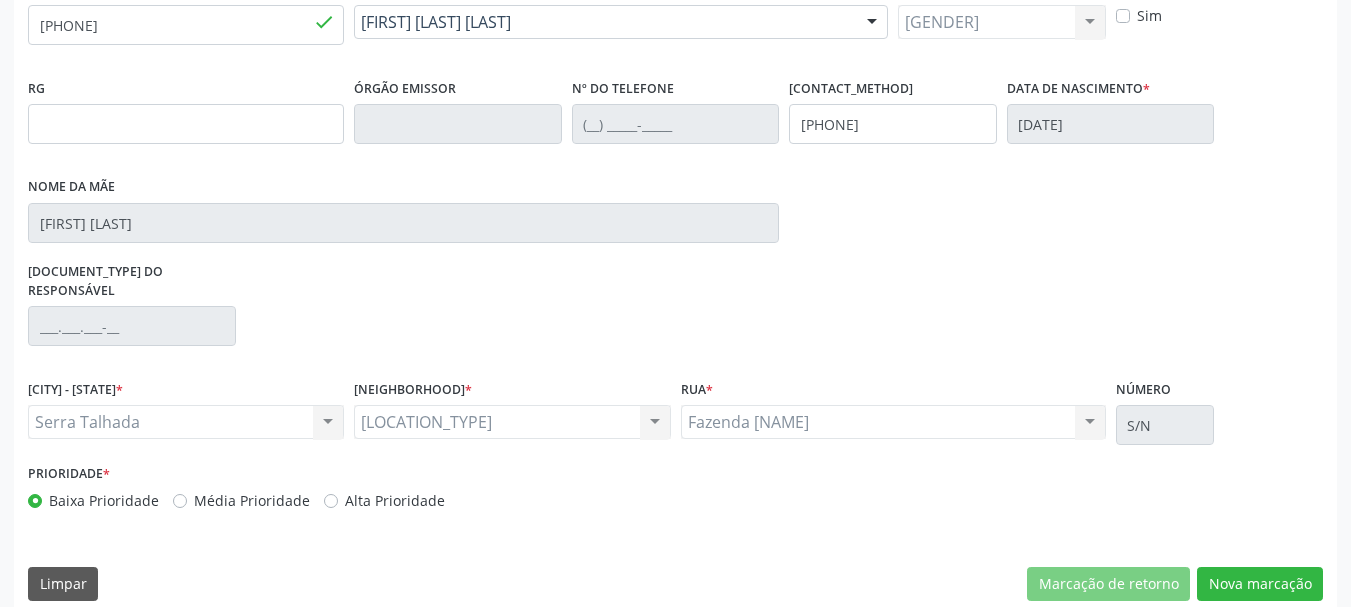 scroll, scrollTop: 463, scrollLeft: 0, axis: vertical 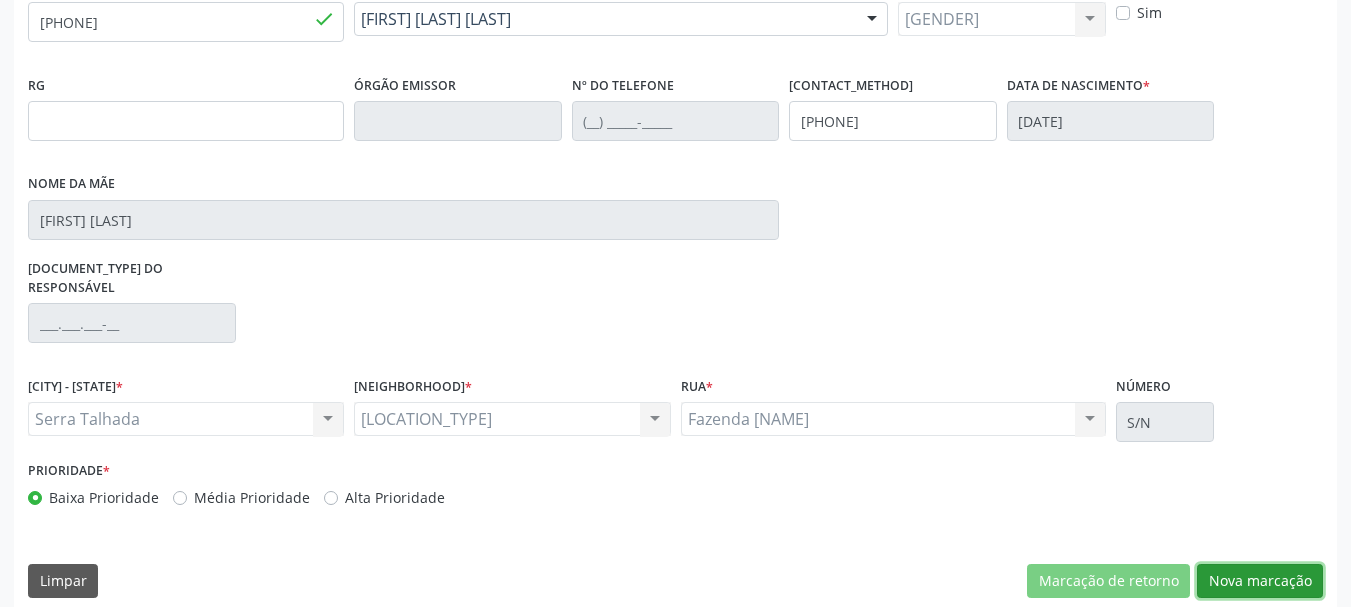 click on "Nova marcação" at bounding box center (1108, 581) 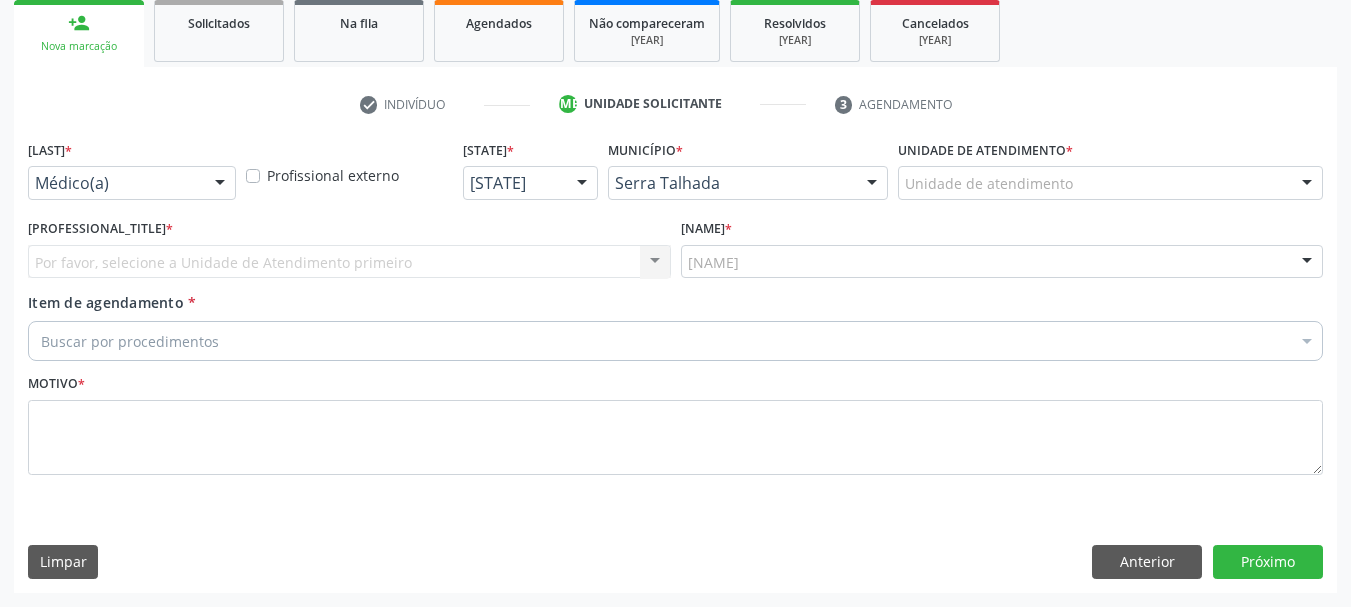 scroll, scrollTop: 299, scrollLeft: 0, axis: vertical 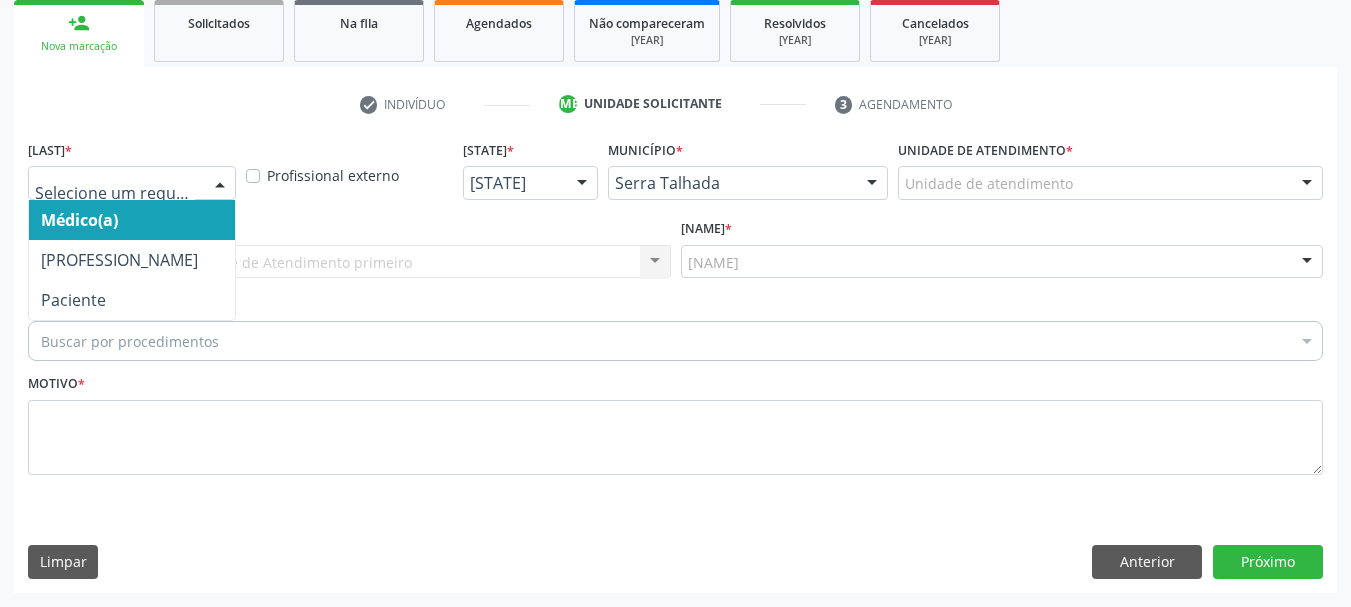 click at bounding box center (220, 184) 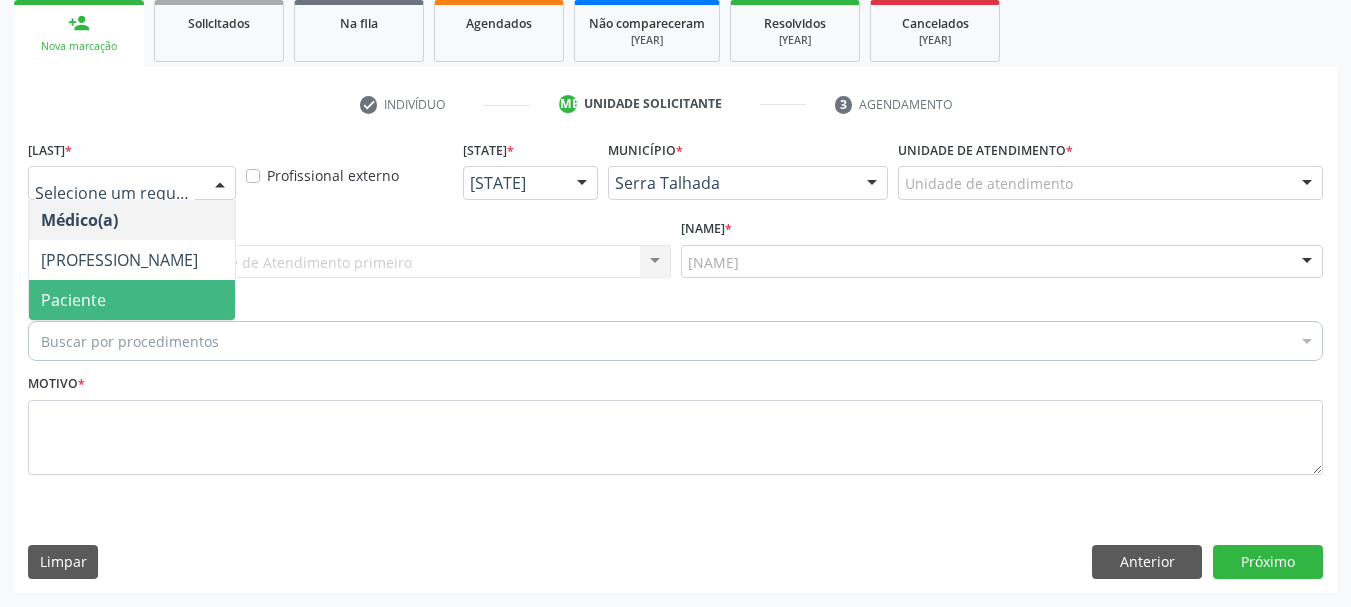 click on "Paciente" at bounding box center [132, 300] 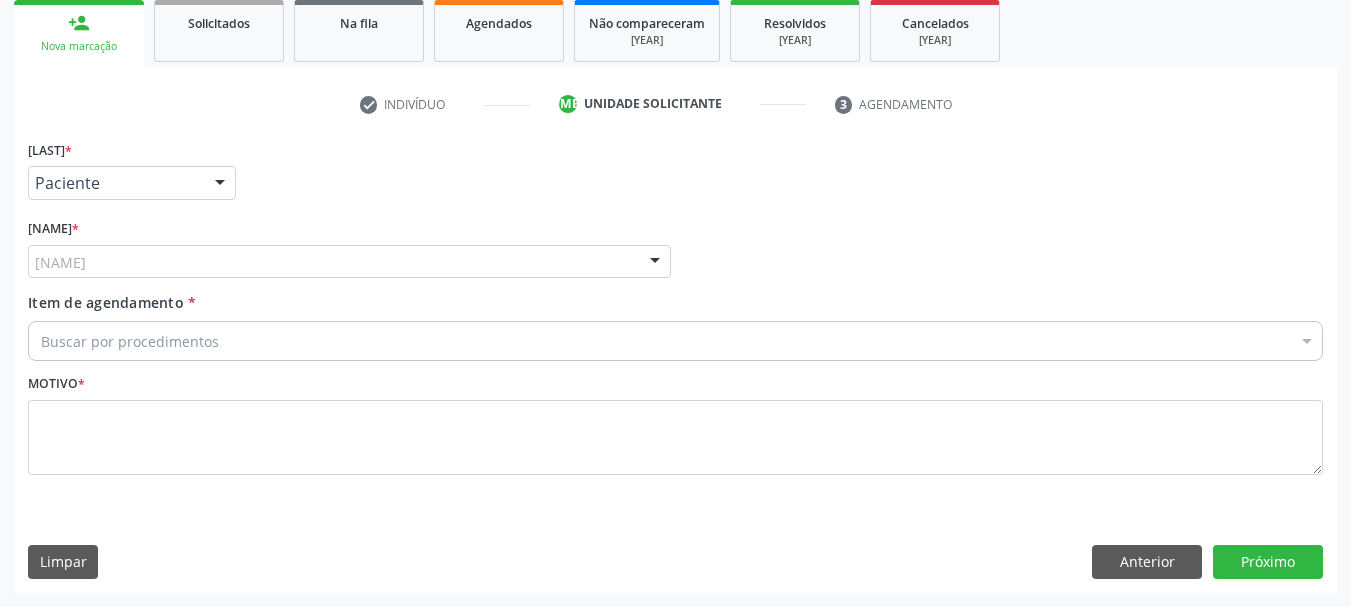 click on "Unidade de referência" at bounding box center [349, 262] 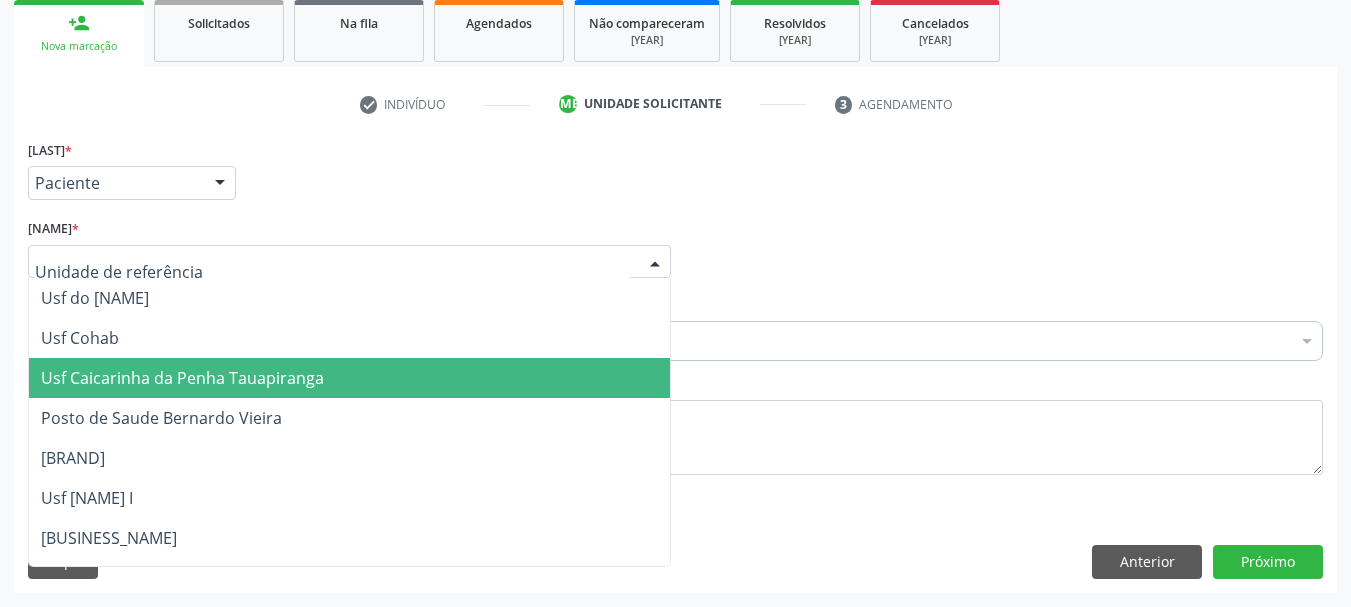 click on "[LOCATION]" at bounding box center [182, 378] 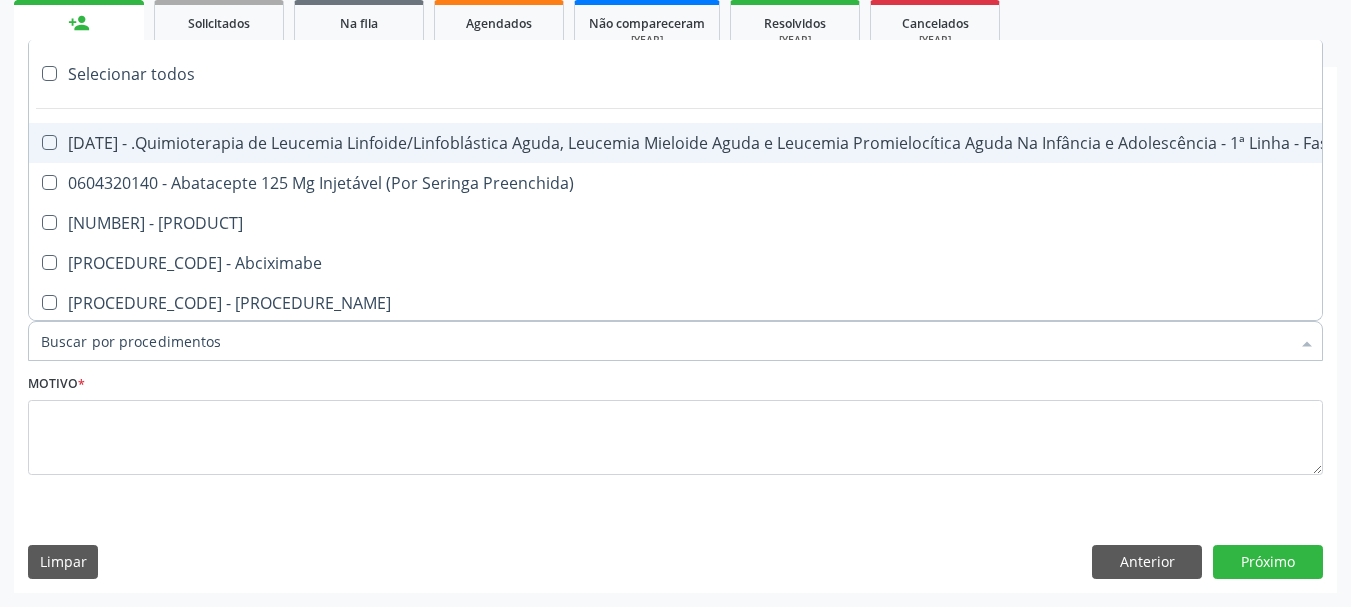 paste on "0204030188" 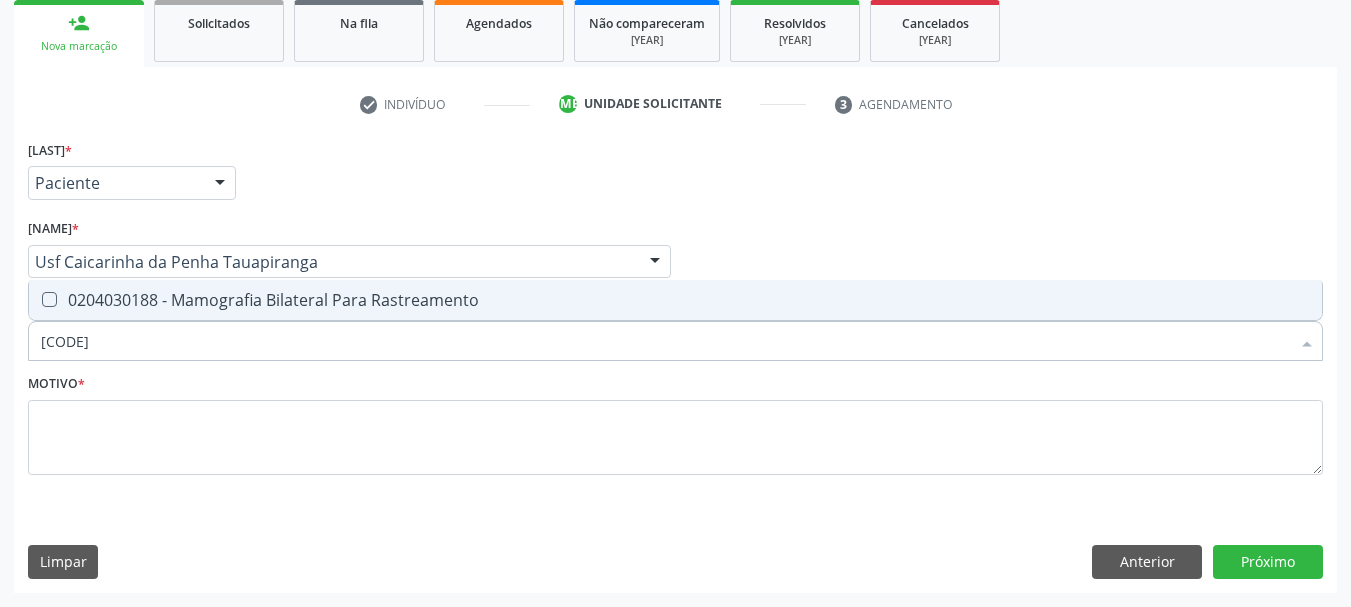 click at bounding box center (49, 299) 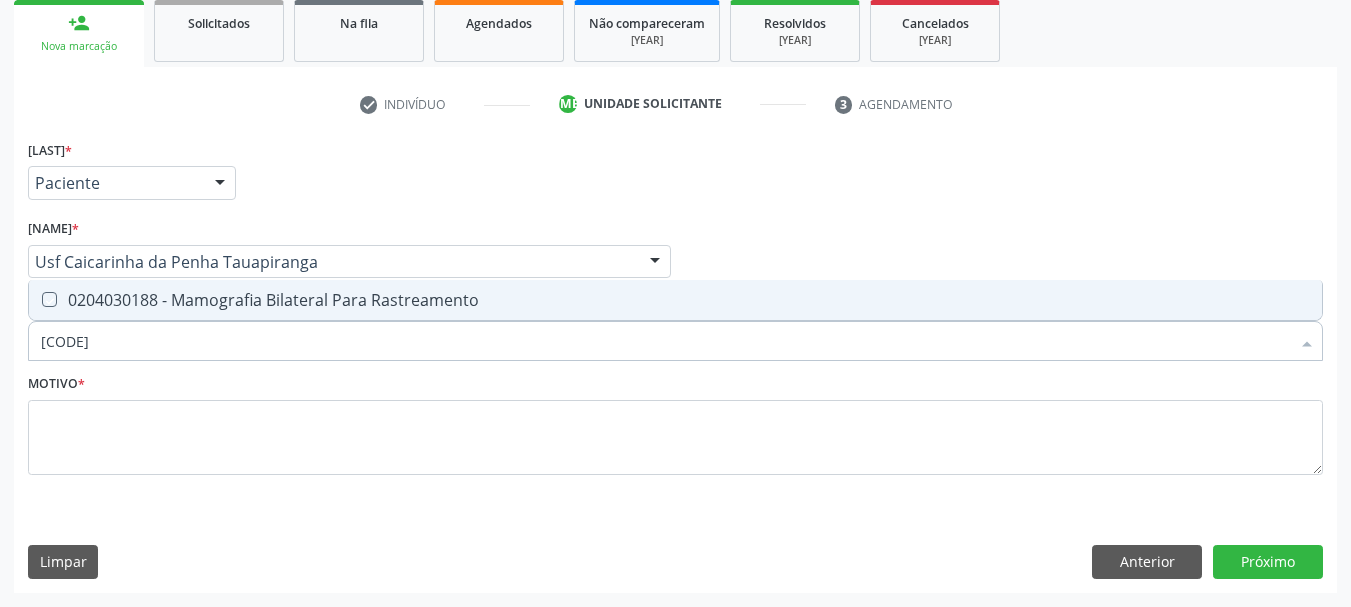 checkbox on "true" 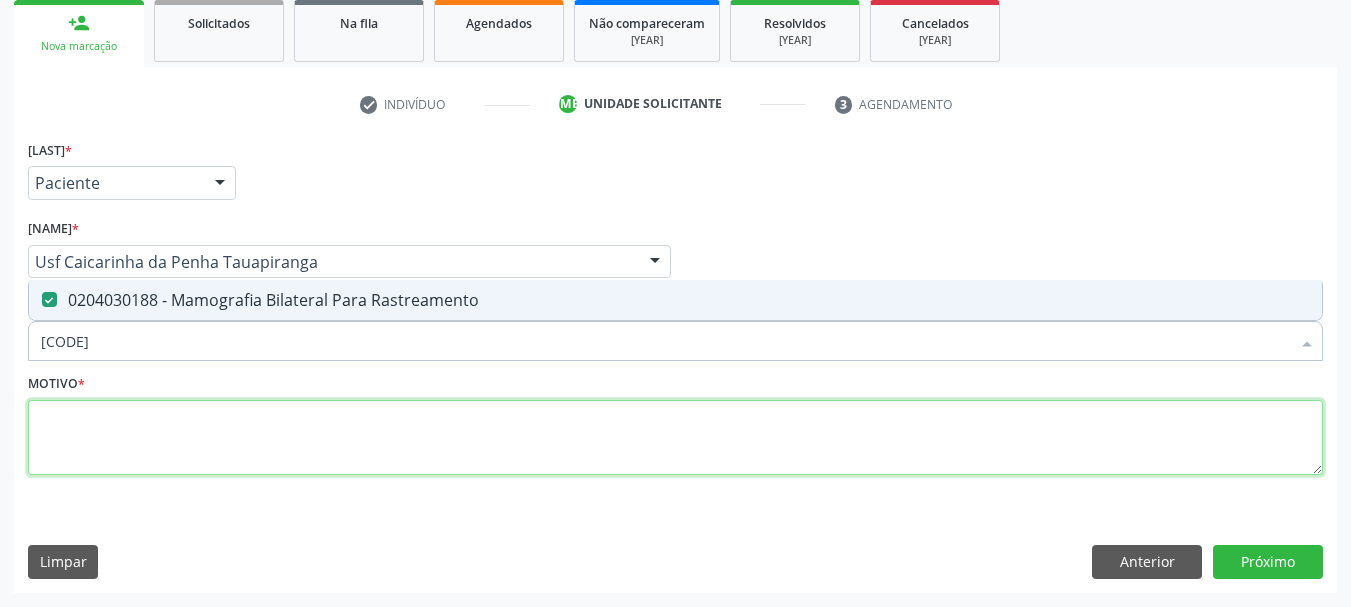 click at bounding box center (675, 438) 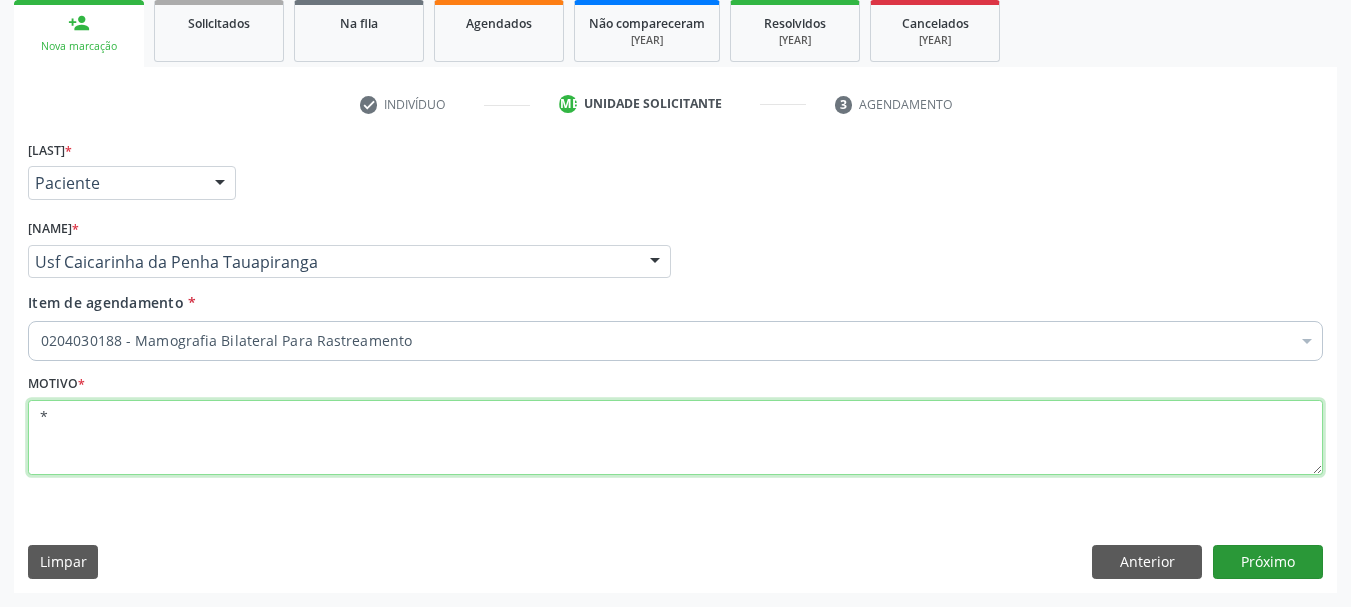 type on "*" 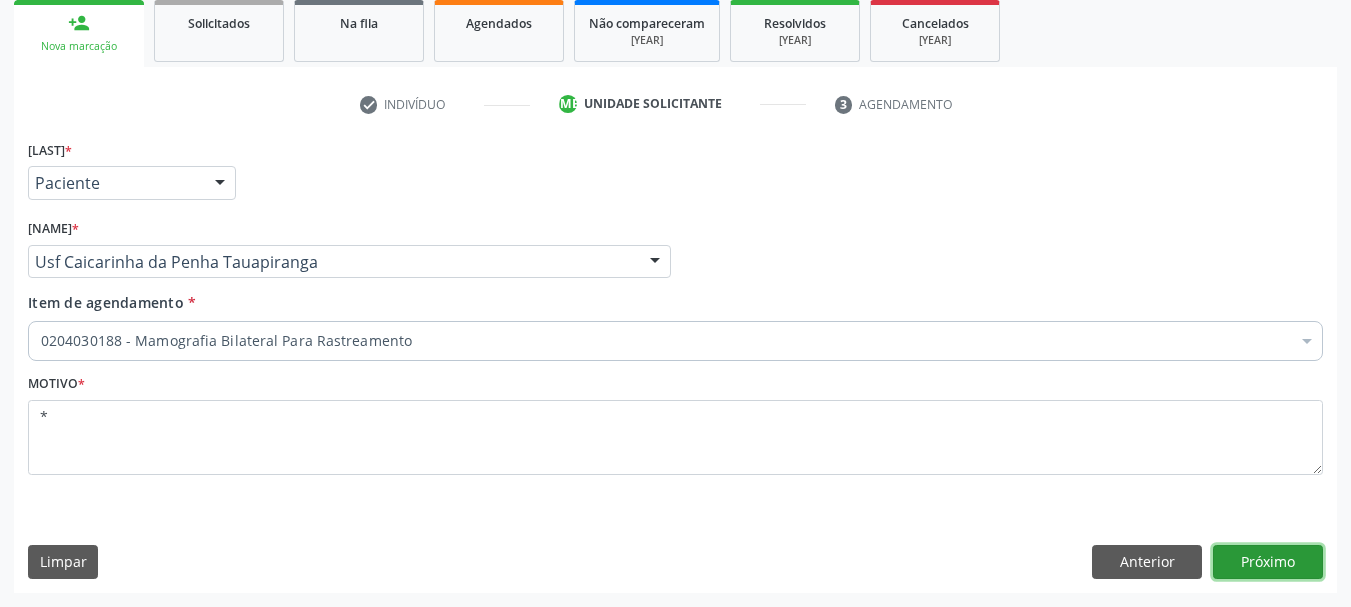 click on "Próximo" at bounding box center [1268, 562] 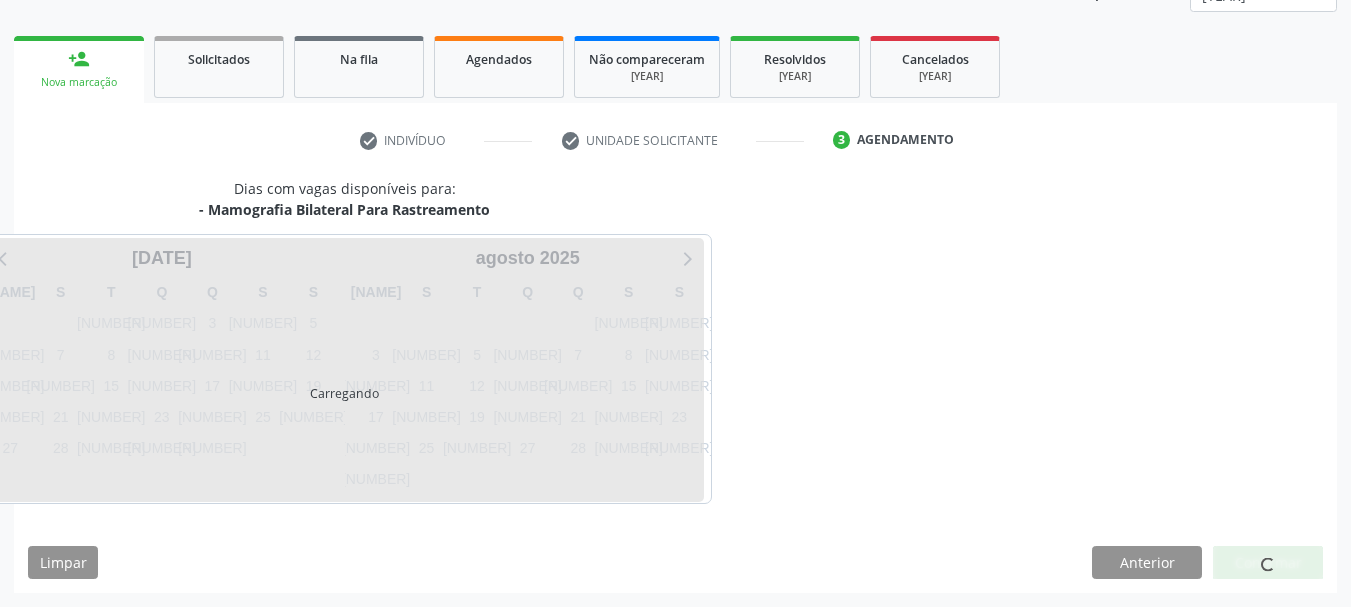 scroll, scrollTop: 263, scrollLeft: 0, axis: vertical 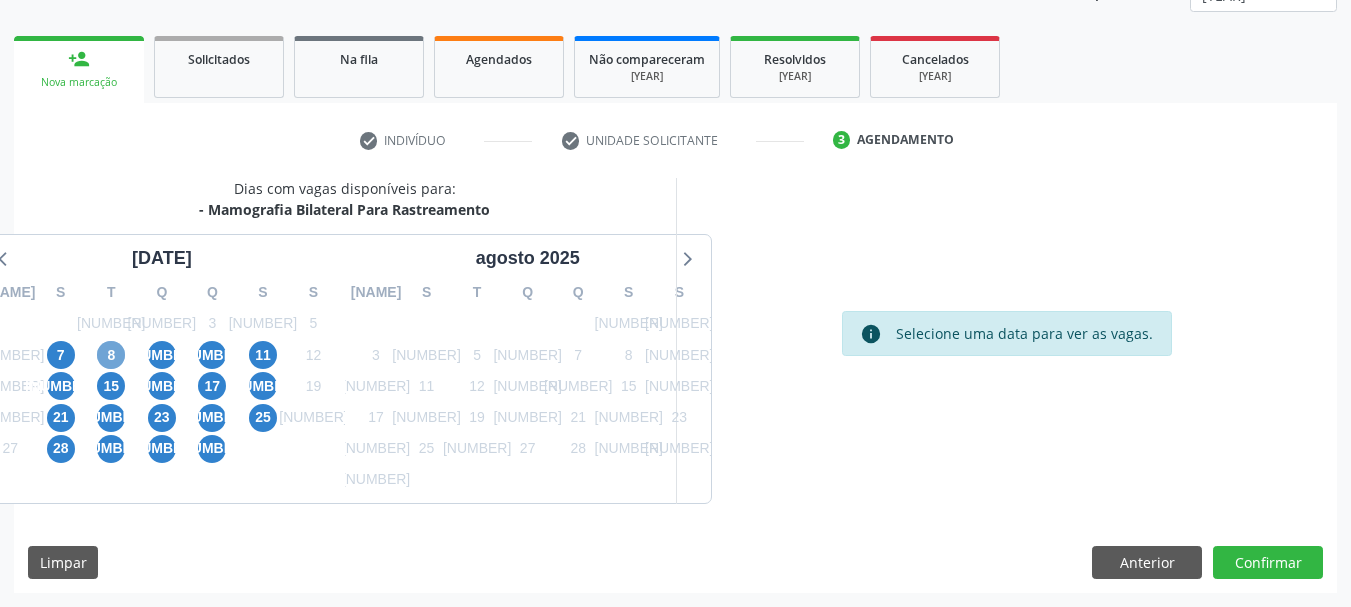 click on "8" at bounding box center (111, 355) 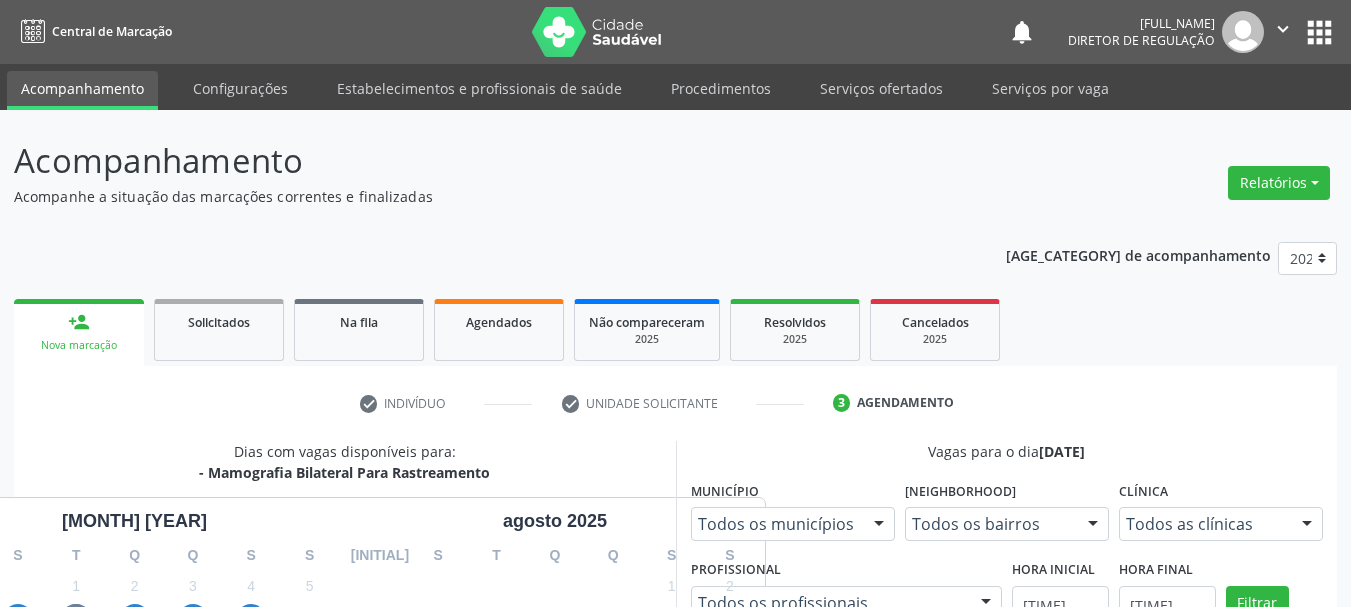 scroll, scrollTop: 263, scrollLeft: 0, axis: vertical 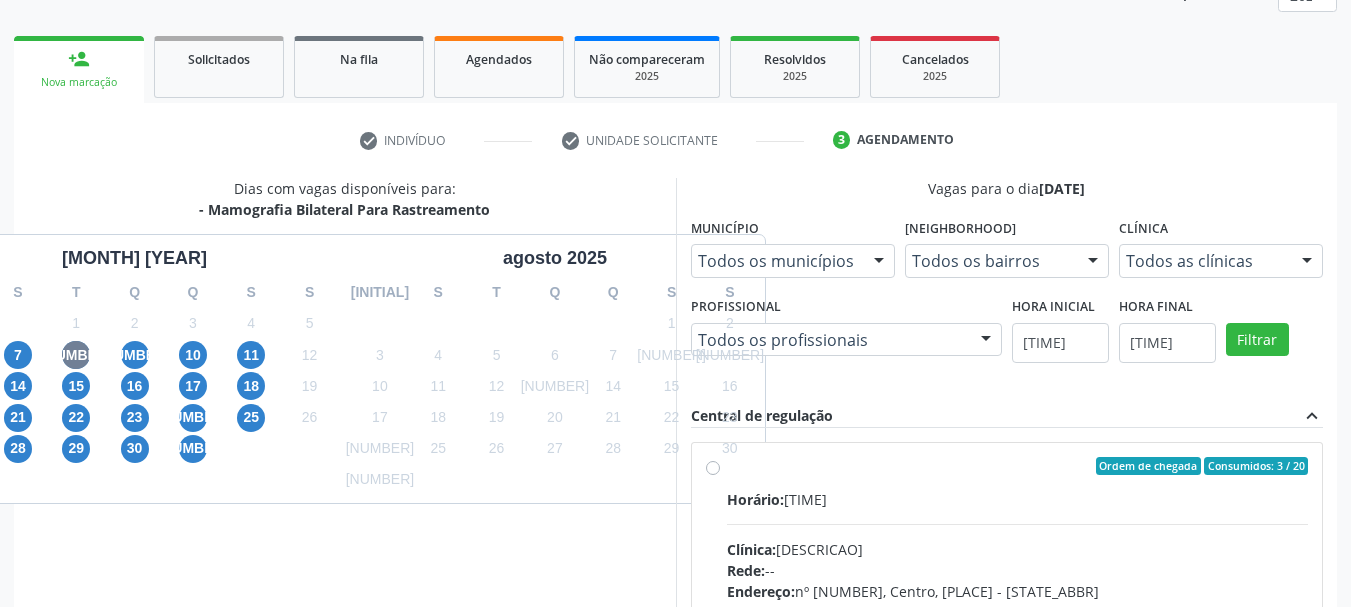 click on "Ordem de chegada
Consumidos: 3 / 20
Horário:   07:00
Clínica:  [BRAND_NAME]
Rede:
--
Endereço:   nº 00640, Centro, [CITY] - [STATE]
Telefone:   (81) 38311133
Profissional:
[FIRST] [LAST] de [LAST] [LAST]
Informações adicionais sobre o atendimento
Idade de atendimento:
de 0 a 120 anos
Gênero(s) atendido(s):
Masculino e Feminino
Informações adicionais:
--" at bounding box center [1007, 610] 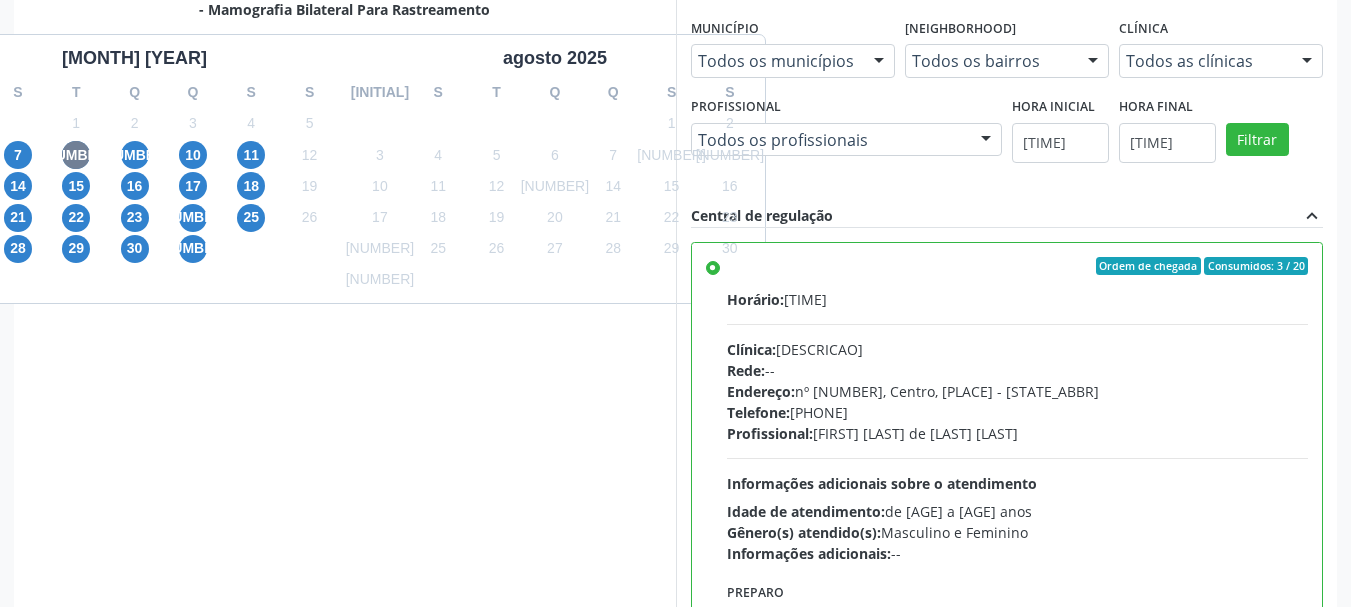 scroll, scrollTop: 588, scrollLeft: 0, axis: vertical 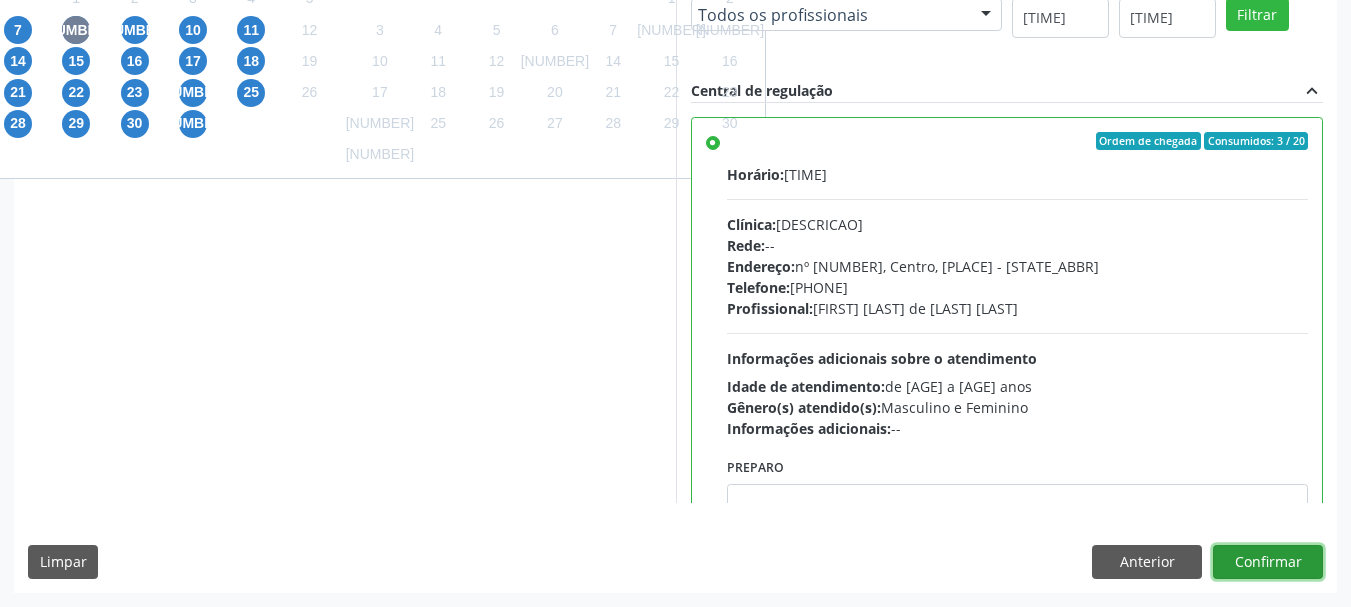 click on "Confirmar" at bounding box center (1268, 562) 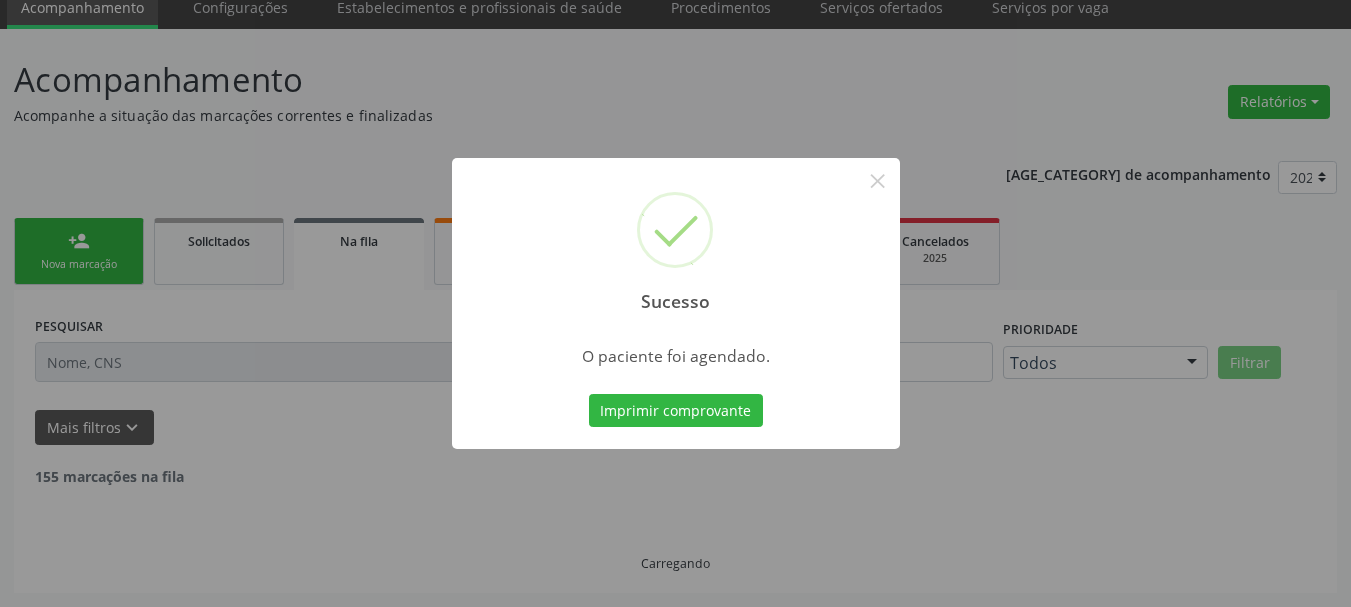 scroll, scrollTop: 60, scrollLeft: 0, axis: vertical 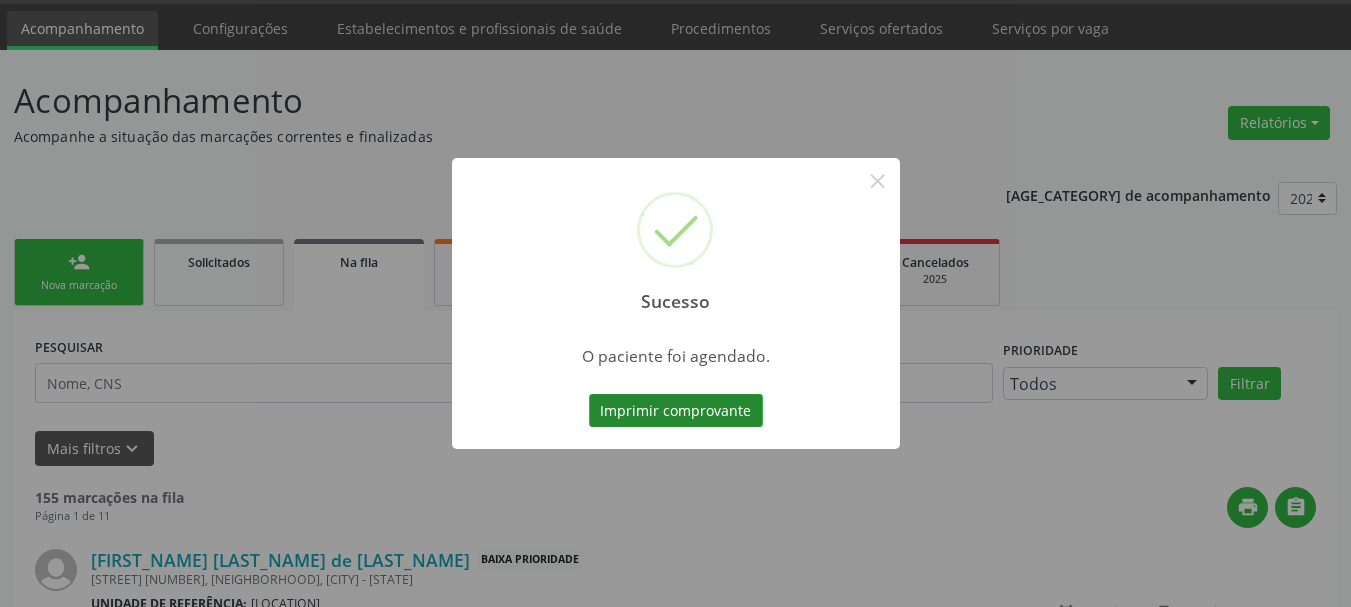 click on "Imprimir comprovante" at bounding box center (676, 411) 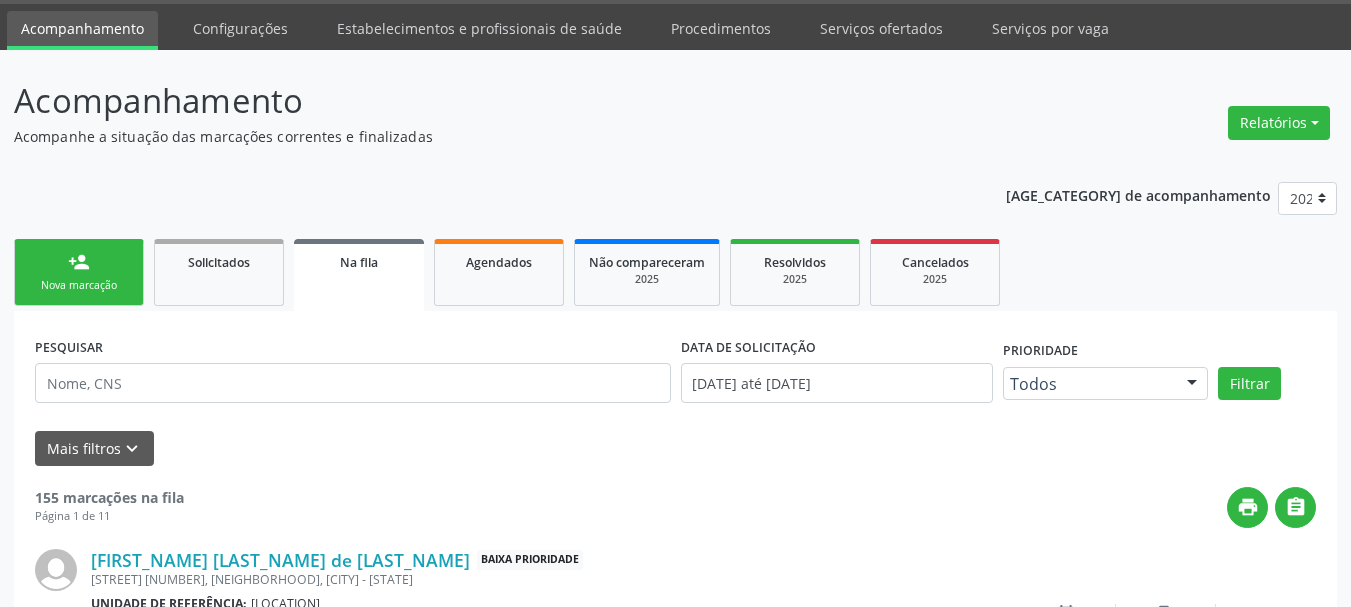 click on "person_add" at bounding box center [79, 262] 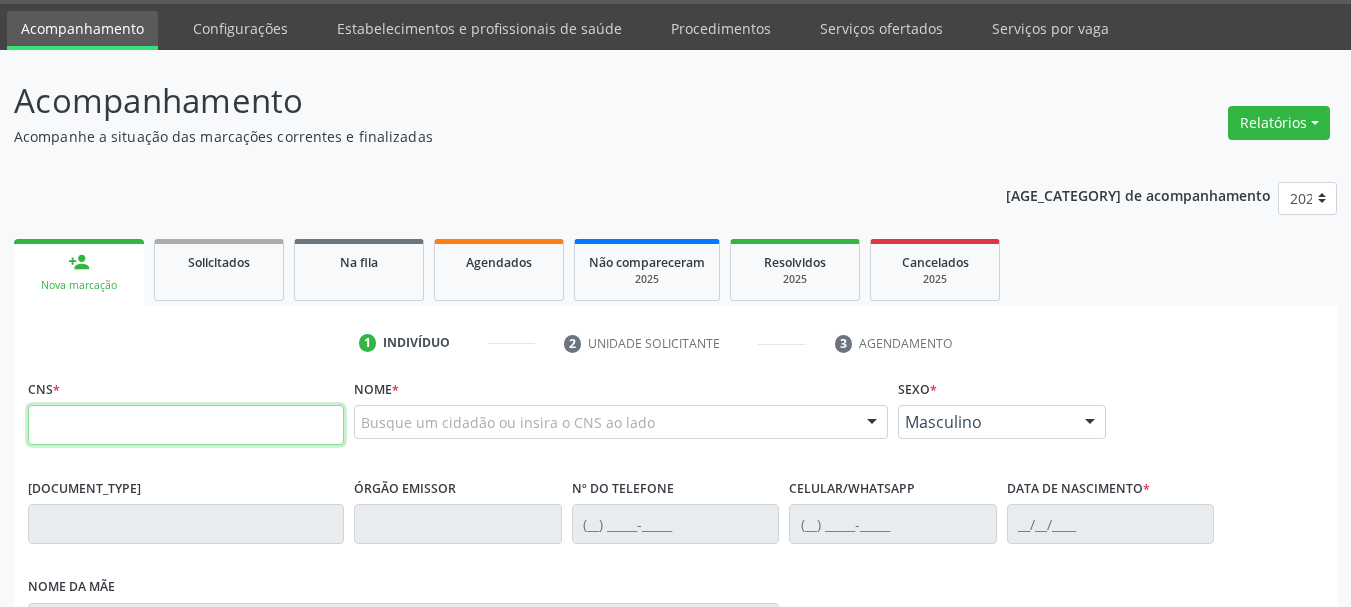 click at bounding box center (186, 425) 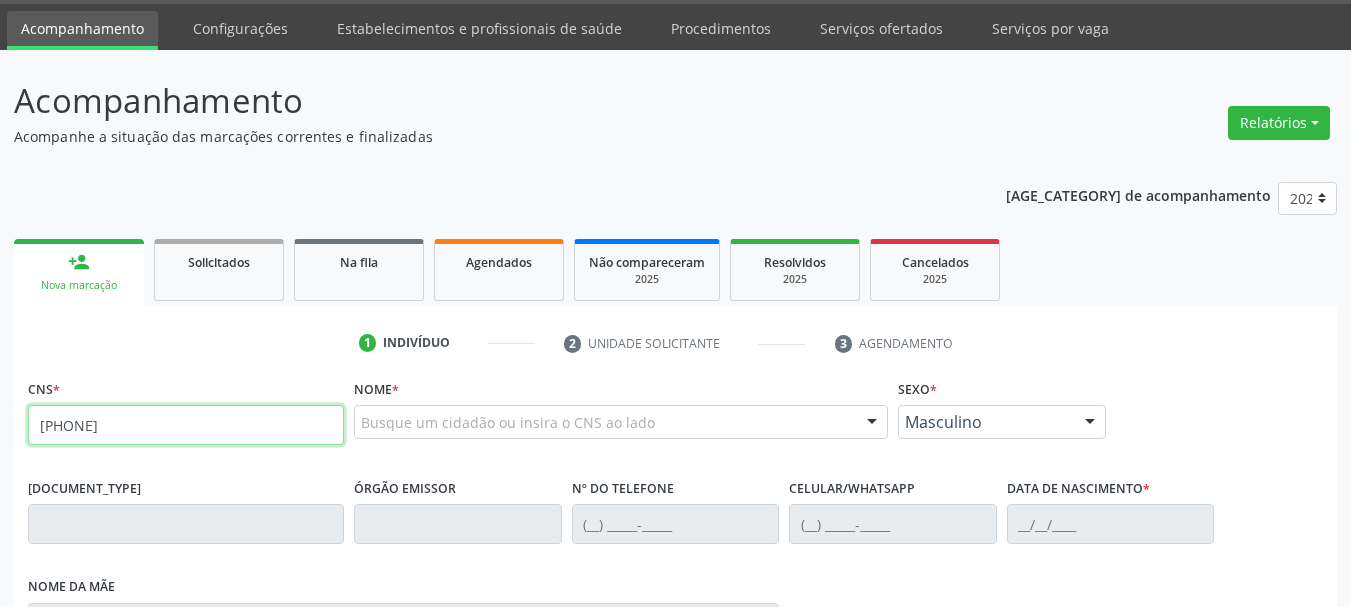 type on "708 6040 5600 4581" 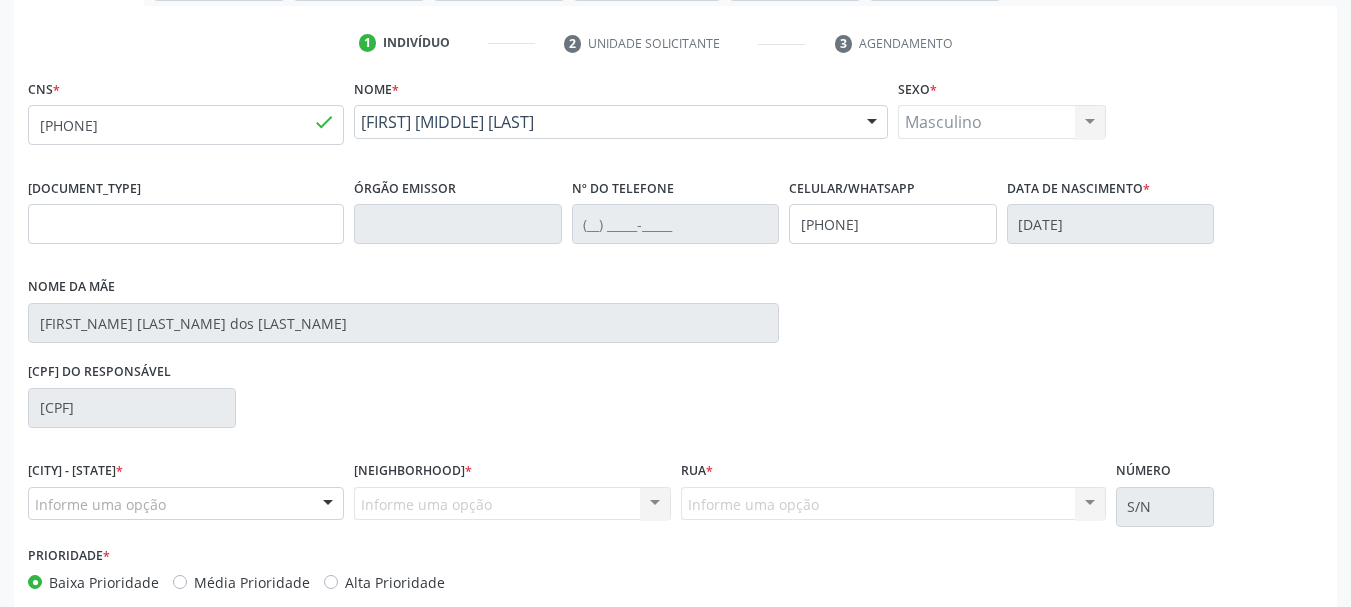 scroll, scrollTop: 463, scrollLeft: 0, axis: vertical 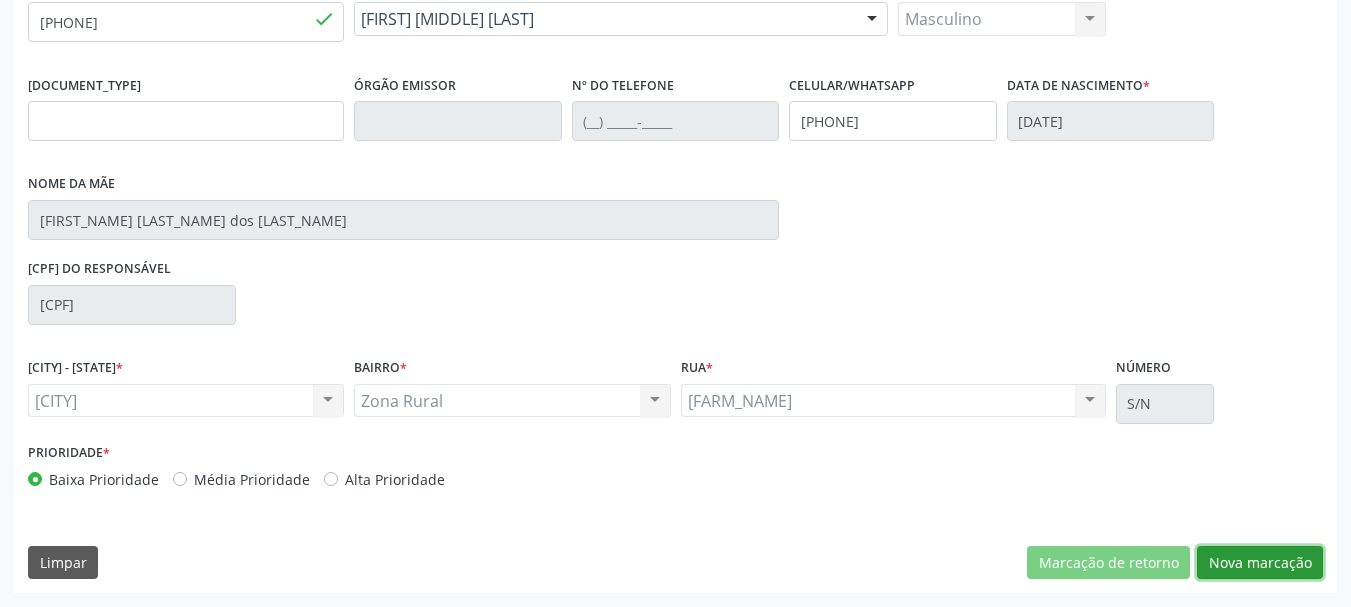 click on "Nova marcação" at bounding box center (1108, 563) 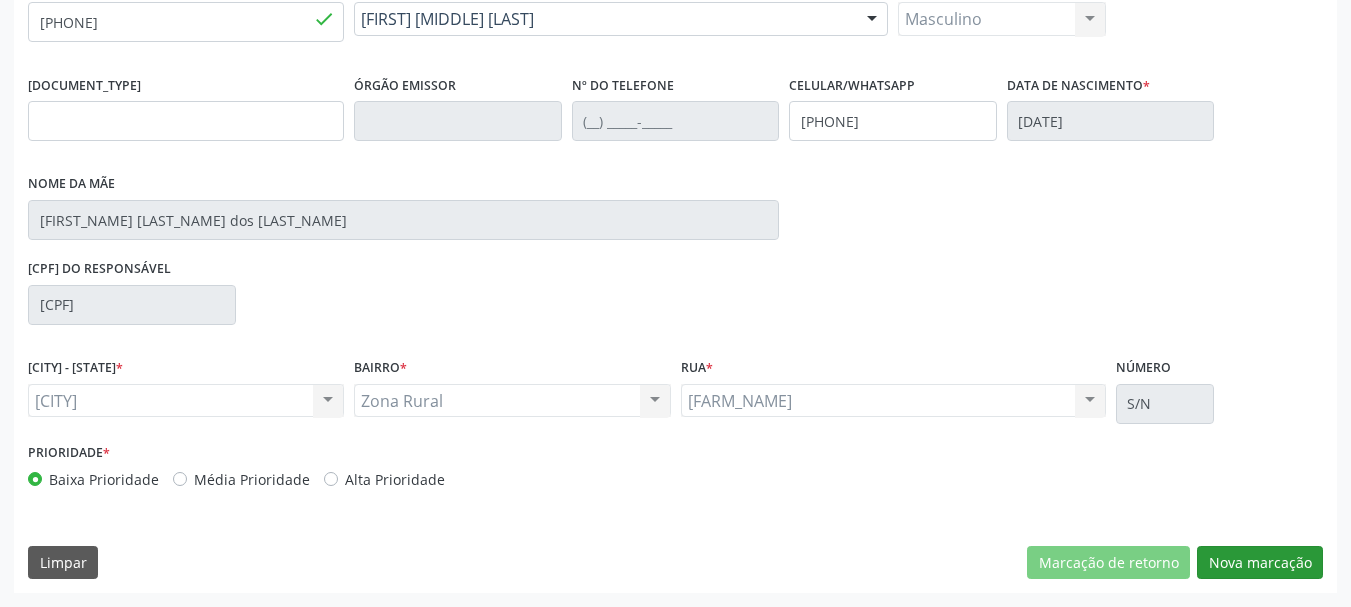 scroll, scrollTop: 299, scrollLeft: 0, axis: vertical 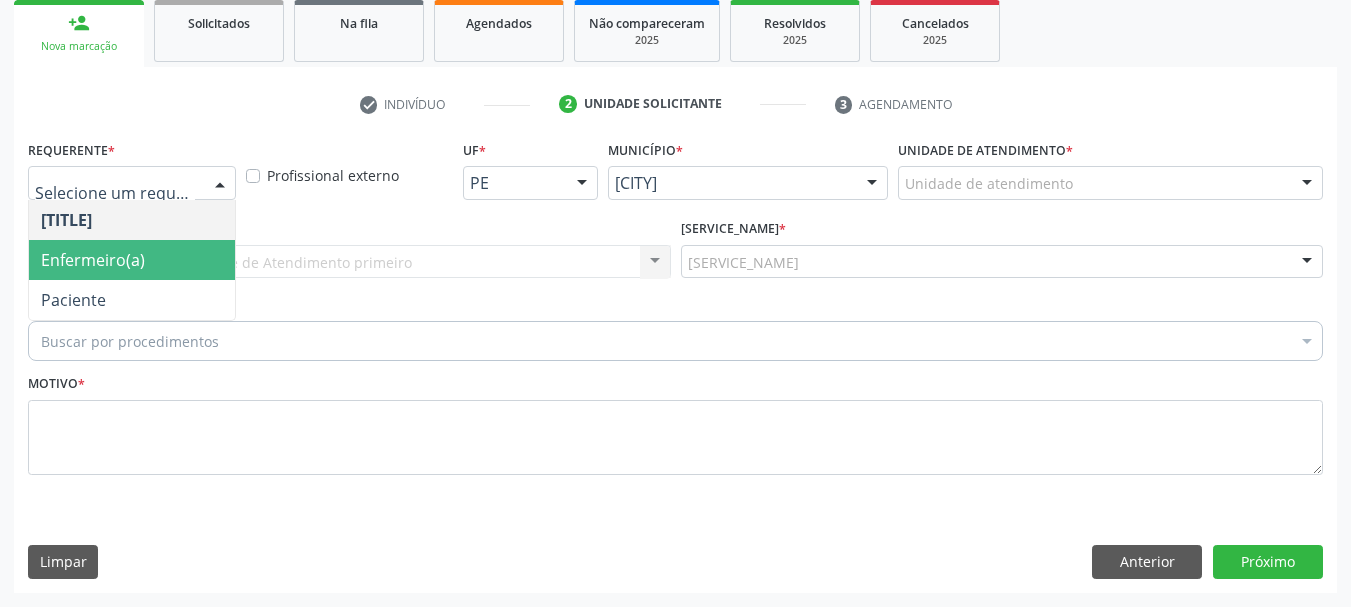 click on "Enfermeiro(a)" at bounding box center (132, 260) 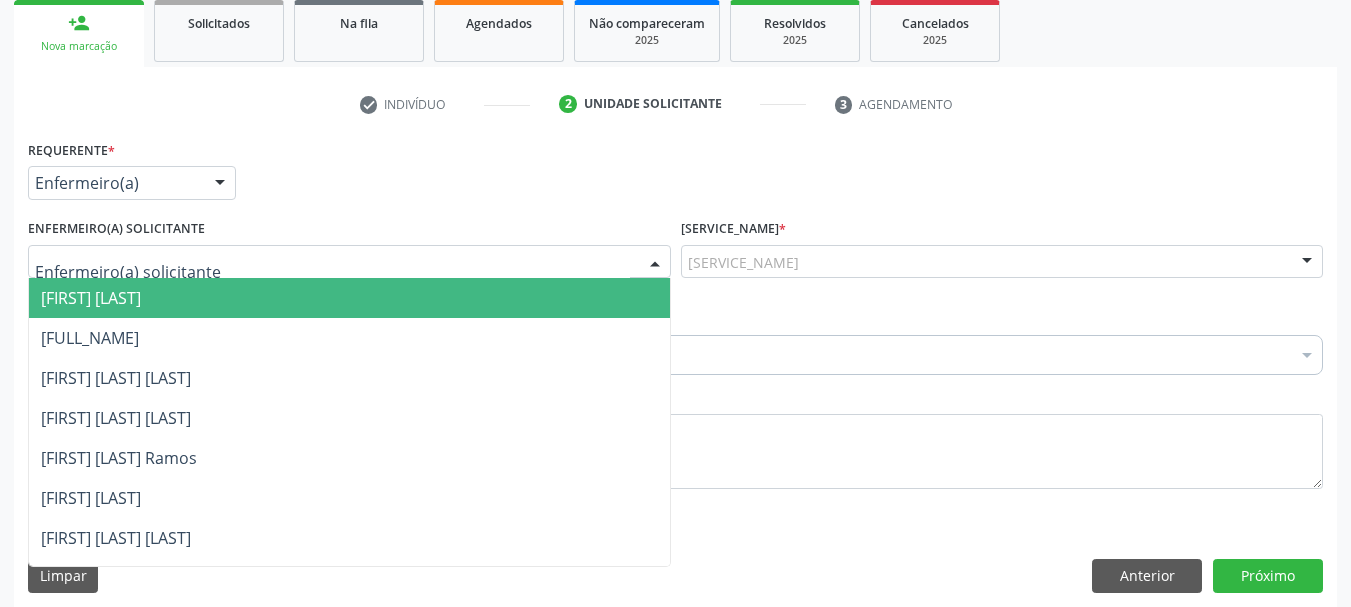 click at bounding box center (332, 272) 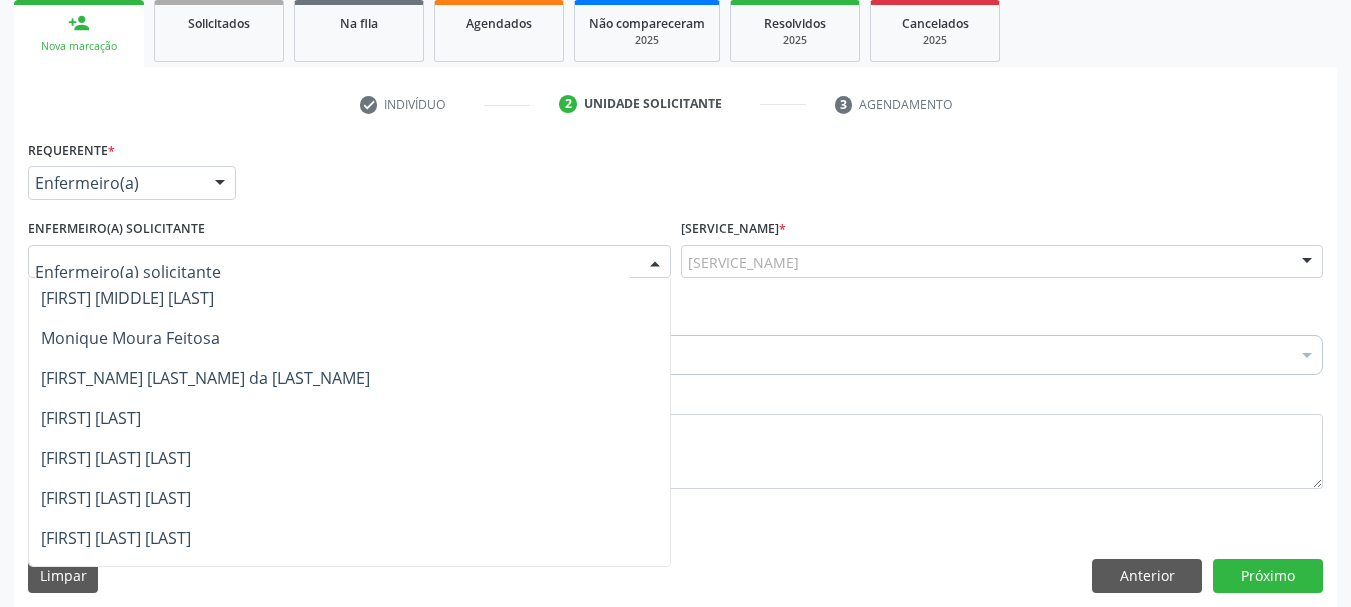 scroll, scrollTop: 700, scrollLeft: 0, axis: vertical 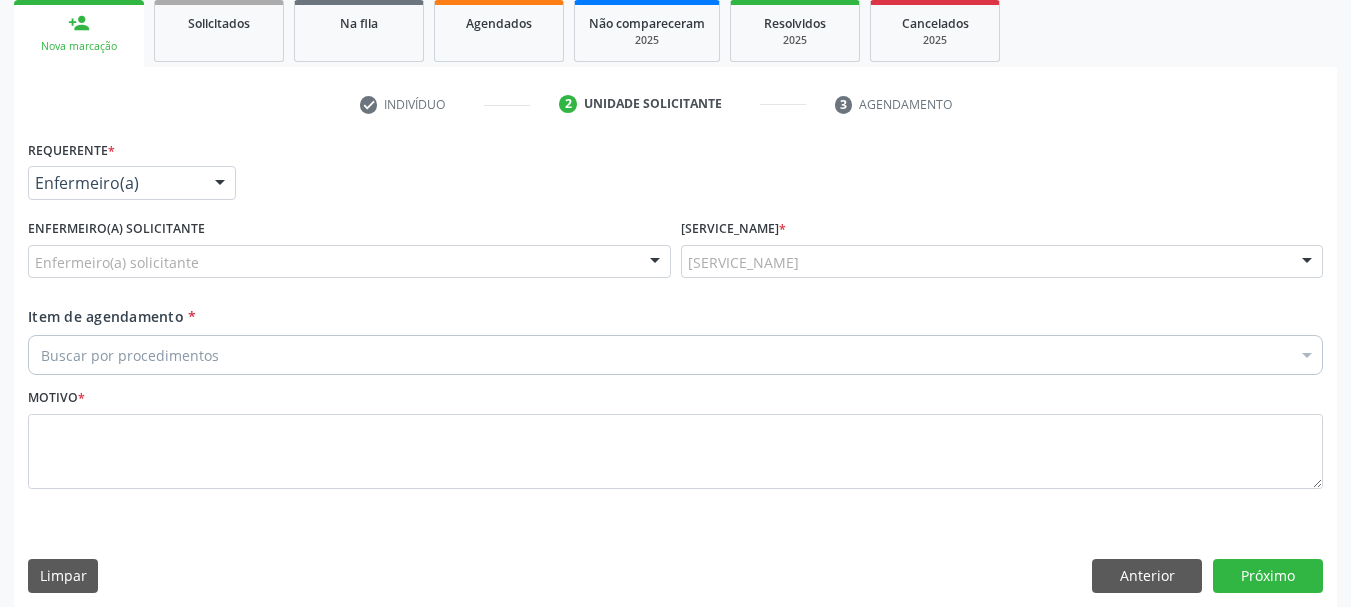 click at bounding box center (655, 263) 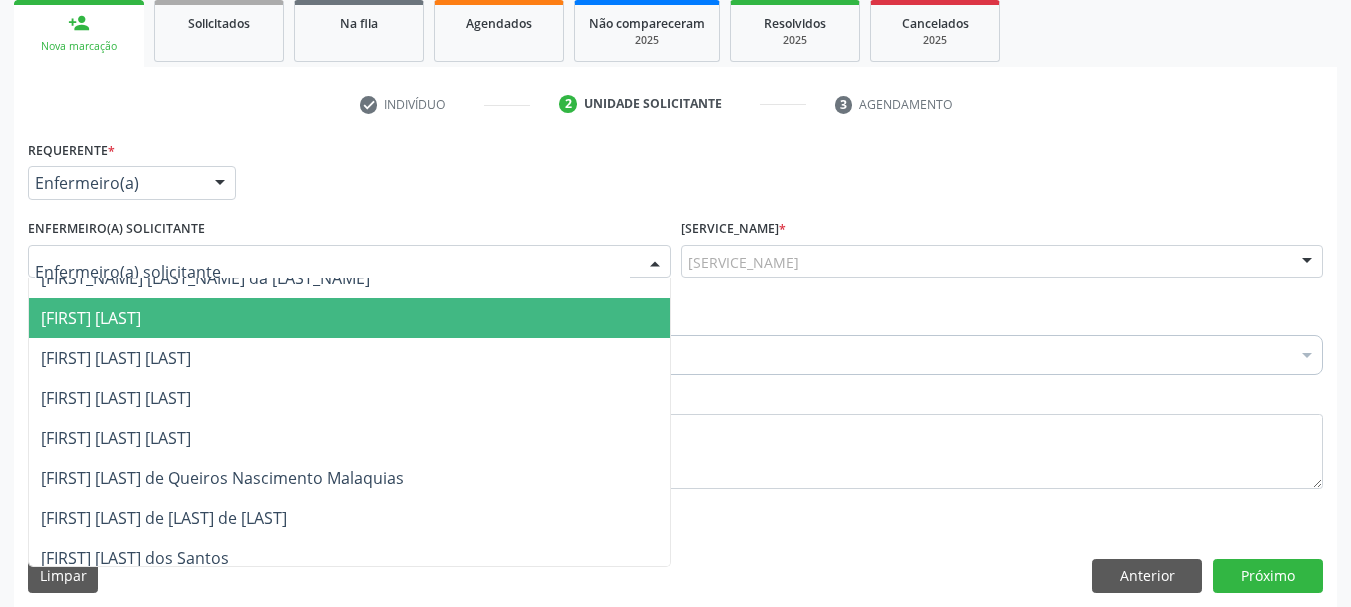 click at bounding box center (655, 263) 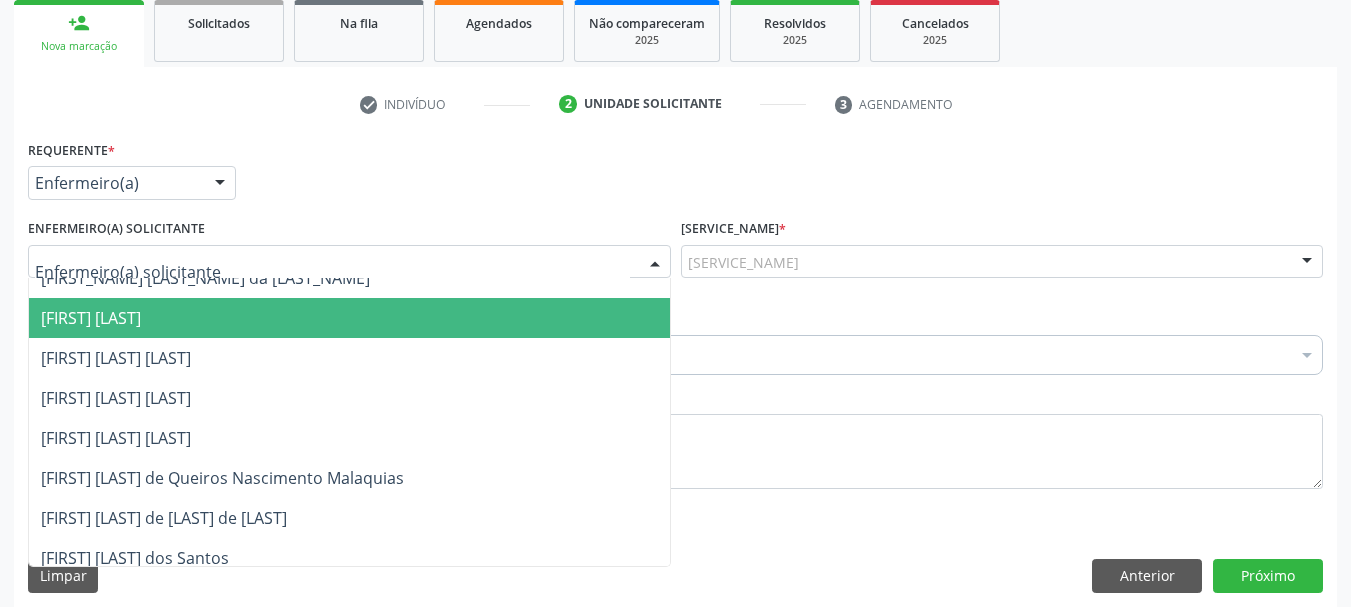 click at bounding box center (220, 184) 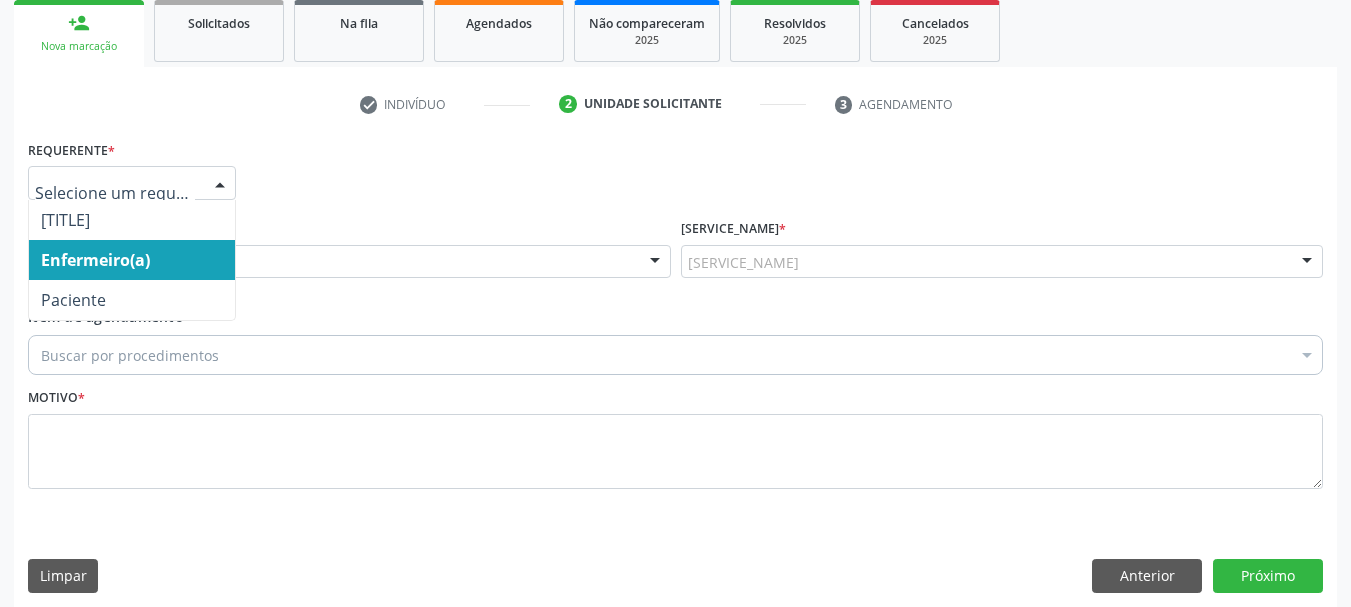 click on "Enfermeiro(a)" at bounding box center [95, 260] 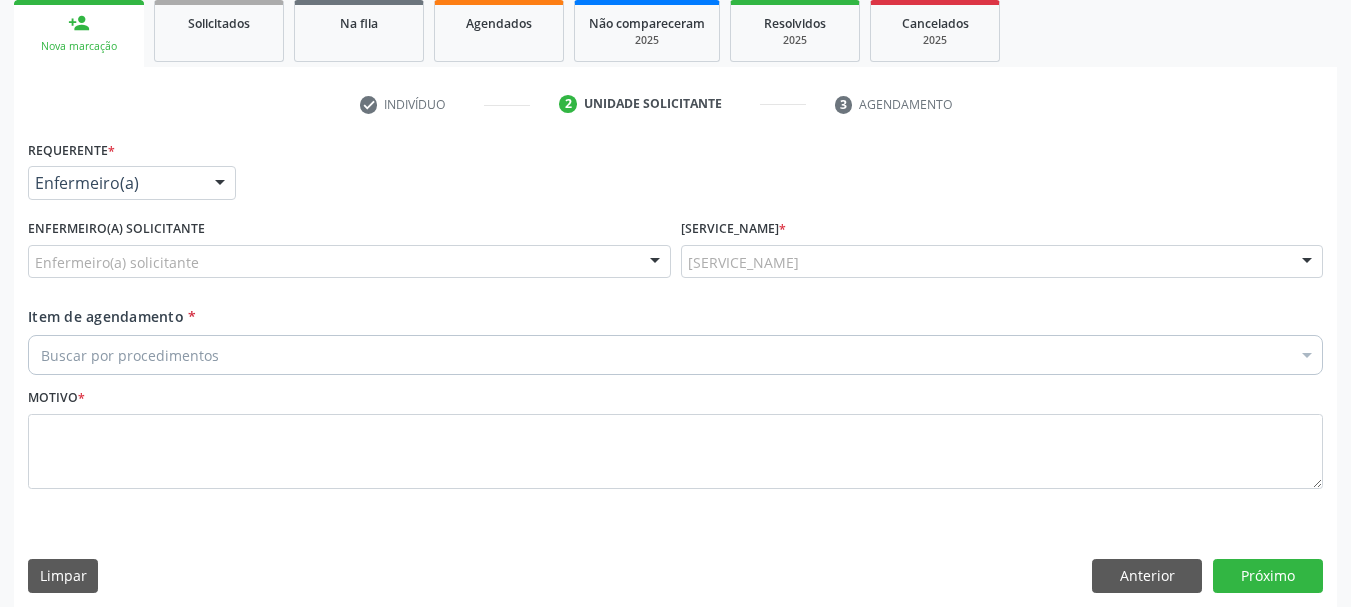 click on "Enfermeiro(a) solicitante" at bounding box center (349, 262) 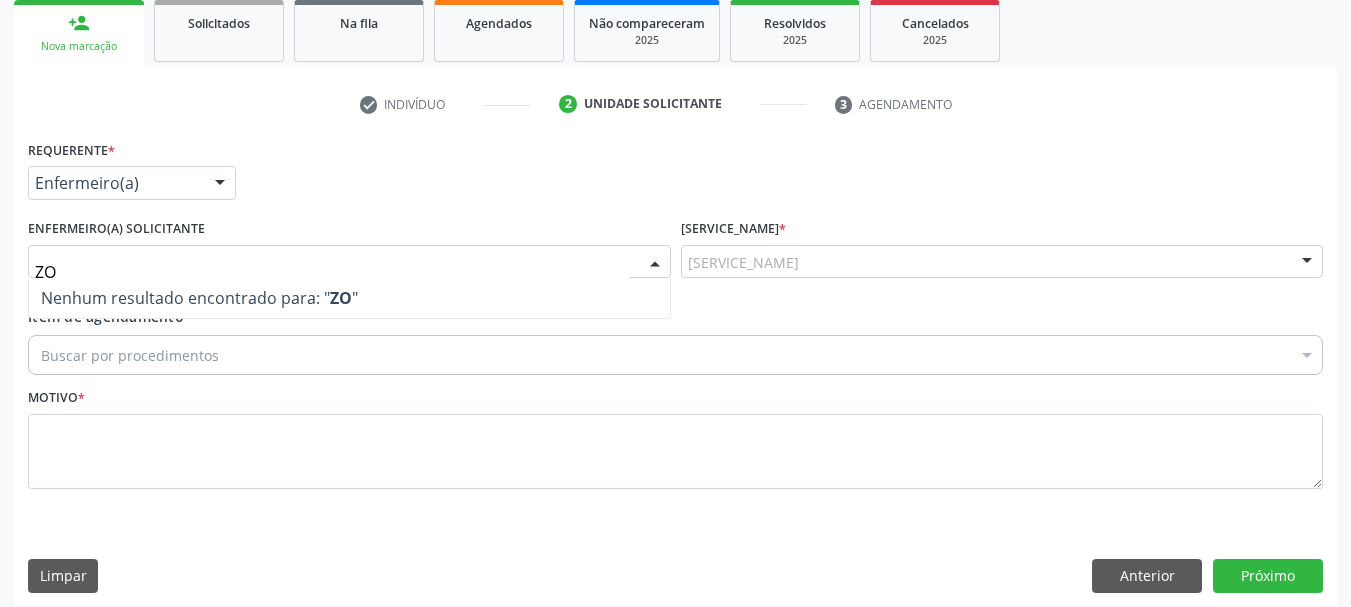 scroll, scrollTop: 0, scrollLeft: 0, axis: both 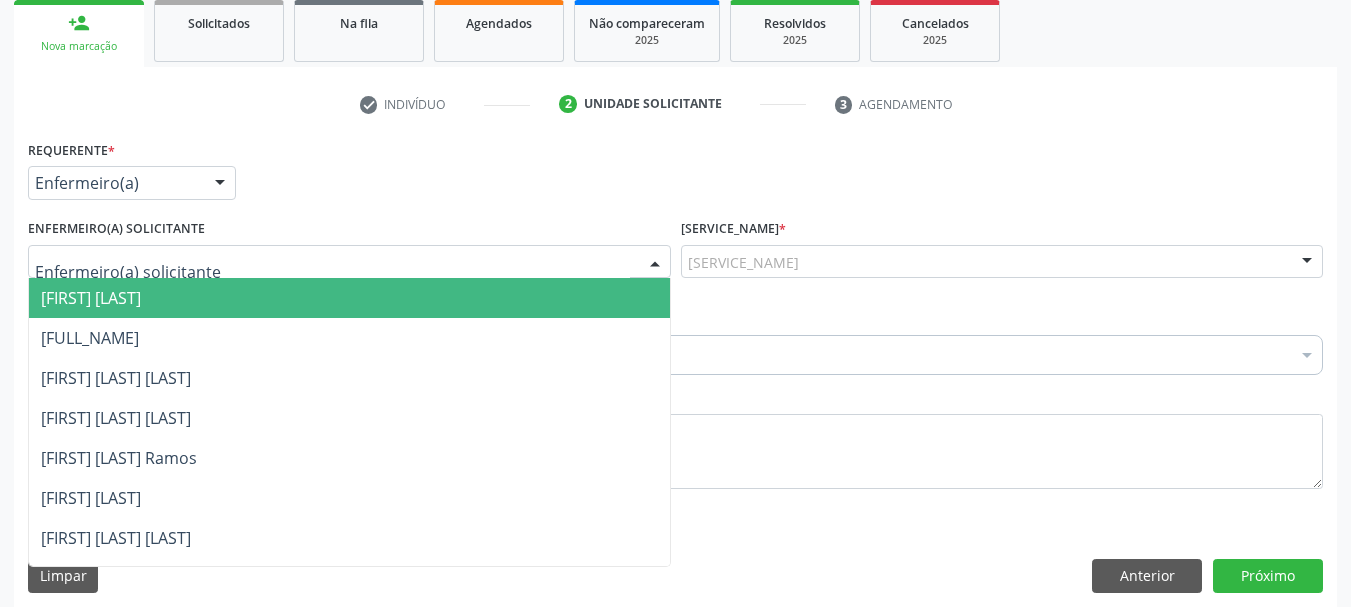 click at bounding box center [220, 184] 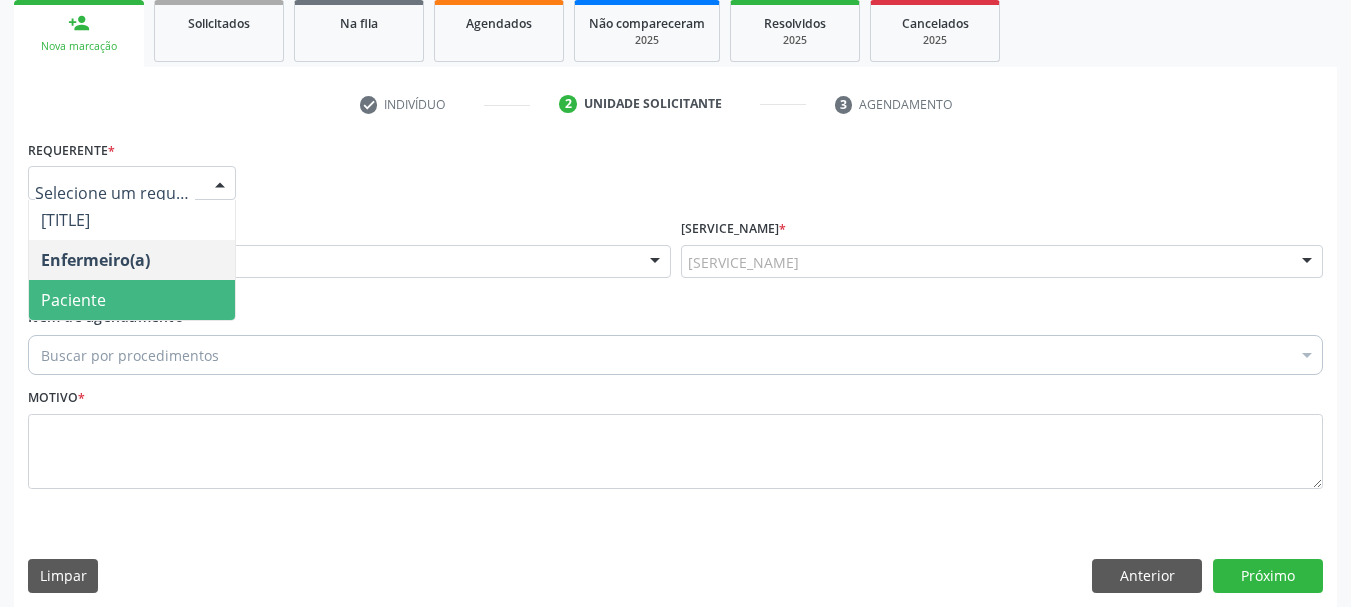 drag, startPoint x: 92, startPoint y: 304, endPoint x: 151, endPoint y: 294, distance: 59.841457 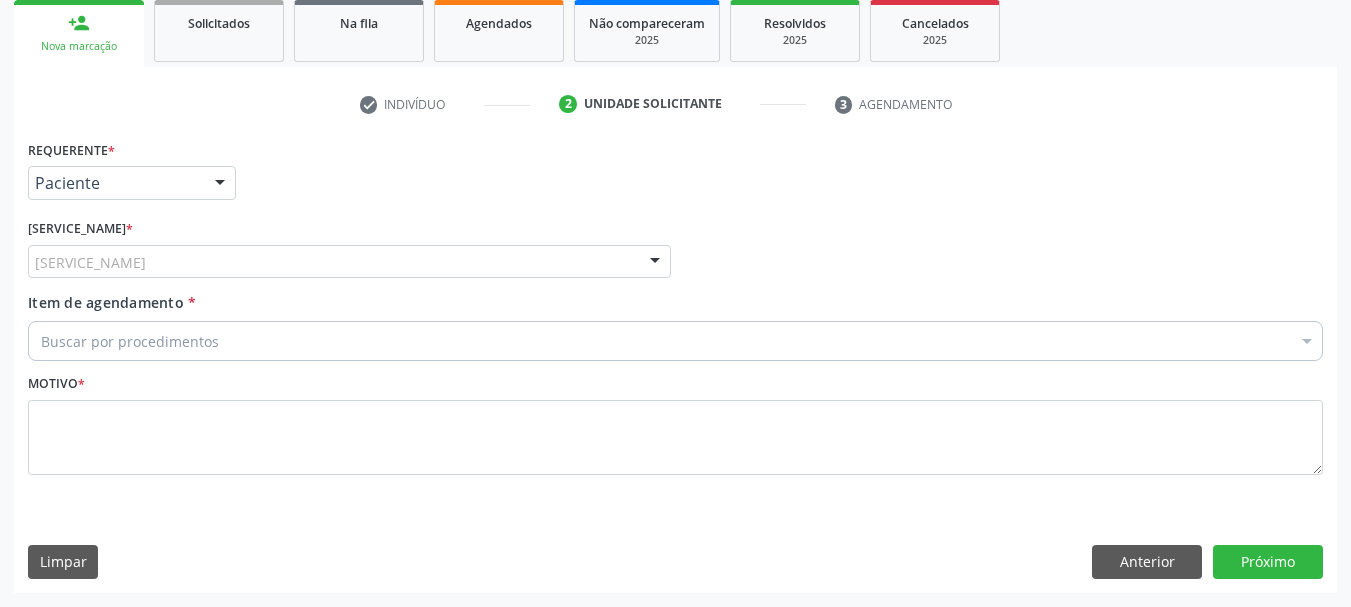 click on "[PERSON]" at bounding box center [349, 262] 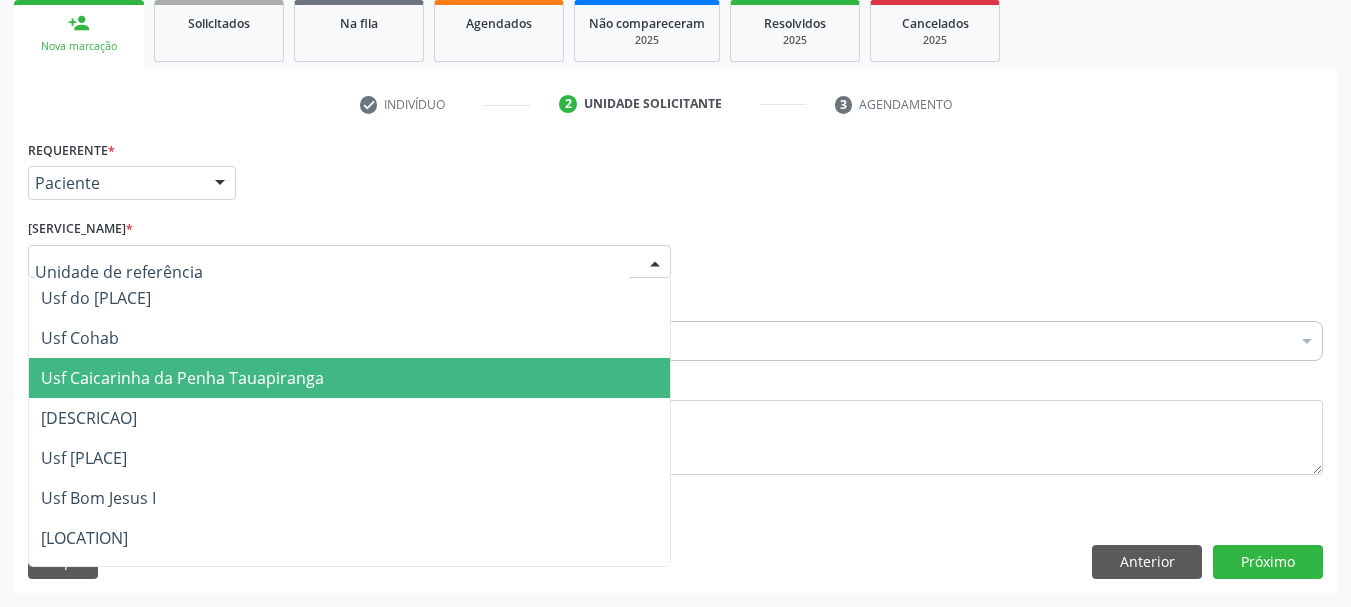 click on "Usf Caicarinha da Penha Tauapiranga" at bounding box center (182, 378) 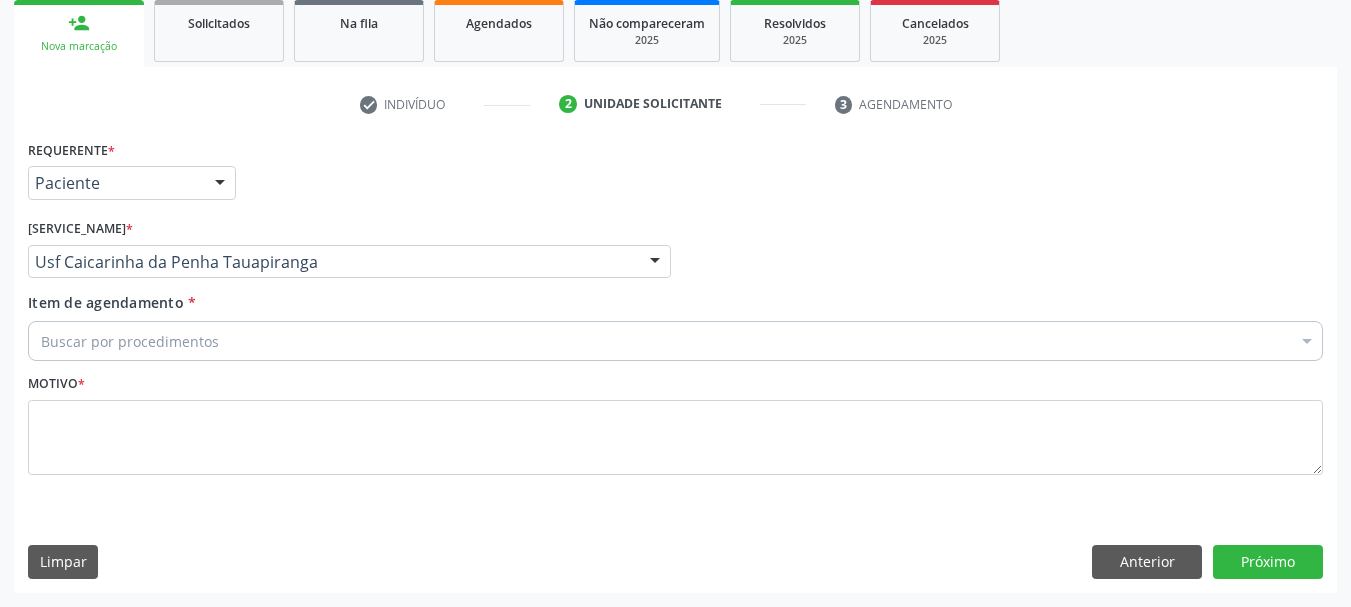 click on "Buscar por procedimentos" at bounding box center (675, 341) 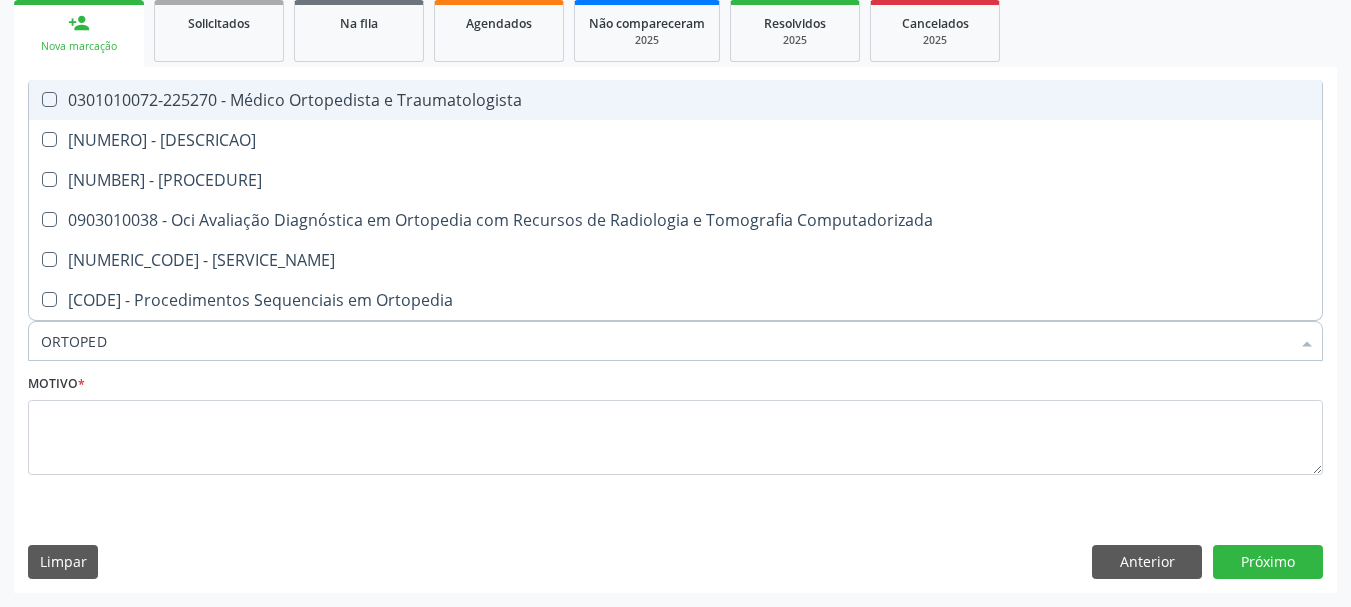 type on "ORTOPEDI" 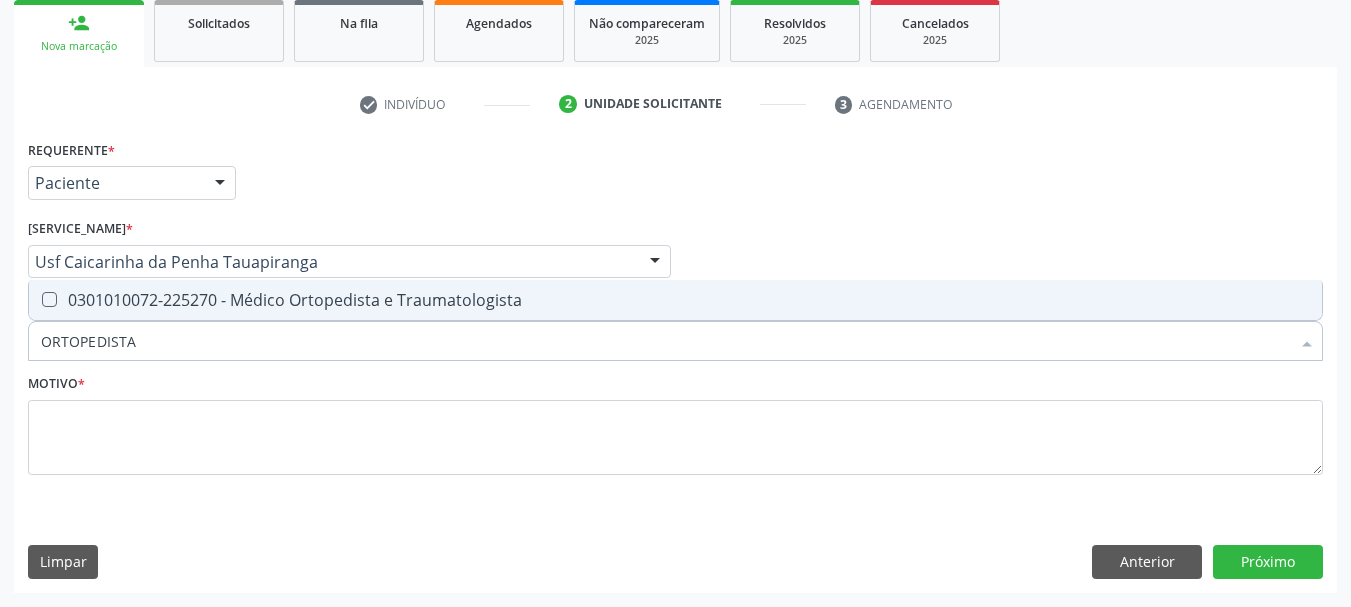 click at bounding box center [49, 299] 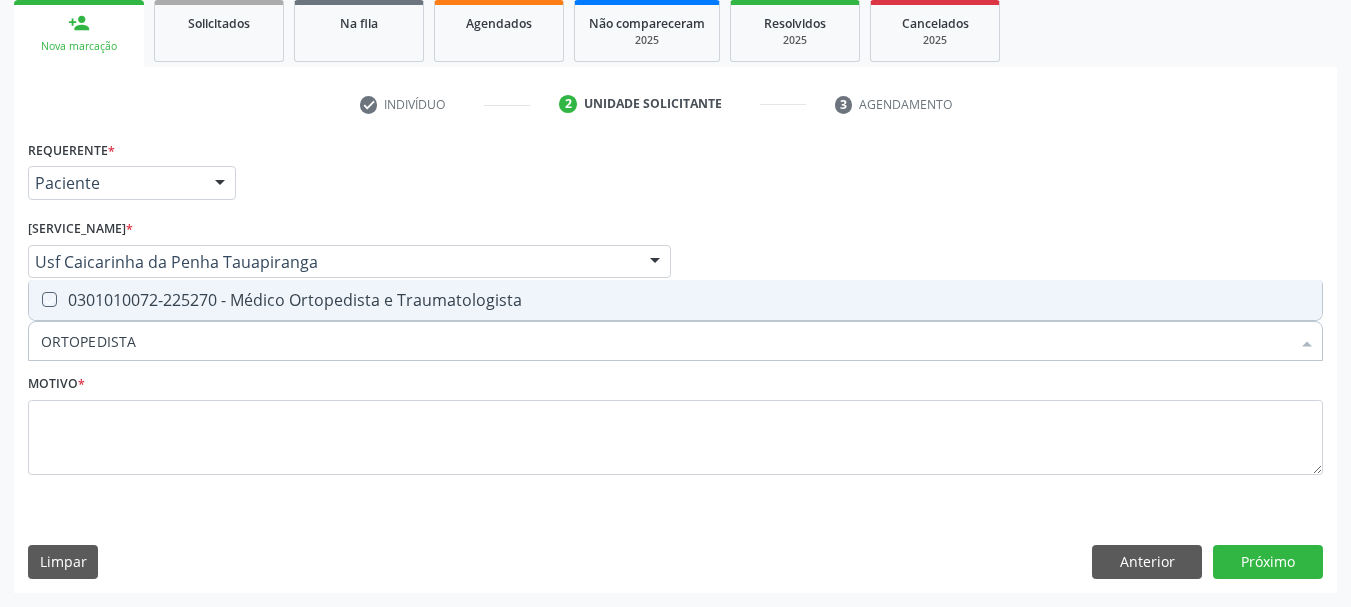 click at bounding box center (35, 299) 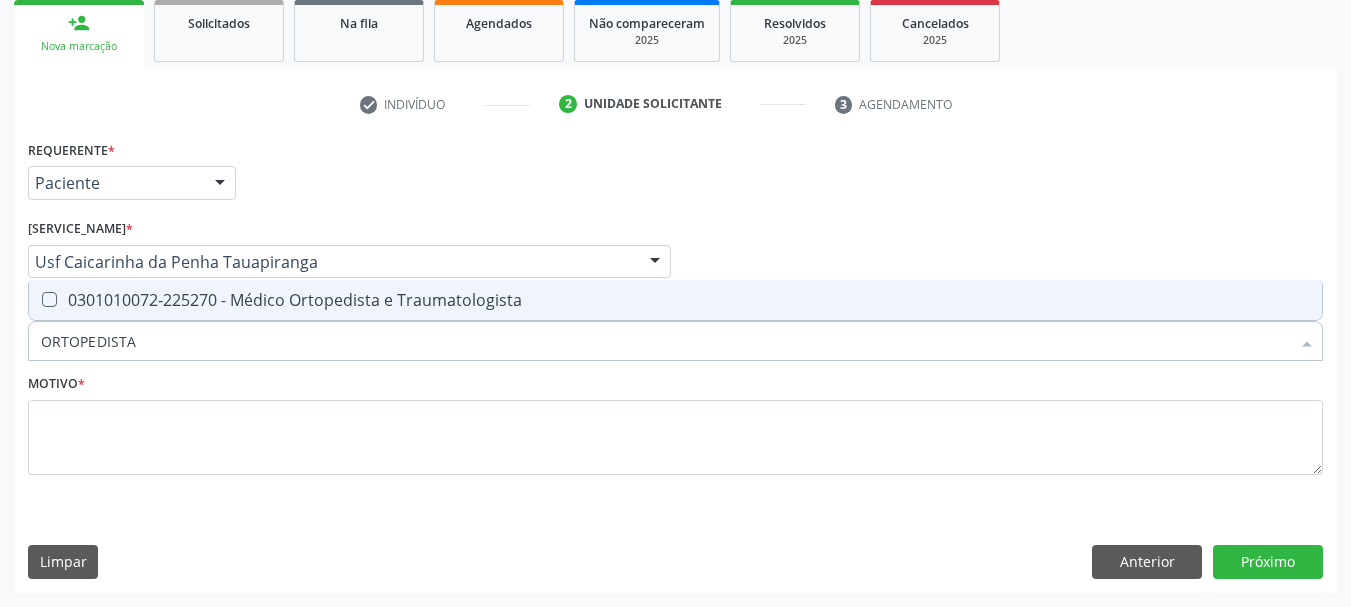 checkbox on "true" 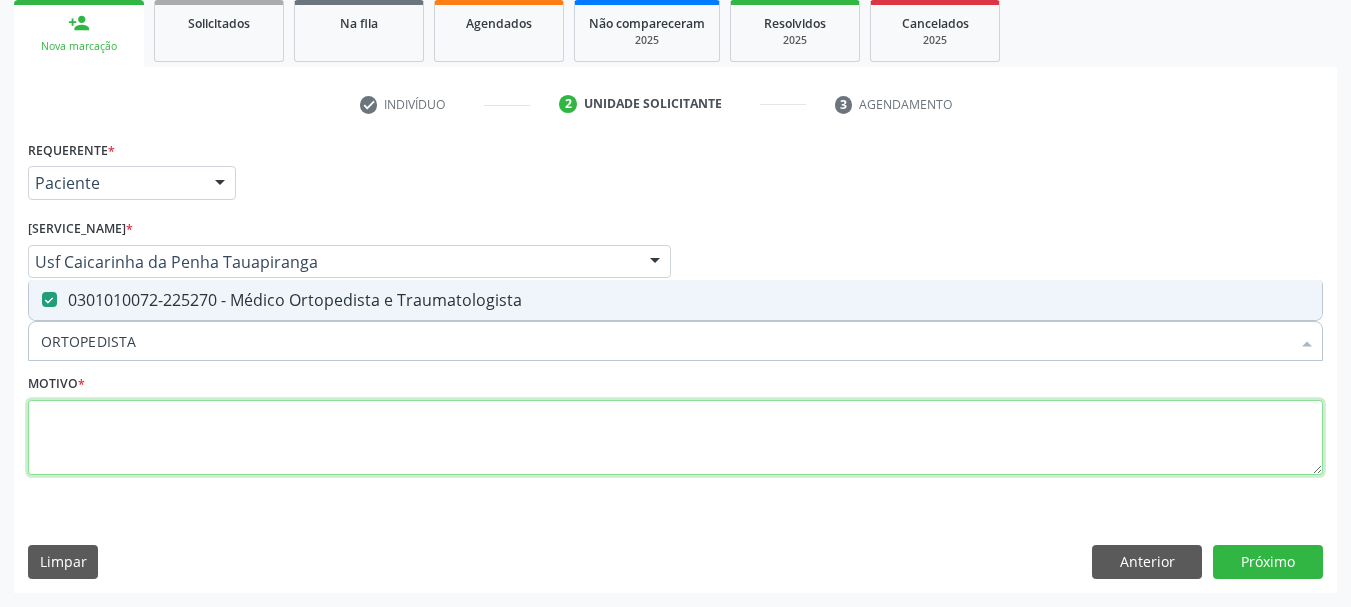 click at bounding box center (675, 438) 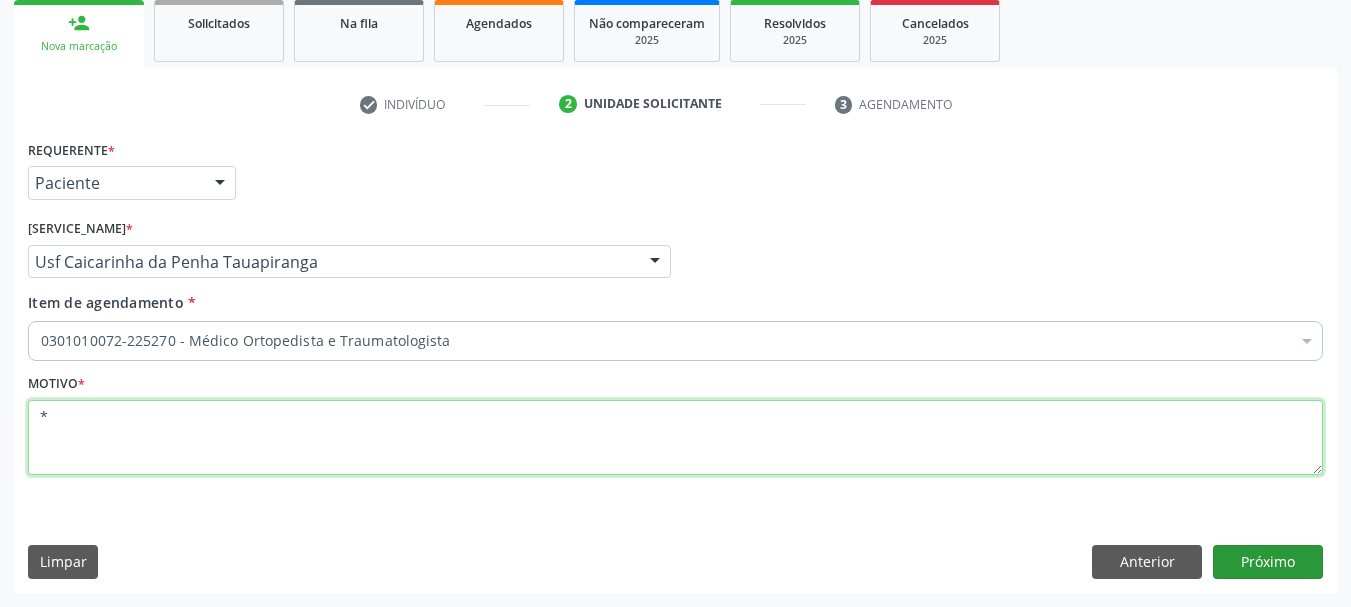 type on "*" 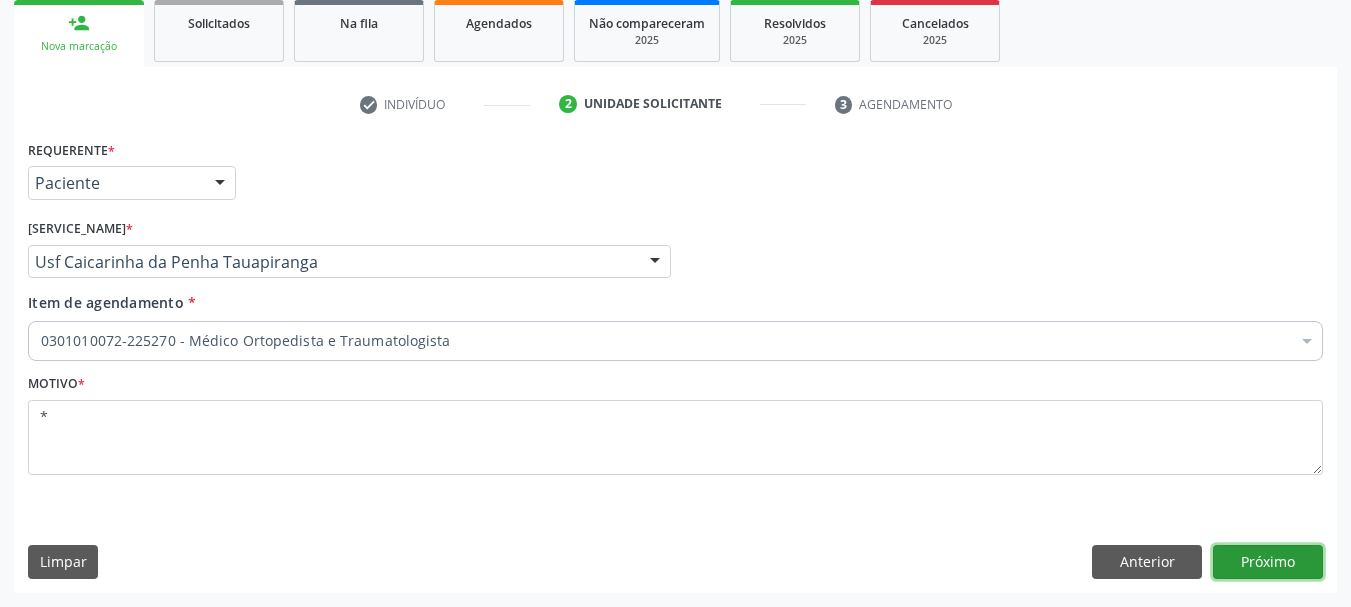 click on "Próximo" at bounding box center (1268, 562) 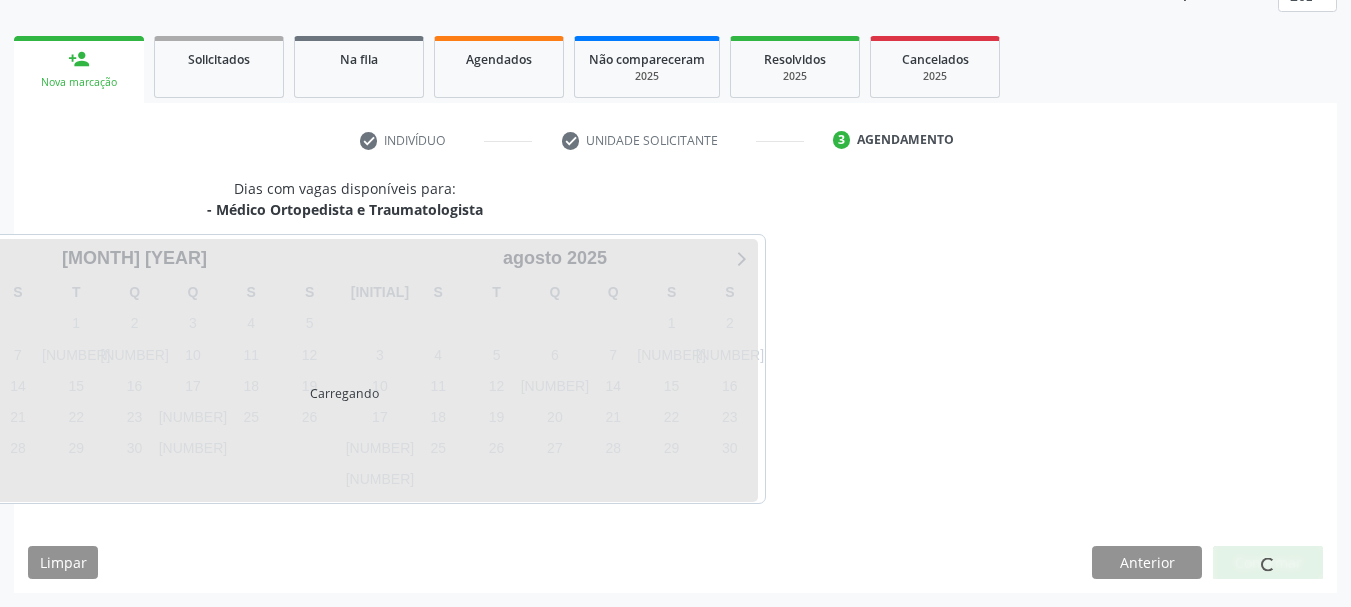 scroll, scrollTop: 263, scrollLeft: 0, axis: vertical 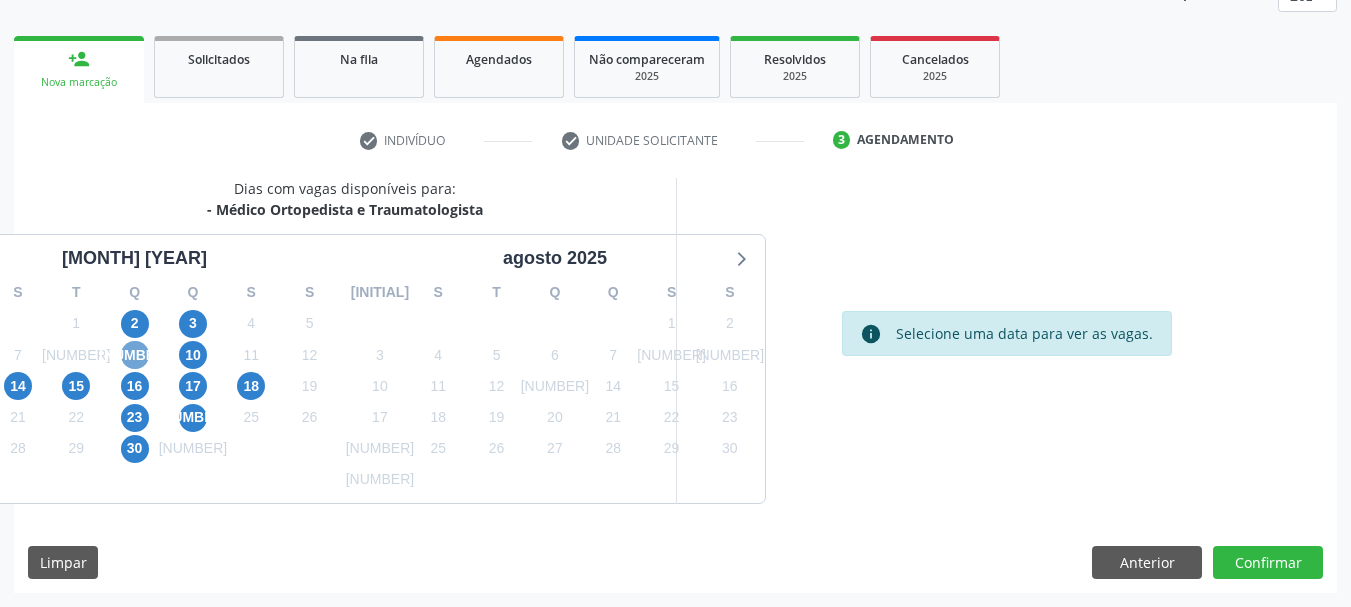 click on "9" at bounding box center [135, 355] 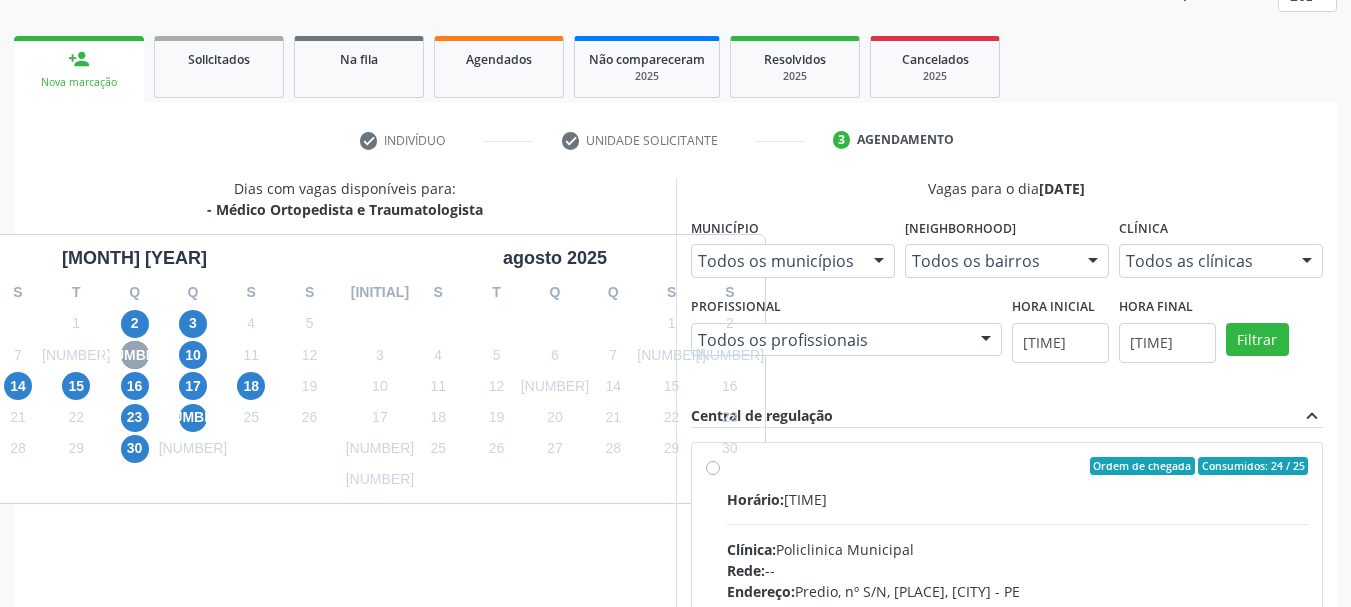 scroll, scrollTop: 463, scrollLeft: 0, axis: vertical 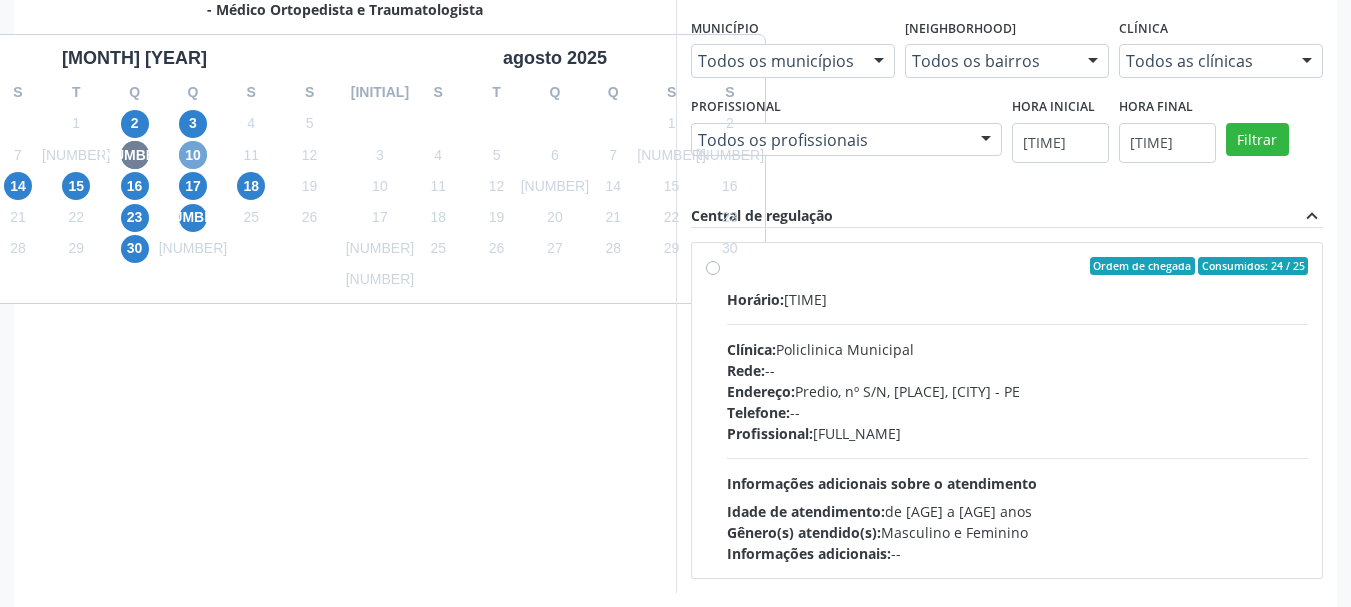 click on "10" at bounding box center (193, 155) 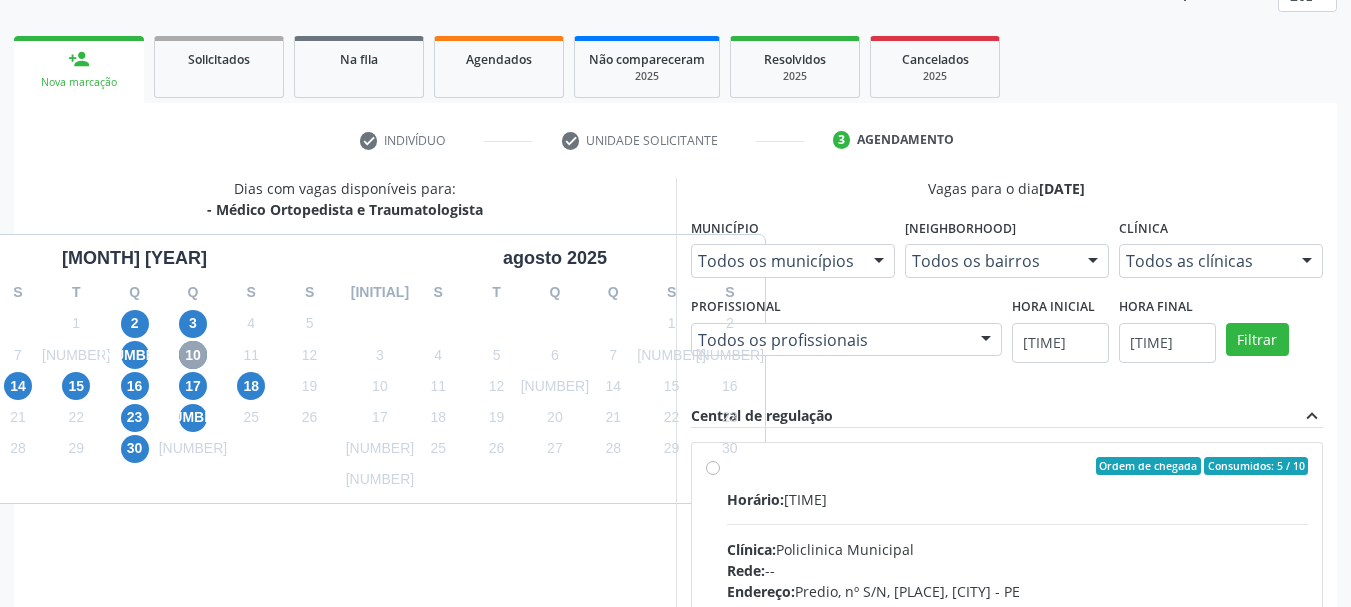 scroll, scrollTop: 463, scrollLeft: 0, axis: vertical 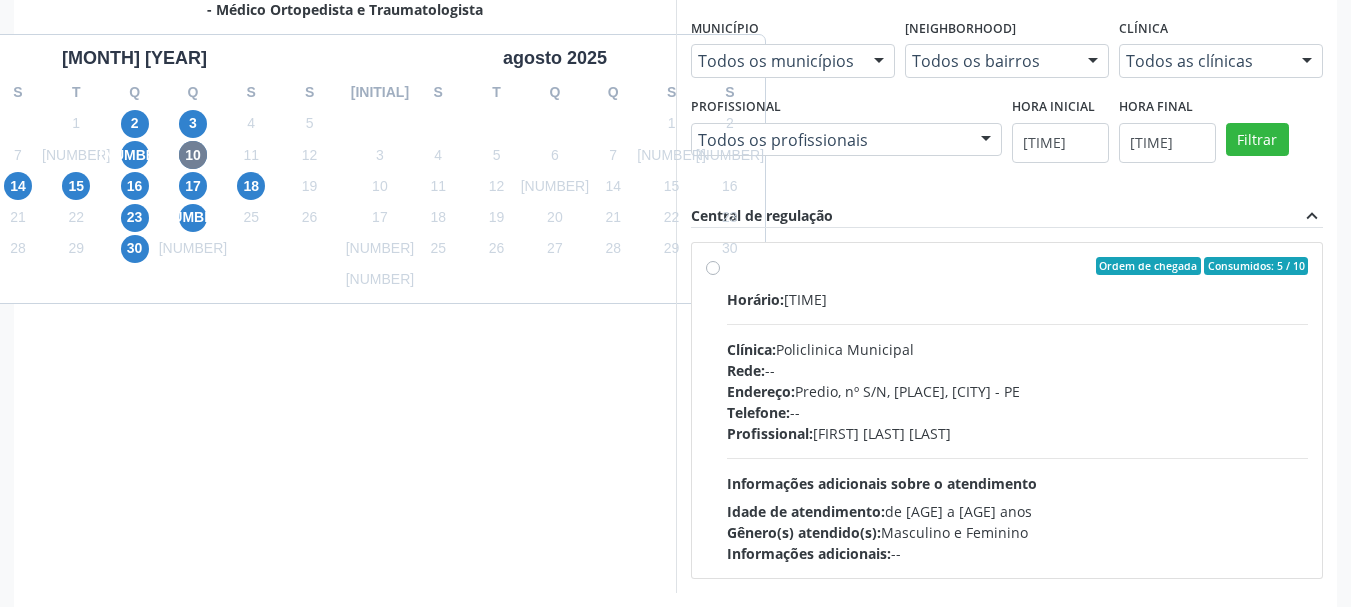 click on "Ordem de chegada
Consumidos: 5 / 10
Horário:   08:30
Clínica:  Policlinica Municipal
Rede:
--
Endereço:   Predio, nº S/N, Ipsep, Serra Talhada - PE
Telefone:   --
Profissional:
Eugenio Pericles Muniz Ferreira
Informações adicionais sobre o atendimento
Idade de atendimento:
de 0 a 120 anos
Gênero(s) atendido(s):
Masculino e Feminino
Informações adicionais:
--" at bounding box center [1018, 410] 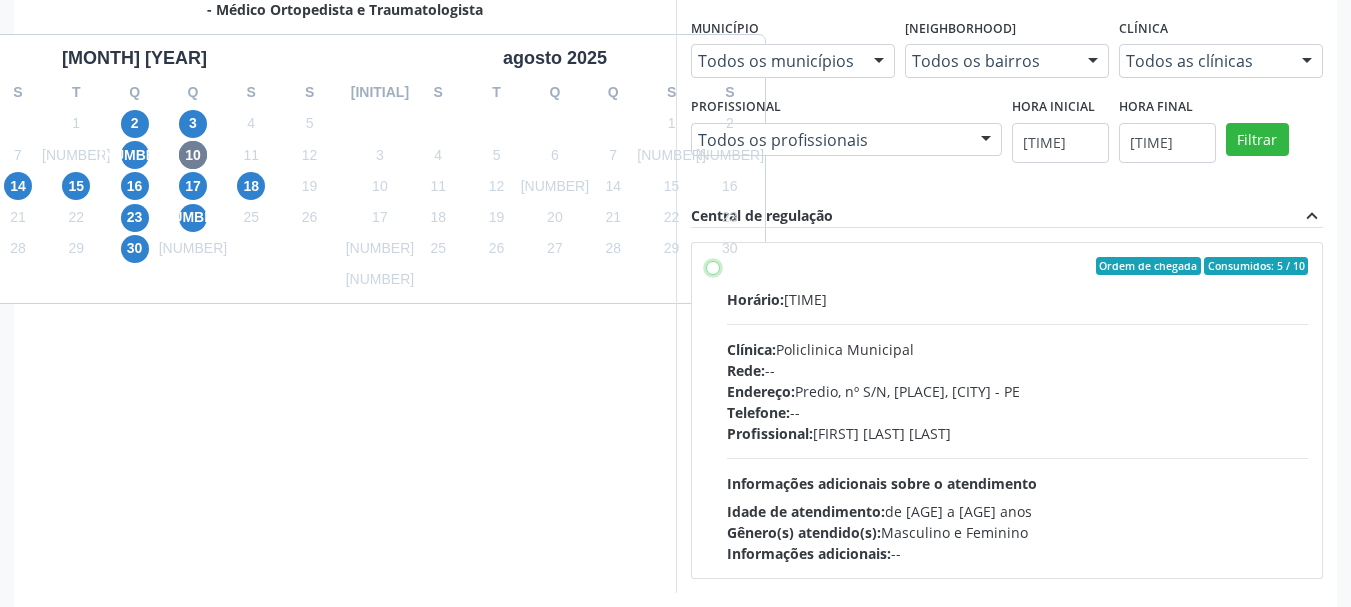 click on "Ordem de chegada
Consumidos: 5 / 10
Horário:   08:30
Clínica:  Policlinica Municipal
Rede:
--
Endereço:   Predio, nº S/N, Ipsep, Serra Talhada - PE
Telefone:   --
Profissional:
Eugenio Pericles Muniz Ferreira
Informações adicionais sobre o atendimento
Idade de atendimento:
de 0 a 120 anos
Gênero(s) atendido(s):
Masculino e Feminino
Informações adicionais:
--" at bounding box center [713, 266] 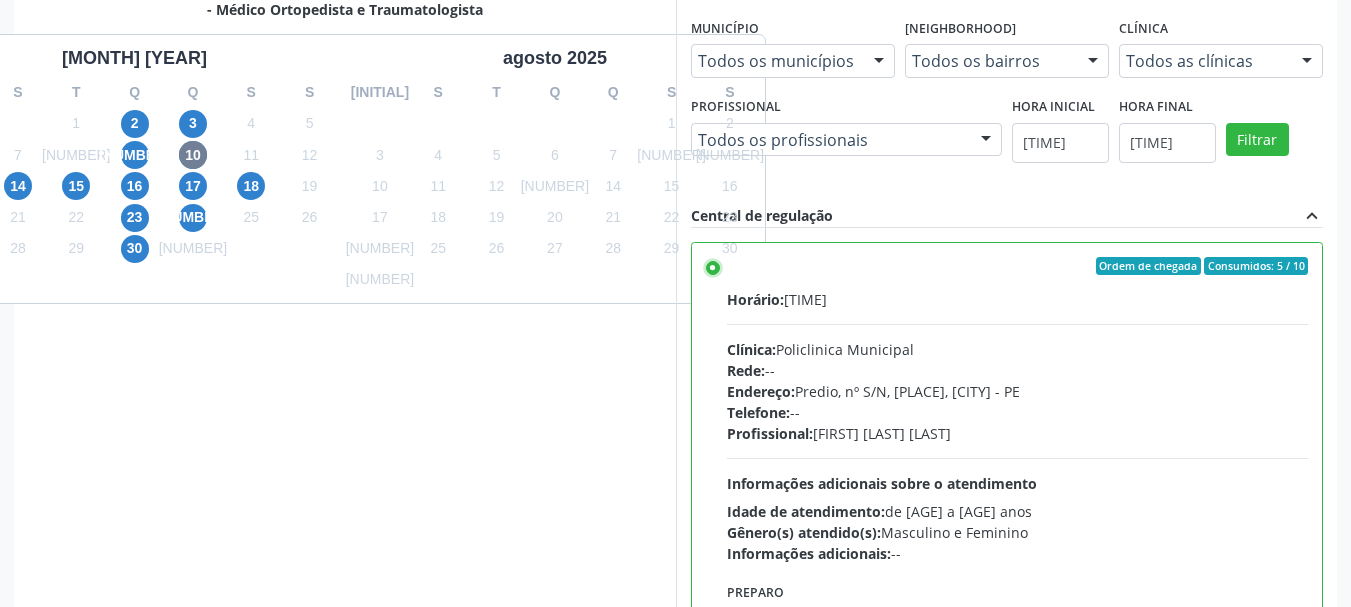 scroll, scrollTop: 588, scrollLeft: 0, axis: vertical 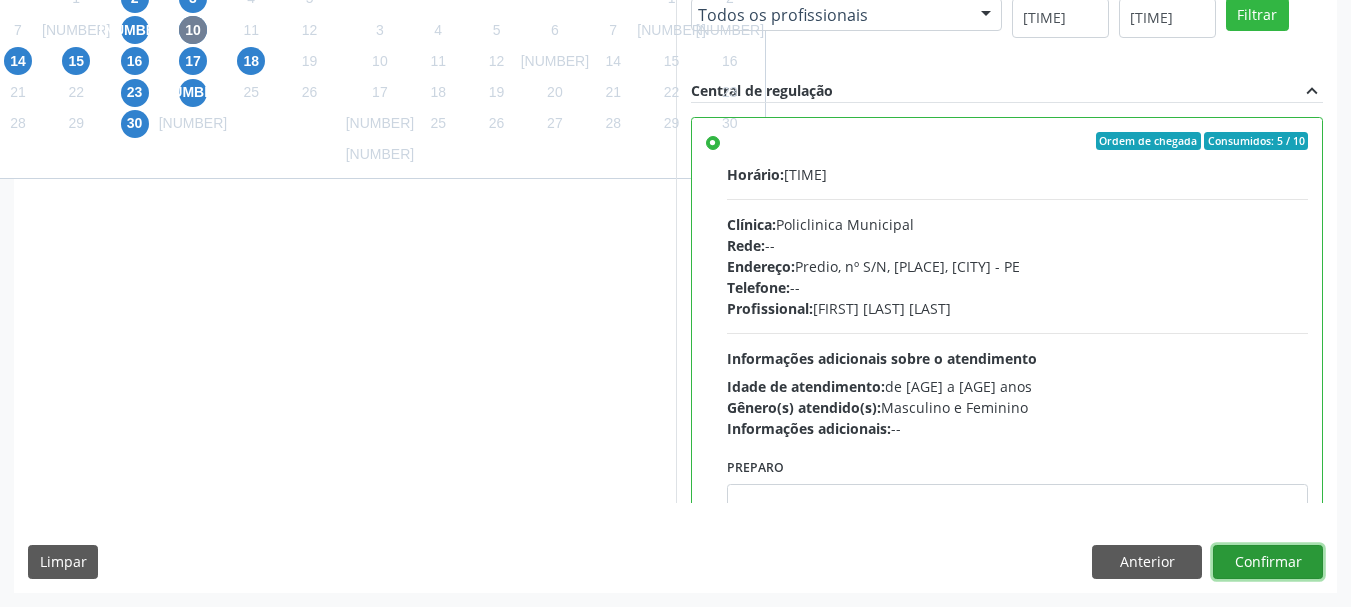 click on "Confirmar" at bounding box center (1268, 562) 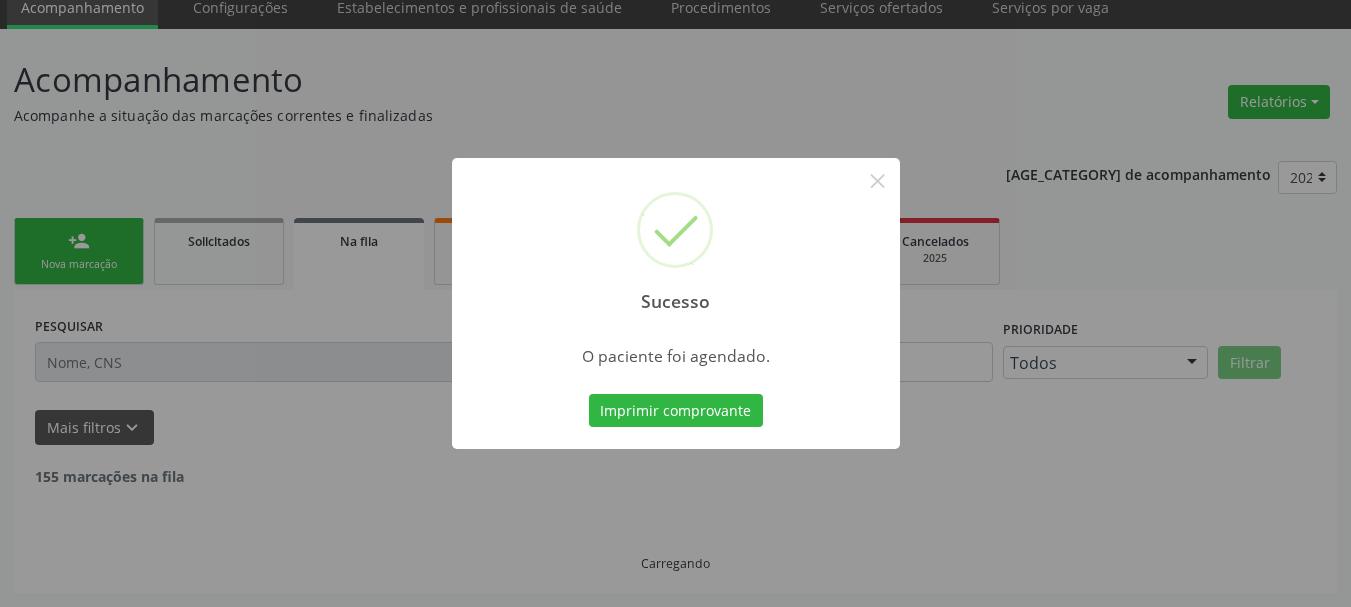 scroll, scrollTop: 60, scrollLeft: 0, axis: vertical 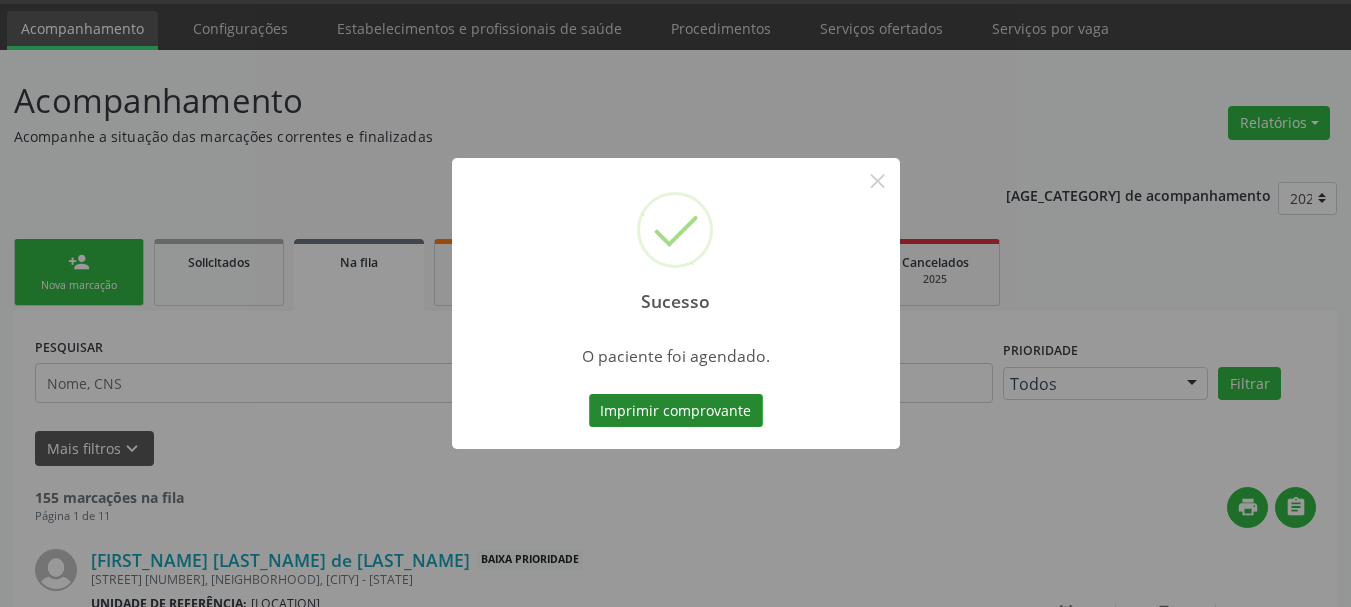 click on "Imprimir comprovante" at bounding box center (676, 411) 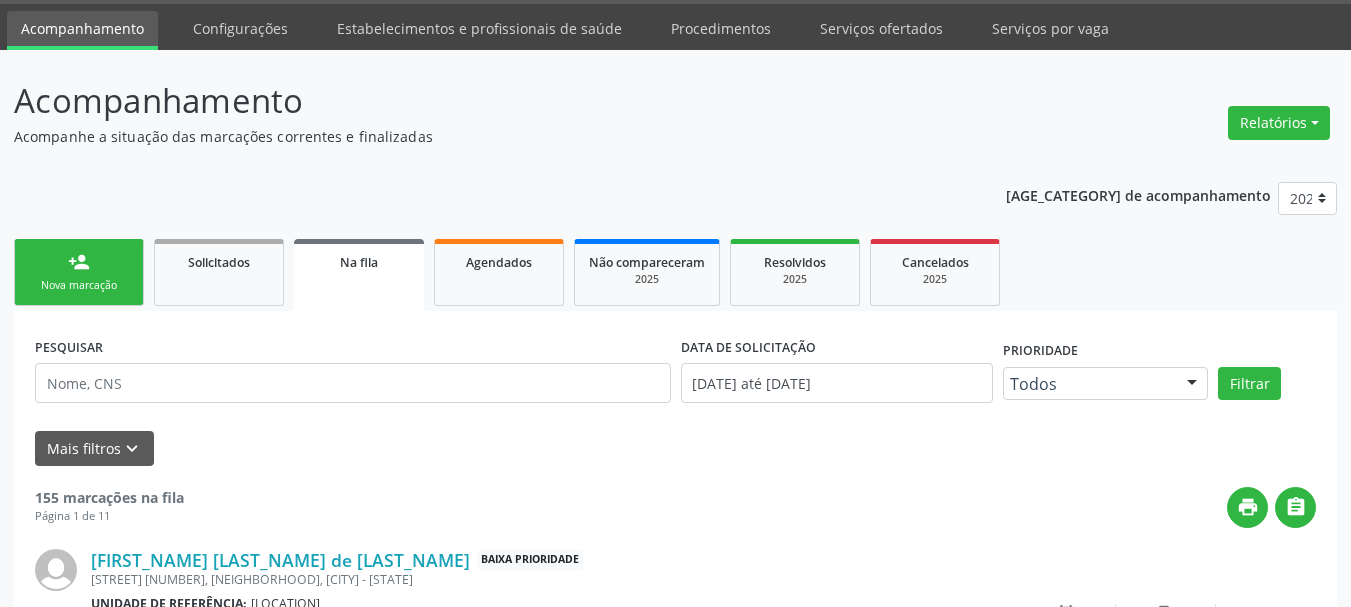 click on "Nova marcação" at bounding box center [79, 285] 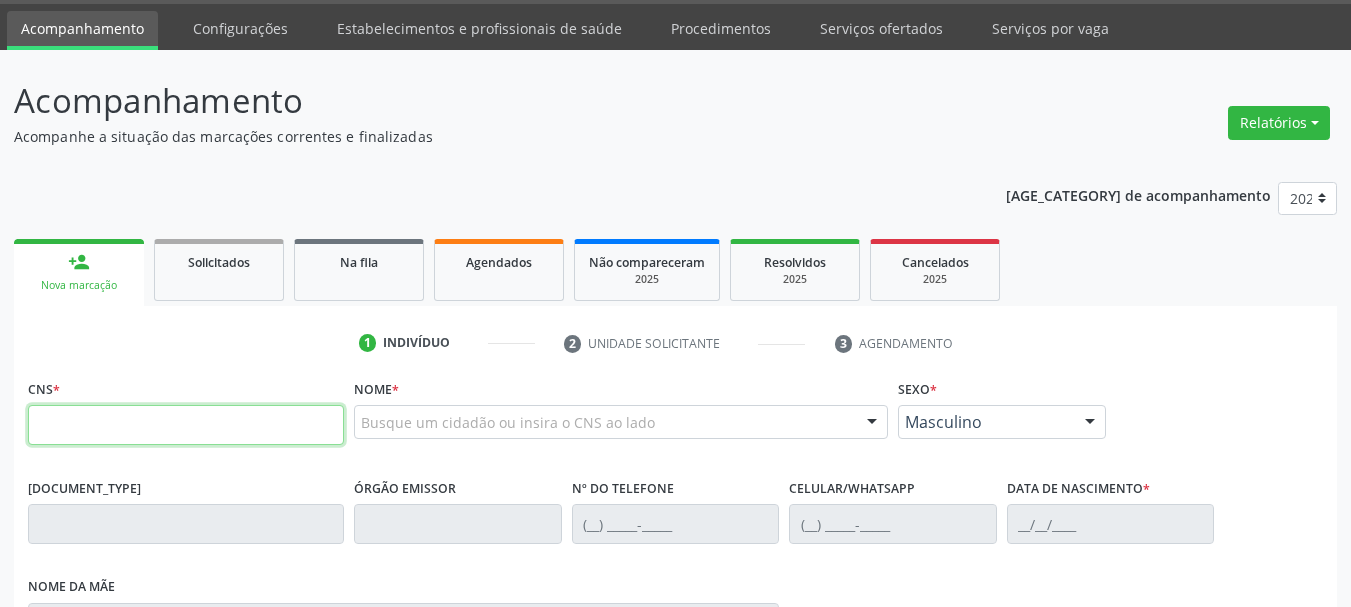 click at bounding box center (186, 425) 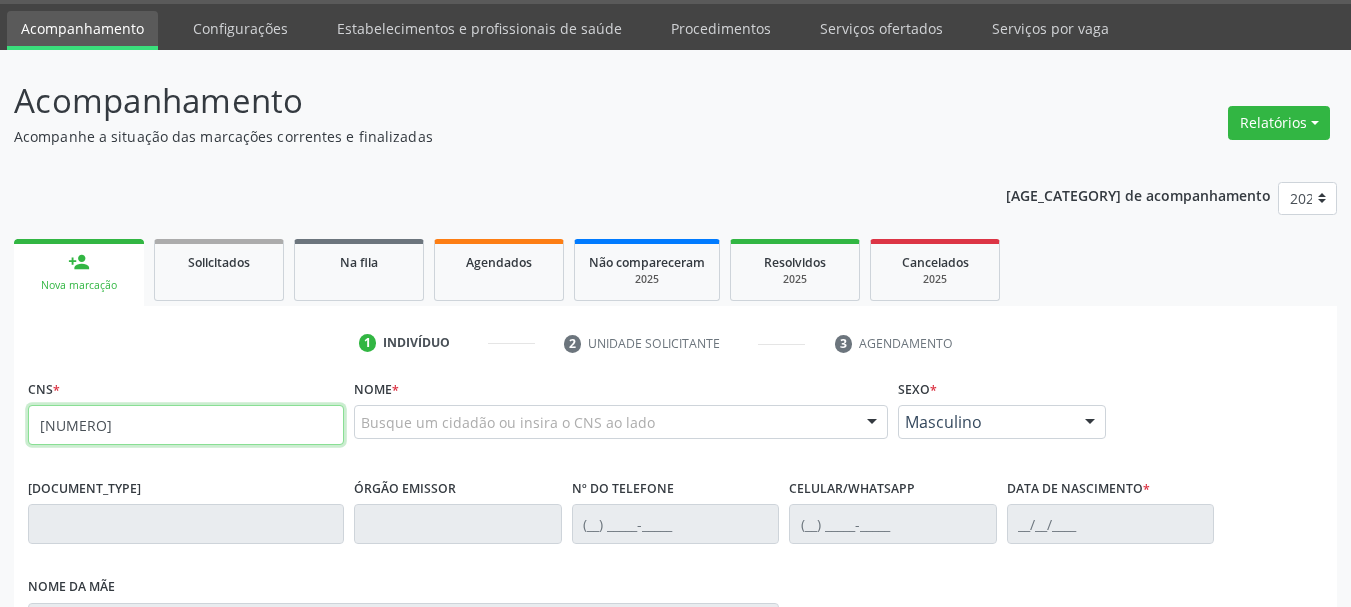 type on "705 0060 1432 8357" 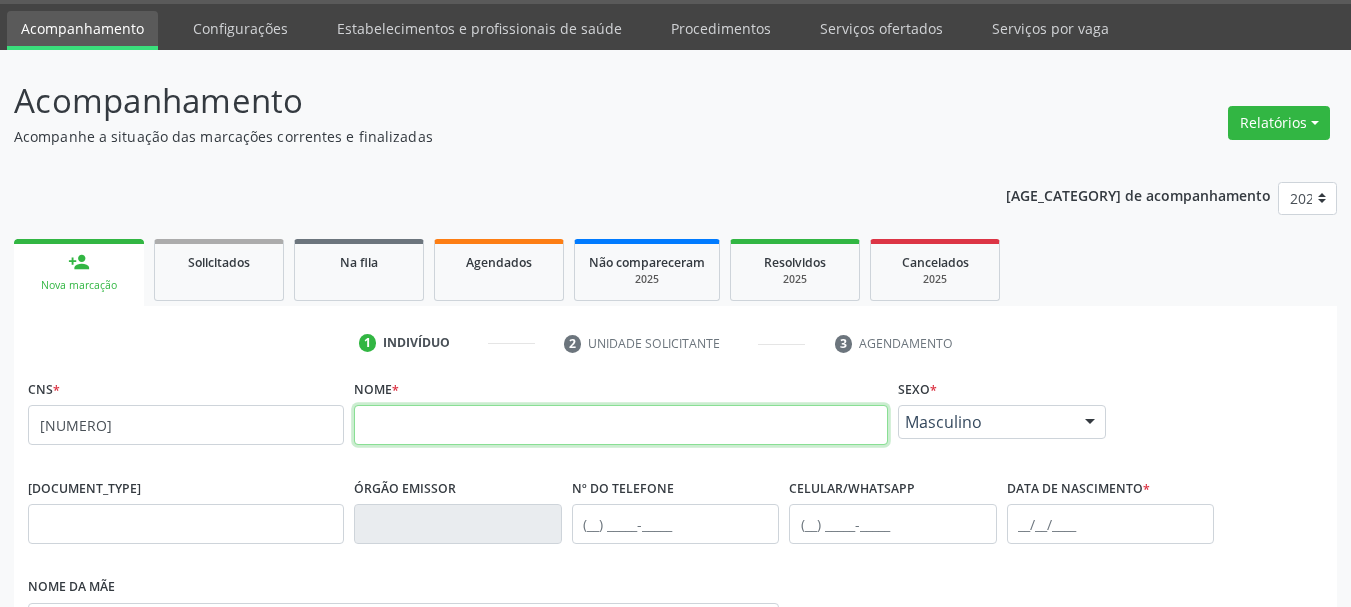 click at bounding box center [621, 425] 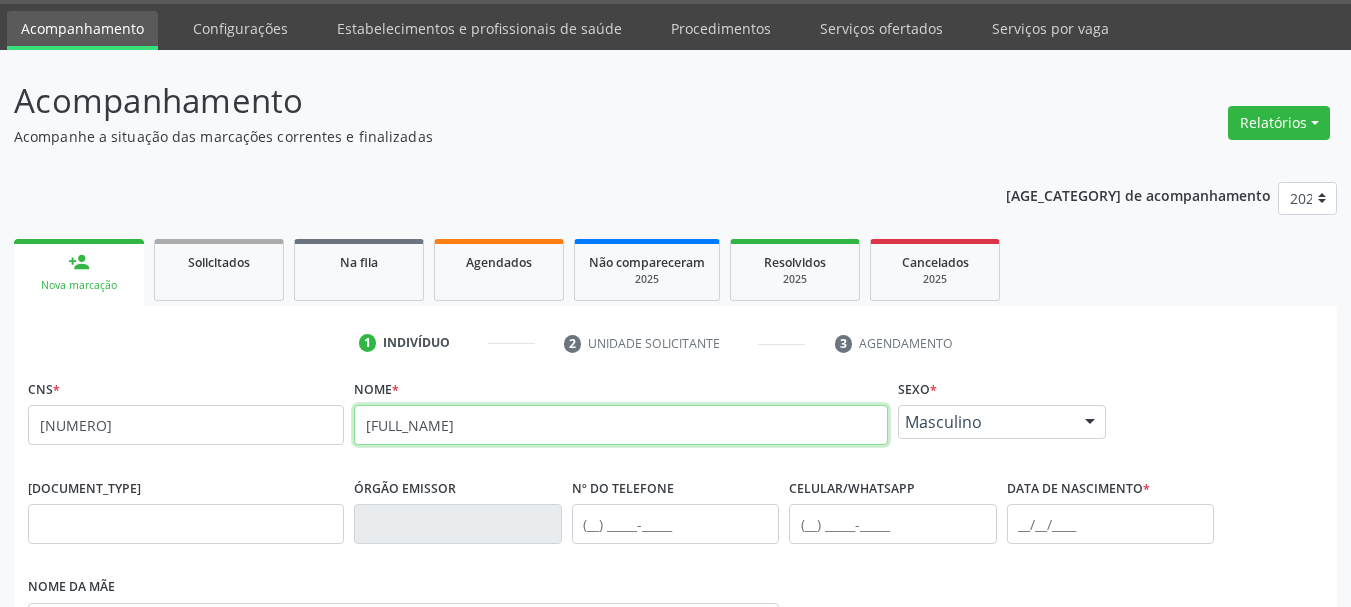scroll, scrollTop: 260, scrollLeft: 0, axis: vertical 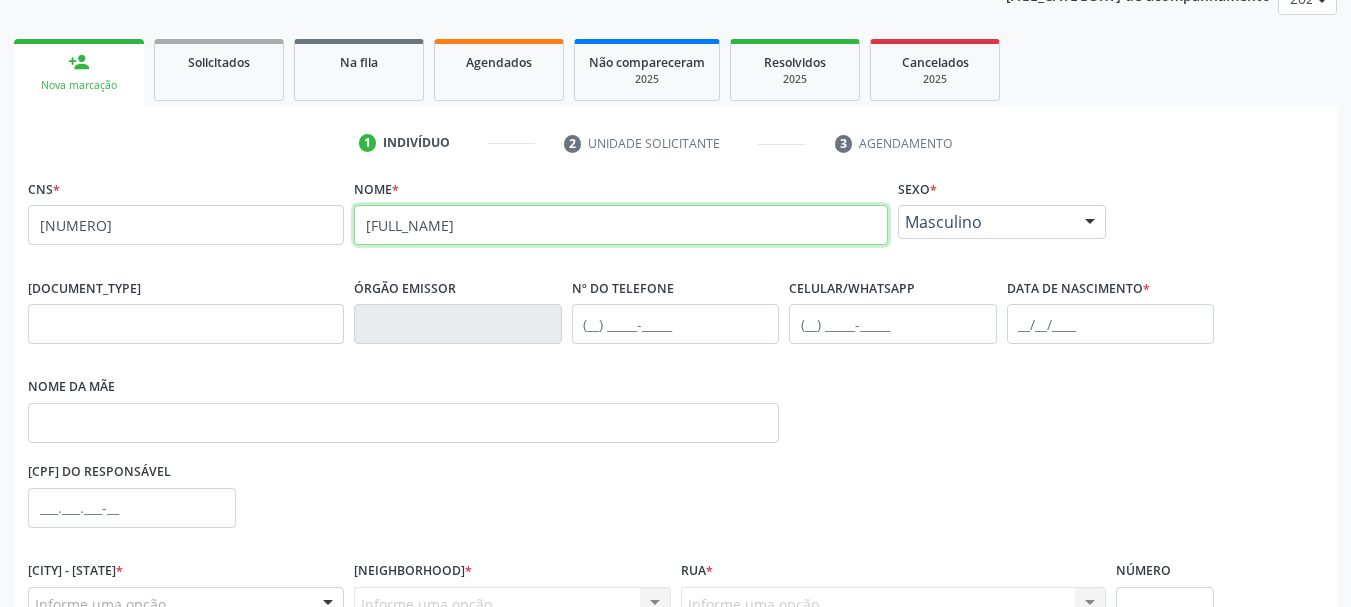 type on "NIVALDO LUIZ DA SILVA" 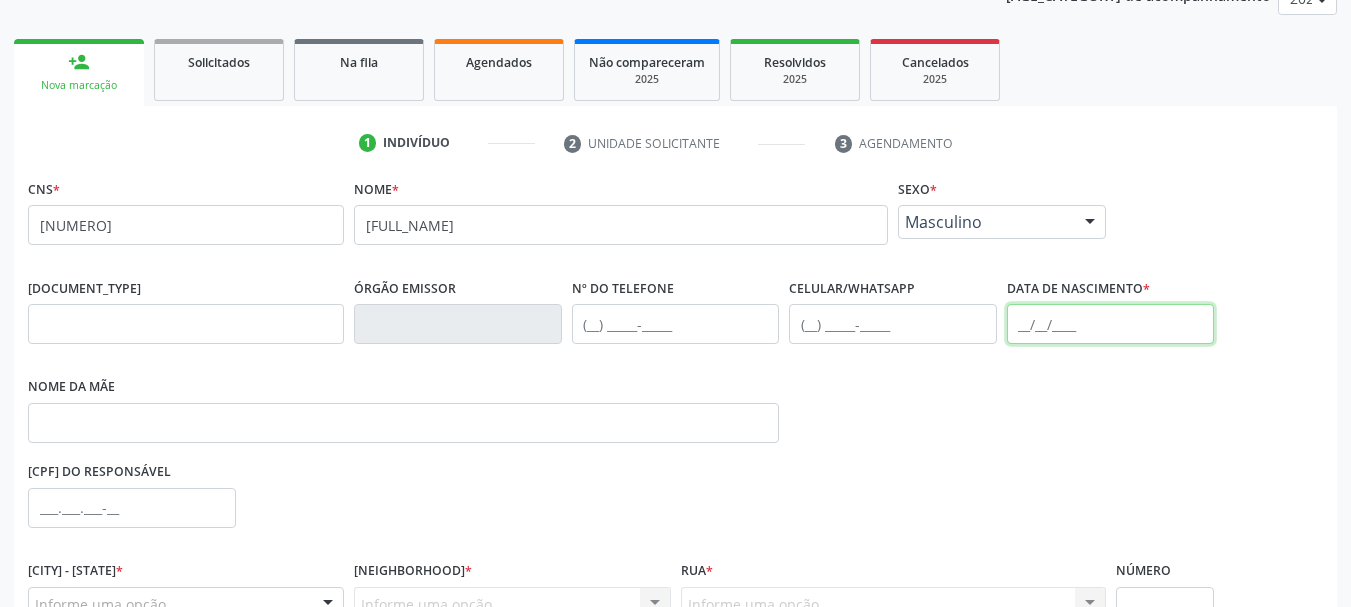 click at bounding box center [1111, 324] 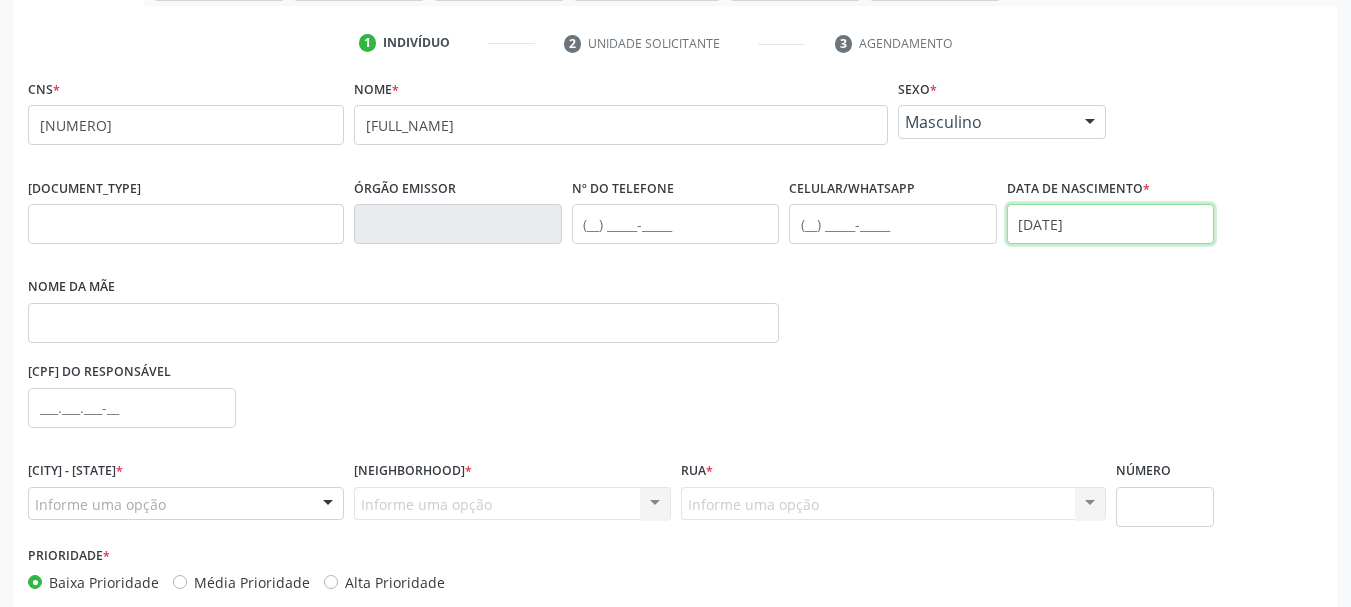 scroll, scrollTop: 460, scrollLeft: 0, axis: vertical 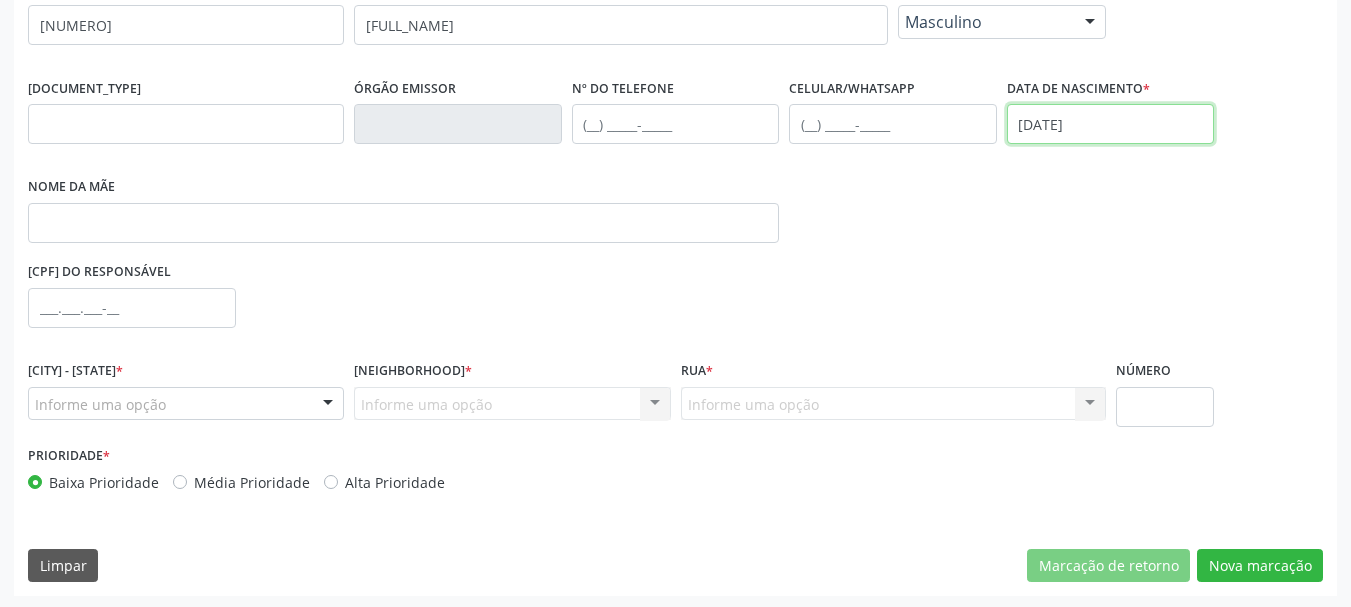 type on "26/02/1980" 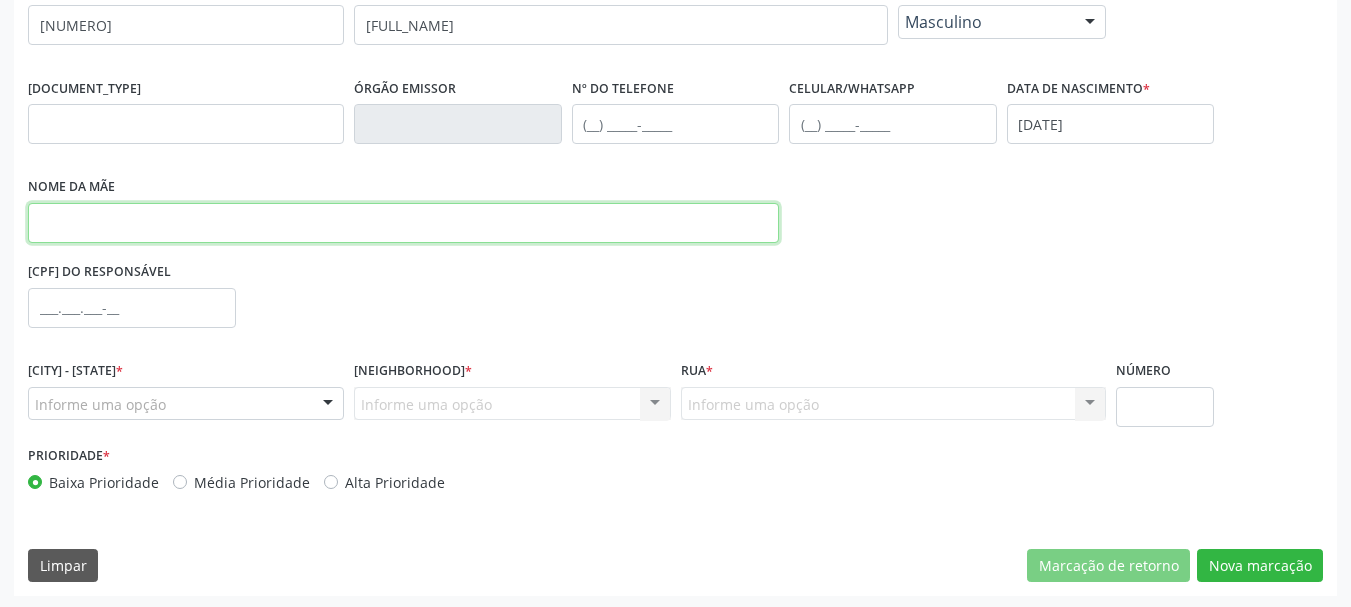 click at bounding box center [403, 223] 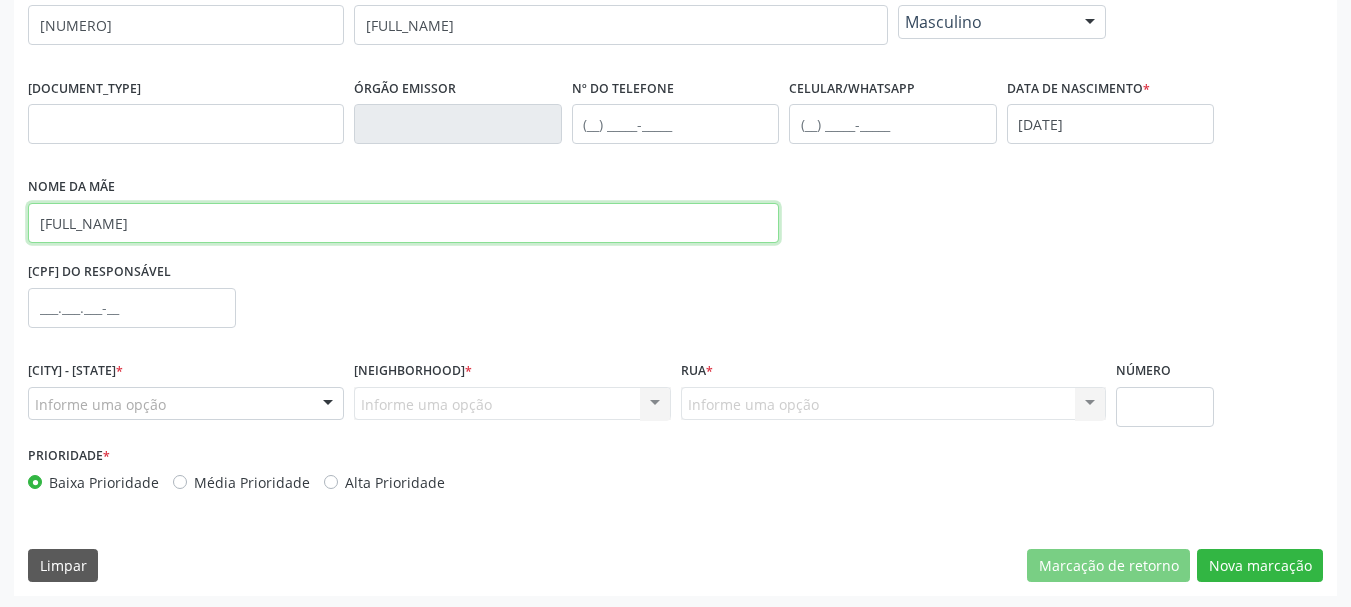 scroll, scrollTop: 463, scrollLeft: 0, axis: vertical 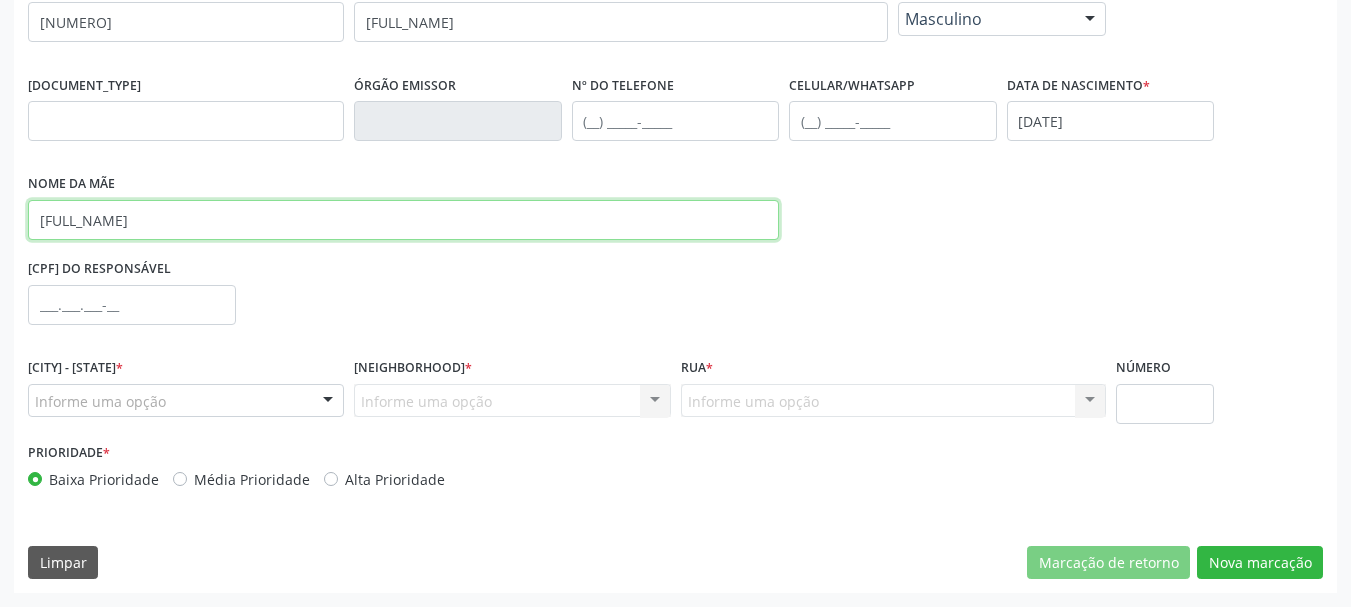 type on "ENEDISA MARIA DA SILVA" 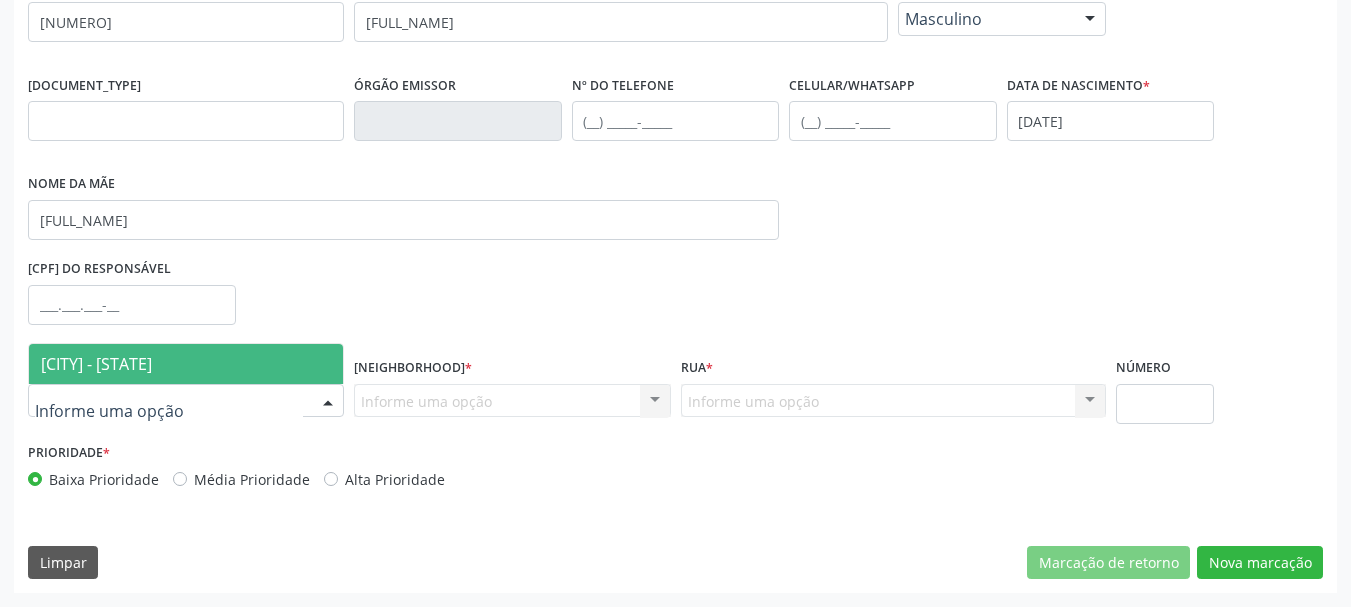 click at bounding box center (186, 401) 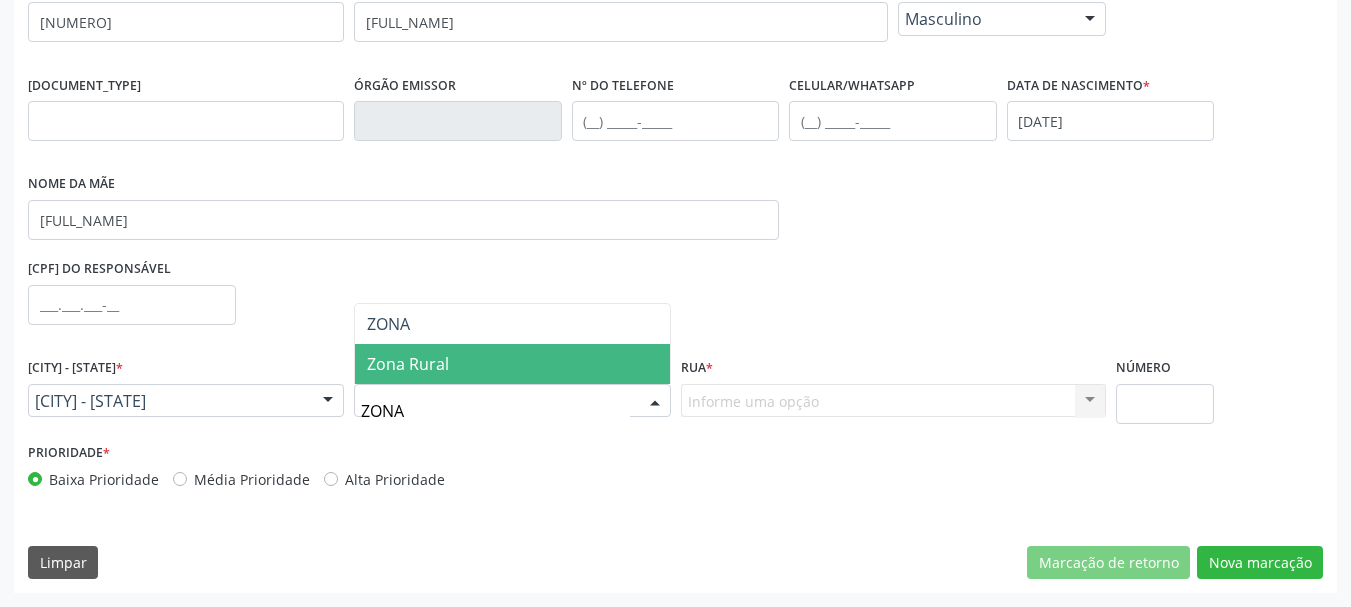click on "[LOCATION_TYPE]" at bounding box center [512, 364] 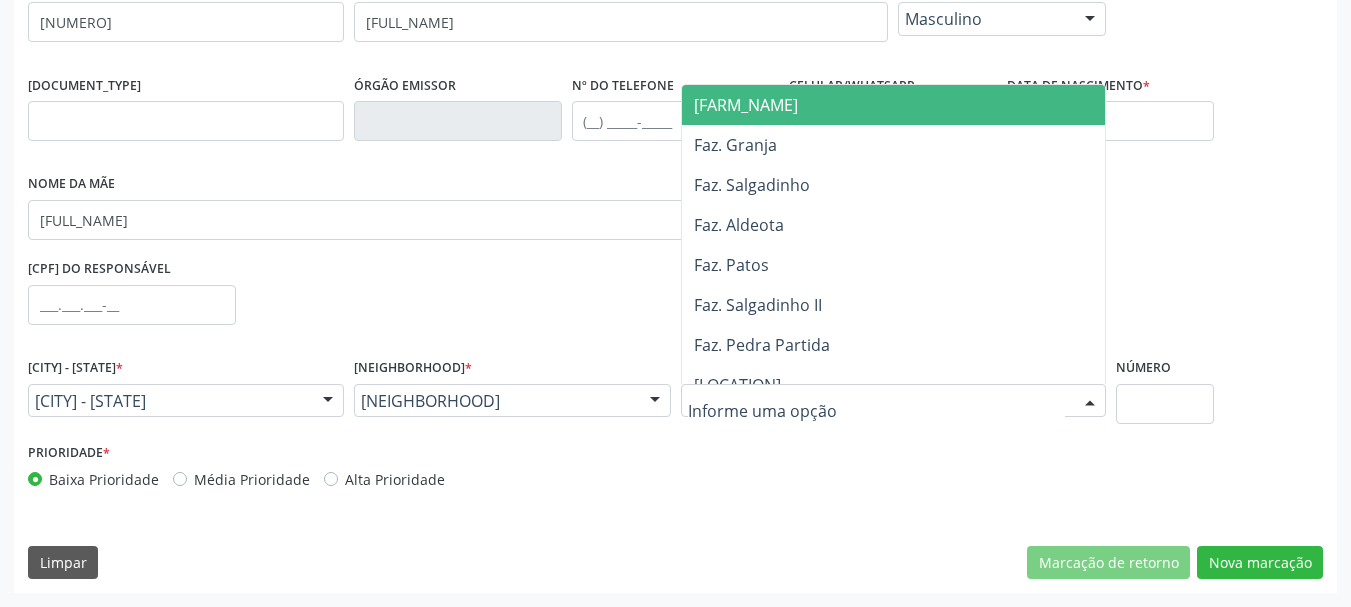 click on "Malhada" at bounding box center (512, 401) 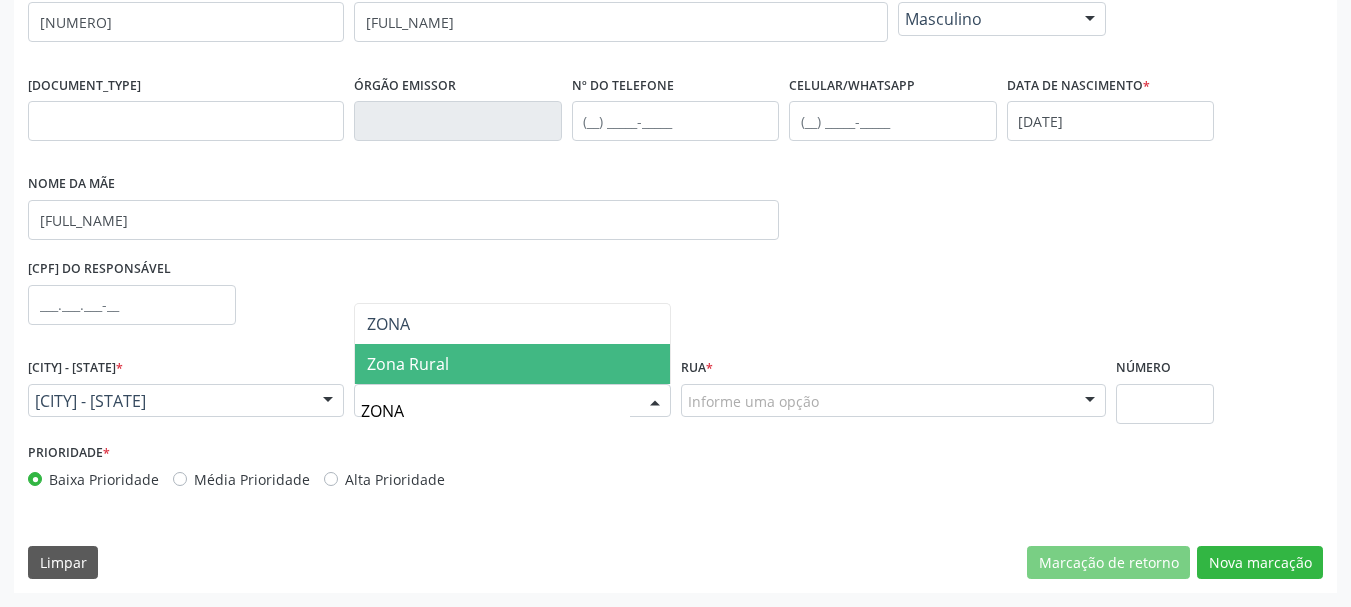 click on "[LOCATION_TYPE]" at bounding box center (408, 364) 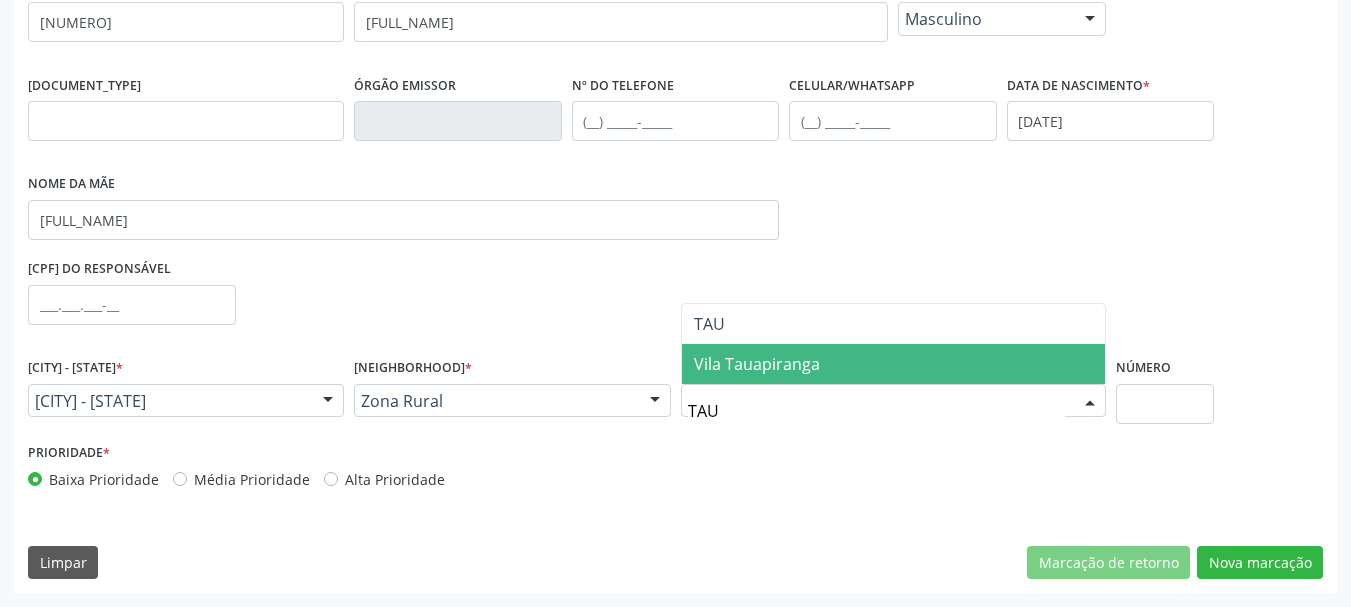click on "Vila Tauapiranga" at bounding box center [757, 364] 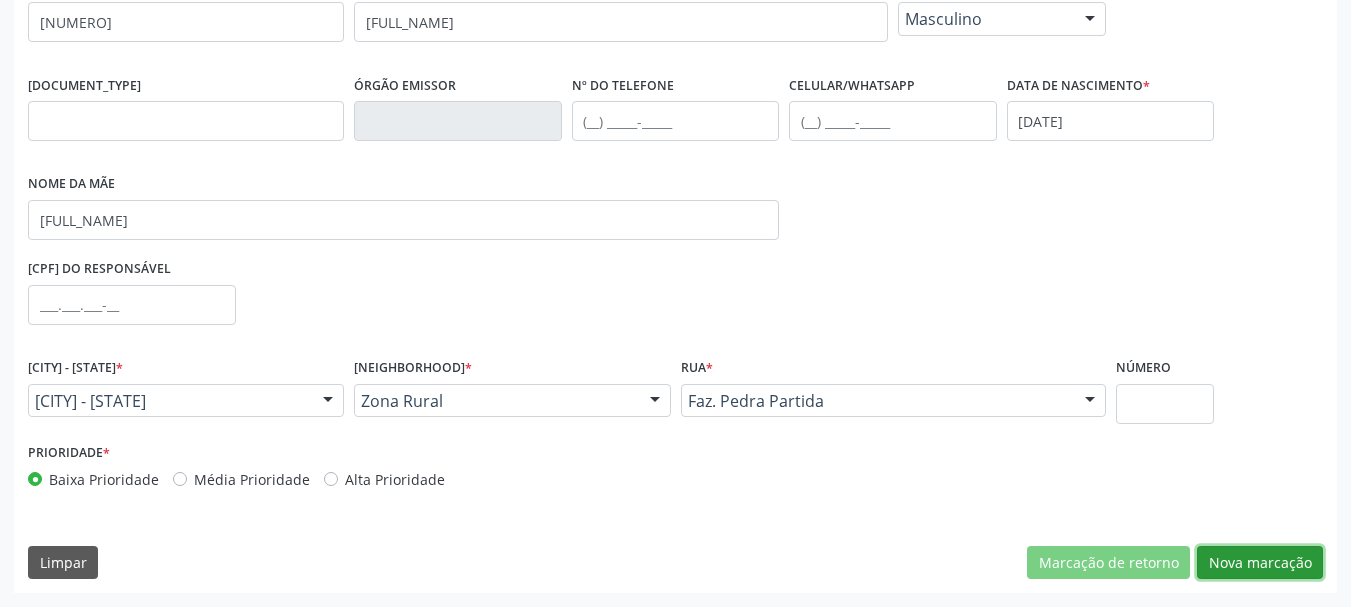 click on "Nova marcação" at bounding box center [1108, 563] 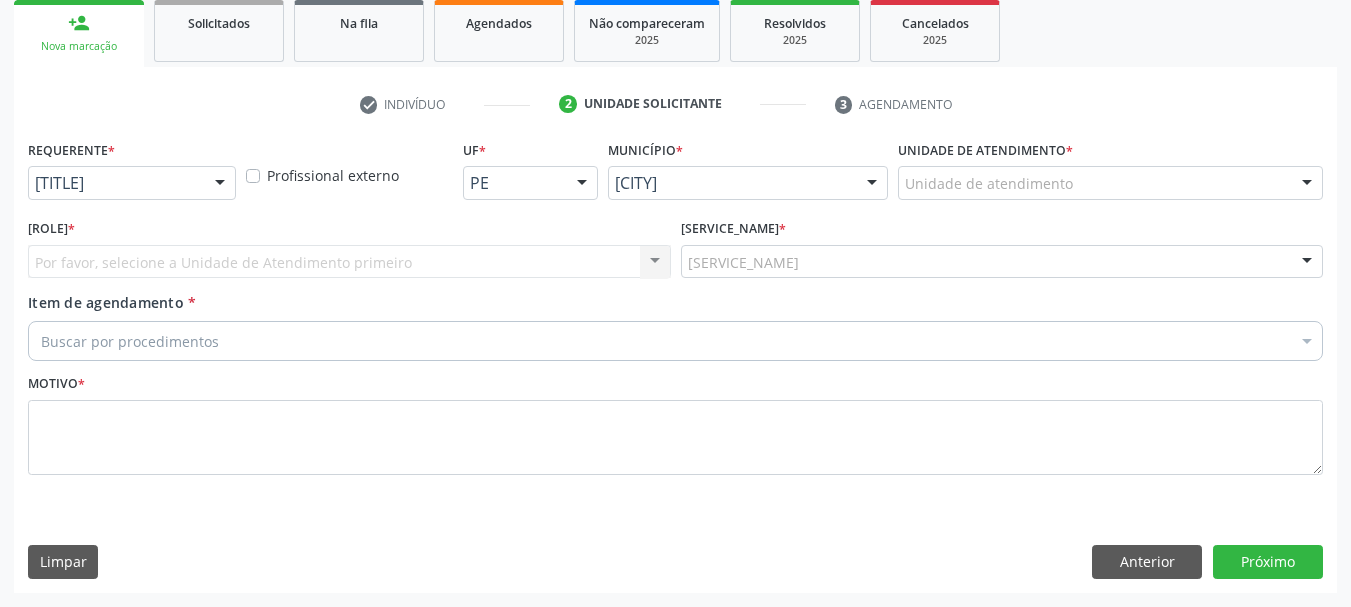 scroll, scrollTop: 299, scrollLeft: 0, axis: vertical 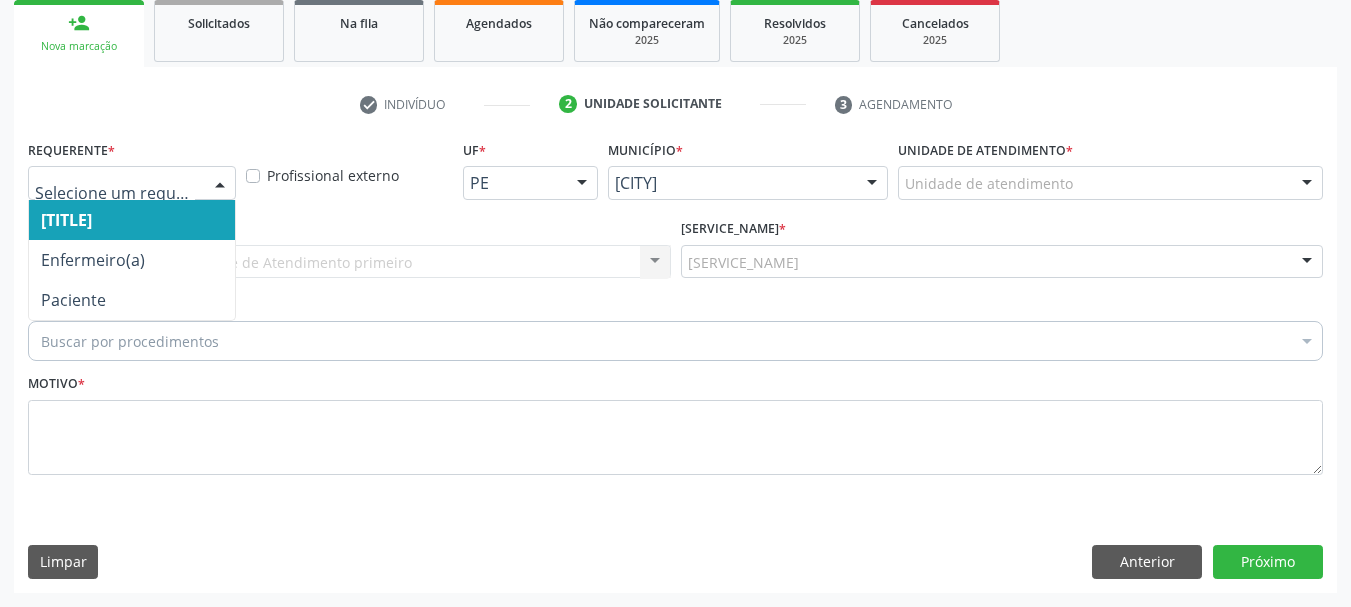 click on "Médico(a)   Enfermeiro(a)   Paciente
Nenhum resultado encontrado para: "   "
Não há nenhuma opção para ser exibida." at bounding box center (132, 183) 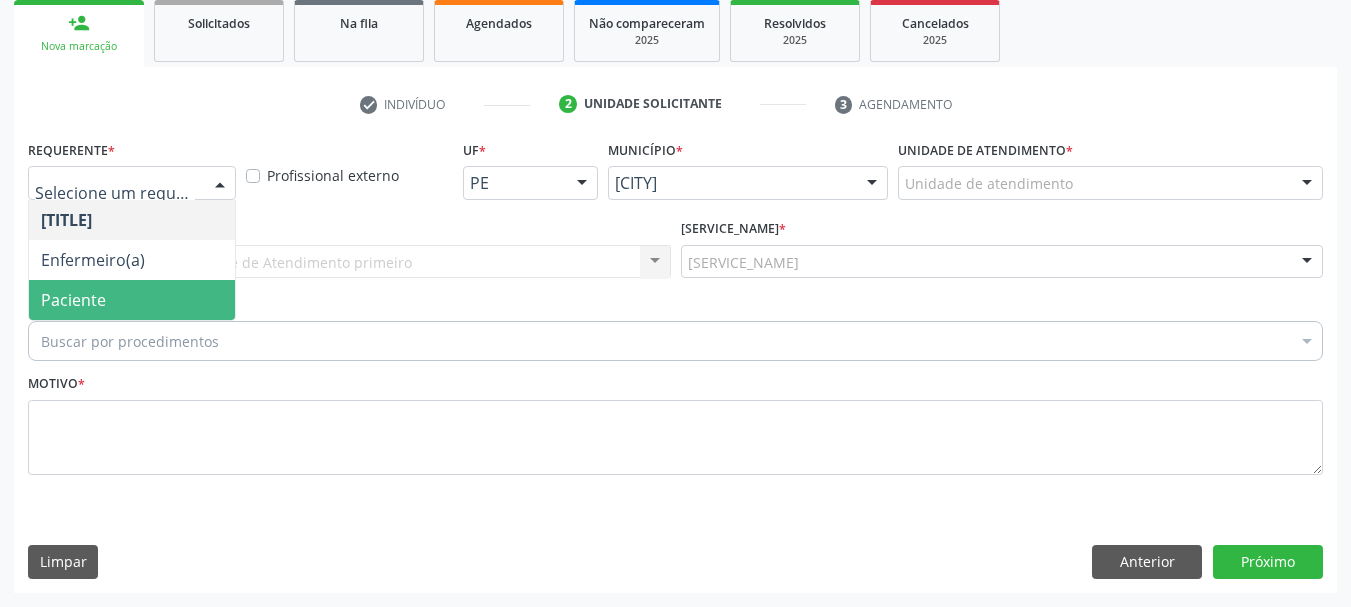 click on "Paciente" at bounding box center [73, 300] 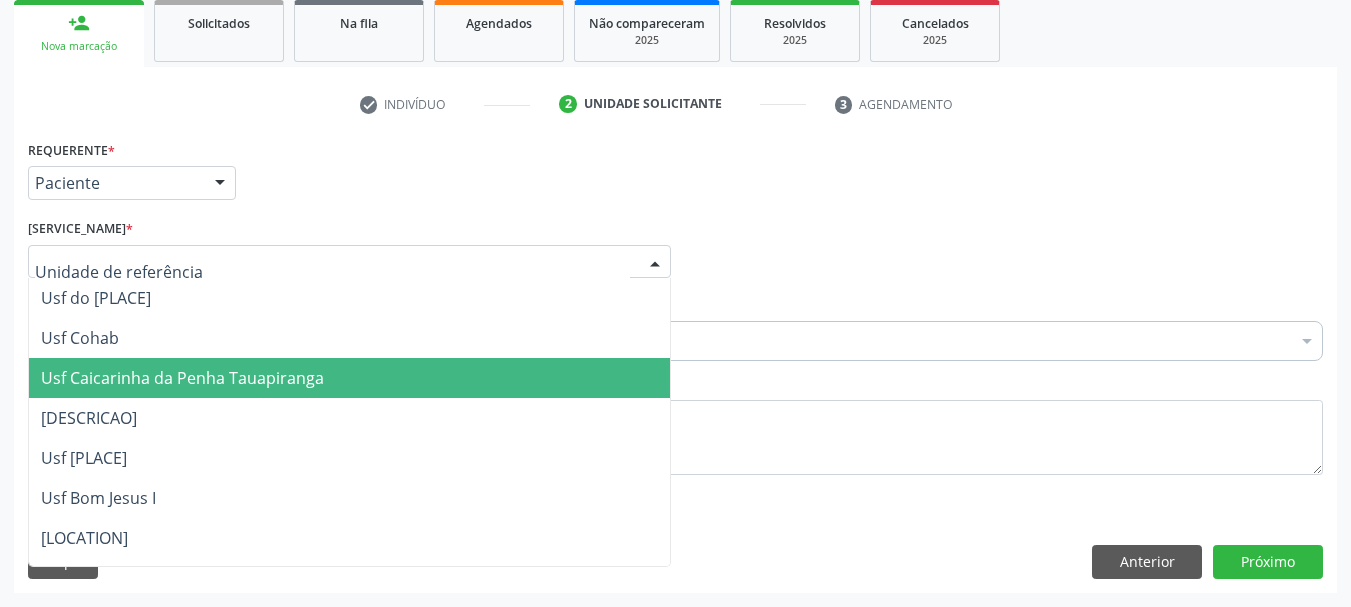 click on "Usf Caicarinha da Penha Tauapiranga" at bounding box center [182, 378] 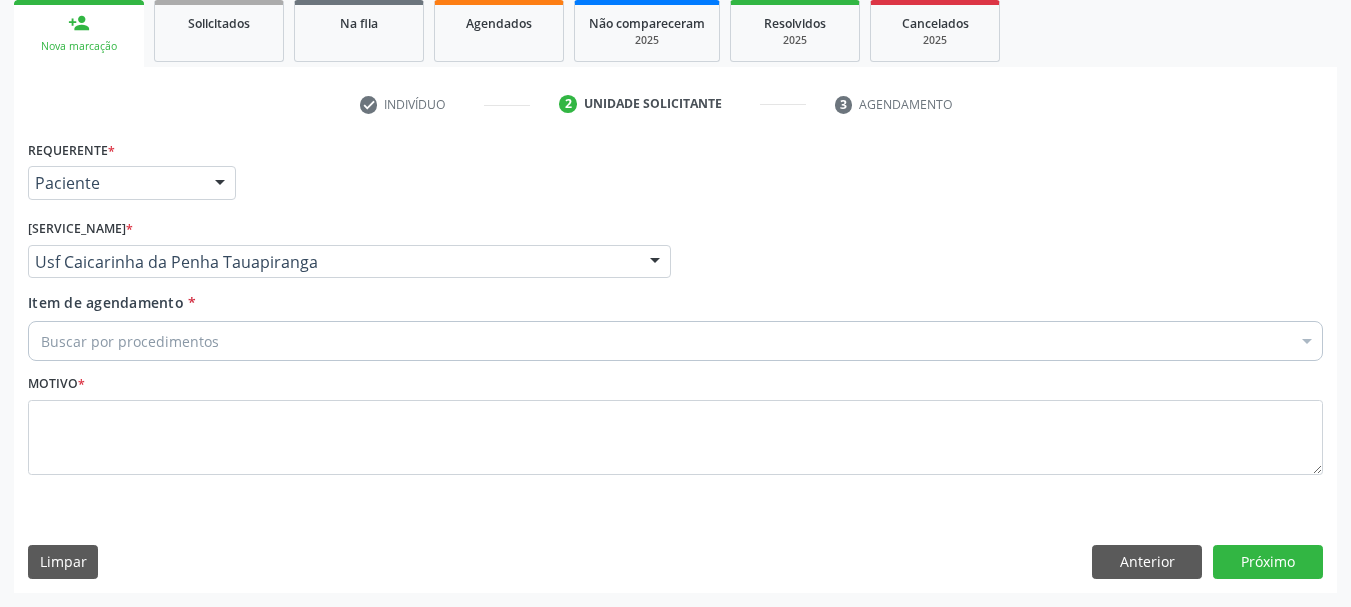 click on "Buscar por procedimentos" at bounding box center (675, 341) 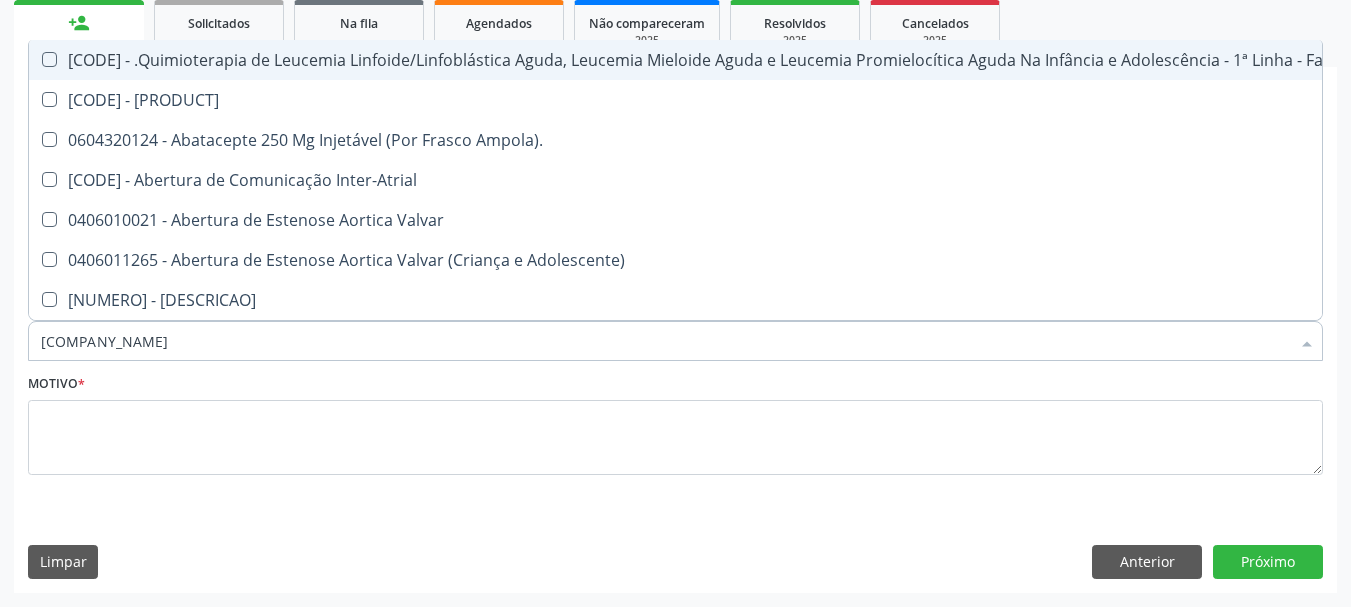 type on "ORTOPE" 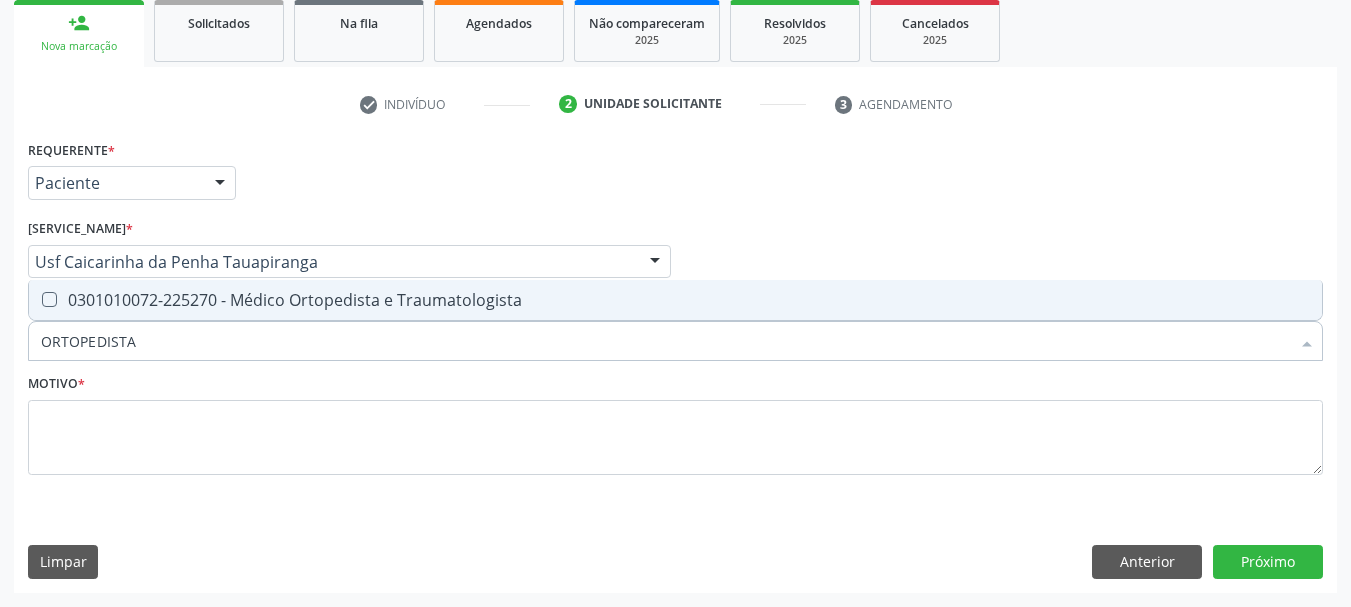 click at bounding box center (49, 299) 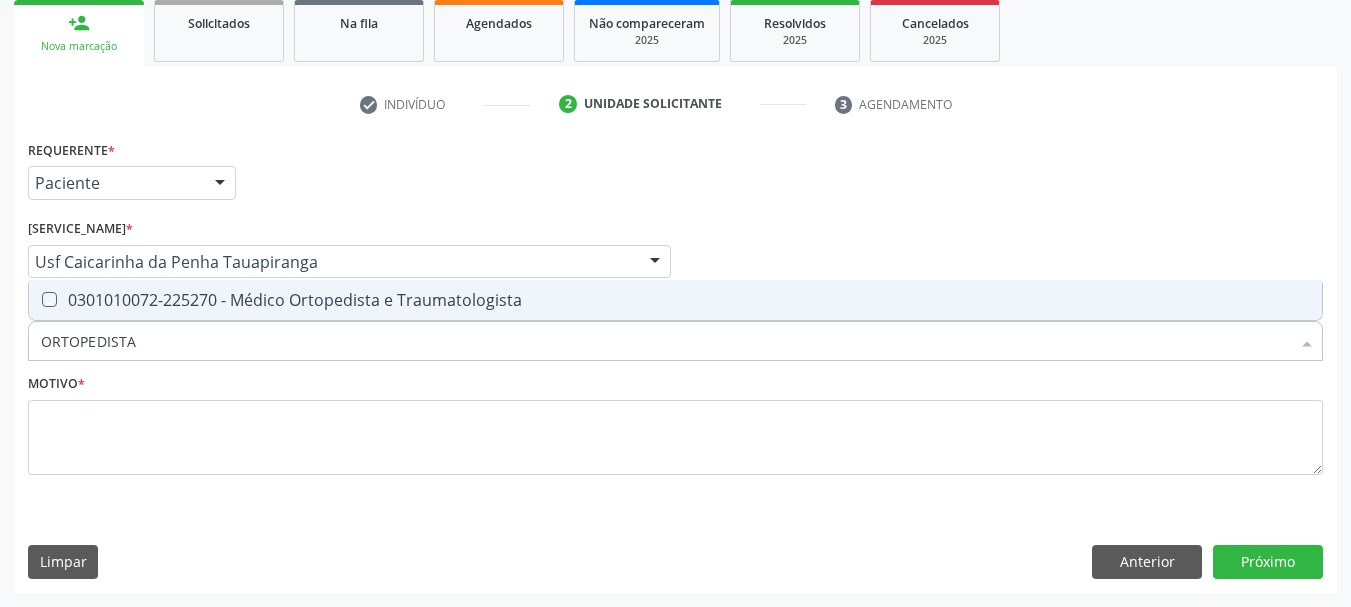 click at bounding box center (35, 299) 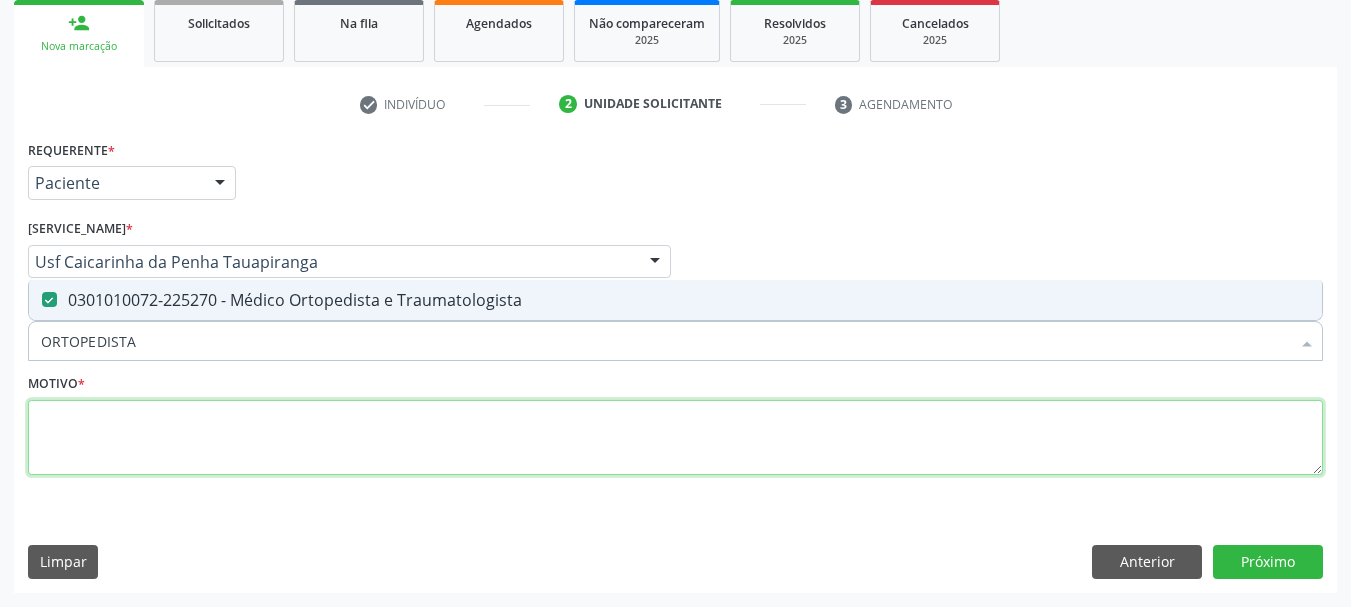 click at bounding box center (675, 438) 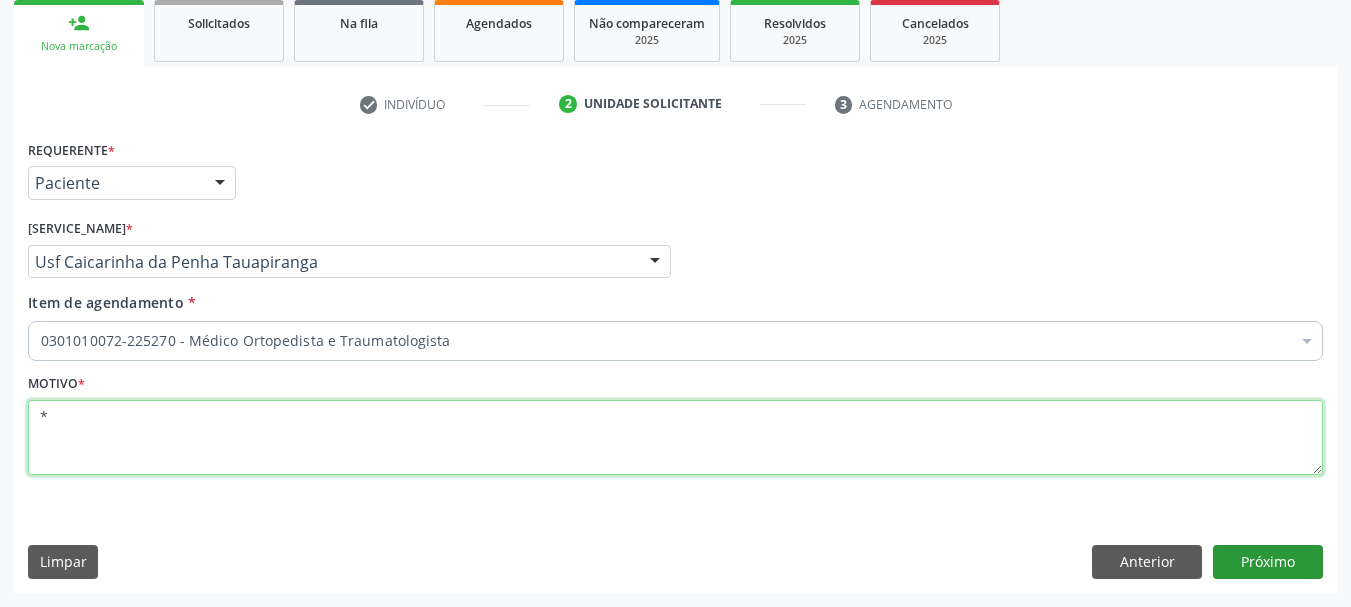 type on "*" 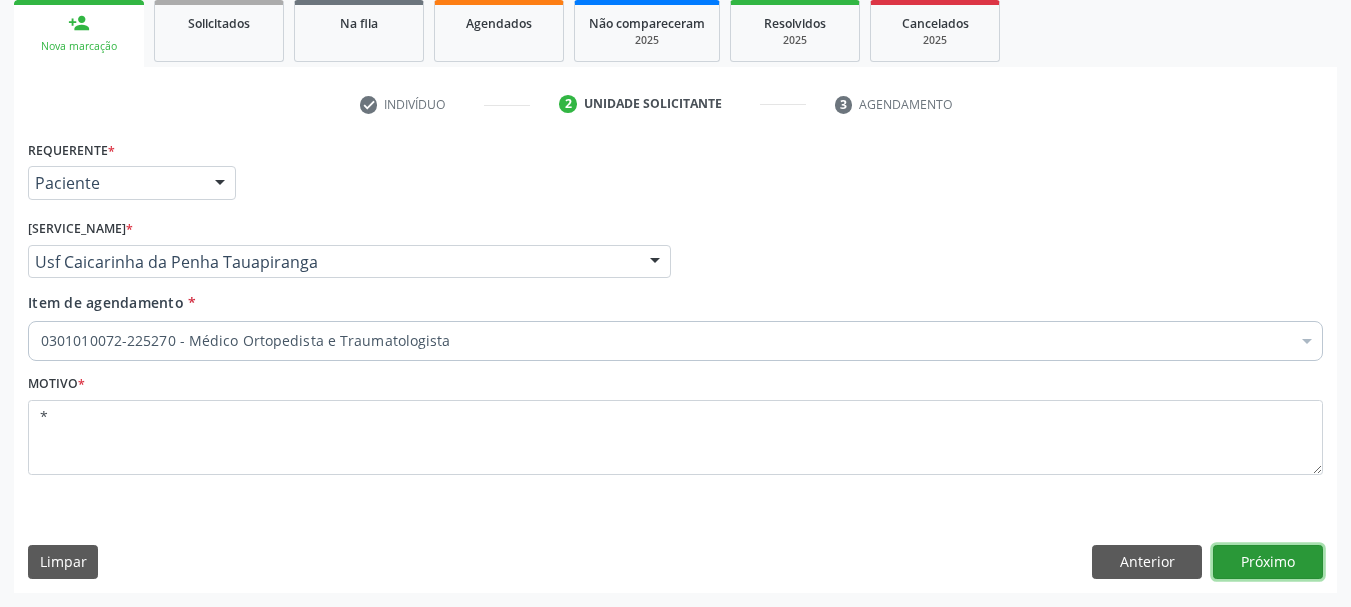 click on "Próximo" at bounding box center (1268, 562) 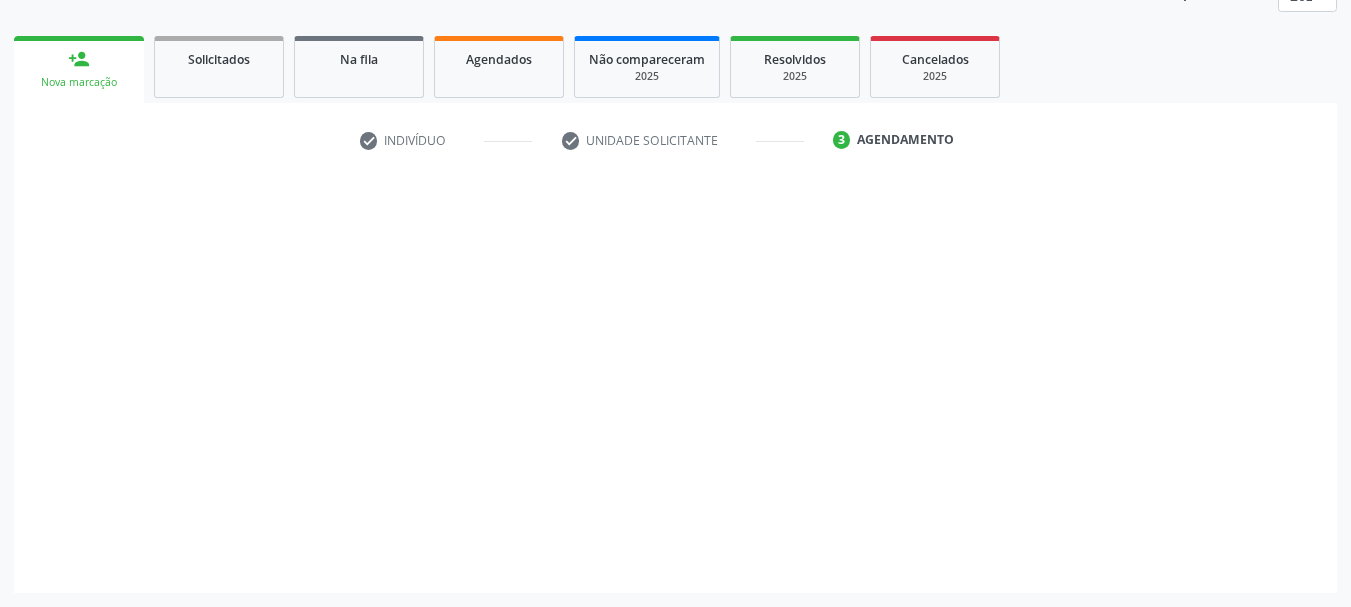 scroll, scrollTop: 263, scrollLeft: 0, axis: vertical 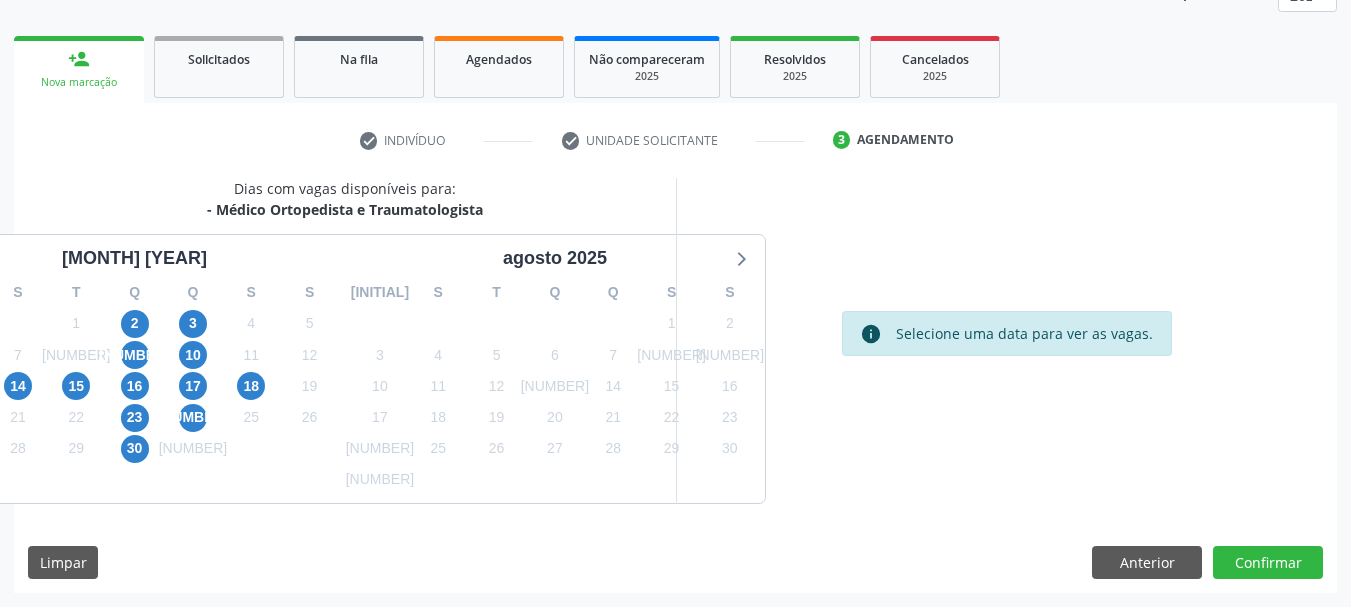 click on "17" at bounding box center [193, 386] 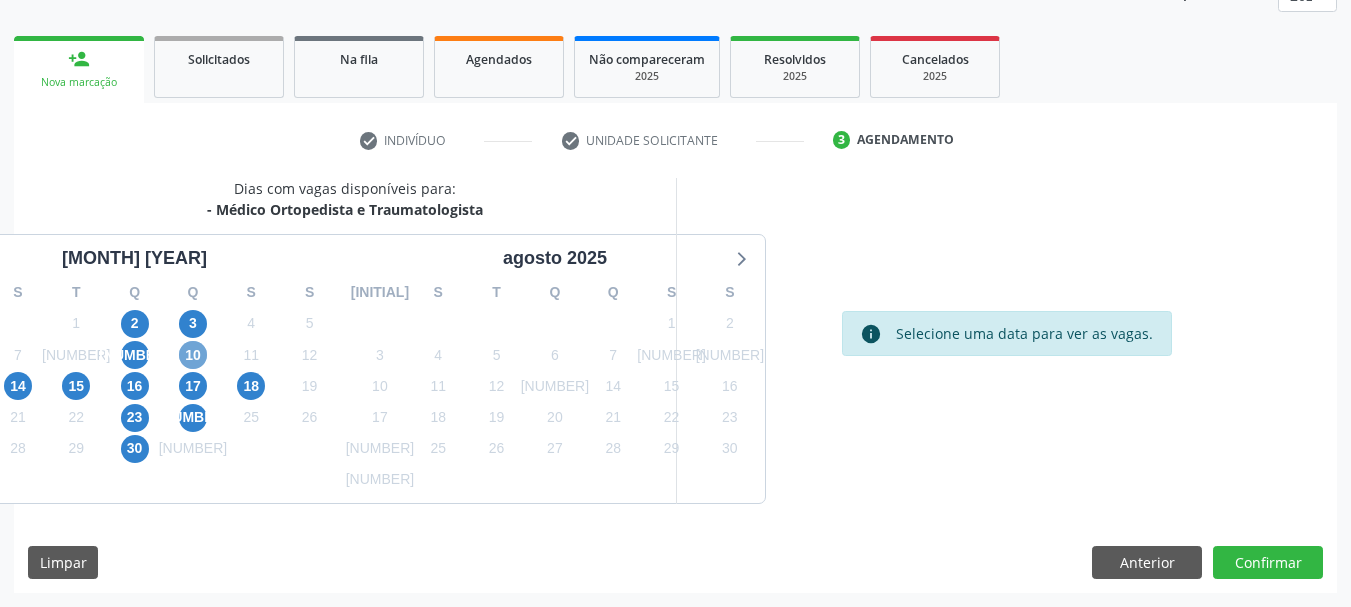 click on "10" at bounding box center (193, 355) 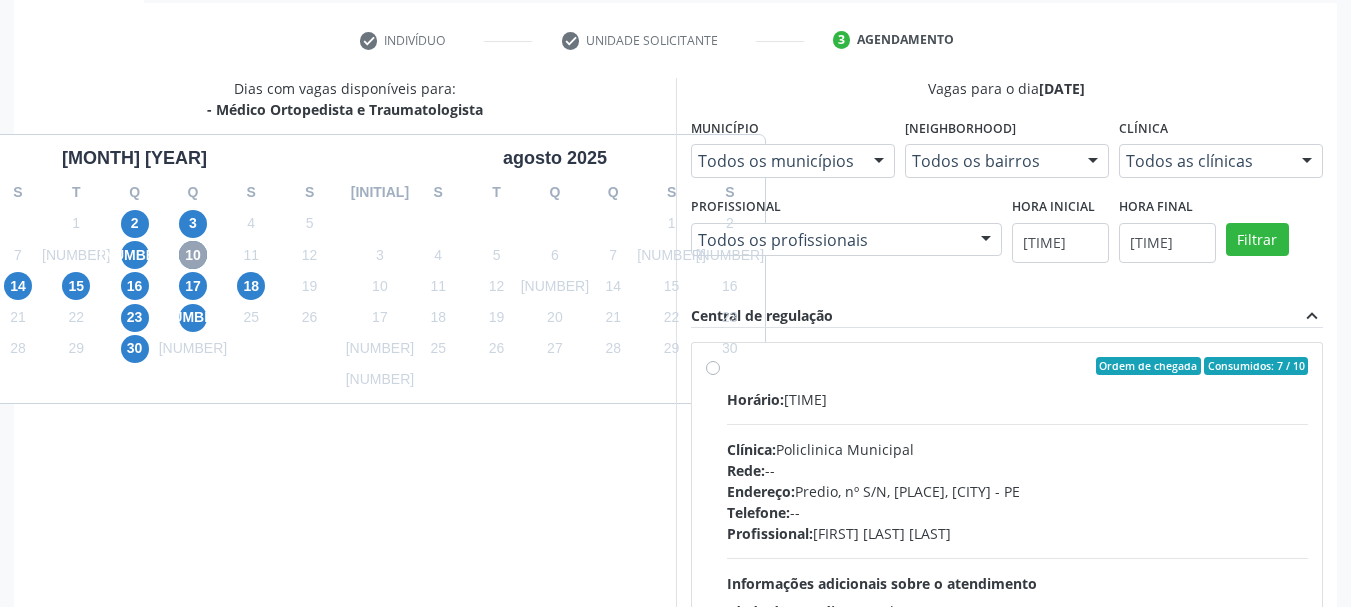 scroll, scrollTop: 463, scrollLeft: 0, axis: vertical 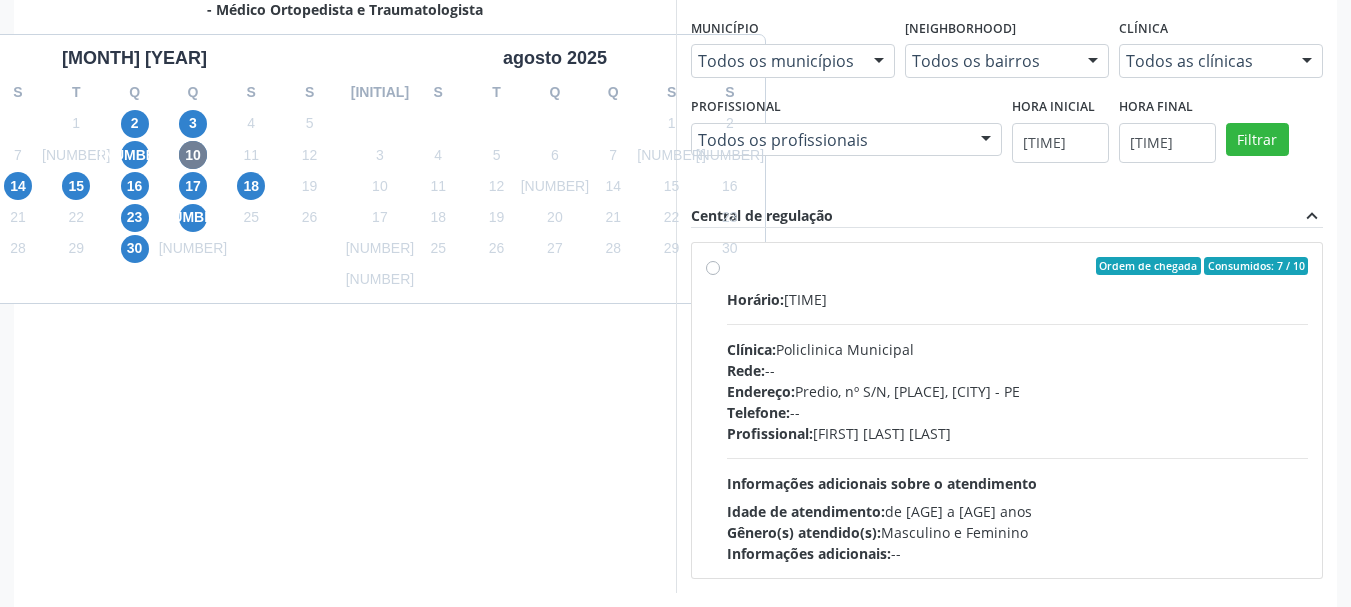 click on "Ordem de chegada
Consumidos: 7 / 10
Horário:   08:30
Clínica:  Policlinica Municipal
Rede:
--
Endereço:   Predio, nº S/N, Ipsep, Serra Talhada - PE
Telefone:   --
Profissional:
Eugenio Pericles Muniz Ferreira
Informações adicionais sobre o atendimento
Idade de atendimento:
de 0 a 120 anos
Gênero(s) atendido(s):
Masculino e Feminino
Informações adicionais:
--" at bounding box center [1007, 410] 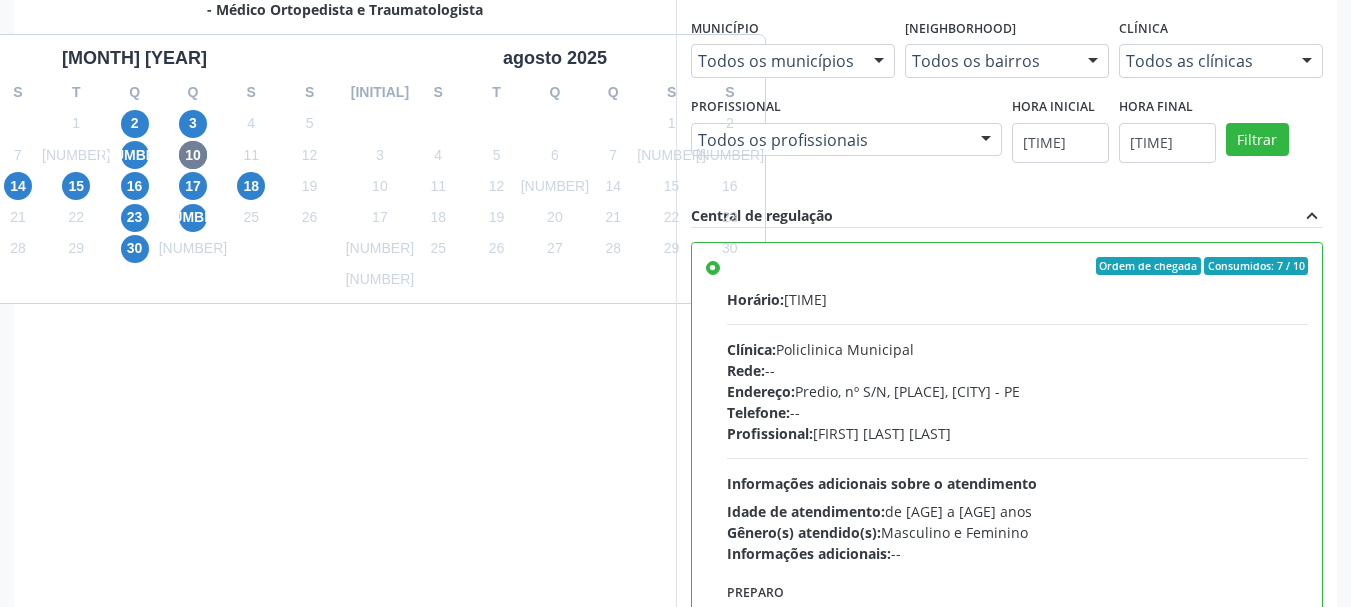 scroll, scrollTop: 588, scrollLeft: 0, axis: vertical 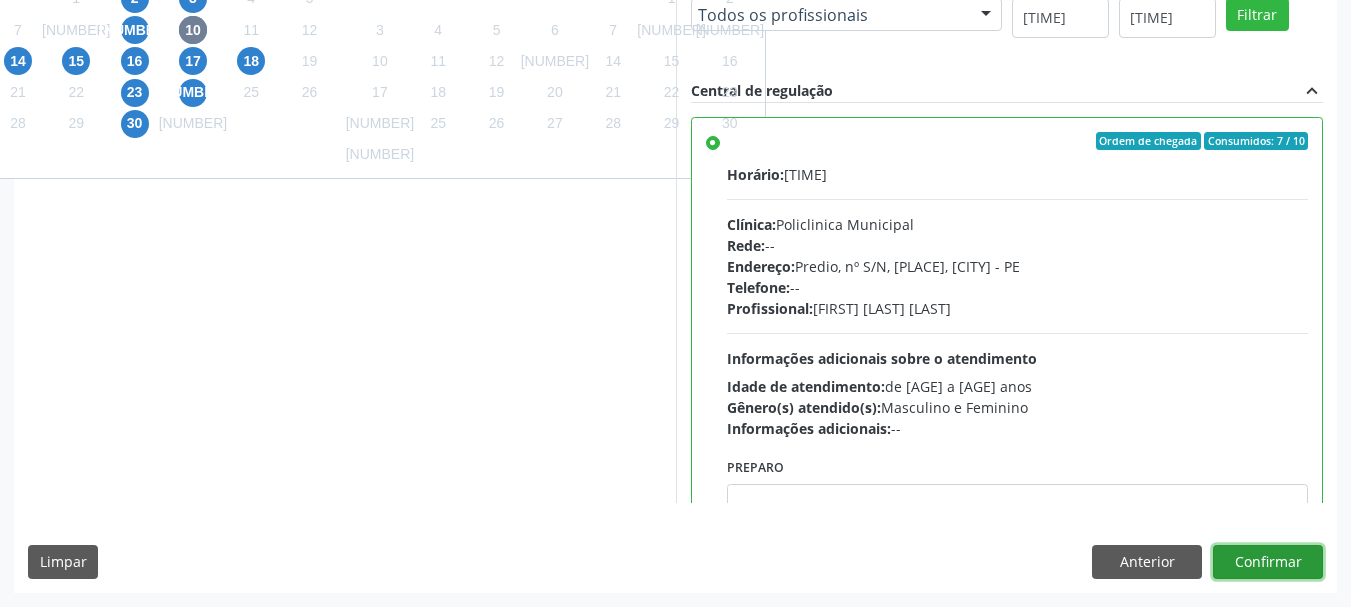 click on "Confirmar" at bounding box center (1268, 562) 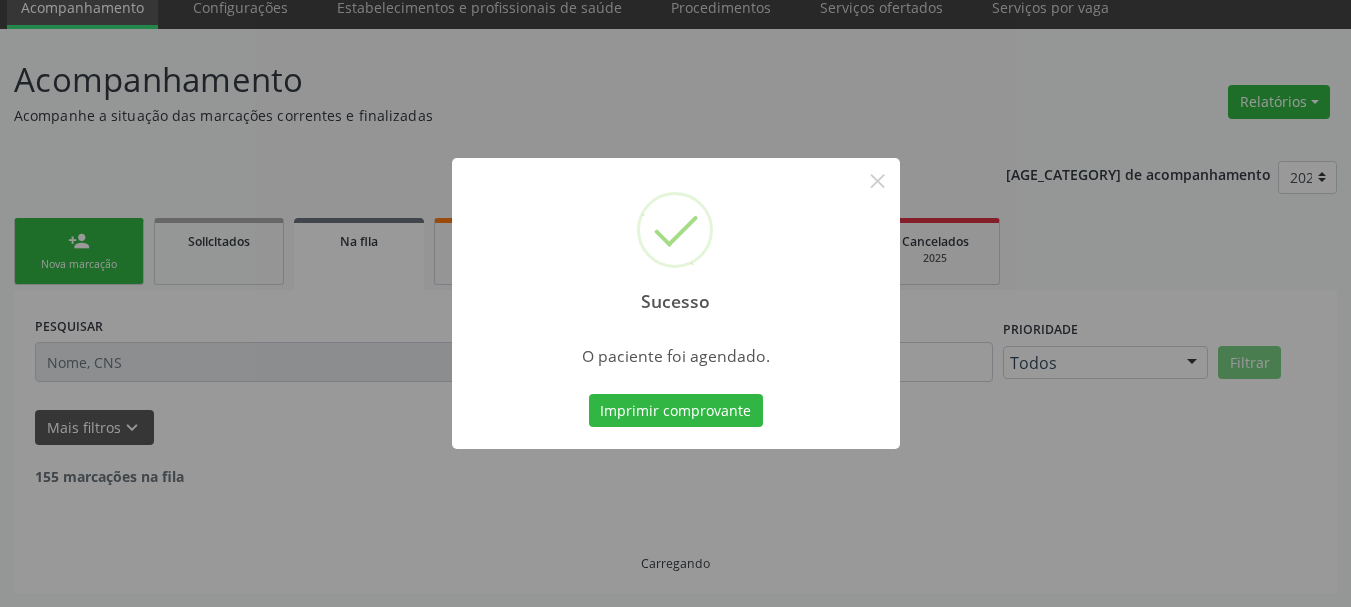 scroll, scrollTop: 60, scrollLeft: 0, axis: vertical 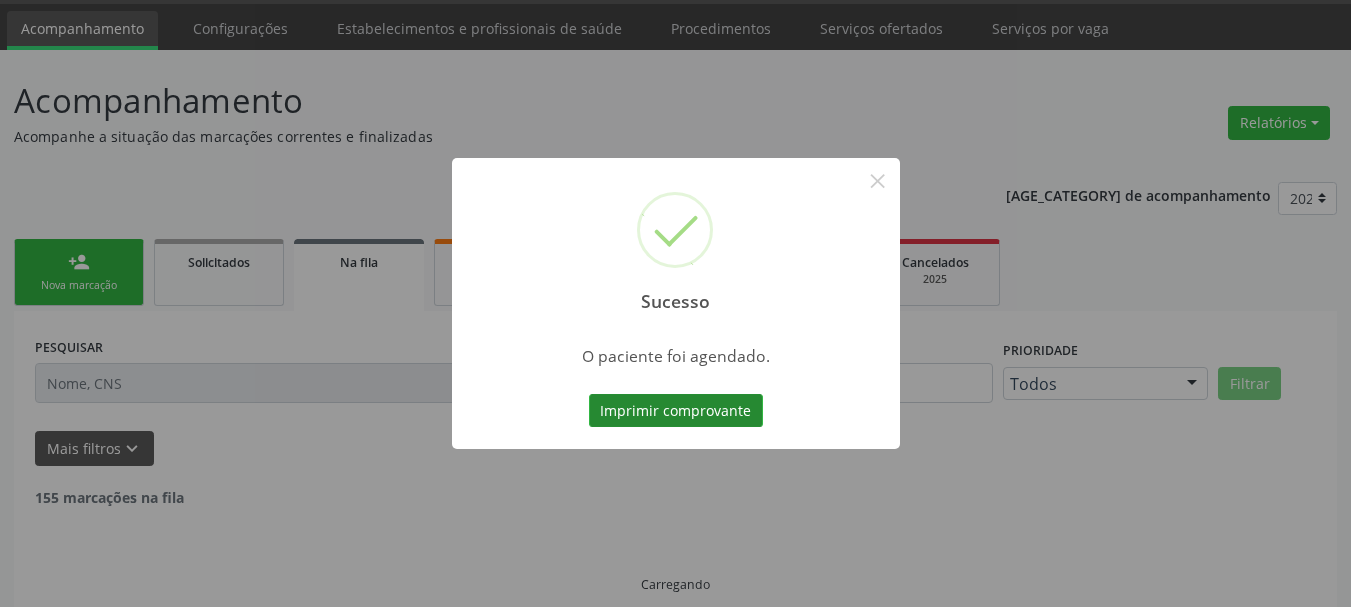 click on "Imprimir comprovante Cancel" at bounding box center [675, 411] 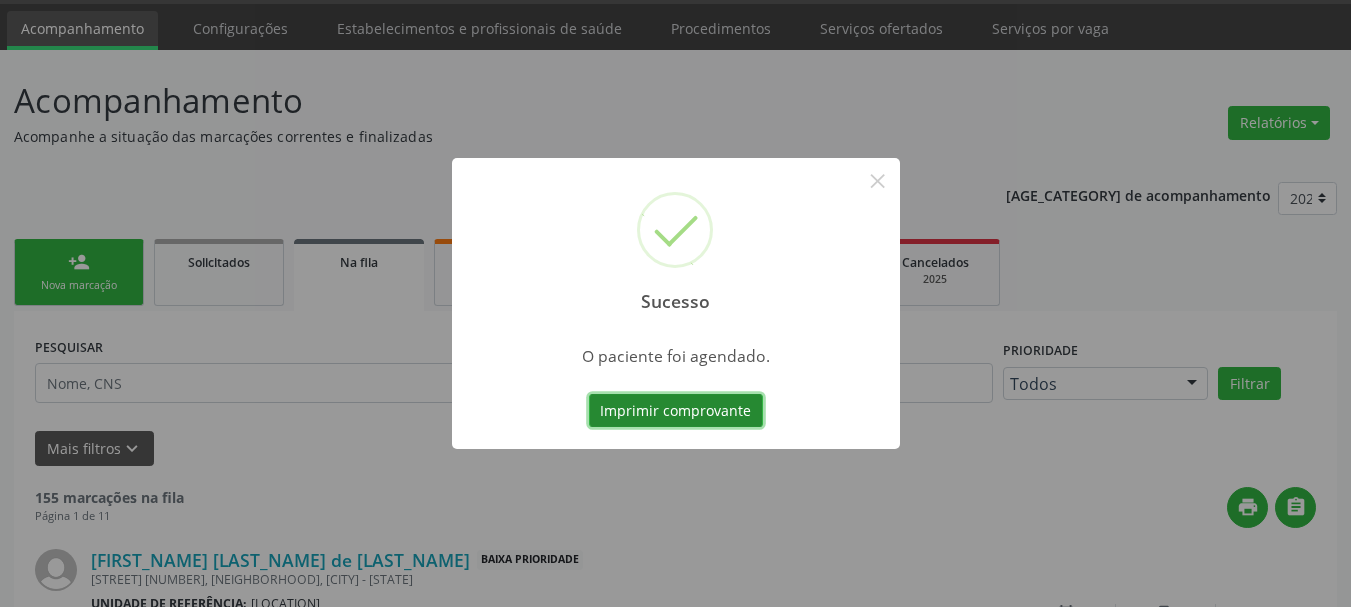 click on "Imprimir comprovante" at bounding box center [676, 411] 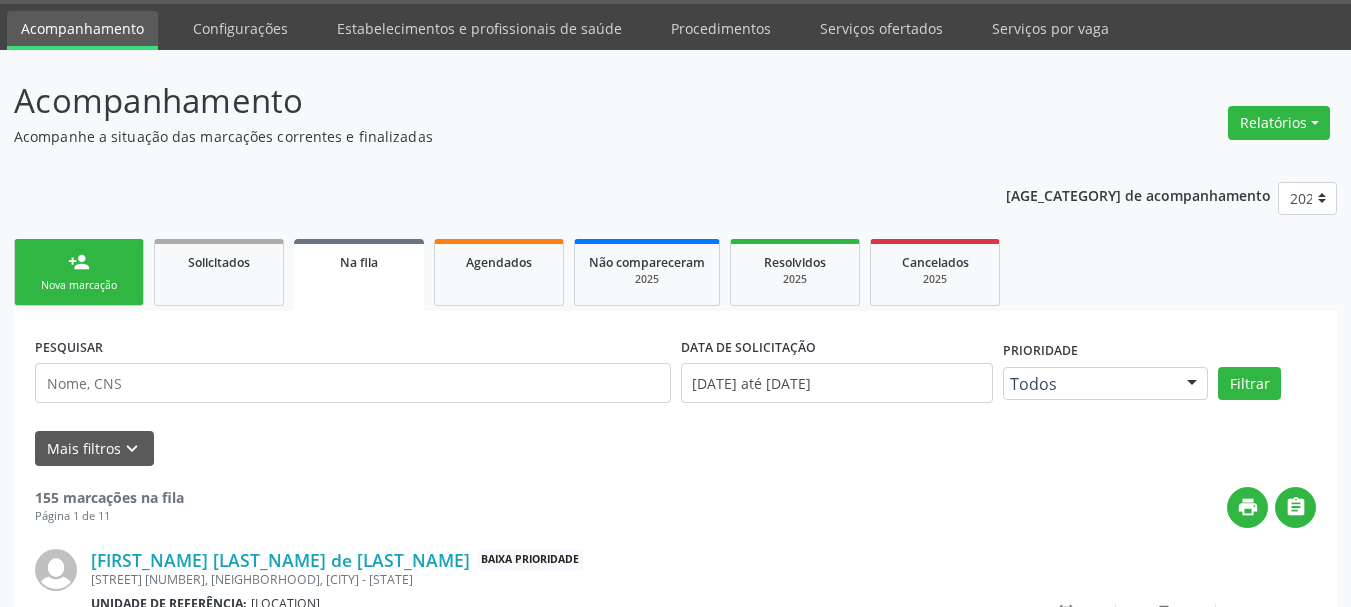 click on "person_add
Nova marcação" at bounding box center [79, 272] 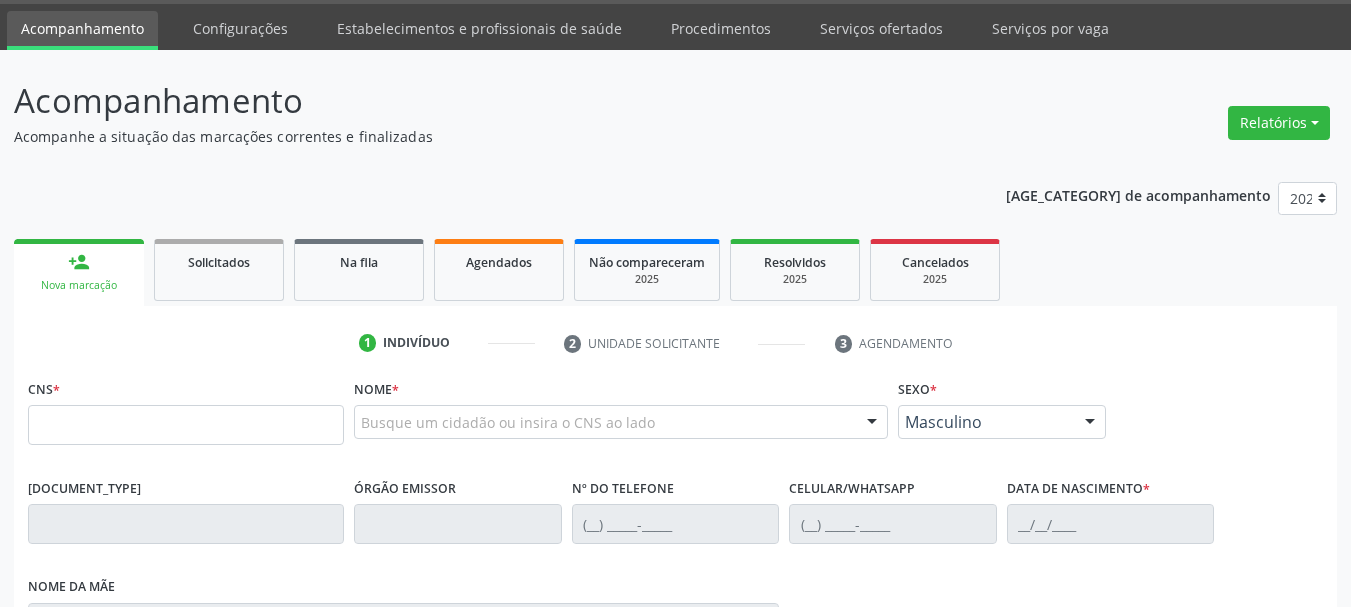 scroll, scrollTop: 360, scrollLeft: 0, axis: vertical 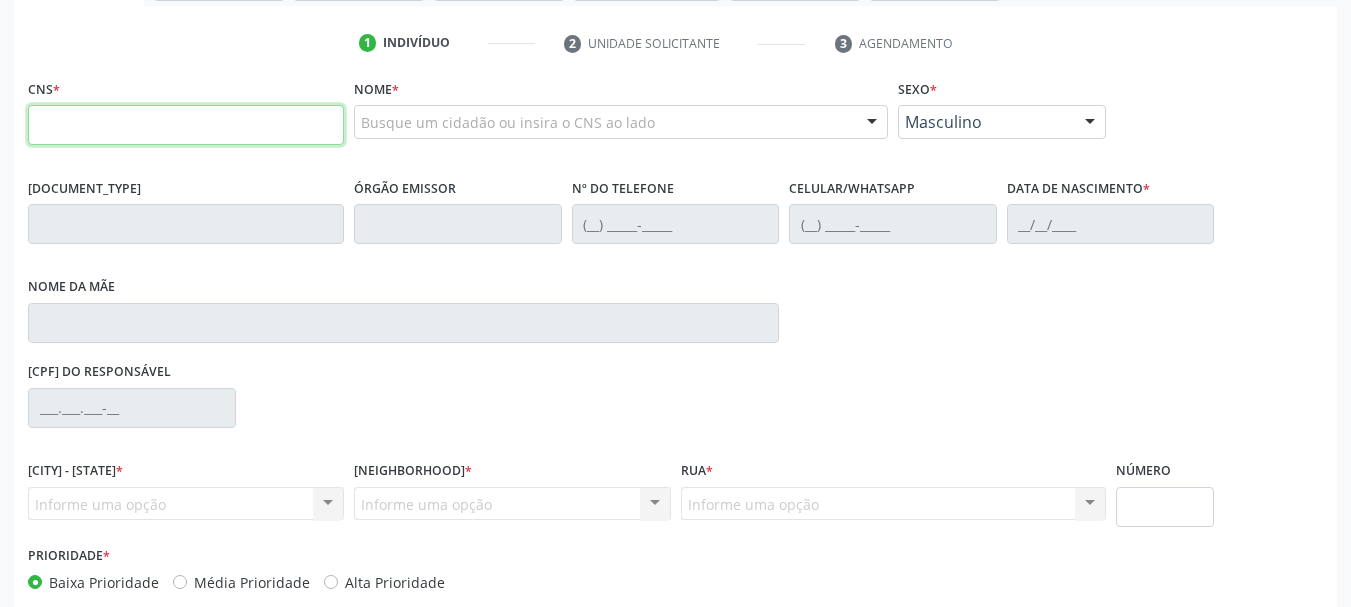 click at bounding box center [186, 125] 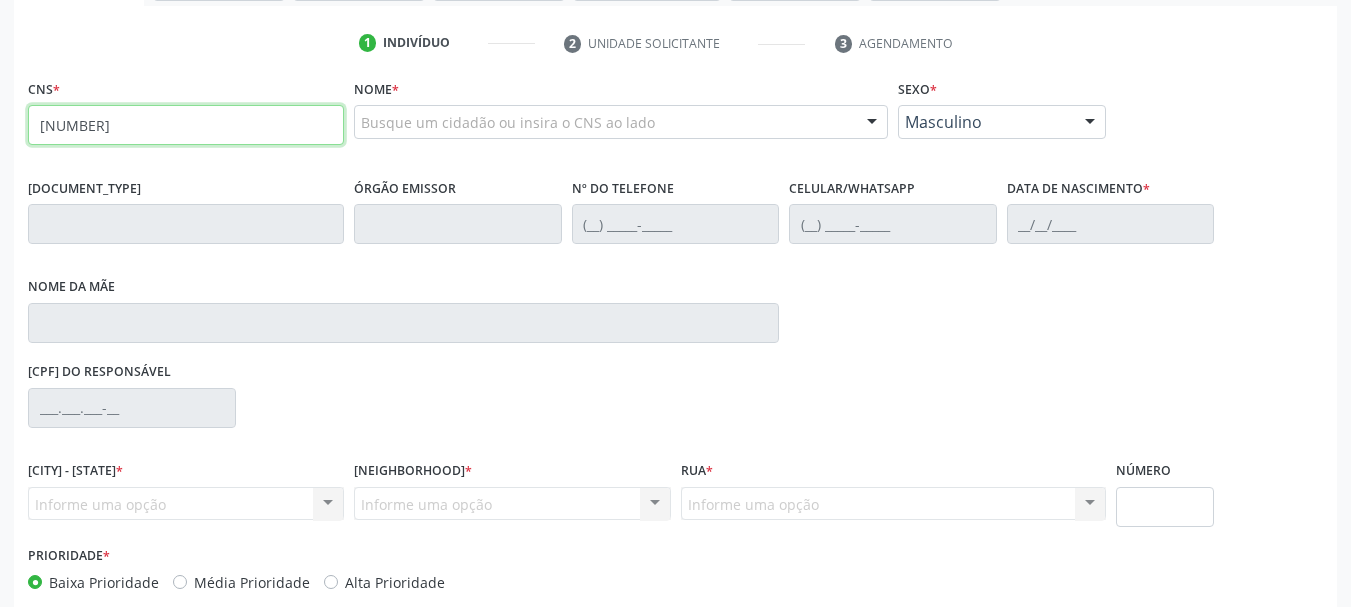 type on "898 0037 4206 7704" 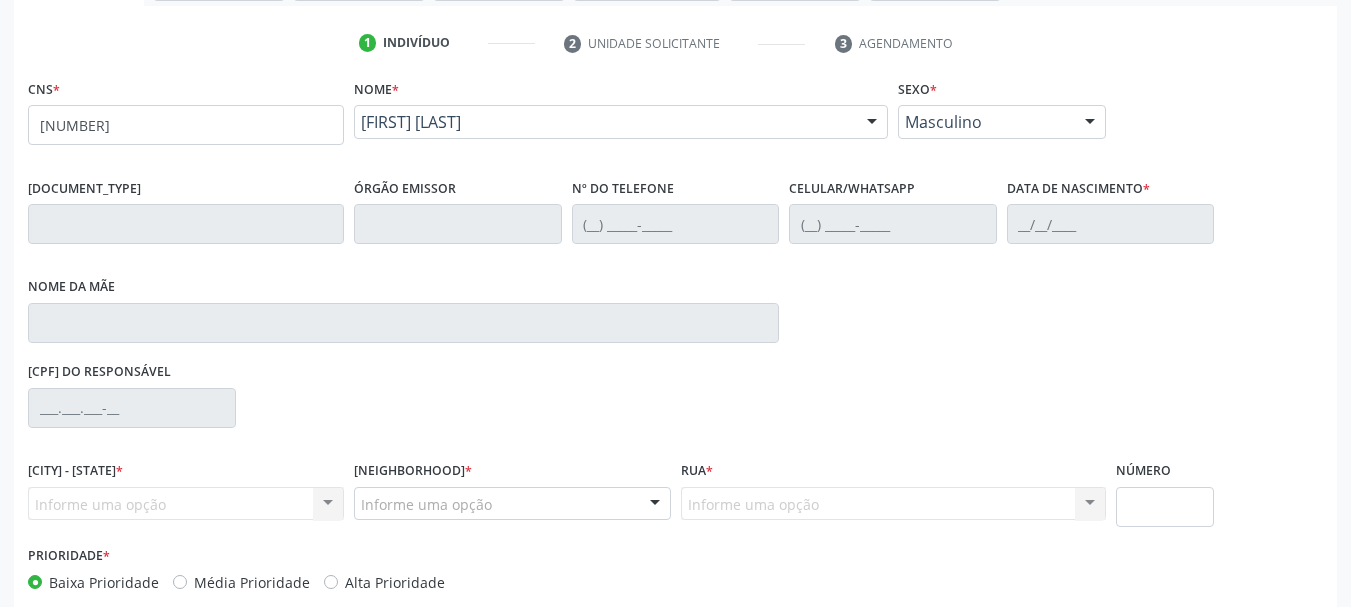 scroll, scrollTop: 460, scrollLeft: 0, axis: vertical 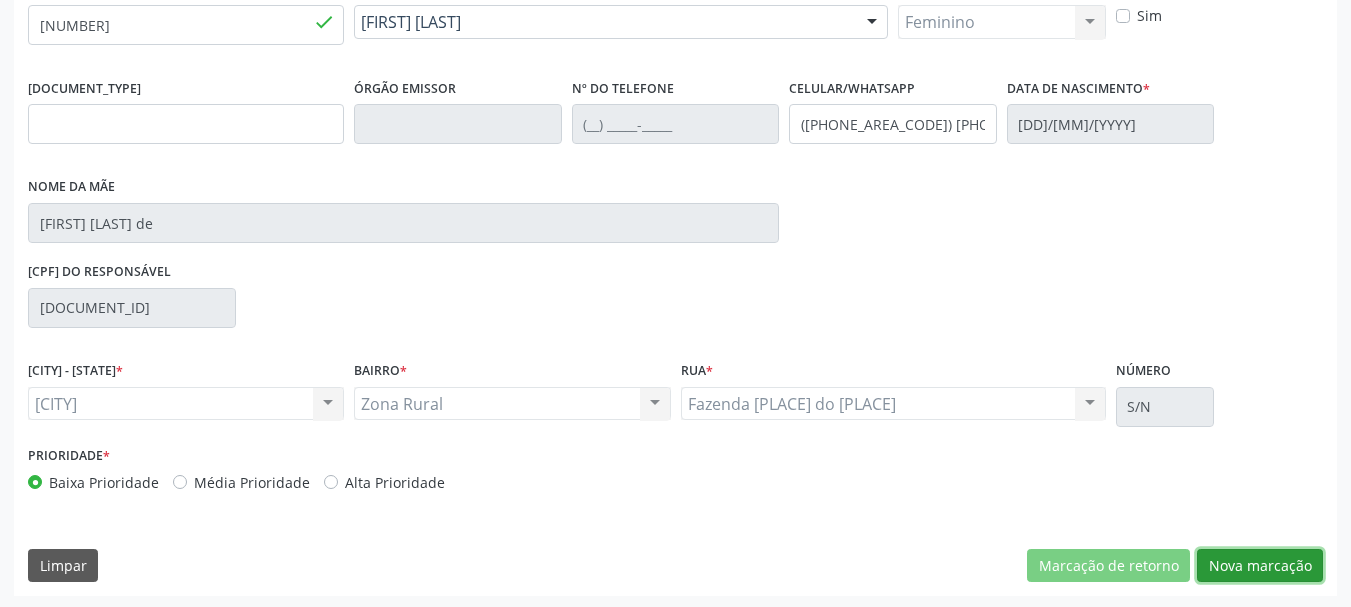 click on "Nova marcação" at bounding box center (1108, 566) 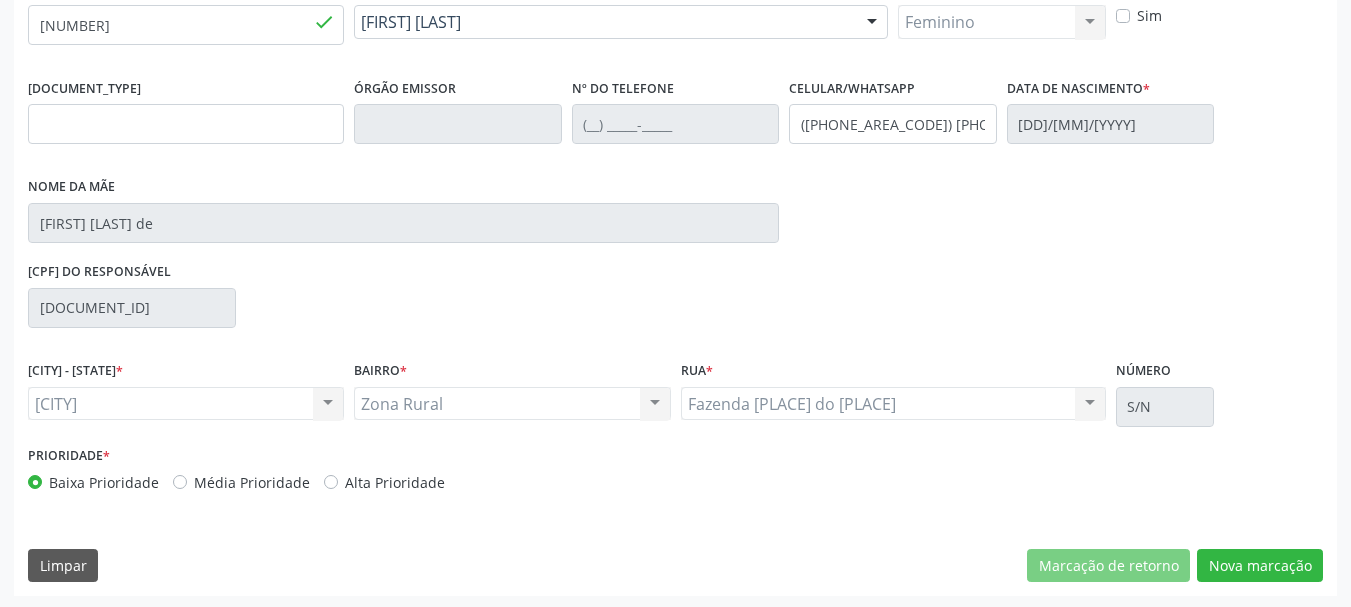scroll, scrollTop: 299, scrollLeft: 0, axis: vertical 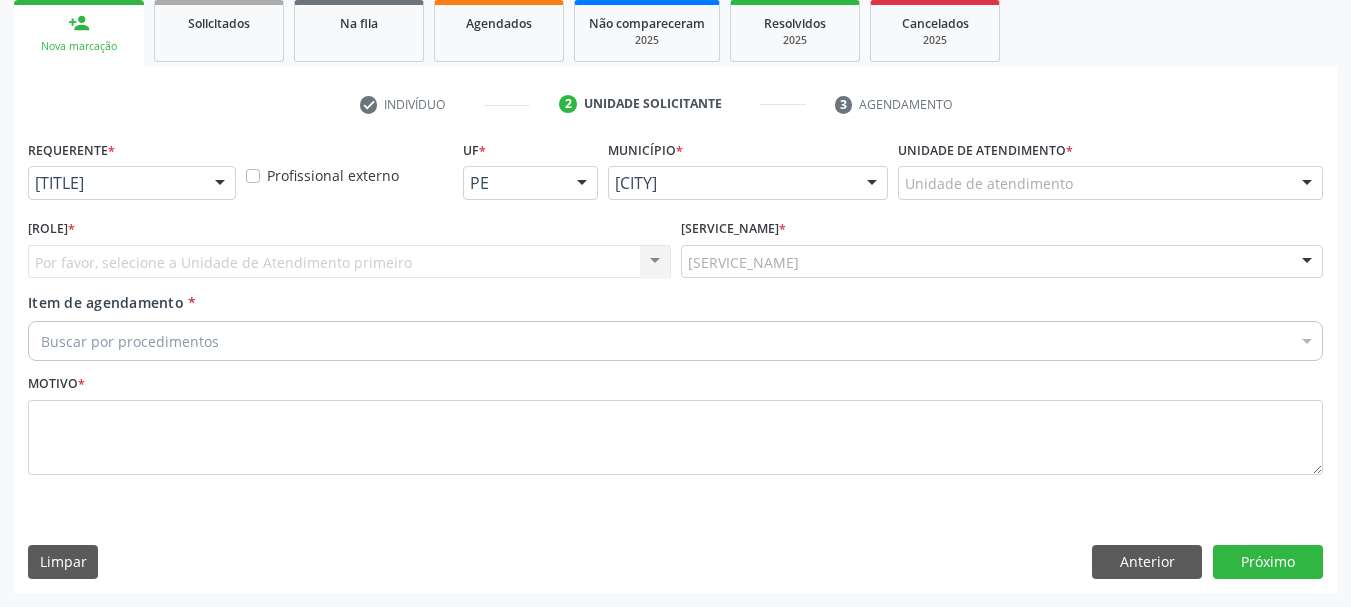 click at bounding box center (220, 184) 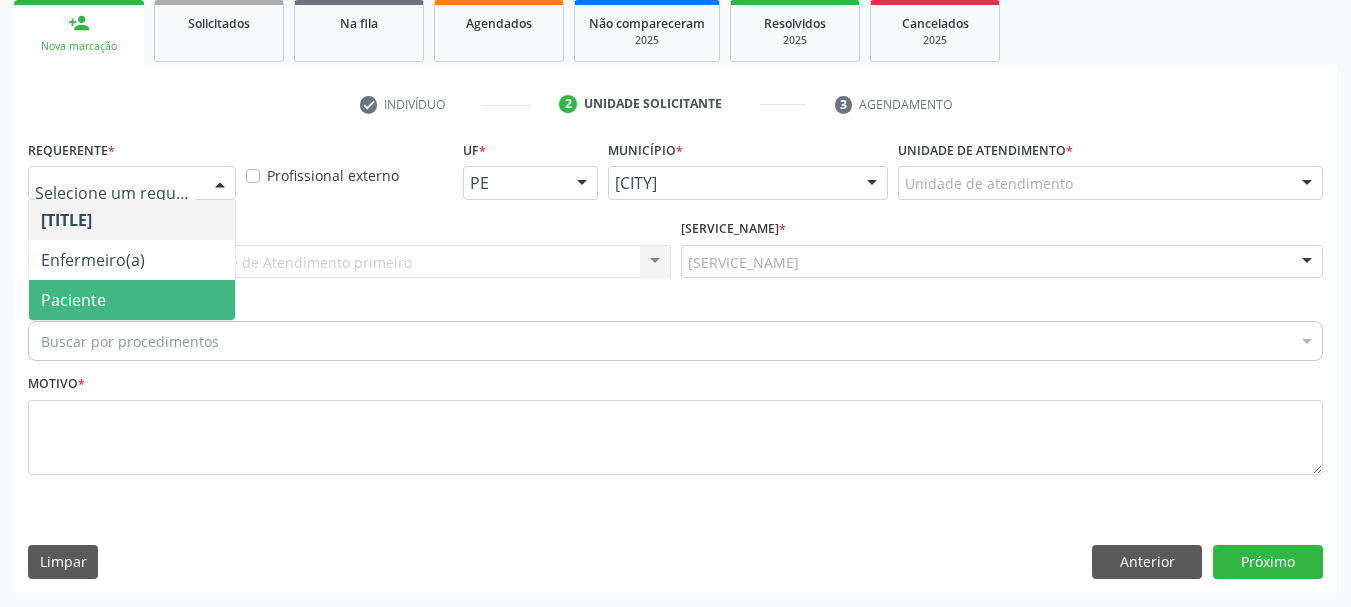 drag, startPoint x: 92, startPoint y: 296, endPoint x: 104, endPoint y: 278, distance: 21.633308 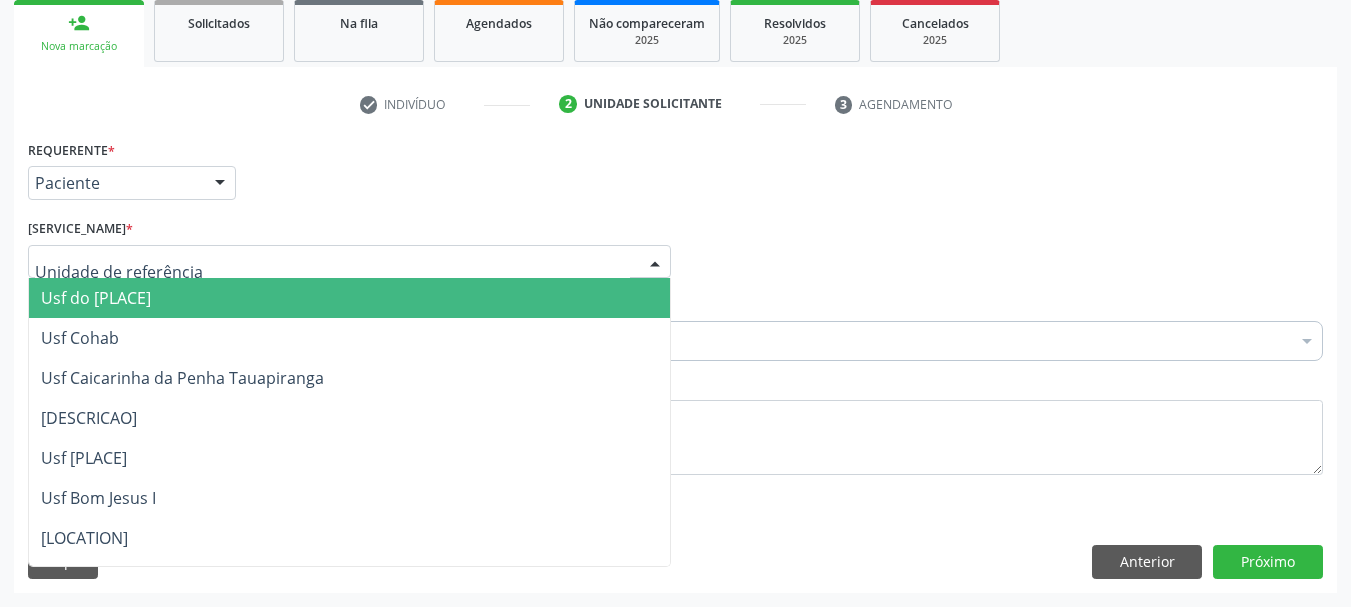 click at bounding box center (349, 262) 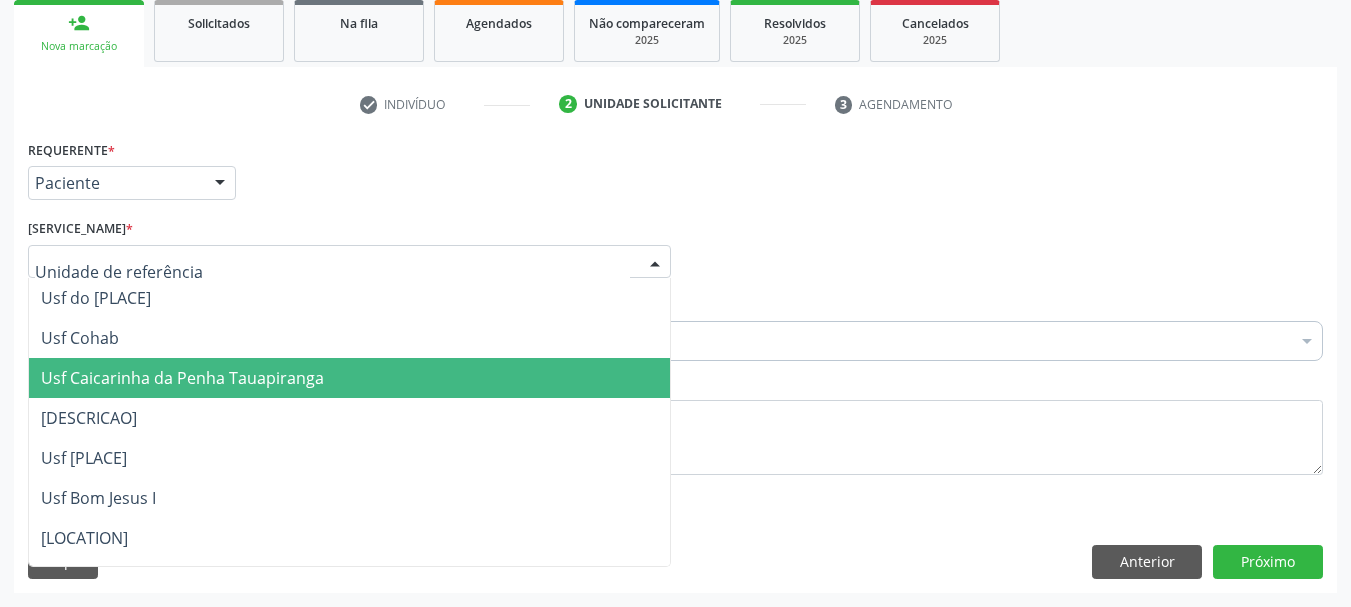 click on "Usf [LOCATION] [LOCATION]" at bounding box center (182, 378) 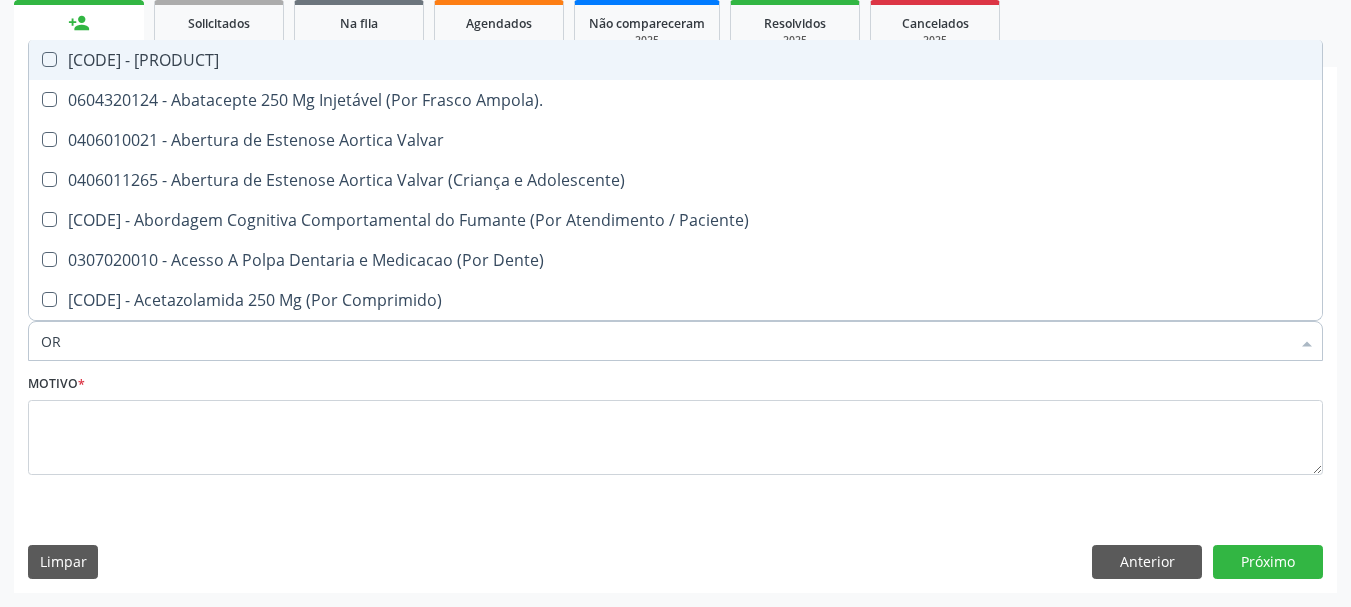type on "ORT" 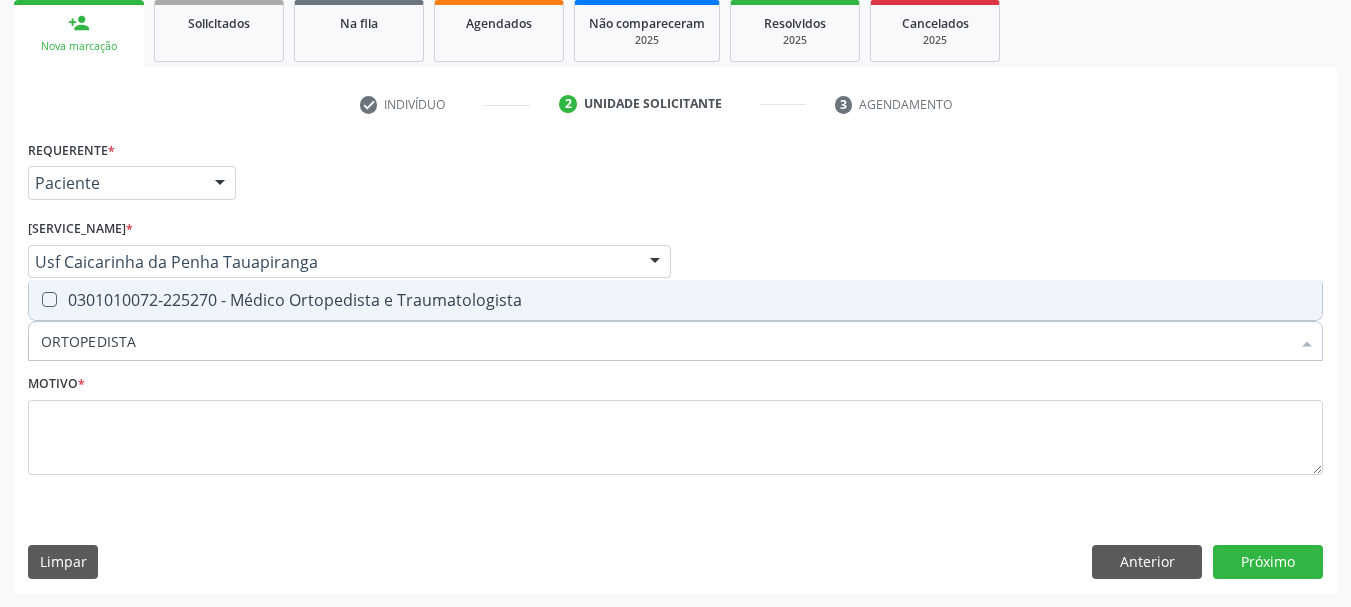 click at bounding box center (49, 299) 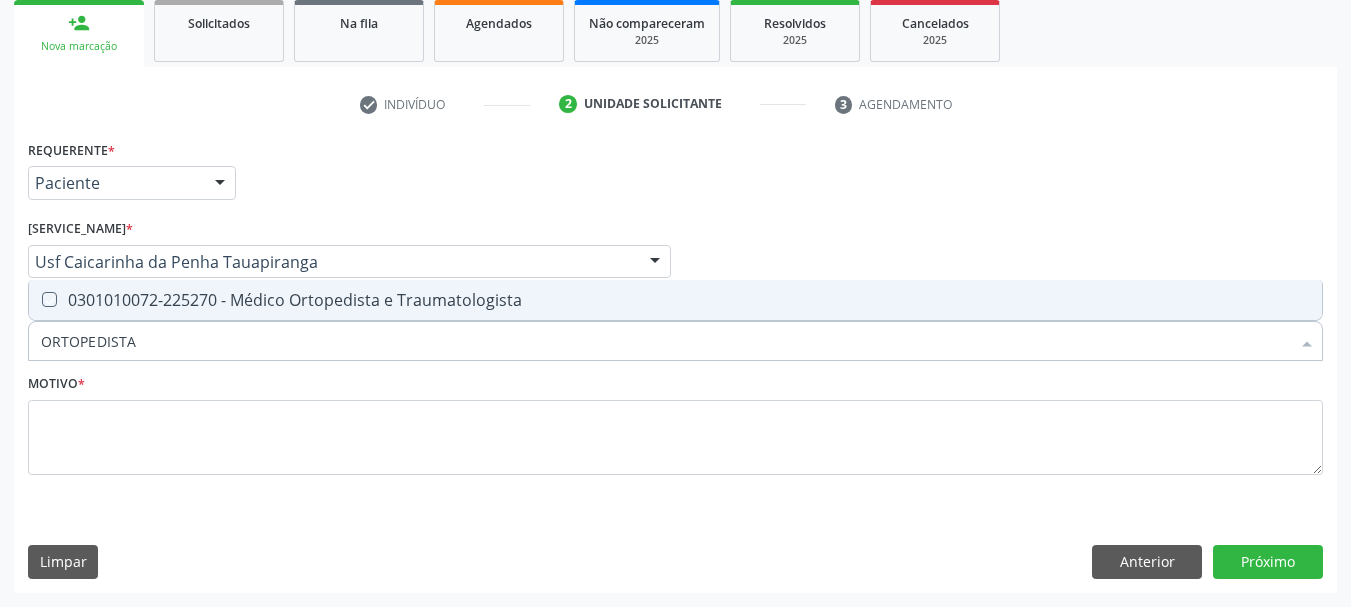 click at bounding box center (35, 299) 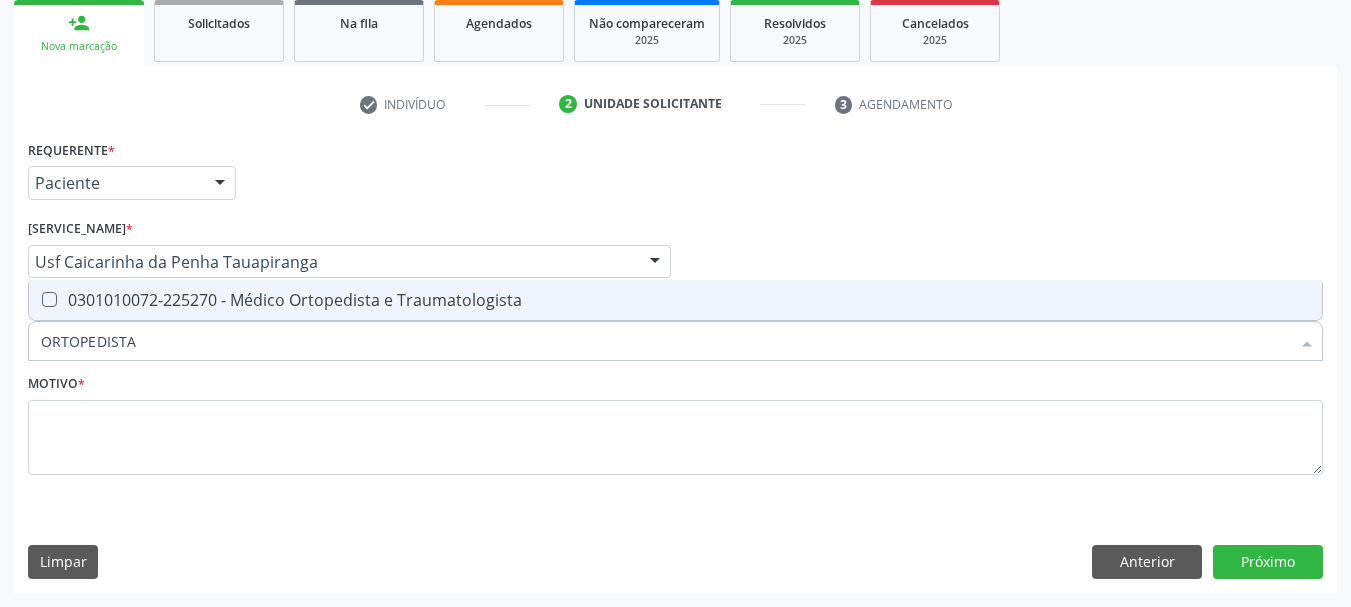 checkbox on "true" 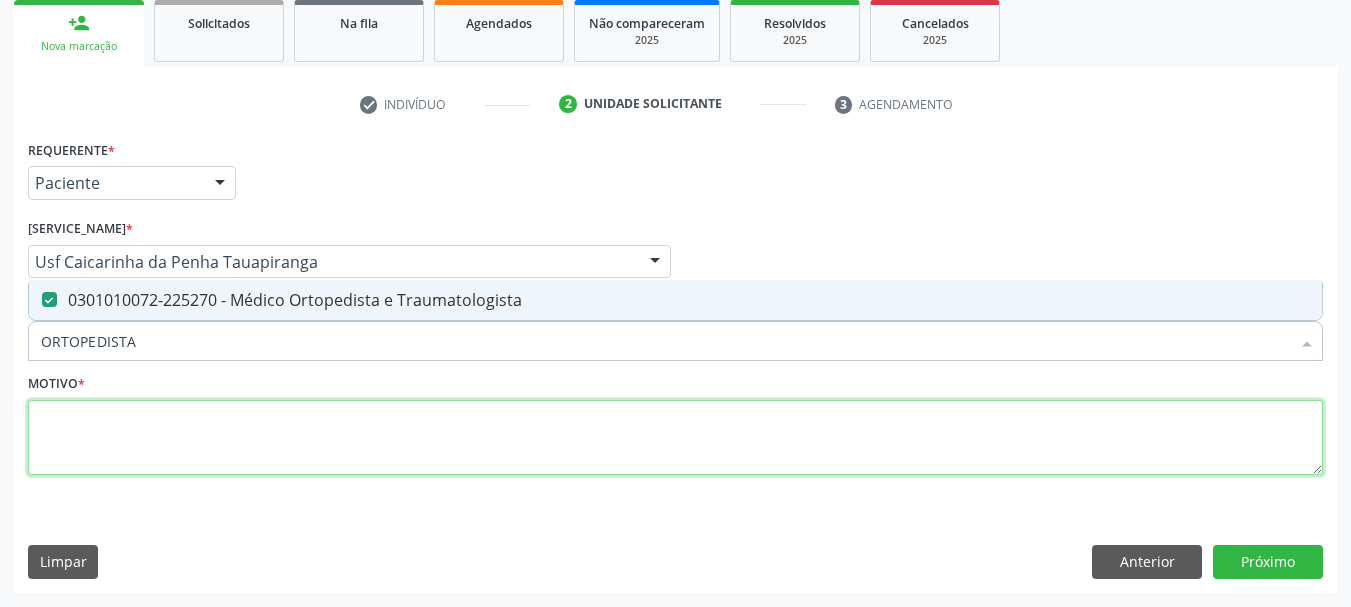 click at bounding box center [675, 438] 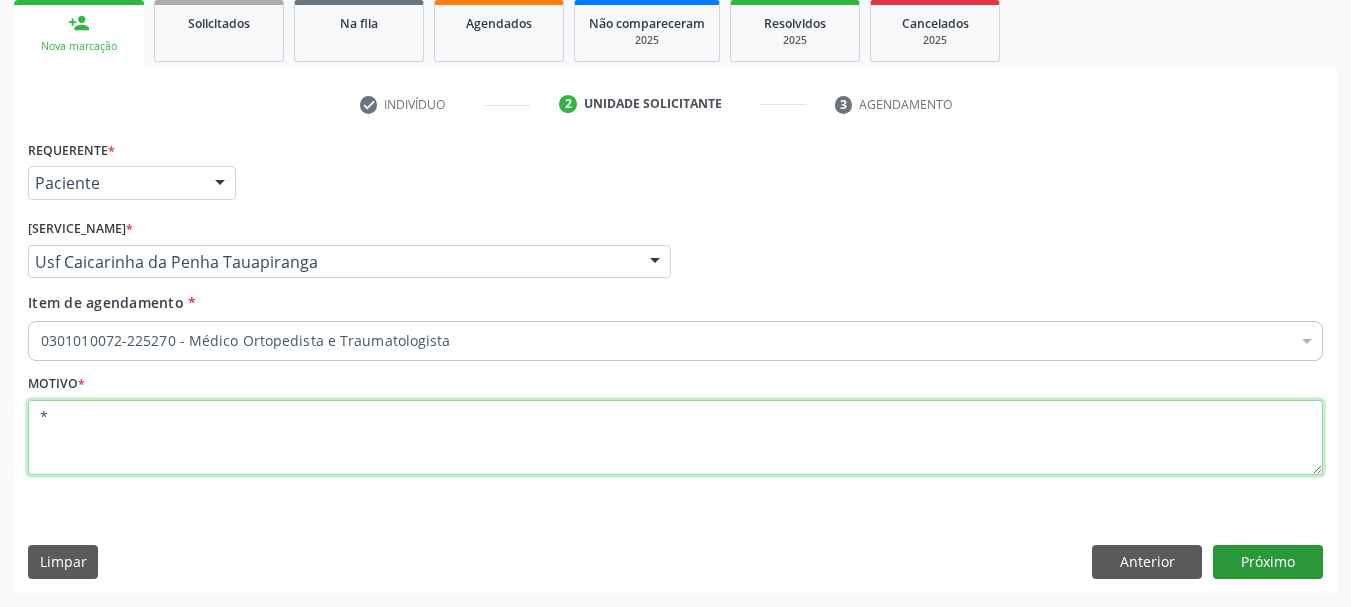 type on "*" 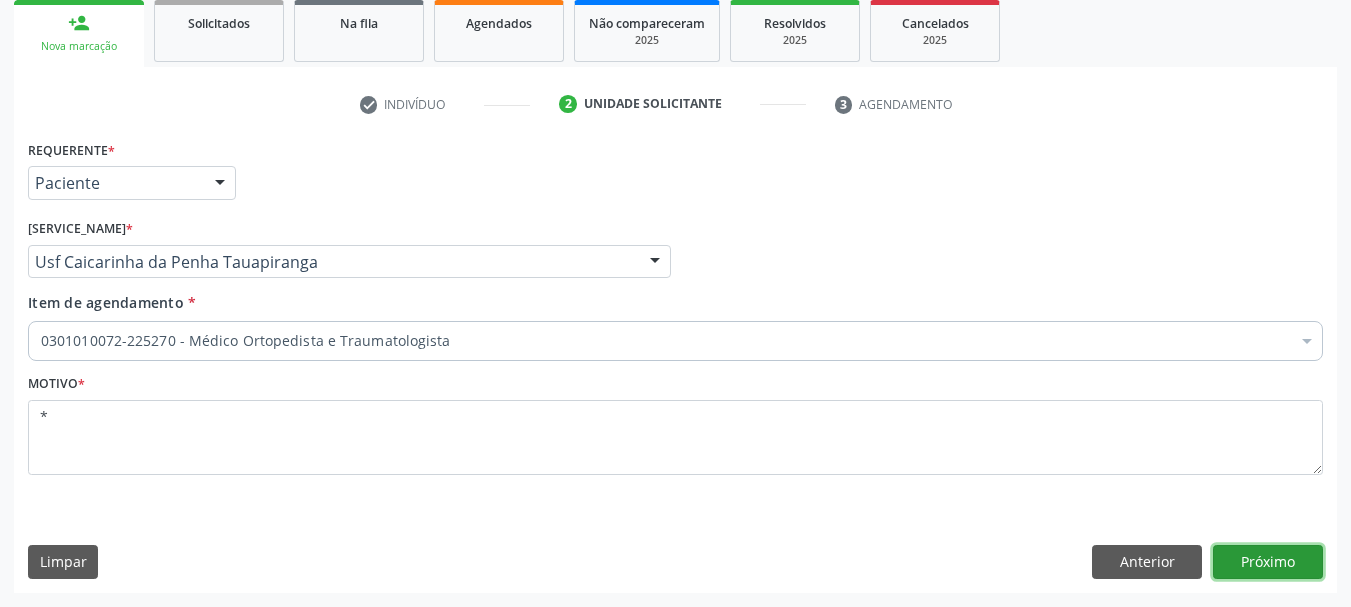 click on "Próximo" at bounding box center [1268, 562] 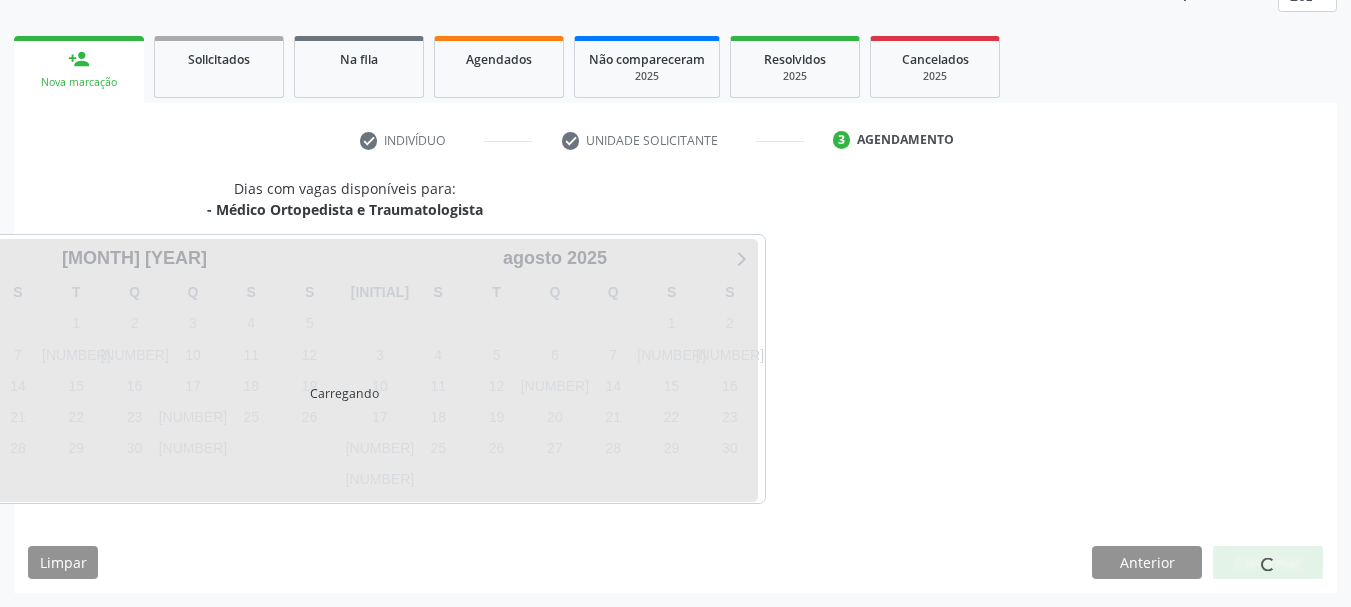 scroll, scrollTop: 263, scrollLeft: 0, axis: vertical 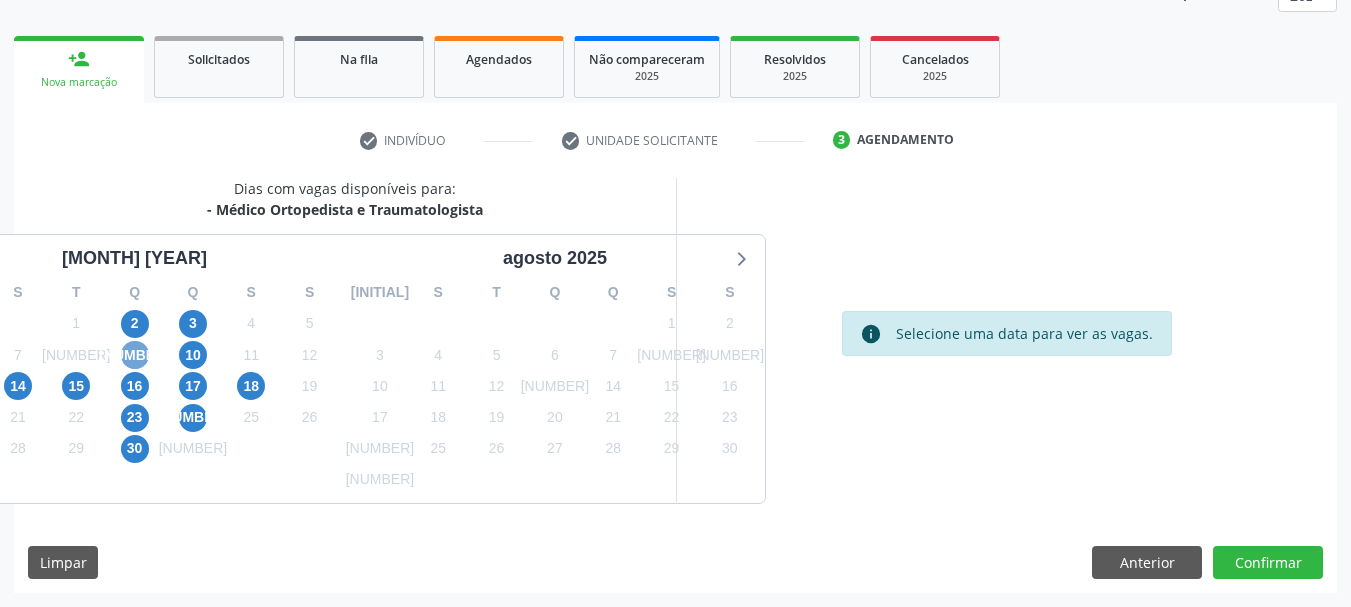 click on "9" at bounding box center [135, 355] 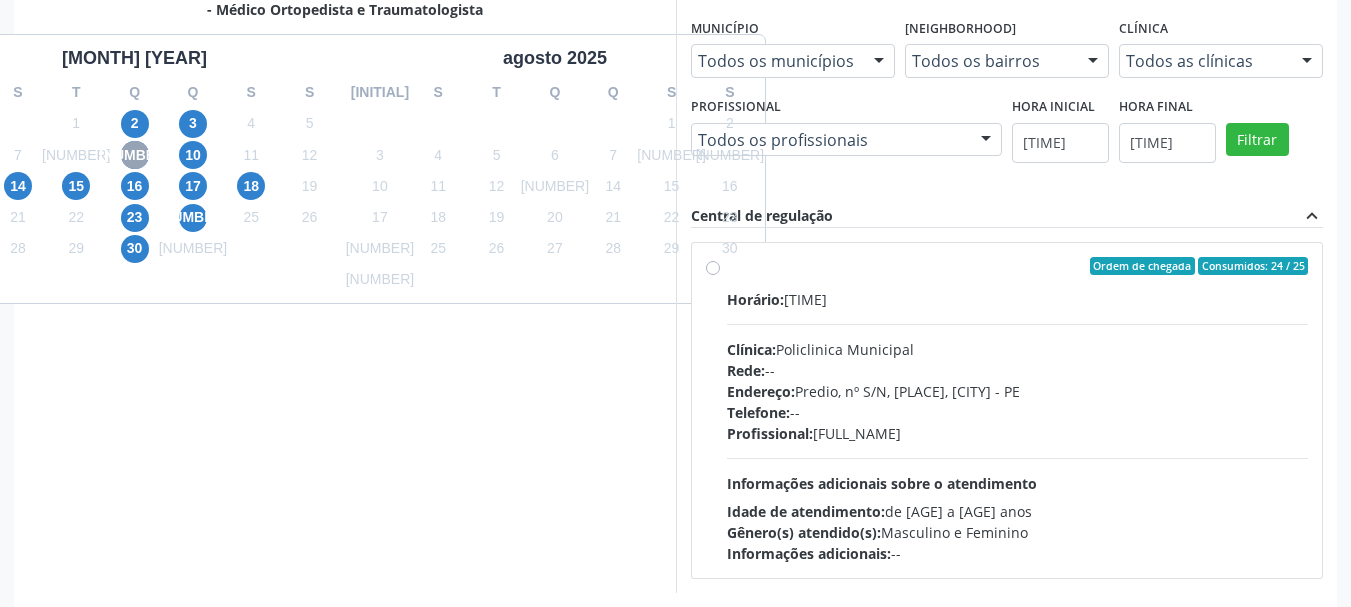 scroll, scrollTop: 552, scrollLeft: 0, axis: vertical 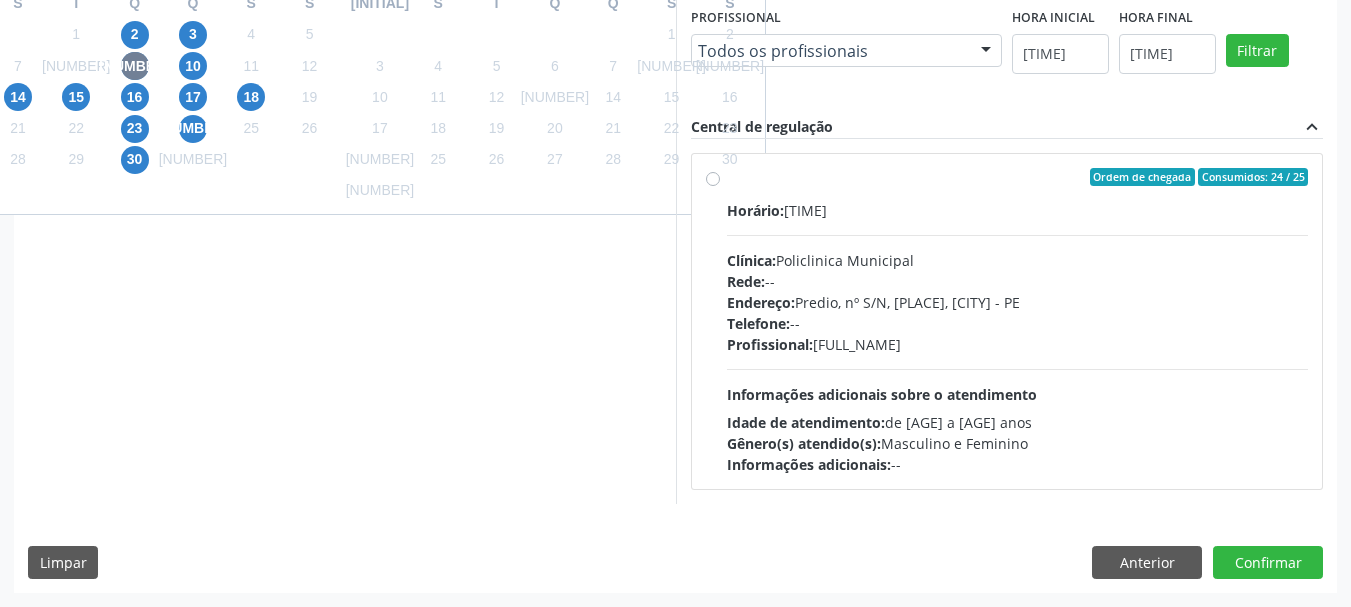 click on "Ordem de chegada
Consumidos: 24 / 25
Horário:   07:30
Clínica:  Policlinica Municipal
Rede:
--
Endereço:   Predio, nº S/N, Ipsep, Serra Talhada - PE
Telefone:   --
Profissional:
Joao Bosco Barreto Couto Neto
Informações adicionais sobre o atendimento
Idade de atendimento:
de 0 a 120 anos
Gênero(s) atendido(s):
Masculino e Feminino
Informações adicionais:
--" at bounding box center [1018, 321] 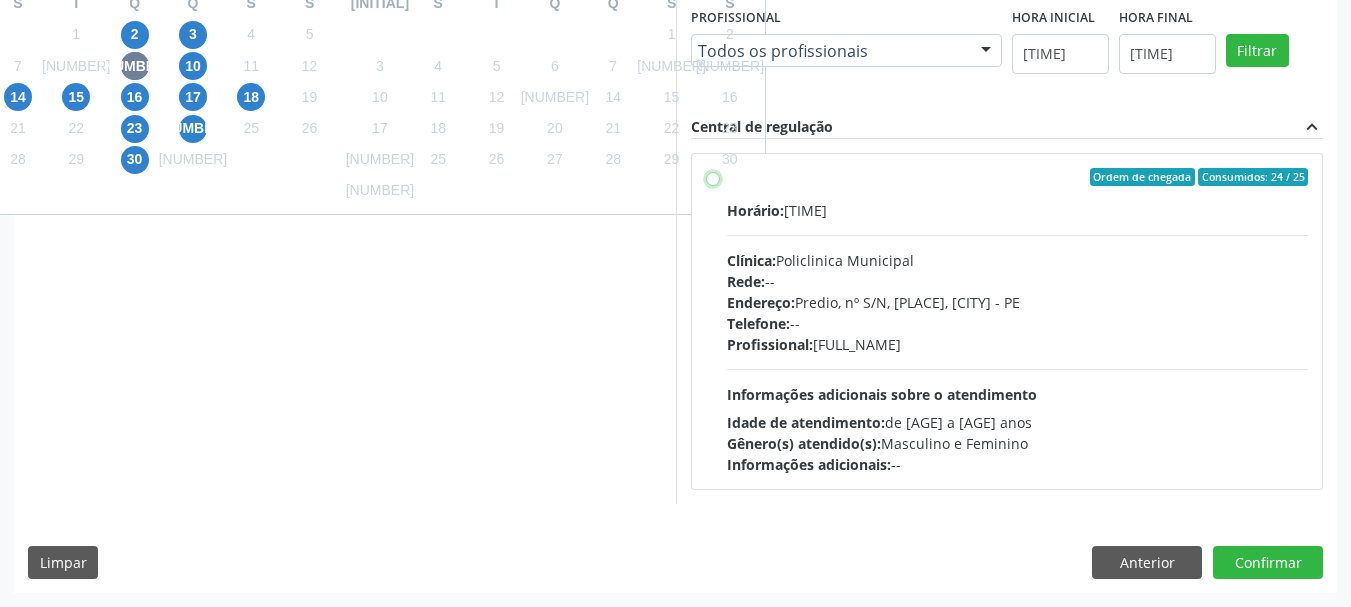 click on "Ordem de chegada
Consumidos: 24 / 25
Horário:   07:30
Clínica:  Policlinica Municipal
Rede:
--
Endereço:   Predio, nº S/N, Ipsep, Serra Talhada - PE
Telefone:   --
Profissional:
Joao Bosco Barreto Couto Neto
Informações adicionais sobre o atendimento
Idade de atendimento:
de 0 a 120 anos
Gênero(s) atendido(s):
Masculino e Feminino
Informações adicionais:
--" at bounding box center [713, 177] 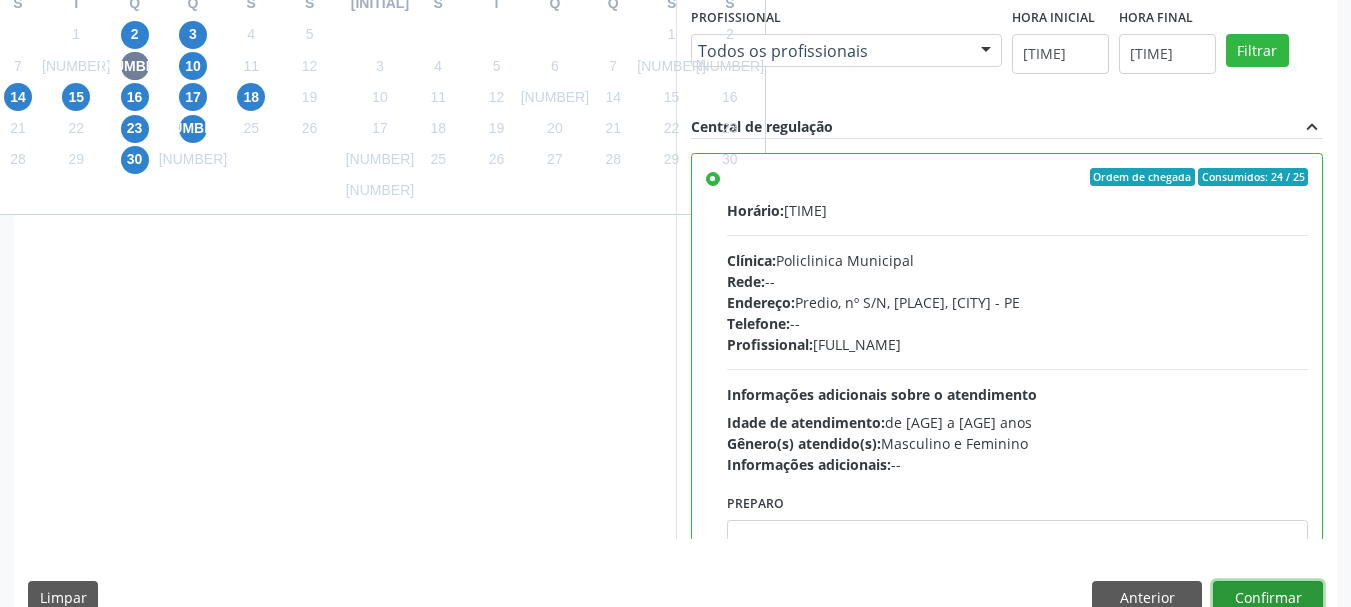 click on "Confirmar" at bounding box center [1268, 598] 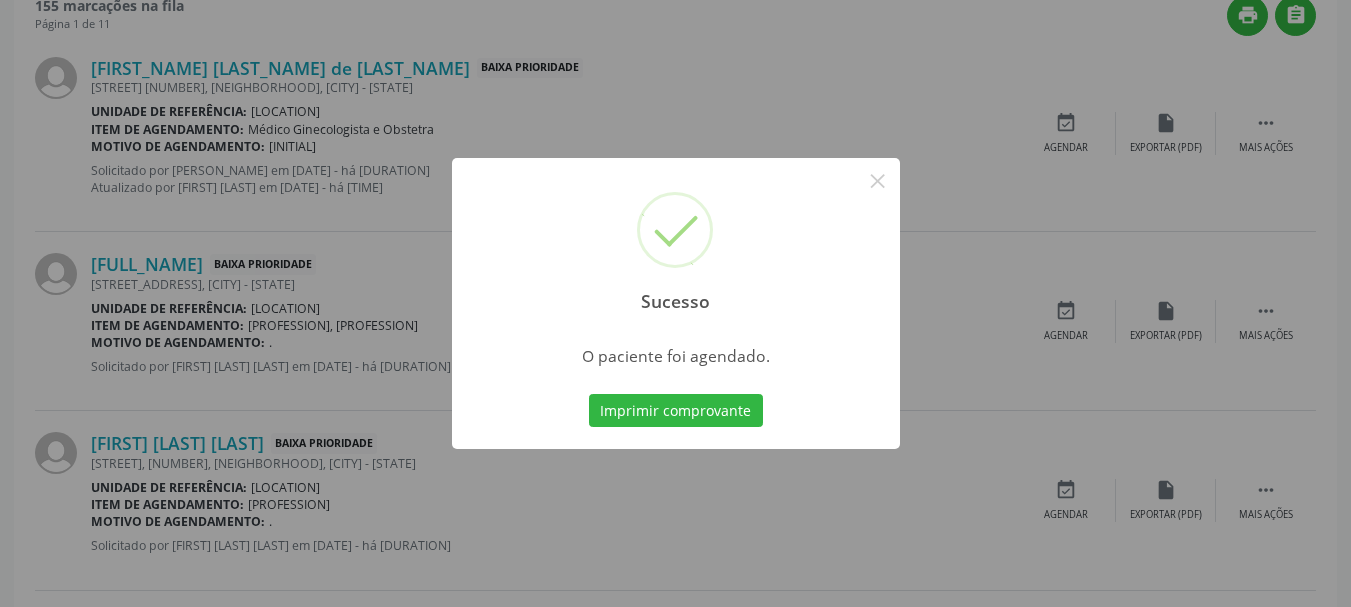 scroll, scrollTop: 60, scrollLeft: 0, axis: vertical 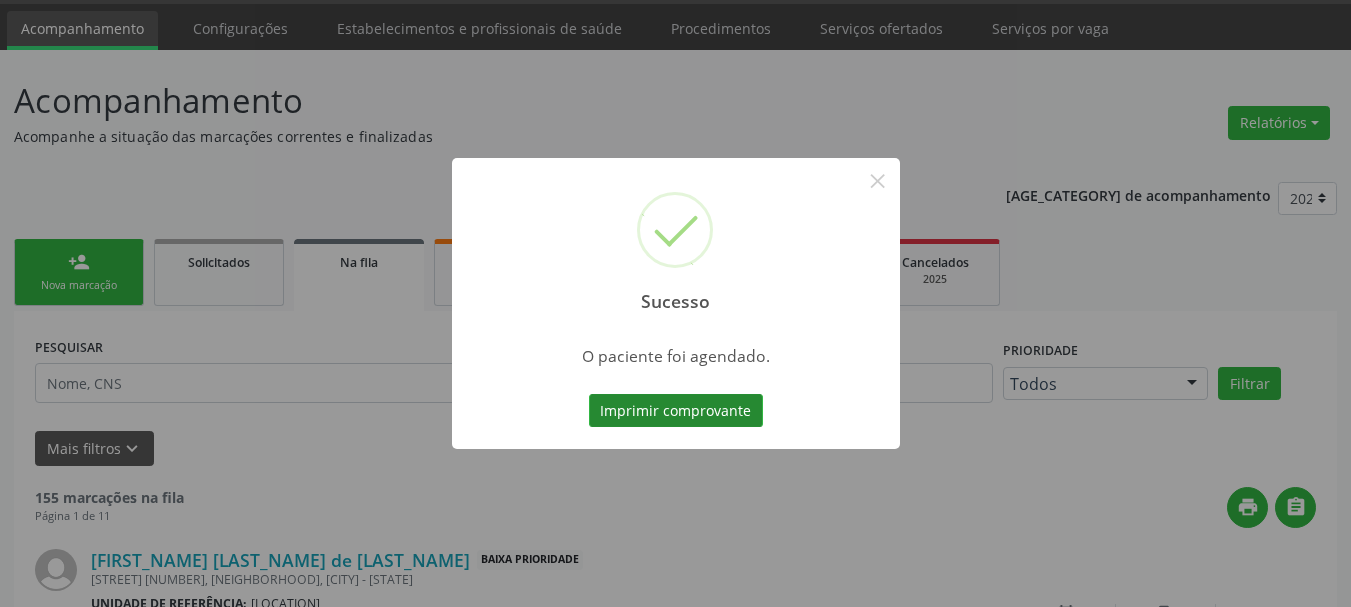 click on "Imprimir comprovante" at bounding box center (676, 411) 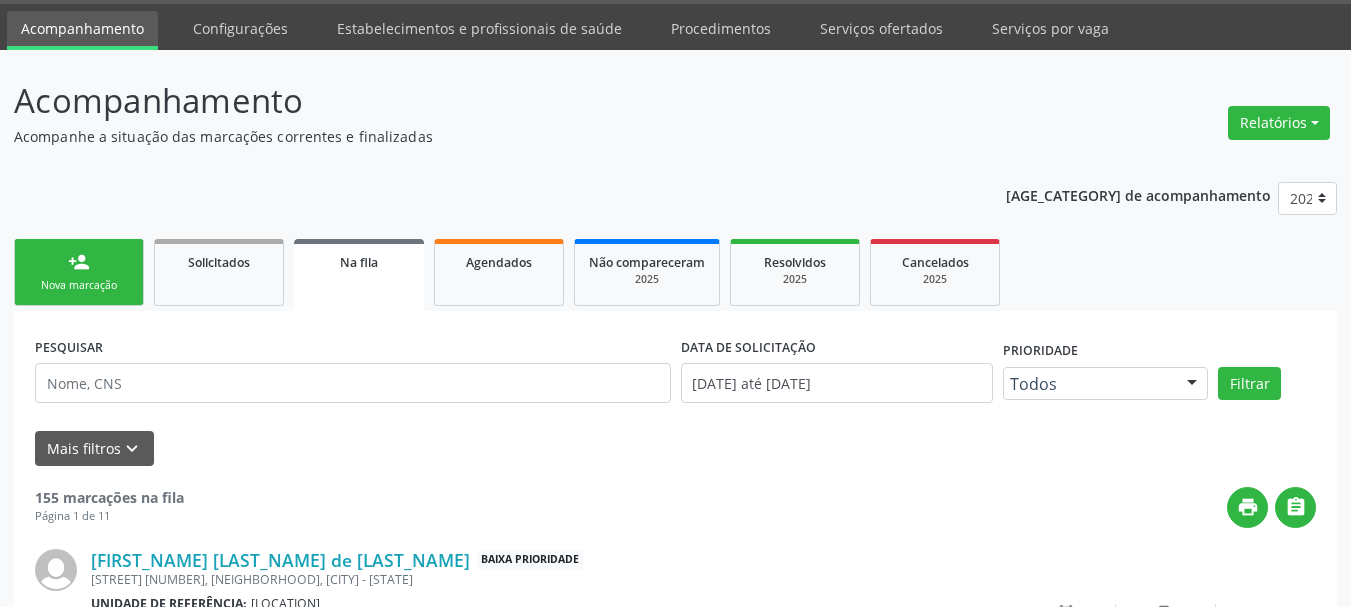 drag, startPoint x: 92, startPoint y: 261, endPoint x: 107, endPoint y: 244, distance: 22.671568 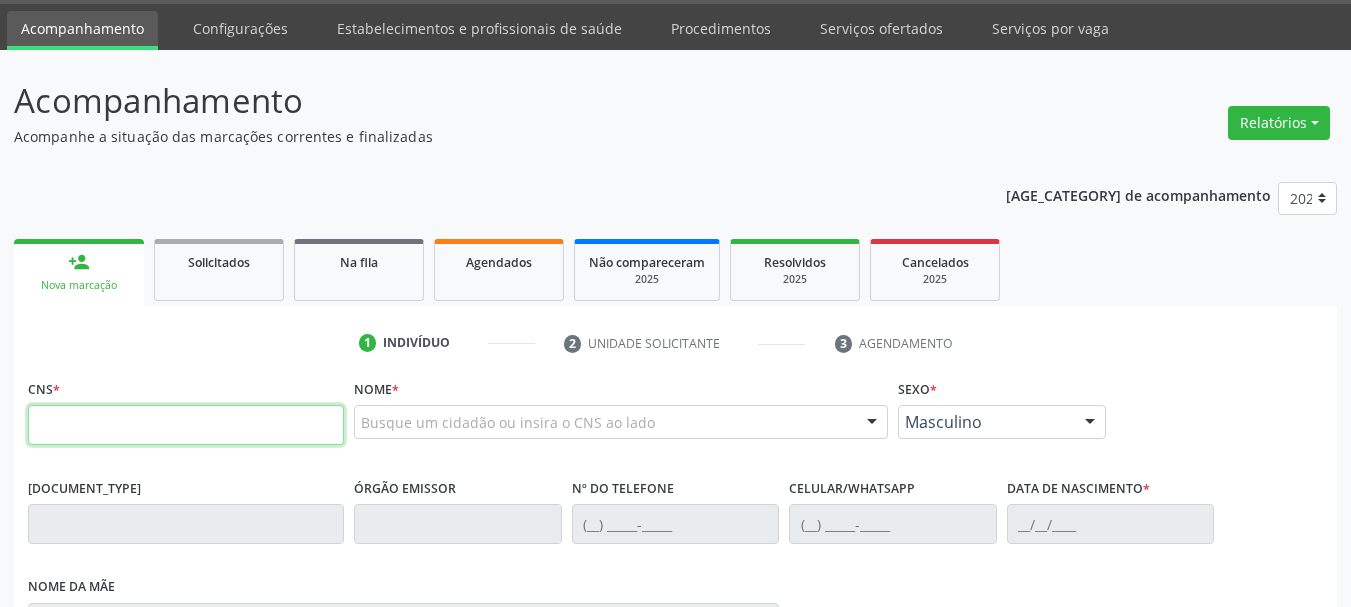 click at bounding box center (186, 425) 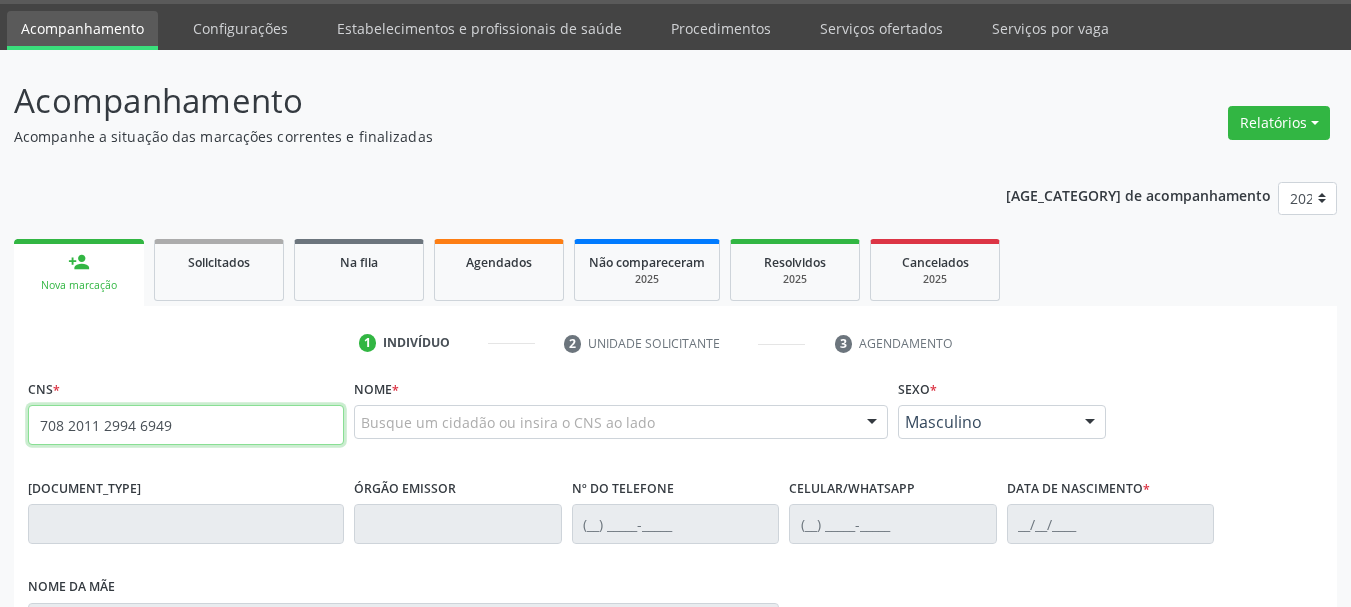 type on "708 2011 2994 6949" 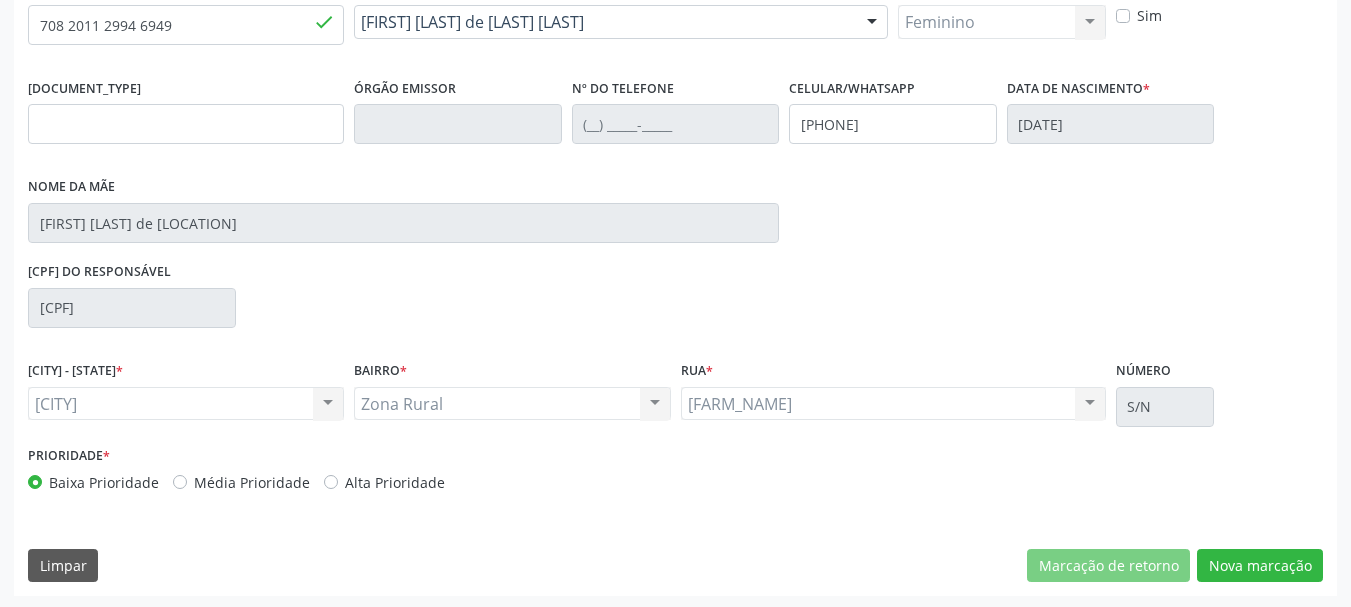 scroll, scrollTop: 463, scrollLeft: 0, axis: vertical 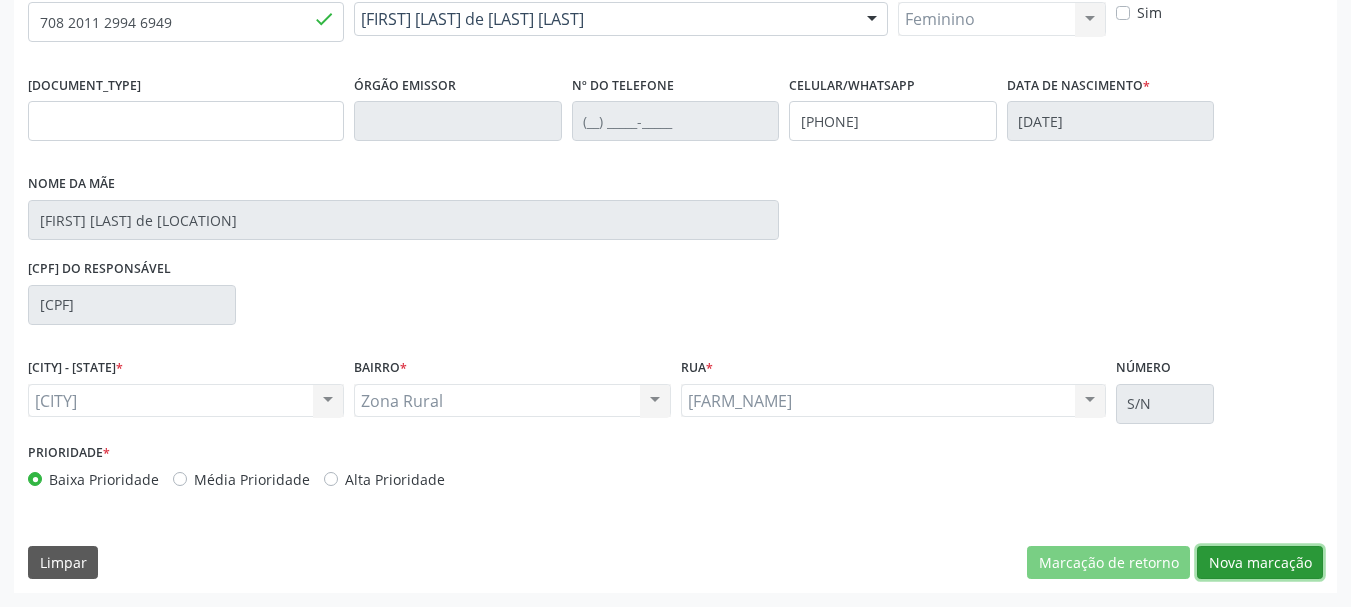click on "Nova marcação" at bounding box center [1108, 563] 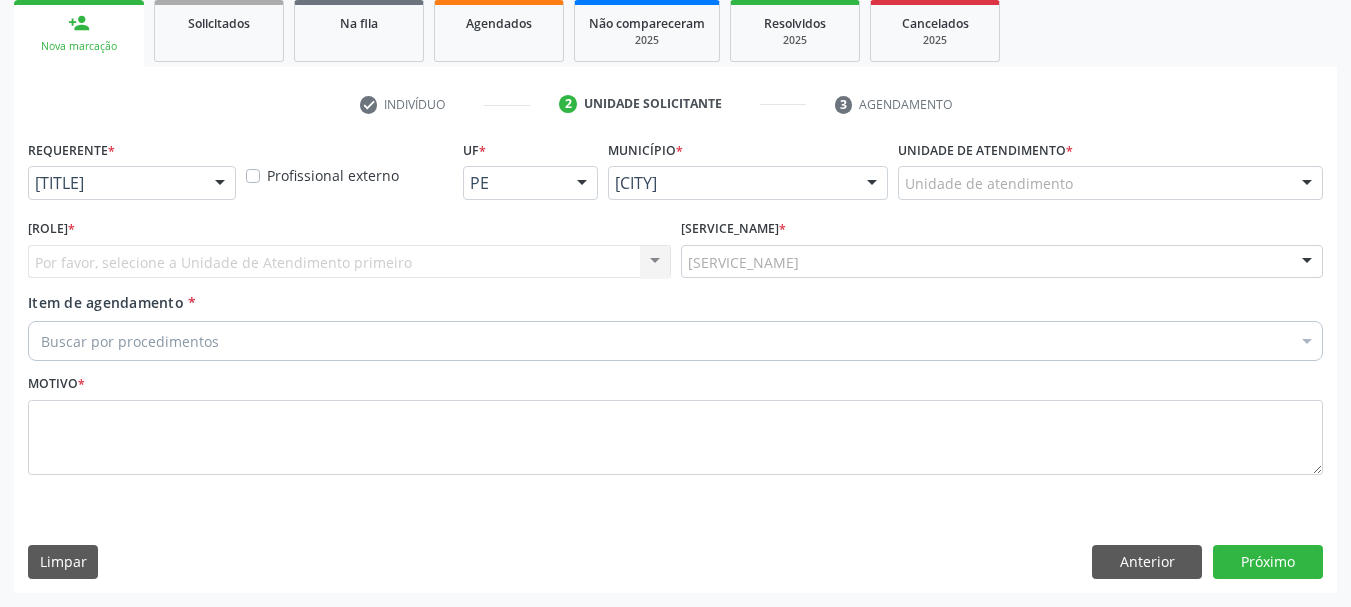 scroll, scrollTop: 299, scrollLeft: 0, axis: vertical 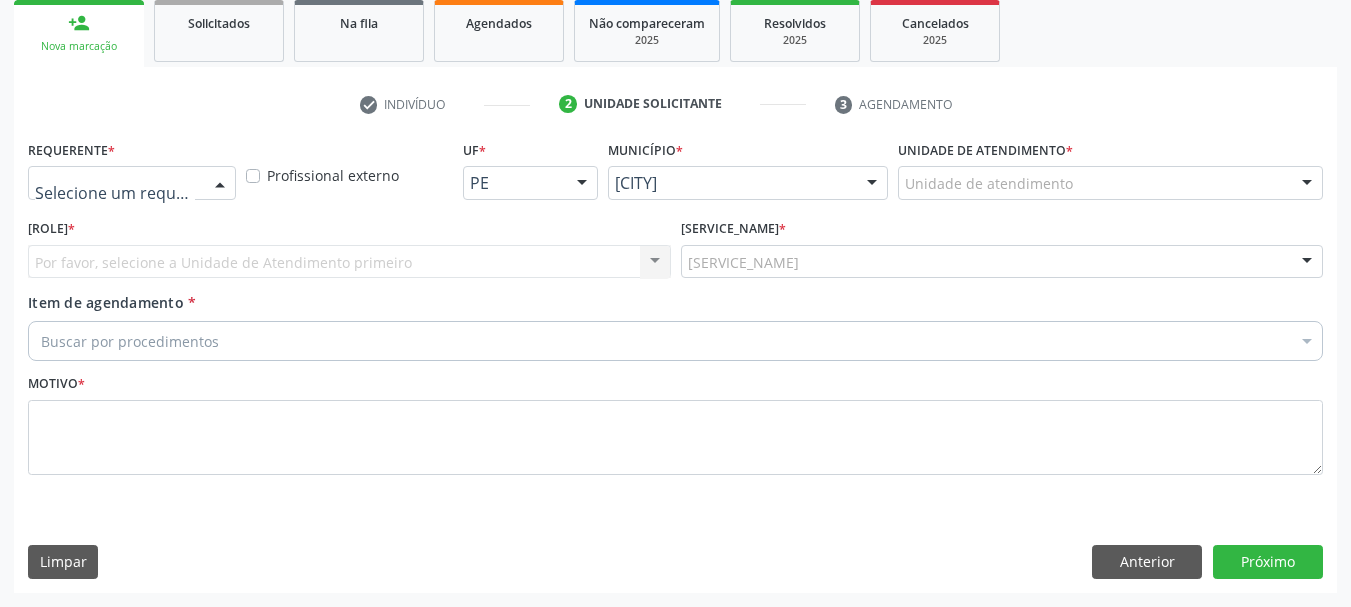 click at bounding box center [220, 184] 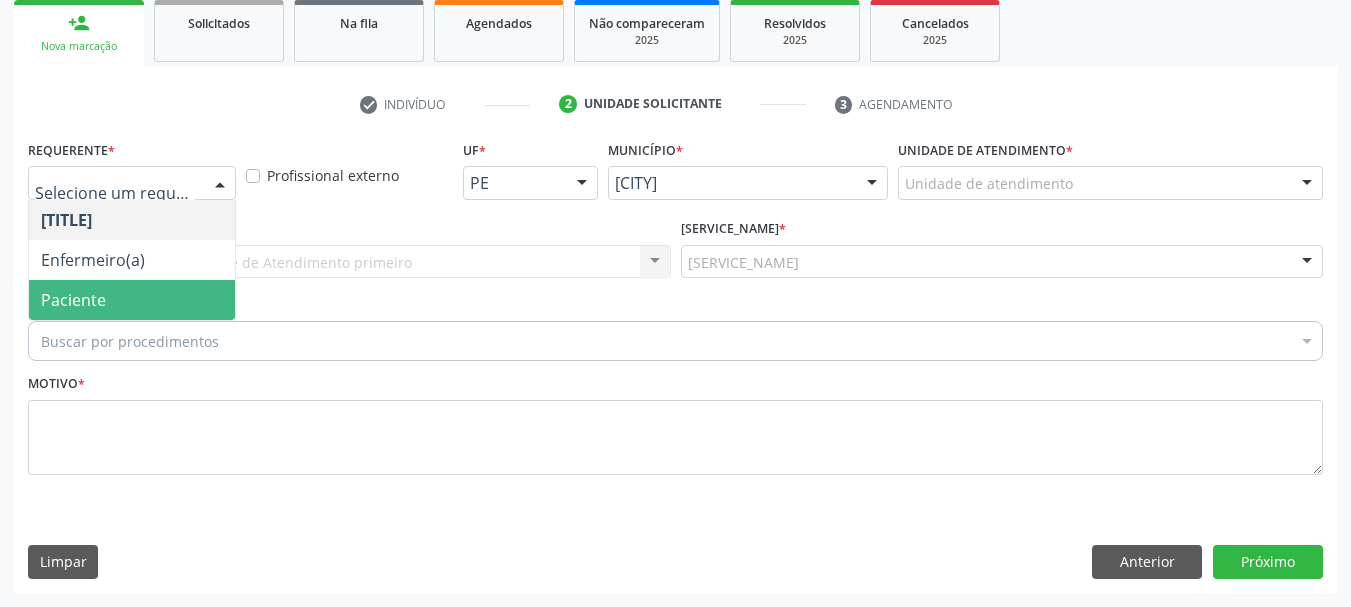 click on "Paciente" at bounding box center (73, 300) 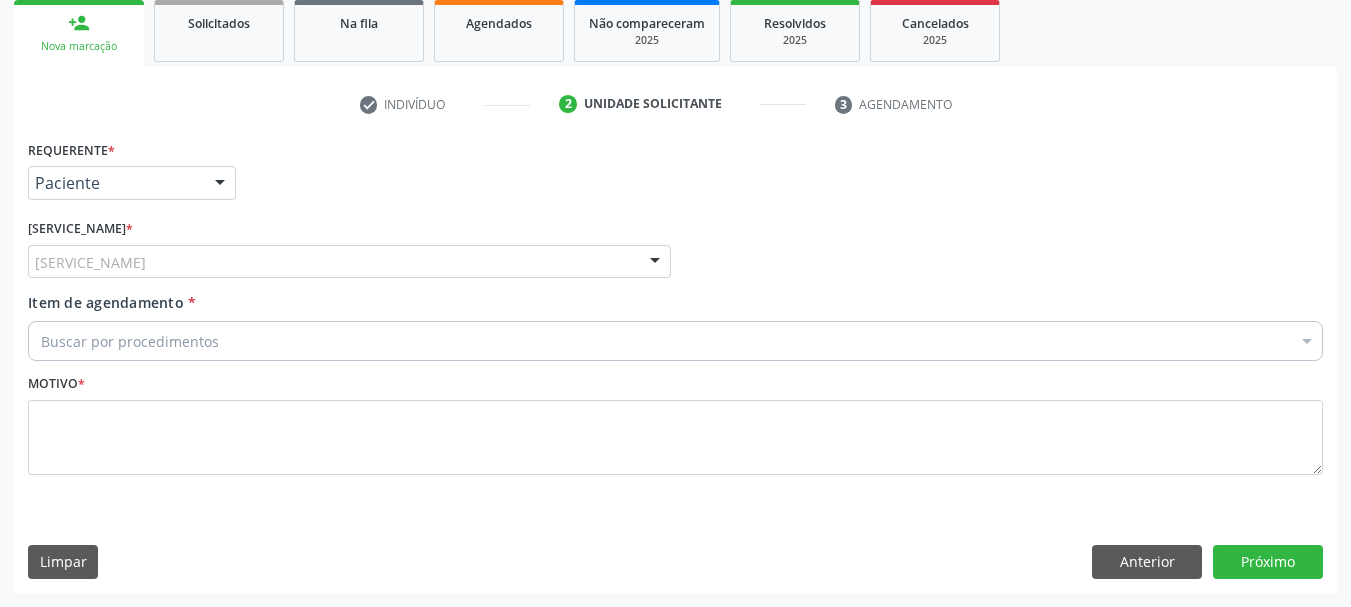 click on "Unidade de referência" at bounding box center [349, 262] 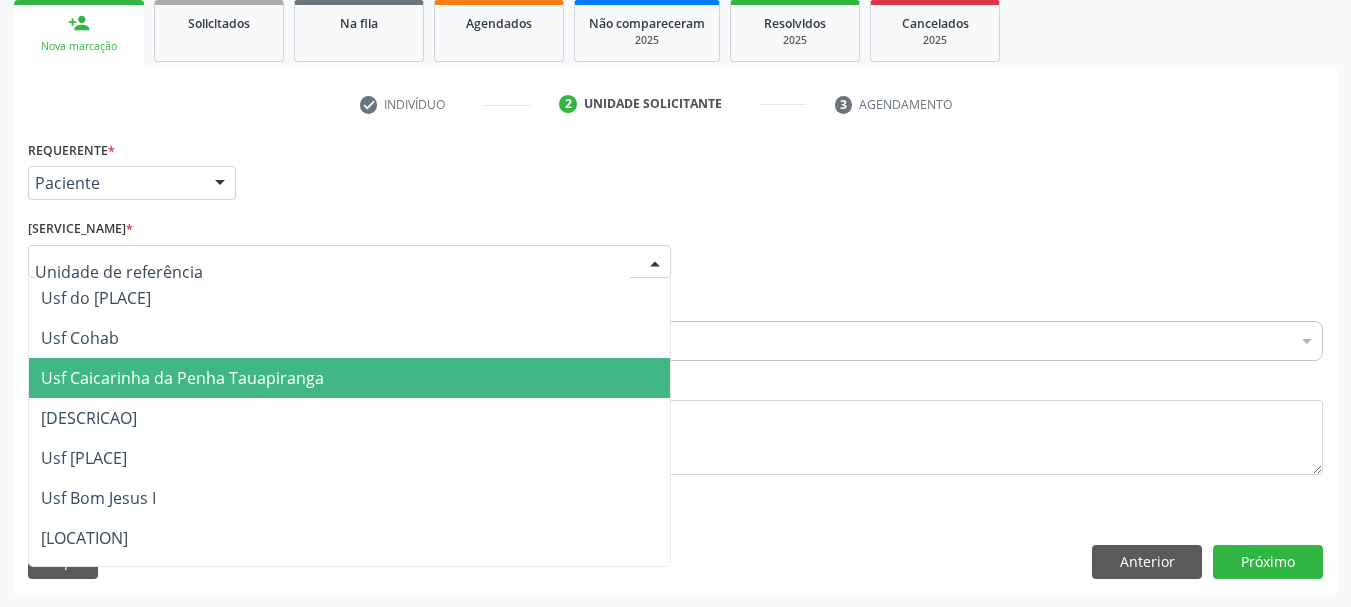 click on "[LOCATION]" at bounding box center [182, 378] 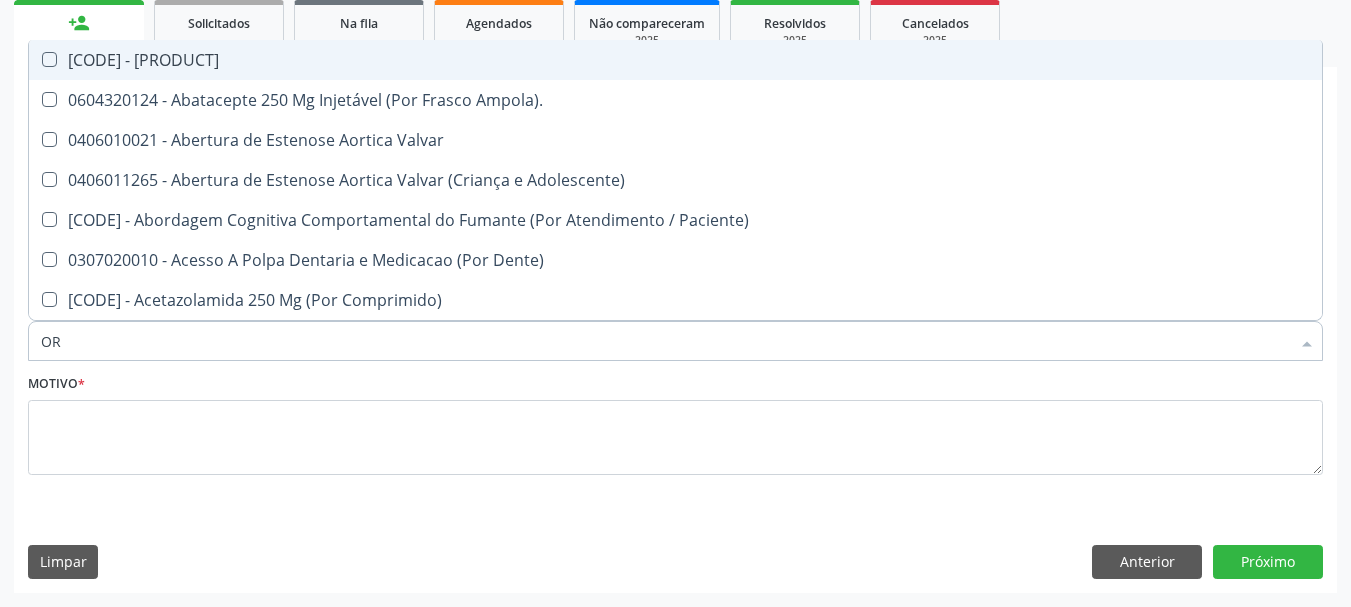 type on "ORT" 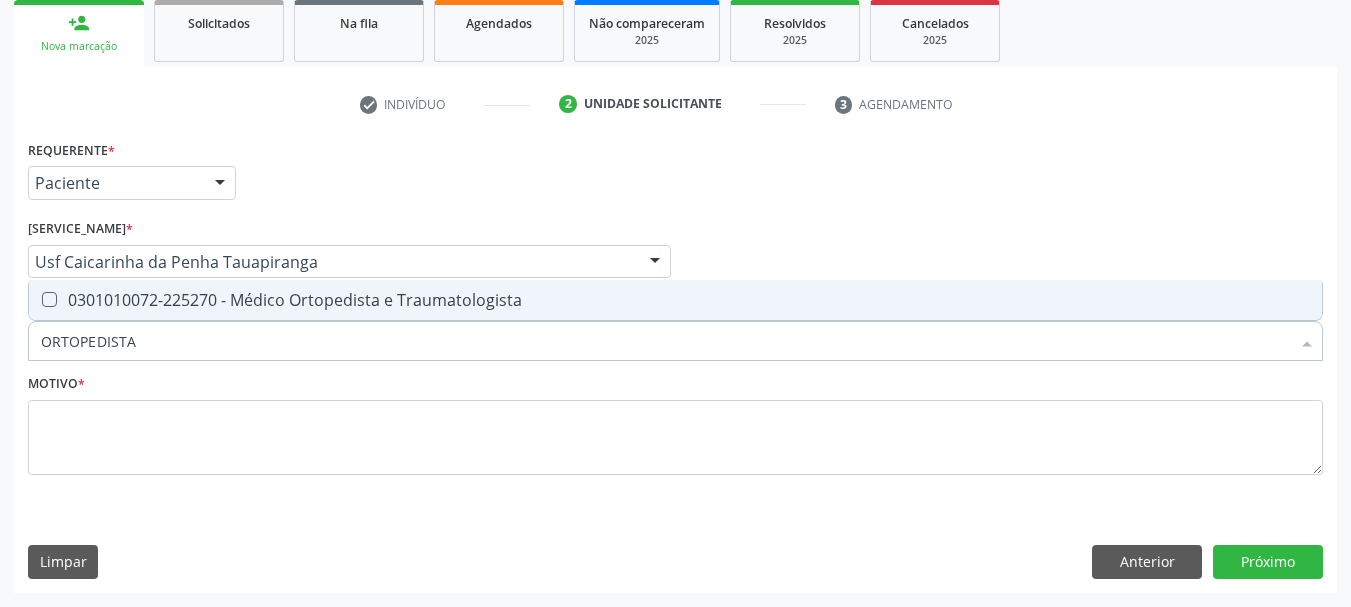 click at bounding box center [49, 299] 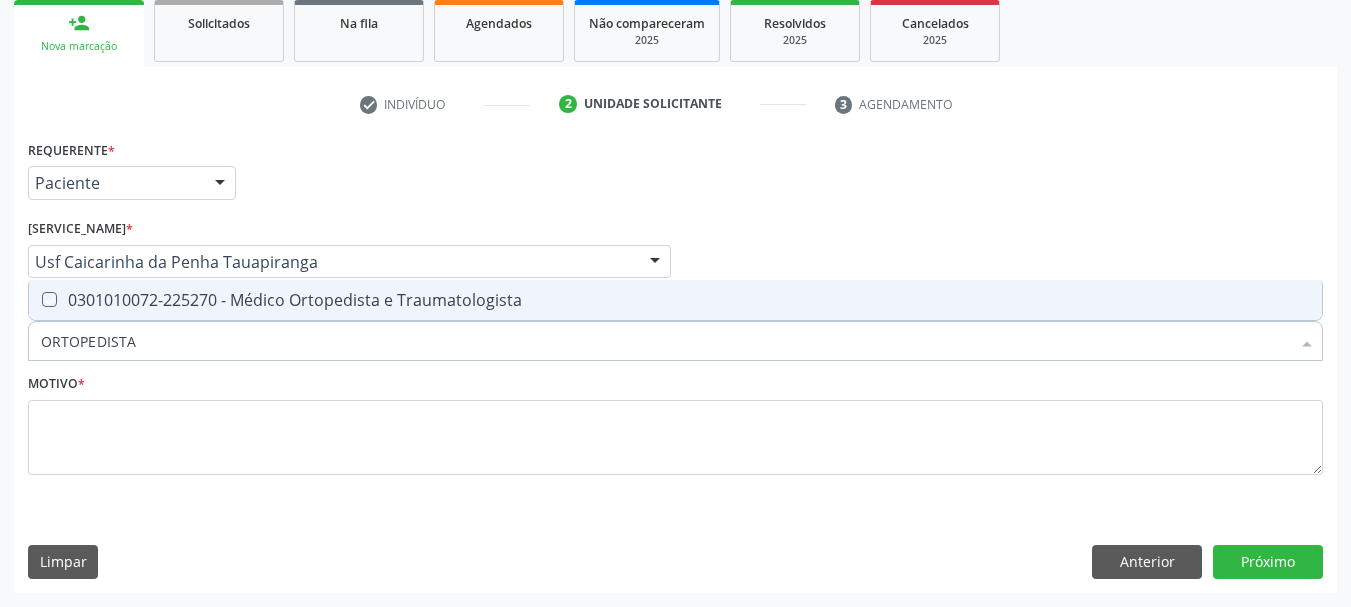 click at bounding box center (35, 299) 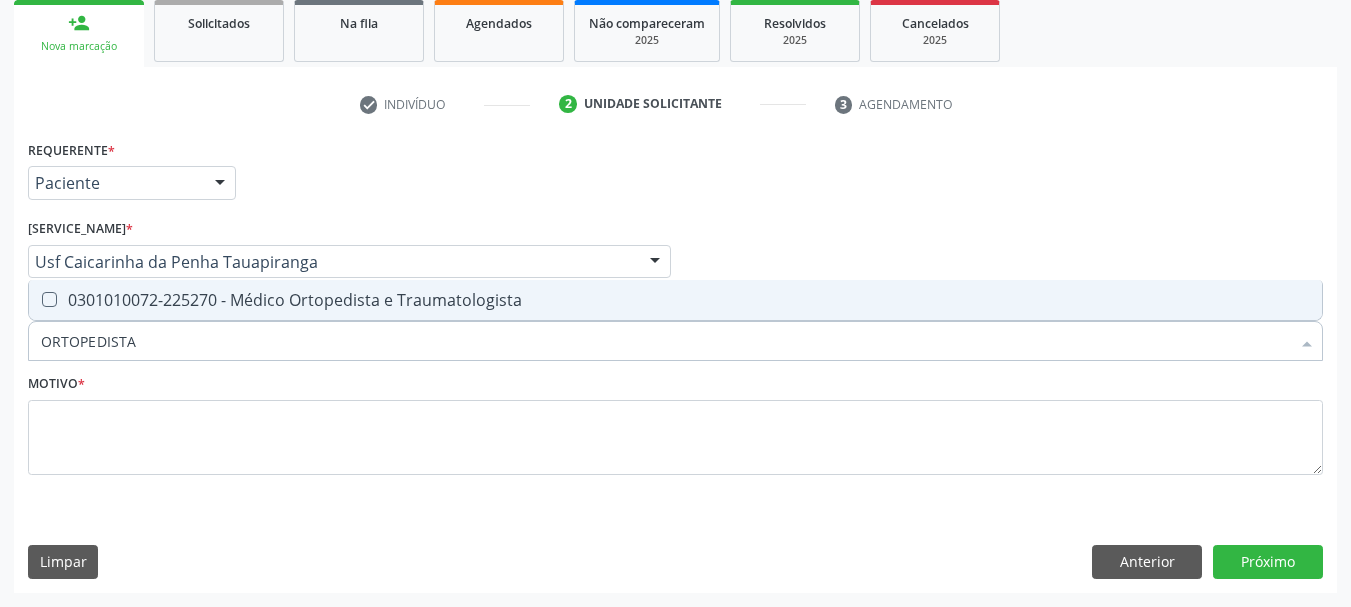 checkbox on "true" 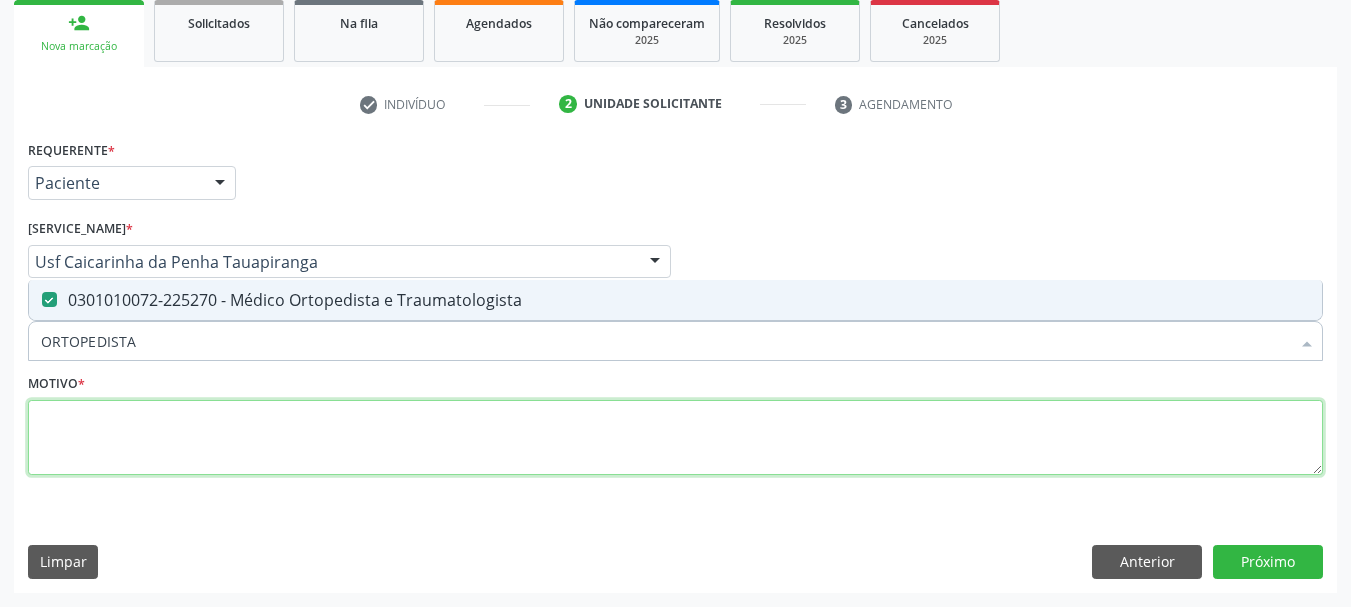 click at bounding box center (675, 438) 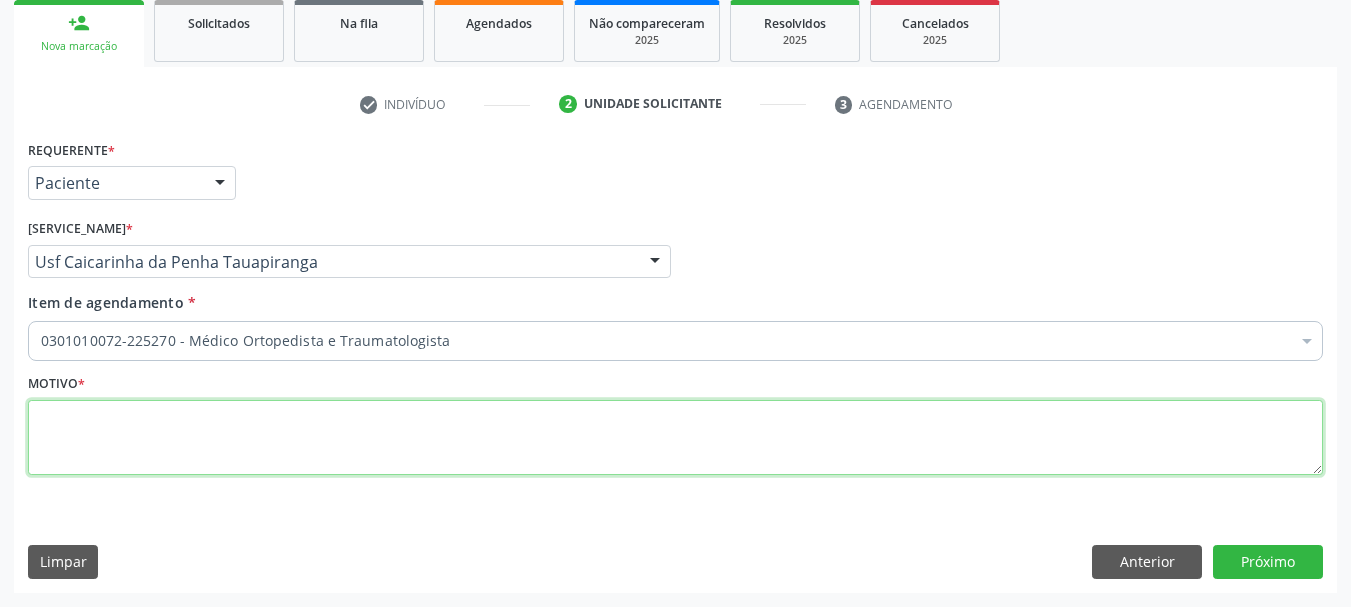 click at bounding box center (675, 438) 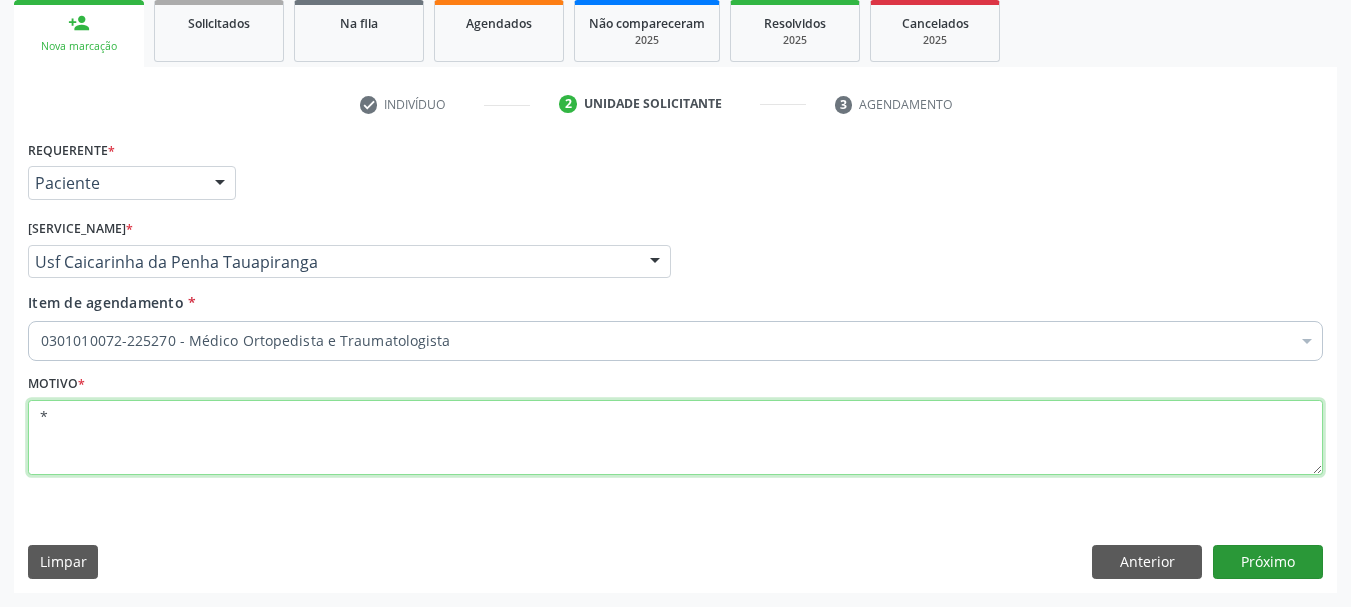 type on "*" 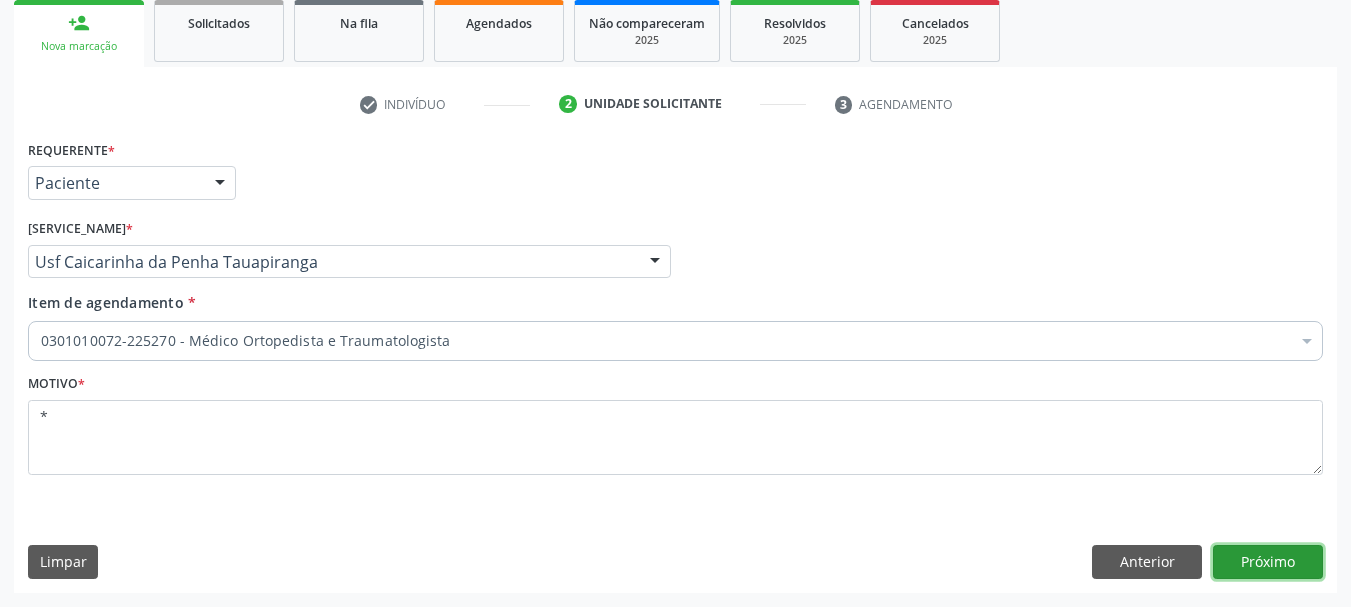 click on "Próximo" at bounding box center [1268, 562] 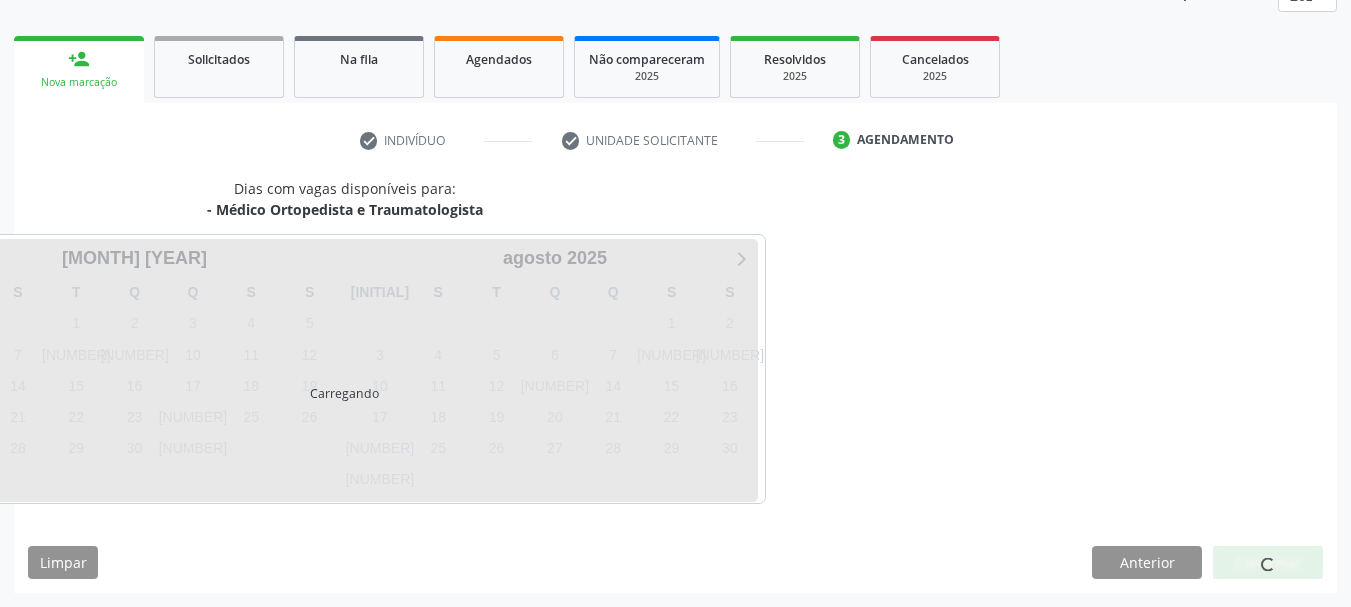 scroll, scrollTop: 263, scrollLeft: 0, axis: vertical 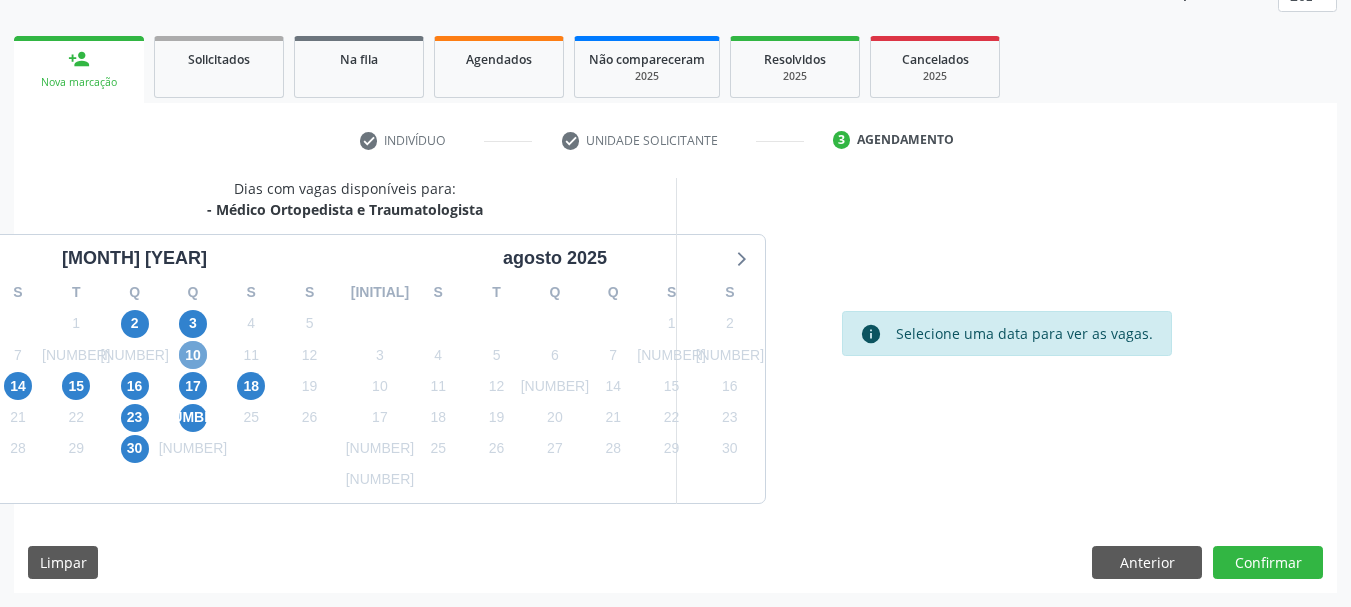 click on "10" at bounding box center [193, 355] 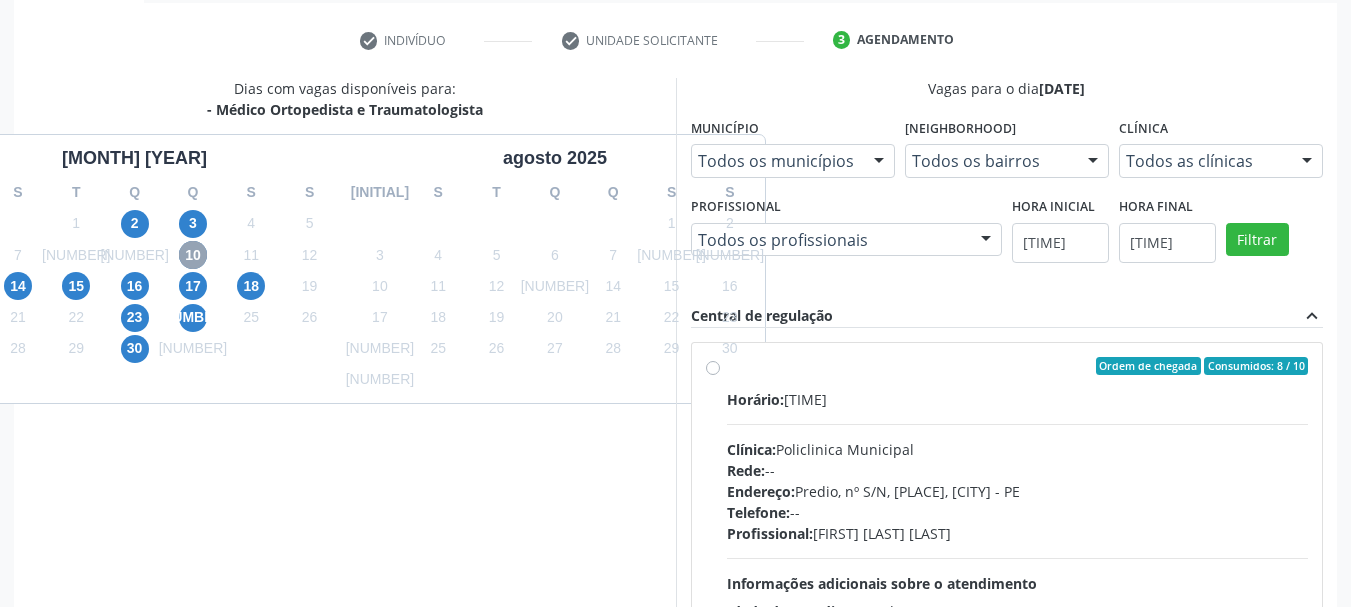 scroll, scrollTop: 463, scrollLeft: 0, axis: vertical 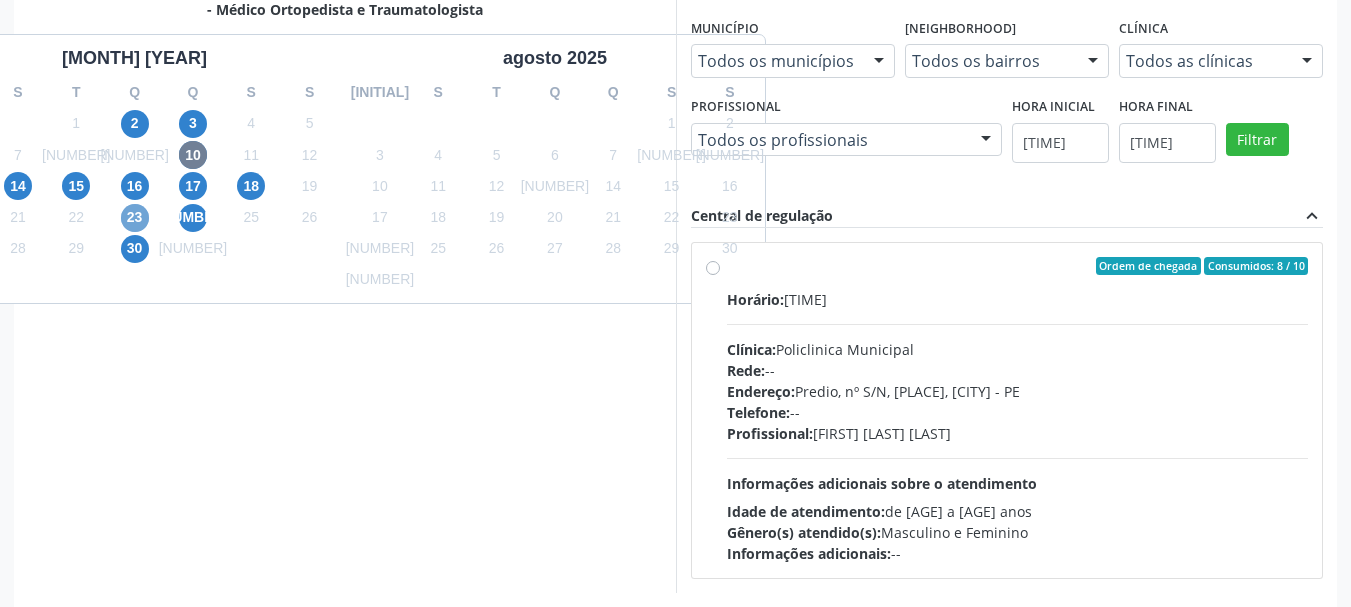 click on "23" at bounding box center (135, 218) 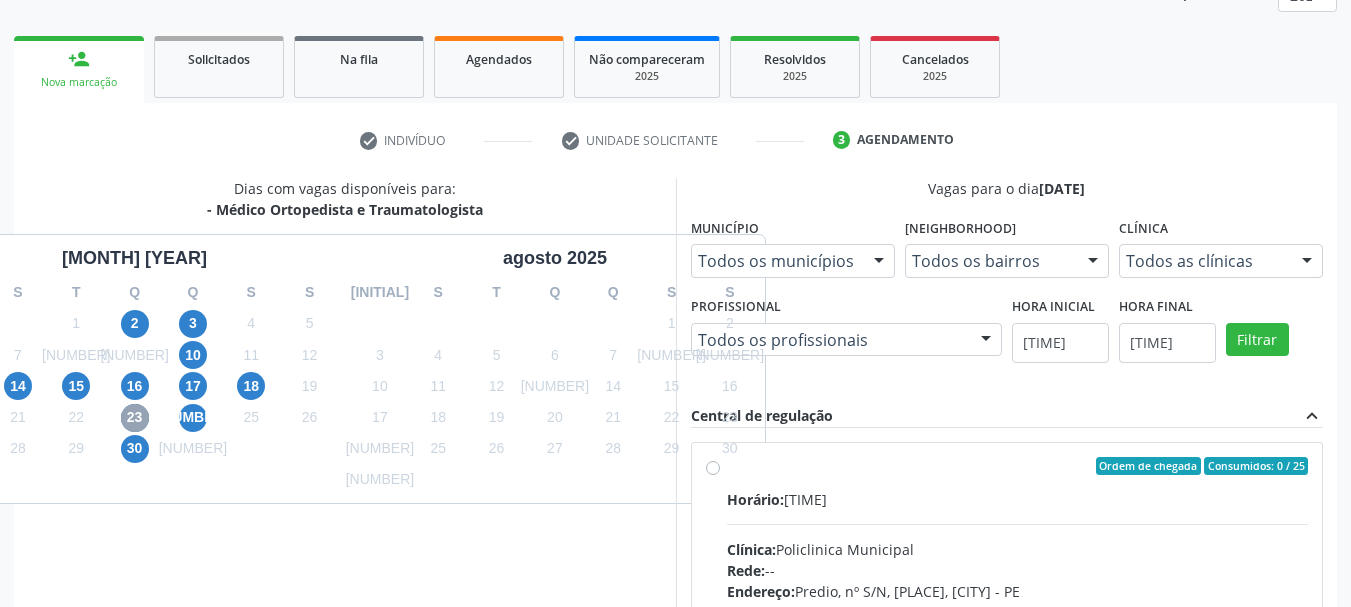 scroll, scrollTop: 463, scrollLeft: 0, axis: vertical 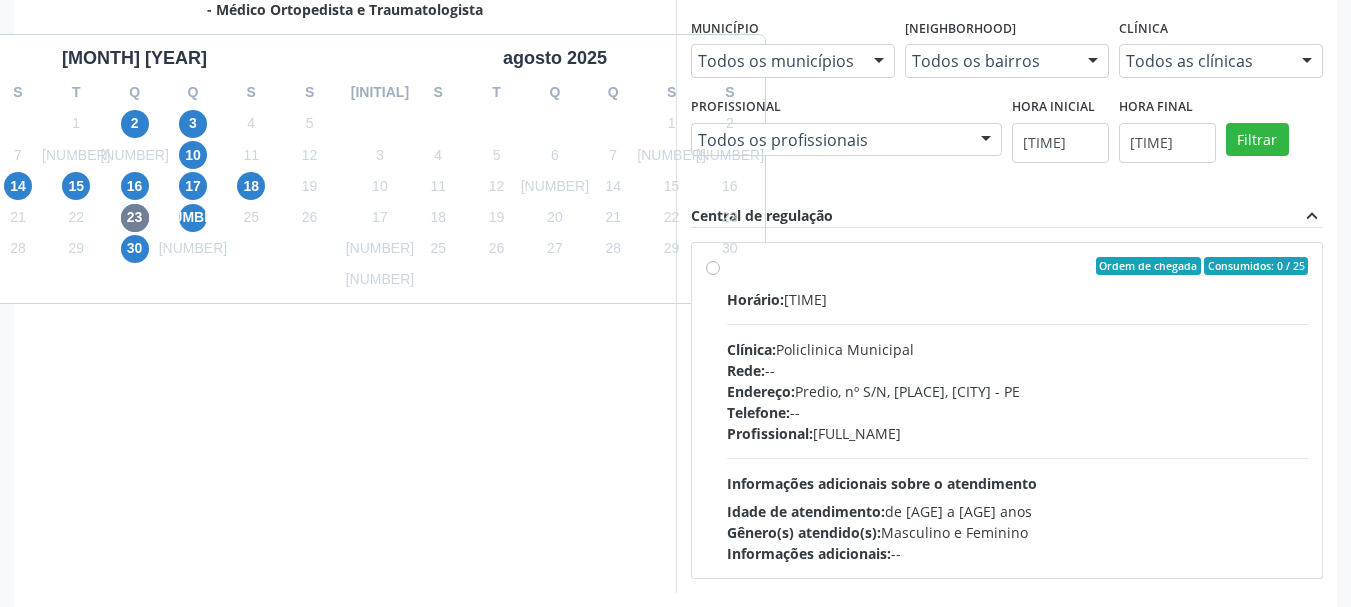 click on "Ordem de chegada
Consumidos: 0 / 25
Horário:   07:30
Clínica:  Policlinica Municipal
Rede:
--
Endereço:   Predio, nº S/N, Ipsep, Serra Talhada - PE
Telefone:   --
Profissional:
Joao Bosco Barreto Couto Neto
Informações adicionais sobre o atendimento
Idade de atendimento:
de 0 a 120 anos
Gênero(s) atendido(s):
Masculino e Feminino
Informações adicionais:
--" at bounding box center [1018, 410] 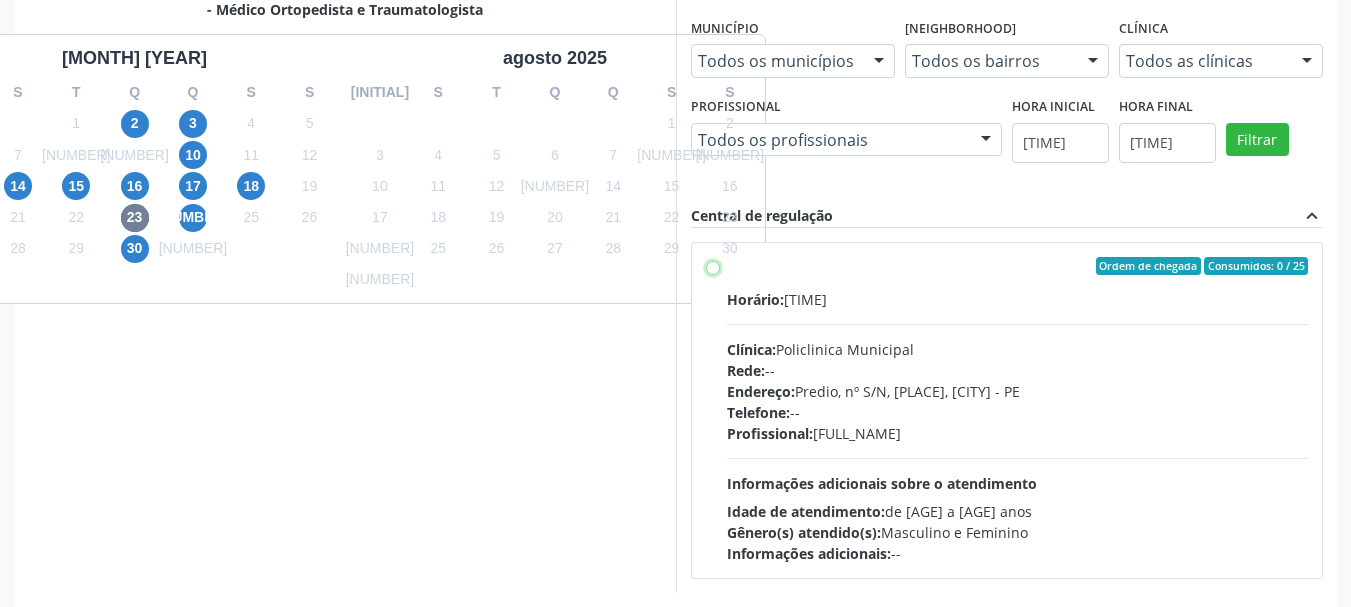 click on "Ordem de chegada
Consumidos: 0 / 25
Horário:   07:30
Clínica:  Policlinica Municipal
Rede:
--
Endereço:   Predio, nº S/N, Ipsep, Serra Talhada - PE
Telefone:   --
Profissional:
Joao Bosco Barreto Couto Neto
Informações adicionais sobre o atendimento
Idade de atendimento:
de 0 a 120 anos
Gênero(s) atendido(s):
Masculino e Feminino
Informações adicionais:
--" at bounding box center (713, 266) 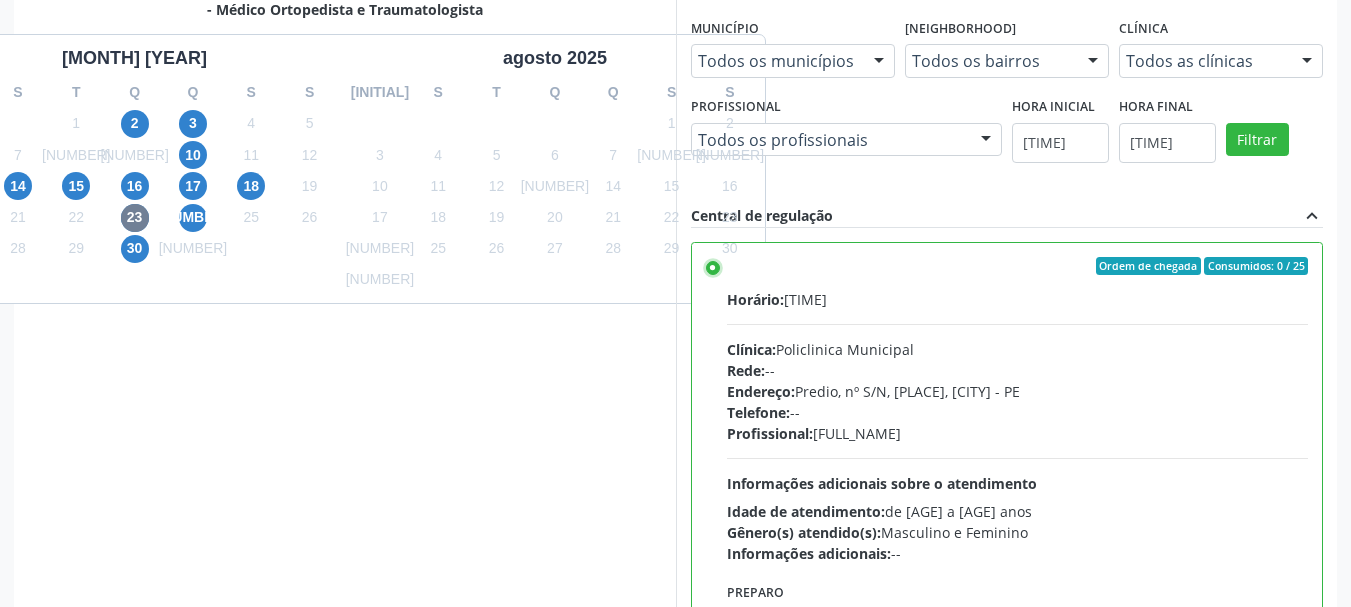scroll, scrollTop: 99, scrollLeft: 0, axis: vertical 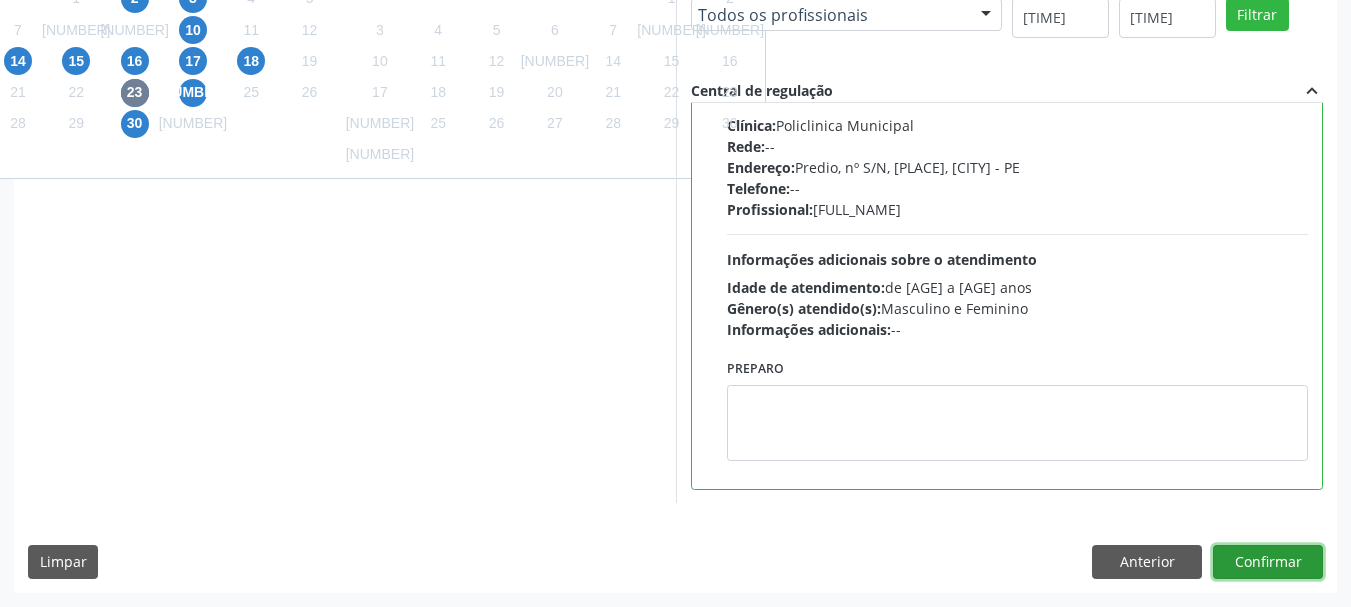 click on "Confirmar" at bounding box center (1268, 562) 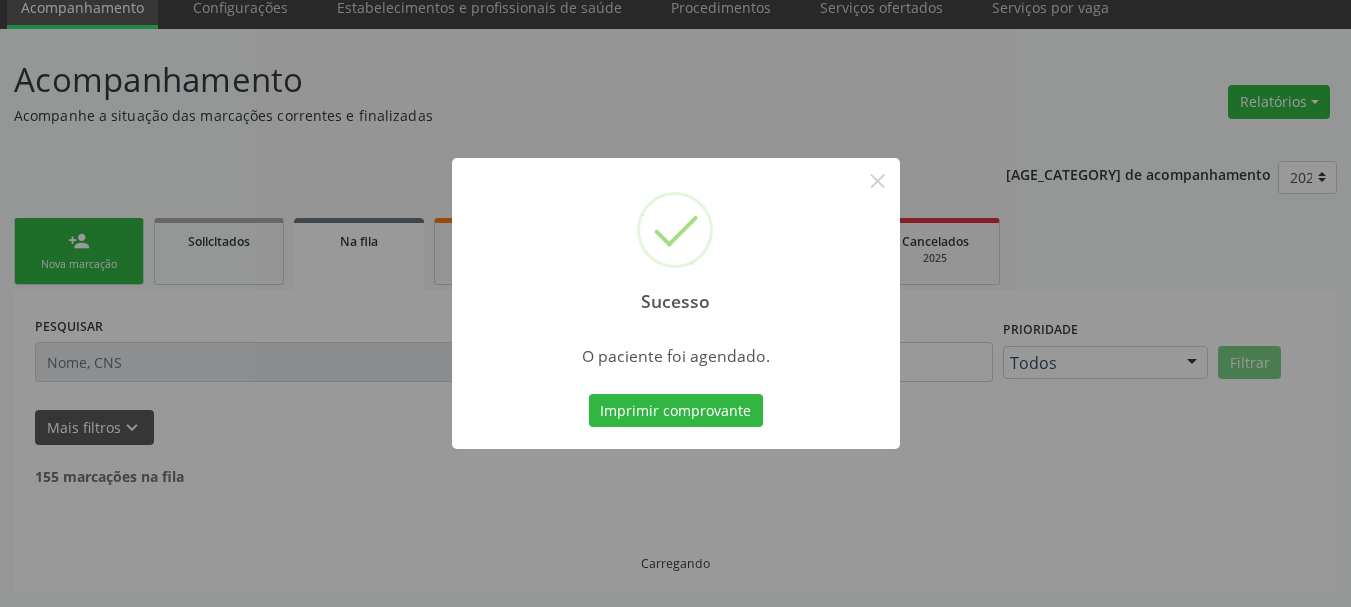 scroll, scrollTop: 60, scrollLeft: 0, axis: vertical 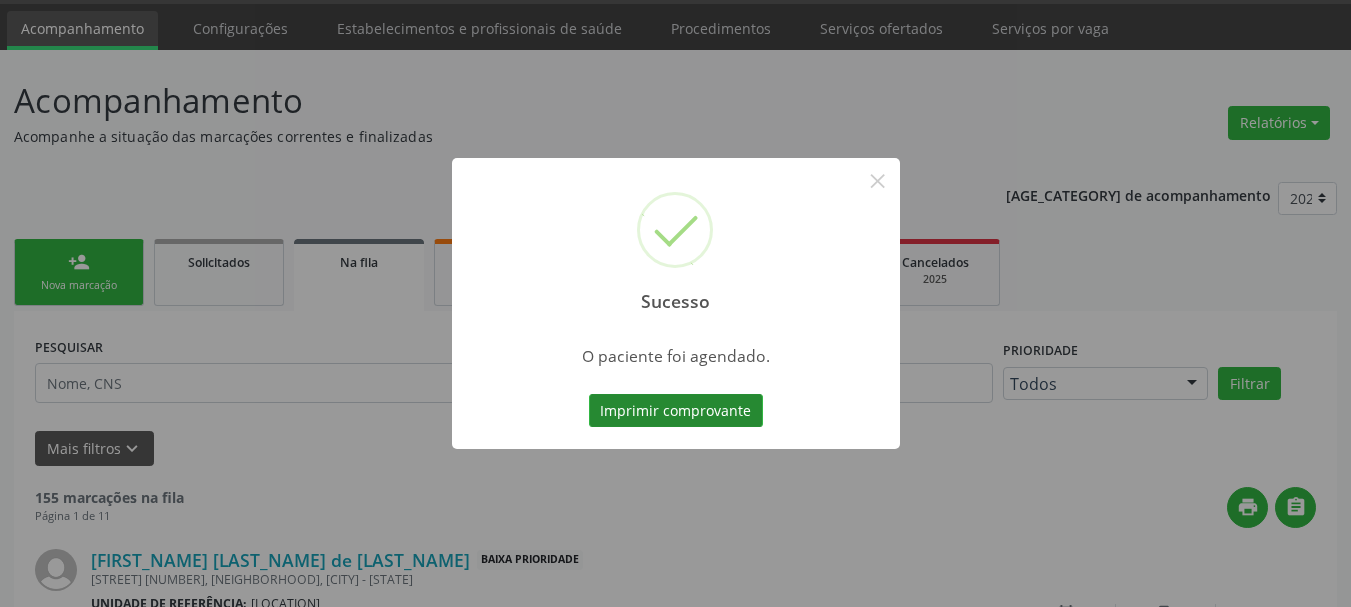 click on "Imprimir comprovante" at bounding box center [676, 411] 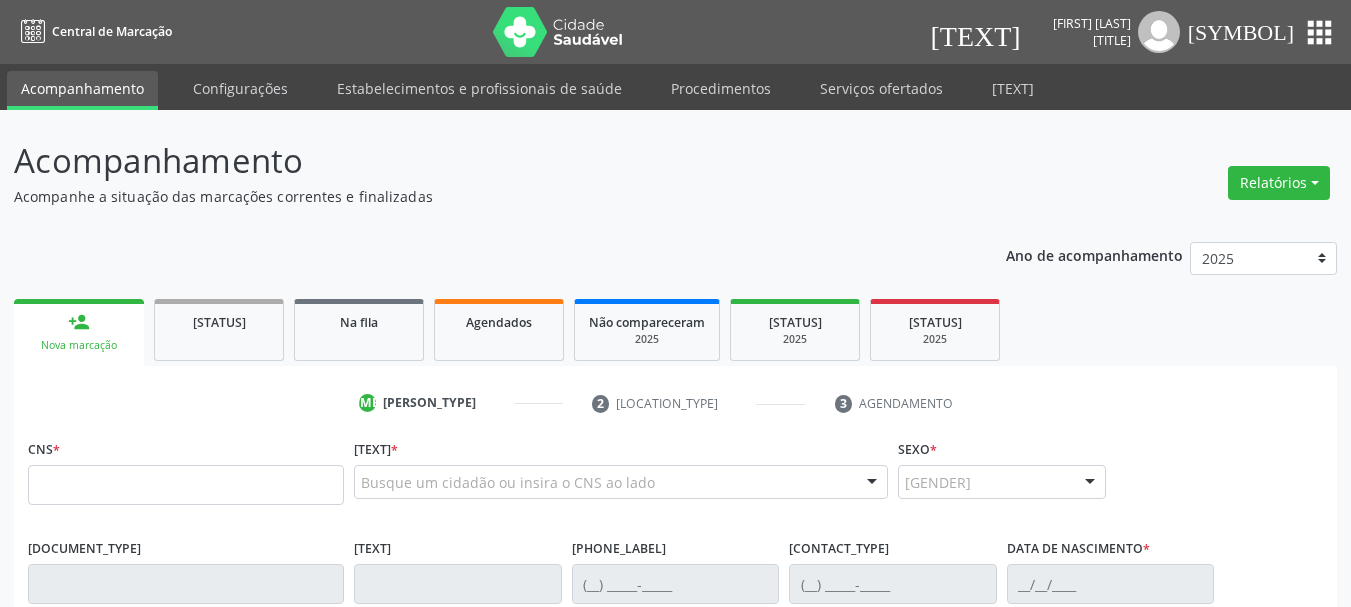 scroll, scrollTop: 0, scrollLeft: 0, axis: both 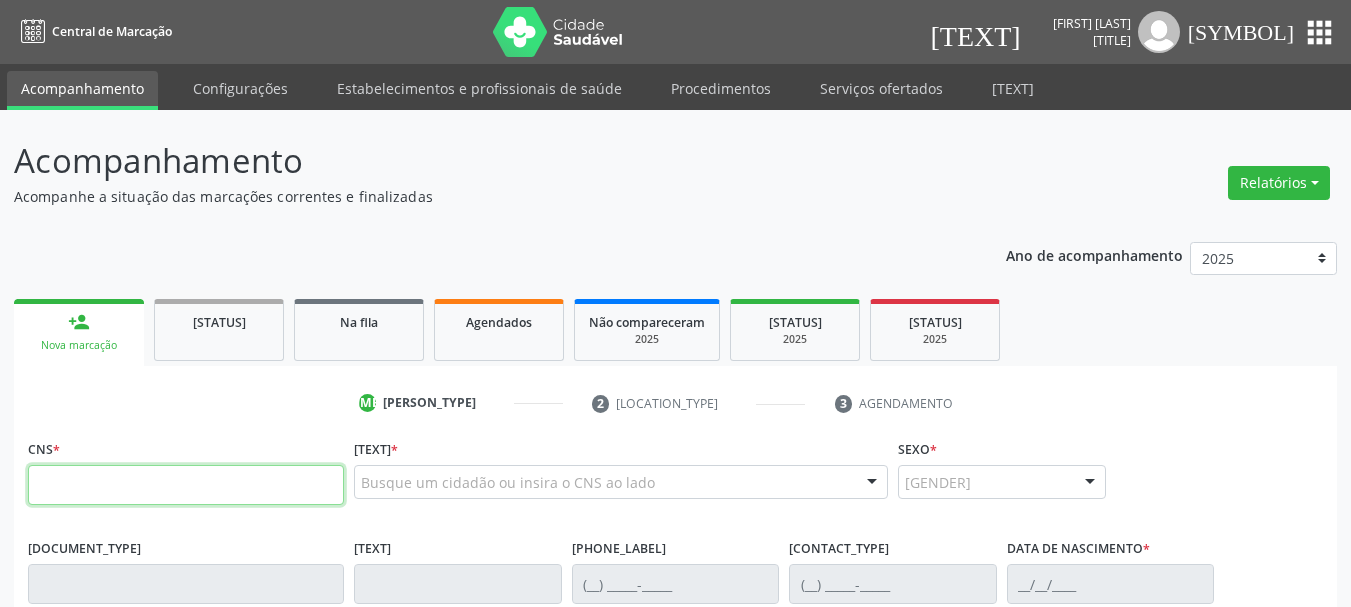 click at bounding box center [186, 485] 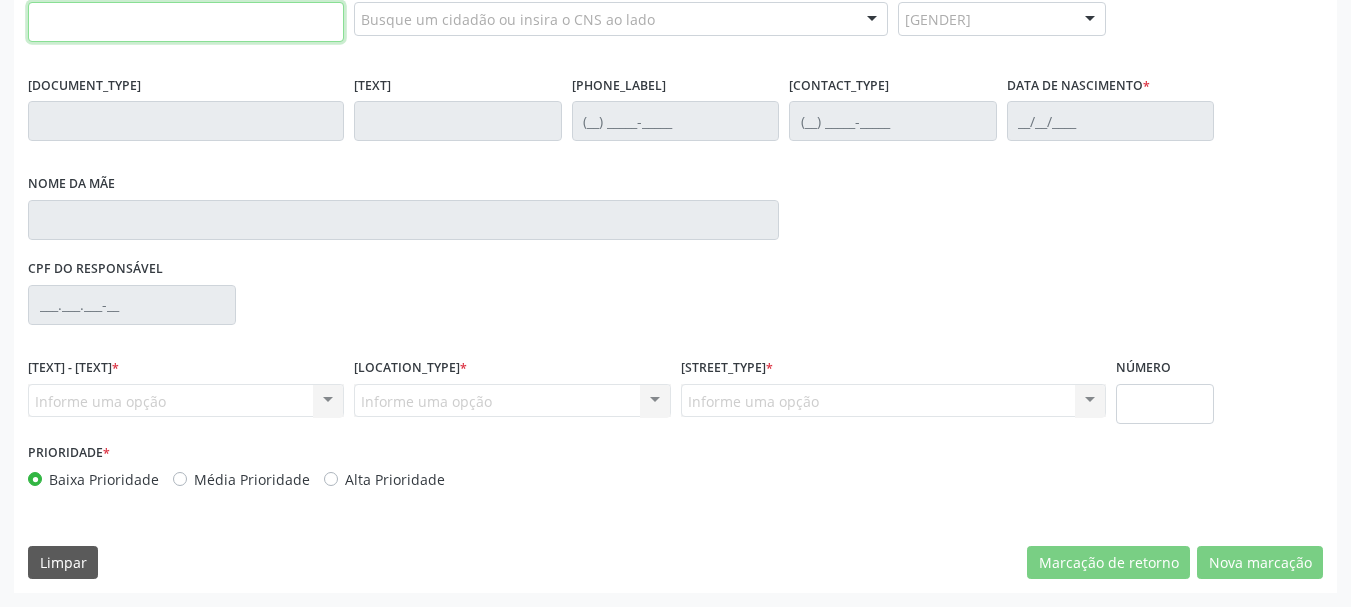 scroll, scrollTop: 363, scrollLeft: 0, axis: vertical 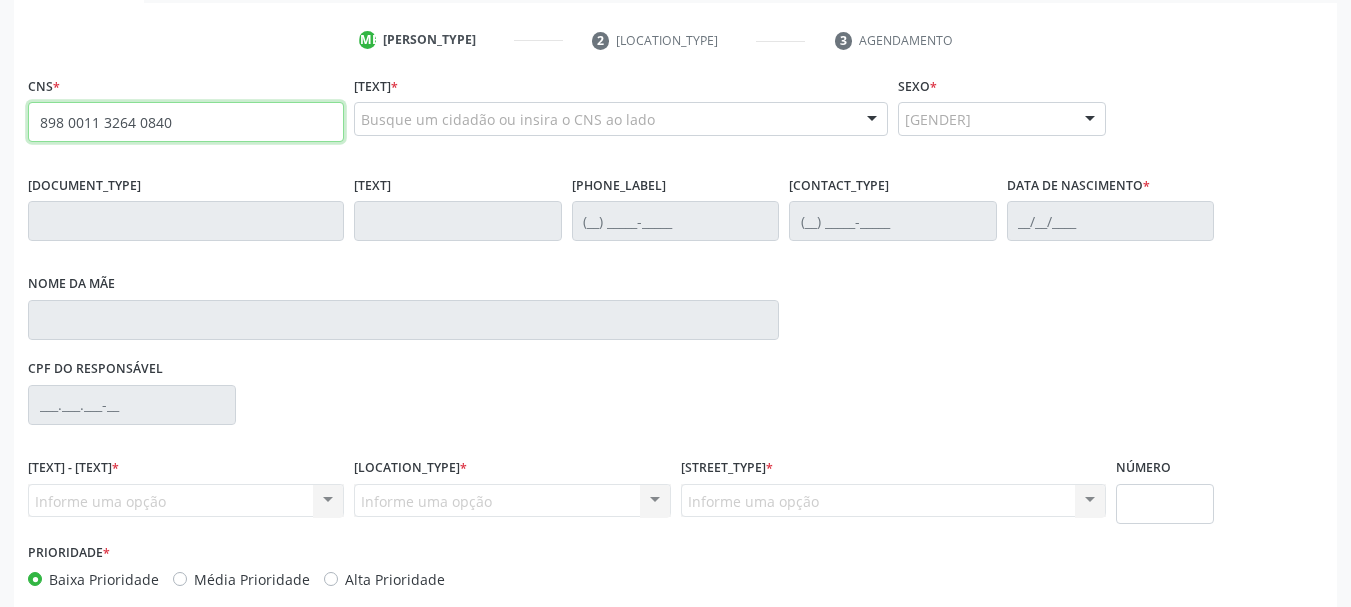 type on "898 0011 3264 0840" 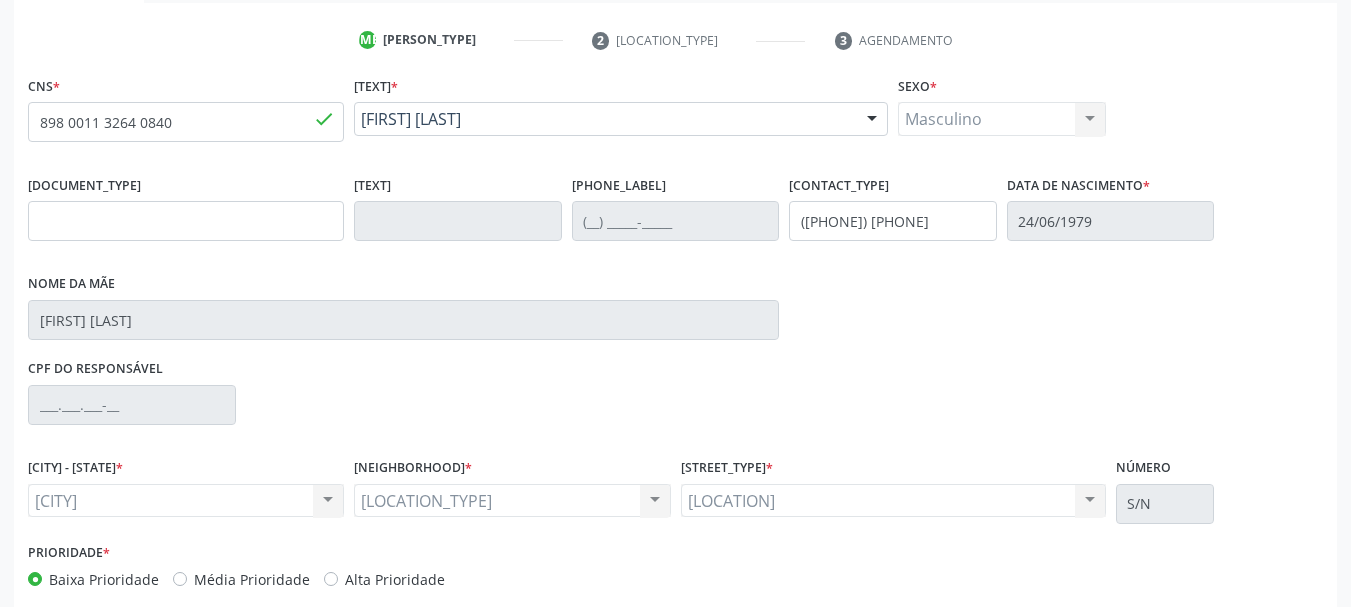 scroll, scrollTop: 463, scrollLeft: 0, axis: vertical 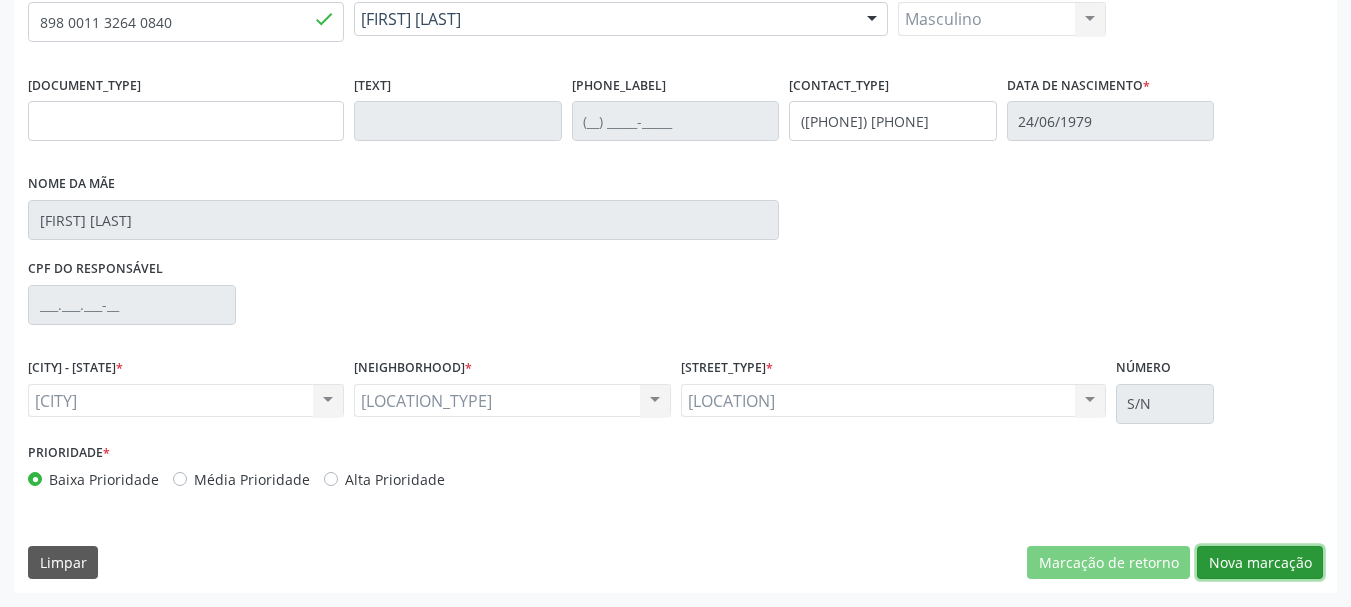 click on "Nova marcação" at bounding box center [1108, 563] 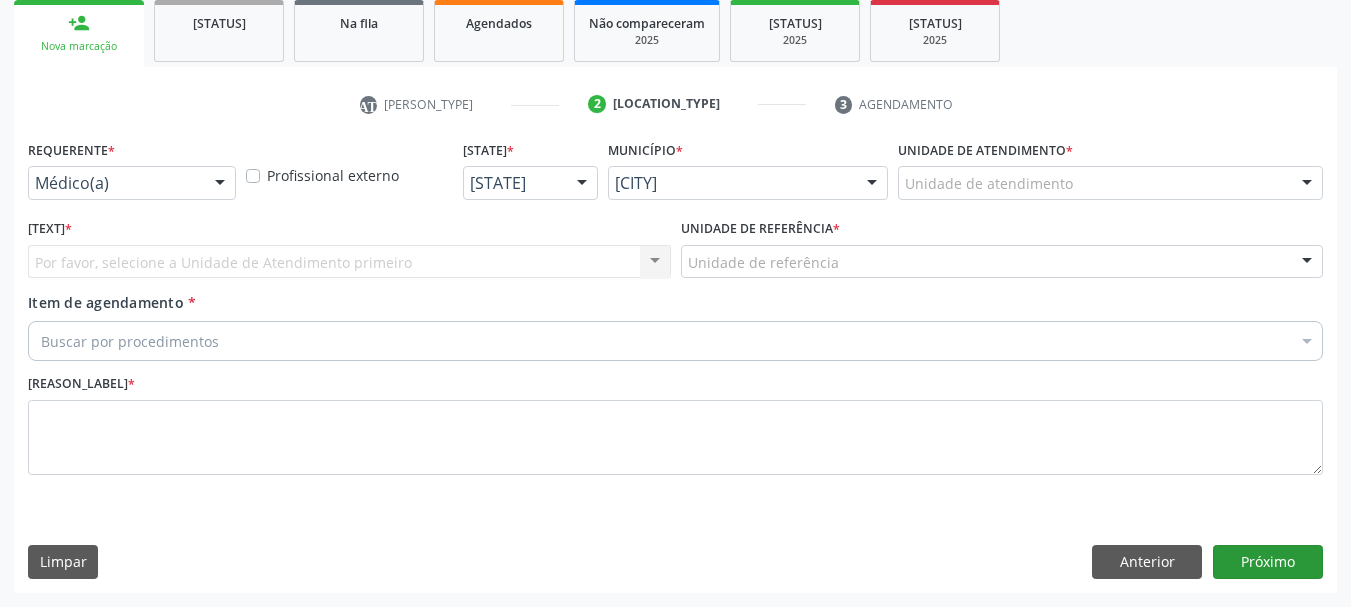 scroll, scrollTop: 299, scrollLeft: 0, axis: vertical 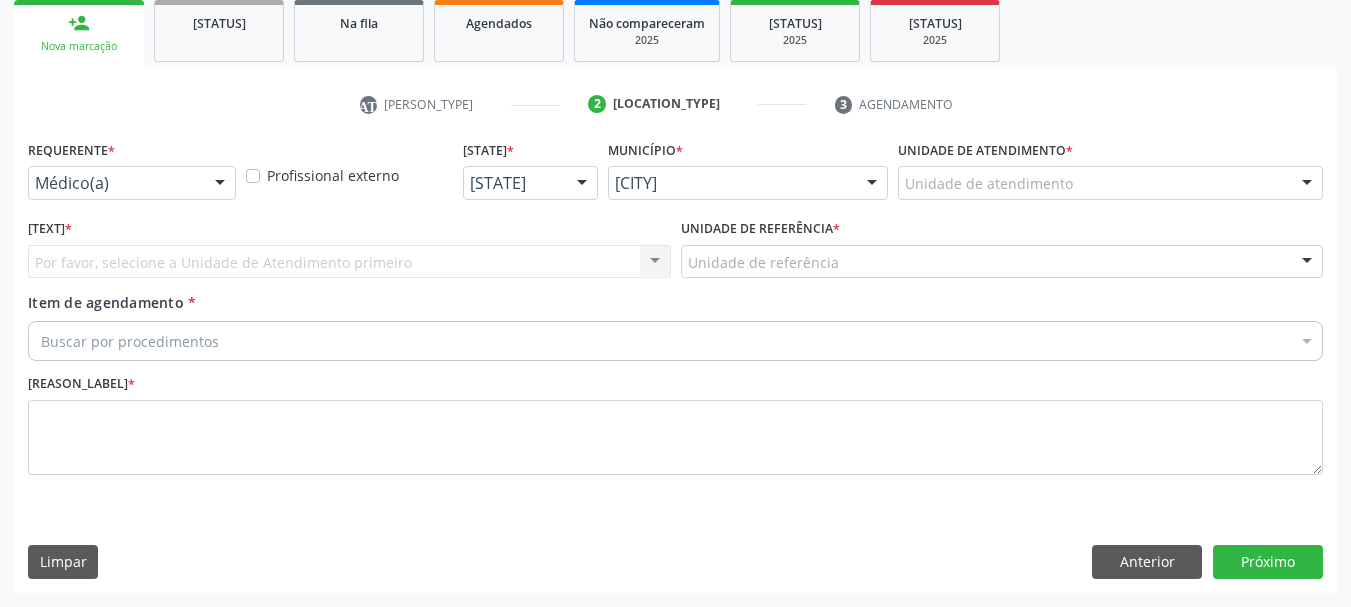 click at bounding box center [220, 184] 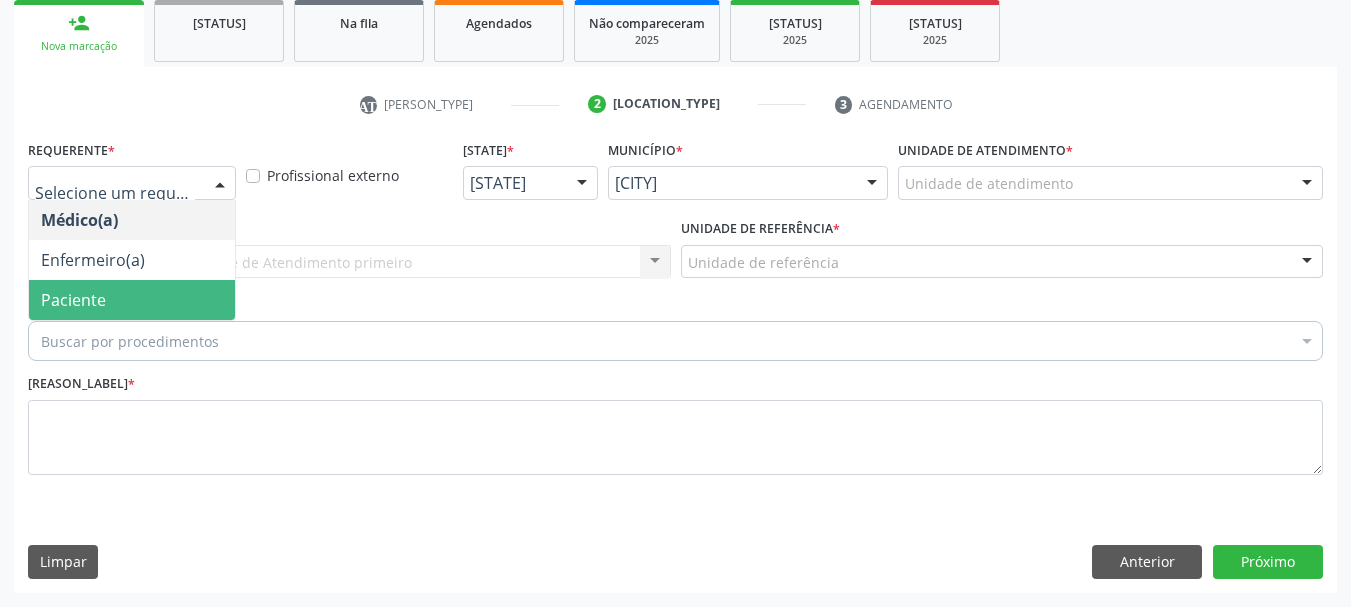 click on "Paciente" at bounding box center [132, 300] 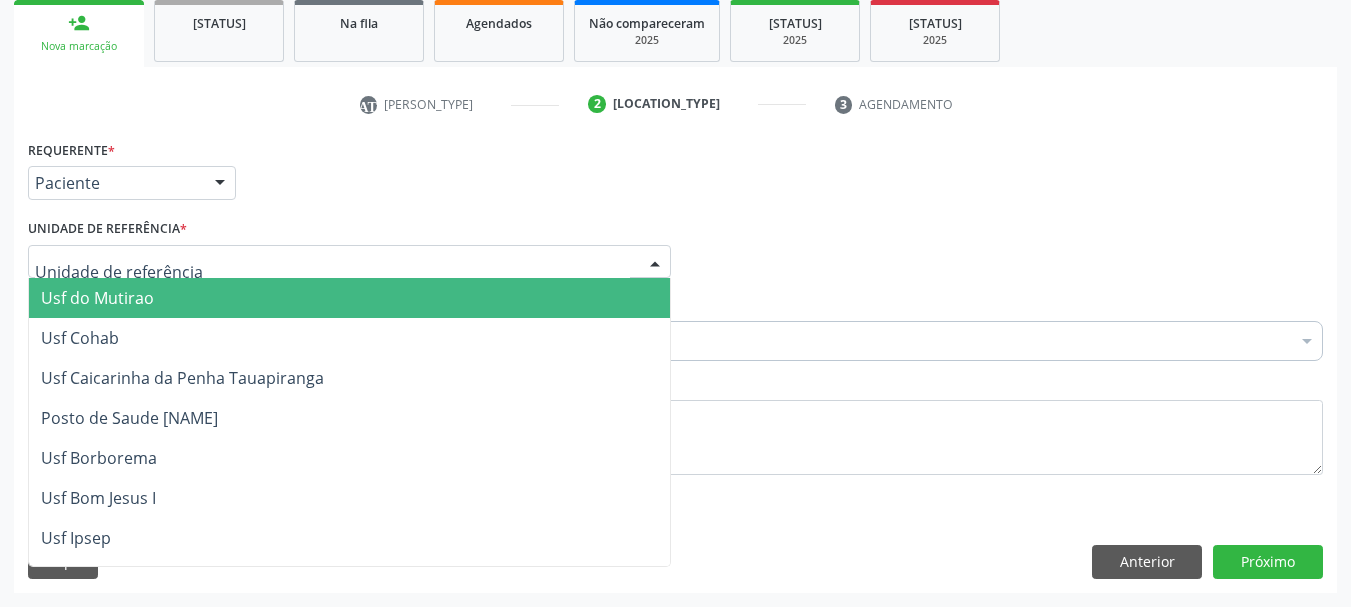click at bounding box center (349, 262) 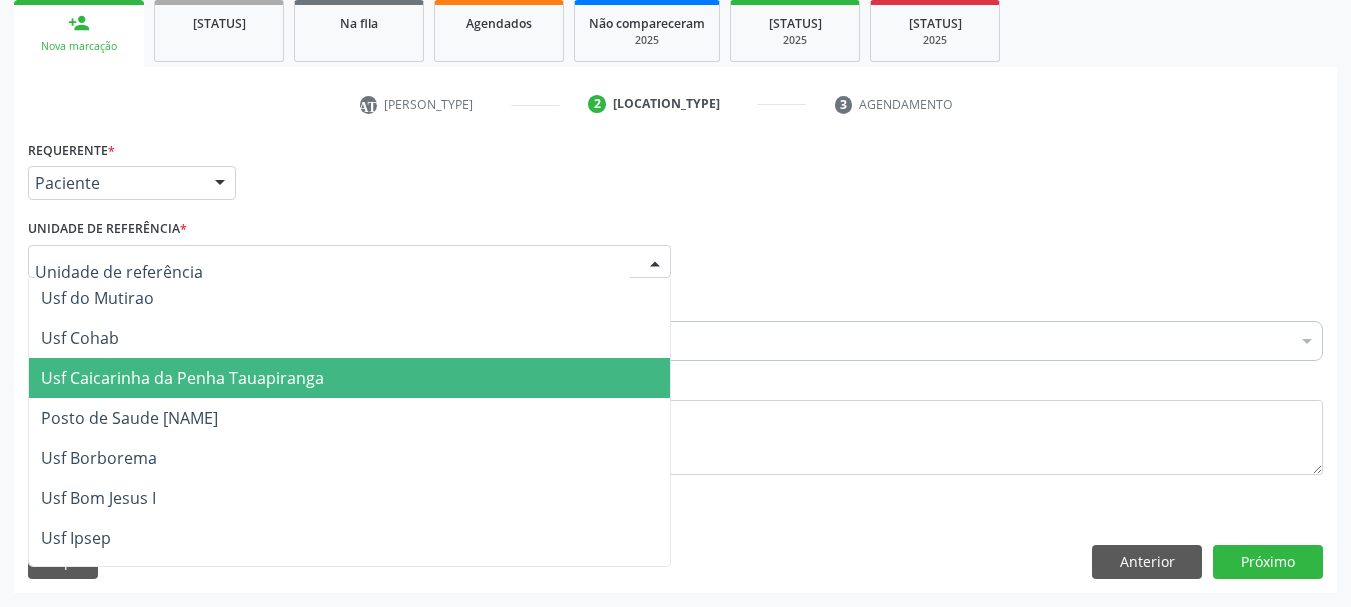 click on "Usf Caicarinha da Penha Tauapiranga" at bounding box center (349, 378) 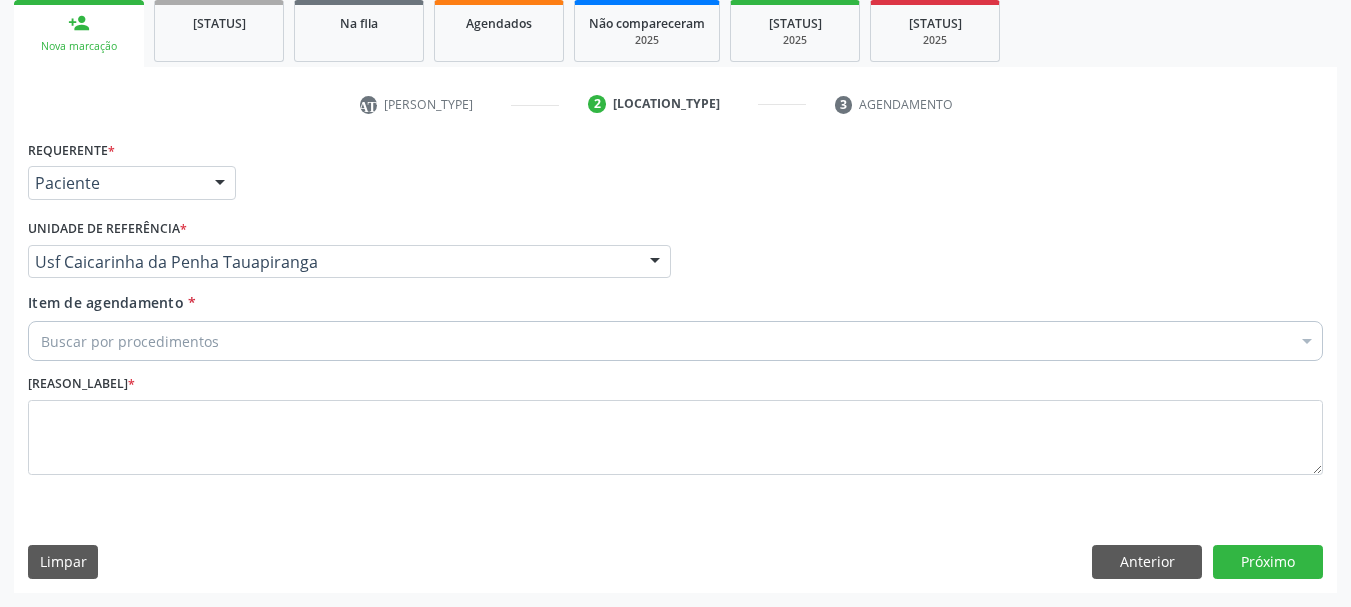 click on "Buscar por procedimentos" at bounding box center [675, 341] 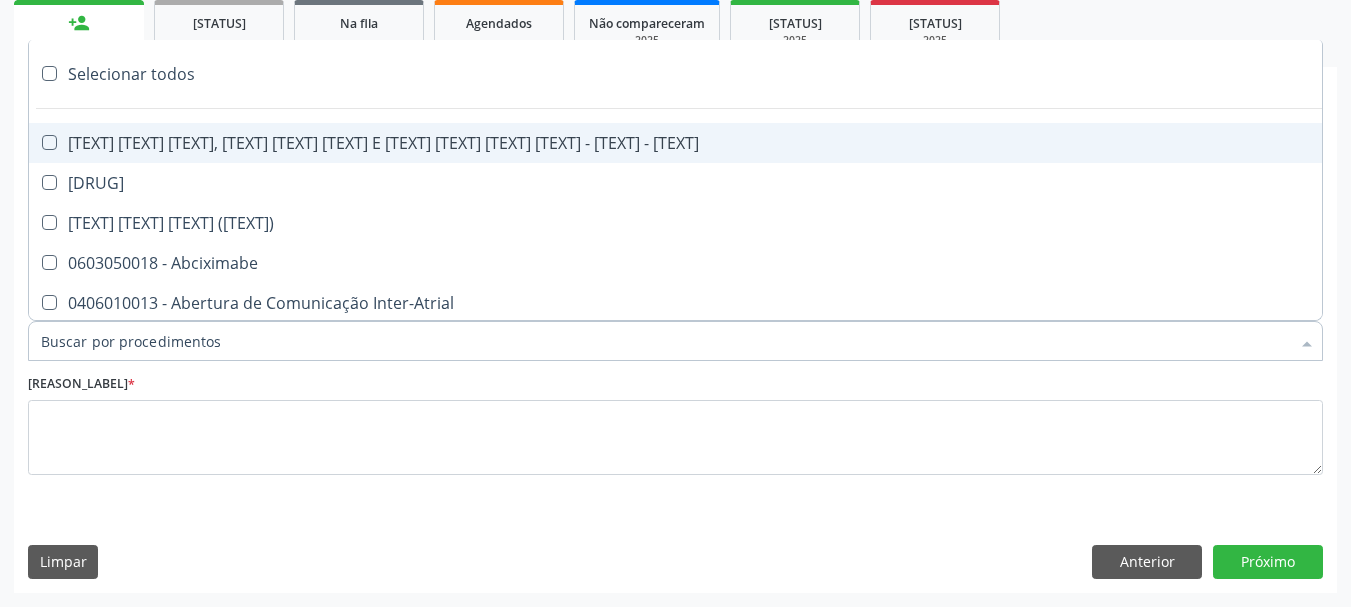 click on "Item de agendamento
*" at bounding box center [665, 341] 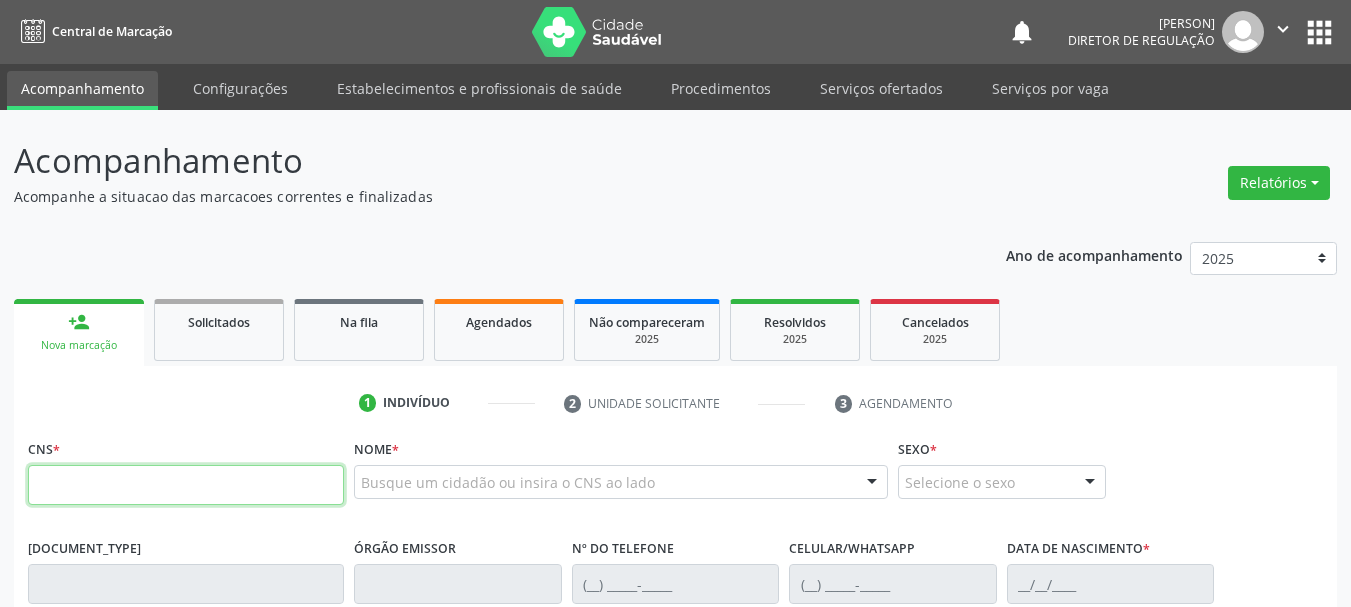 scroll, scrollTop: 0, scrollLeft: 0, axis: both 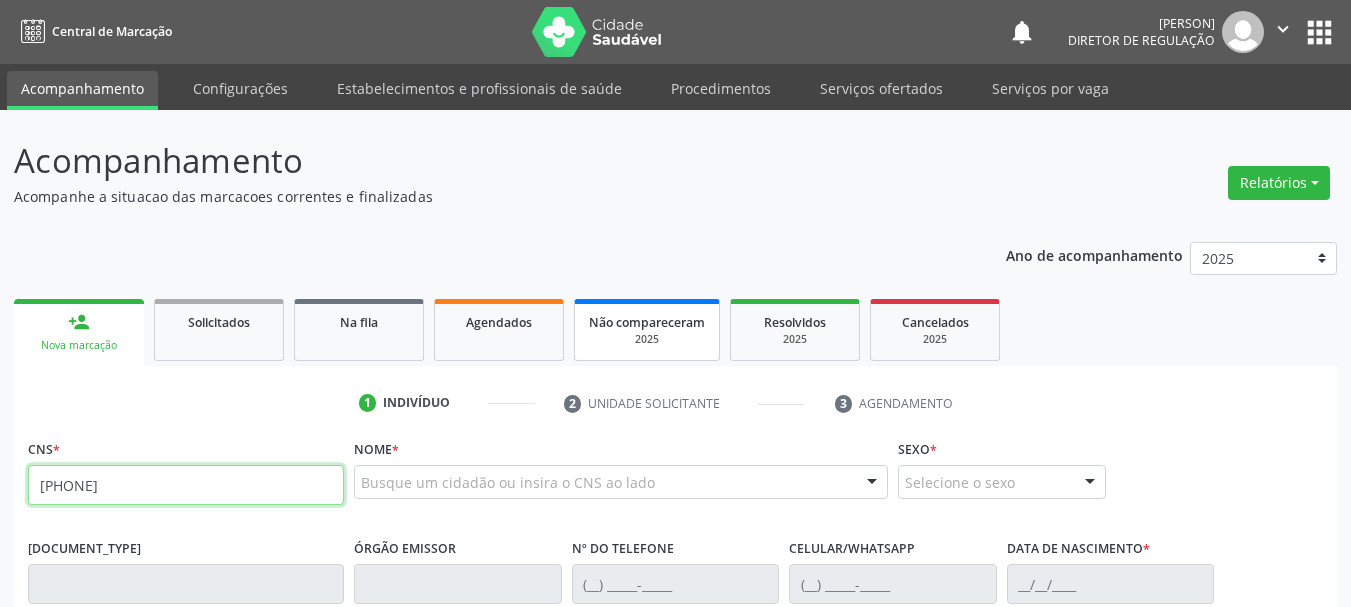 type on "898 0037 2595 7942" 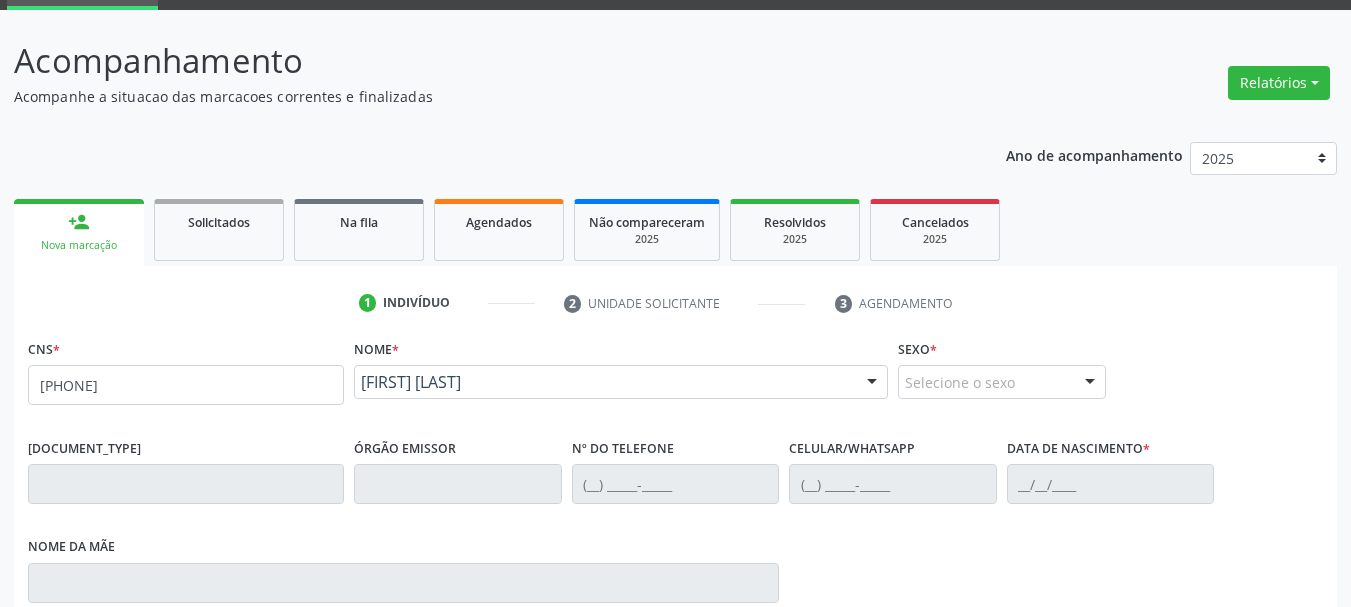 scroll, scrollTop: 200, scrollLeft: 0, axis: vertical 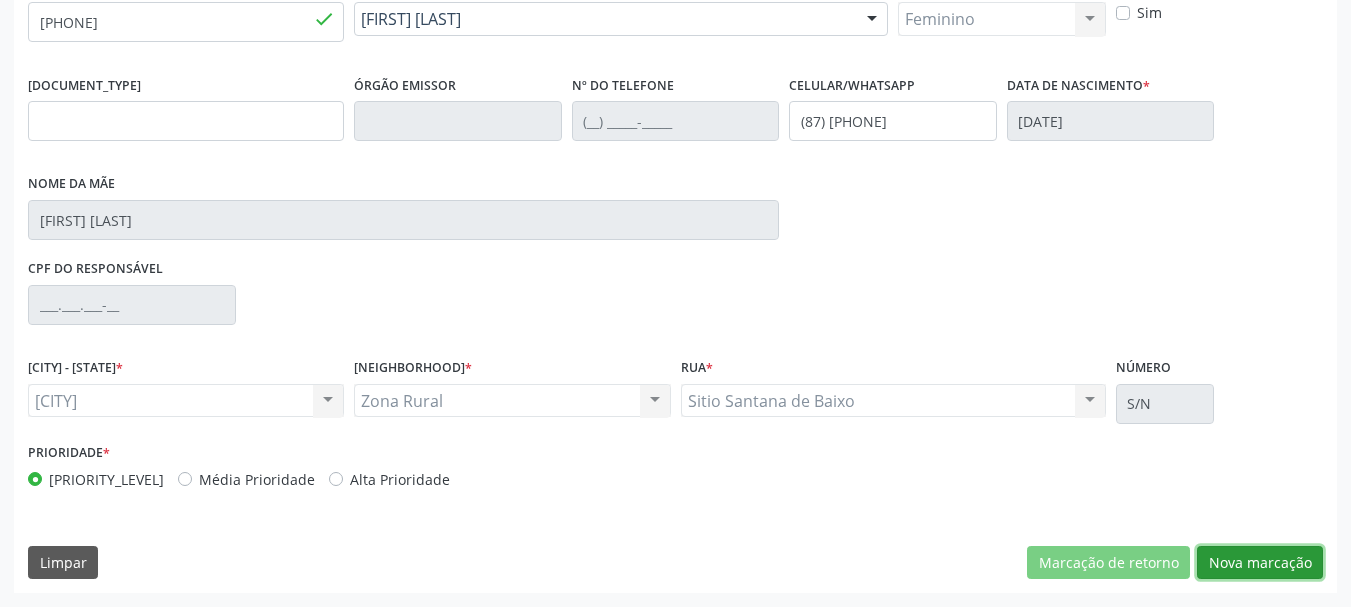 click on "Nova marcação" at bounding box center [1108, 563] 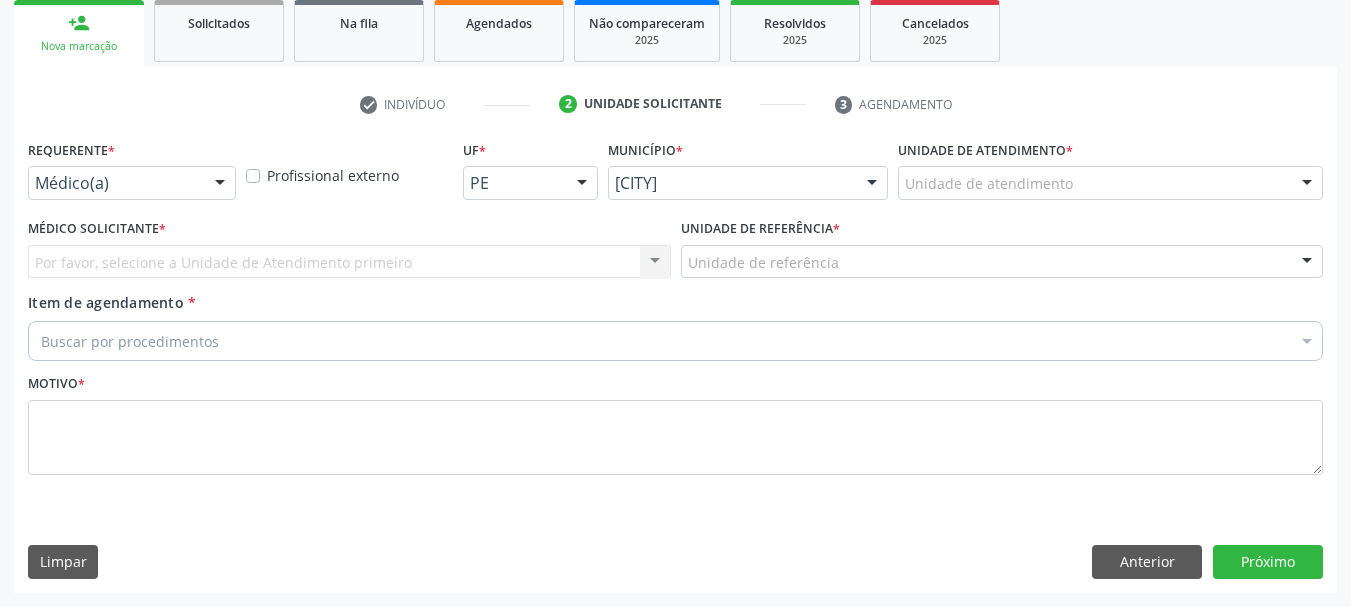 scroll, scrollTop: 299, scrollLeft: 0, axis: vertical 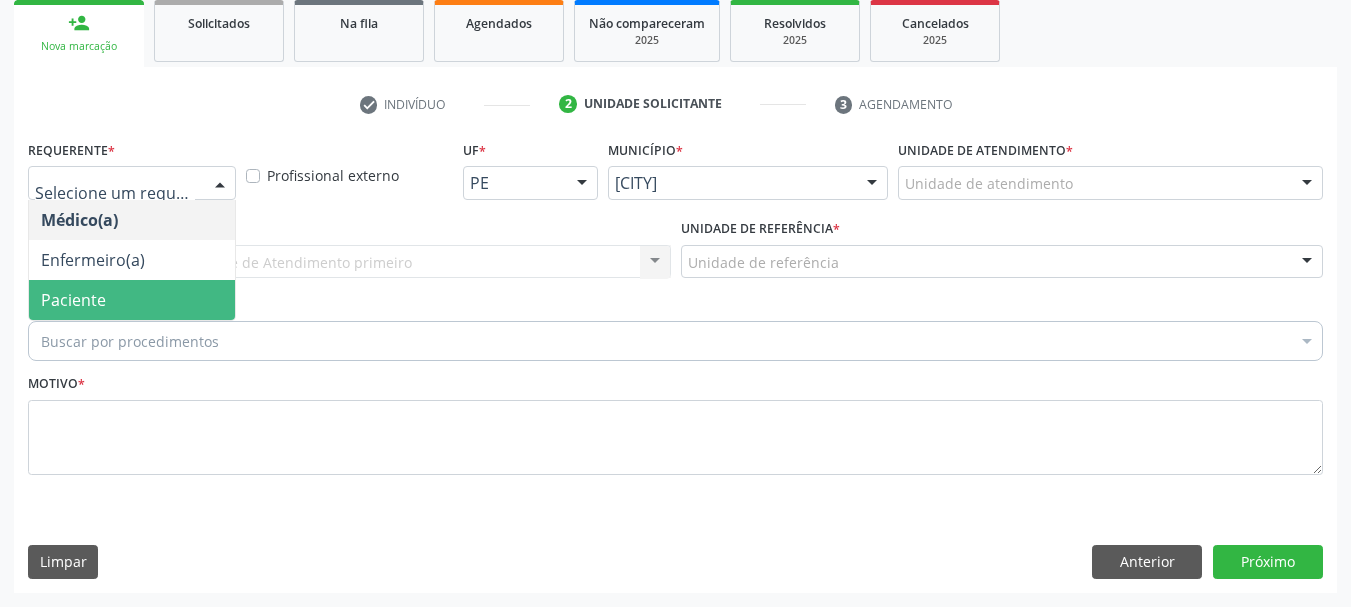 click on "Paciente" at bounding box center [73, 300] 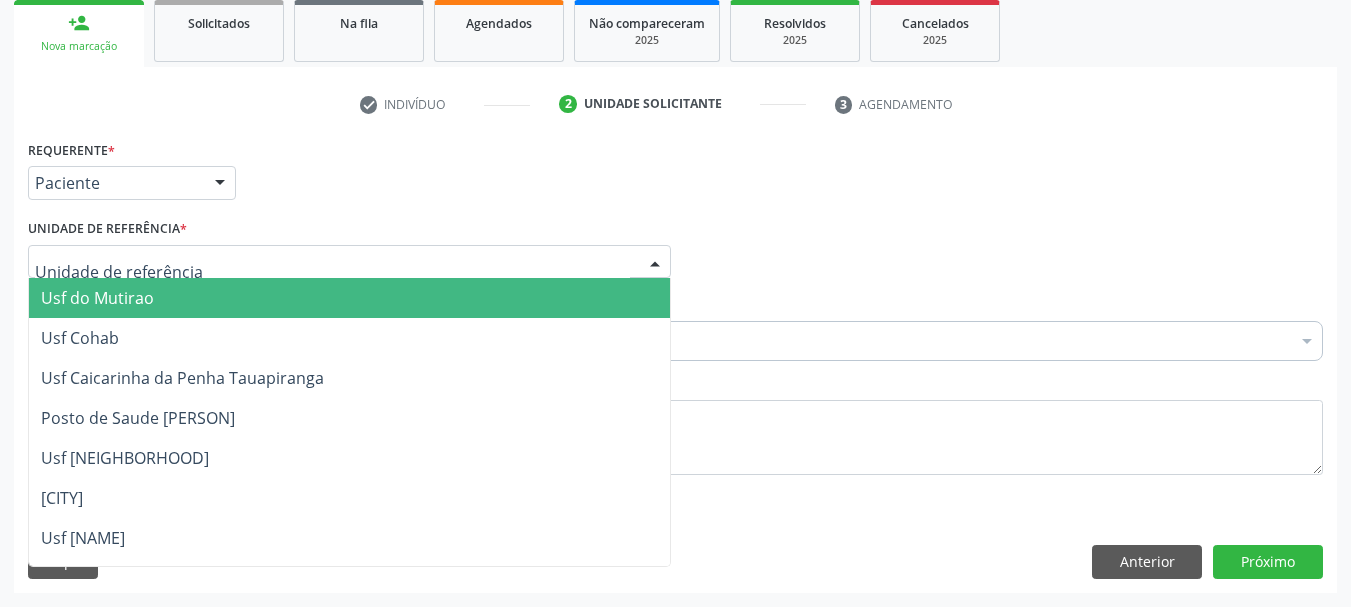 click at bounding box center [655, 263] 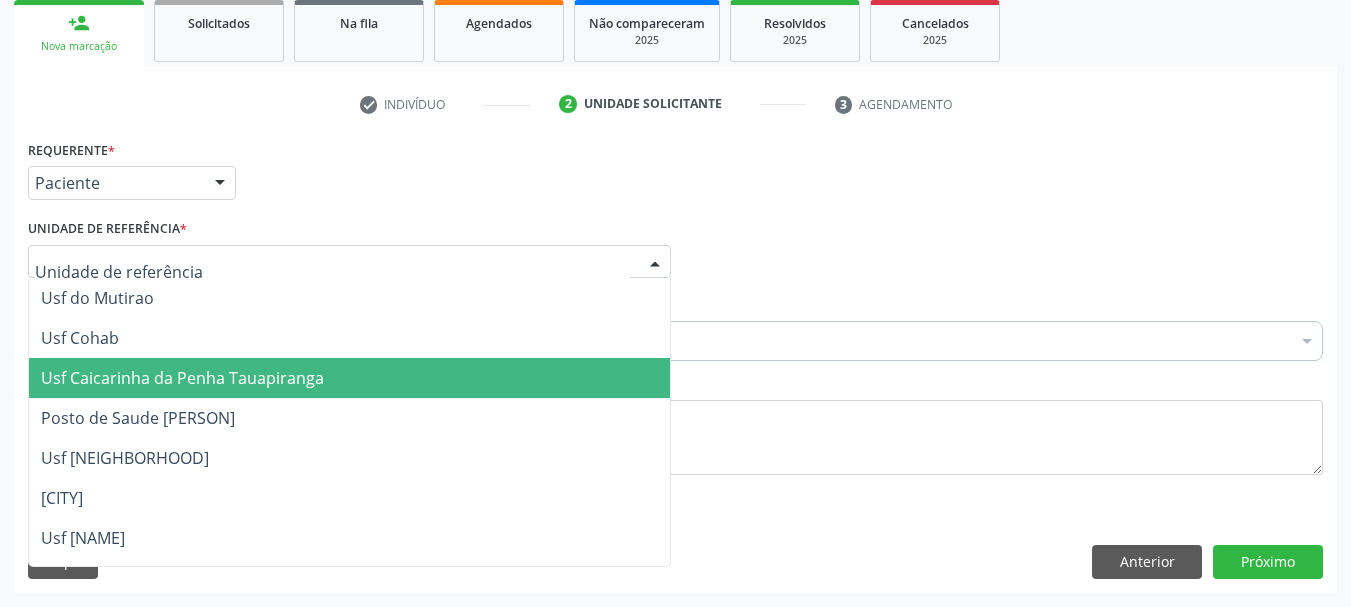 click on "Usf [LOCATION] [LOCATION]" at bounding box center [349, 378] 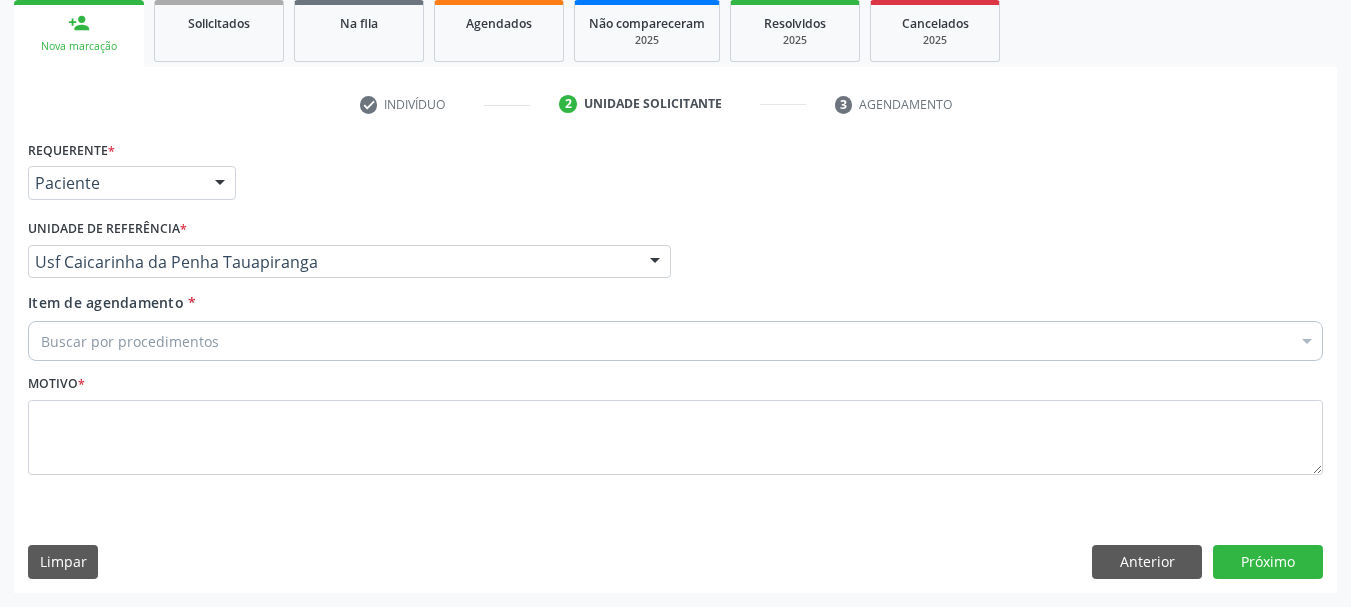 click on "Buscar por procedimentos" at bounding box center [675, 341] 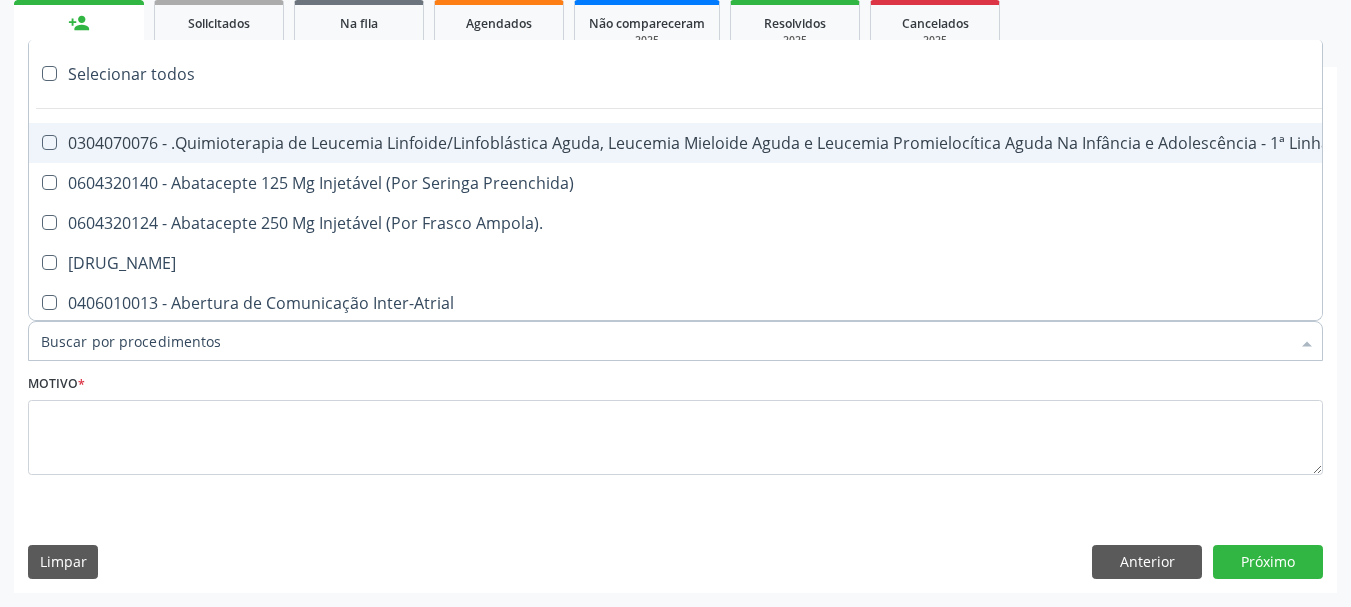 click on "Item de agendamento
*" at bounding box center (665, 341) 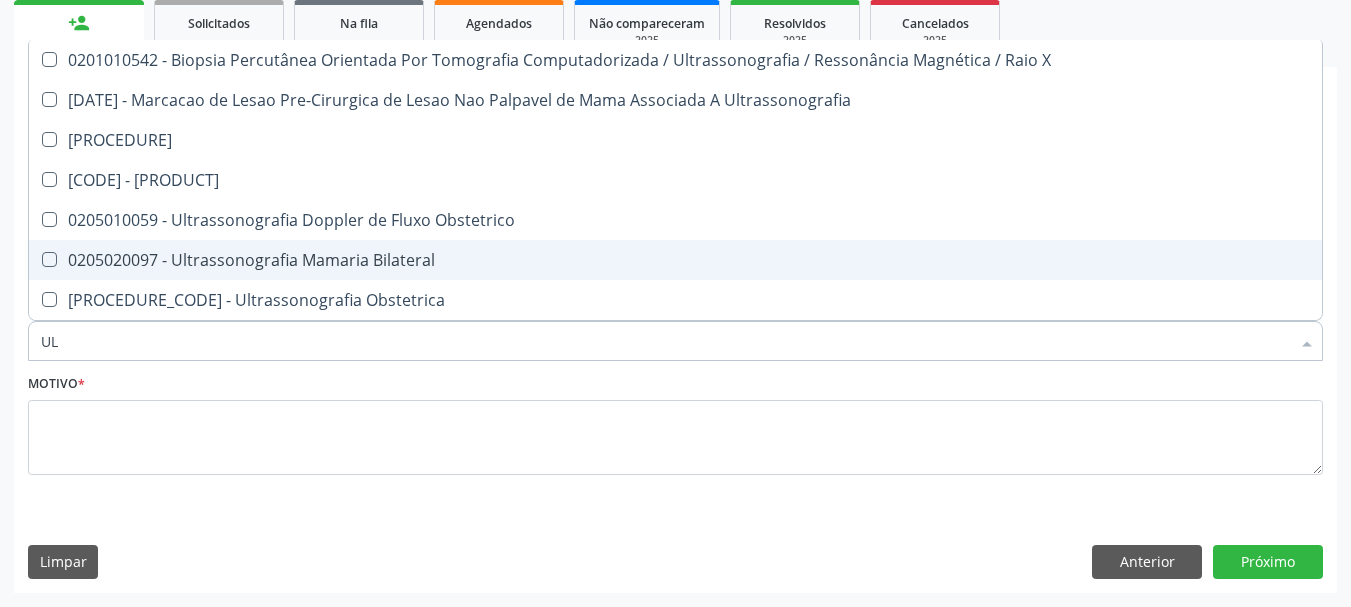 type on "U" 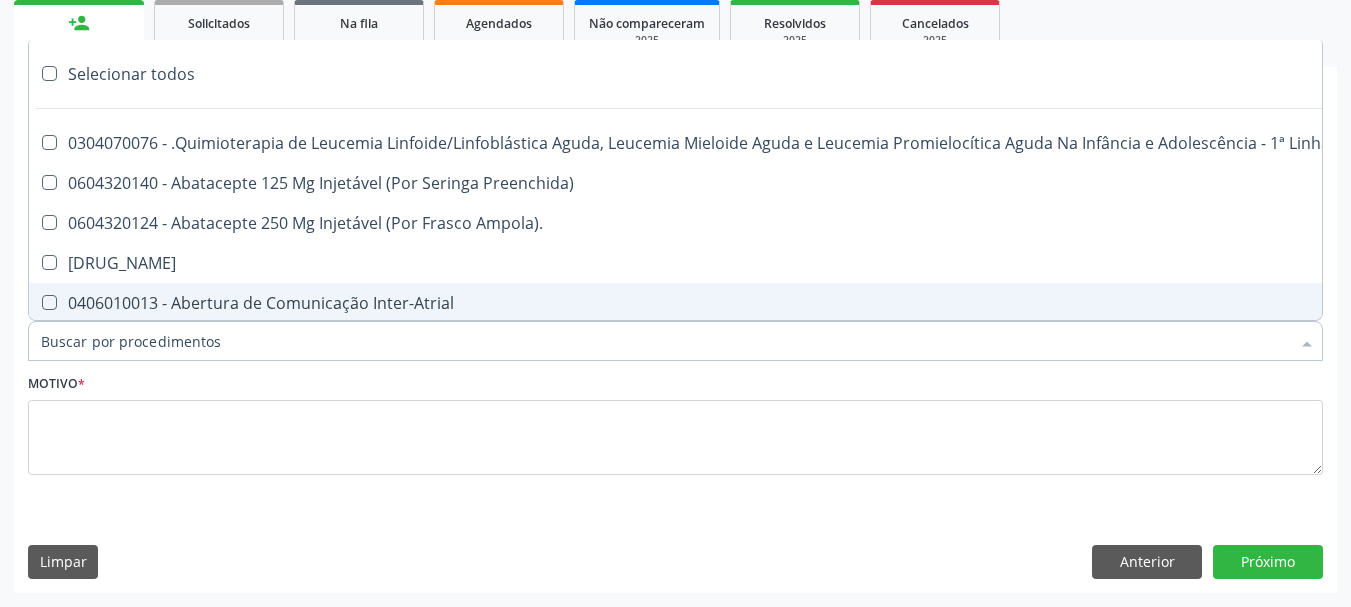 click on "Item de agendamento
*" at bounding box center (665, 341) 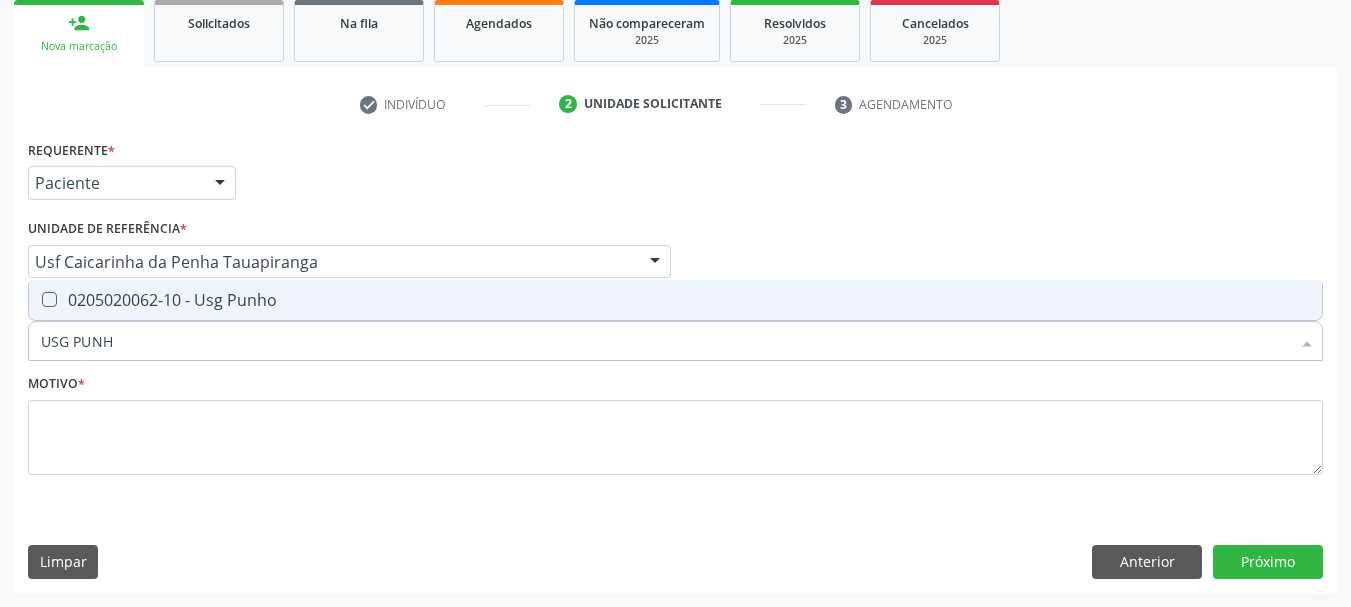 click on "[CODE] - [PRODUCT]" at bounding box center [675, 300] 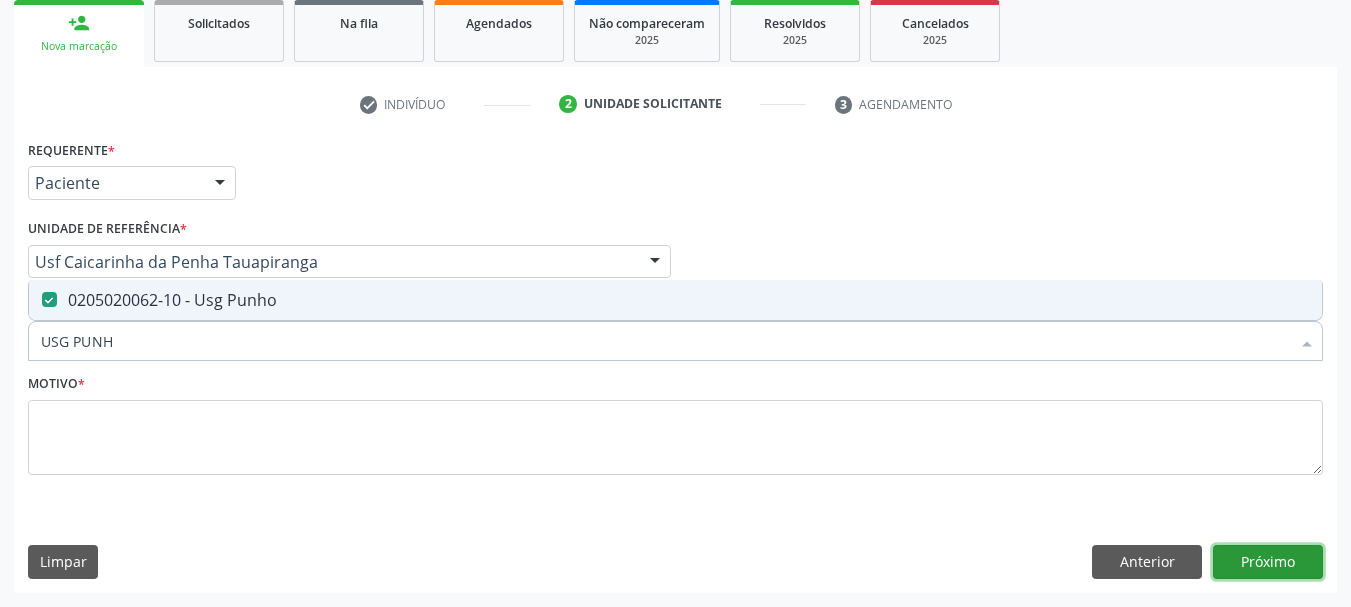 click on "Próximo" at bounding box center [1268, 562] 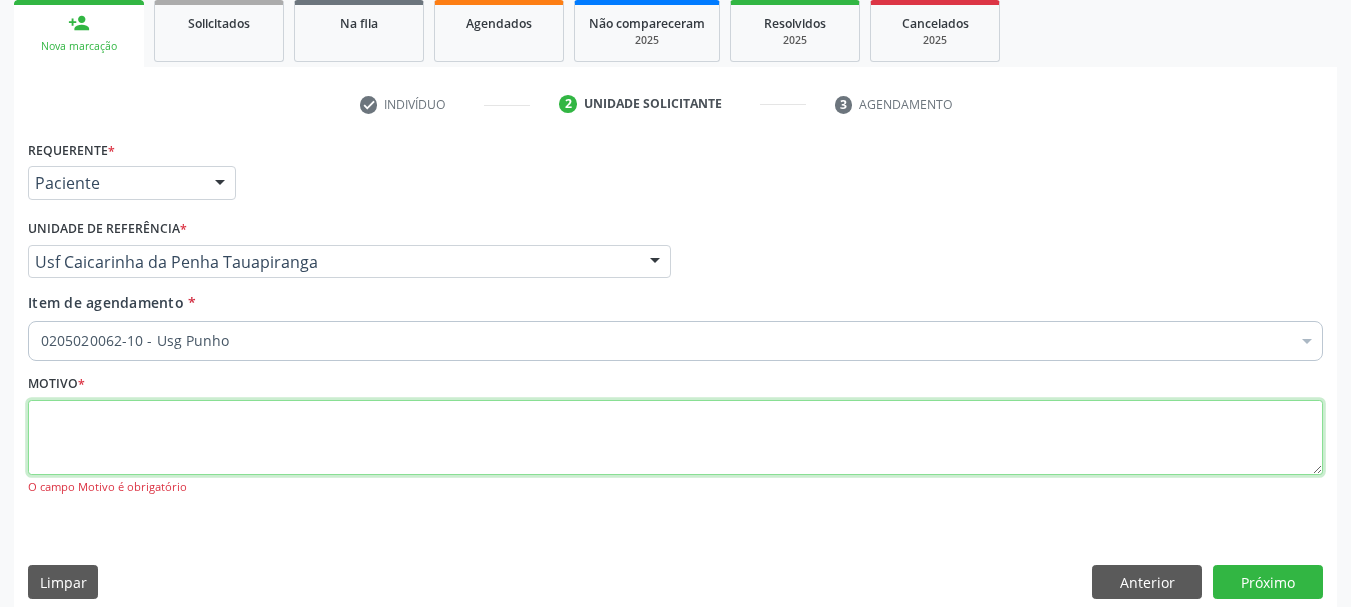 click at bounding box center (675, 438) 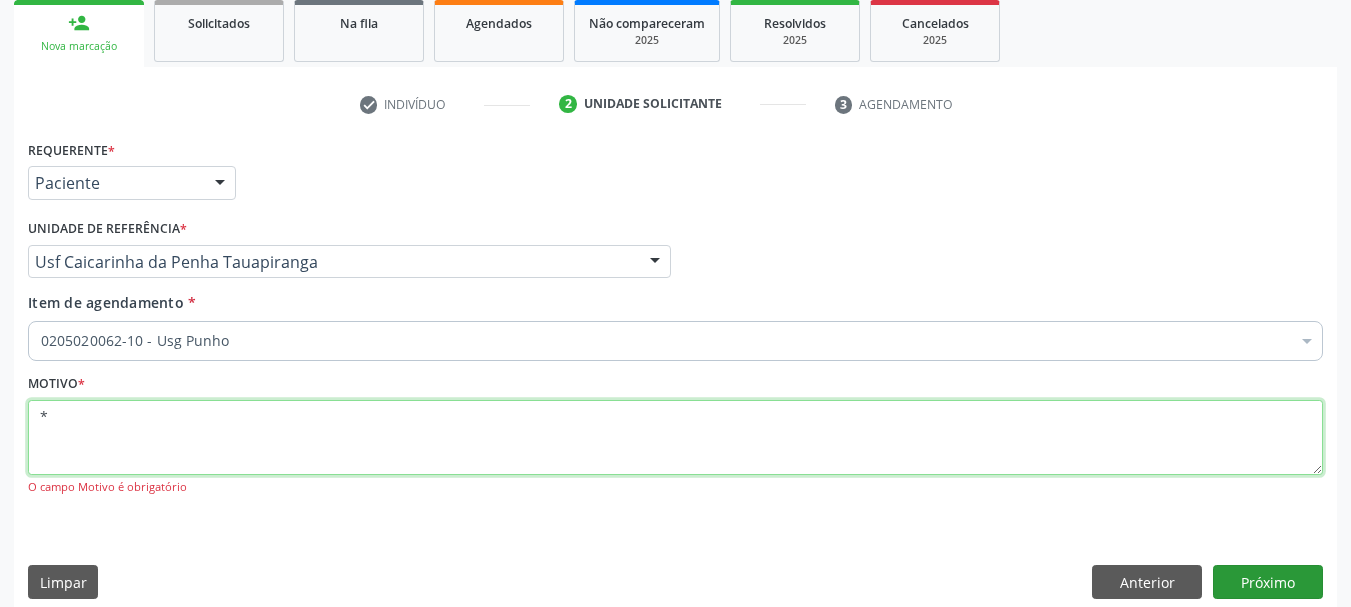 type on "*" 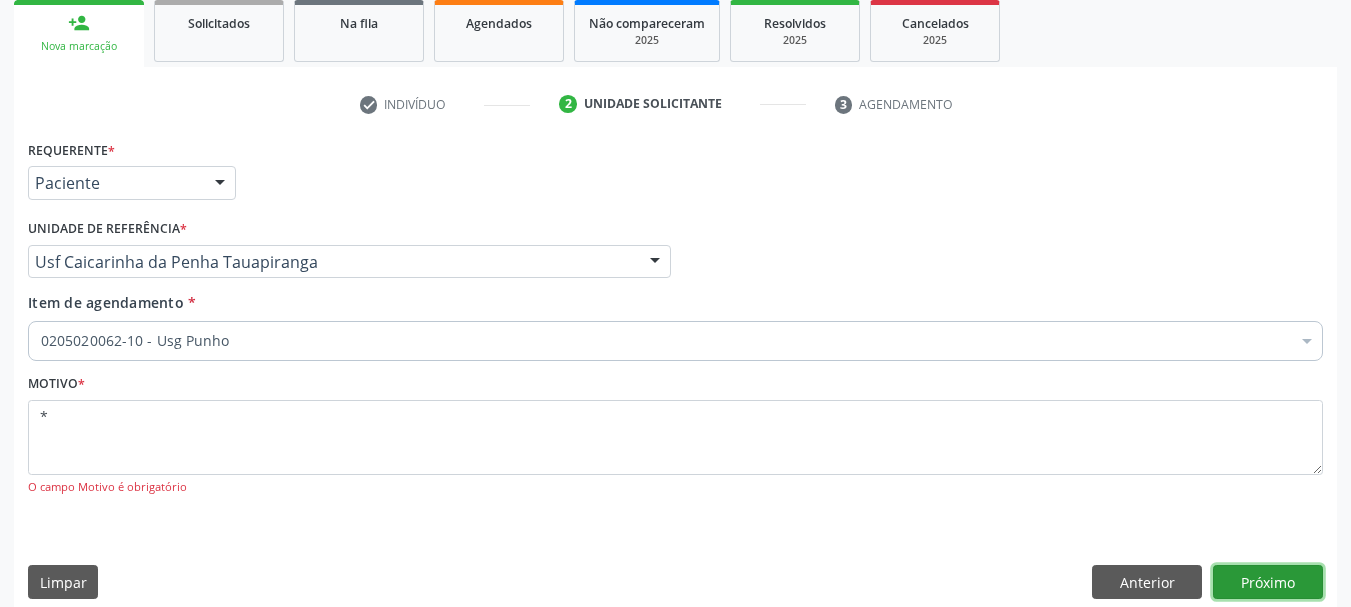 click on "Próximo" at bounding box center (1268, 582) 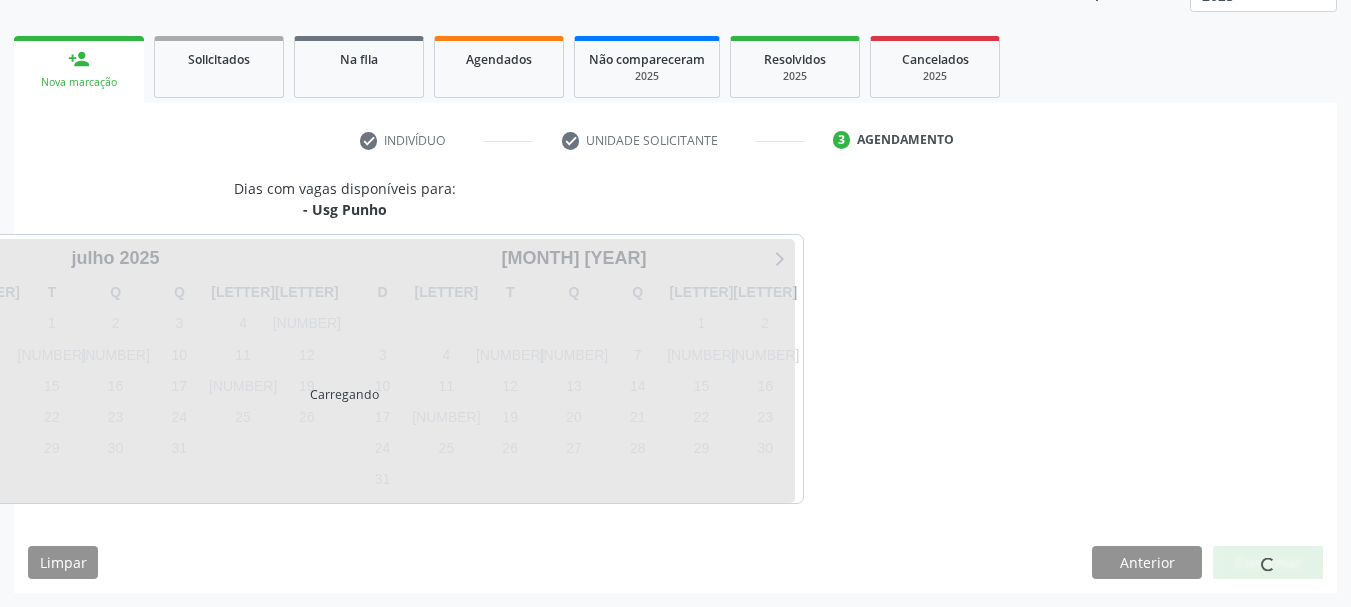 scroll, scrollTop: 263, scrollLeft: 0, axis: vertical 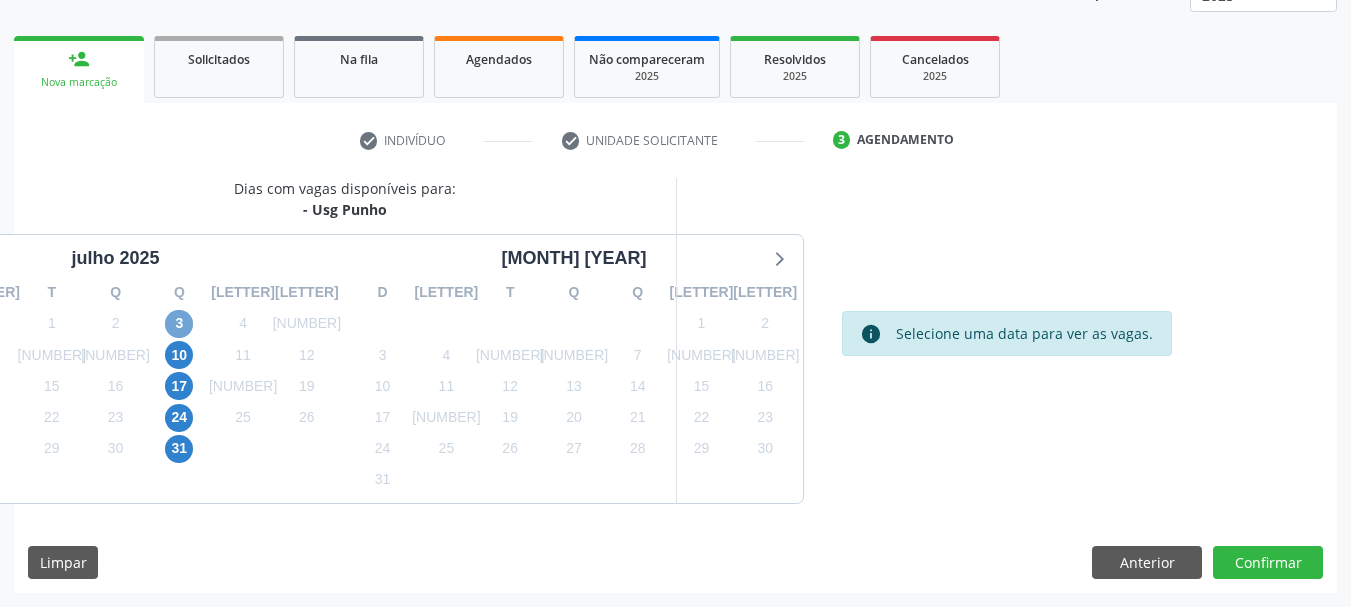 click on "3" at bounding box center (179, 324) 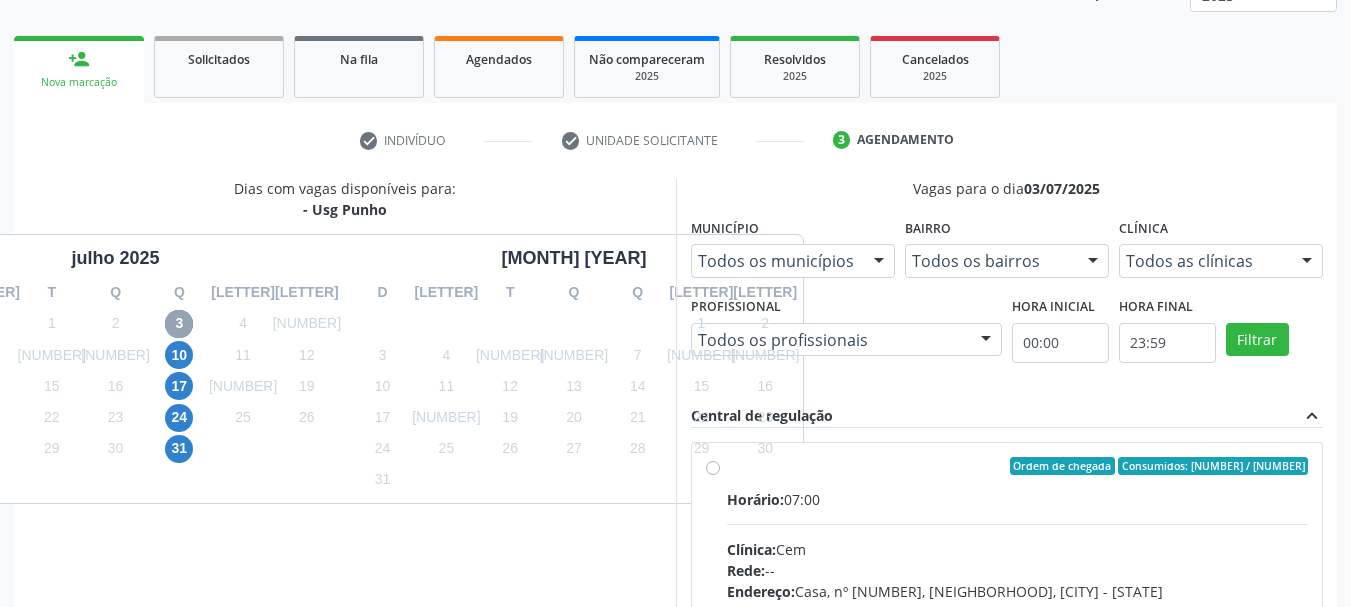 scroll, scrollTop: 363, scrollLeft: 0, axis: vertical 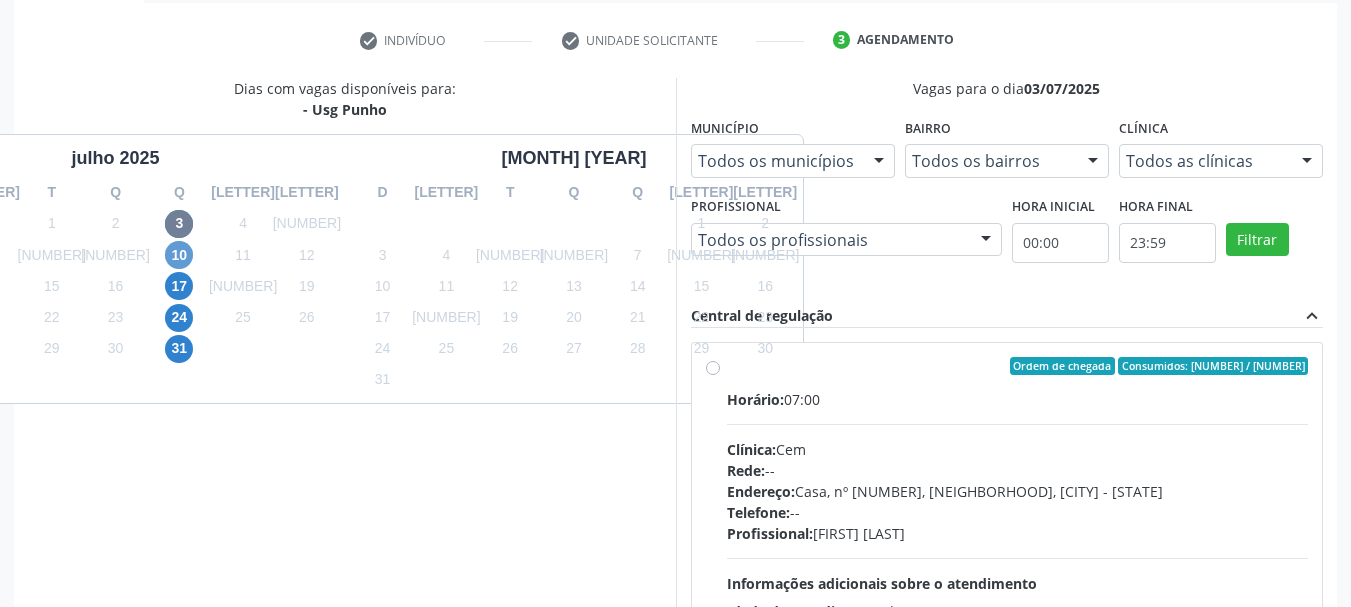 click on "10" at bounding box center (179, 255) 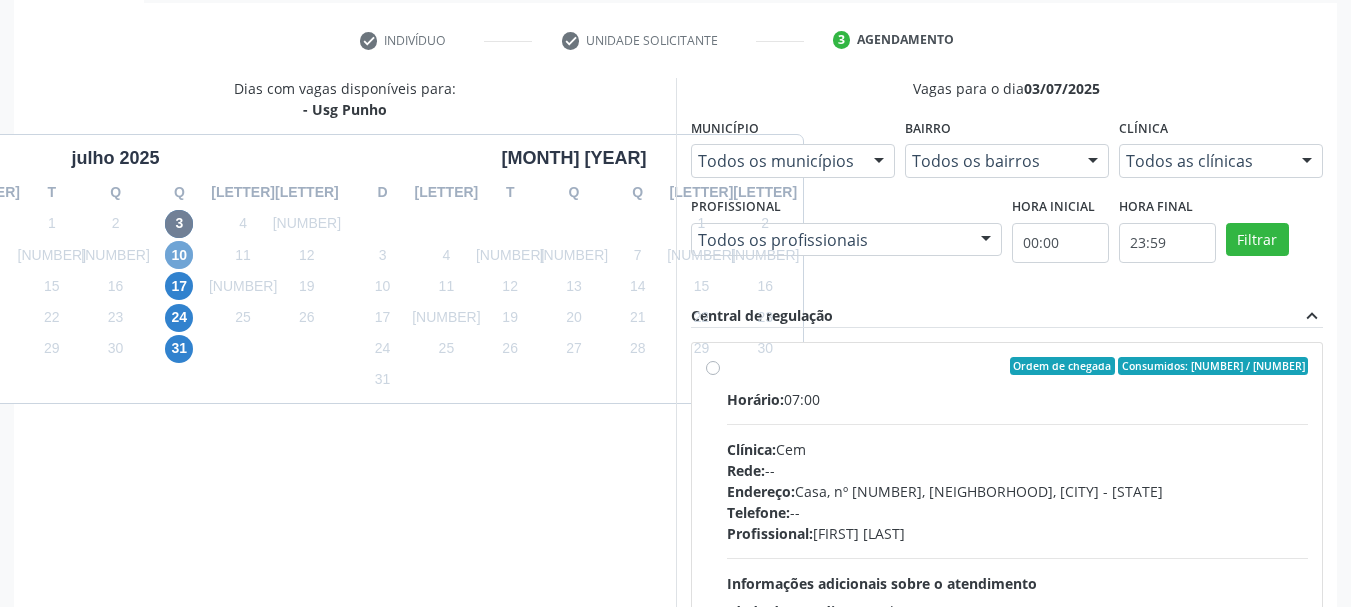 click on "10" at bounding box center [179, 255] 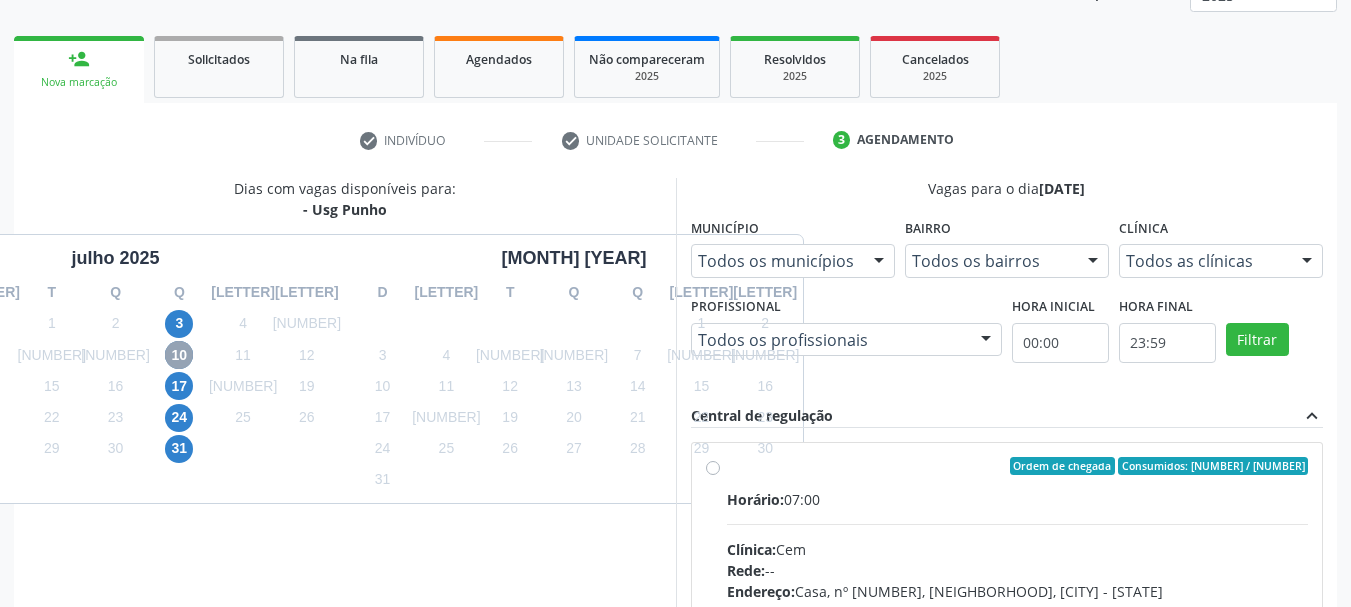 scroll, scrollTop: 363, scrollLeft: 0, axis: vertical 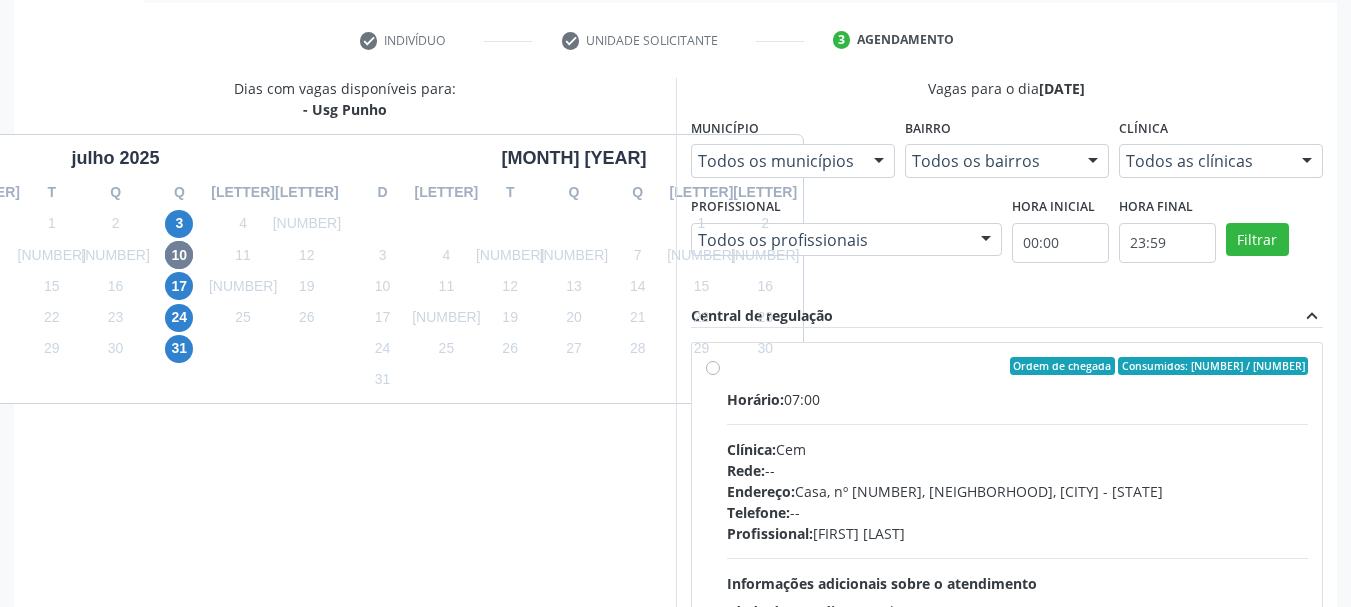 click on "Ordem de chegada
Consumidos: 6 / 10
Horário:   07:00
Clínica:  Cem
Rede:
--
Endereço:   Casa, nº 393, Nossa Senhora da Pen, Serra Talhada - PE
Telefone:   --
Profissional:
Ebenone Antonio da Silva
Informações adicionais sobre o atendimento
Idade de atendimento:
de 0 a 120 anos
Gênero(s) atendido(s):
Masculino e Feminino
Informações adicionais:
--" at bounding box center (1018, 510) 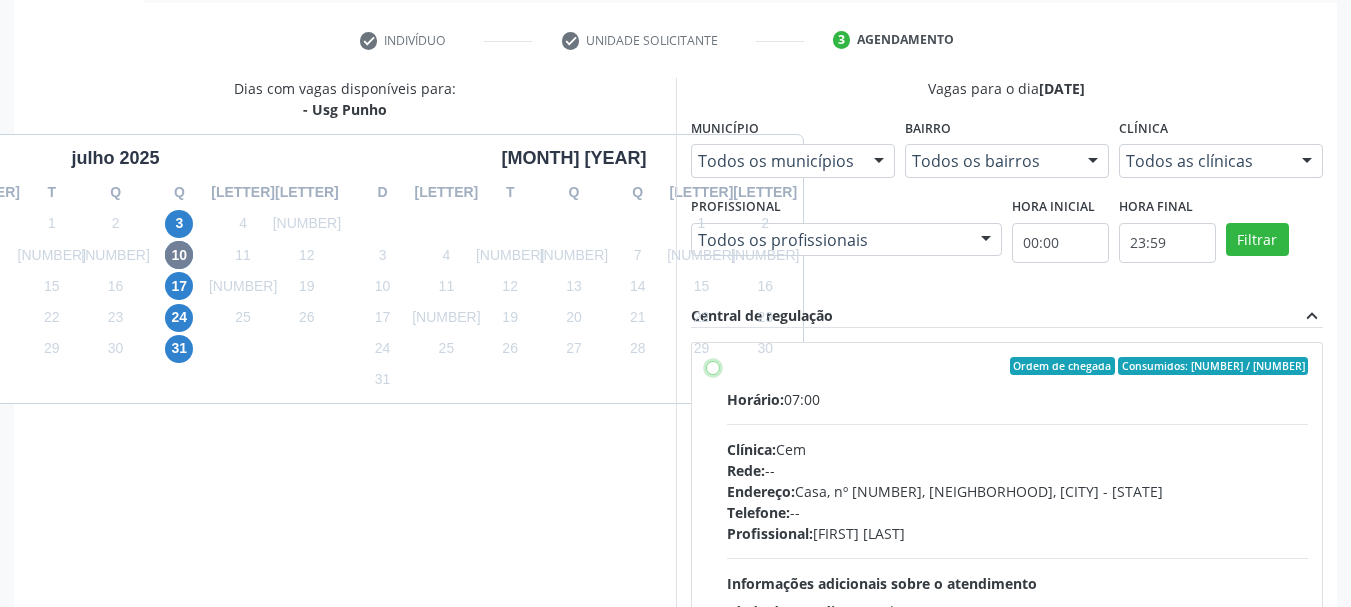 click on "Ordem de chegada
Consumidos: 6 / 10
Horário:   07:00
Clínica:  Cem
Rede:
--
Endereço:   Casa, nº 393, Nossa Senhora da Pen, Serra Talhada - PE
Telefone:   --
Profissional:
Ebenone Antonio da Silva
Informações adicionais sobre o atendimento
Idade de atendimento:
de 0 a 120 anos
Gênero(s) atendido(s):
Masculino e Feminino
Informações adicionais:
--" at bounding box center [713, 366] 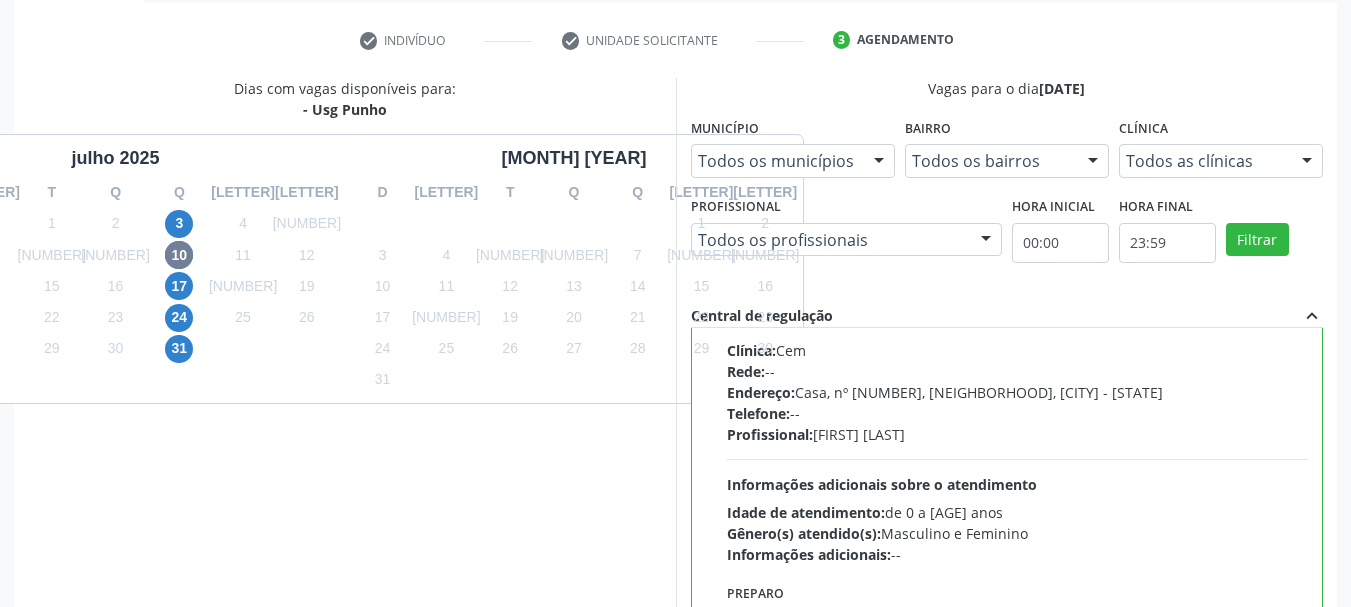 scroll, scrollTop: 0, scrollLeft: 0, axis: both 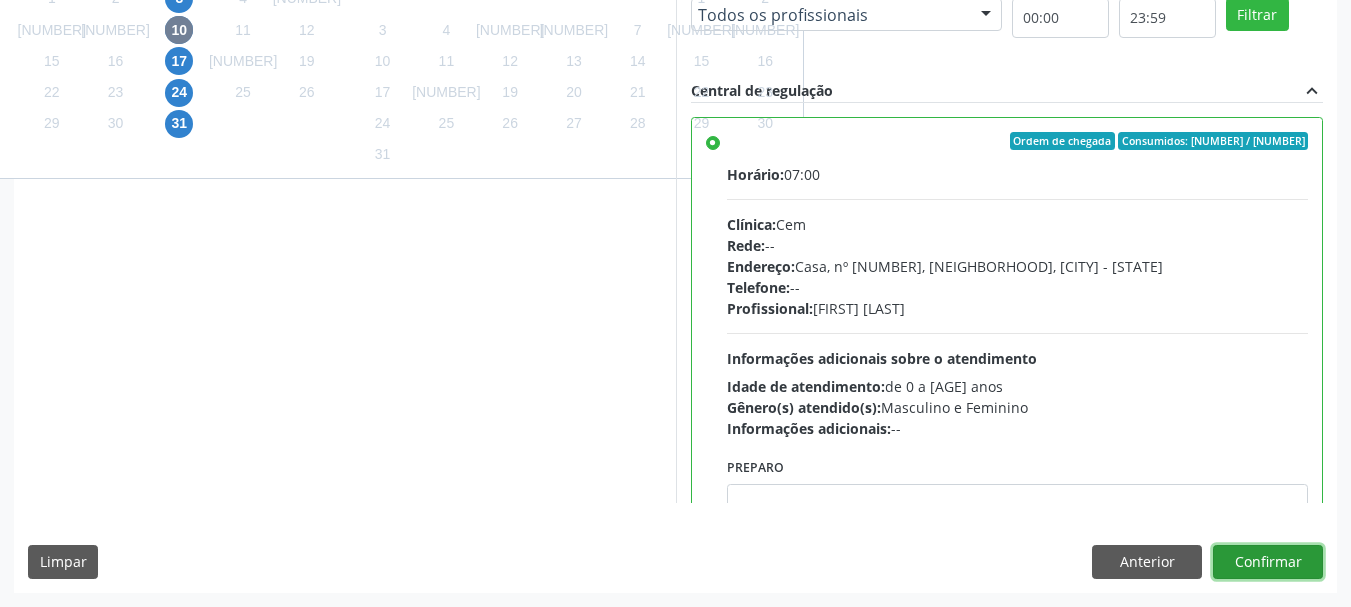 click on "Confirmar" at bounding box center (1268, 562) 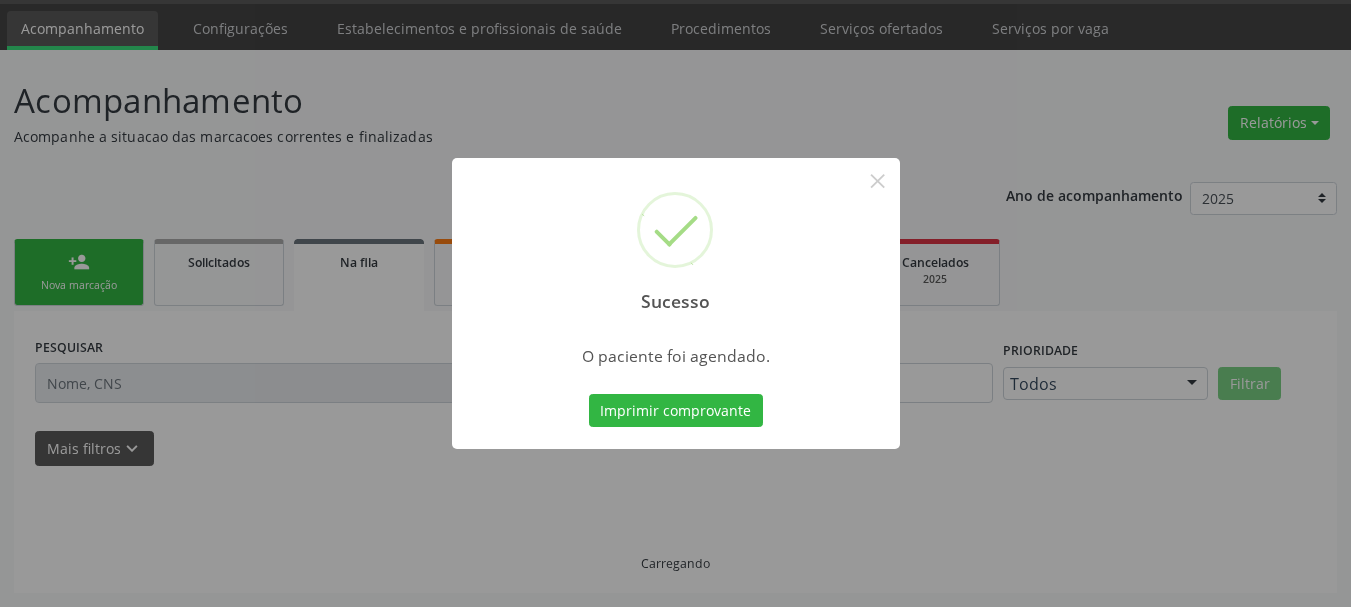 scroll, scrollTop: 60, scrollLeft: 0, axis: vertical 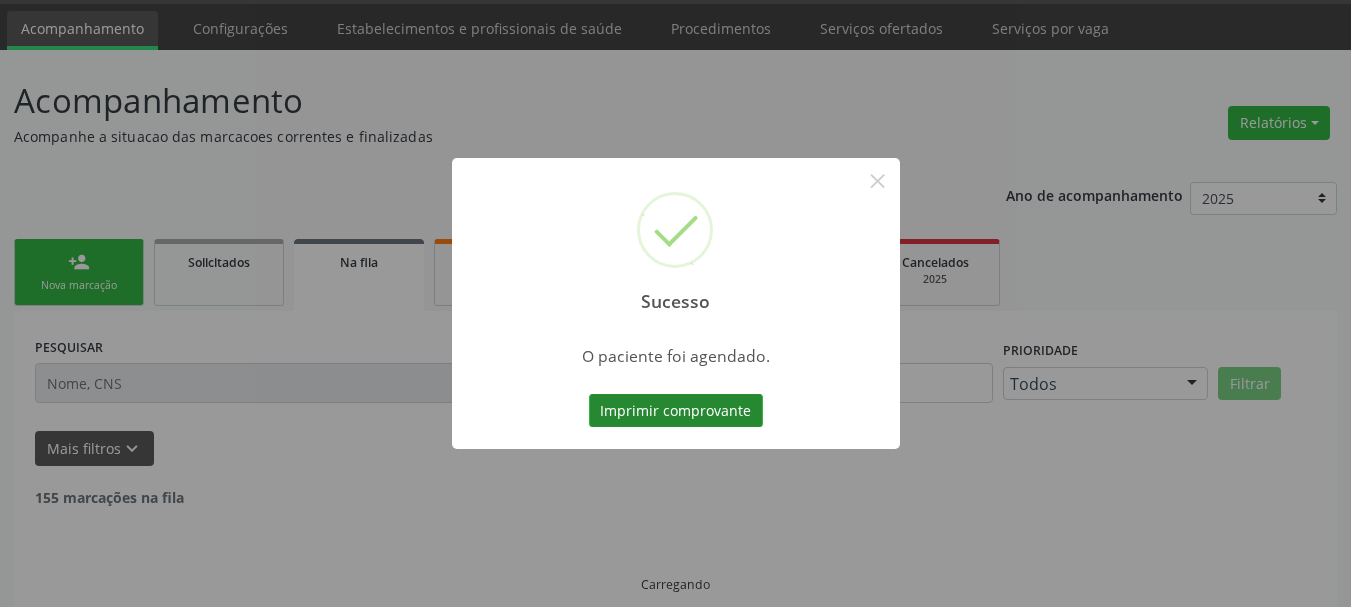 click on "Imprimir comprovante" at bounding box center (676, 411) 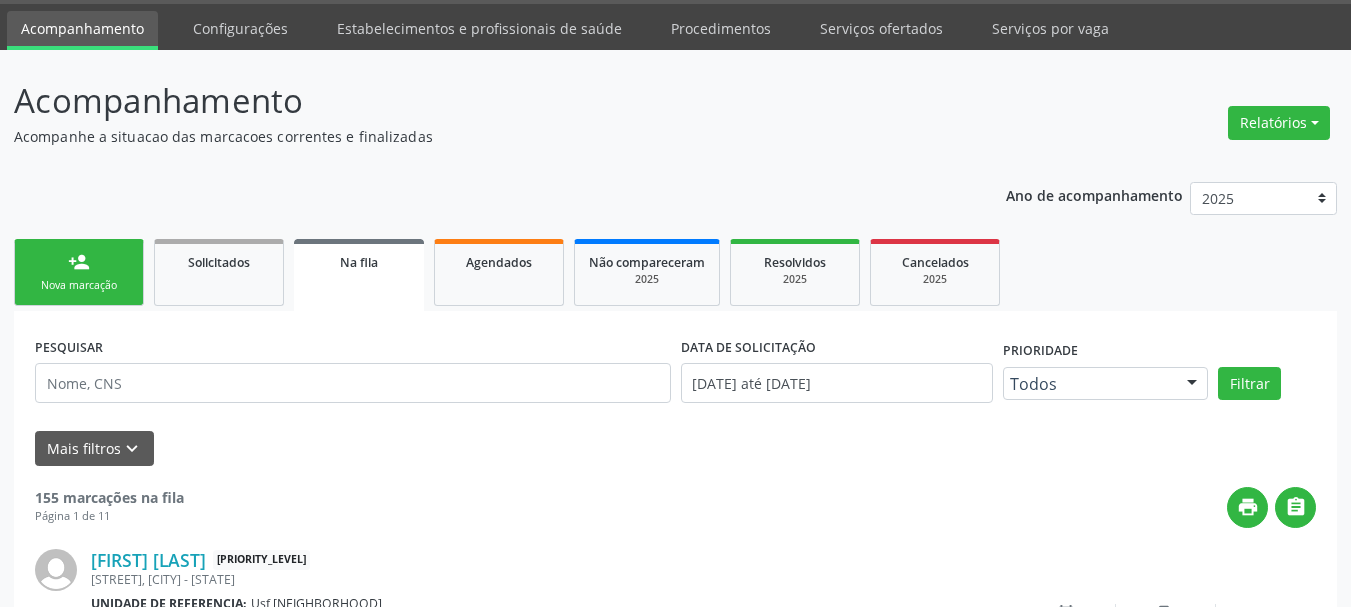 click on "person_add
Nova marcação" at bounding box center (79, 272) 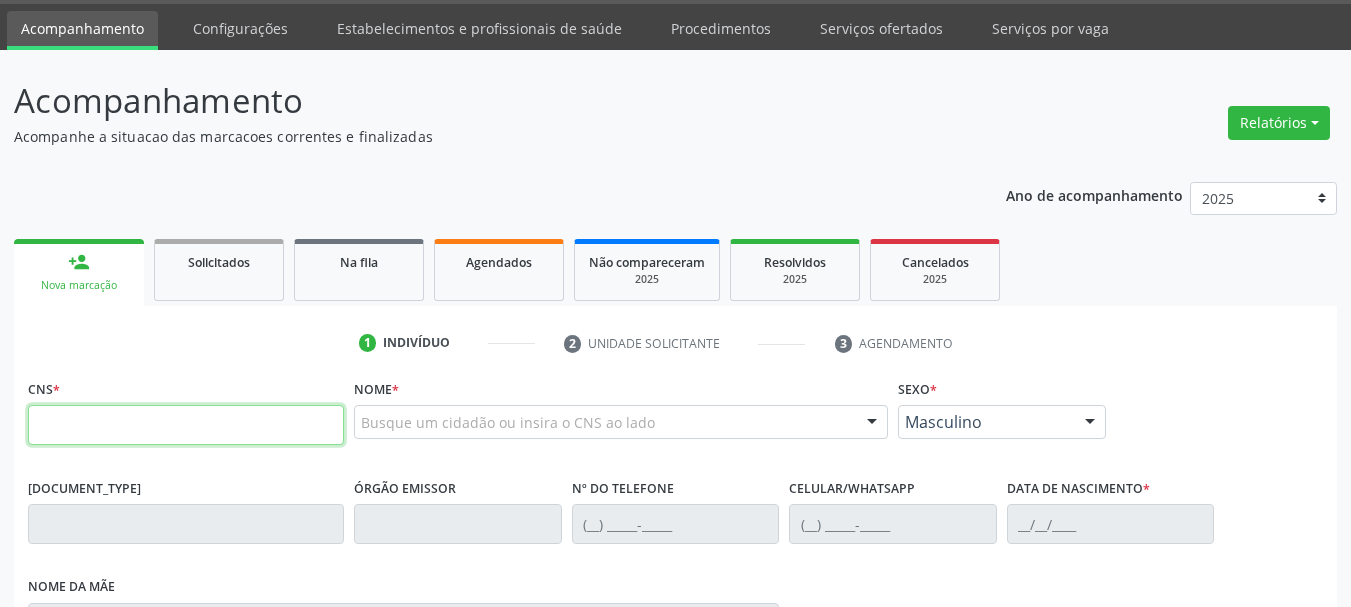 click at bounding box center (186, 425) 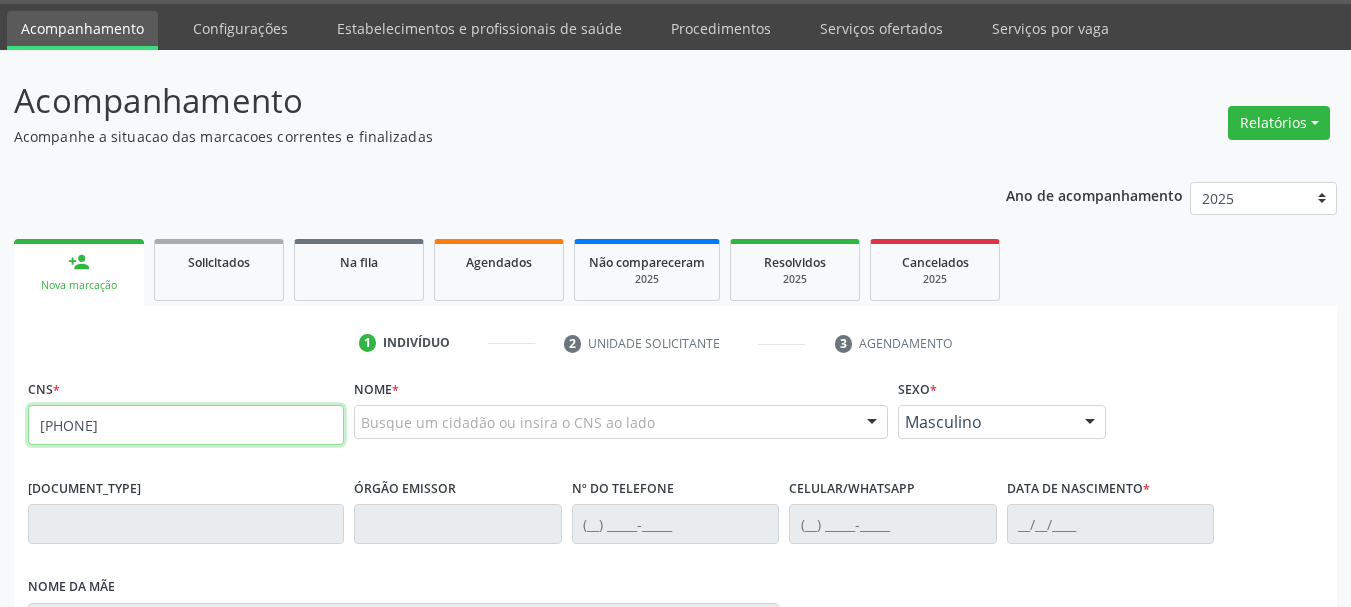 type on "898 0037 2595 7942" 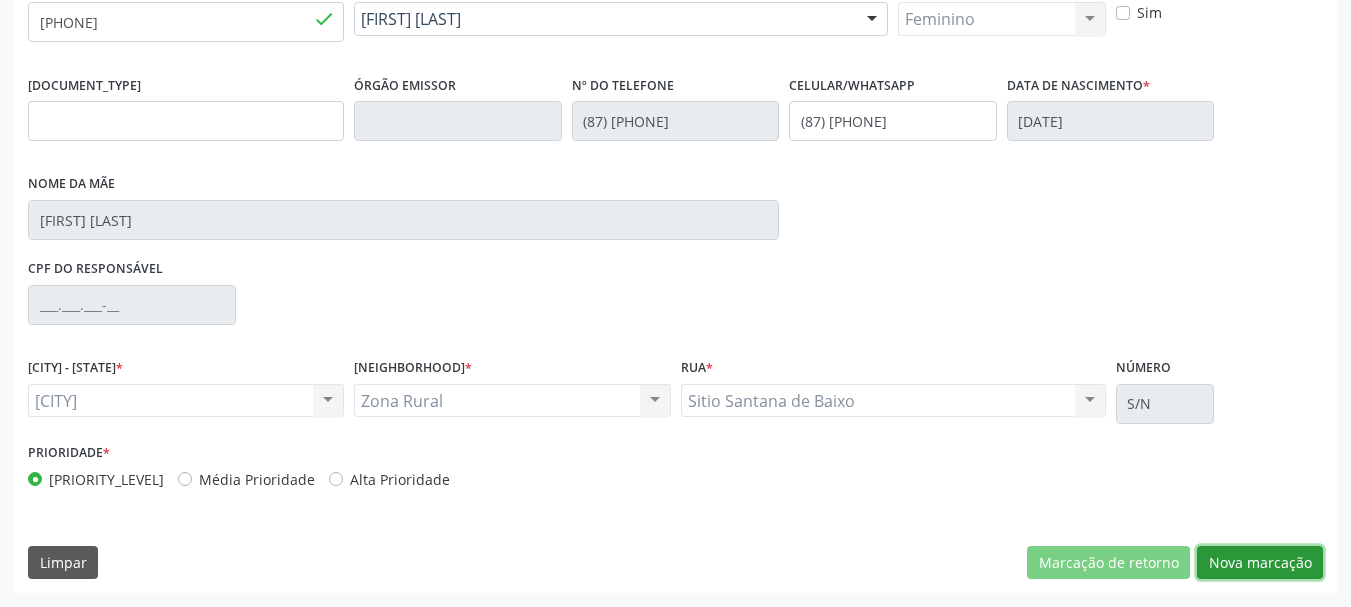 click on "Nova marcação" at bounding box center [1108, 563] 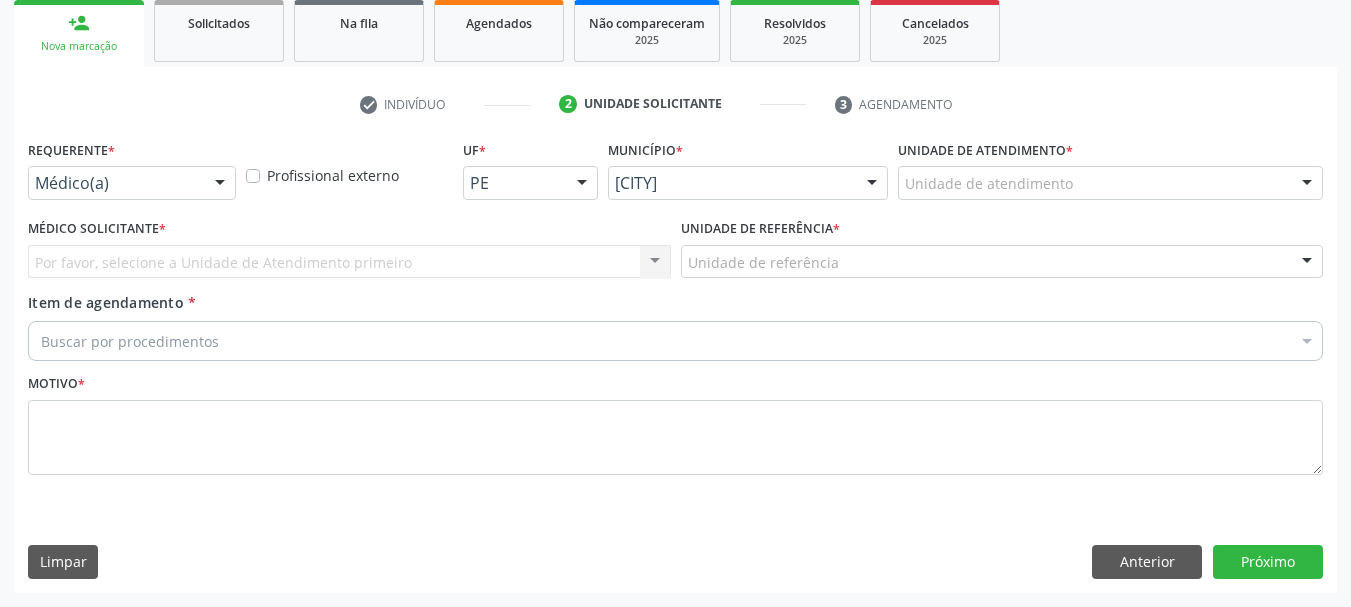 scroll, scrollTop: 299, scrollLeft: 0, axis: vertical 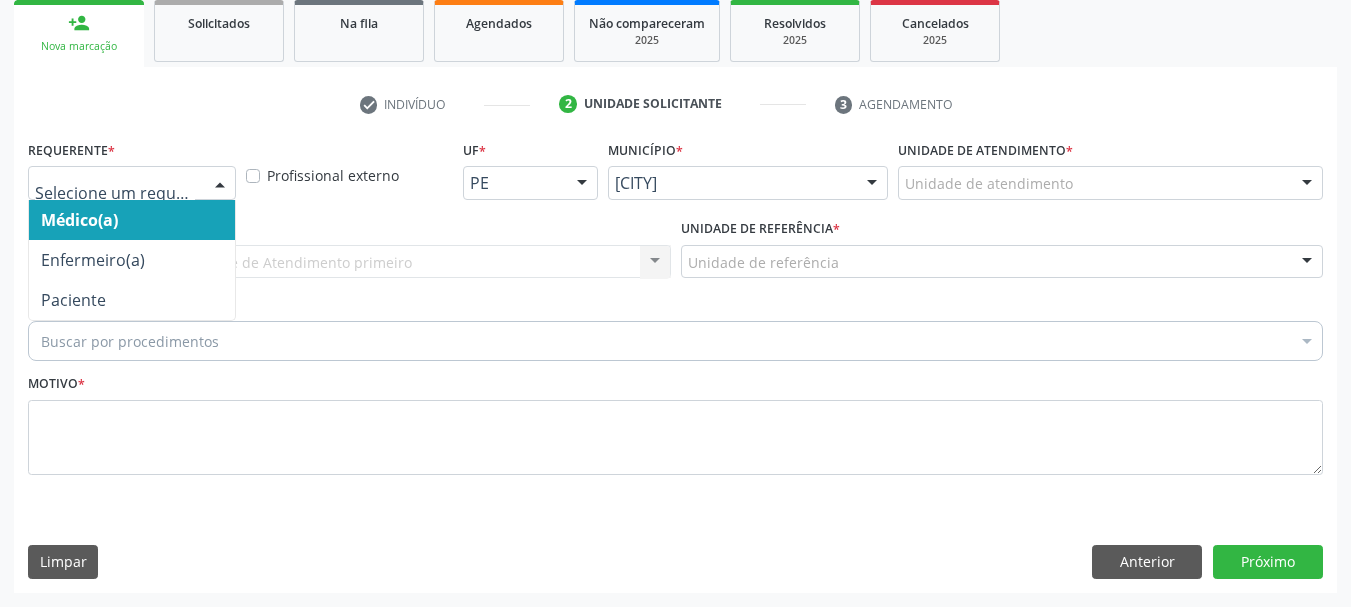 click at bounding box center [220, 184] 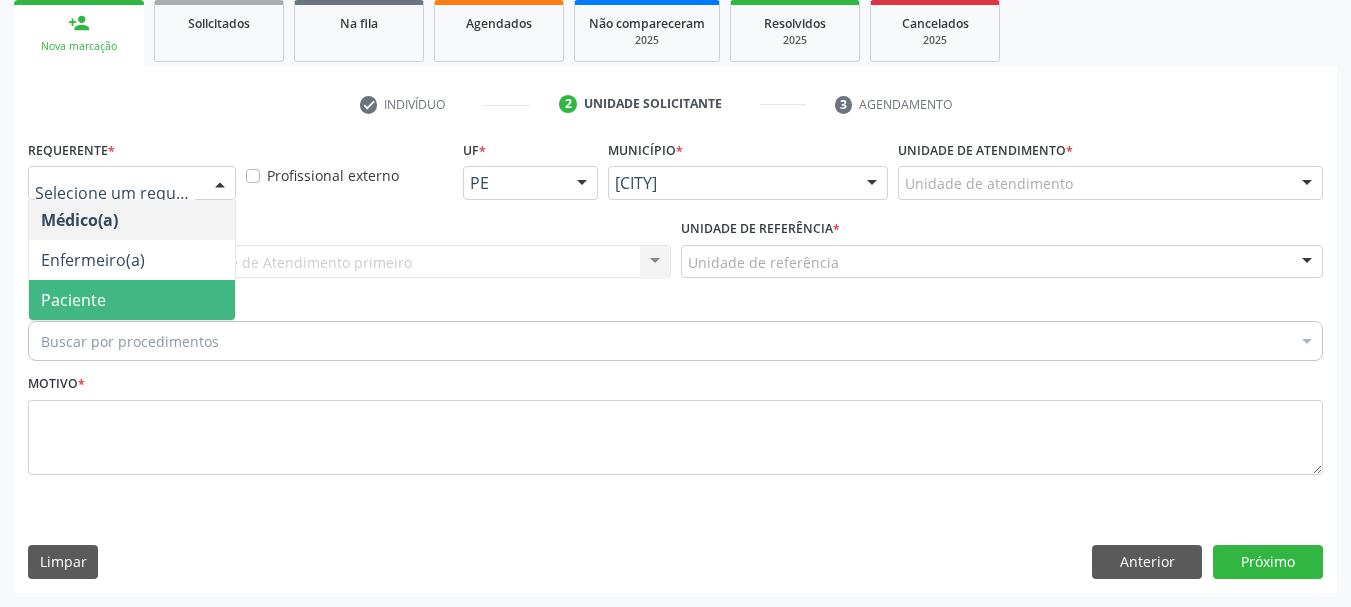 click on "Paciente" at bounding box center [73, 300] 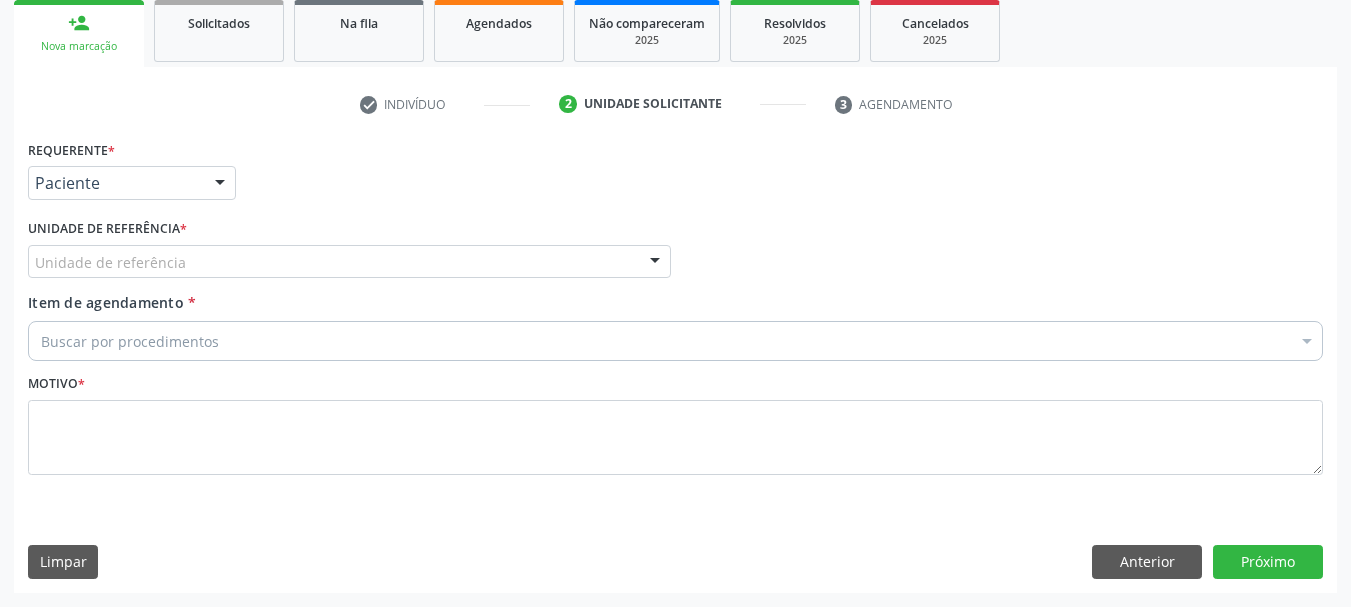 click on "Unidade de referência" at bounding box center [349, 262] 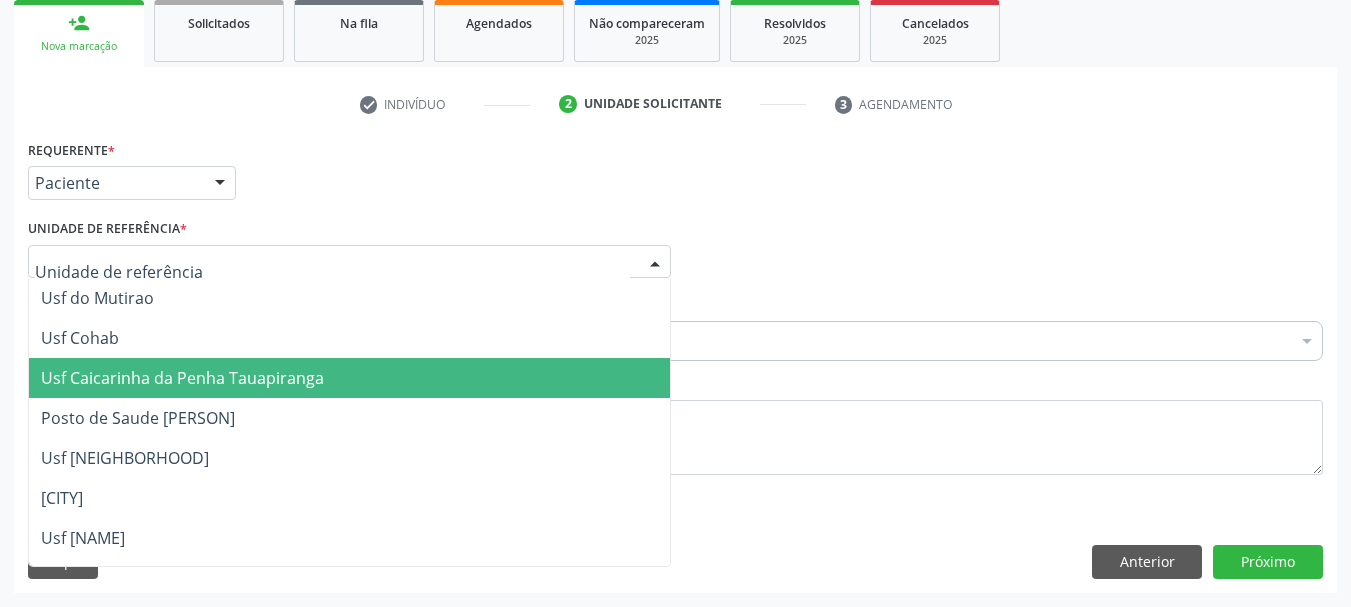 click on "Usf Caicarinha da Penha Tauapiranga" at bounding box center [349, 378] 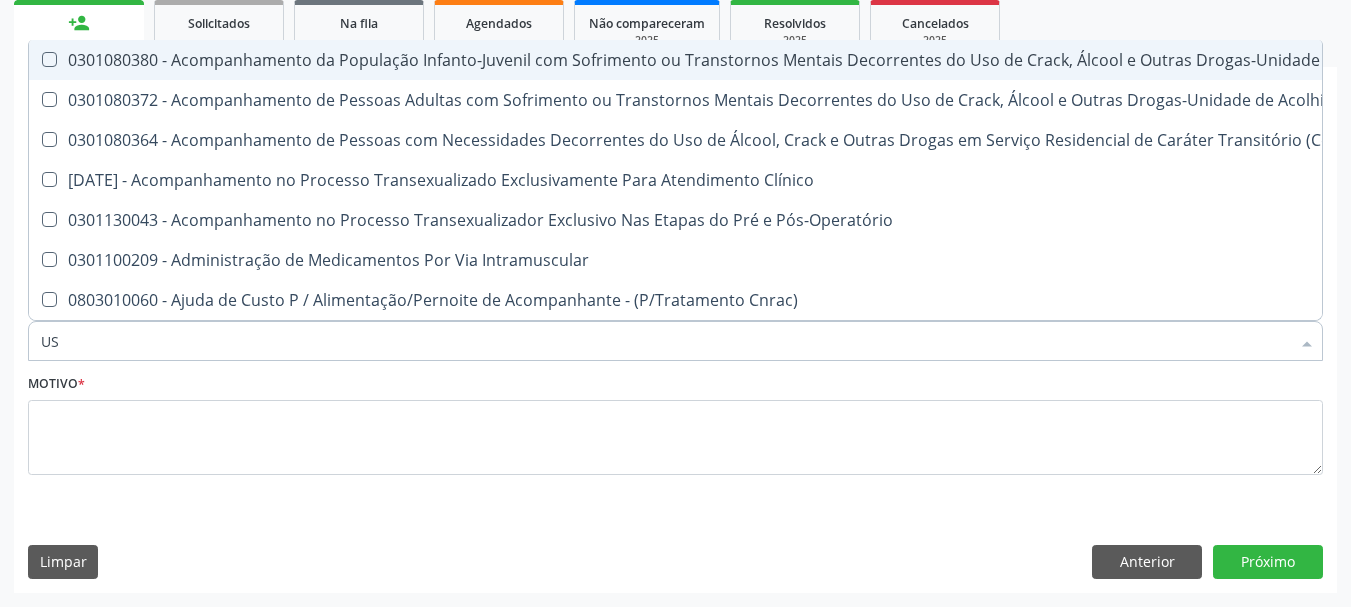 type on "USG" 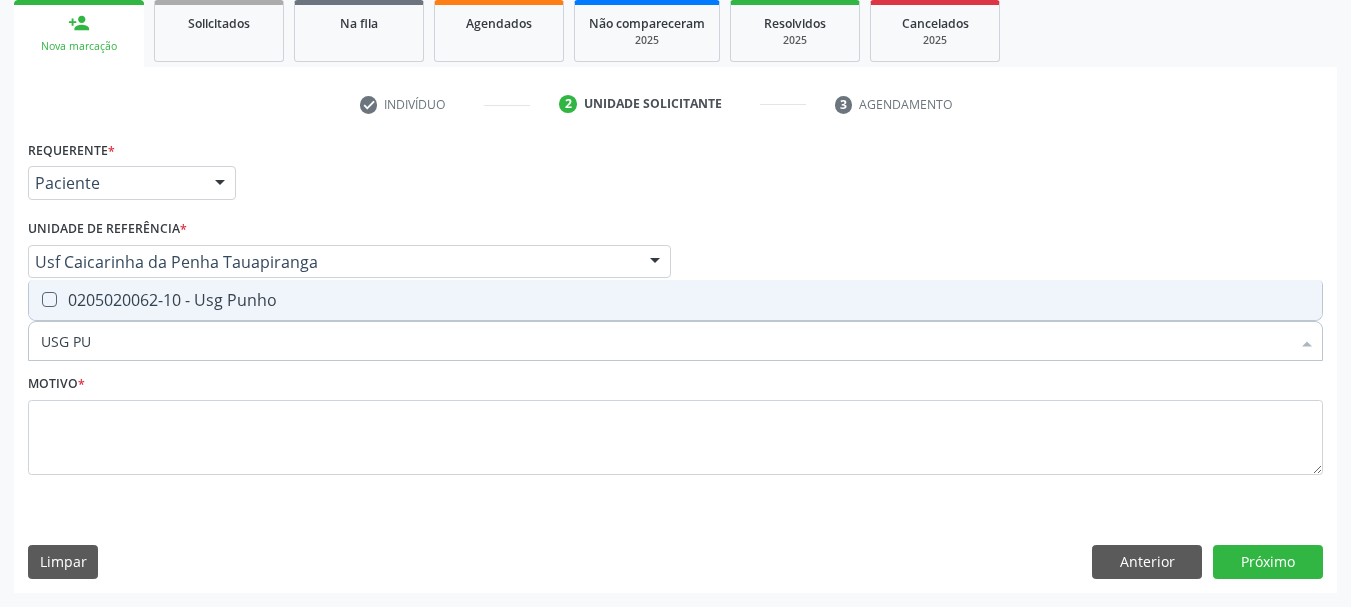 click at bounding box center (49, 299) 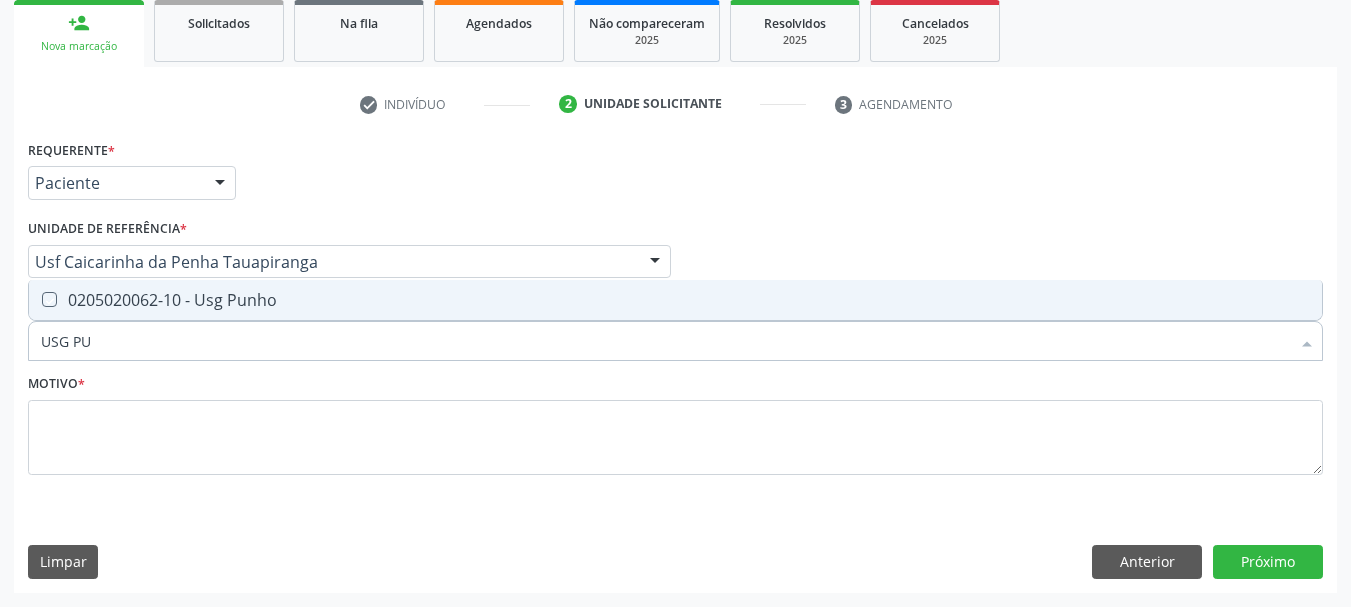 click at bounding box center (35, 299) 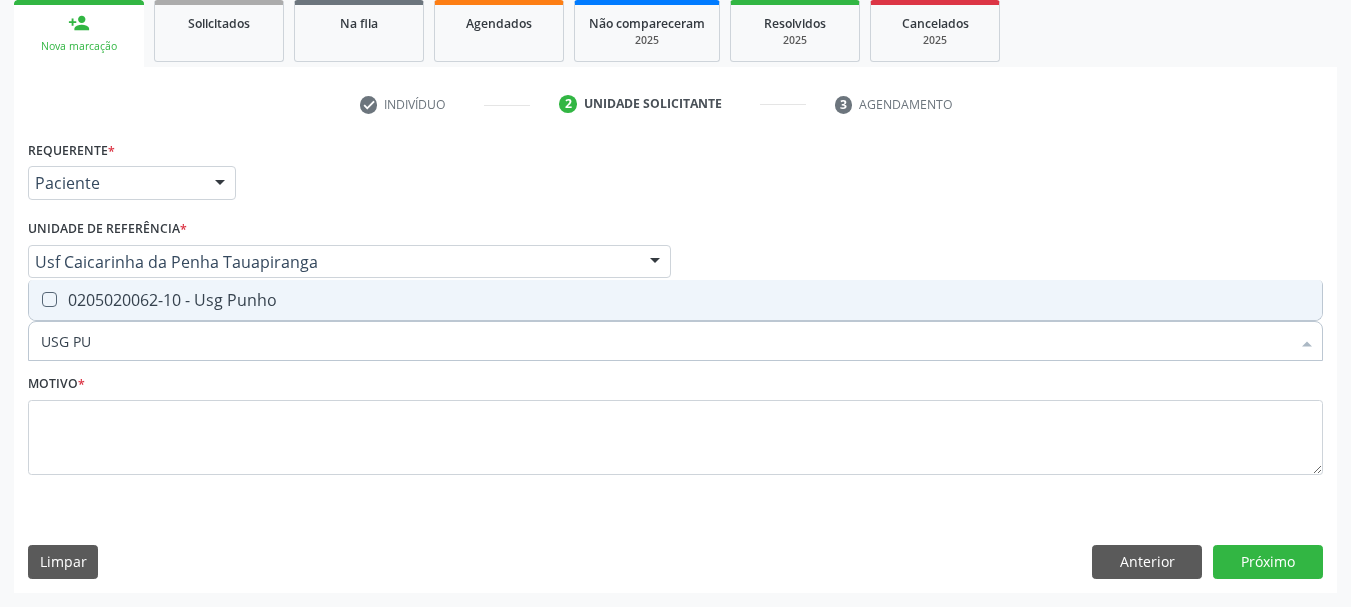 checkbox on "true" 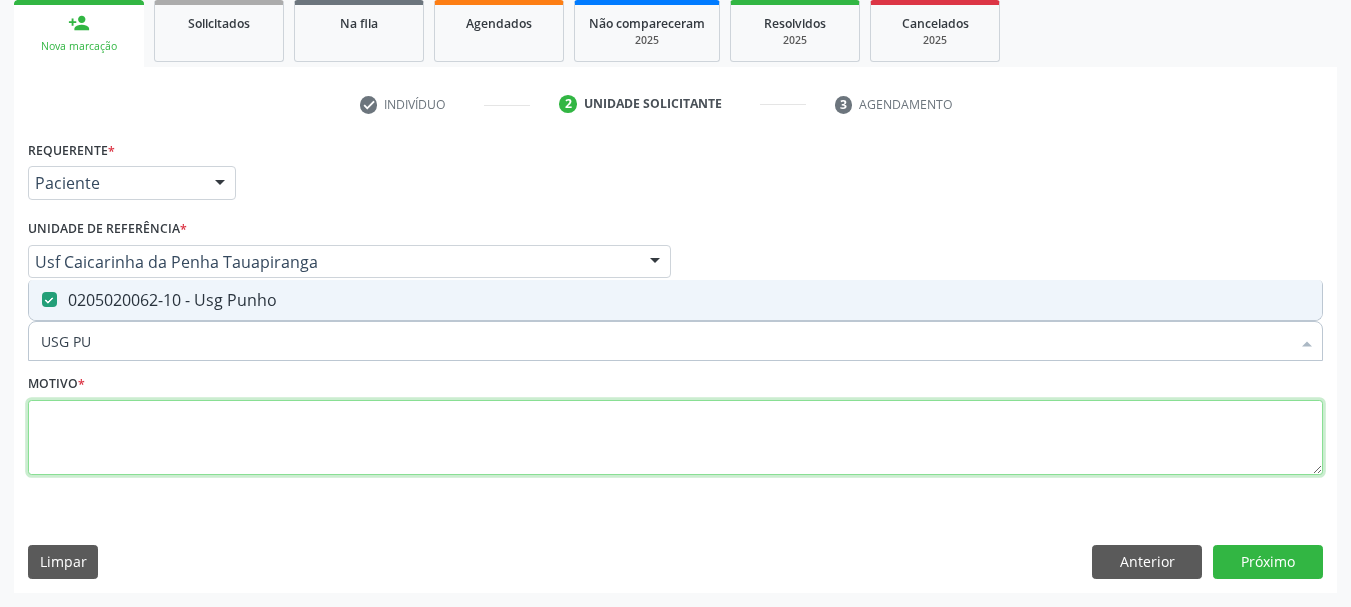 click at bounding box center [675, 438] 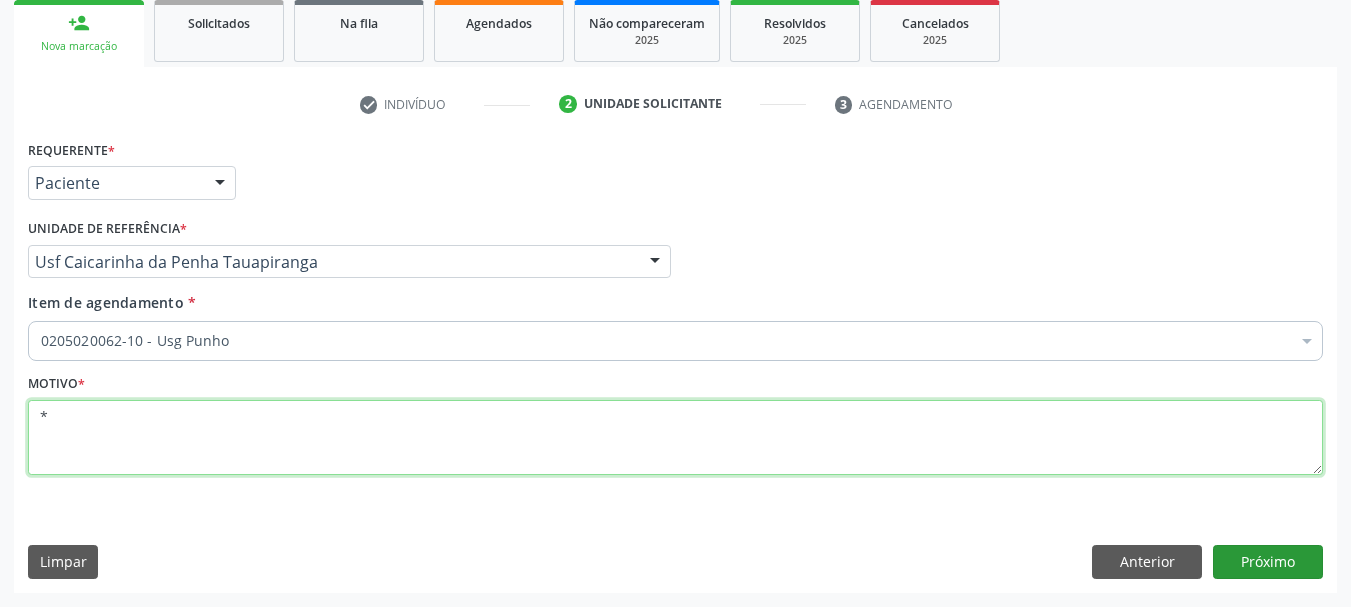 type on "*" 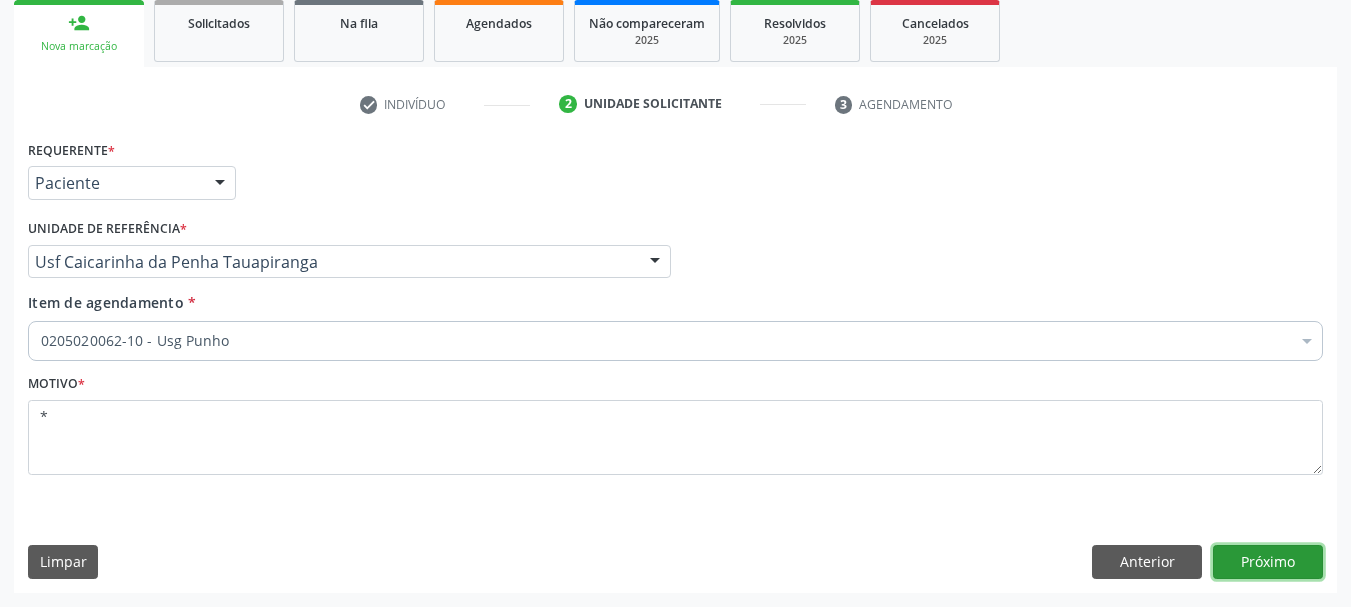 click on "Próximo" at bounding box center [1268, 562] 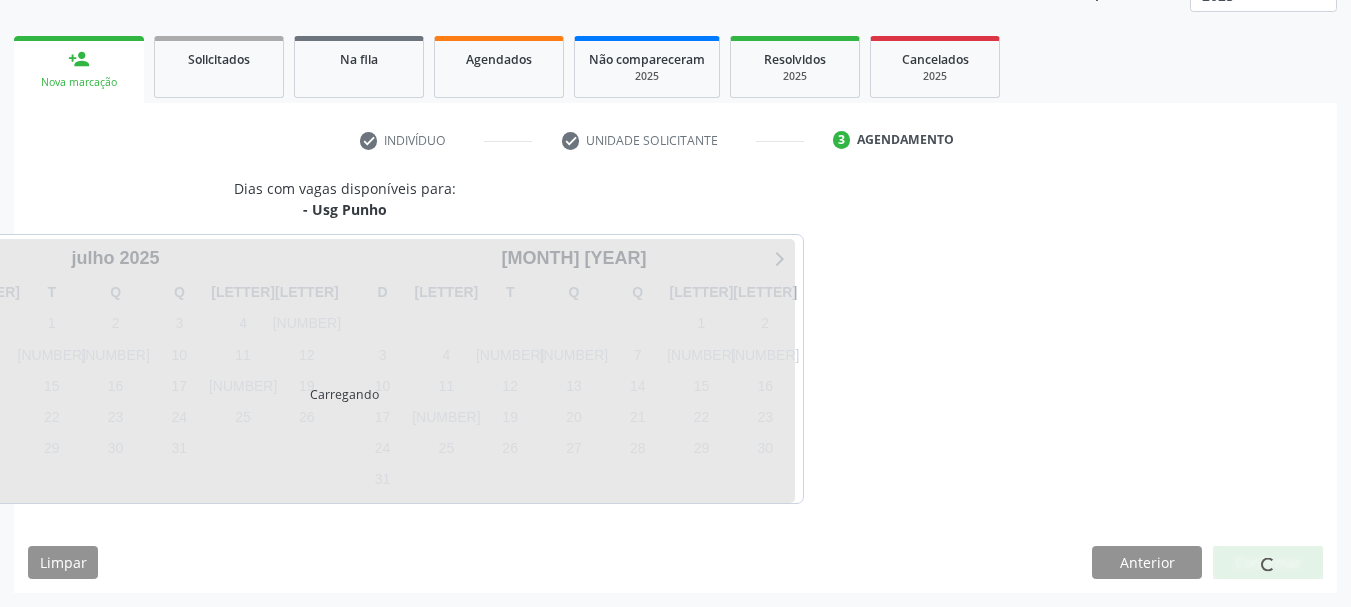 scroll, scrollTop: 263, scrollLeft: 0, axis: vertical 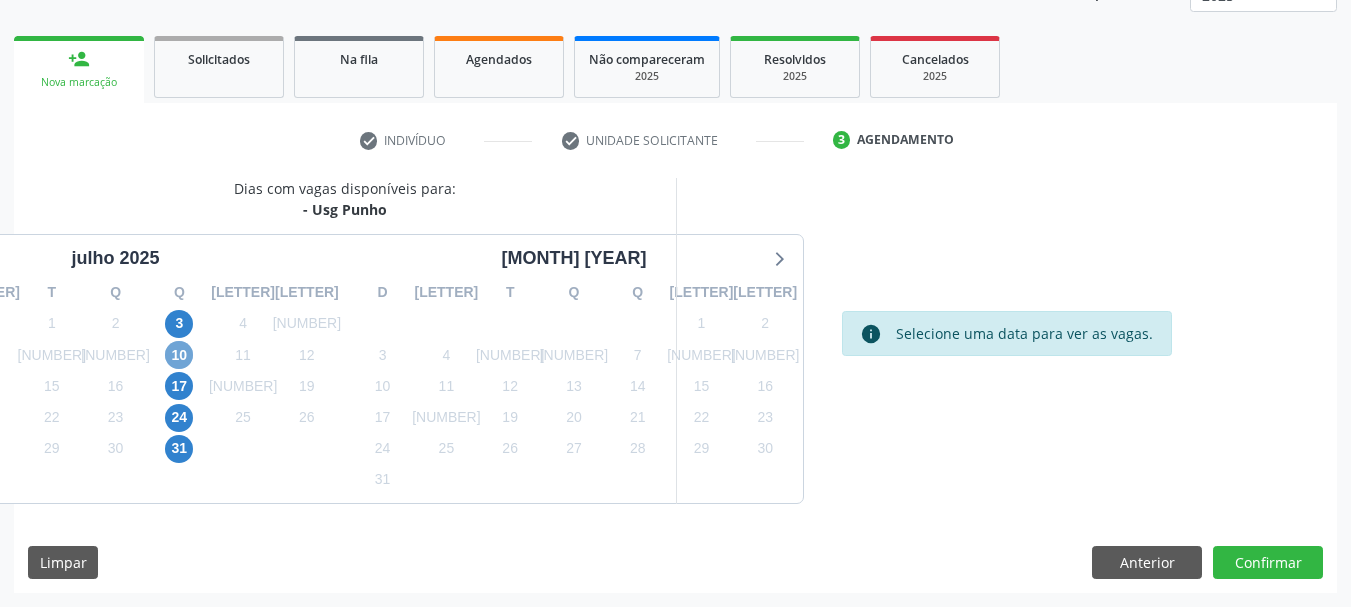 drag, startPoint x: 245, startPoint y: 359, endPoint x: 272, endPoint y: 362, distance: 27.166155 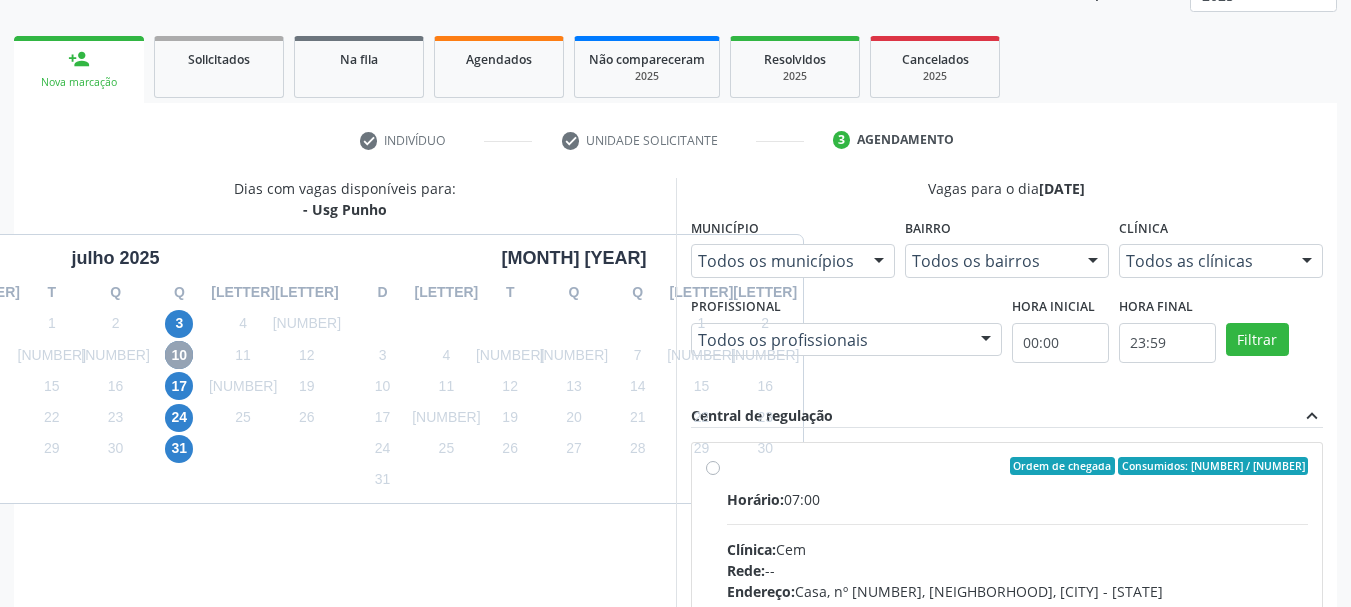scroll, scrollTop: 463, scrollLeft: 0, axis: vertical 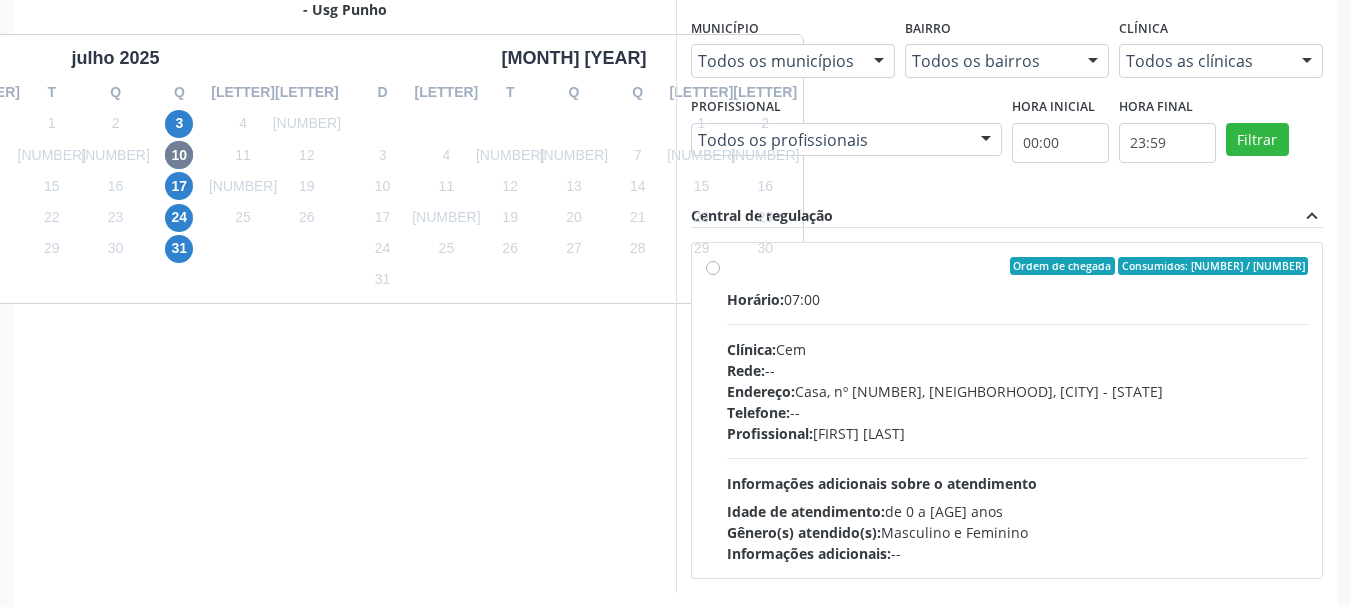 click on "Horário:" at bounding box center [755, 299] 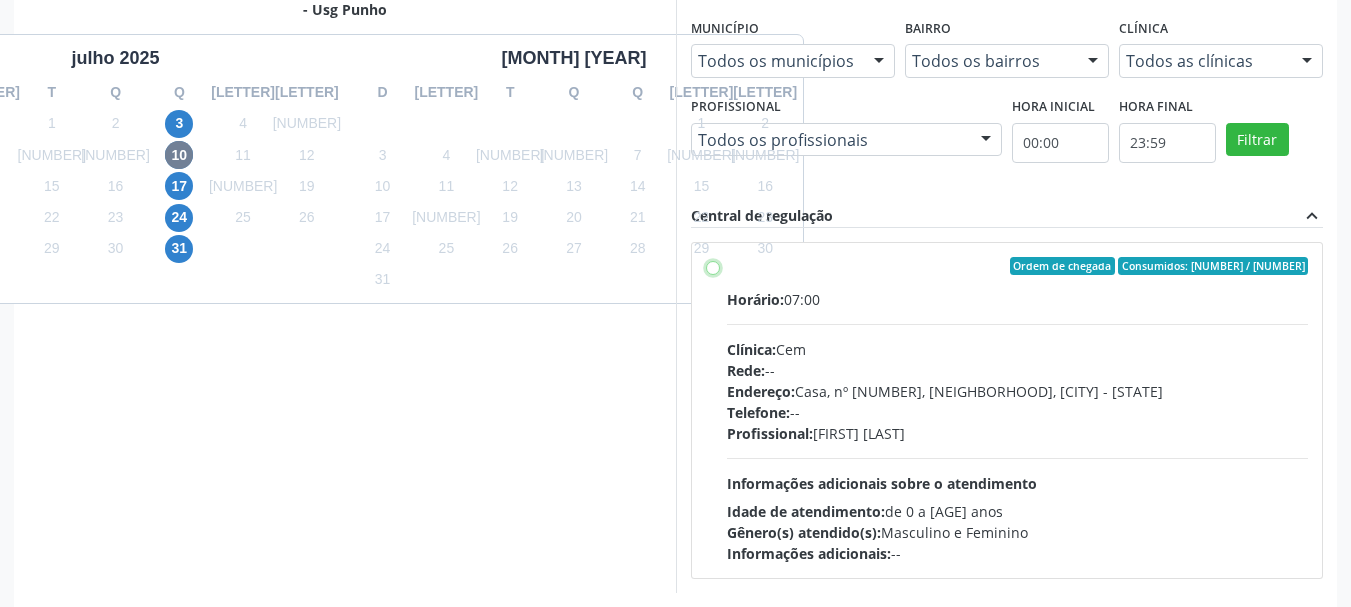 click on "Ordem de chegada
Consumidos: 7 / 10
Horário:   07:00
Clínica:  Cem
Rede:
--
Endereço:   Casa, nº 393, Nossa Senhora da Pen, Serra Talhada - PE
Telefone:   --
Profissional:
Ebenone Antonio da Silva
Informações adicionais sobre o atendimento
Idade de atendimento:
de 0 a 120 anos
Gênero(s) atendido(s):
Masculino e Feminino
Informações adicionais:
--" at bounding box center (713, 266) 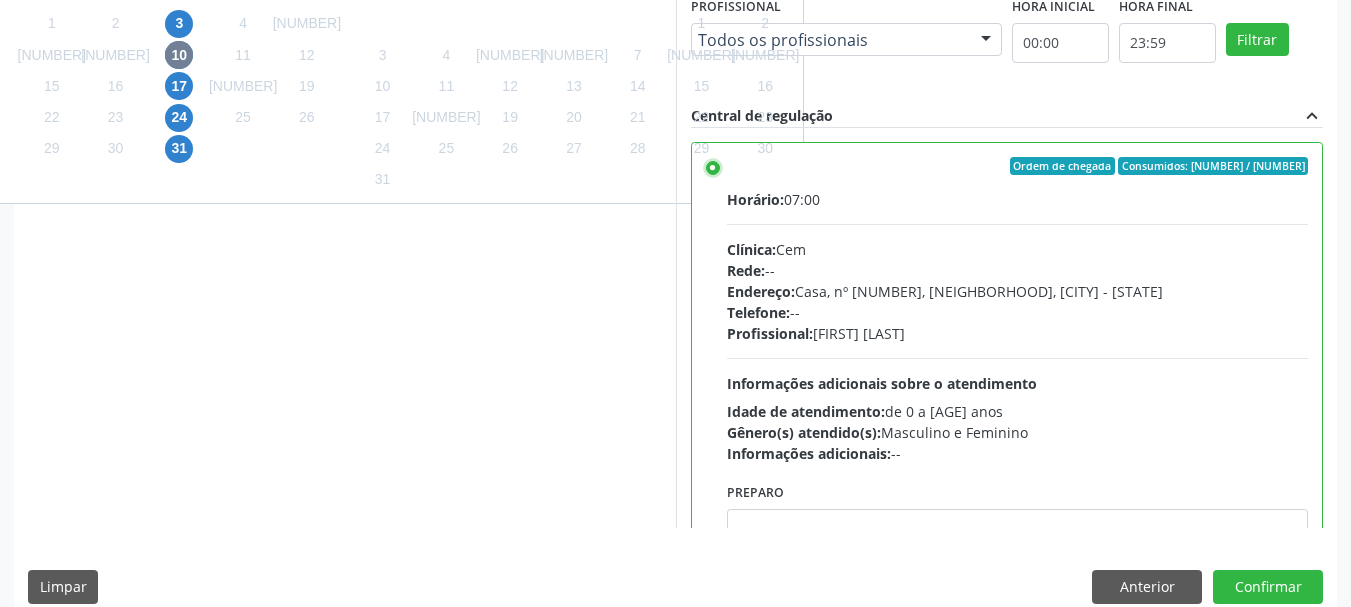 scroll, scrollTop: 588, scrollLeft: 0, axis: vertical 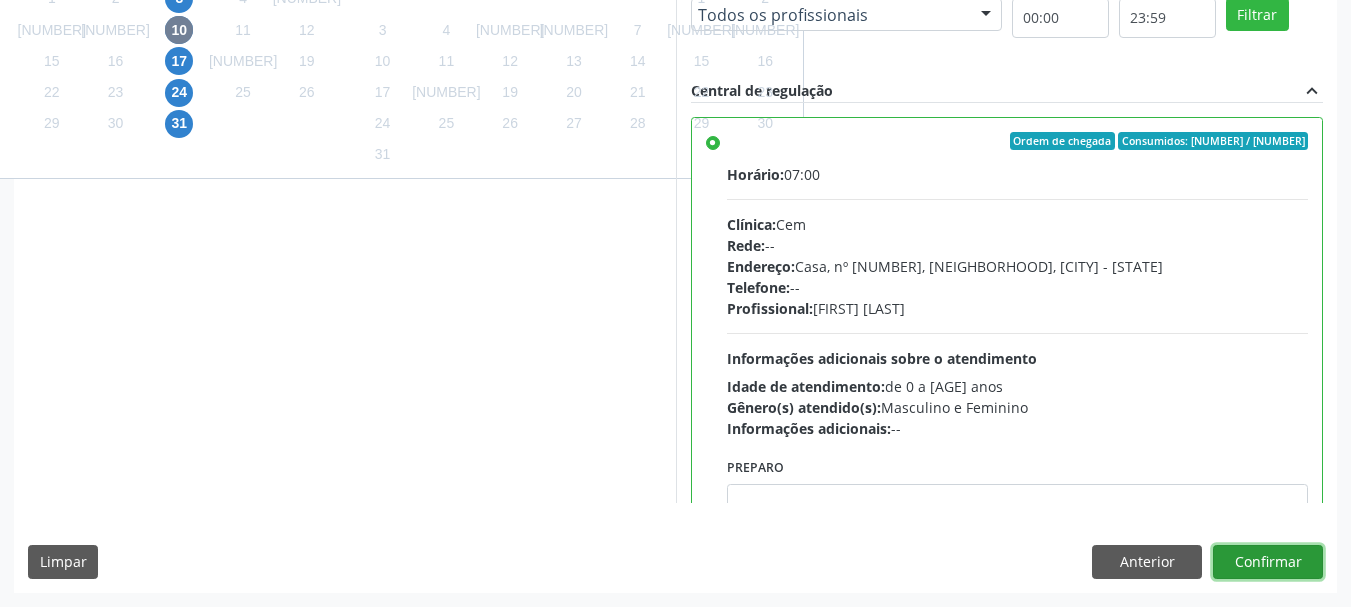 click on "Confirmar" at bounding box center [1268, 562] 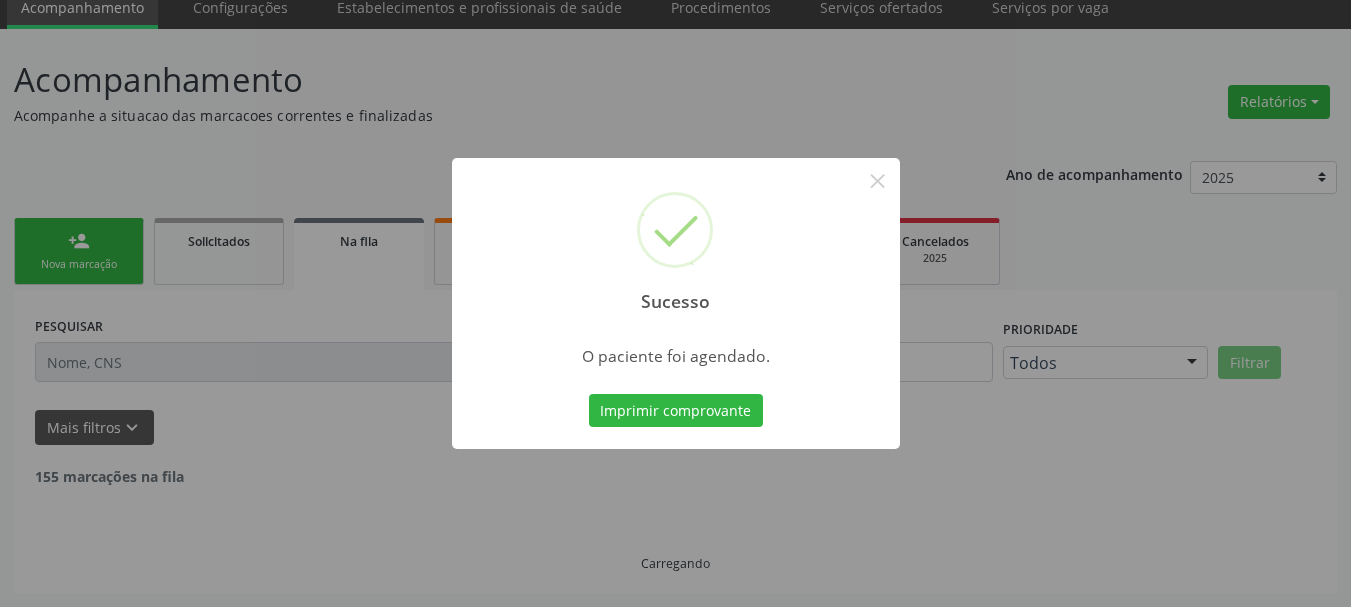 scroll, scrollTop: 60, scrollLeft: 0, axis: vertical 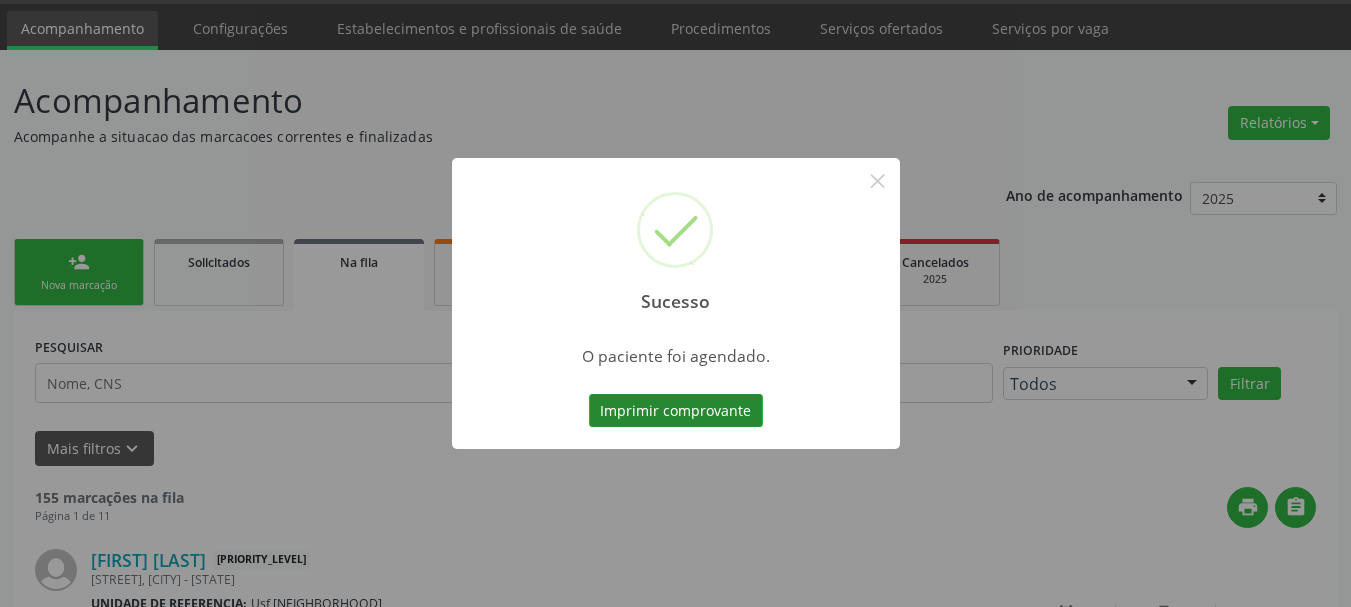 click on "Imprimir comprovante" at bounding box center [676, 411] 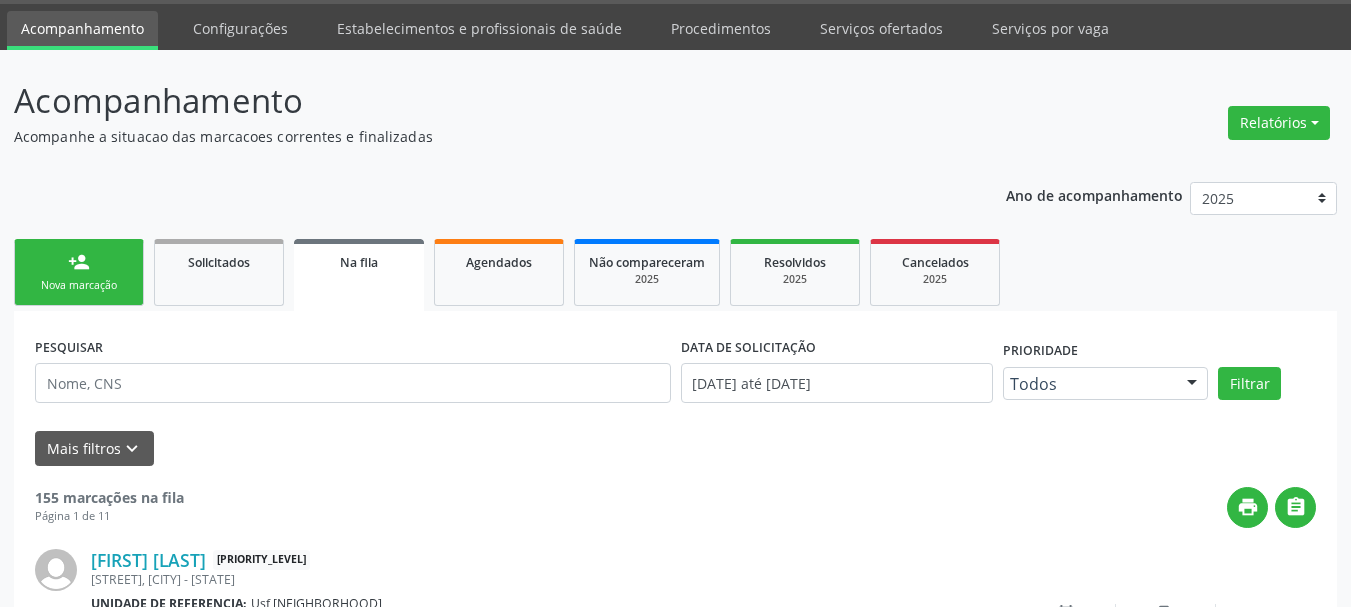 click on "Nova marcação" at bounding box center (79, 285) 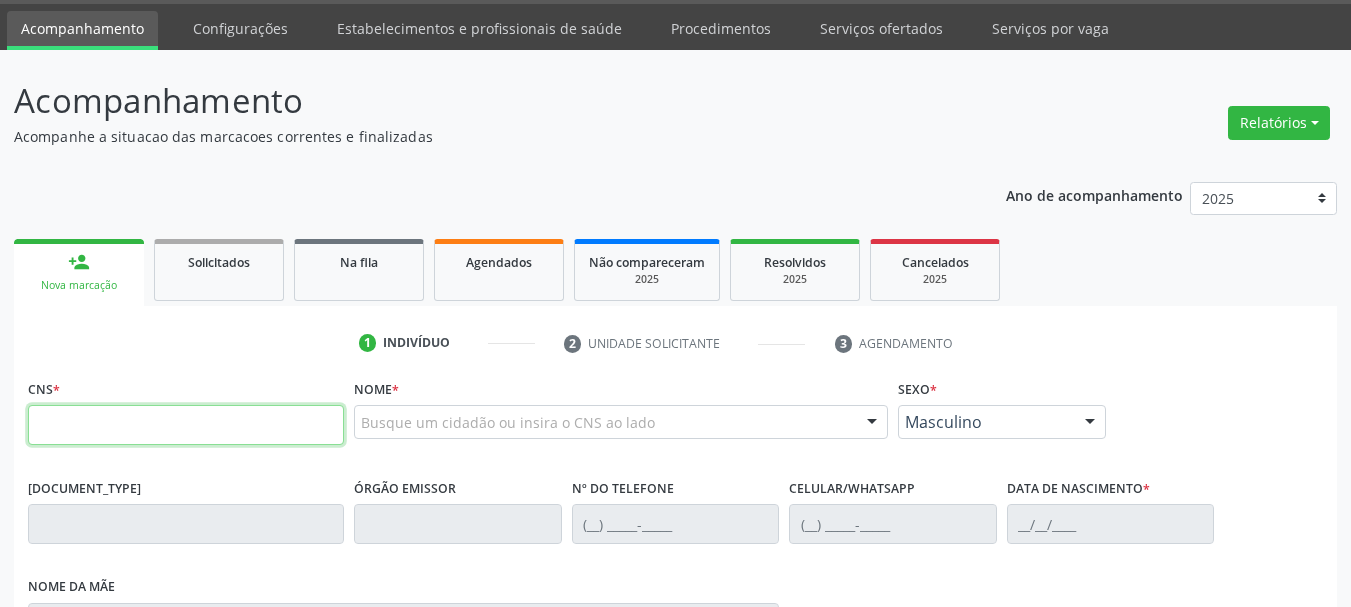 click at bounding box center (186, 425) 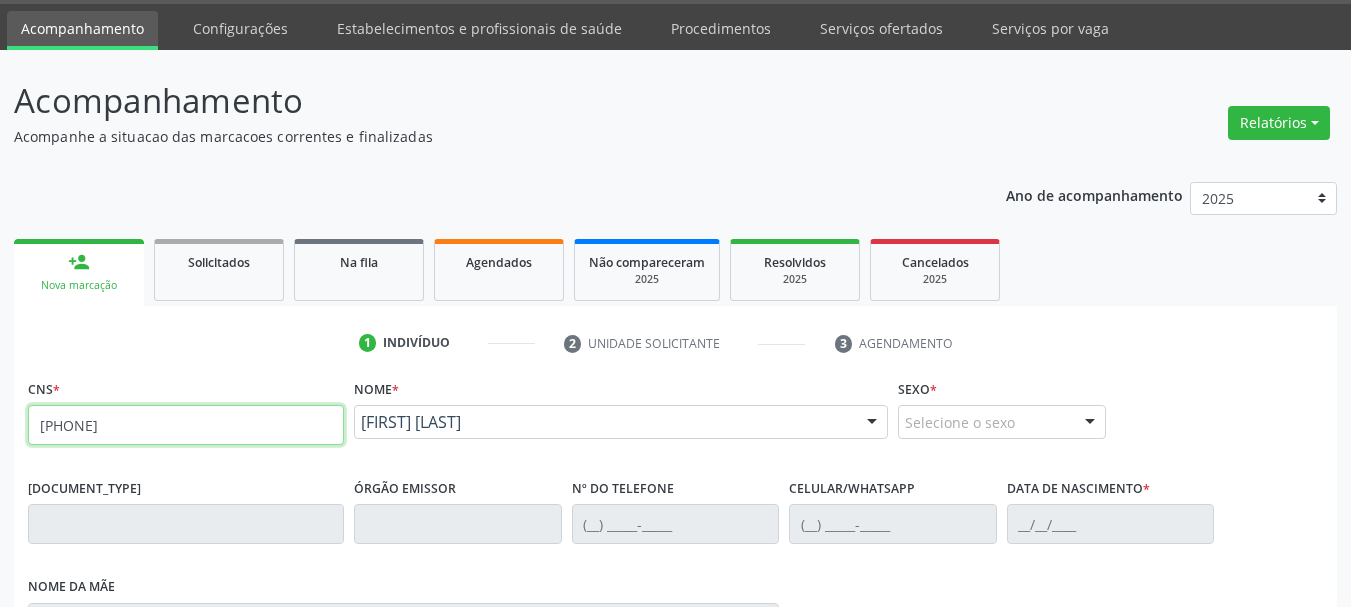 click on "800 3417 7626 5298" at bounding box center [186, 425] 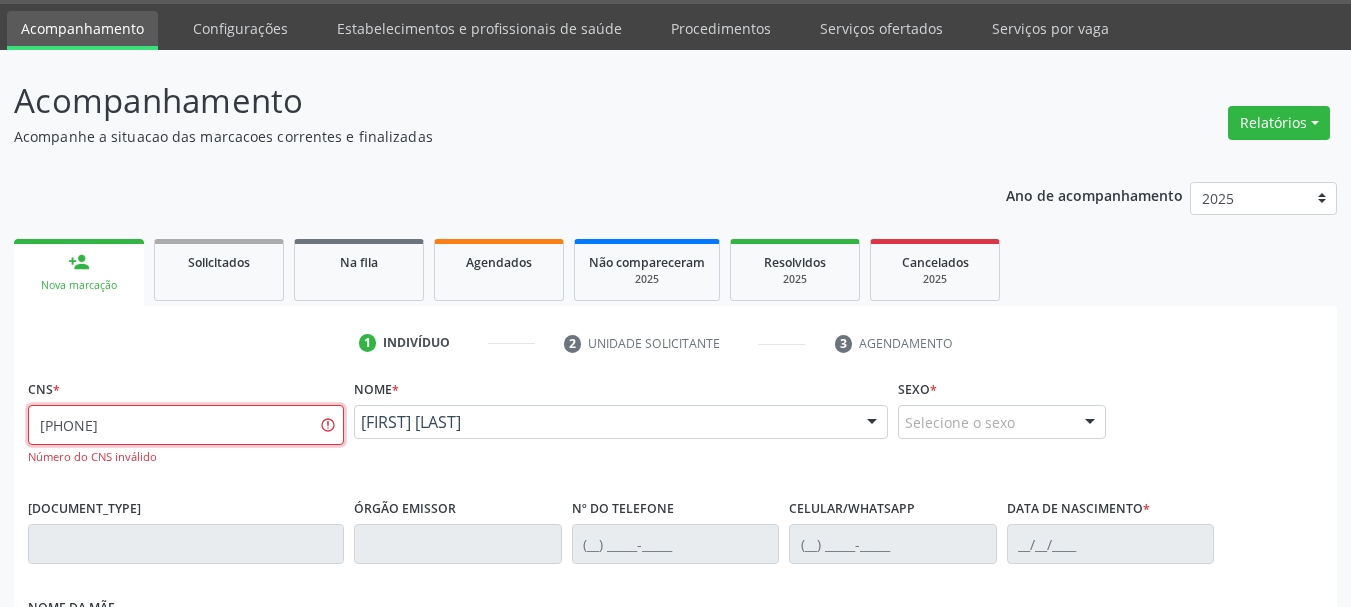 drag, startPoint x: 168, startPoint y: 424, endPoint x: 1, endPoint y: 407, distance: 167.86304 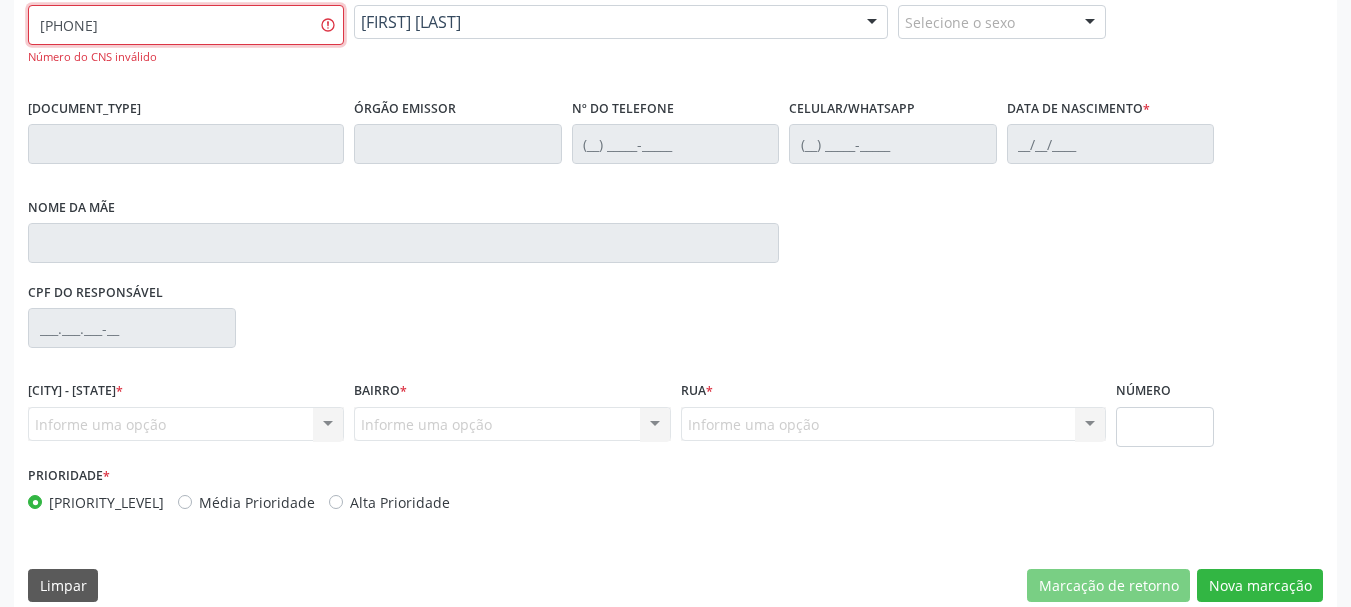 scroll, scrollTop: 483, scrollLeft: 0, axis: vertical 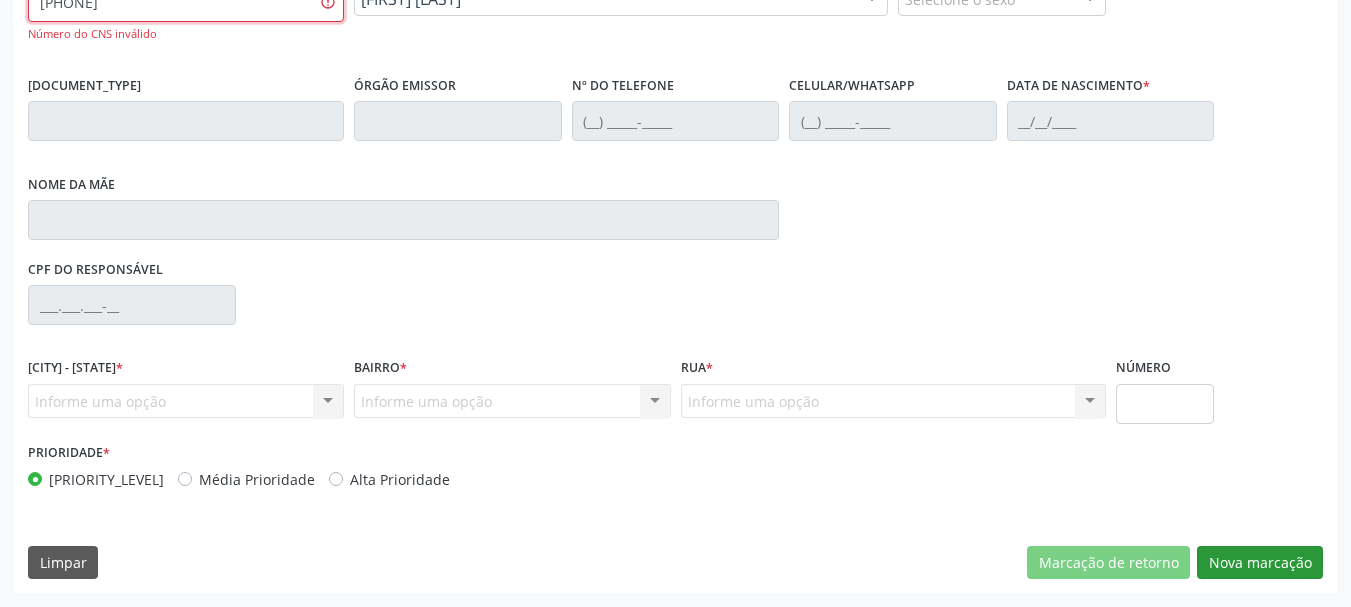 type on "800 3417 7626 5298" 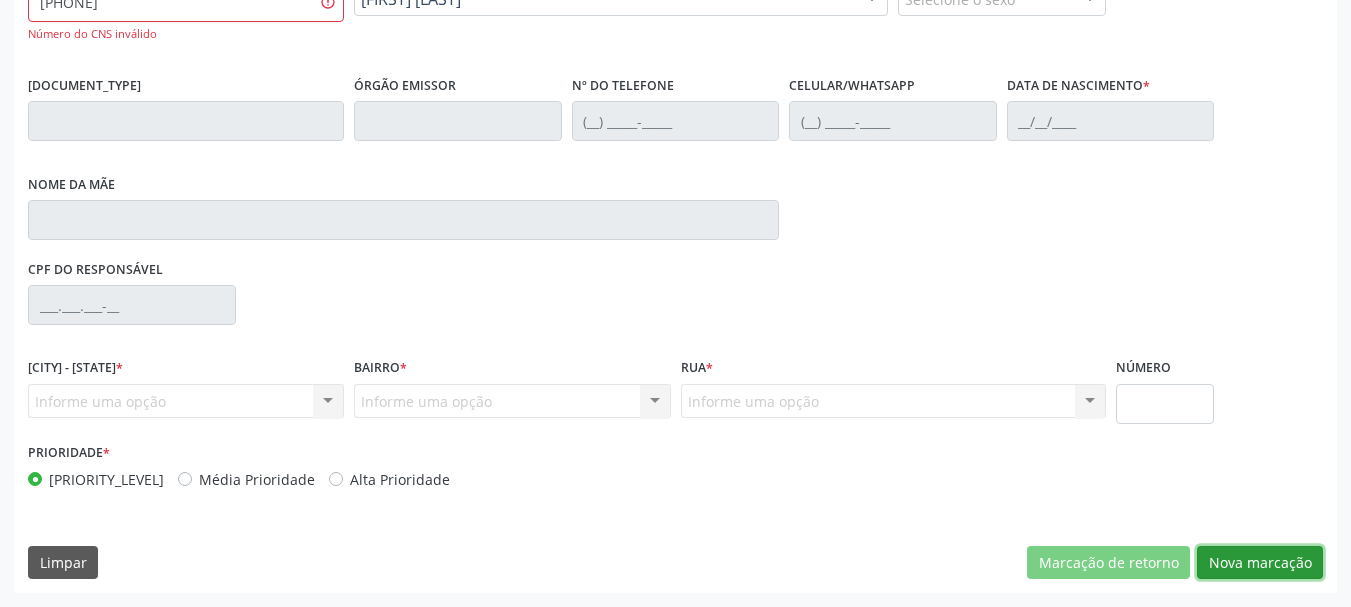 click on "Nova marcação" at bounding box center (1108, 563) 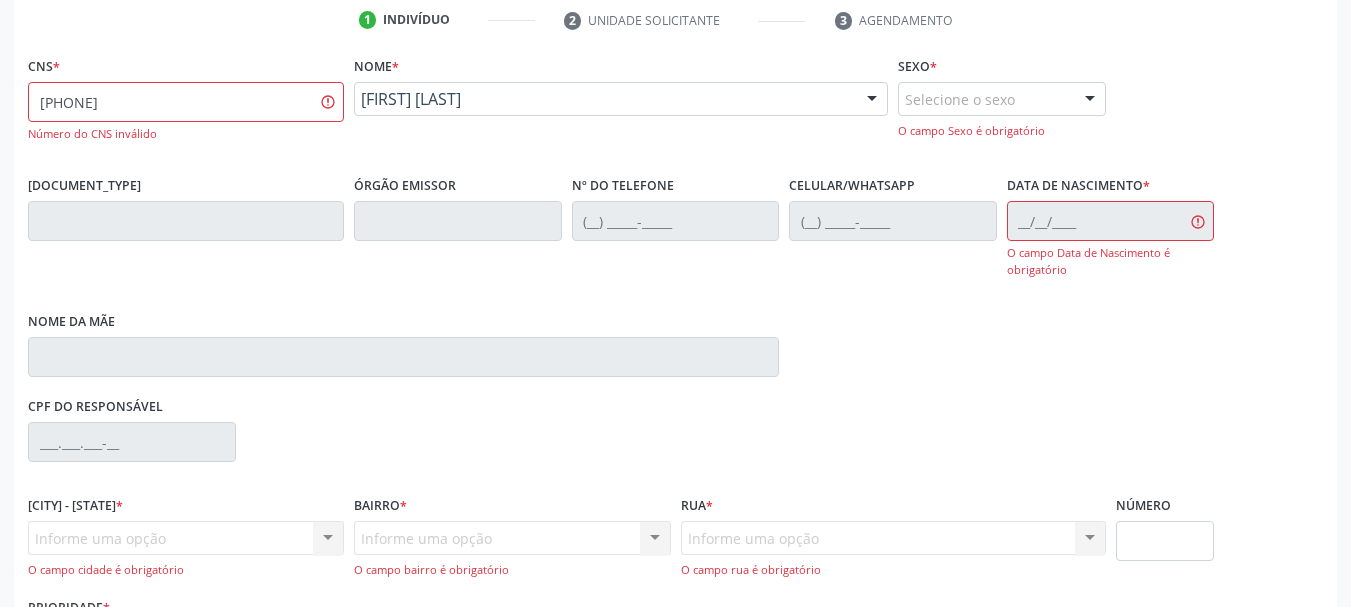 scroll, scrollTop: 283, scrollLeft: 0, axis: vertical 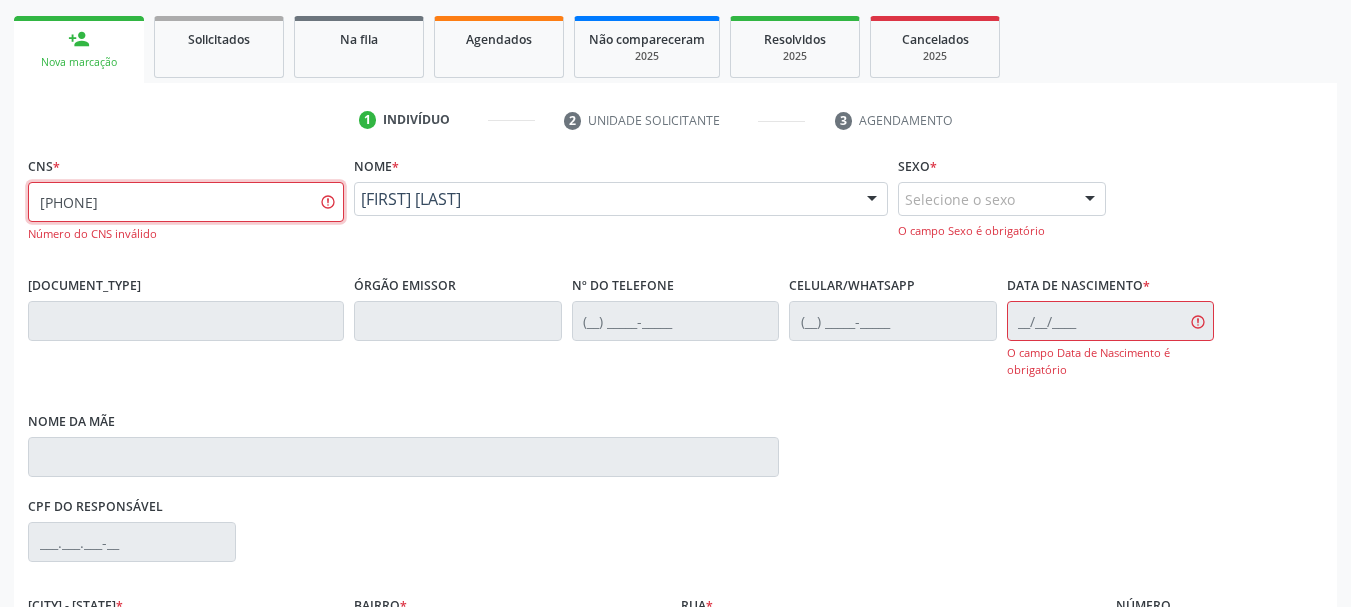 click on "800 3417 7626 5298" at bounding box center (186, 202) 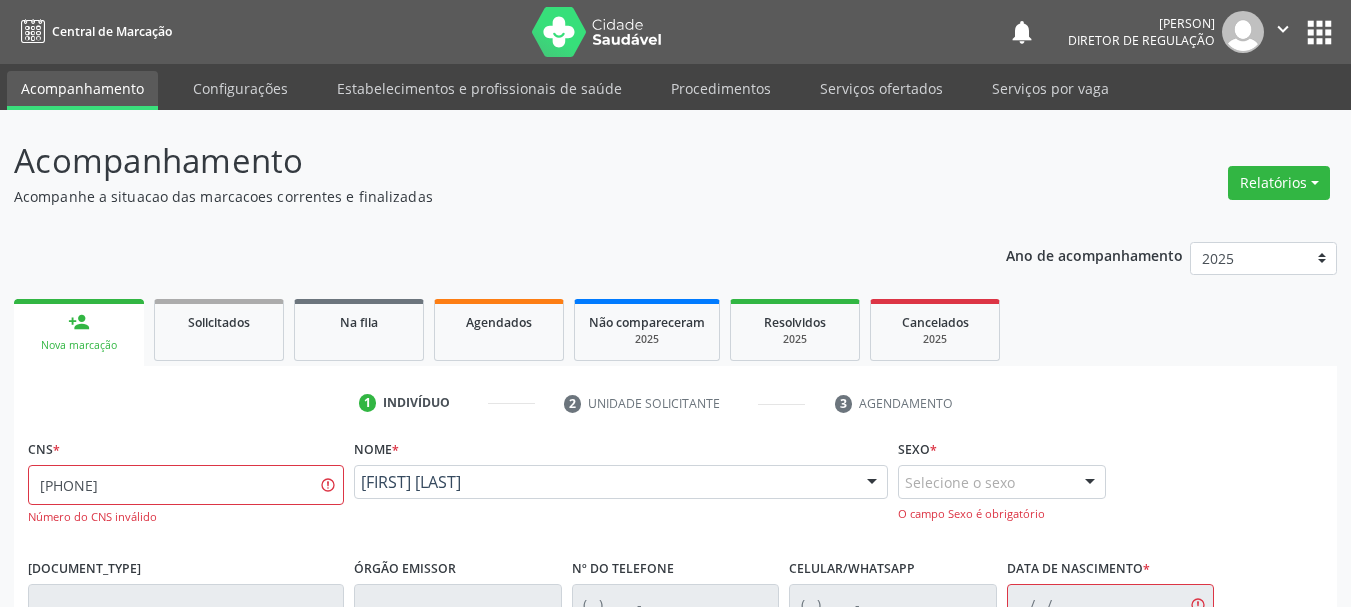 click on "person_add
Nova marcação" at bounding box center [79, 332] 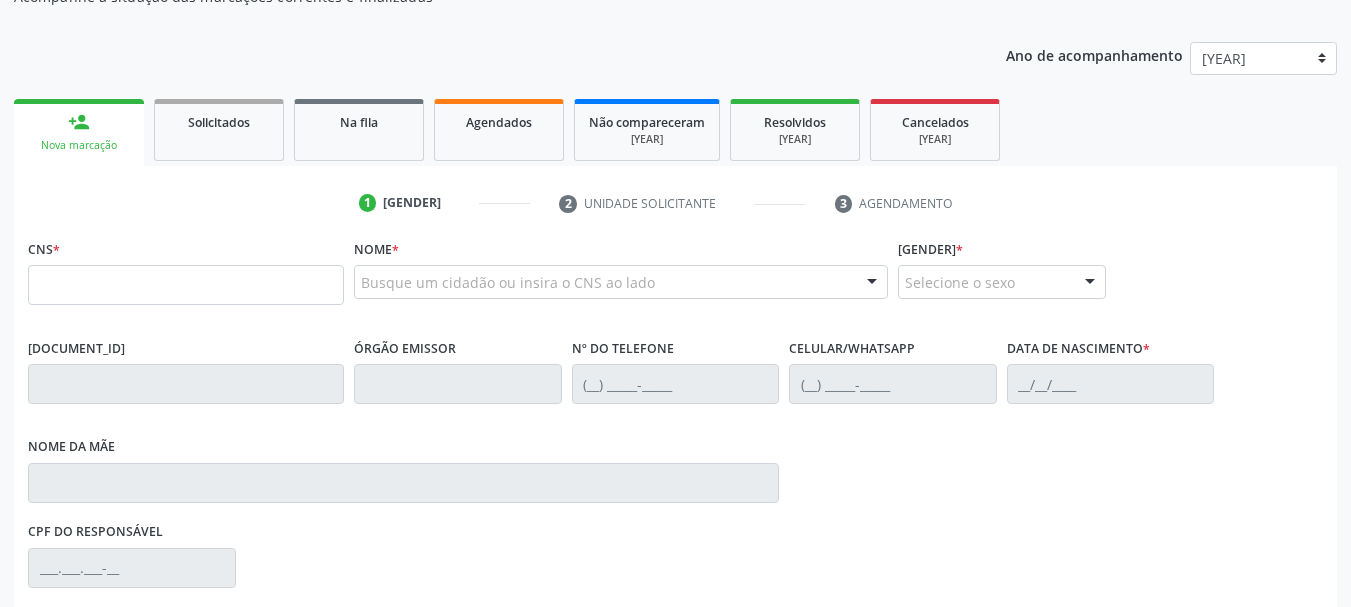 scroll, scrollTop: 200, scrollLeft: 0, axis: vertical 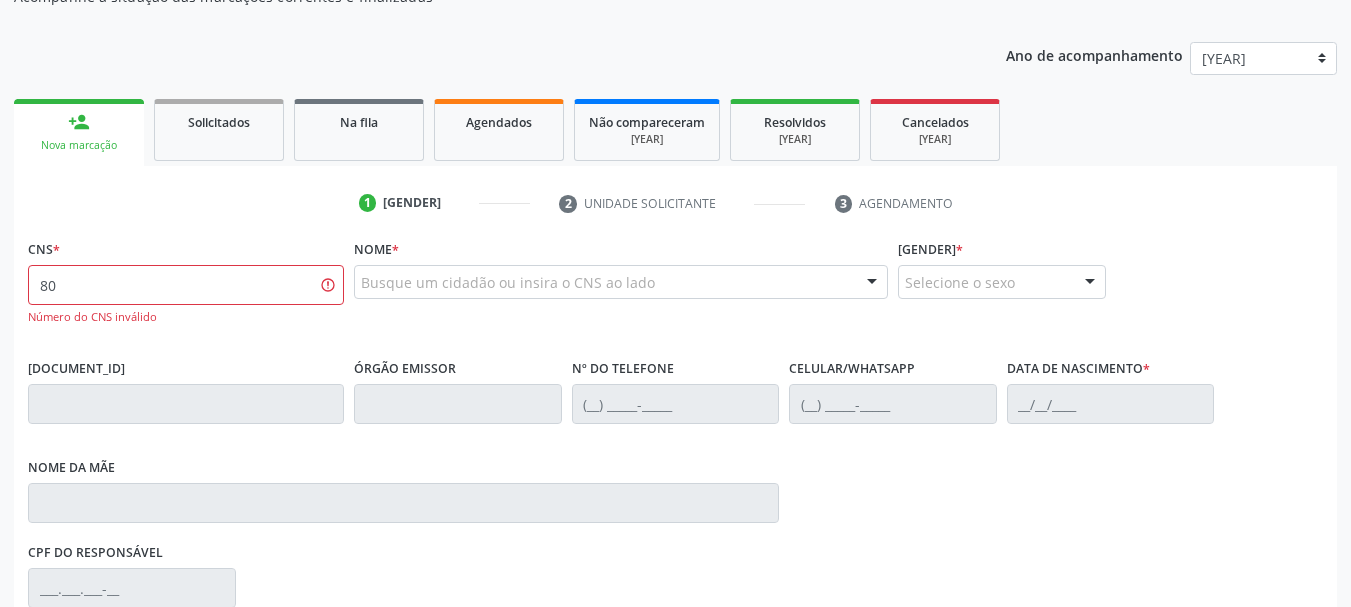 type on "8" 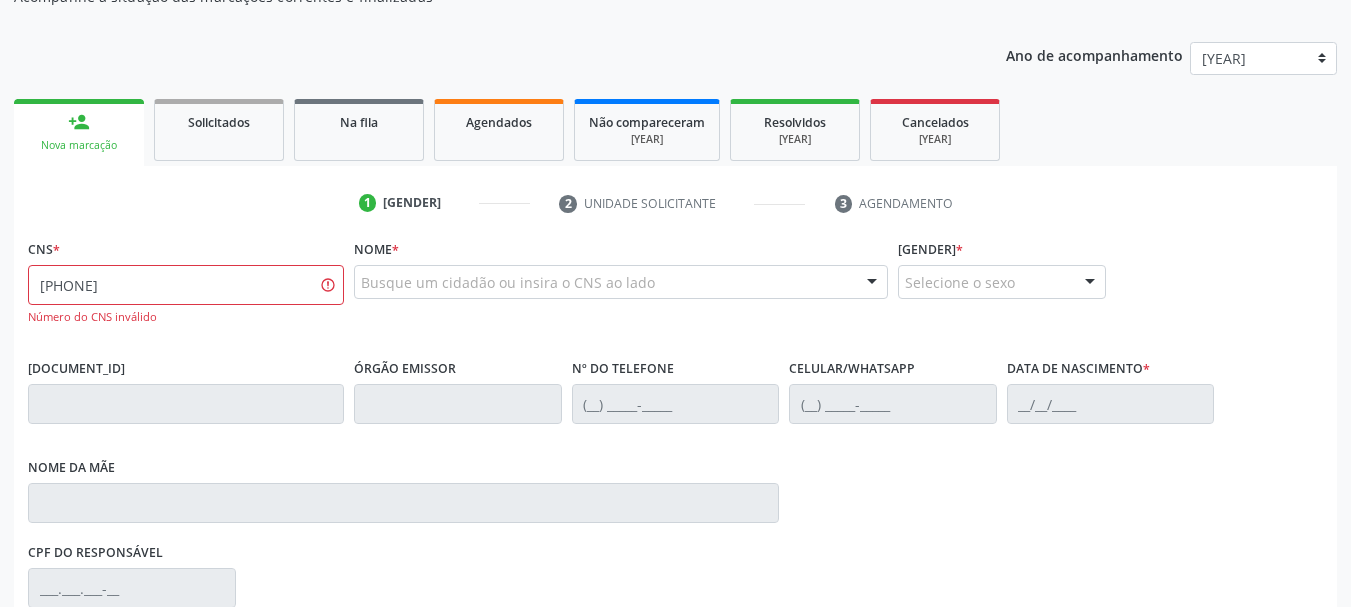 type on "[PHONE]" 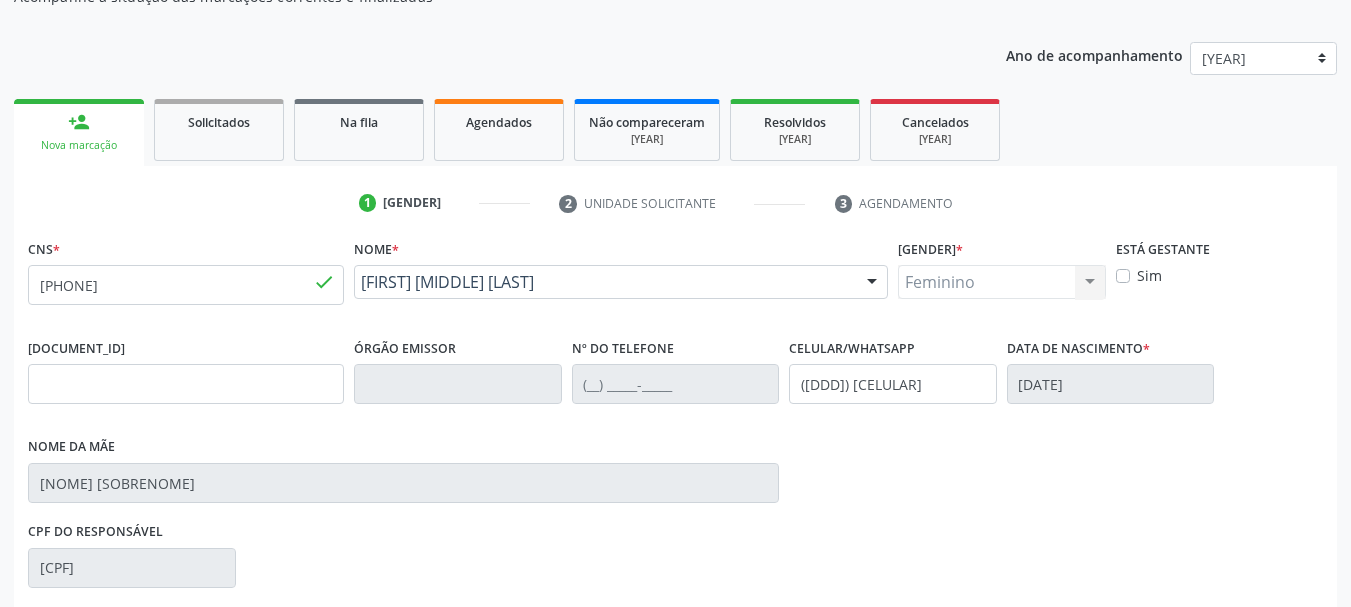 click on "[CNS]
*
[NUMBER]       done" at bounding box center (186, 269) 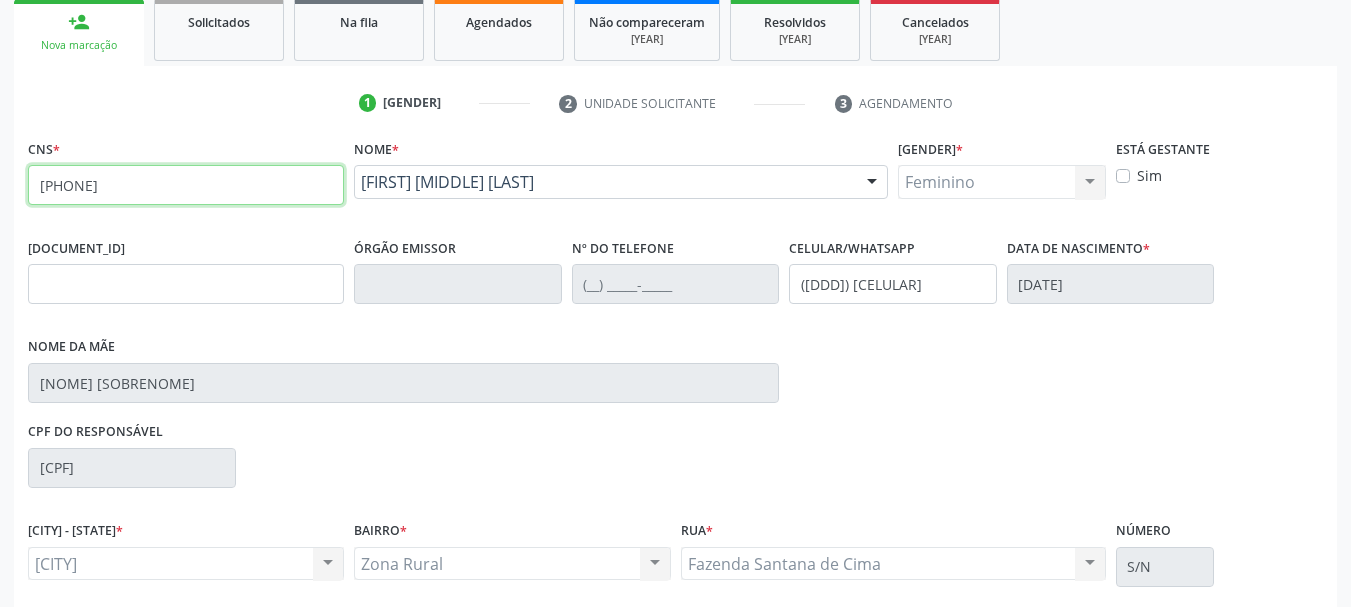 scroll, scrollTop: 463, scrollLeft: 0, axis: vertical 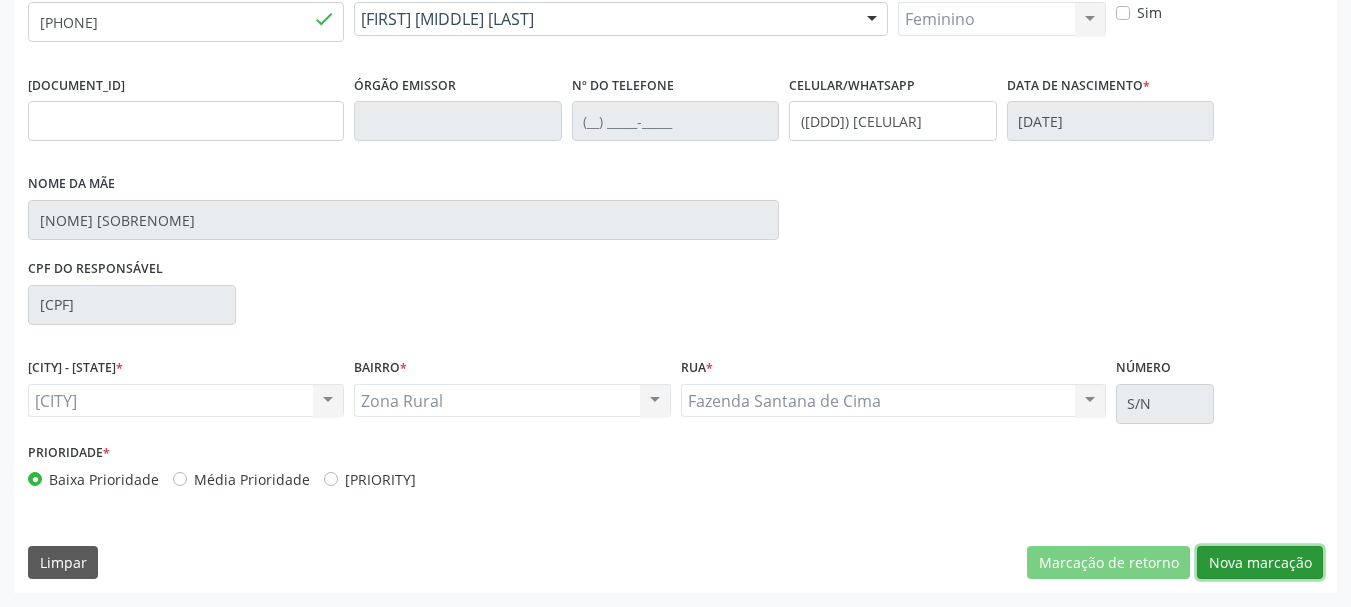 click on "Nova marcação" at bounding box center [1108, 563] 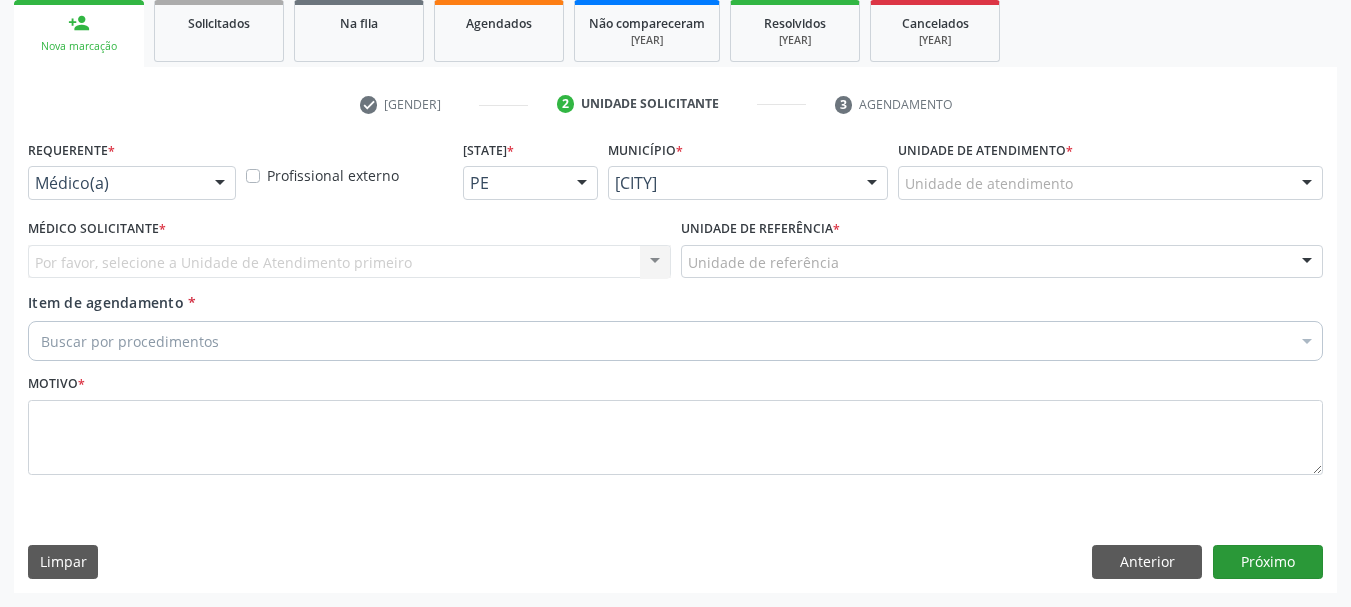 scroll, scrollTop: 299, scrollLeft: 0, axis: vertical 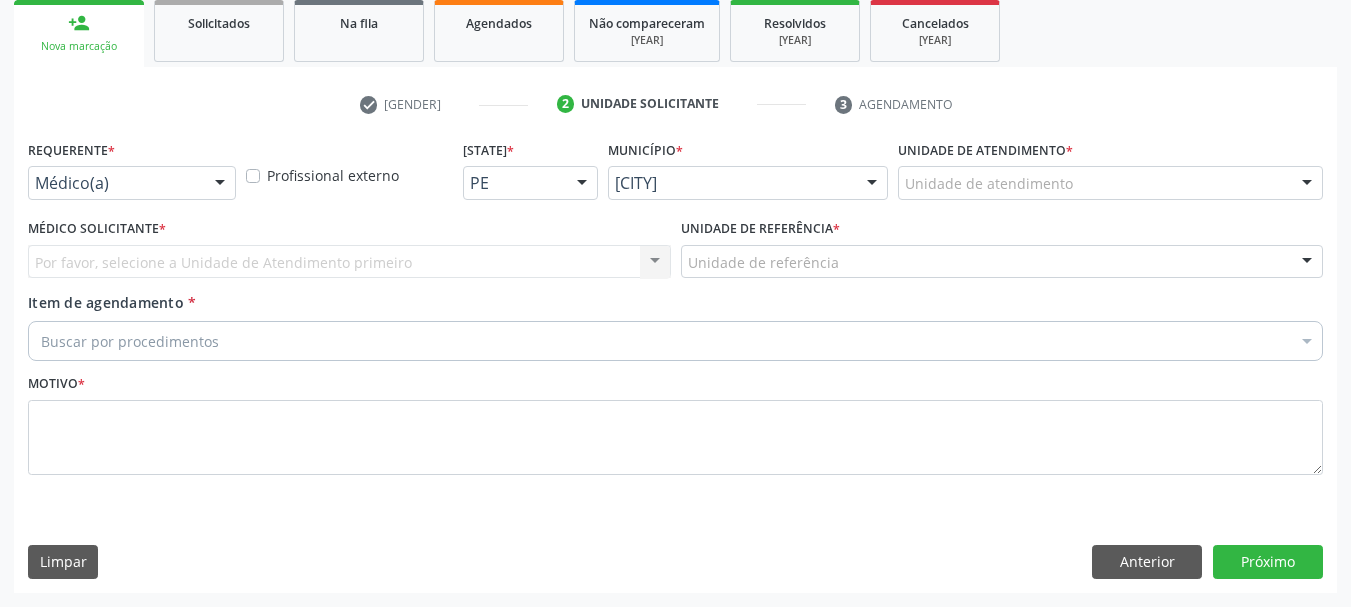click at bounding box center (220, 184) 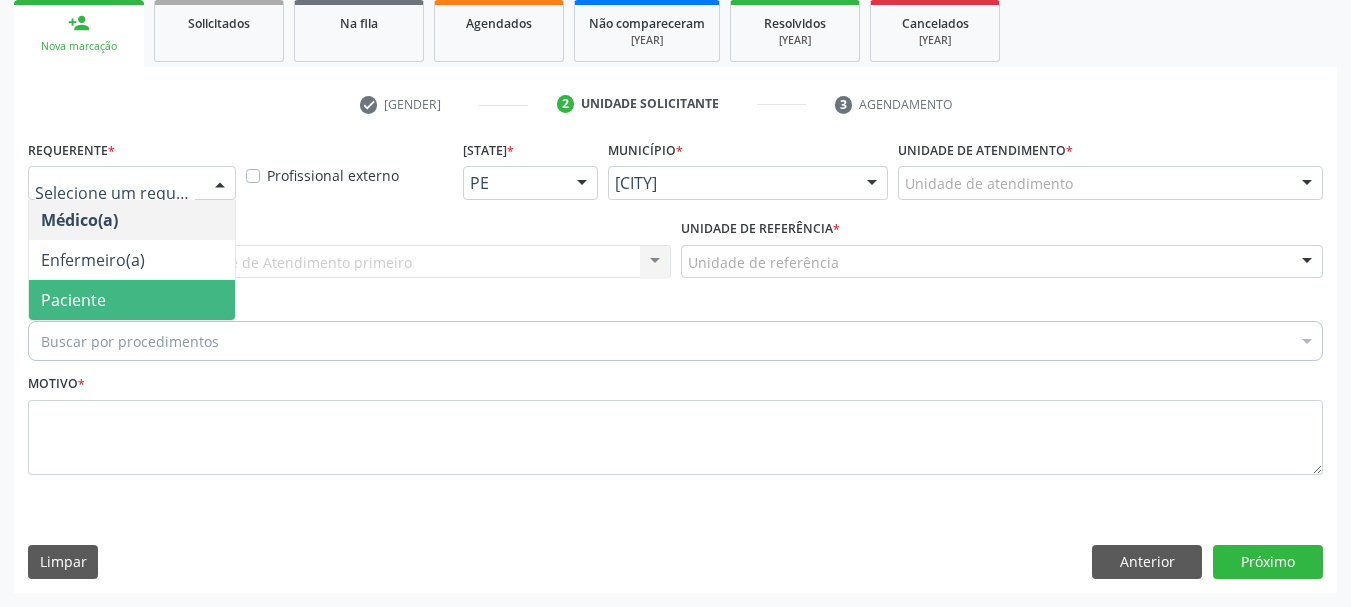 click on "Paciente" at bounding box center (132, 300) 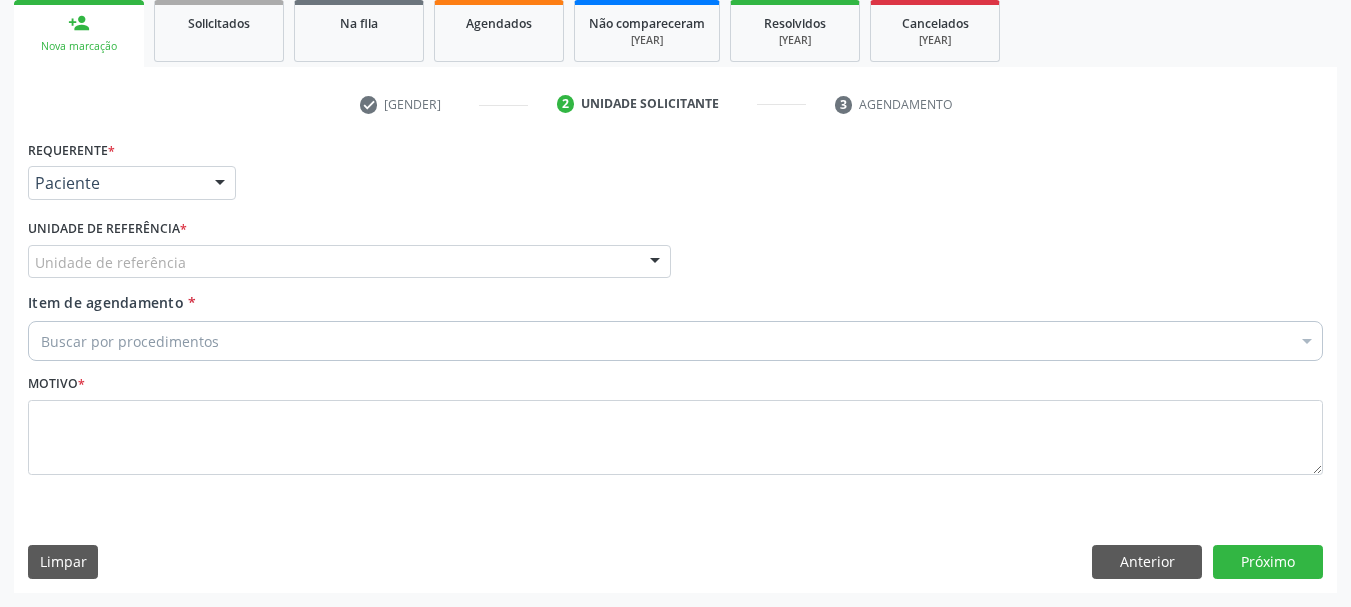 click on "Unidade de referência" at bounding box center (349, 262) 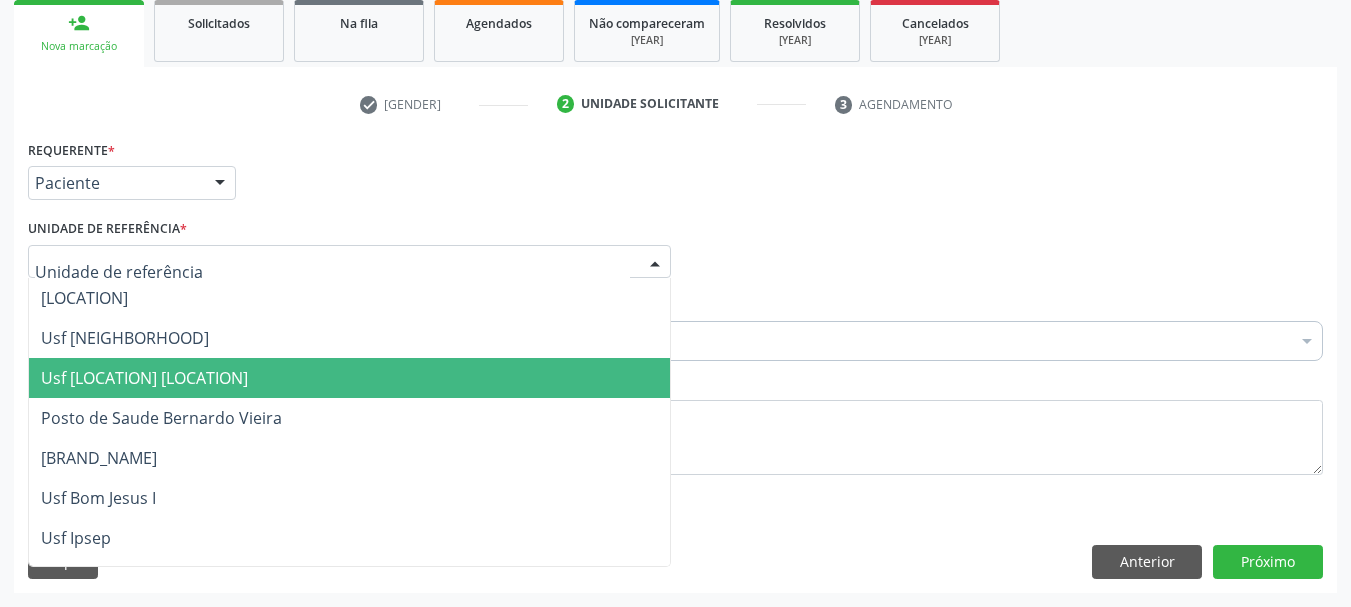 click on "Usf [LOCATION] [LOCATION]" at bounding box center [144, 378] 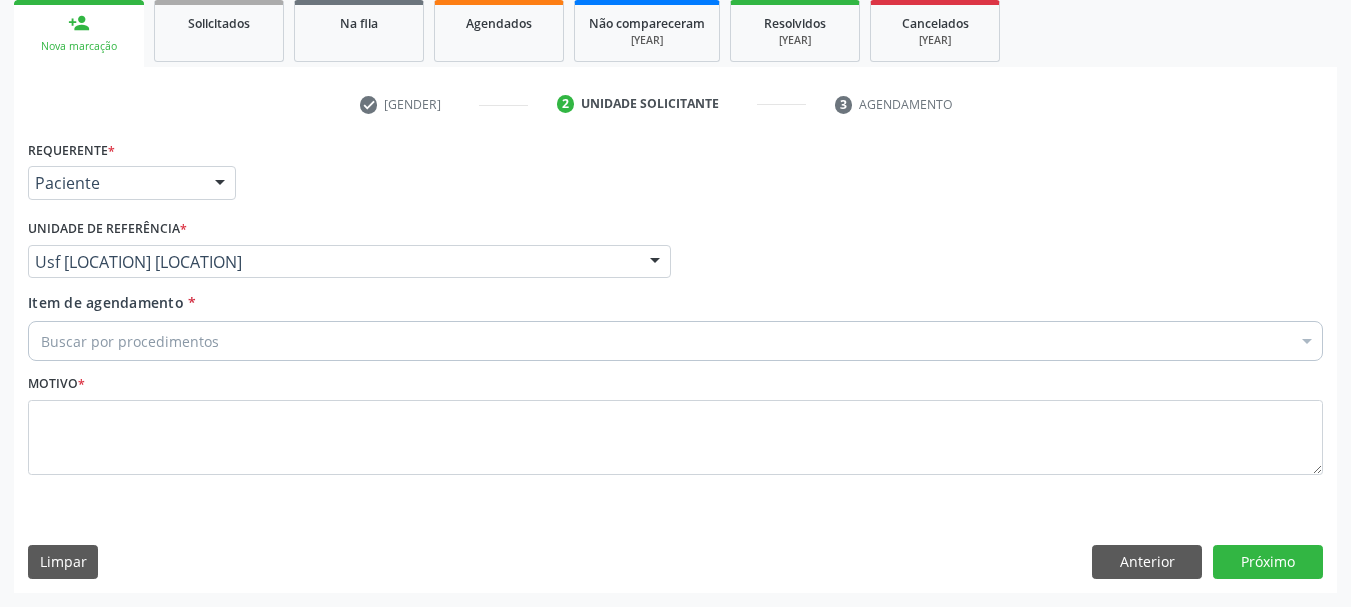 click on "Buscar por procedimentos" at bounding box center [675, 341] 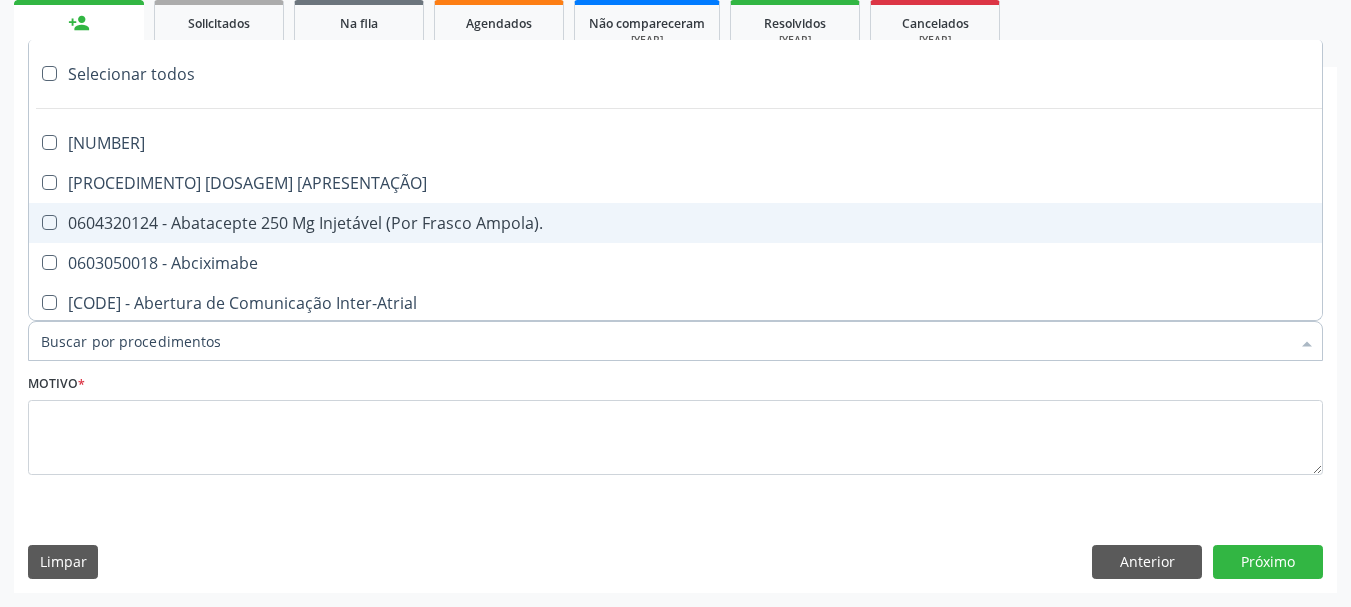 click on "Item de agendamento
*" at bounding box center (665, 341) 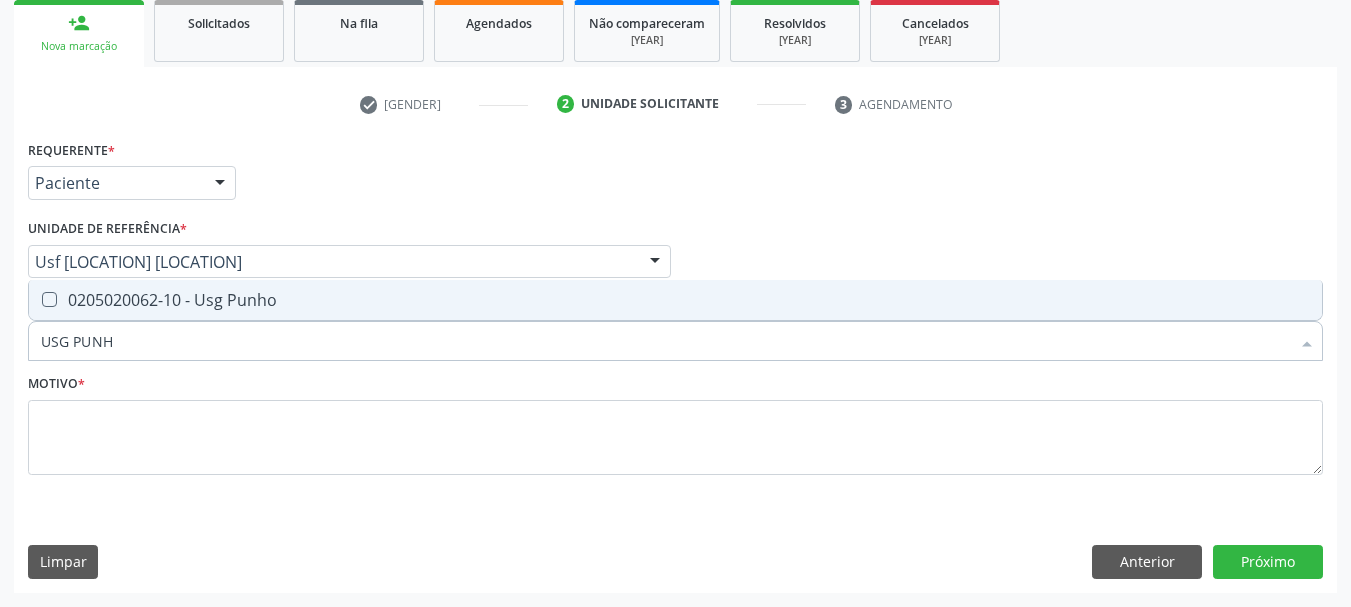 type on "USG PUNHP" 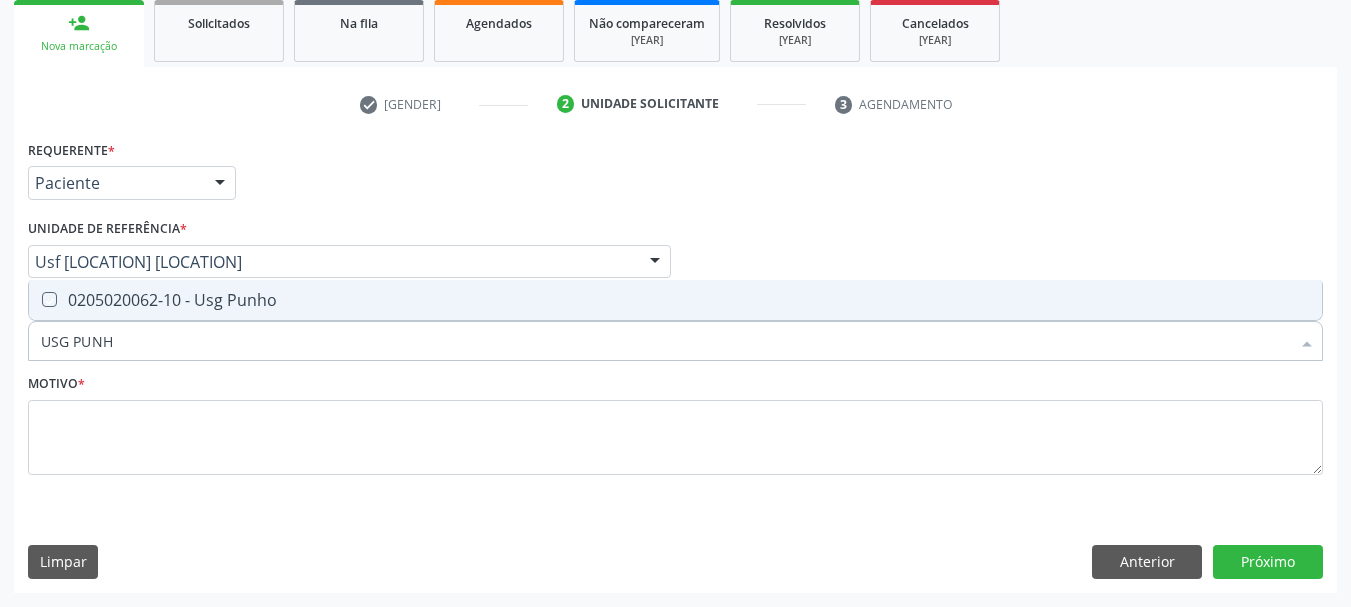 checkbox on "true" 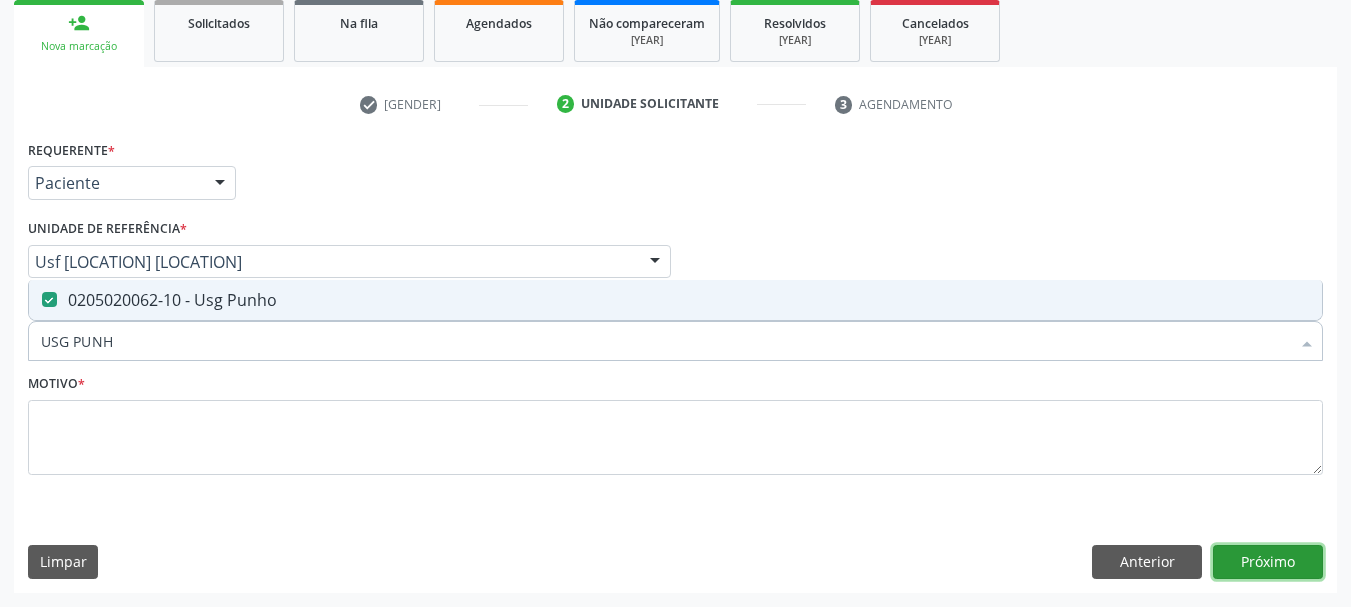 click on "Próximo" at bounding box center [1268, 562] 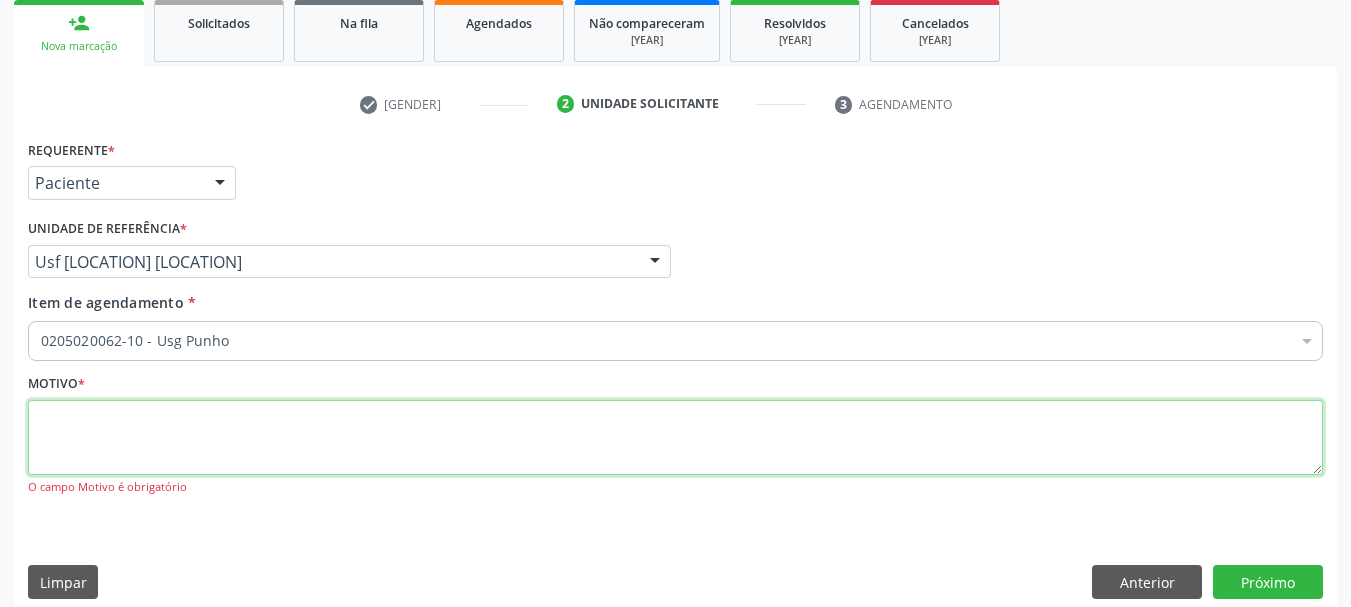 click at bounding box center (675, 438) 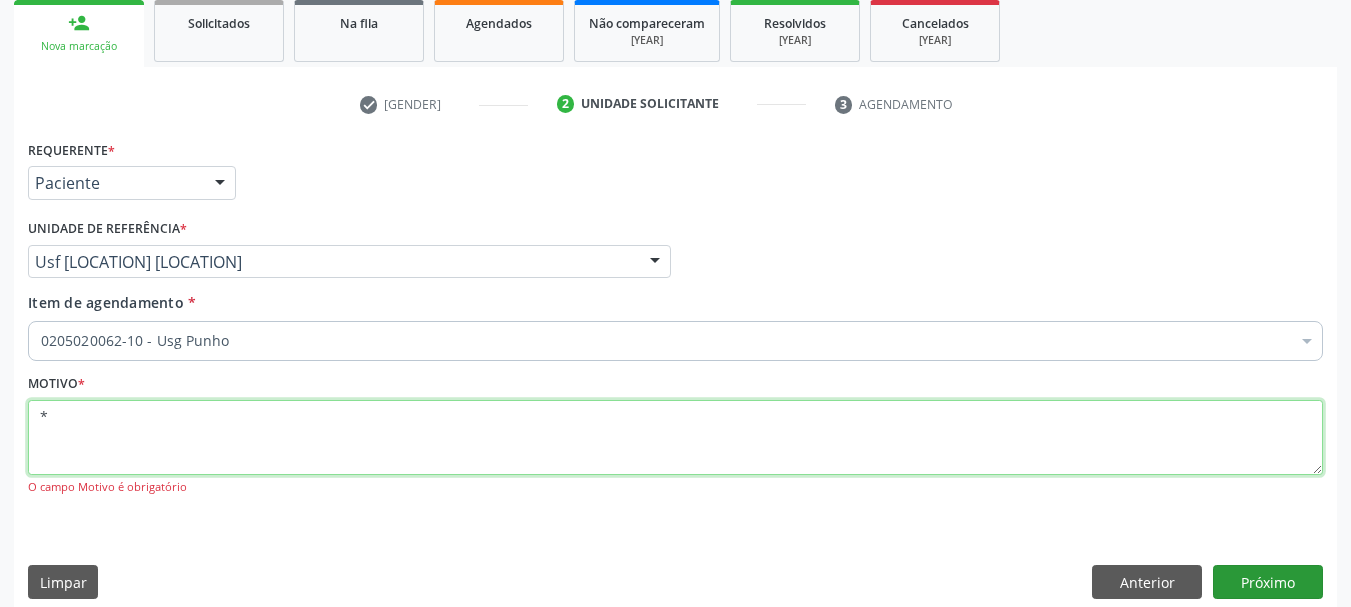 type on "*" 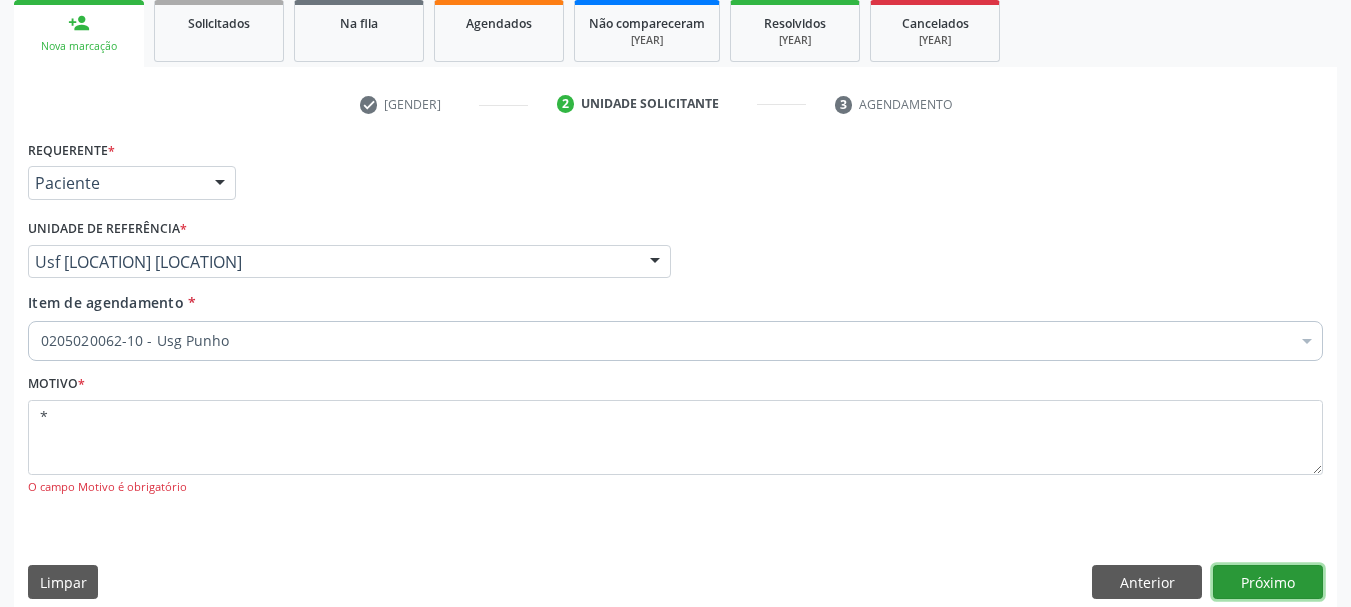 click on "Próximo" at bounding box center (1268, 582) 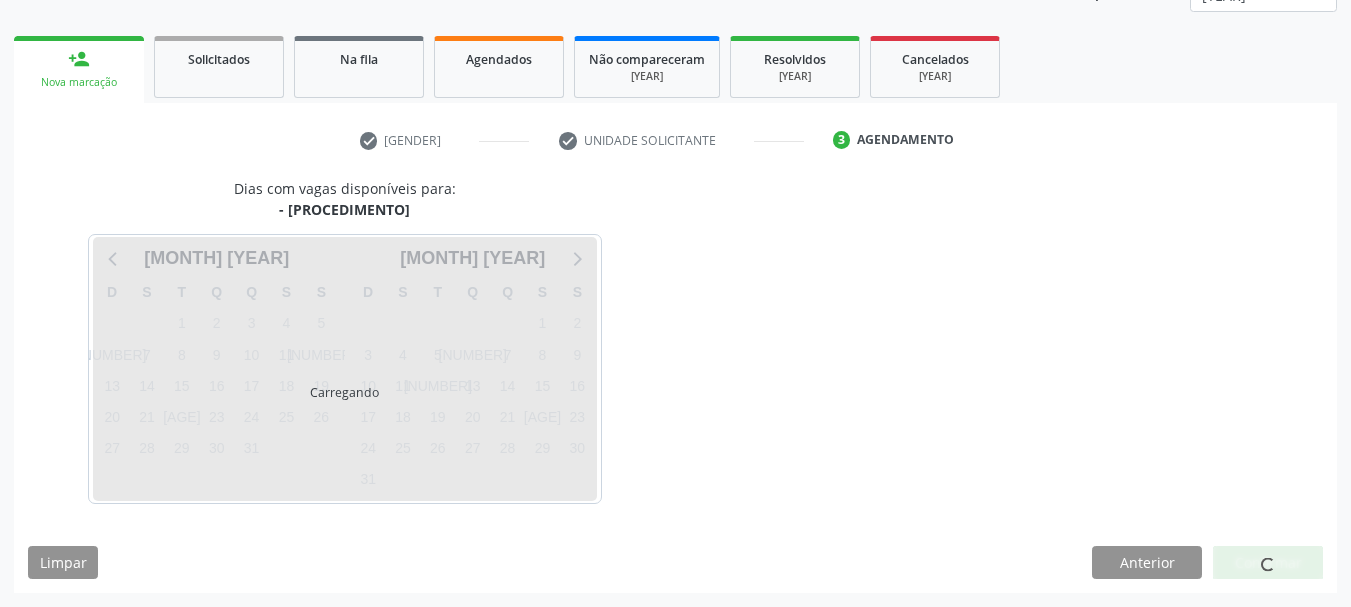 scroll, scrollTop: 263, scrollLeft: 0, axis: vertical 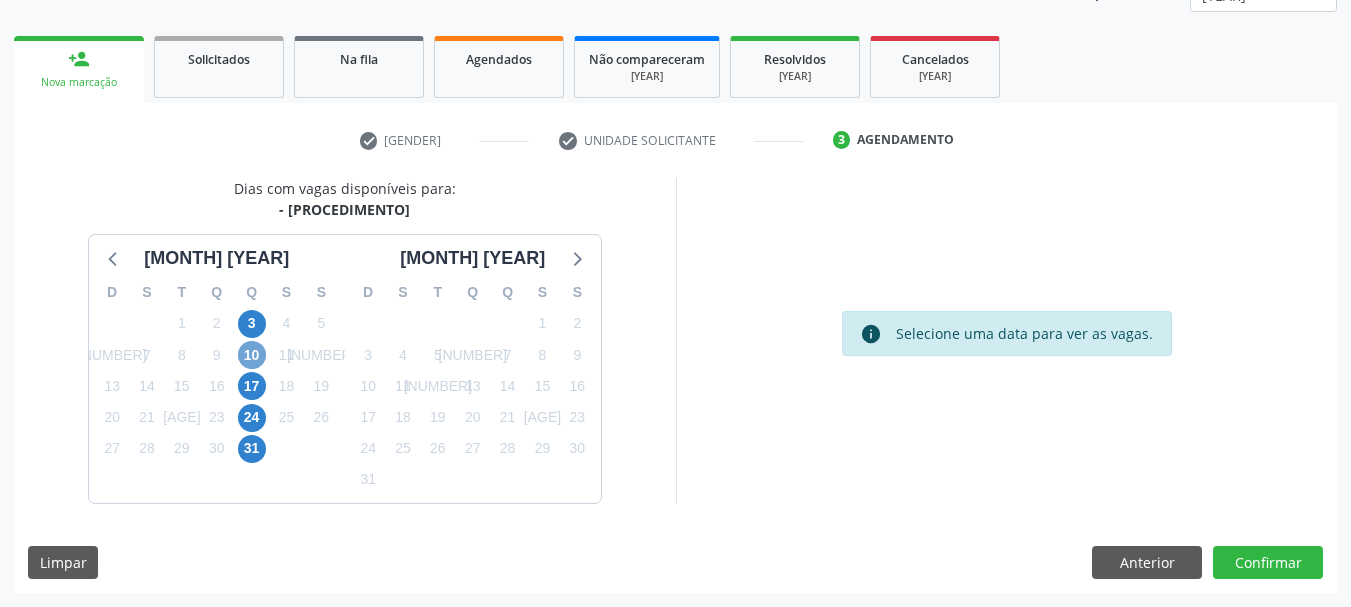 click on "10" at bounding box center (252, 355) 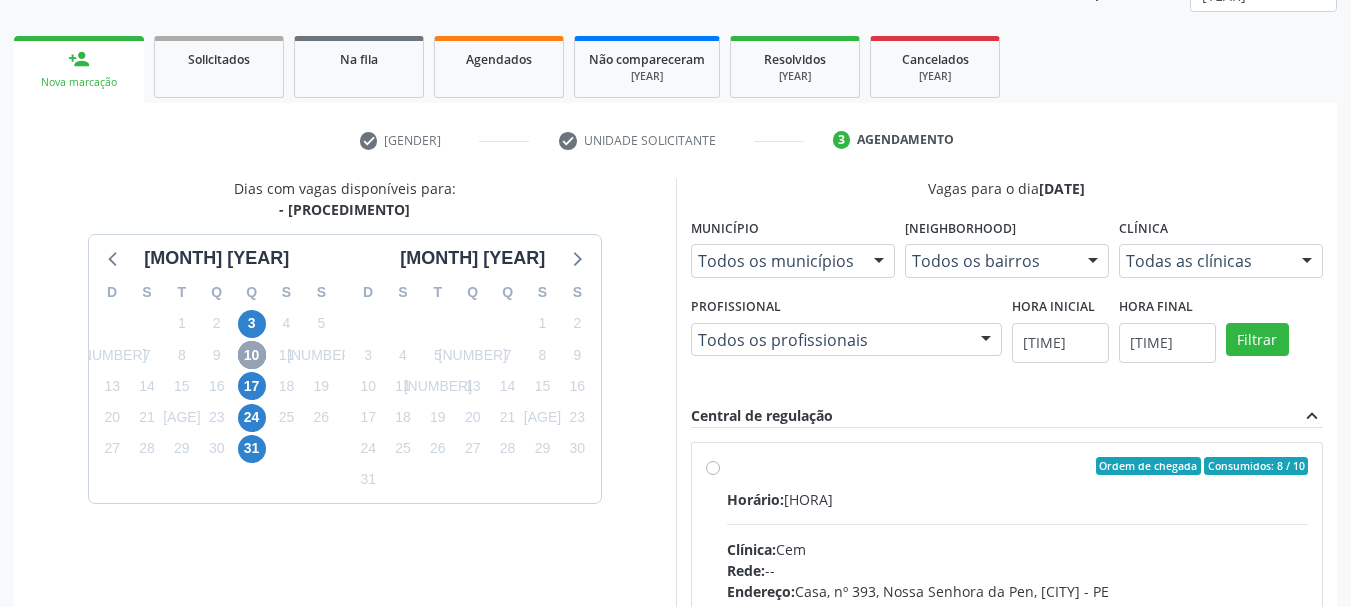 scroll, scrollTop: 363, scrollLeft: 0, axis: vertical 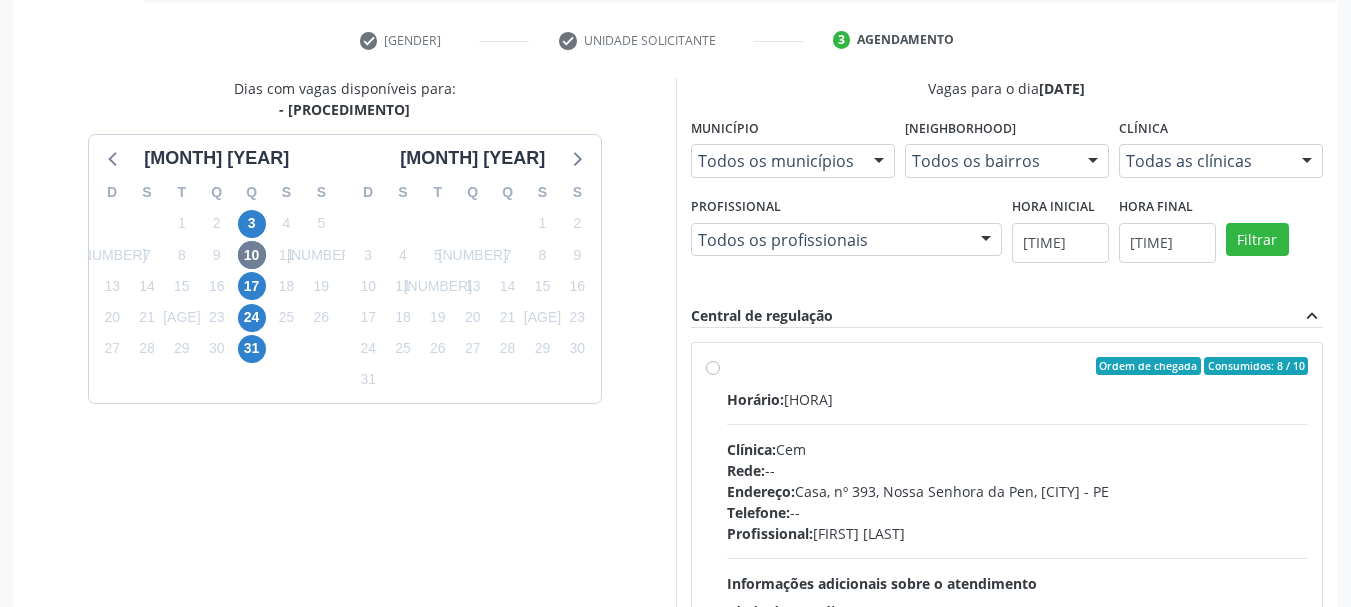 click on "Idade de atendimento:
de 0 a 120 anos
Gênero(s) atendido(s):
Masculino e Feminino
Informações adicionais:
--" at bounding box center (1018, 510) 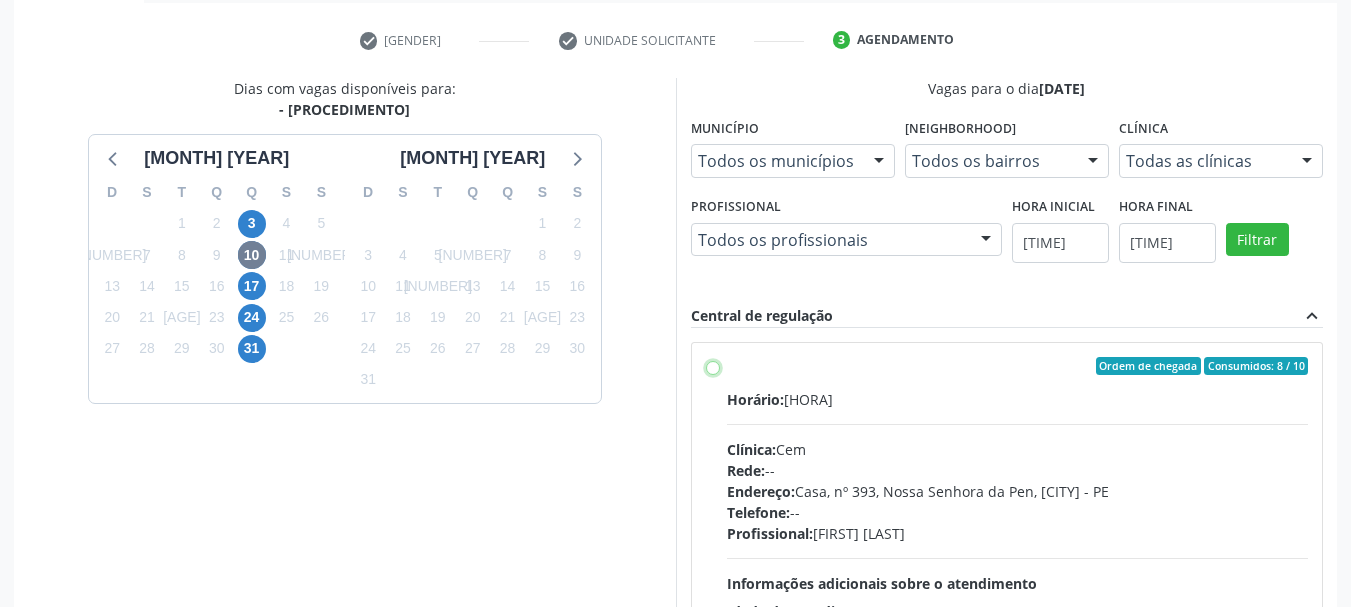 click on "Idade de atendimento:
de 0 a 120 anos
Gênero(s) atendido(s):
Masculino e Feminino
Informações adicionais:
--" at bounding box center (713, 366) 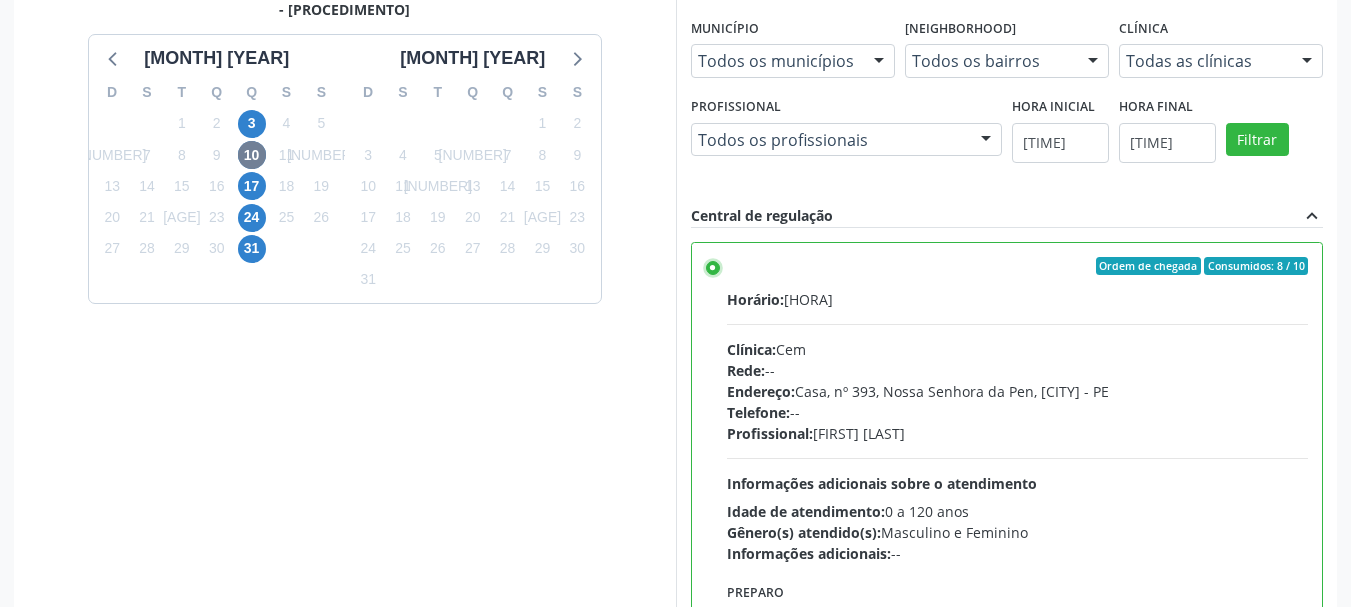 scroll, scrollTop: 588, scrollLeft: 0, axis: vertical 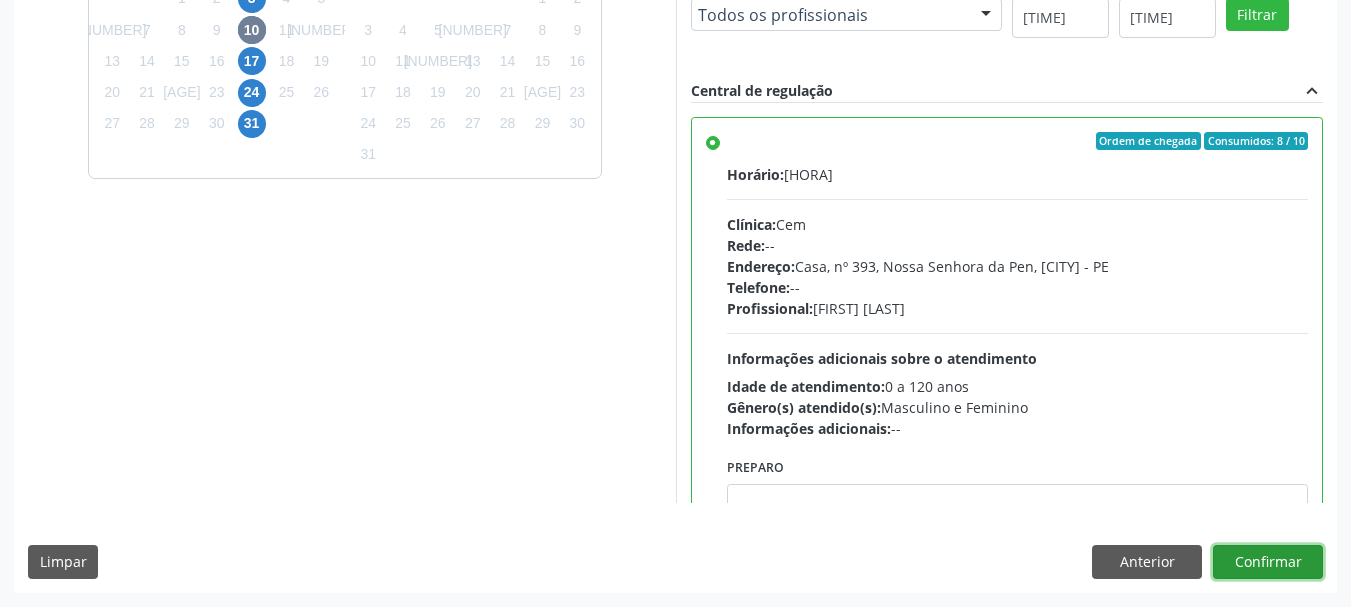 click on "Confirmar" at bounding box center (1268, 562) 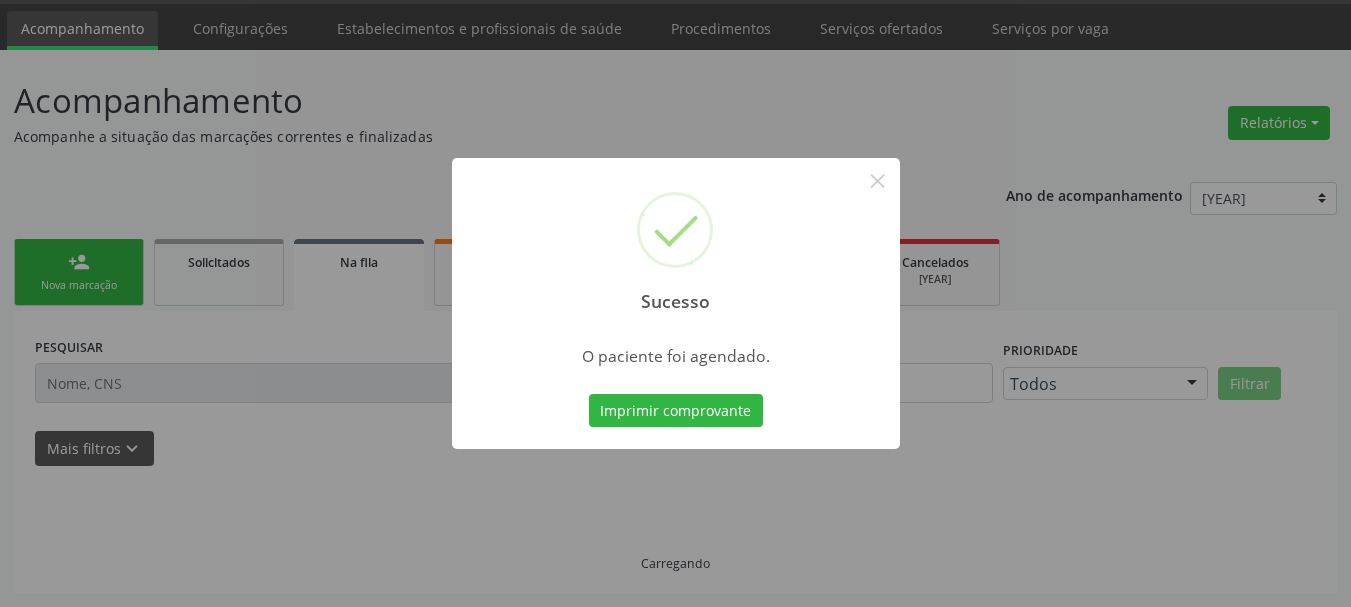 scroll, scrollTop: 60, scrollLeft: 0, axis: vertical 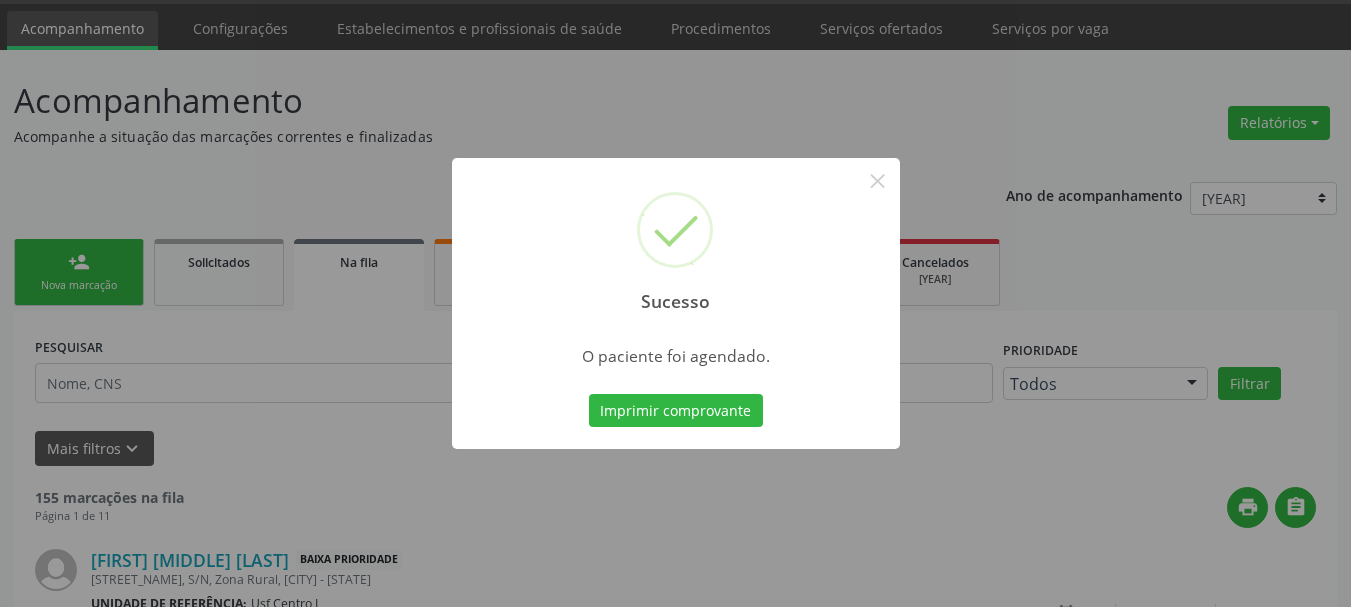 click on "[STATUS] × O paciente foi agendado. Imprimir comprovante Cancel" at bounding box center (676, 304) 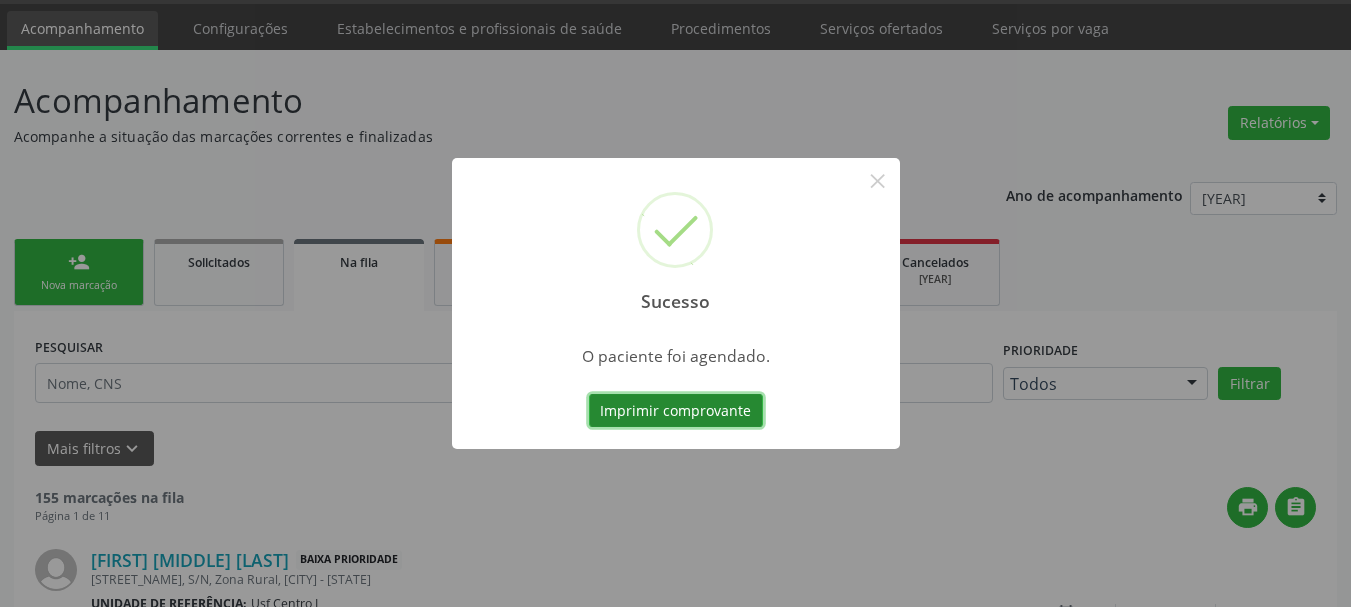 click on "Imprimir comprovante" at bounding box center [676, 411] 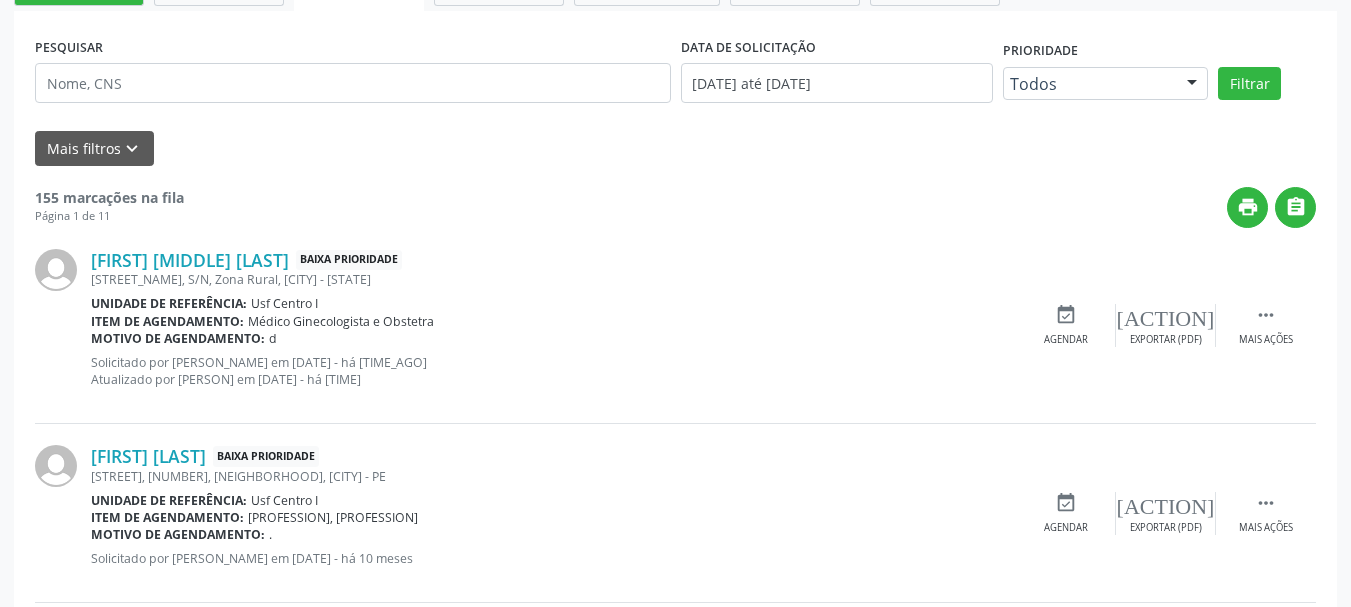 scroll, scrollTop: 160, scrollLeft: 0, axis: vertical 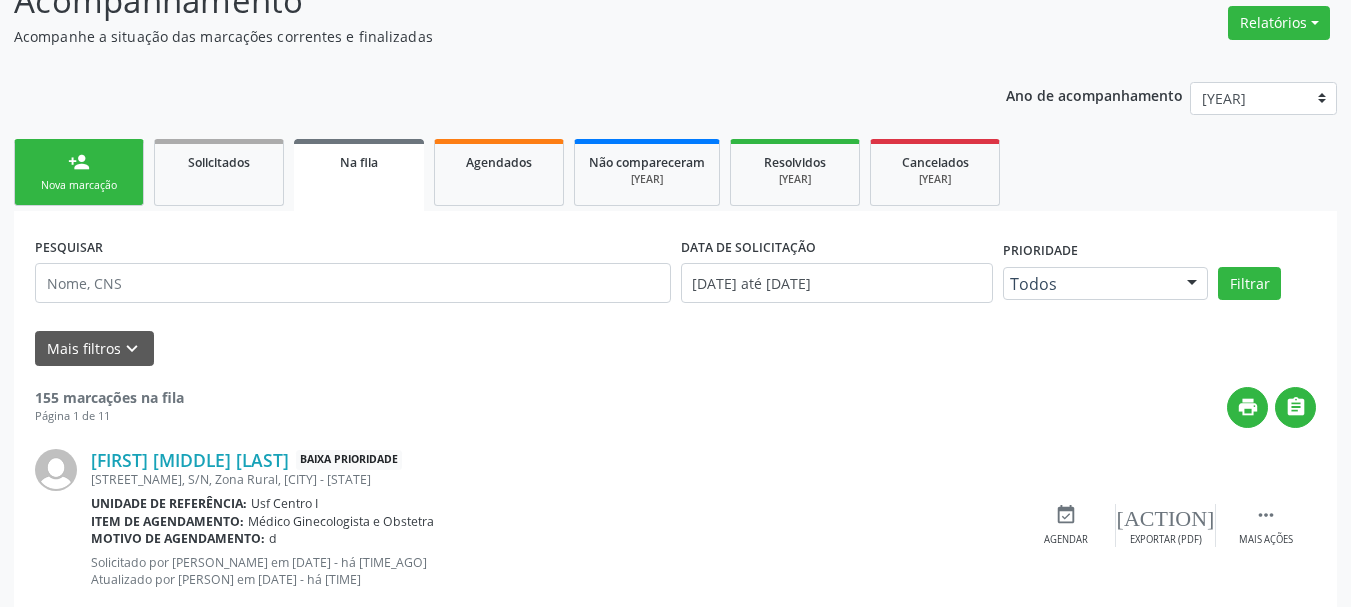 click on "Nova marcação" at bounding box center [79, 185] 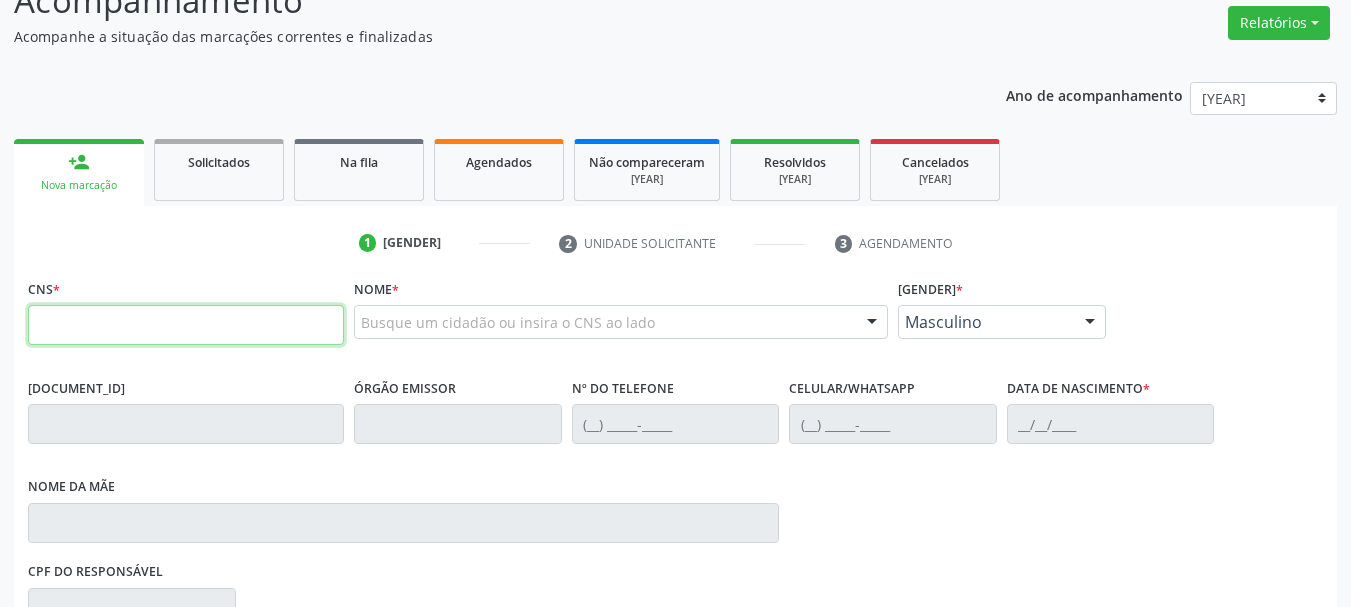 click at bounding box center [186, 325] 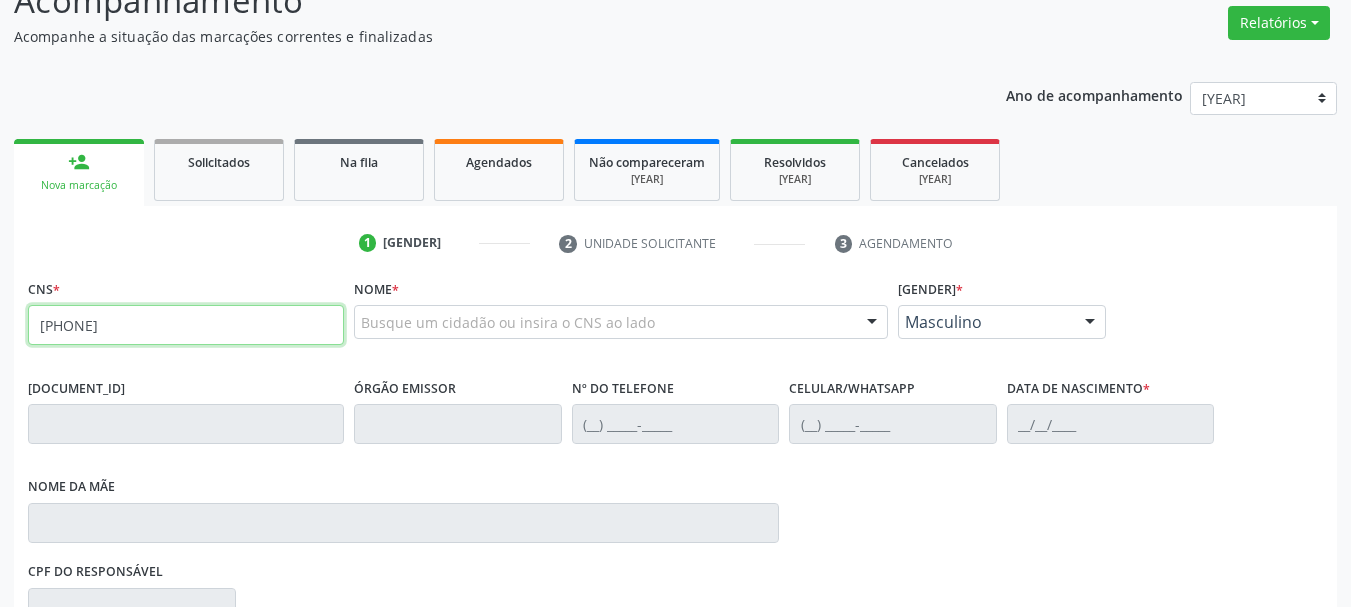 type on "[PHONE]" 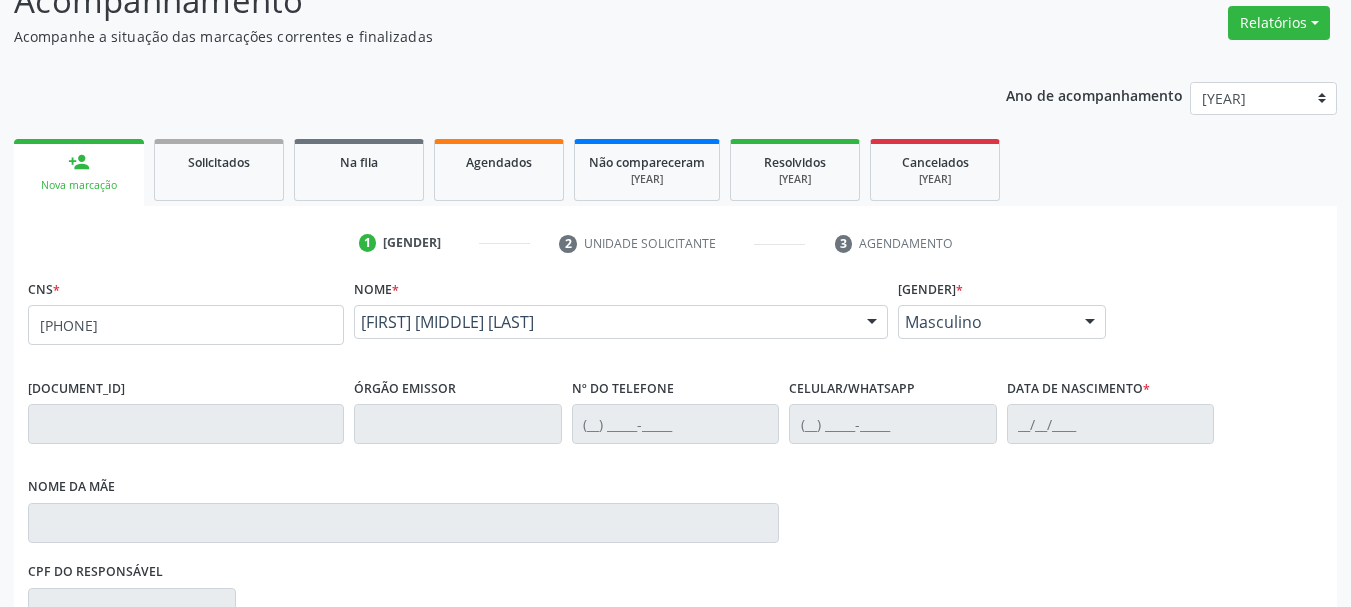 scroll, scrollTop: 60, scrollLeft: 0, axis: vertical 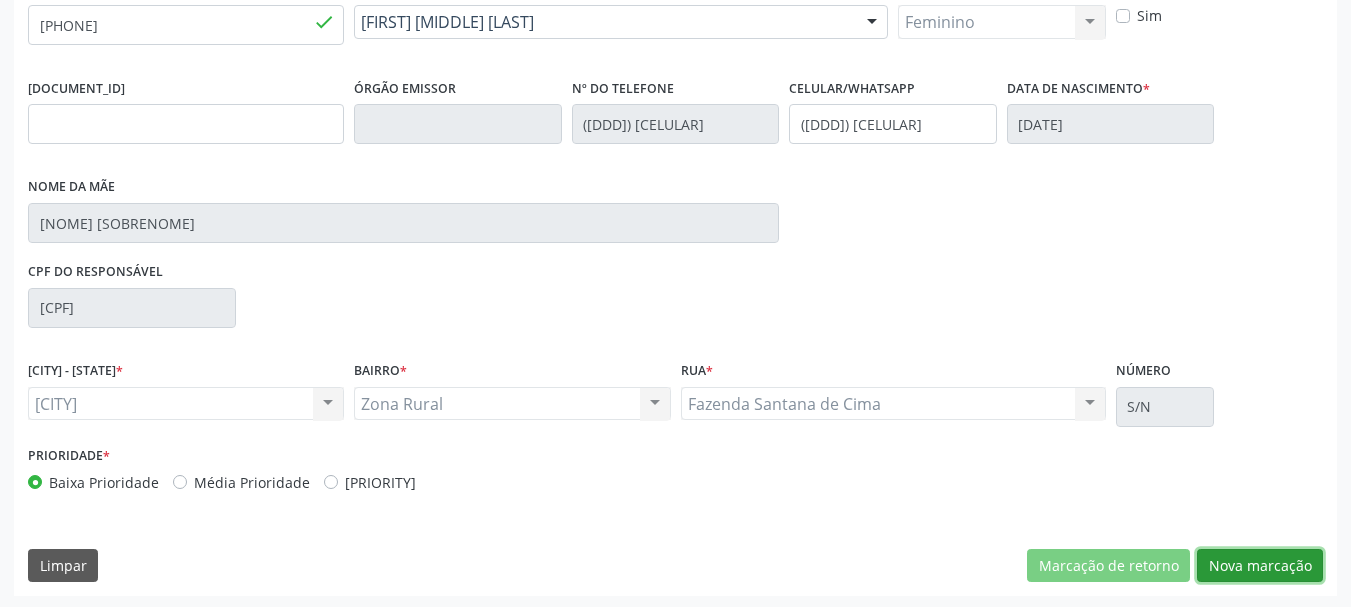click on "Nova marcação" at bounding box center [1108, 566] 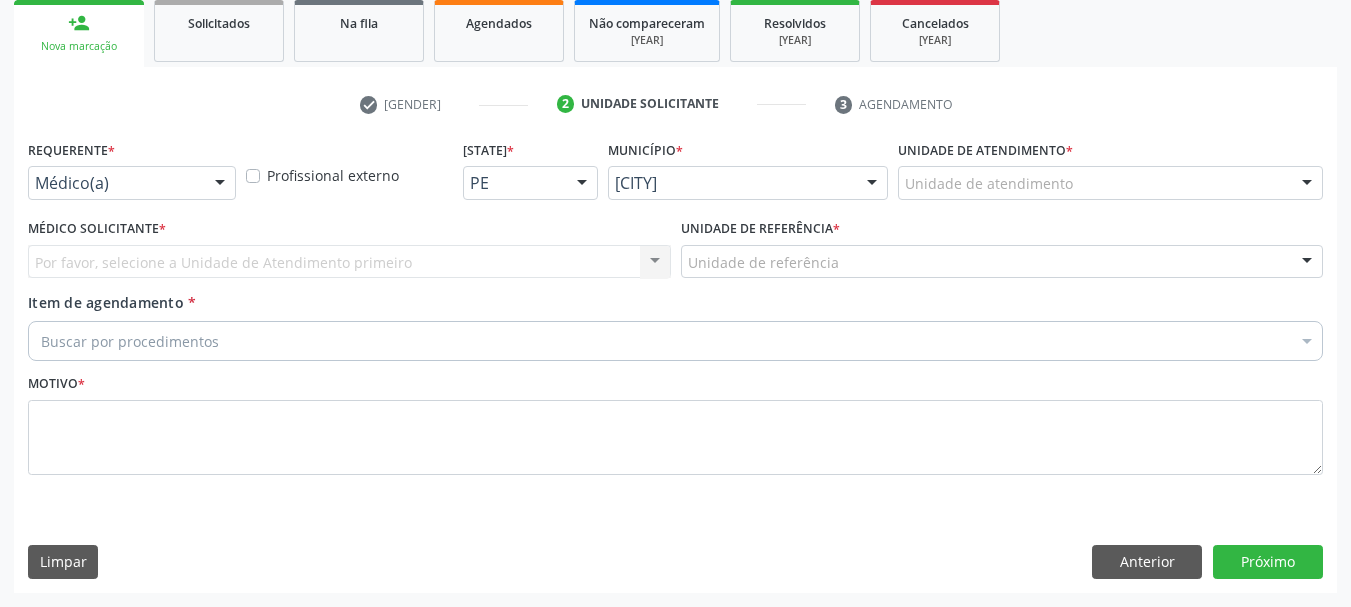scroll, scrollTop: 299, scrollLeft: 0, axis: vertical 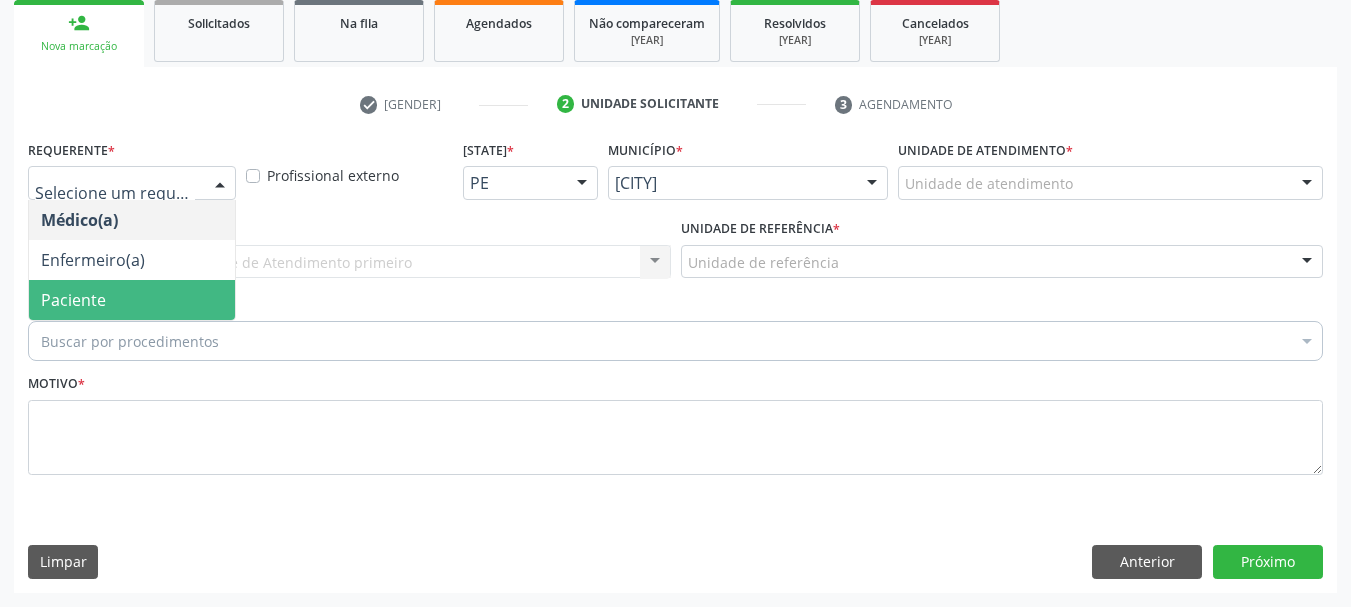 click on "Paciente" at bounding box center (132, 300) 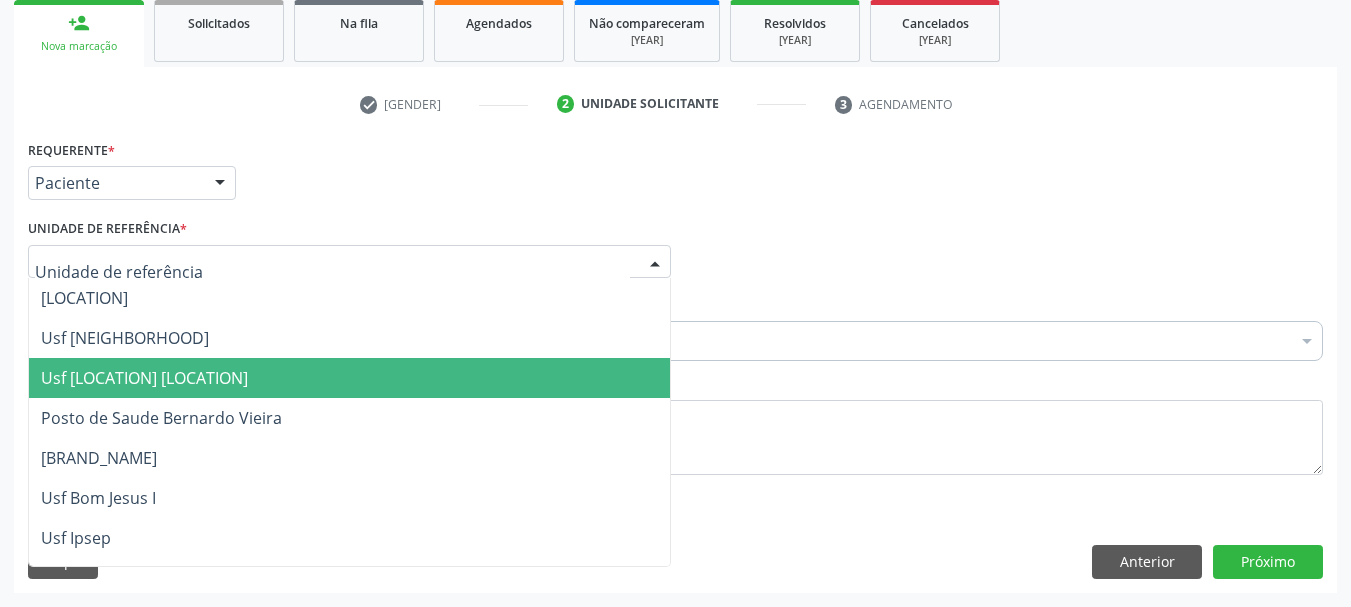 click on "Usf [LOCATION] [LOCATION]" at bounding box center (349, 378) 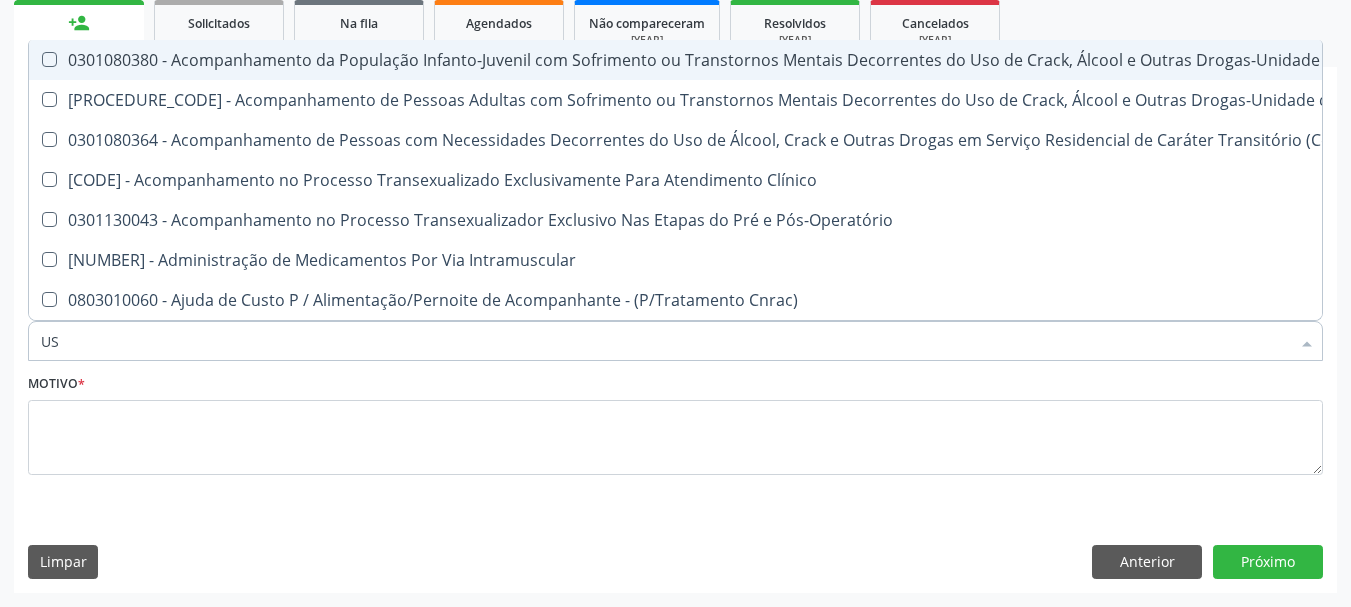 type on "USG" 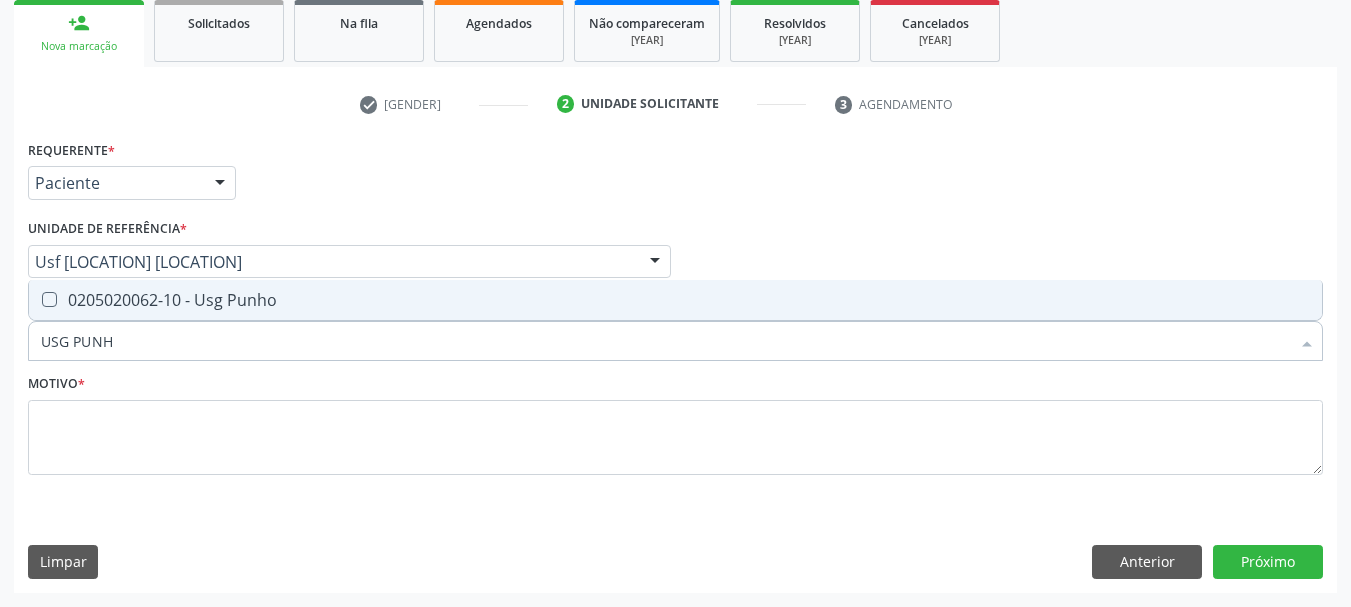 click at bounding box center (36, 300) 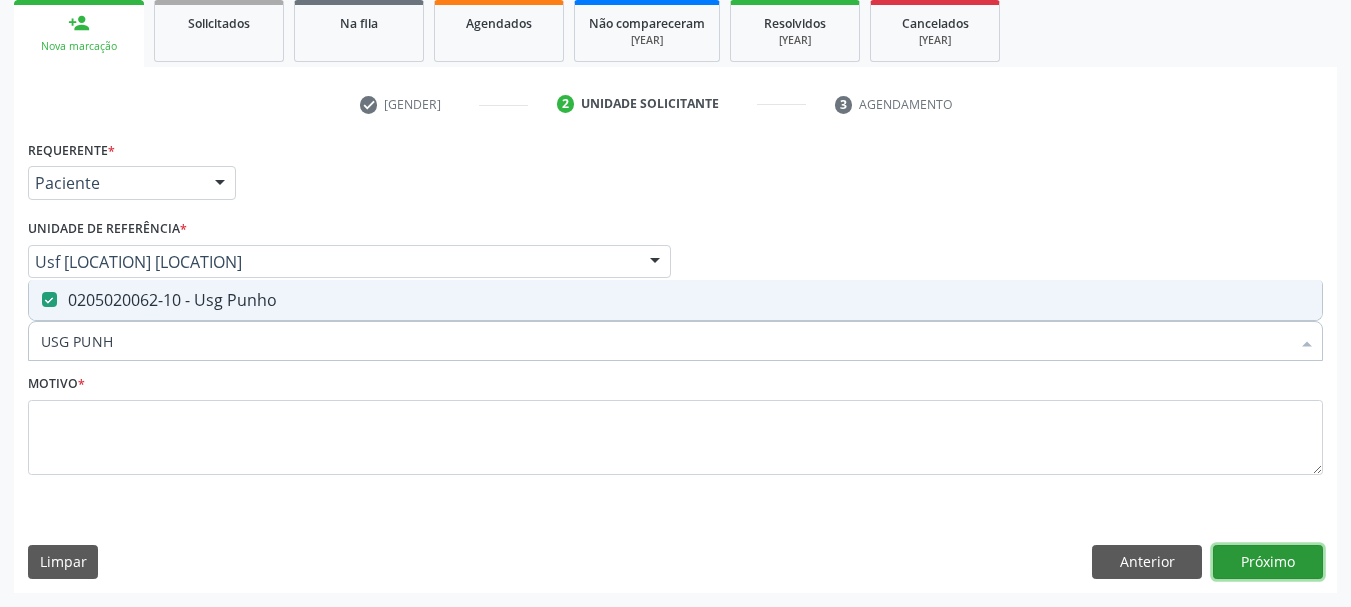 drag, startPoint x: 1241, startPoint y: 559, endPoint x: 362, endPoint y: 428, distance: 888.70807 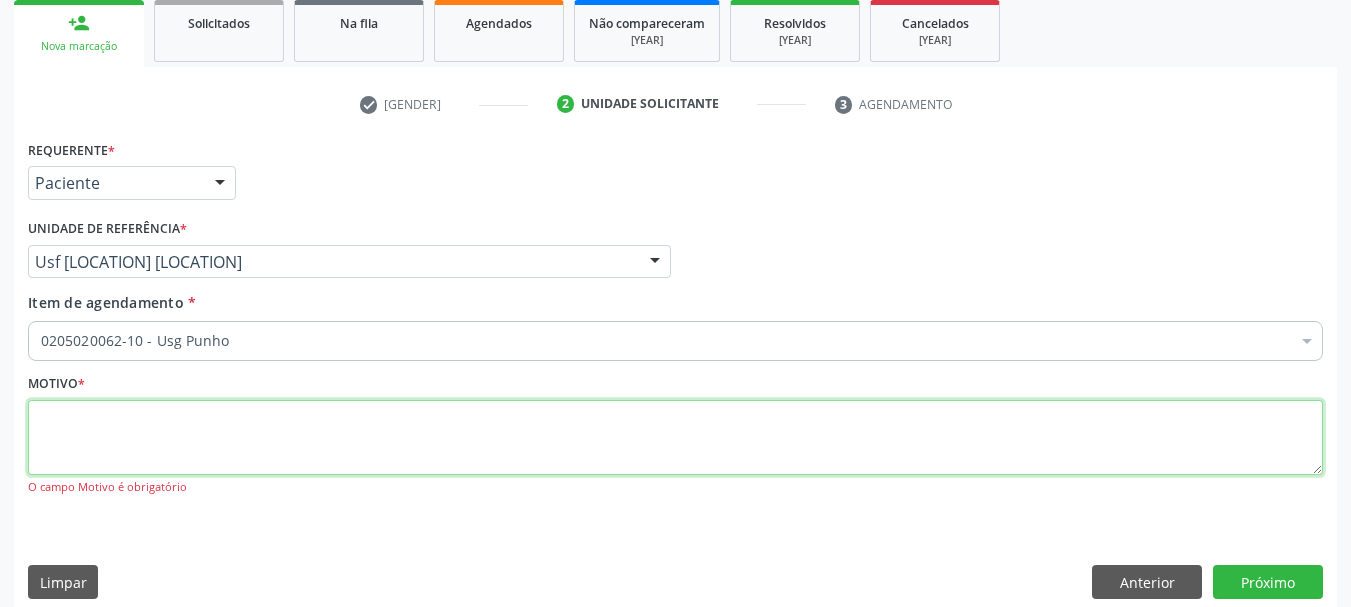 click at bounding box center [675, 438] 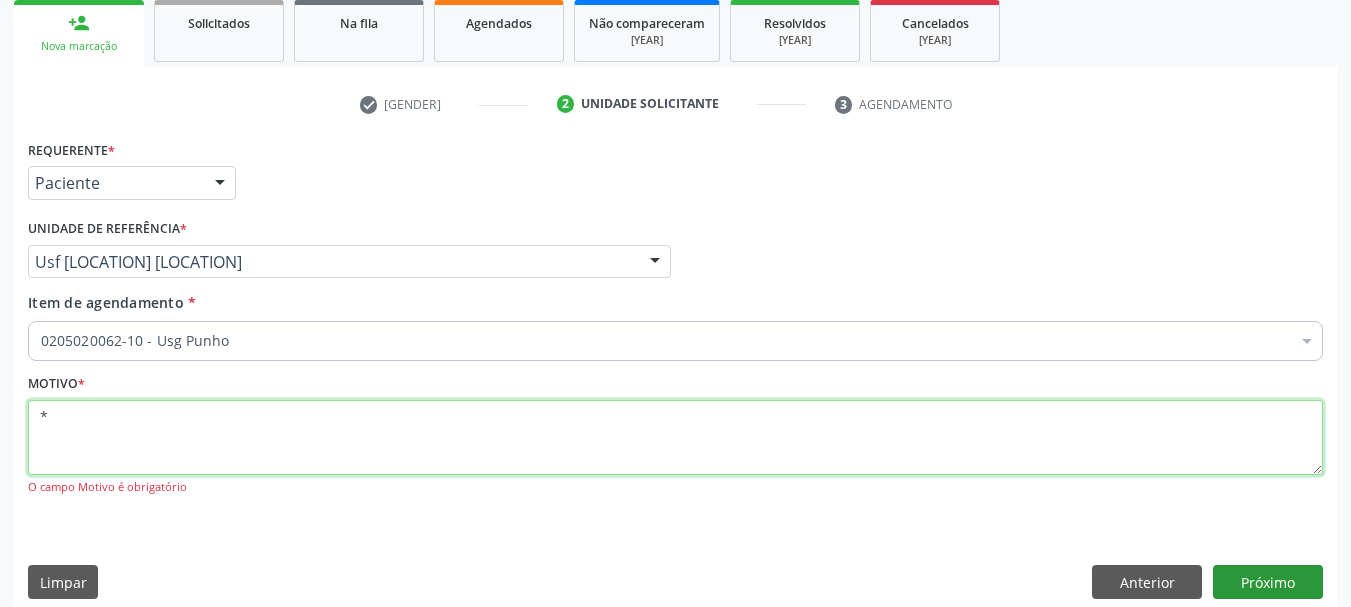 type on "*" 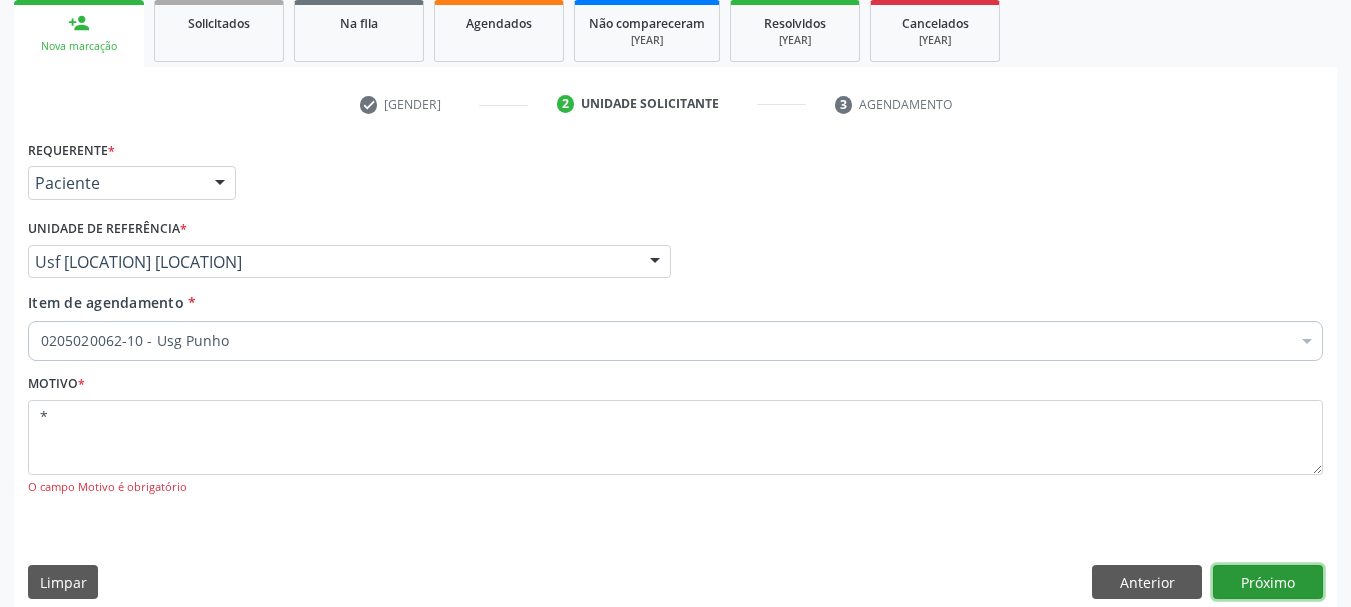 click on "Próximo" at bounding box center [1268, 582] 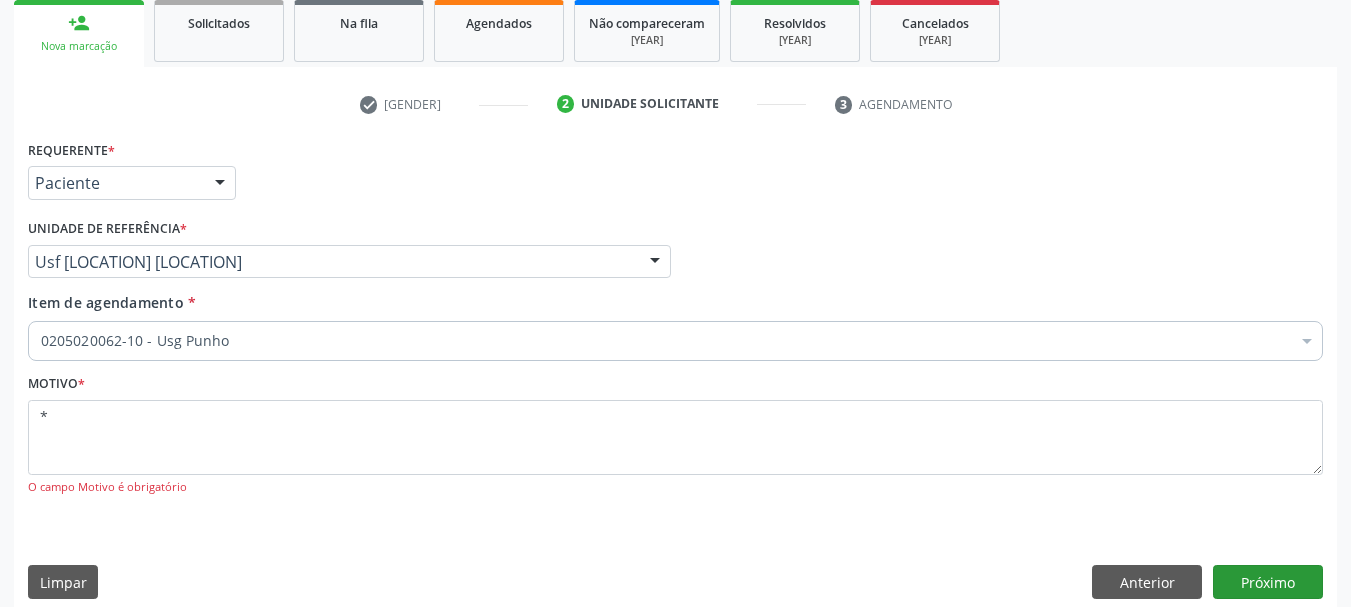 scroll, scrollTop: 263, scrollLeft: 0, axis: vertical 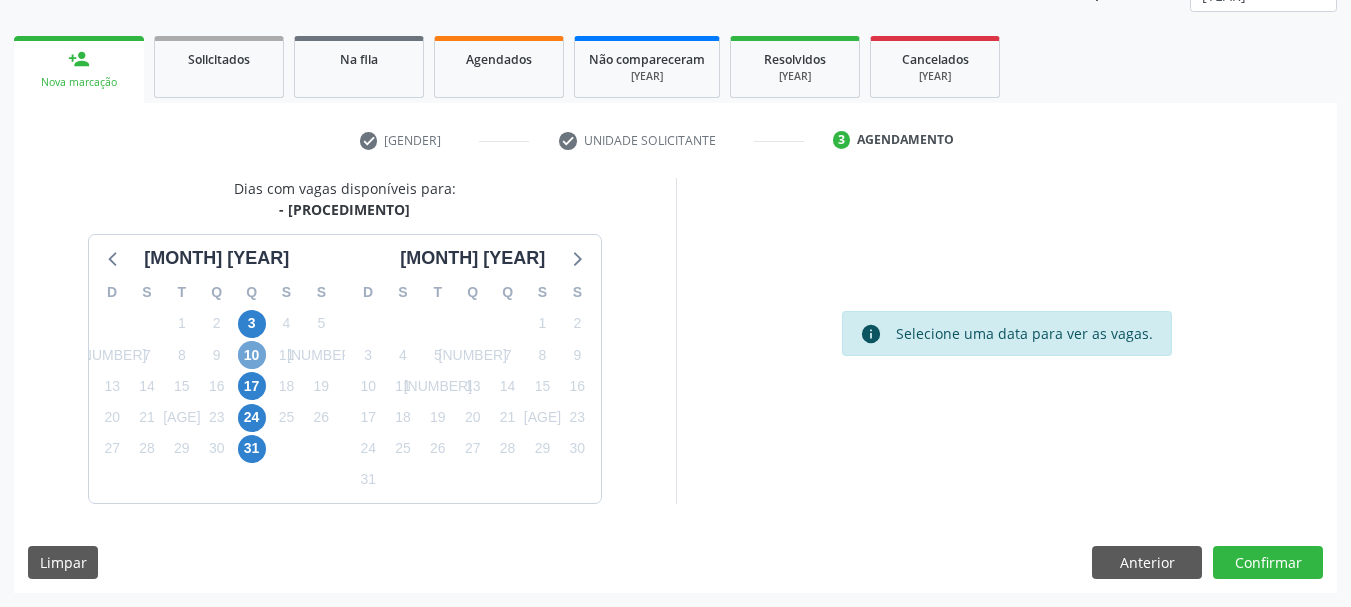 click on "10" at bounding box center (252, 355) 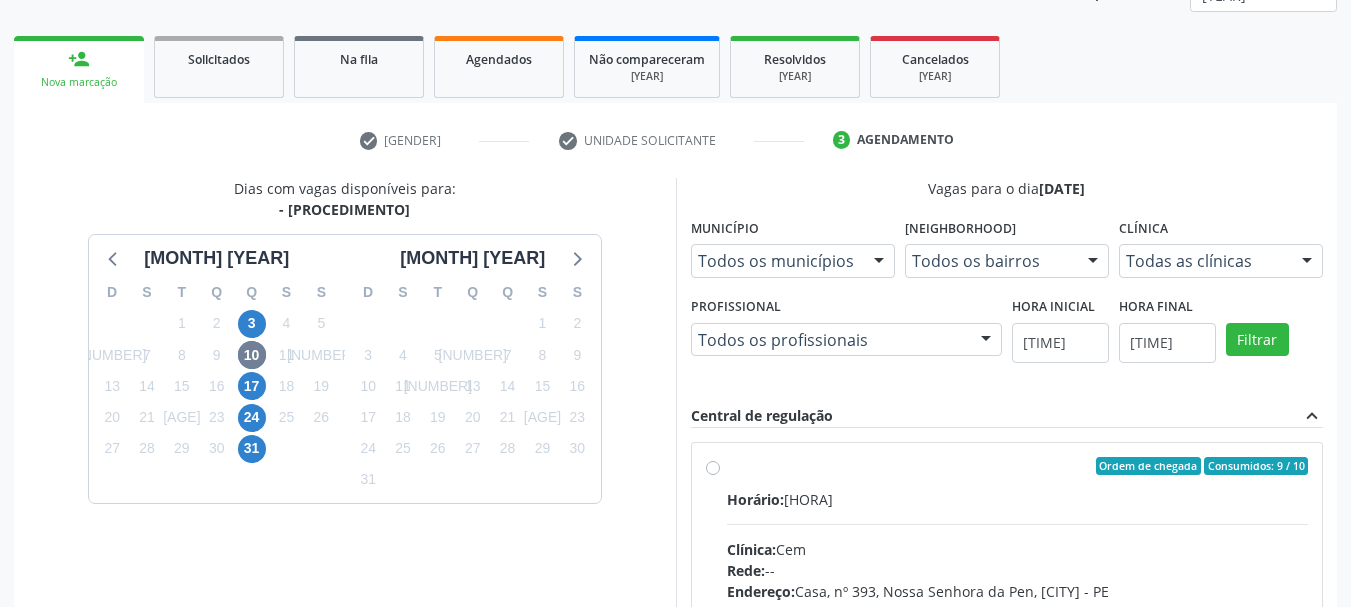 click on "Horário:   07:00" at bounding box center [1018, 499] 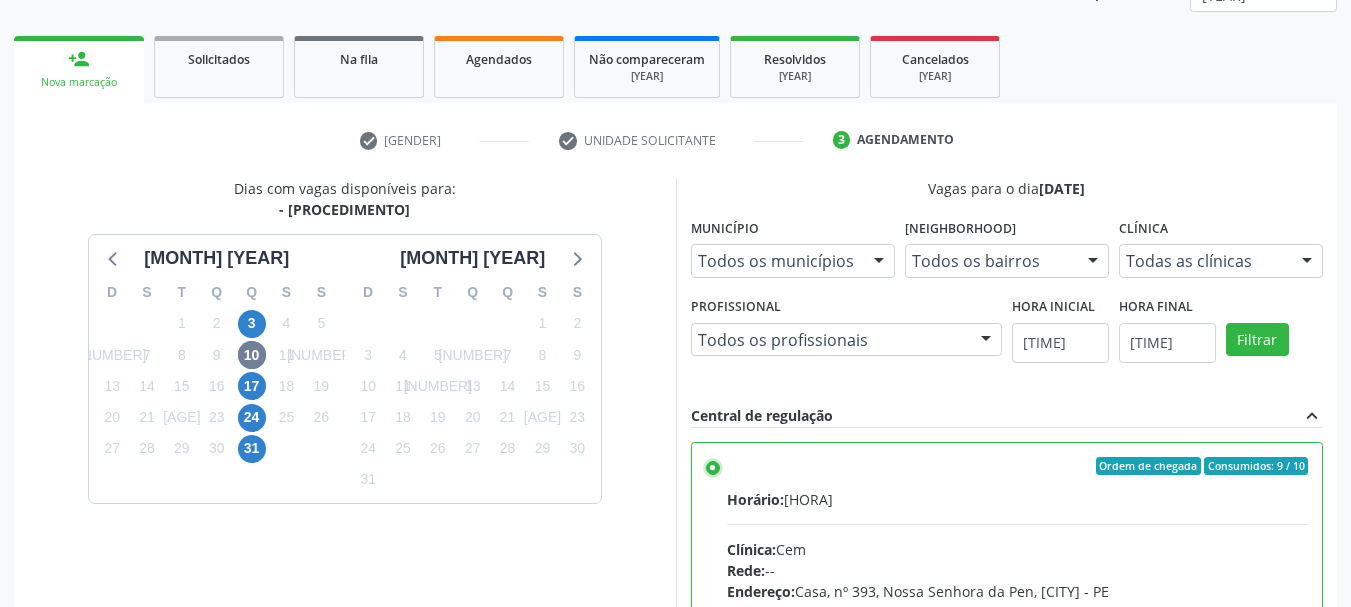 scroll, scrollTop: 563, scrollLeft: 0, axis: vertical 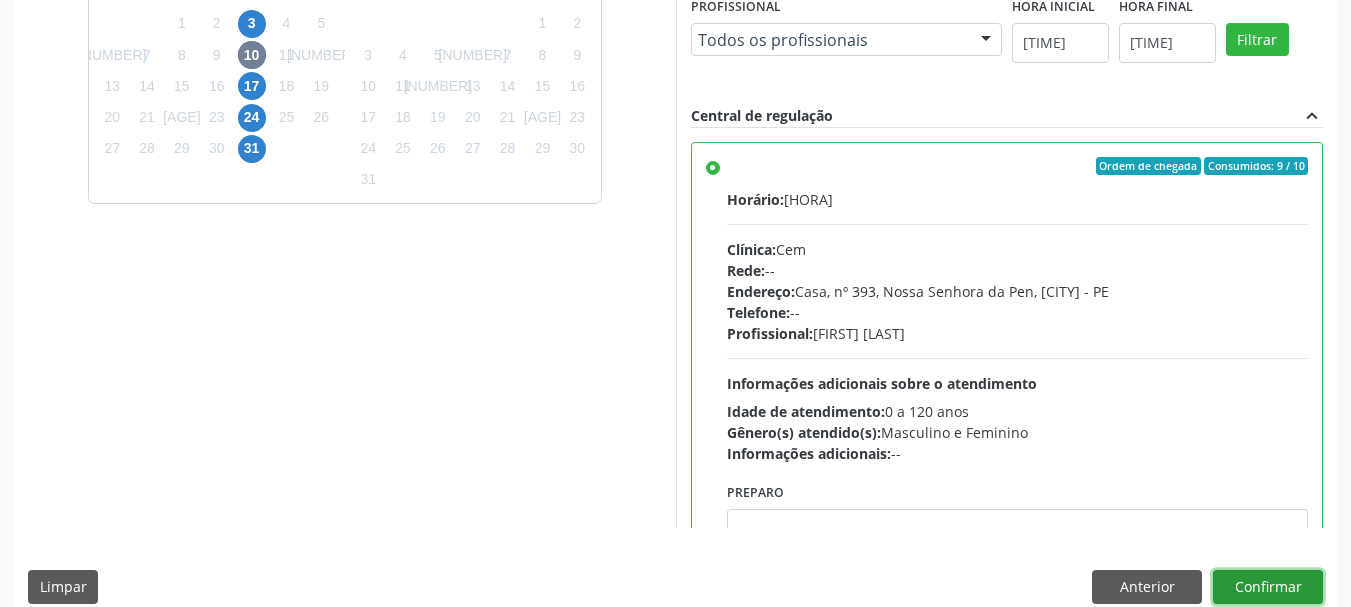 click on "Confirmar" at bounding box center (1268, 587) 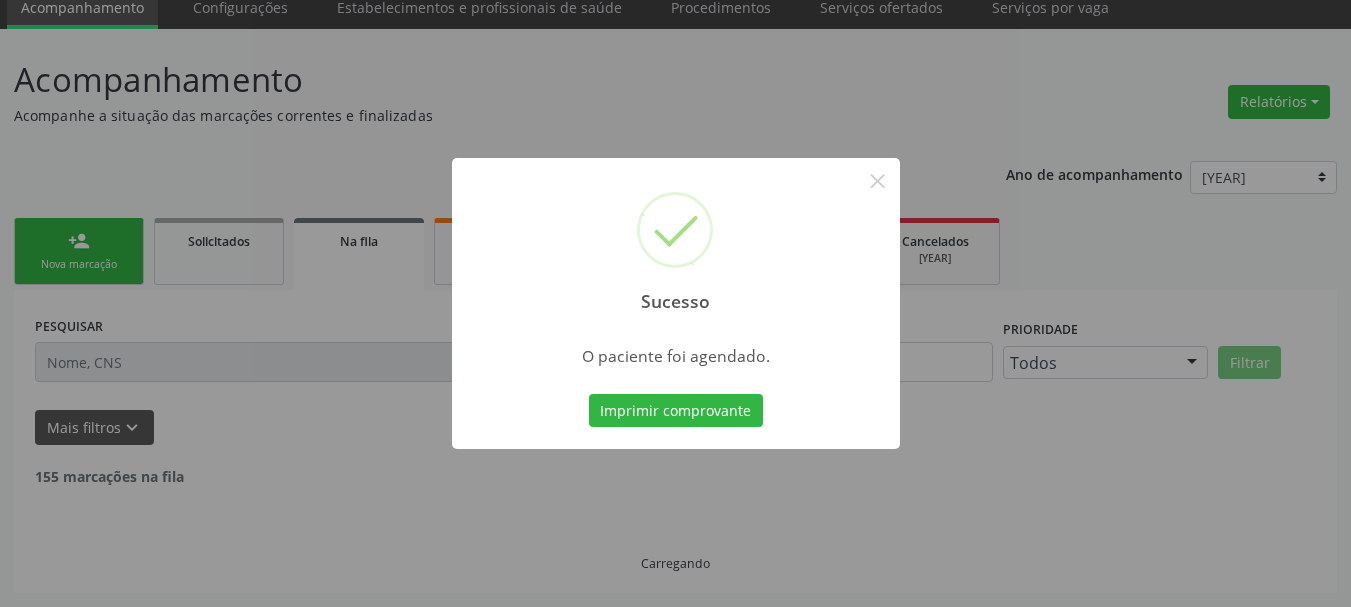 scroll, scrollTop: 60, scrollLeft: 0, axis: vertical 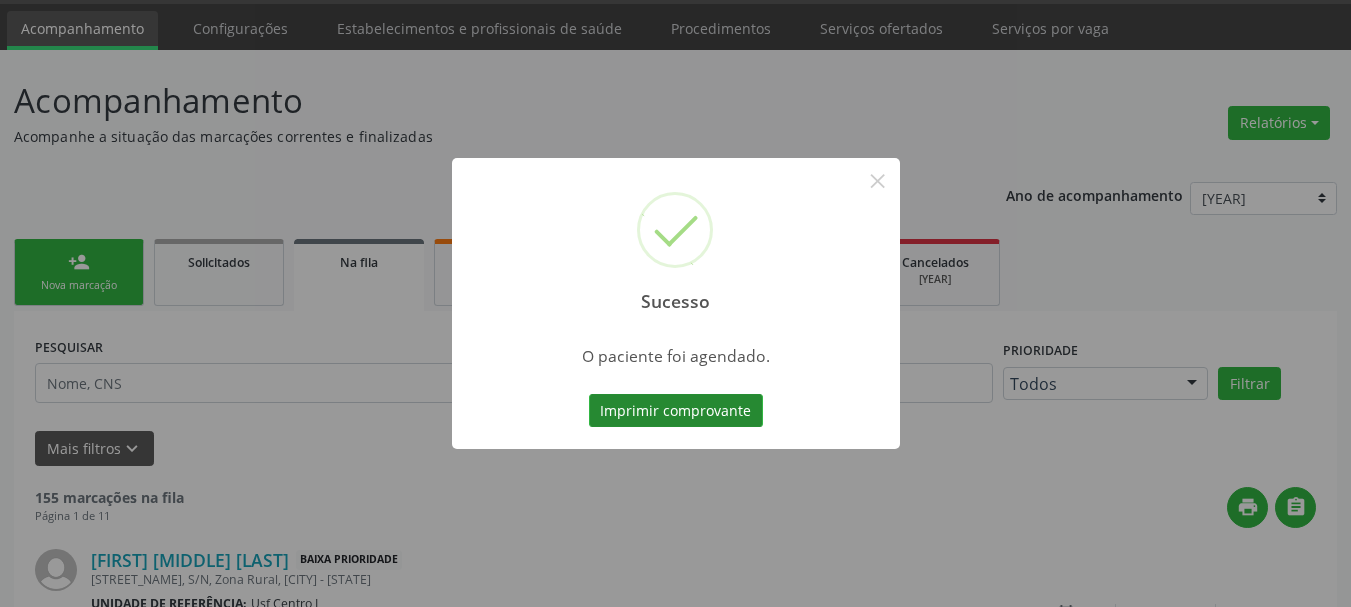 click on "Imprimir comprovante" at bounding box center [676, 411] 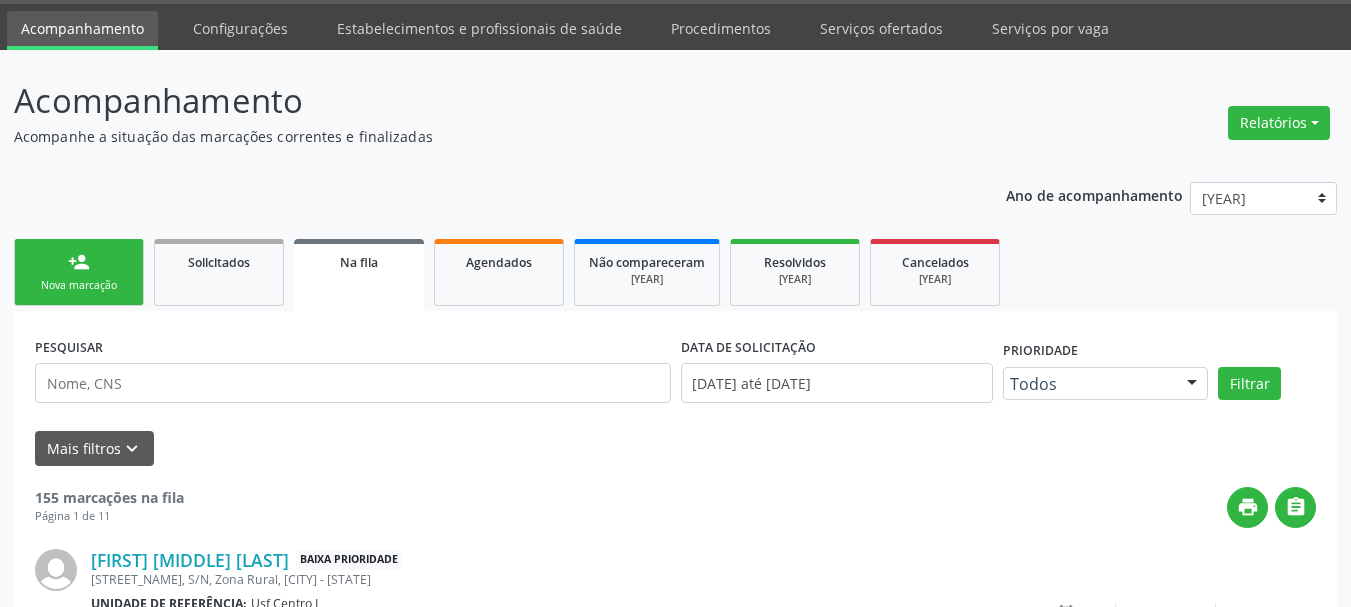 click on "person_add
Nova marcação" at bounding box center [79, 272] 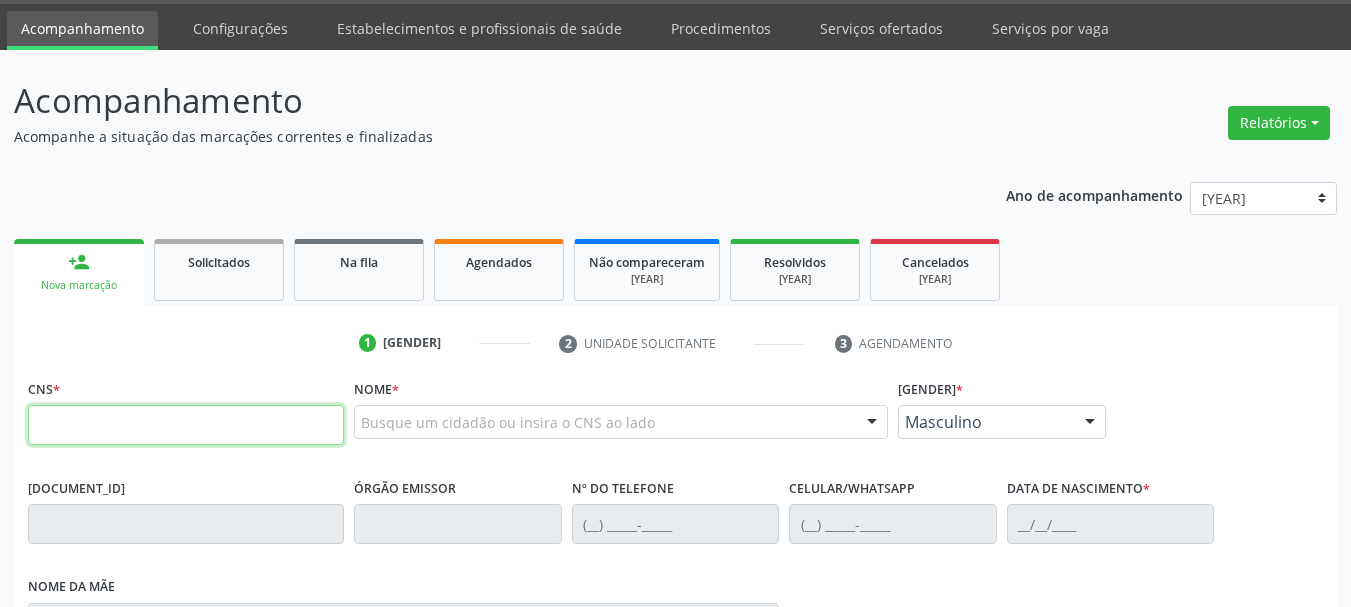 click at bounding box center [186, 425] 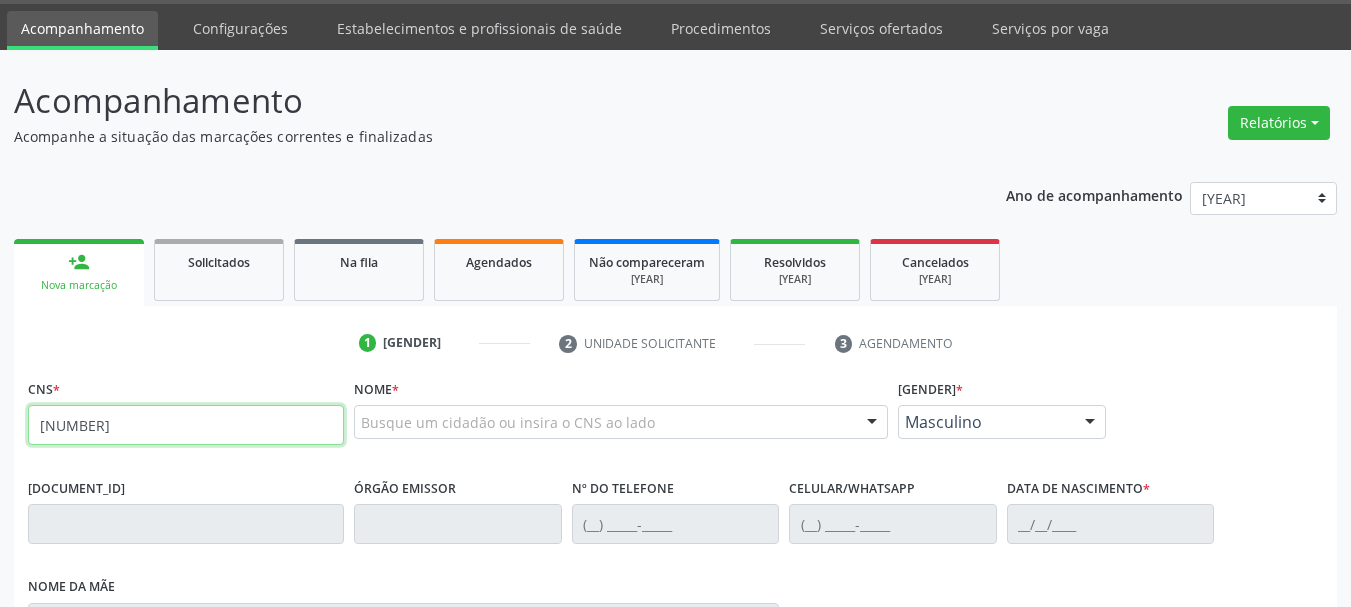 type on "701 0068 0610 8299" 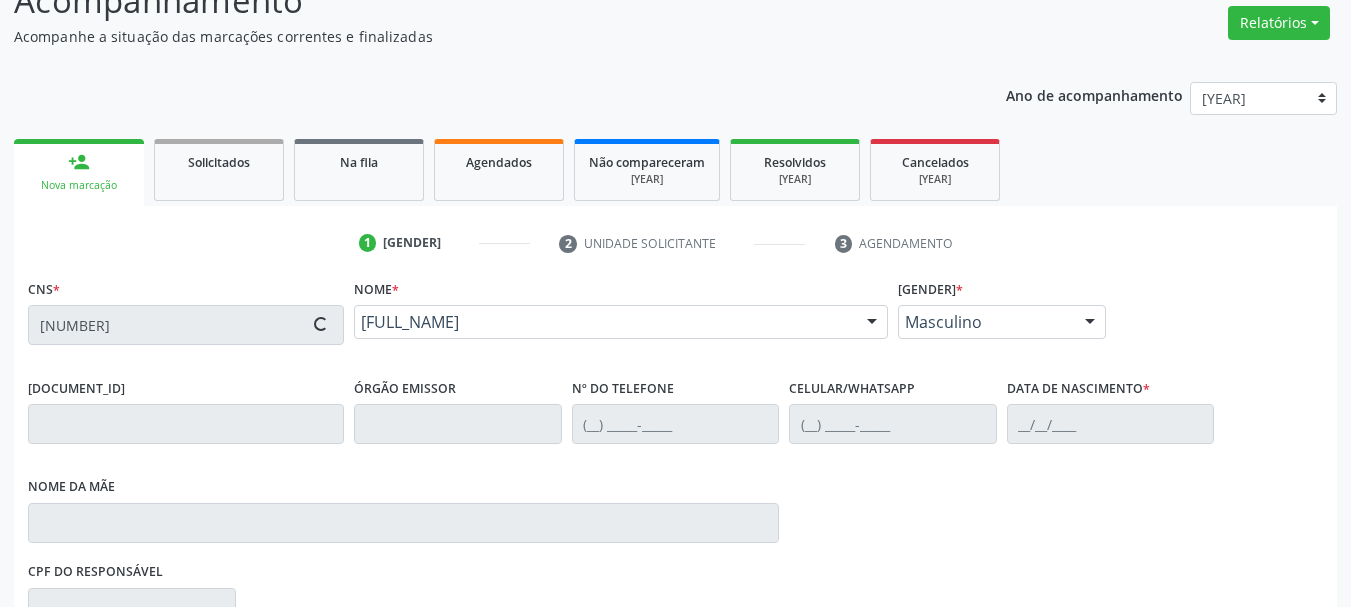 scroll, scrollTop: 260, scrollLeft: 0, axis: vertical 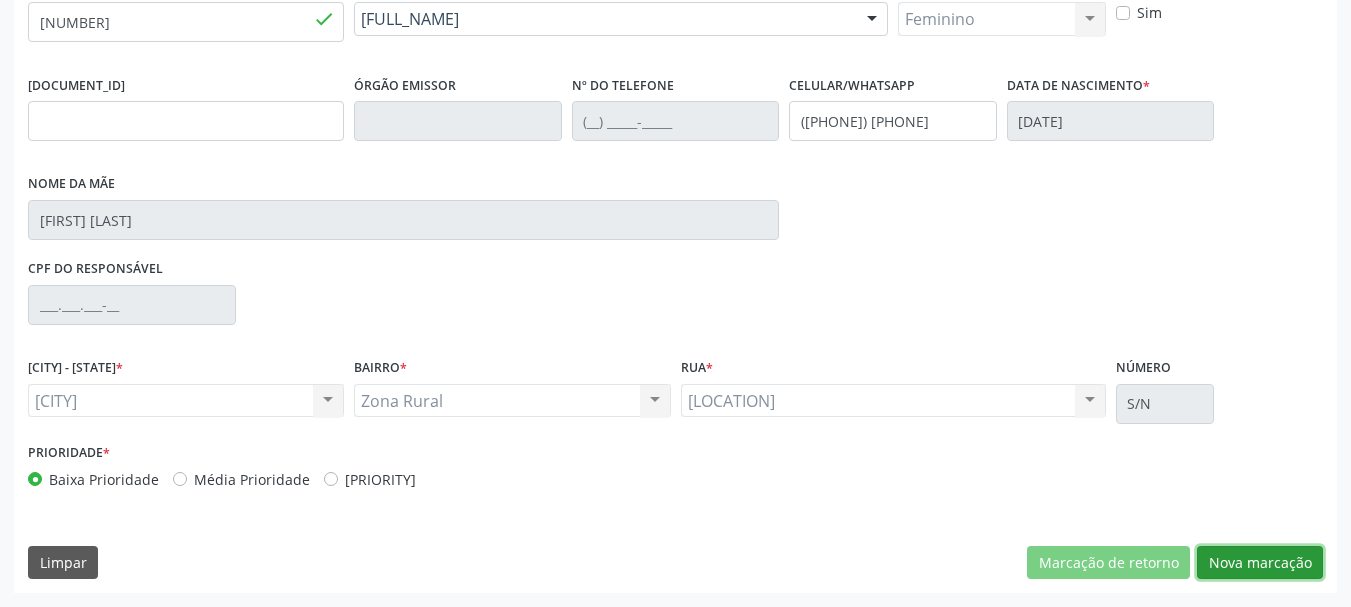 click on "Nova marcação" at bounding box center [1108, 563] 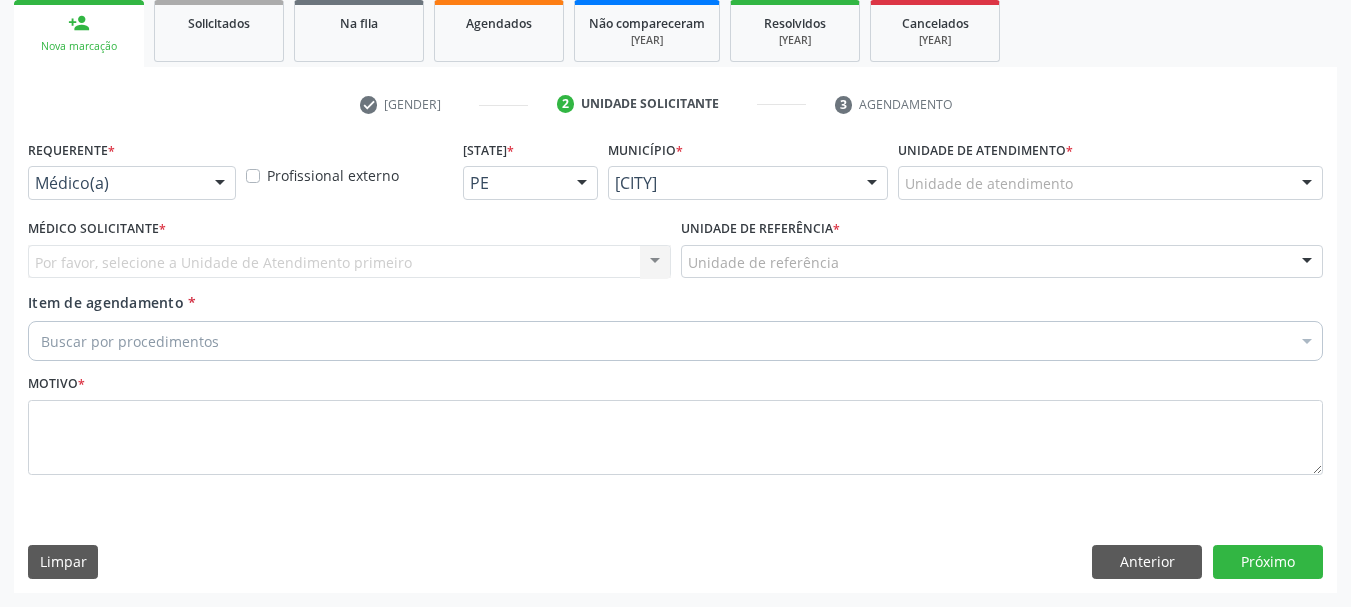 scroll, scrollTop: 299, scrollLeft: 0, axis: vertical 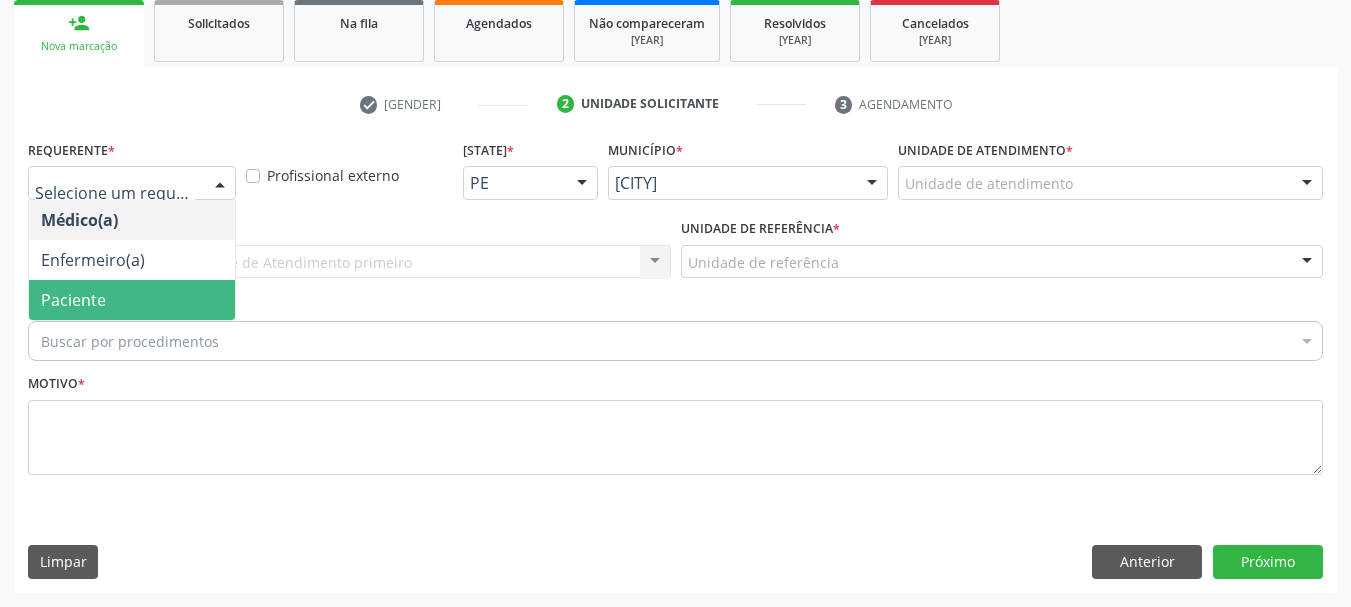 click on "Paciente" at bounding box center [132, 300] 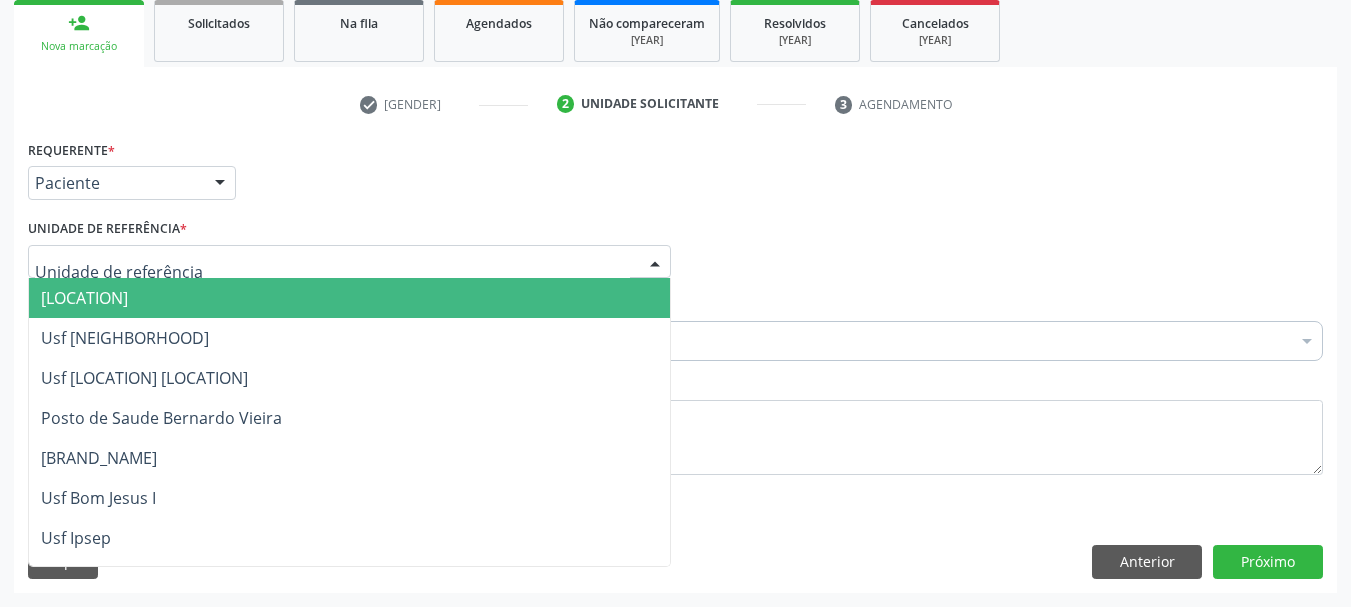 click at bounding box center [349, 262] 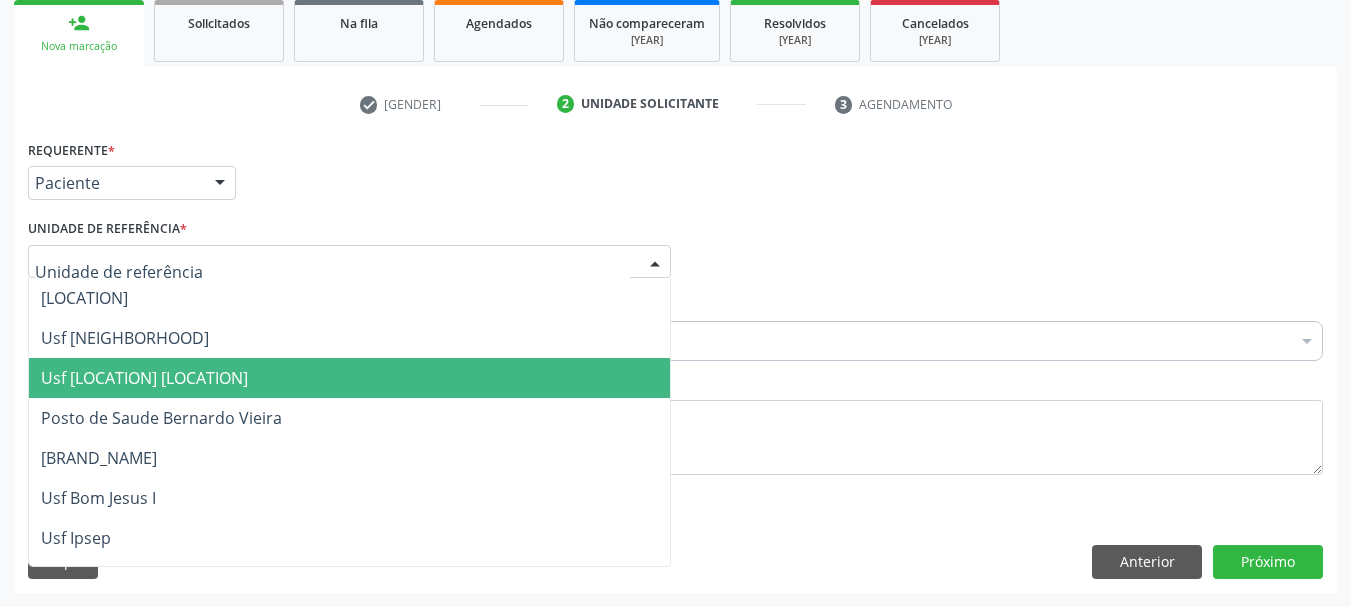 click on "[LOCATION]" at bounding box center [144, 378] 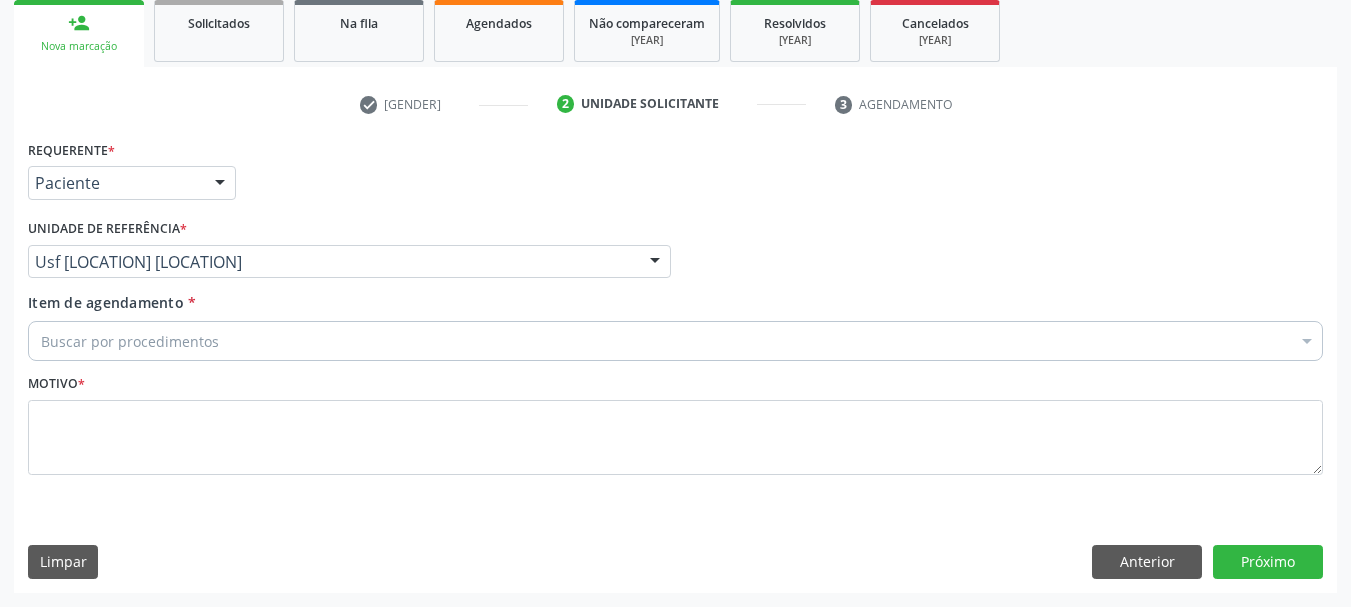 click on "Buscar por procedimentos" at bounding box center [675, 341] 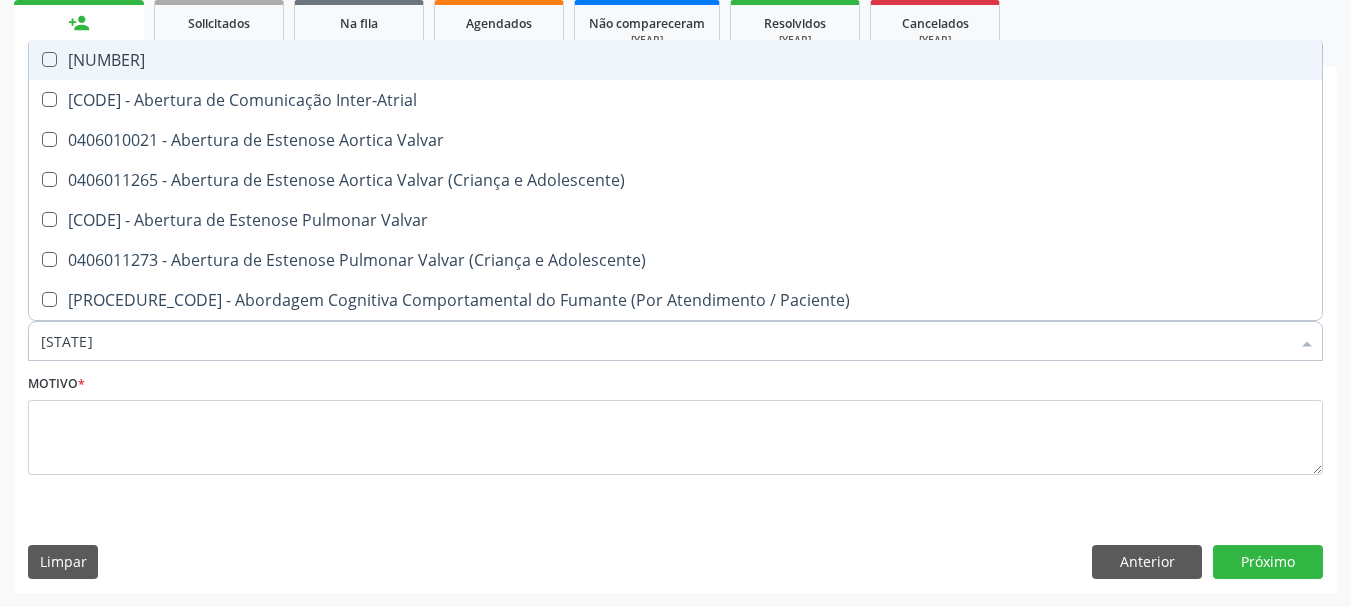 type on "US" 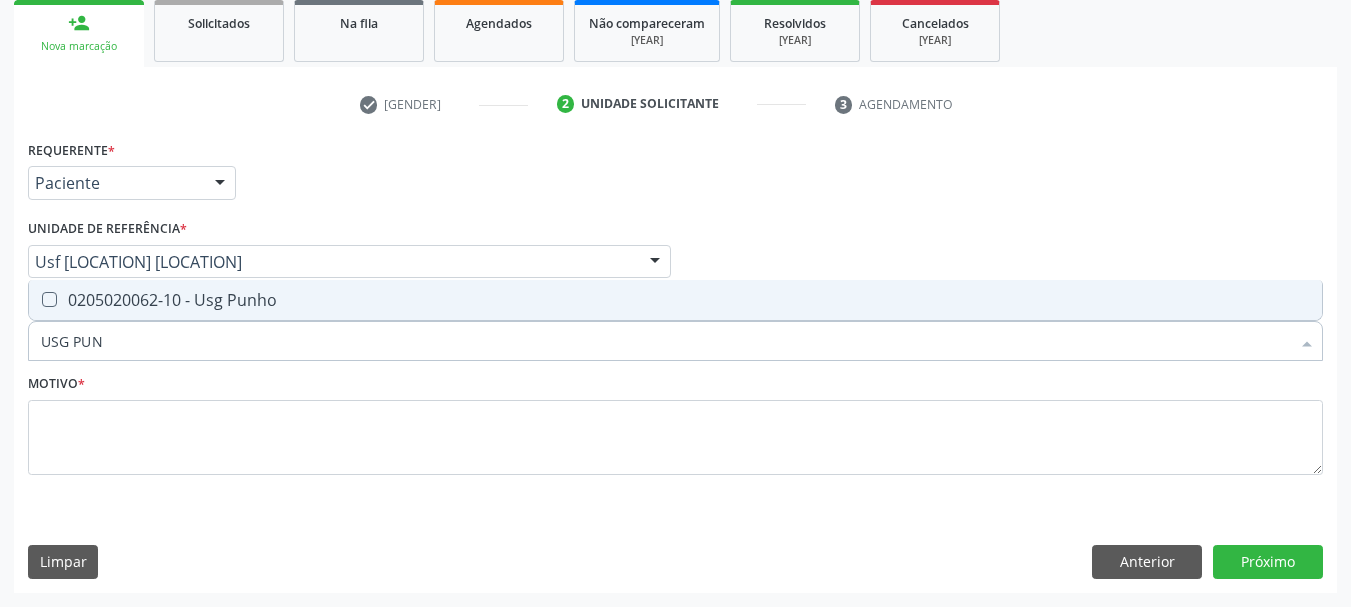 click at bounding box center [49, 299] 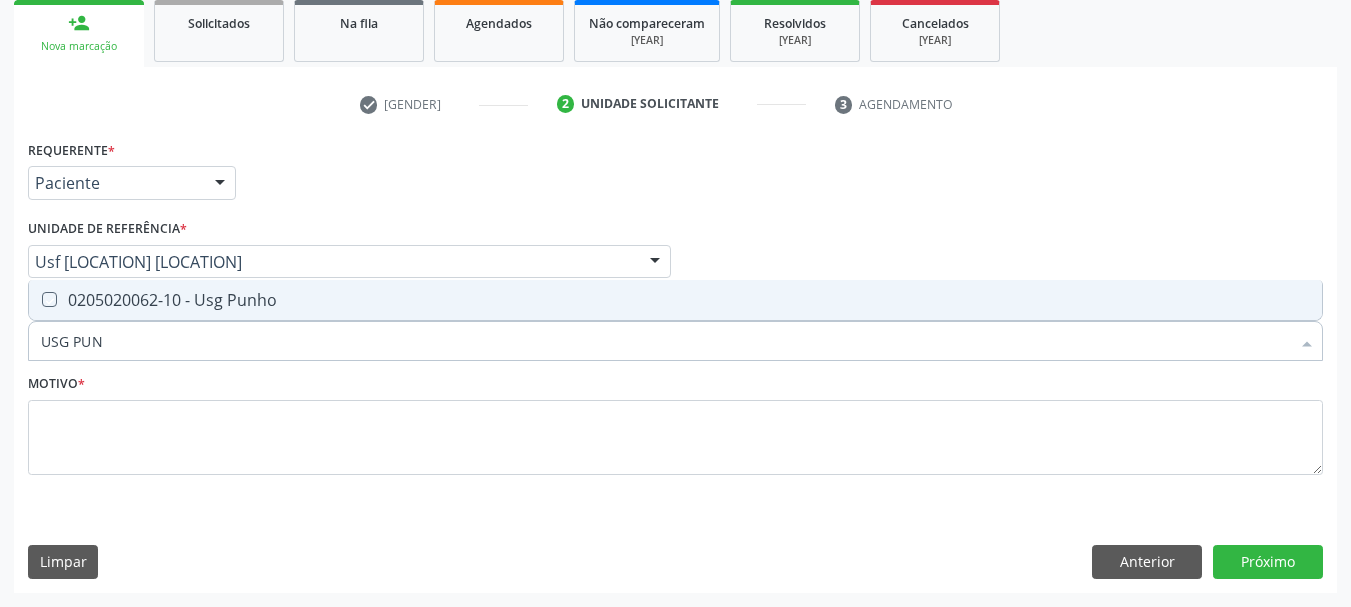 click at bounding box center [35, 299] 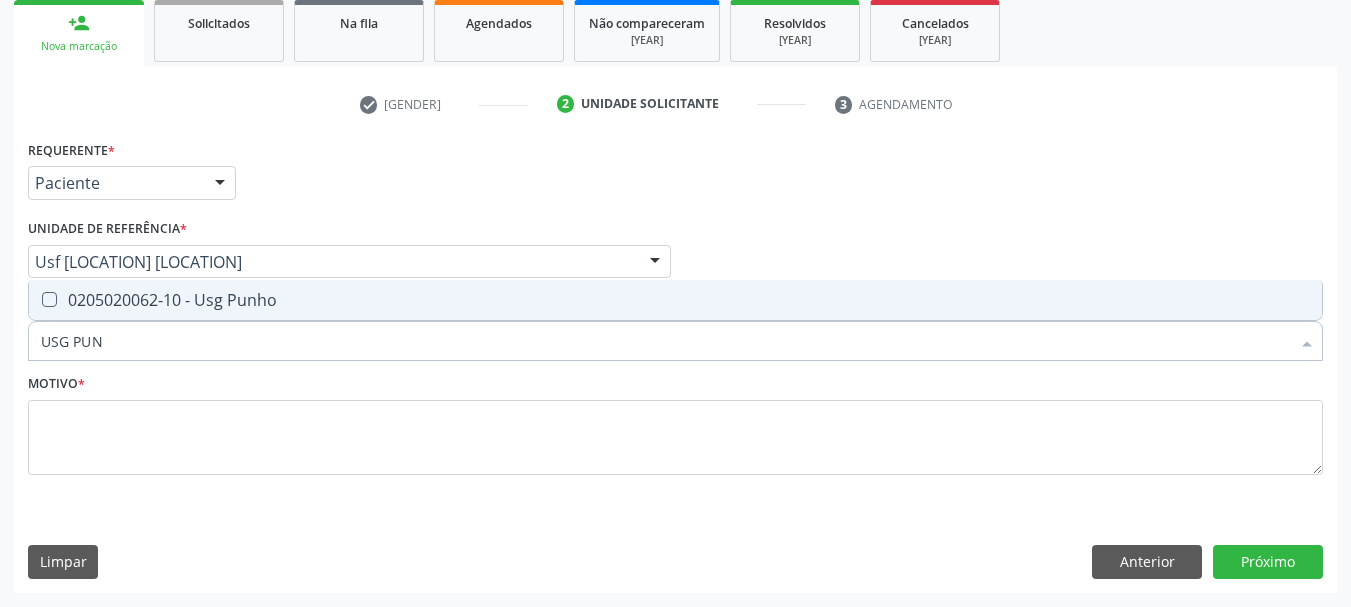 checkbox on "true" 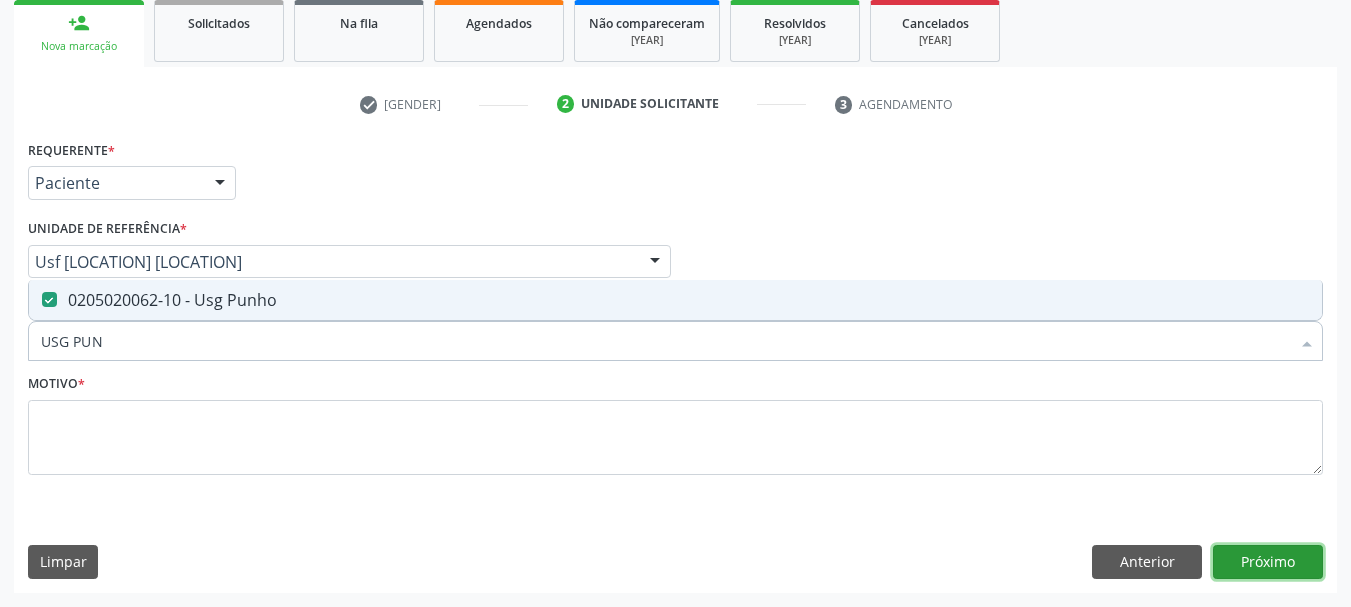 click on "Próximo" at bounding box center [1268, 562] 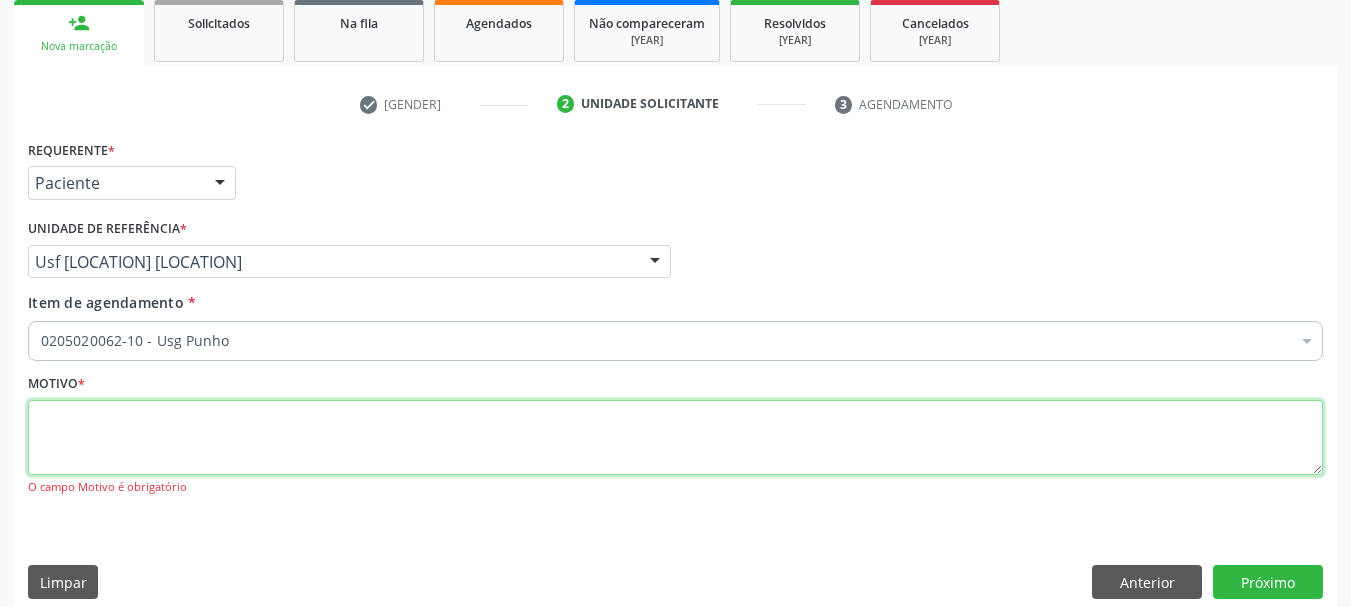 click at bounding box center (675, 438) 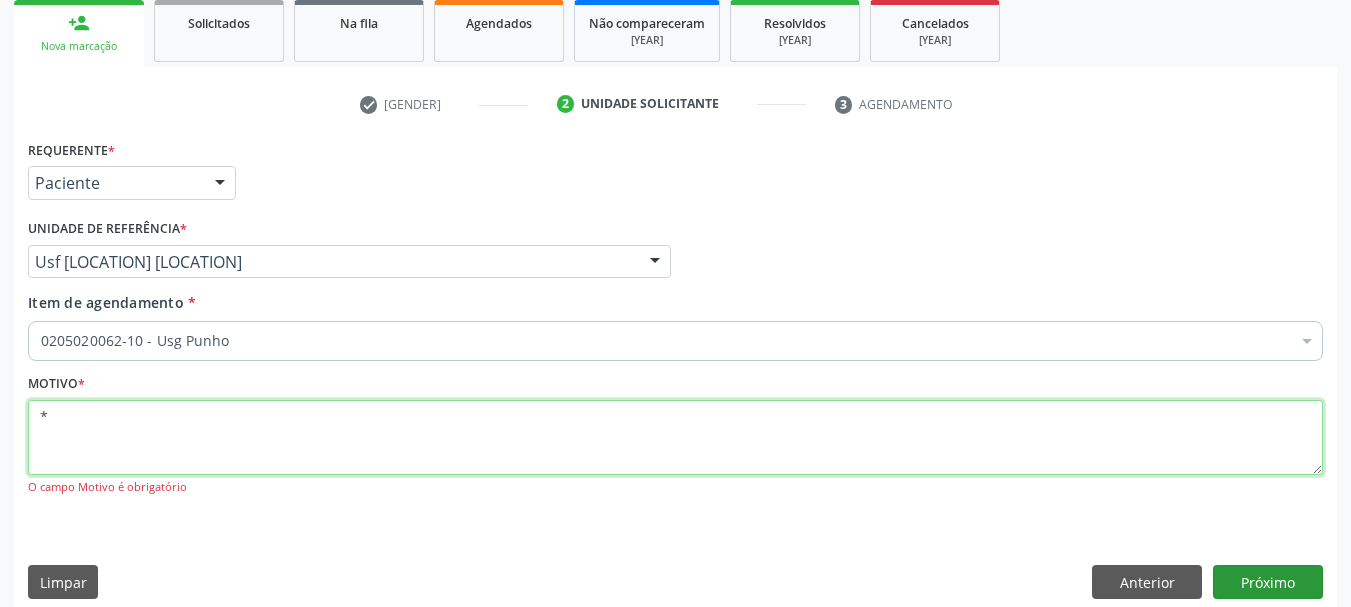 type on "*" 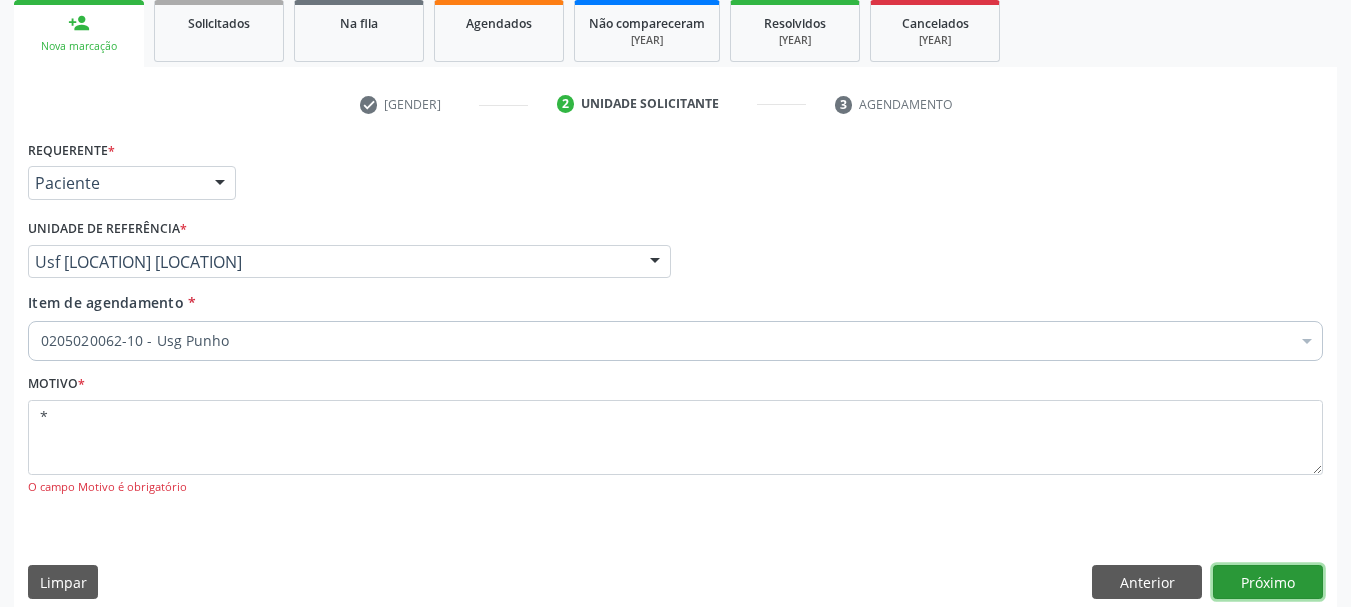 click on "Próximo" at bounding box center (1268, 582) 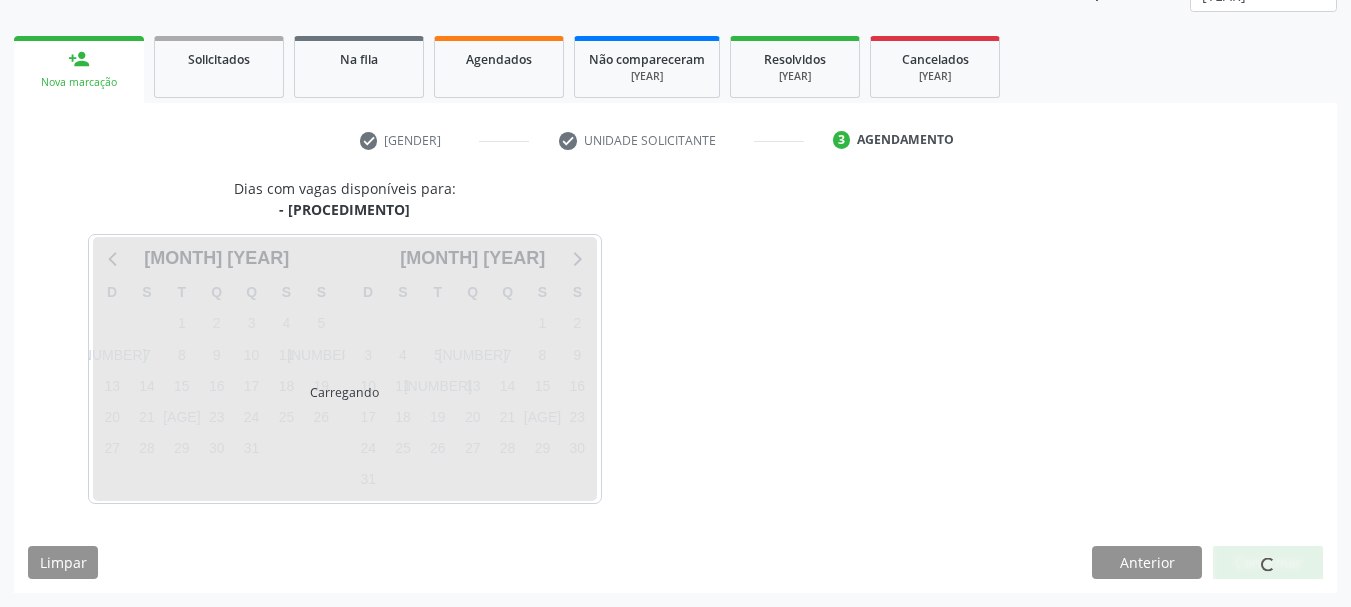 scroll, scrollTop: 263, scrollLeft: 0, axis: vertical 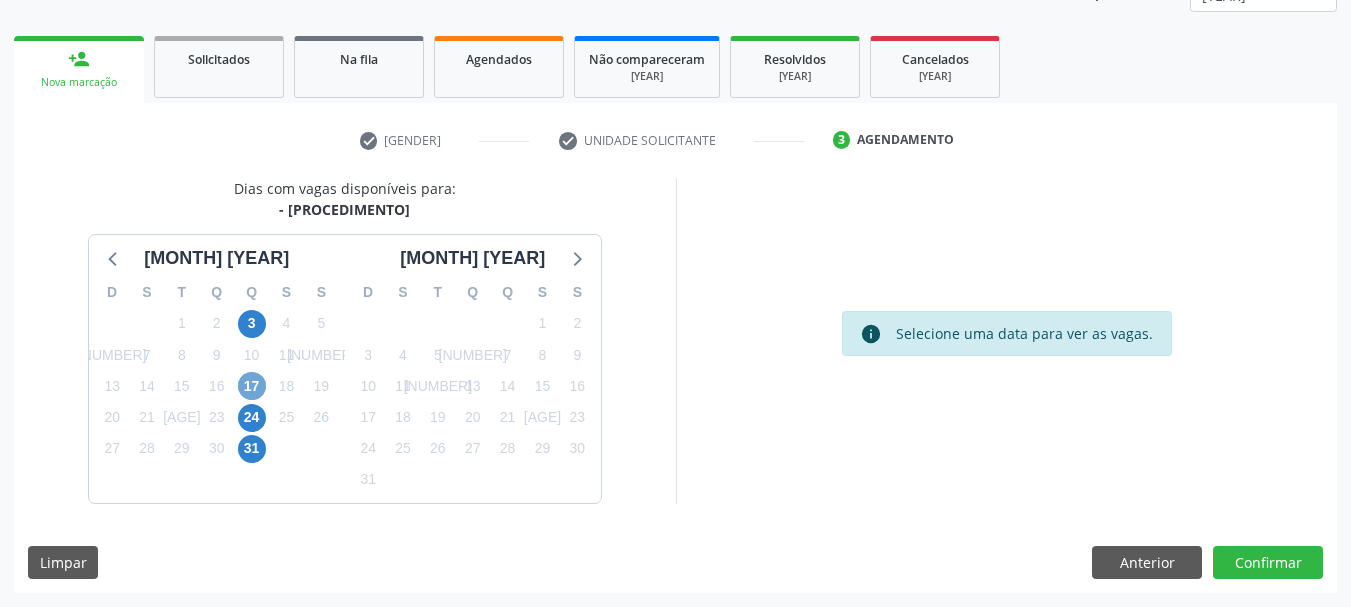 click on "17" at bounding box center [252, 386] 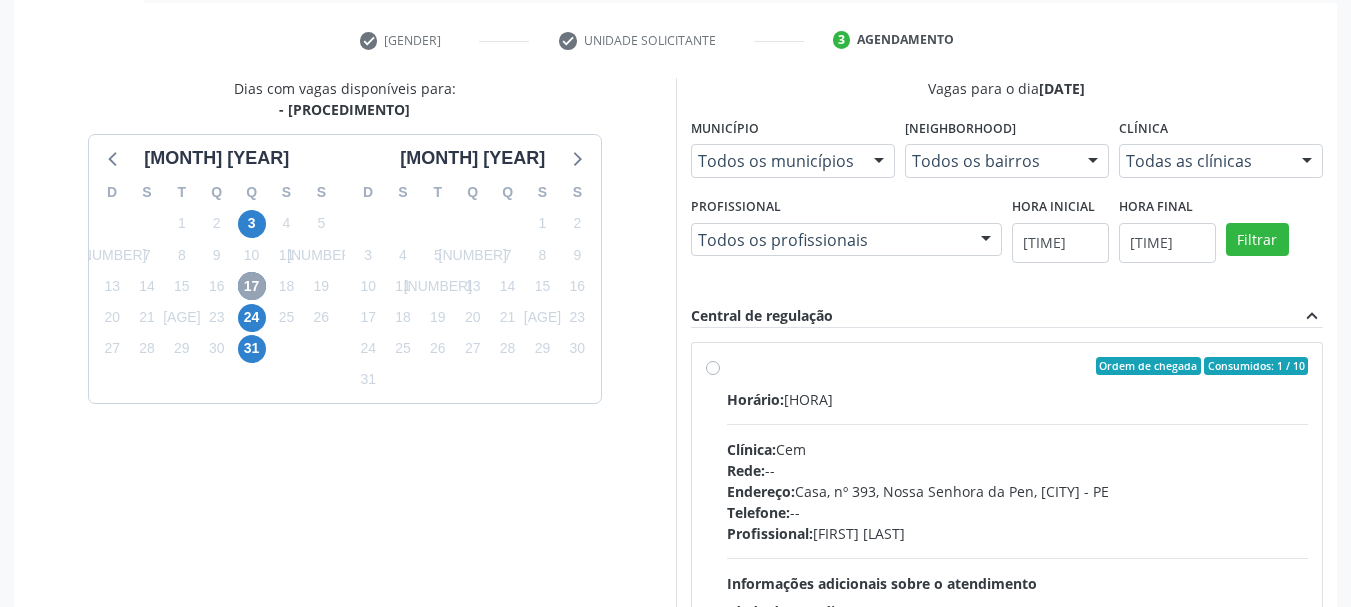 scroll, scrollTop: 463, scrollLeft: 0, axis: vertical 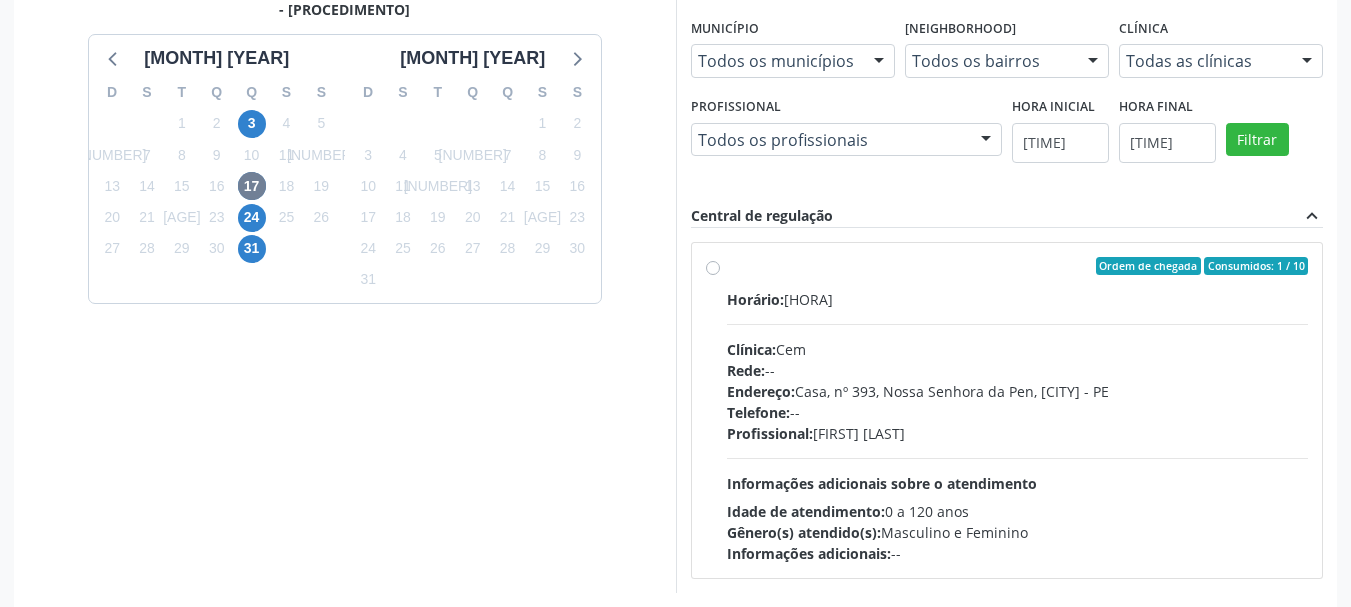 click on "Ordem de chegada
Consumidos: 1 / 10
Horário:   07:00
Clínica:  Cem
Rede:
--
Endereço:   Casa, nº 393, Nossa Senhora da Pen, Serra Talhada - PE
Telefone:   --
Profissional:
Ebenone Antonio da Silva
Informações adicionais sobre o atendimento
Idade de atendimento:
de 0 a 120 anos
Gênero(s) atendido(s):
Masculino e Feminino
Informações adicionais:
--" at bounding box center (1018, 410) 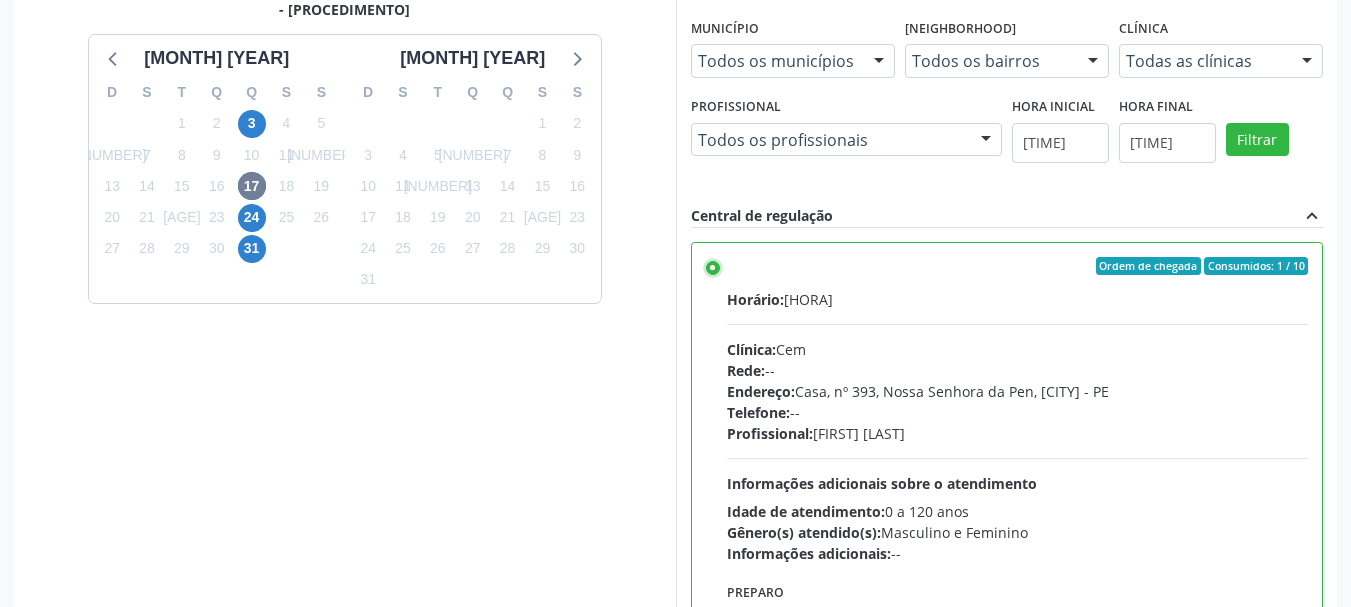 scroll, scrollTop: 99, scrollLeft: 0, axis: vertical 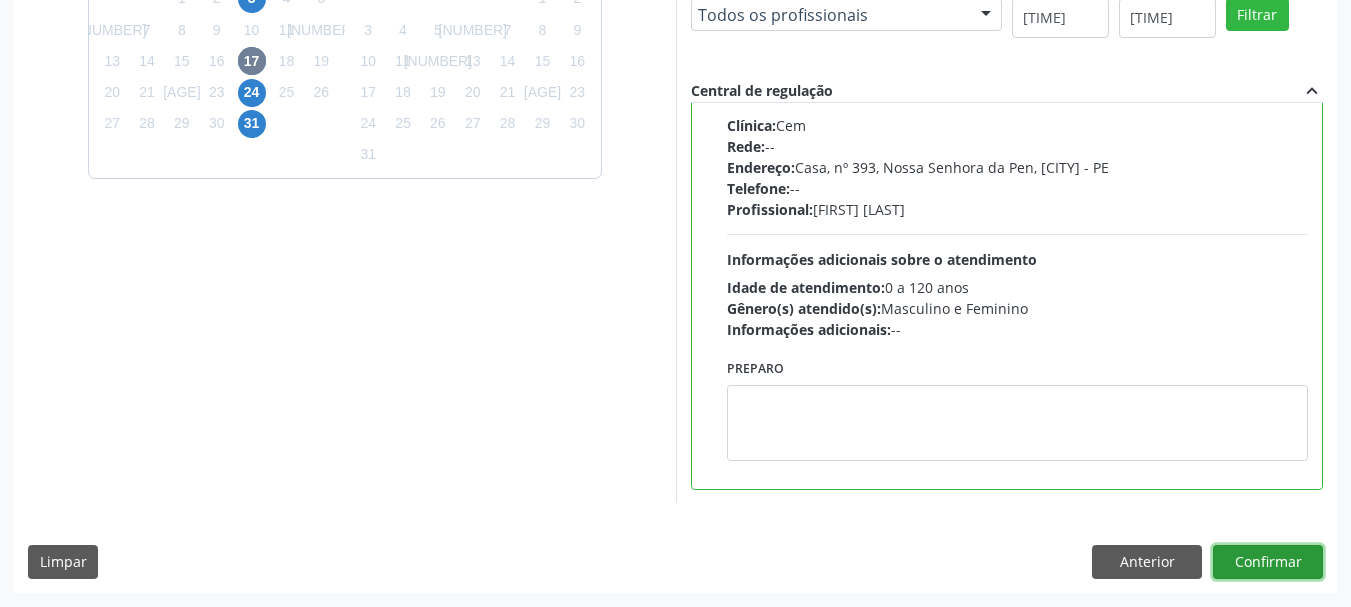 click on "Confirmar" at bounding box center [1268, 562] 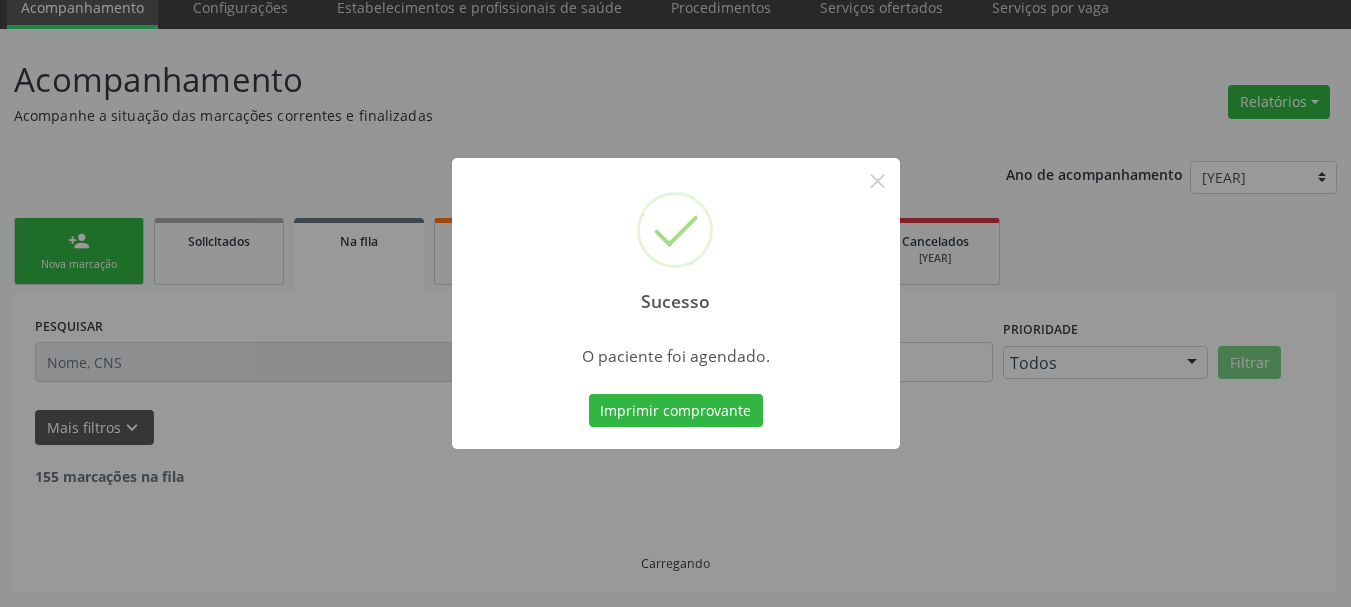 scroll, scrollTop: 60, scrollLeft: 0, axis: vertical 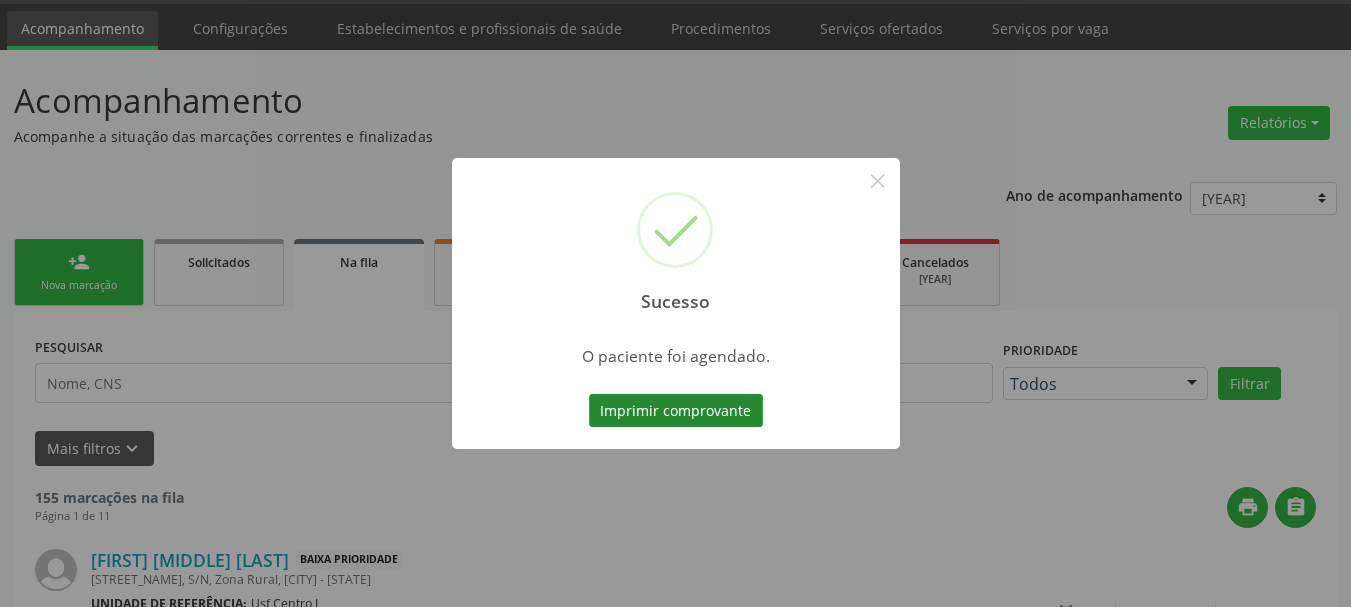 click on "Imprimir comprovante" at bounding box center (676, 411) 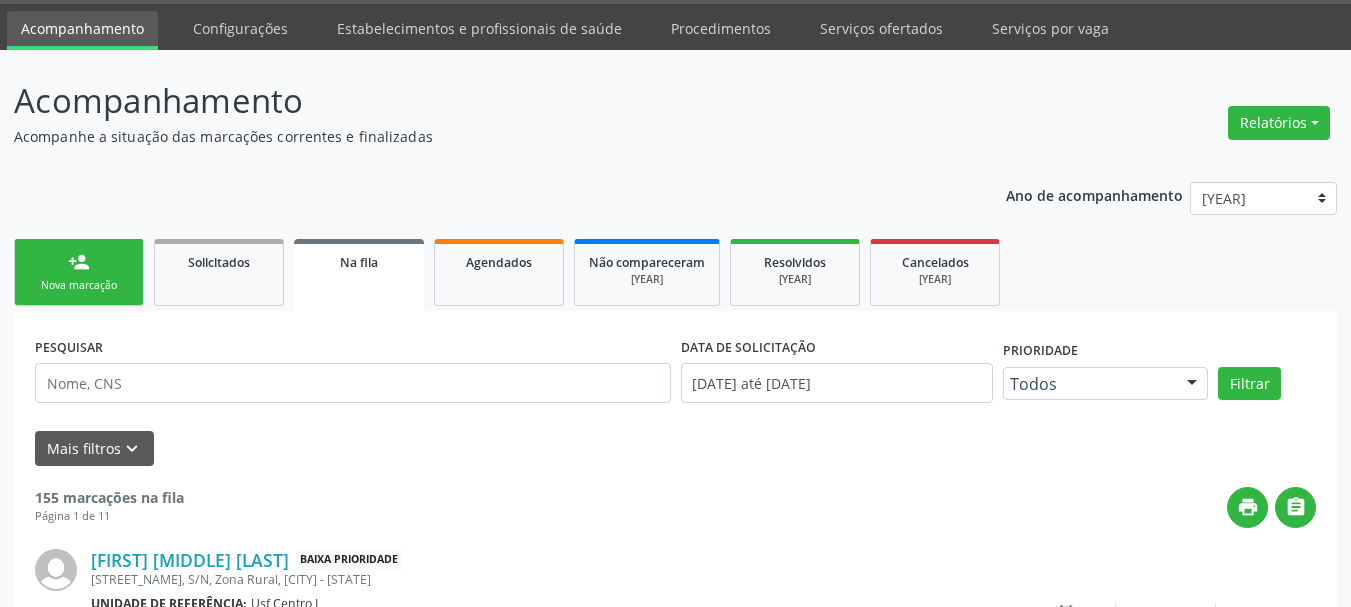 click on "[PLACEHOLDER]" at bounding box center [79, 262] 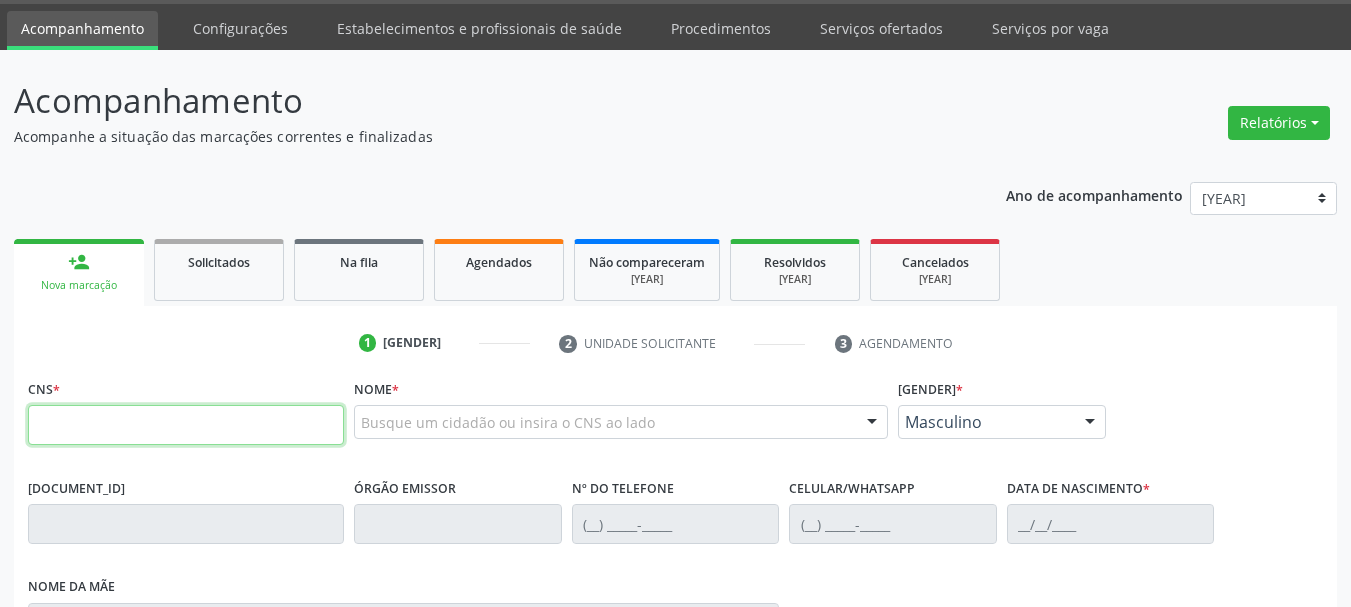 click at bounding box center [186, 425] 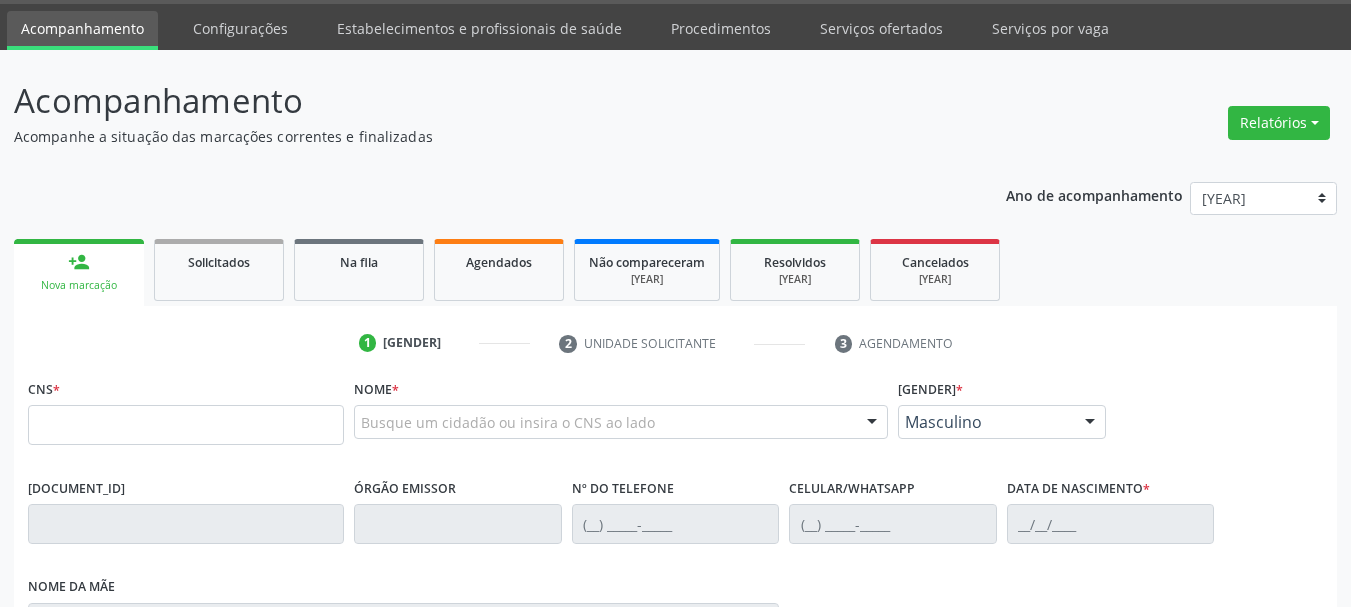 click on "Busque um cidadão ou insira o CNS ao lado
Nenhum resultado encontrado para: "   "
Digite o nome ou CNS para buscar um indivíduo" at bounding box center [621, 429] 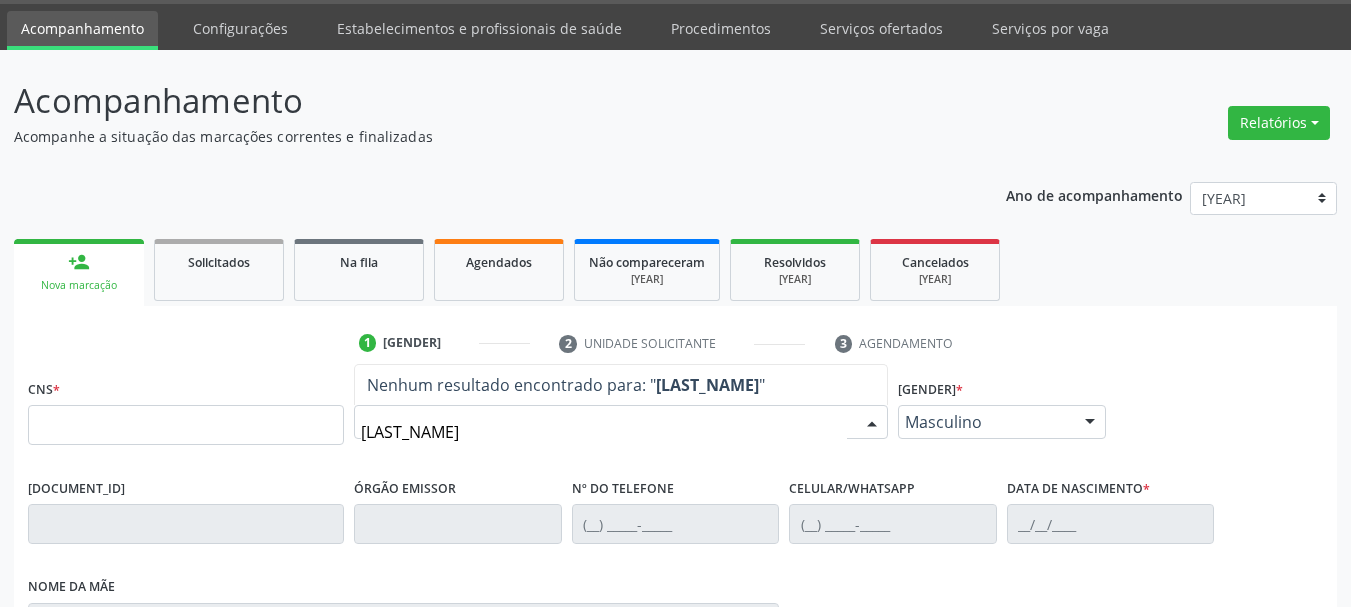 type on "MARINALVA" 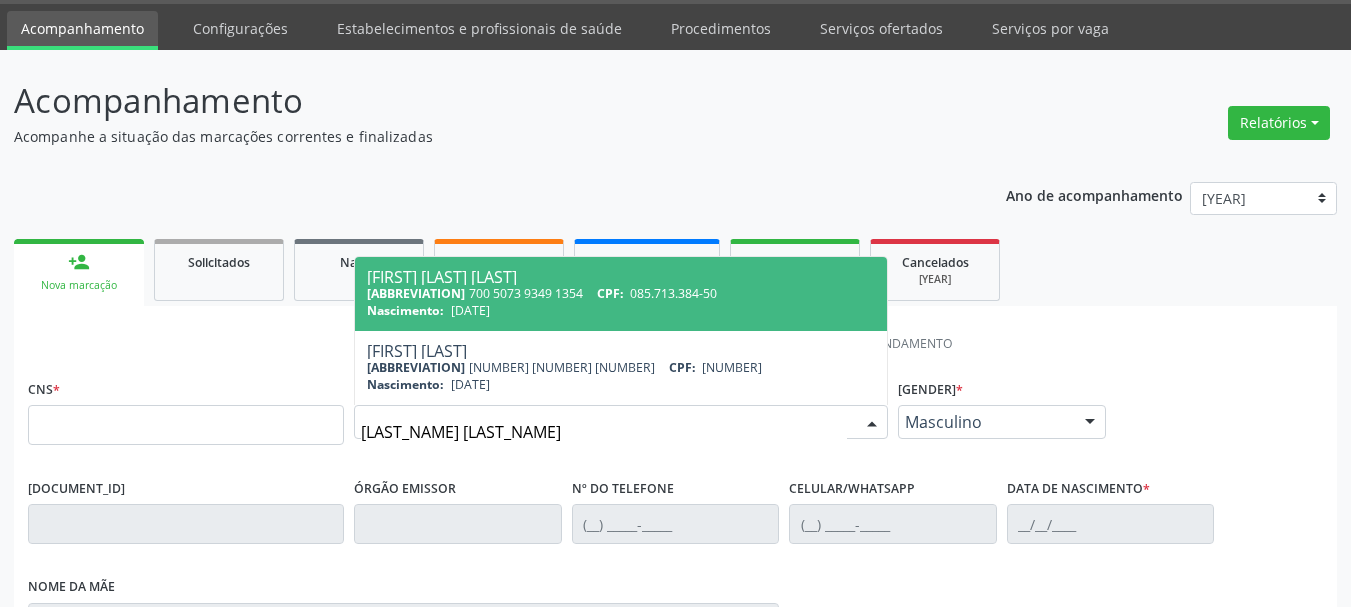 click on "085.713.384-50" at bounding box center (673, 293) 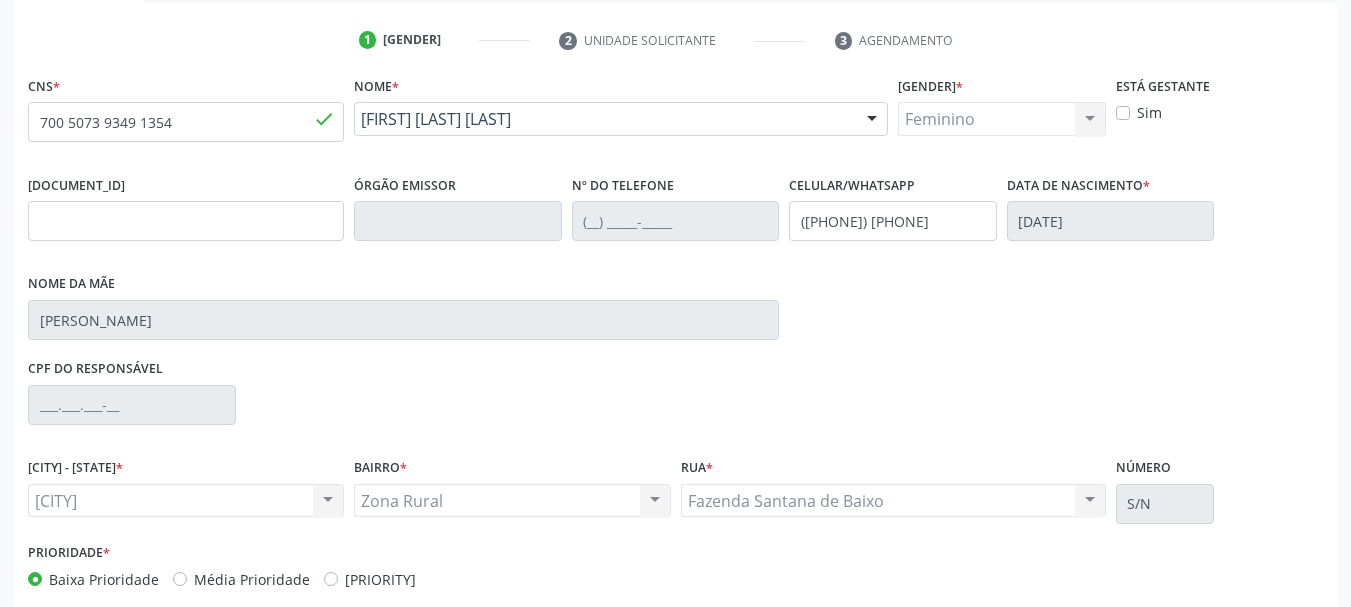 scroll, scrollTop: 463, scrollLeft: 0, axis: vertical 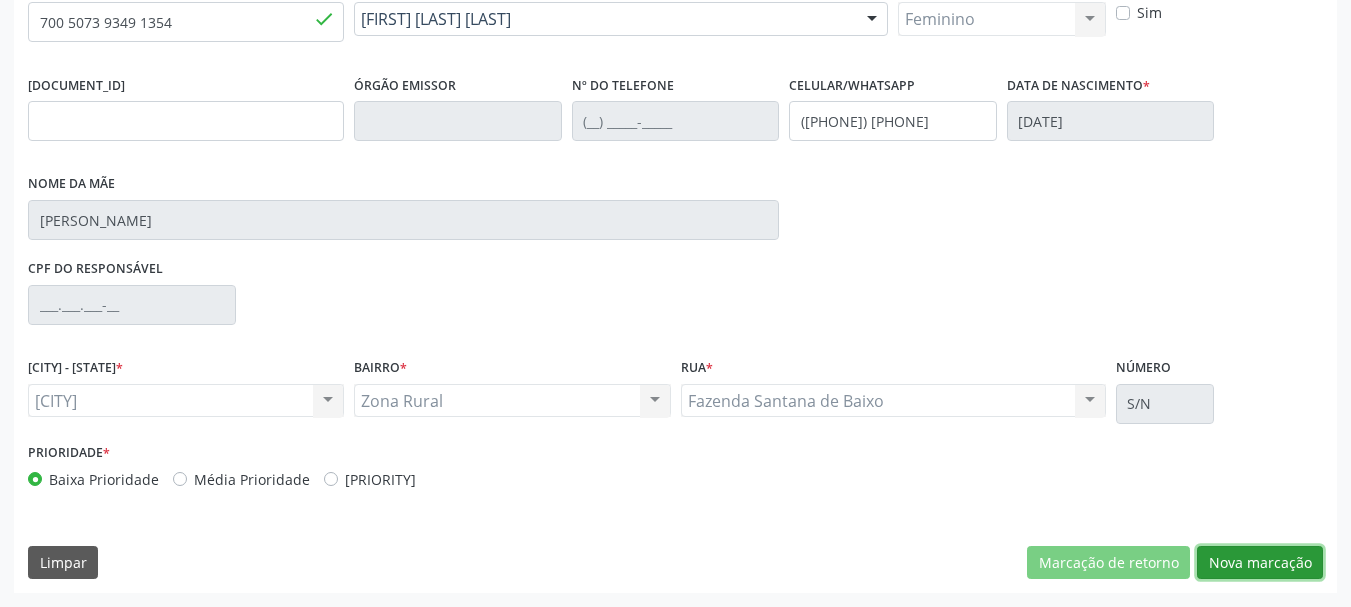 click on "Nova marcação" at bounding box center [1108, 563] 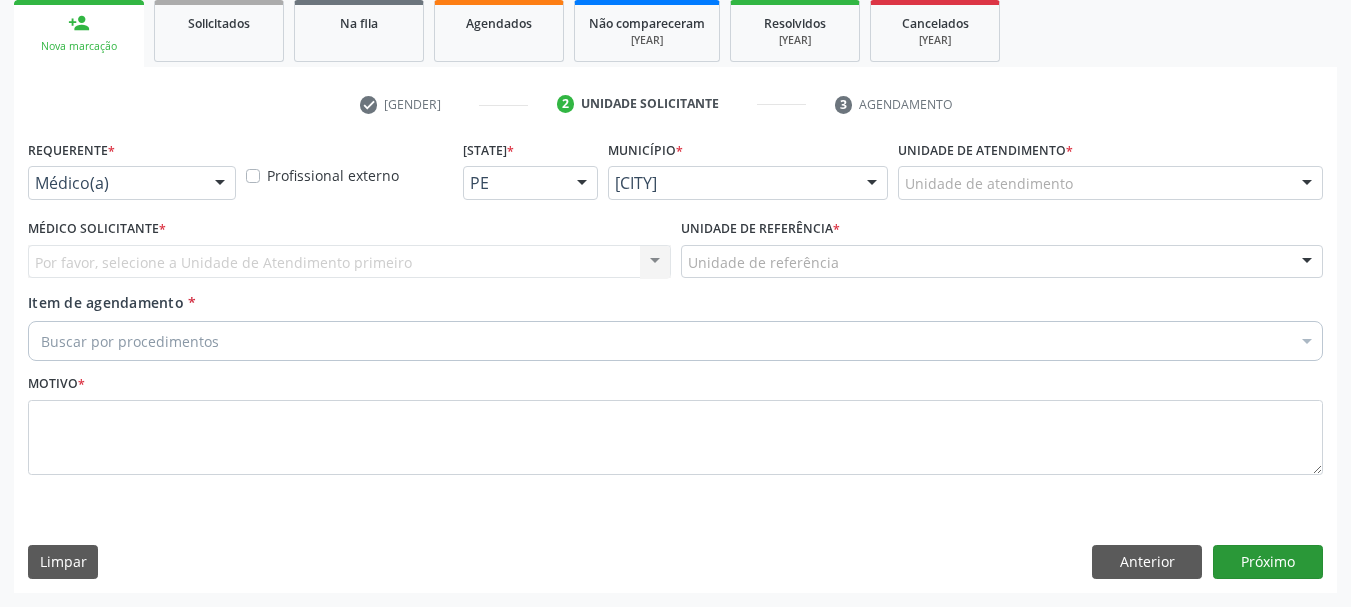 scroll, scrollTop: 299, scrollLeft: 0, axis: vertical 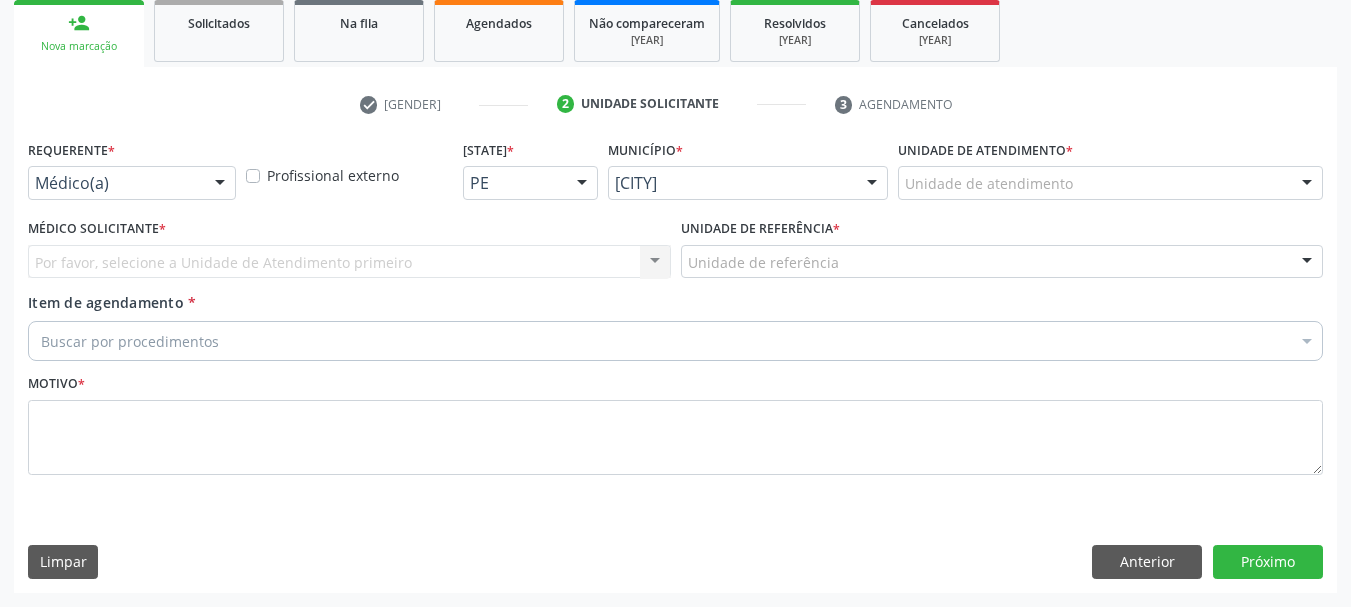 click at bounding box center [220, 184] 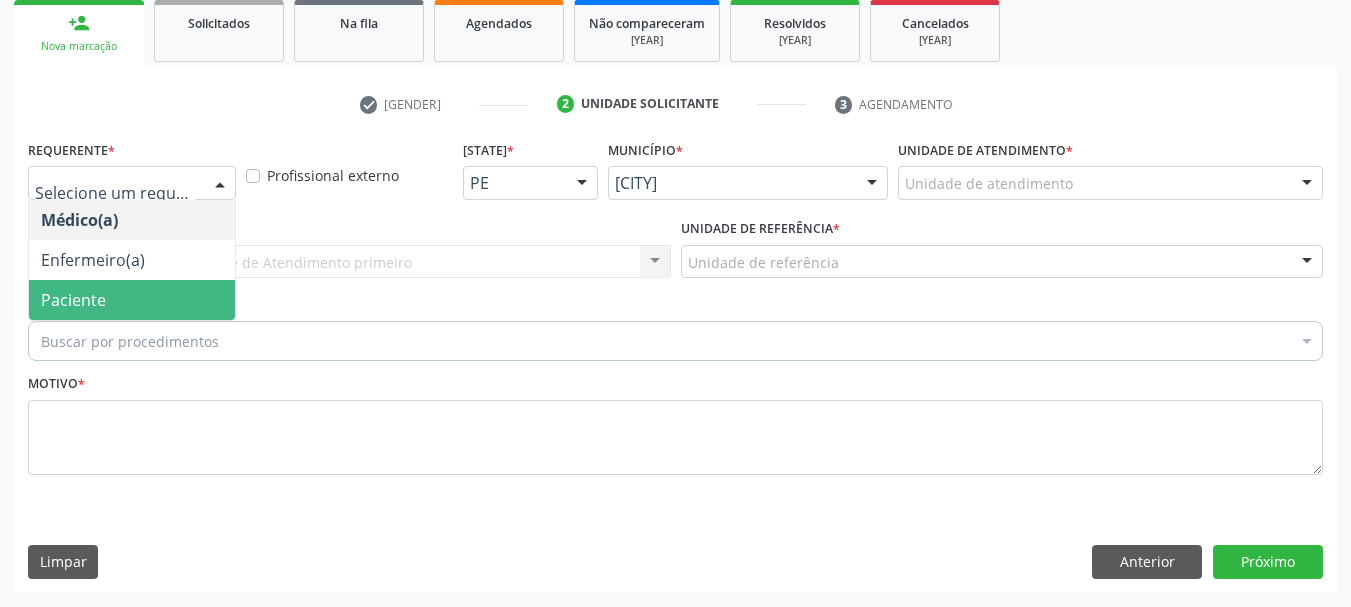 click on "Paciente" at bounding box center (73, 300) 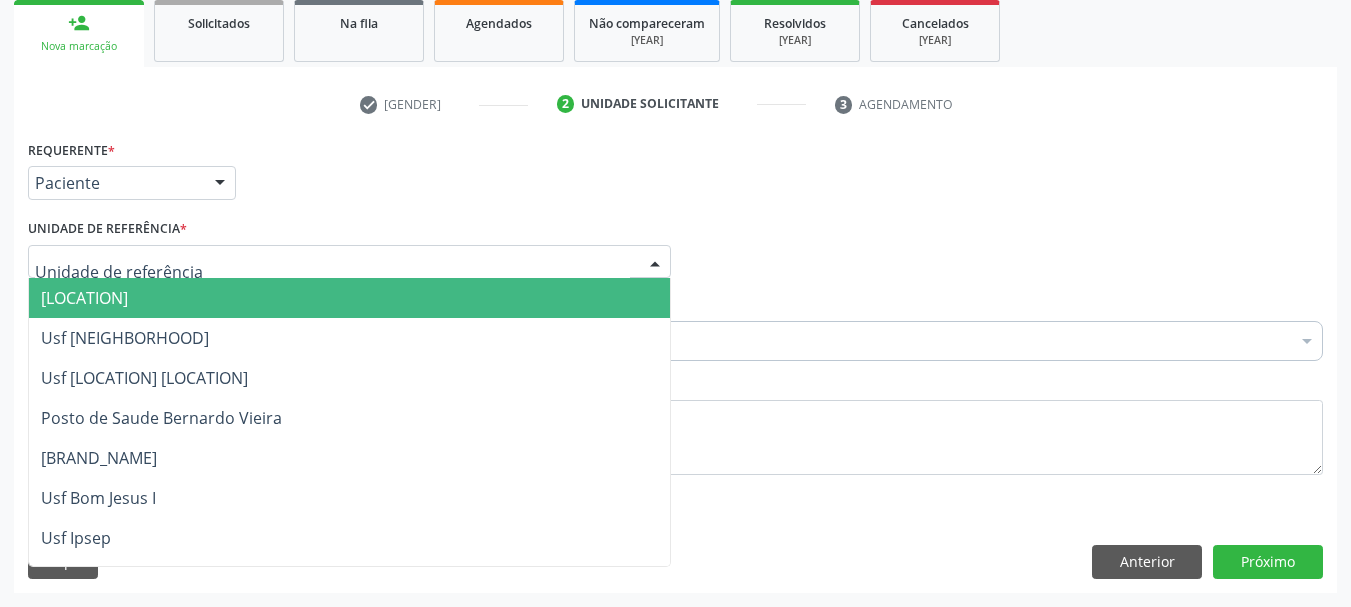 click at bounding box center (349, 262) 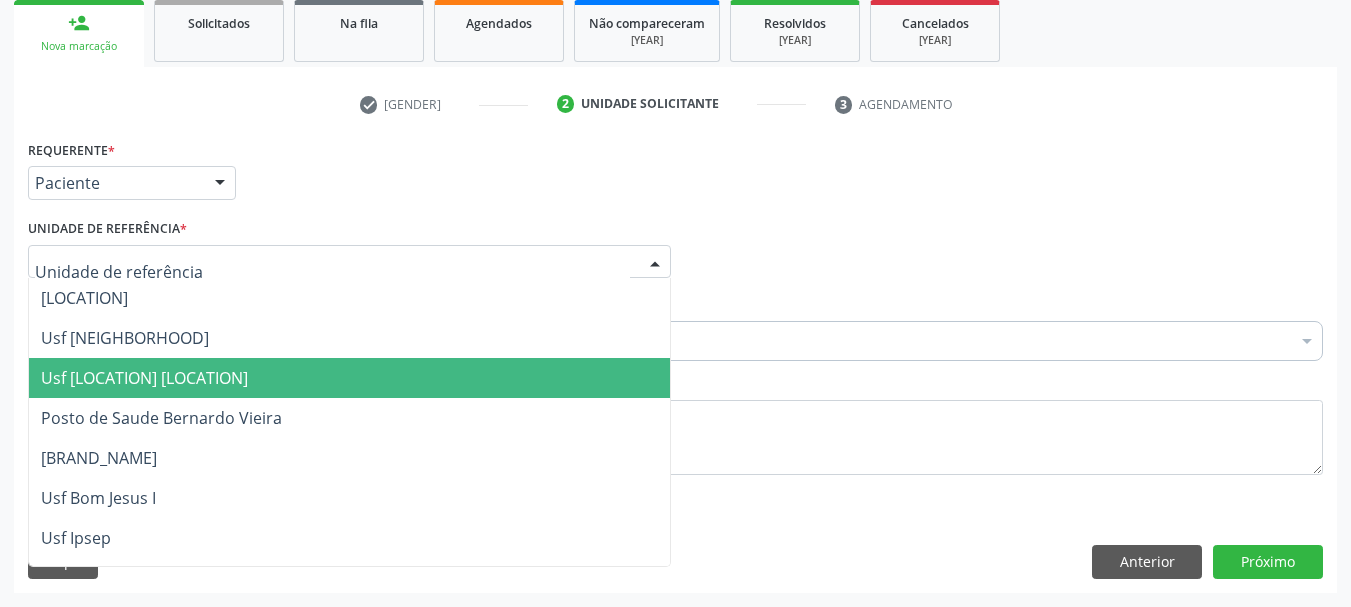 click on "Usf Caicarinha da Penha Tauapiranga" at bounding box center (349, 378) 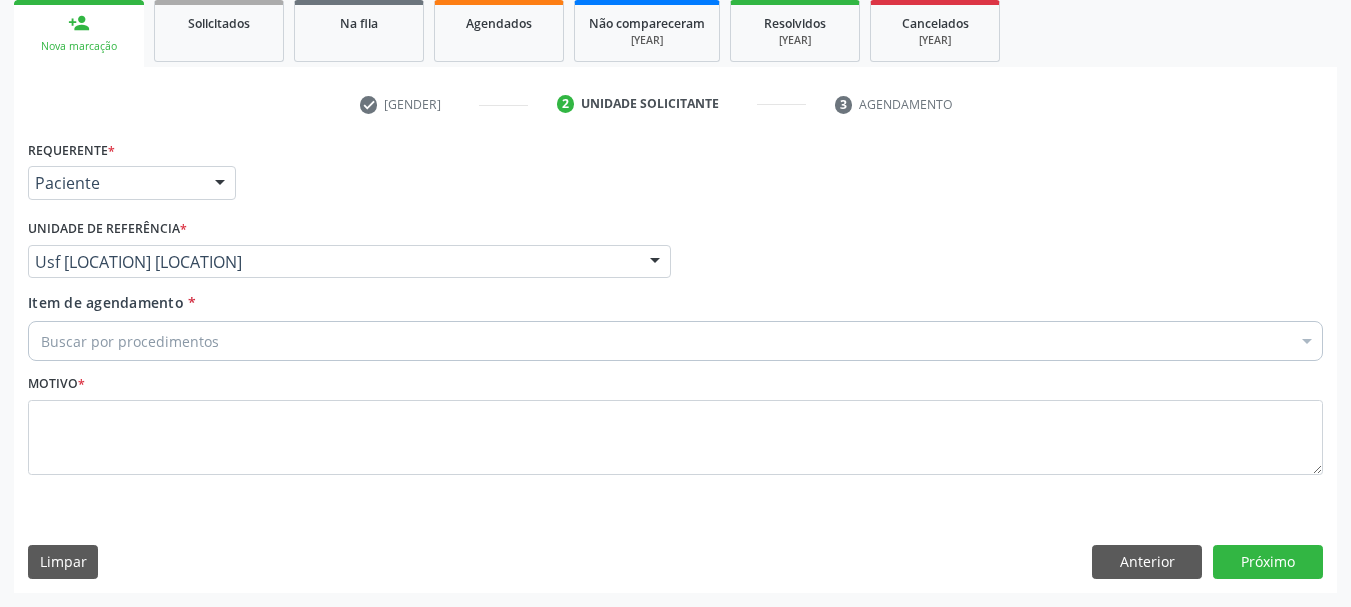 click on "Buscar por procedimentos" at bounding box center [675, 341] 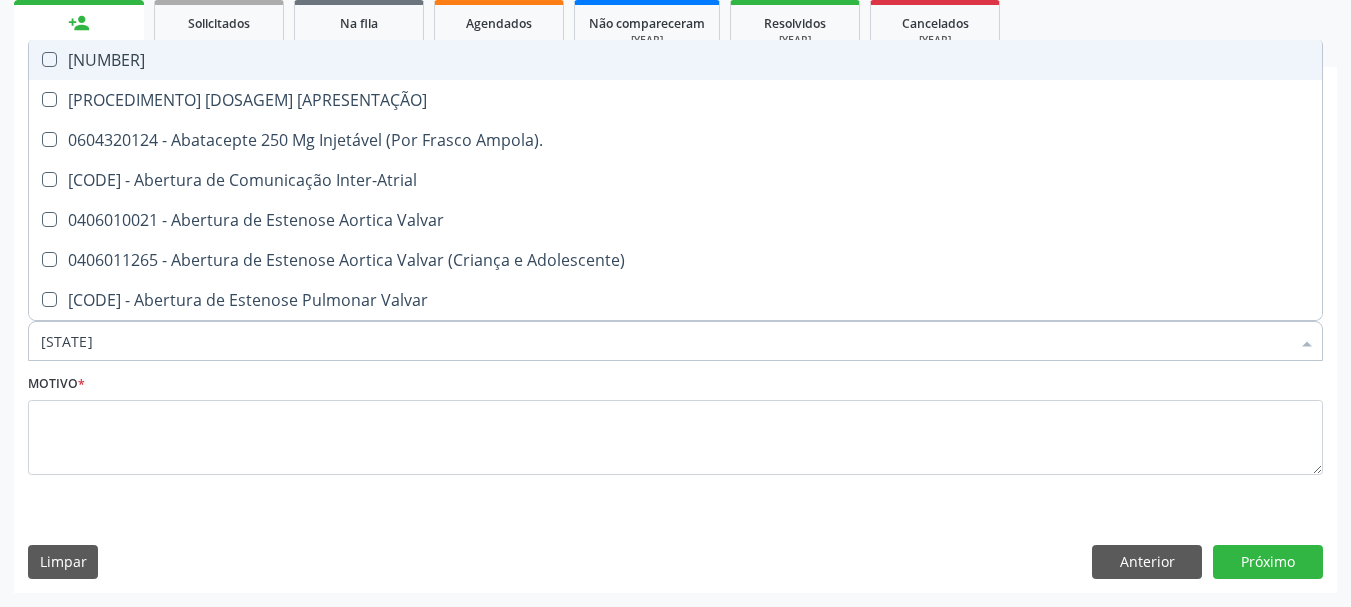 type on "RE" 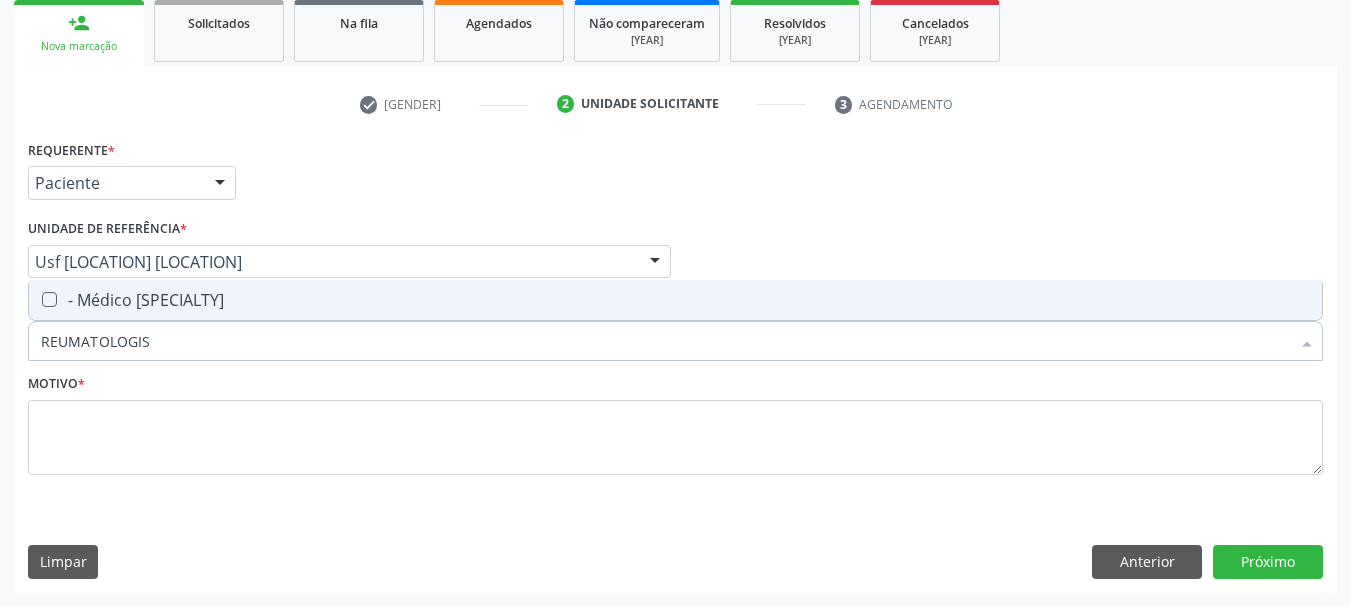 click at bounding box center (36, 300) 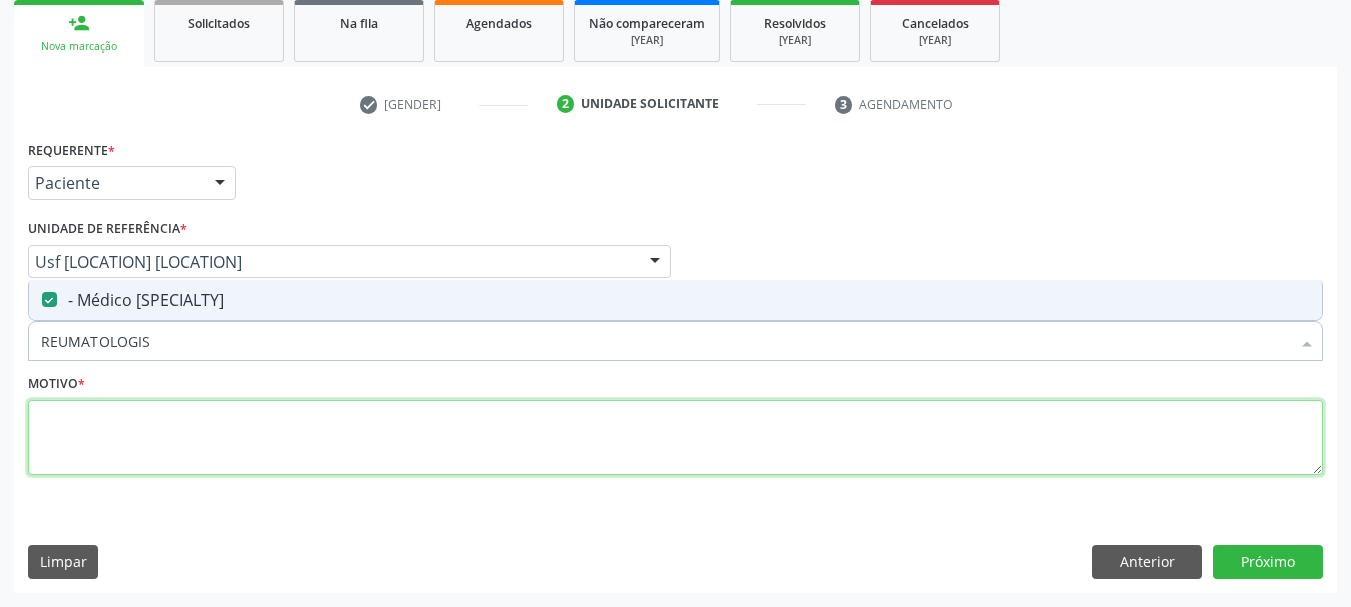 click at bounding box center (675, 438) 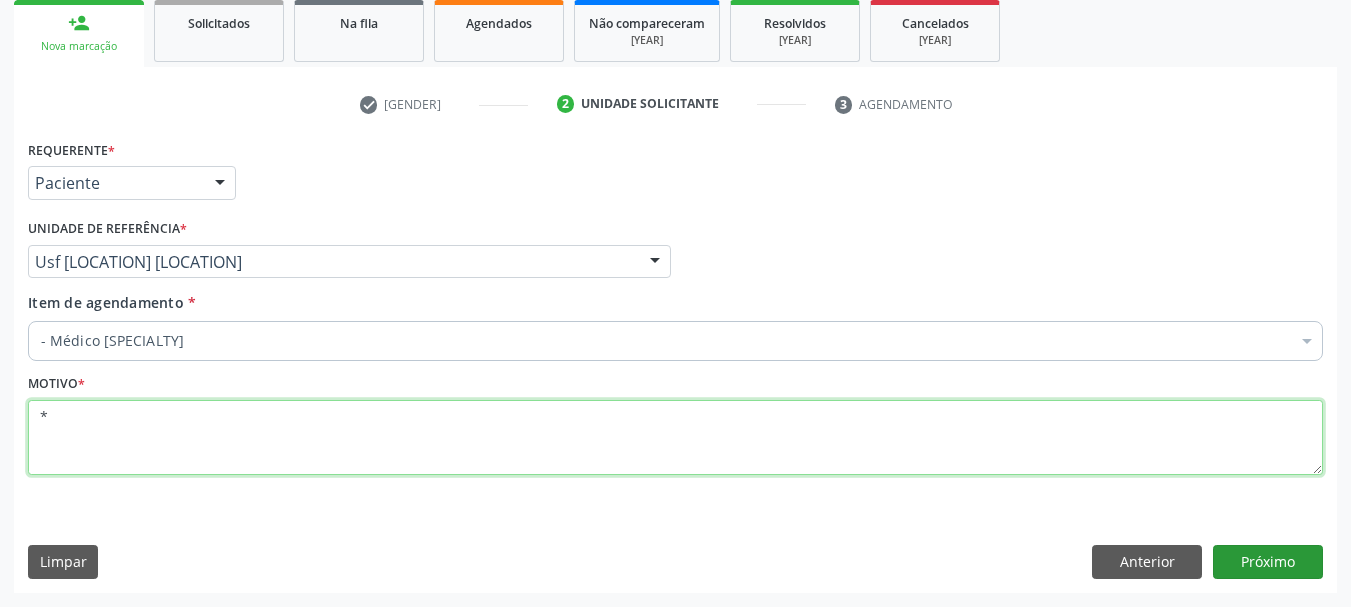 type on "*" 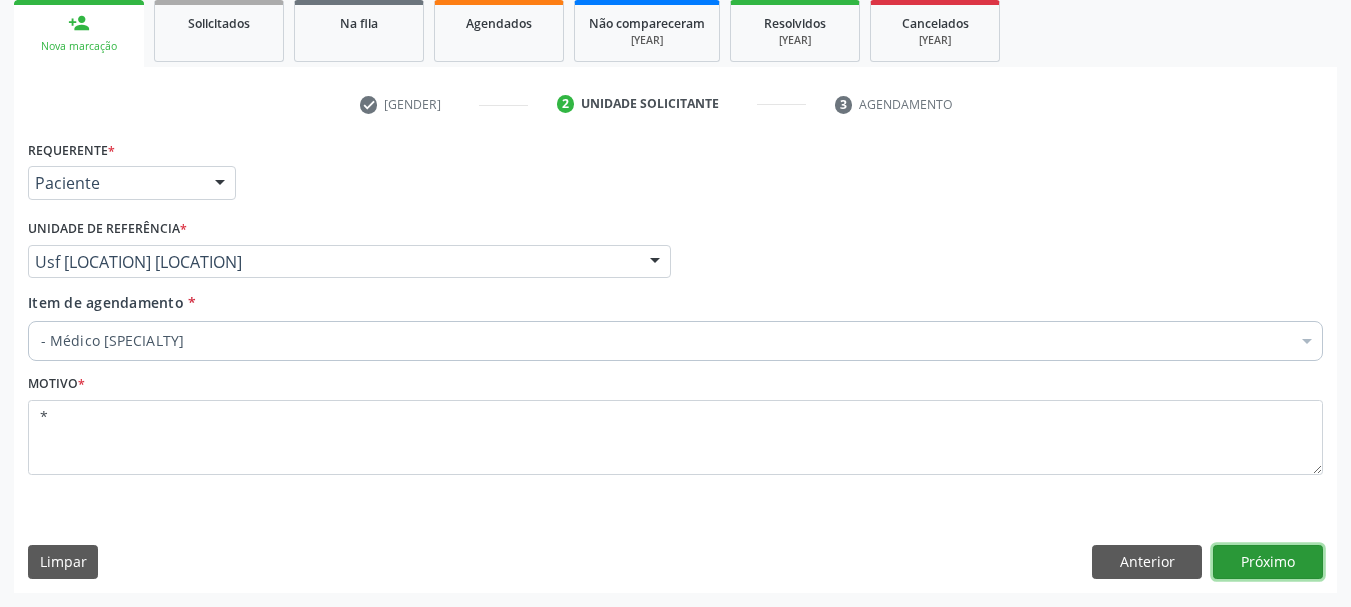 click on "Próximo" at bounding box center (1268, 562) 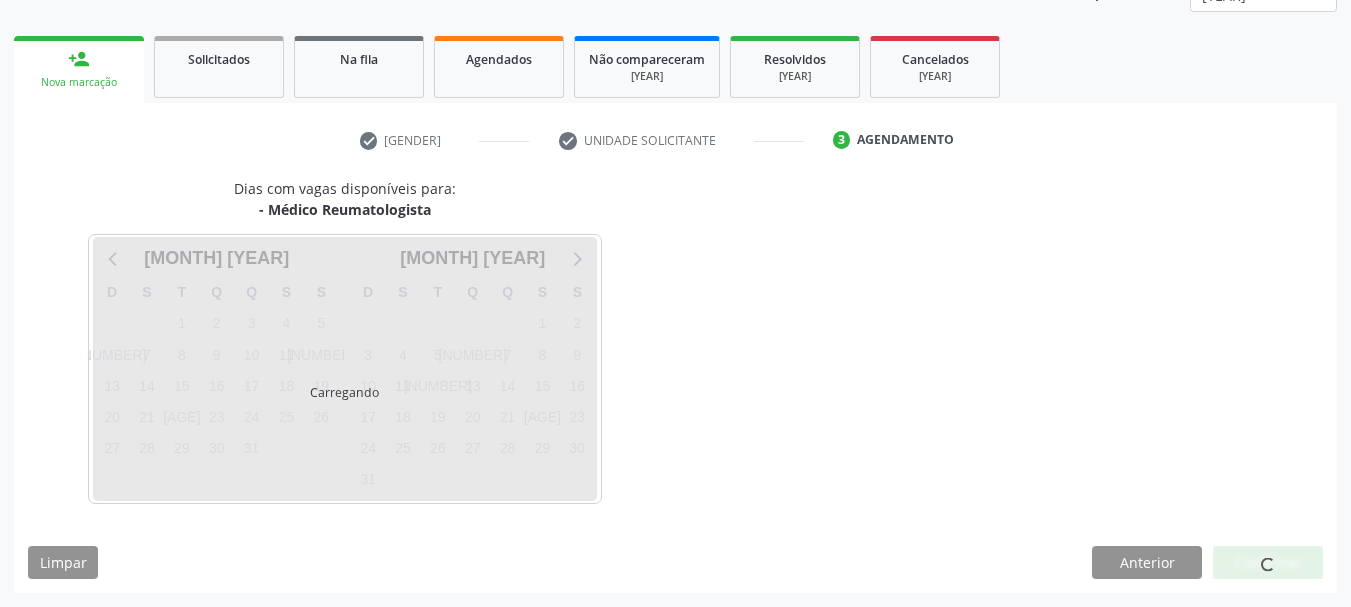 scroll, scrollTop: 263, scrollLeft: 0, axis: vertical 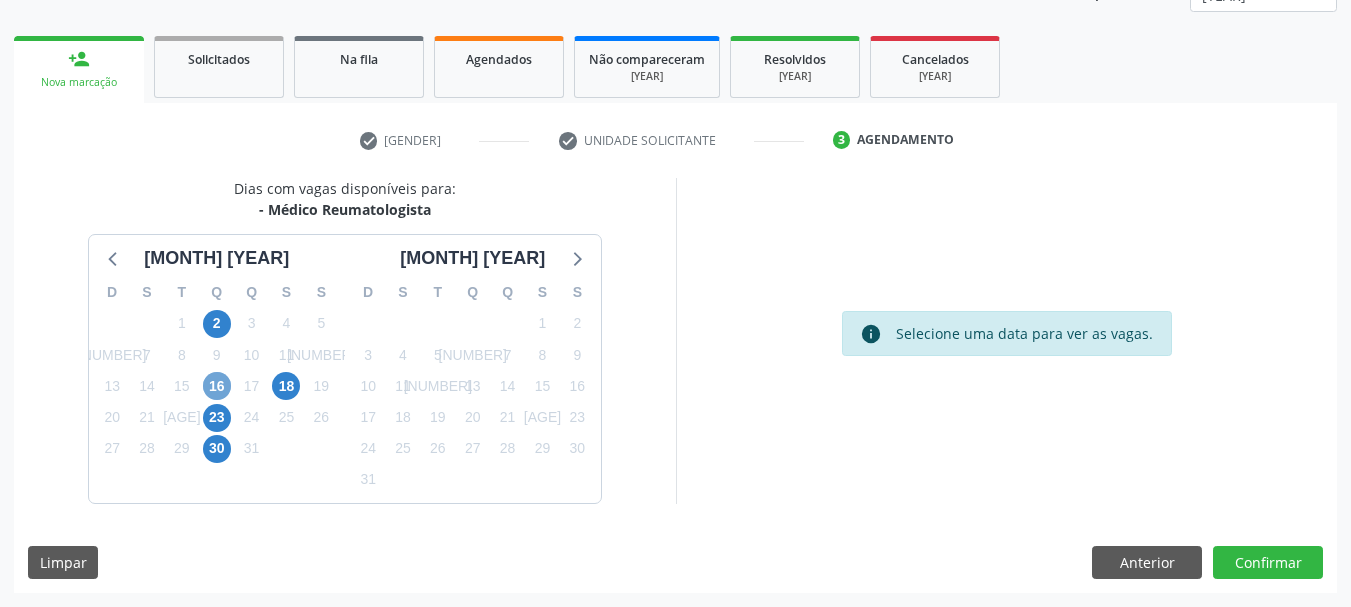 click on "16" at bounding box center [217, 386] 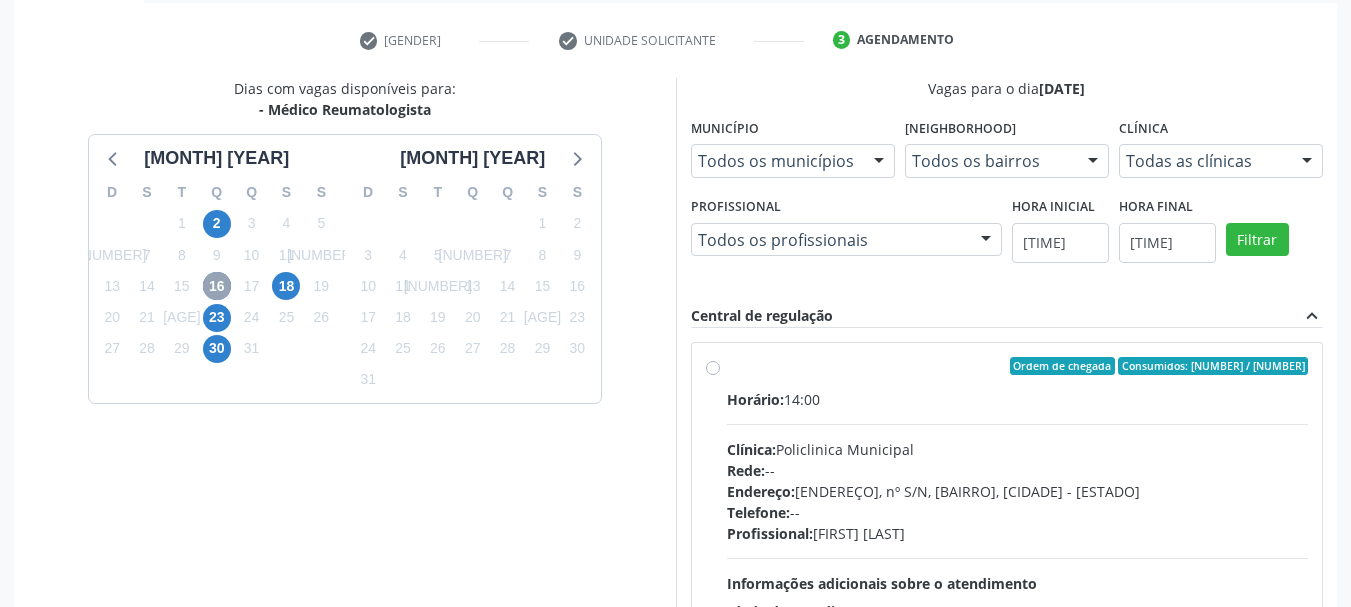 scroll, scrollTop: 463, scrollLeft: 0, axis: vertical 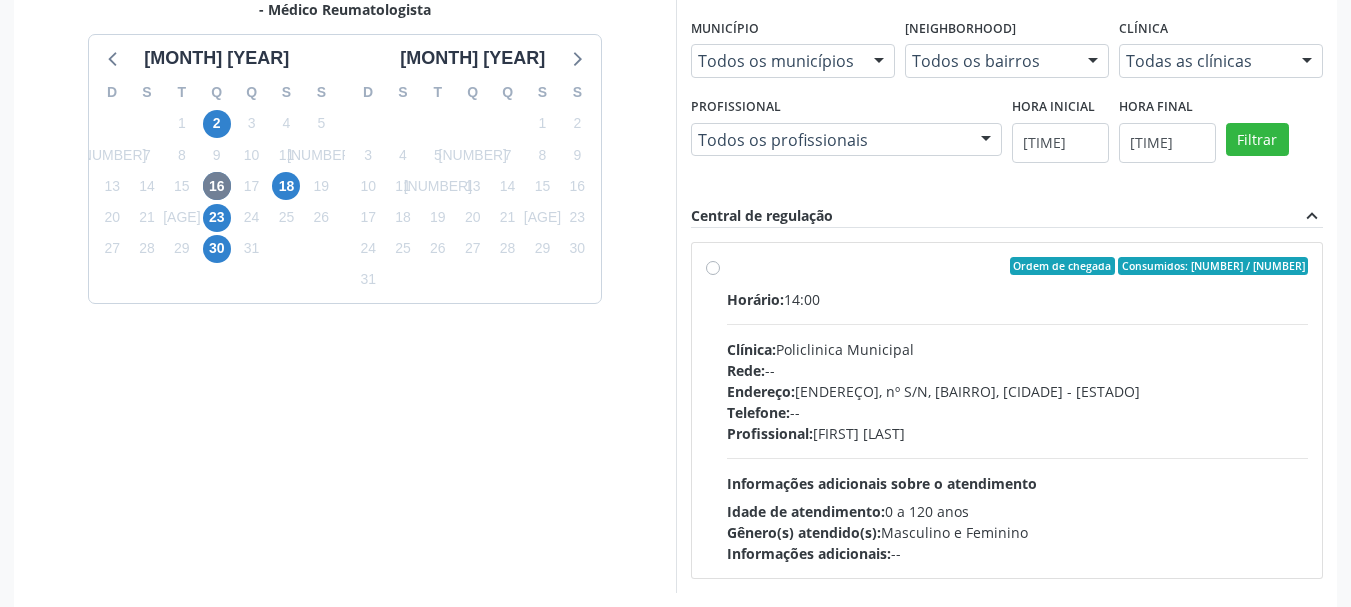 click on "Endereço:   Predio, nº S/N, Ipsep, Serra Talhada - PE" at bounding box center (1018, 391) 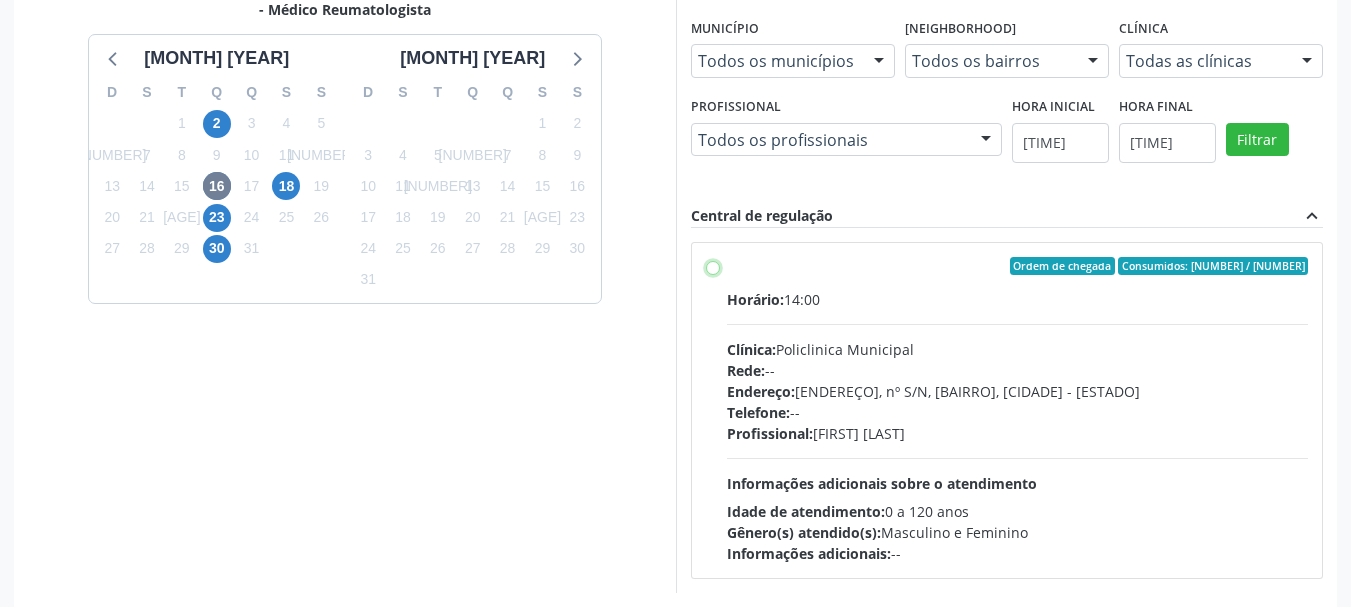 click on "Ordem de chegada
Consumidos: 13 / 20
Horário:   14:00
Clínica:  Policlinica Municipal
Rede:
--
Endereço:   Predio, nº S/N, Ipsep, Serra Talhada - PE
Telefone:   --
Profissional:
Felipe Pereira Guimaraes
Informações adicionais sobre o atendimento
Idade de atendimento:
de 0 a 120 anos
Gênero(s) atendido(s):
Masculino e Feminino
Informações adicionais:
--" at bounding box center (713, 266) 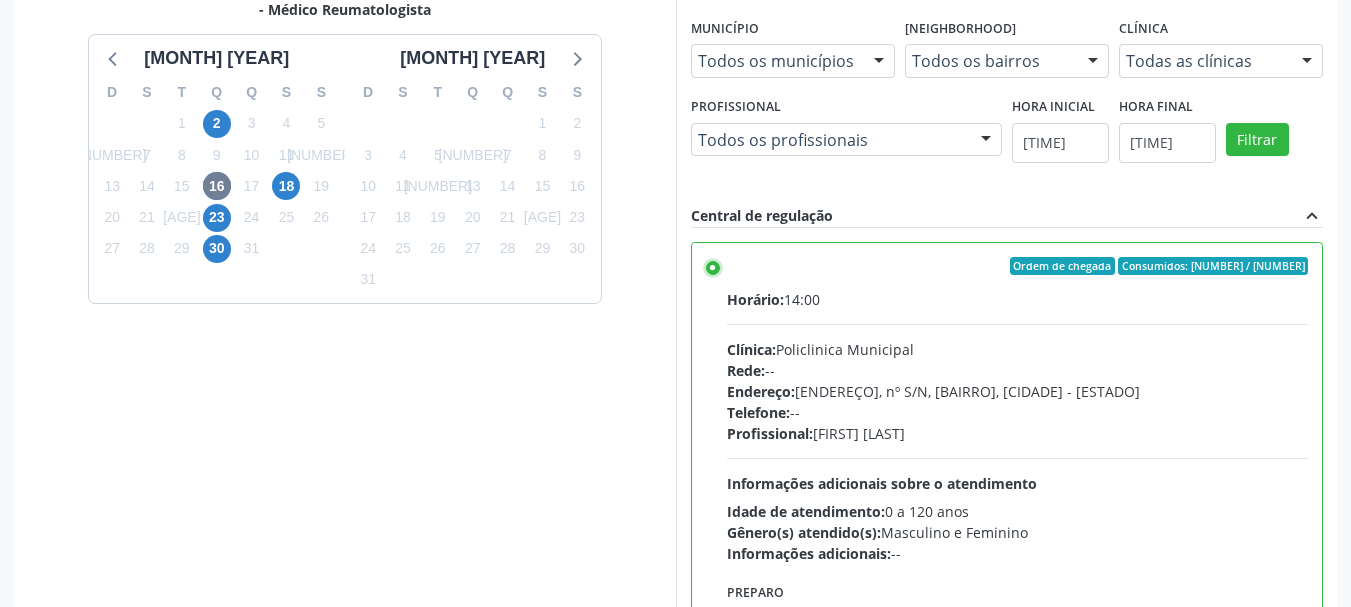scroll, scrollTop: 588, scrollLeft: 0, axis: vertical 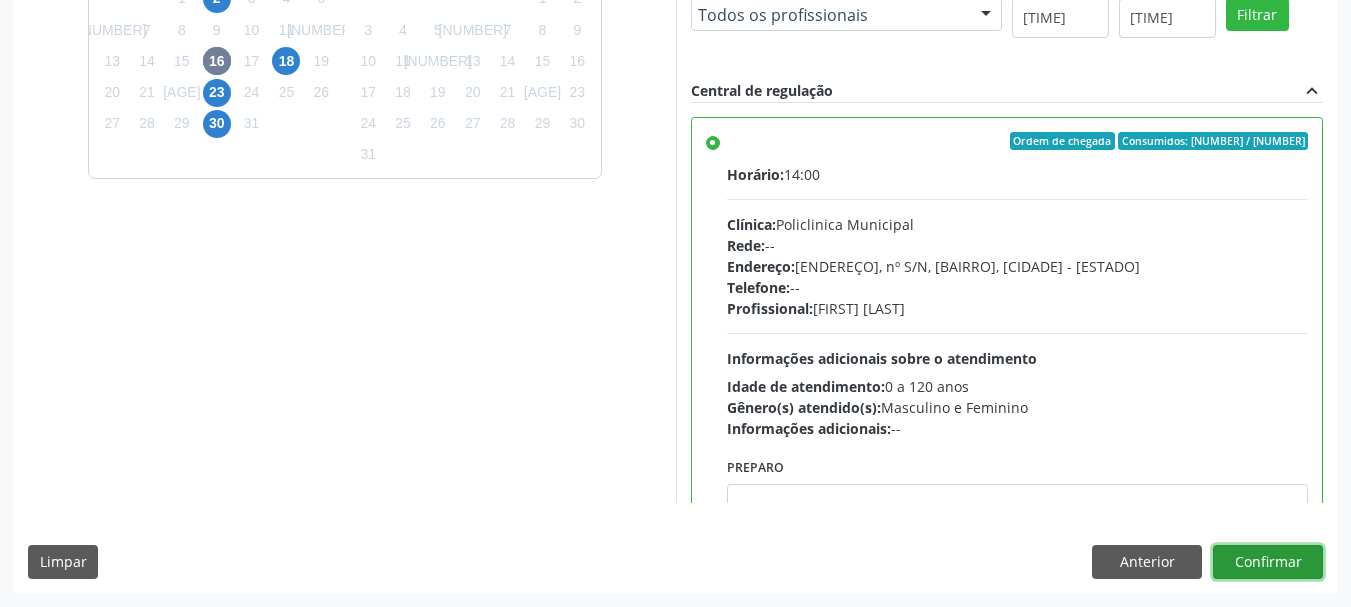 click on "Confirmar" at bounding box center [1268, 562] 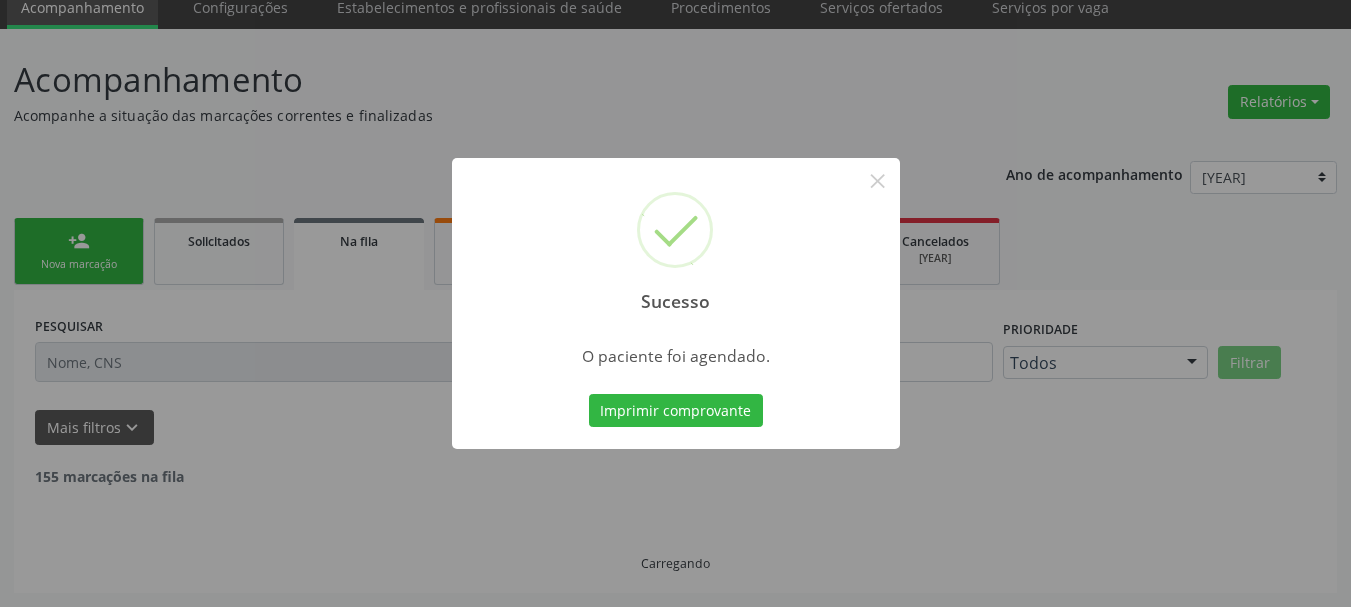 scroll, scrollTop: 60, scrollLeft: 0, axis: vertical 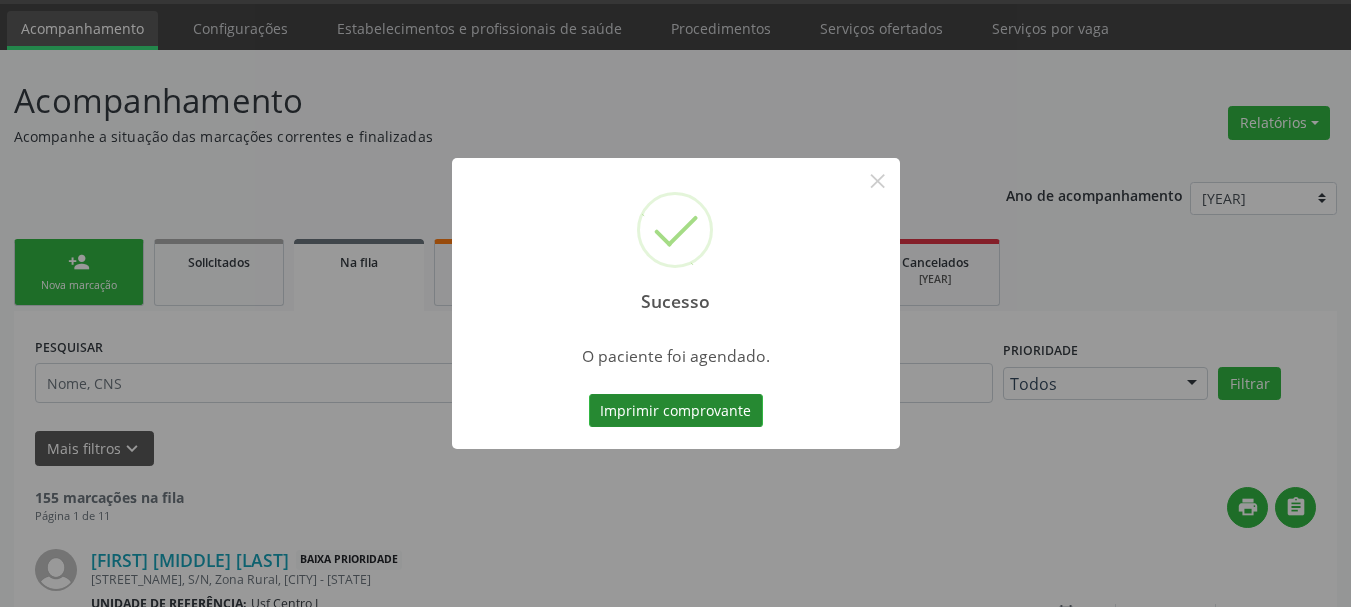 click on "Imprimir comprovante" at bounding box center [676, 411] 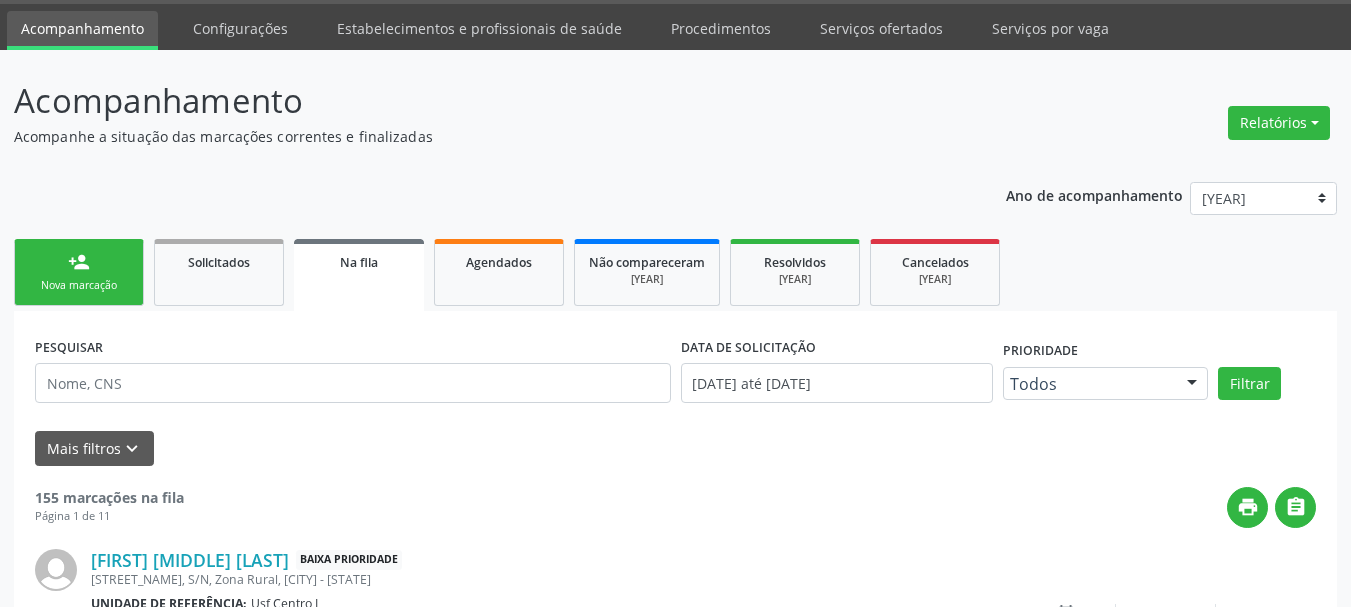 click on "Nova marcação" at bounding box center [79, 285] 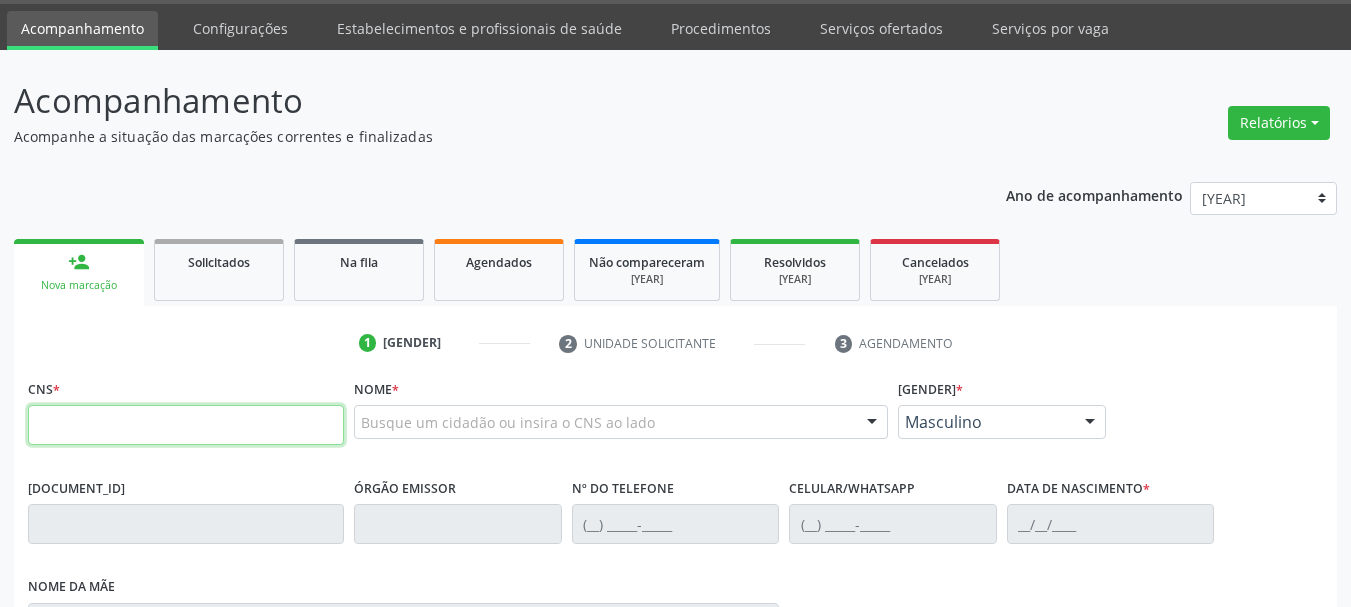 click at bounding box center [186, 425] 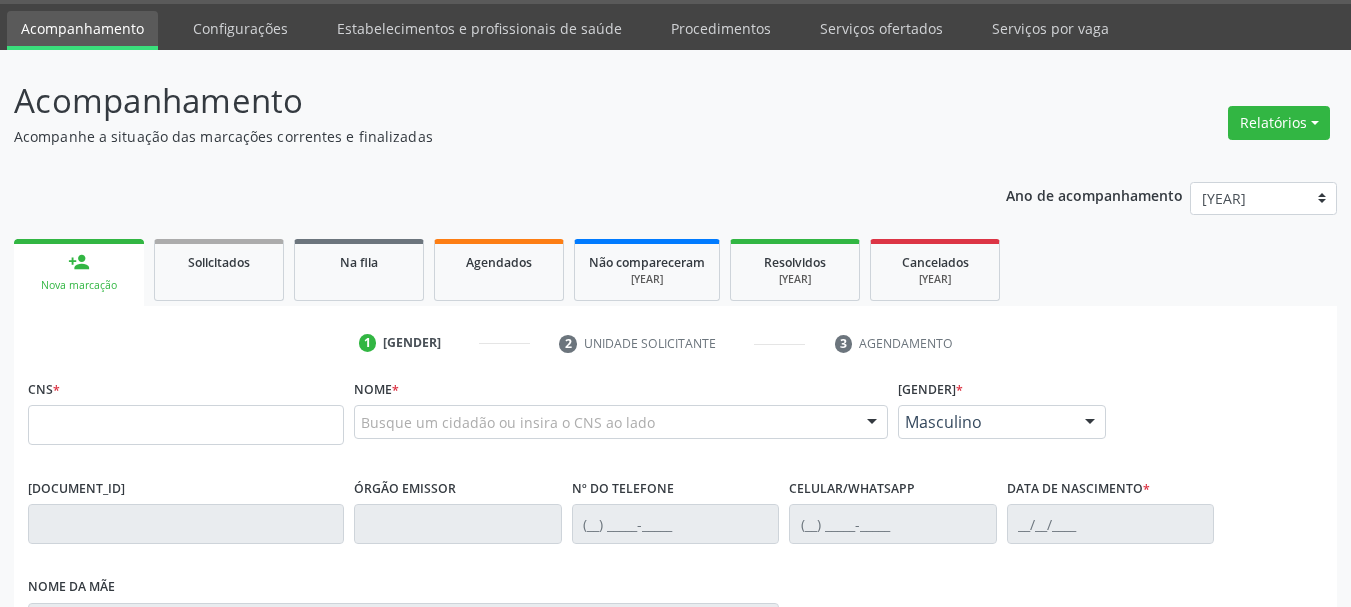 click on "Busque um cidadão ou insira o CNS ao lado" at bounding box center [621, 422] 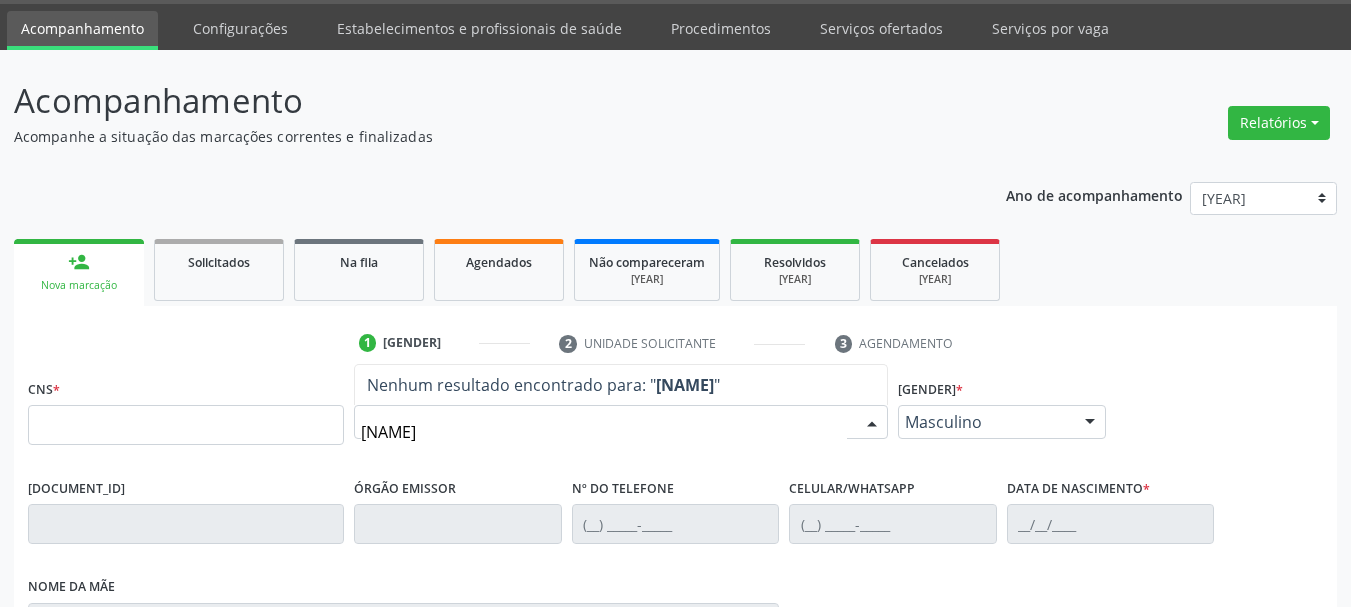 type on "ZU" 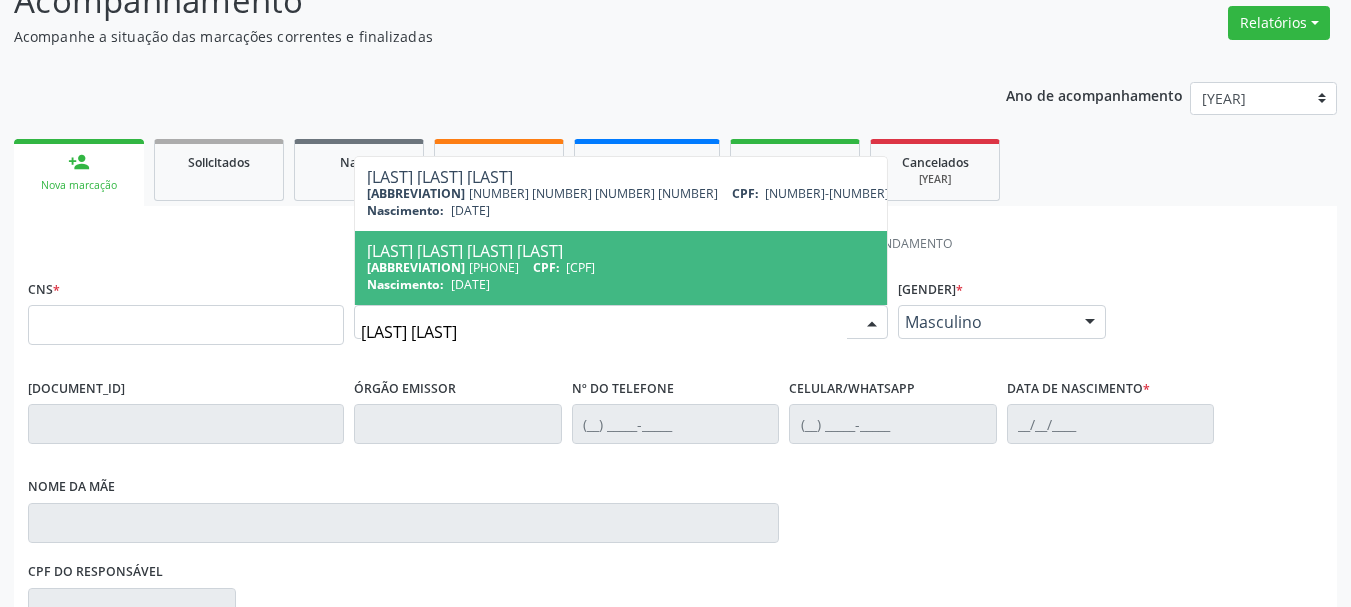scroll, scrollTop: 260, scrollLeft: 0, axis: vertical 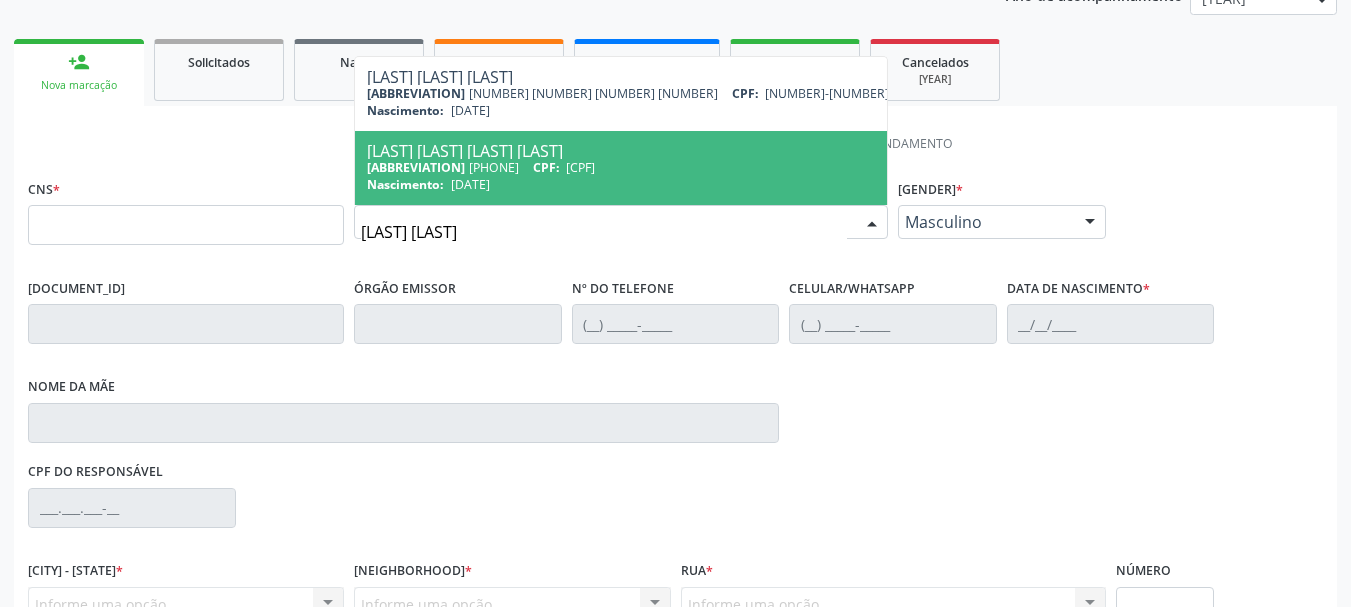 click on "Nascimento:
06/03/1975" at bounding box center (660, 184) 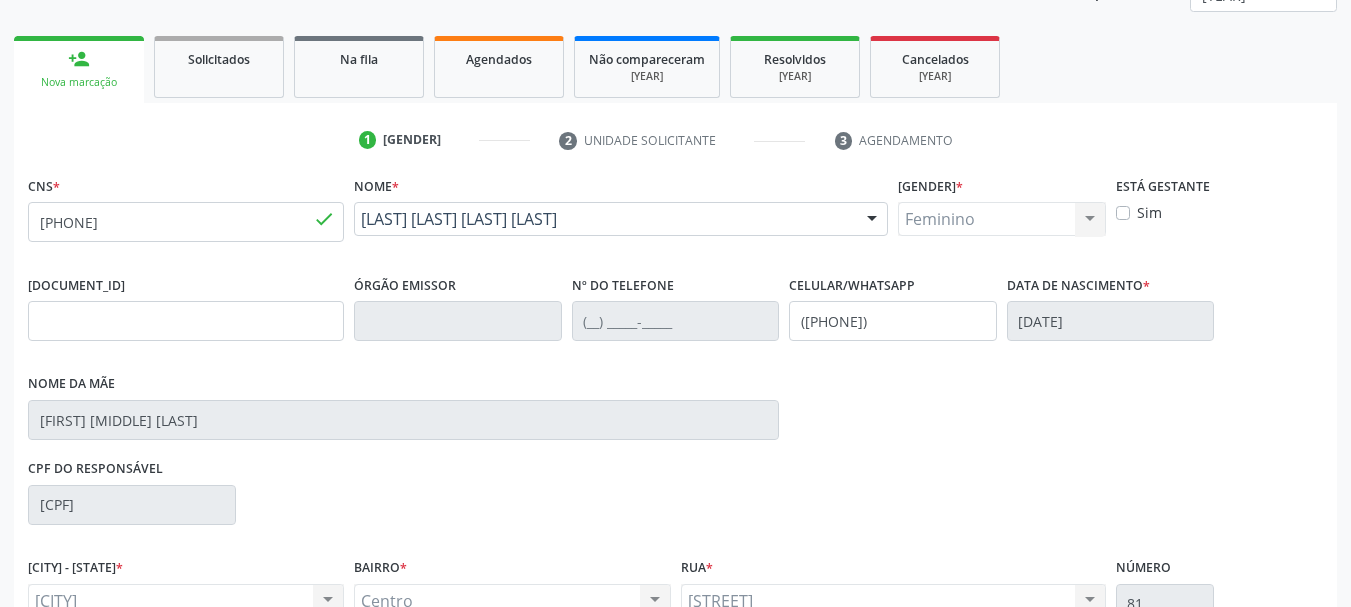 scroll, scrollTop: 163, scrollLeft: 0, axis: vertical 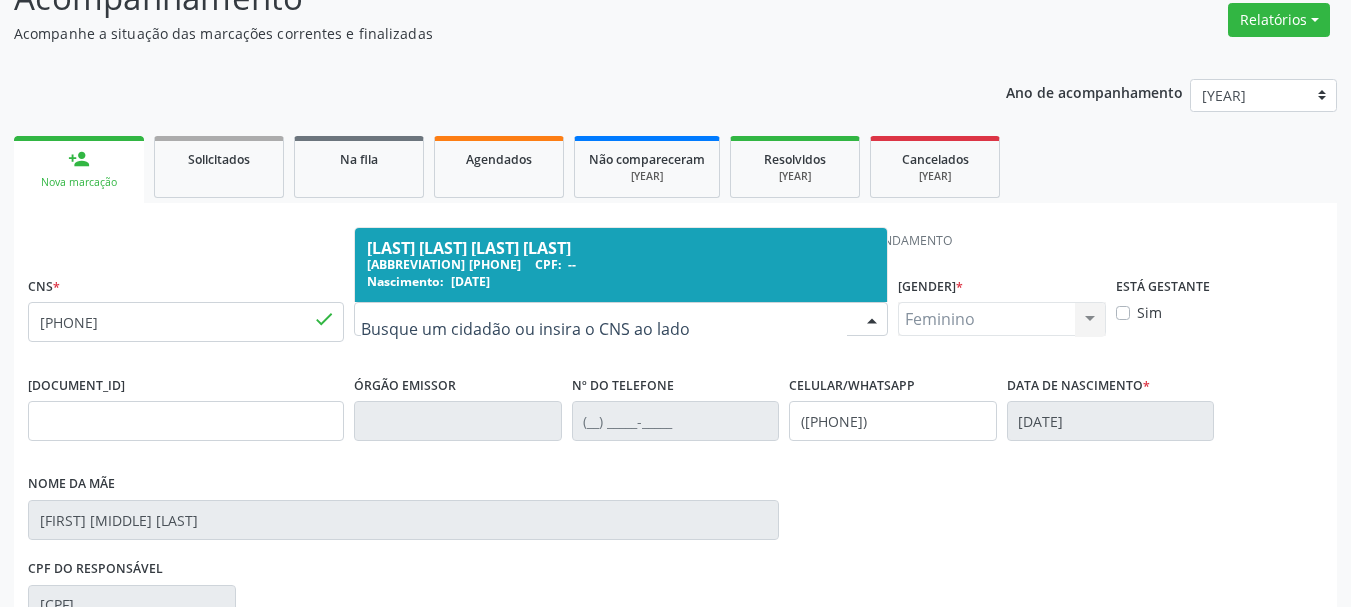 click on "RG
Órgão emissor
Nº do Telefone
Celular/WhatsApp
(87) 9999-9999
Data de nascimento
*
06/03/1975
Nome da mãe
Rosa Maria dos Santos" at bounding box center (675, 462) 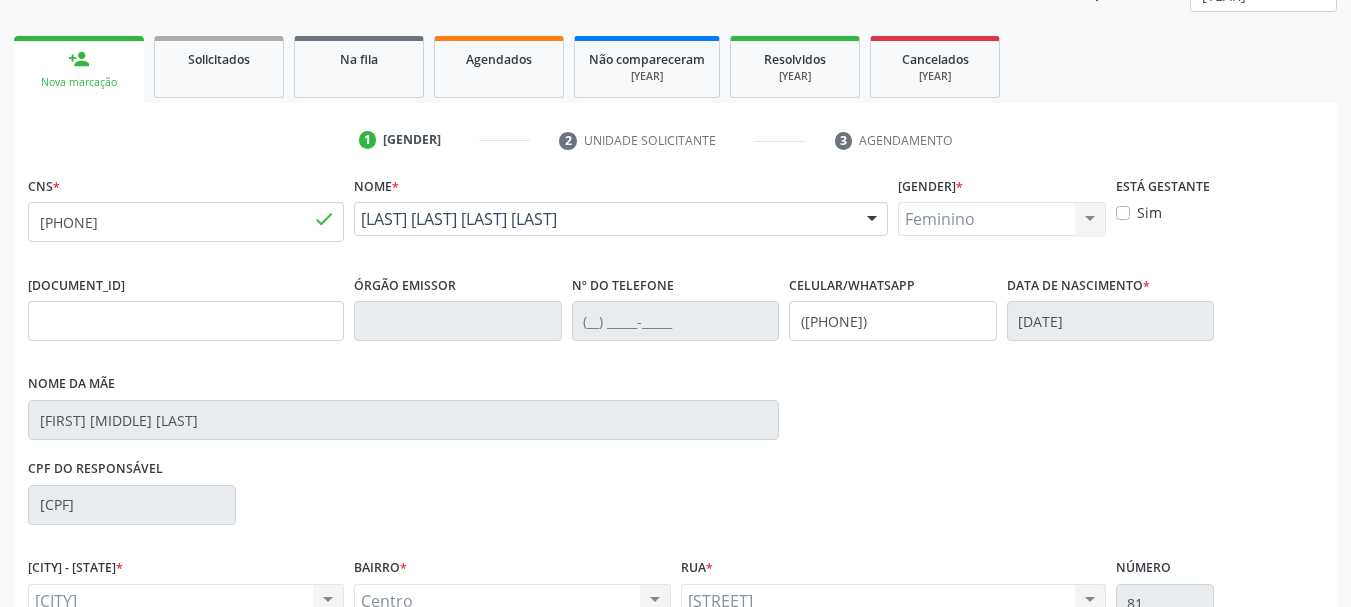 scroll, scrollTop: 463, scrollLeft: 0, axis: vertical 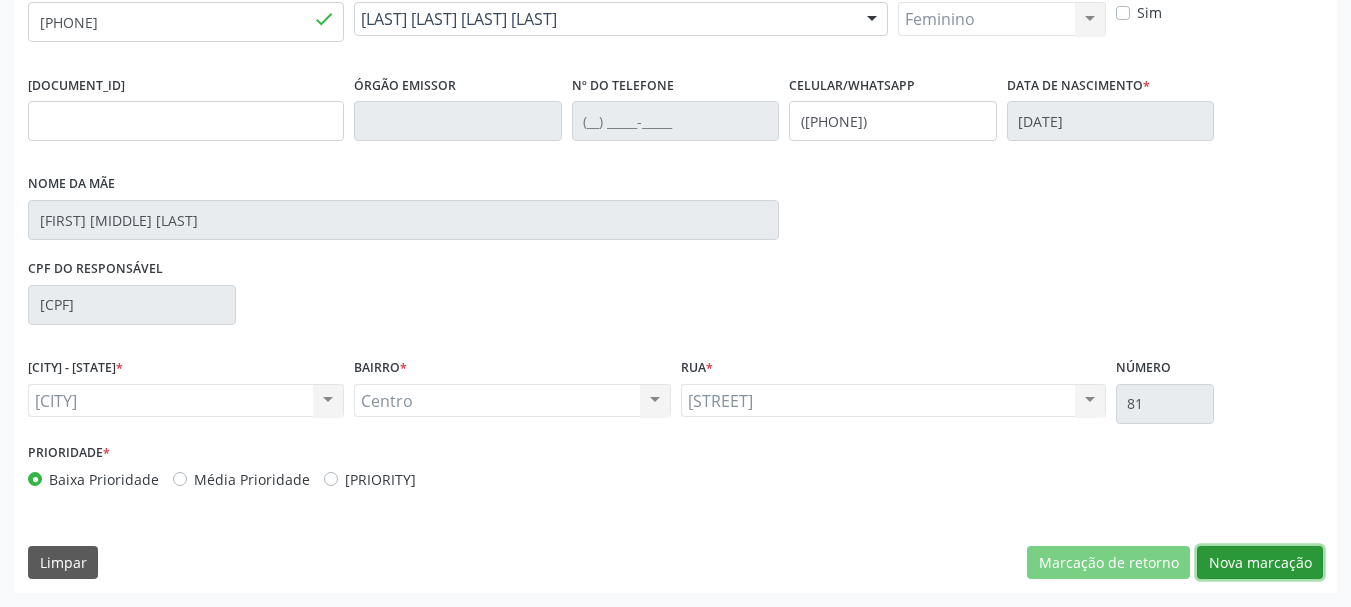 click on "Nova marcação" at bounding box center (1108, 563) 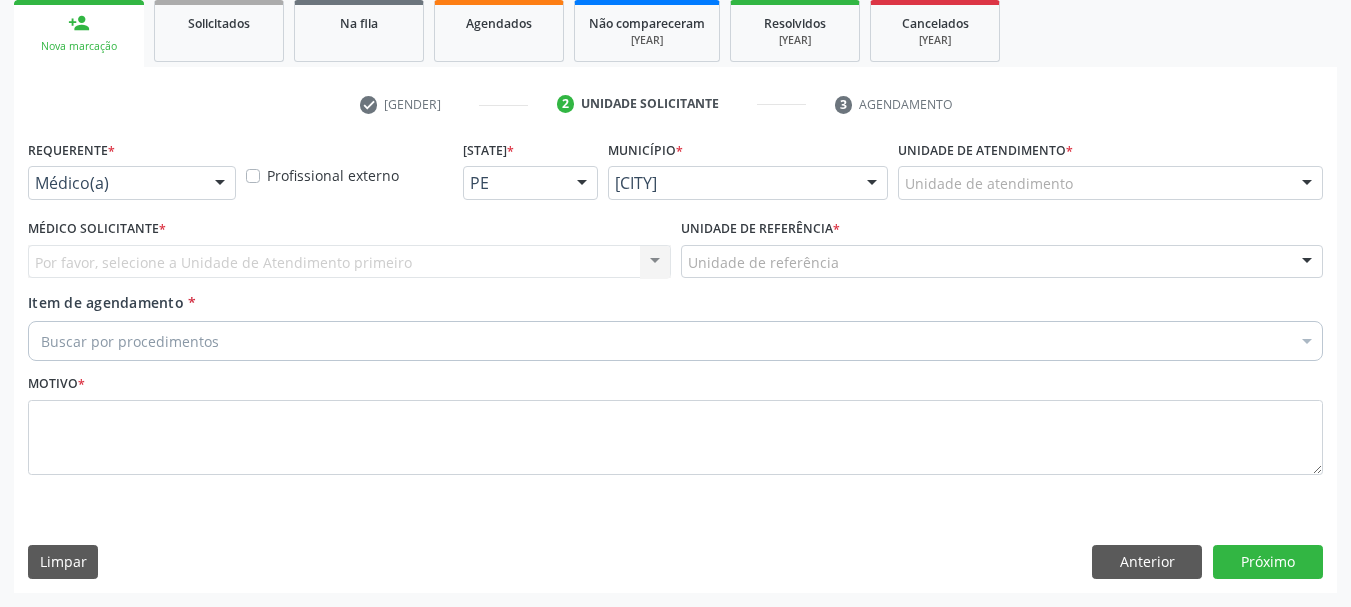 scroll, scrollTop: 299, scrollLeft: 0, axis: vertical 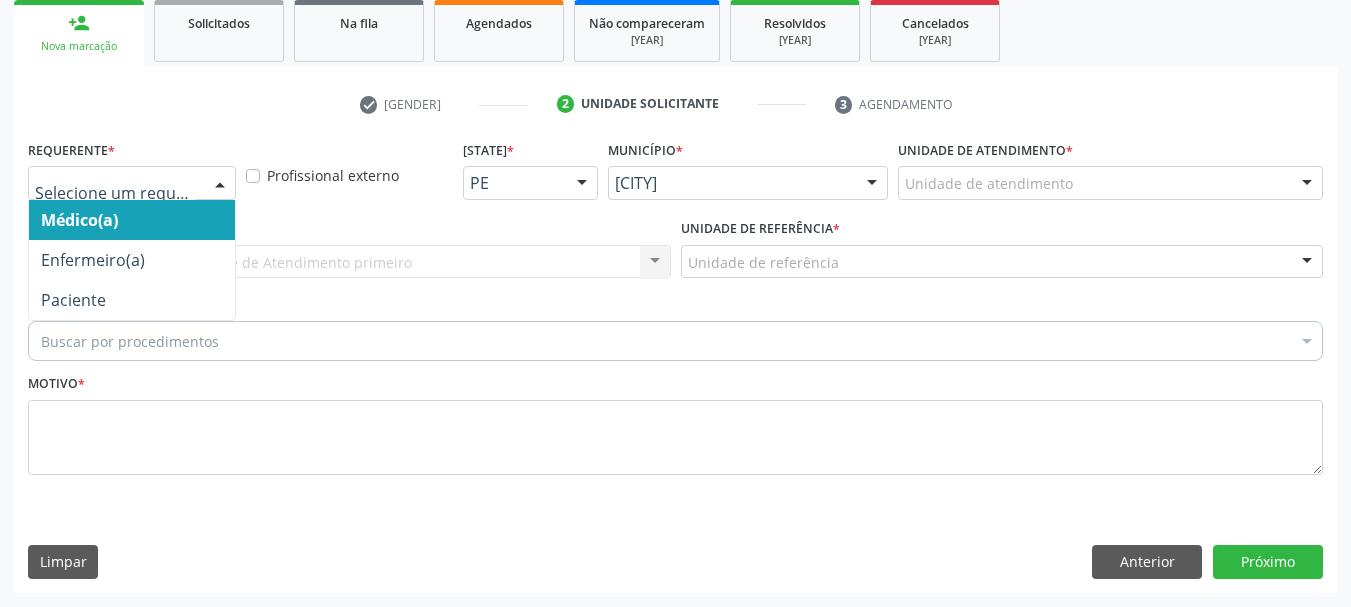 click at bounding box center [132, 183] 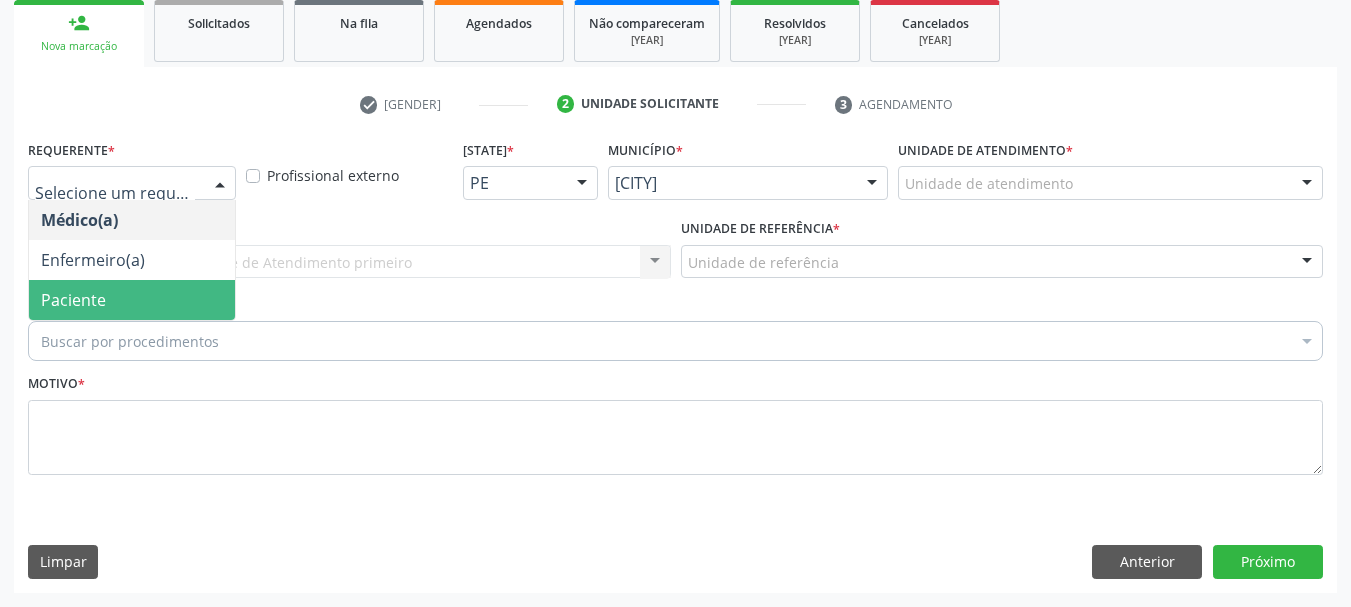 click on "Paciente" at bounding box center [73, 300] 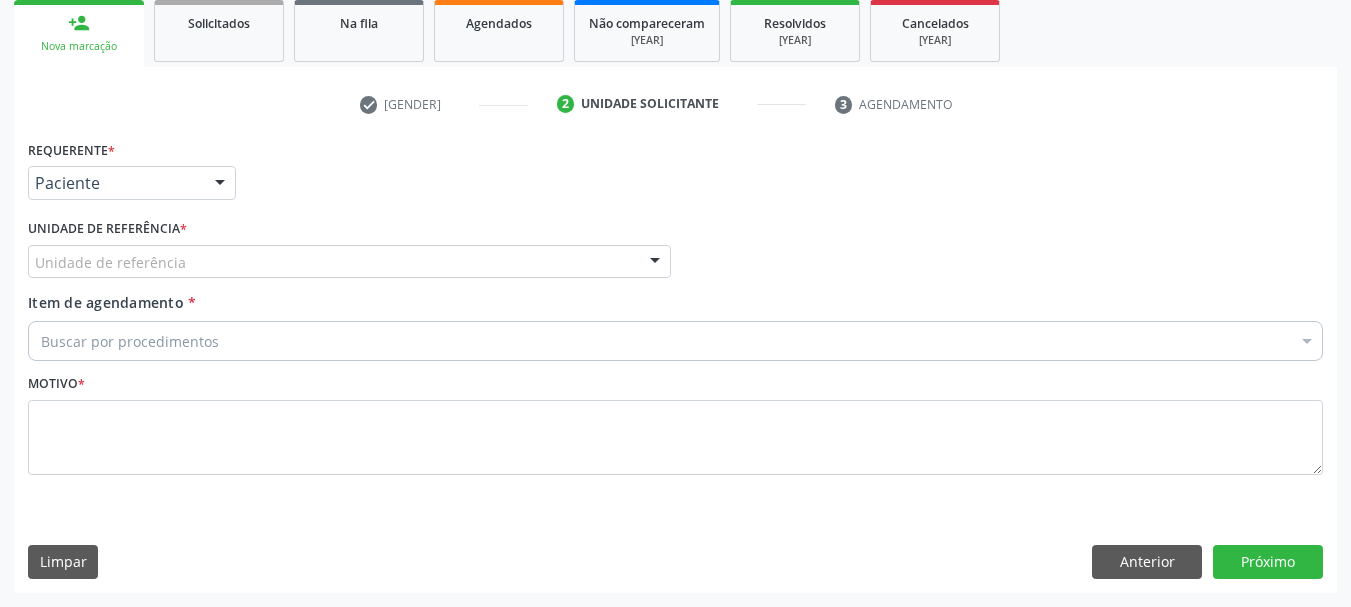 click on "Unidade de referência" at bounding box center (349, 262) 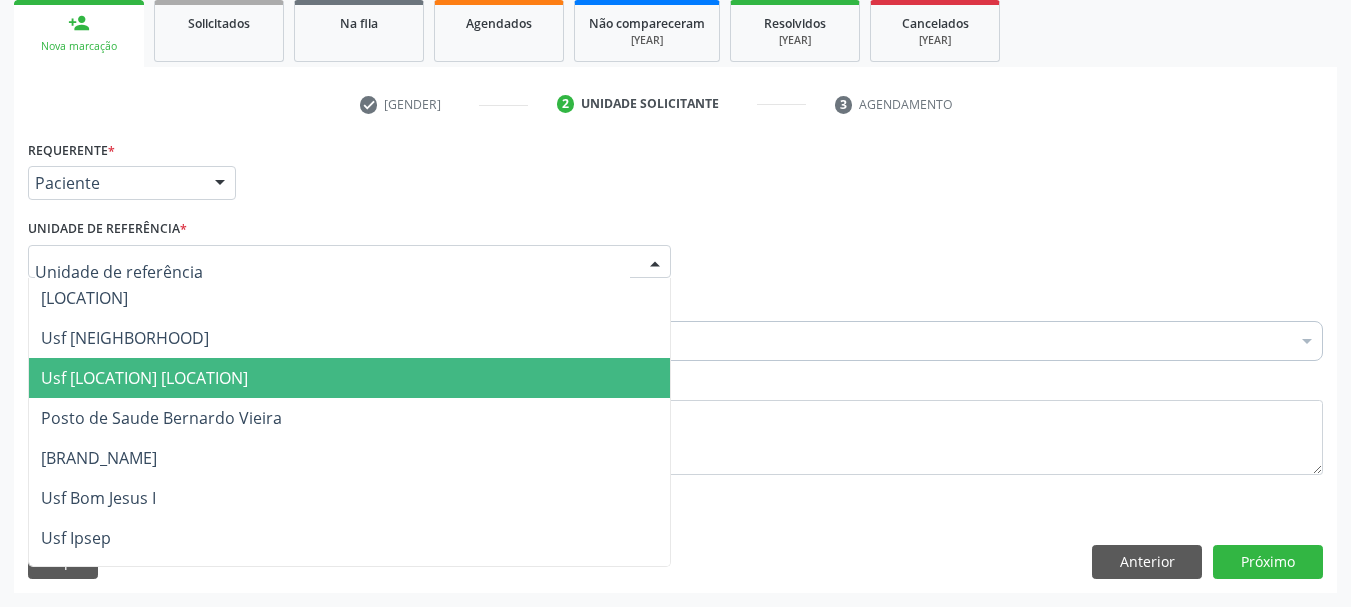 click on "Usf Caicarinha da Penha Tauapiranga" at bounding box center (144, 378) 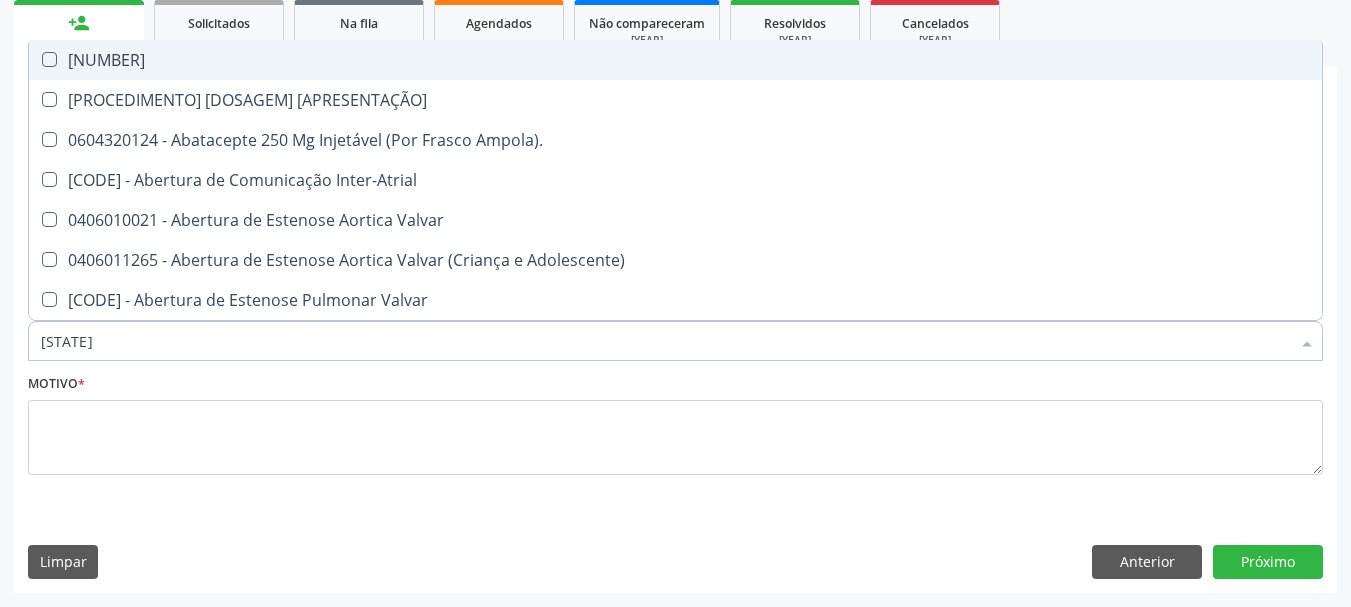 type on "OR" 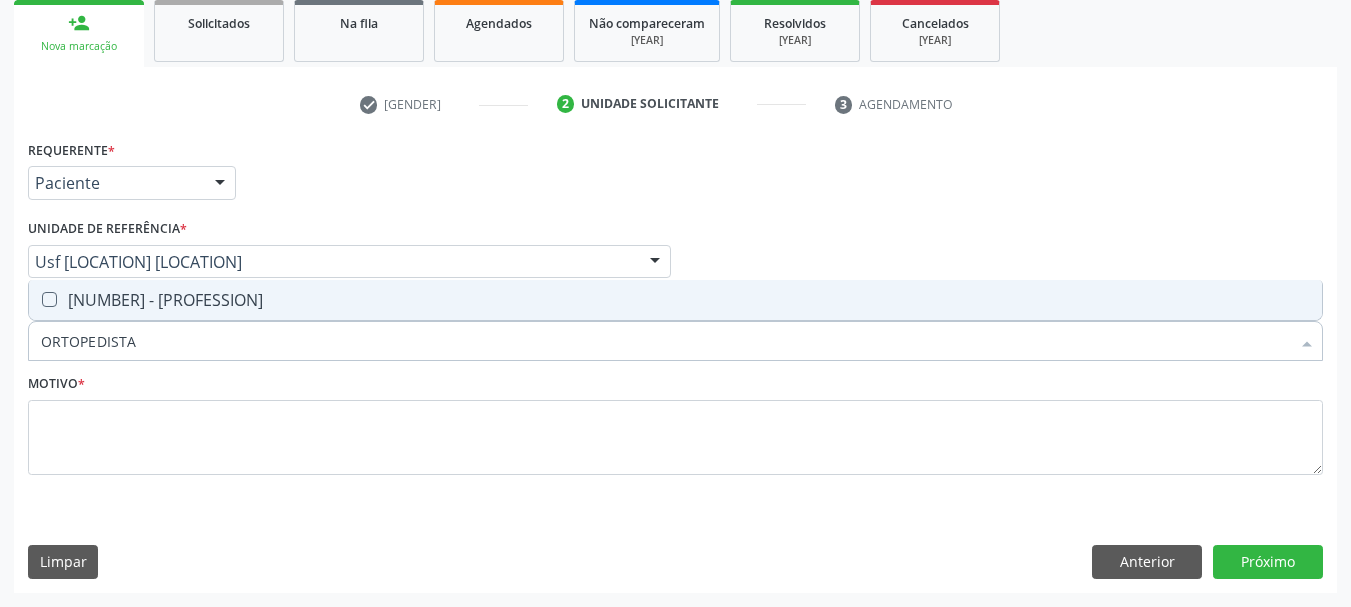 click at bounding box center [49, 299] 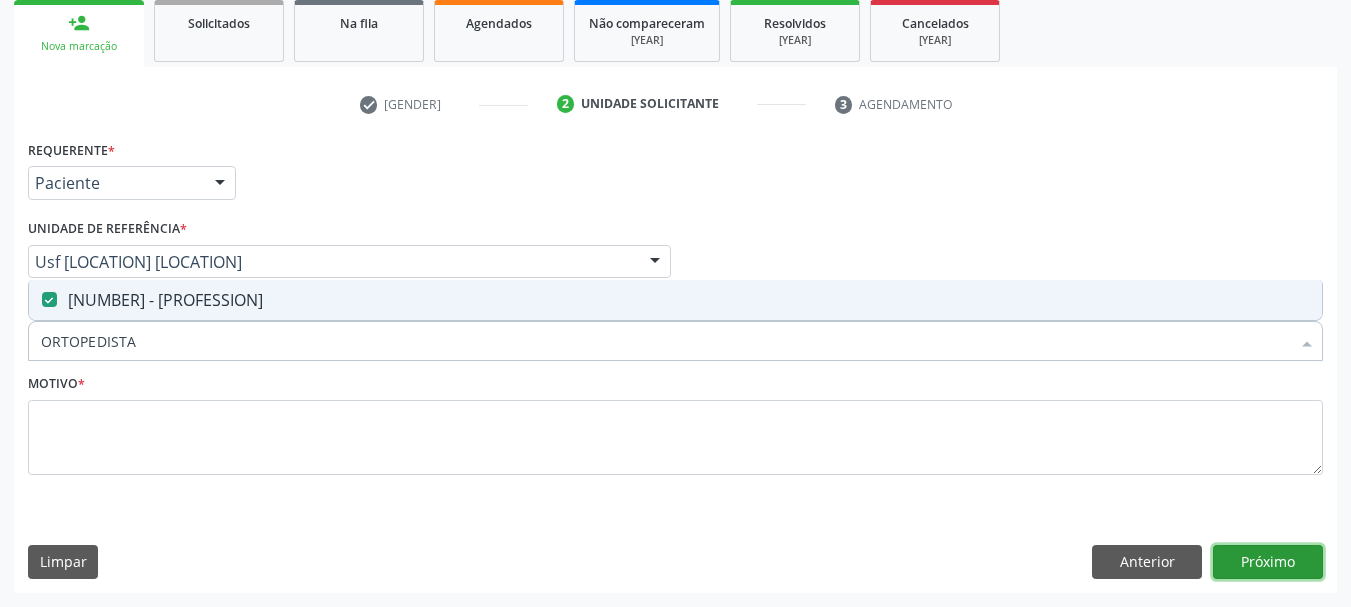 click on "Próximo" at bounding box center [1268, 562] 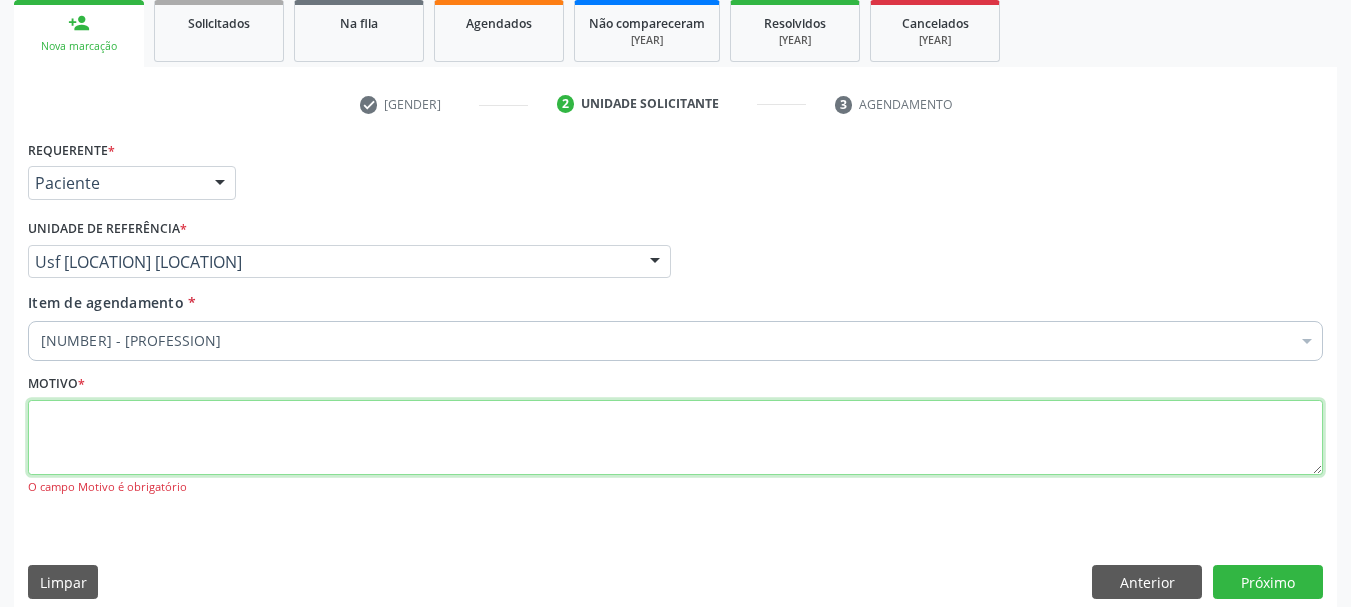 click at bounding box center (675, 438) 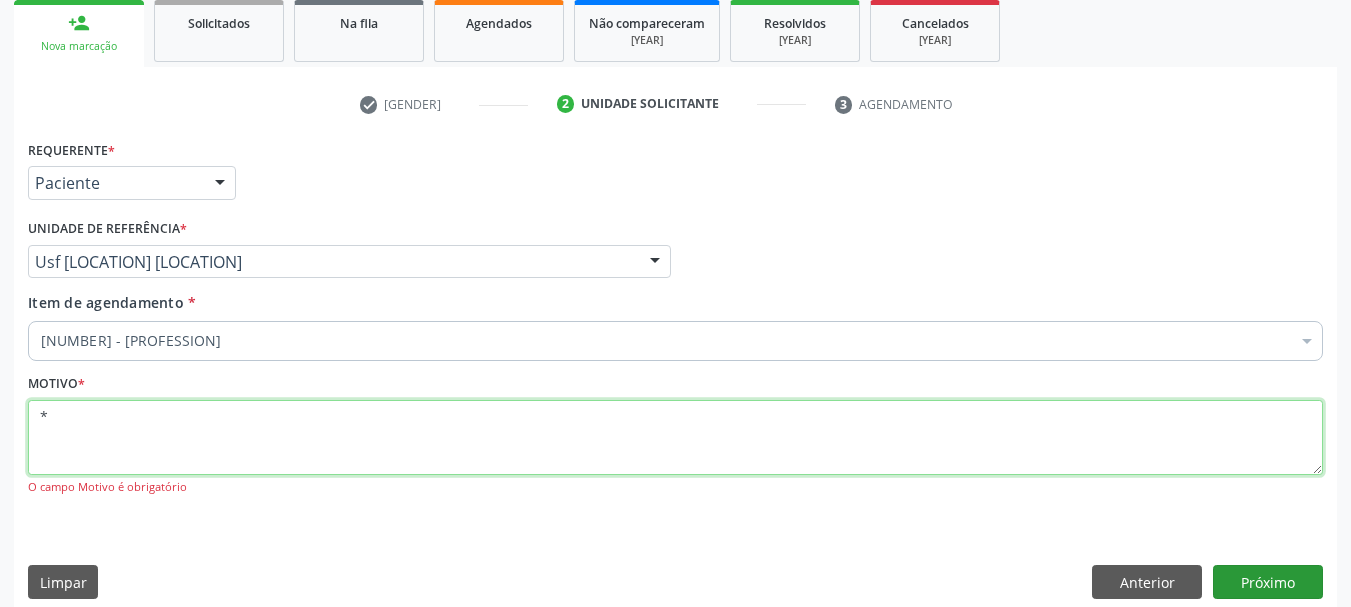 type on "*" 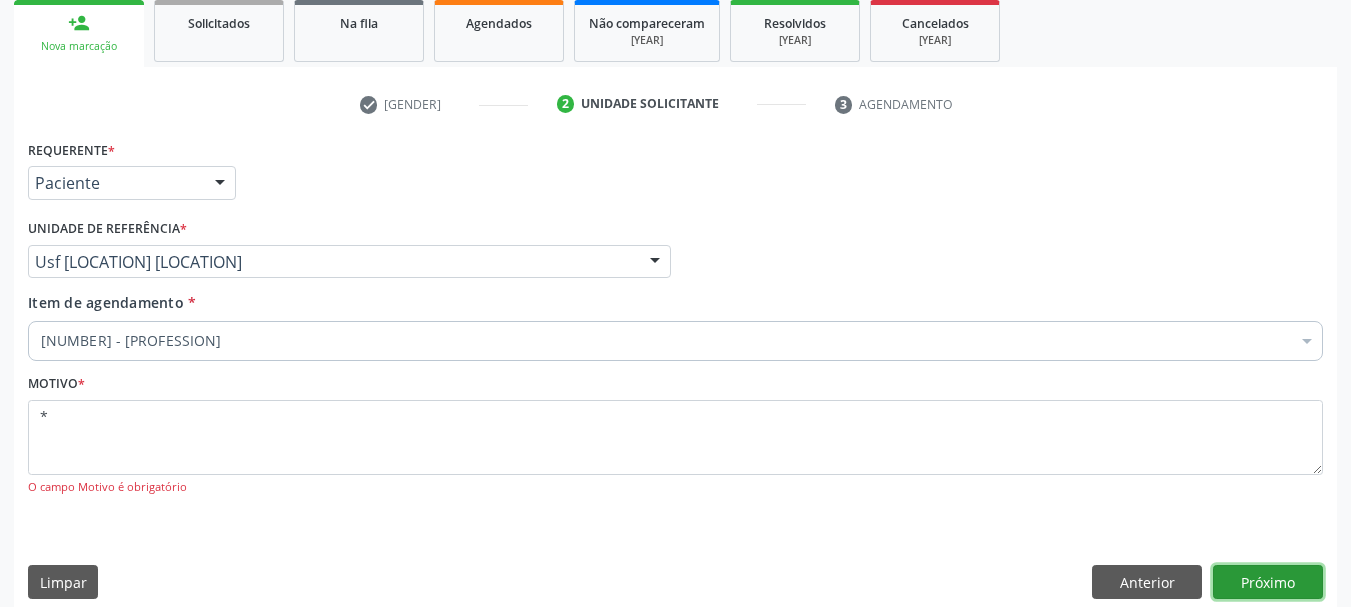 click on "Próximo" at bounding box center [1268, 582] 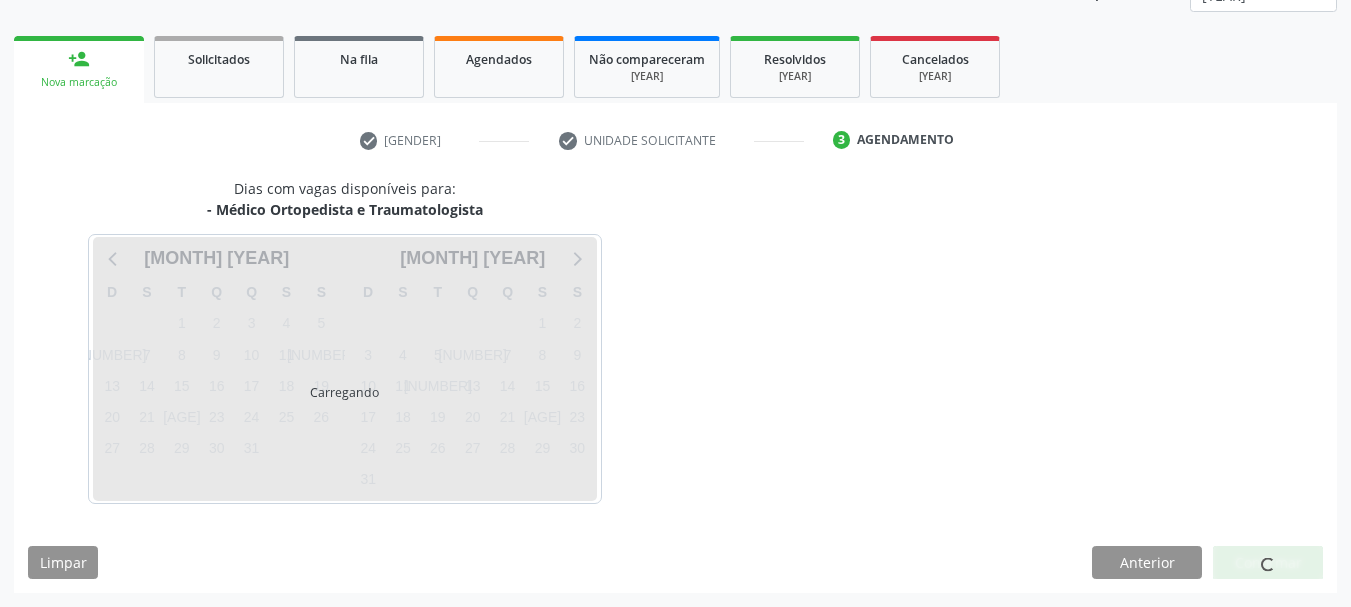 scroll, scrollTop: 263, scrollLeft: 0, axis: vertical 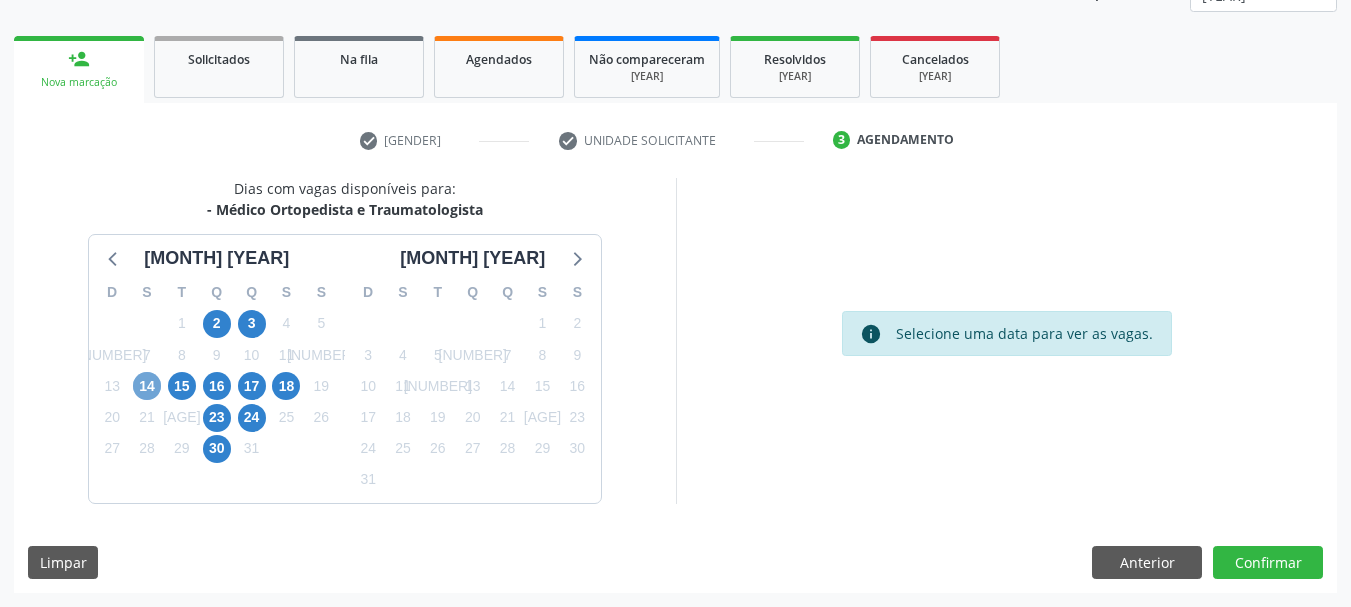 click on "14" at bounding box center (147, 386) 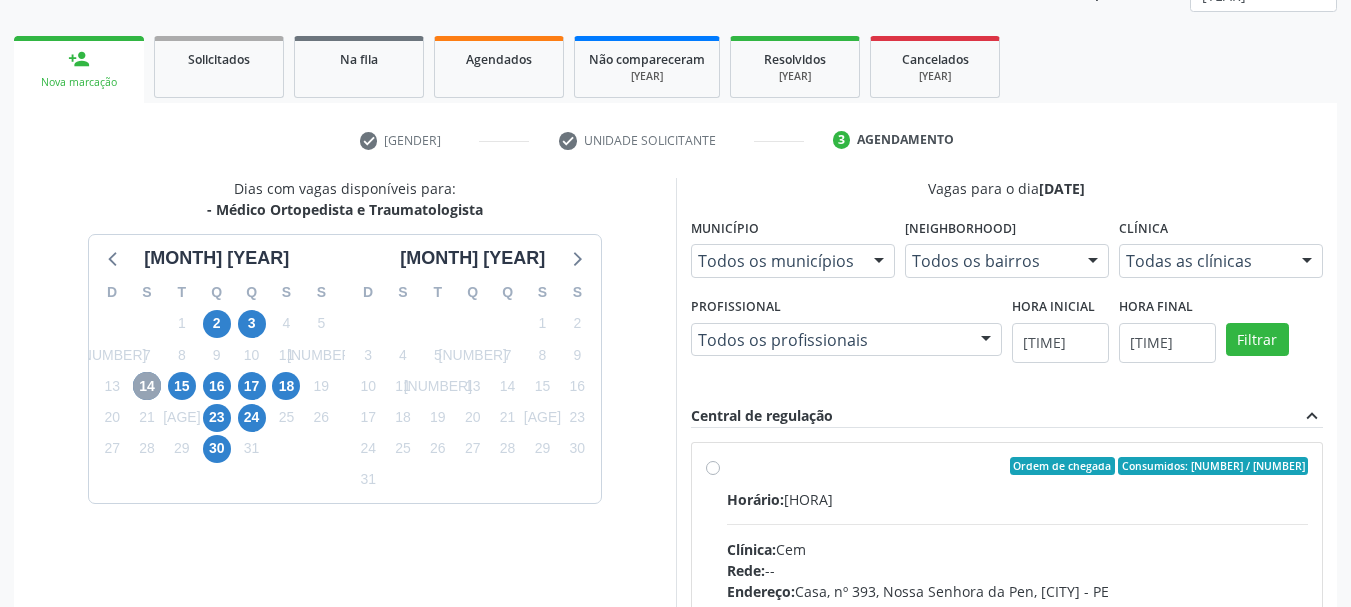 scroll, scrollTop: 363, scrollLeft: 0, axis: vertical 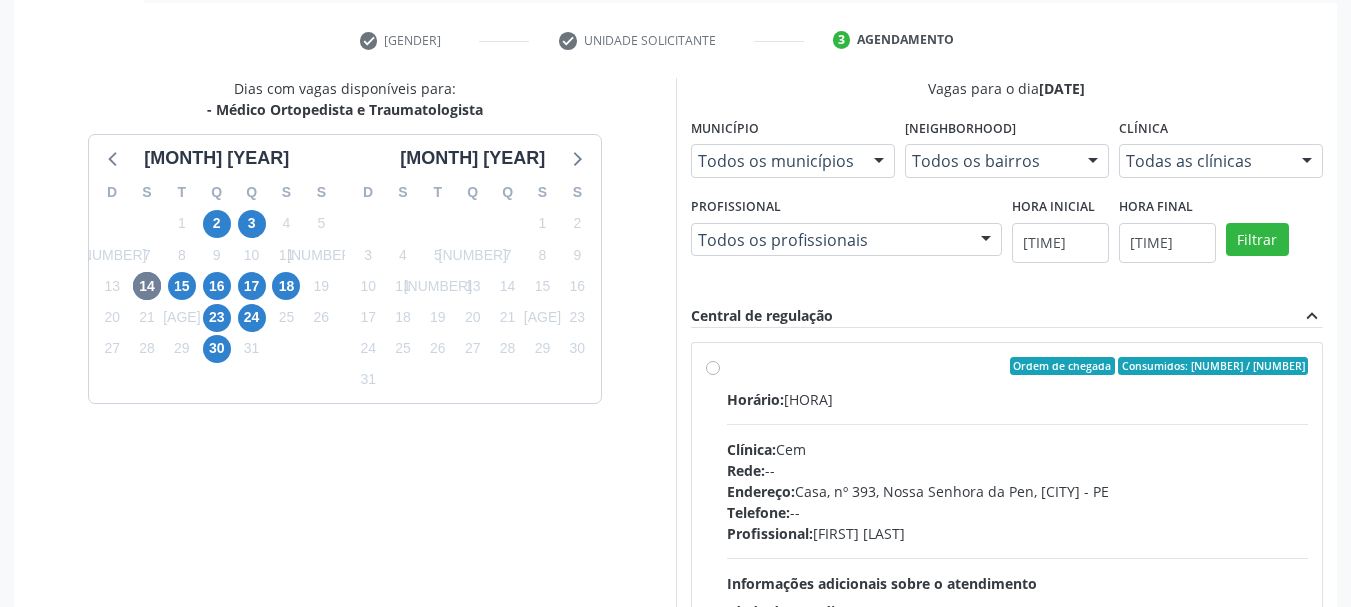 click on "Ordem de chegada
Consumidos: 12 / 24
Horário:   07:00
Clínica:  Cem
Rede:
--
Endereço:   Casa, nº 393, Nossa Senhora da Pen, Serra Talhada - PE
Telefone:   --
Profissional:
Ebenone Antonio da Silva
Informações adicionais sobre o atendimento
Idade de atendimento:
de 0 a 120 anos
Gênero(s) atendido(s):
Masculino e Feminino
Informações adicionais:
--" at bounding box center [1018, 510] 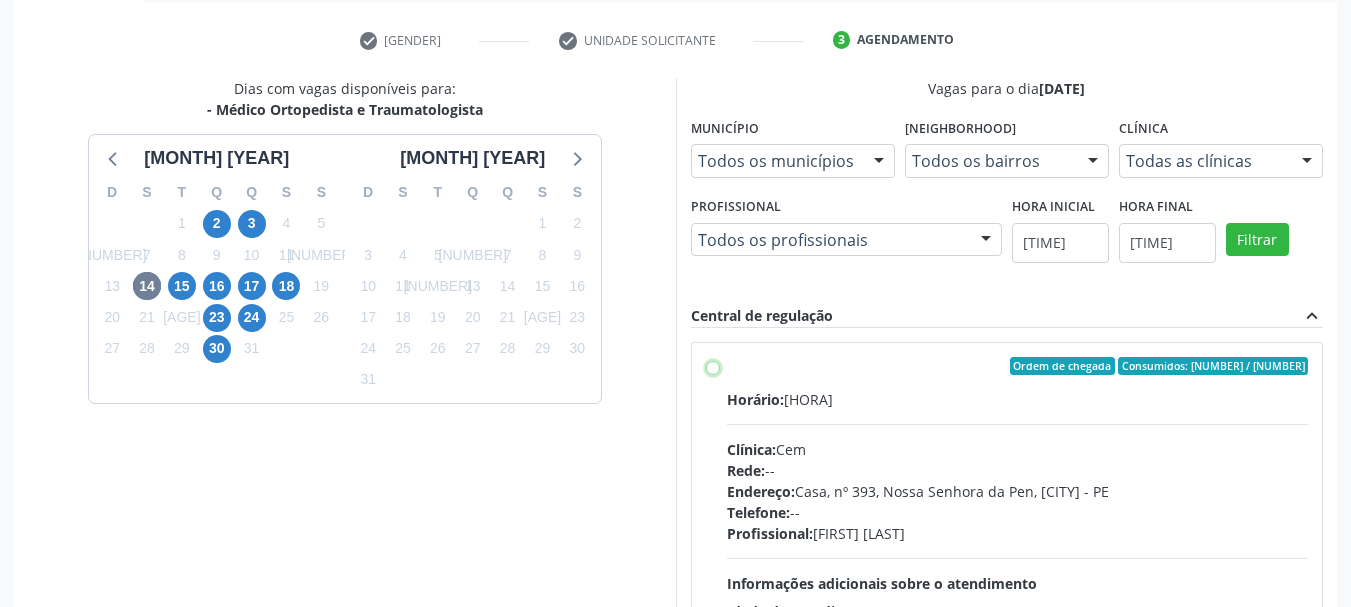 click on "Ordem de chegada
Consumidos: 12 / 24
Horário:   07:00
Clínica:  Cem
Rede:
--
Endereço:   Casa, nº 393, Nossa Senhora da Pen, Serra Talhada - PE
Telefone:   --
Profissional:
Ebenone Antonio da Silva
Informações adicionais sobre o atendimento
Idade de atendimento:
de 0 a 120 anos
Gênero(s) atendido(s):
Masculino e Feminino
Informações adicionais:
--" at bounding box center (713, 366) 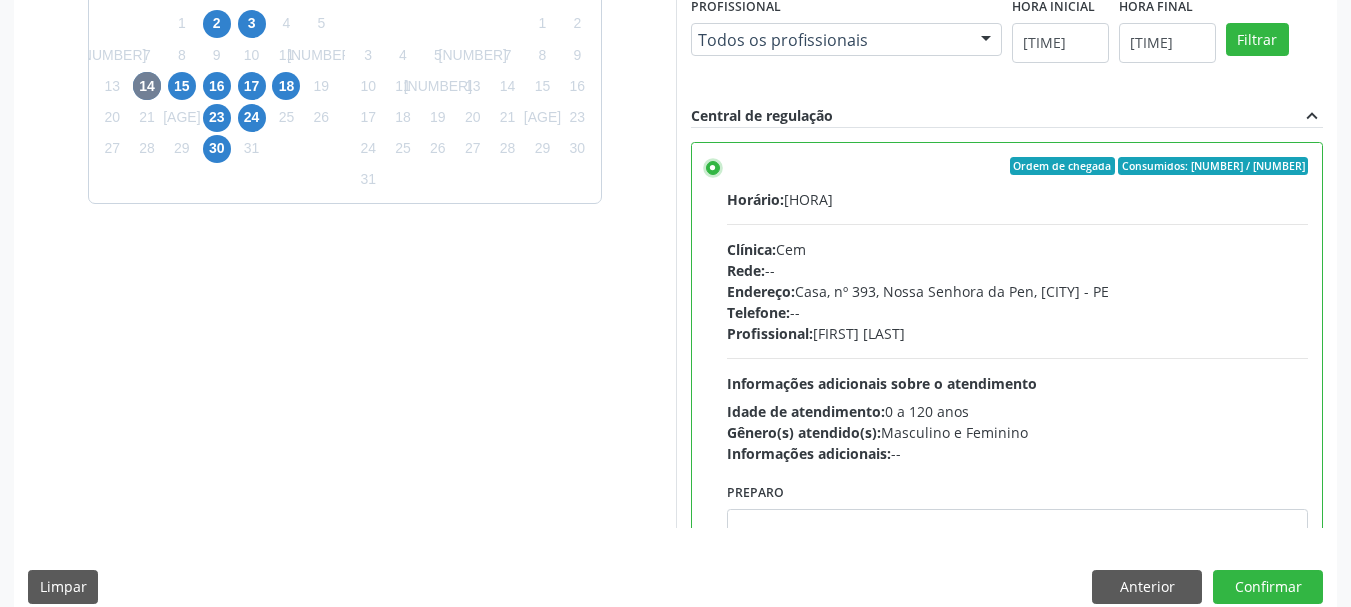 scroll, scrollTop: 588, scrollLeft: 0, axis: vertical 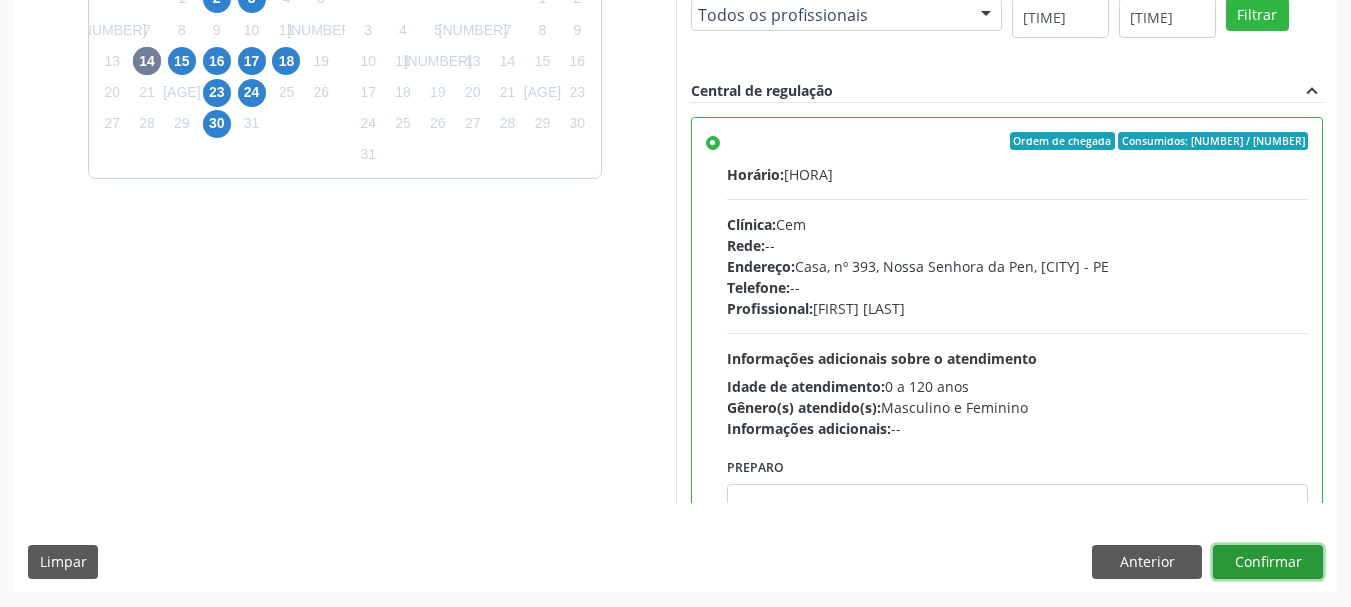 click on "Confirmar" at bounding box center [1268, 562] 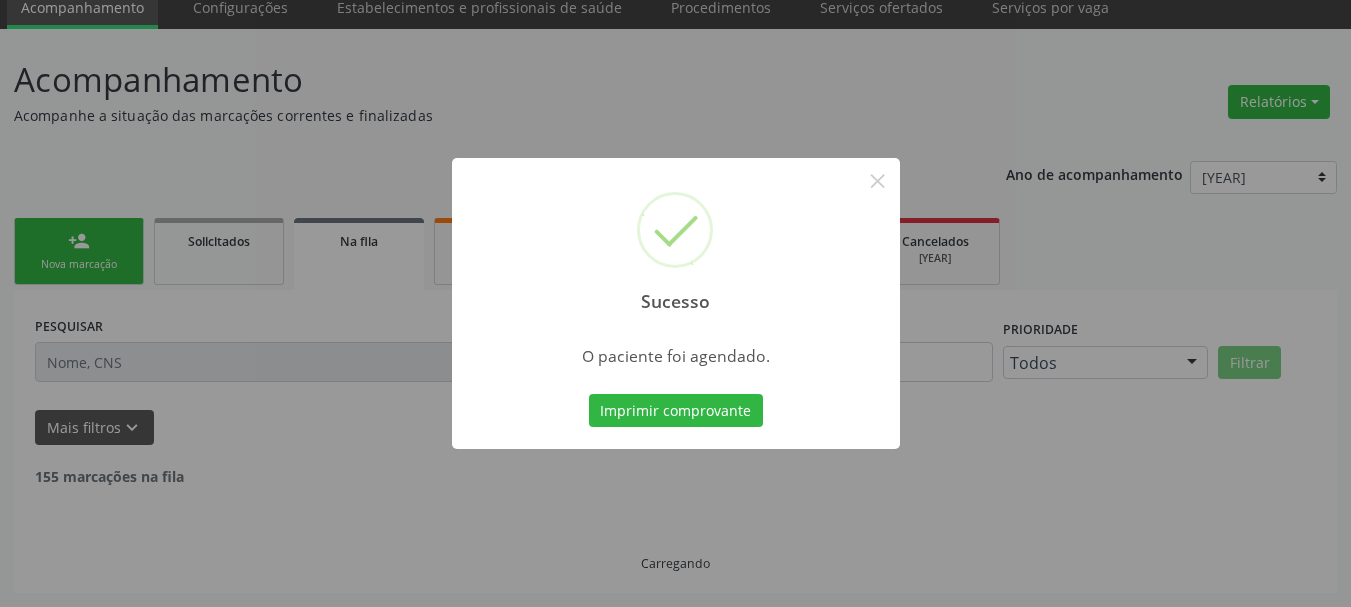 scroll, scrollTop: 60, scrollLeft: 0, axis: vertical 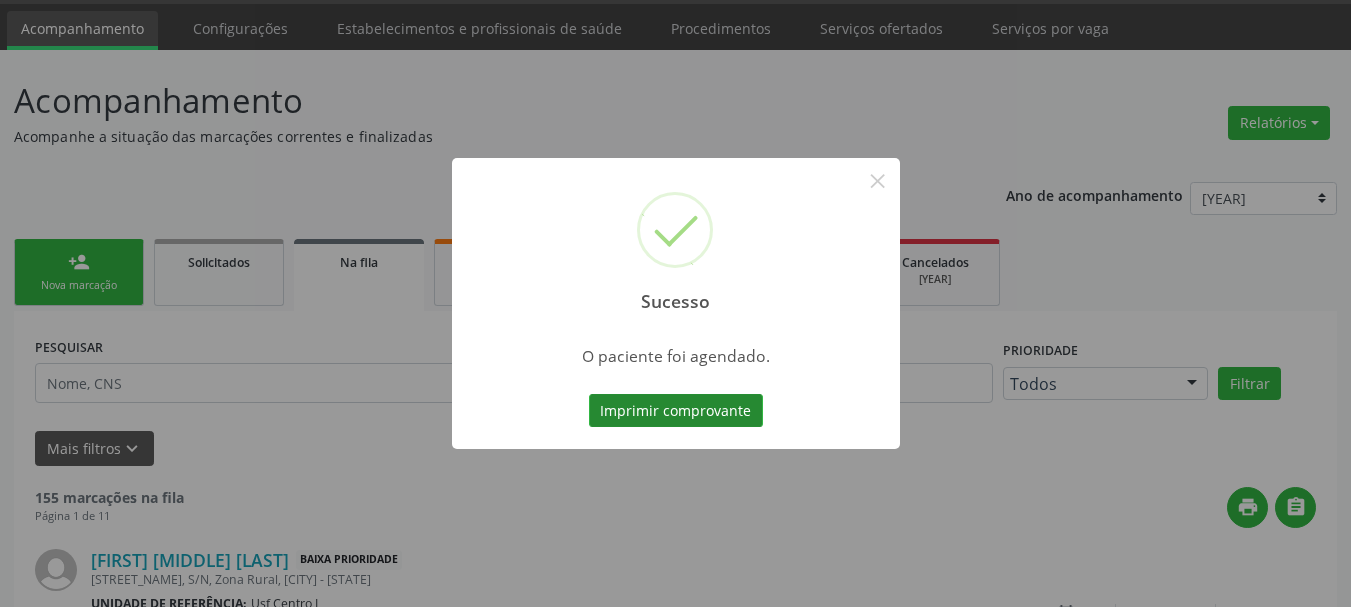 click on "Imprimir comprovante" at bounding box center (676, 411) 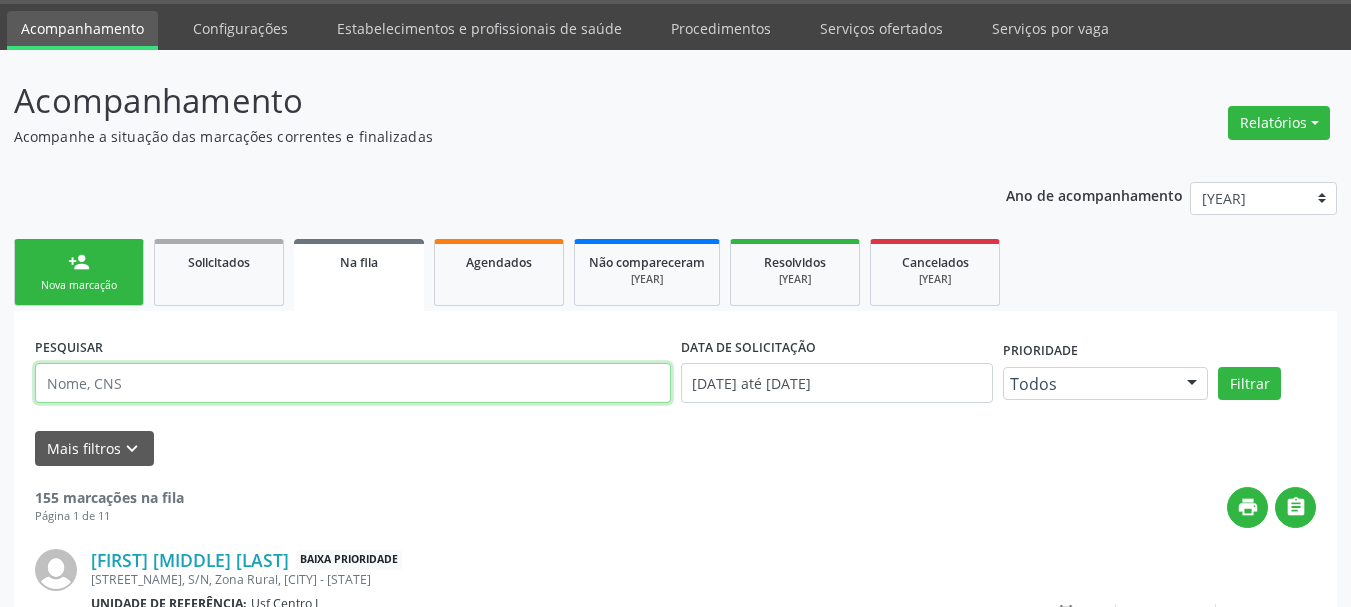 click at bounding box center [353, 383] 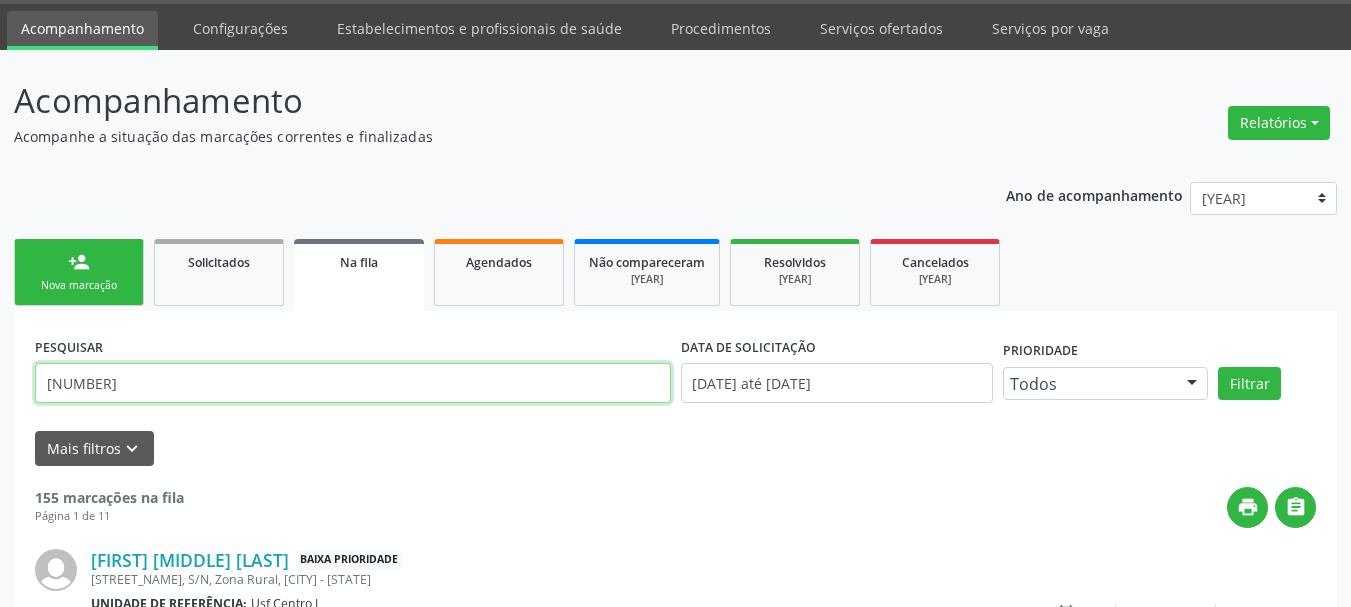 scroll, scrollTop: 260, scrollLeft: 0, axis: vertical 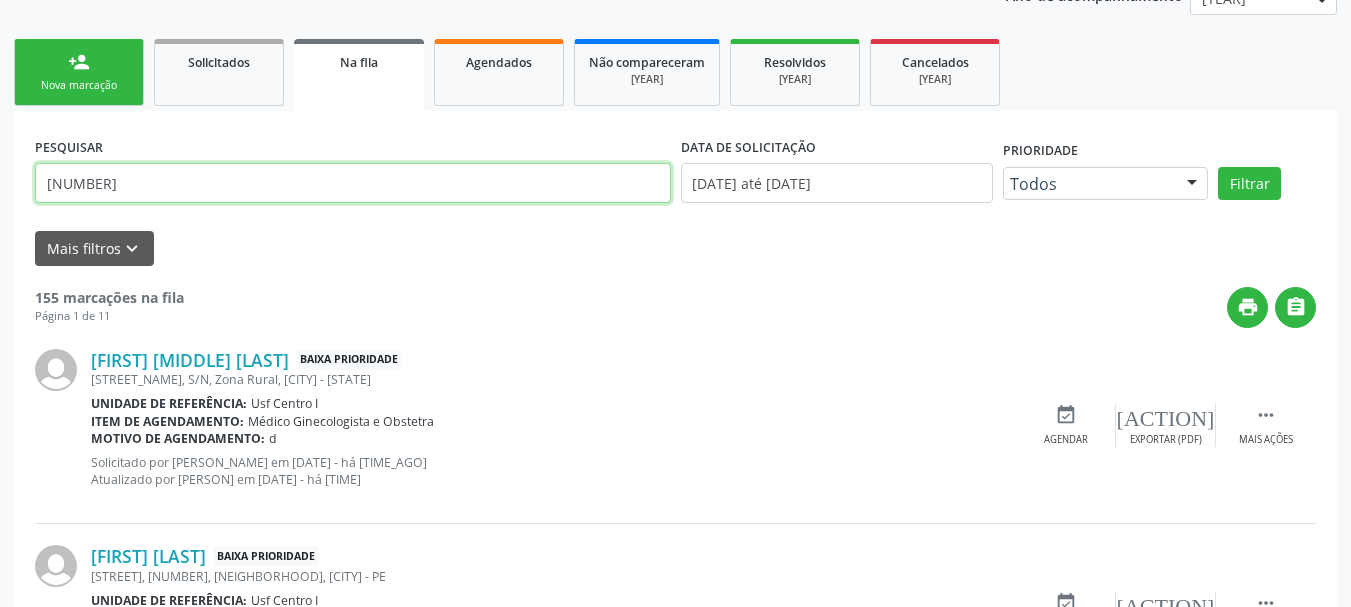 drag, startPoint x: 222, startPoint y: 194, endPoint x: 0, endPoint y: 157, distance: 225.06221 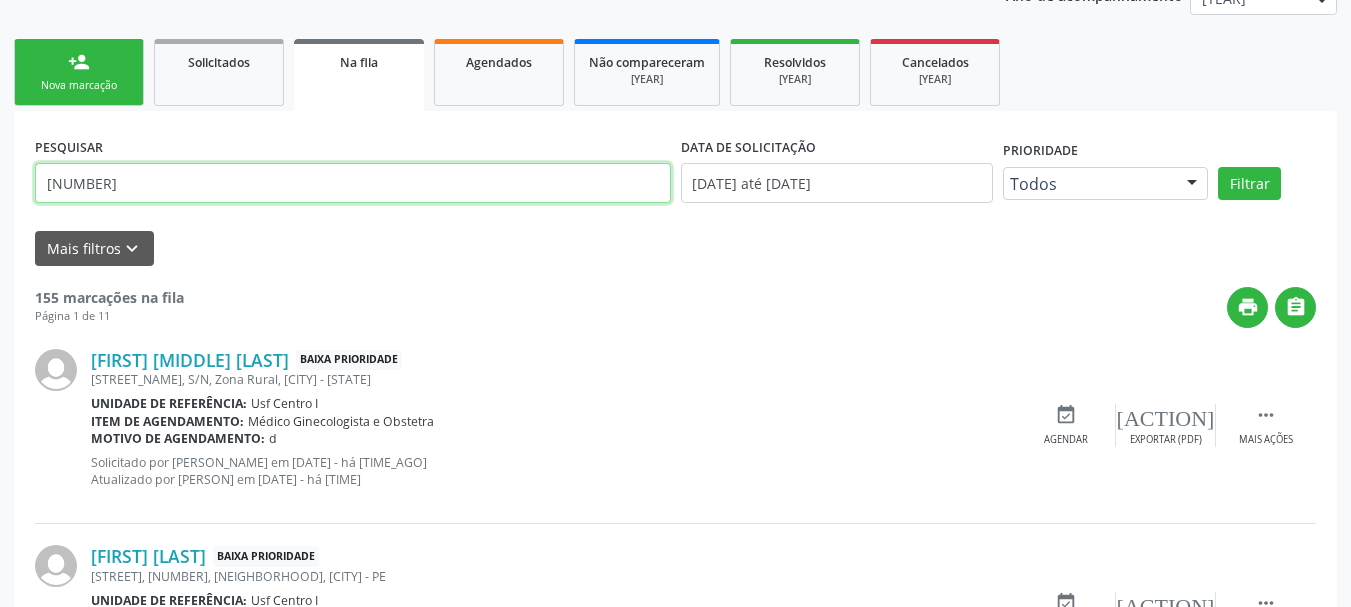 type on "1601777613590002" 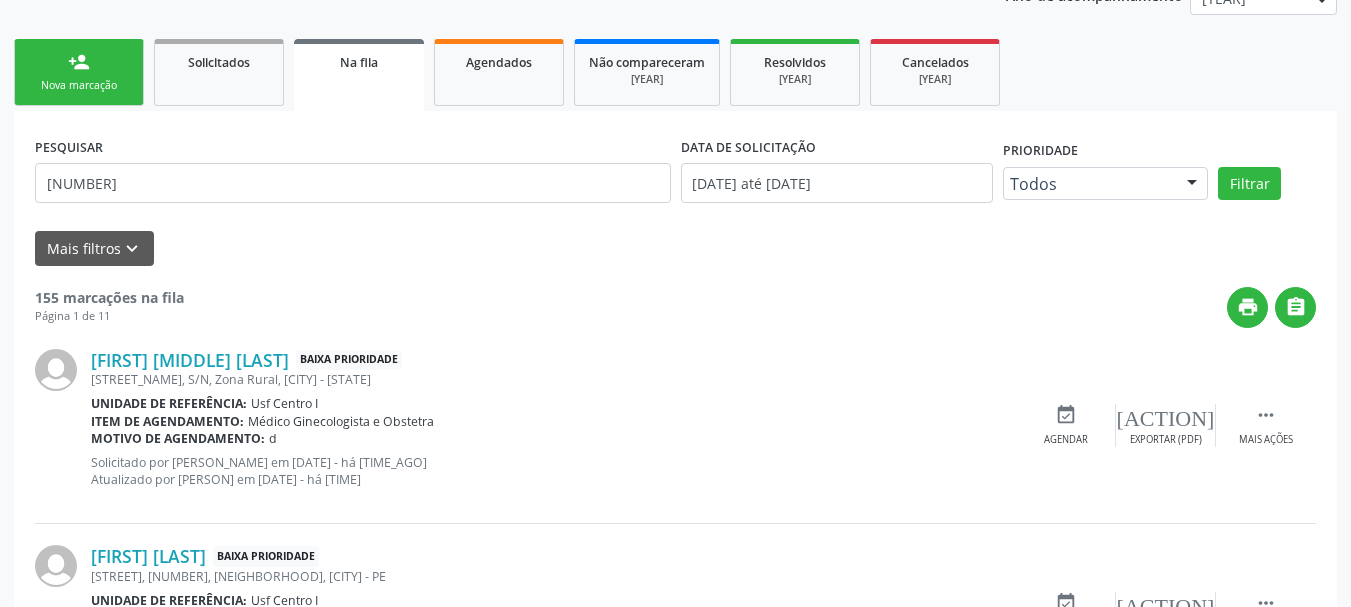 click on "person_add
Nova marcação" at bounding box center [79, 72] 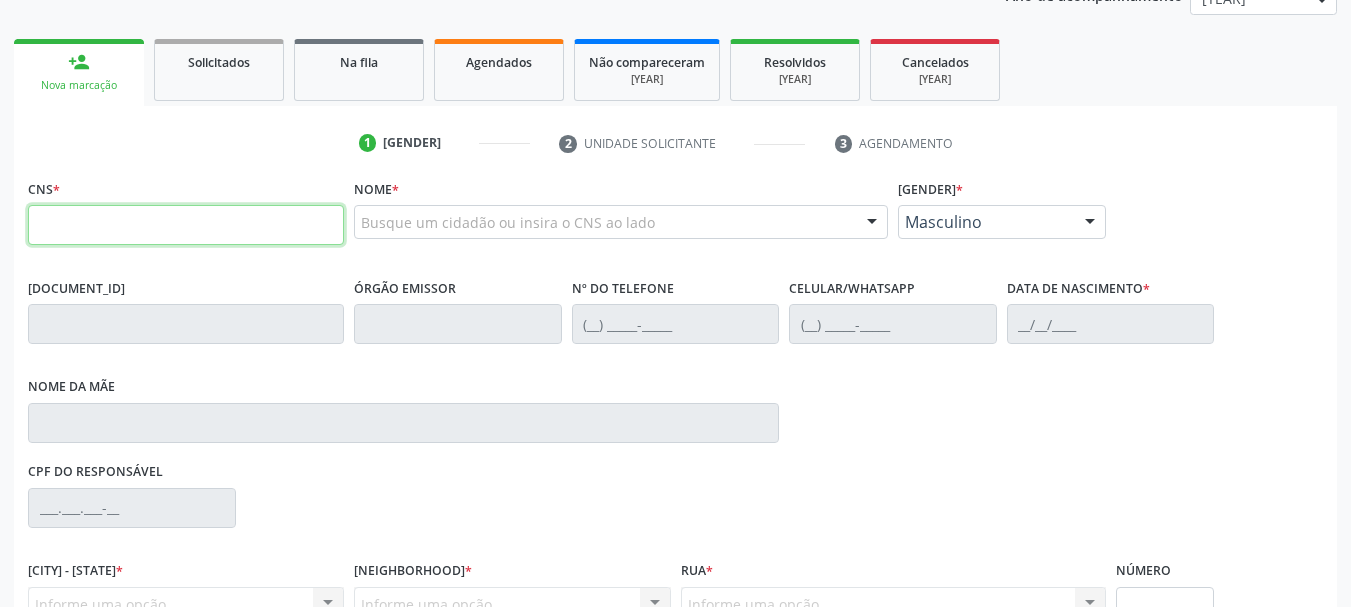 click at bounding box center [186, 225] 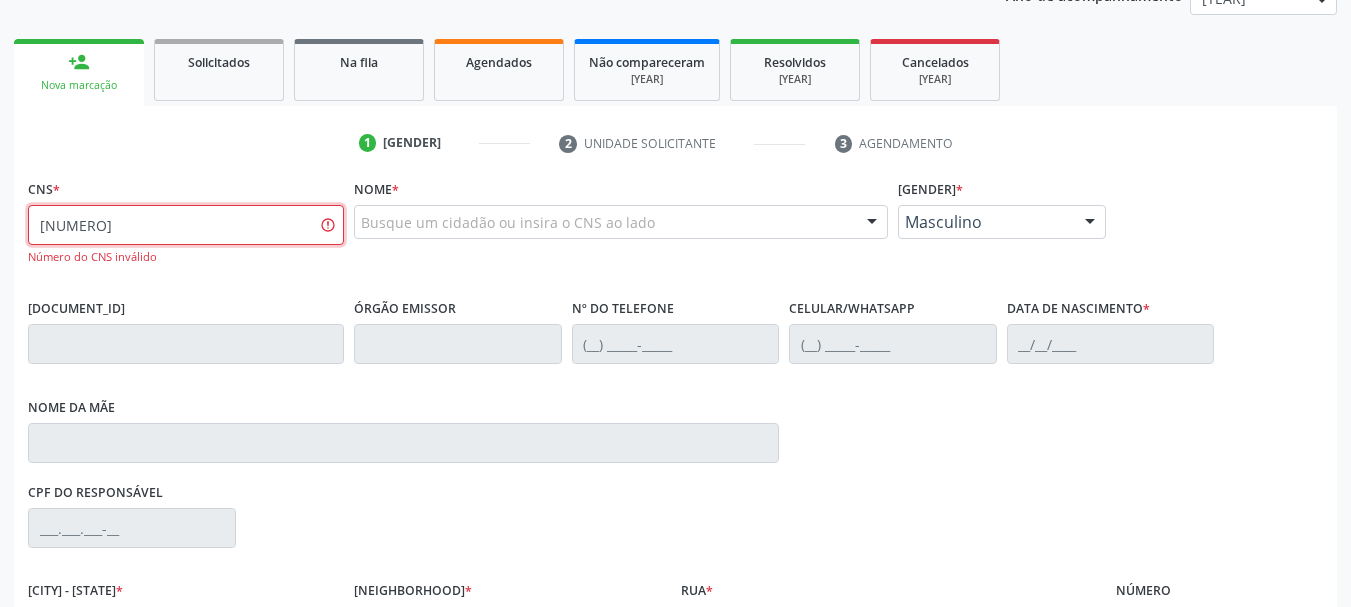 type on "160 1777 6135 90" 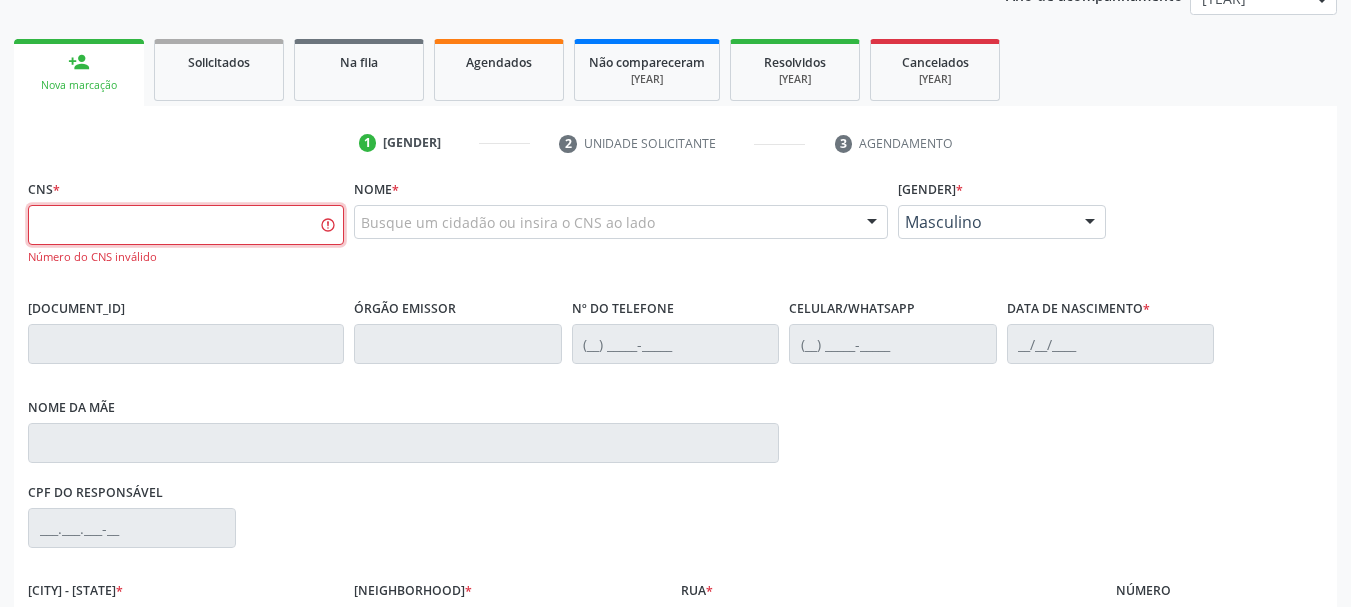 type 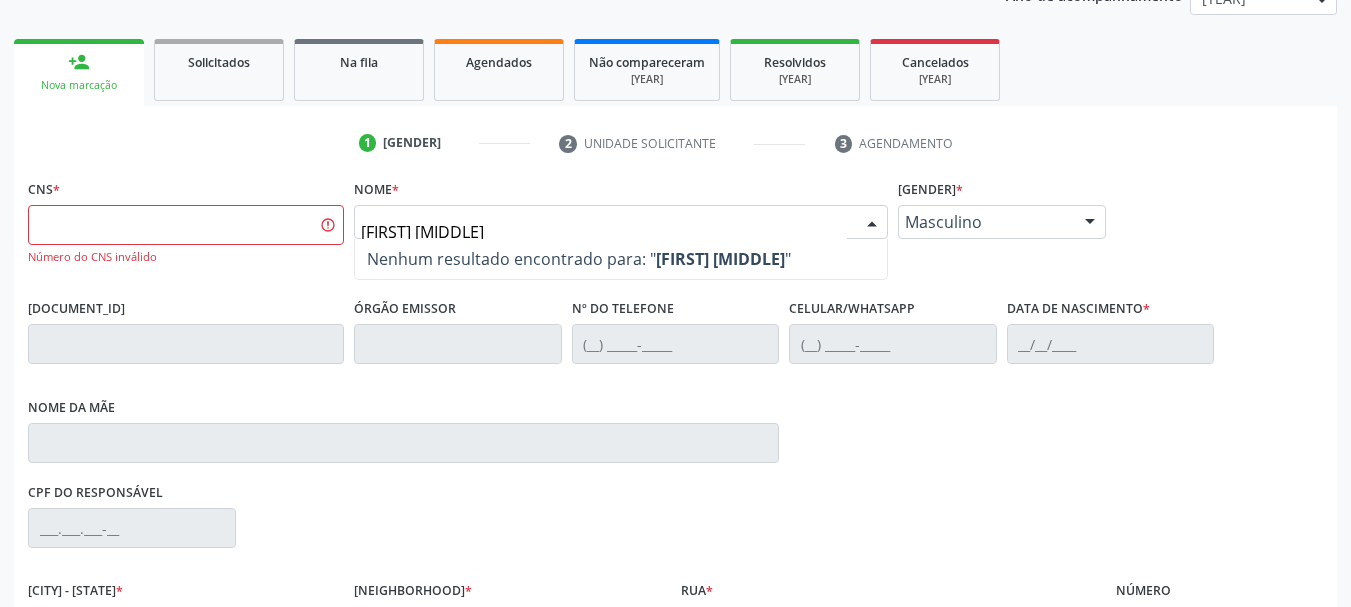 click on "ERINILDA MARIA" at bounding box center [604, 232] 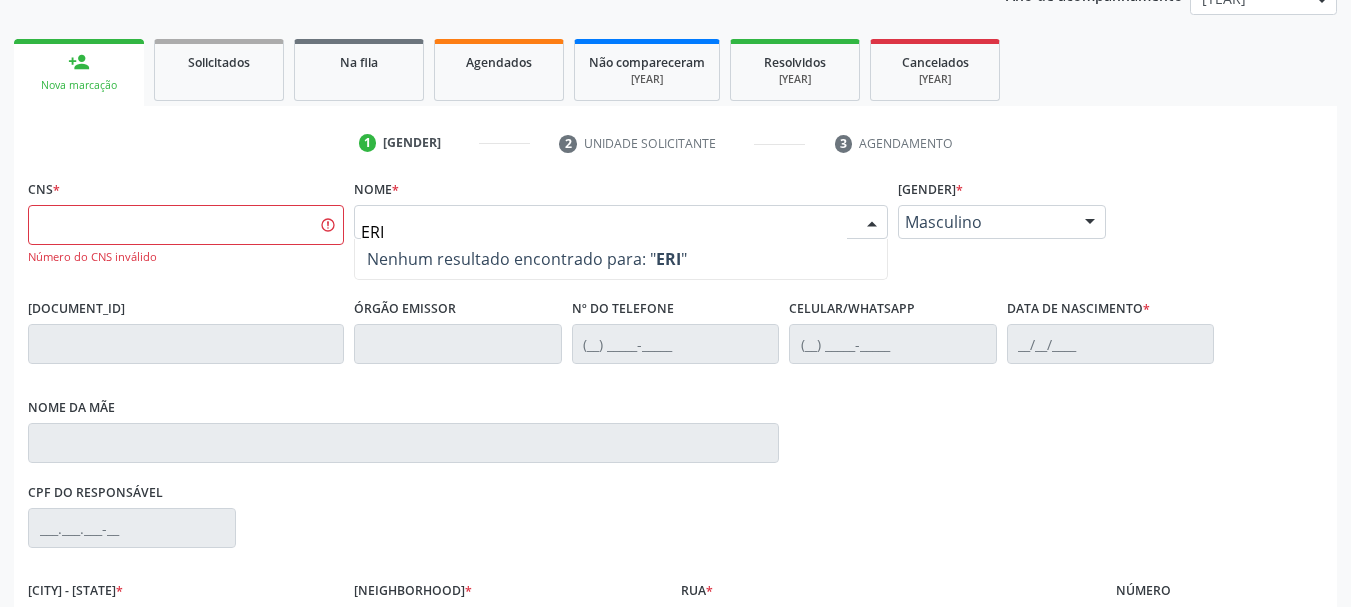 type on "ER" 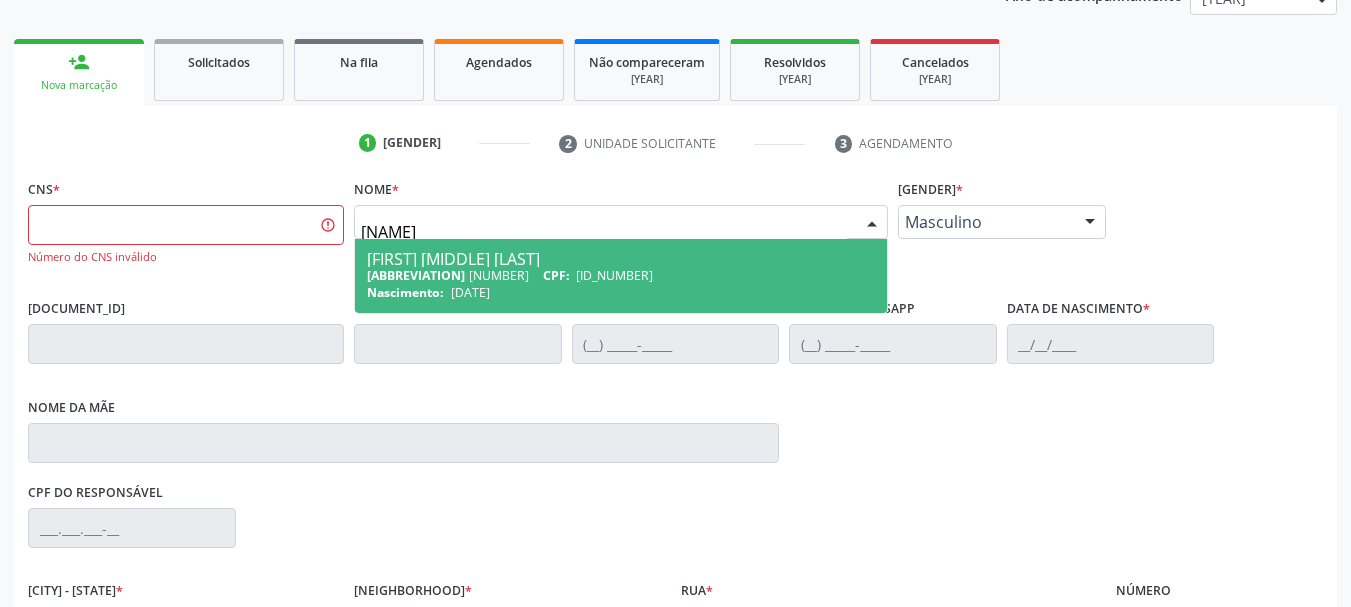 click on "040.197.874-50" at bounding box center [614, 275] 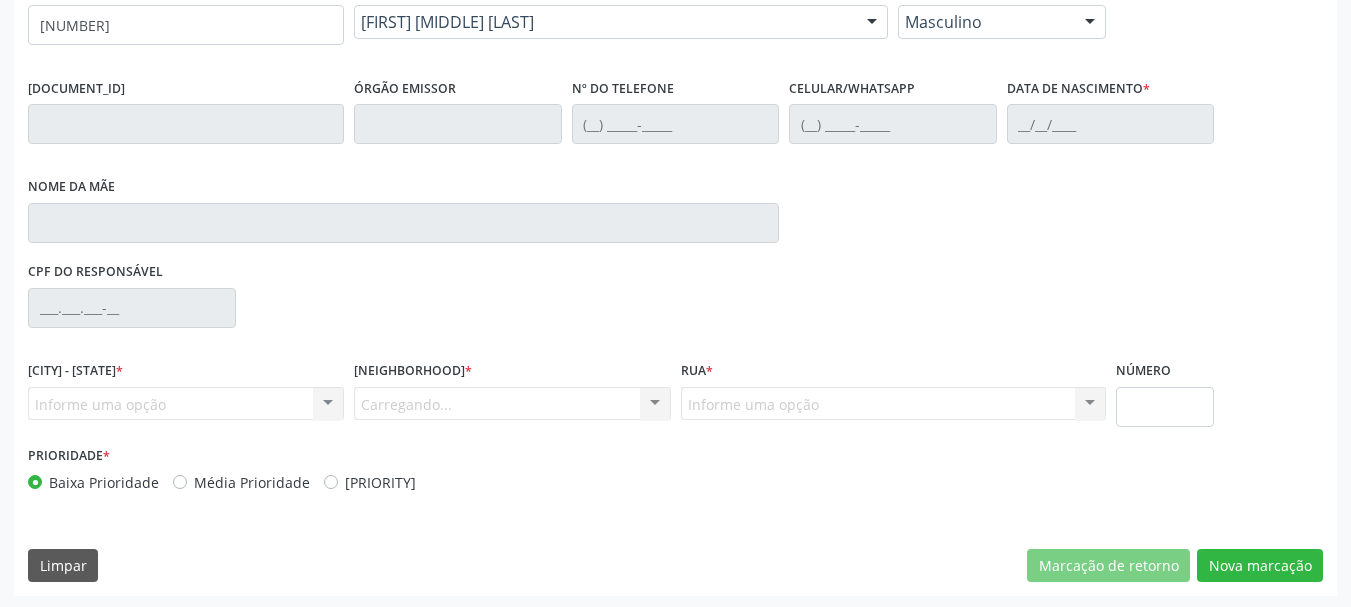 scroll, scrollTop: 463, scrollLeft: 0, axis: vertical 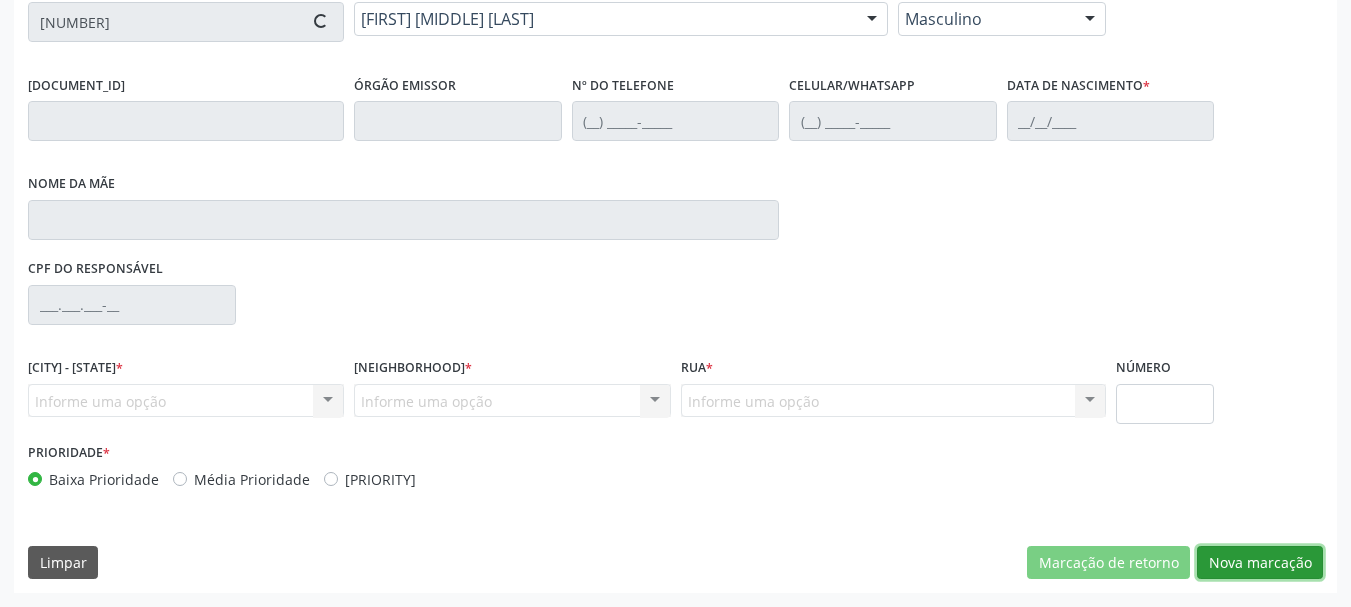 click on "Nova marcação" at bounding box center [1108, 563] 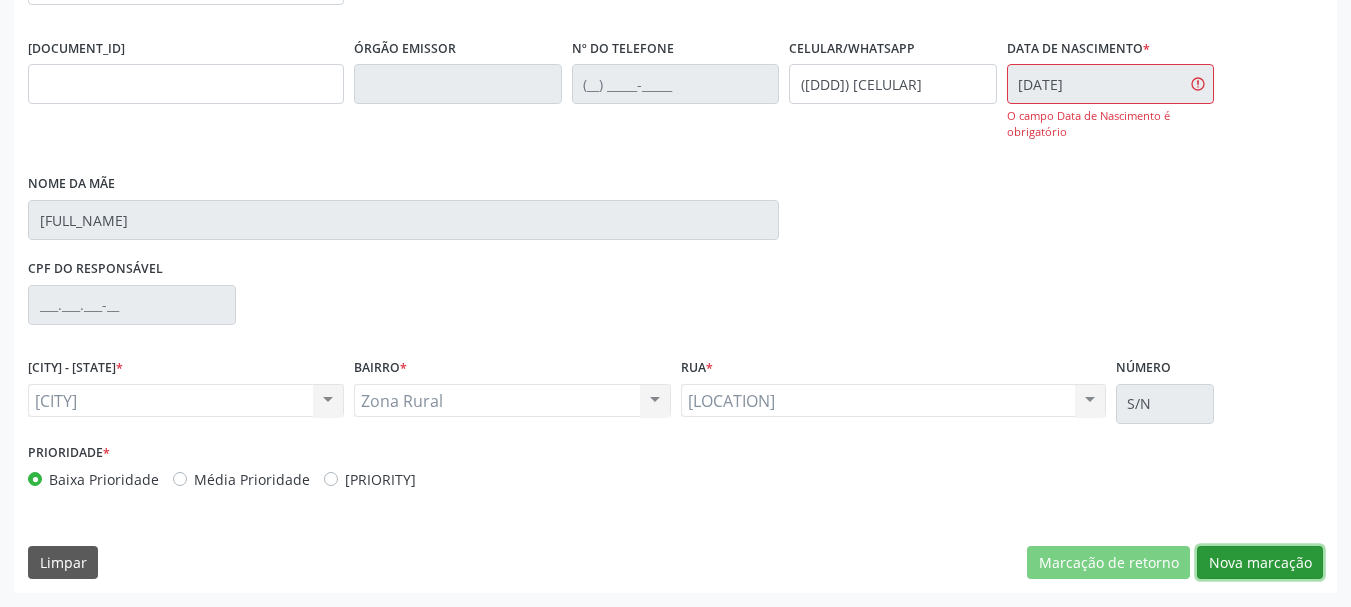 scroll, scrollTop: 400, scrollLeft: 0, axis: vertical 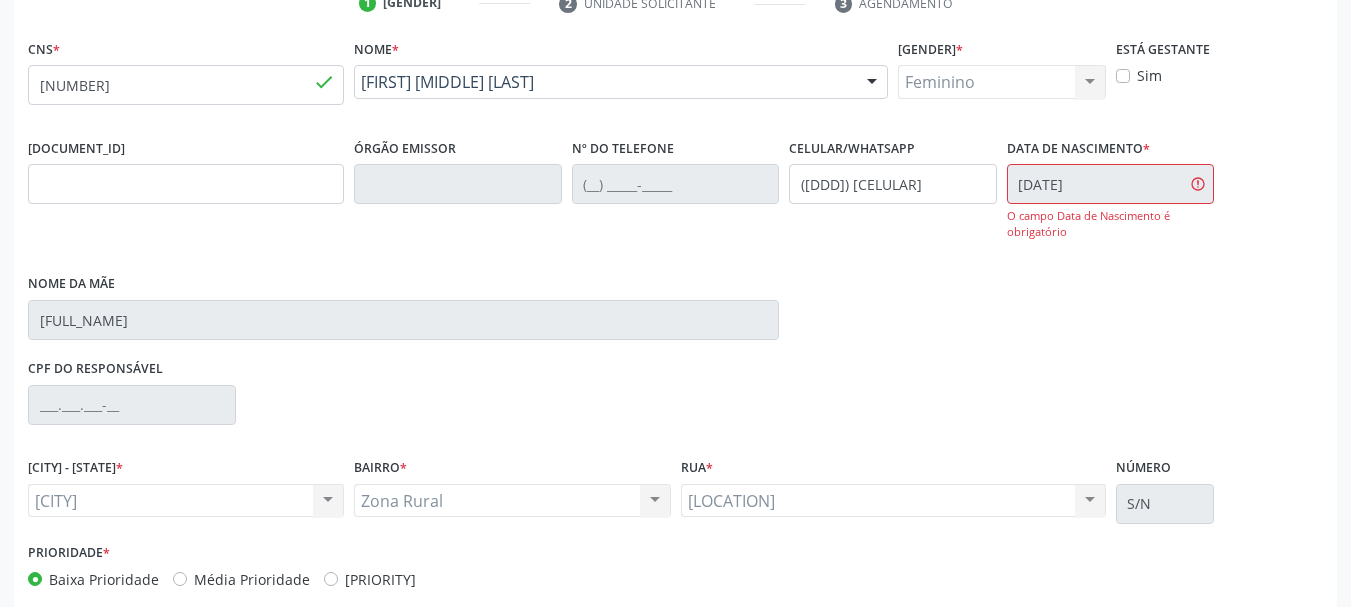 click on "RG
Órgão emissor
Nº do Telefone
Celular/WhatsApp
(87) 98853-5796
Data de nascimento
*
29/12/1969
O campo Data de Nascimento é obrigatório
Nome da mãe
Maria Rosa da Cnceicao" at bounding box center (675, 243) 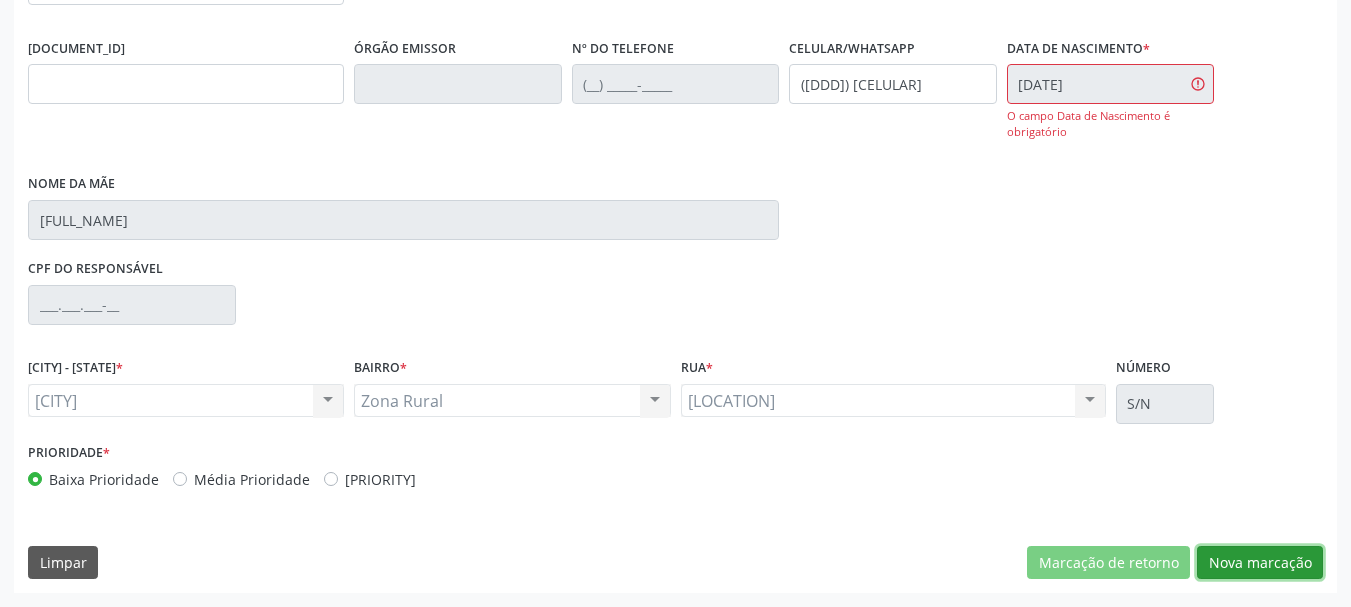 click on "Nova marcação" at bounding box center (1108, 563) 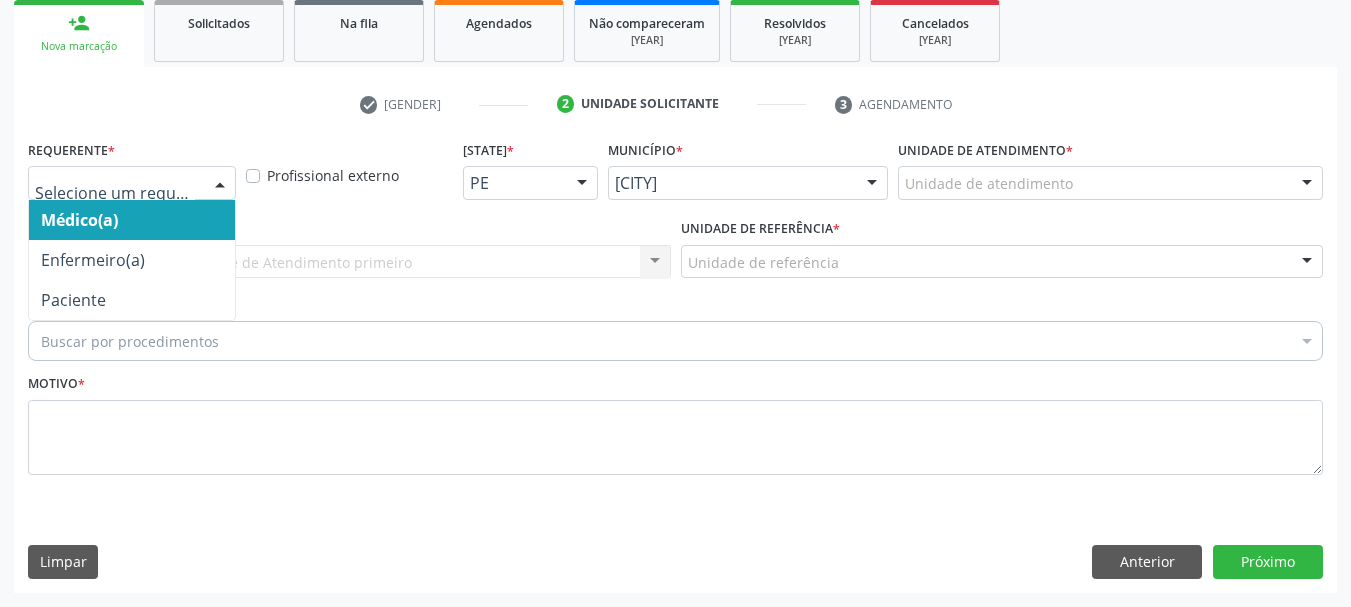 click at bounding box center (220, 184) 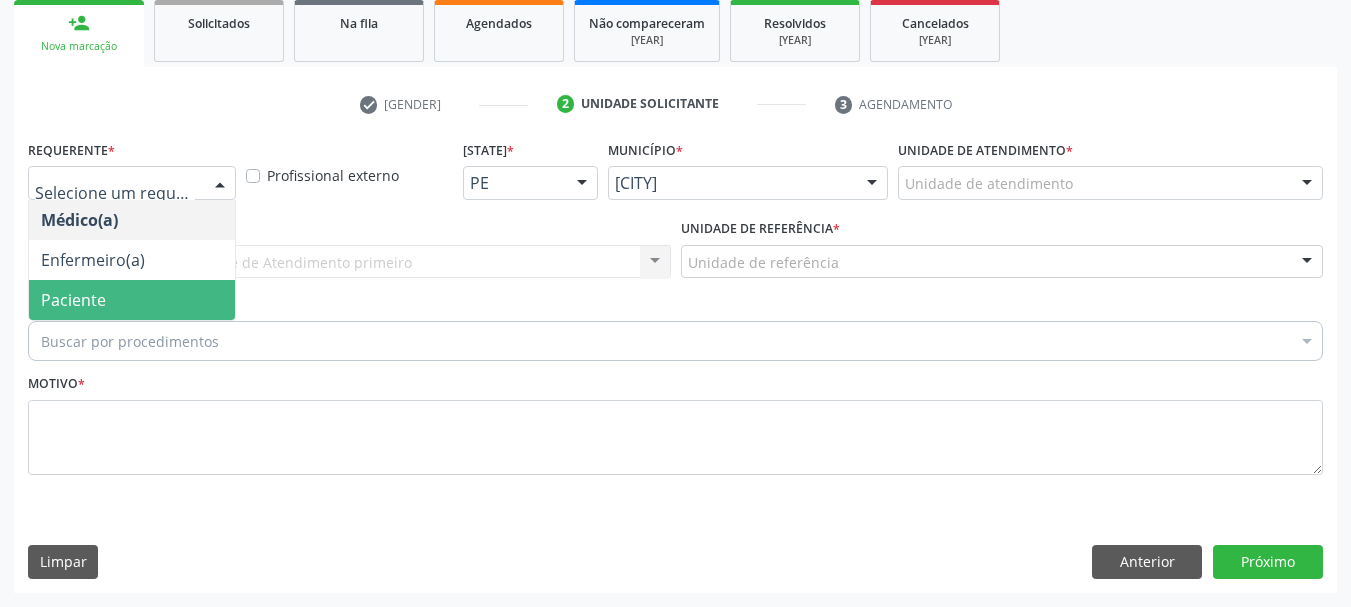click on "Paciente" at bounding box center (73, 300) 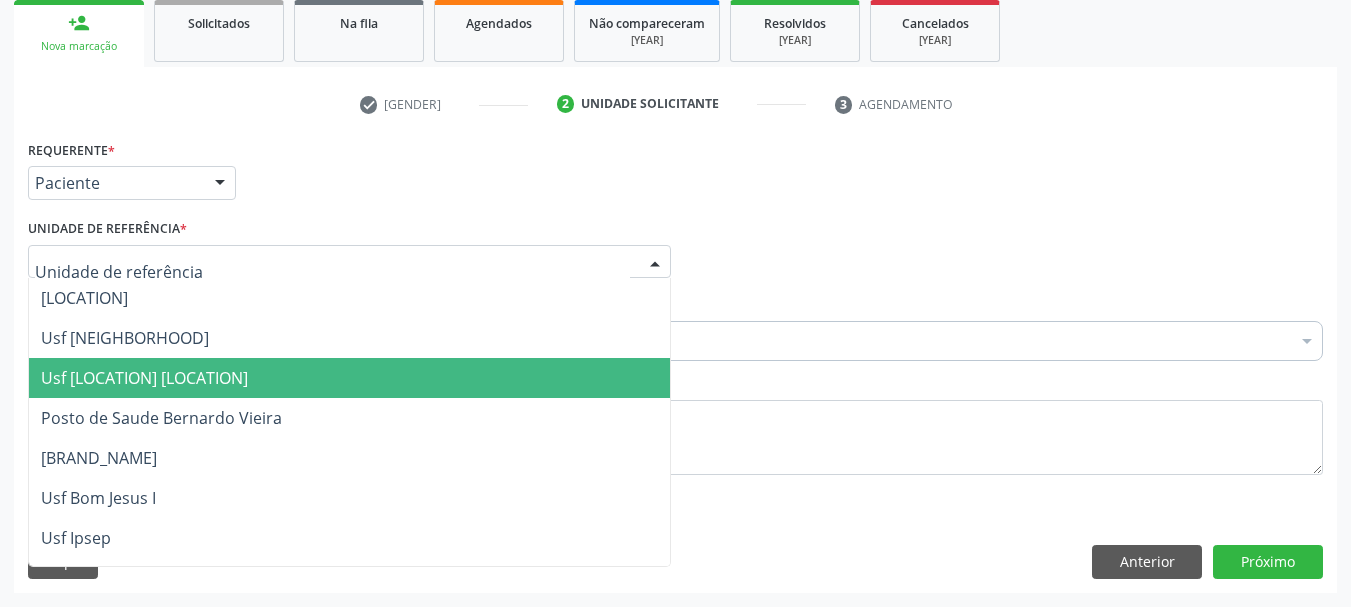 click on "Usf Caicarinha da Penha Tauapiranga" at bounding box center (144, 378) 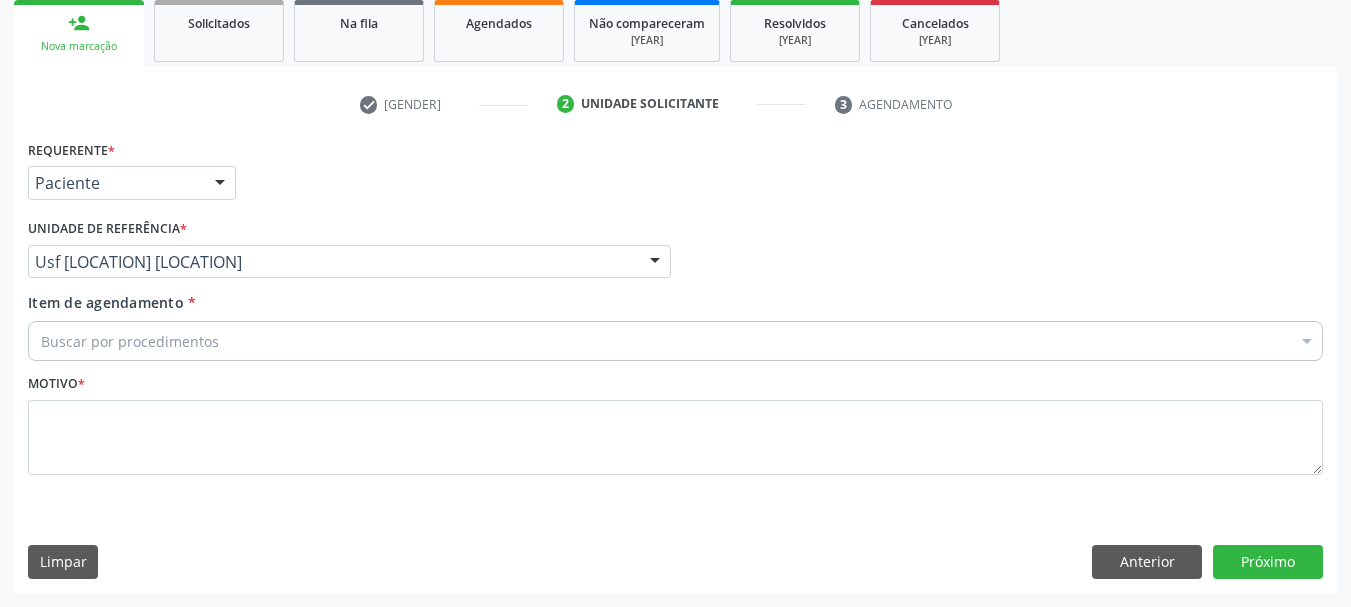 click on "Buscar por procedimentos" at bounding box center [675, 341] 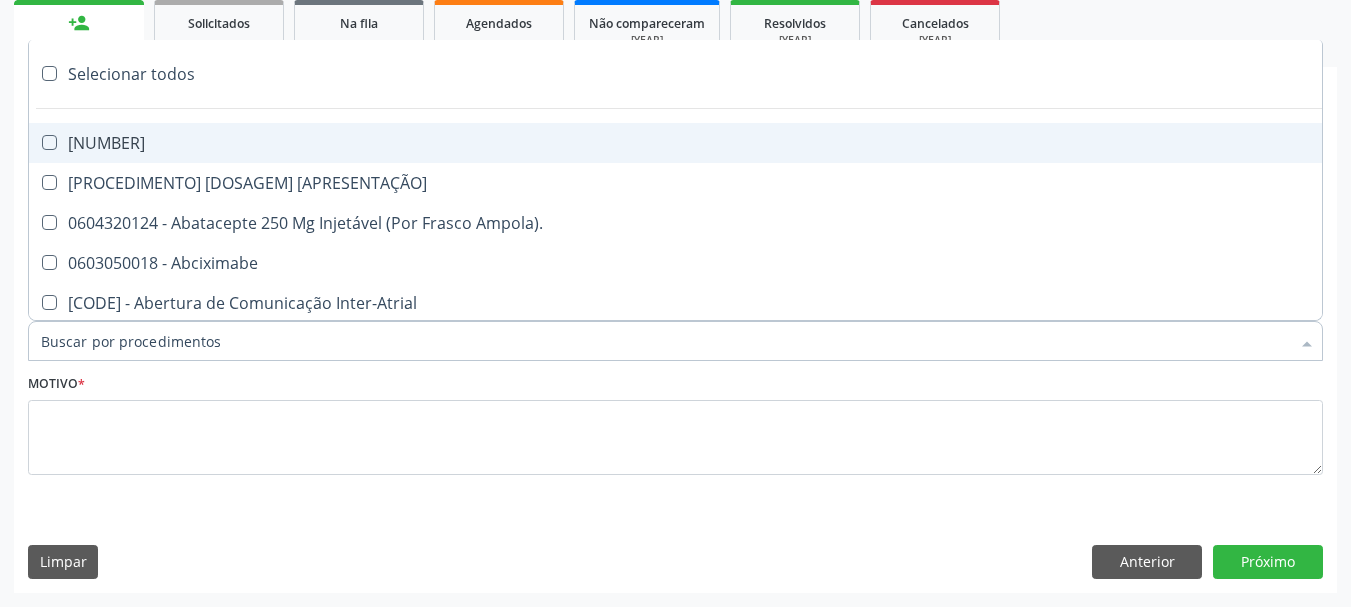 click on "Item de agendamento
*" at bounding box center (665, 341) 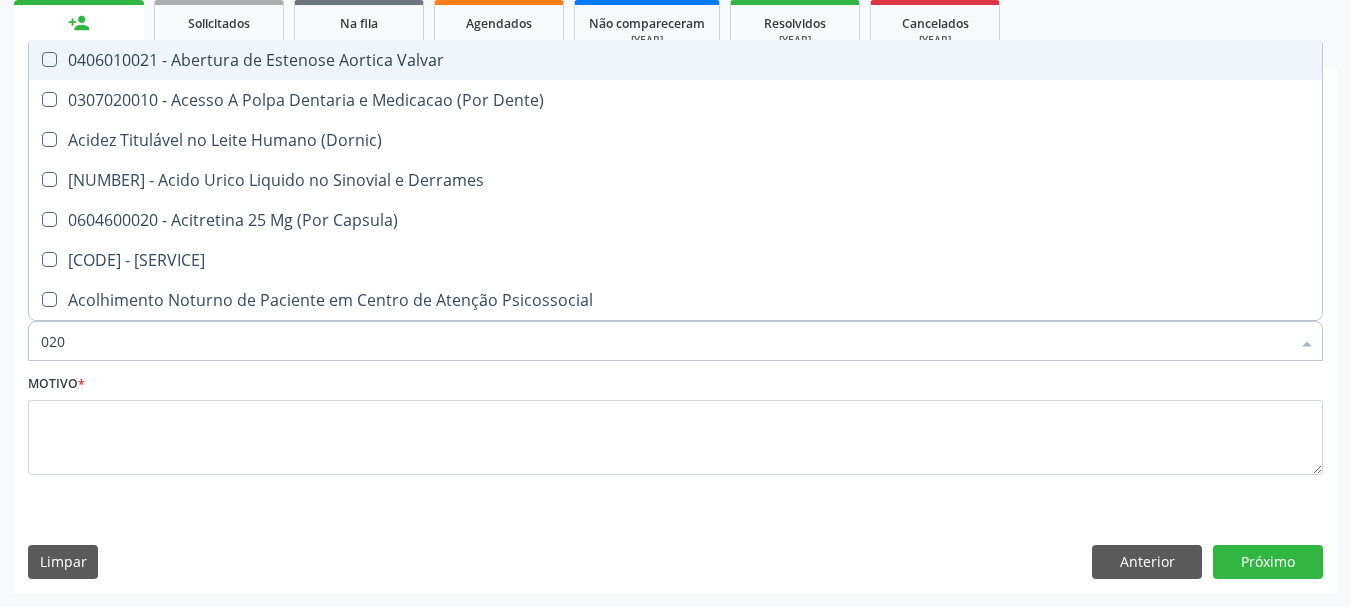 type on "0205" 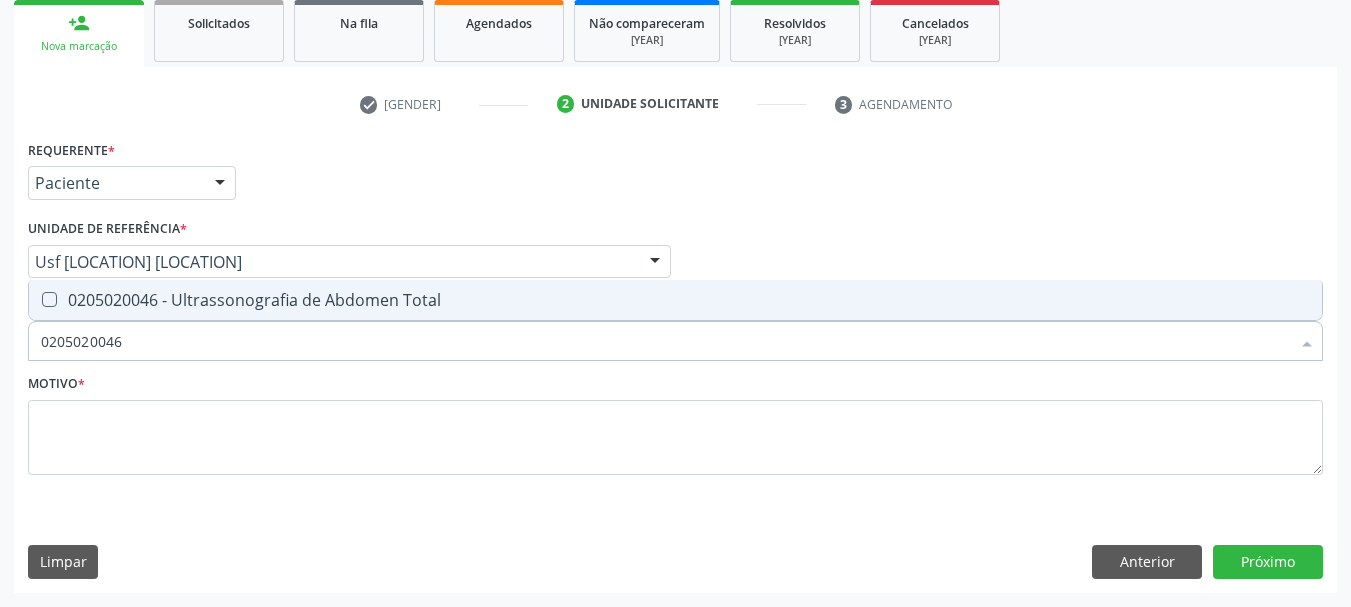 click on "0205020046 - Ultrassonografia de Abdomen Total" at bounding box center [675, 300] 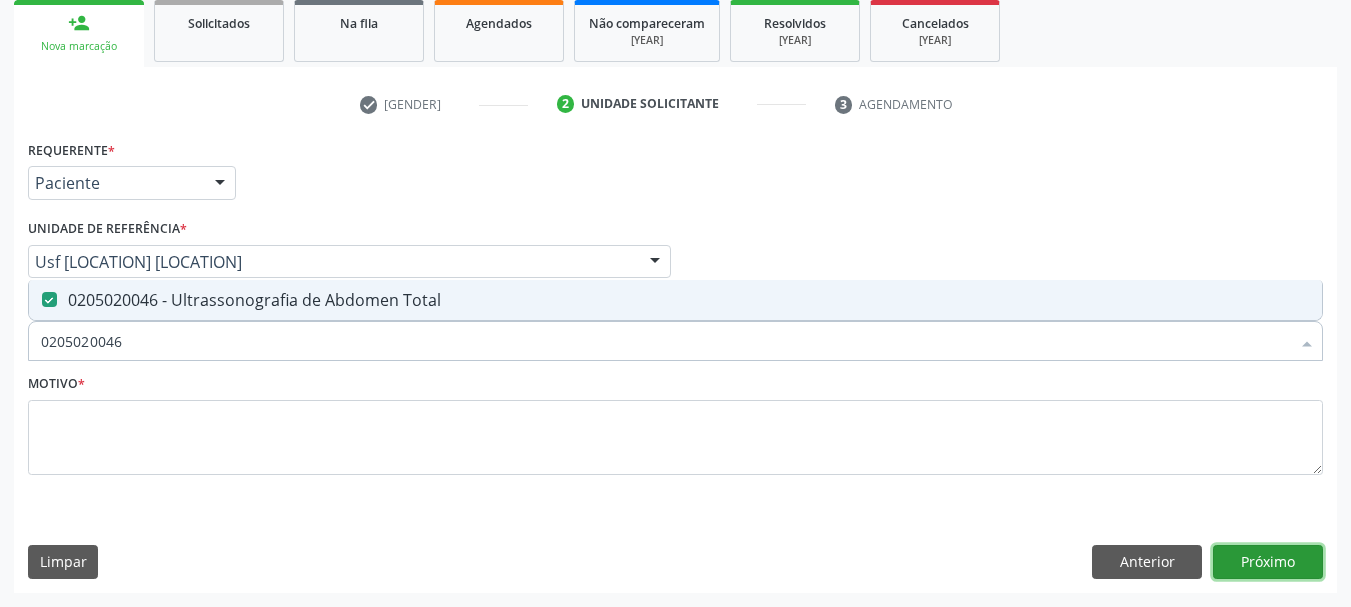 click on "Próximo" at bounding box center (1268, 562) 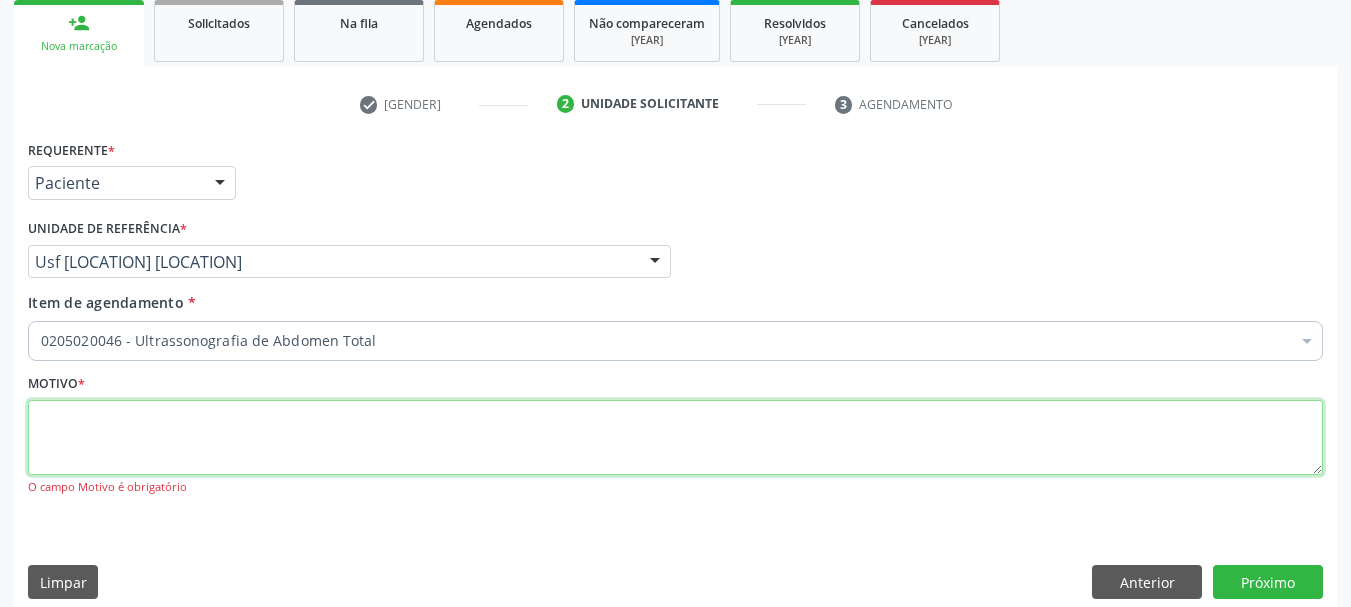 click at bounding box center (675, 438) 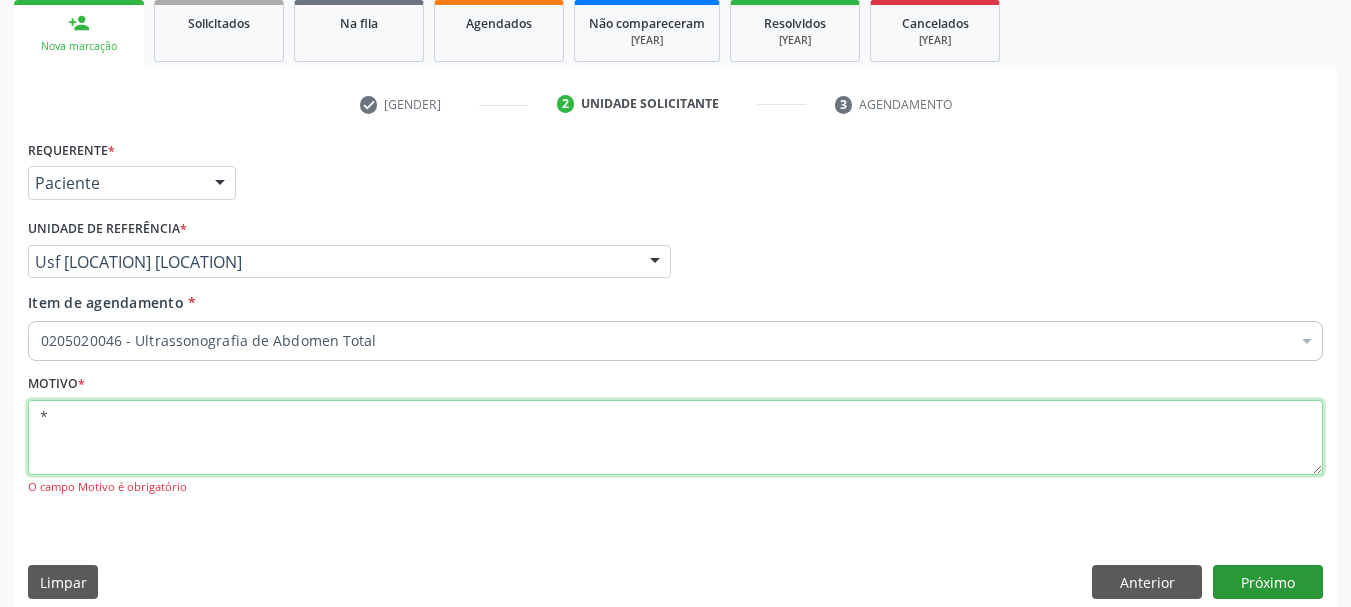 type on "*" 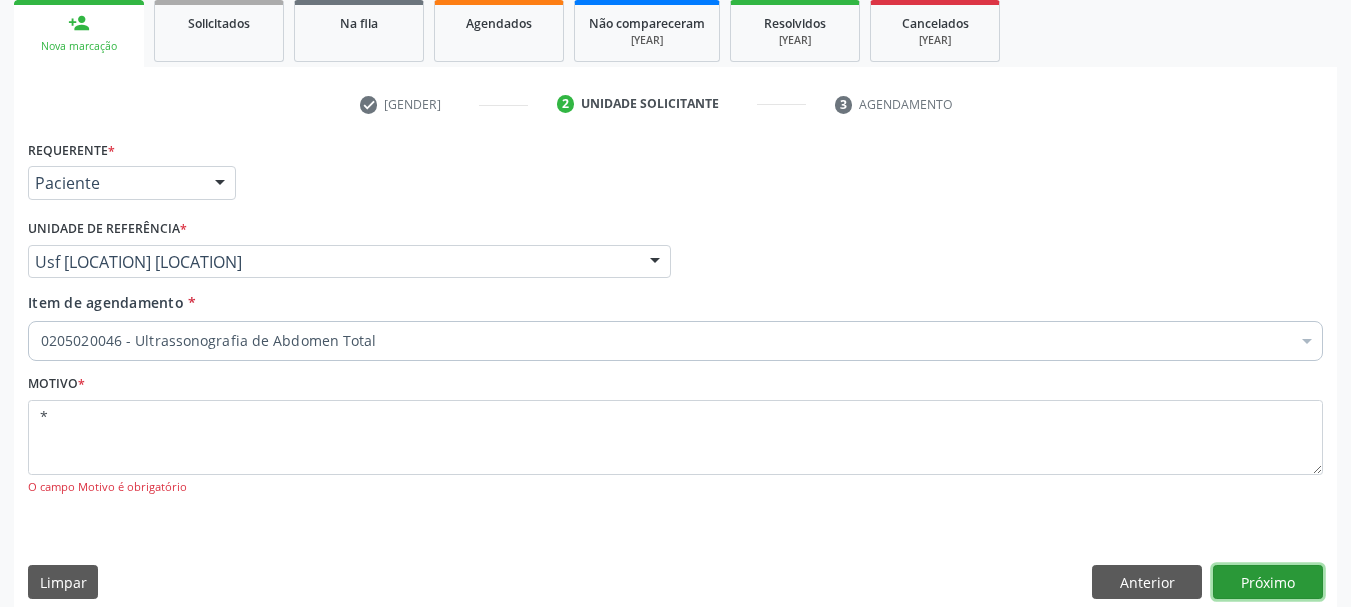click on "Próximo" at bounding box center (1268, 582) 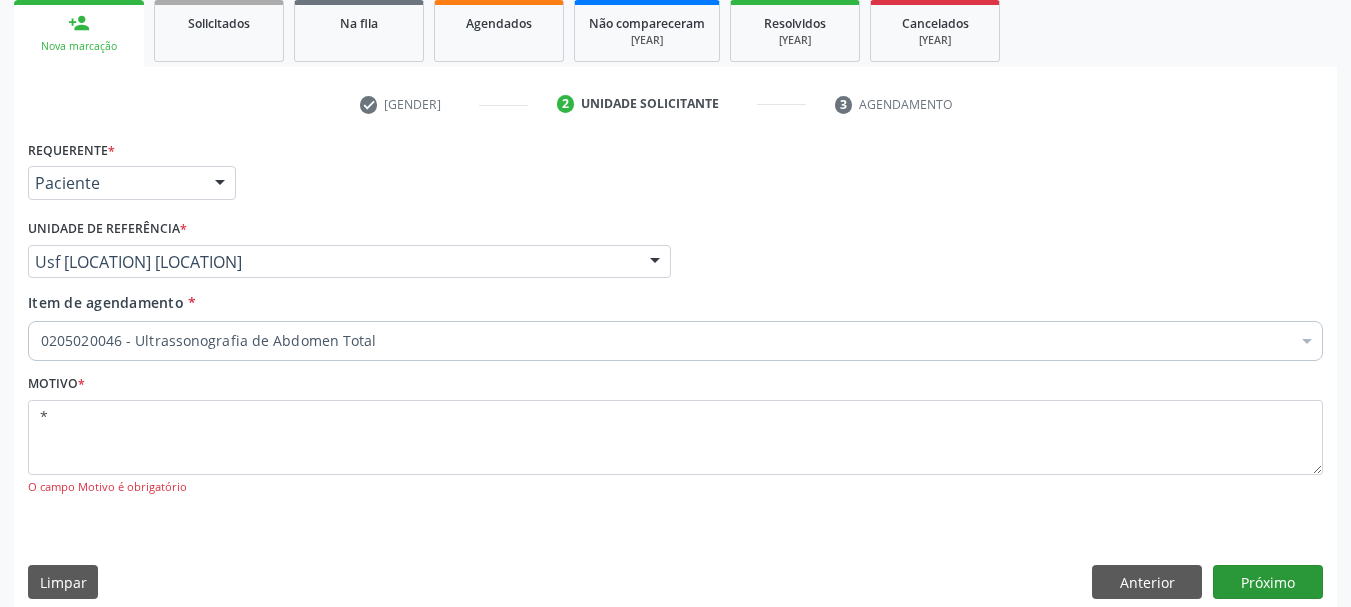 scroll, scrollTop: 263, scrollLeft: 0, axis: vertical 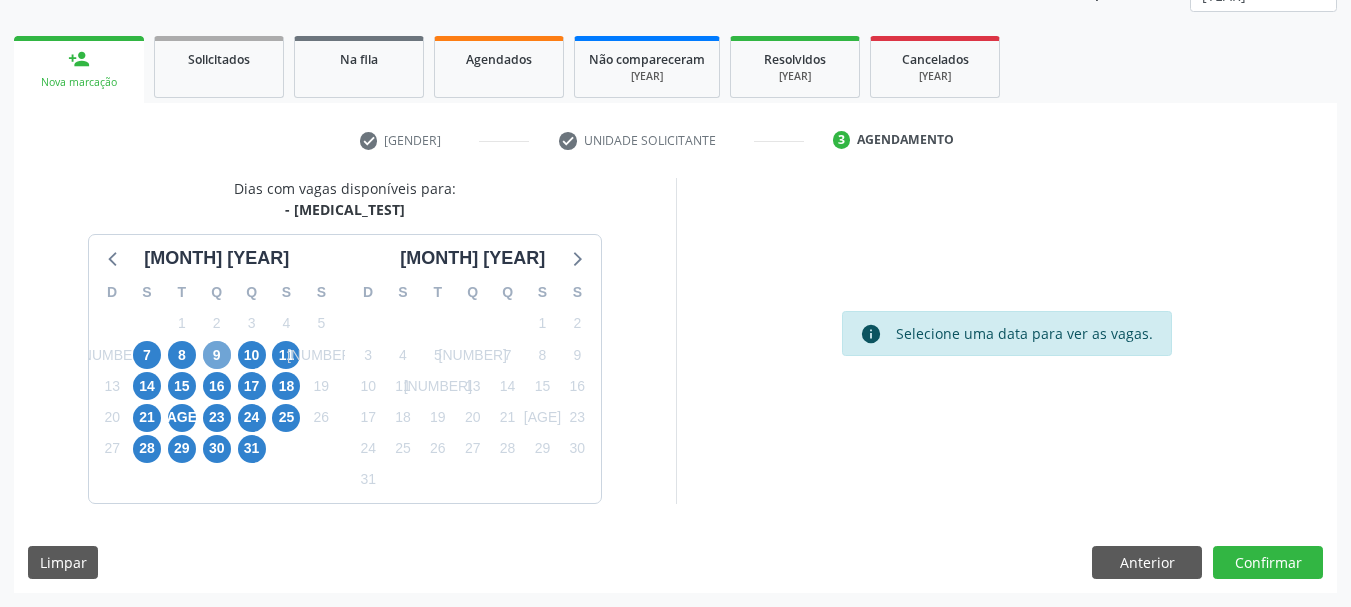 click on "9" at bounding box center (217, 355) 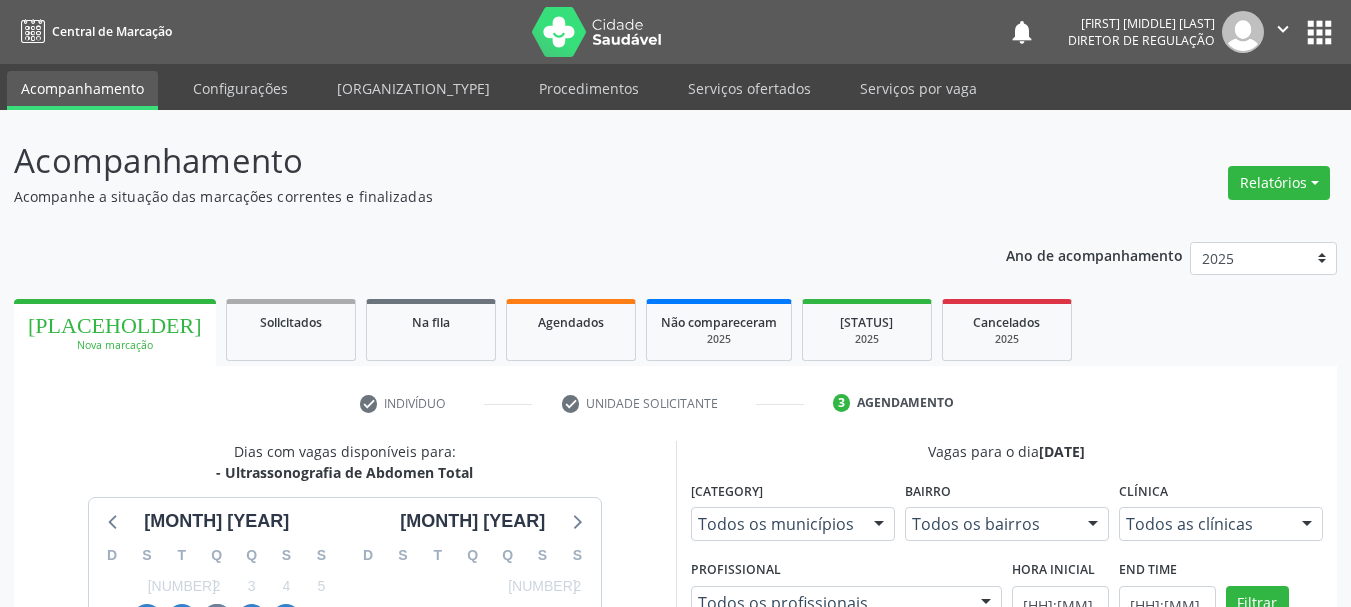 scroll, scrollTop: 463, scrollLeft: 0, axis: vertical 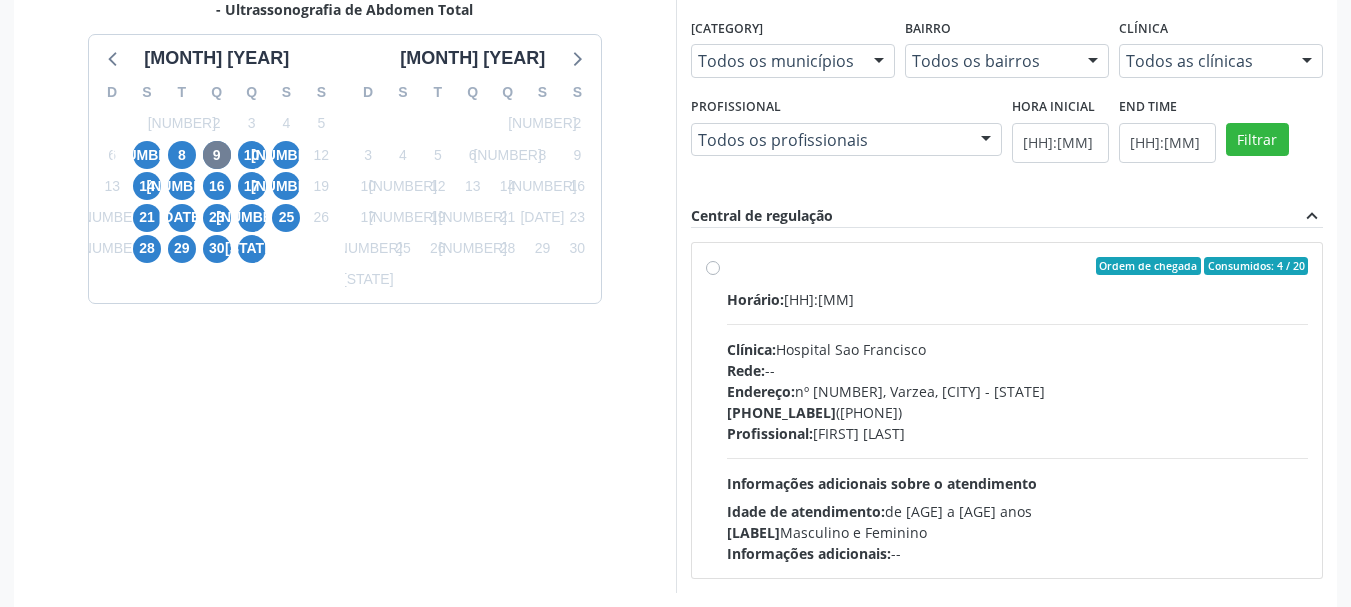 click on "Ordem de chegada
Consumidos: 4 / 20
Horário:   07:00
Clínica:  Hospital Sao Francisco
Rede:
--
Endereço:   nº 384, [NEIGHBORHOOD], [CITY] - [STATE]
Telefone:   ([AREA]) [PHONE]
Profissional:
[FIRST] [LAST]
Informações adicionais sobre o atendimento
Idade de atendimento:
de 0 a 120 anos
Gênero(s) atendido(s):
Masculino e Feminino
Informações adicionais:
--" at bounding box center (1018, 410) 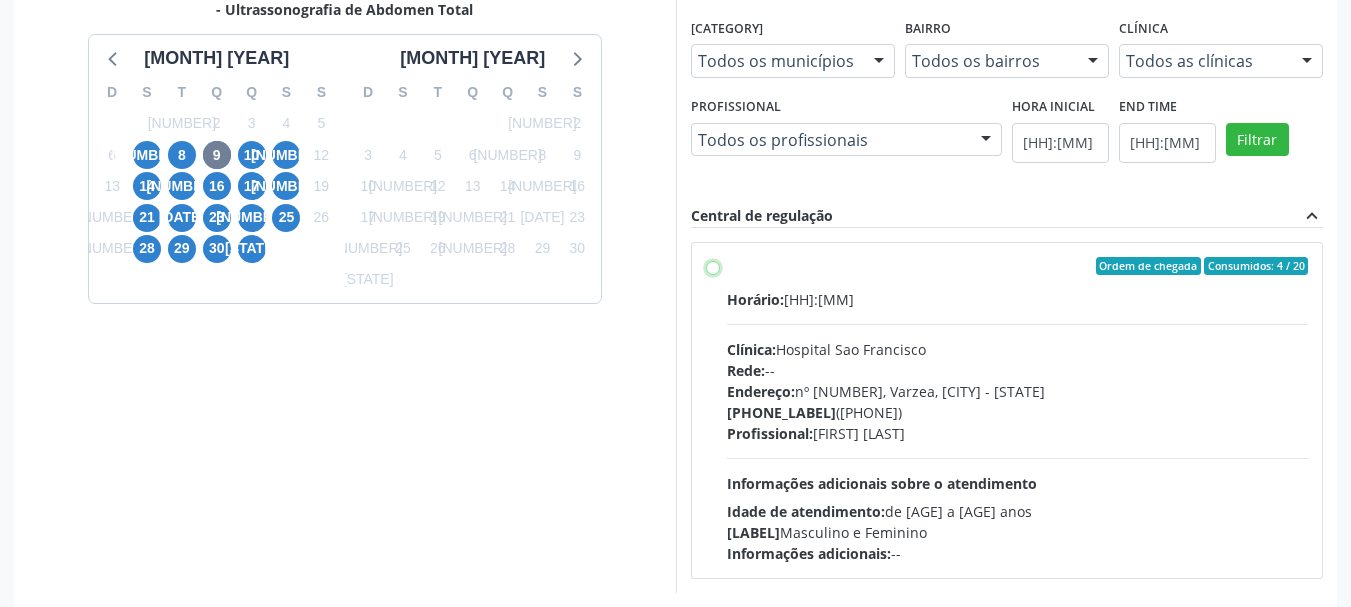 click on "Ordem de chegada
Consumidos: 4 / 20
Horário:   07:00
Clínica:  Hospital Sao Francisco
Rede:
--
Endereço:   nº 384, [NEIGHBORHOOD], [CITY] - [STATE]
Telefone:   ([AREA]) [PHONE]
Profissional:
[FIRST] [LAST]
Informações adicionais sobre o atendimento
Idade de atendimento:
de 0 a 120 anos
Gênero(s) atendido(s):
Masculino e Feminino
Informações adicionais:
--" at bounding box center [713, 266] 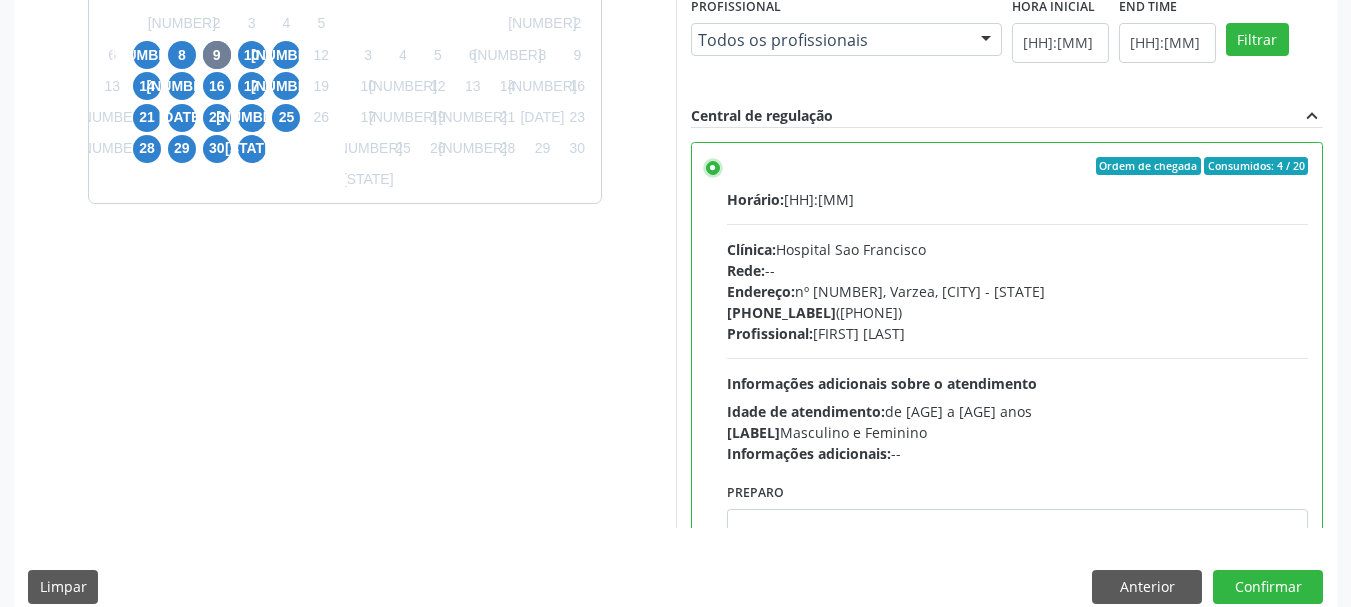 scroll, scrollTop: 588, scrollLeft: 0, axis: vertical 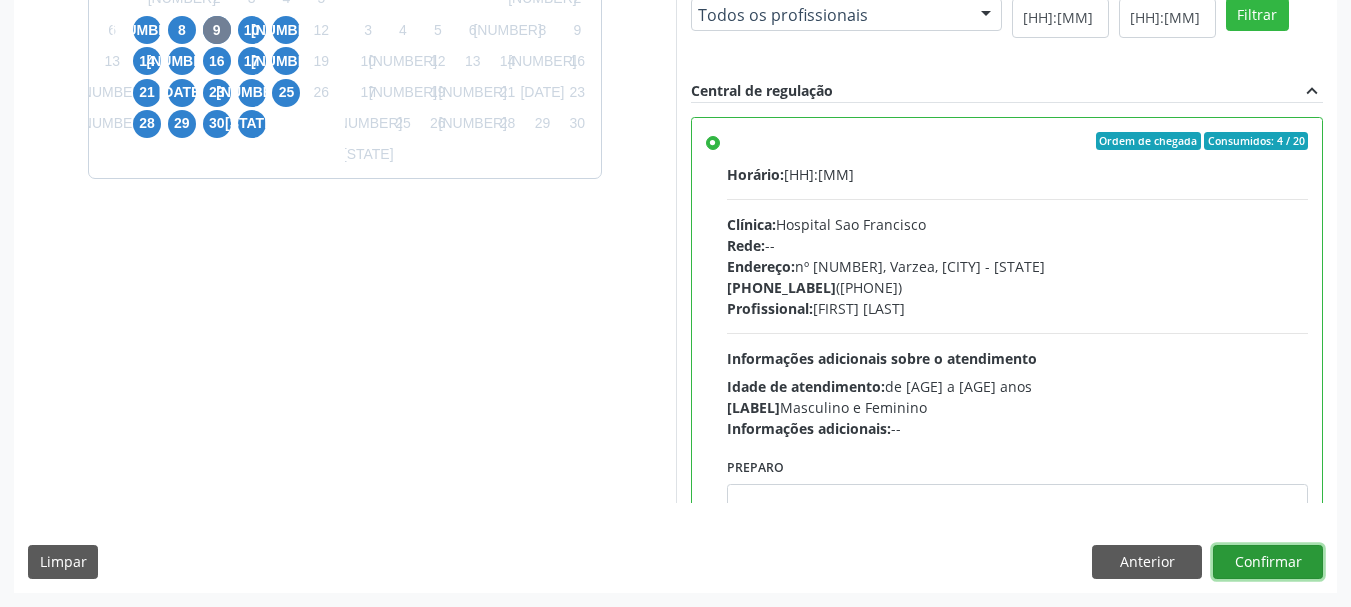 click on "Confirmar" at bounding box center (1268, 562) 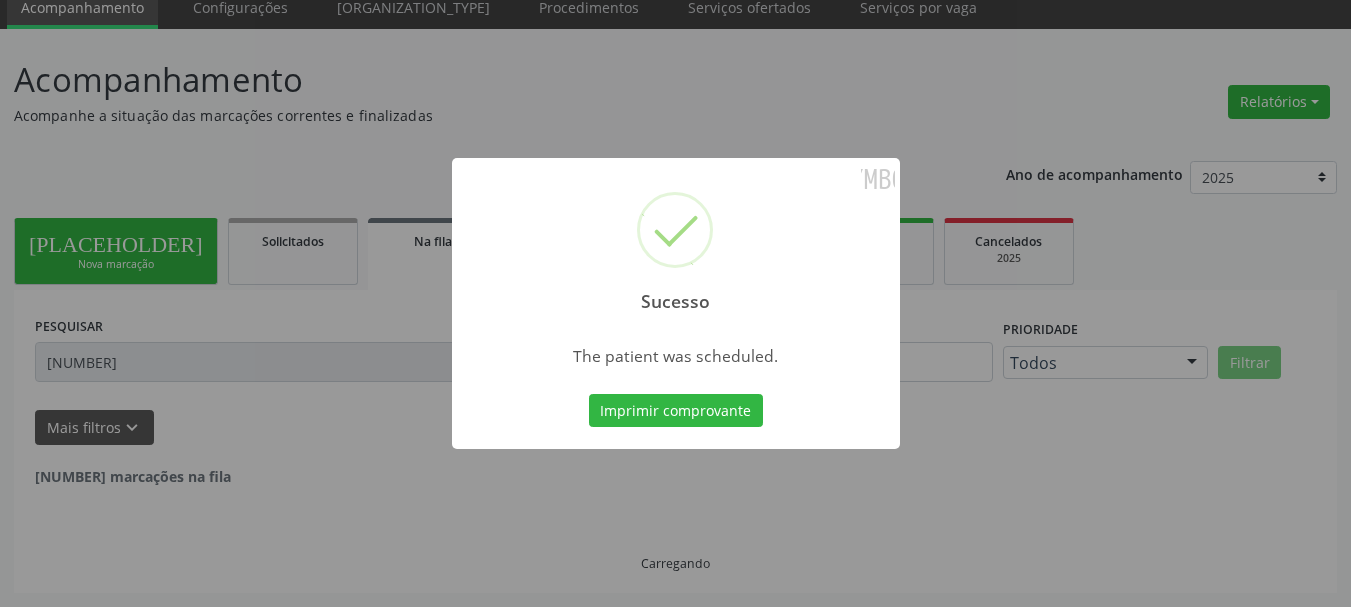 scroll, scrollTop: 17, scrollLeft: 0, axis: vertical 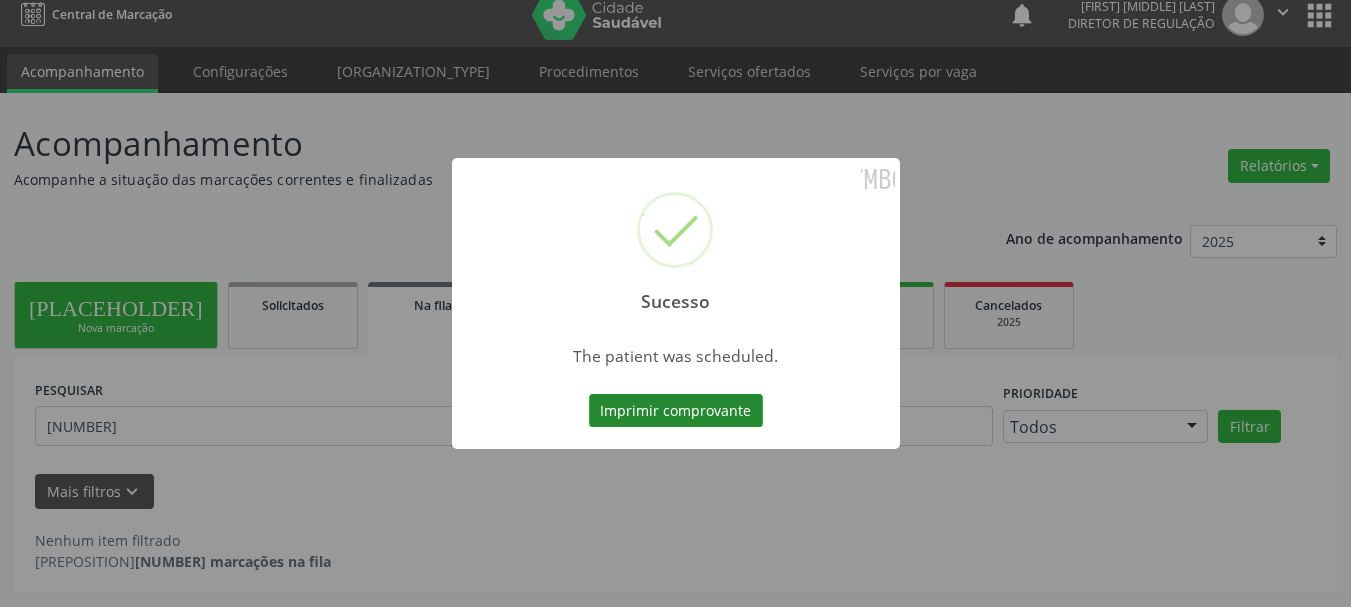 click on "Imprimir comprovante" at bounding box center (676, 411) 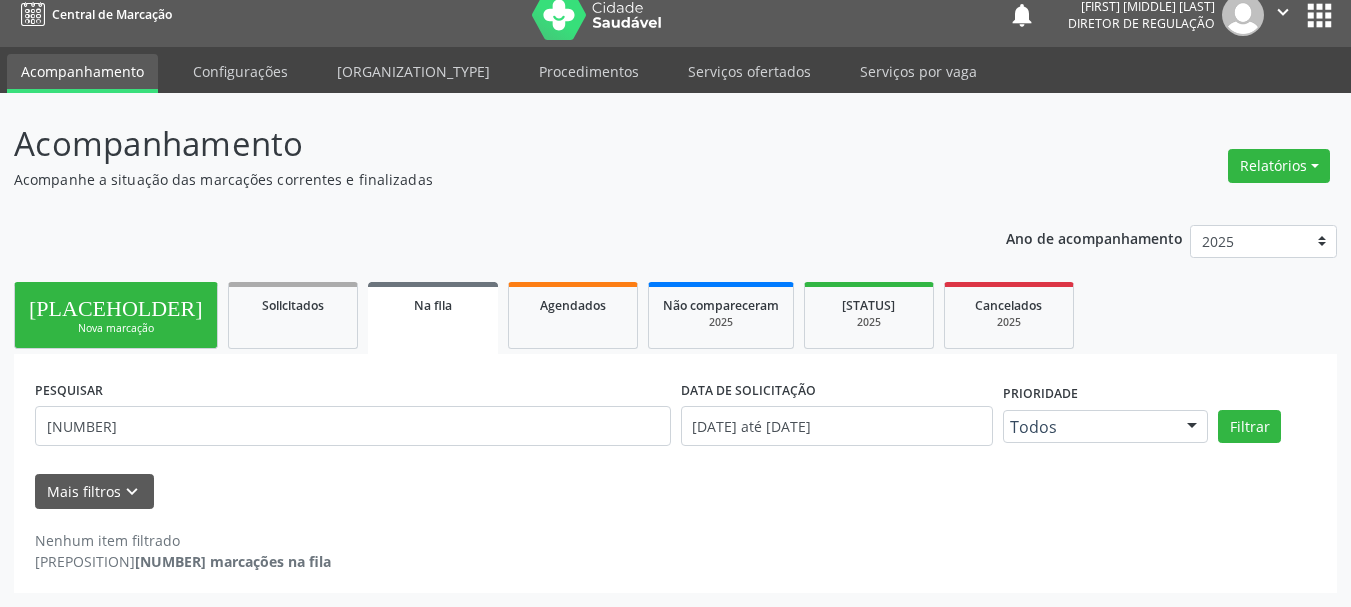 click on "person_add
Nova marcação" at bounding box center [116, 315] 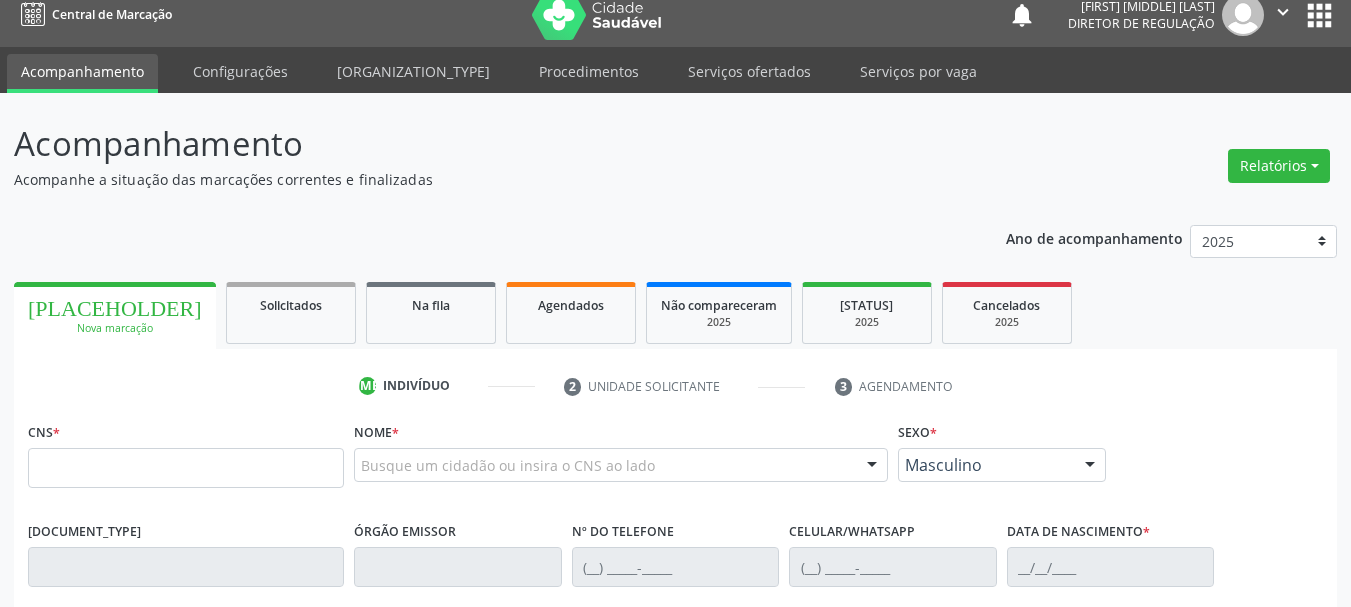 click on "person_add
Nova marcação" at bounding box center (115, 315) 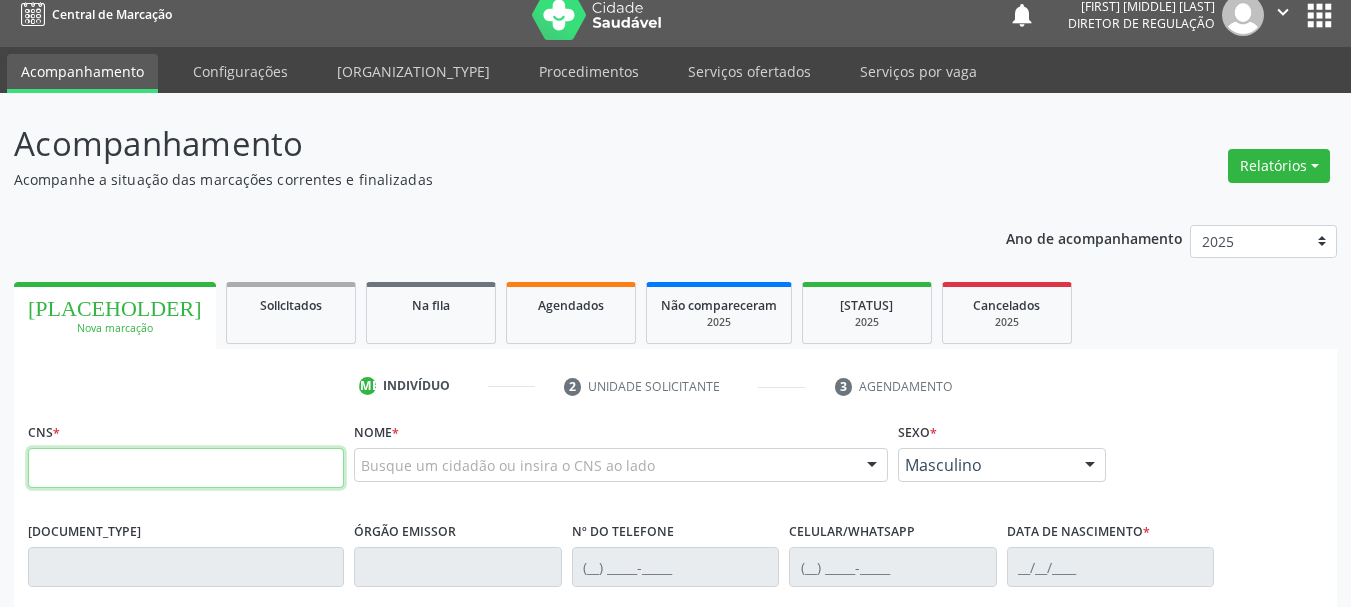 click at bounding box center (186, 468) 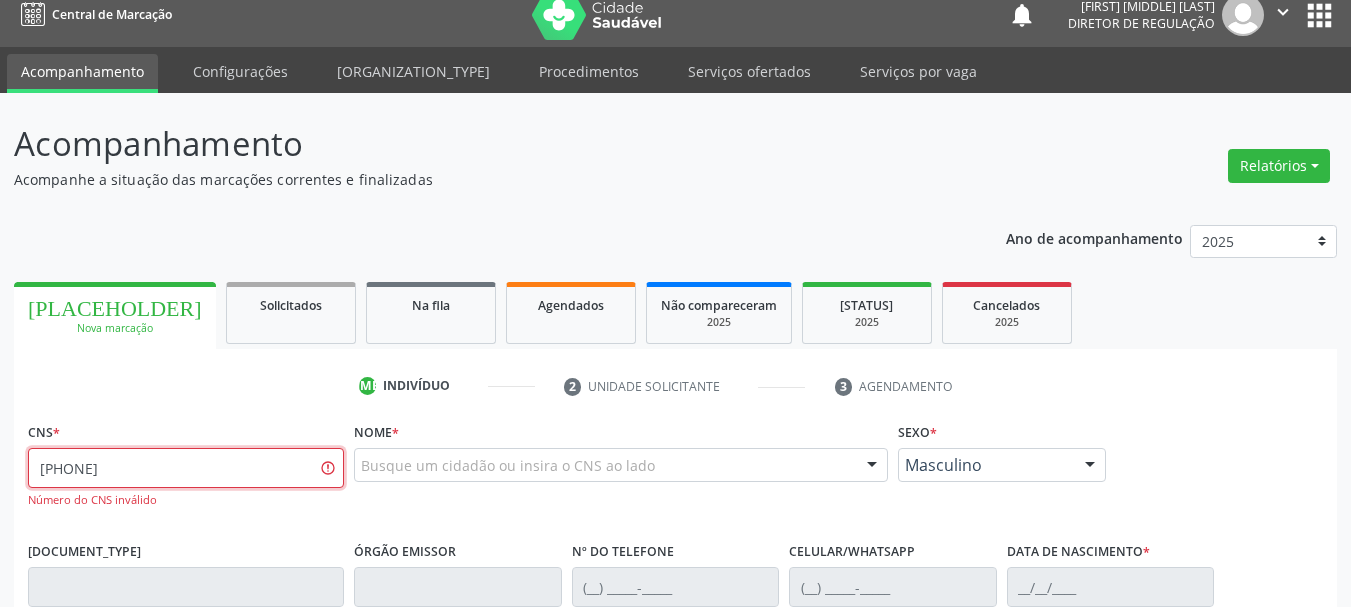scroll, scrollTop: 117, scrollLeft: 0, axis: vertical 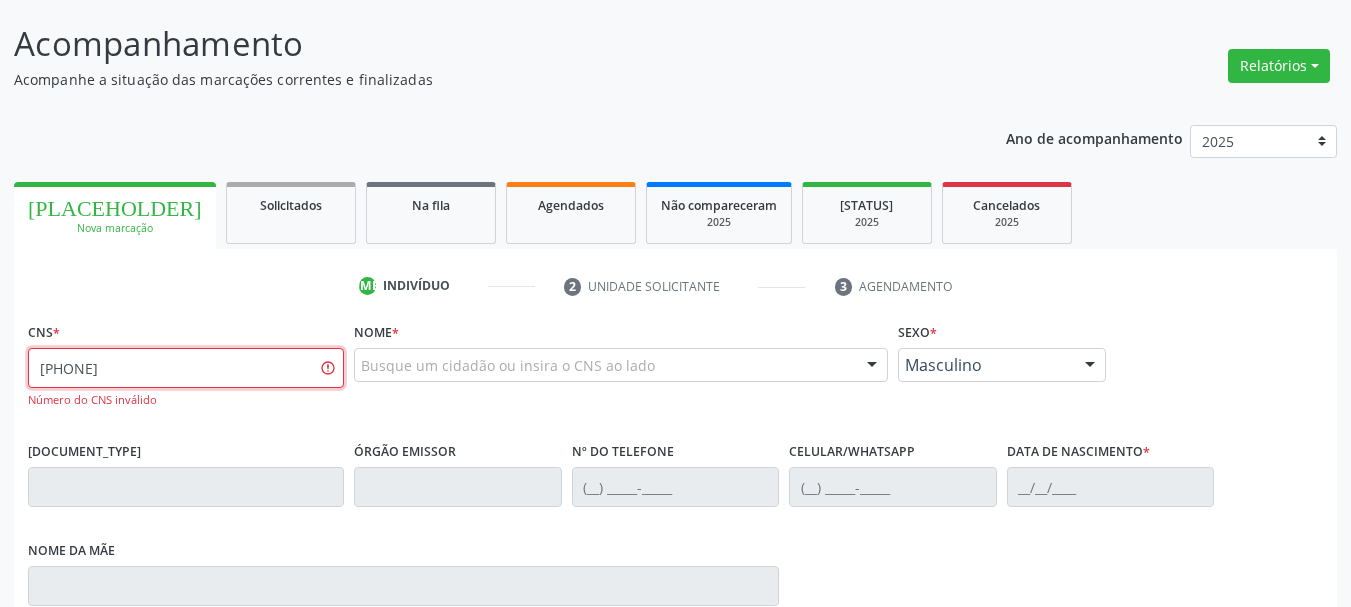 drag, startPoint x: 263, startPoint y: 381, endPoint x: 0, endPoint y: 351, distance: 264.7055 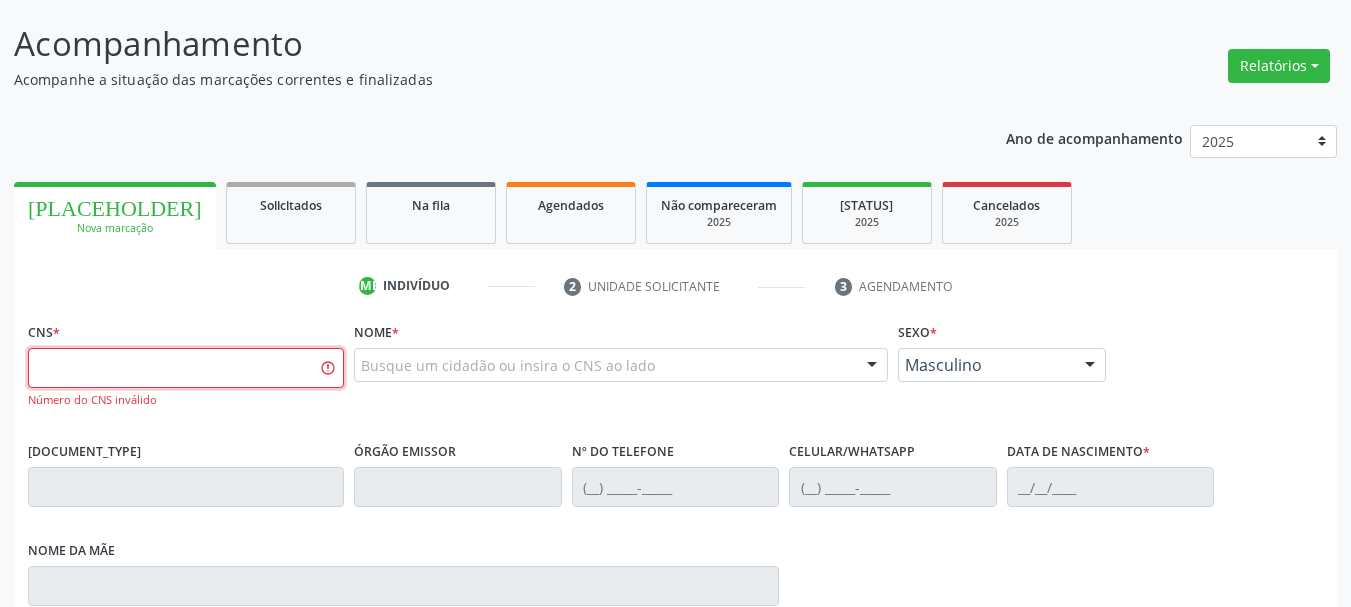 click at bounding box center [186, 368] 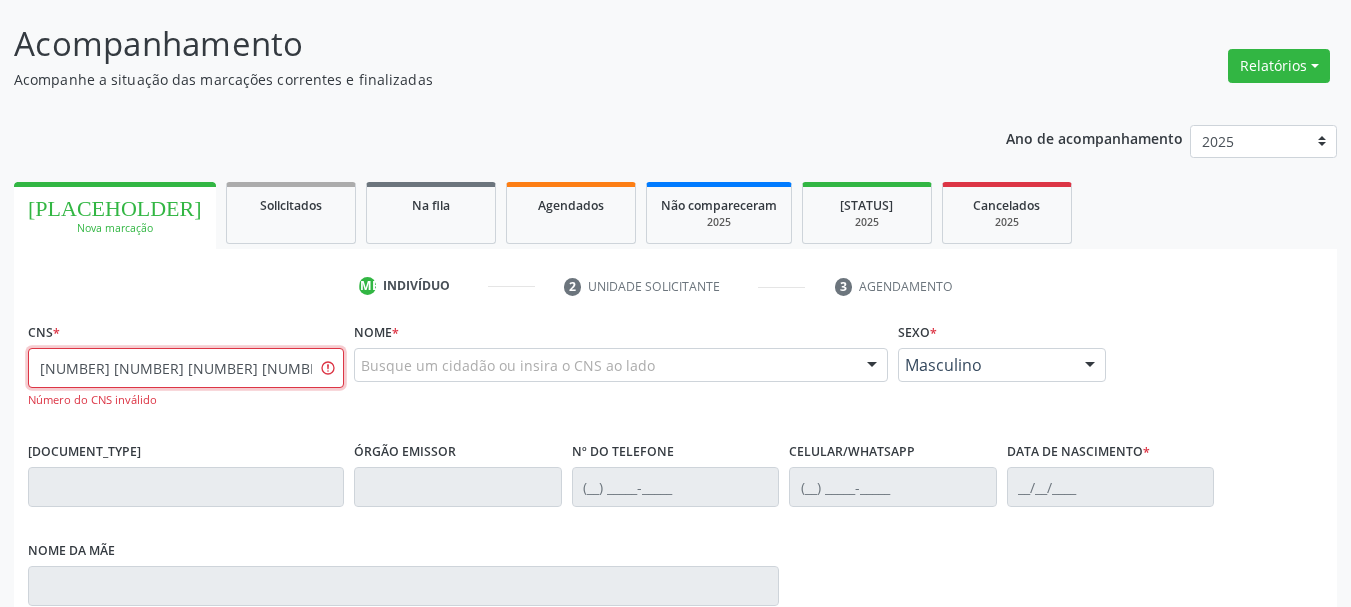 click on "[NUMBER] [NUMBER] [NUMBER] [NUMBER]" at bounding box center [186, 368] 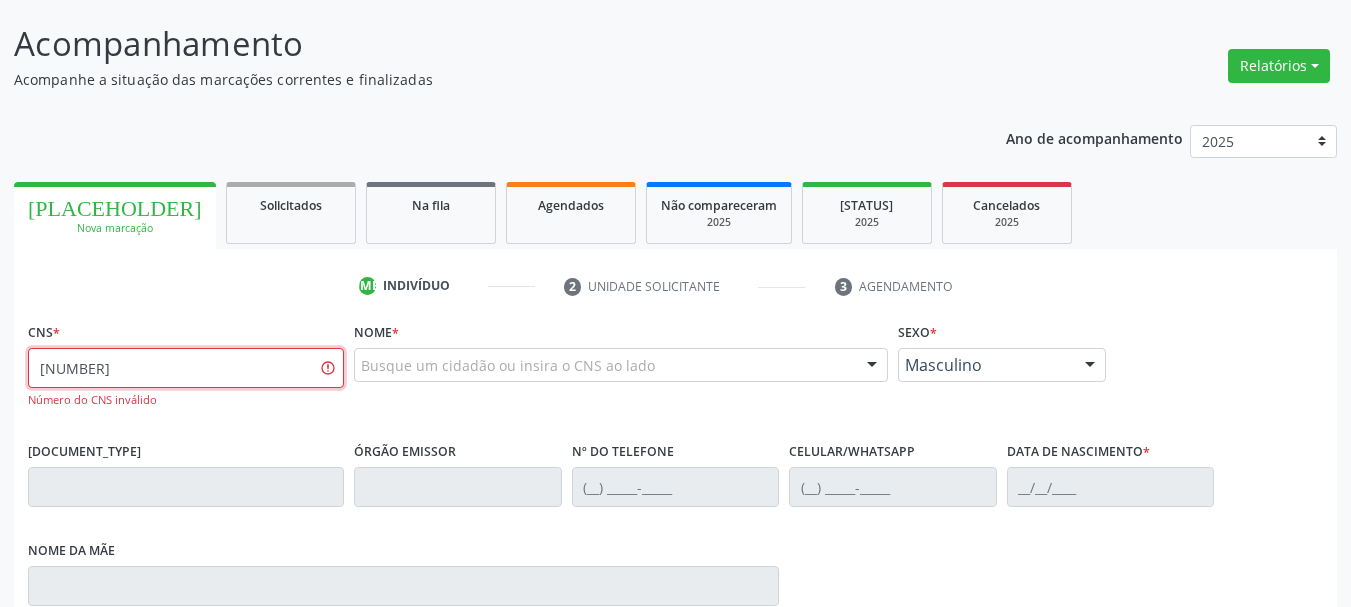type on "[NUMBER] [NUMBER] [NUMBER]" 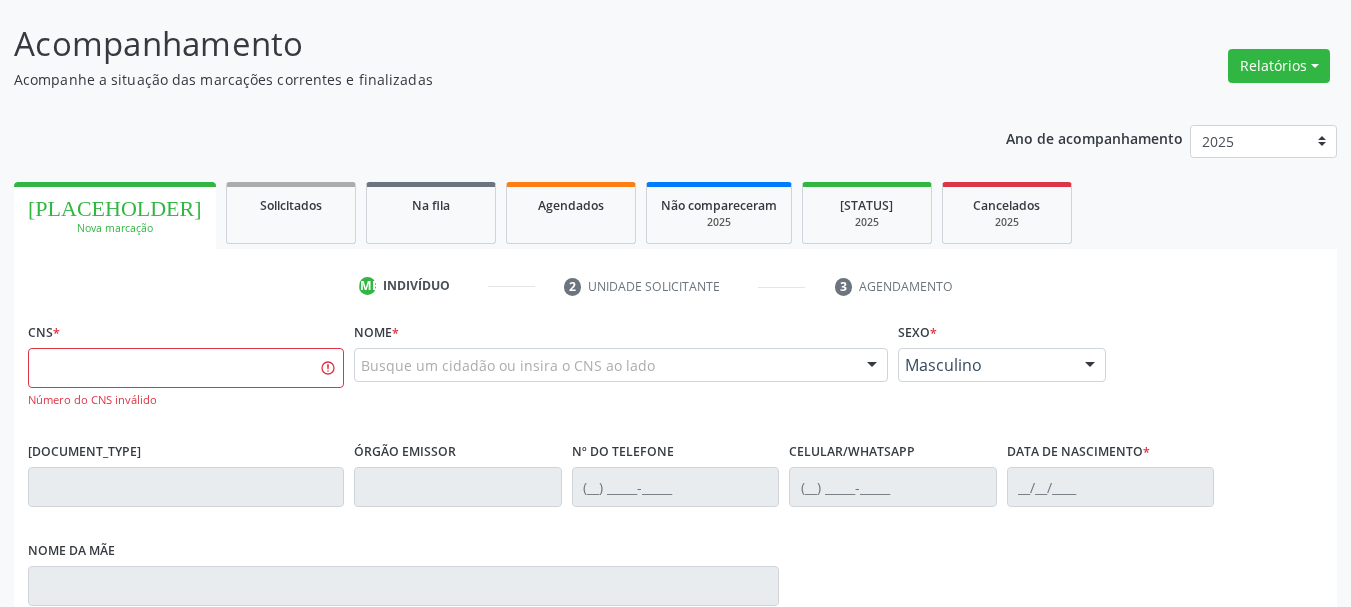 click on "Busque um cidadão ou insira o CNS ao lado" at bounding box center [621, 365] 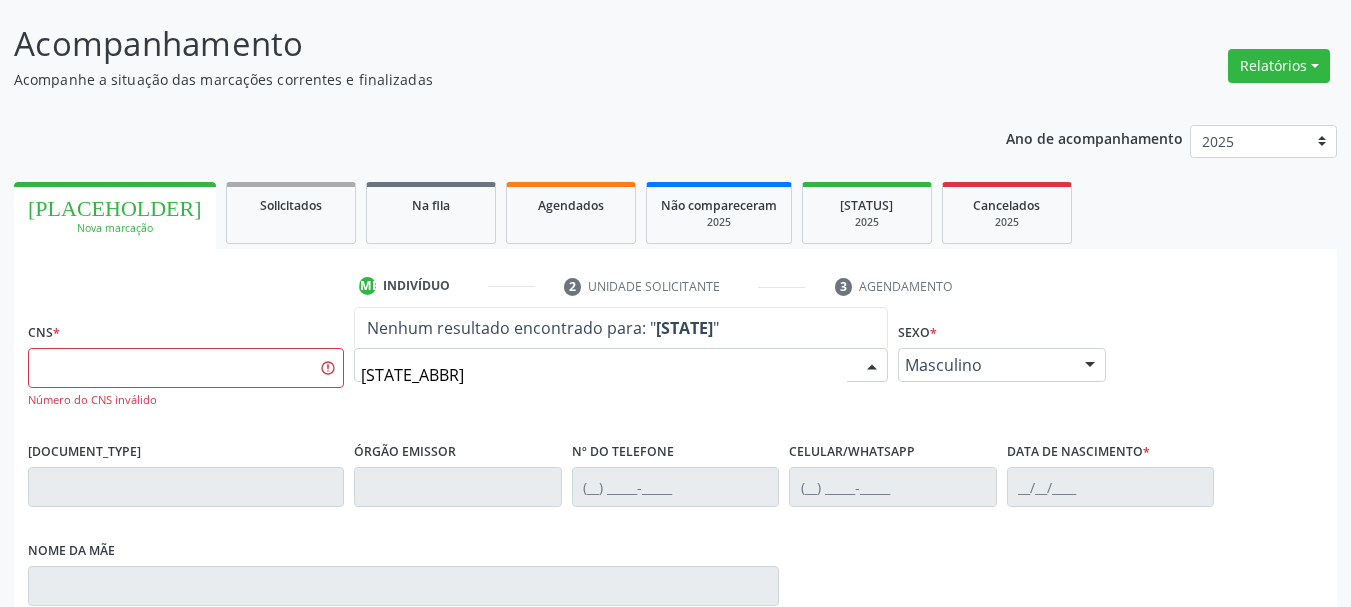 type on "E" 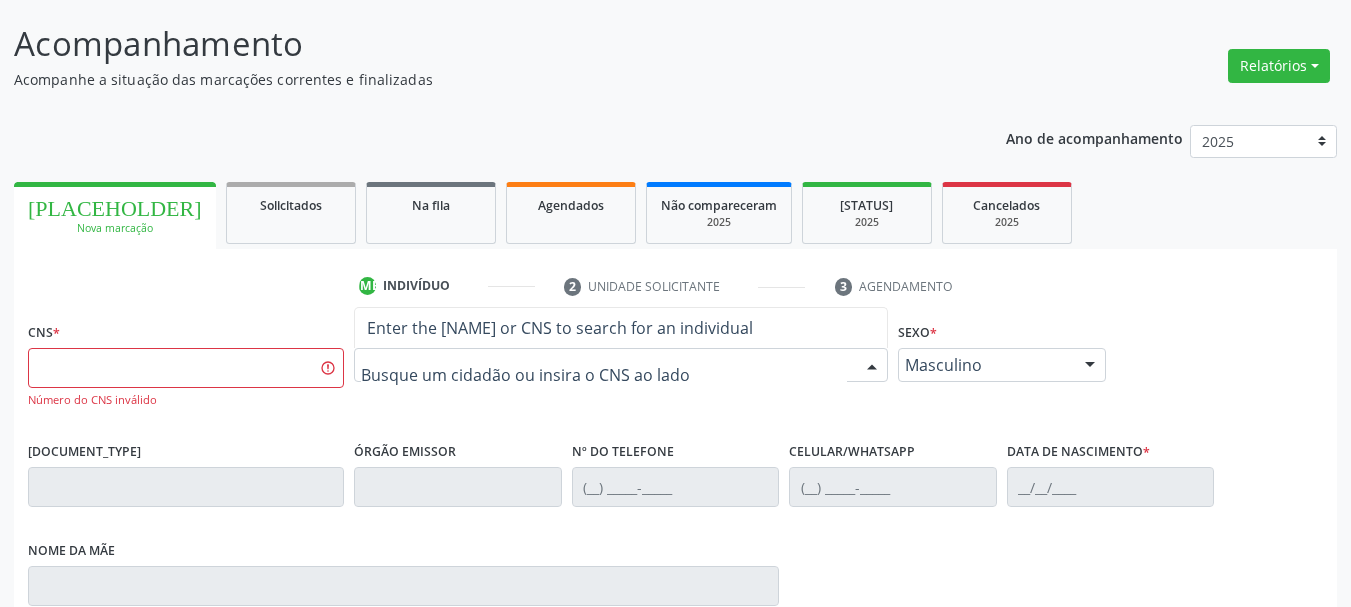 type on "A" 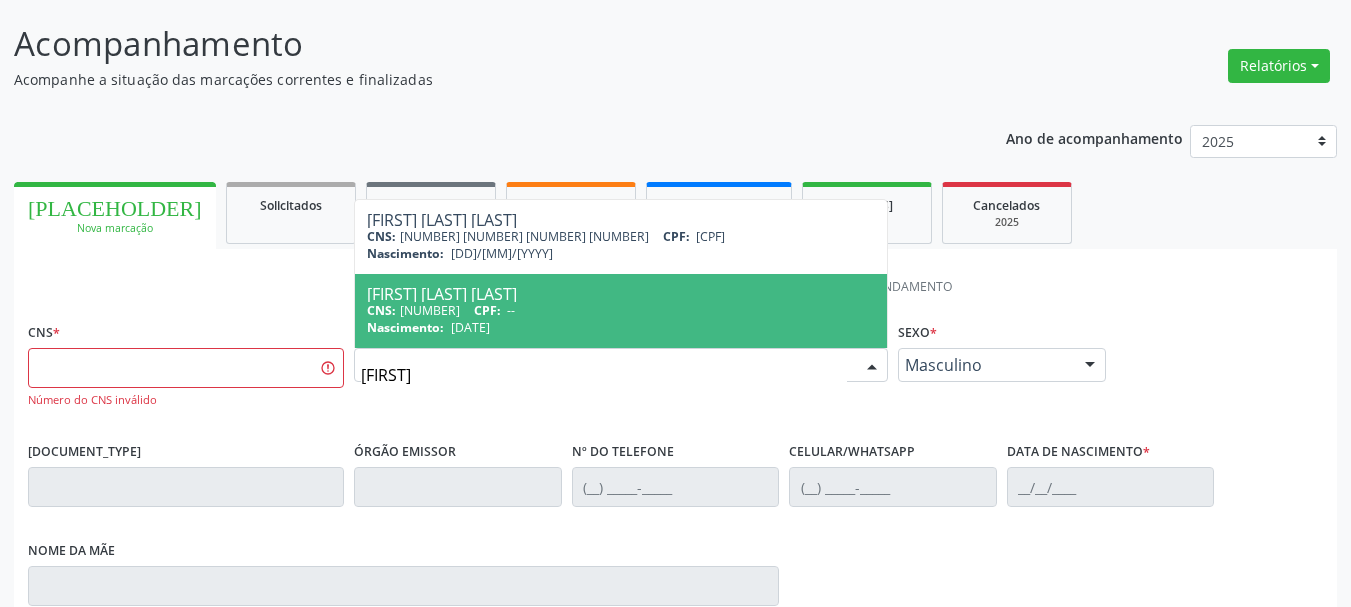 scroll, scrollTop: 0, scrollLeft: 0, axis: both 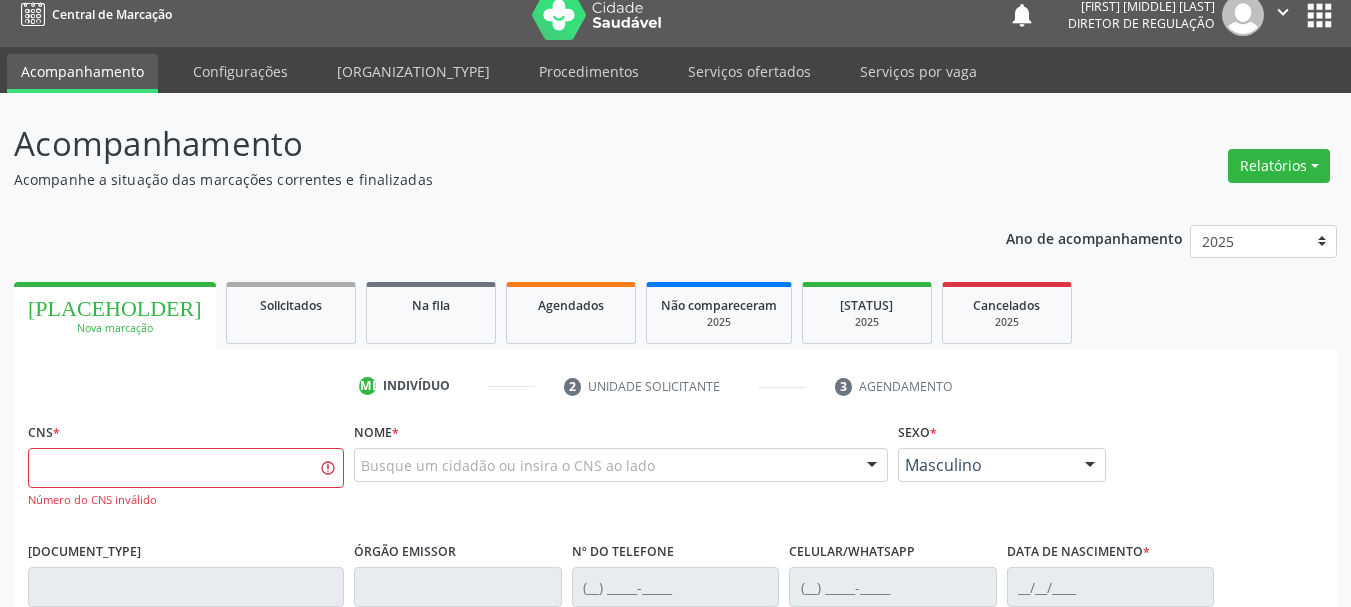 click on "Busque um cidadão ou insira o CNS ao lado" at bounding box center (621, 465) 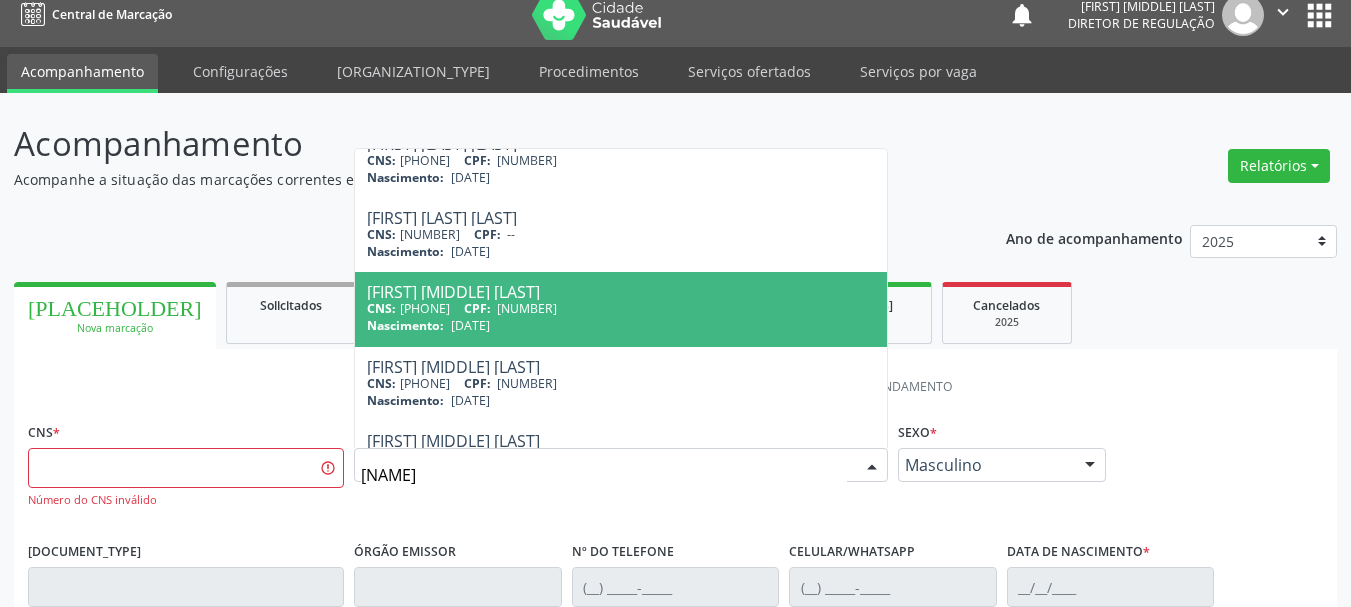 scroll, scrollTop: 0, scrollLeft: 0, axis: both 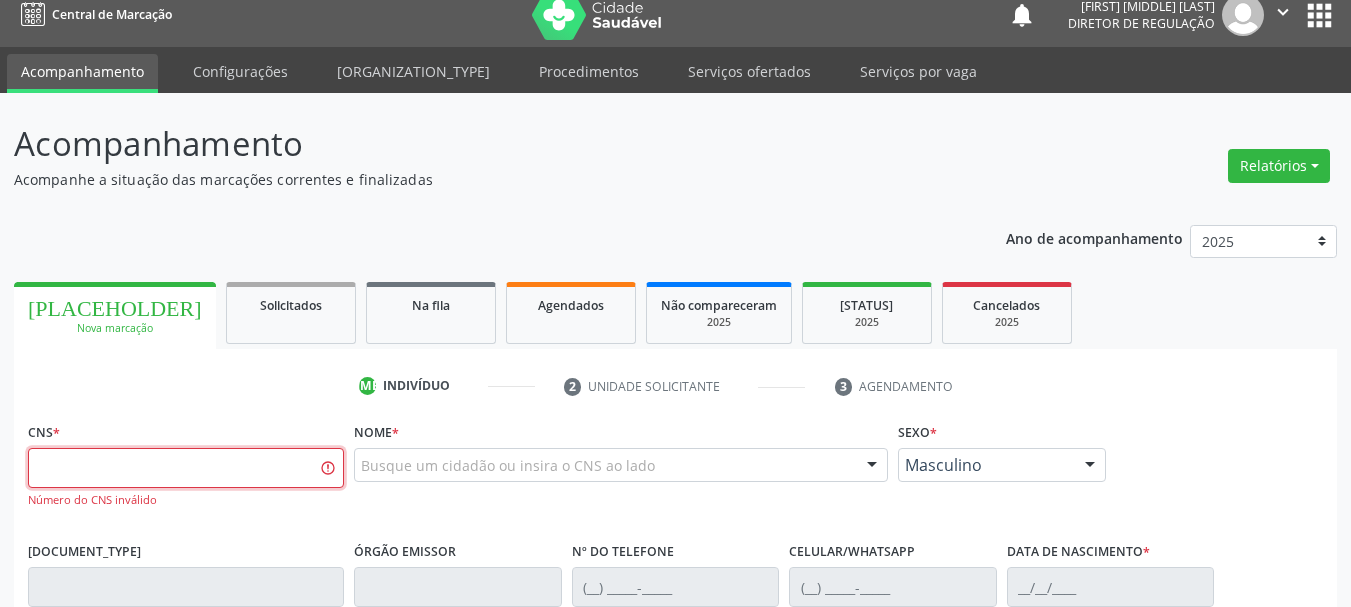 click at bounding box center [186, 468] 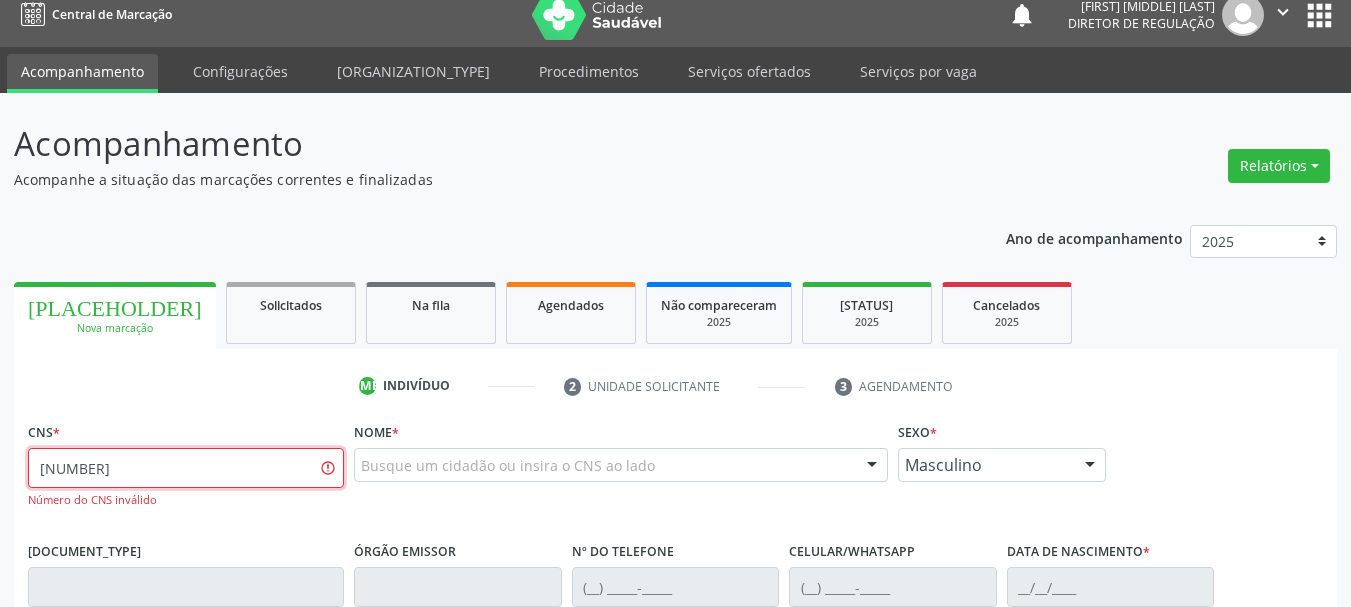 type on "[NUMBER]" 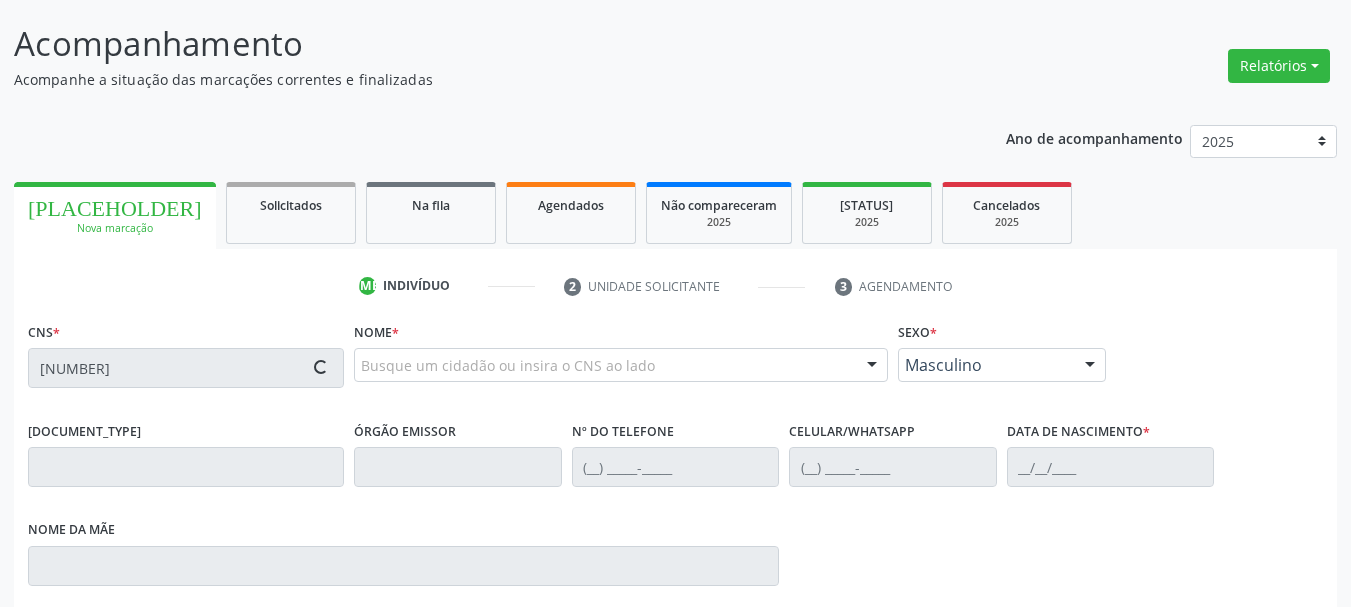 scroll, scrollTop: 217, scrollLeft: 0, axis: vertical 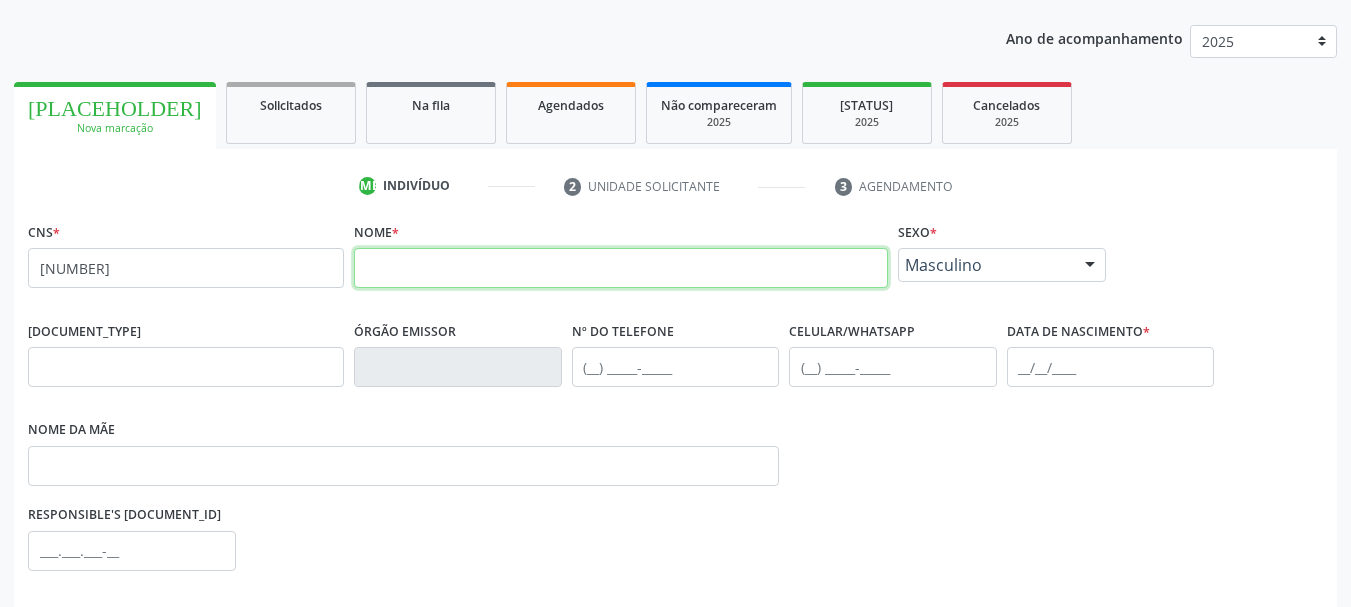 click at bounding box center [621, 268] 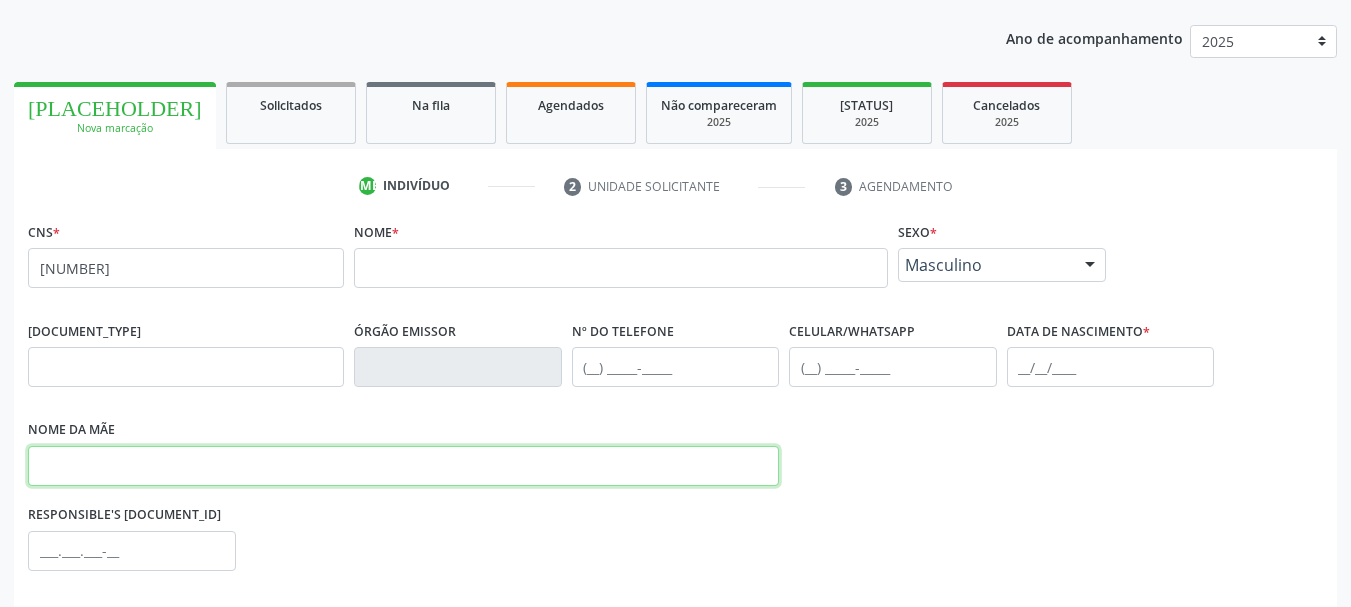click at bounding box center [403, 466] 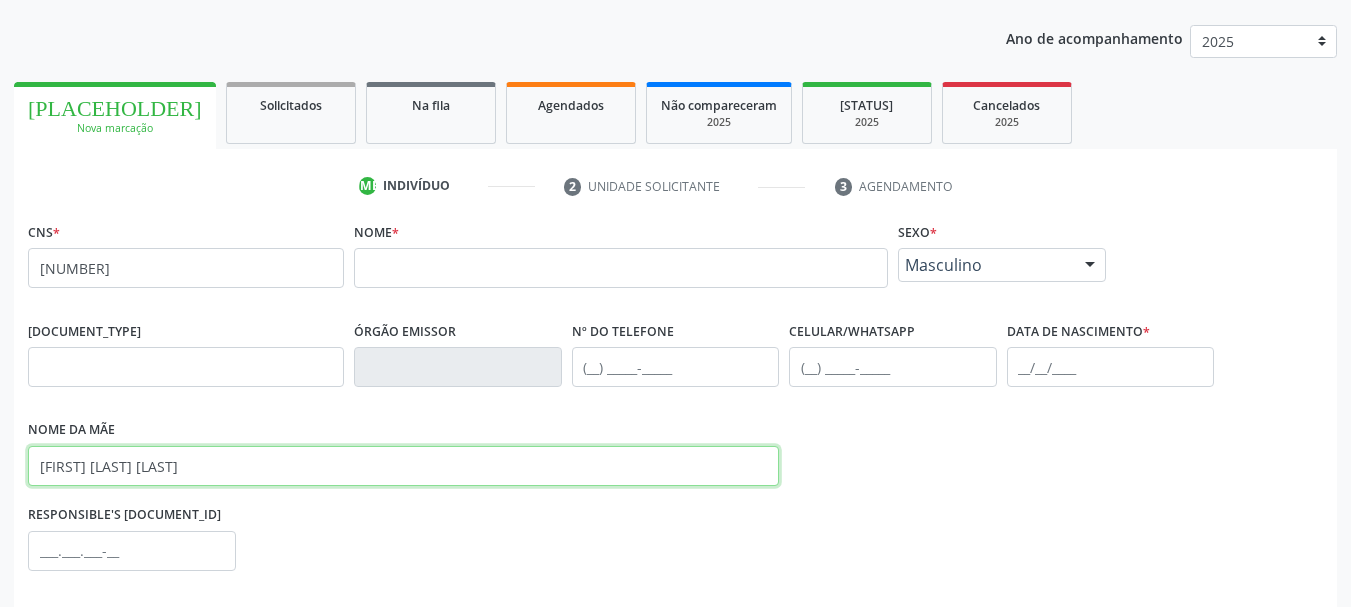 click on "[FIRST] [LAST] [LAST]" at bounding box center (403, 466) 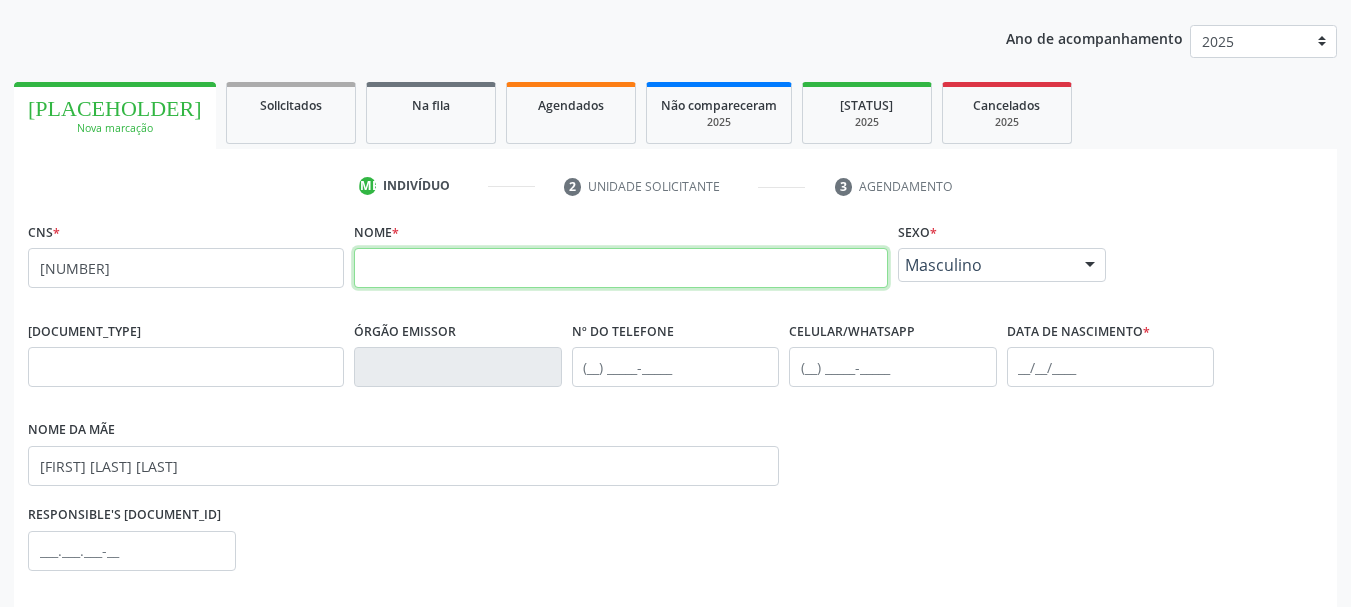 click at bounding box center (621, 268) 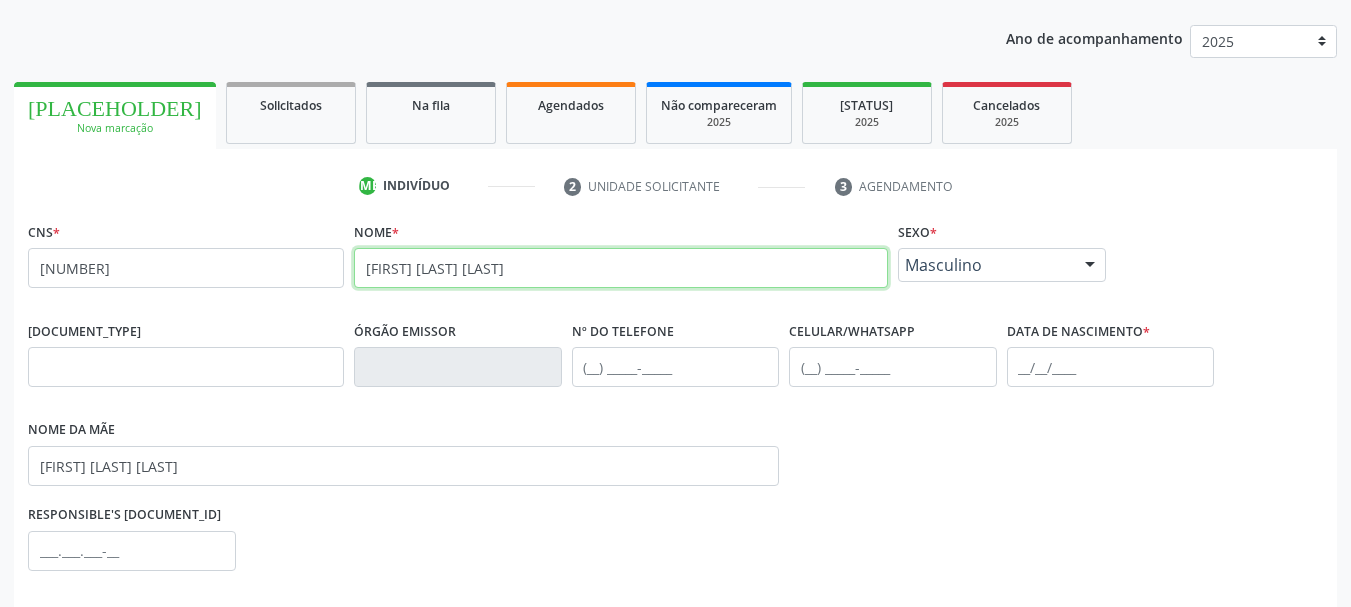 scroll, scrollTop: 317, scrollLeft: 0, axis: vertical 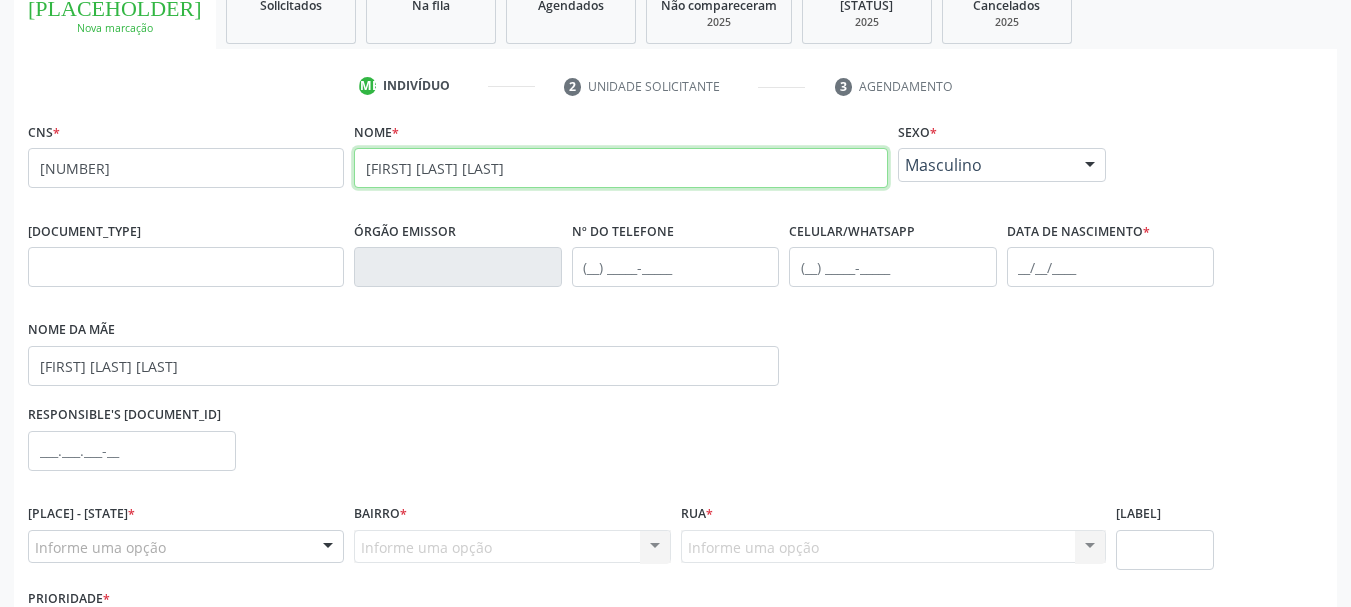 type on "[FIRST] [LAST] [LAST]" 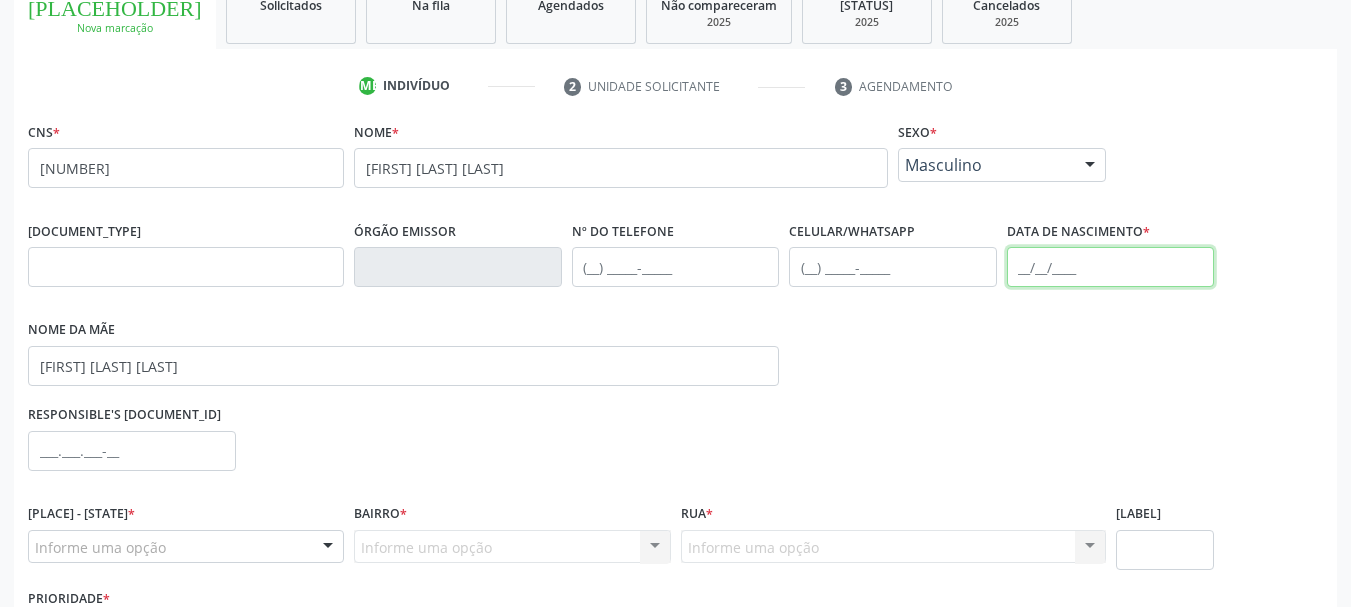 click at bounding box center [1111, 267] 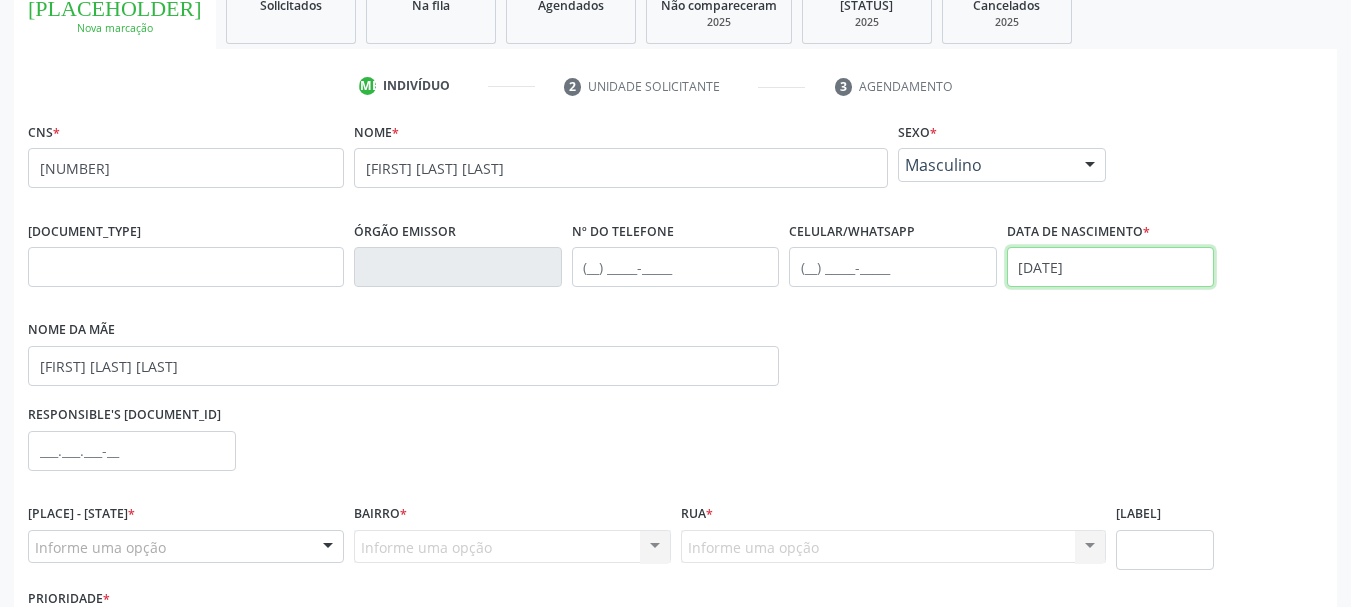 scroll, scrollTop: 463, scrollLeft: 0, axis: vertical 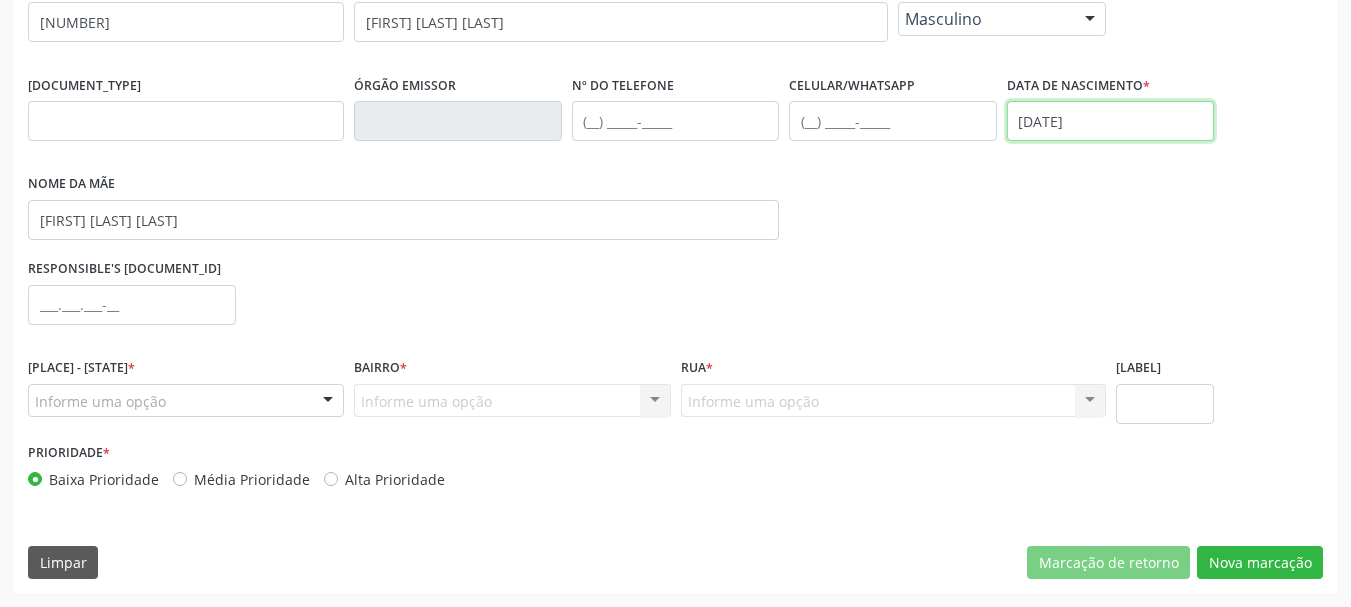 type on "[DATE]" 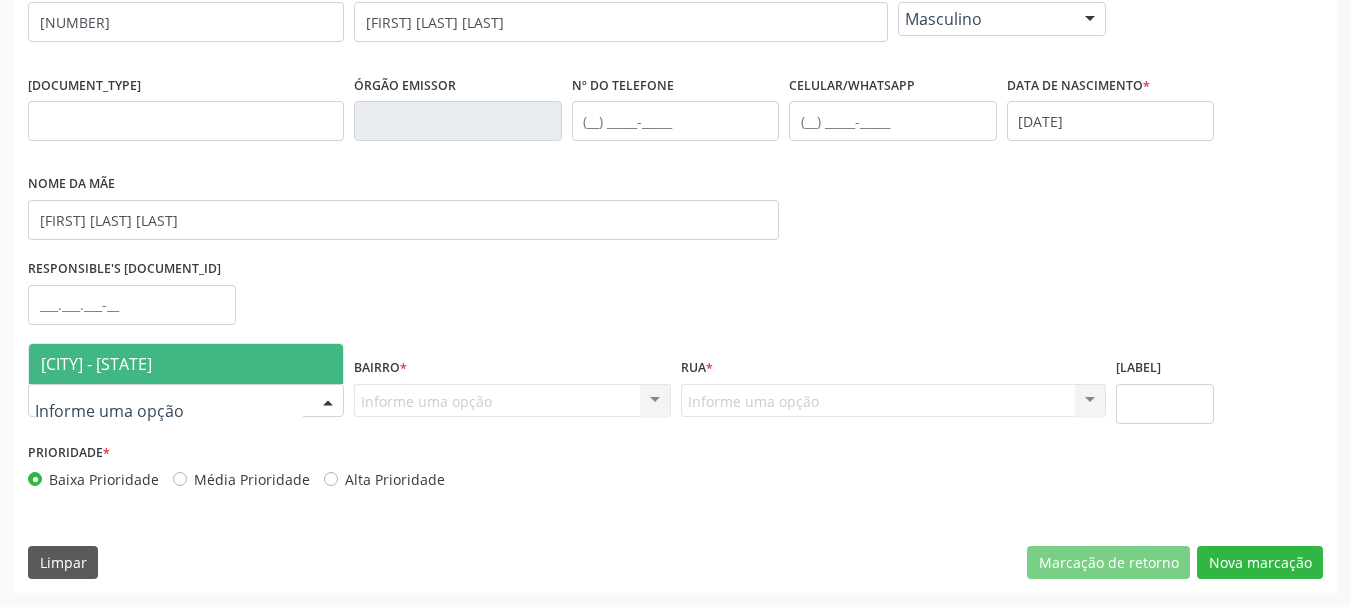 click on "[CITY] - [STATE]" at bounding box center [96, 364] 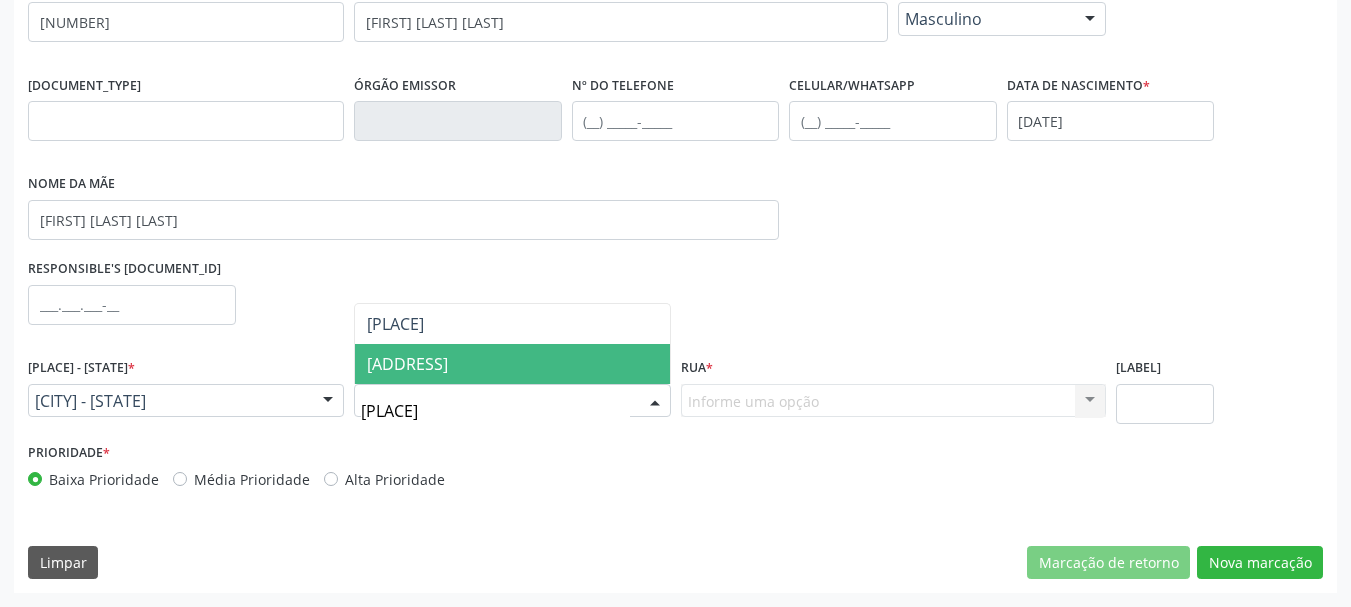 click on "Zona Rural" at bounding box center (407, 364) 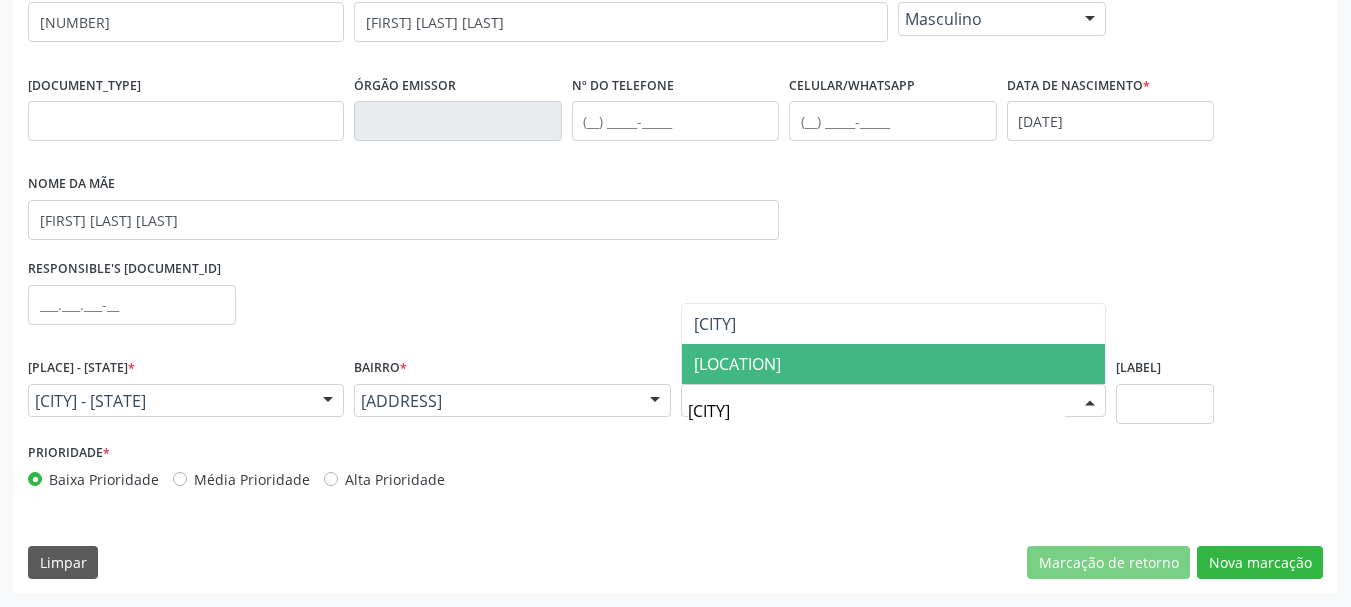 click on "Vila Tauapiranga" at bounding box center [737, 364] 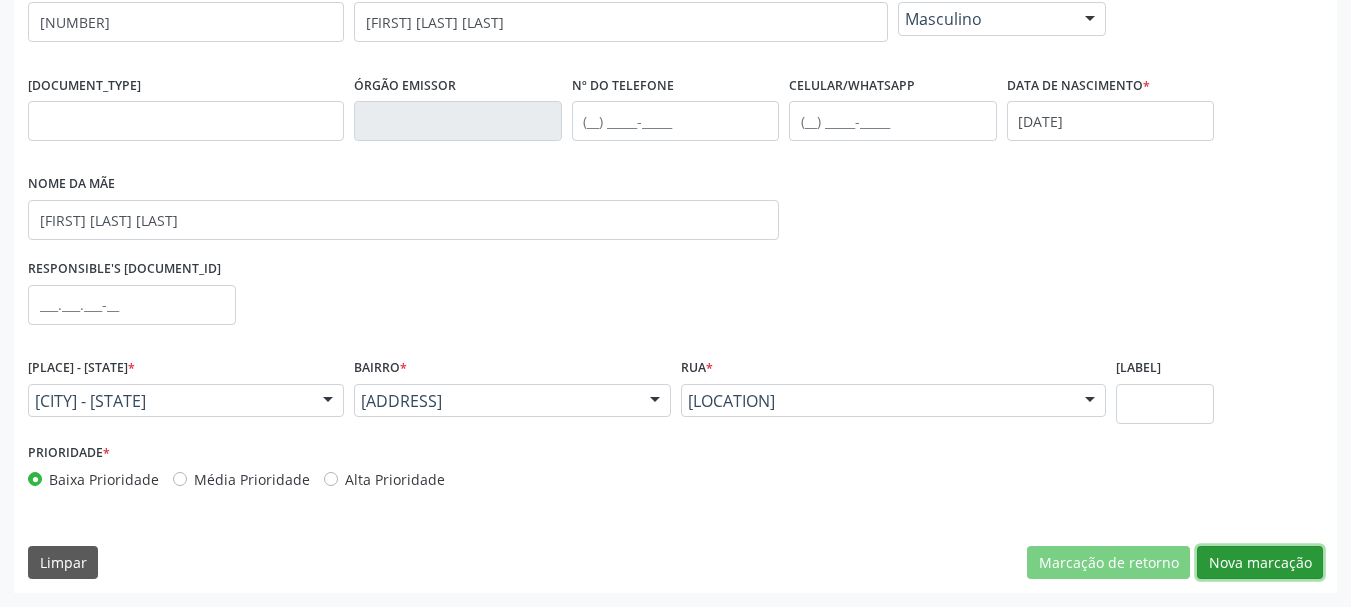 click on "Nova marcação" at bounding box center [1108, 563] 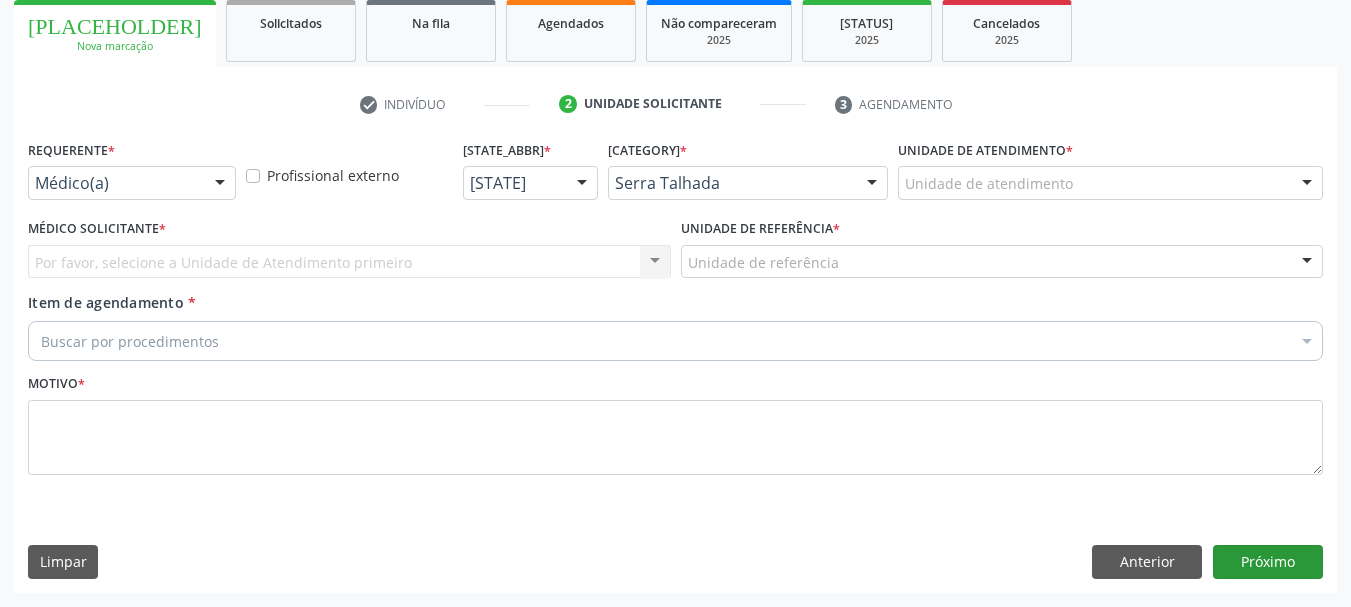 scroll, scrollTop: 299, scrollLeft: 0, axis: vertical 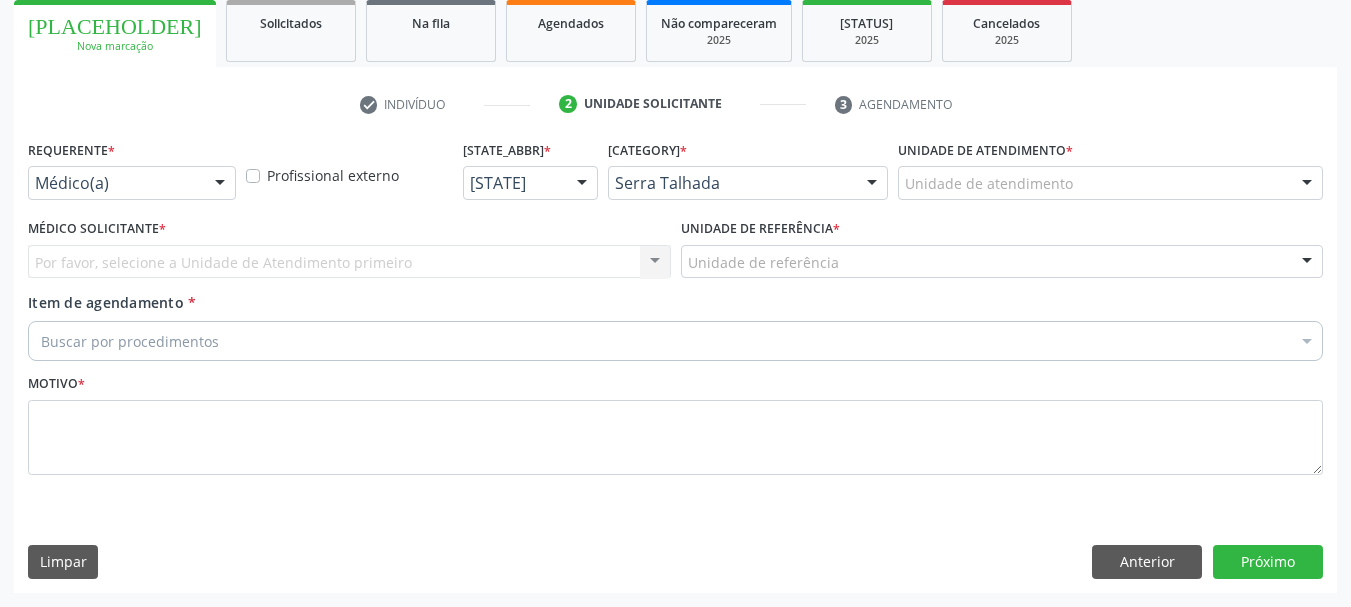 click on "Requerente
*
Médico(a)         Médico(a)   Enfermeiro(a)   Paciente
Nenhum resultado encontrado para: "   "
Não há nenhuma opção para ser exibida." at bounding box center [132, 174] 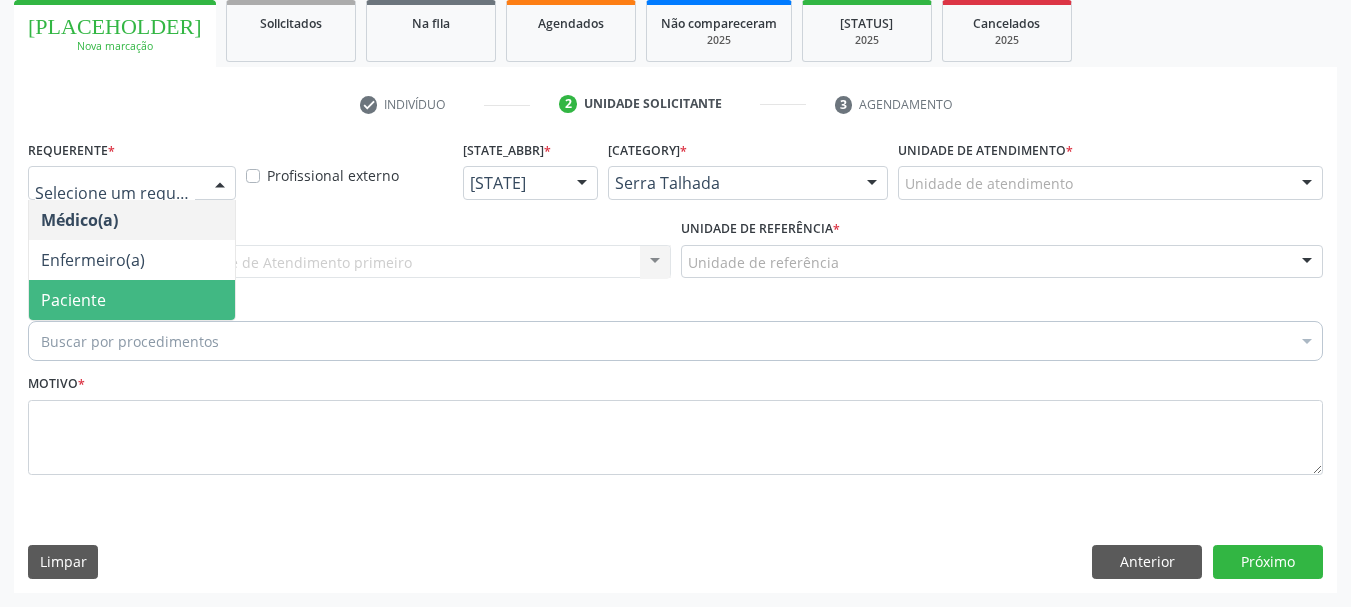 click on "Paciente" at bounding box center (132, 300) 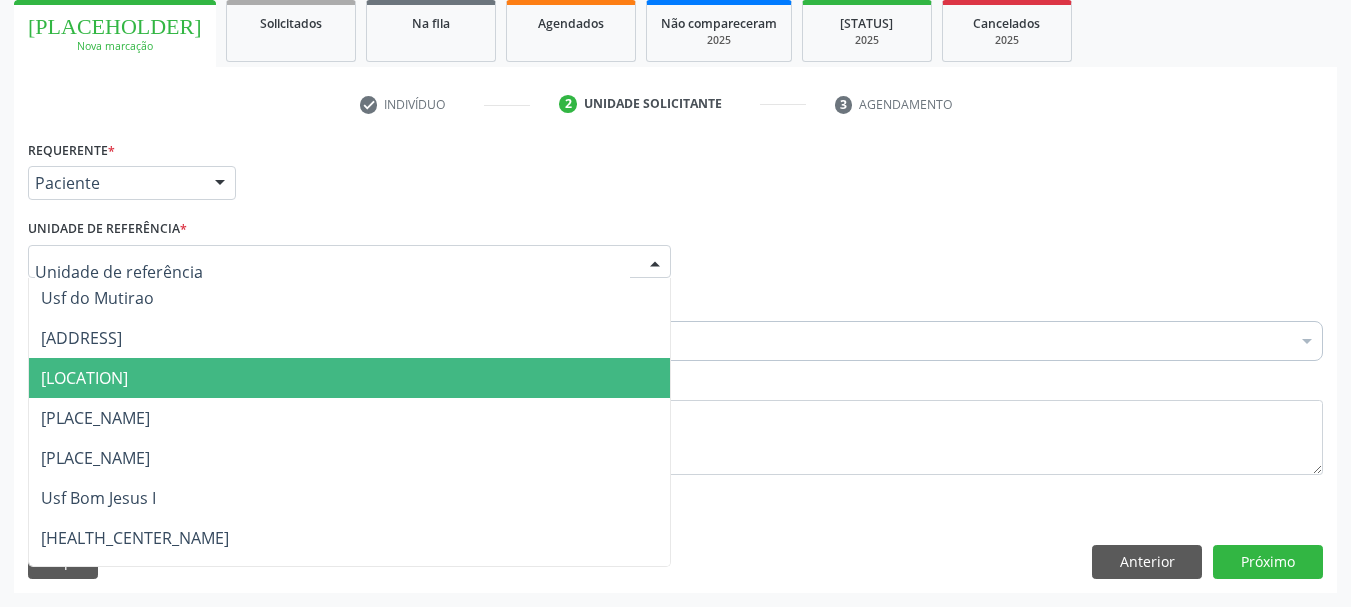 click on "Usf Caicarinha da Penha Tauapiranga" at bounding box center [84, 378] 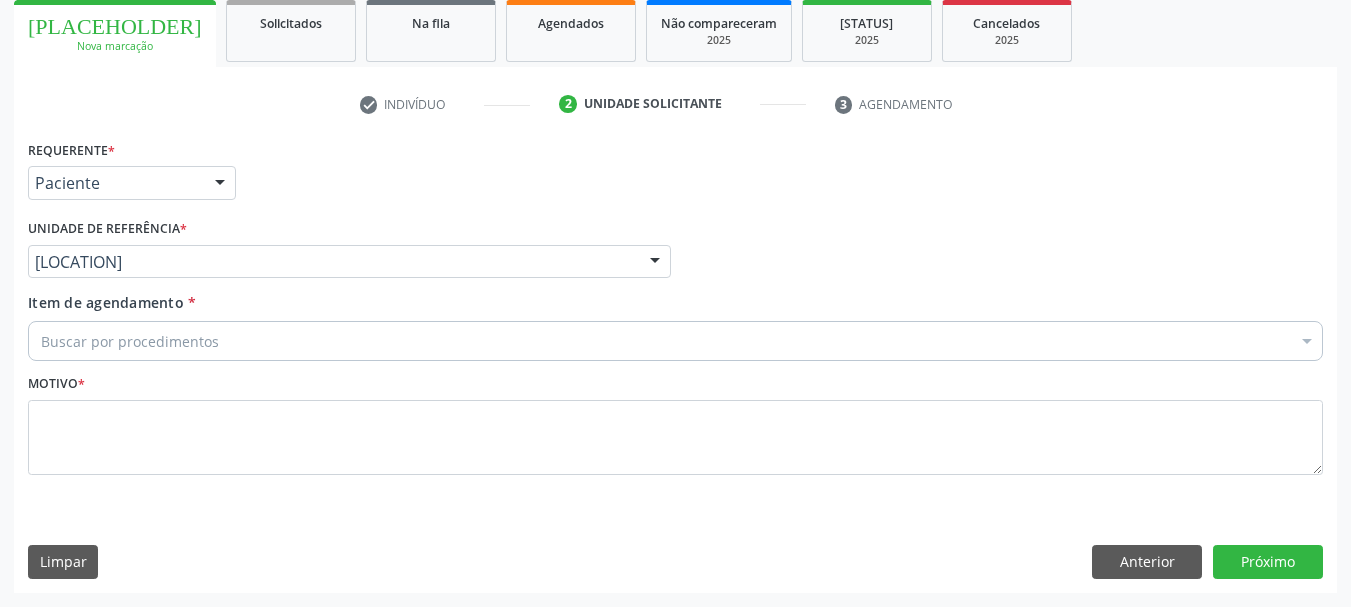 click on "Buscar por procedimentos" at bounding box center (675, 341) 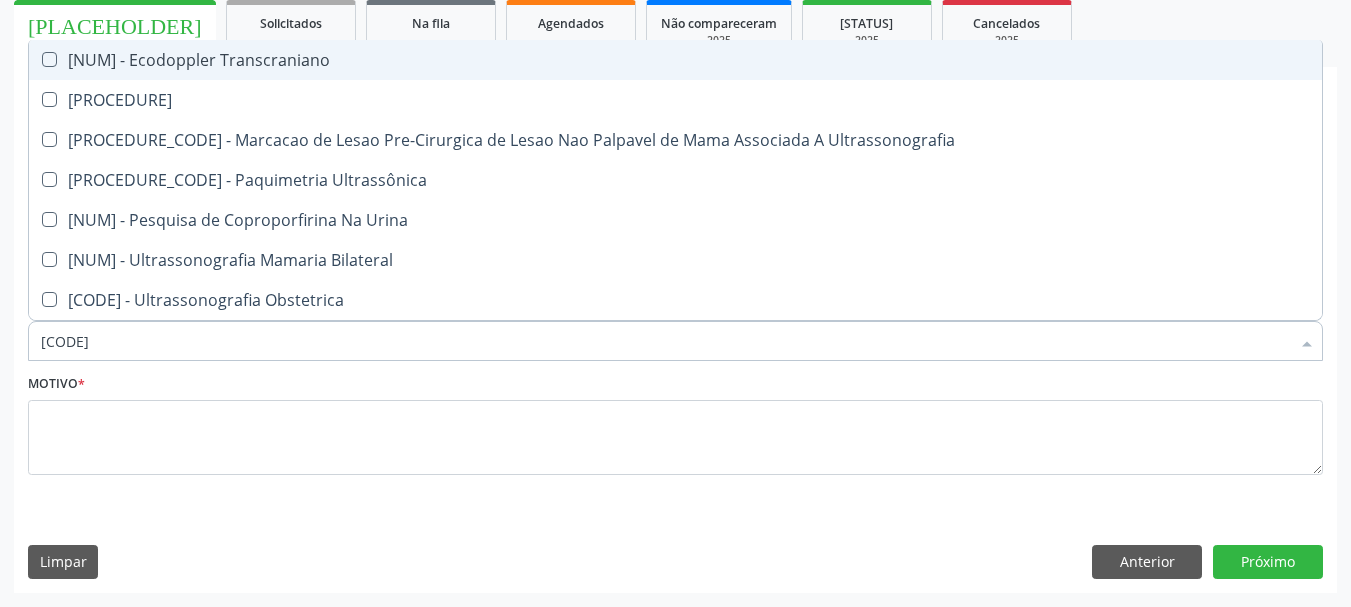 type on "02050201" 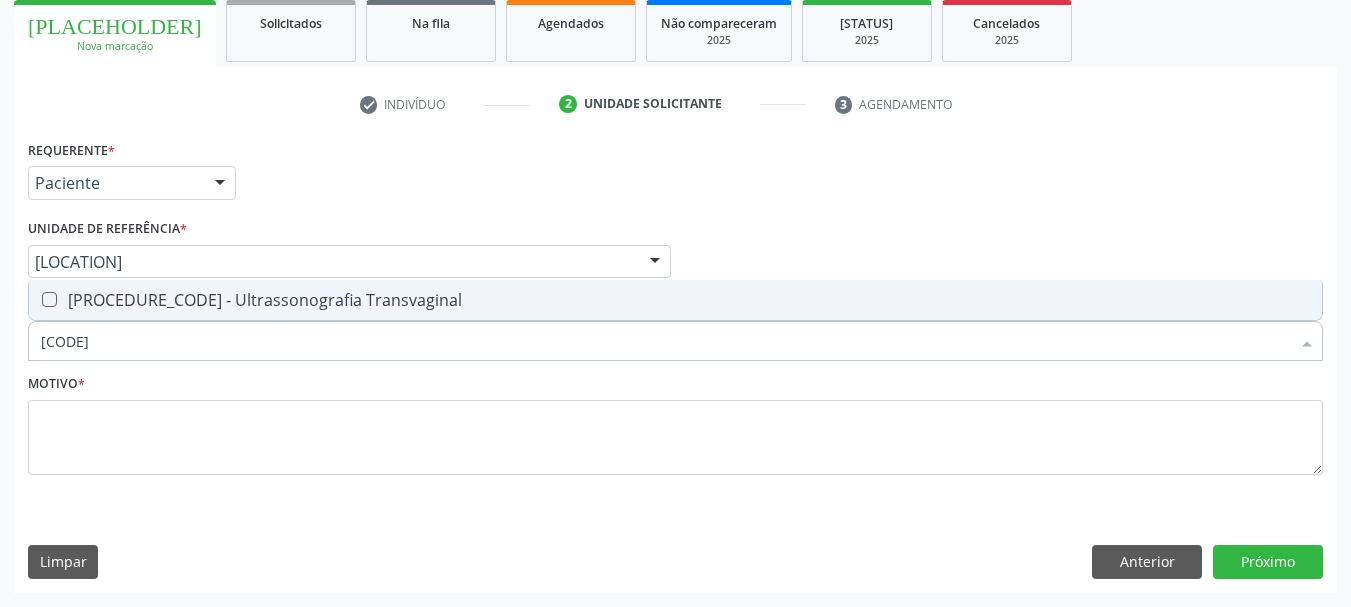 click on "0205020186 - Ultrassonografia Transvaginal" at bounding box center (675, 300) 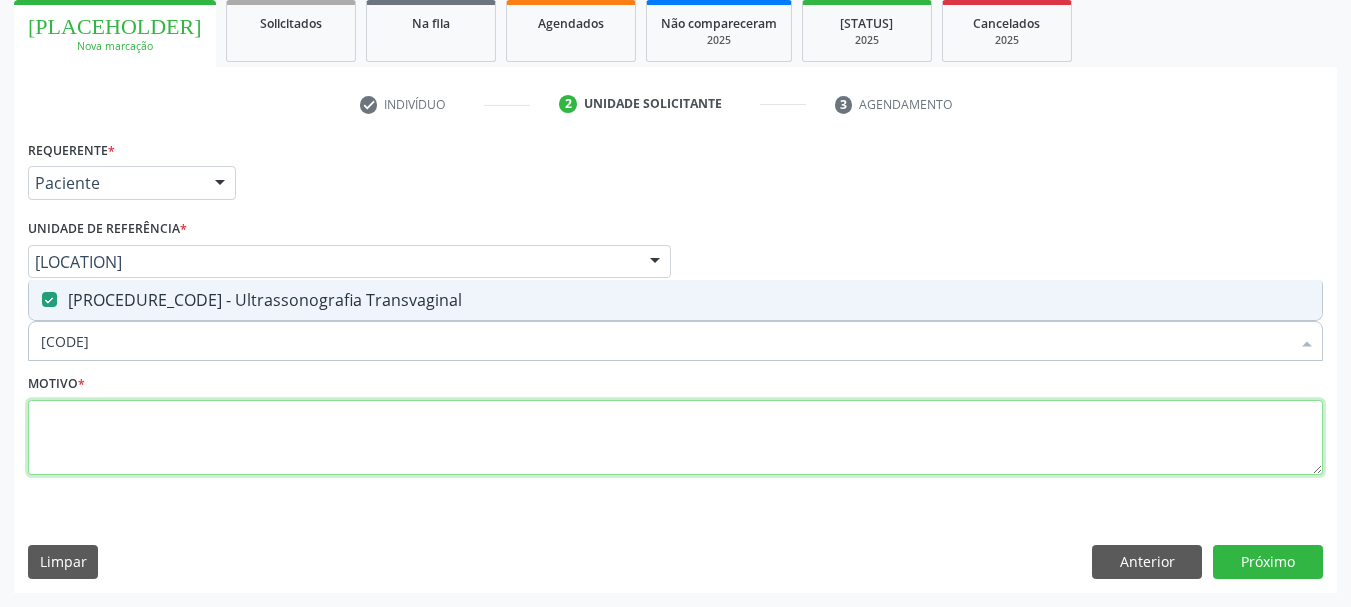 click at bounding box center [675, 438] 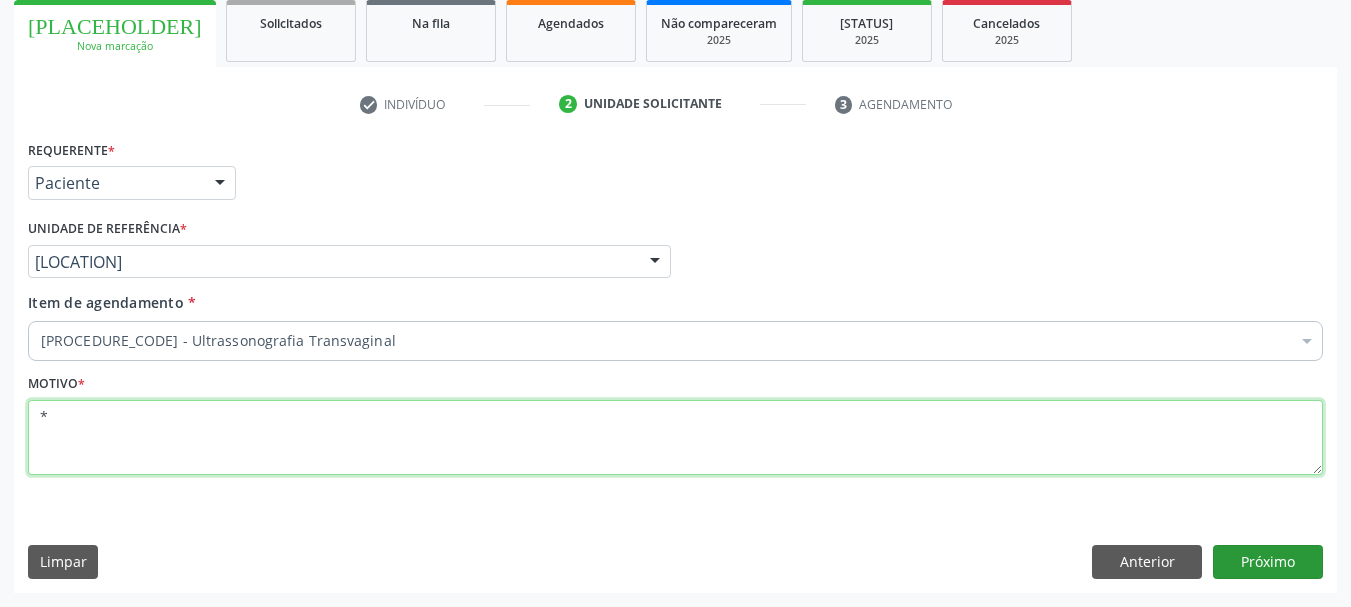 type on "*" 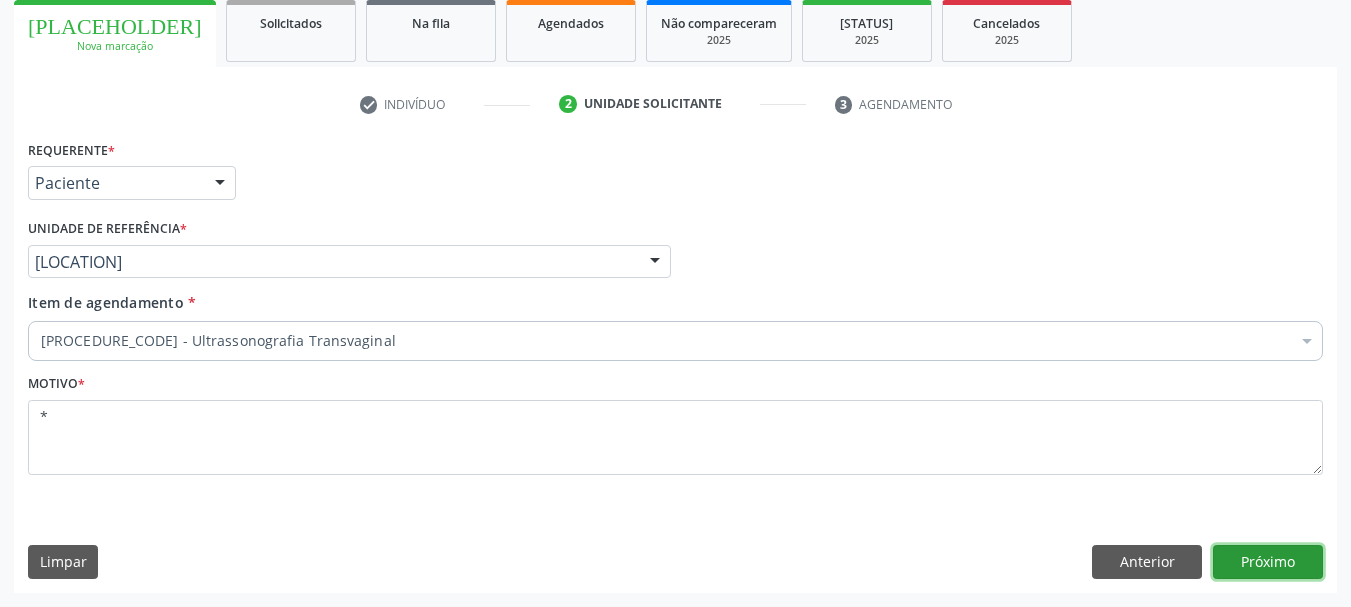 click on "Próximo" at bounding box center (1268, 562) 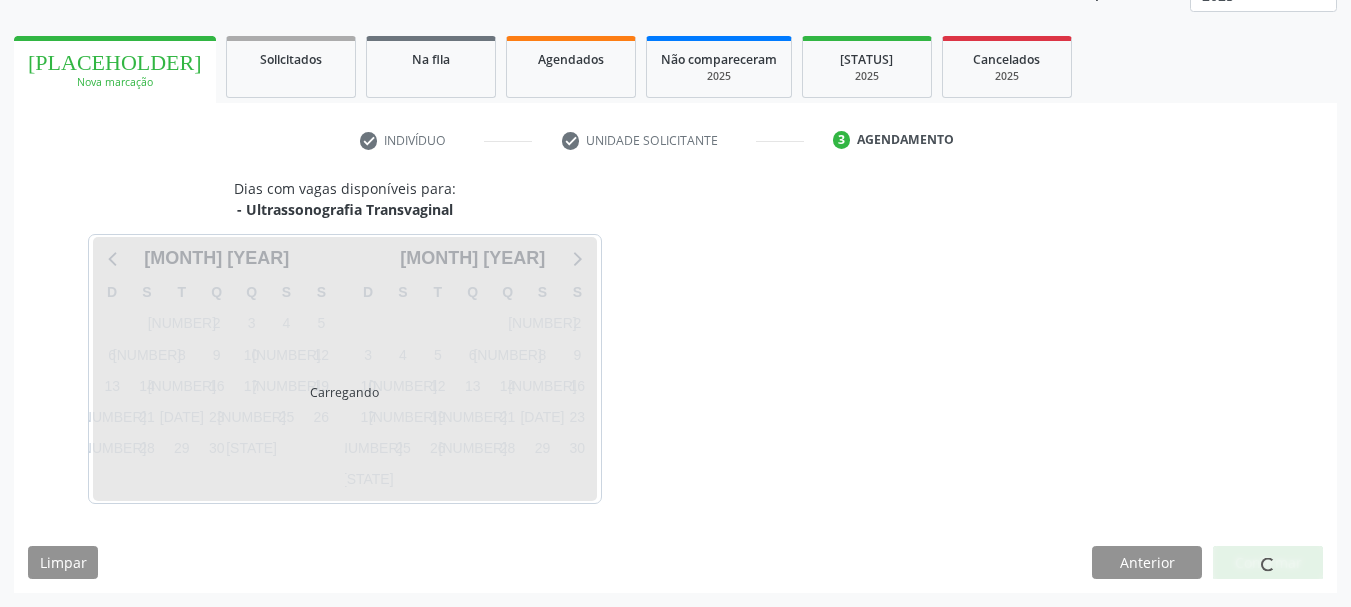 scroll, scrollTop: 263, scrollLeft: 0, axis: vertical 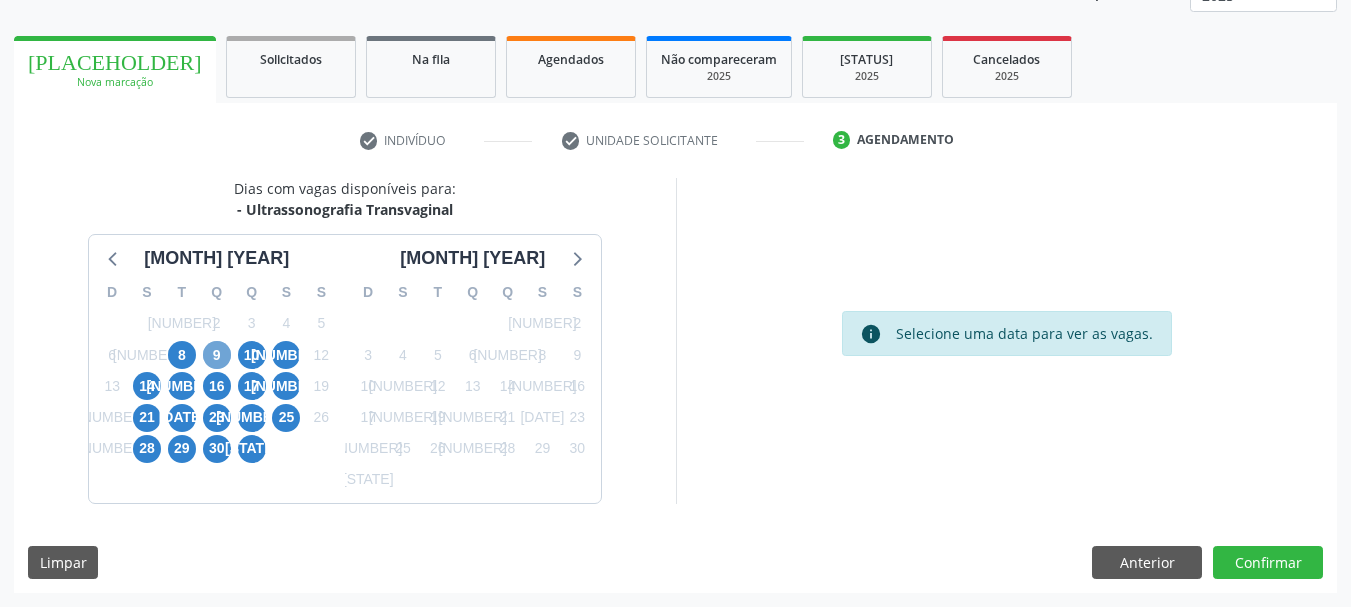 click on "9" at bounding box center (217, 355) 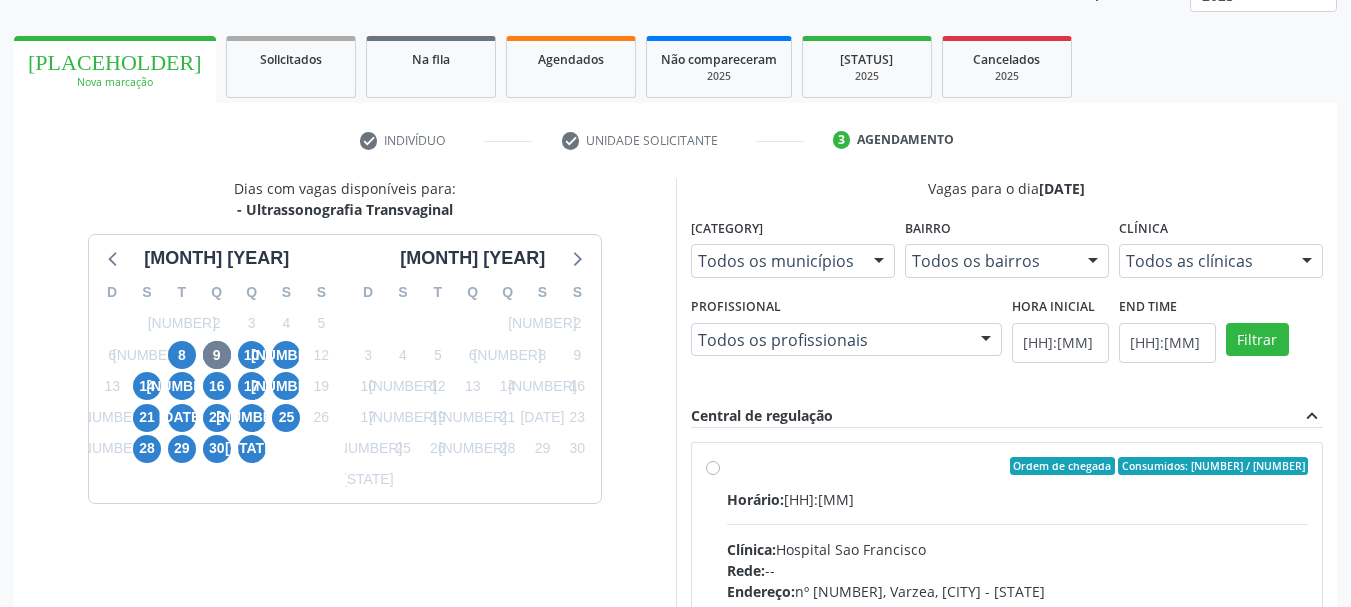 click on "Ordem de chegada
Consumidos: 5 / 20
Horário:   07:00
Clínica:  Hospital Sao Francisco
Rede:
--
Endereço:   nº 384, Varzea, Serra Talhada - PE
Telefone:   (81) 38312142
Profissional:
Yuri Araujo Magalhaes
Informações adicionais sobre o atendimento
Idade de atendimento:
de 0 a 120 anos
Gênero(s) atendido(s):
Masculino e Feminino
Informações adicionais:
--" at bounding box center (1007, 610) 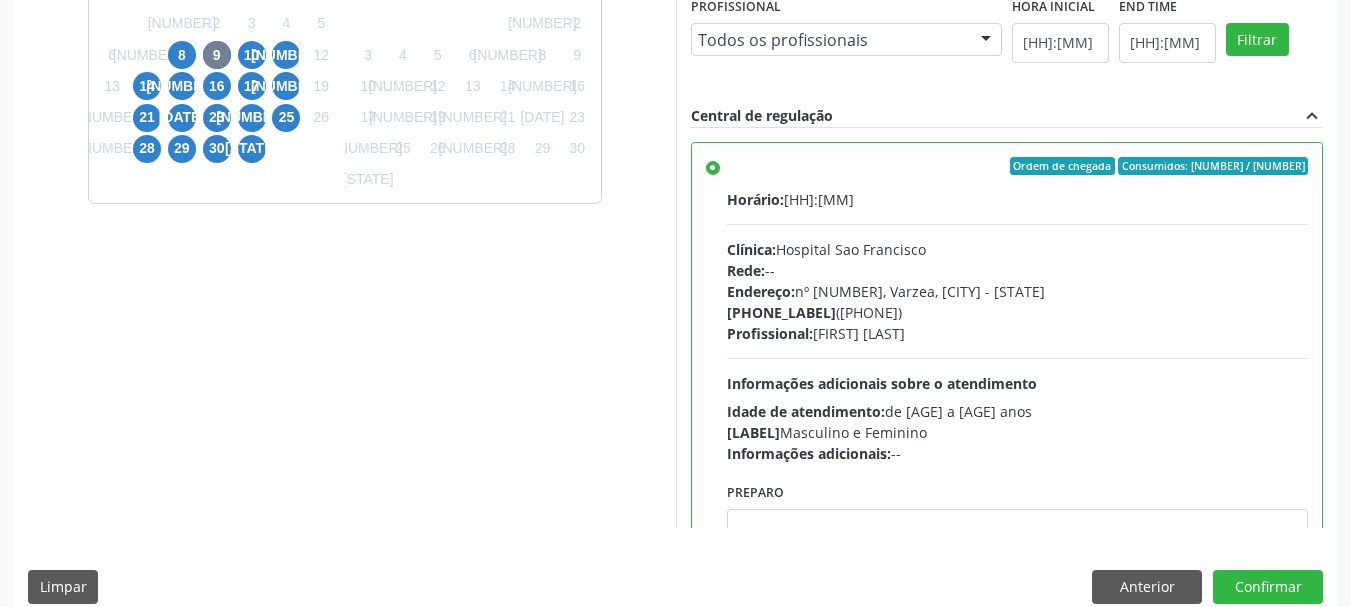scroll, scrollTop: 588, scrollLeft: 0, axis: vertical 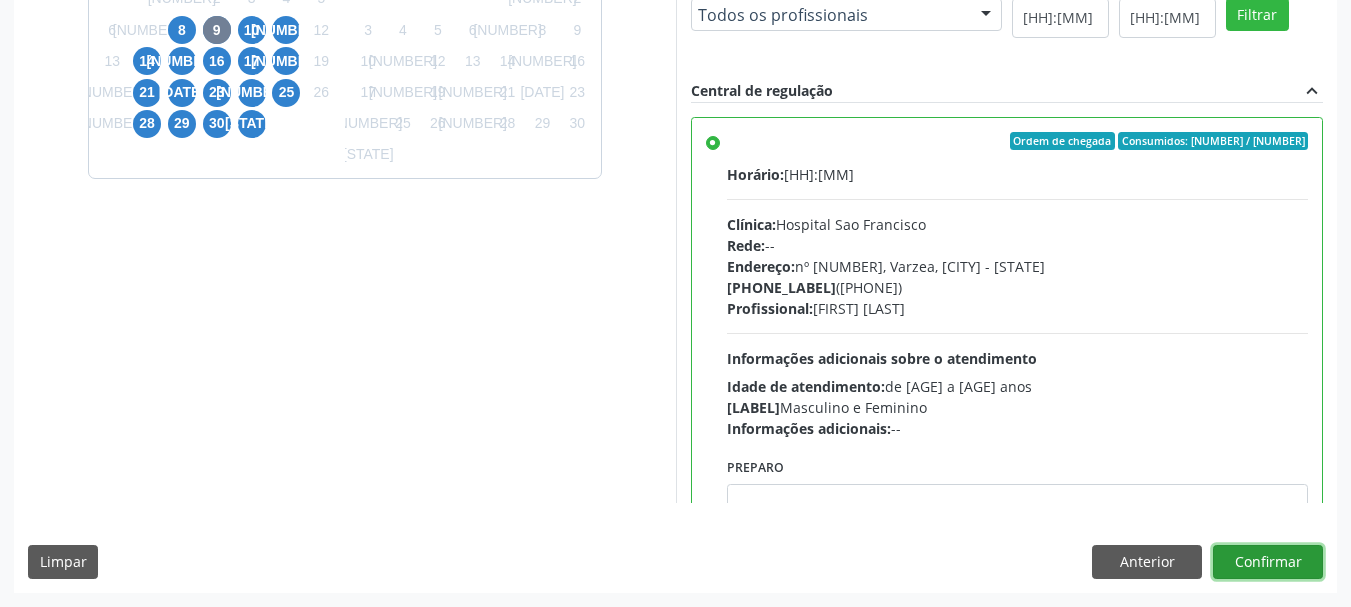 click on "Confirmar" at bounding box center (1268, 562) 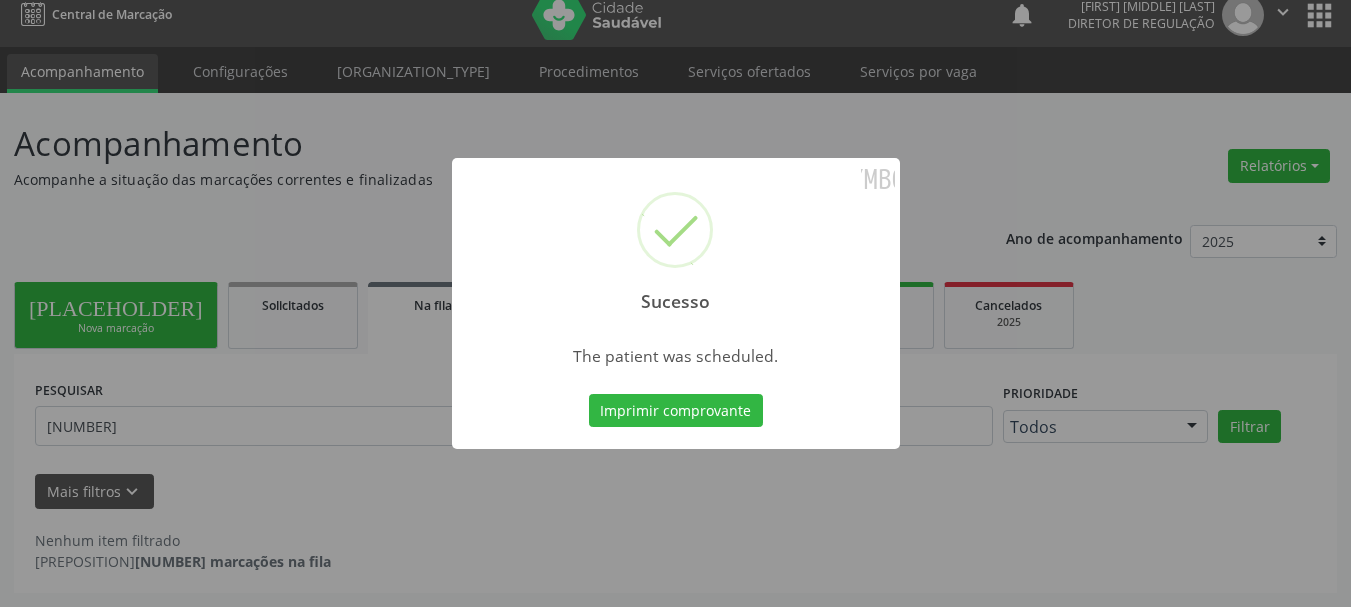 scroll, scrollTop: 17, scrollLeft: 0, axis: vertical 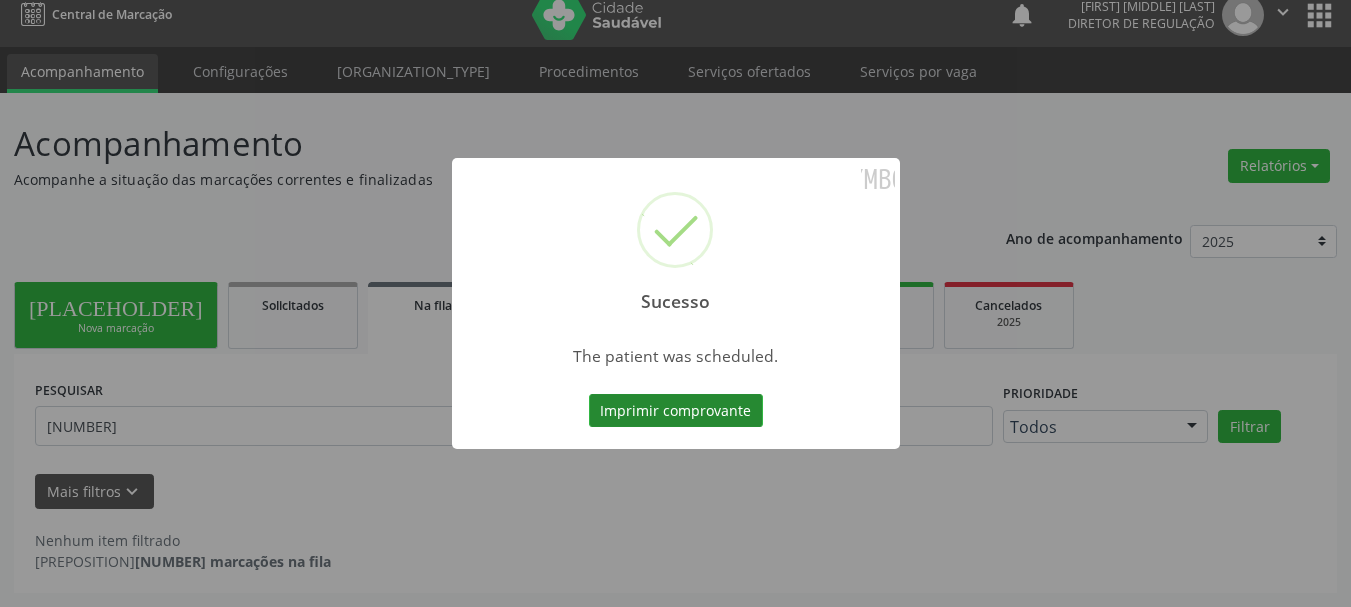 click on "Imprimir comprovante" at bounding box center [676, 411] 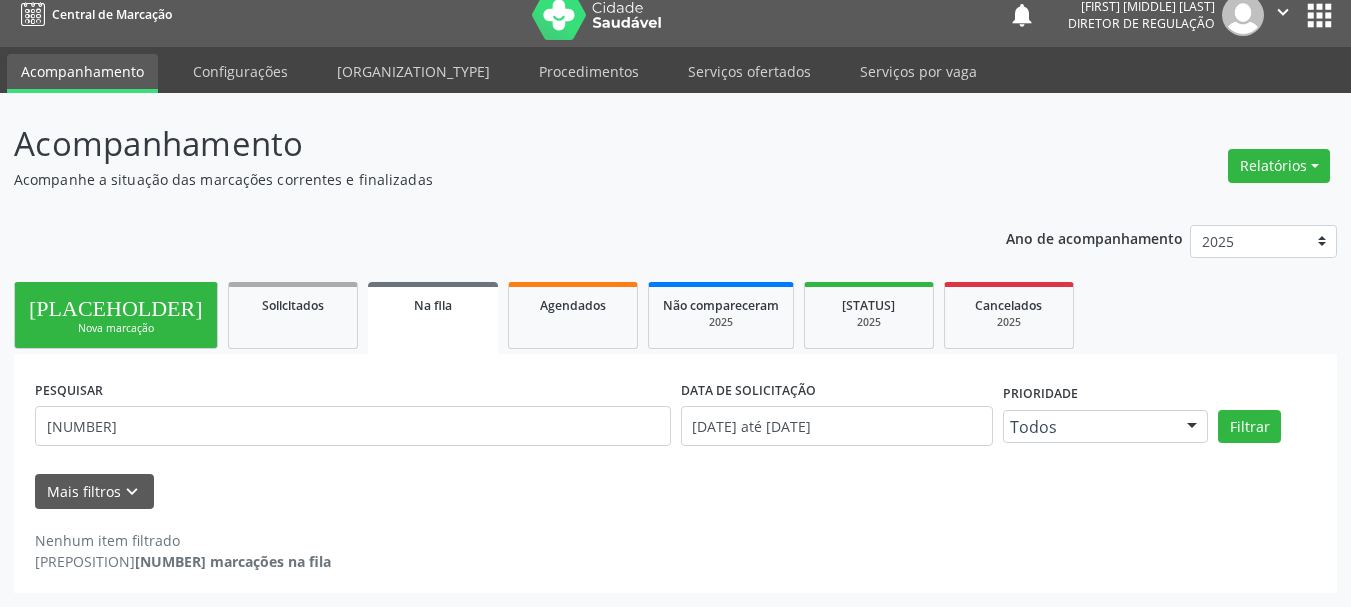 click on "Nova marcação" at bounding box center [116, 328] 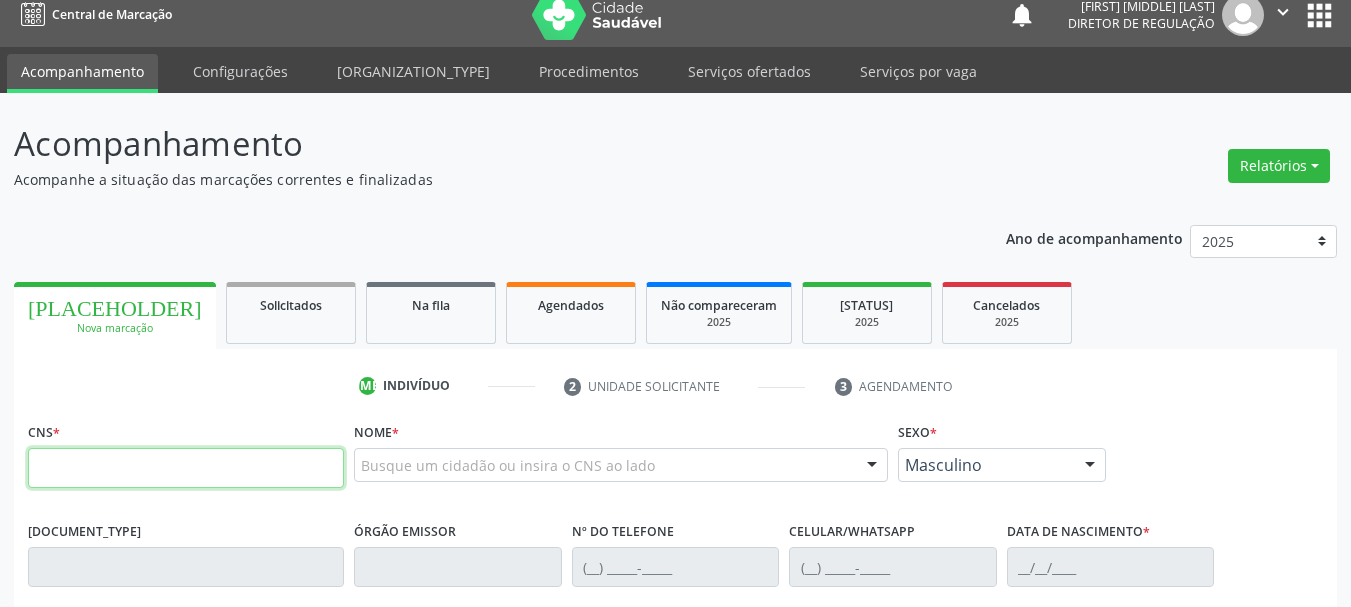 click at bounding box center (186, 468) 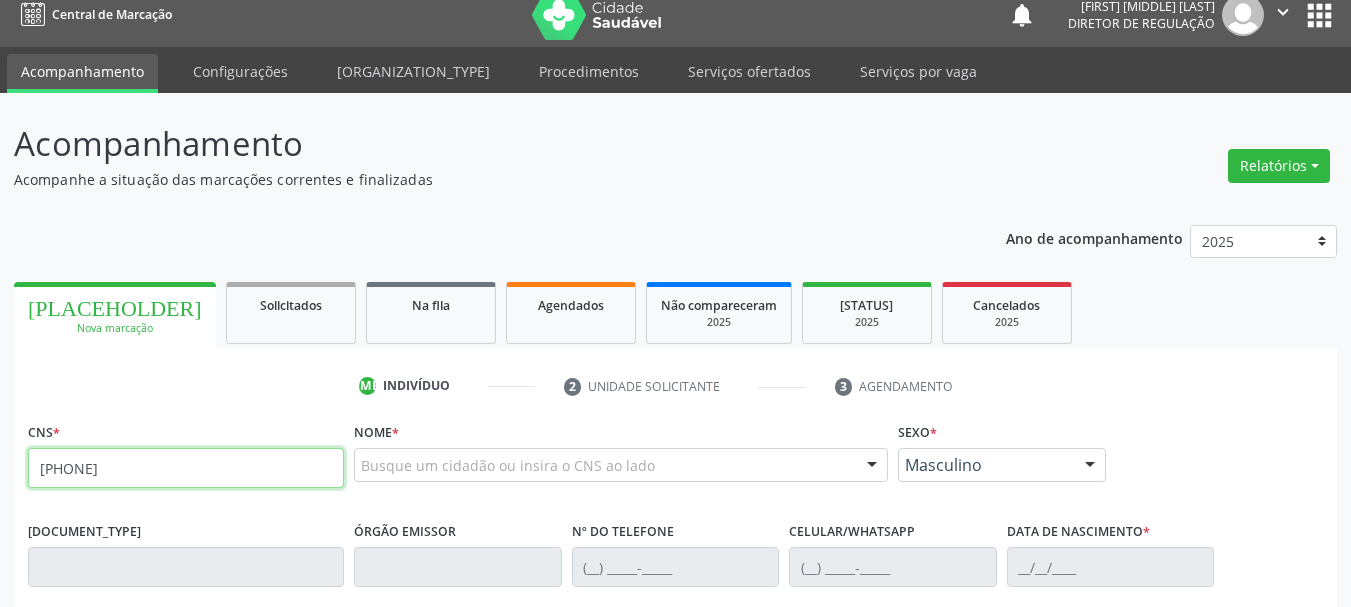 type on "898 0500 2455 5616" 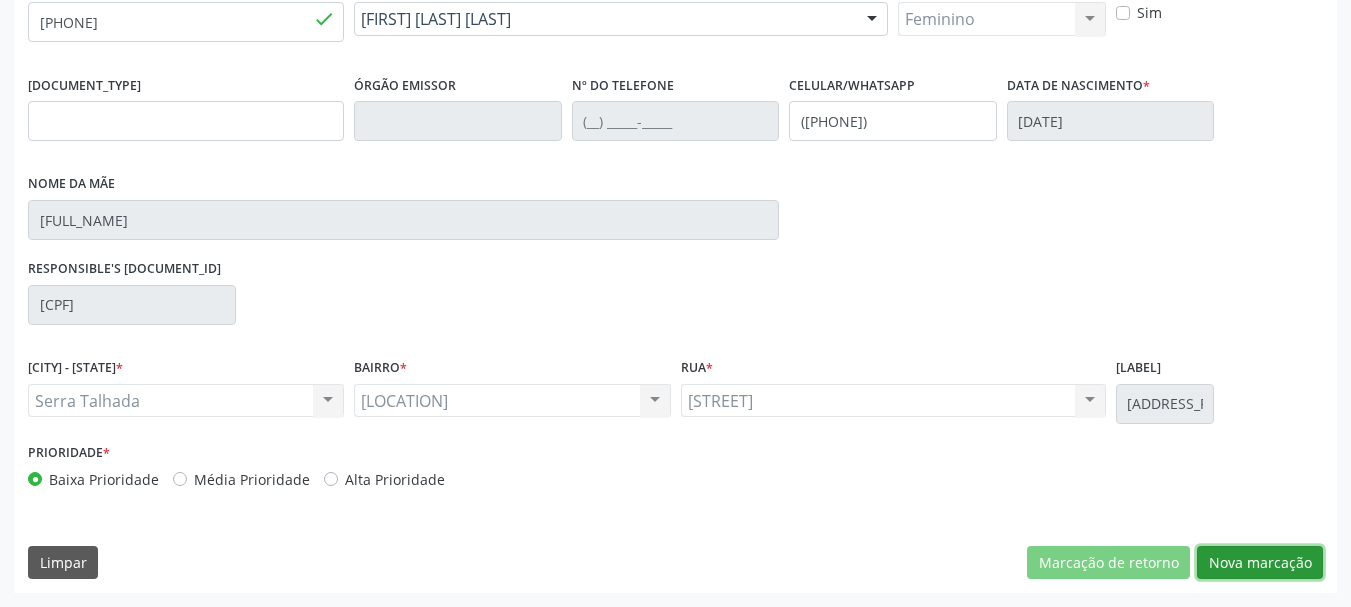 click on "Nova marcação" at bounding box center [1108, 563] 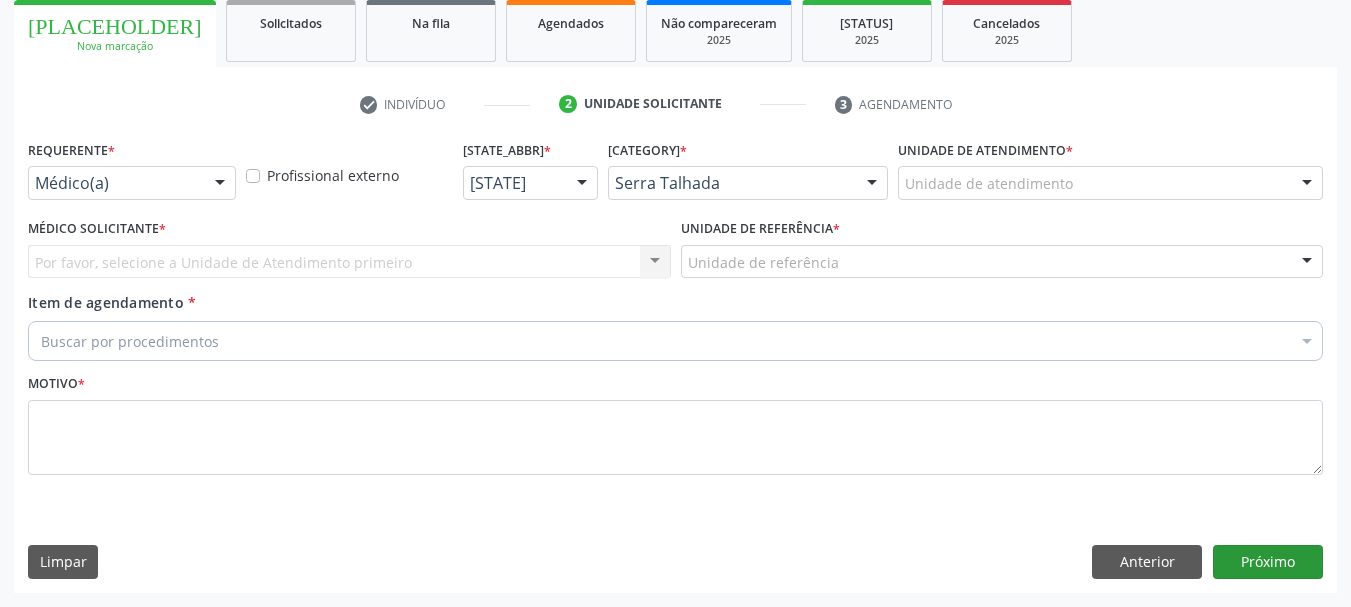 scroll, scrollTop: 299, scrollLeft: 0, axis: vertical 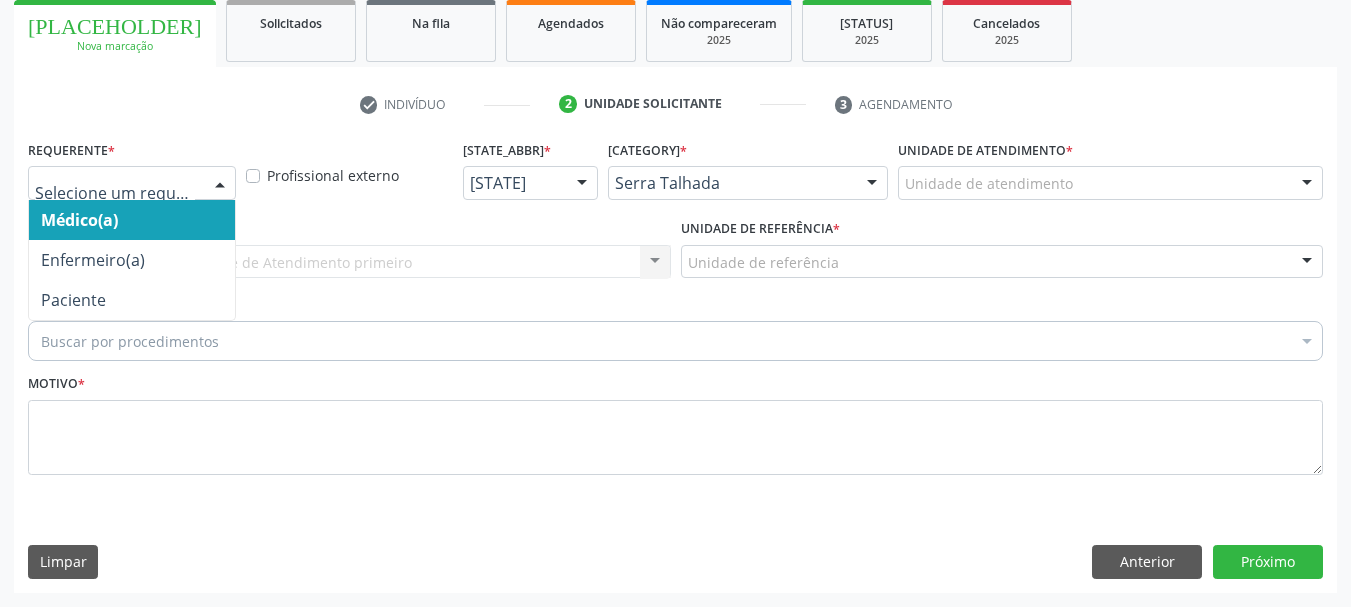 click at bounding box center (220, 184) 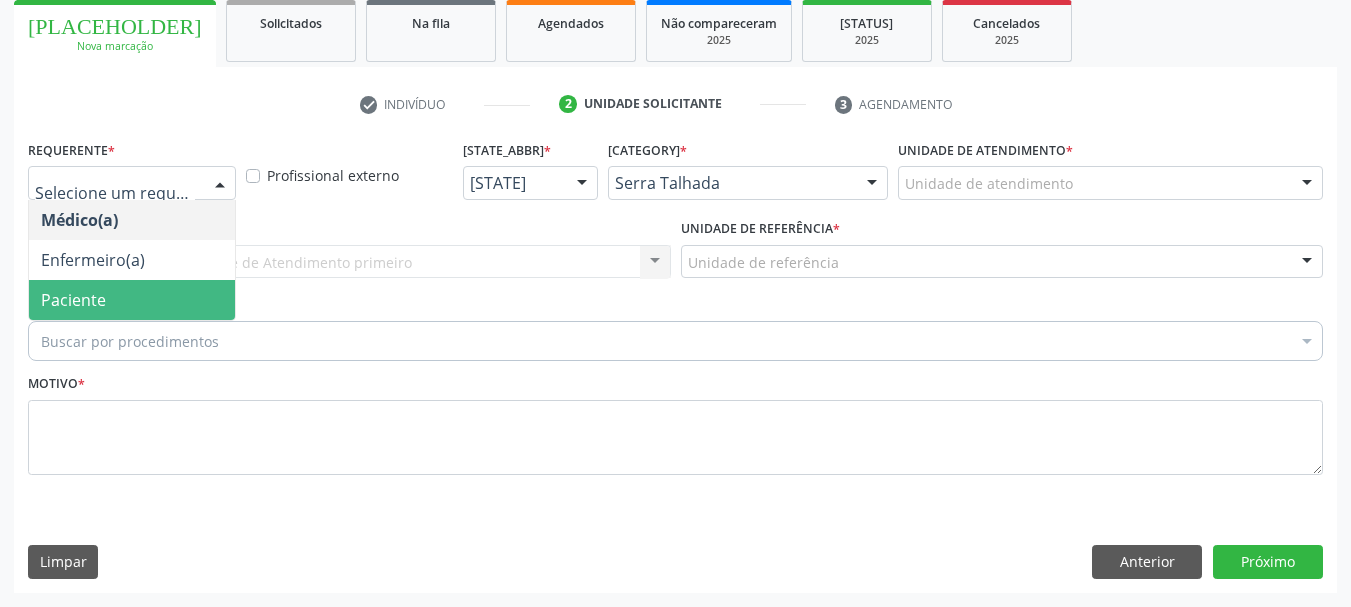 click on "Paciente" at bounding box center (132, 300) 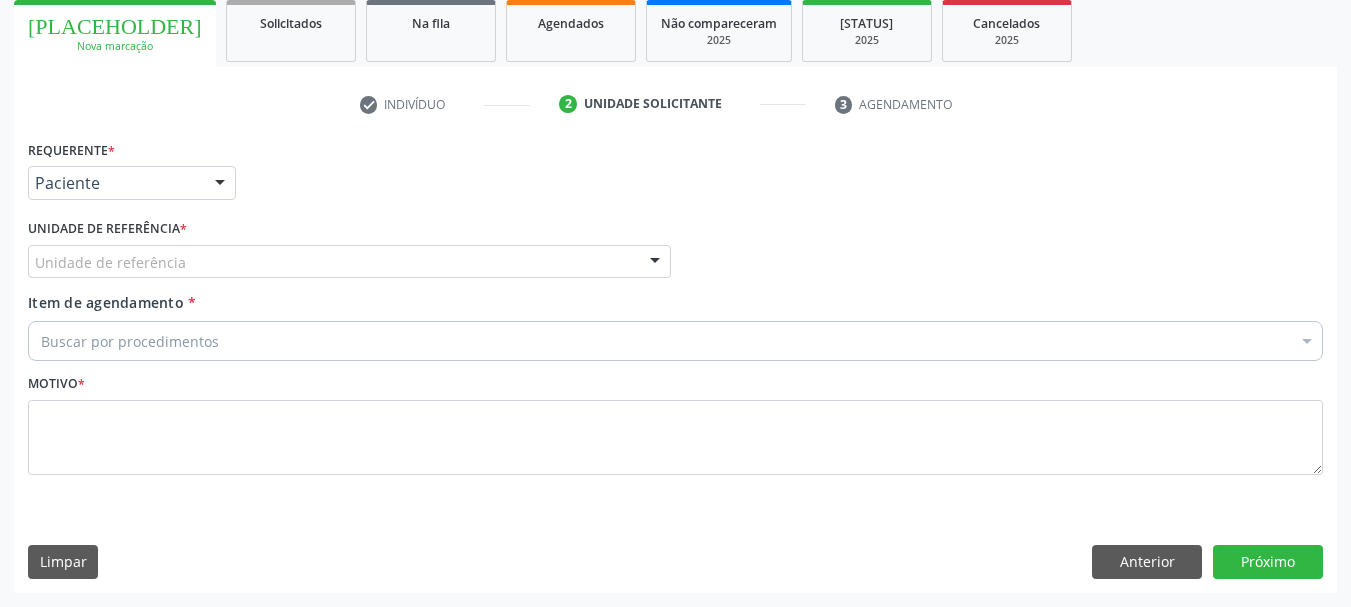 click on "Requerente
*
Paciente         Médico(a)   Enfermeiro(a)   Paciente
Nenhum resultado encontrado para: "   "
Não há nenhuma opção para ser exibida.
UF
PE         AC   AL   AM   AP   BA   CE   DF   ES   GO   MA   MG   MS   MT   PA   PB   PE   PI   PR   RJ   RN   RO   RR   RS   SC   SE   SL   SP   SV   TO
Nenhum resultado encontrado para: "   "
Não há nenhuma opção para ser exibida.
Município
Serra Talhada         Abreu e Lima   Afogados da Ingazeira   Afrânio   Agrestina   Água Preta   Águas Belas   Alagoinha   Aliança   Altinho   Amaraji   Angelim   Araçoiaba   Araripina   Arcoverde   Barra de Guabiraba   Barreiros   Belém de Maria   Belém do São Francisco   Belo Jardim   Betânia   Bezerros   Bodocó   Bom Conselho   Bom Jardim   Bonito   Brejão   Brejinho   Brejo da Madre de Deus   Buenos Aires   Buíque   Cabo de Santo Agostinho   Cabrobó   Cachoeirinha" at bounding box center (675, 319) 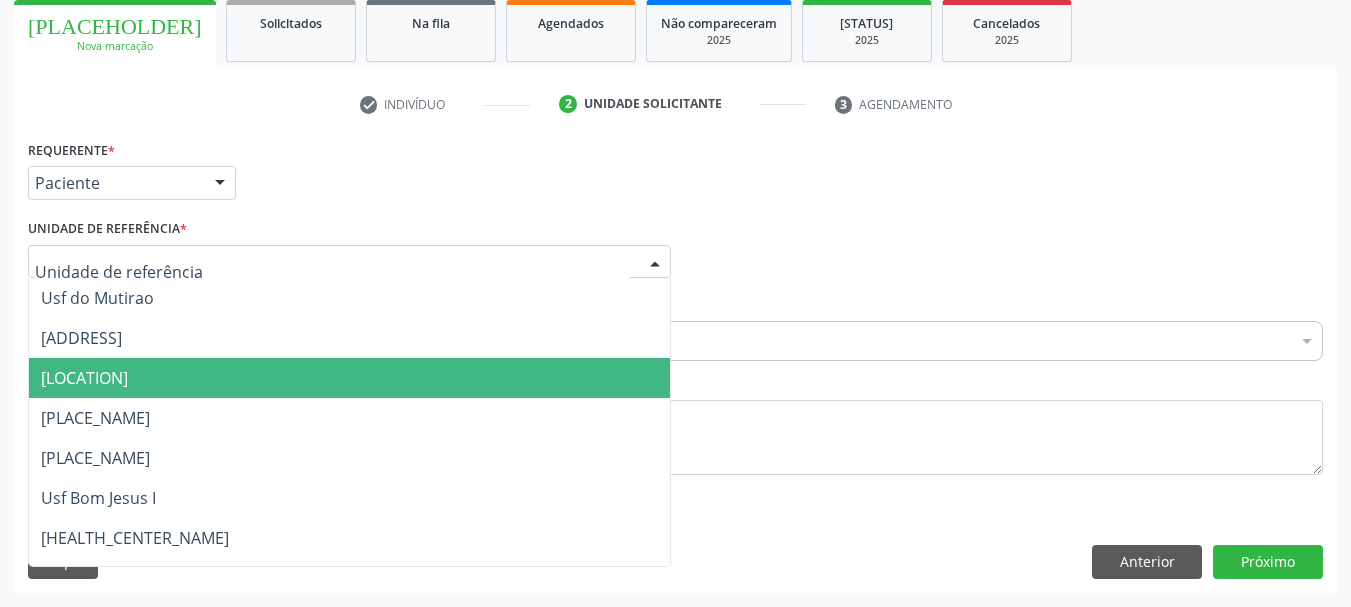 click on "Usf Caicarinha da Penha Tauapiranga" at bounding box center (84, 378) 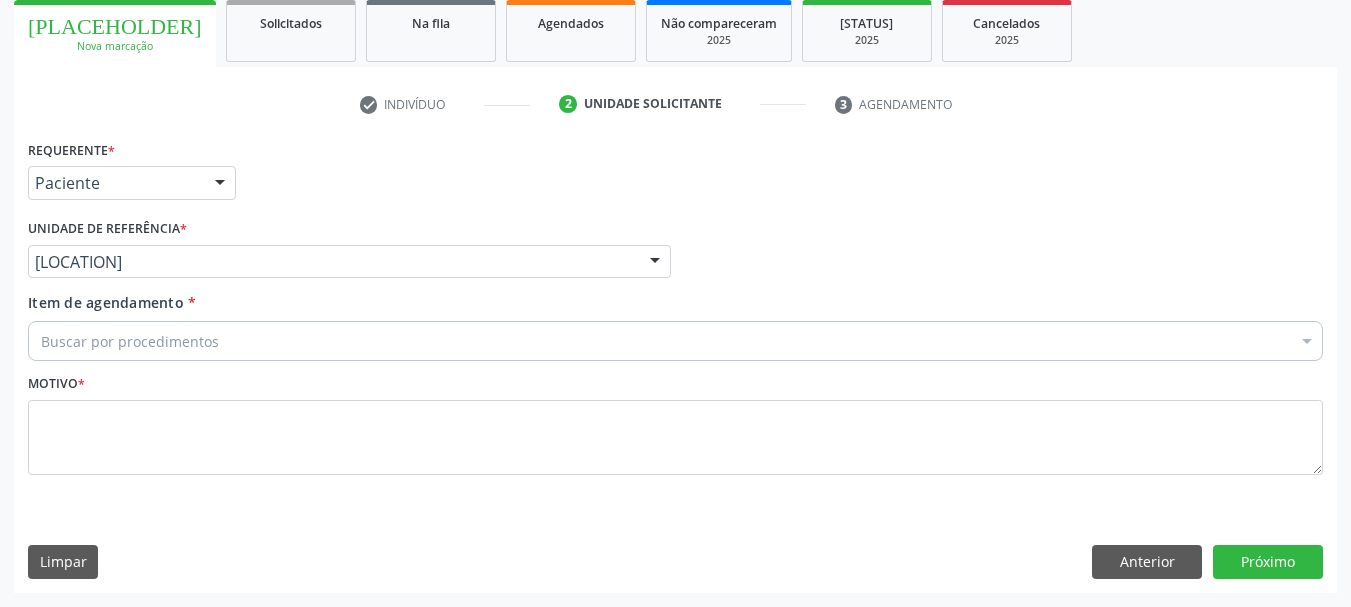 click on "Buscar por procedimentos" at bounding box center (675, 341) 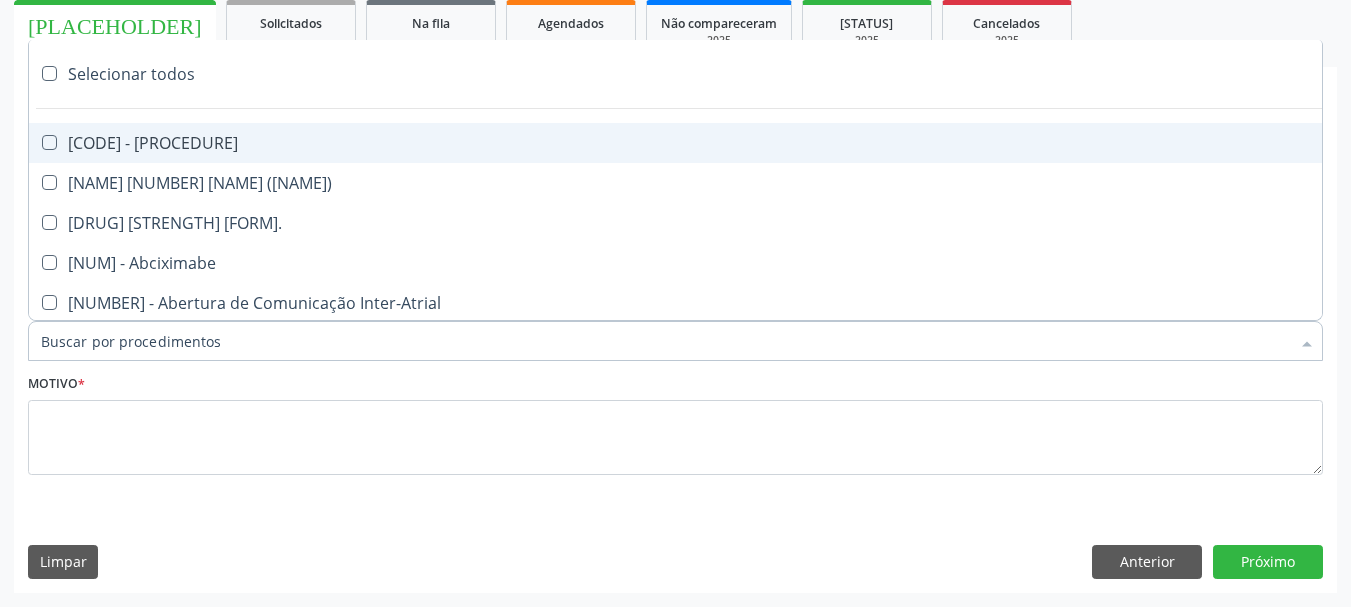 click on "Item de agendamento
*" at bounding box center (665, 341) 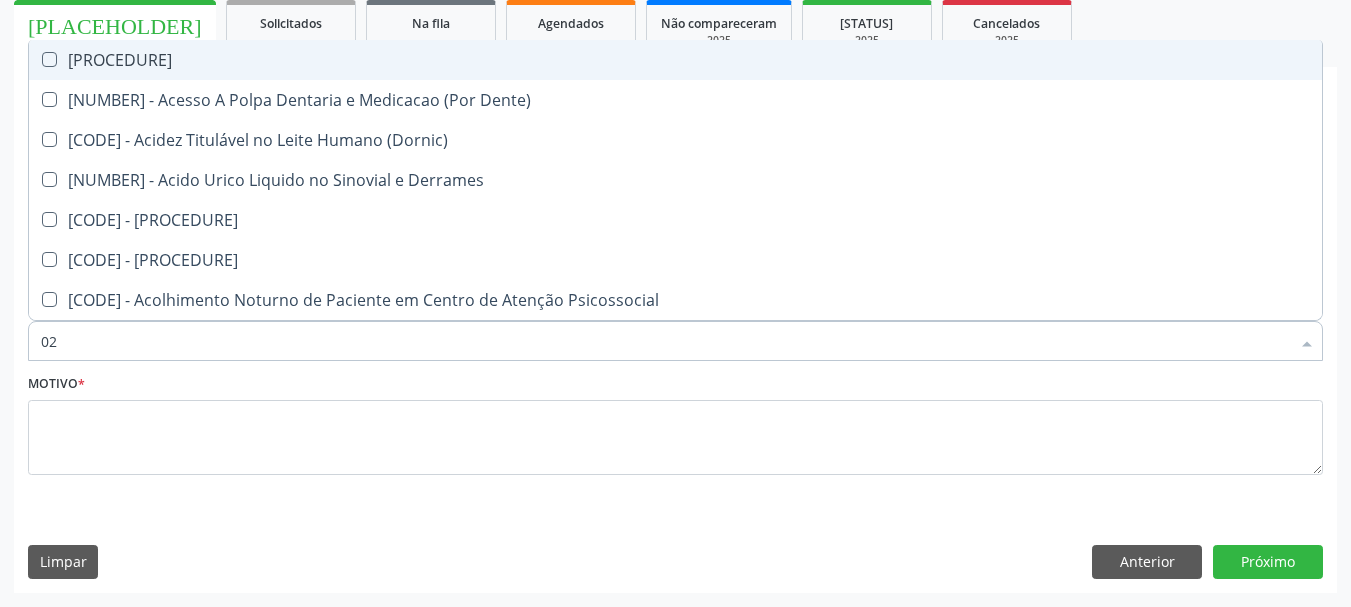 type on "020" 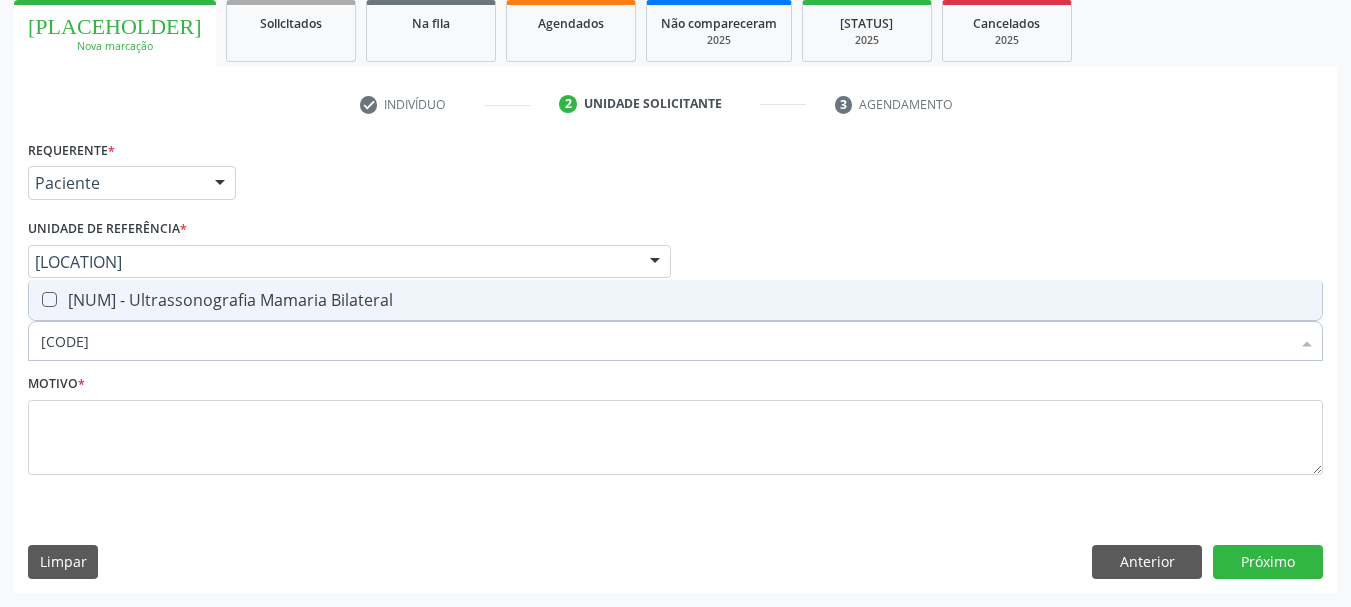 click on "0205020097 - Ultrassonografia Mamaria Bilateral" at bounding box center (675, 300) 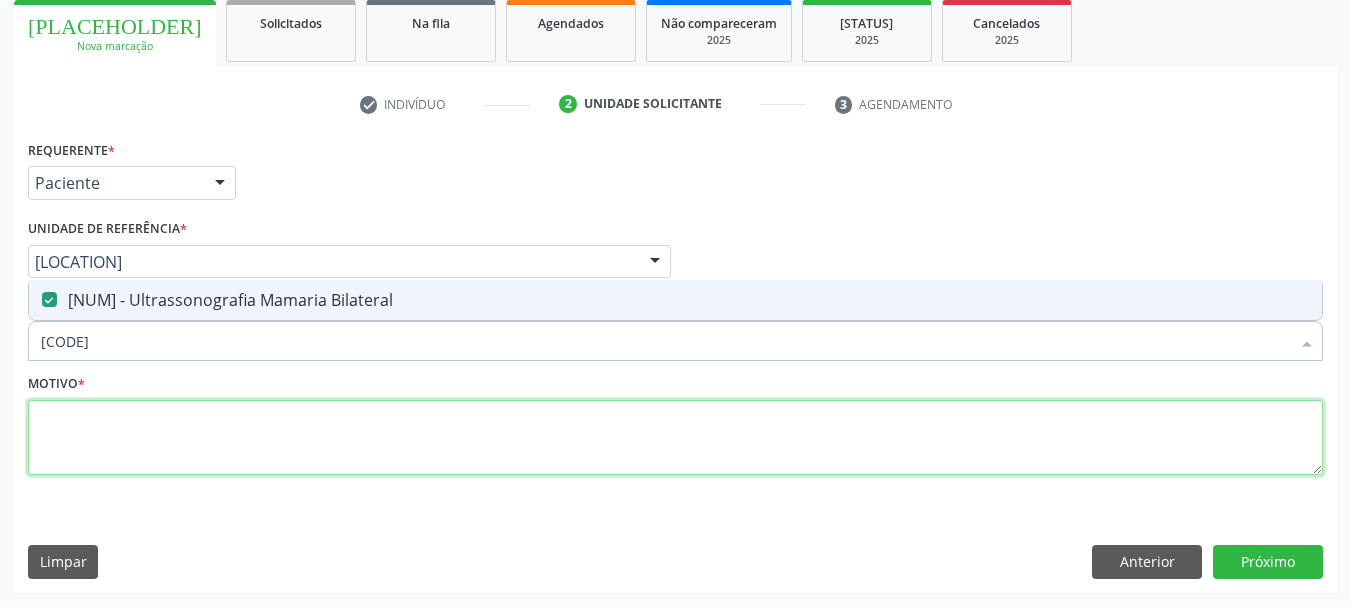 click at bounding box center (675, 438) 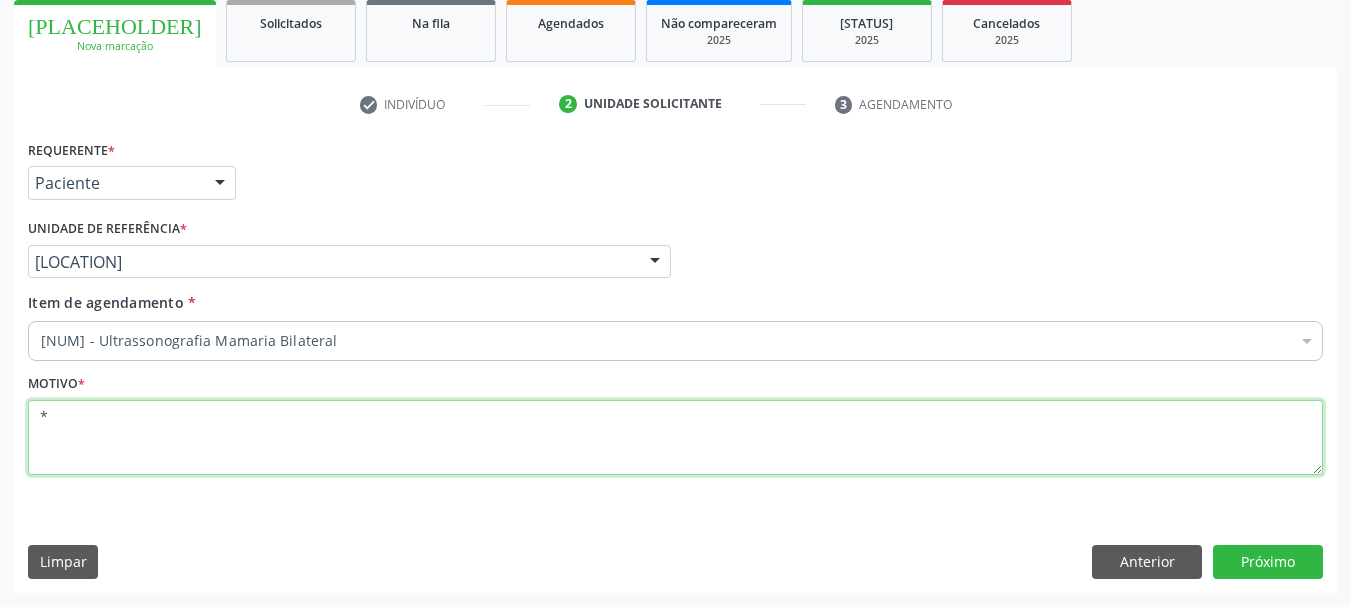 click on "*" at bounding box center (675, 438) 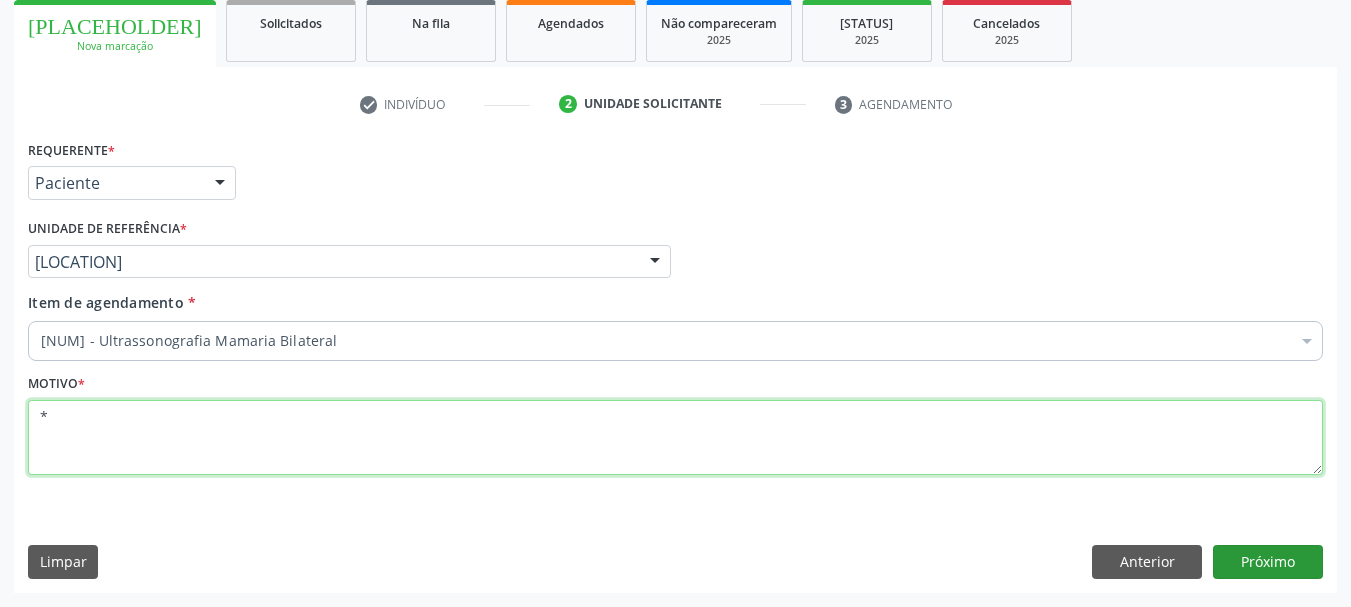 type on "*" 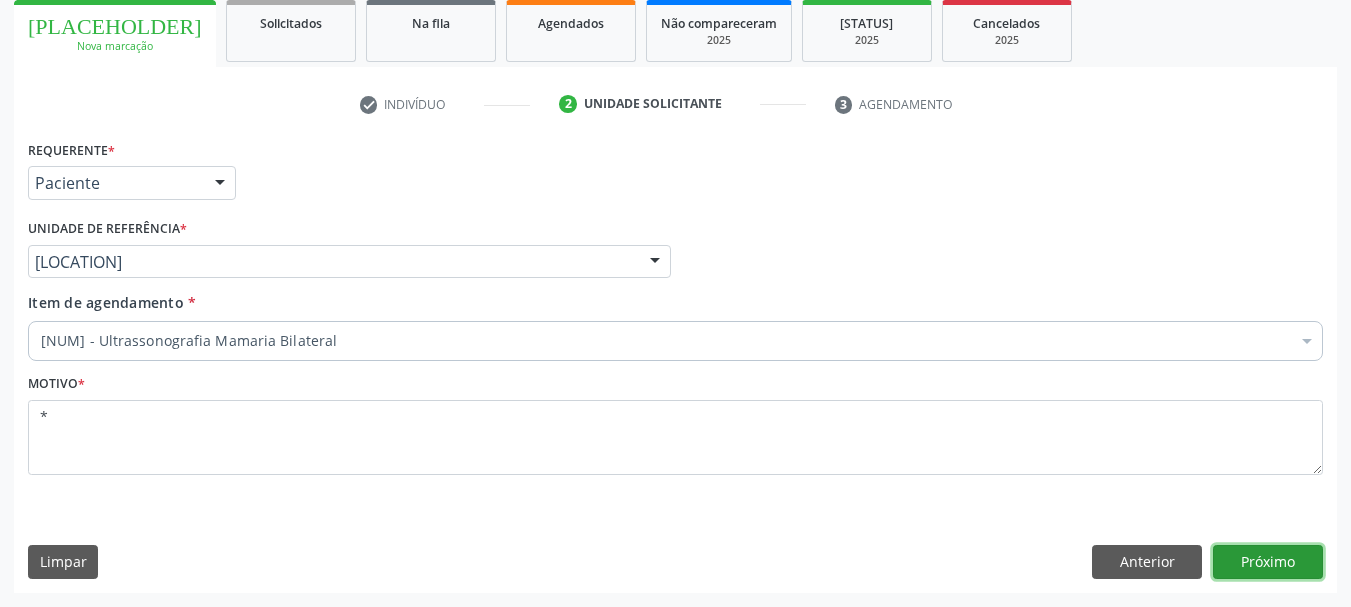 click on "Próximo" at bounding box center [1268, 562] 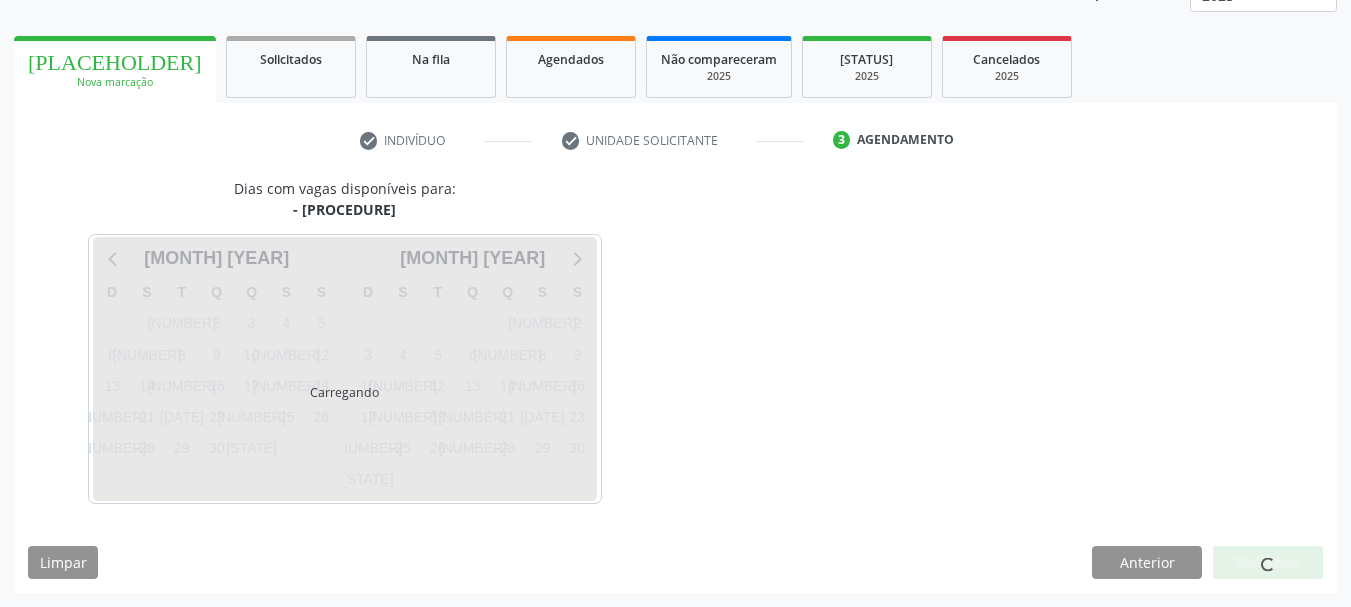 scroll, scrollTop: 263, scrollLeft: 0, axis: vertical 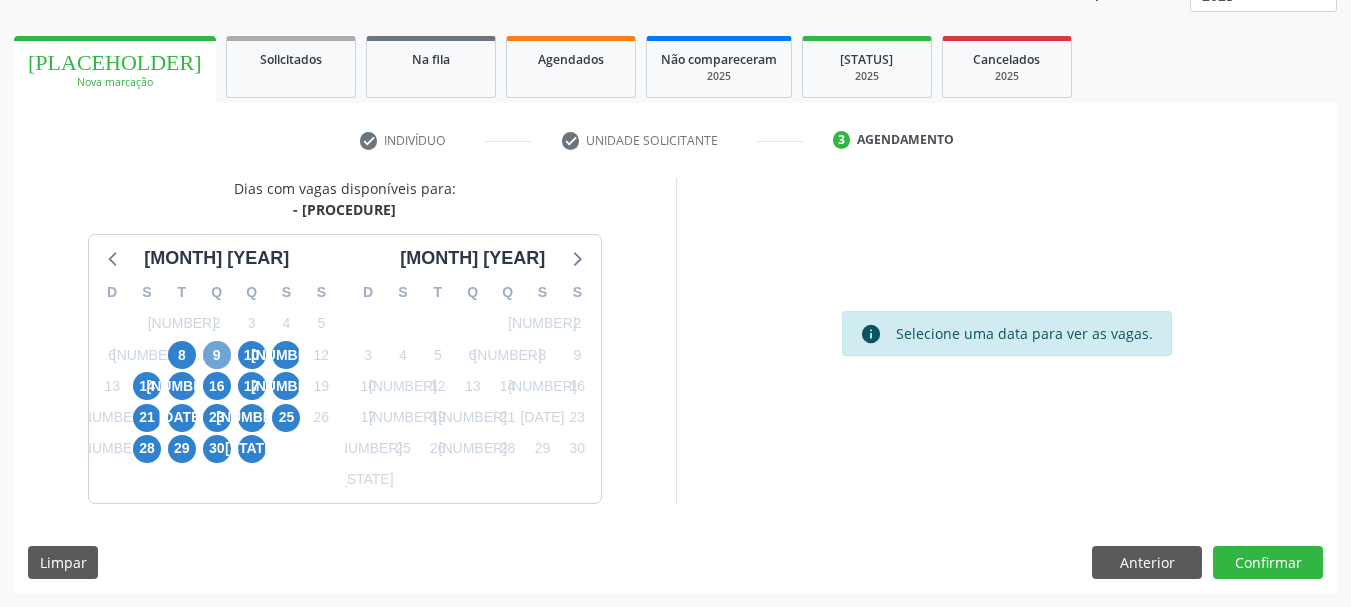 click on "9" at bounding box center [217, 355] 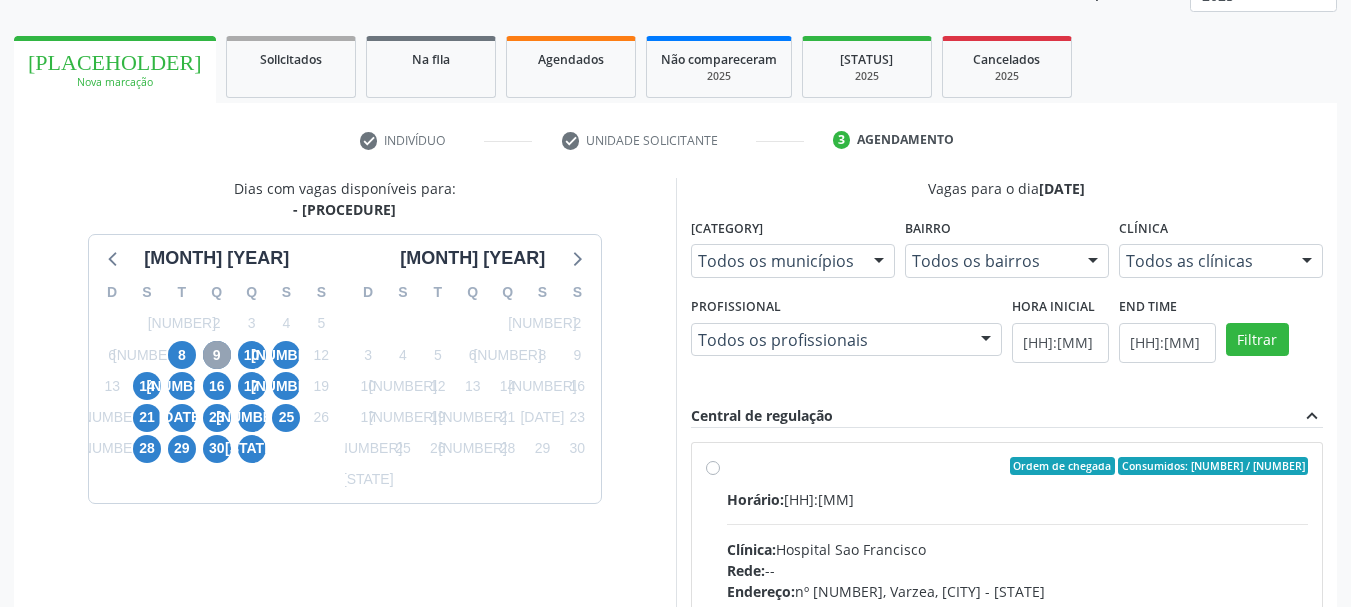 scroll, scrollTop: 463, scrollLeft: 0, axis: vertical 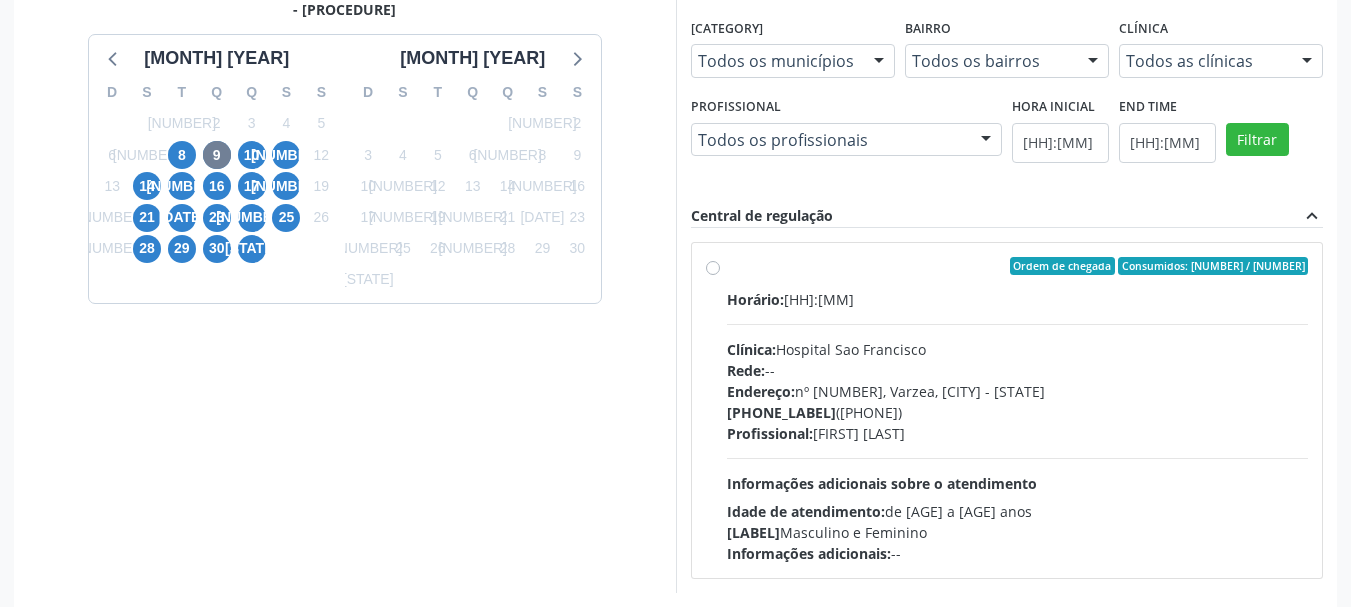 drag, startPoint x: 745, startPoint y: 359, endPoint x: 764, endPoint y: 354, distance: 19.646883 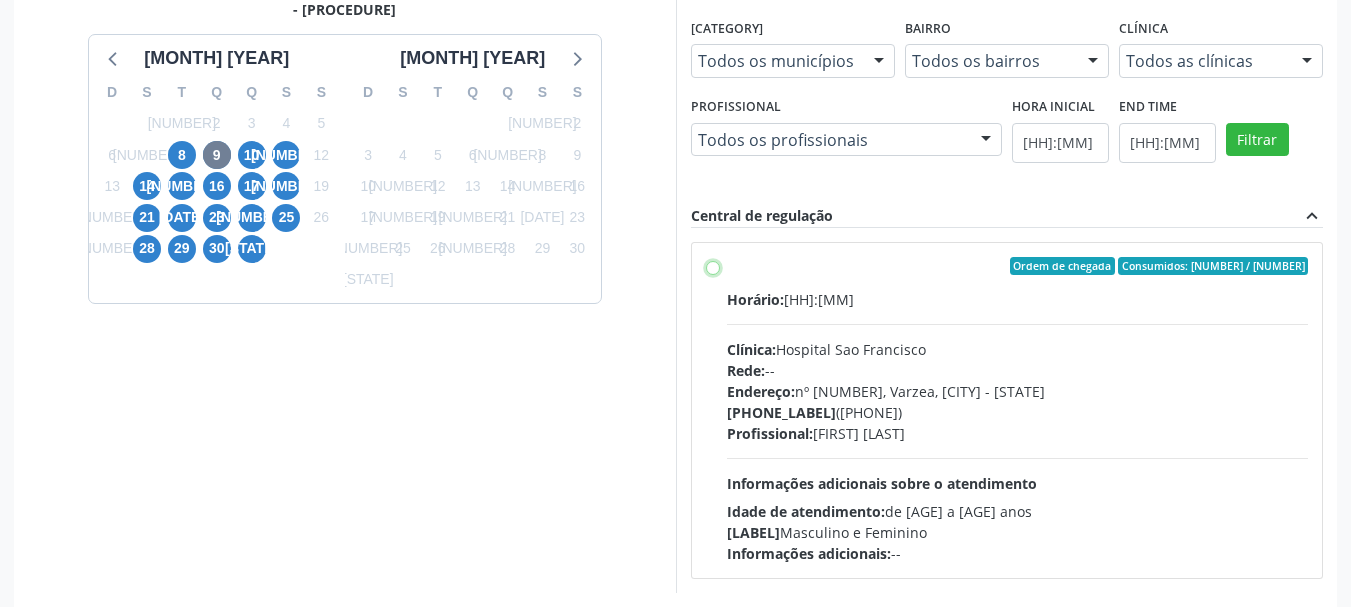 click on "Ordem de chegada
Consumidos: 6 / 20
Horário:   07:00
Clínica:  Hospital Sao Francisco
Rede:
--
Endereço:   nº 384, Varzea, Serra Talhada - PE
Telefone:   (81) 38312142
Profissional:
Yuri Araujo Magalhaes
Informações adicionais sobre o atendimento
Idade de atendimento:
de 0 a 120 anos
Gênero(s) atendido(s):
Masculino e Feminino
Informações adicionais:
--" at bounding box center [713, 266] 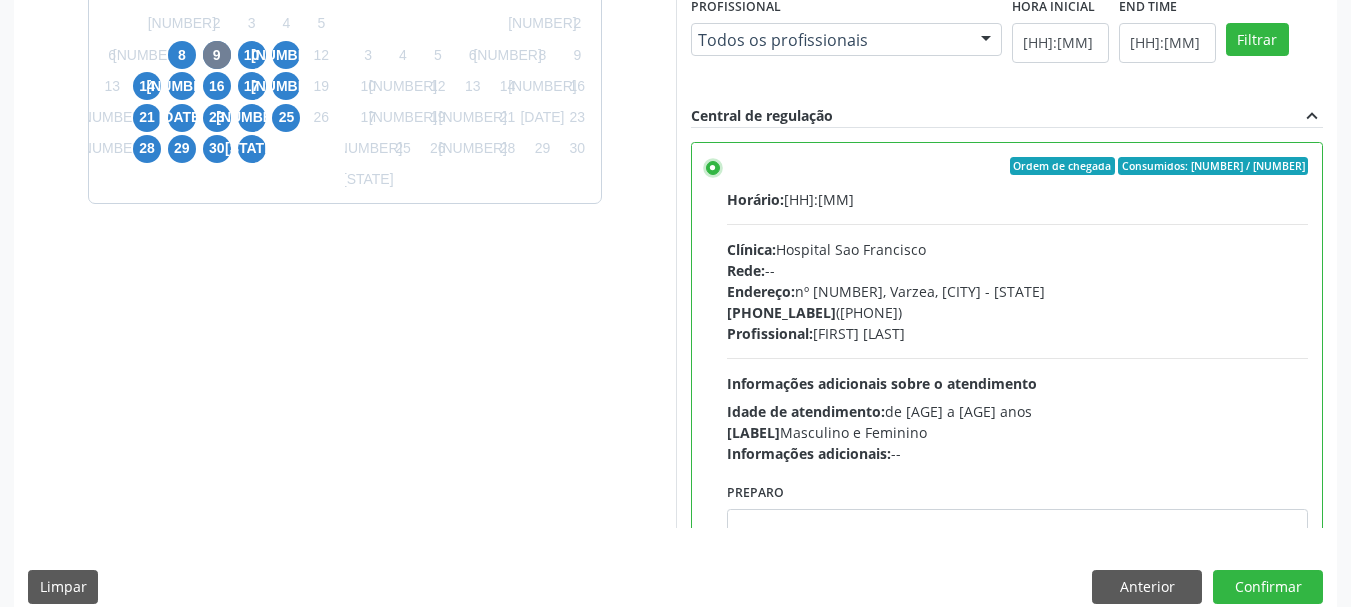 scroll, scrollTop: 588, scrollLeft: 0, axis: vertical 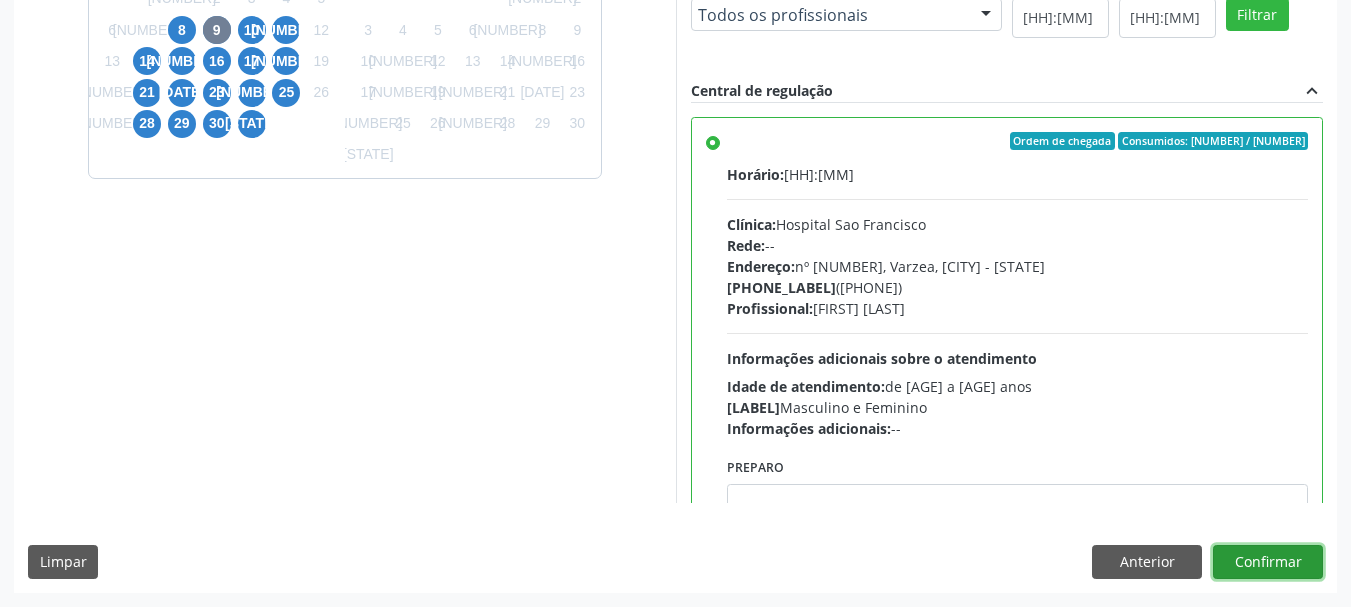click on "Confirmar" at bounding box center [1268, 562] 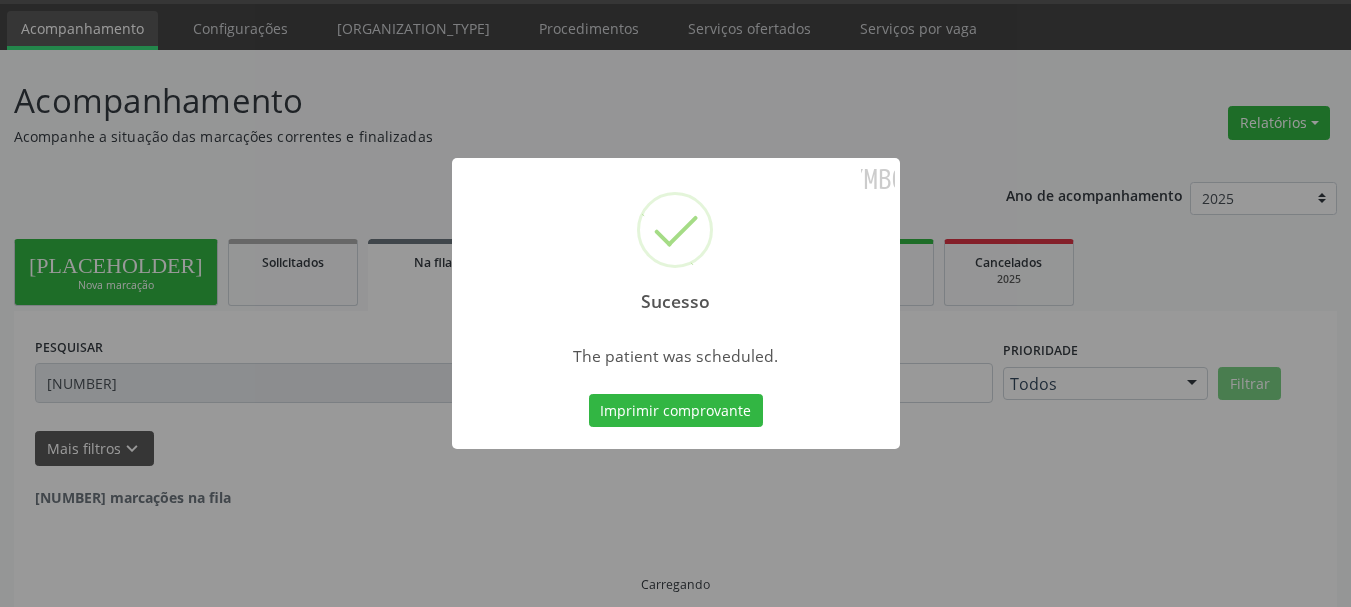 scroll, scrollTop: 17, scrollLeft: 0, axis: vertical 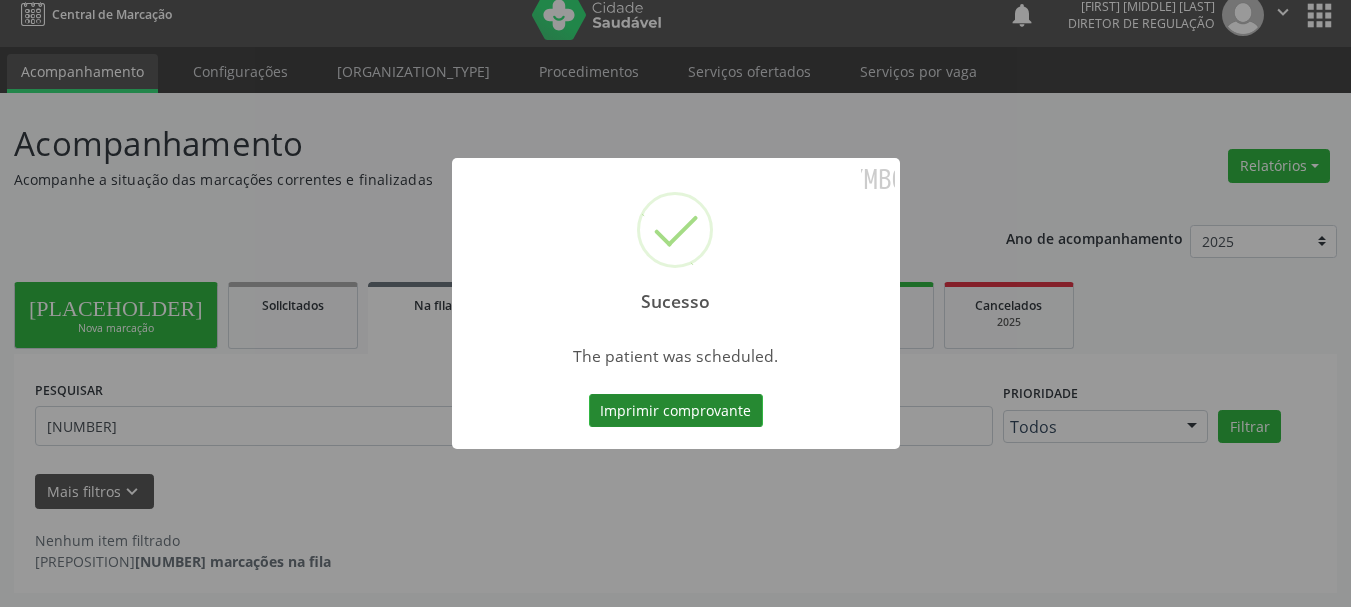 click on "Imprimir comprovante" at bounding box center (676, 411) 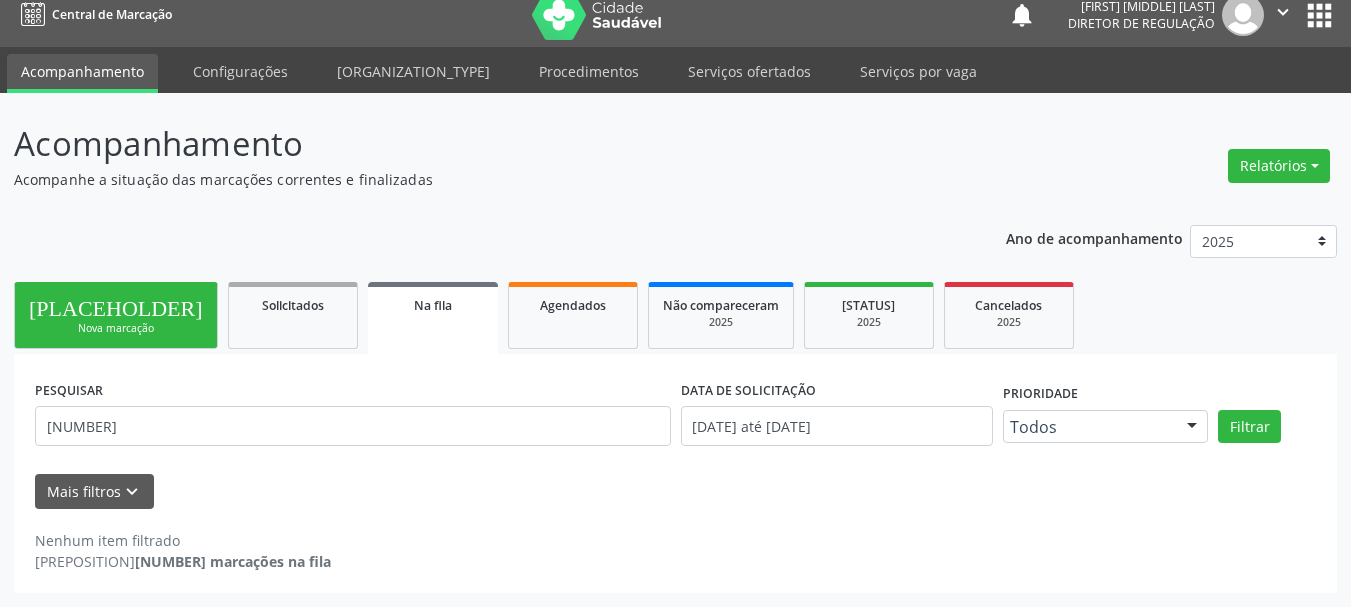 click on "person_add" at bounding box center [116, 305] 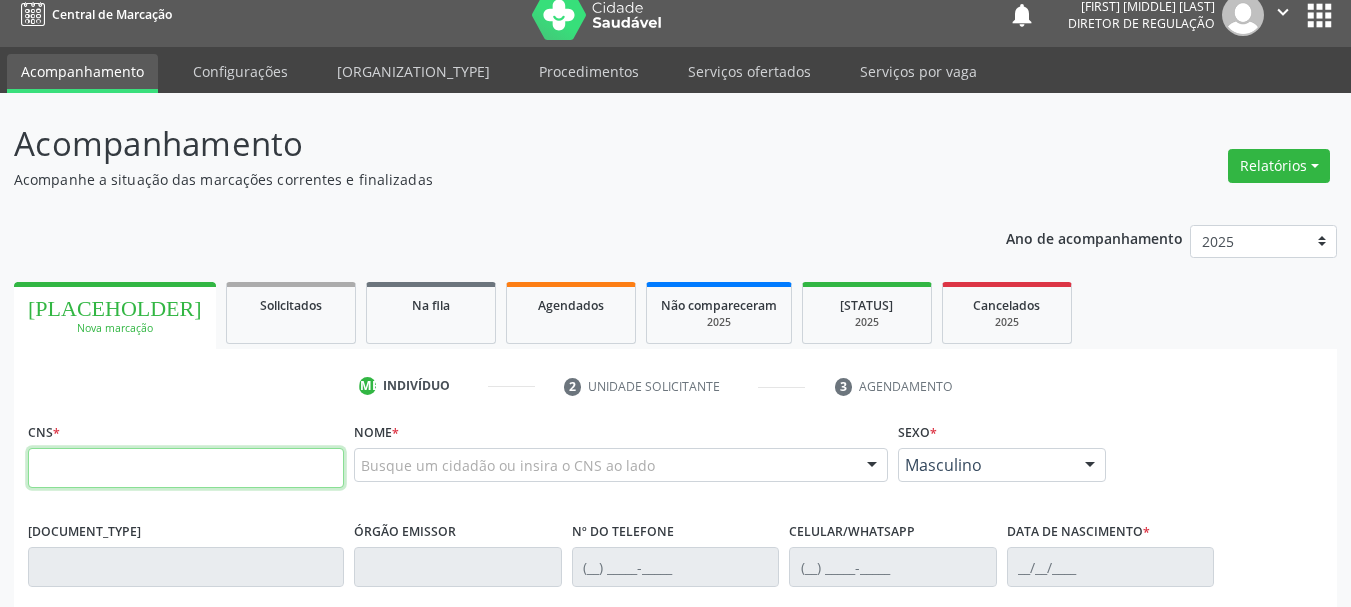 click at bounding box center [186, 468] 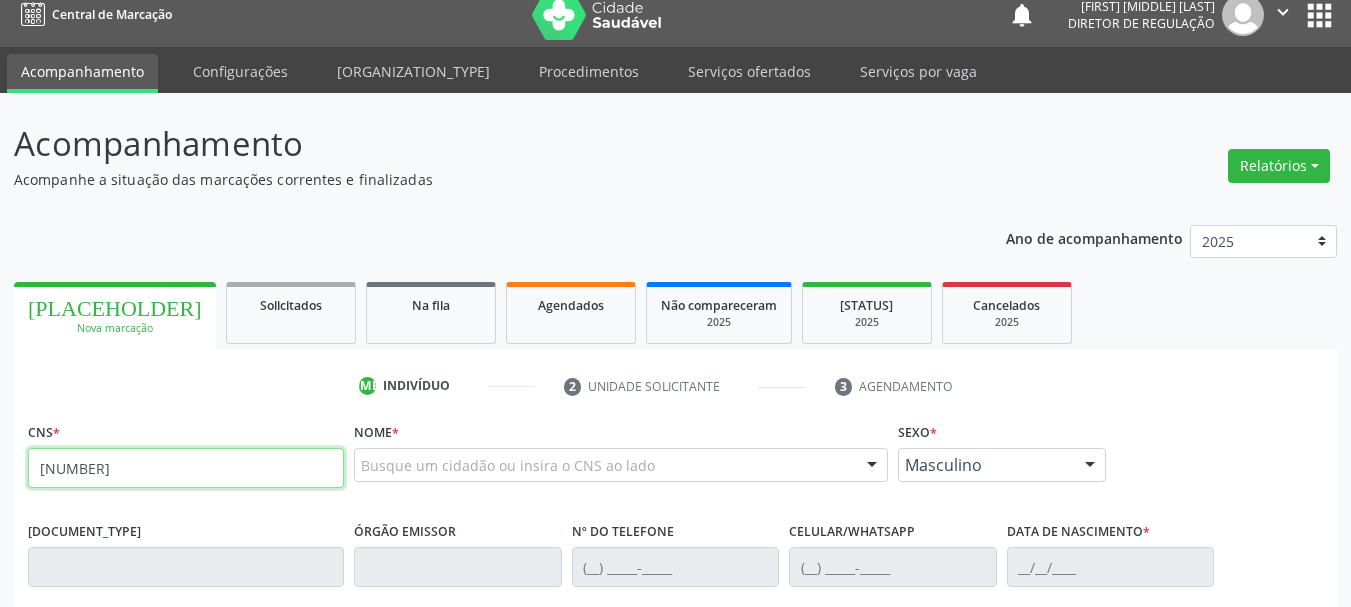 type on "898 0048 0567 9036" 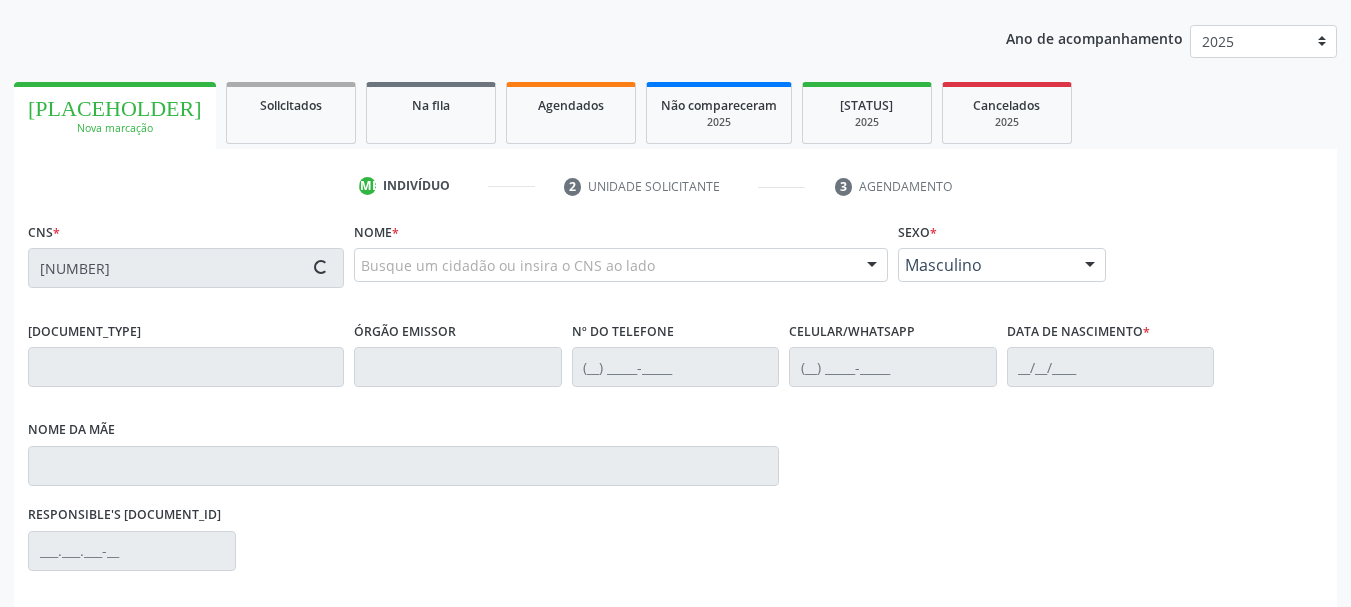 scroll, scrollTop: 317, scrollLeft: 0, axis: vertical 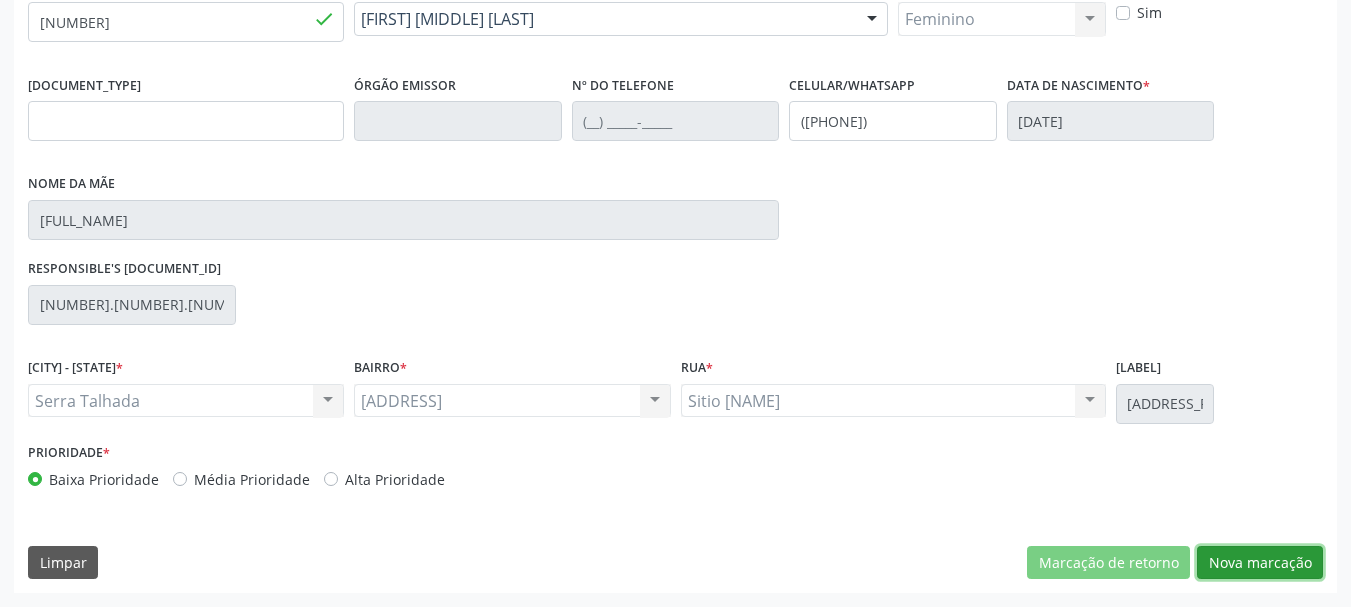 click on "Nova marcação" at bounding box center (1108, 563) 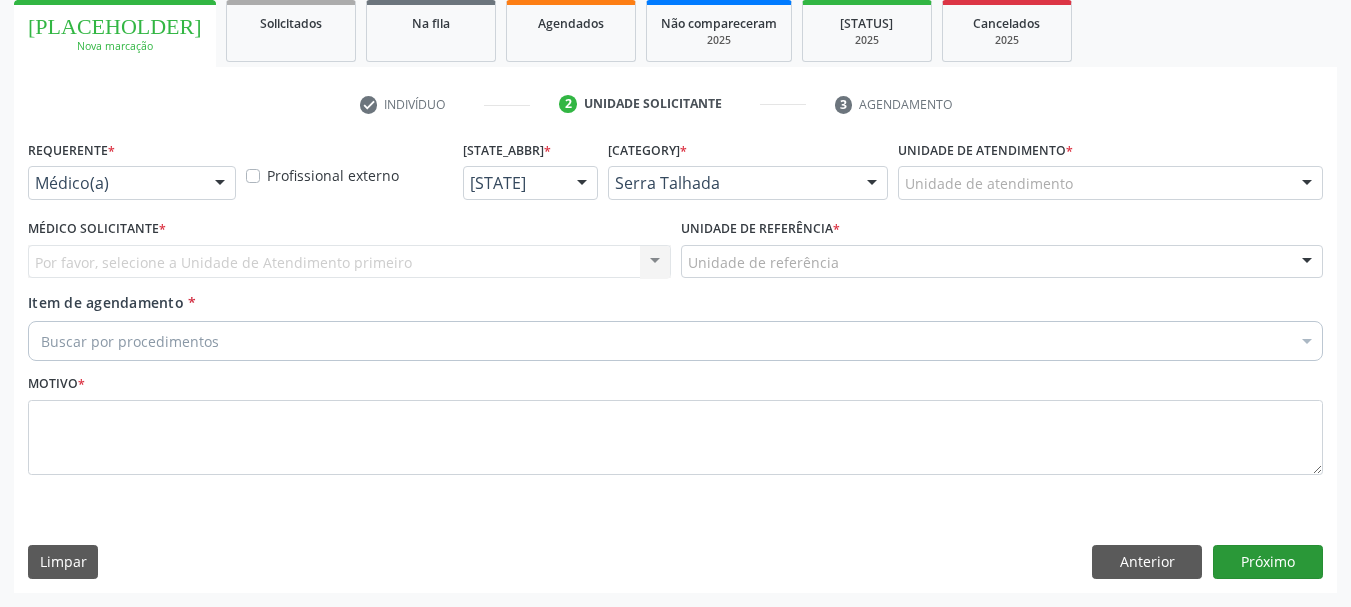 scroll, scrollTop: 299, scrollLeft: 0, axis: vertical 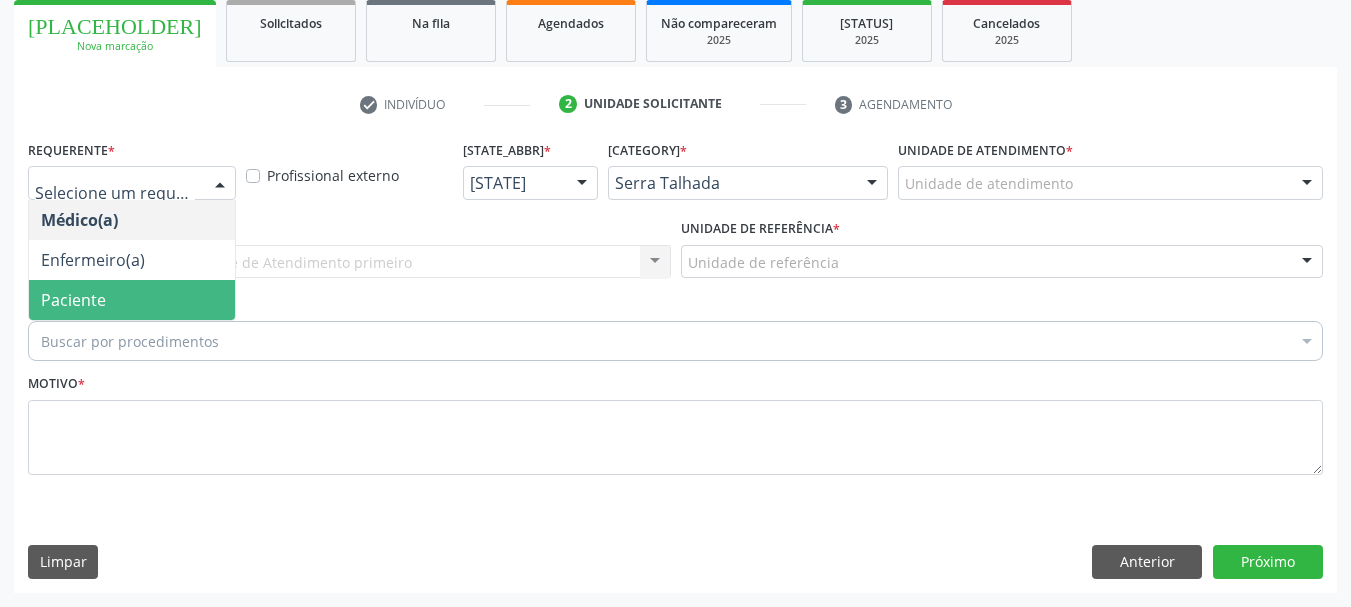 click on "Paciente" at bounding box center [73, 300] 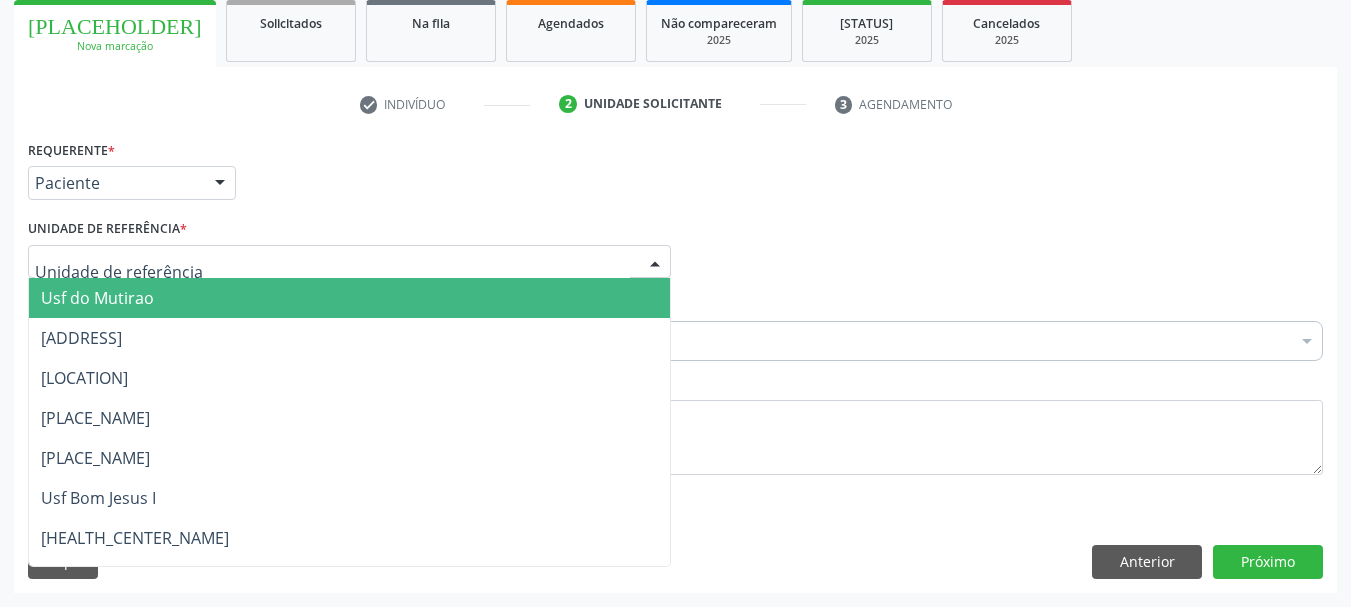 click at bounding box center [349, 262] 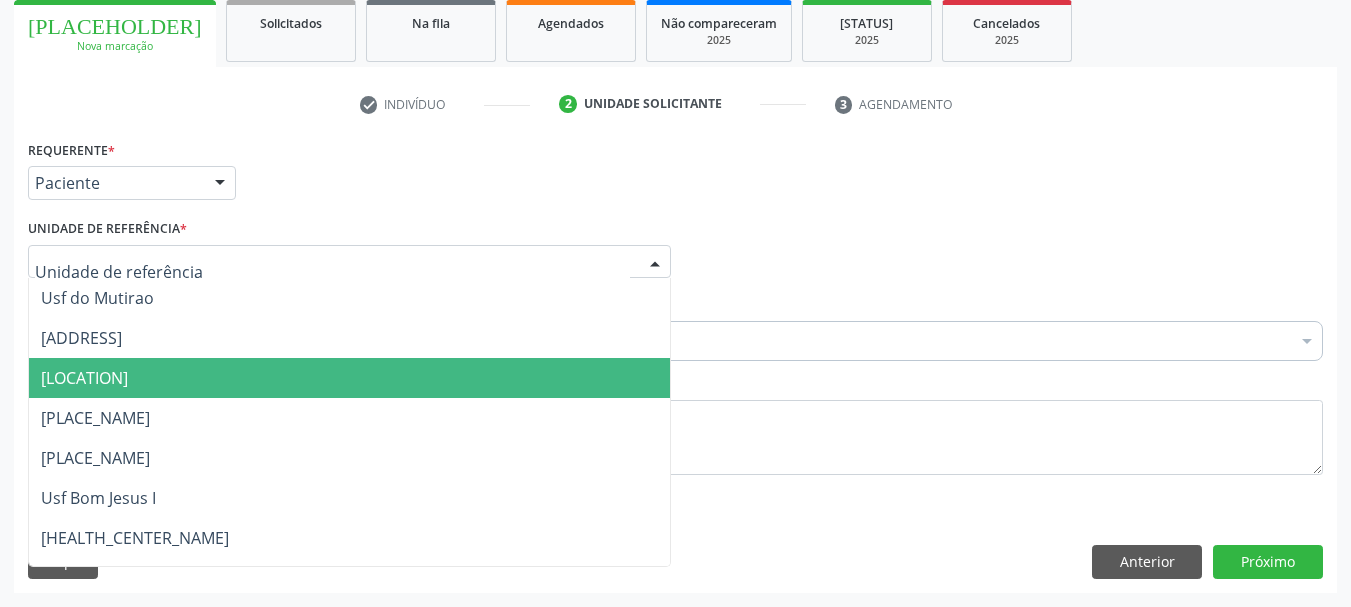 click on "Usf Caicarinha da Penha Tauapiranga" at bounding box center (84, 378) 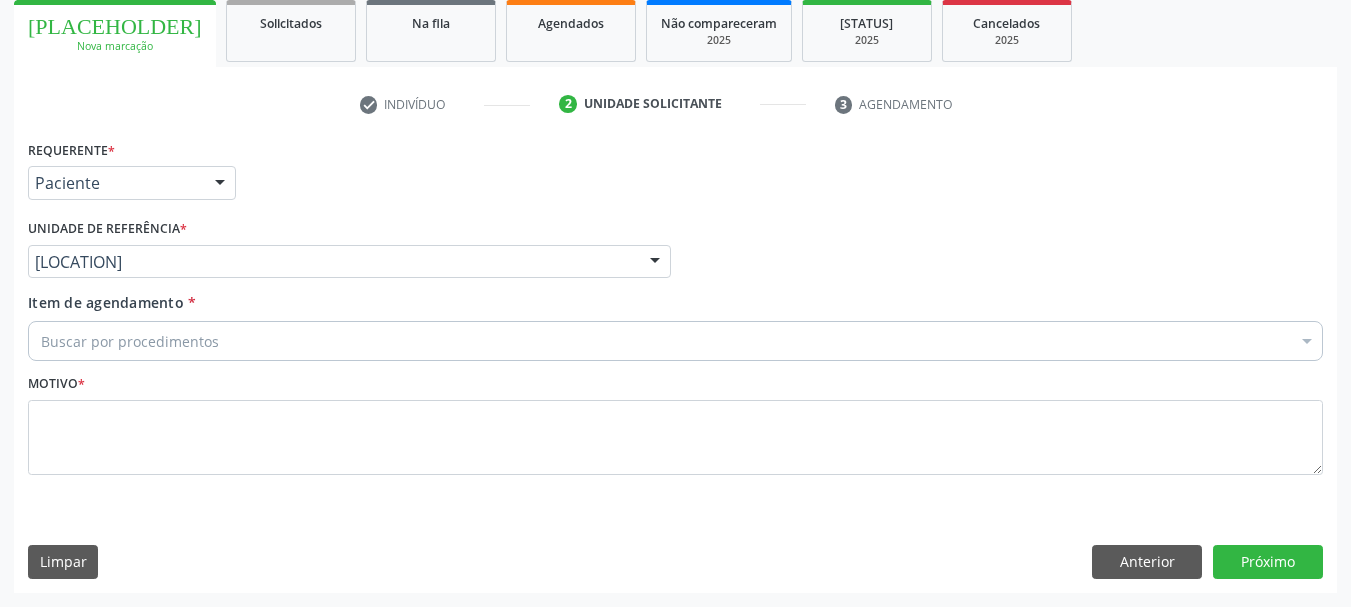 click on "Buscar por procedimentos" at bounding box center [675, 341] 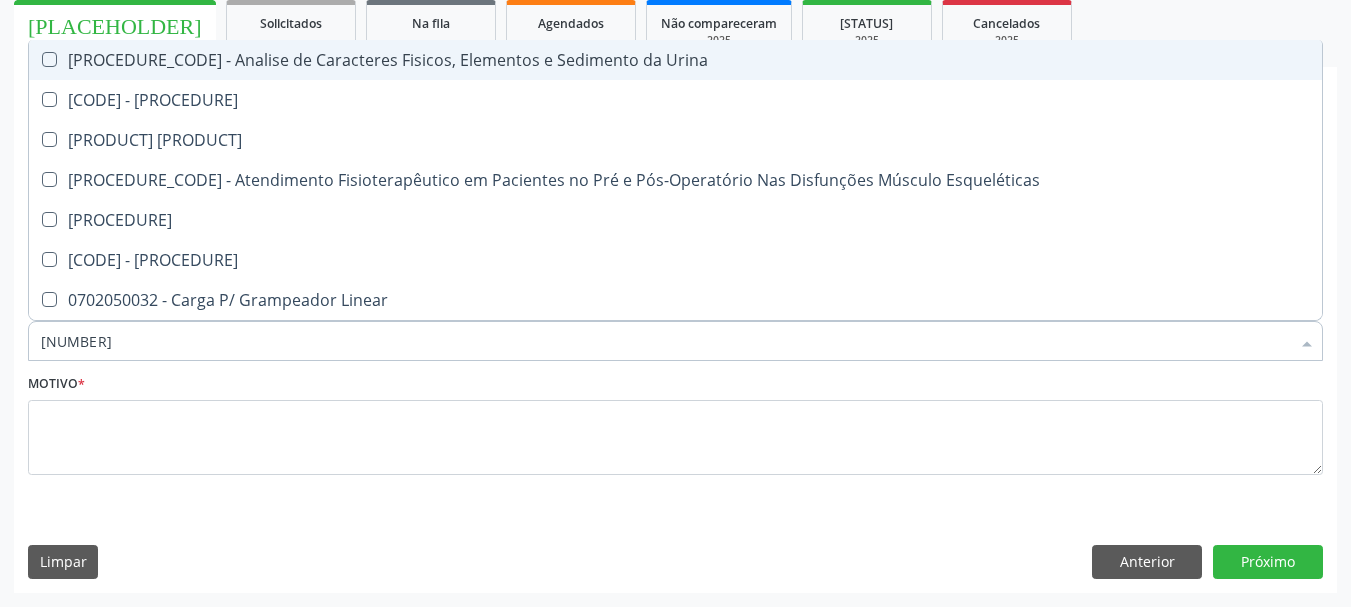 type on "02050" 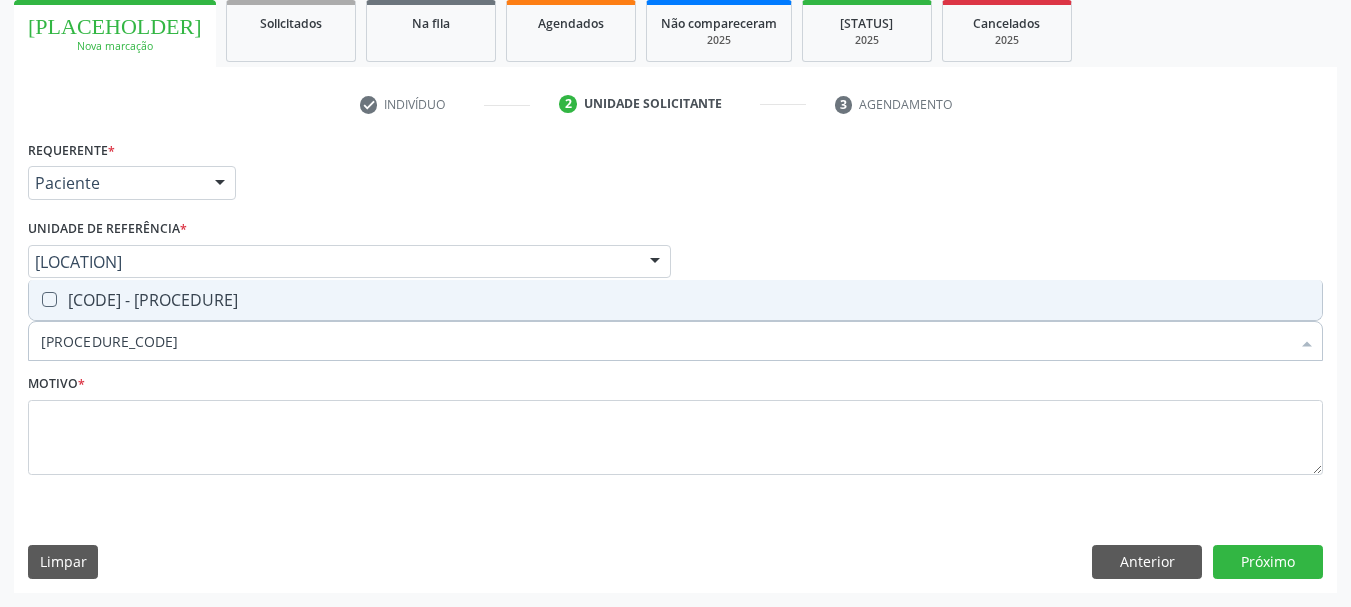 click on "0205020046 - Ultrassonografia de Abdomen Total" at bounding box center (675, 300) 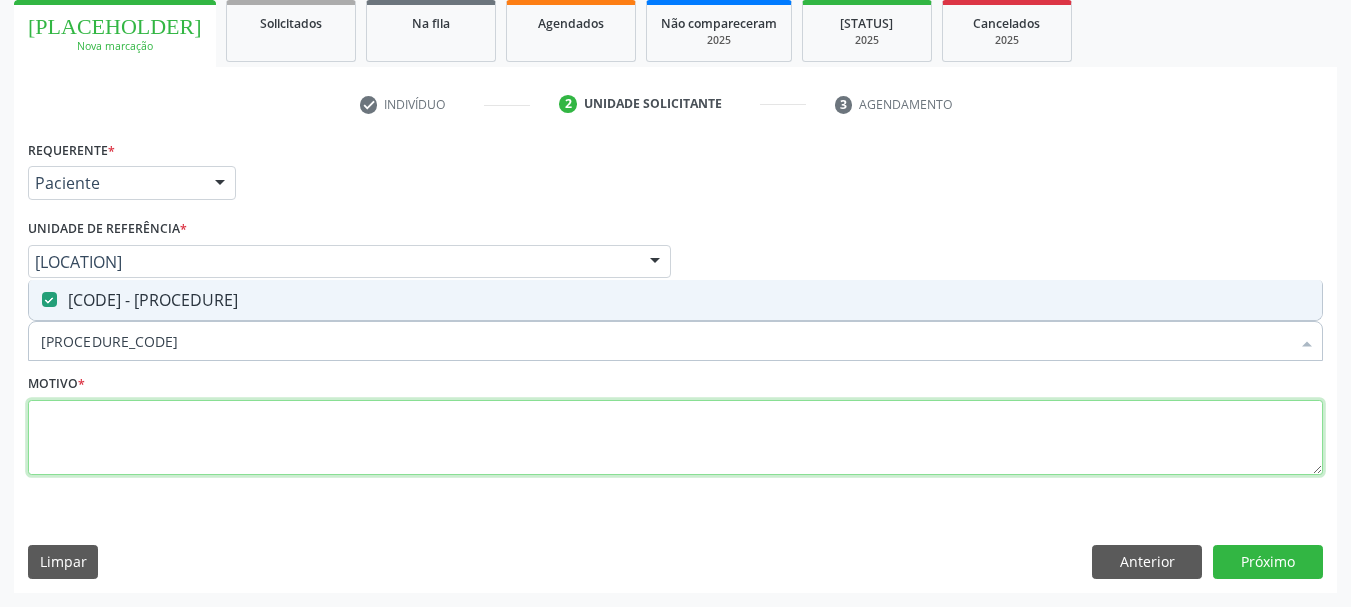 click at bounding box center (675, 438) 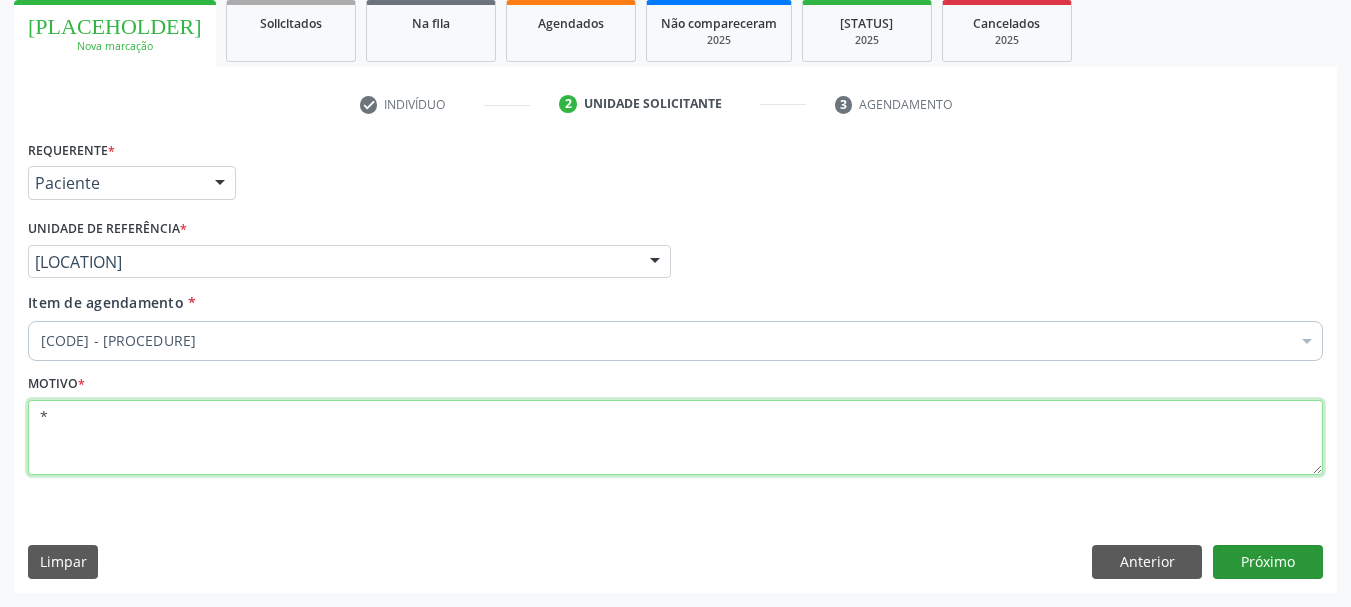 type on "*" 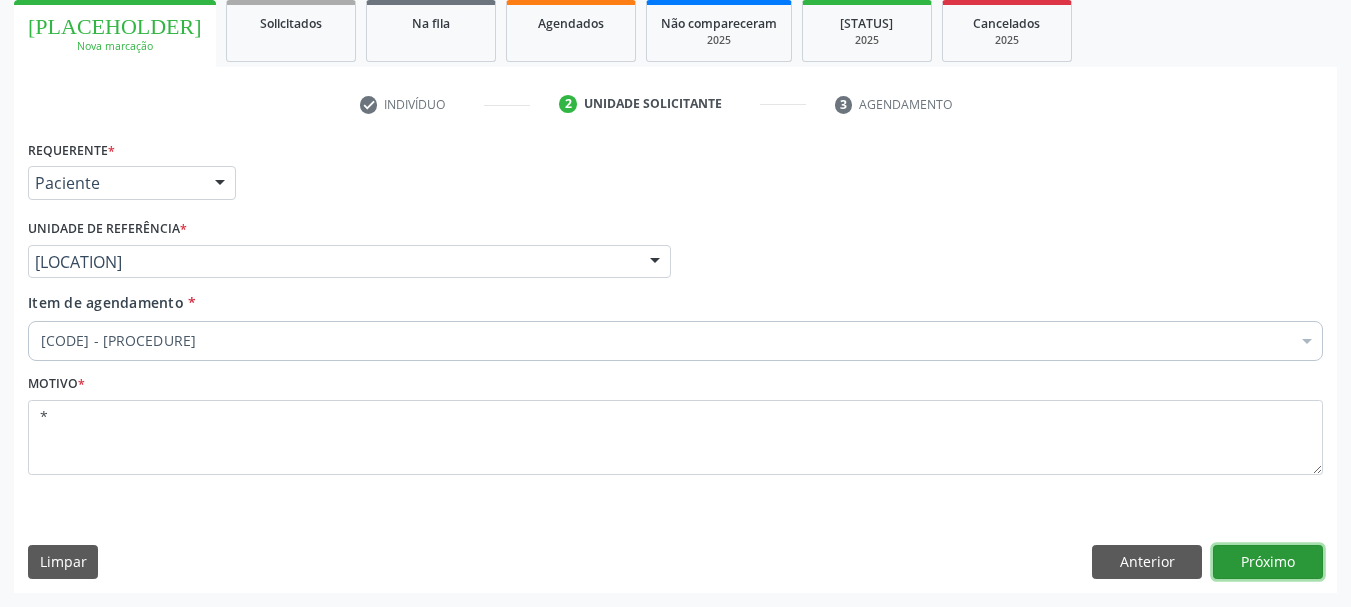 click on "Próximo" at bounding box center (1268, 562) 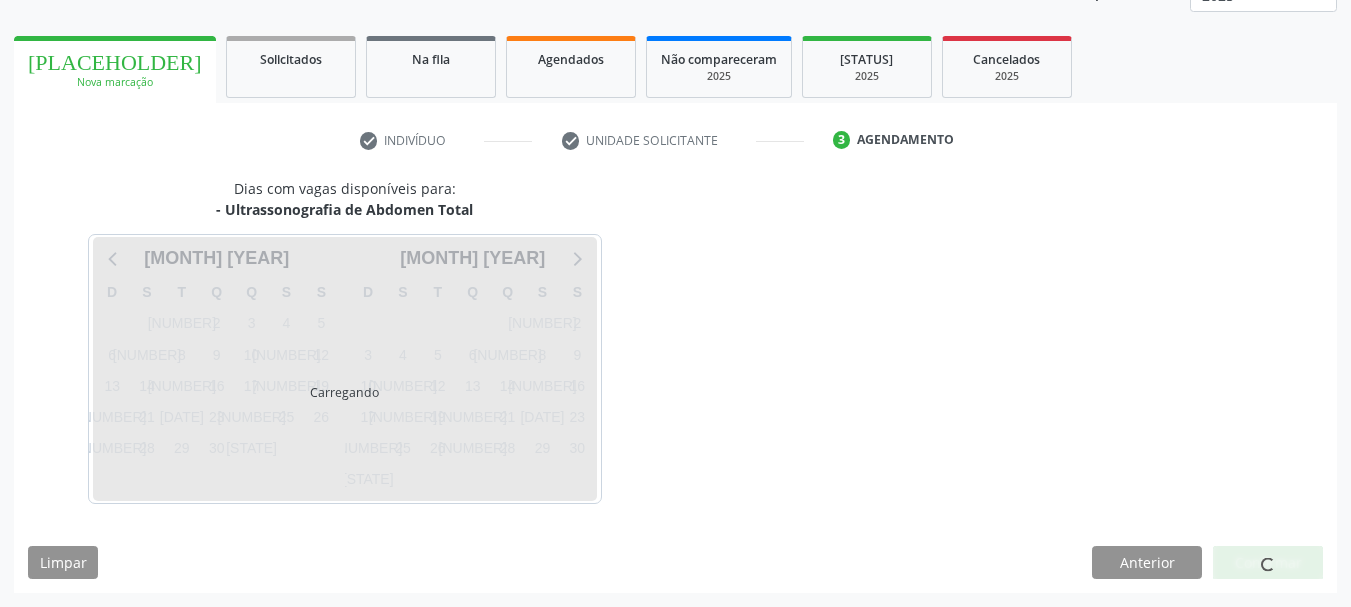 scroll, scrollTop: 263, scrollLeft: 0, axis: vertical 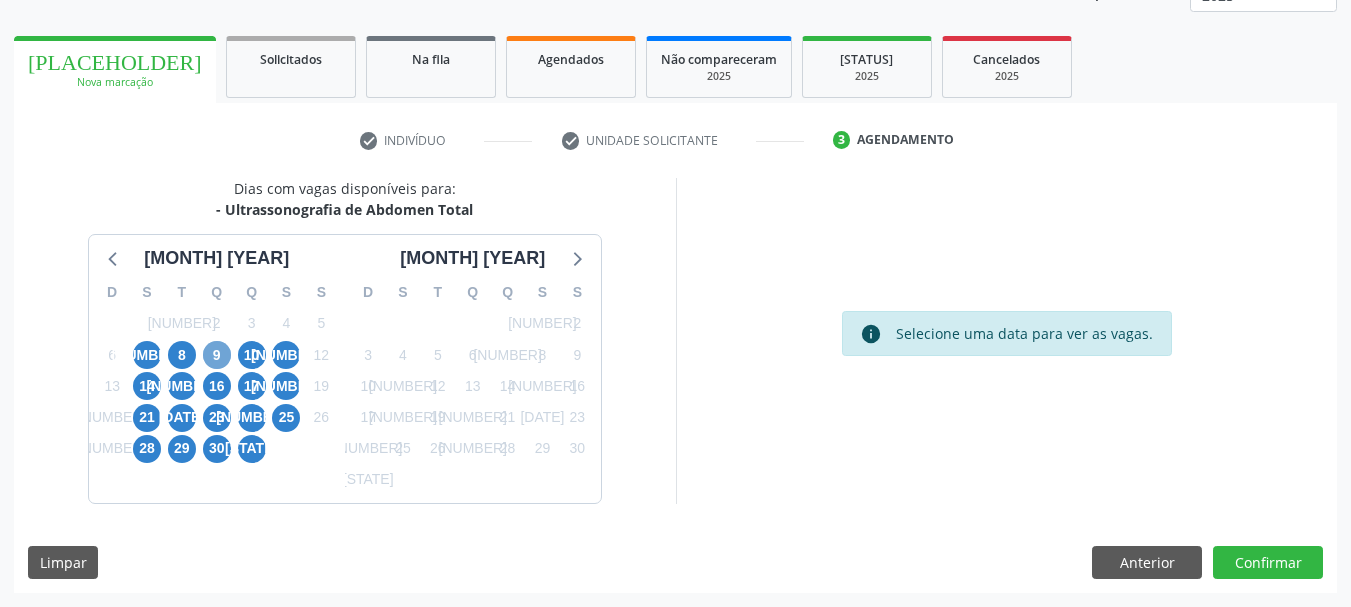 click on "9" at bounding box center (217, 355) 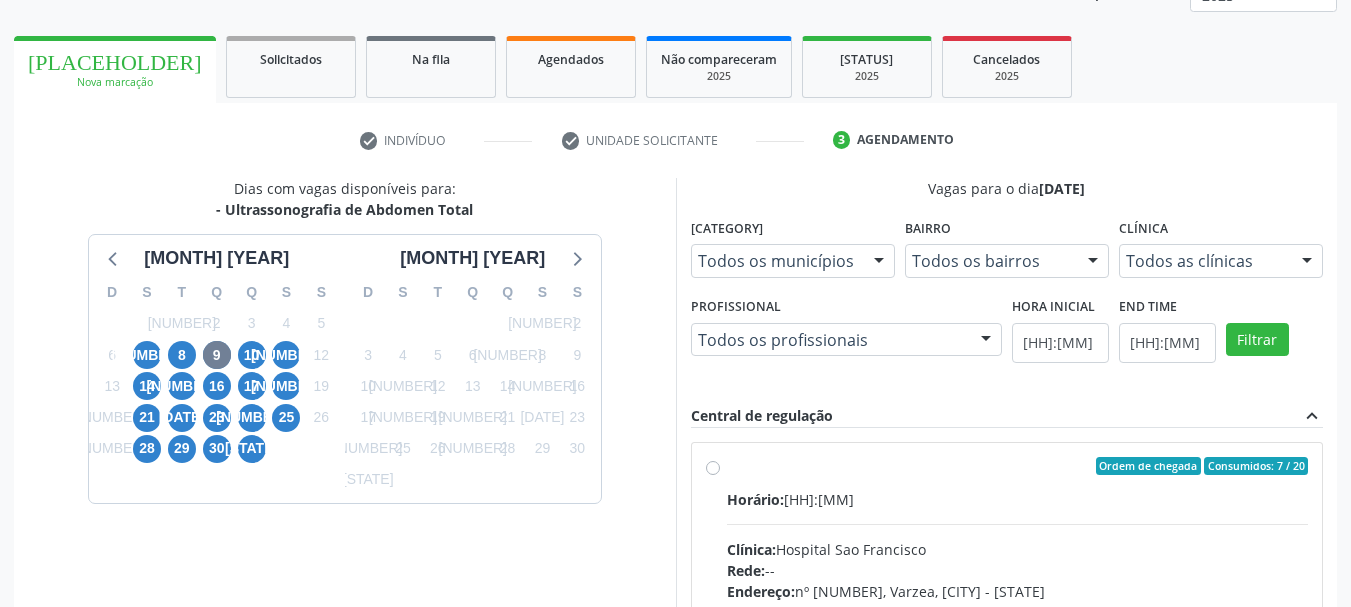 click on "Clínica:  Hospital Sao Francisco" at bounding box center (1018, 549) 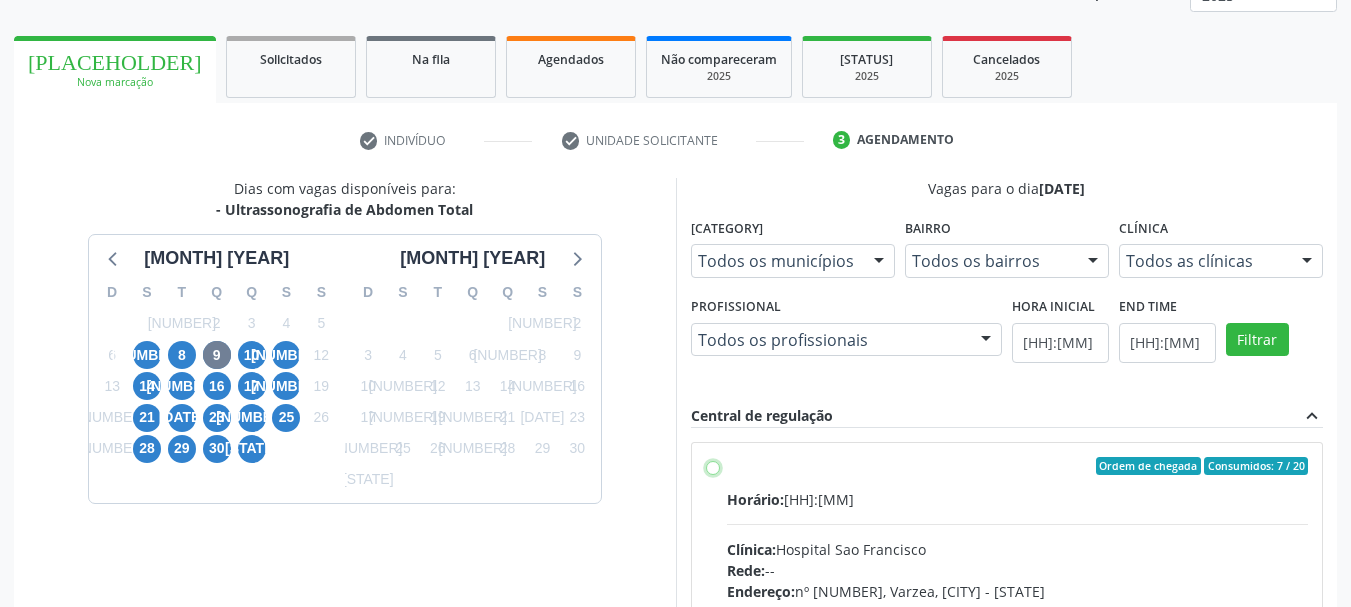 click on "Ordem de chegada
Consumidos: 7 / 20
Horário:   07:00
Clínica:  Hospital Sao Francisco
Rede:
--
Endereço:   nº 384, Varzea, Serra Talhada - PE
Telefone:   (81) 38312142
Profissional:
Yuri Araujo Magalhaes
Informações adicionais sobre o atendimento
Idade de atendimento:
de 0 a 120 anos
Gênero(s) atendido(s):
Masculino e Feminino
Informações adicionais:
--" at bounding box center (713, 466) 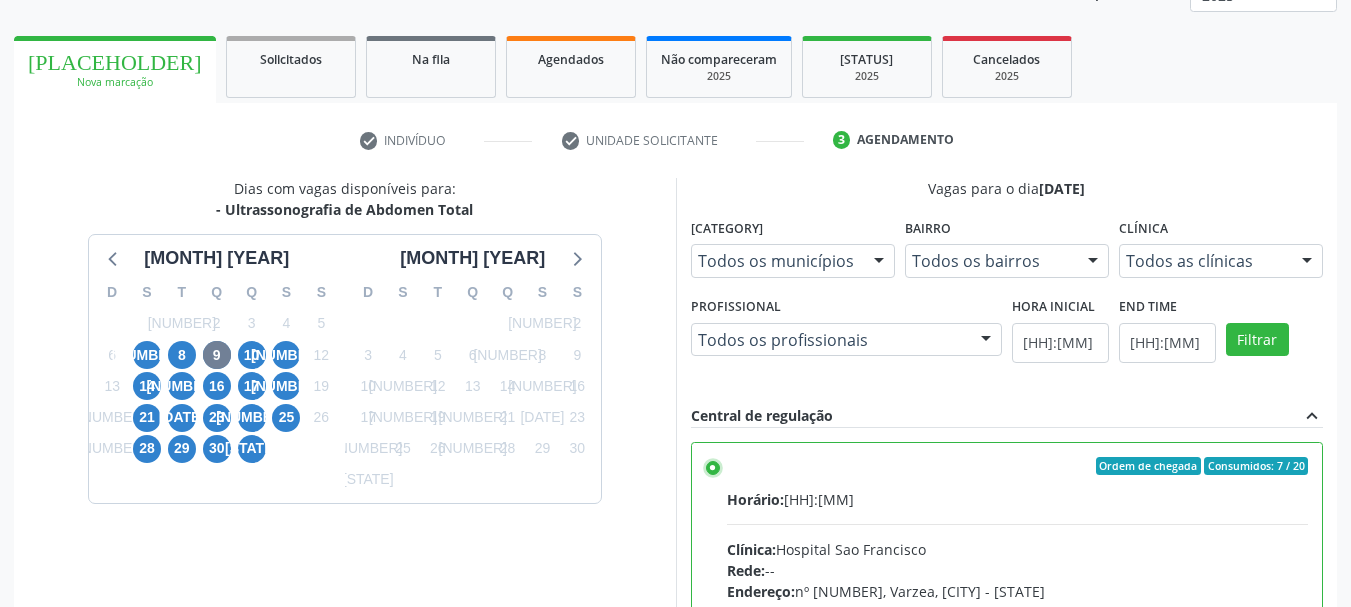 scroll, scrollTop: 99, scrollLeft: 0, axis: vertical 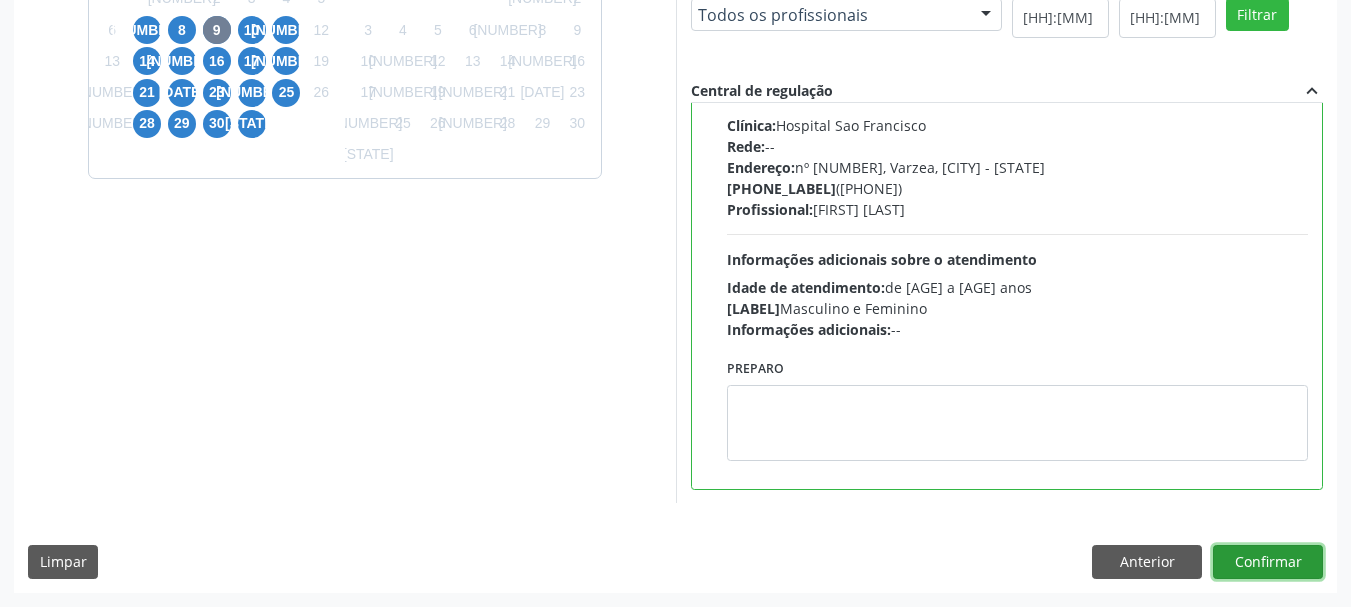 click on "Confirmar" at bounding box center (1268, 562) 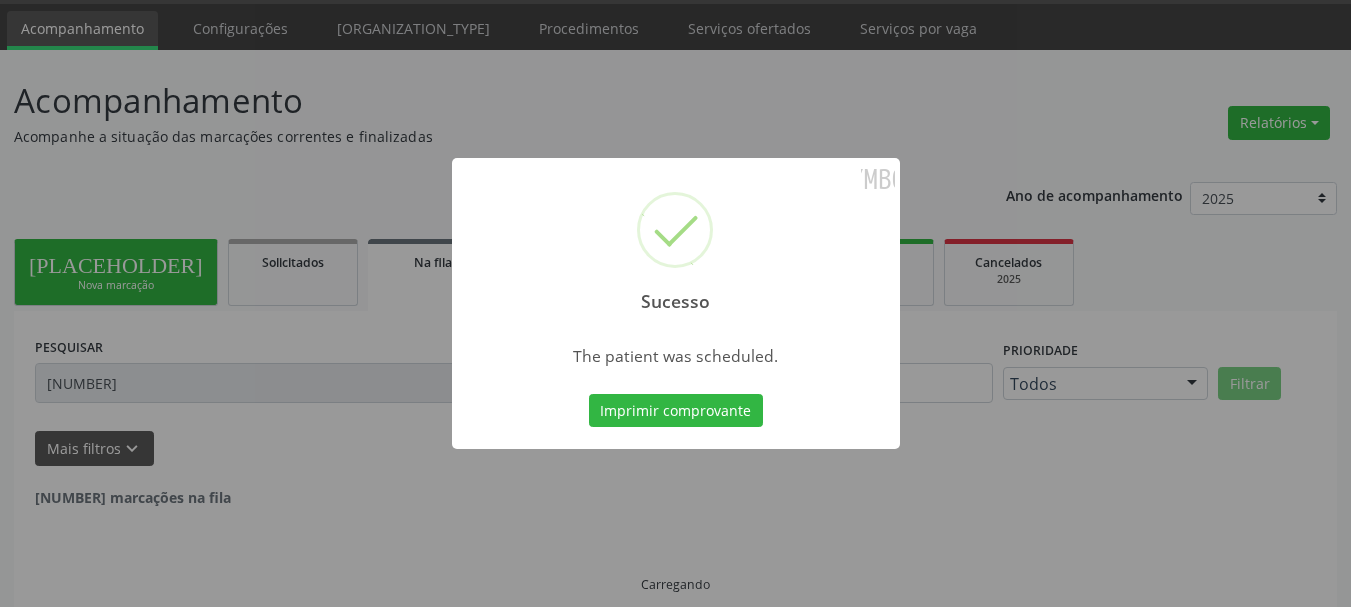 scroll, scrollTop: 17, scrollLeft: 0, axis: vertical 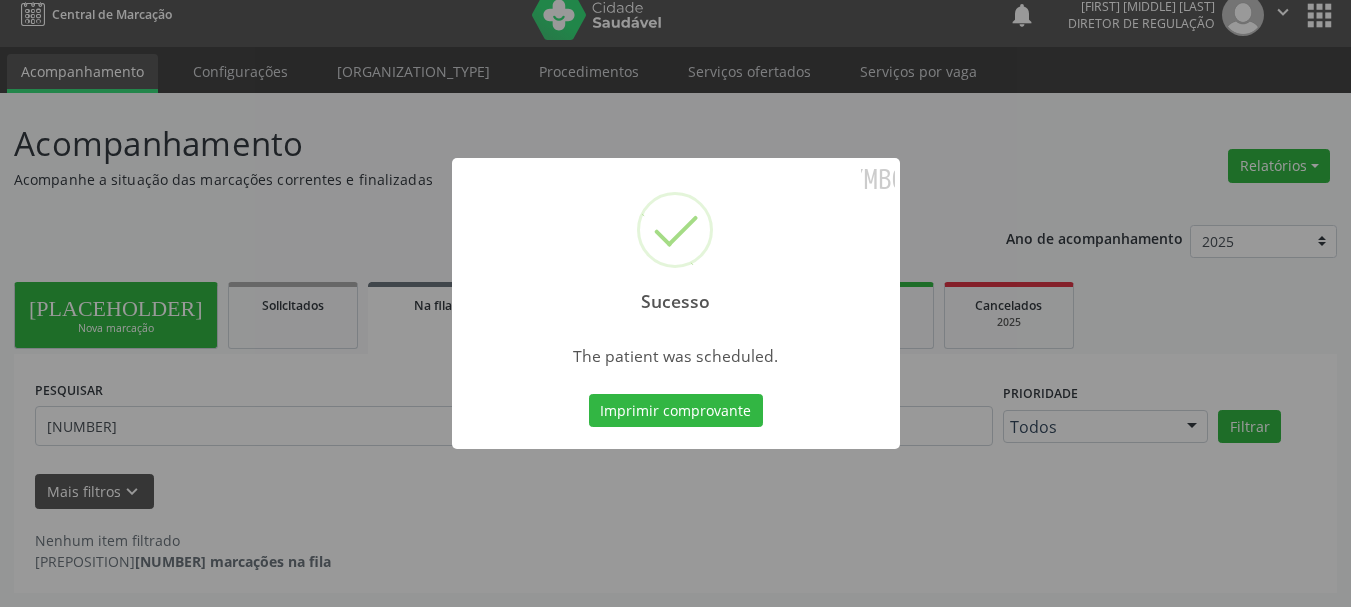 click on "Sucesso × O paciente foi agendado. Imprimir comprovante Cancel" at bounding box center (676, 304) 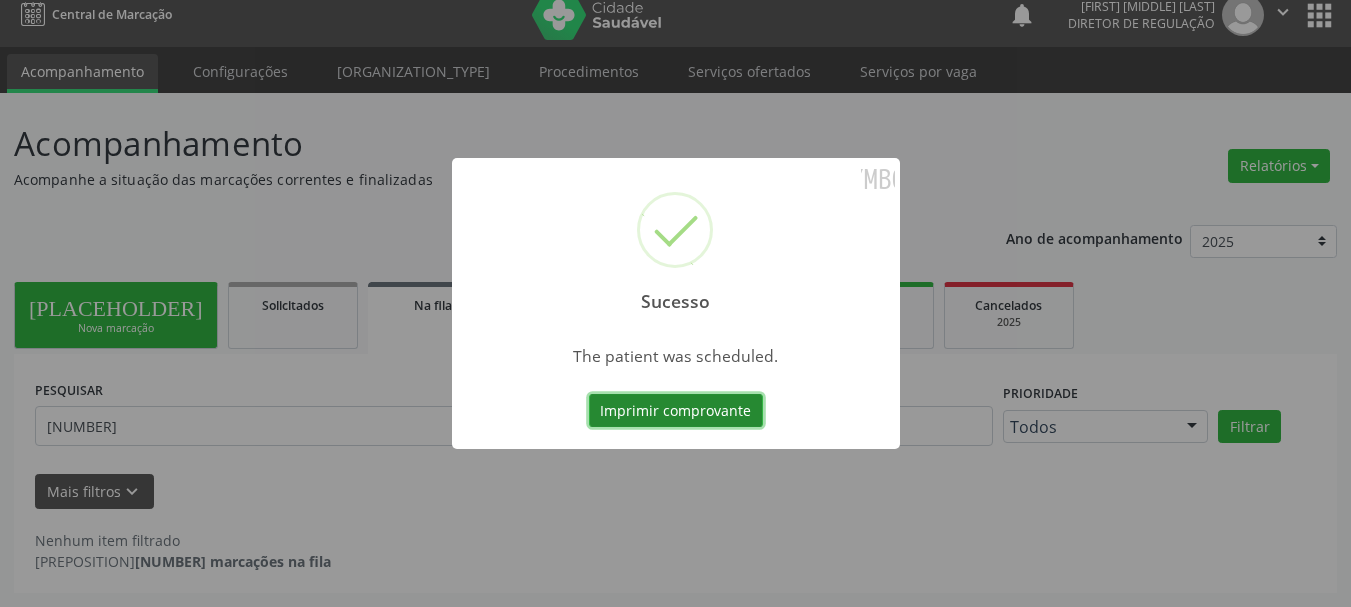 click on "Imprimir comprovante" at bounding box center (676, 411) 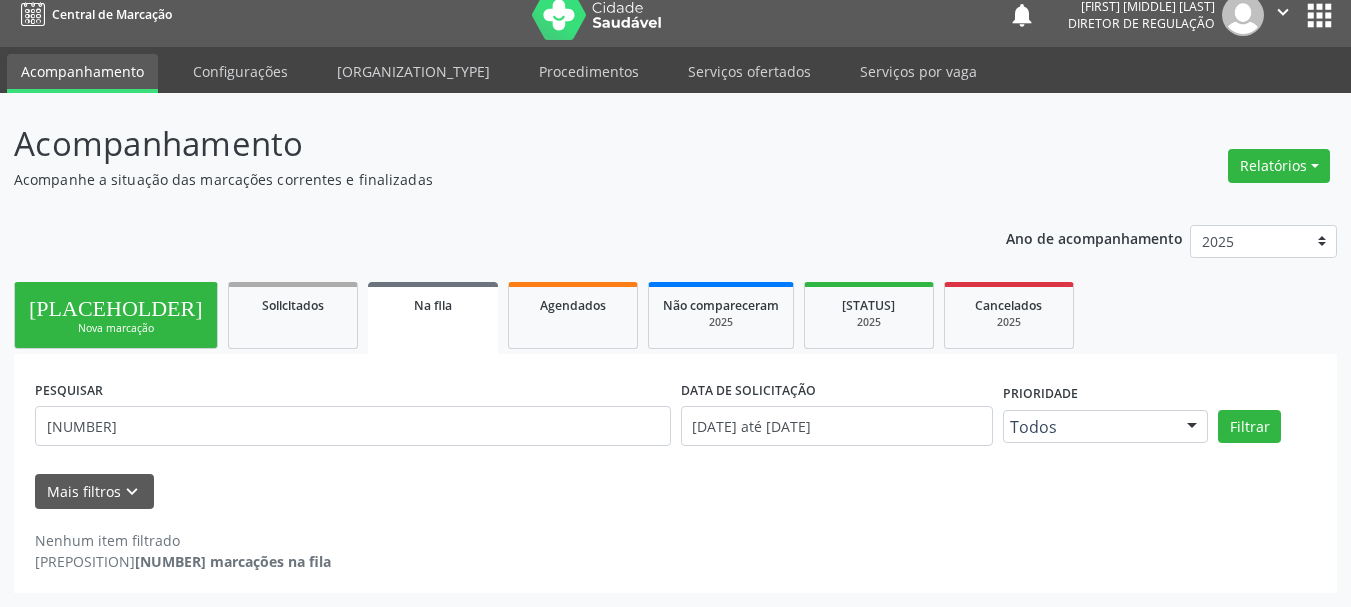 click on "person_add
Nova marcação" at bounding box center [116, 315] 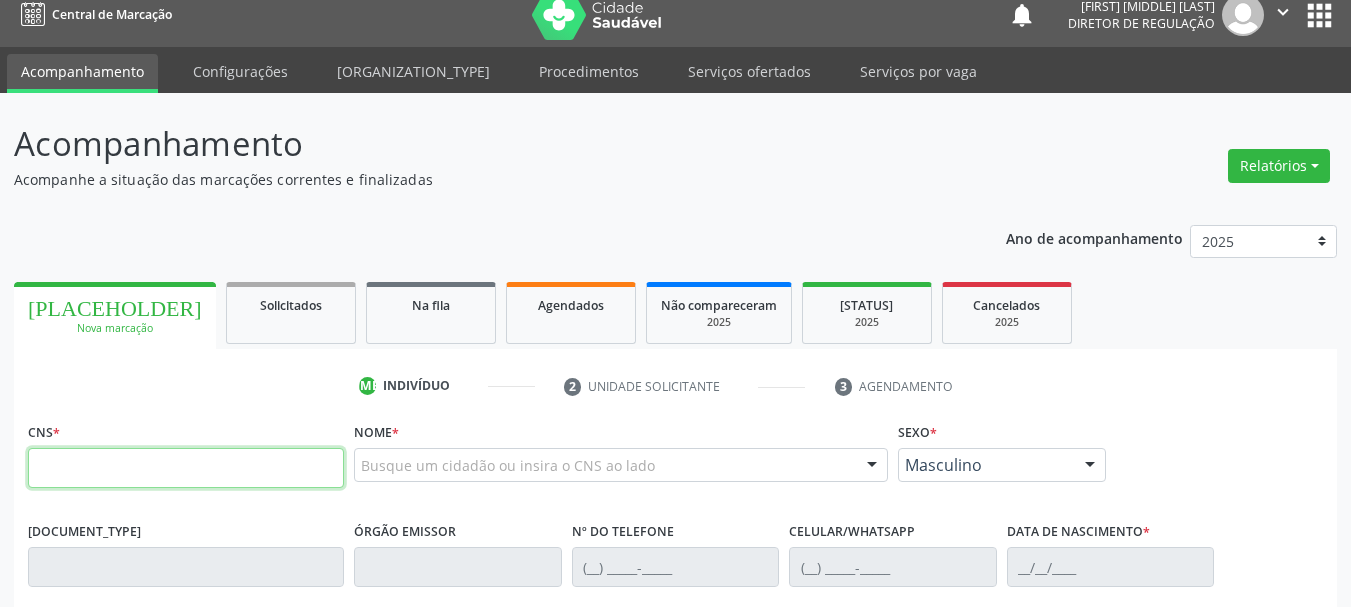 click at bounding box center [186, 468] 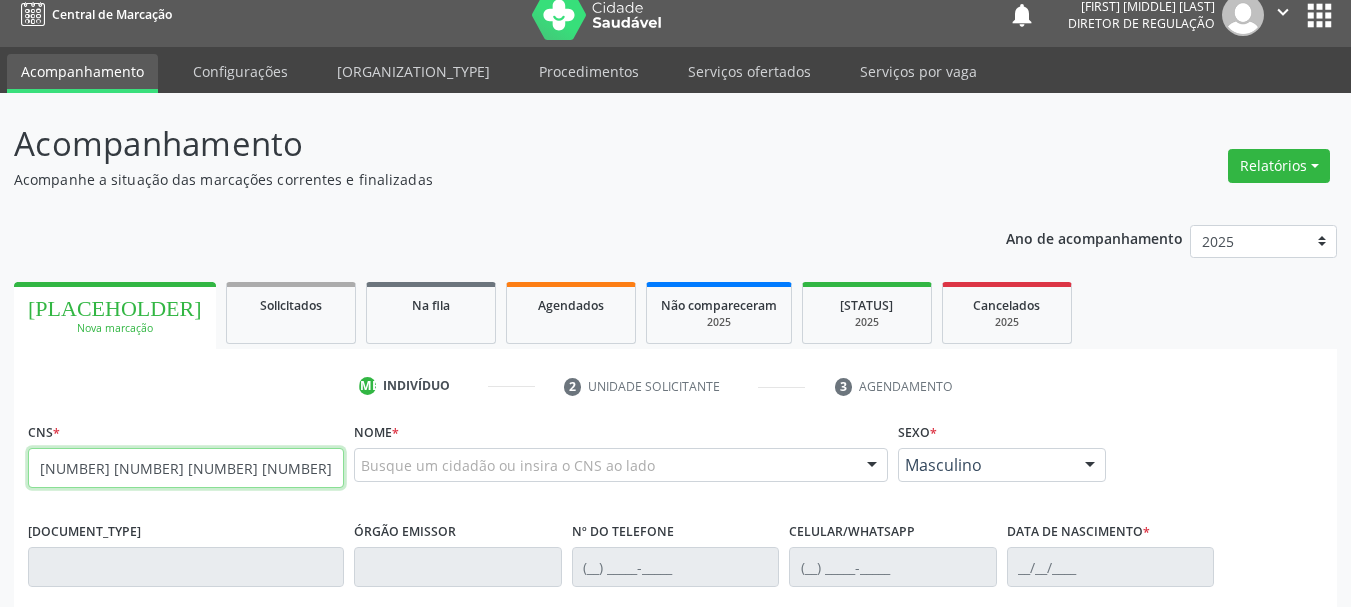 type on "704 0063 7302 7063" 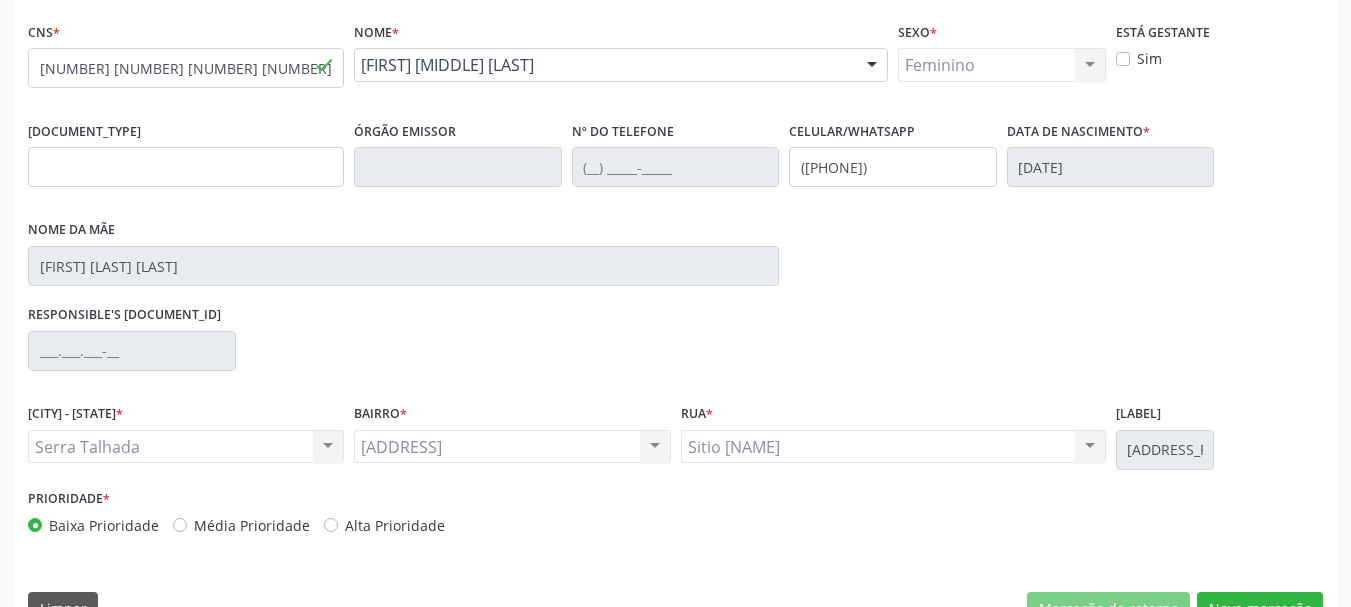 scroll, scrollTop: 463, scrollLeft: 0, axis: vertical 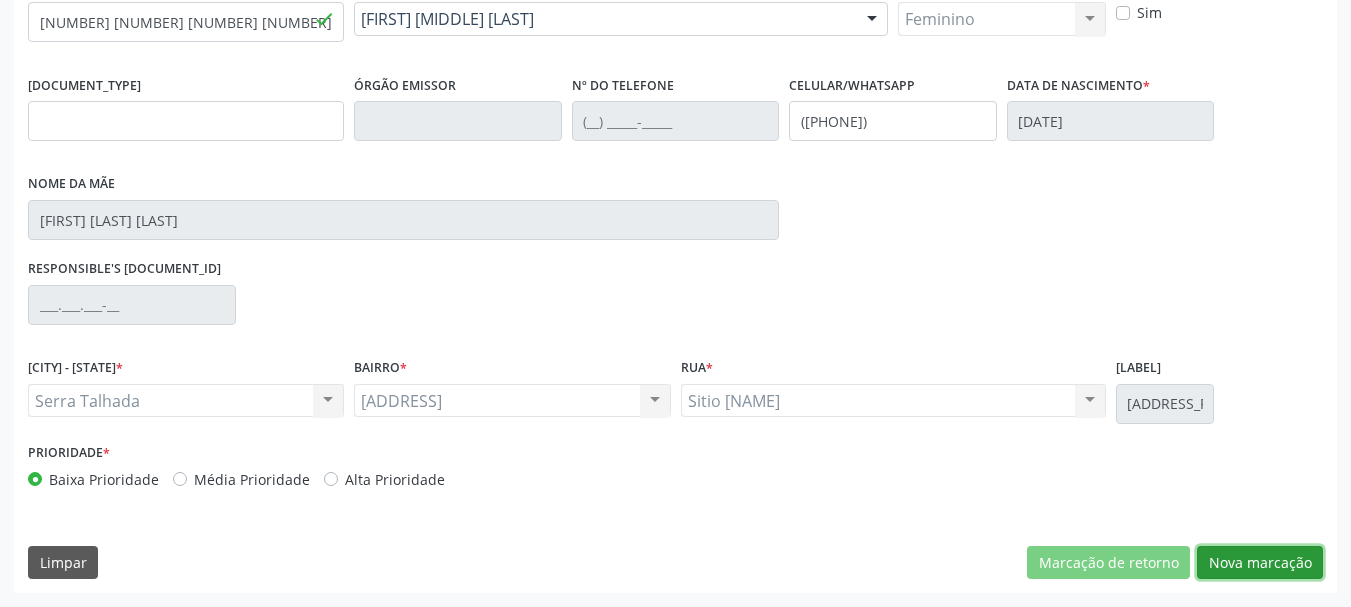click on "Nova marcação" at bounding box center (1108, 563) 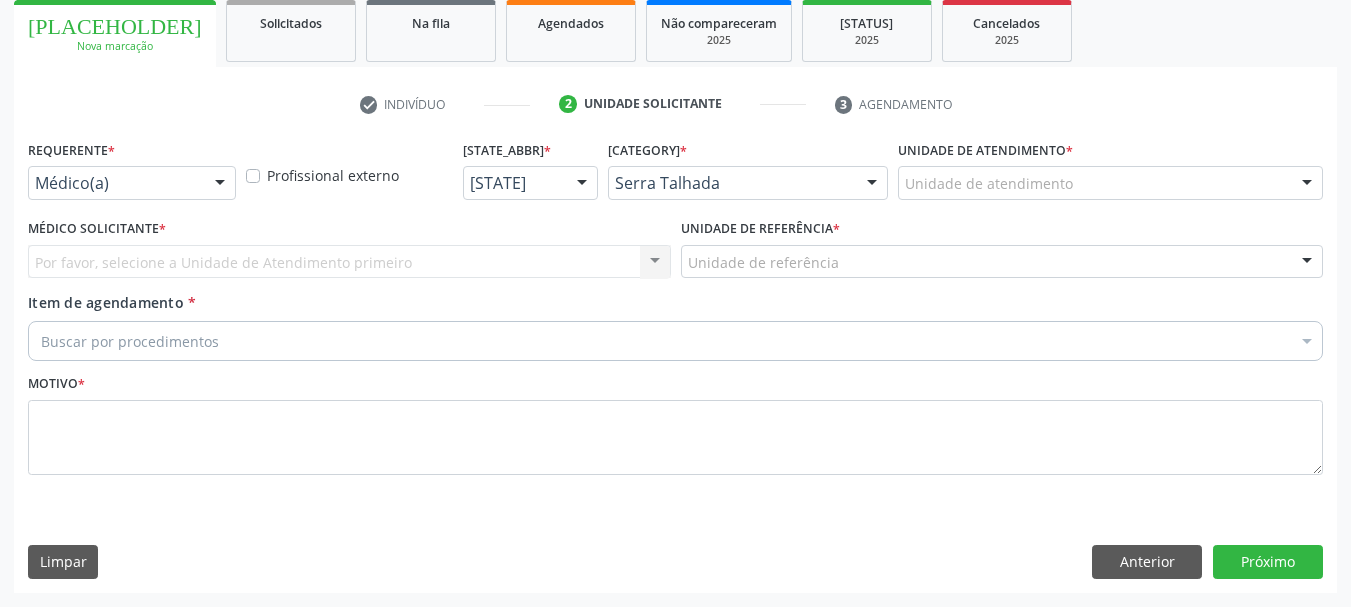 scroll, scrollTop: 299, scrollLeft: 0, axis: vertical 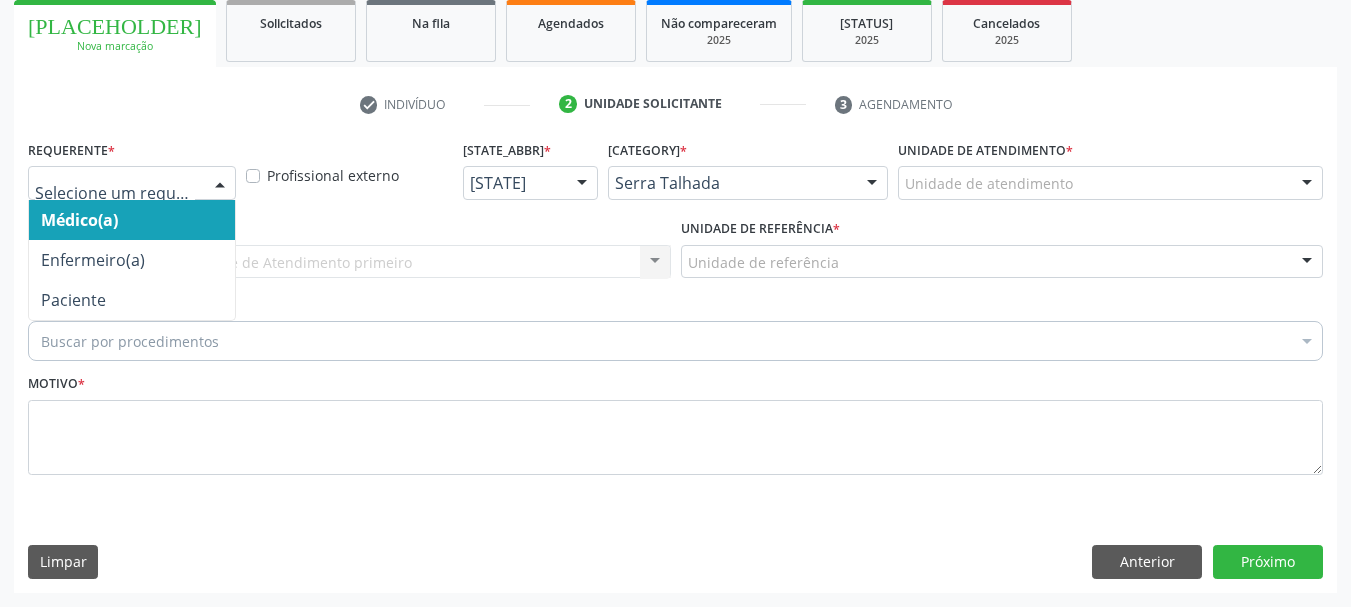 click at bounding box center [220, 184] 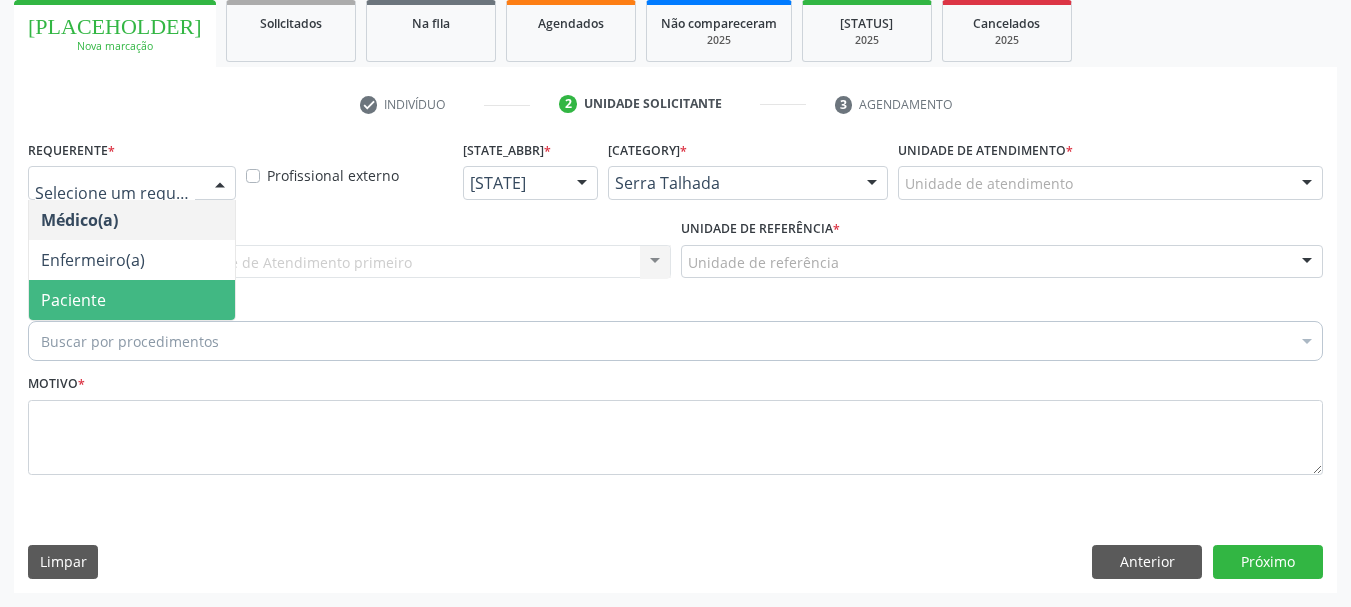 click on "Paciente" at bounding box center (132, 300) 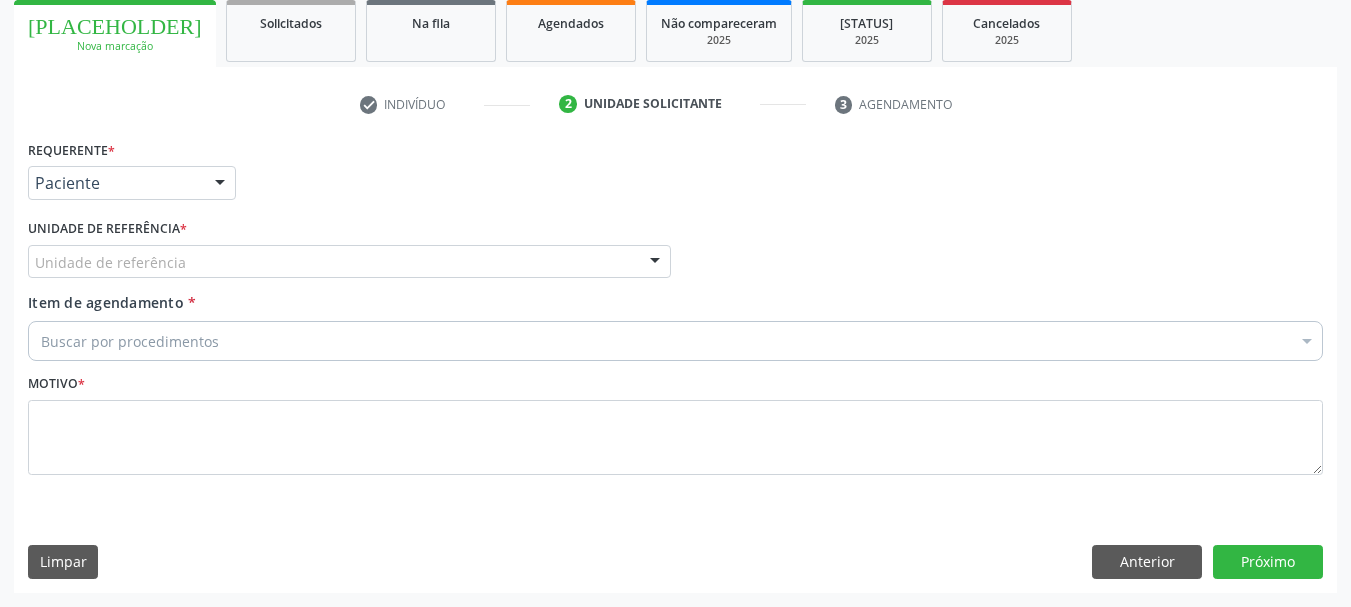 click on "Unidade de referência" at bounding box center (349, 262) 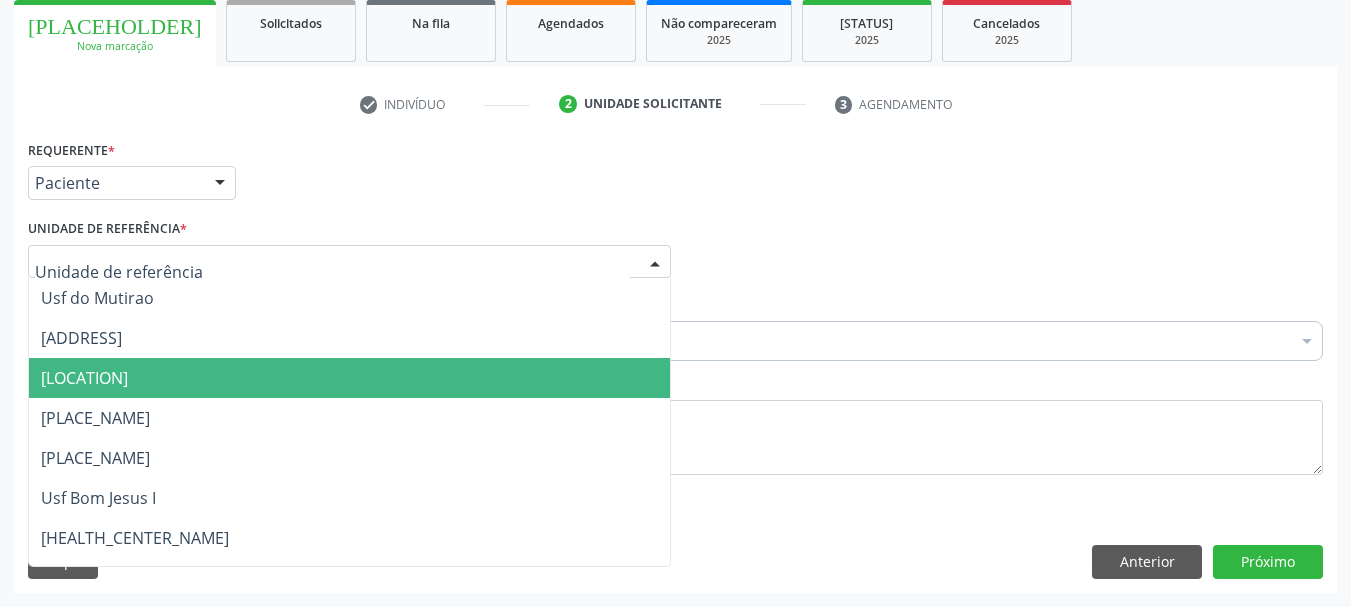 click on "Usf Caicarinha da Penha Tauapiranga" at bounding box center [84, 378] 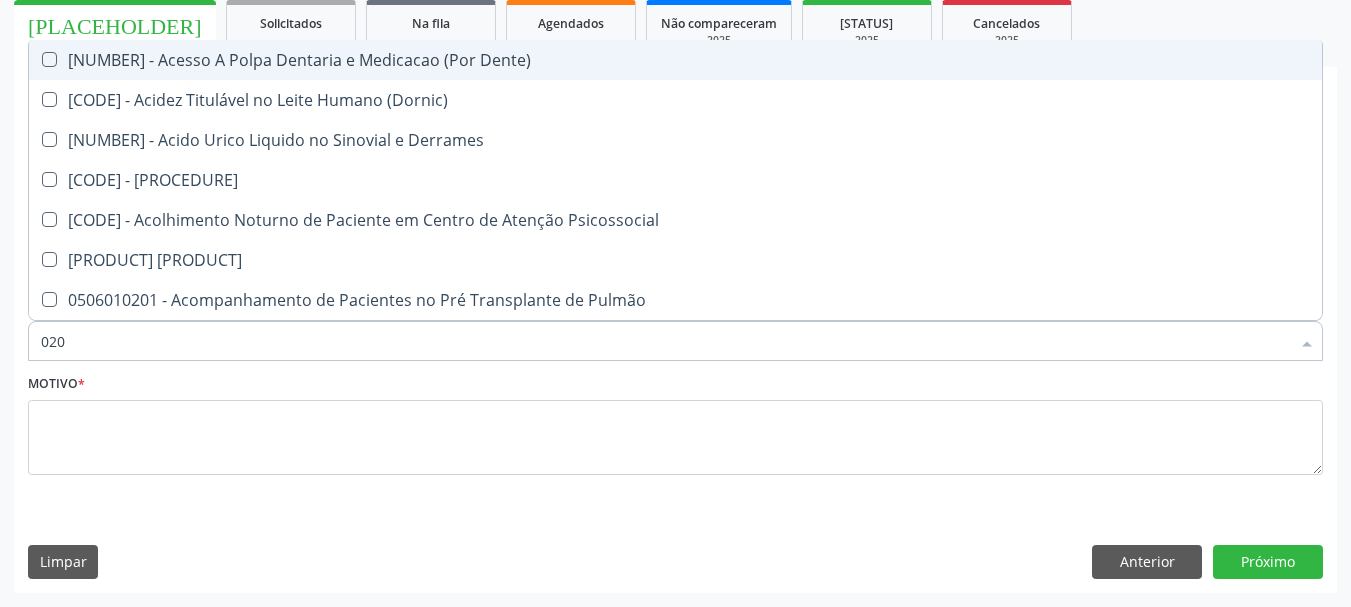 type on "0205" 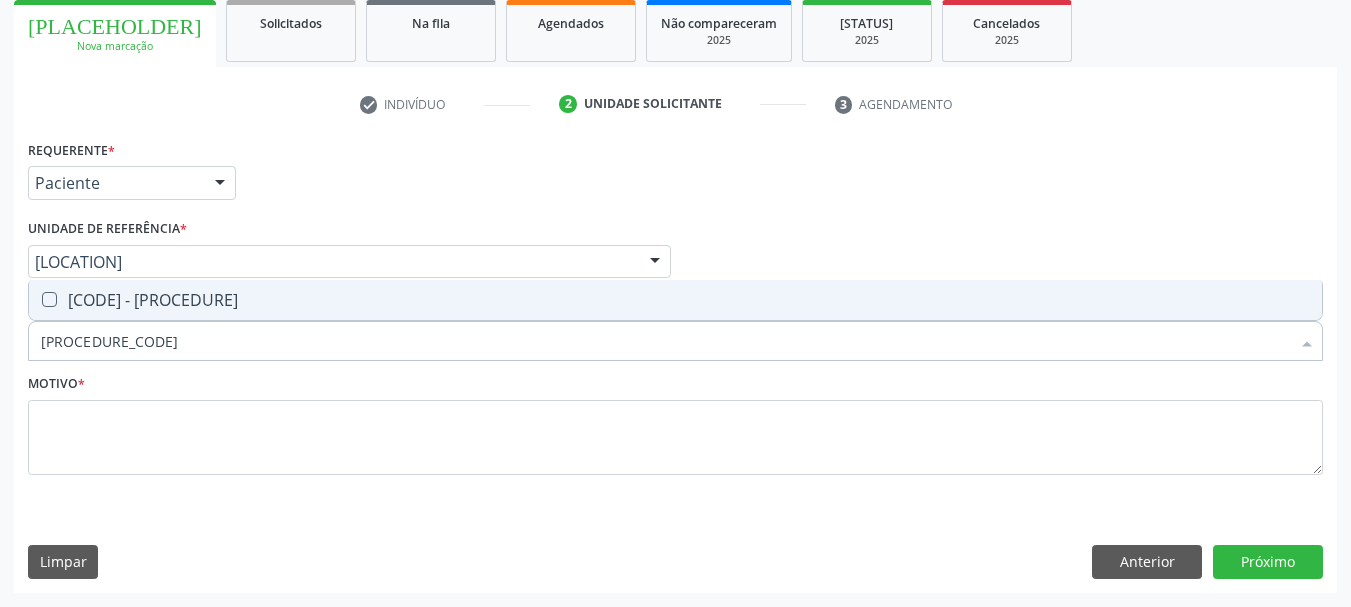 click at bounding box center [49, 299] 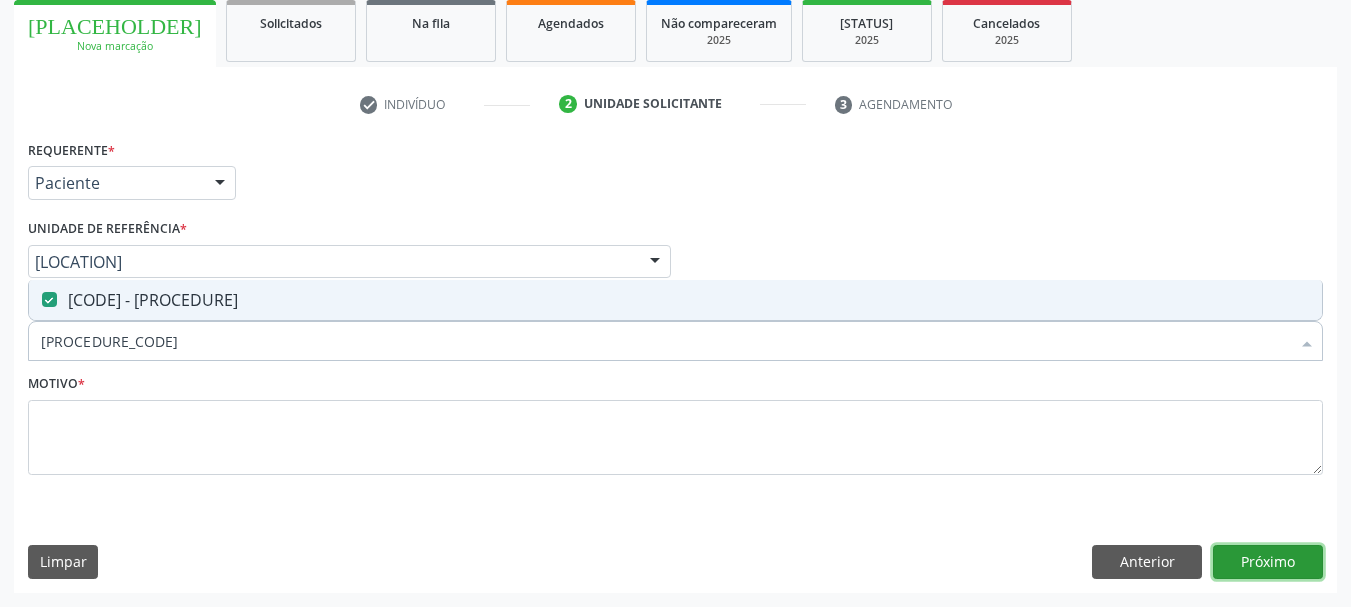 click on "Próximo" at bounding box center (1268, 562) 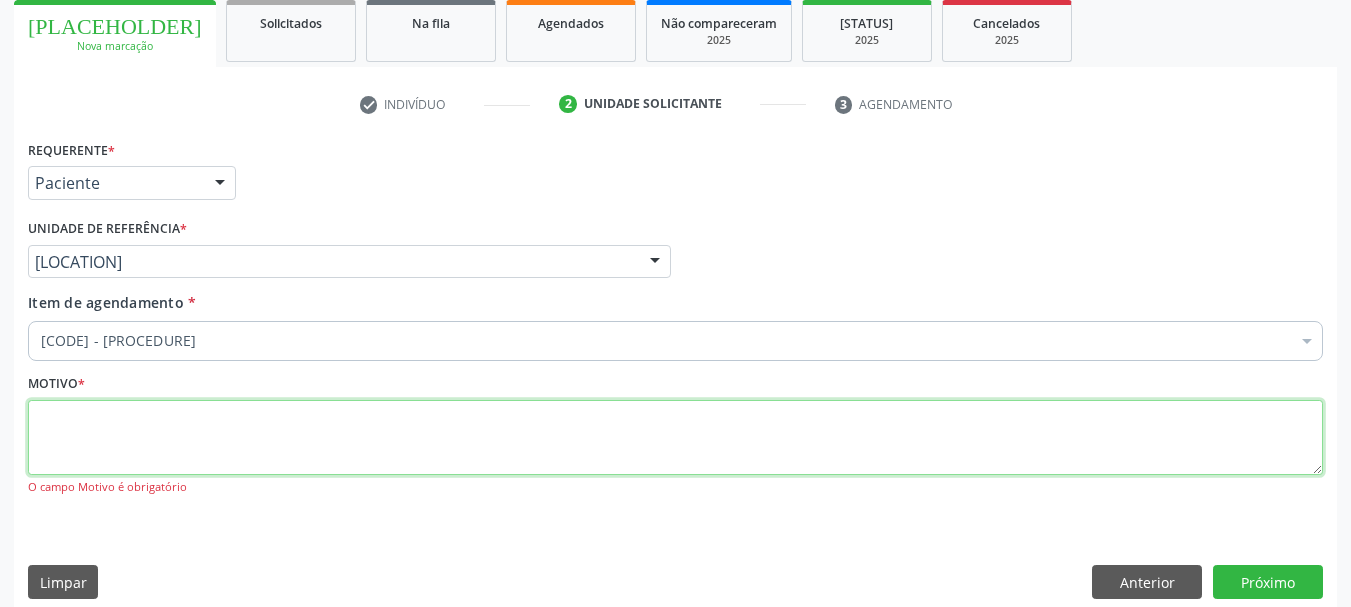 click at bounding box center [675, 438] 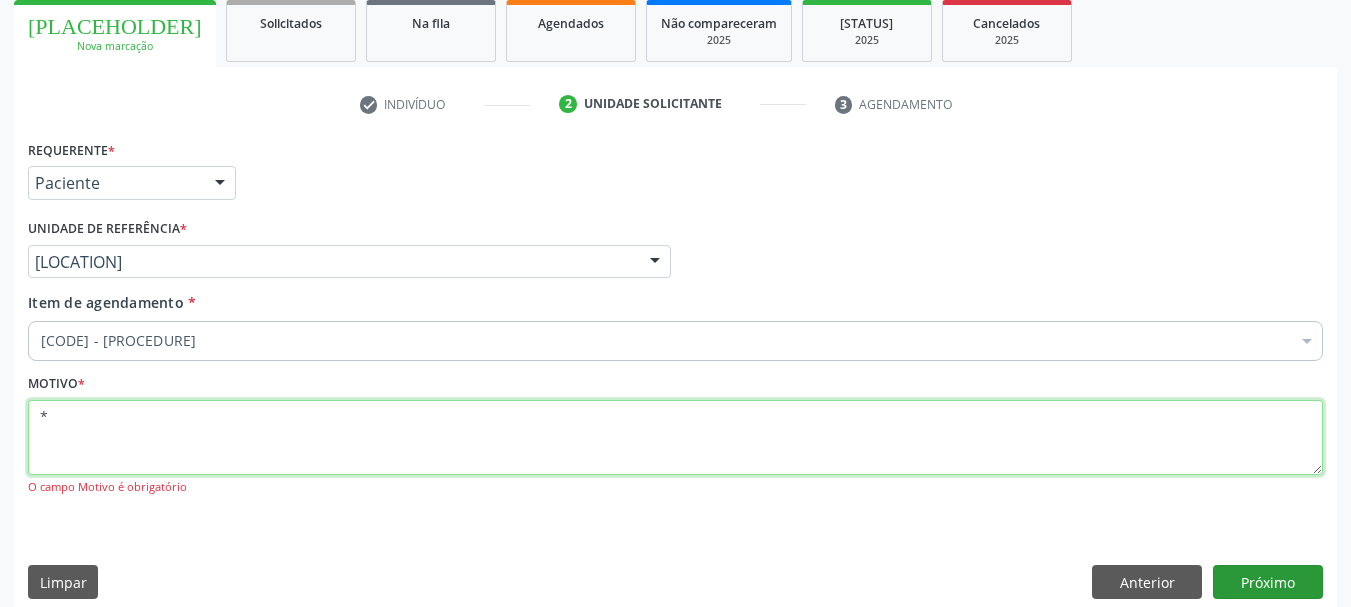 type on "*" 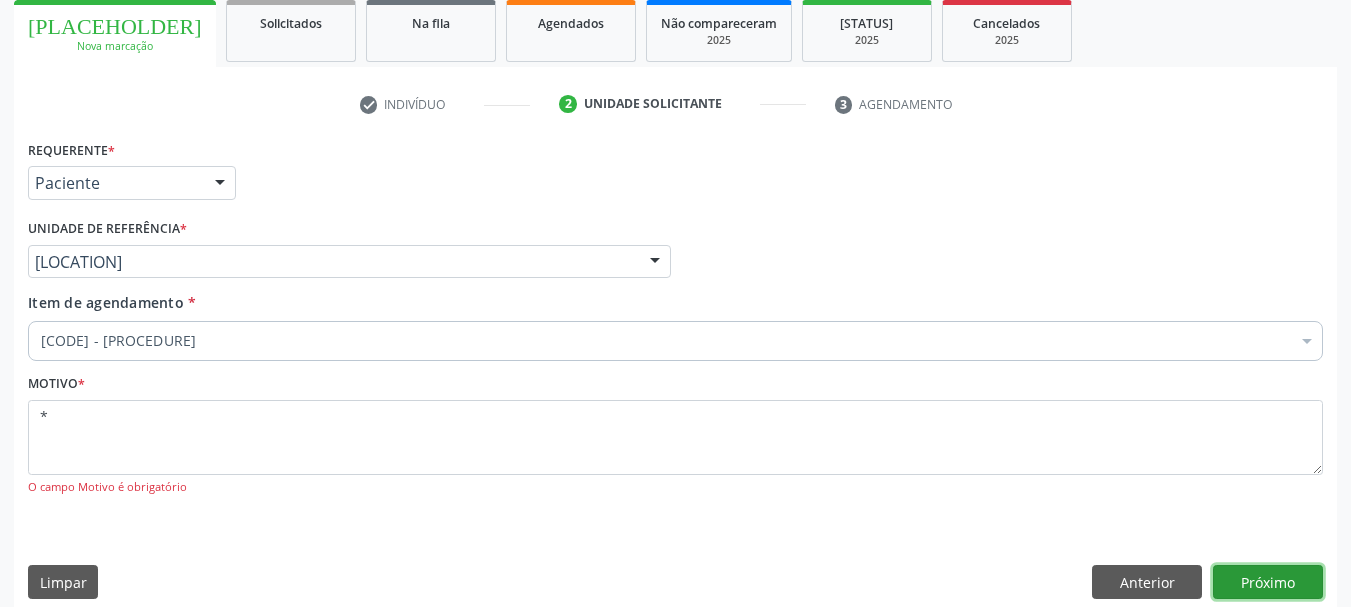 click on "Próximo" at bounding box center (1268, 582) 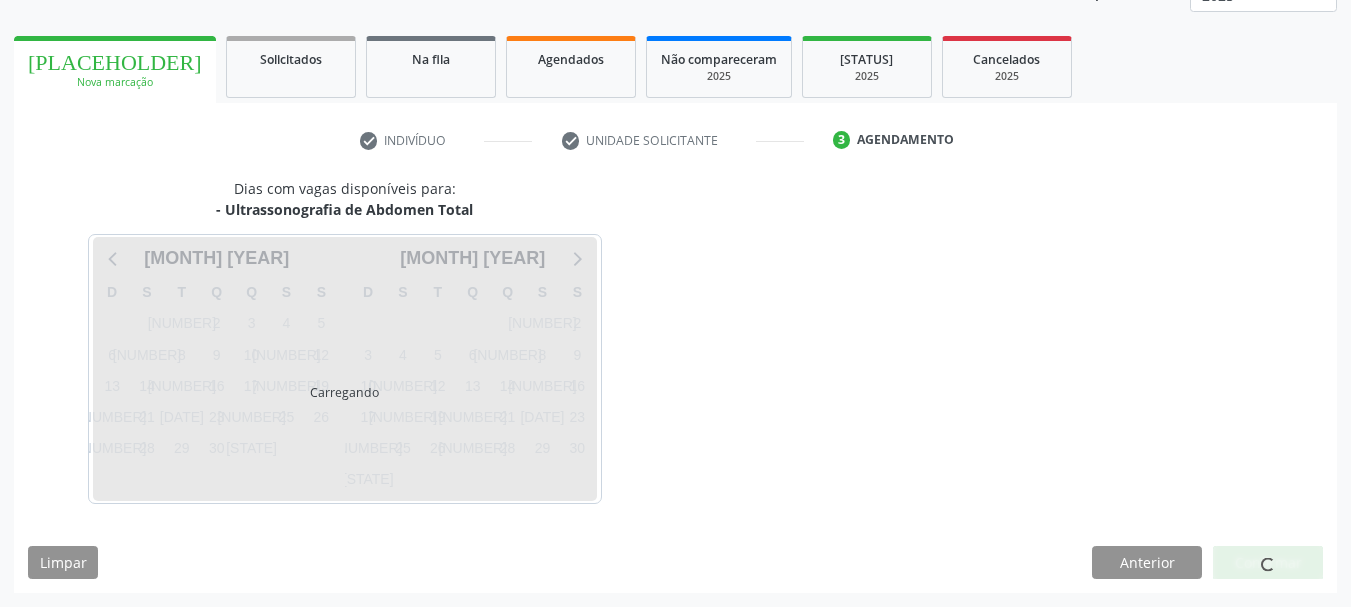 scroll, scrollTop: 263, scrollLeft: 0, axis: vertical 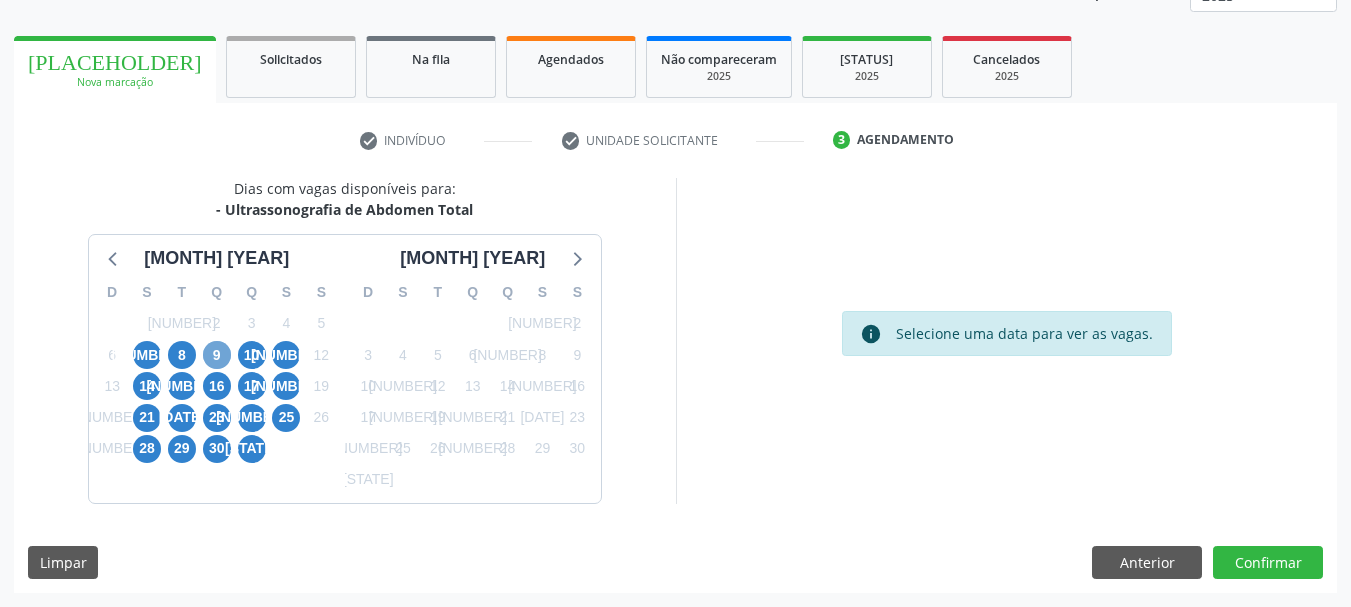click on "9" at bounding box center (217, 355) 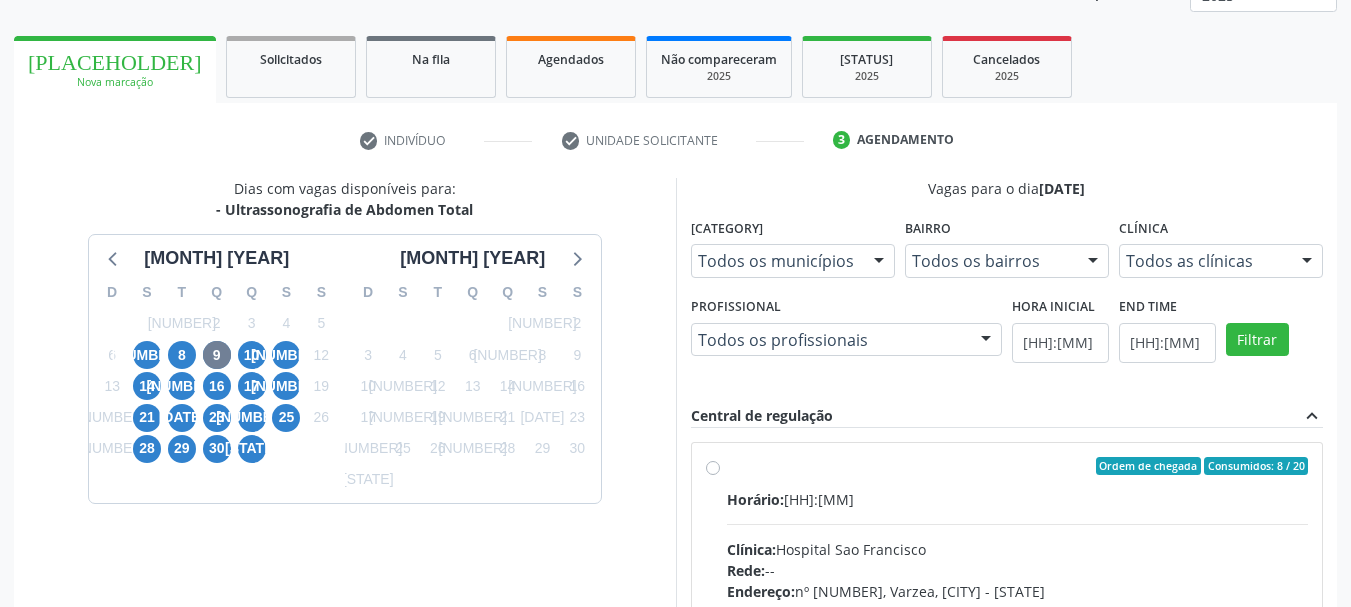 click on "Ordem de chegada
Consumidos: 8 / 20
Horário:   07:00
Clínica:  Hospital Sao Francisco
Rede:
--
Endereço:   nº 384, Varzea, Serra Talhada - PE
Telefone:   (81) 38312142
Profissional:
Yuri Araujo Magalhaes
Informações adicionais sobre o atendimento
Idade de atendimento:
de 0 a 120 anos
Gênero(s) atendido(s):
Masculino e Feminino
Informações adicionais:
--" at bounding box center (1018, 610) 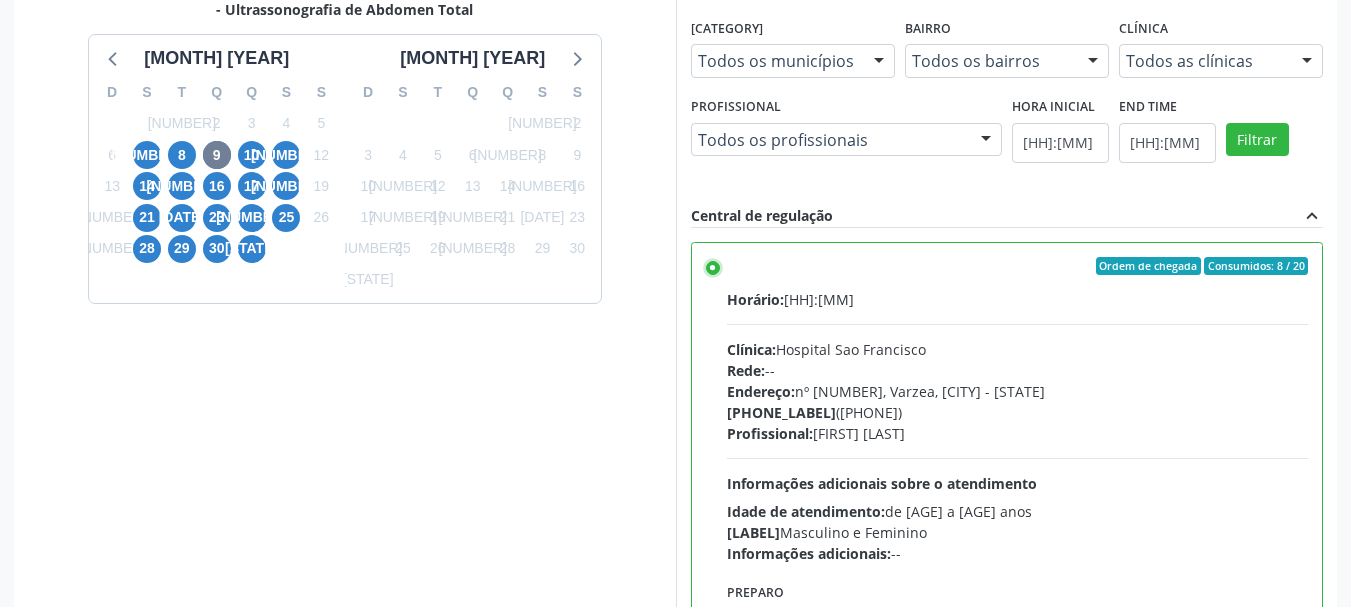 scroll, scrollTop: 588, scrollLeft: 0, axis: vertical 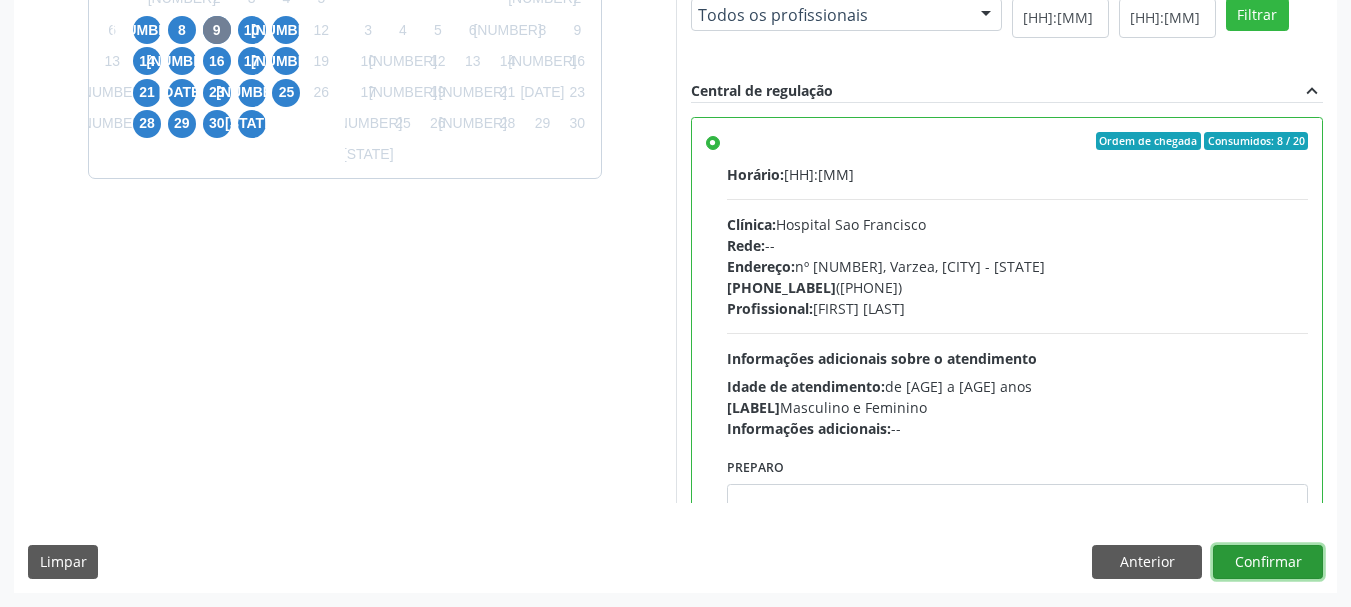 click on "Confirmar" at bounding box center [1268, 562] 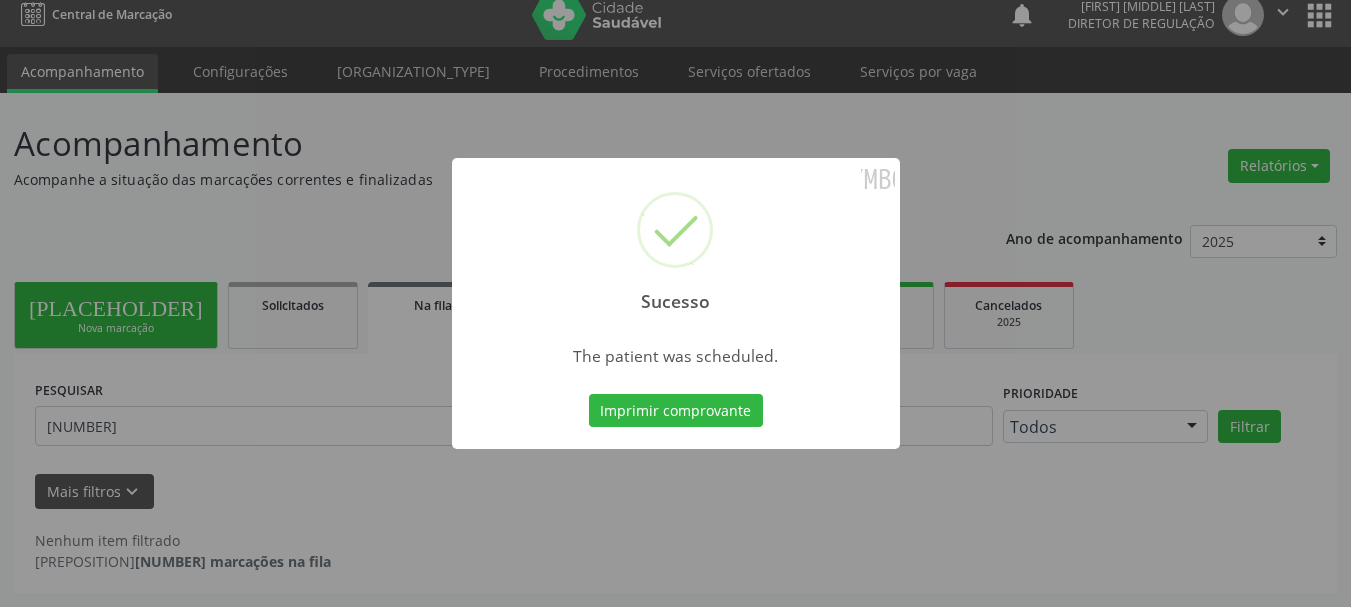 scroll, scrollTop: 17, scrollLeft: 0, axis: vertical 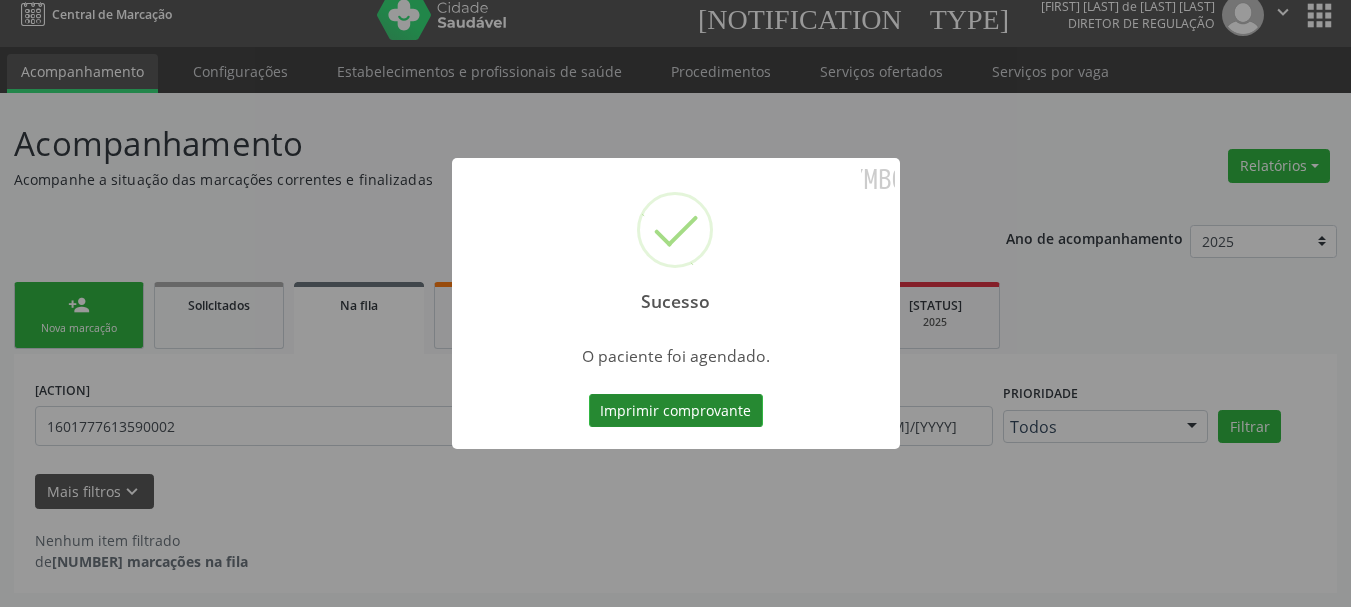 click on "Imprimir comprovante" at bounding box center [676, 411] 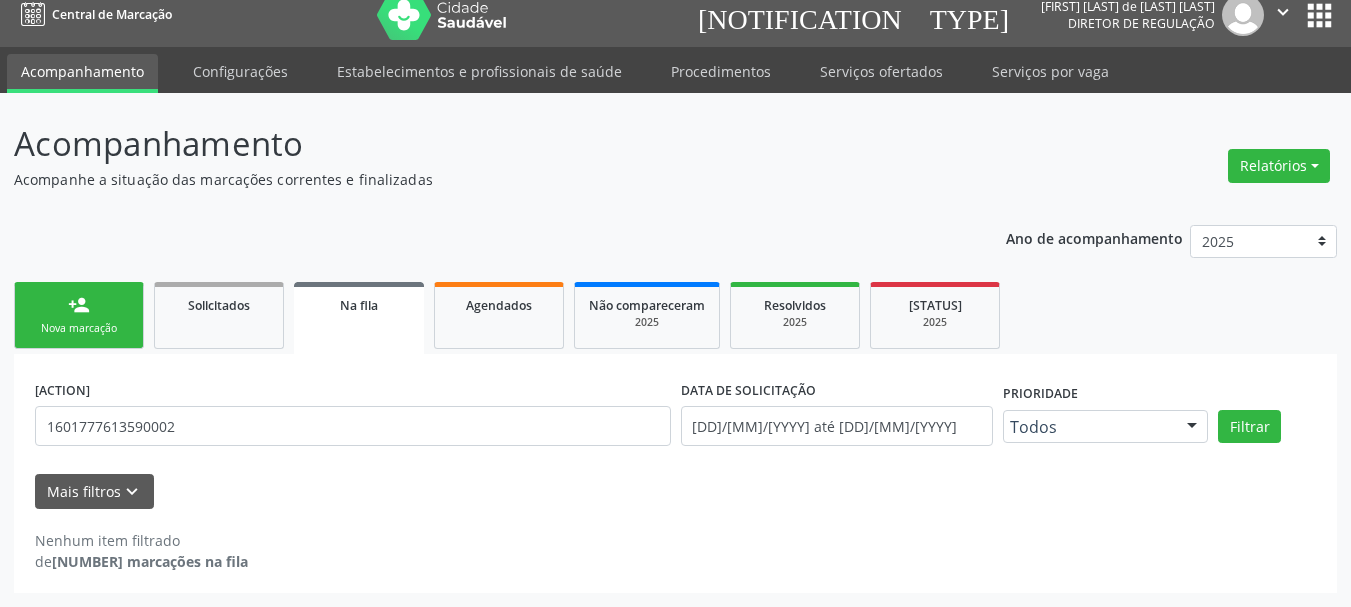 click on "person_add
Nova marcação" at bounding box center [79, 315] 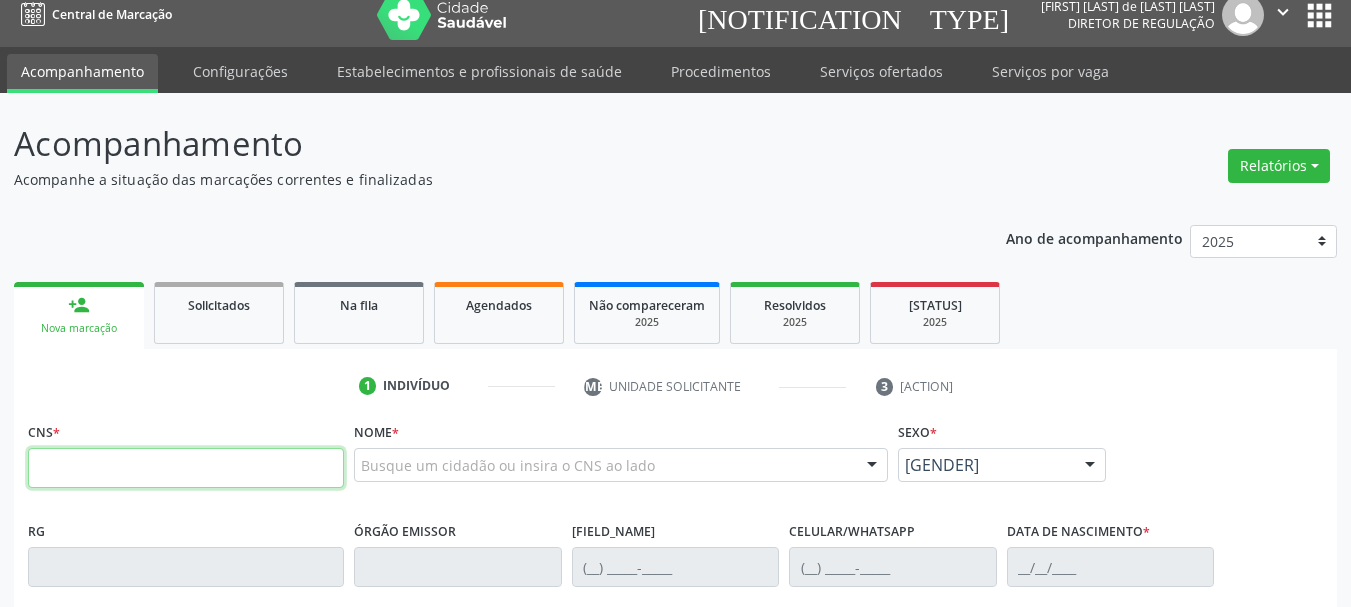 click at bounding box center (186, 468) 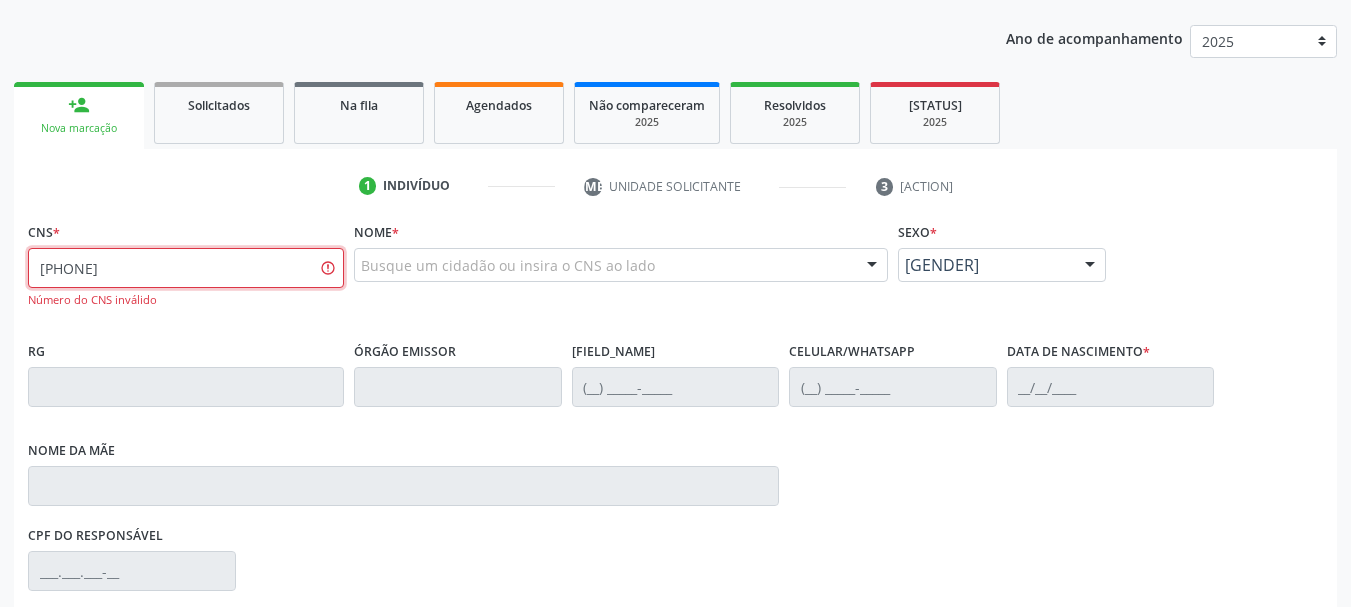 scroll, scrollTop: 317, scrollLeft: 0, axis: vertical 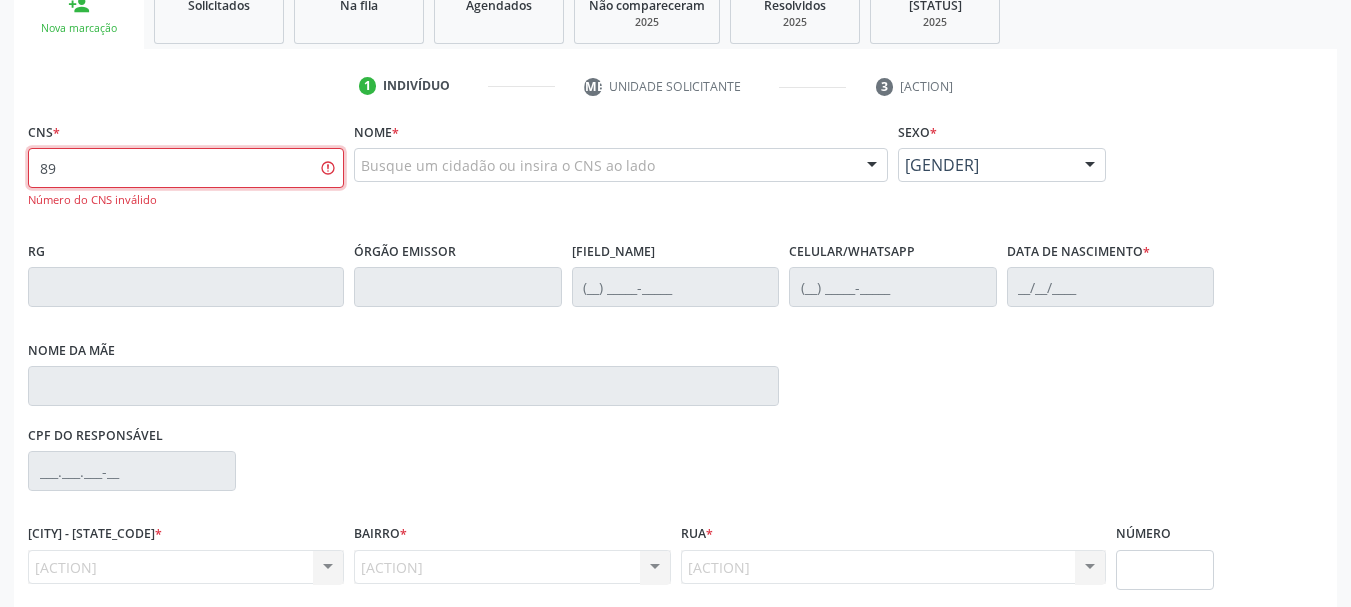 type on "8" 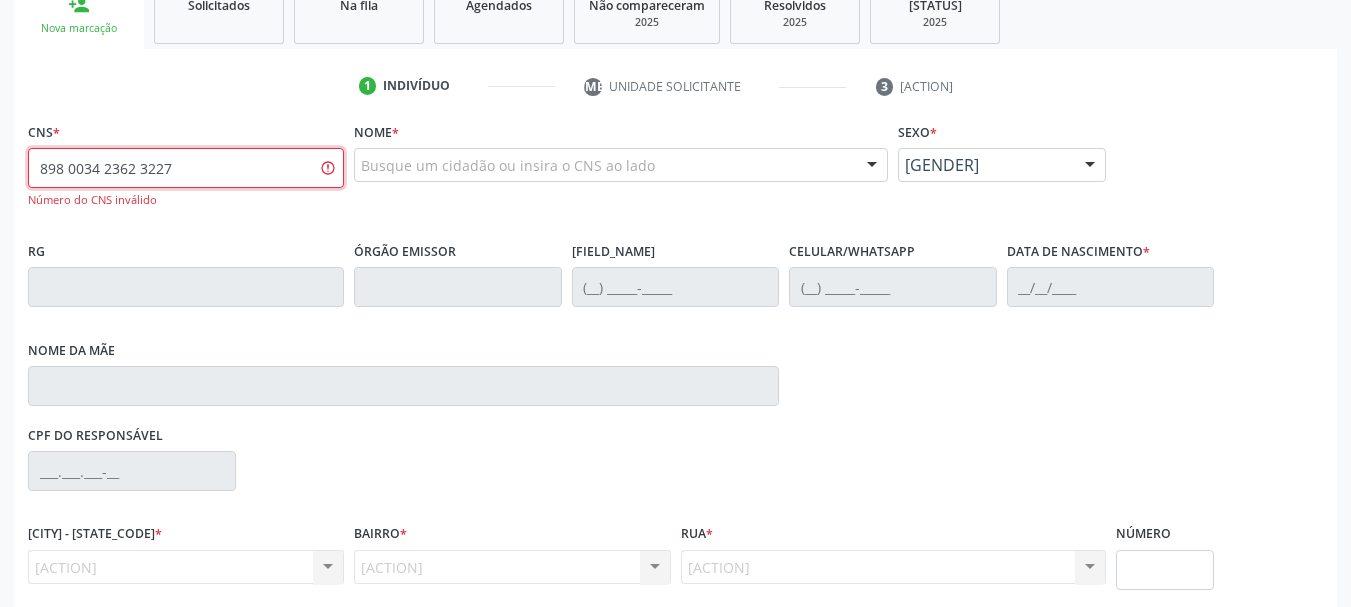 type on "898 0034 2362 3227" 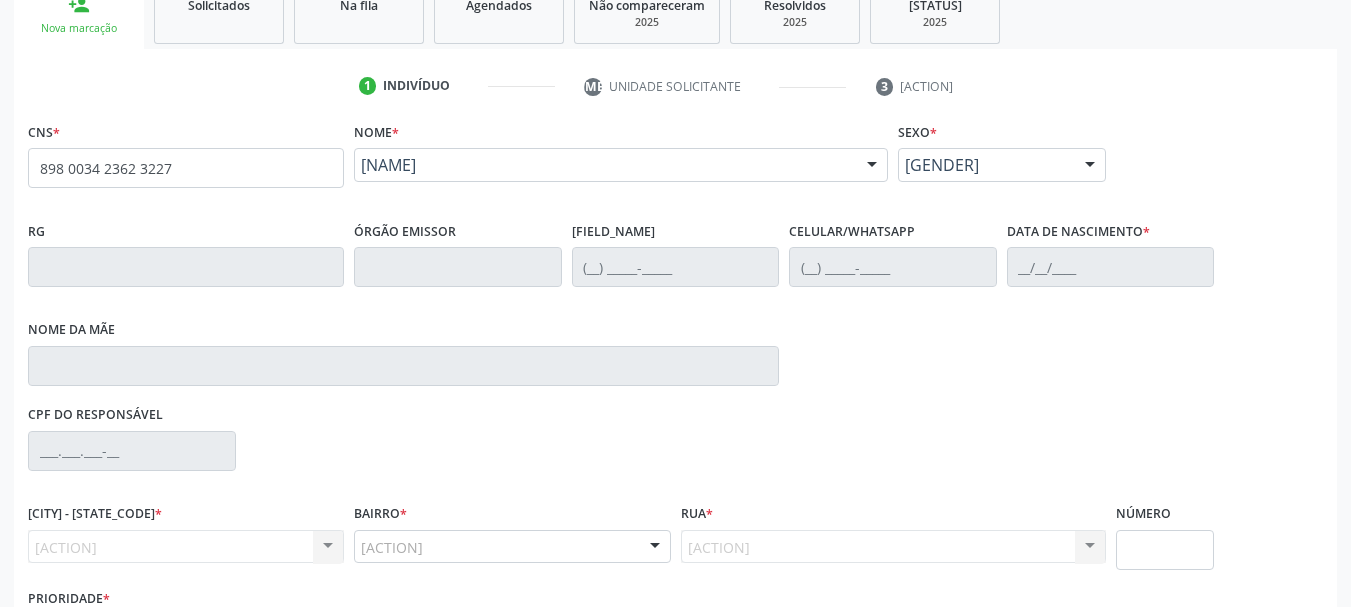 scroll, scrollTop: 463, scrollLeft: 0, axis: vertical 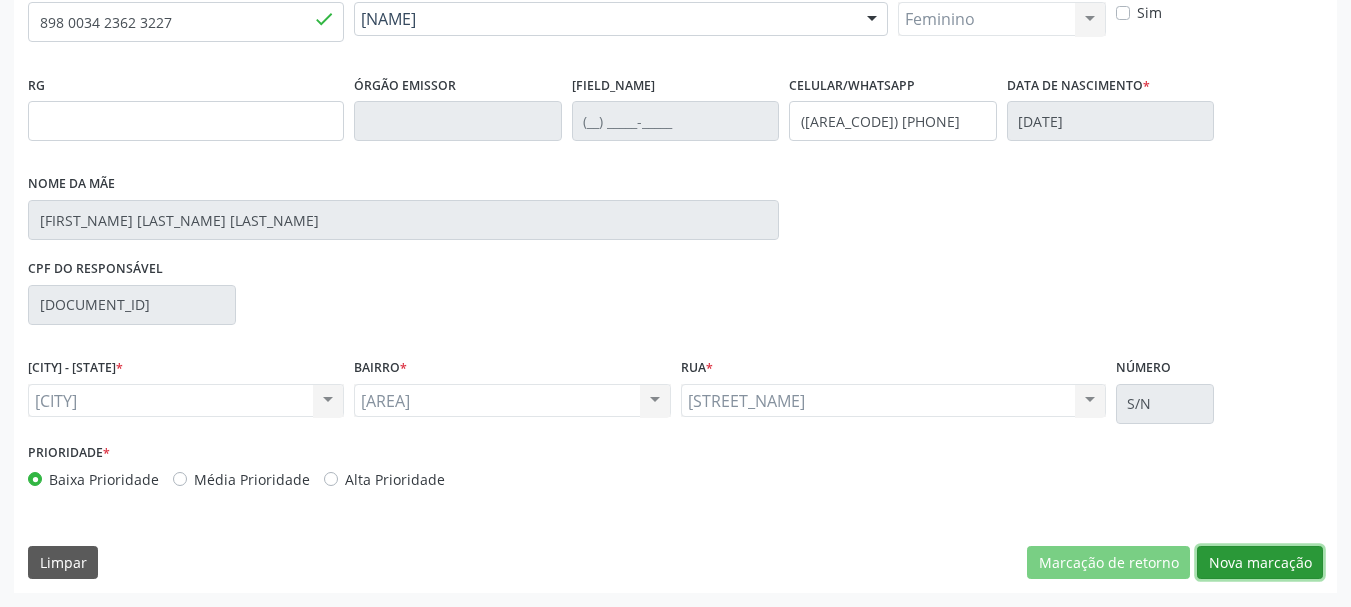 click on "Nova marcação" at bounding box center [1108, 563] 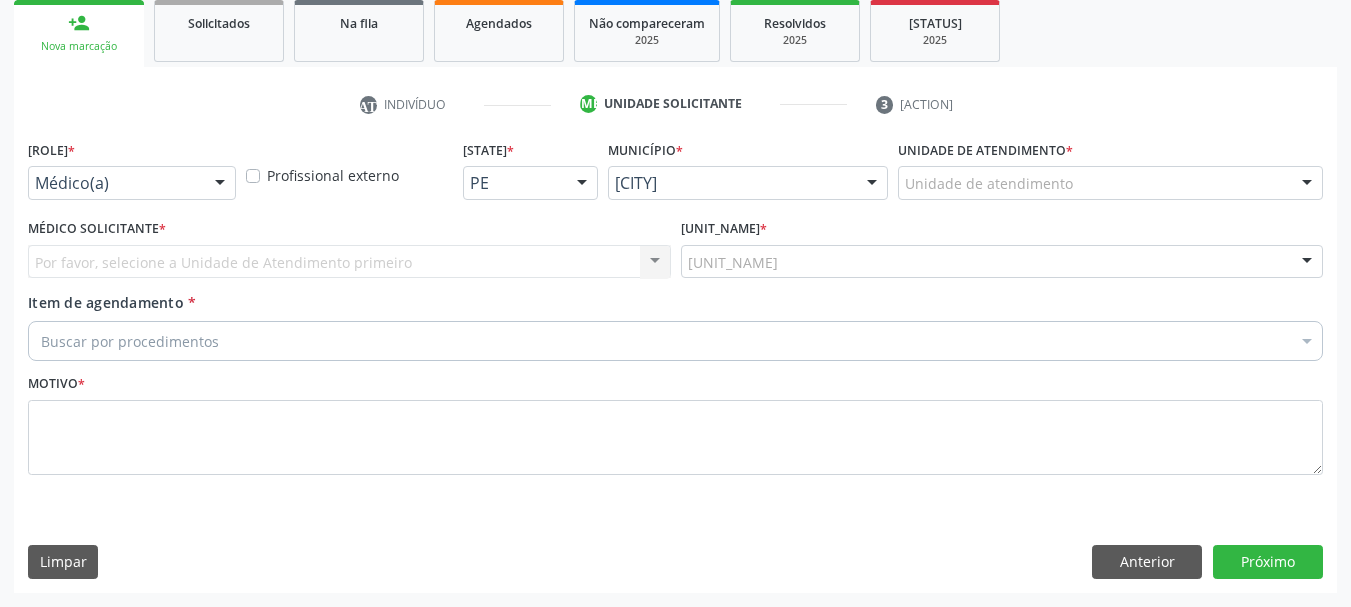 scroll, scrollTop: 299, scrollLeft: 0, axis: vertical 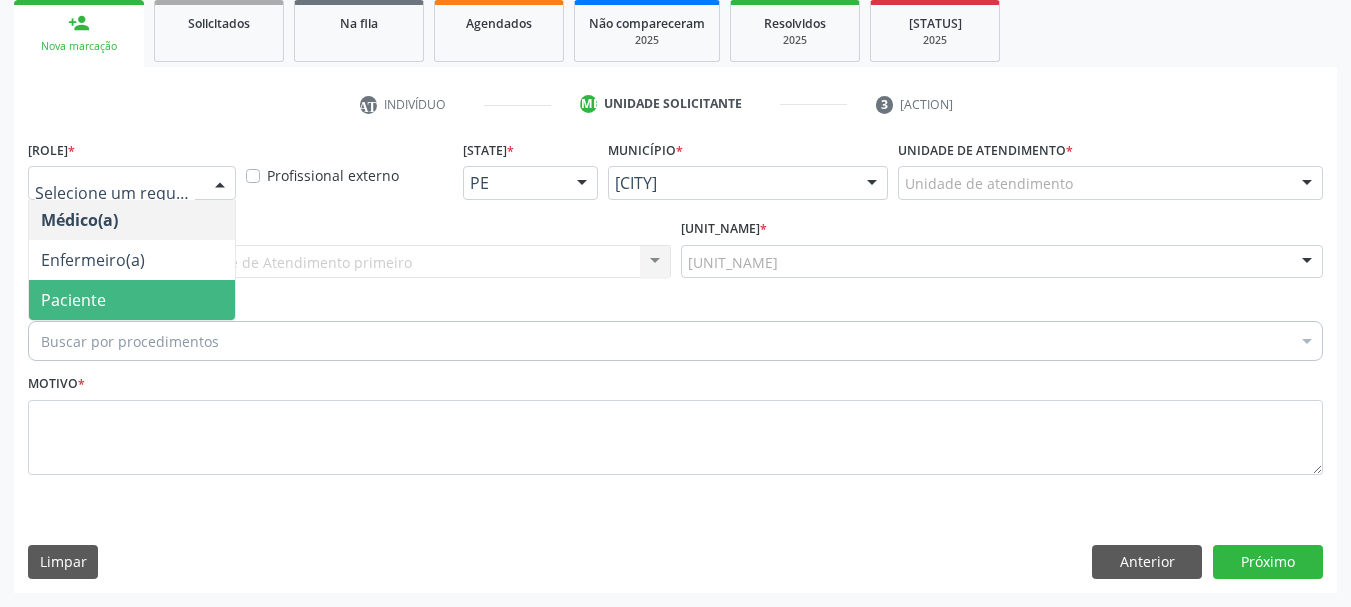 click on "Paciente" at bounding box center (73, 300) 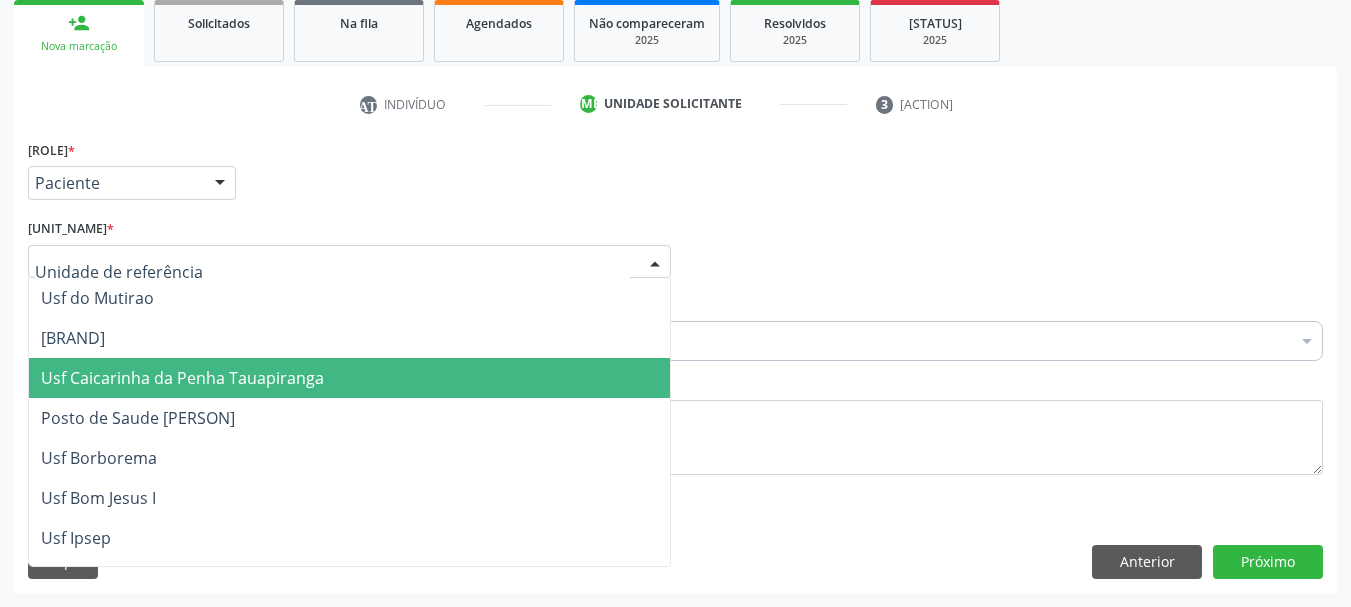 click on "[LOCATION]" at bounding box center (182, 378) 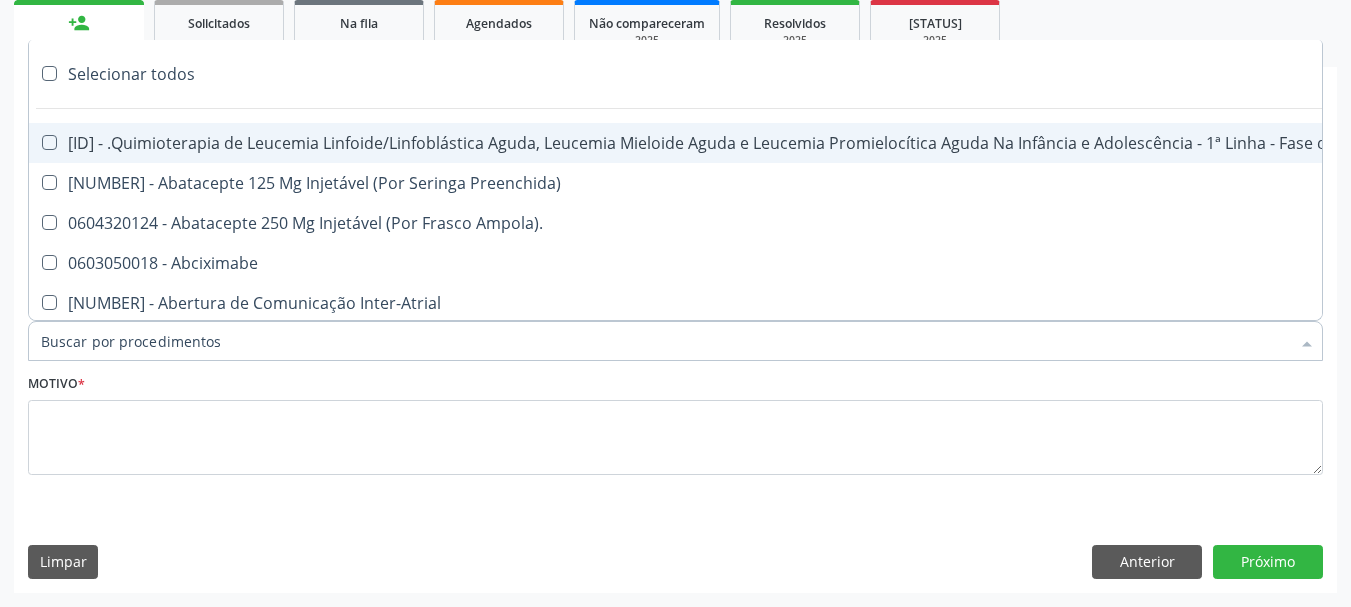 type on "E" 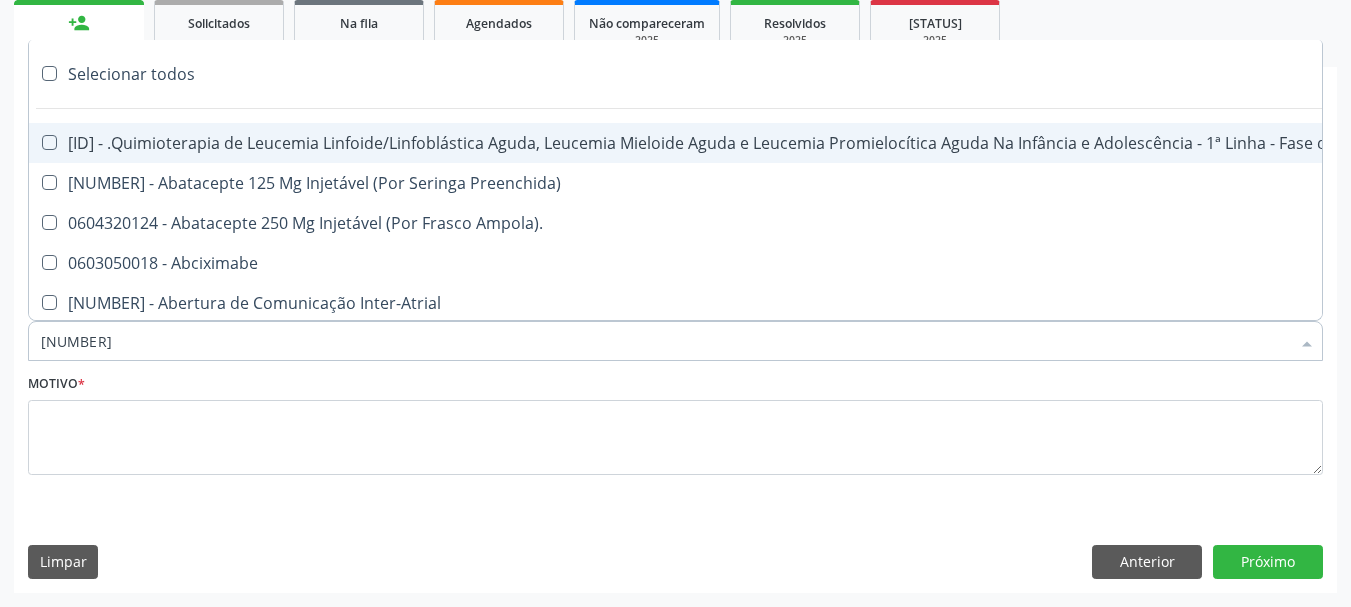 type on "[DATE]" 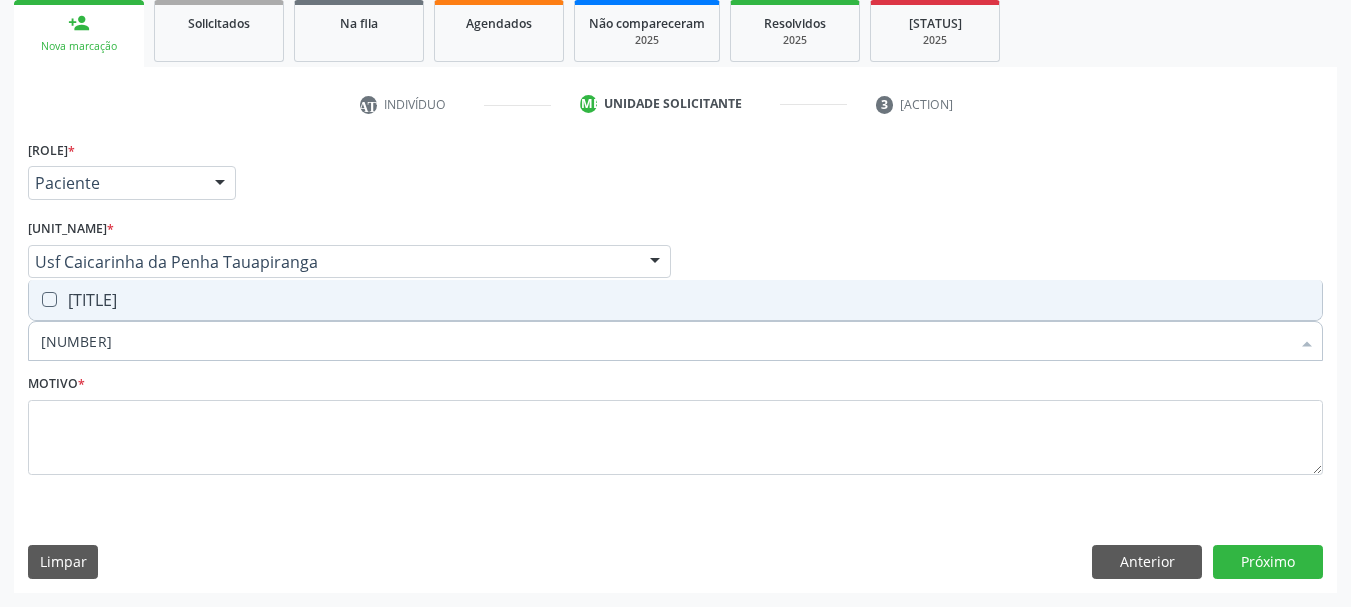 click on "0301010072-225155 - Médico Endocrinologista e Metabologista" at bounding box center [675, 300] 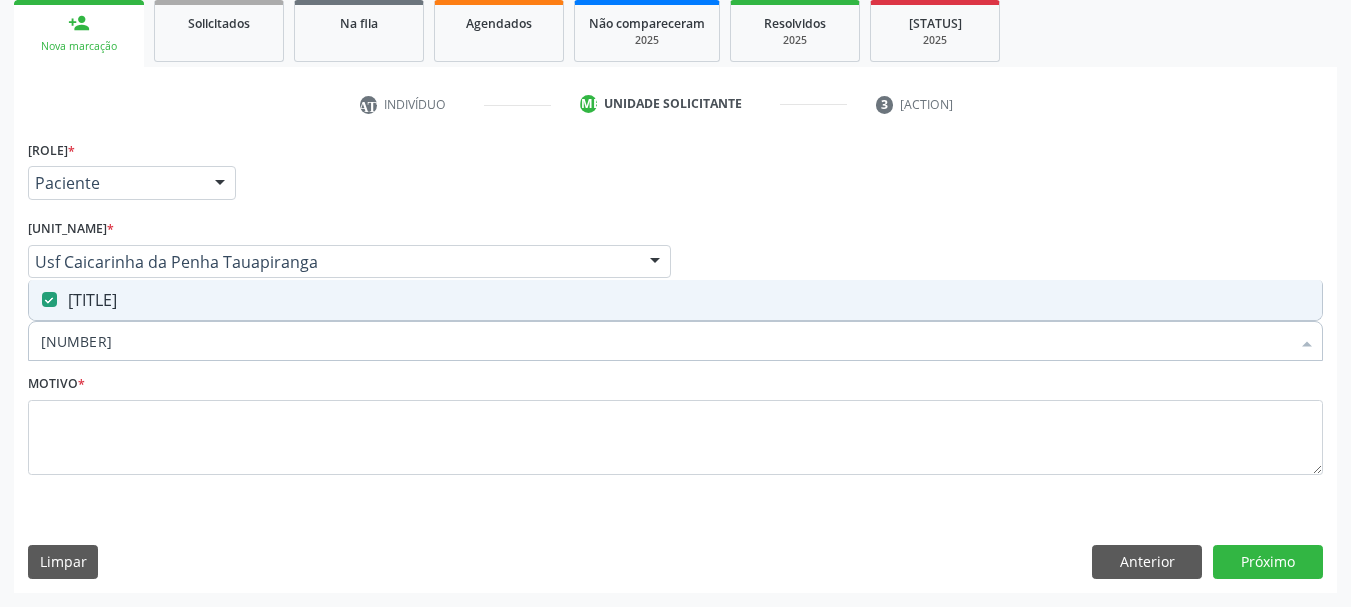 click on "Motivo
*" at bounding box center [56, 384] 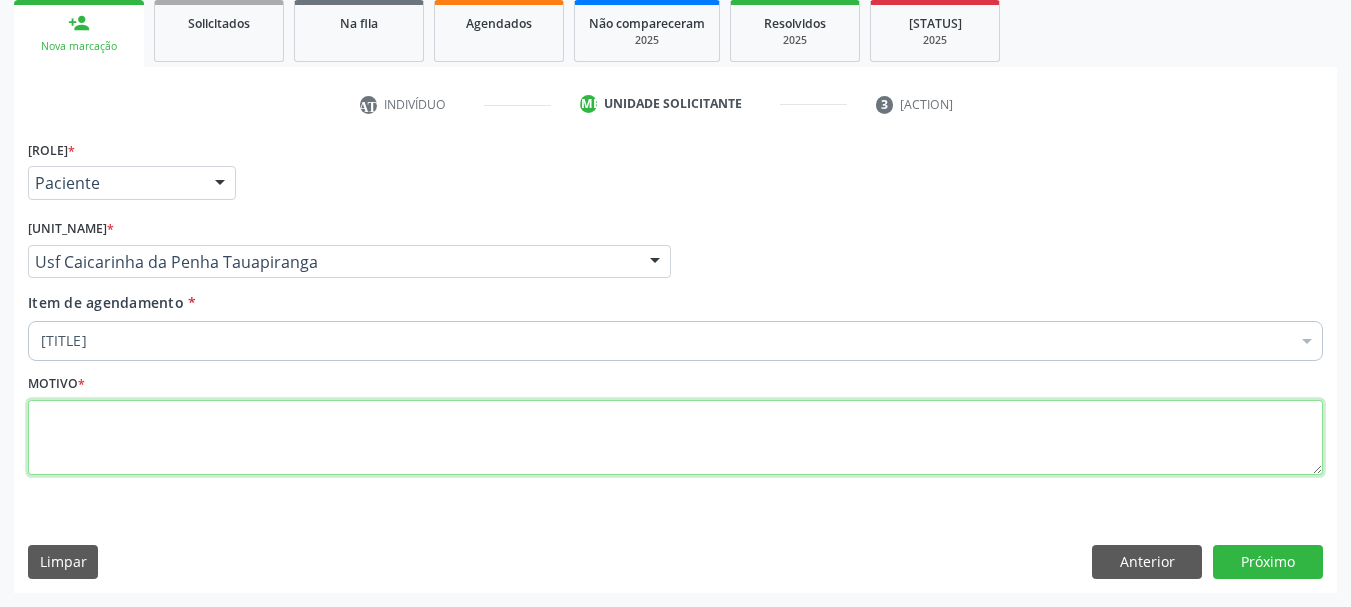 click at bounding box center [675, 438] 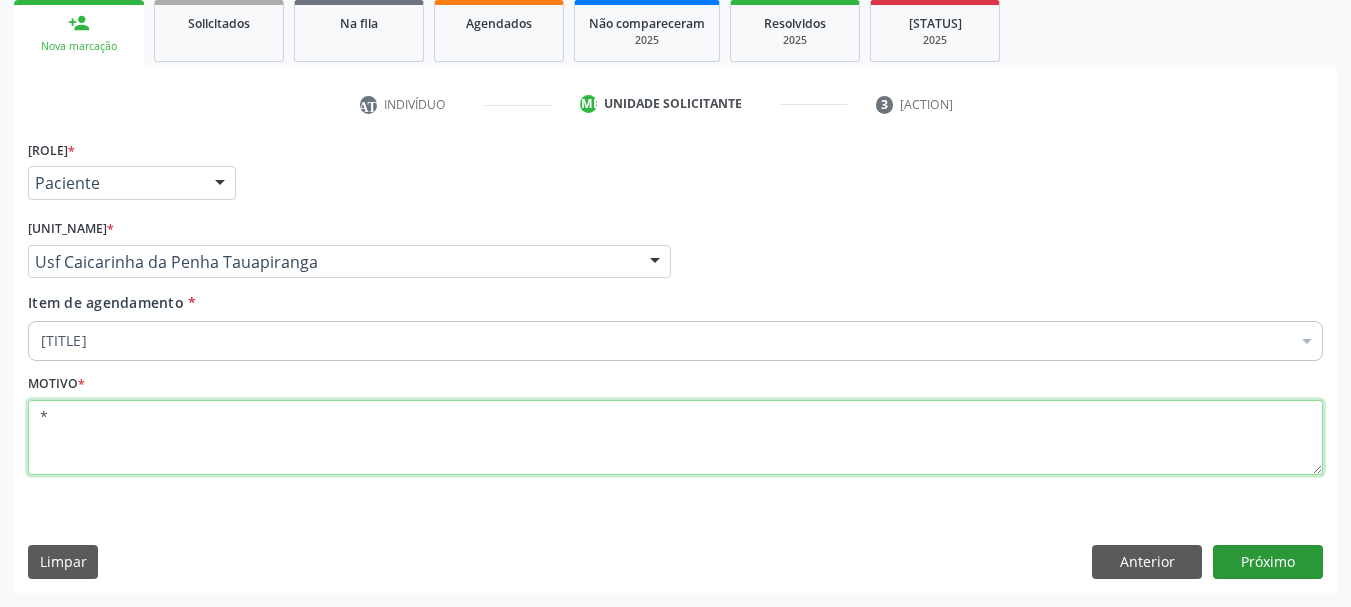 type on "*" 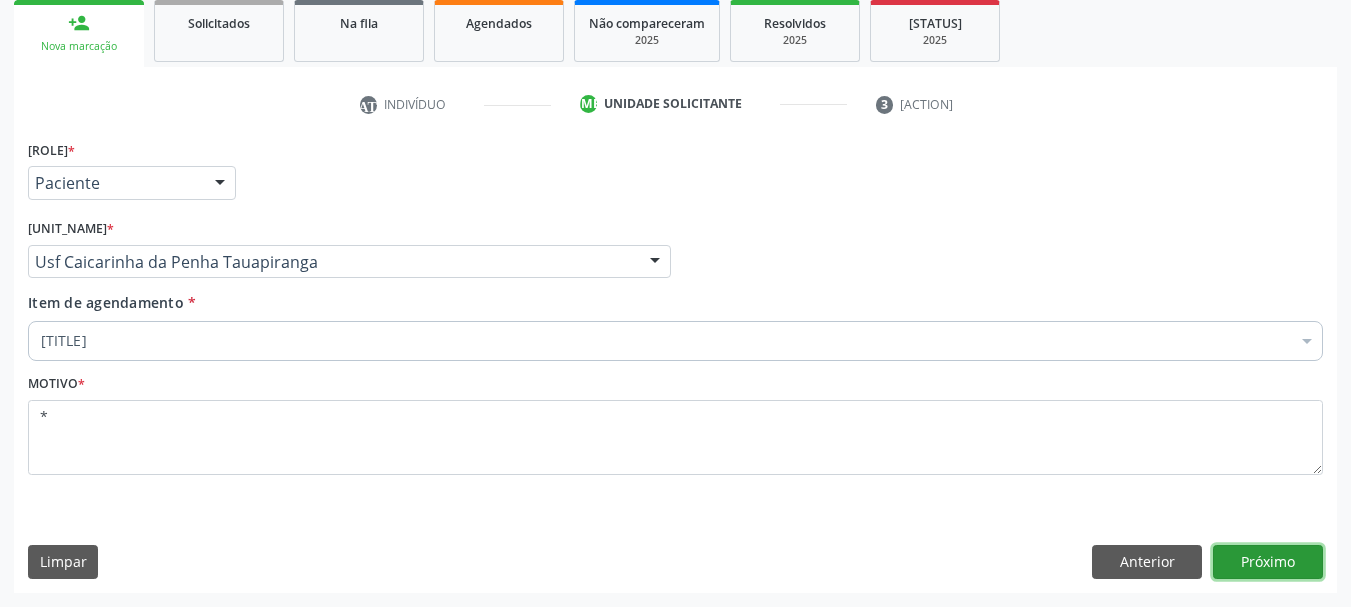 click on "Próximo" at bounding box center (1268, 562) 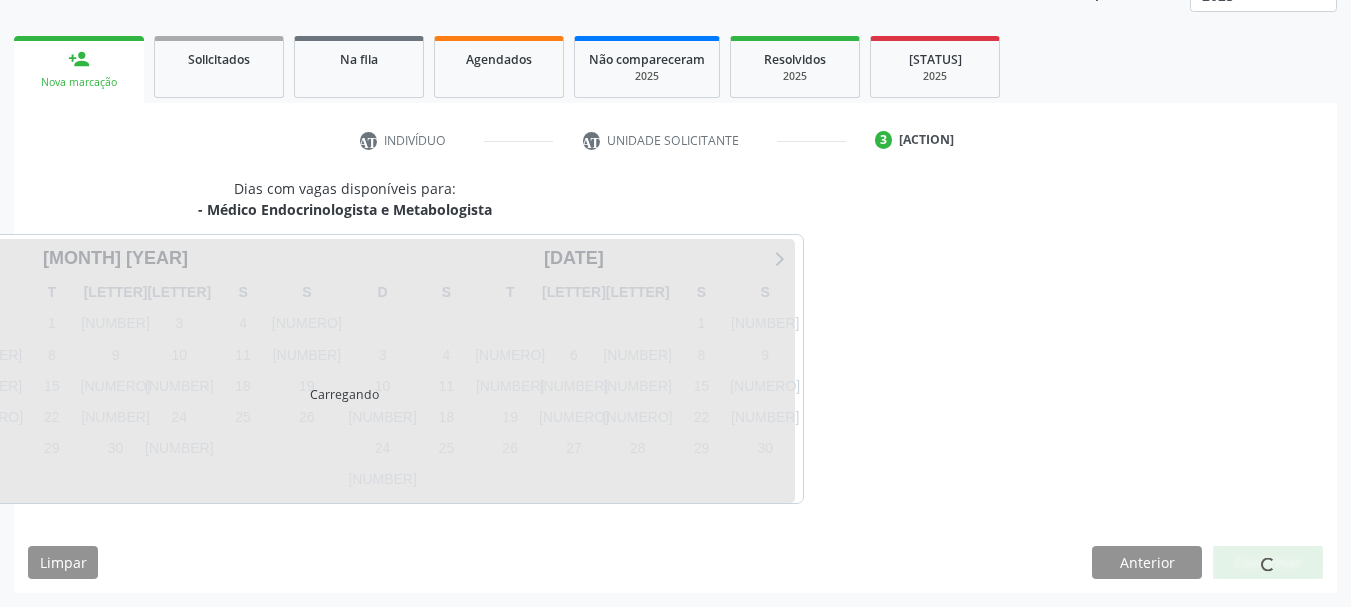 scroll, scrollTop: 263, scrollLeft: 0, axis: vertical 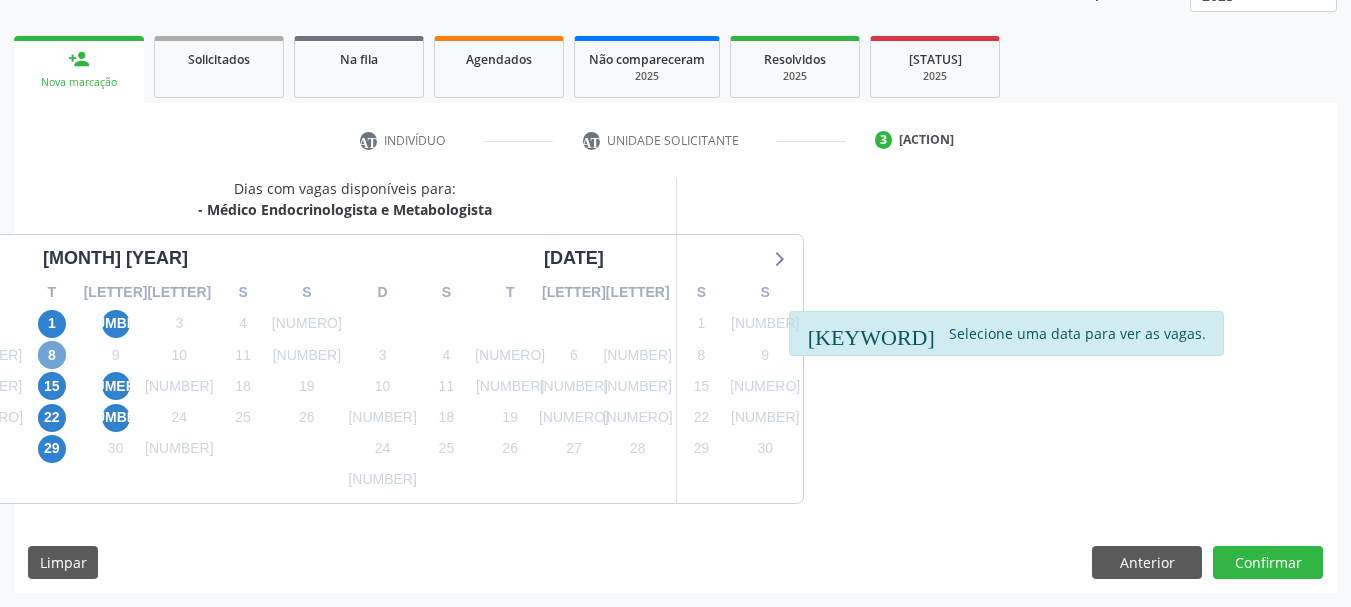 click on "8" at bounding box center [52, 355] 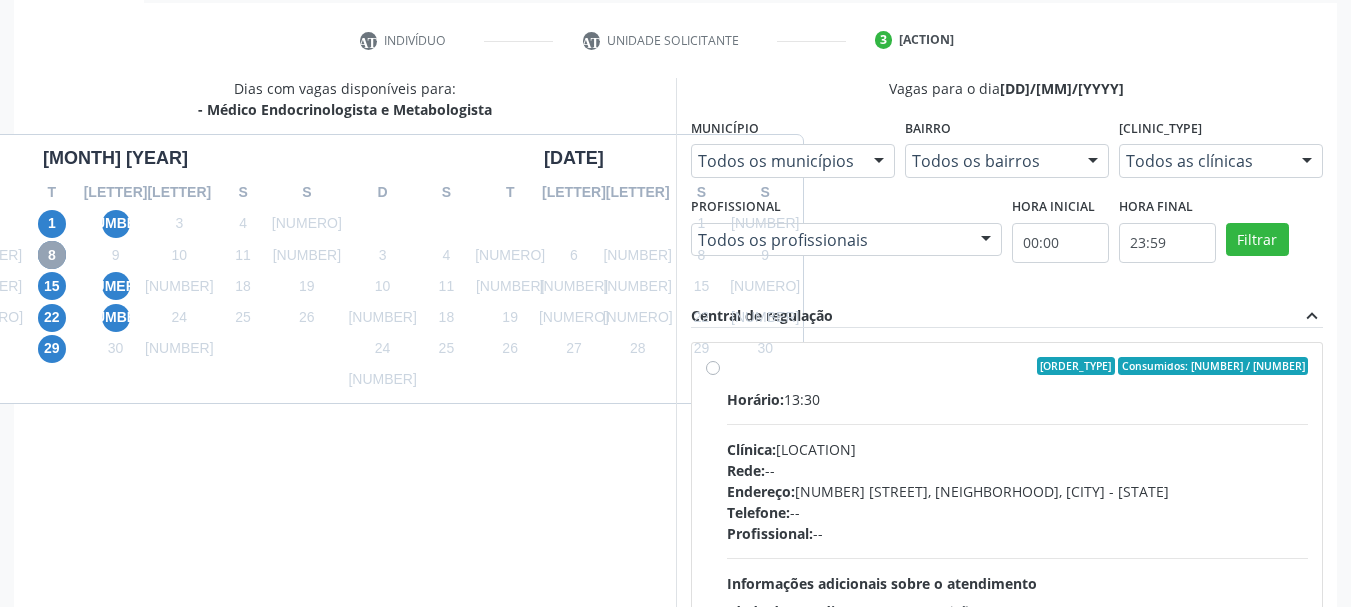 scroll, scrollTop: 463, scrollLeft: 0, axis: vertical 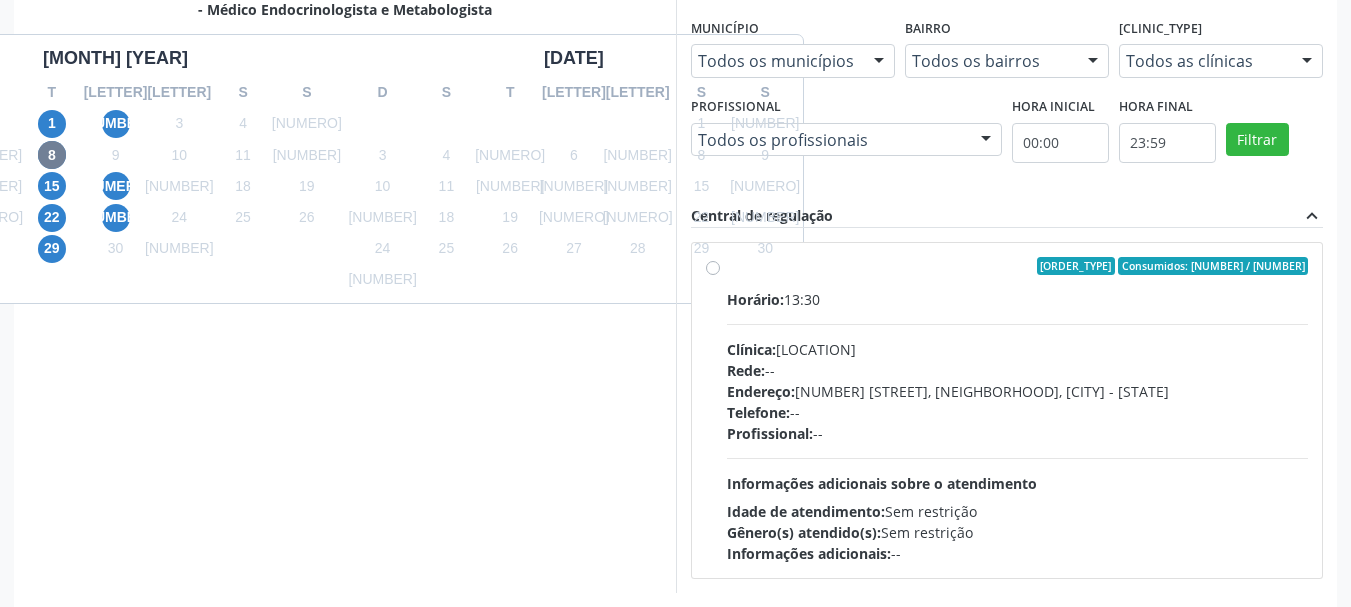 click on "Ordem de chegada
Consumidos: 13 / 15" at bounding box center (1018, 266) 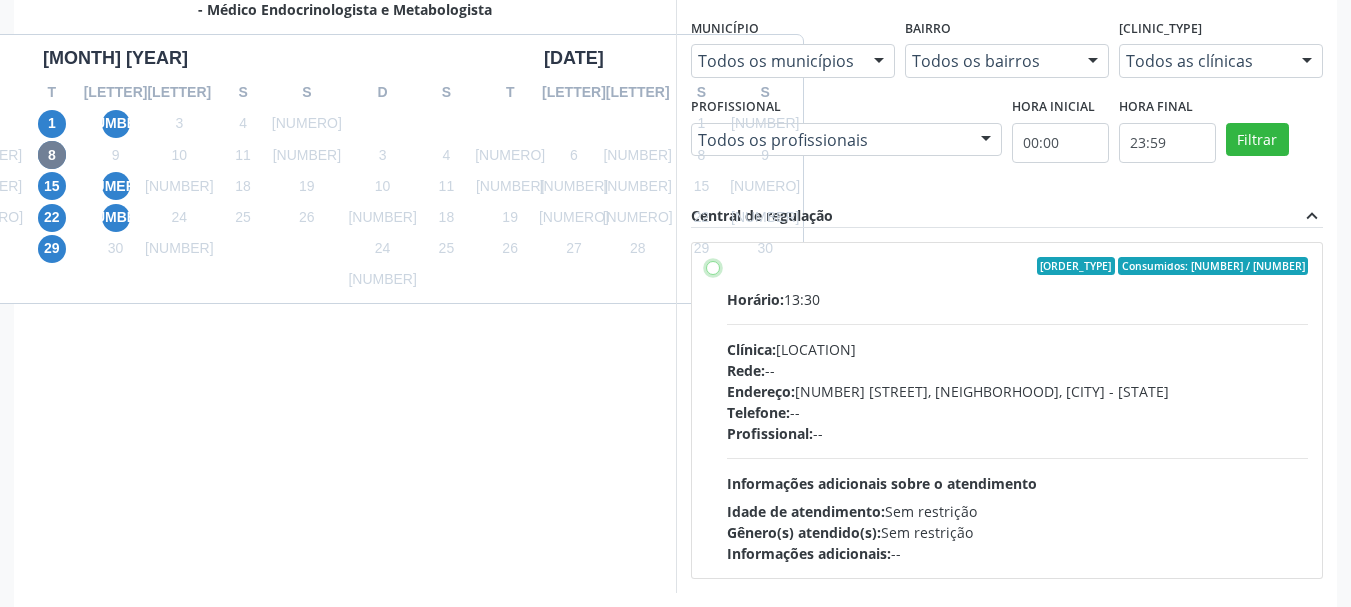 click on "Ordem de chegada
Consumidos: 13 / 15
Horário:   13:30
Clínica:  Policlinica Municipal
Rede:
--
Endereço:   Predio, nº S/N, Ipsep, Serra Talhada - PE
Telefone:   --
Profissional:
--
Informações adicionais sobre o atendimento
Idade de atendimento:
Sem restrição
Gênero(s) atendido(s):
Sem restrição
Informações adicionais:
--" at bounding box center [713, 266] 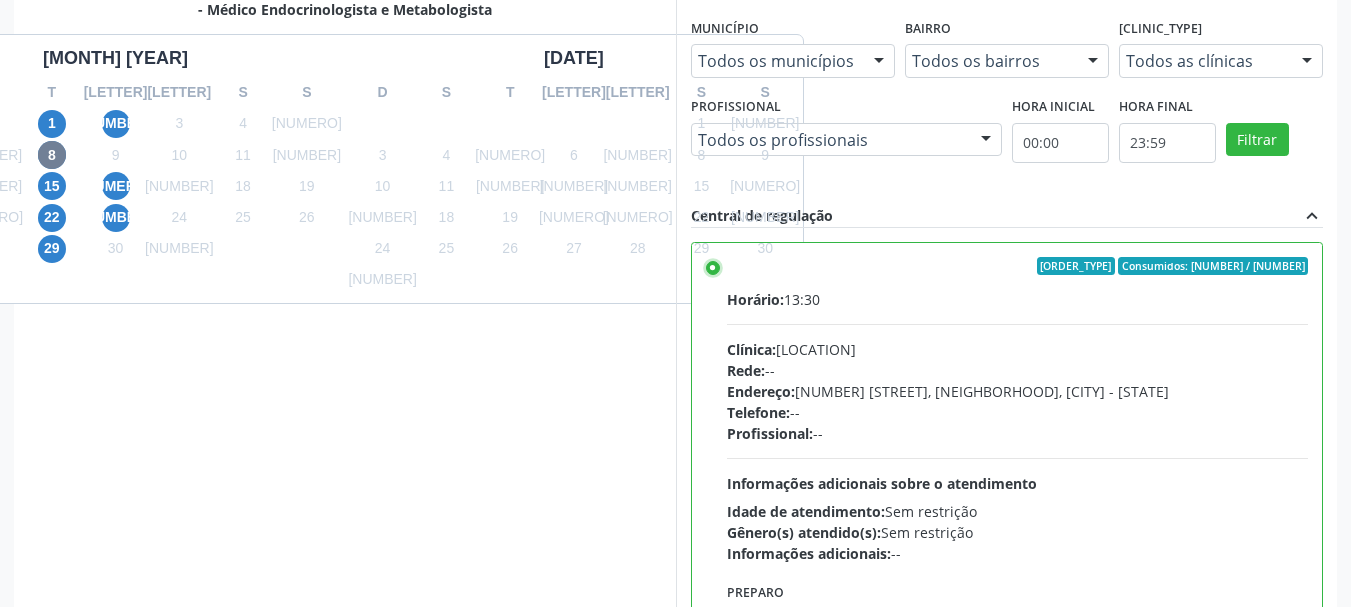 scroll, scrollTop: 99, scrollLeft: 0, axis: vertical 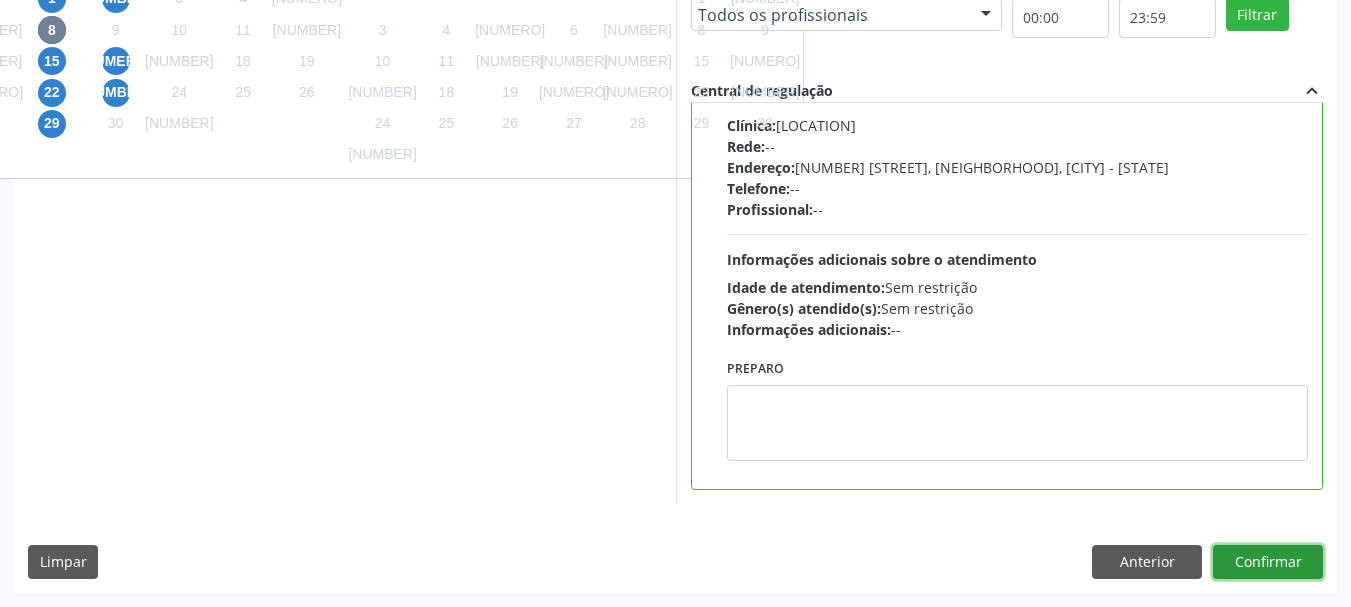 click on "Confirmar" at bounding box center [1268, 562] 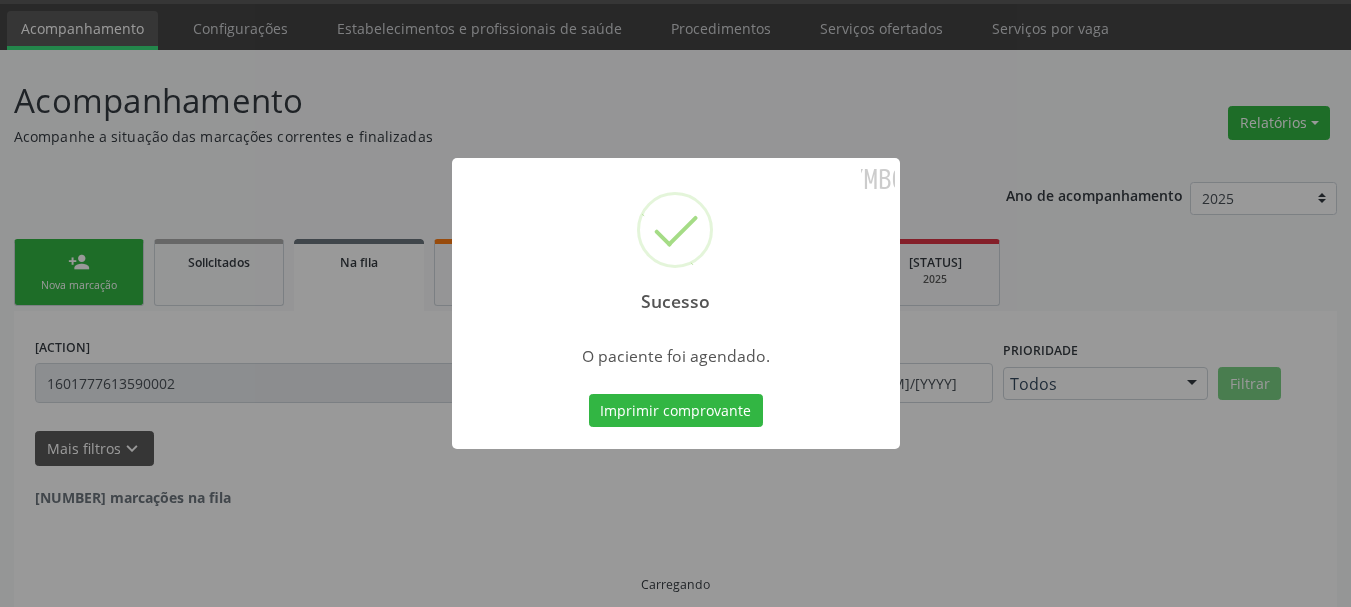 scroll, scrollTop: 17, scrollLeft: 0, axis: vertical 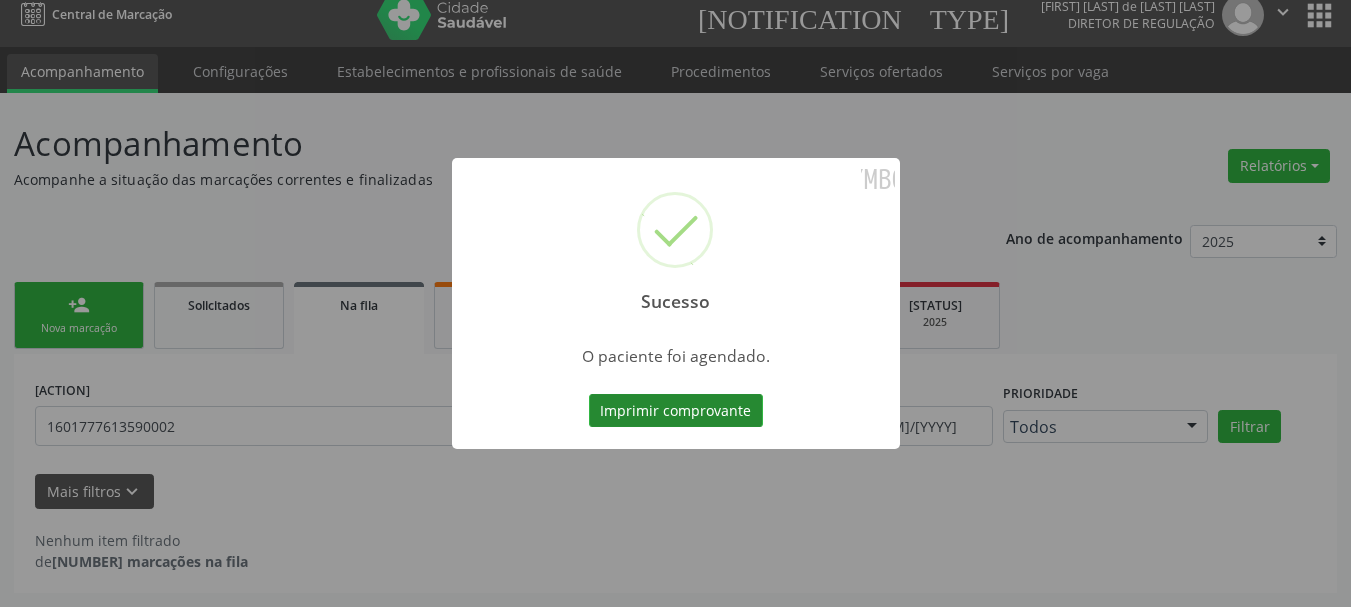 click on "Imprimir comprovante" at bounding box center (676, 411) 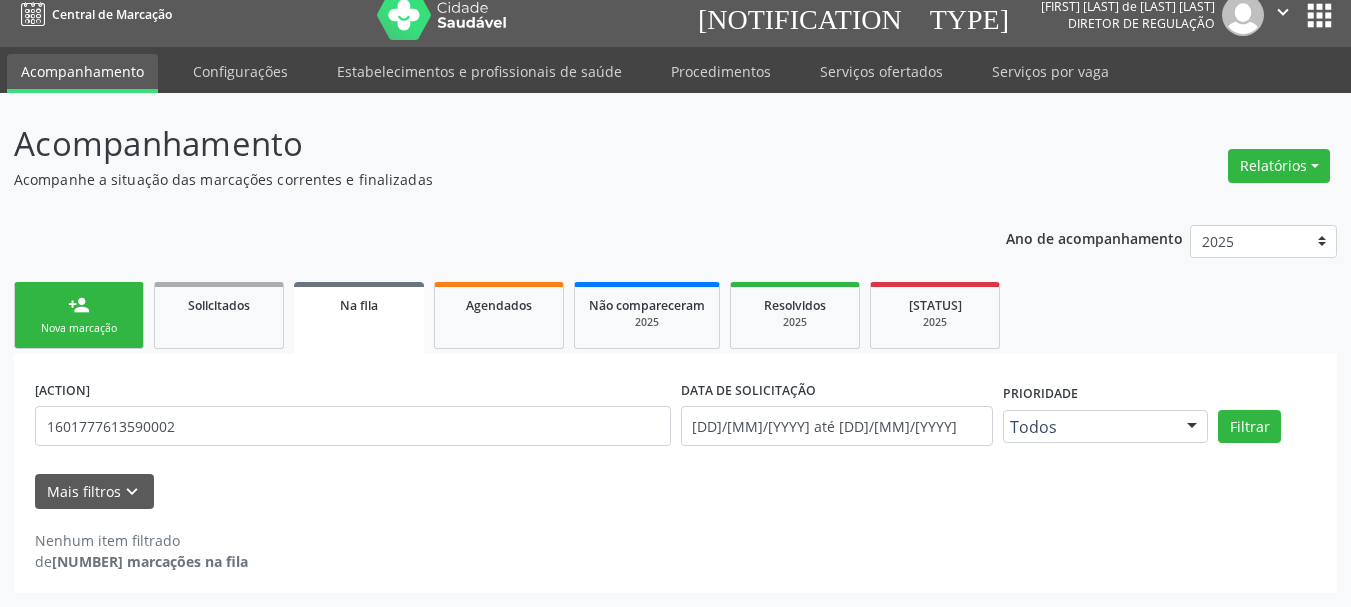 click on "person_add" at bounding box center (79, 305) 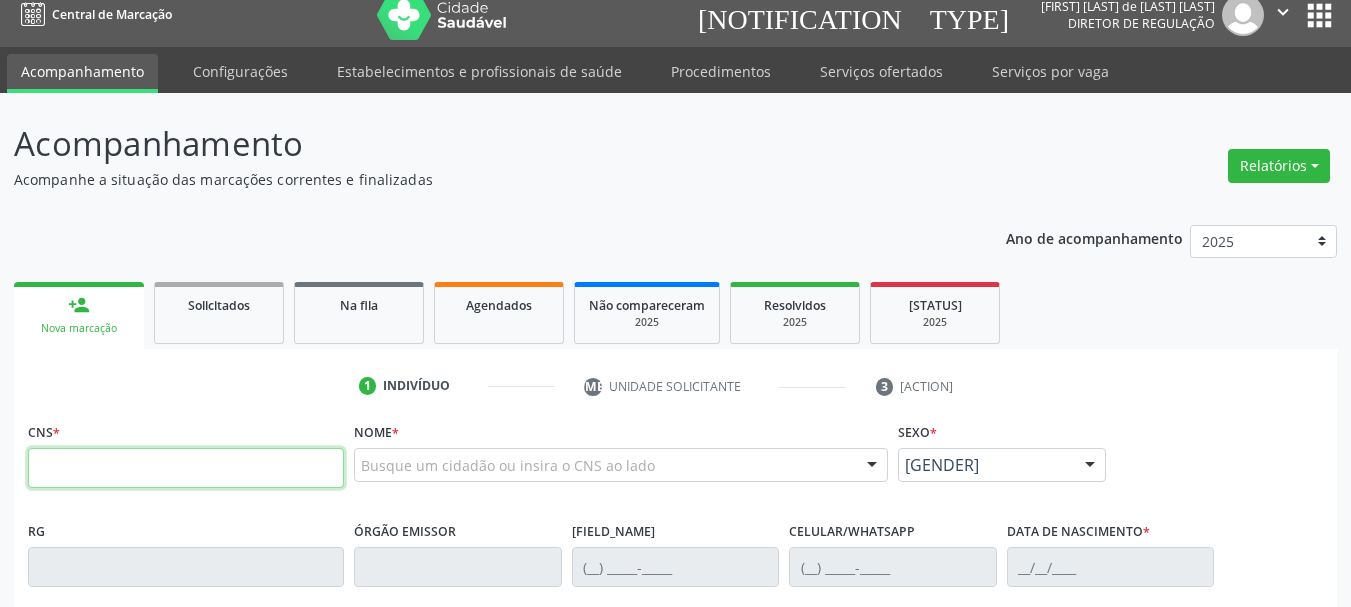 click at bounding box center (186, 468) 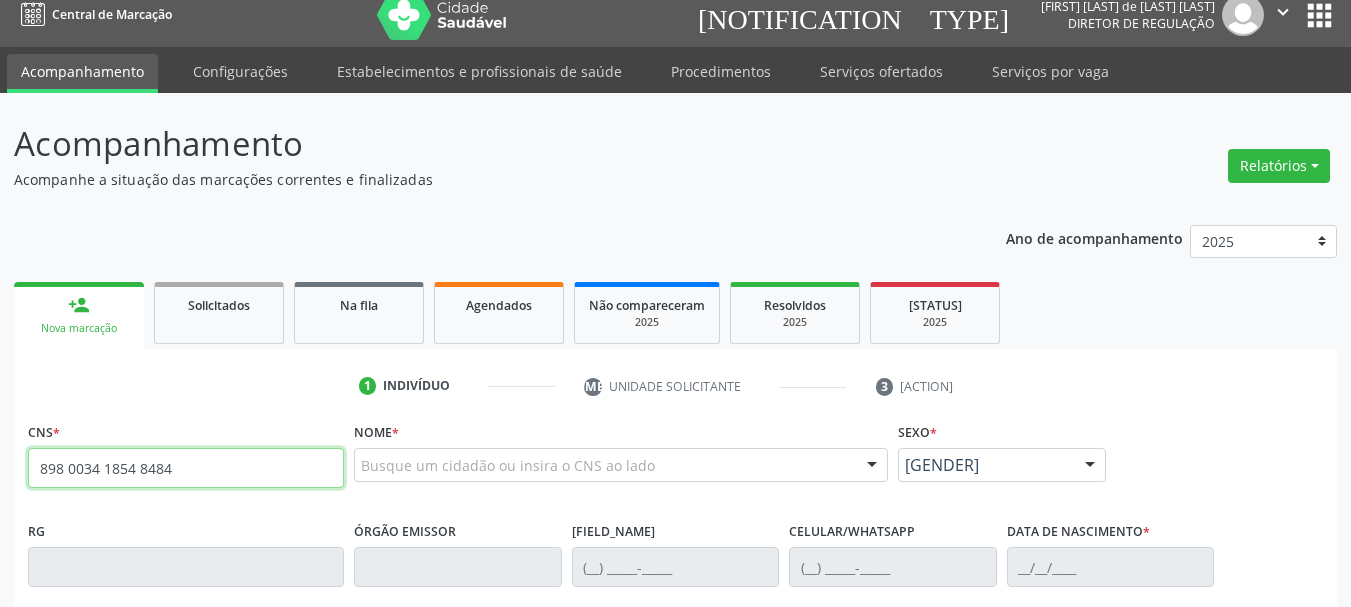 type on "898 0034 1854 8484" 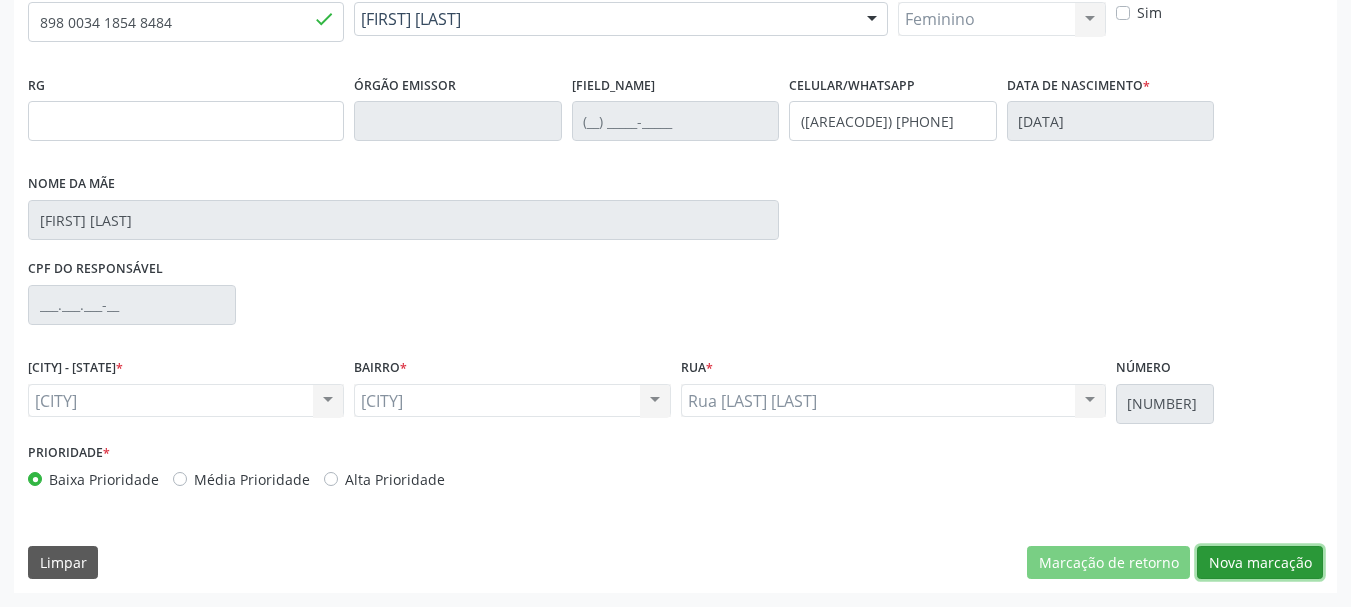 click on "Nova marcação" at bounding box center (1108, 563) 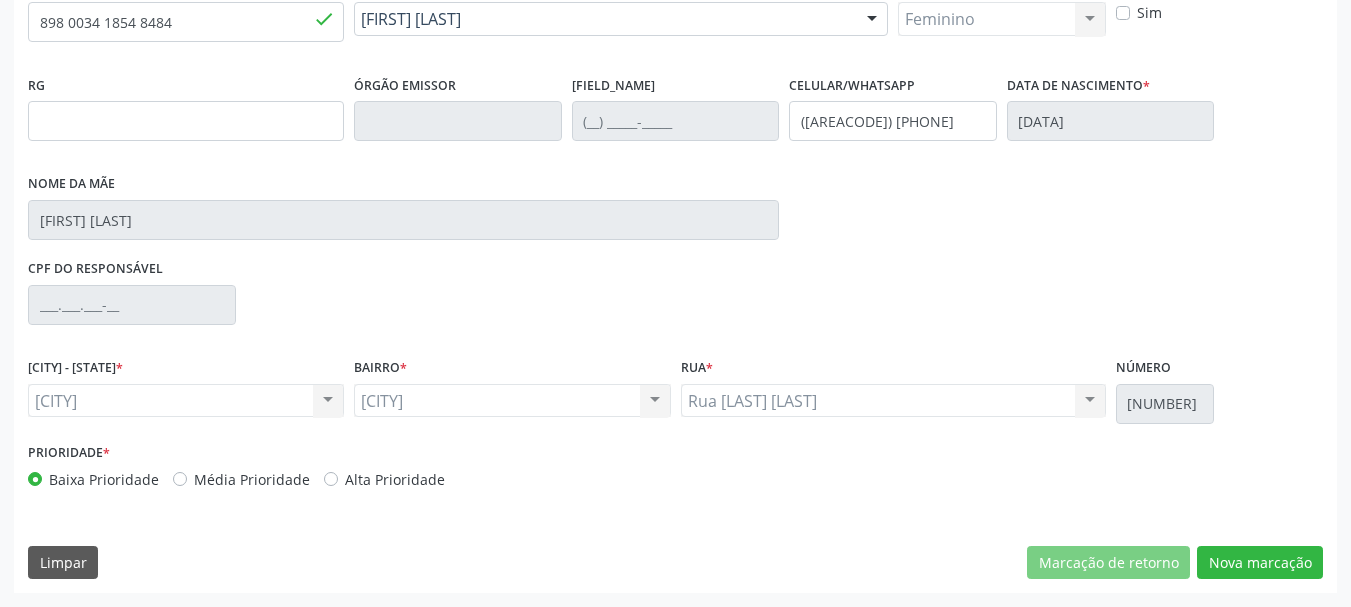 scroll, scrollTop: 299, scrollLeft: 0, axis: vertical 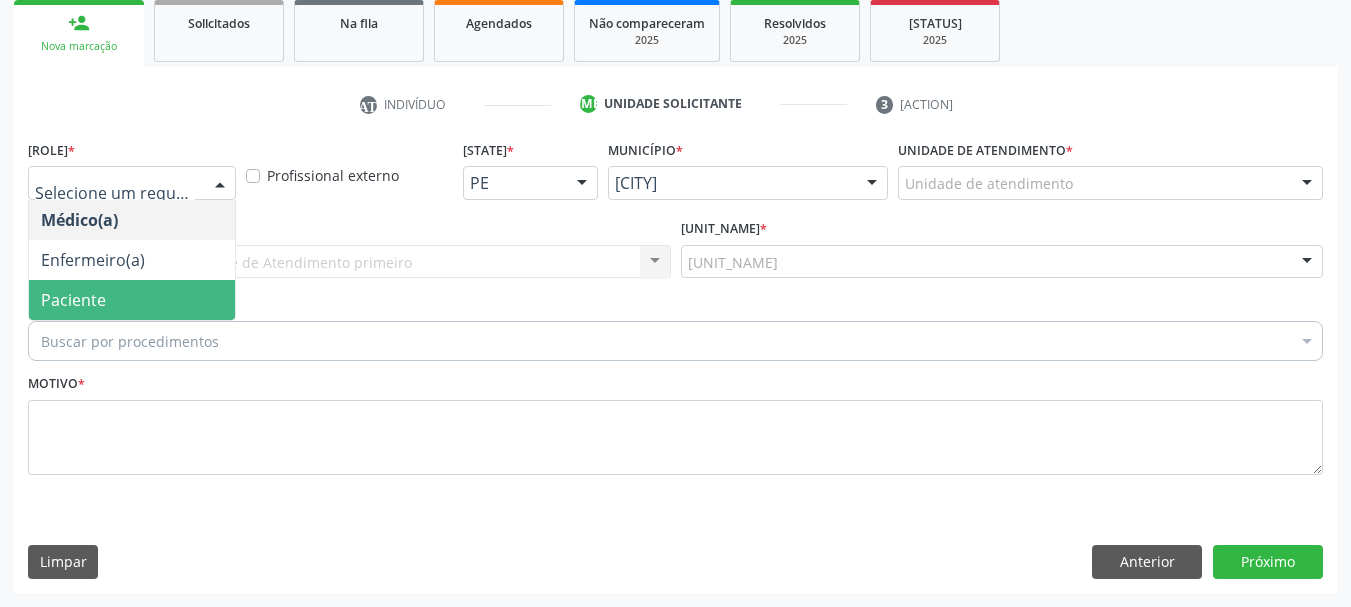 click on "Paciente" at bounding box center (73, 300) 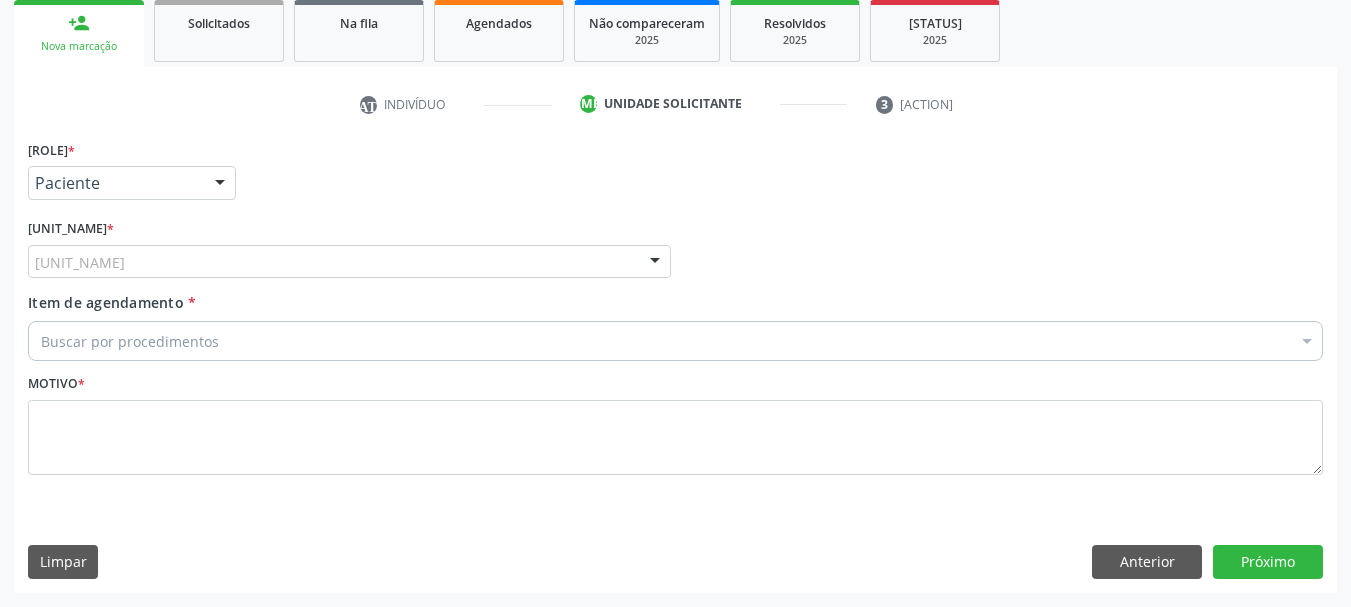 click on "Unidade de referência
*" at bounding box center [0, 0] 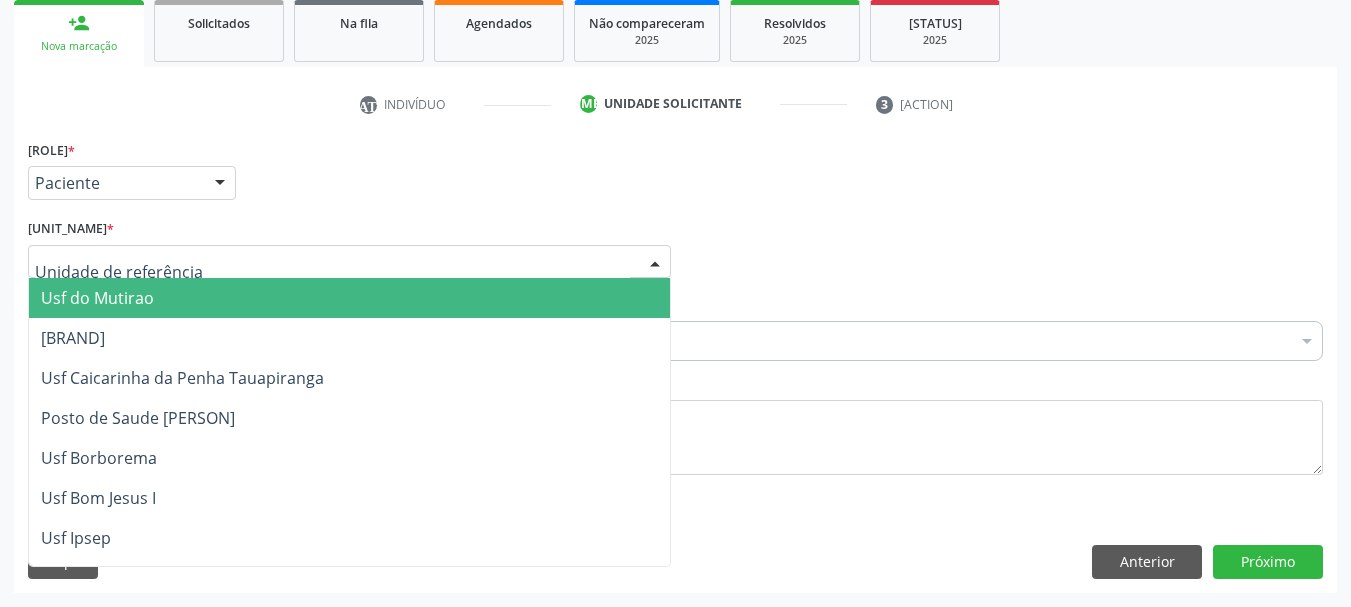 click at bounding box center [349, 262] 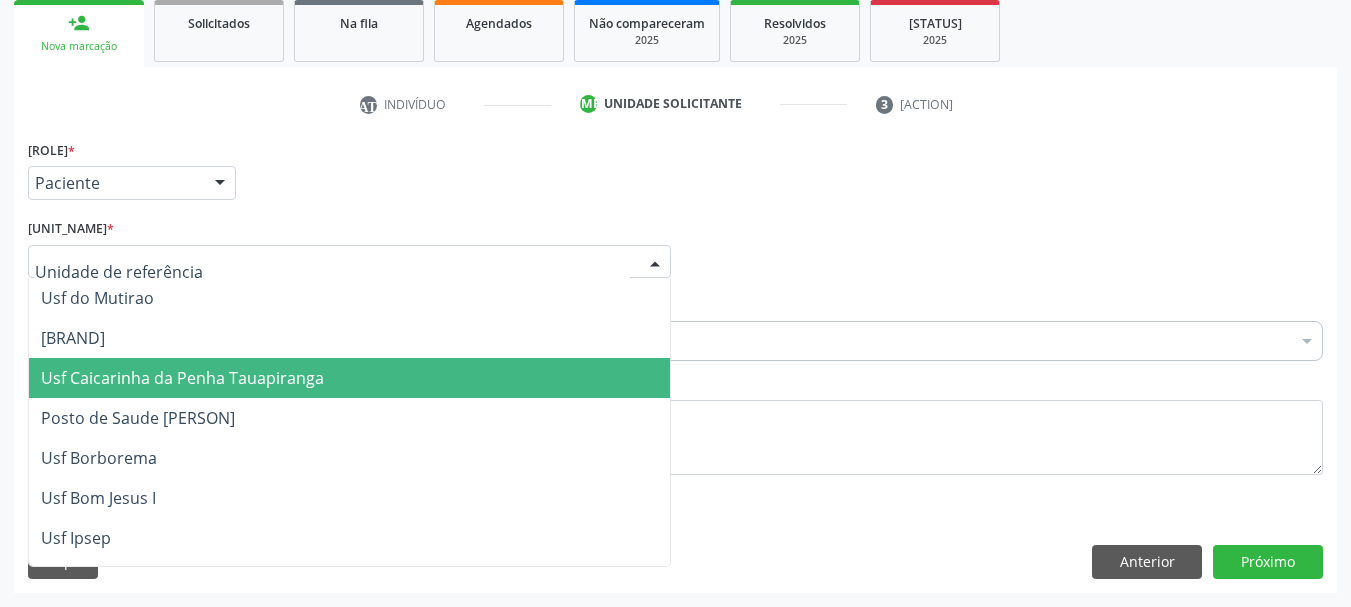 click on "Usf Caicarinha da Penha Tauapiranga" at bounding box center [182, 378] 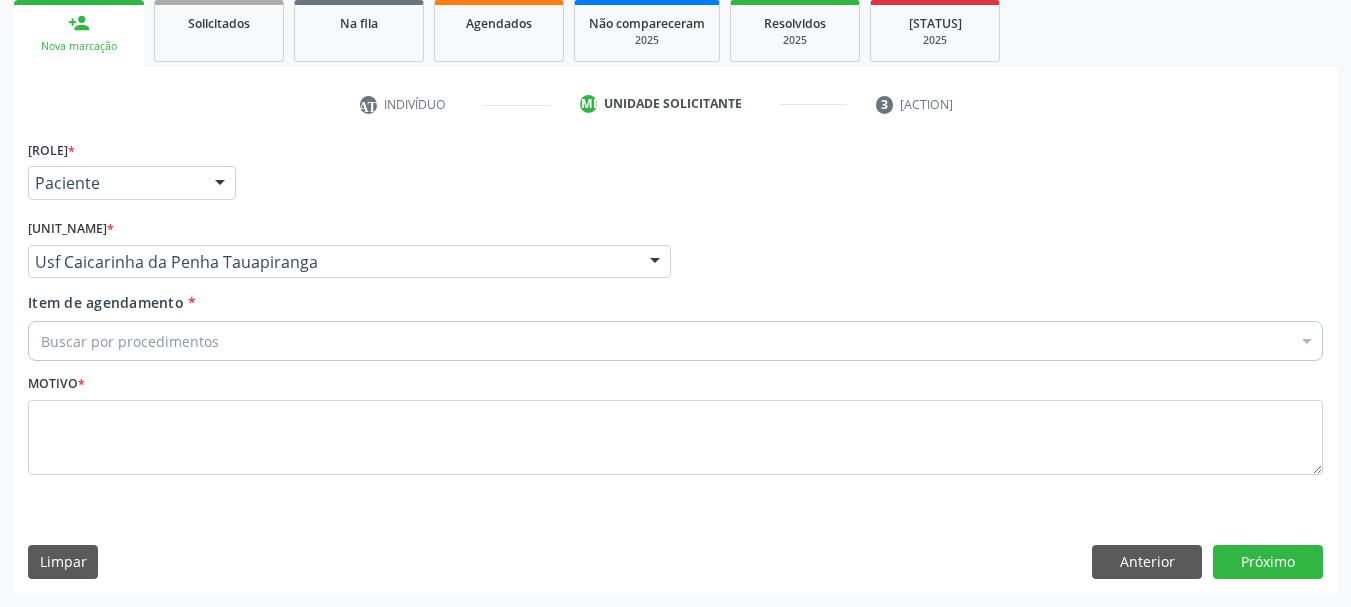 click on "Buscar por procedimentos" at bounding box center (675, 341) 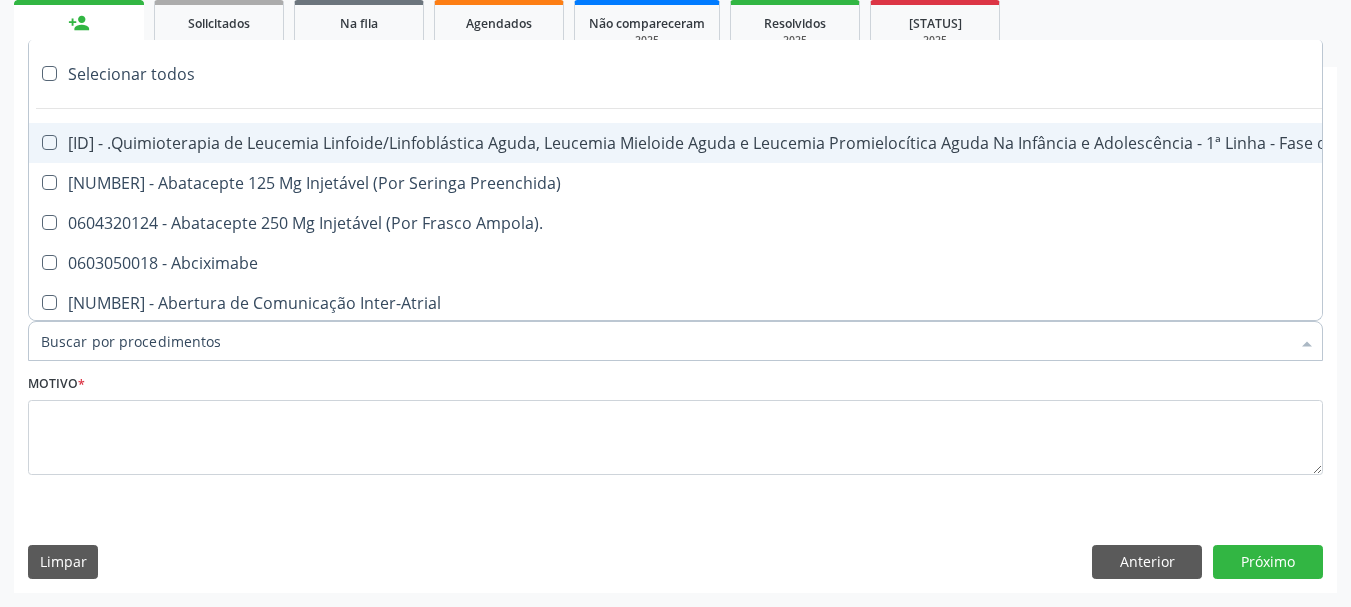 click on "Item de agendamento
*" at bounding box center [665, 341] 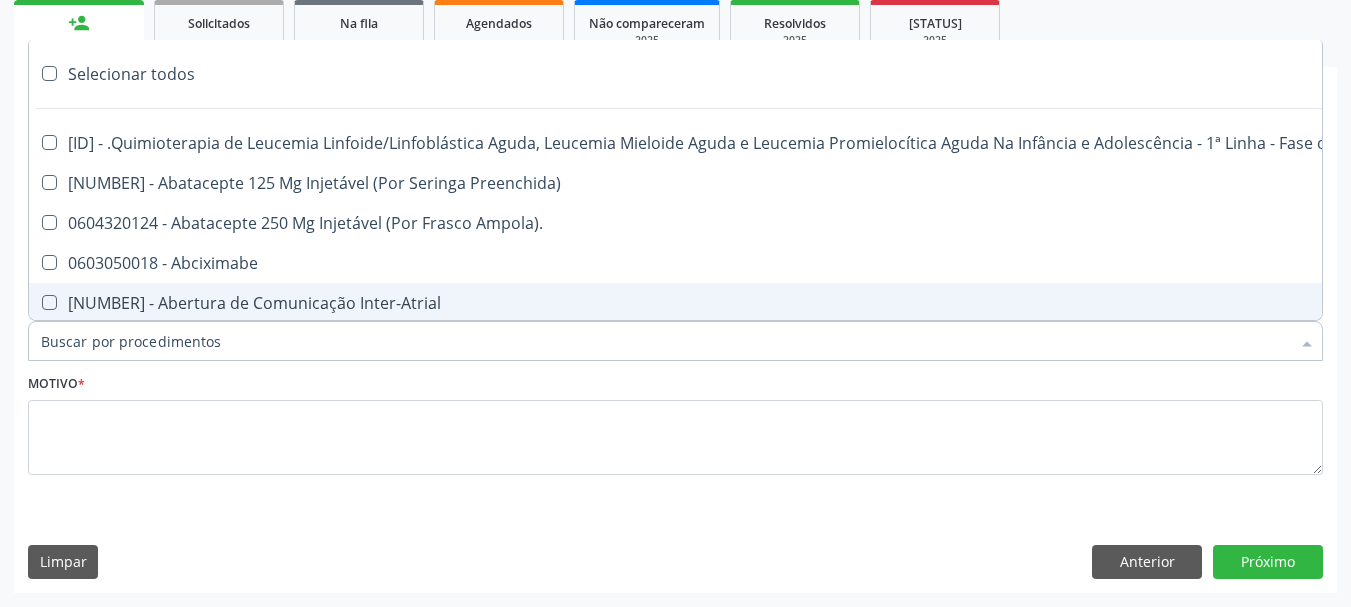click on "Item de agendamento
*" at bounding box center (665, 341) 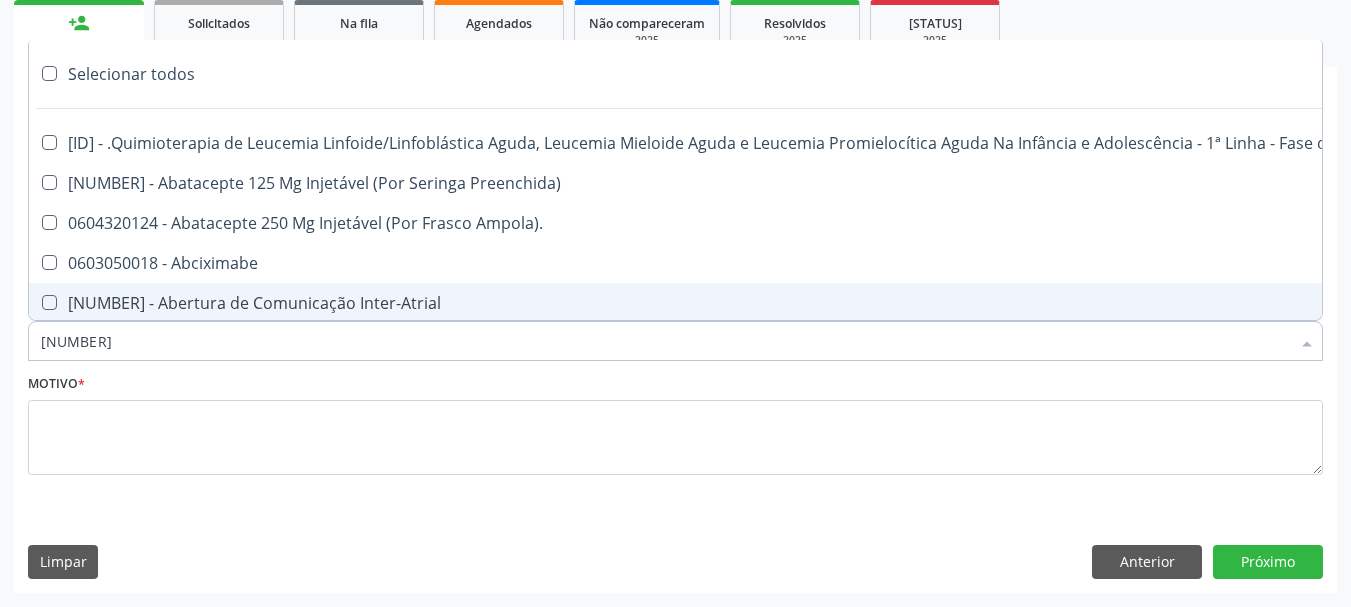 type on "22" 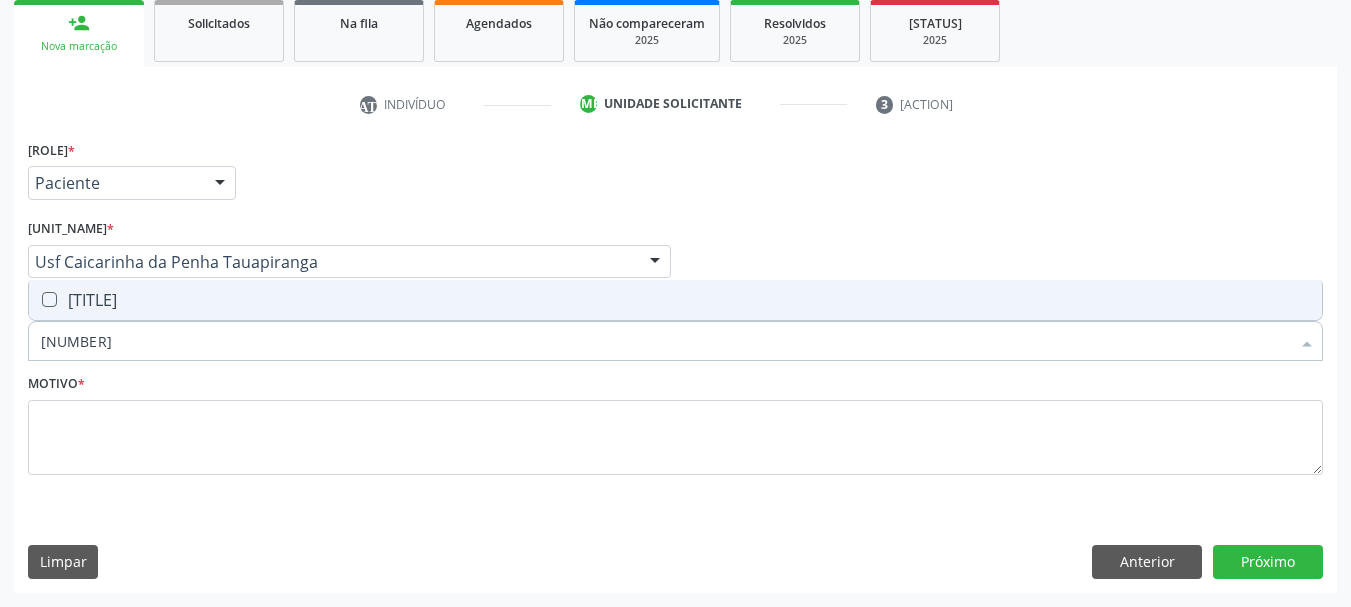click on "0301010072-225155 - Médico Endocrinologista e Metabologista" at bounding box center [675, 300] 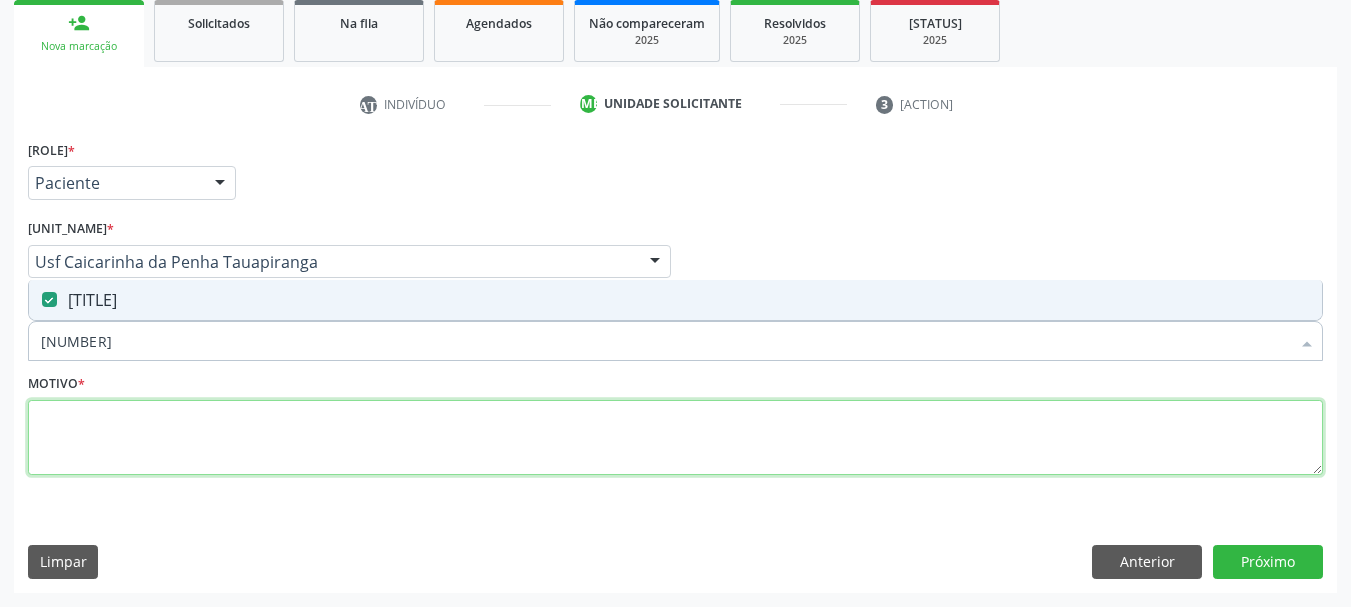 click at bounding box center (675, 438) 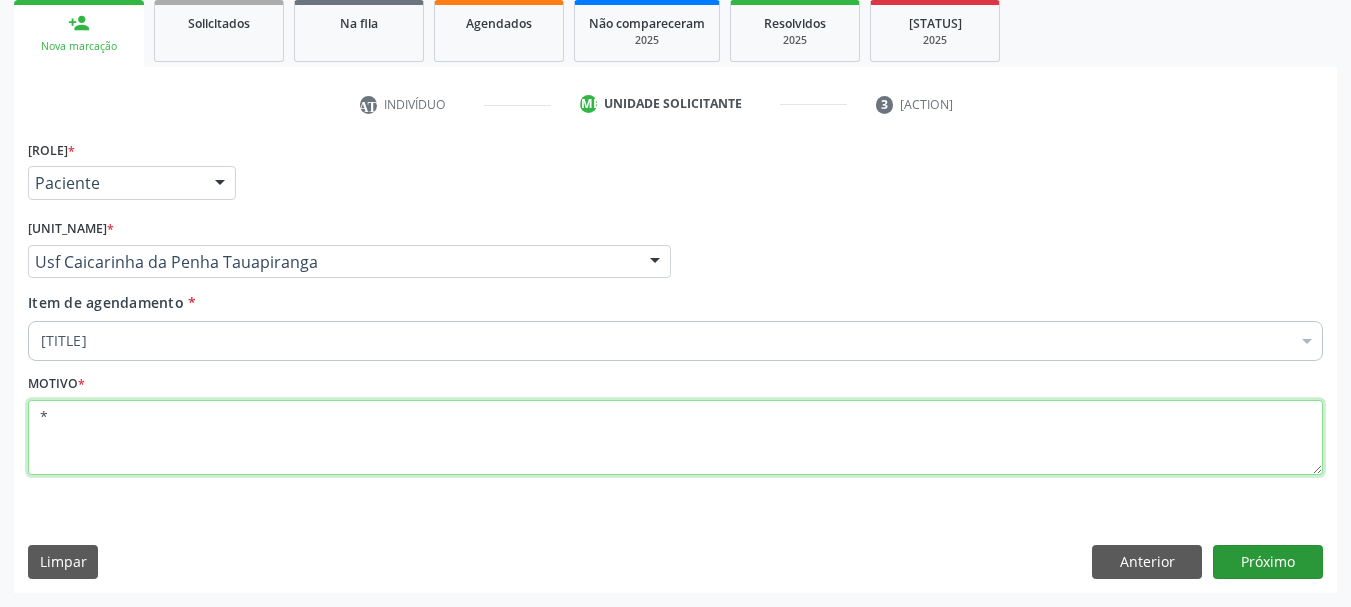 type on "*" 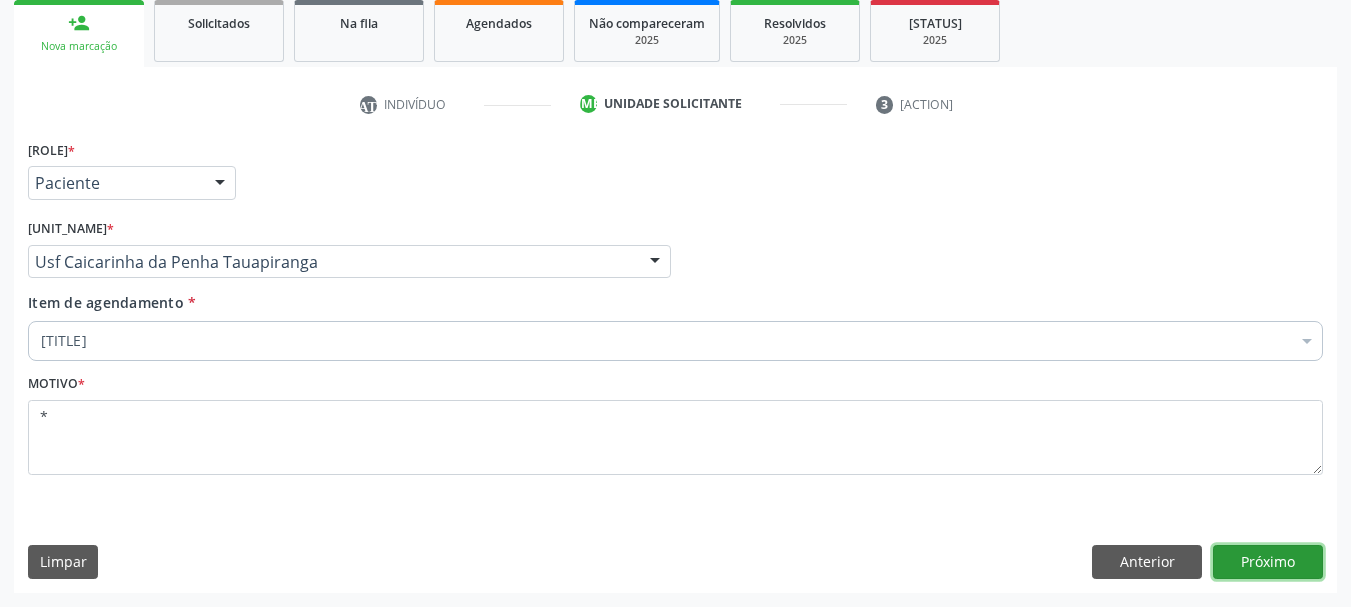 click on "Próximo" at bounding box center (1268, 562) 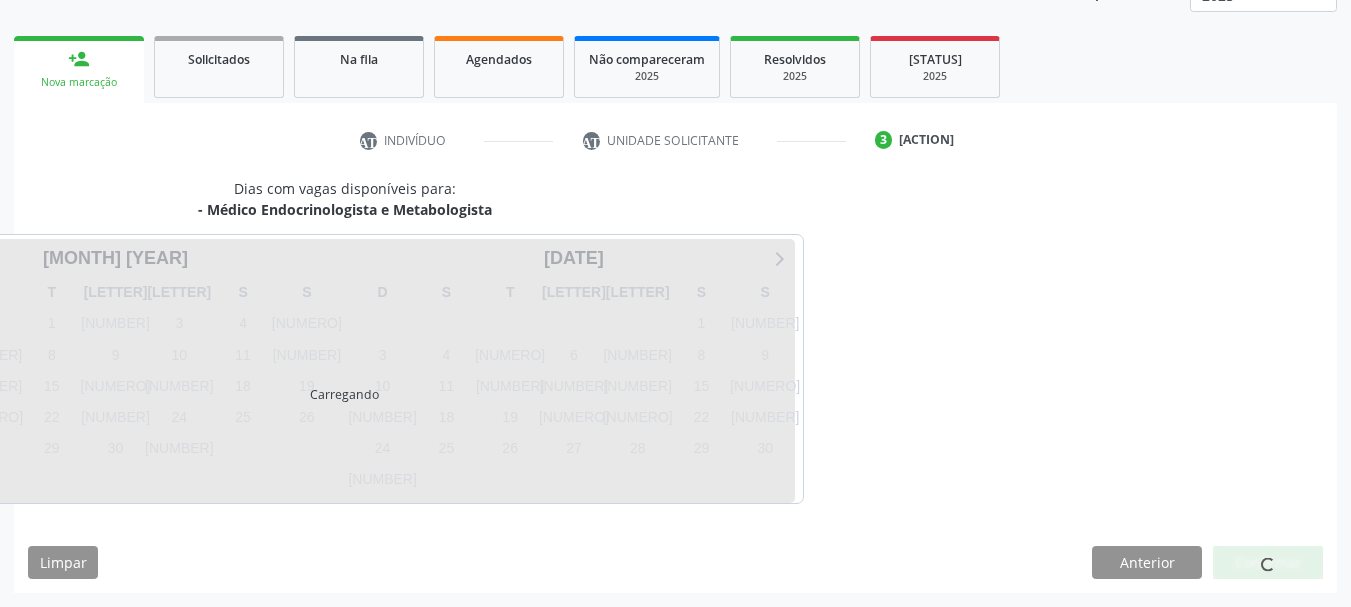 scroll, scrollTop: 263, scrollLeft: 0, axis: vertical 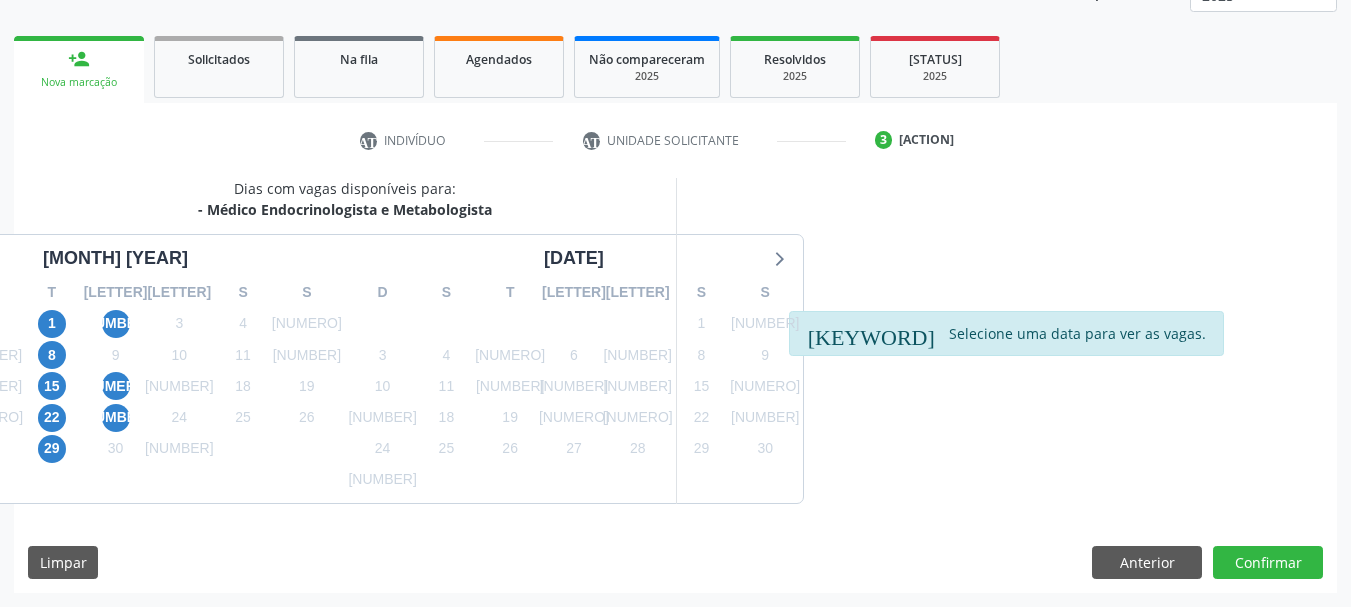 click on "8" at bounding box center (52, 355) 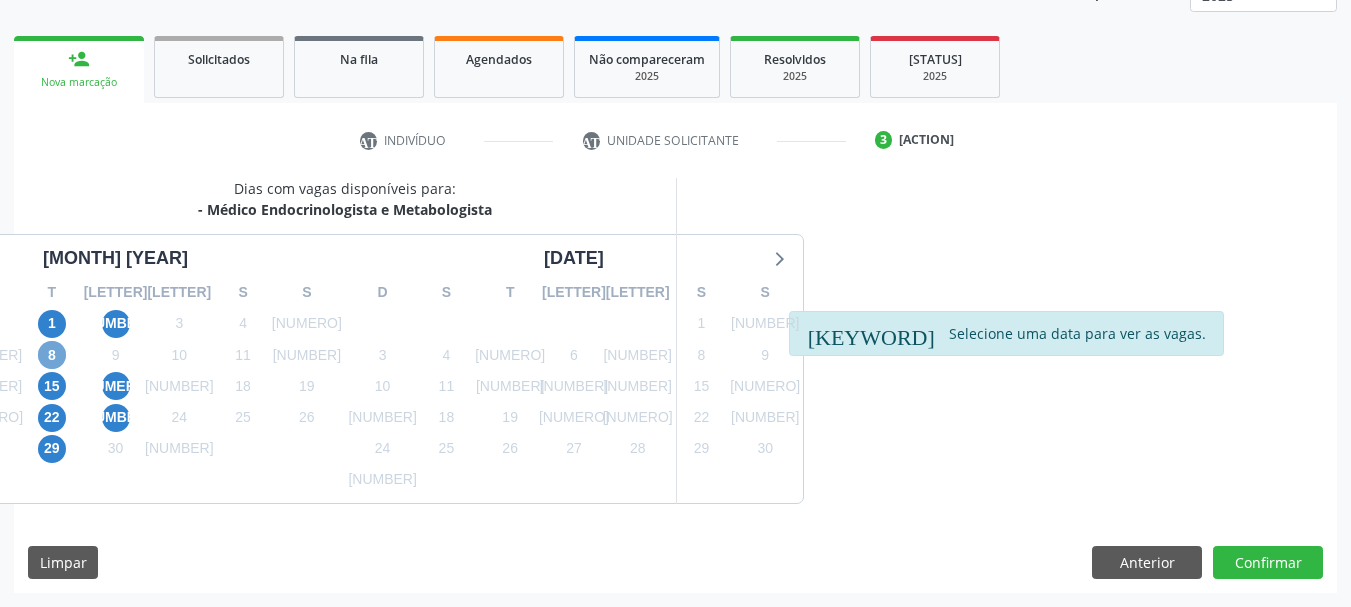 click on "8" at bounding box center [52, 355] 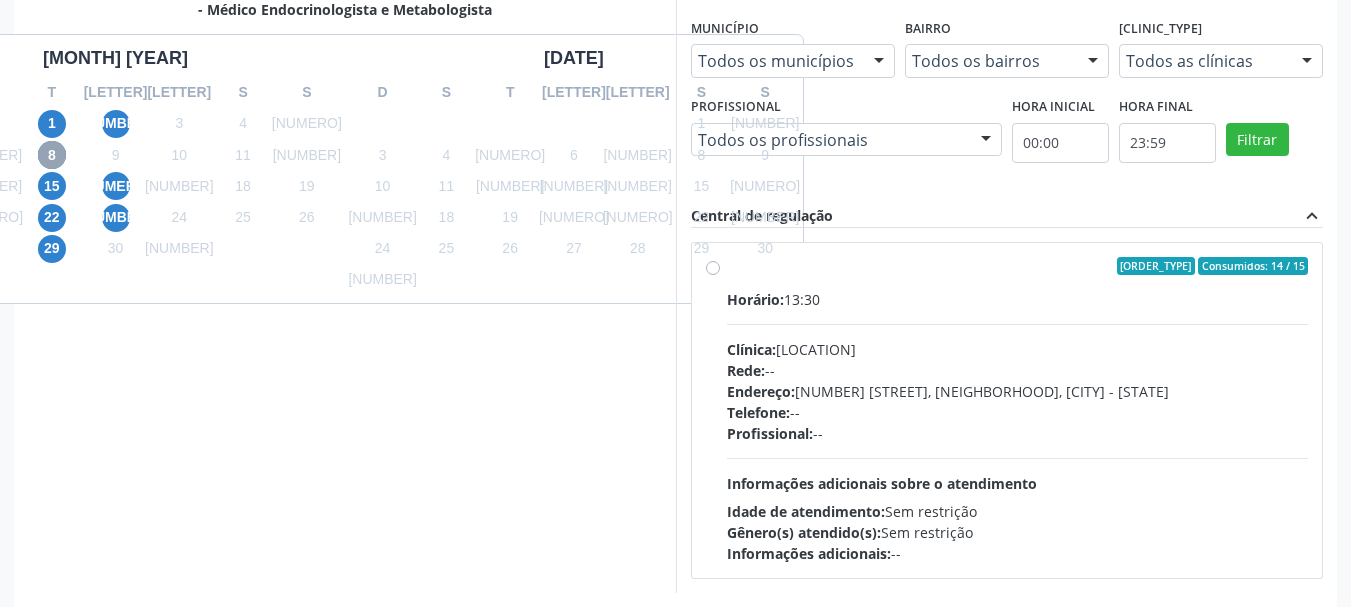 scroll, scrollTop: 552, scrollLeft: 0, axis: vertical 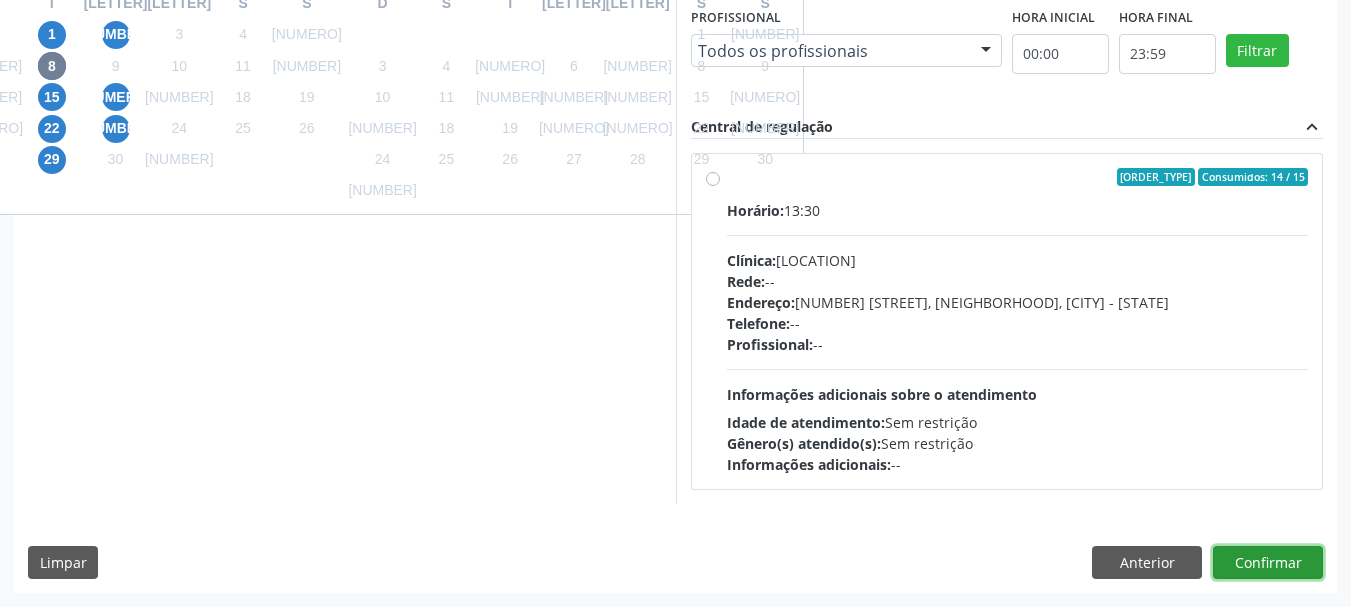 click on "Confirmar" at bounding box center (1268, 563) 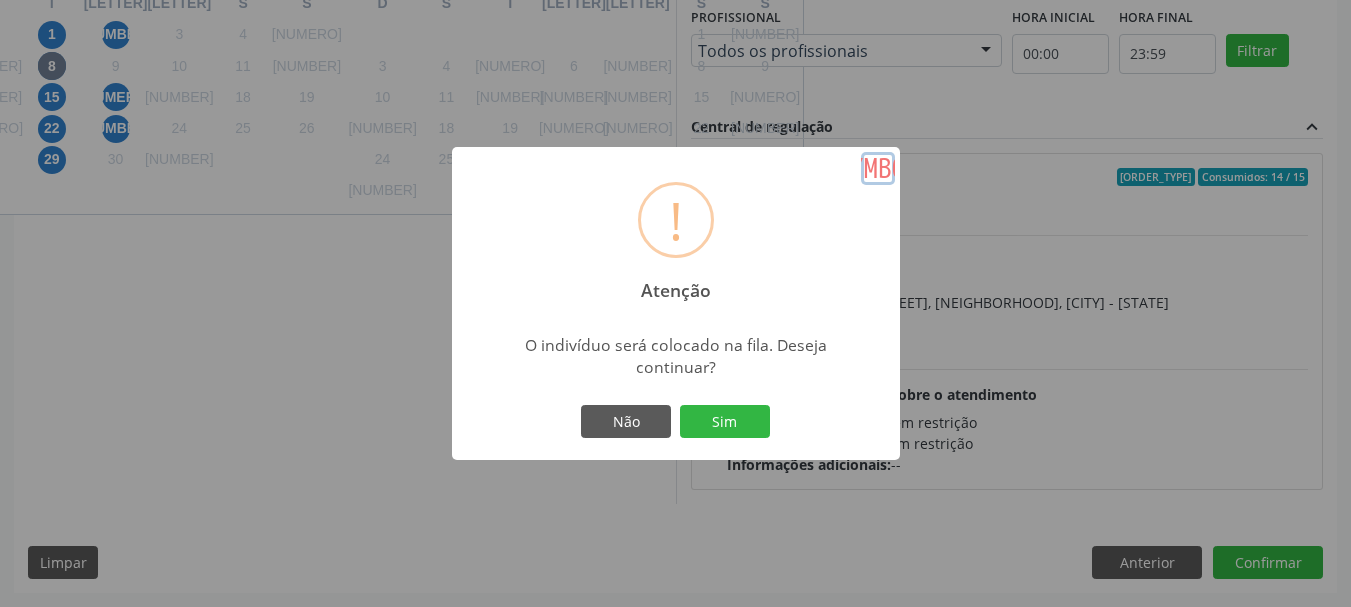 click on "×" at bounding box center [878, 169] 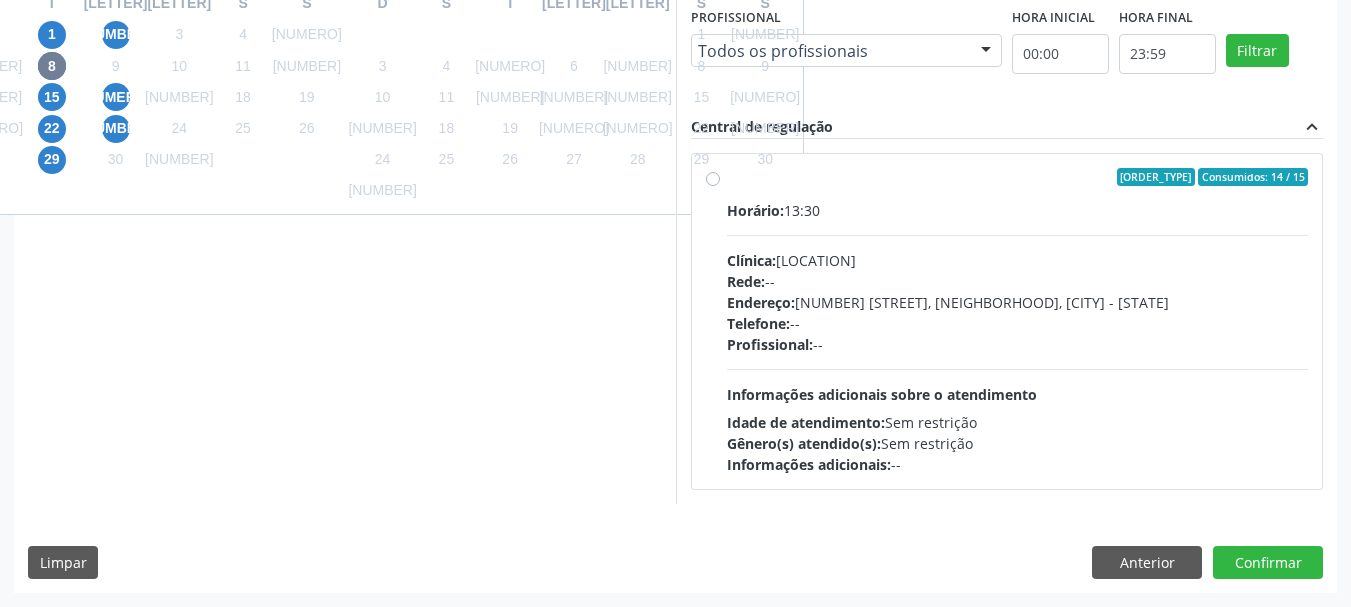 click on "Ordem de chegada
Consumidos: 14 / 15
Horário:   13:30
Clínica:  Policlinica Municipal
Rede:
--
Endereço:   Predio, nº S/N, Ipsep, Serra Talhada - PE
Telefone:   --
Profissional:
--
Informações adicionais sobre o atendimento
Idade de atendimento:
Sem restrição
Gênero(s) atendido(s):
Sem restrição
Informações adicionais:
--" at bounding box center (1018, 321) 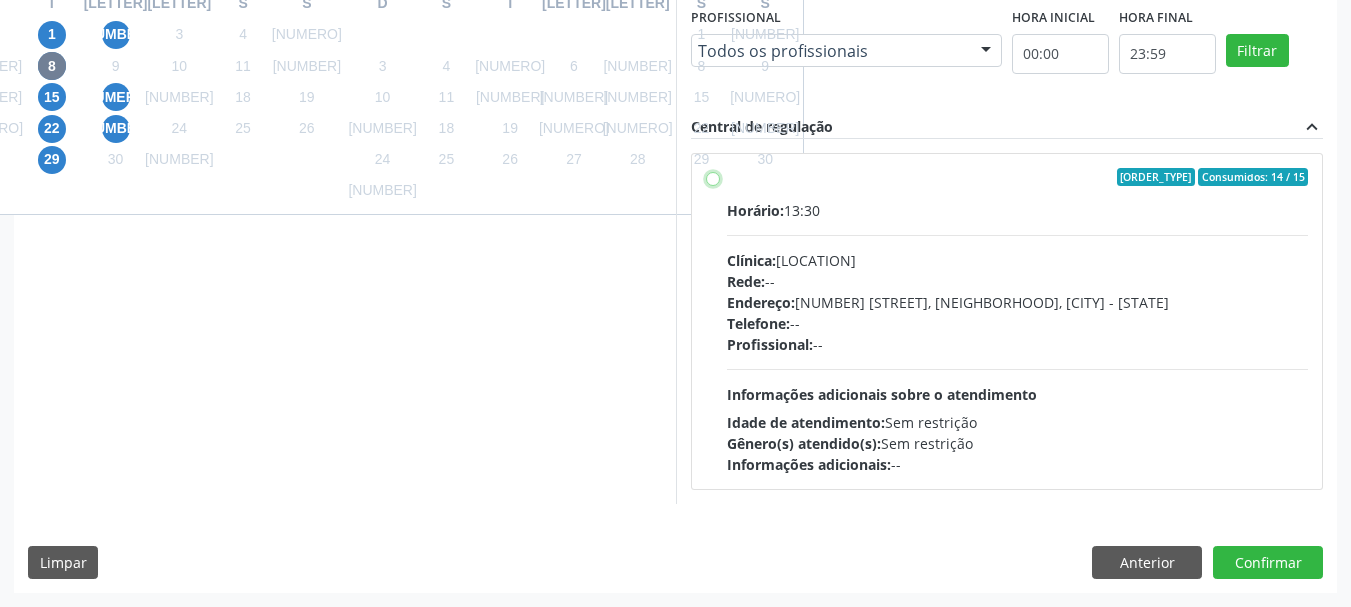 click on "Ordem de chegada
Consumidos: 14 / 15
Horário:   13:30
Clínica:  Policlinica Municipal
Rede:
--
Endereço:   Predio, nº S/N, Ipsep, Serra Talhada - PE
Telefone:   --
Profissional:
--
Informações adicionais sobre o atendimento
Idade de atendimento:
Sem restrição
Gênero(s) atendido(s):
Sem restrição
Informações adicionais:
--" at bounding box center (713, 177) 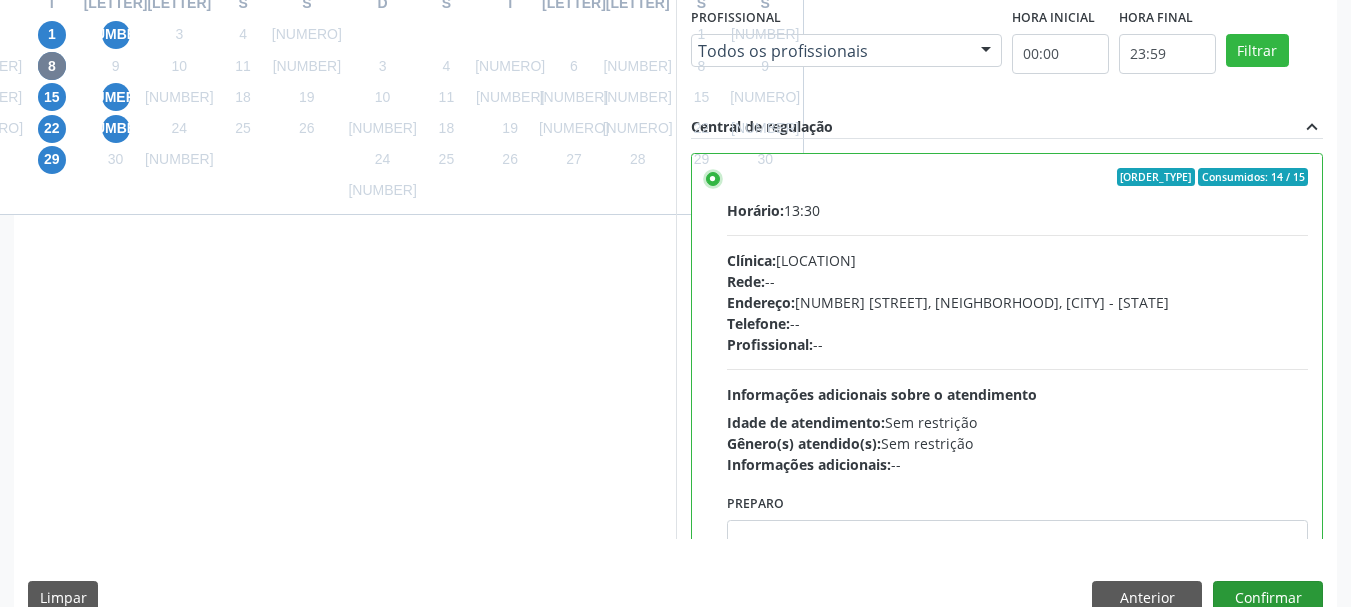 scroll, scrollTop: 588, scrollLeft: 0, axis: vertical 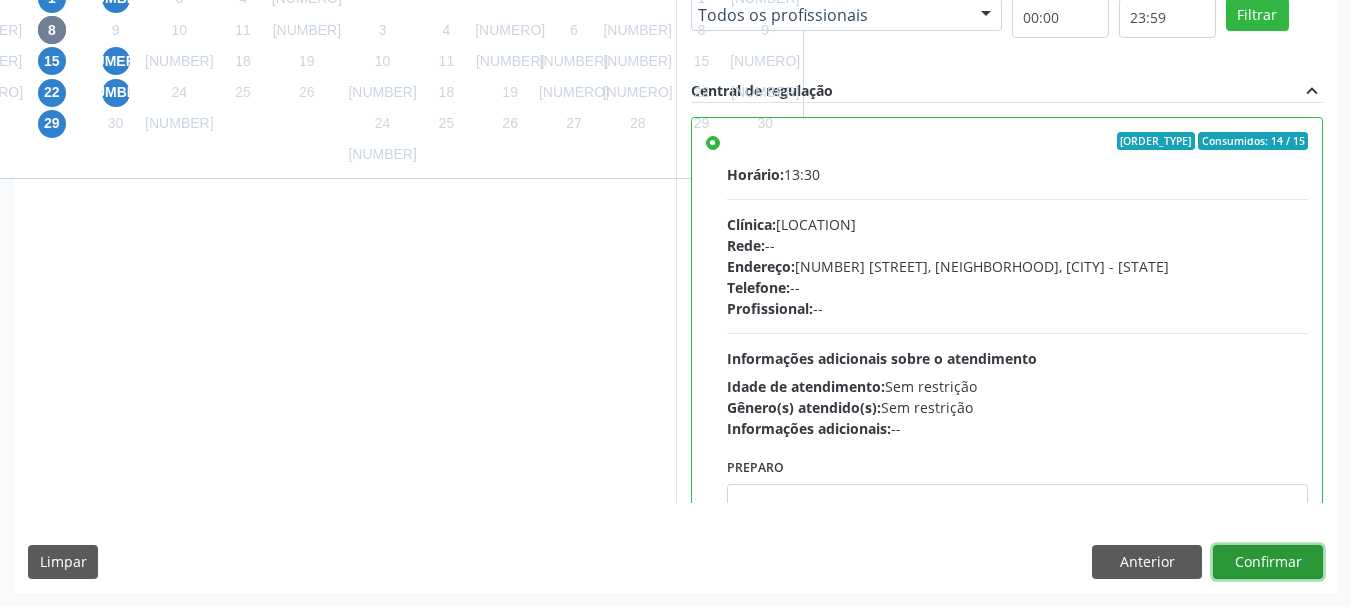 click on "Confirmar" at bounding box center (1268, 562) 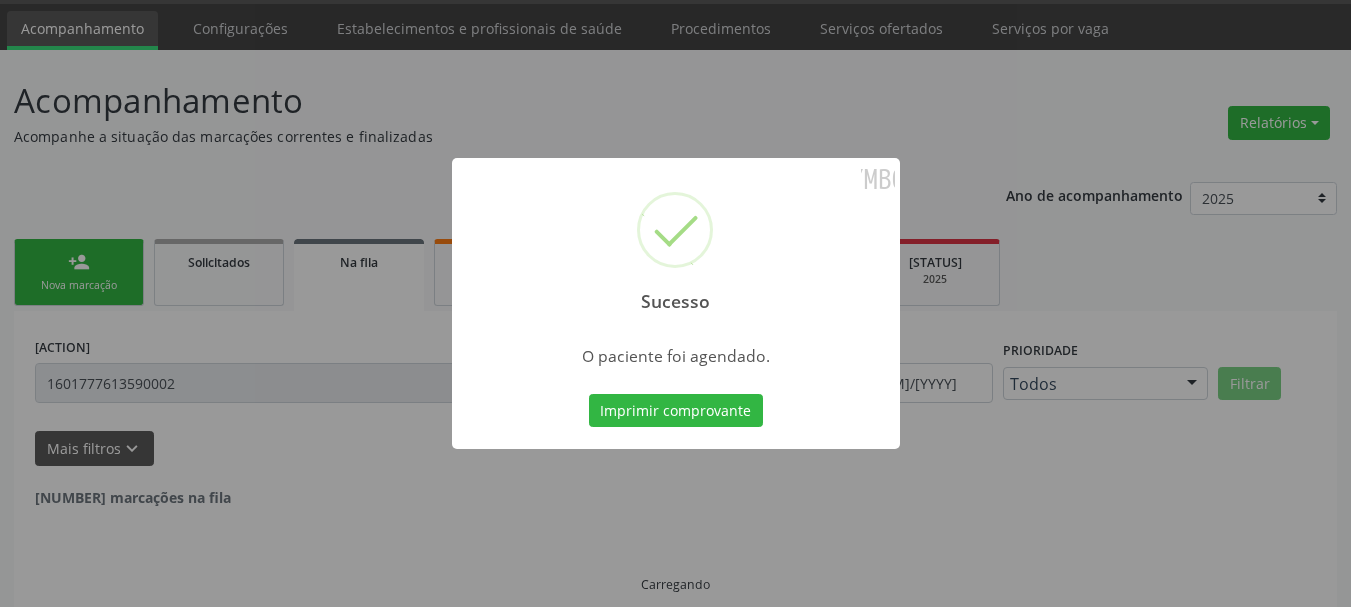 scroll, scrollTop: 17, scrollLeft: 0, axis: vertical 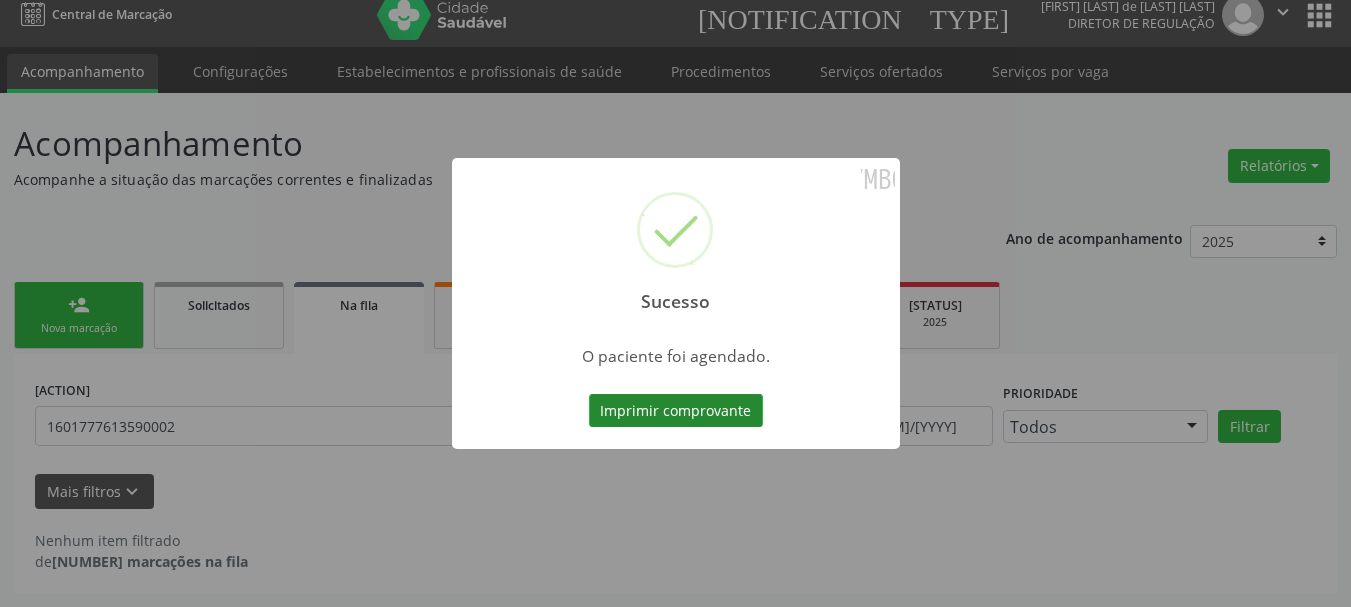 click on "Imprimir comprovante" at bounding box center [676, 411] 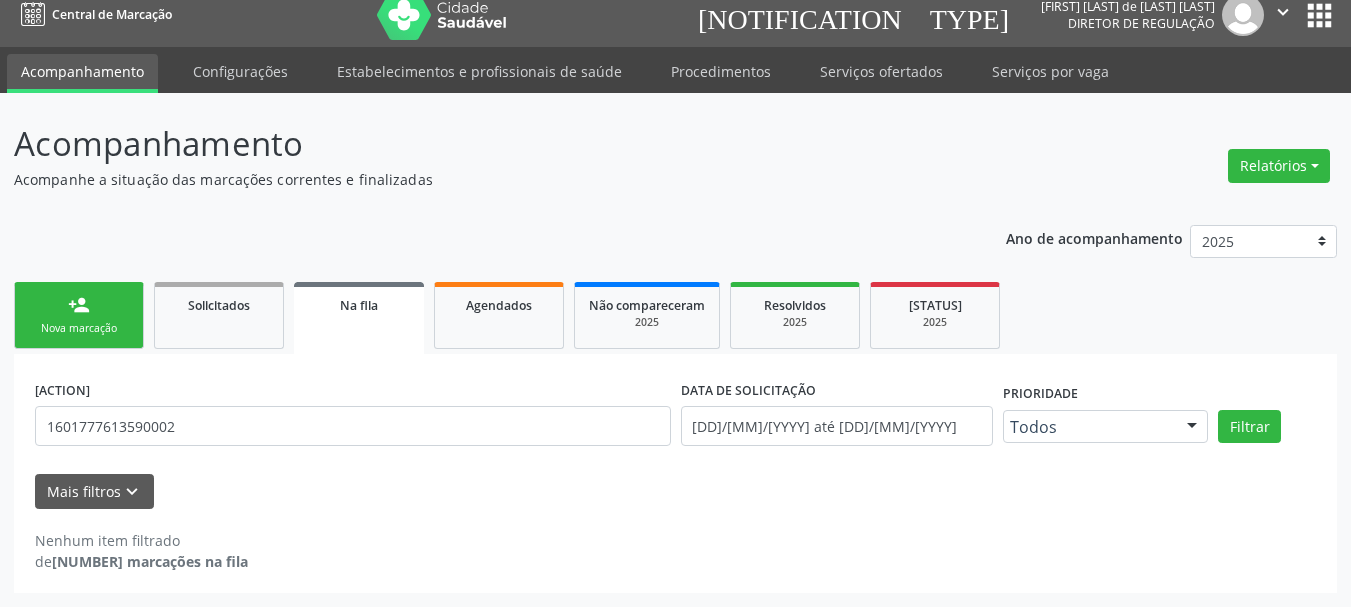 click on "Nova marcação" at bounding box center [79, 328] 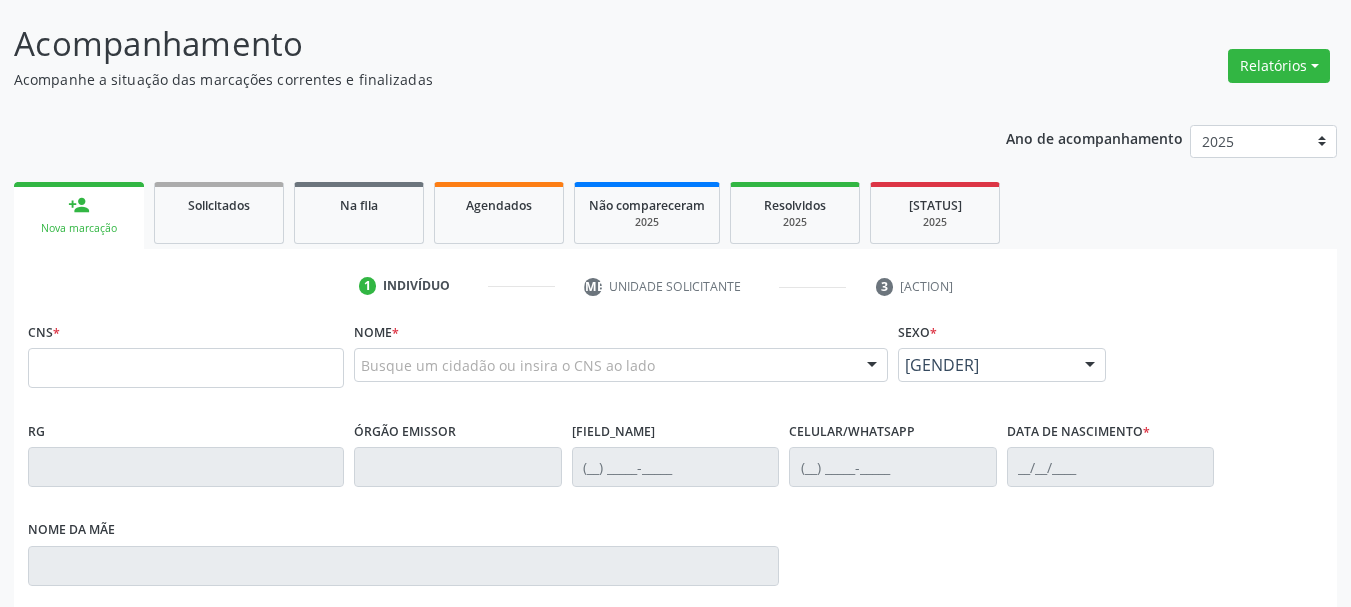 scroll, scrollTop: 217, scrollLeft: 0, axis: vertical 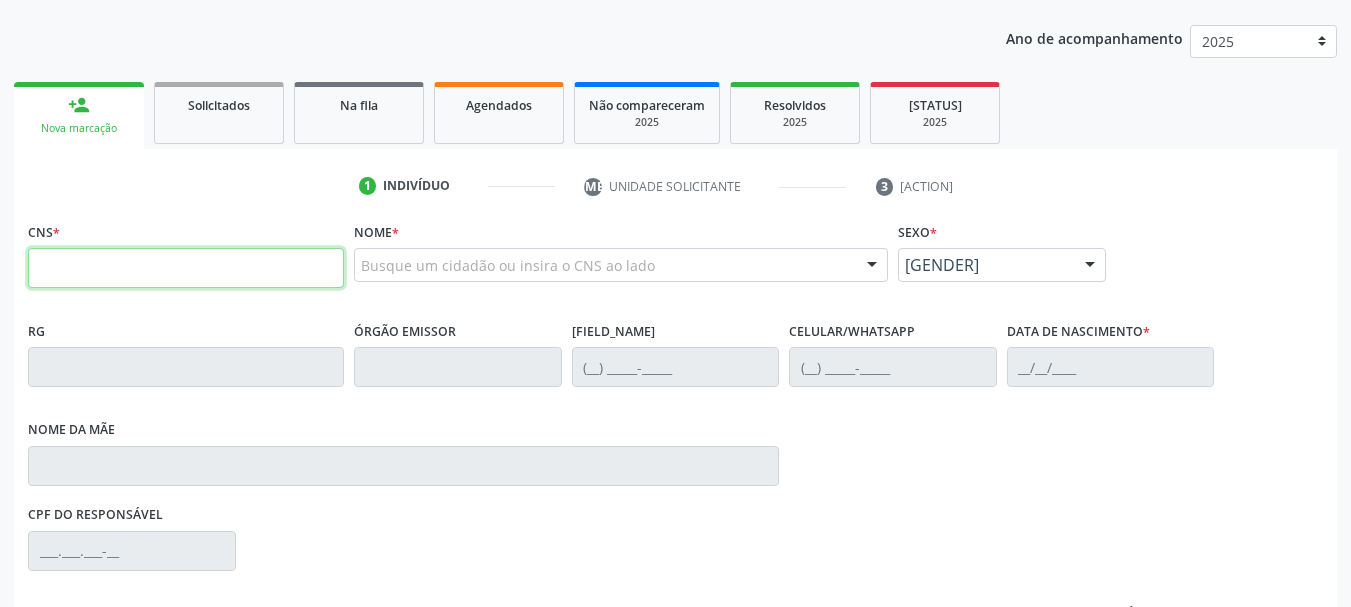 click at bounding box center [186, 268] 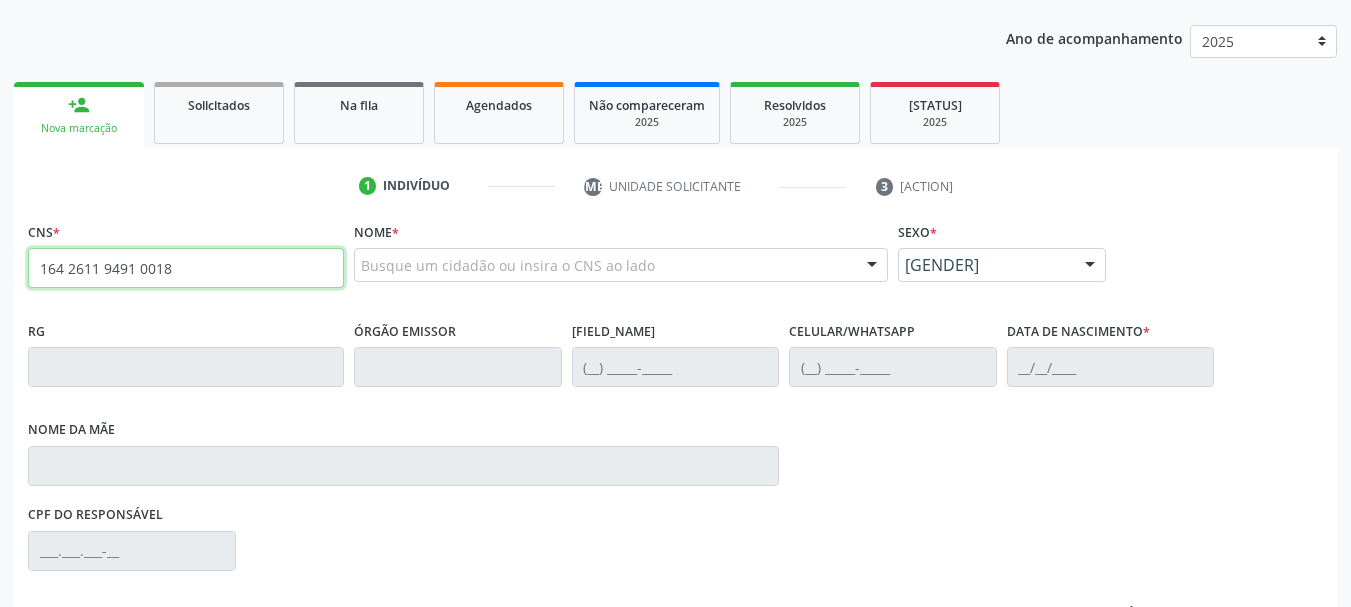type on "164 2611 9491 0018" 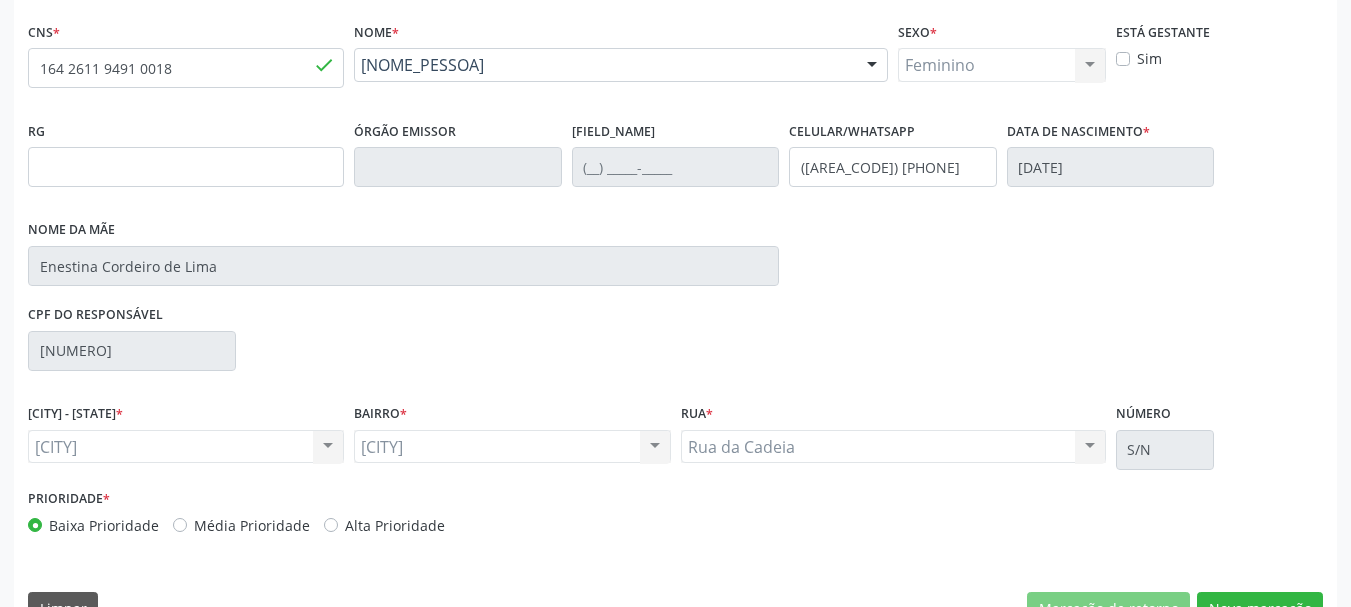 scroll, scrollTop: 463, scrollLeft: 0, axis: vertical 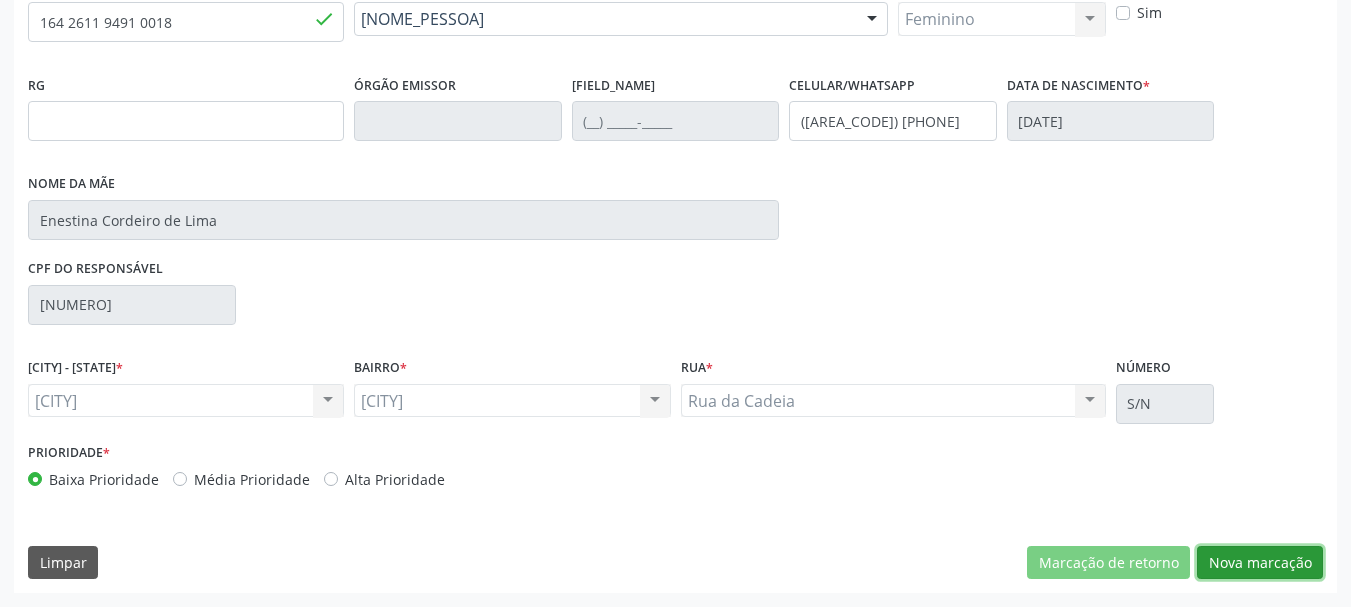 click on "Nova marcação" at bounding box center [1108, 563] 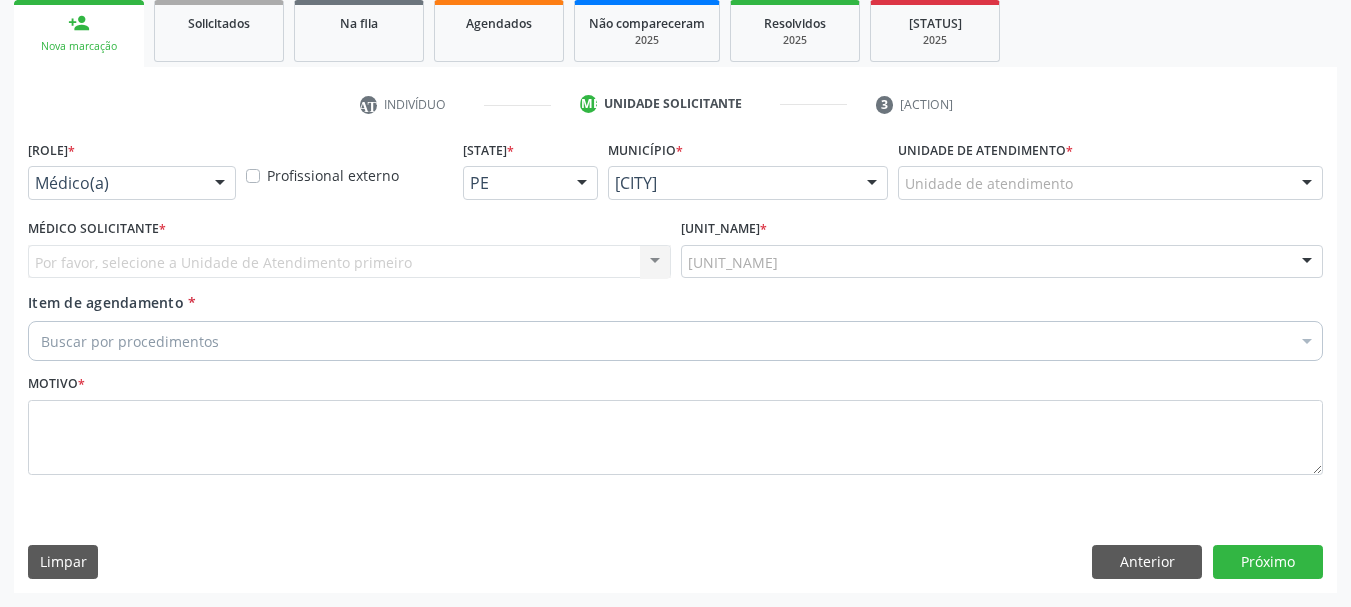 scroll, scrollTop: 299, scrollLeft: 0, axis: vertical 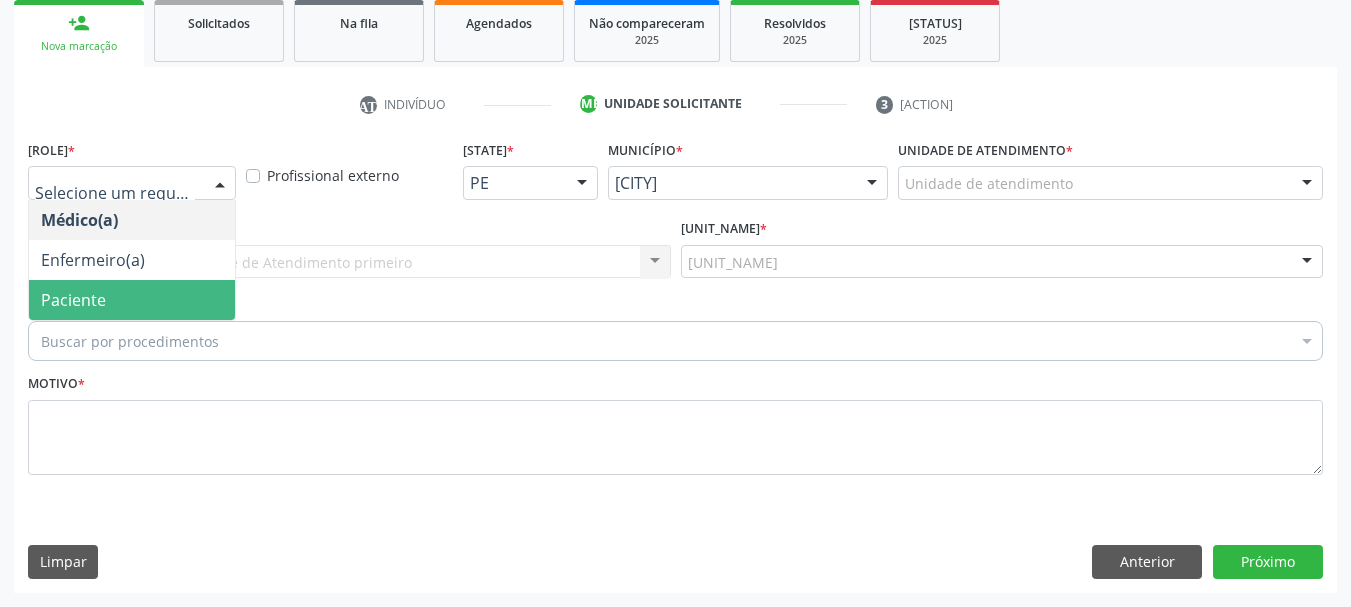 click on "Paciente" at bounding box center [132, 300] 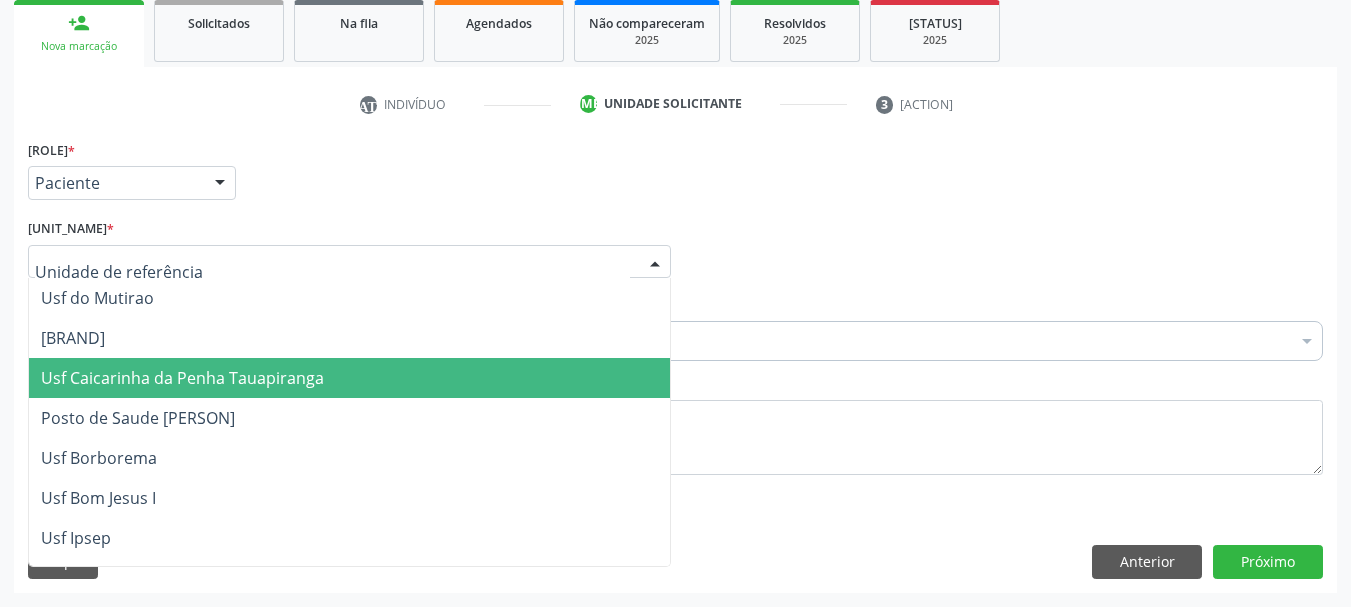 click on "Usf Caicarinha da Penha Tauapiranga" at bounding box center [182, 378] 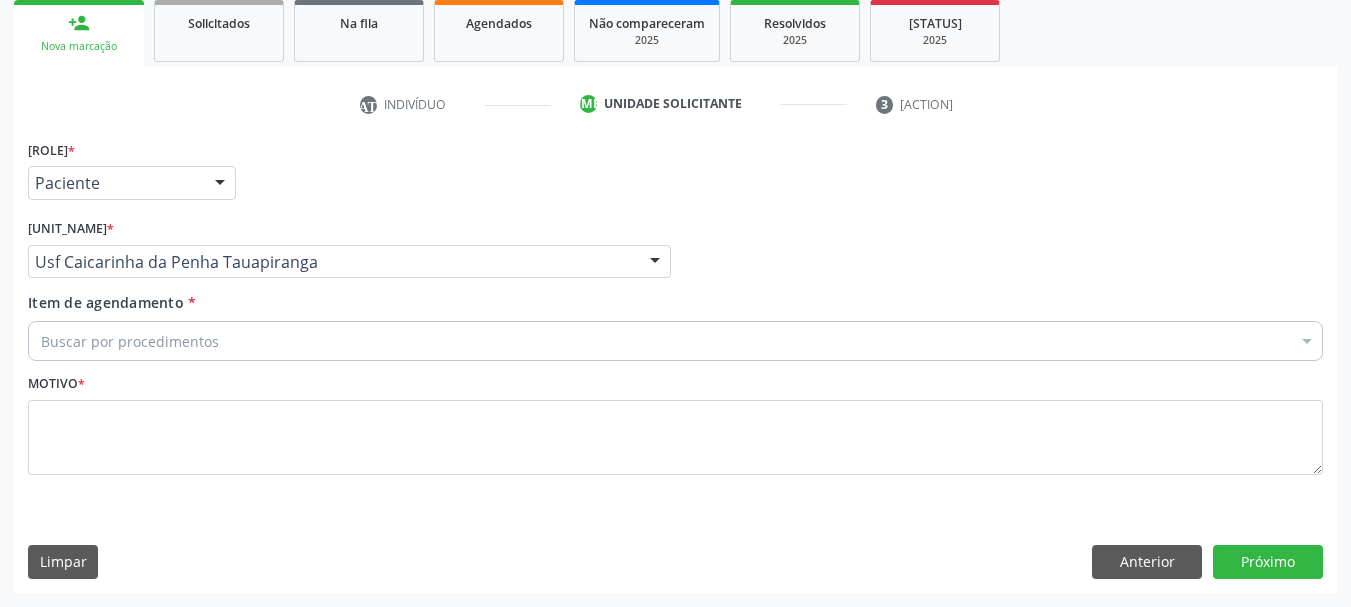click on "Buscar por procedimentos" at bounding box center [675, 341] 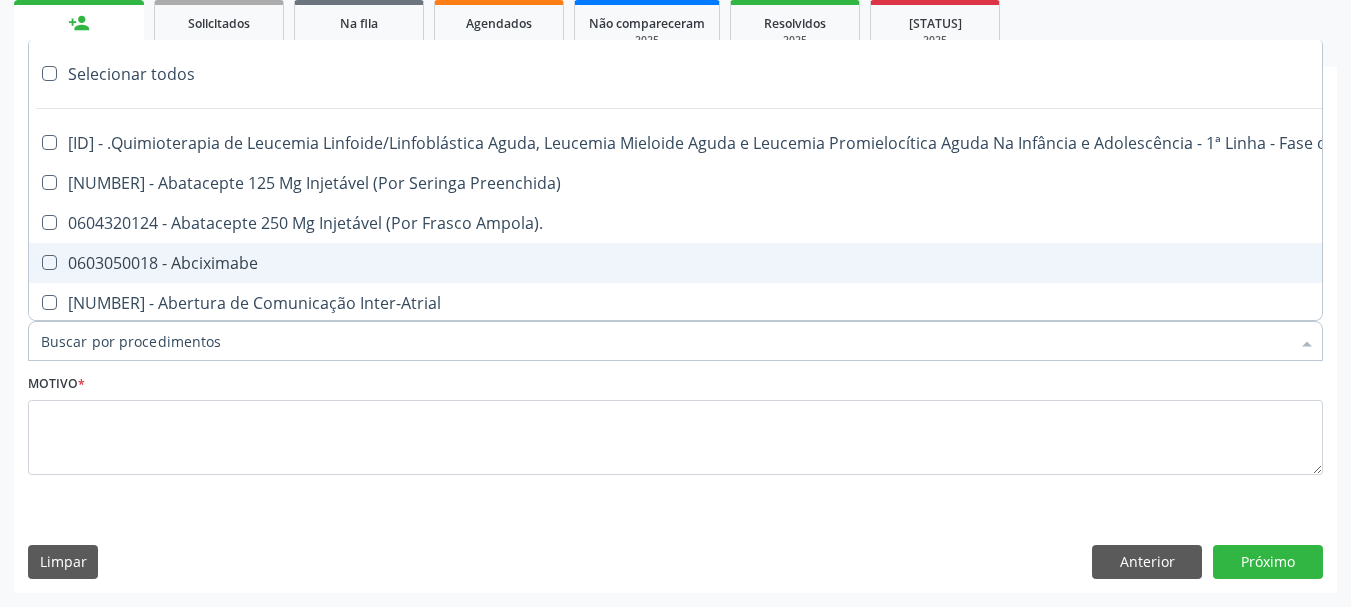 type on "E" 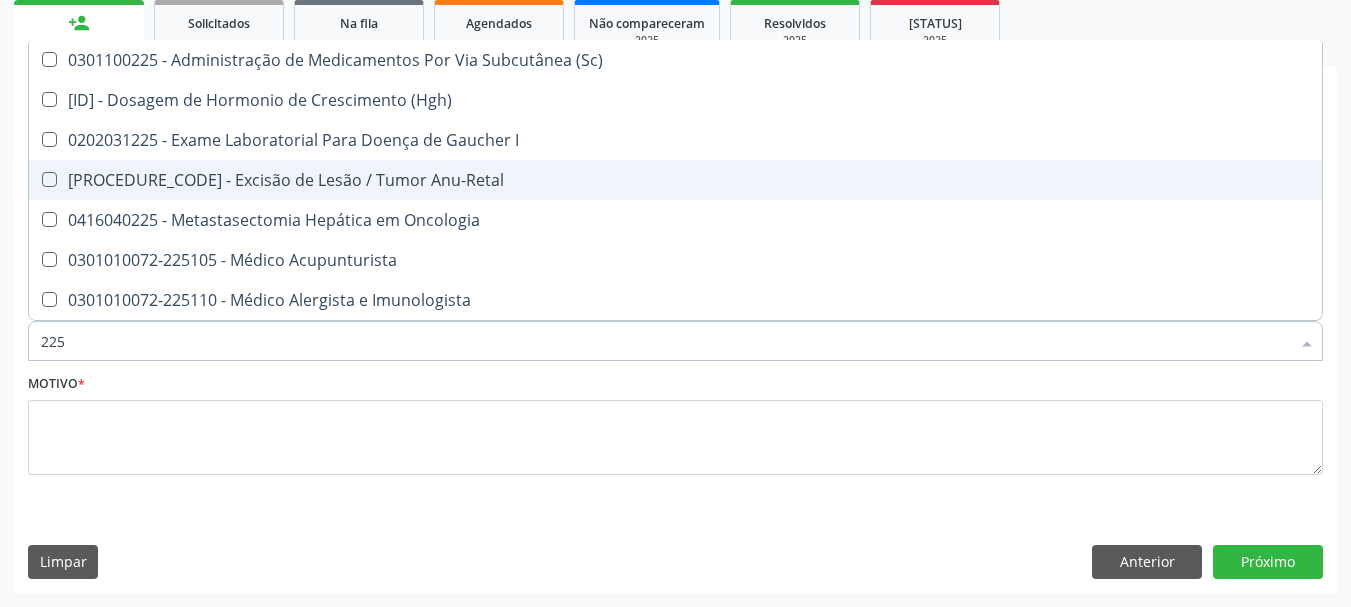 type on "[NUMBER]" 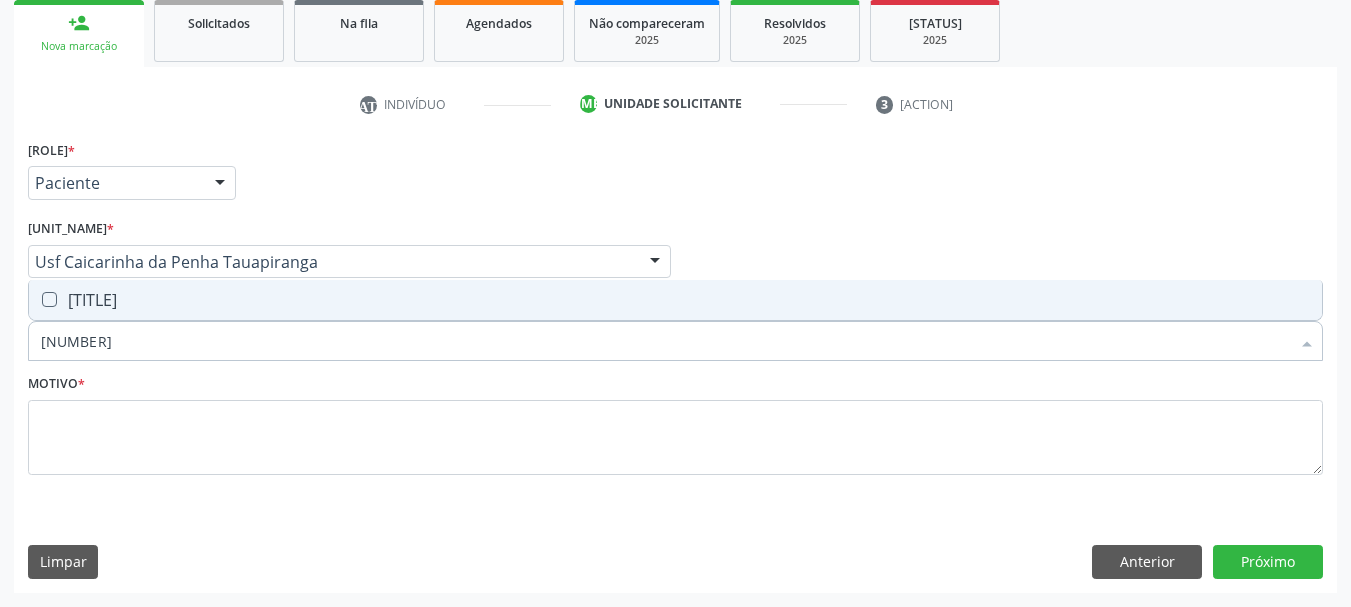 click on "0301010072-225155 - Médico Endocrinologista e Metabologista" at bounding box center [675, 300] 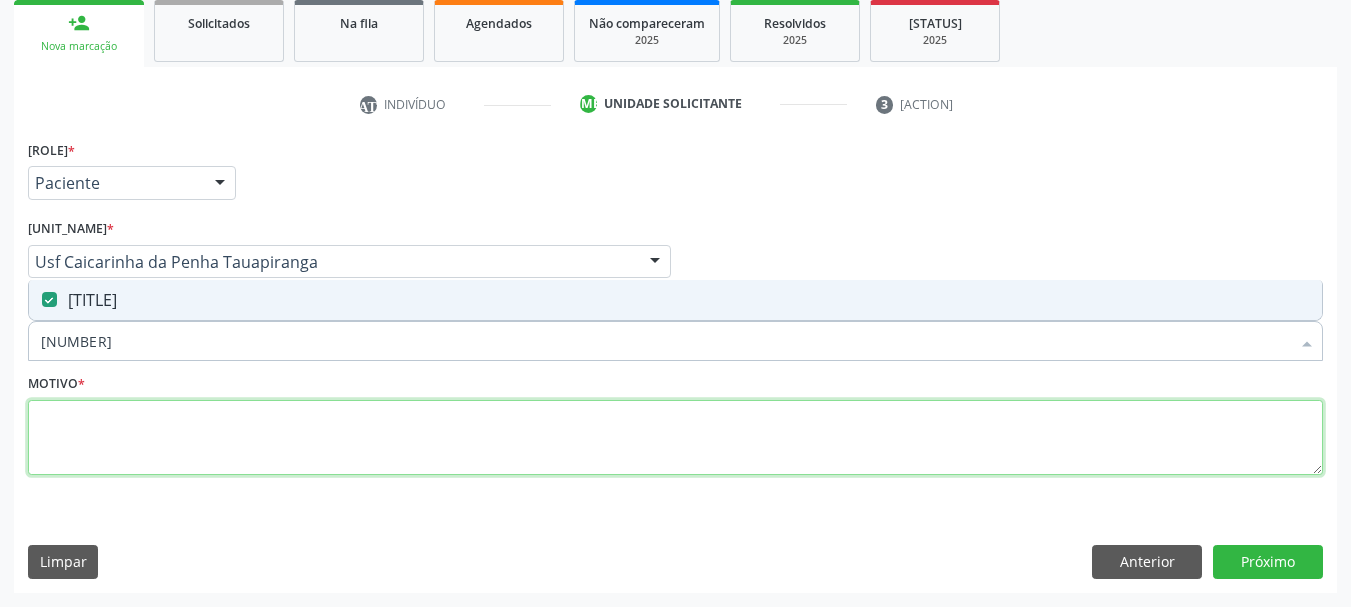 click at bounding box center [675, 438] 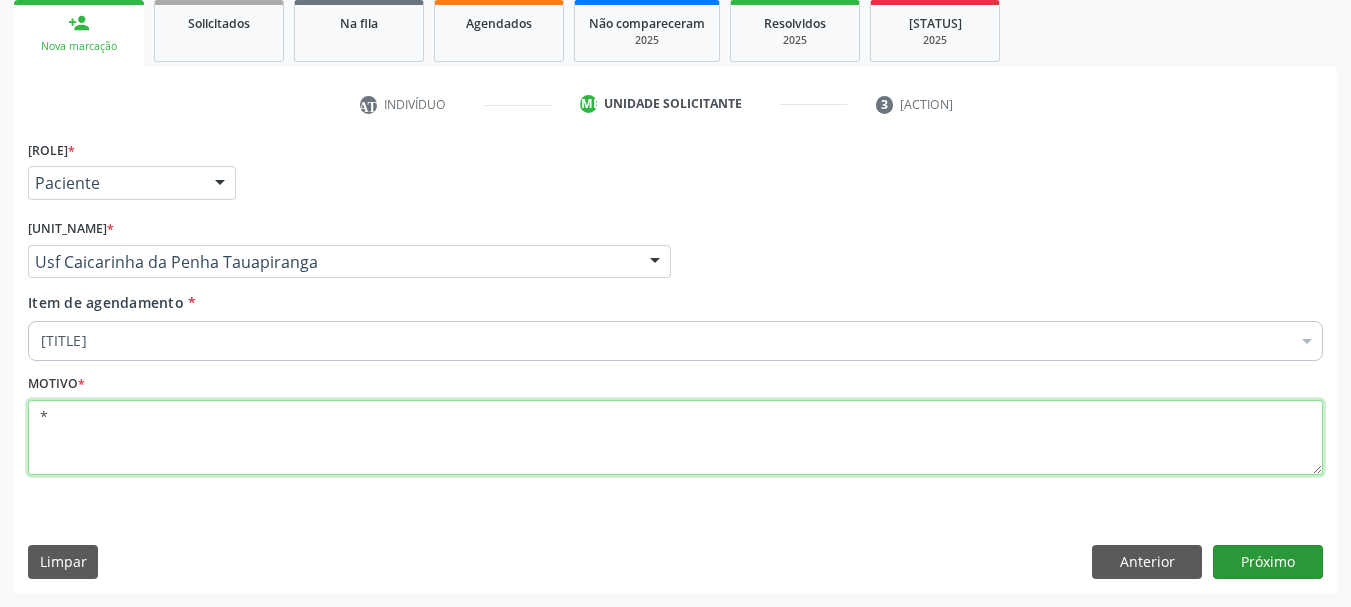 type on "*" 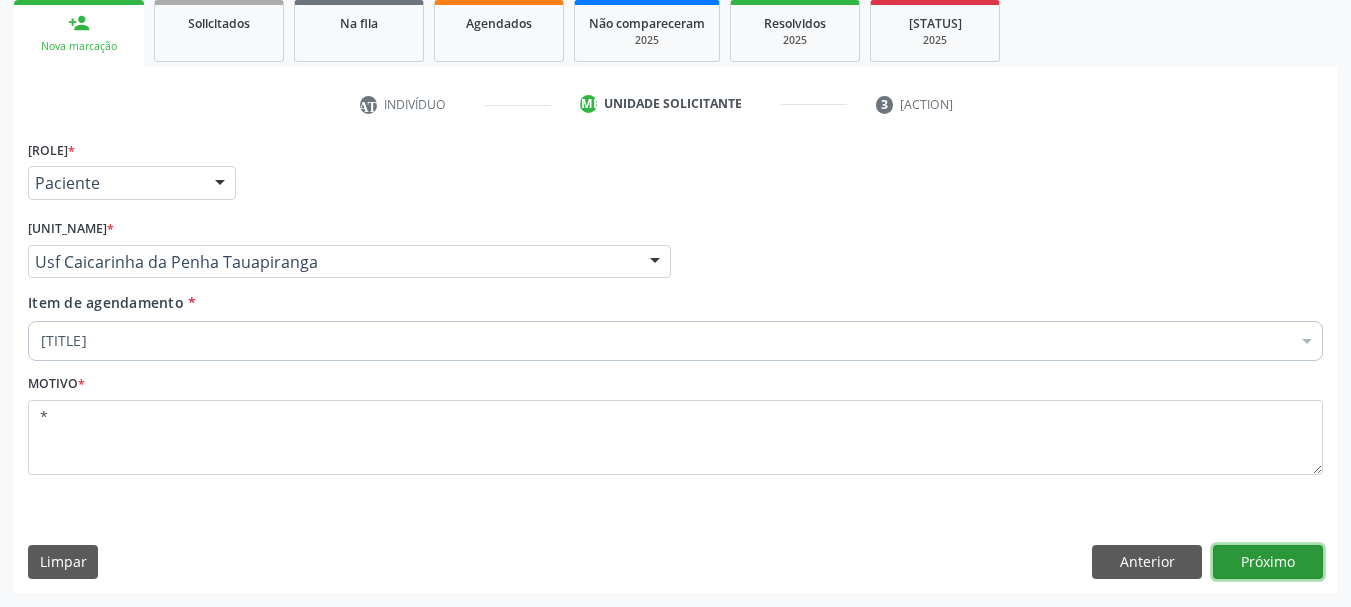 click on "Próximo" at bounding box center [1268, 562] 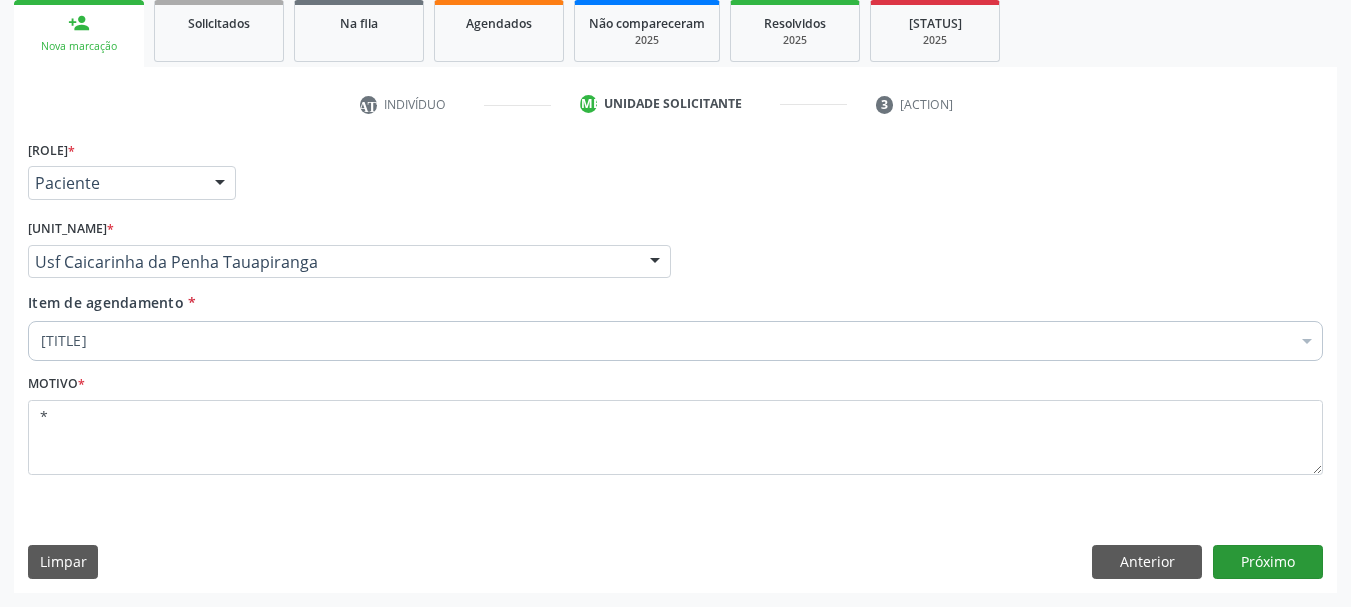 scroll, scrollTop: 263, scrollLeft: 0, axis: vertical 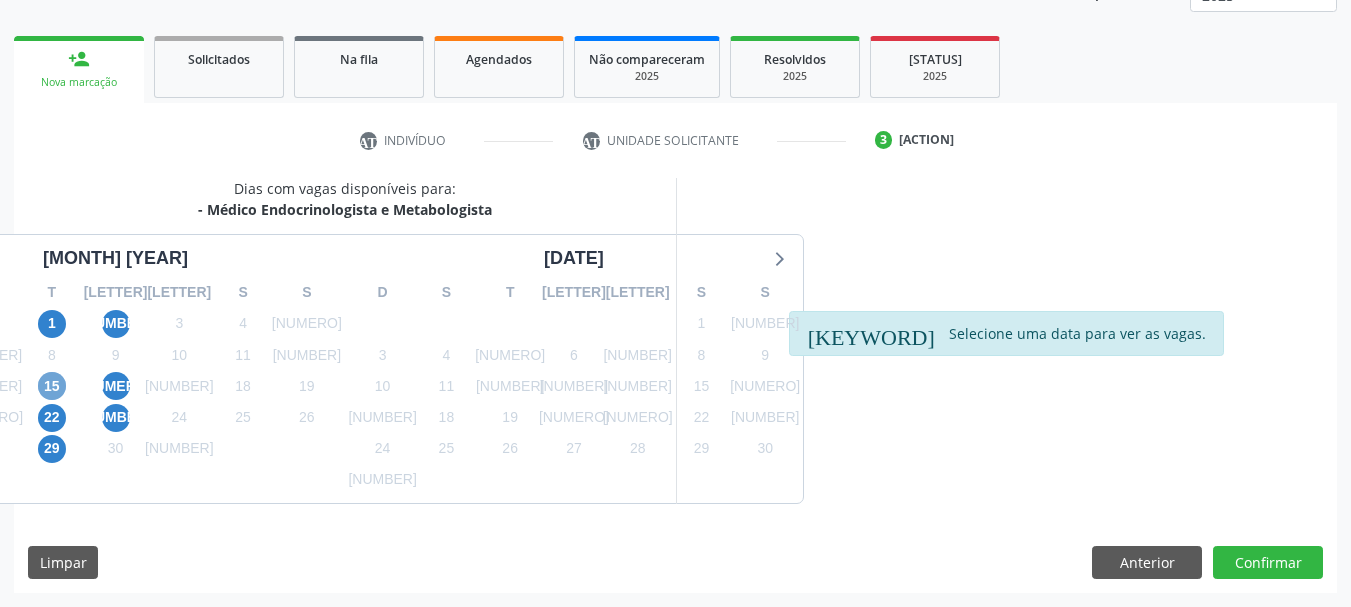 click on "15" at bounding box center (52, 386) 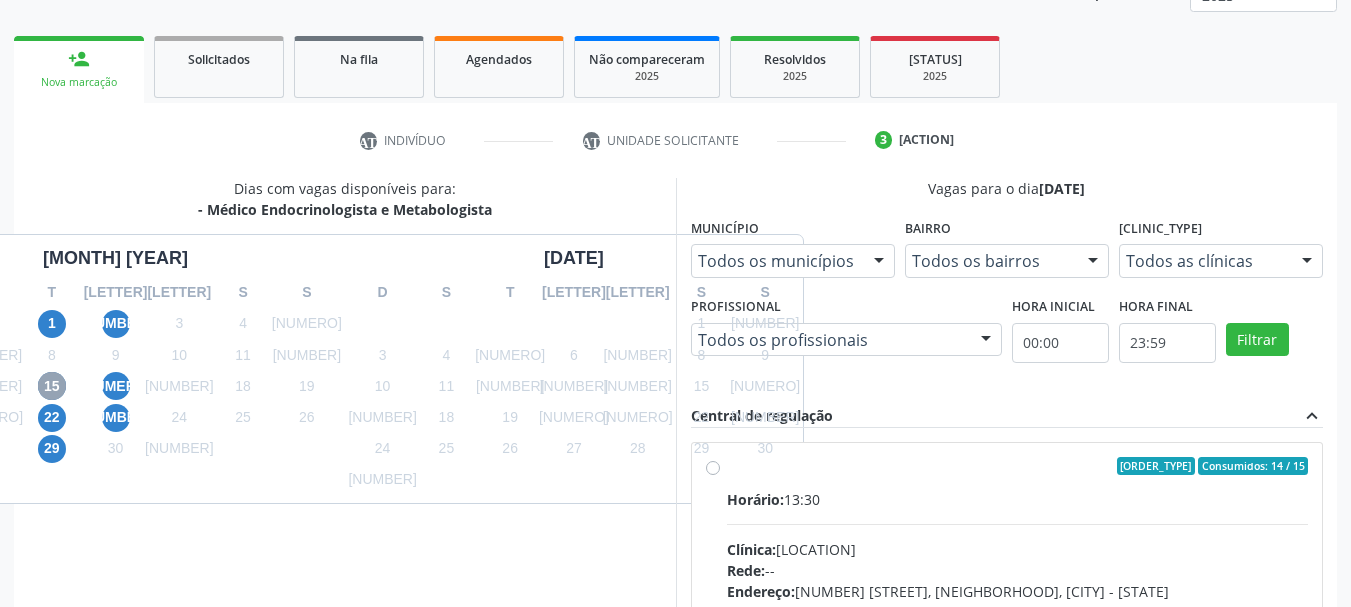 scroll, scrollTop: 363, scrollLeft: 0, axis: vertical 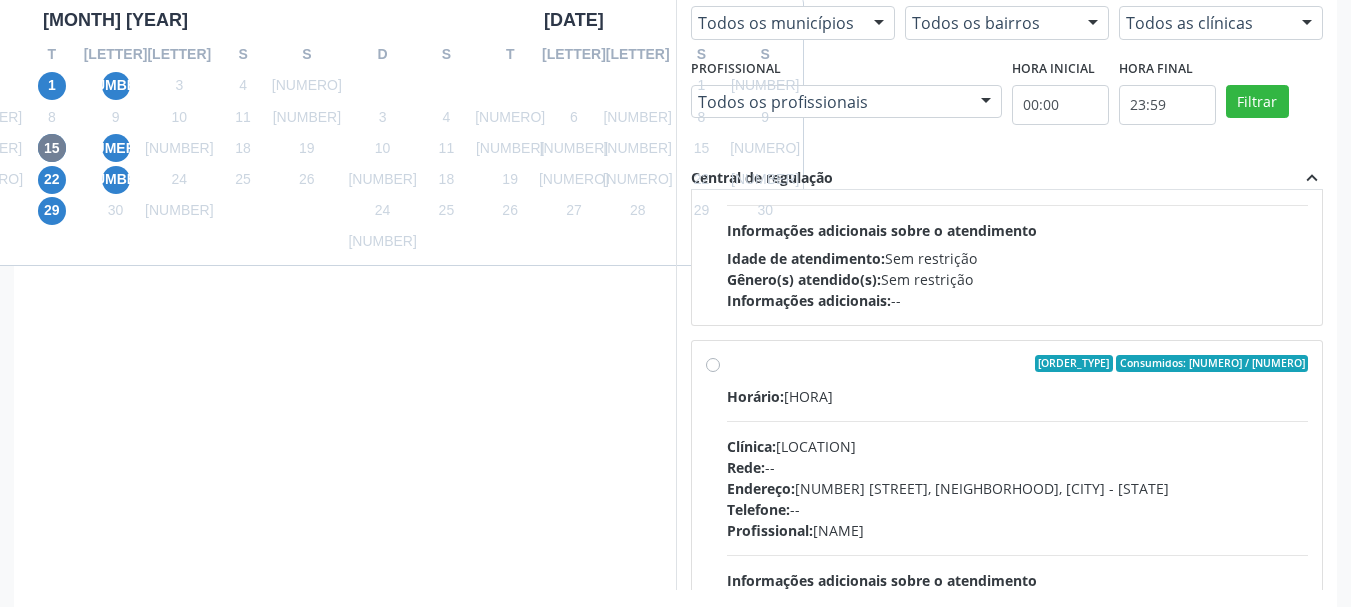 click on "Ordem de chegada
Consumidos: 10 / 15
Horário:   14:30
Clínica:  Policlinica Municipal
Rede:
--
Endereço:   Predio, nº S/N, Ipsep, Serra Talhada - PE
Telefone:   --
Profissional:
Livya Susany Bezerra de Lima
Informações adicionais sobre o atendimento
Idade de atendimento:
de 0 a 120 anos
Gênero(s) atendido(s):
Masculino e Feminino
Informações adicionais:
--" at bounding box center [1018, 508] 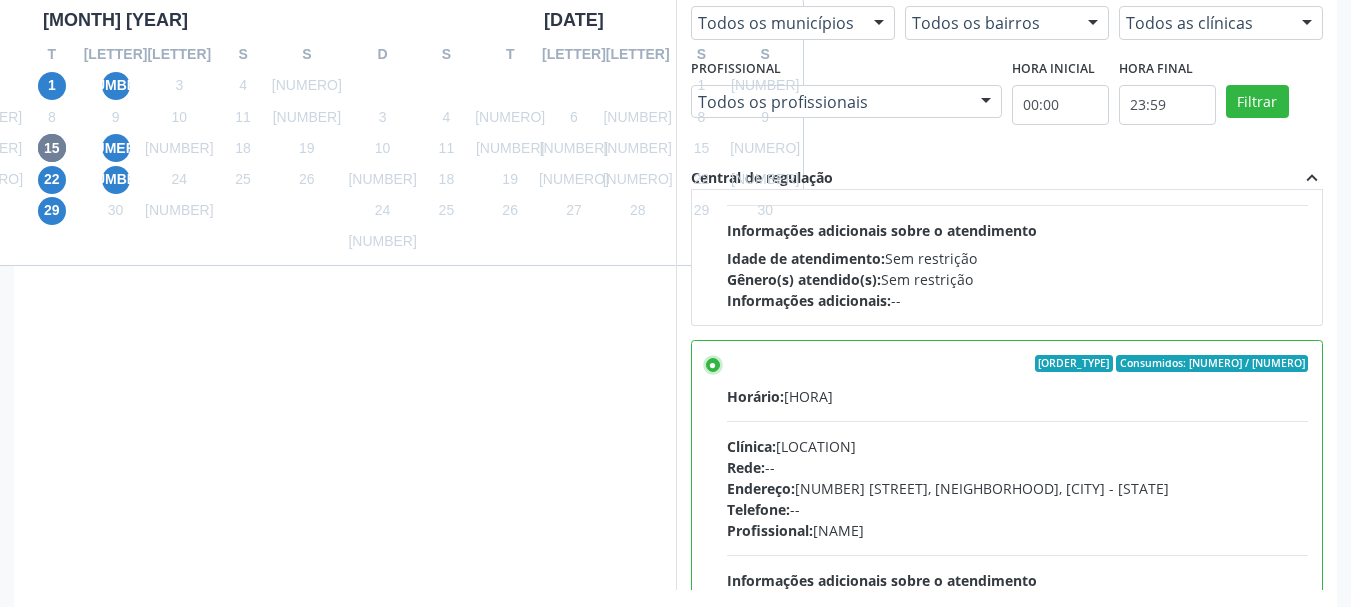 scroll, scrollTop: 588, scrollLeft: 0, axis: vertical 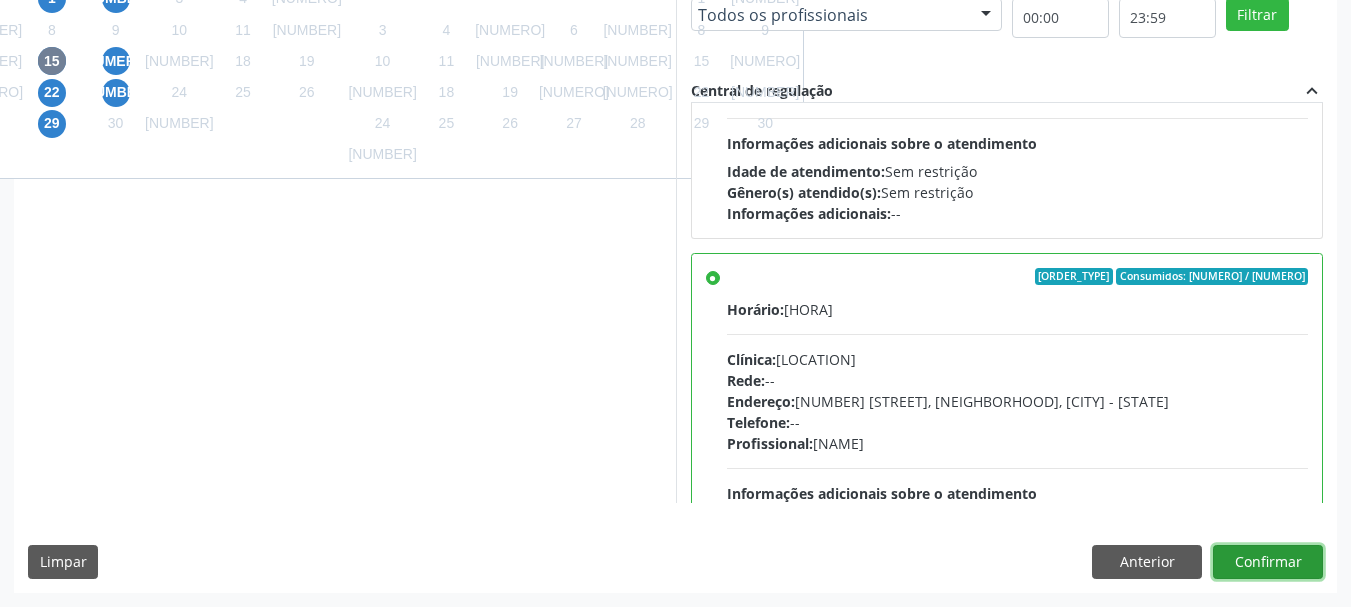 click on "Confirmar" at bounding box center [1268, 562] 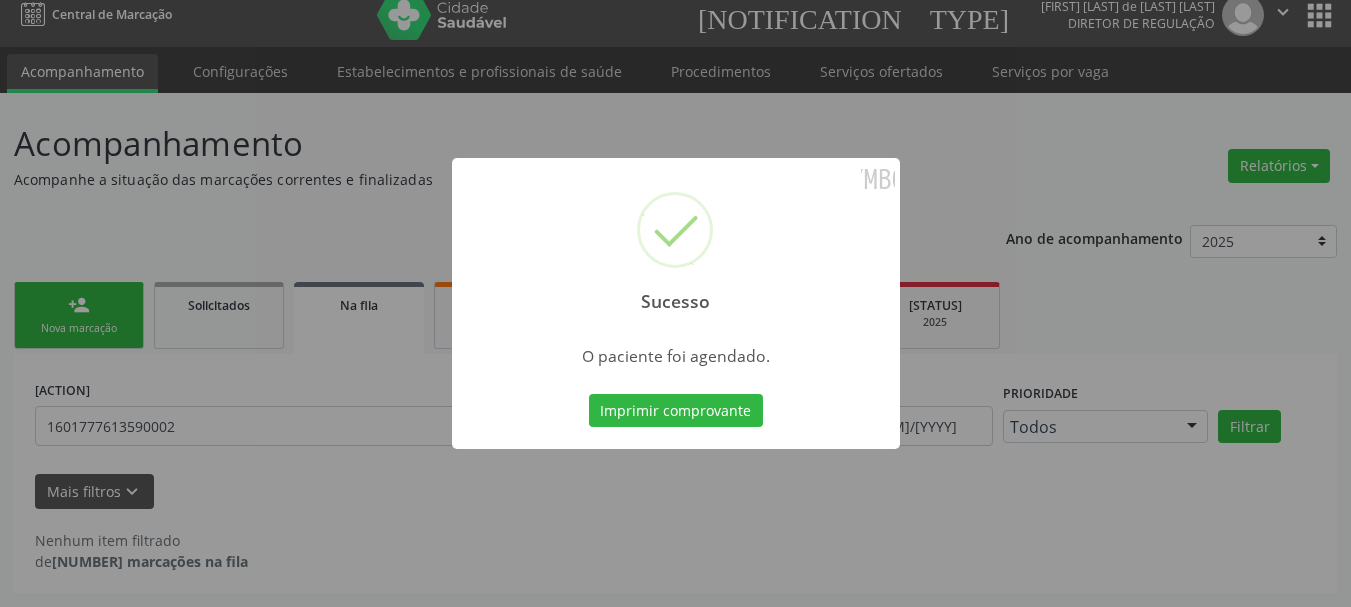 scroll, scrollTop: 17, scrollLeft: 0, axis: vertical 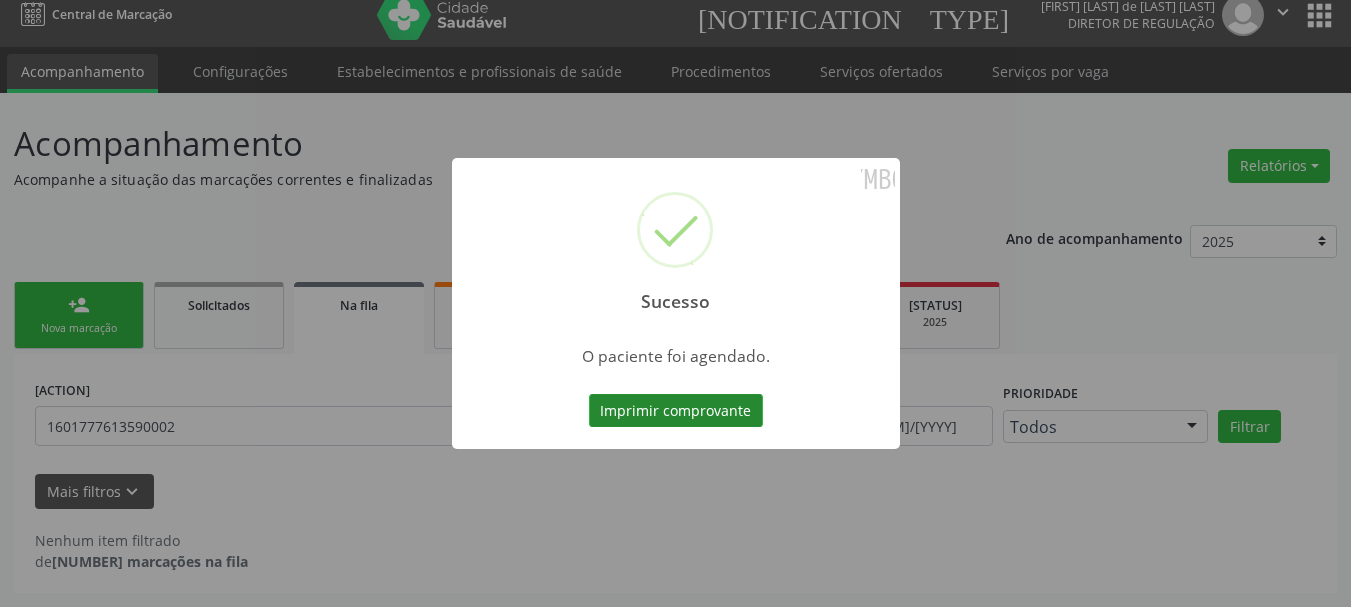click on "Imprimir comprovante" at bounding box center (676, 411) 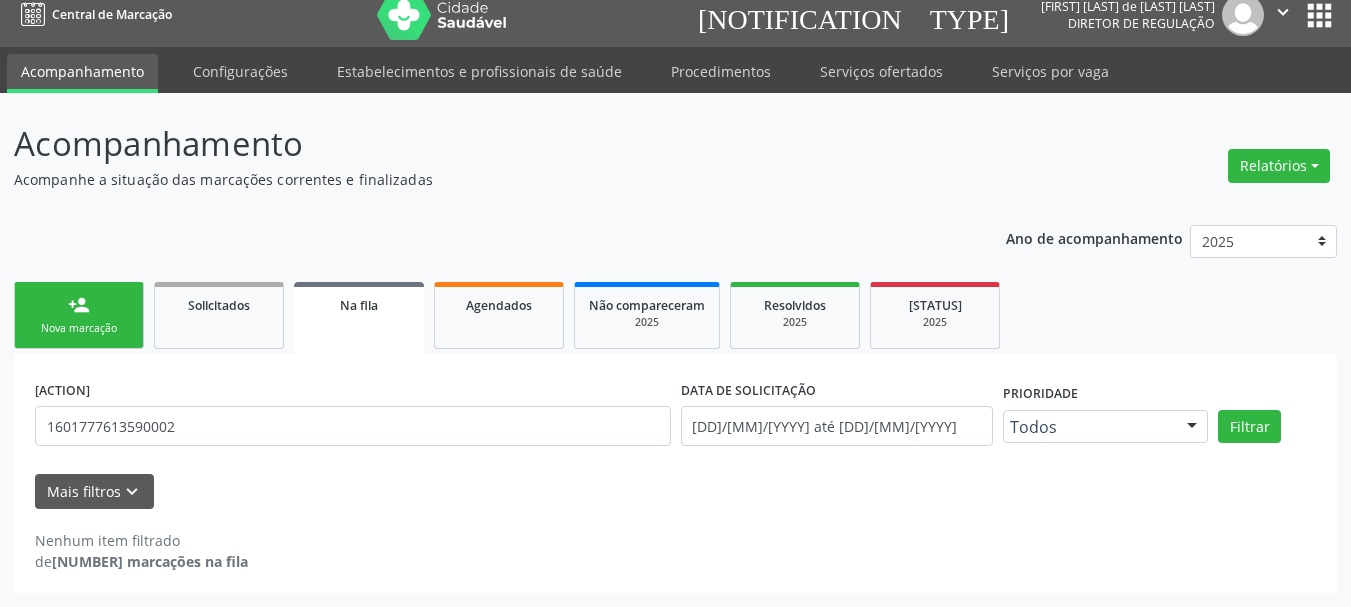 click on "person_add
Nova marcação" at bounding box center [79, 315] 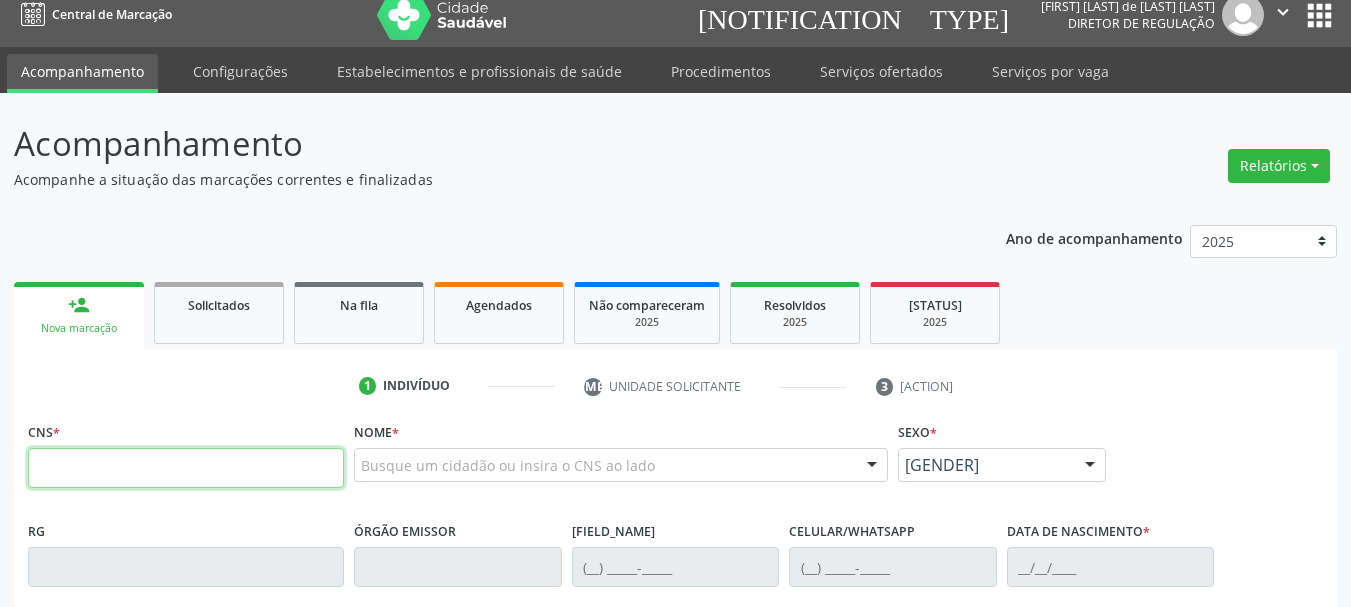 click at bounding box center (186, 468) 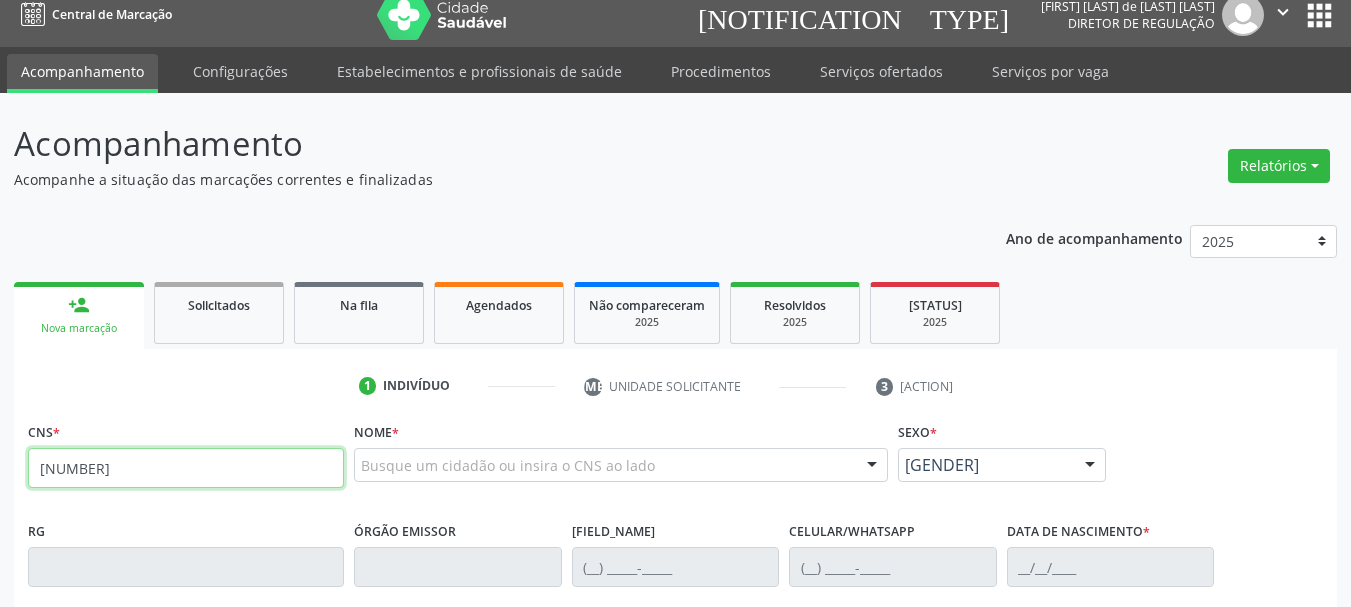 type on "700 5069 7250 7952" 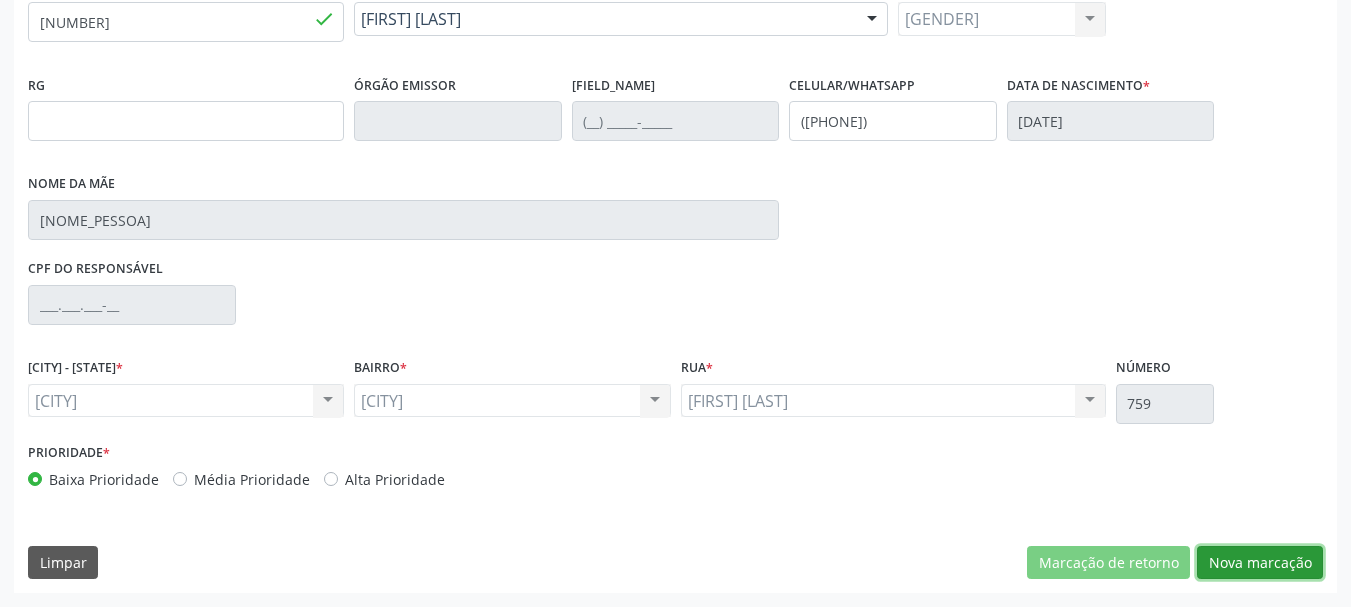 click on "Nova marcação" at bounding box center [1108, 563] 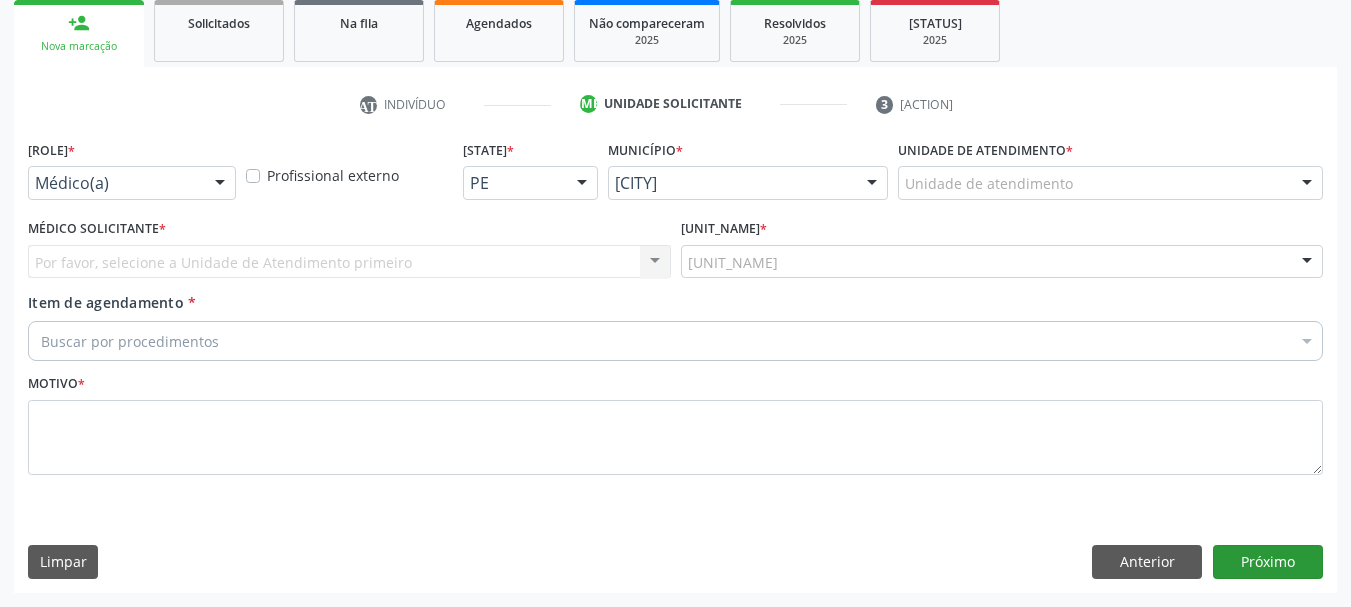 scroll, scrollTop: 299, scrollLeft: 0, axis: vertical 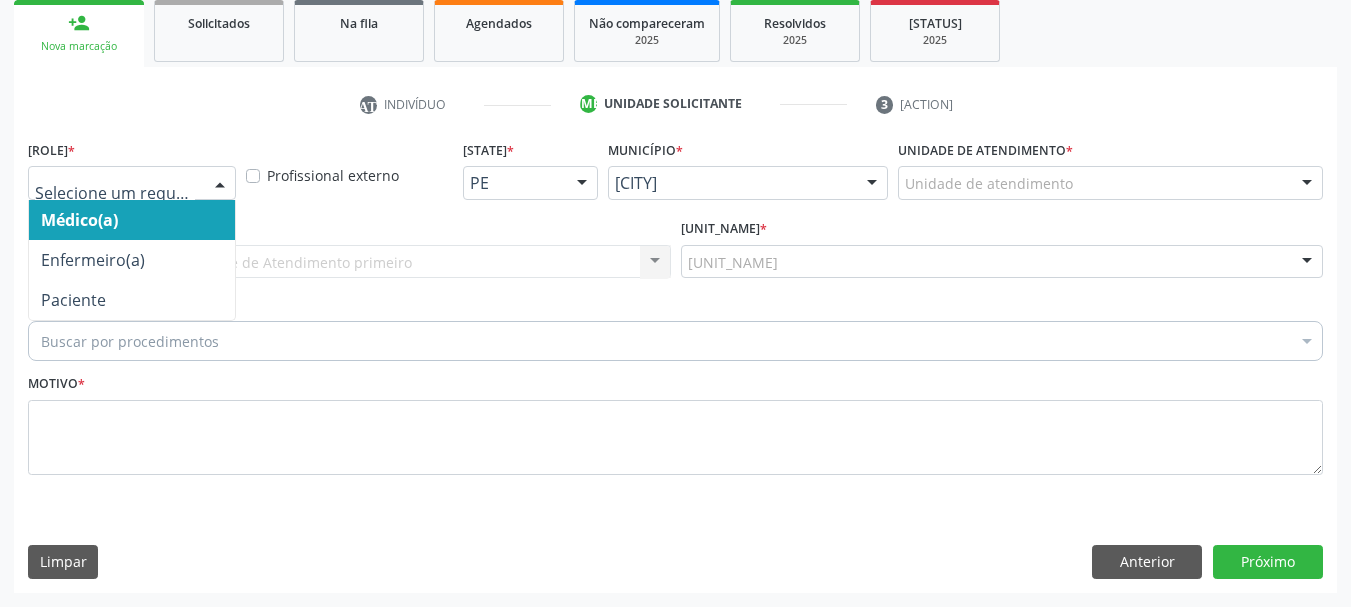 click at bounding box center (220, 184) 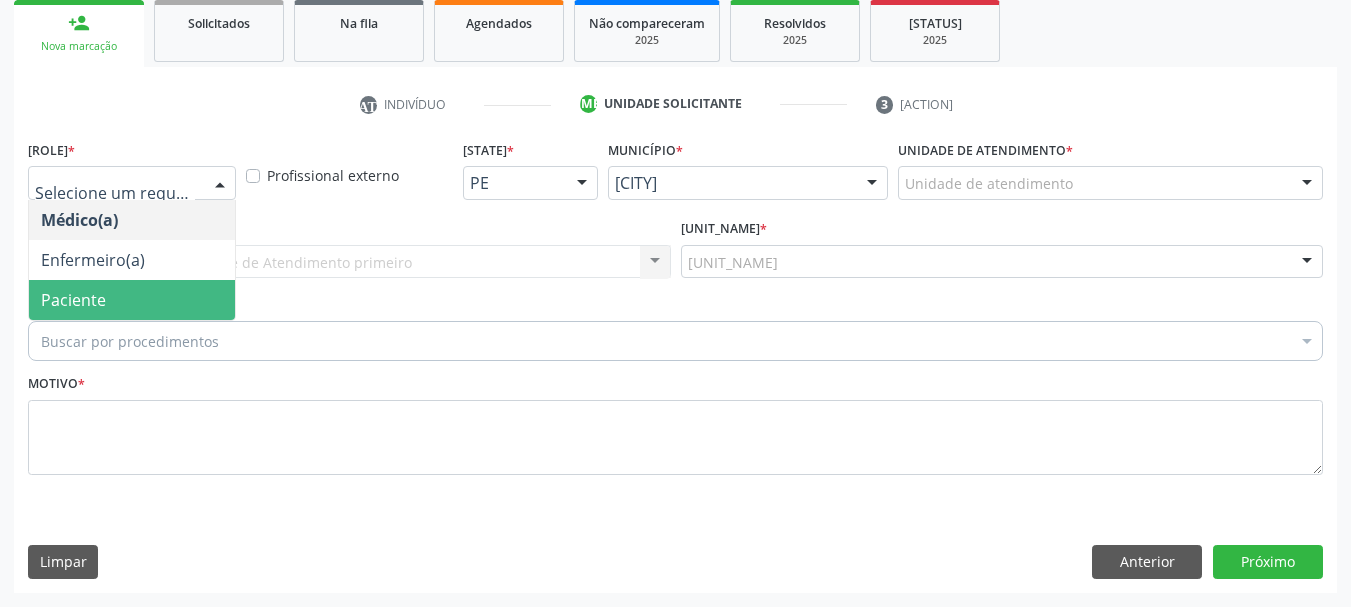 click on "Paciente" at bounding box center (73, 300) 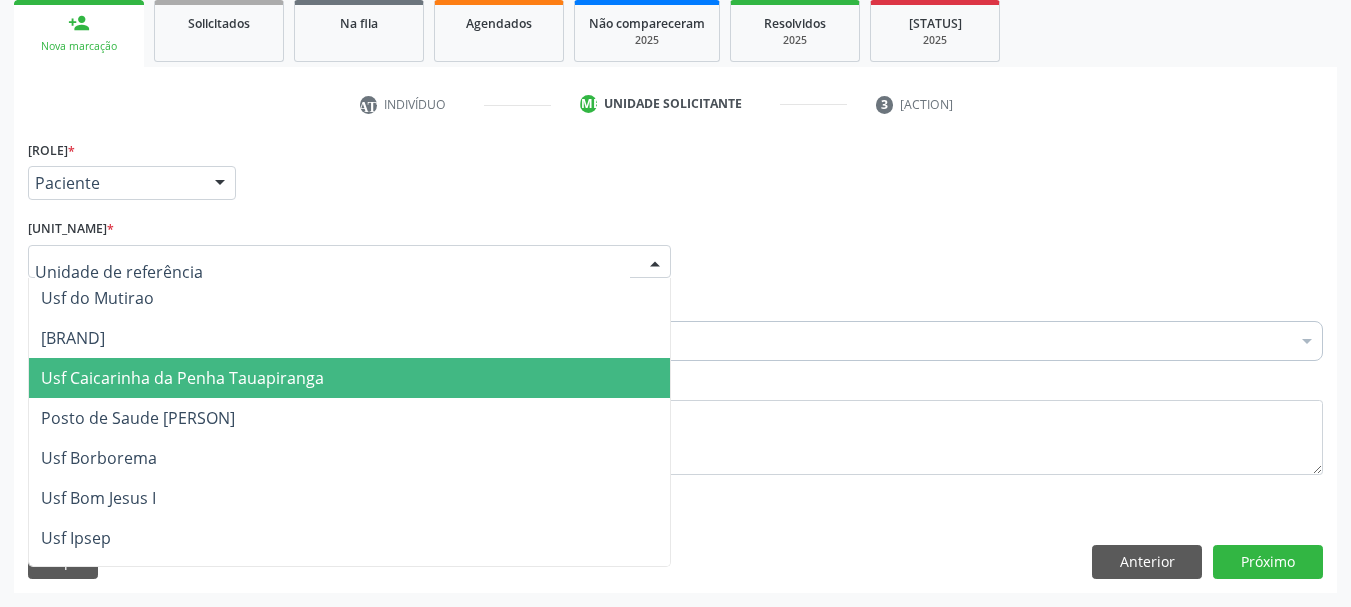 click on "Usf Caicarinha da Penha Tauapiranga" at bounding box center (182, 378) 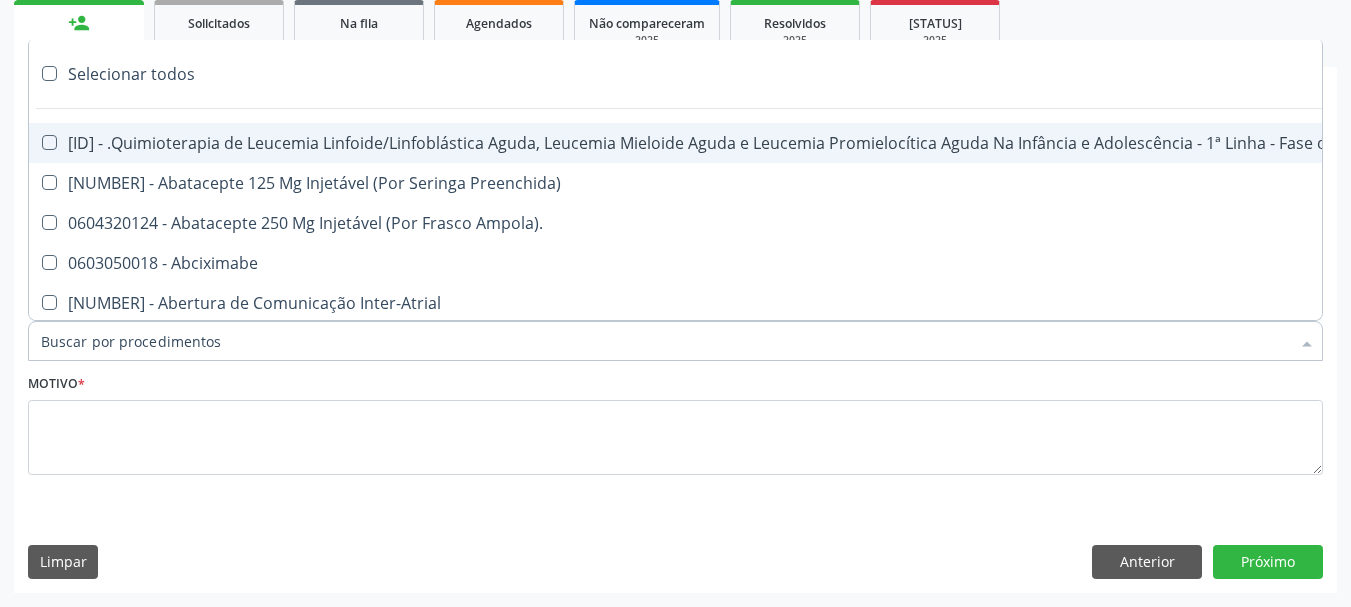 click on "Item de agendamento
*" at bounding box center [665, 341] 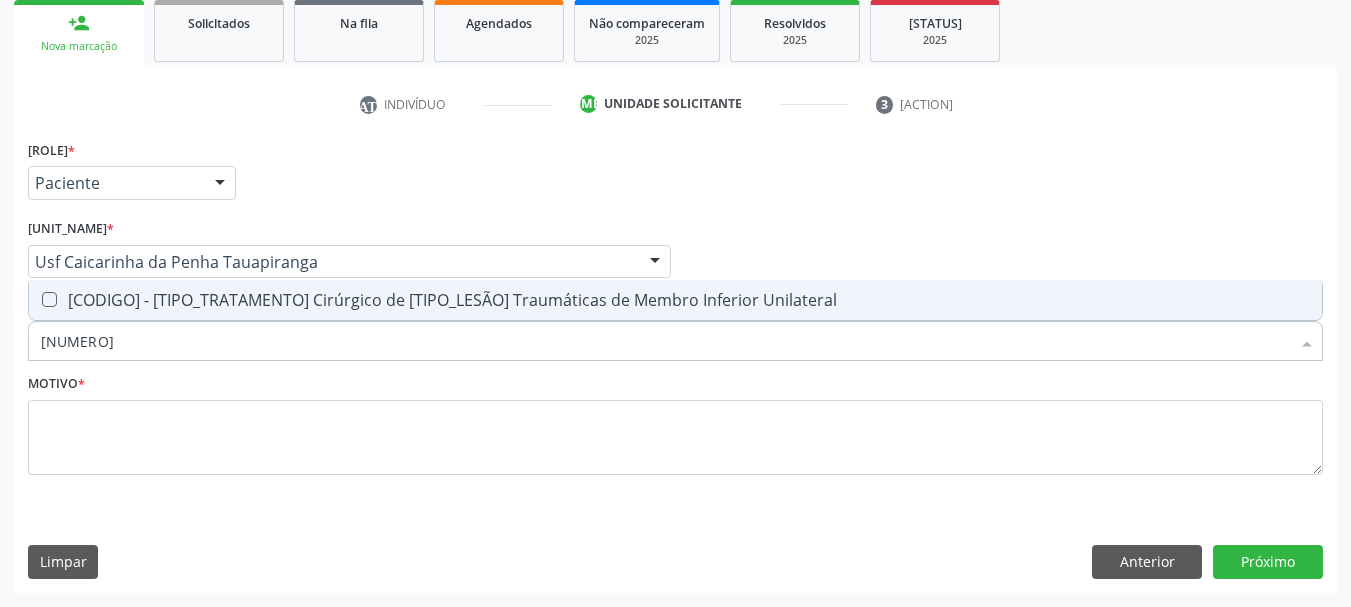 type on "2" 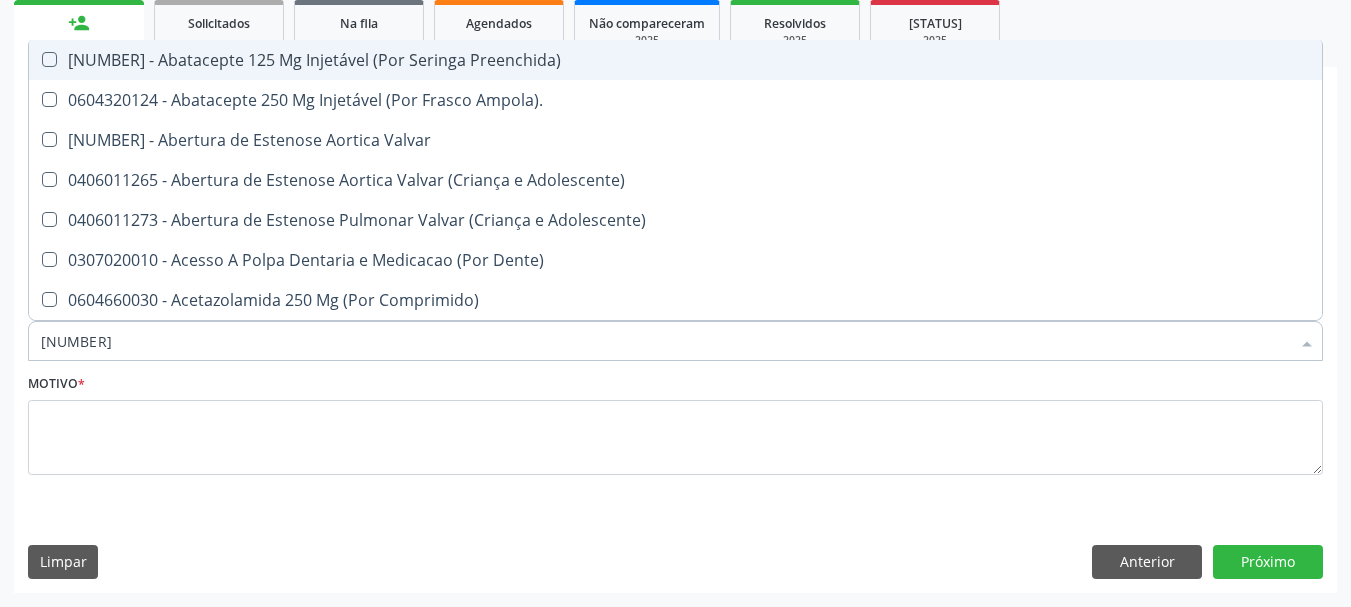 type on "22" 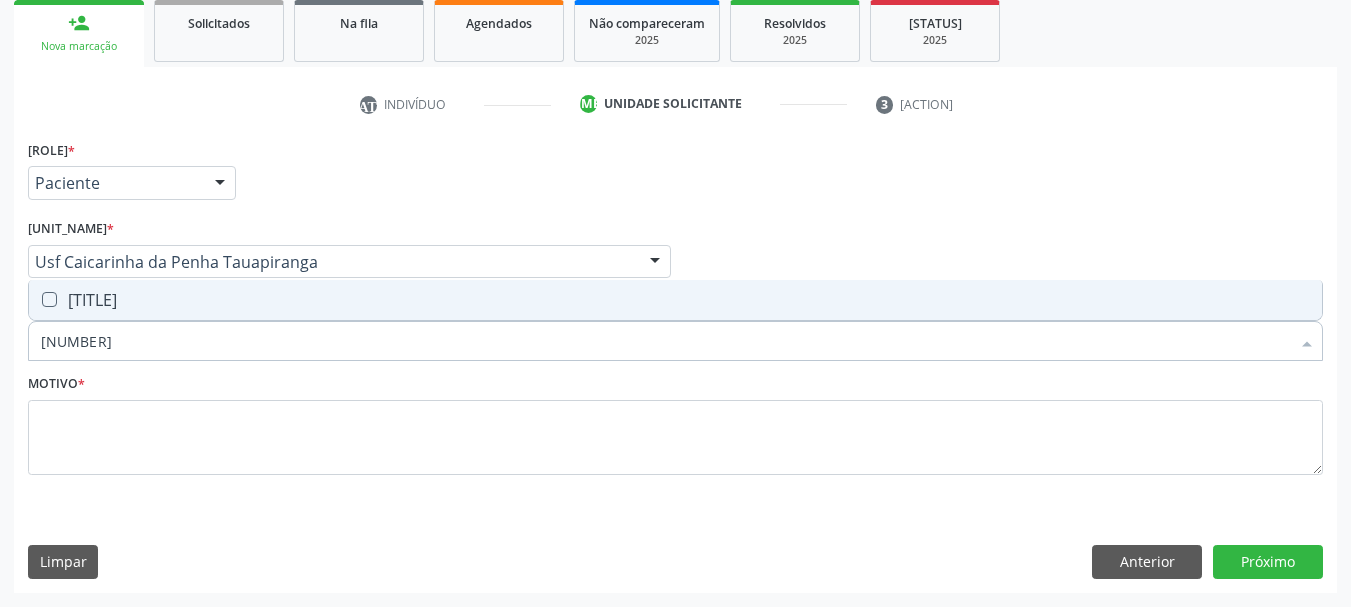 click at bounding box center (36, 300) 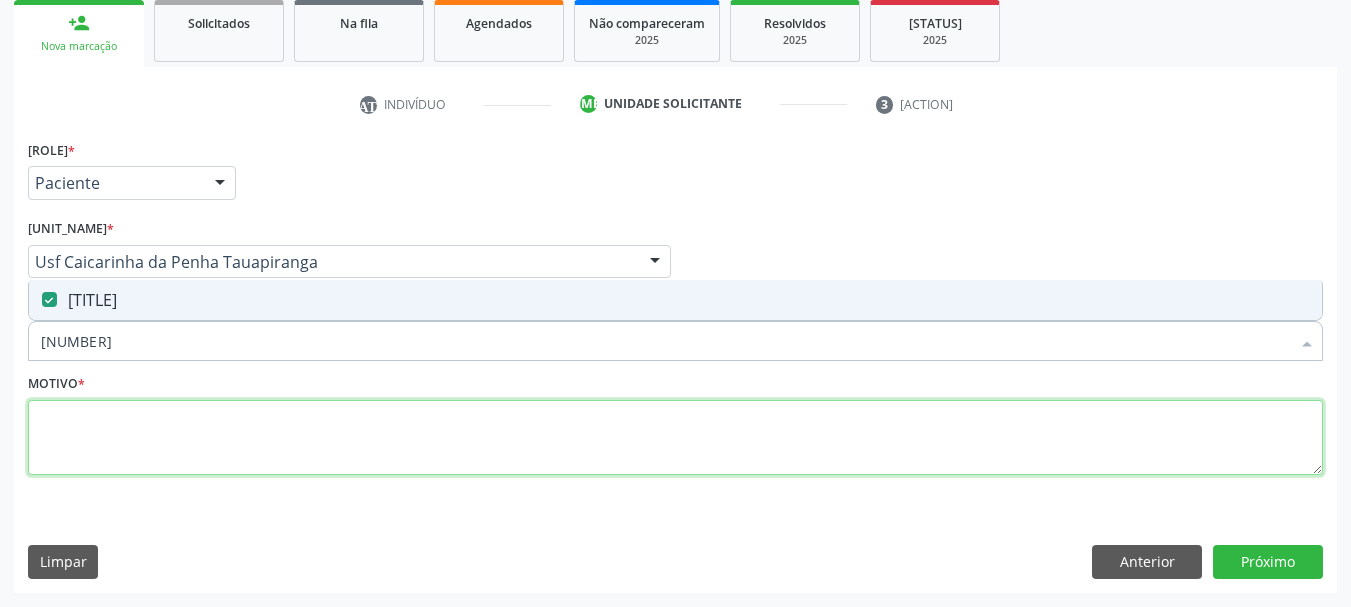 click at bounding box center [675, 438] 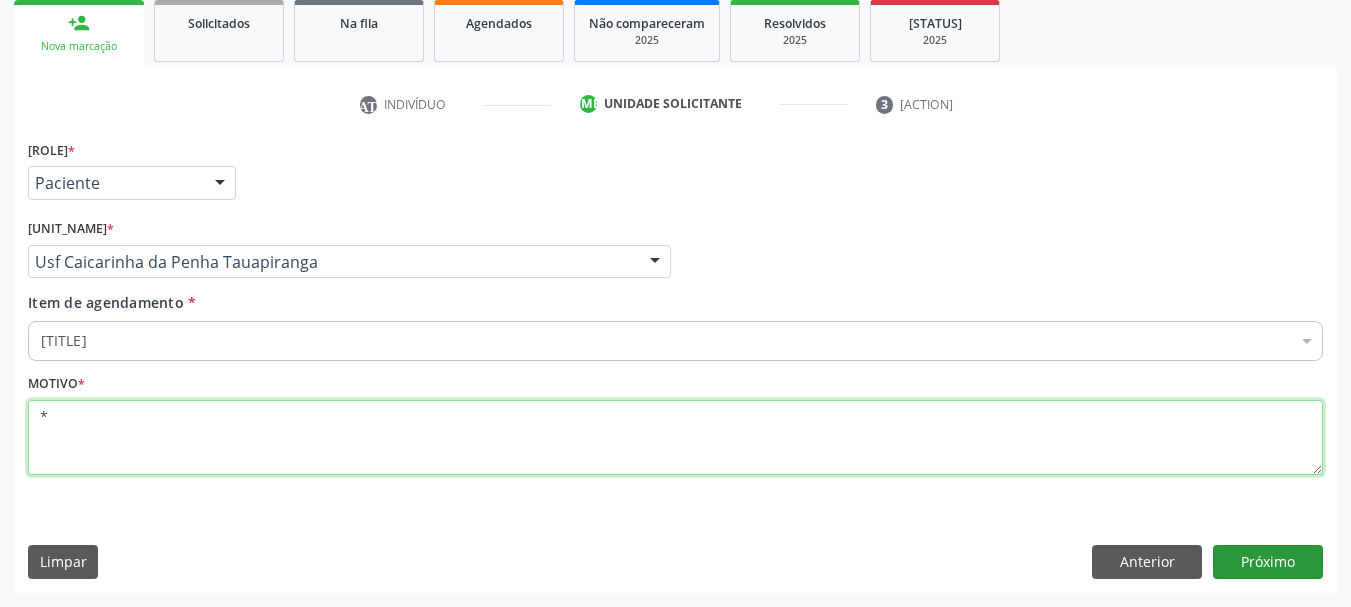 type on "*" 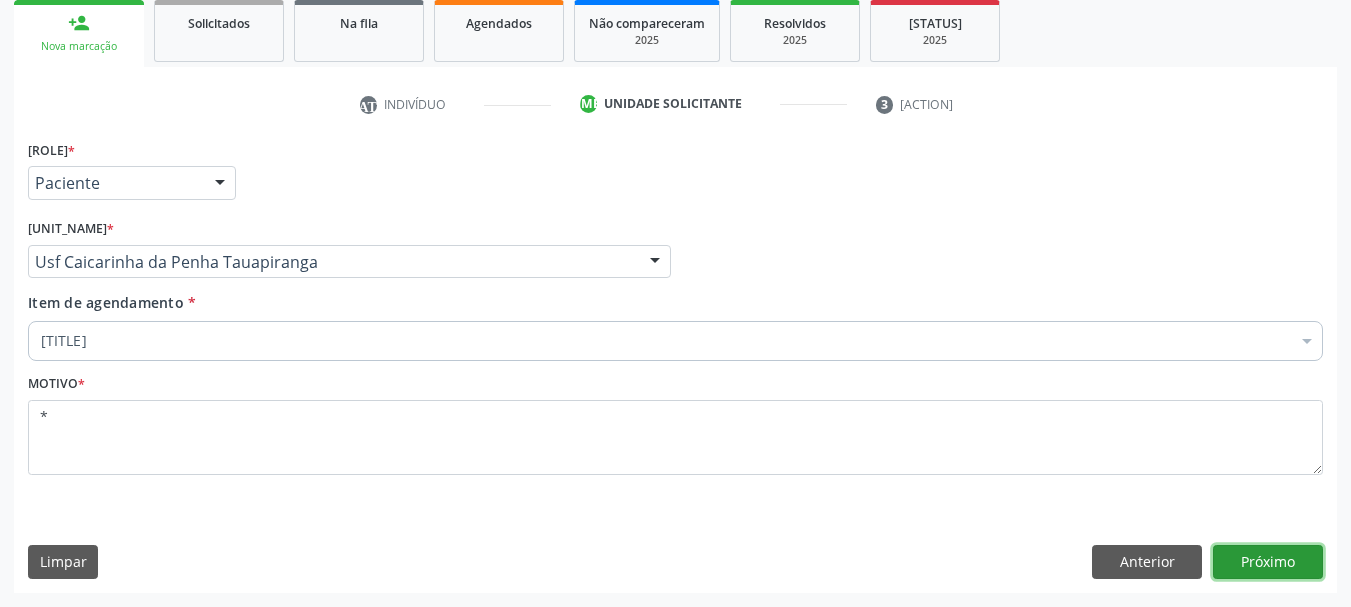 click on "Próximo" at bounding box center (1268, 562) 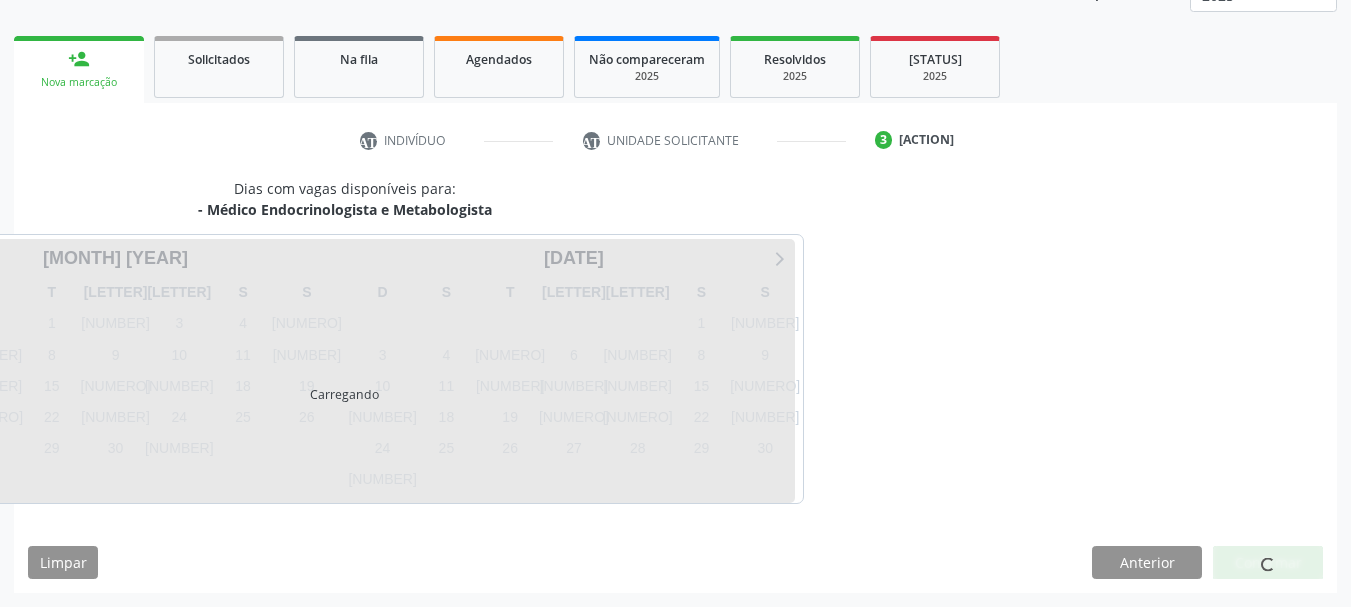 scroll, scrollTop: 263, scrollLeft: 0, axis: vertical 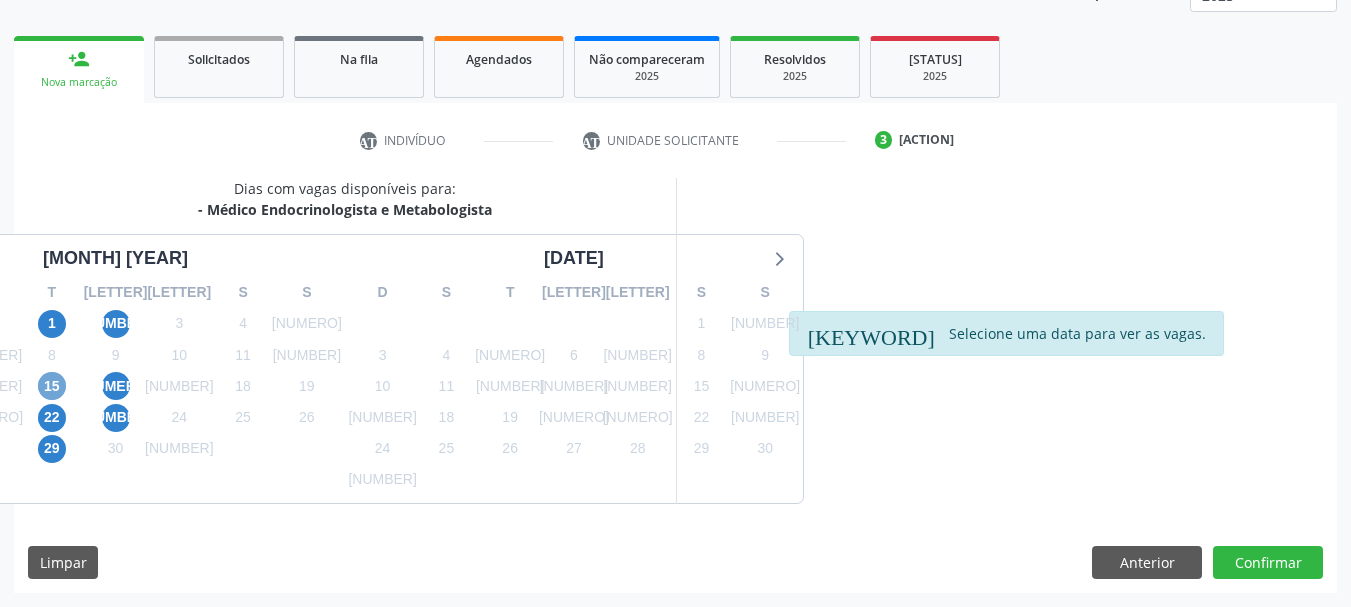 click on "15" at bounding box center (52, 386) 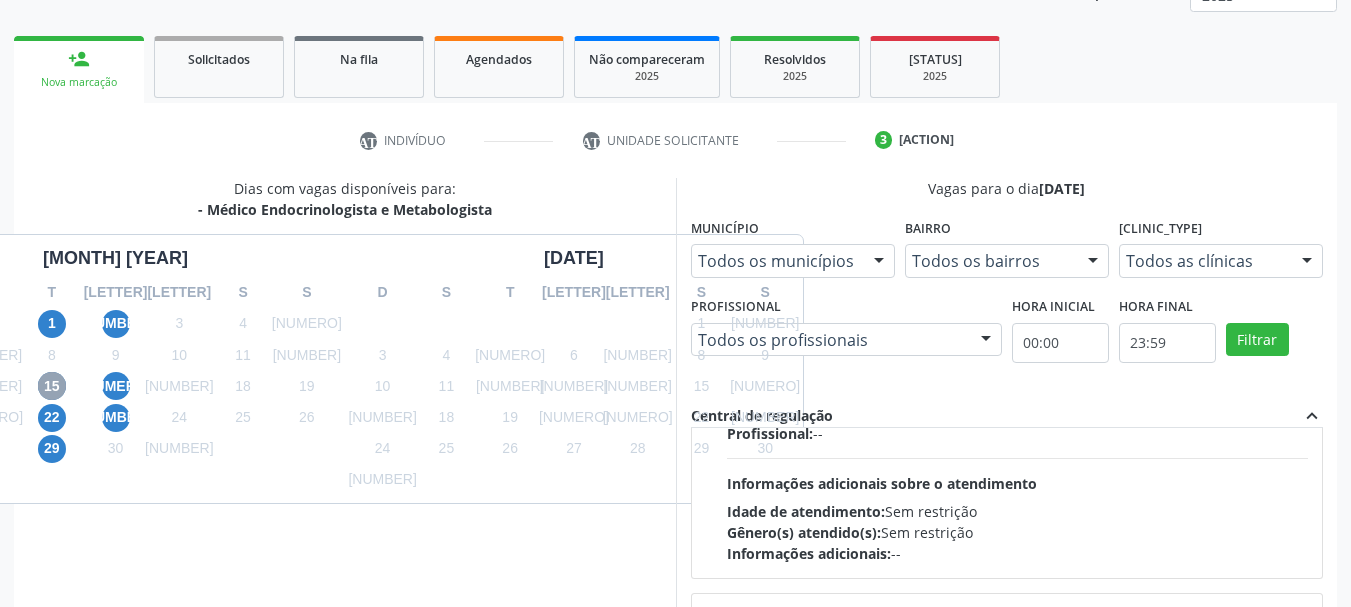 scroll, scrollTop: 300, scrollLeft: 0, axis: vertical 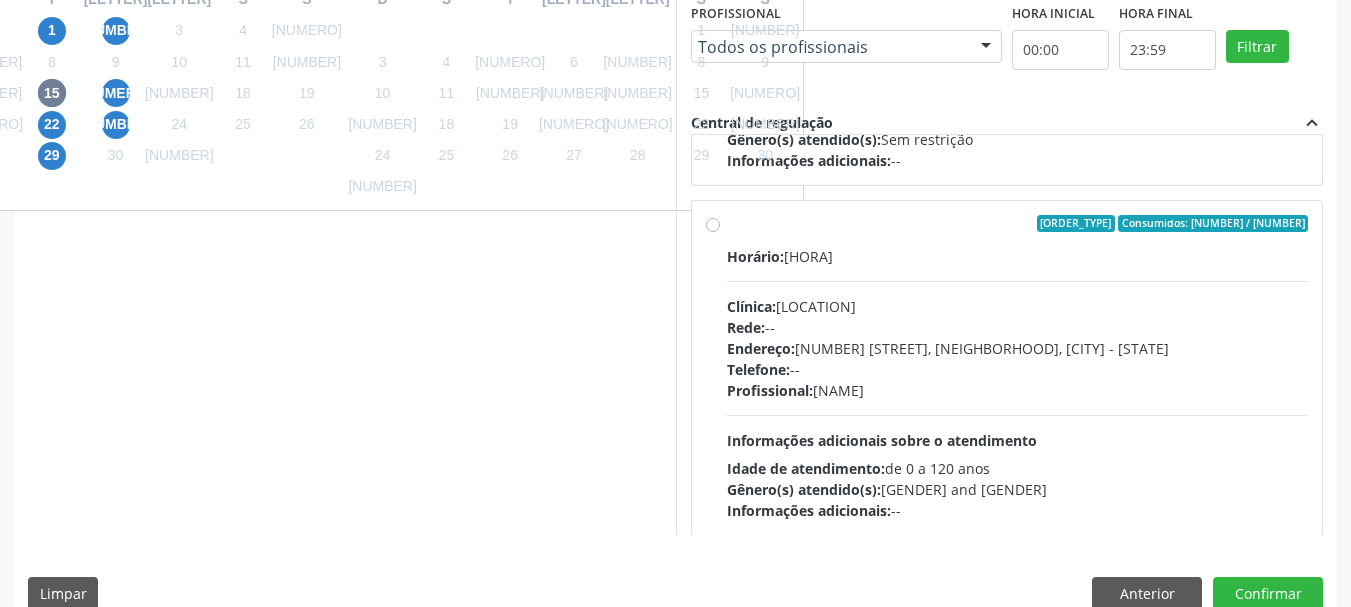 click on "Horário:   14:30" at bounding box center (1018, 256) 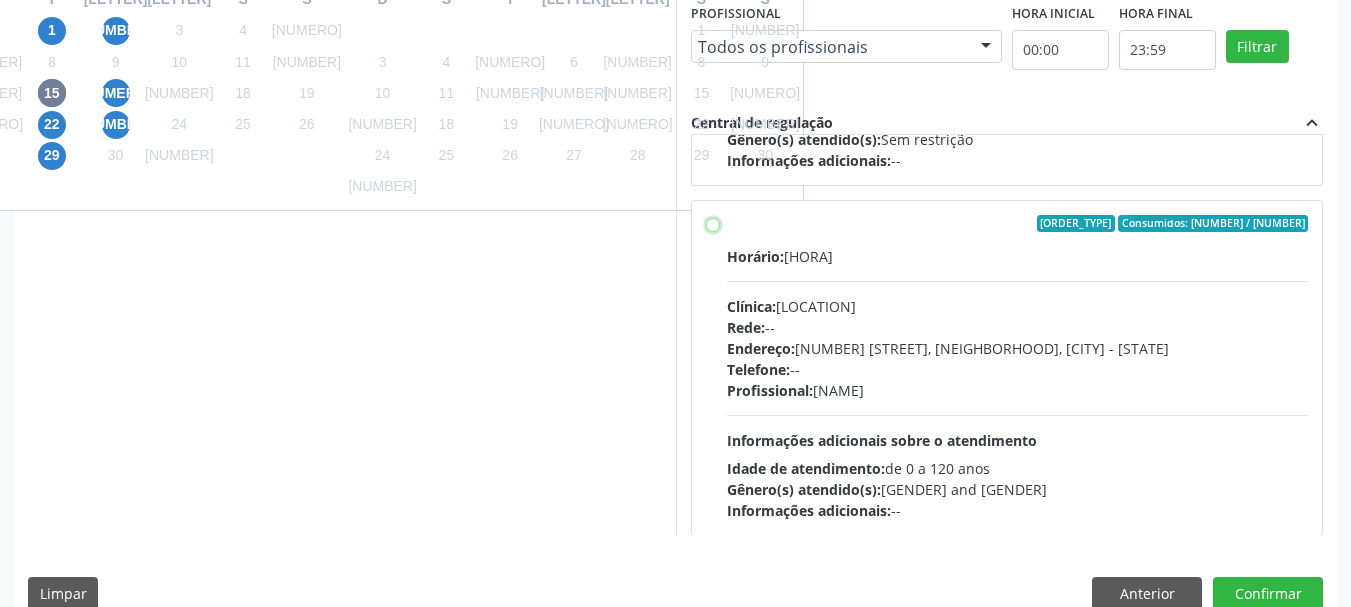 click on "Ordem de chegada
Consumidos: 11 / 15
Horário:   14:30
Clínica:  Policlinica Municipal
Rede:
--
Endereço:   Predio, nº S/N, Ipsep, Serra Talhada - PE
Telefone:   --
Profissional:
Livya Susany Bezerra de Lima
Informações adicionais sobre o atendimento
Idade de atendimento:
de 0 a 120 anos
Gênero(s) atendido(s):
Masculino e Feminino
Informações adicionais:
--" at bounding box center [713, 224] 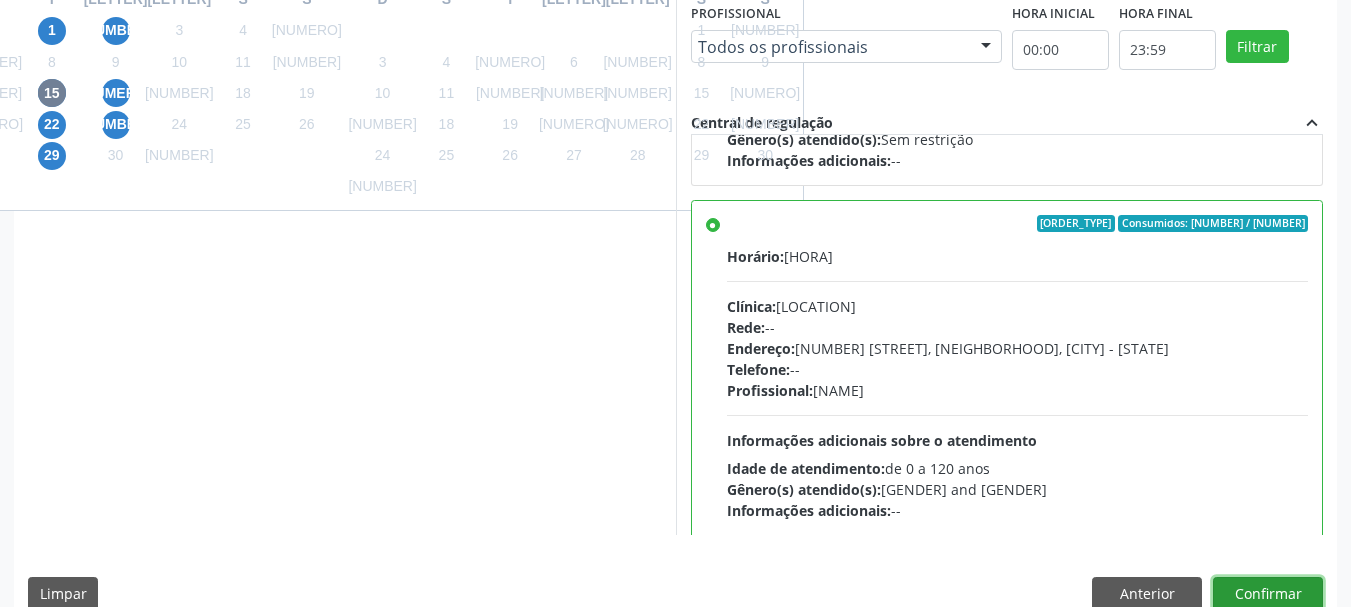 click on "Confirmar" at bounding box center (1268, 594) 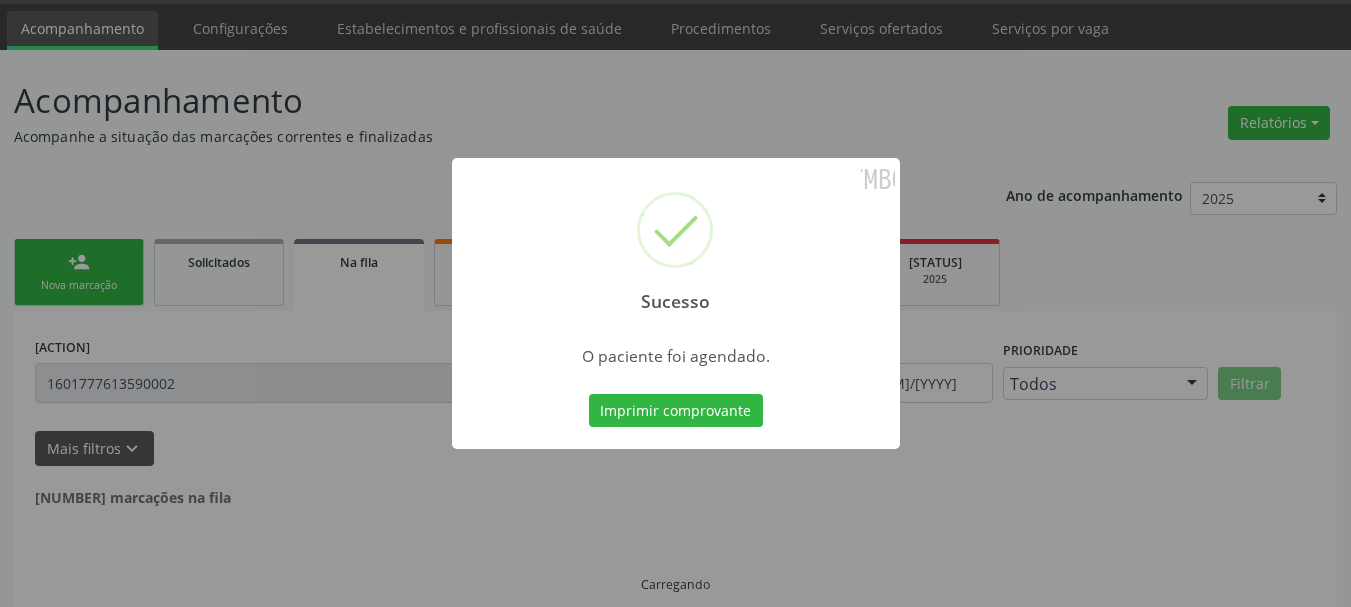 scroll, scrollTop: 17, scrollLeft: 0, axis: vertical 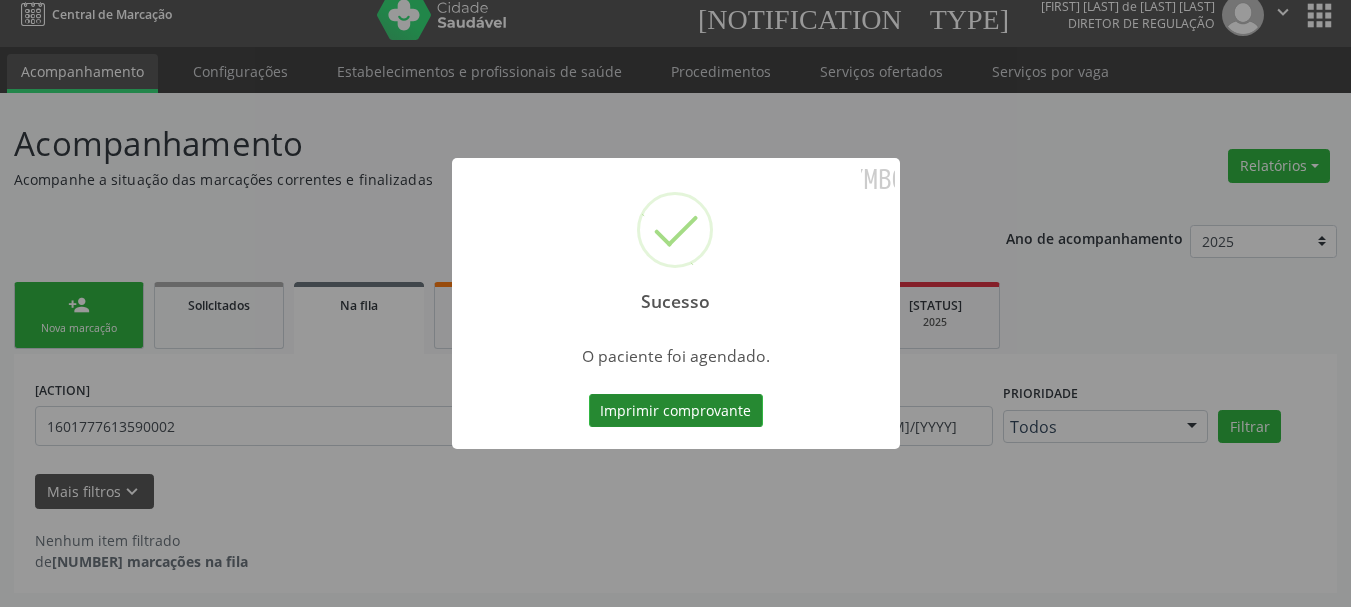 click on "Imprimir comprovante" at bounding box center (676, 411) 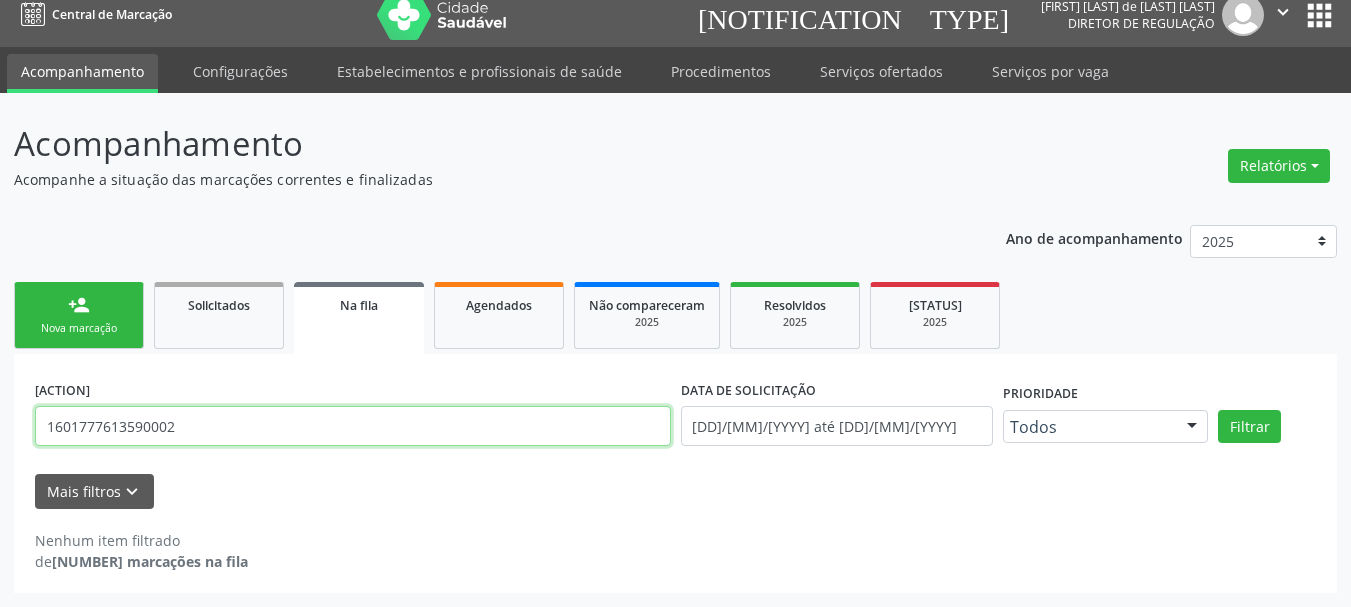 click on "1601777613590002" at bounding box center [353, 426] 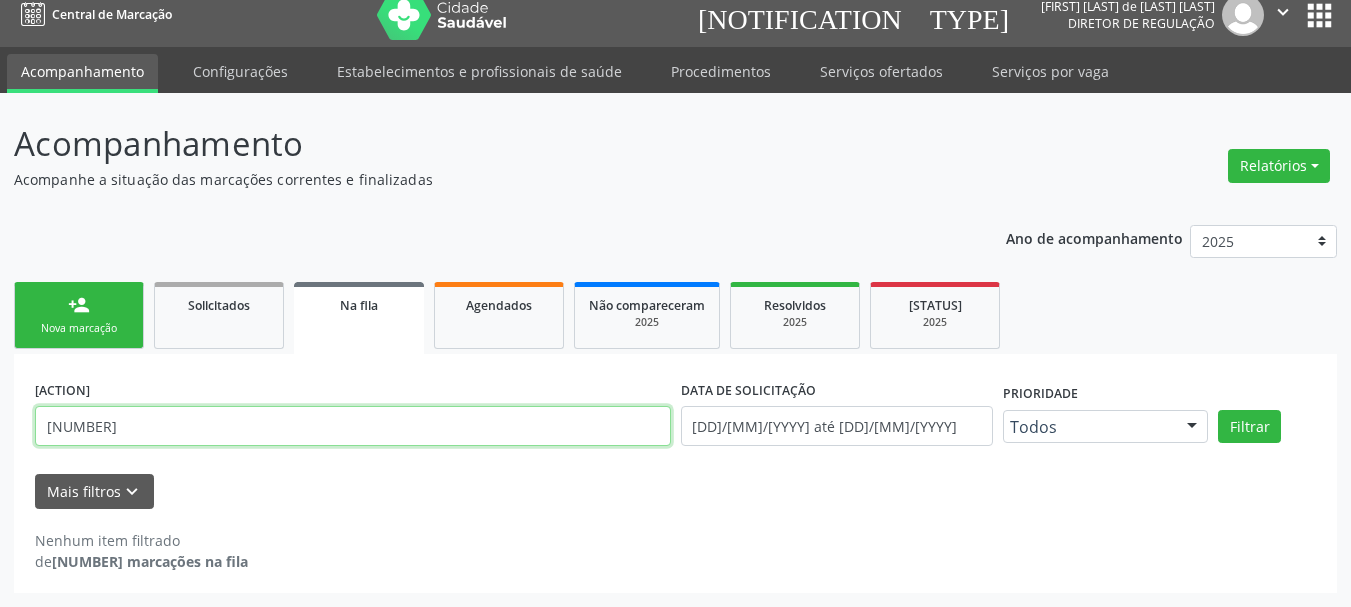 type on "160177761" 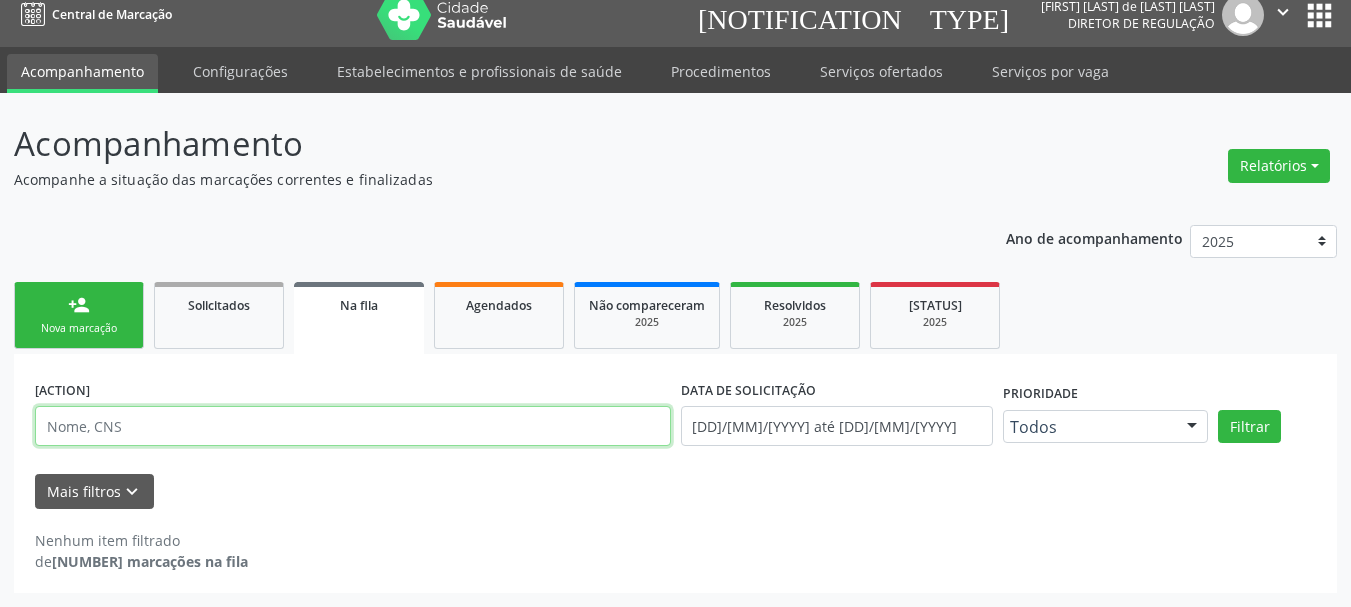 type 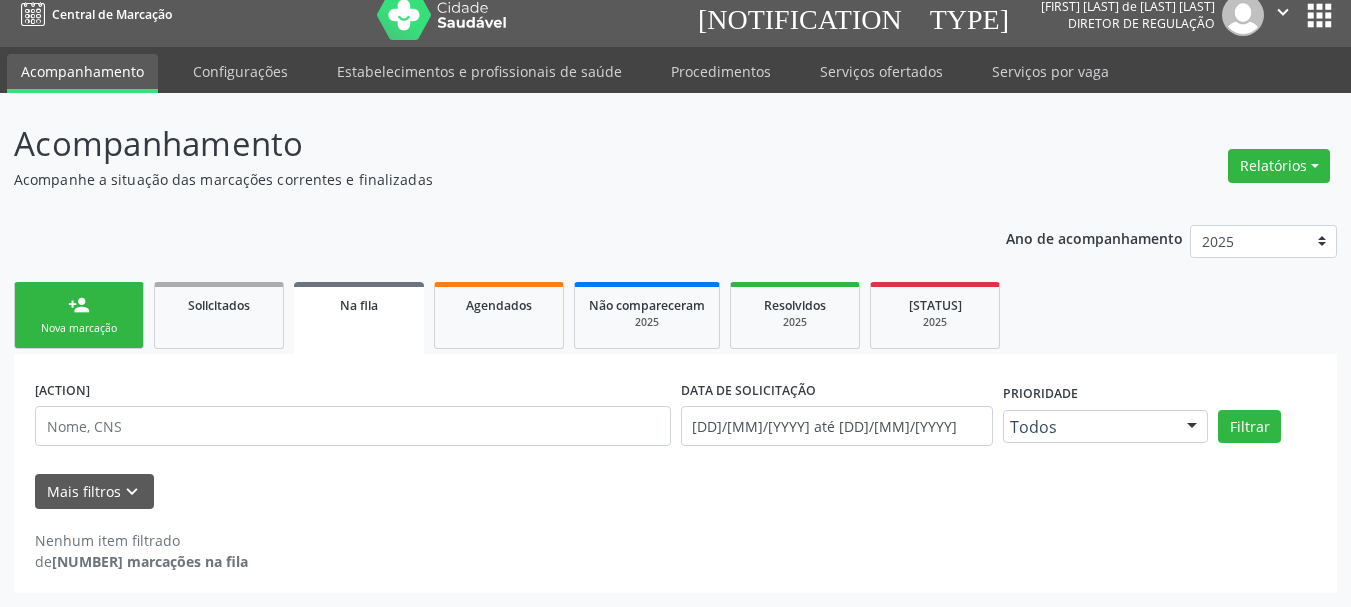 click on "person_add
Nova marcação" at bounding box center [79, 315] 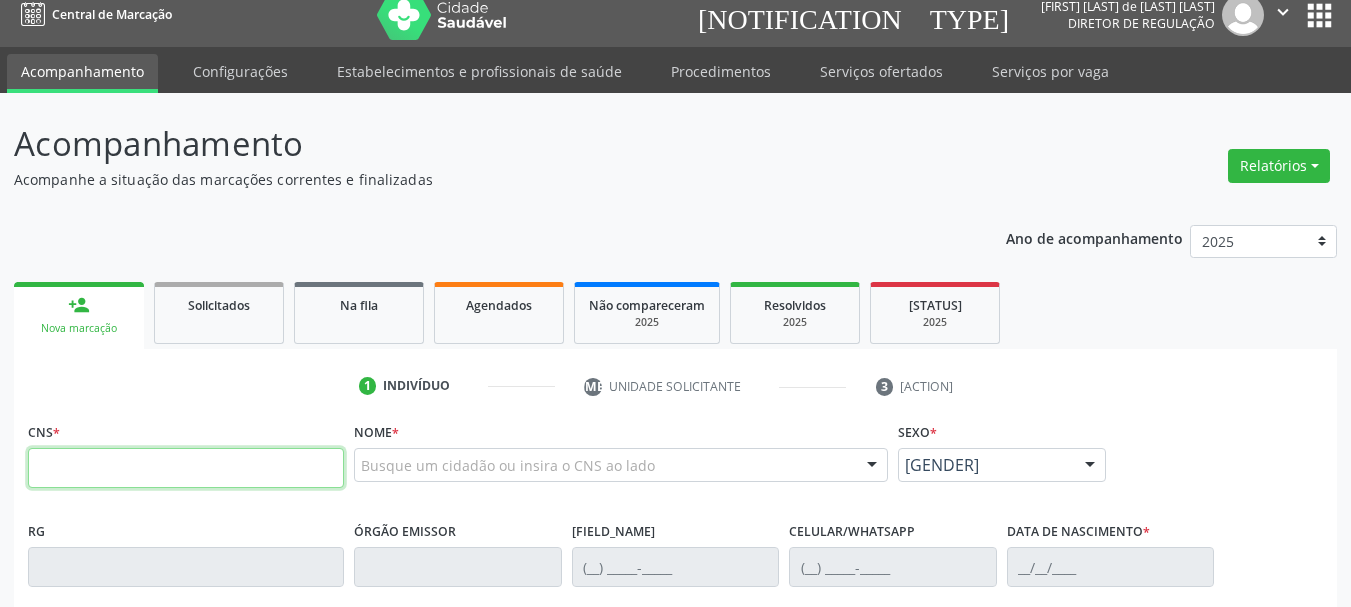 click at bounding box center [186, 468] 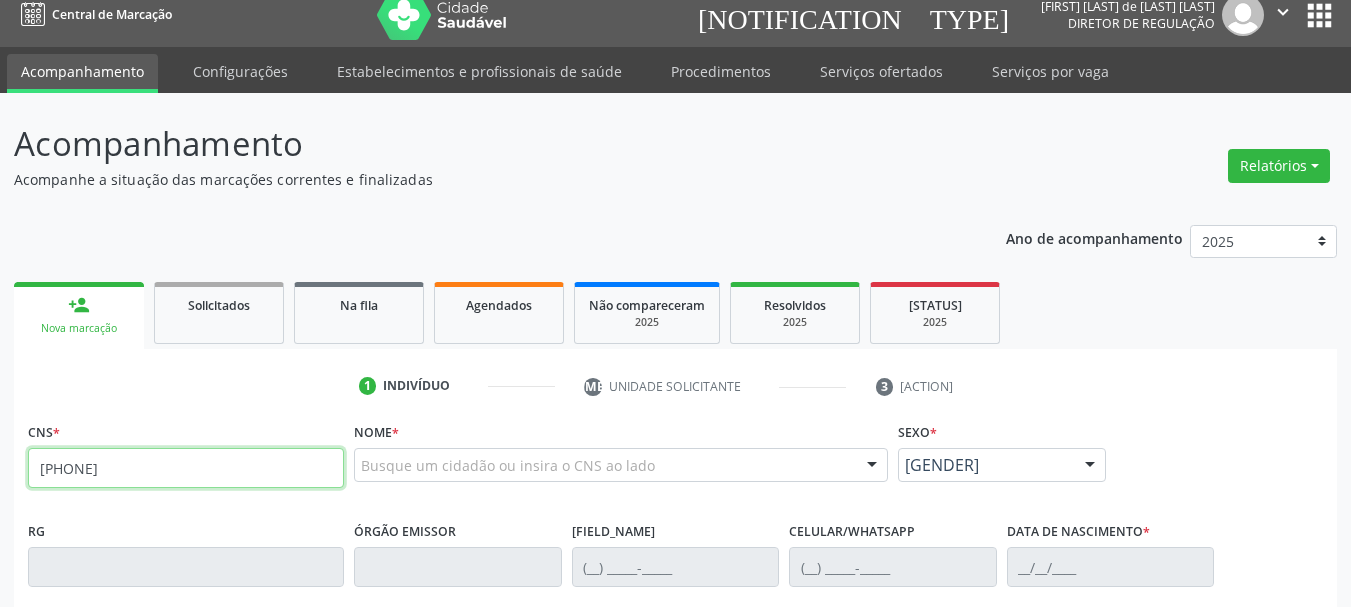 type on "[NUMBER]" 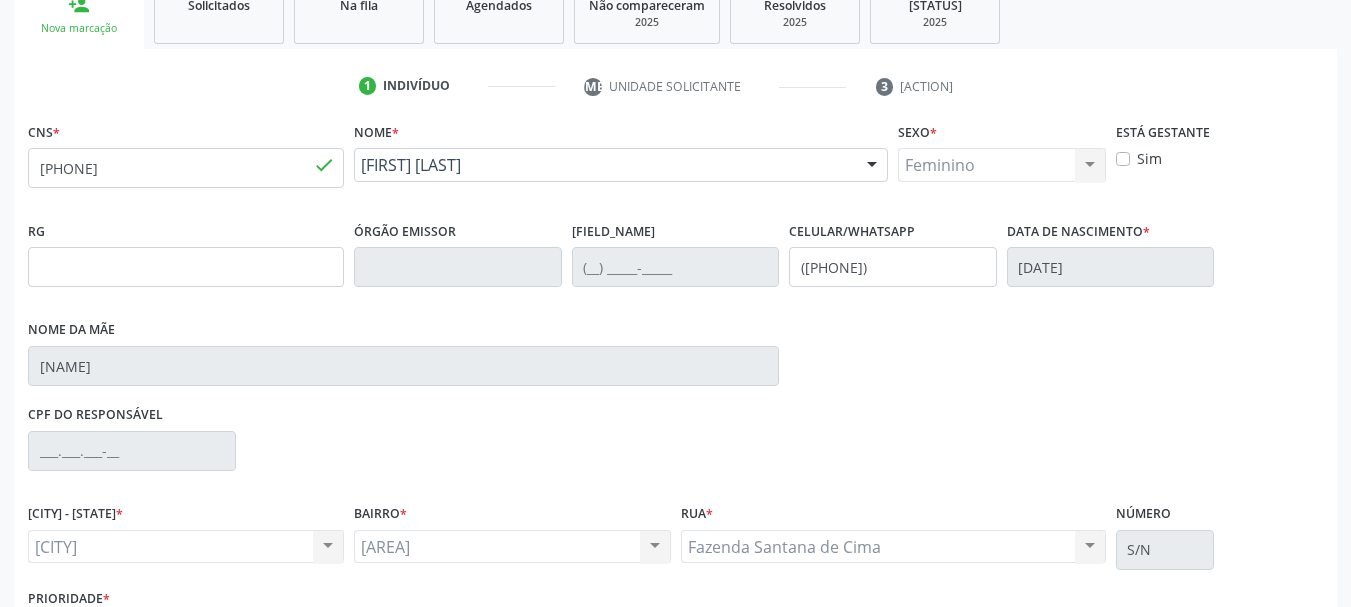 scroll, scrollTop: 463, scrollLeft: 0, axis: vertical 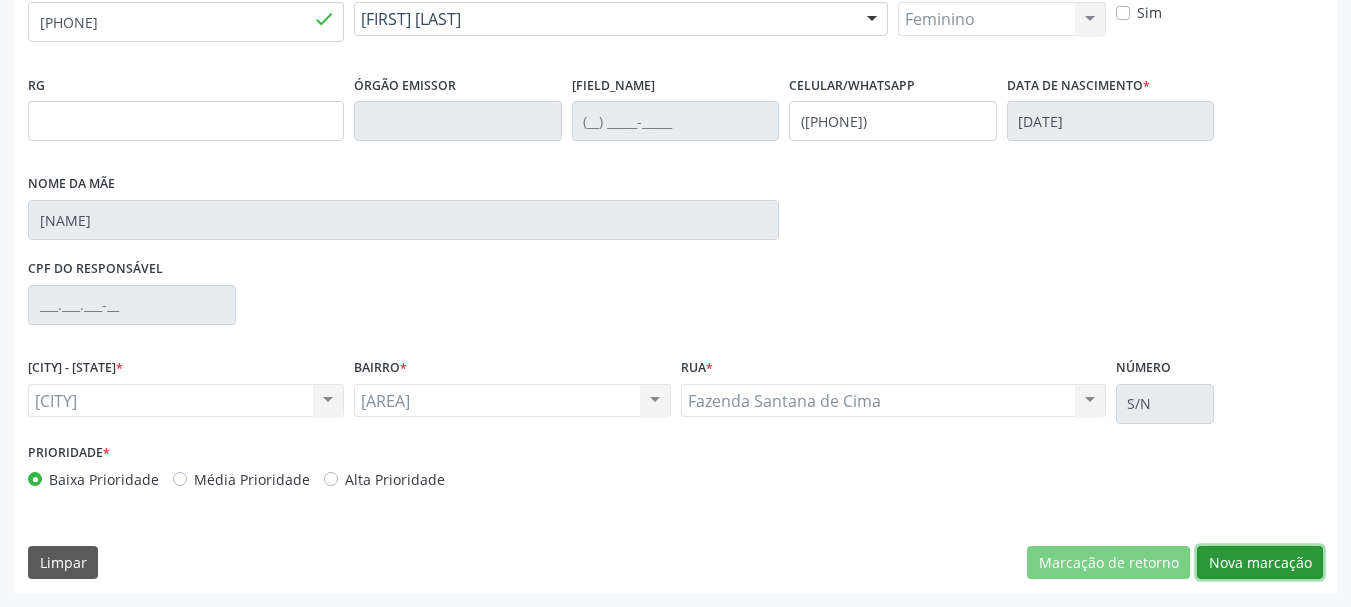 click on "Nova marcação" at bounding box center (1108, 563) 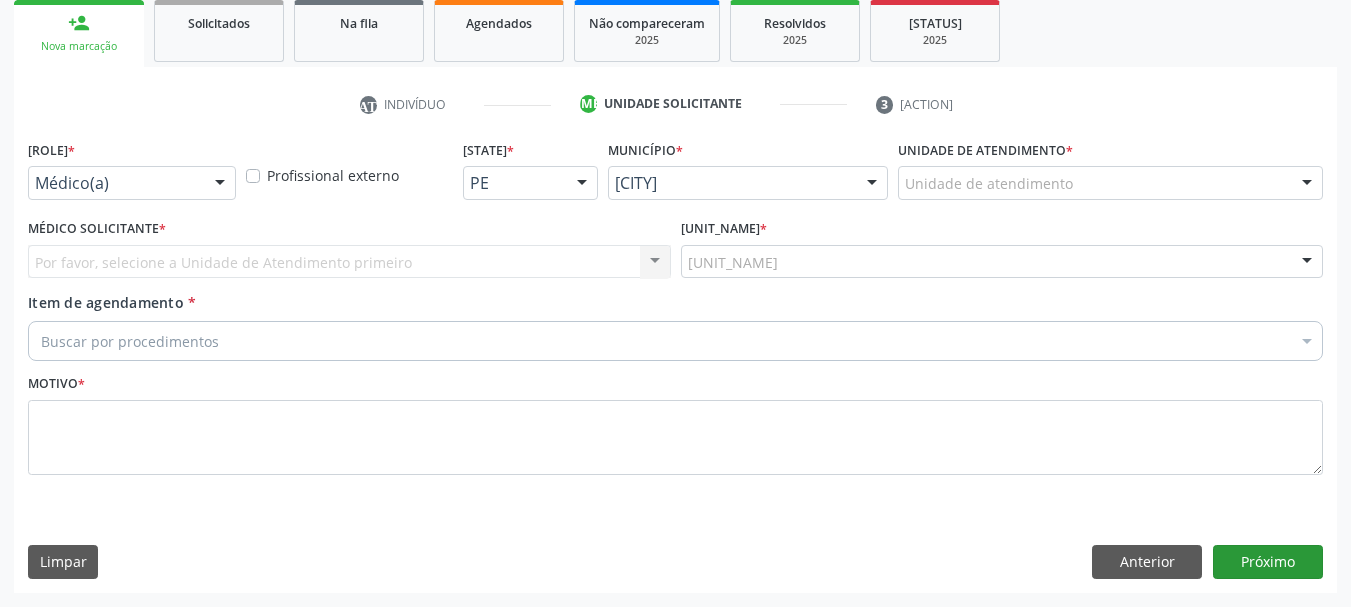 scroll, scrollTop: 299, scrollLeft: 0, axis: vertical 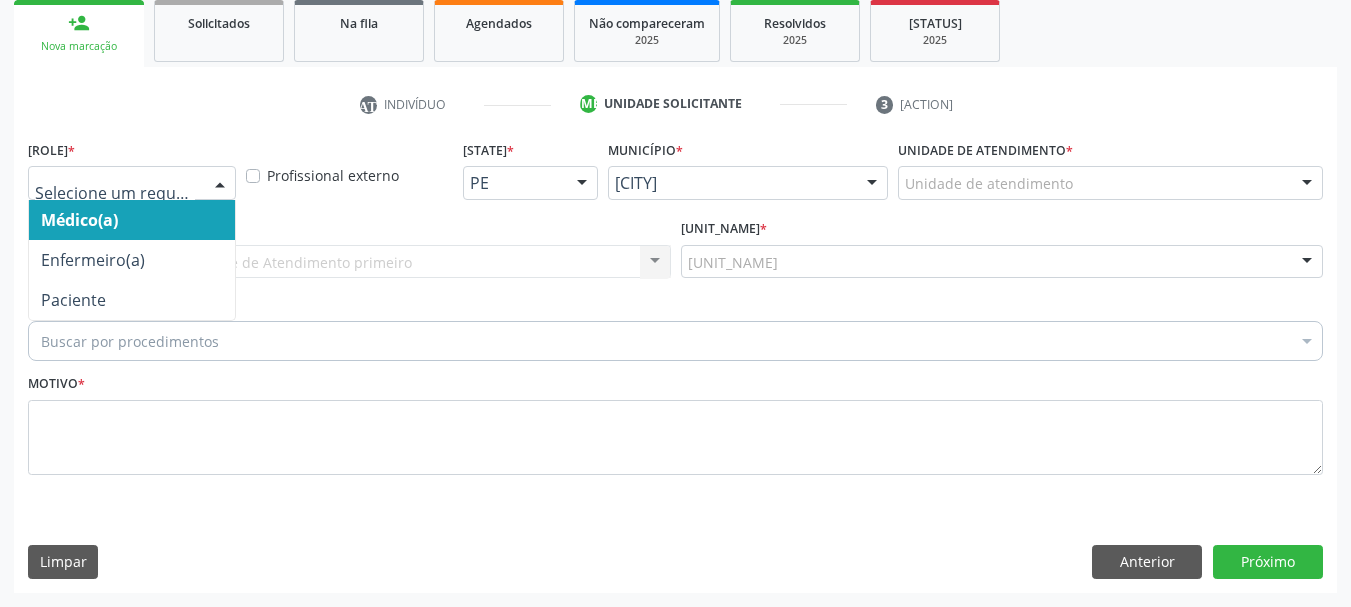 click at bounding box center [220, 184] 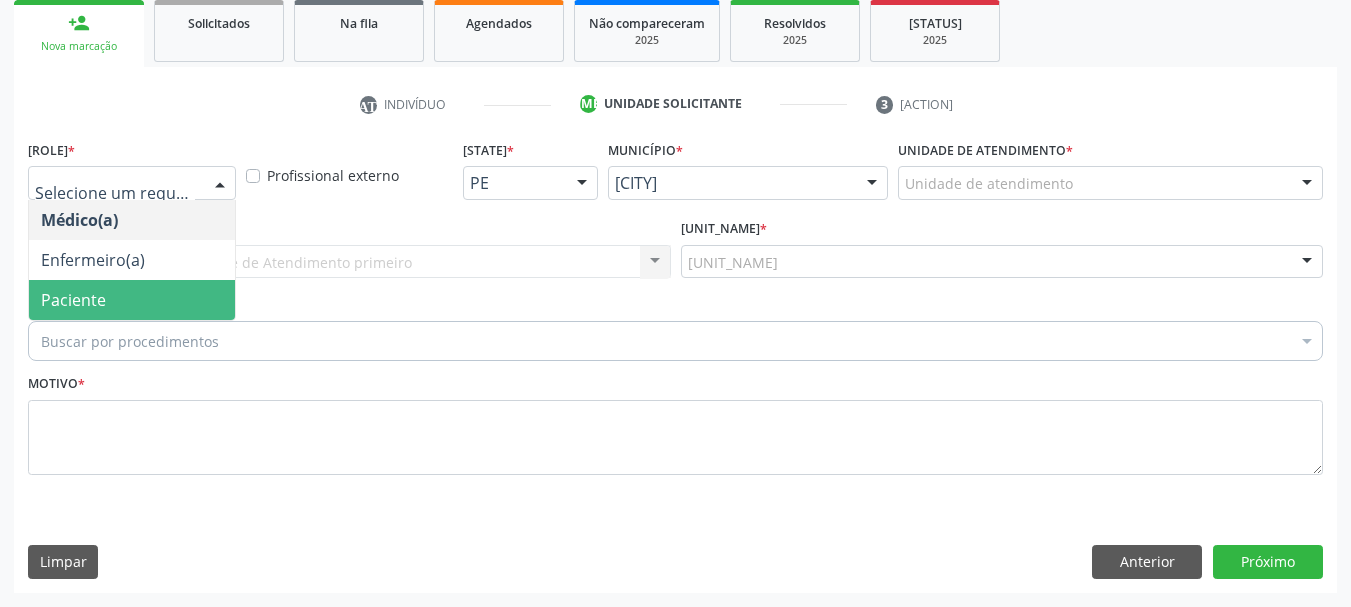 click on "Paciente" at bounding box center (73, 300) 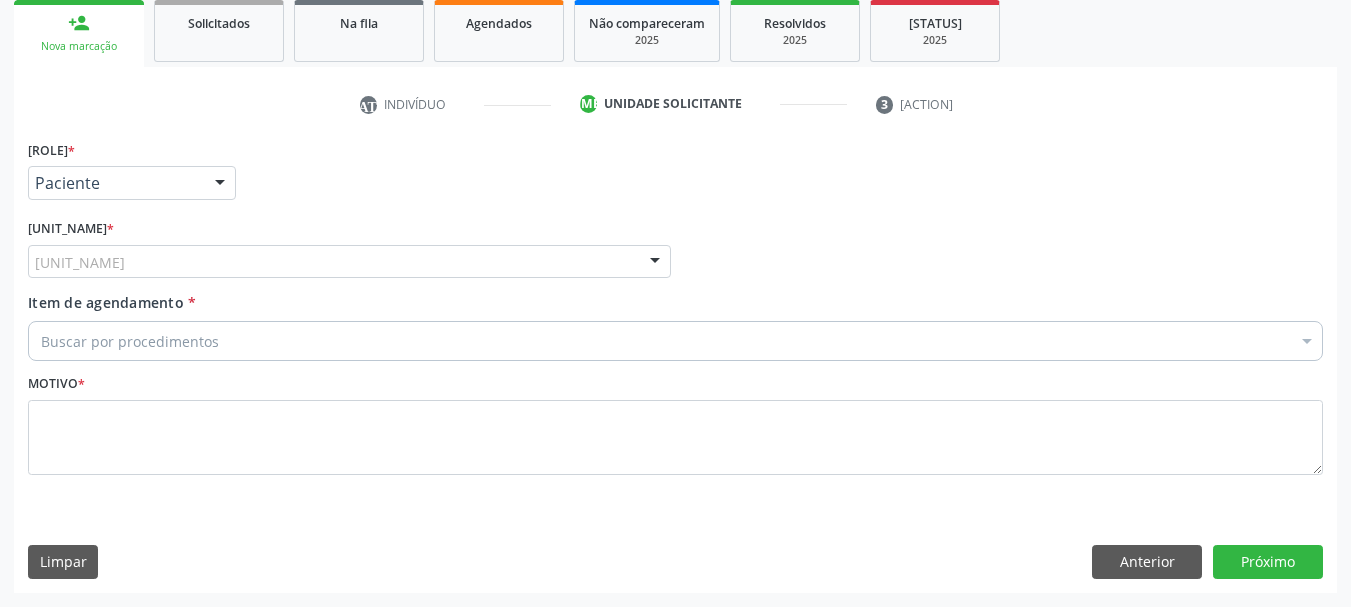 click on "Unidade de referência" at bounding box center [349, 262] 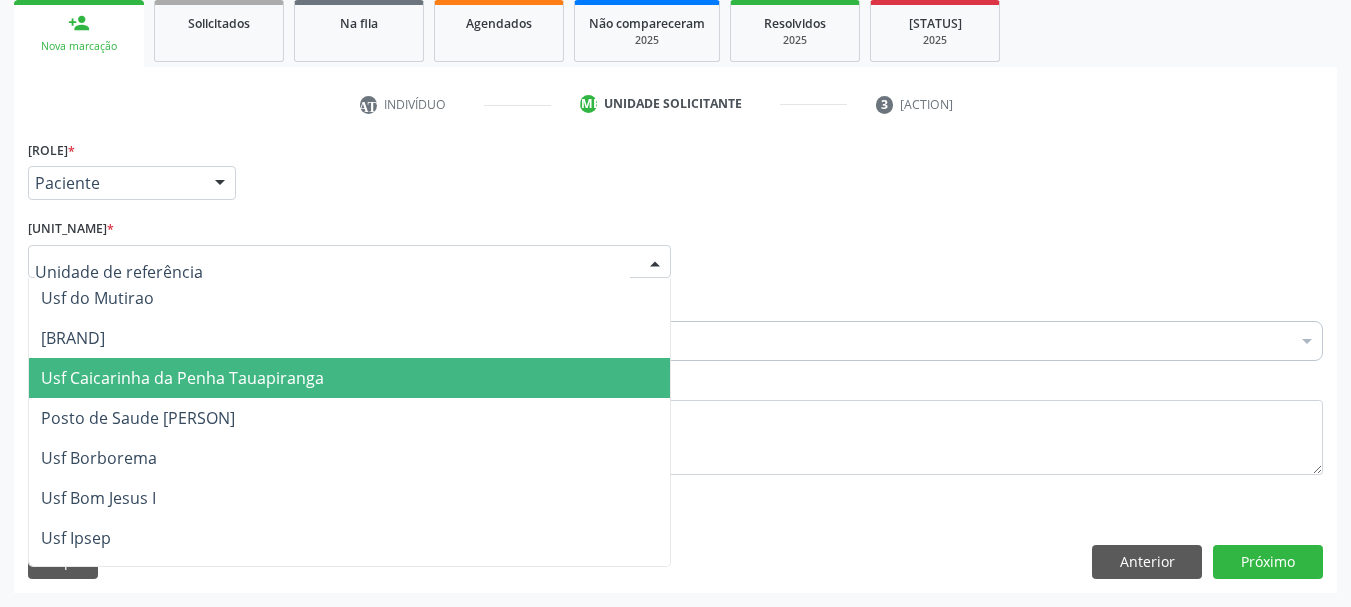 click on "Usf Caicarinha da Penha Tauapiranga" at bounding box center [182, 378] 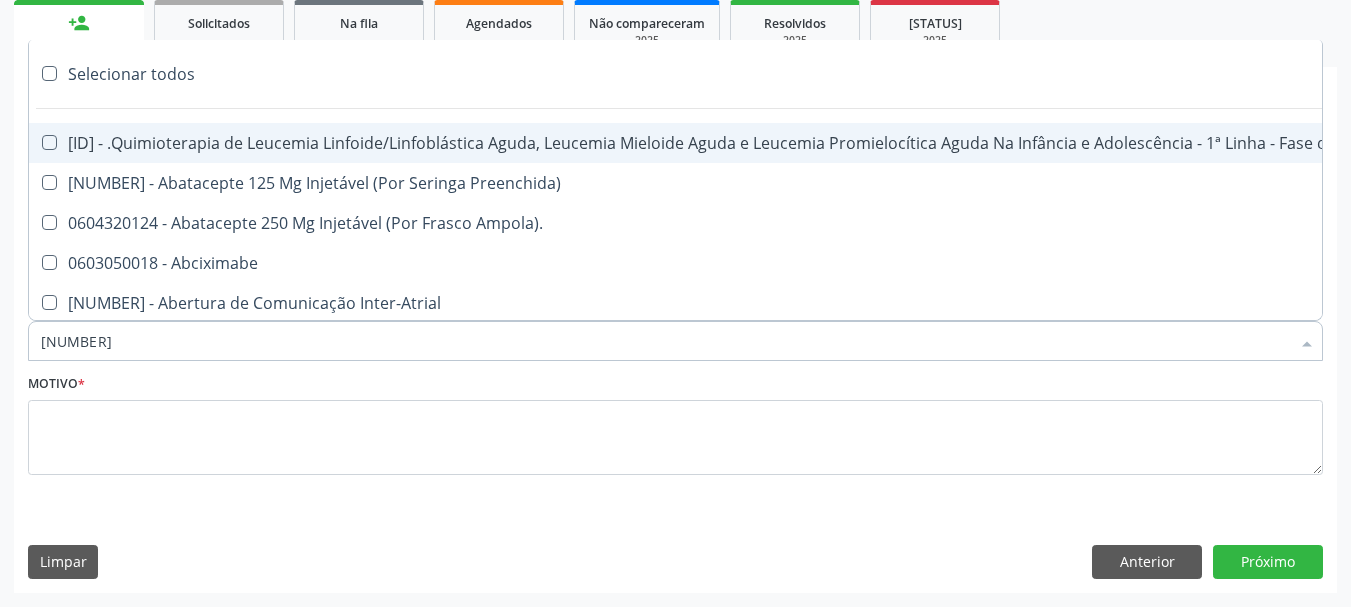 type on "22" 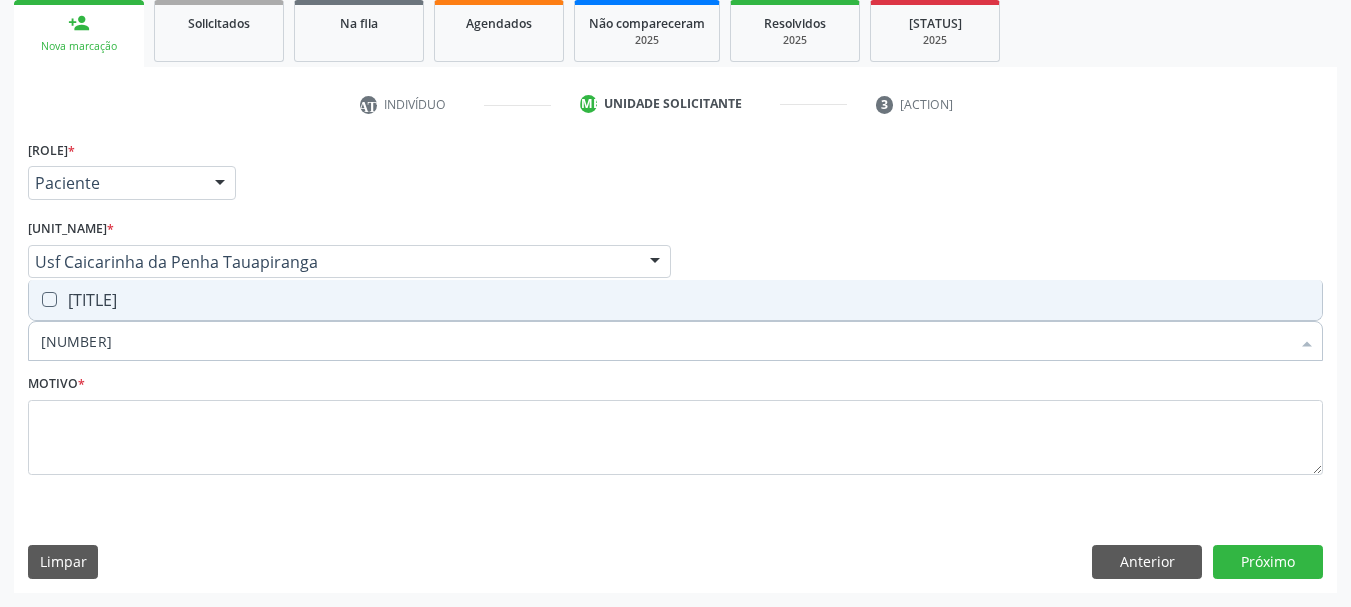 click on "0301010072-225155 - Médico Endocrinologista e Metabologista" at bounding box center [675, 300] 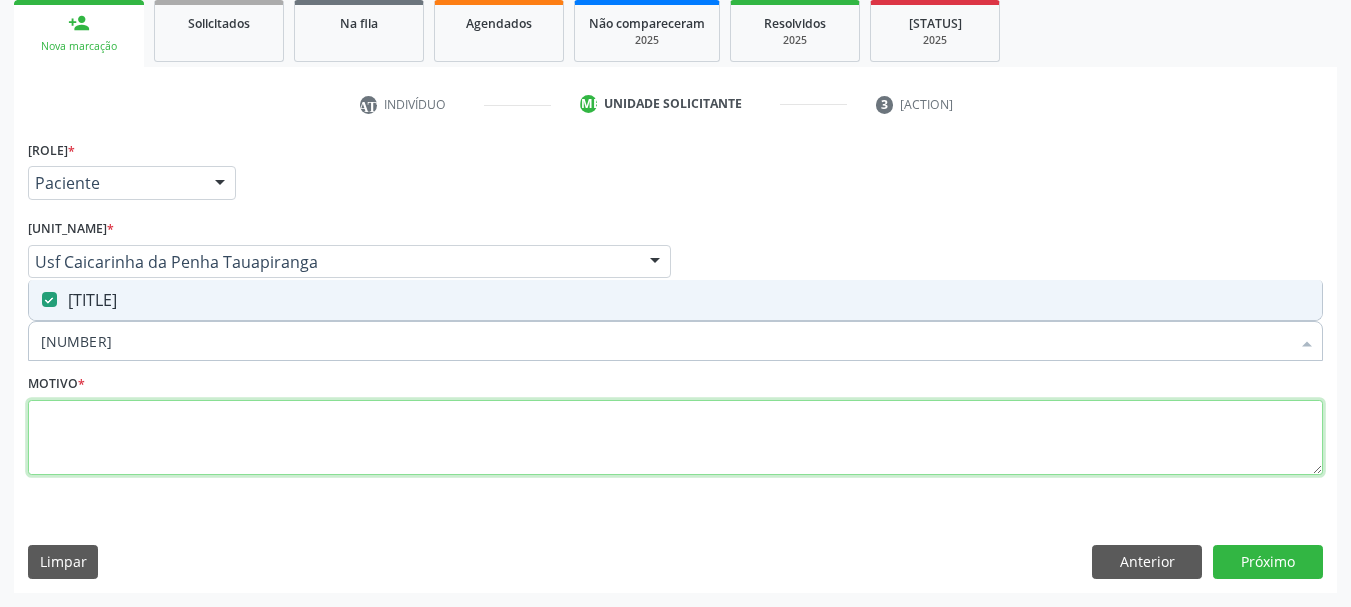 click at bounding box center [675, 438] 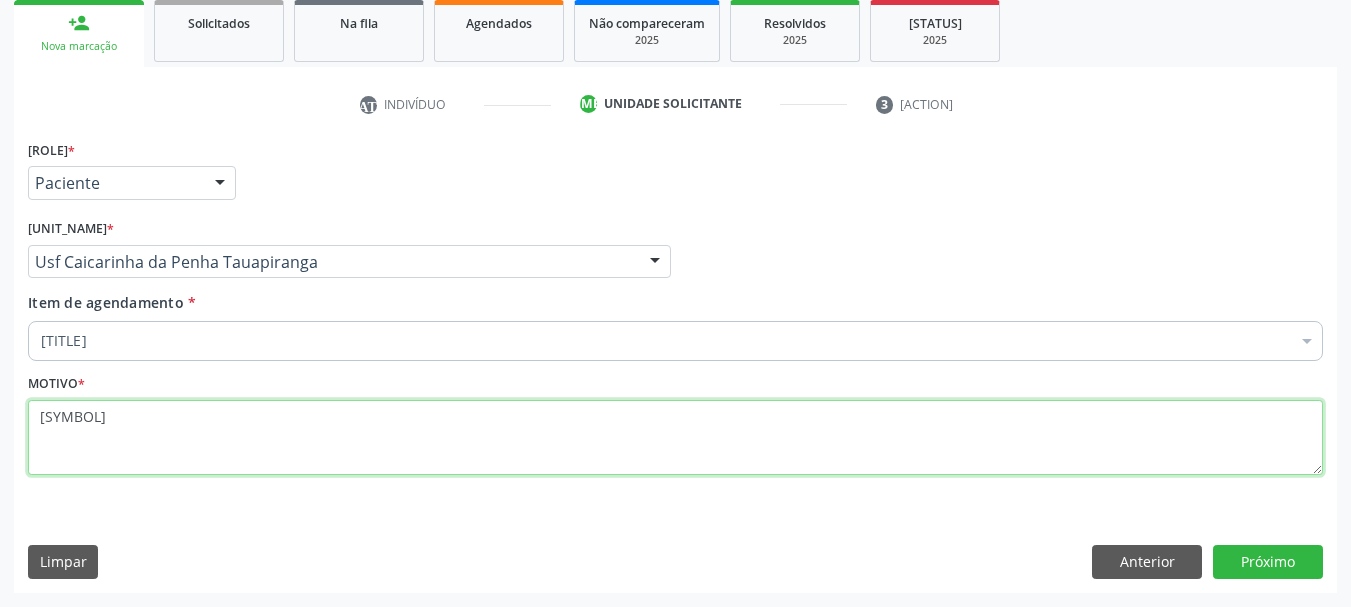 type on "**" 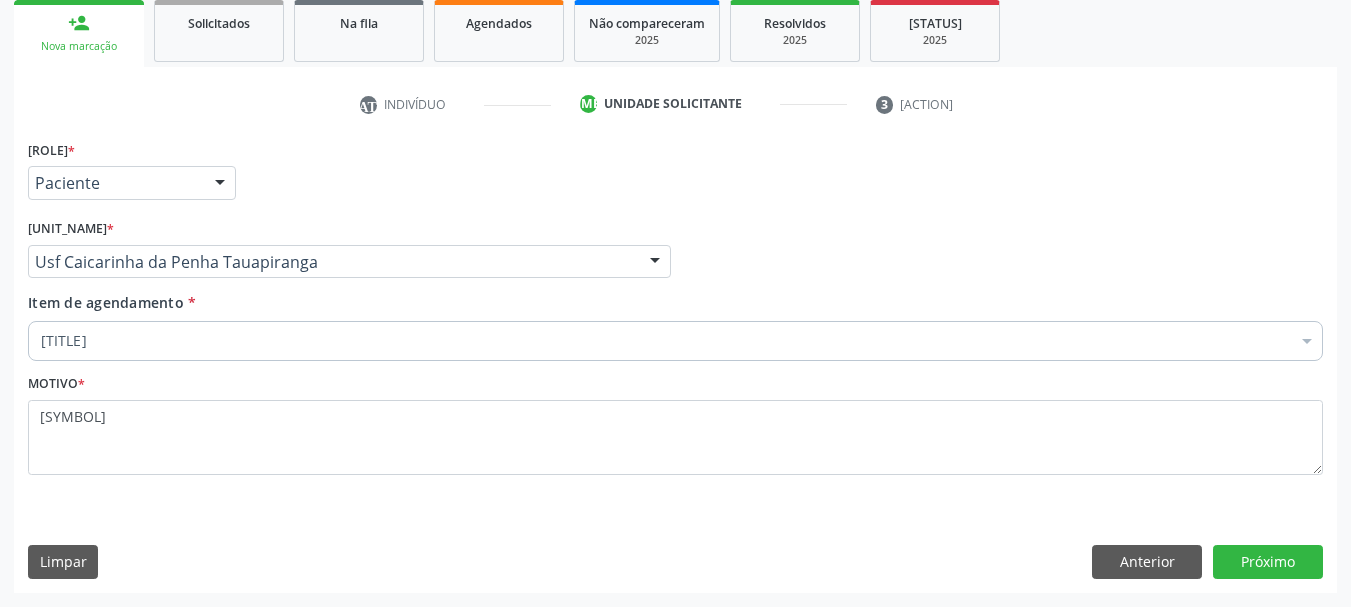 click on "Requerente
*
Paciente         Médico(a)   Enfermeiro(a)   Paciente
Nenhum resultado encontrado para: "   "
Não há nenhuma opção para ser exibida.
UF
PE         AC   AL   AM   AP   BA   CE   DF   ES   GO   MA   MG   MS   MT   PA   PB   PE   PI   PR   RJ   RN   RO   RR   RS   SC   SE   SL   SP   SV   TO
Nenhum resultado encontrado para: "   "
Não há nenhuma opção para ser exibida.
Município
Serra Talhada         Abreu e Lima   Afogados da Ingazeira   Afrânio   Agrestina   Água Preta   Águas Belas   Alagoinha   Aliança   Altinho   Amaraji   Angelim   Araçoiaba   Araripina   Arcoverde   Barra de Guabiraba   Barreiros   Belém de Maria   Belém do São Francisco   Belo Jardim   Betânia   Bezerros   Bodocó   Bom Conselho   Bom Jardim   Bonito   Brejão   Brejinho   Brejo da Madre de Deus   Buenos Aires   Buíque   Cabo de Santo Agostinho   Cabrobó   Cachoeirinha" at bounding box center (675, 363) 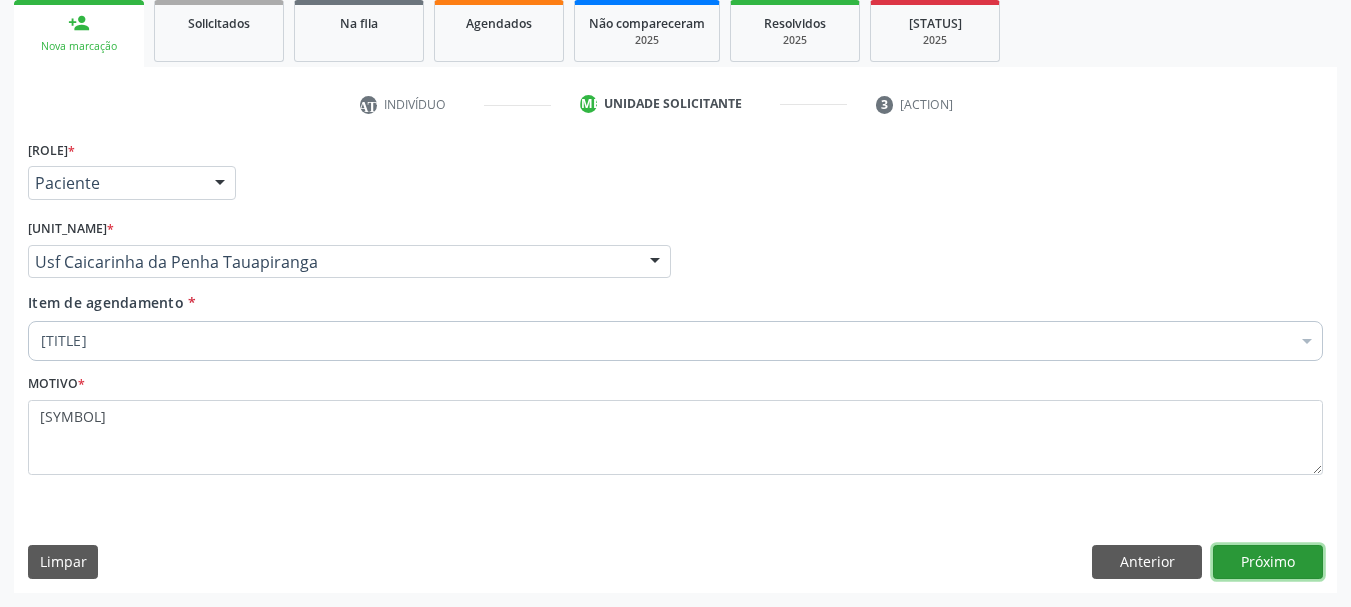 click on "Próximo" at bounding box center (1268, 562) 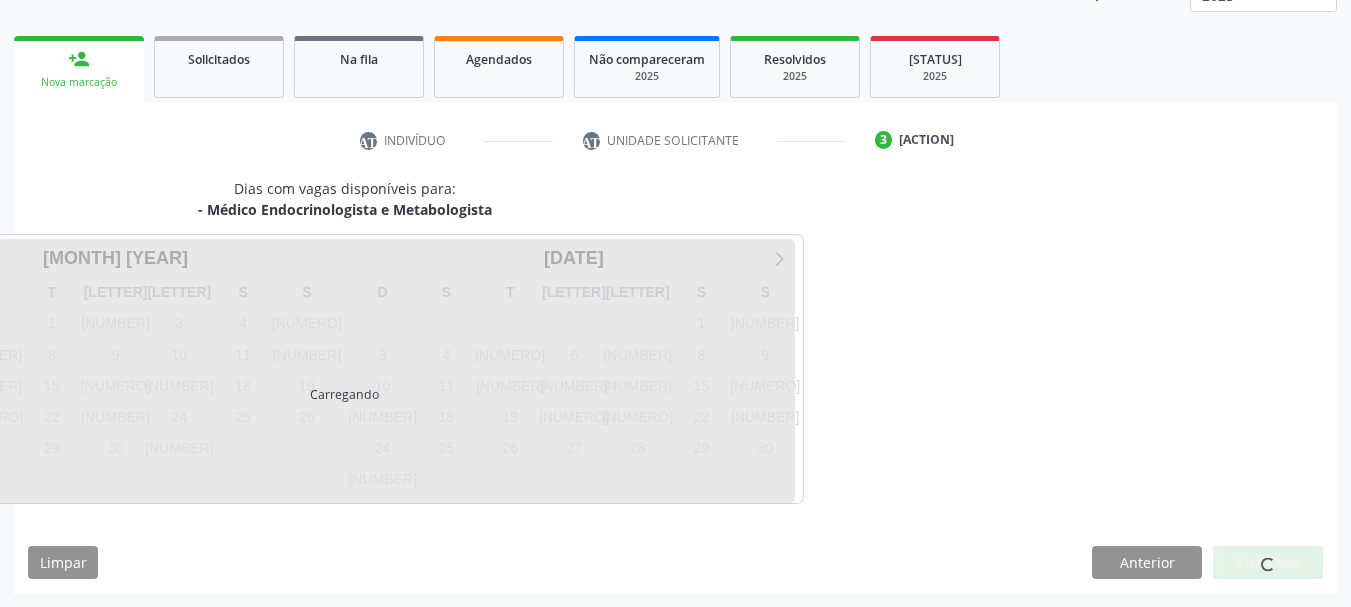 scroll, scrollTop: 263, scrollLeft: 0, axis: vertical 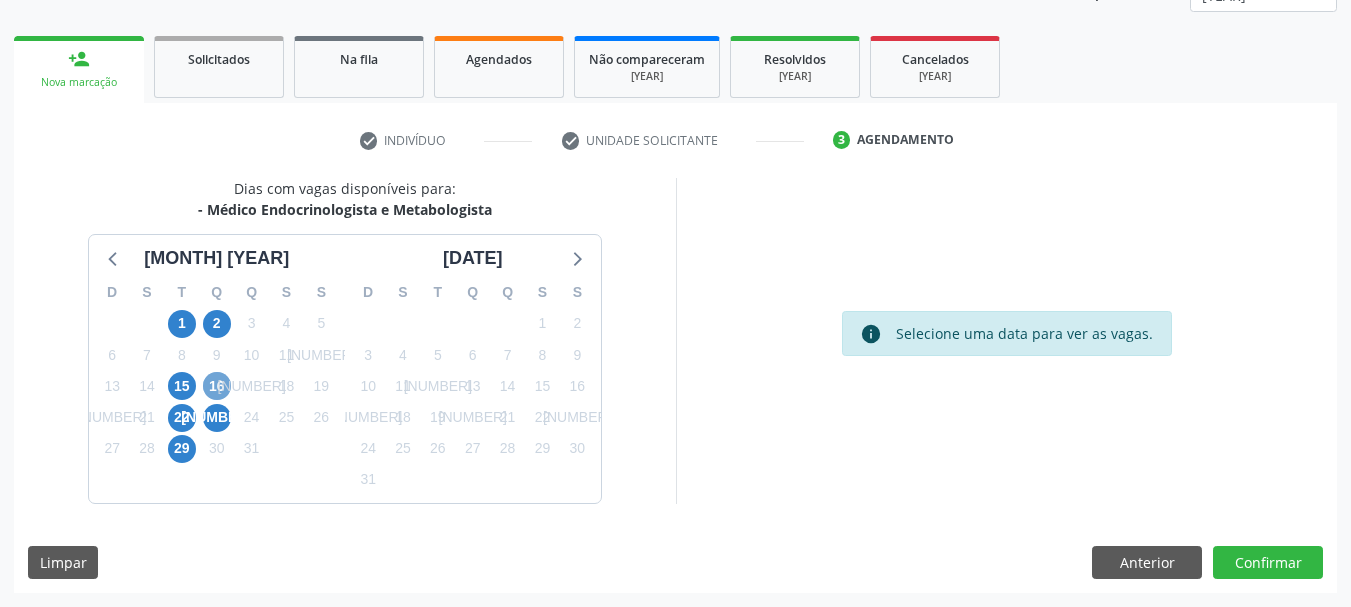 click on "16" at bounding box center (217, 386) 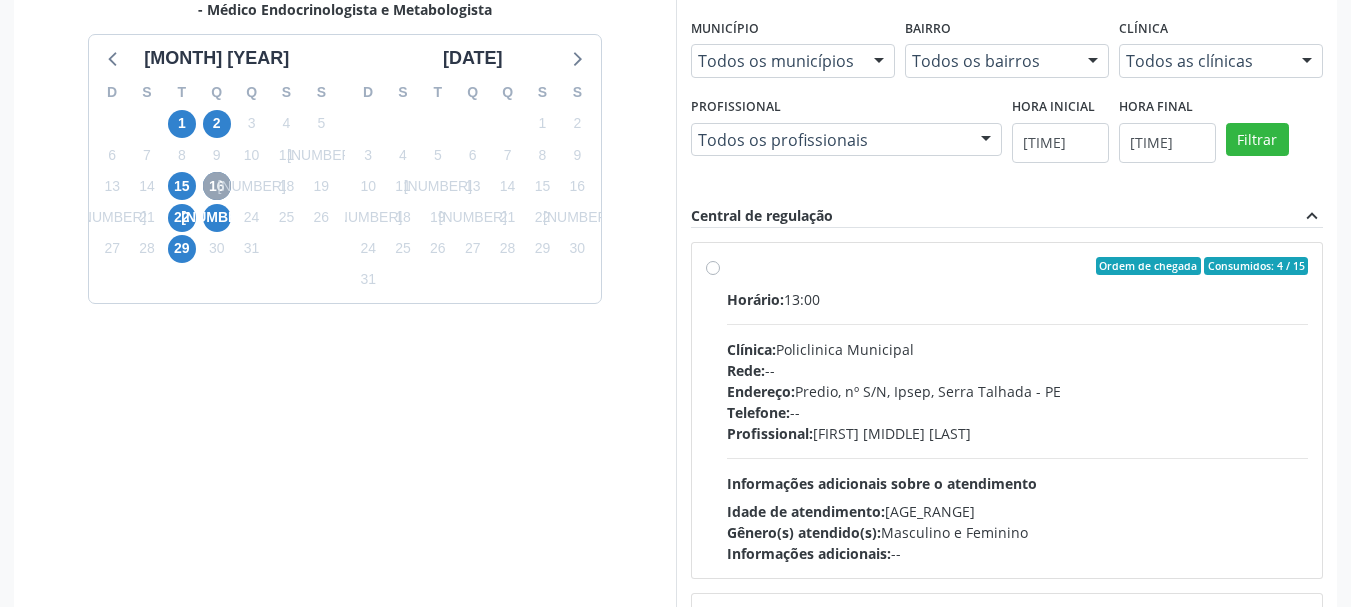 scroll, scrollTop: 563, scrollLeft: 0, axis: vertical 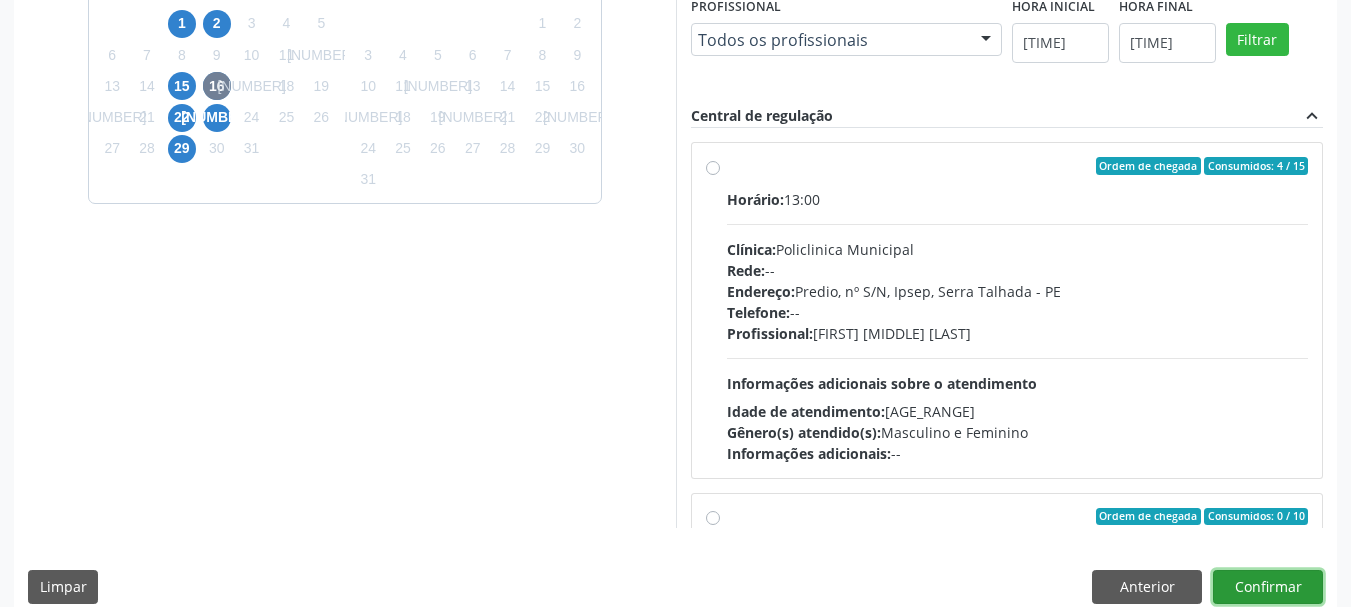 click on "Confirmar" at bounding box center [1268, 587] 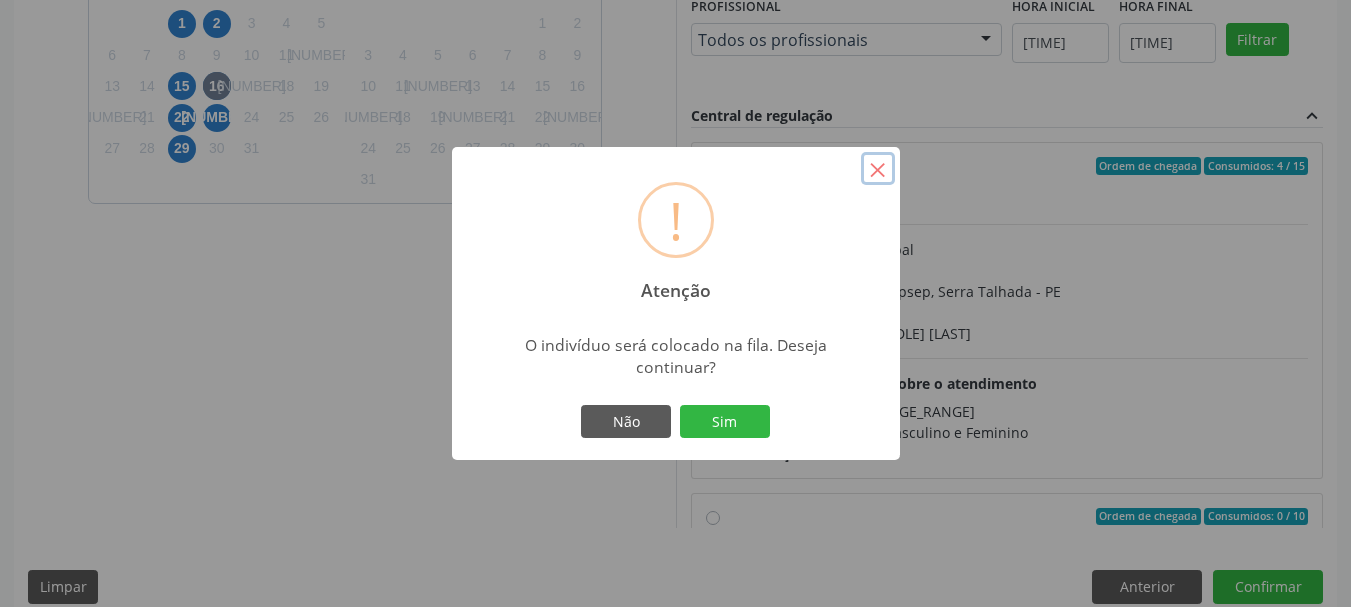 click on "×" at bounding box center (878, 169) 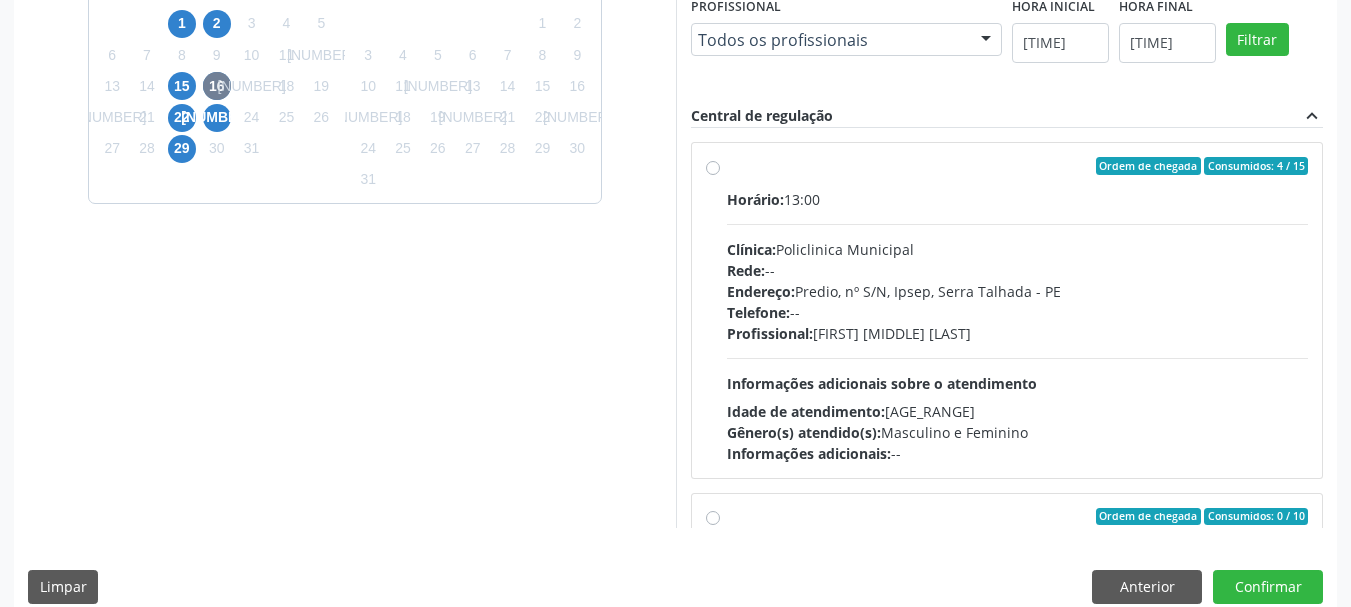 click on "Ordem de chegada
Consumidos: 4 / 15" at bounding box center [1018, 166] 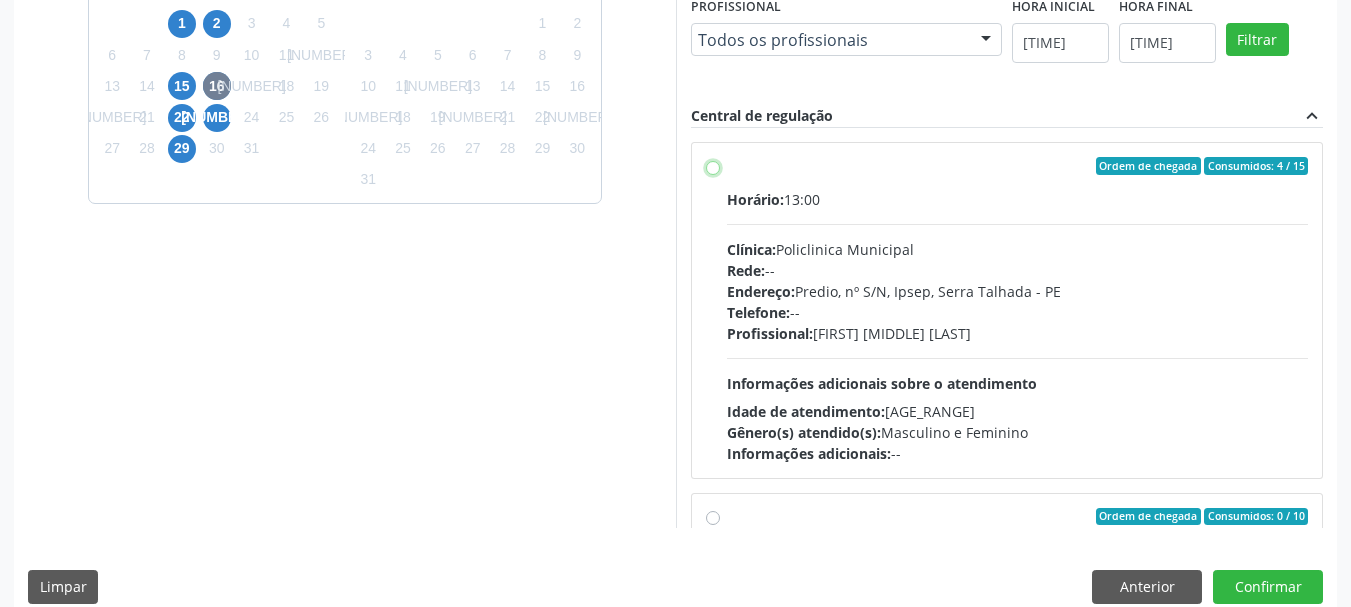 click on "Ordem de chegada
Consumidos: 4 / 15
Horário:   13:00
Clínica:  Policlinica Municipal
Rede:
--
Endereço:   Predio, nº S/N, Ipsep, Serra Talhada - PE
Telefone:   --
Profissional:
[NAME] de Meneses
Informações adicionais sobre o atendimento
Idade de atendimento:
de 0 a 120 anos
Gênero(s) atendido(s):
Masculino e Feminino
Informações adicionais:
--" at bounding box center [713, 166] 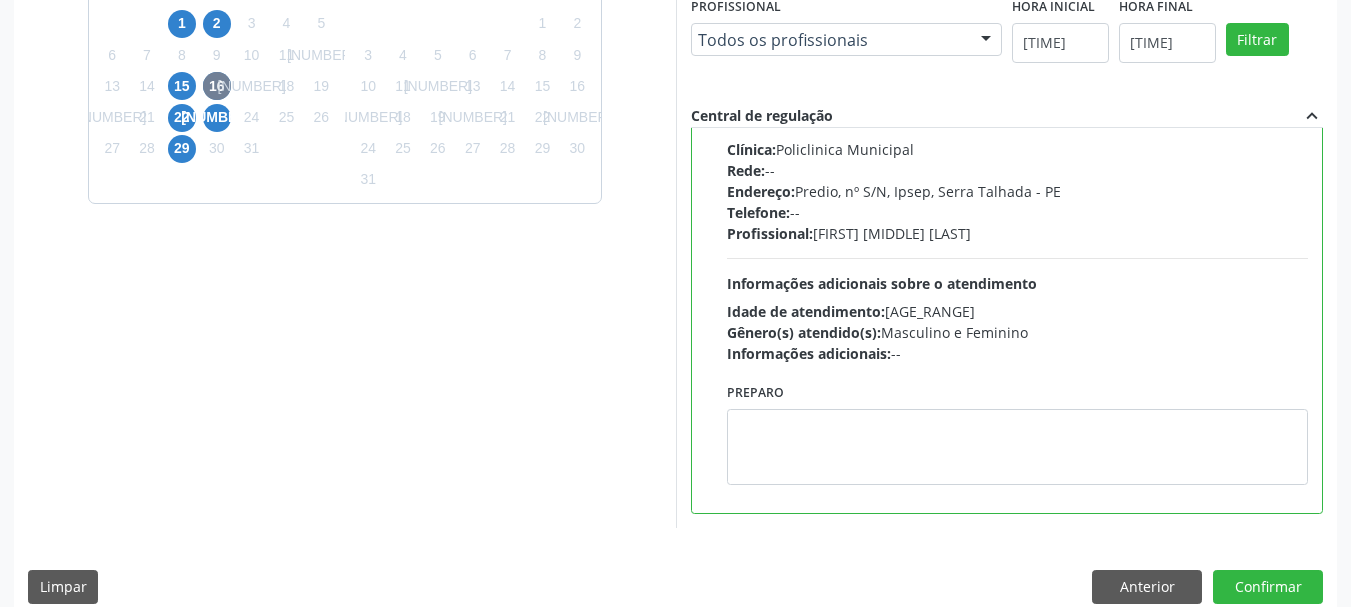 scroll, scrollTop: 0, scrollLeft: 0, axis: both 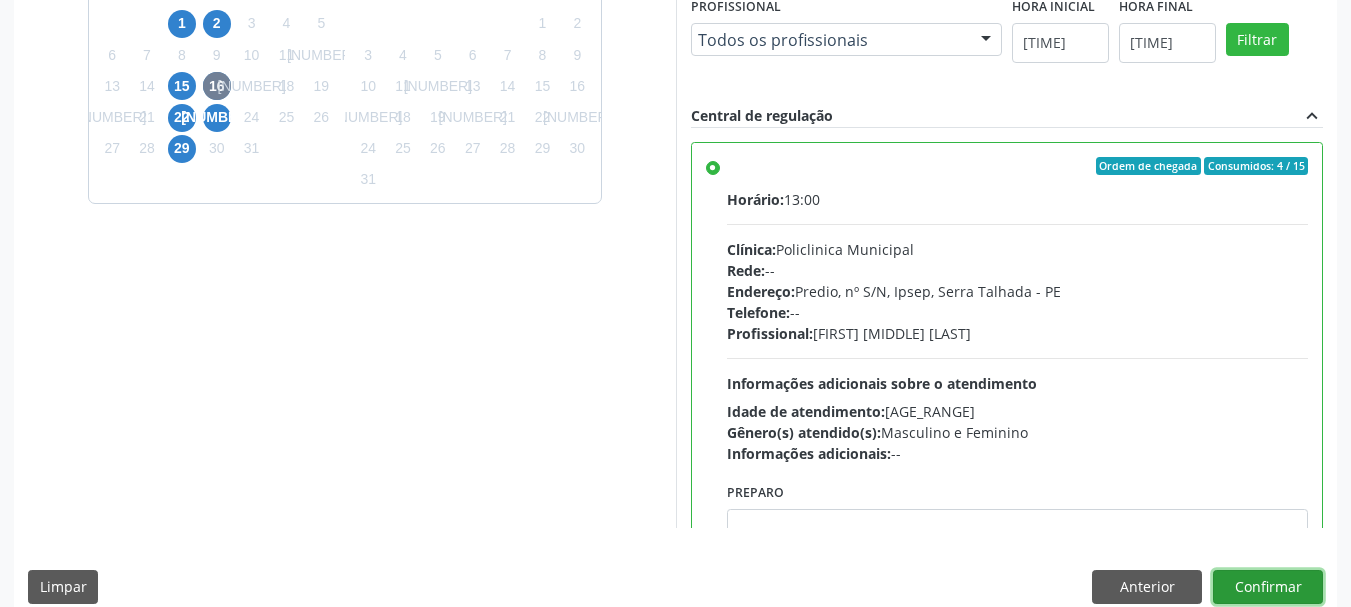 click on "Confirmar" at bounding box center [1268, 587] 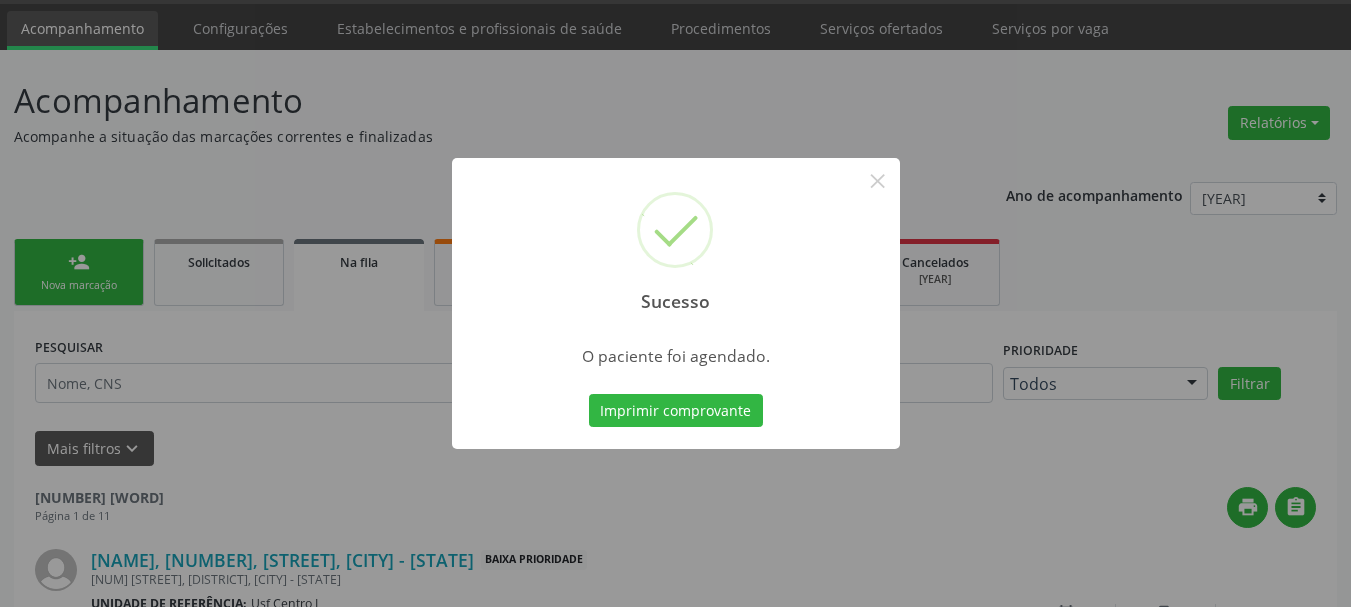 scroll, scrollTop: 81, scrollLeft: 0, axis: vertical 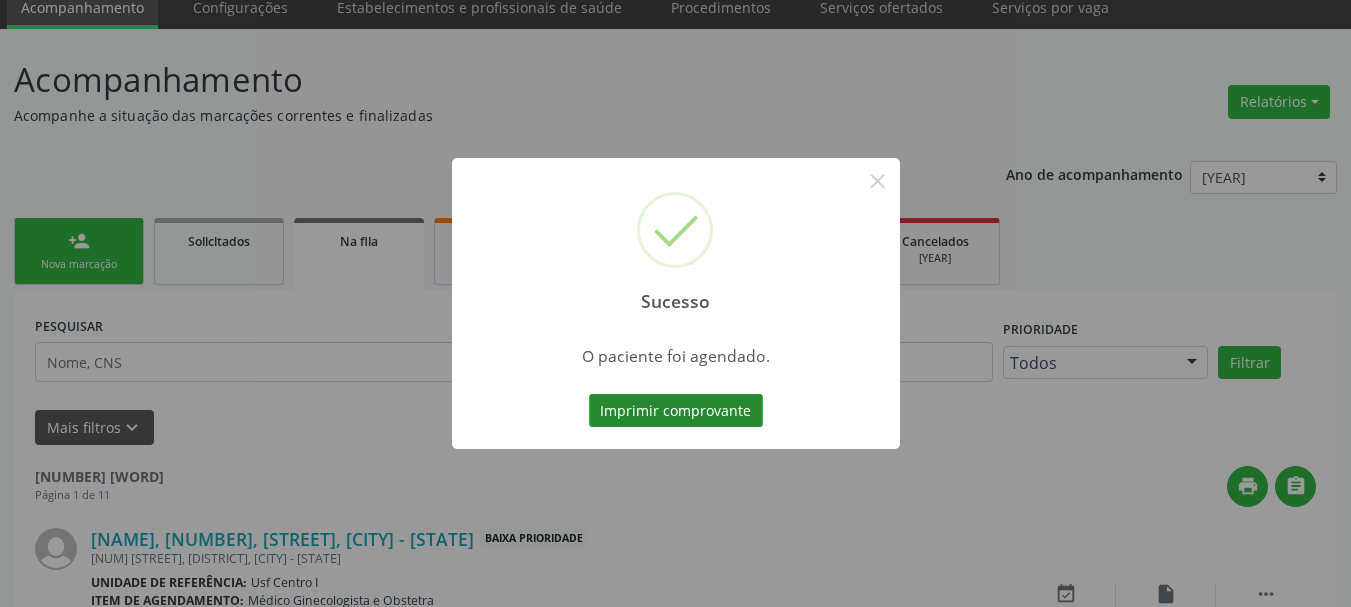 click on "Imprimir comprovante" at bounding box center (676, 411) 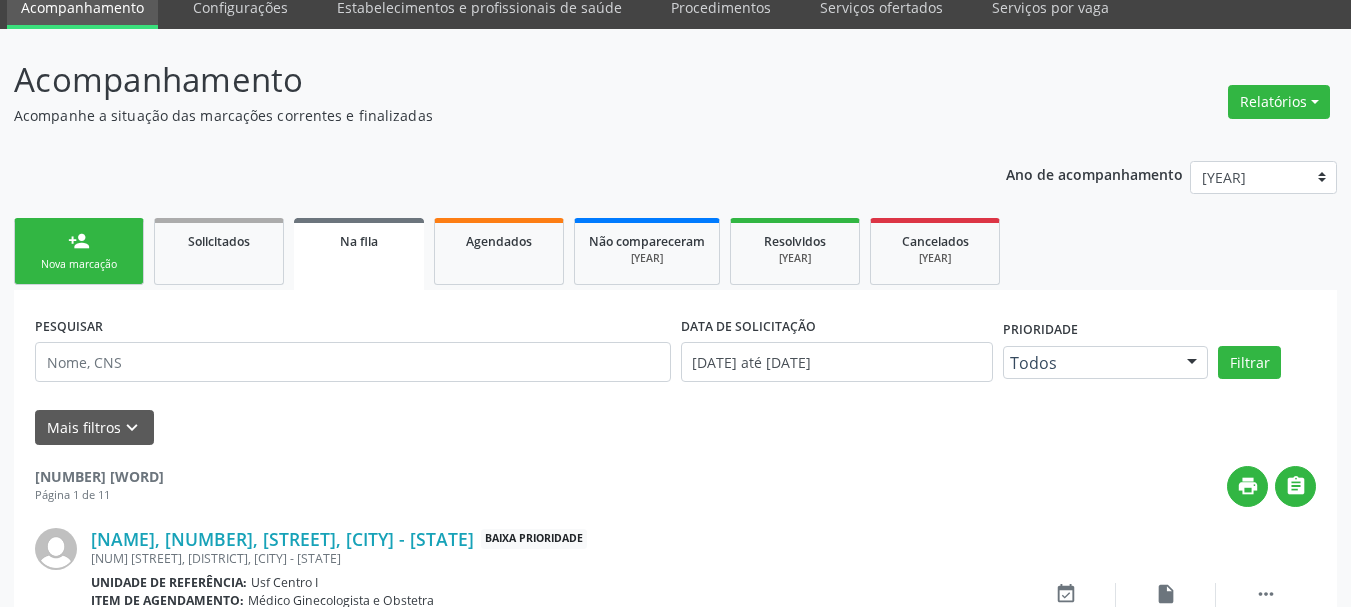 click on "Nova marcação" at bounding box center [79, 264] 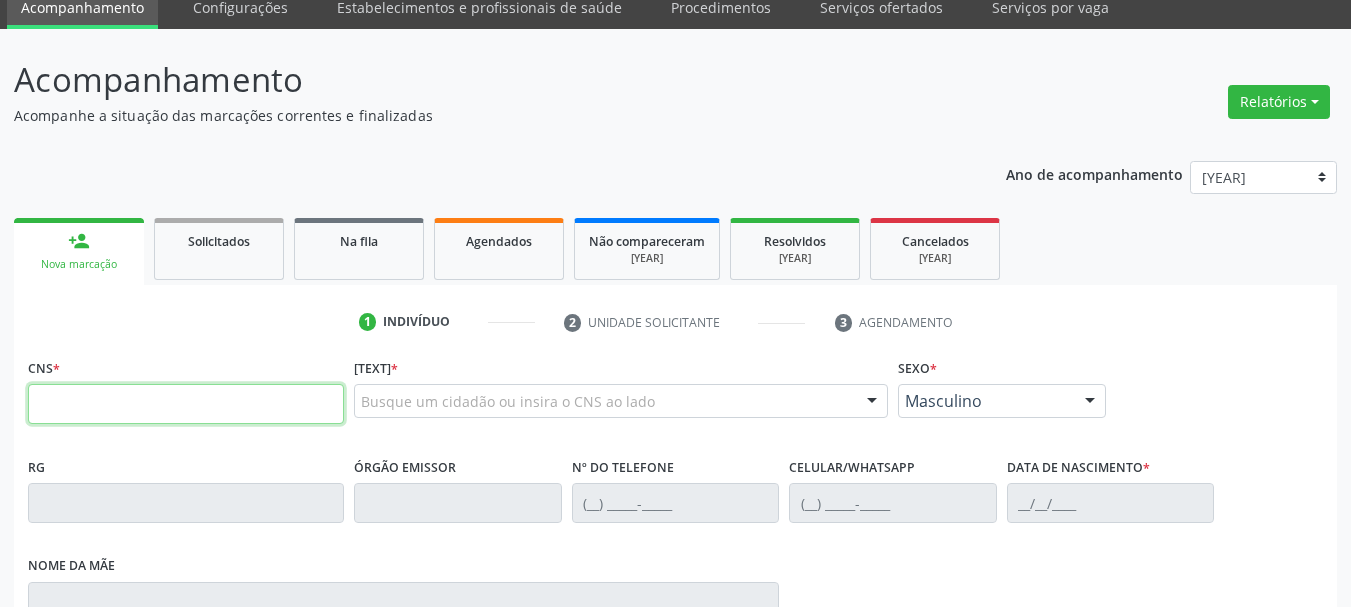 click at bounding box center (186, 404) 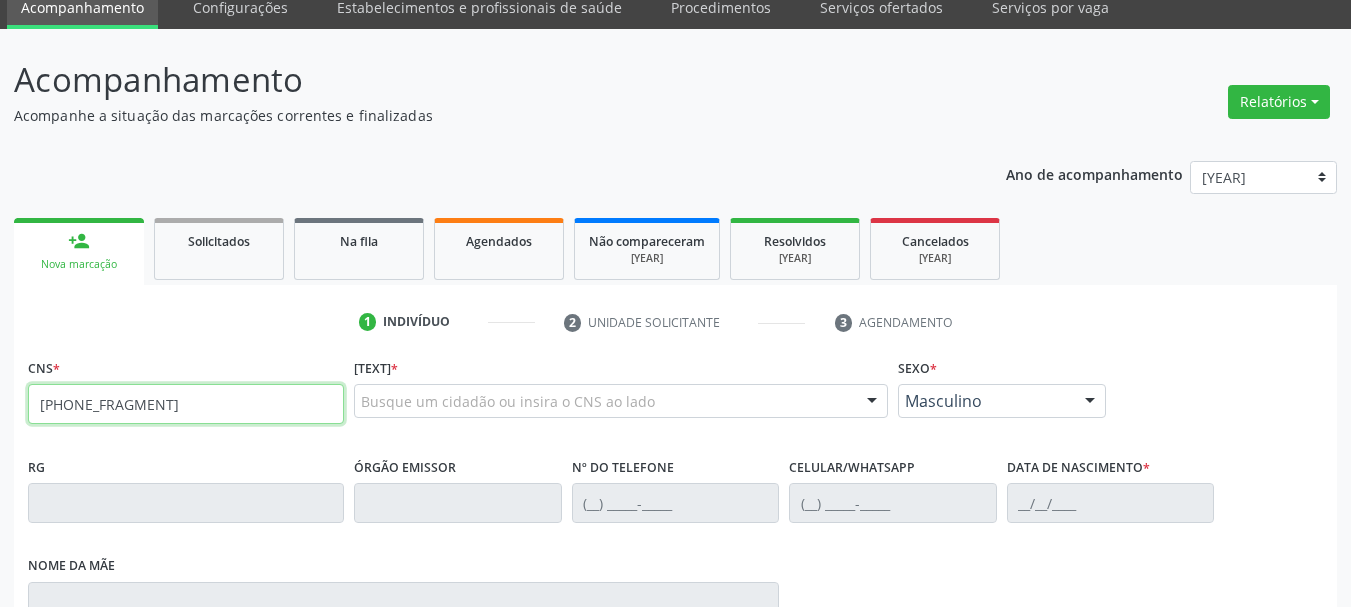 type on "[PHONE_FRAGMENT]" 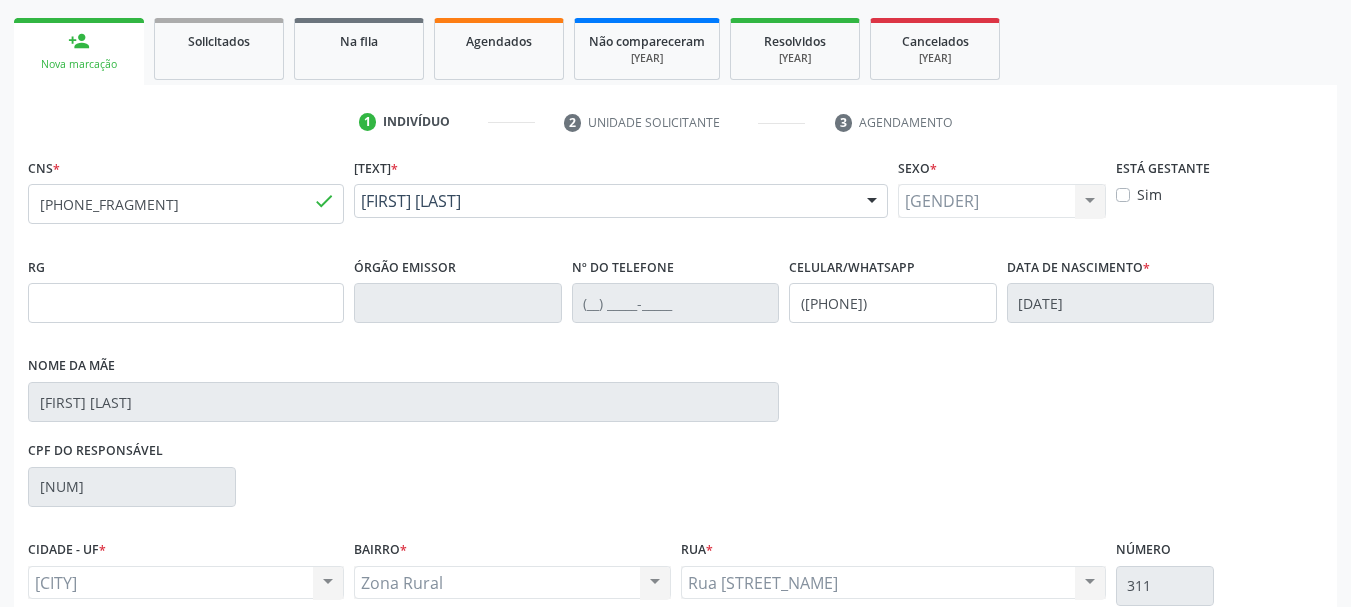 scroll, scrollTop: 463, scrollLeft: 0, axis: vertical 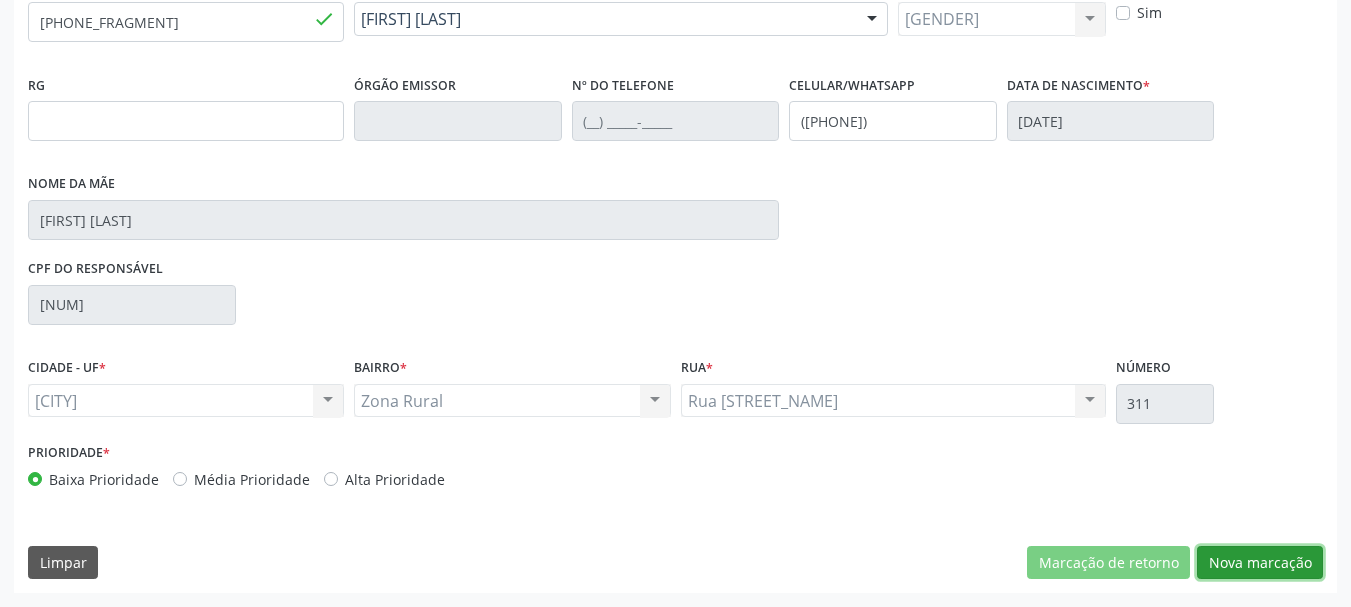 click on "Nova marcação" at bounding box center [1108, 563] 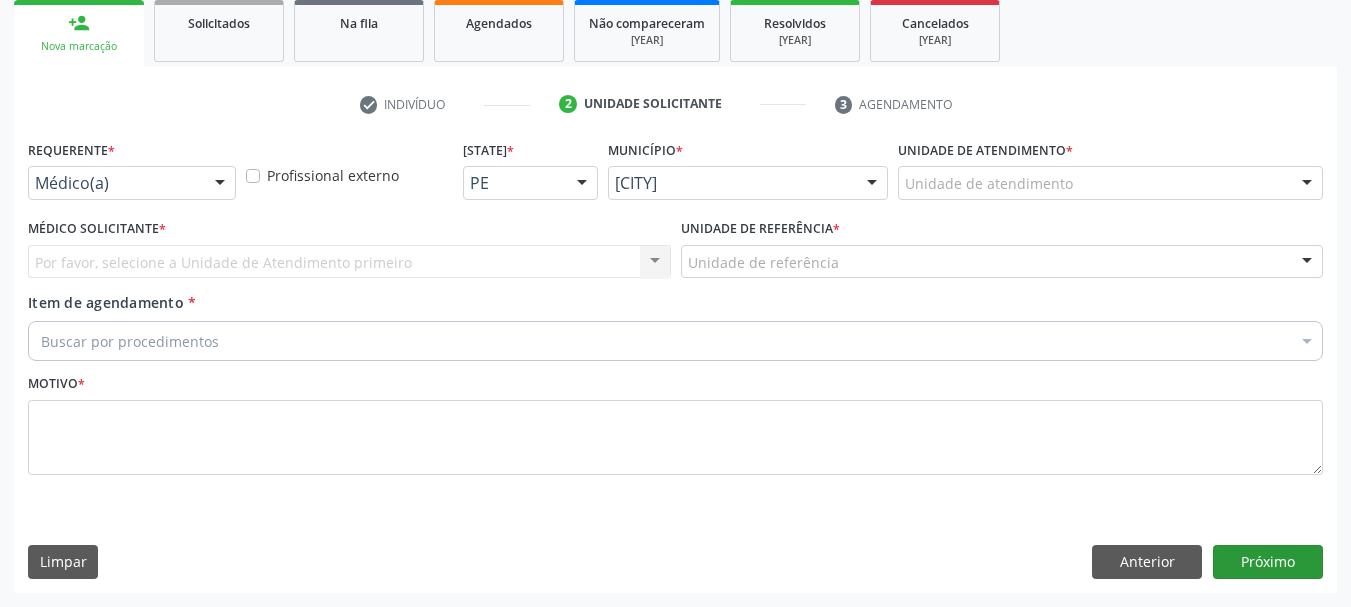 scroll, scrollTop: 299, scrollLeft: 0, axis: vertical 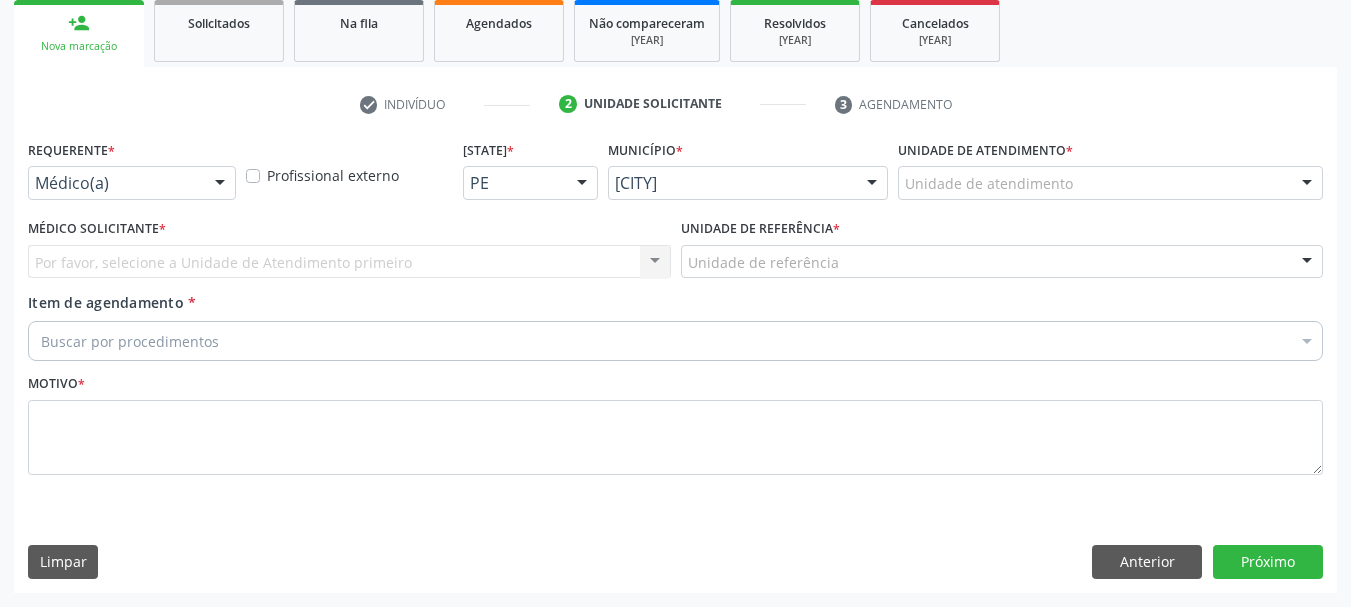 click at bounding box center [220, 184] 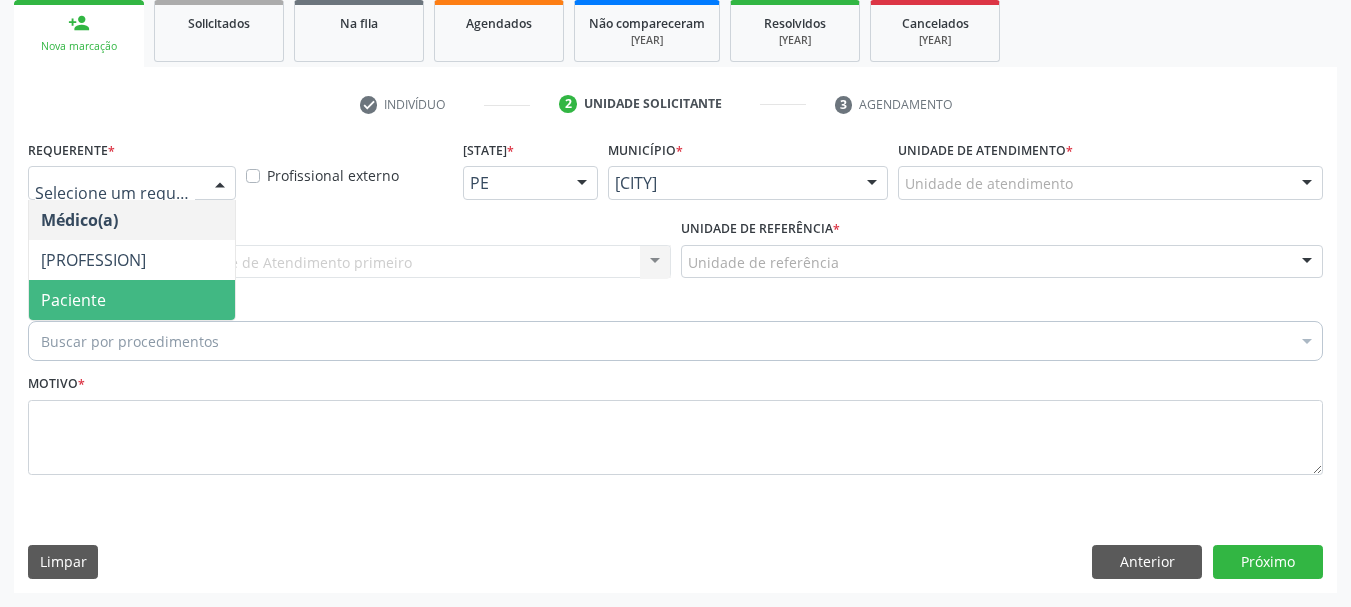 click on "Paciente" at bounding box center (132, 300) 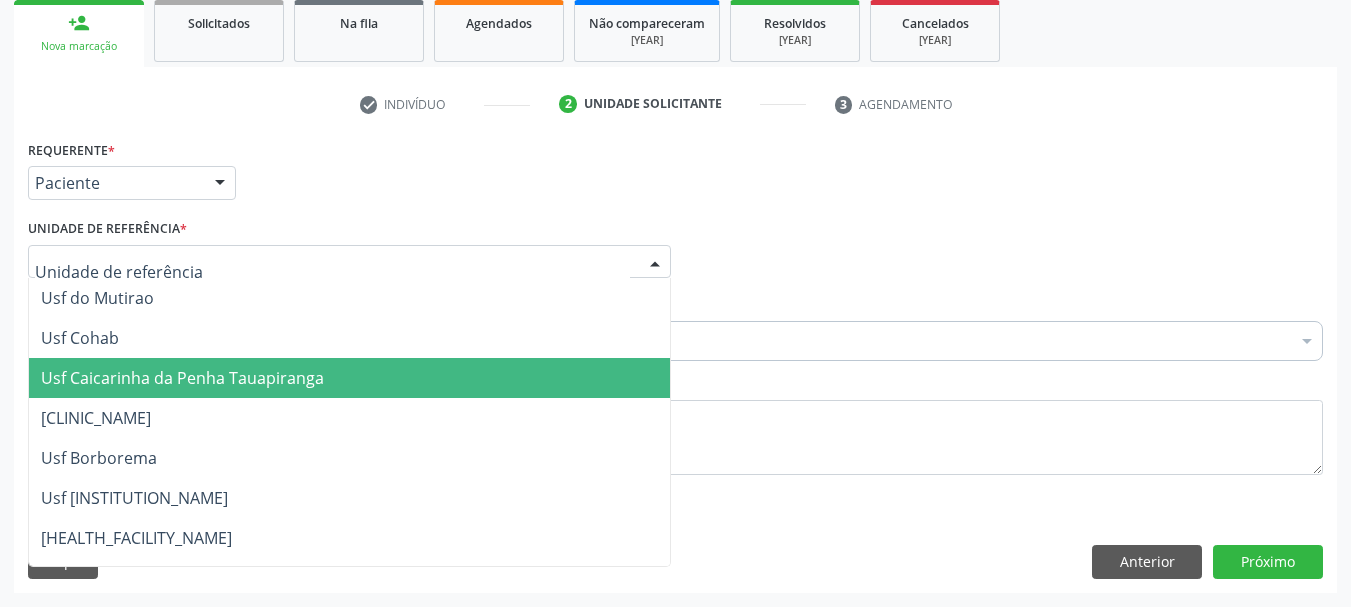 click on "Usf Caicarinha da Penha Tauapiranga" at bounding box center [349, 378] 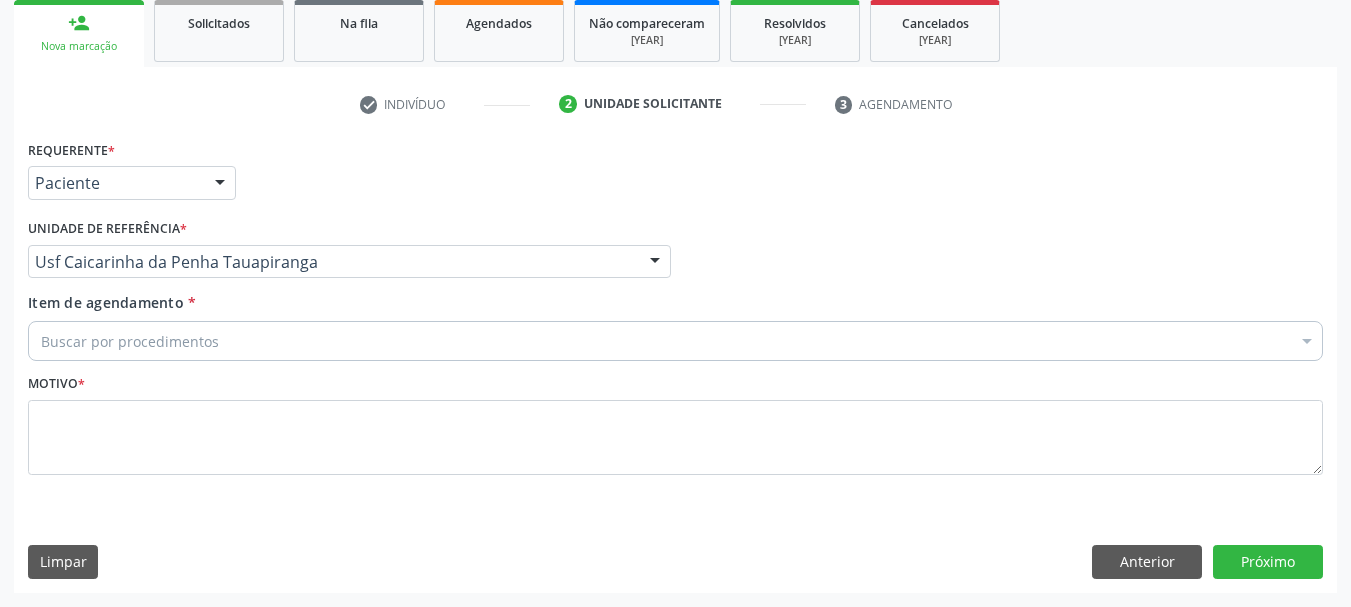 click on "Buscar por procedimentos" at bounding box center [675, 341] 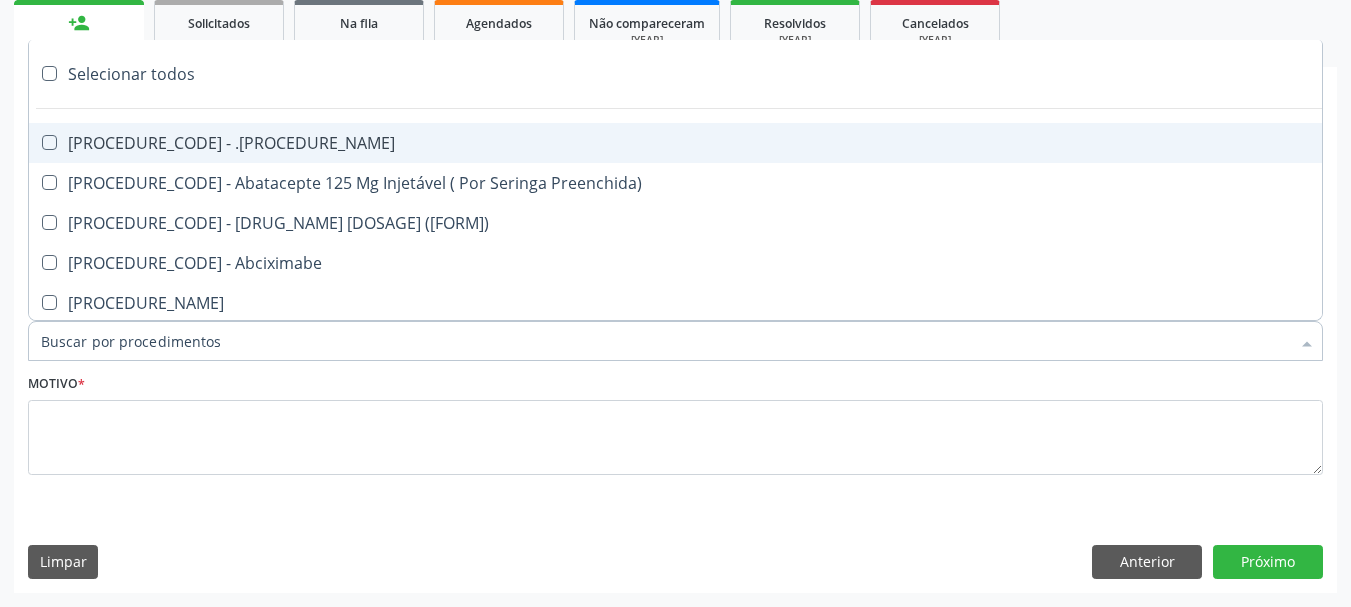 click on "Item de agendamento
*" at bounding box center (665, 341) 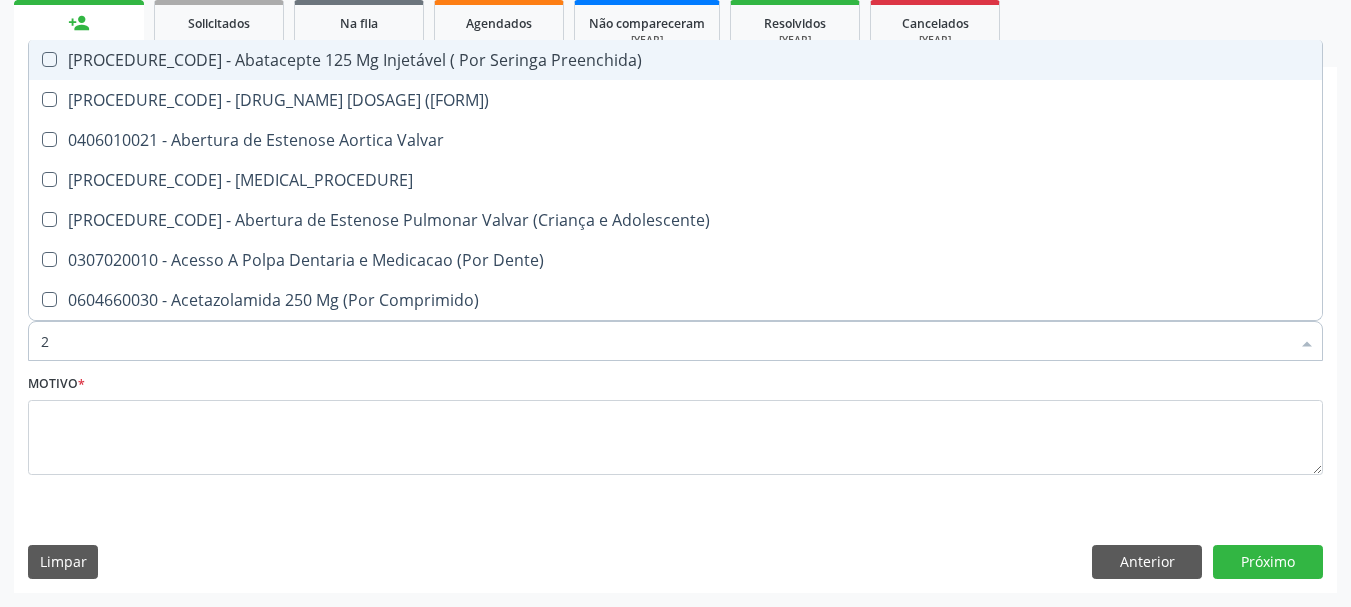 type on "22" 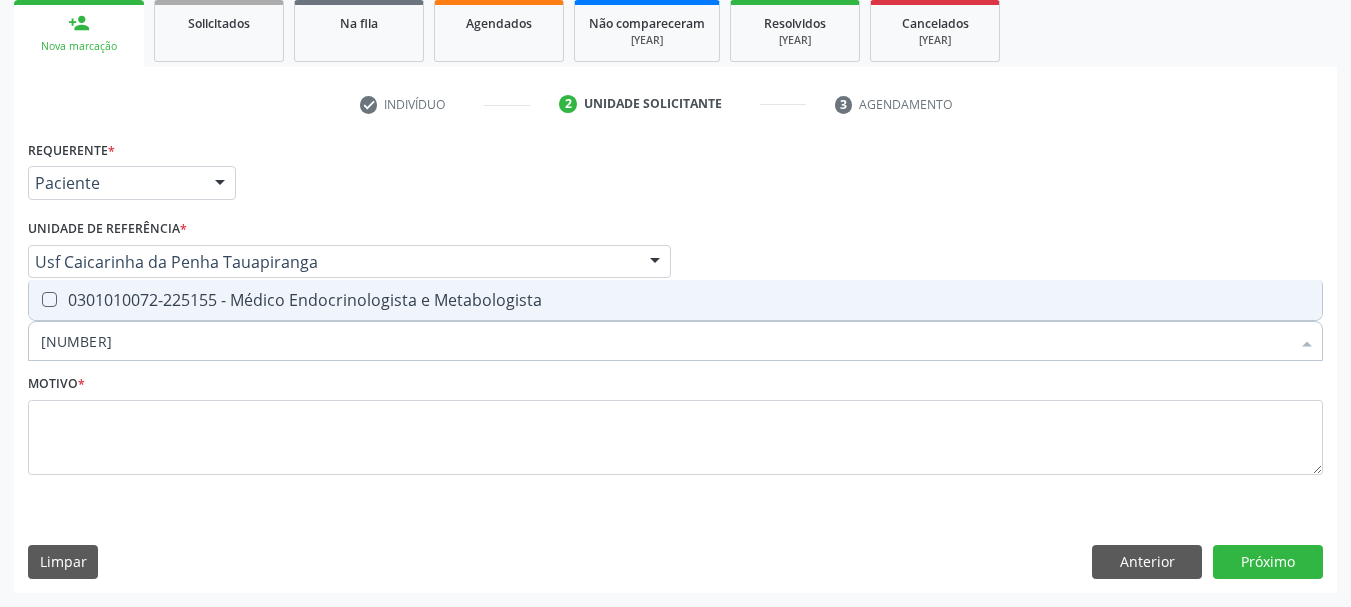 click on "0301010072-225155 - Médico Endocrinologista e Metabologista" at bounding box center (675, 300) 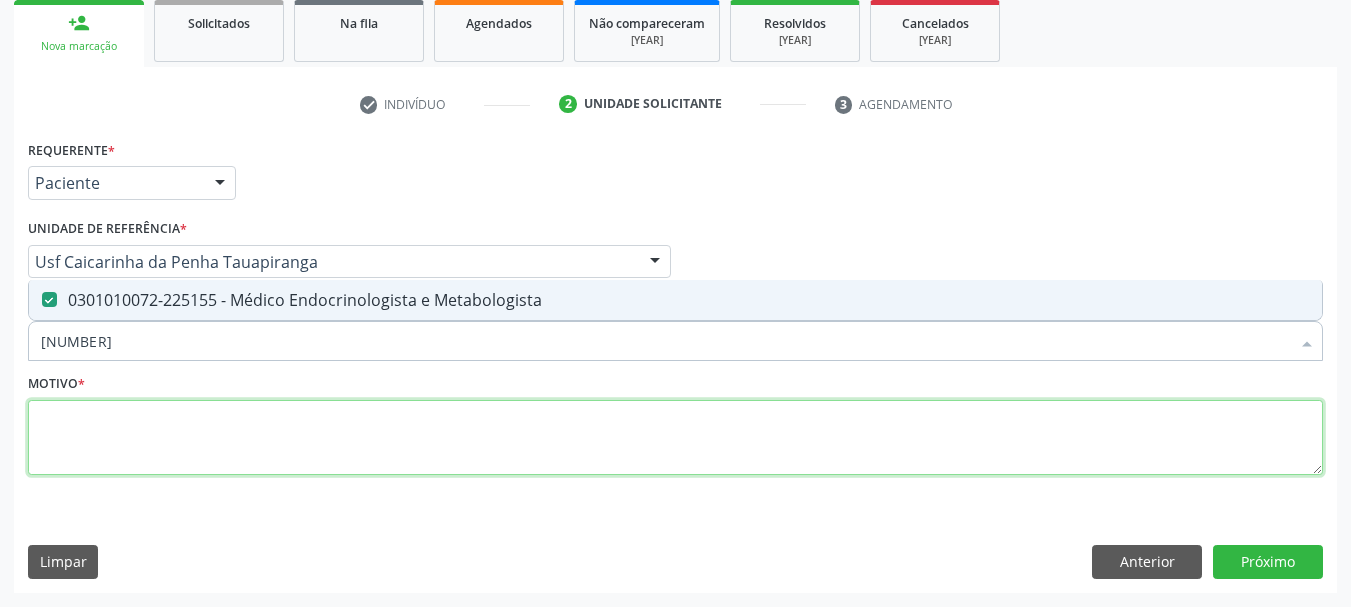 click at bounding box center (675, 438) 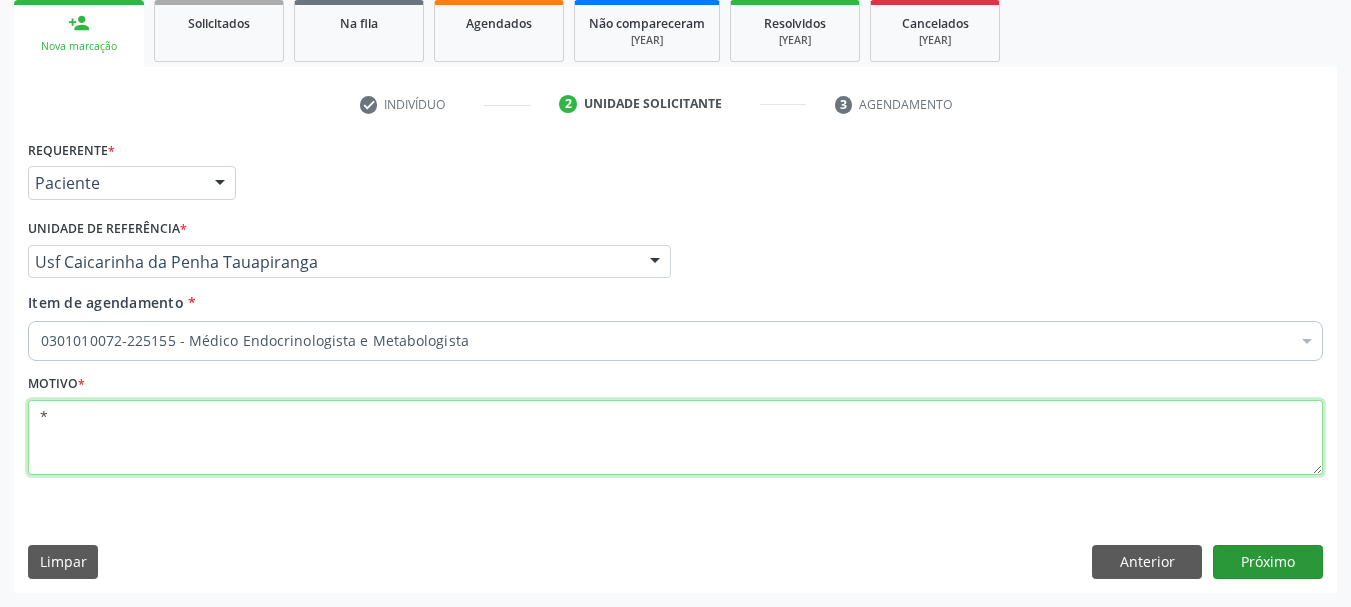 type on "*" 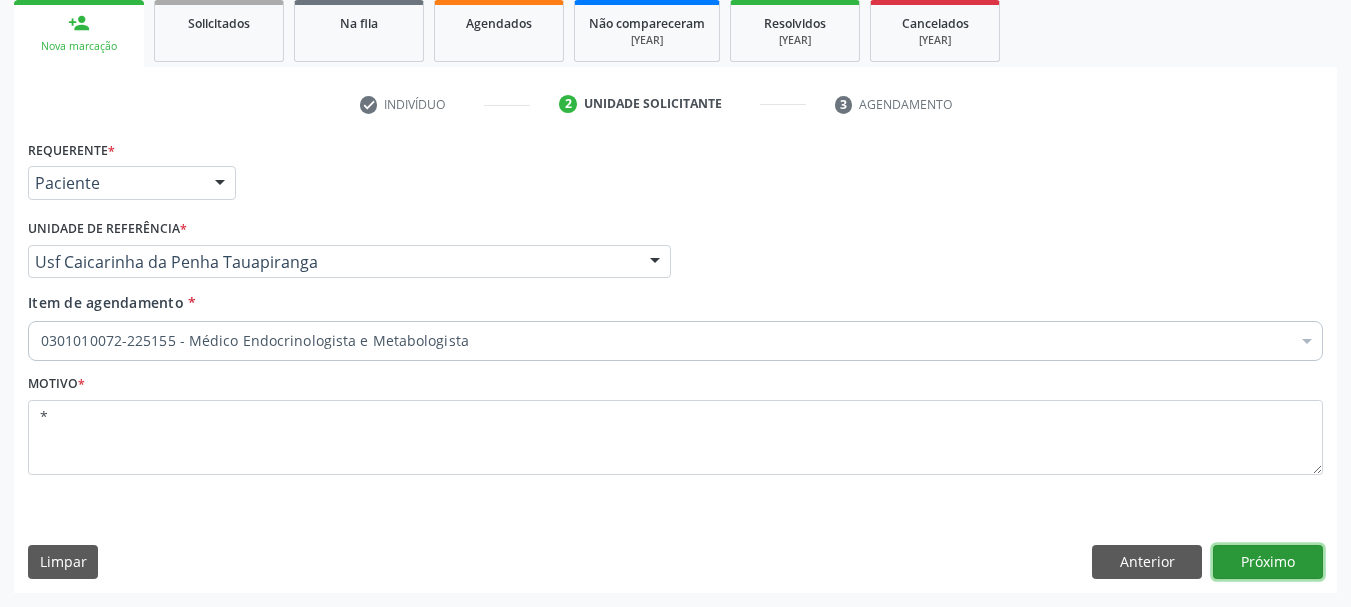 click on "Próximo" at bounding box center [1268, 562] 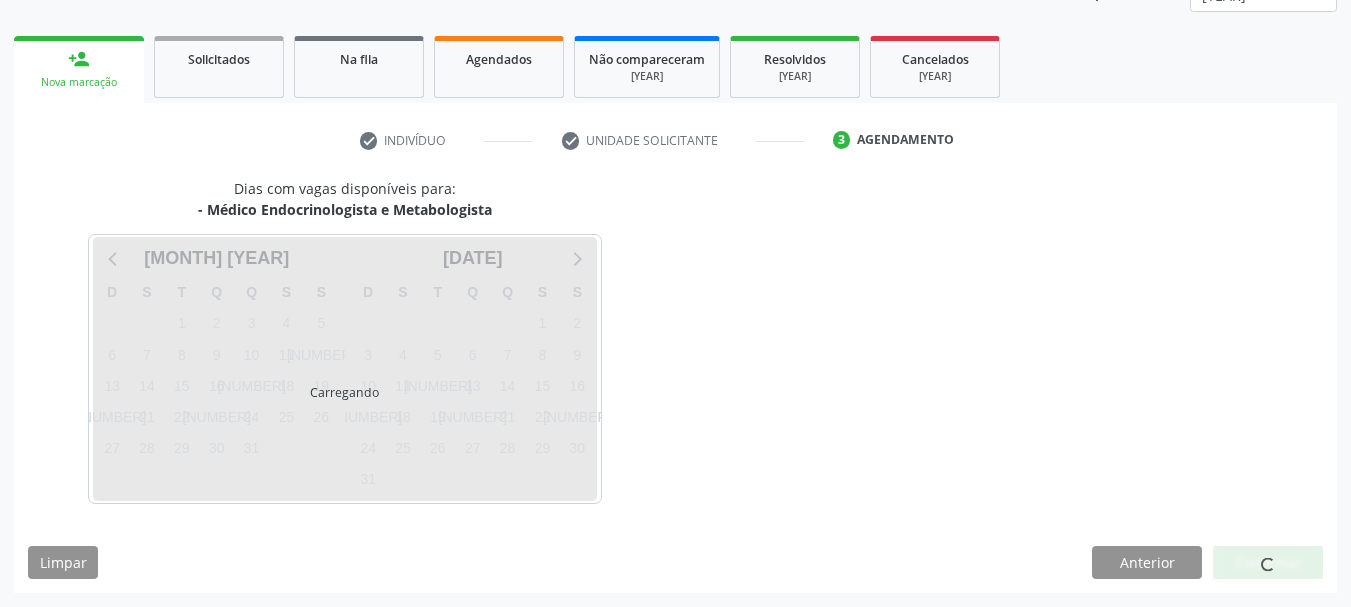 scroll, scrollTop: 263, scrollLeft: 0, axis: vertical 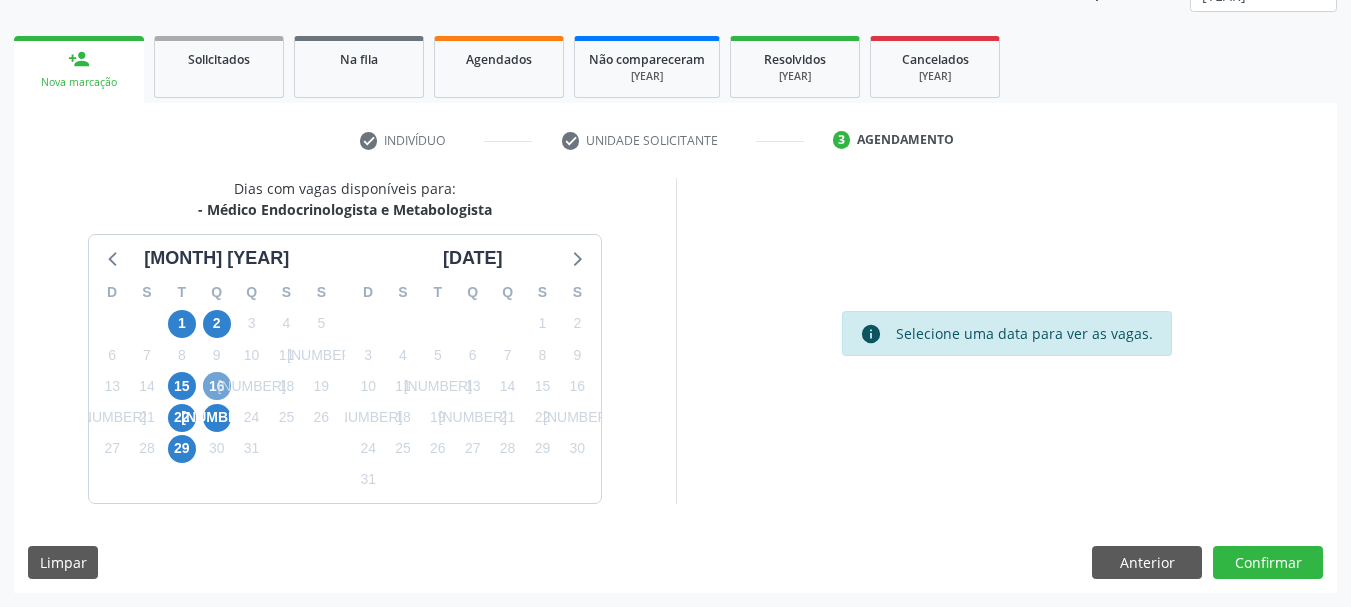 click on "16" at bounding box center (217, 386) 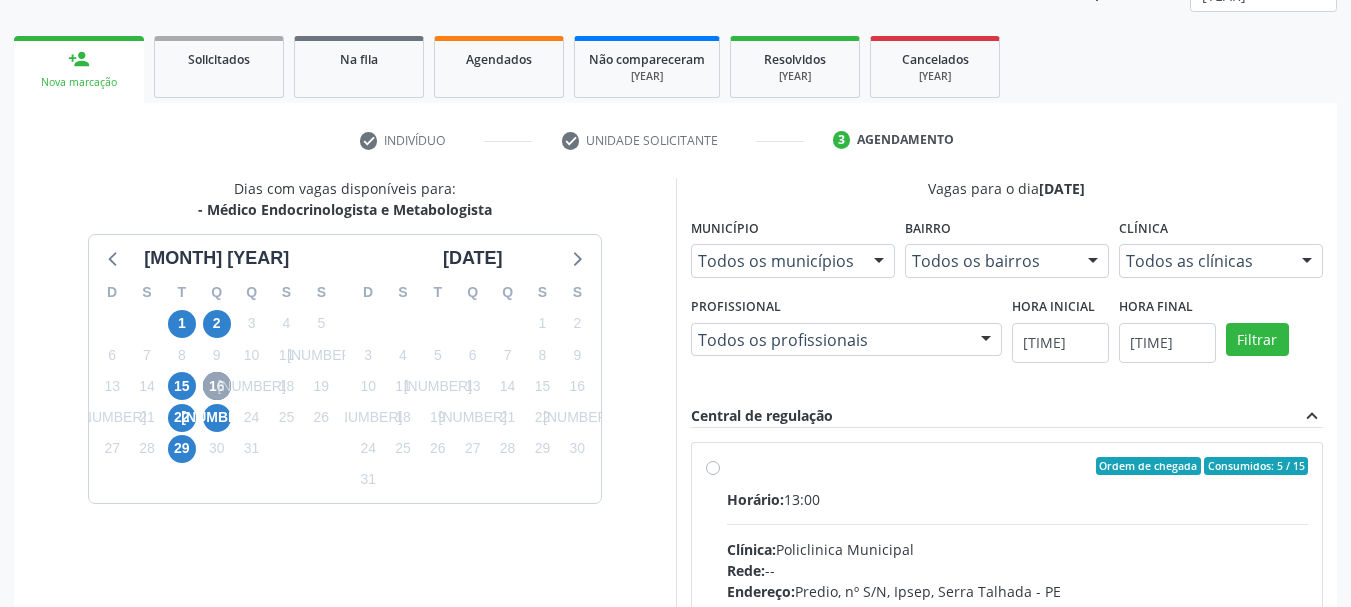scroll, scrollTop: 363, scrollLeft: 0, axis: vertical 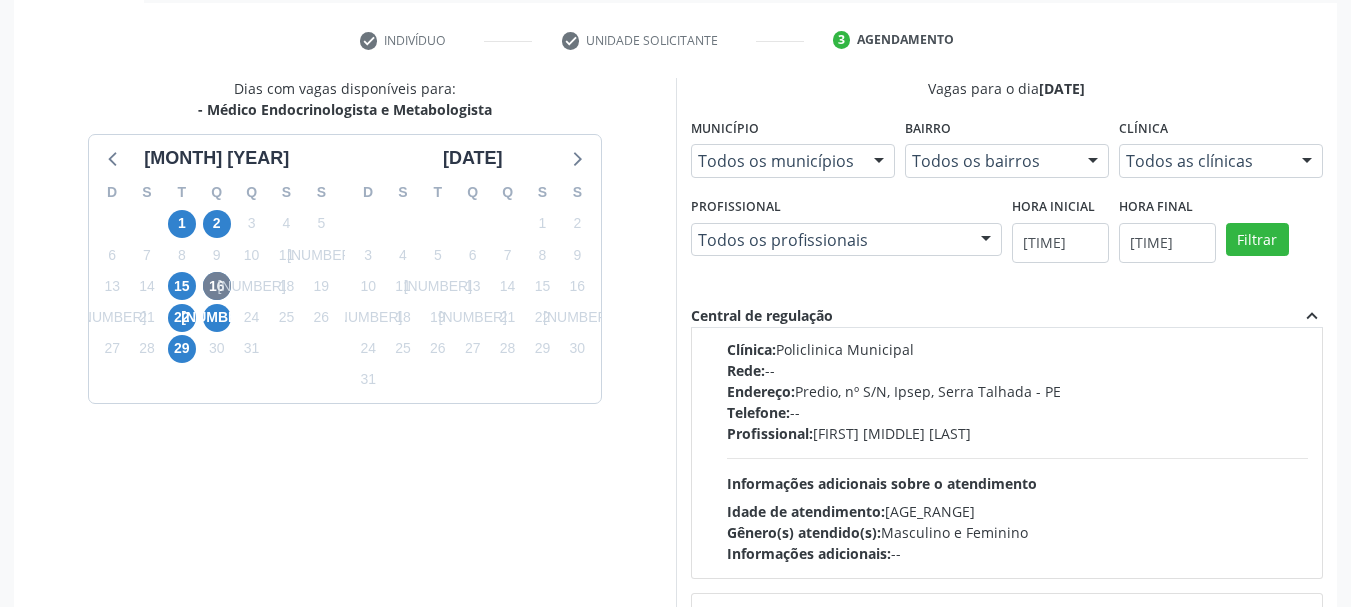 click on "Ordem de chegada
Consumidos: 5 / 15
Horário:   [TIME]
Clínica:  [CLINIC_NAME]
Rede:
--
Endereço:   [STREET_NAME], nº S/N, [NEIGHBORHOOD], [CITY] - [STATE]
Telefone:   --
Profissional:
[FIRST] [MIDDLE] [LAST]
Informações adicionais sobre o atendimento
Idade de atendimento:
[AGE_RANGE]
Gênero(s) atendido(s):
Masculino e Feminino
Informações adicionais:
--" at bounding box center [1007, 410] 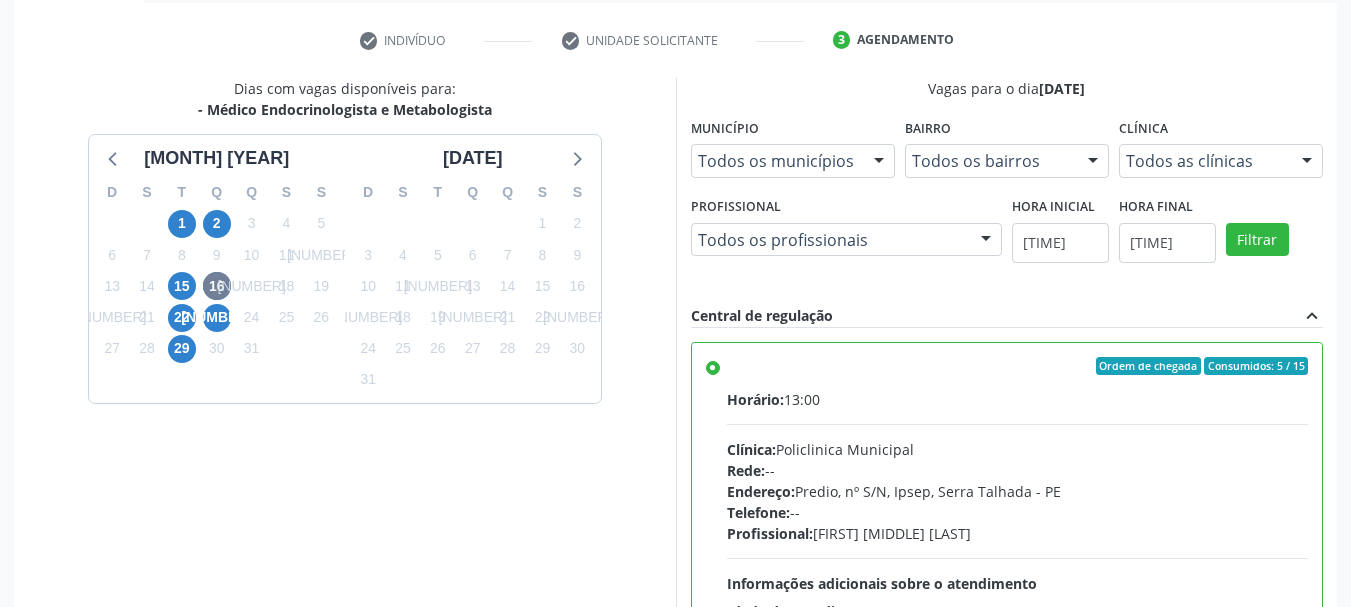 scroll, scrollTop: 100, scrollLeft: 0, axis: vertical 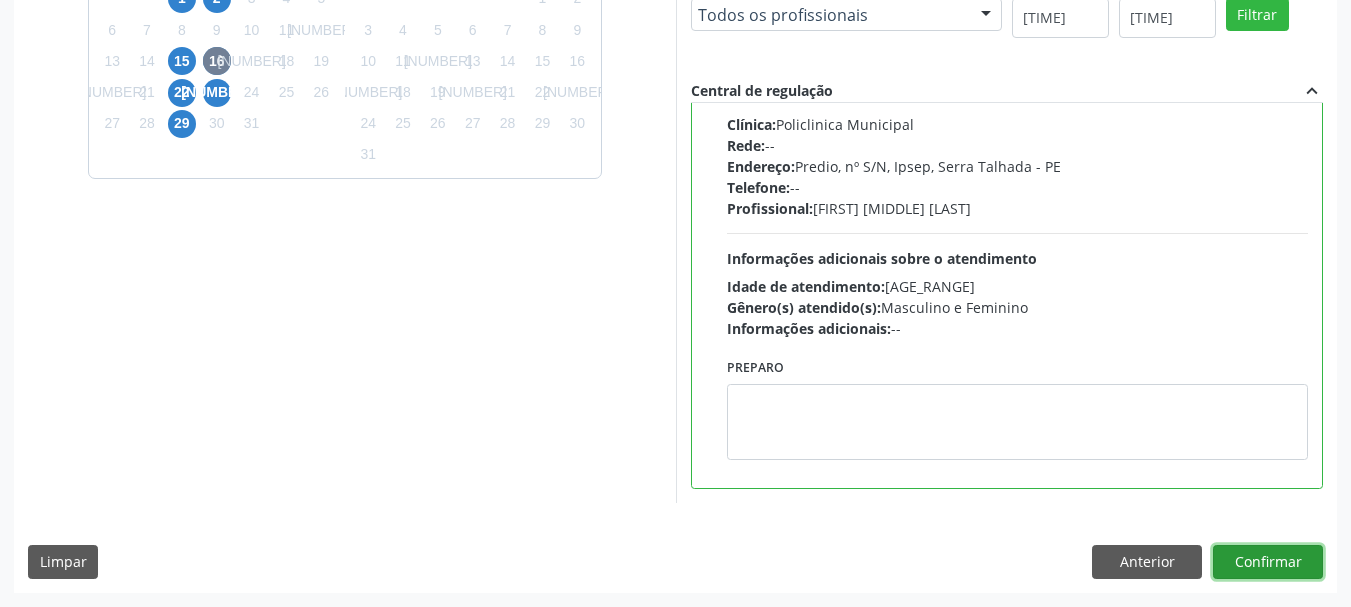 click on "Confirmar" at bounding box center [1268, 562] 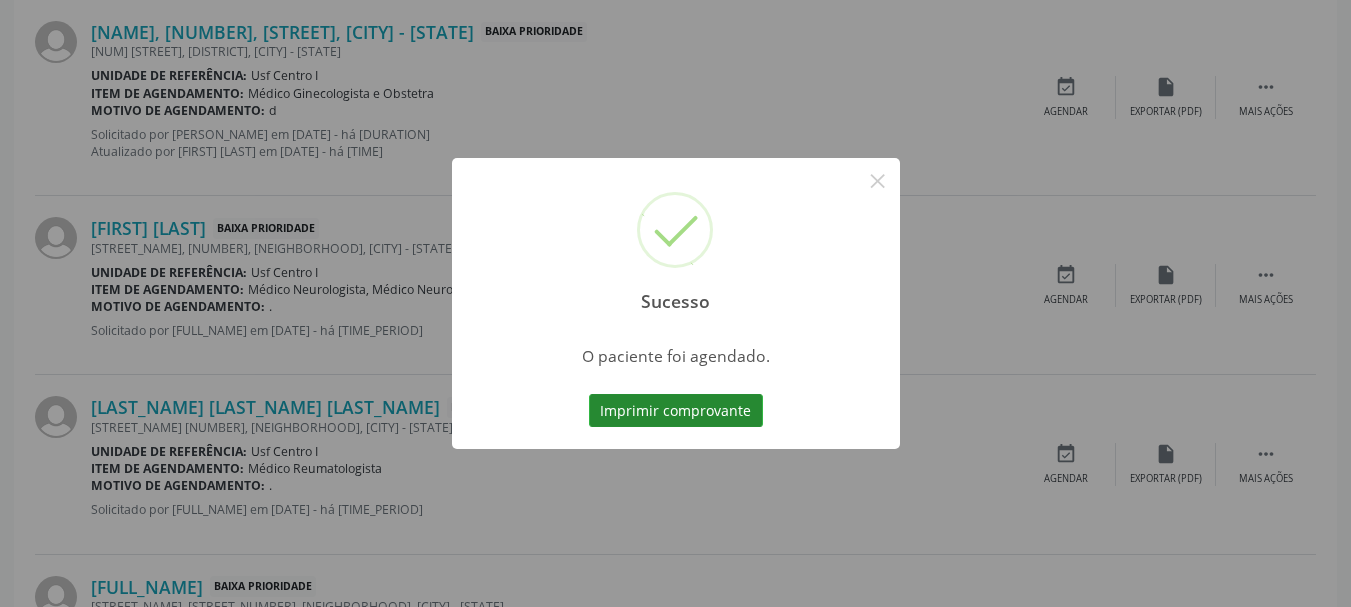 click on "Imprimir comprovante" at bounding box center [676, 411] 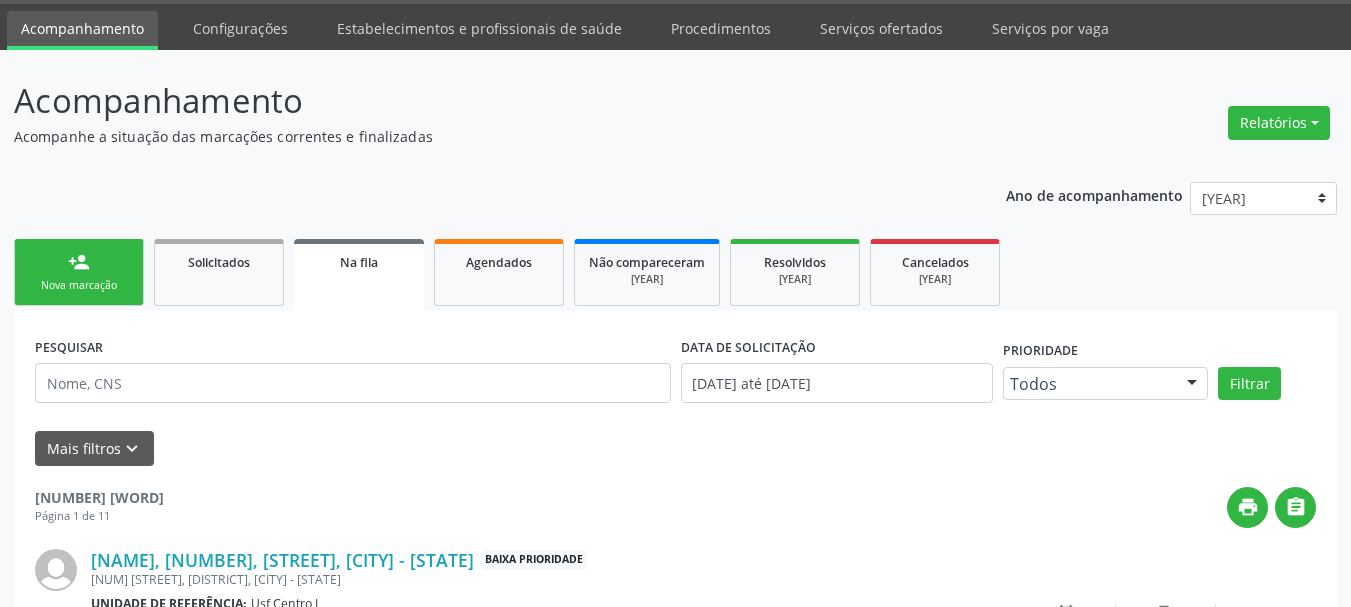 click on "Nova marcação" at bounding box center (79, 285) 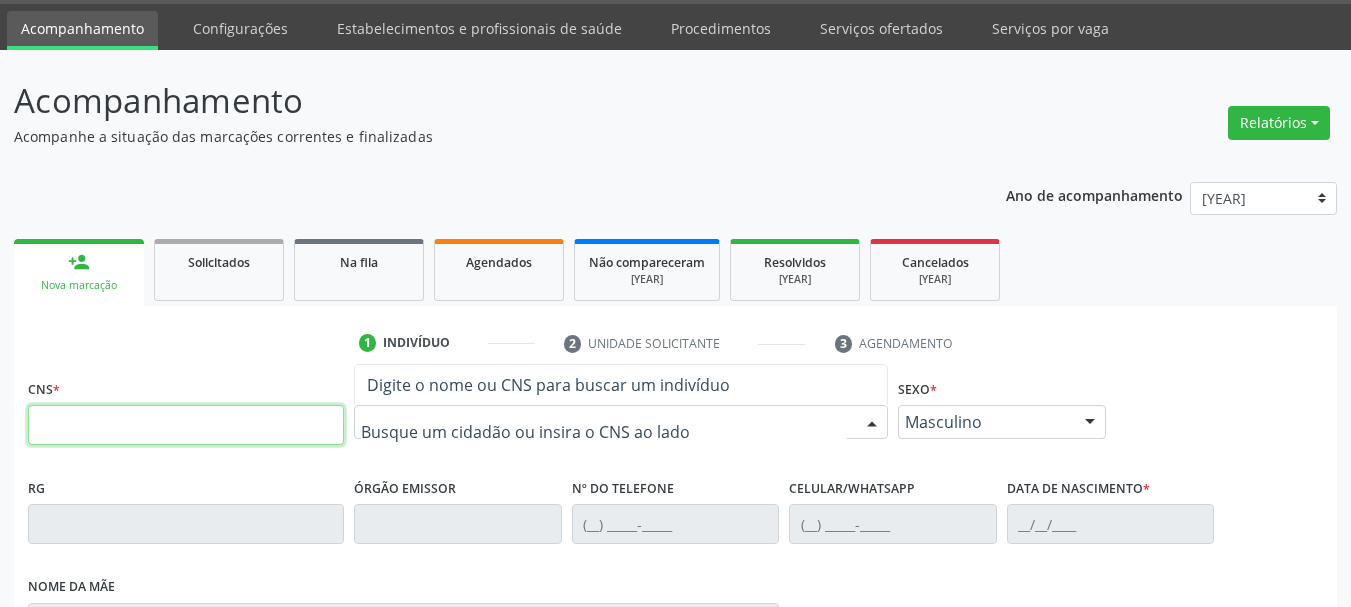 click at bounding box center (186, 425) 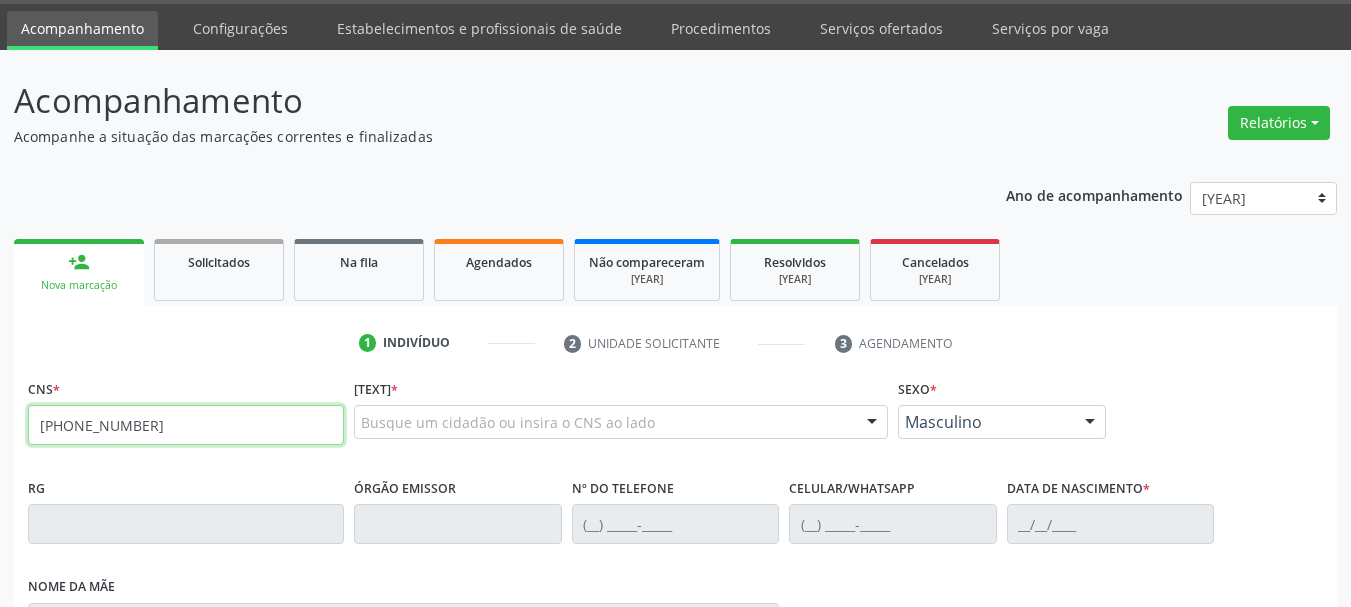 type on "[PHONE_NUMBER]" 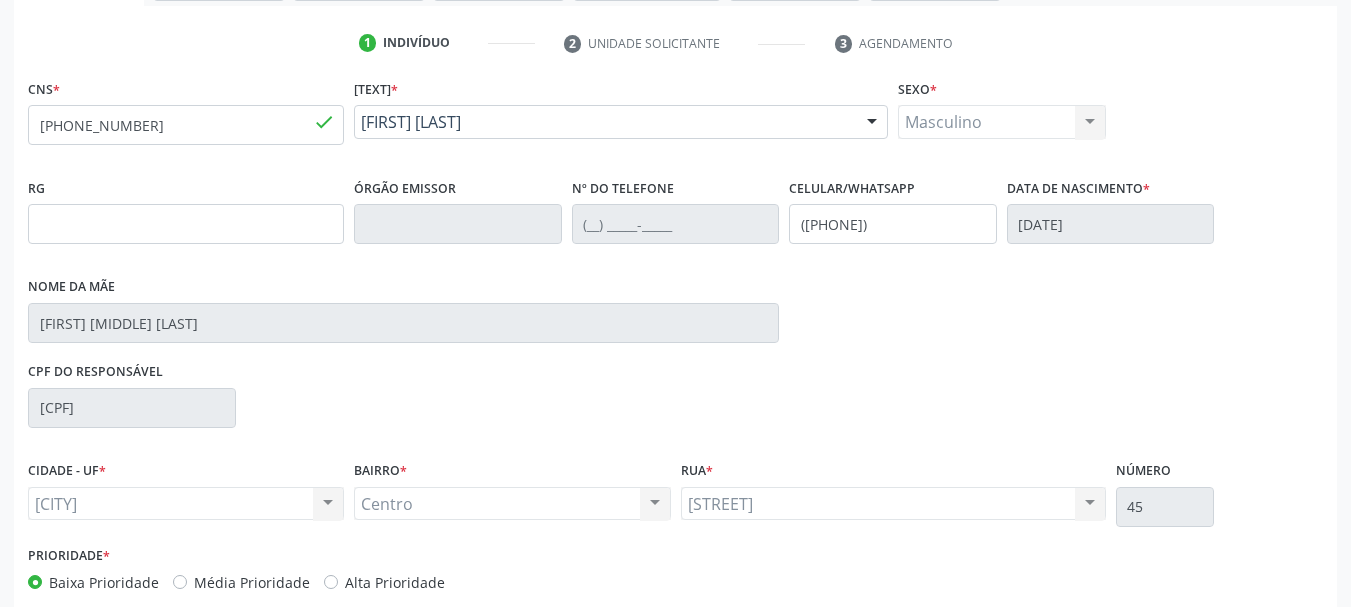 scroll, scrollTop: 460, scrollLeft: 0, axis: vertical 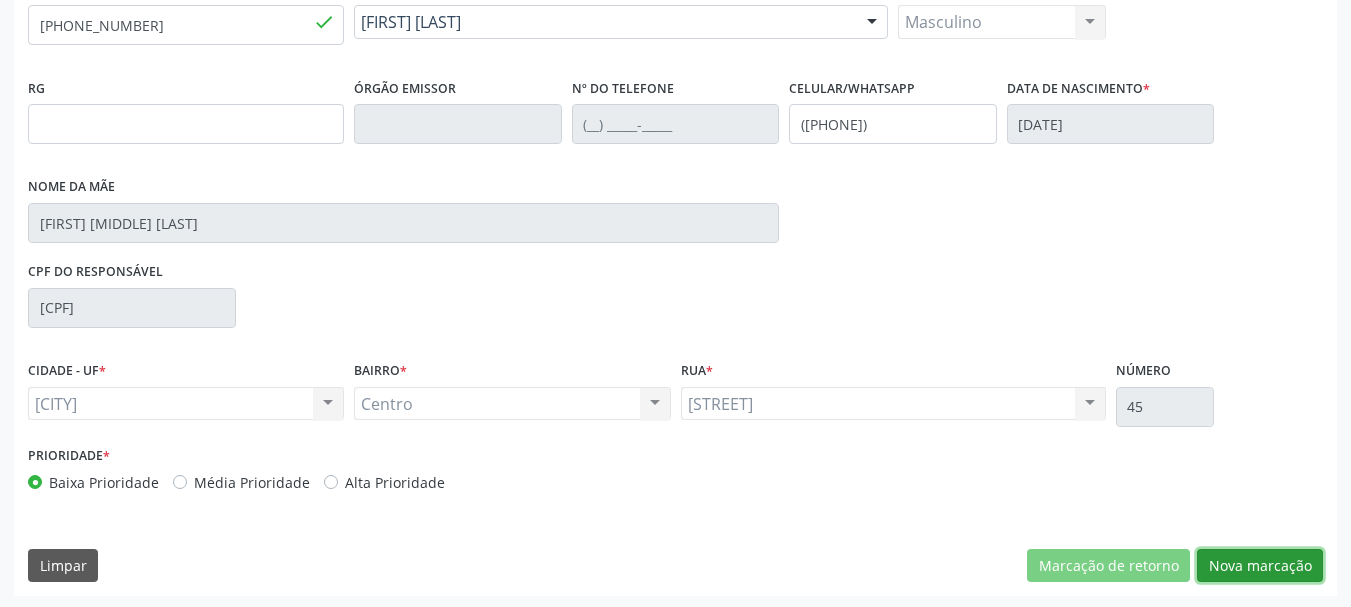click on "Nova marcação" at bounding box center (1108, 566) 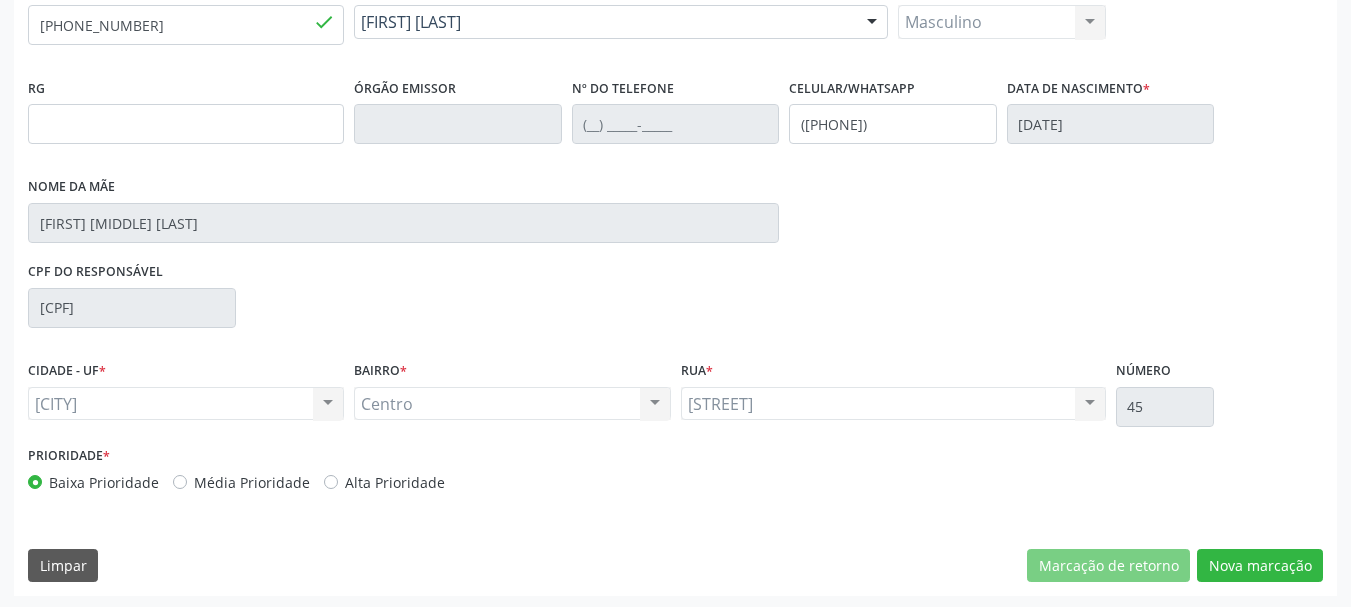 scroll, scrollTop: 299, scrollLeft: 0, axis: vertical 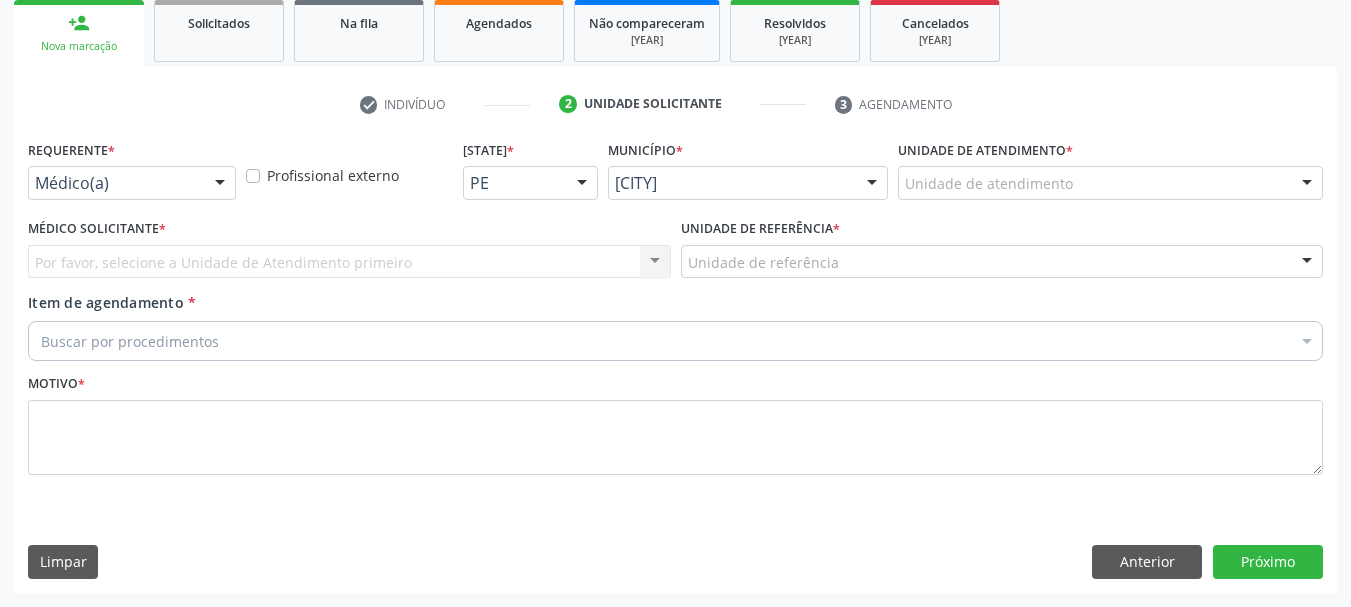 drag, startPoint x: 207, startPoint y: 177, endPoint x: 209, endPoint y: 193, distance: 16.124516 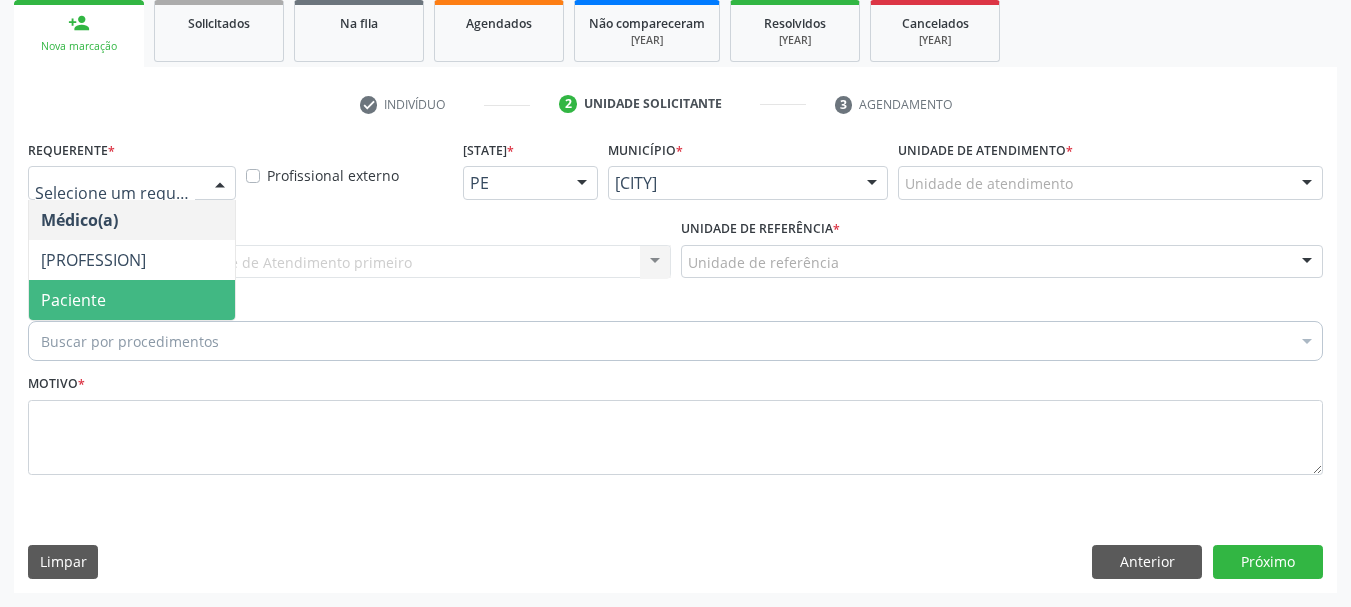 click on "Paciente" at bounding box center [73, 300] 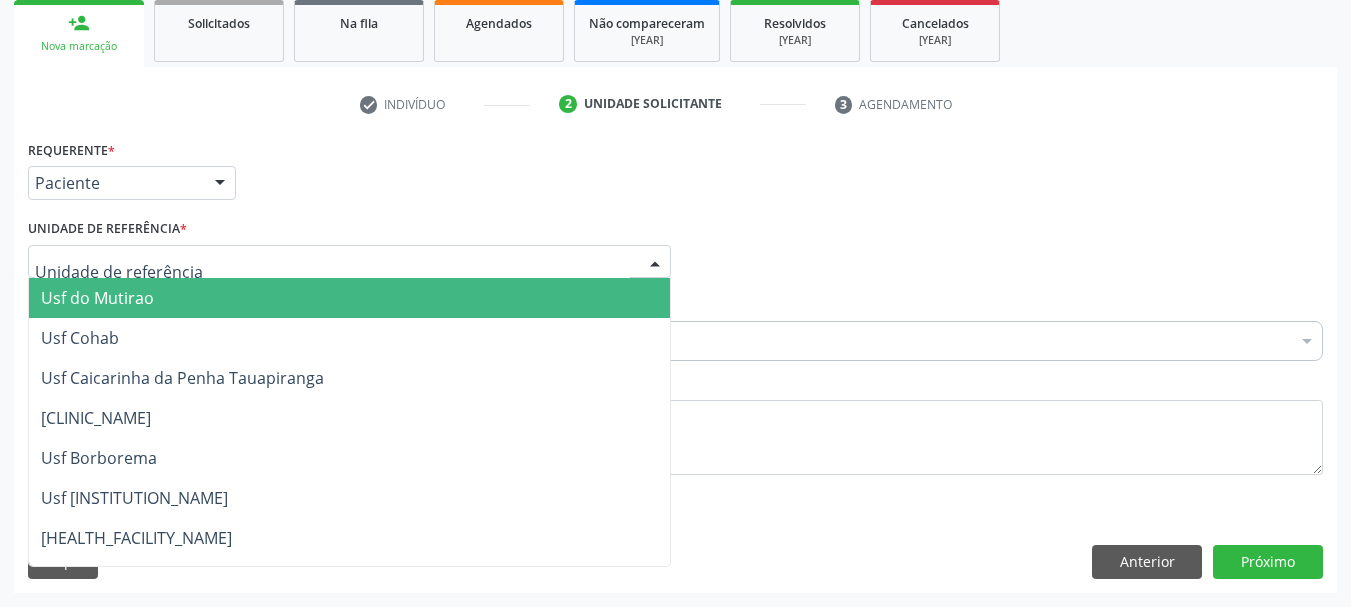 click at bounding box center (349, 262) 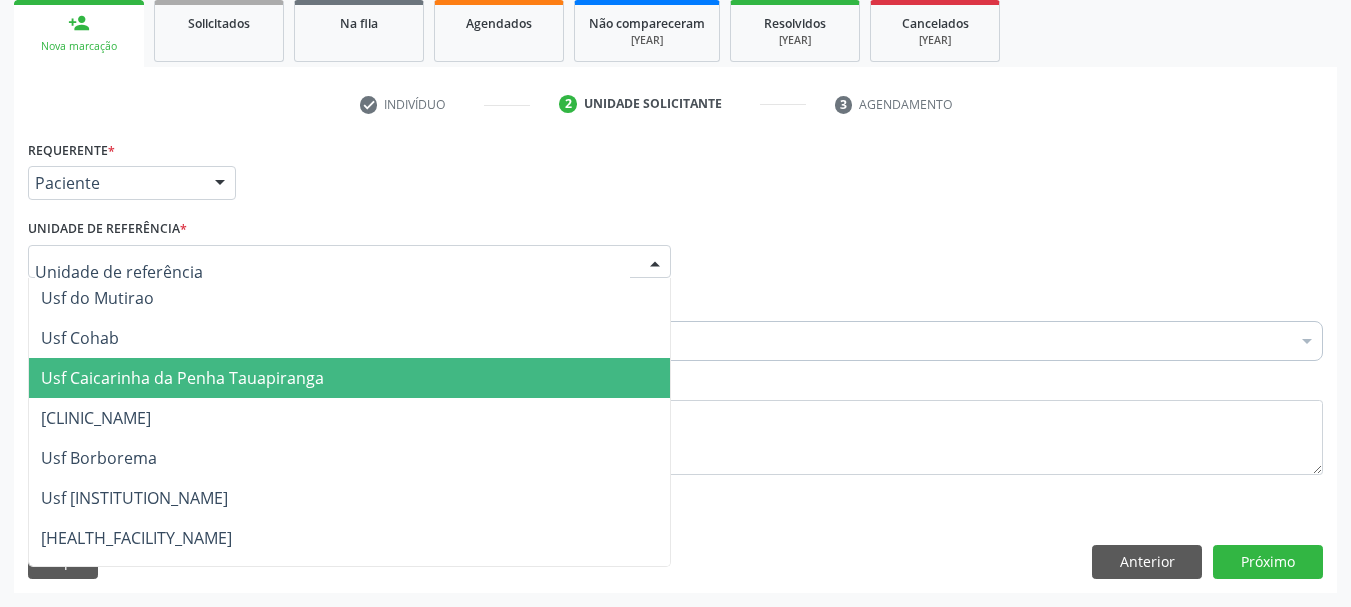 click on "Usf Caicarinha da Penha Tauapiranga" at bounding box center [182, 378] 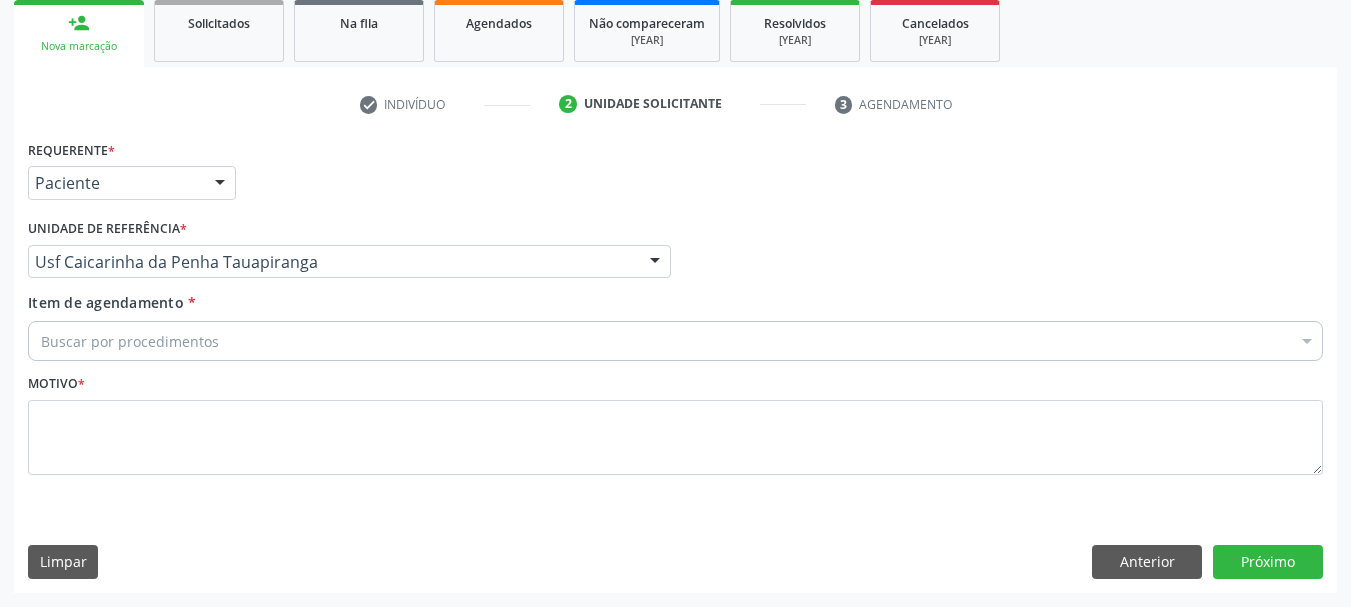 click on "Buscar por procedimentos" at bounding box center (675, 341) 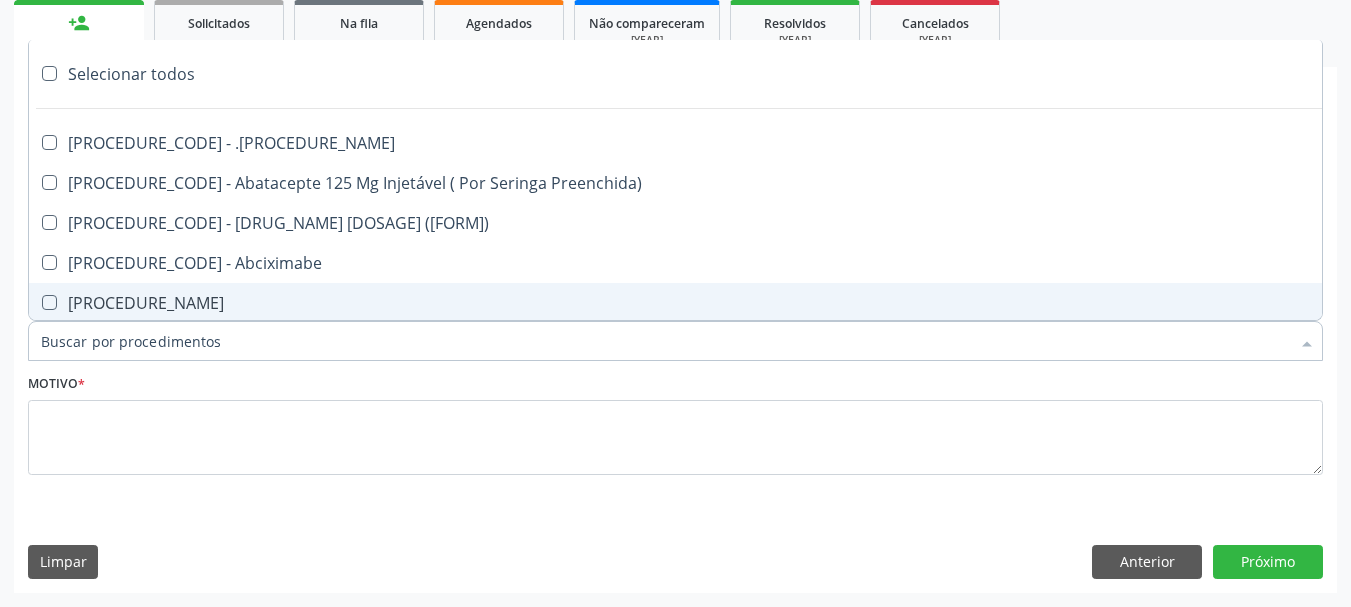 click on "Item de agendamento
*" at bounding box center (665, 341) 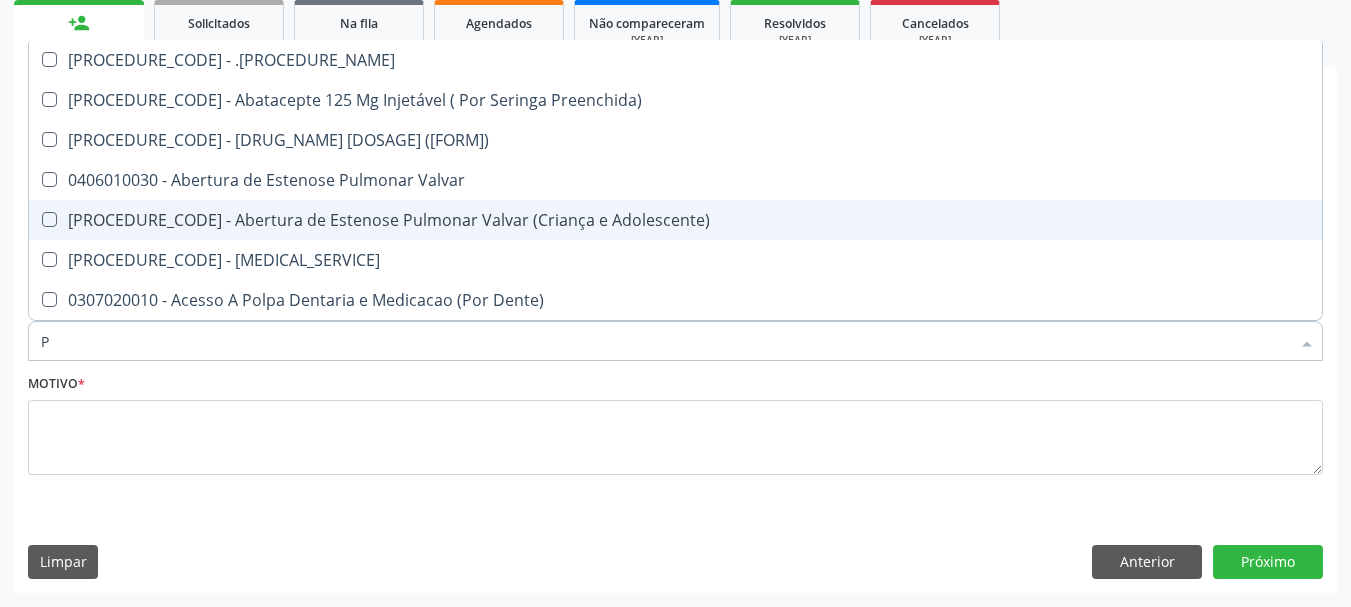 type on "[ABBREVIATION]" 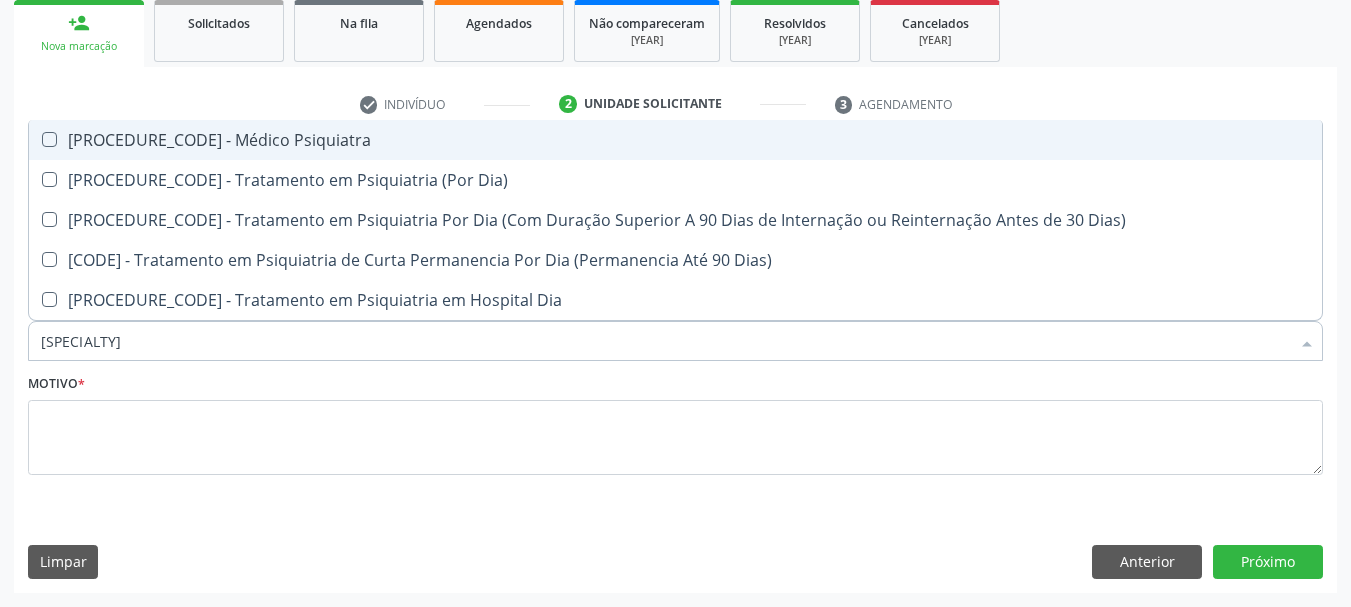 click at bounding box center [49, 139] 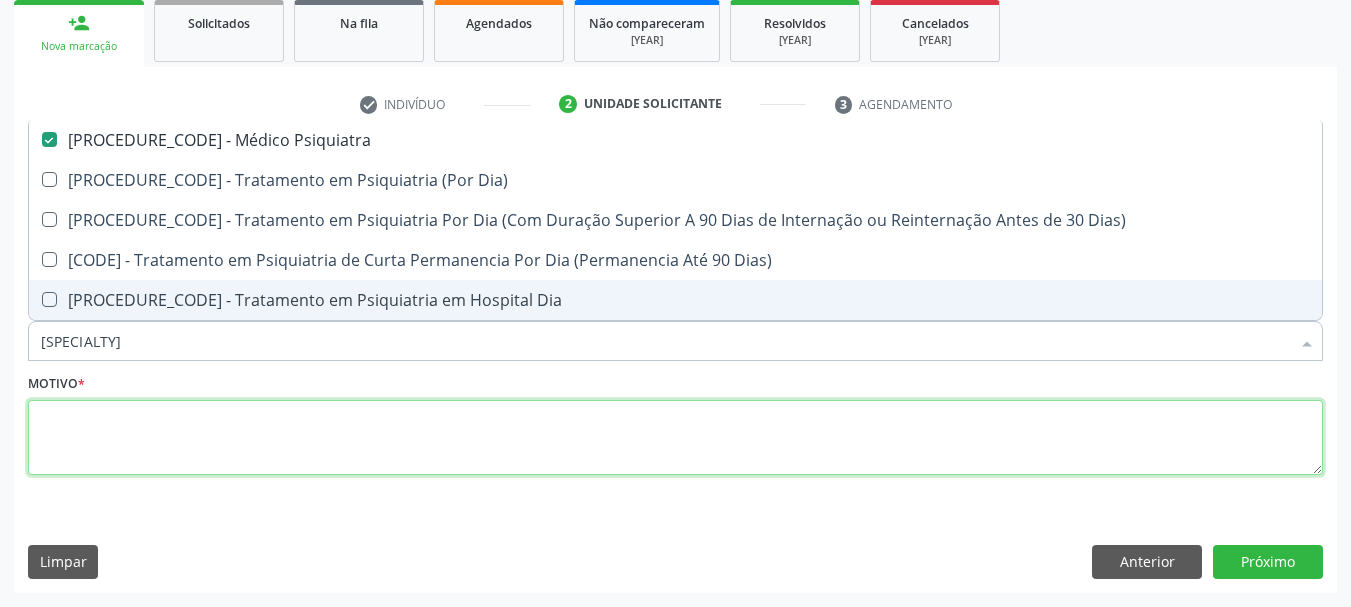 click at bounding box center [675, 438] 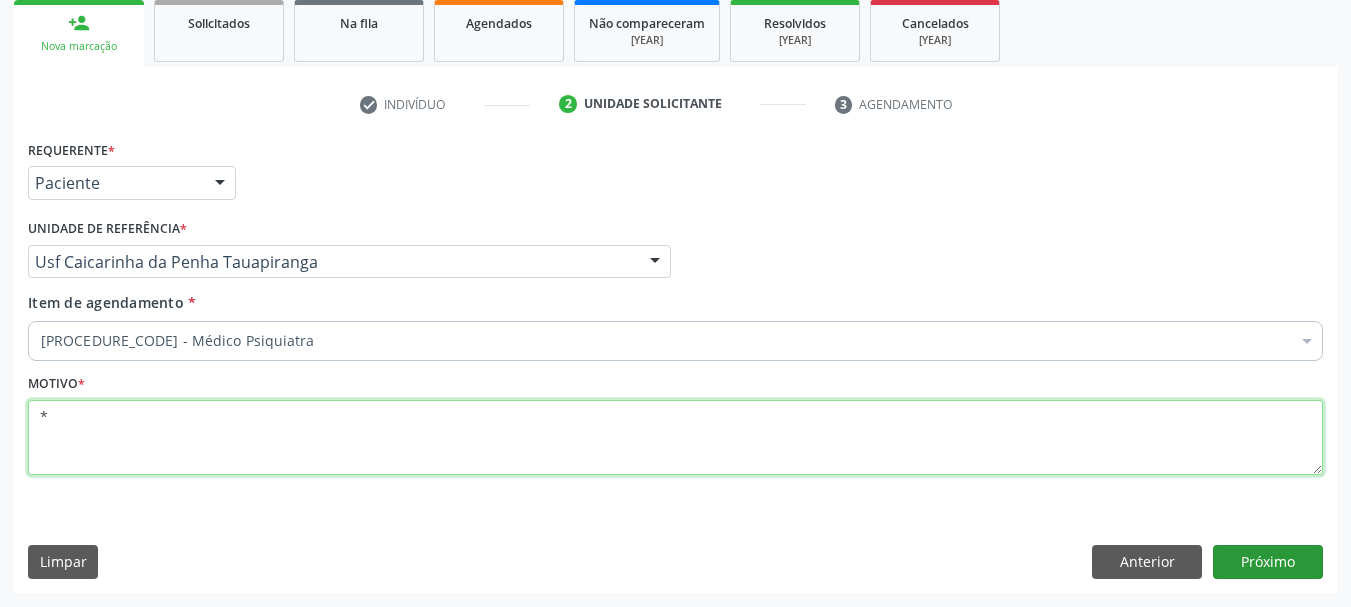 type on "*" 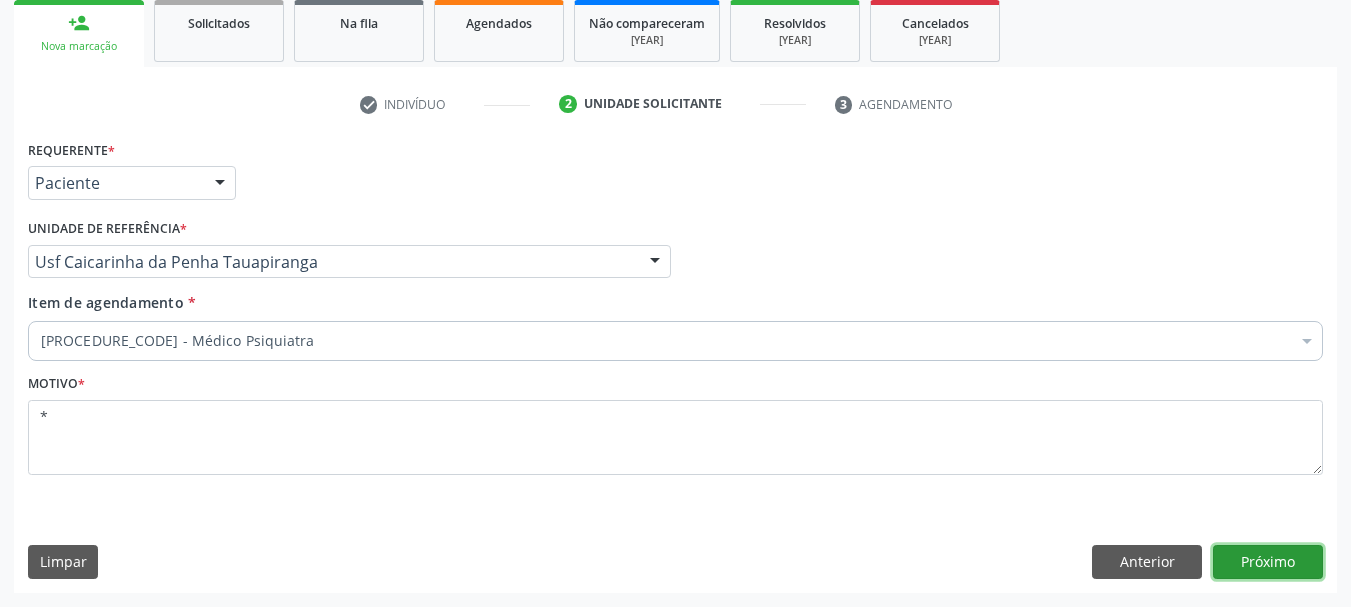 click on "Próximo" at bounding box center (1268, 562) 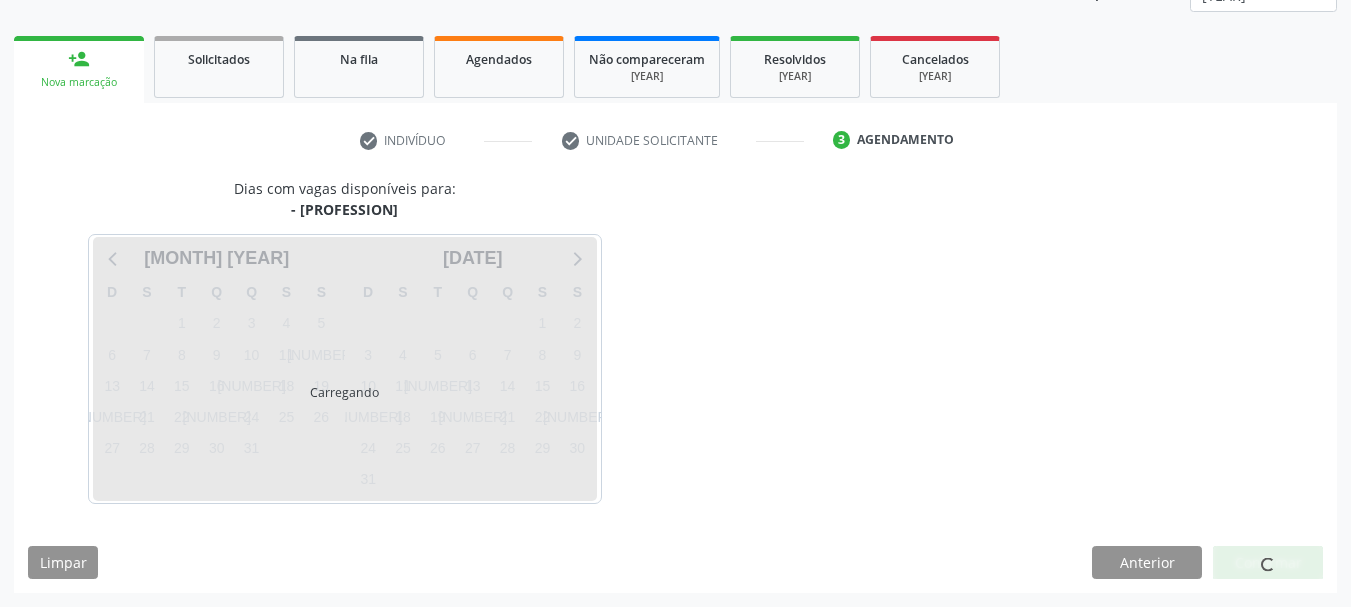 scroll, scrollTop: 263, scrollLeft: 0, axis: vertical 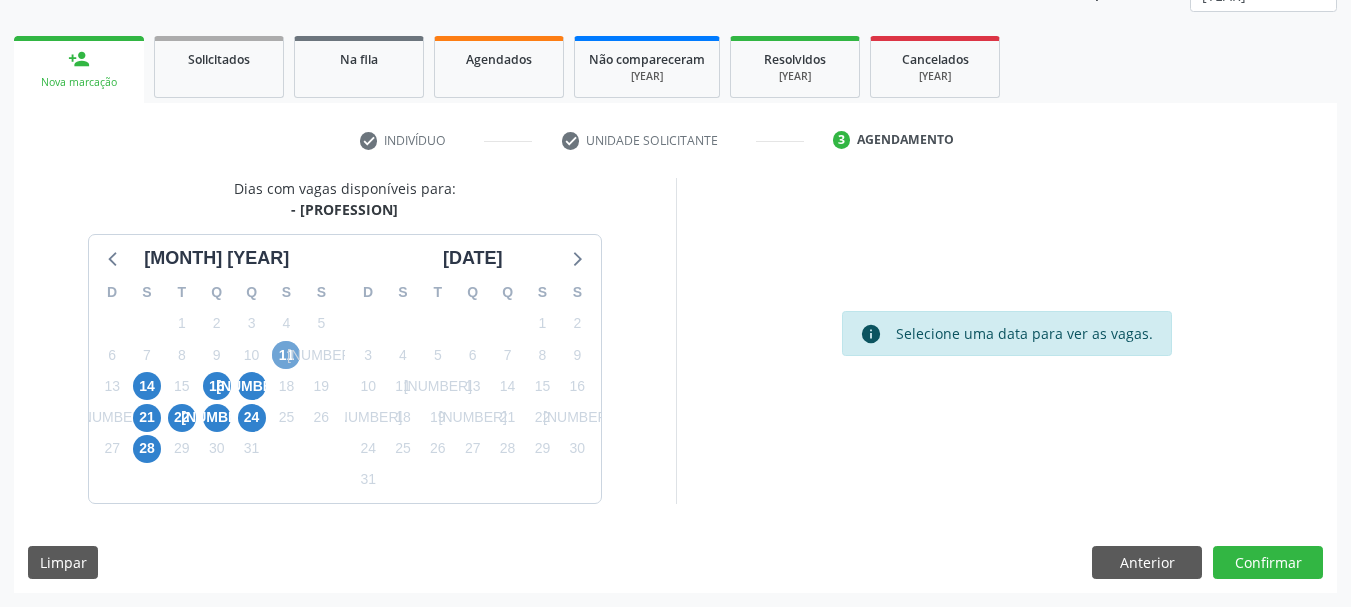 click on "11" at bounding box center (286, 355) 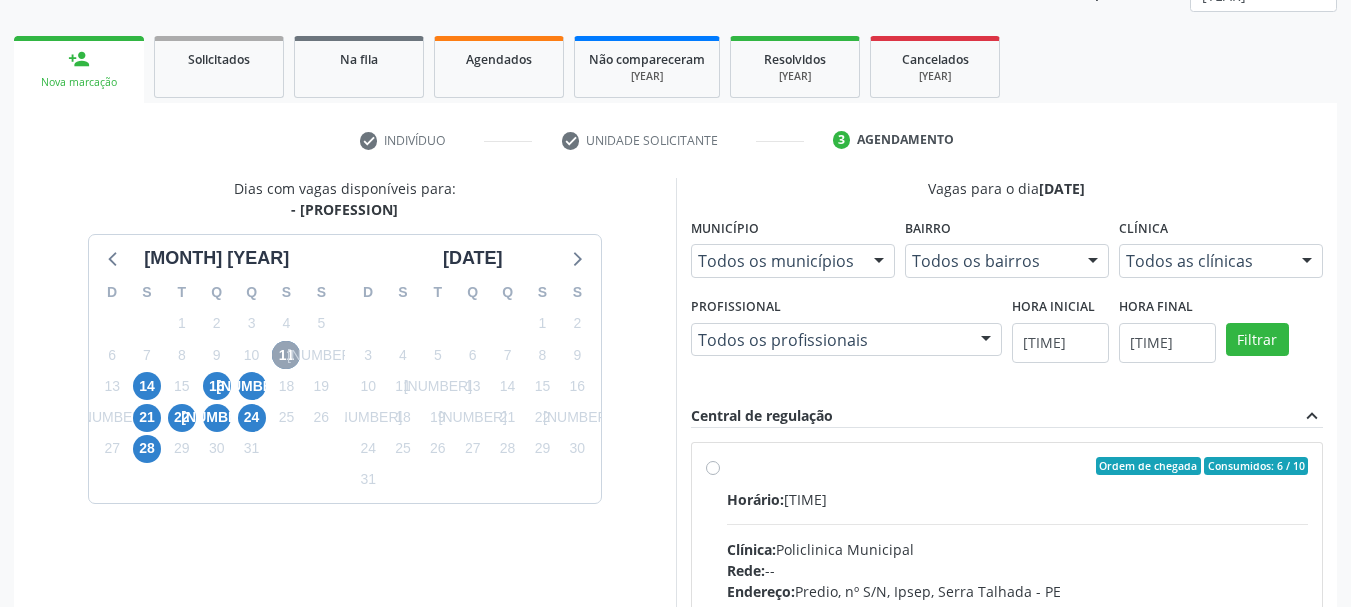 scroll, scrollTop: 363, scrollLeft: 0, axis: vertical 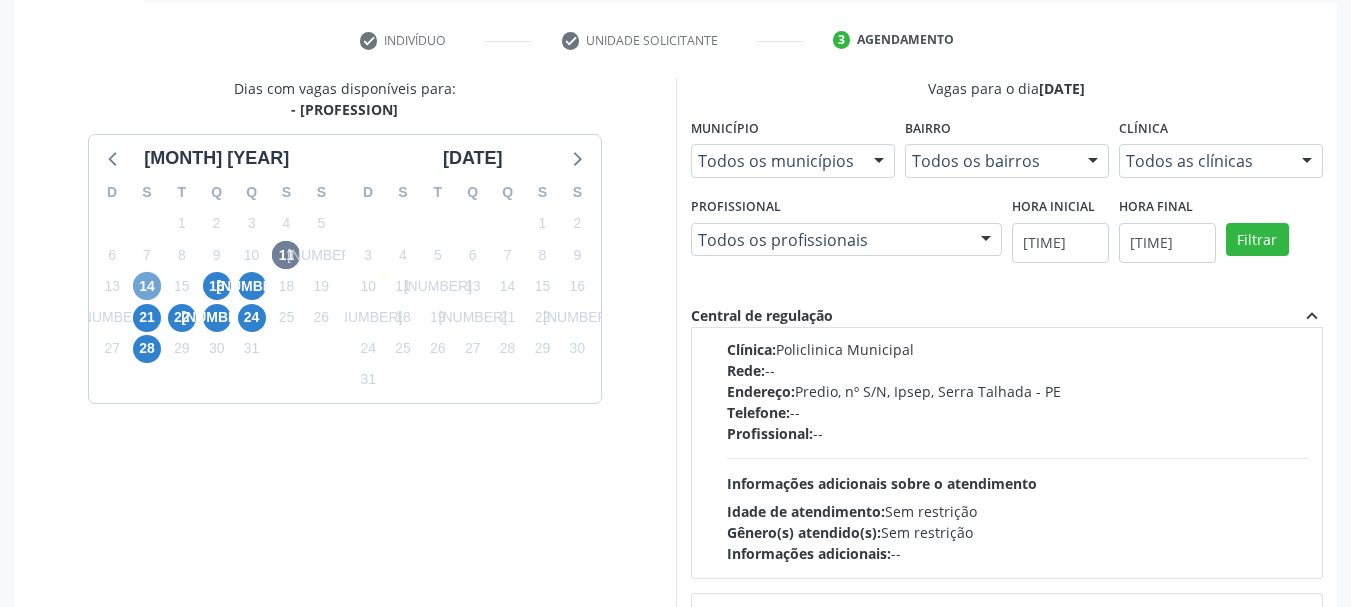 click on "14" at bounding box center [147, 286] 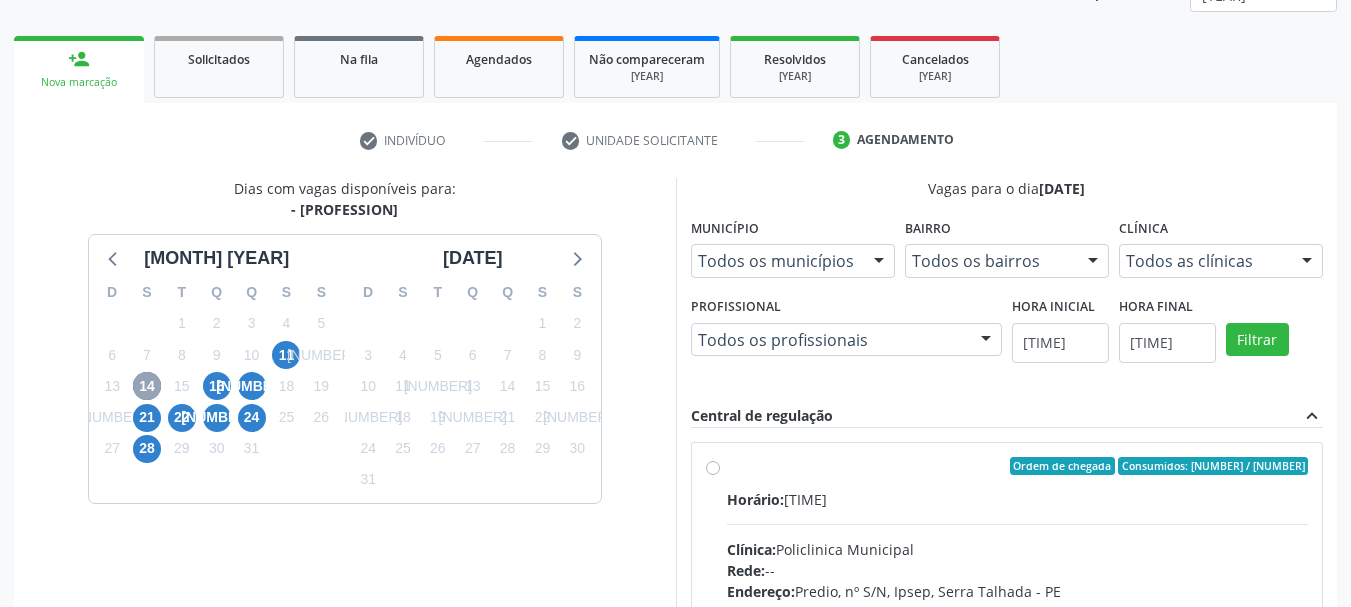 scroll, scrollTop: 363, scrollLeft: 0, axis: vertical 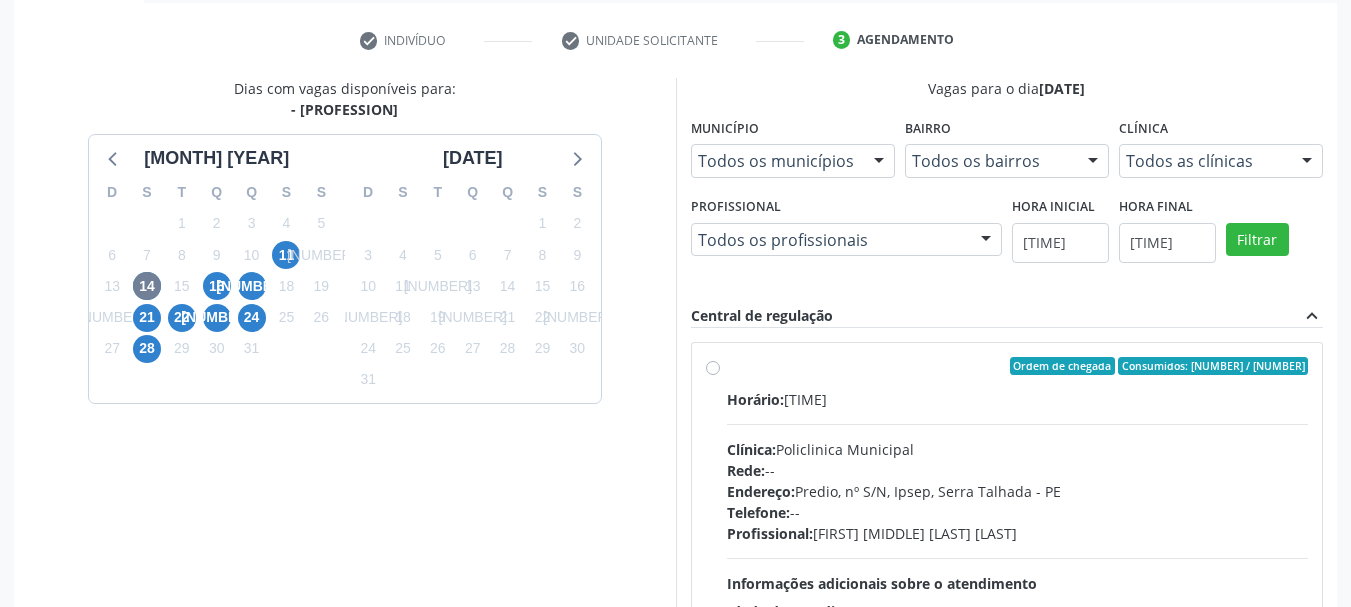 click on "Clínica: [CLINIC_NAME]" at bounding box center (1018, 449) 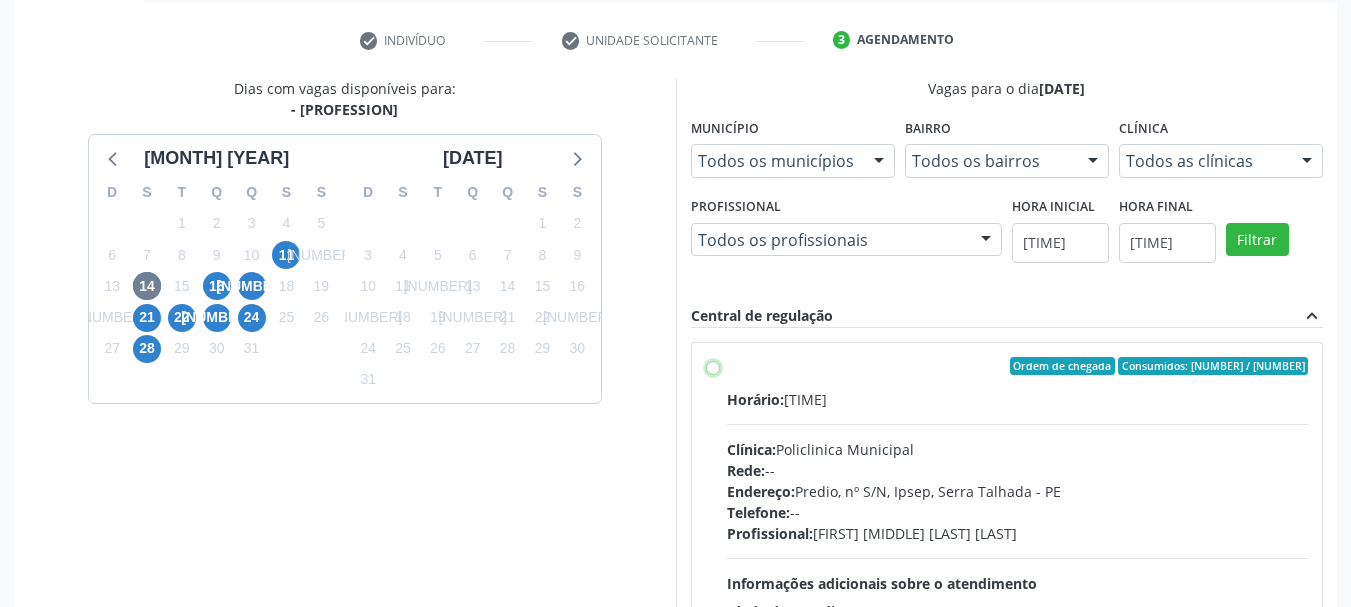 click on "Ordem de chegada
Consumidos: [NUMERIC_VALUE] / [NUMERIC_VALUE]
Horário:   [TIME]
Clínica:  [CLINIC_NAME]
Rede:
--
Endereço:   Predio, nº S/N, Ipsep, [LOCATION] - PE
Telefone:   --
Profissional:
[FULL_NAME]
Informações adicionais sobre o atendimento
Idade de atendimento:
[AGE_RANGE]
Gênero(s) atendido(s):
Masculino e Feminino
Informações adicionais:
--" at bounding box center (713, 366) 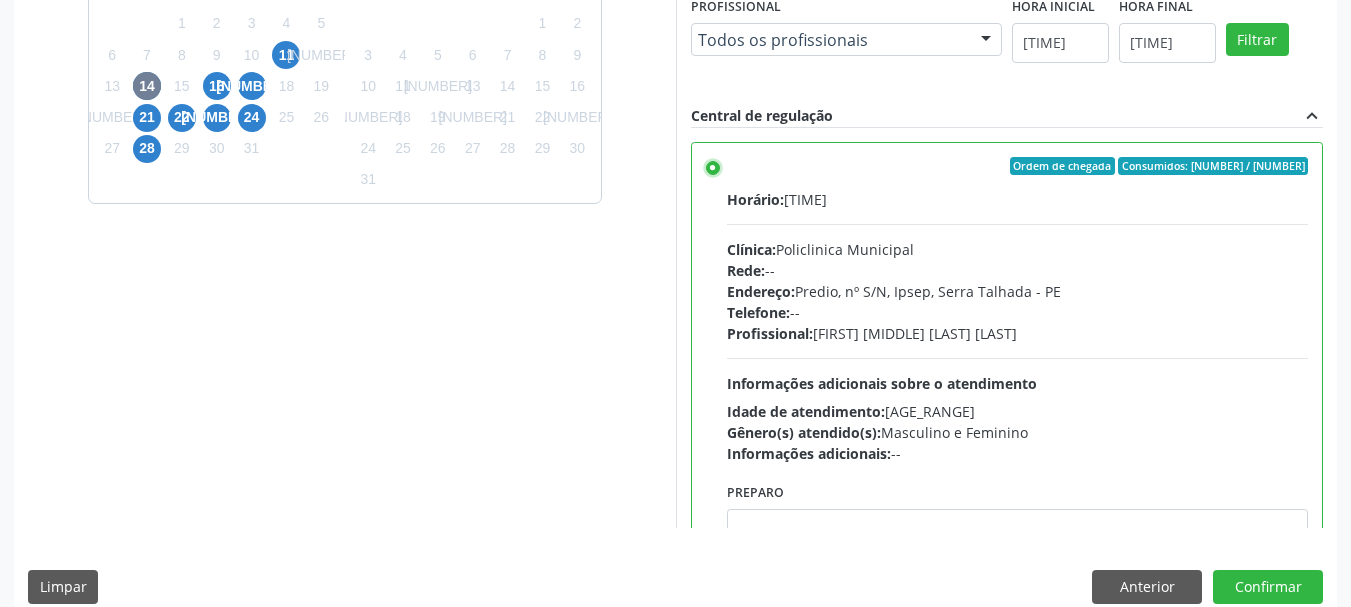 scroll, scrollTop: 588, scrollLeft: 0, axis: vertical 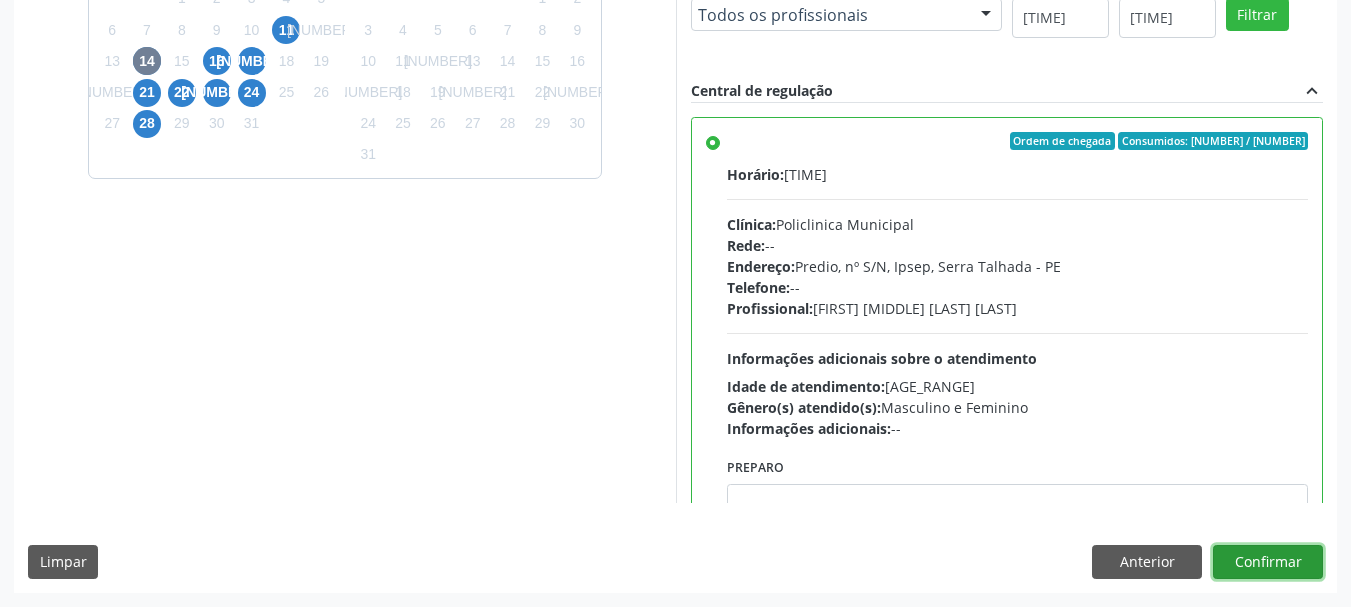 click on "Confirmar" at bounding box center (1268, 562) 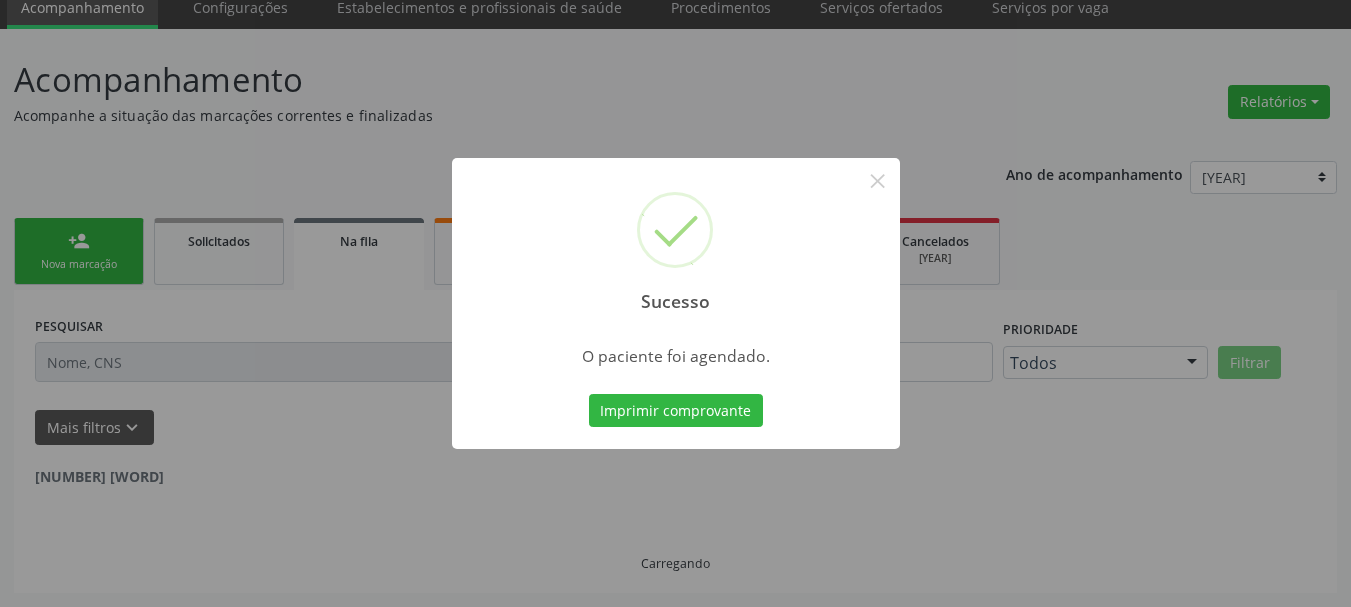 scroll, scrollTop: 60, scrollLeft: 0, axis: vertical 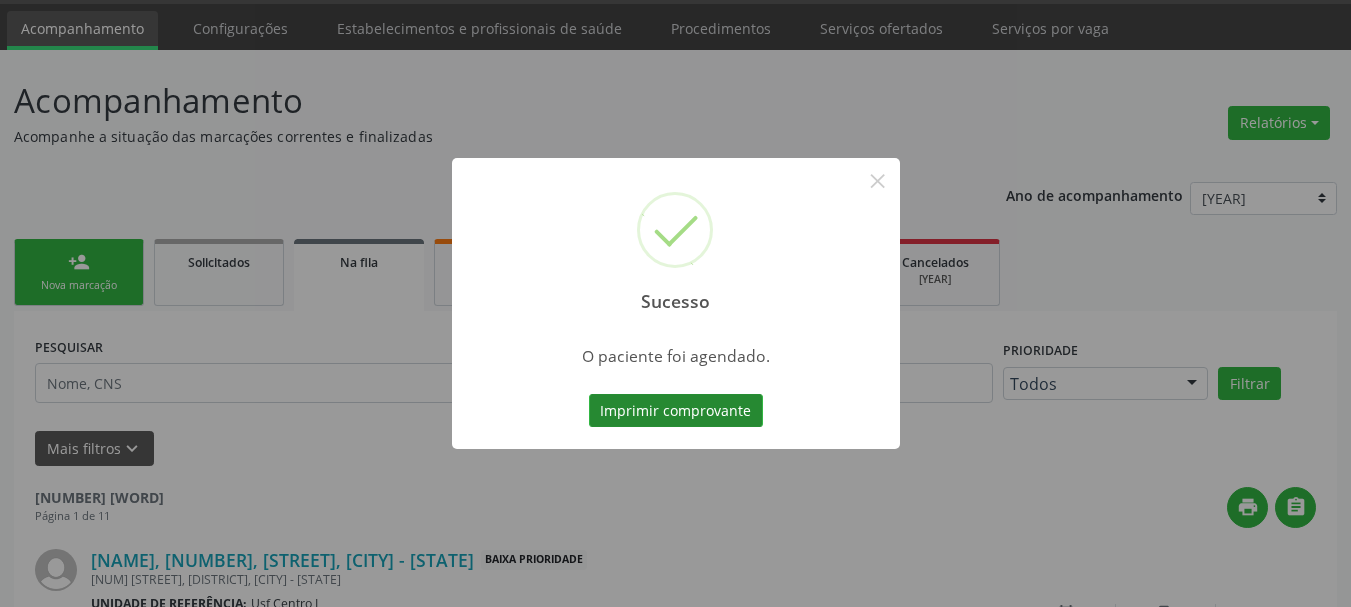 click on "Imprimir comprovante" at bounding box center (676, 411) 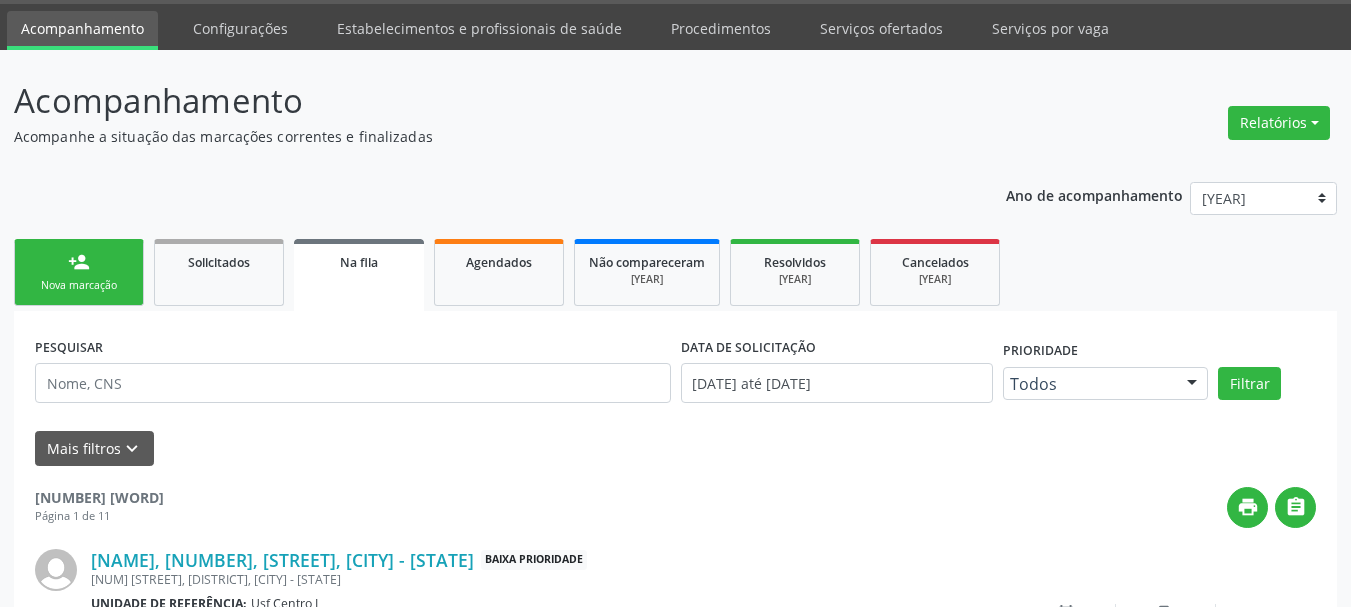 click on "person_add
Nova marcação" at bounding box center (79, 272) 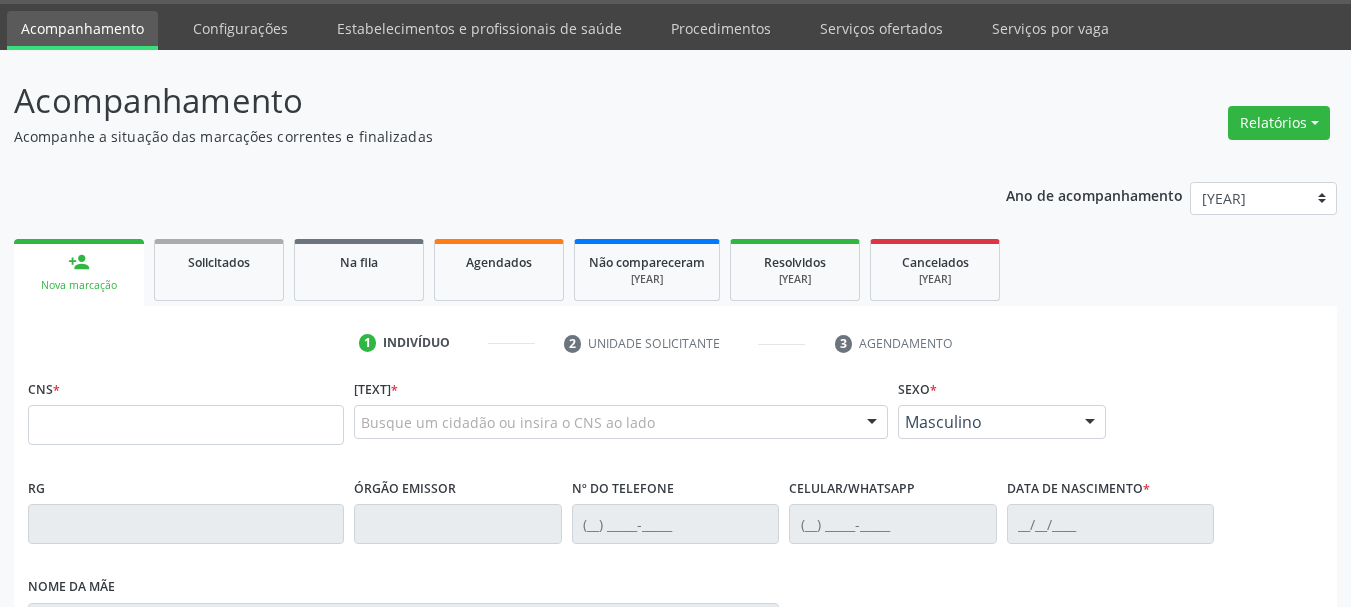 click on "CNS
*" at bounding box center [186, 409] 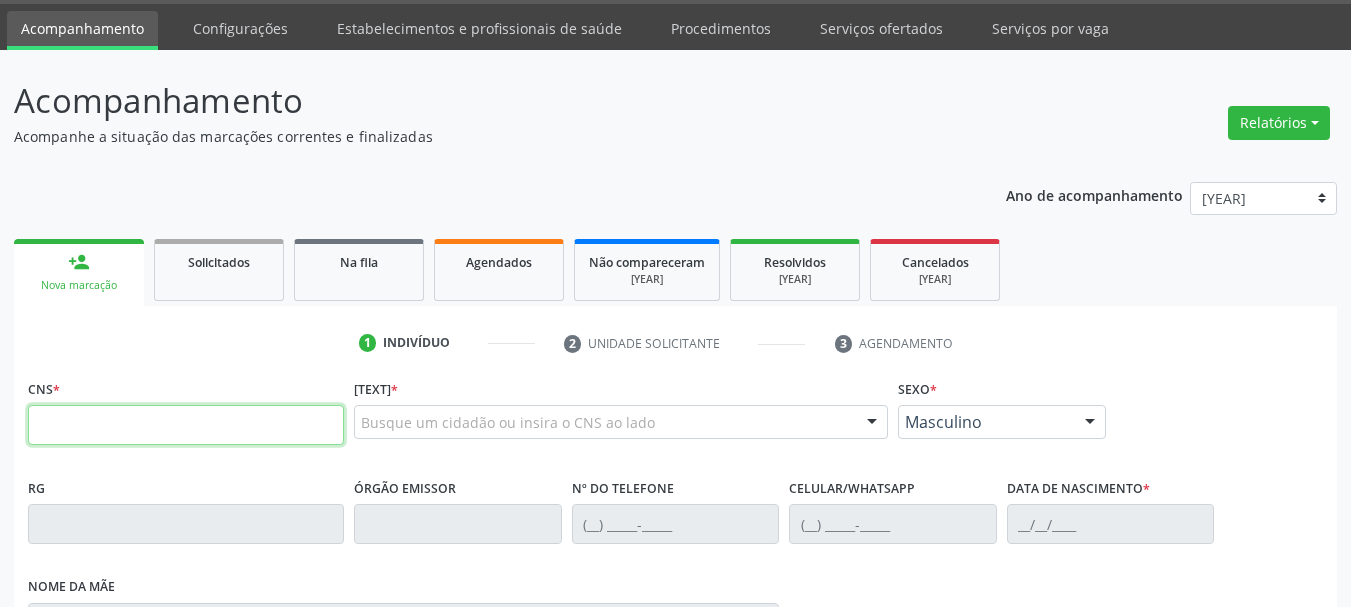 click at bounding box center [186, 425] 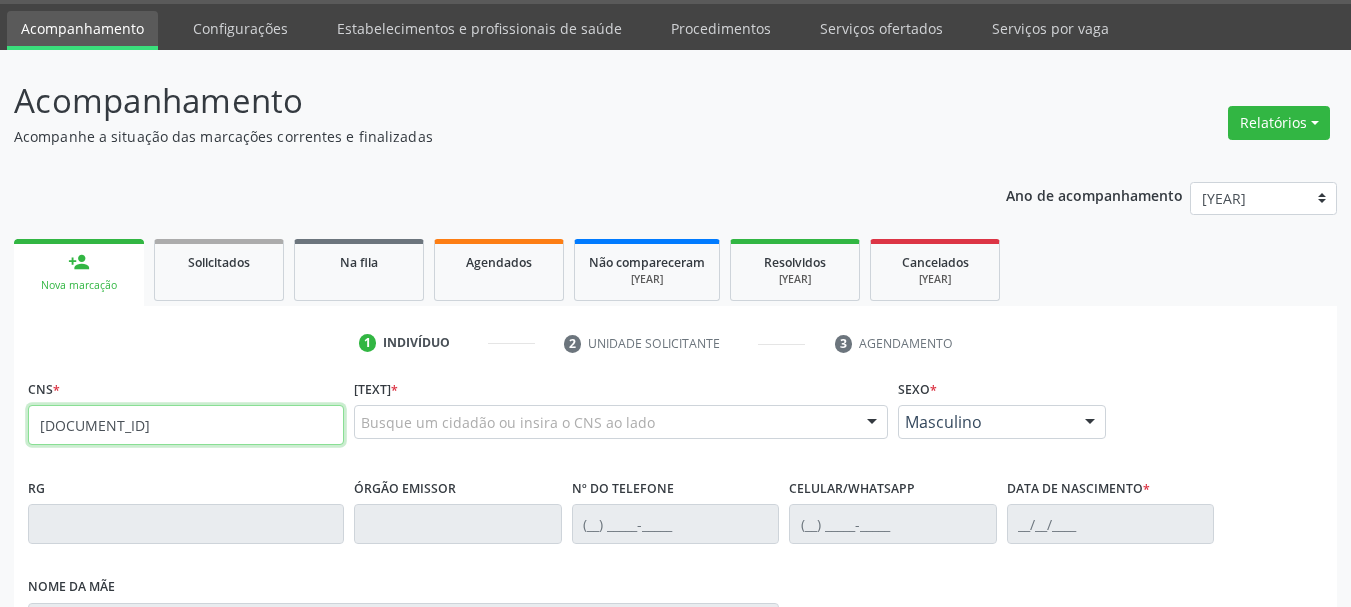 type on "[DOCUMENT_ID]" 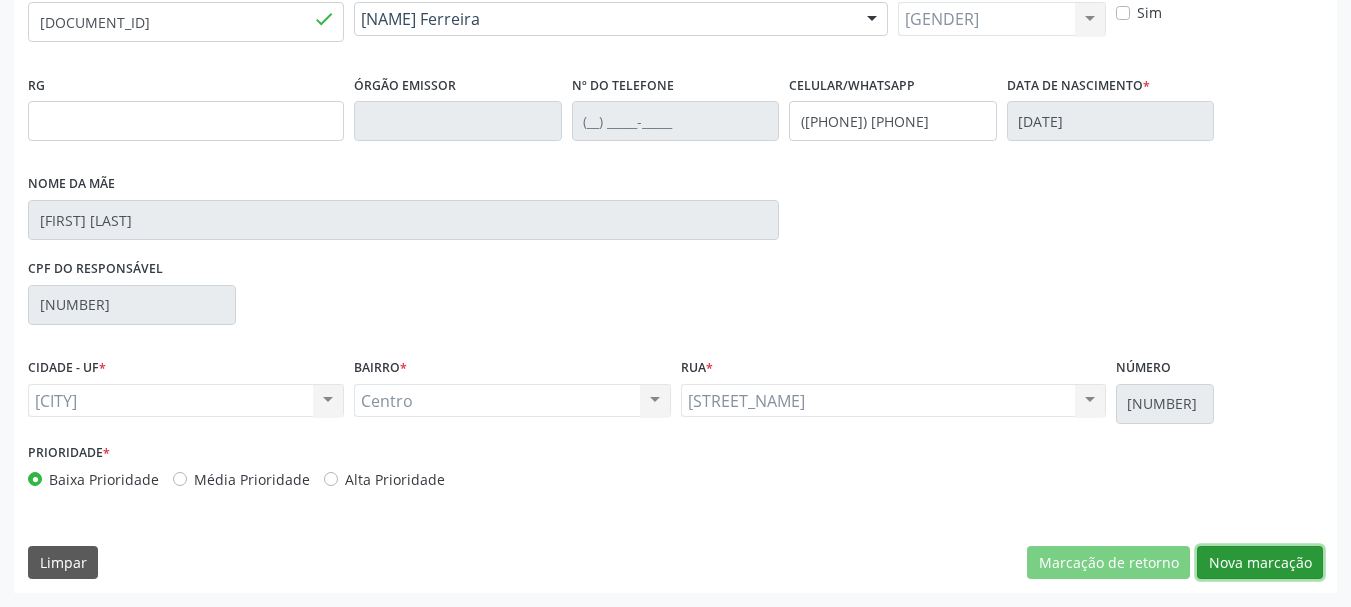 click on "Nova marcação" at bounding box center [1108, 563] 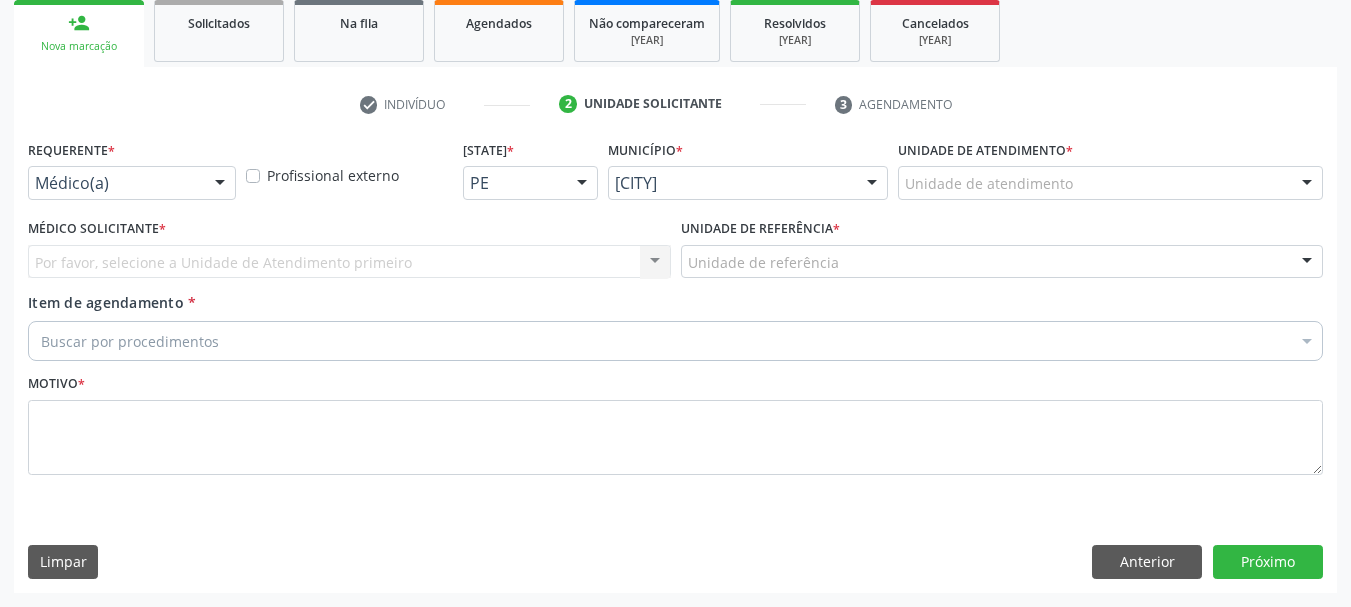 scroll, scrollTop: 299, scrollLeft: 0, axis: vertical 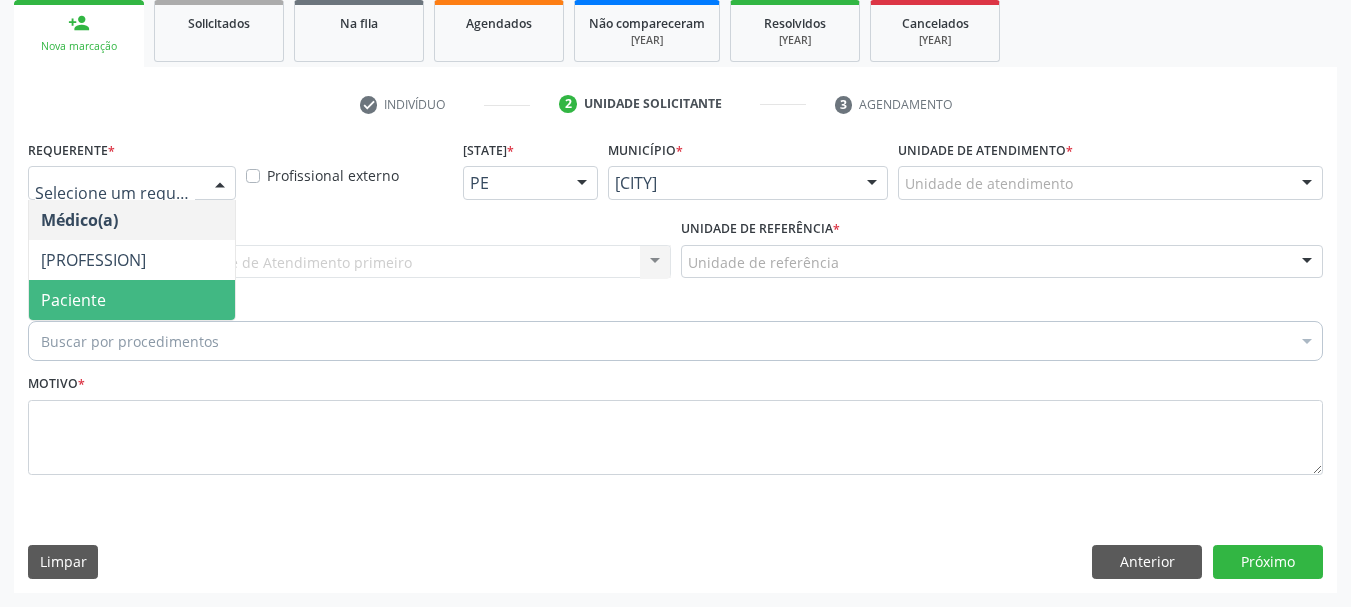 click on "Paciente" at bounding box center (73, 300) 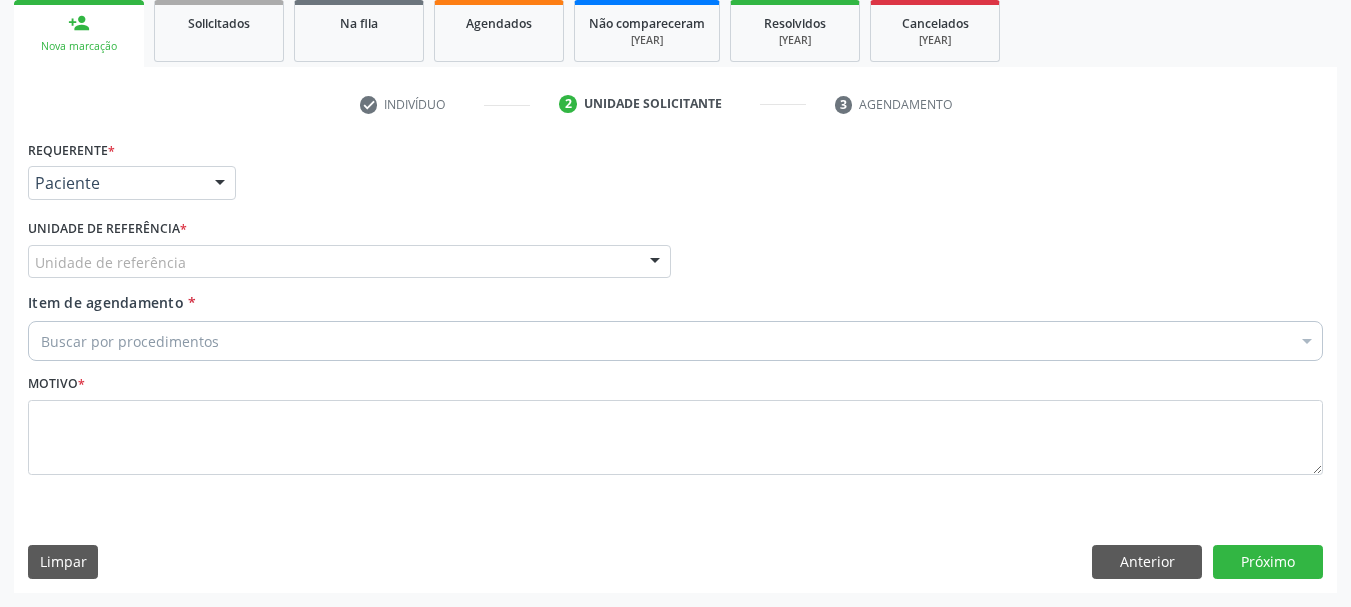 click on "Unidade de referência" at bounding box center (349, 262) 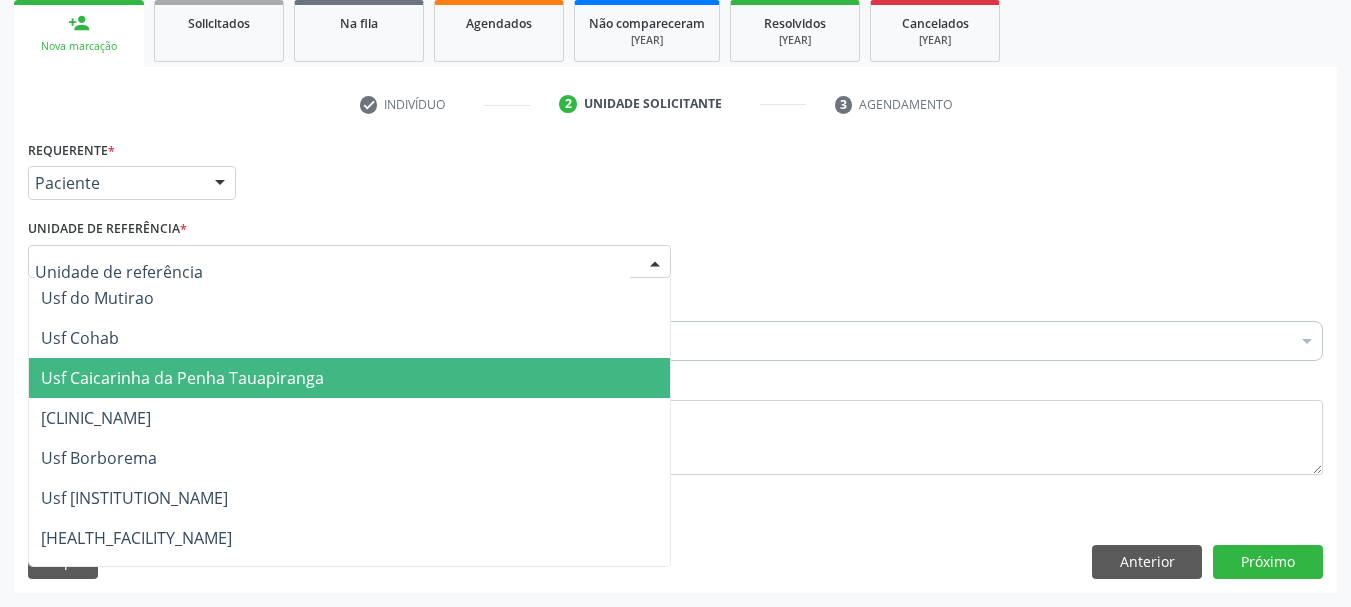 click on "Usf Caicarinha da Penha Tauapiranga" at bounding box center [182, 378] 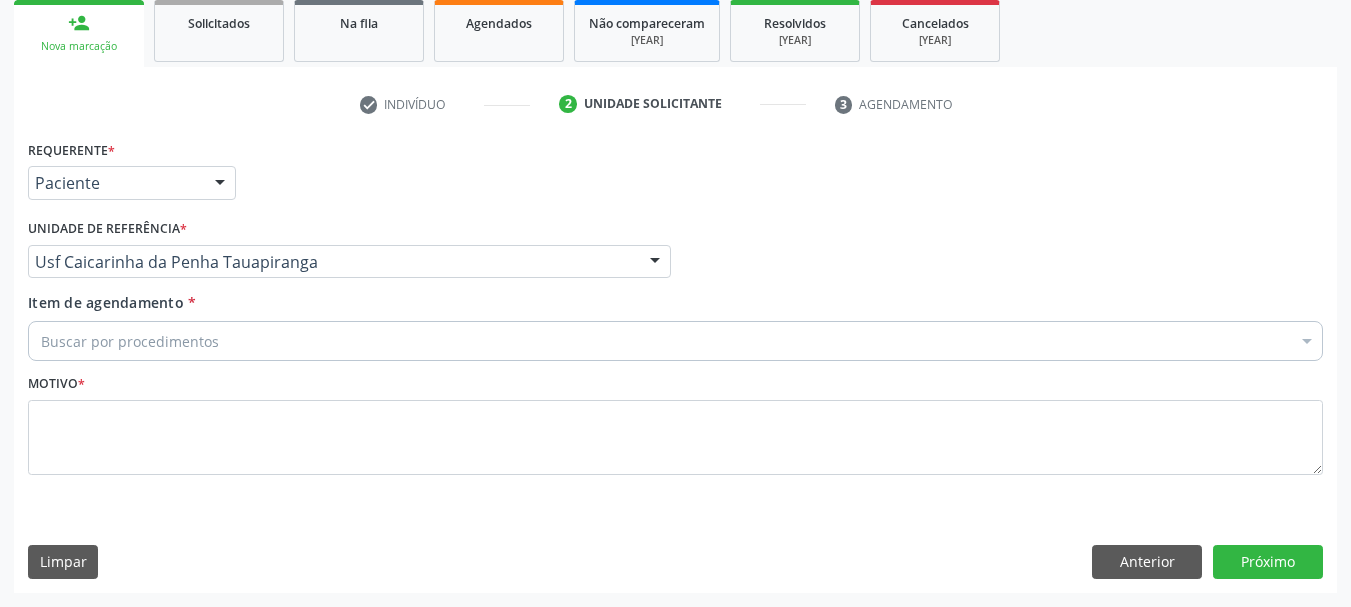 click on "Buscar por procedimentos" at bounding box center [675, 341] 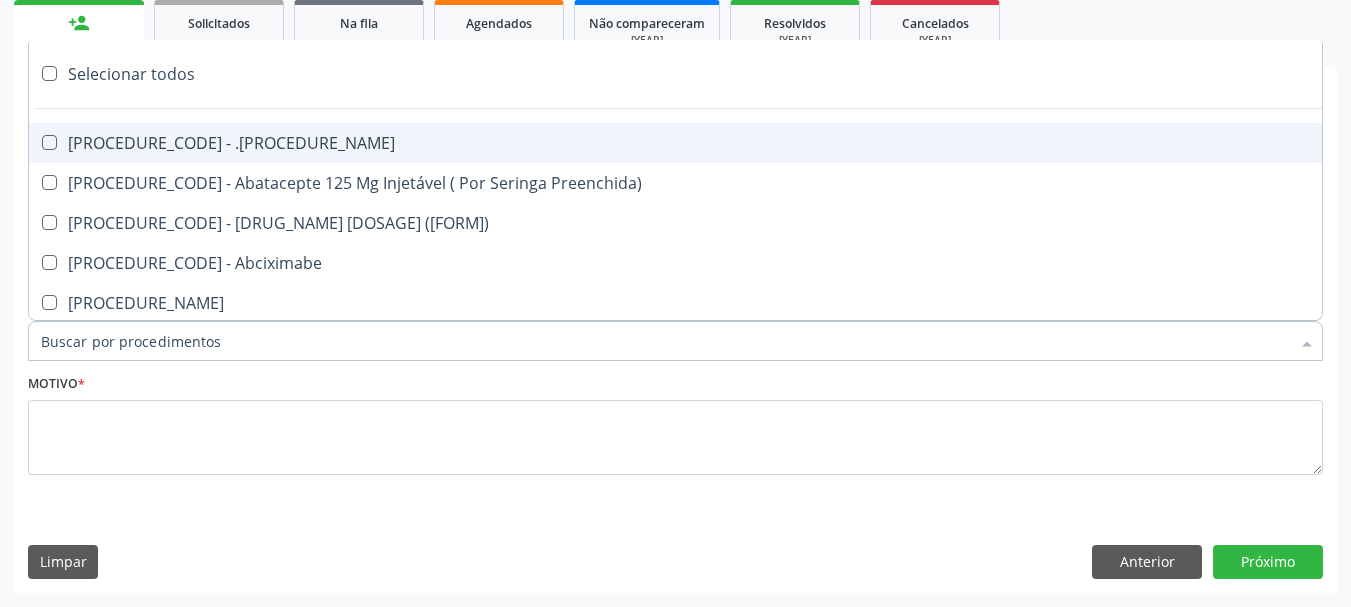 click on "Item de agendamento
*" at bounding box center [665, 341] 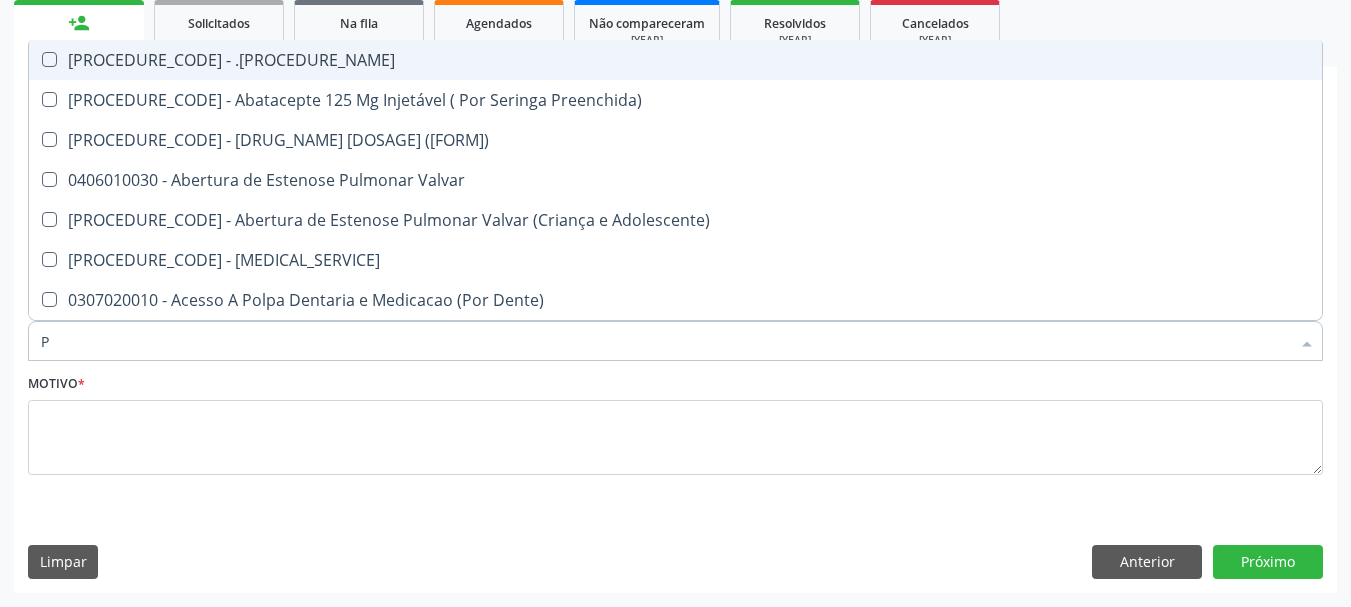 type on "[ABBREVIATION]" 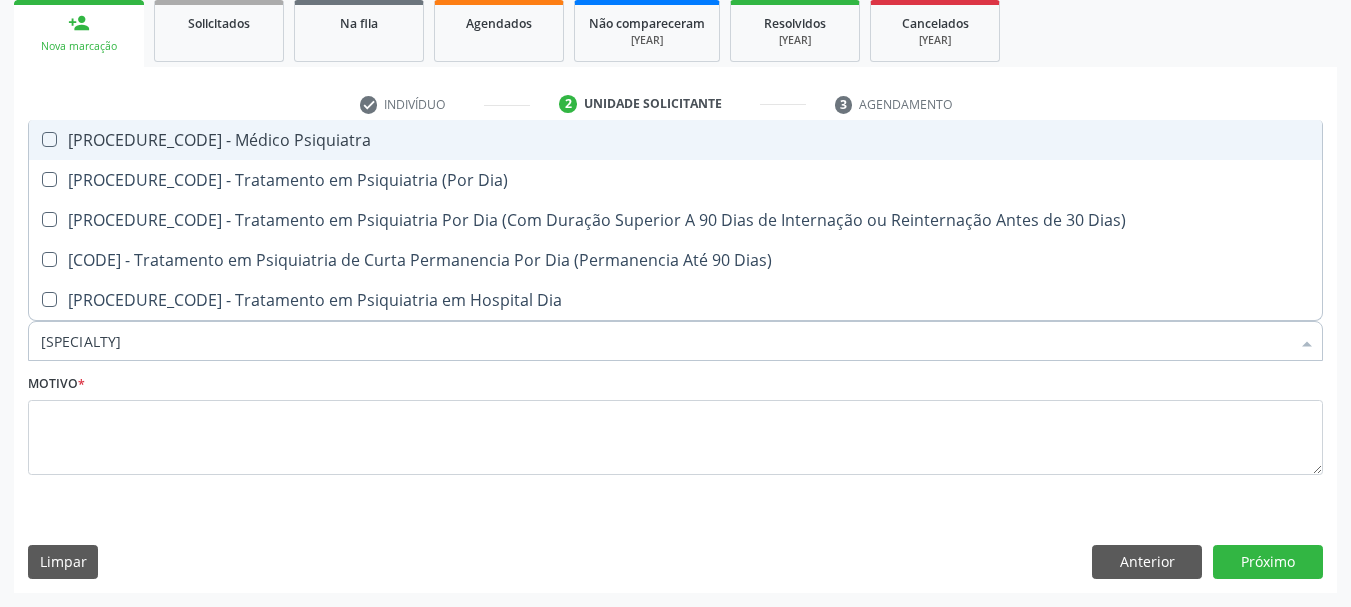 click at bounding box center [49, 139] 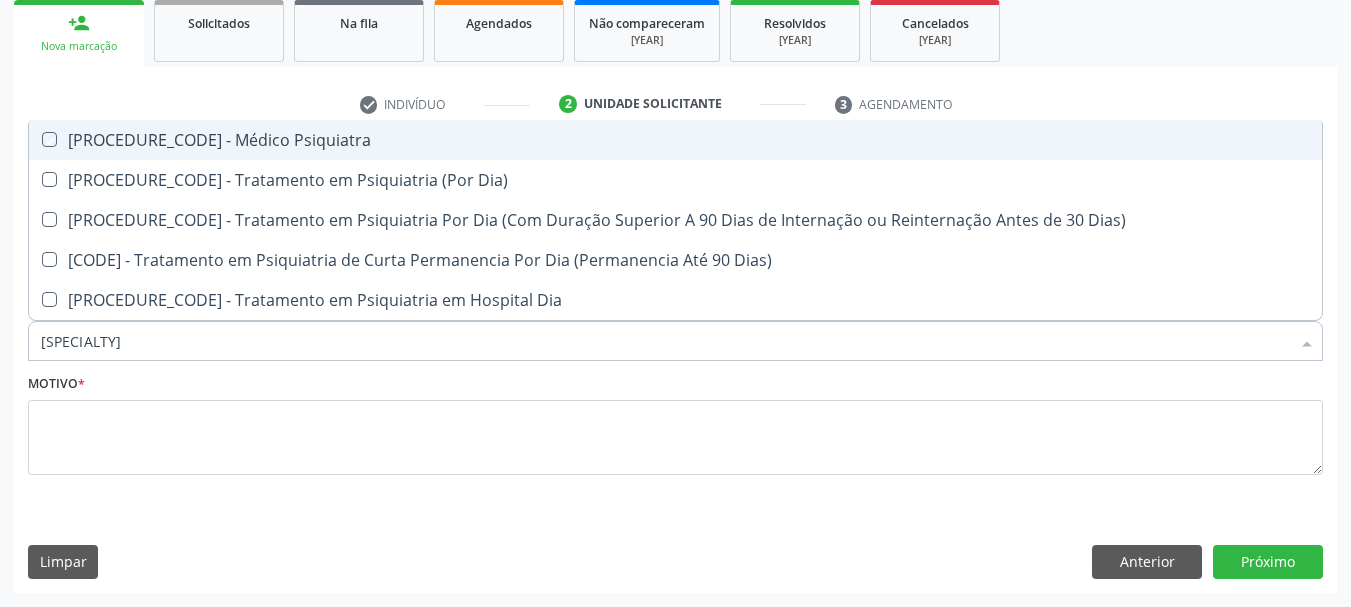 click at bounding box center [35, 139] 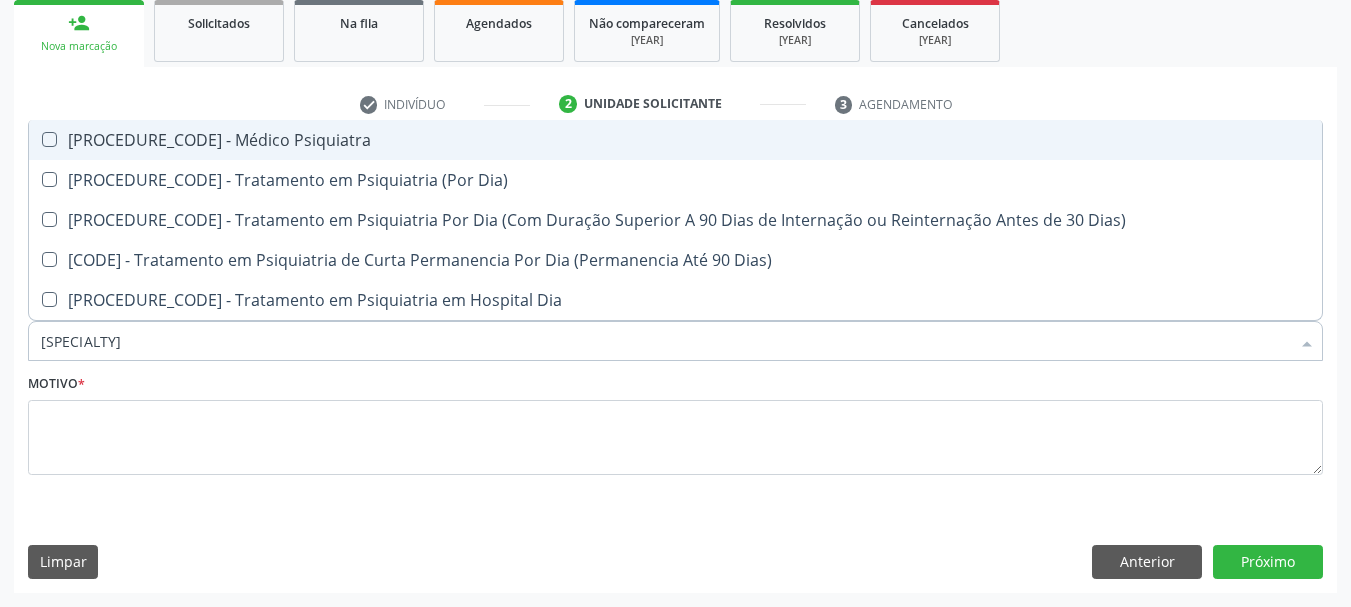 checkbox on "true" 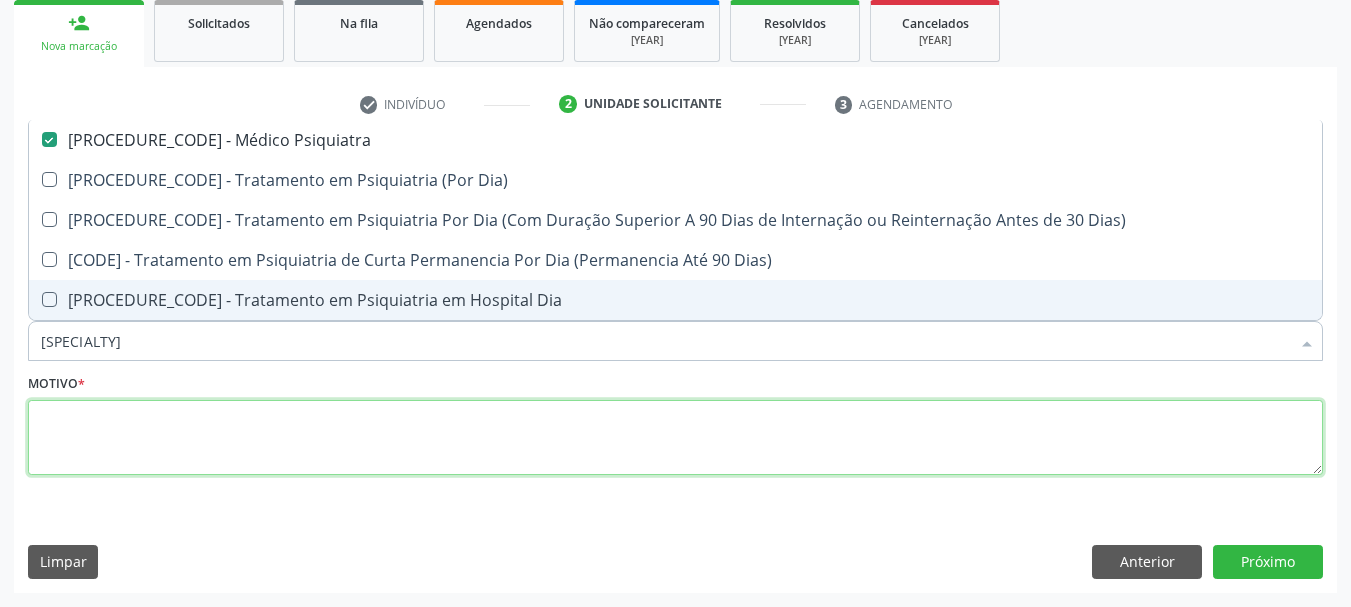click at bounding box center (675, 438) 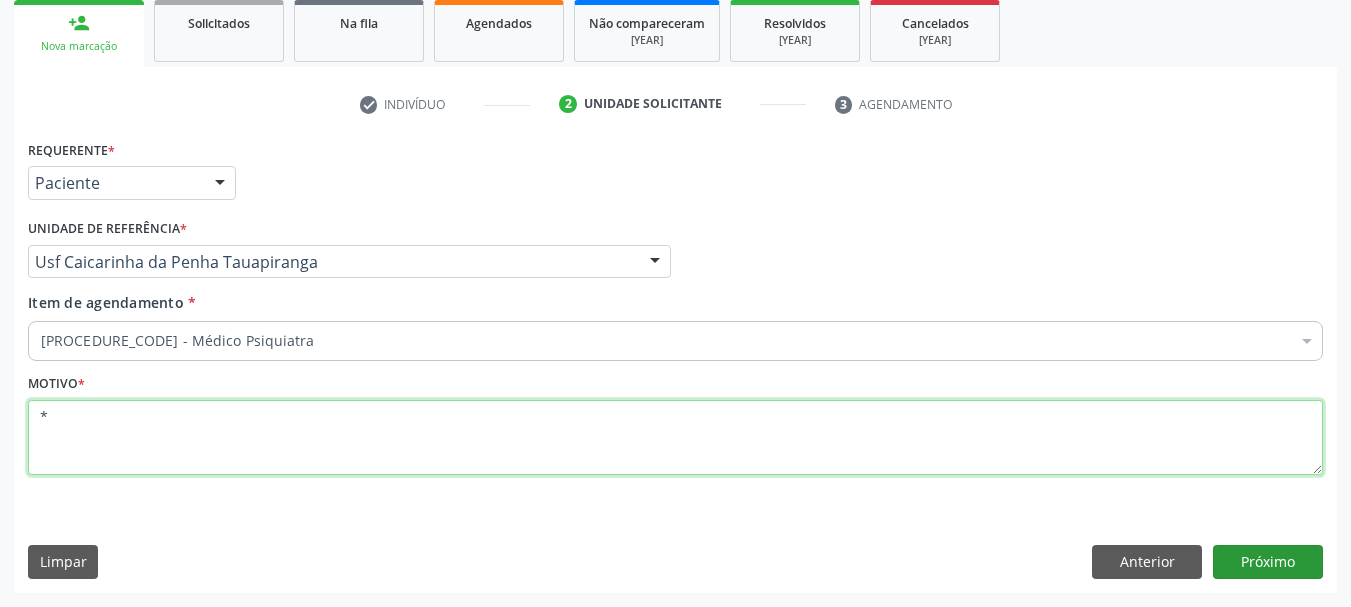 type on "*" 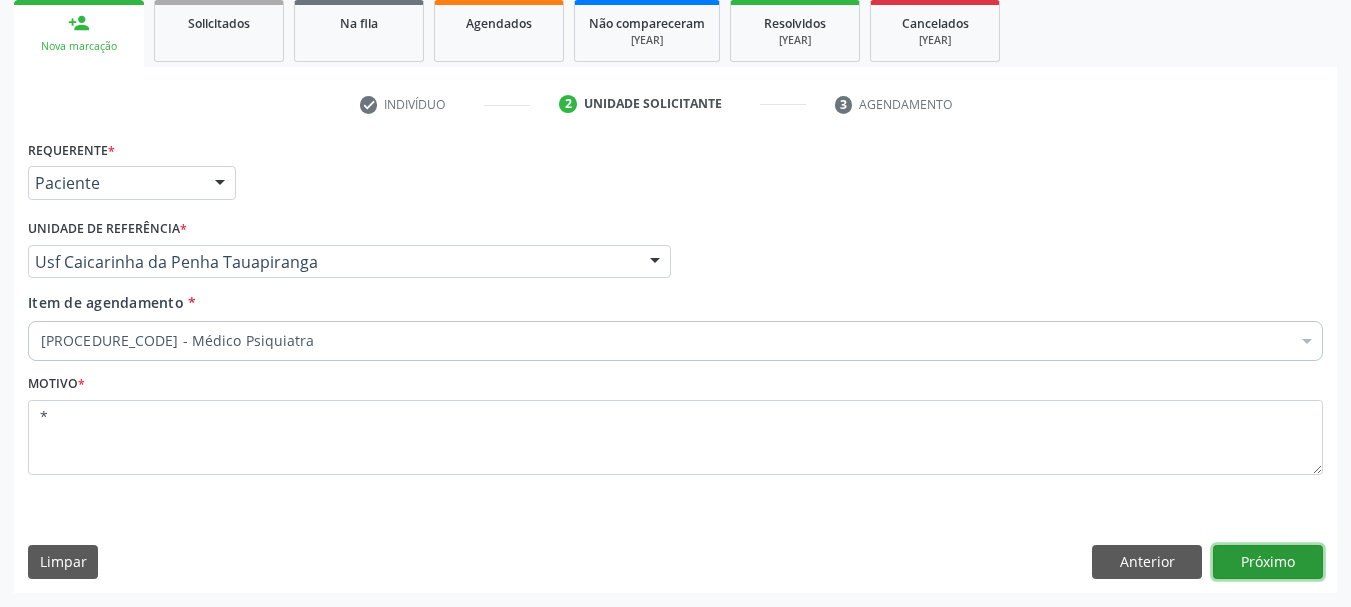 click on "Próximo" at bounding box center [1268, 562] 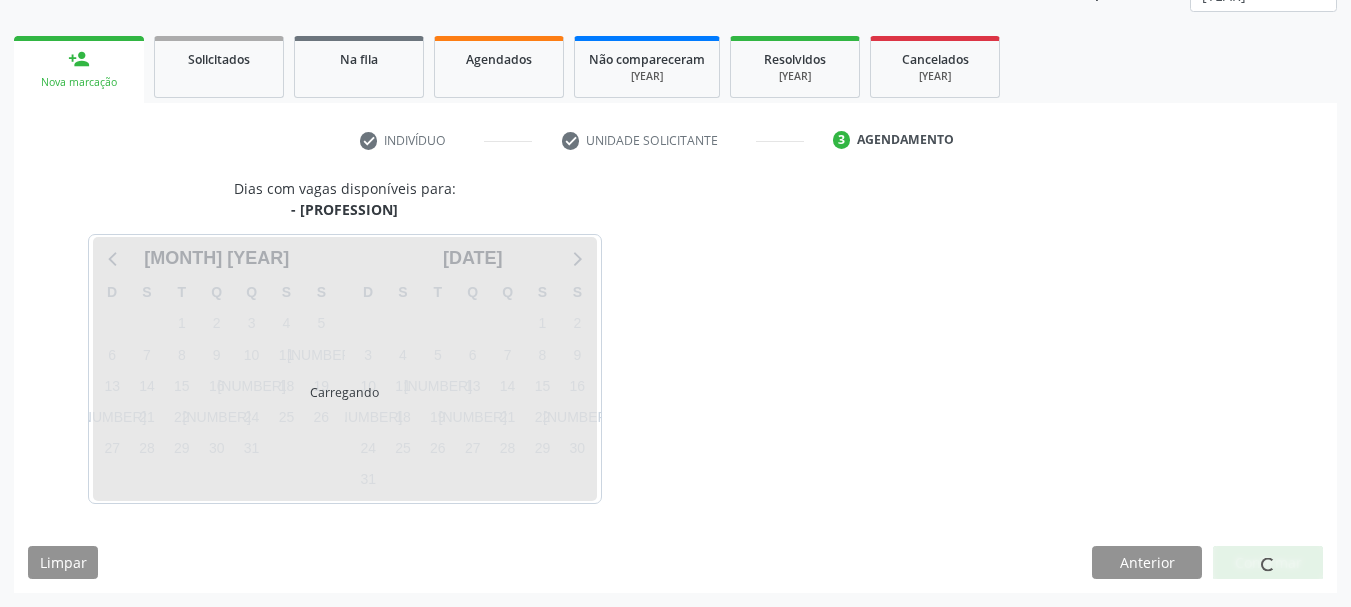 scroll, scrollTop: 263, scrollLeft: 0, axis: vertical 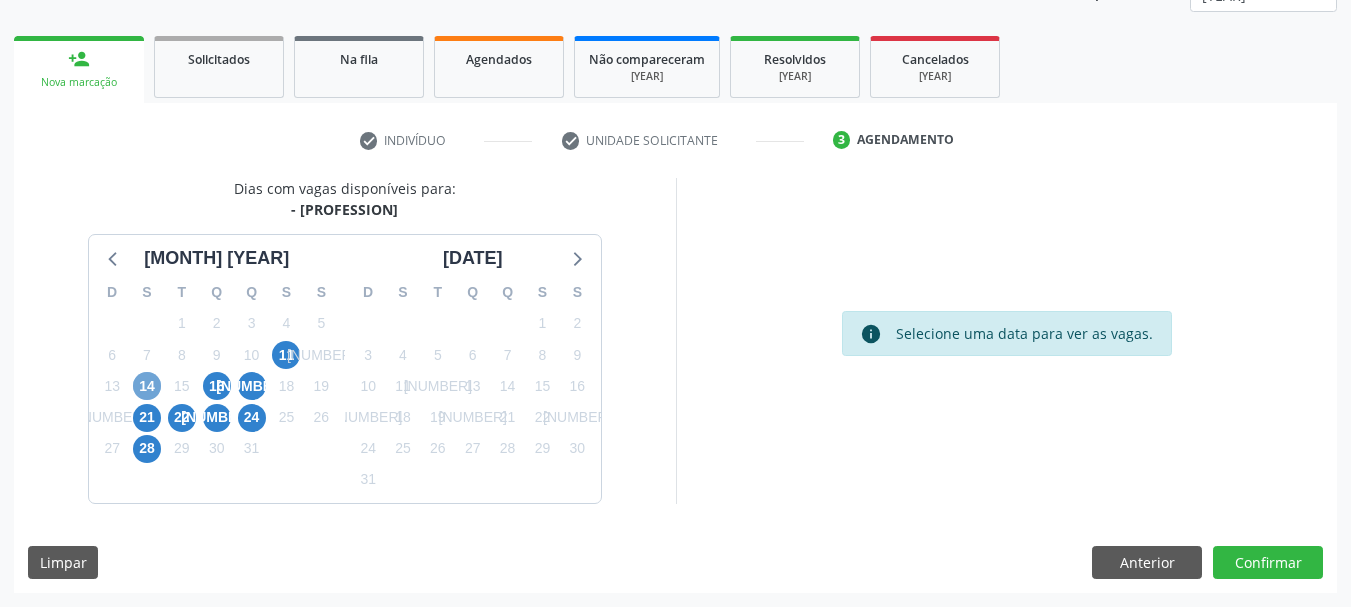 click on "14" at bounding box center [147, 386] 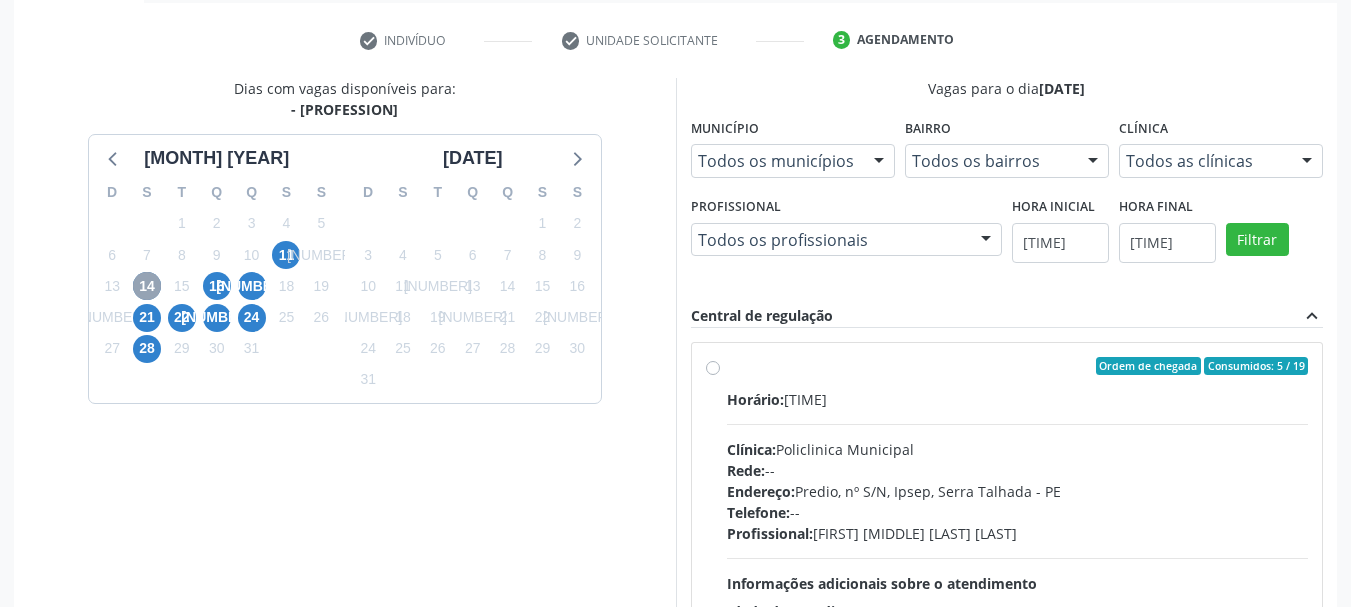 scroll, scrollTop: 463, scrollLeft: 0, axis: vertical 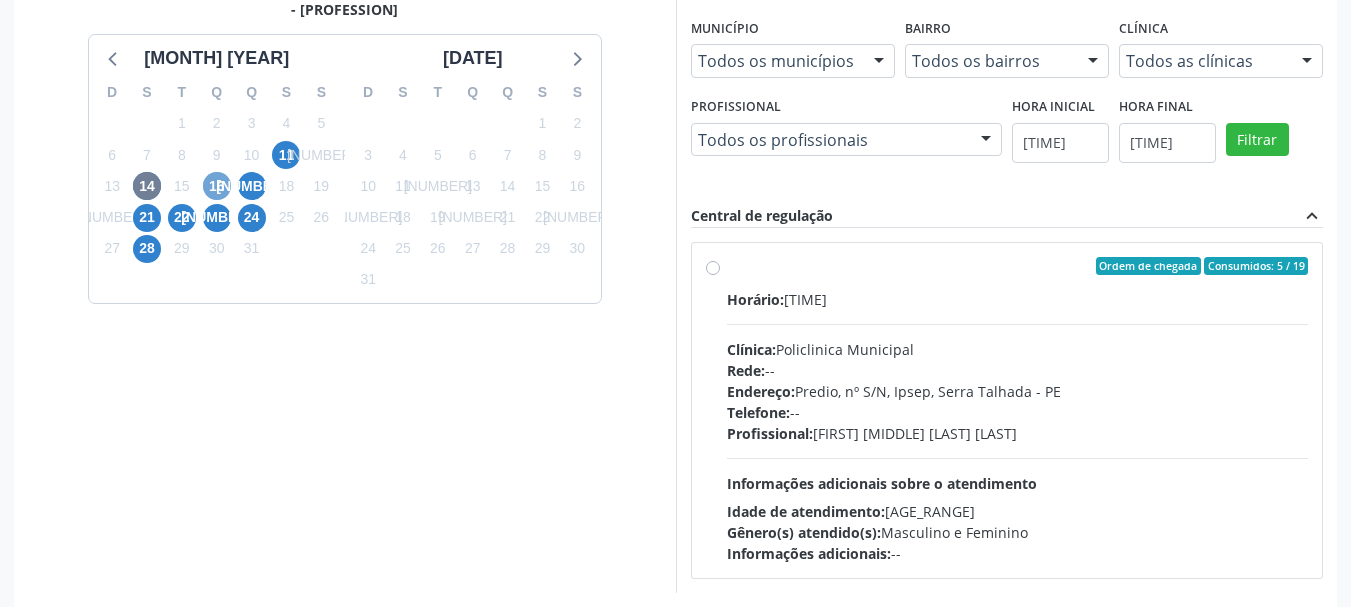 click on "16" at bounding box center (217, 186) 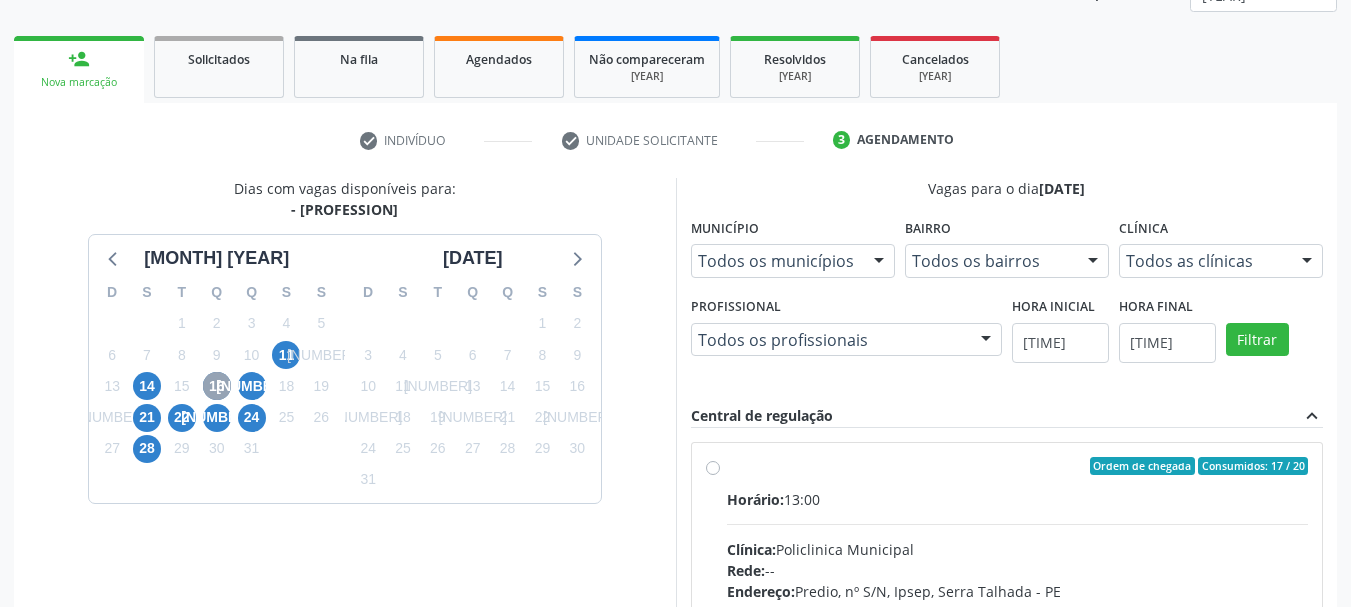 scroll, scrollTop: 463, scrollLeft: 0, axis: vertical 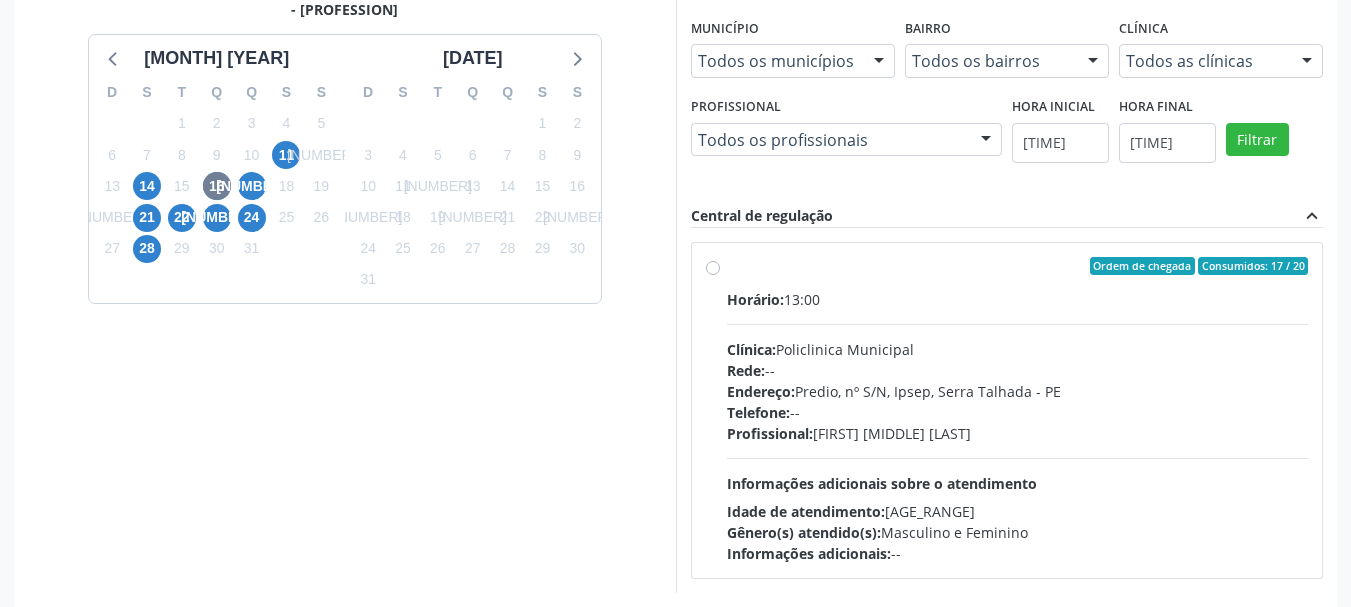 click on "Endereço: Predio, nº S/N, Ipsep, [CITY] - [STATE]" at bounding box center (1018, 410) 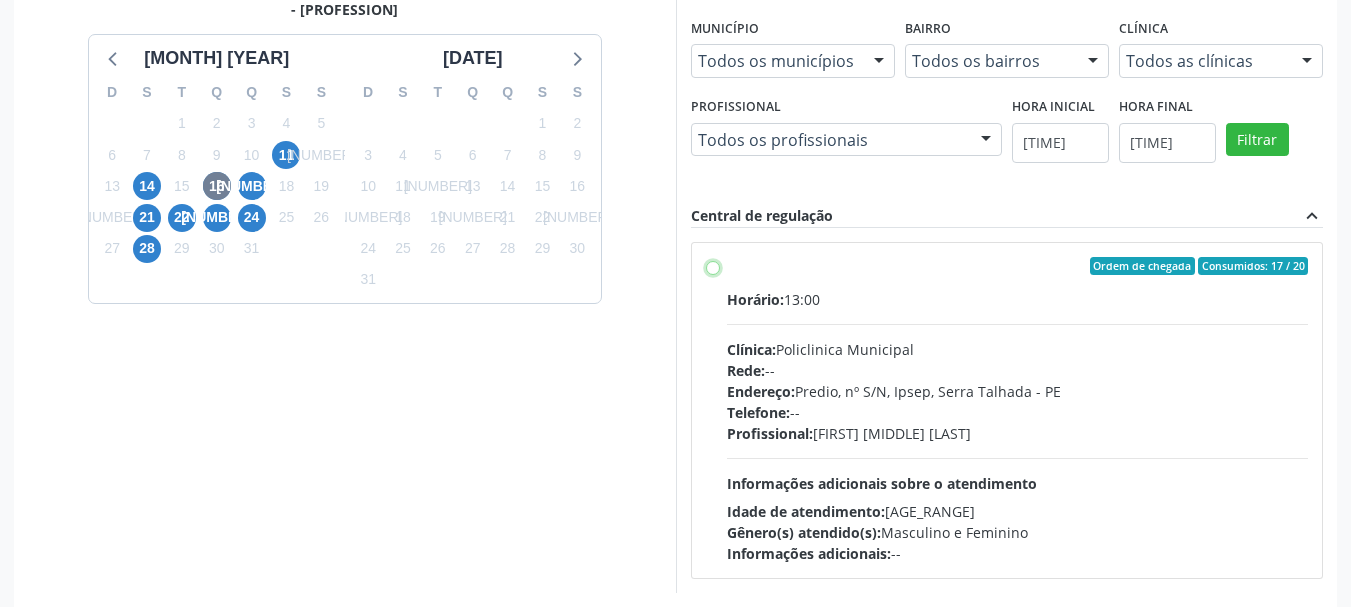 click on "Endereço: Predio, nº S/N, Ipsep, [CITY] - [STATE]" at bounding box center [713, 266] 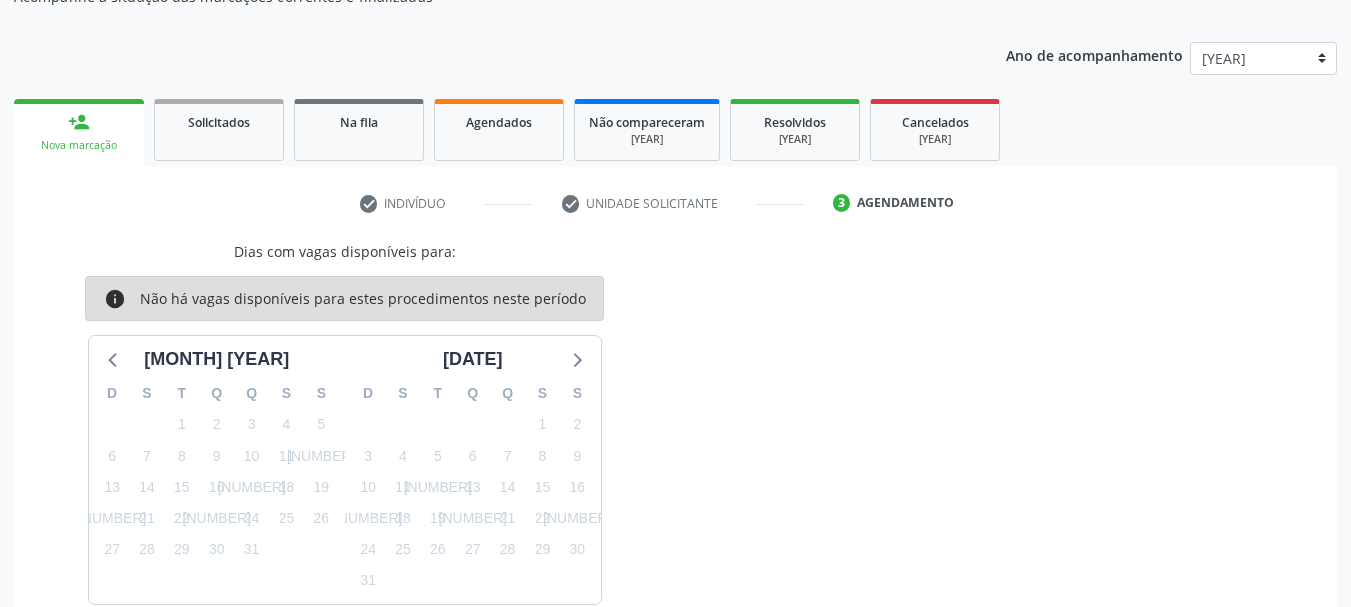 scroll, scrollTop: 301, scrollLeft: 0, axis: vertical 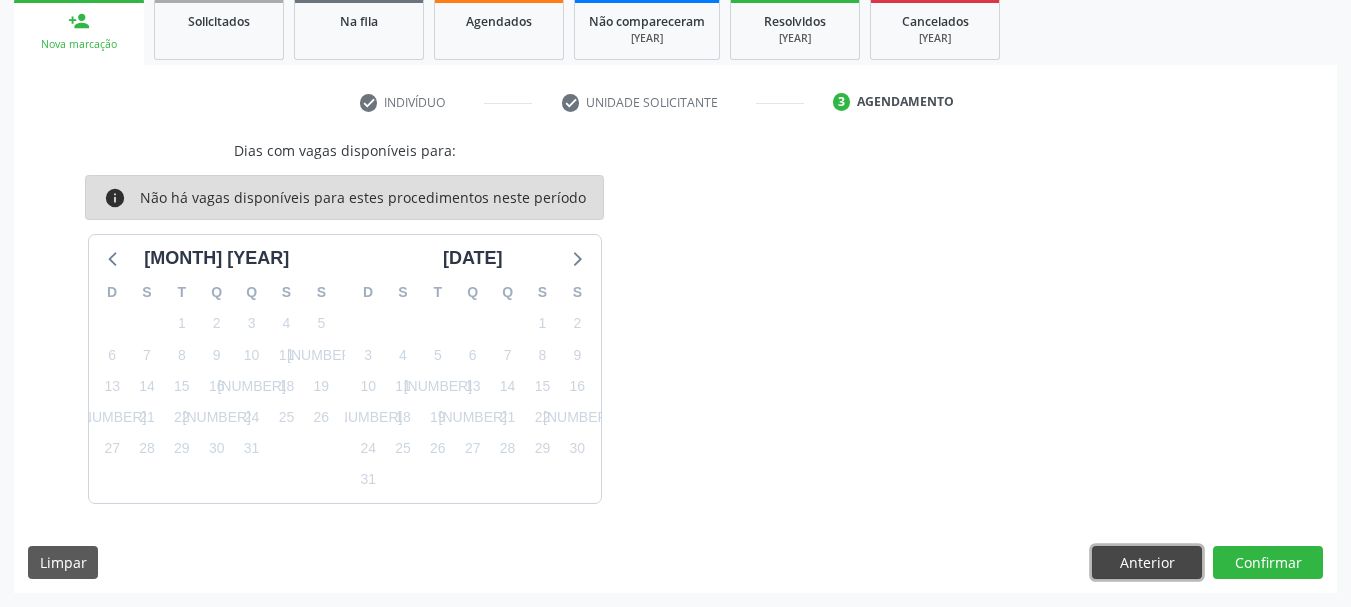 click on "Anterior" at bounding box center [1147, 563] 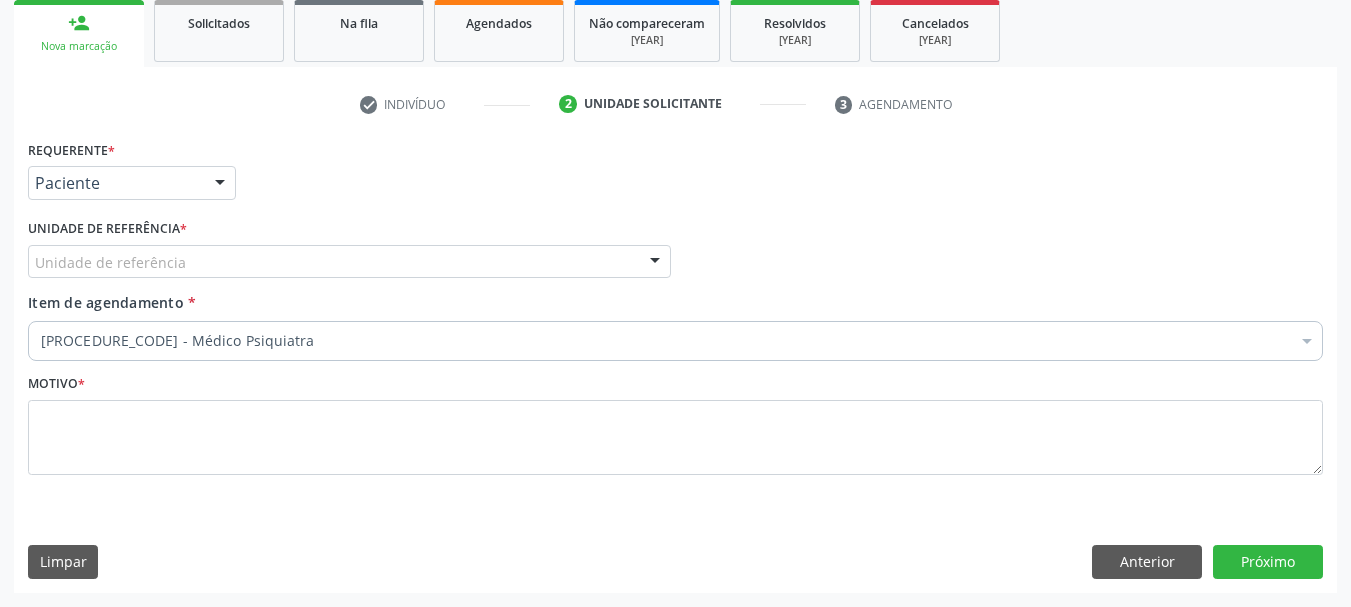 scroll, scrollTop: 299, scrollLeft: 0, axis: vertical 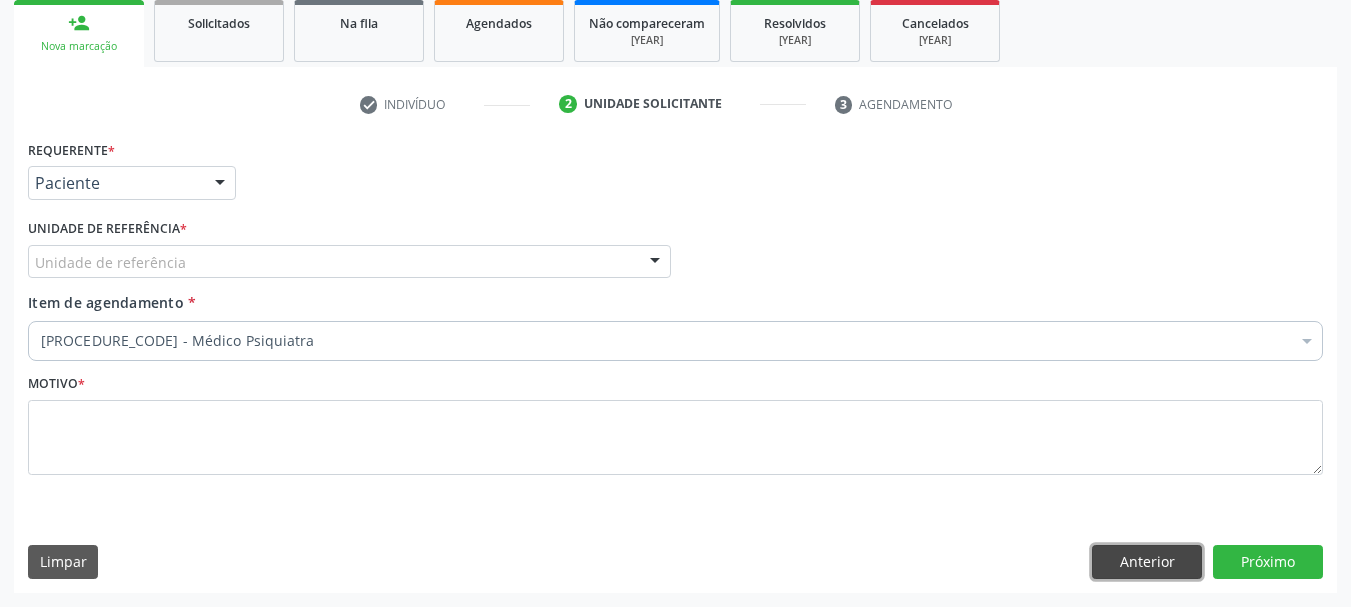 click on "Anterior" at bounding box center (1147, 562) 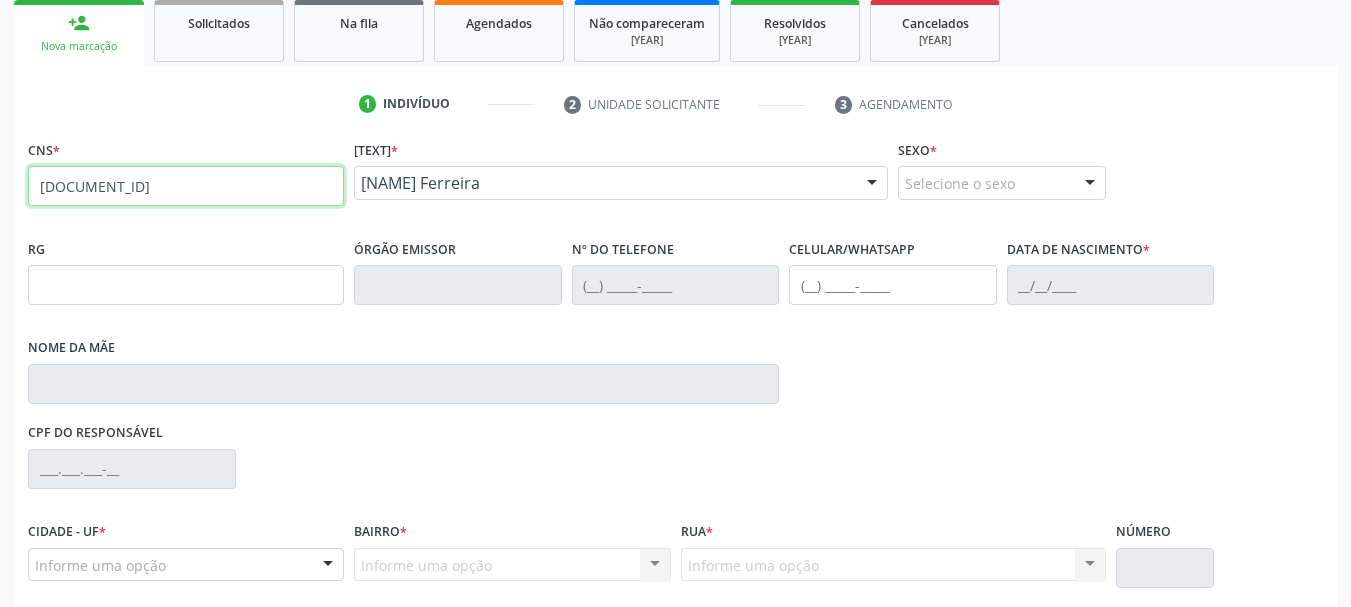 drag, startPoint x: 208, startPoint y: 195, endPoint x: 0, endPoint y: 137, distance: 215.93518 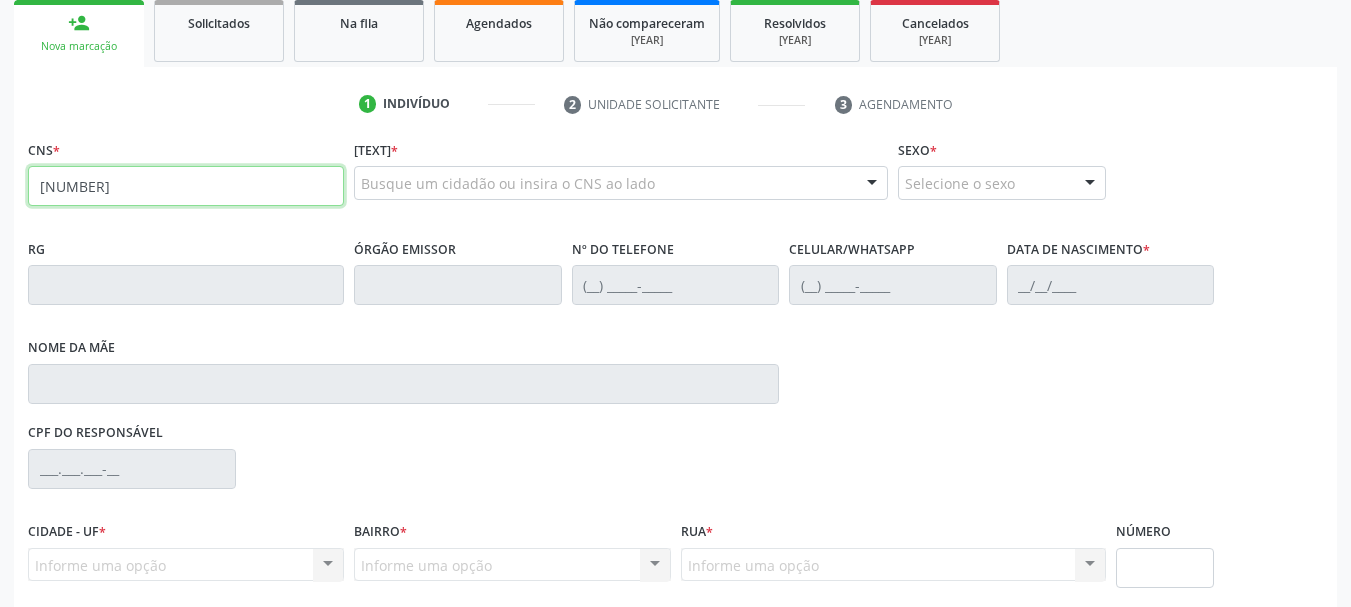 type on "[NUMBER]" 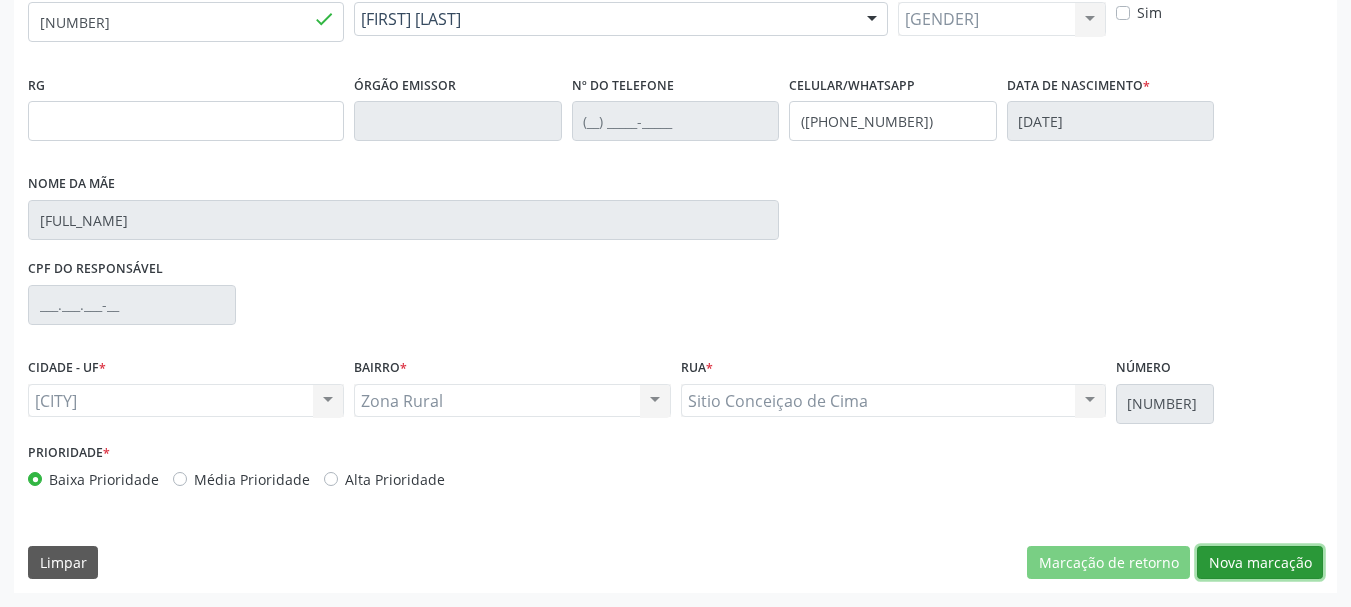 click on "Nova marcação" at bounding box center [1108, 563] 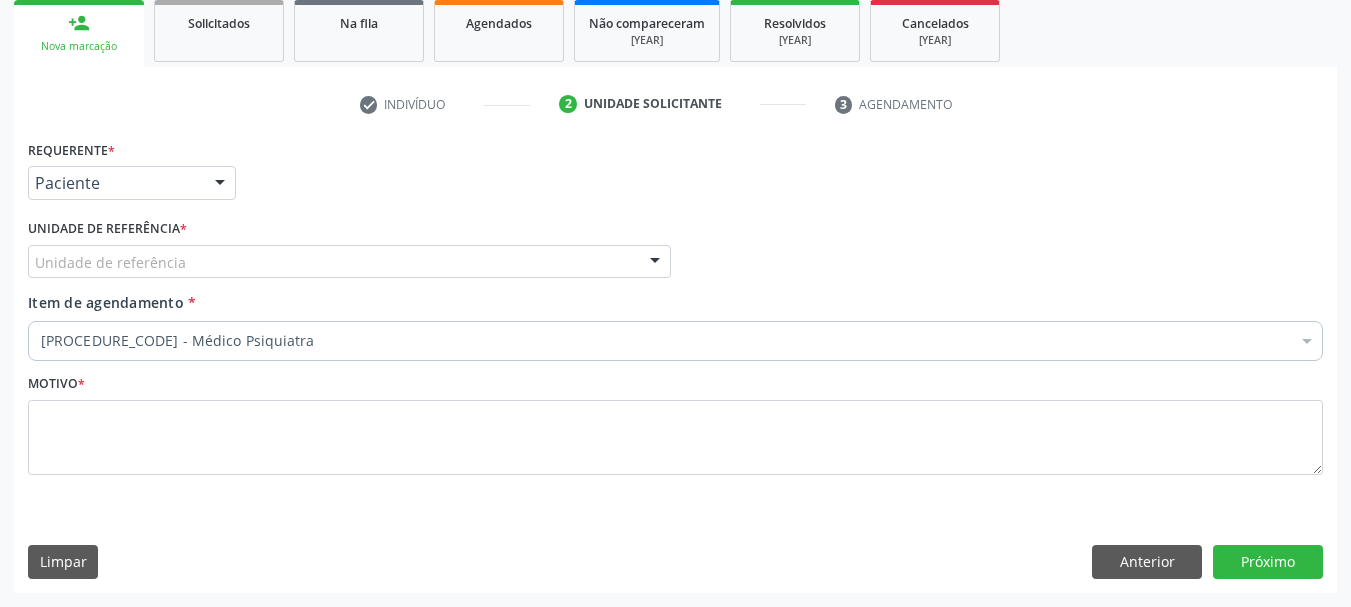 scroll, scrollTop: 299, scrollLeft: 0, axis: vertical 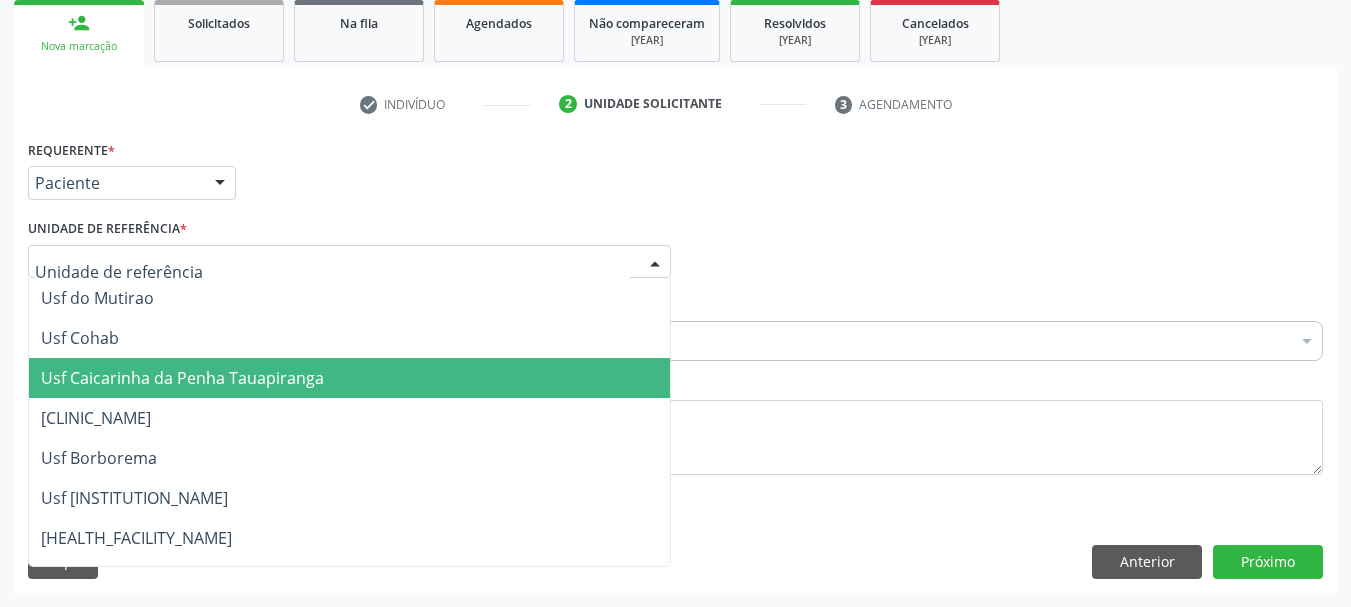 click at bounding box center [349, 262] 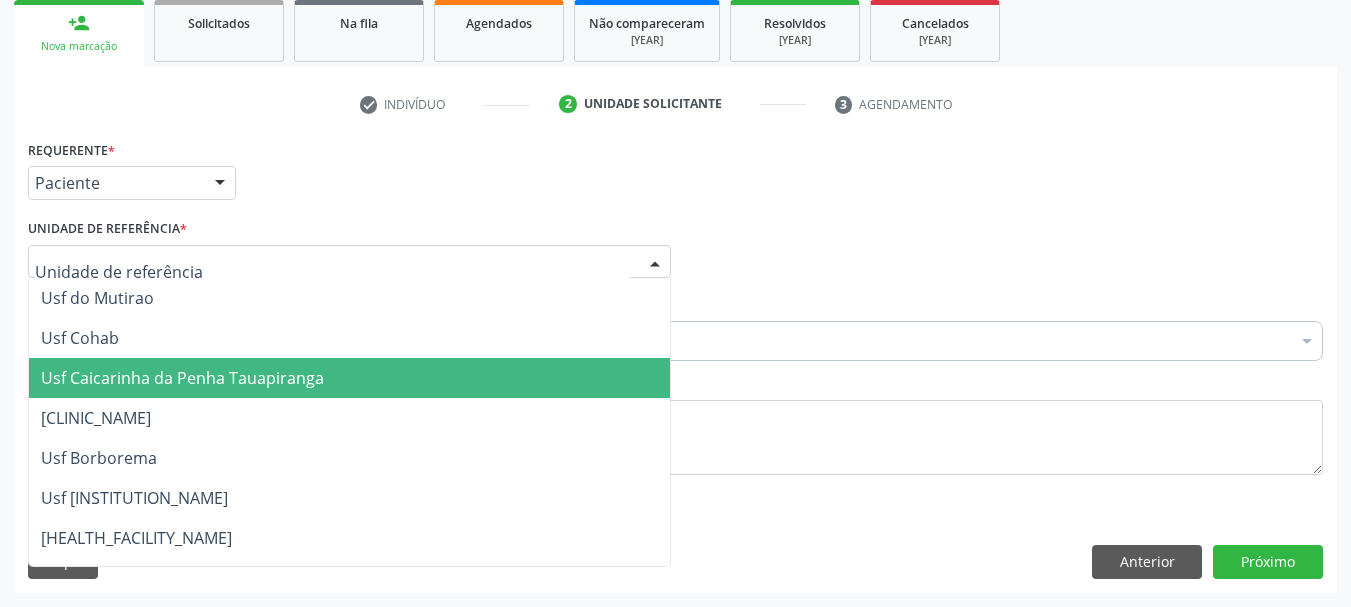 click on "Usf Caicarinha da Penha Tauapiranga" at bounding box center [182, 378] 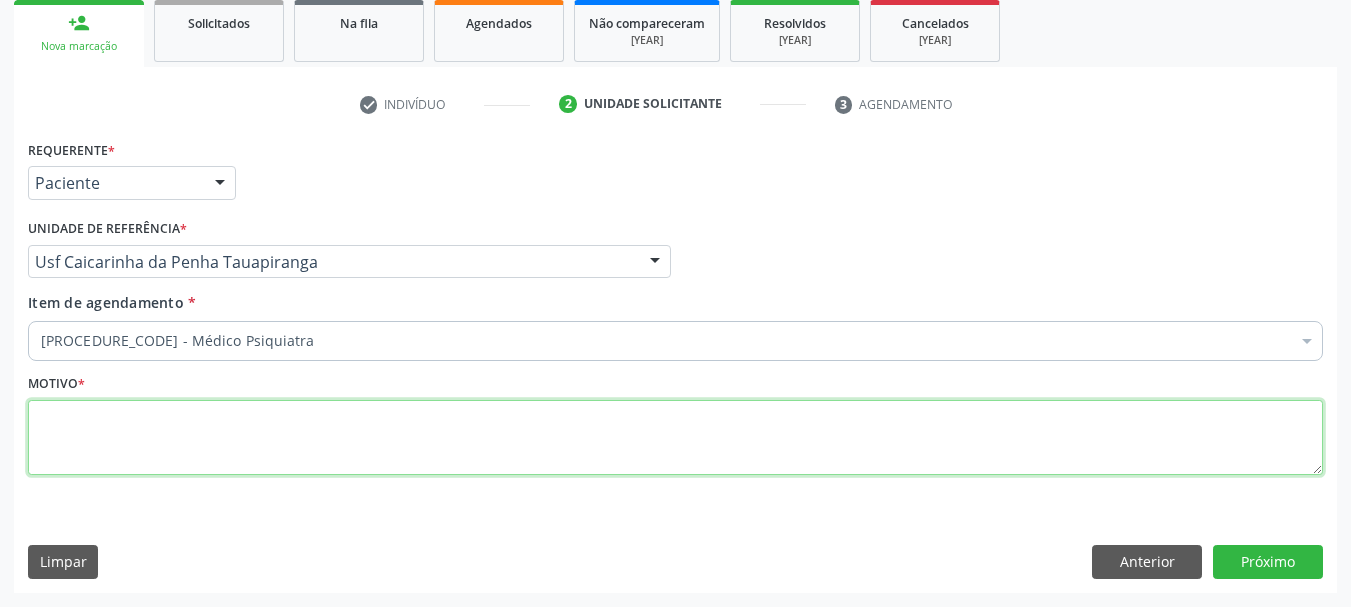 click at bounding box center [675, 438] 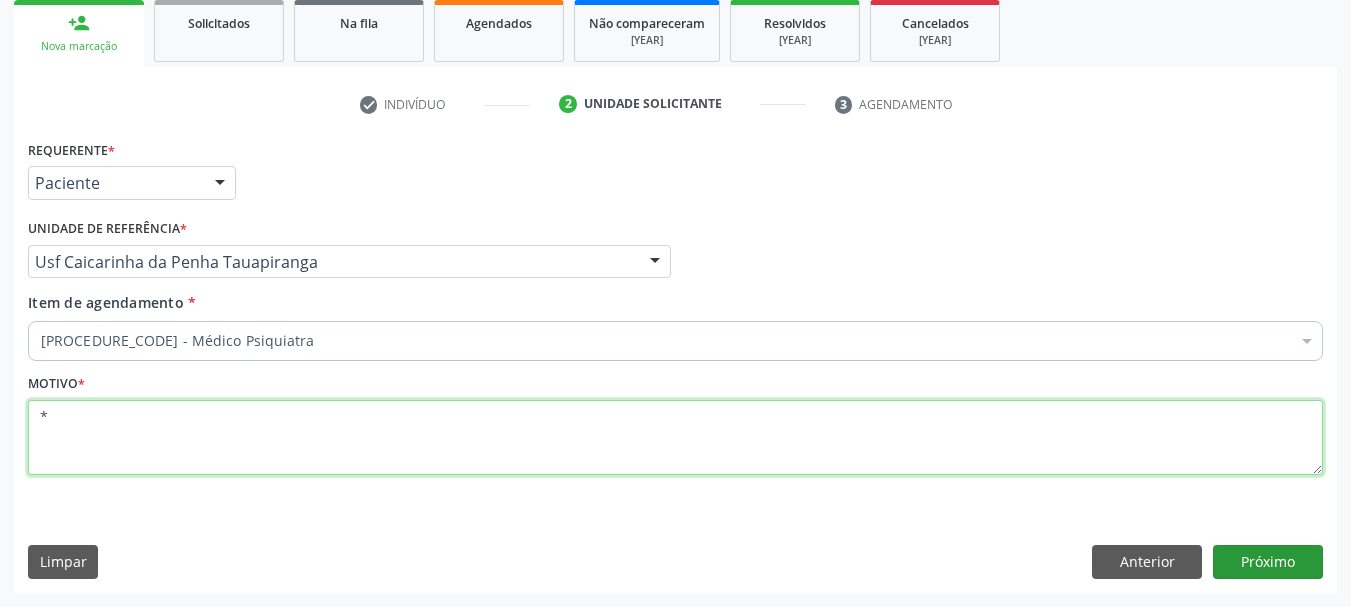 type on "*" 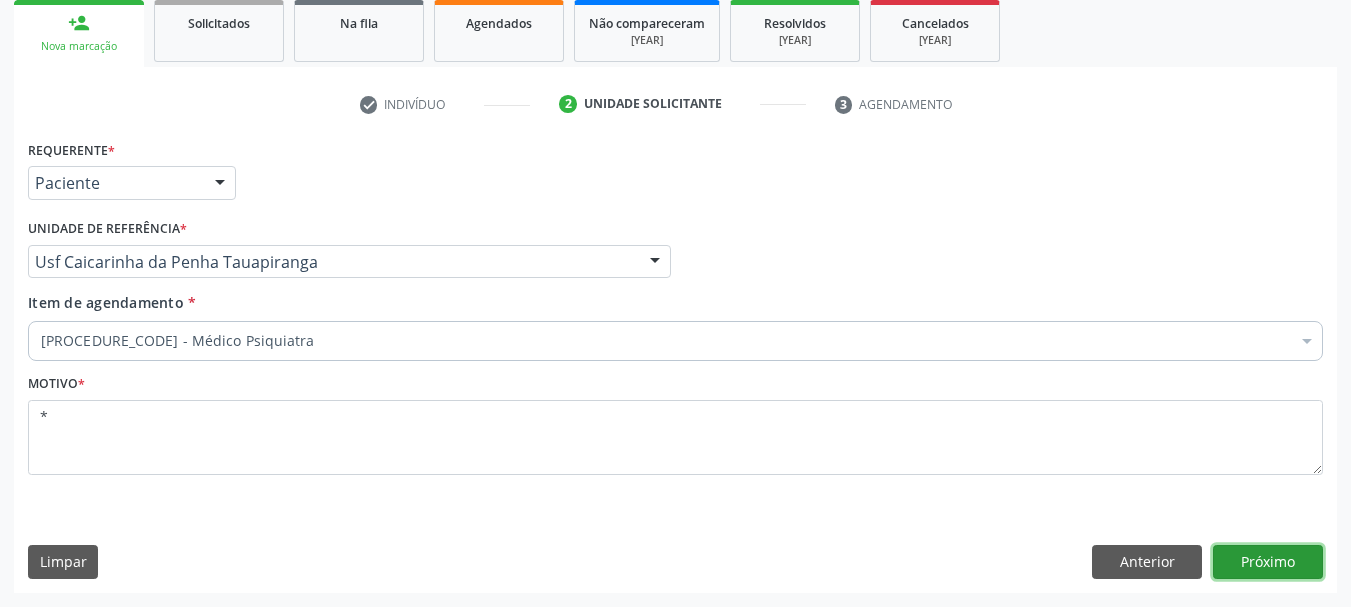 click on "Próximo" at bounding box center [1268, 562] 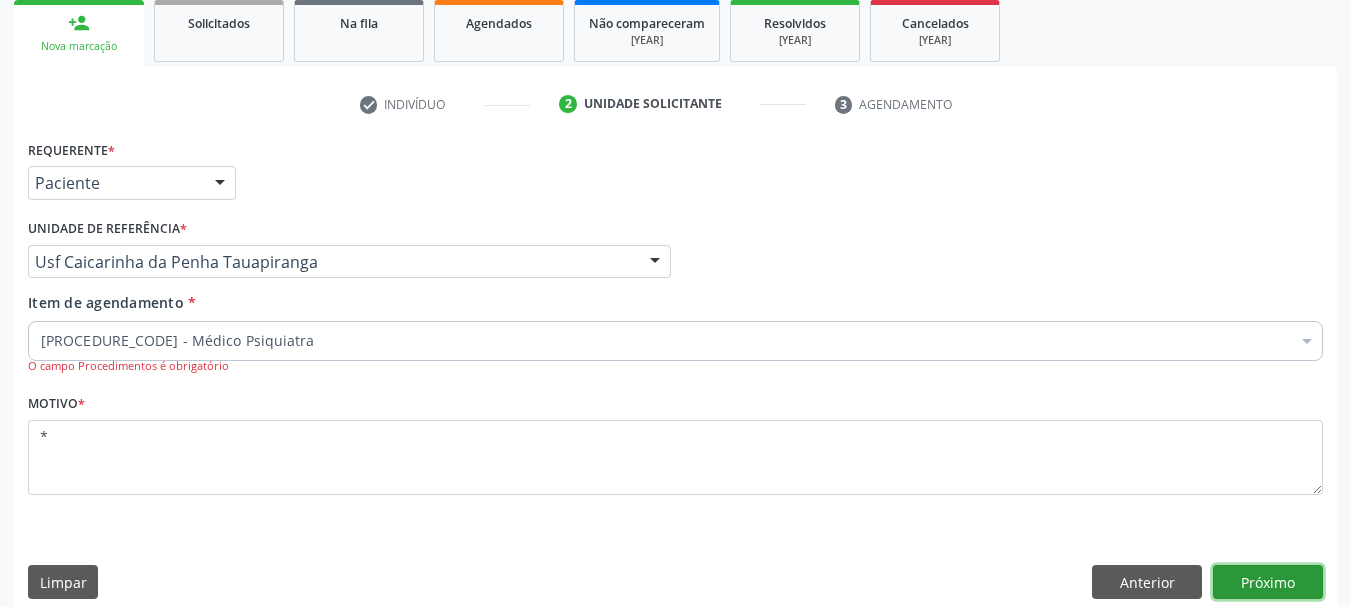 click on "Próximo" at bounding box center (1268, 582) 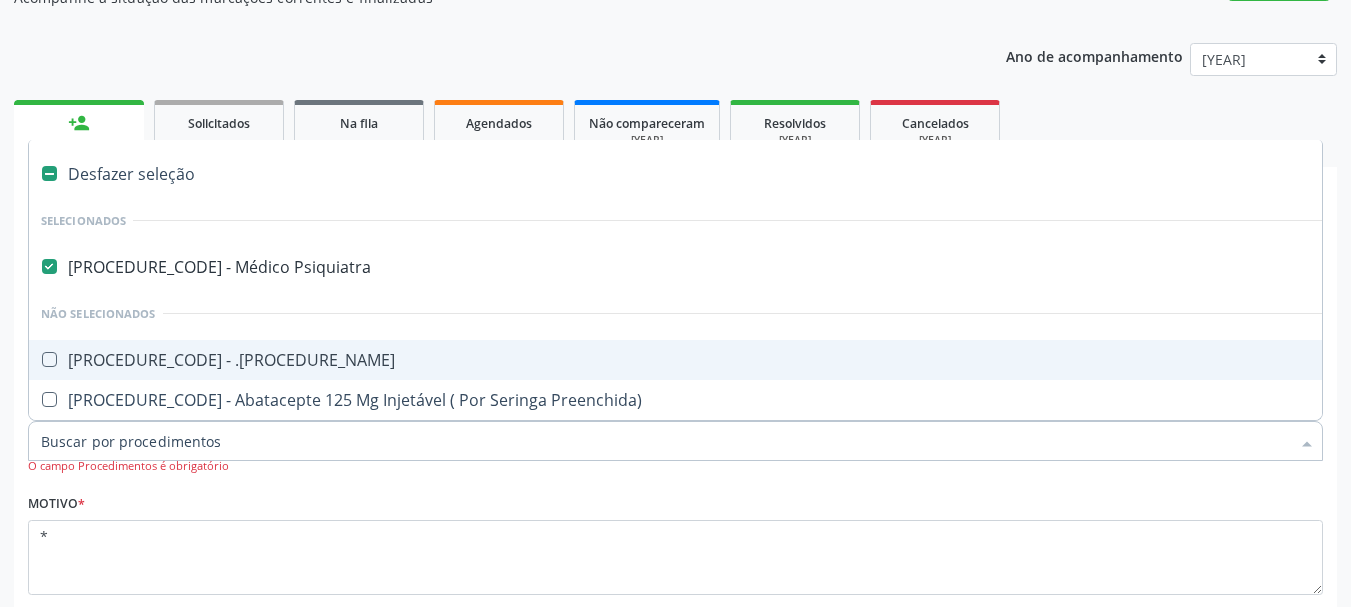 scroll, scrollTop: 99, scrollLeft: 0, axis: vertical 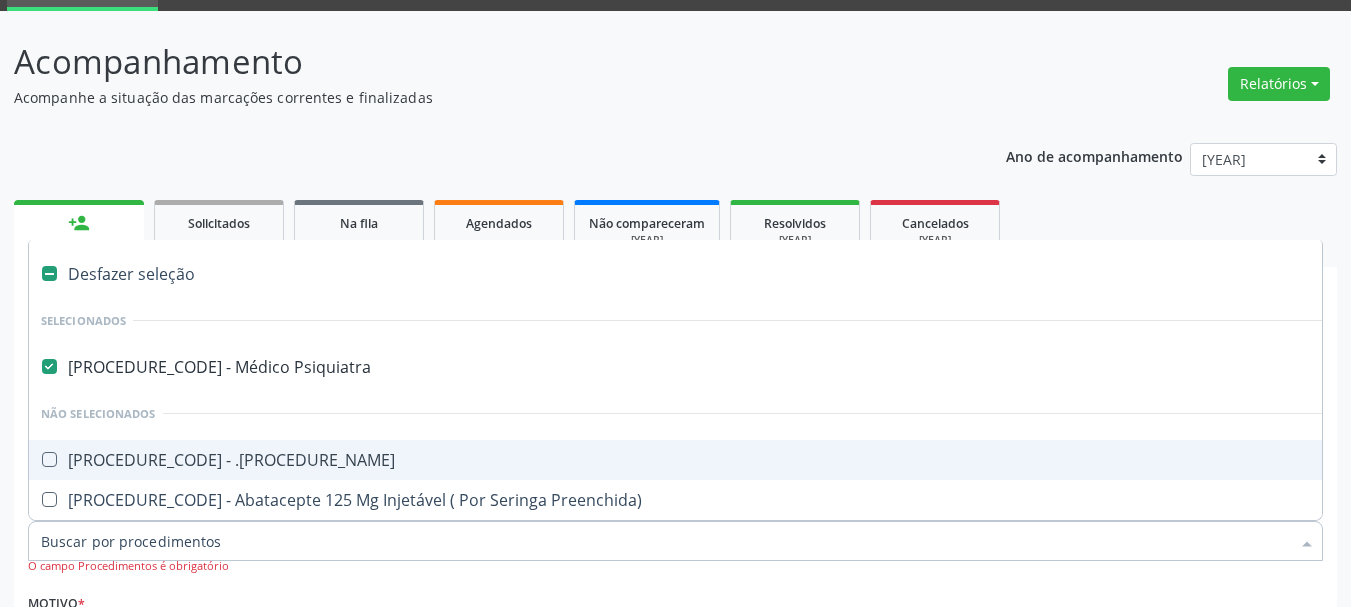 click on "Desfazer seleção" at bounding box center [819, 274] 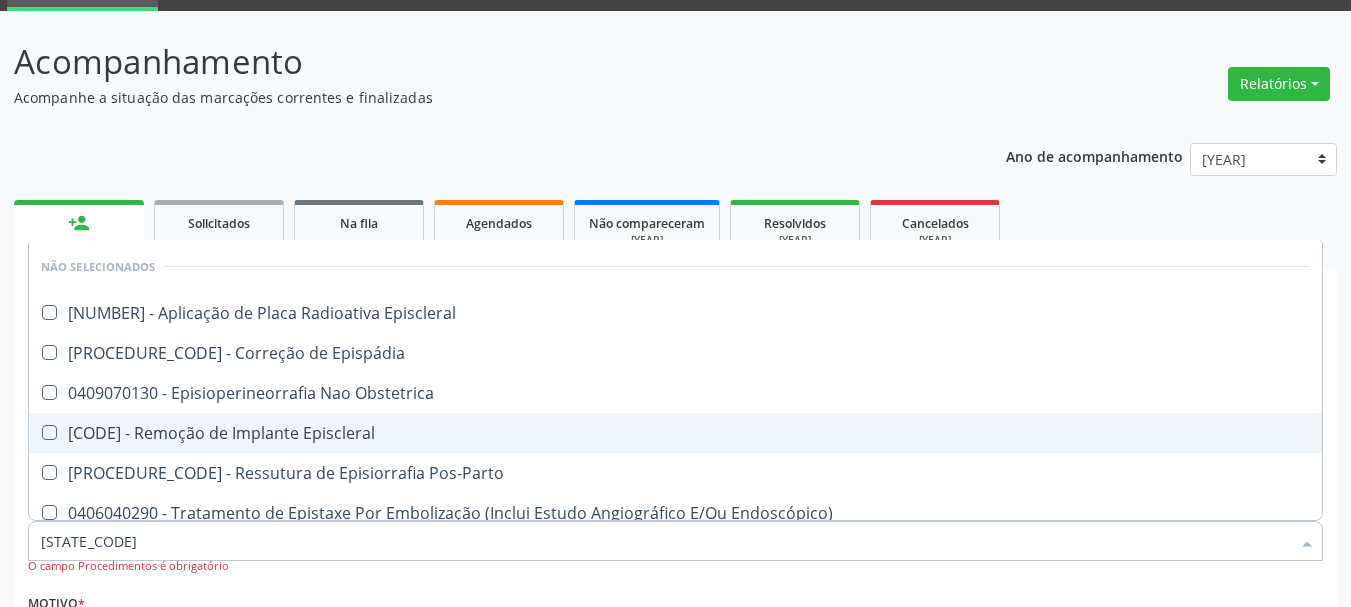 type on "P" 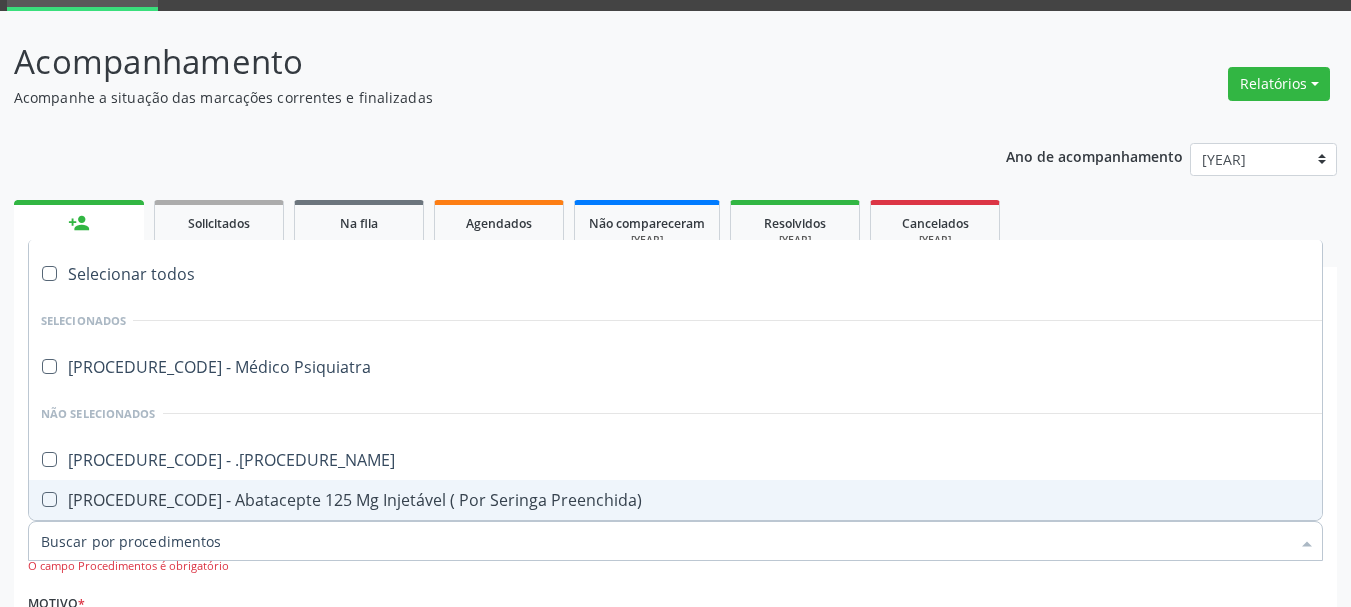 type on "P" 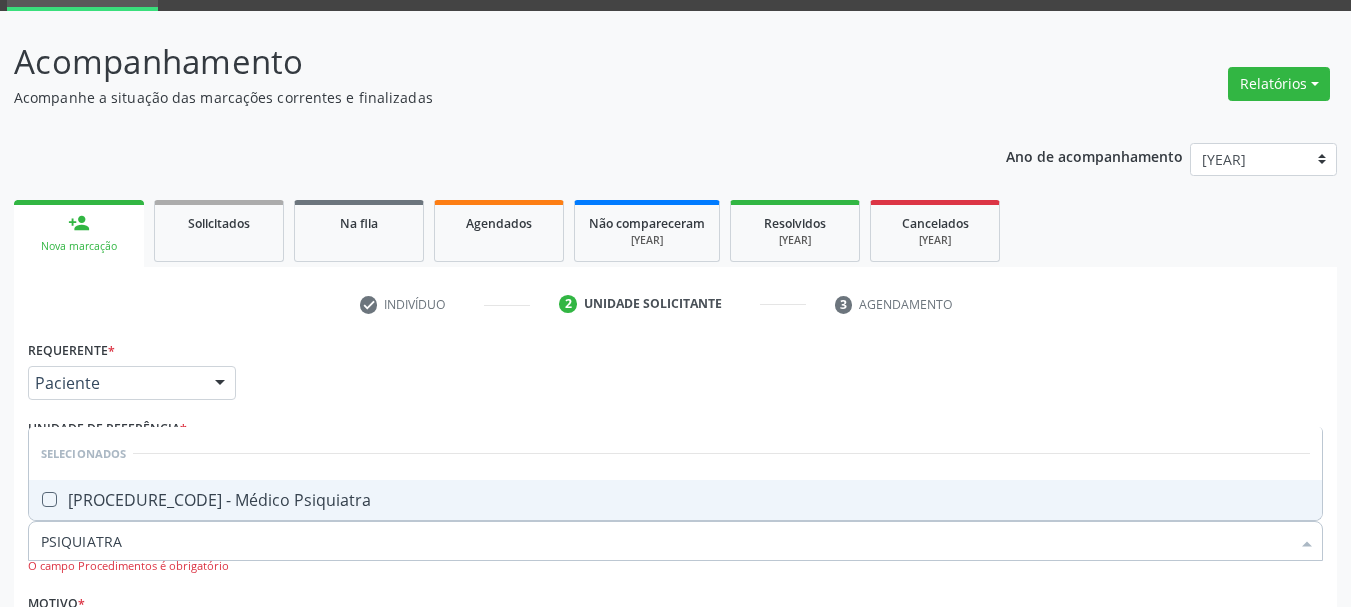 click on "[PROCEDURE_CODE] - Médico Psiquiatra" at bounding box center [675, 500] 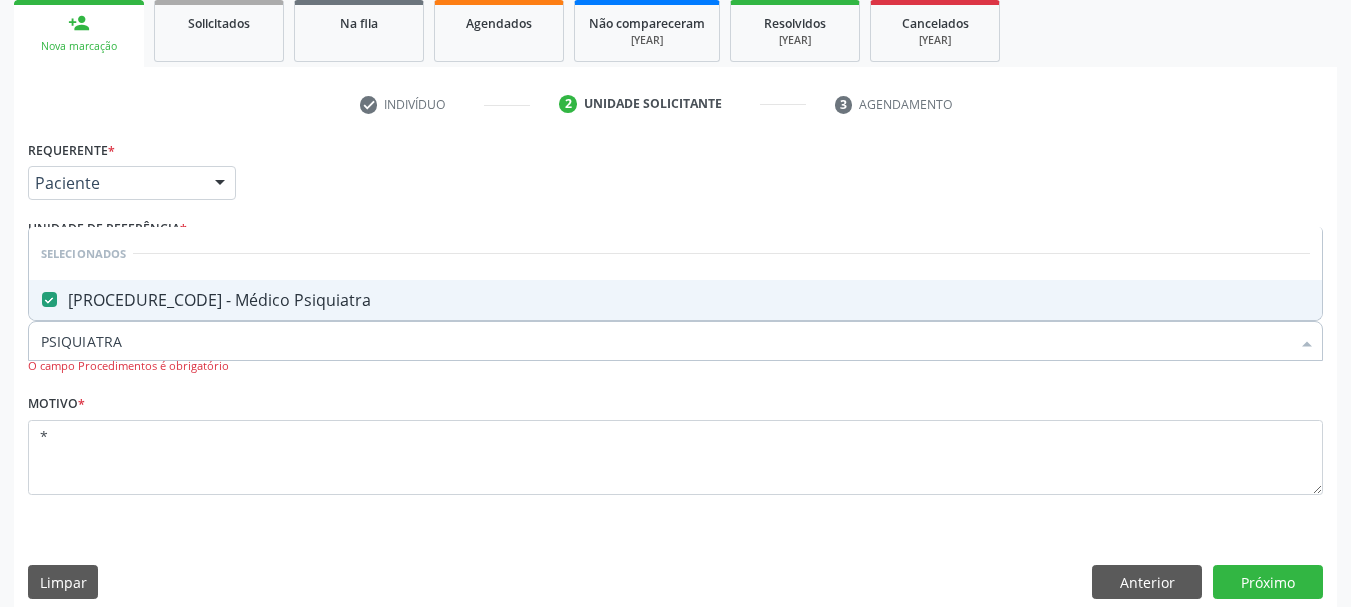 scroll, scrollTop: 319, scrollLeft: 0, axis: vertical 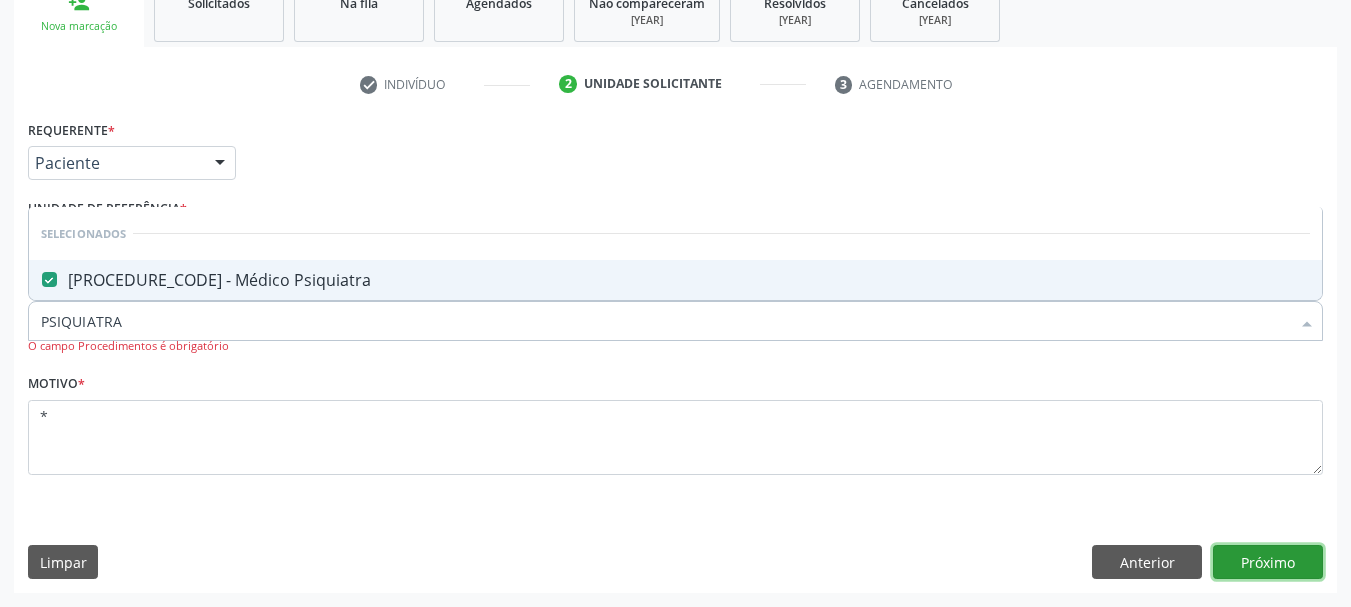 click on "Próximo" at bounding box center [1268, 562] 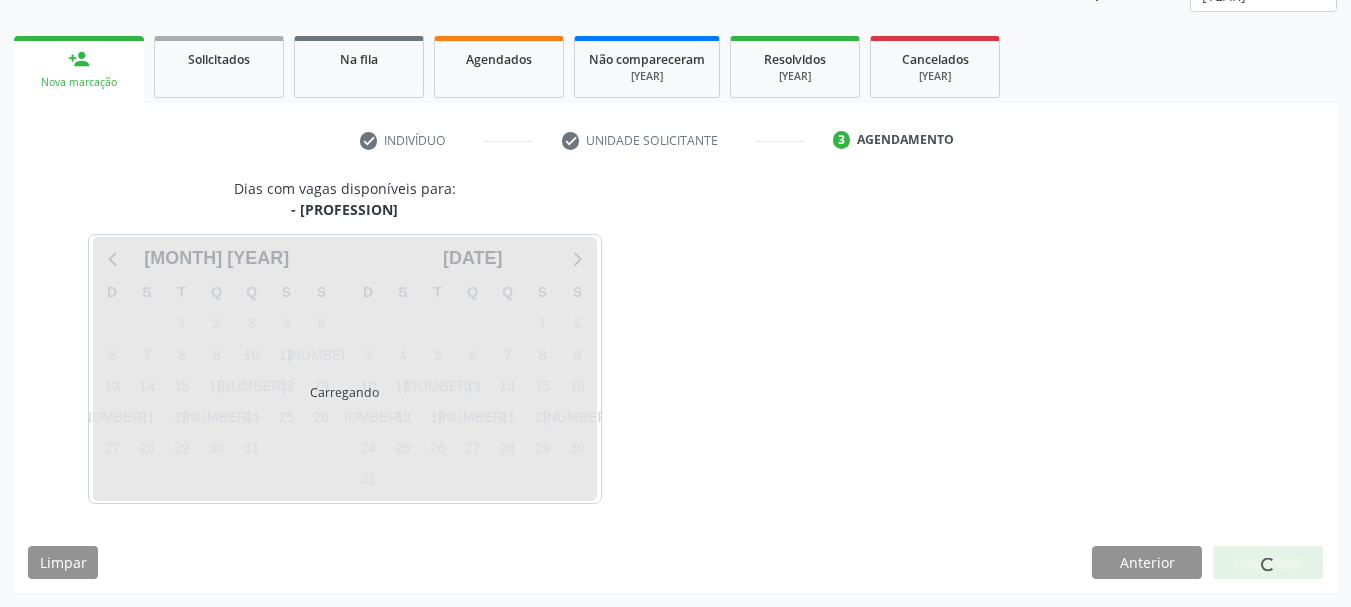 scroll, scrollTop: 263, scrollLeft: 0, axis: vertical 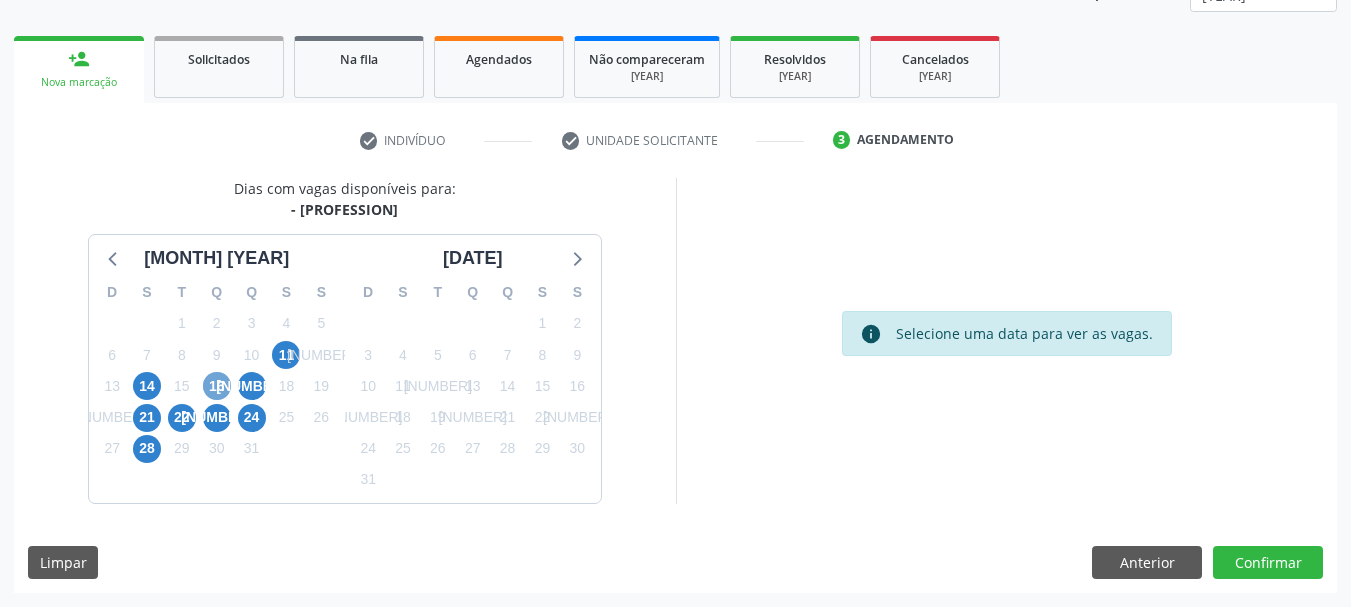 click on "16" at bounding box center (217, 386) 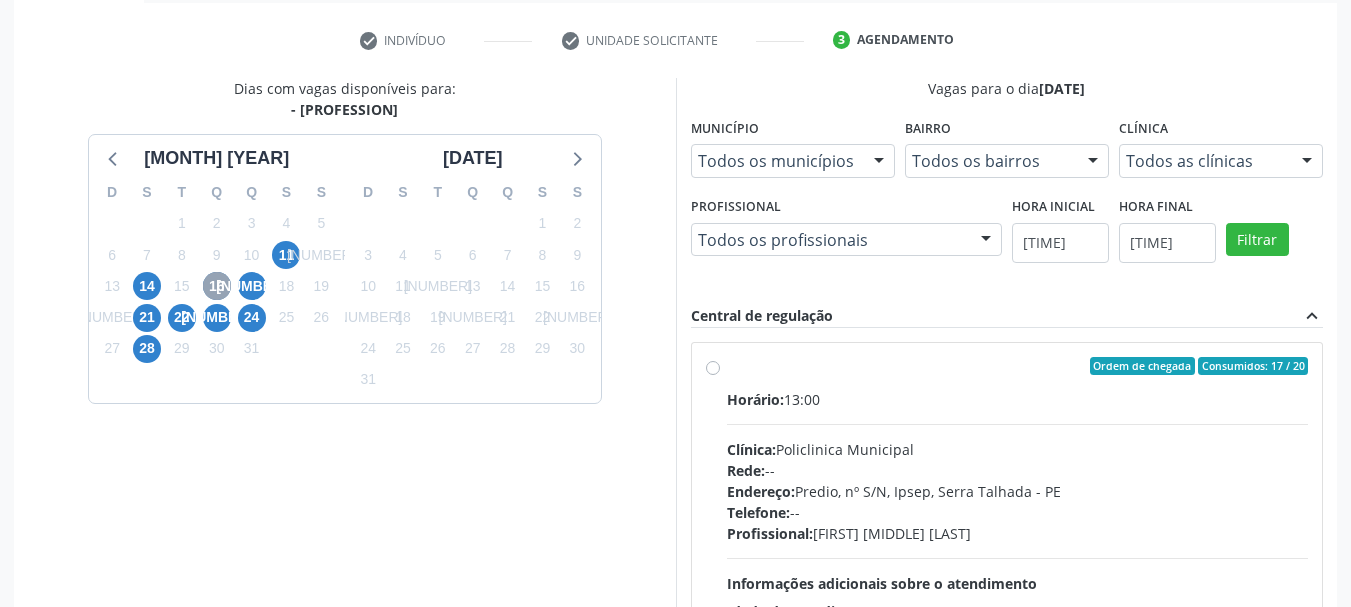 scroll, scrollTop: 463, scrollLeft: 0, axis: vertical 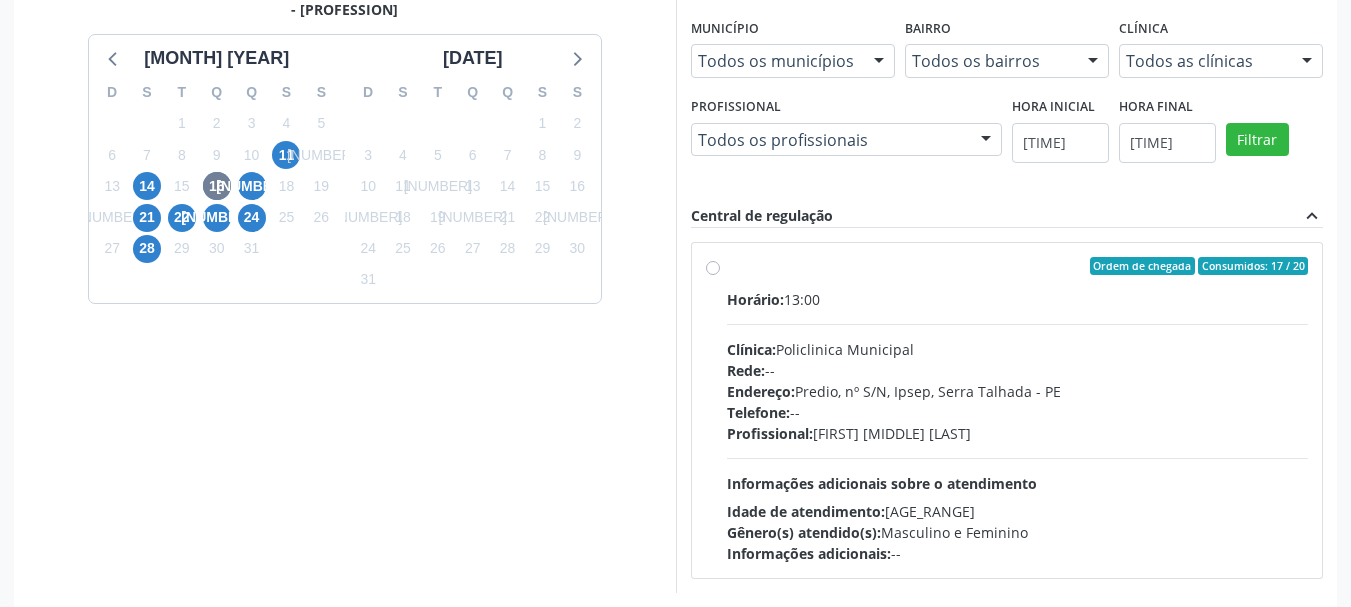 click on "Ordem de chegada
Consumidos: 17 / 20" at bounding box center (1018, 266) 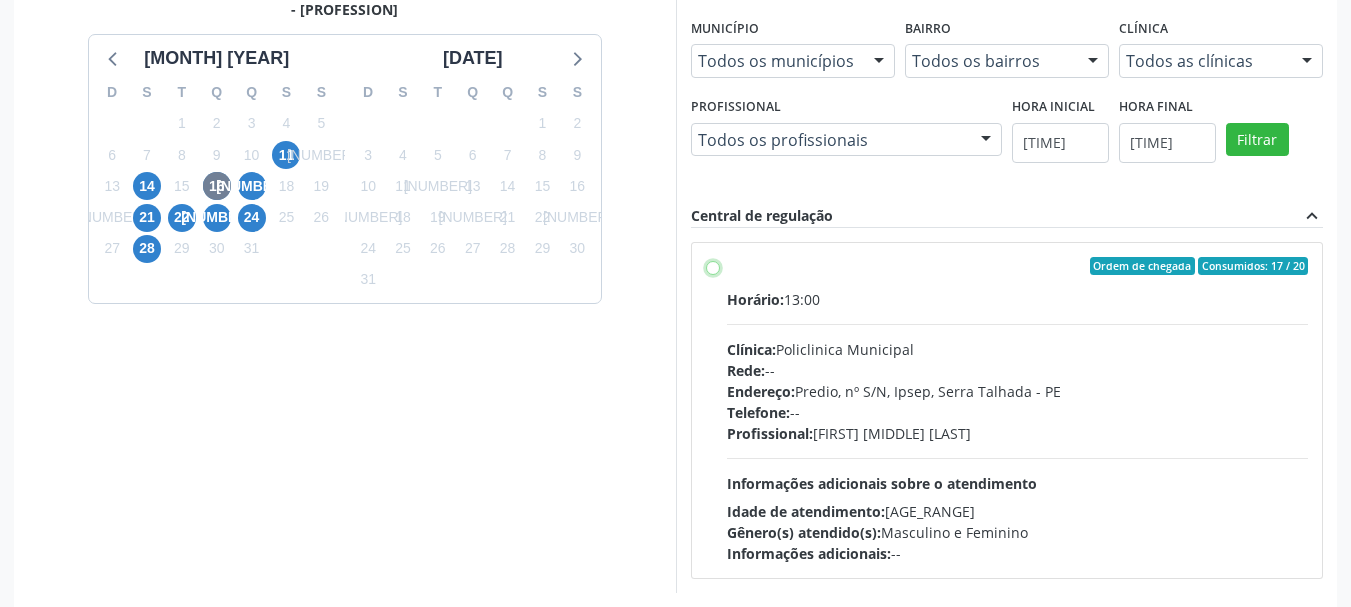 click on "Endereço: Predio, nº S/N, Ipsep, [CITY] - [STATE]" at bounding box center [713, 266] 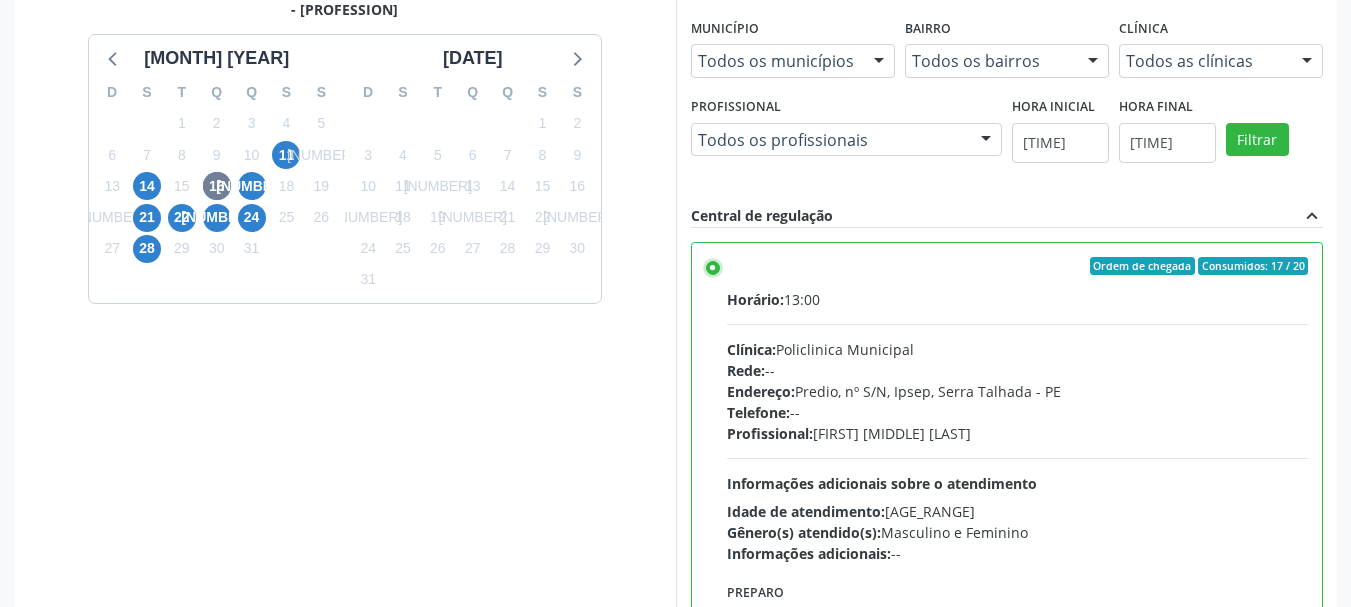 scroll, scrollTop: 588, scrollLeft: 0, axis: vertical 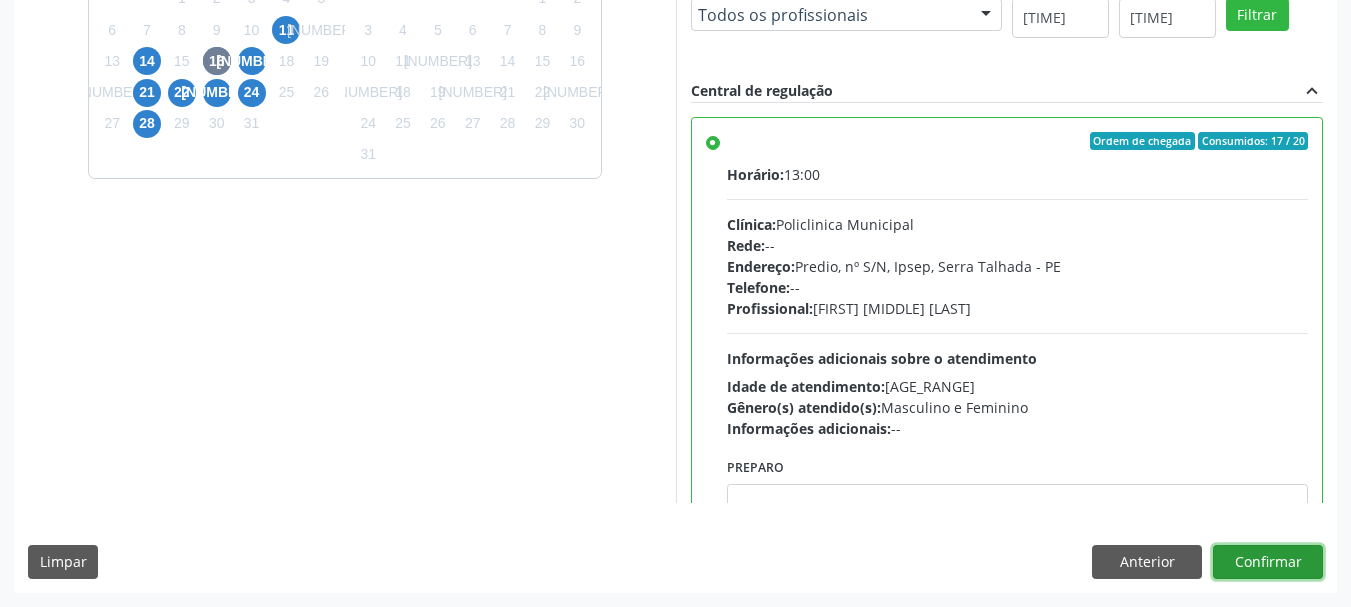 click on "Confirmar" at bounding box center (1268, 562) 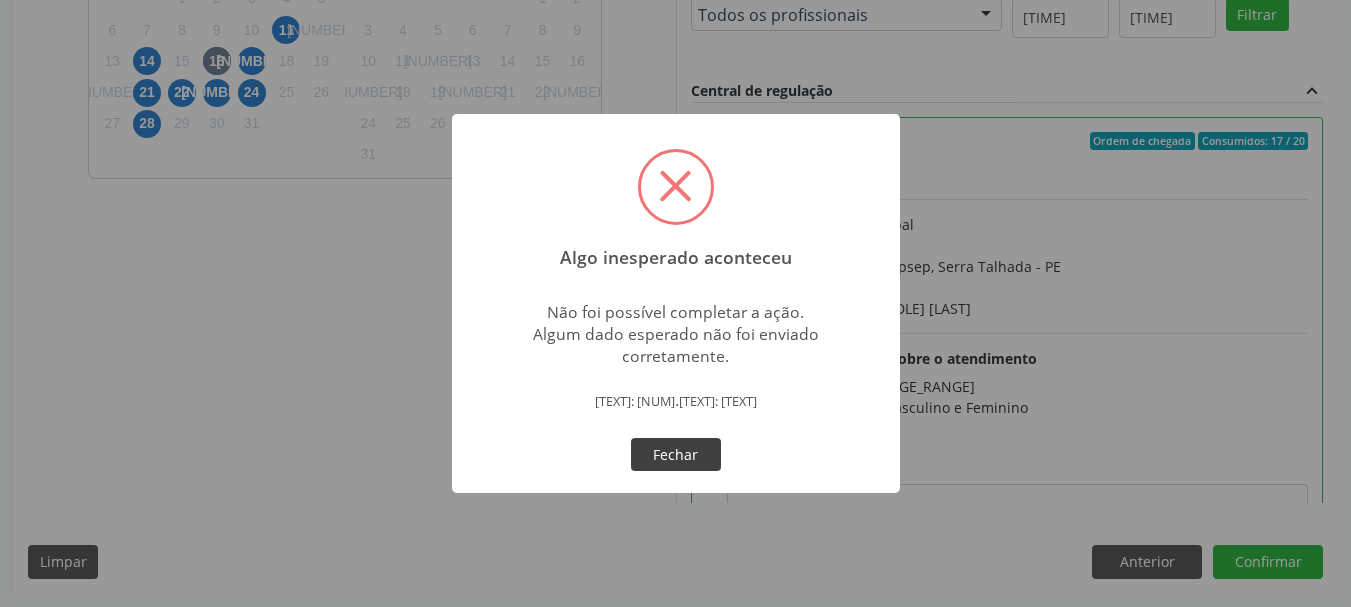 click on "Fechar" at bounding box center (676, 455) 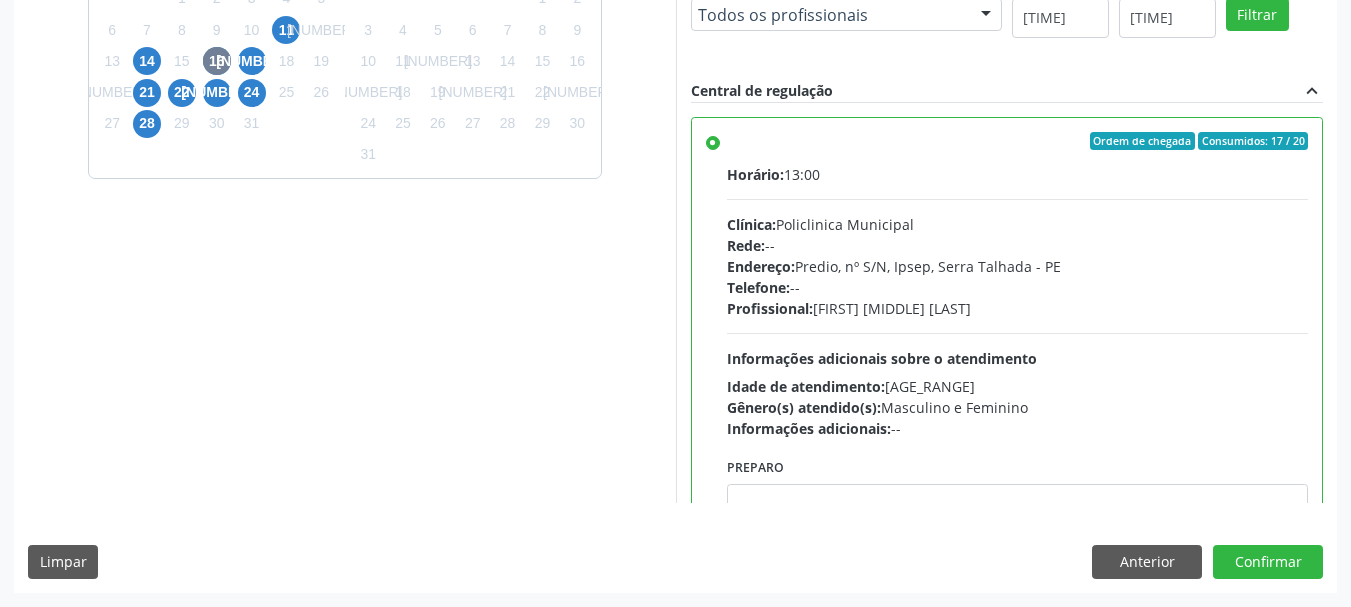 scroll, scrollTop: 488, scrollLeft: 0, axis: vertical 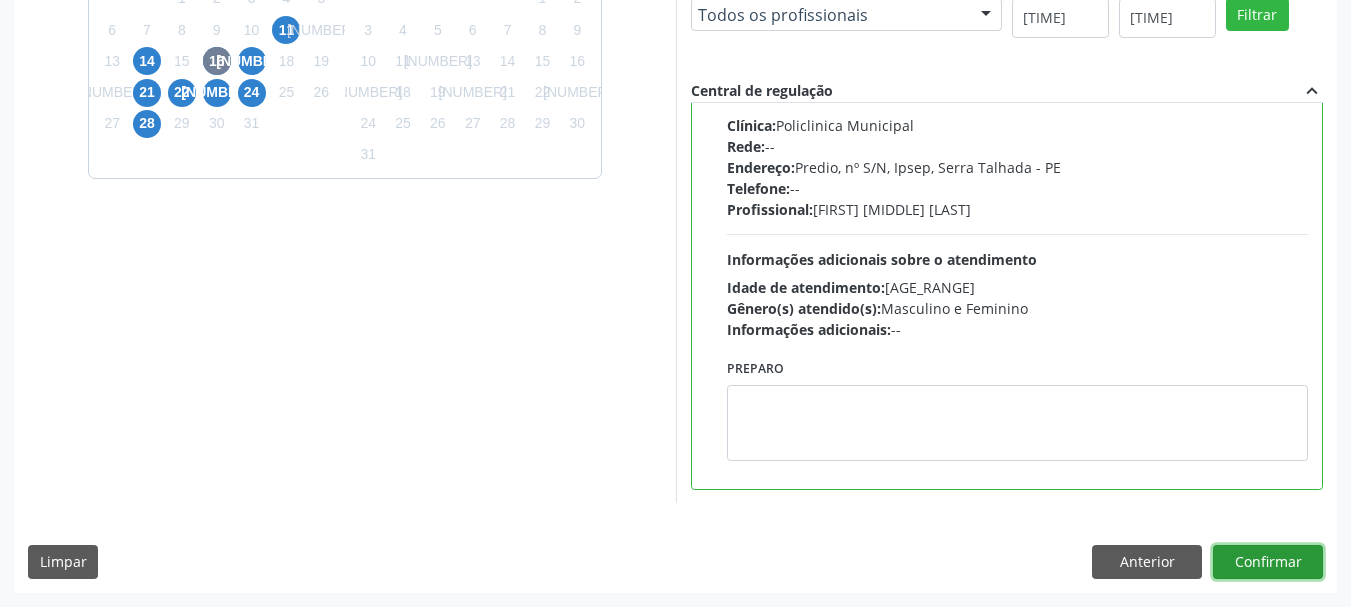 click on "Confirmar" at bounding box center (1268, 562) 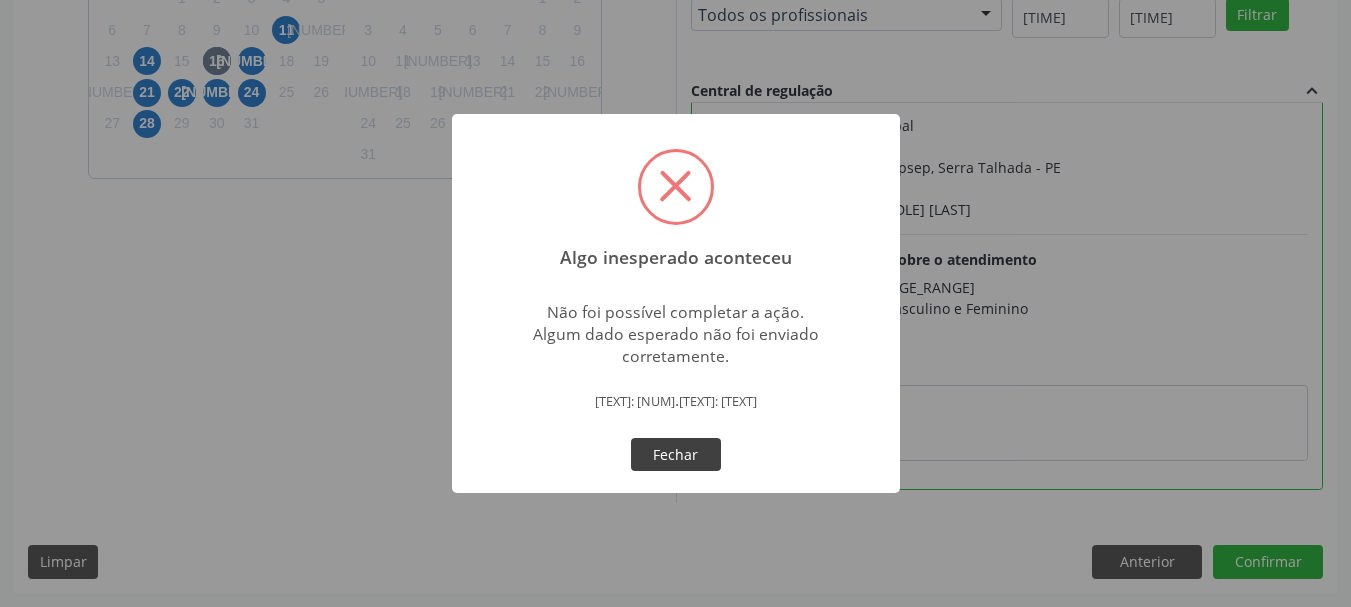 click on "Fechar" at bounding box center [676, 455] 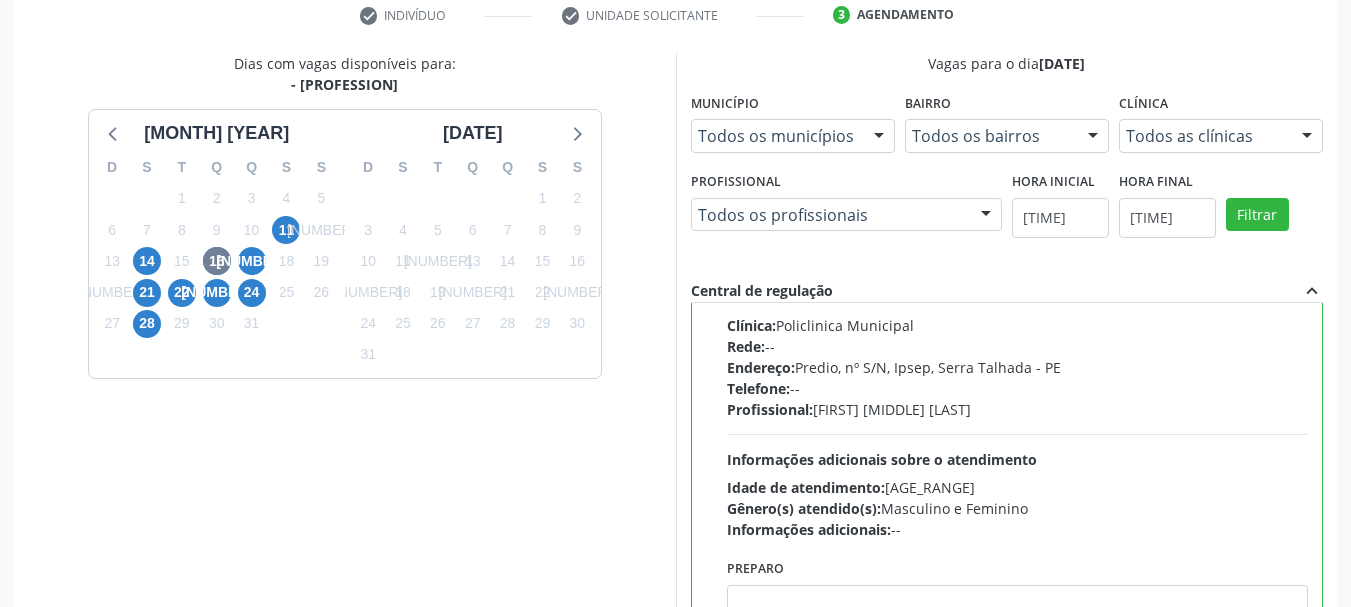 scroll, scrollTop: 188, scrollLeft: 0, axis: vertical 